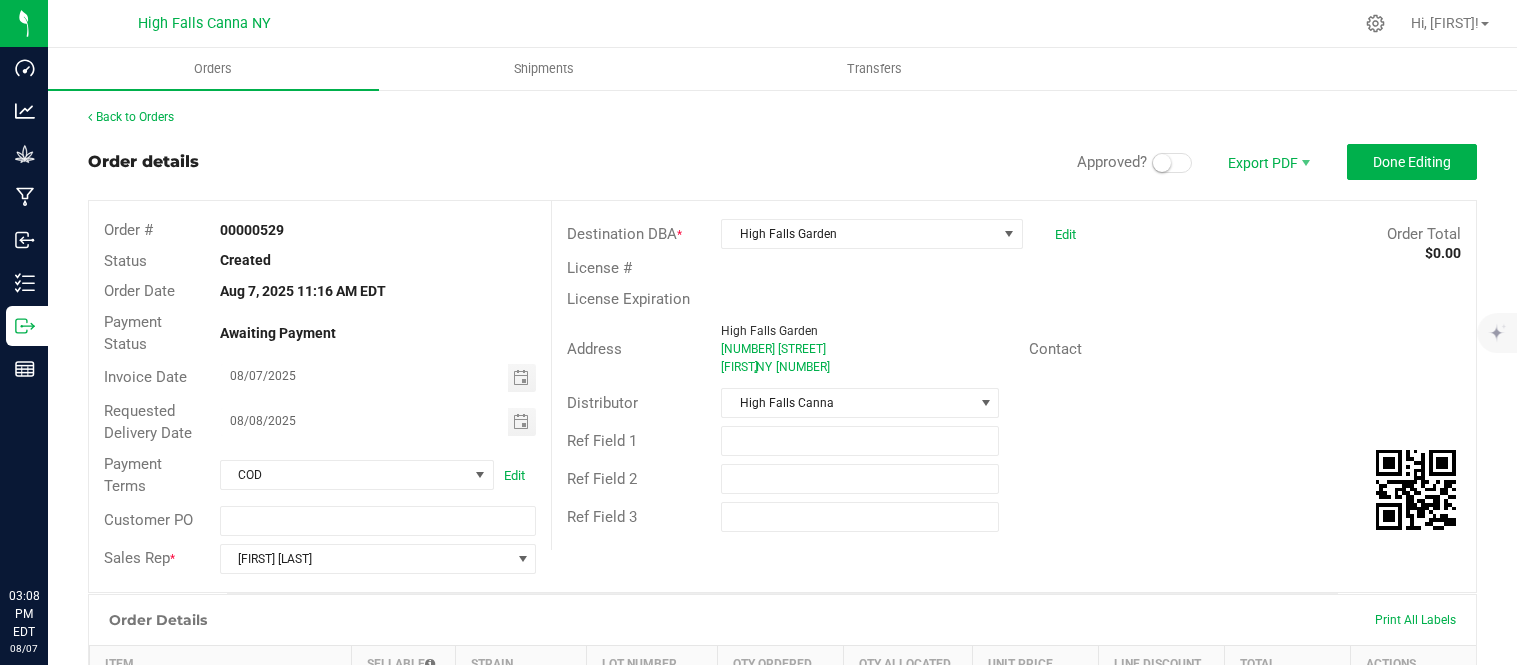 scroll, scrollTop: 0, scrollLeft: 0, axis: both 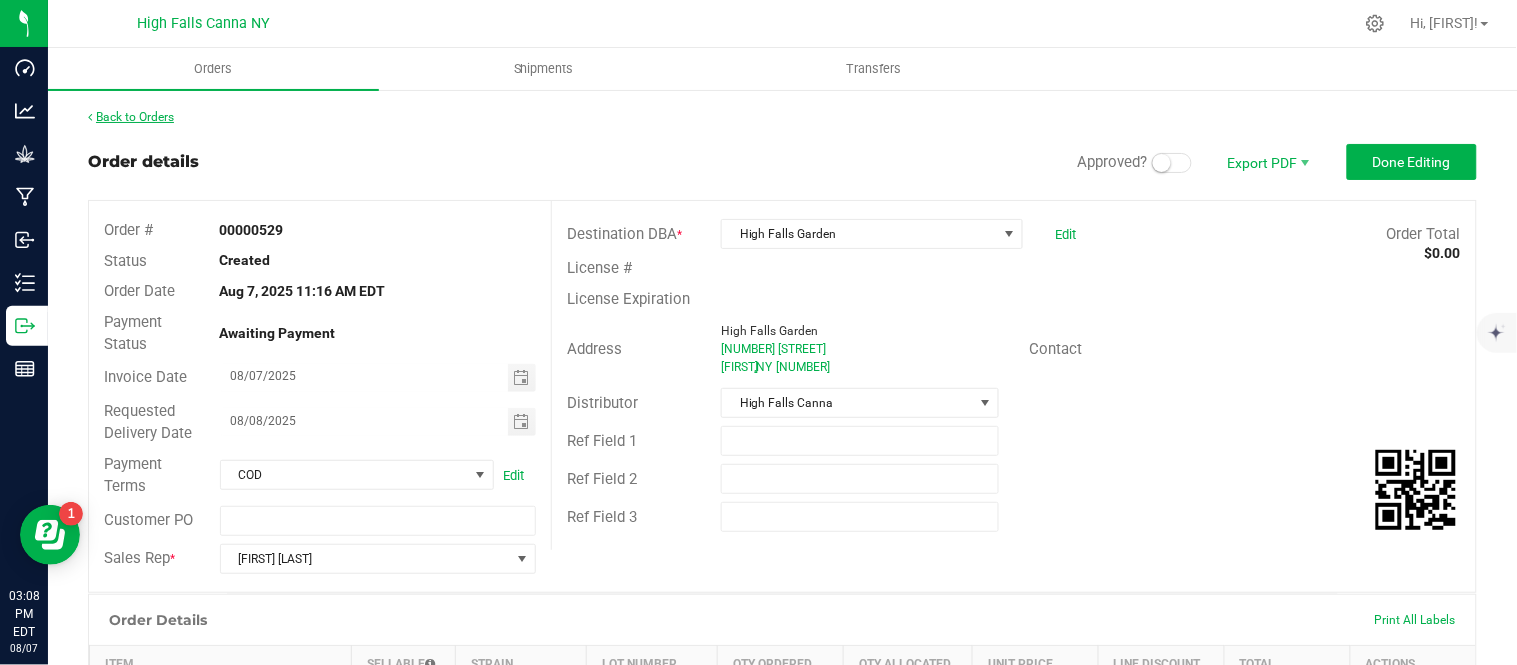 click on "Back to Orders" at bounding box center [131, 117] 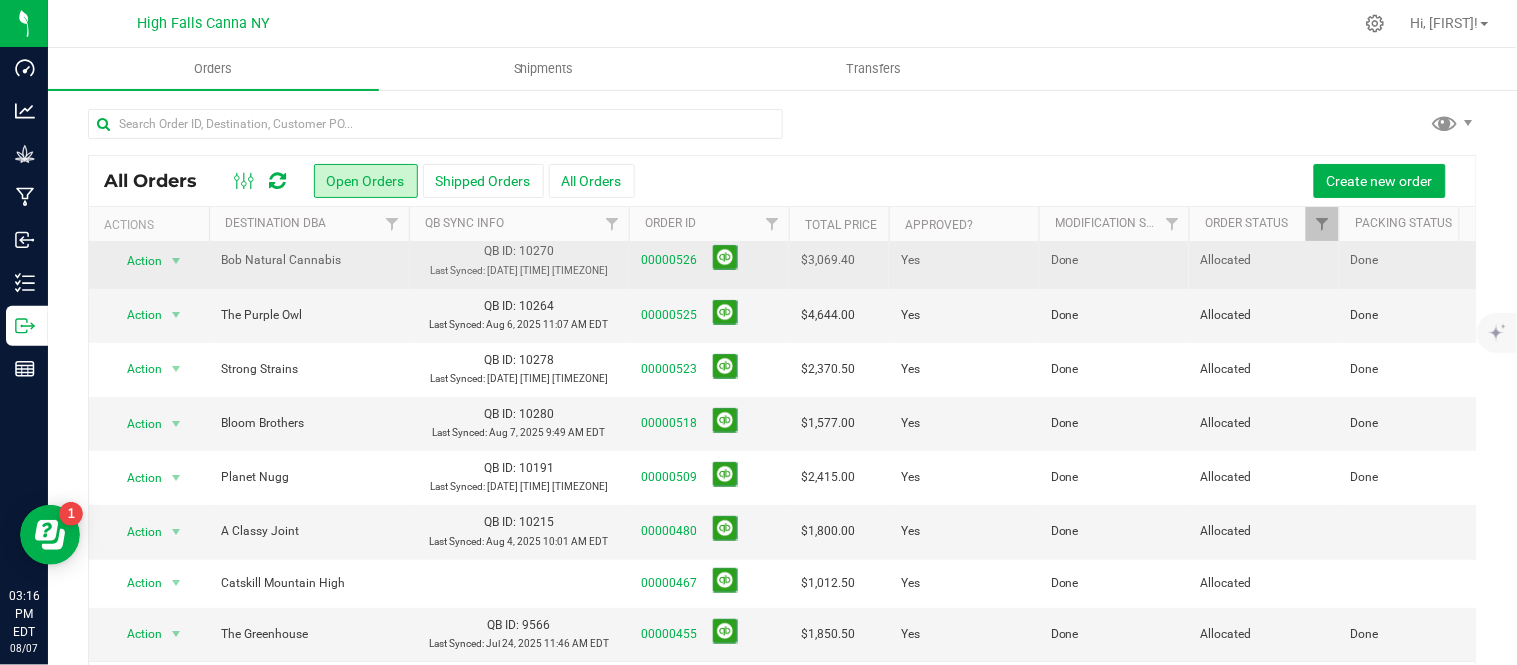 scroll, scrollTop: 270, scrollLeft: 0, axis: vertical 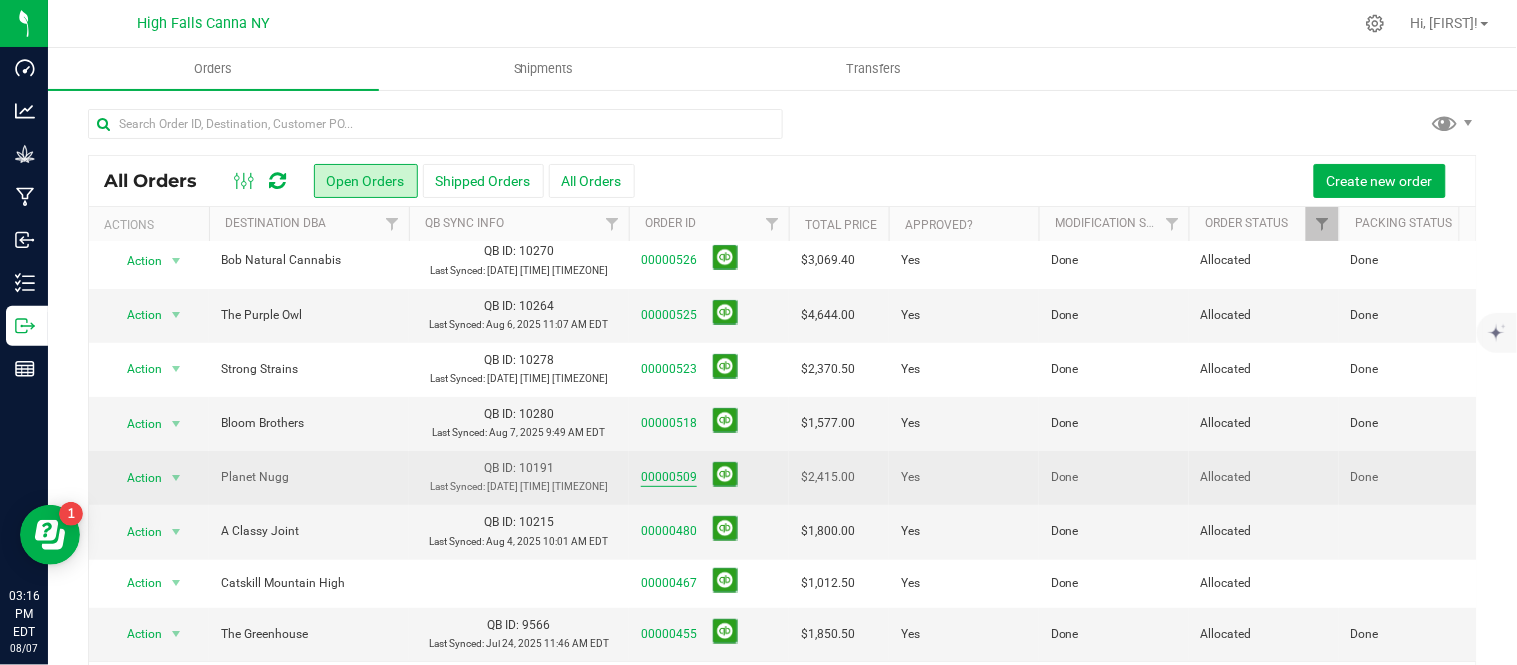 click on "00000509" at bounding box center [669, 477] 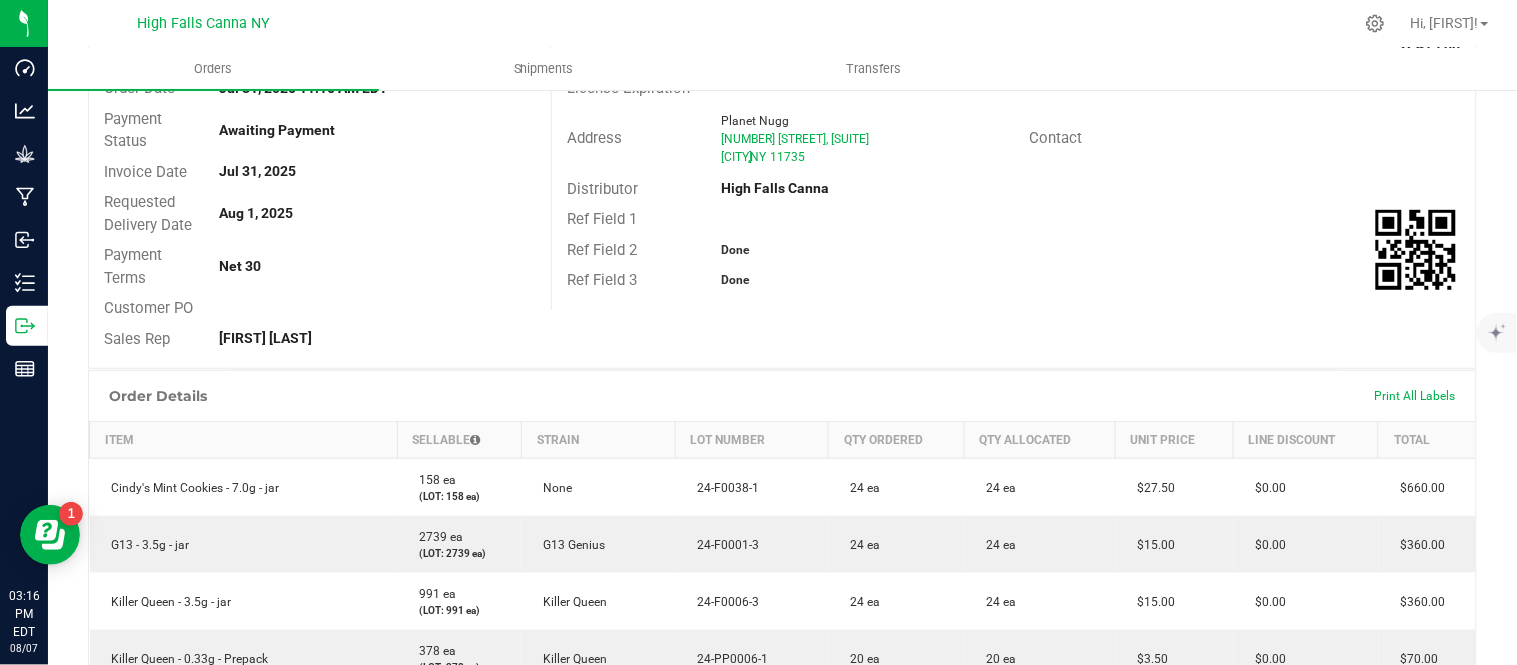 scroll, scrollTop: 0, scrollLeft: 0, axis: both 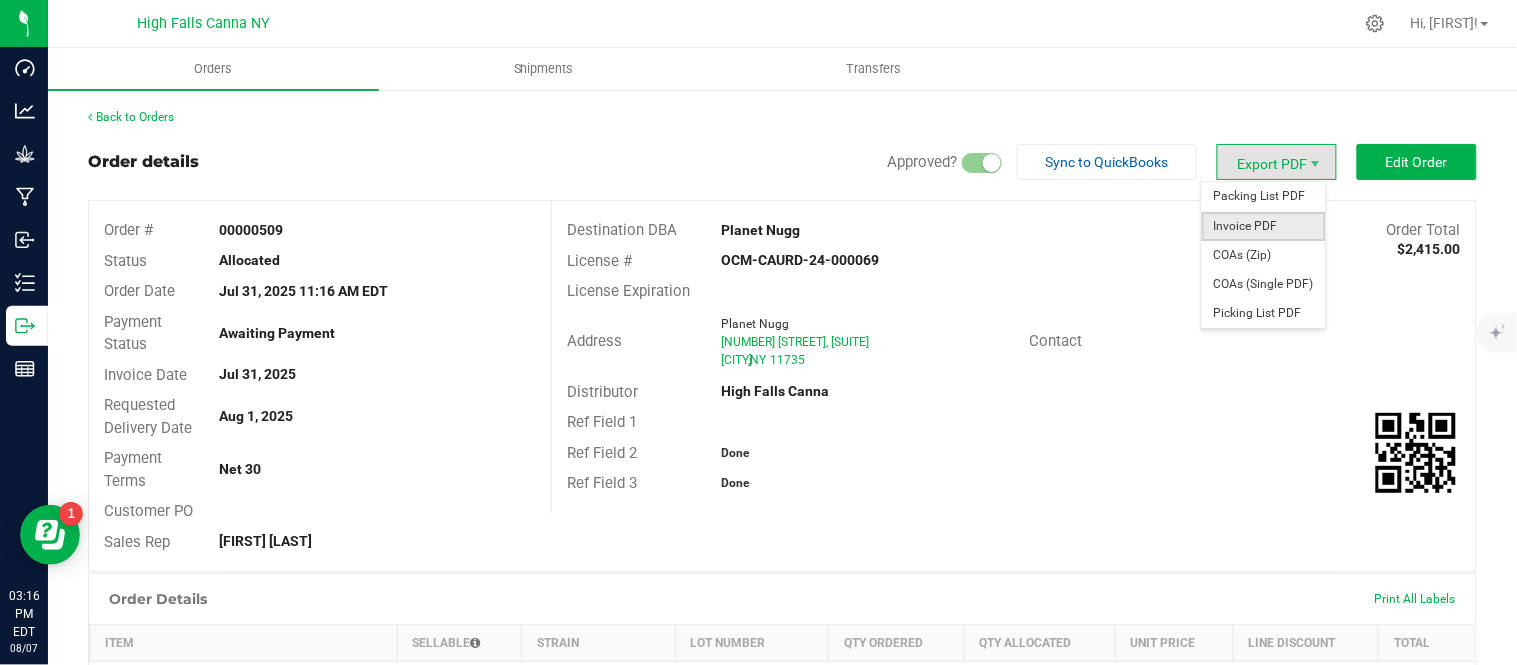 click on "Invoice PDF" at bounding box center [1264, 226] 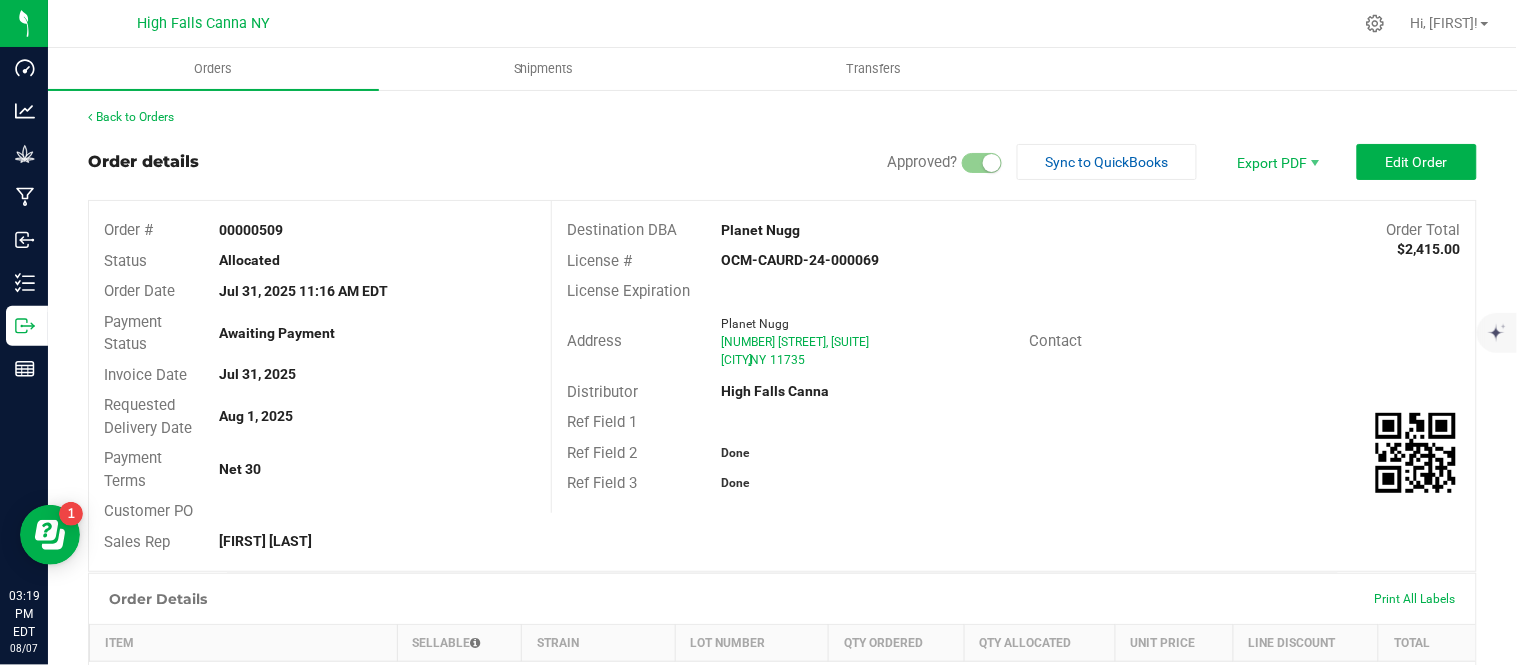 click on "Back to Orders
Order details   Approved?   Sync to QuickBooks   Export PDF   Edit Order   Order #   00000509   Status   Allocated   Order Date   Jul 31, 2025 11:16 AM EDT   Payment Status   Awaiting Payment   Invoice Date   Jul 31, 2025   Requested Delivery Date   Aug 1, 2025   Payment Terms   Net 30   Customer PO      Sales Rep   Max Rose   Destination DBA   Planet Nugg   Order Total   $2,415.00   License #   OCM-CAURD-24-000069   License Expiration   Address  Planet Nugg 2043 Wellwood Ave, Suite 2 FARMINGDALE  ,  NY 11735  Contact   Distributor   High Falls Canna   Ref Field 1      Ref Field 2   Done   Ref Field 3   Done
Order Details Print All Labels Item  Sellable  Strain  Lot Number  Qty Ordered Qty Allocated Unit Price Line Discount Total  Cindy's Mint Cookies - 7.0g - jar   158 ea   (LOT: 158 ea)   None   24-F0038-1   24 ea" at bounding box center [782, 1034] 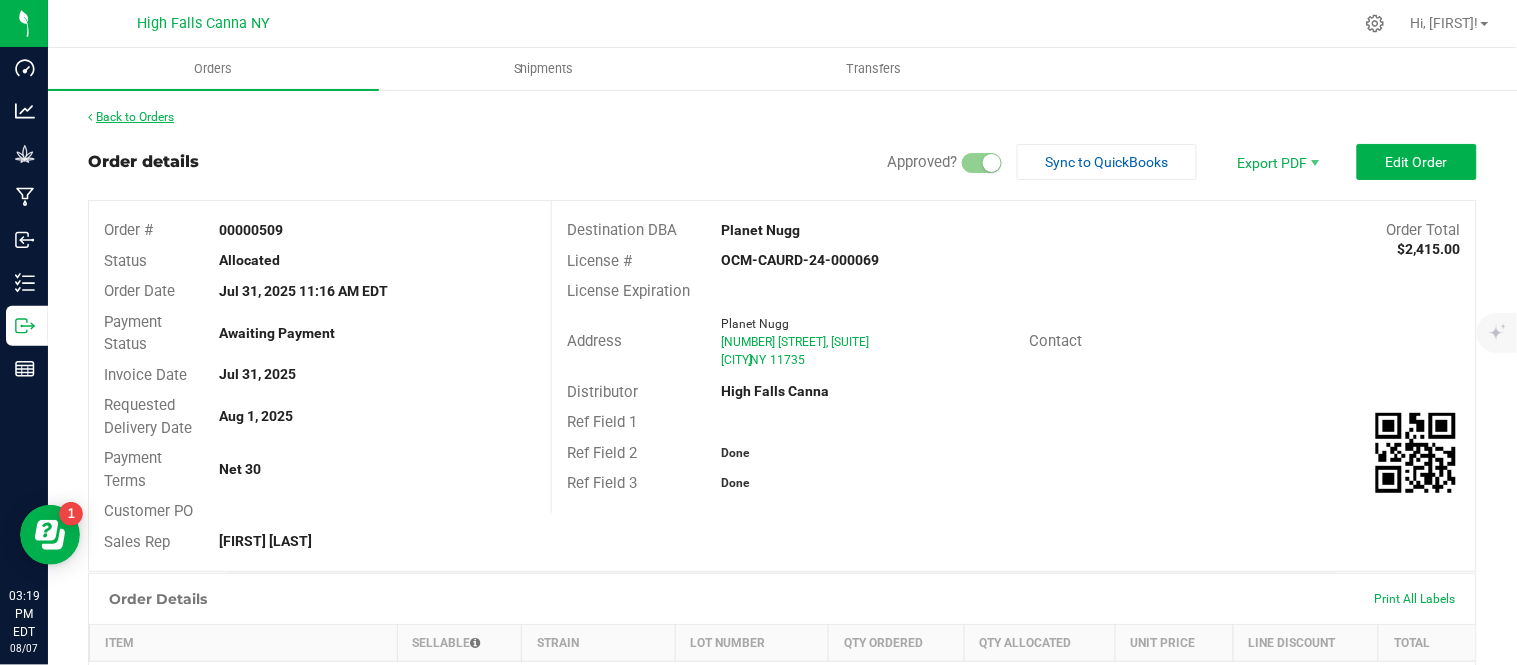 click on "Back to Orders" at bounding box center (131, 117) 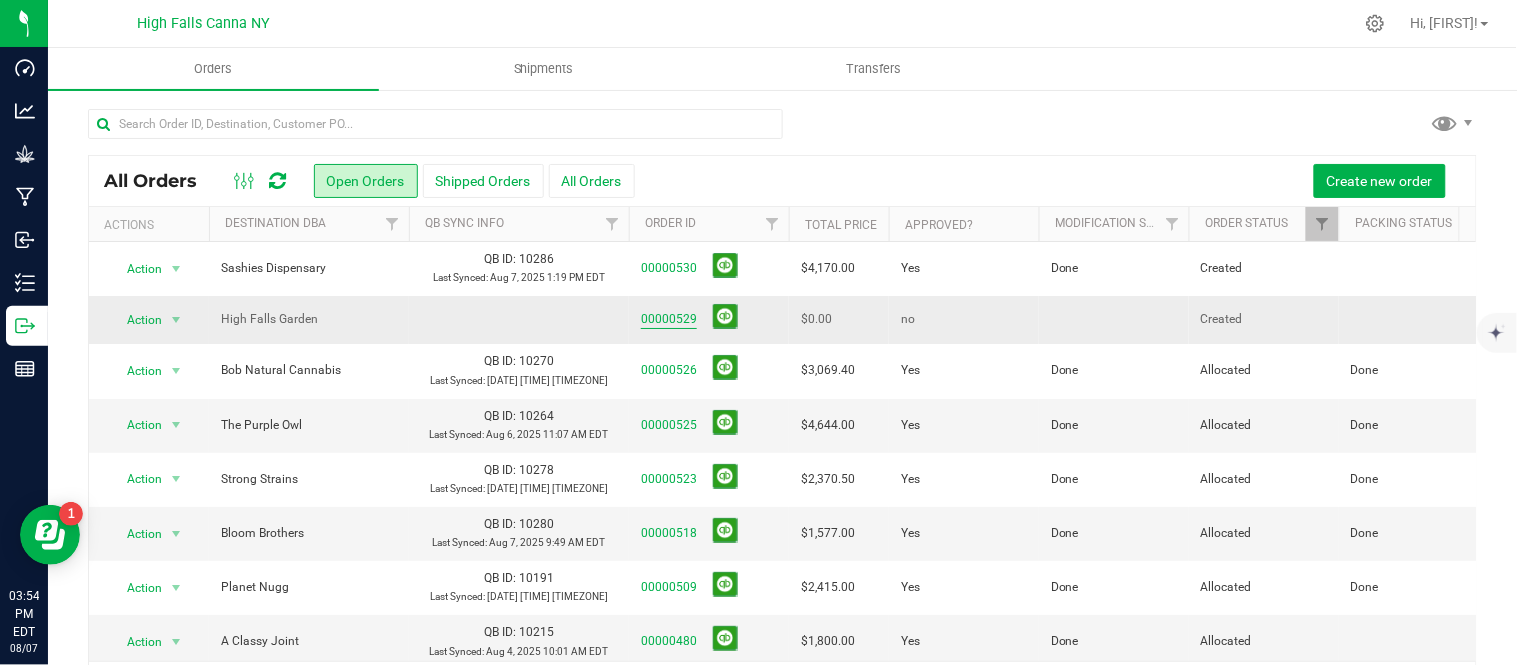 click on "00000529" at bounding box center (669, 319) 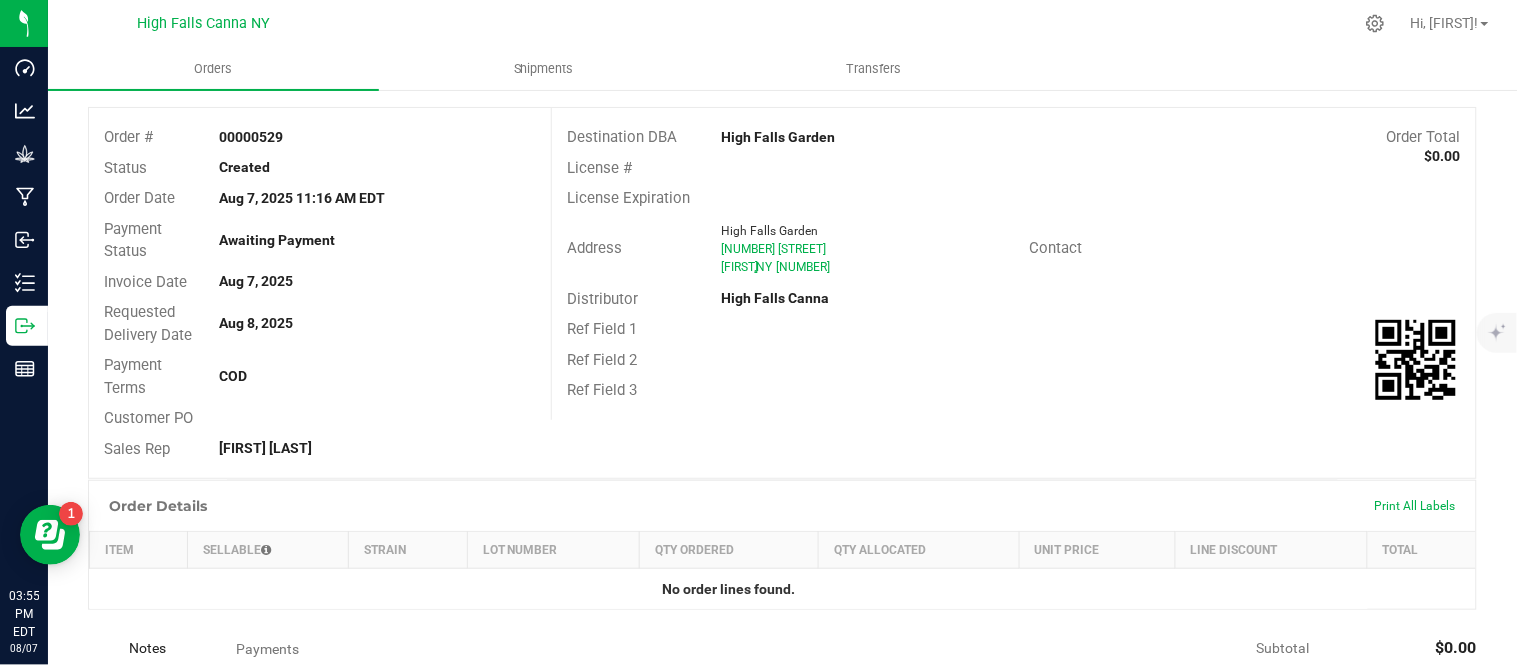 scroll, scrollTop: 333, scrollLeft: 0, axis: vertical 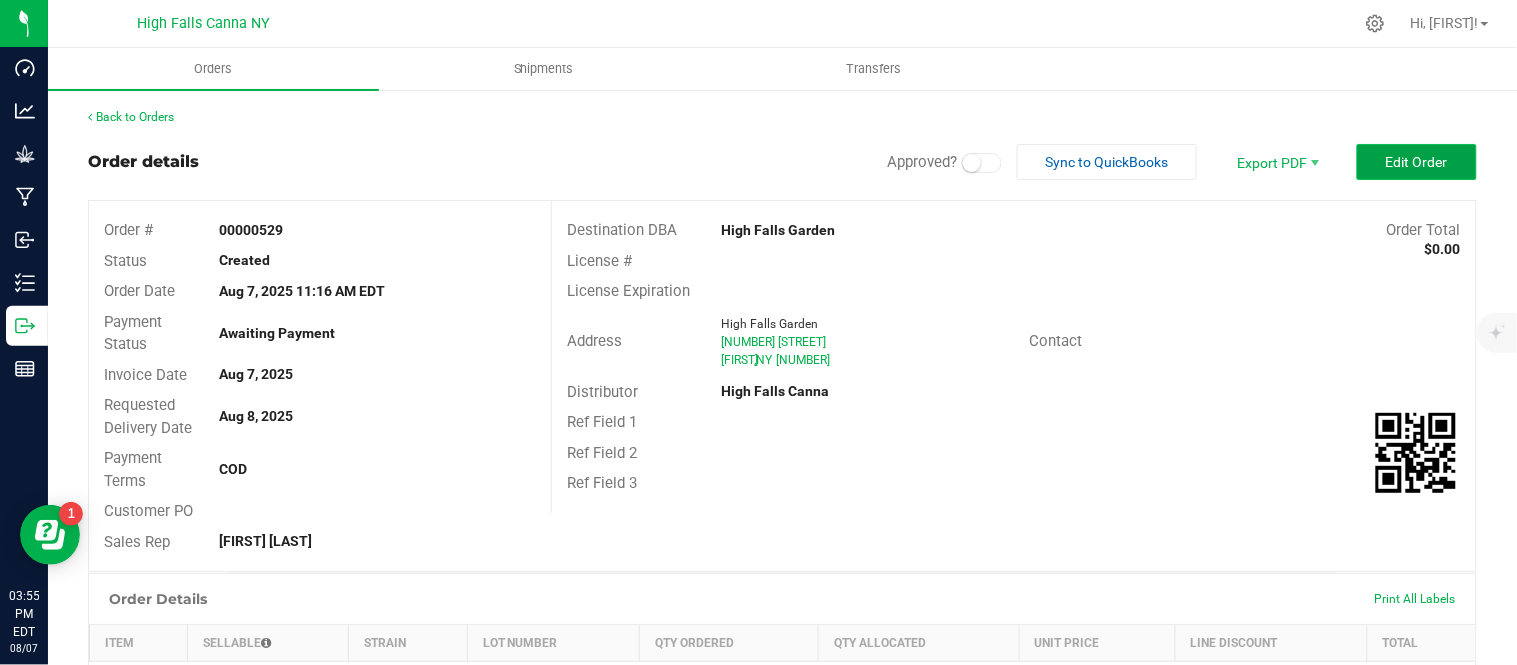 click on "Edit Order" at bounding box center [1417, 162] 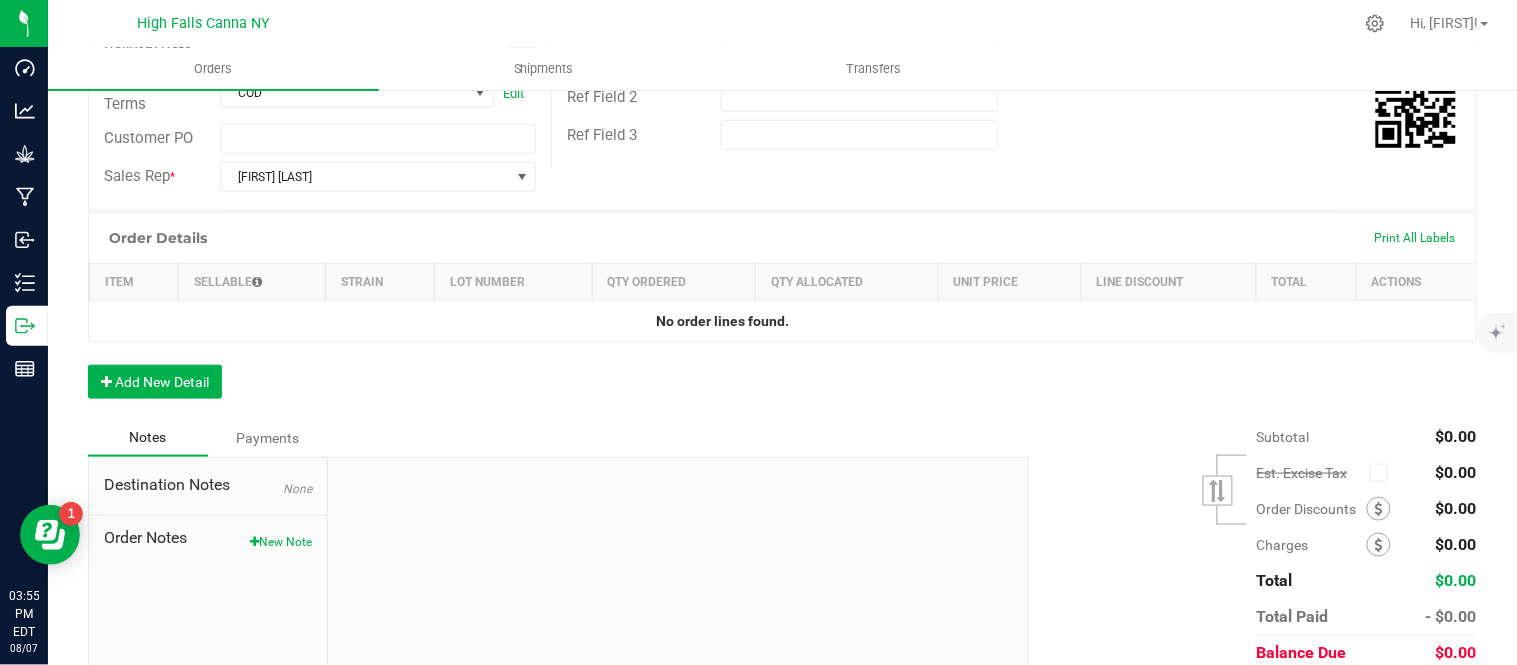 scroll, scrollTop: 444, scrollLeft: 0, axis: vertical 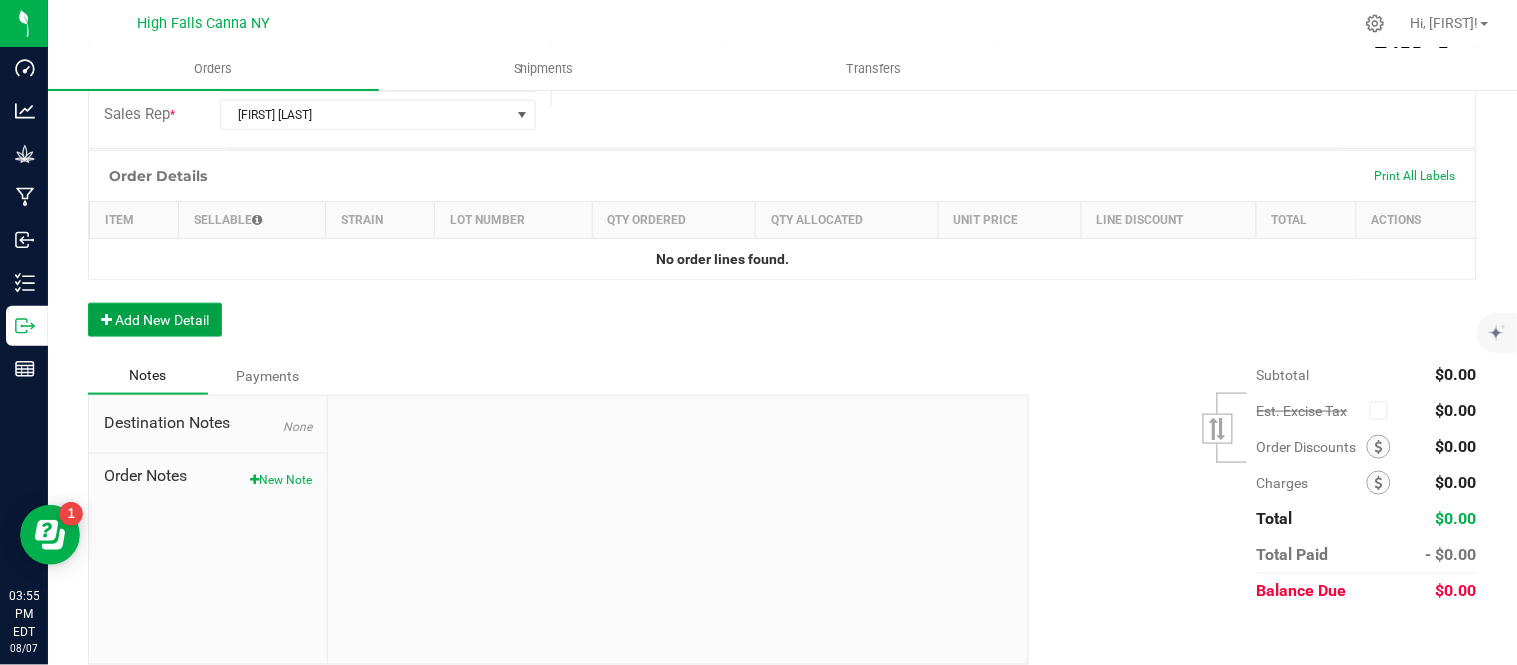 click on "Add New Detail" at bounding box center [155, 320] 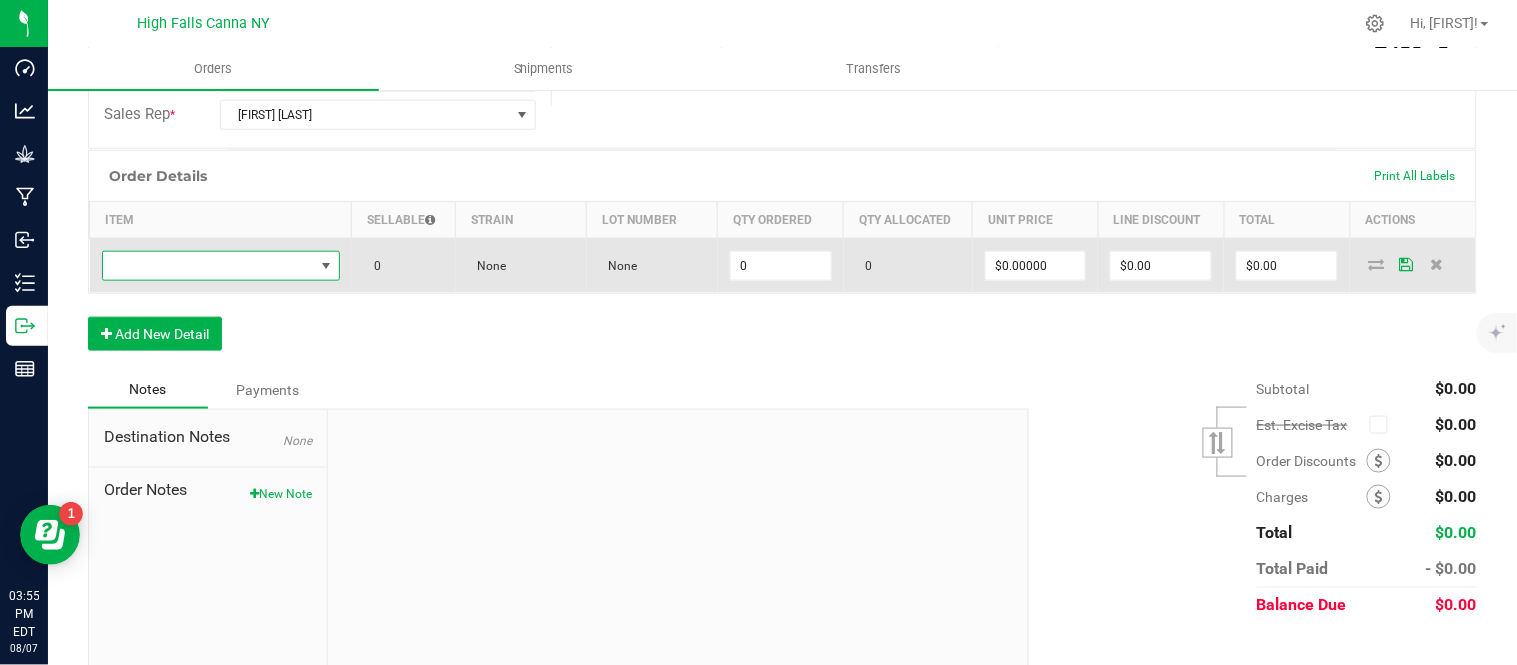 click at bounding box center (208, 266) 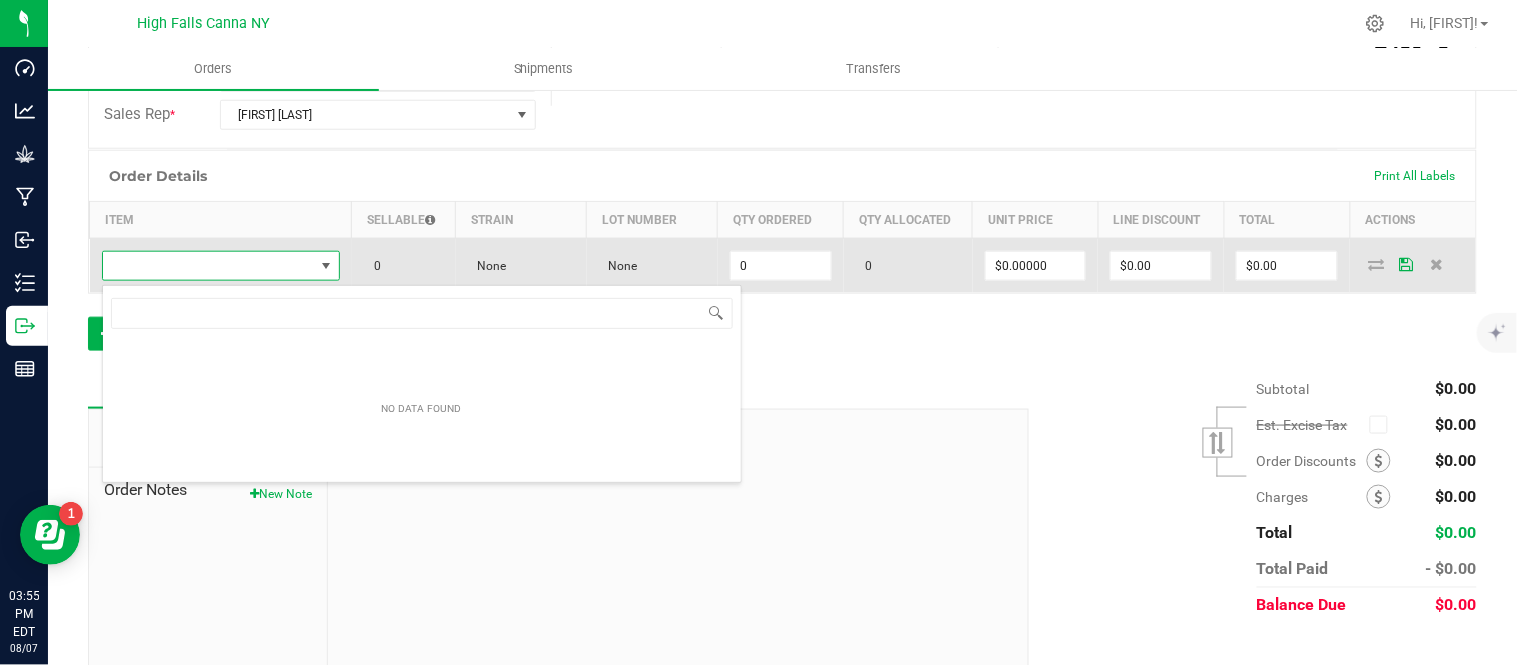 scroll, scrollTop: 99970, scrollLeft: 99768, axis: both 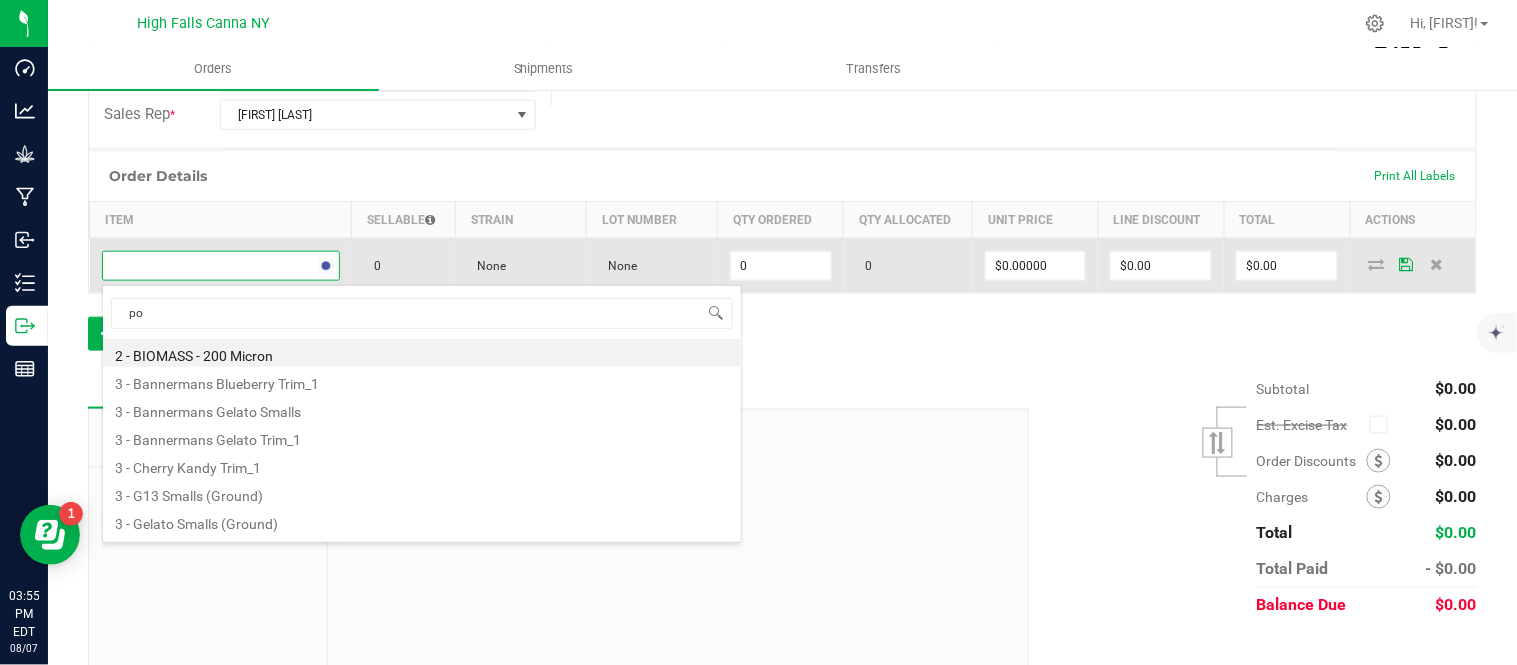 type on "pom" 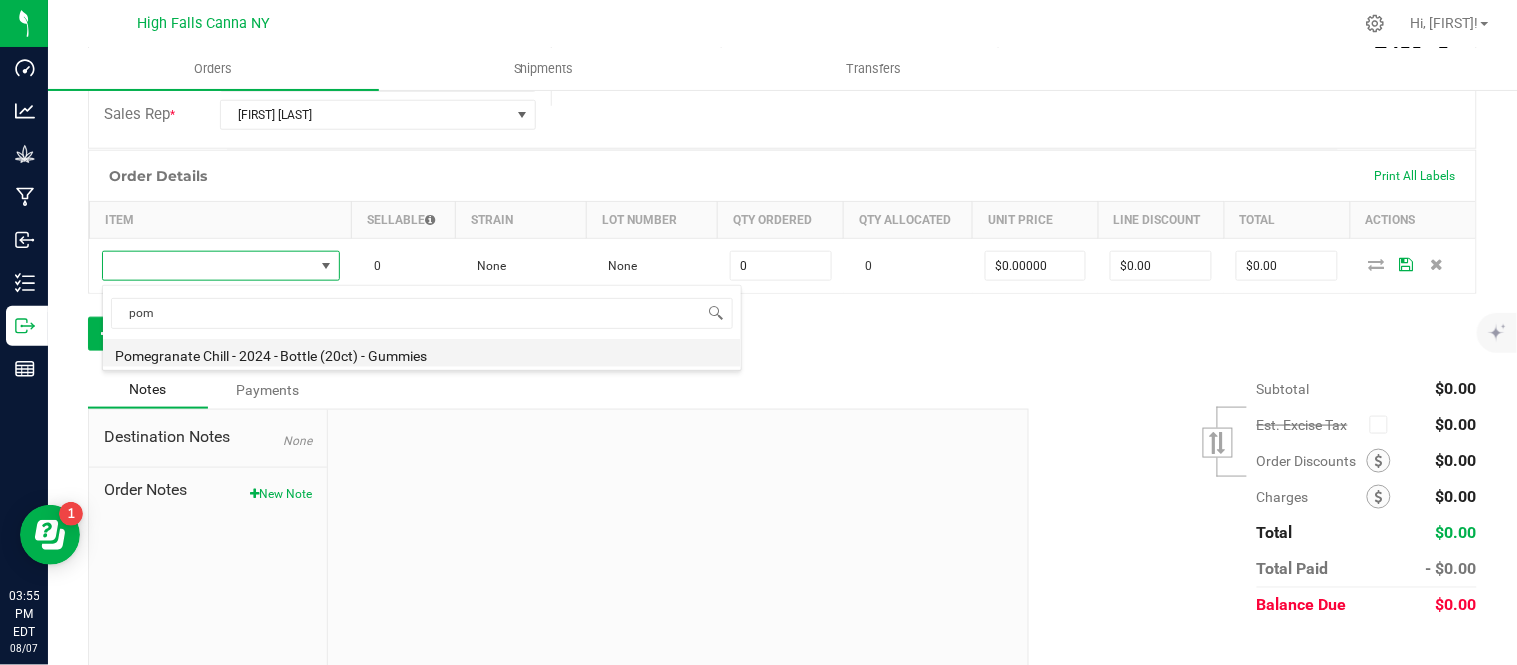 click on "Pomegranate Chill - 2024 - Bottle (20ct) - Gummies" at bounding box center [422, 353] 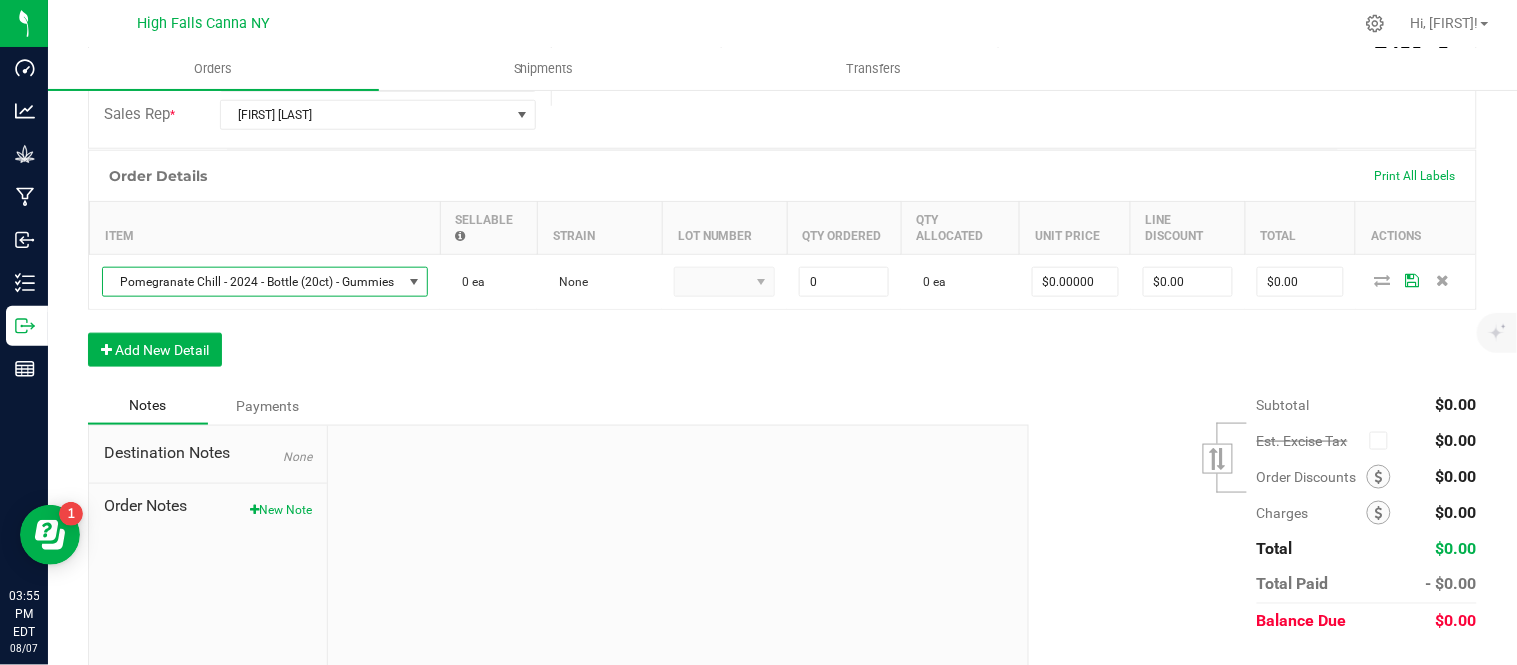type on "0 ea" 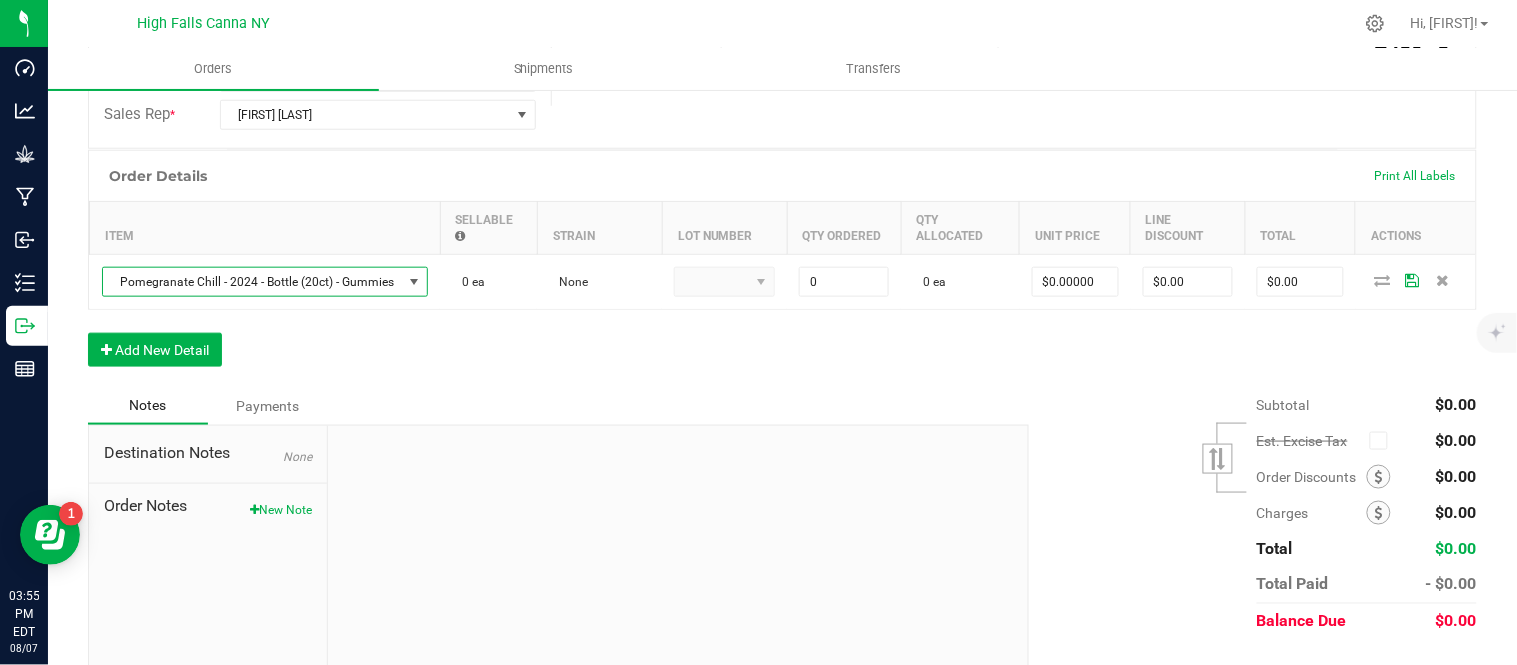 type on "$10.00000" 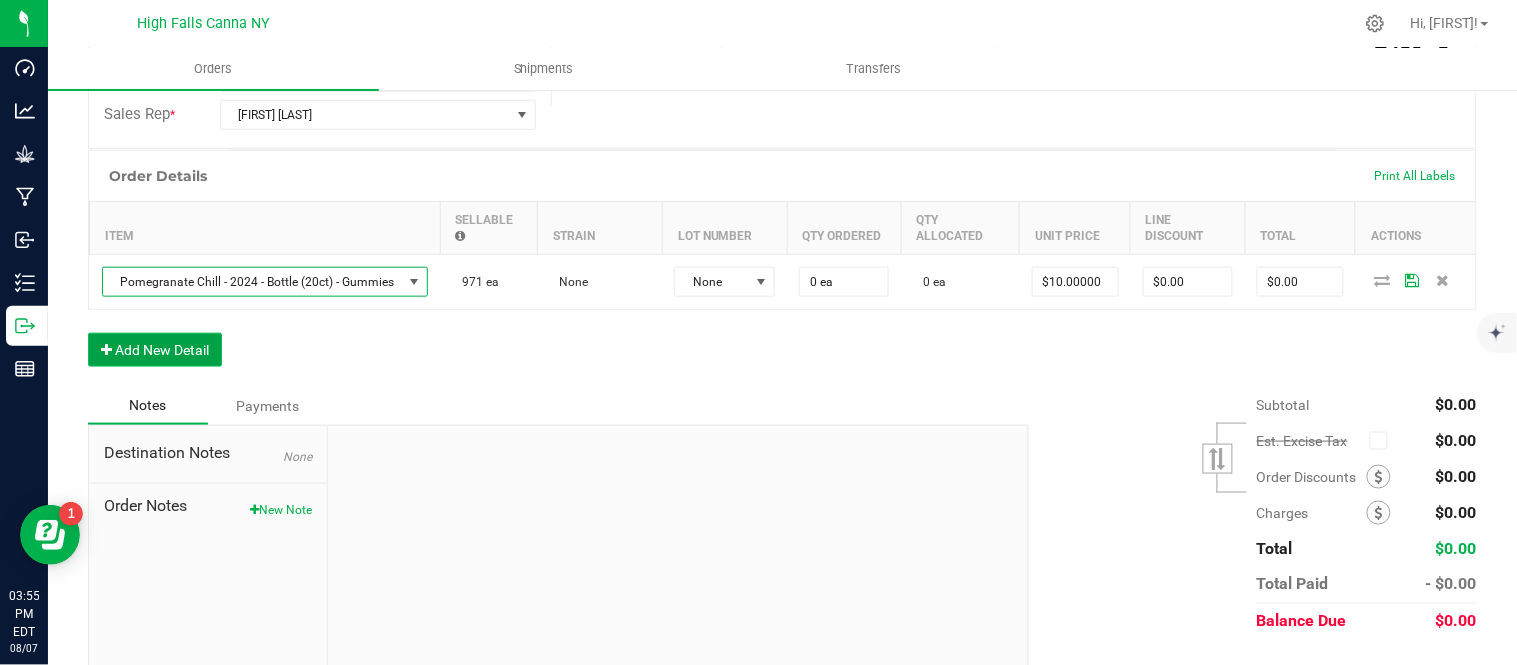 click on "Add New Detail" at bounding box center (155, 350) 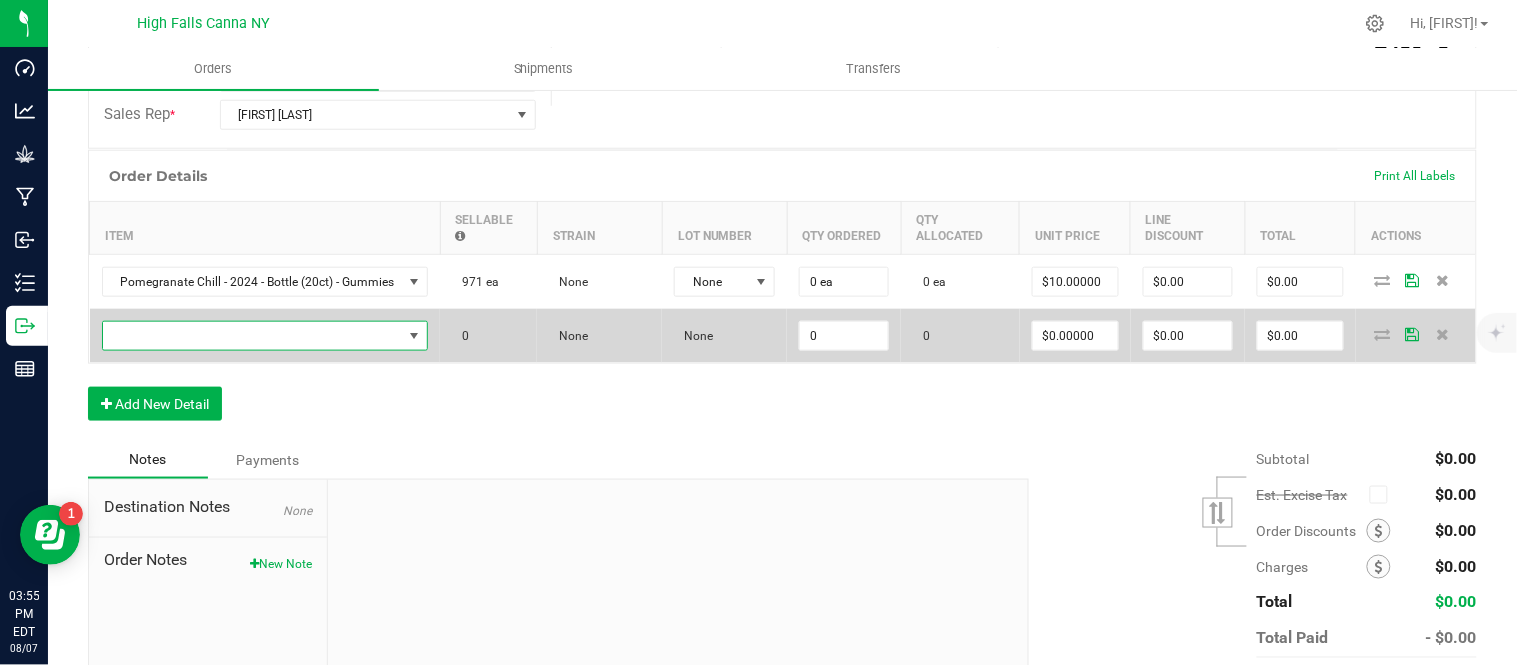 click at bounding box center (253, 336) 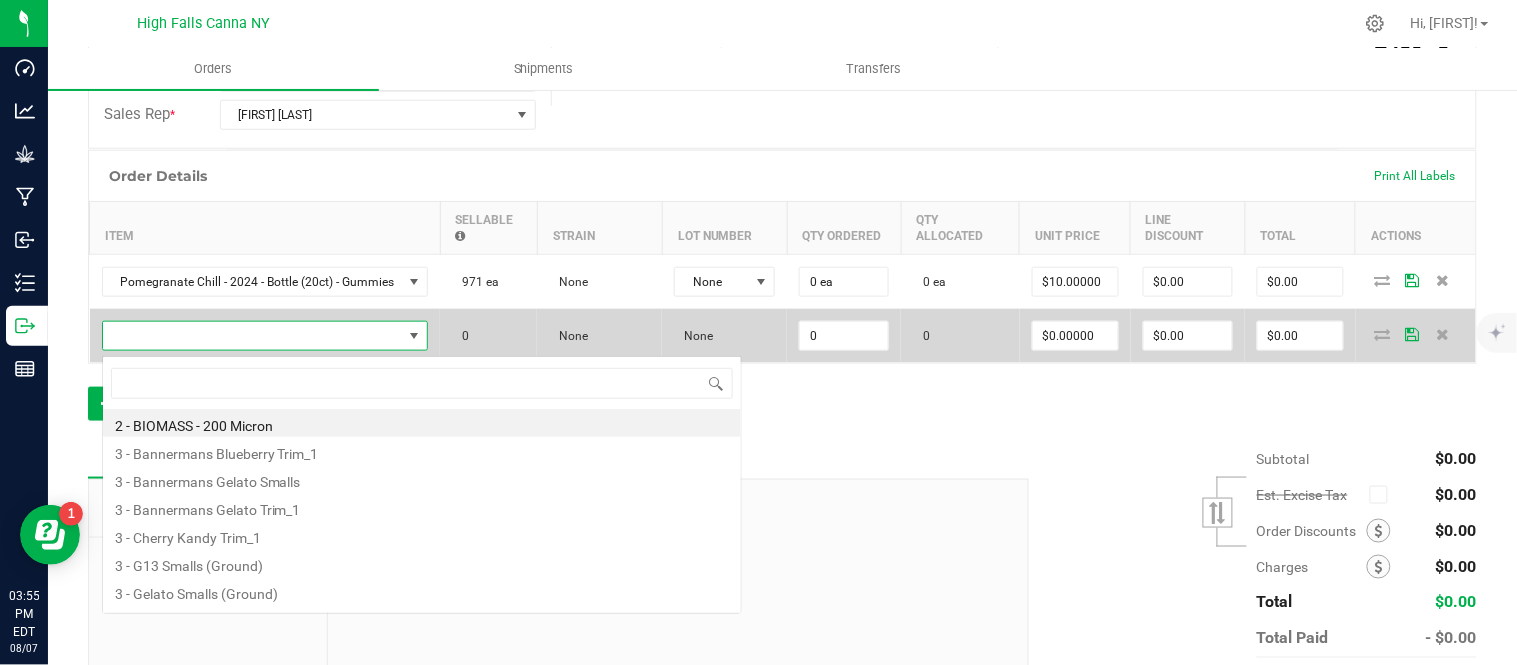 scroll, scrollTop: 99970, scrollLeft: 99654, axis: both 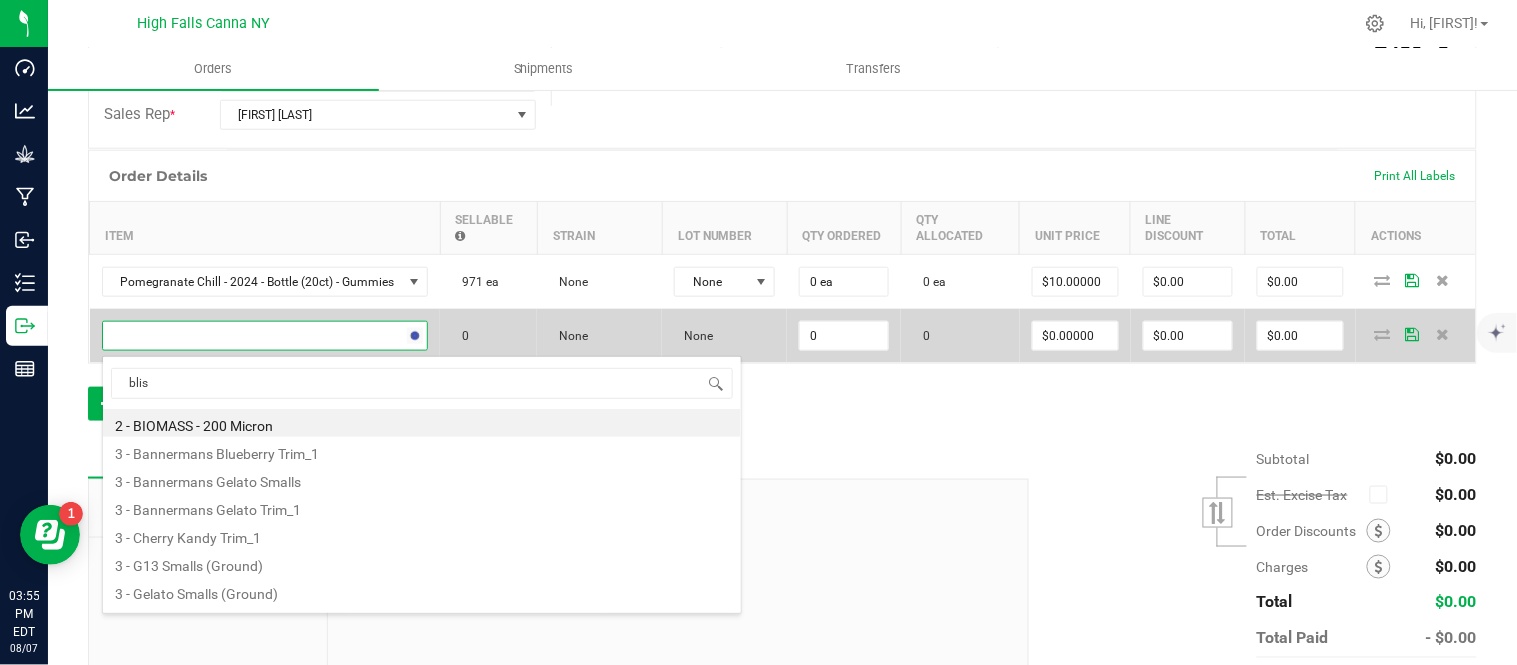 type on "bliss" 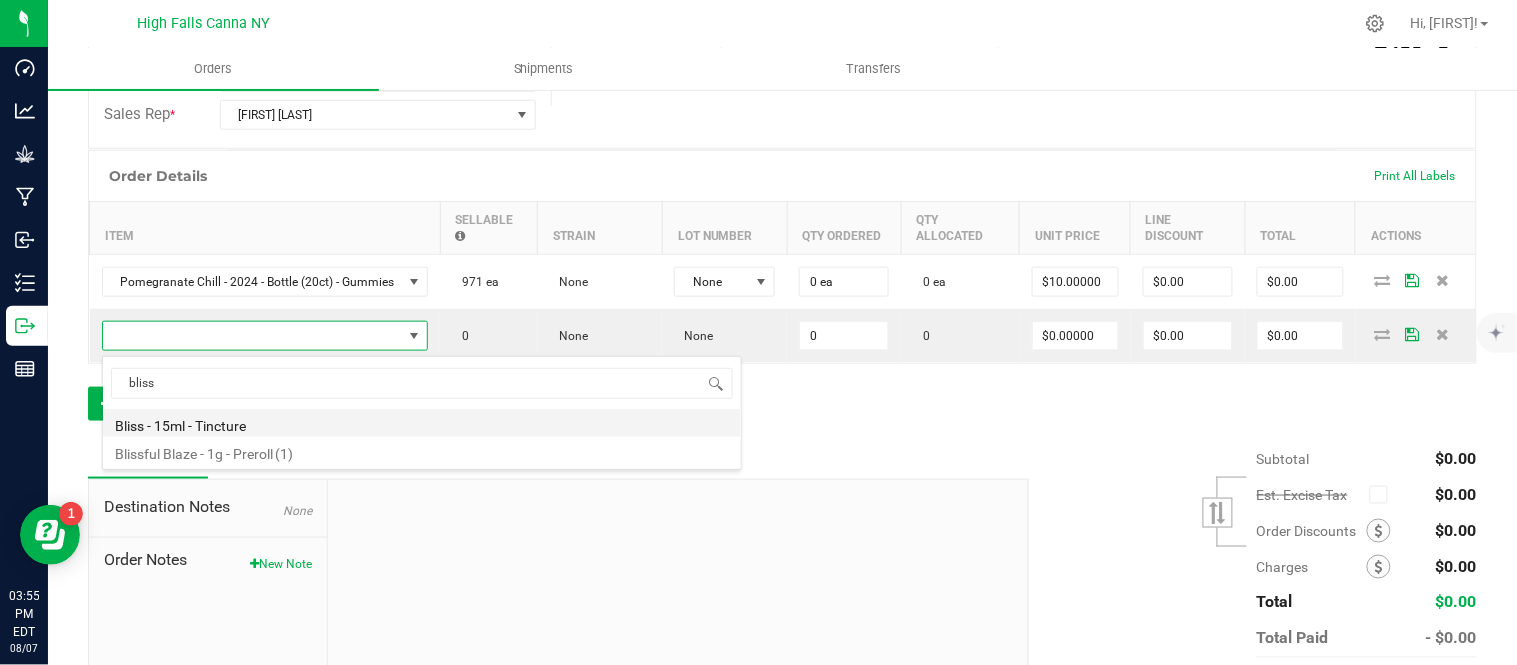 click on "Bliss - 15ml - Tincture" at bounding box center [422, 423] 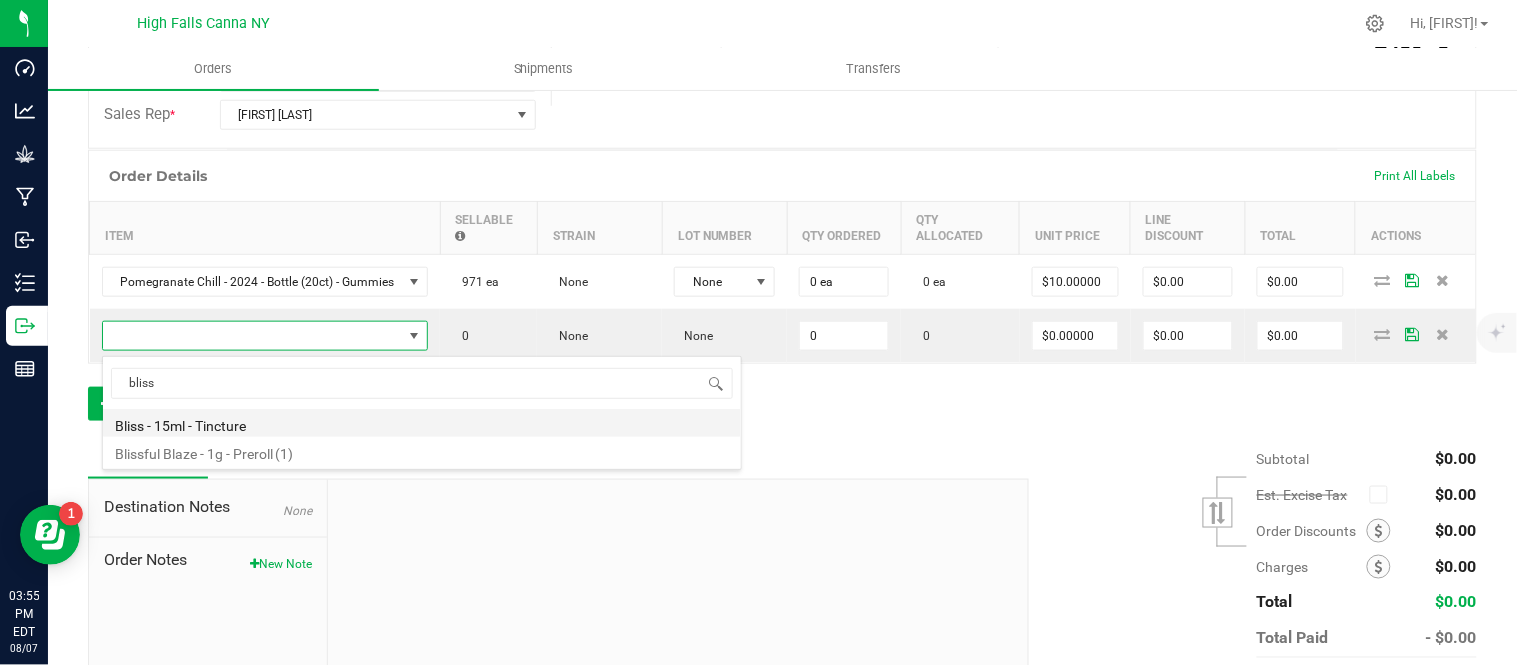 type on "0 ea" 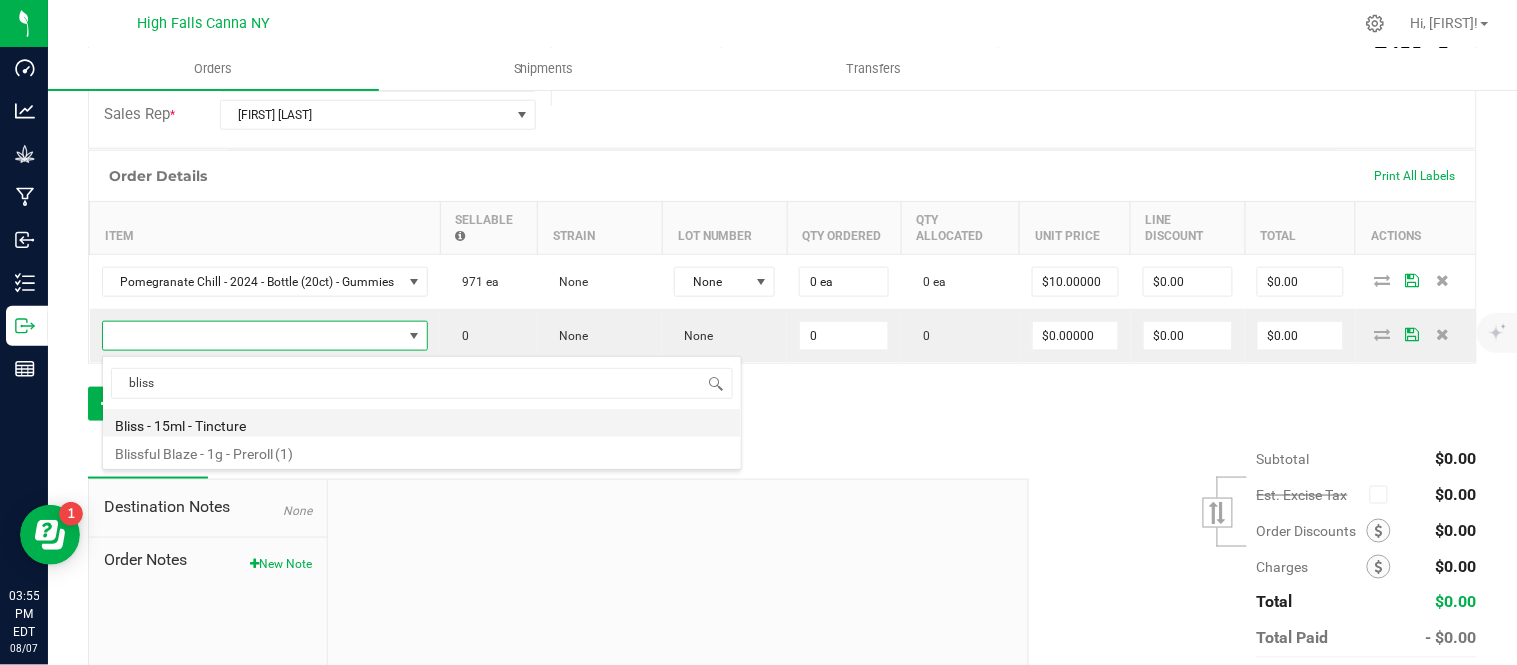 type on "$20.00000" 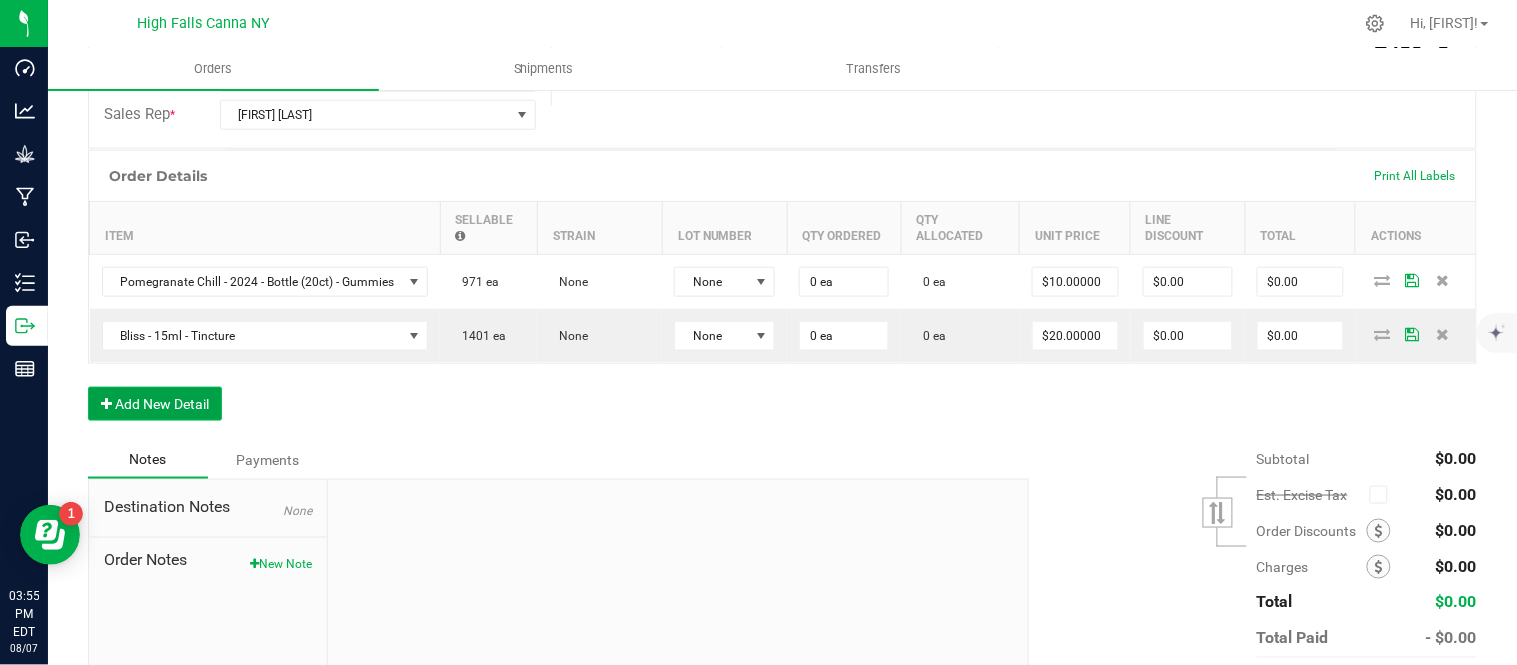 click on "Add New Detail" at bounding box center (155, 404) 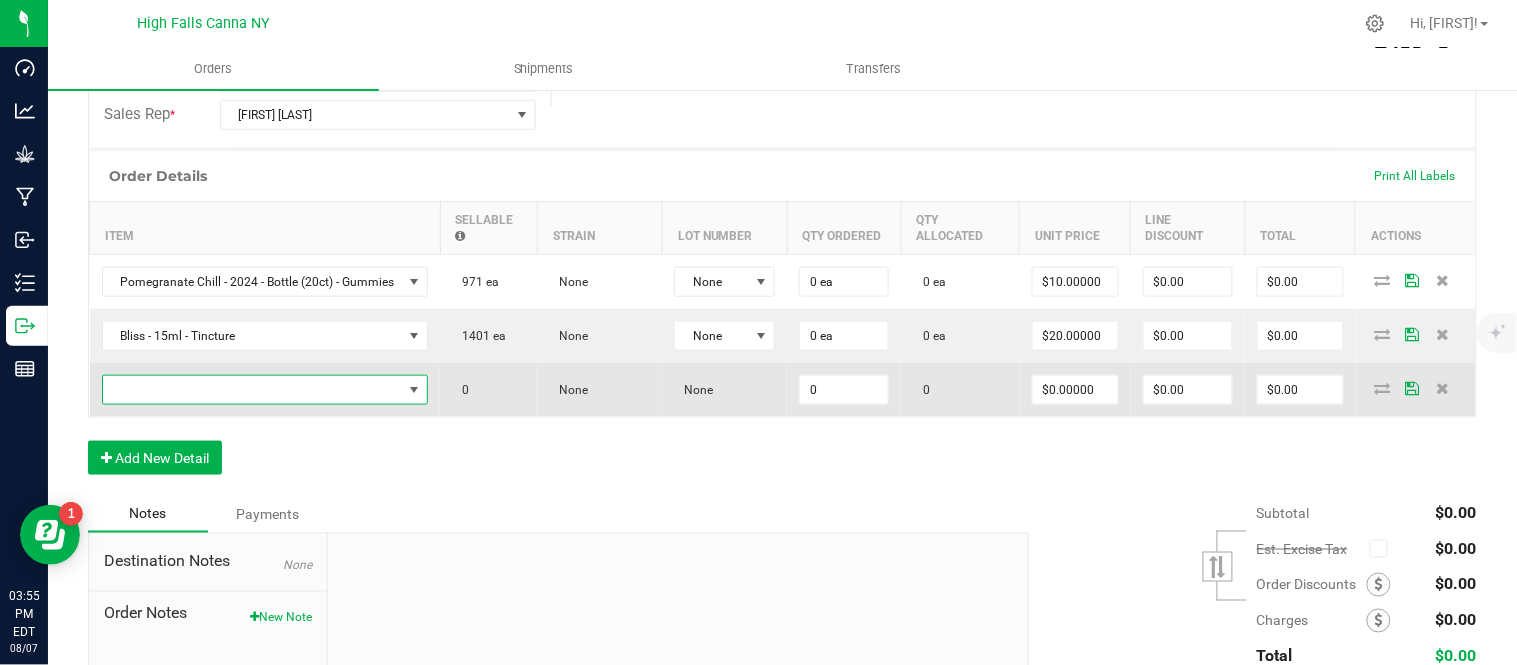 click at bounding box center (253, 390) 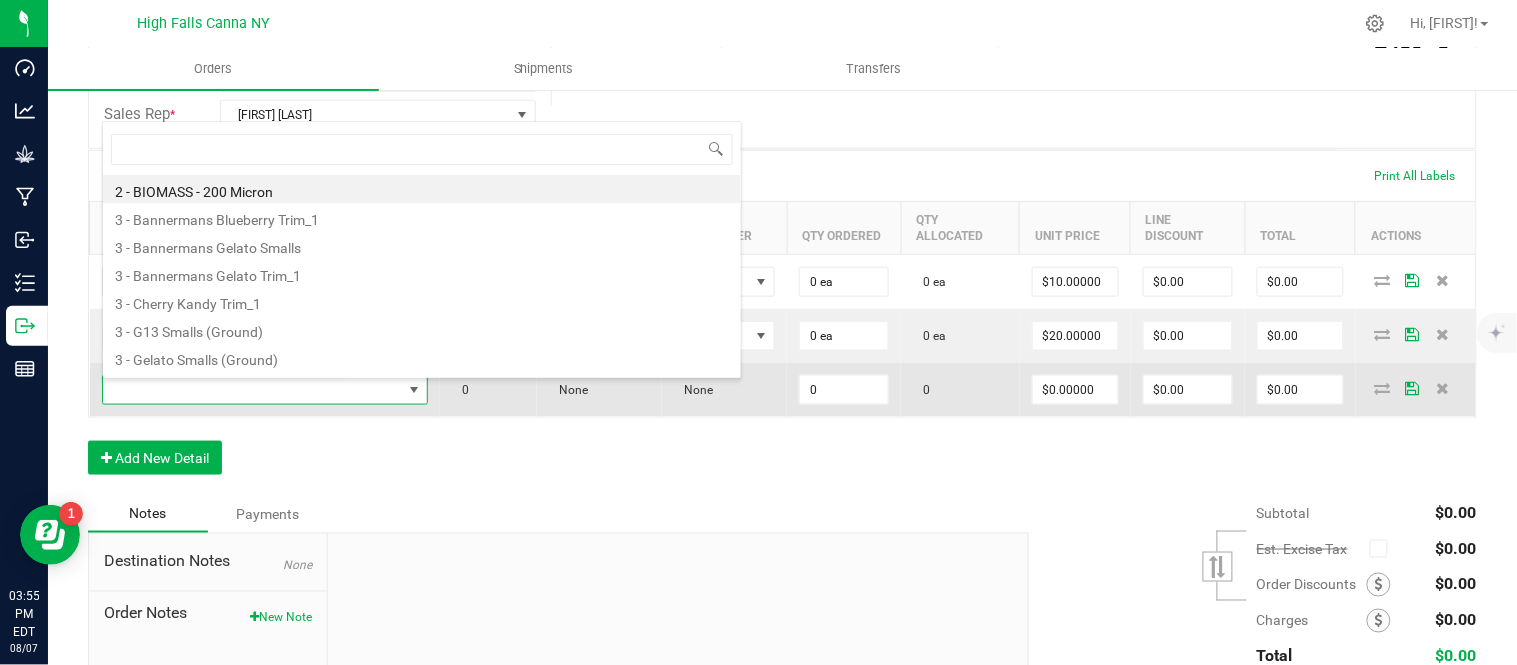 scroll, scrollTop: 99970, scrollLeft: 99654, axis: both 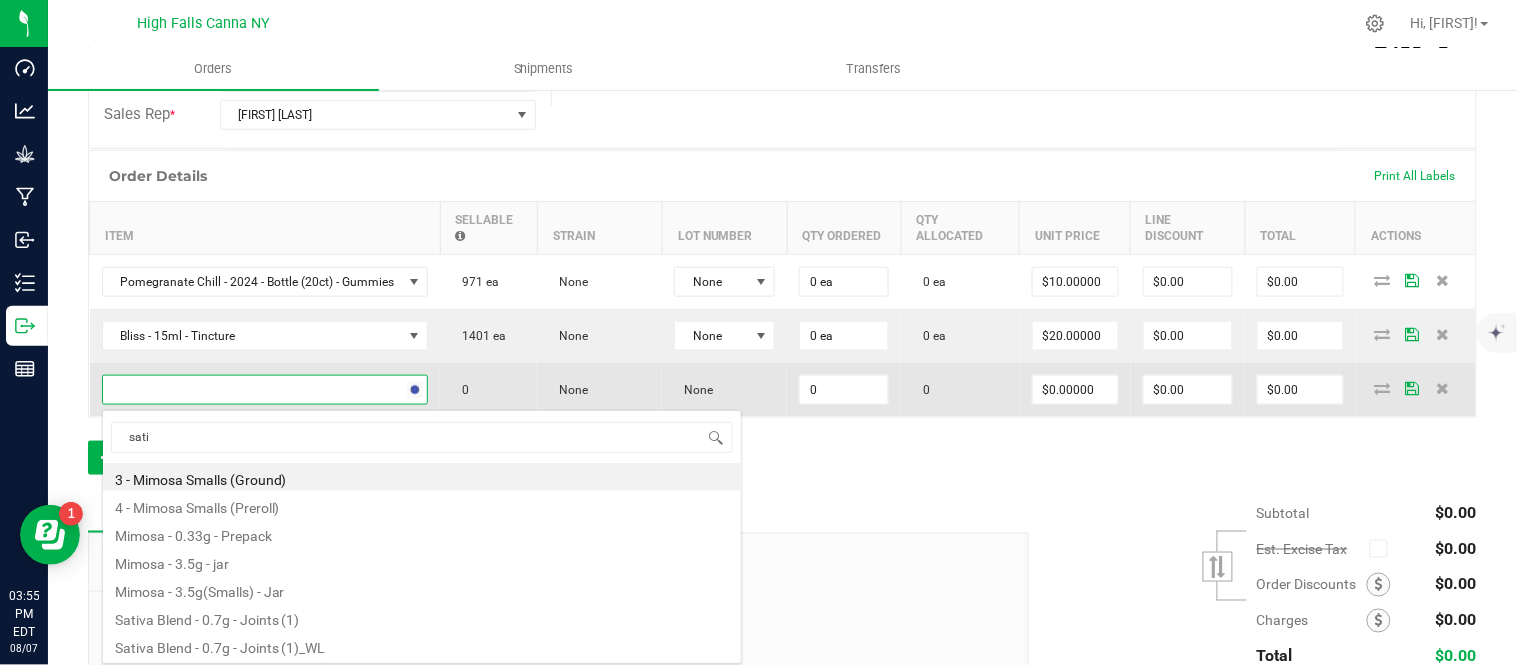 type on "sativ" 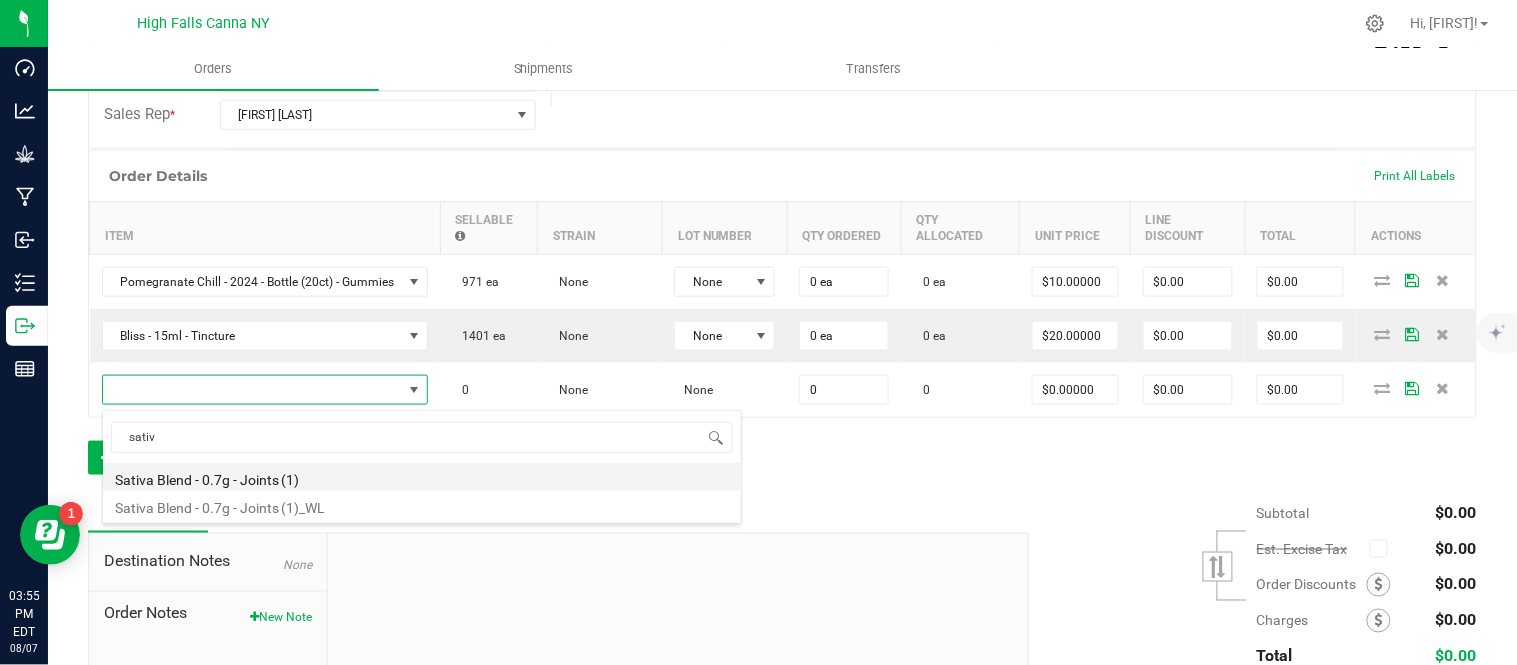 click on "Sativa Blend - 0.7g - Joints (1)" at bounding box center [422, 477] 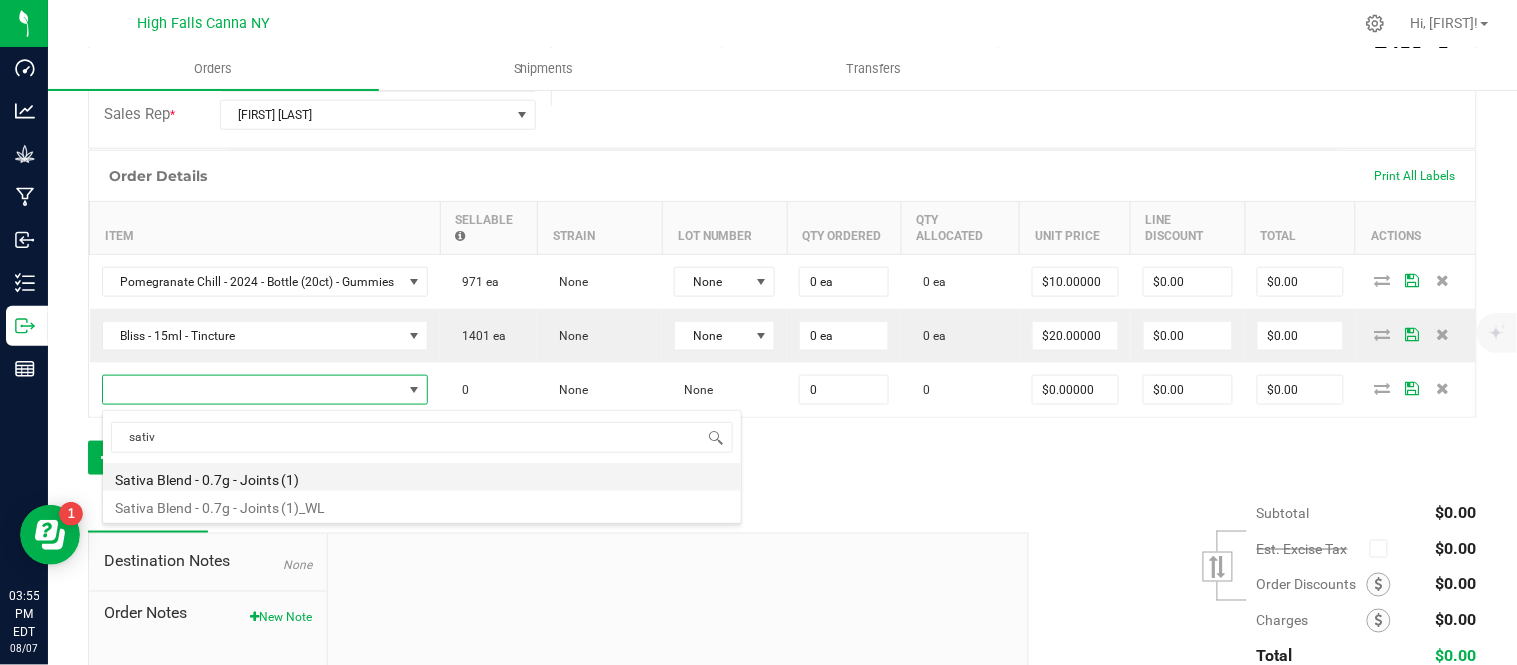 type on "0 ea" 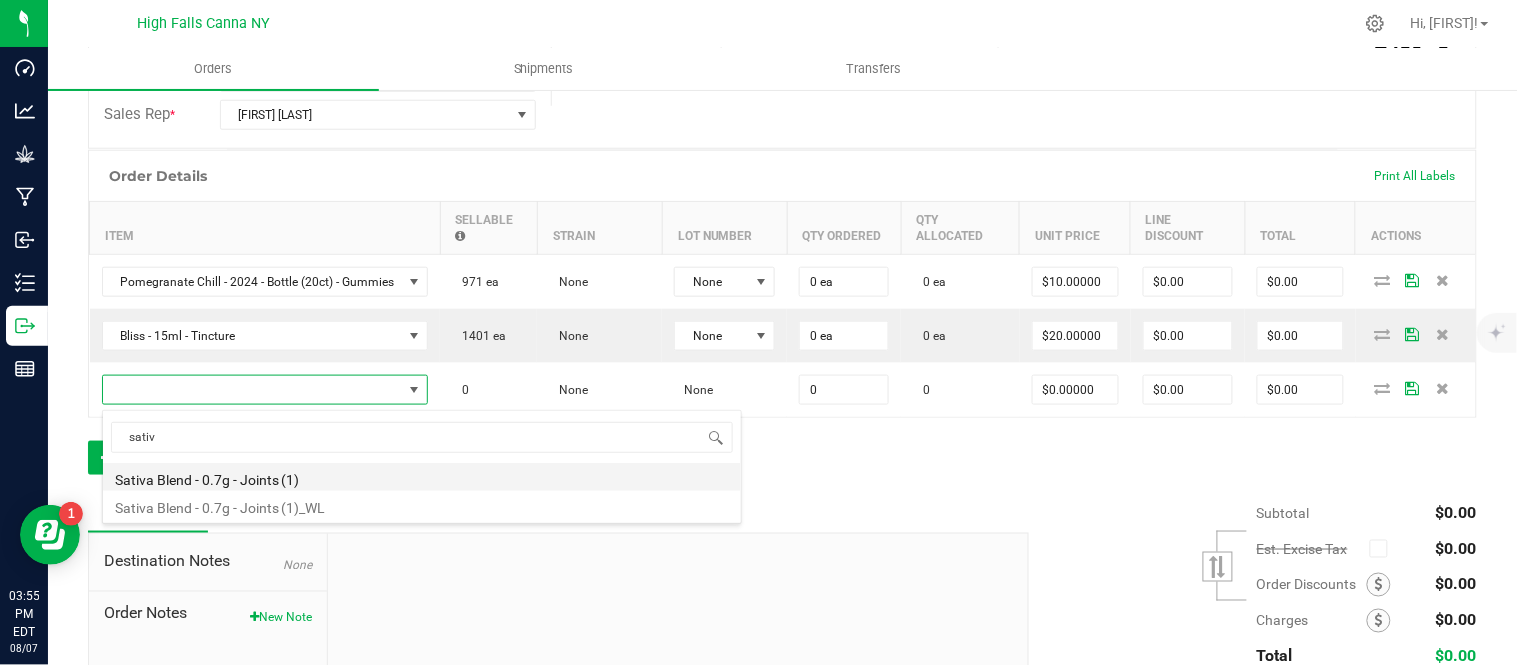 type on "$4.42000" 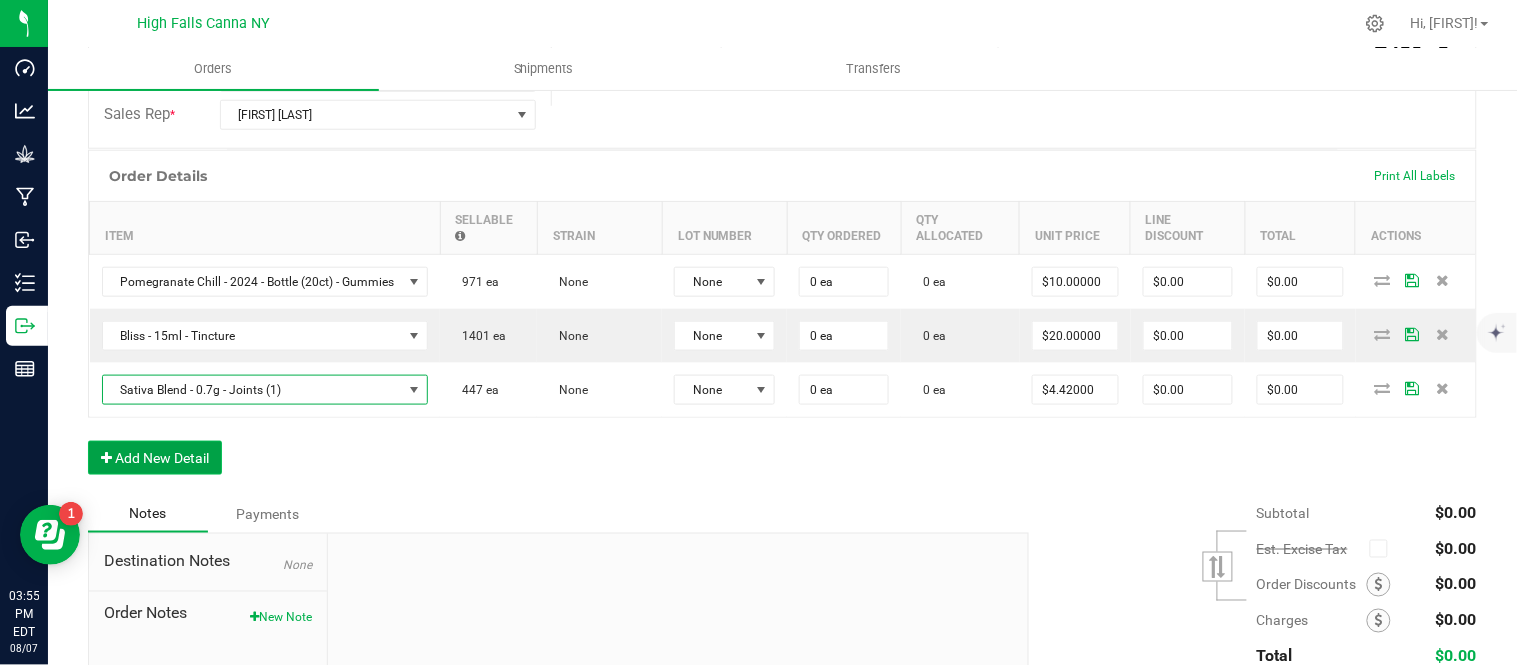 click on "Add New Detail" at bounding box center [155, 458] 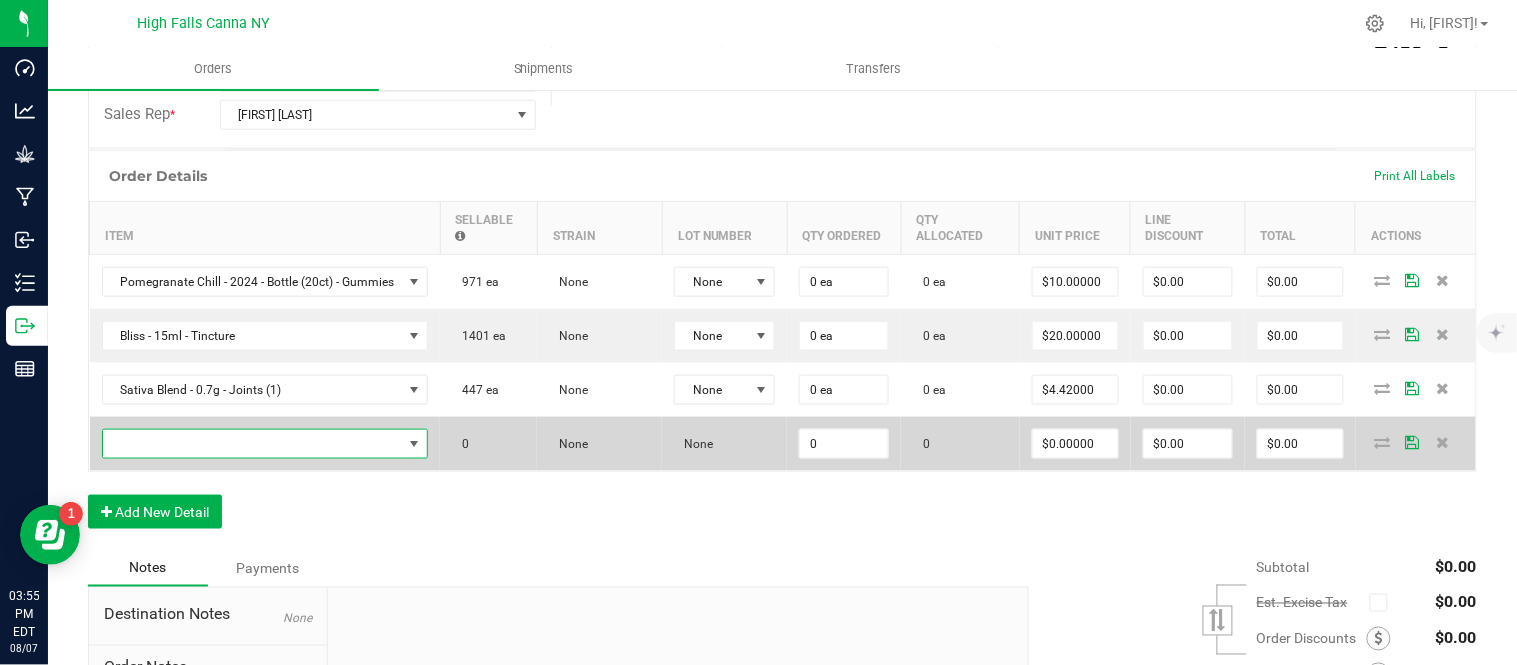 click at bounding box center (253, 444) 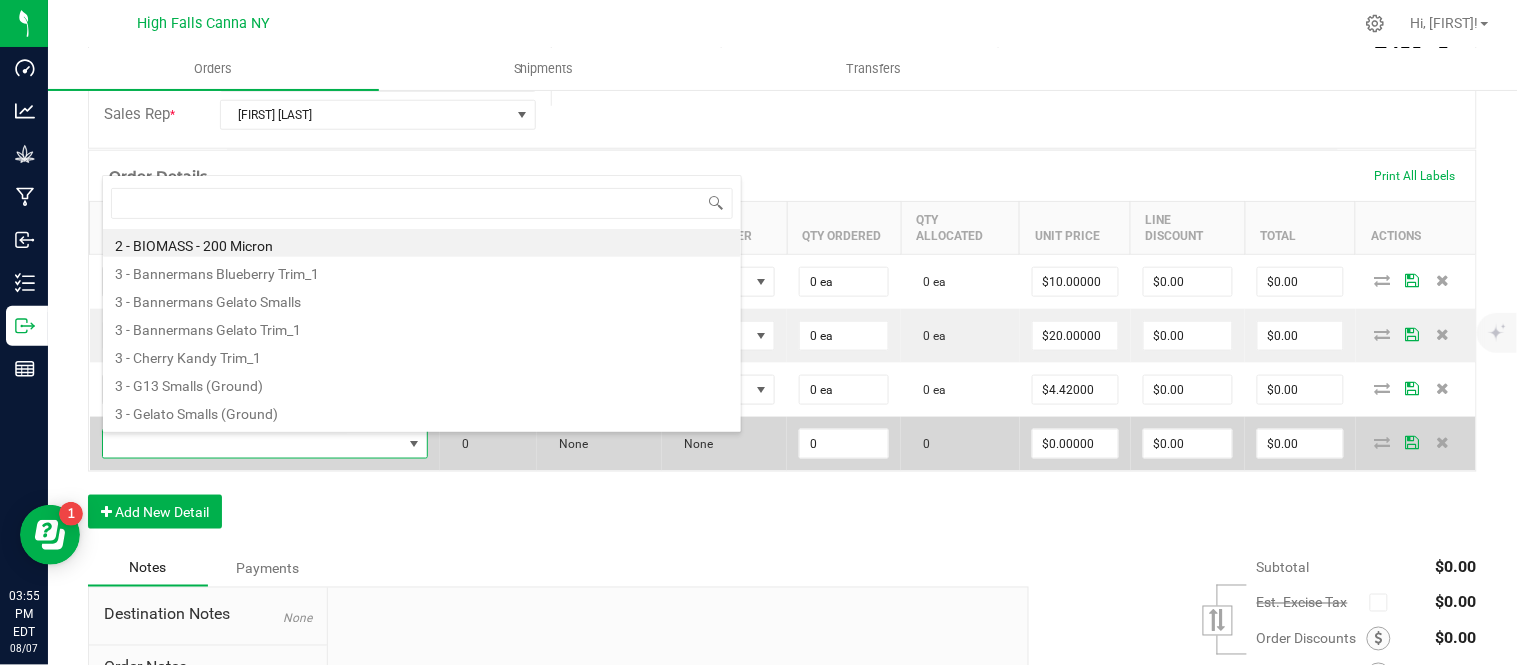 scroll, scrollTop: 99970, scrollLeft: 99654, axis: both 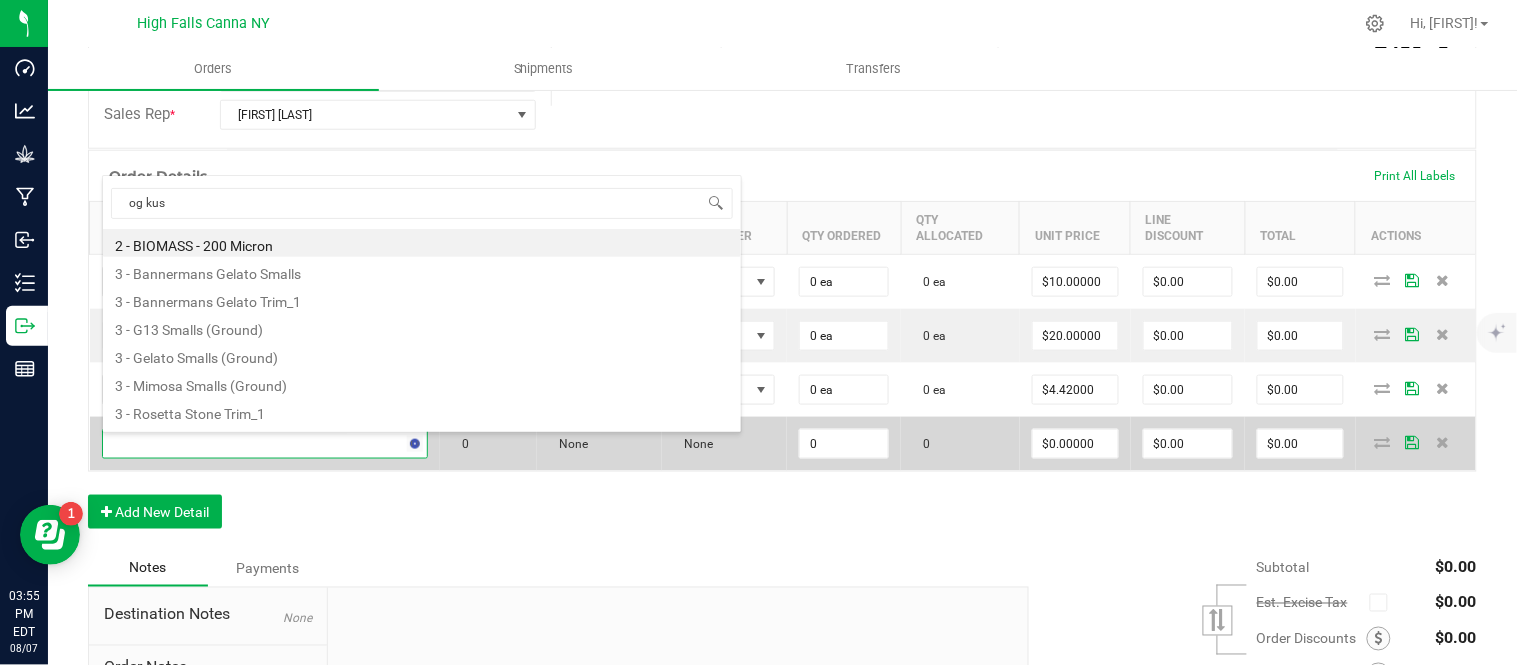 type on "og kush" 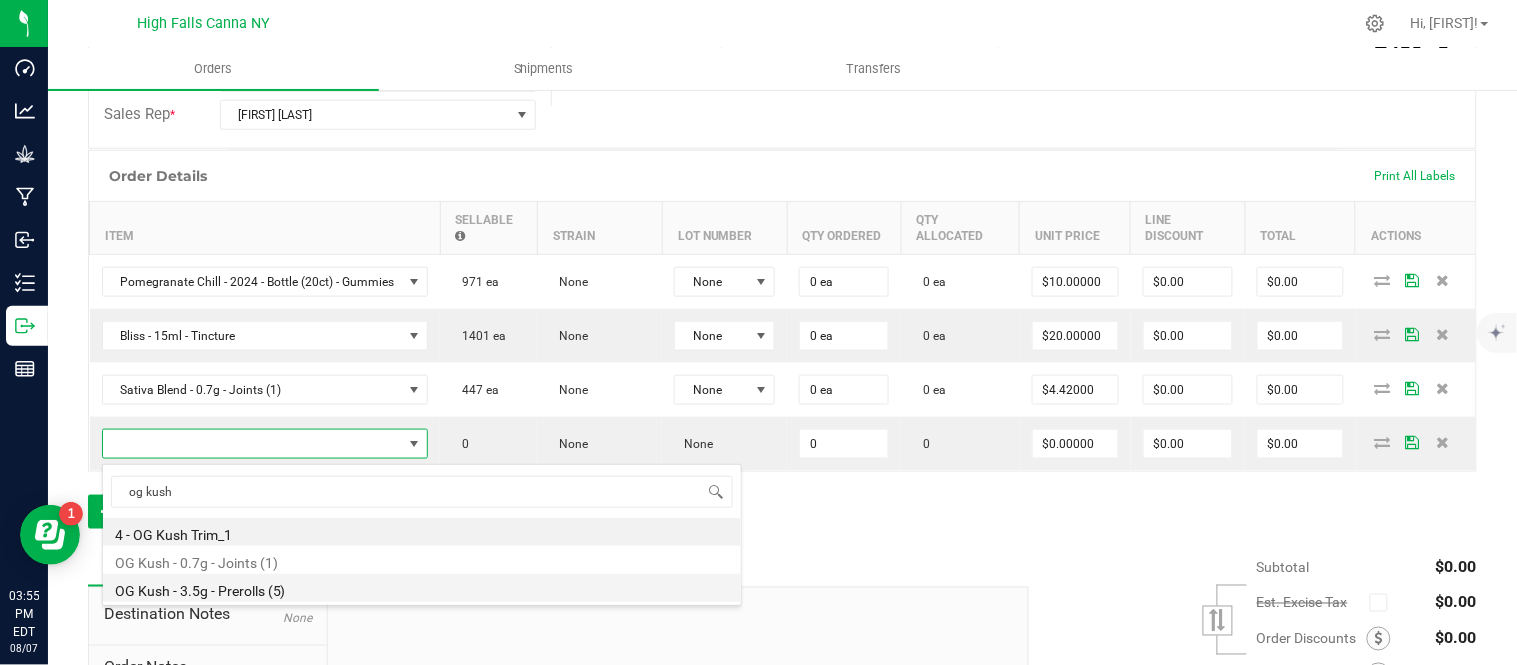 click on "OG Kush - 3.5g - Prerolls (5)" at bounding box center (422, 588) 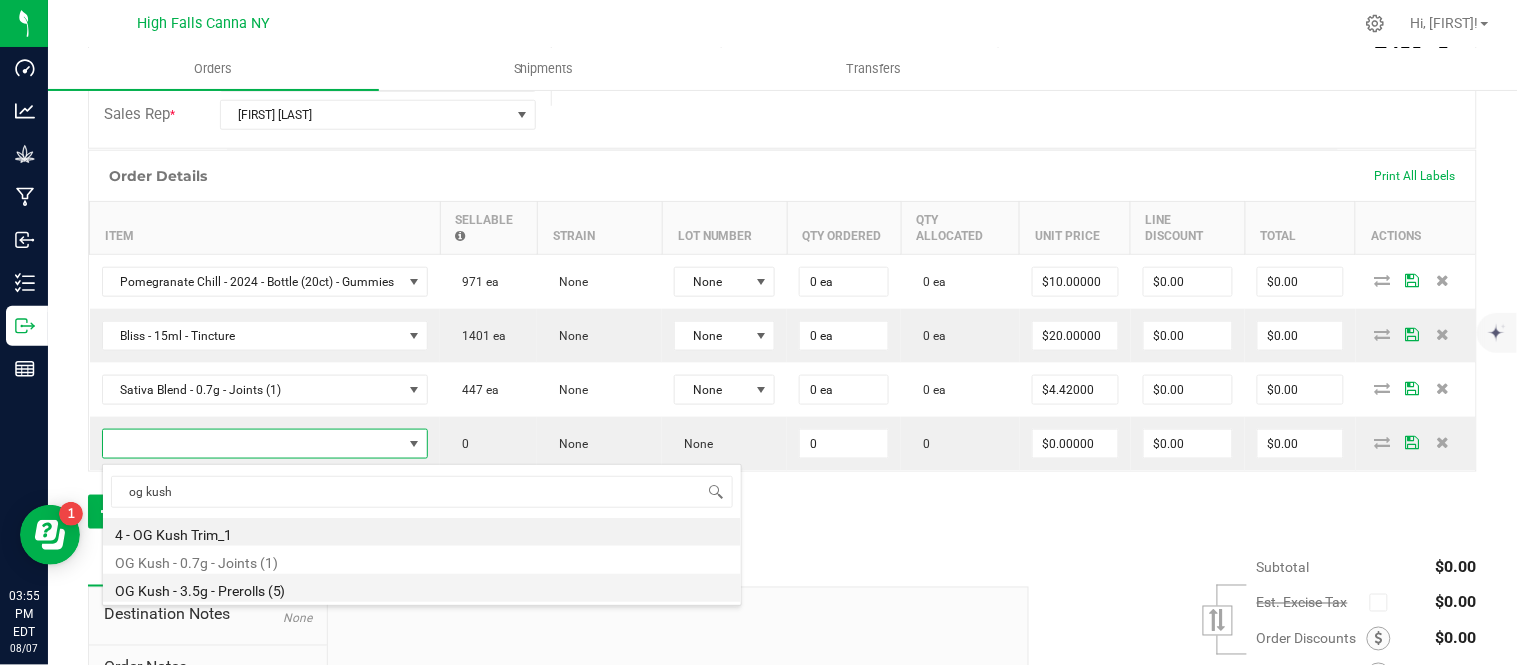 type on "0 ea" 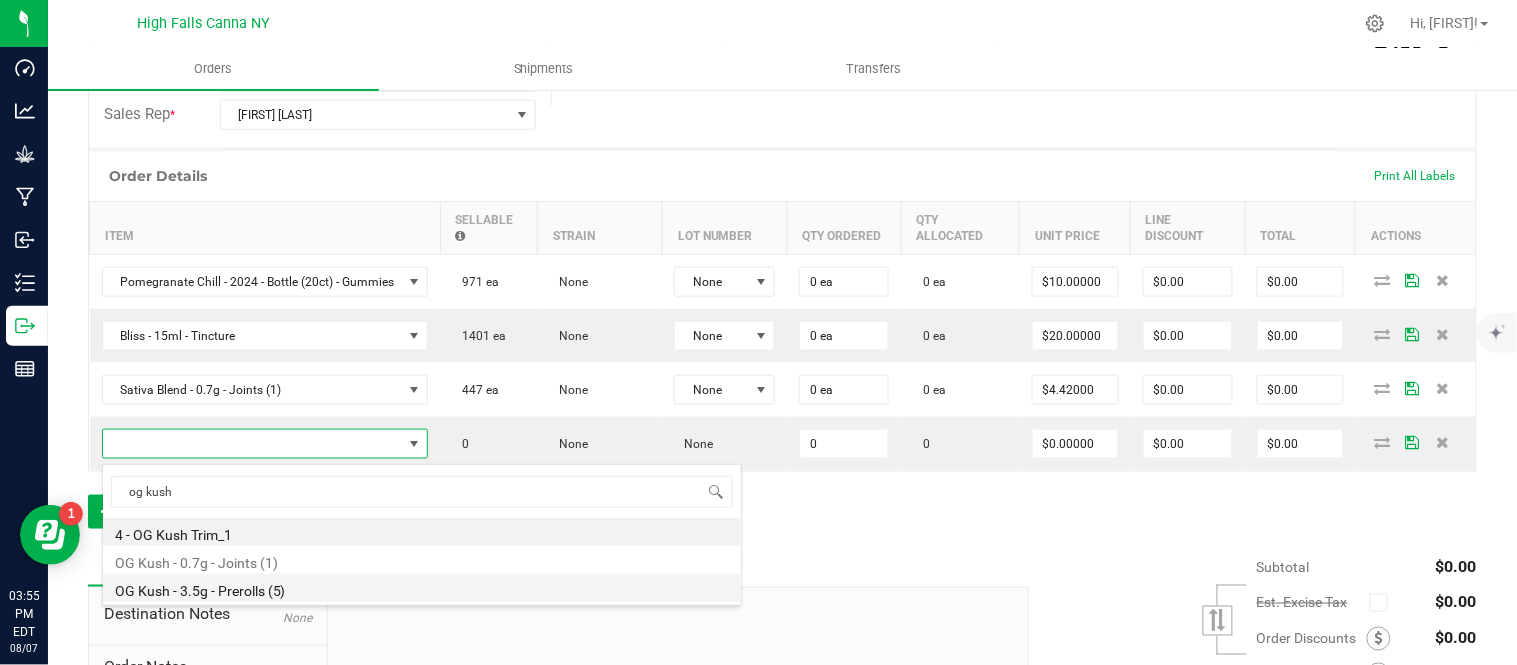 type on "$15.00000" 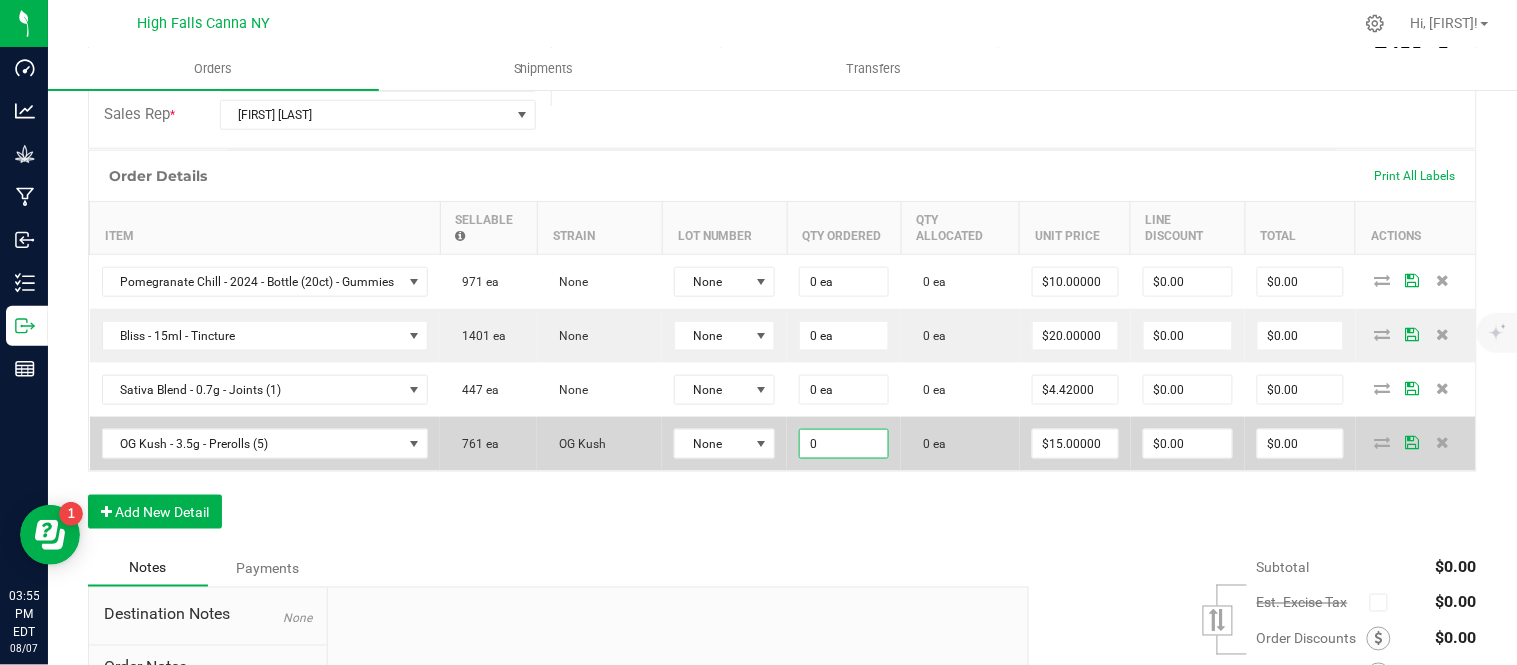 click on "0" at bounding box center (844, 444) 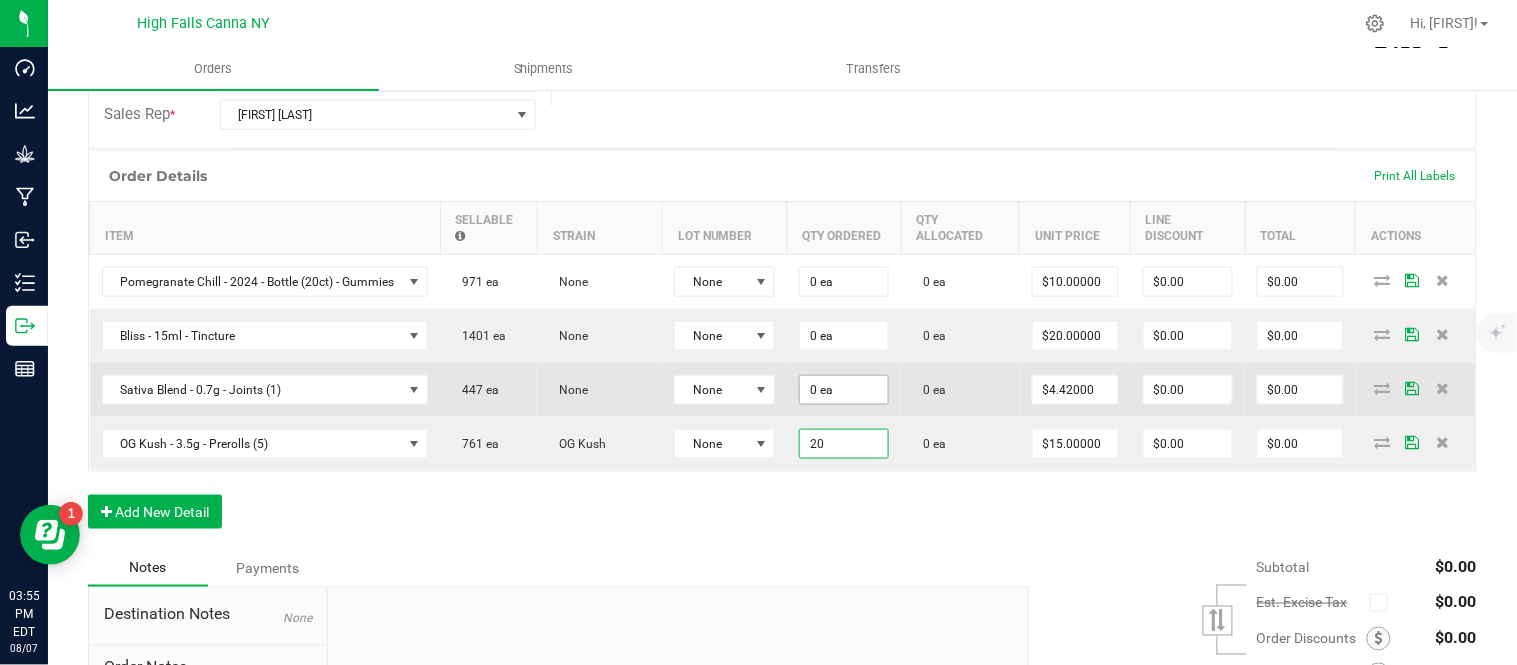 type on "20" 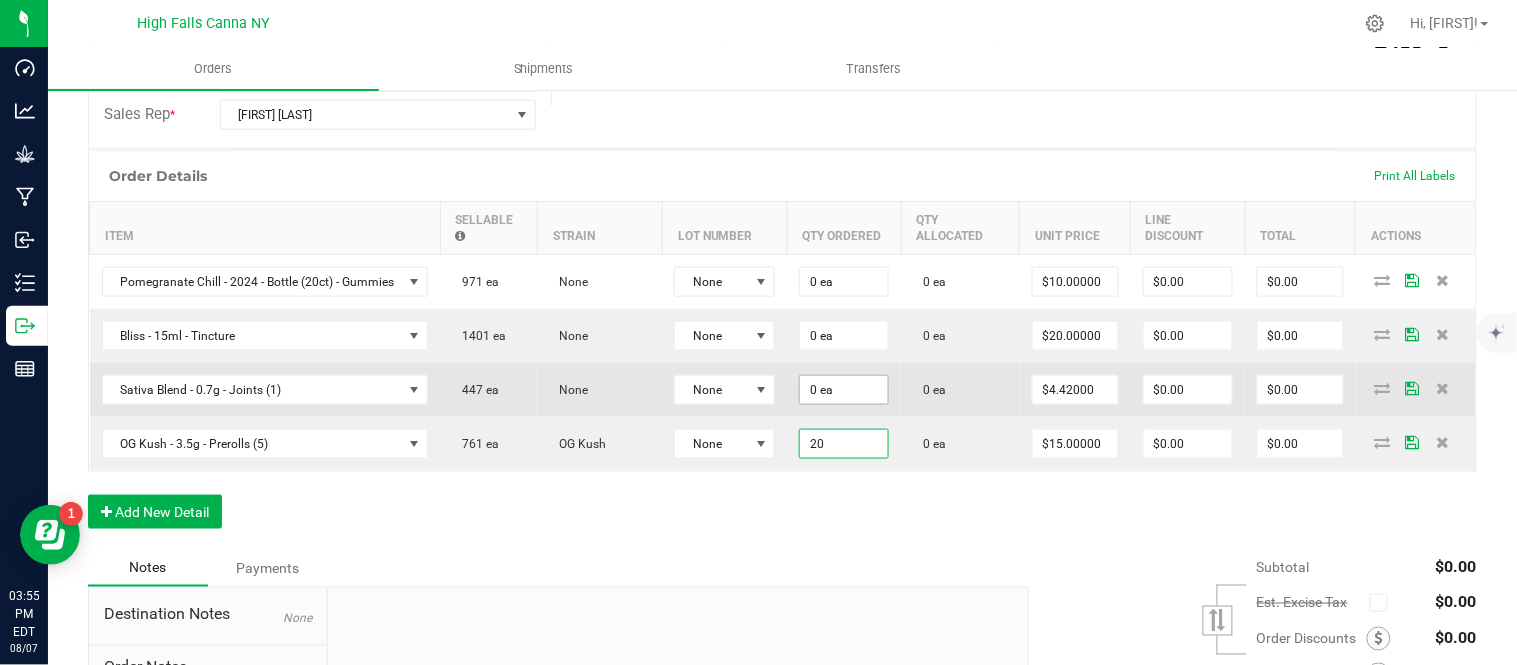 type on "0" 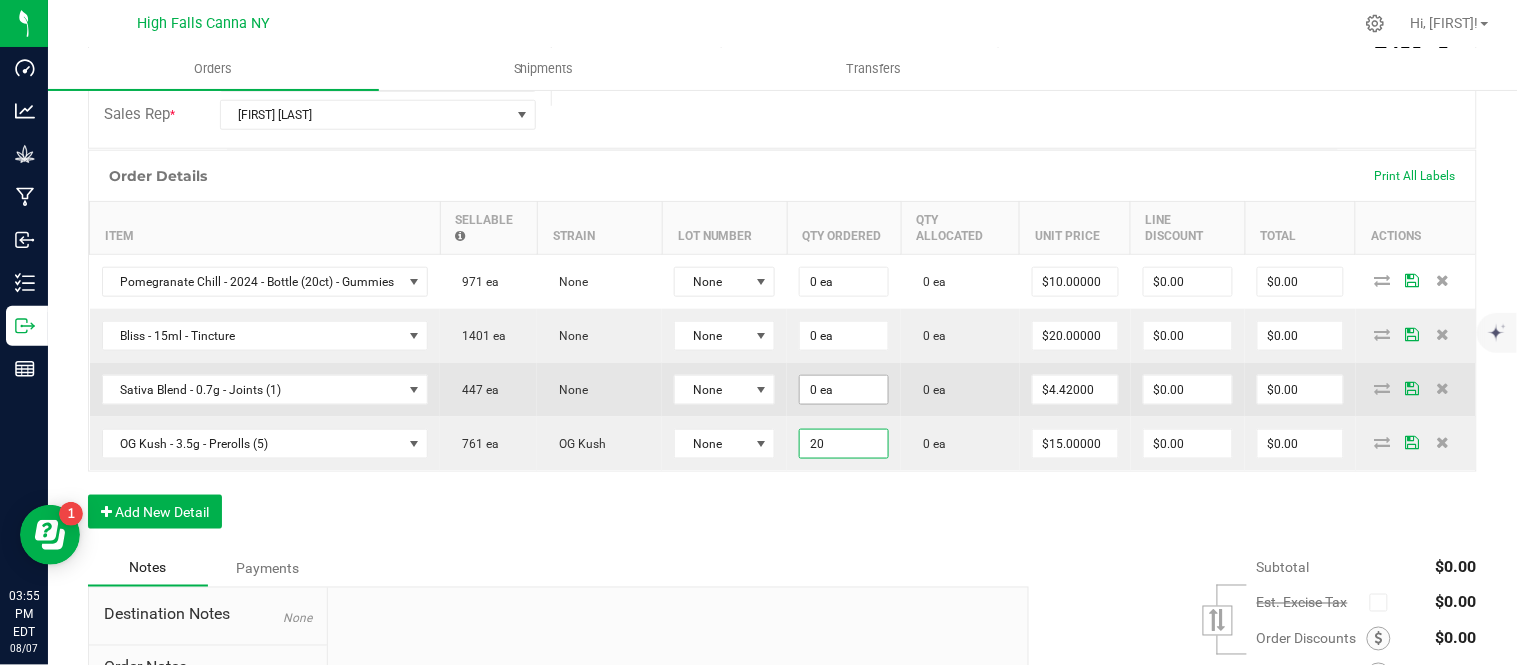 type on "20 ea" 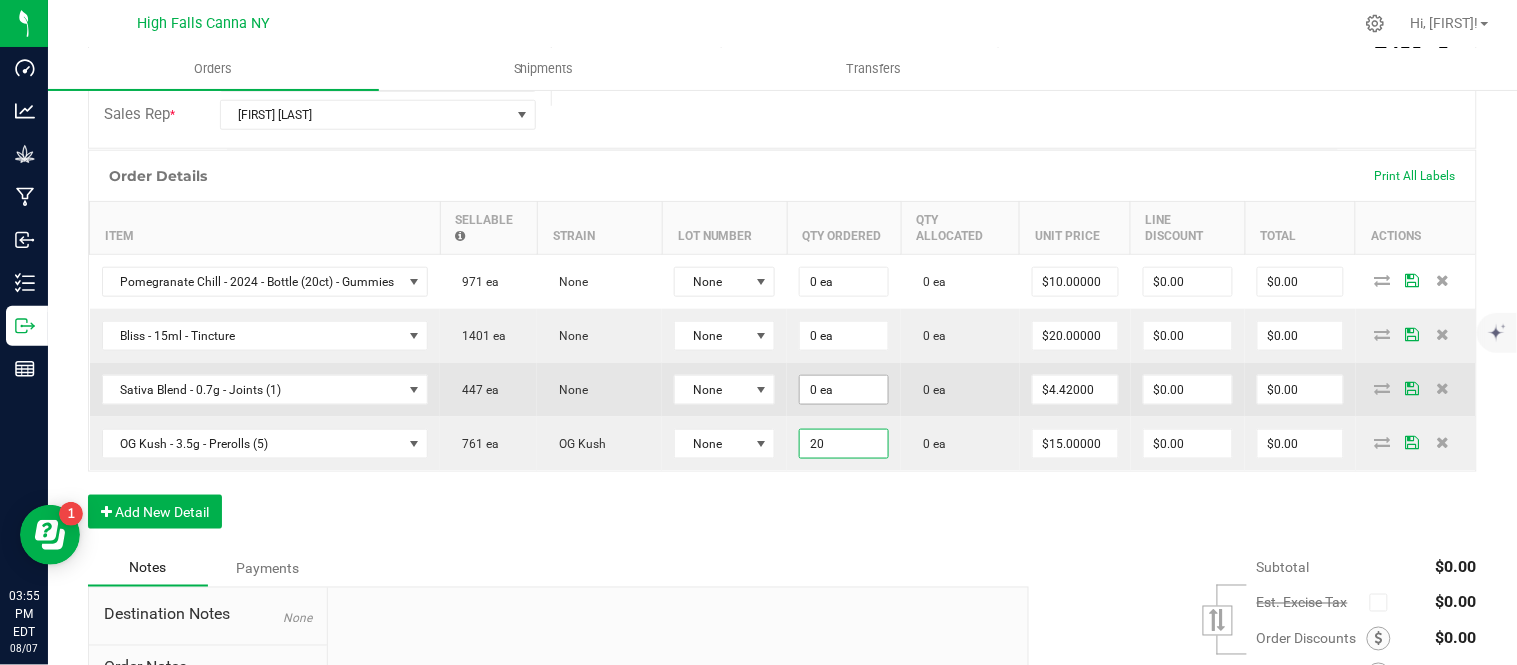type on "$300.00" 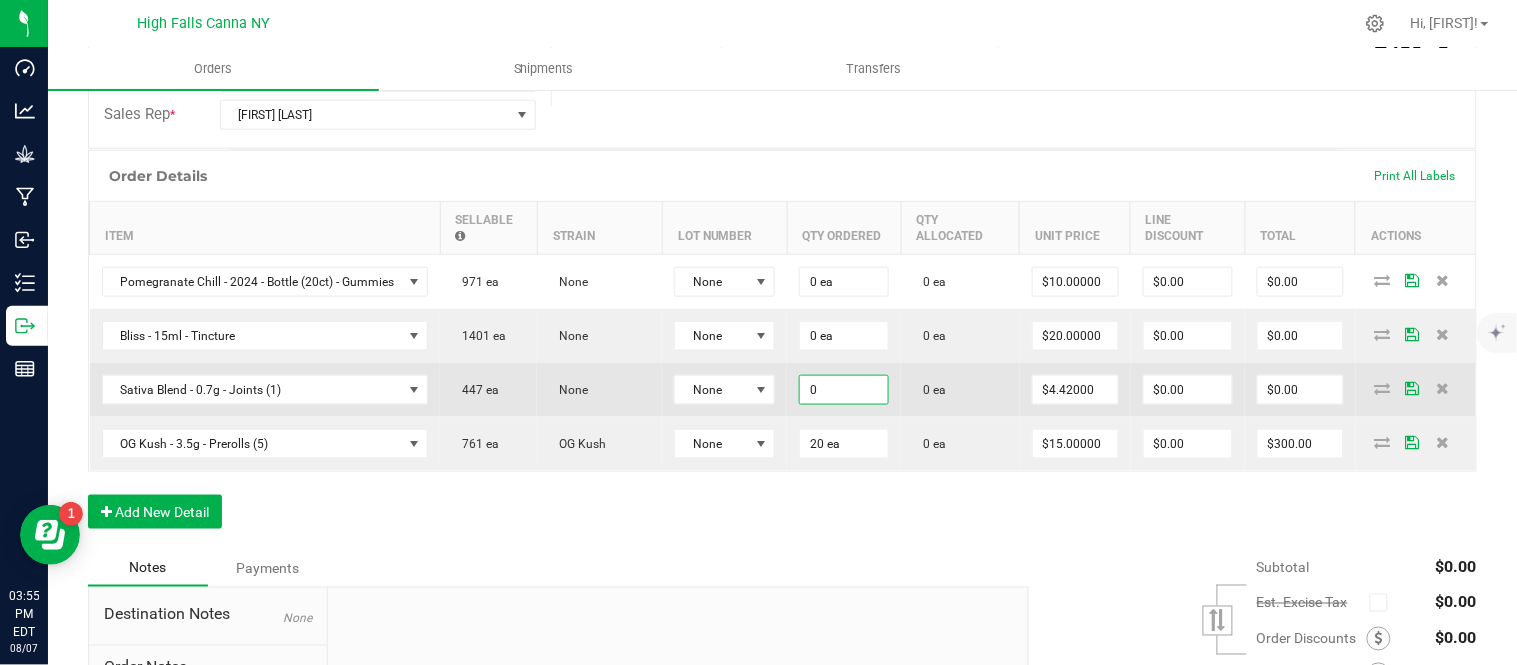 click on "0" at bounding box center [844, 390] 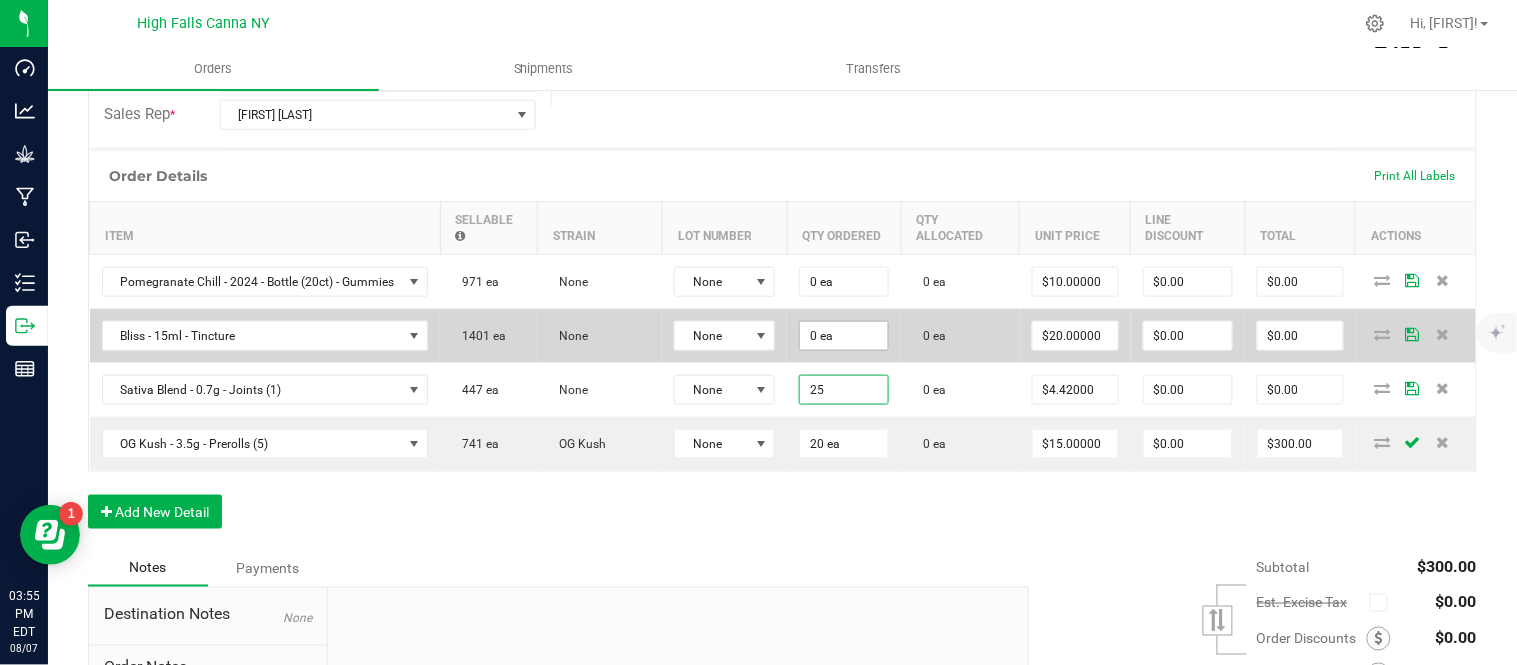 type on "25" 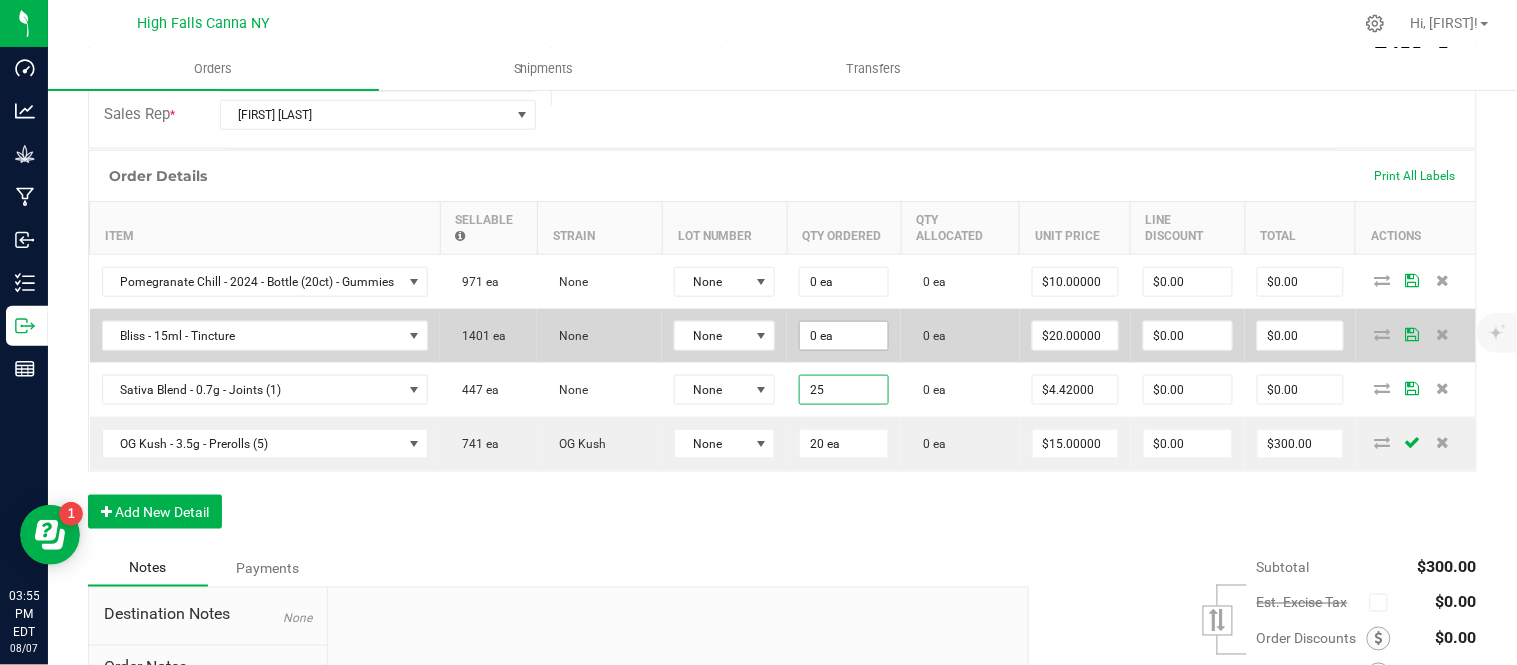 type on "0" 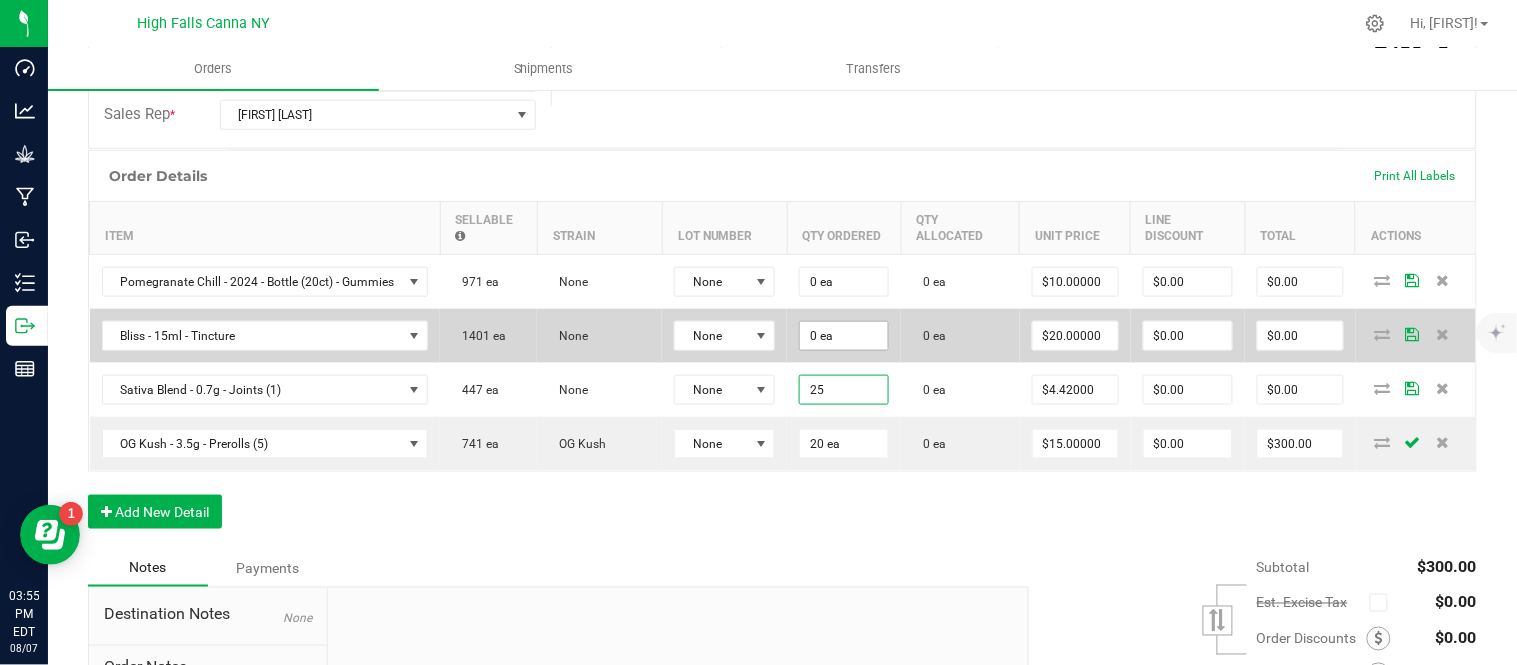 type on "25 ea" 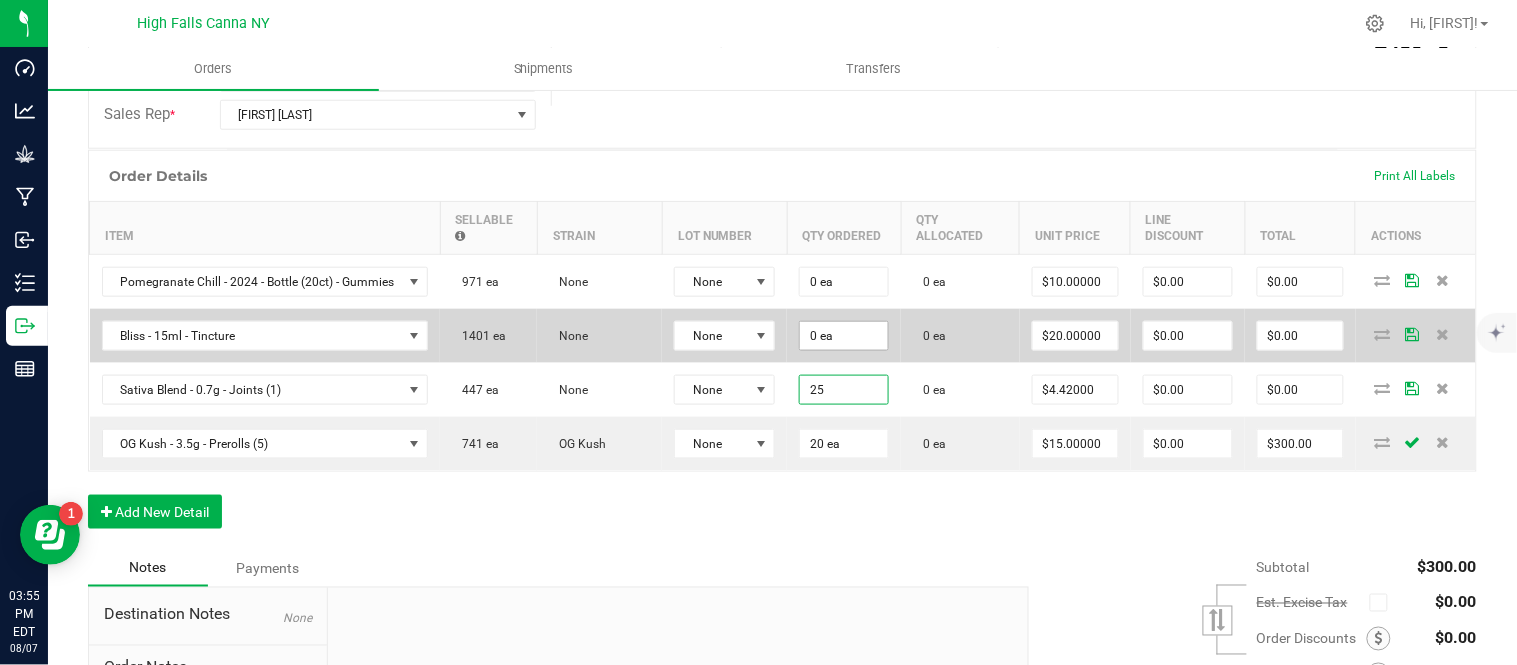 type on "$110.50" 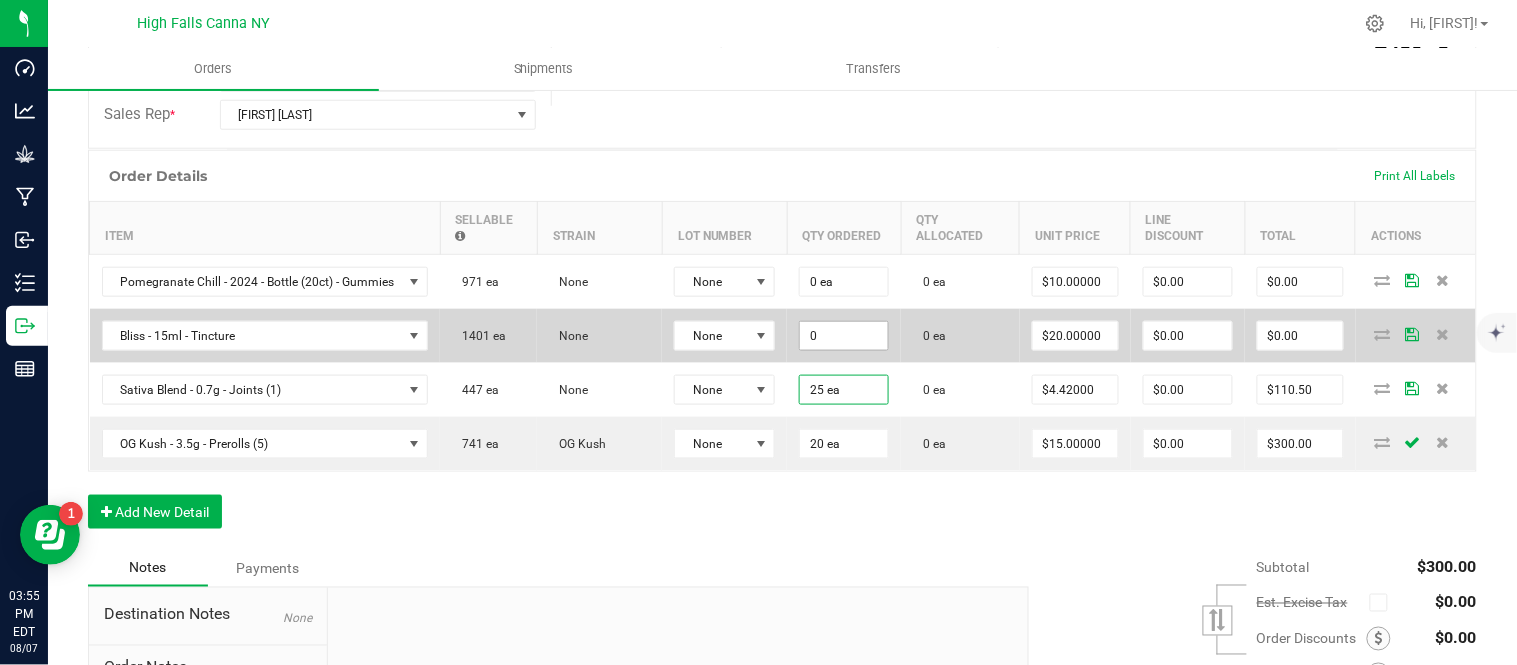click on "0" at bounding box center [844, 336] 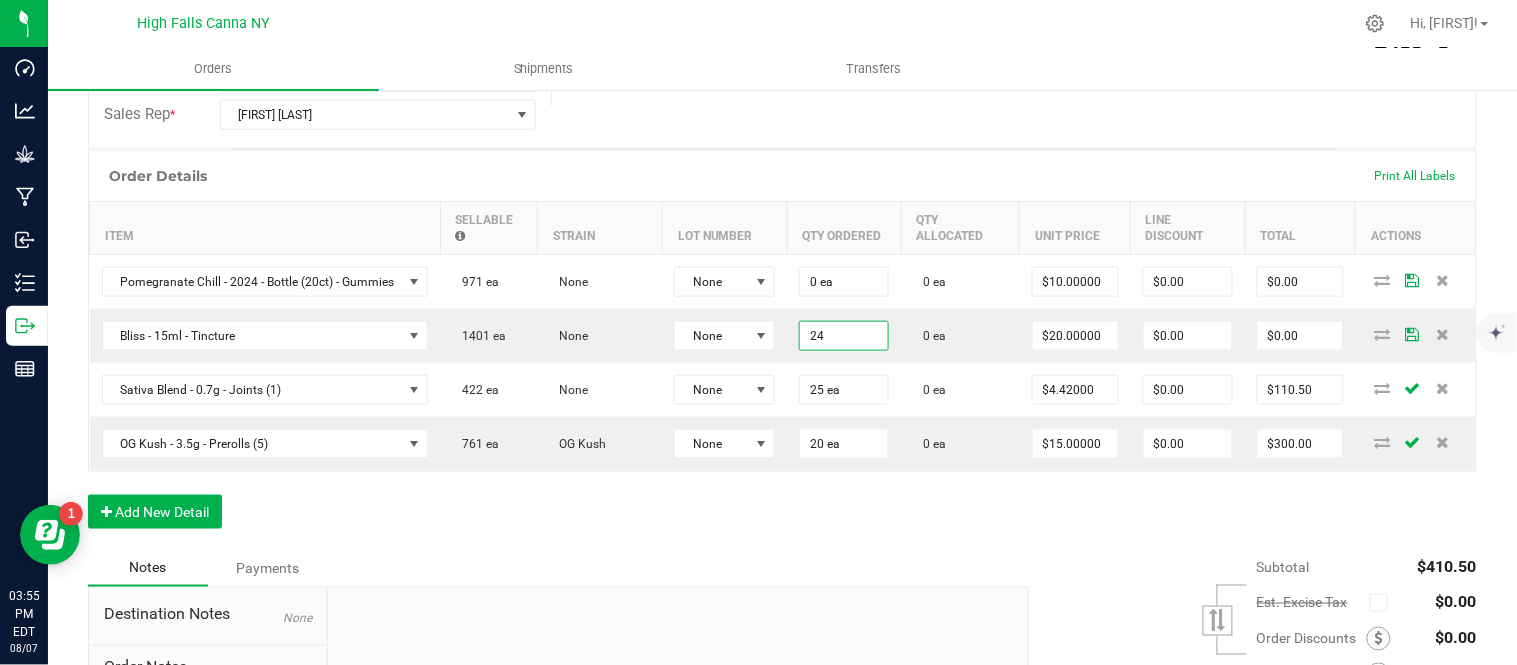 type on "24 ea" 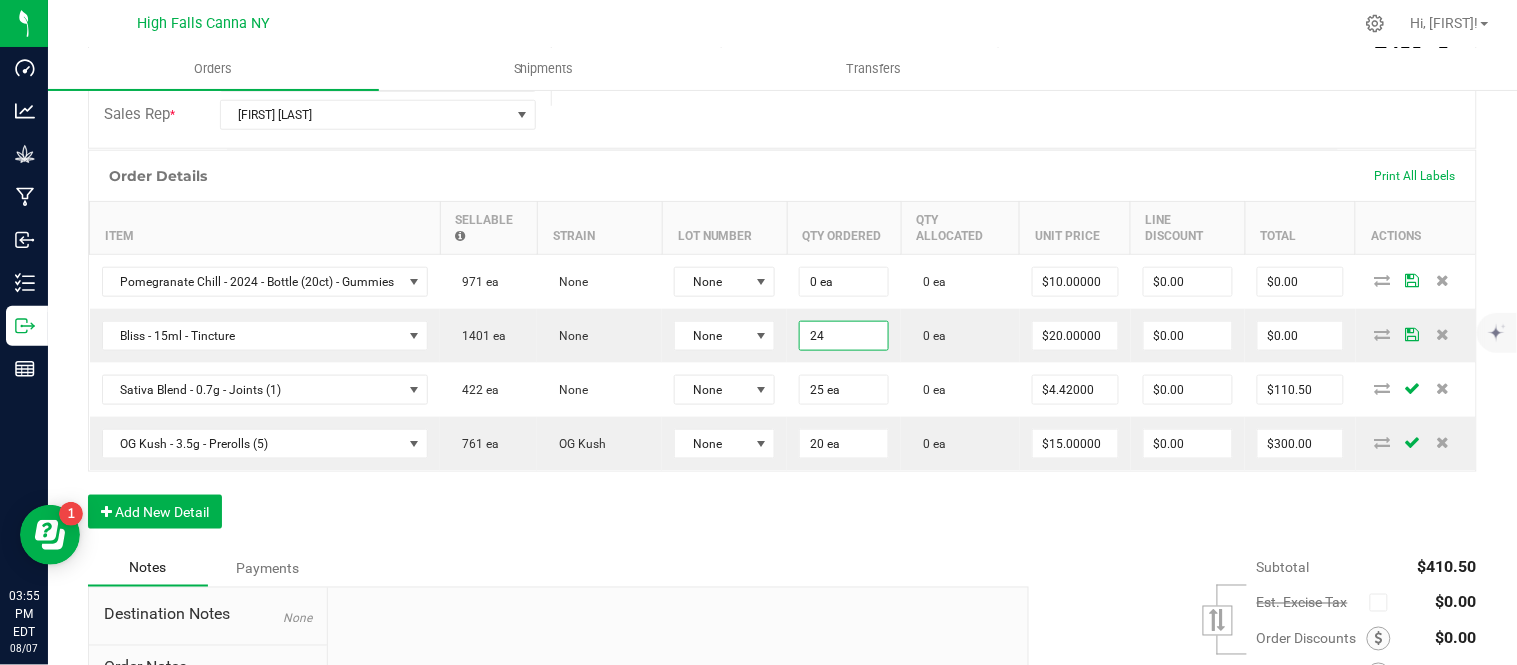 type on "$480.00" 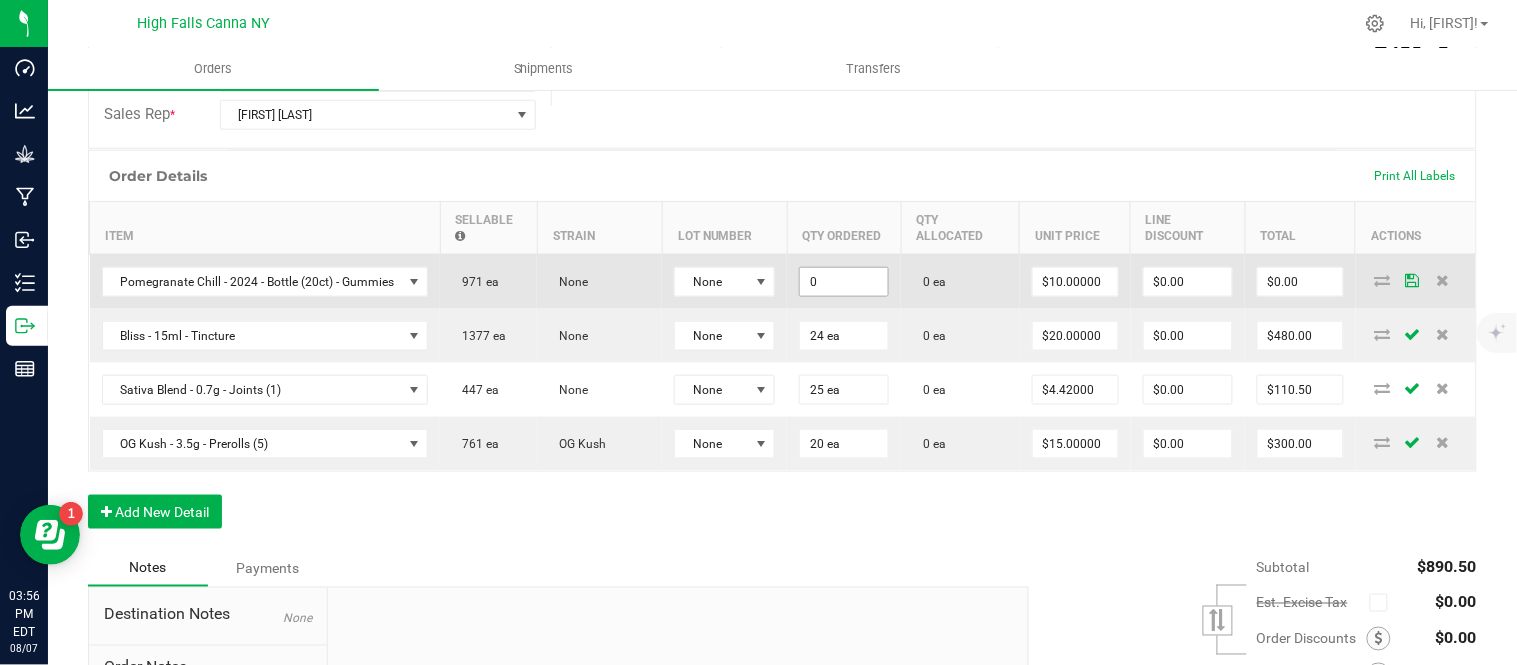 click on "0" at bounding box center (844, 282) 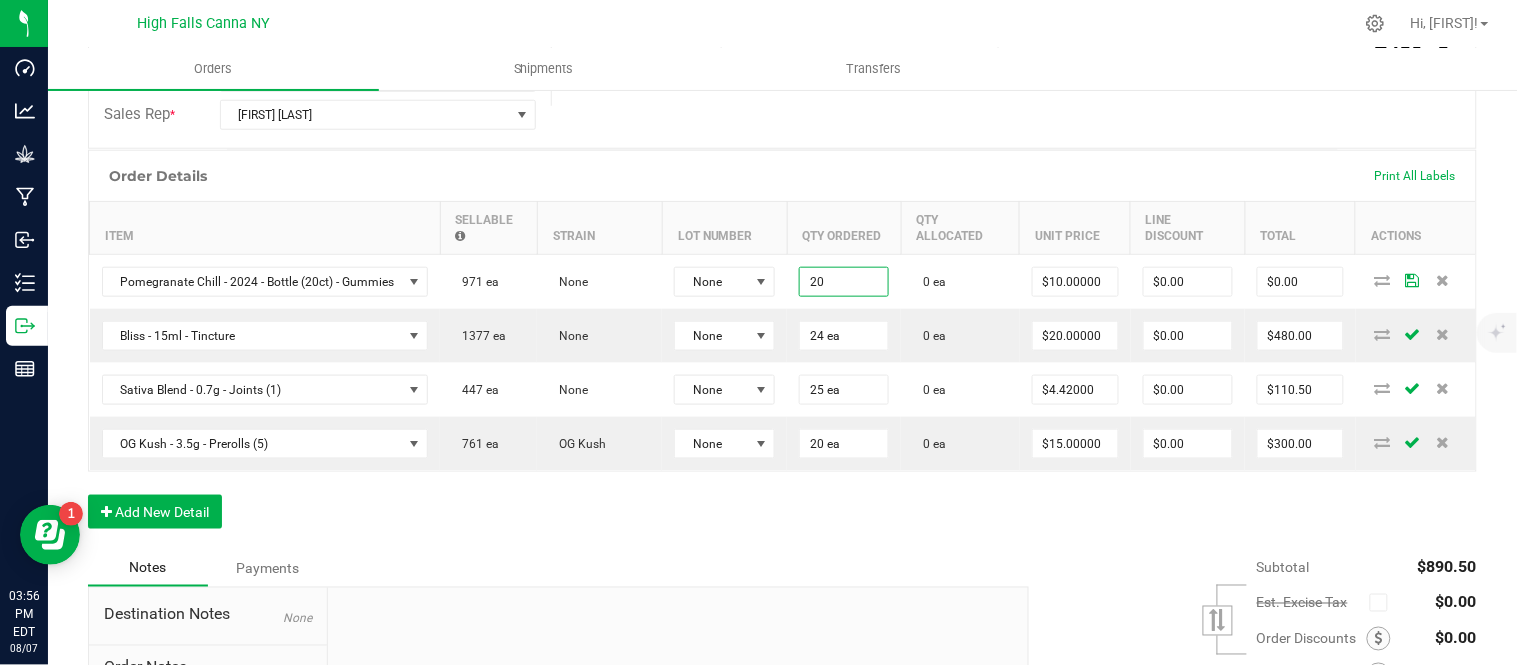 type on "20 ea" 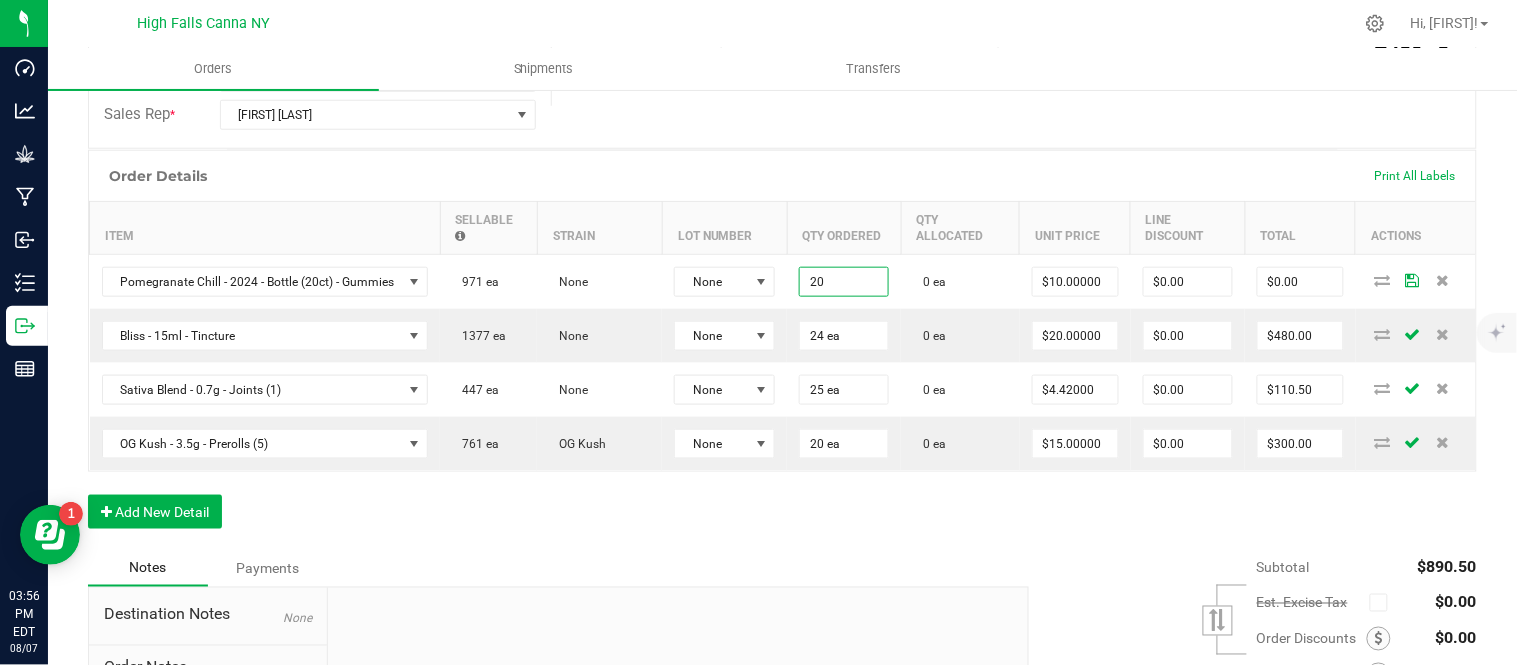 type on "$200.00" 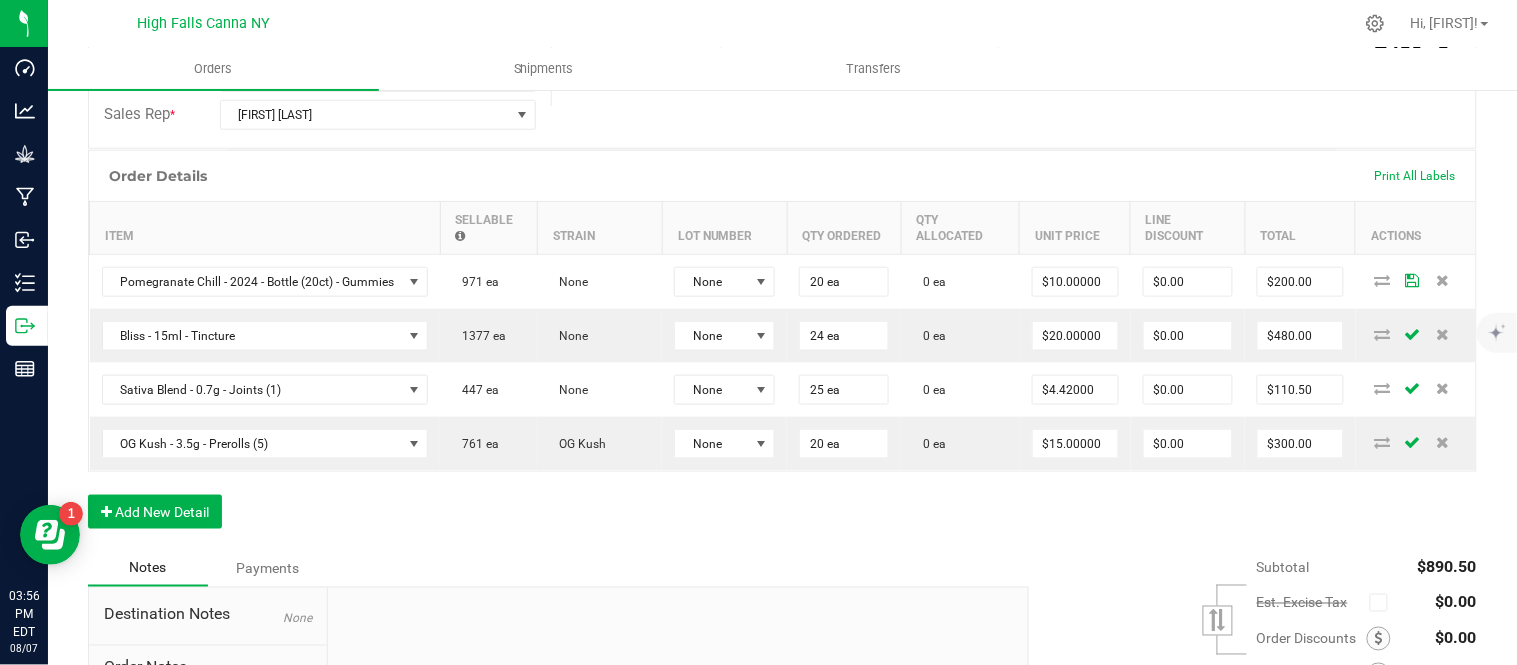click on "Order Details Print All Labels Item  Sellable  Strain  Lot Number  Qty Ordered Qty Allocated Unit Price Line Discount Total Actions Pomegranate Chill - 2024 - Bottle (20ct) - Gummies  971 ea   None  None 20 ea  0 ea  $10.00000 $0.00 $200.00 Bliss - 15ml - Tincture  1377 ea   None  None 24 ea  0 ea  $20.00000 $0.00 $480.00 Sativa Blend - 0.7g - Joints (1)  447 ea   None  None 25 ea  0 ea  $4.42000 $0.00 $110.50 OG Kush - 3.5g - Prerolls (5)  761 ea   OG Kush  None 20 ea  0 ea  $15.00000 $0.00 $300.00
Add New Detail" at bounding box center (782, 349) 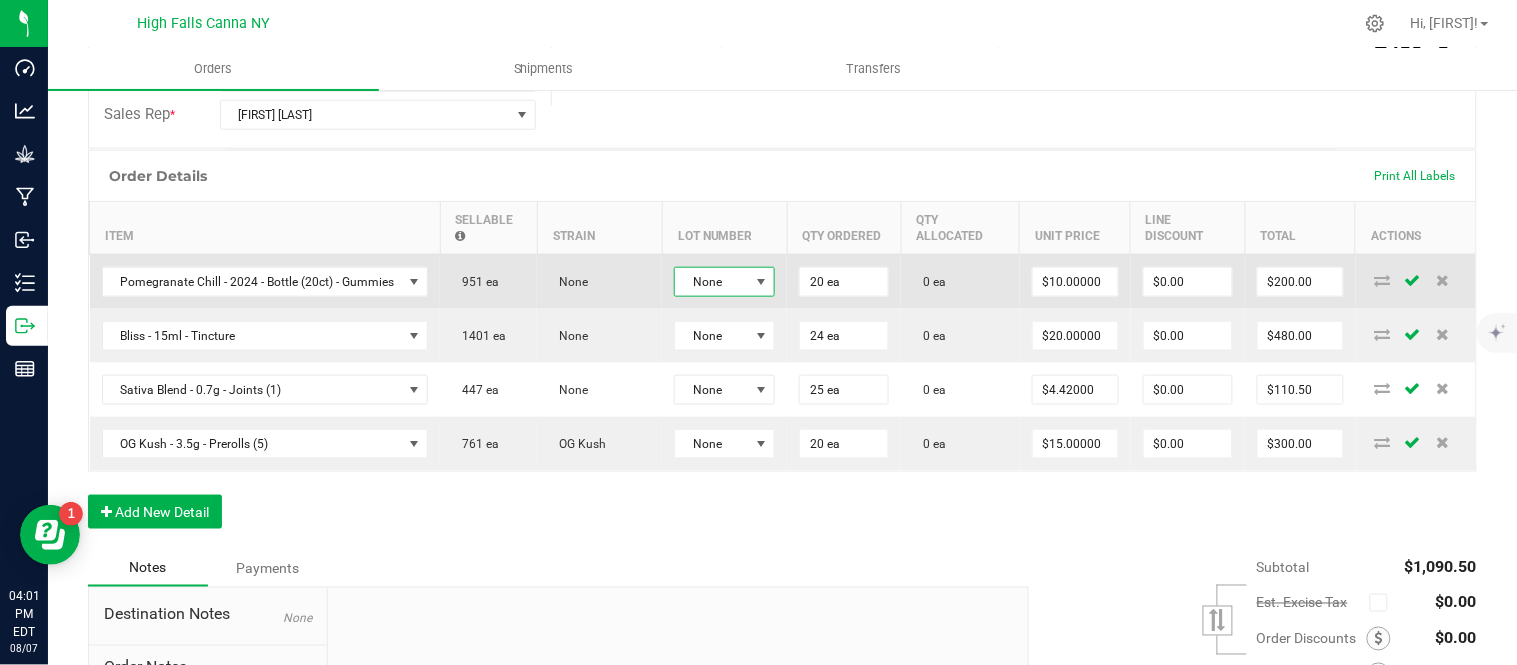click at bounding box center [761, 282] 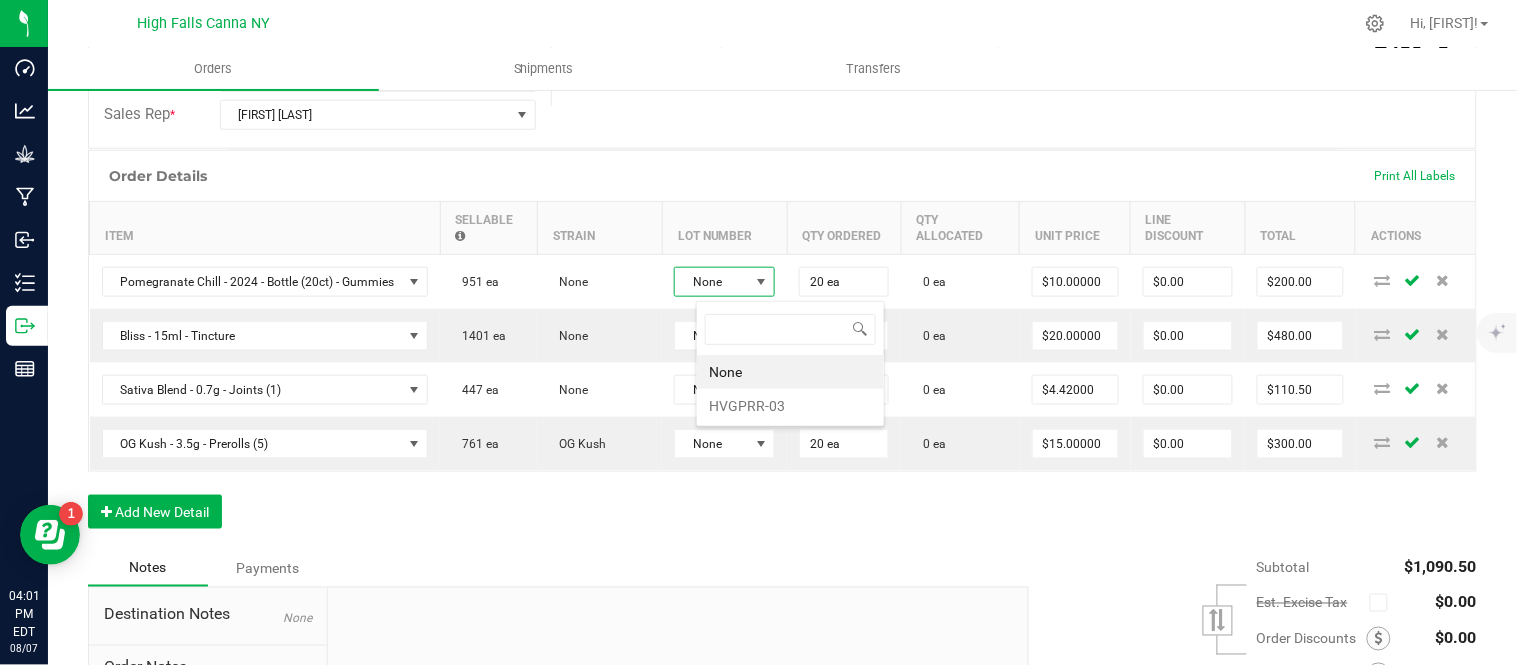 scroll, scrollTop: 99970, scrollLeft: 99898, axis: both 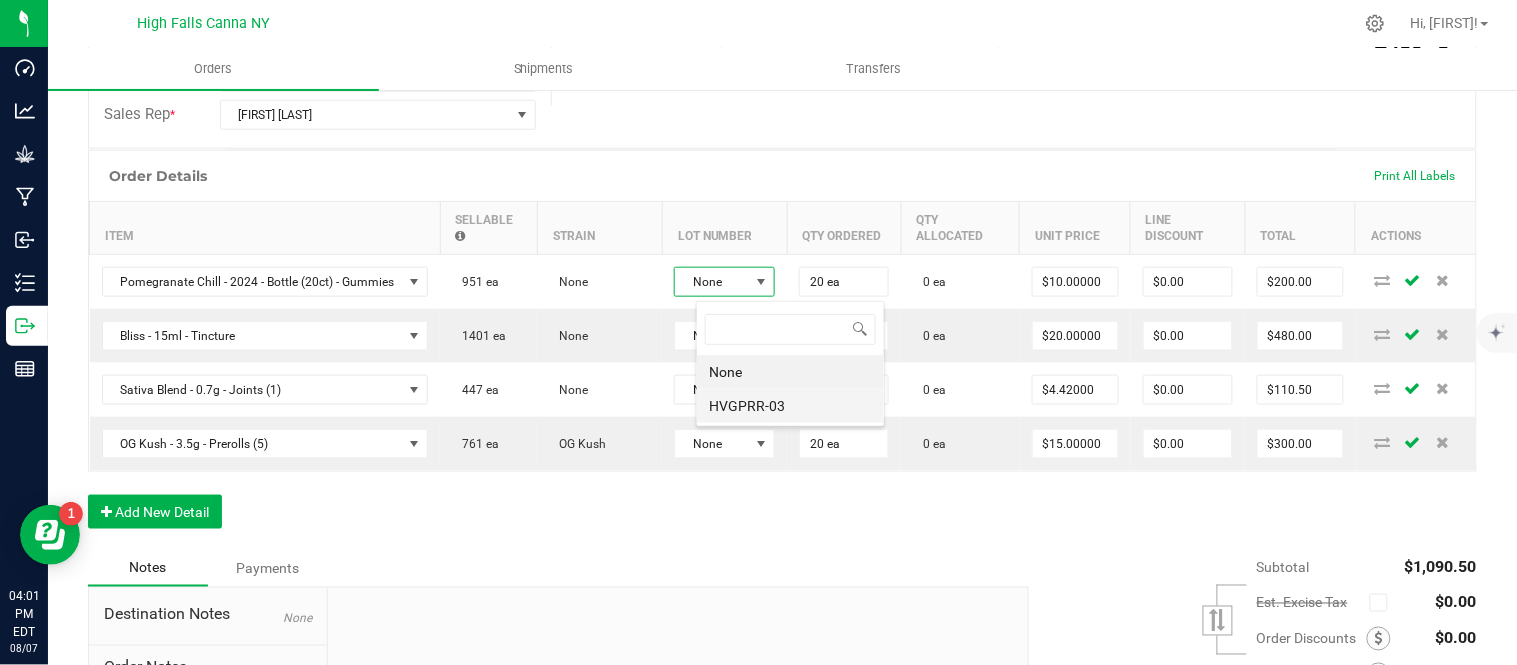 click on "HVGPRR-03" at bounding box center (790, 406) 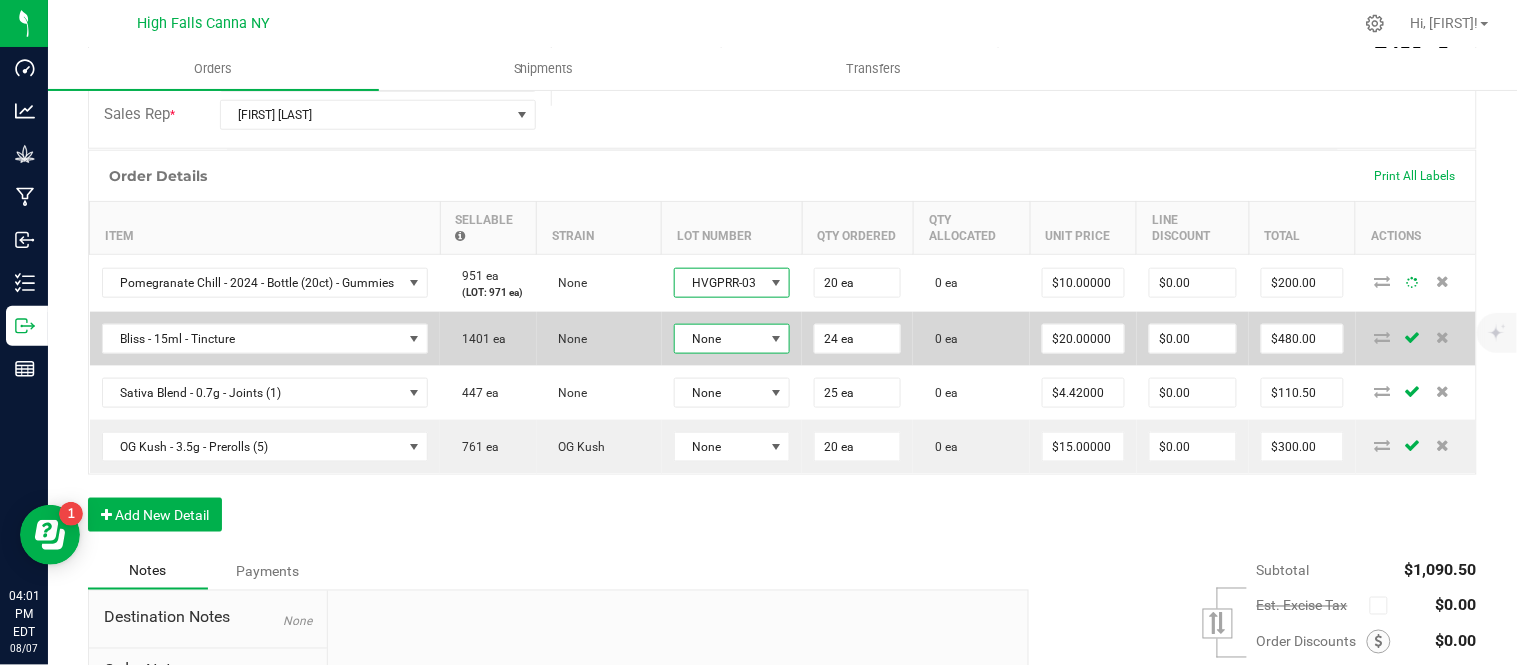 click on "None" at bounding box center [720, 339] 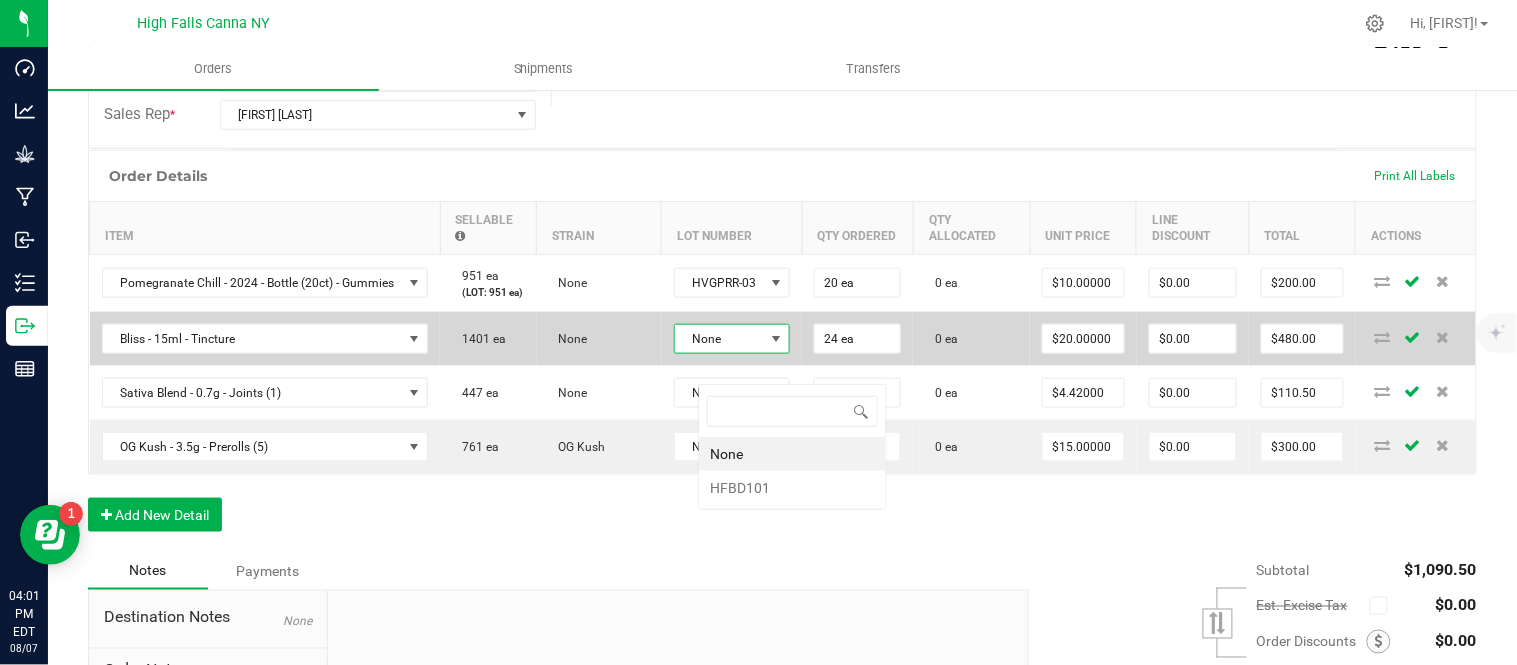 scroll, scrollTop: 99970, scrollLeft: 99878, axis: both 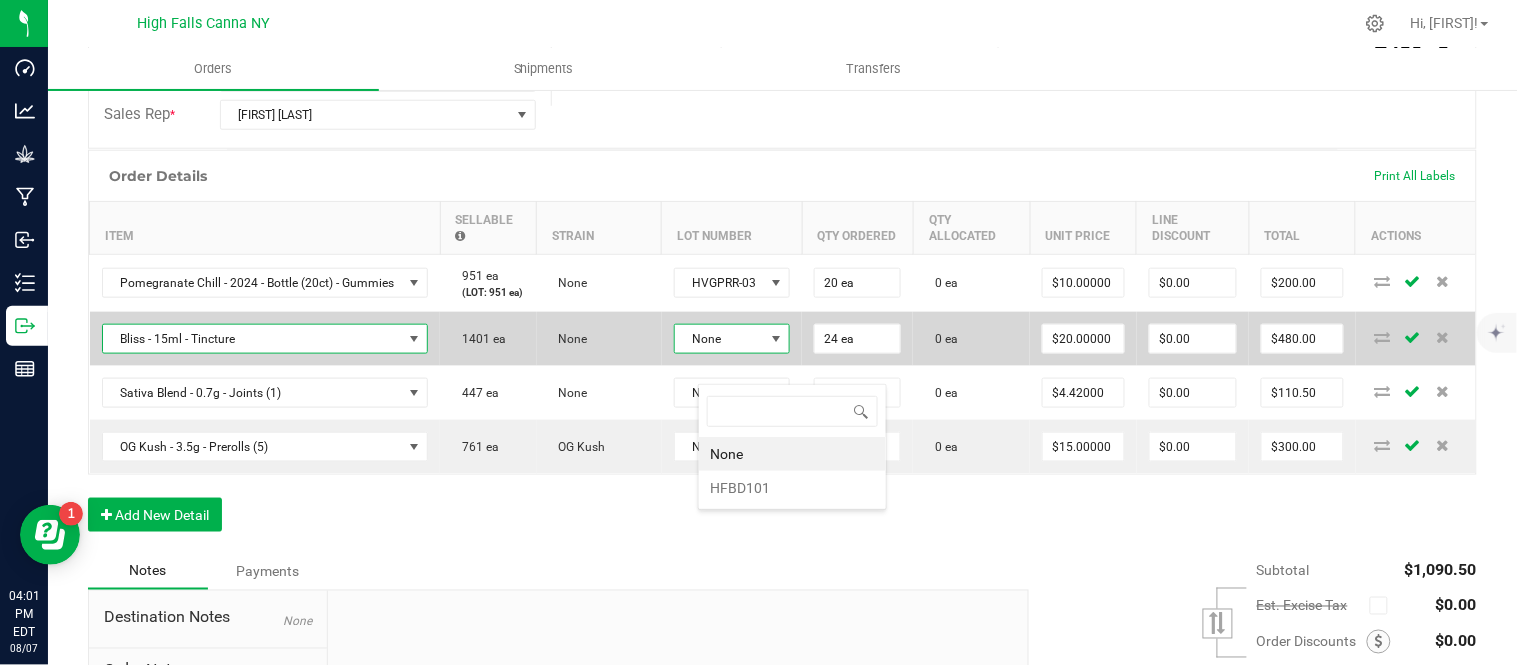 click at bounding box center [415, 339] 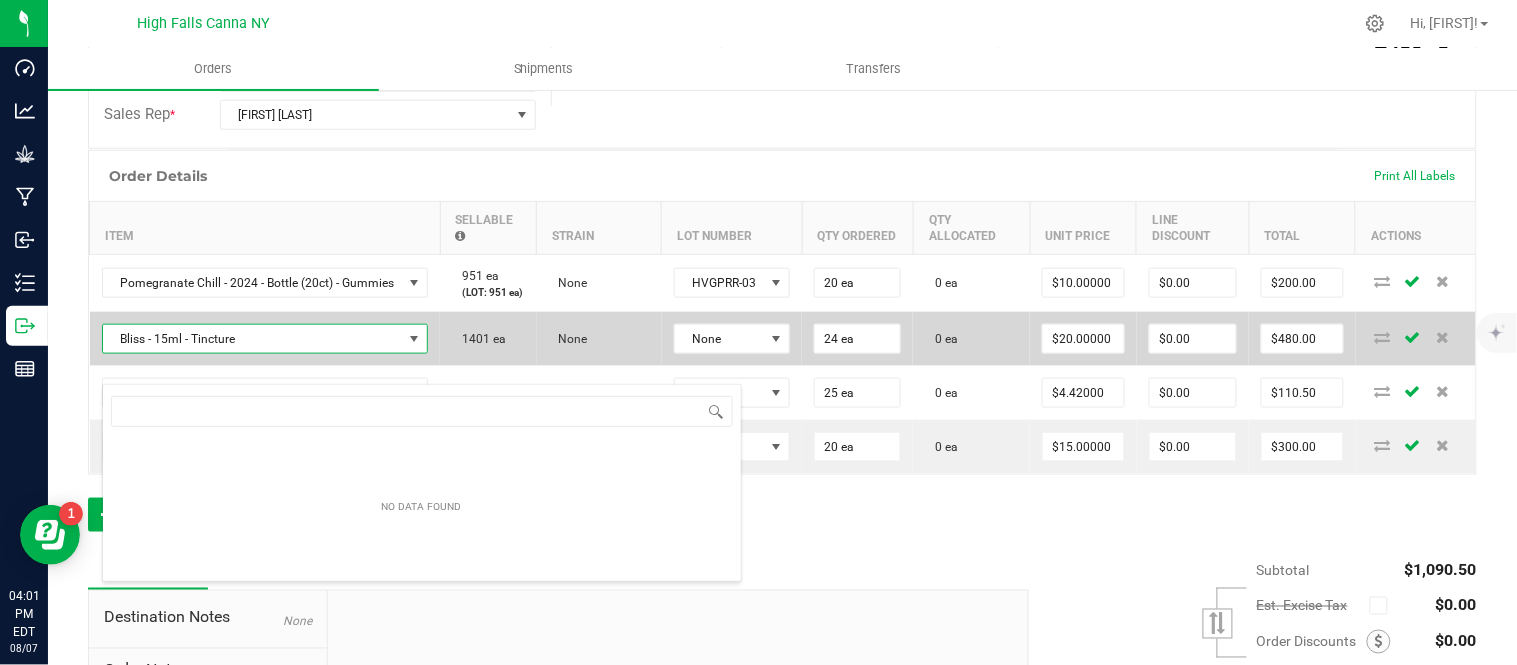 scroll, scrollTop: 99970, scrollLeft: 99654, axis: both 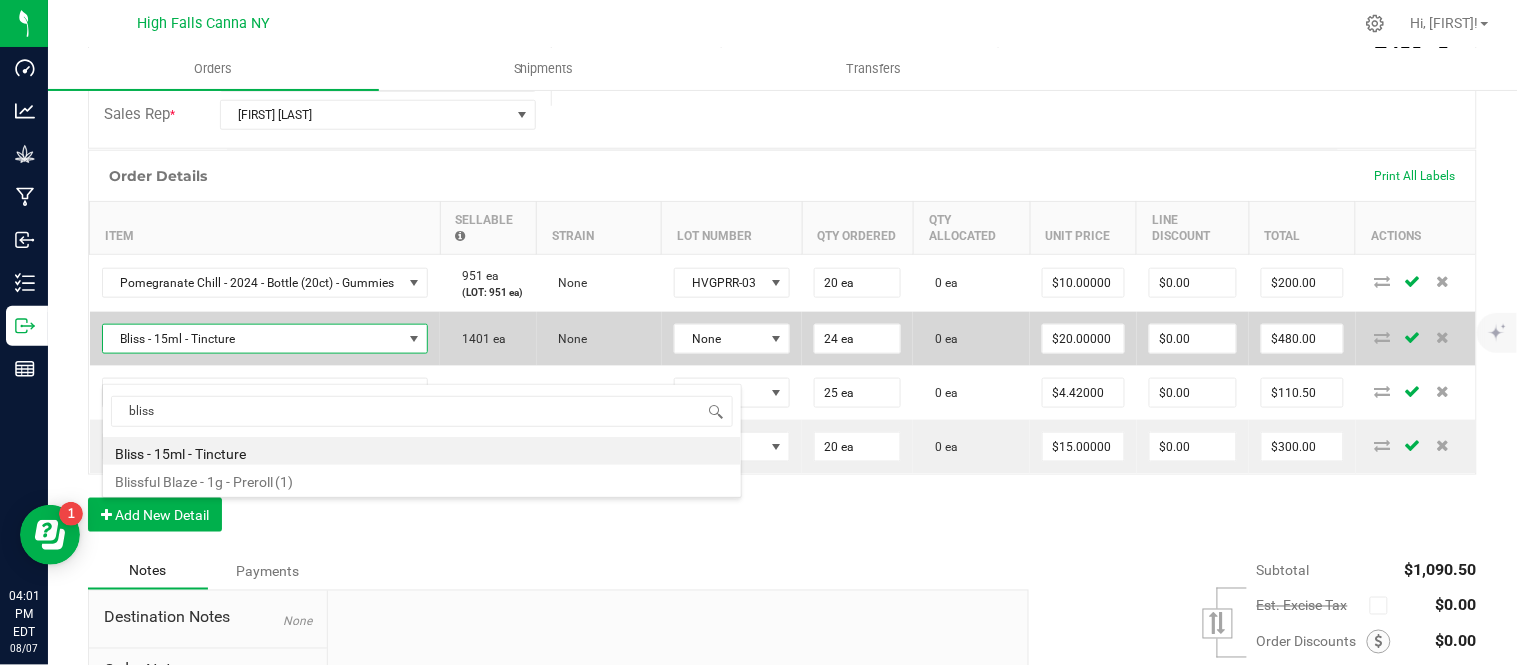 type on "bliss" 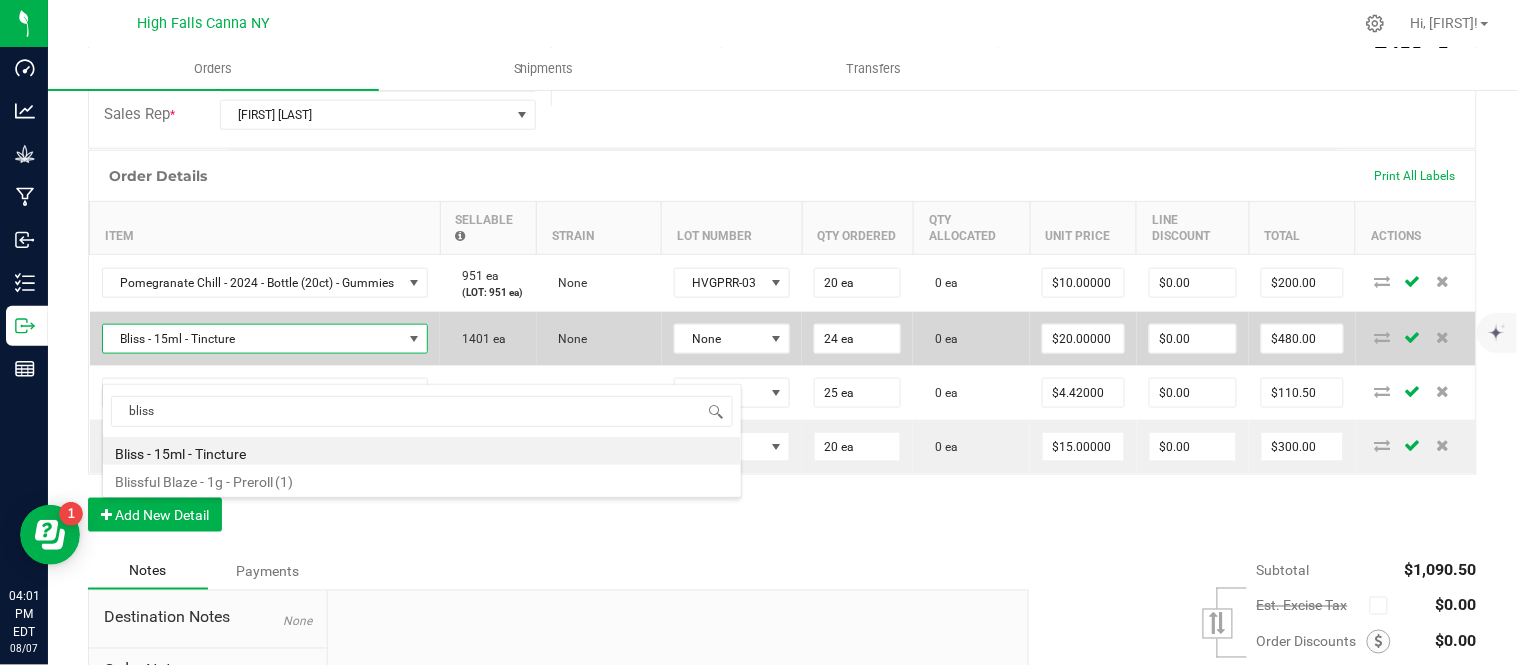 click on "None" at bounding box center (599, 339) 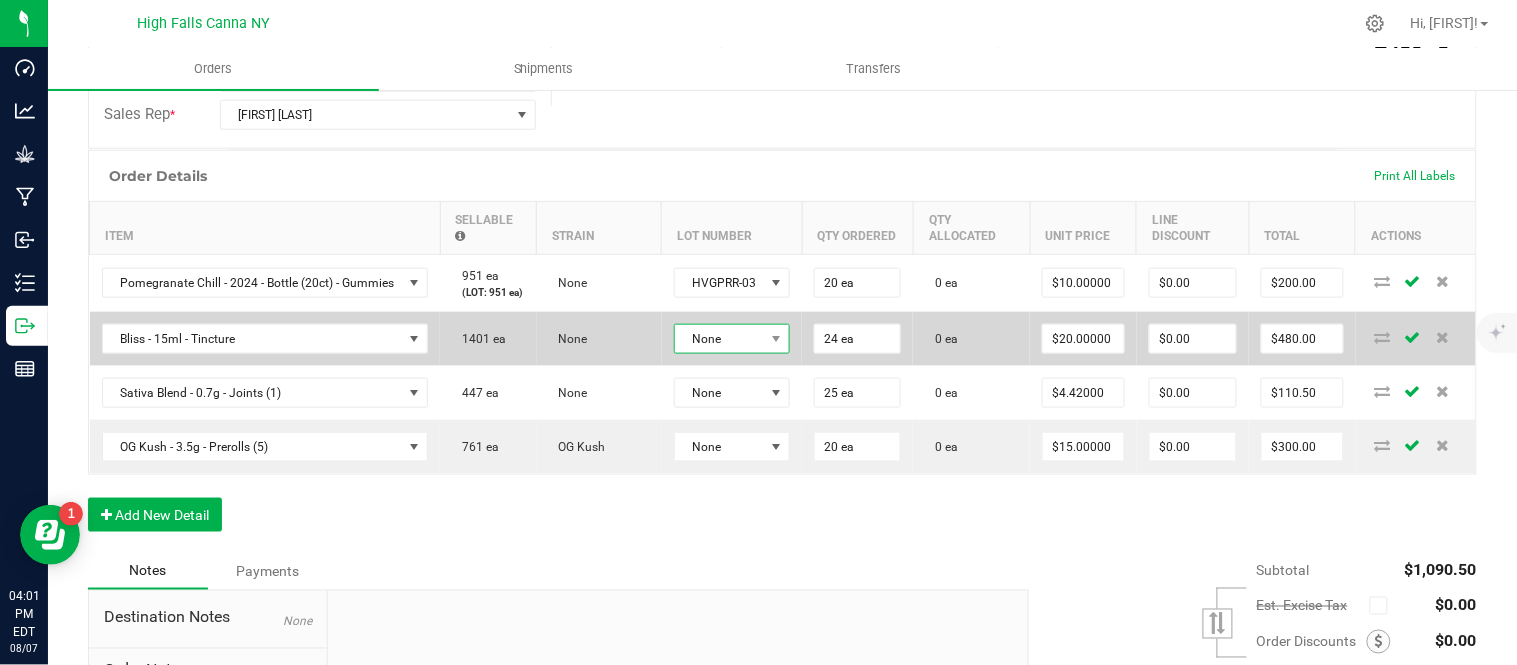 click on "None" at bounding box center (720, 339) 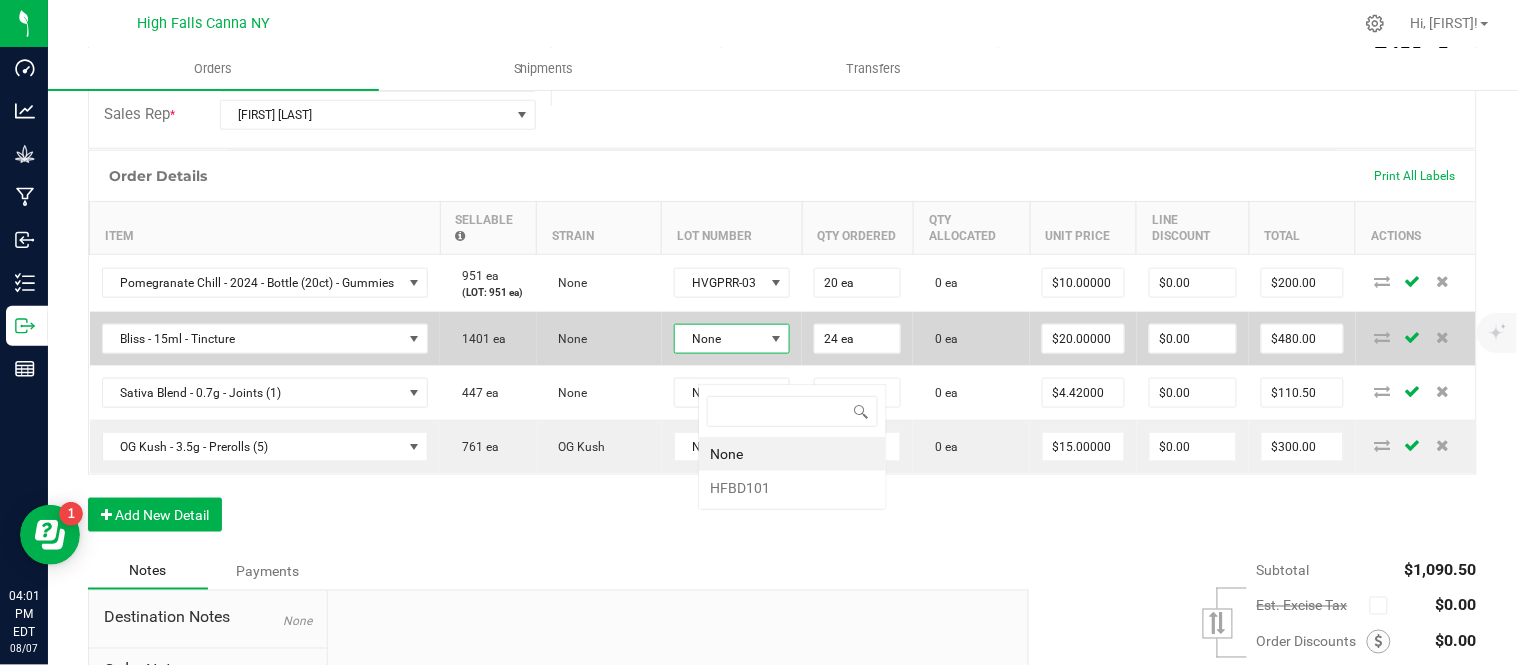 scroll, scrollTop: 99970, scrollLeft: 99878, axis: both 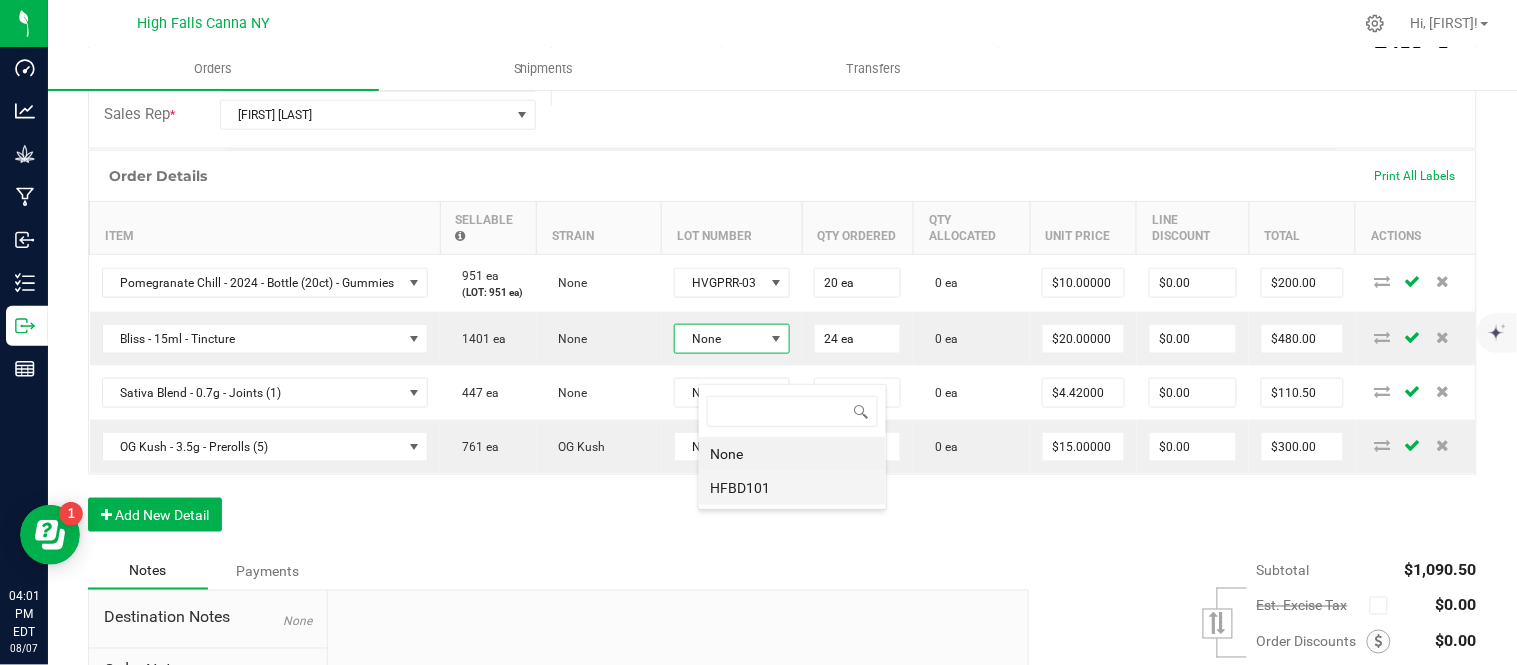 click on "HFBD101" at bounding box center (792, 488) 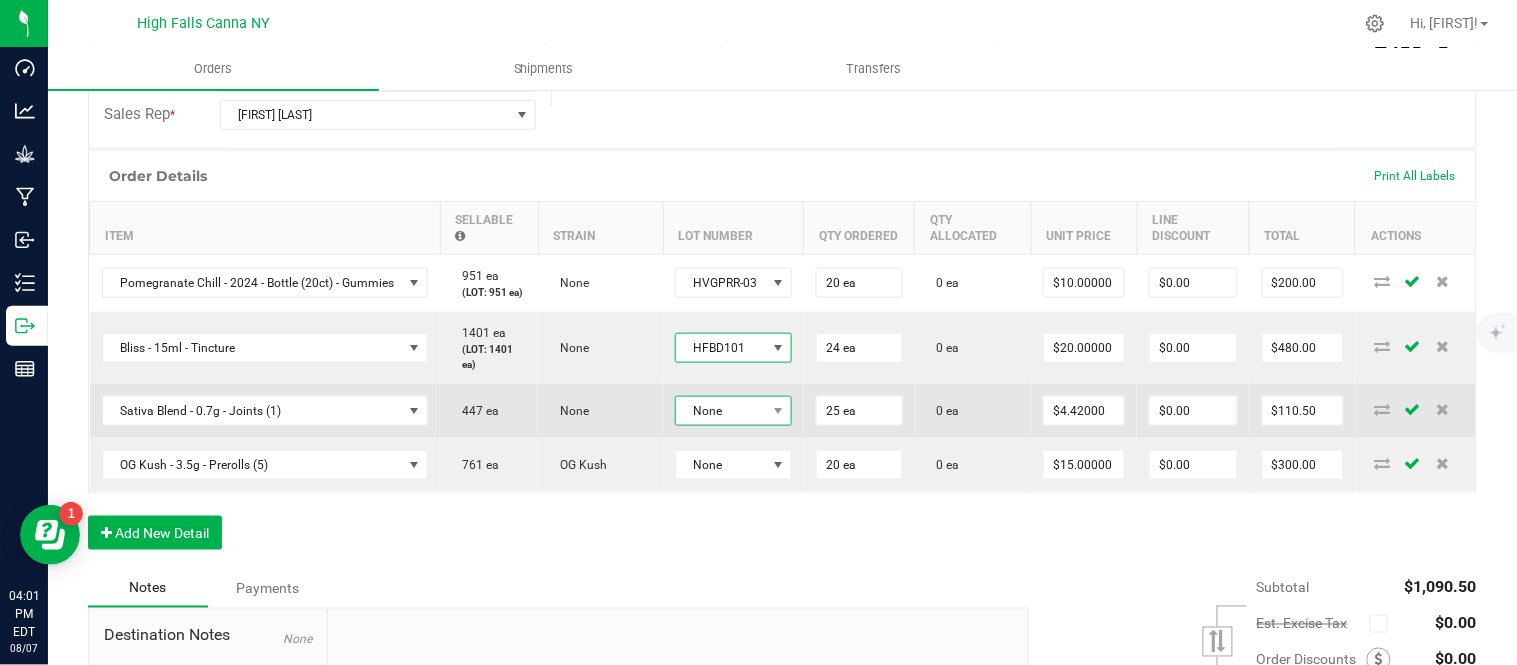 click on "None" at bounding box center (721, 411) 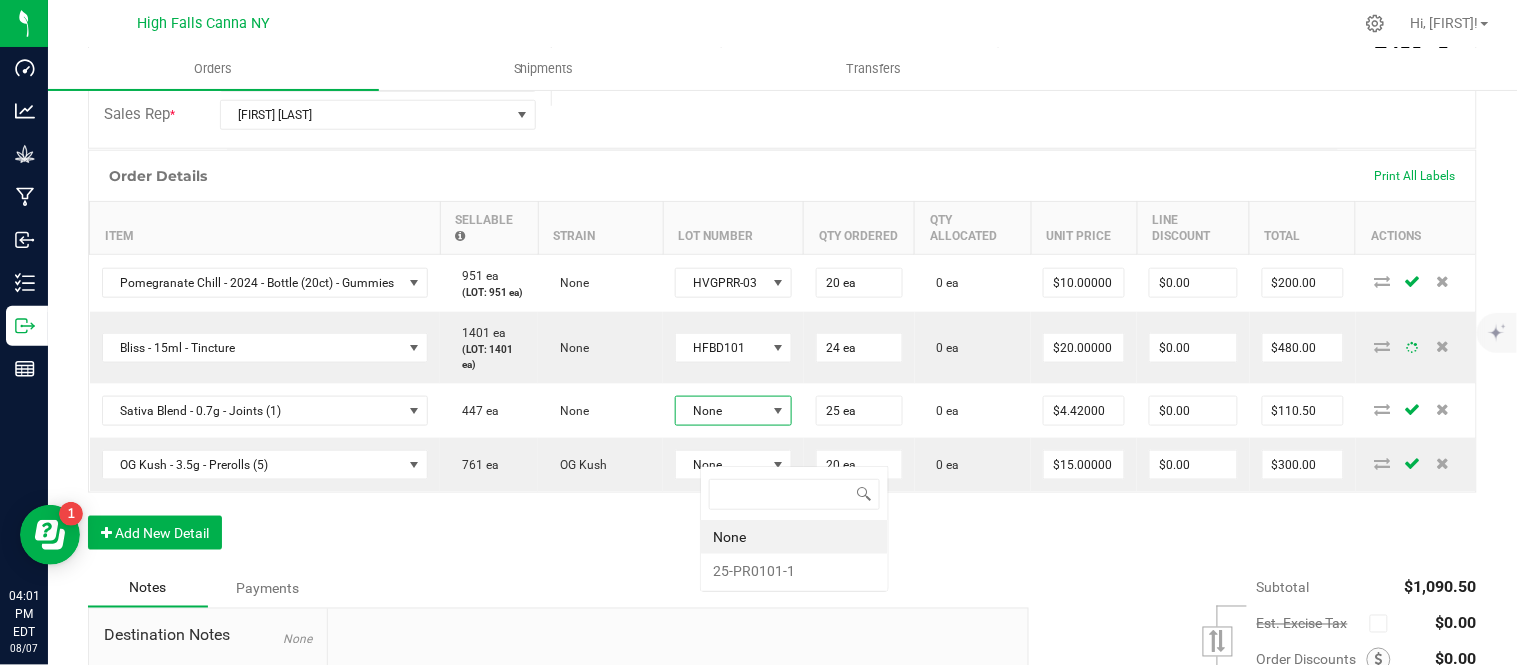 scroll, scrollTop: 99970, scrollLeft: 99878, axis: both 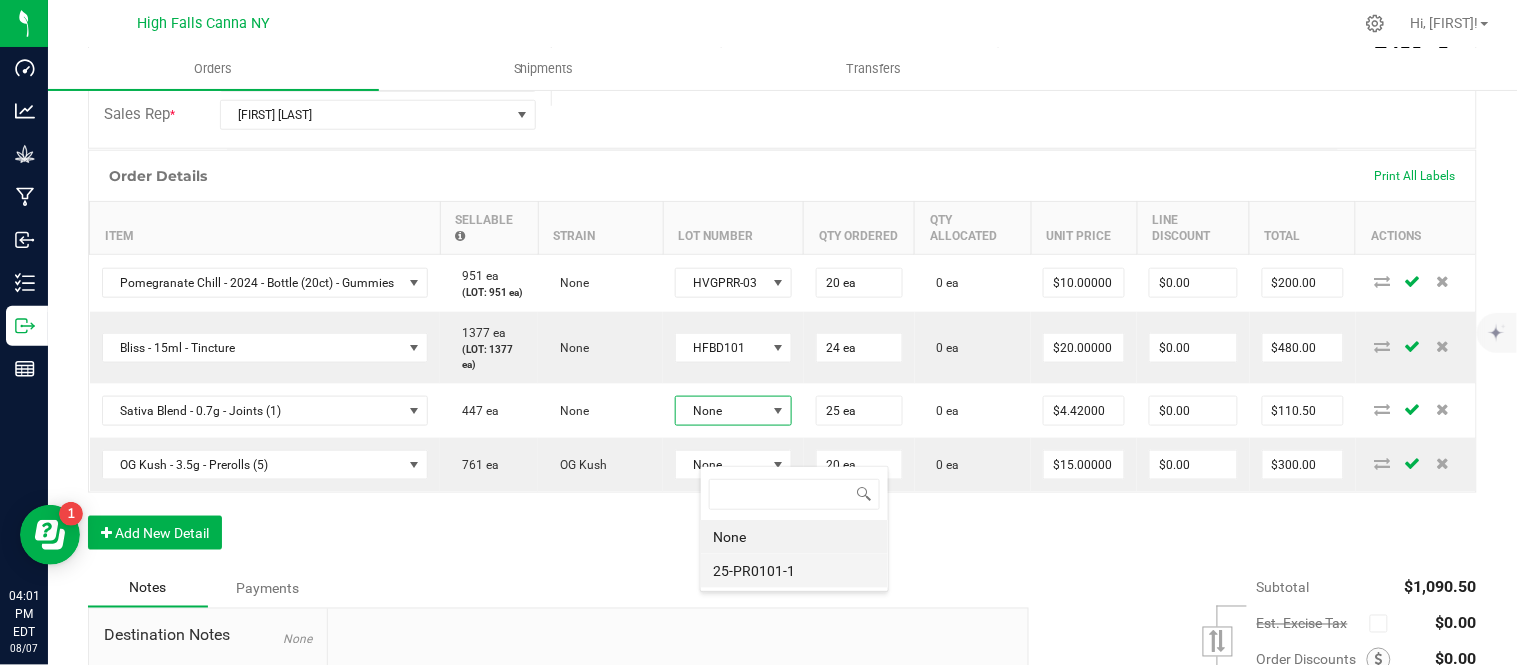 click on "25-PR0101-1" at bounding box center [794, 571] 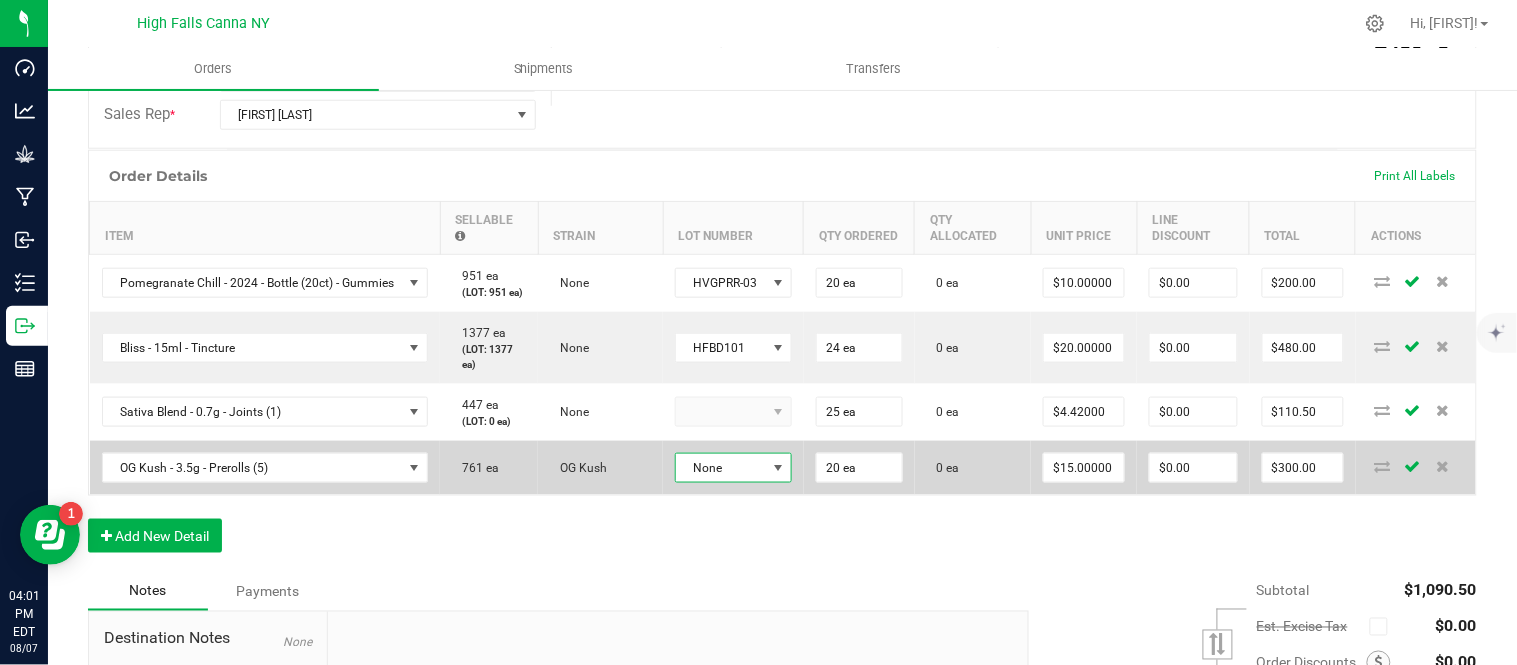 click on "None" at bounding box center (721, 468) 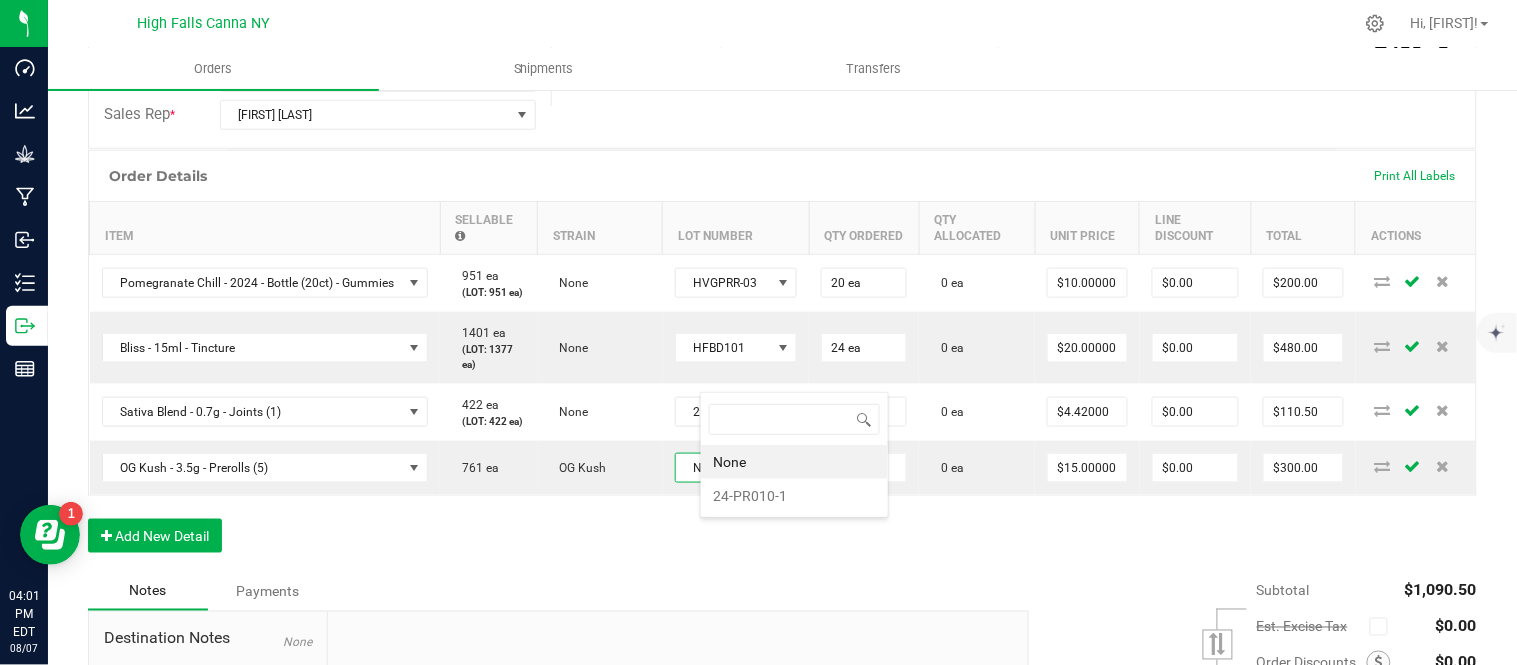 scroll, scrollTop: 99970, scrollLeft: 99872, axis: both 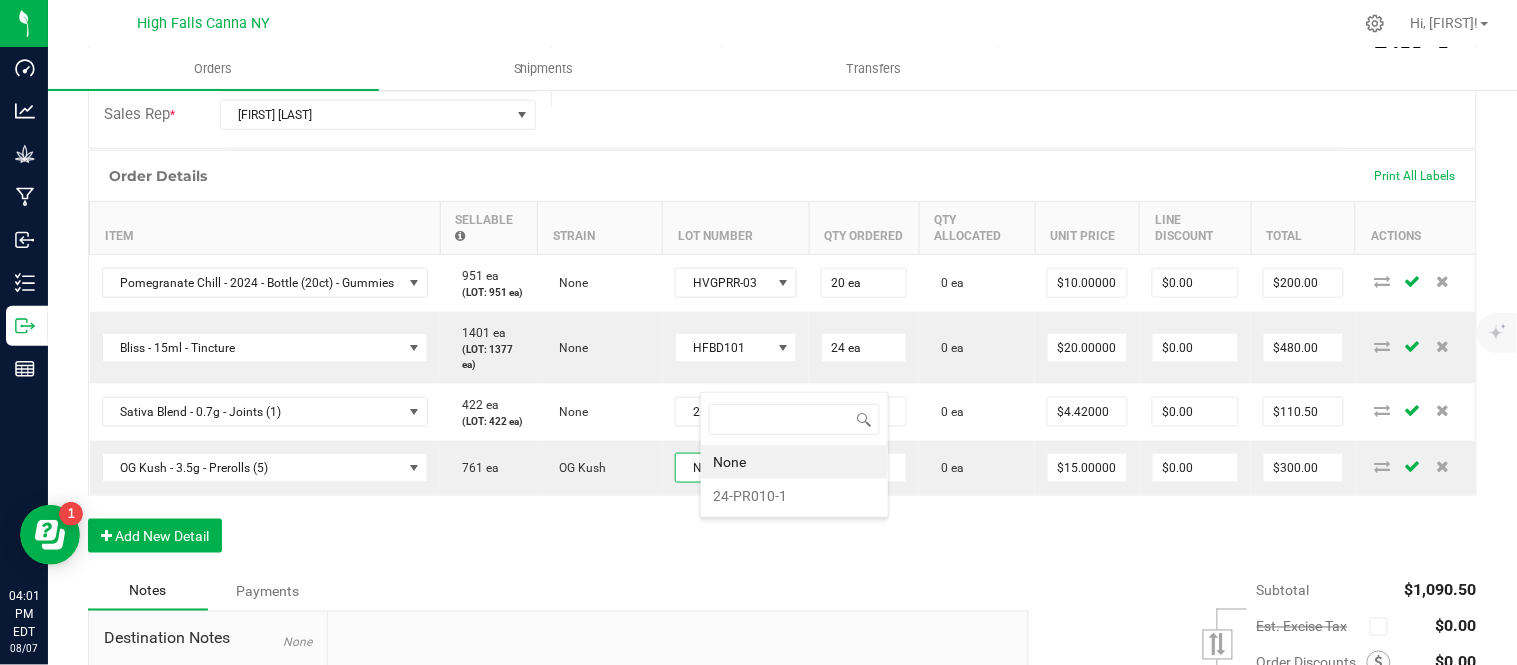 click on "None" at bounding box center (794, 462) 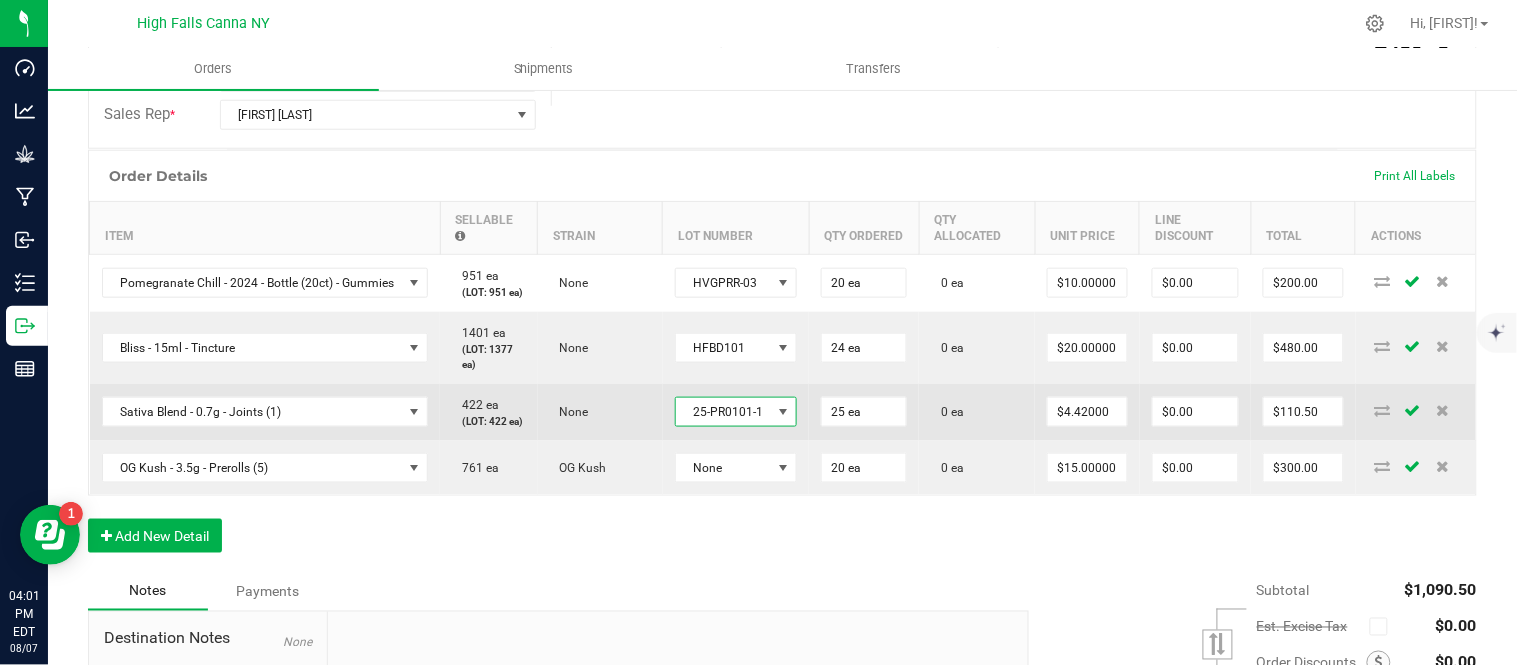 click on "25-PR0101-1" at bounding box center [724, 412] 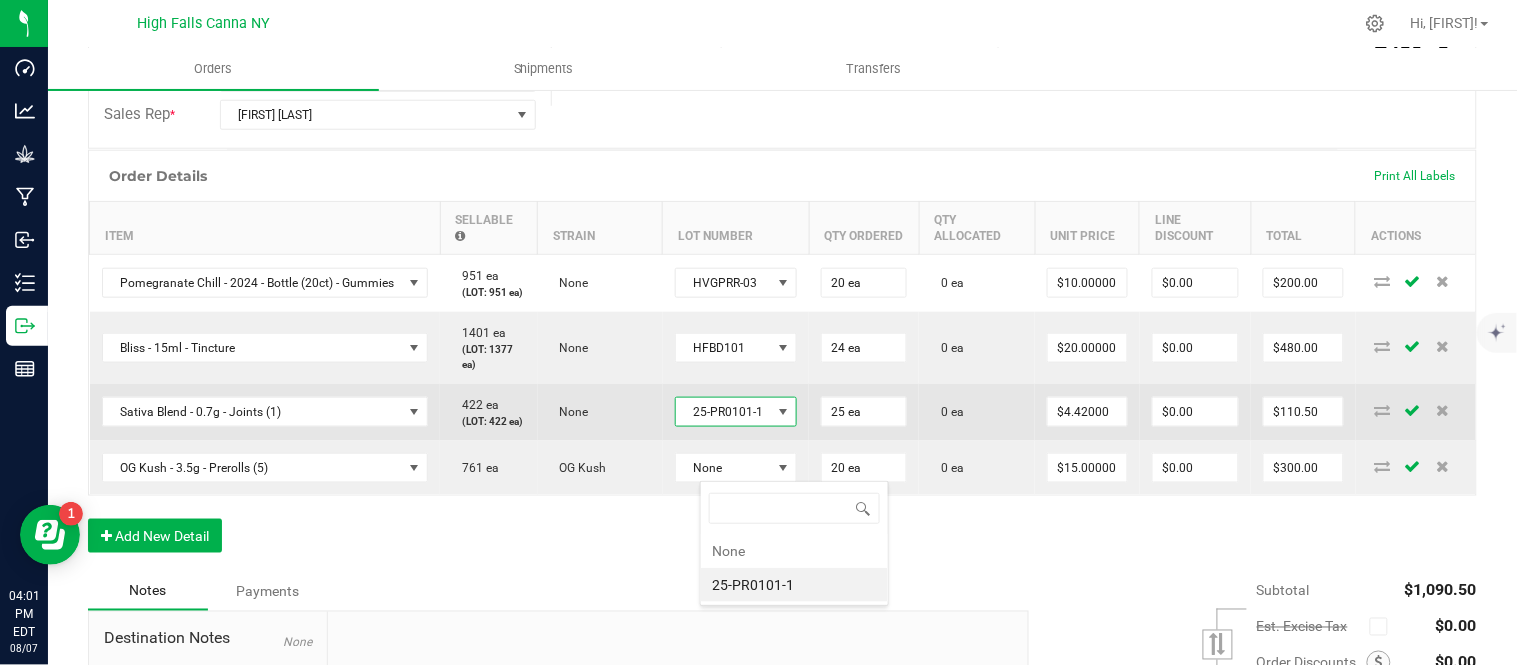 scroll, scrollTop: 99970, scrollLeft: 99872, axis: both 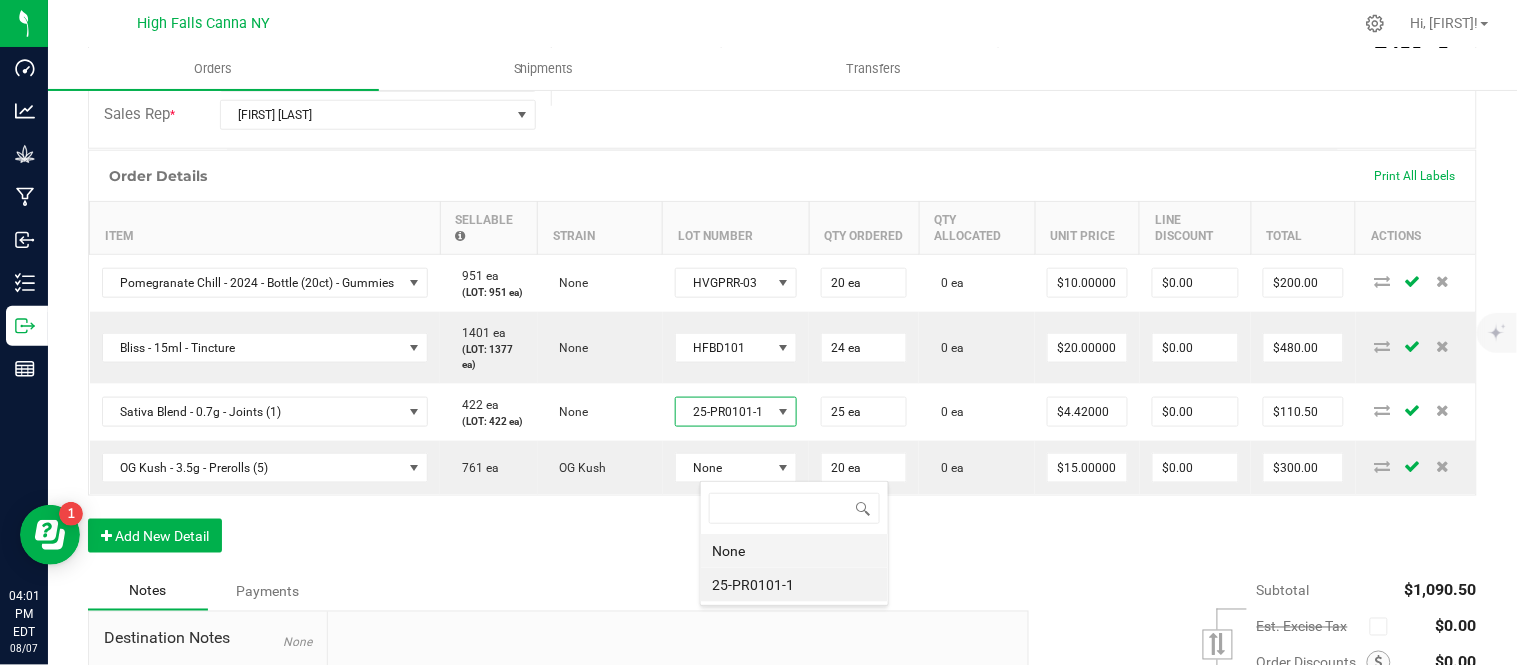 click on "None" at bounding box center [794, 551] 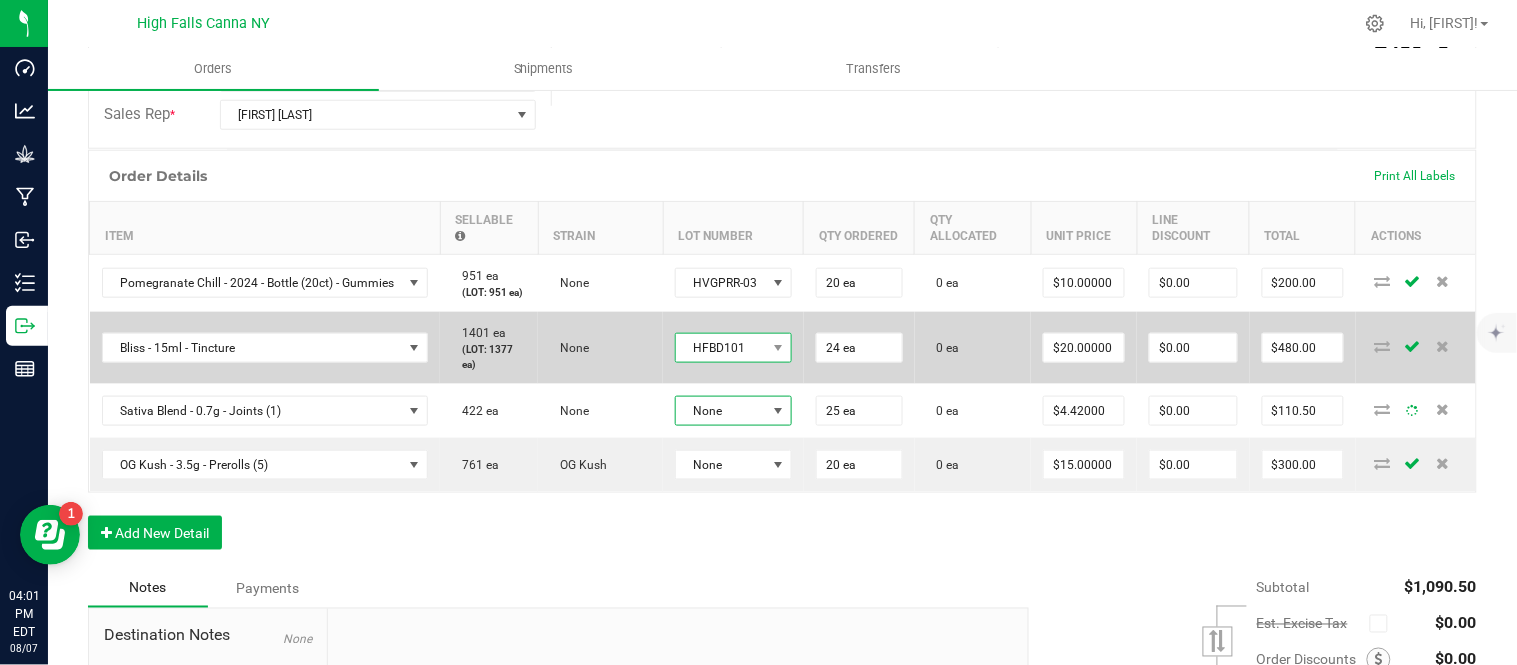 click on "HFBD101" at bounding box center [721, 348] 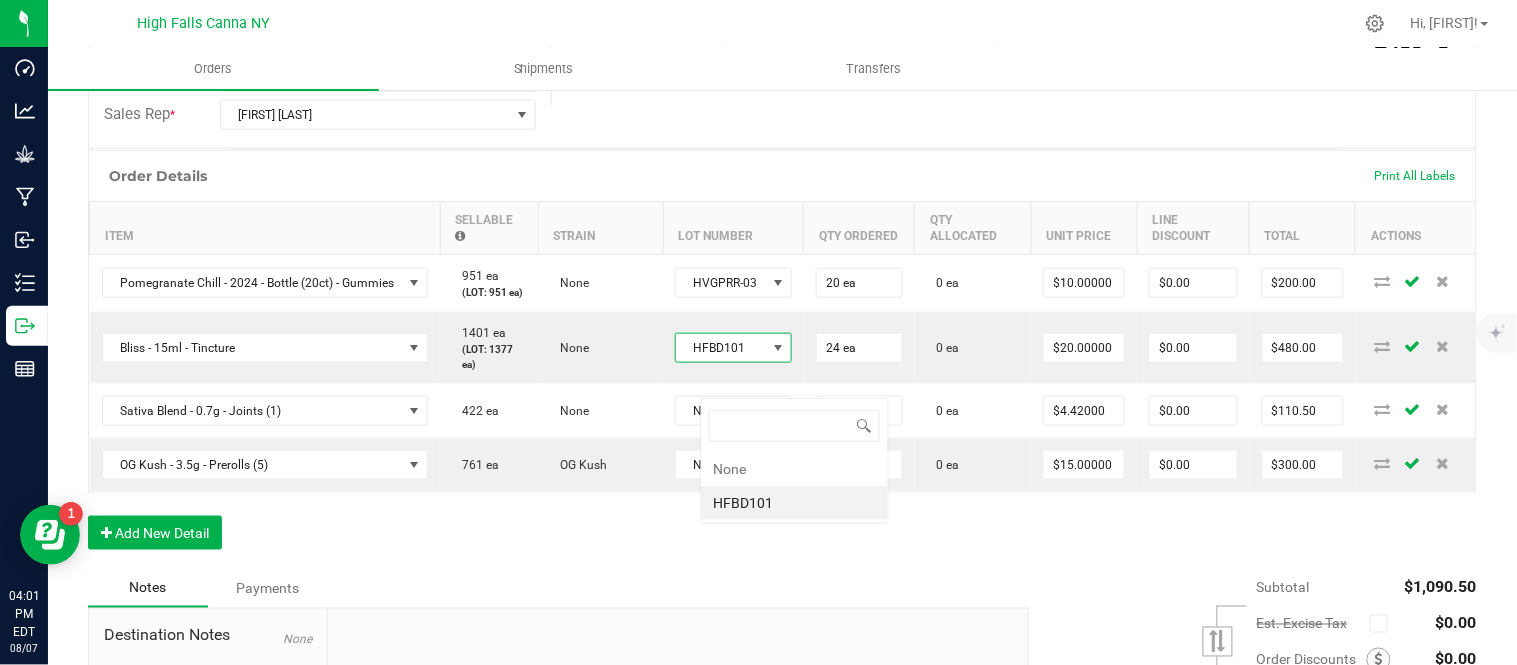 scroll, scrollTop: 99970, scrollLeft: 99878, axis: both 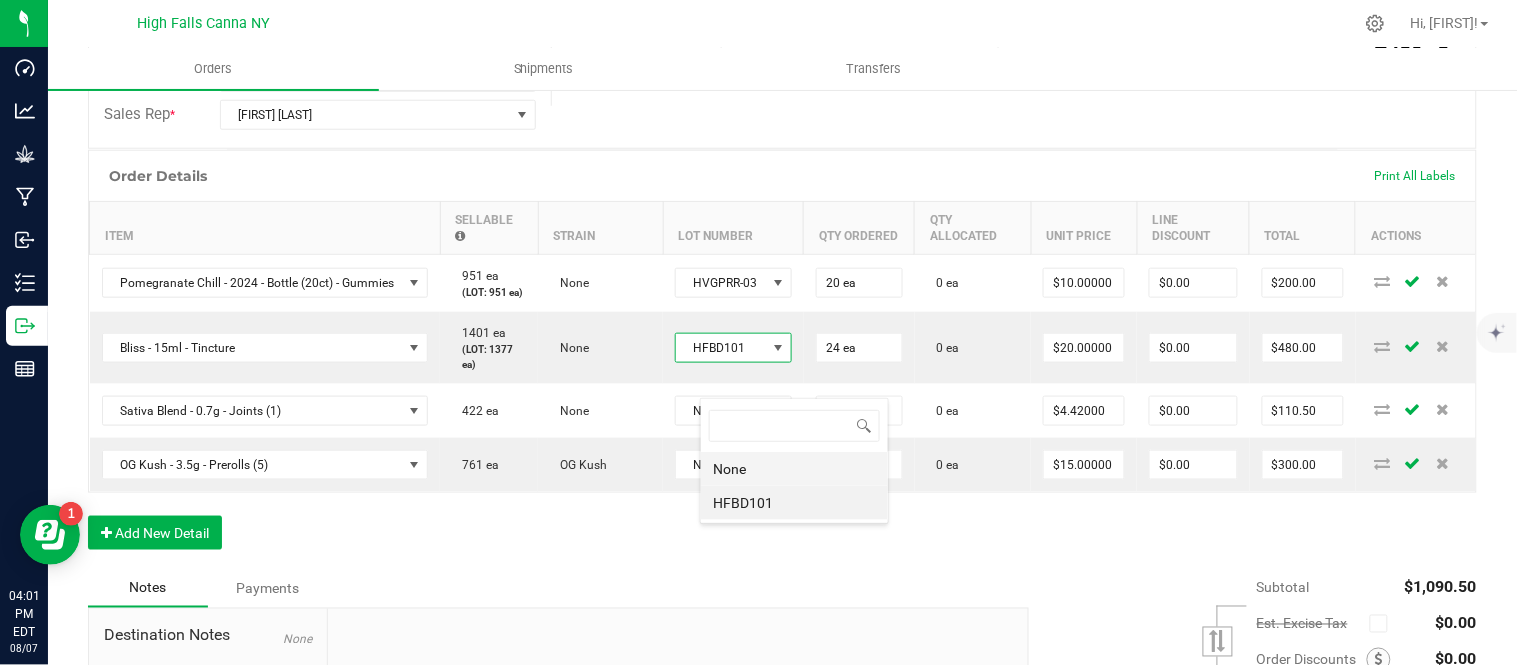click on "None" at bounding box center [794, 469] 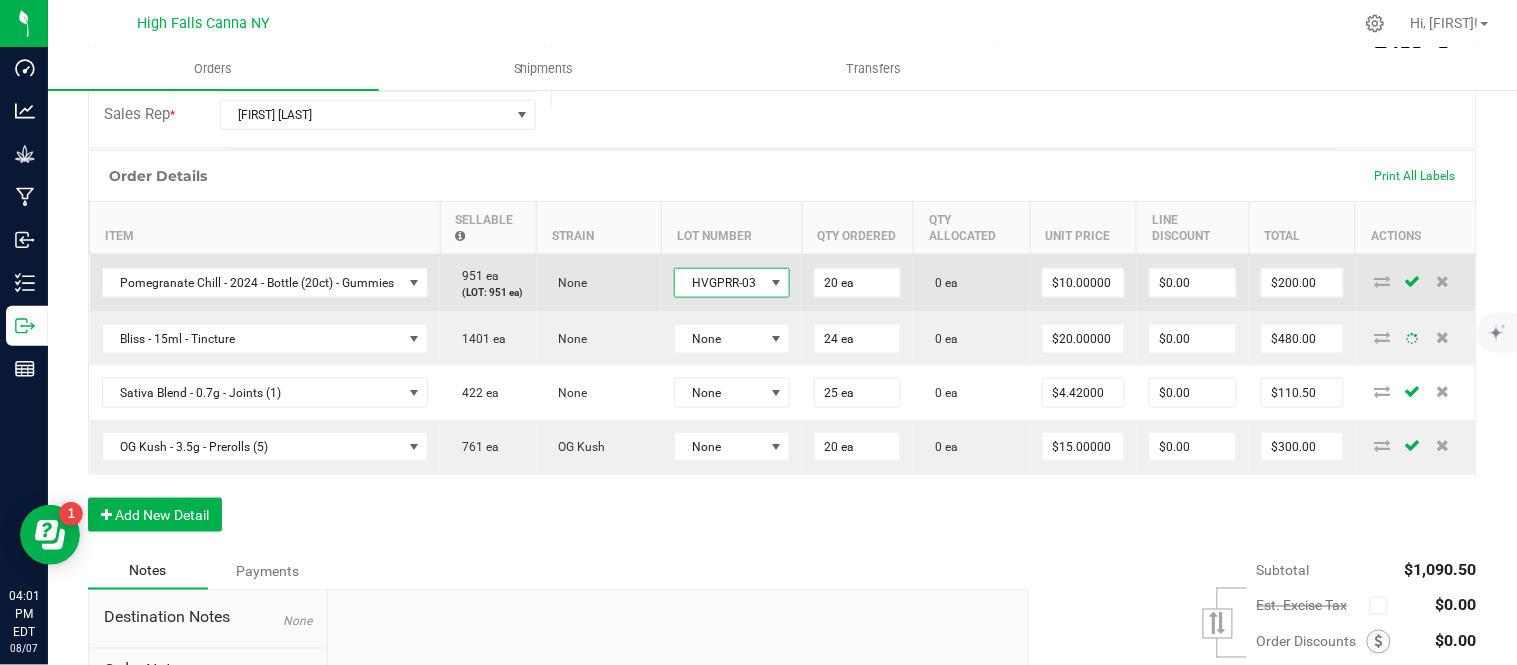 click on "HVGPRR-03" at bounding box center (720, 283) 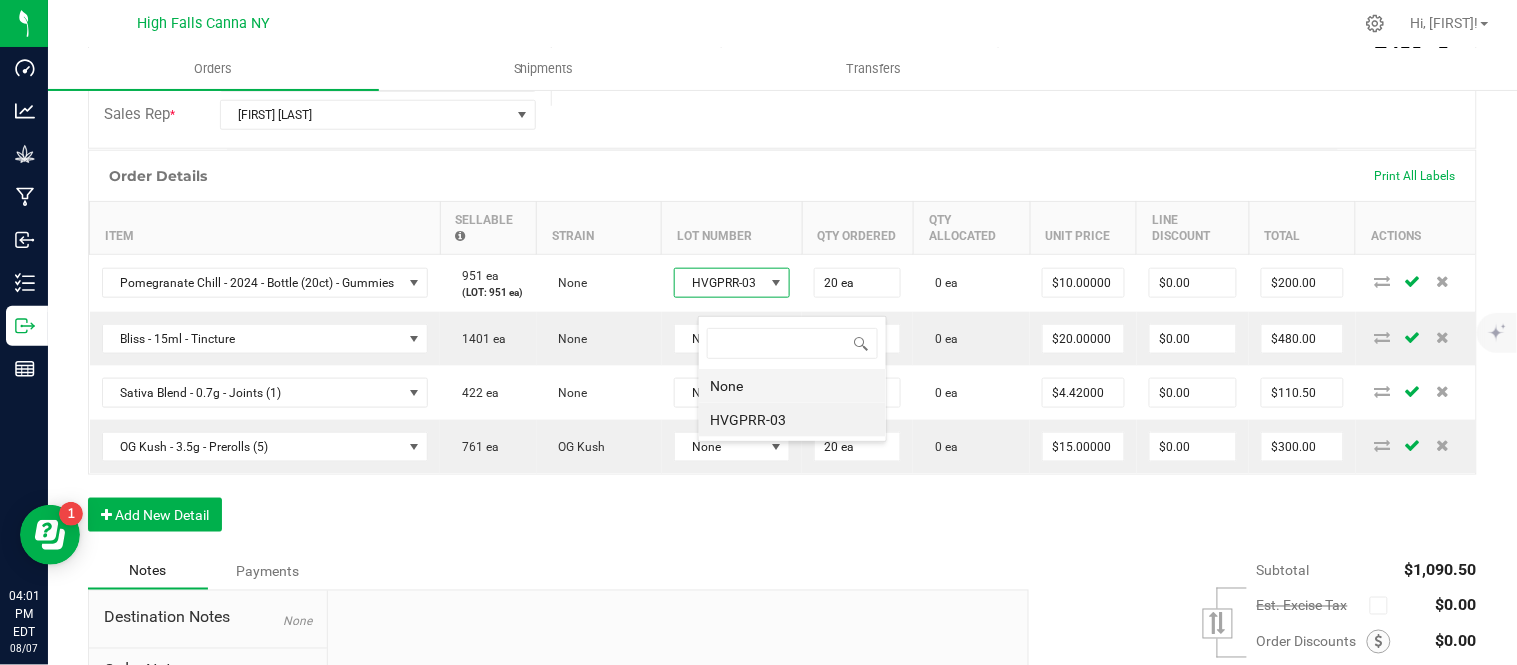 scroll, scrollTop: 99970, scrollLeft: 99878, axis: both 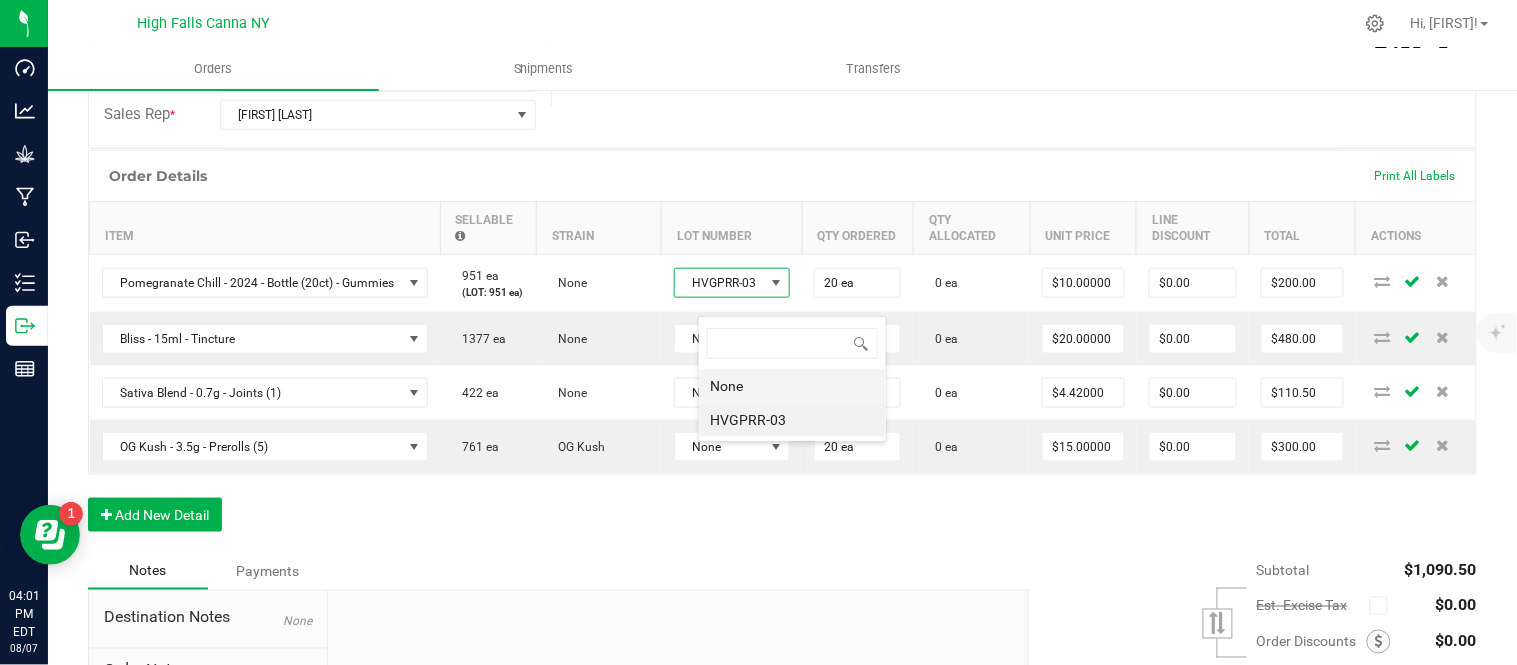 click on "None" at bounding box center (792, 386) 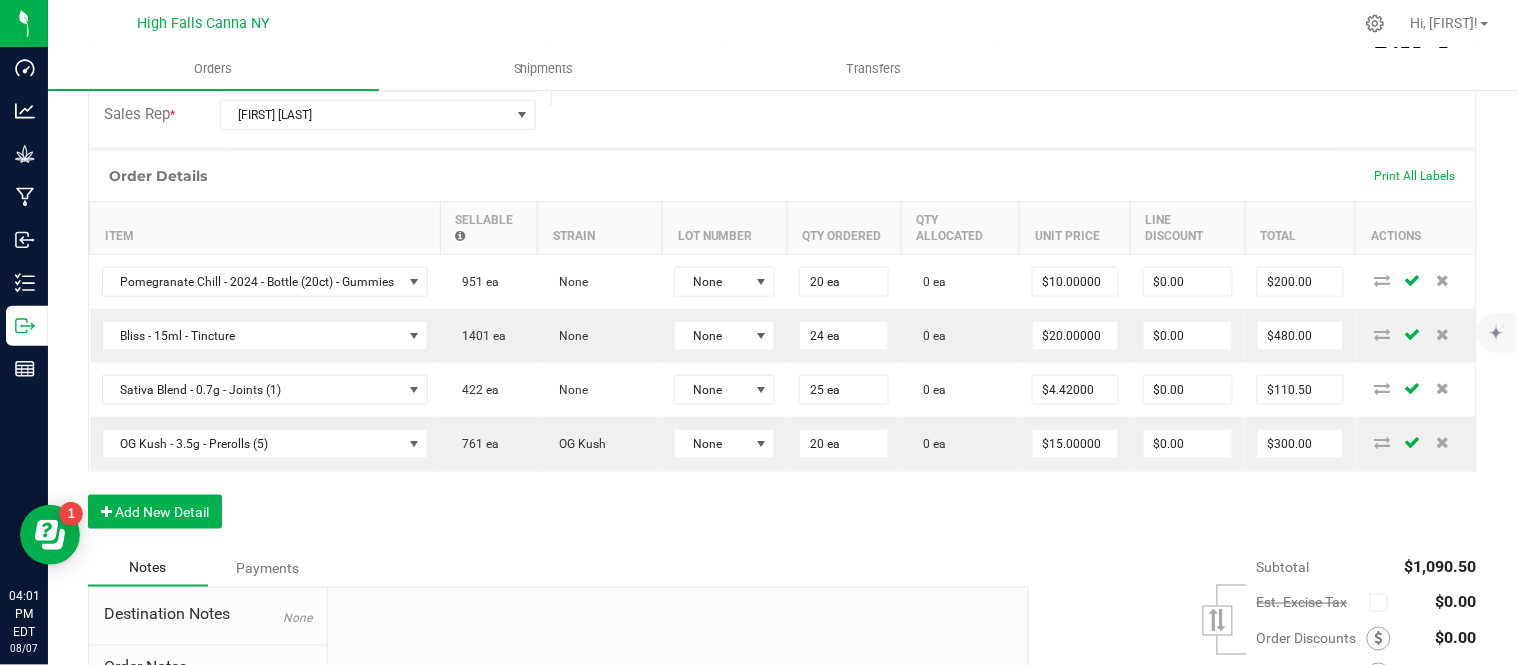click on "Order Details Print All Labels Item  Sellable  Strain  Lot Number  Qty Ordered Qty Allocated Unit Price Line Discount Total Actions Pomegranate Chill - 2024 - Bottle (20ct) - Gummies  951 ea   None  None 20 ea  0 ea  $10.00000 $0.00 $200.00 Bliss - 15ml - Tincture  1401 ea   None  None 24 ea  0 ea  $20.00000 $0.00 $480.00 Sativa Blend - 0.7g - Joints (1)  422 ea   None  None 25 ea  0 ea  $4.42000 $0.00 $110.50 OG Kush - 3.5g - Prerolls (5)  761 ea   OG Kush  None 20 ea  0 ea  $15.00000 $0.00 $300.00
Add New Detail" at bounding box center [782, 349] 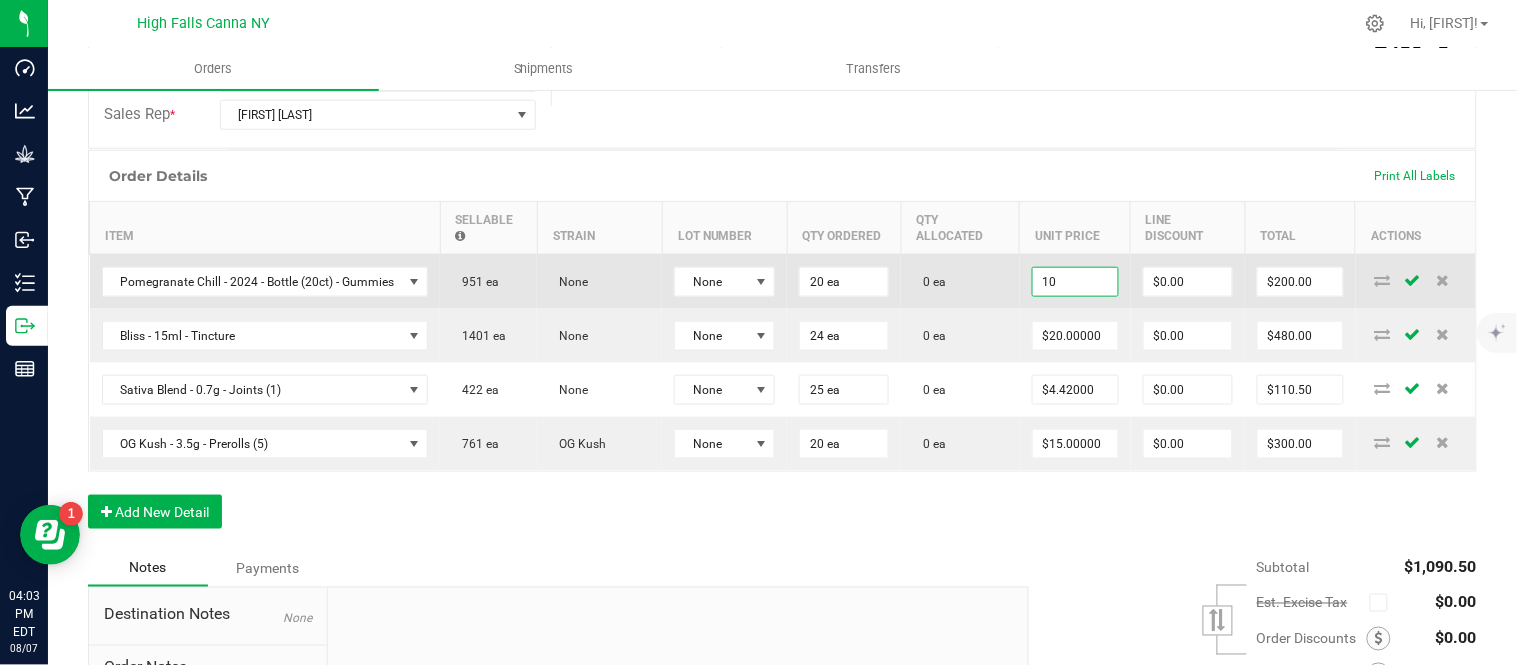 click on "10" at bounding box center [1075, 282] 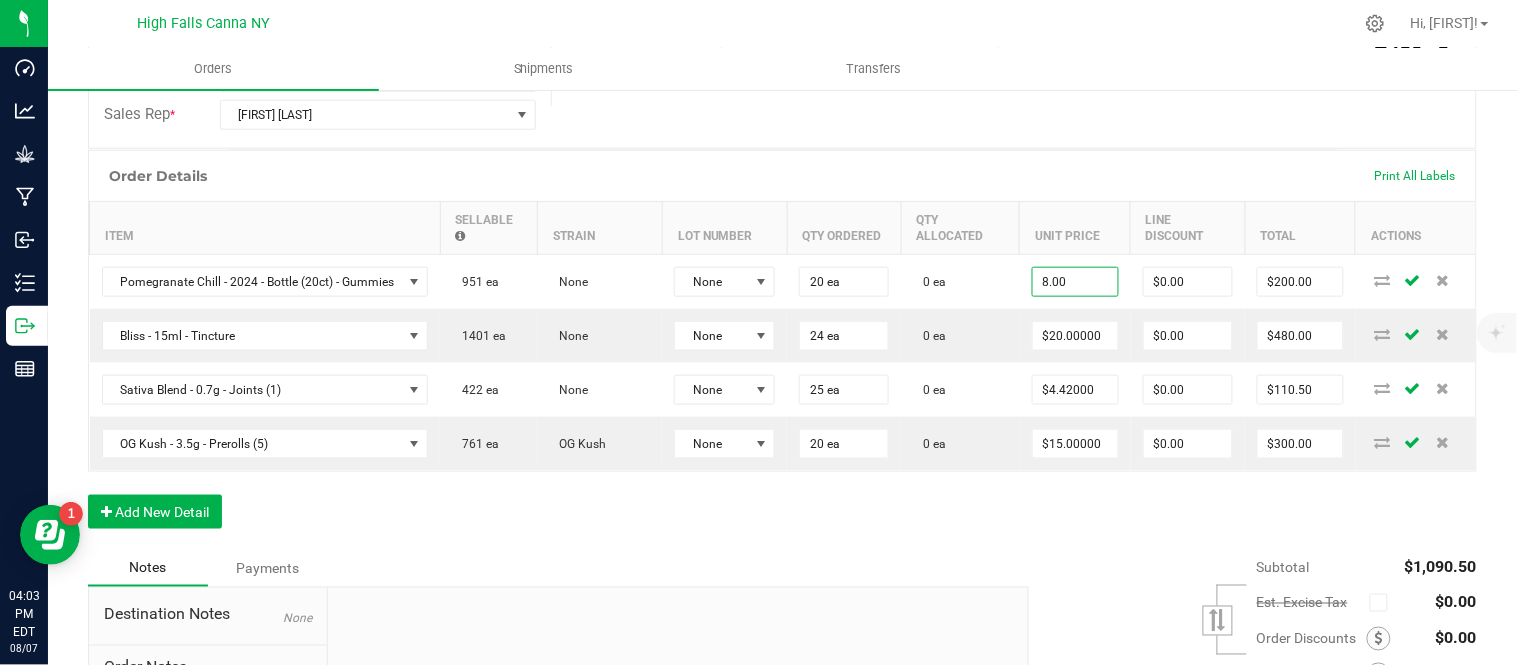 type on "$8.00000" 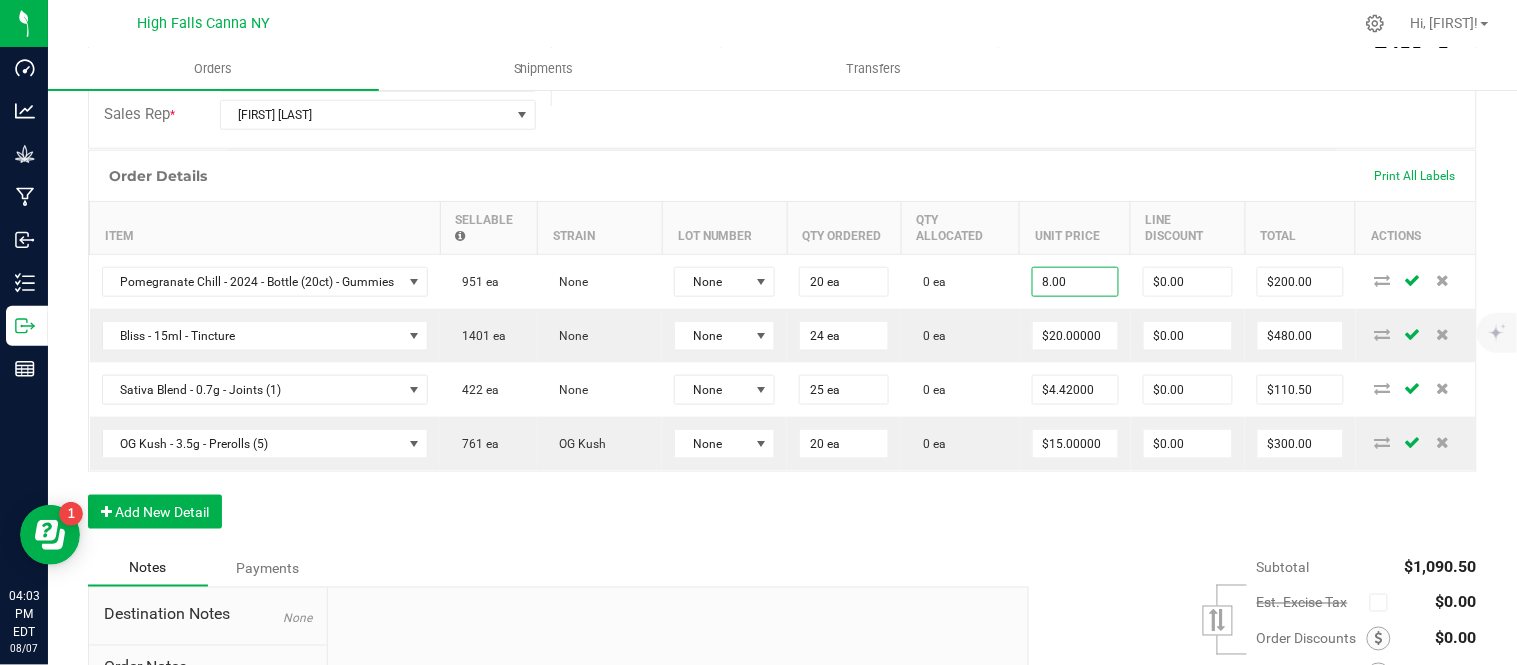 type on "$160.00" 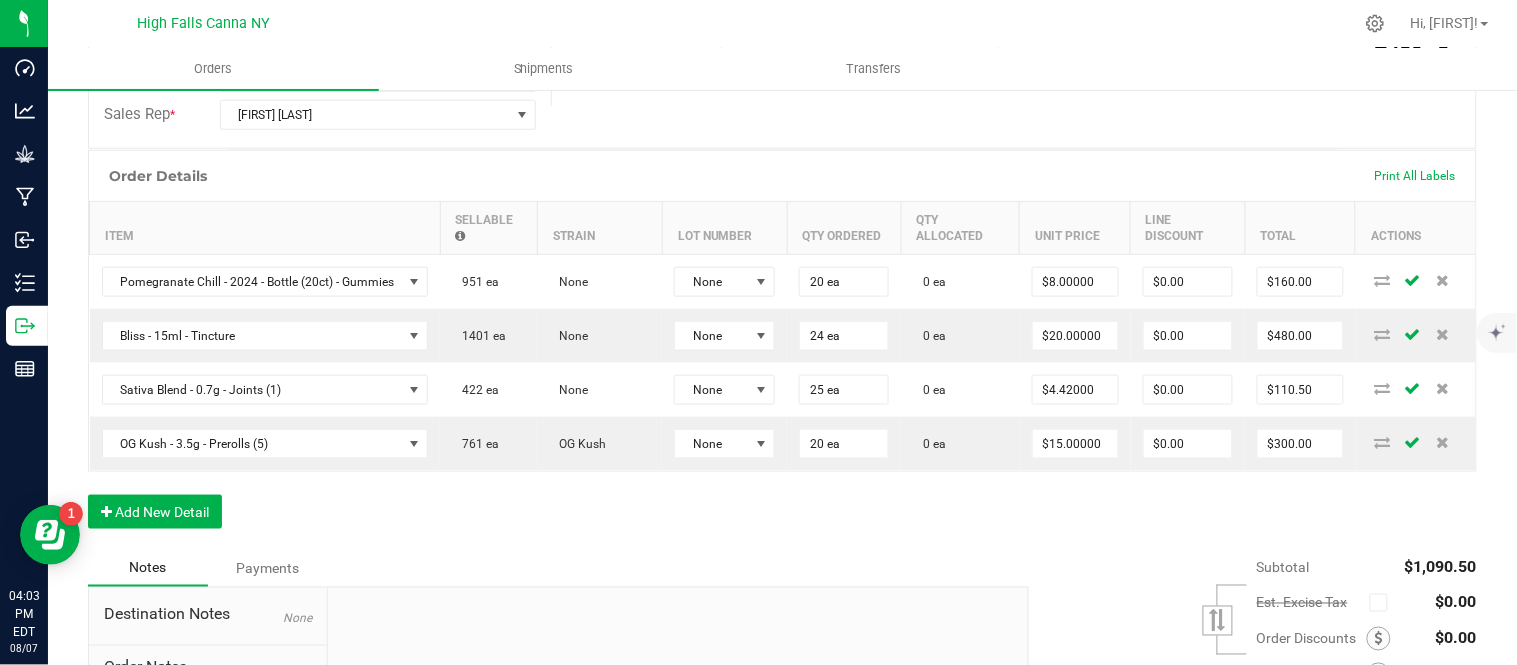 click on "Subtotal
$1,090.50
Est. Excise Tax" at bounding box center [1245, 675] 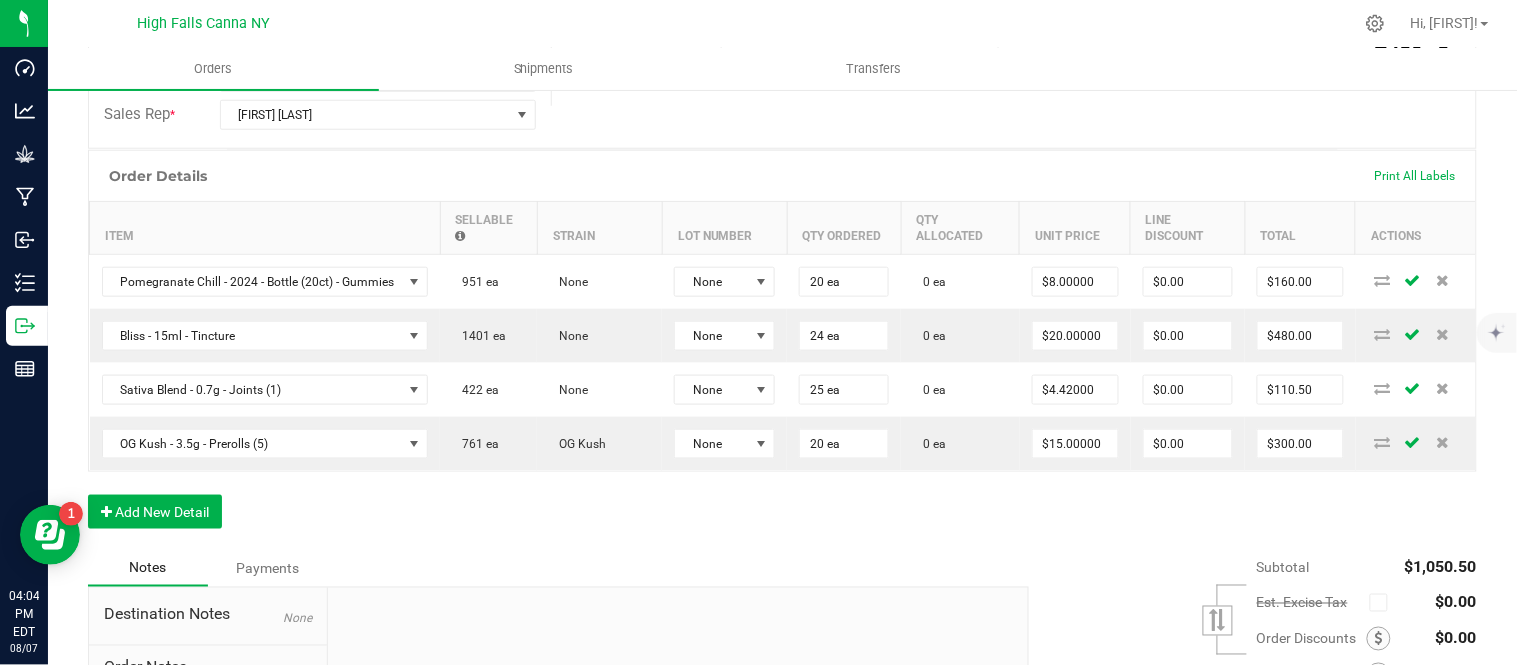 click on "Order Details Print All Labels Item  Sellable  Strain  Lot Number  Qty Ordered Qty Allocated Unit Price Line Discount Total Actions Pomegranate Chill - 2024 - Bottle (20ct) - Gummies  951 ea   None  None 20 ea  0 ea  $8.00000 $0.00 $160.00 Bliss - 15ml - Tincture  1401 ea   None  None 24 ea  0 ea  $20.00000 $0.00 $480.00 Sativa Blend - 0.7g - Joints (1)  422 ea   None  None 25 ea  0 ea  $4.42000 $0.00 $110.50 OG Kush - 3.5g - Prerolls (5)  761 ea   OG Kush  None 20 ea  0 ea  $15.00000 $0.00 $300.00
Add New Detail" at bounding box center [782, 349] 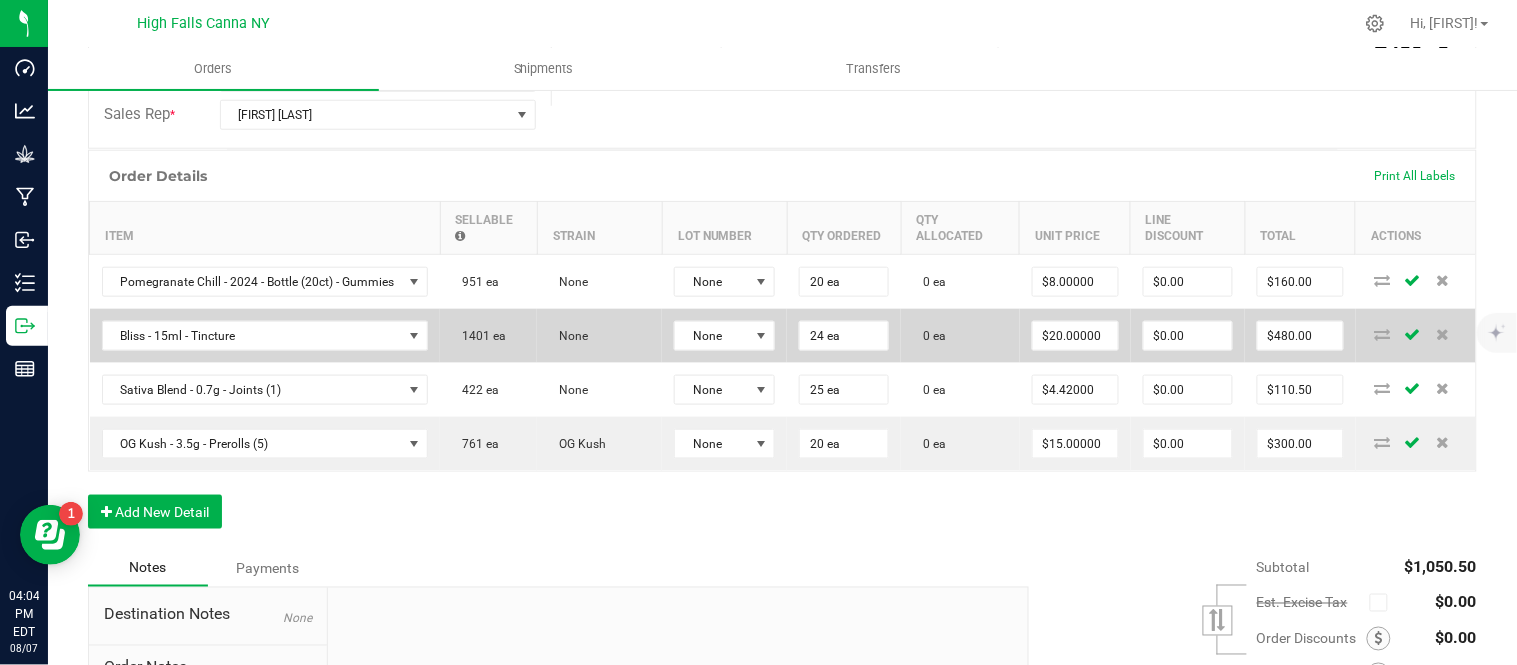 scroll, scrollTop: 555, scrollLeft: 0, axis: vertical 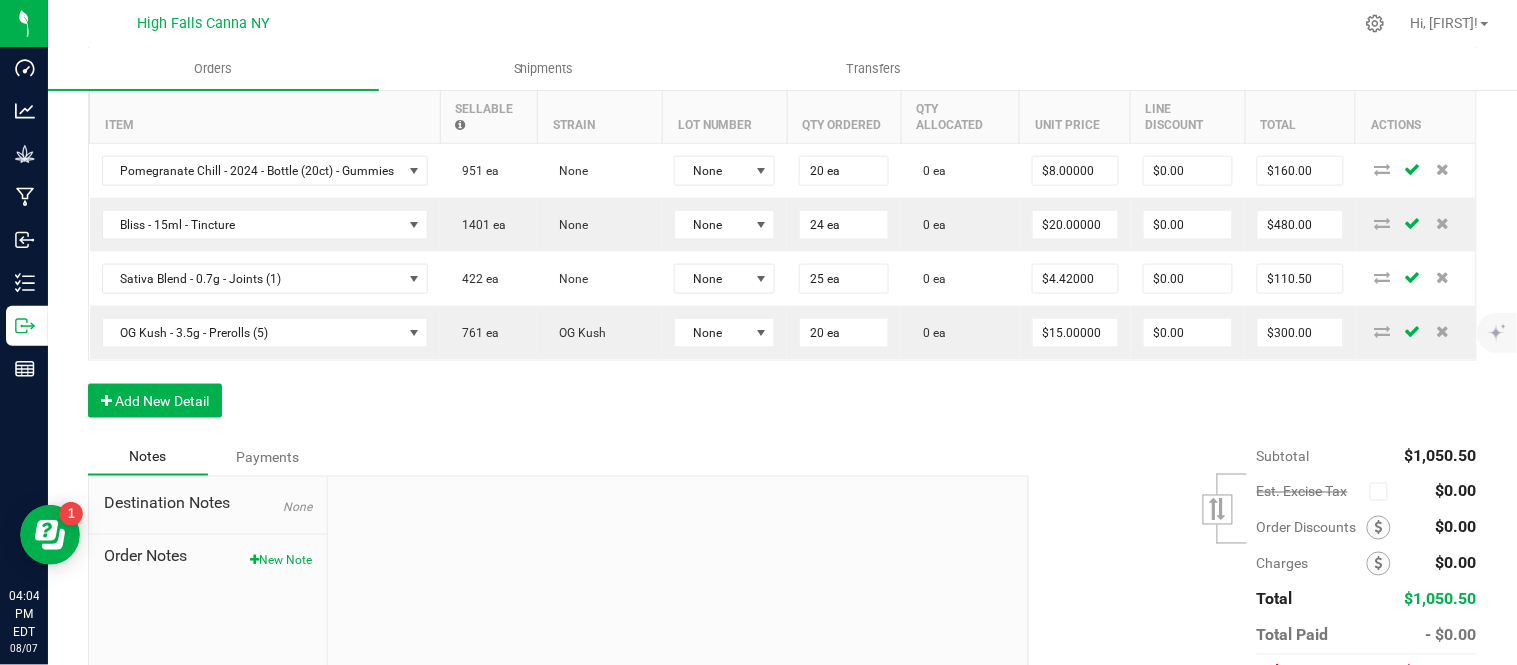 click on "Subtotal
$1,050.50
Est. Excise Tax" at bounding box center [1245, 564] 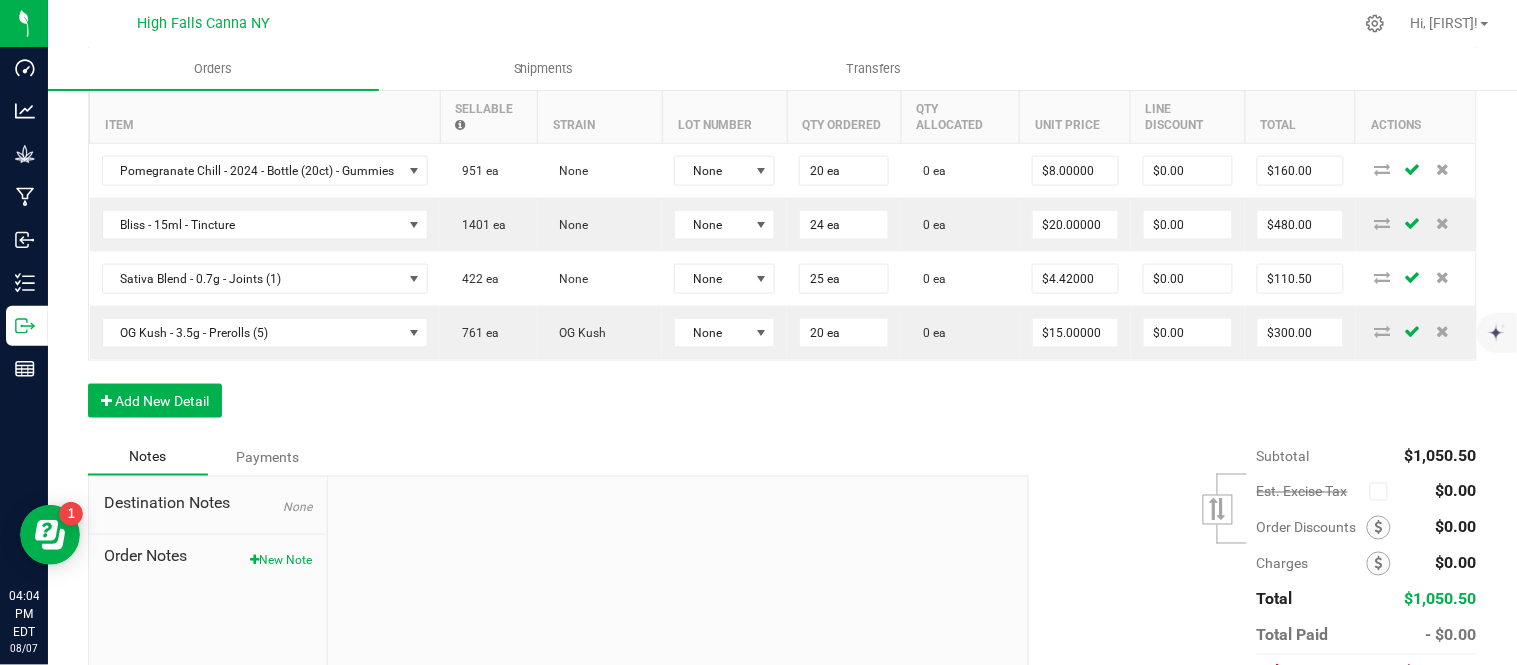 click on "Notes
Payments" at bounding box center (551, 457) 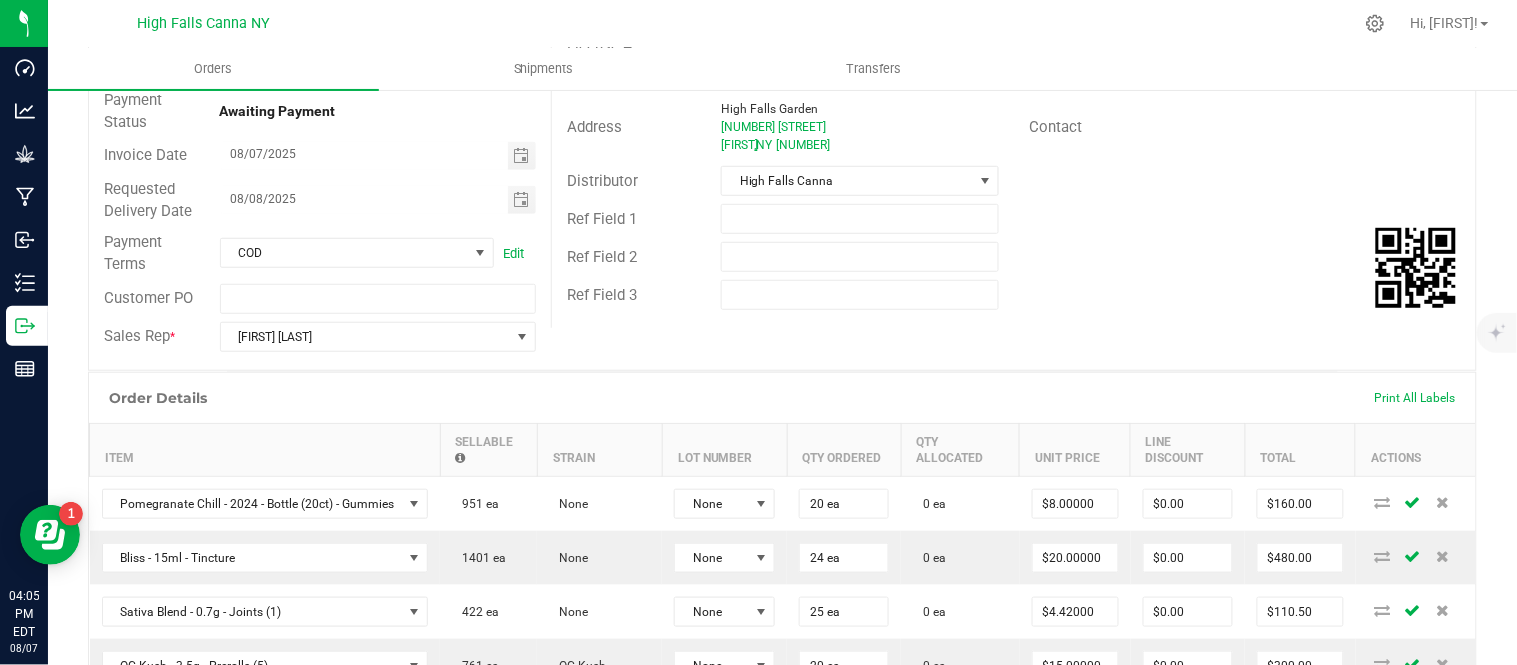 scroll, scrollTop: 111, scrollLeft: 0, axis: vertical 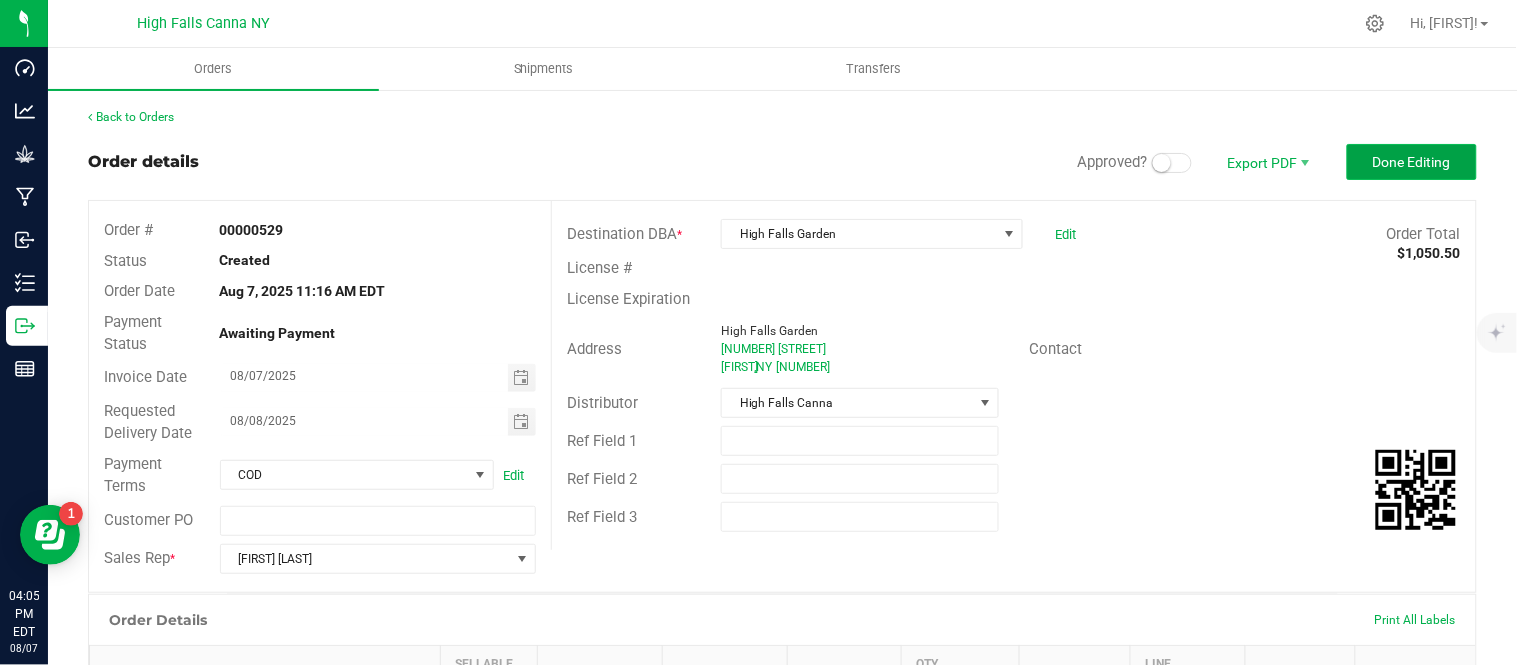 click on "Done Editing" at bounding box center [1412, 162] 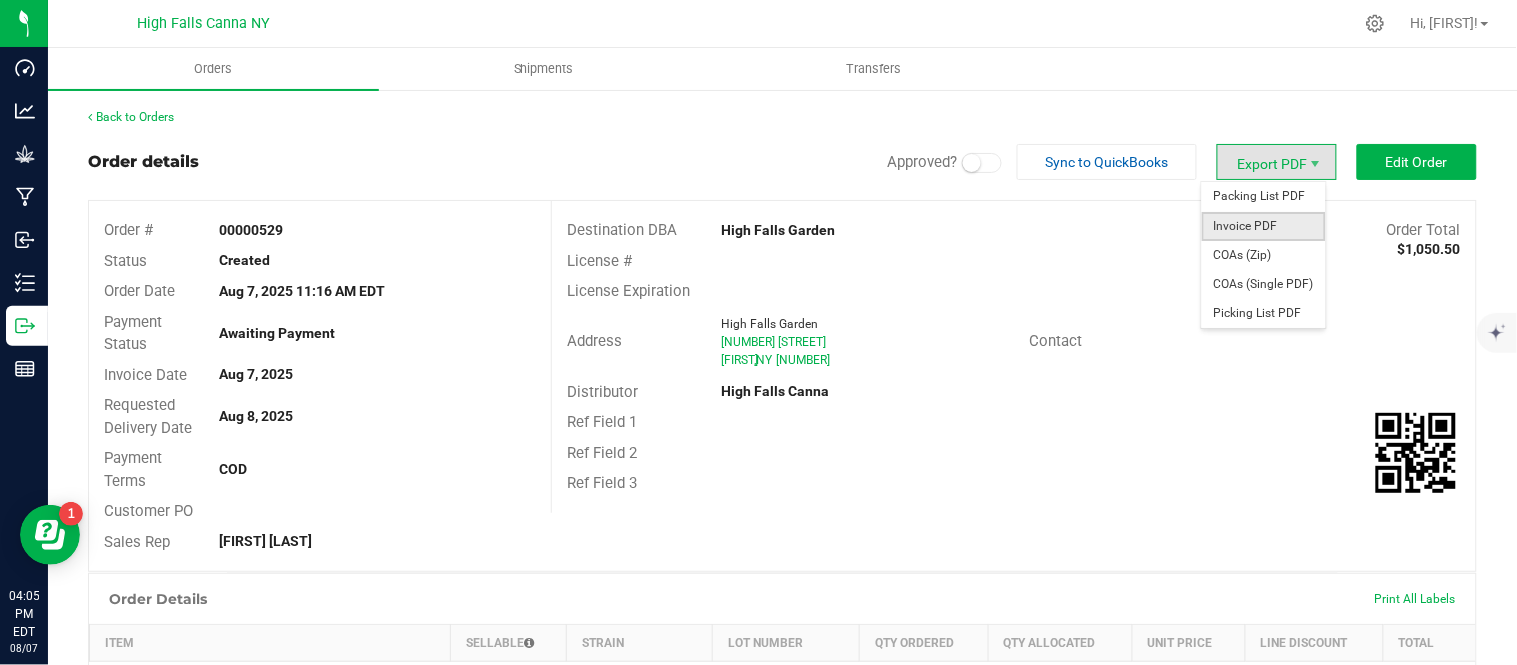 click on "Invoice PDF" at bounding box center [1264, 226] 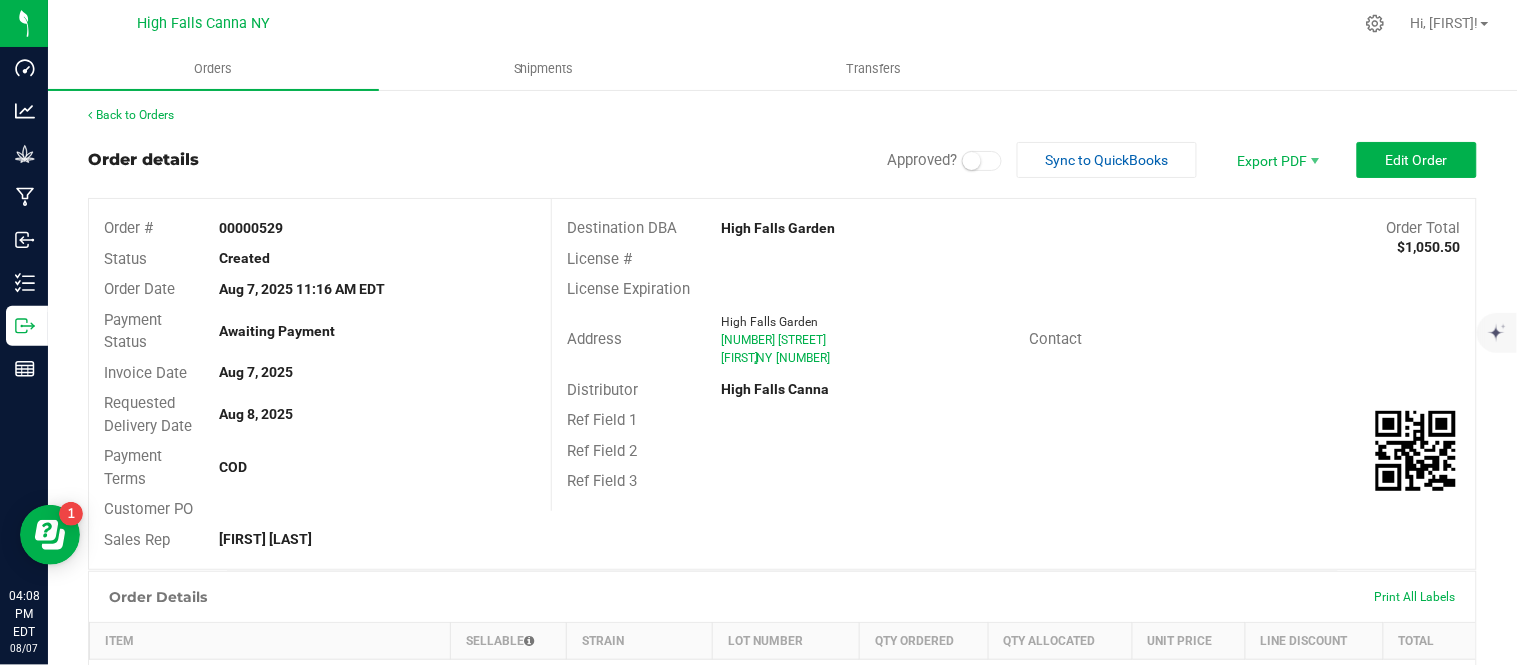 scroll, scrollTop: 0, scrollLeft: 0, axis: both 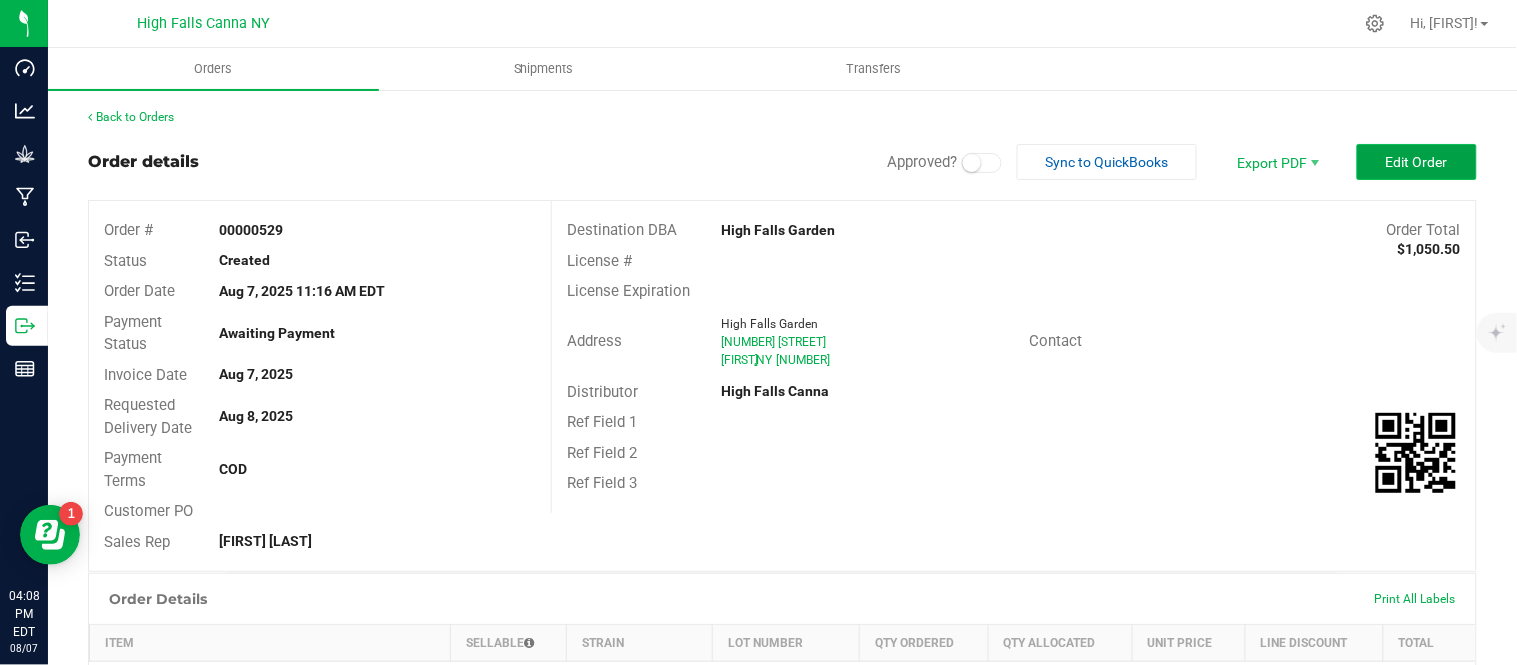 click on "Edit Order" at bounding box center [1417, 162] 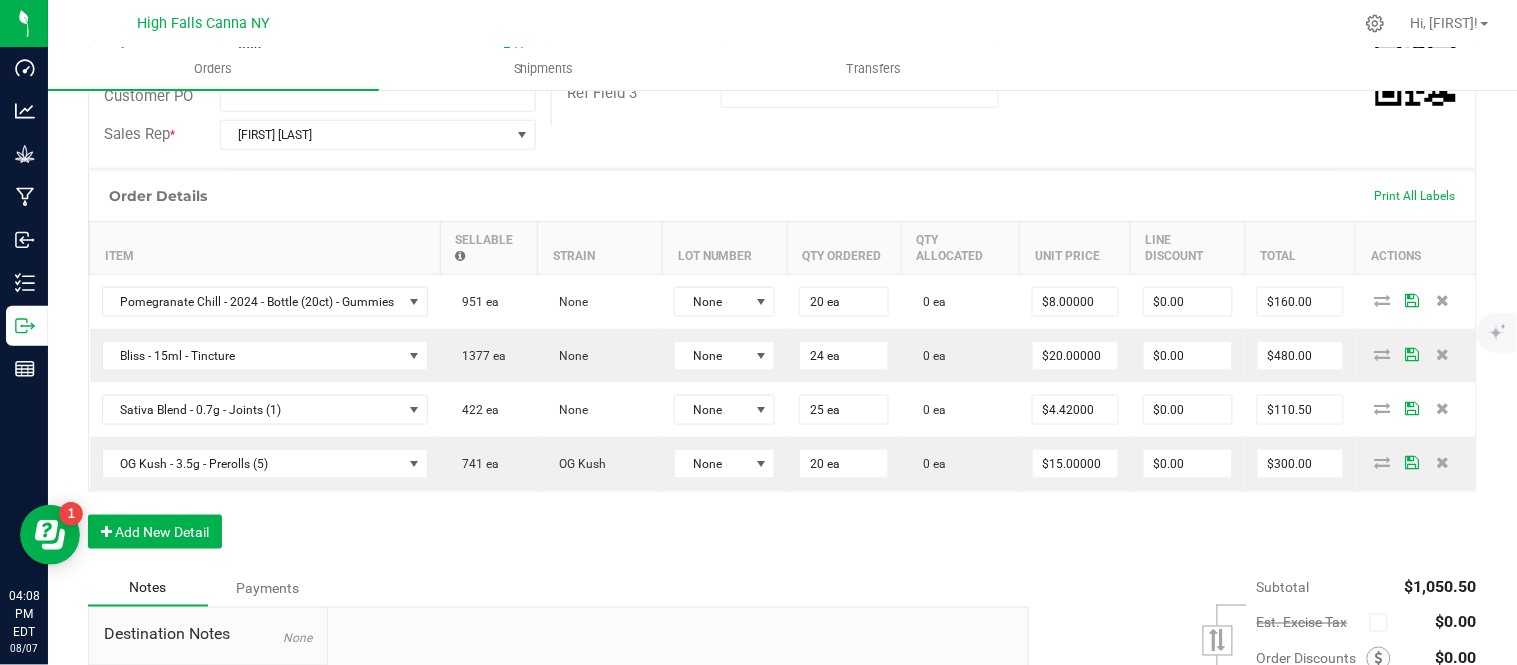 scroll, scrollTop: 555, scrollLeft: 0, axis: vertical 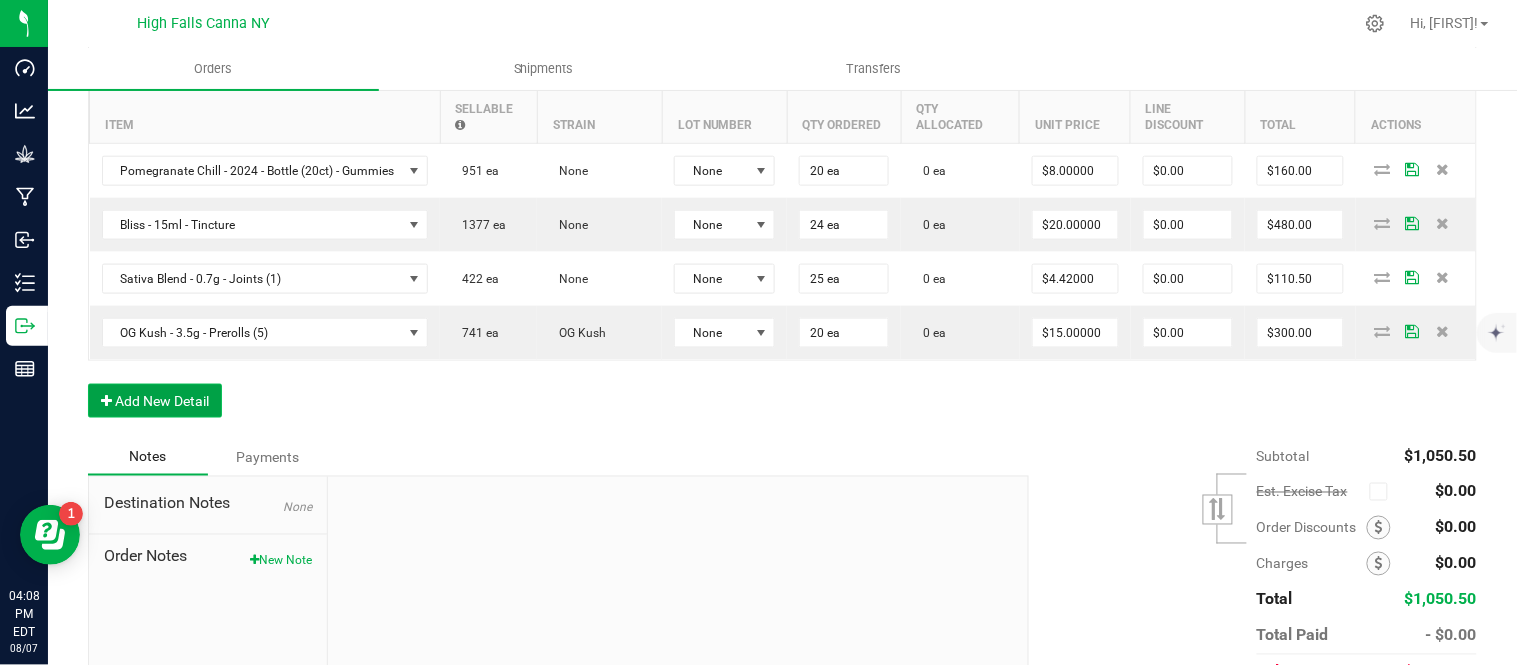 click on "Add New Detail" at bounding box center (155, 401) 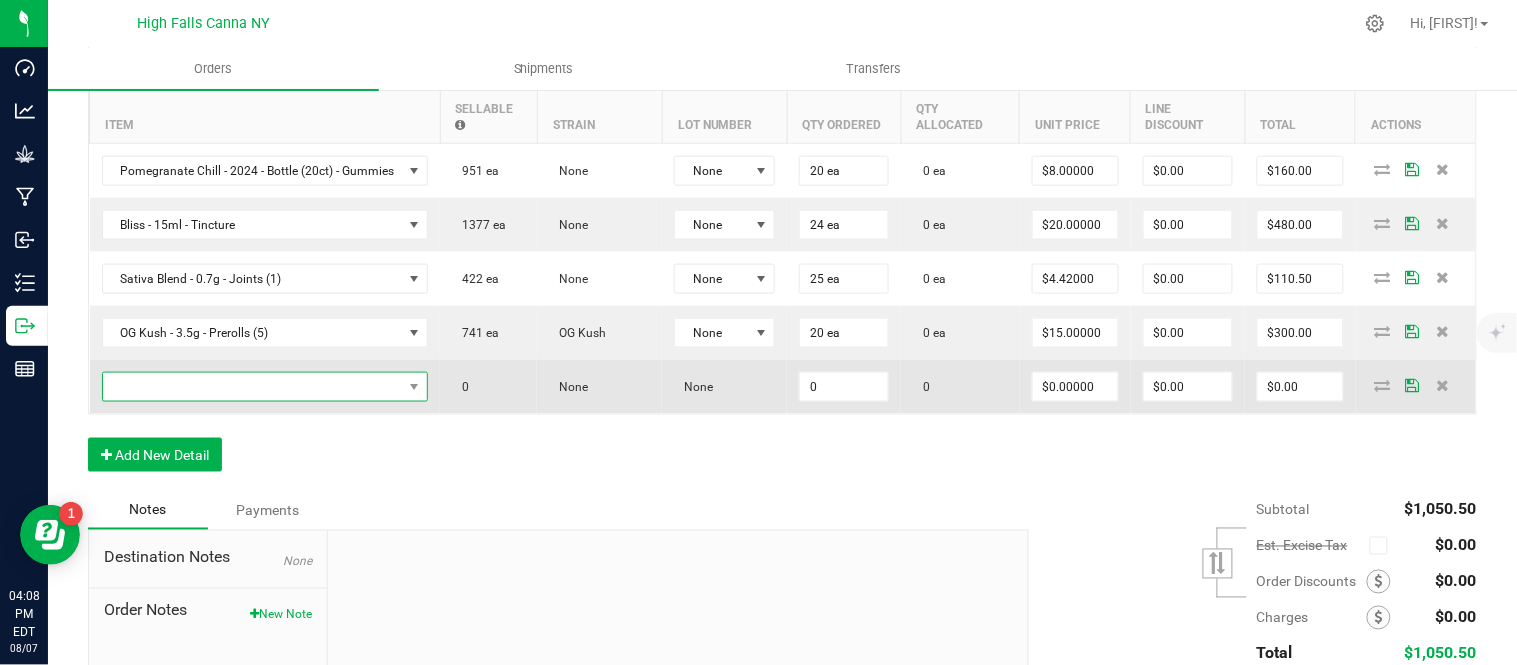 click at bounding box center [253, 387] 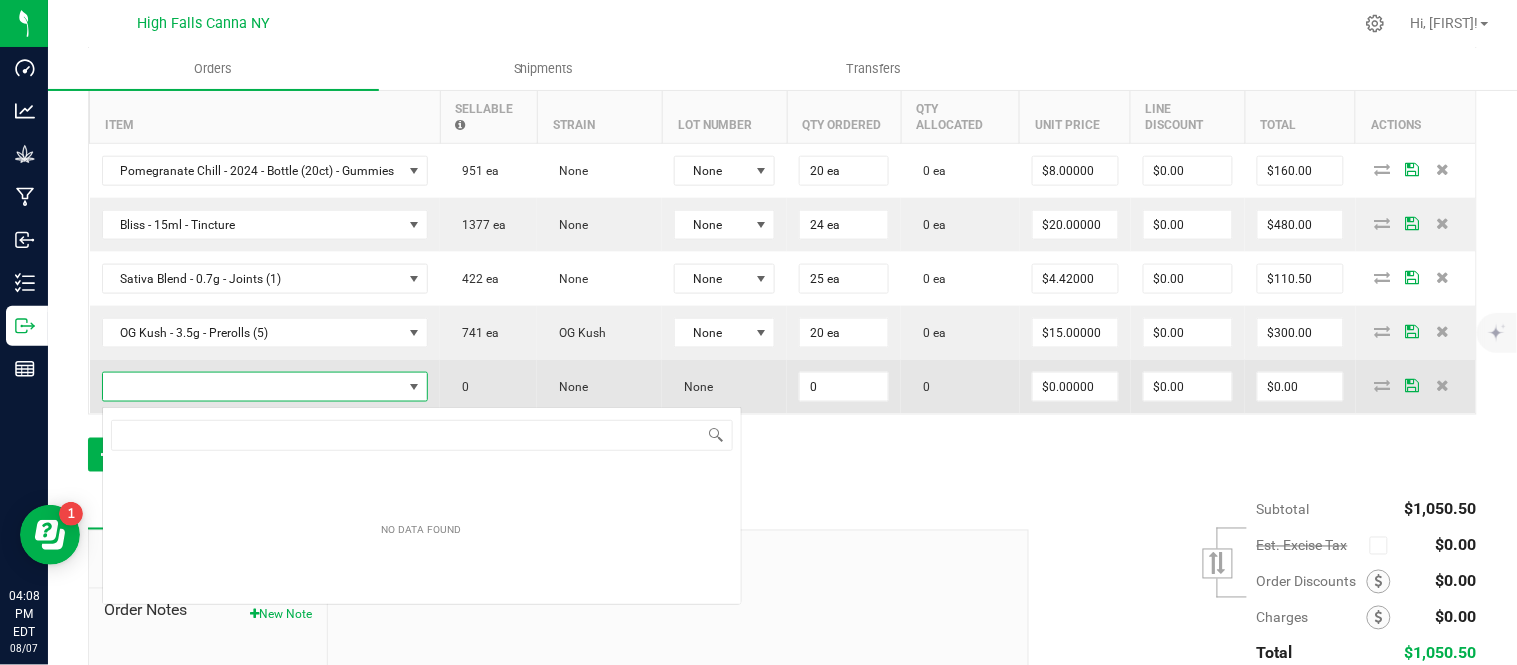 scroll, scrollTop: 99970, scrollLeft: 99654, axis: both 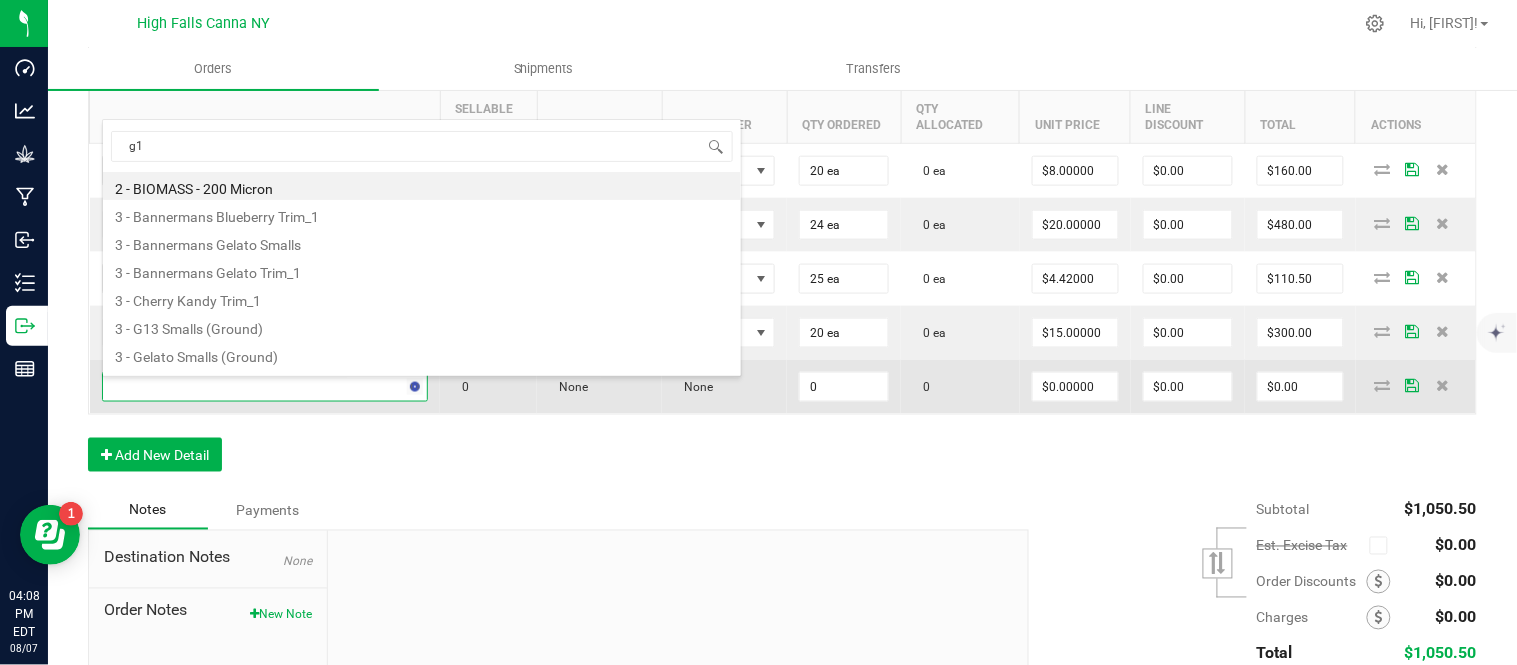 type on "g13" 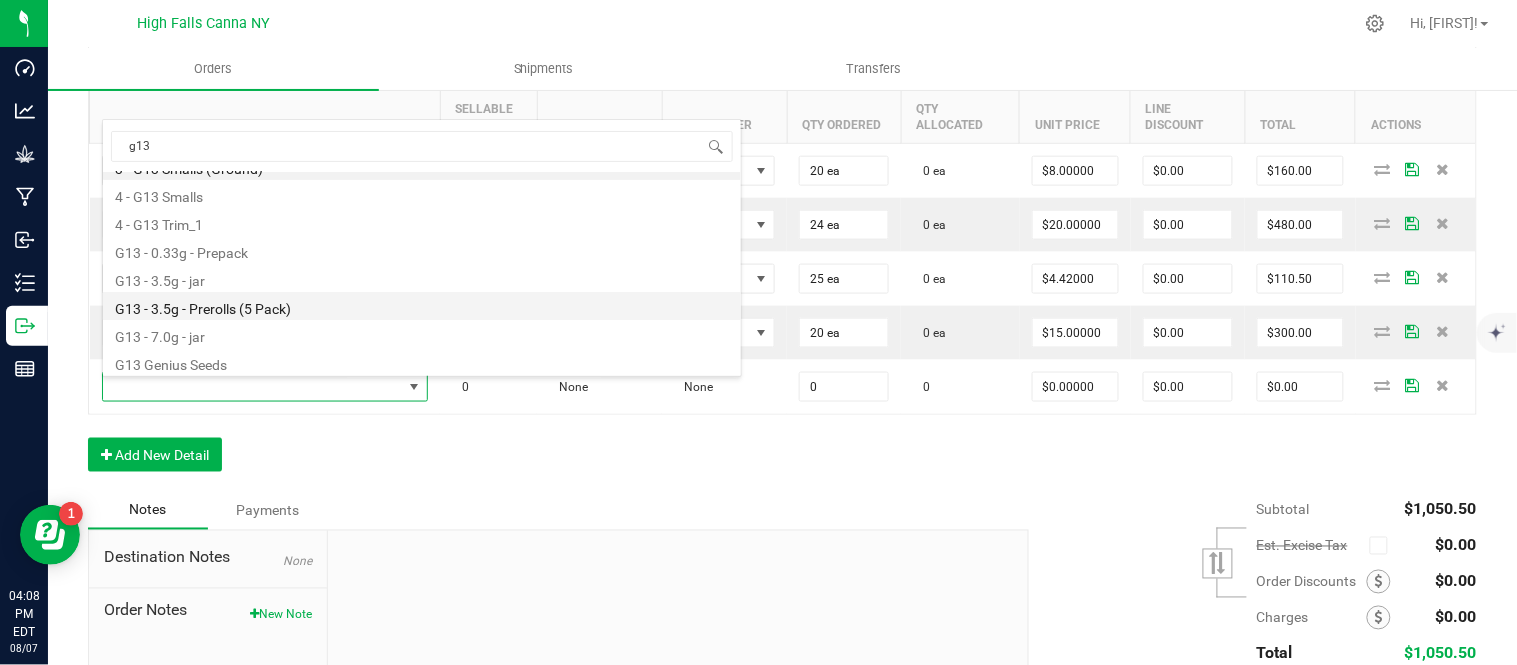 scroll, scrollTop: 24, scrollLeft: 0, axis: vertical 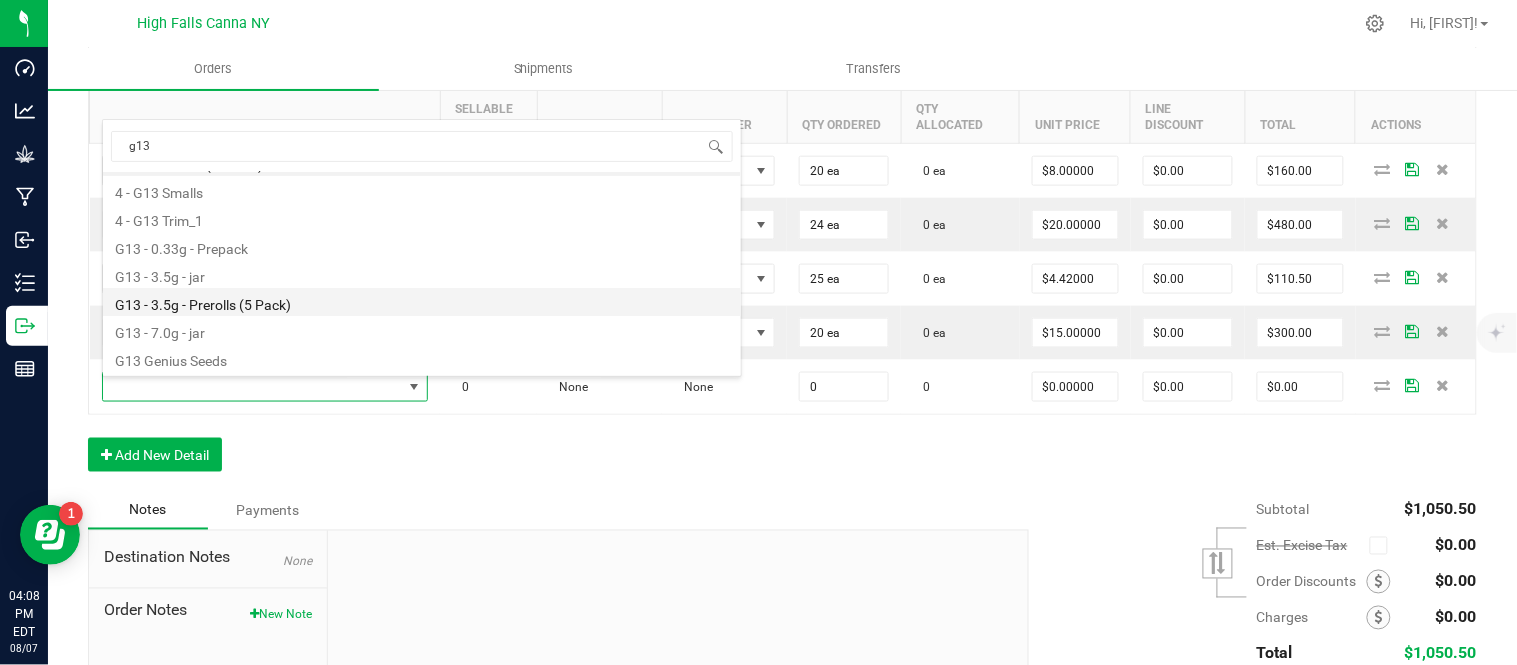 click on "G13 - 3.5g - Prerolls (5 Pack)" at bounding box center (422, 302) 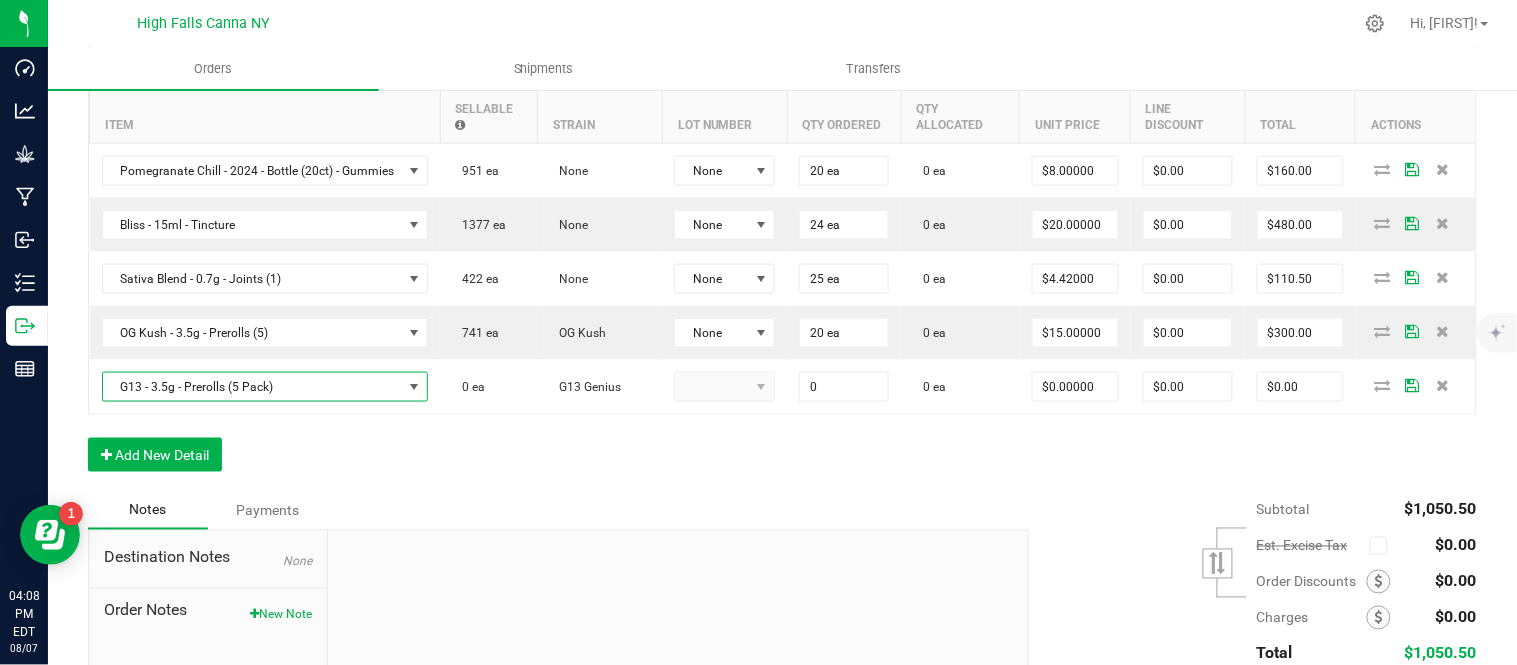 type on "0 ea" 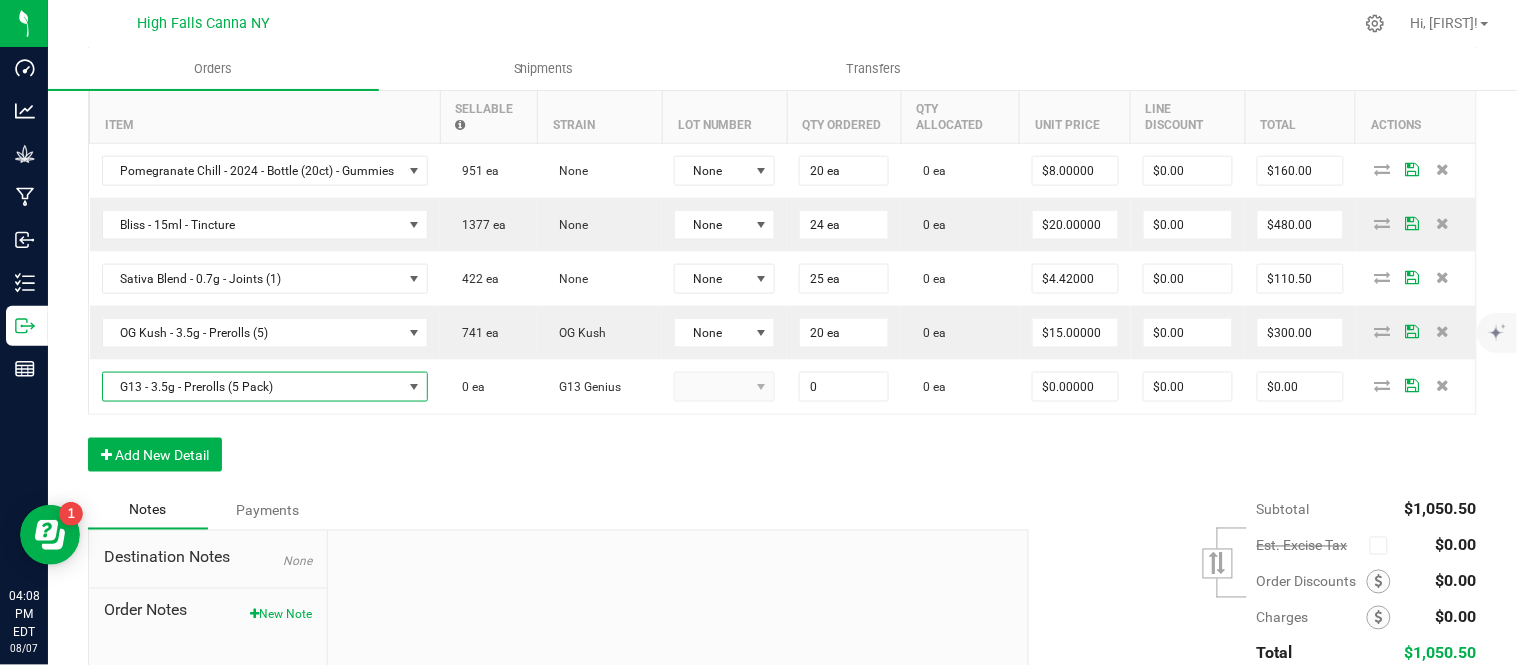 type on "$15.00000" 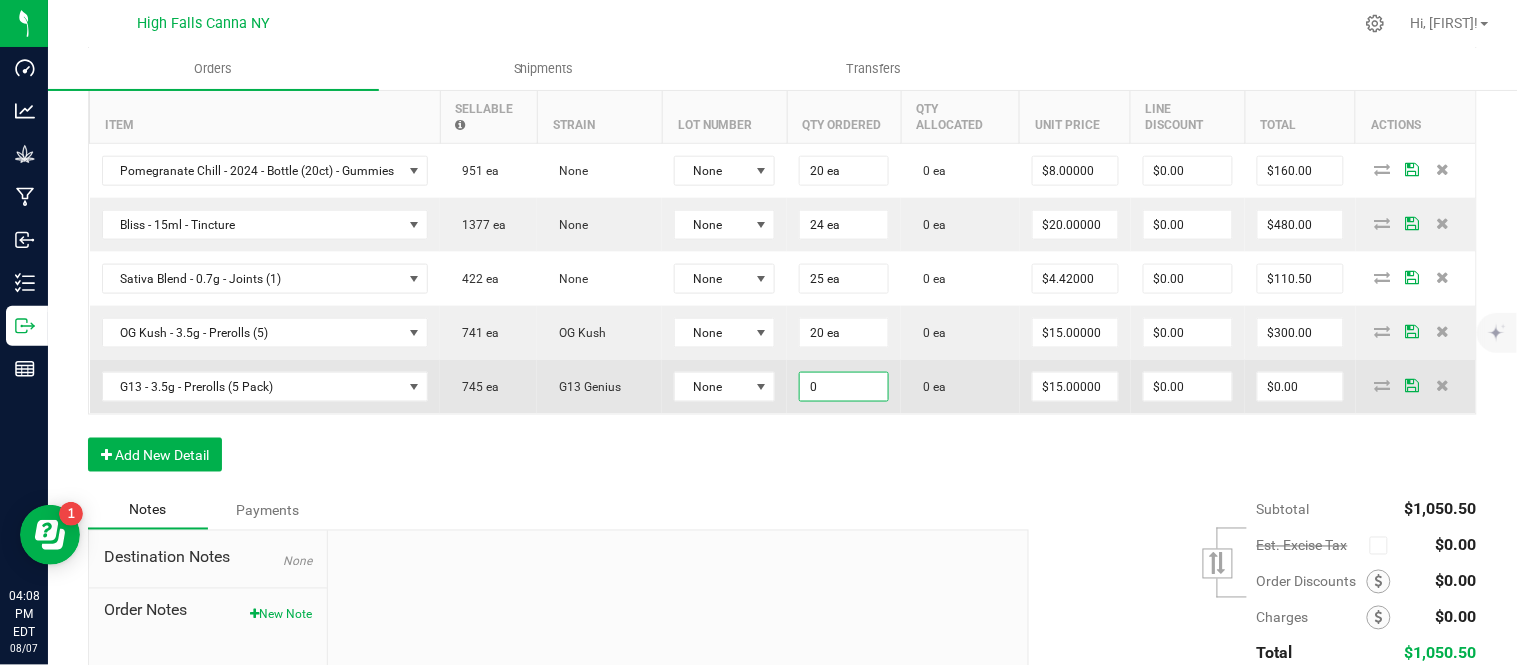 click on "0" at bounding box center (844, 387) 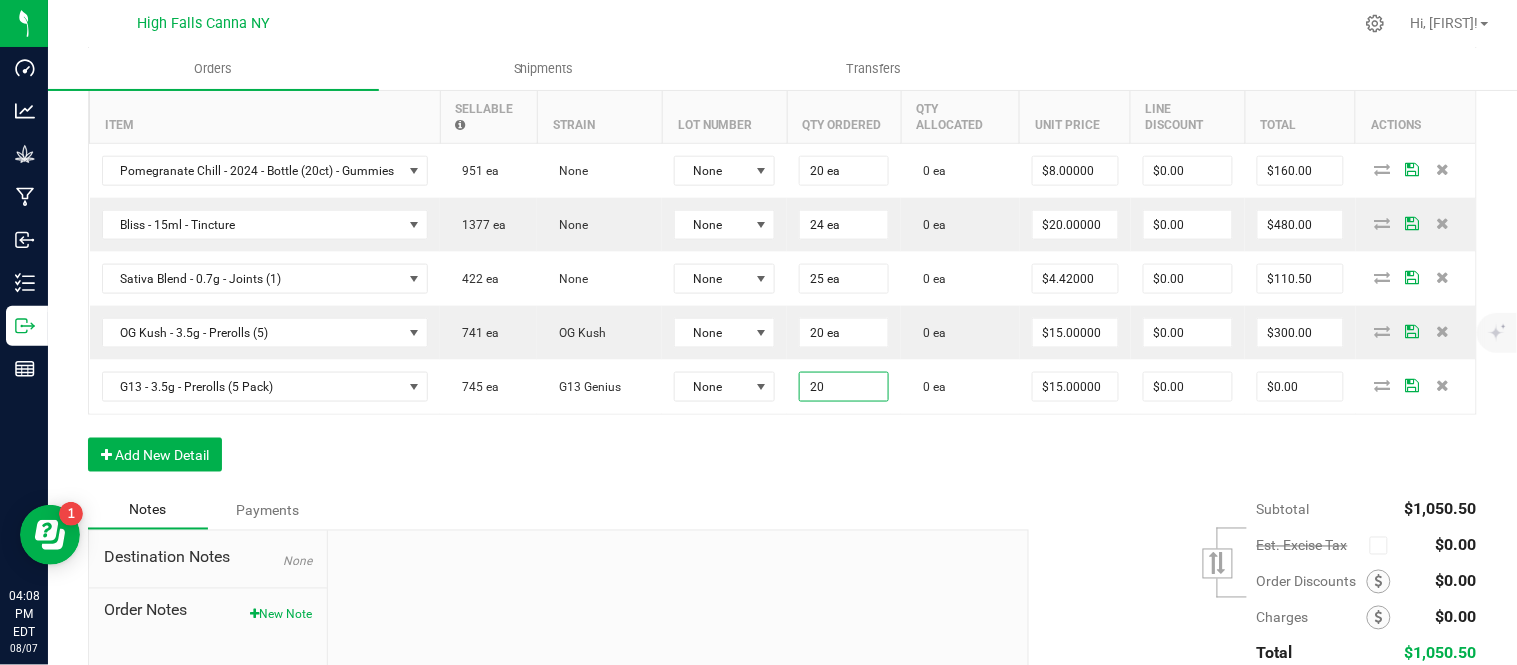 type on "20 ea" 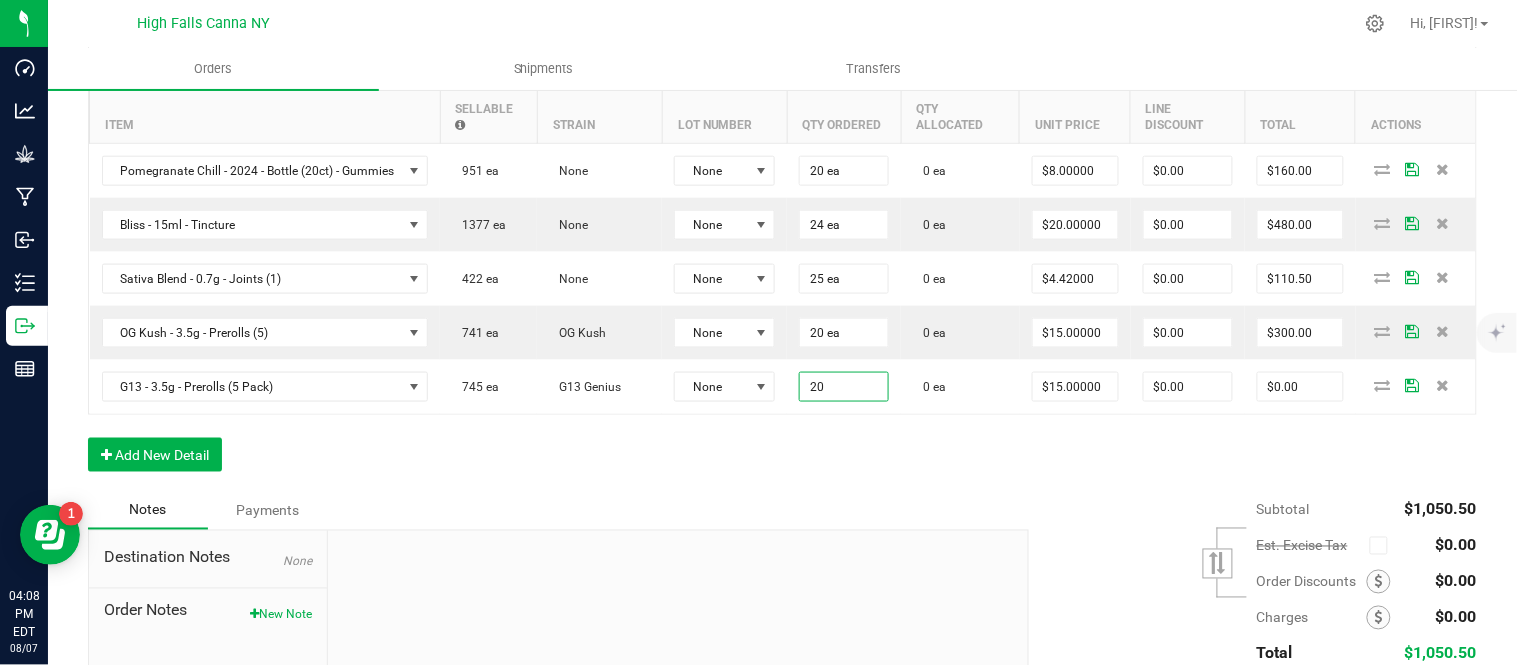type on "$300.00" 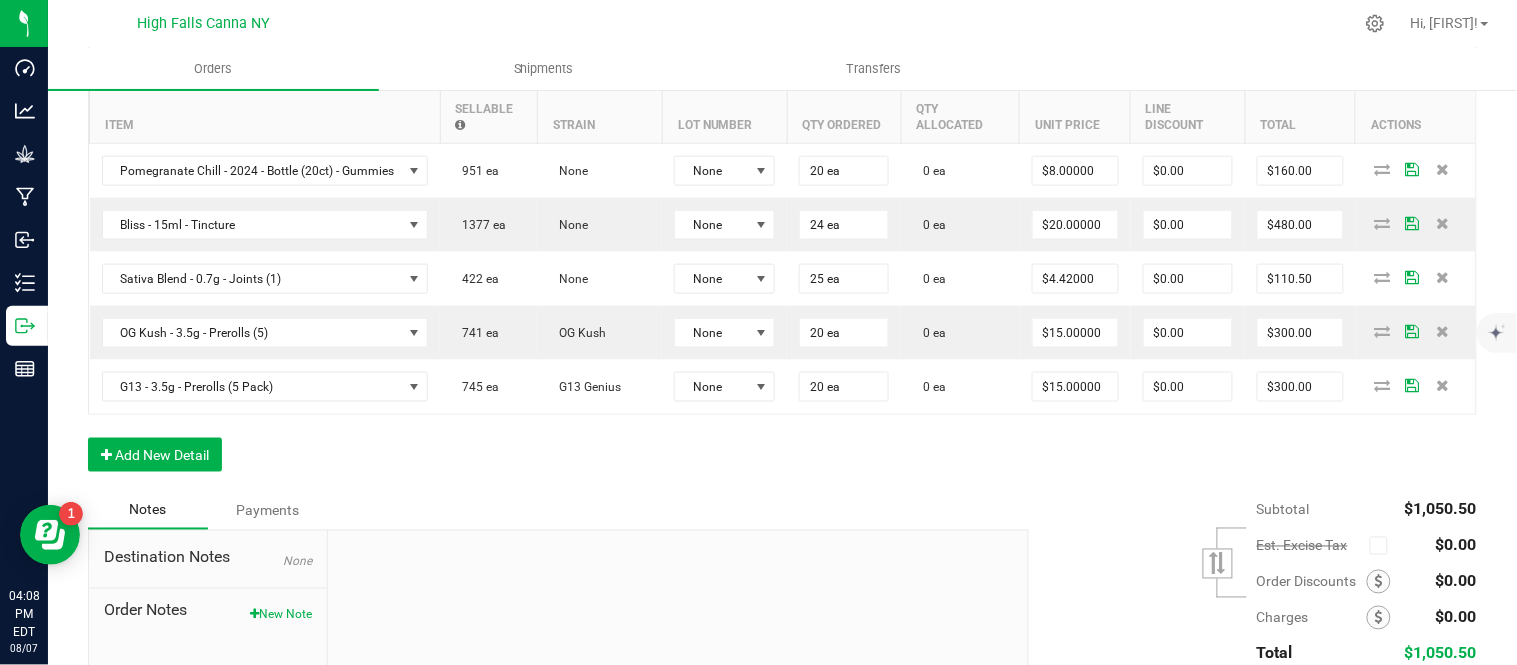 click on "Order Details Print All Labels Item  Sellable  Strain  Lot Number  Qty Ordered Qty Allocated Unit Price Line Discount Total Actions Pomegranate Chill - 2024 - Bottle (20ct) - Gummies  951 ea   None  None 20 ea  0 ea  $8.00000 $0.00 $160.00 Bliss - 15ml - Tincture  1377 ea   None  None 24 ea  0 ea  $20.00000 $0.00 $480.00 Sativa Blend - 0.7g - Joints (1)  422 ea   None  None 25 ea  0 ea  $4.42000 $0.00 $110.50 OG Kush - 3.5g - Prerolls (5)  741 ea   OG Kush  None 20 ea  0 ea  $15.00000 $0.00 $300.00 G13 - 3.5g - Prerolls (5 Pack)  745 ea   G13 Genius  None 20 ea  0 ea  $15.00000 $0.00 $300.00
Add New Detail" at bounding box center [782, 265] 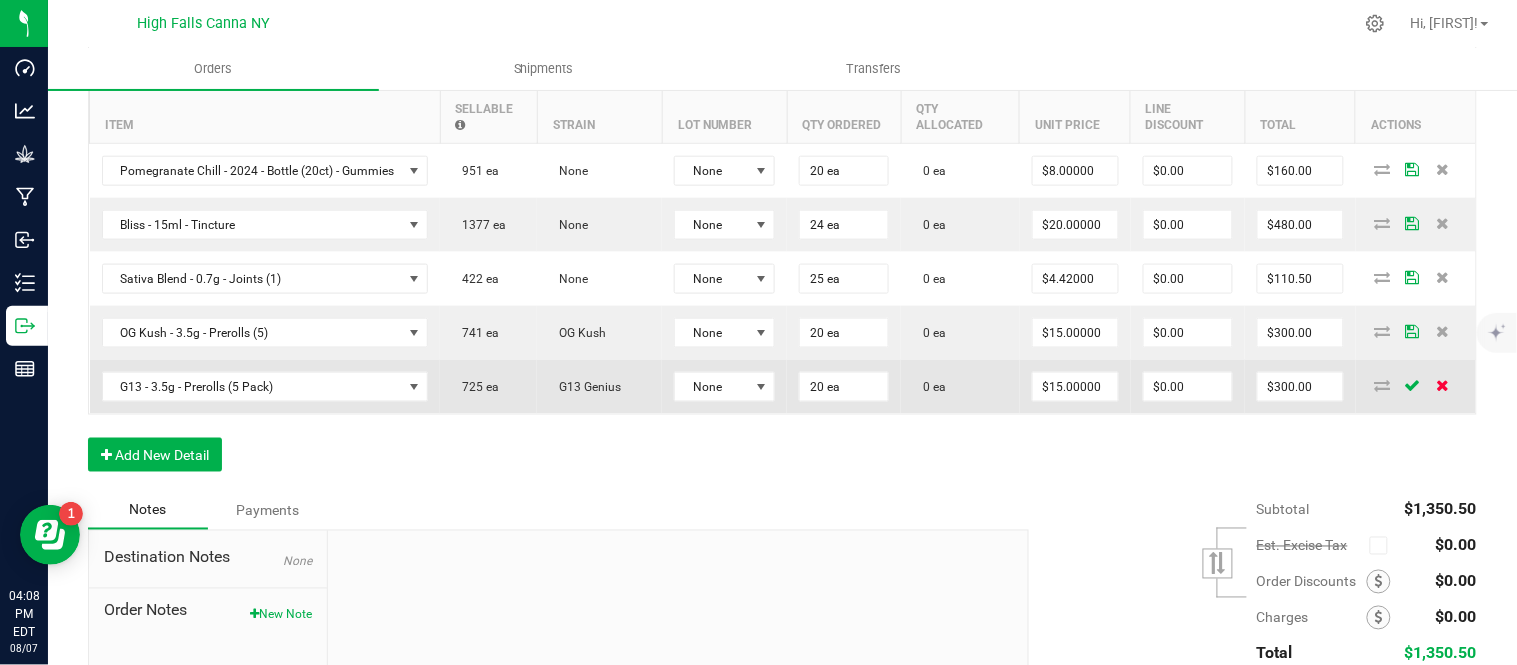 click at bounding box center [1442, 385] 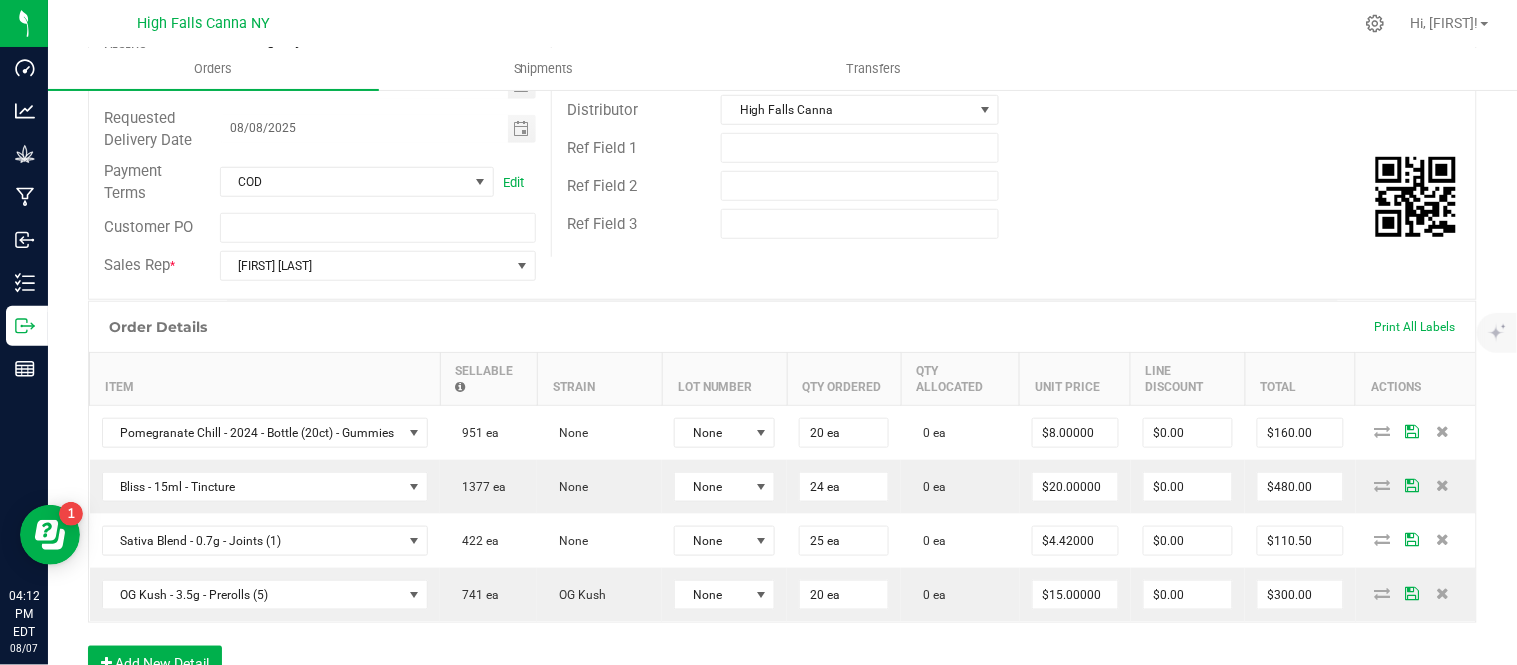 scroll, scrollTop: 0, scrollLeft: 0, axis: both 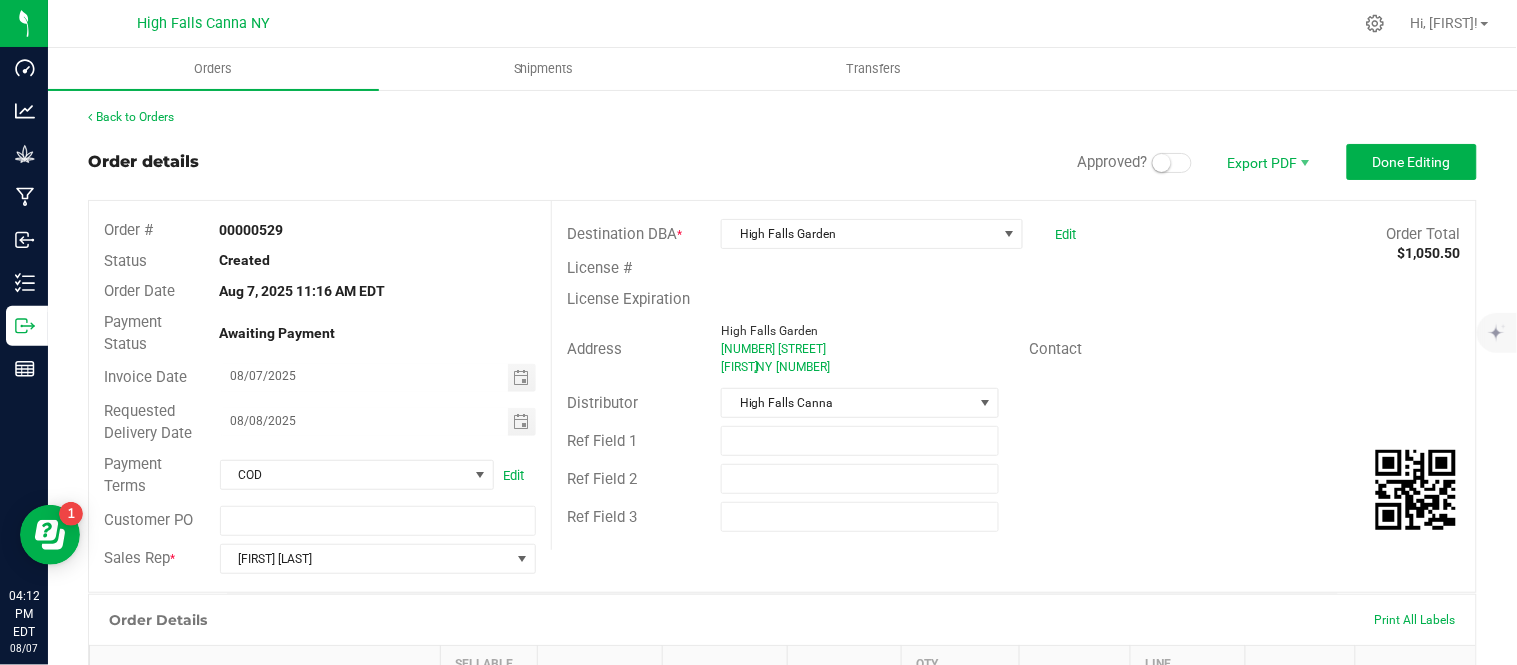 click at bounding box center [1172, 163] 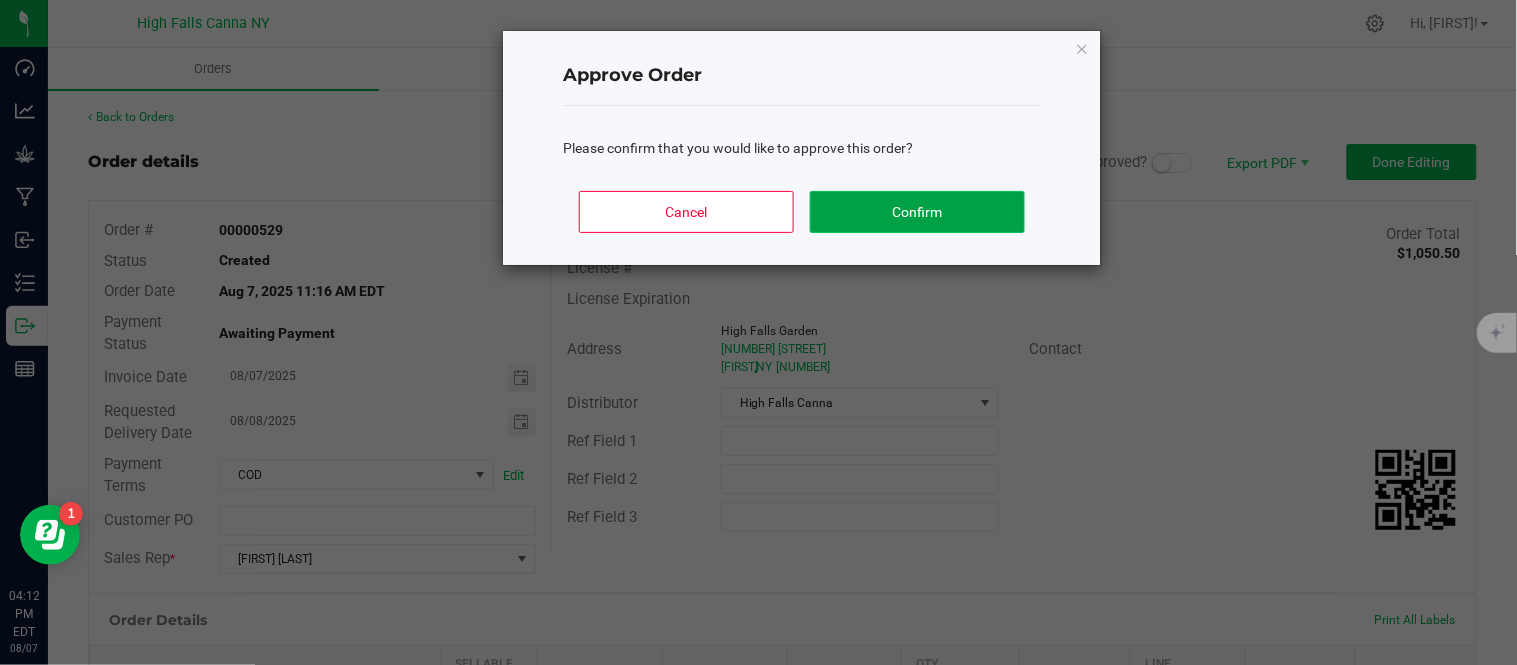 click on "Confirm" 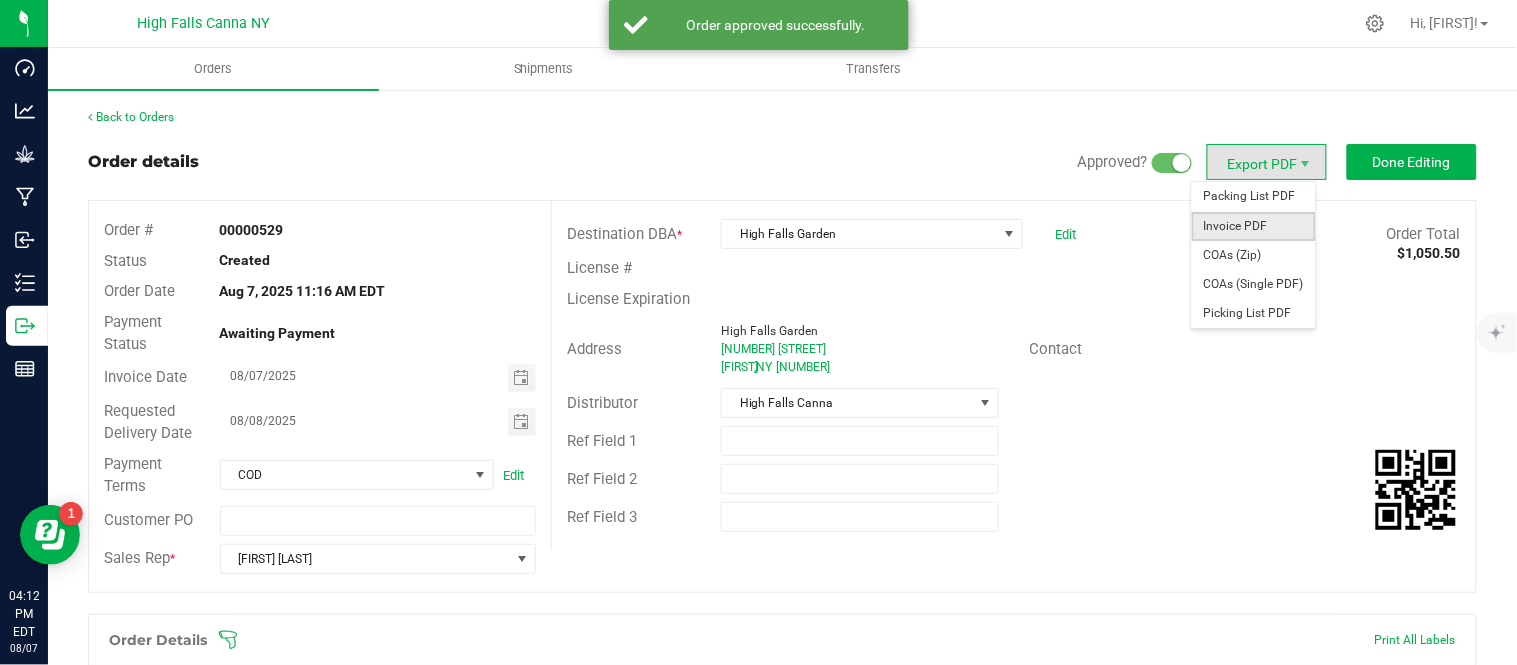 click on "Invoice PDF" at bounding box center (1254, 226) 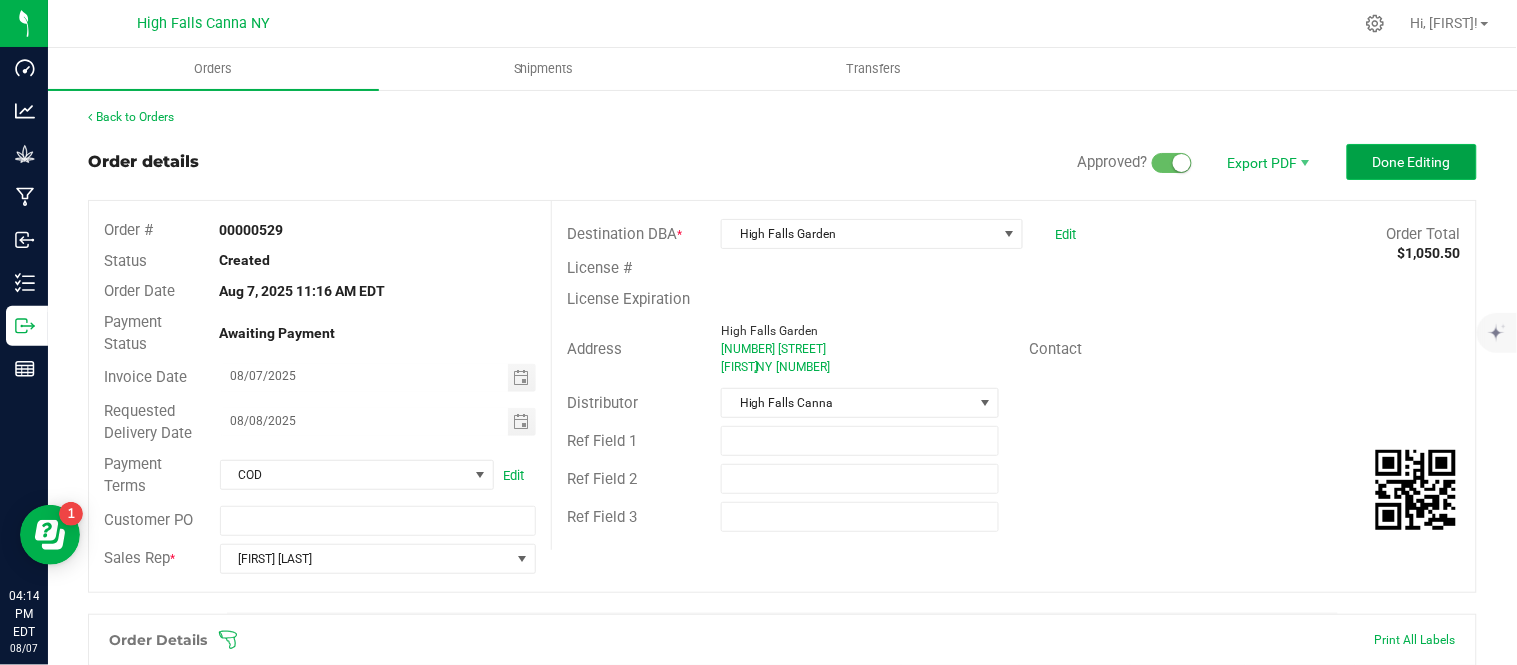 click on "Done Editing" at bounding box center (1412, 162) 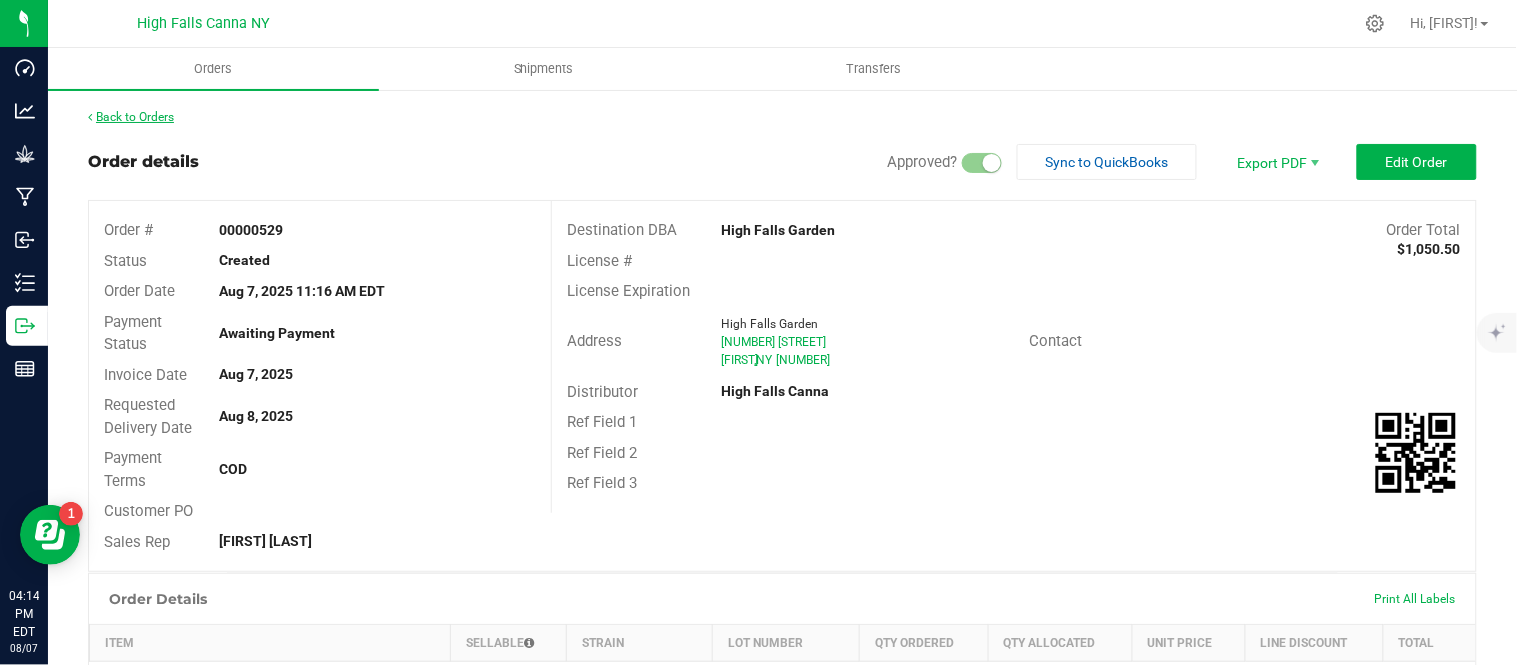 click on "Back to Orders" at bounding box center (131, 117) 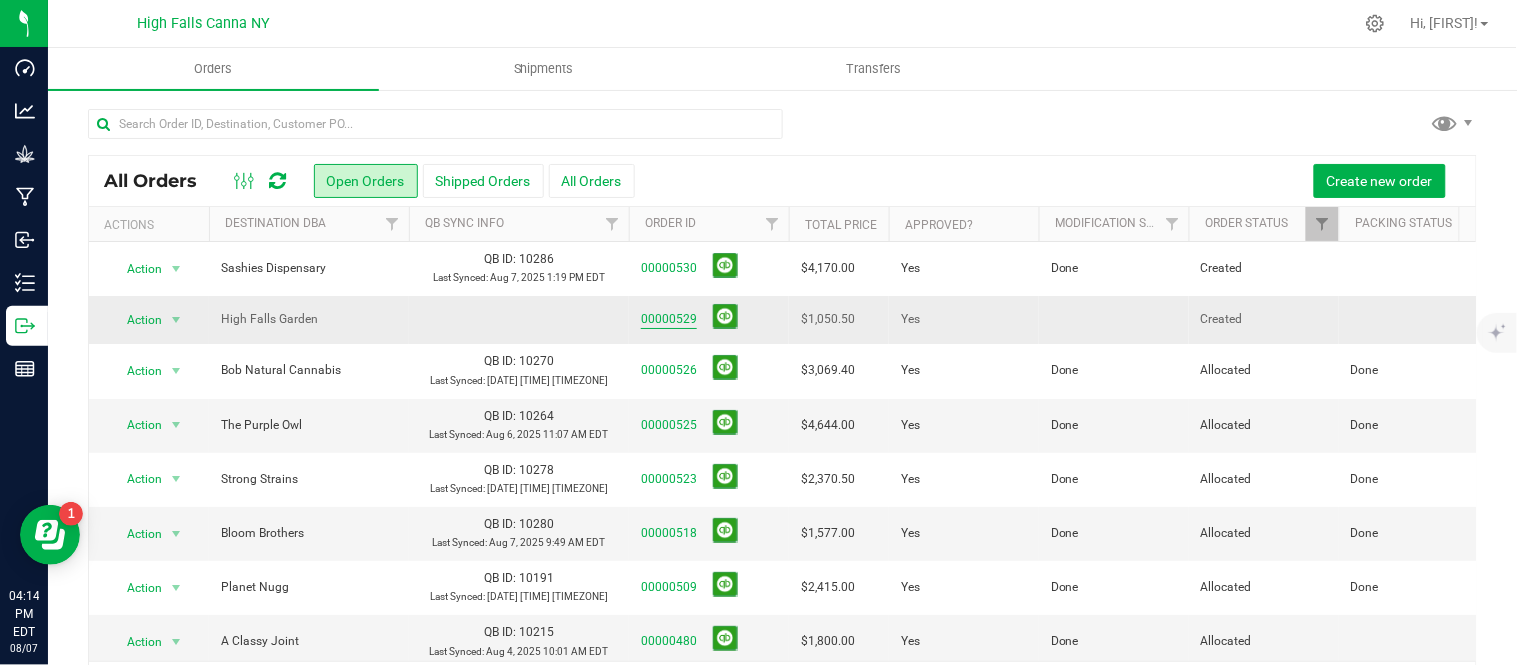 click on "00000529" at bounding box center (669, 319) 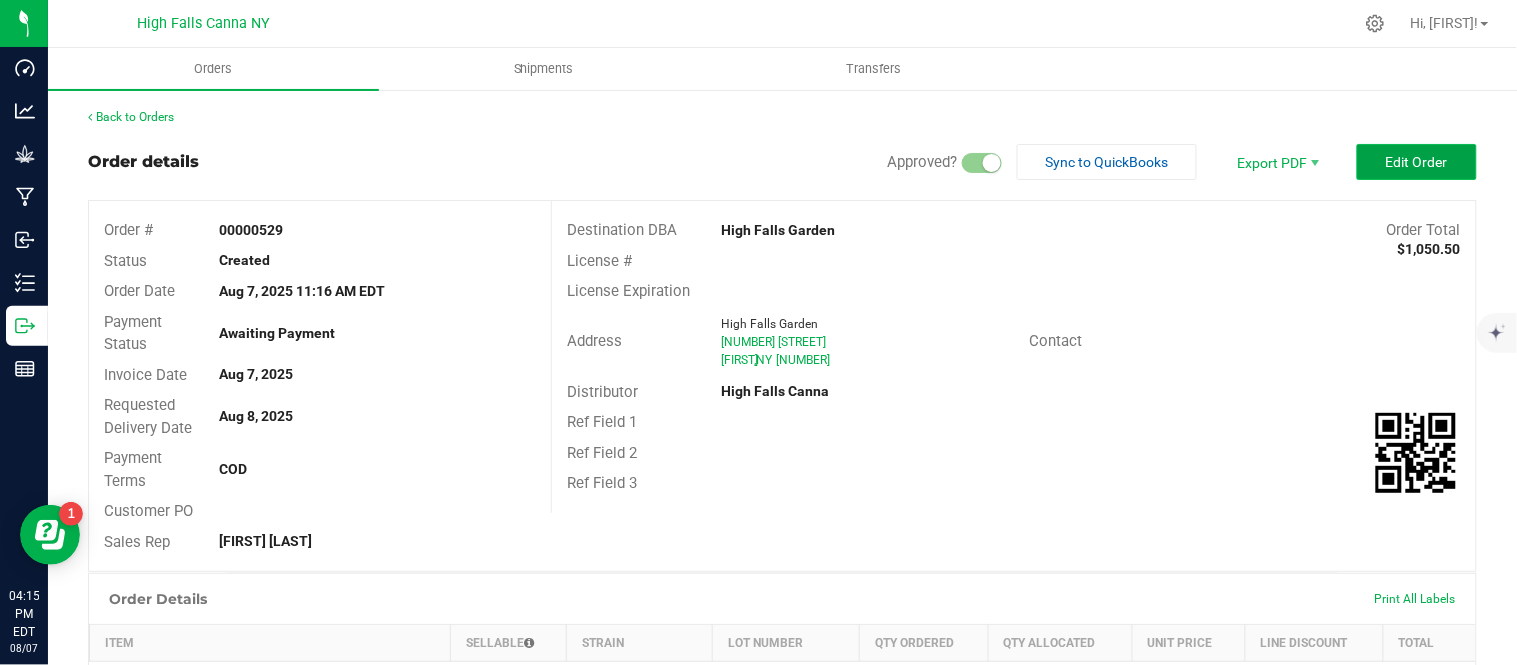 click on "Edit Order" at bounding box center [1417, 162] 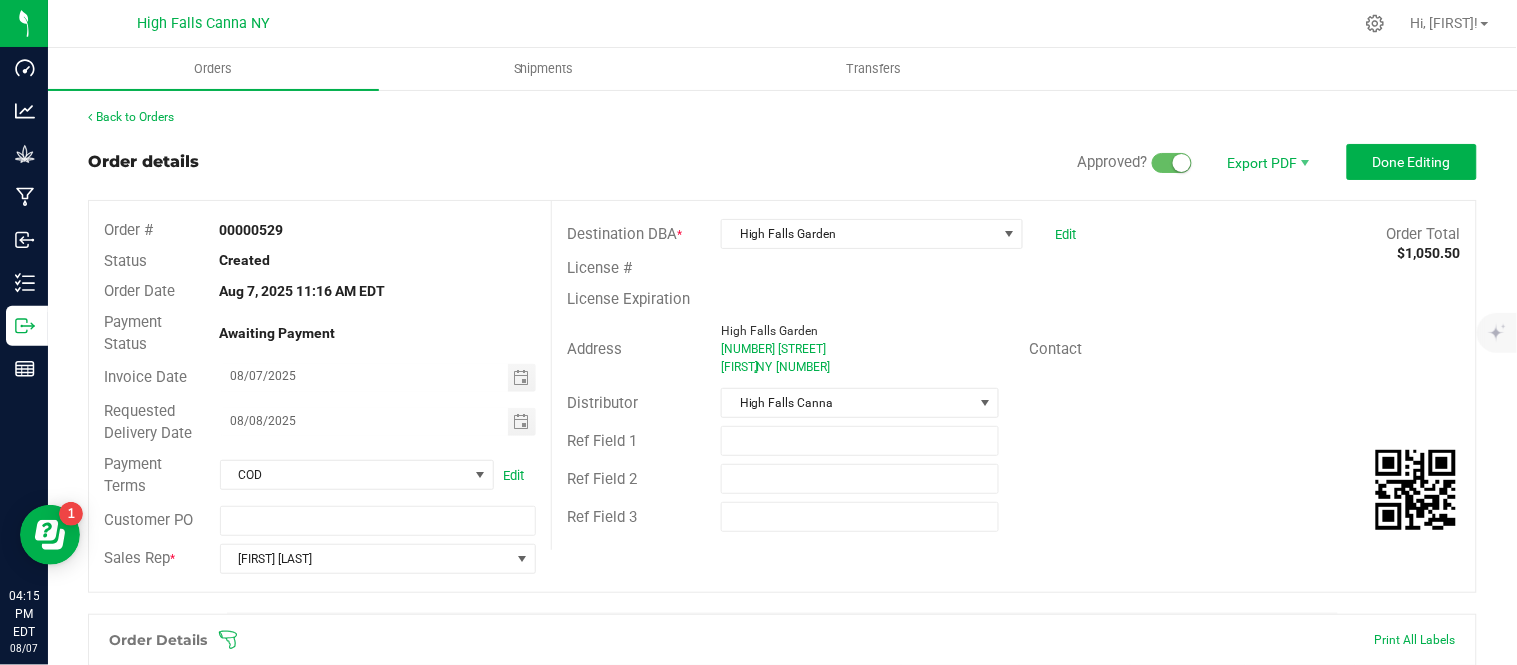 click at bounding box center [1182, 163] 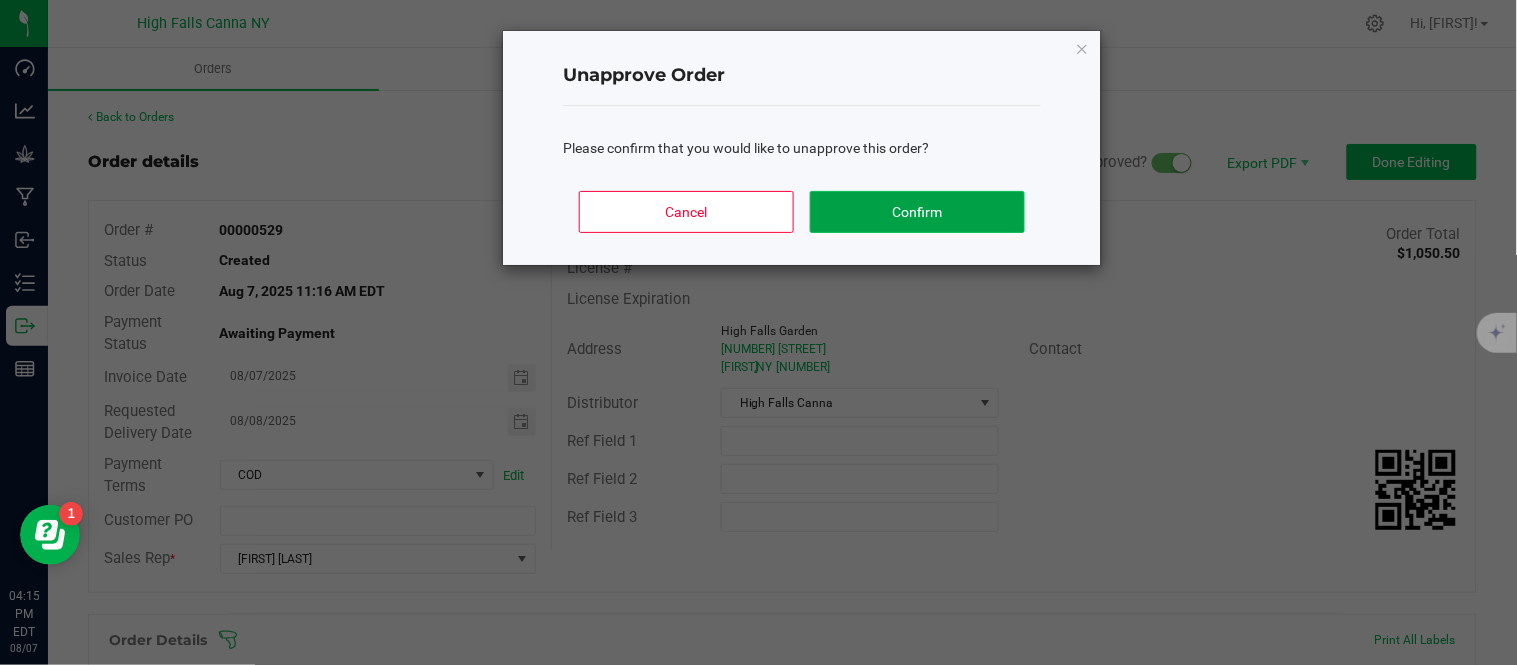 click on "Confirm" 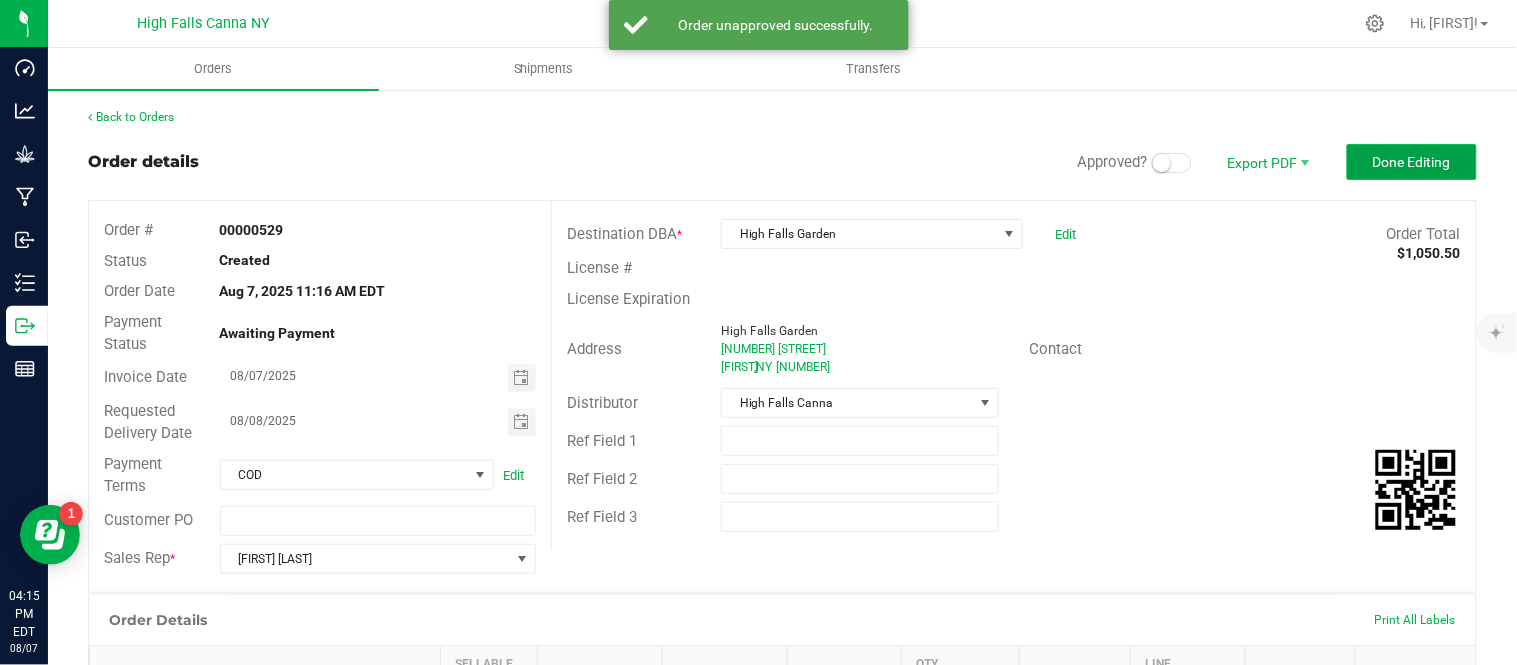 click on "Done Editing" at bounding box center [1412, 162] 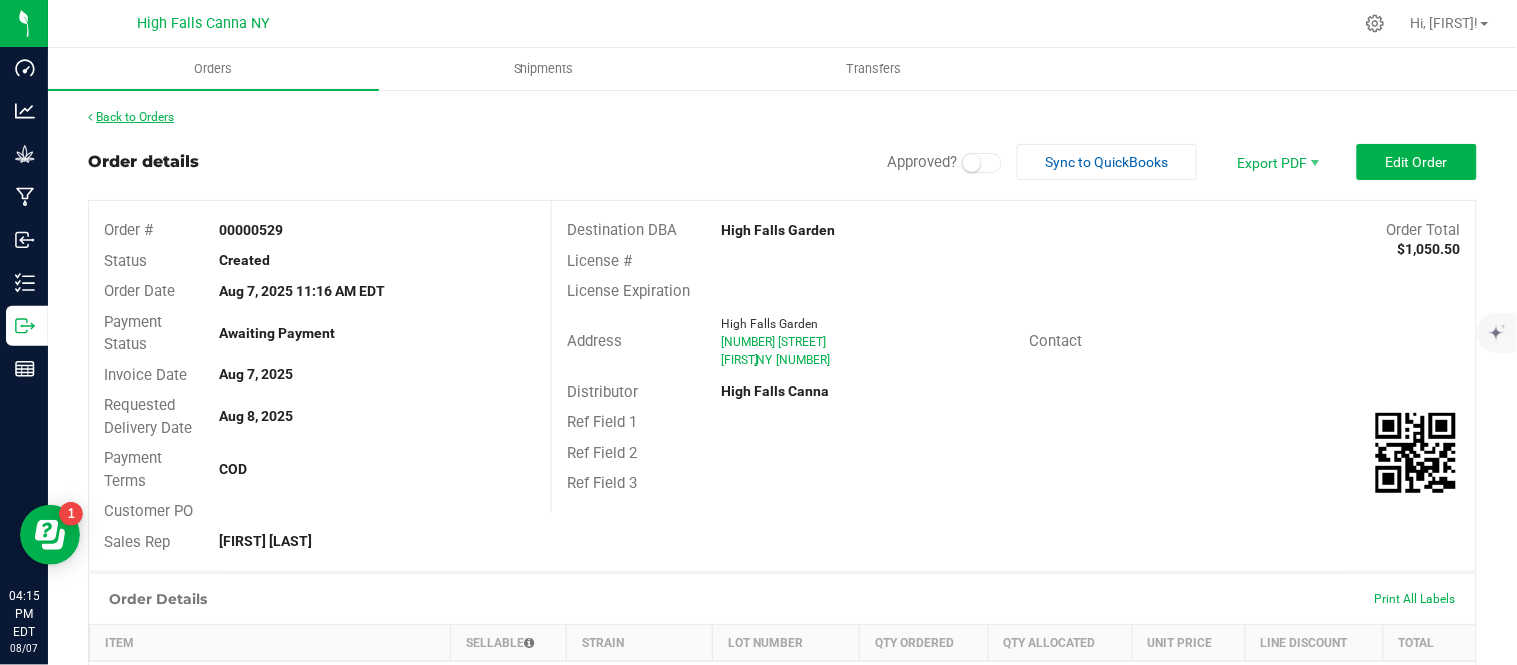 click on "Back to Orders" at bounding box center [131, 117] 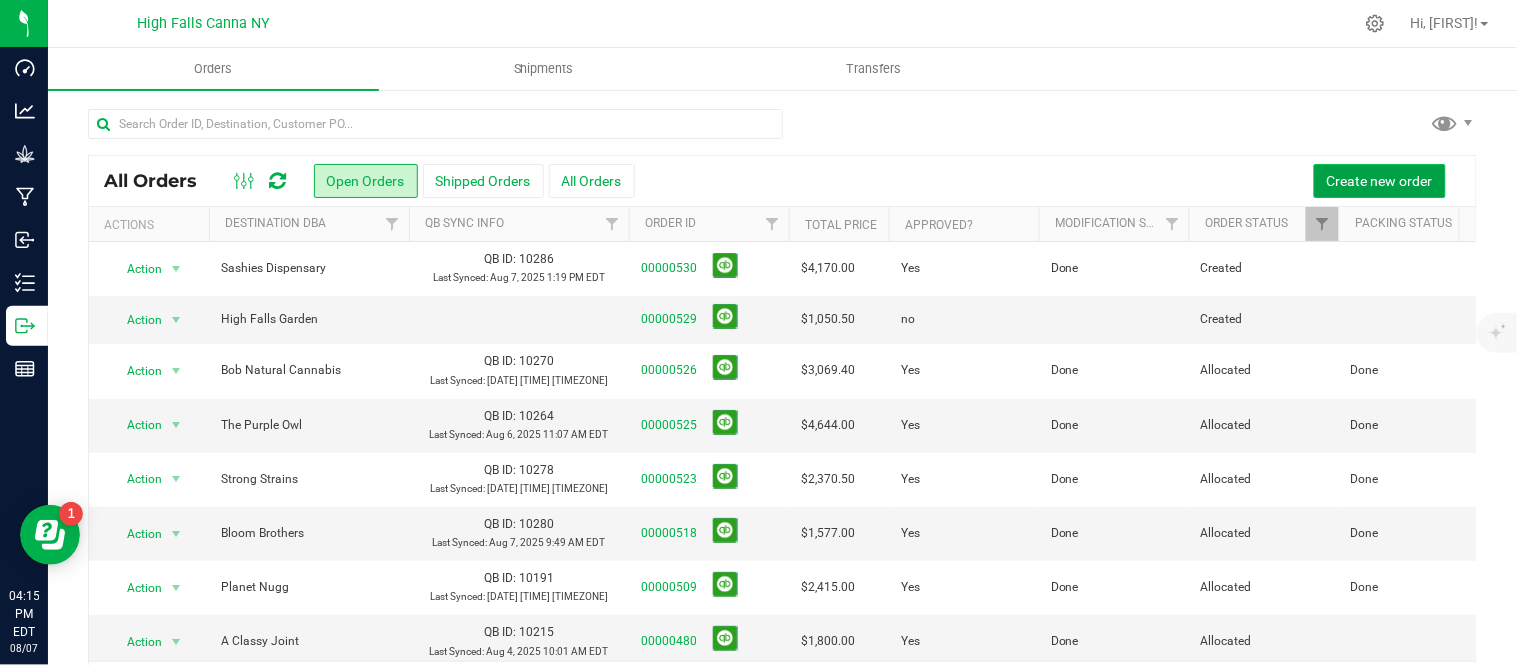 click on "Create new order" at bounding box center [1380, 181] 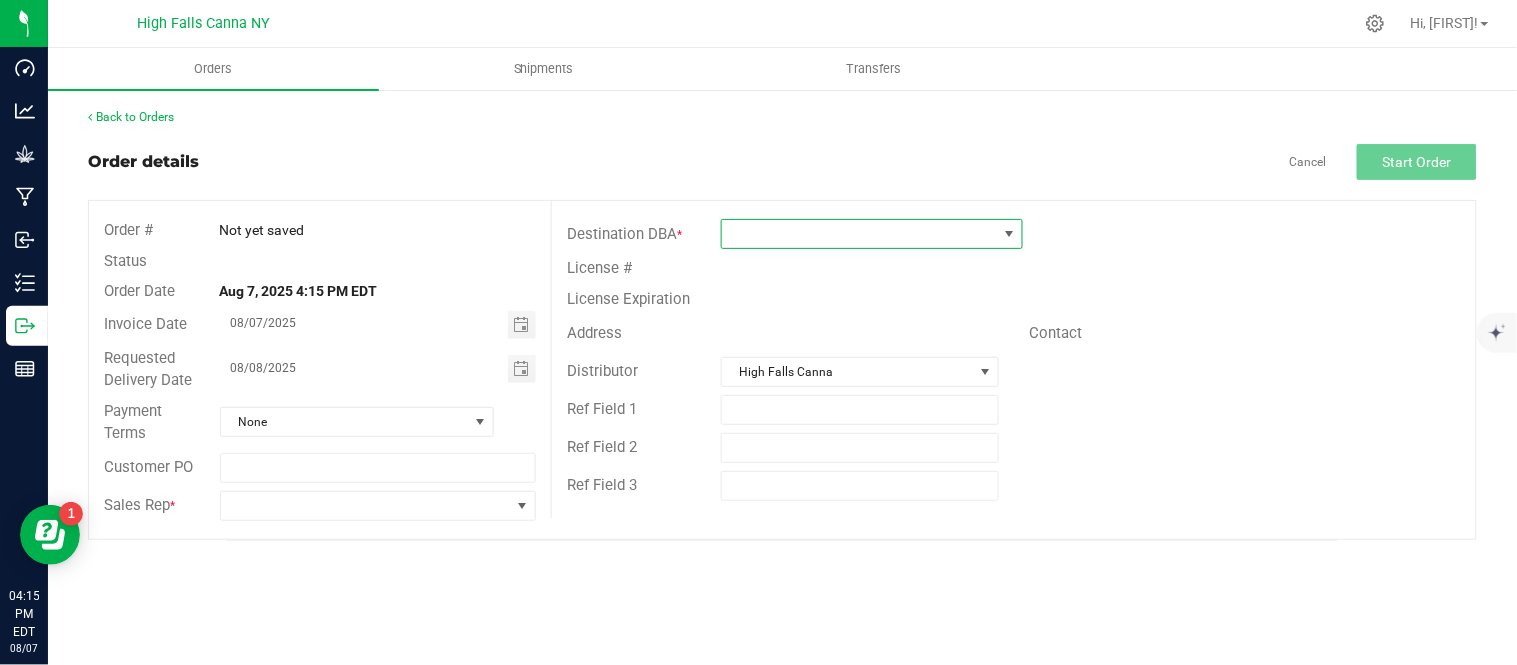 click at bounding box center [859, 234] 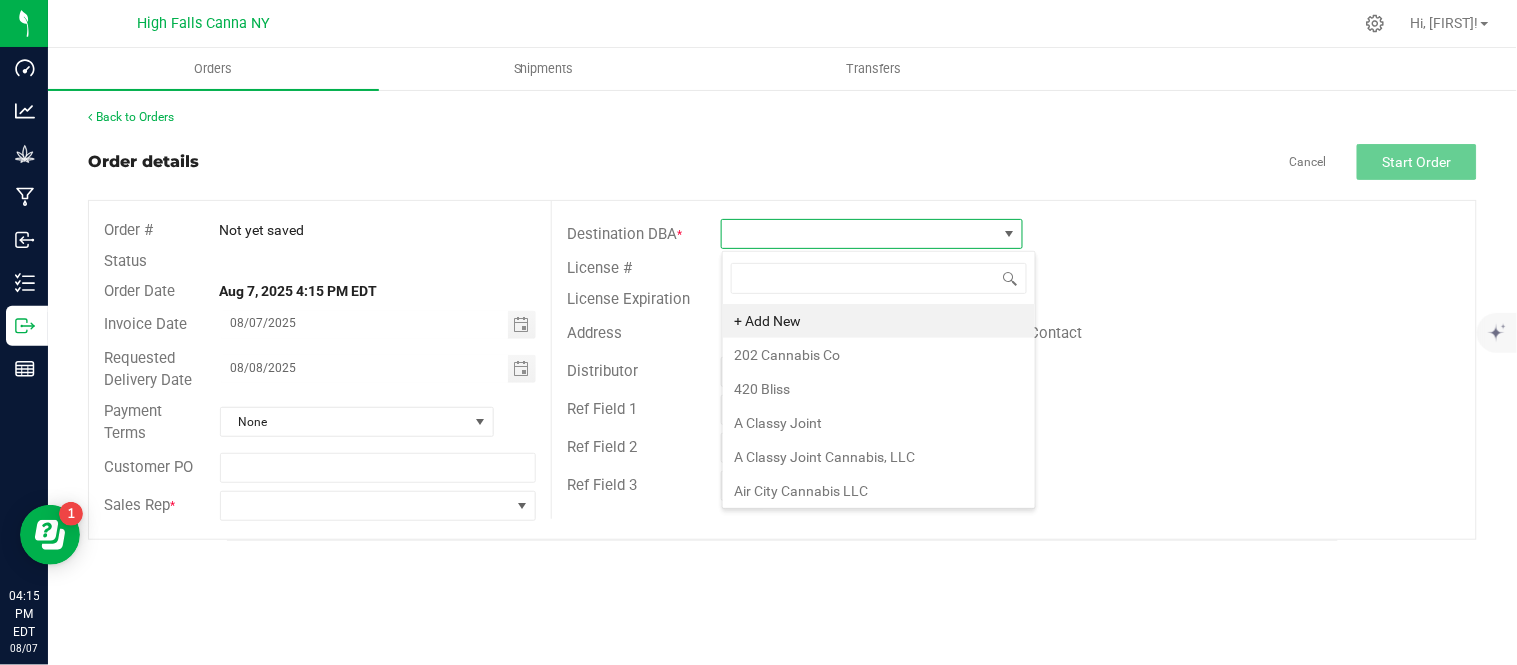 scroll, scrollTop: 99970, scrollLeft: 99697, axis: both 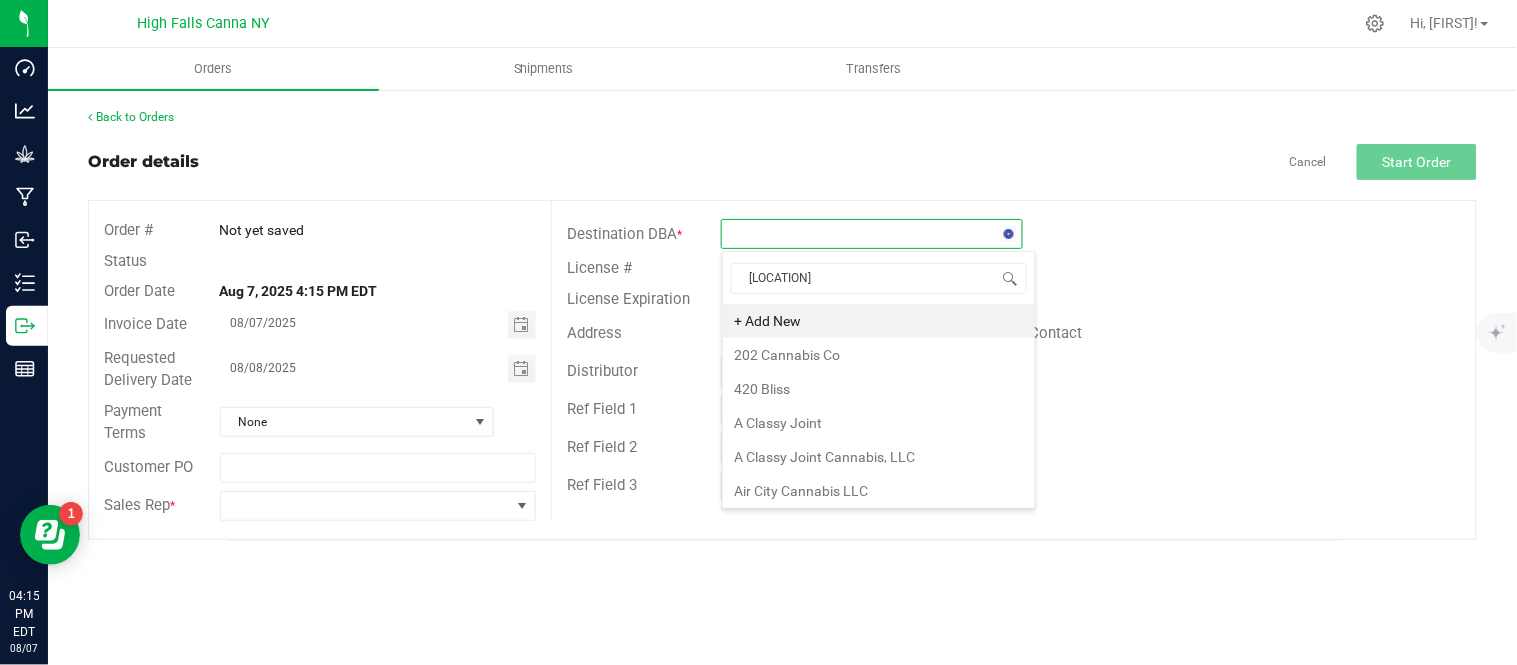 type on "salmon river" 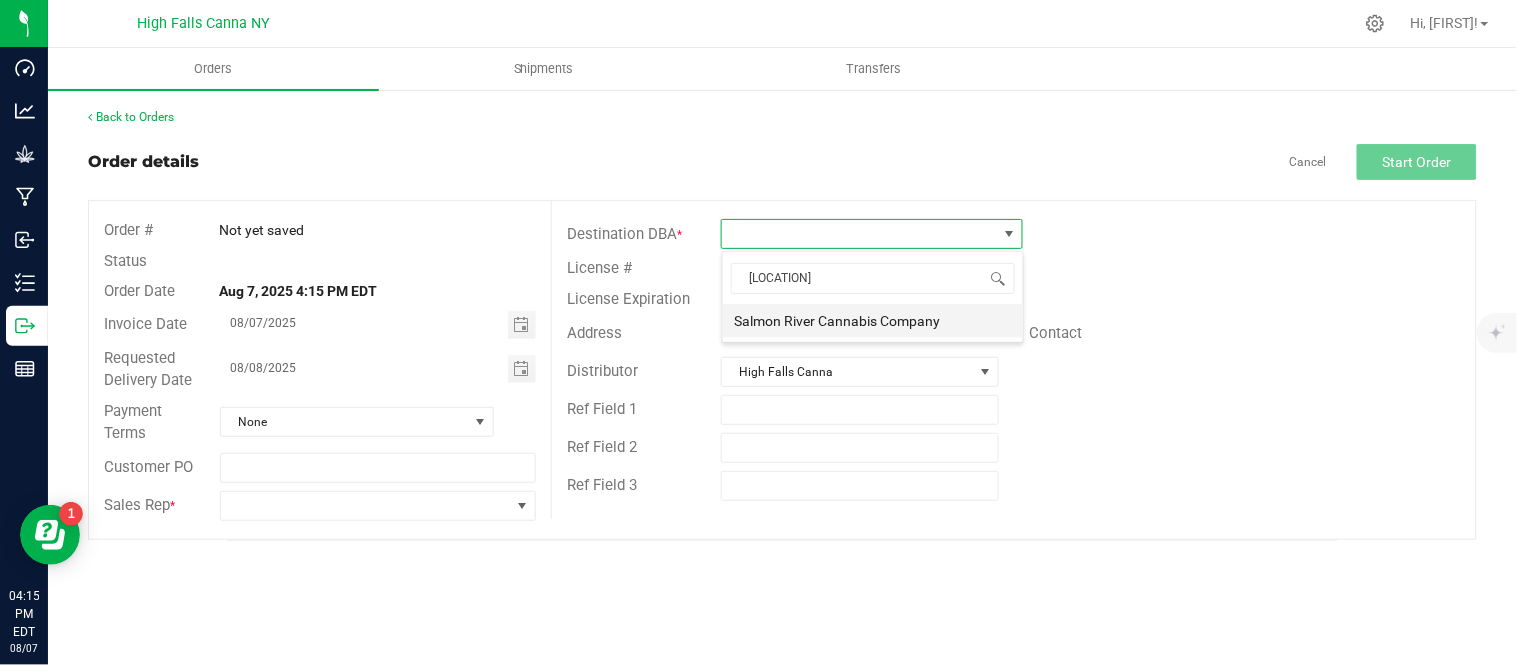 click on "Salmon River Cannabis Company" at bounding box center (873, 321) 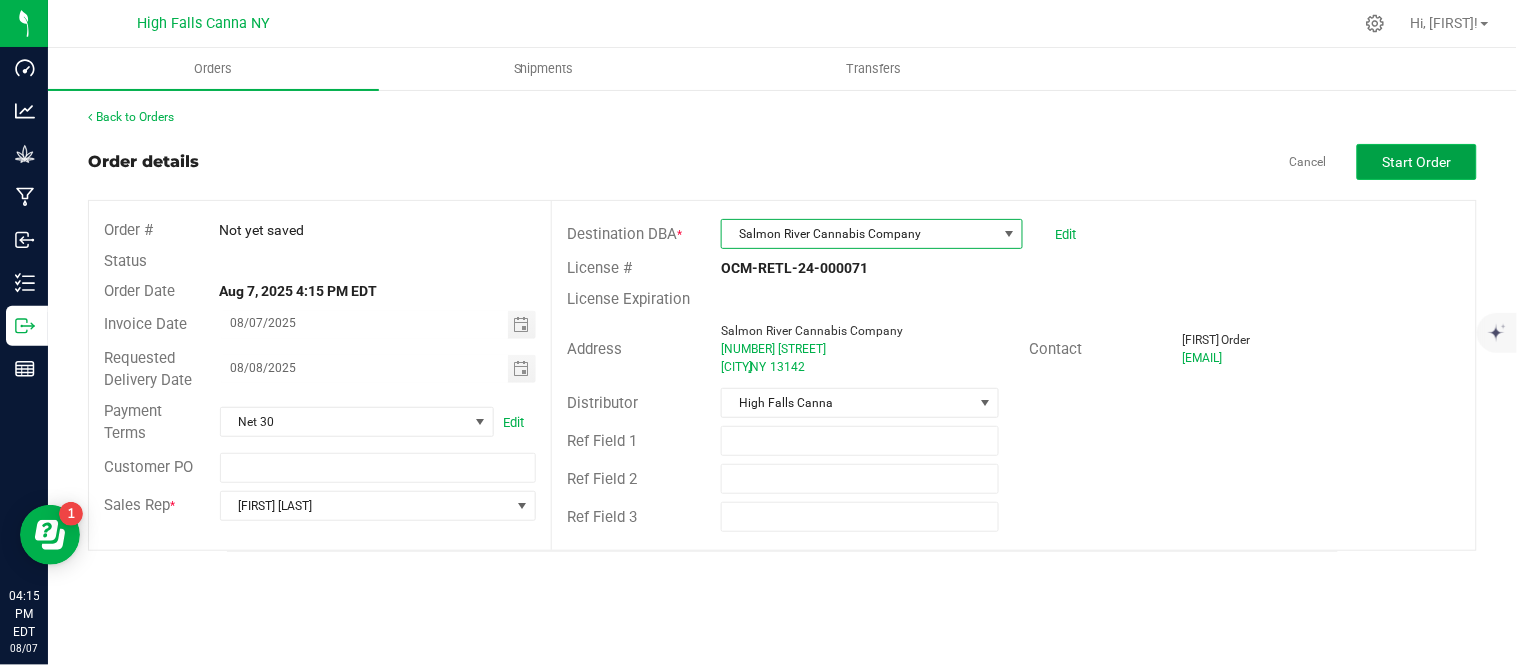 click on "Start Order" at bounding box center (1417, 162) 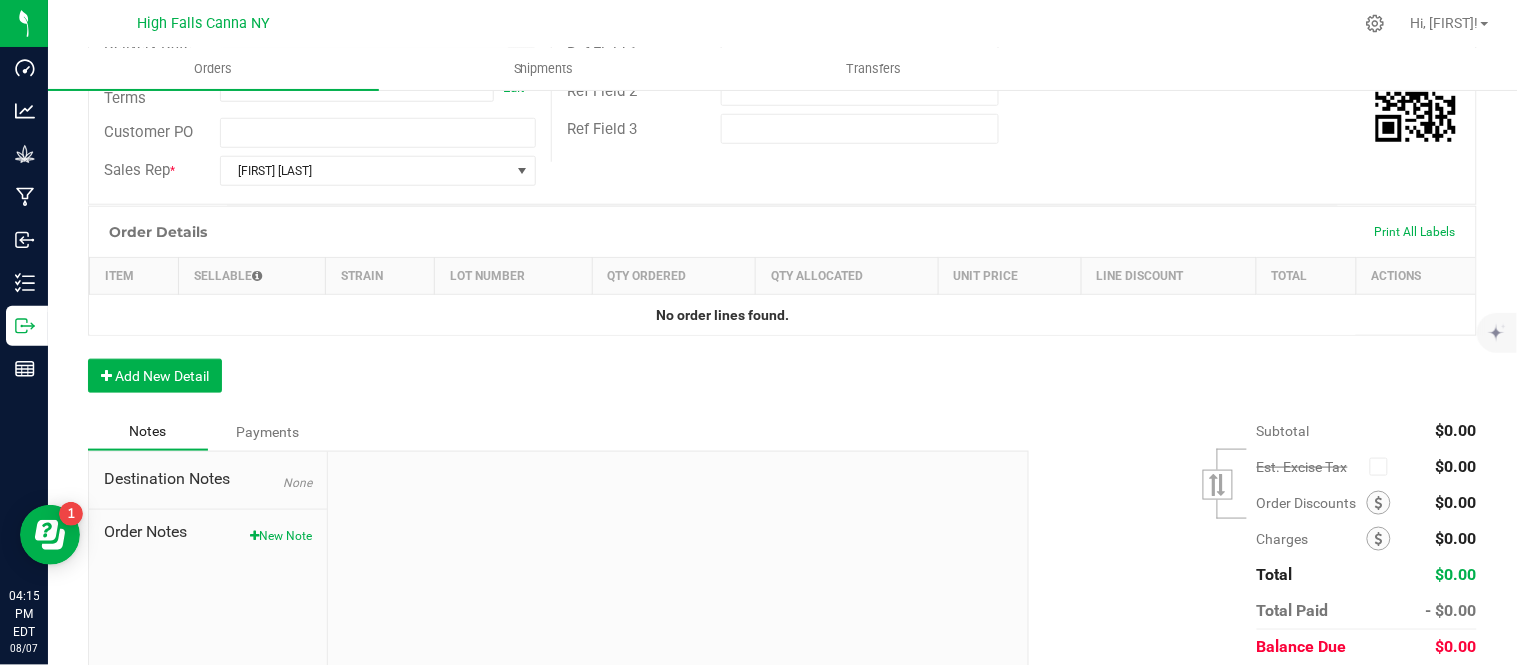 scroll, scrollTop: 444, scrollLeft: 0, axis: vertical 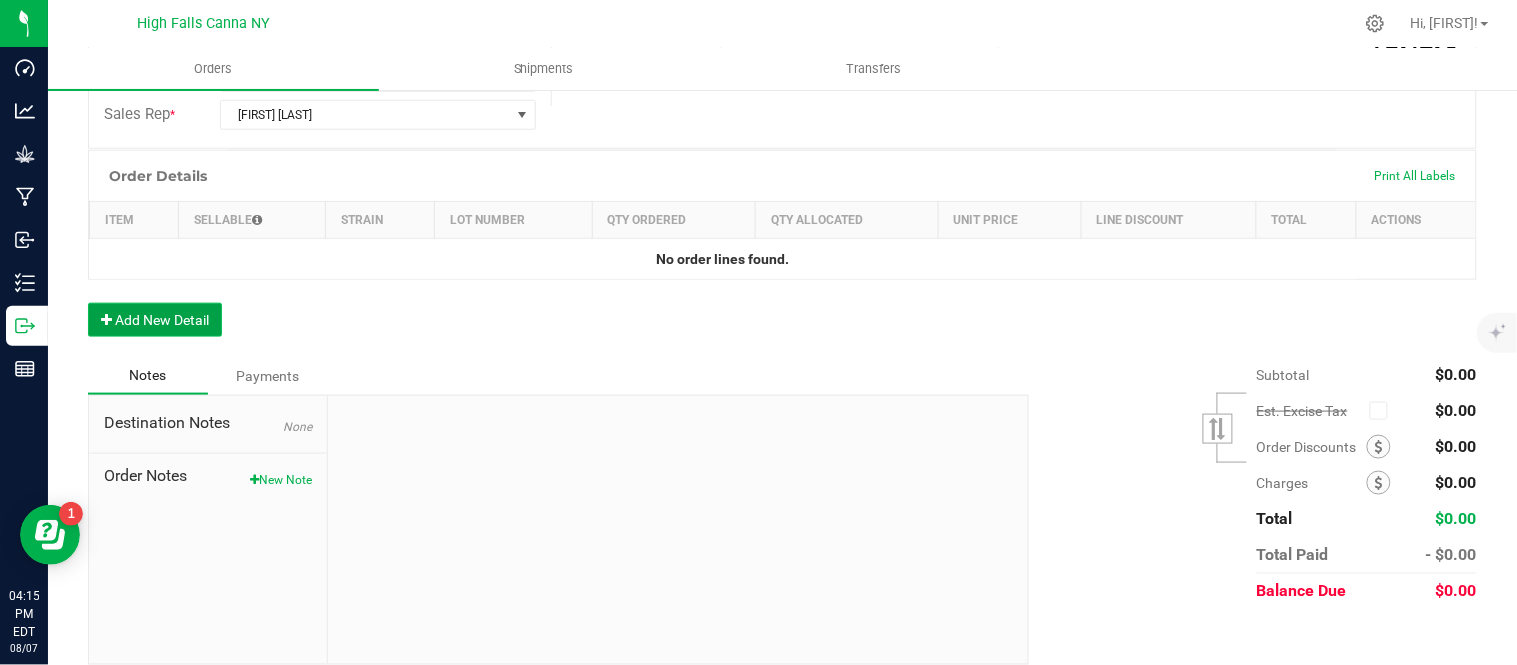 click on "Add New Detail" at bounding box center [155, 320] 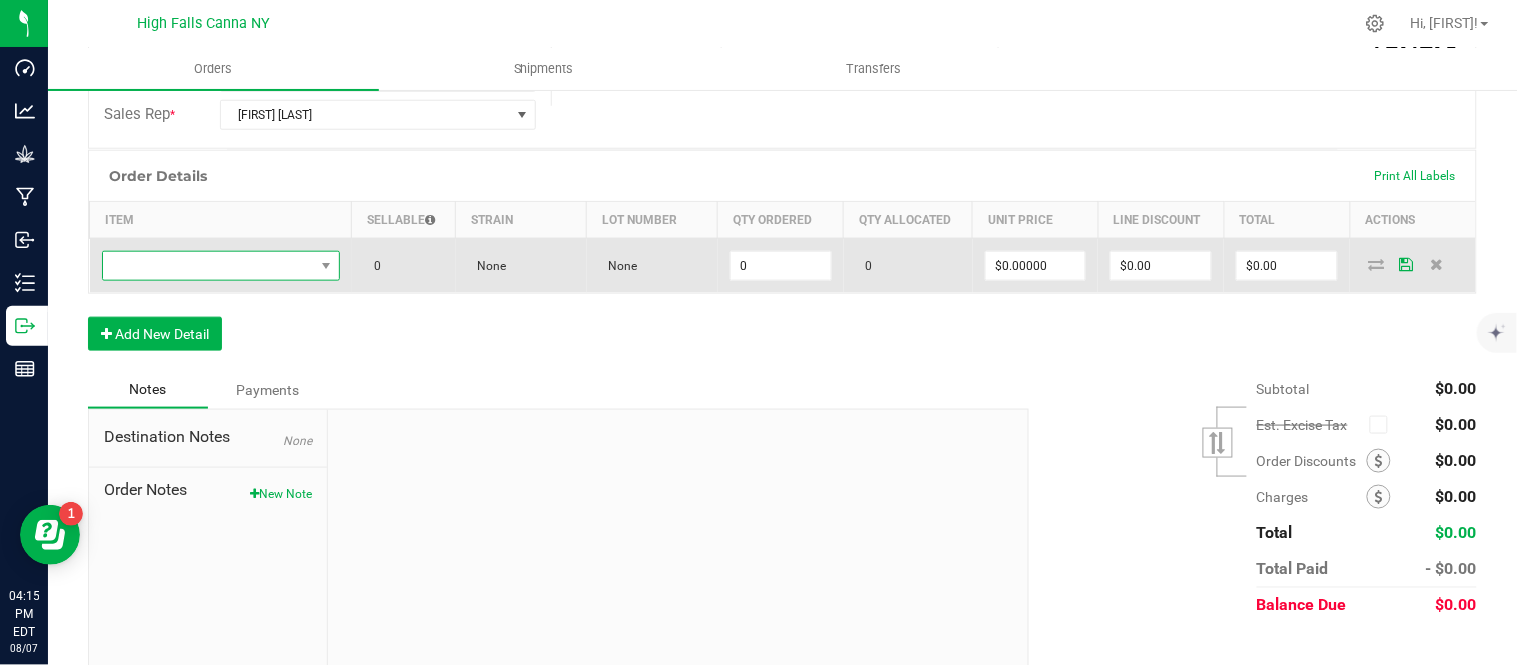 click at bounding box center (208, 266) 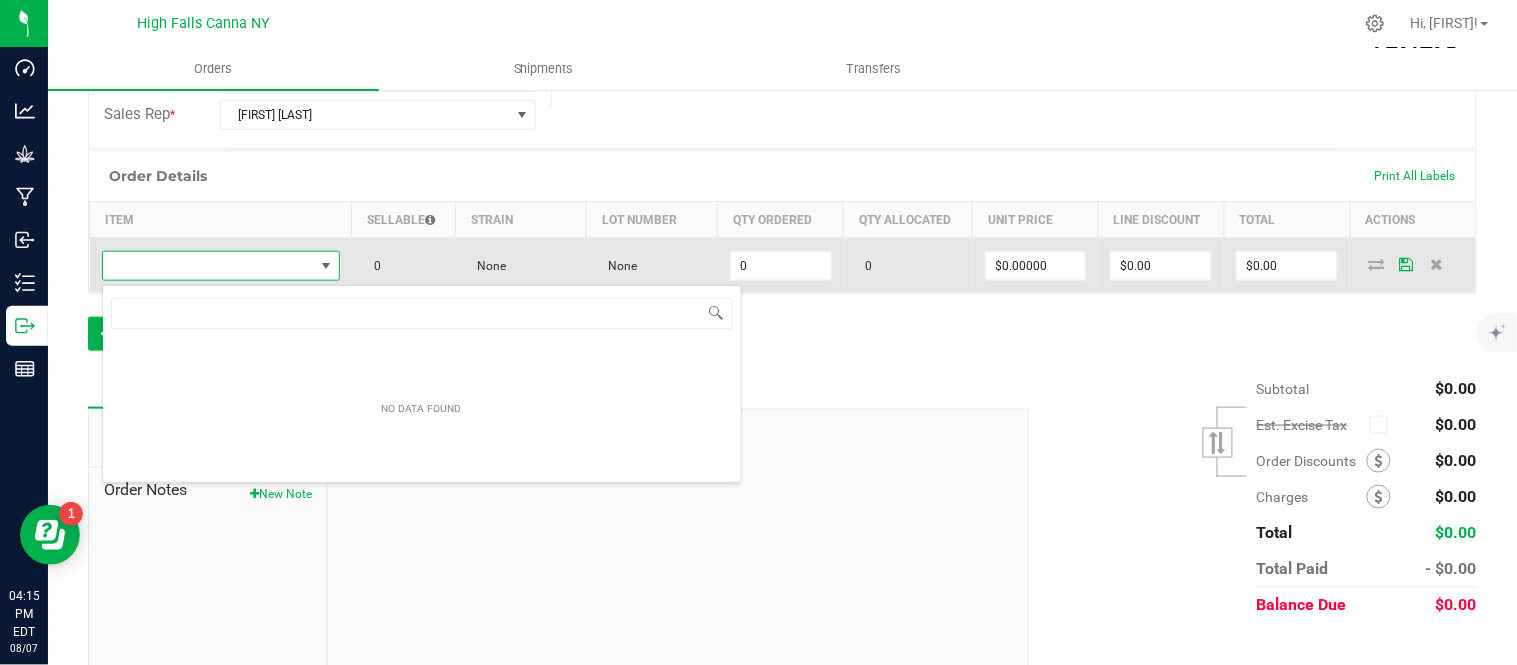 scroll, scrollTop: 99970, scrollLeft: 99768, axis: both 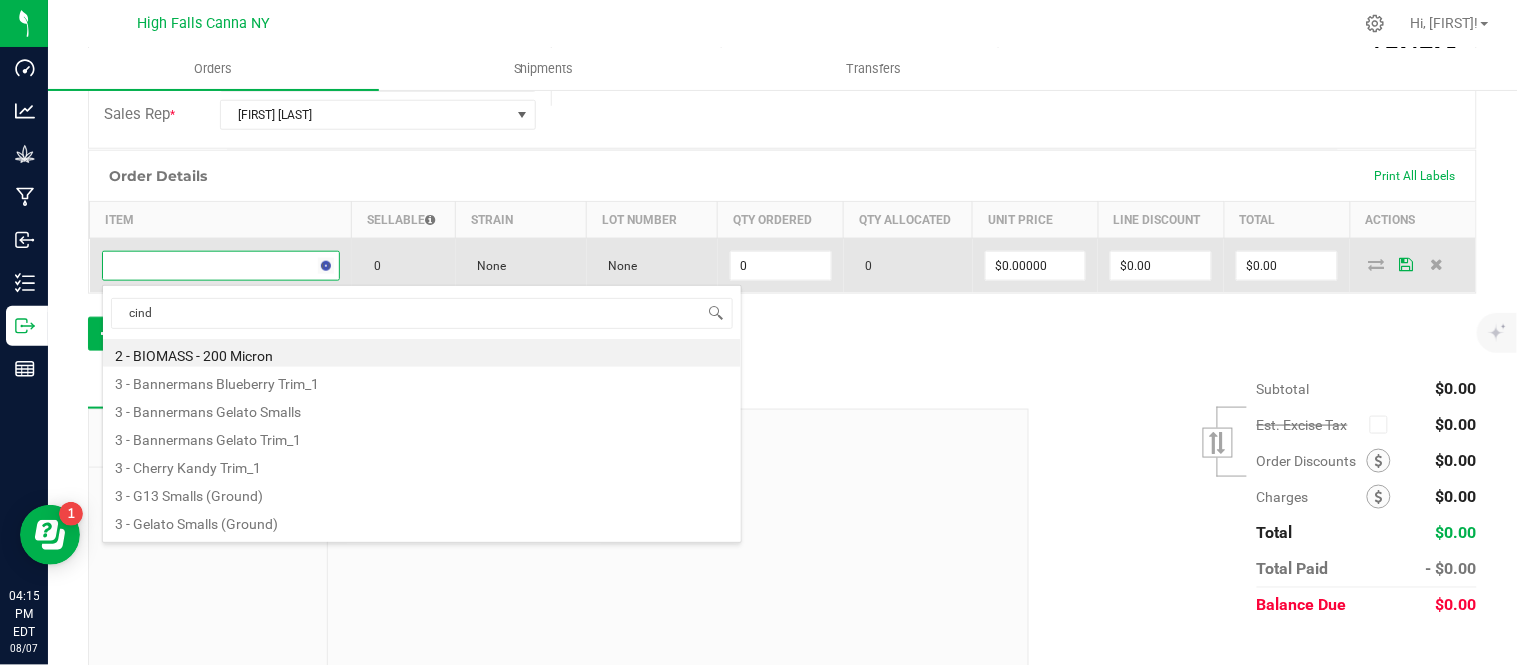 type on "cindy" 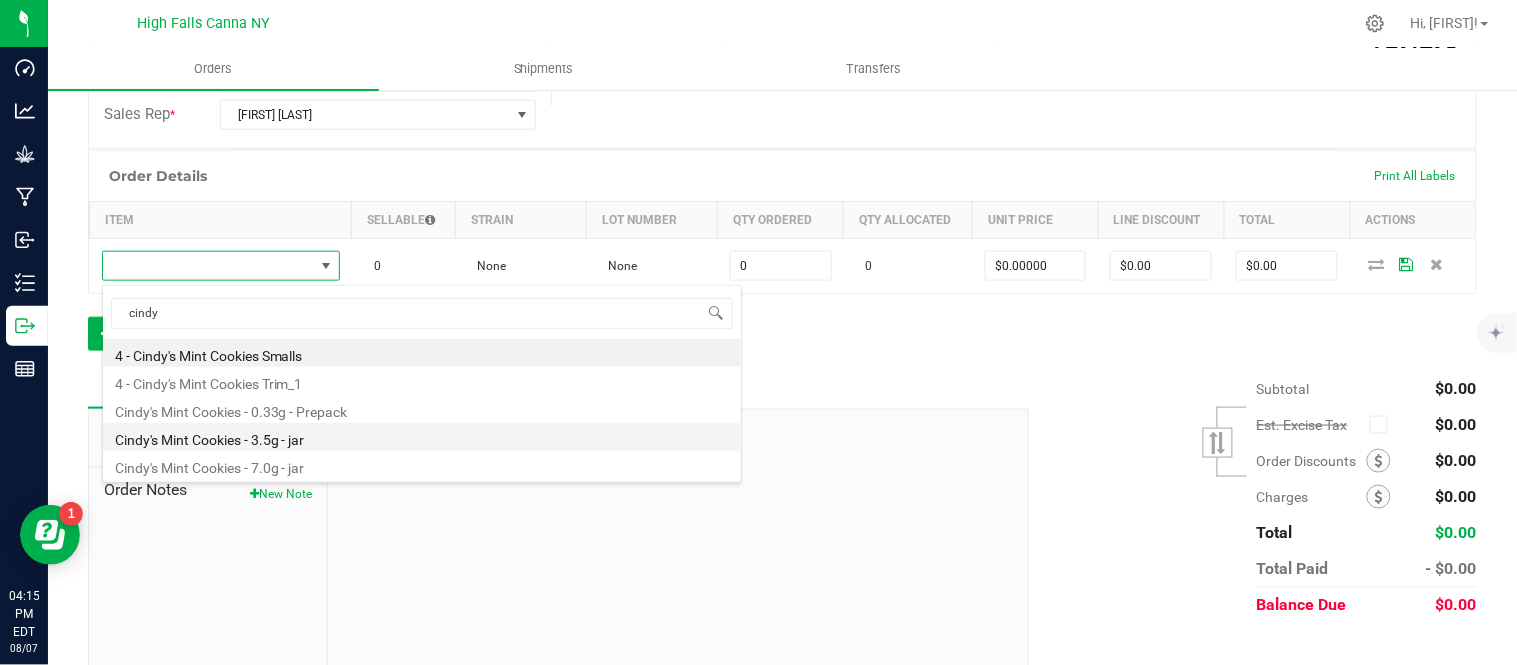 click on "Cindy's Mint Cookies - 3.5g - jar" at bounding box center (422, 437) 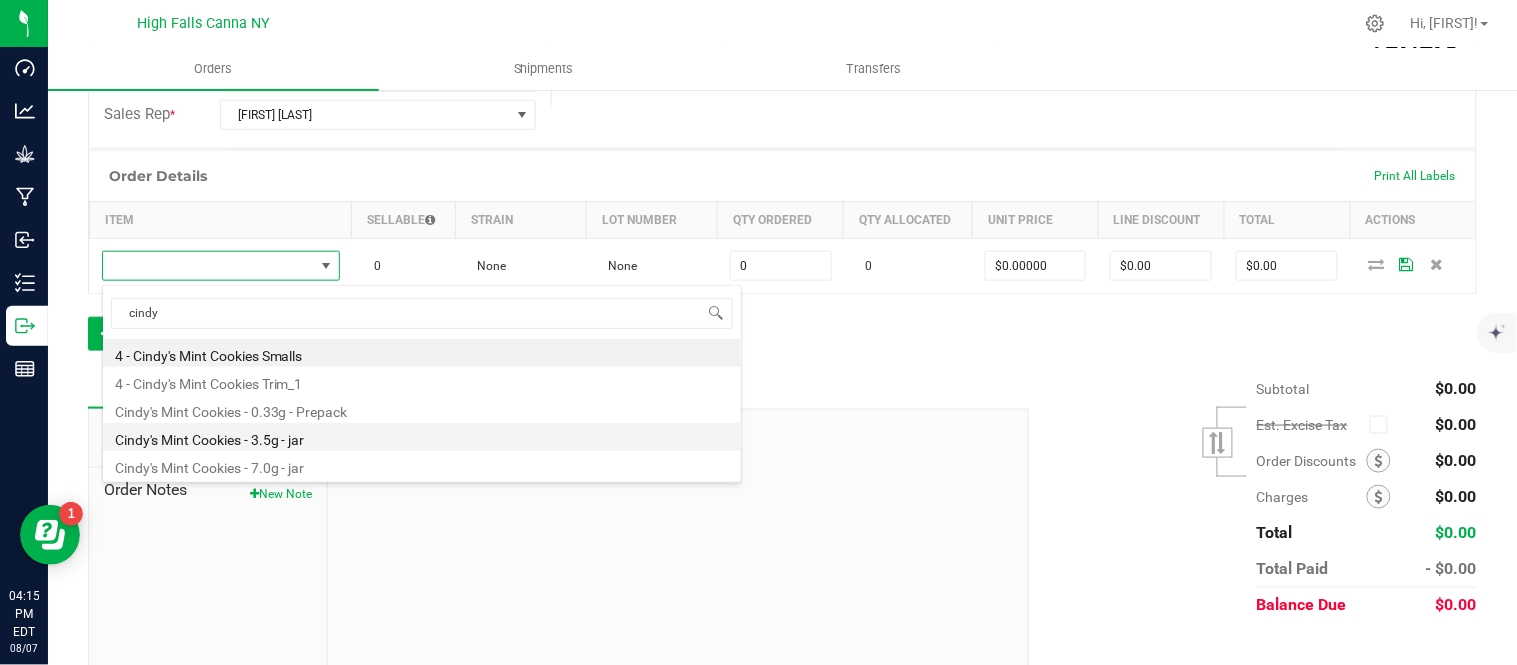 type on "0 ea" 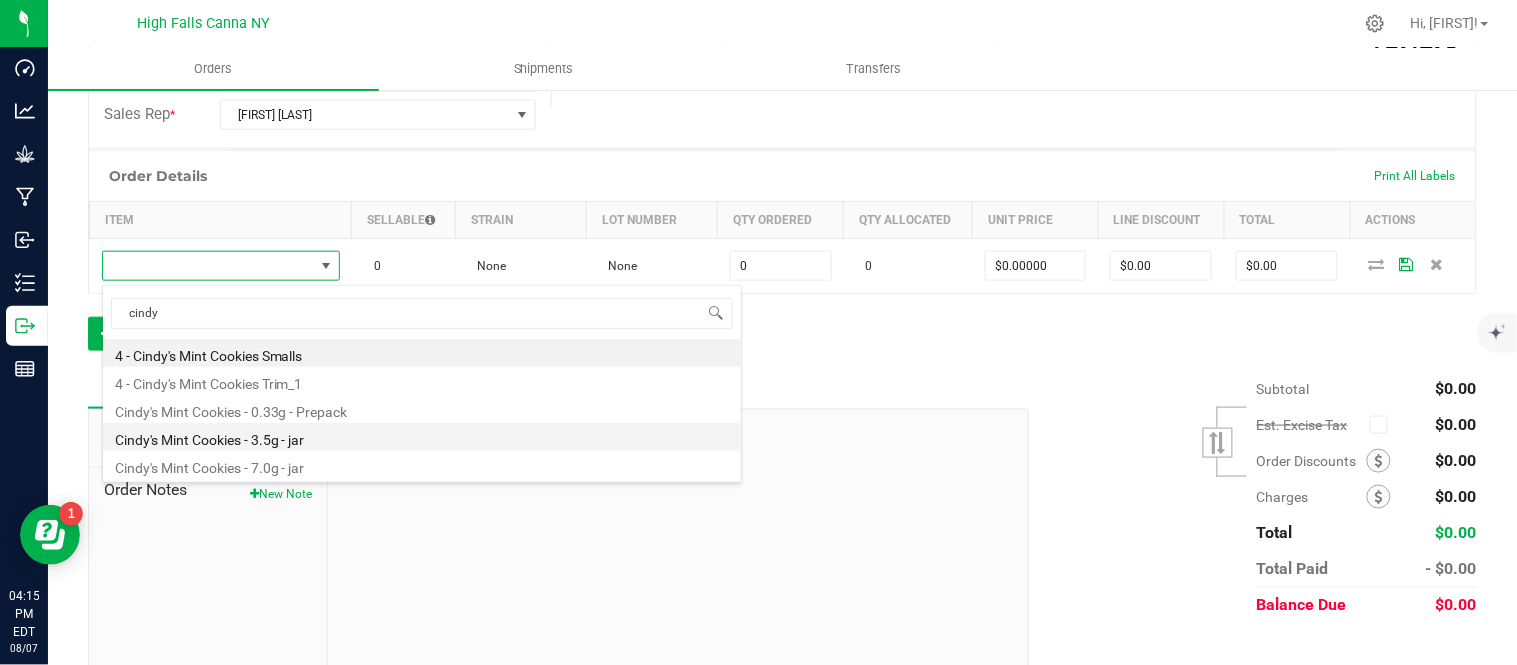 type on "$15.00000" 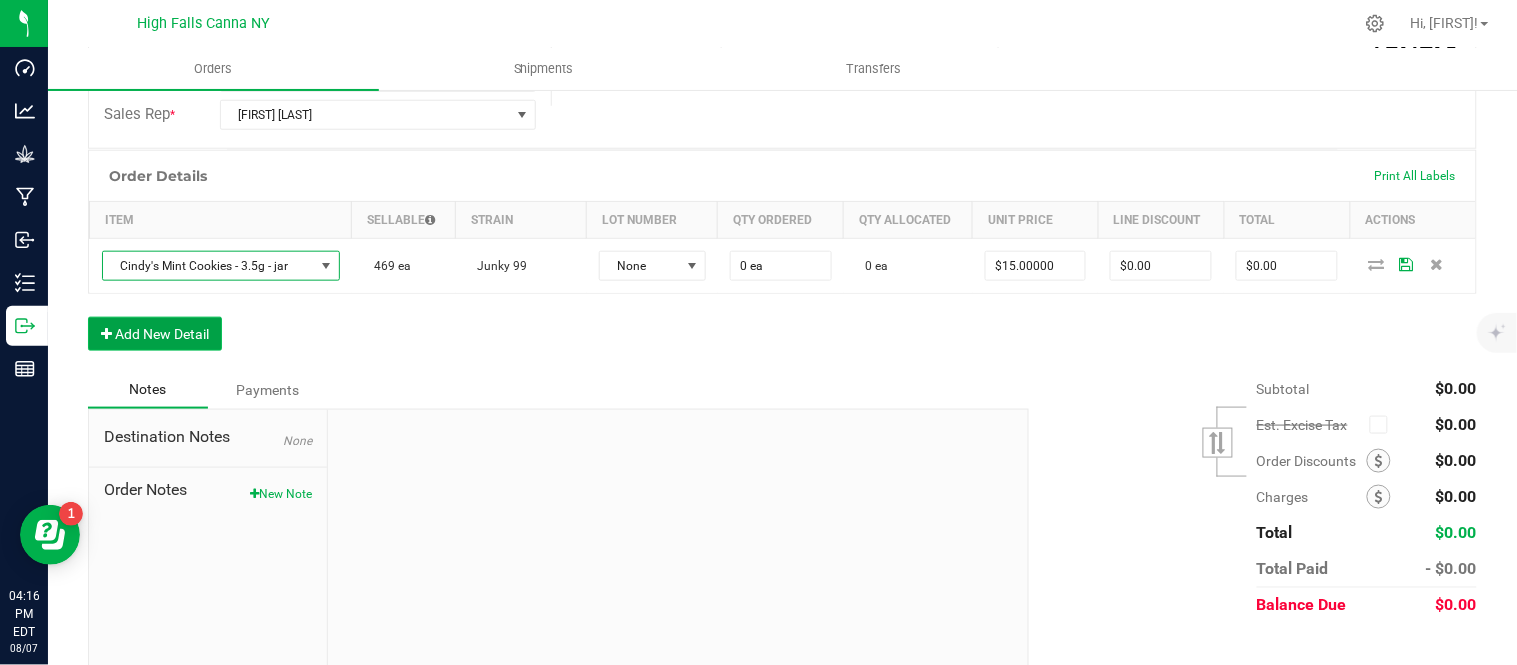 click on "Add New Detail" at bounding box center (155, 334) 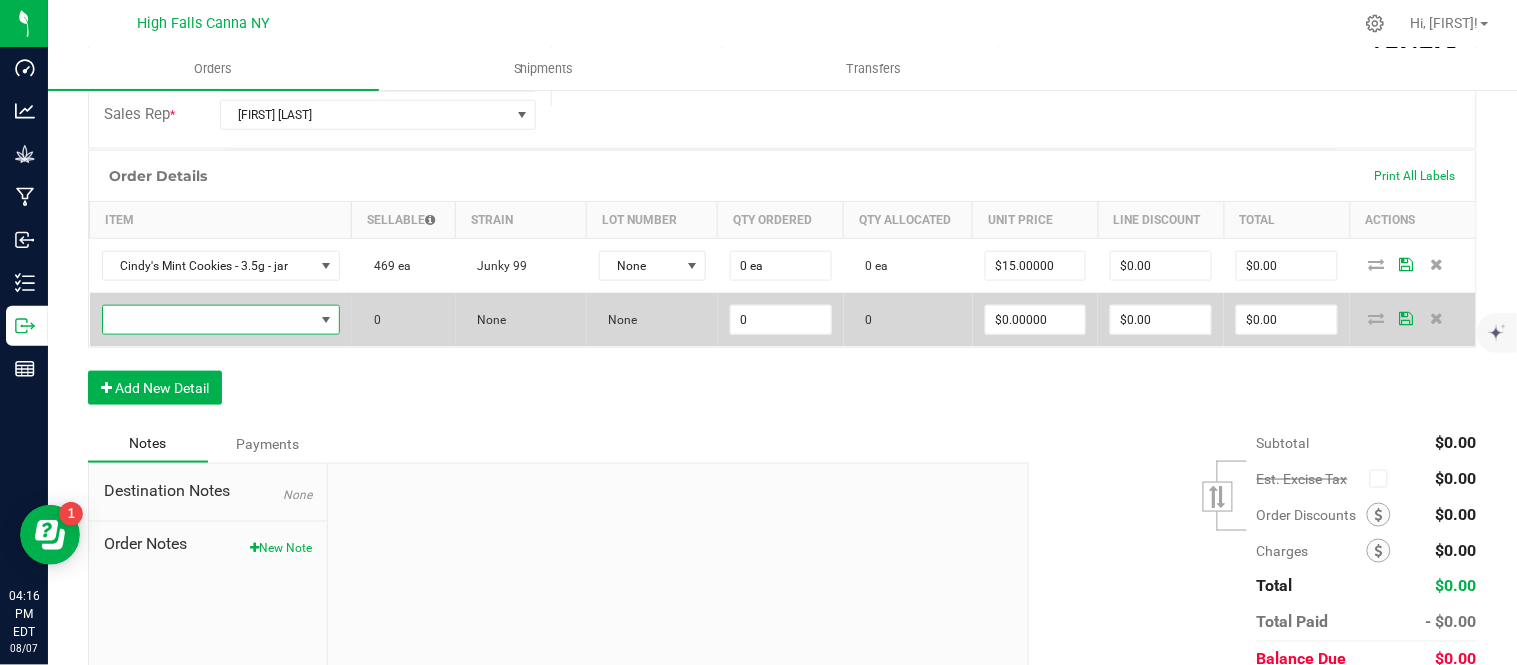 click at bounding box center (208, 320) 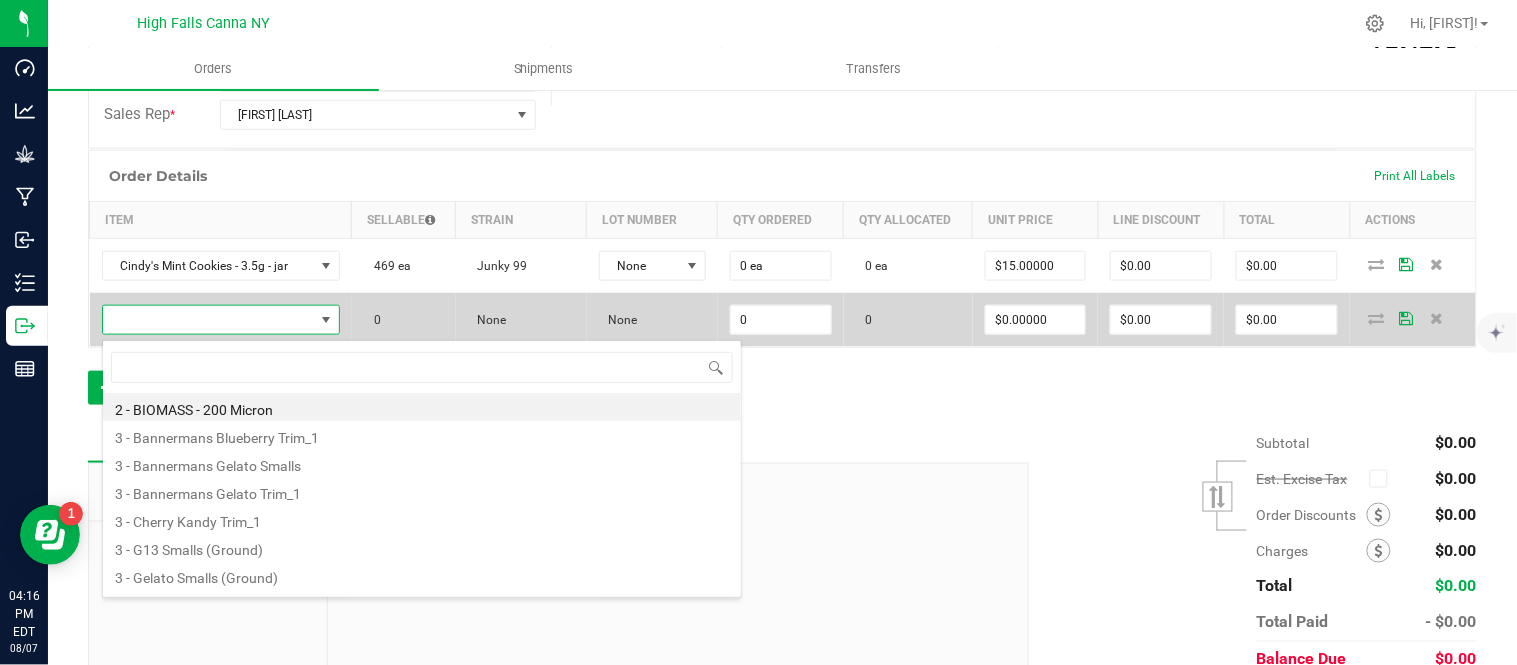 scroll, scrollTop: 99970, scrollLeft: 99763, axis: both 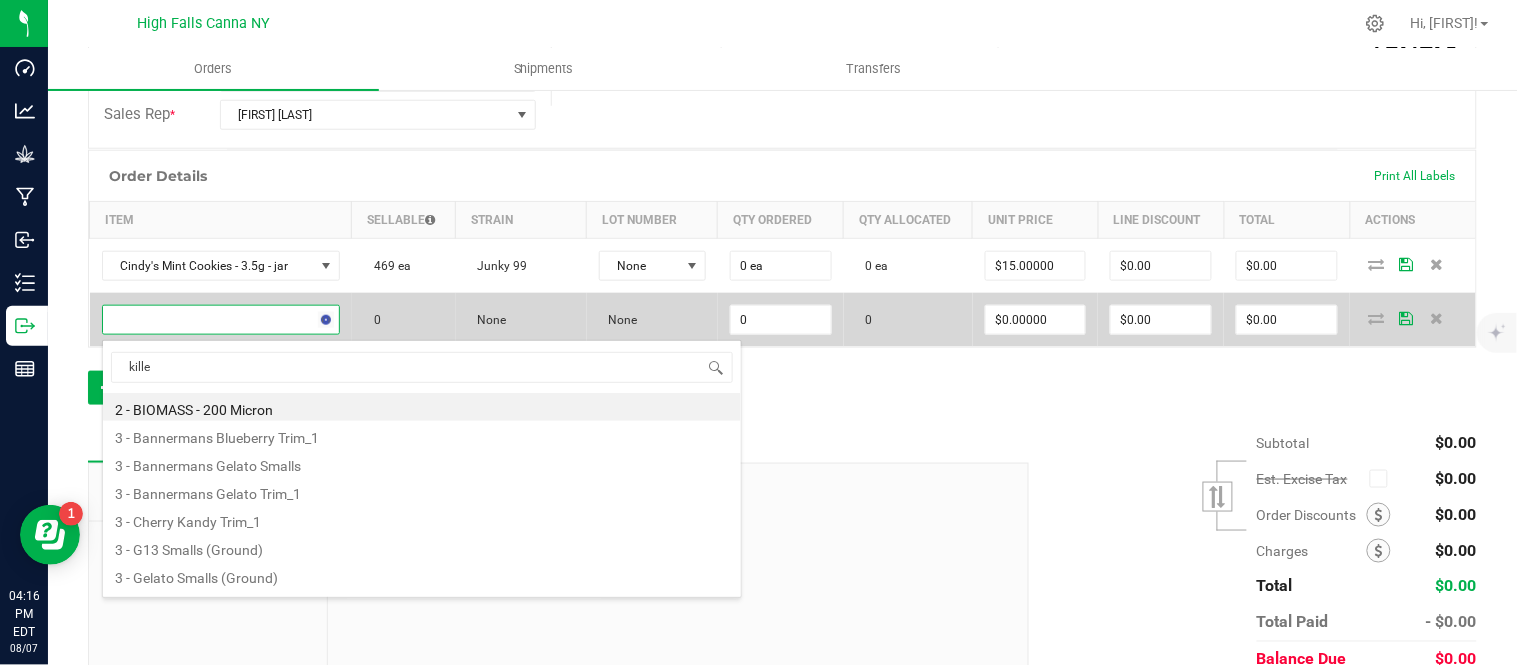 type on "killer" 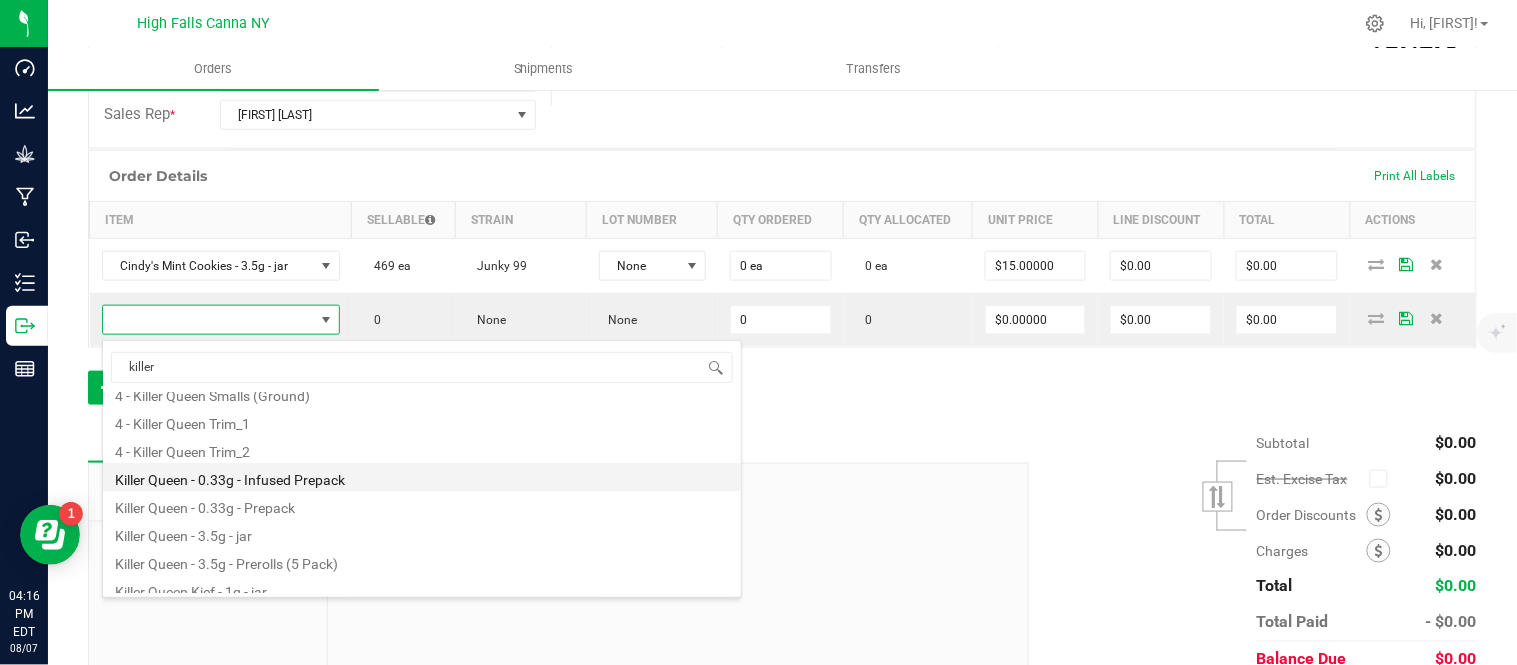 scroll, scrollTop: 107, scrollLeft: 0, axis: vertical 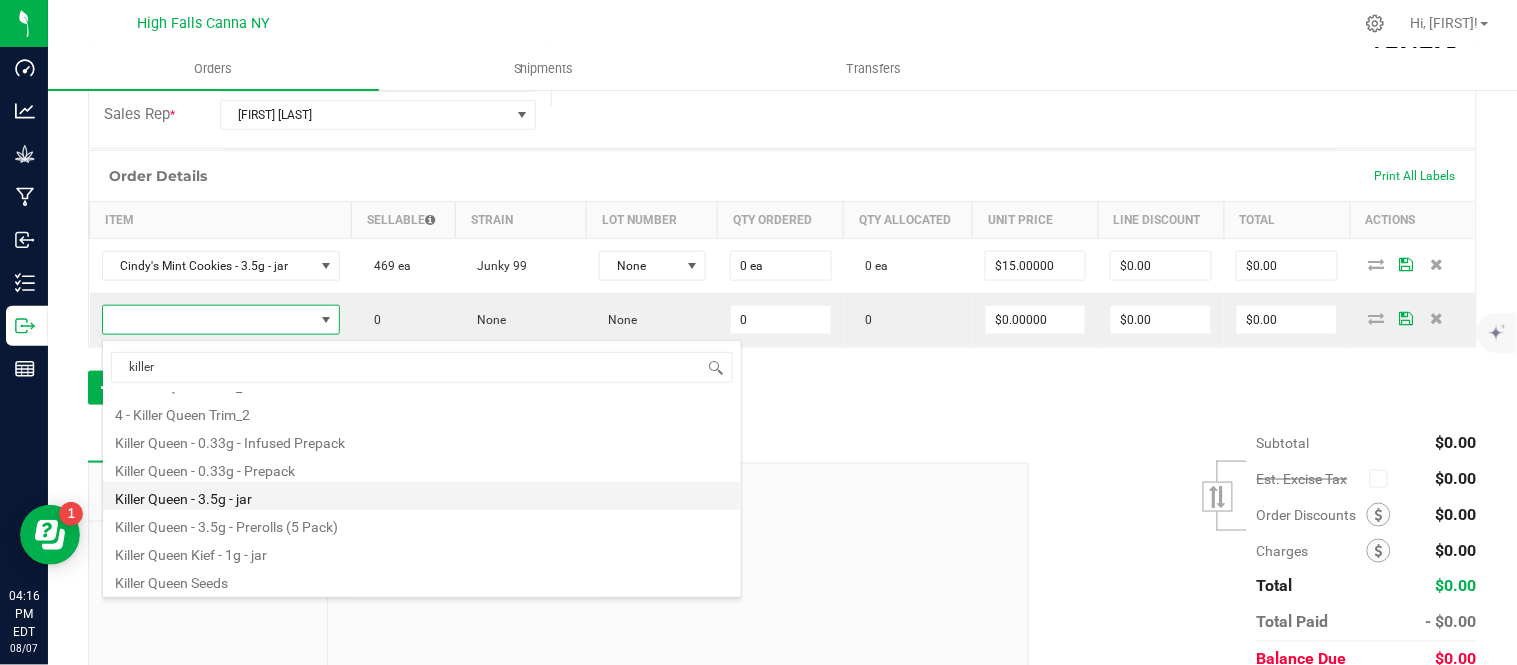 click on "Killer Queen - 3.5g - jar" at bounding box center (422, 496) 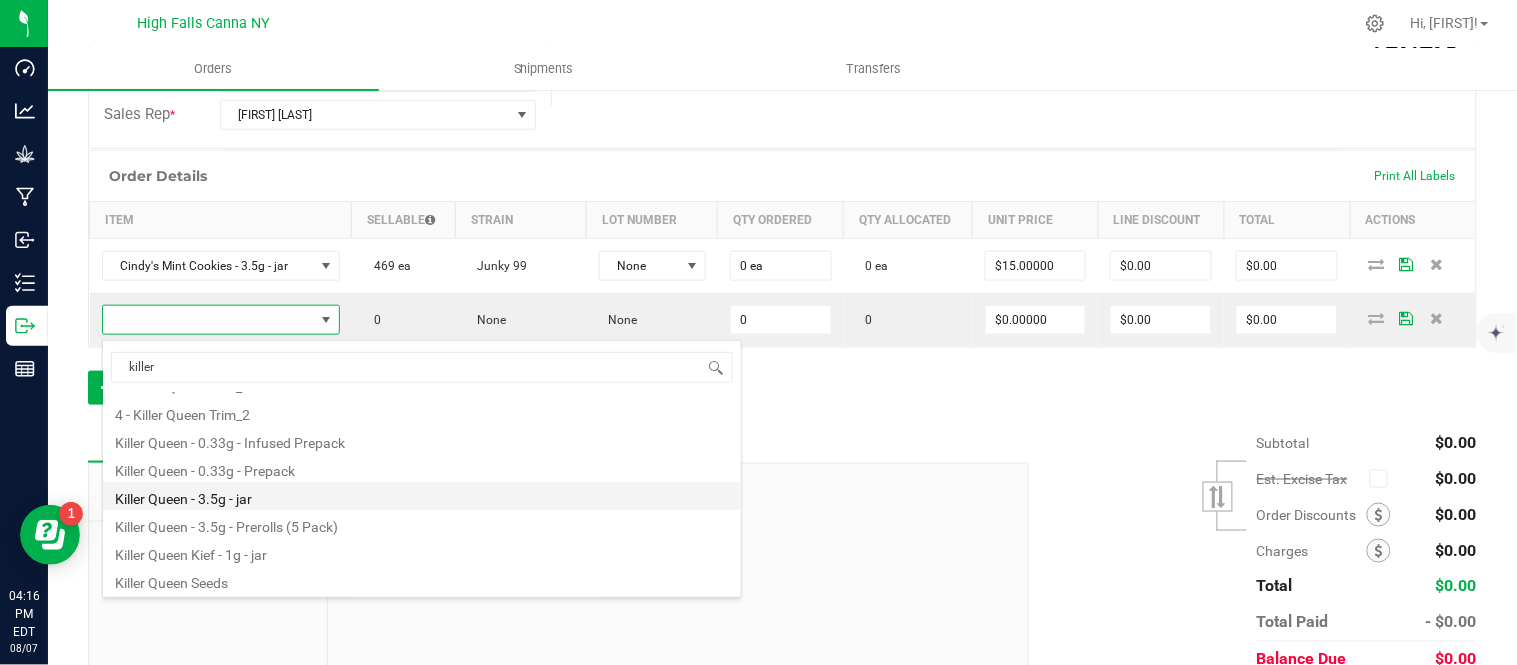 type on "0 ea" 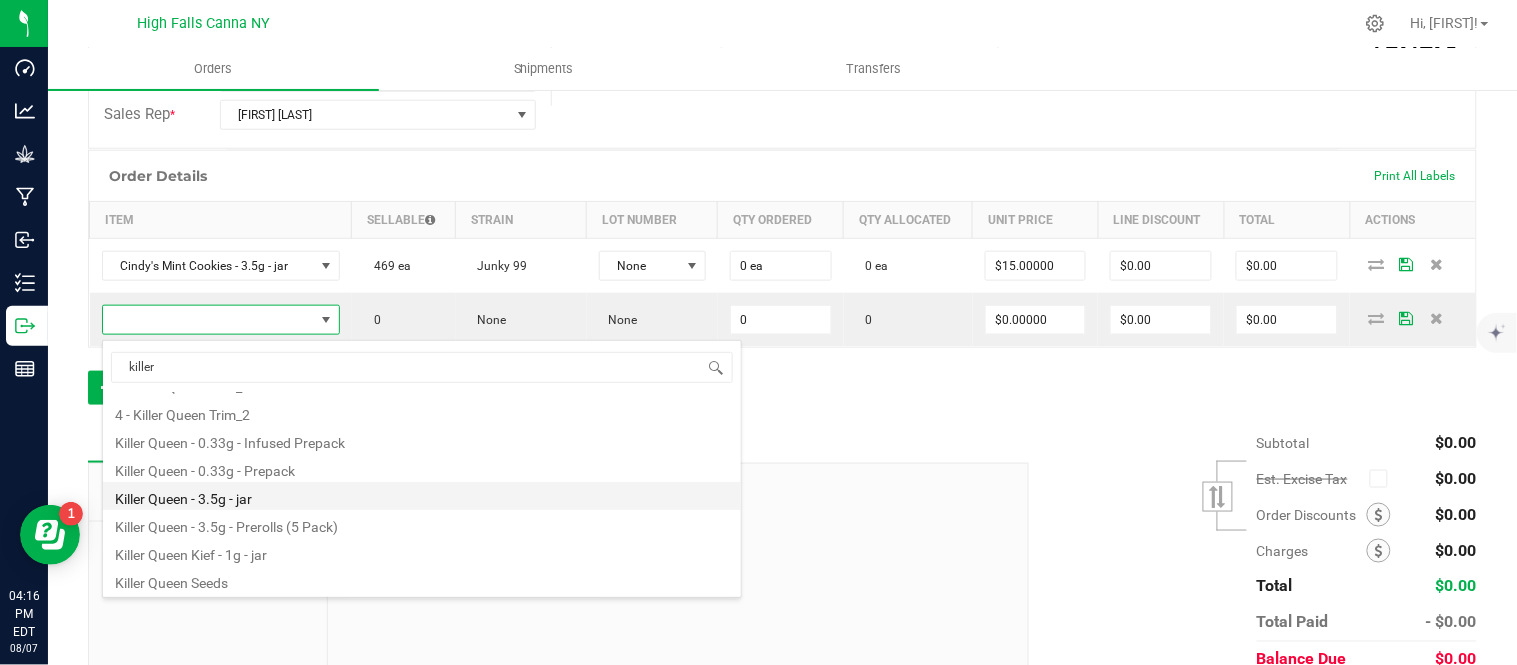 type on "$15.00000" 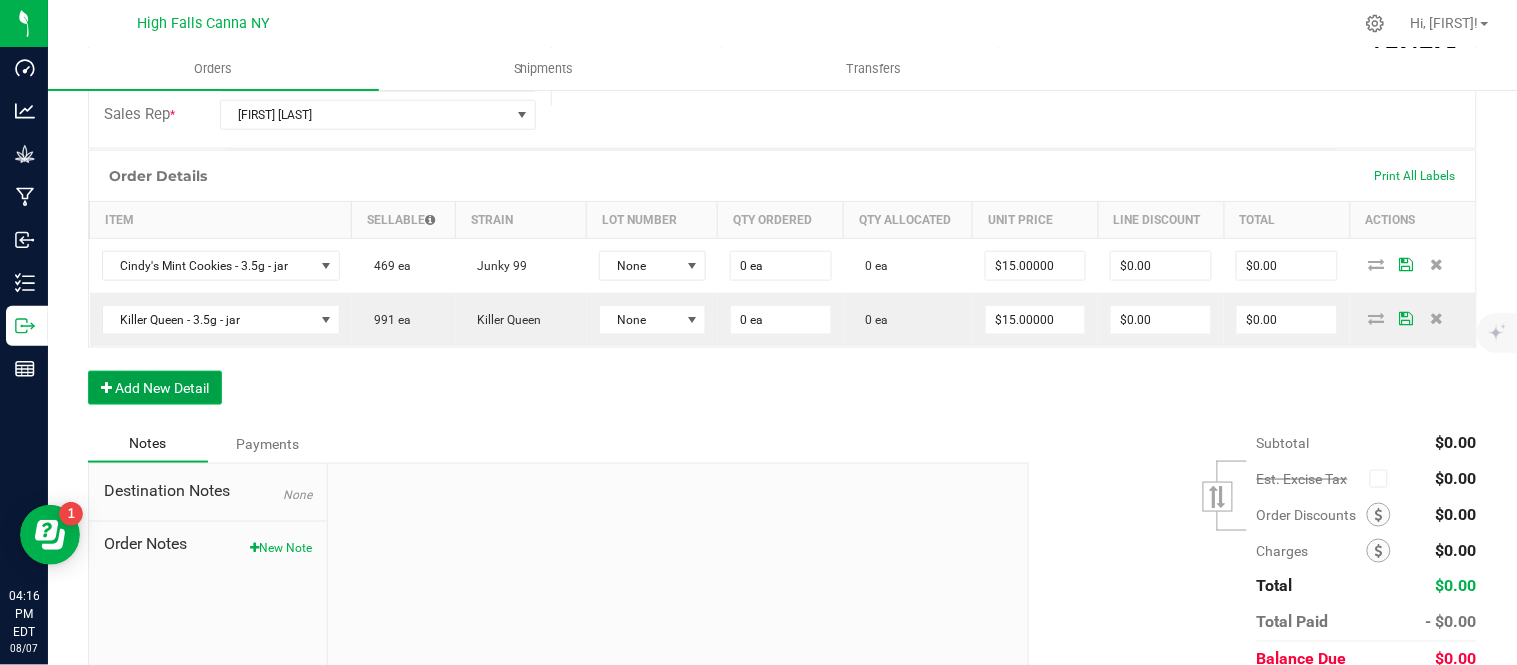 click on "Add New Detail" at bounding box center [155, 388] 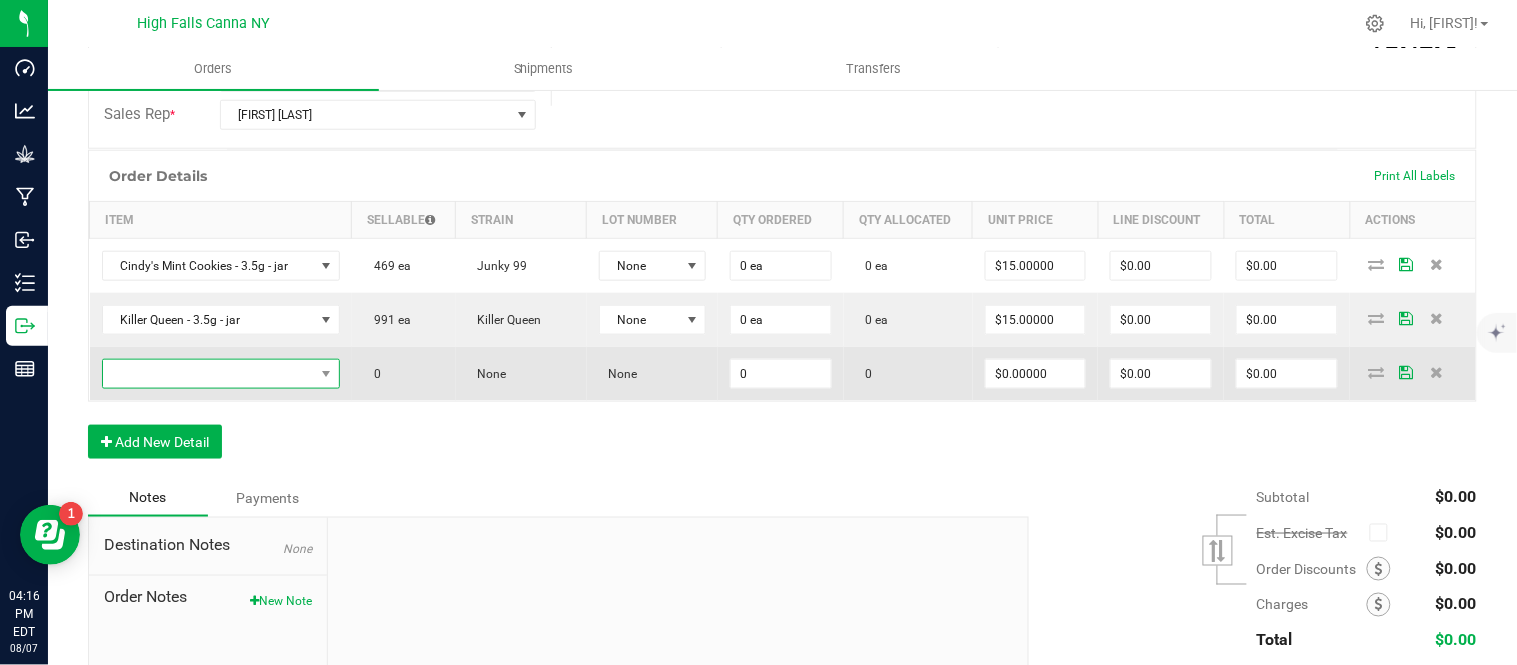 click at bounding box center (208, 374) 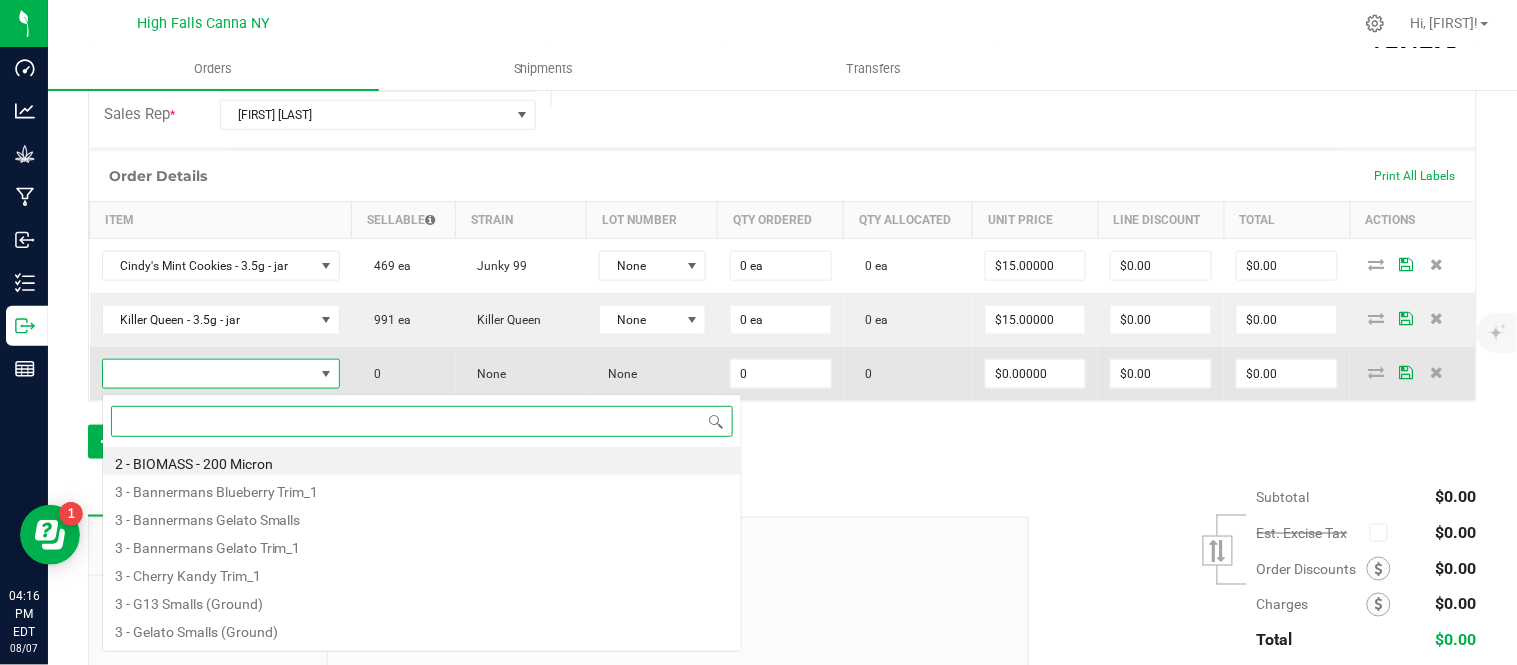scroll, scrollTop: 99970, scrollLeft: 99763, axis: both 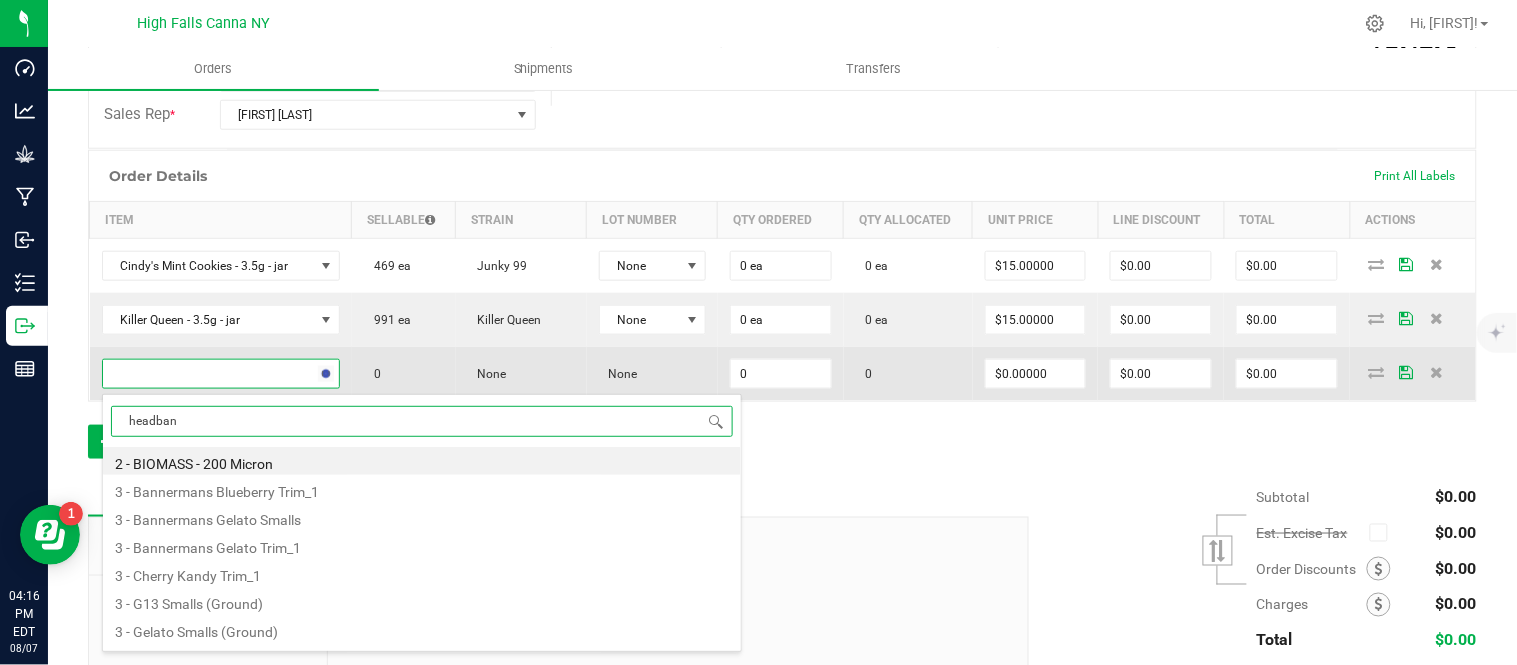 type on "headband" 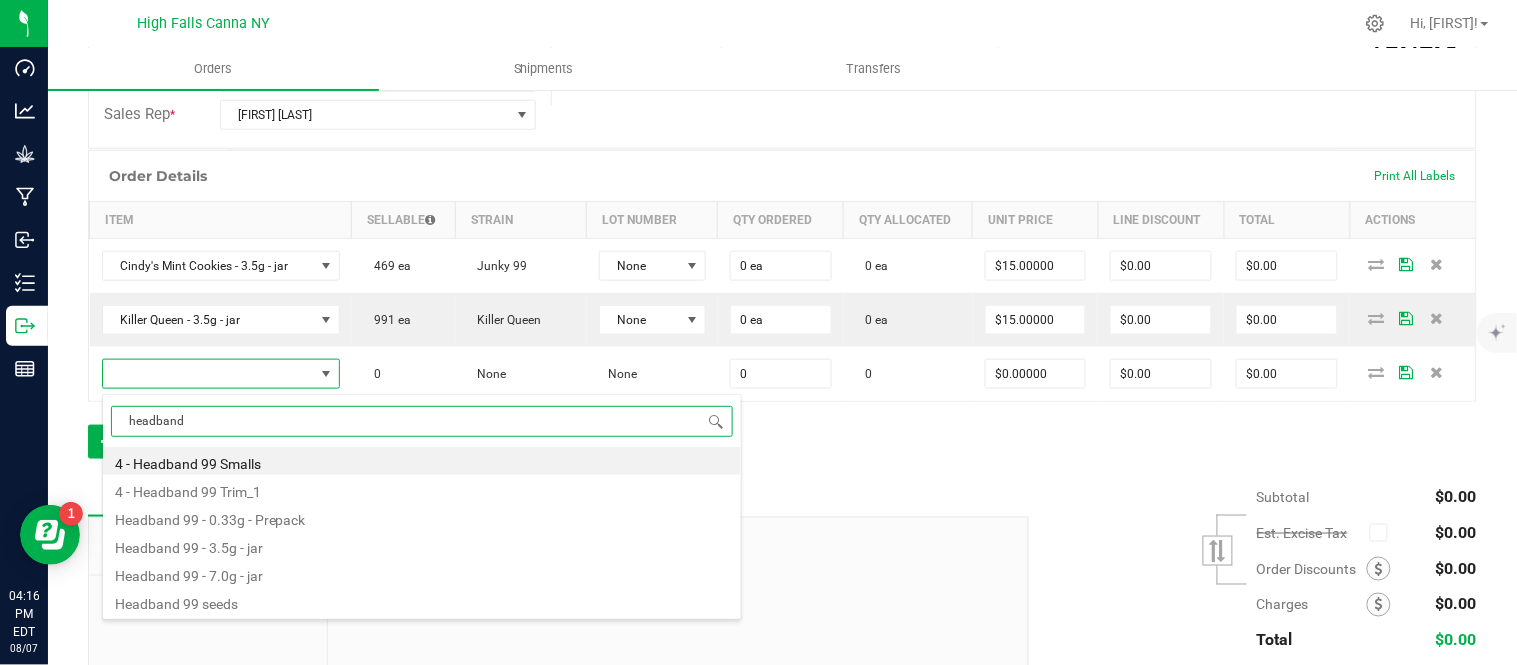 scroll, scrollTop: 0, scrollLeft: 0, axis: both 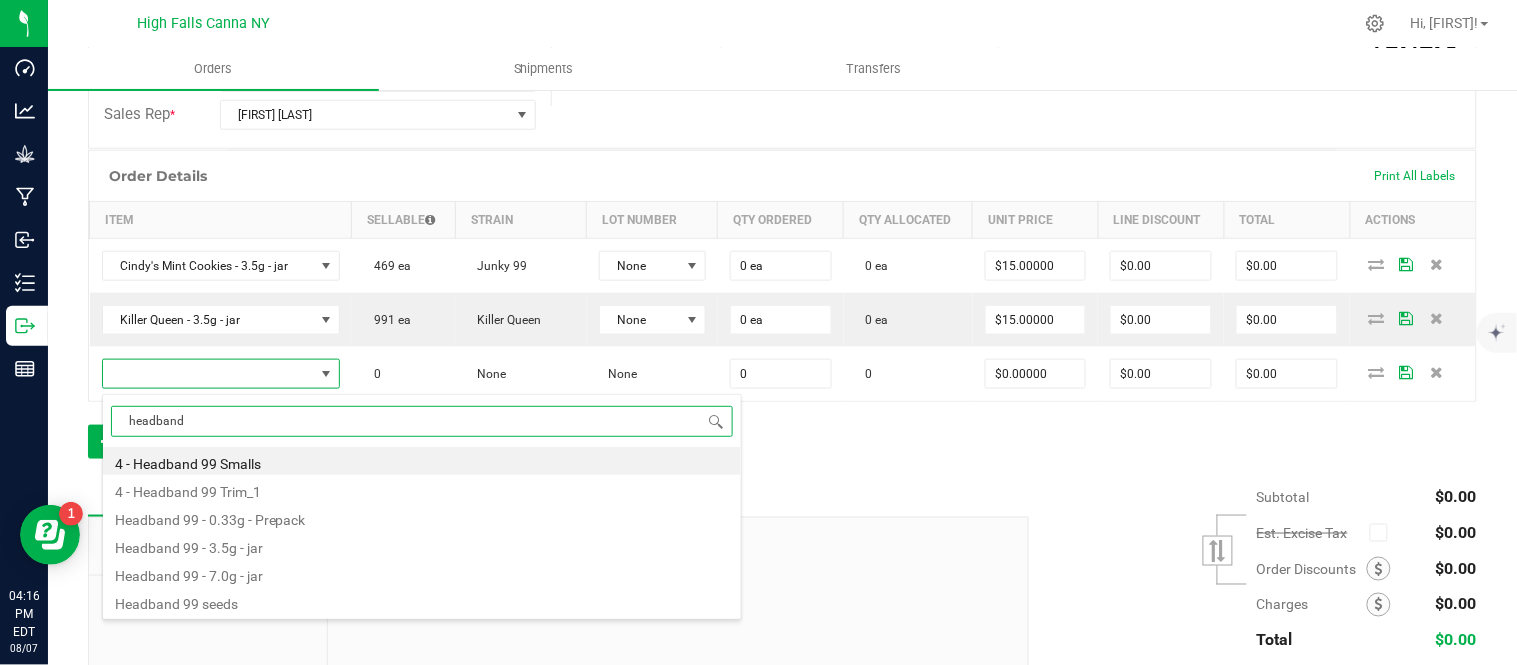 click on "Headband 99 - 3.5g - jar" at bounding box center (422, 545) 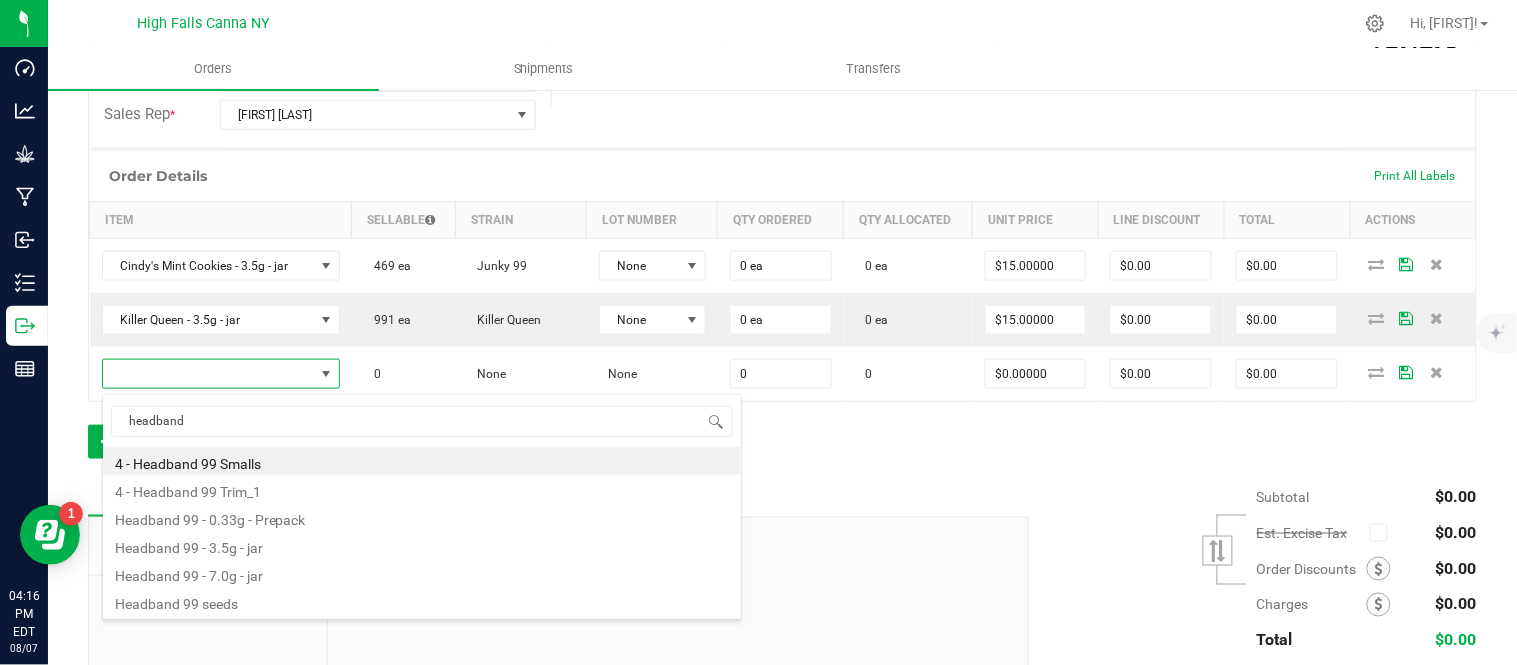 type on "0 ea" 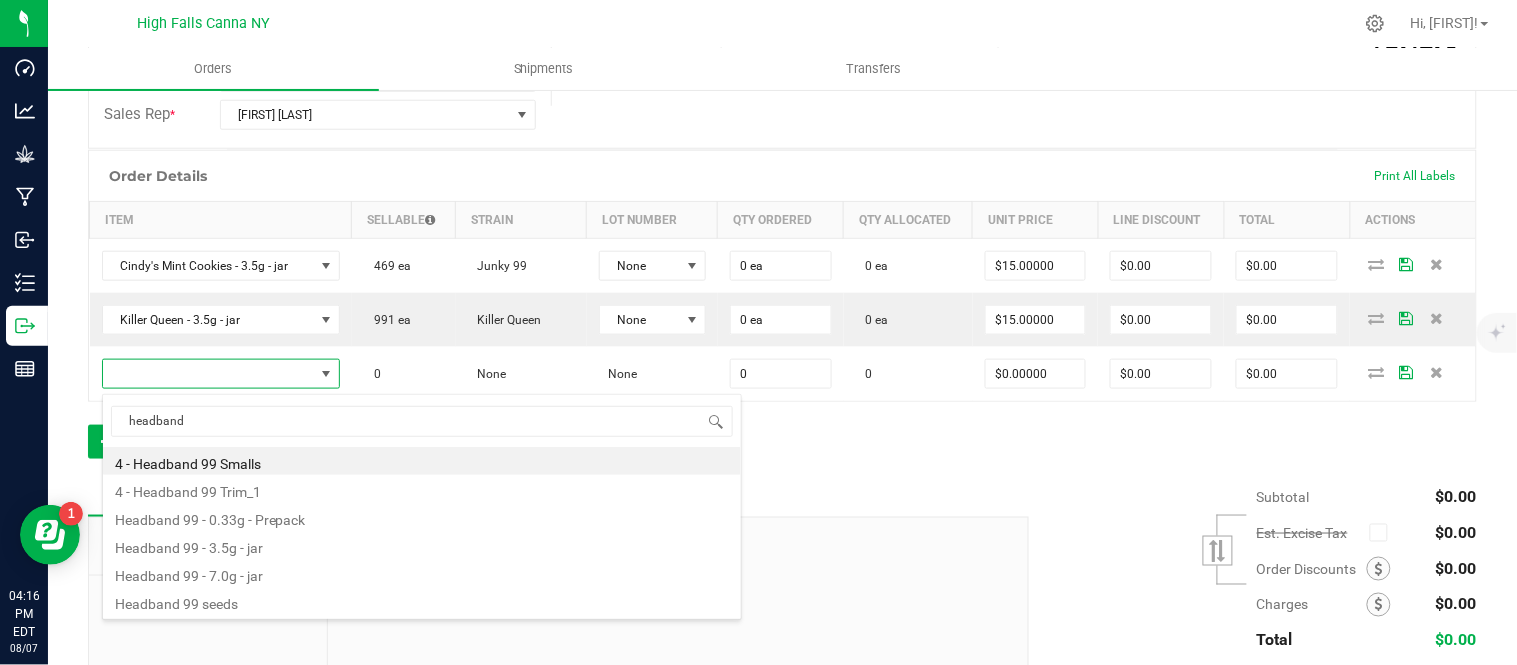 type on "$15.00000" 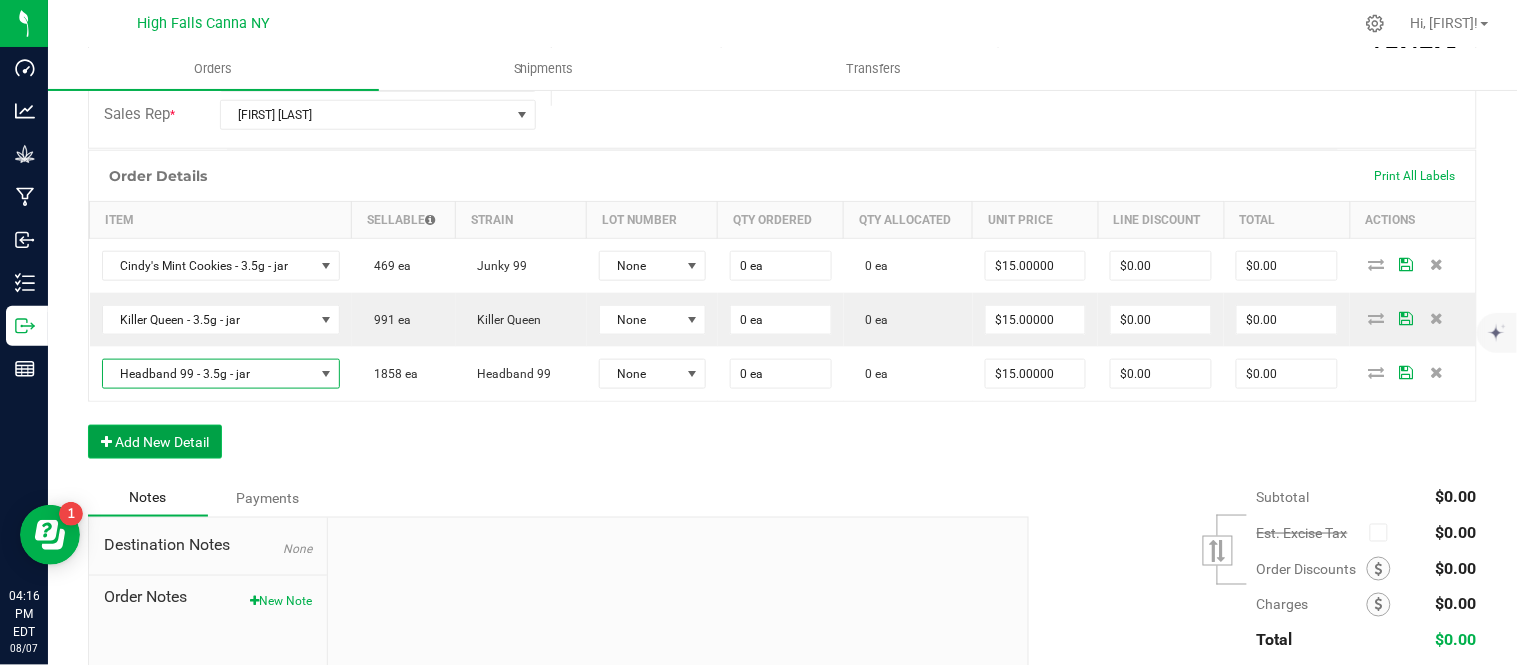 click on "Add New Detail" at bounding box center (155, 442) 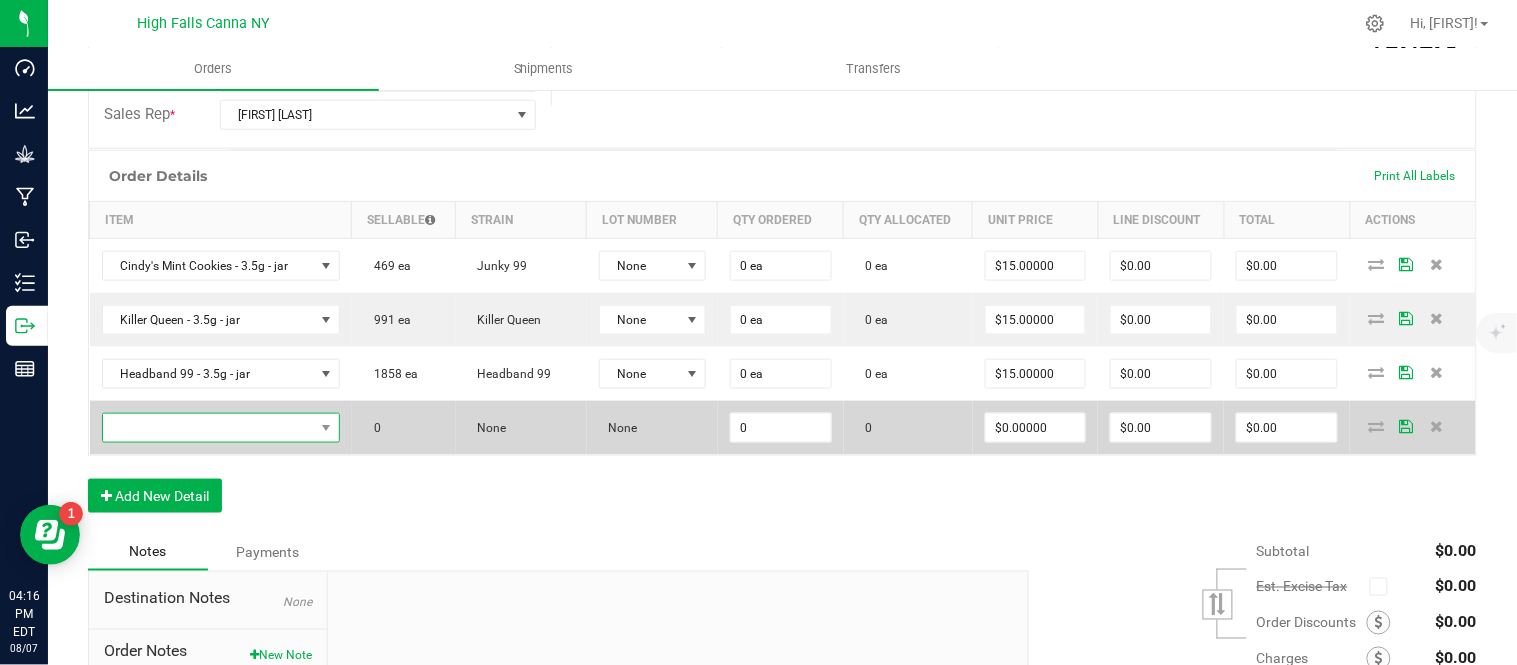 click at bounding box center (208, 428) 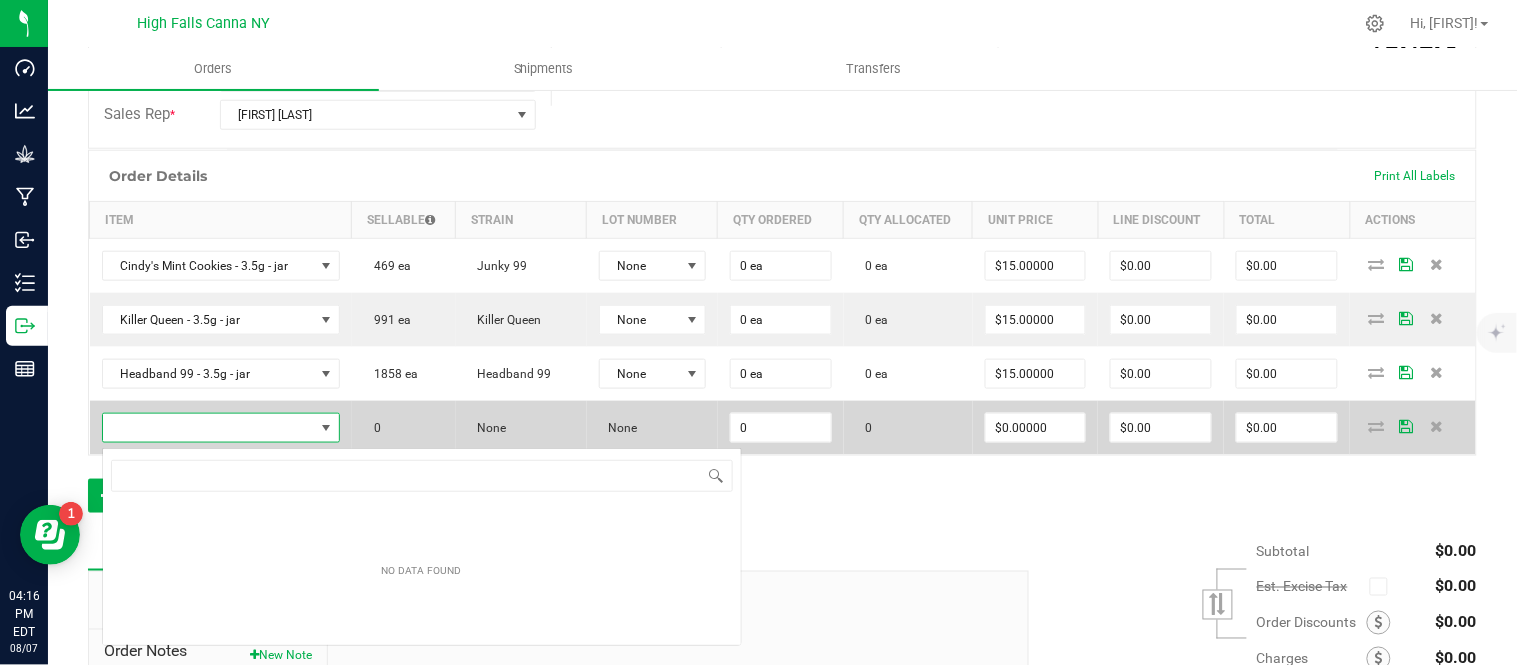 scroll, scrollTop: 99970, scrollLeft: 99763, axis: both 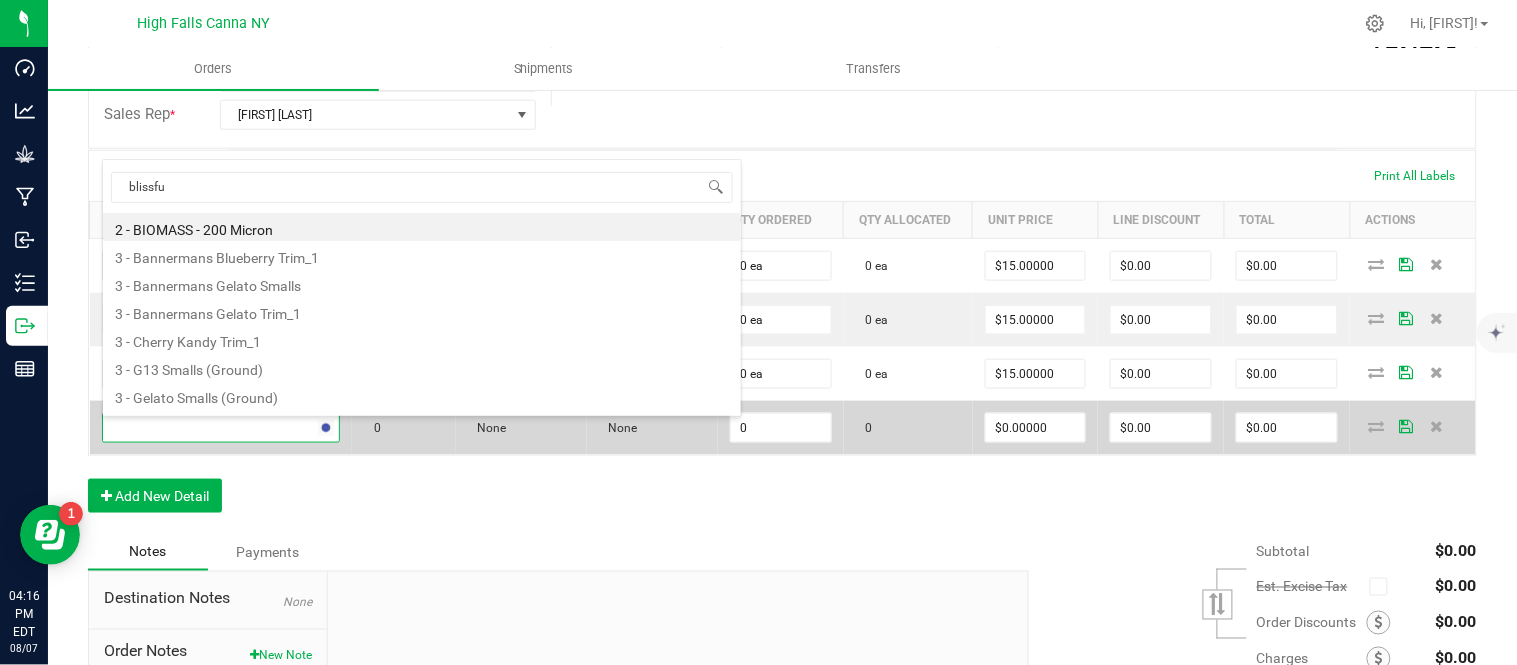type on "blissful" 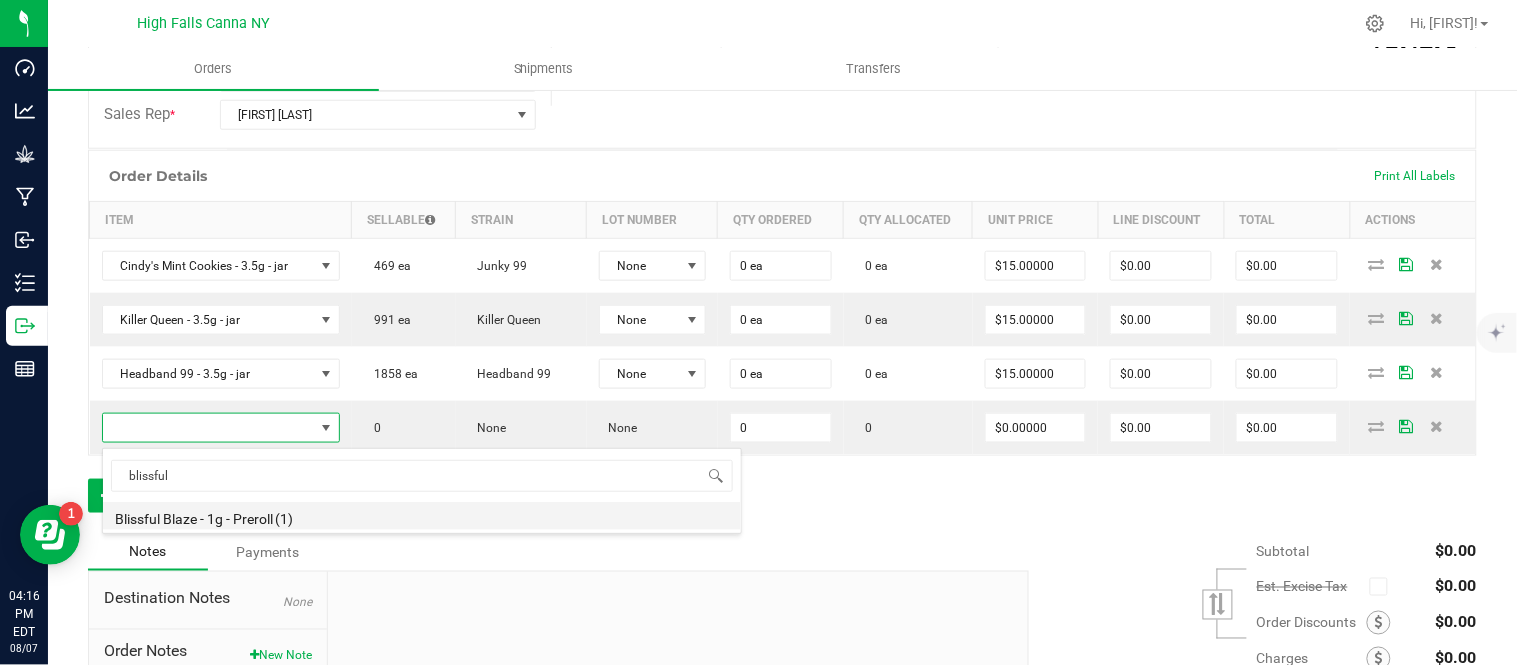 click on "Blissful Blaze - 1g - Preroll (1)" at bounding box center (422, 516) 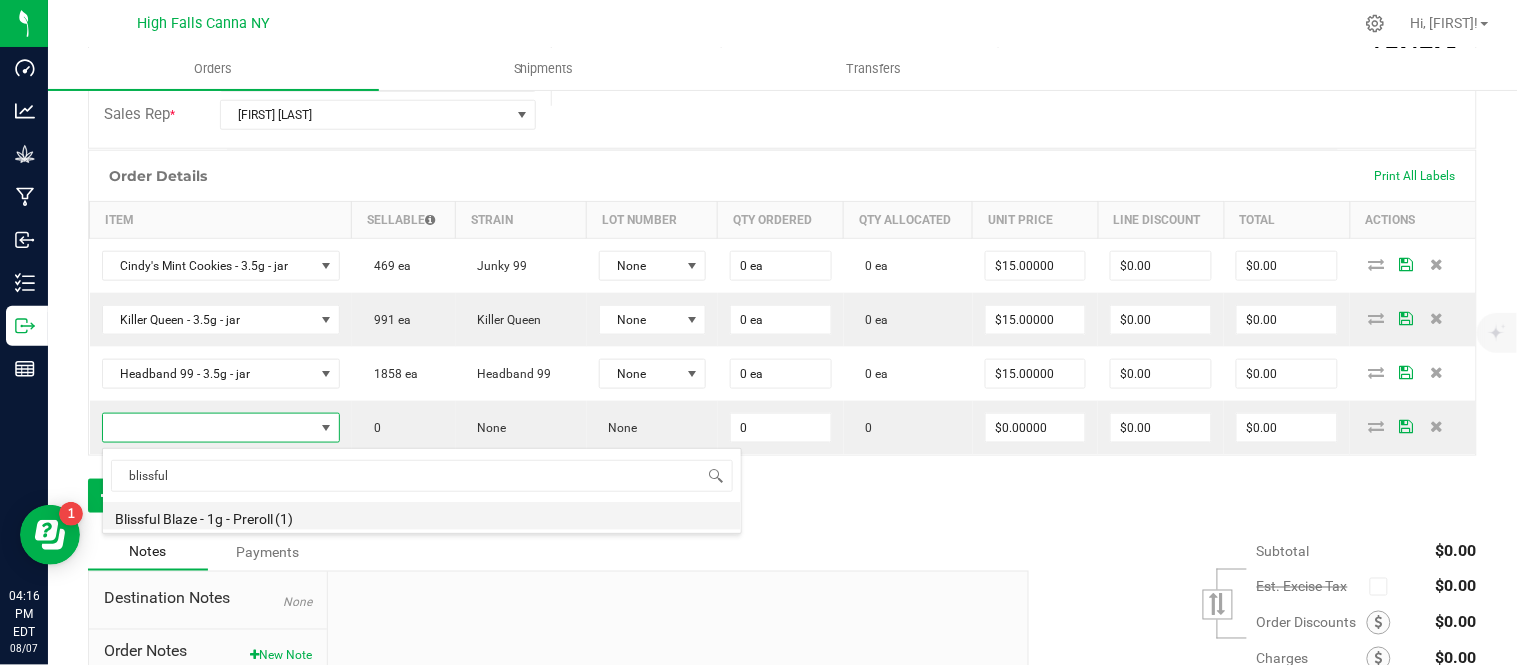 type on "0 ea" 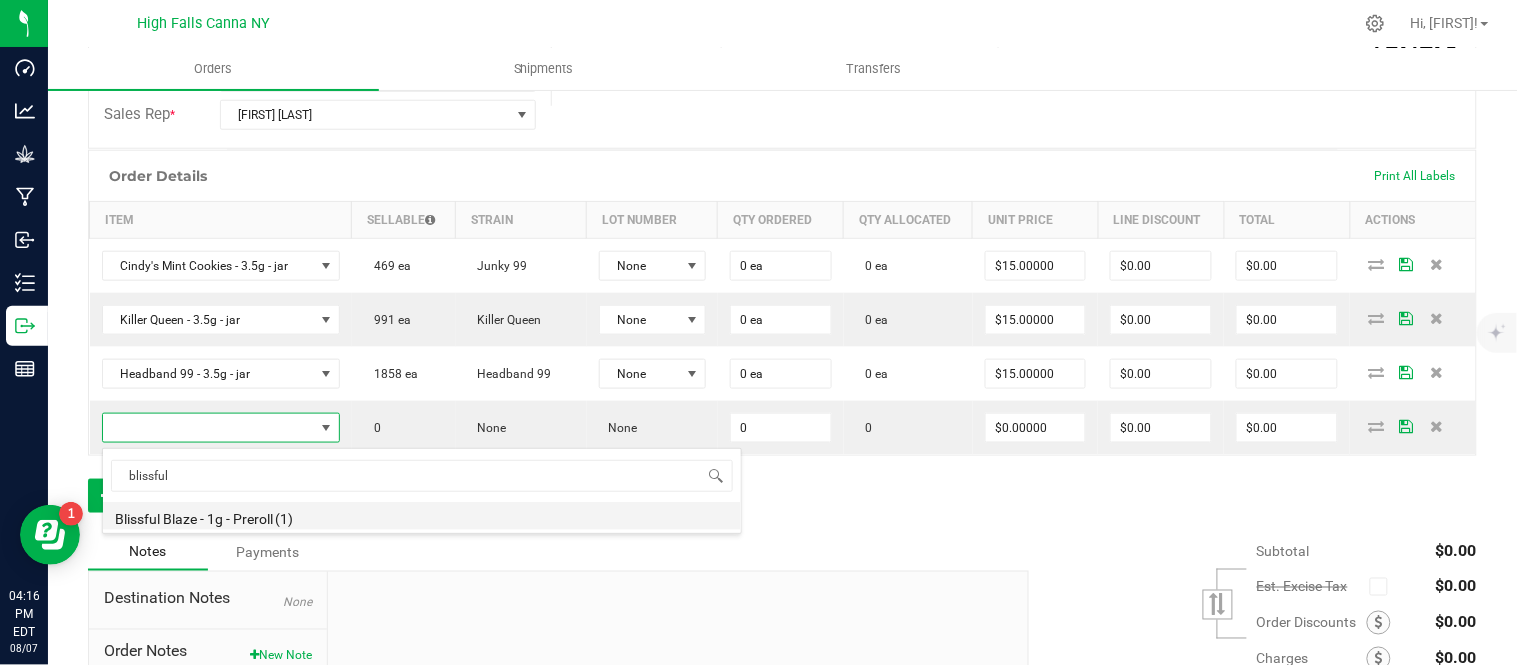 type on "$6.00000" 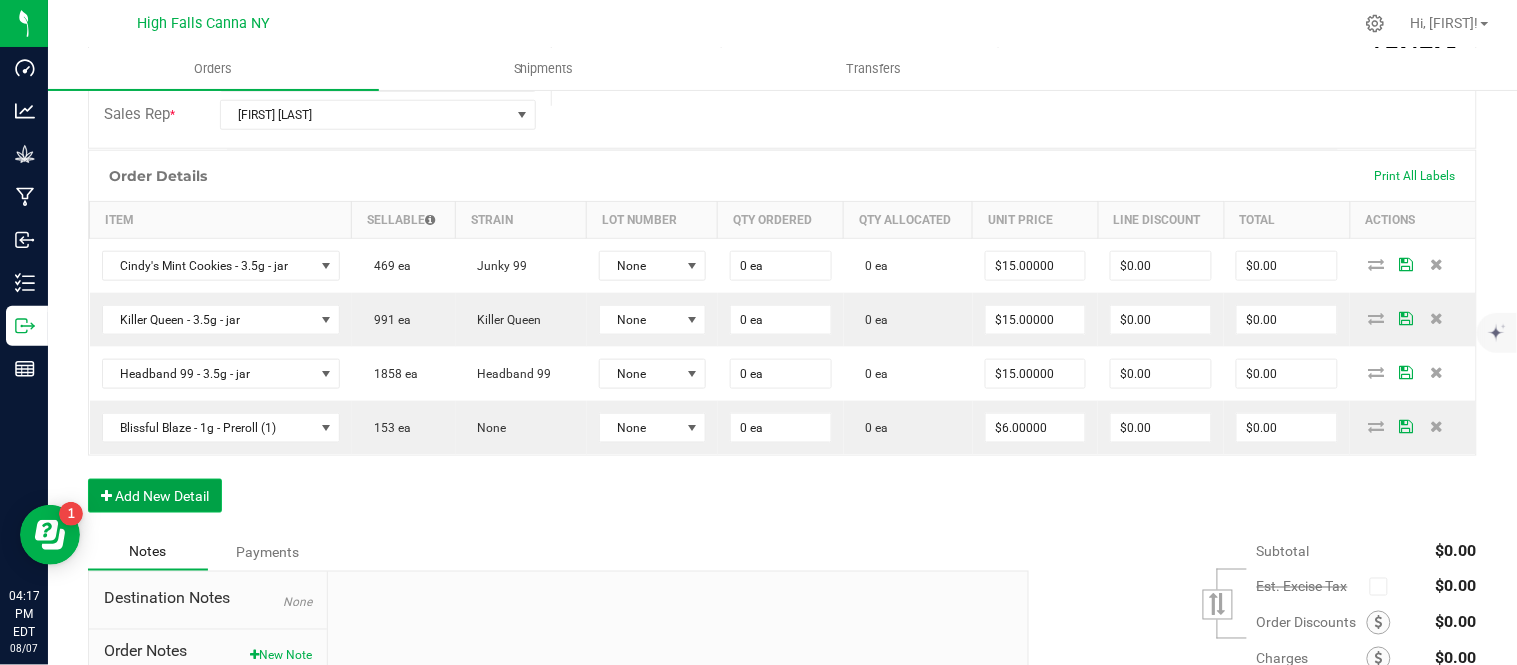 click on "Add New Detail" at bounding box center [155, 496] 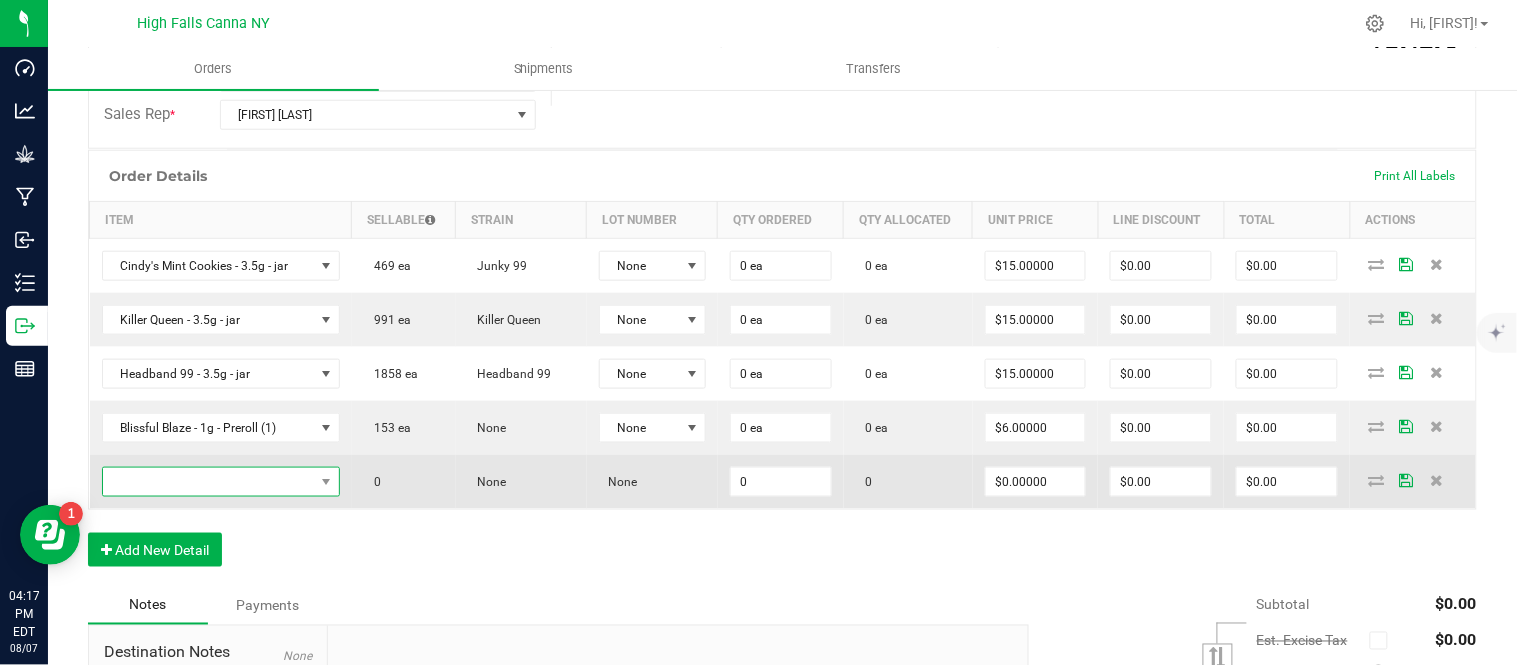 click at bounding box center [208, 482] 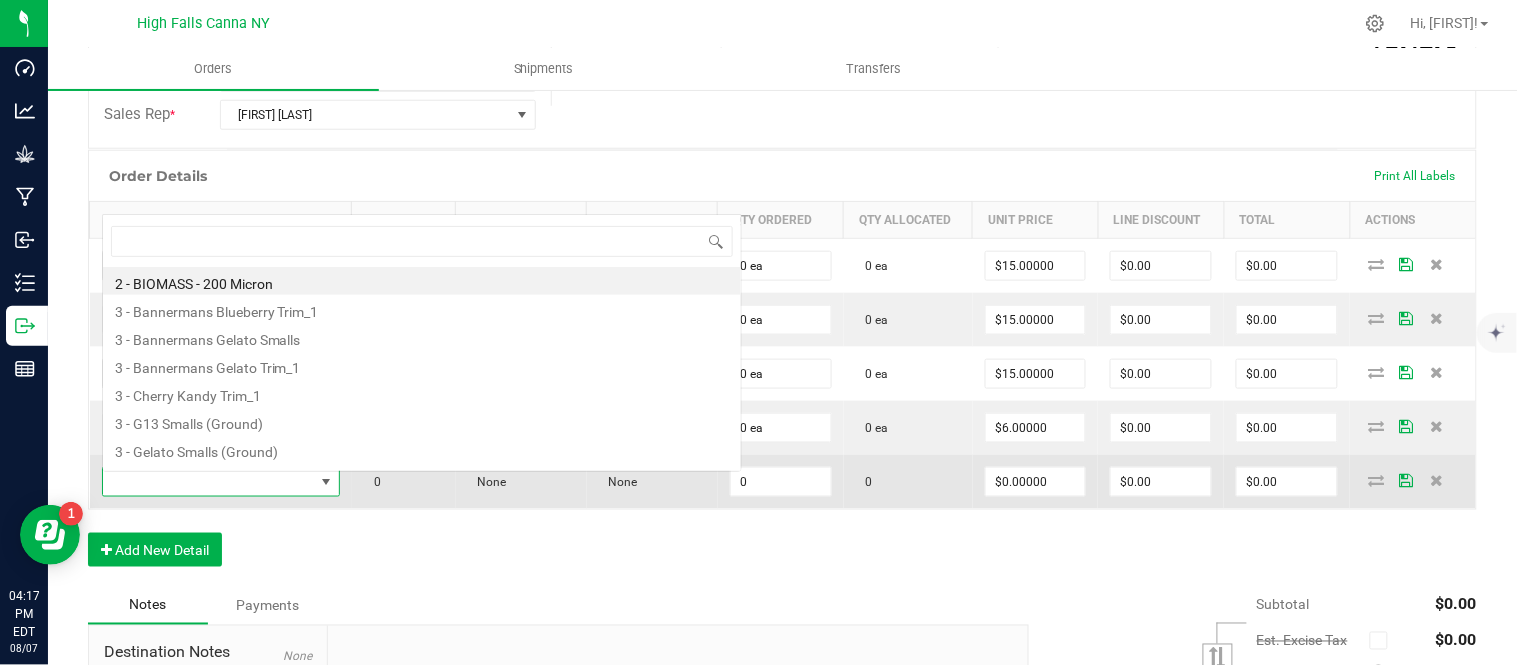 scroll, scrollTop: 0, scrollLeft: 0, axis: both 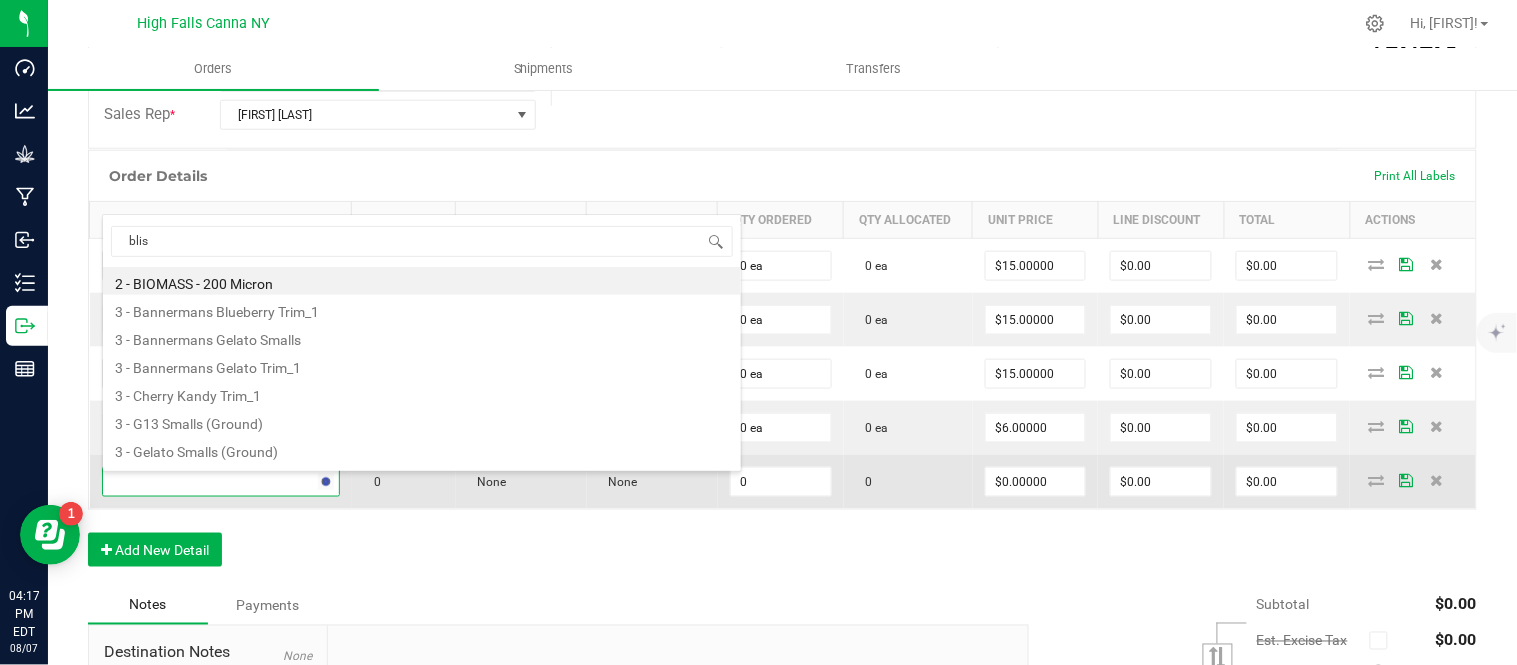 type on "bliss" 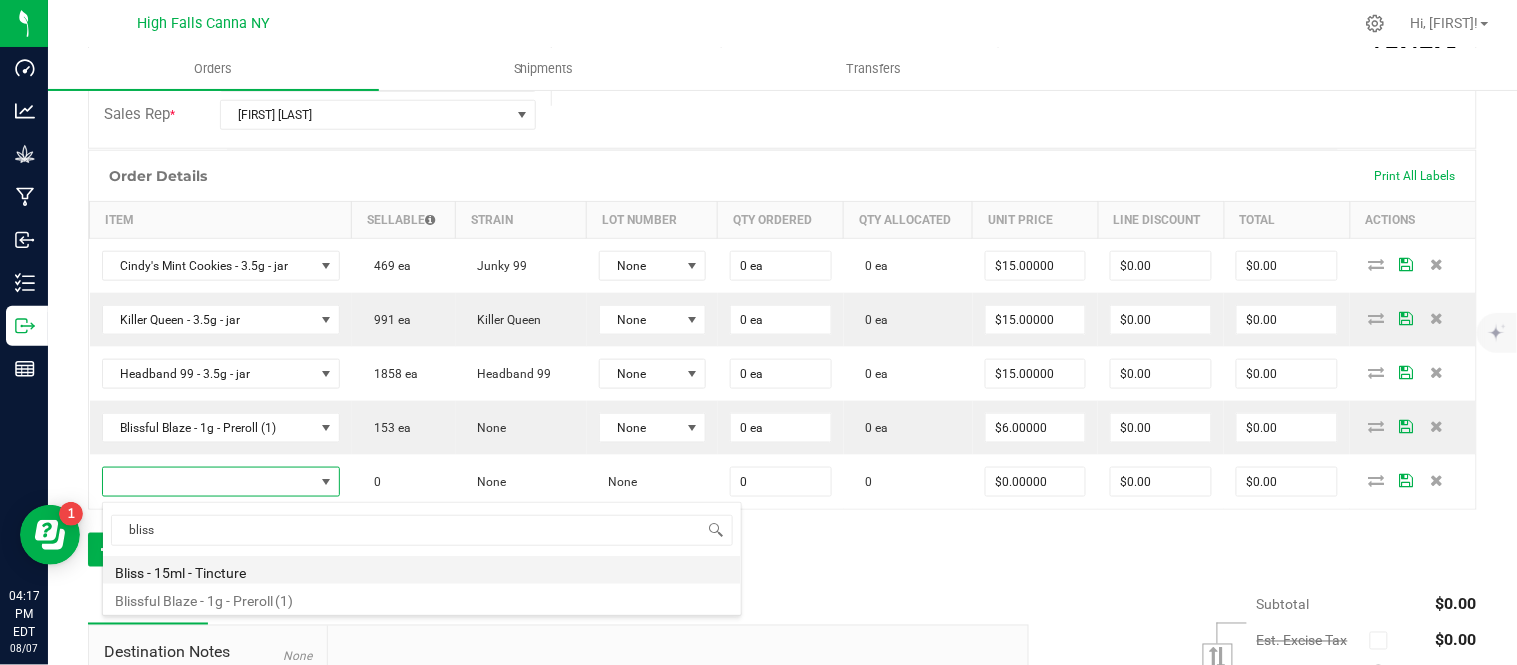 click on "Bliss - 15ml - Tincture" at bounding box center (422, 570) 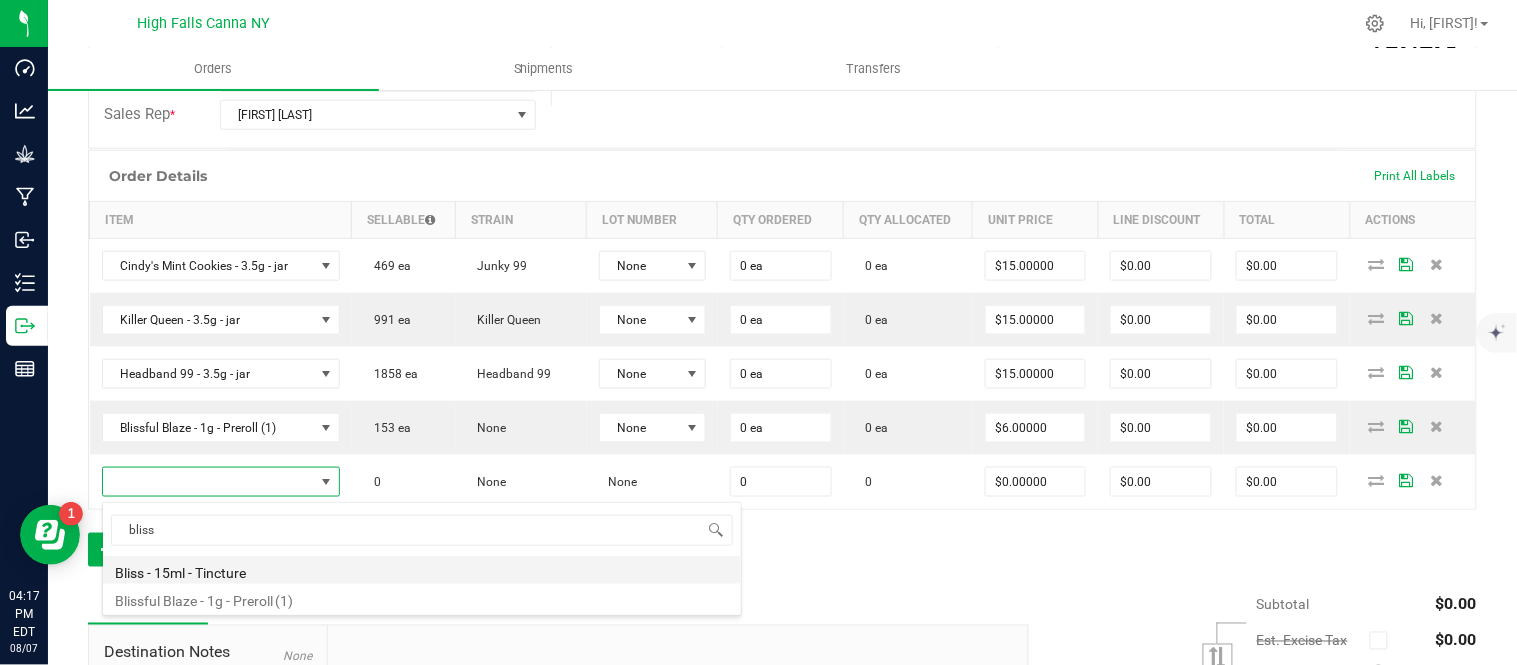 type on "0 ea" 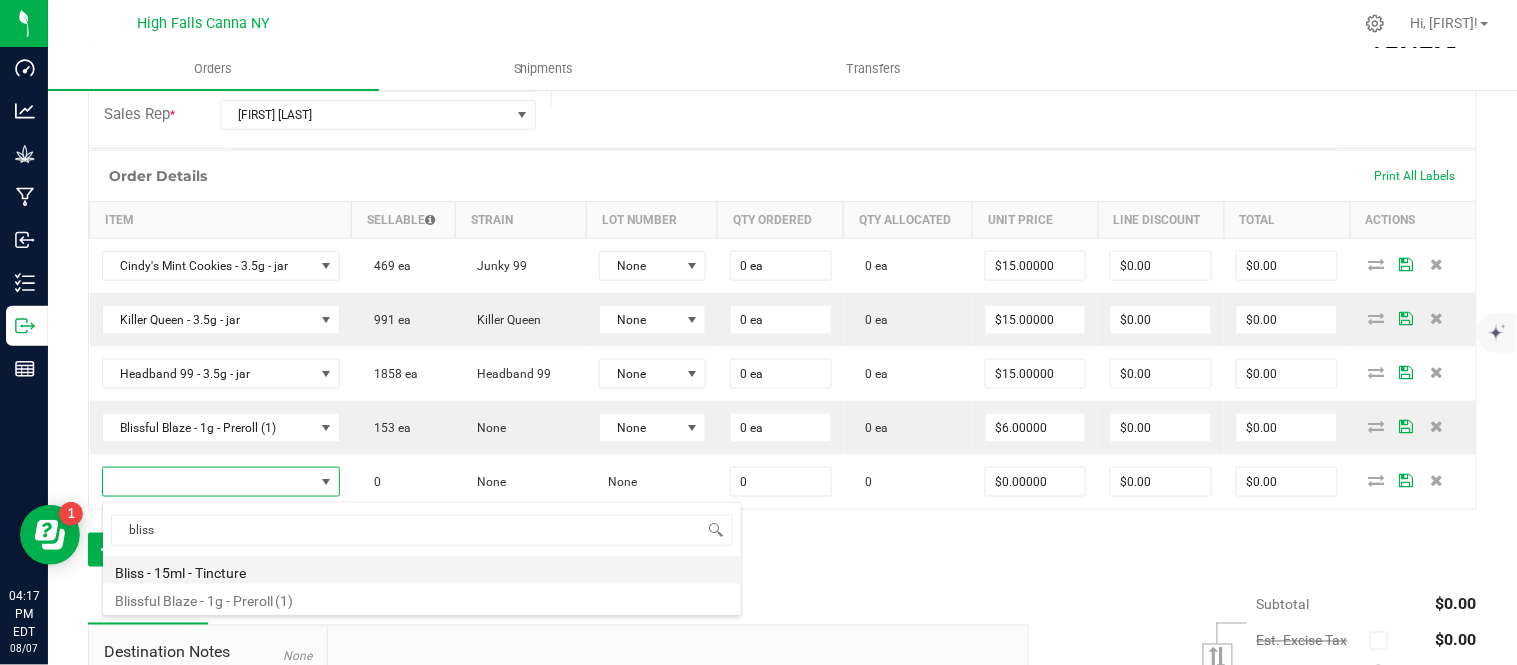 type on "$20.00000" 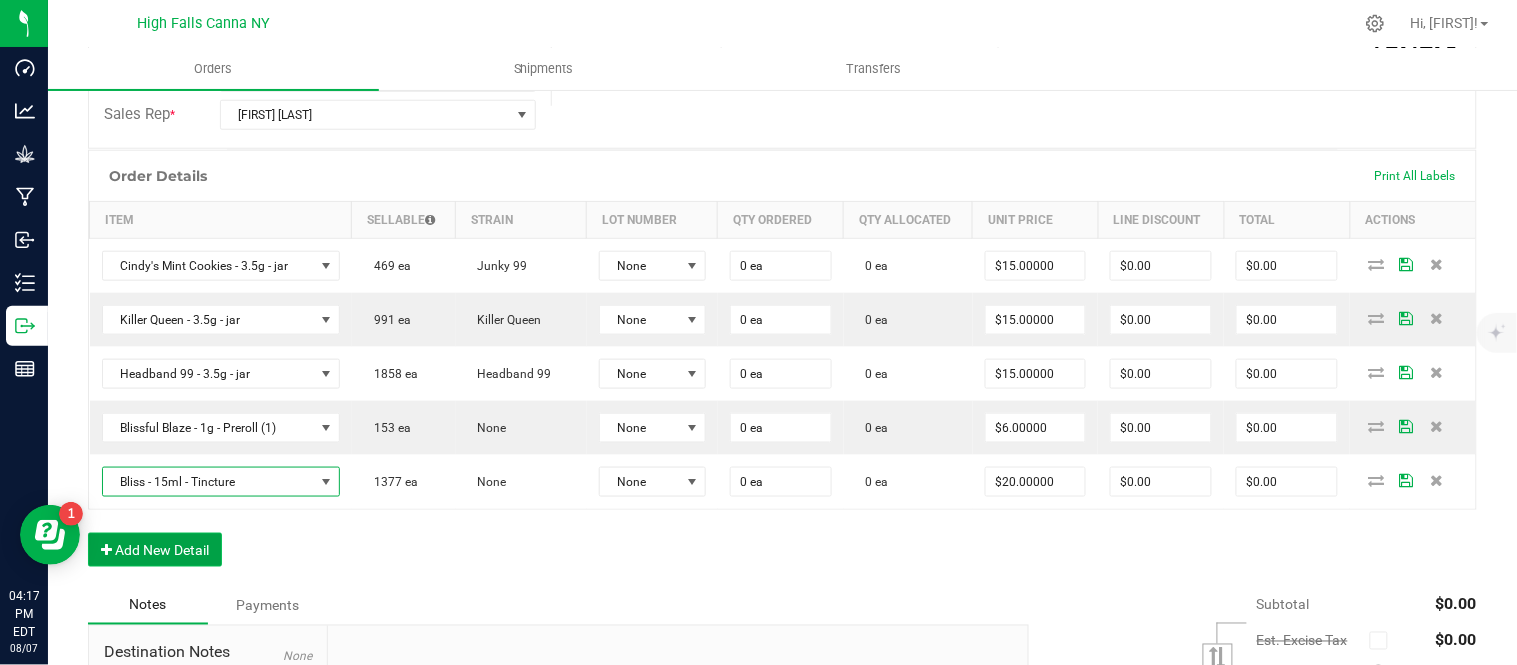 click on "Add New Detail" at bounding box center (155, 550) 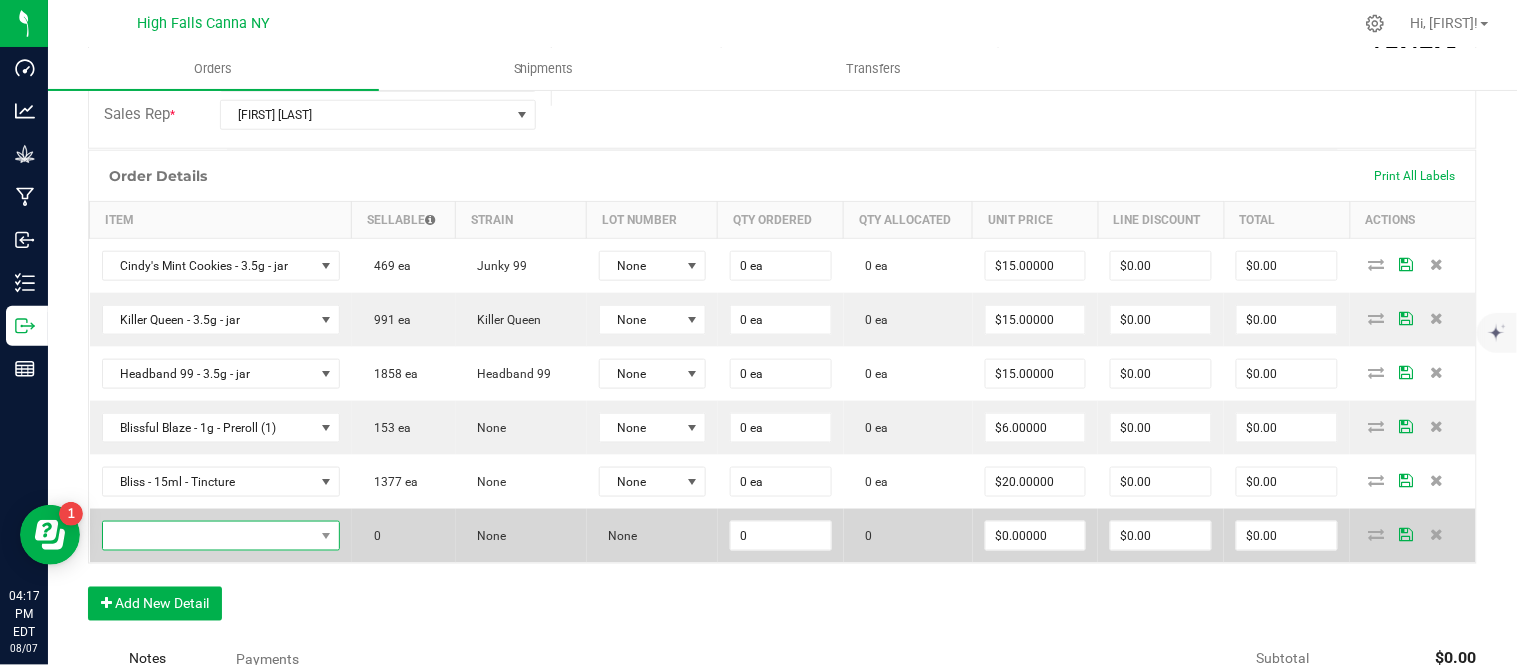 click at bounding box center [208, 536] 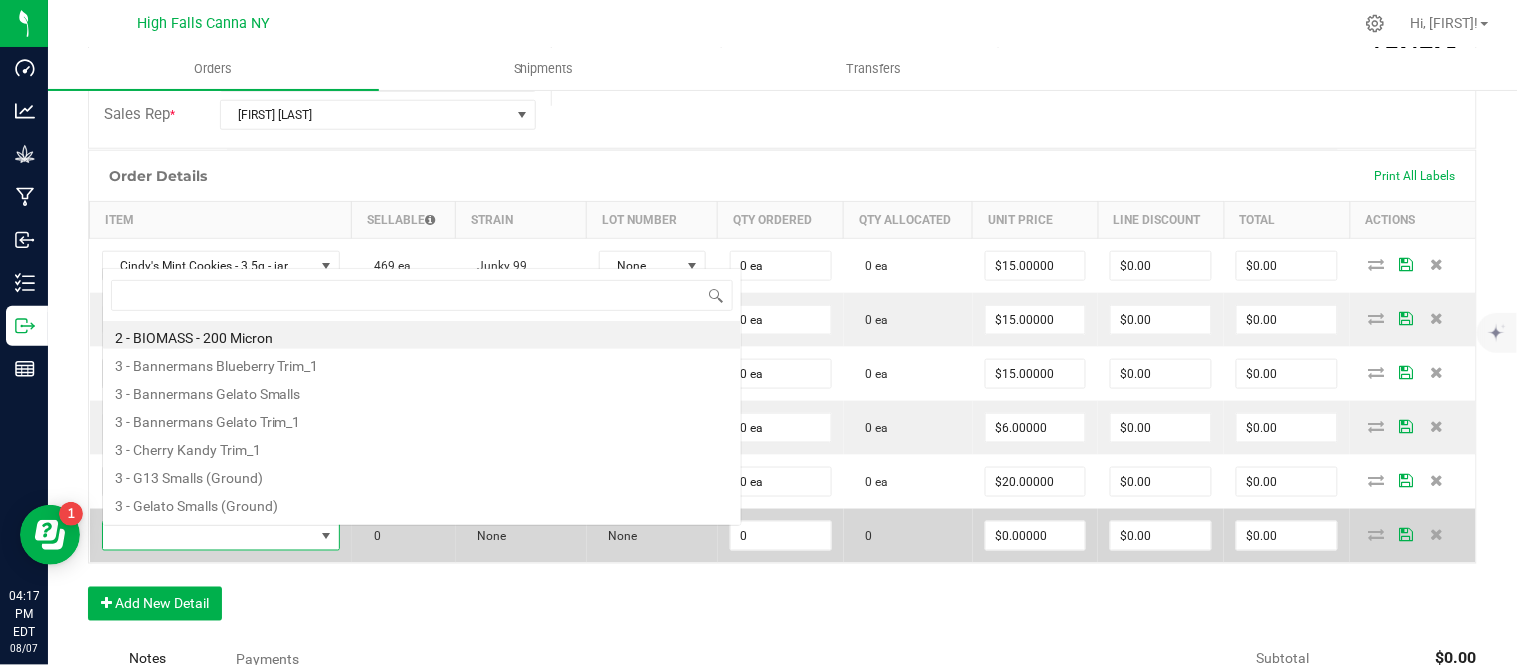 scroll, scrollTop: 0, scrollLeft: 0, axis: both 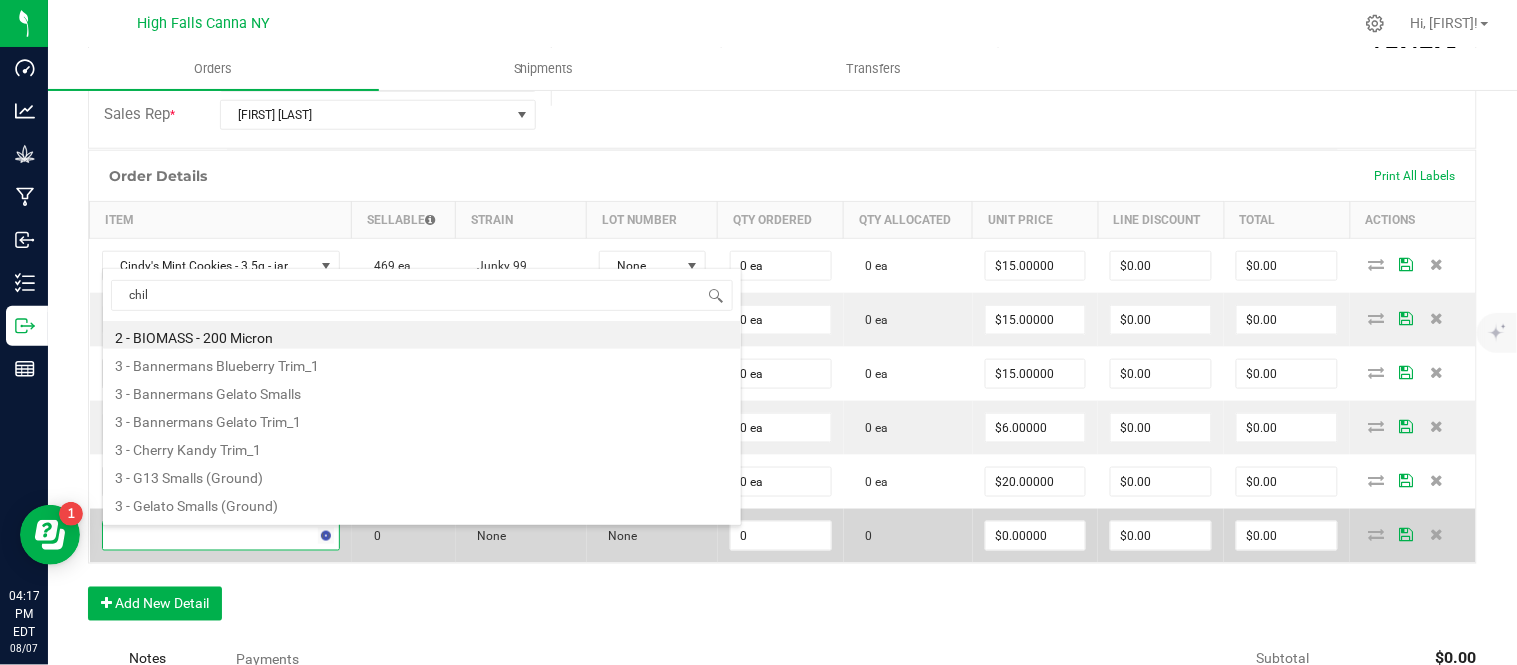 type on "chill" 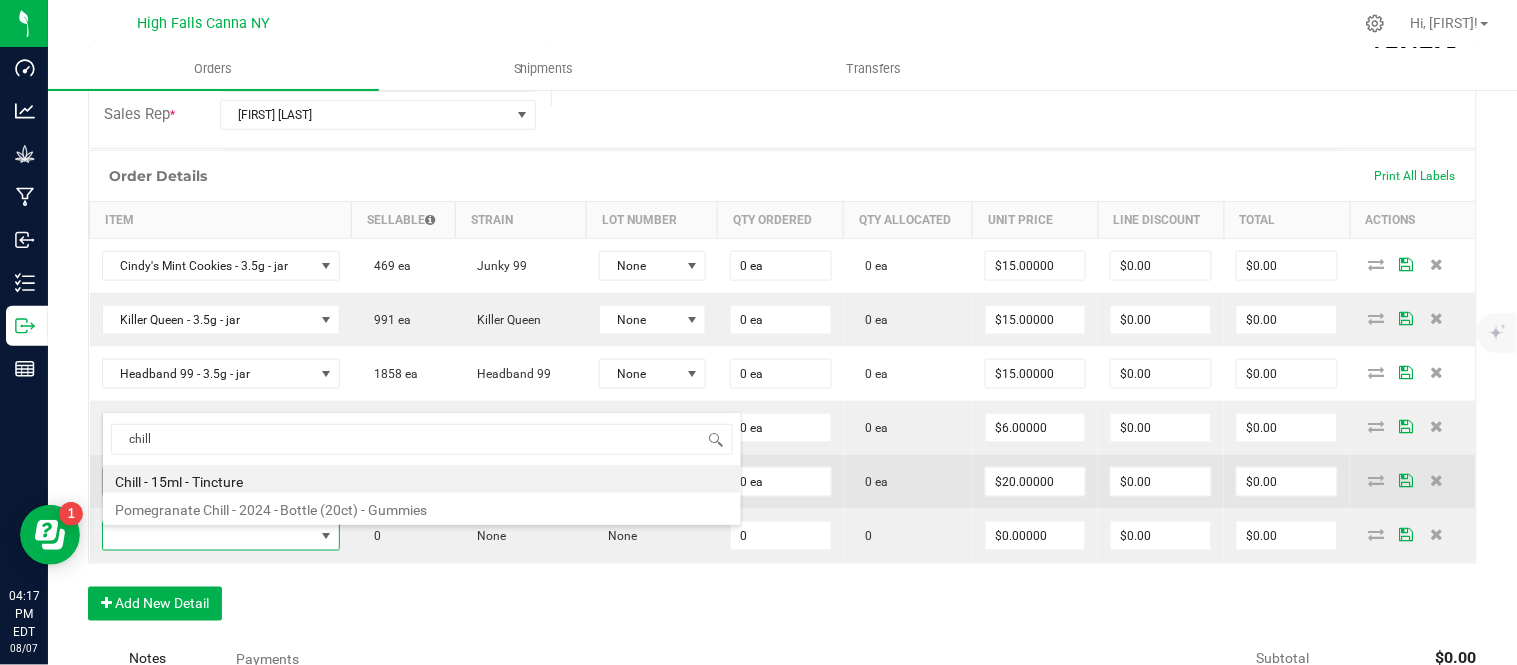 click on "Chill - 15ml - Tincture" at bounding box center [422, 479] 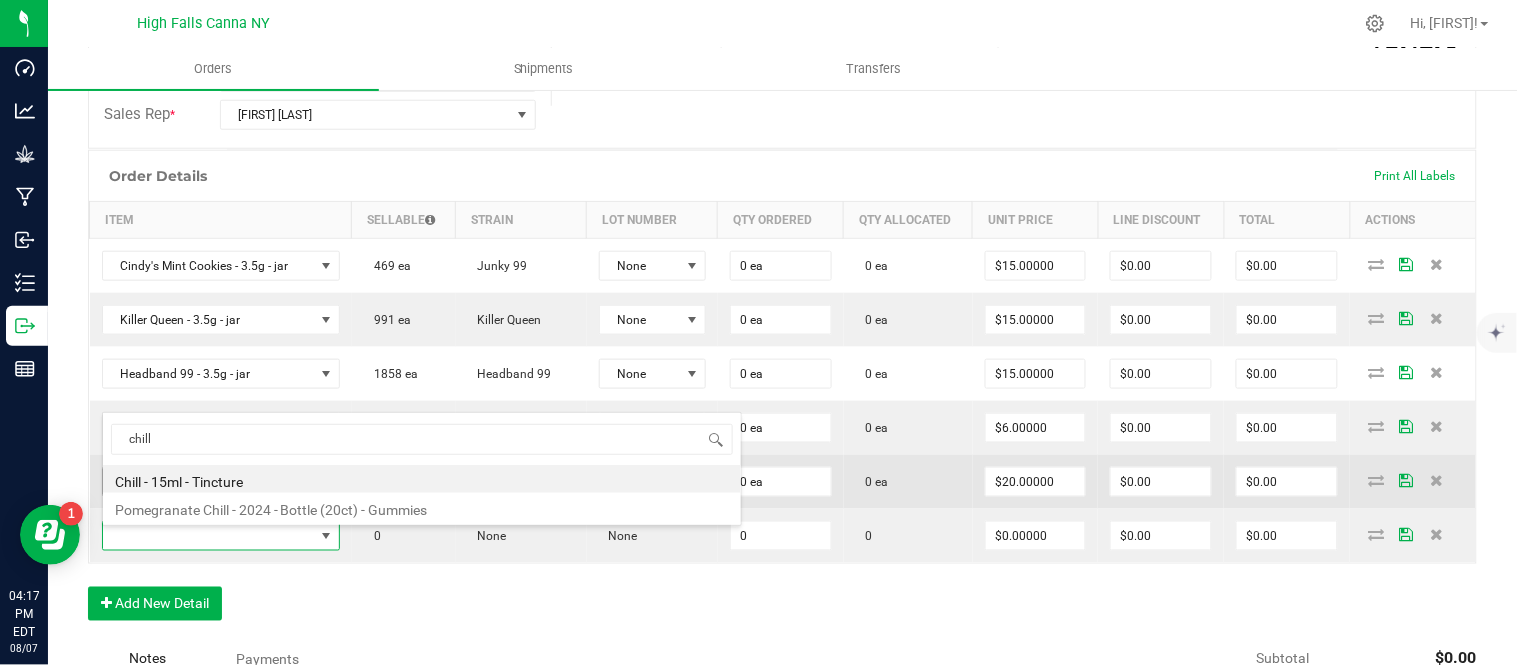 type on "0 ea" 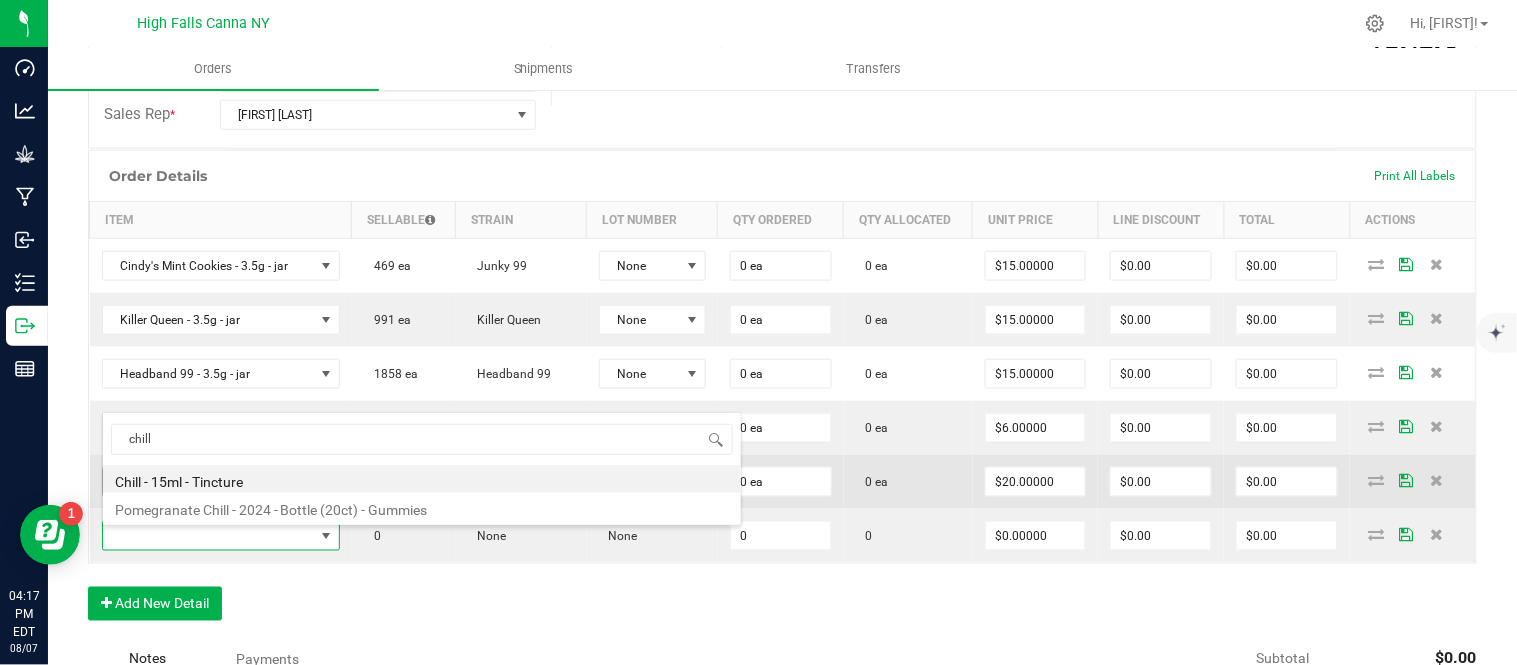 type on "$20.00000" 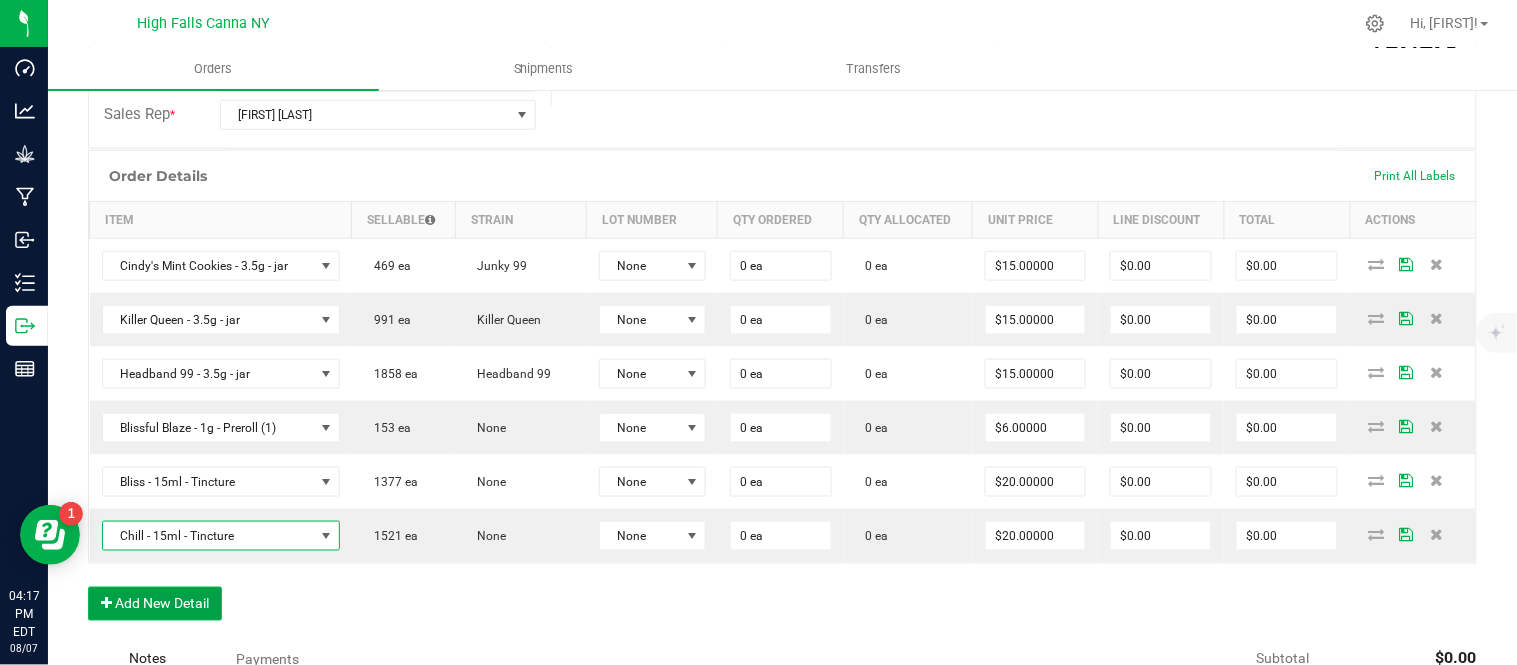 click on "Add New Detail" at bounding box center [155, 604] 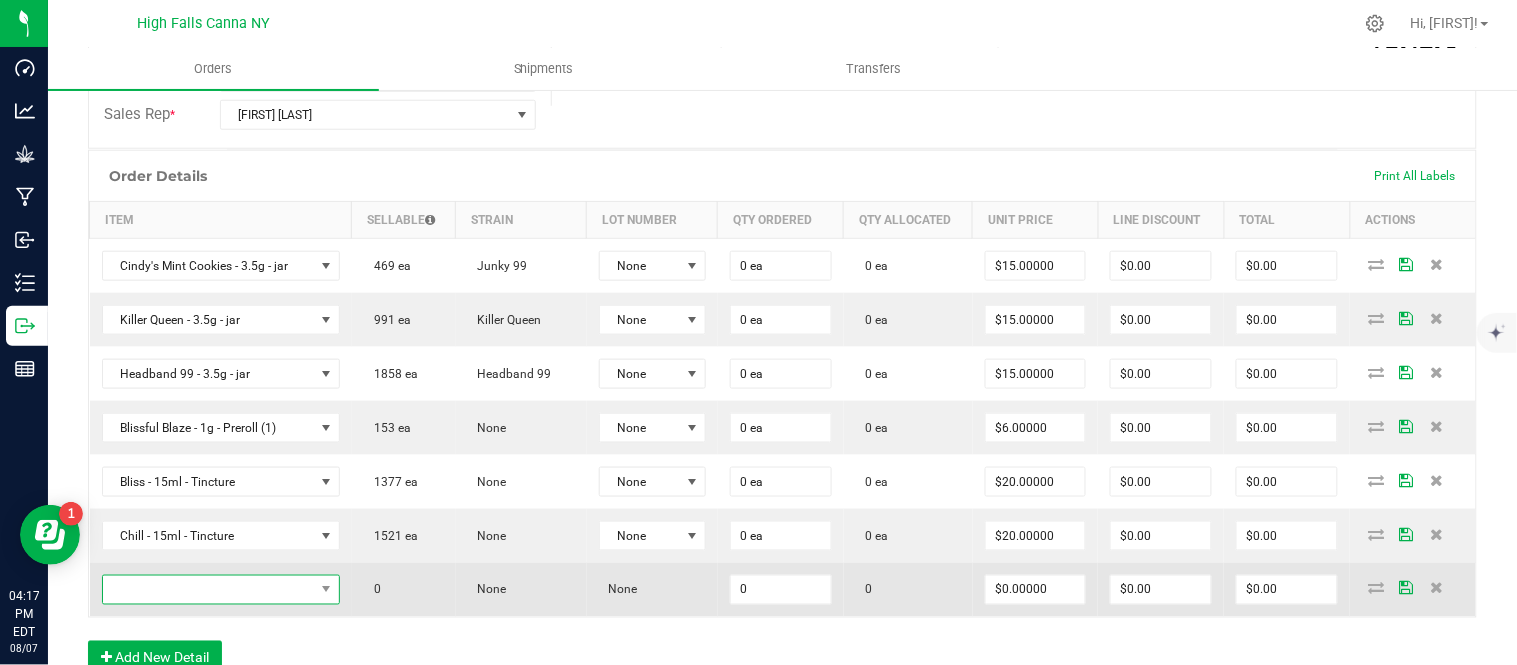 click at bounding box center (208, 590) 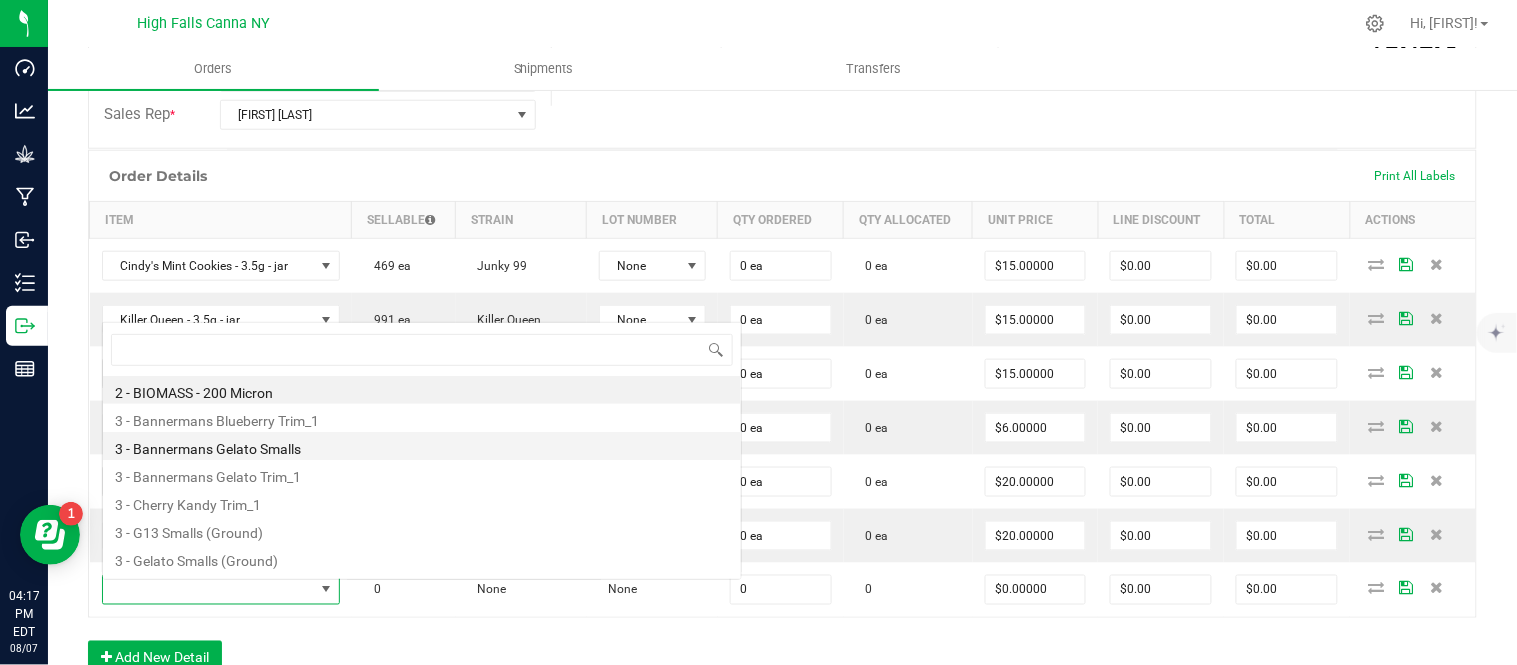 scroll, scrollTop: 0, scrollLeft: 0, axis: both 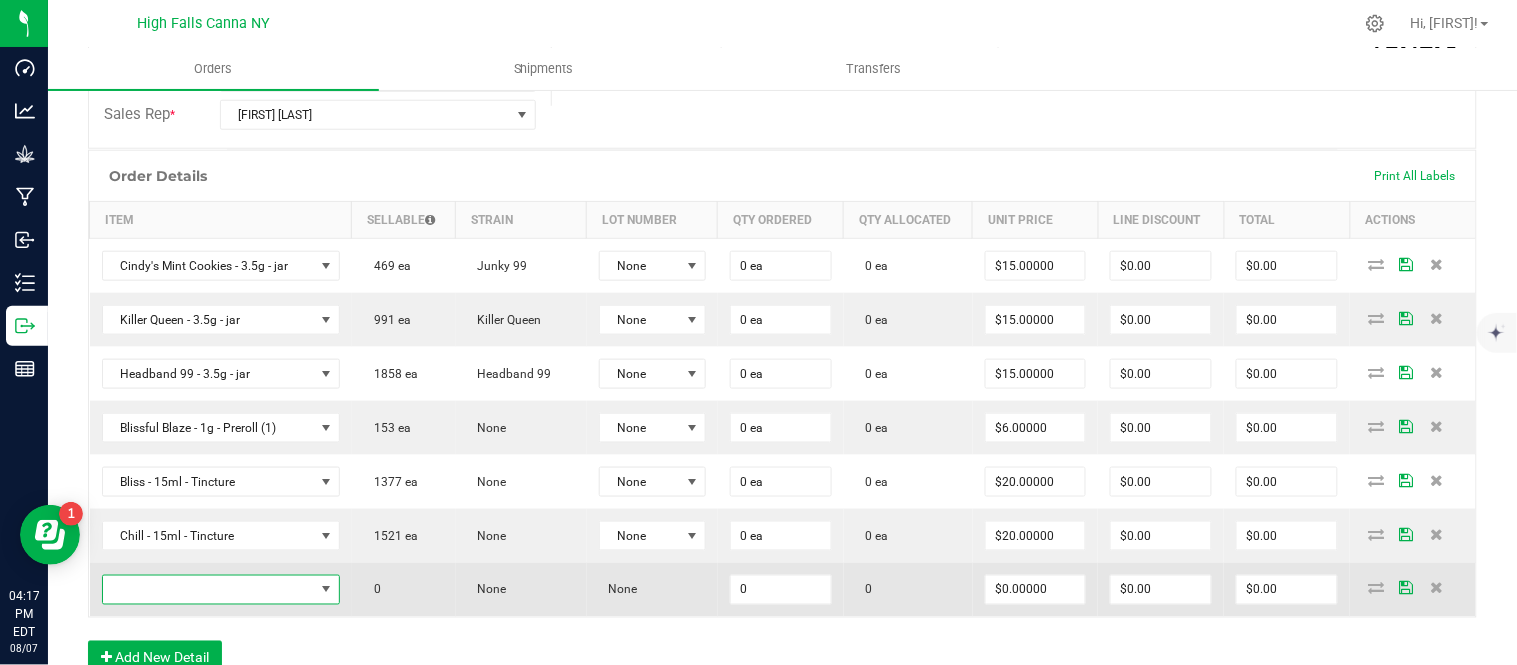 click at bounding box center (208, 590) 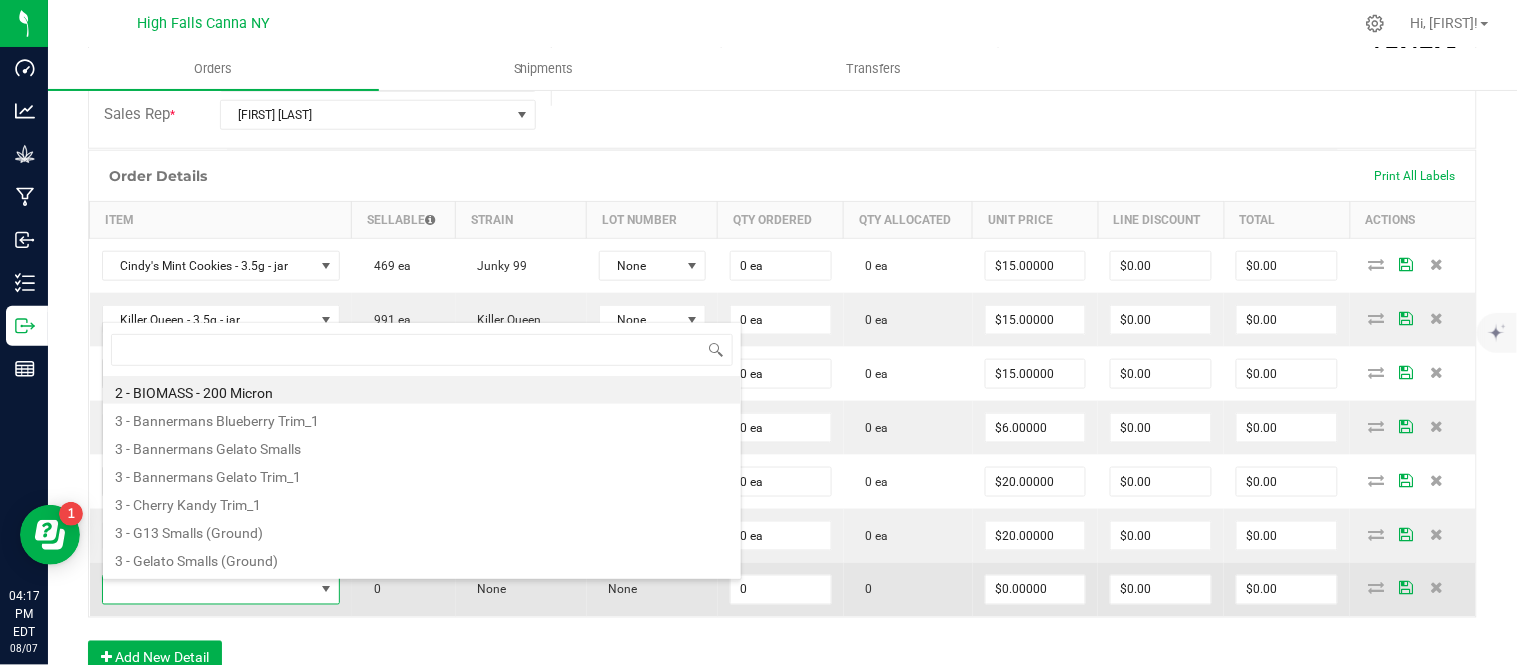 scroll, scrollTop: 99970, scrollLeft: 99763, axis: both 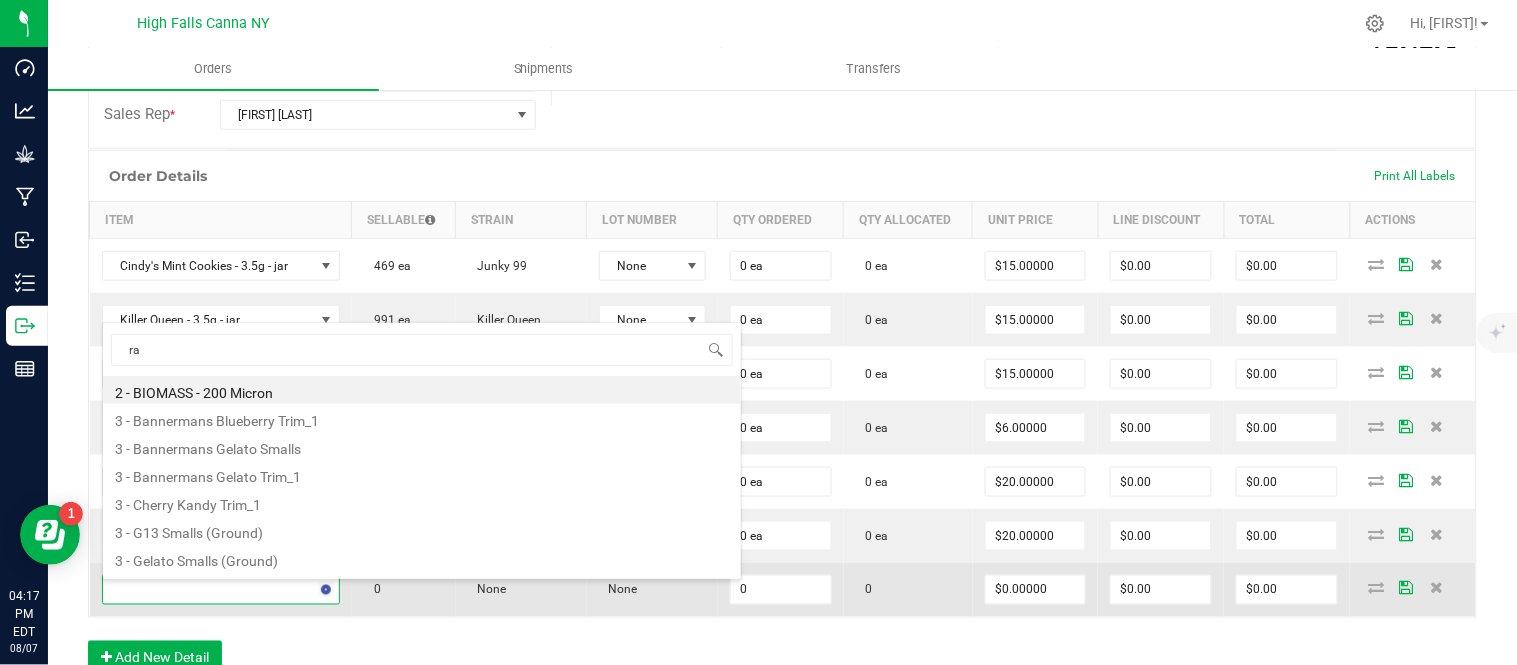 type on "ras" 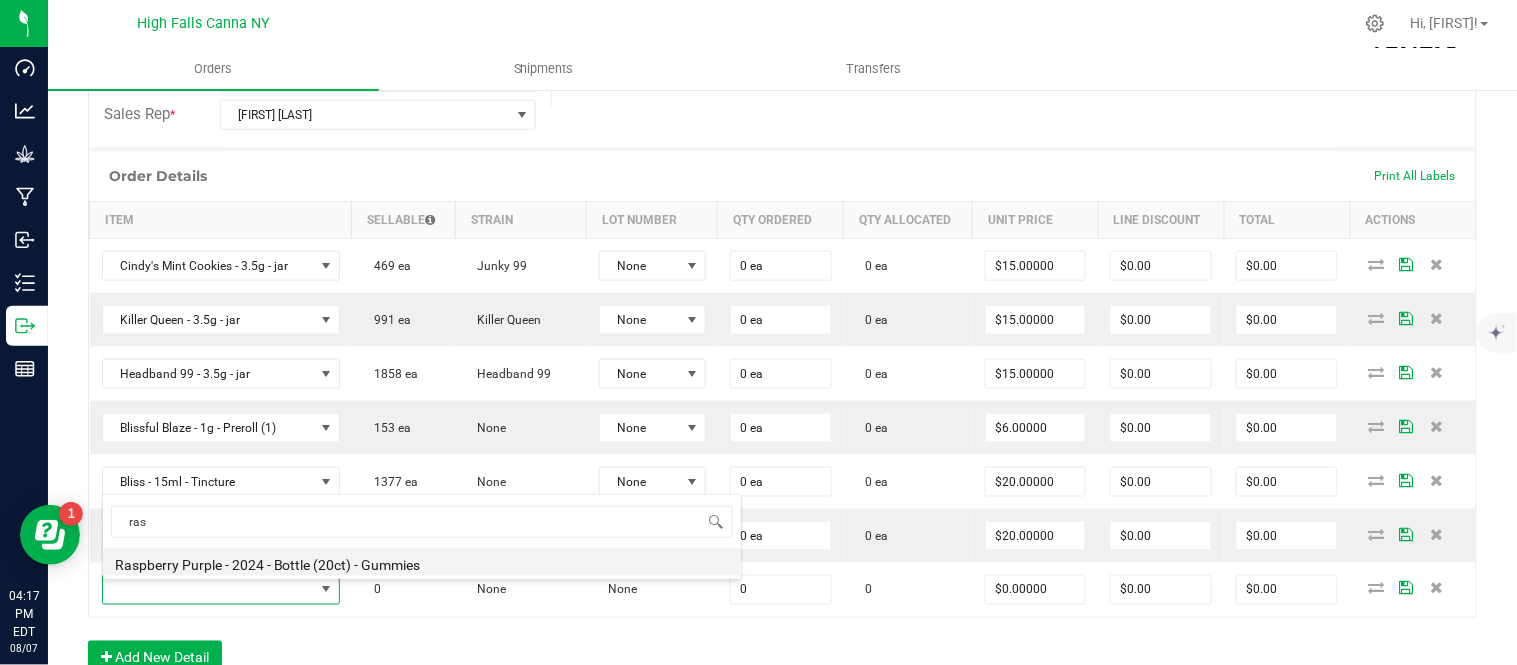 click on "Raspberry Purple - 2024 - Bottle (20ct) - Gummies" at bounding box center [422, 562] 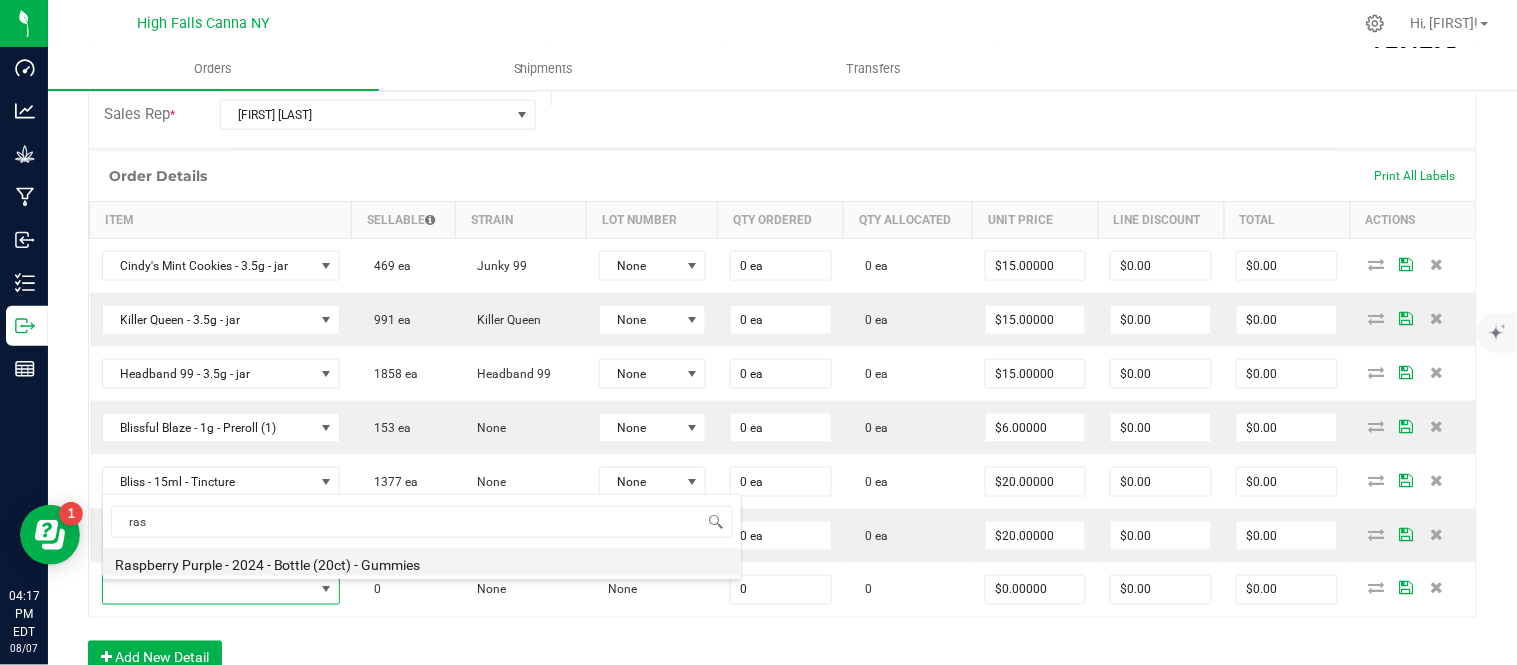 type on "0 ea" 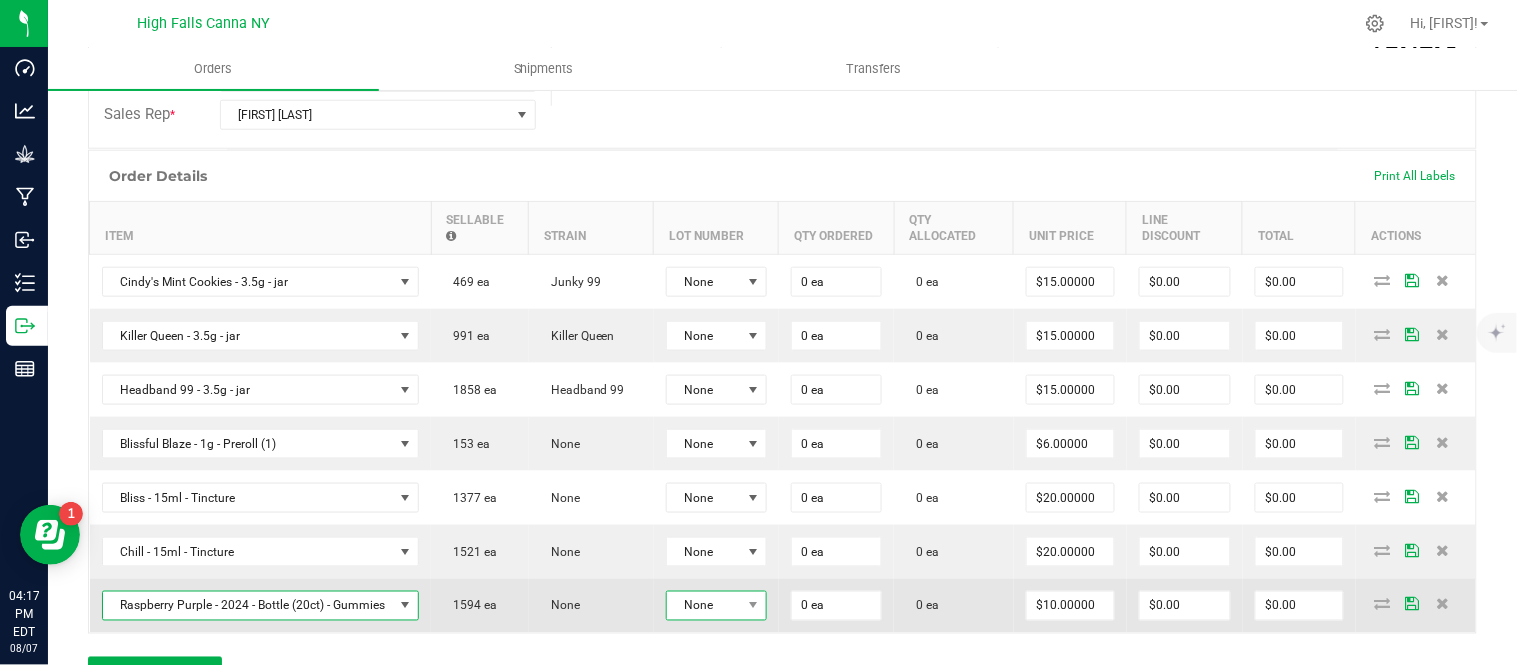 click on "None" at bounding box center [704, 606] 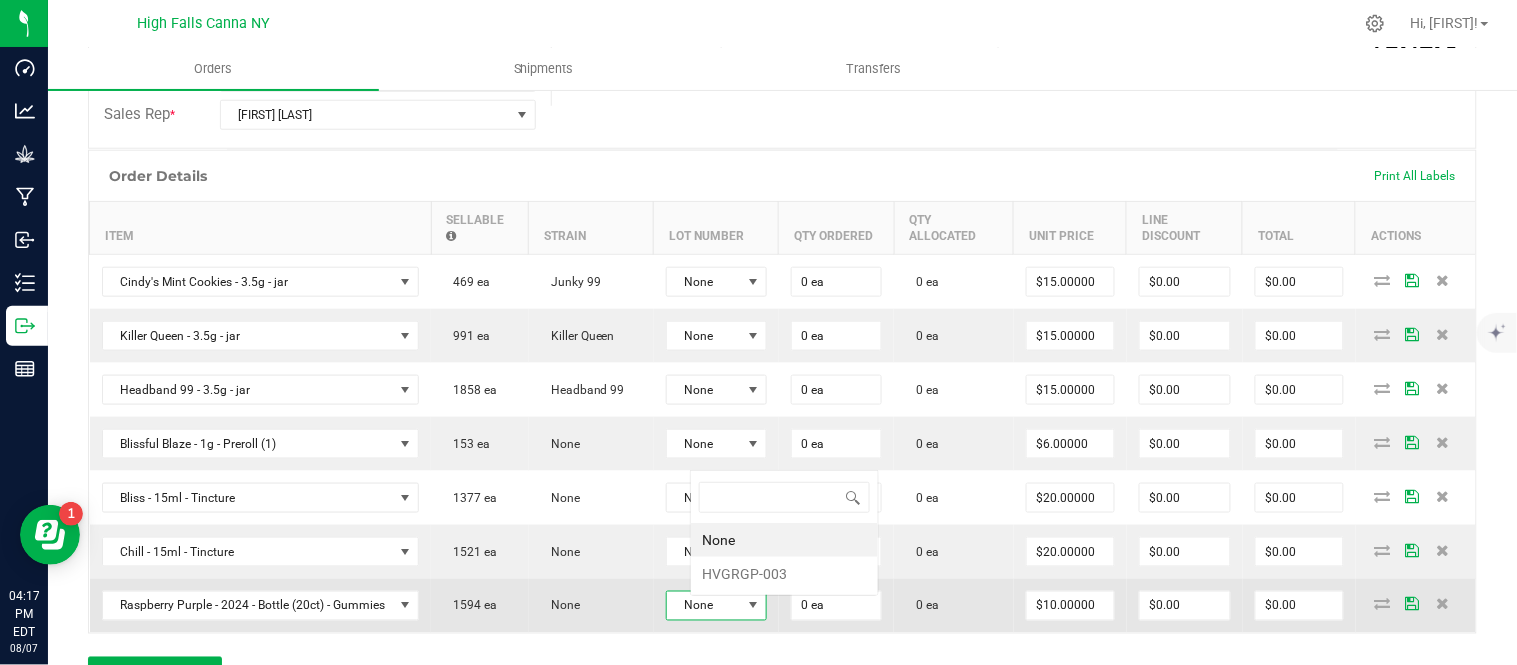 scroll, scrollTop: 0, scrollLeft: 0, axis: both 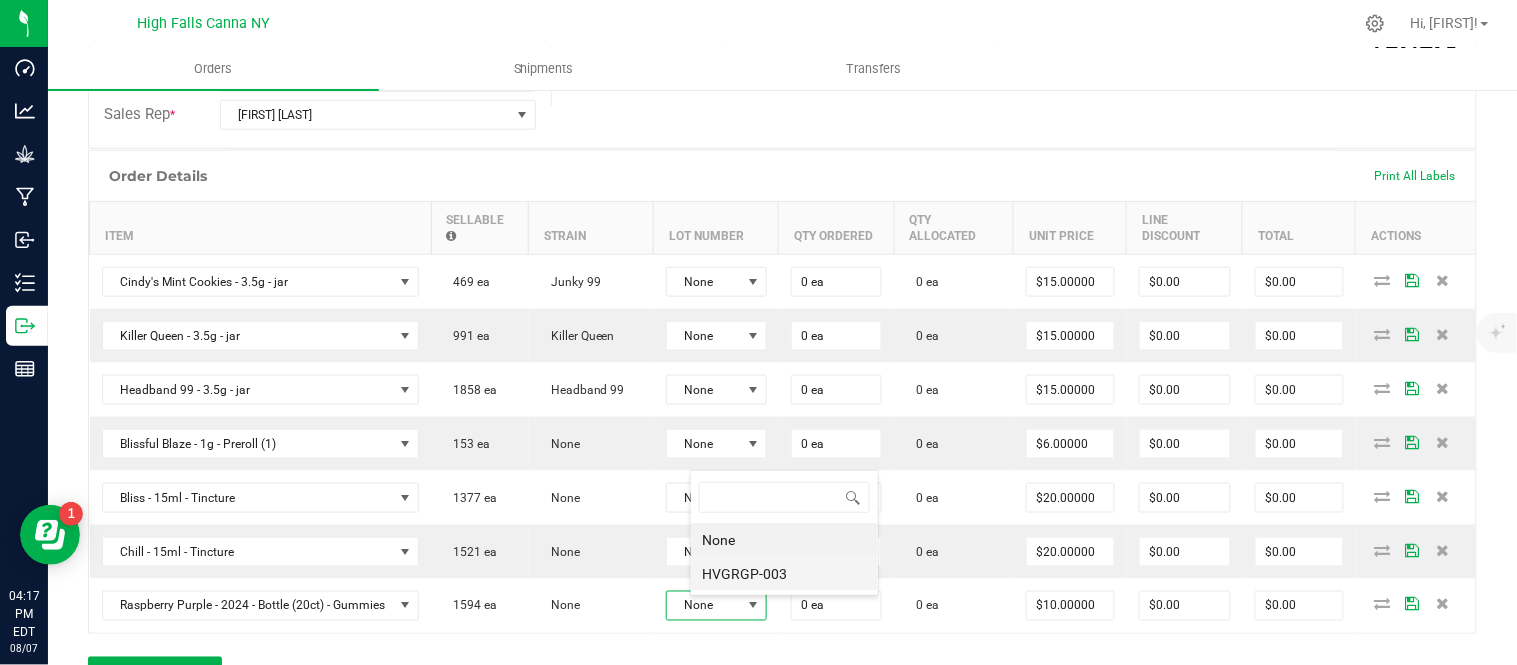 click on "HVGRGP-003" at bounding box center [784, 574] 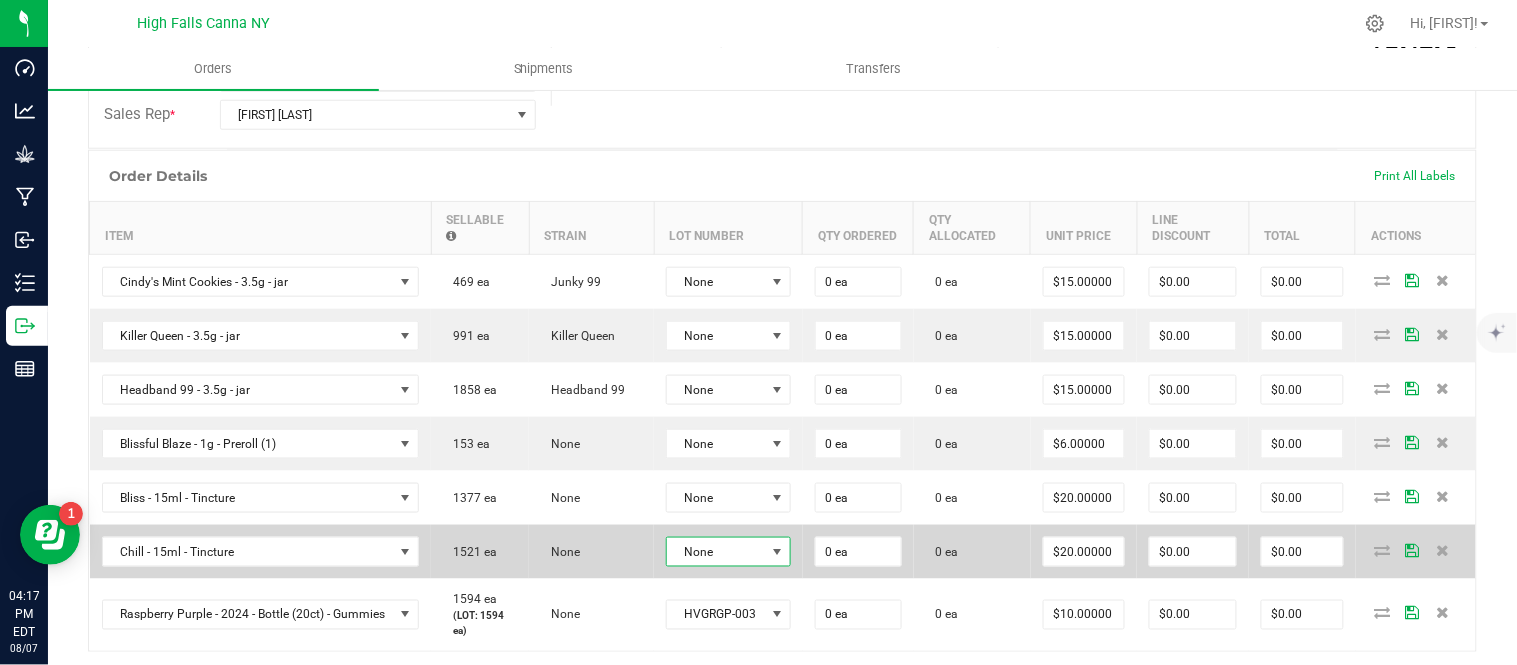click on "None" at bounding box center (716, 552) 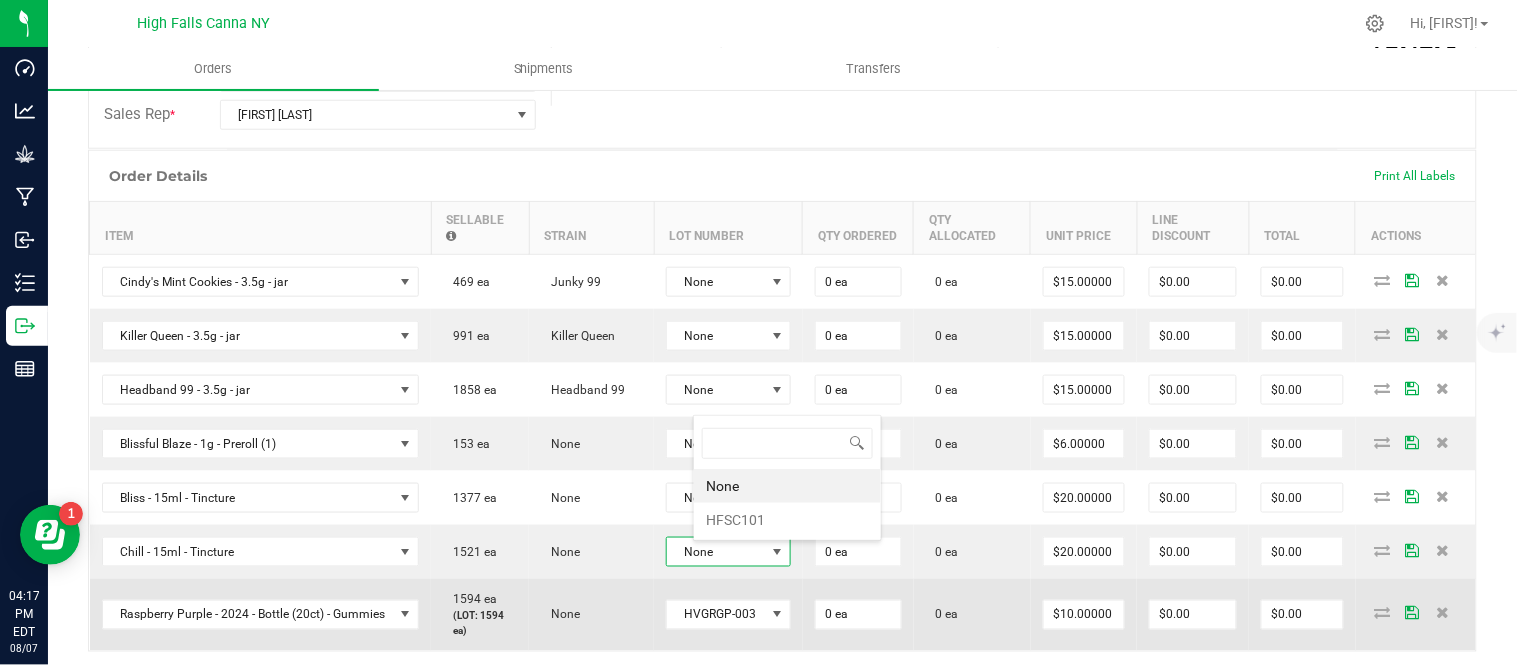scroll, scrollTop: 99970, scrollLeft: 99870, axis: both 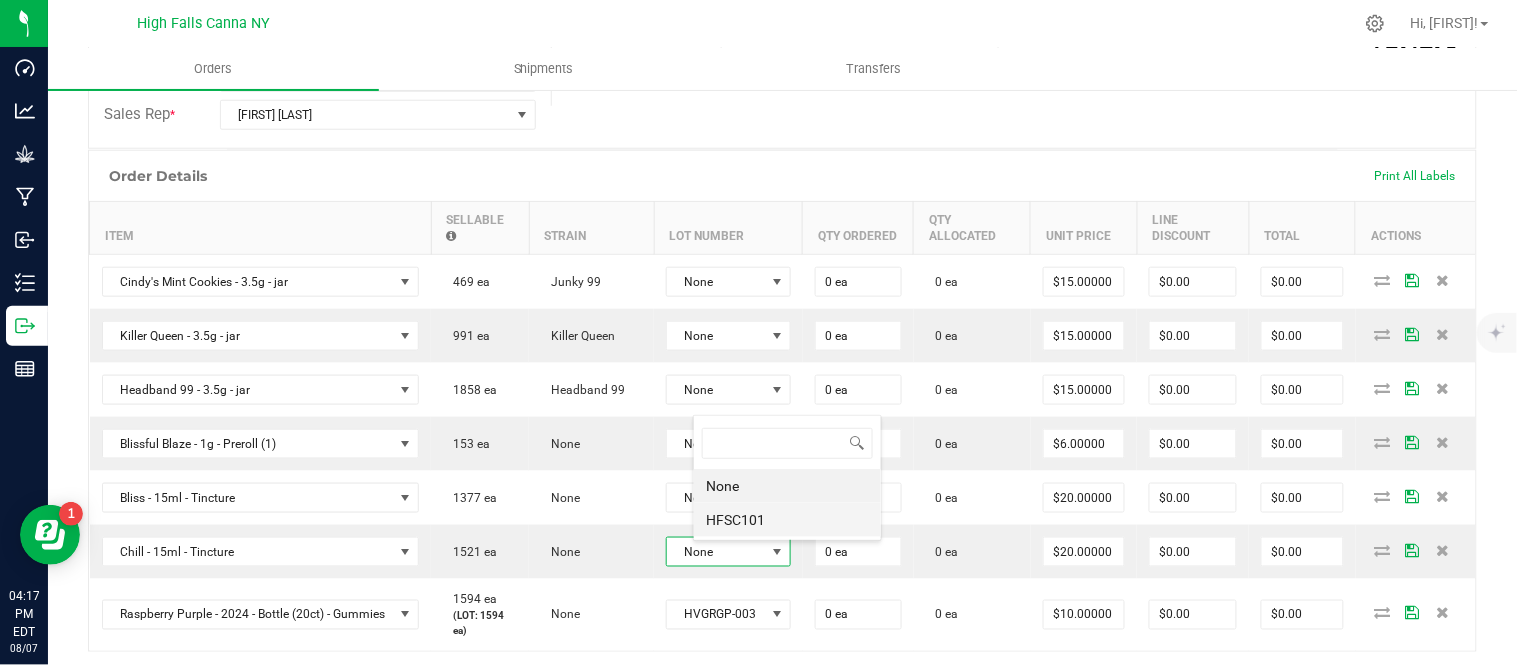 click on "HFSC101" at bounding box center [787, 520] 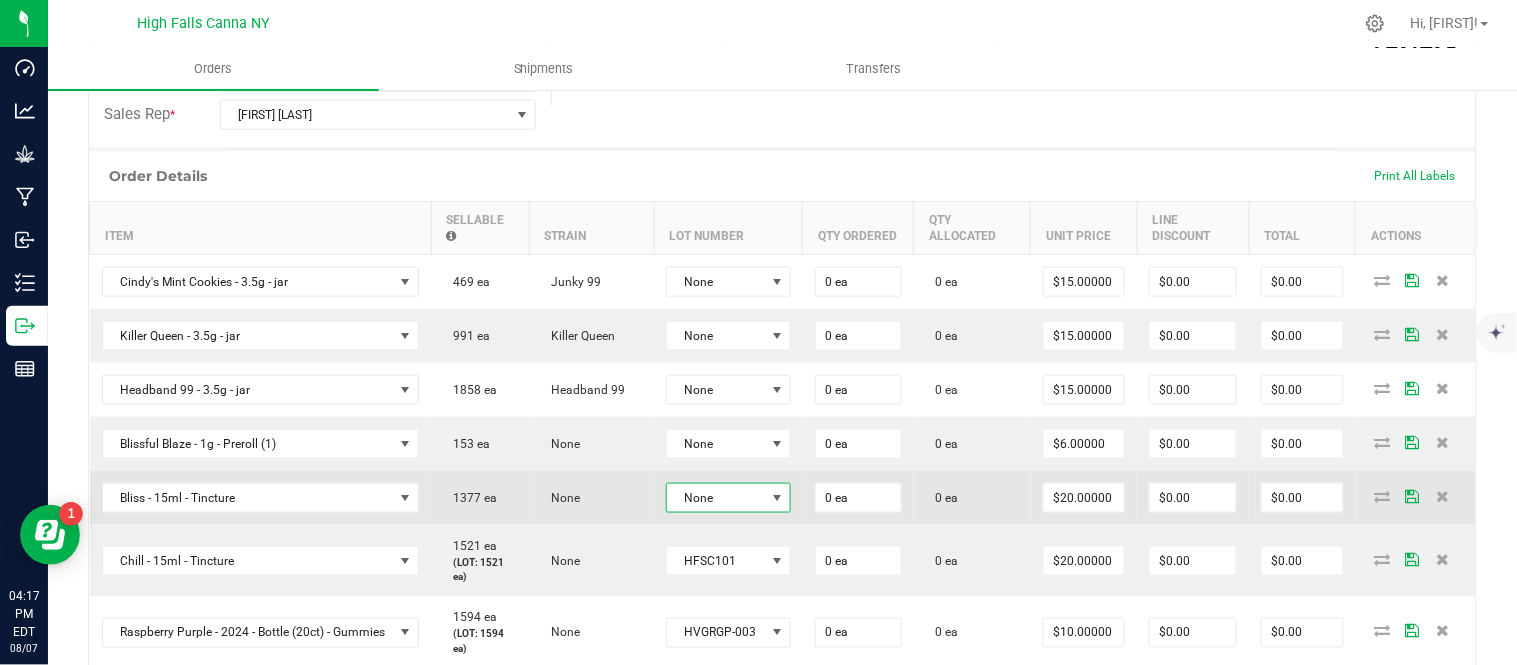 click on "None" at bounding box center [716, 498] 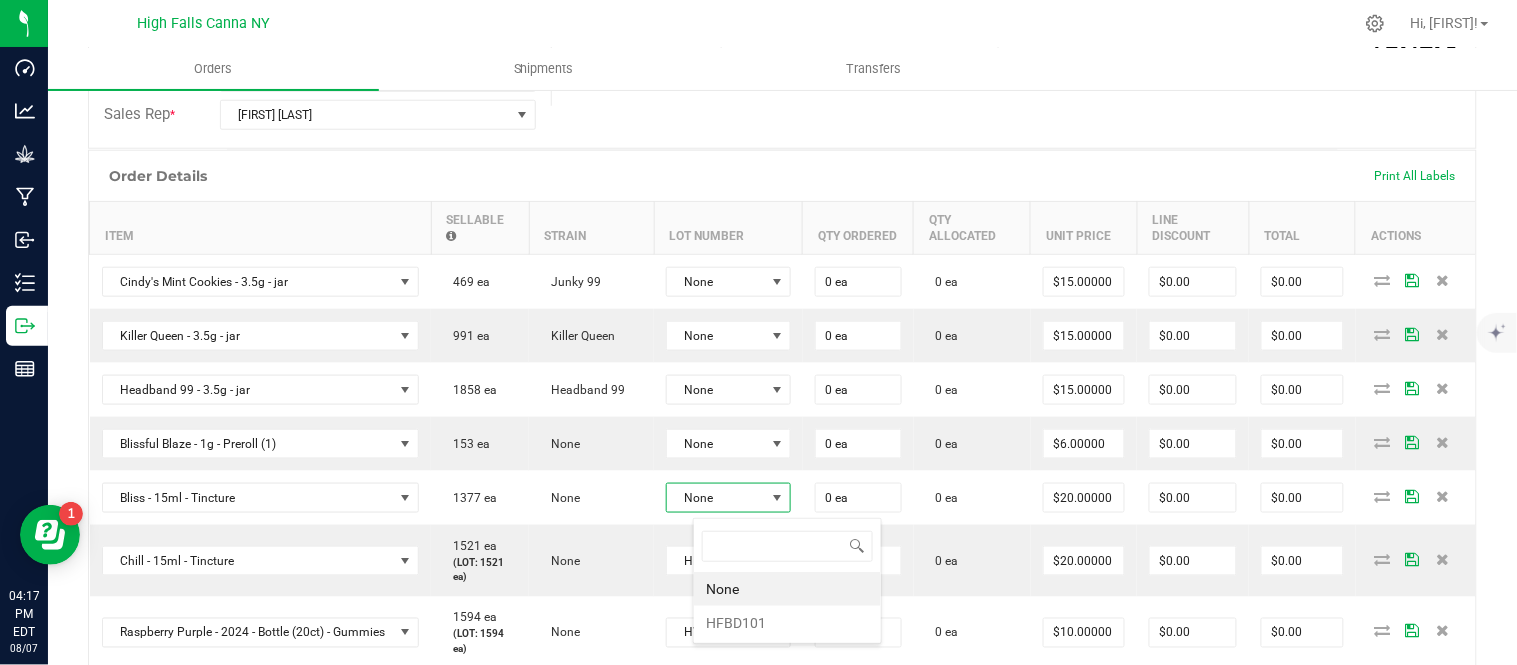 scroll, scrollTop: 99970, scrollLeft: 99870, axis: both 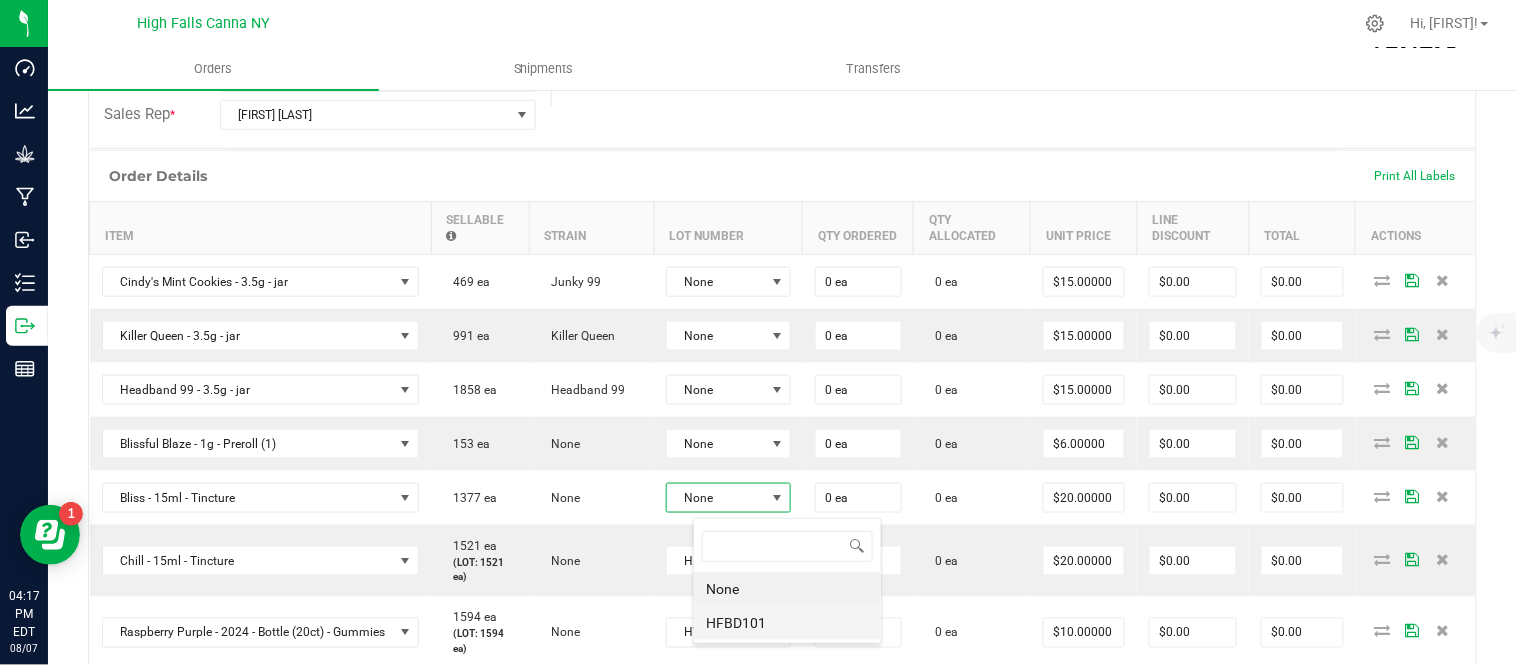 click on "HFBD101" at bounding box center (787, 623) 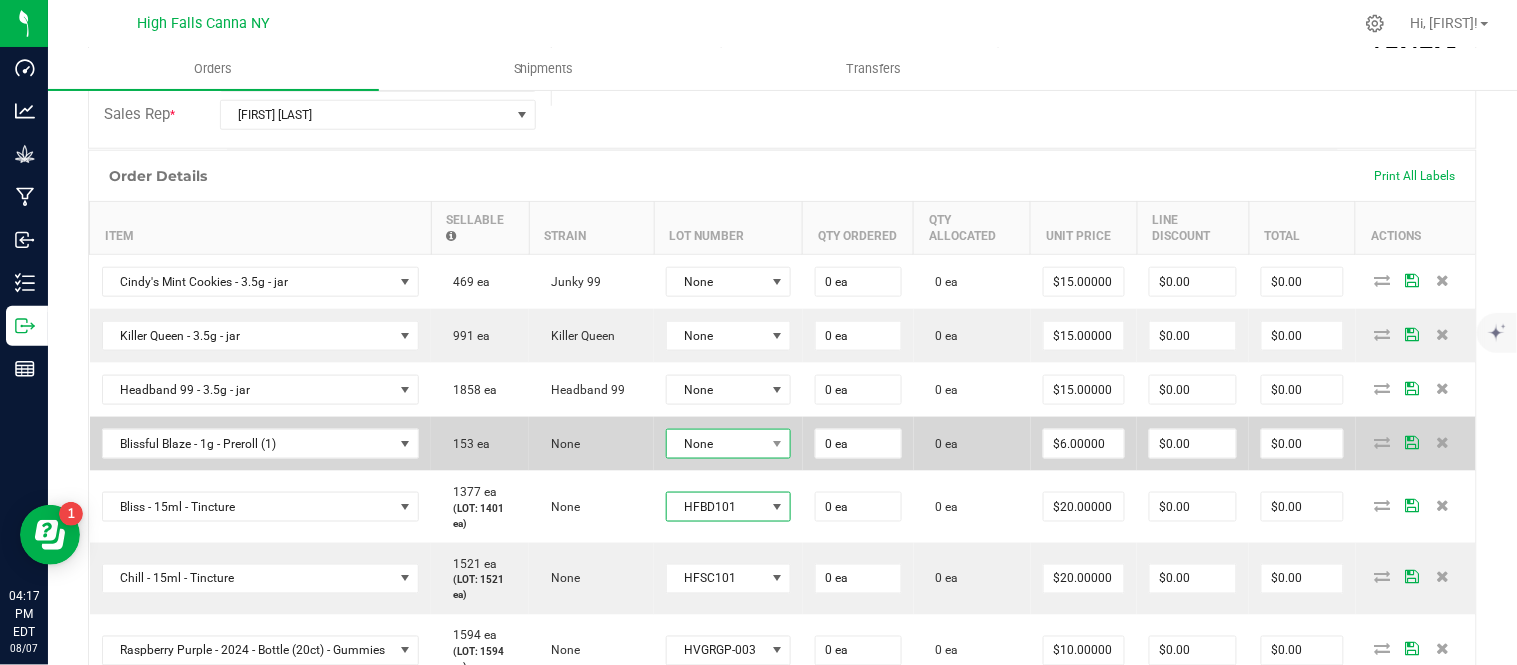 click on "None" at bounding box center (716, 444) 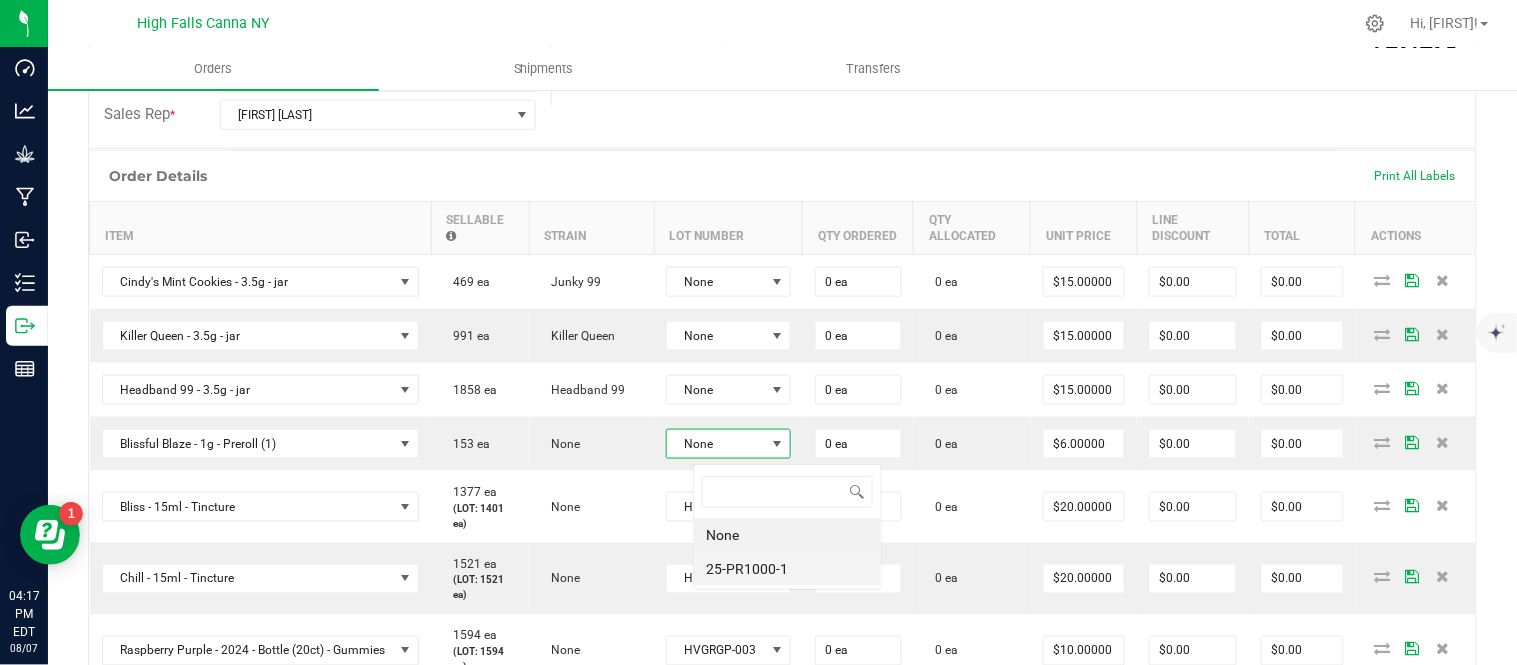 scroll, scrollTop: 99970, scrollLeft: 99870, axis: both 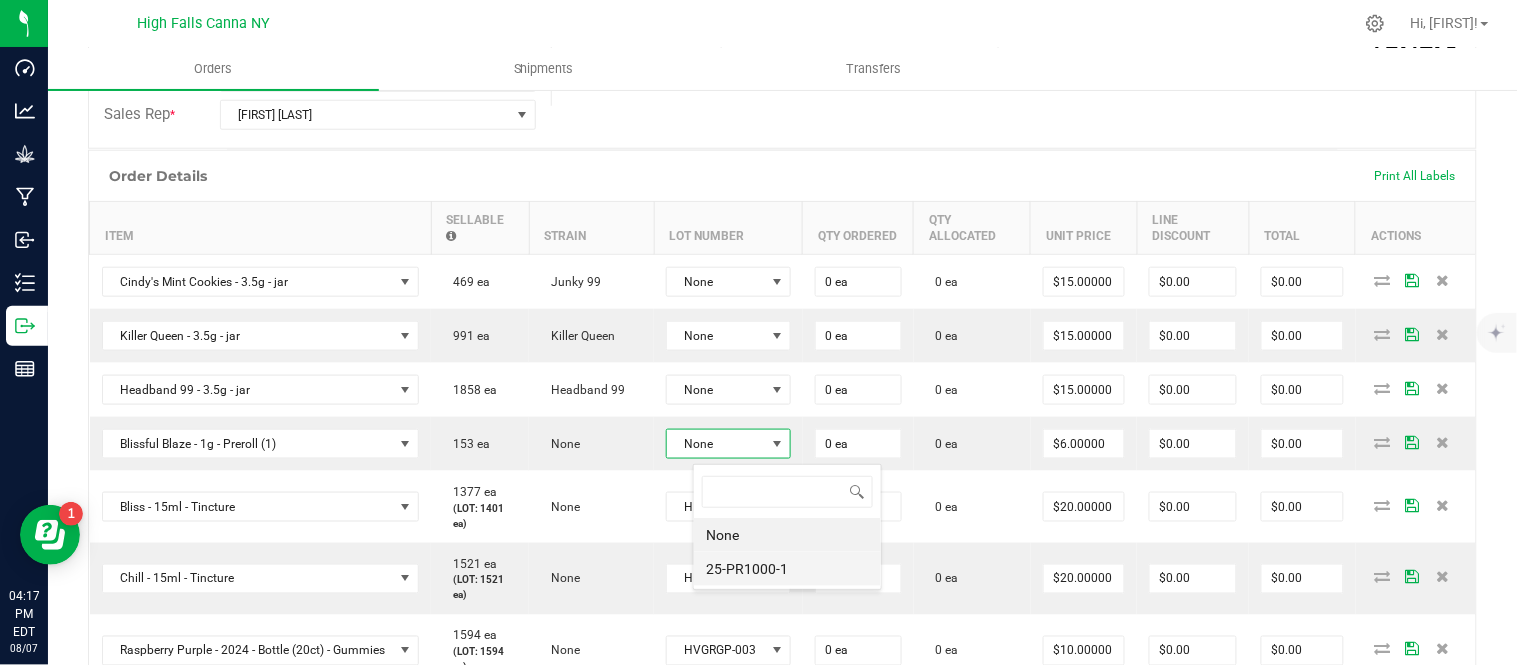 click on "25-PR1000-1" at bounding box center (787, 569) 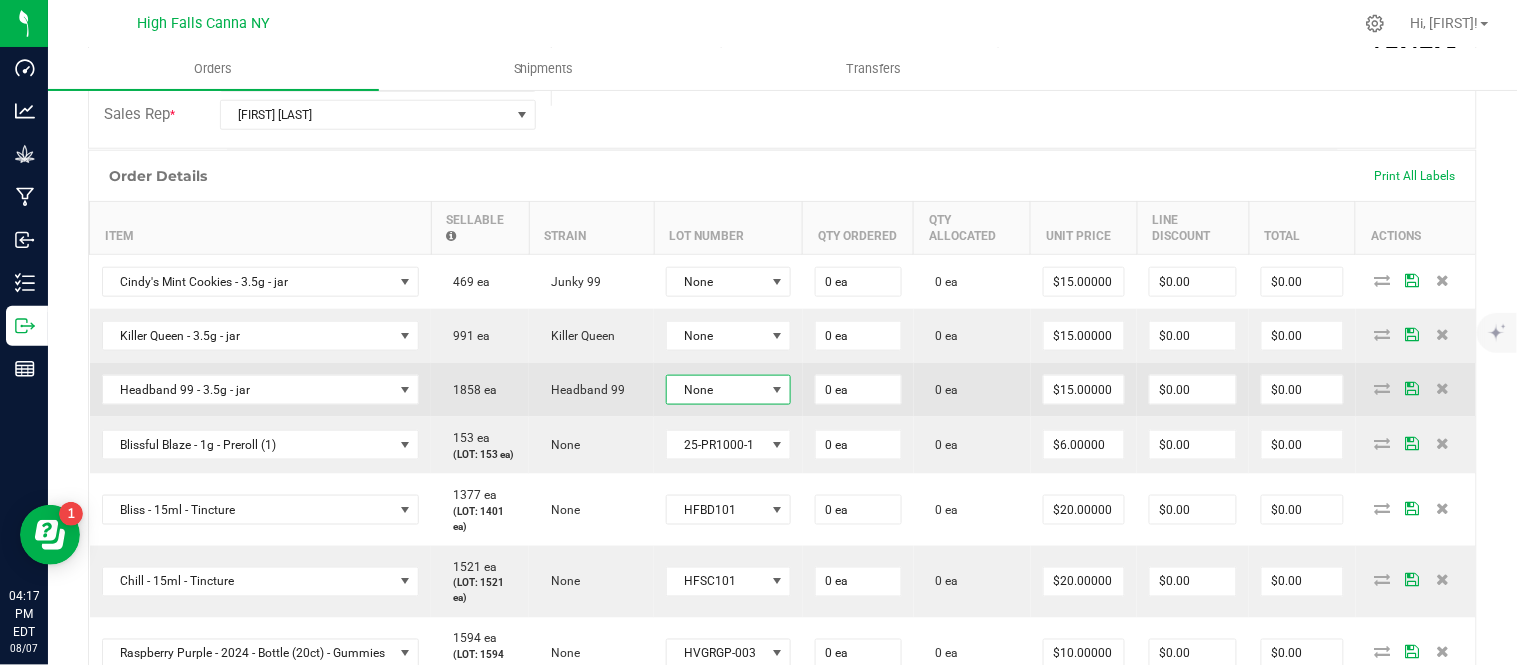 click on "None" at bounding box center [716, 390] 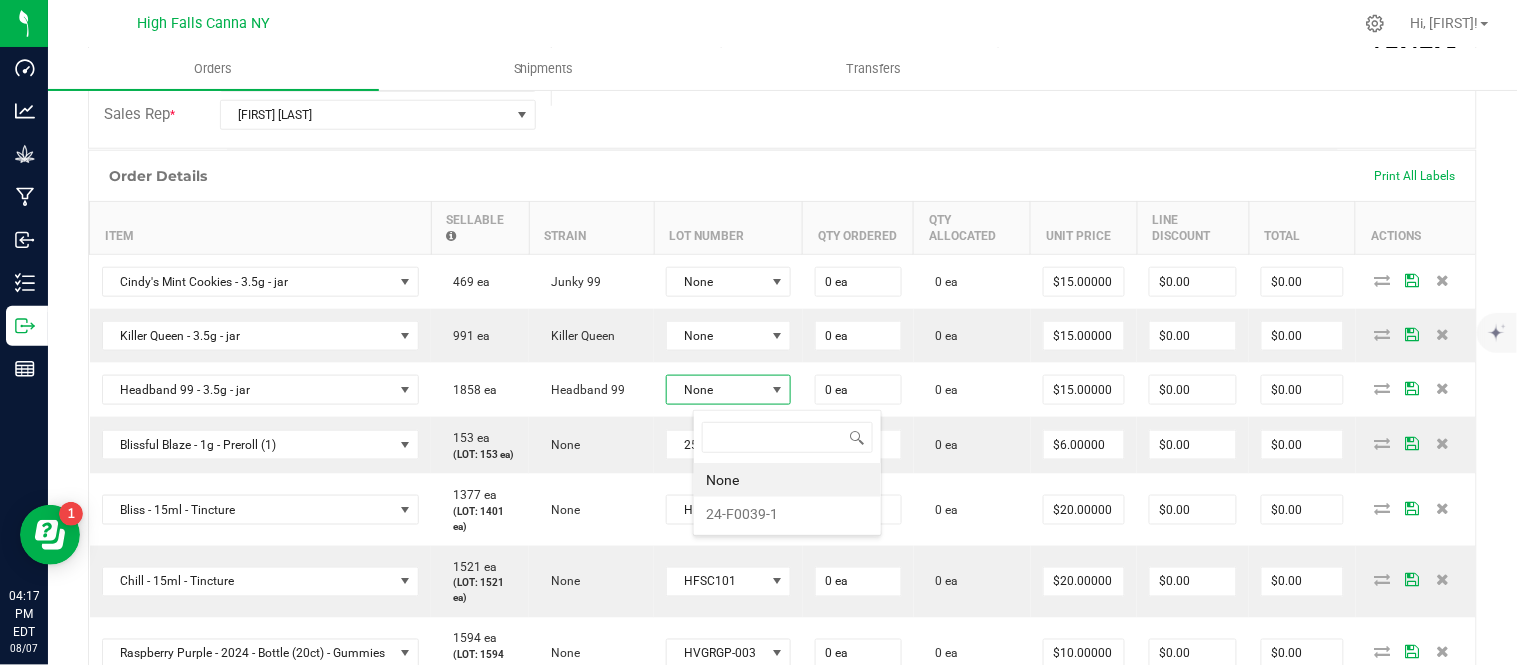 scroll, scrollTop: 99970, scrollLeft: 99870, axis: both 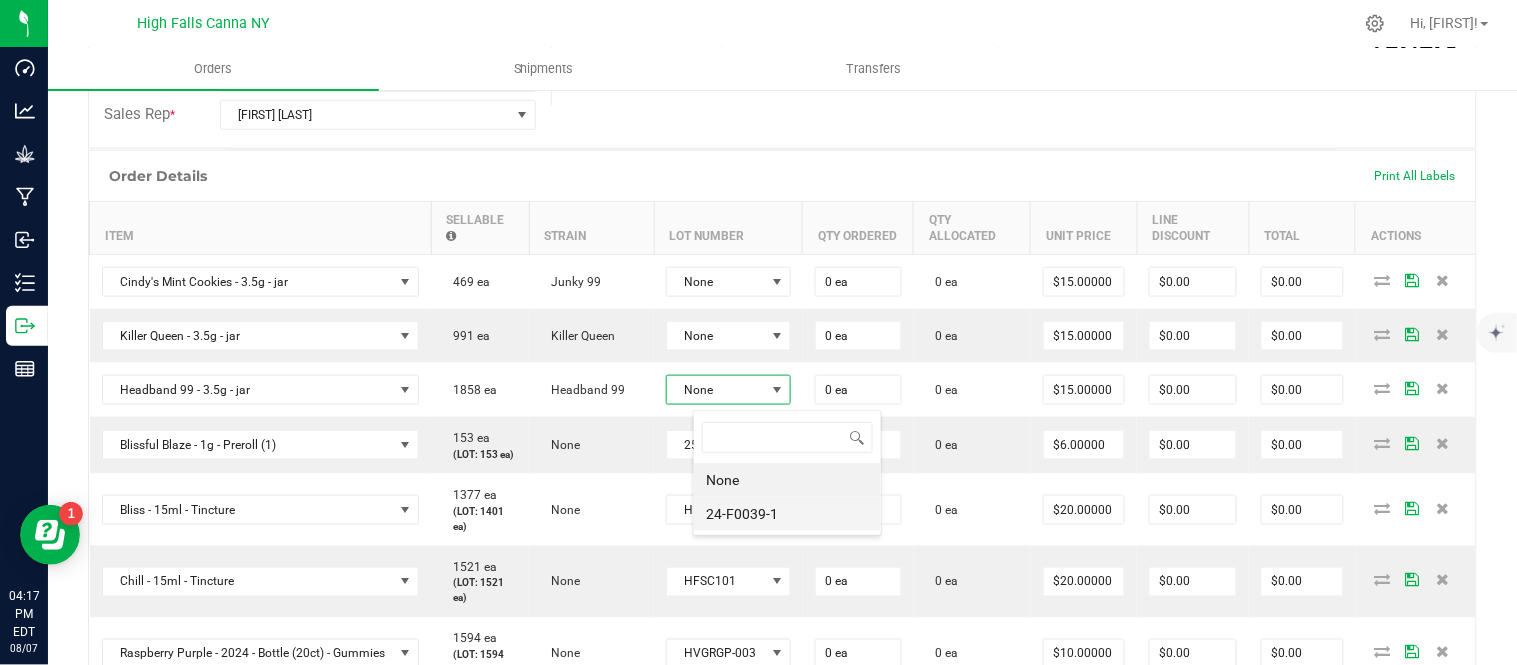 click on "24-F0039-1" at bounding box center [787, 514] 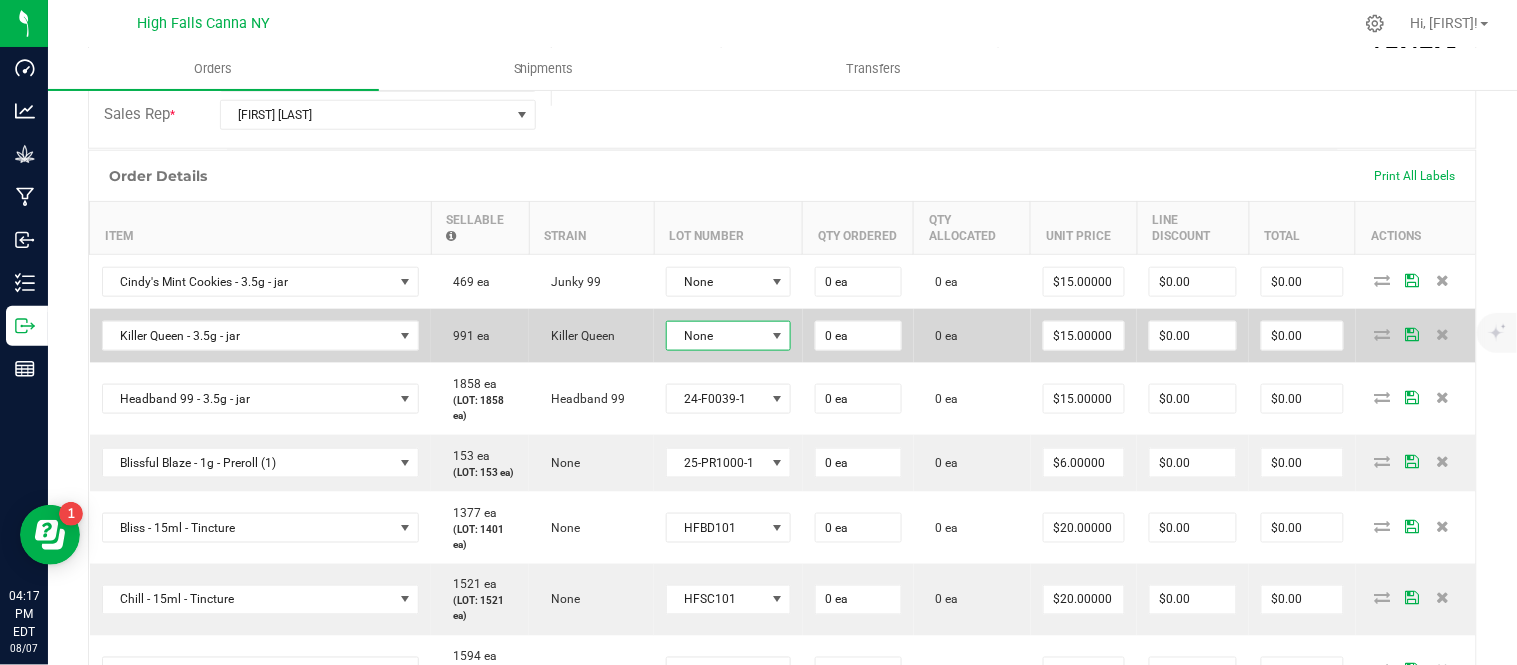 click on "None" at bounding box center (716, 336) 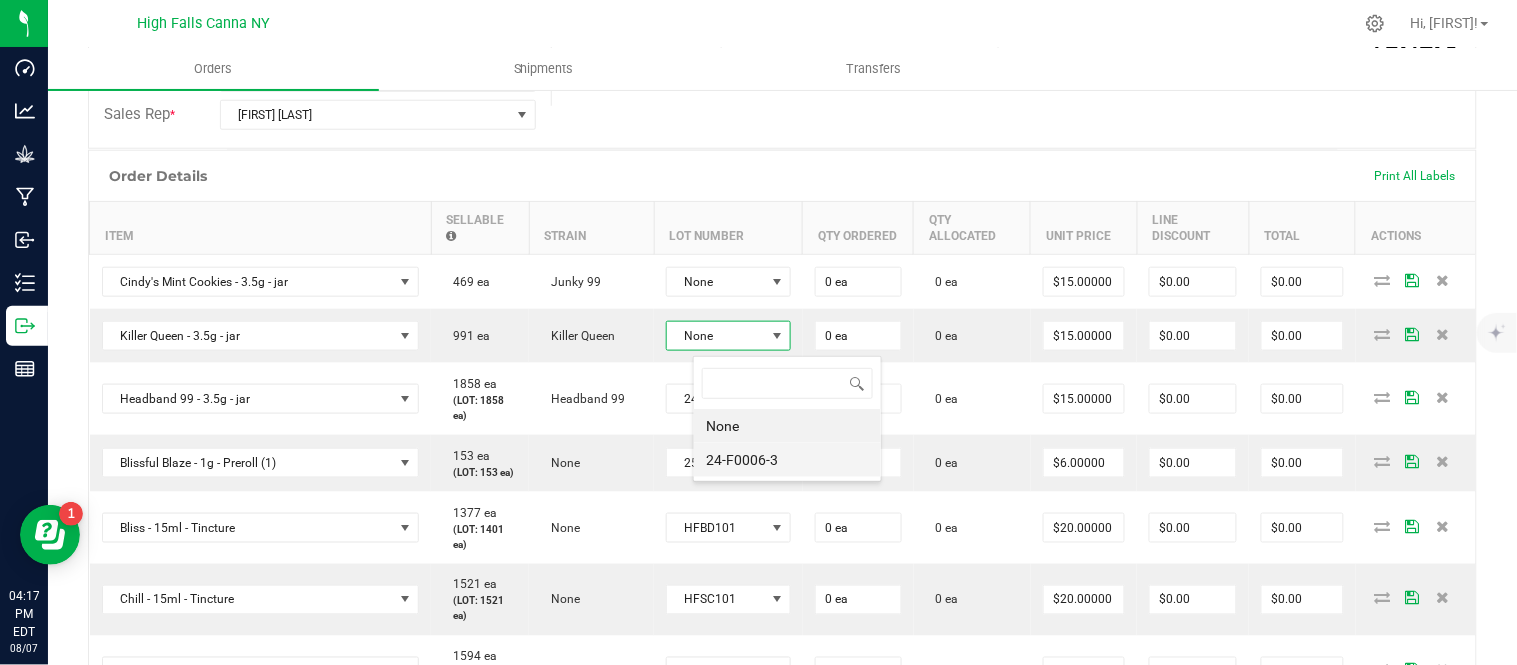 scroll, scrollTop: 99970, scrollLeft: 99870, axis: both 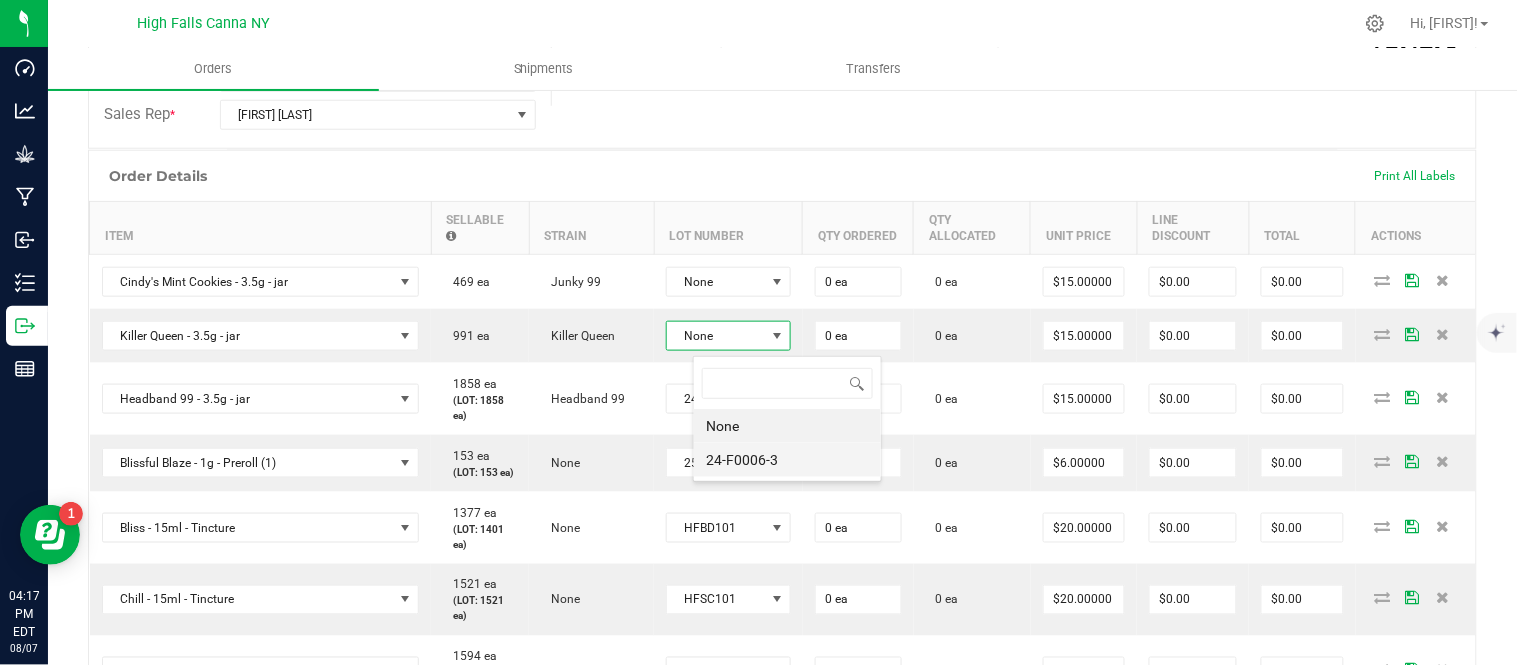 click on "24-F0006-3" at bounding box center [787, 460] 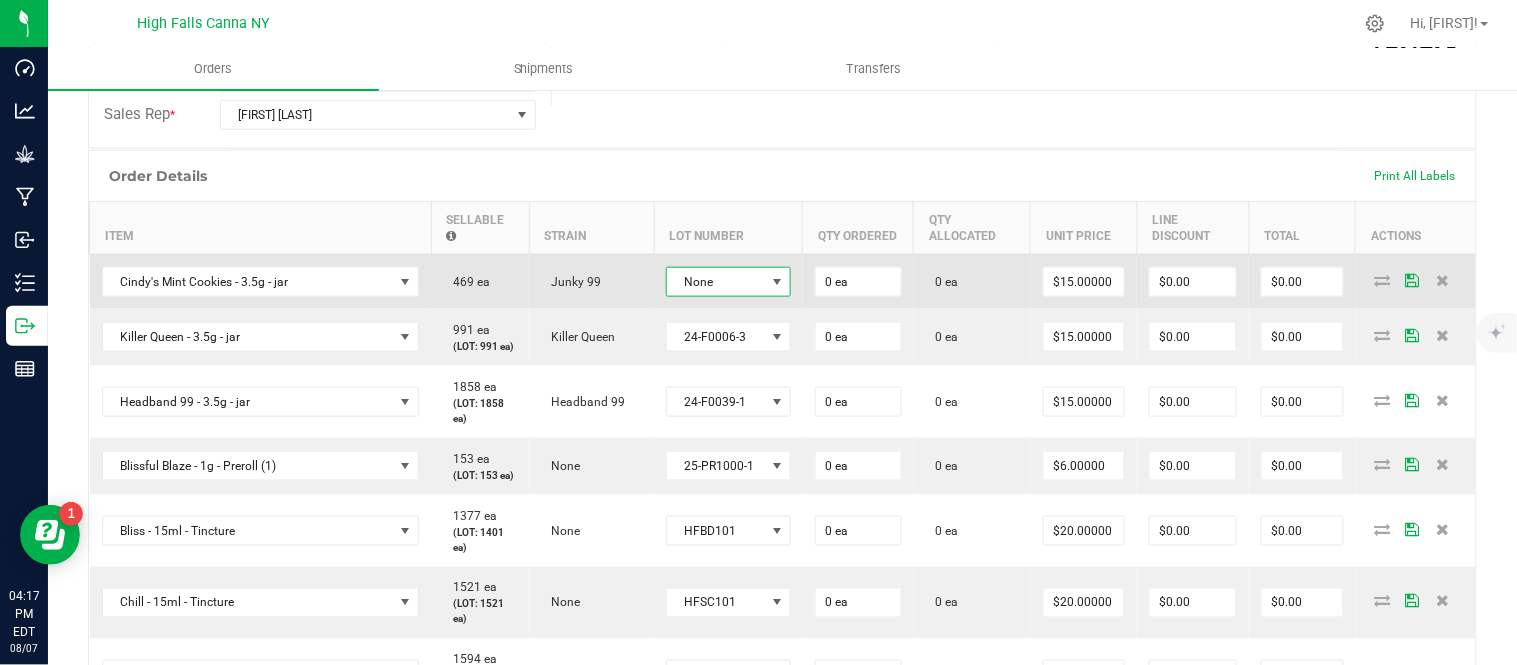click on "None" at bounding box center (716, 282) 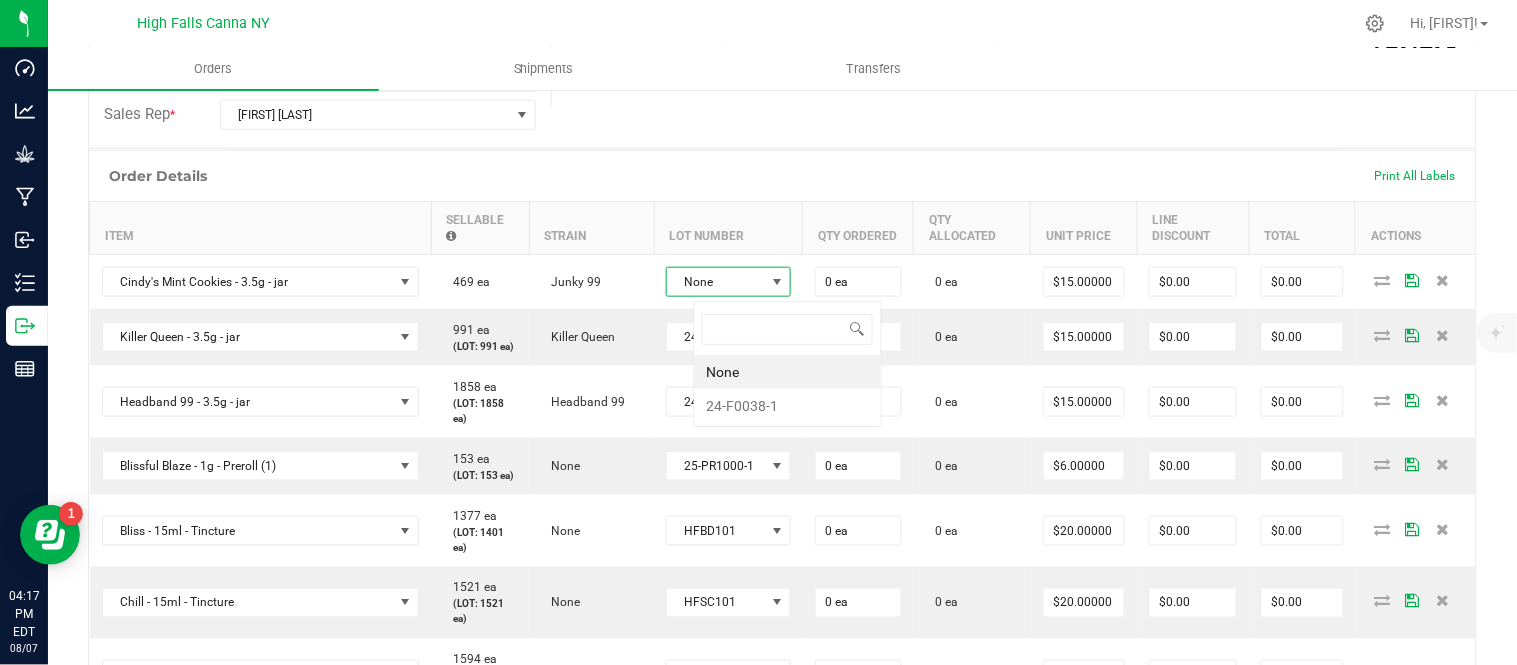 scroll, scrollTop: 99970, scrollLeft: 99870, axis: both 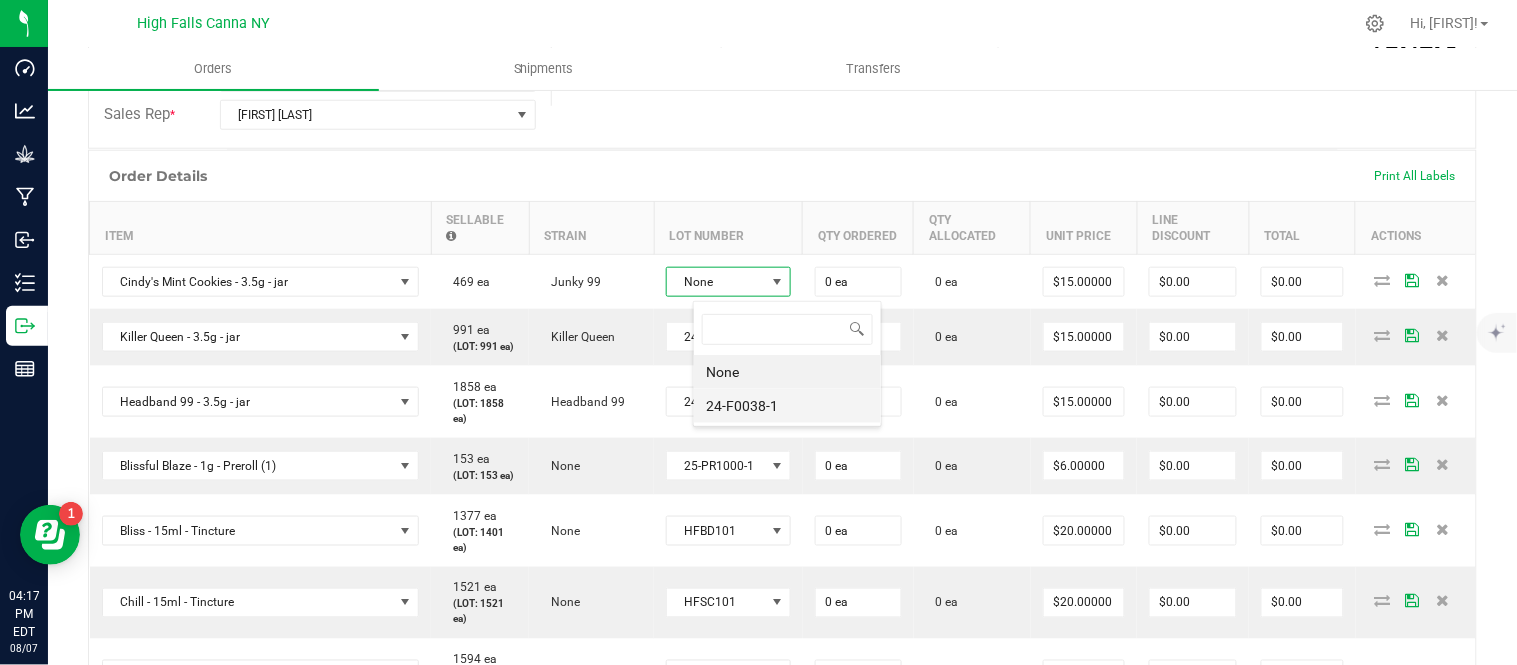 click on "24-F0038-1" at bounding box center [787, 406] 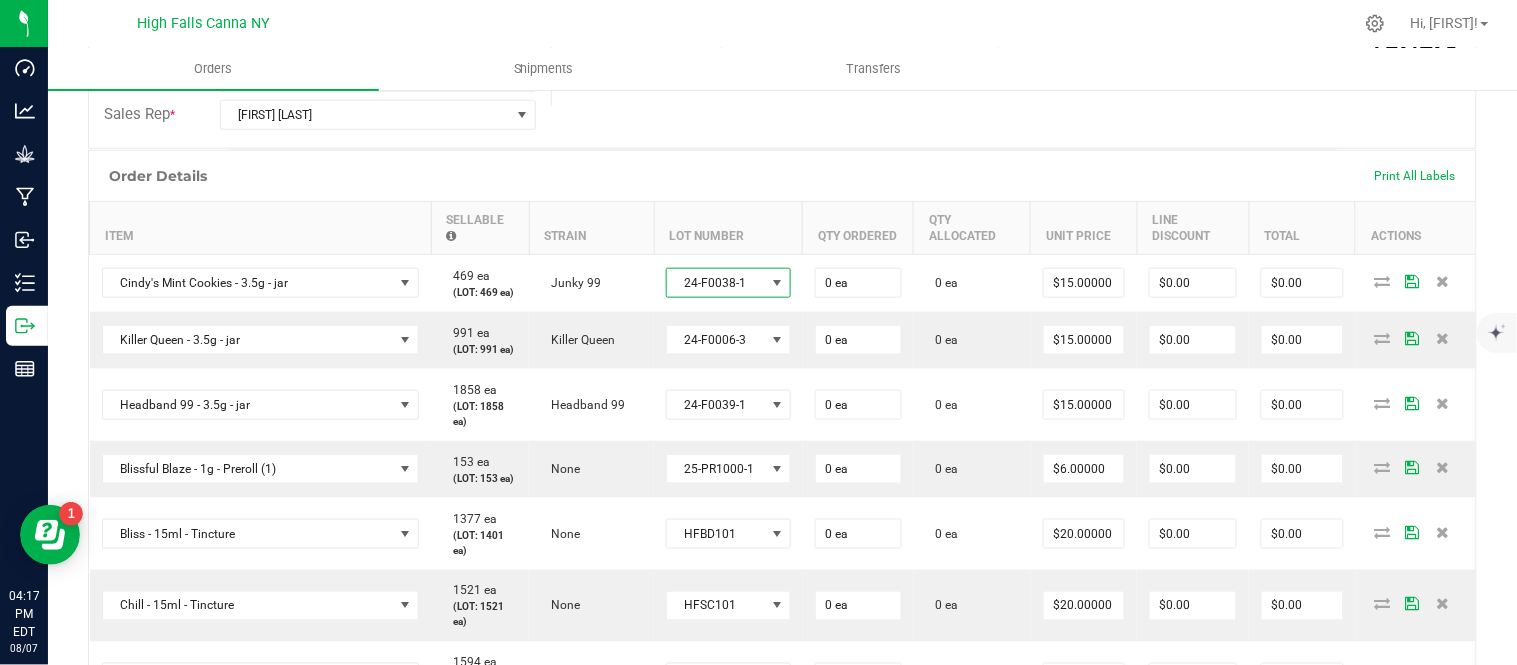 click on "Order Details Print All Labels" at bounding box center (782, 176) 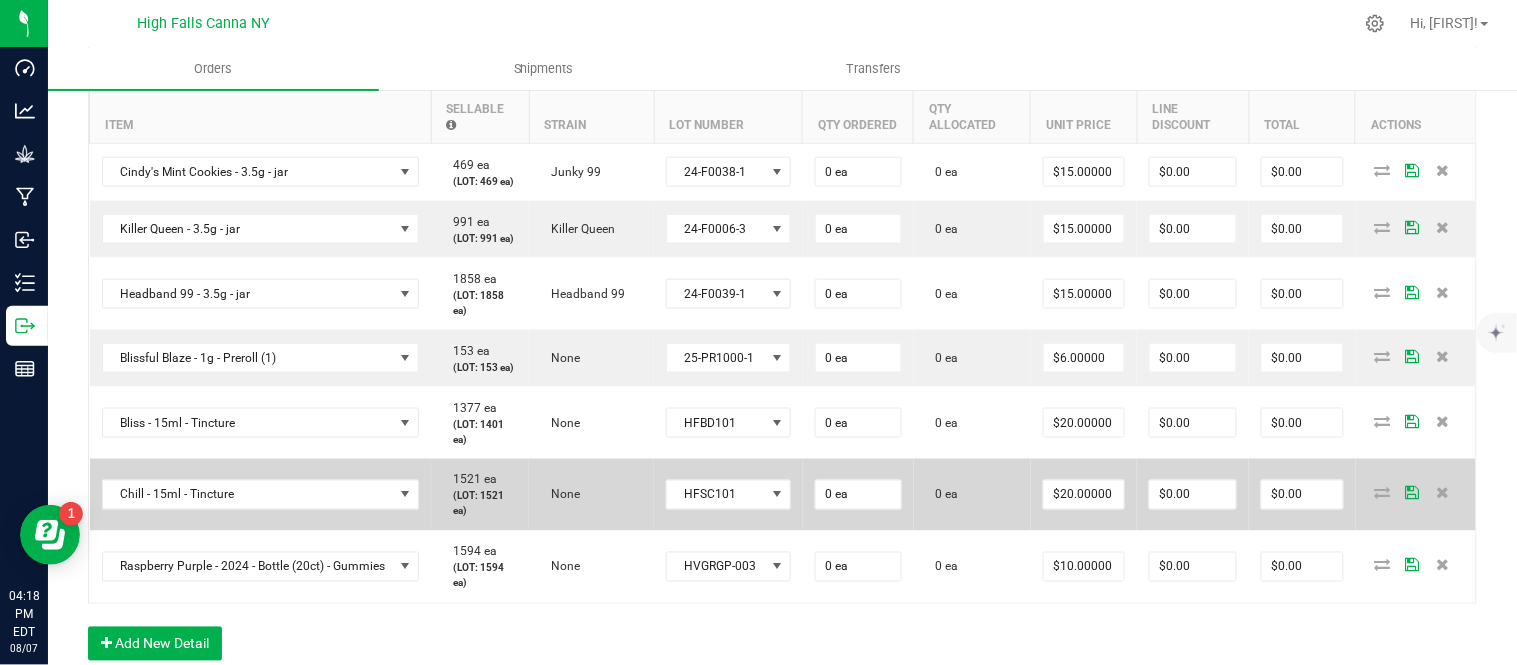 scroll, scrollTop: 666, scrollLeft: 0, axis: vertical 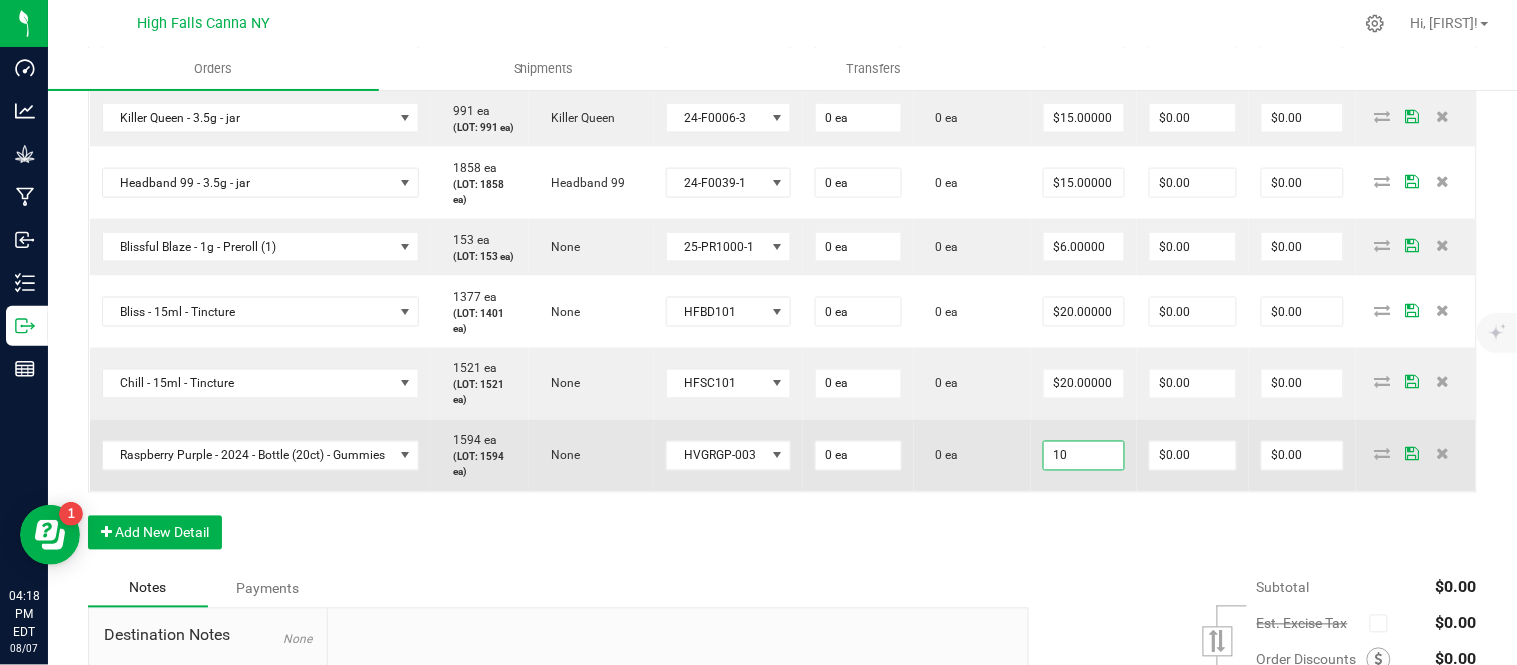 click on "10" at bounding box center [1084, 456] 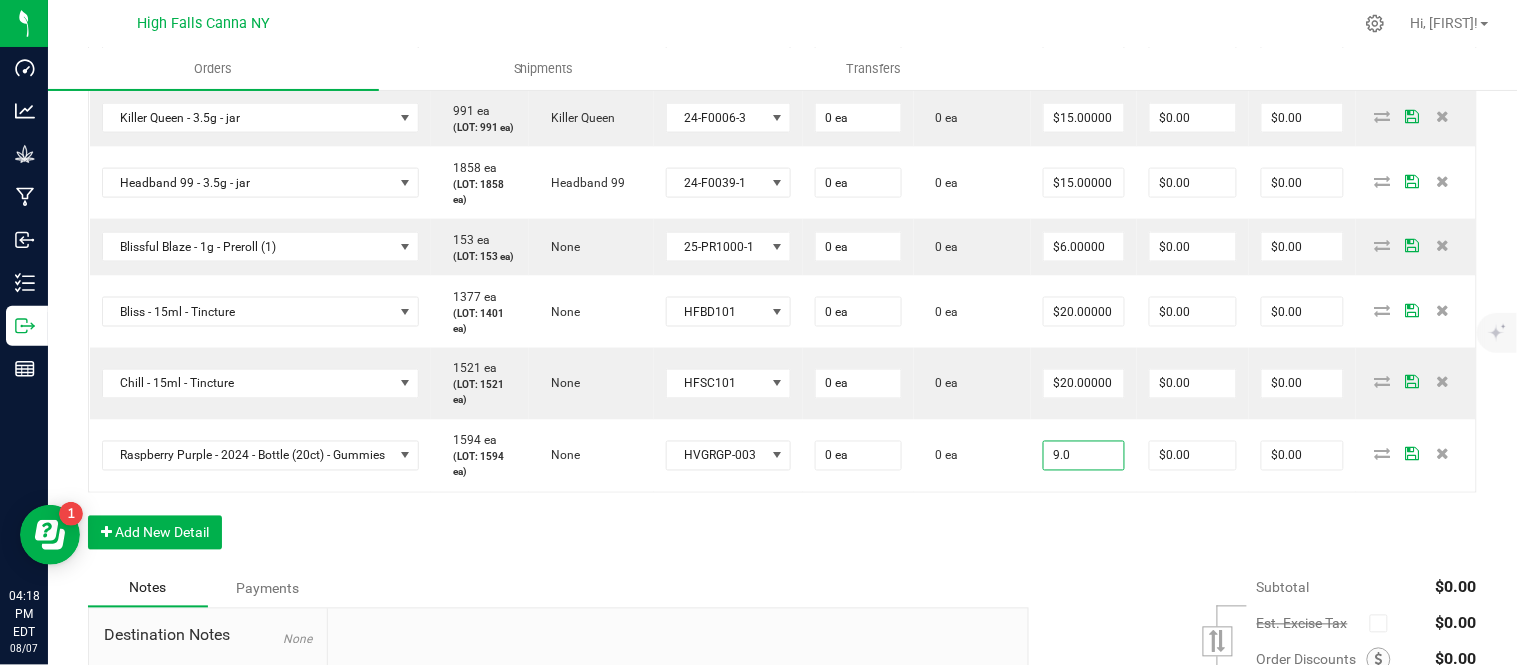 type on "$9.00000" 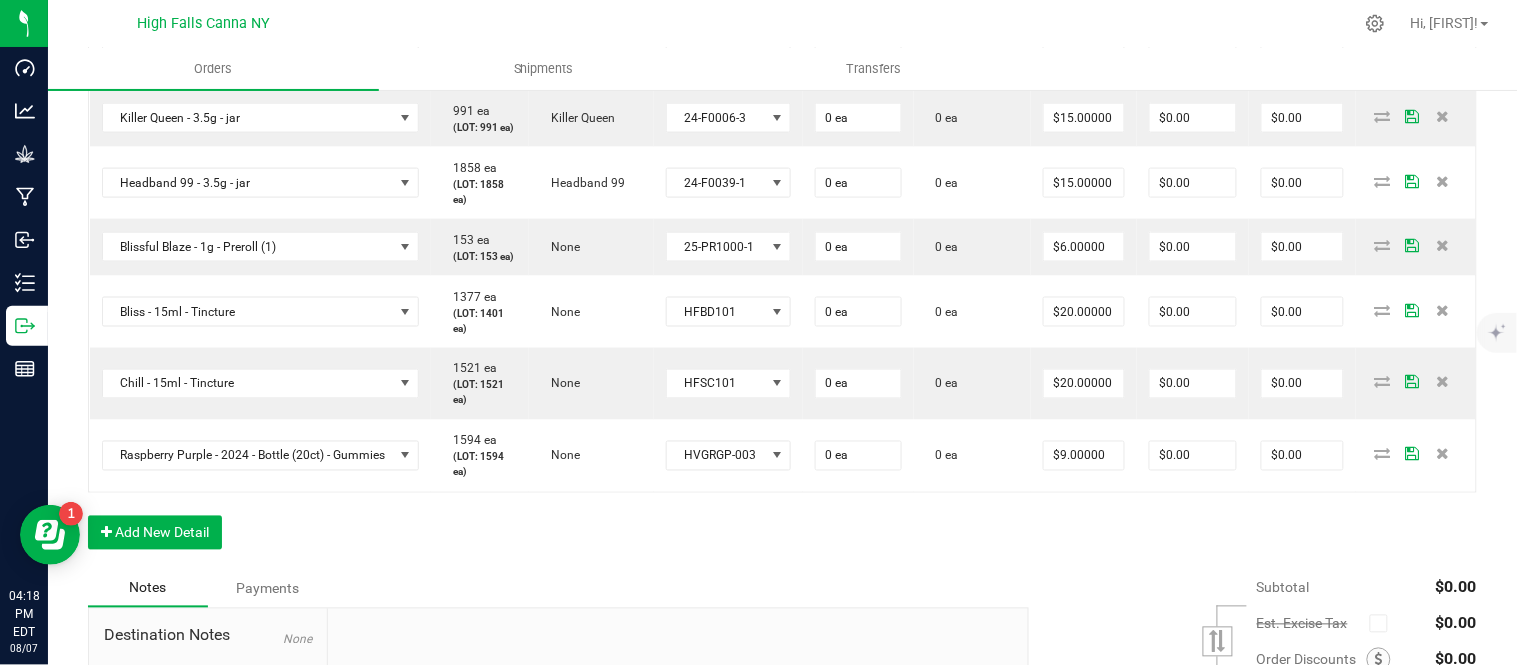 click on "Order Details Print All Labels Item  Sellable  Strain  Lot Number  Qty Ordered Qty Allocated Unit Price Line Discount Total Actions Cindy's Mint Cookies - 3.5g - jar  469 ea   (LOT: 469 ea)   Junky 99  24-F0038-1 0 ea  0 ea  $15.00000 $0.00 $0.00 Killer Queen - 3.5g - jar  991 ea   (LOT: 991 ea)   Killer Queen  24-F0006-3 0 ea  0 ea  $15.00000 $0.00 $0.00 Headband 99 - 3.5g - jar  1858 ea   (LOT: 1858 ea)   Headband 99  24-F0039-1 0 ea  0 ea  $15.00000 $0.00 $0.00 Blissful Blaze - 1g - Preroll (1)  153 ea   (LOT: 153 ea)   None  25-PR1000-1 0 ea  0 ea  $6.00000 $0.00 $0.00 Bliss - 15ml - Tincture  1377 ea   (LOT: 1401 ea)   None  HFBD101 0 ea  0 ea  $20.00000 $0.00 $0.00 Chill - 15ml - Tincture  1521 ea   (LOT: 1521 ea)   None  HFSC101 0 ea  0 ea  $20.00000 $0.00 $0.00 Raspberry Purple - 2024 - Bottle (20ct) - Gummies  1594 ea   (LOT: 1594 ea)   None  HVGRGP-003 0 ea  0 ea  $9.00000 $0.00 $0.00" at bounding box center (782, 249) 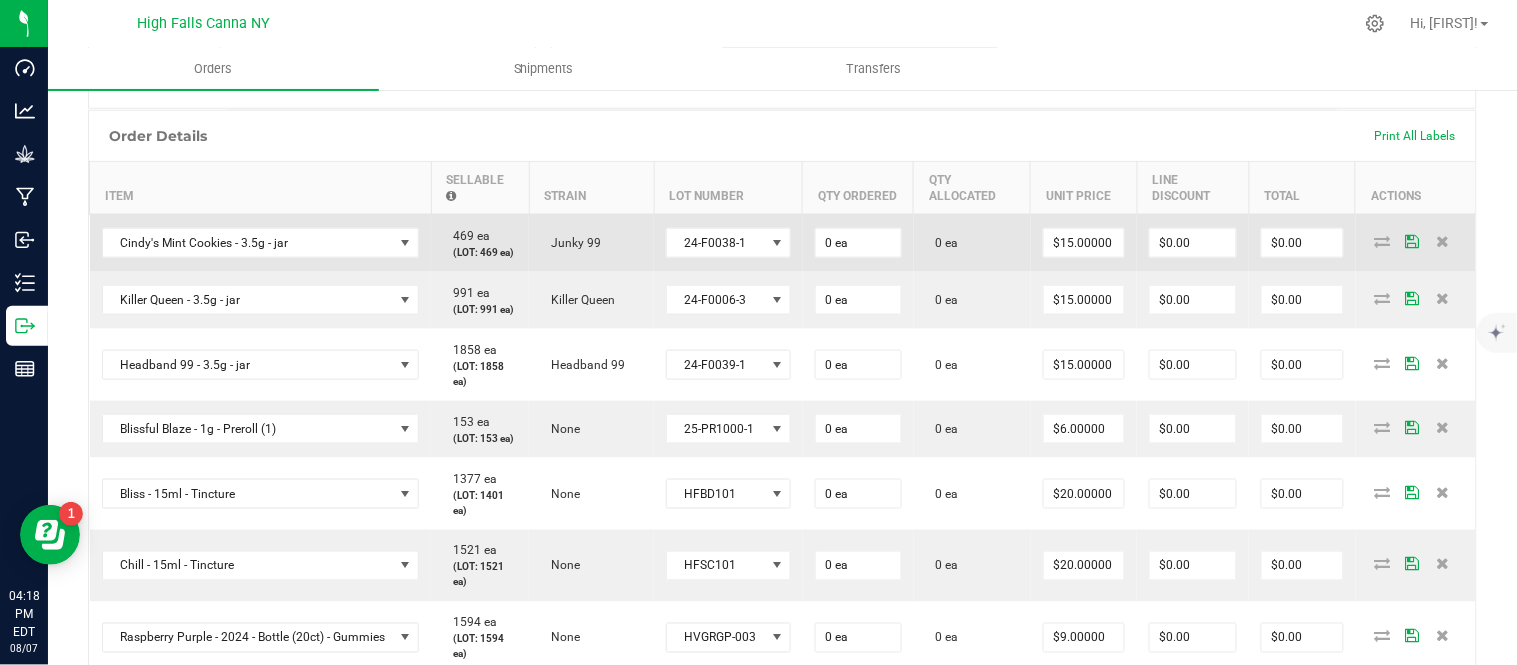 scroll, scrollTop: 444, scrollLeft: 0, axis: vertical 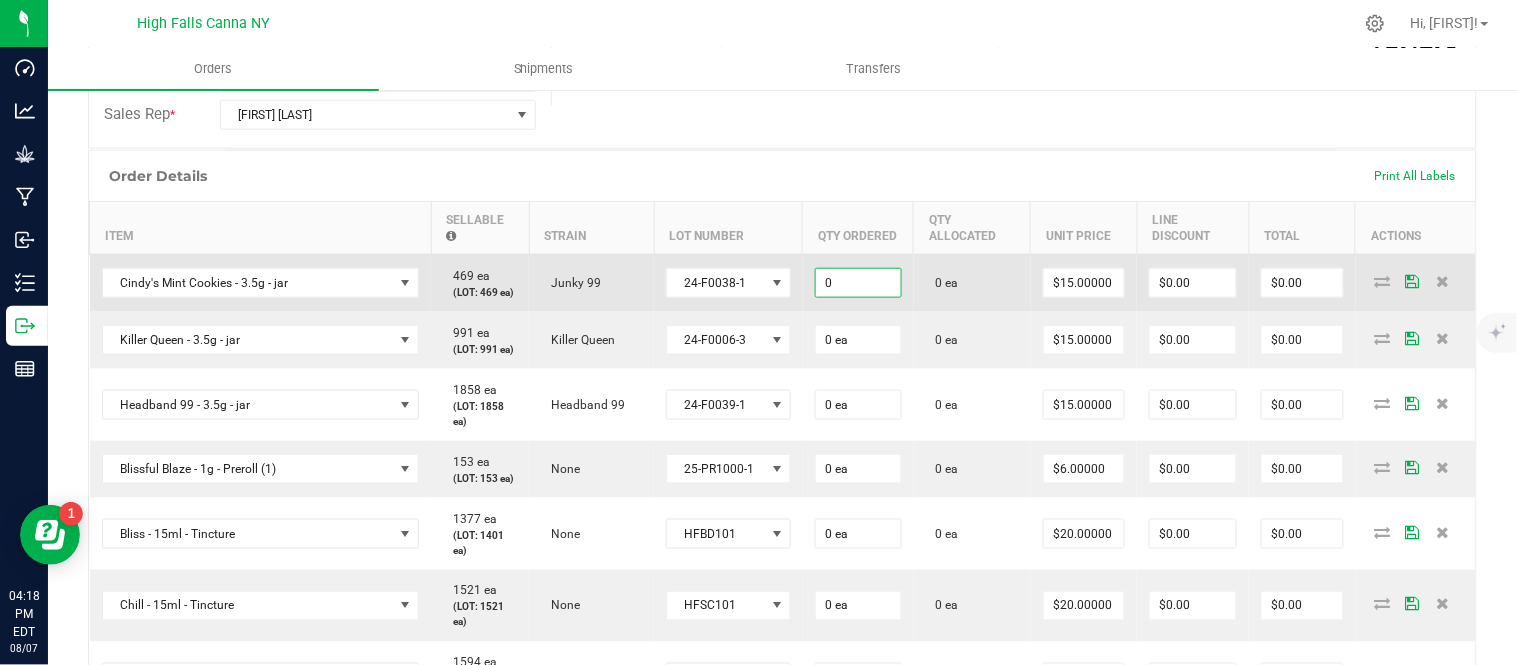 click on "0" at bounding box center [858, 283] 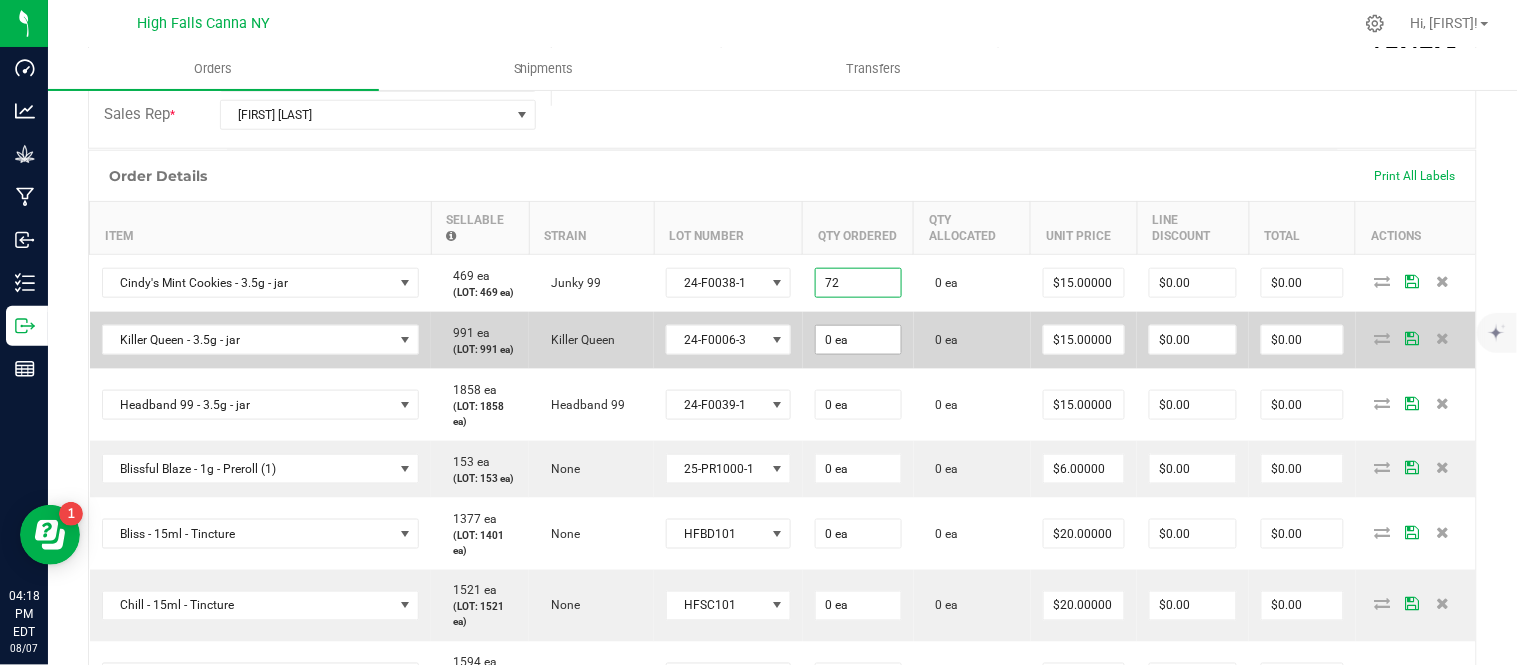 type on "72 ea" 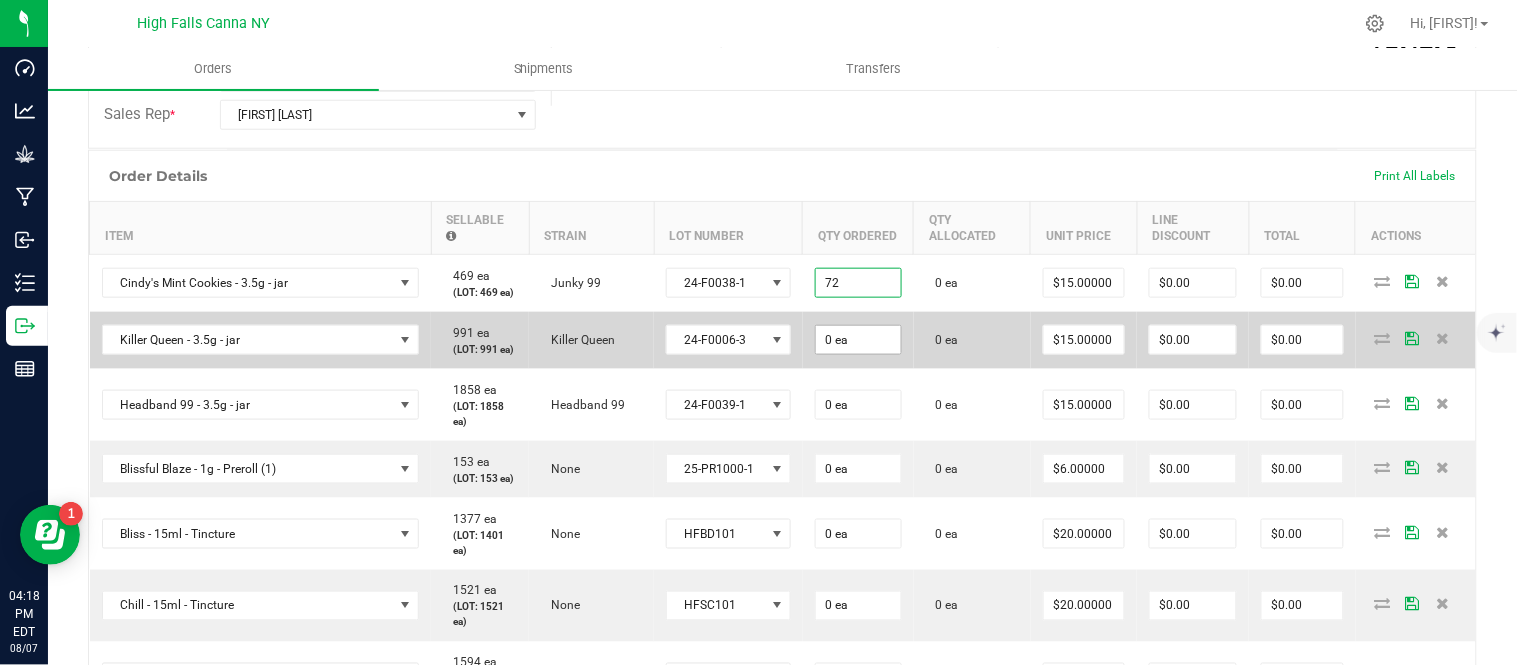 type on "$1,080.00" 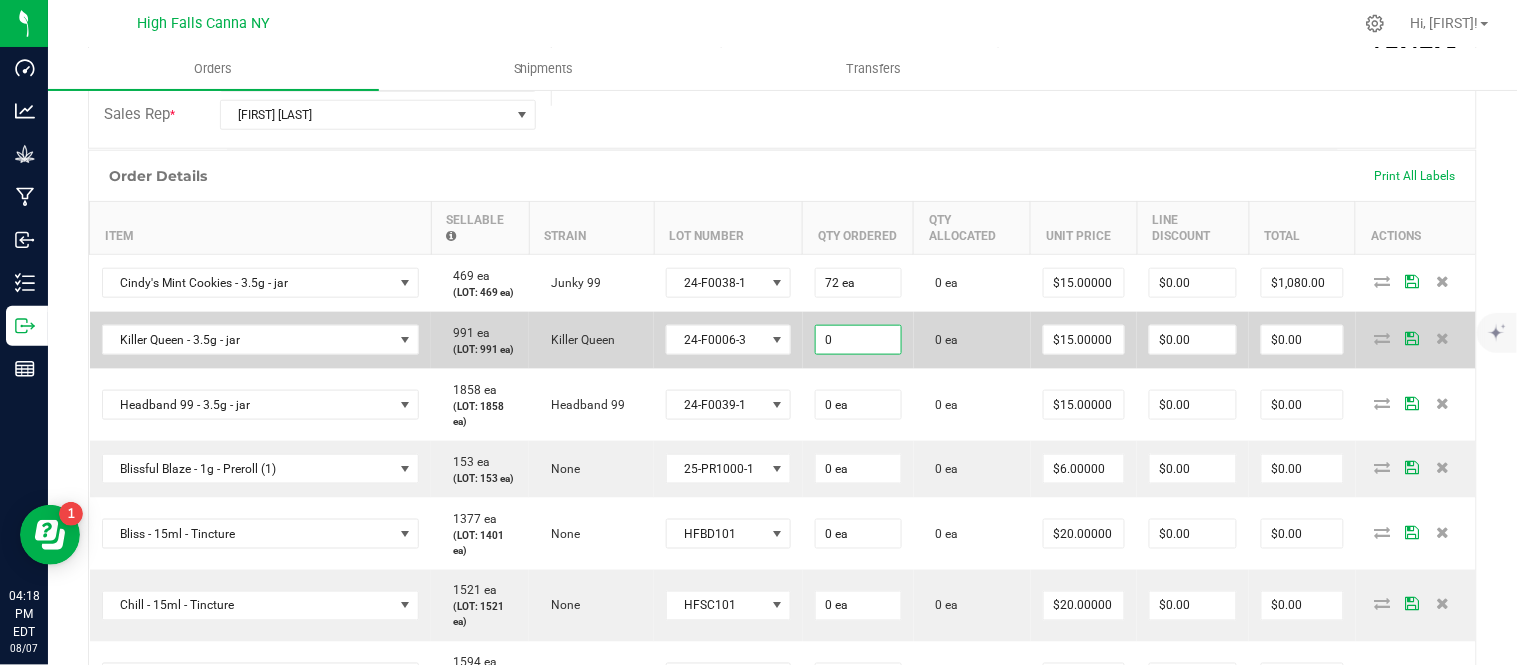 click on "0" at bounding box center (858, 340) 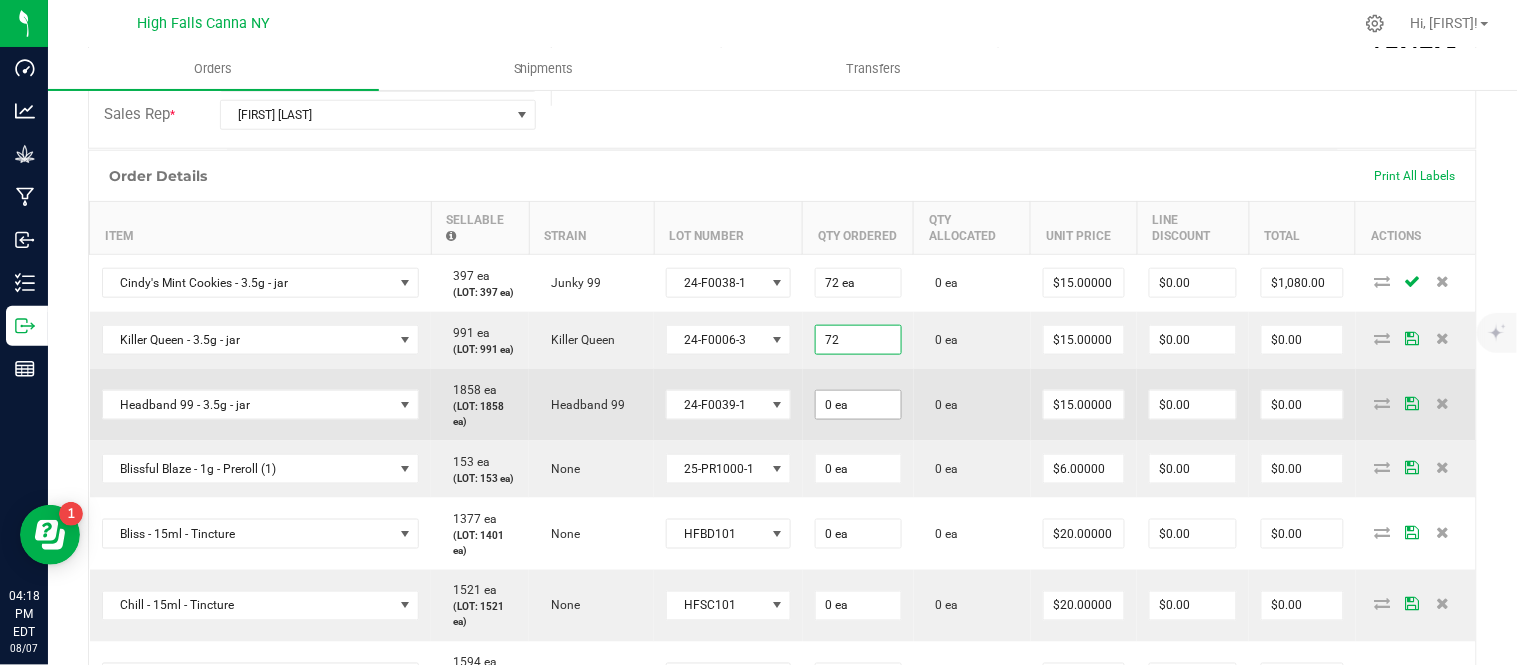 type on "72 ea" 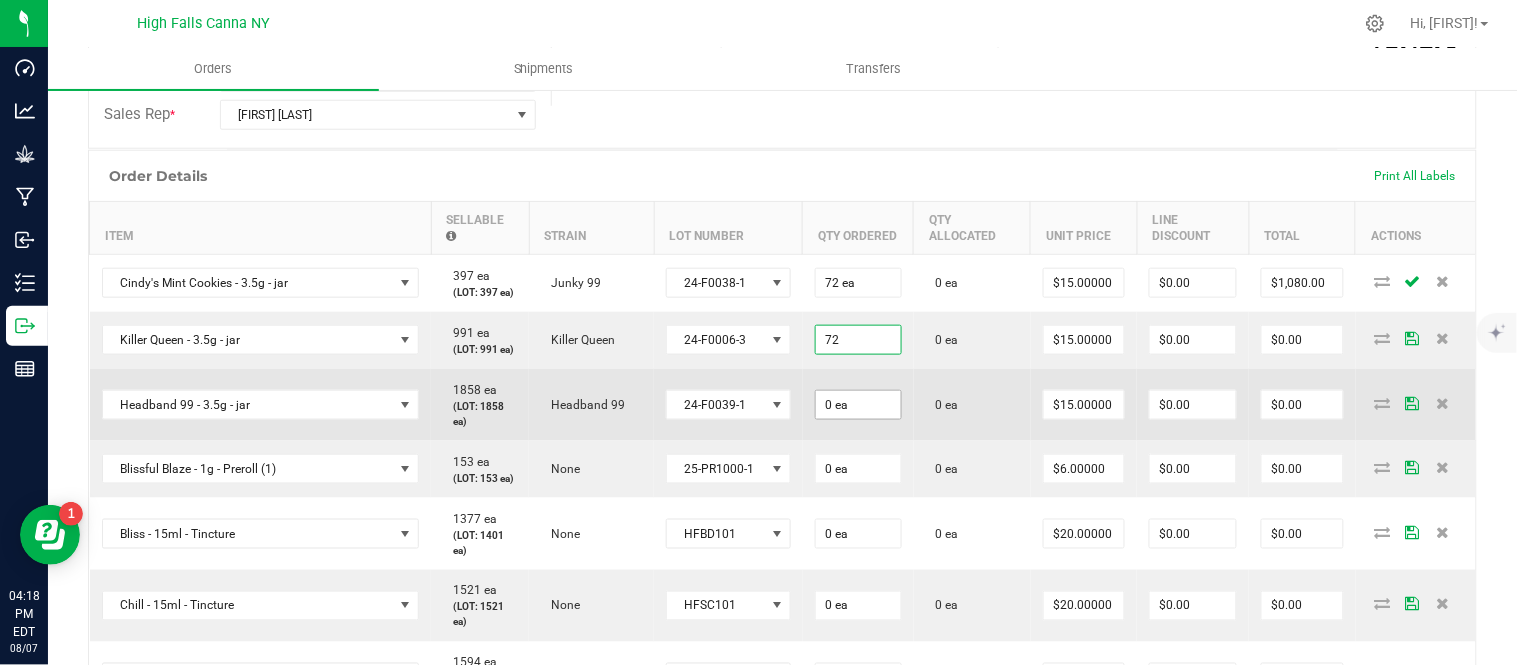type on "$1,080.00" 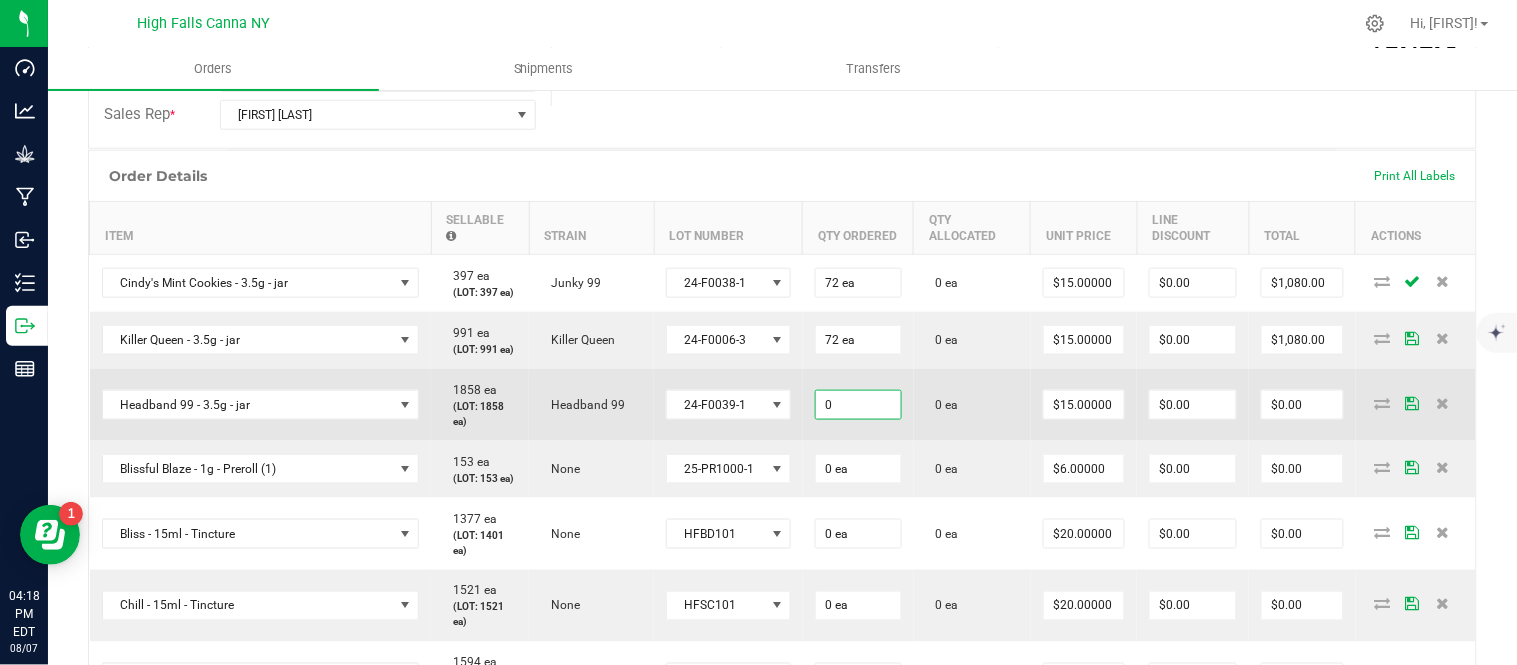 click on "0" at bounding box center [858, 405] 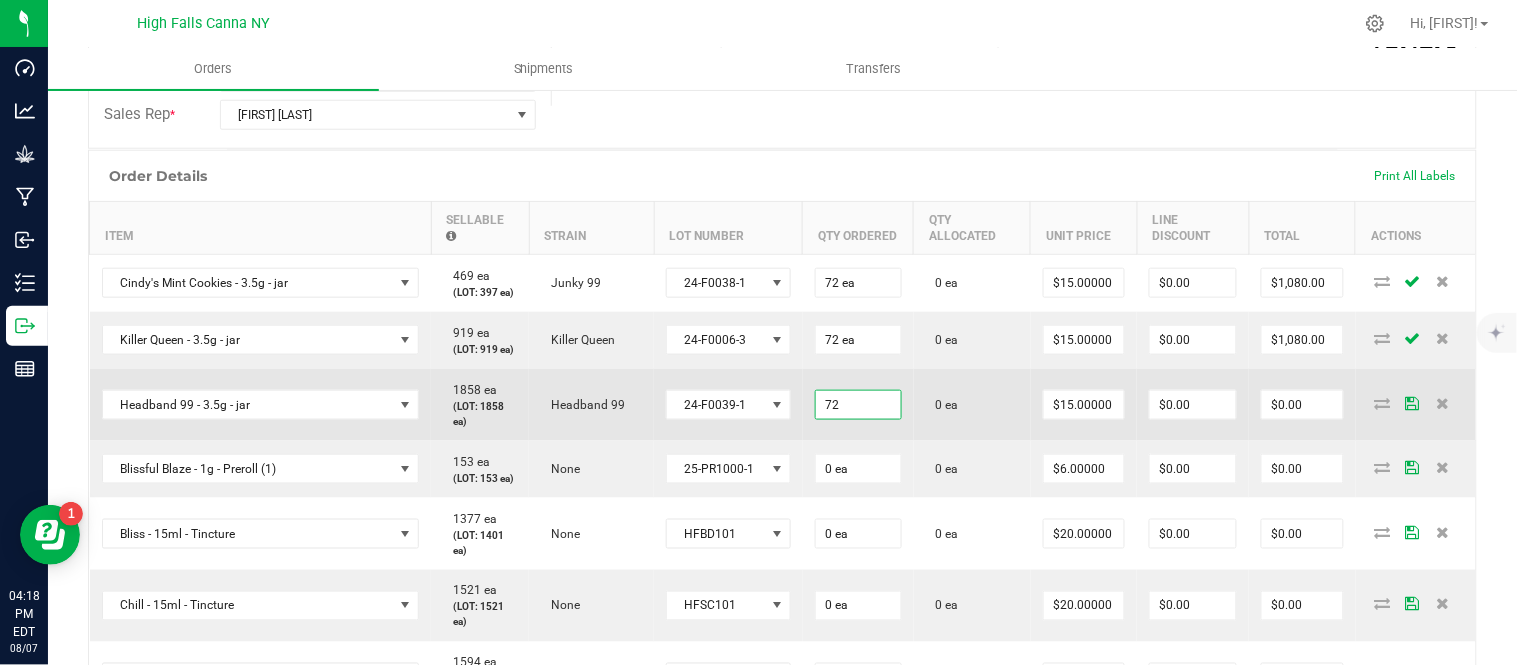 type on "72 ea" 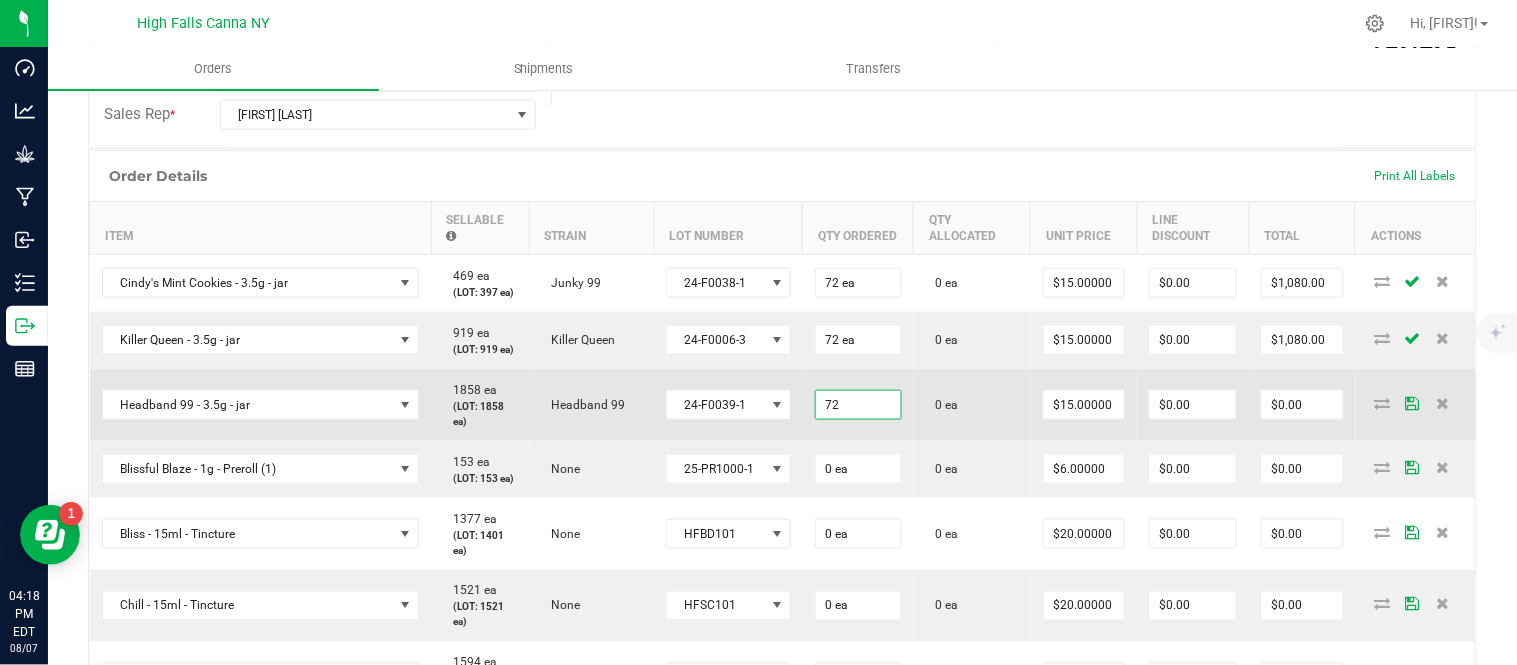 type on "$1,080.00" 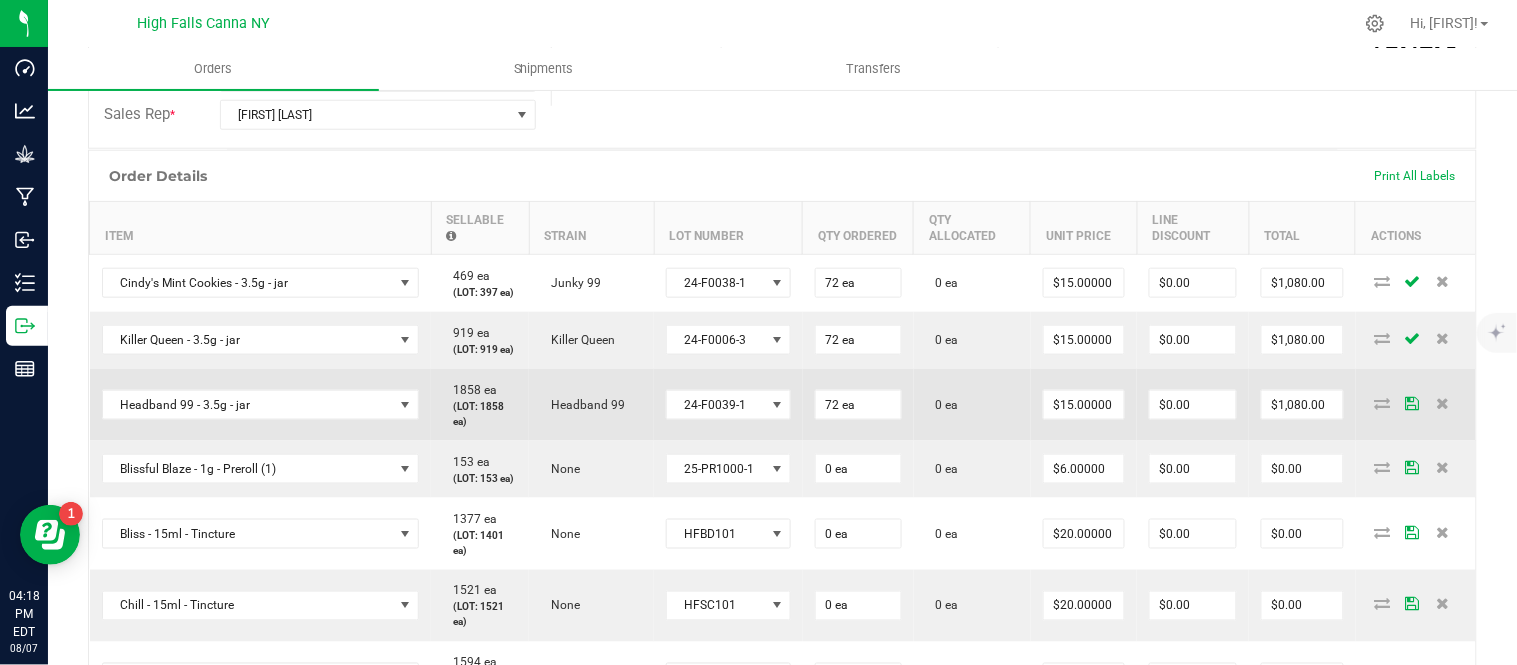 click on "72 ea" at bounding box center (858, 405) 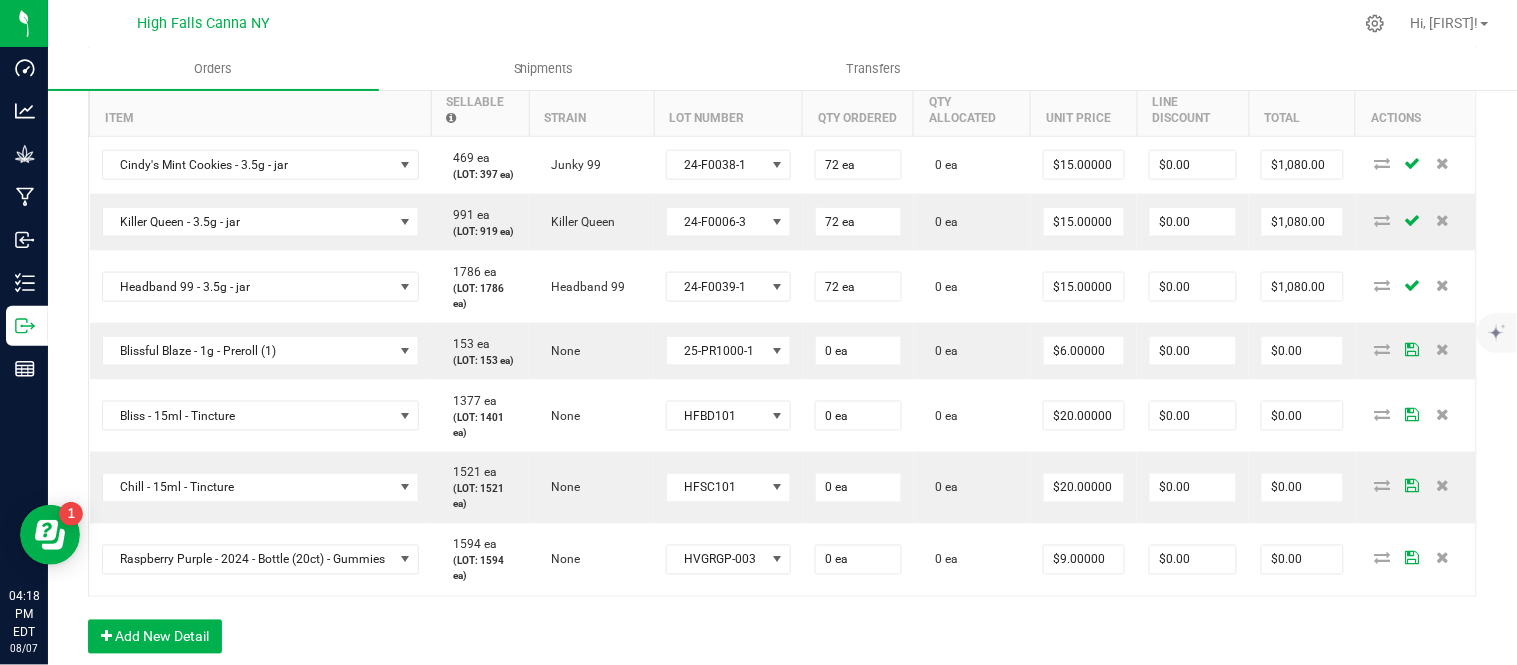 scroll, scrollTop: 666, scrollLeft: 0, axis: vertical 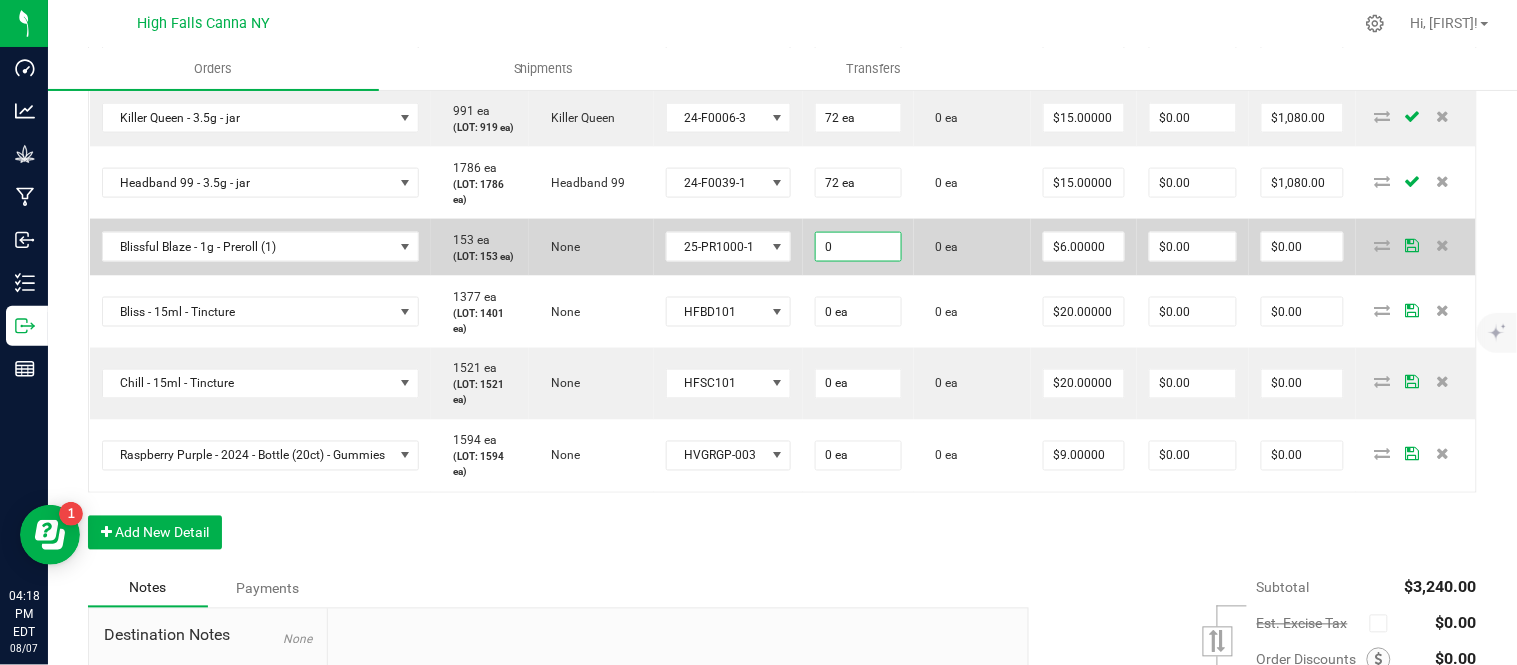 click on "0" at bounding box center [858, 247] 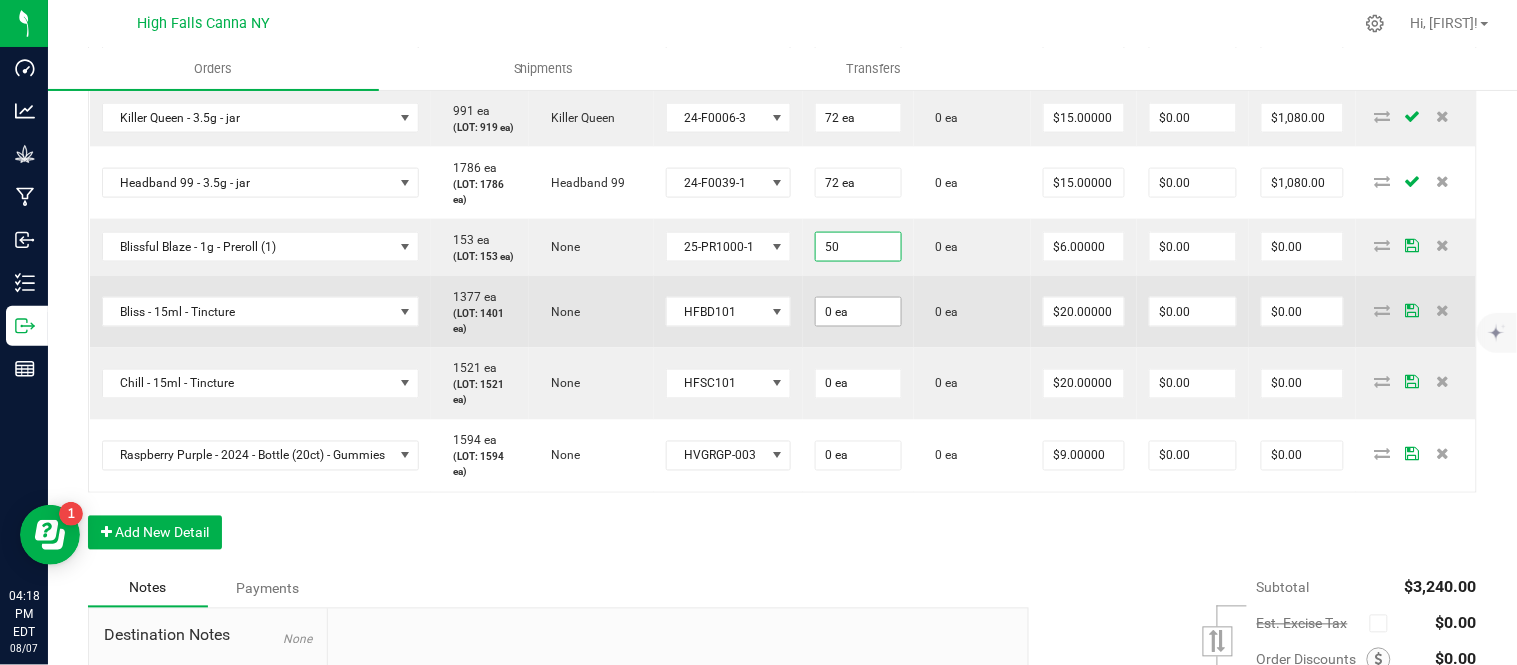 type on "50 ea" 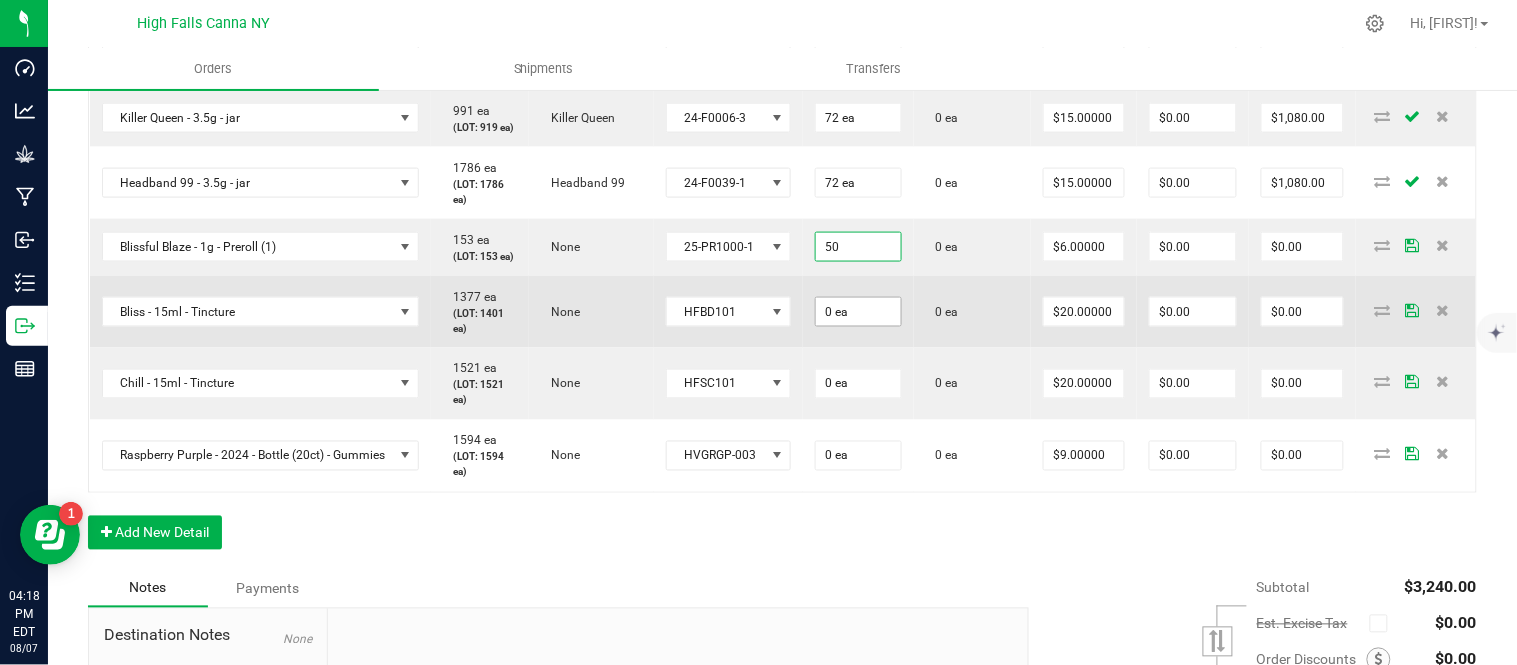 type on "$300.00" 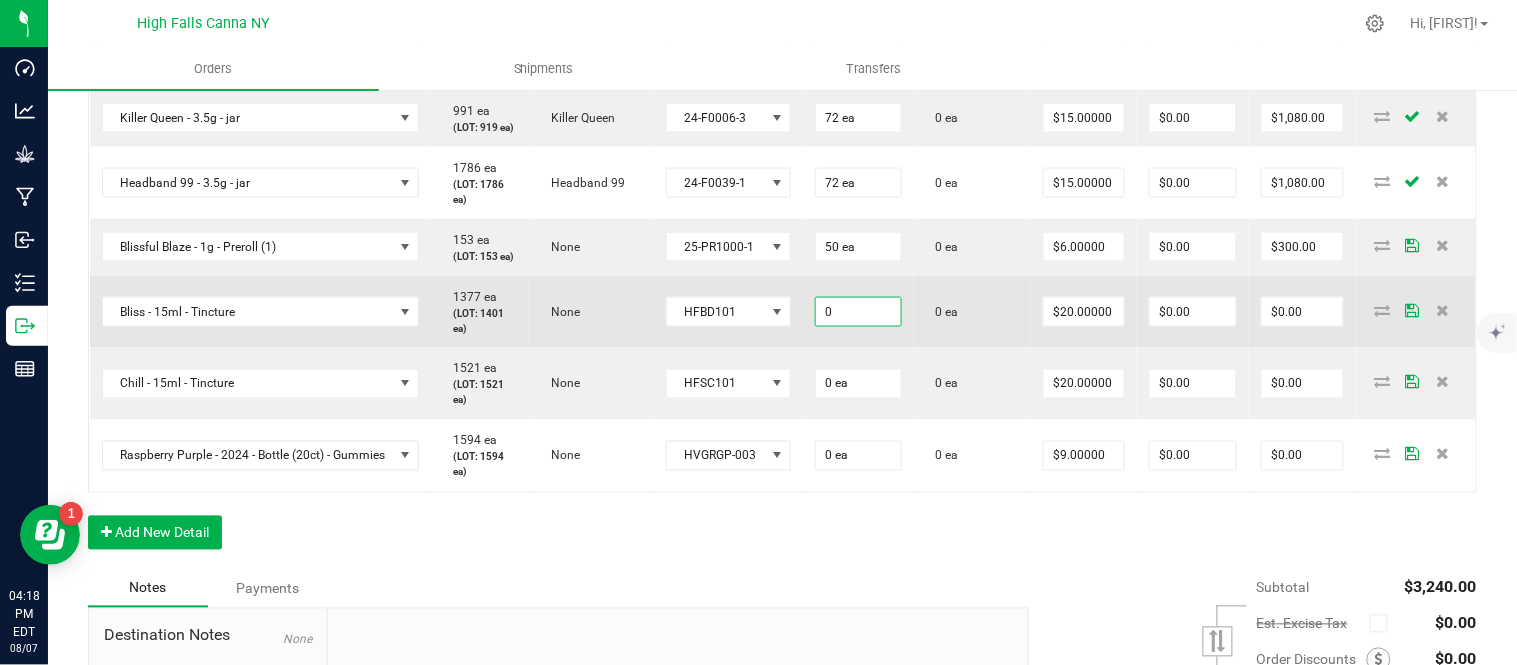click on "0" at bounding box center (858, 312) 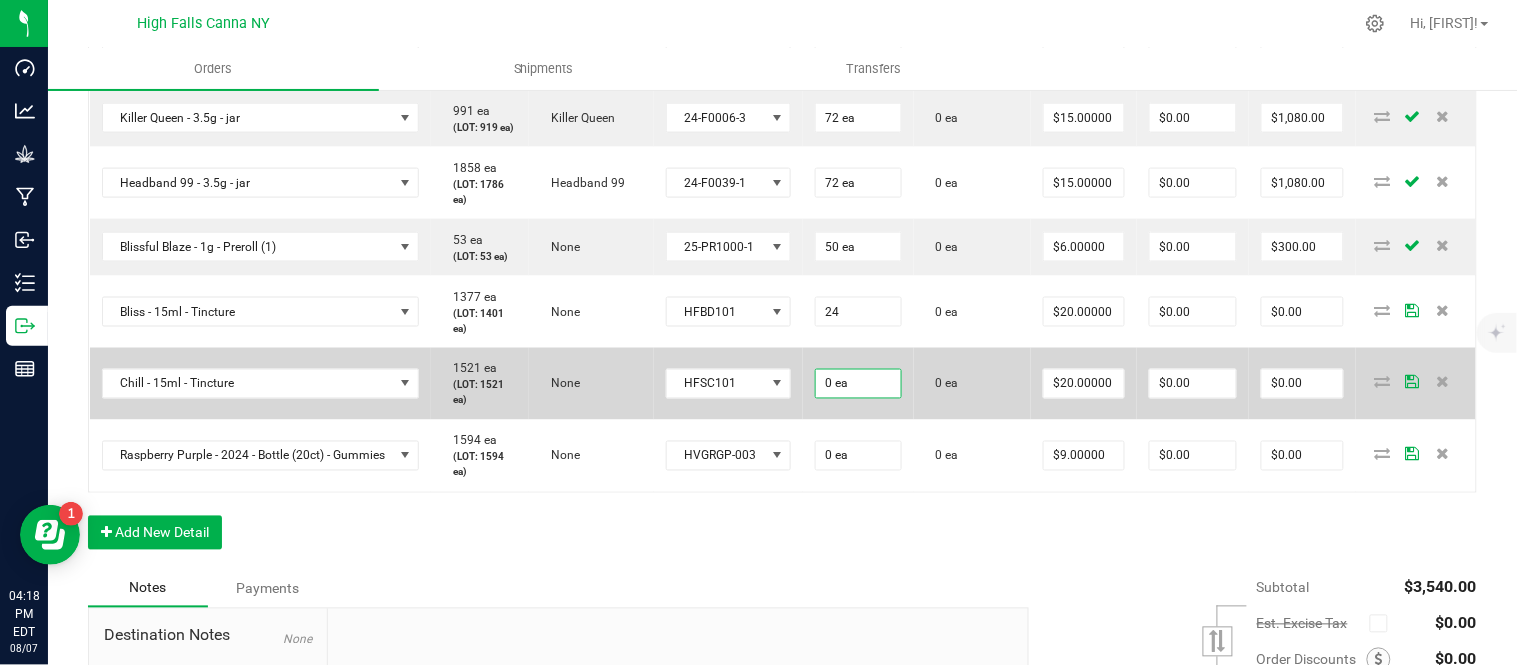 type on "24 ea" 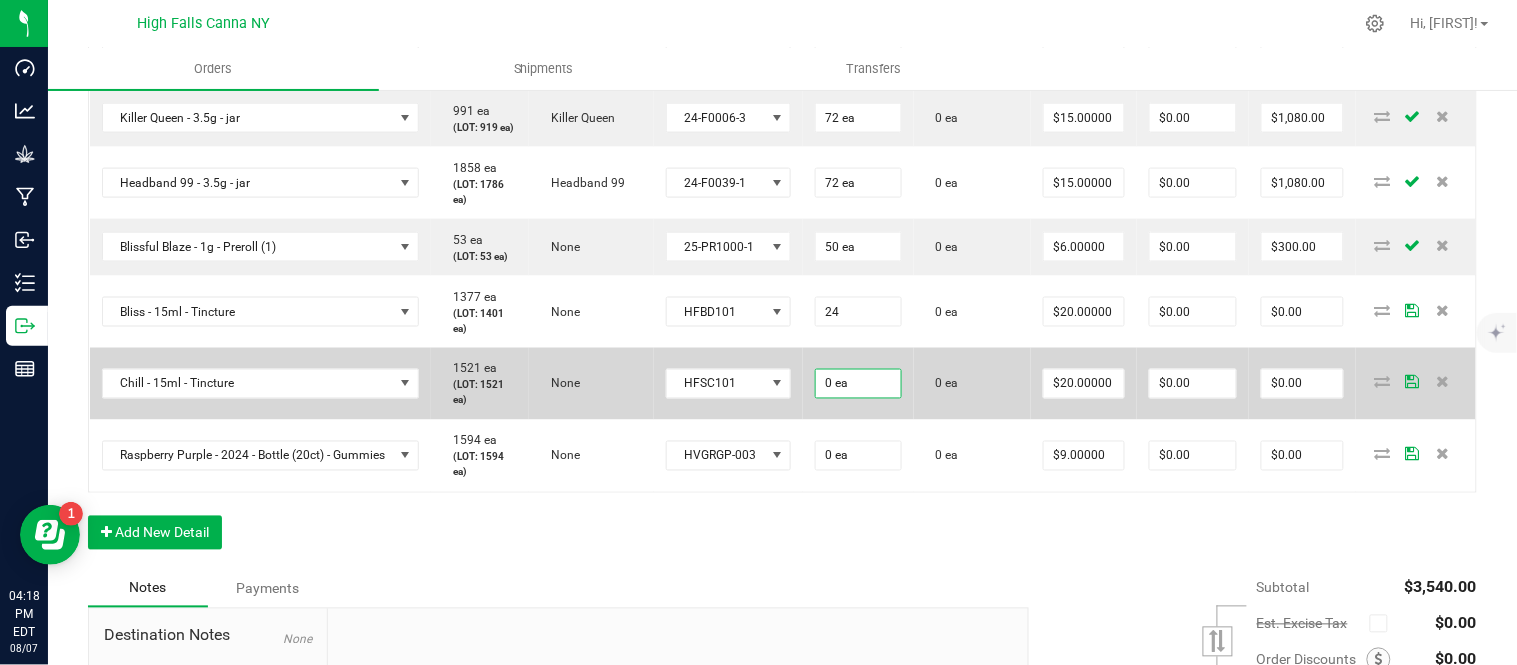 type on "$480.00" 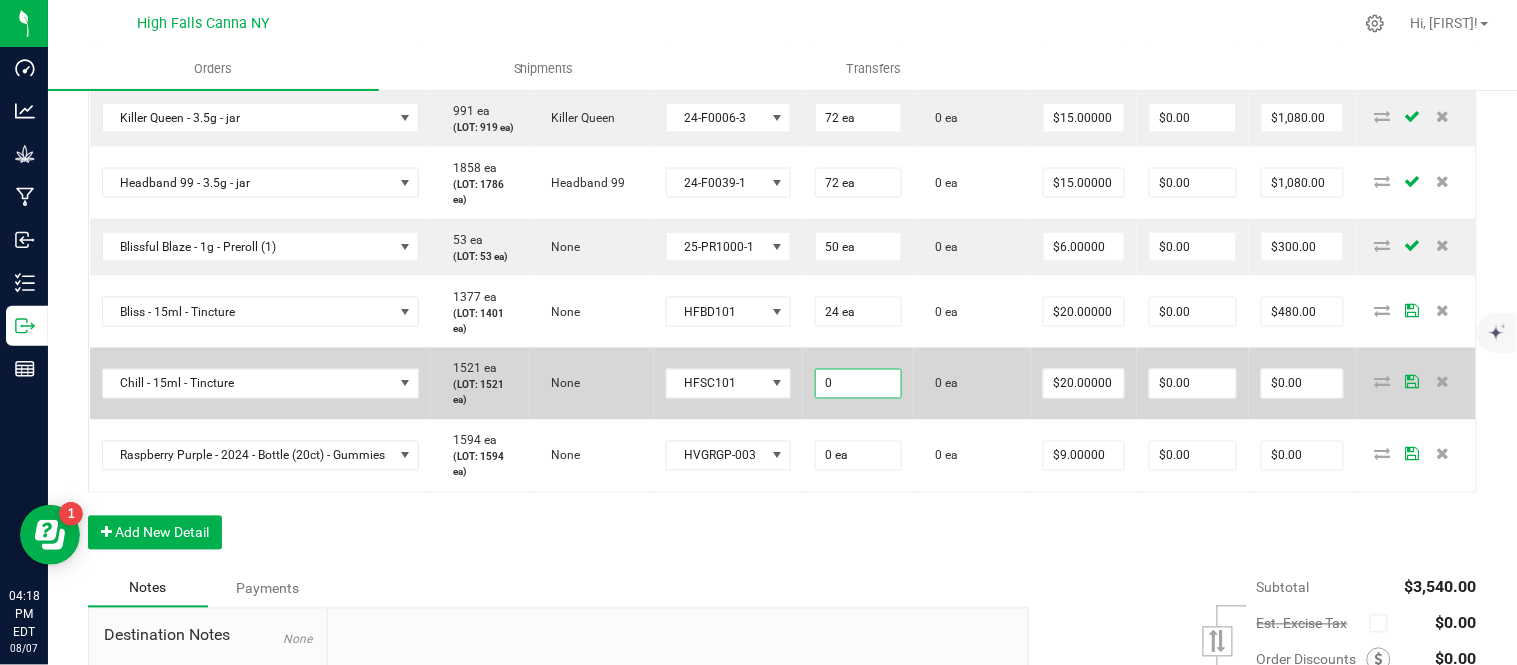 click on "0" at bounding box center (858, 384) 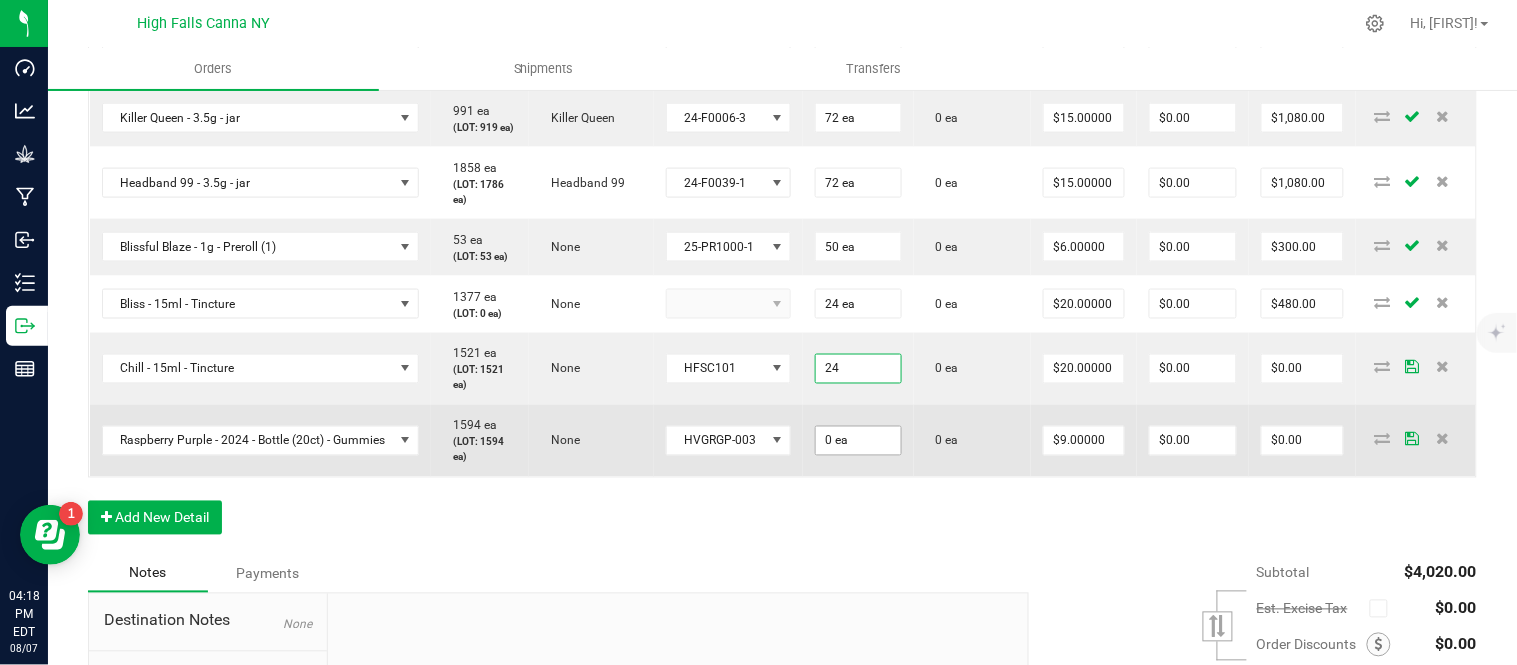 type on "24 ea" 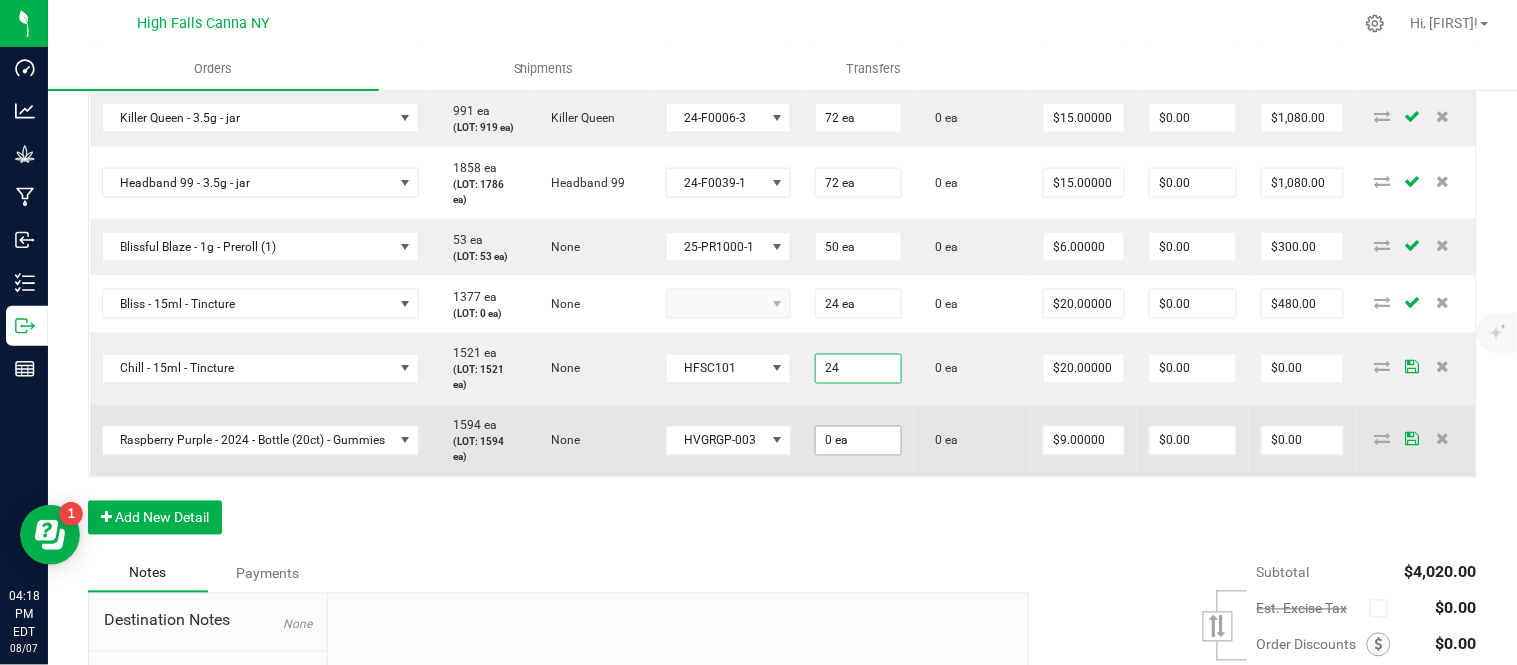 type on "$480.00" 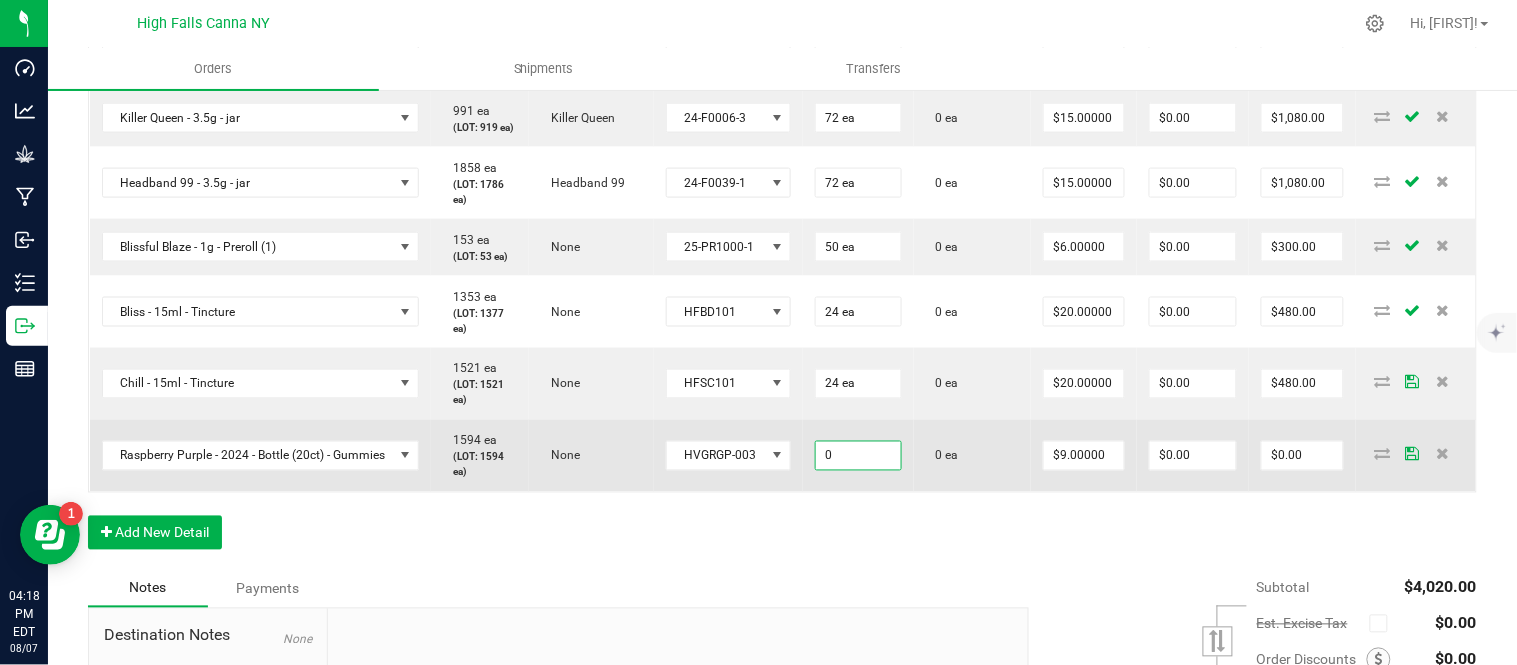 click on "0" at bounding box center (858, 456) 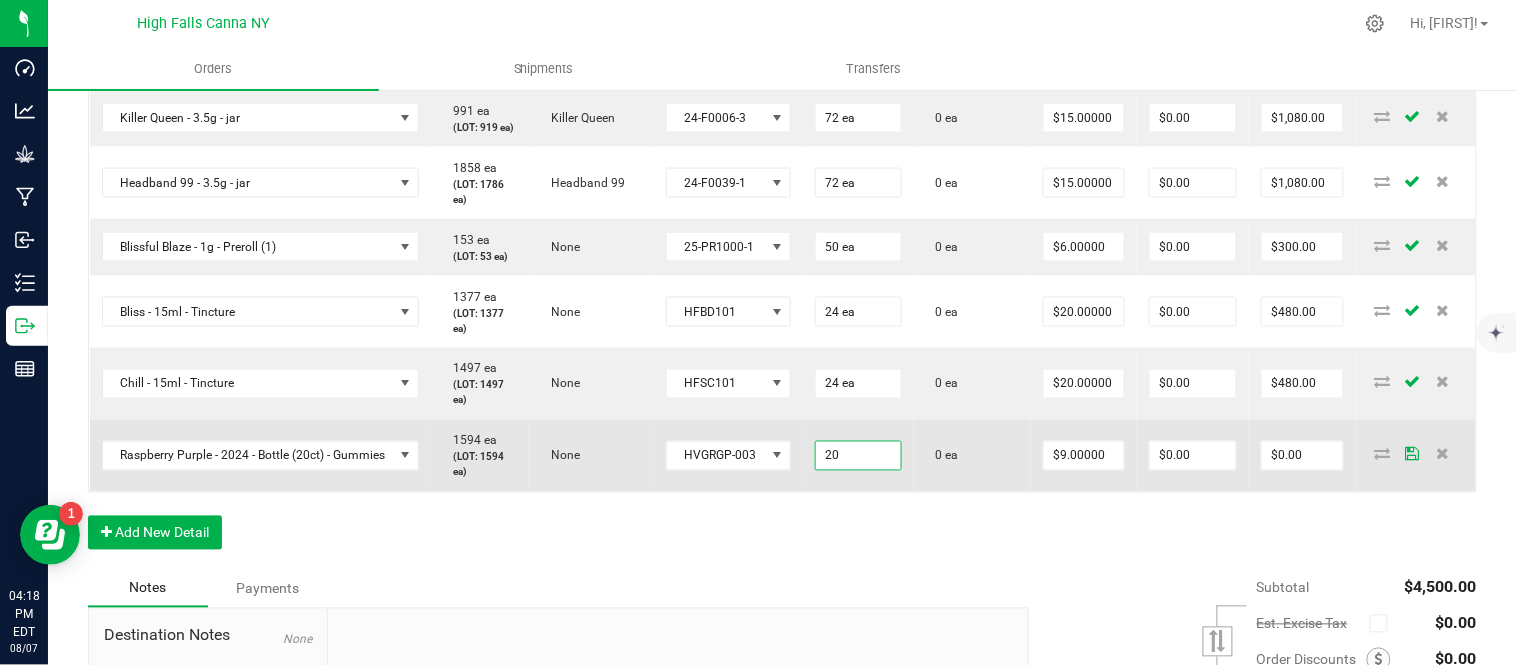 type on "20 ea" 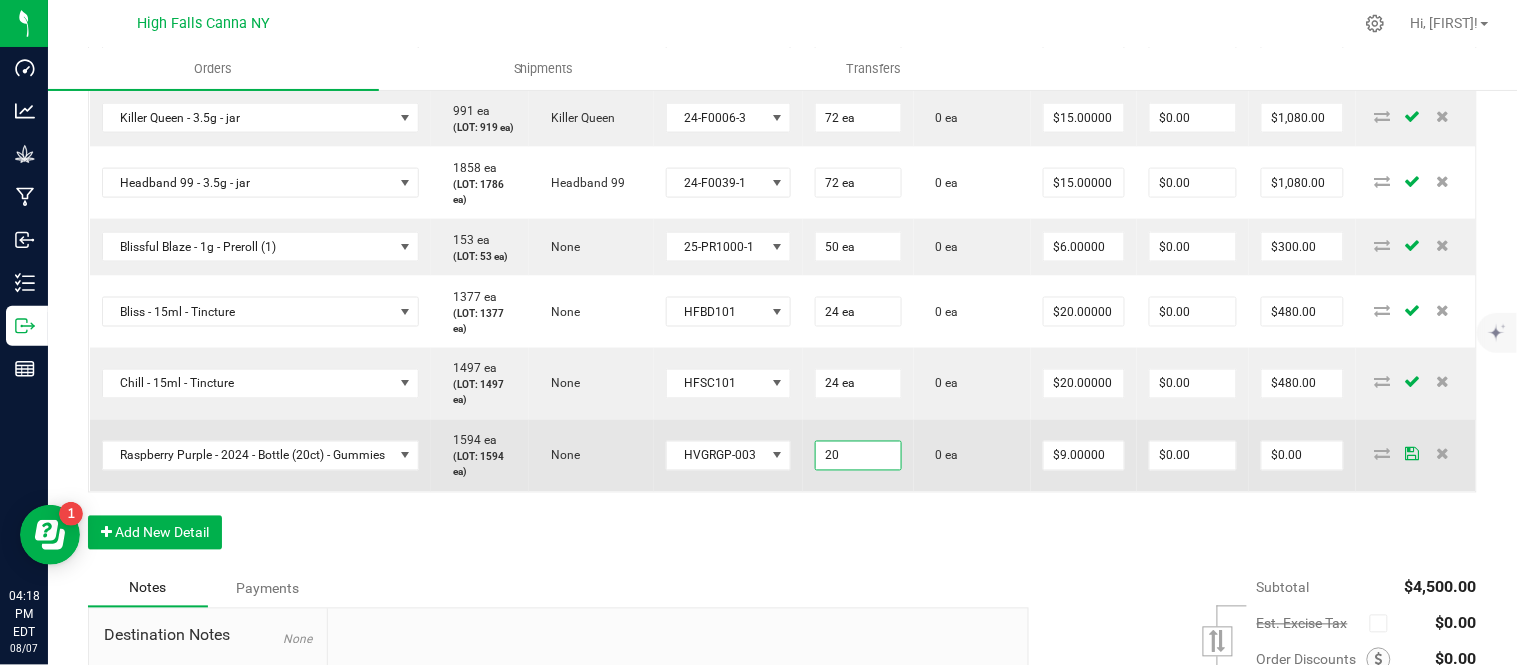 type on "$180.00" 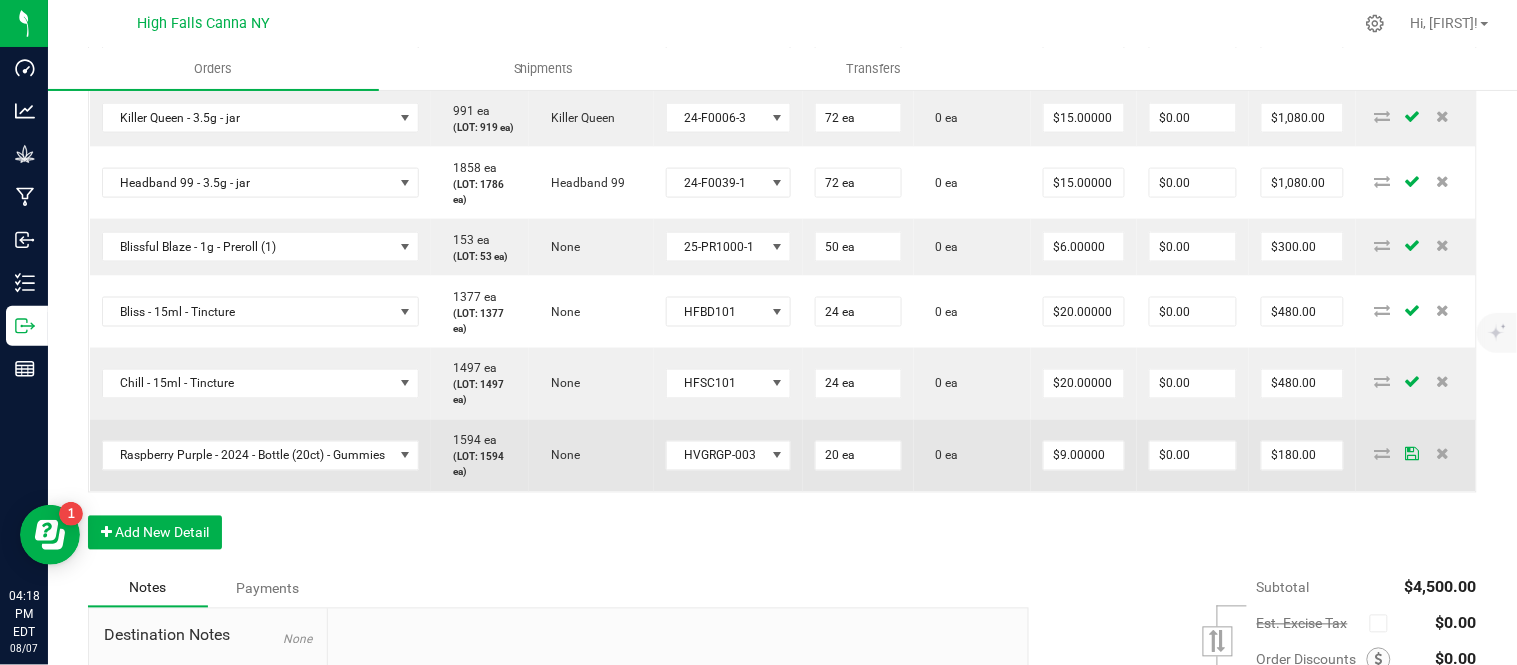 click on "0 ea" at bounding box center [972, 456] 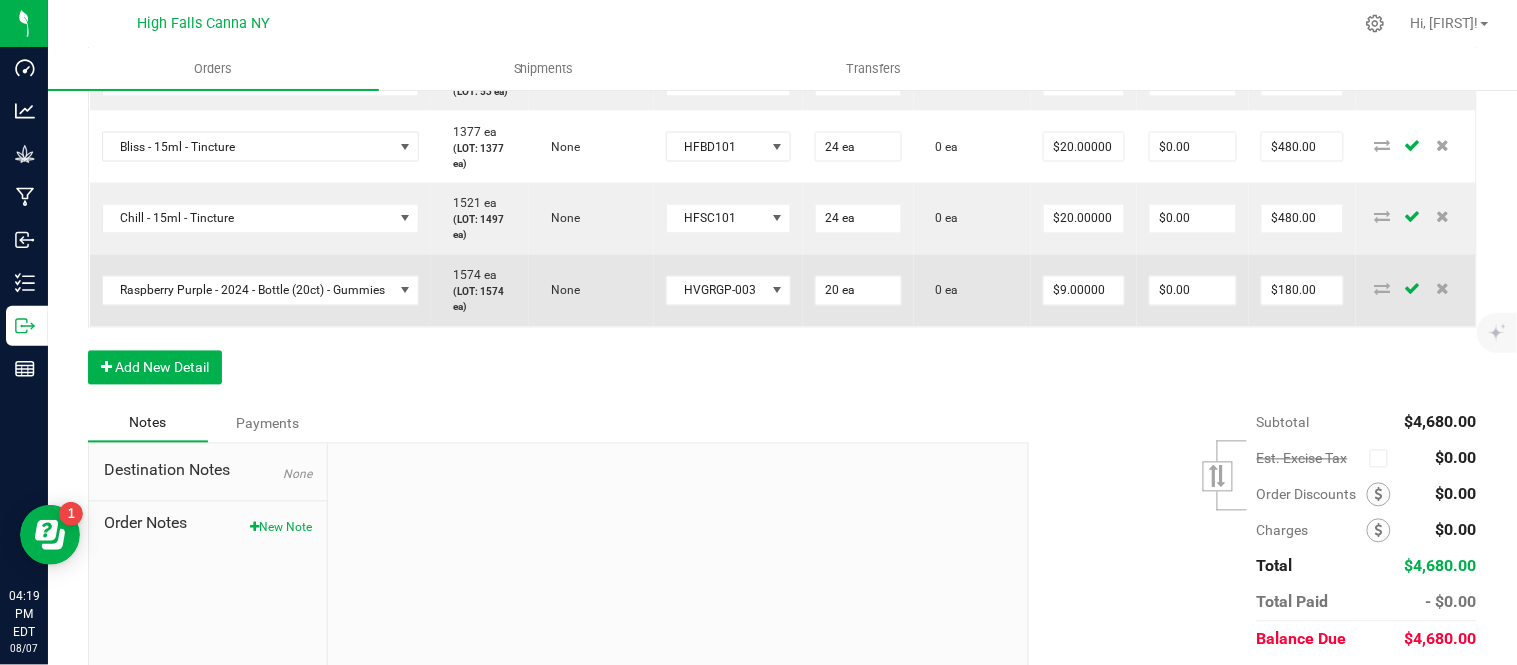 scroll, scrollTop: 888, scrollLeft: 0, axis: vertical 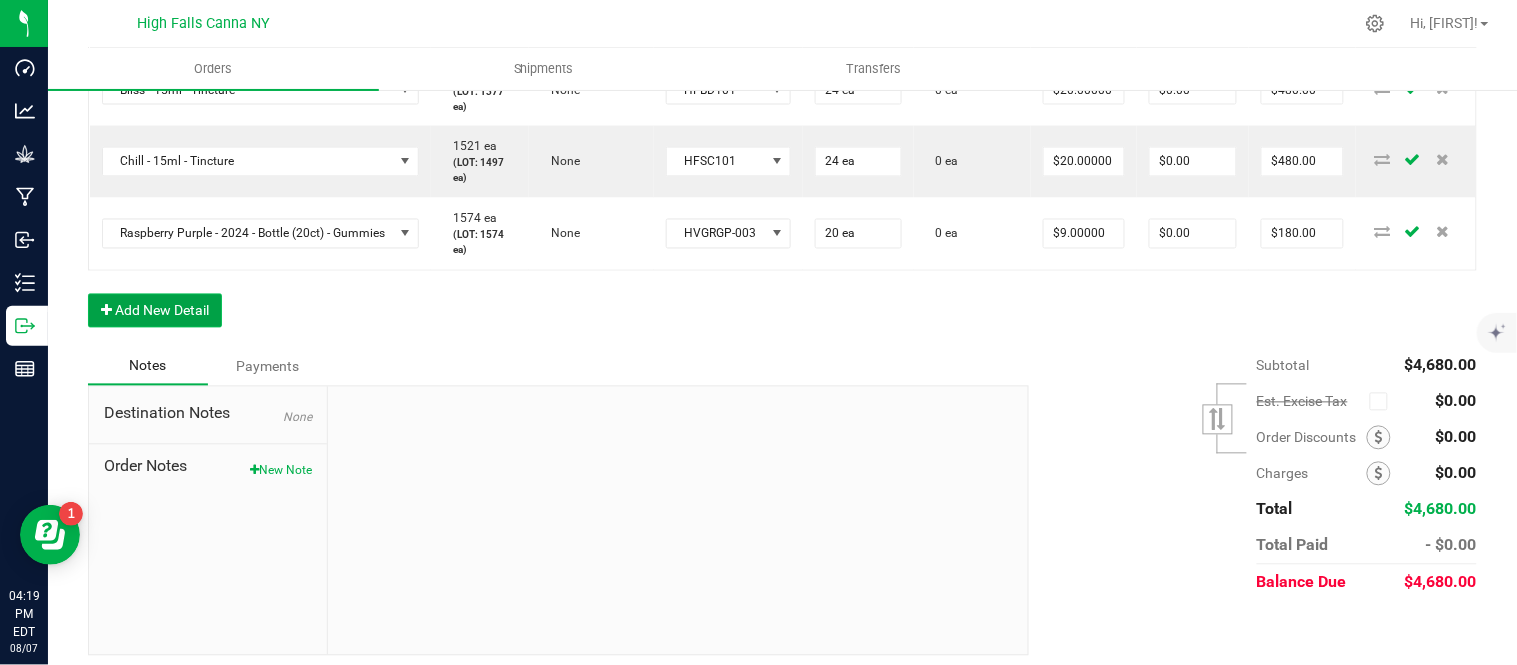 click on "Add New Detail" at bounding box center (155, 311) 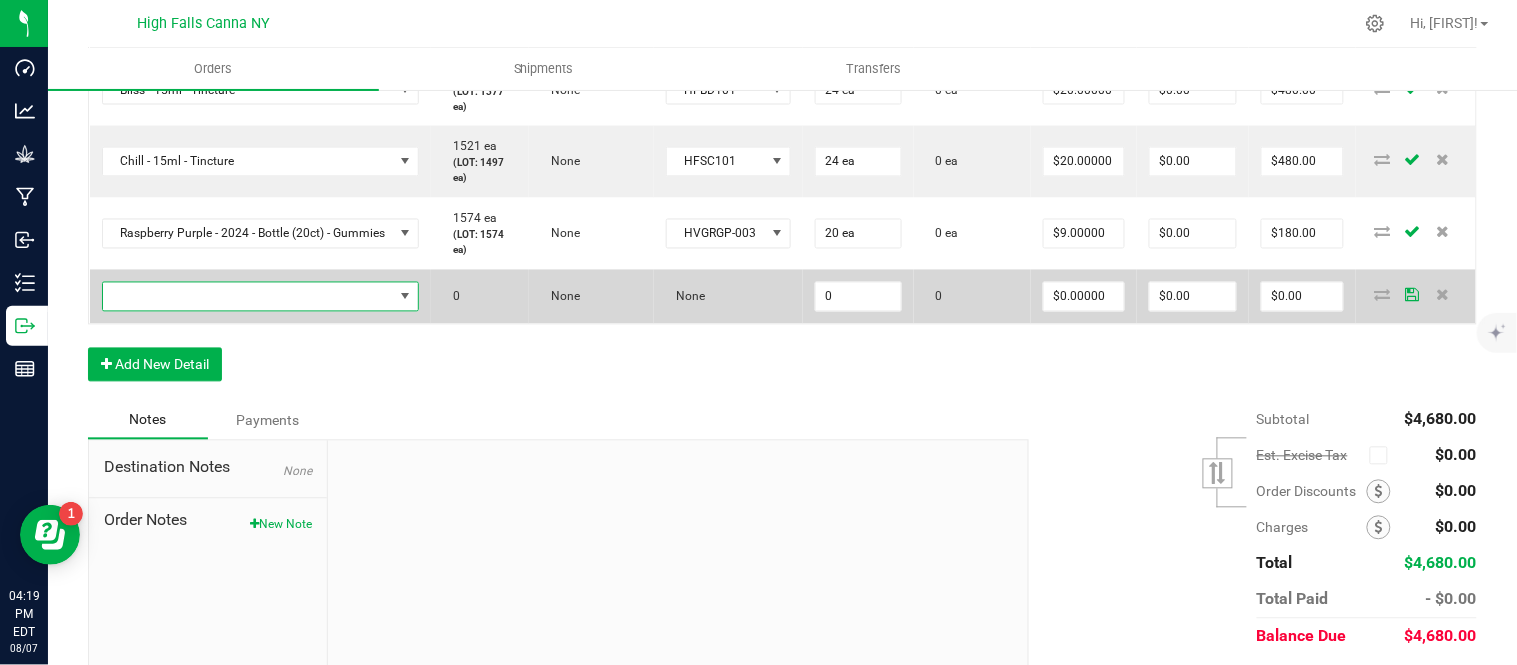 click at bounding box center (248, 297) 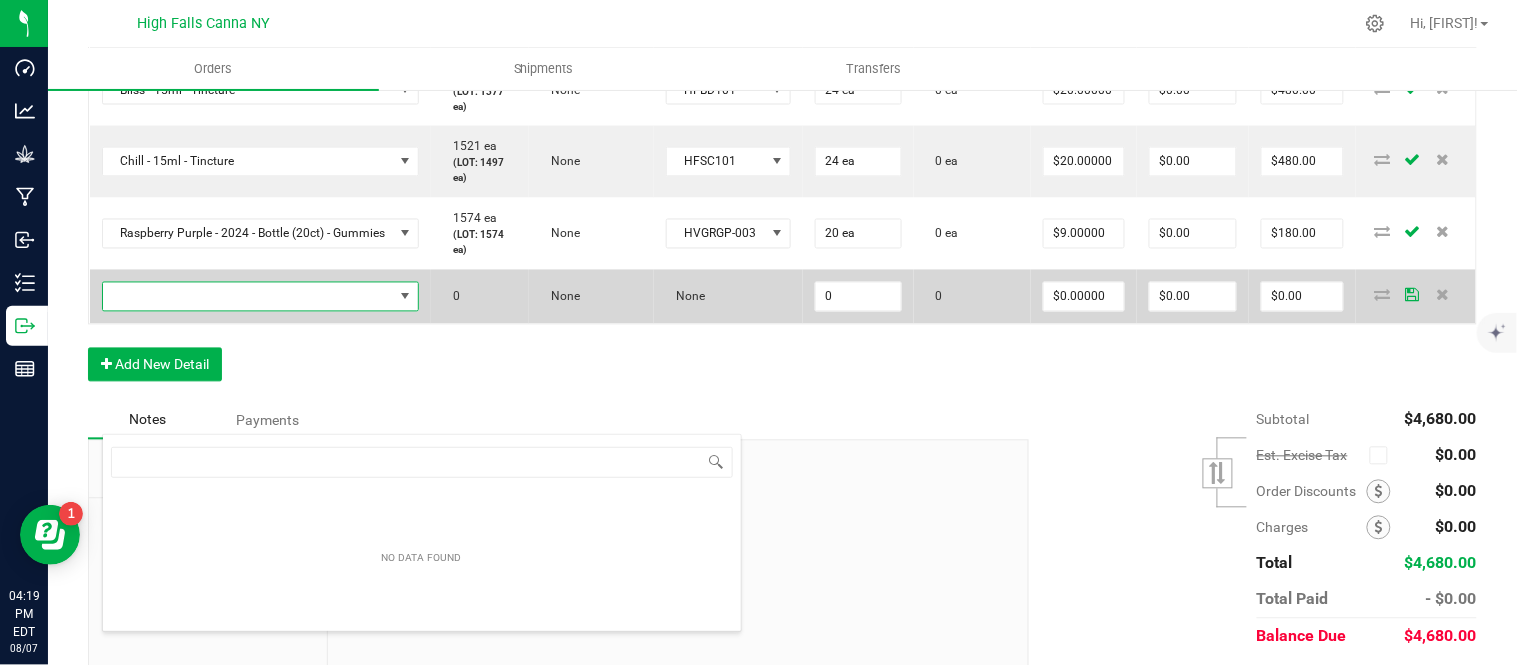 scroll, scrollTop: 99970, scrollLeft: 99661, axis: both 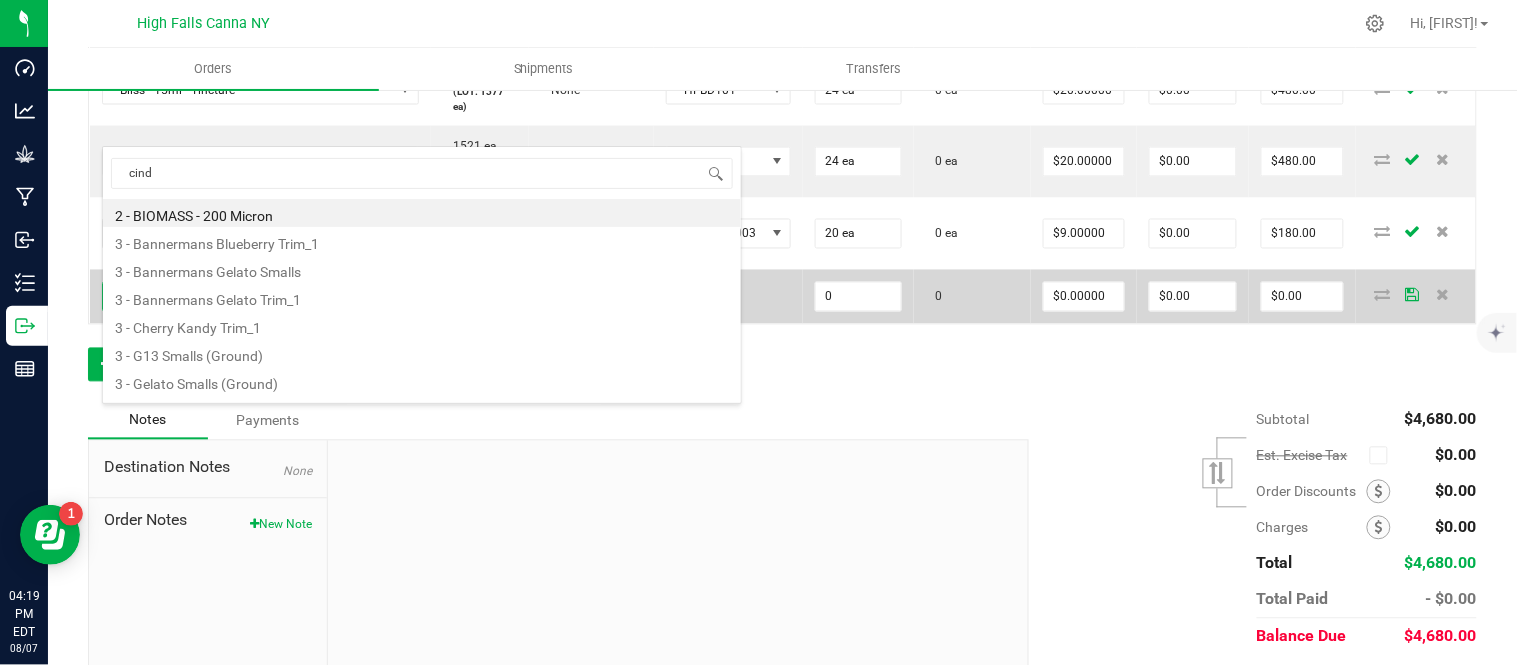 type on "cindy" 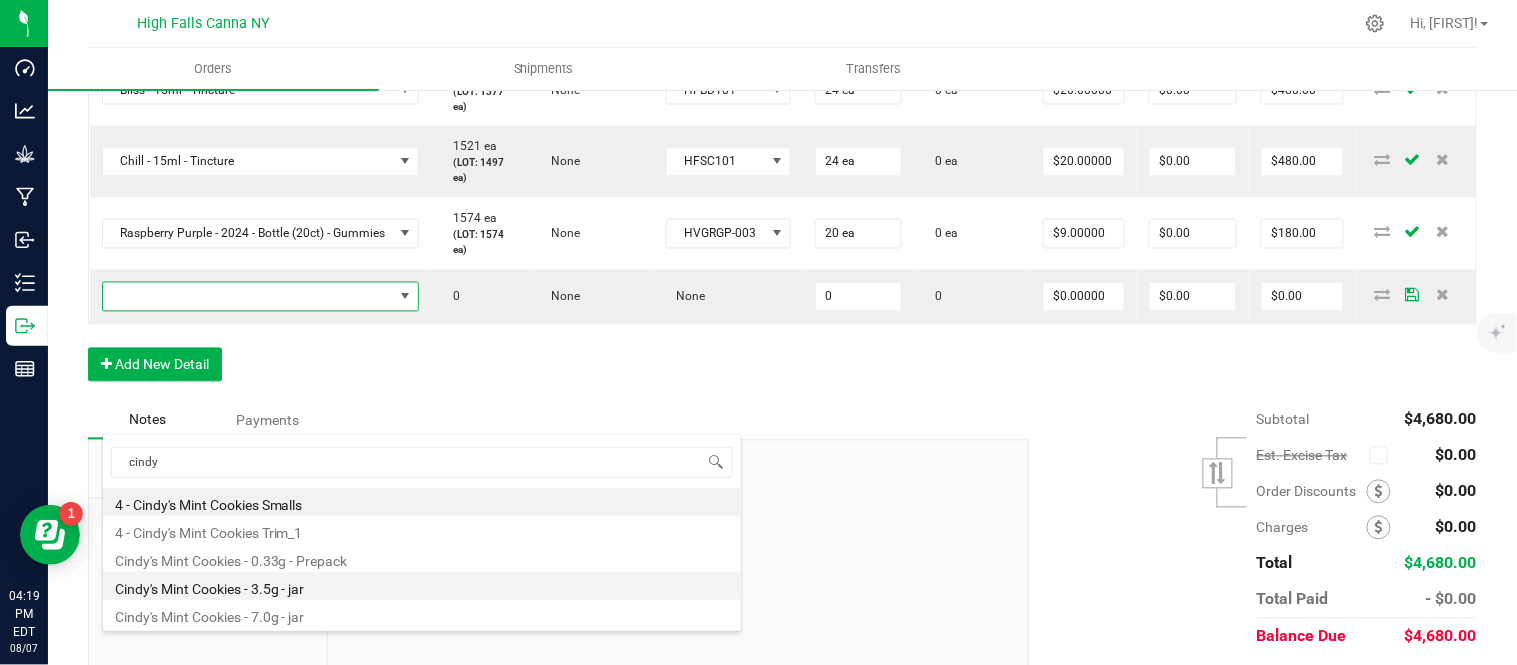 click on "Cindy's Mint Cookies - 3.5g - jar" at bounding box center (422, 586) 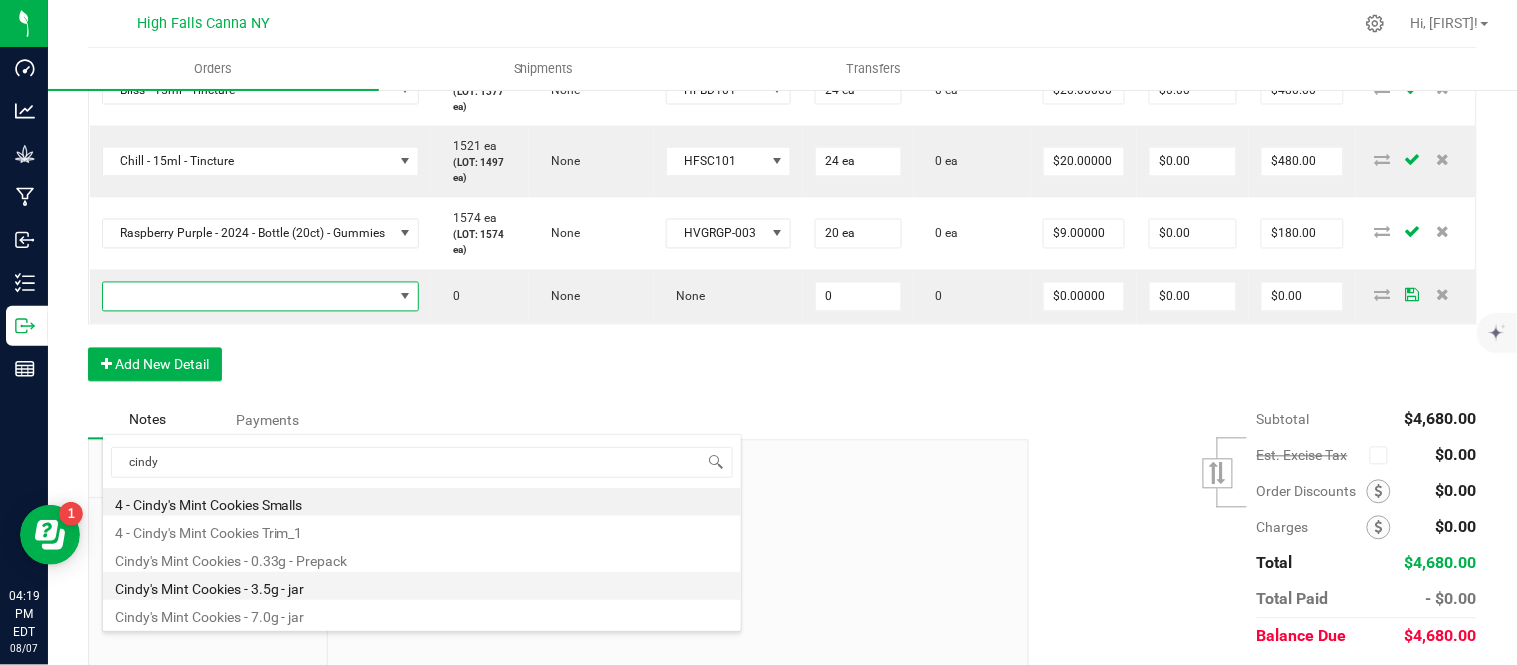 type on "0 ea" 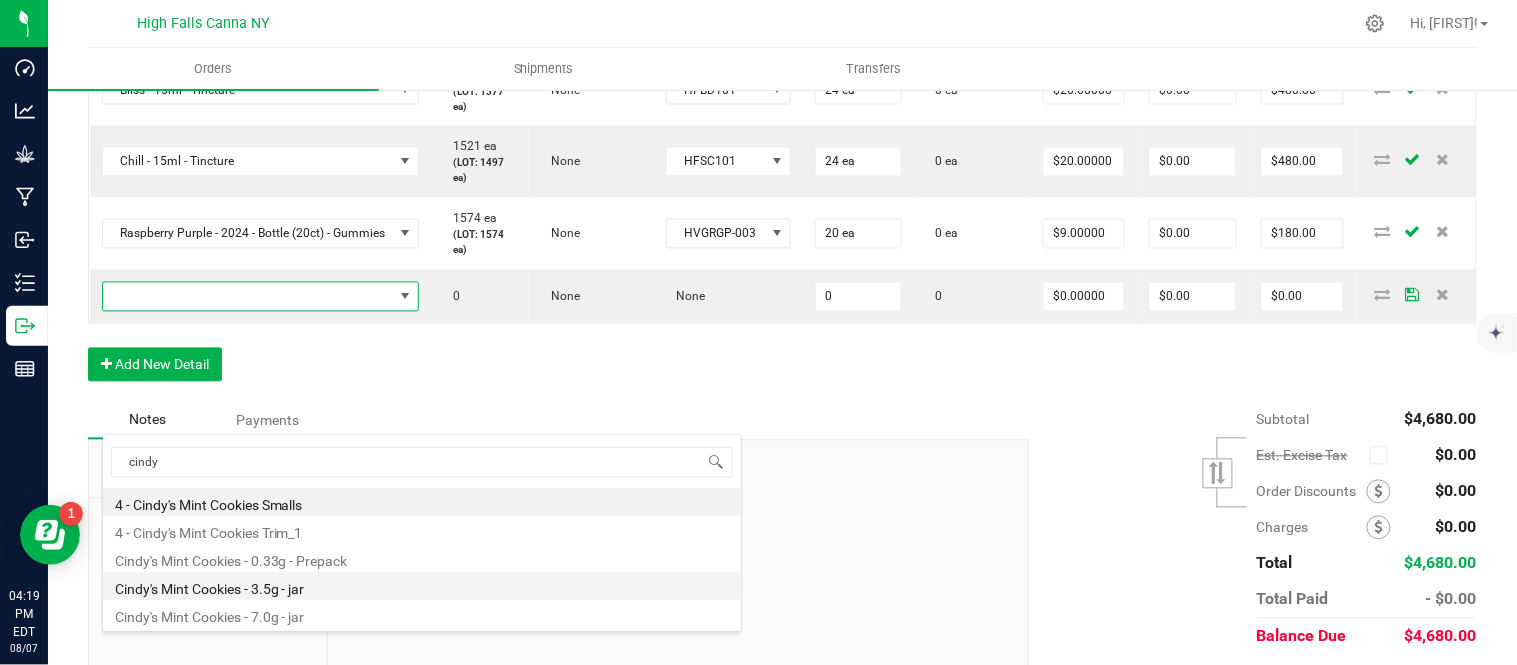 type on "$15.00000" 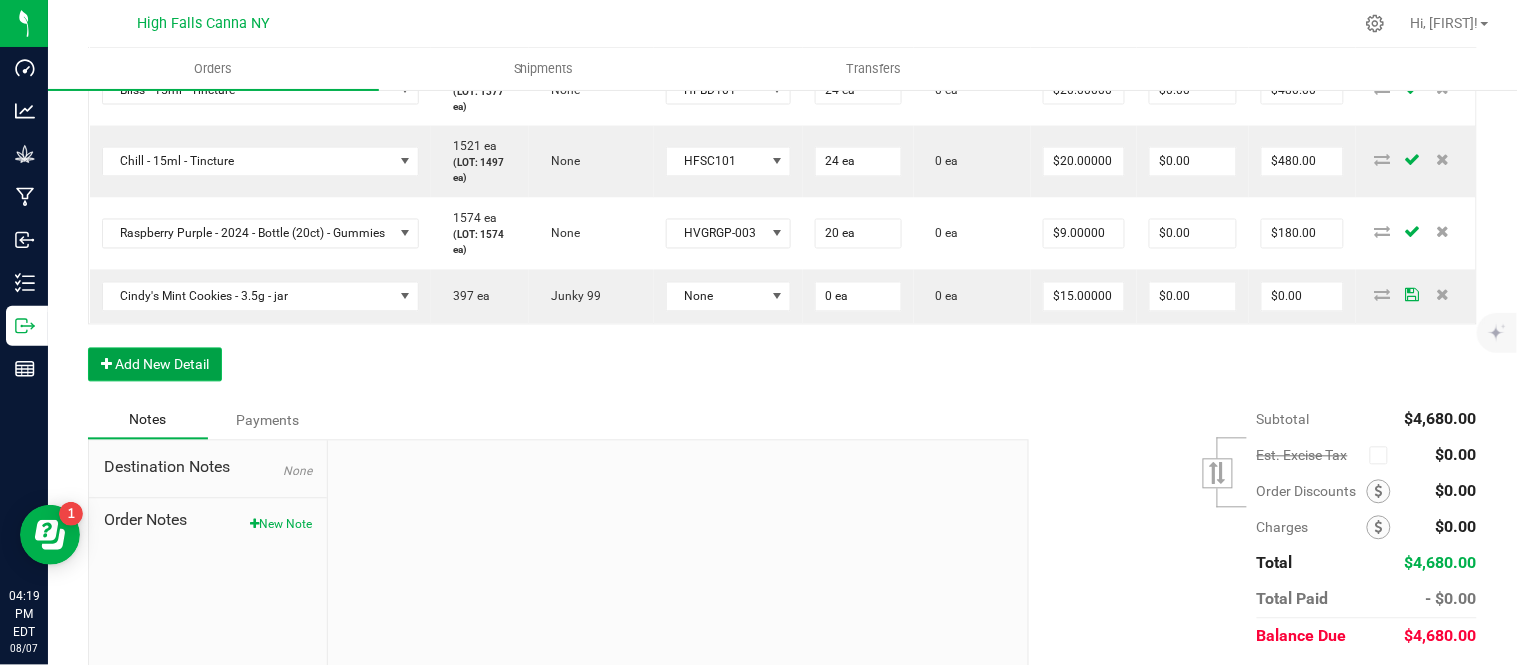 click on "Add New Detail" at bounding box center (155, 365) 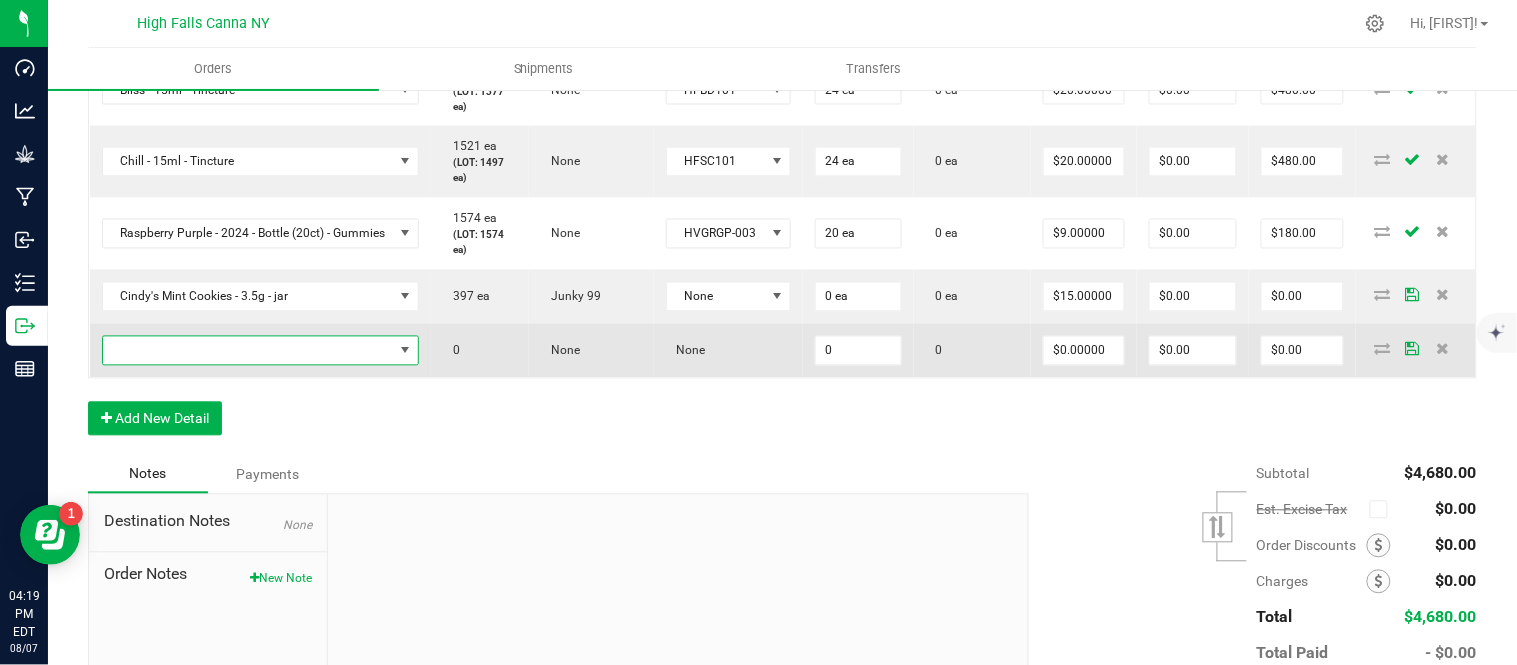 click at bounding box center [248, 351] 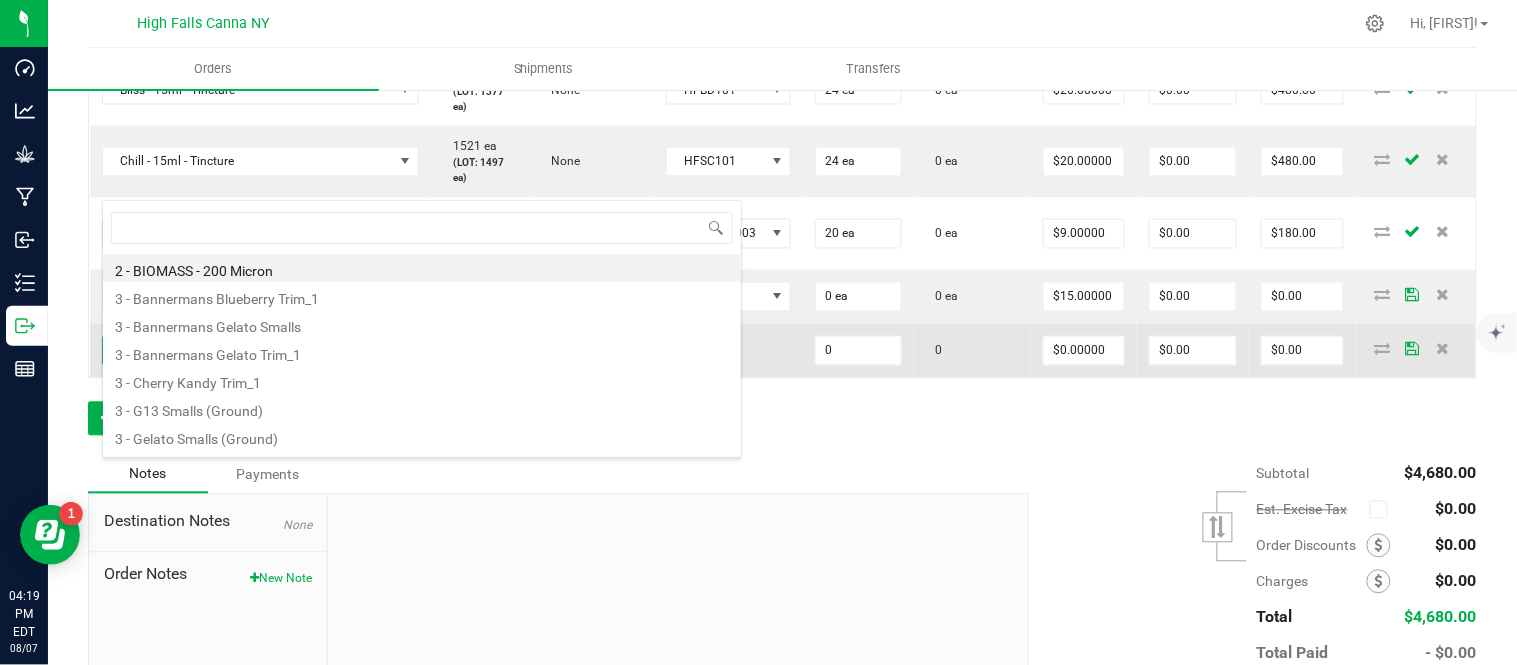 scroll, scrollTop: 99970, scrollLeft: 99661, axis: both 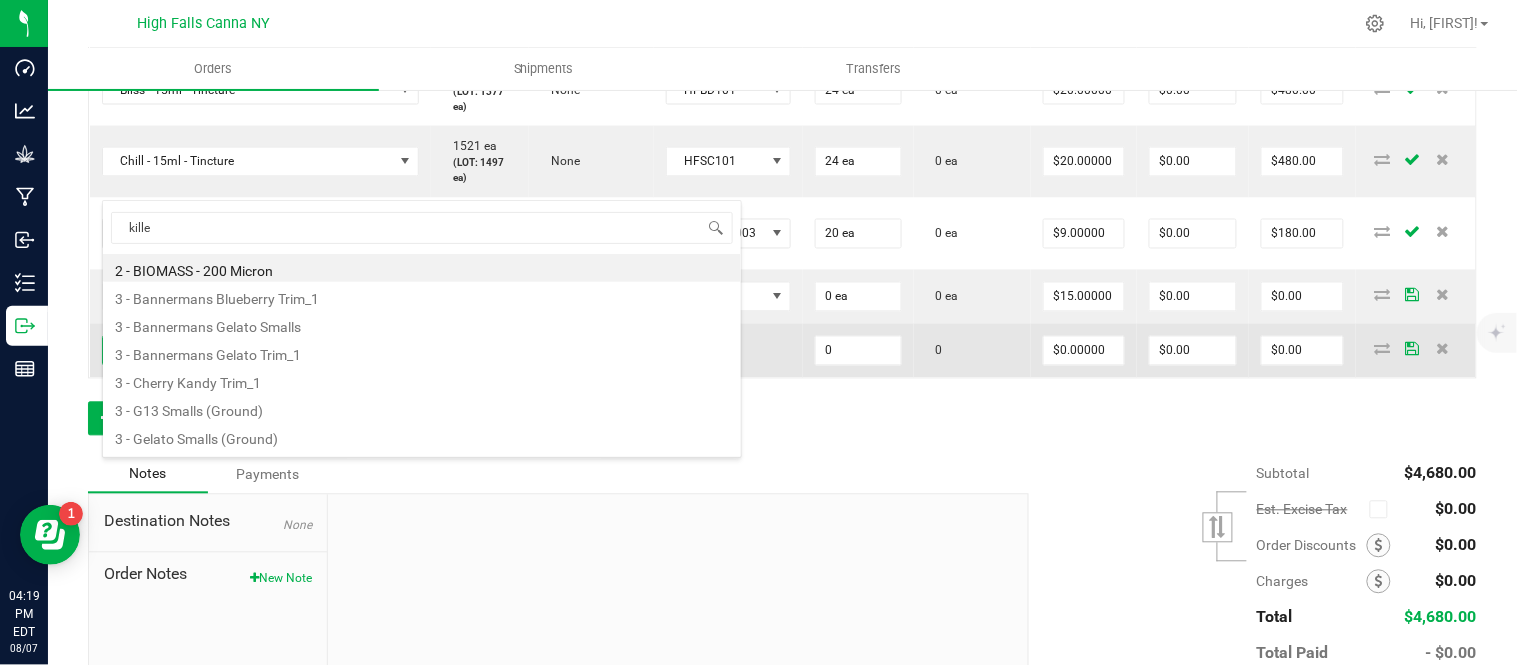 type on "killer" 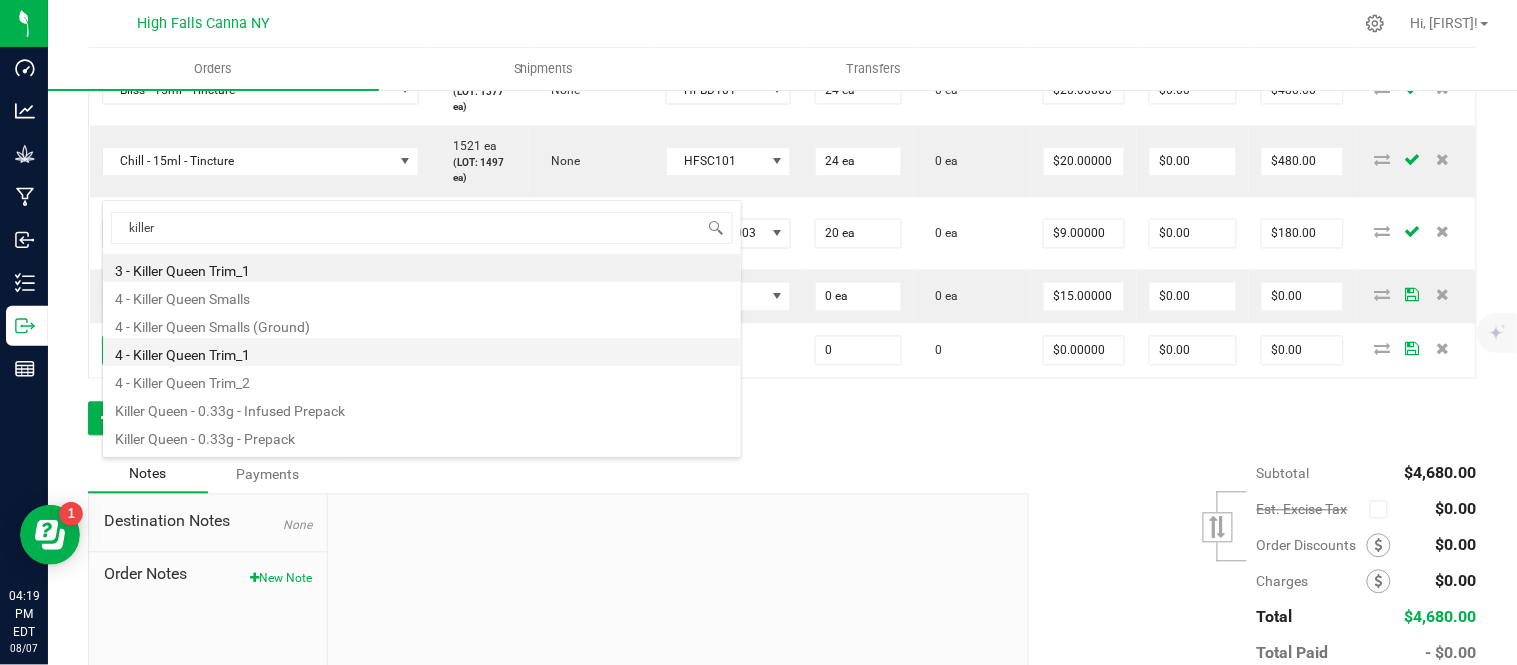 scroll, scrollTop: 107, scrollLeft: 0, axis: vertical 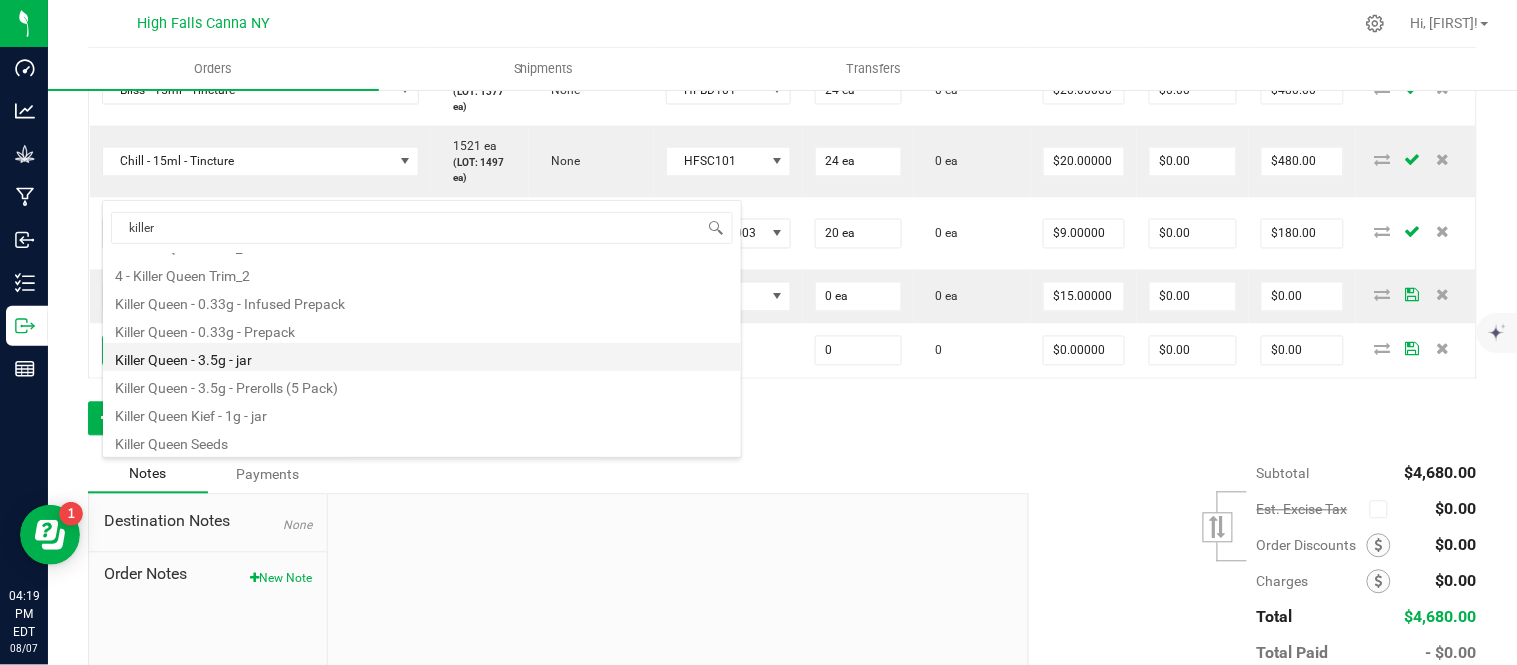 click on "Killer Queen - 3.5g - jar" at bounding box center [422, 357] 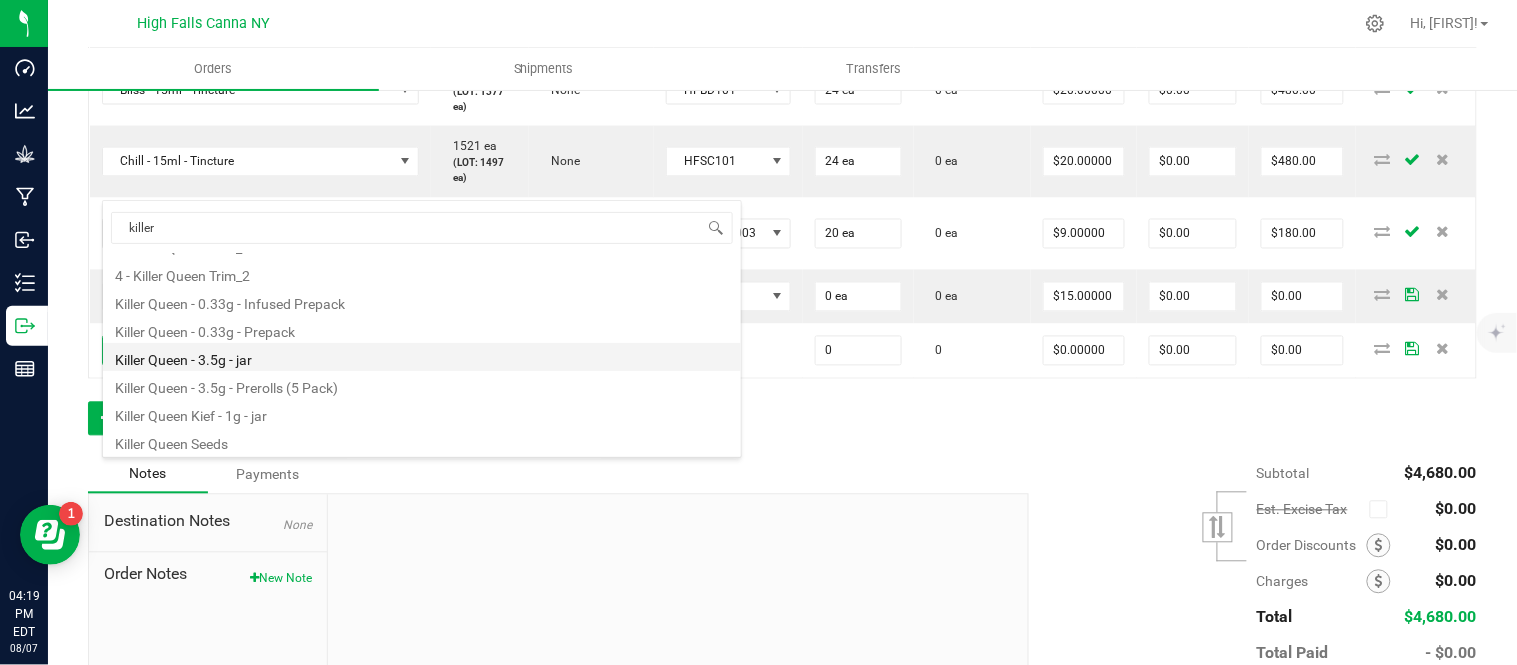 type on "0 ea" 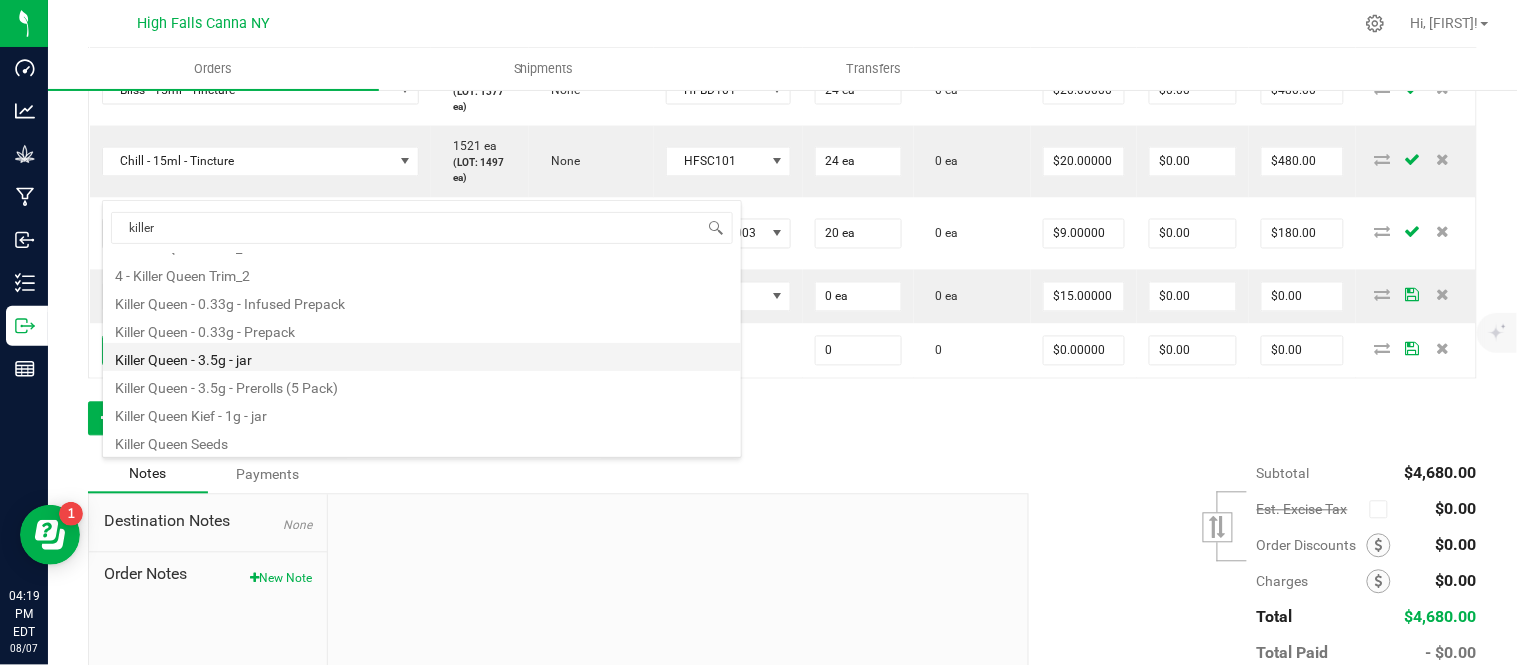 type on "$15.00000" 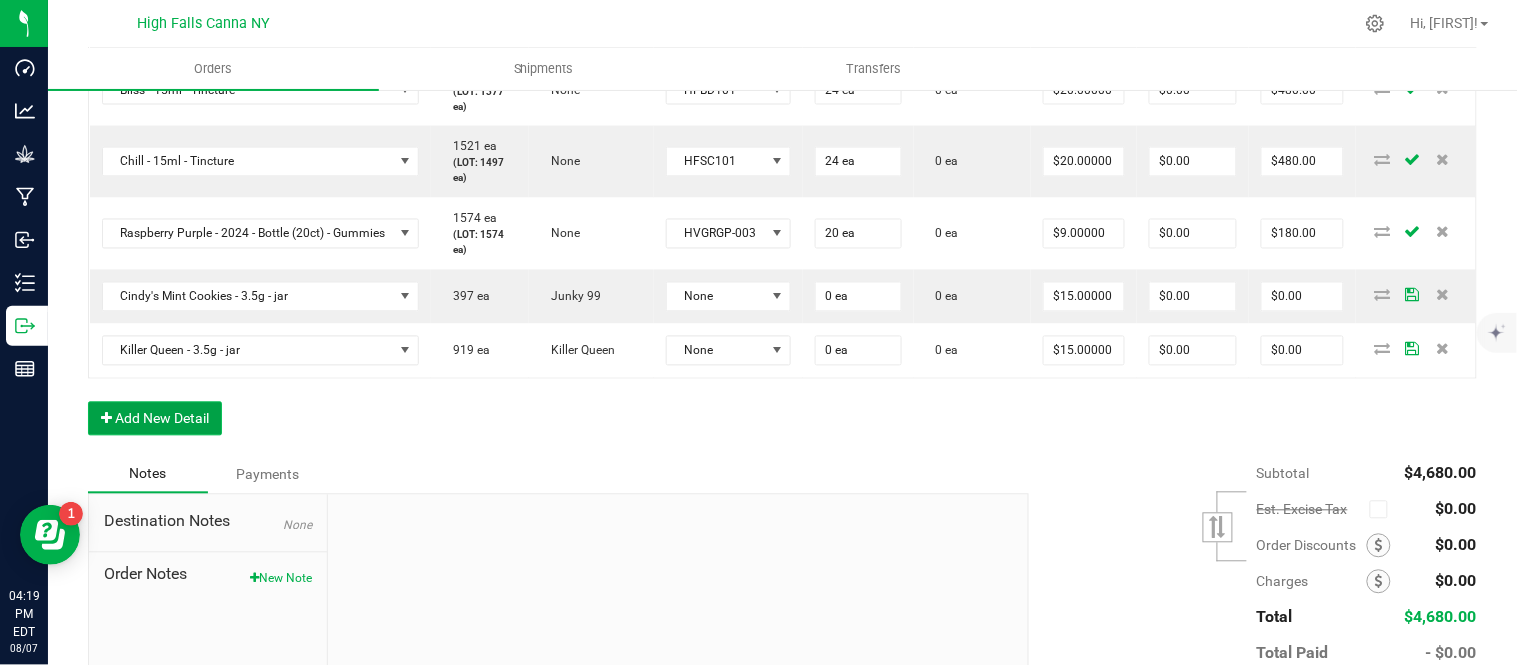 click on "Add New Detail" at bounding box center [155, 419] 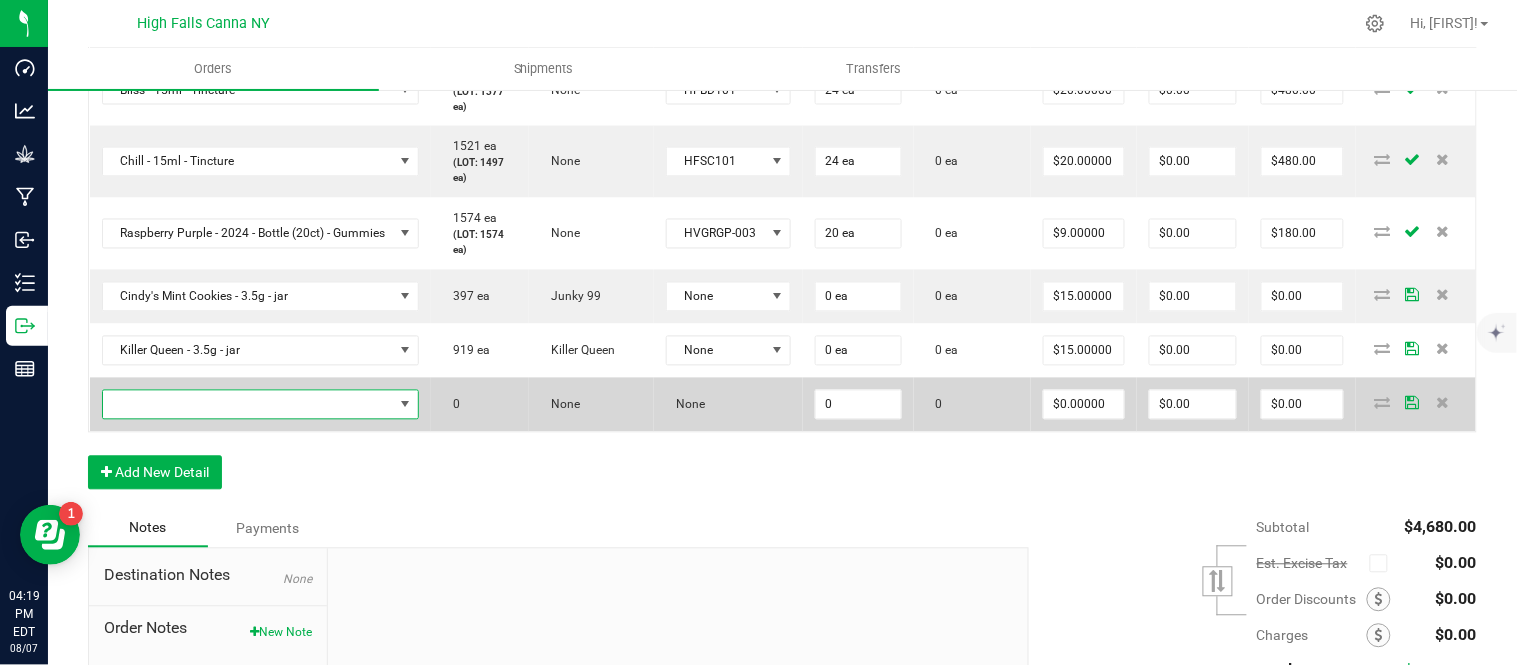 click at bounding box center (248, 405) 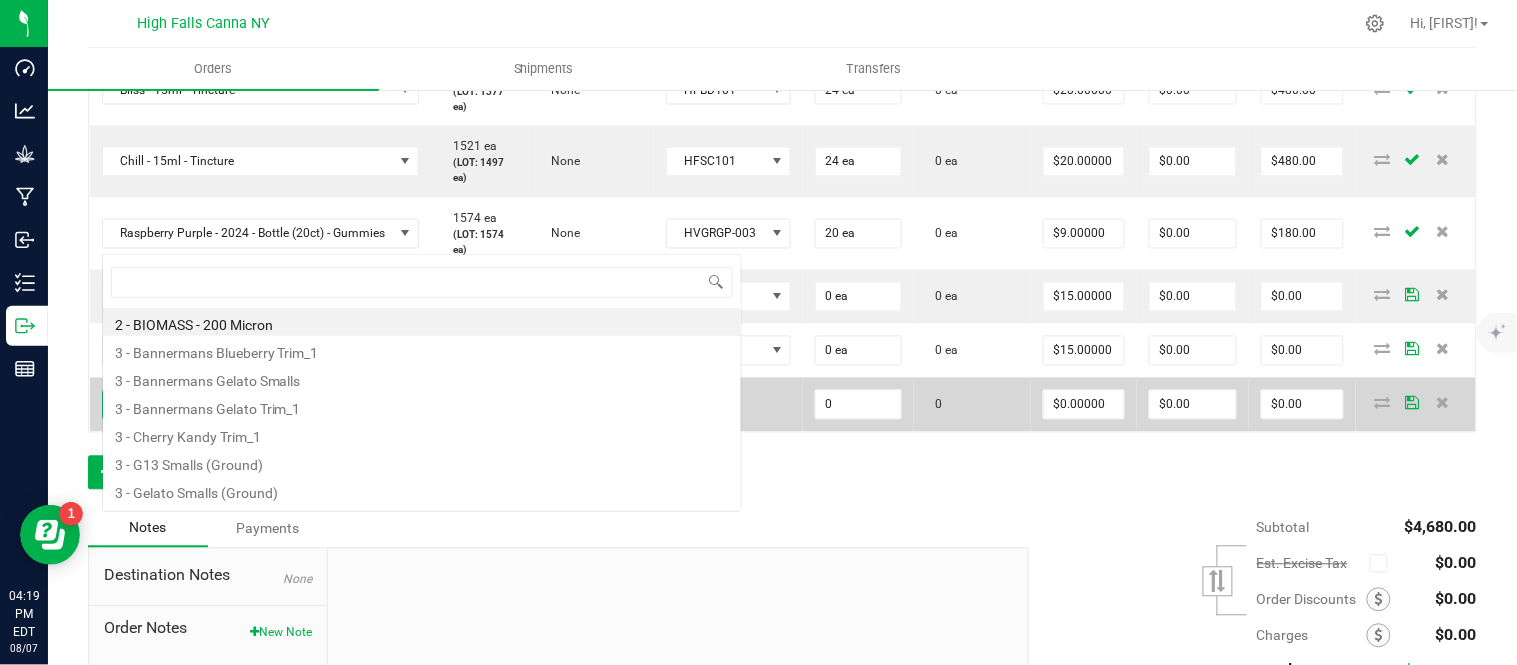 scroll, scrollTop: 0, scrollLeft: 0, axis: both 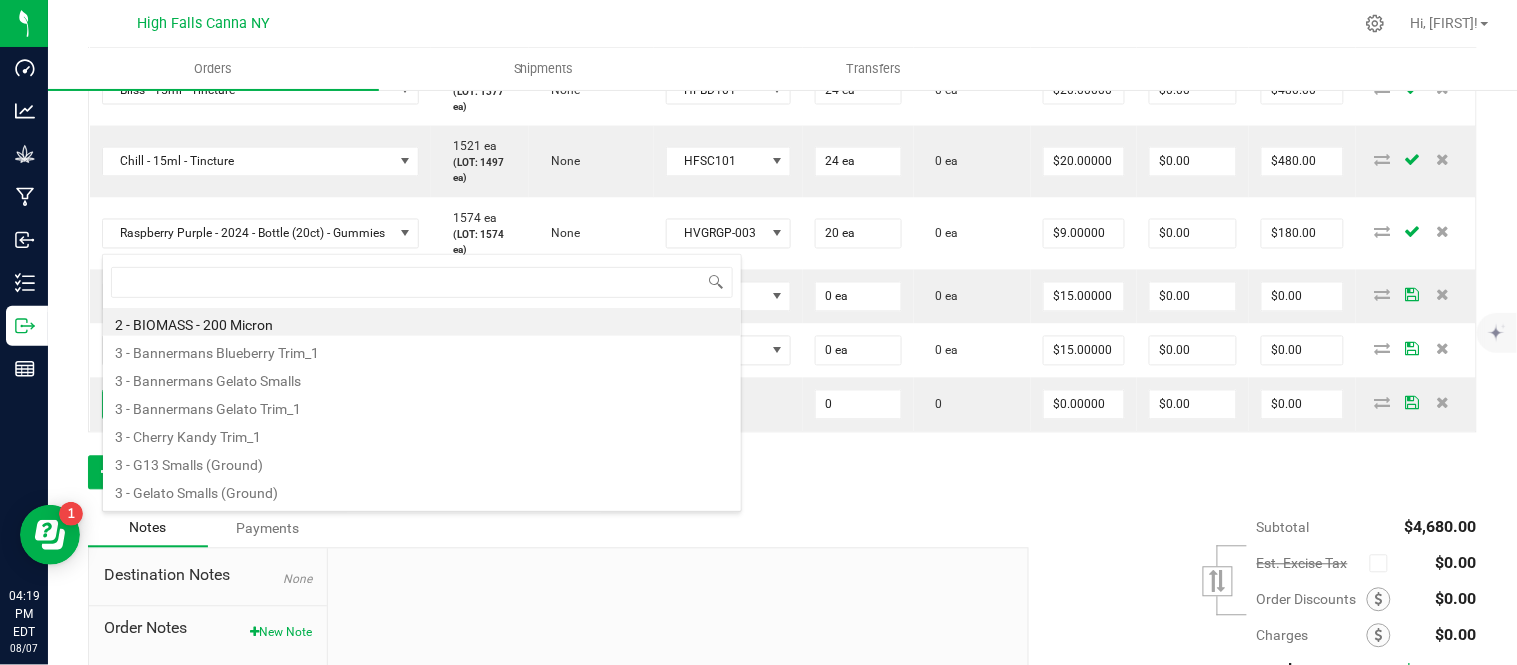 click on "Order Details Print All Labels Item  Sellable  Strain  Lot Number  Qty Ordered Qty Allocated Unit Price Line Discount Total Actions Cindy's Mint Cookies - 3.5g - jar  469 ea   (LOT: 397 ea)   Junky 99  24-F0038-1 72 ea  0 ea  $15.00000 $0.00 $1,080.00 Killer Queen - 3.5g - jar  991 ea   (LOT: 919 ea)   Killer Queen  24-F0006-3 72 ea  0 ea  $15.00000 $0.00 $1,080.00 Headband 99 - 3.5g - jar  1858 ea   (LOT: 1786 ea)   Headband 99  24-F0039-1 72 ea  0 ea  $15.00000 $0.00 $1,080.00 Blissful Blaze - 1g - Preroll (1)  153 ea   (LOT: 53 ea)   None  25-PR1000-1 50 ea  0 ea  $6.00000 $0.00 $300.00 Bliss - 15ml - Tincture  1377 ea   (LOT: 1377 ea)   None  HFBD101 24 ea  0 ea  $20.00000 $0.00 $480.00 Chill - 15ml - Tincture  1521 ea   (LOT: 1497 ea)   None  HFSC101 24 ea  0 ea  $20.00000 $0.00 $480.00 Raspberry Purple - 2024 - Bottle (20ct) - Gummies  1574 ea   (LOT: 1574 ea)   None  HVGRGP-003 20 ea  0 ea  $9.00000 $0.00 $180.00 Cindy's Mint Cookies - 3.5g - jar  397 ea   Junky 99  0" at bounding box center (782, 108) 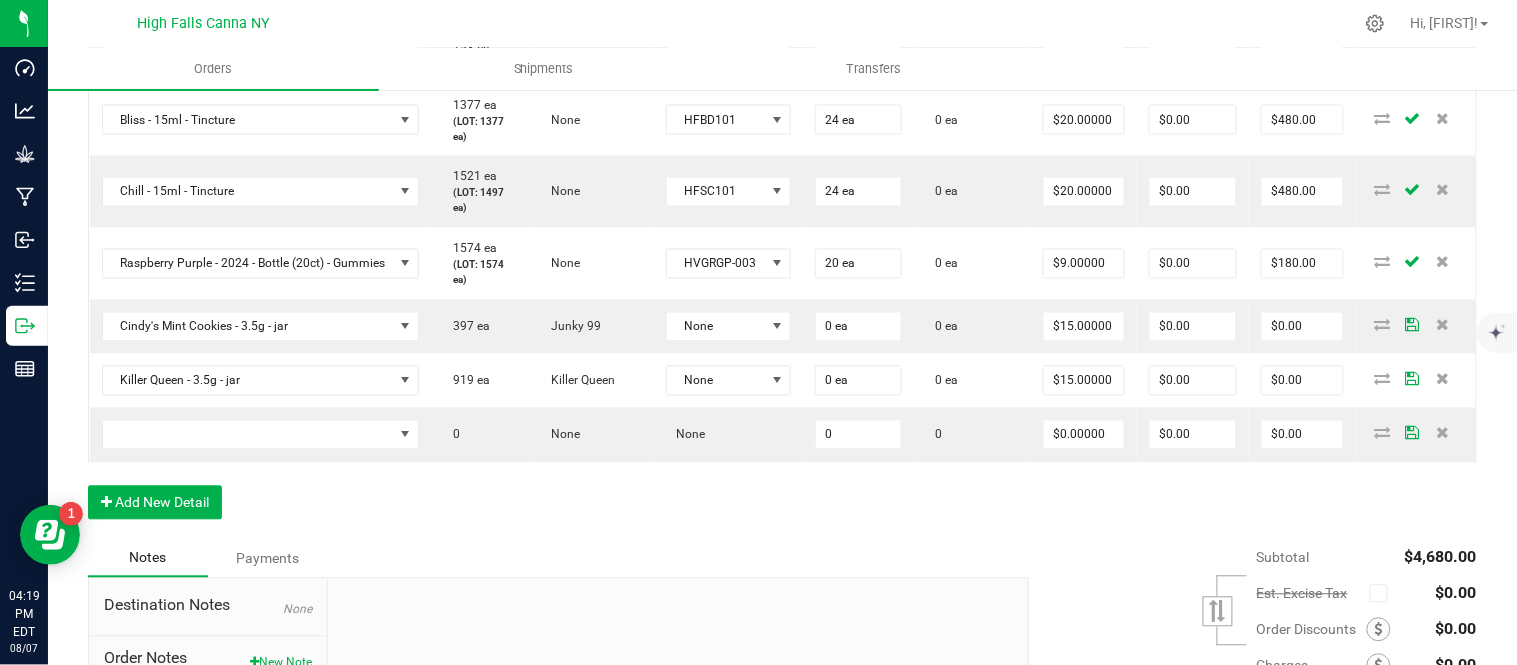 scroll, scrollTop: 888, scrollLeft: 0, axis: vertical 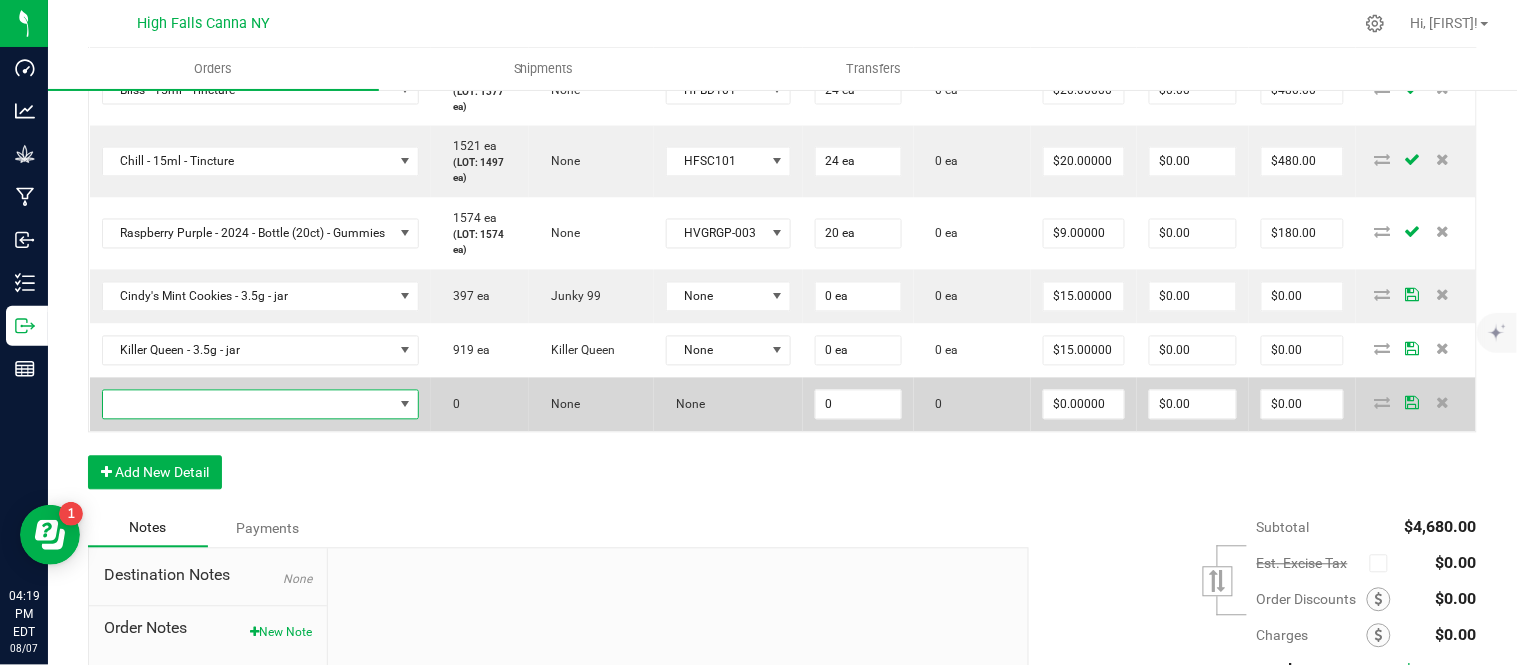 click at bounding box center (248, 405) 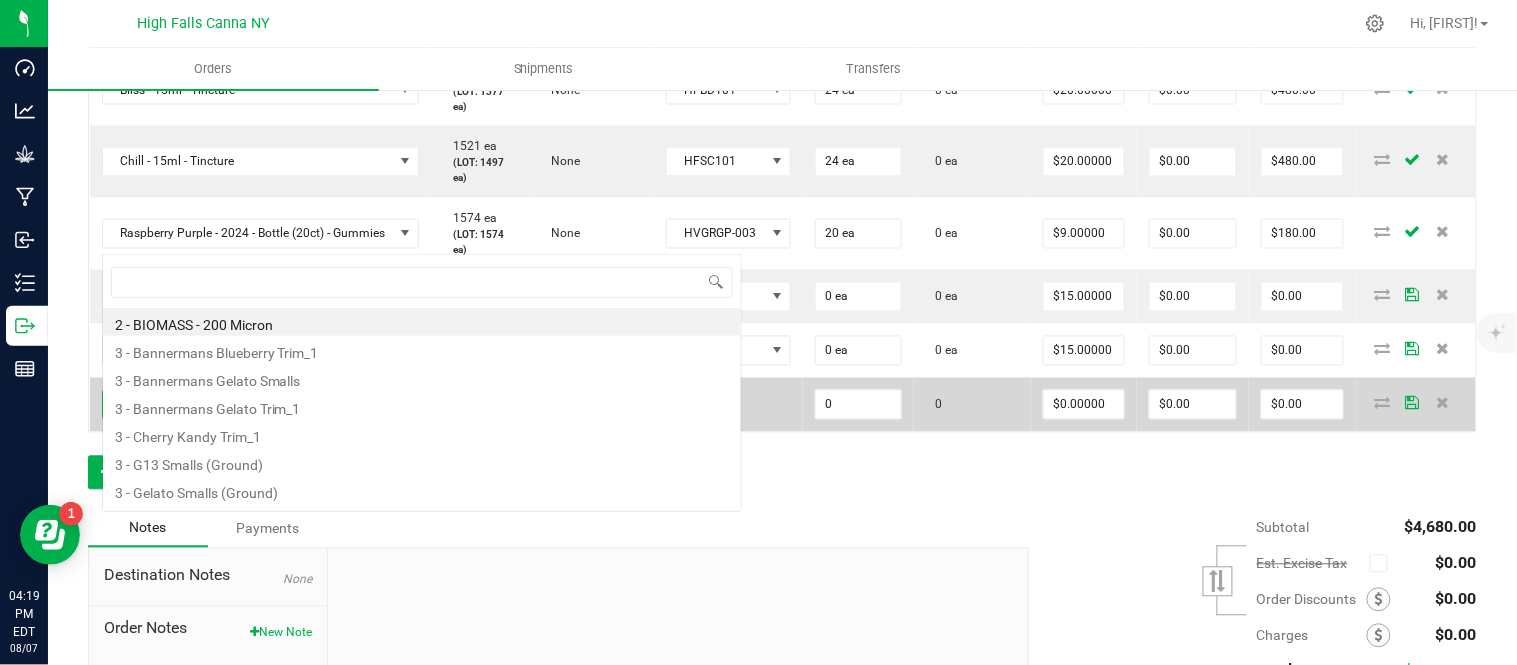 scroll, scrollTop: 0, scrollLeft: 0, axis: both 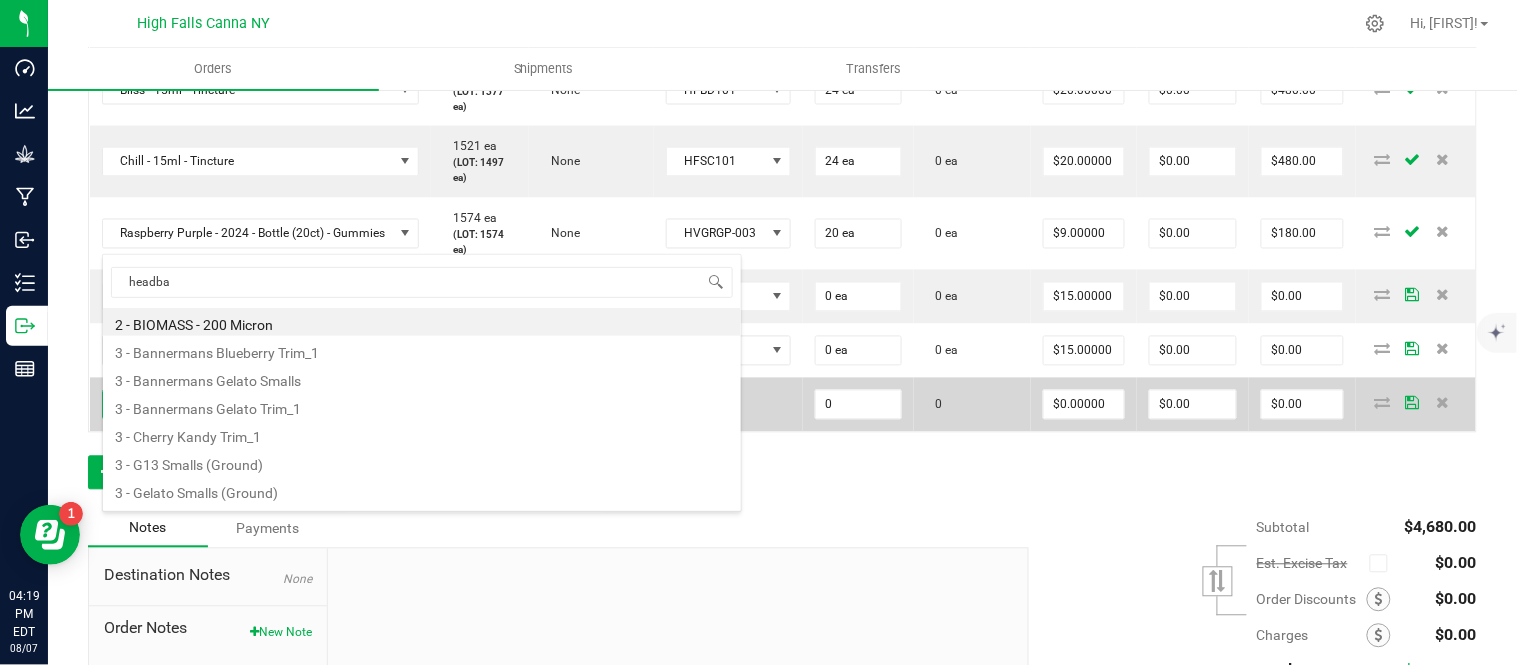type on "headban" 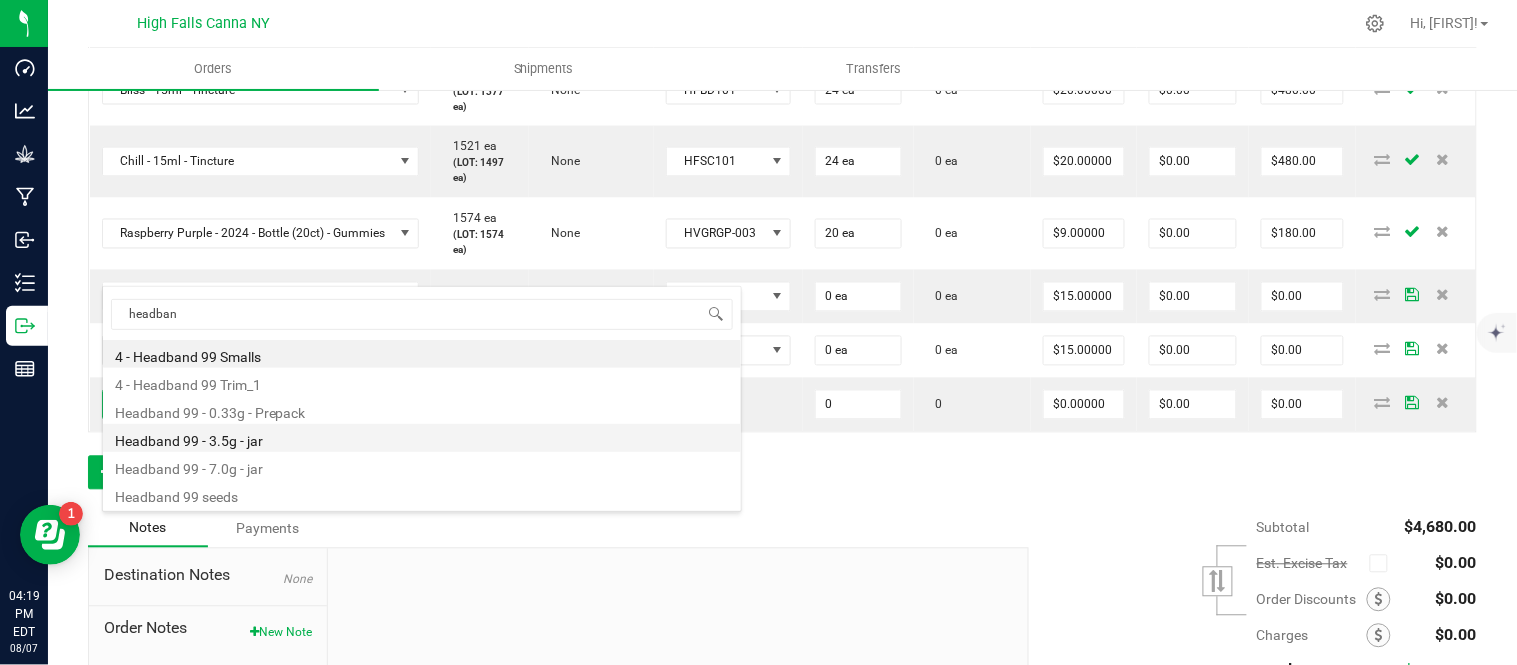 click on "Headband 99 - 3.5g - jar" at bounding box center [422, 438] 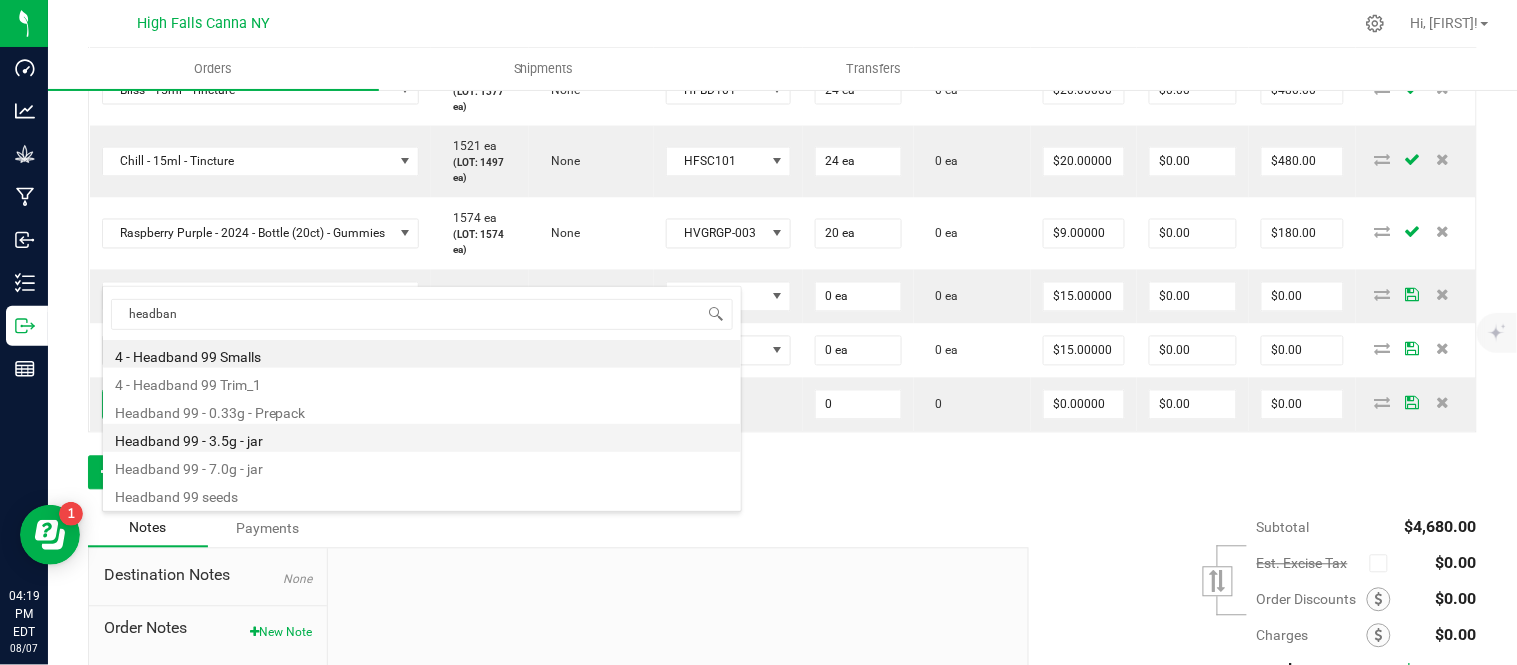 type on "0 ea" 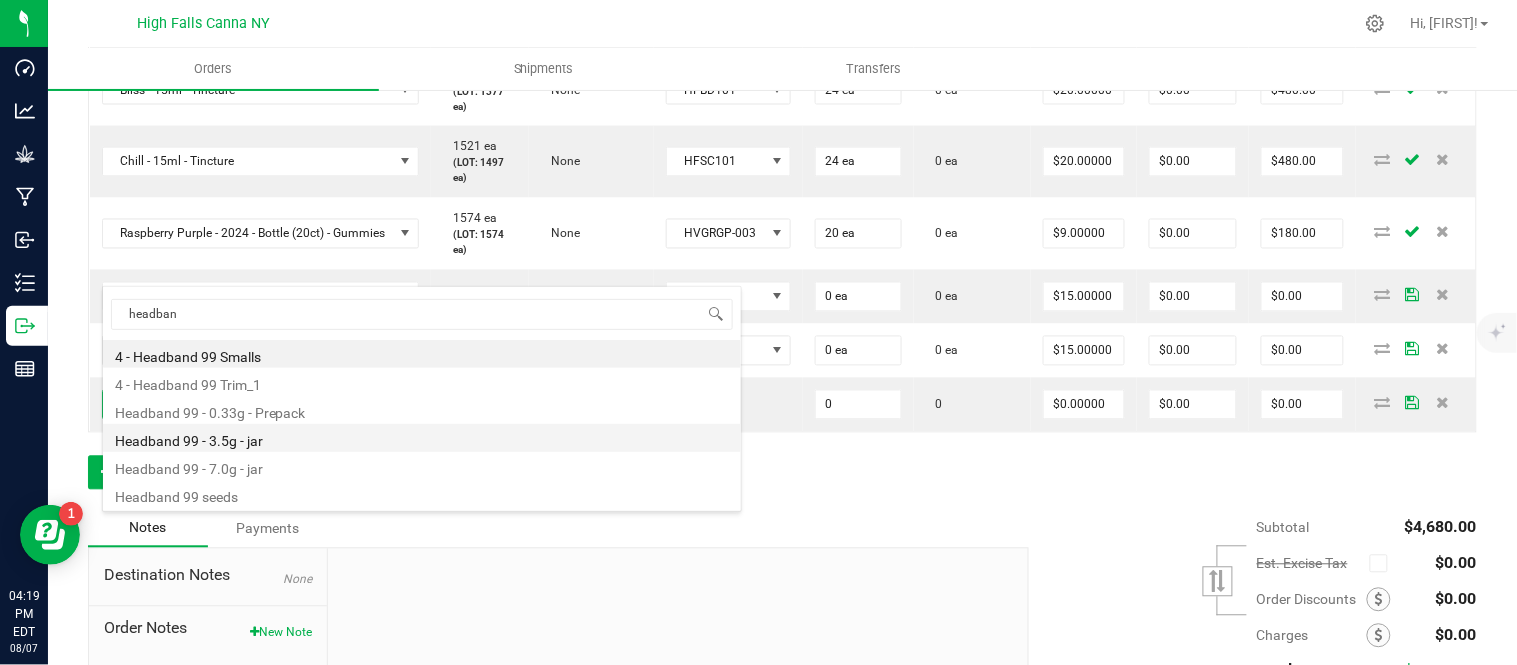 type on "$15.00000" 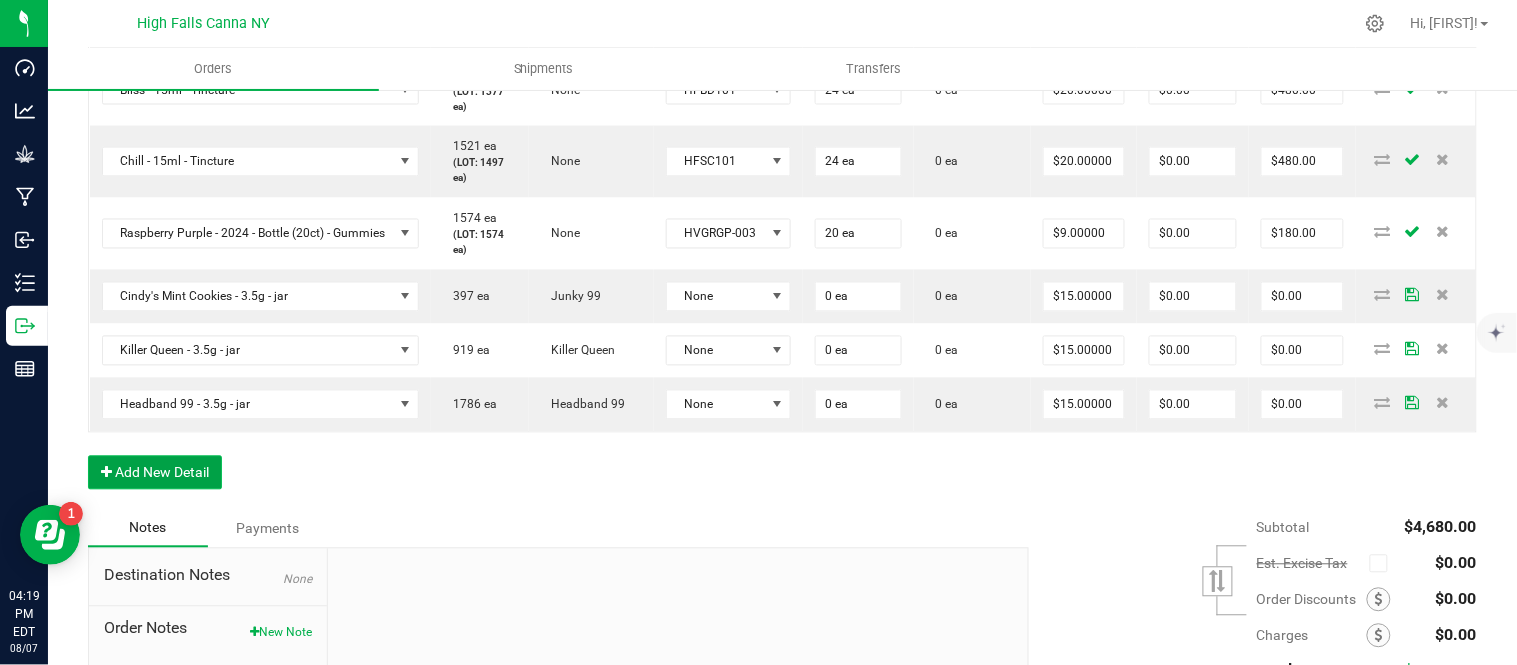 click on "Add New Detail" at bounding box center (155, 473) 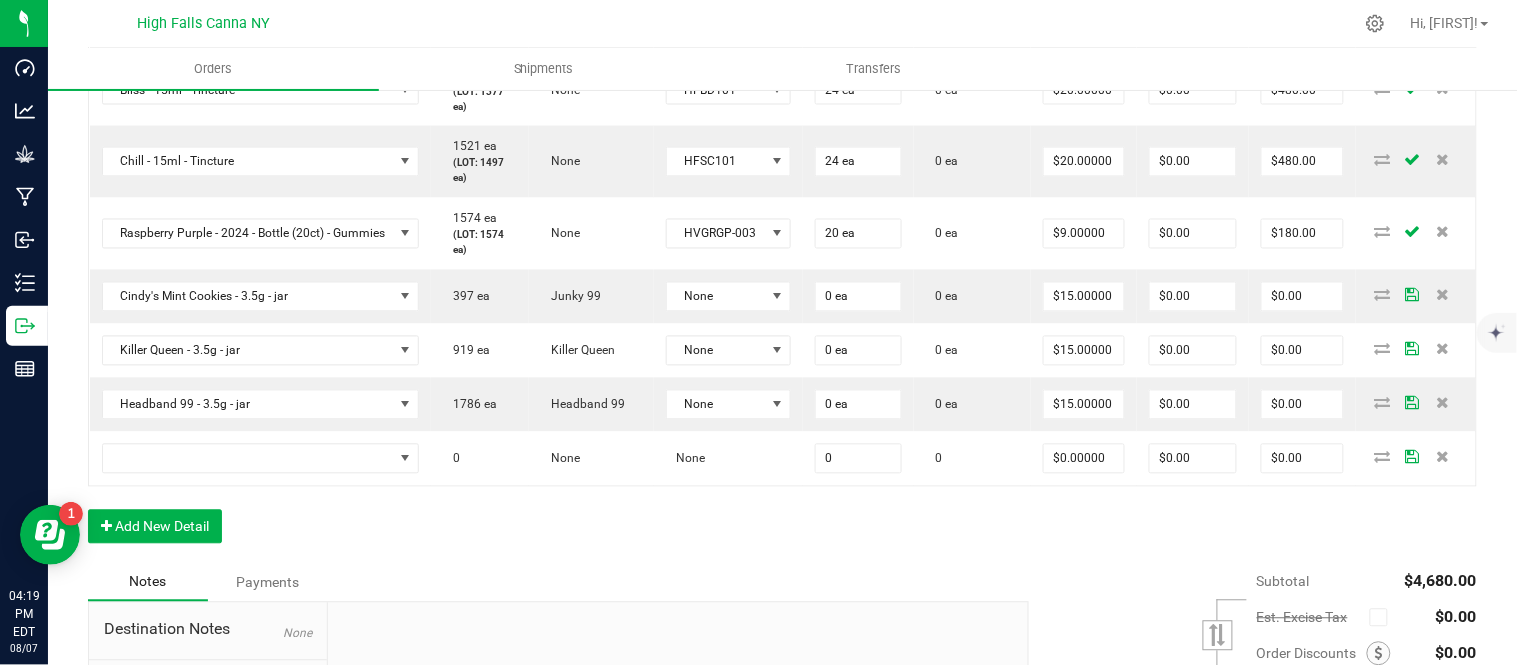 click on "Order Details Print All Labels Item  Sellable  Strain  Lot Number  Qty Ordered Qty Allocated Unit Price Line Discount Total Actions Cindy's Mint Cookies - 3.5g - jar  469 ea   (LOT: 397 ea)   Junky 99  24-F0038-1 72 ea  0 ea  $15.00000 $0.00 $1,080.00 Killer Queen - 3.5g - jar  991 ea   (LOT: 919 ea)   Killer Queen  24-F0006-3 72 ea  0 ea  $15.00000 $0.00 $1,080.00 Headband 99 - 3.5g - jar  1858 ea   (LOT: 1786 ea)   Headband 99  24-F0039-1 72 ea  0 ea  $15.00000 $0.00 $1,080.00 Blissful Blaze - 1g - Preroll (1)  153 ea   (LOT: 53 ea)   None  25-PR1000-1 50 ea  0 ea  $6.00000 $0.00 $300.00 Bliss - 15ml - Tincture  1377 ea   (LOT: 1377 ea)   None  HFBD101 24 ea  0 ea  $20.00000 $0.00 $480.00 Chill - 15ml - Tincture  1521 ea   (LOT: 1497 ea)   None  HFSC101 24 ea  0 ea  $20.00000 $0.00 $480.00 Raspberry Purple - 2024 - Bottle (20ct) - Gummies  1574 ea   (LOT: 1574 ea)   None  HVGRGP-003 20 ea  0 ea  $9.00000 $0.00 $180.00 Cindy's Mint Cookies - 3.5g - jar  397 ea   Junky 99  0" at bounding box center (782, 135) 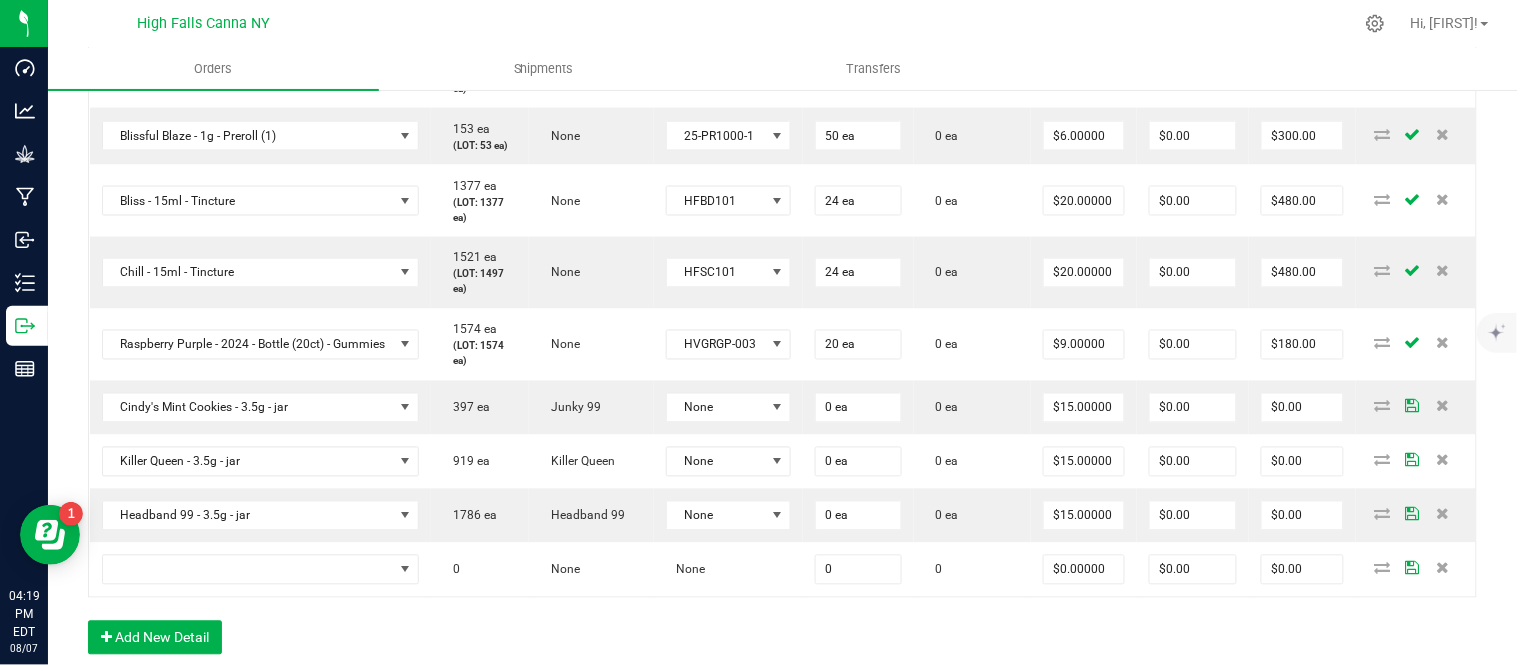 scroll, scrollTop: 1000, scrollLeft: 0, axis: vertical 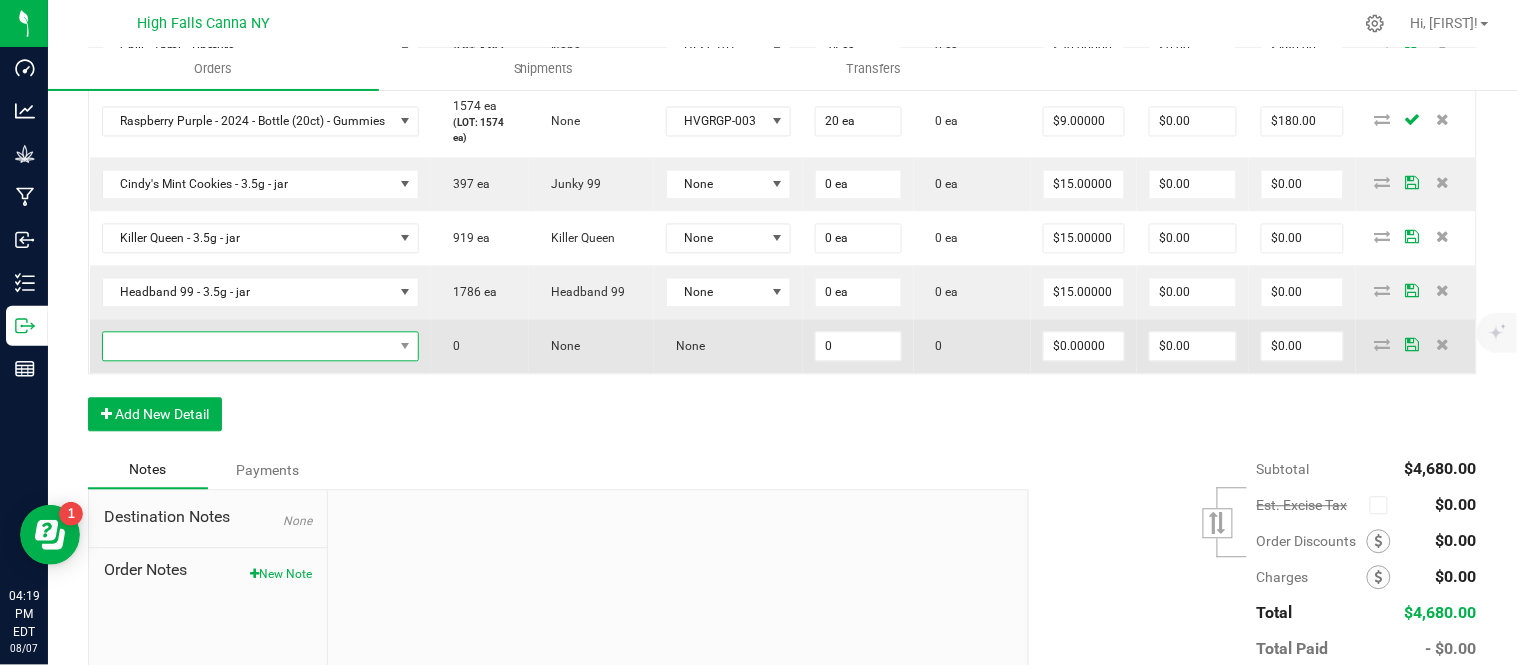 click at bounding box center (248, 347) 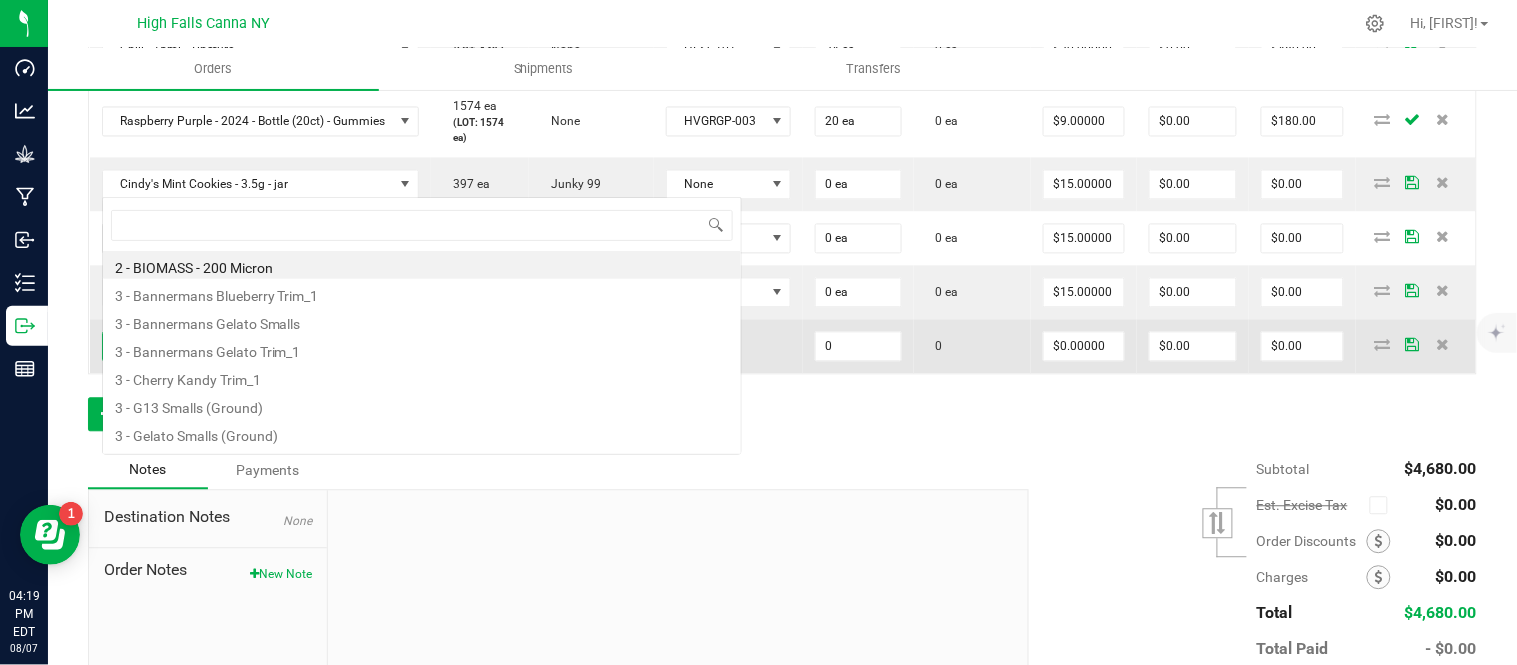 scroll, scrollTop: 0, scrollLeft: 0, axis: both 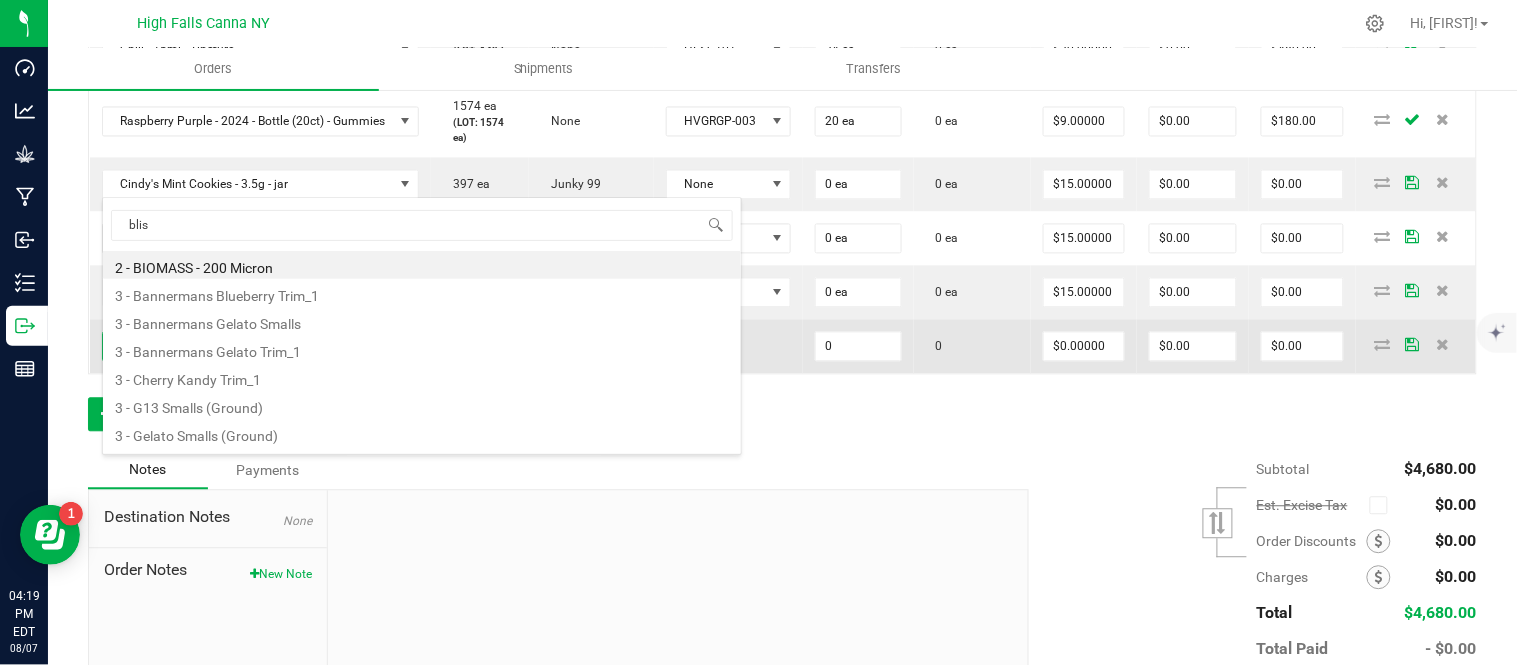 type on "bliss" 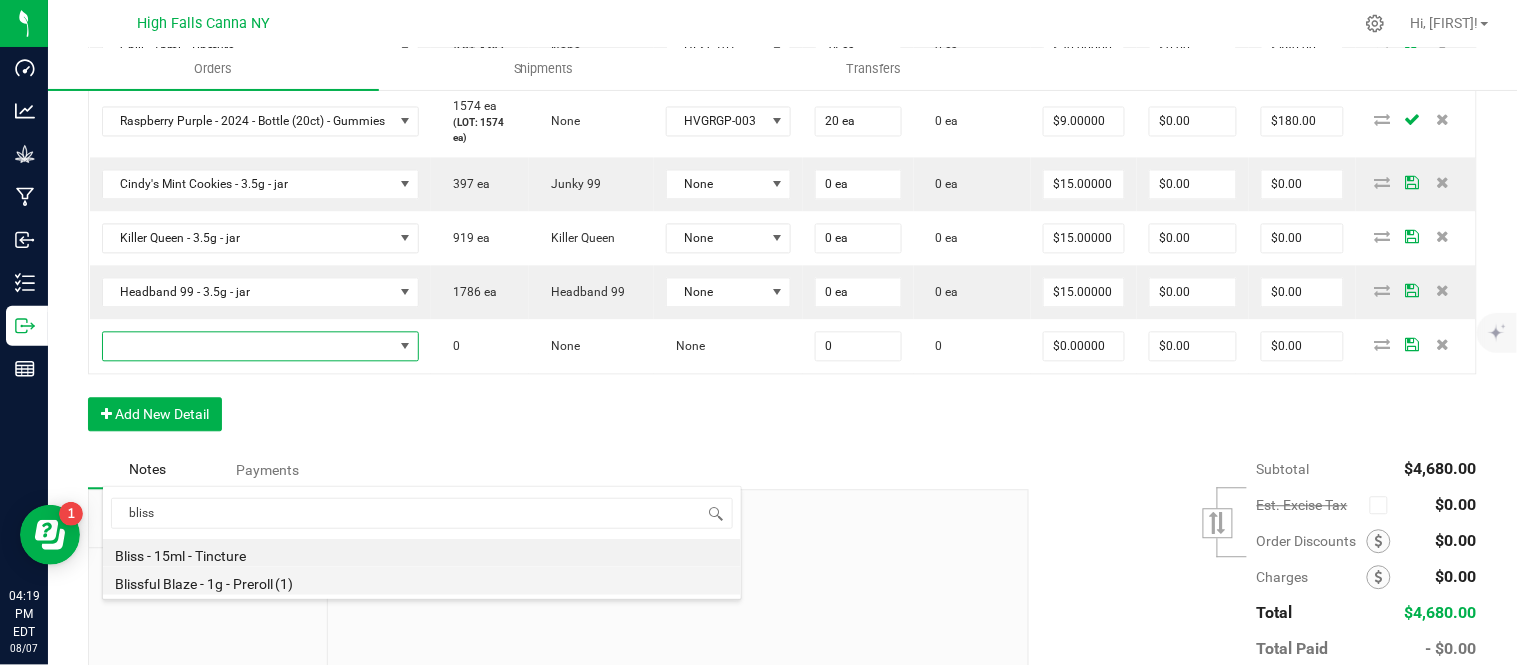 click on "Blissful Blaze - 1g - Preroll (1)" at bounding box center [422, 581] 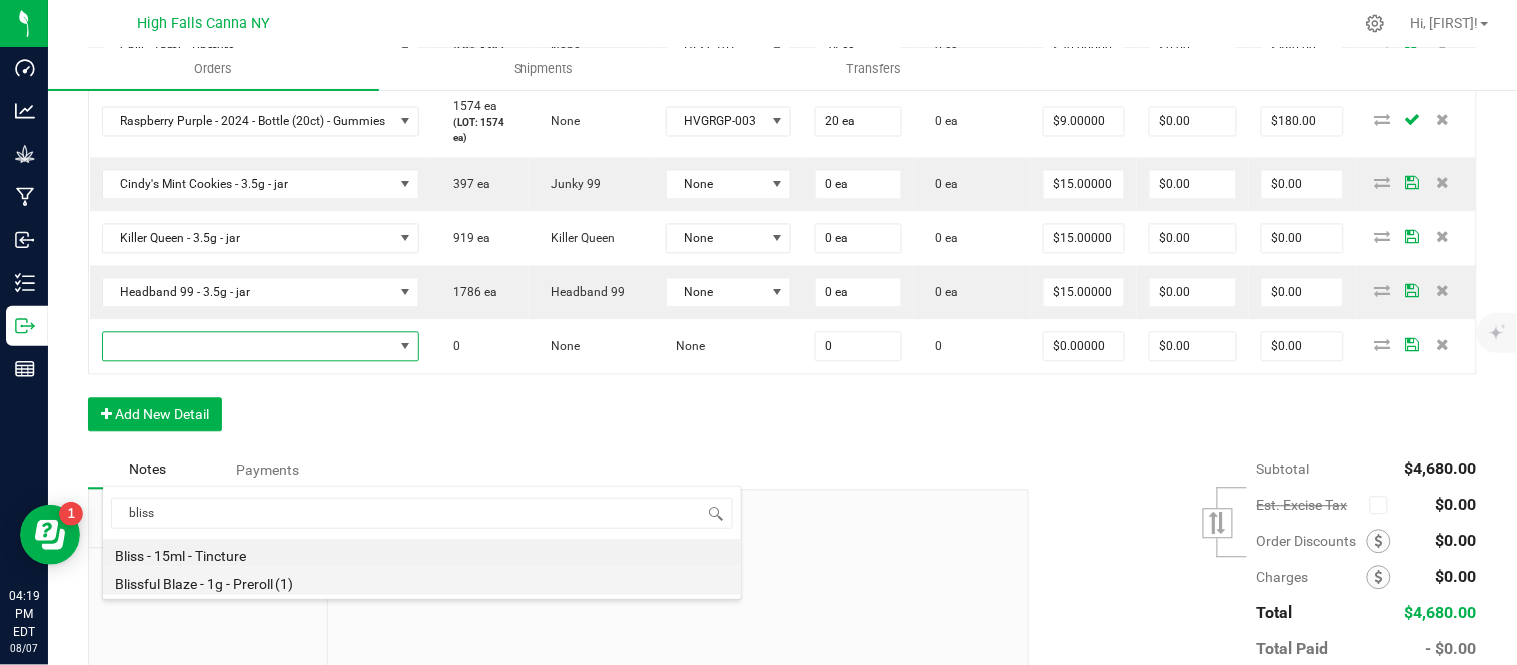 type on "0 ea" 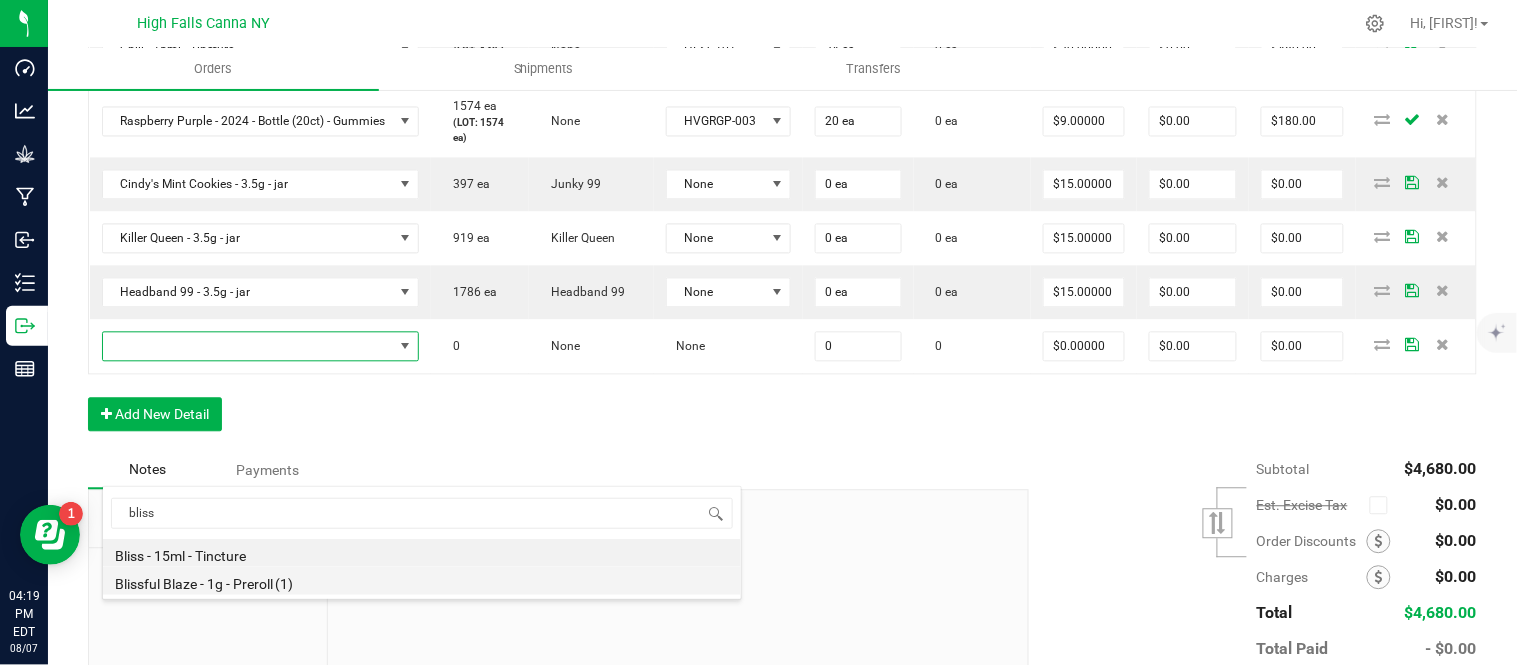 type on "$6.00000" 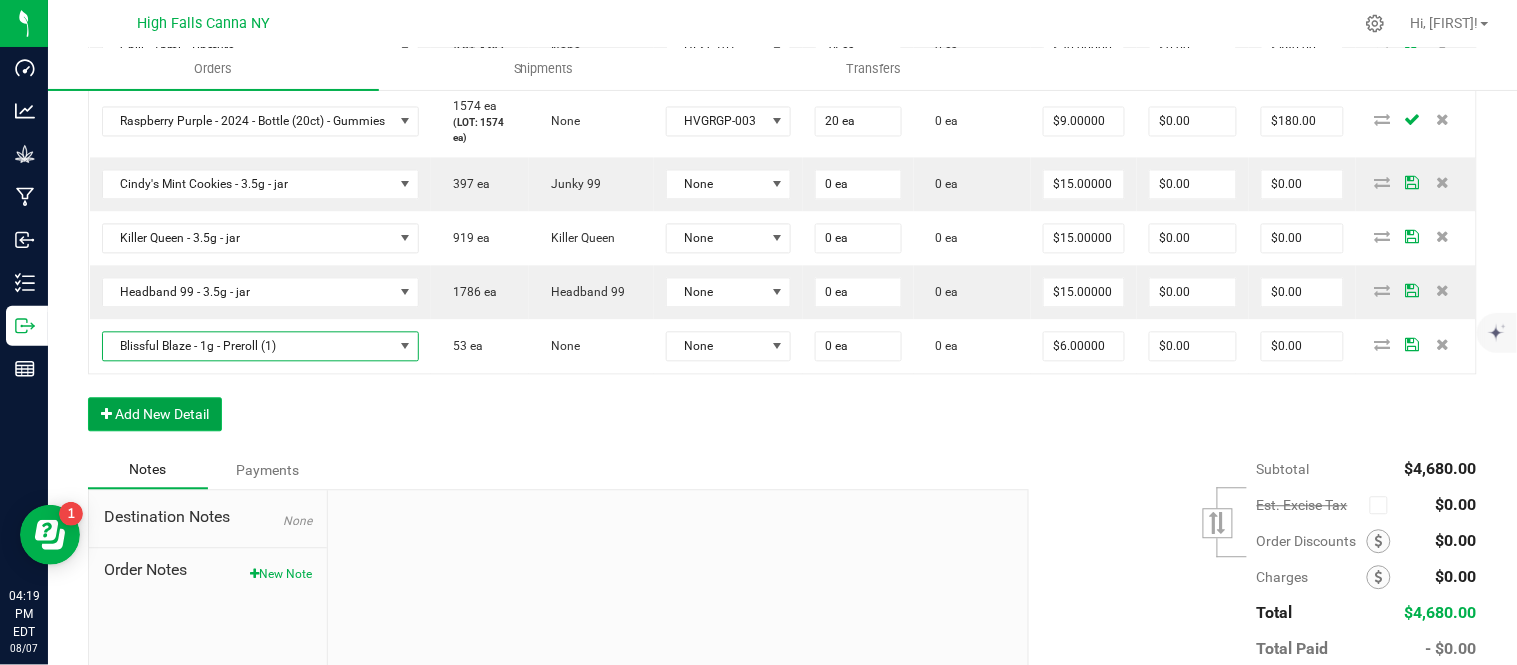 click on "Add New Detail" at bounding box center (155, 415) 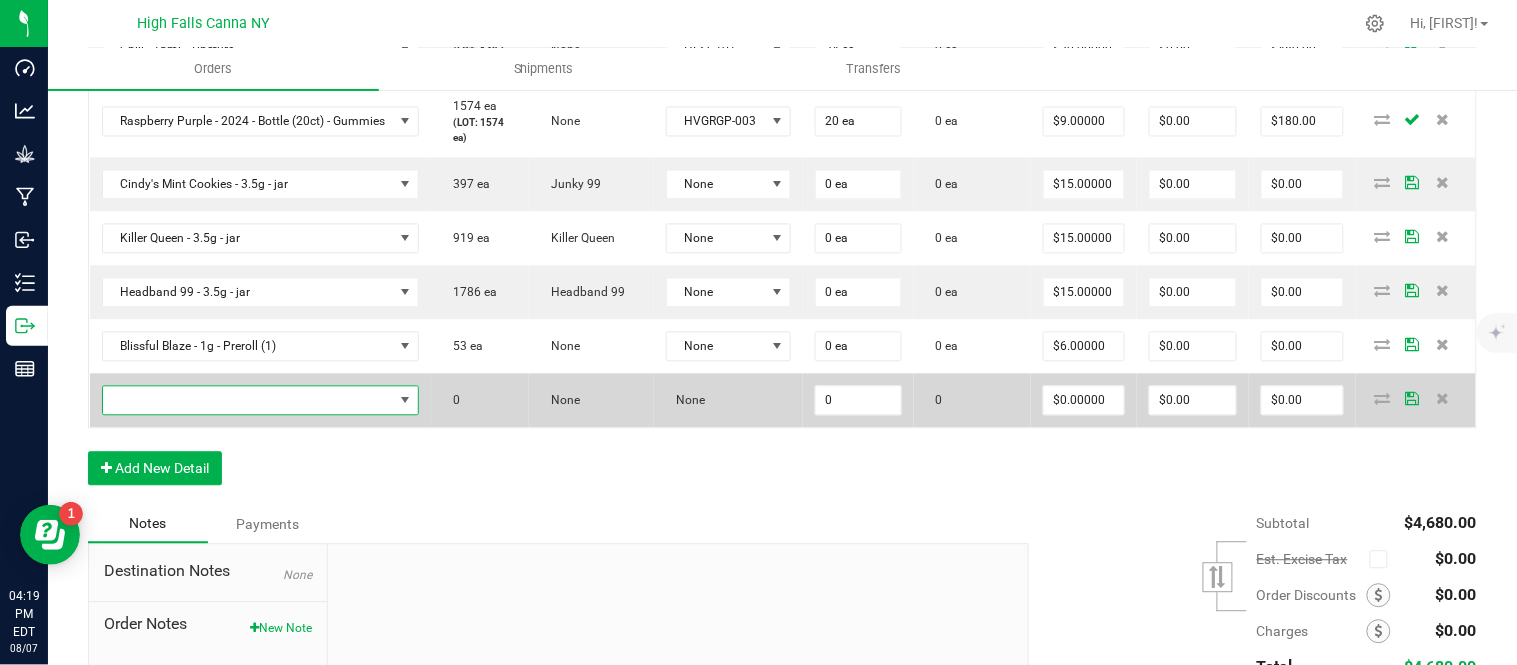 click at bounding box center [248, 401] 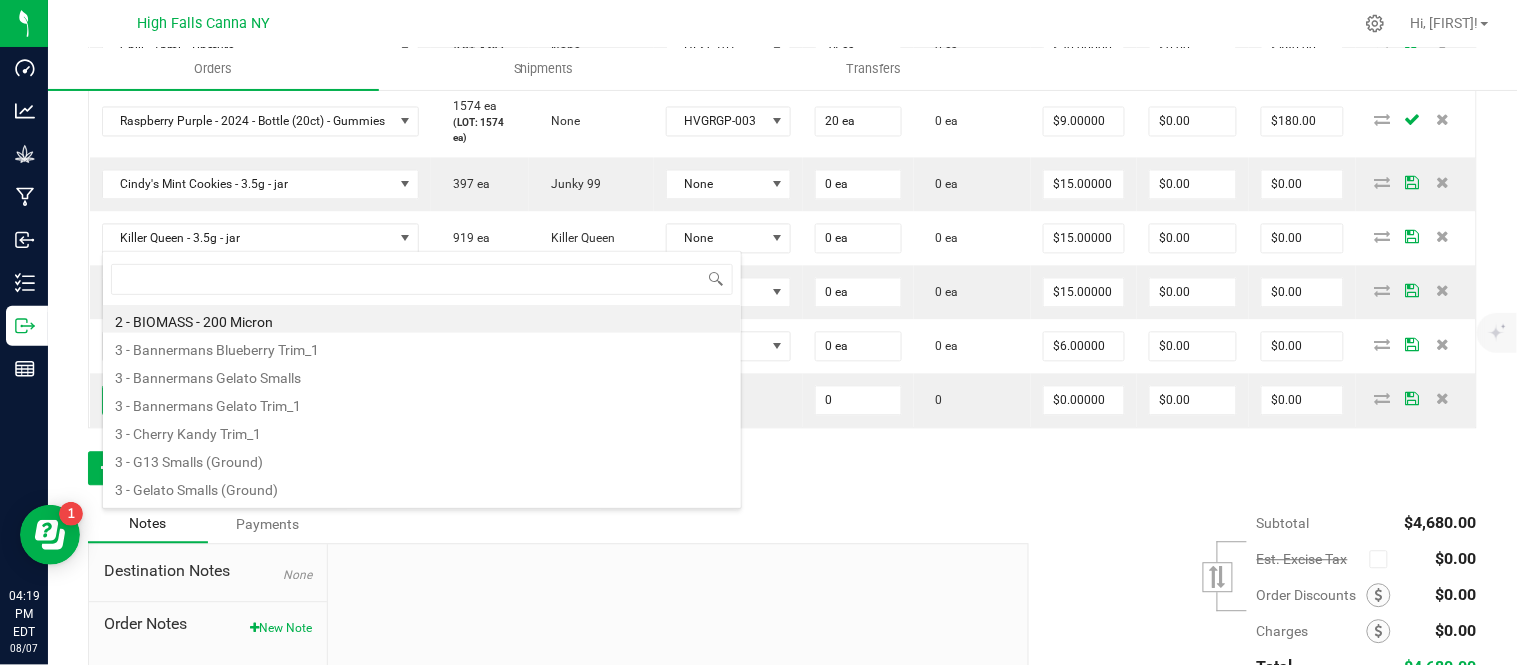 scroll, scrollTop: 99970, scrollLeft: 99661, axis: both 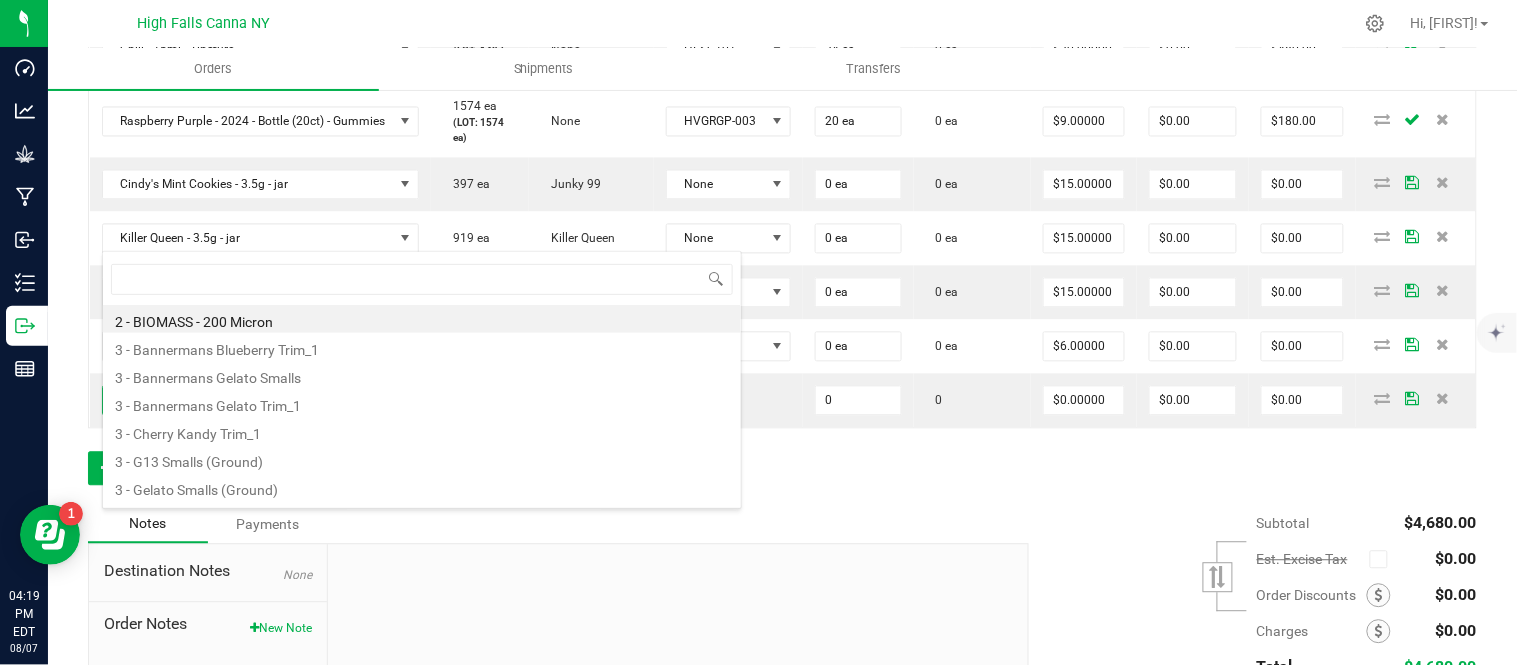 click on "Order Details Print All Labels Item  Sellable  Strain  Lot Number  Qty Ordered Qty Allocated Unit Price Line Discount Total Actions Cindy's Mint Cookies - 3.5g - jar  469 ea   (LOT: 397 ea)   Junky 99  24-F0038-1 72 ea  0 ea  $15.00000 $0.00 $1,080.00 Killer Queen - 3.5g - jar  991 ea   (LOT: 919 ea)   Killer Queen  24-F0006-3 72 ea  0 ea  $15.00000 $0.00 $1,080.00 Headband 99 - 3.5g - jar  1858 ea   (LOT: 1786 ea)   Headband 99  24-F0039-1 72 ea  0 ea  $15.00000 $0.00 $1,080.00 Blissful Blaze - 1g - Preroll (1)  153 ea   (LOT: 53 ea)   None  25-PR1000-1 50 ea  0 ea  $6.00000 $0.00 $300.00 Bliss - 15ml - Tincture  1377 ea   (LOT: 1377 ea)   None  HFBD101 24 ea  0 ea  $20.00000 $0.00 $480.00 Chill - 15ml - Tincture  1521 ea   (LOT: 1497 ea)   None  HFSC101 24 ea  0 ea  $20.00000 $0.00 $480.00 Raspberry Purple - 2024 - Bottle (20ct) - Gummies  1574 ea   (LOT: 1574 ea)   None  HVGRGP-003 20 ea  0 ea  $9.00000 $0.00 $180.00 Cindy's Mint Cookies - 3.5g - jar  397 ea   Junky 99  0" at bounding box center [782, 50] 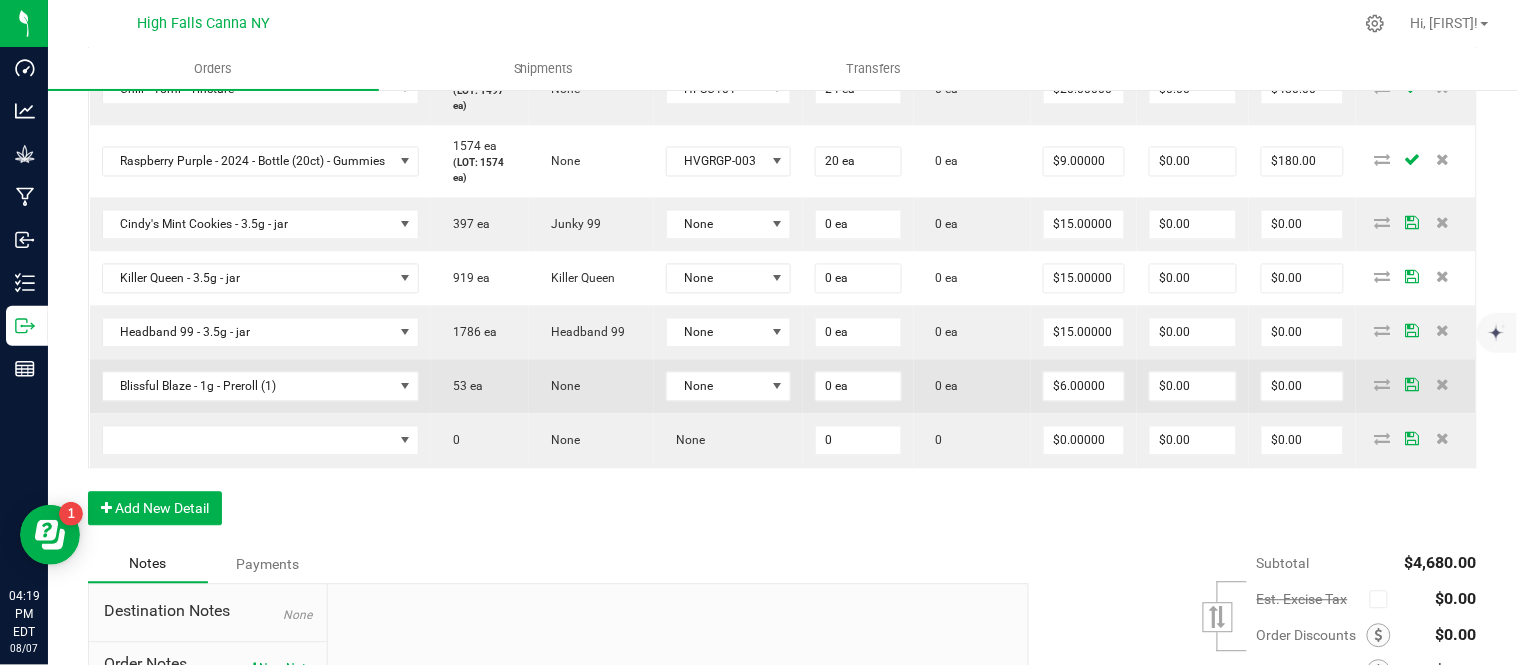 scroll, scrollTop: 1000, scrollLeft: 0, axis: vertical 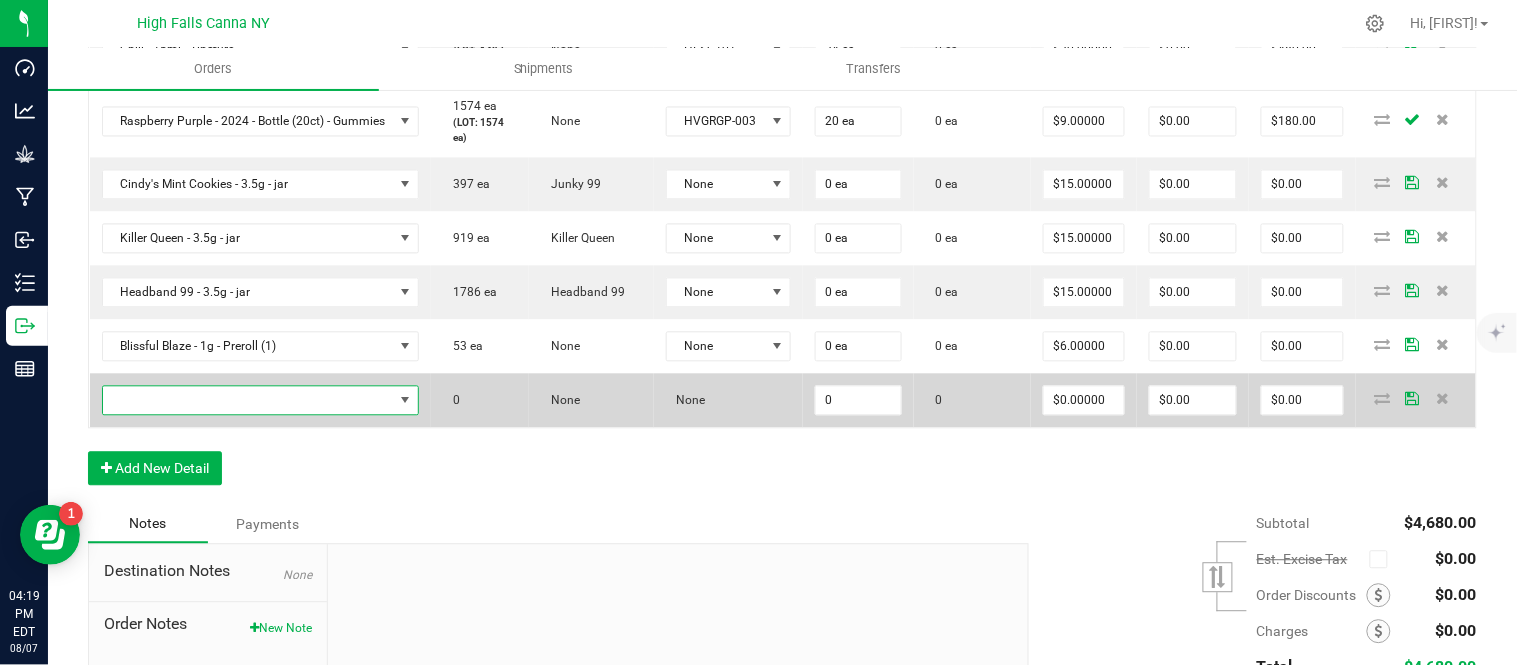click at bounding box center (248, 401) 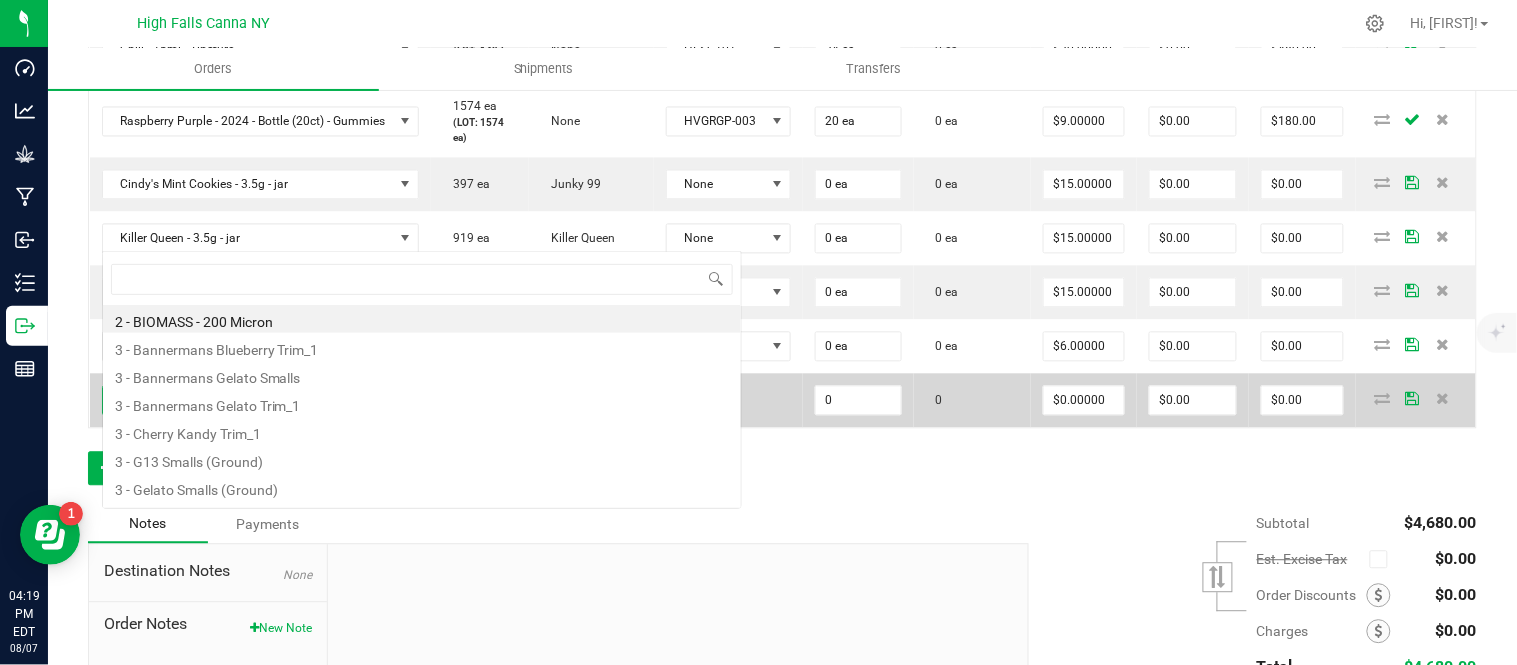 scroll, scrollTop: 99970, scrollLeft: 99661, axis: both 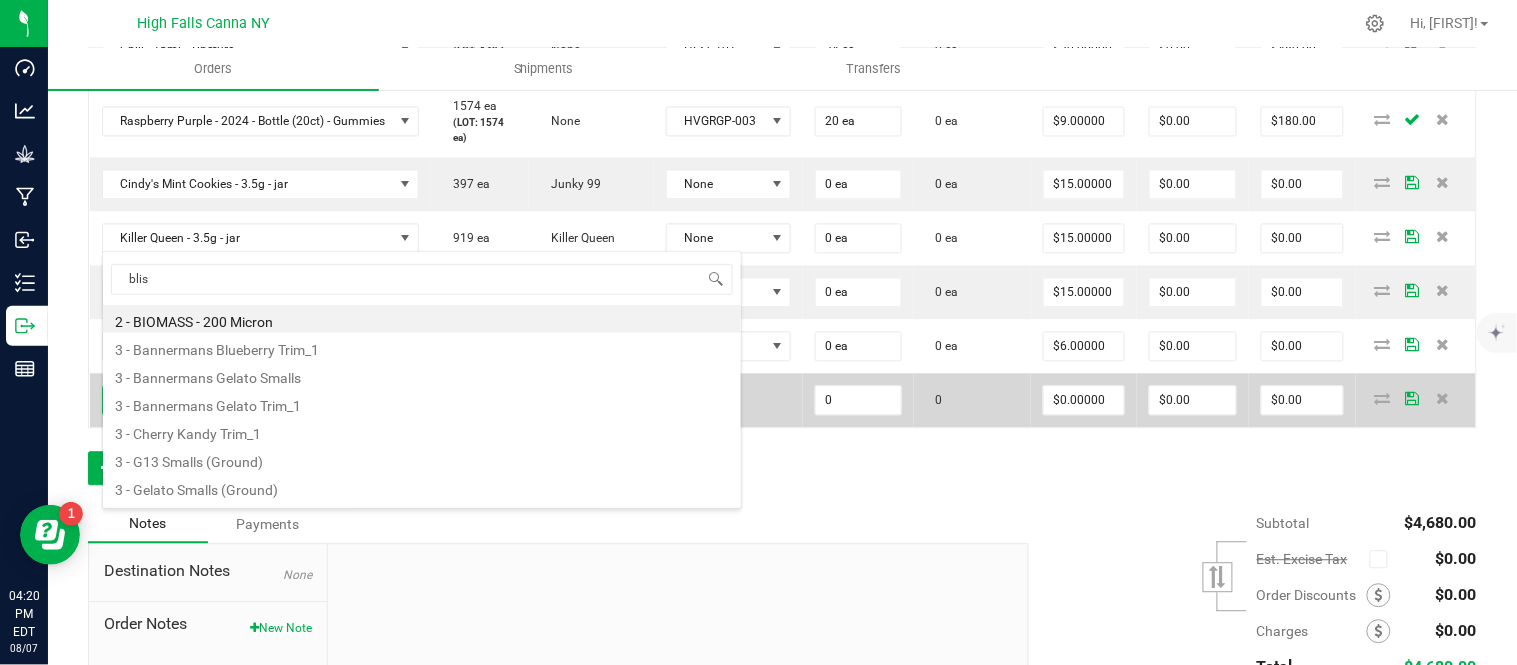 type on "bliss" 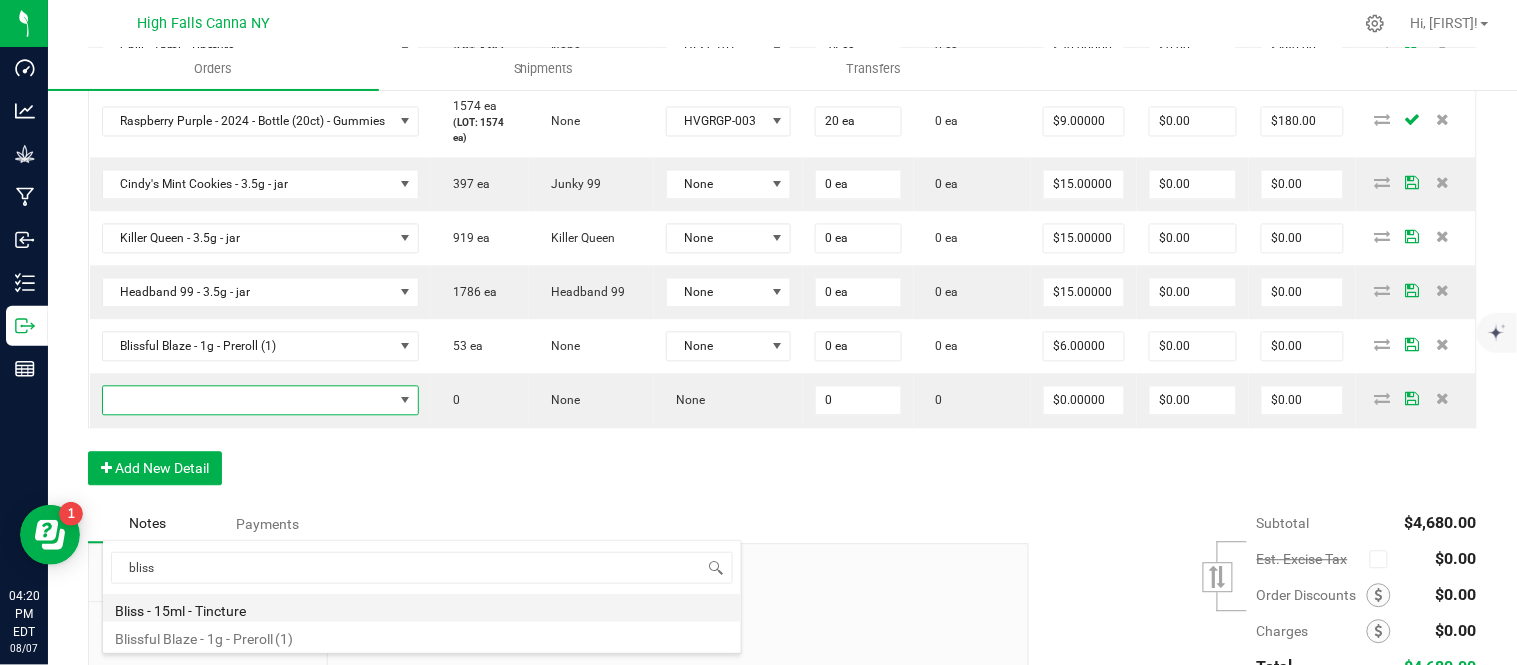 click on "Bliss - 15ml - Tincture" at bounding box center (422, 608) 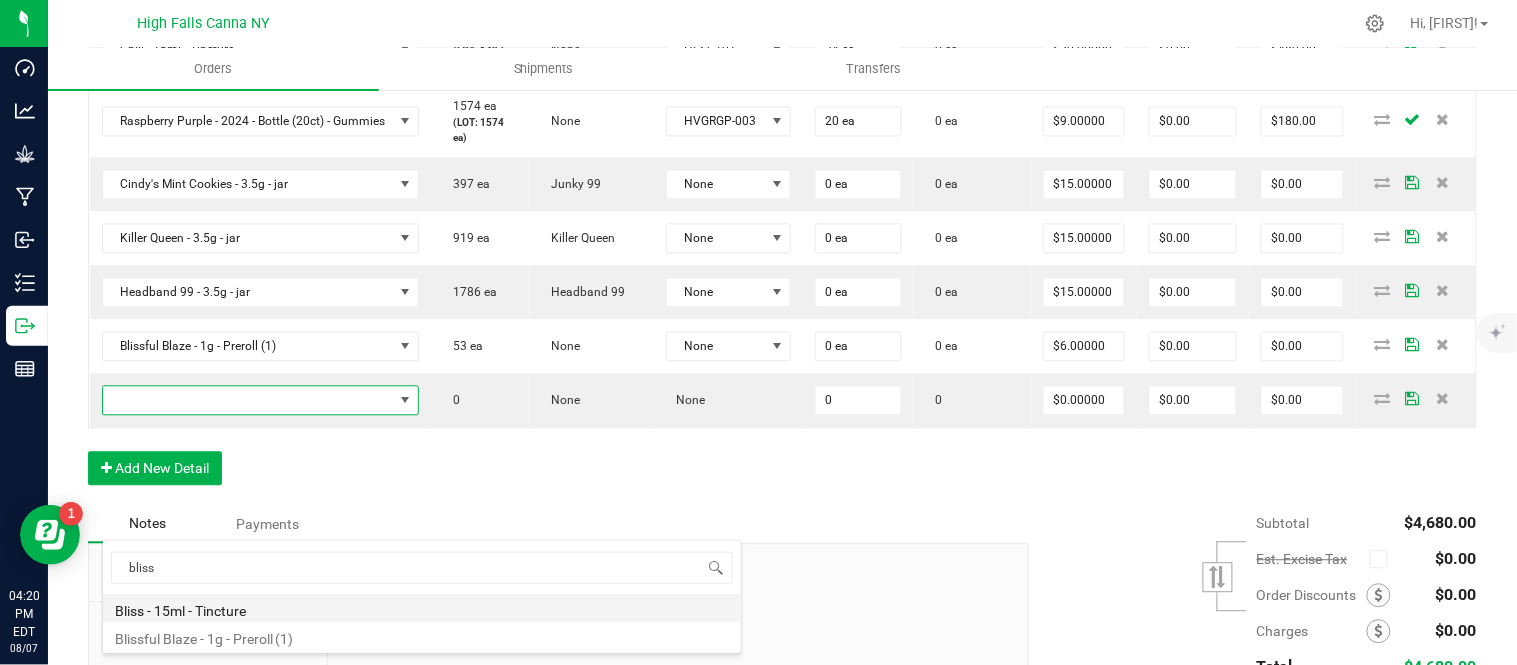 type on "0 ea" 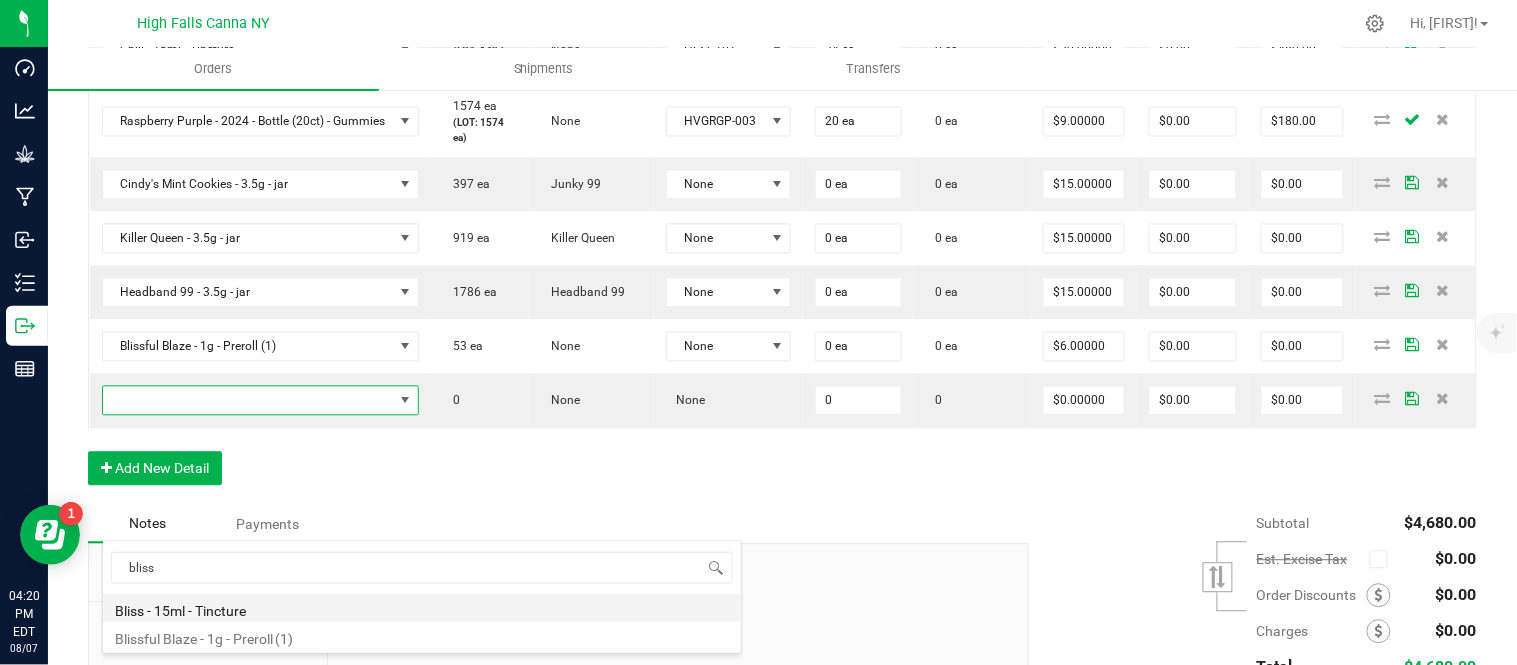 type on "$20.00000" 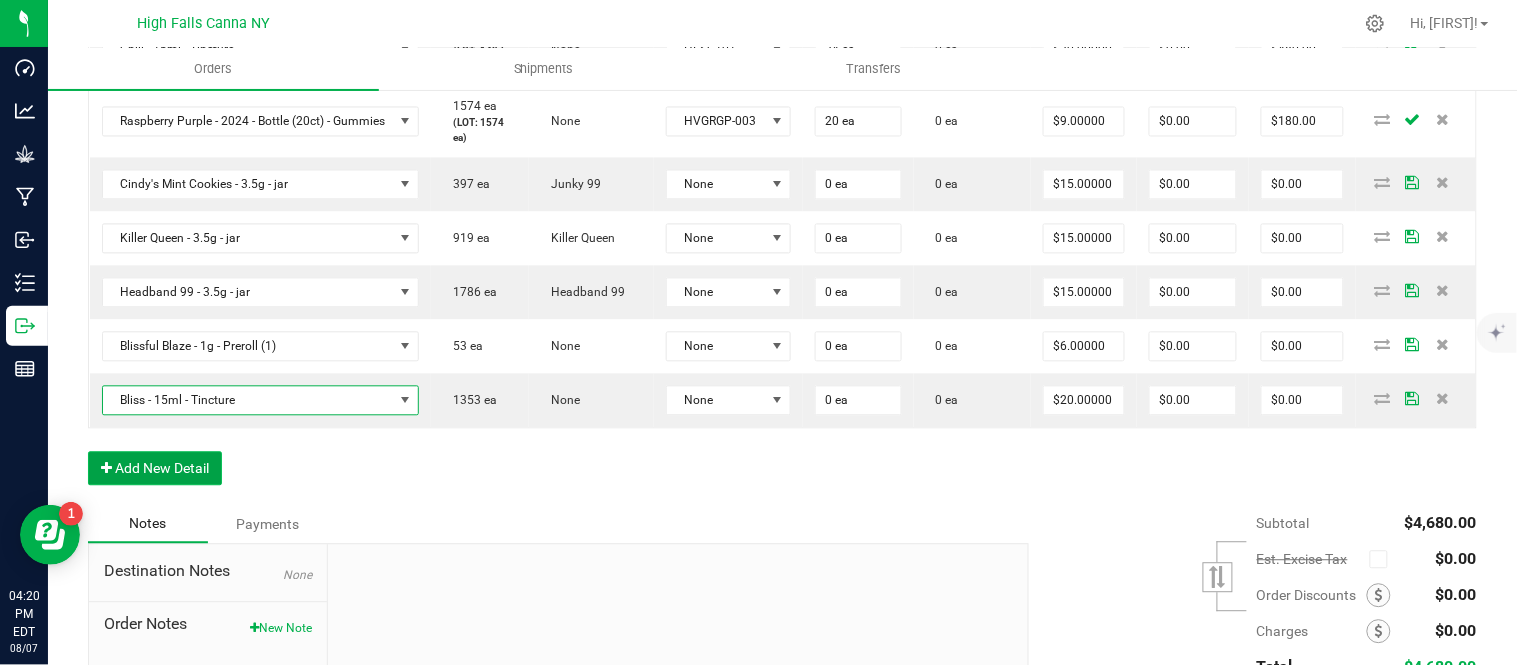 click on "Add New Detail" at bounding box center [155, 469] 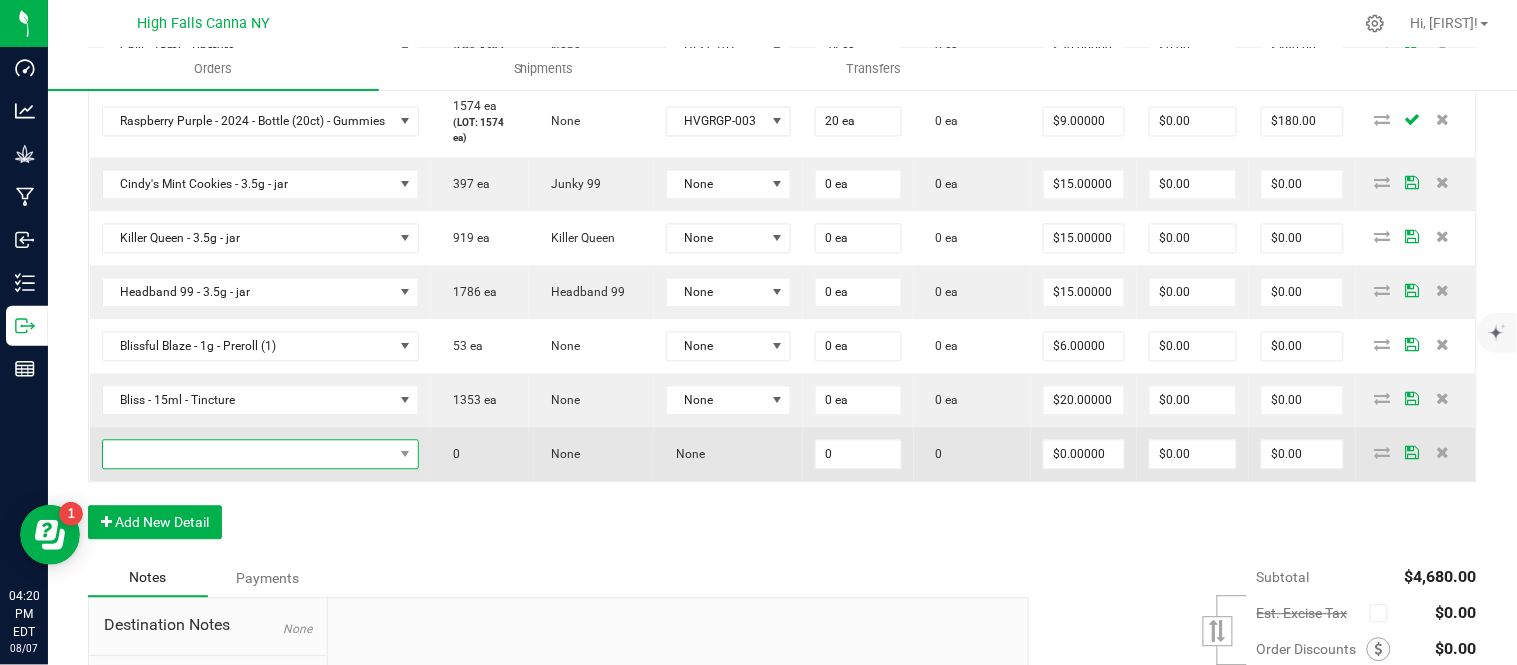 click at bounding box center (248, 455) 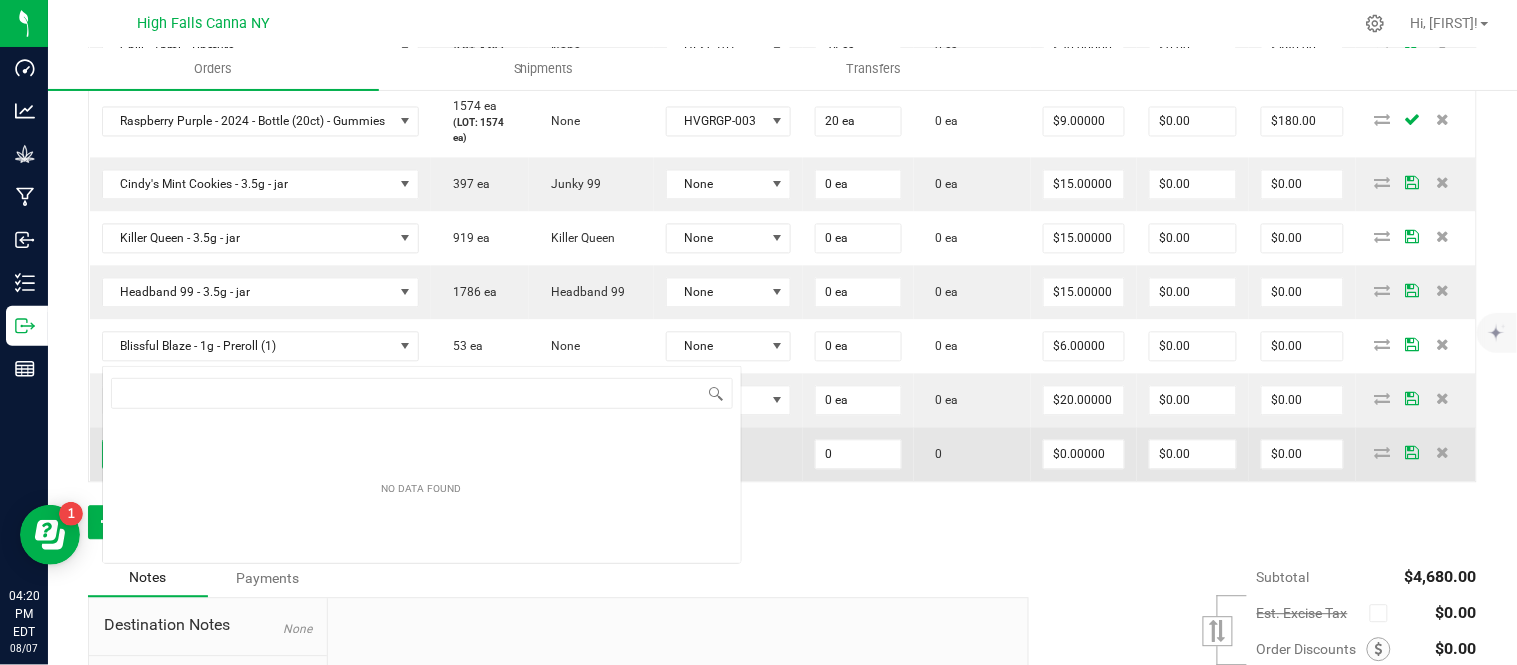 scroll, scrollTop: 0, scrollLeft: 0, axis: both 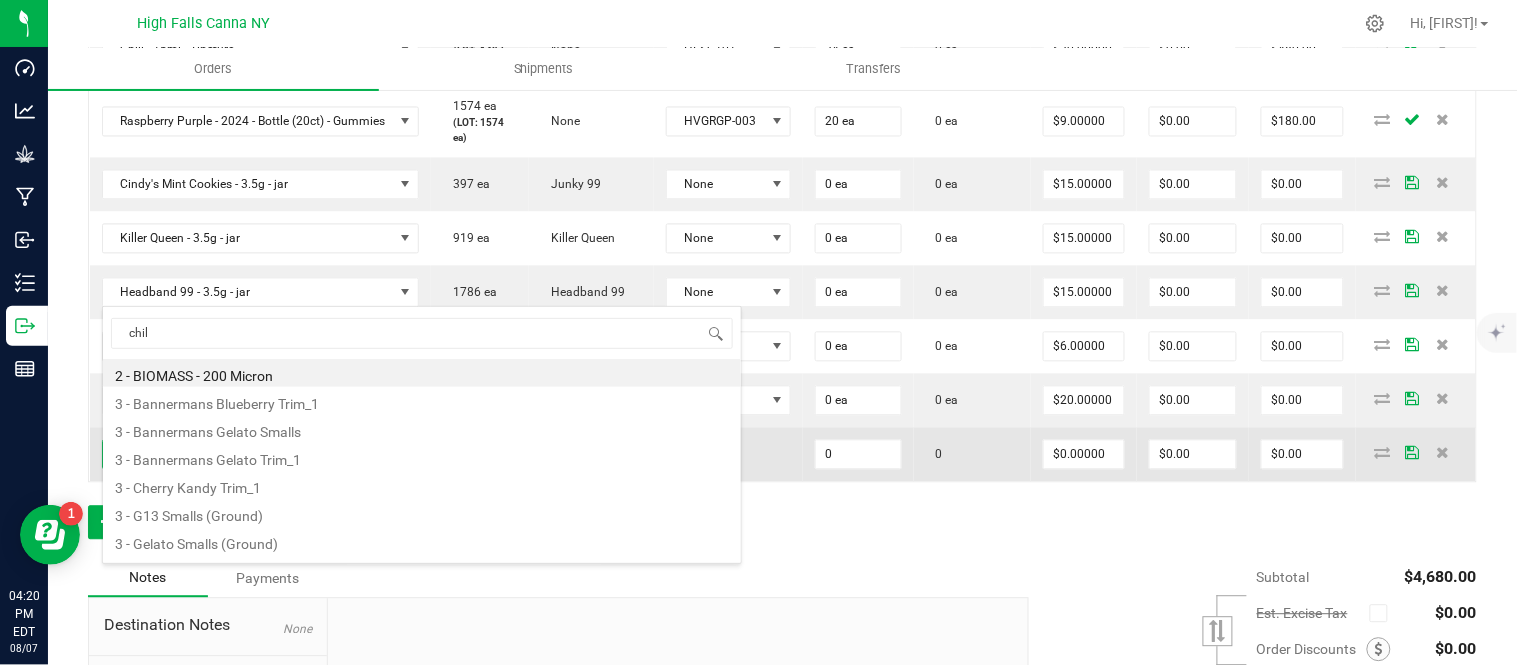 type on "chill" 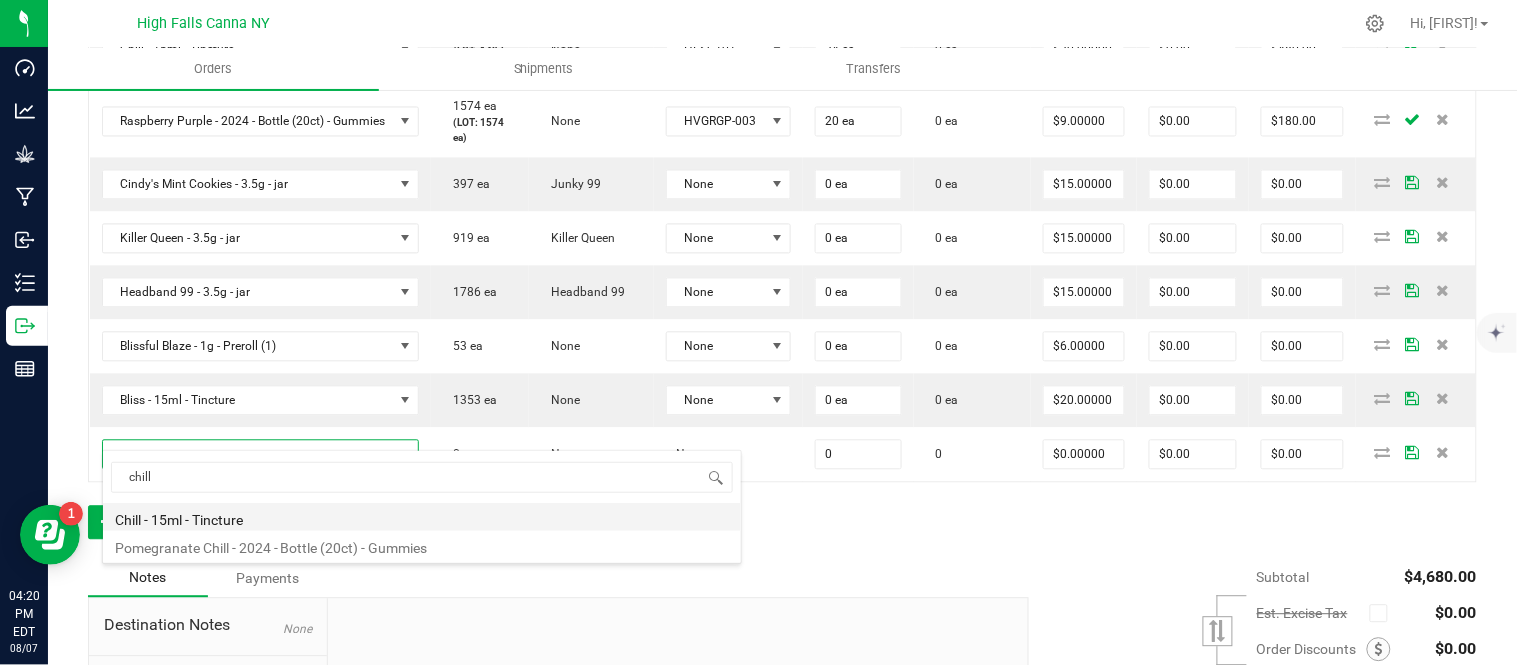 click on "Chill - 15ml - Tincture" at bounding box center [422, 517] 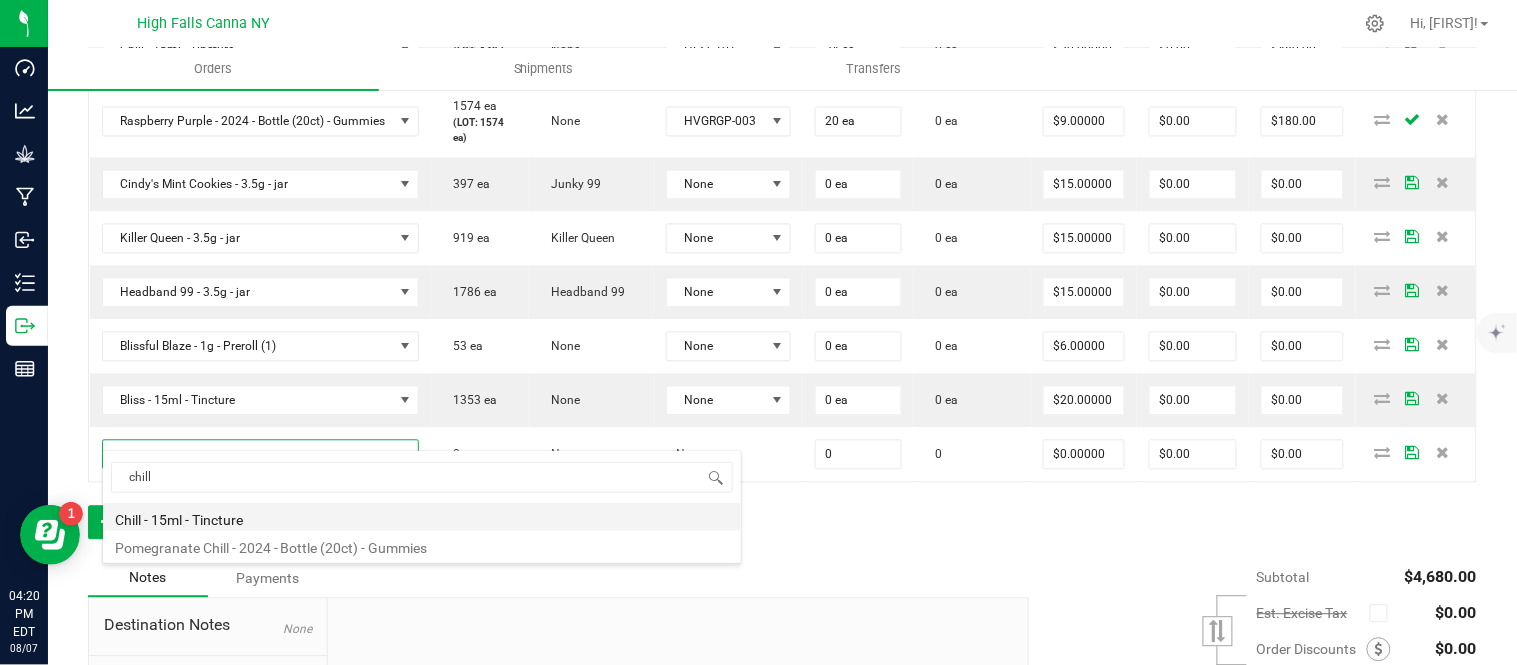 type on "0 ea" 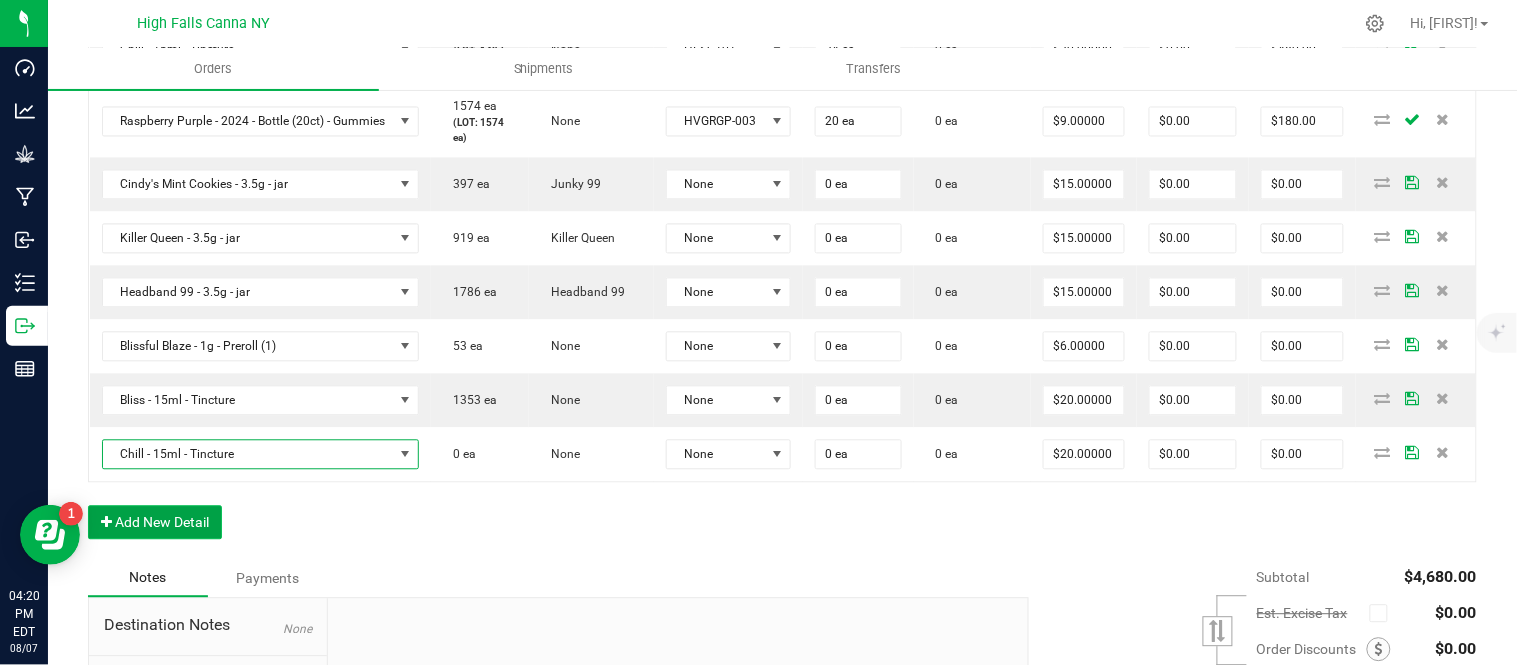 click on "Add New Detail" at bounding box center [155, 523] 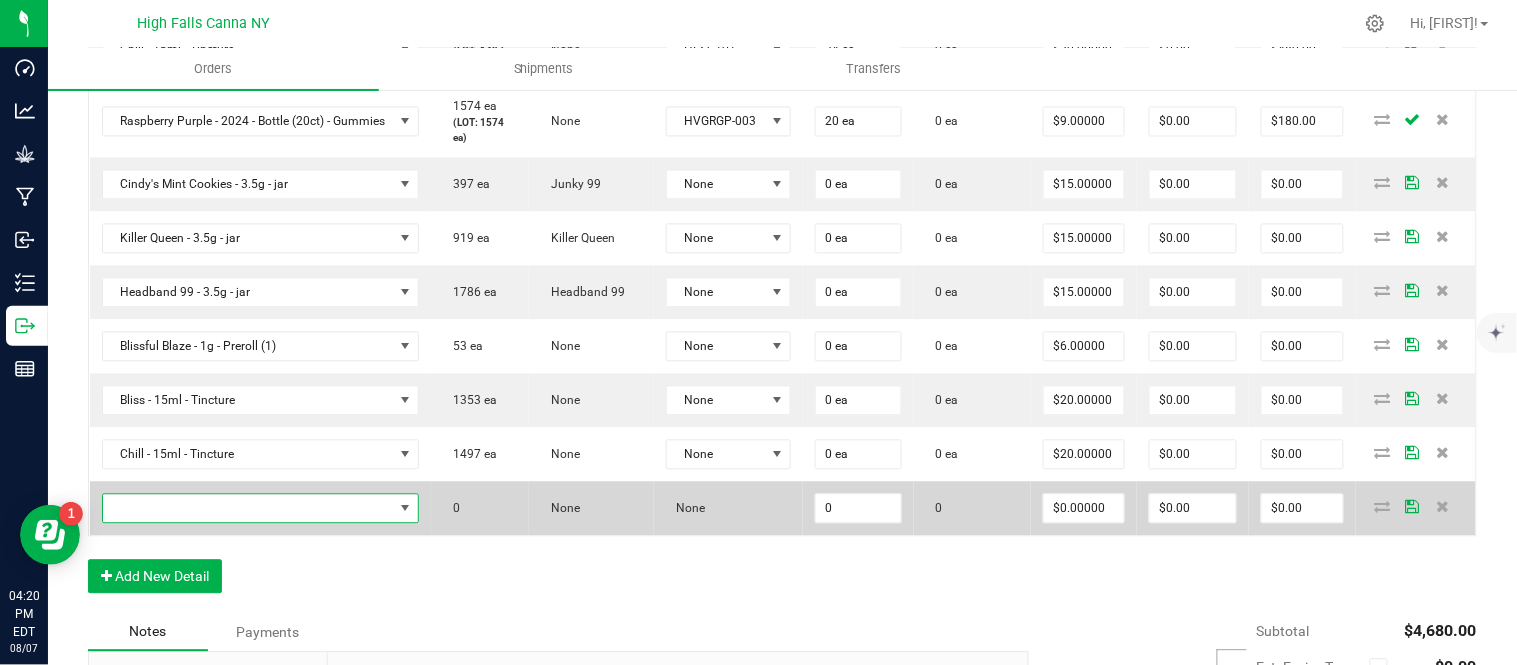 click at bounding box center (248, 509) 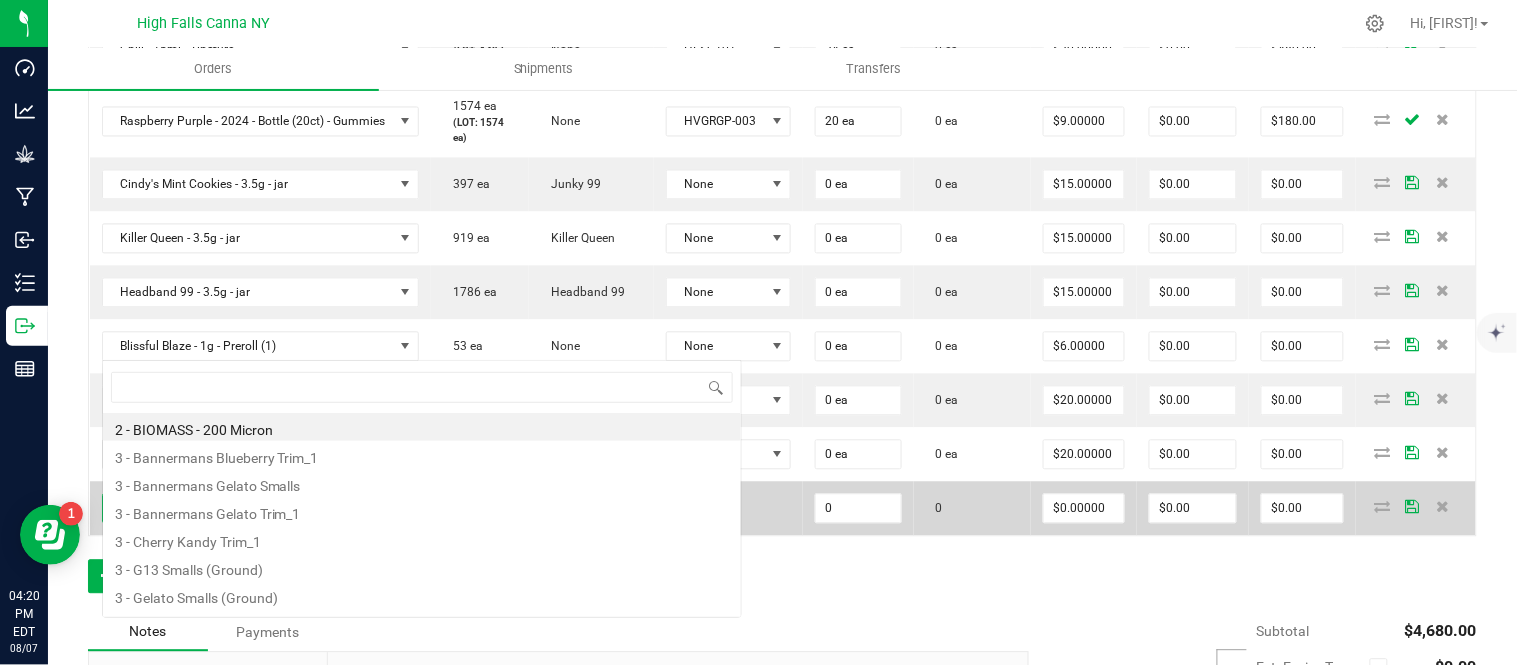 scroll, scrollTop: 0, scrollLeft: 0, axis: both 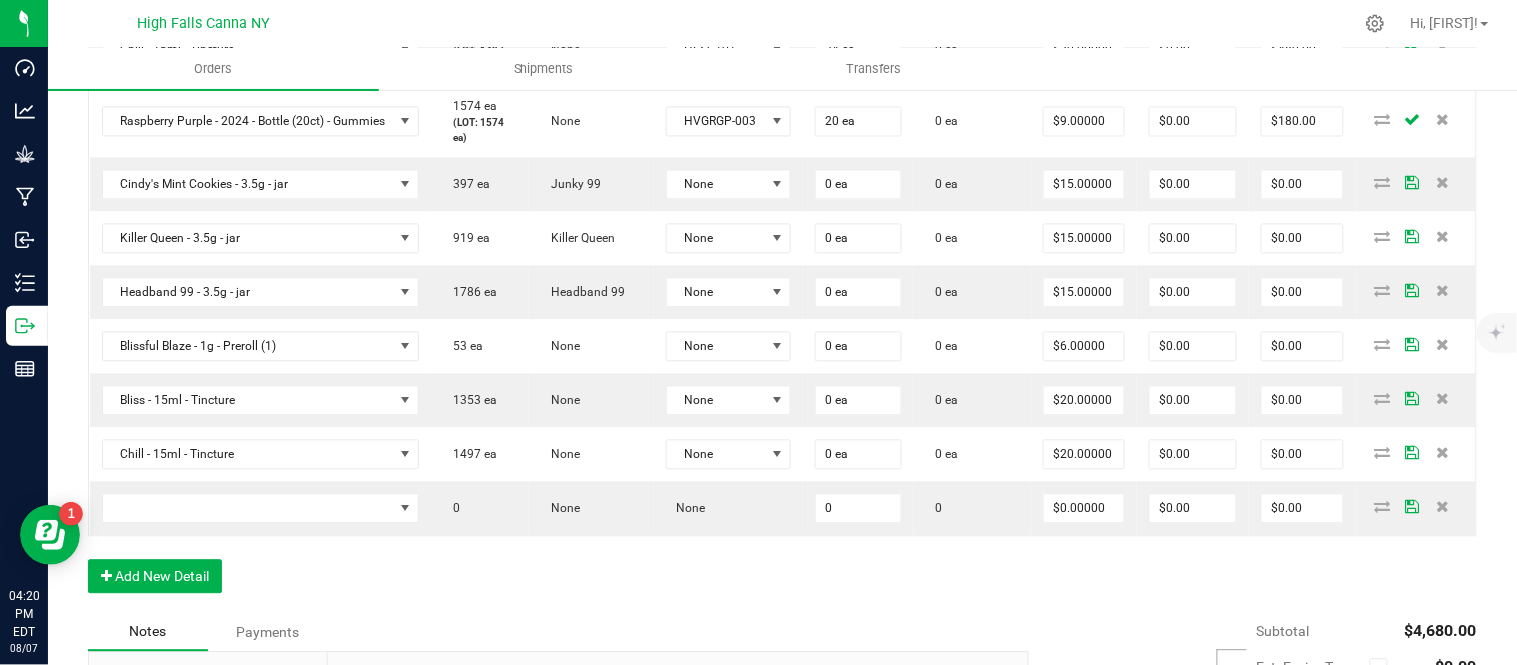 click on "HFBD101" at bounding box center [728, -22] 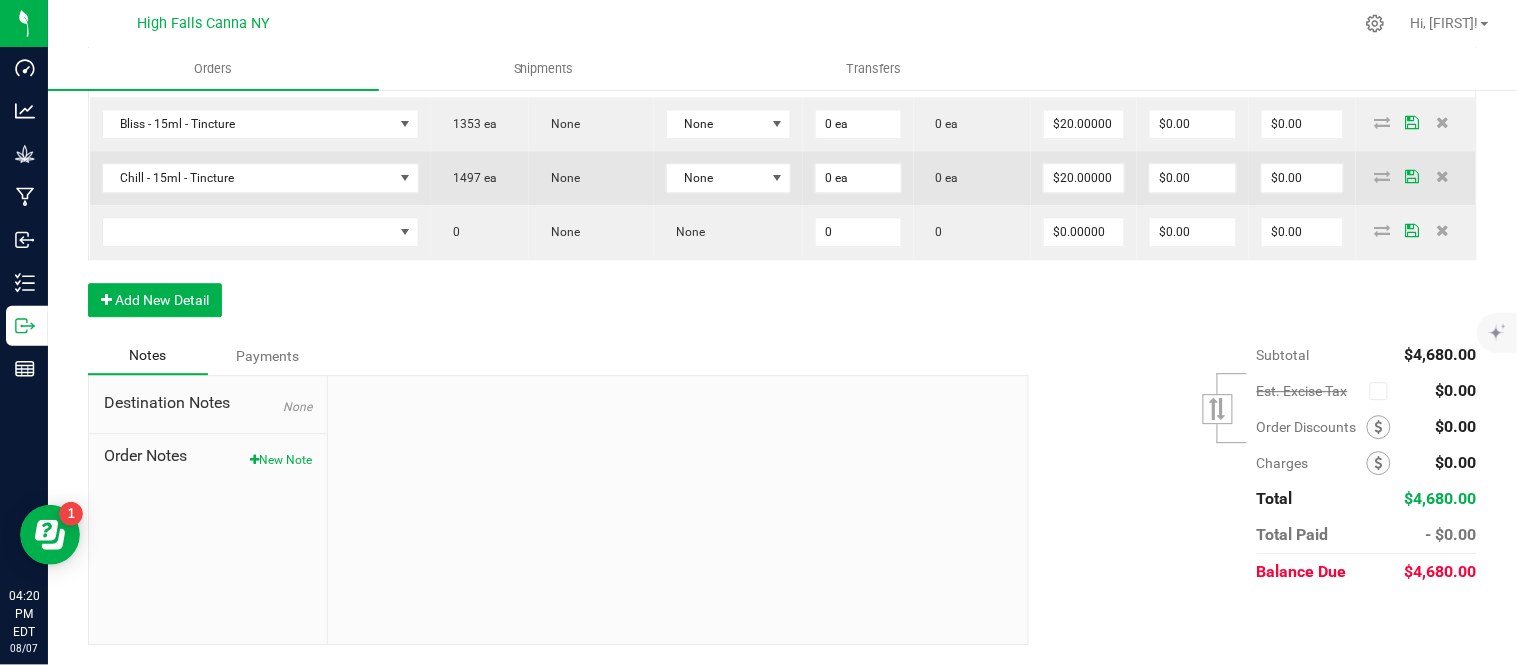 scroll, scrollTop: 1400, scrollLeft: 0, axis: vertical 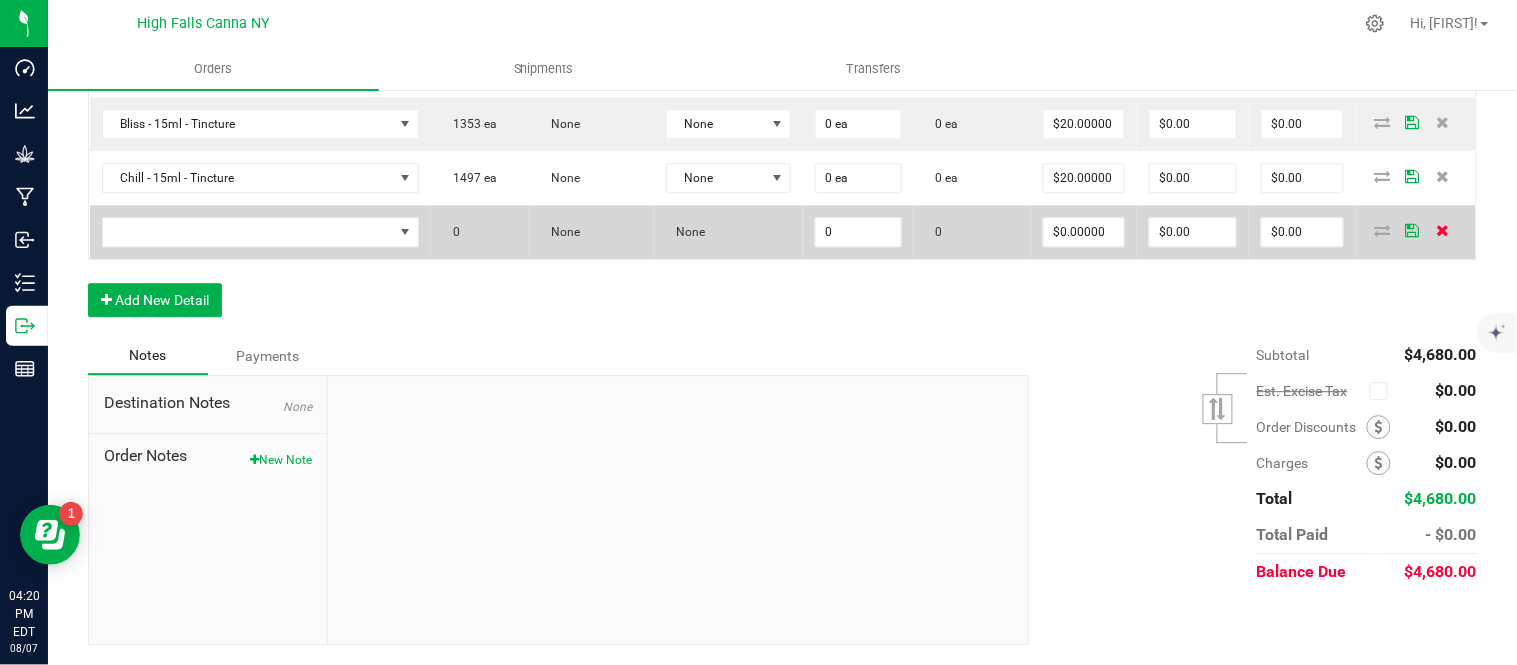click at bounding box center (1442, 230) 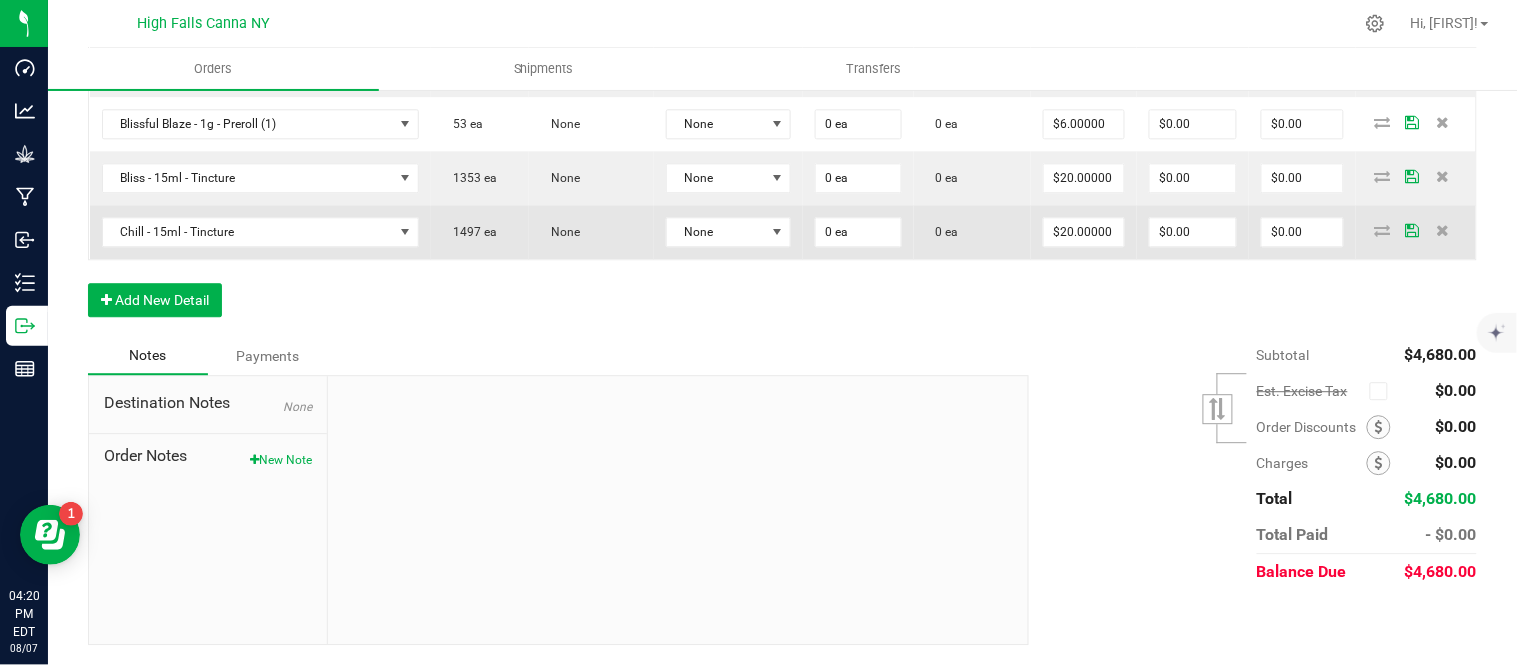 scroll, scrollTop: 1345, scrollLeft: 0, axis: vertical 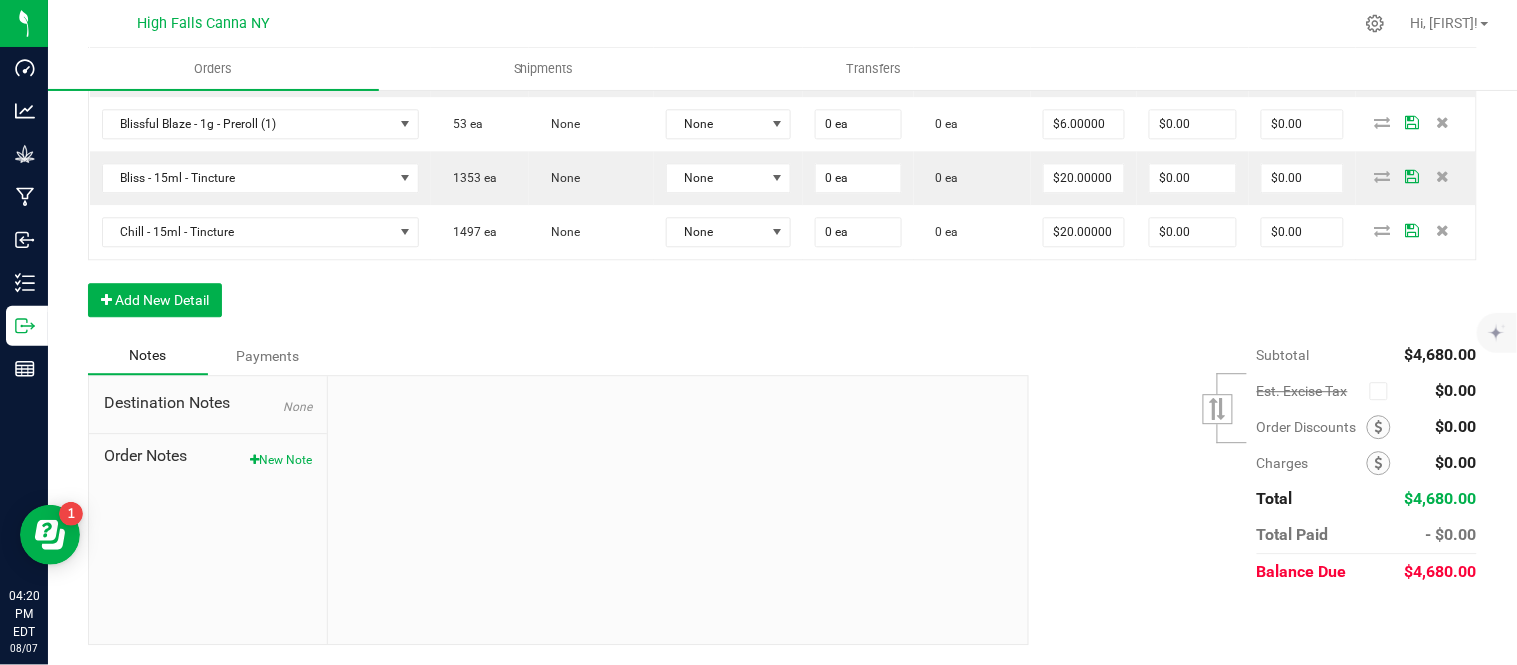 click on "Order Details Print All Labels Item  Sellable  Strain  Lot Number  Qty Ordered Qty Allocated Unit Price Line Discount Total Actions Cindy's Mint Cookies - 3.5g - jar  469 ea   (LOT: 397 ea)   Junky 99  24-F0038-1 72 ea  0 ea  $15.00000 $0.00 $1,080.00 Killer Queen - 3.5g - jar  991 ea   (LOT: 919 ea)   Killer Queen  24-F0006-3 72 ea  0 ea  $15.00000 $0.00 $1,080.00 Headband 99 - 3.5g - jar  1858 ea   (LOT: 1786 ea)   Headband 99  24-F0039-1 72 ea  0 ea  $15.00000 $0.00 $1,080.00 Blissful Blaze - 1g - Preroll (1)  153 ea   (LOT: 53 ea)   None  25-PR1000-1 50 ea  0 ea  $6.00000 $0.00 $300.00 Bliss - 15ml - Tincture  1377 ea   (LOT: 1377 ea)   None  HFBD101 24 ea  0 ea  $20.00000 $0.00 $480.00 Chill - 15ml - Tincture  1521 ea   (LOT: 1497 ea)   None  HFSC101 24 ea  0 ea  $20.00000 $0.00 $480.00 Raspberry Purple - 2024 - Bottle (20ct) - Gummies  1574 ea   (LOT: 1574 ea)   None  HVGRGP-003 20 ea  0 ea  $9.00000 $0.00 $180.00 Cindy's Mint Cookies - 3.5g - jar  397 ea   Junky 99" at bounding box center [782, -146] 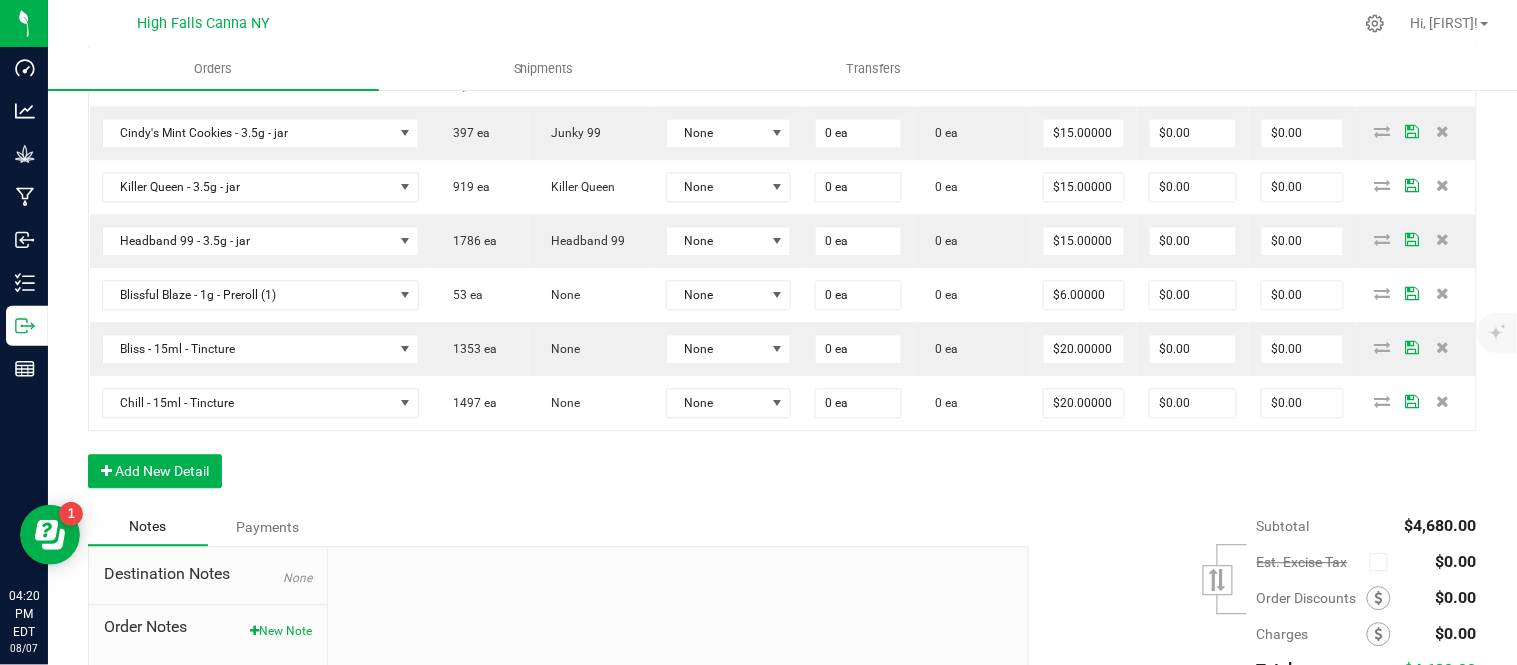 scroll, scrollTop: 1012, scrollLeft: 0, axis: vertical 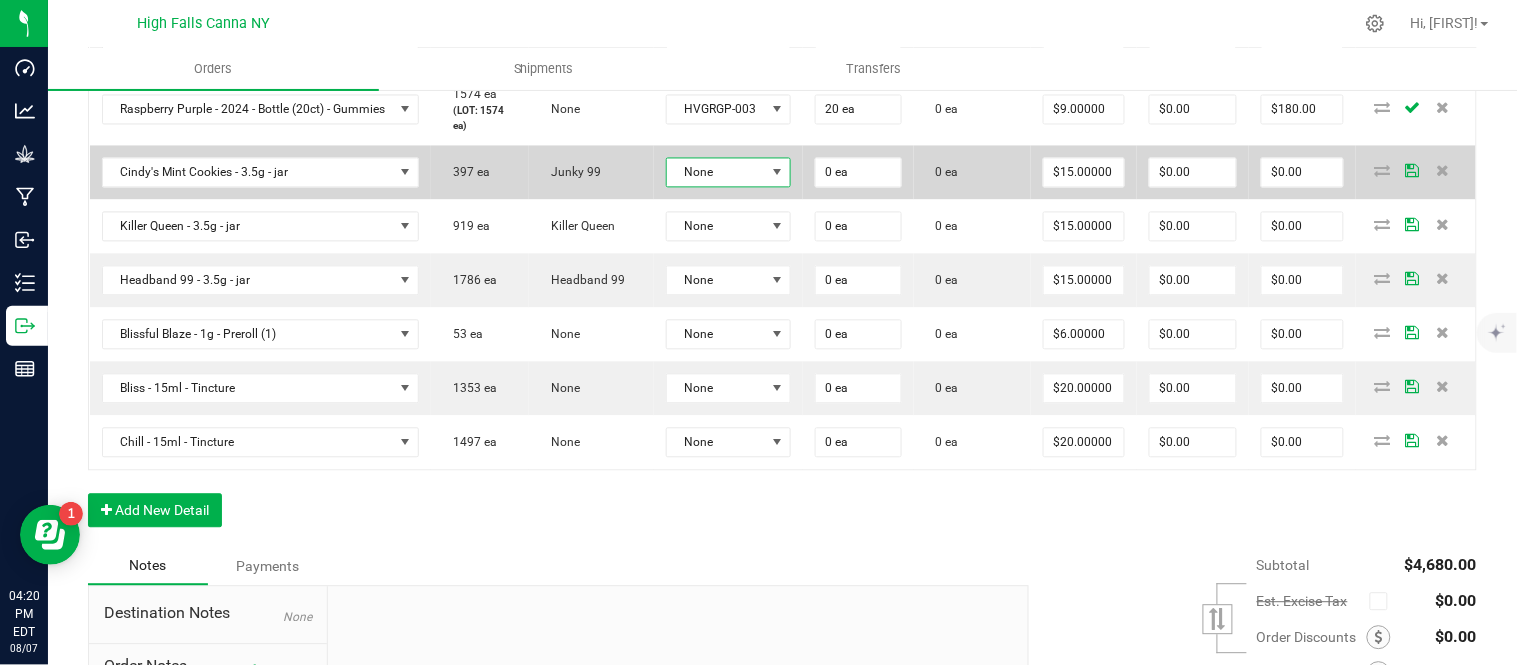 click on "None" at bounding box center [716, 173] 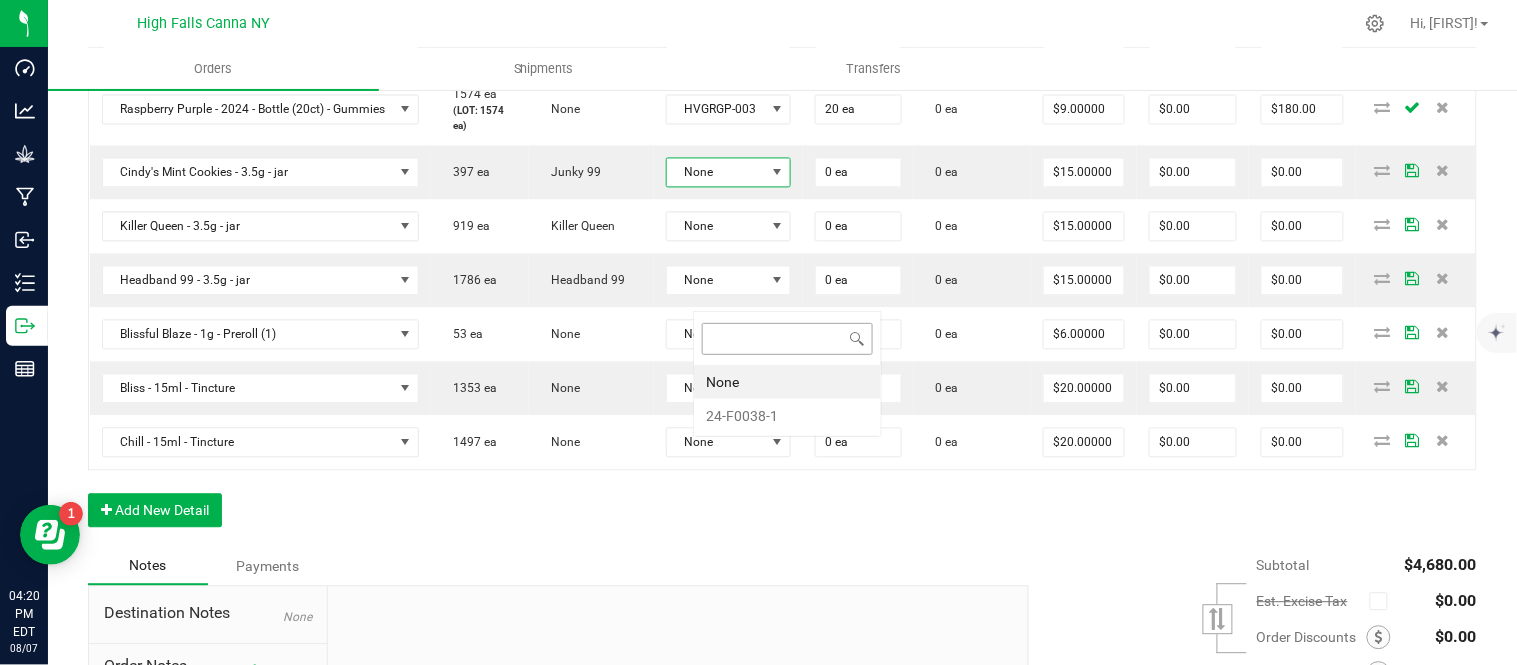 scroll, scrollTop: 99970, scrollLeft: 99870, axis: both 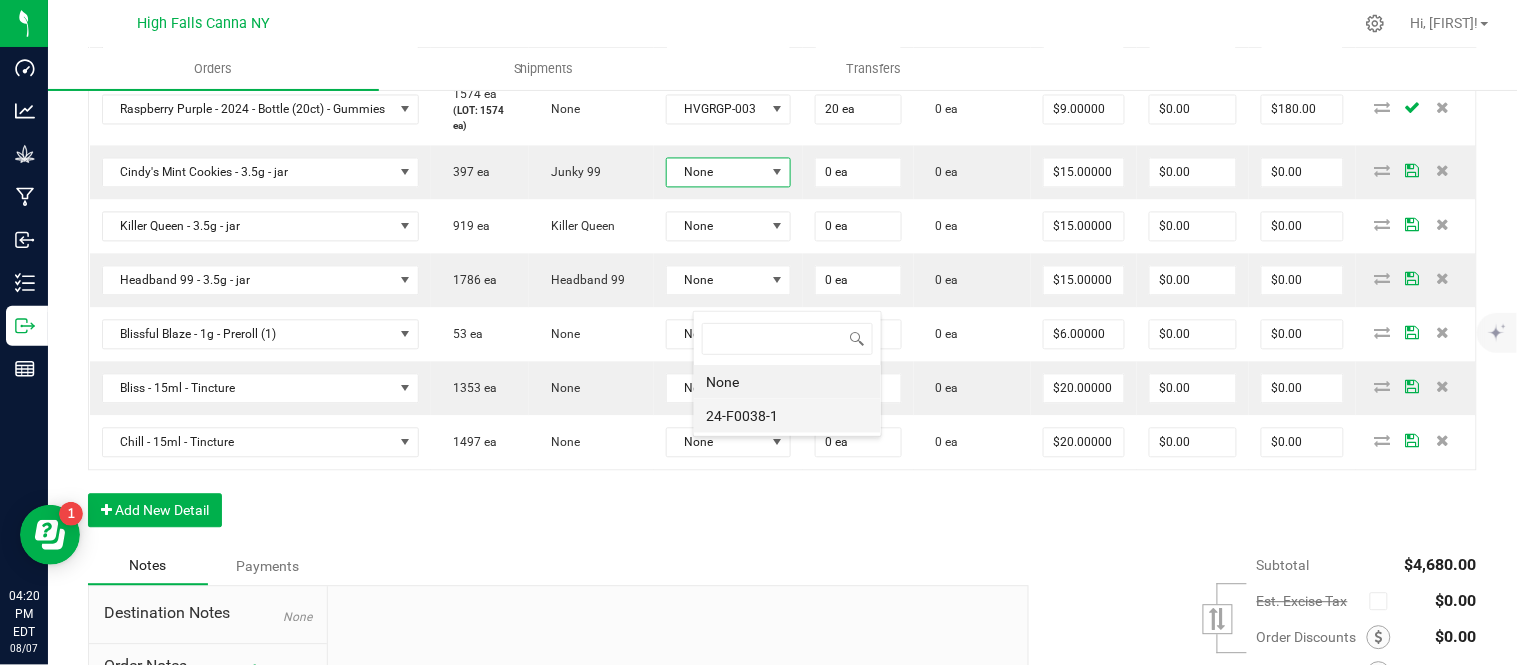 click on "24-F0038-1" at bounding box center (787, 416) 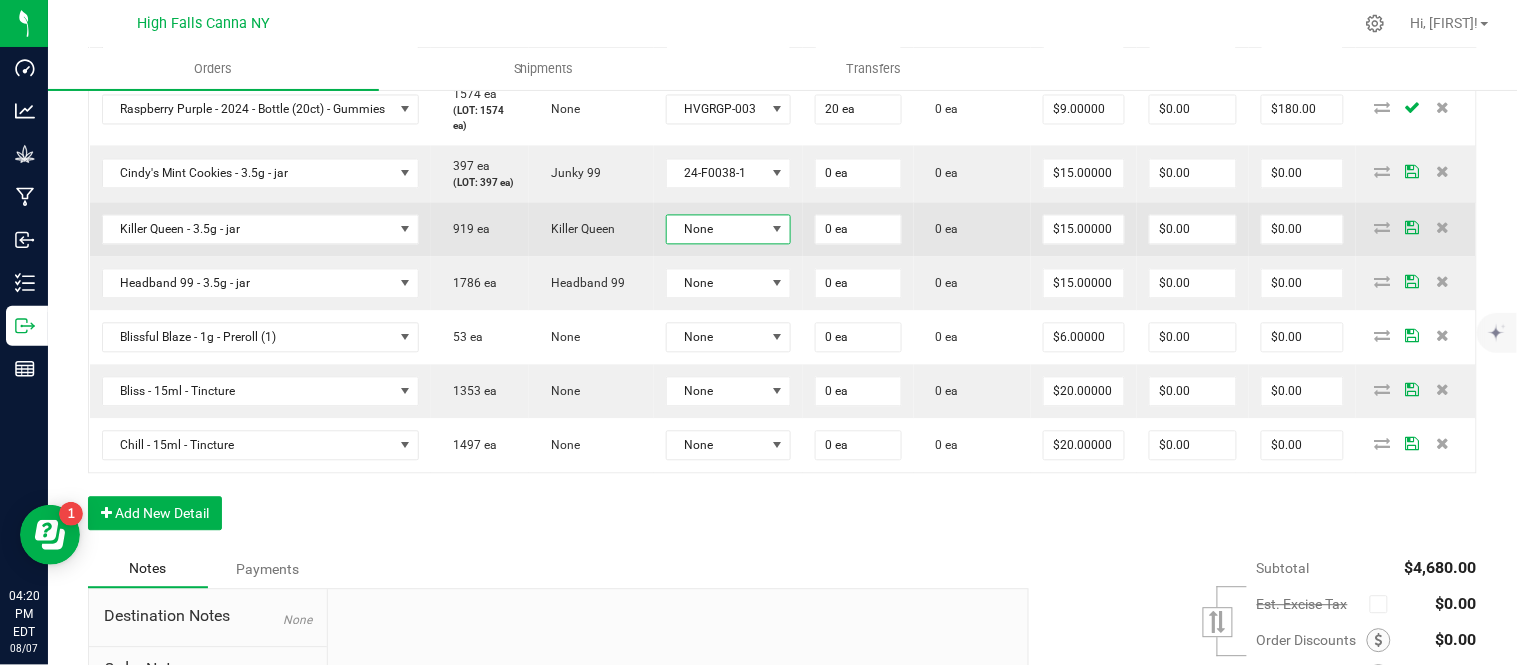 click on "None" at bounding box center (716, 230) 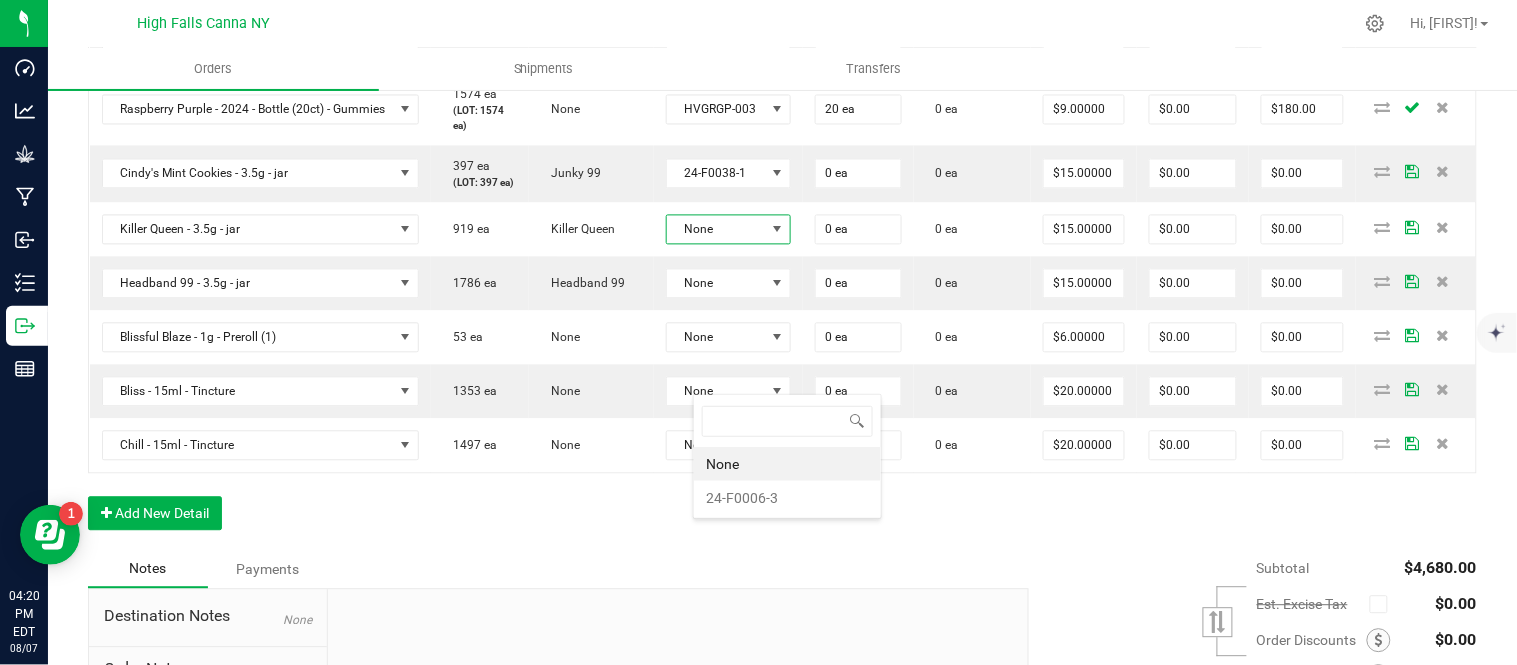 scroll, scrollTop: 99970, scrollLeft: 99870, axis: both 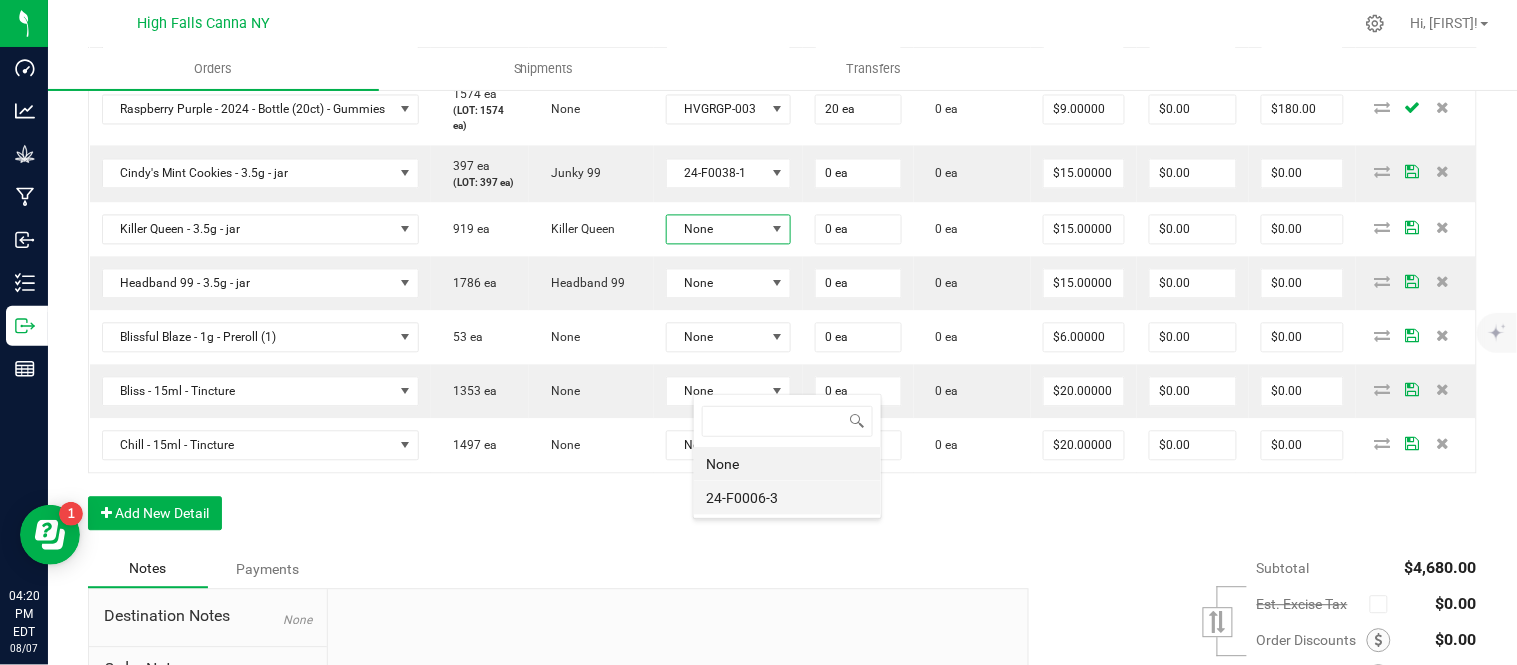 click on "24-F0006-3" at bounding box center (787, 498) 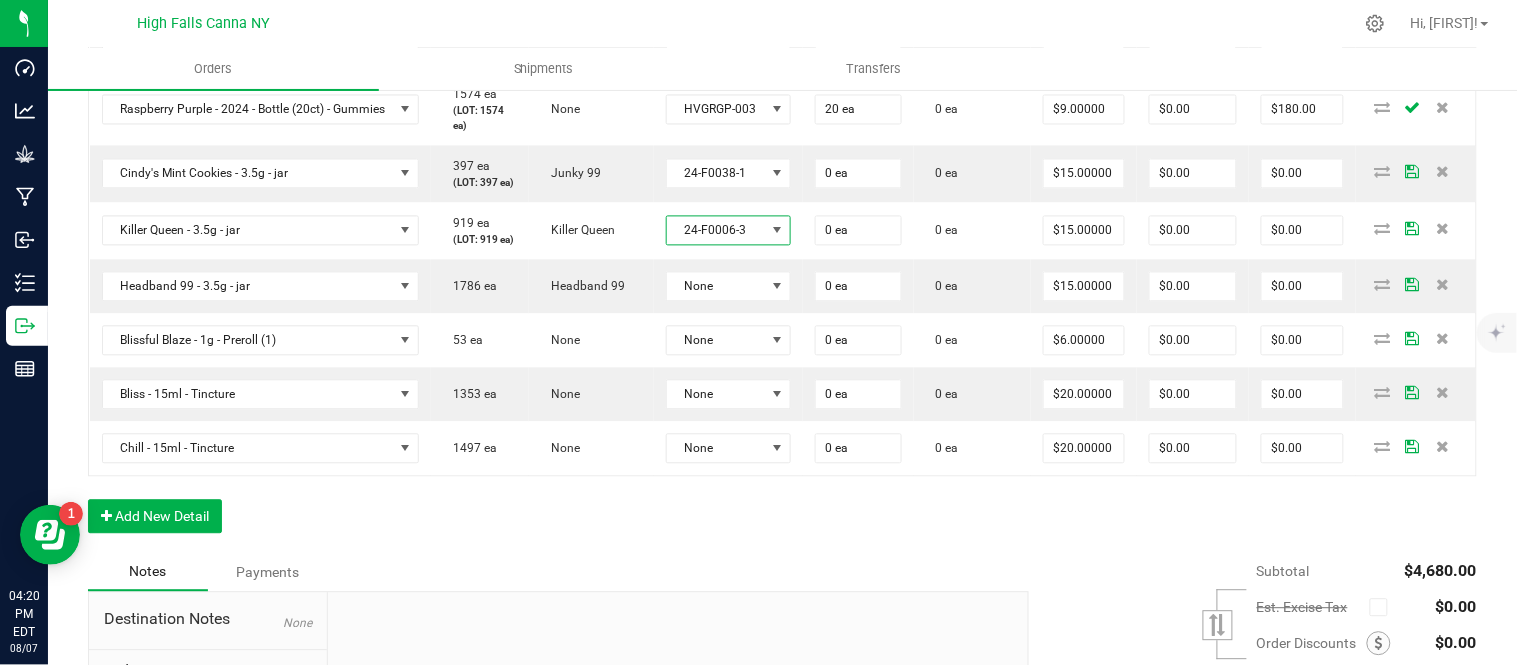 scroll, scrollTop: 1123, scrollLeft: 0, axis: vertical 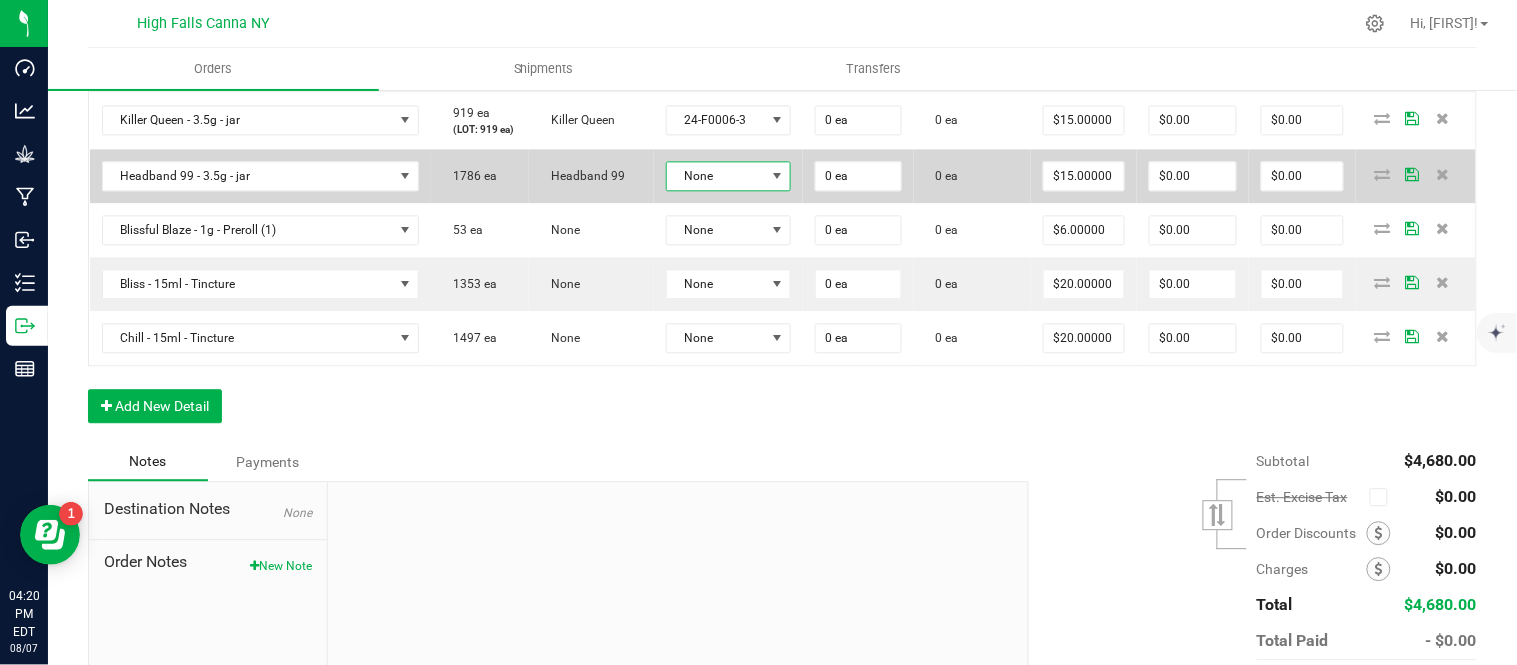 click on "None" at bounding box center (716, 176) 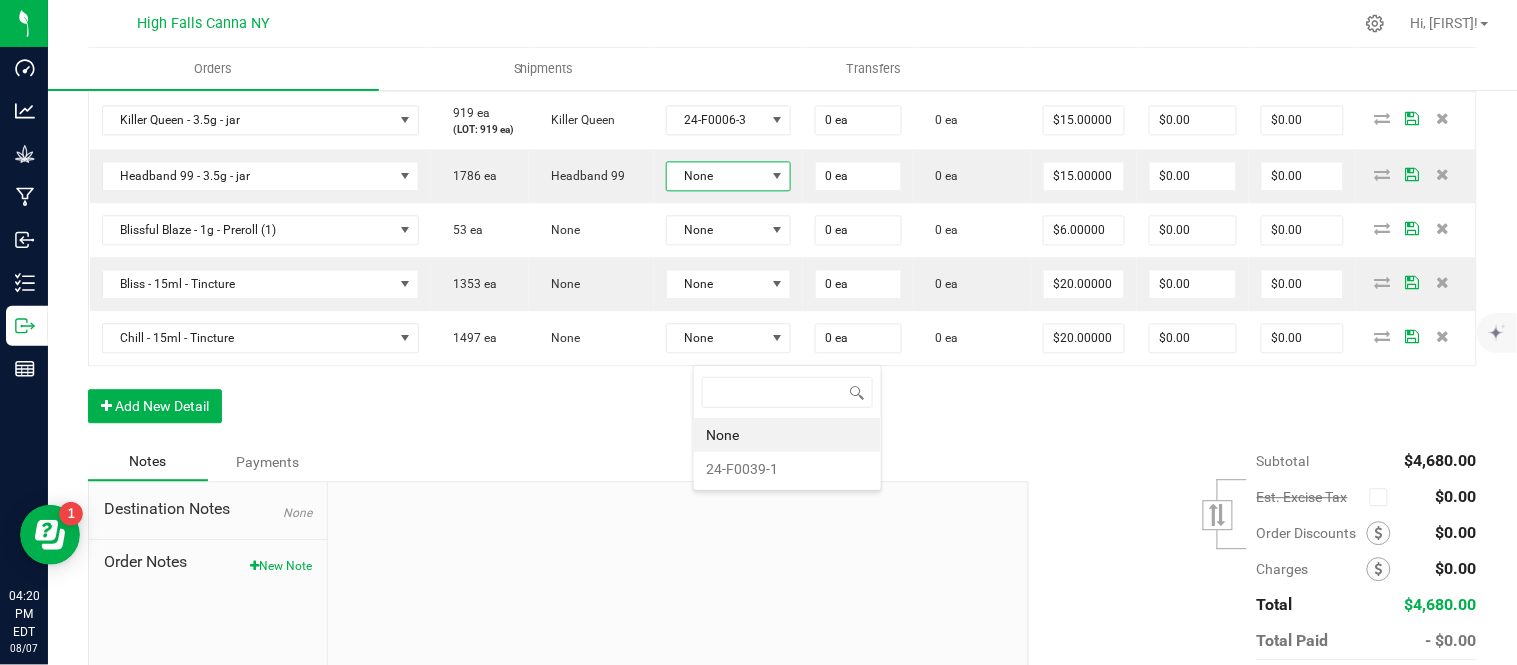 scroll, scrollTop: 99970, scrollLeft: 99870, axis: both 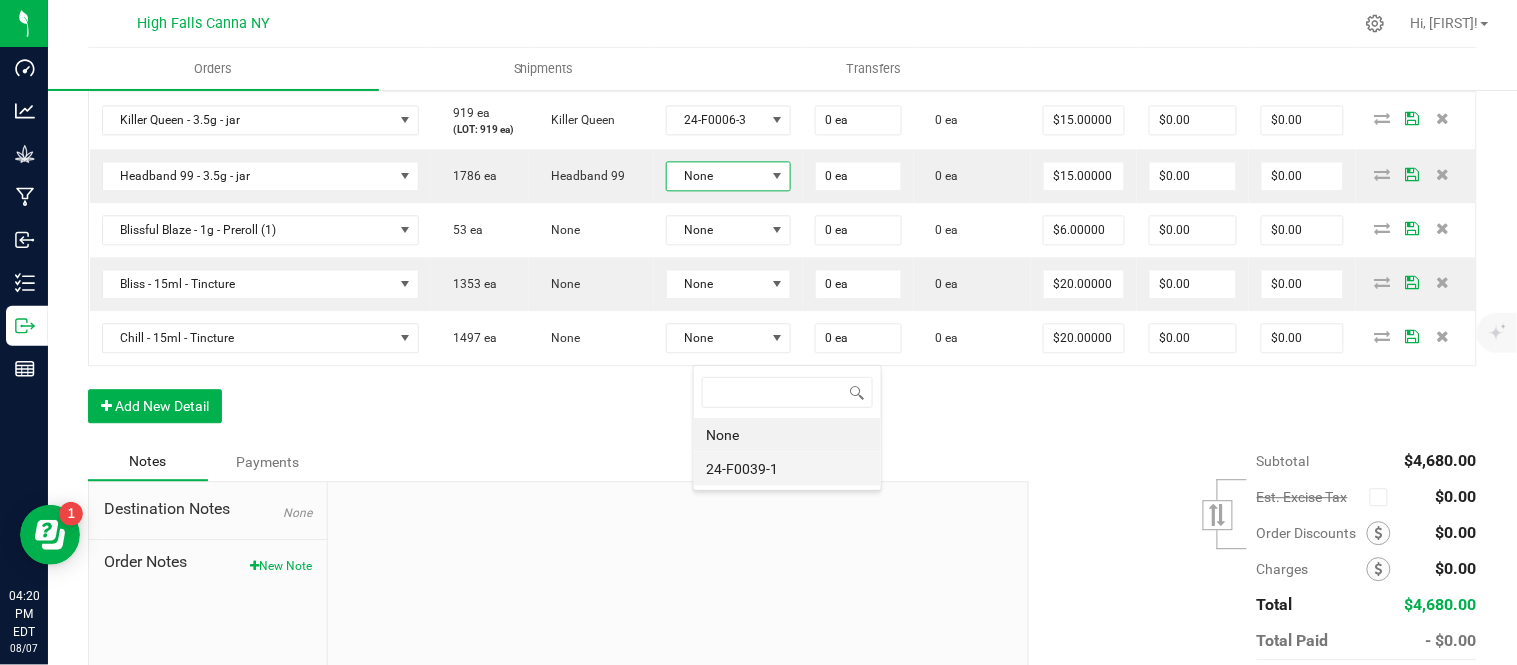 click on "24-F0039-1" at bounding box center (787, 469) 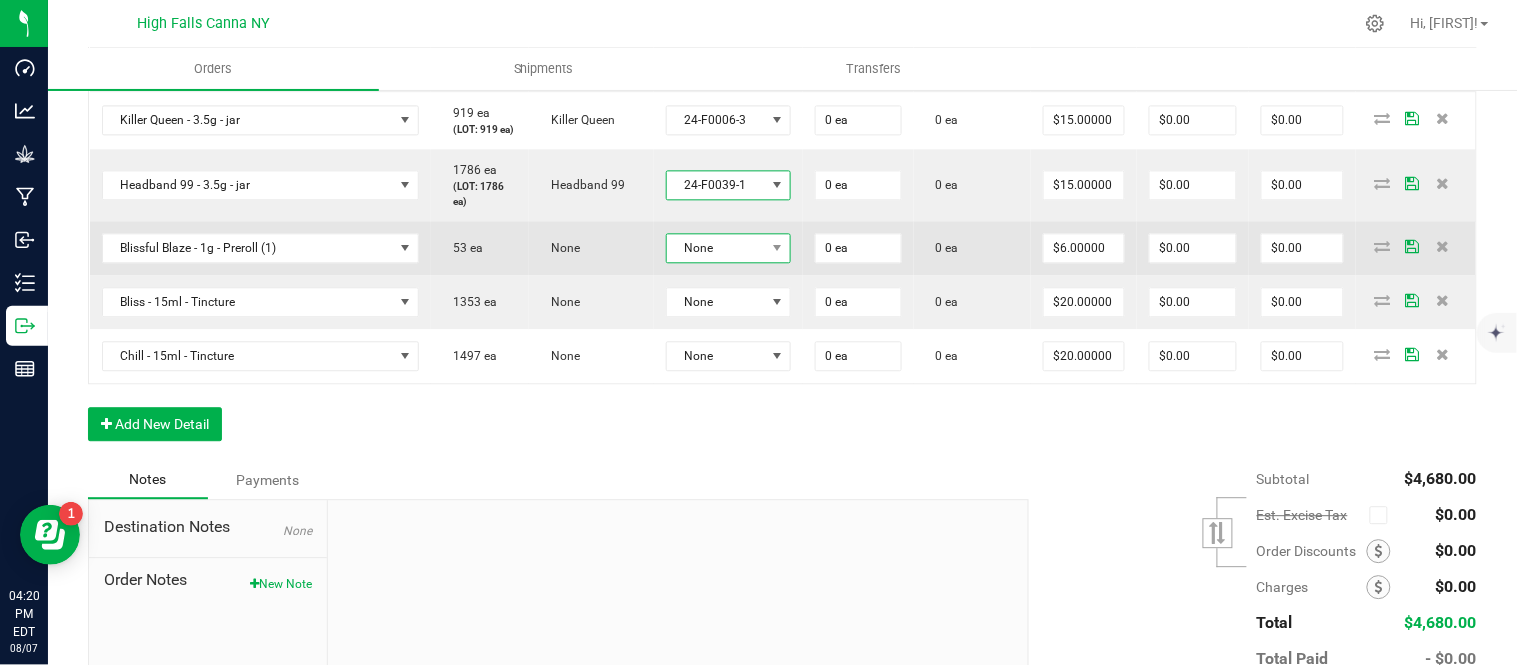 click on "None" at bounding box center (728, 248) 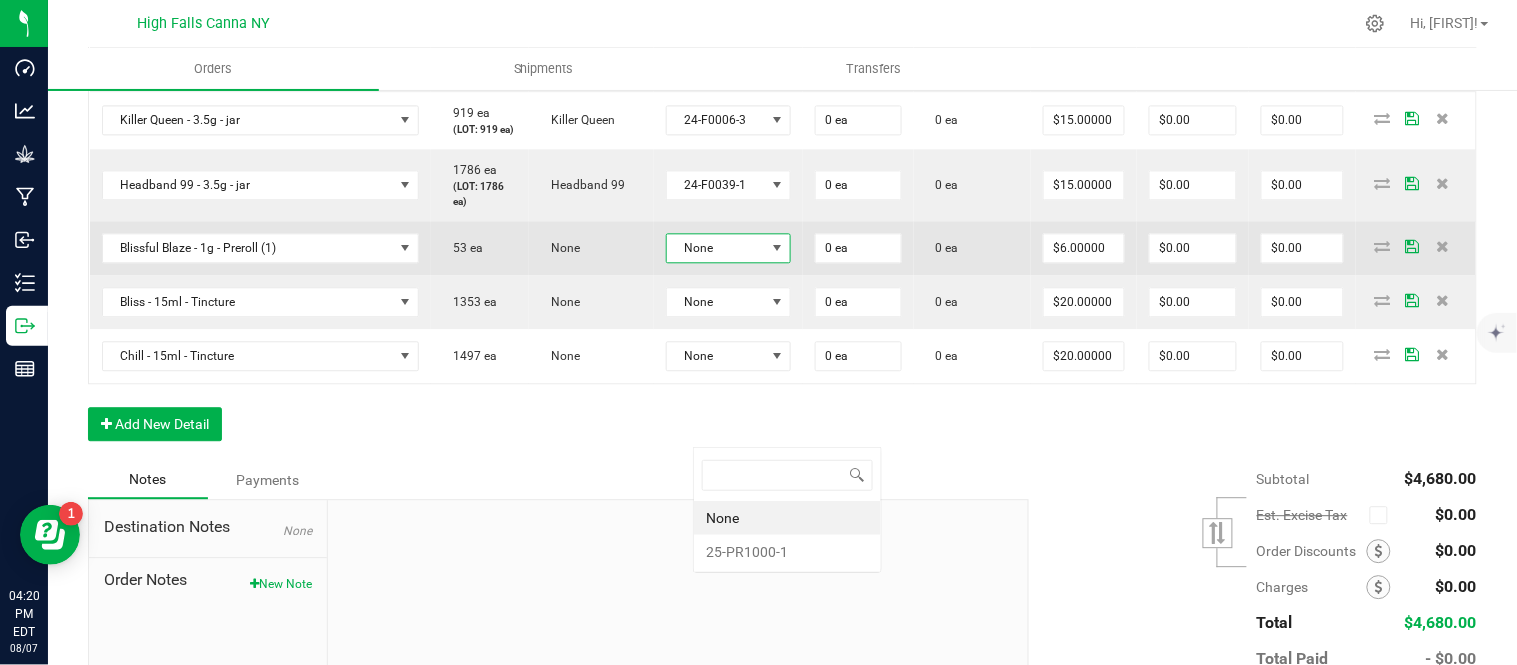 scroll, scrollTop: 99970, scrollLeft: 99870, axis: both 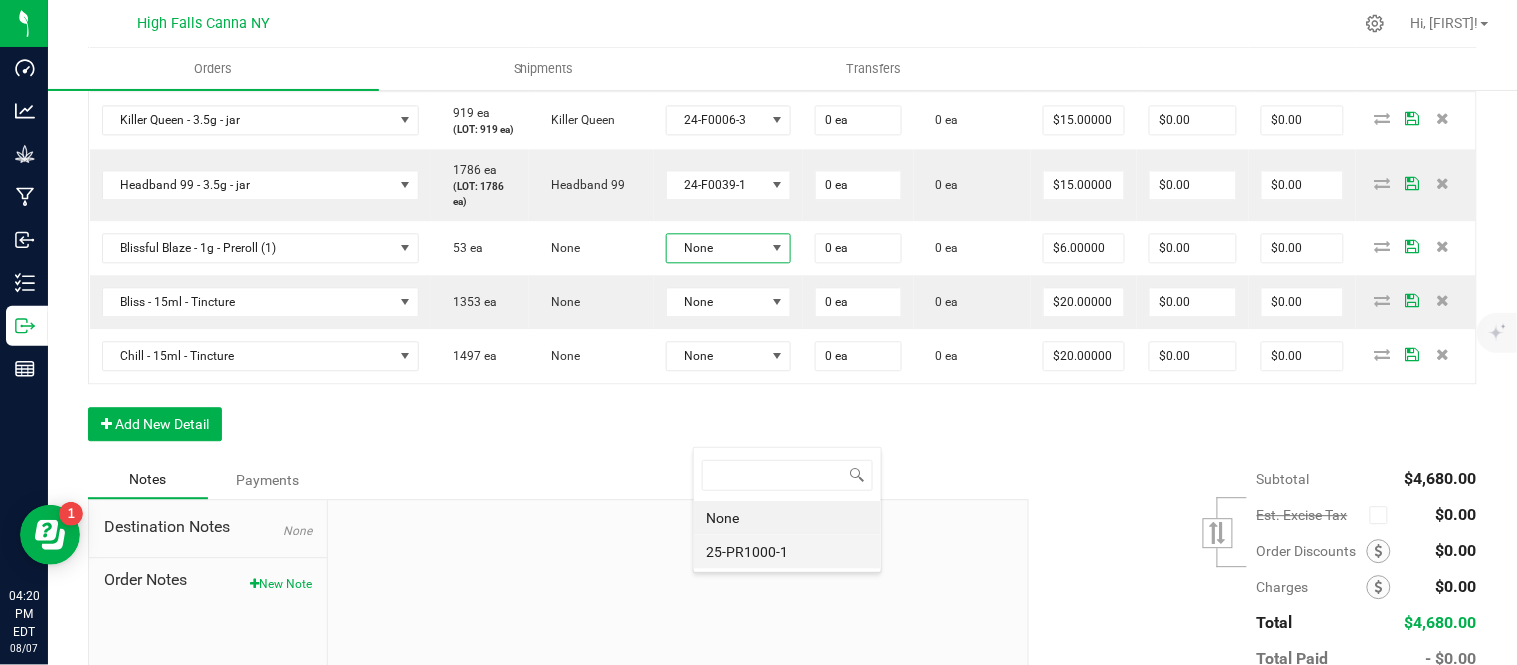 click on "25-PR1000-1" at bounding box center (787, 552) 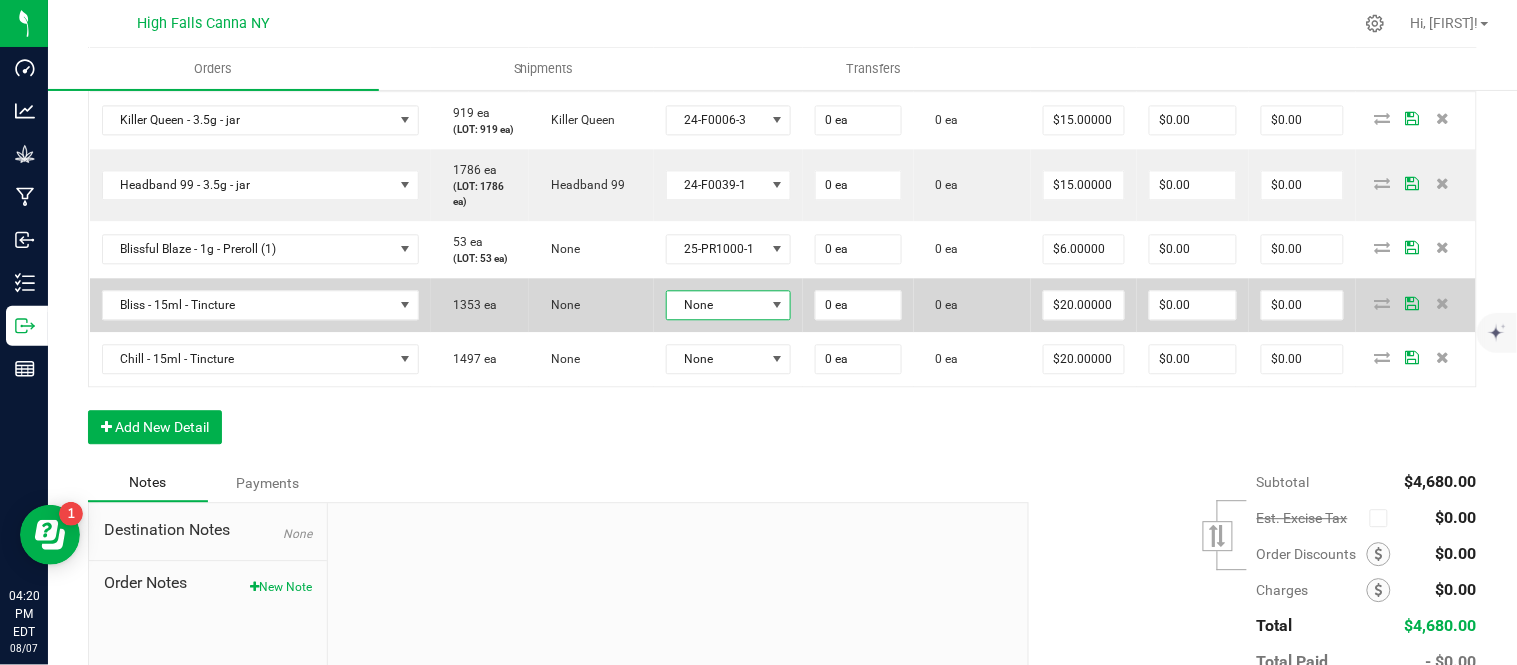 click on "None" at bounding box center (716, 305) 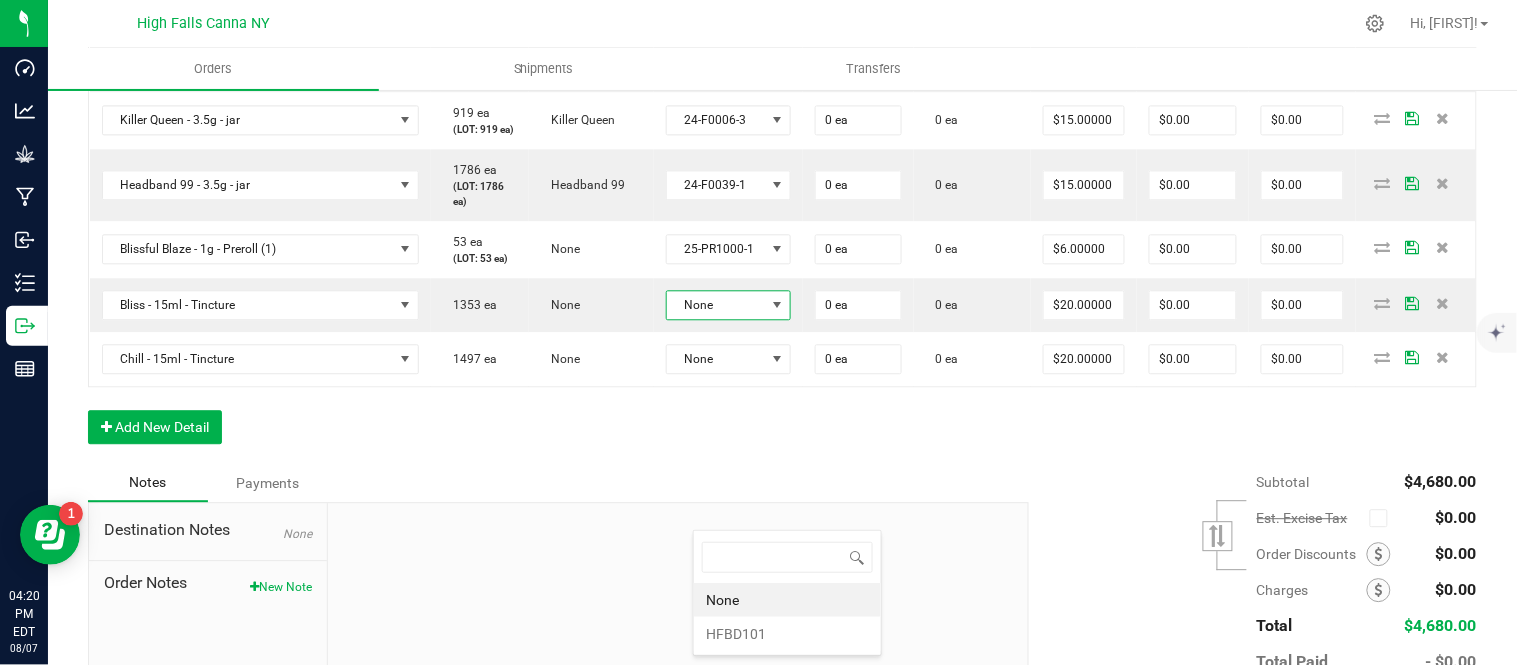 scroll, scrollTop: 99970, scrollLeft: 99870, axis: both 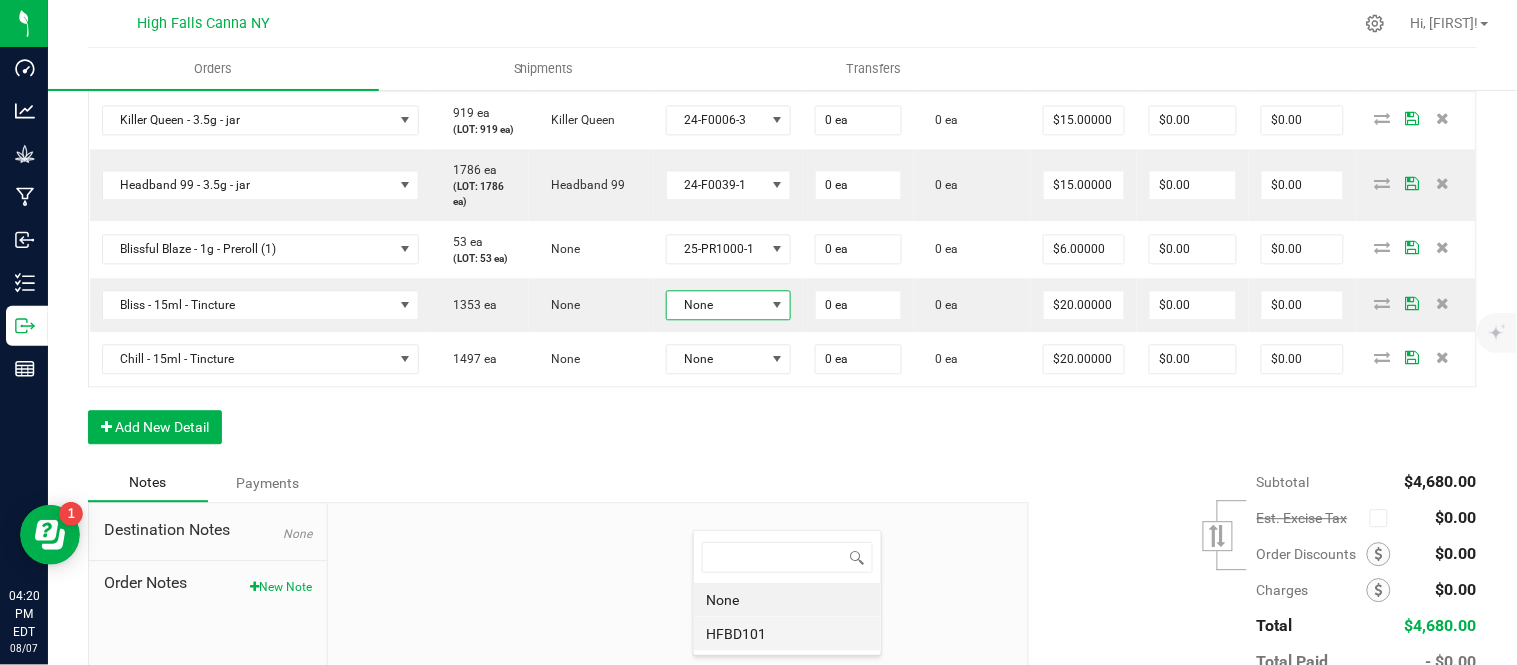 click on "HFBD101" at bounding box center [787, 634] 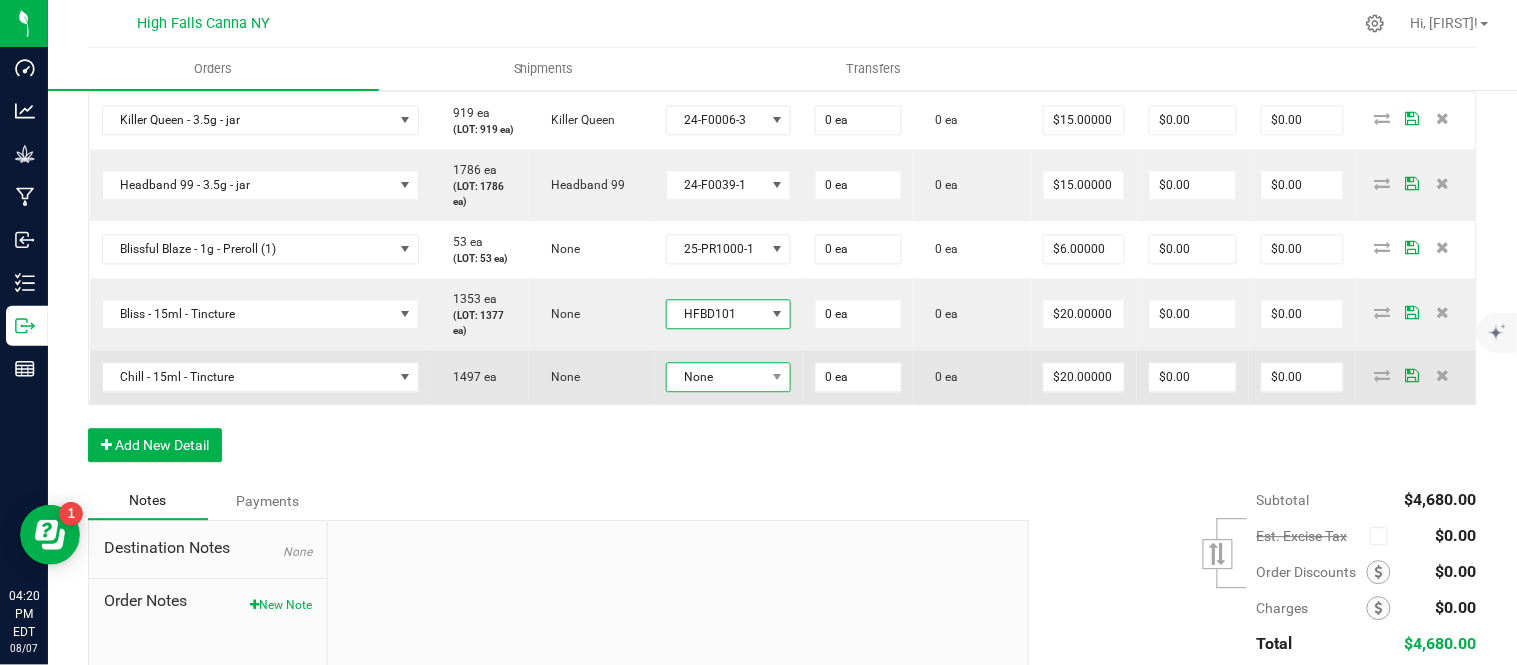 click on "None" at bounding box center [716, 377] 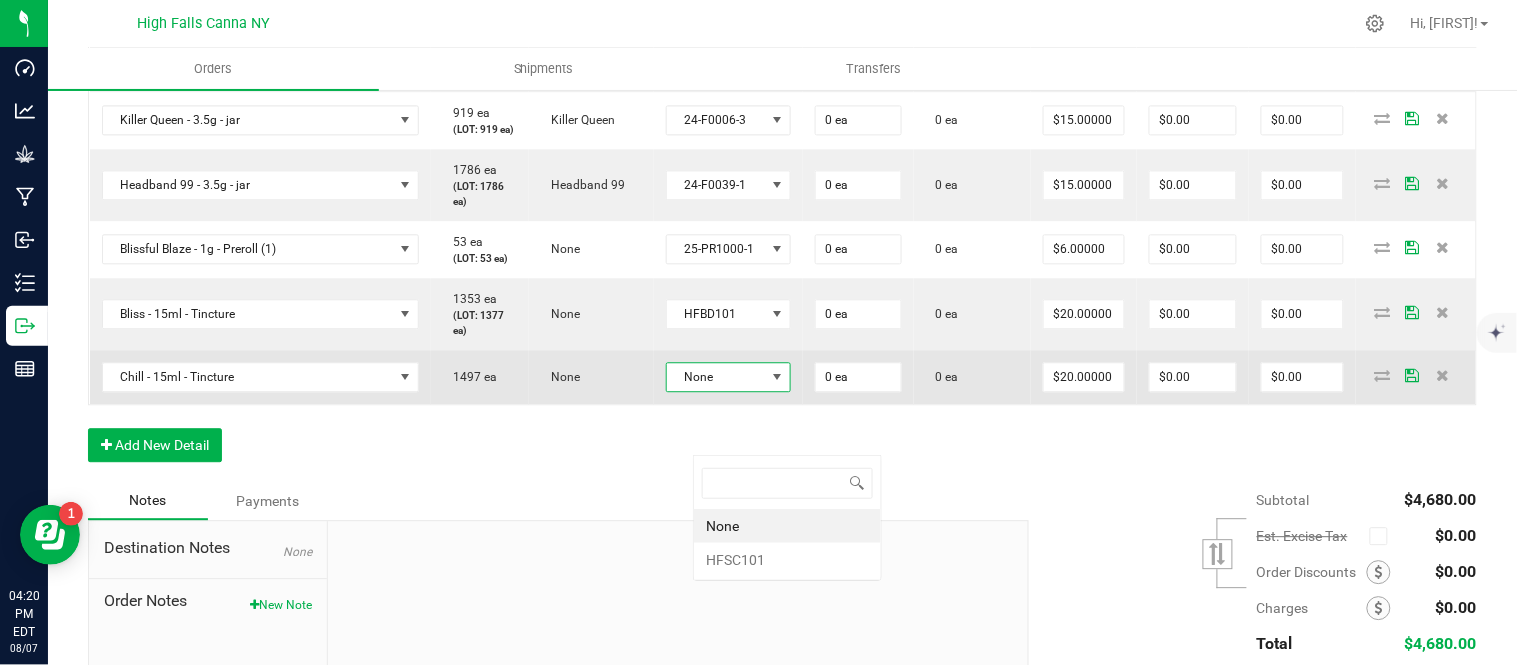 scroll, scrollTop: 0, scrollLeft: 0, axis: both 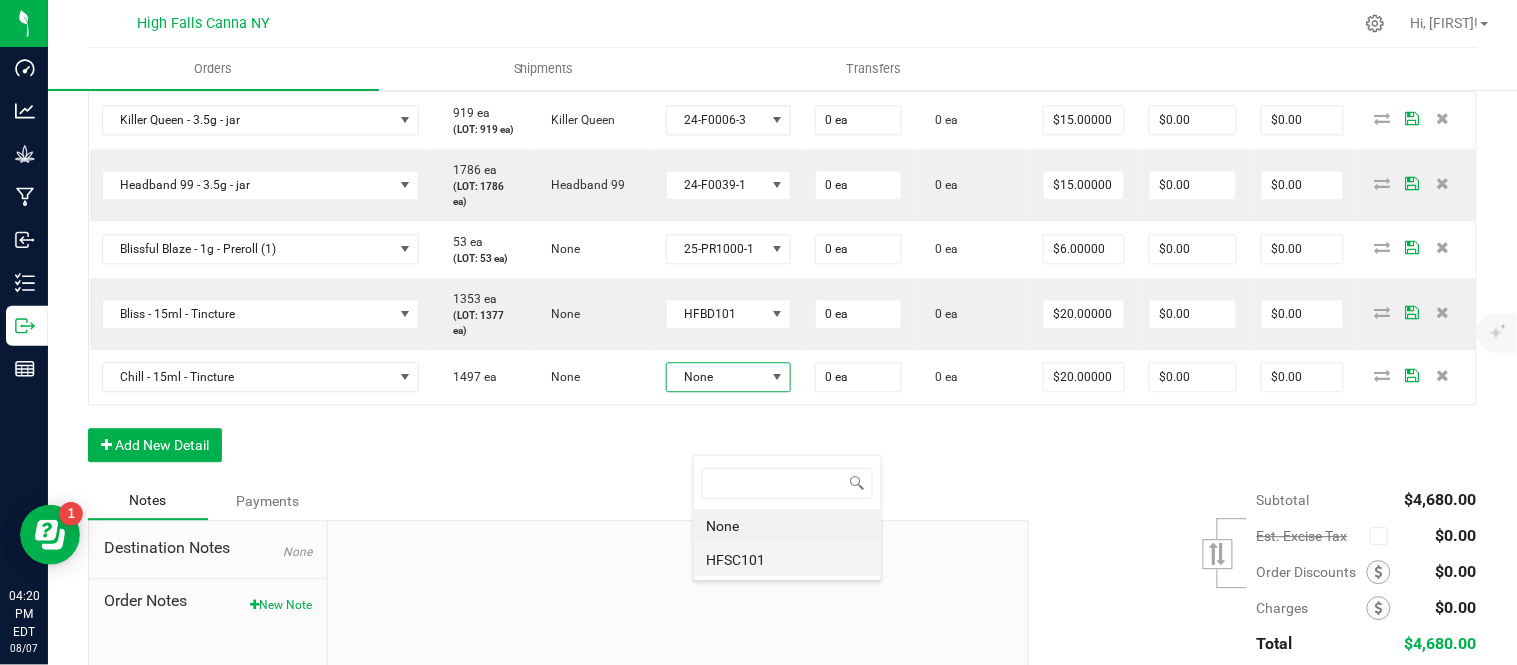 click on "HFSC101" at bounding box center (787, 560) 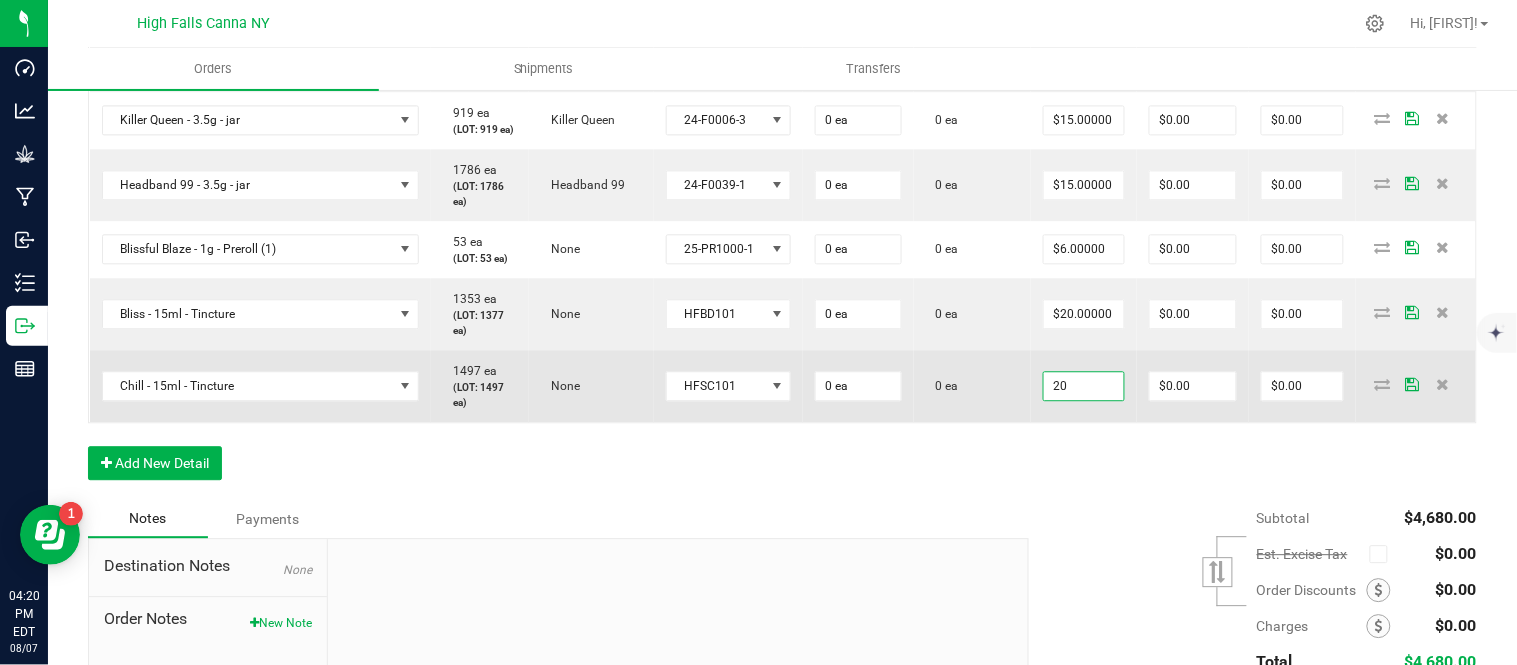 click on "20" at bounding box center [1084, 386] 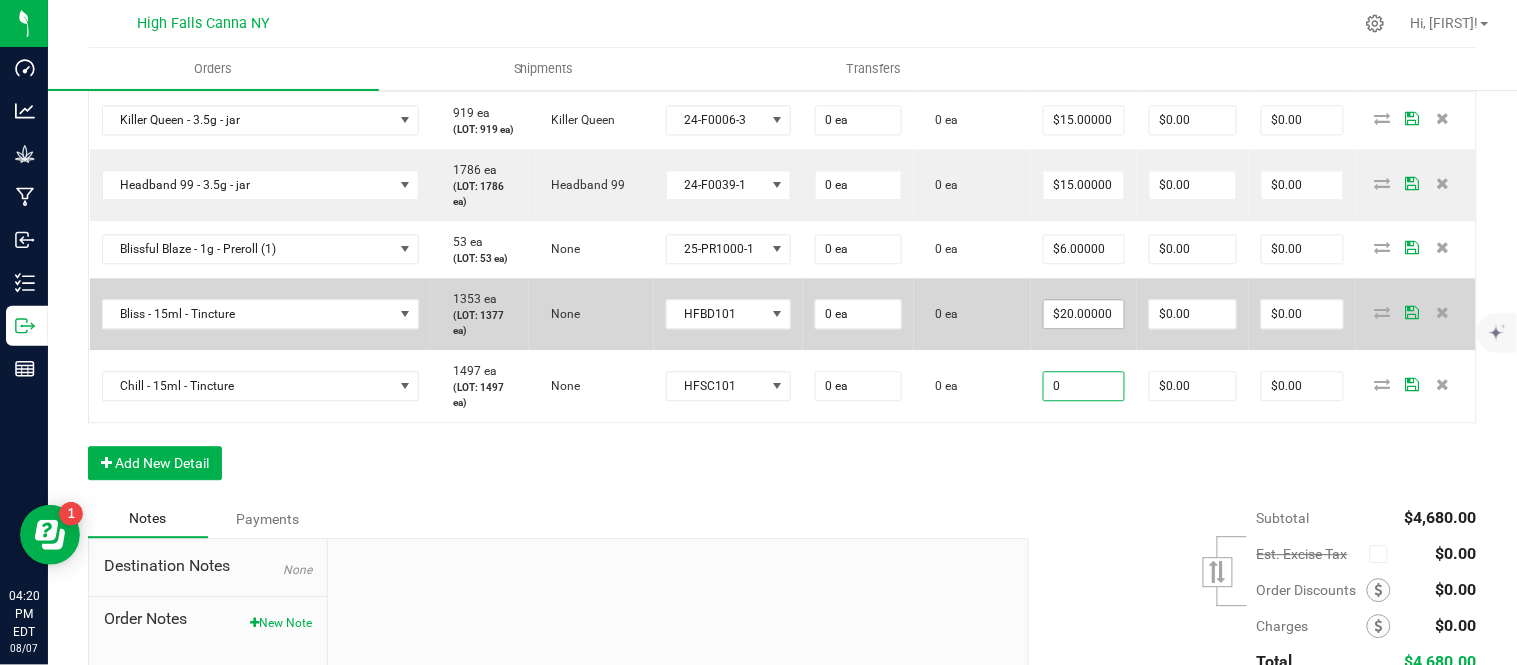 type on "0" 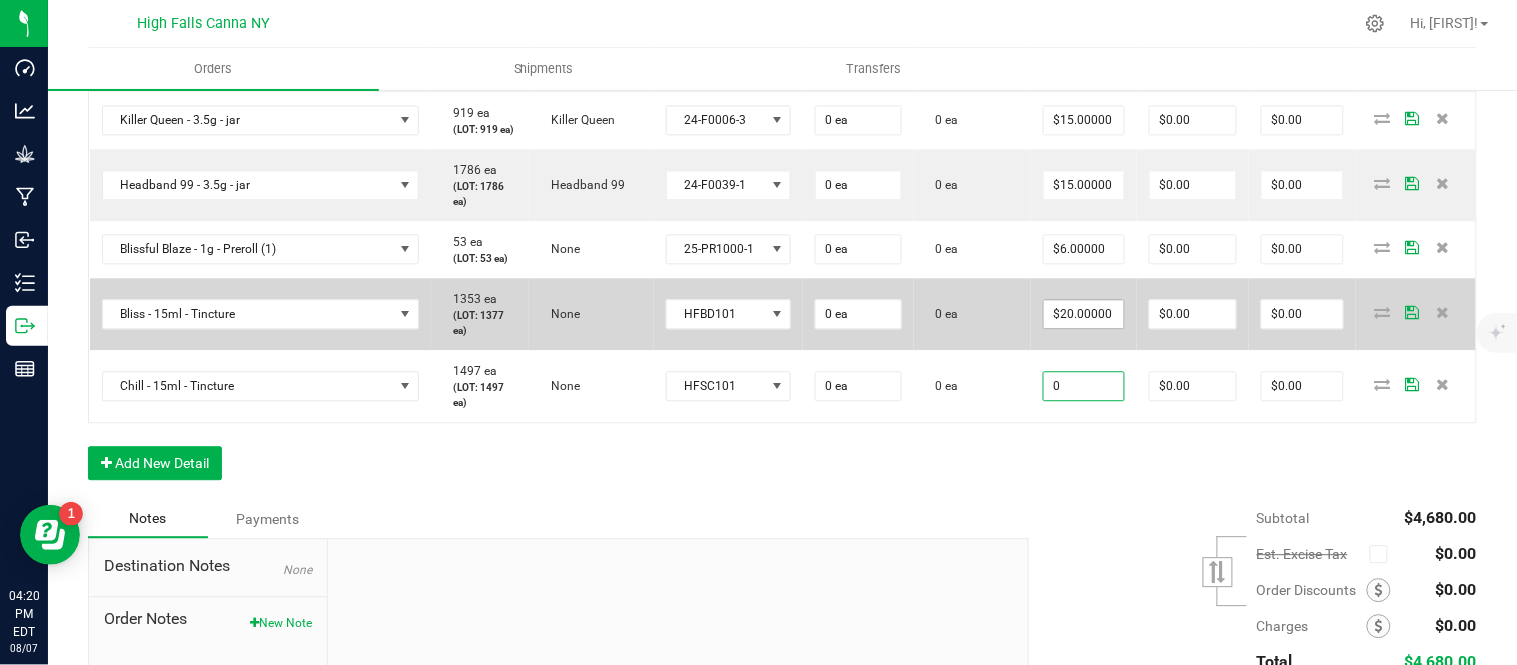type on "20" 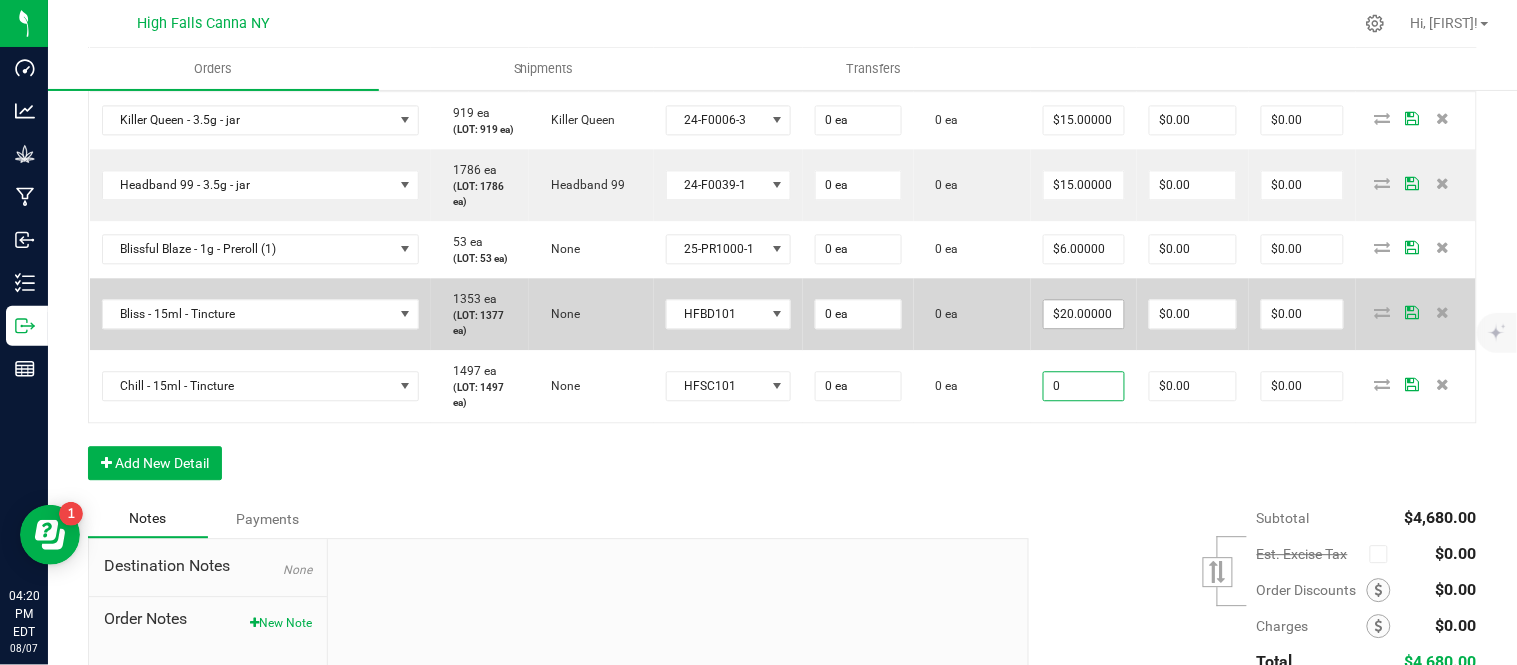 type on "$0.00000" 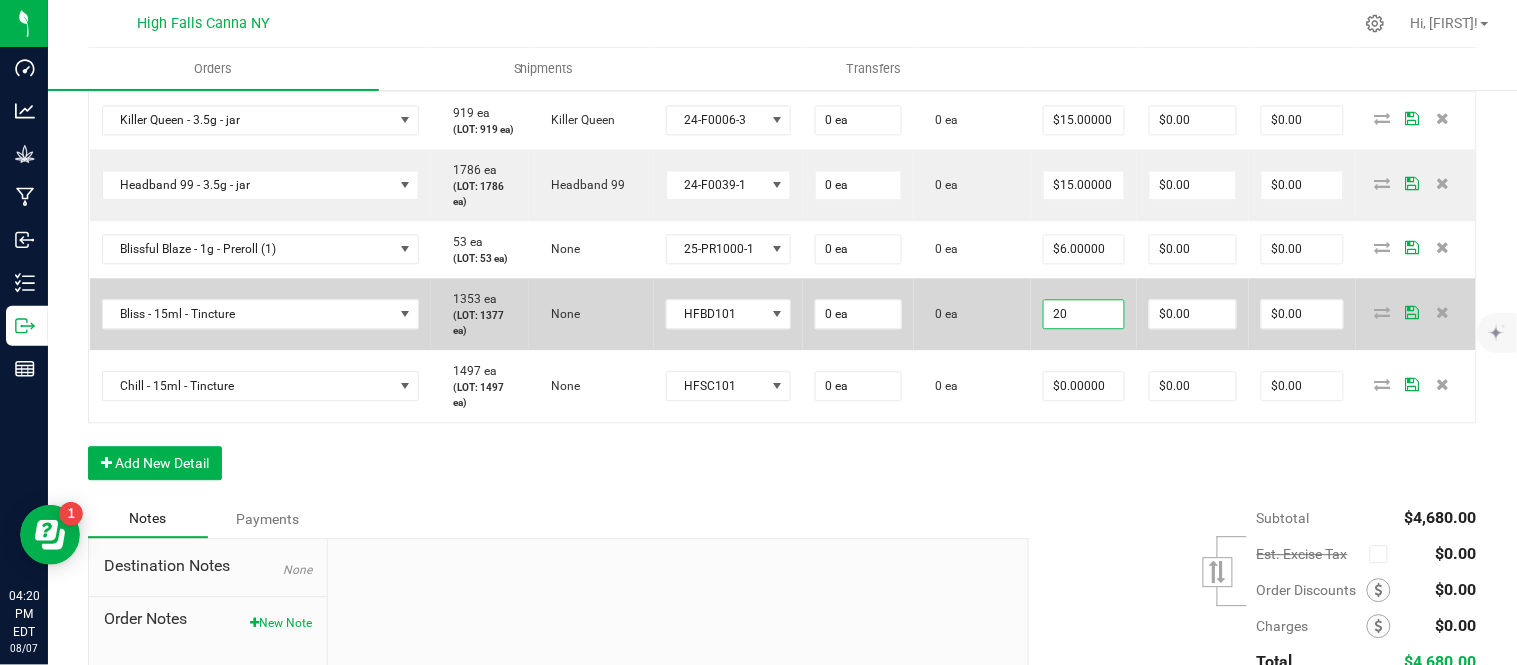 click on "20" at bounding box center [1084, 314] 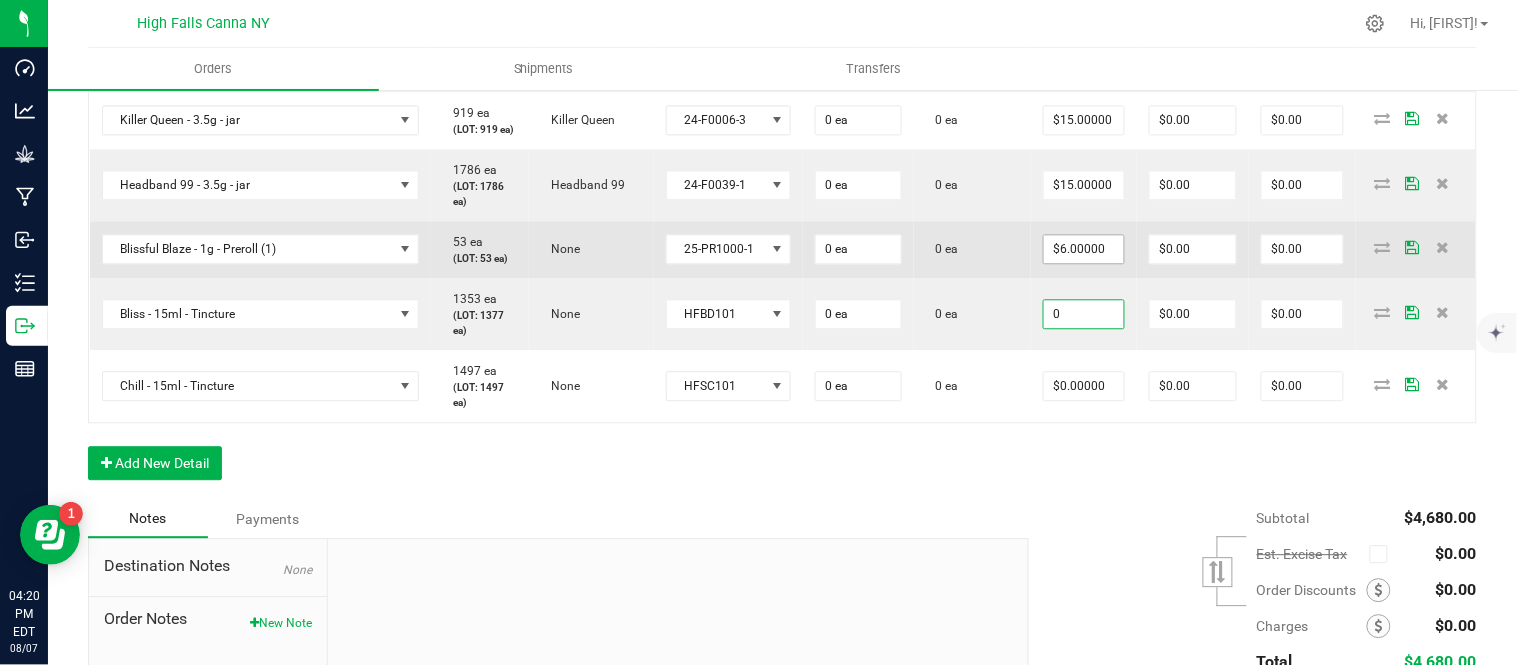 type on "0" 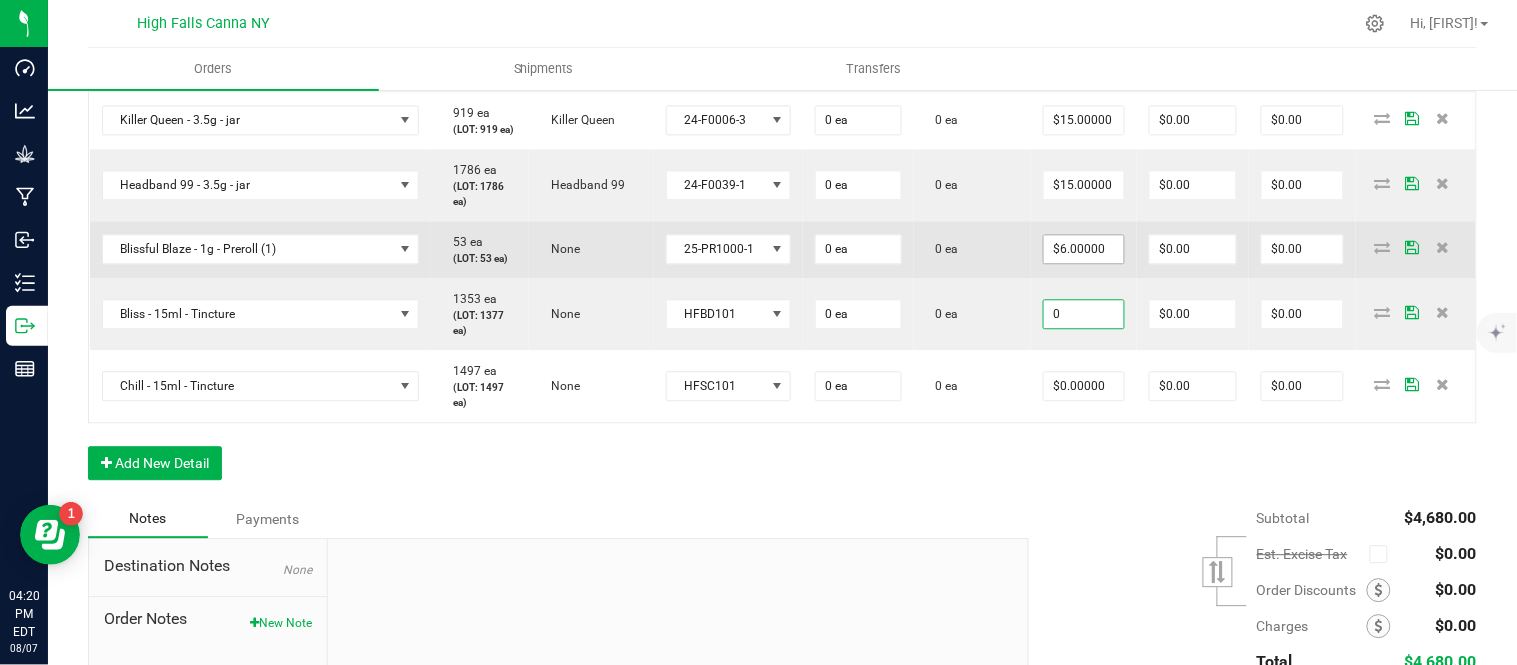 type on "6" 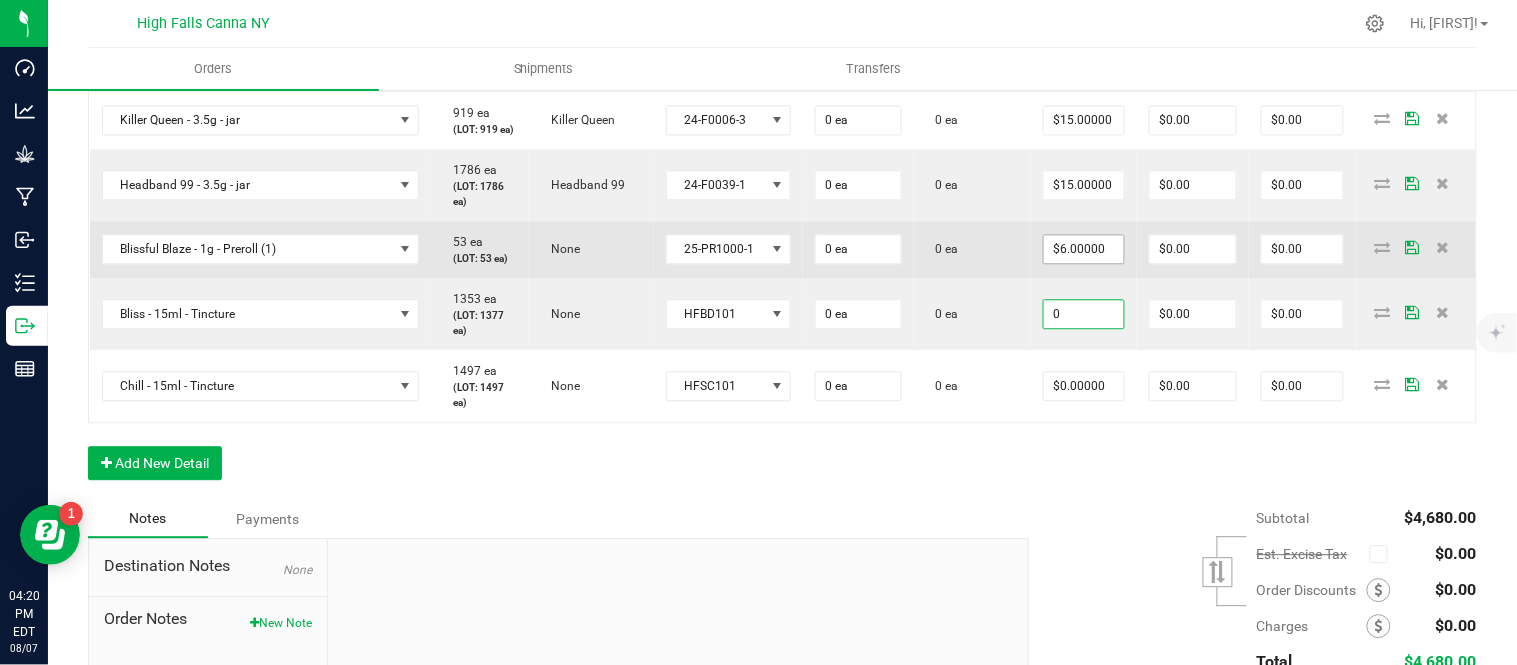 type on "$0.00000" 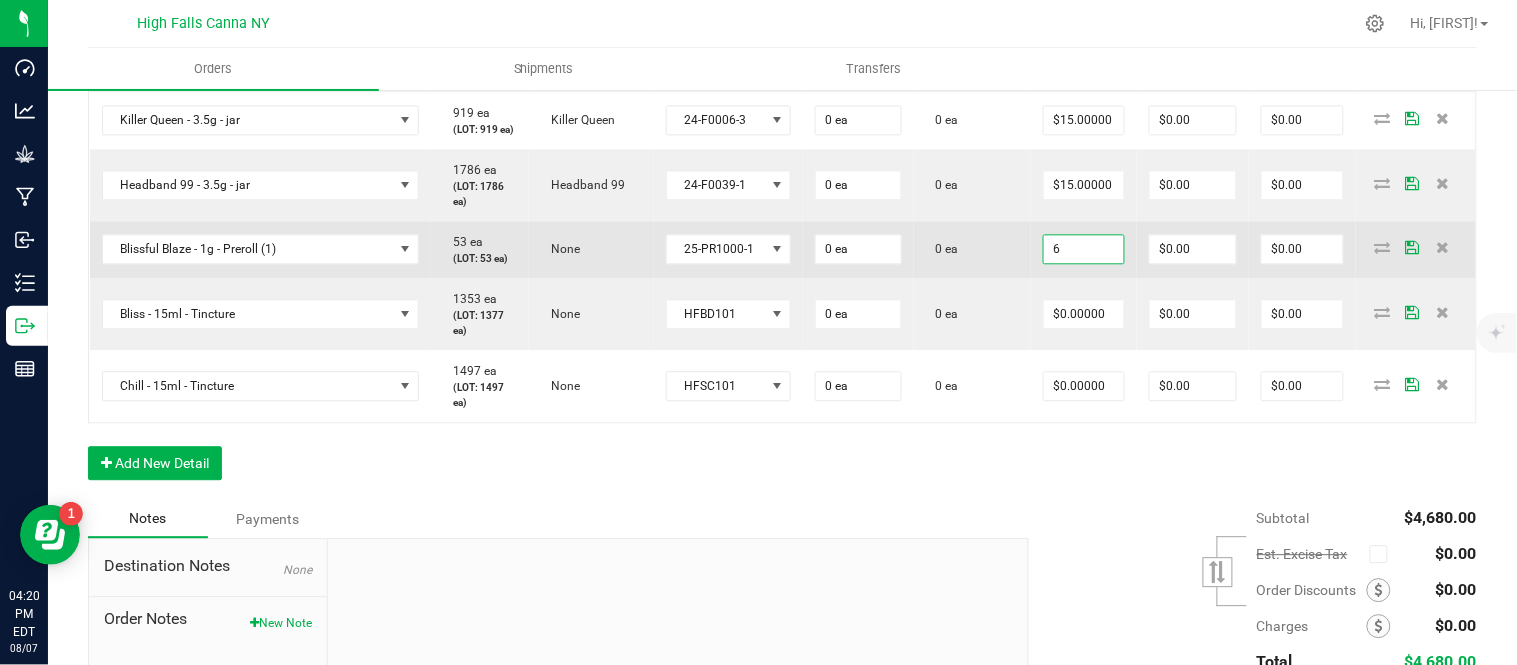 click on "6" at bounding box center [1084, 249] 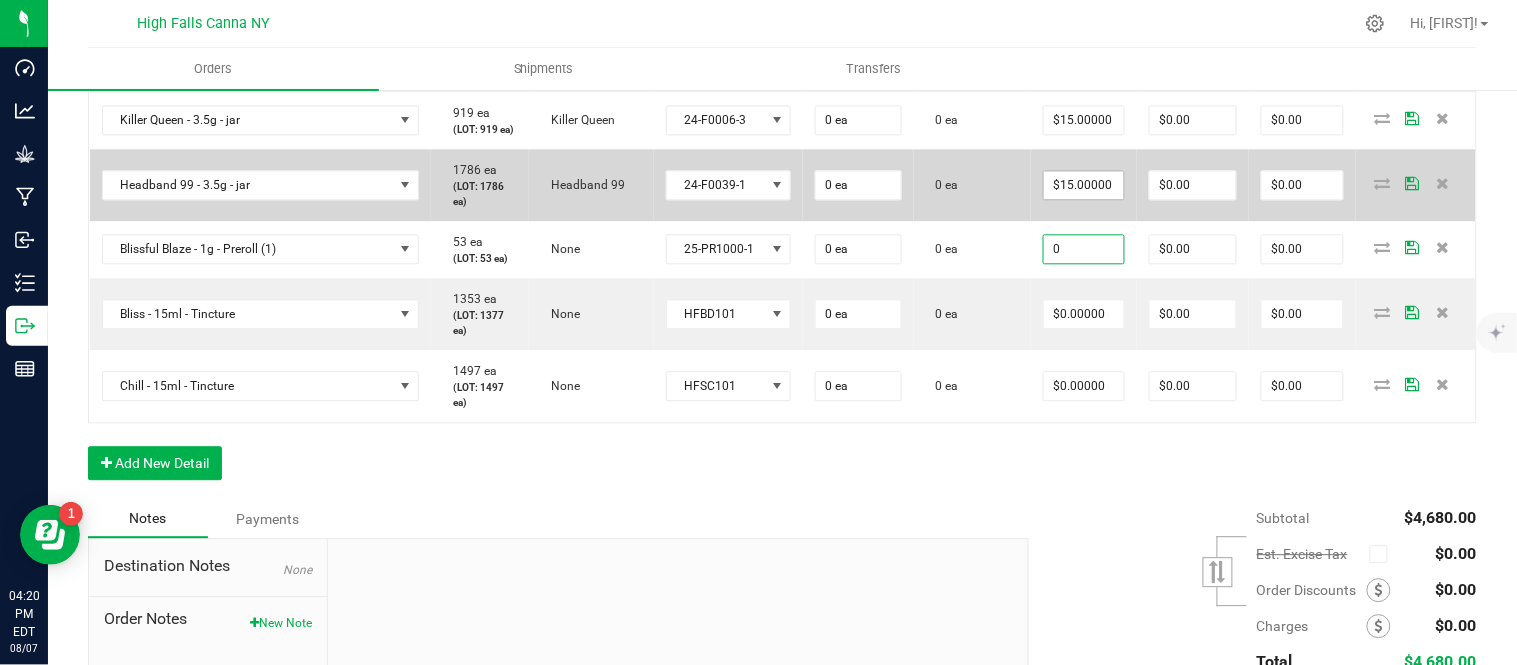 type on "0" 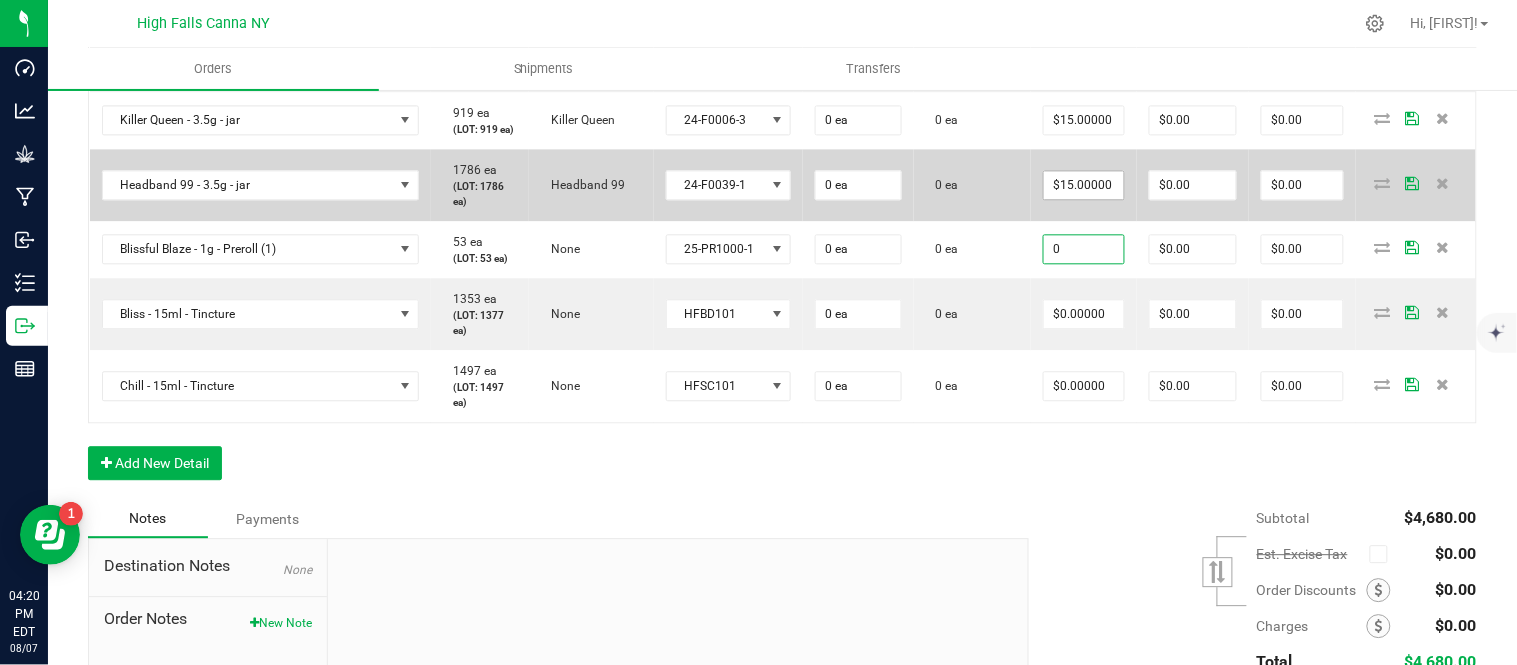 type on "15" 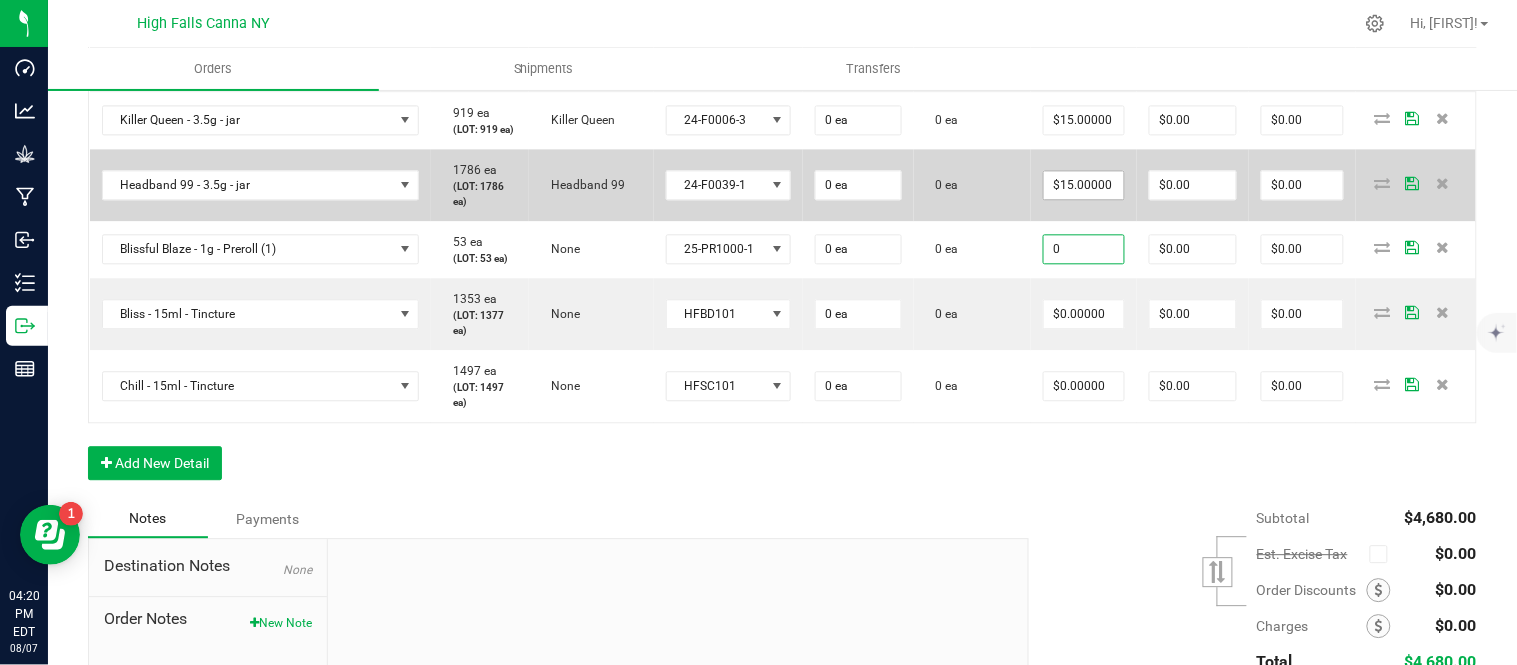 type on "$0.00000" 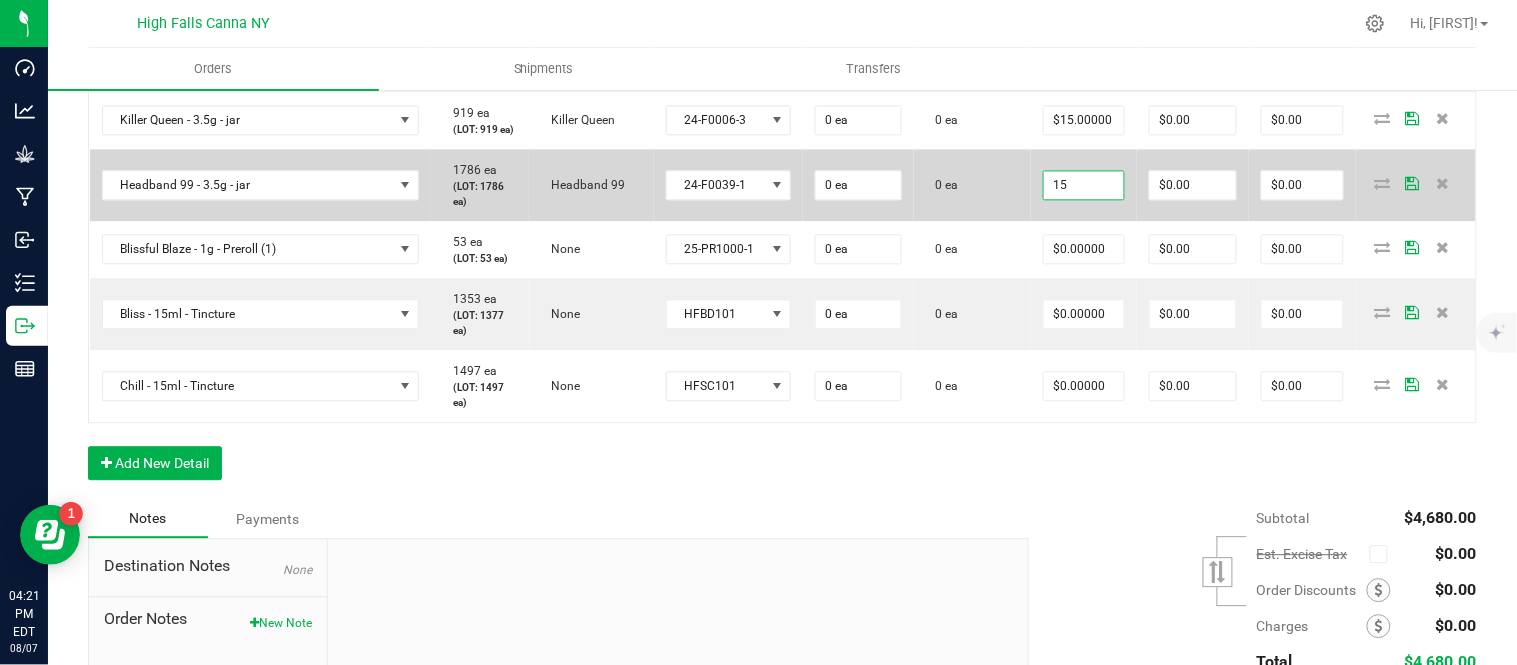 click on "15" at bounding box center (1084, 185) 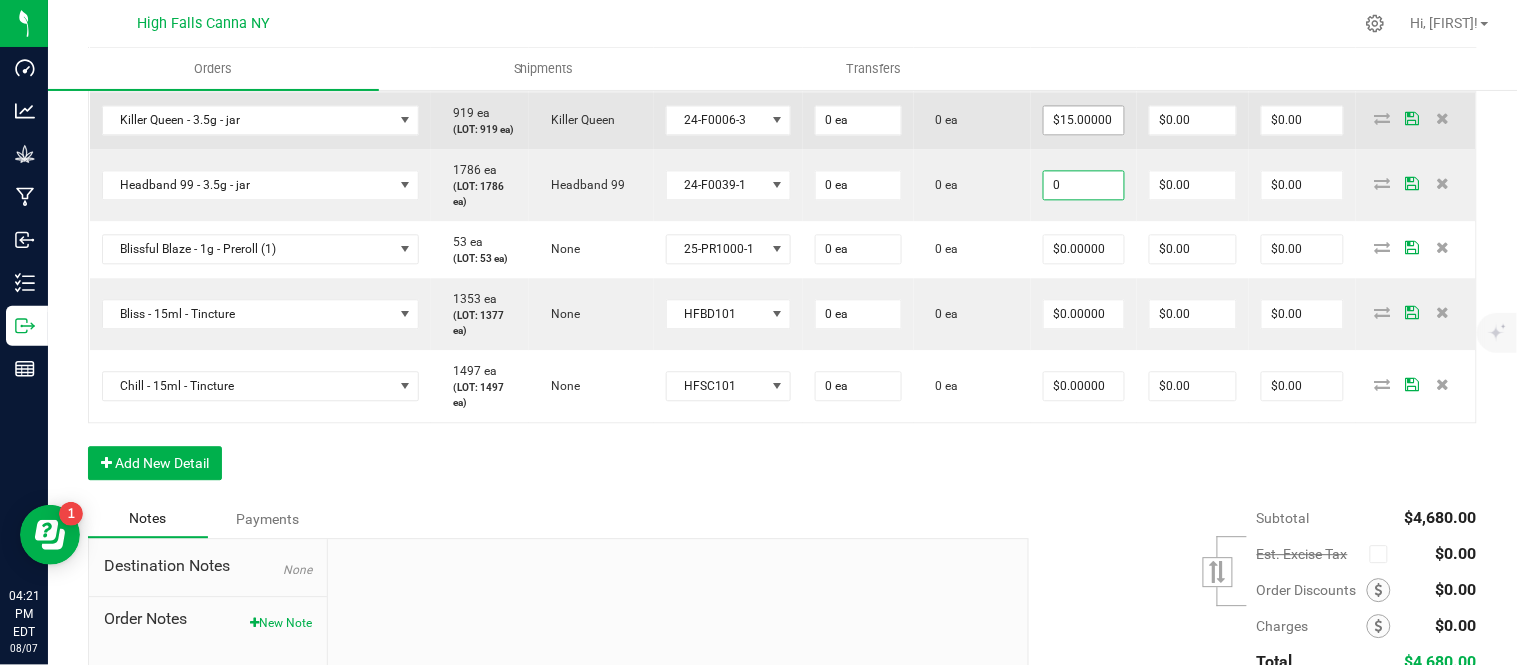 type on "0" 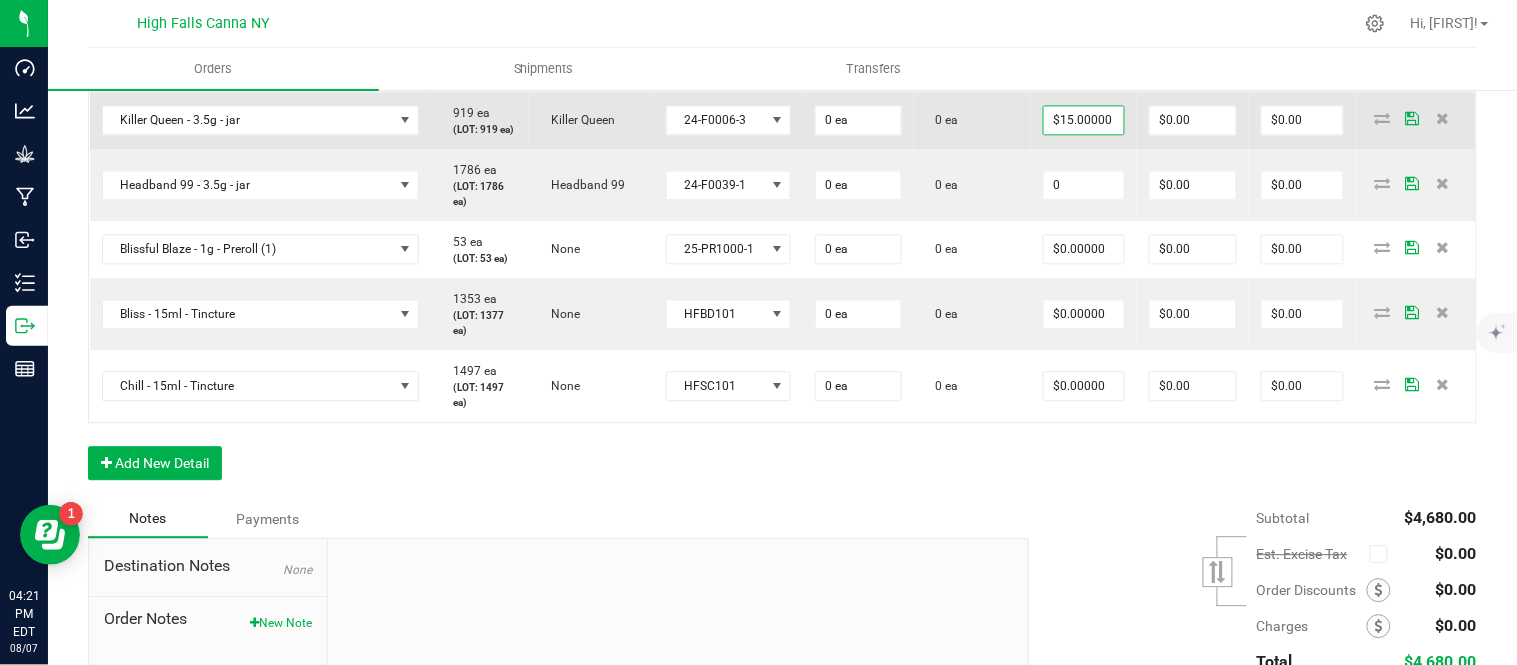 type on "15" 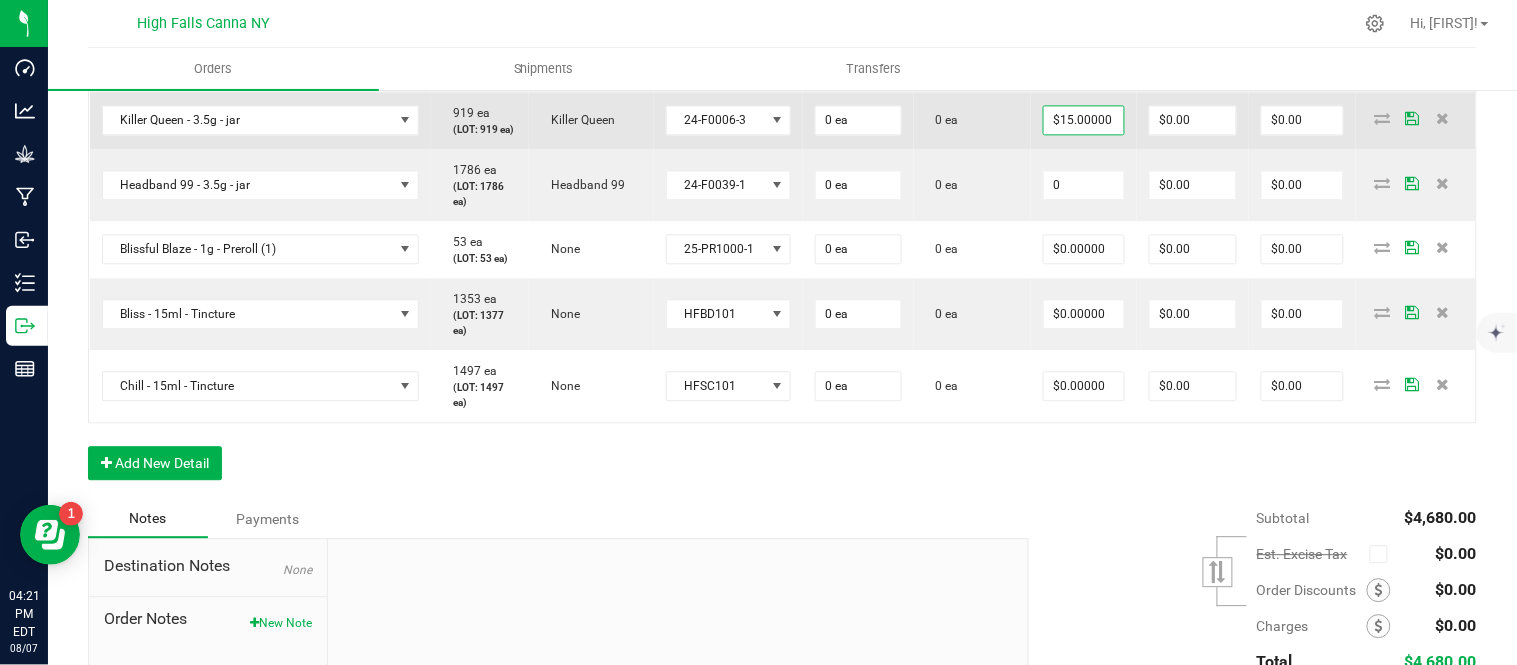 type on "$0.00000" 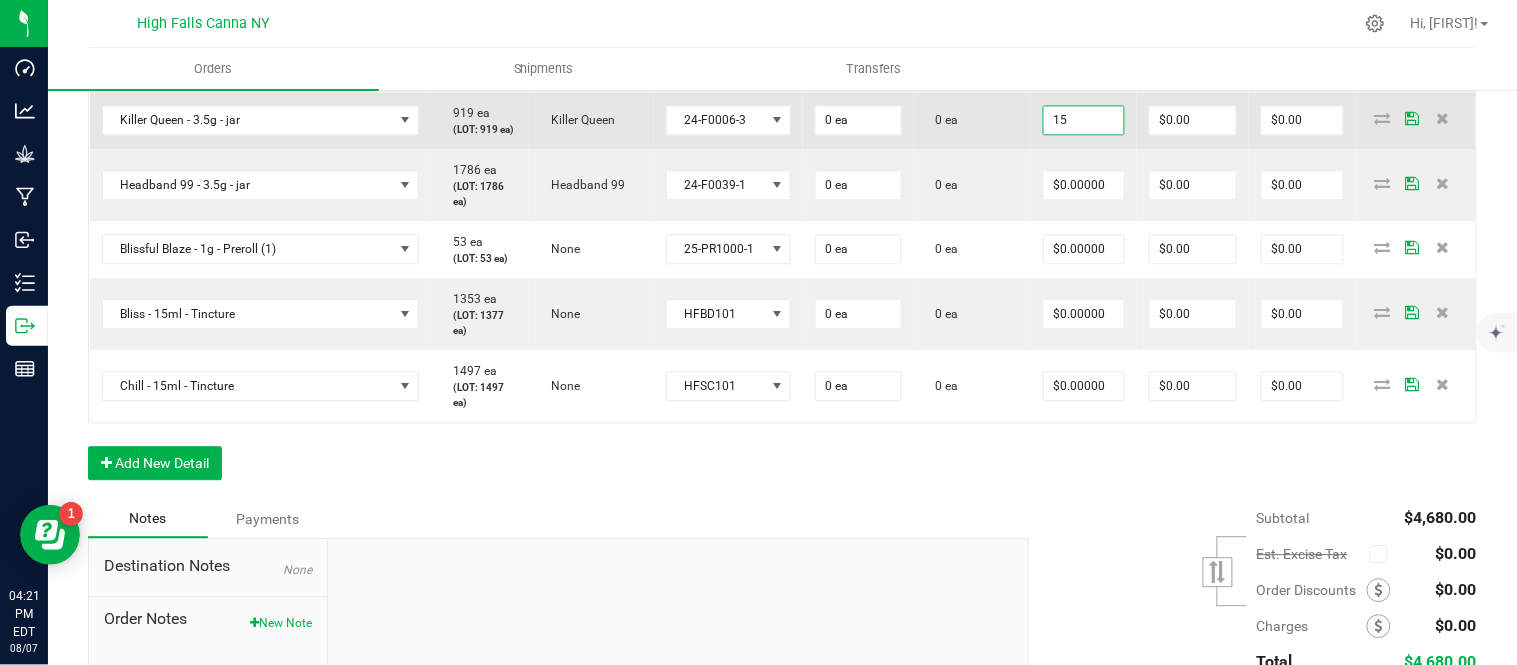click on "15" at bounding box center [1084, 120] 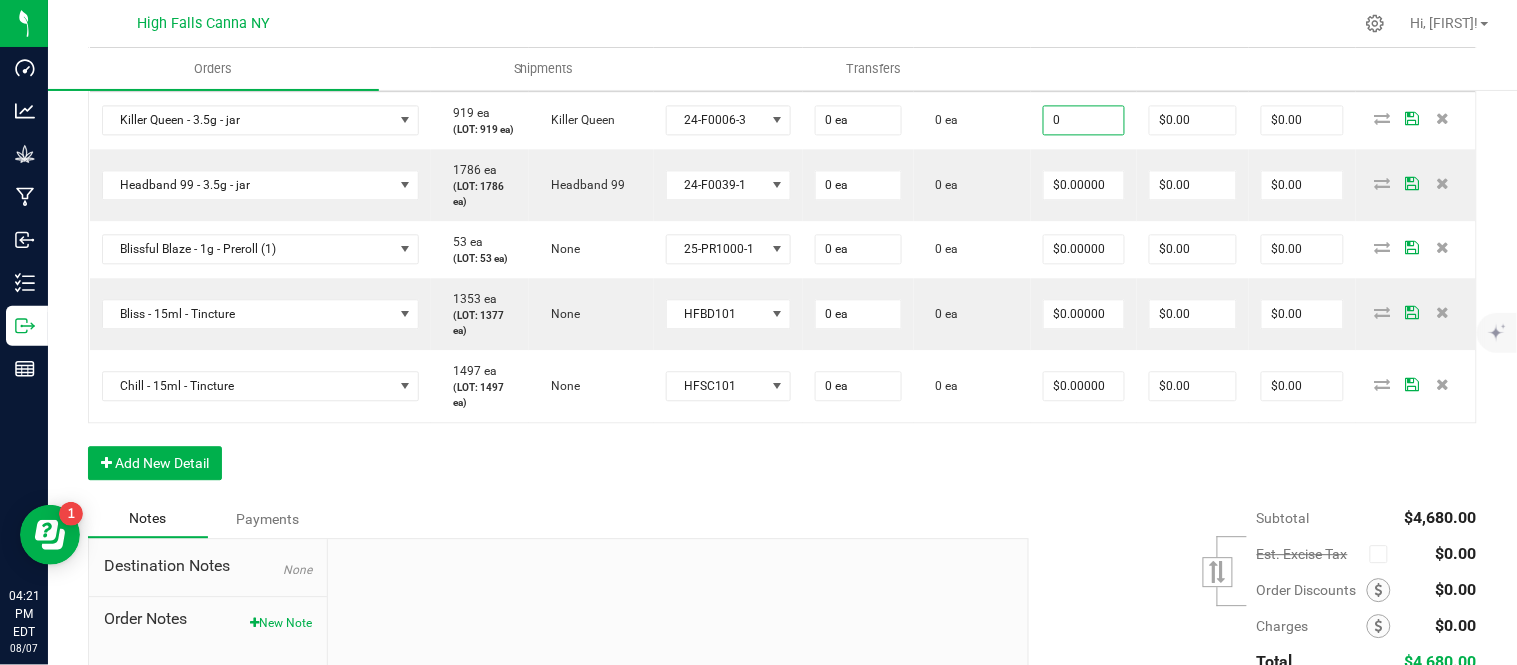 type on "0" 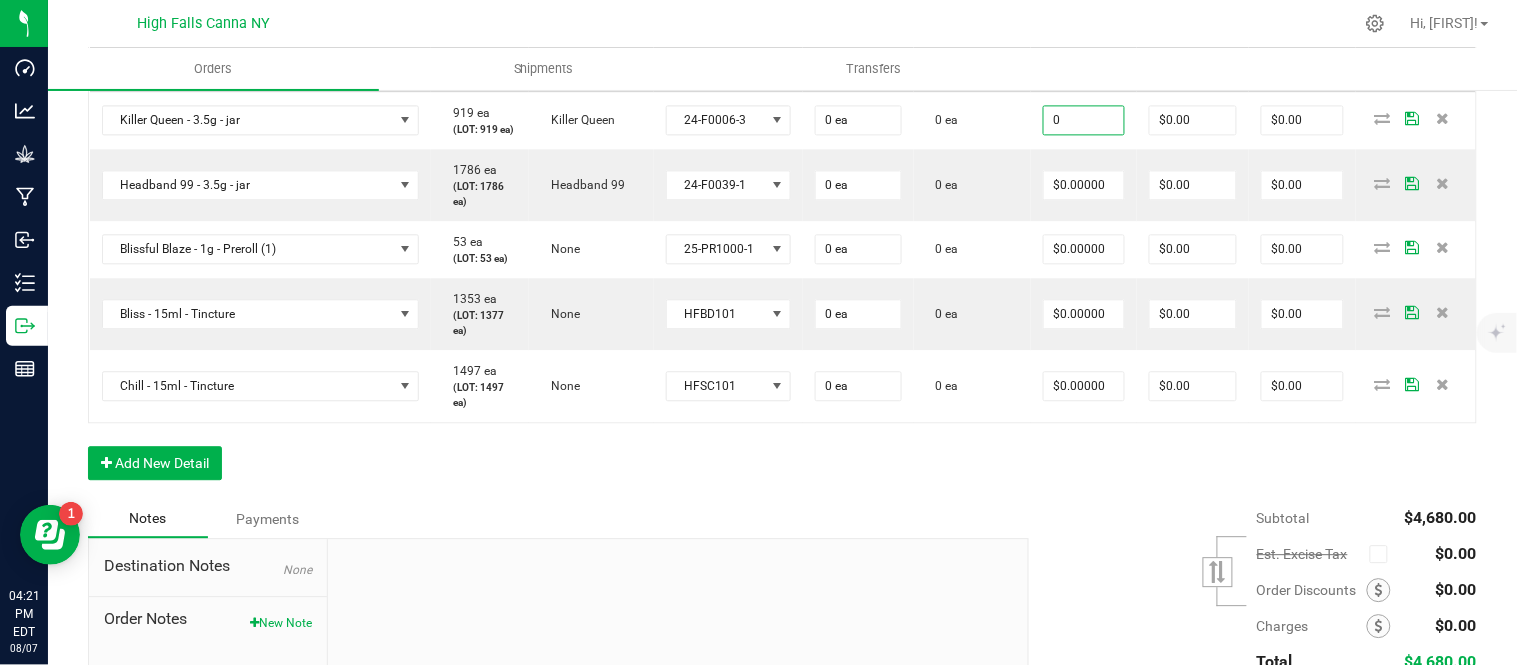 type on "15" 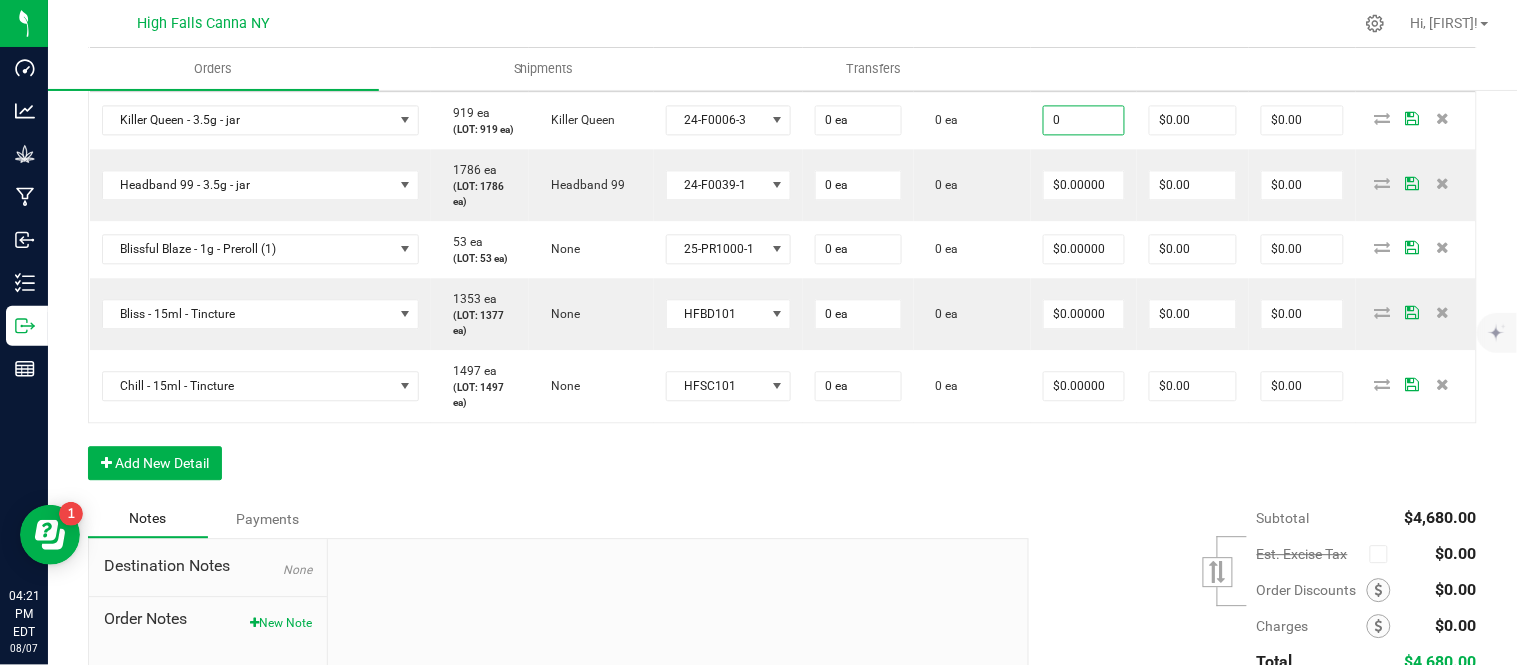 type on "$0.00000" 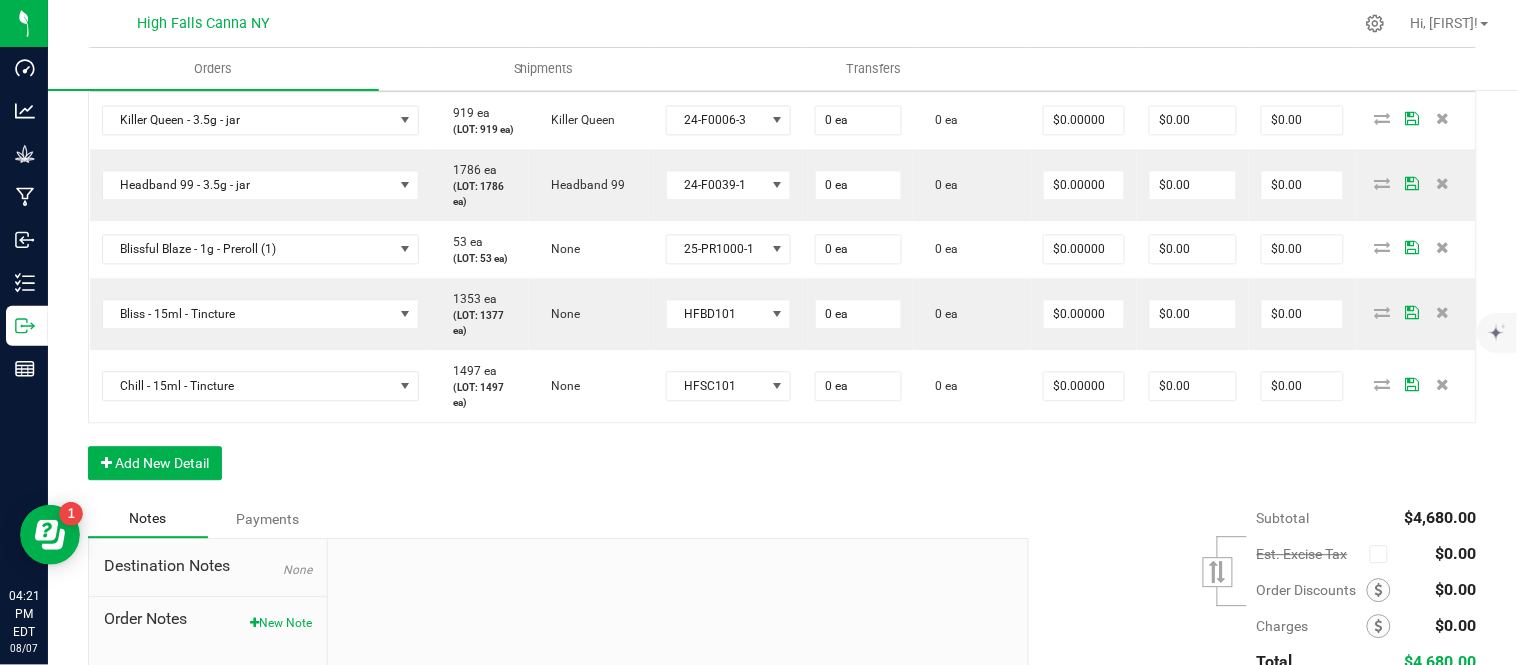click on "15" at bounding box center [1084, 63] 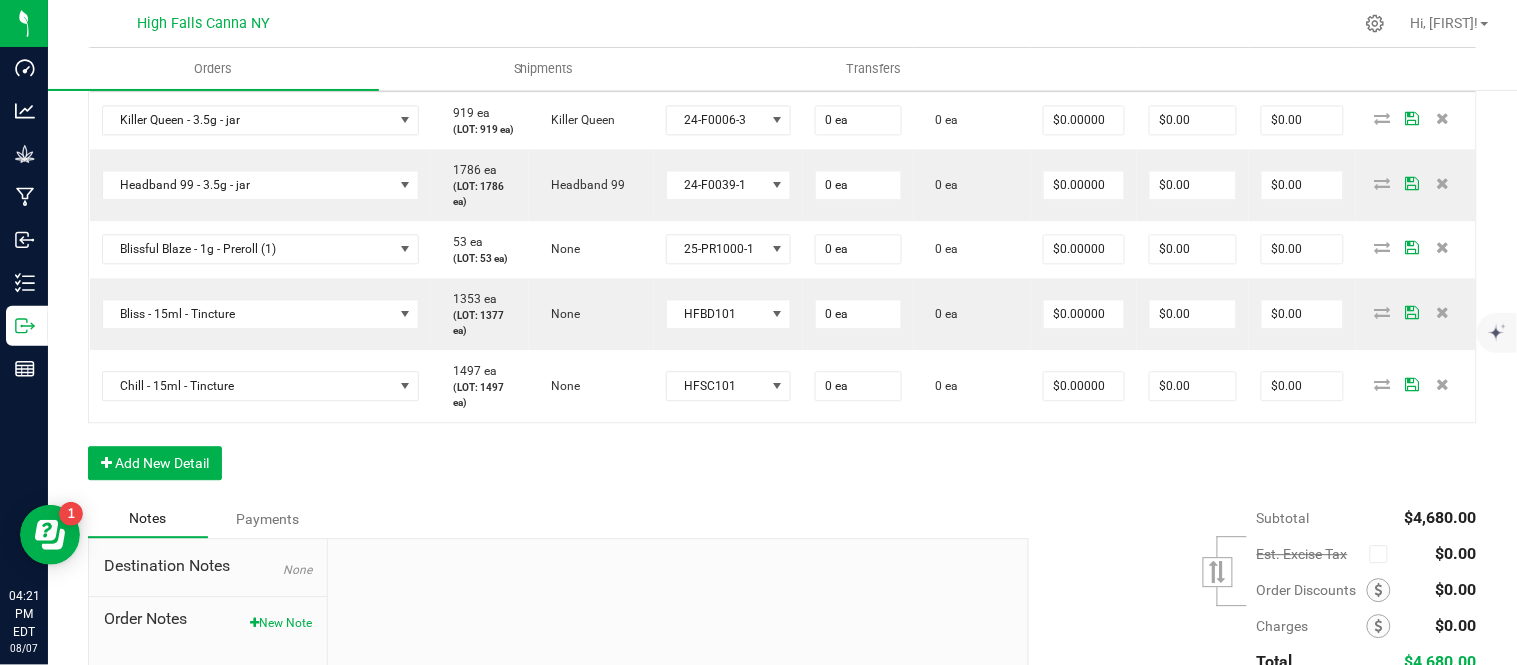 type on "$0.00000" 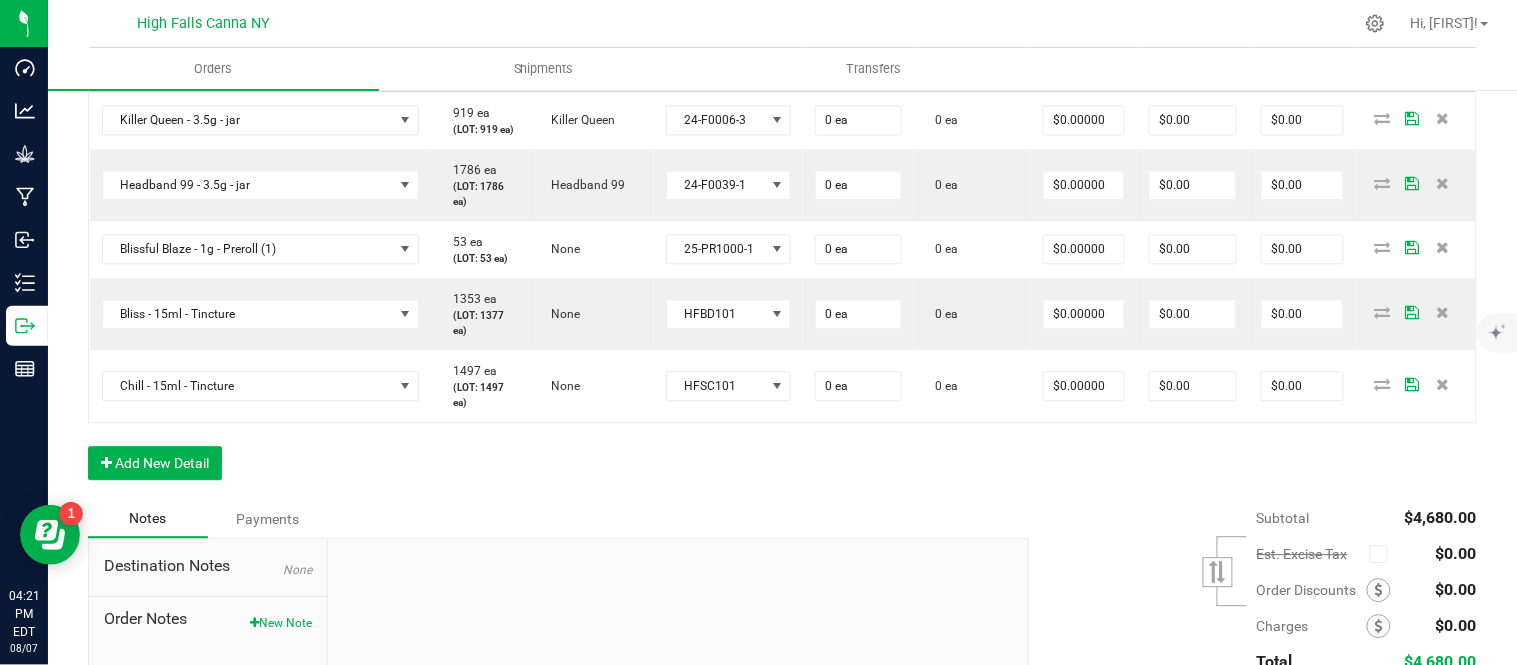 drag, startPoint x: 1028, startPoint y: 187, endPoint x: 973, endPoint y: 196, distance: 55.7315 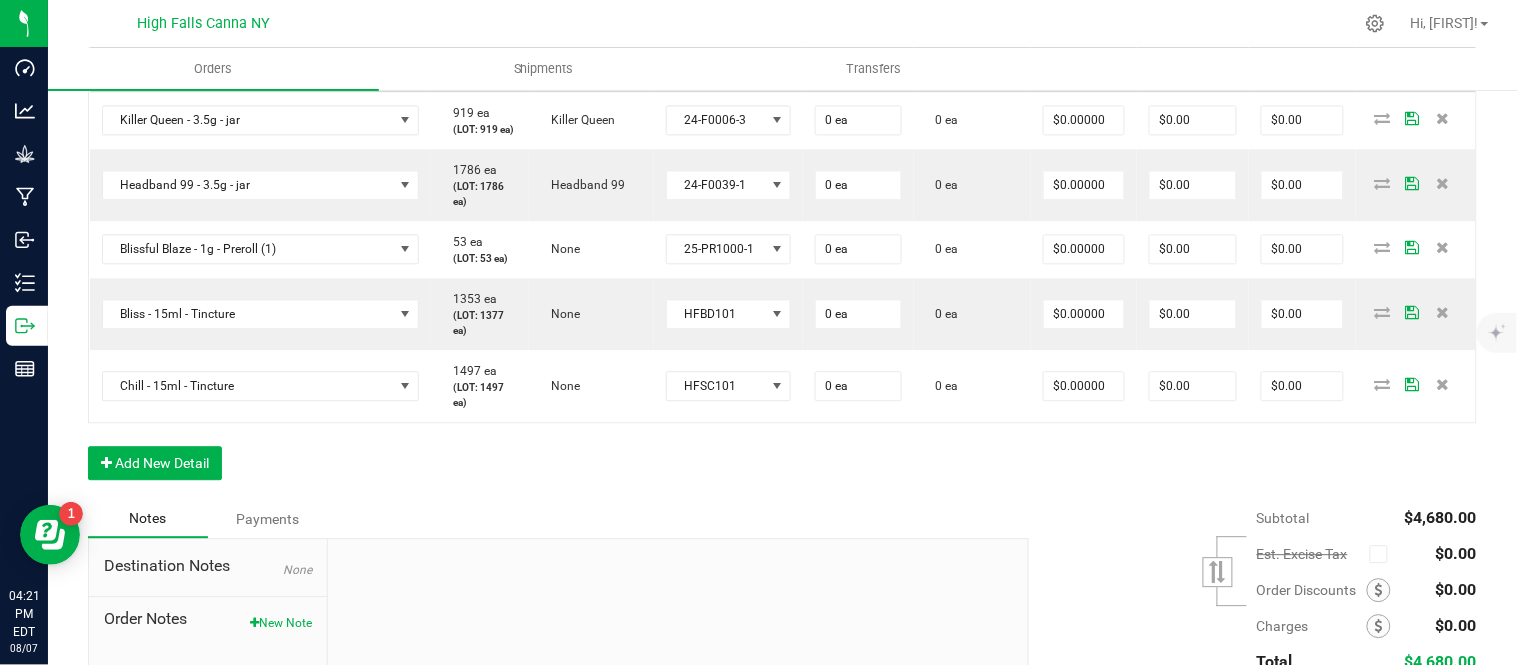 click on "0 ea" at bounding box center [972, 63] 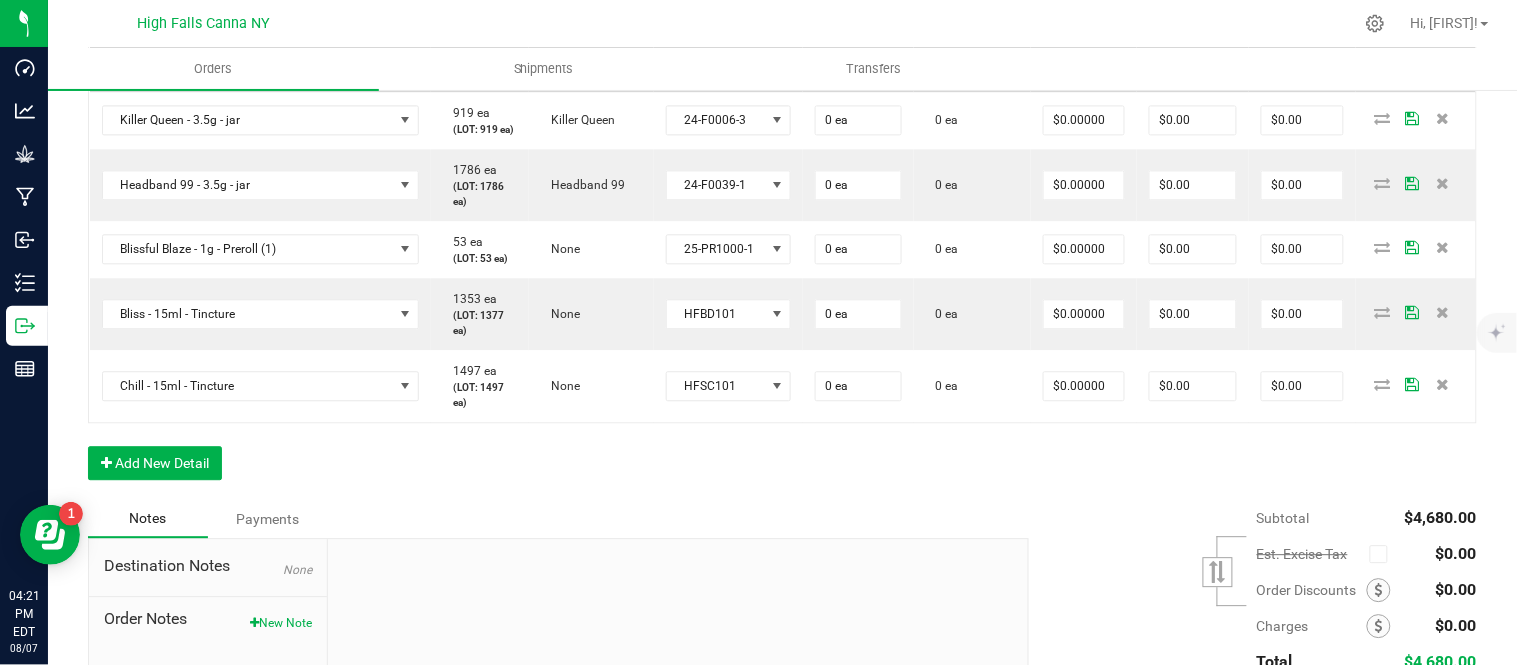 click on "0" at bounding box center (858, 63) 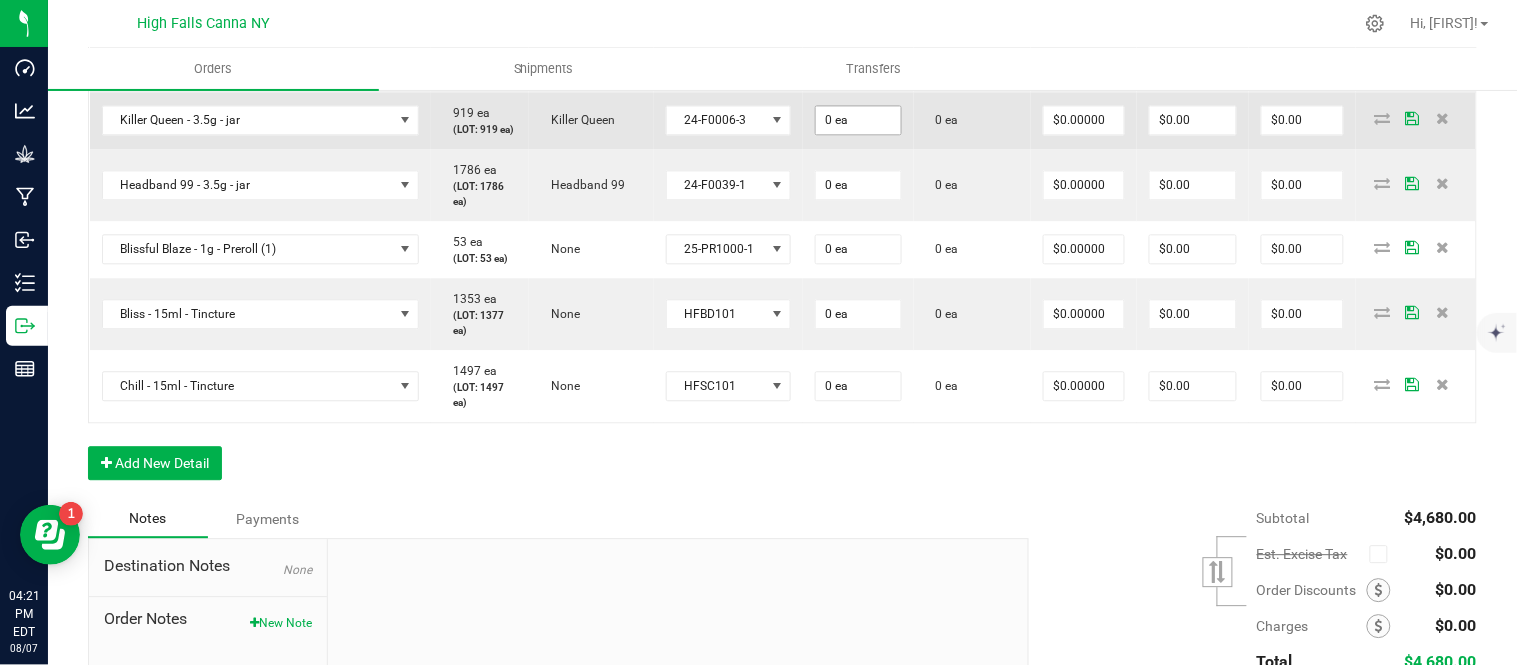 type on "2 ea" 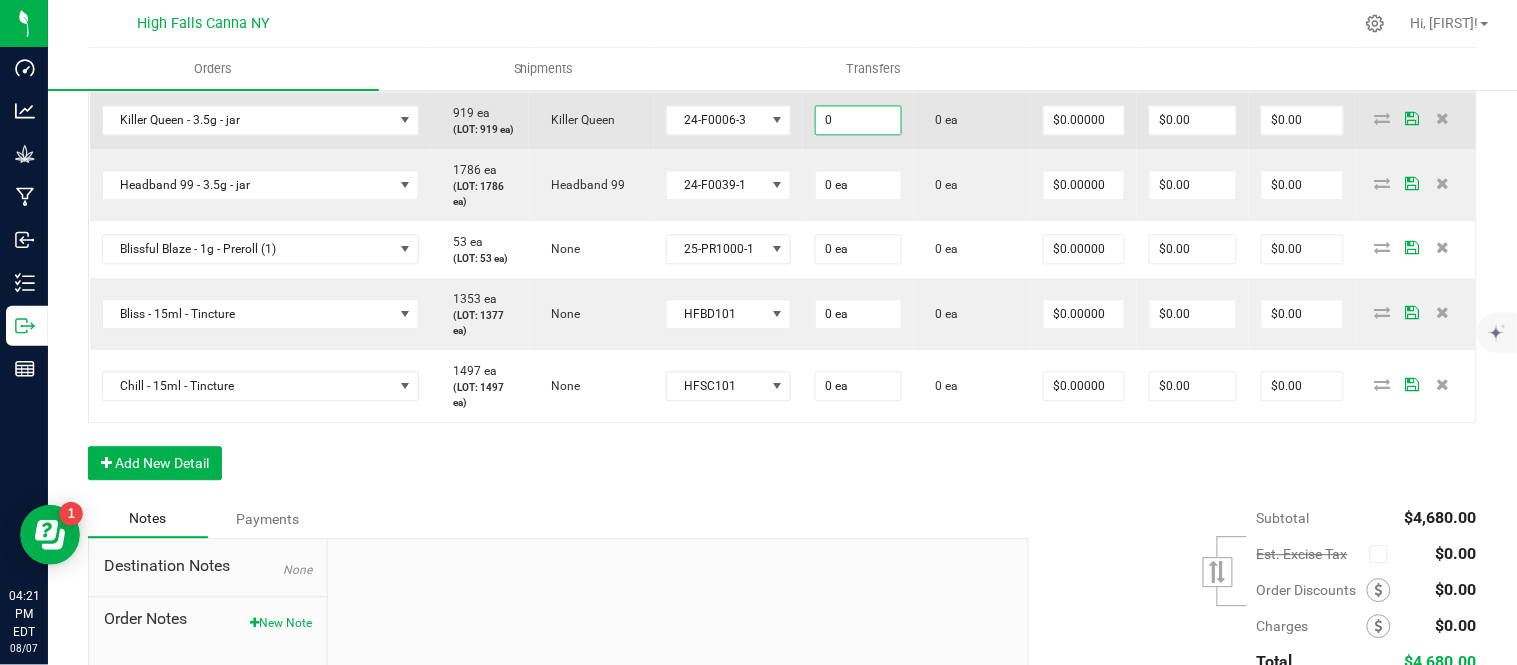 click on "0" at bounding box center (858, 120) 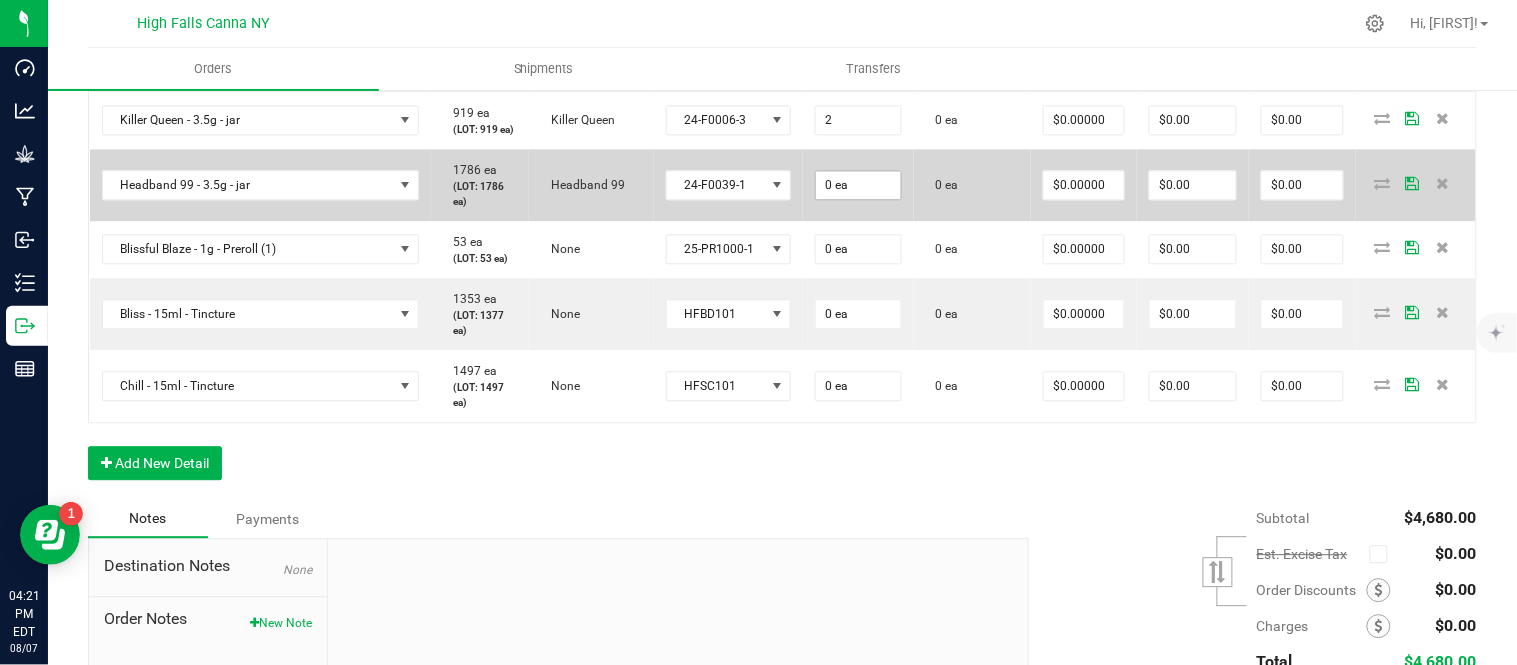 type on "2 ea" 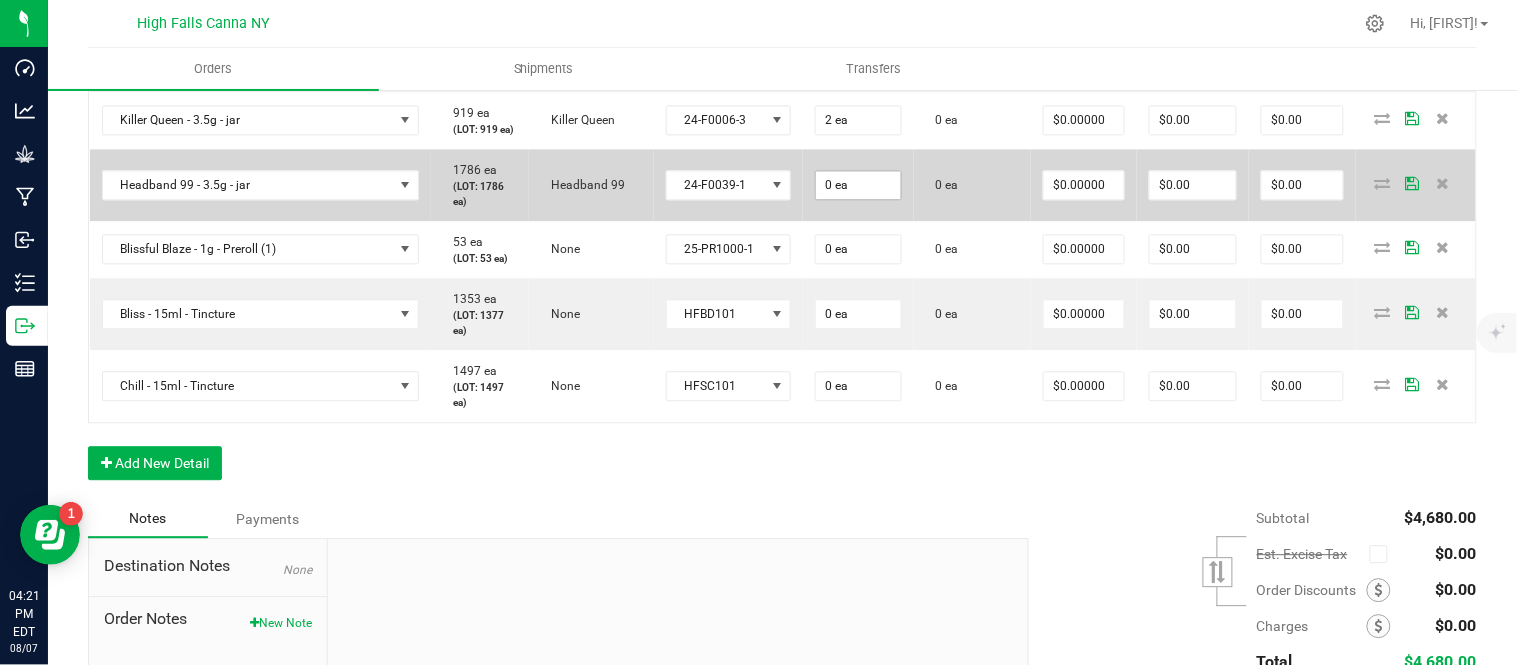 click on "0 ea" at bounding box center (858, 185) 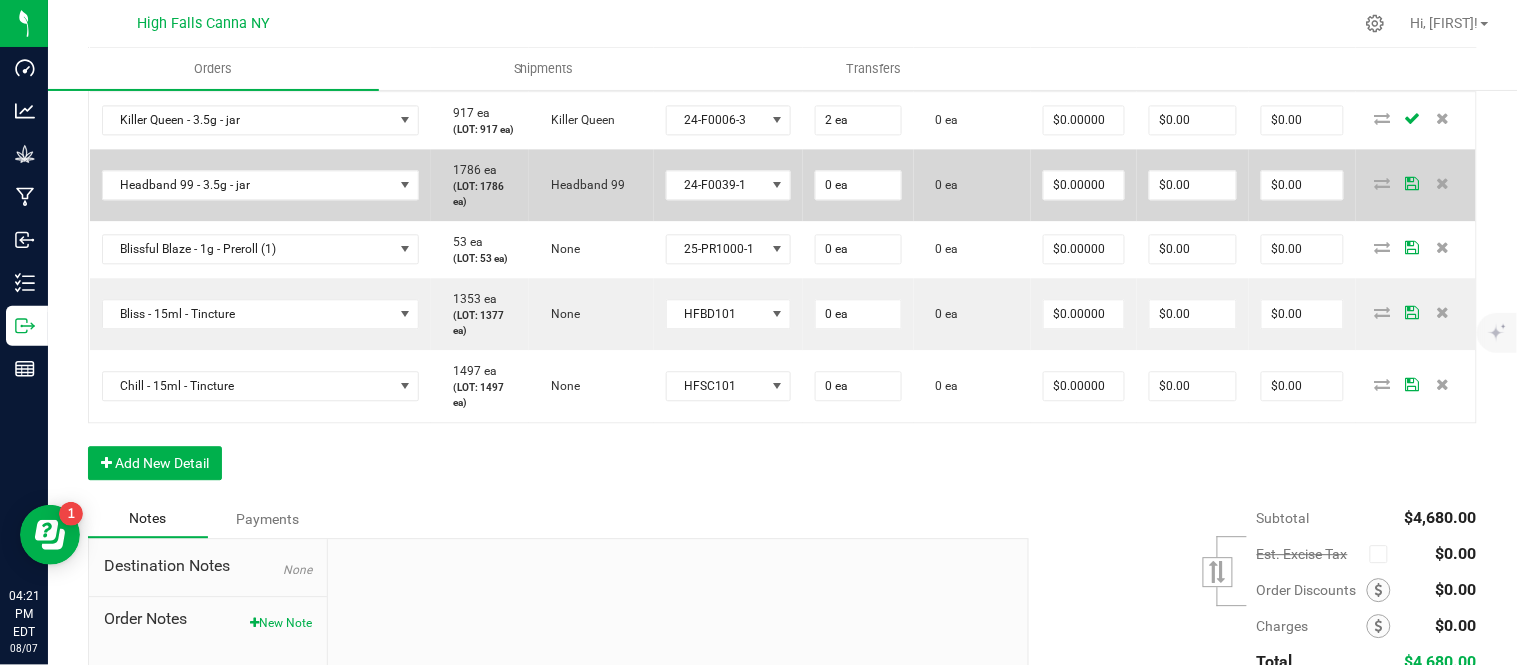 click on "0 ea" at bounding box center [858, 185] 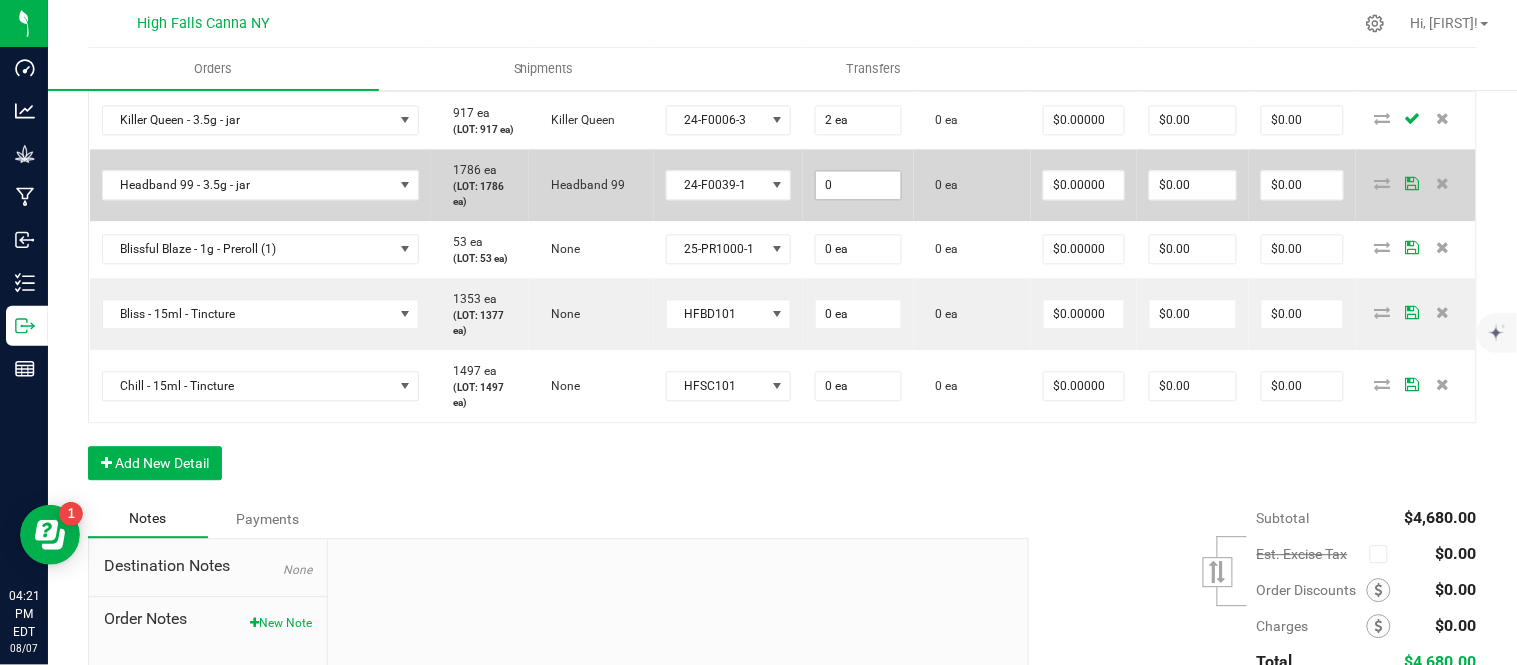 click on "0" at bounding box center (858, 185) 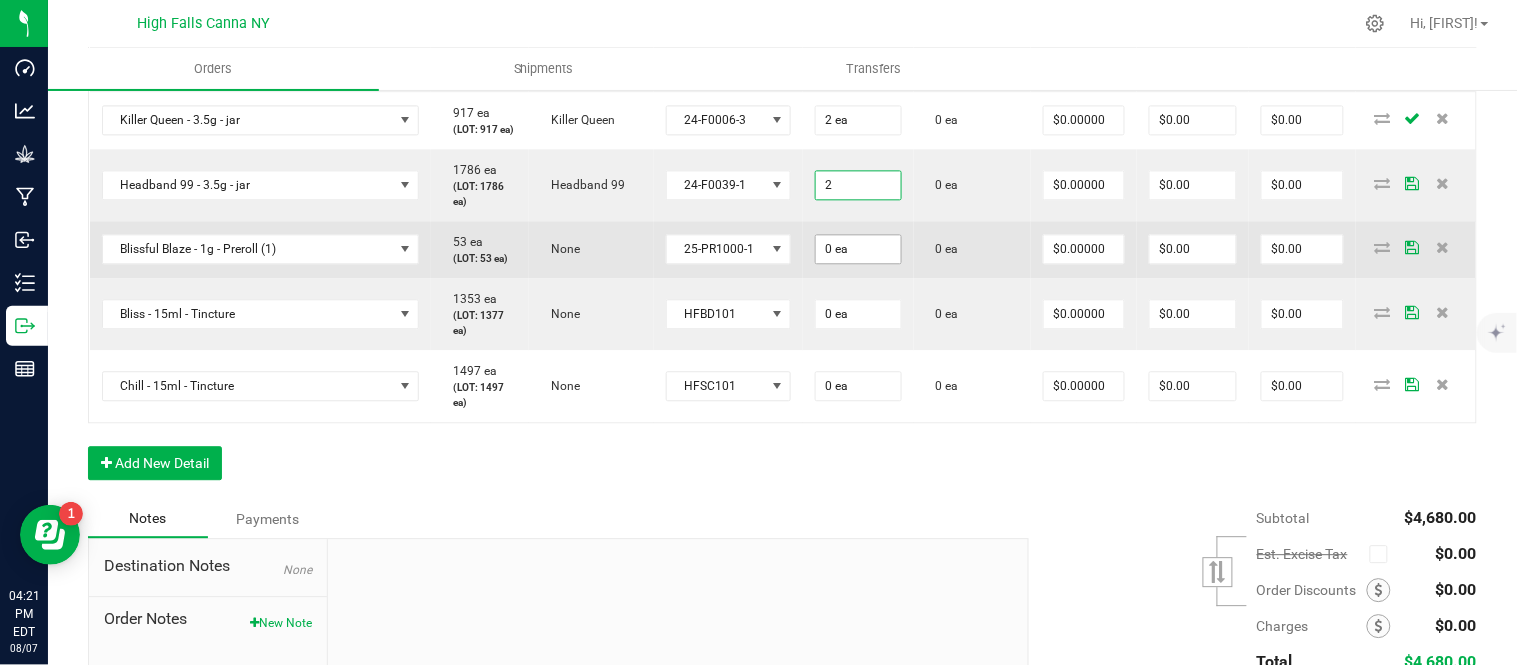 type on "2 ea" 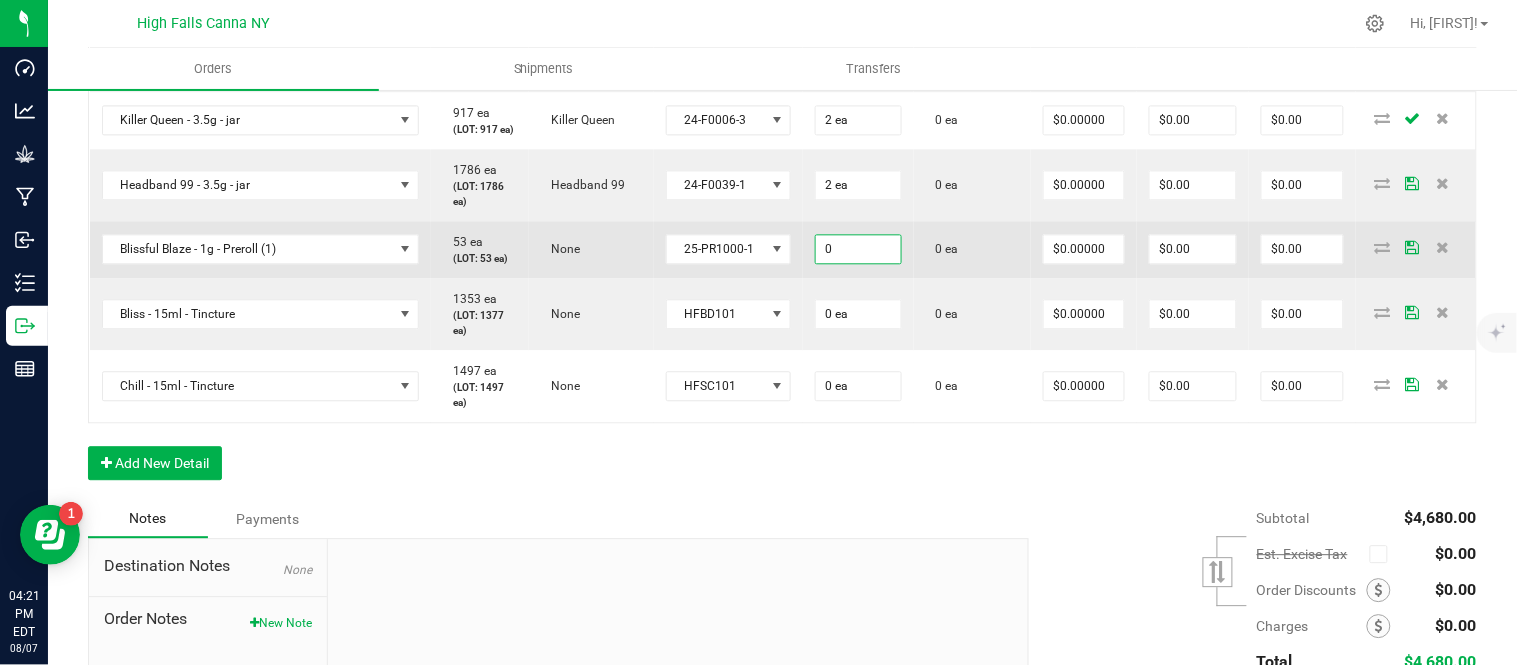 click on "0" at bounding box center (858, 249) 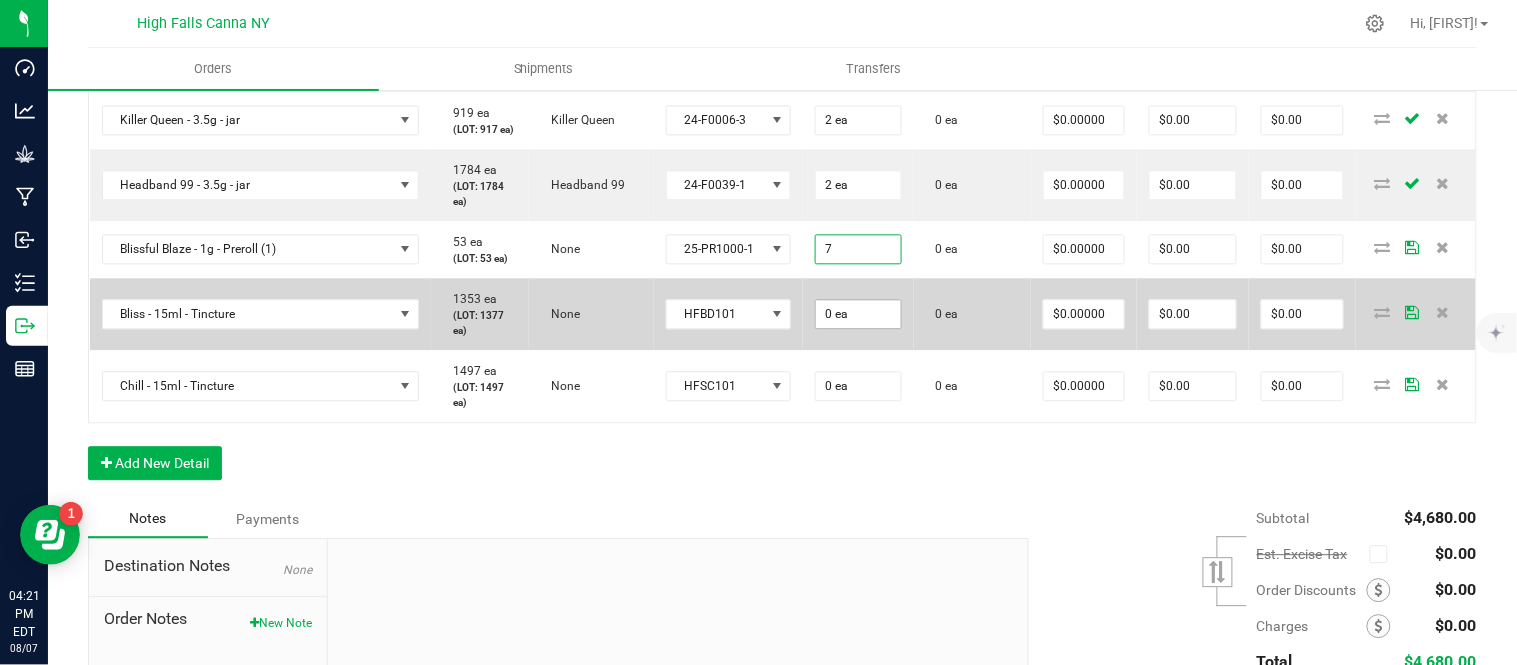 type on "7 ea" 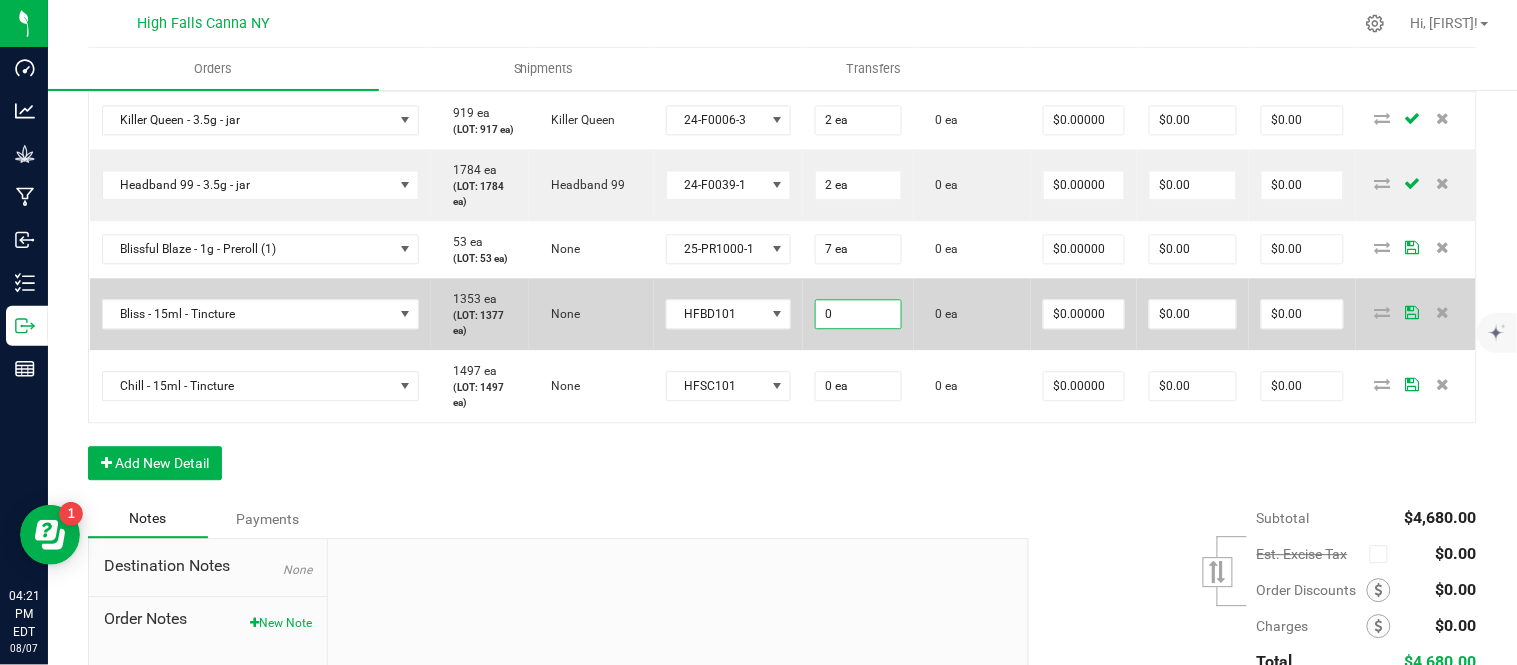 click on "0" at bounding box center [858, 314] 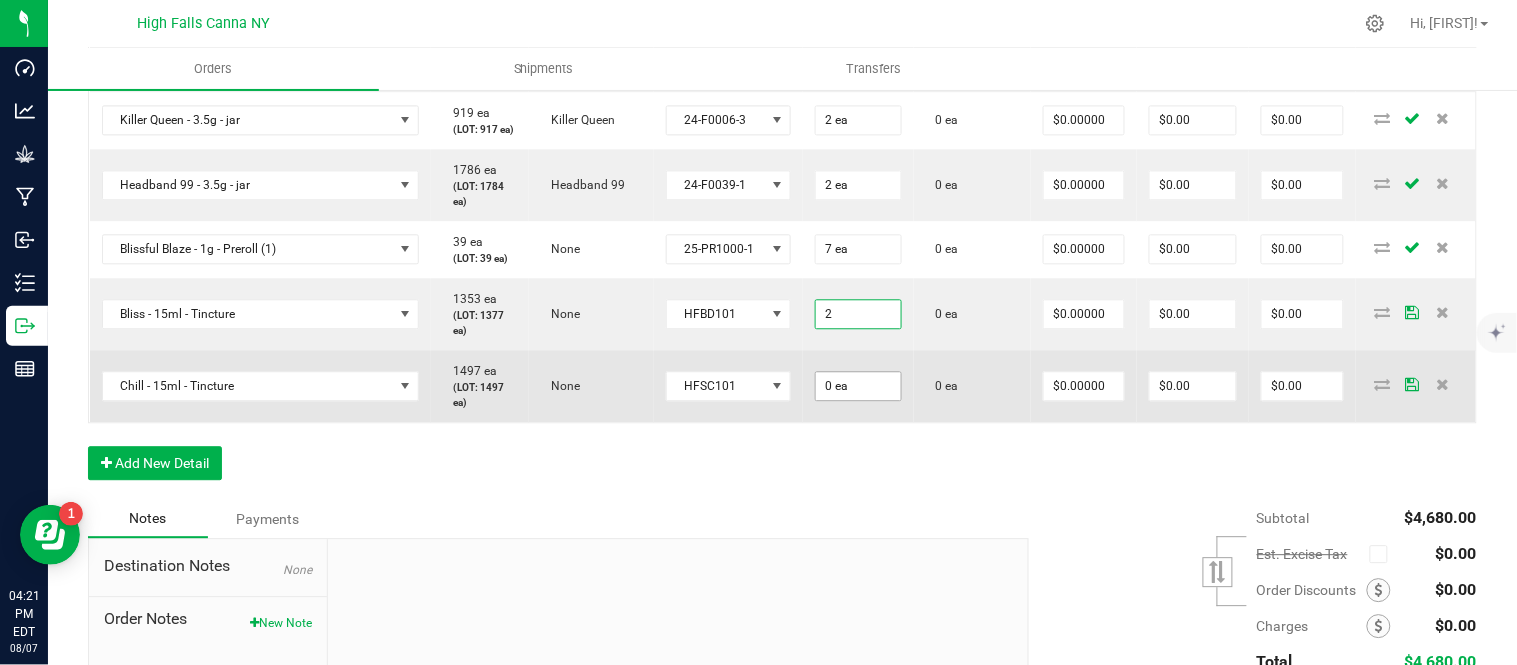 type on "2 ea" 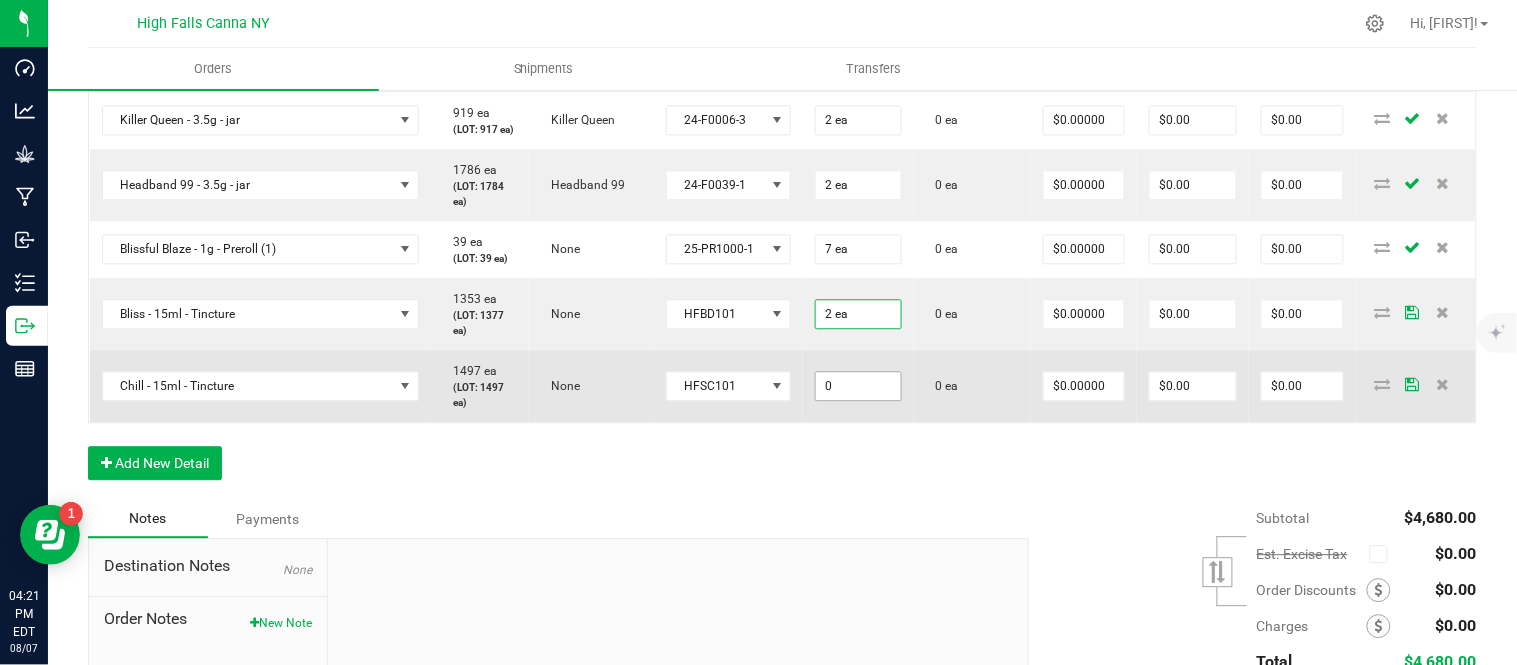 click on "0" at bounding box center [858, 386] 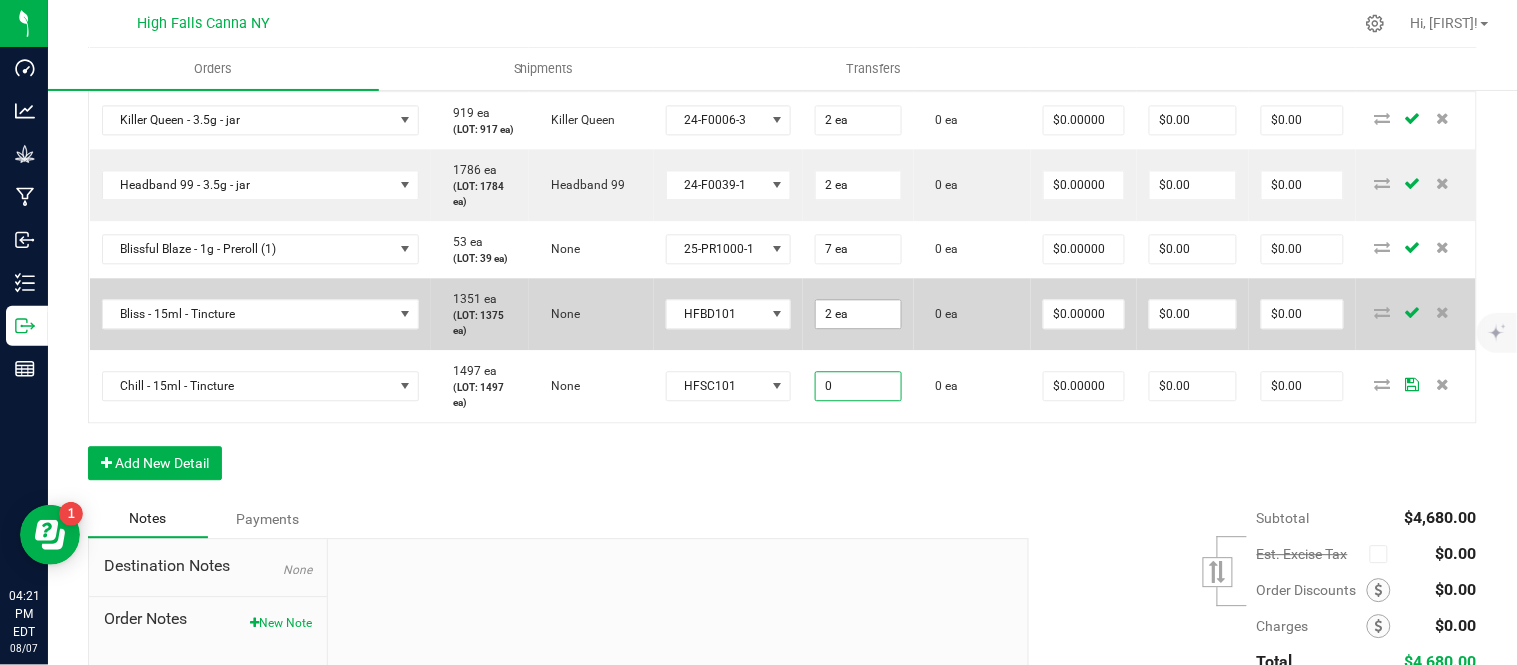 type on "0 ea" 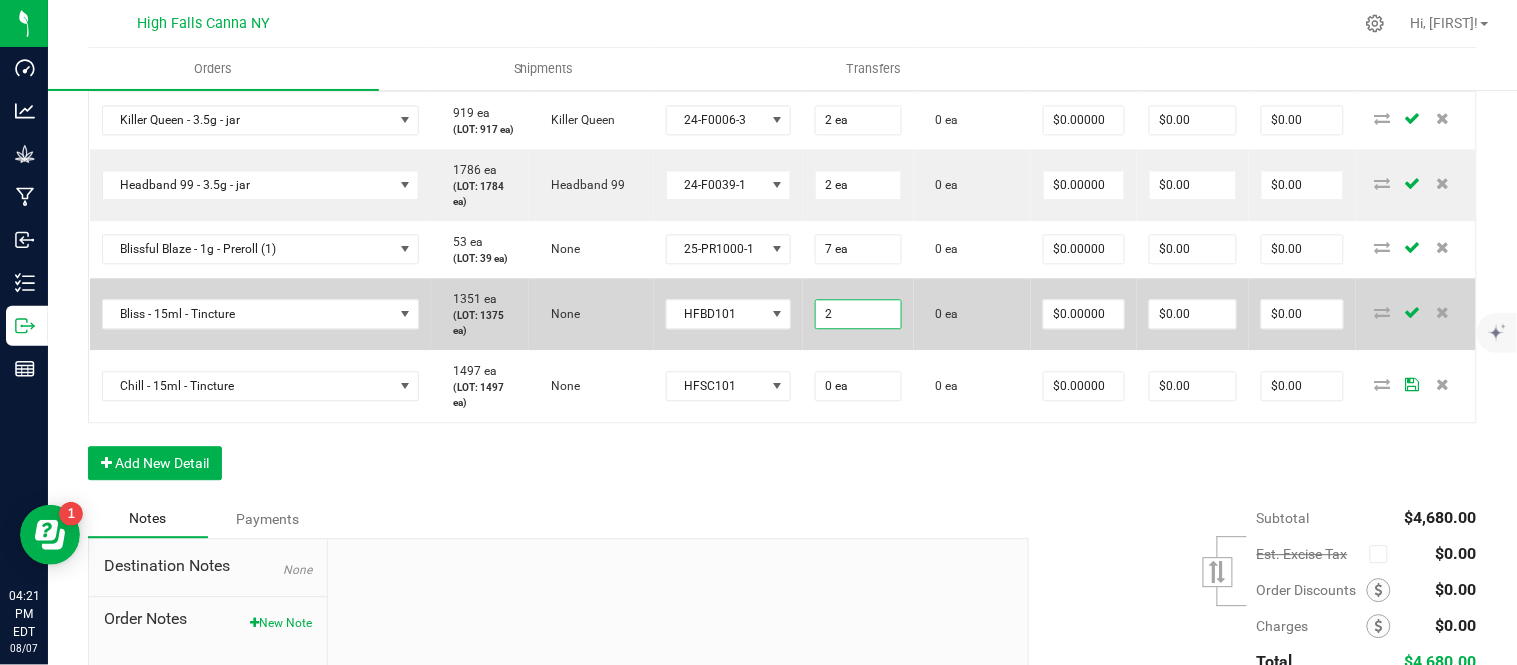 click on "2" at bounding box center (858, 314) 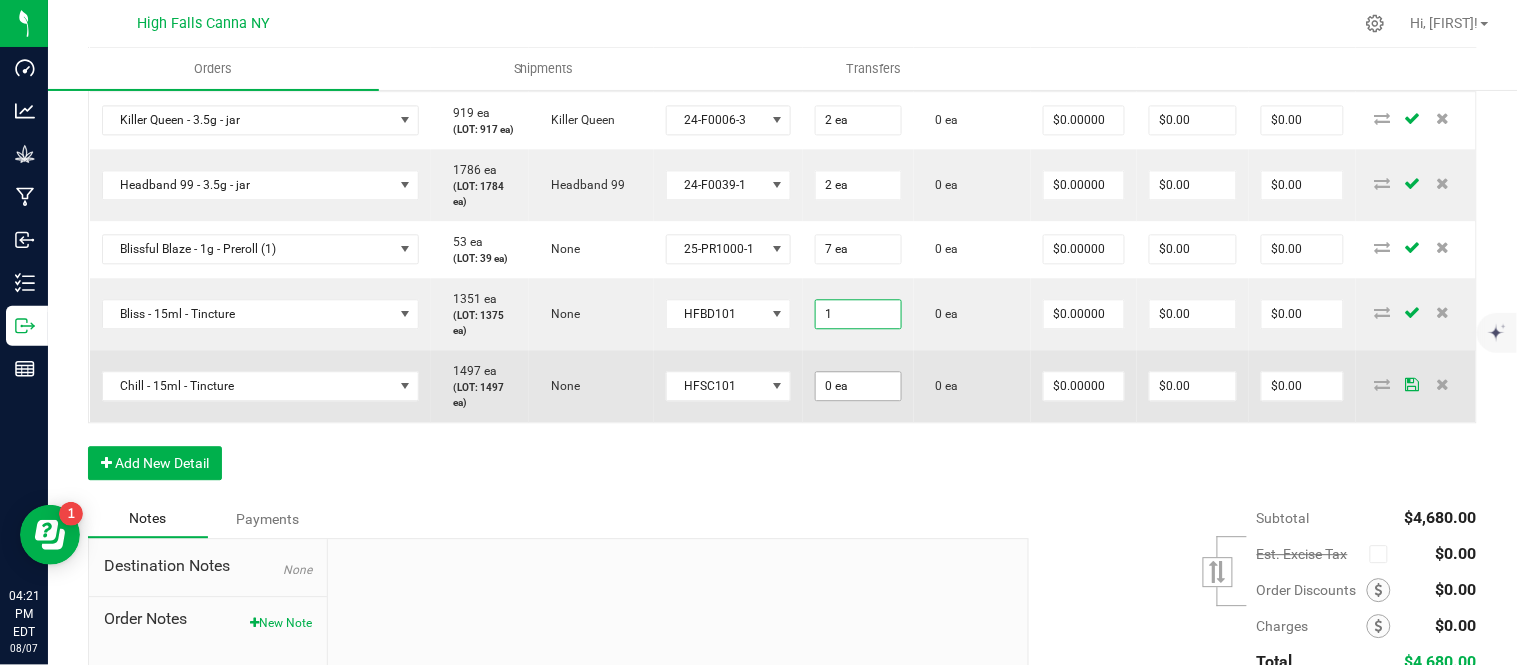 type on "1" 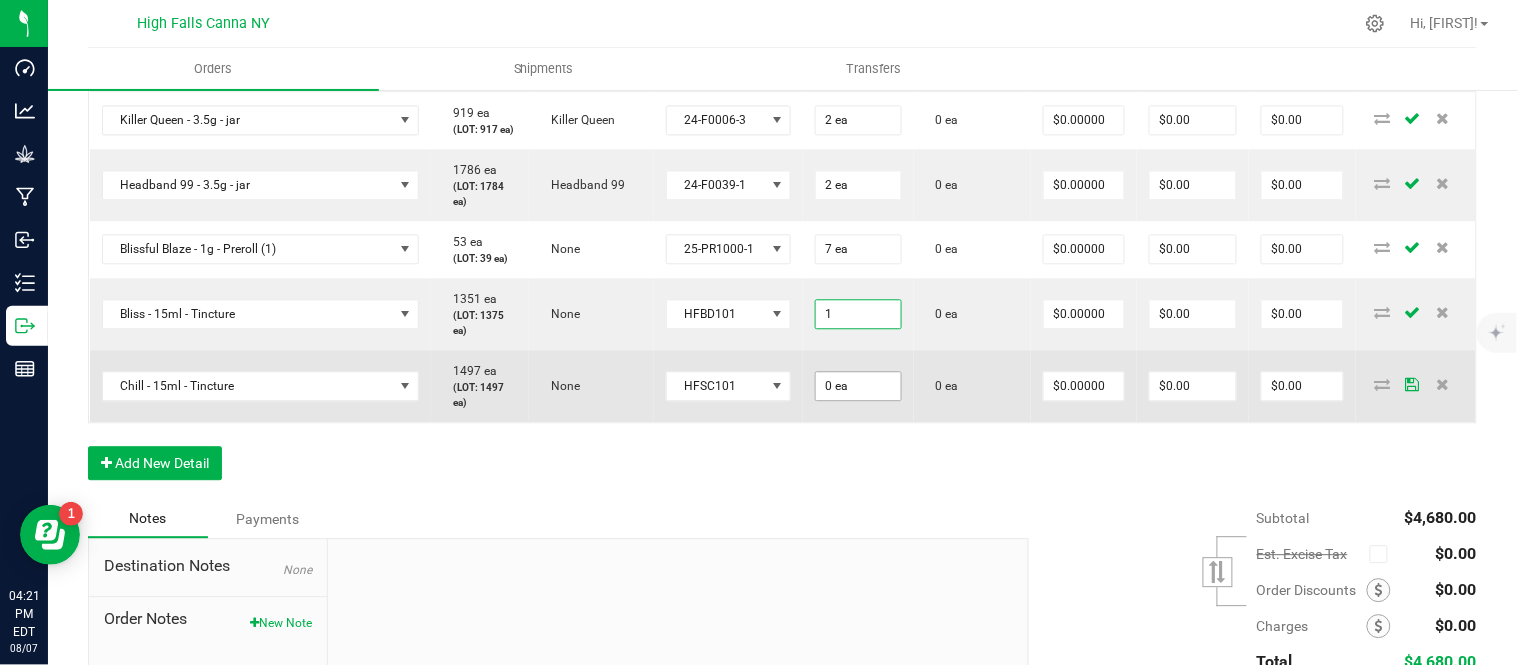 type on "0" 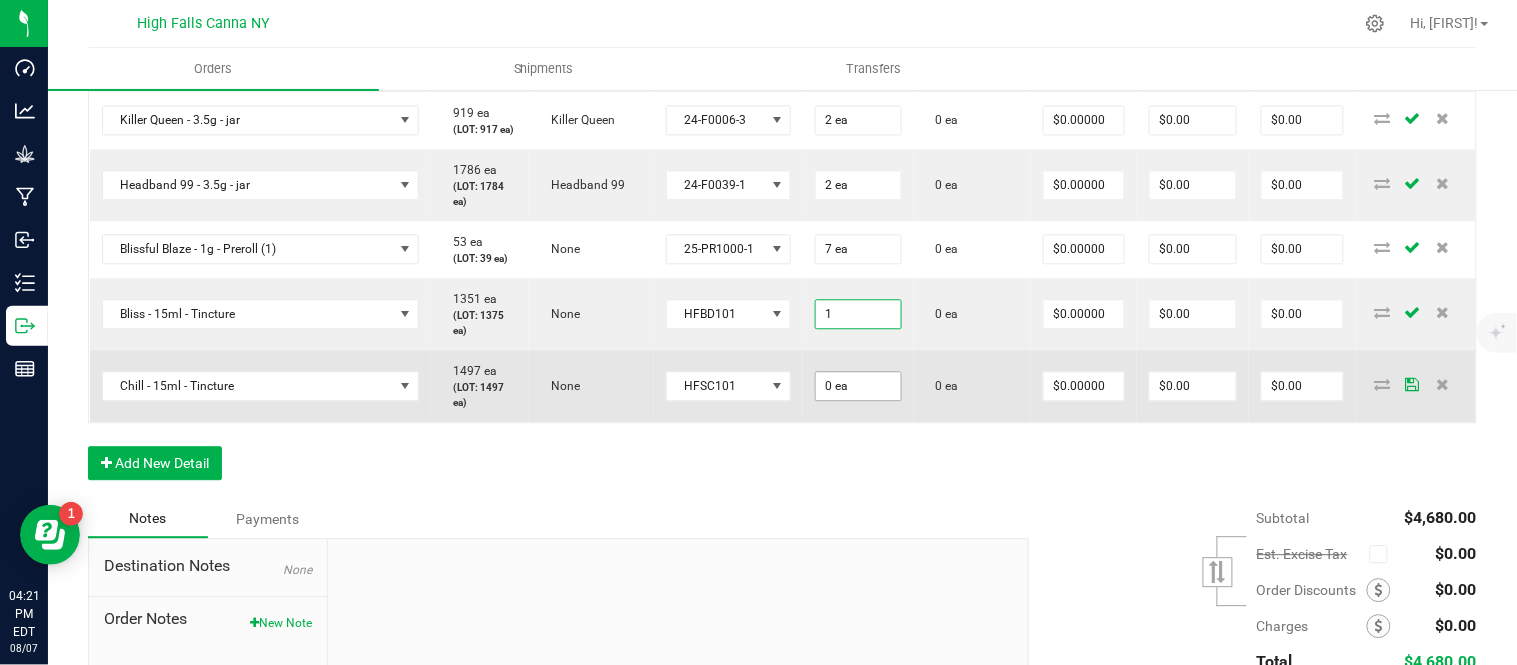 type on "1 ea" 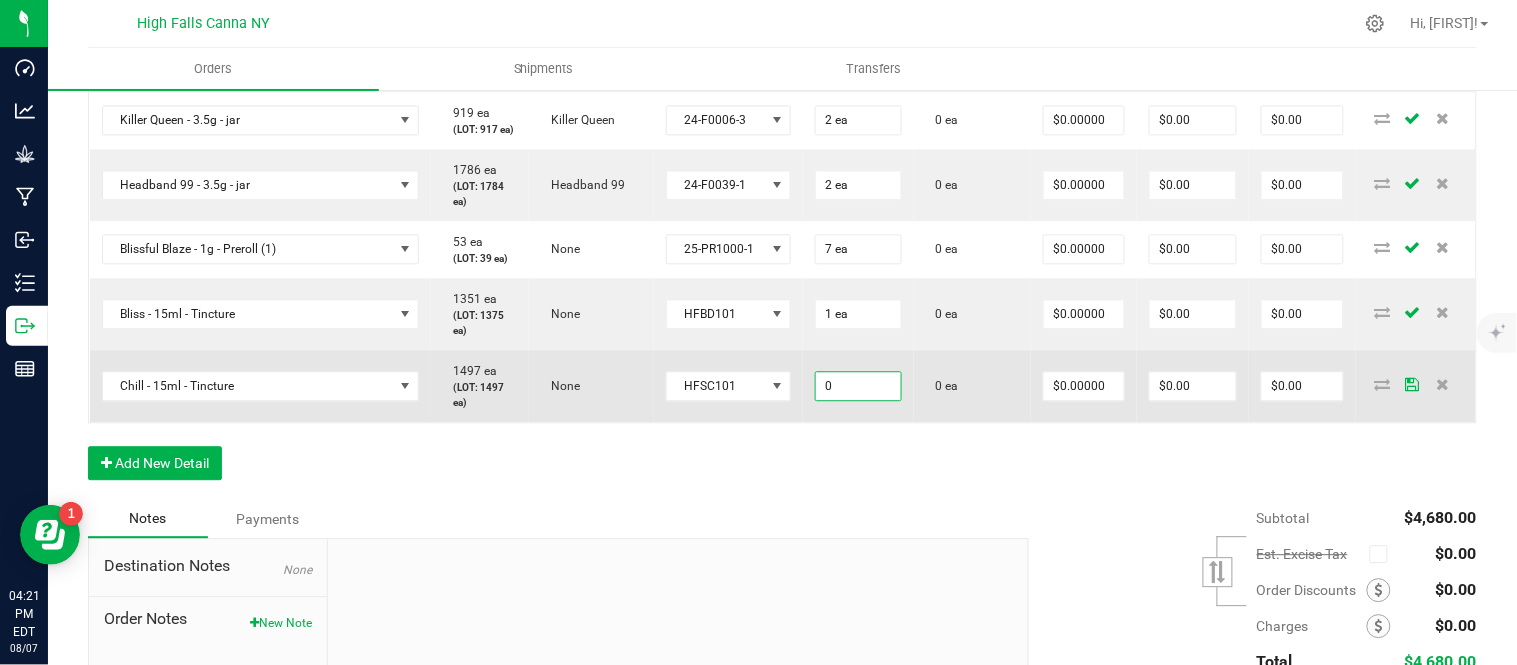 click on "0" at bounding box center [858, 386] 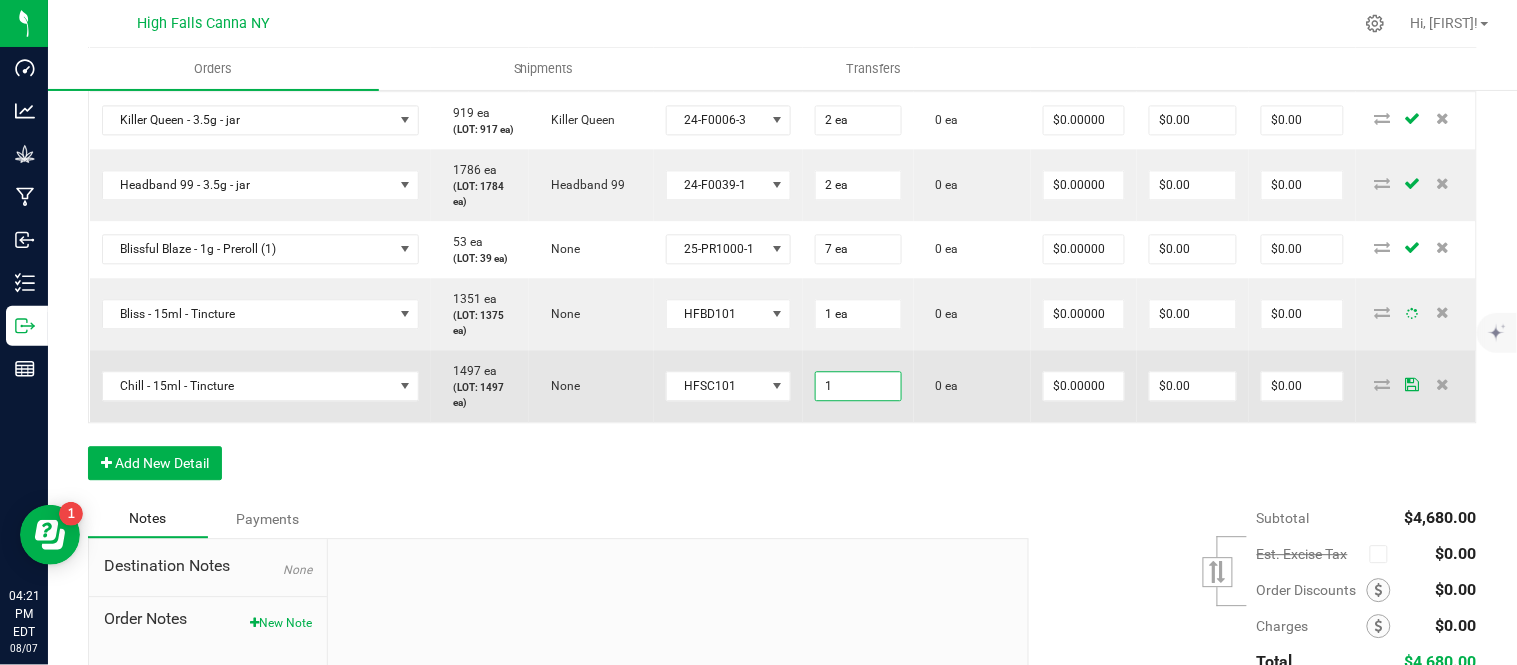 type on "1 ea" 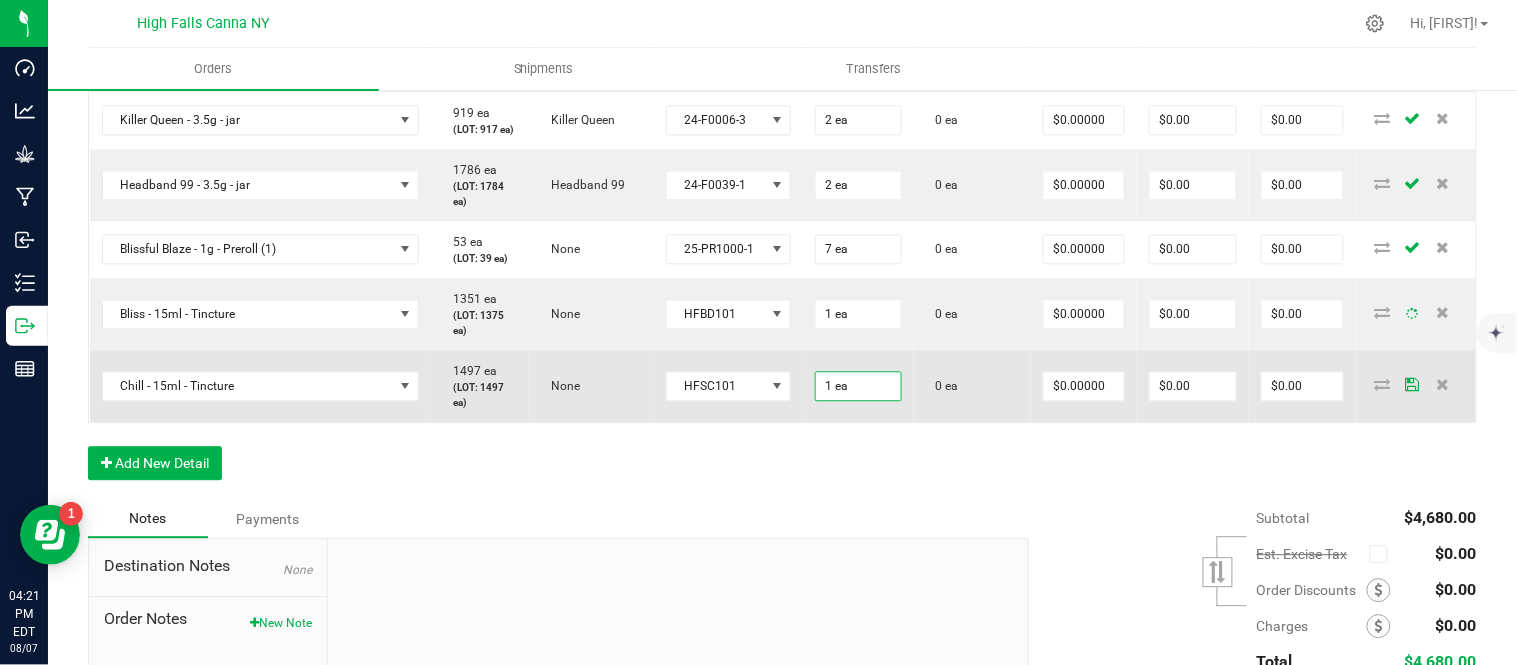 click on "0 ea" at bounding box center (972, 386) 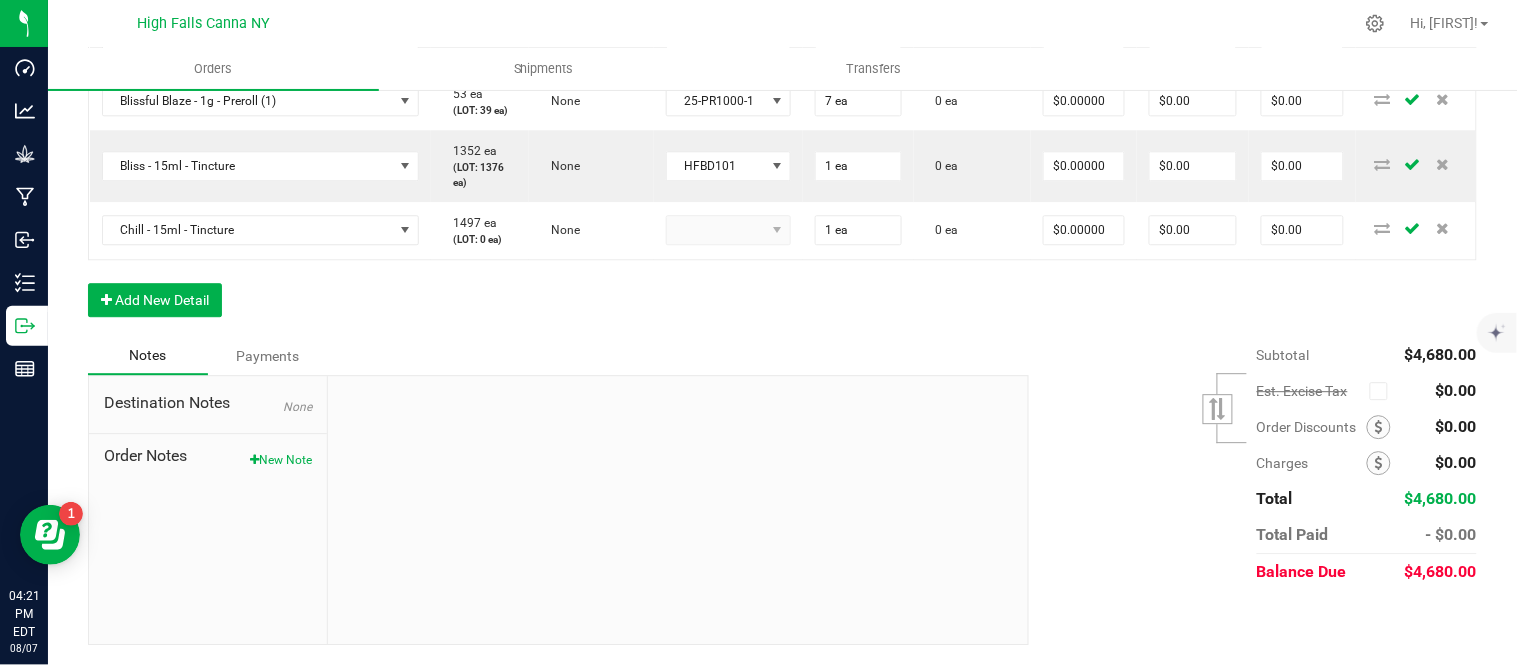 scroll, scrollTop: 1456, scrollLeft: 0, axis: vertical 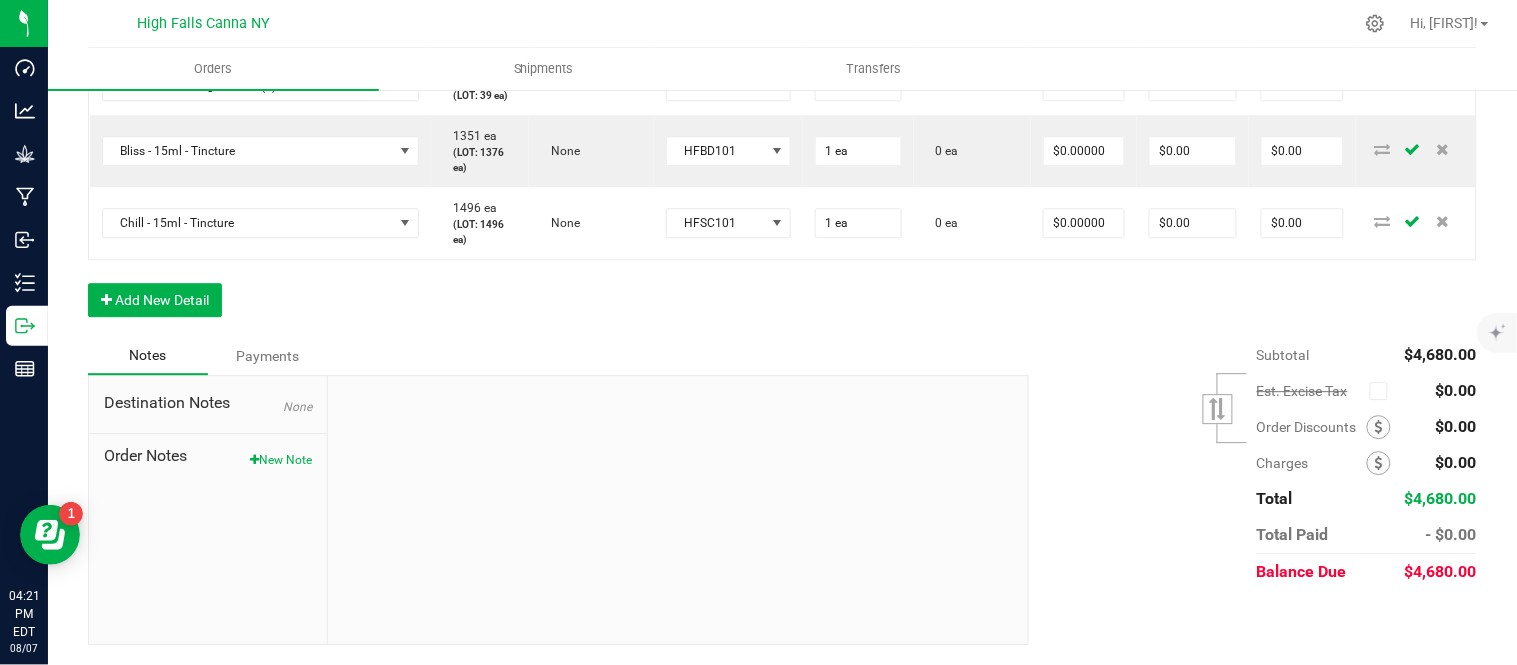 click on "Notes
Payments" at bounding box center [551, 356] 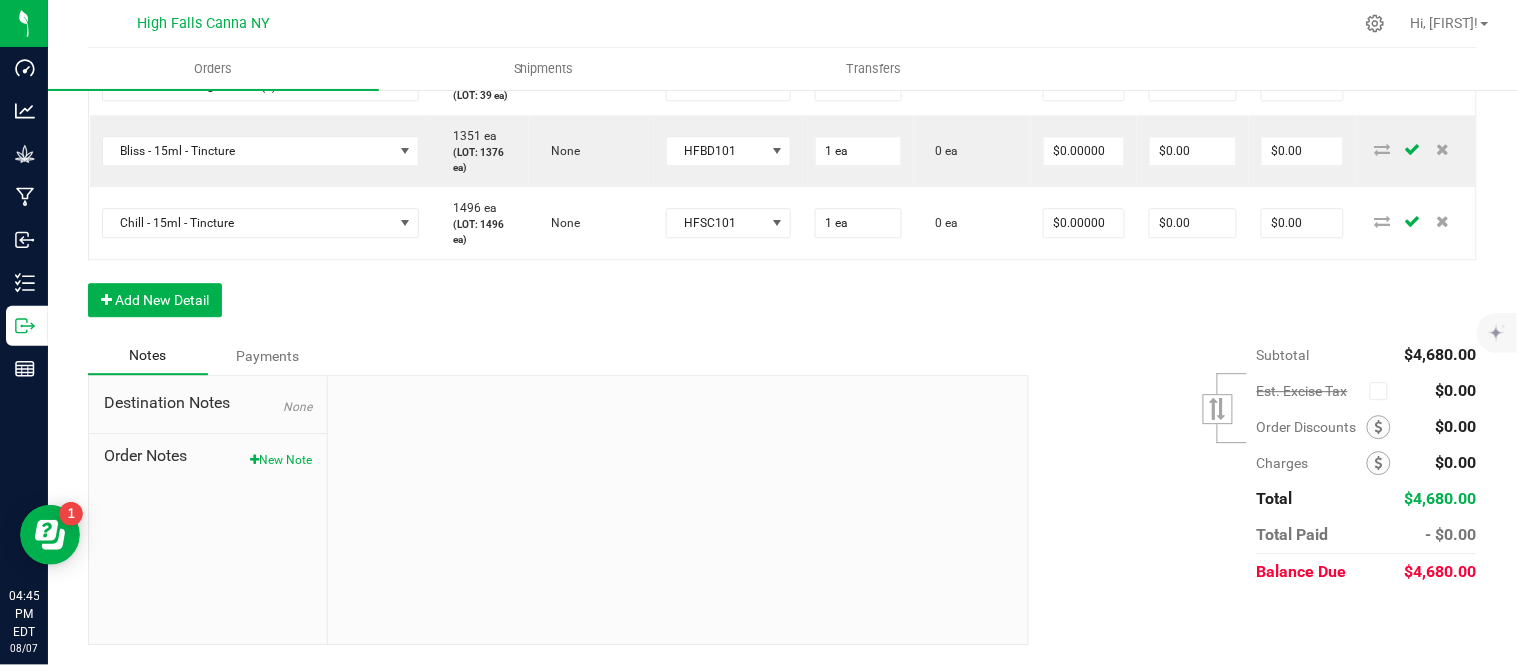 click on "Order Details Print All Labels Item  Sellable  Strain  Lot Number  Qty Ordered Qty Allocated Unit Price Line Discount Total Actions Cindy's Mint Cookies - 3.5g - jar  469 ea   (LOT: 395 ea)   Junky 99  24-F0038-1 72 ea  0 ea  $15.00000 $0.00 $1,080.00 Killer Queen - 3.5g - jar  991 ea   (LOT: 917 ea)   Killer Queen  24-F0006-3 72 ea  0 ea  $15.00000 $0.00 $1,080.00 Headband 99 - 3.5g - jar  1858 ea   (LOT: 1784 ea)   Headband 99  24-F0039-1 72 ea  0 ea  $15.00000 $0.00 $1,080.00 Blissful Blaze - 1g - Preroll (1)  153 ea   (LOT: 39 ea)   None  25-PR1000-1 50 ea  0 ea  $6.00000 $0.00 $300.00 Bliss - 15ml - Tincture  1377 ea   (LOT: 1376 ea)   None  HFBD101 24 ea  0 ea  $20.00000 $0.00 $480.00 Chill - 15ml - Tincture  1496 ea   (LOT: 1496 ea)   None  HFSC101 24 ea  0 ea  $20.00000 $0.00 $480.00 Raspberry Purple - 2024 - Bottle (20ct) - Gummies  1594 ea   (LOT: 1574 ea)   None  HVGRGP-003 20 ea  0 ea  $9.00000 $0.00 $180.00 Cindy's Mint Cookies - 3.5g - jar  397 ea   Junky 99" at bounding box center (782, -178) 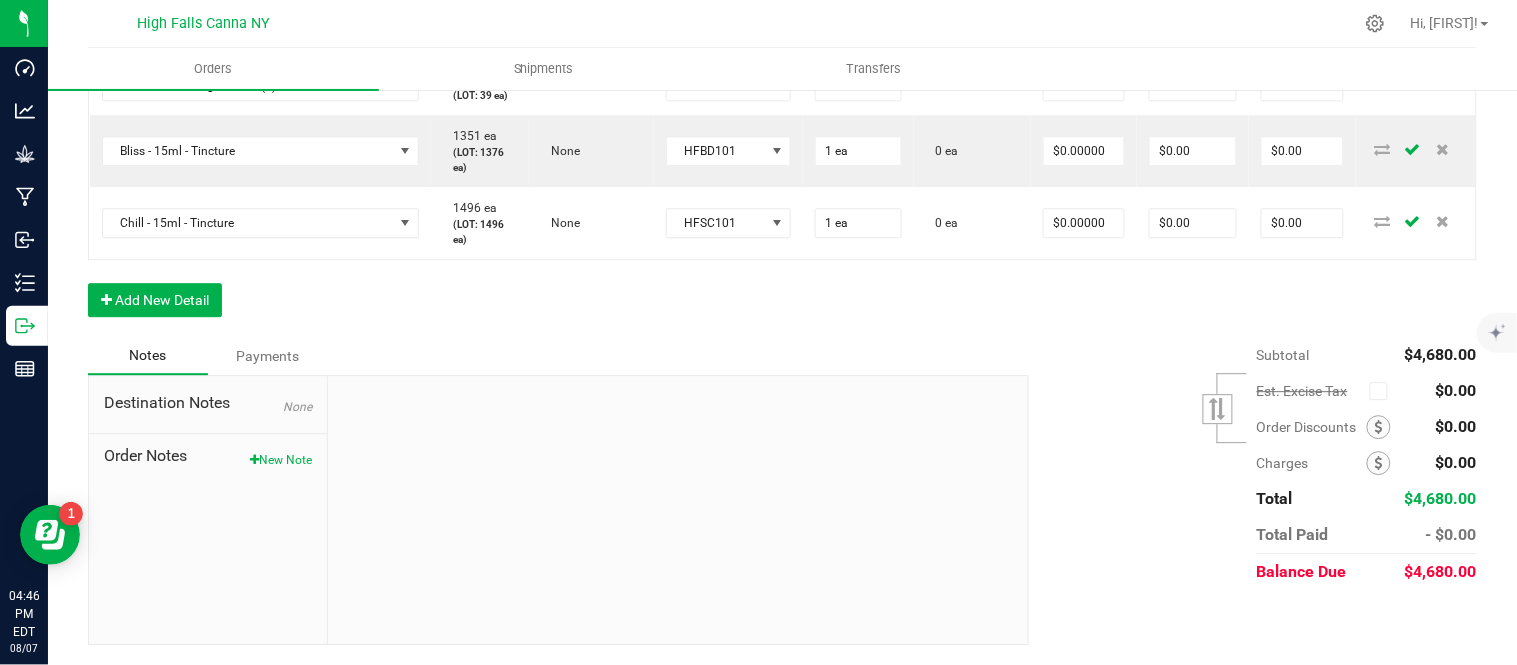 click on "Order Details Print All Labels Item  Sellable  Strain  Lot Number  Qty Ordered Qty Allocated Unit Price Line Discount Total Actions Cindy's Mint Cookies - 3.5g - jar  469 ea   (LOT: 395 ea)   Junky 99  24-F0038-1 72 ea  0 ea  $15.00000 $0.00 $1,080.00 Killer Queen - 3.5g - jar  991 ea   (LOT: 917 ea)   Killer Queen  24-F0006-3 72 ea  0 ea  $15.00000 $0.00 $1,080.00 Headband 99 - 3.5g - jar  1858 ea   (LOT: 1784 ea)   Headband 99  24-F0039-1 72 ea  0 ea  $15.00000 $0.00 $1,080.00 Blissful Blaze - 1g - Preroll (1)  153 ea   (LOT: 39 ea)   None  25-PR1000-1 50 ea  0 ea  $6.00000 $0.00 $300.00 Bliss - 15ml - Tincture  1377 ea   (LOT: 1376 ea)   None  HFBD101 24 ea  0 ea  $20.00000 $0.00 $480.00 Chill - 15ml - Tincture  1496 ea   (LOT: 1496 ea)   None  HFSC101 24 ea  0 ea  $20.00000 $0.00 $480.00 Raspberry Purple - 2024 - Bottle (20ct) - Gummies  1594 ea   (LOT: 1574 ea)   None  HVGRGP-003 20 ea  0 ea  $9.00000 $0.00 $180.00 Cindy's Mint Cookies - 3.5g - jar  397 ea   Junky 99" at bounding box center [782, -178] 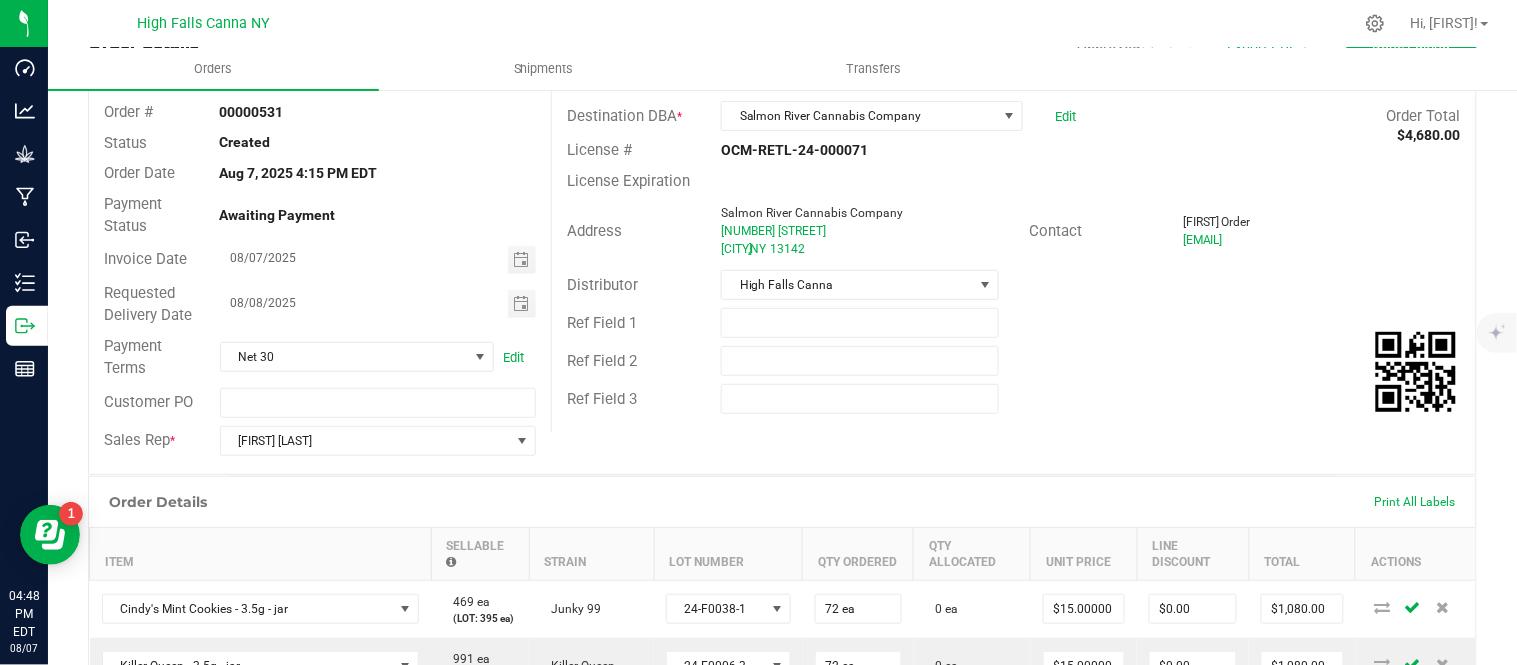 scroll, scrollTop: 111, scrollLeft: 0, axis: vertical 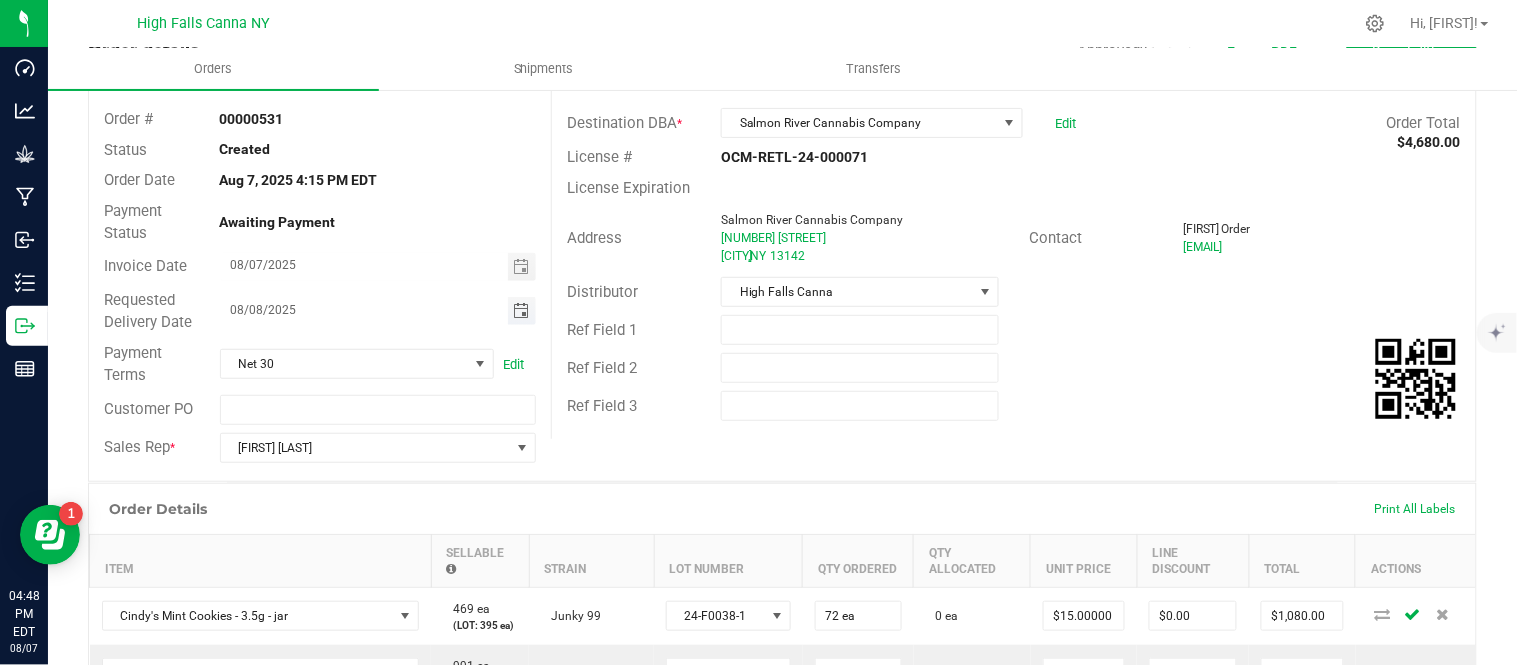 click at bounding box center [521, 311] 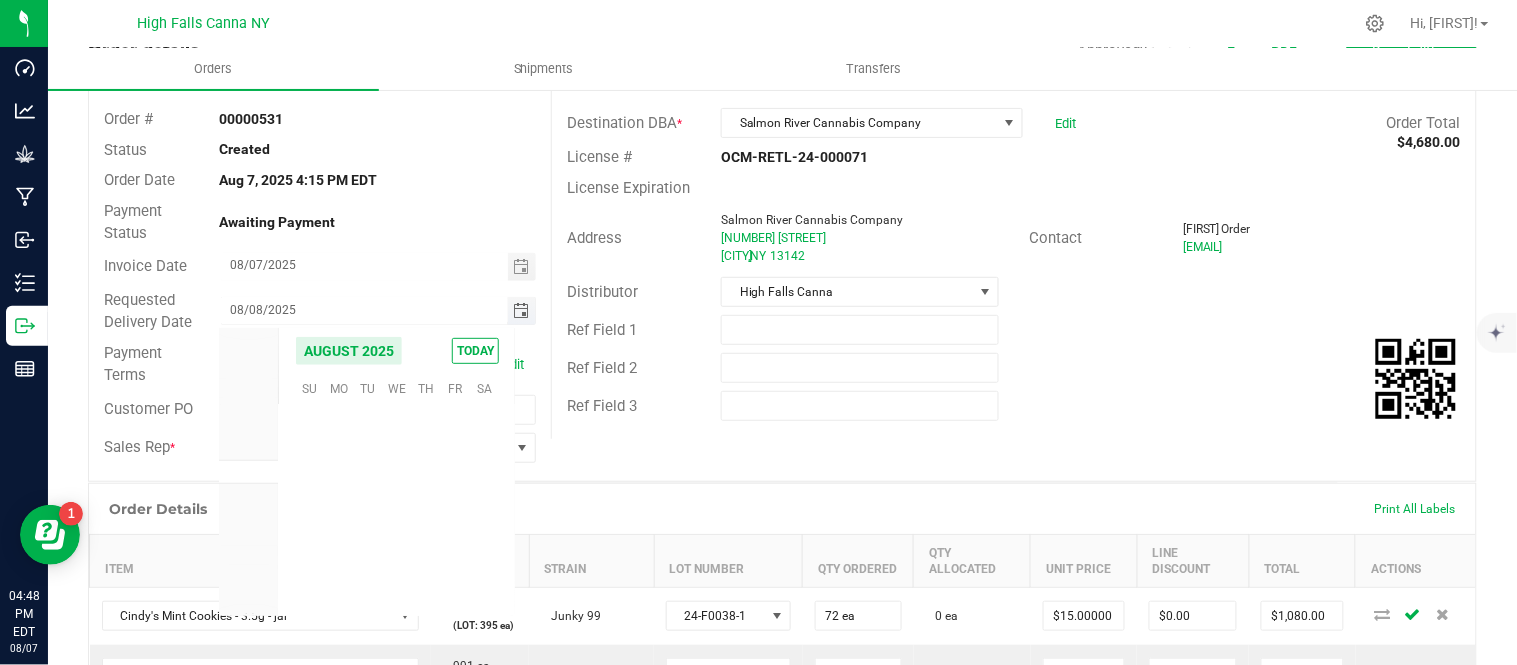 scroll, scrollTop: 36156, scrollLeft: 0, axis: vertical 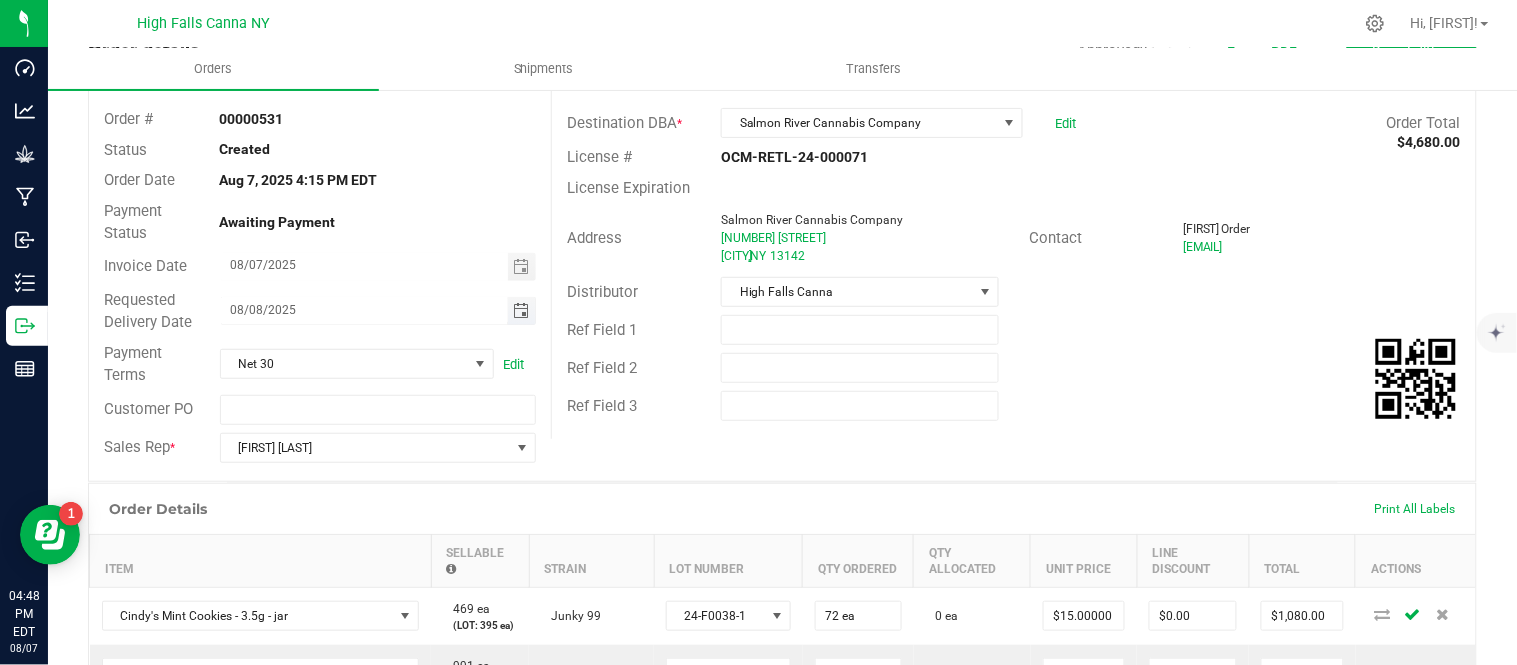 click at bounding box center (521, 311) 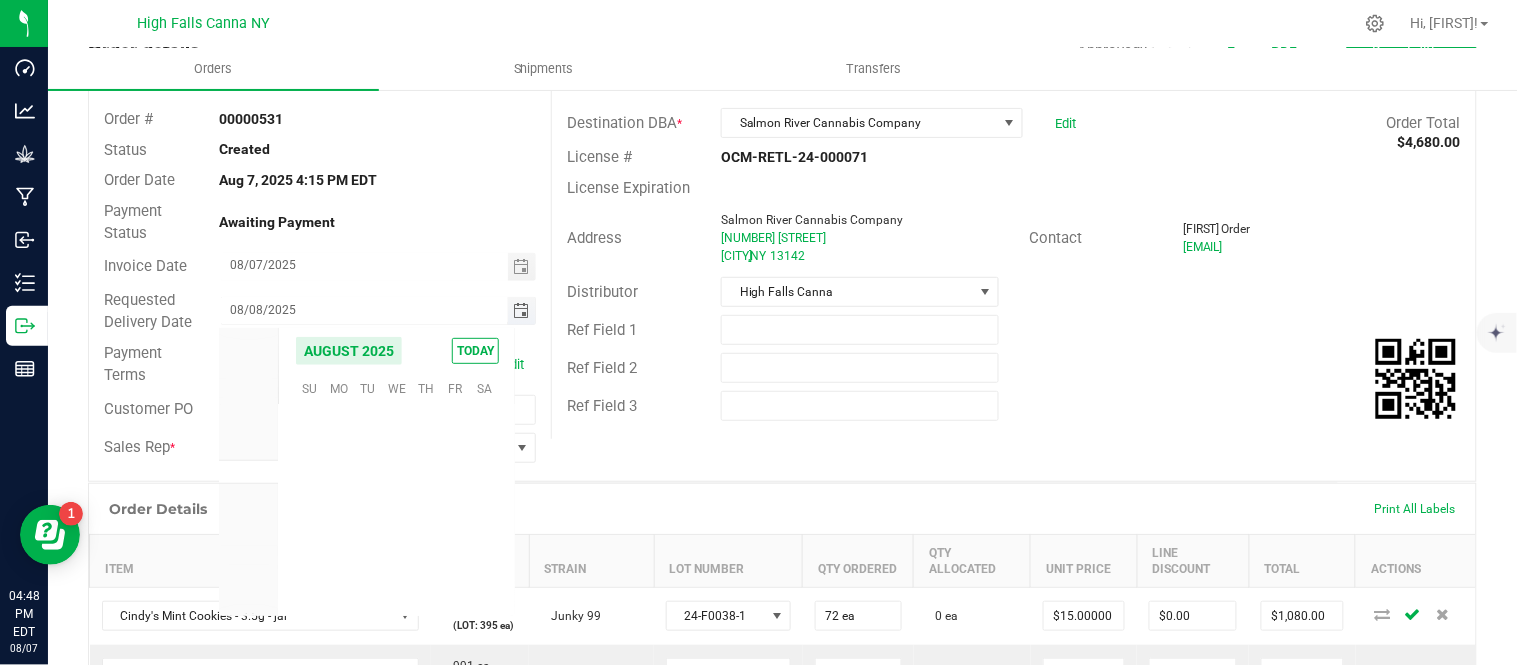 scroll, scrollTop: 36156, scrollLeft: 0, axis: vertical 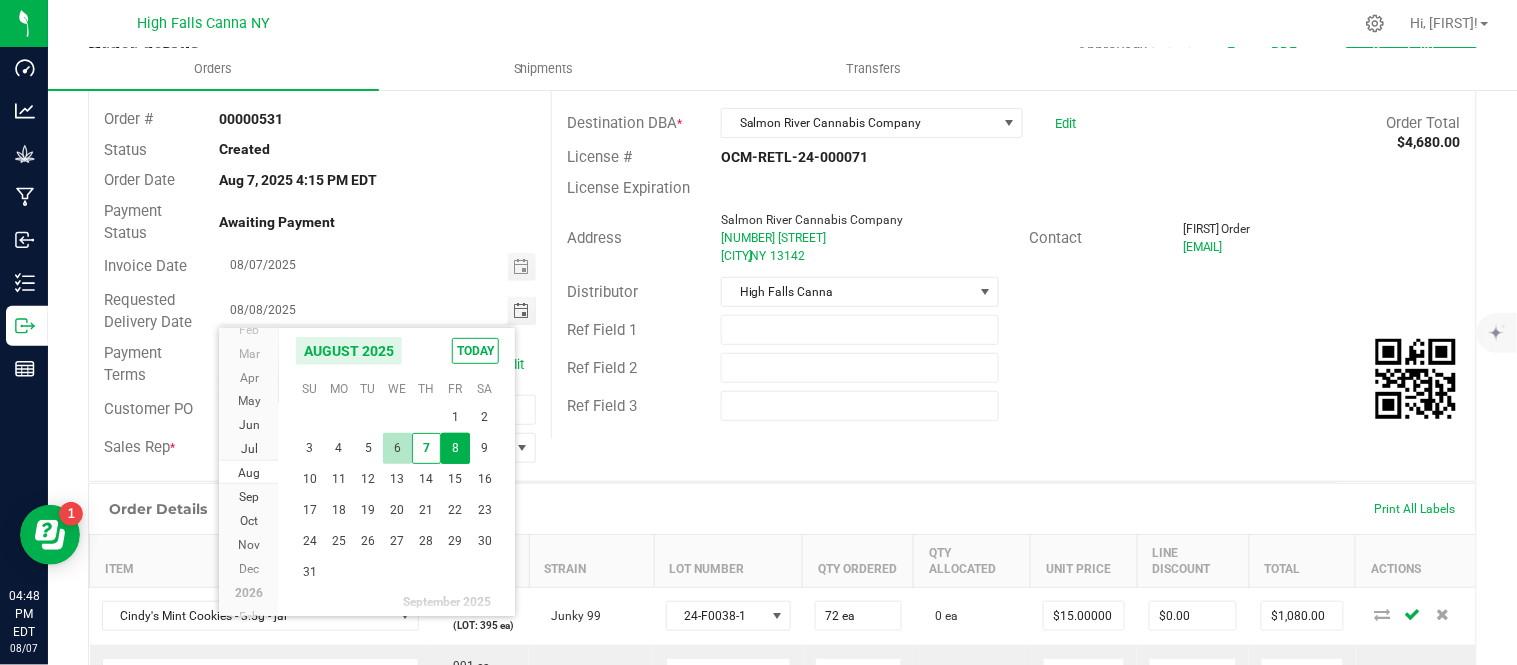 click on "6" at bounding box center [397, 448] 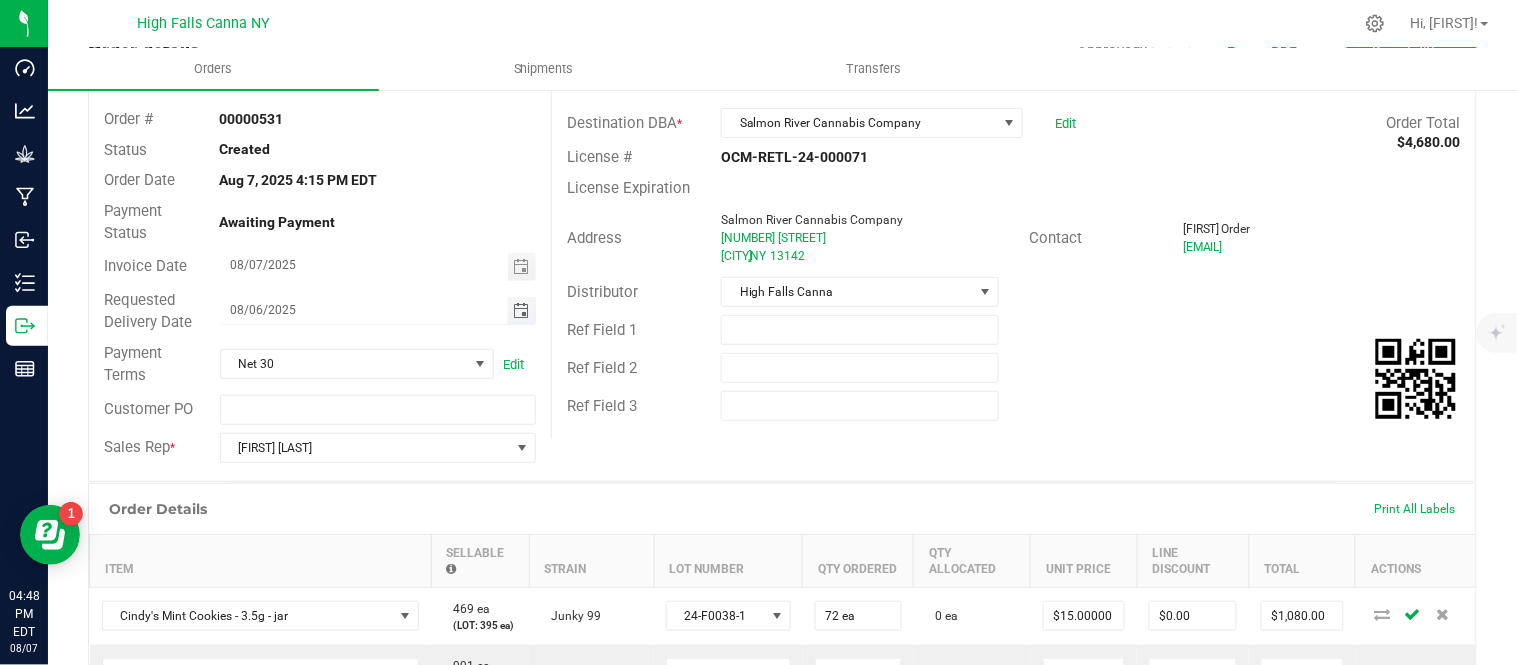 click at bounding box center [522, 311] 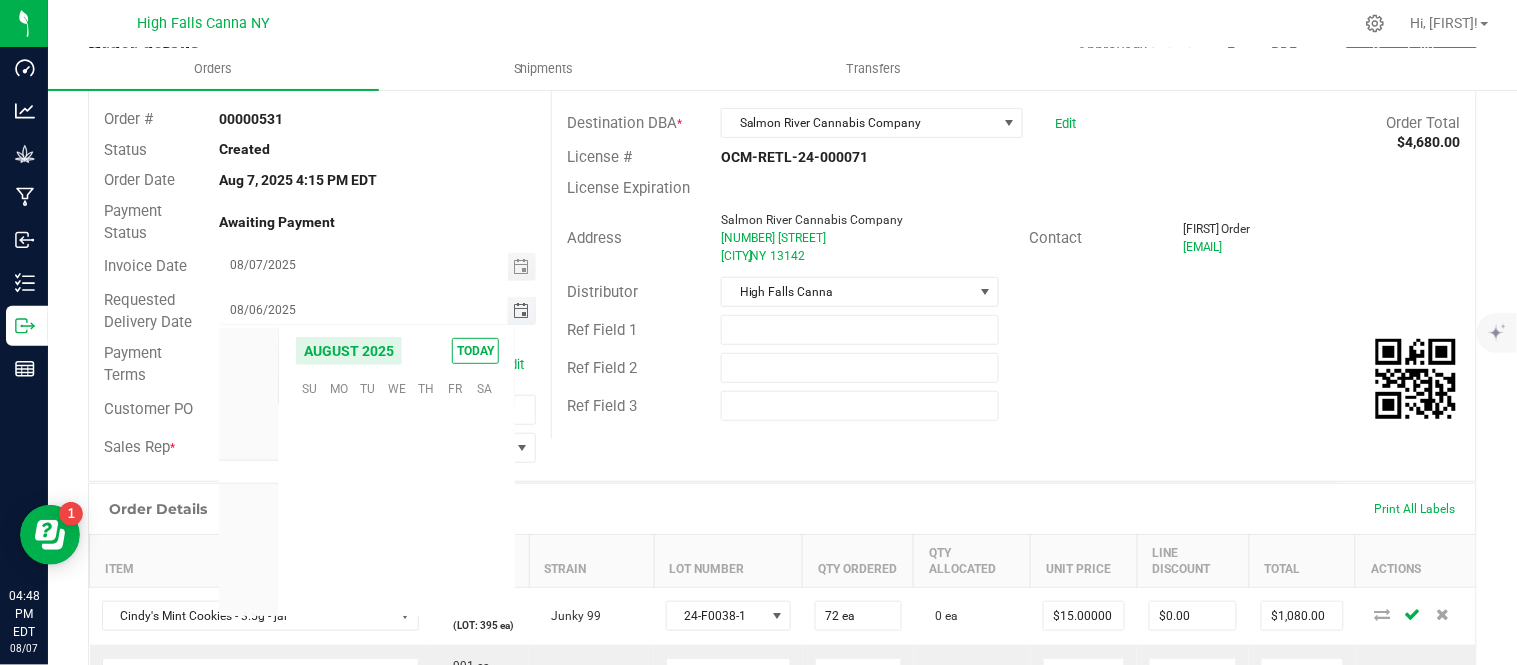 scroll, scrollTop: 36156, scrollLeft: 0, axis: vertical 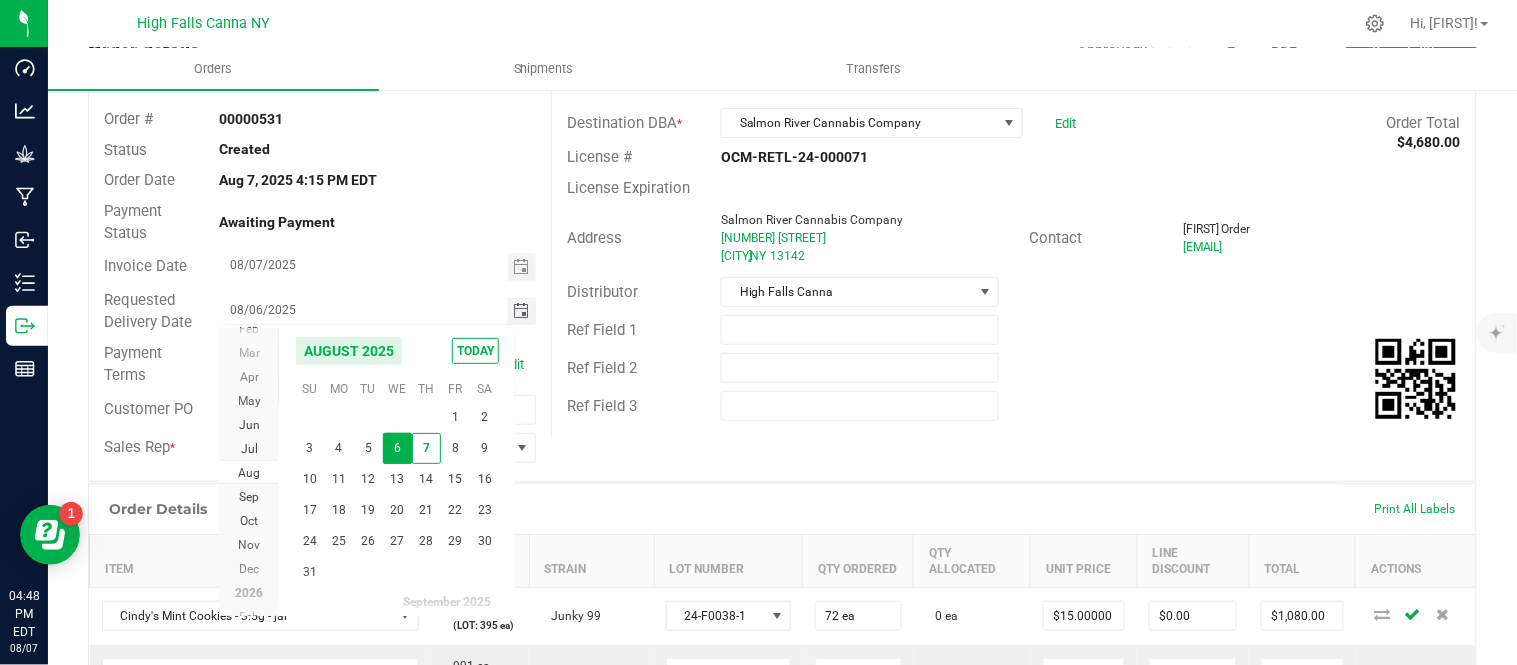 click at bounding box center (521, 311) 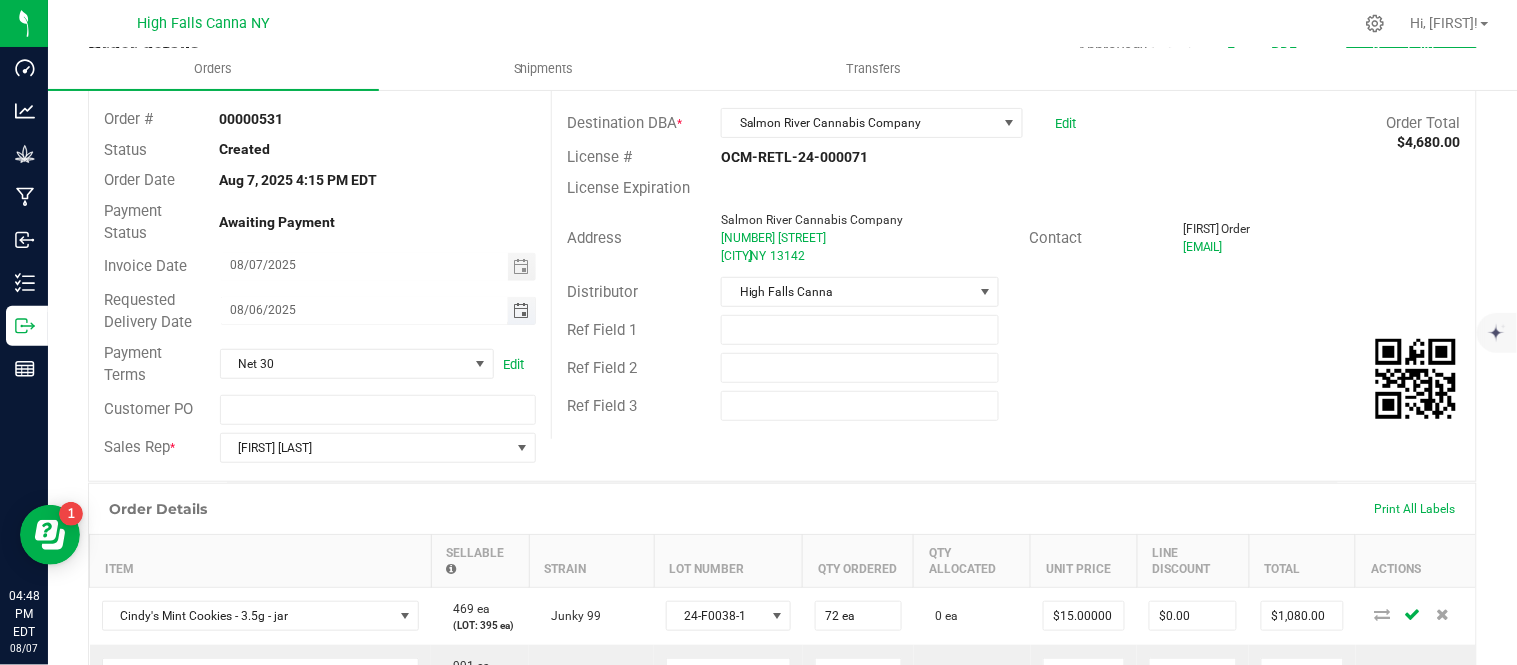 click at bounding box center [521, 311] 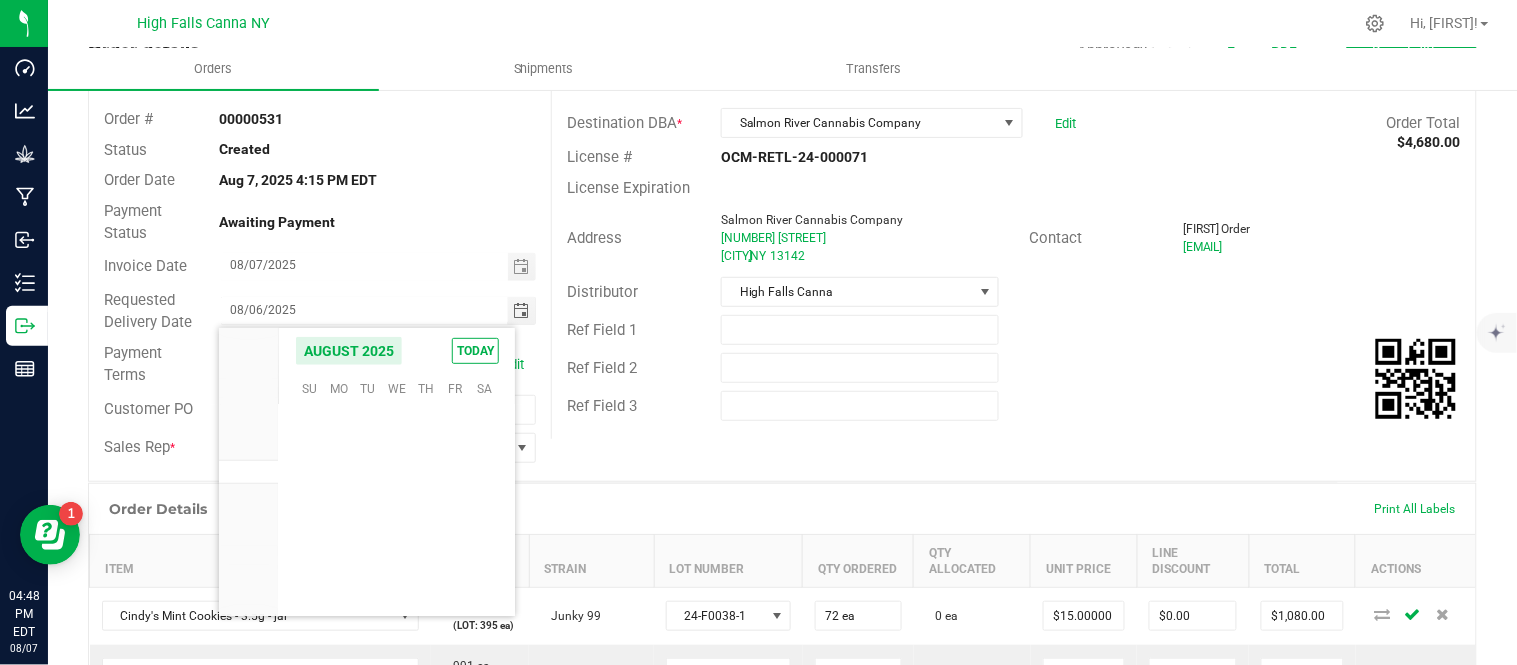 scroll, scrollTop: 36156, scrollLeft: 0, axis: vertical 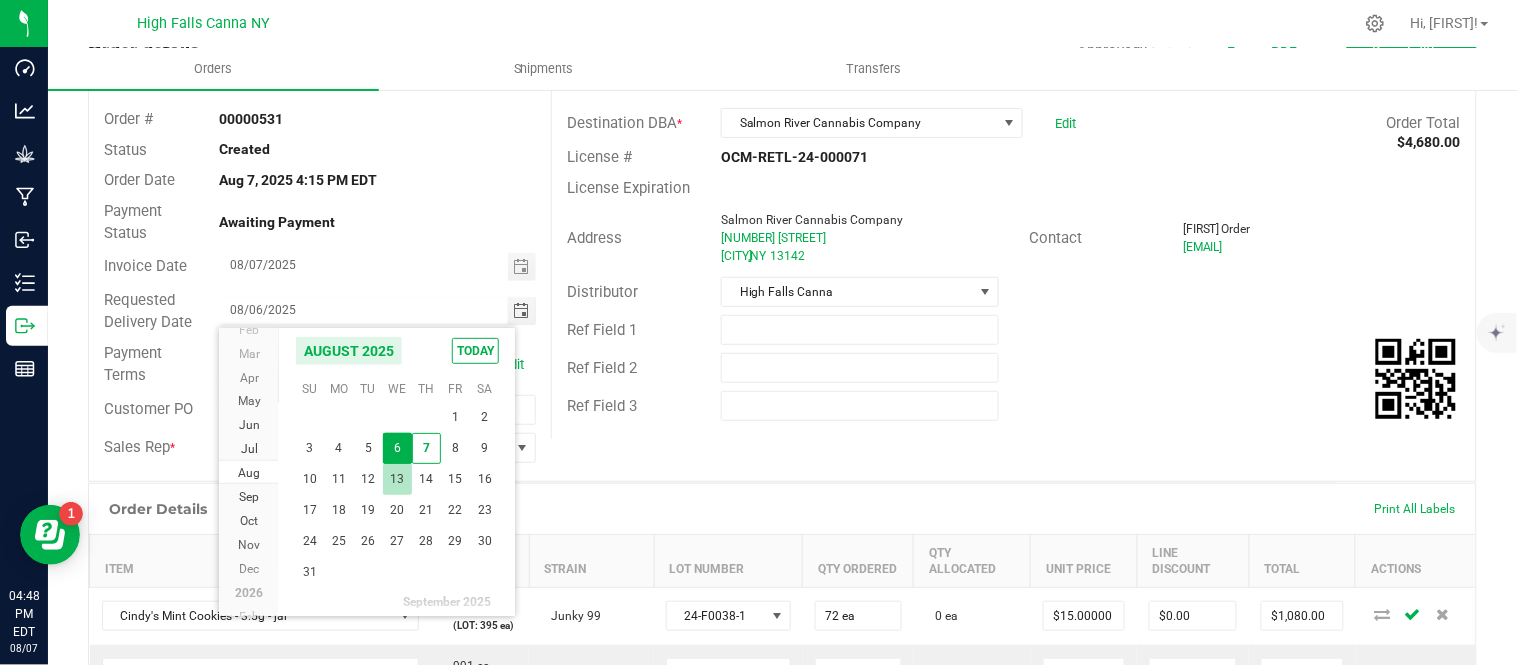 click on "13" at bounding box center (397, 479) 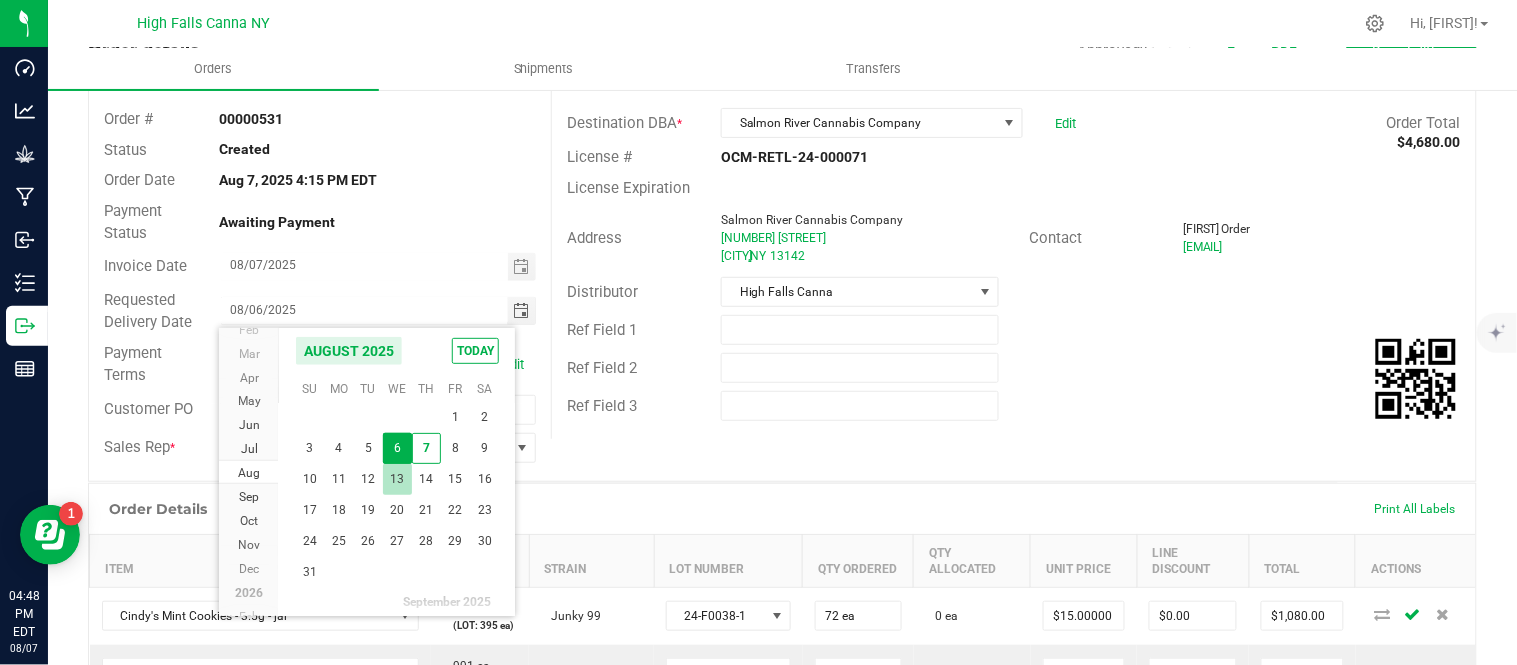 type on "08/13/2025" 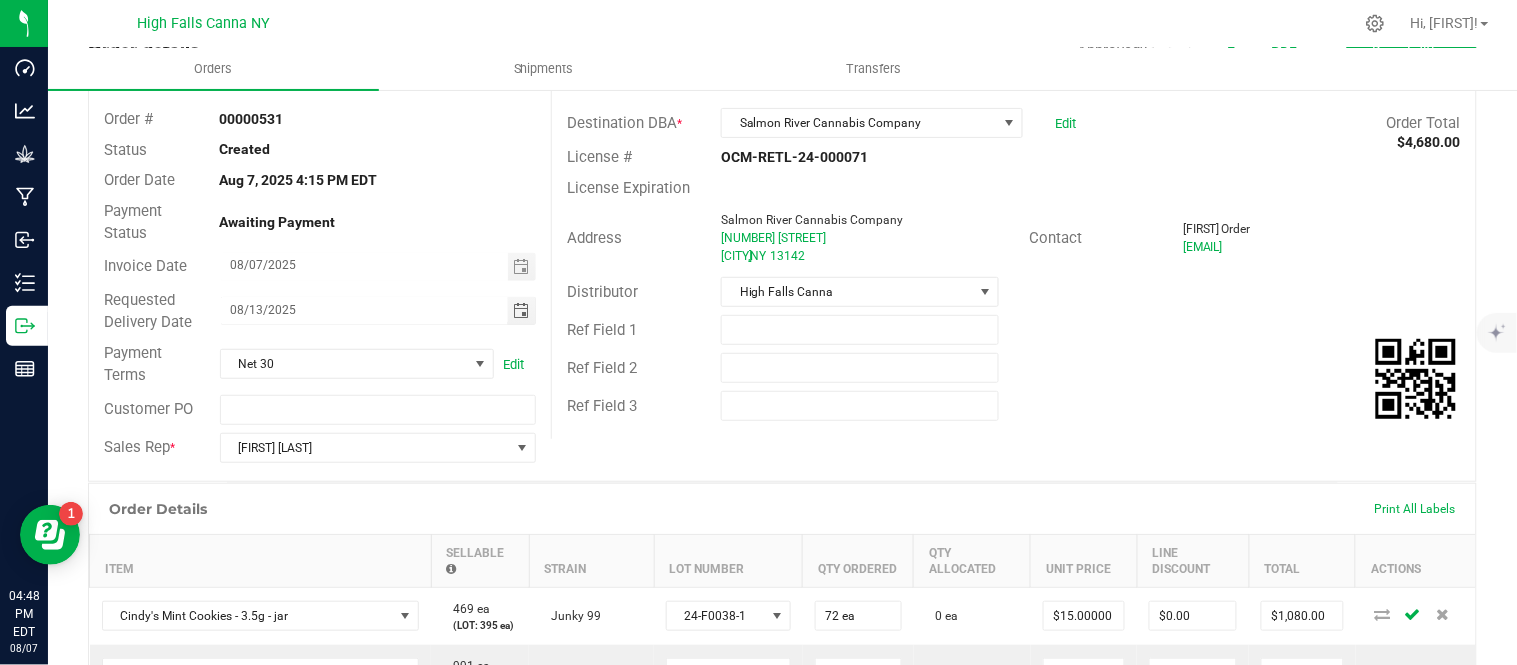 click on "Order #   00000531   Status   Created   Order Date   Aug 7, 2025 4:15 PM EDT   Payment Status   Awaiting Payment   Invoice Date  08/07/2025  Requested Delivery Date  08/13/2025  Payment Terms  Net 30  Edit   Customer PO   Sales Rep   *  Geralyn Kohut  Destination DBA  * Salmon River Cannabis Company  Edit   Order Total   $4,680.00   License #   OCM-RETL-24-000071   License Expiration   Address  Salmon River Cannabis Company 3808 Rome Road Pulaski  ,  NY 13142  Contact  Alyssa Order orders@salmonrivercannabis.com  Distributor  High Falls Canna  Ref Field 1   Ref Field 2   Ref Field 3" at bounding box center (782, 285) 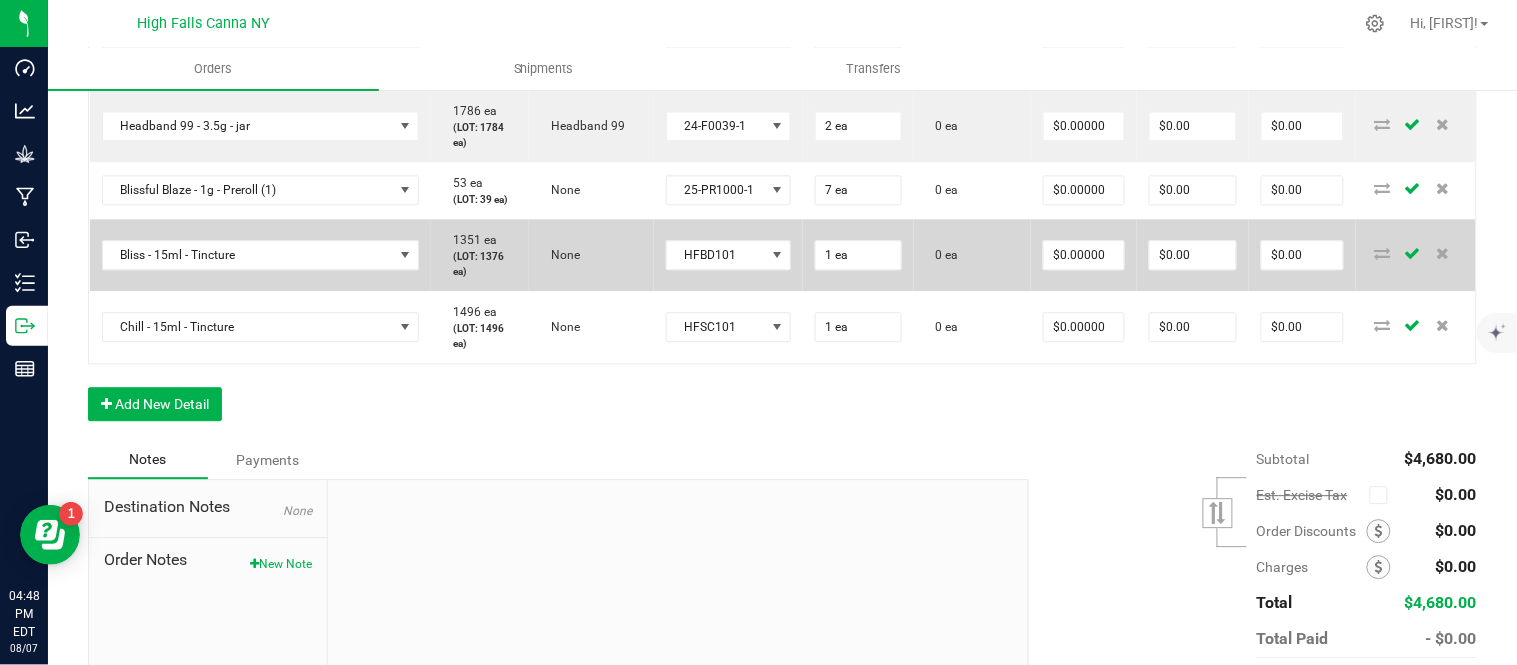 scroll, scrollTop: 1222, scrollLeft: 0, axis: vertical 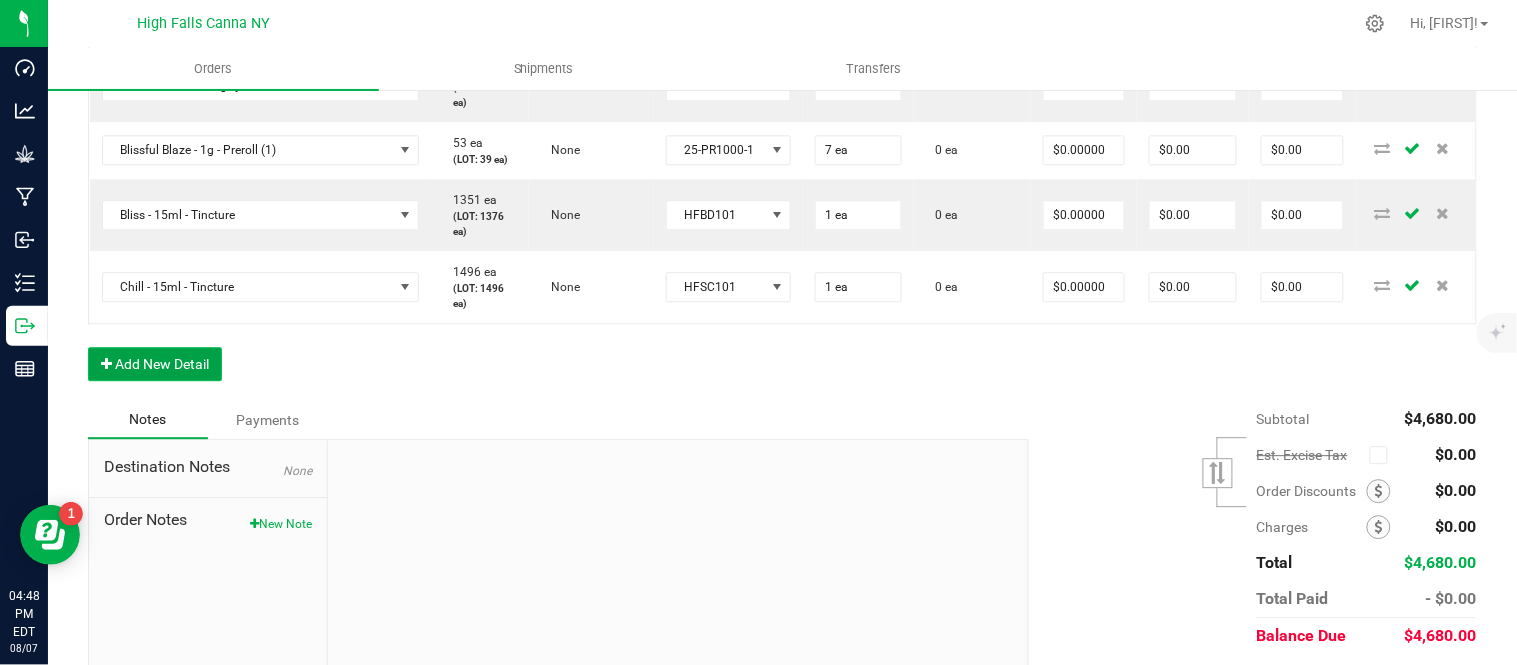 click on "Add New Detail" at bounding box center (155, 364) 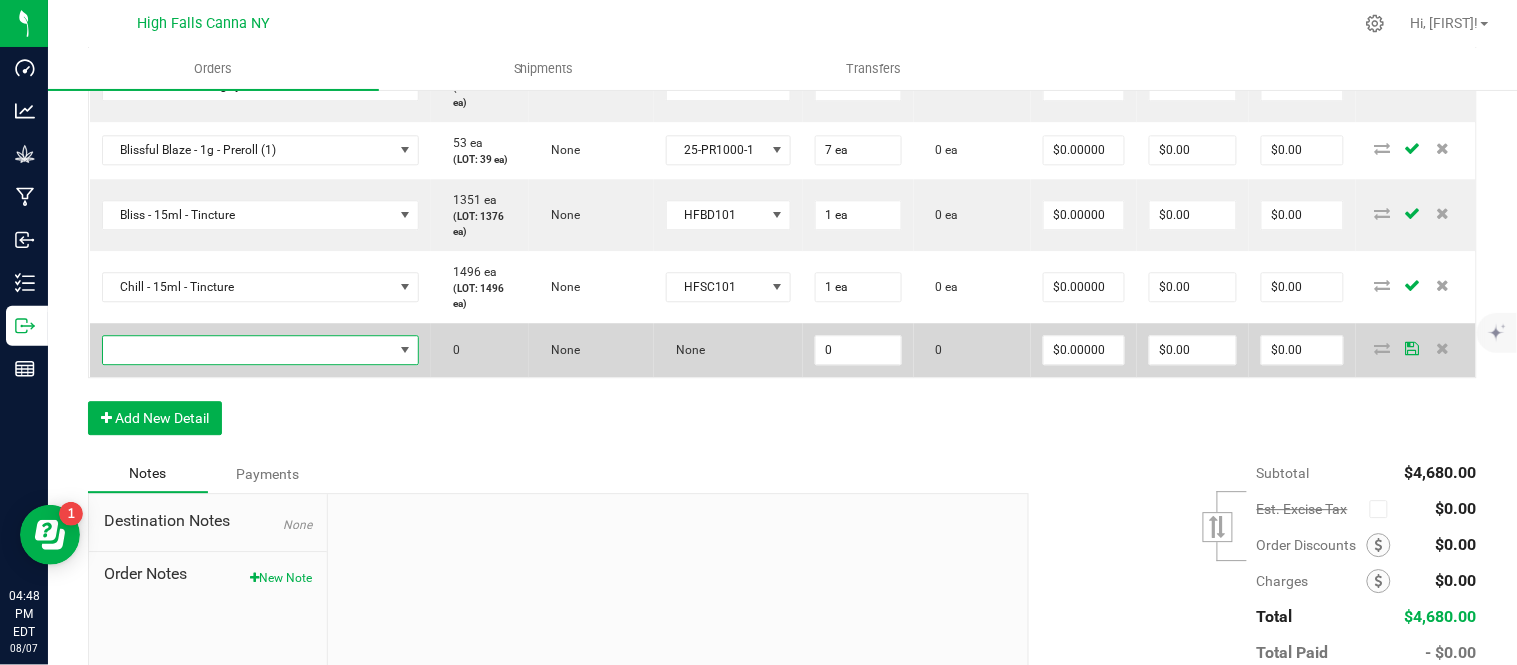 click at bounding box center (248, 350) 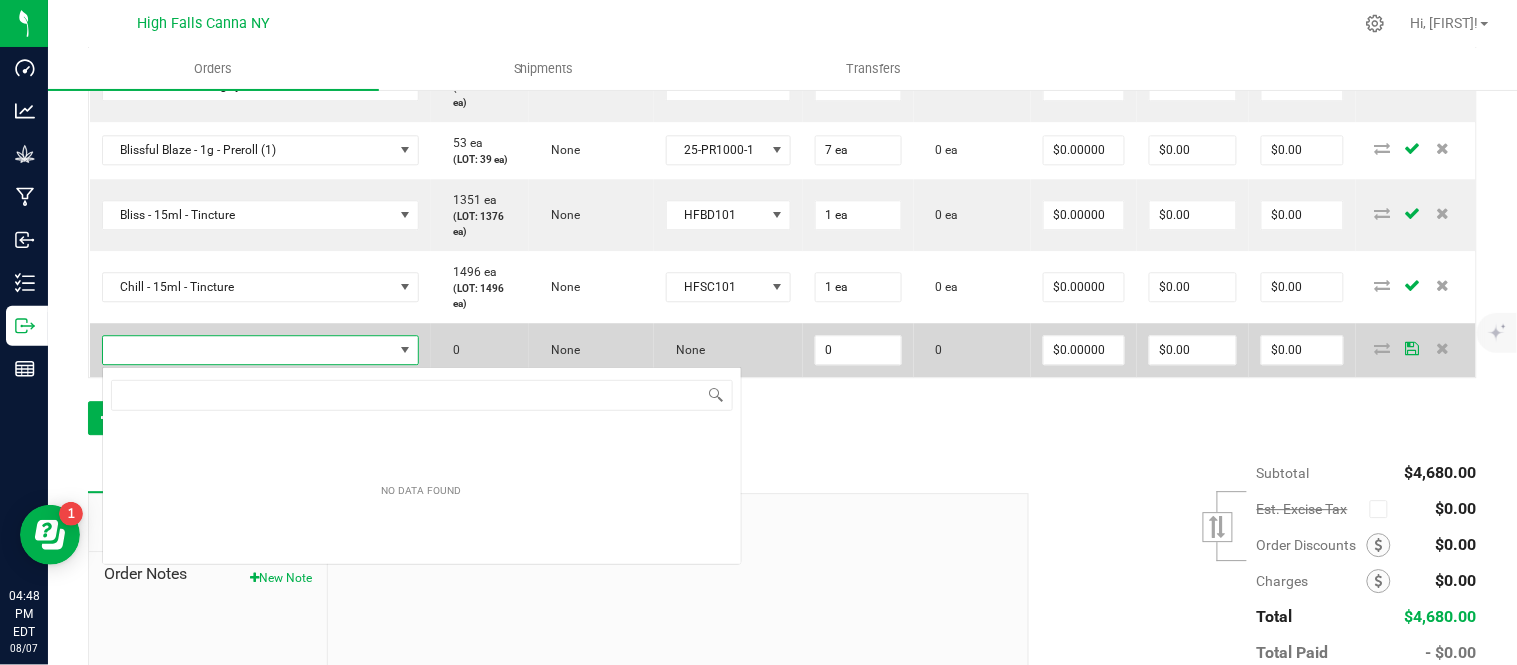 scroll, scrollTop: 0, scrollLeft: 0, axis: both 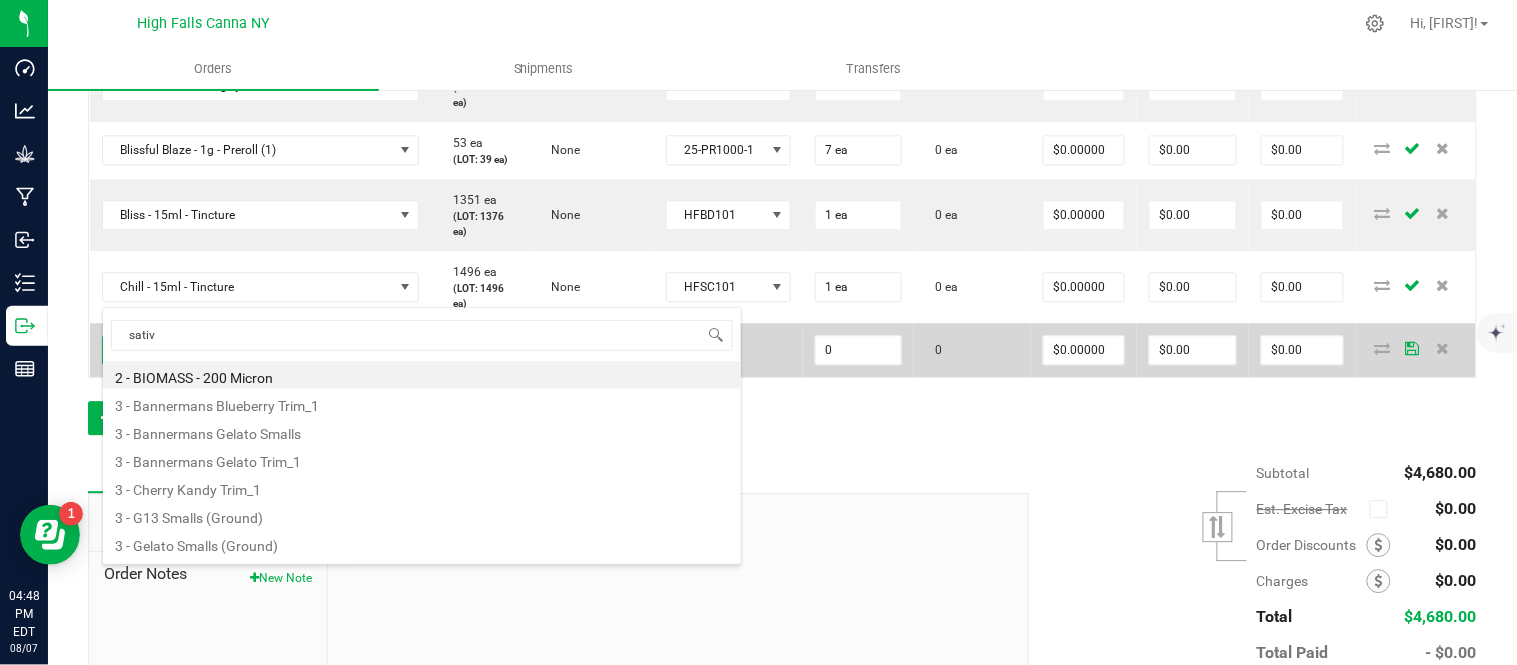 type on "sativa" 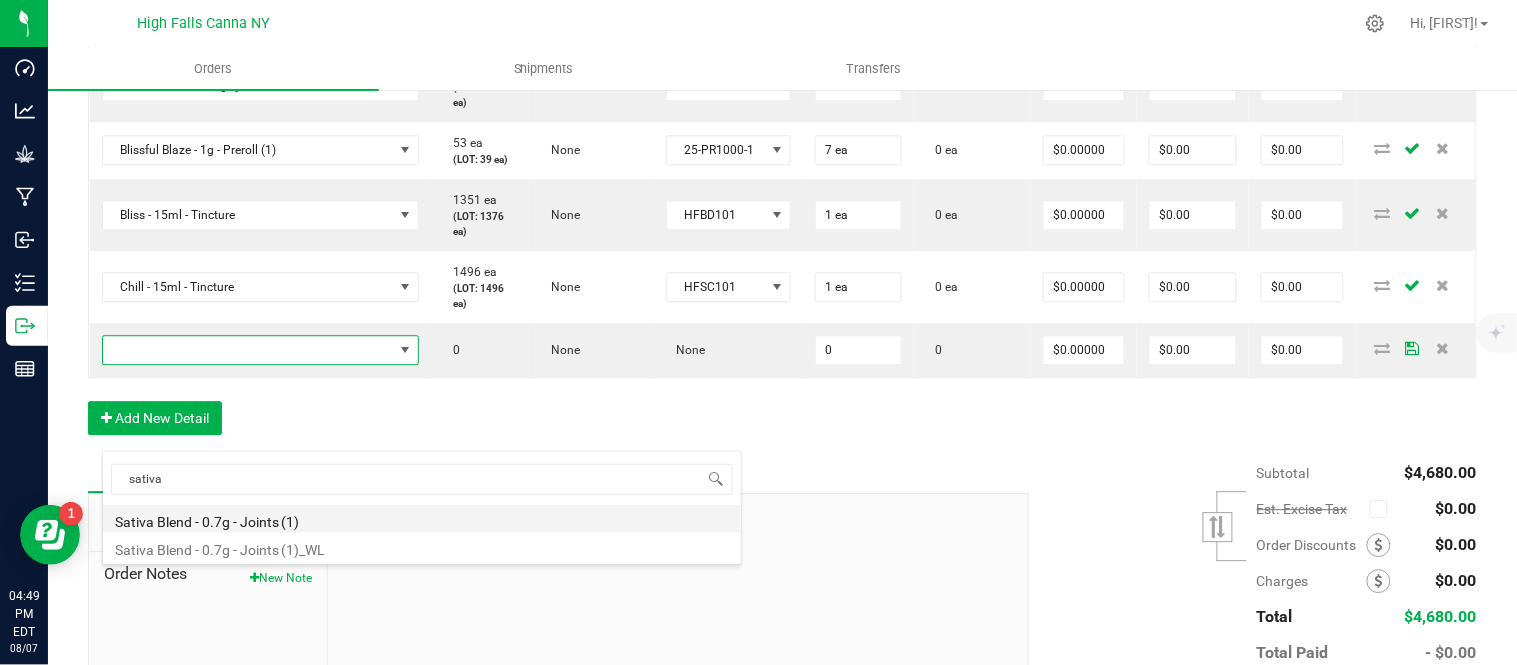 click on "Sativa Blend - 0.7g - Joints (1)" at bounding box center (422, 519) 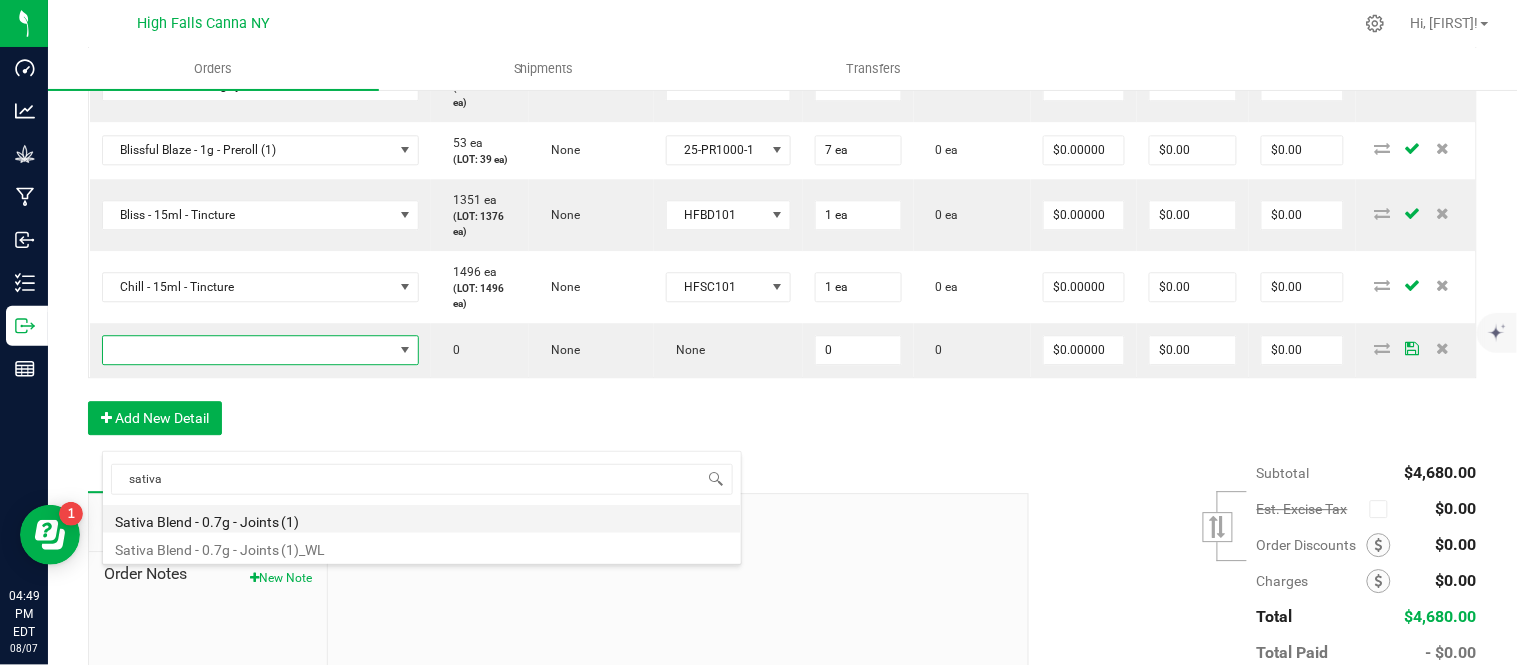 type on "0 ea" 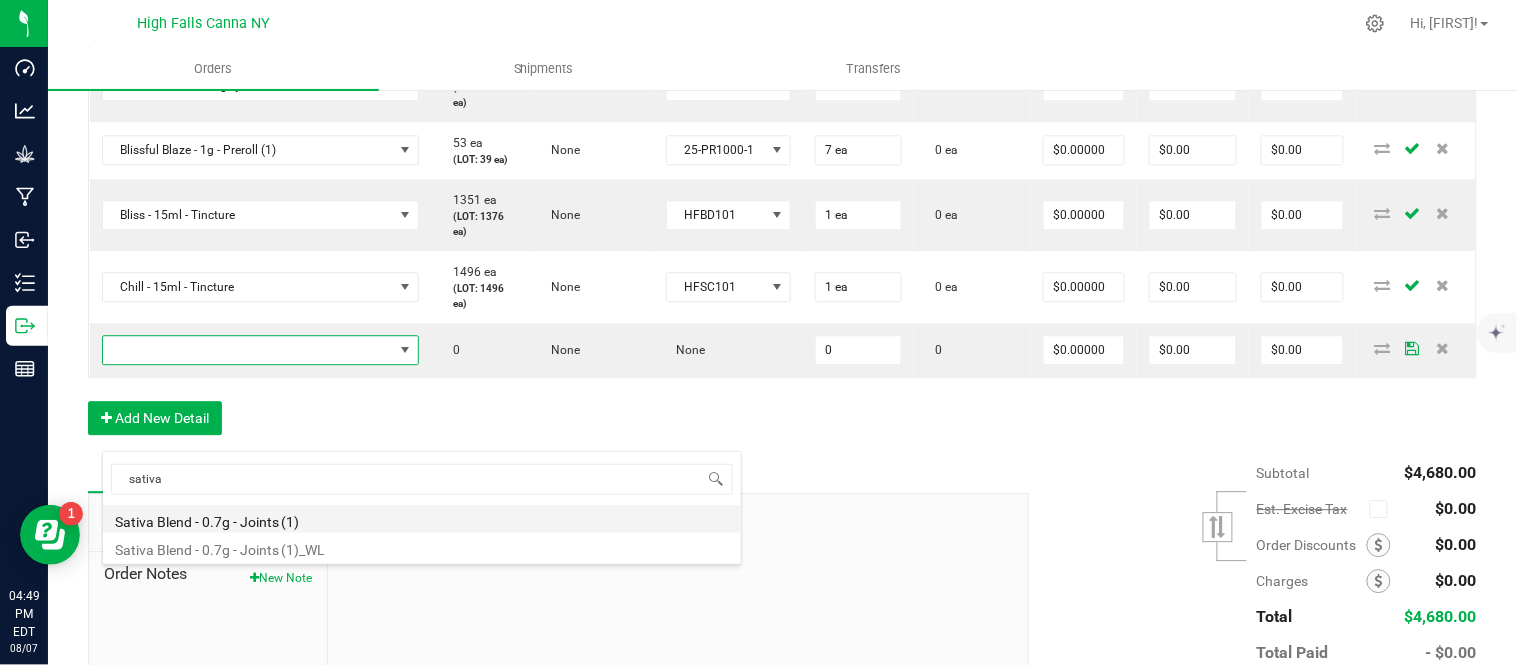 type on "$4.42000" 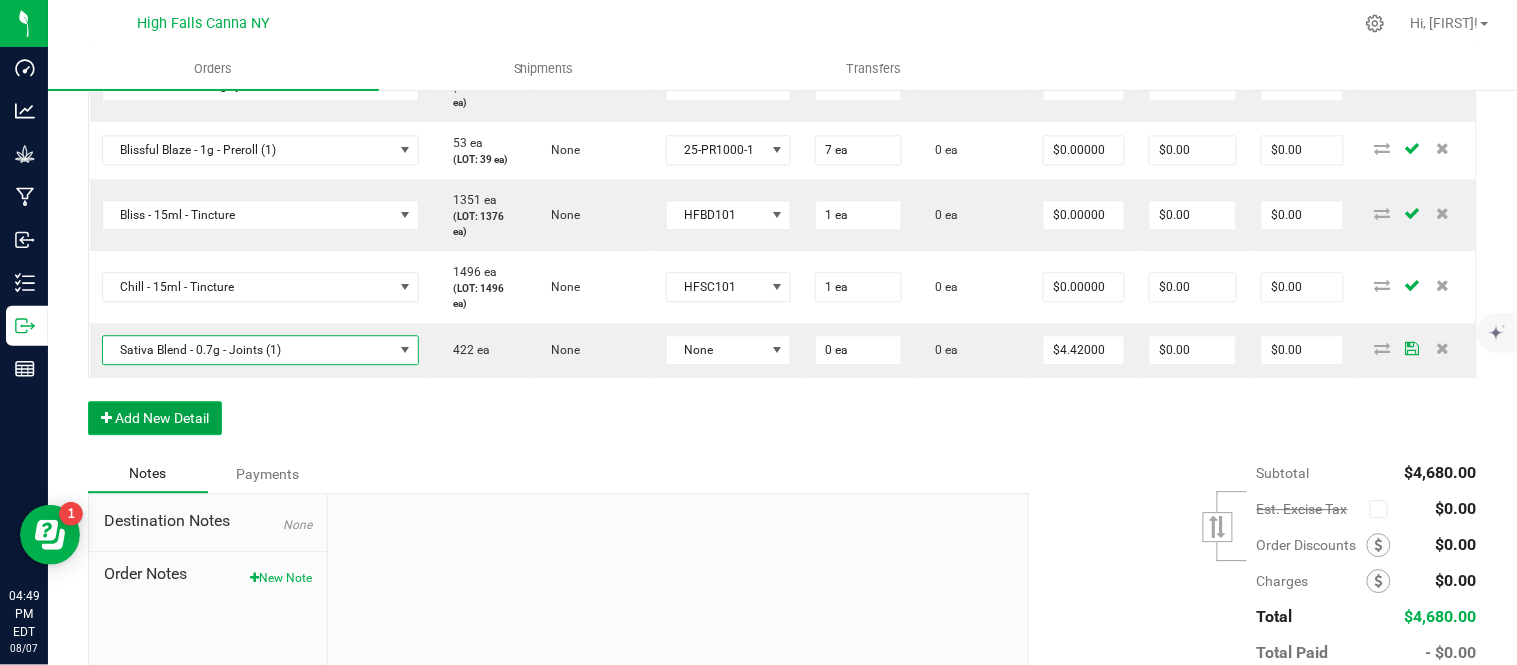 click on "Add New Detail" at bounding box center [155, 418] 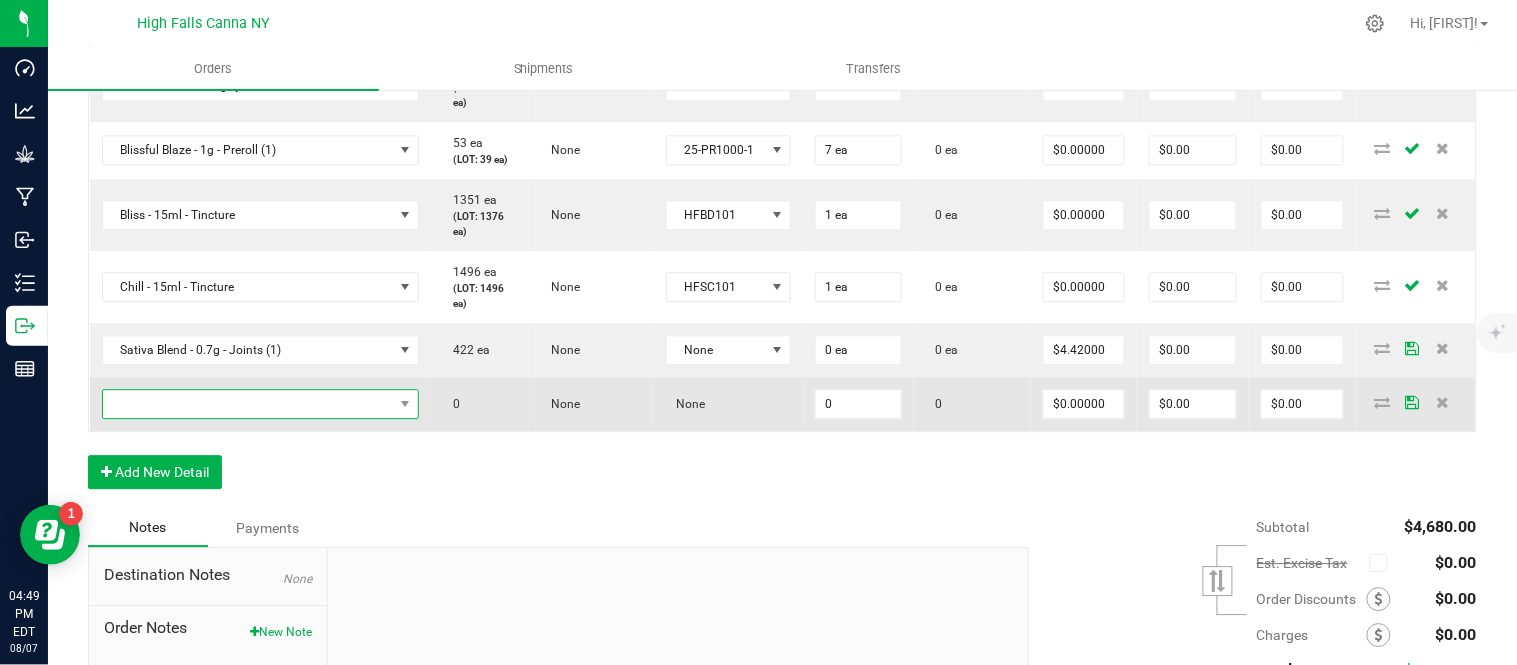 click at bounding box center (248, 404) 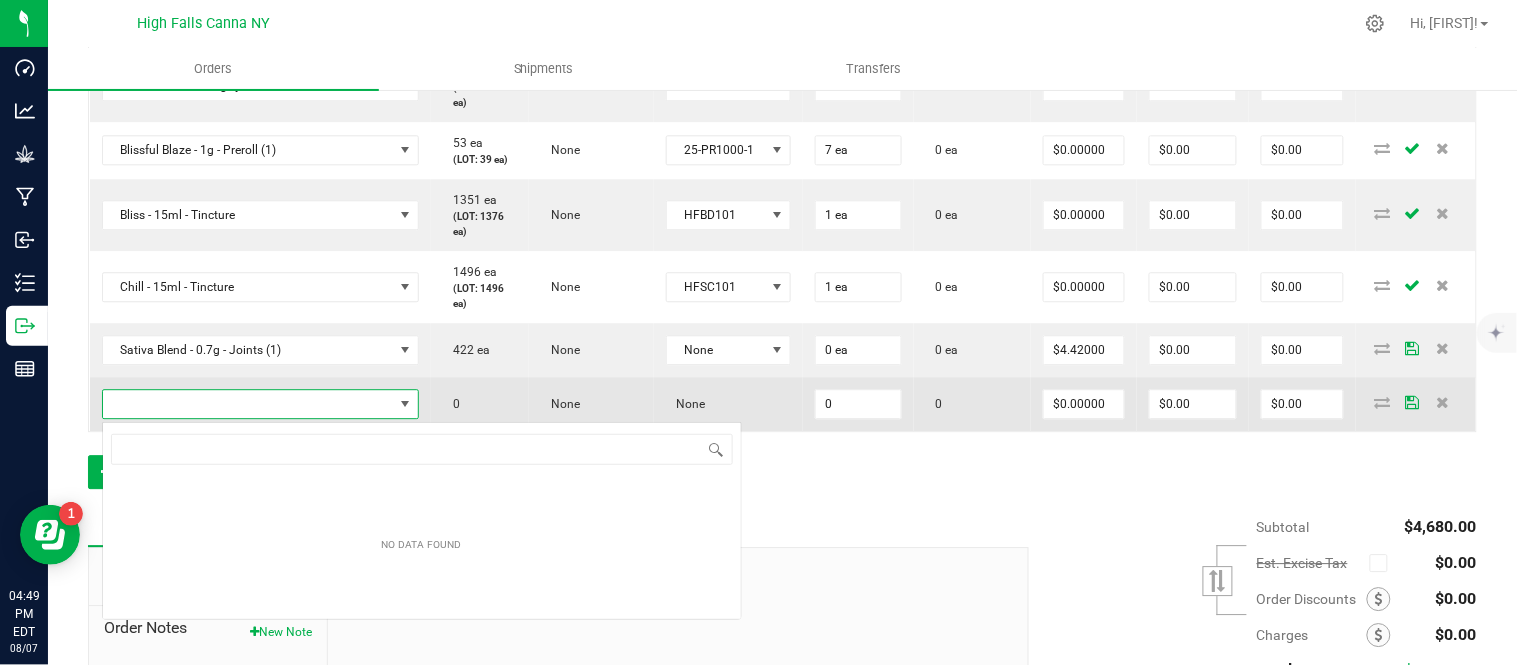 scroll, scrollTop: 0, scrollLeft: 0, axis: both 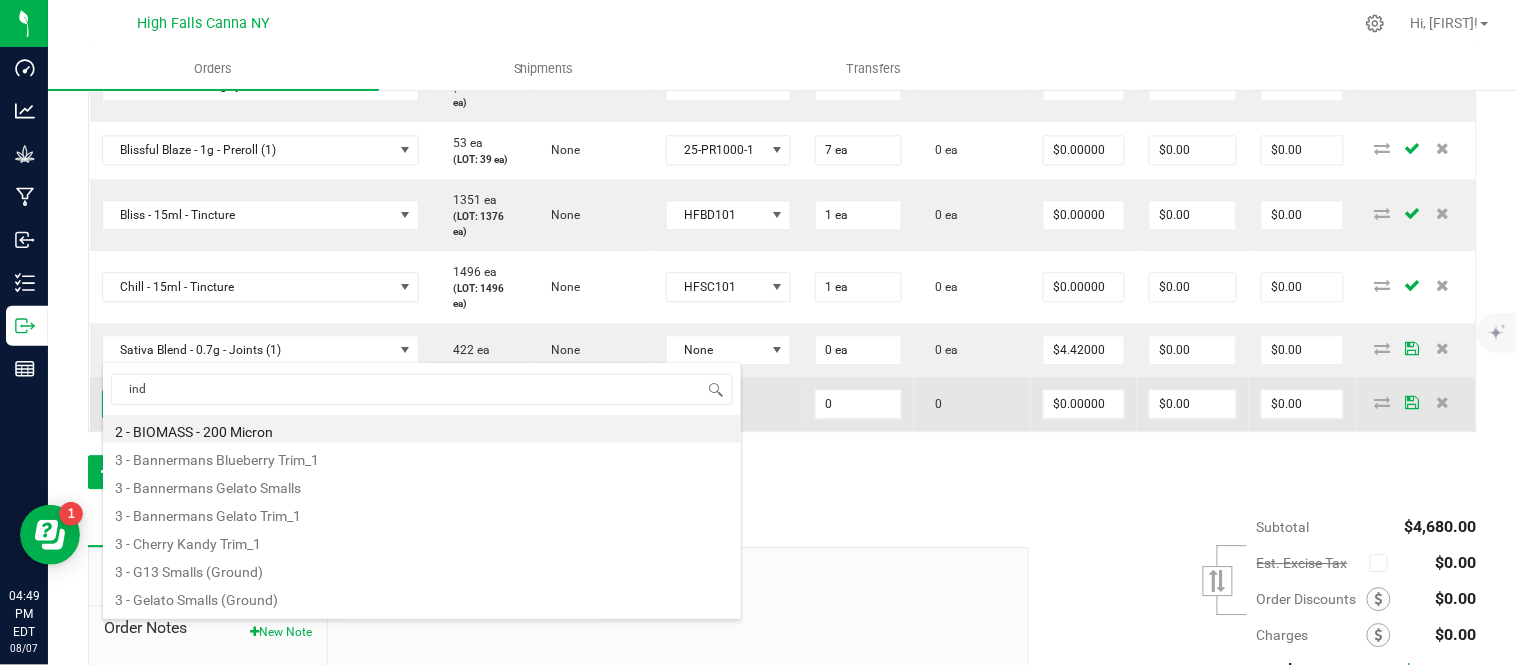 type on "indi" 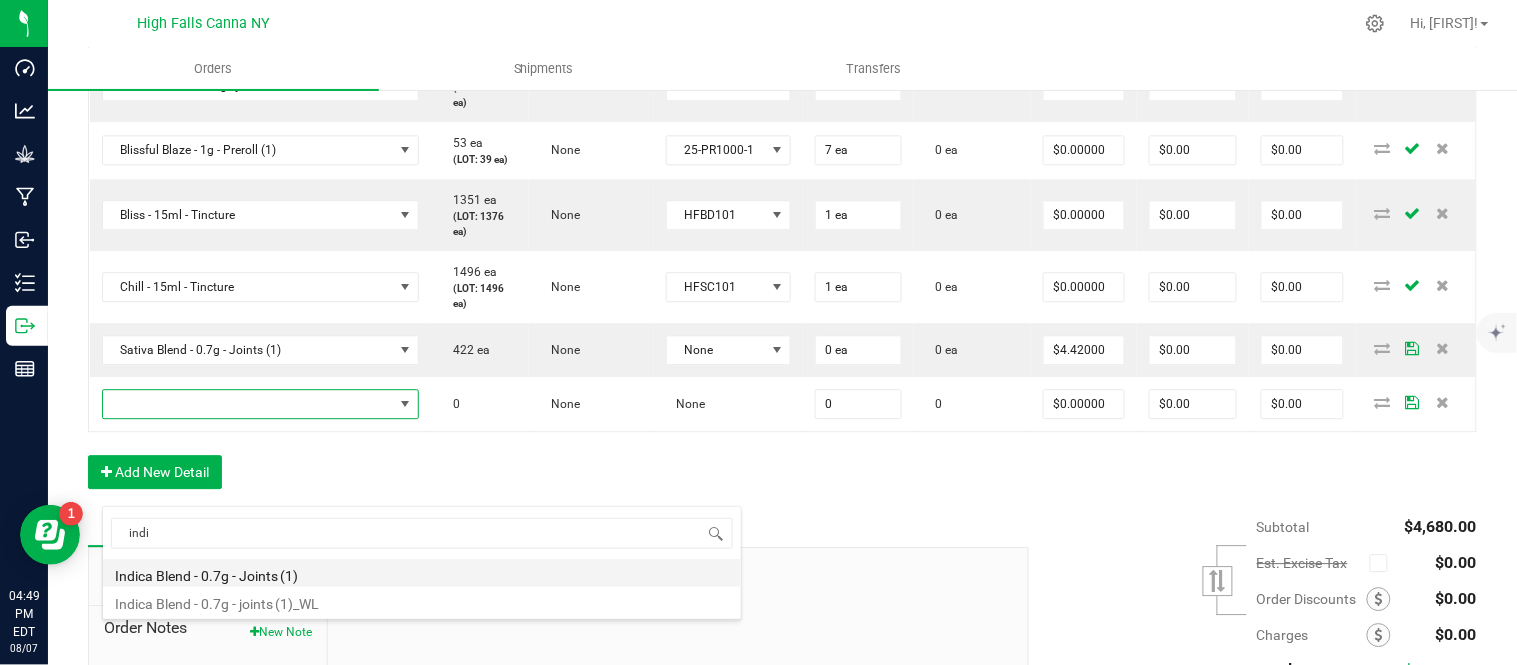 click on "Indica Blend - 0.7g - Joints (1)" at bounding box center [422, 573] 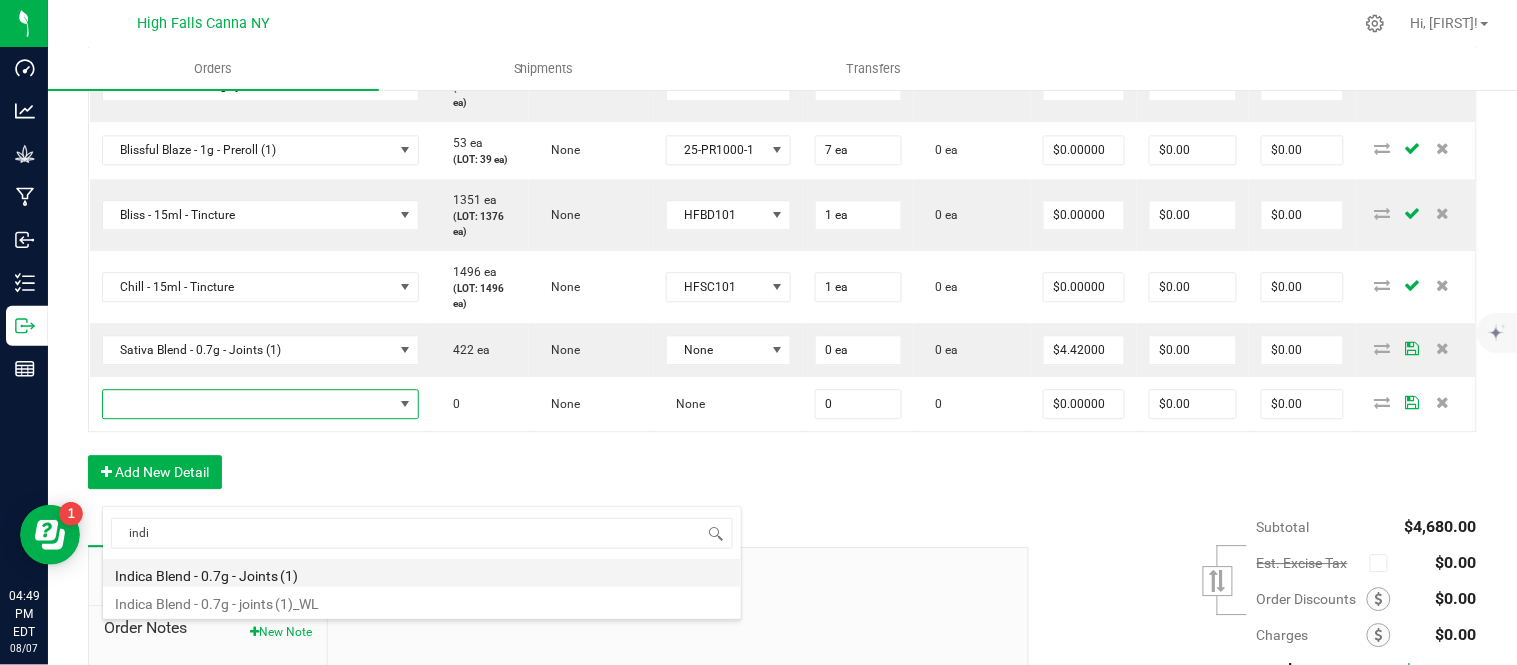 type on "0 ea" 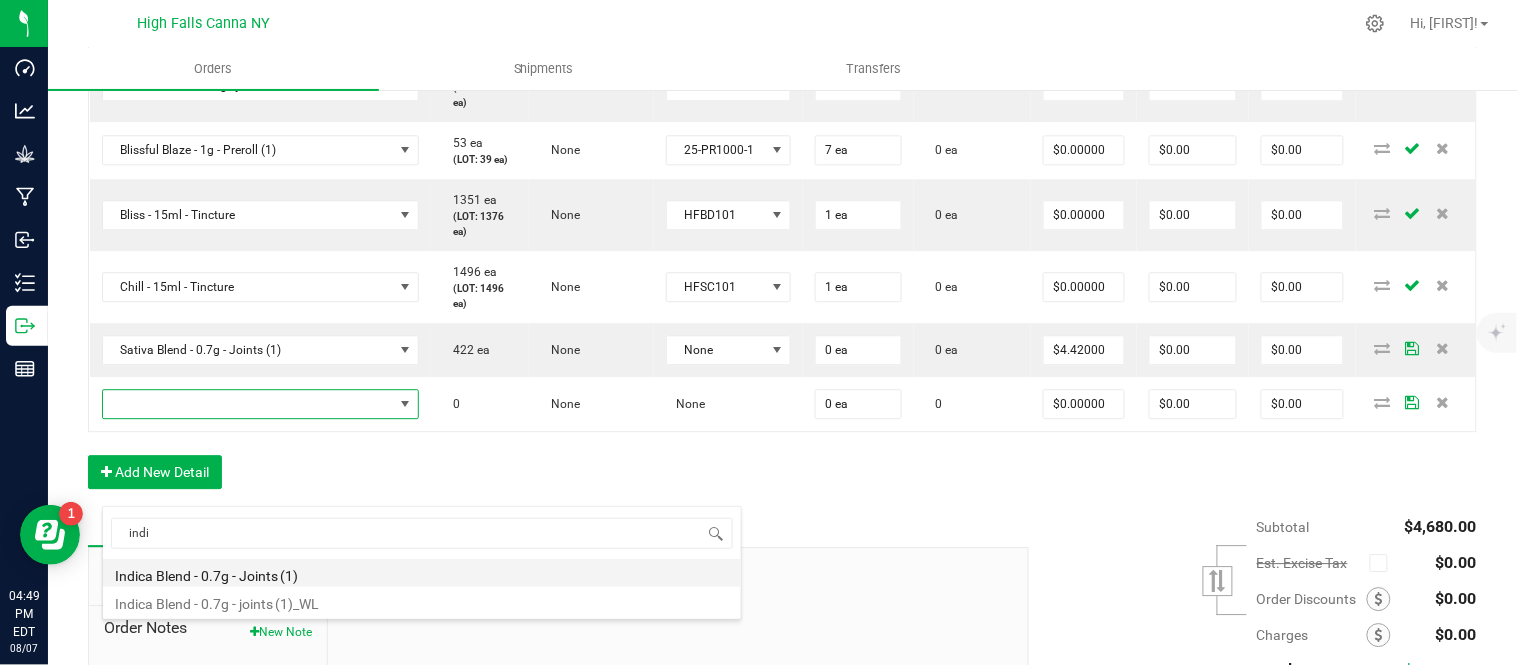 type on "$4.42000" 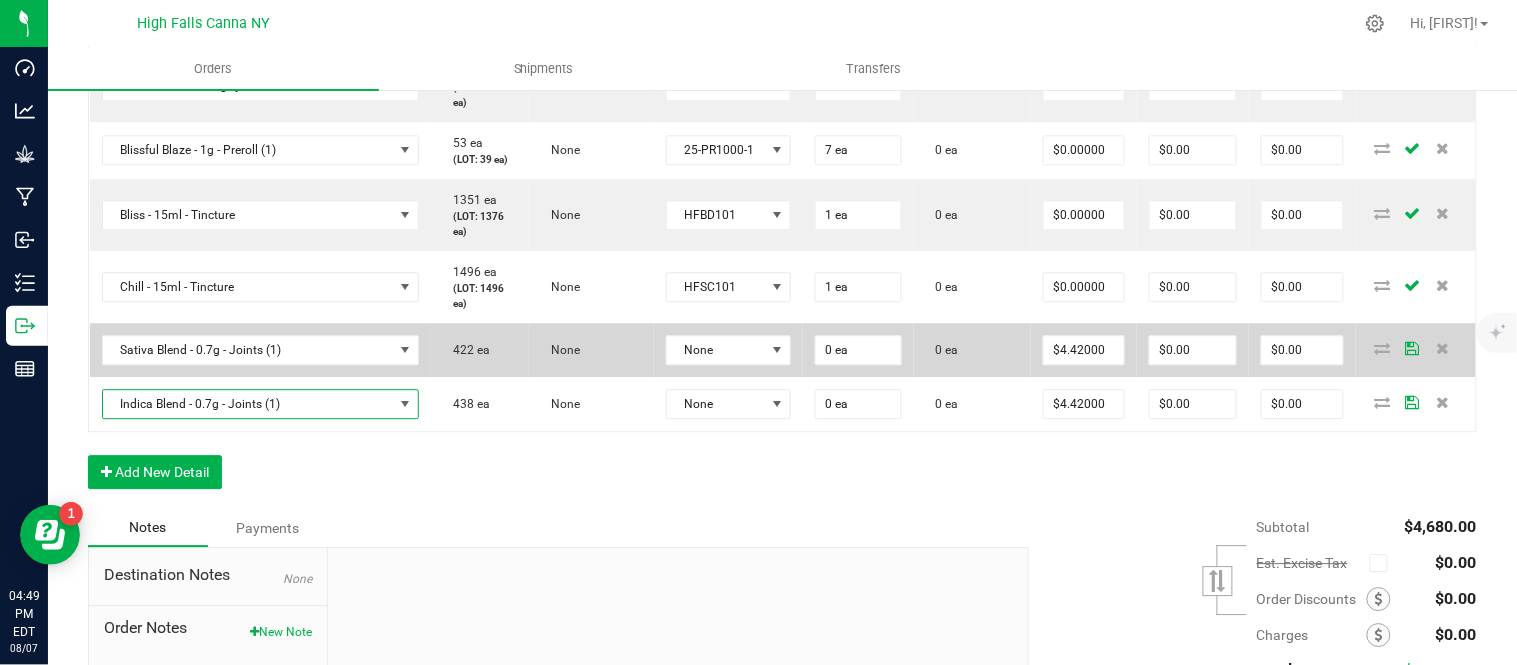 scroll, scrollTop: 1333, scrollLeft: 0, axis: vertical 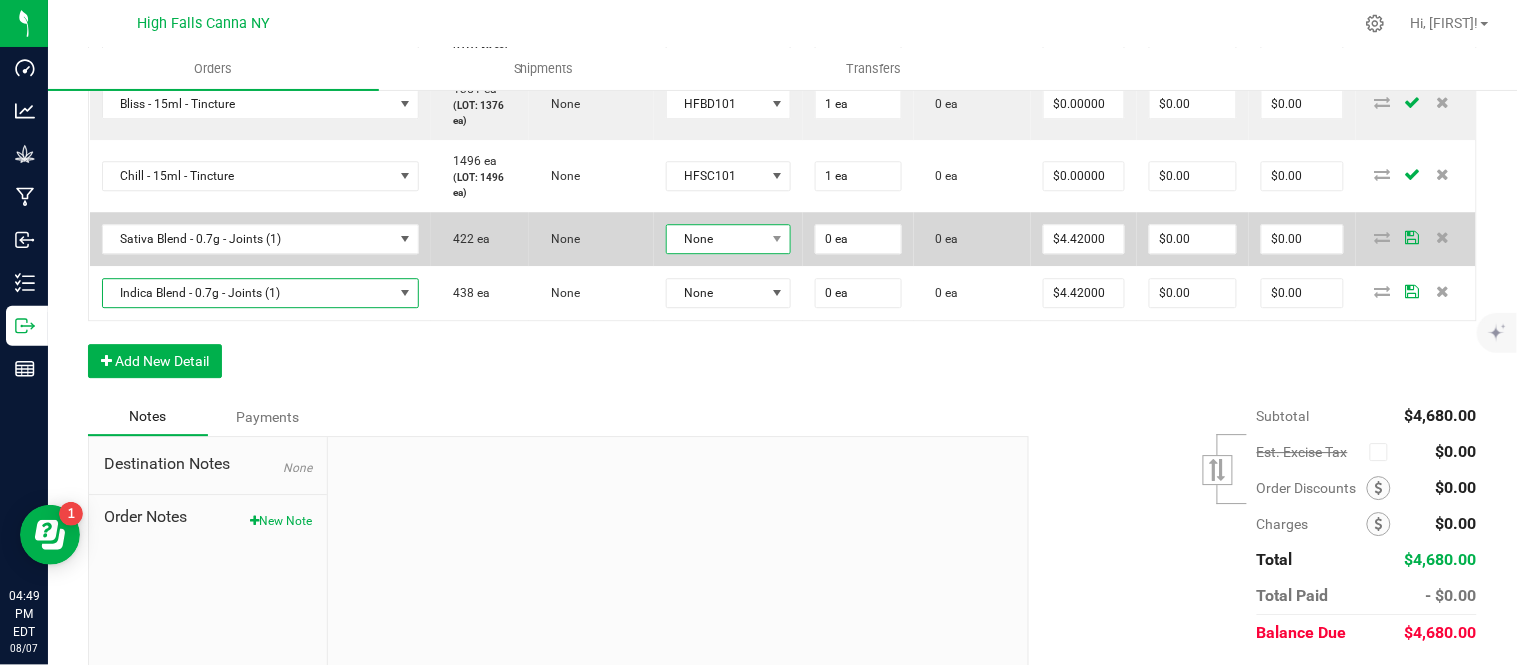 click on "None" at bounding box center (716, 239) 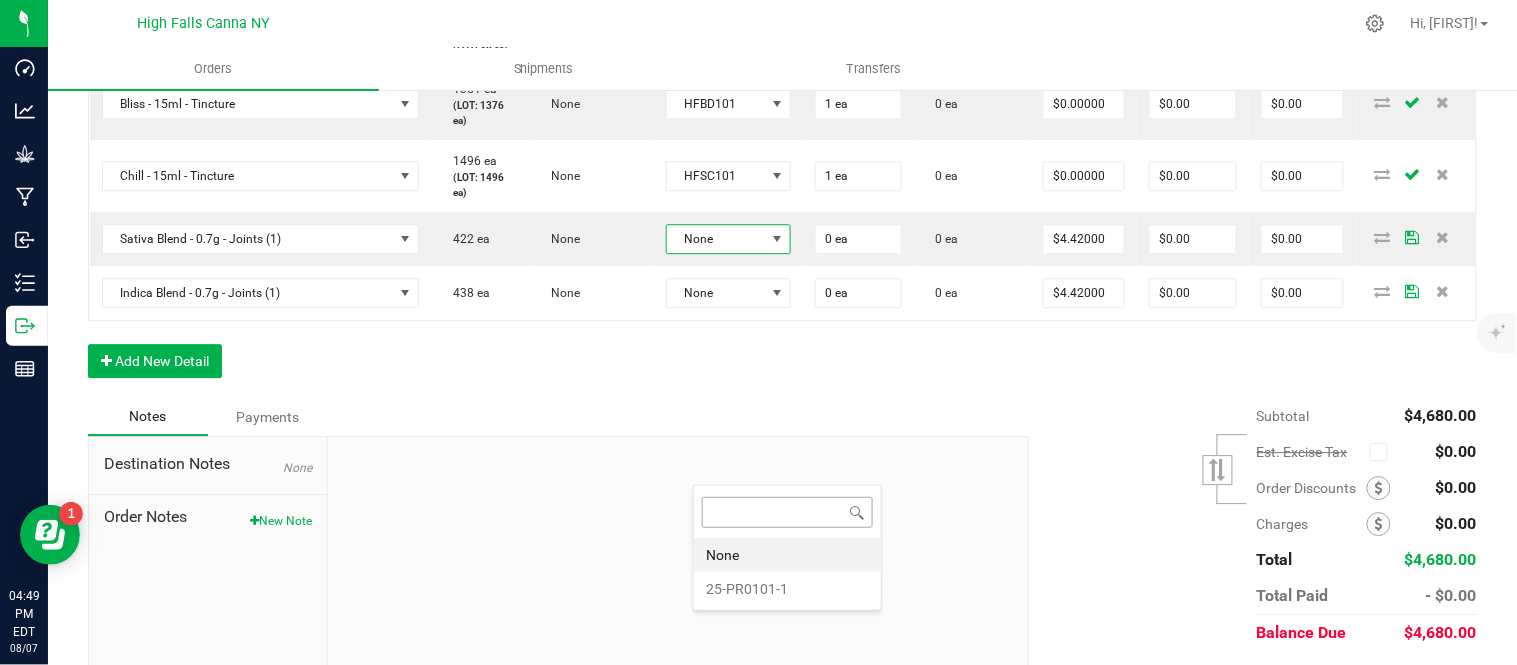 scroll, scrollTop: 99970, scrollLeft: 99870, axis: both 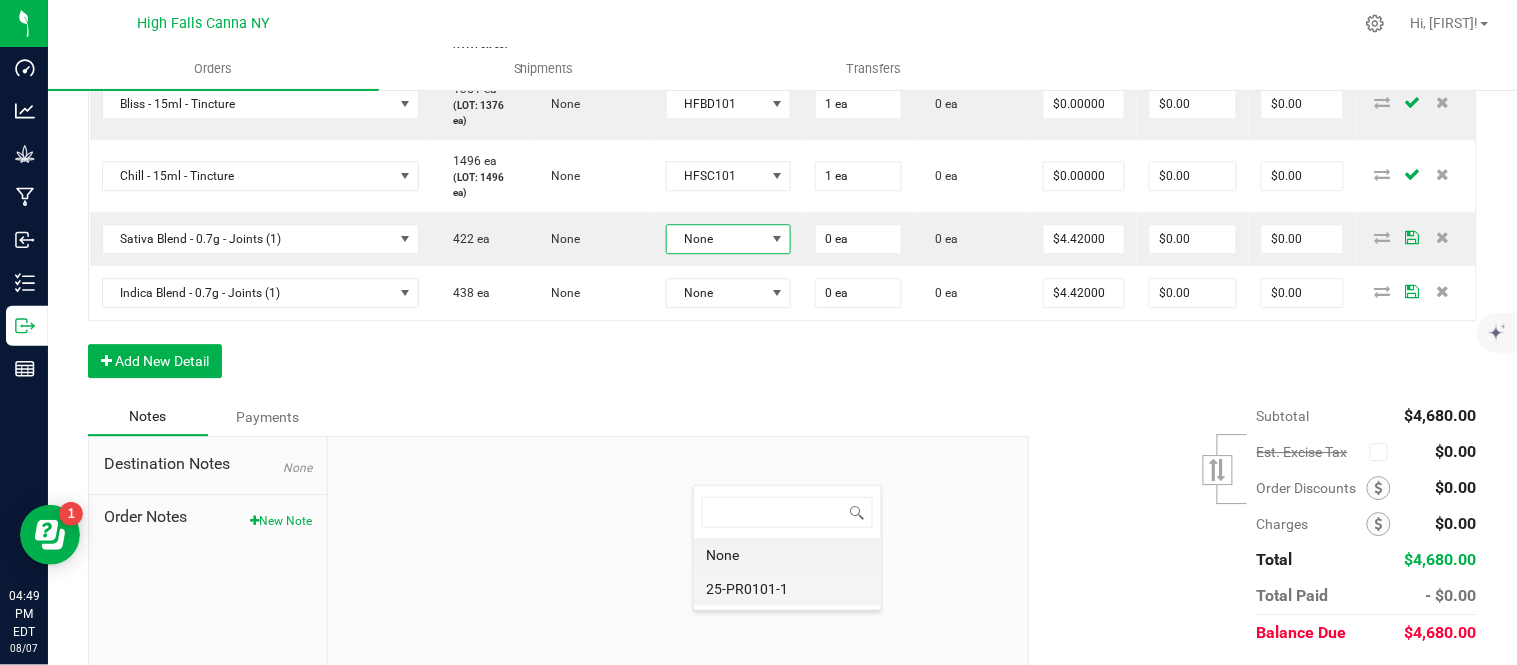 click on "25-PR0101-1" at bounding box center (787, 589) 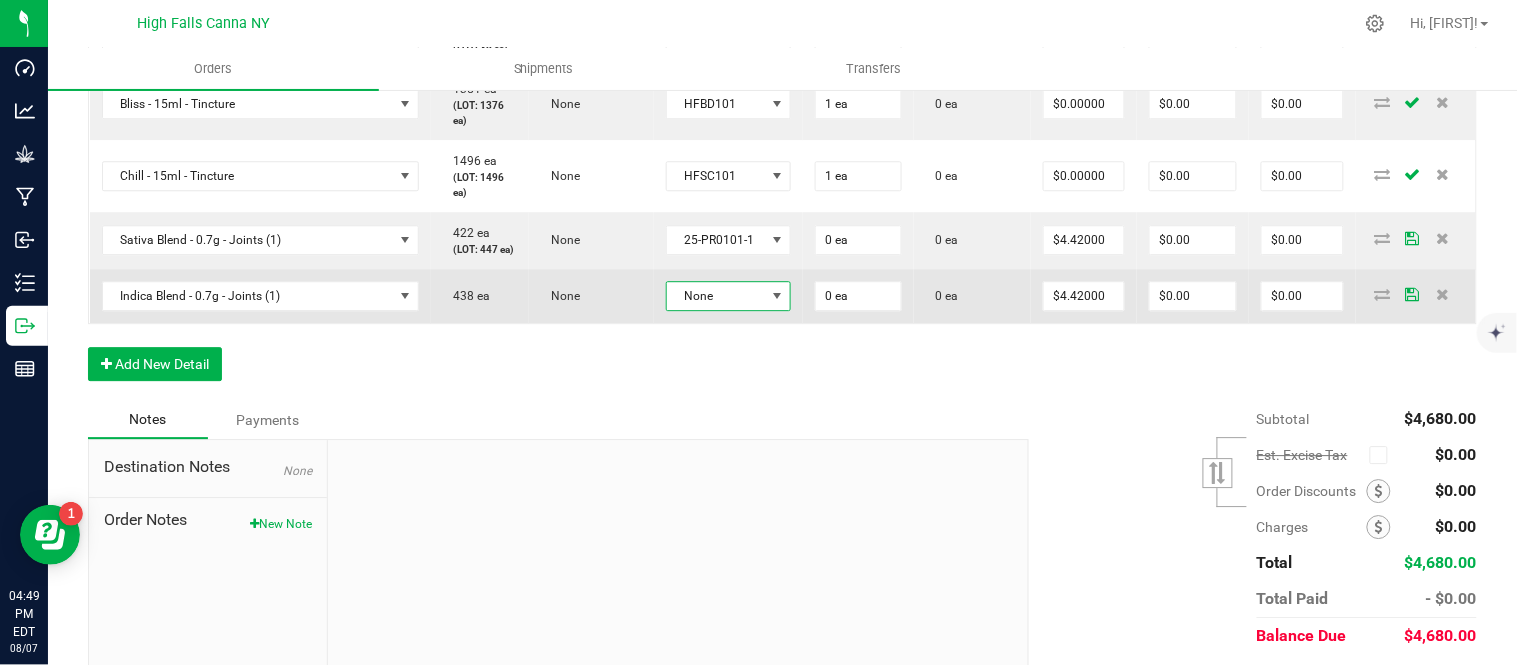click on "None" at bounding box center [716, 296] 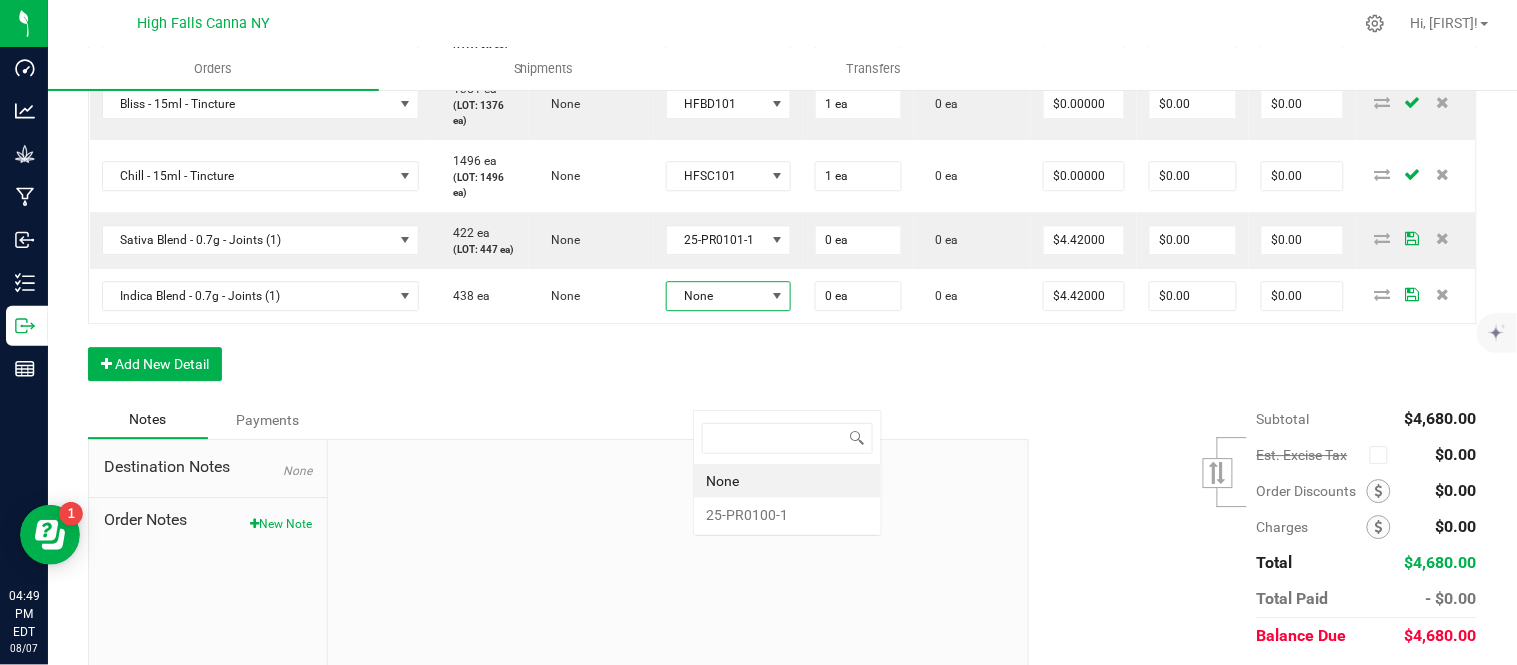scroll, scrollTop: 0, scrollLeft: 0, axis: both 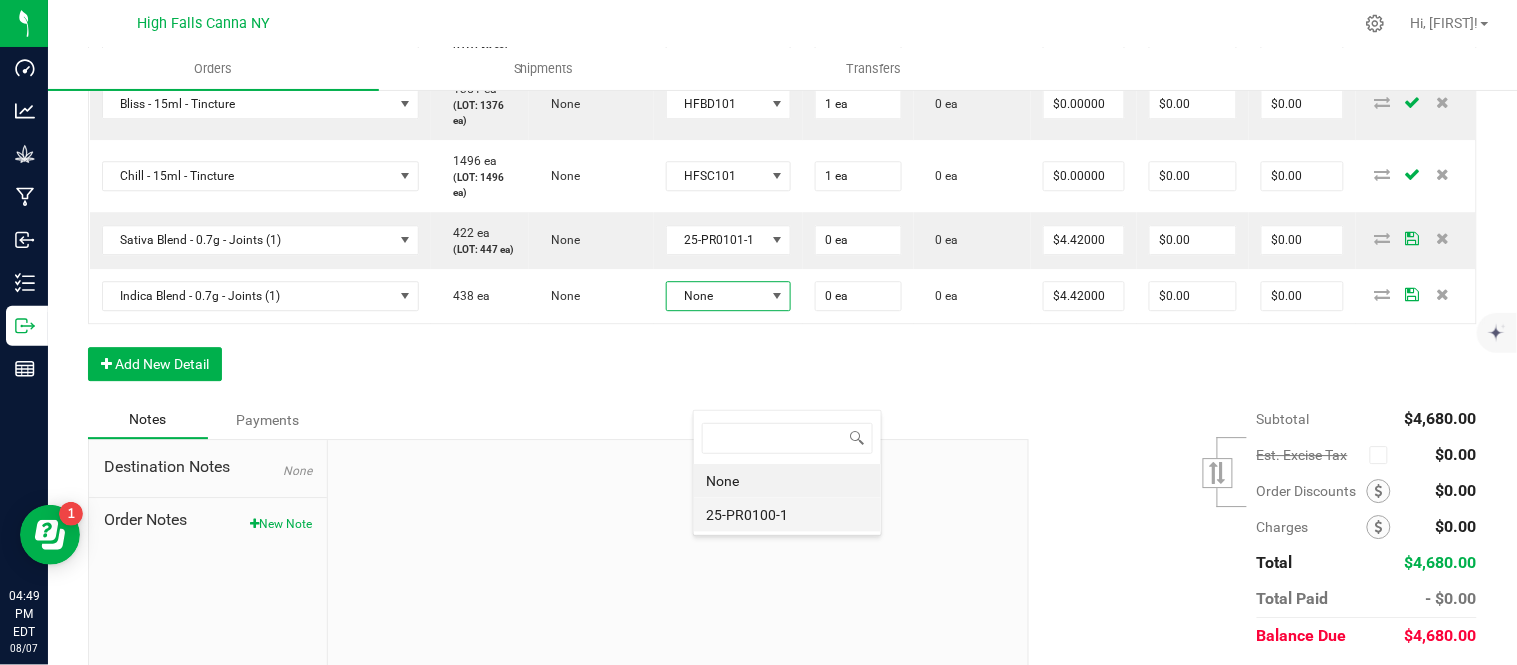 click on "25-PR0100-1" at bounding box center (787, 515) 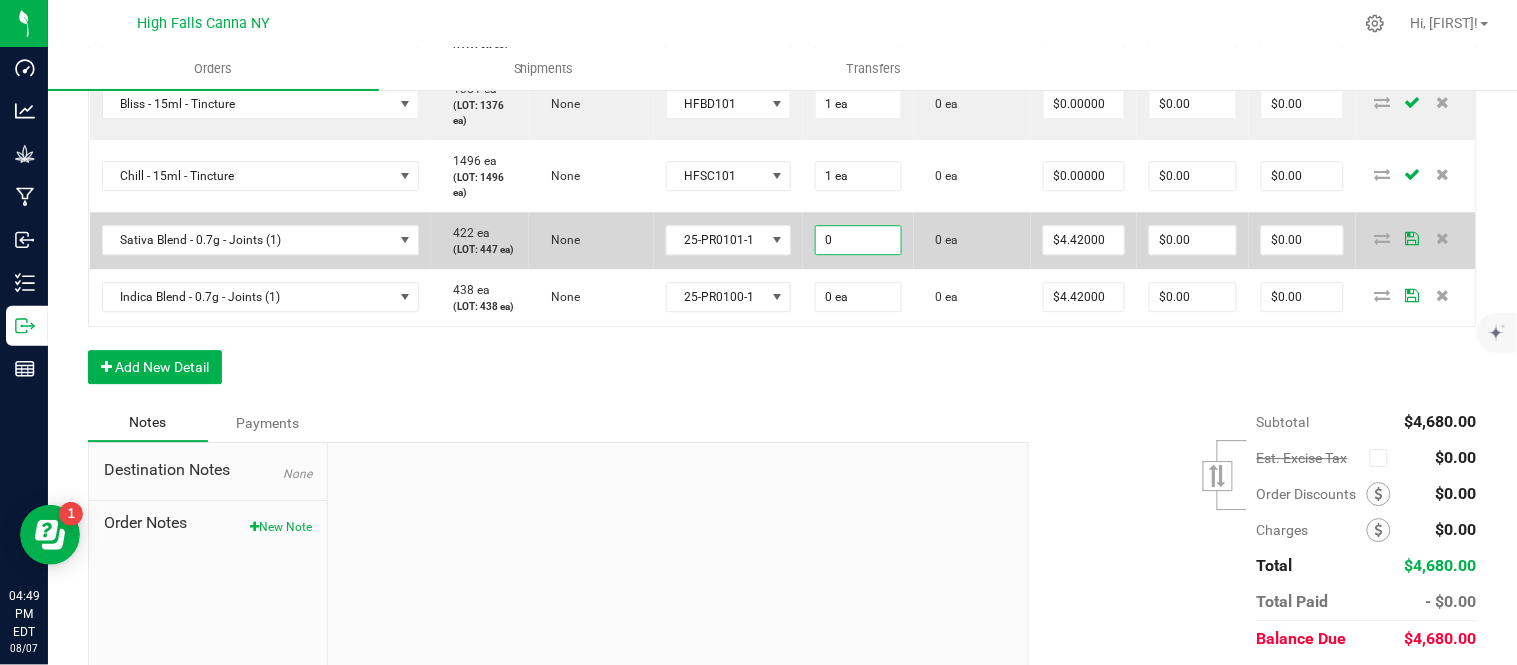 click on "0" at bounding box center (858, 240) 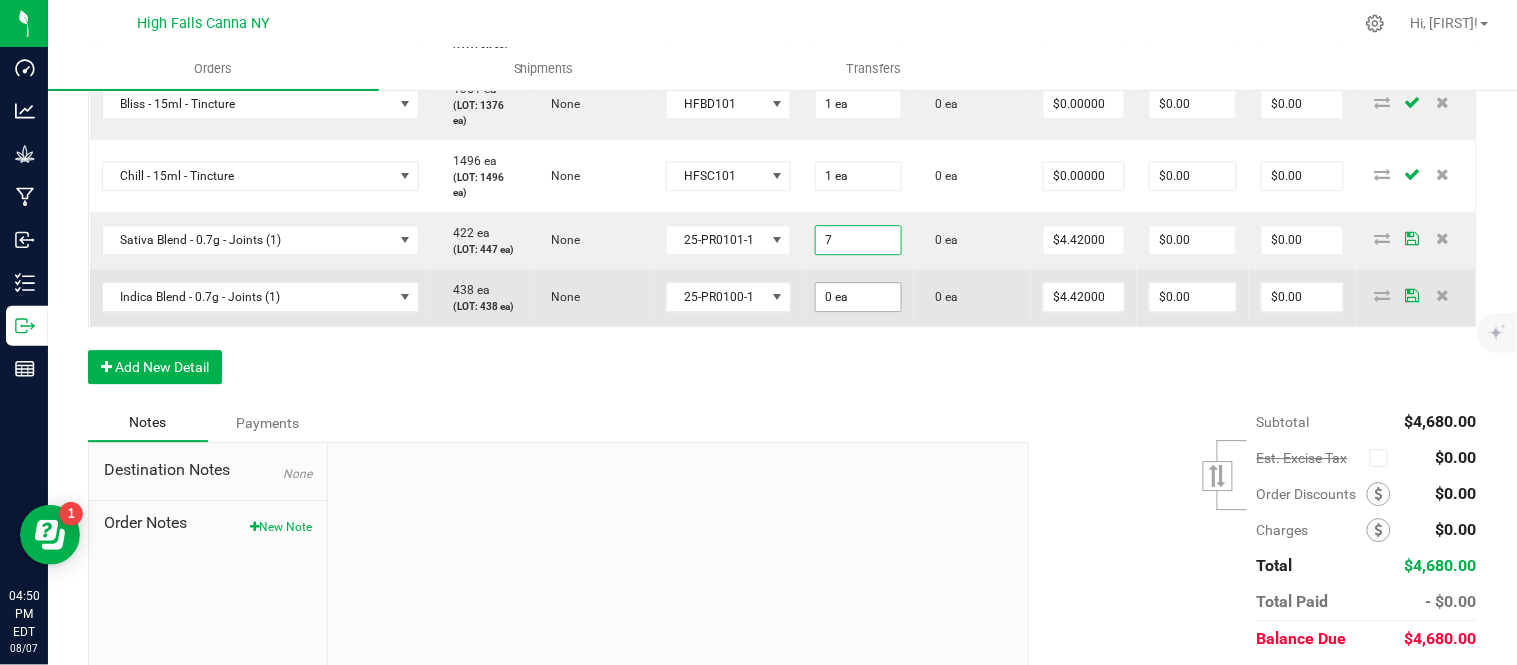type on "7 ea" 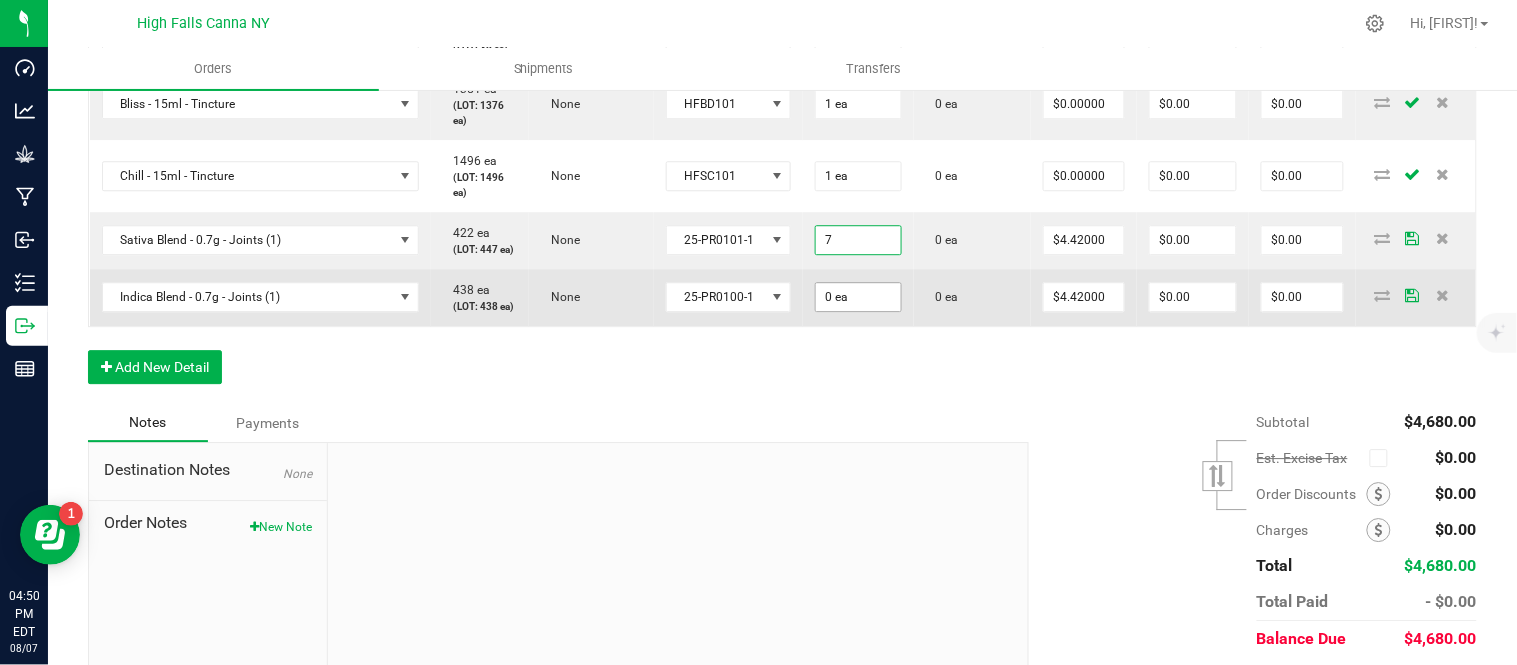 type on "$30.94" 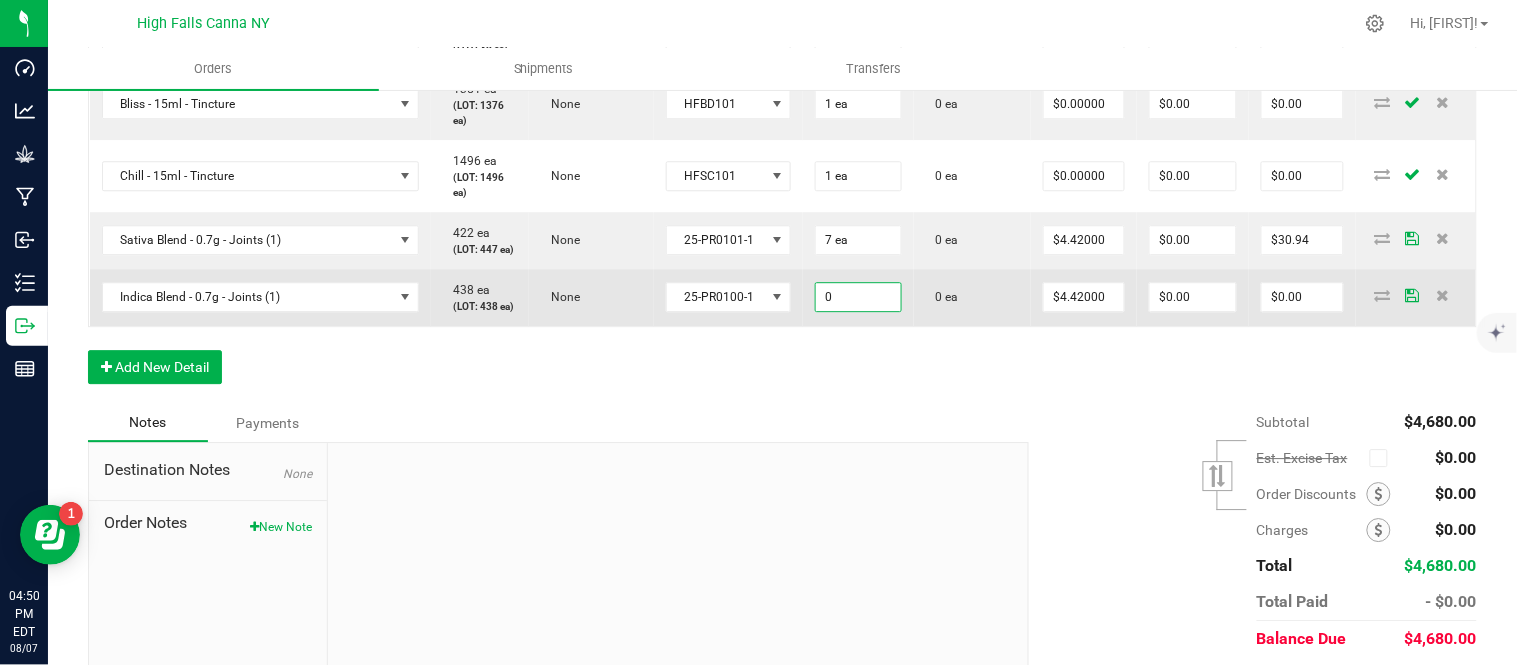 click on "0" at bounding box center [858, 297] 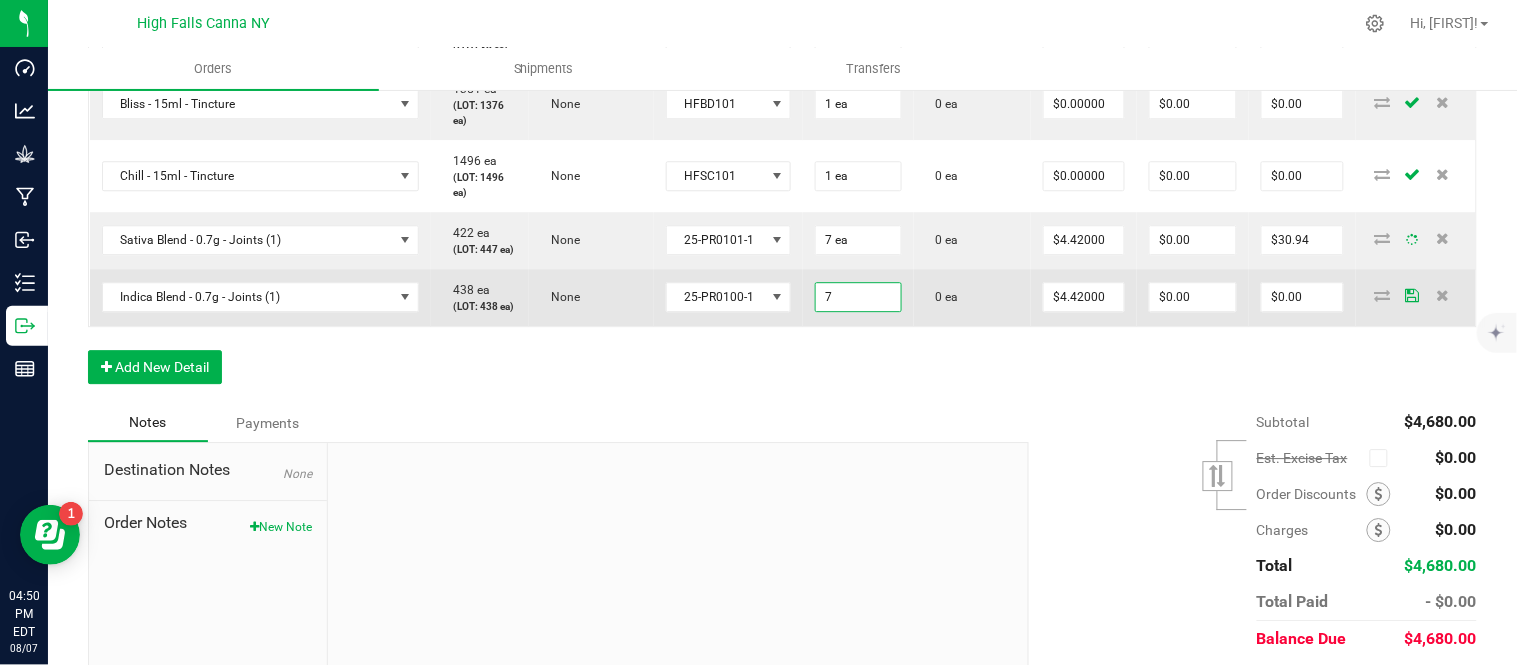 type on "7 ea" 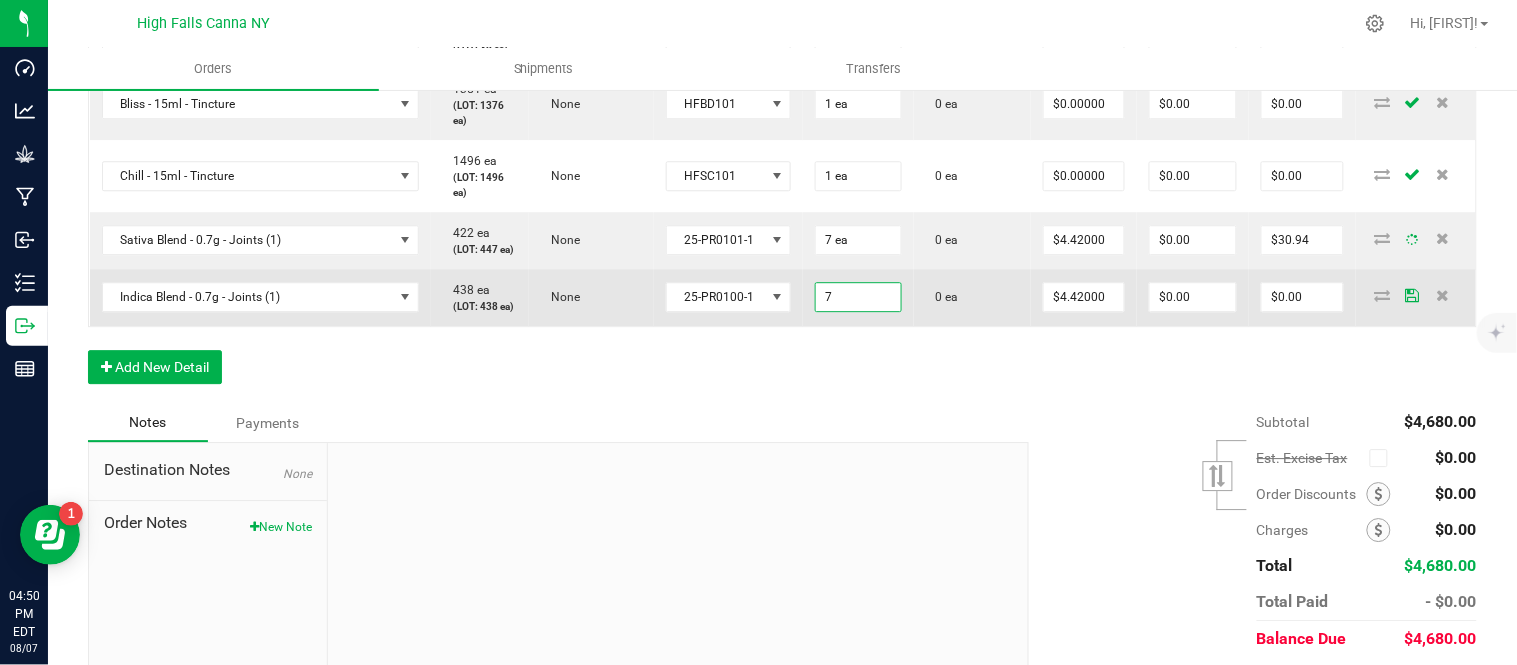 type on "$30.94" 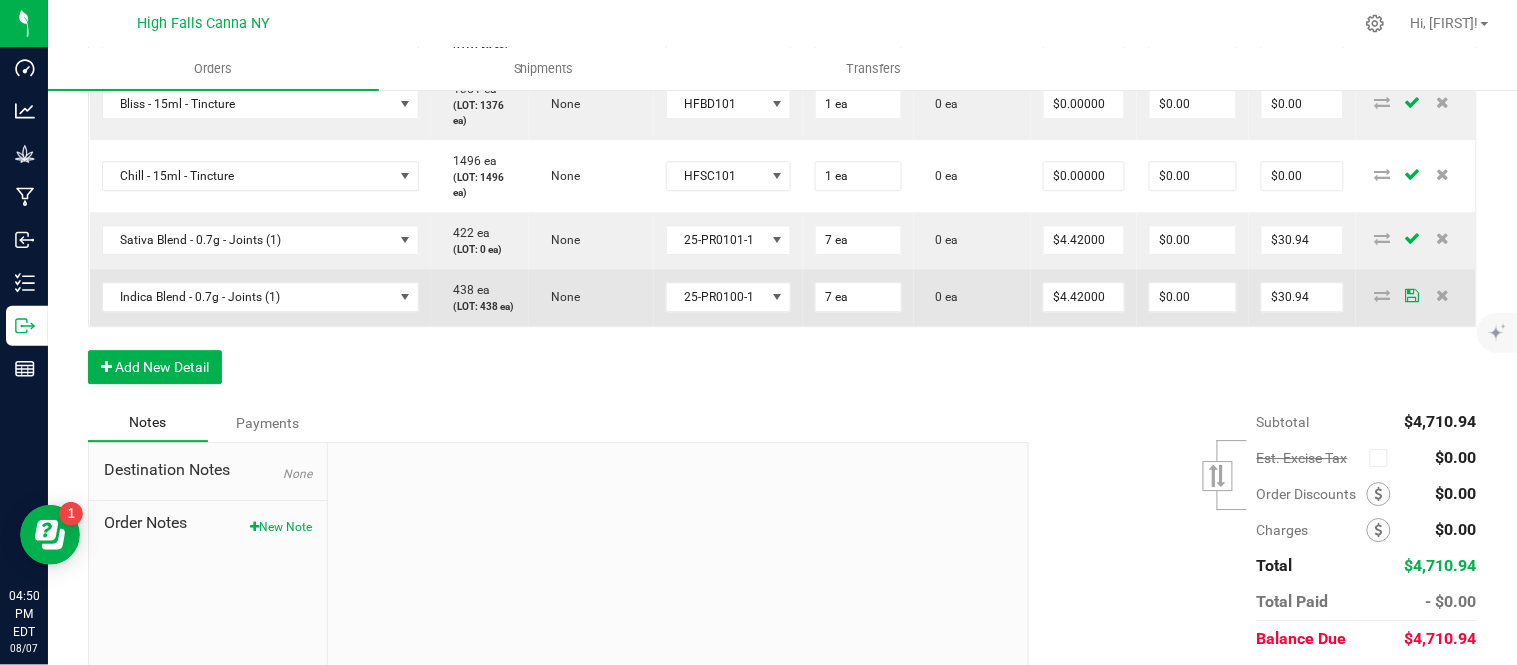 click on "$4.42000" at bounding box center [1084, 297] 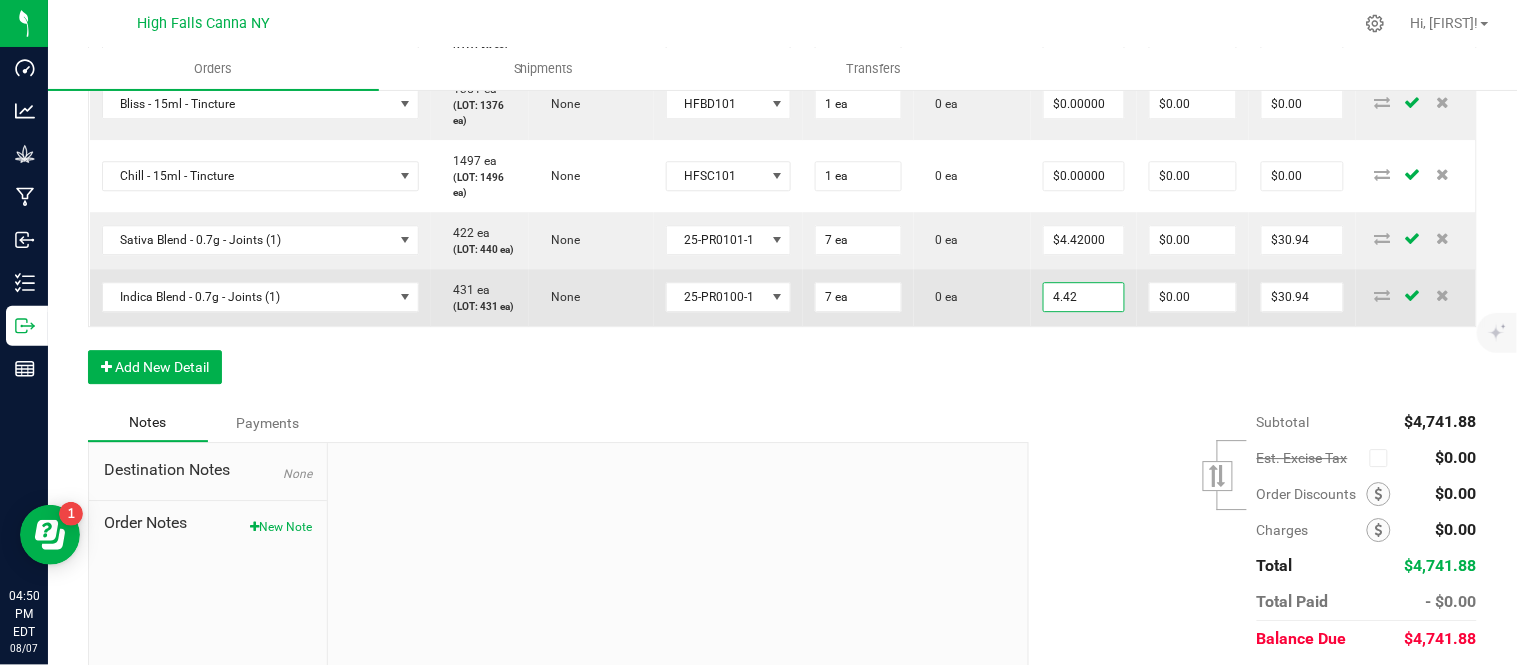 click on "4.42" at bounding box center (1084, 297) 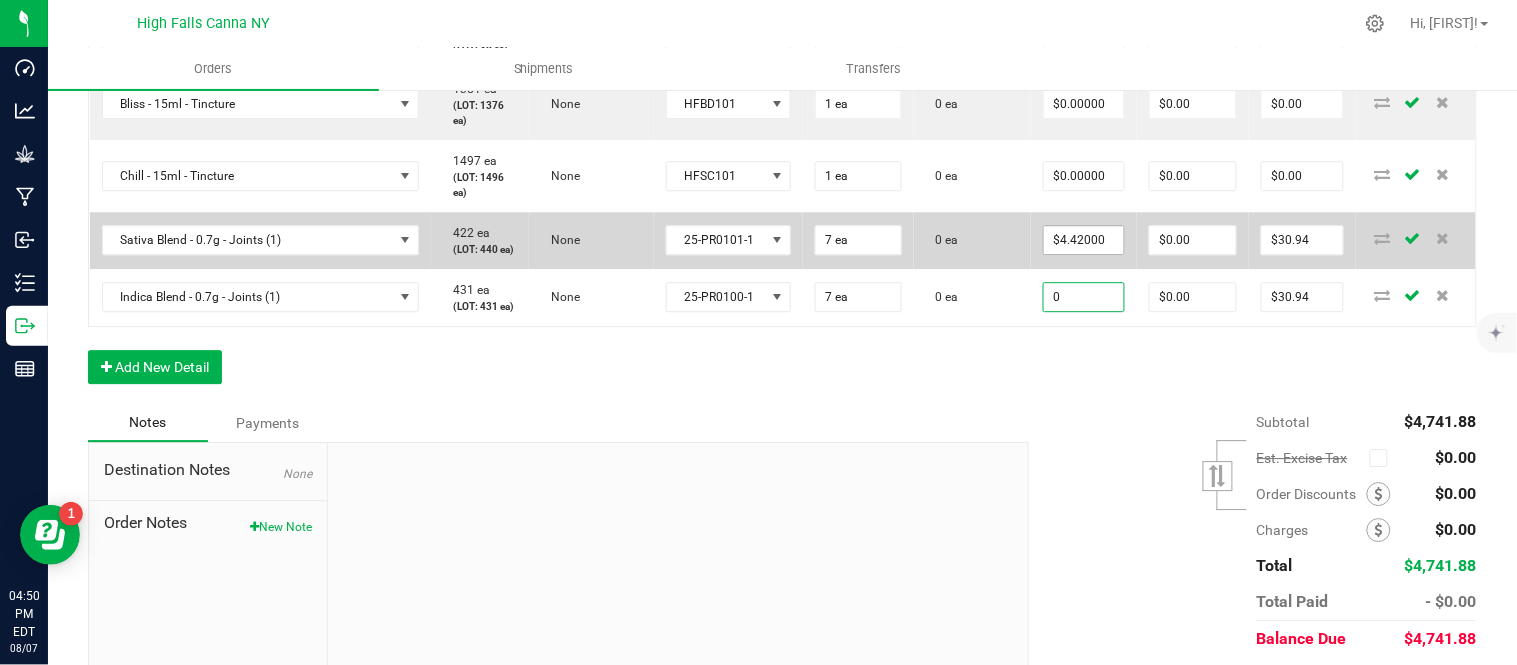 type on "0" 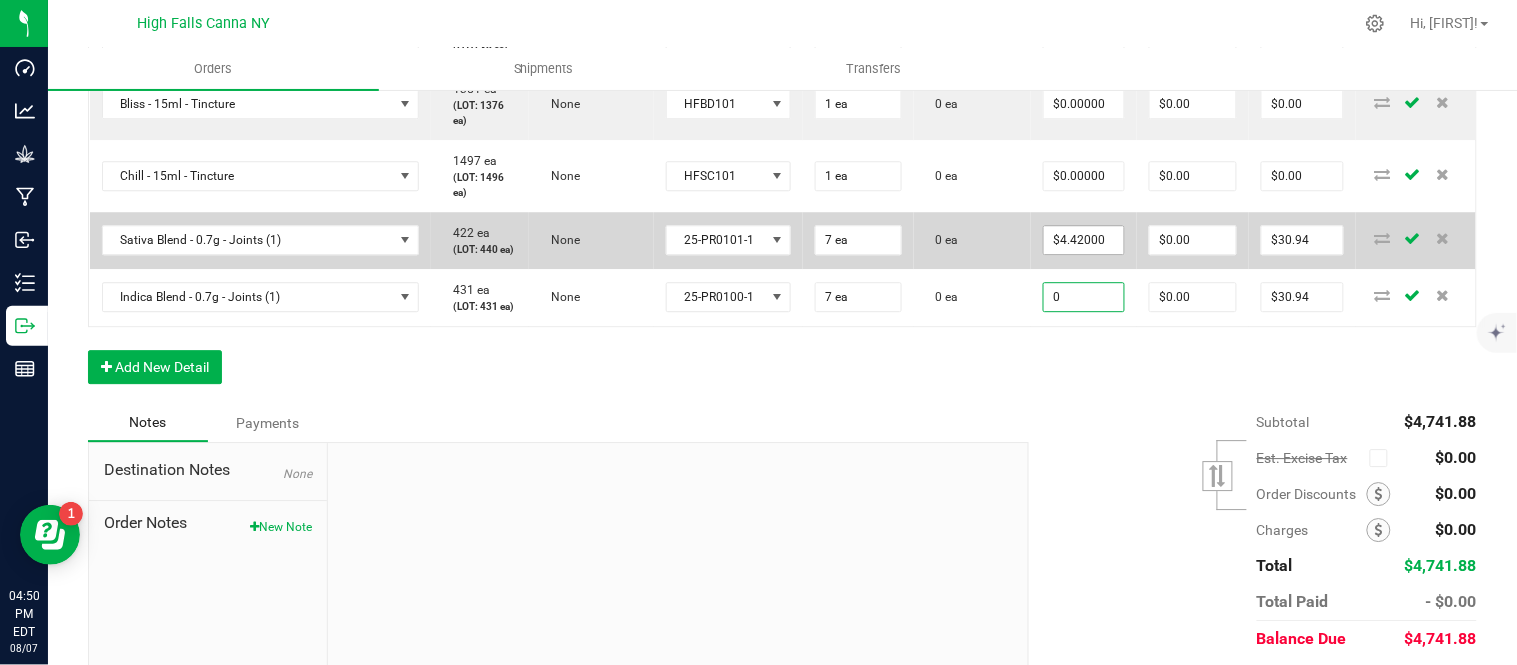 type on "4.42" 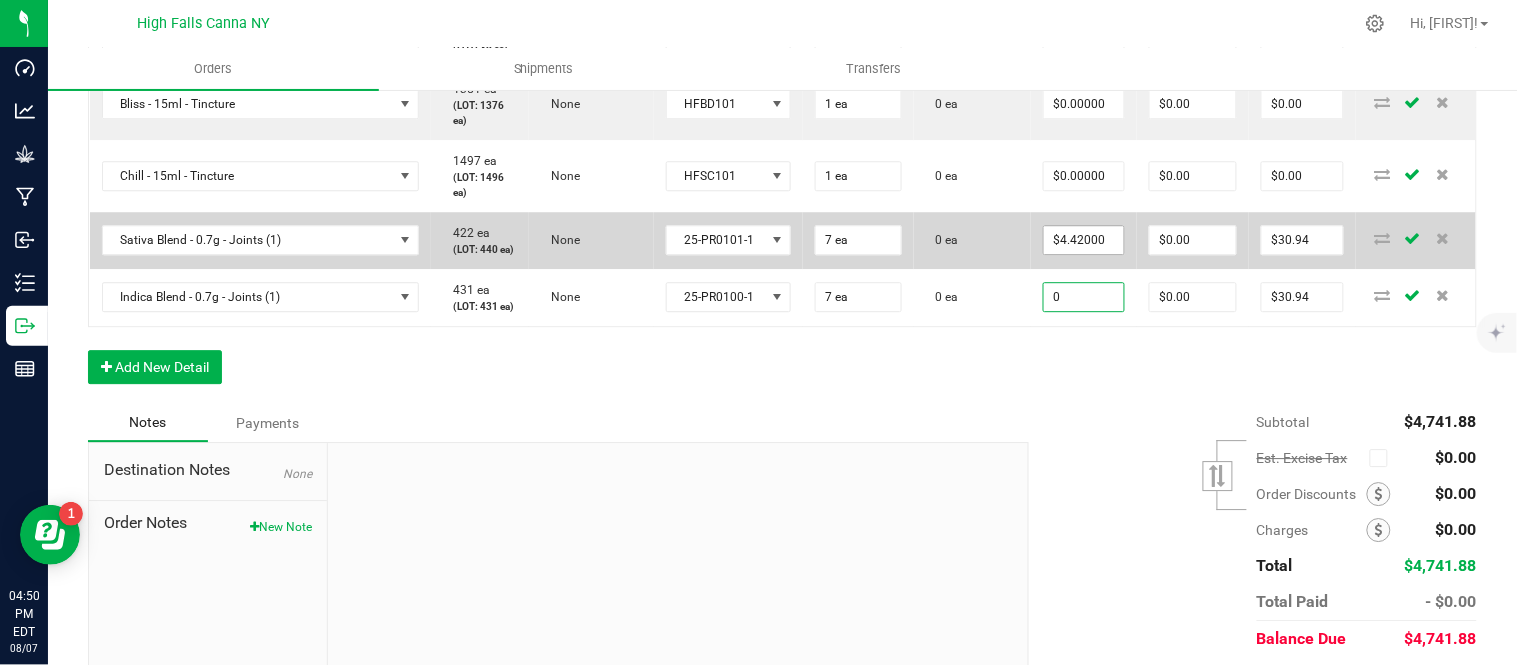 type on "$0.00000" 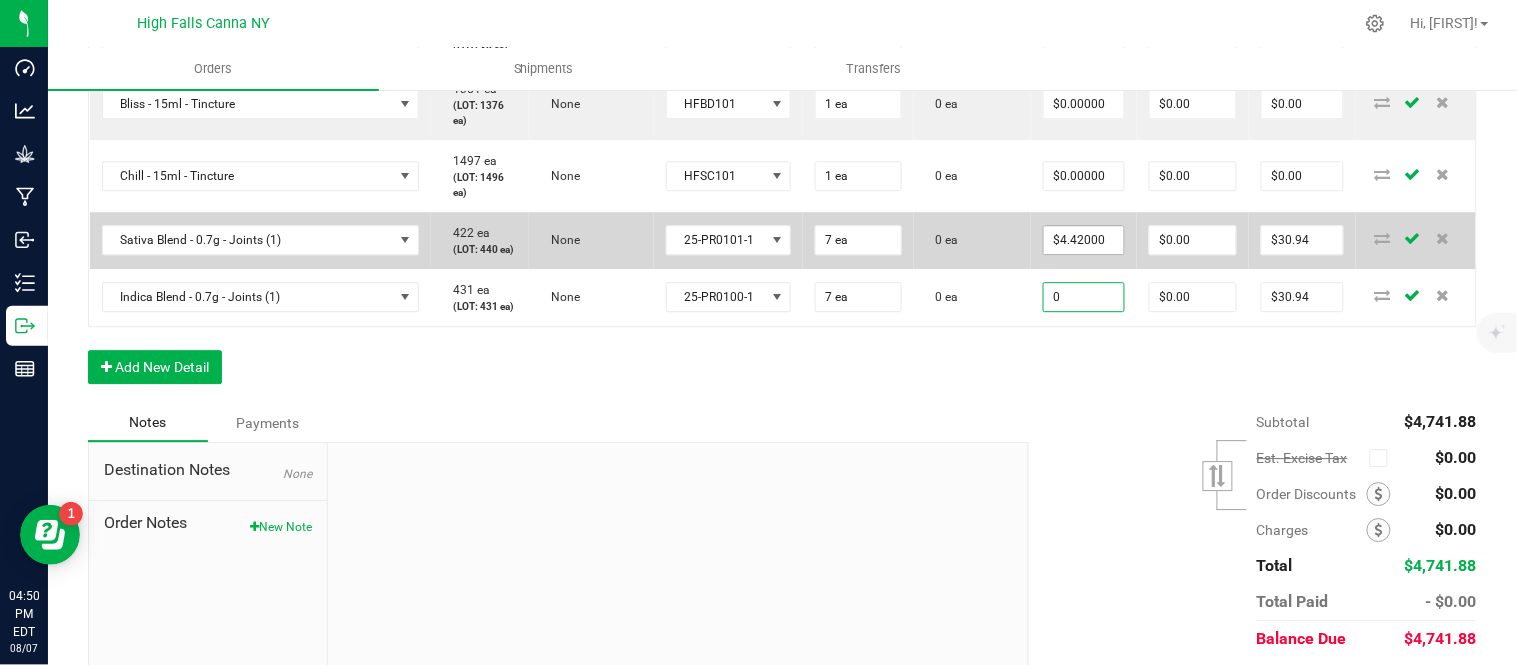 type on "$0.00" 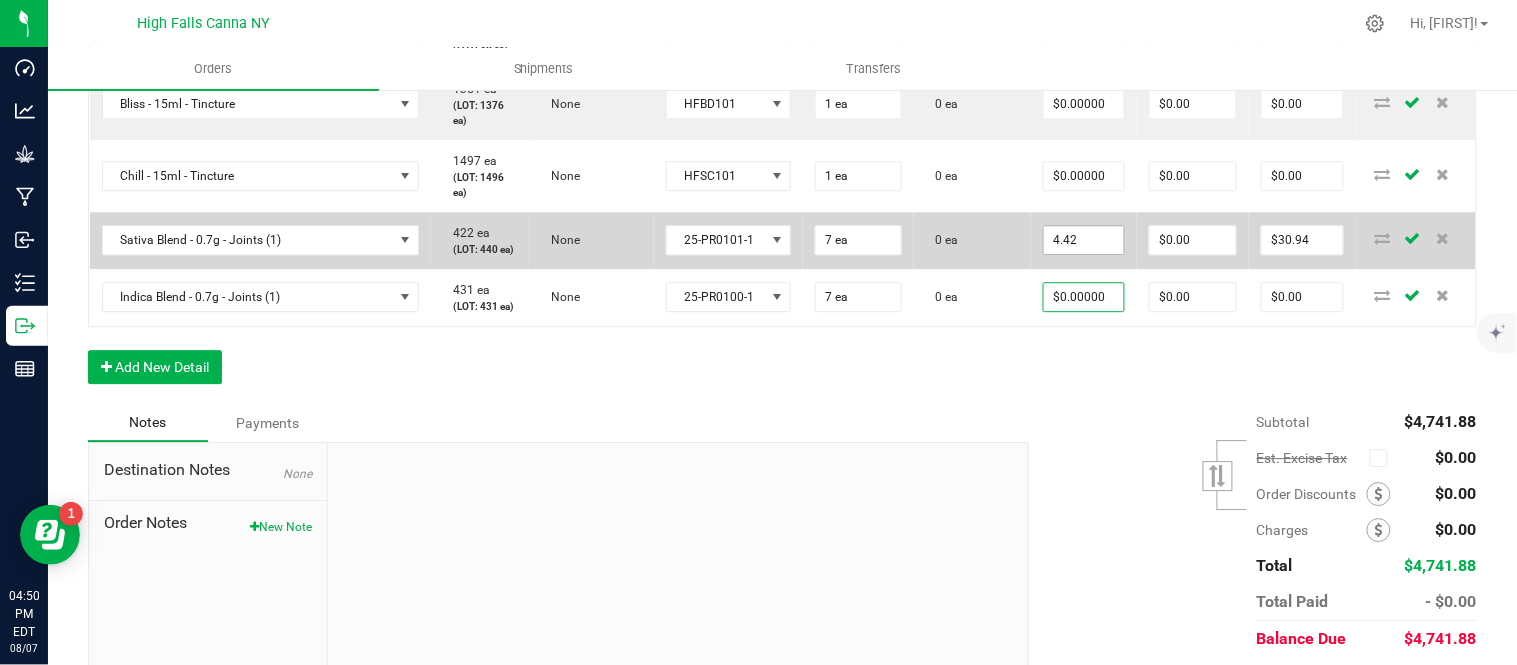 click on "4.42" at bounding box center [1084, 240] 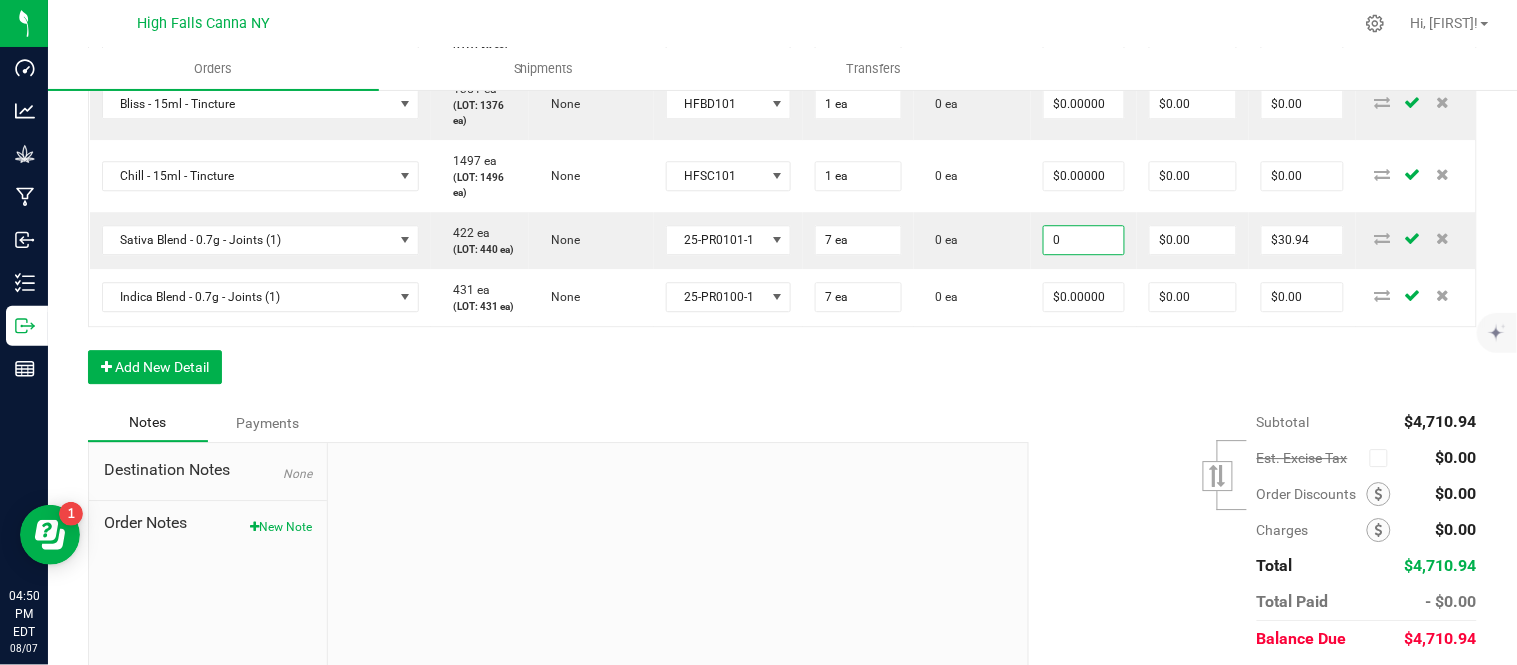 type on "$0.00000" 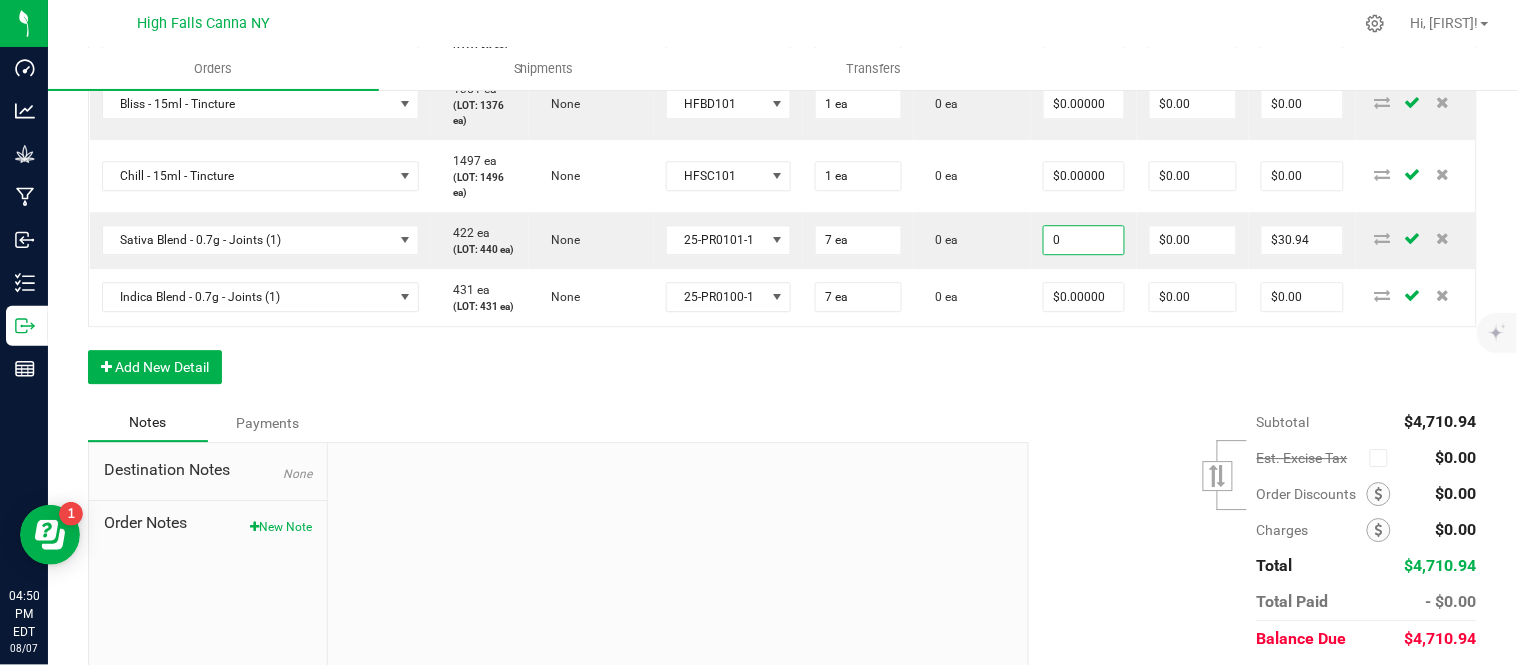type on "$0.00" 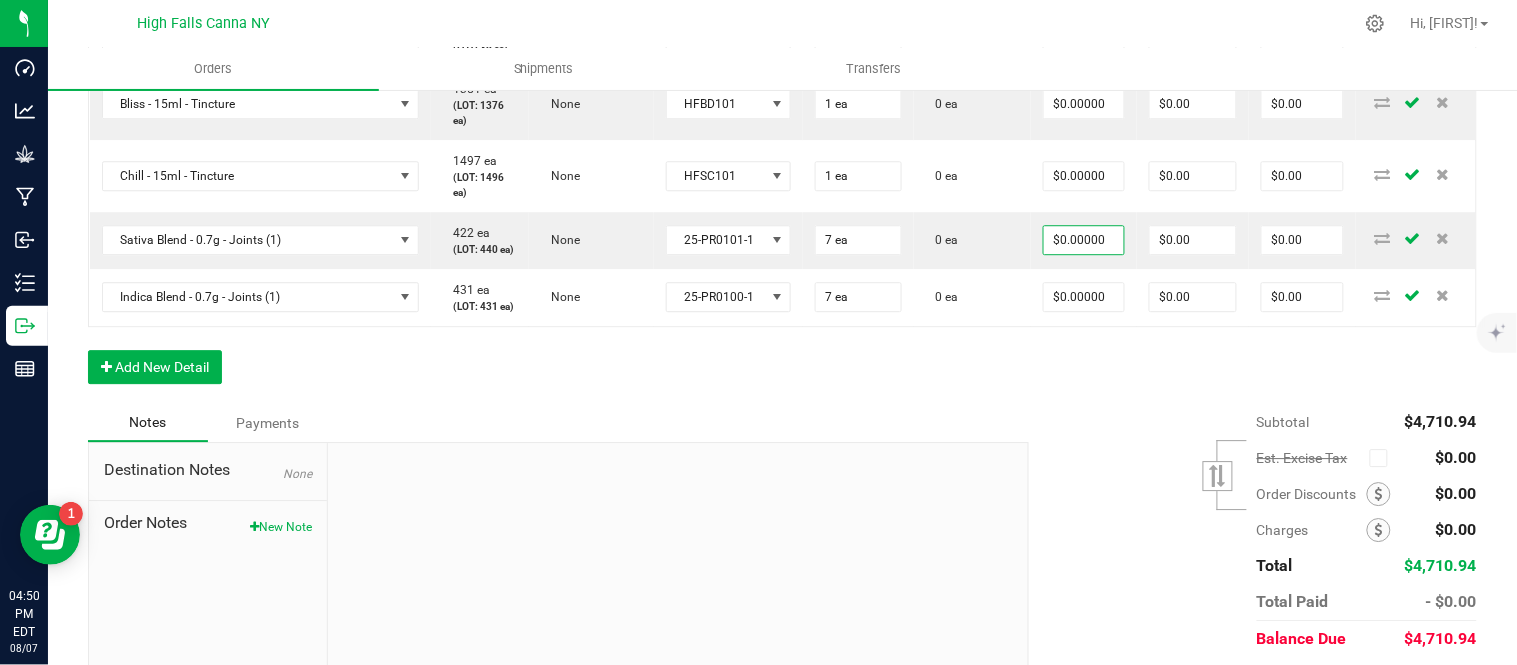 click on "Order Details Print All Labels Item  Sellable  Strain  Lot Number  Qty Ordered Qty Allocated Unit Price Line Discount Total Actions Cindy's Mint Cookies - 3.5g - jar  469 ea   (LOT: 395 ea)   Junky 99  24-F0038-1 72 ea  0 ea  $15.00000 $0.00 $1,080.00 Killer Queen - 3.5g - jar  991 ea   (LOT: 917 ea)   Killer Queen  24-F0006-3 72 ea  0 ea  $15.00000 $0.00 $1,080.00 Headband 99 - 3.5g - jar  1858 ea   (LOT: 1784 ea)   Headband 99  24-F0039-1 72 ea  0 ea  $15.00000 $0.00 $1,080.00 Blissful Blaze - 1g - Preroll (1)  153 ea   (LOT: 39 ea)   None  25-PR1000-1 50 ea  0 ea  $6.00000 $0.00 $300.00 Bliss - 15ml - Tincture  1377 ea   (LOT: 1376 ea)   None  HFBD101 24 ea  0 ea  $20.00000 $0.00 $480.00 Chill - 15ml - Tincture  1521 ea   (LOT: 1496 ea)   None  HFSC101 24 ea  0 ea  $20.00000 $0.00 $480.00 Raspberry Purple - 2024 - Bottle (20ct) - Gummies  1594 ea   (LOT: 1574 ea)   None  HVGRGP-003 20 ea  0 ea  $9.00000 $0.00 $180.00 Cindy's Mint Cookies - 3.5g - jar  397 ea   Junky 99" at bounding box center (782, -168) 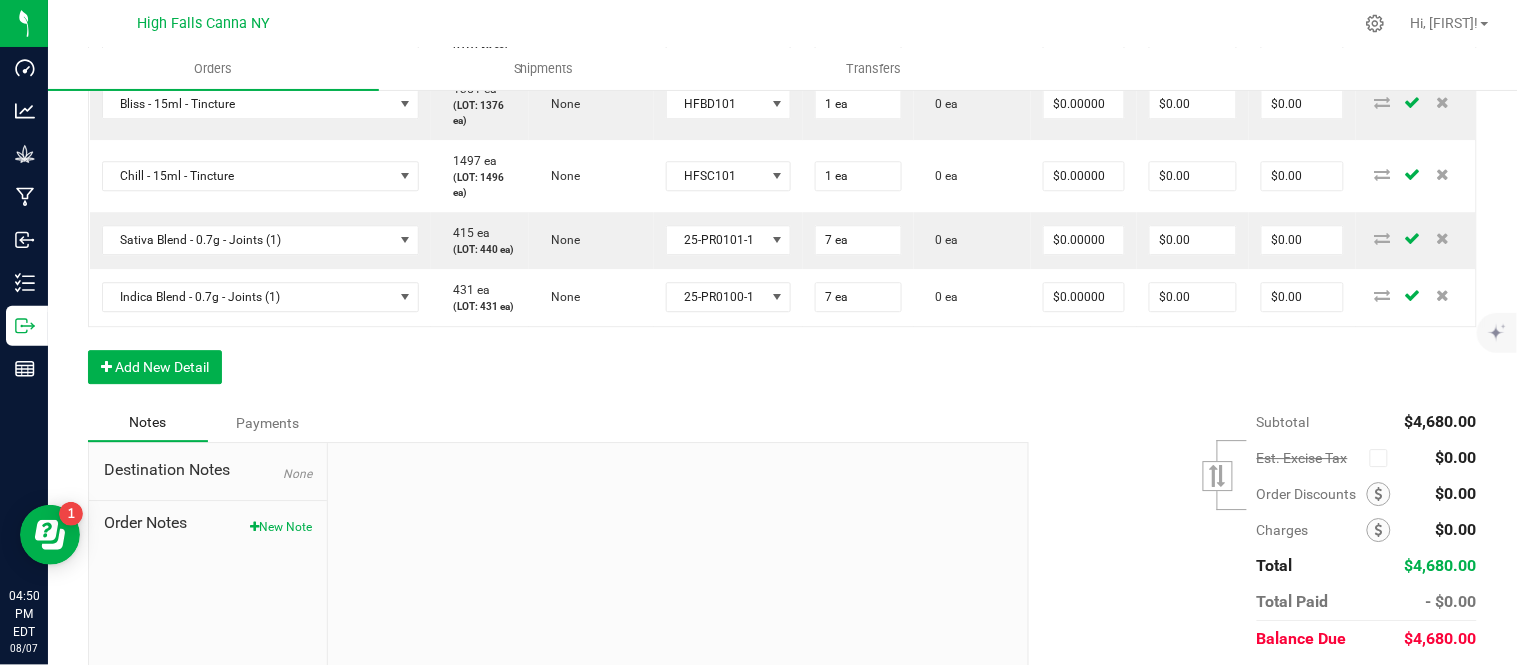 click on "Order Details Print All Labels Item  Sellable  Strain  Lot Number  Qty Ordered Qty Allocated Unit Price Line Discount Total Actions Cindy's Mint Cookies - 3.5g - jar  469 ea   (LOT: 395 ea)   Junky 99  24-F0038-1 72 ea  0 ea  $15.00000 $0.00 $1,080.00 Killer Queen - 3.5g - jar  991 ea   (LOT: 917 ea)   Killer Queen  24-F0006-3 72 ea  0 ea  $15.00000 $0.00 $1,080.00 Headband 99 - 3.5g - jar  1858 ea   (LOT: 1784 ea)   Headband 99  24-F0039-1 72 ea  0 ea  $15.00000 $0.00 $1,080.00 Blissful Blaze - 1g - Preroll (1)  153 ea   (LOT: 39 ea)   None  25-PR1000-1 50 ea  0 ea  $6.00000 $0.00 $300.00 Bliss - 15ml - Tincture  1377 ea   (LOT: 1376 ea)   None  HFBD101 24 ea  0 ea  $20.00000 $0.00 $480.00 Chill - 15ml - Tincture  1521 ea   (LOT: 1496 ea)   None  HFSC101 24 ea  0 ea  $20.00000 $0.00 $480.00 Raspberry Purple - 2024 - Bottle (20ct) - Gummies  1594 ea   (LOT: 1574 ea)   None  HVGRGP-003 20 ea  0 ea  $9.00000 $0.00 $180.00 Cindy's Mint Cookies - 3.5g - jar  397 ea   Junky 99" at bounding box center (782, -168) 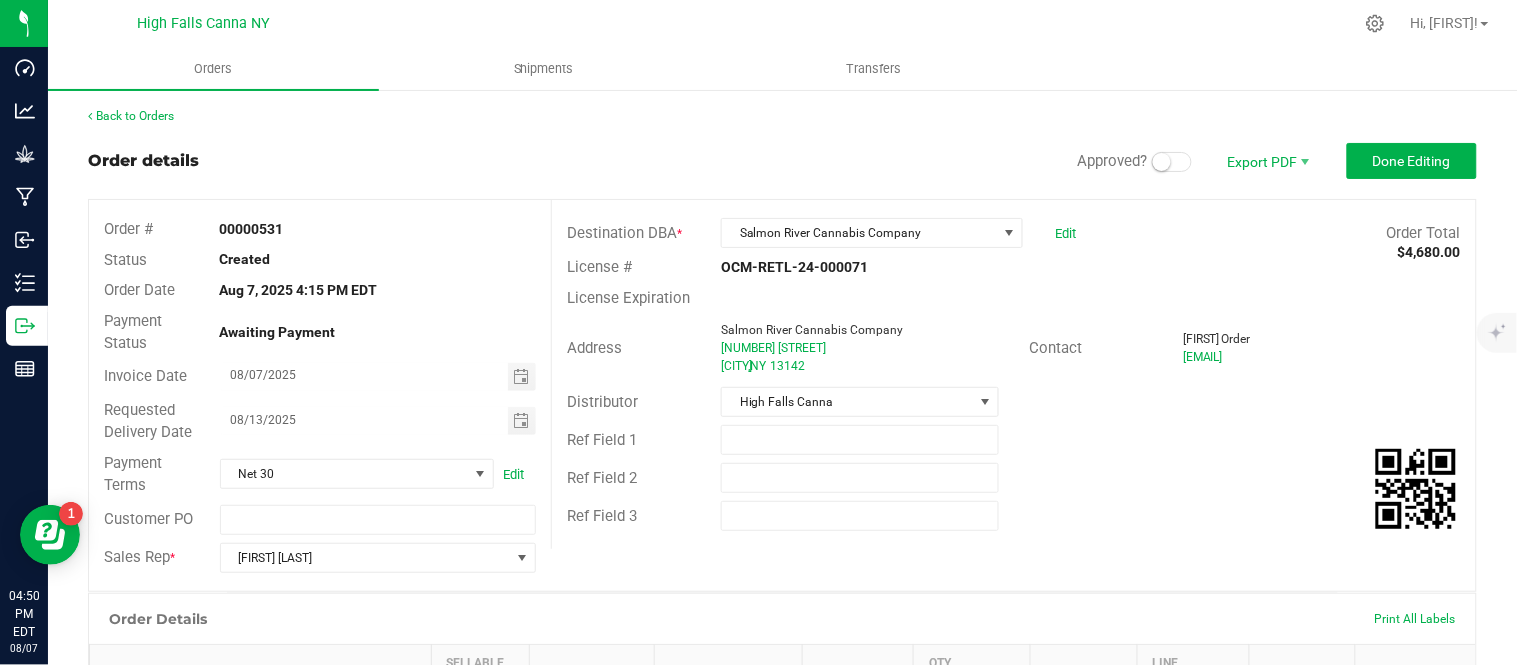 scroll, scrollTop: 0, scrollLeft: 0, axis: both 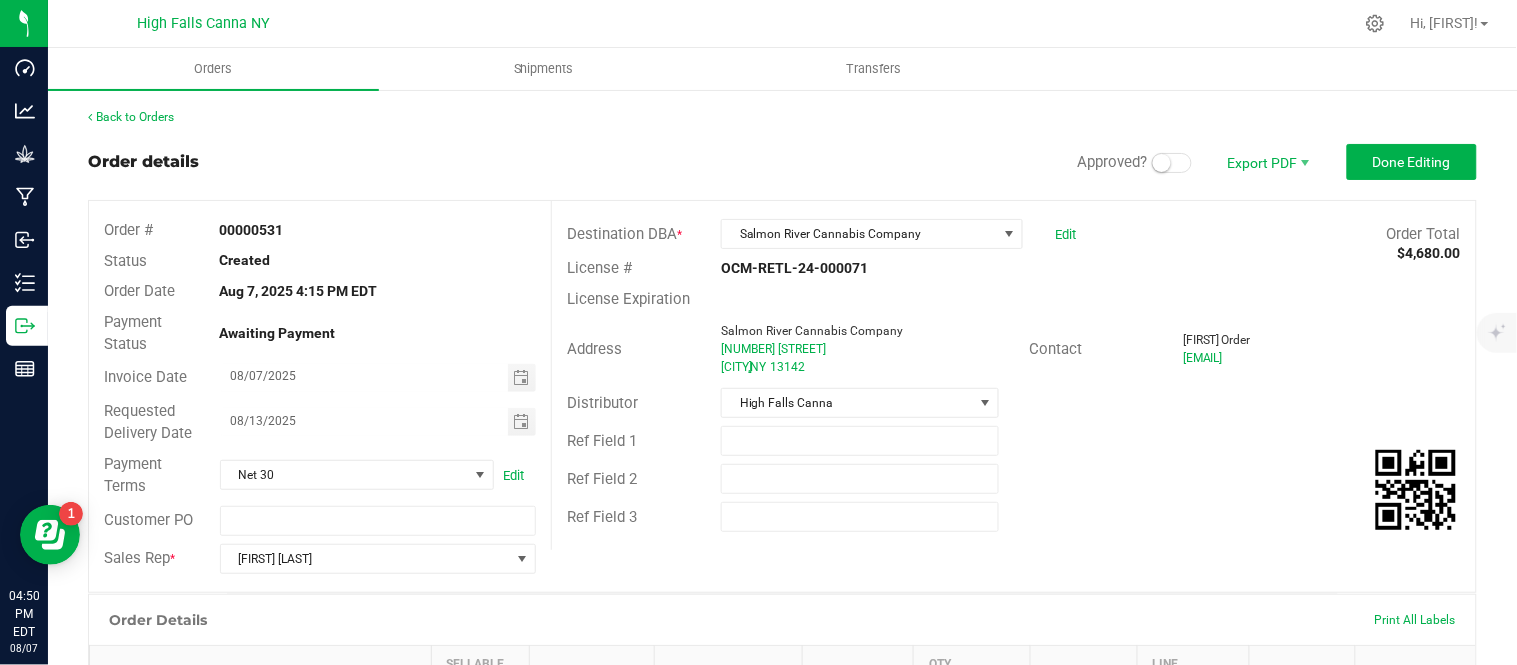 click at bounding box center [1162, 163] 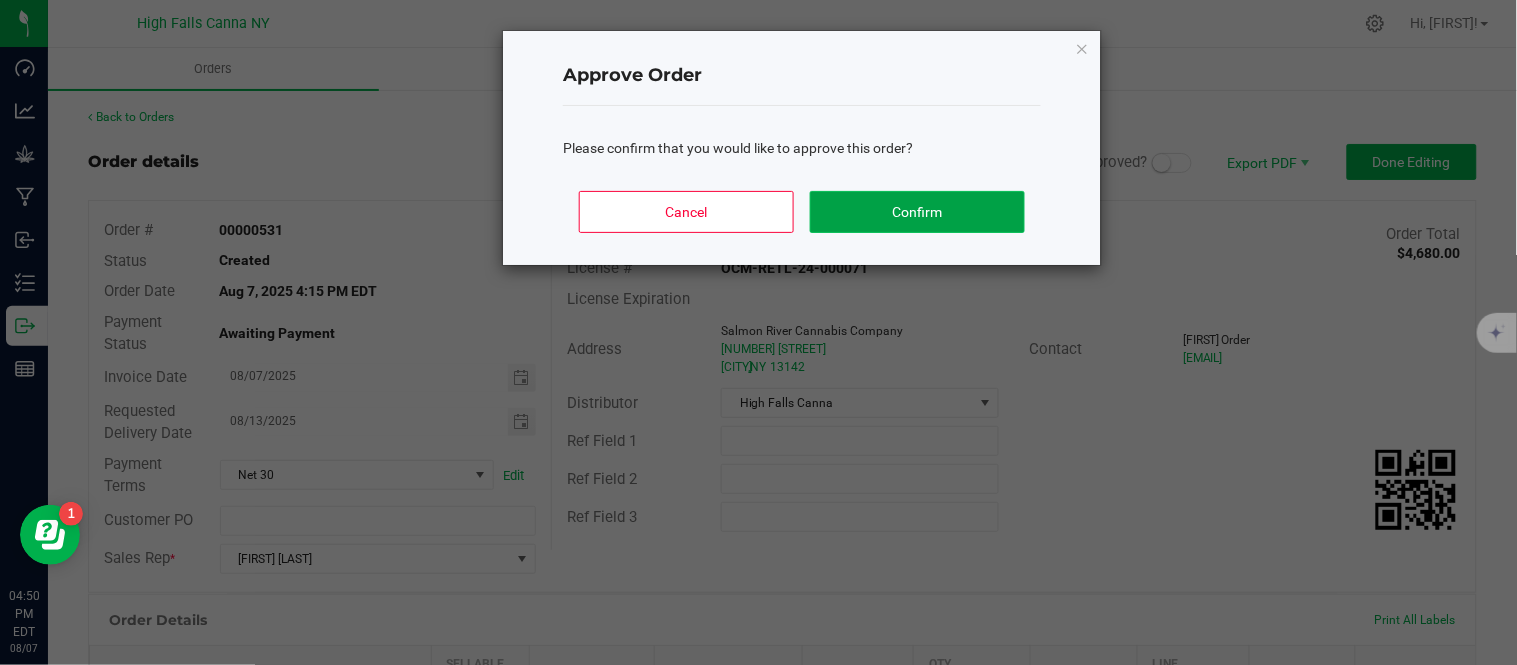 click on "Confirm" 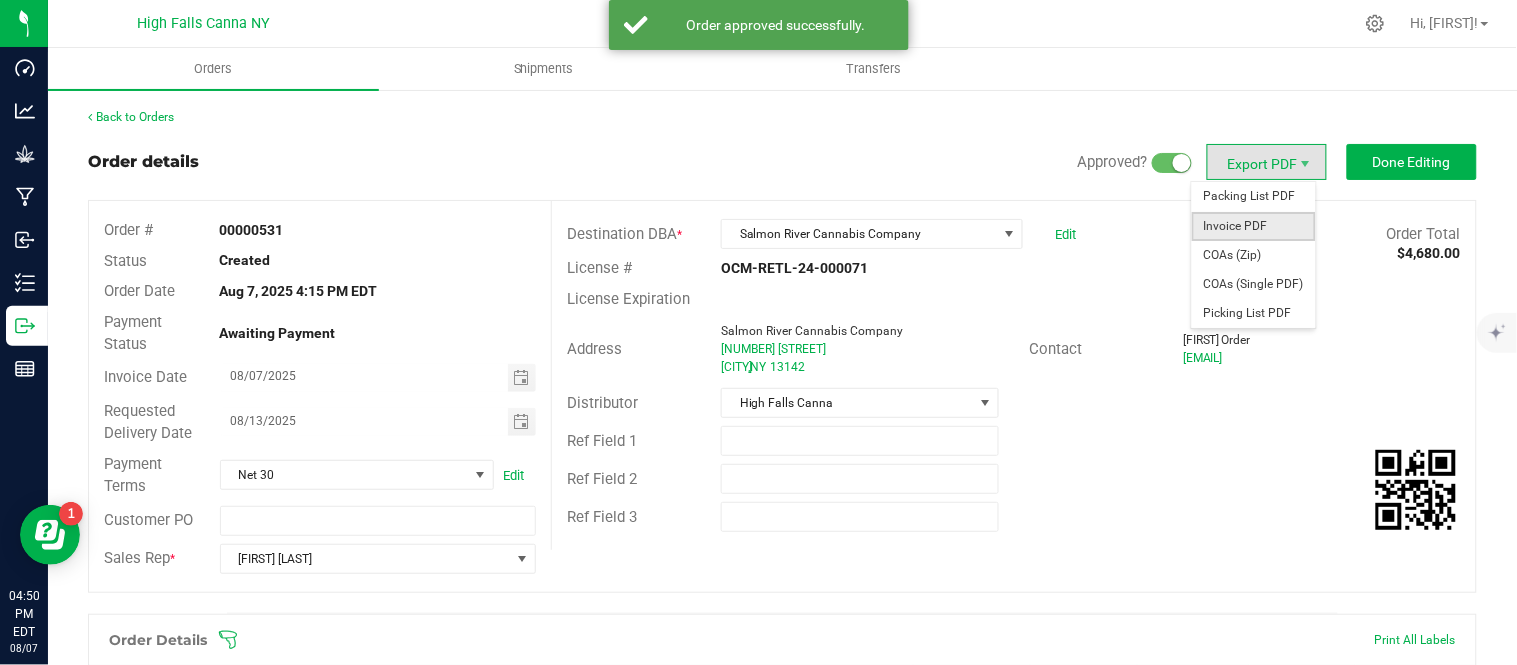 click on "Invoice PDF" at bounding box center [1254, 226] 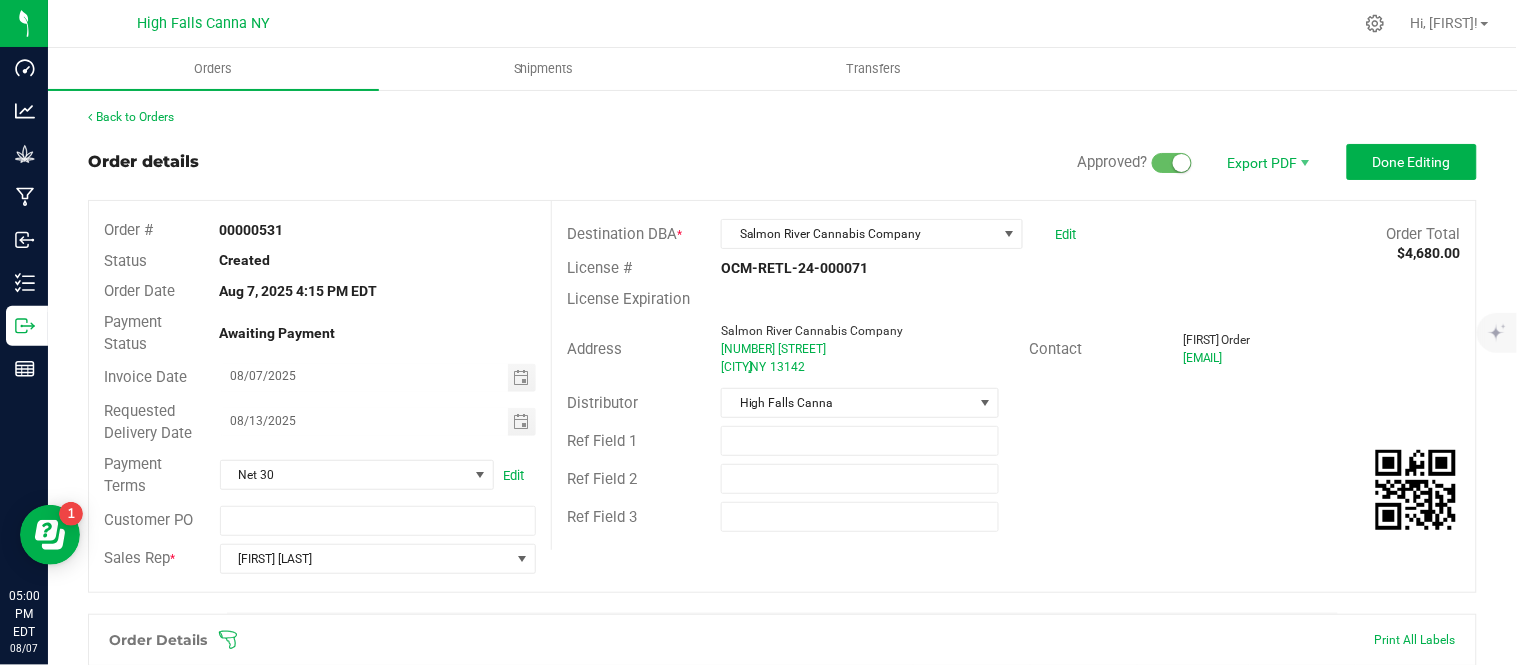 click on "Distributor  High Falls Canna" at bounding box center [1014, 403] 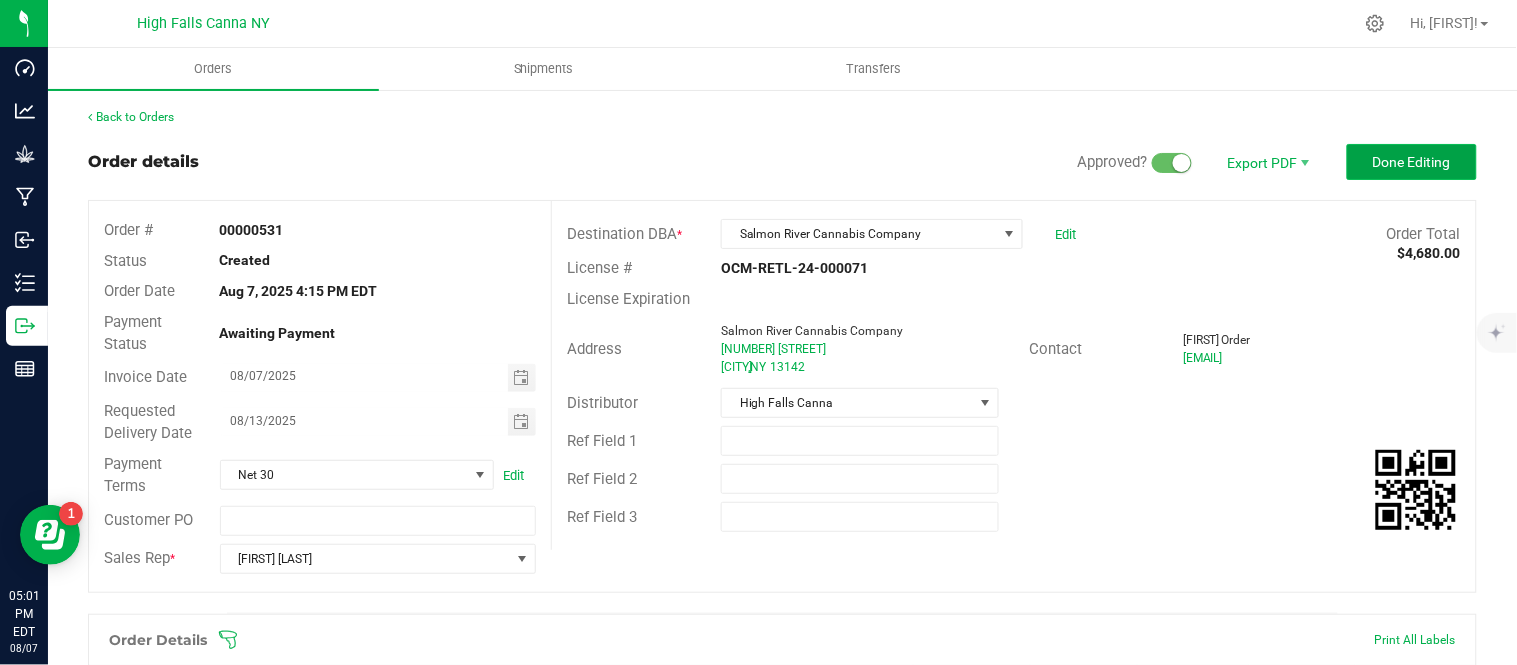 click on "Done Editing" at bounding box center [1412, 162] 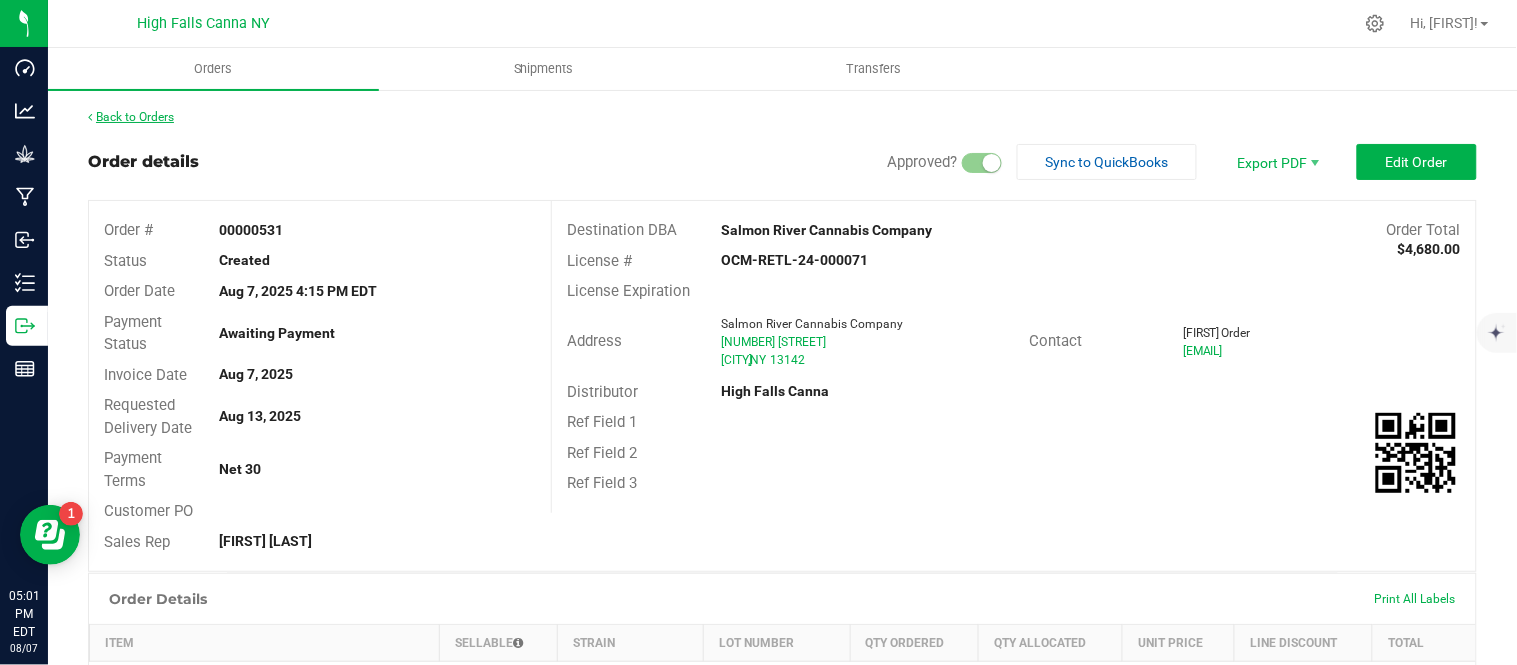 click on "Back to Orders" at bounding box center (131, 117) 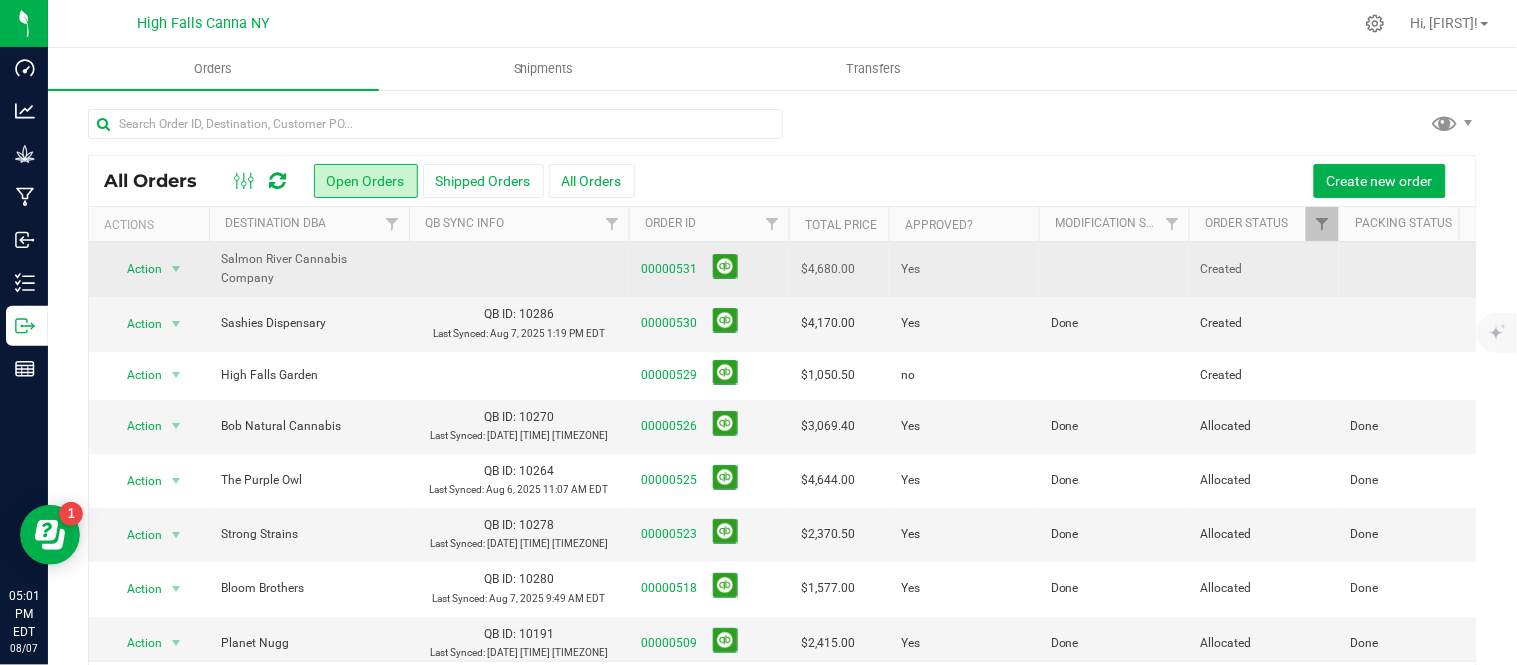 click at bounding box center (1114, 269) 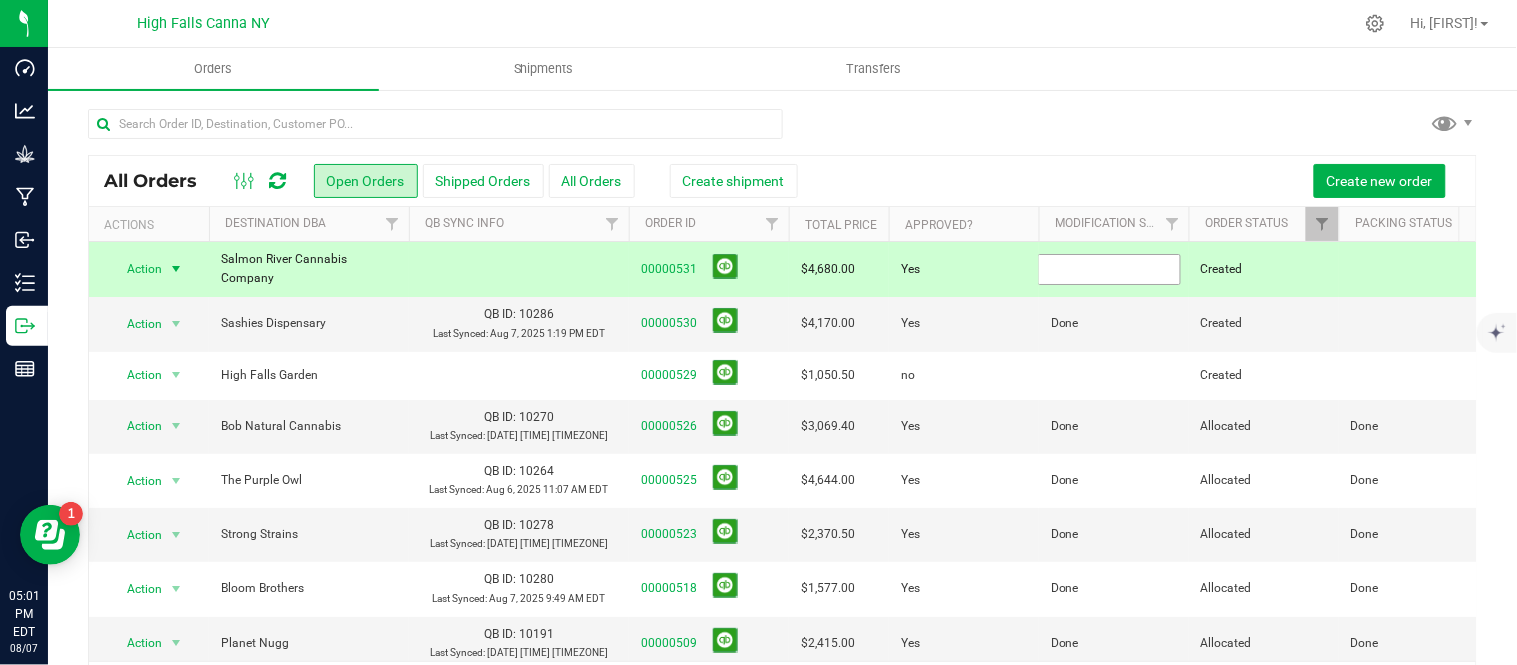 click at bounding box center (1109, 269) 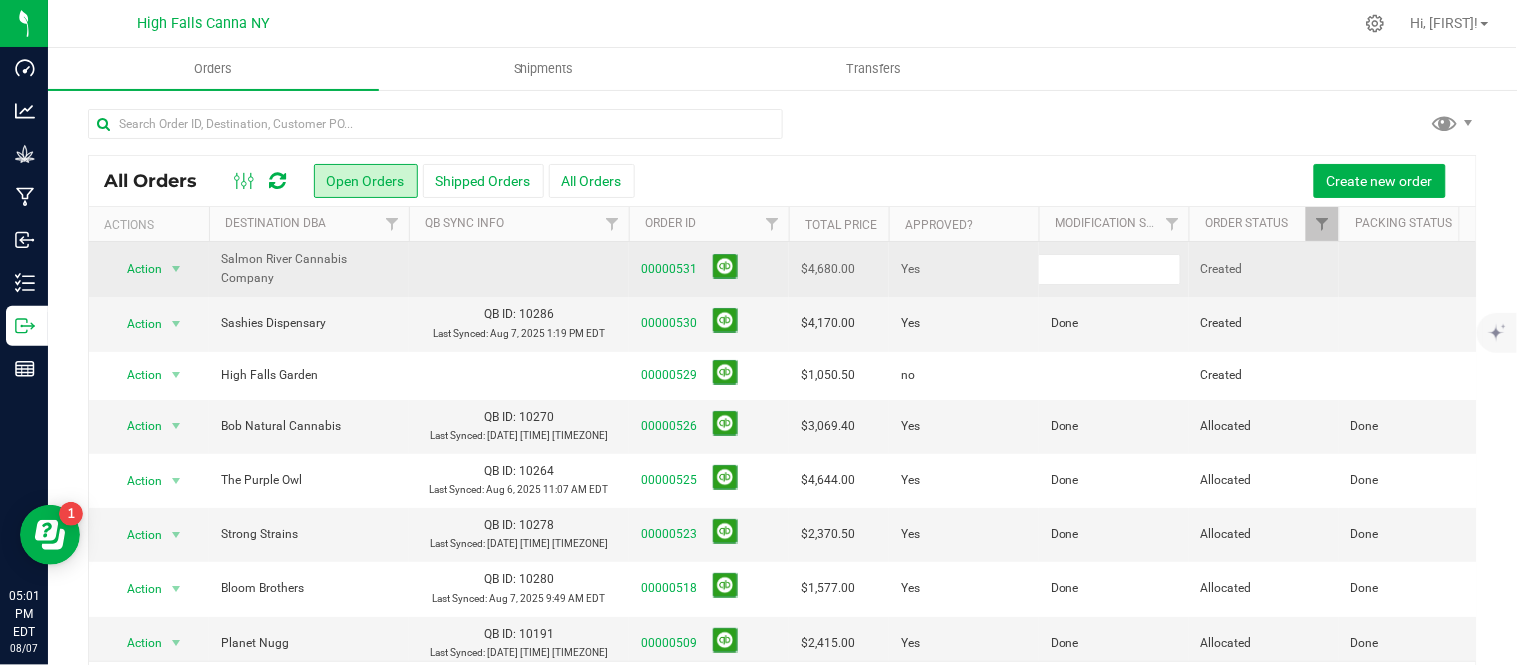 type on "Done" 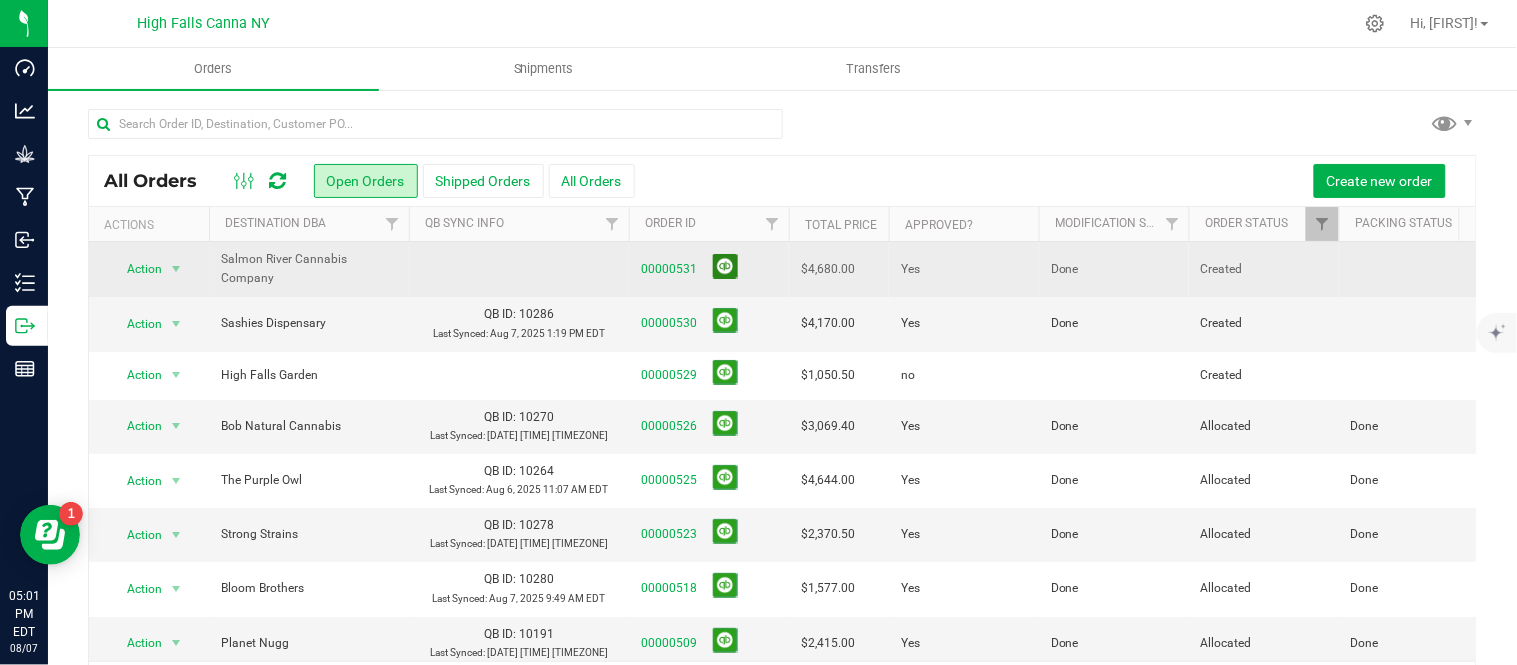 click at bounding box center [725, 266] 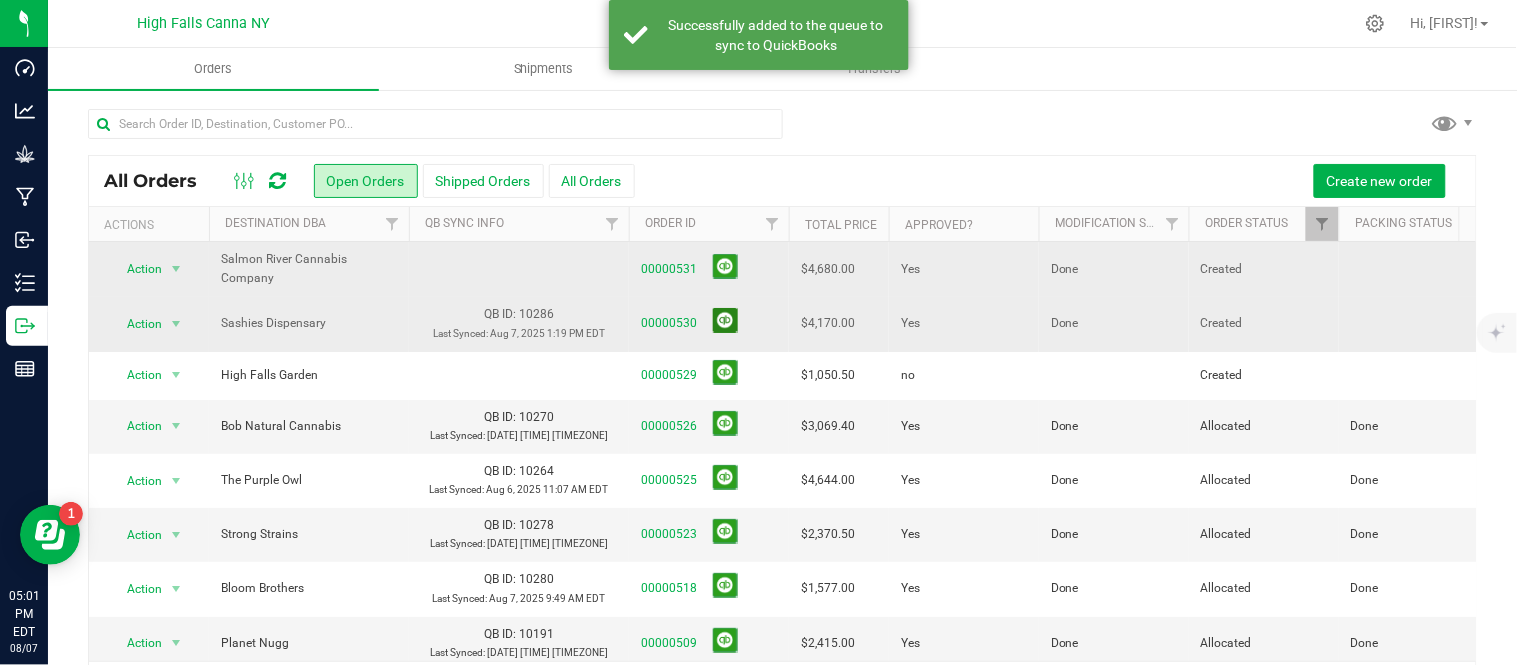 click at bounding box center (725, 320) 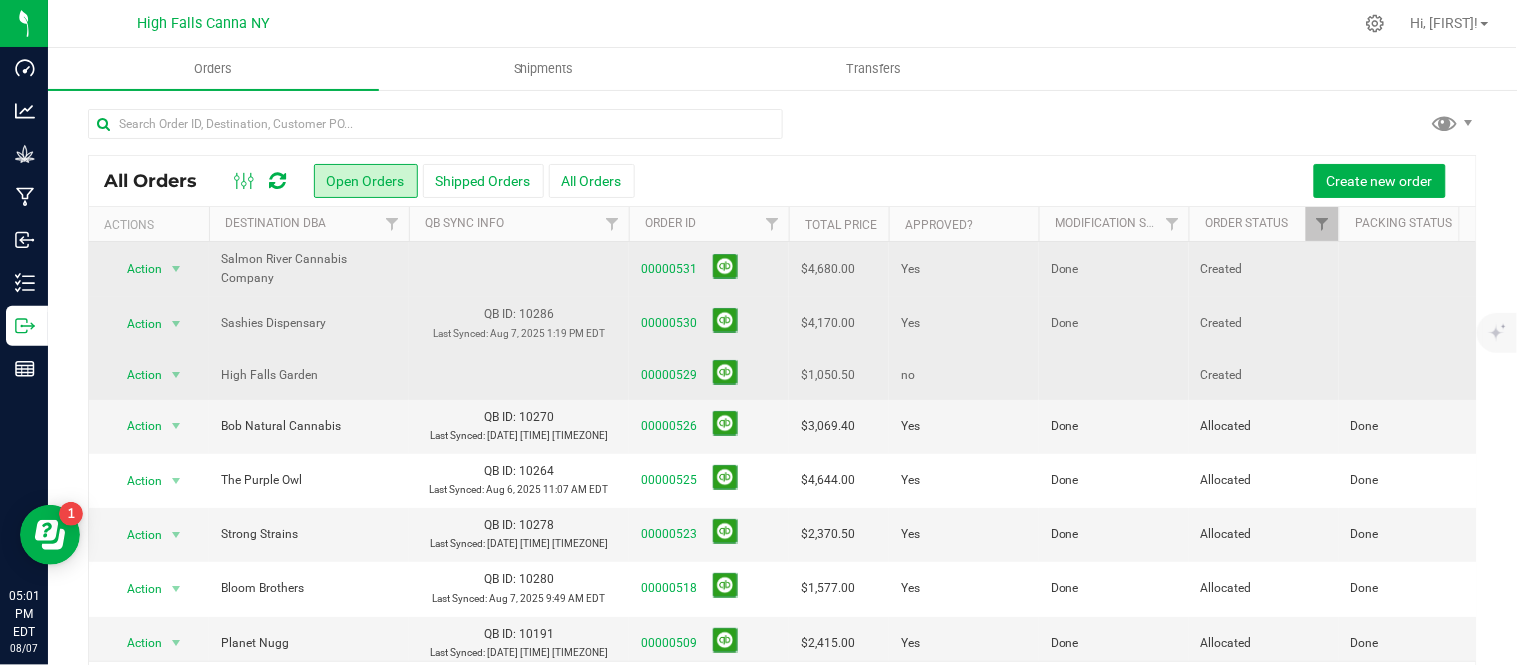 scroll, scrollTop: 111, scrollLeft: 0, axis: vertical 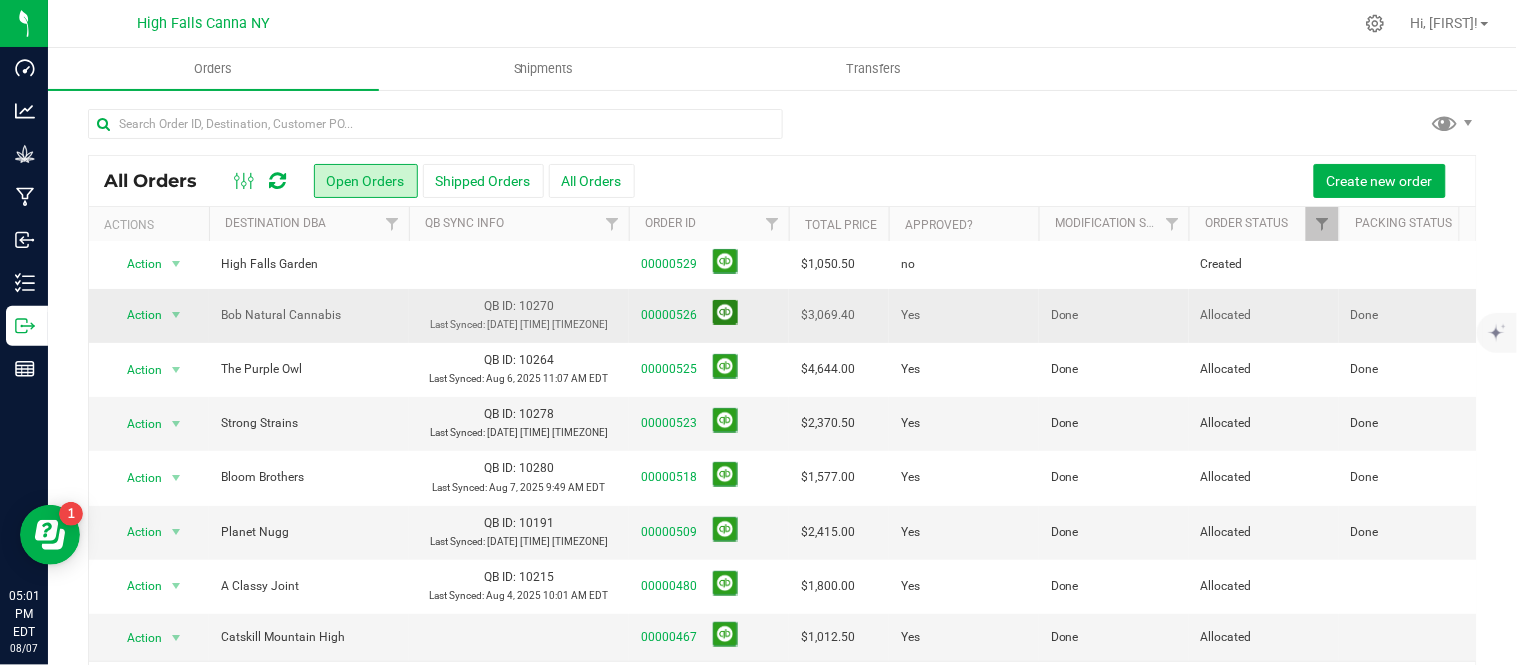 click at bounding box center [725, 312] 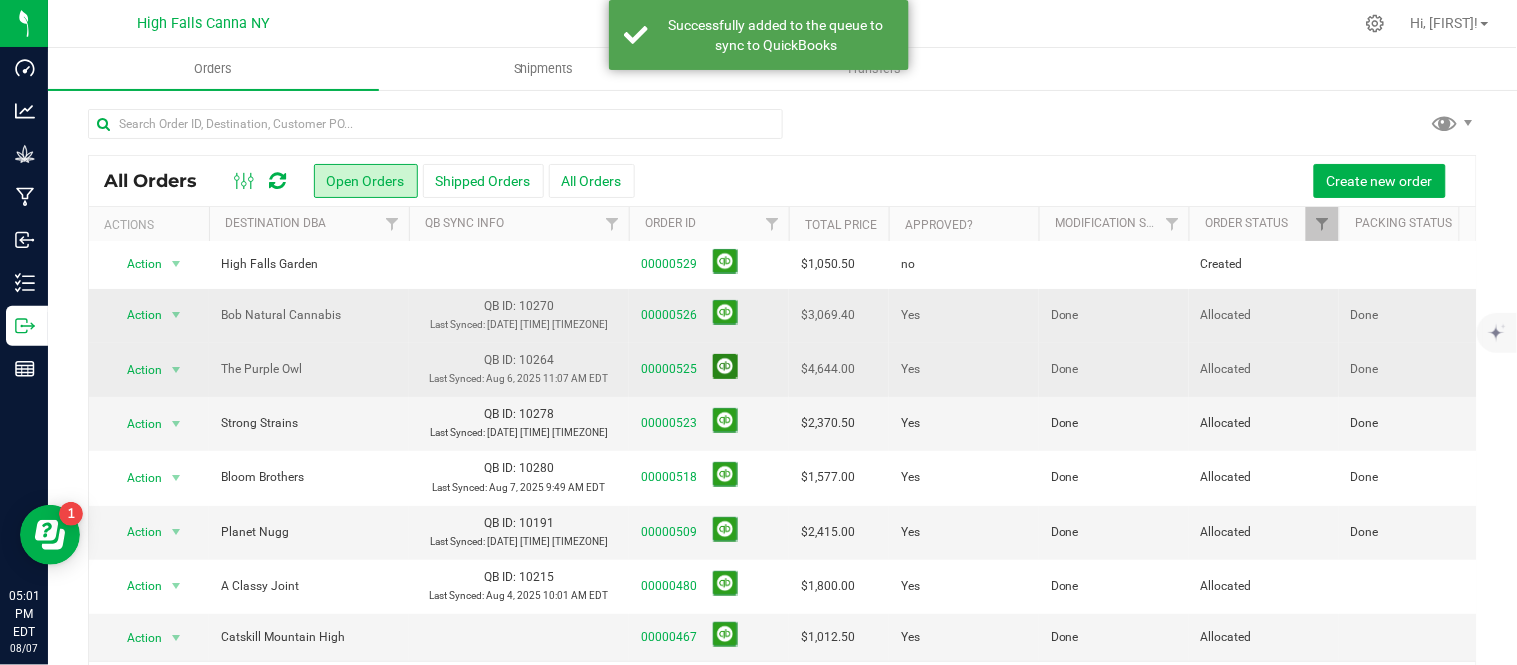 click at bounding box center [725, 366] 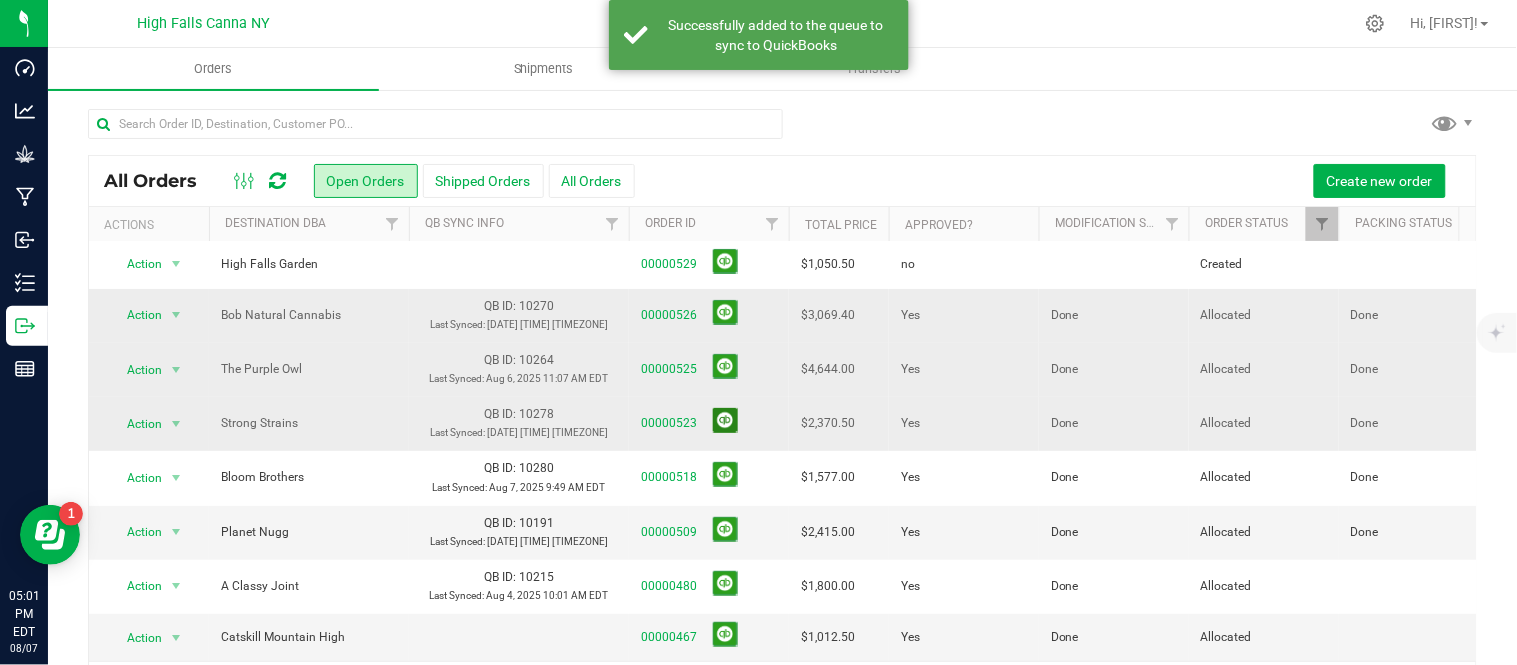 click at bounding box center [725, 420] 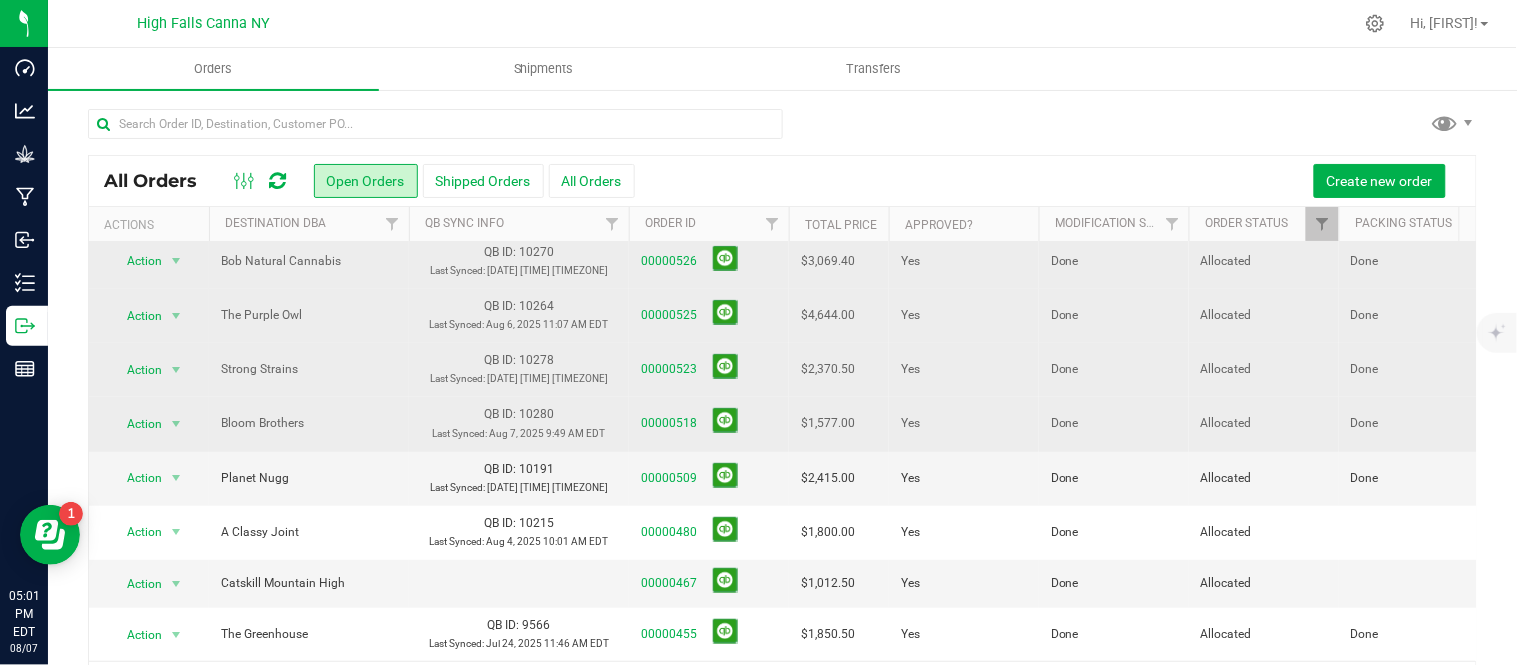 scroll, scrollTop: 325, scrollLeft: 0, axis: vertical 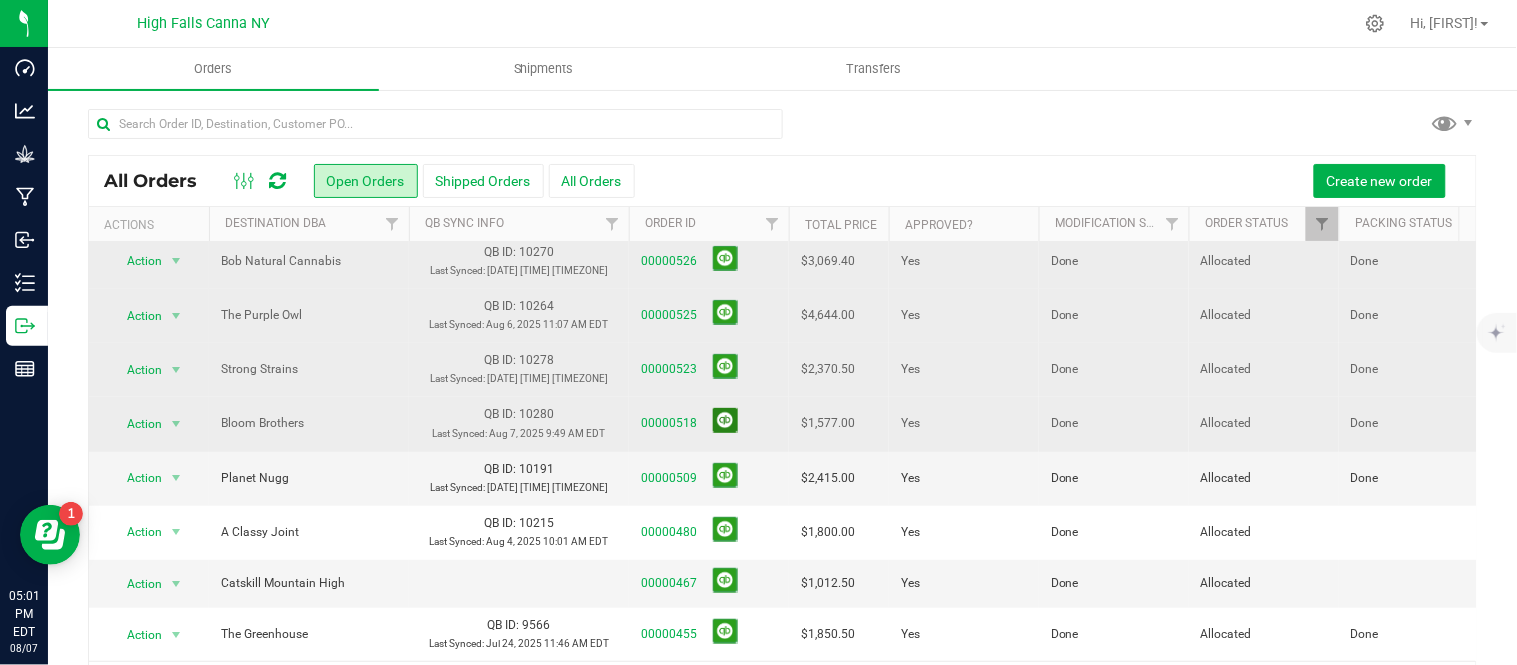 click at bounding box center (725, 420) 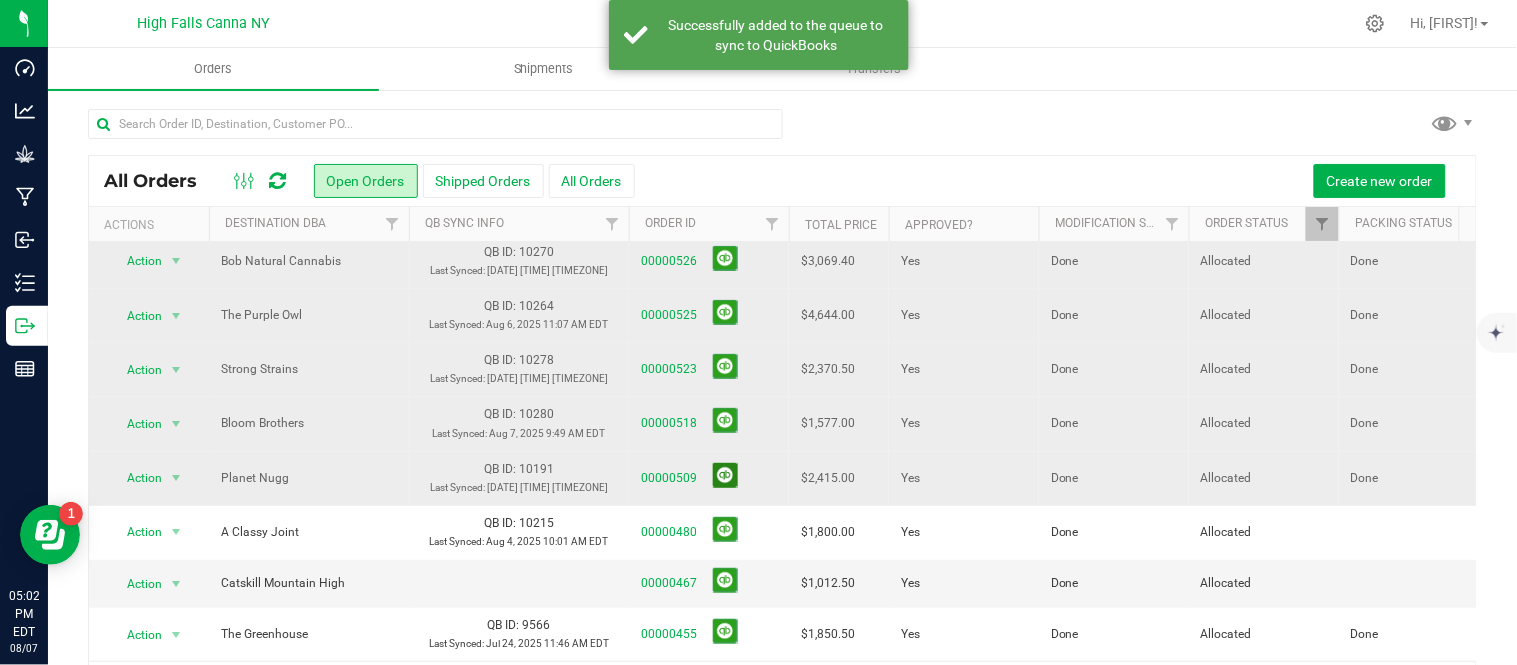 click at bounding box center [725, 475] 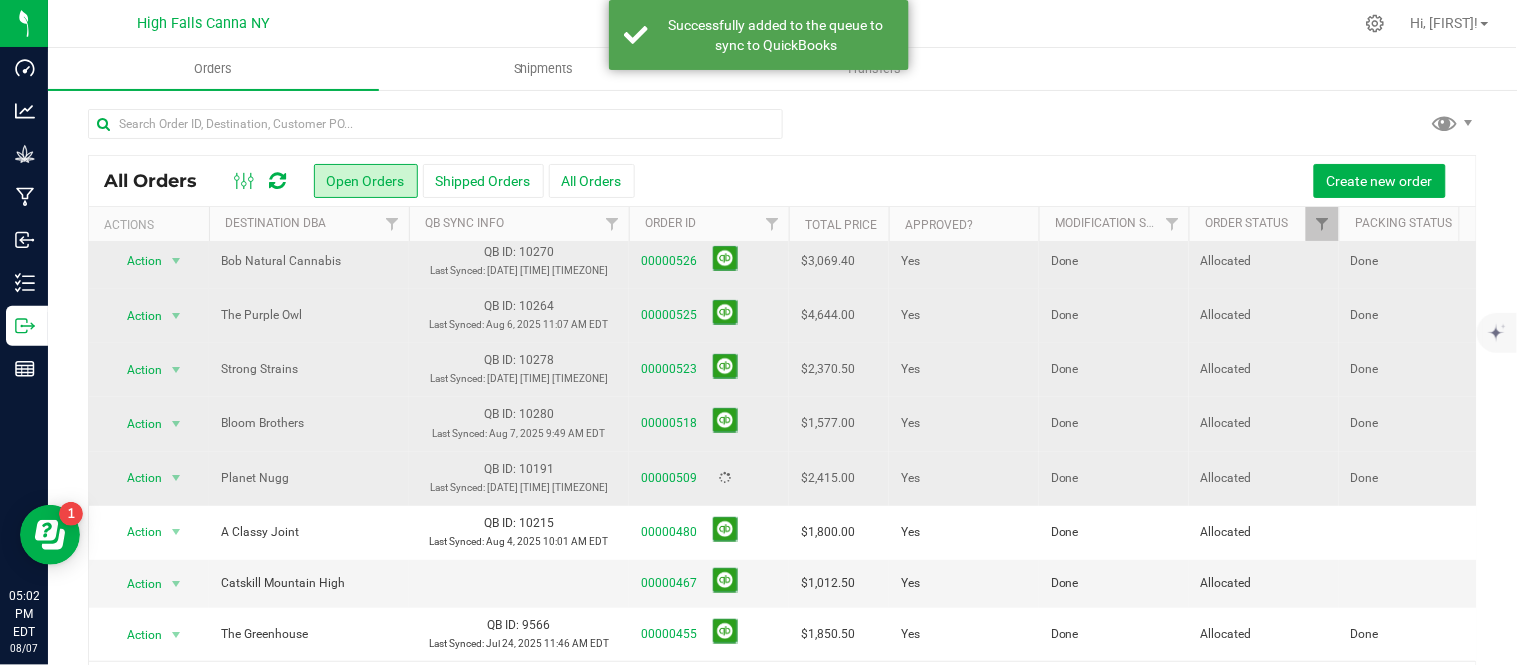 scroll, scrollTop: 66, scrollLeft: 0, axis: vertical 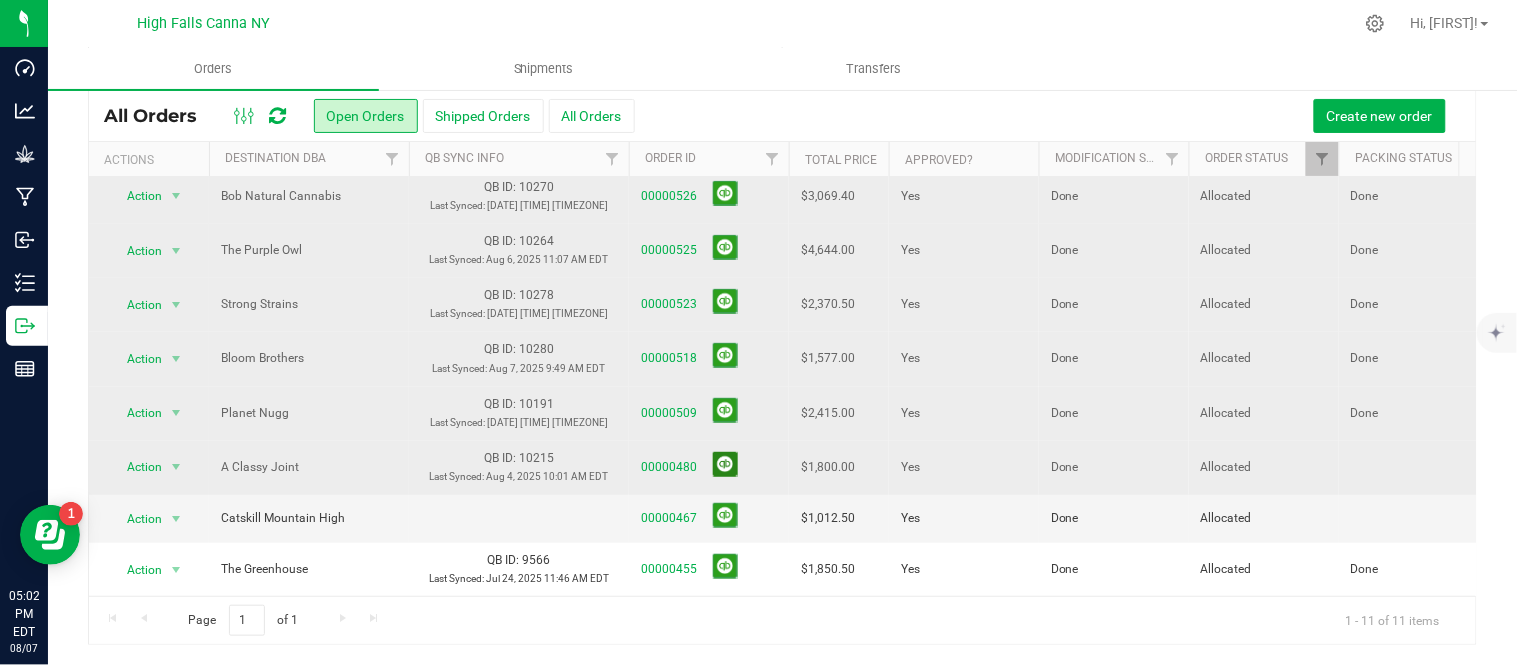 click at bounding box center (725, 464) 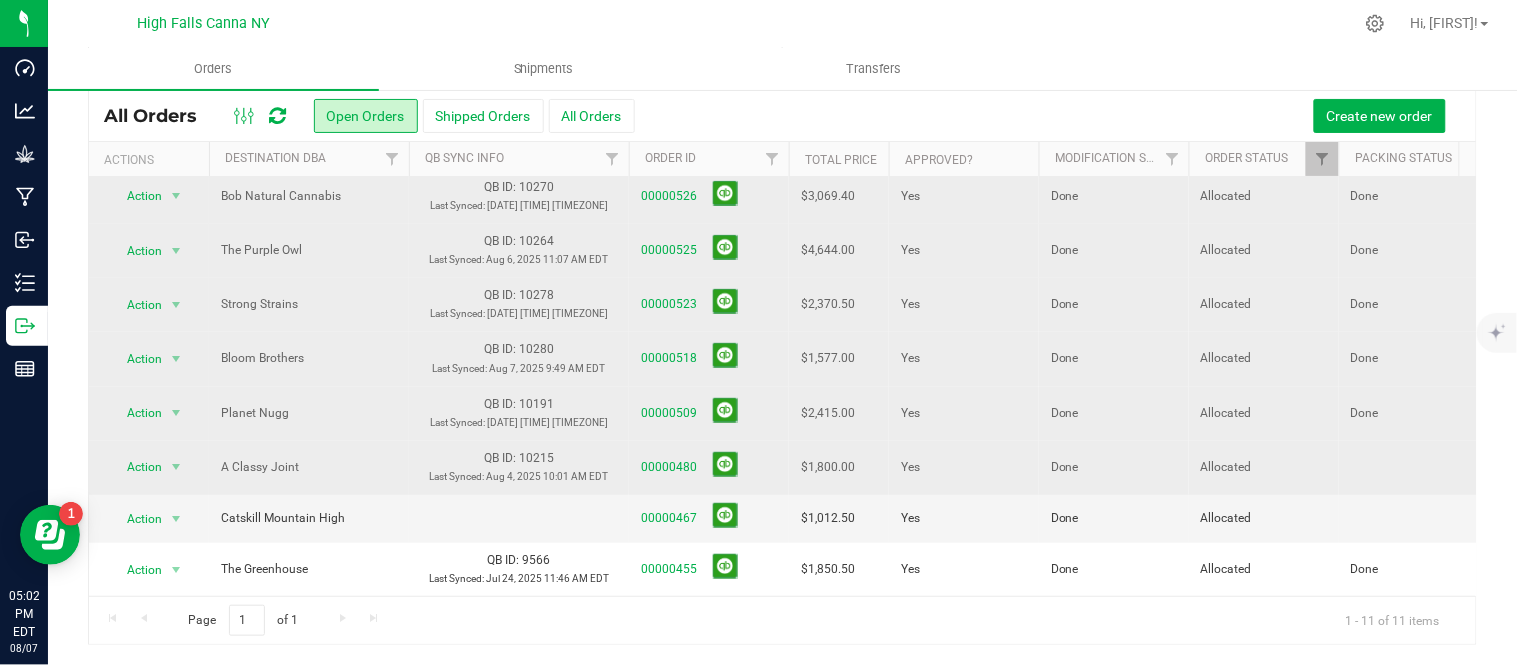 click on "Create new order" at bounding box center [1048, 116] 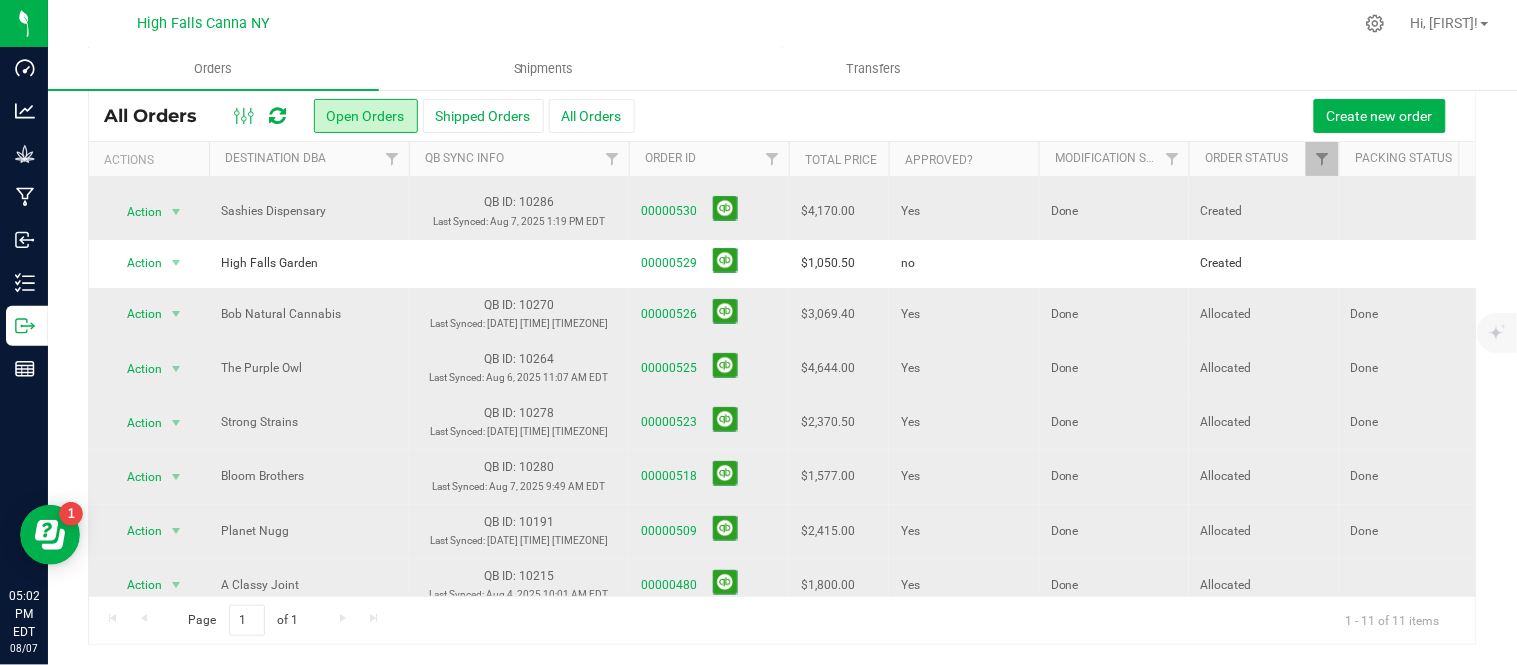 scroll, scrollTop: 0, scrollLeft: 0, axis: both 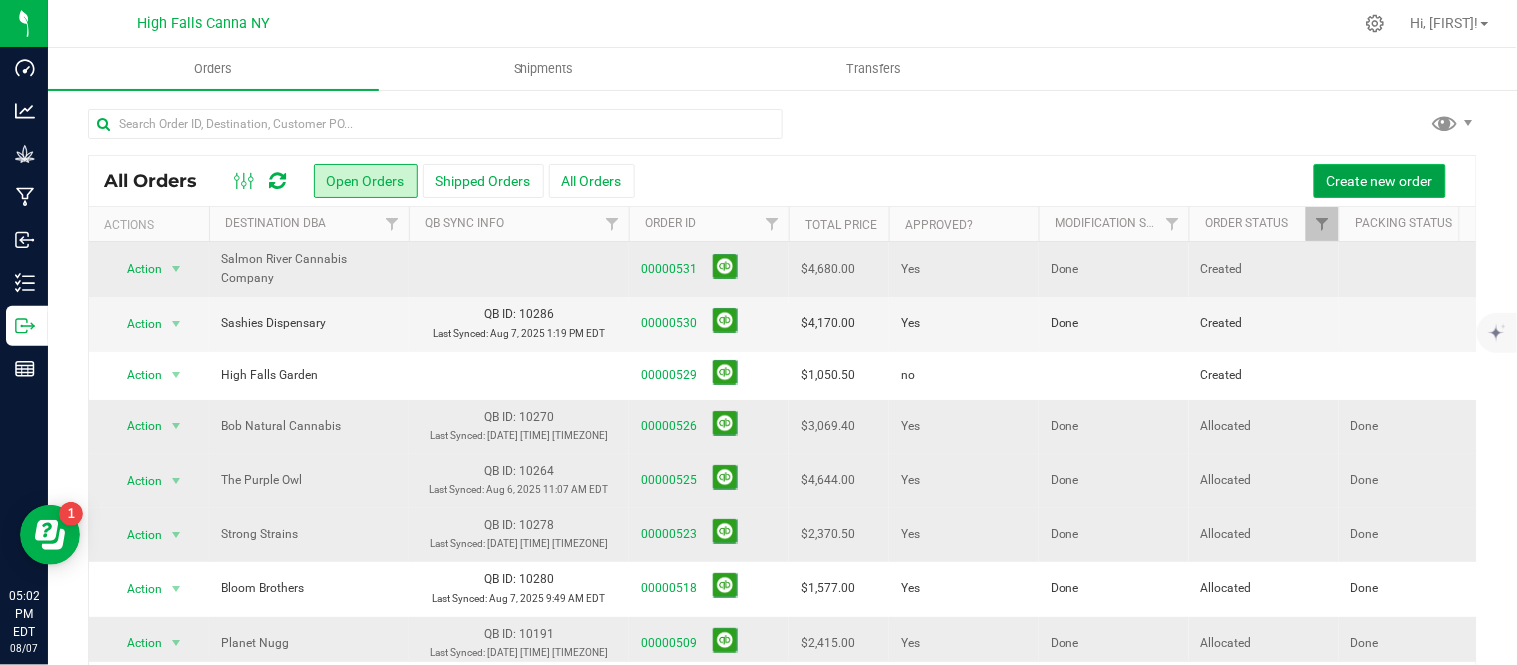 click on "Create new order" at bounding box center [1380, 181] 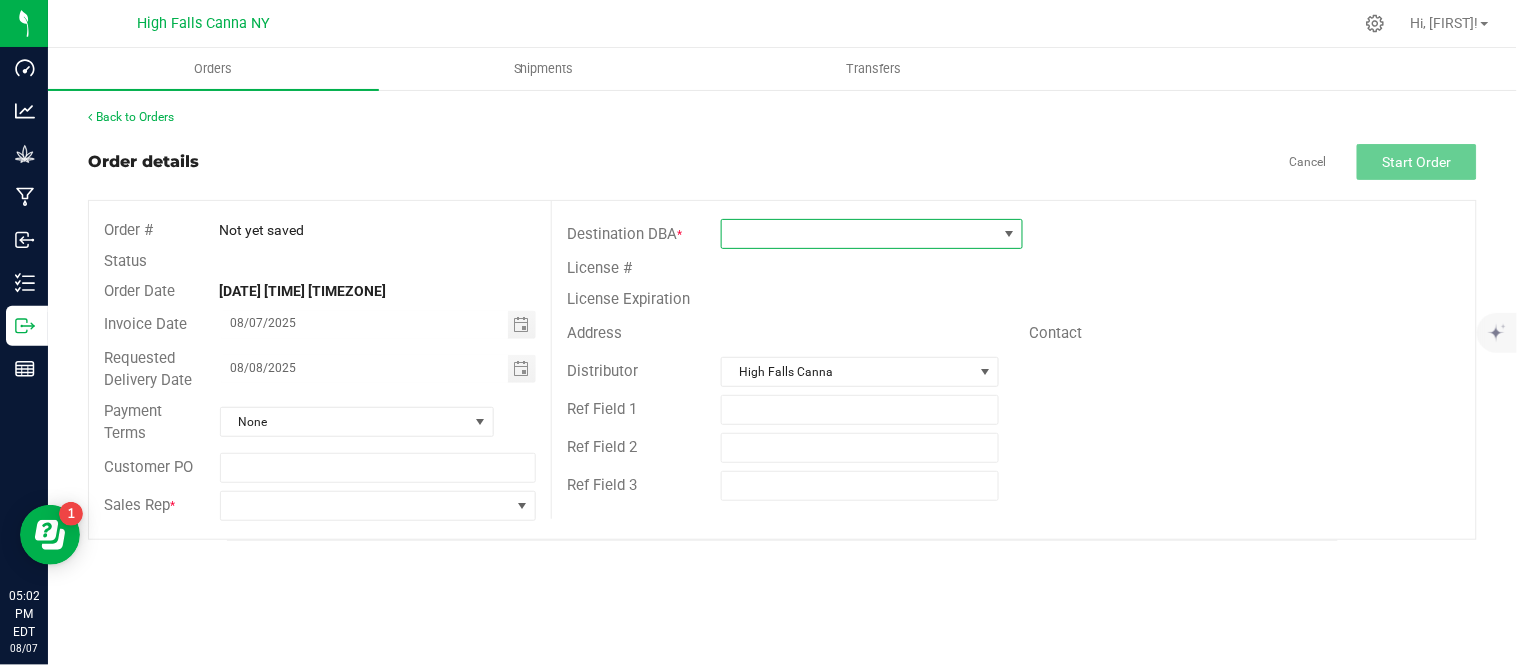 click at bounding box center [859, 234] 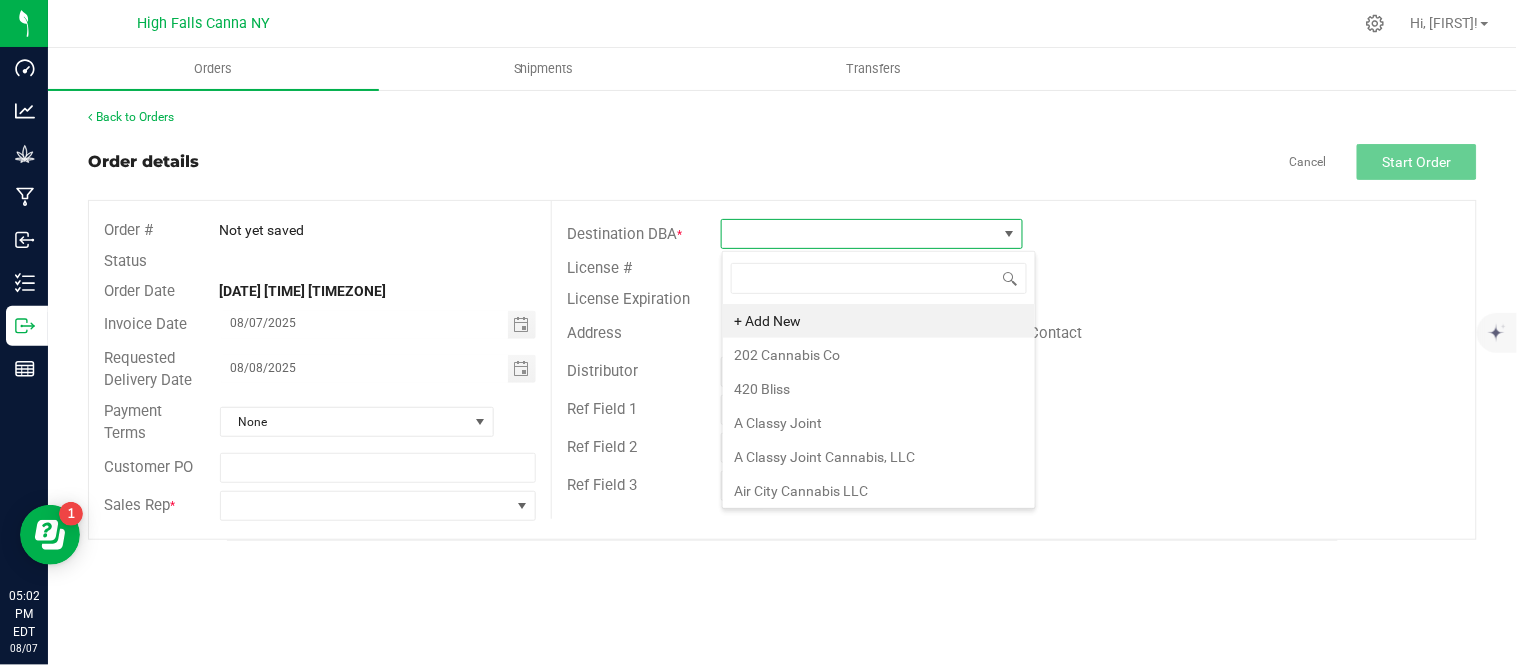 scroll, scrollTop: 99970, scrollLeft: 99697, axis: both 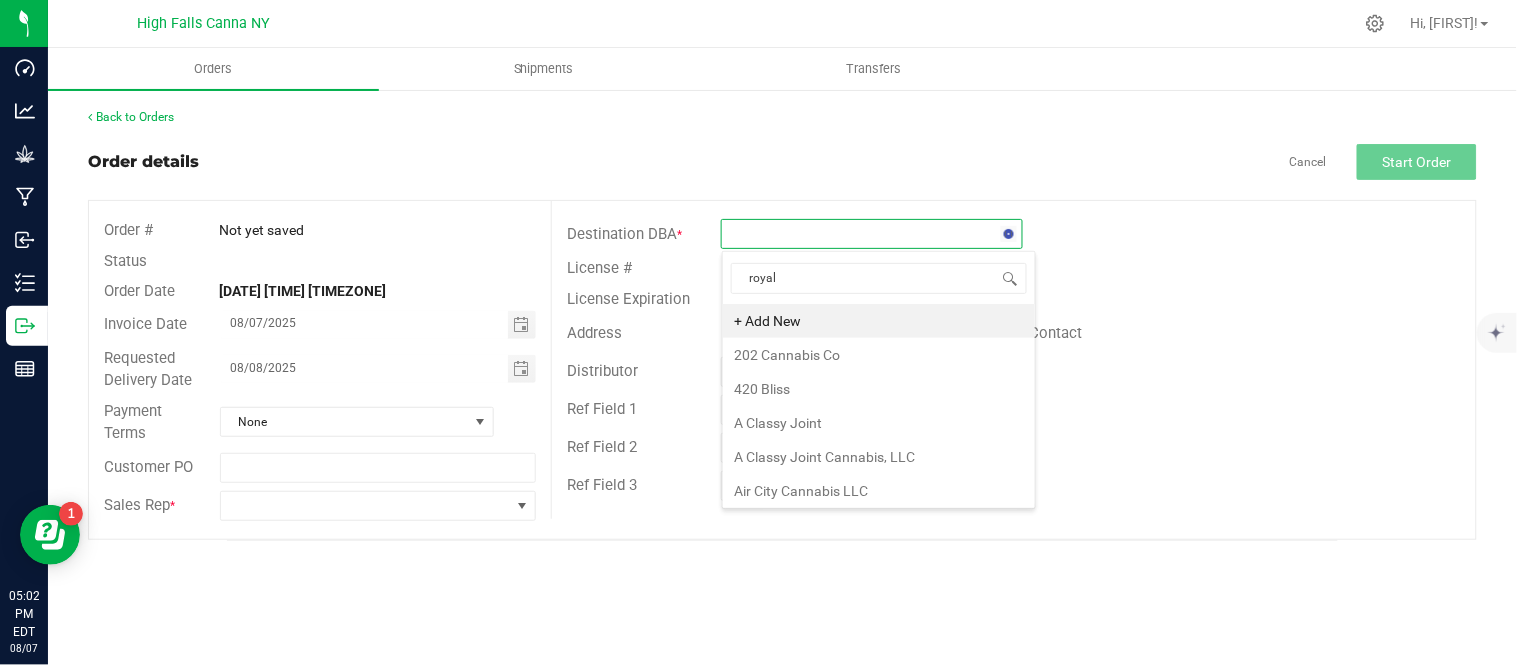 type on "royale" 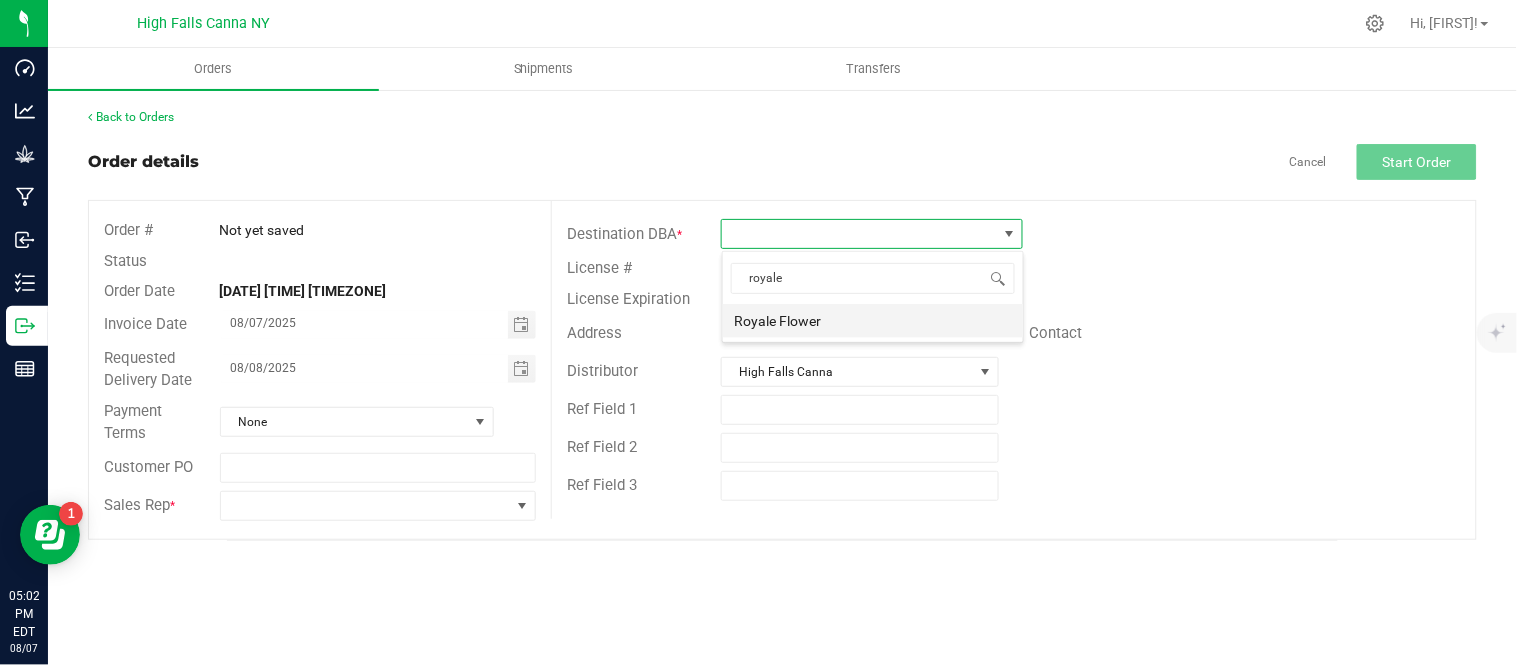 click on "Royale Flower" at bounding box center (873, 321) 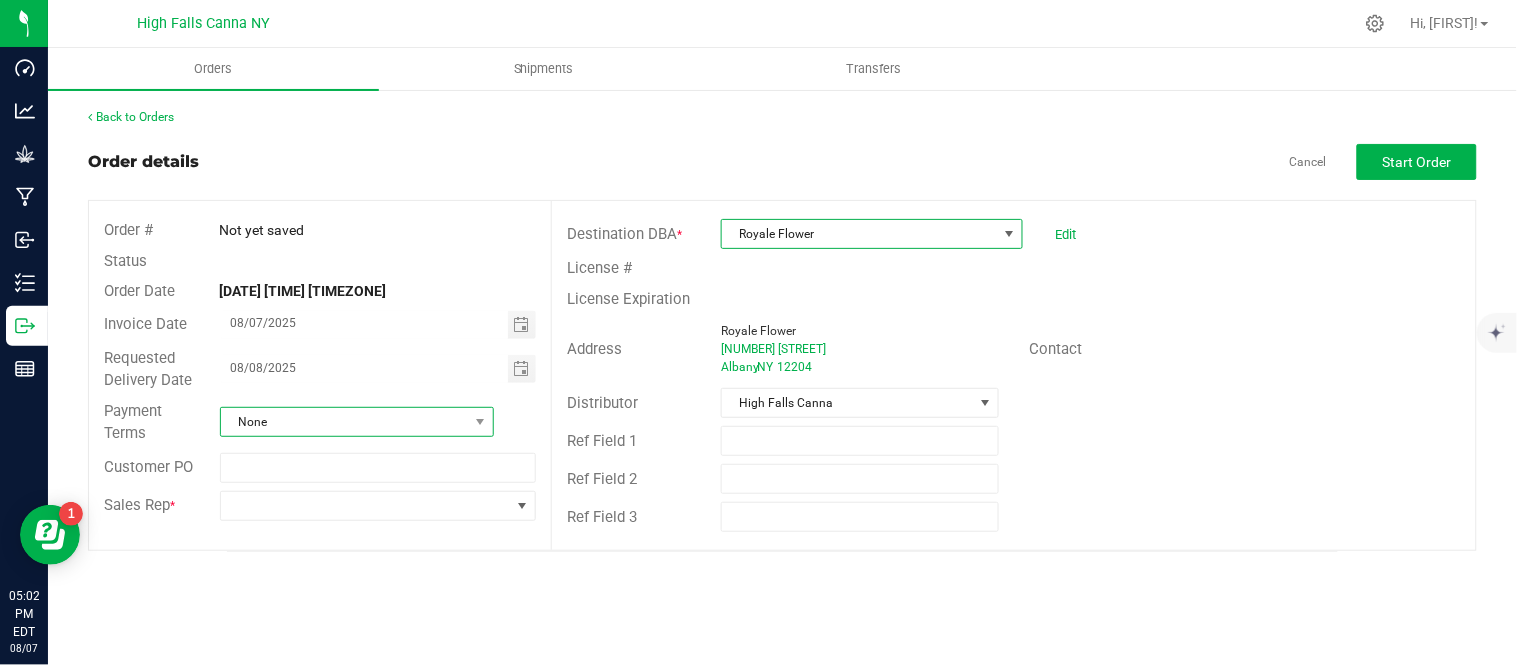 click on "None" at bounding box center [344, 422] 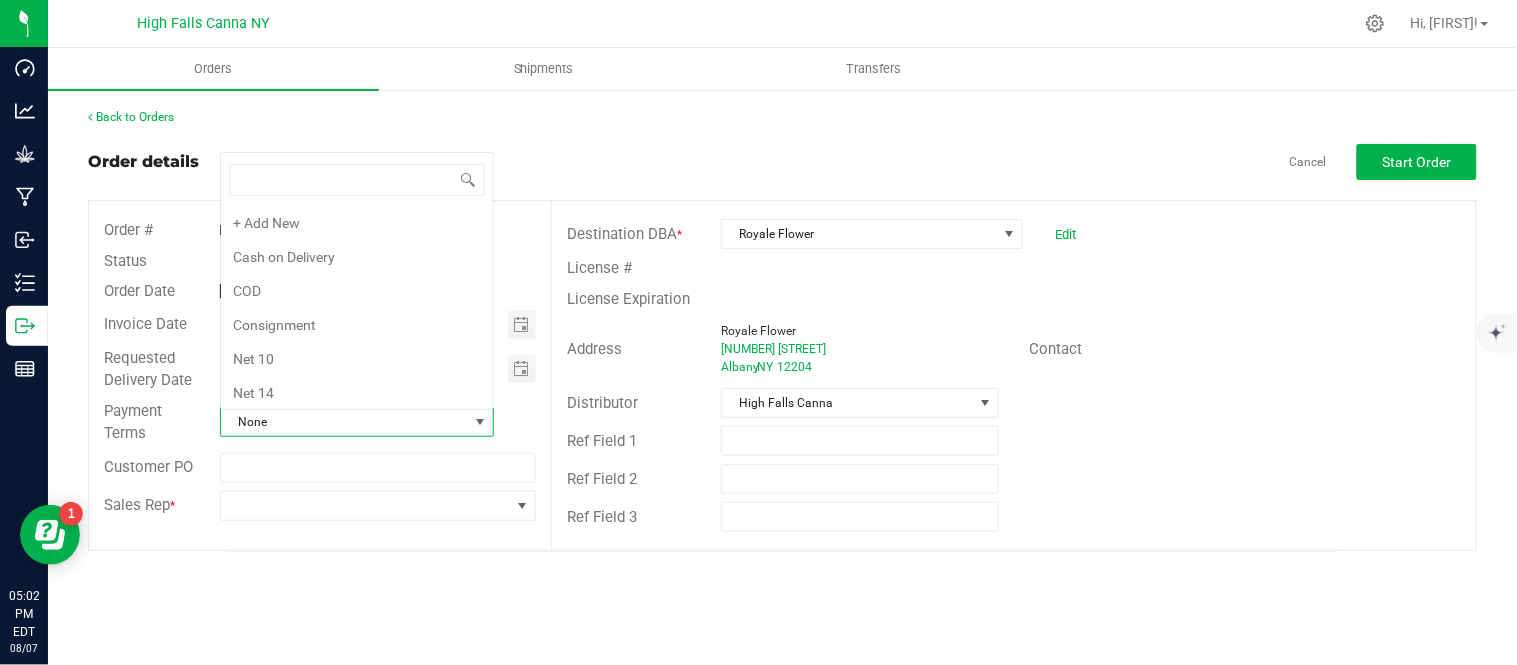 scroll, scrollTop: 0, scrollLeft: 0, axis: both 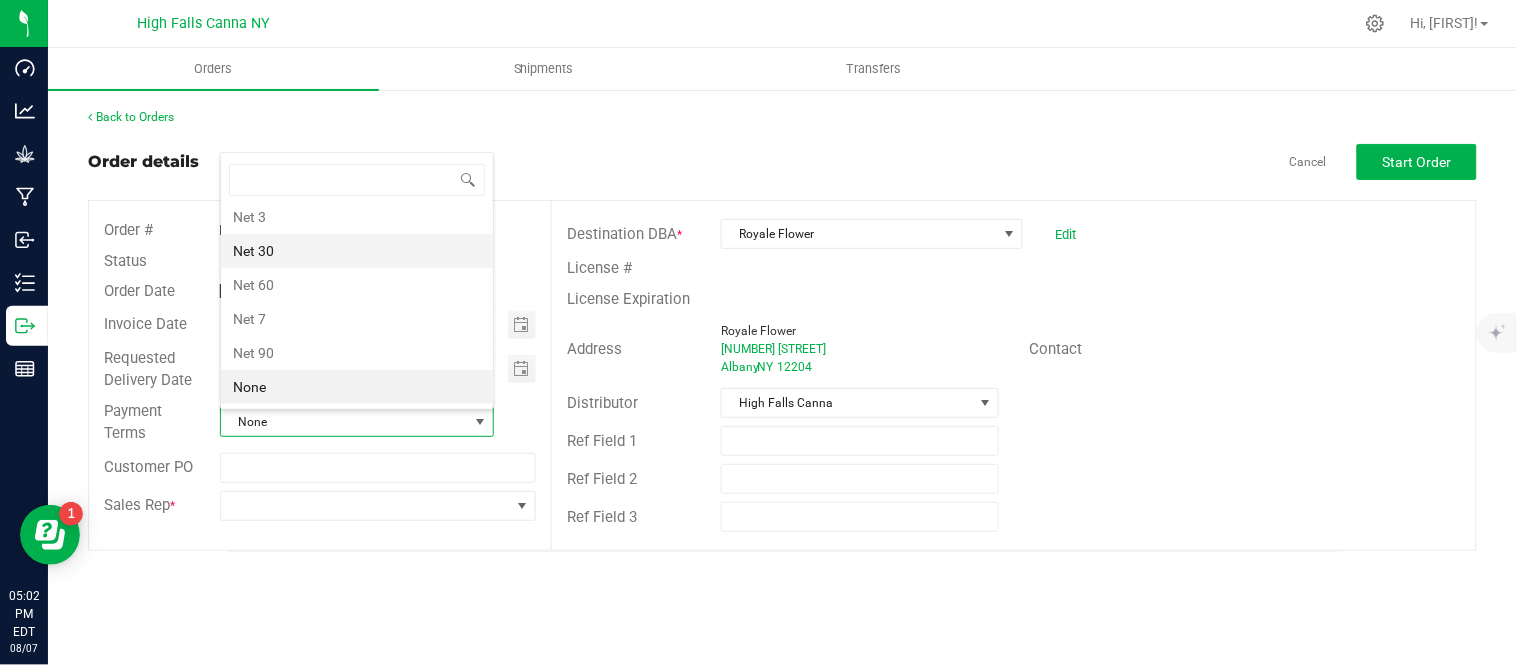 click on "Net 30" at bounding box center [357, 251] 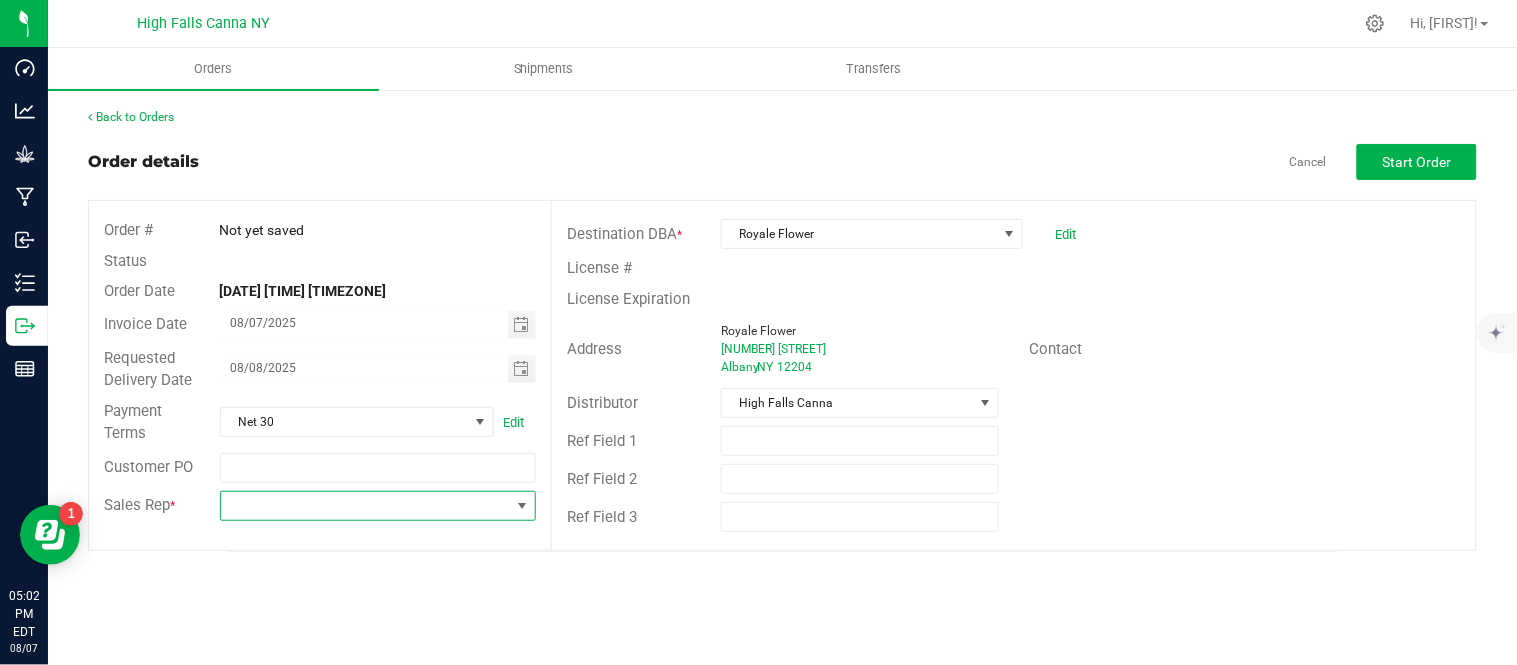 click at bounding box center (366, 506) 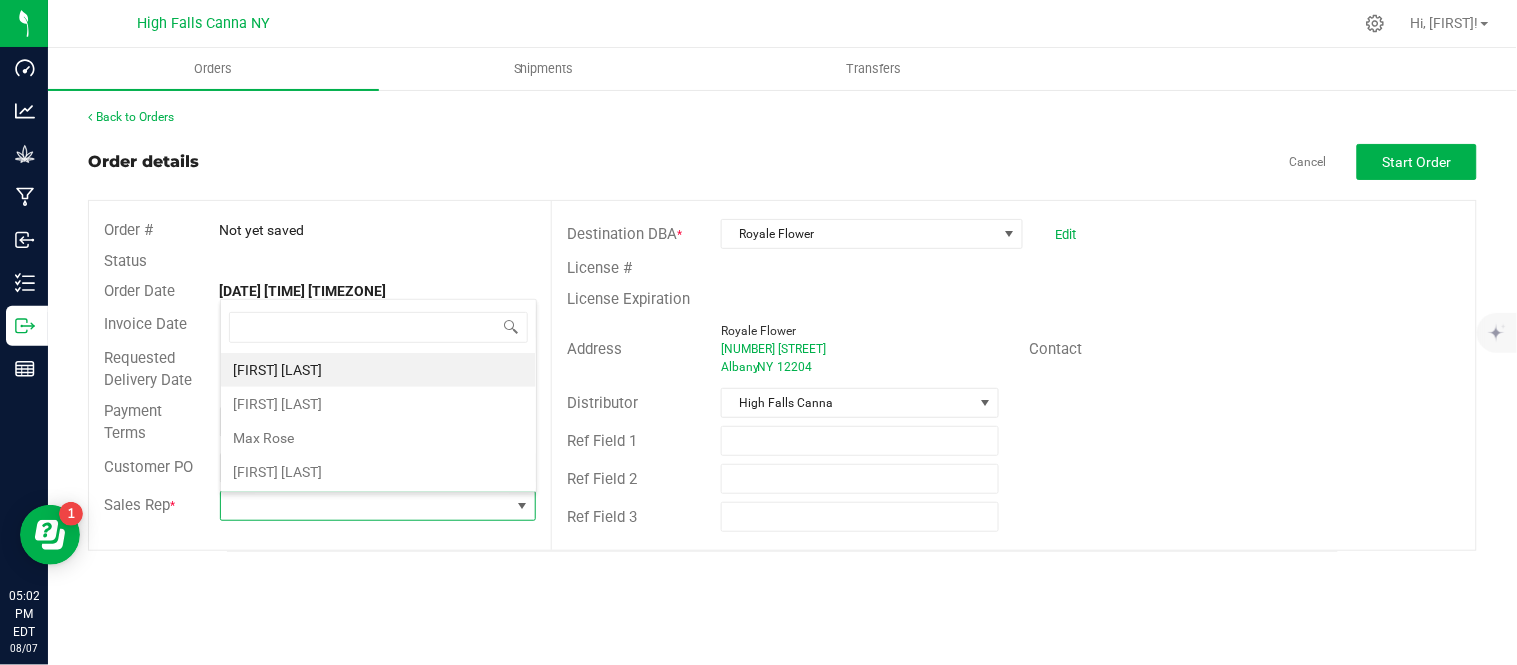 scroll, scrollTop: 99970, scrollLeft: 99683, axis: both 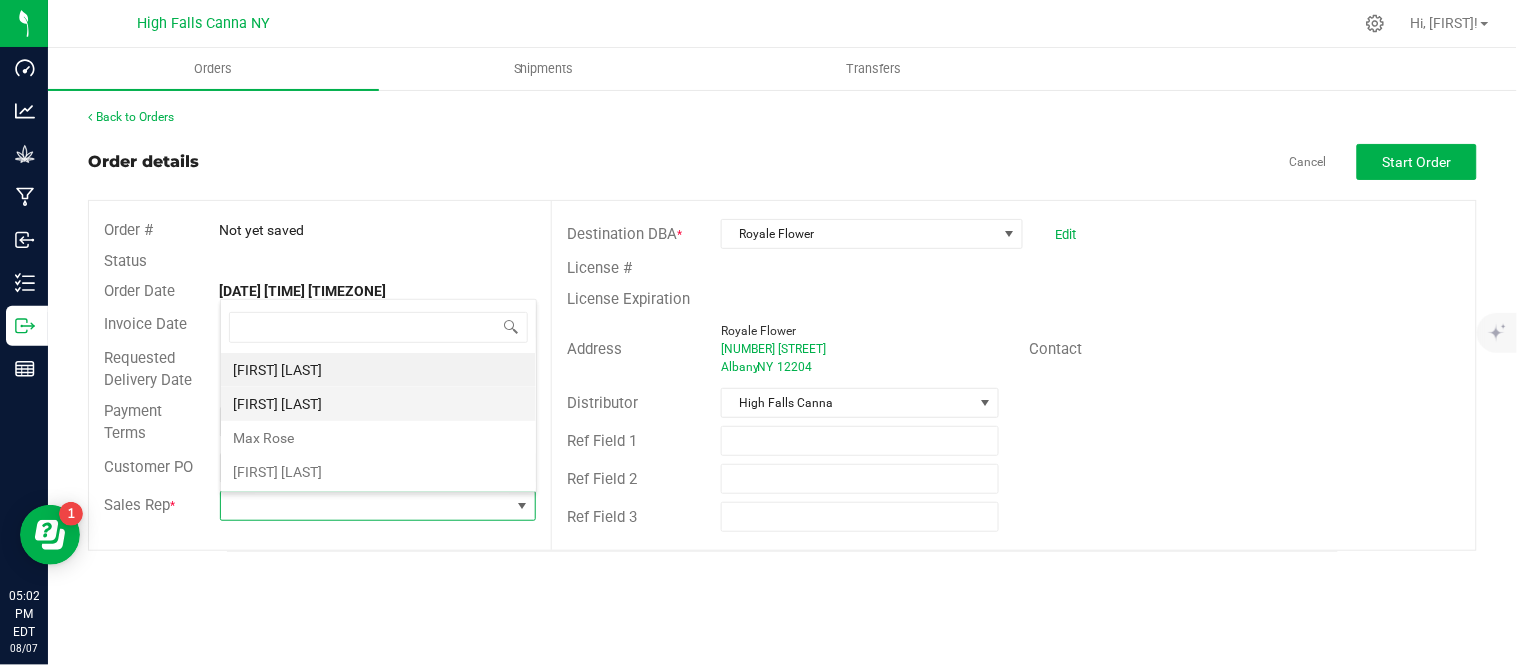 click on "[FIRST] [LAST]" at bounding box center (378, 404) 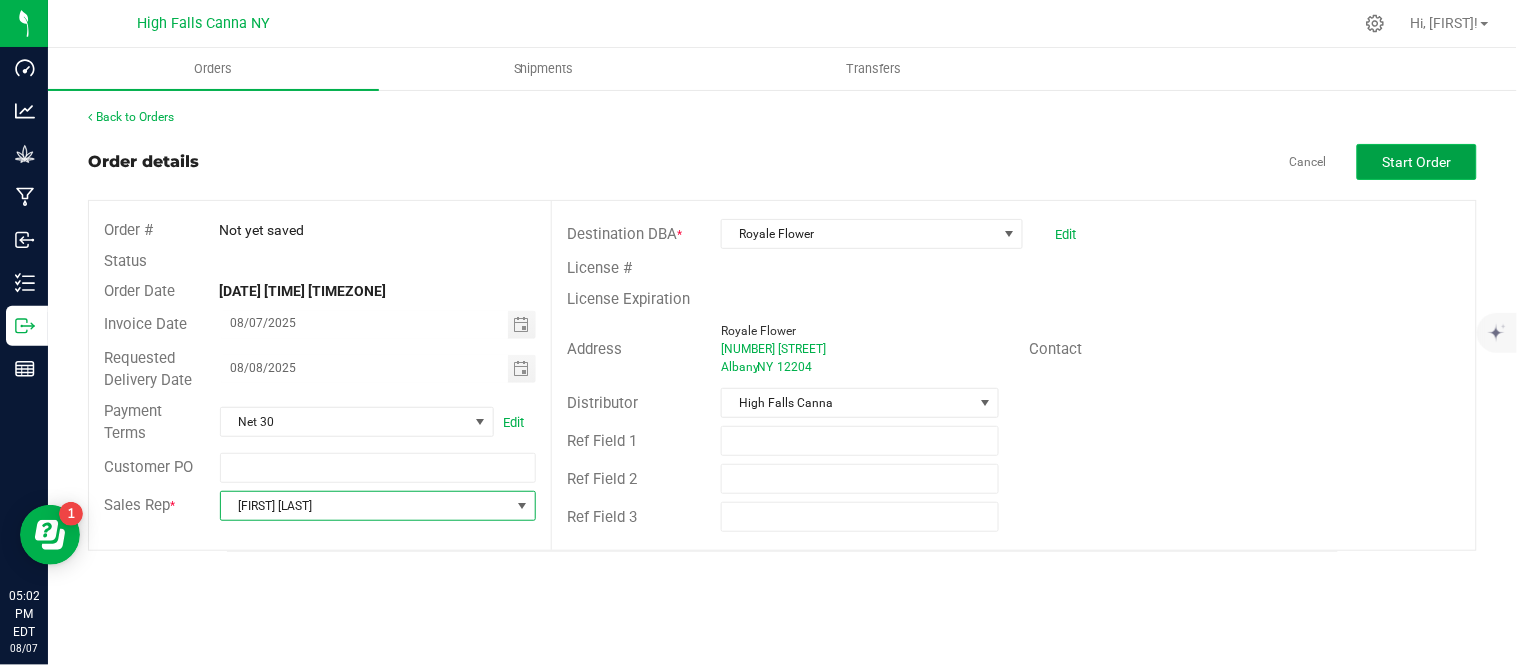 click on "Start Order" at bounding box center (1417, 162) 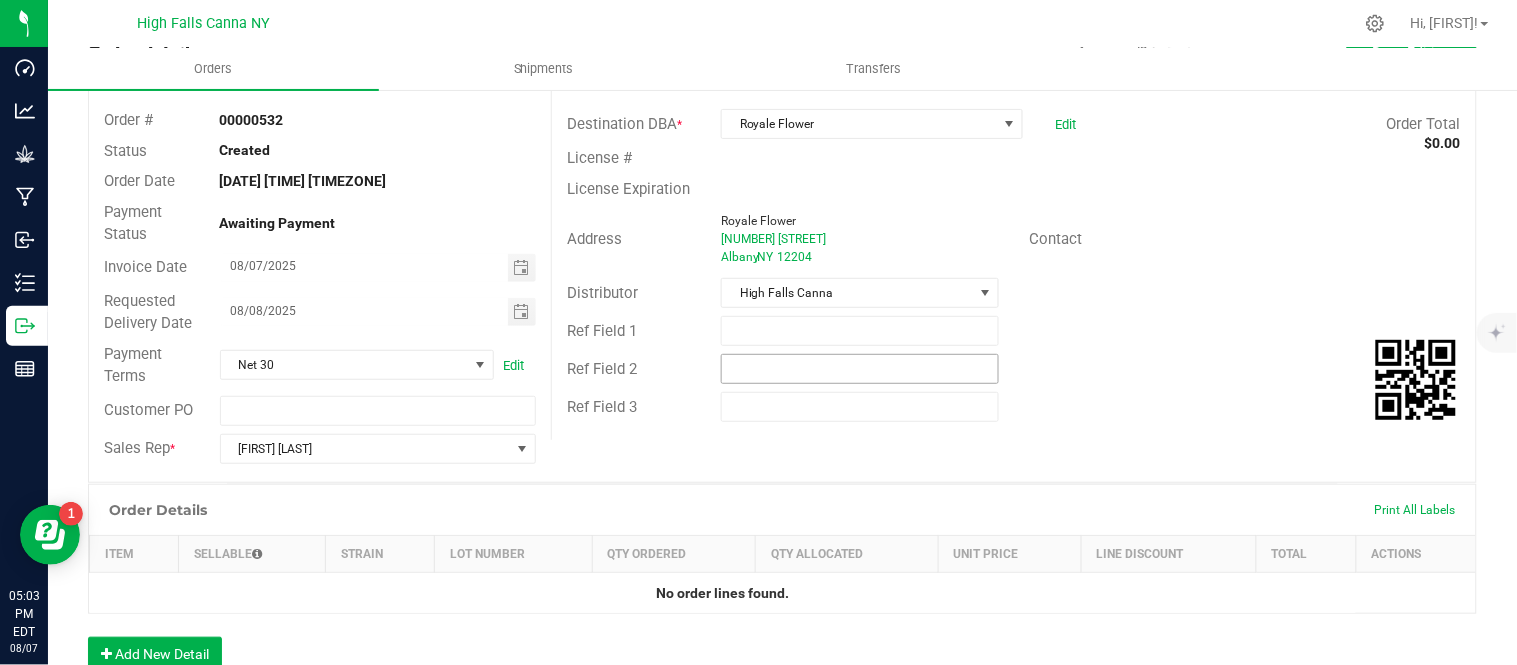 scroll, scrollTop: 333, scrollLeft: 0, axis: vertical 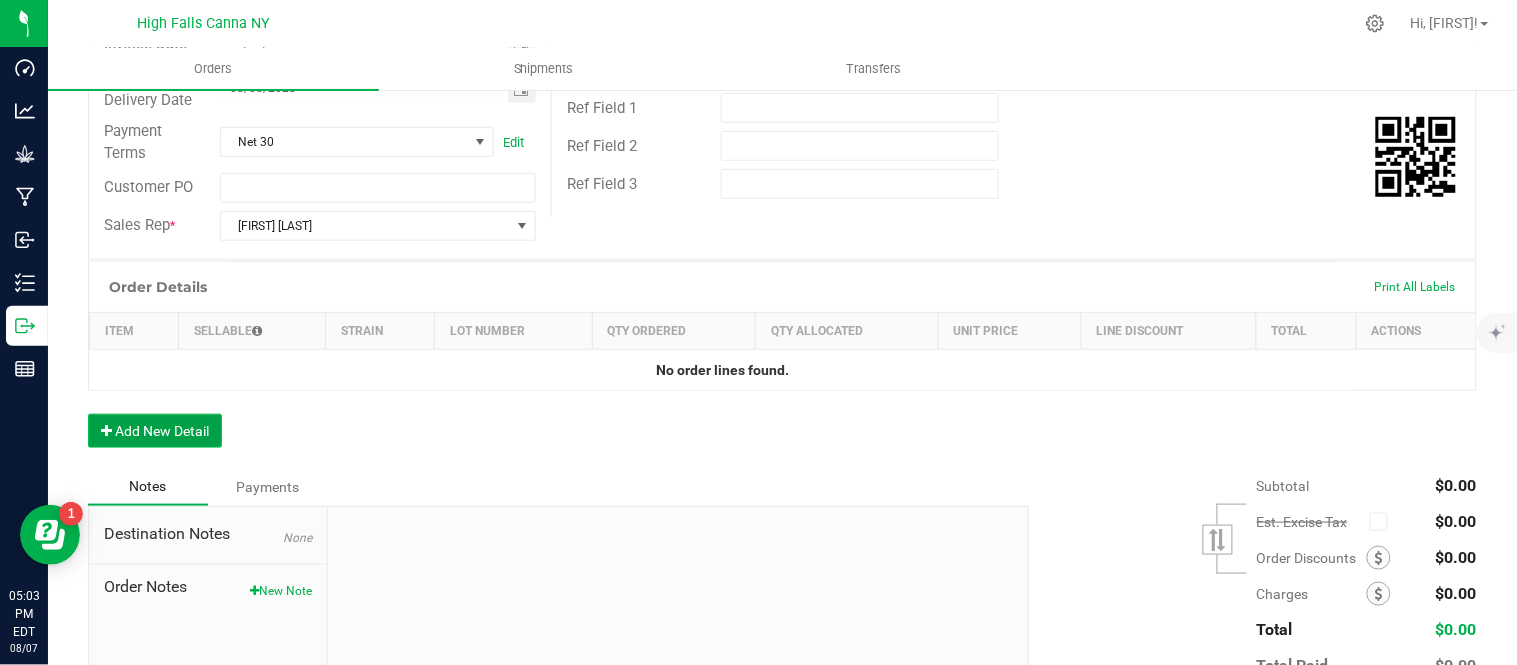 click on "Add New Detail" at bounding box center (155, 431) 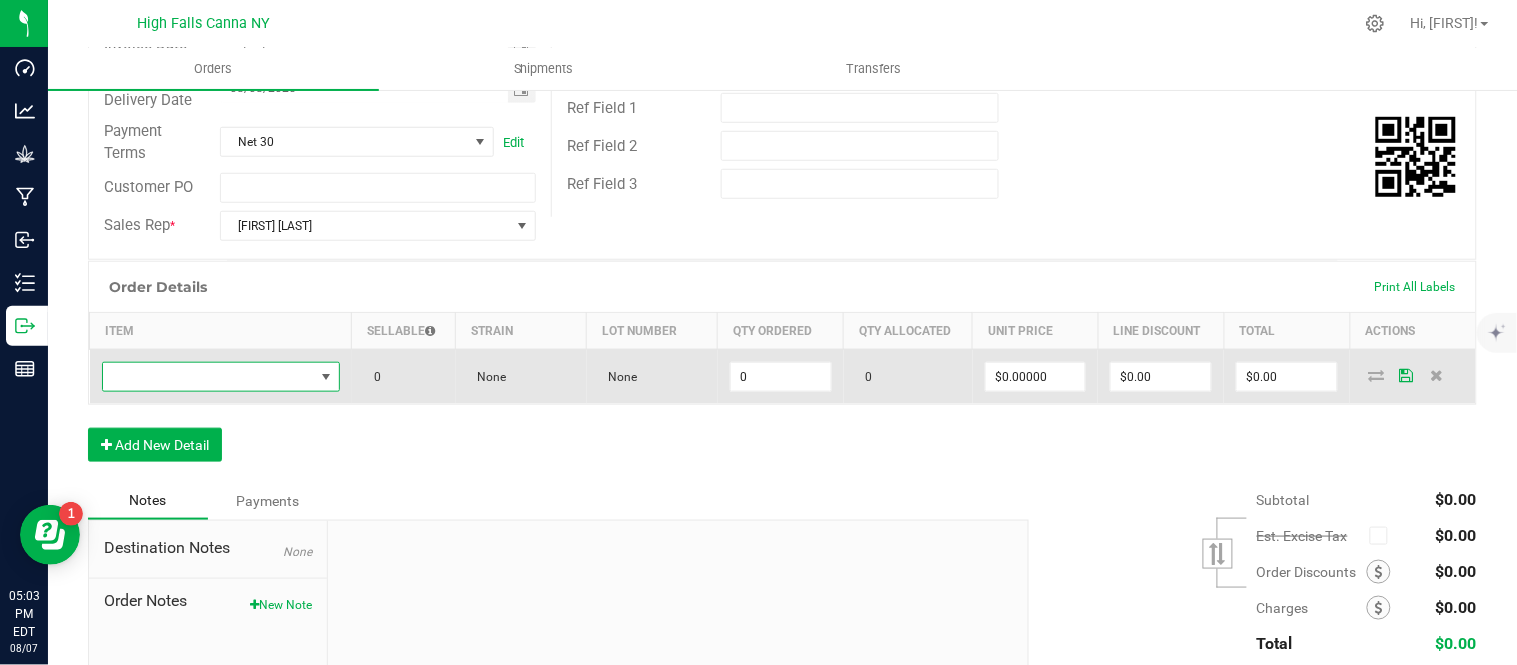 click at bounding box center [208, 377] 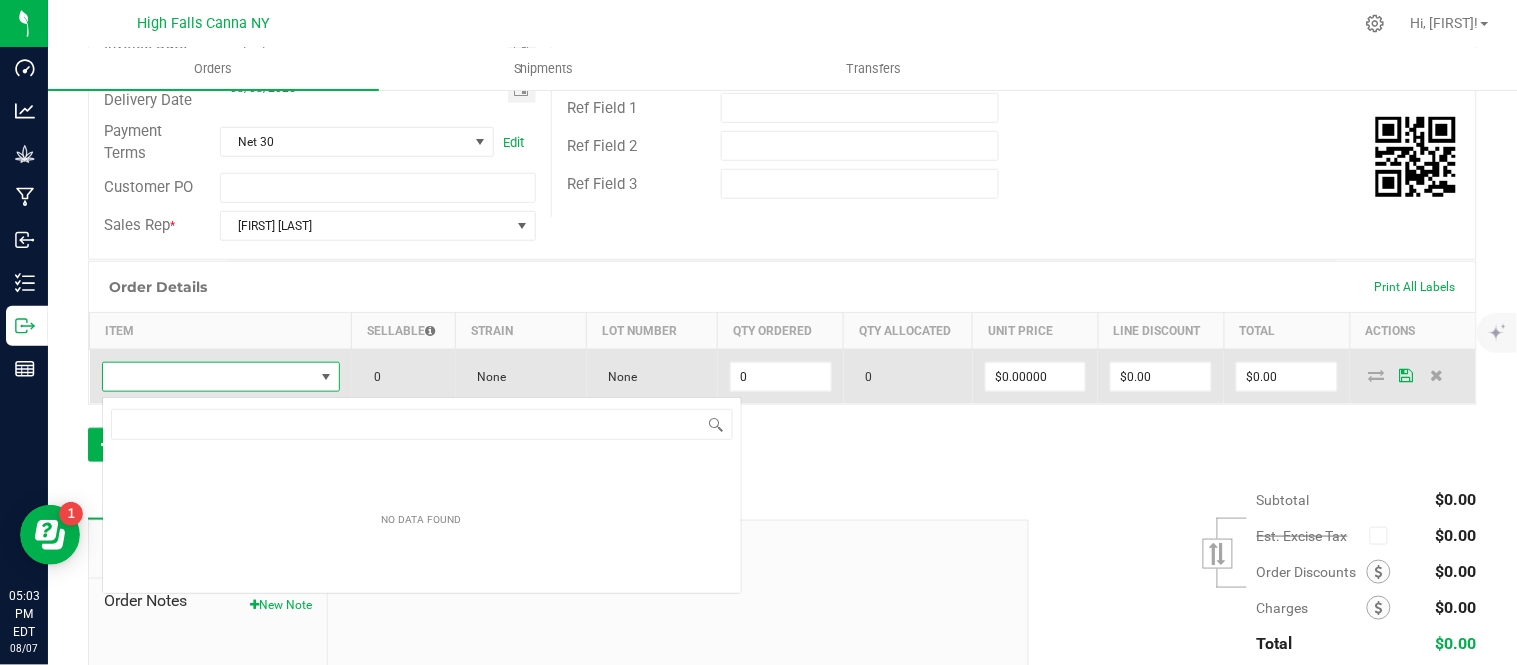 scroll, scrollTop: 99970, scrollLeft: 99768, axis: both 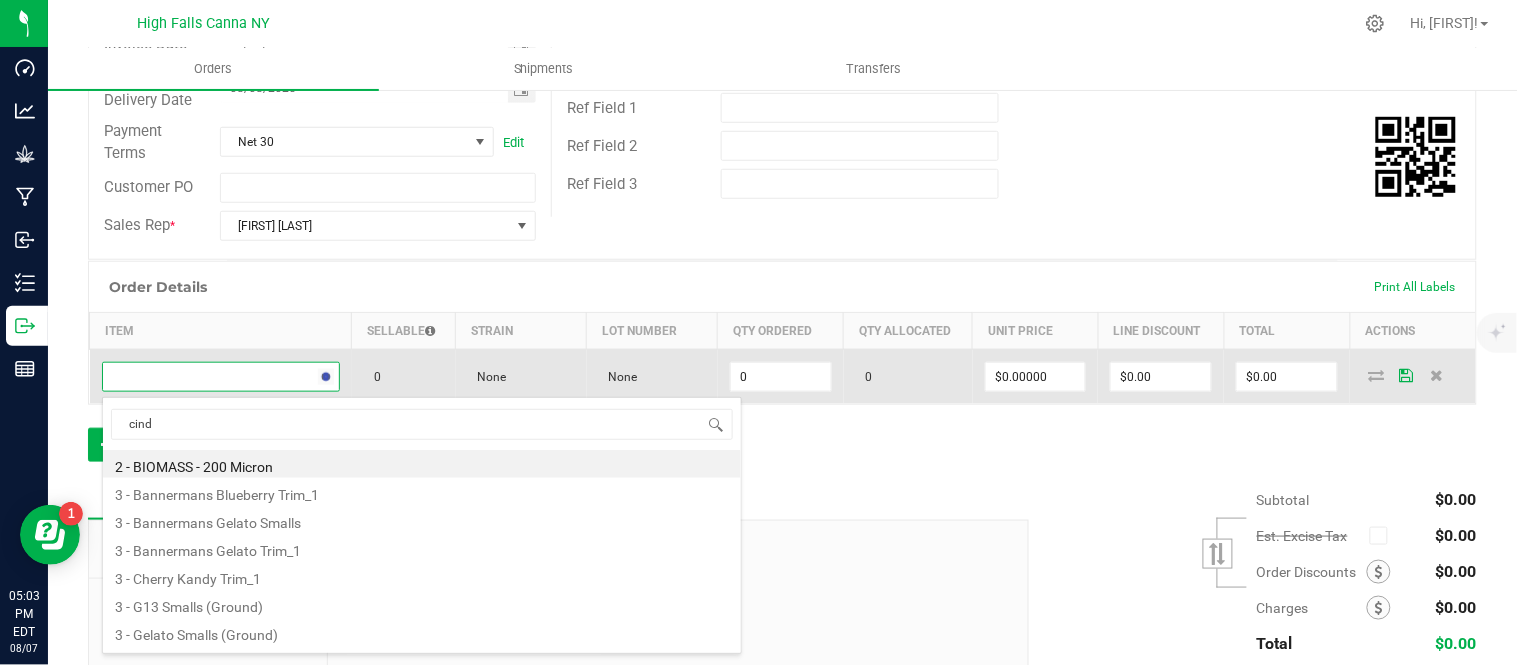 type on "cindy" 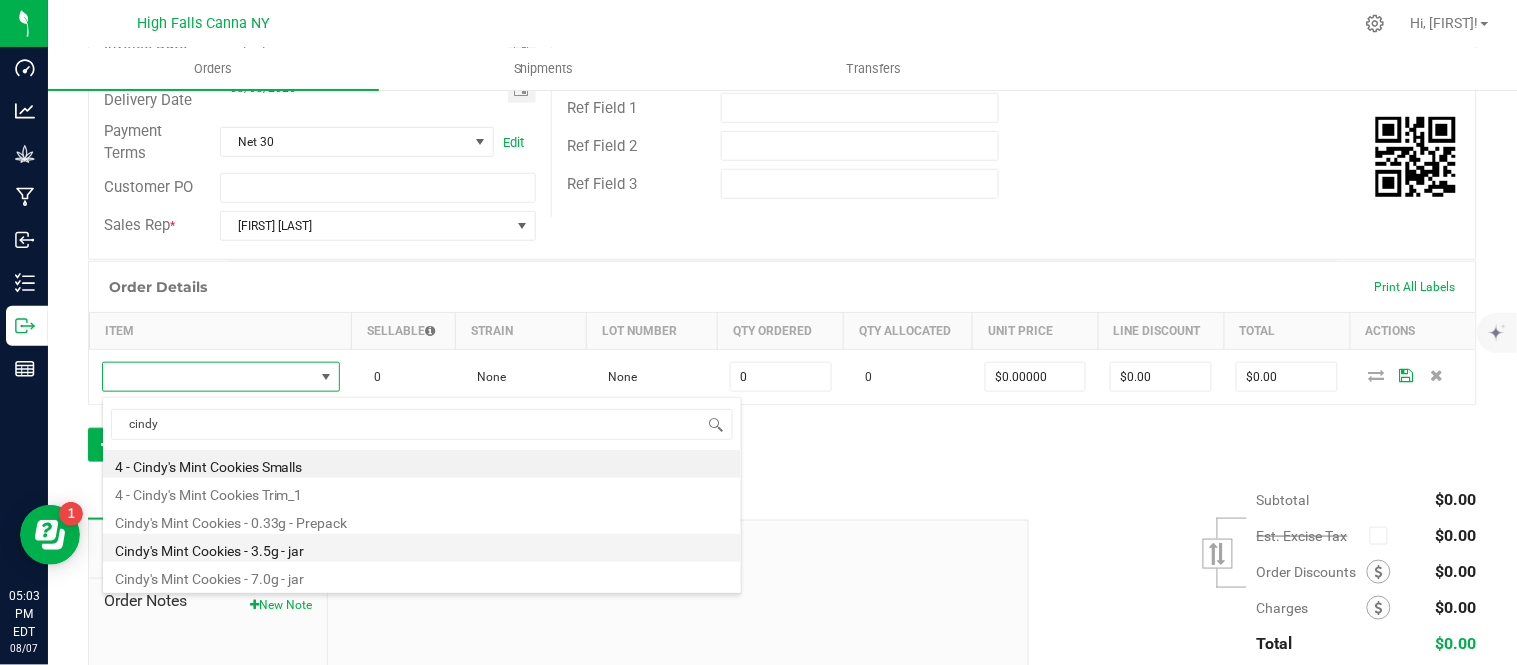click on "Cindy's Mint Cookies - 3.5g - jar" at bounding box center [422, 548] 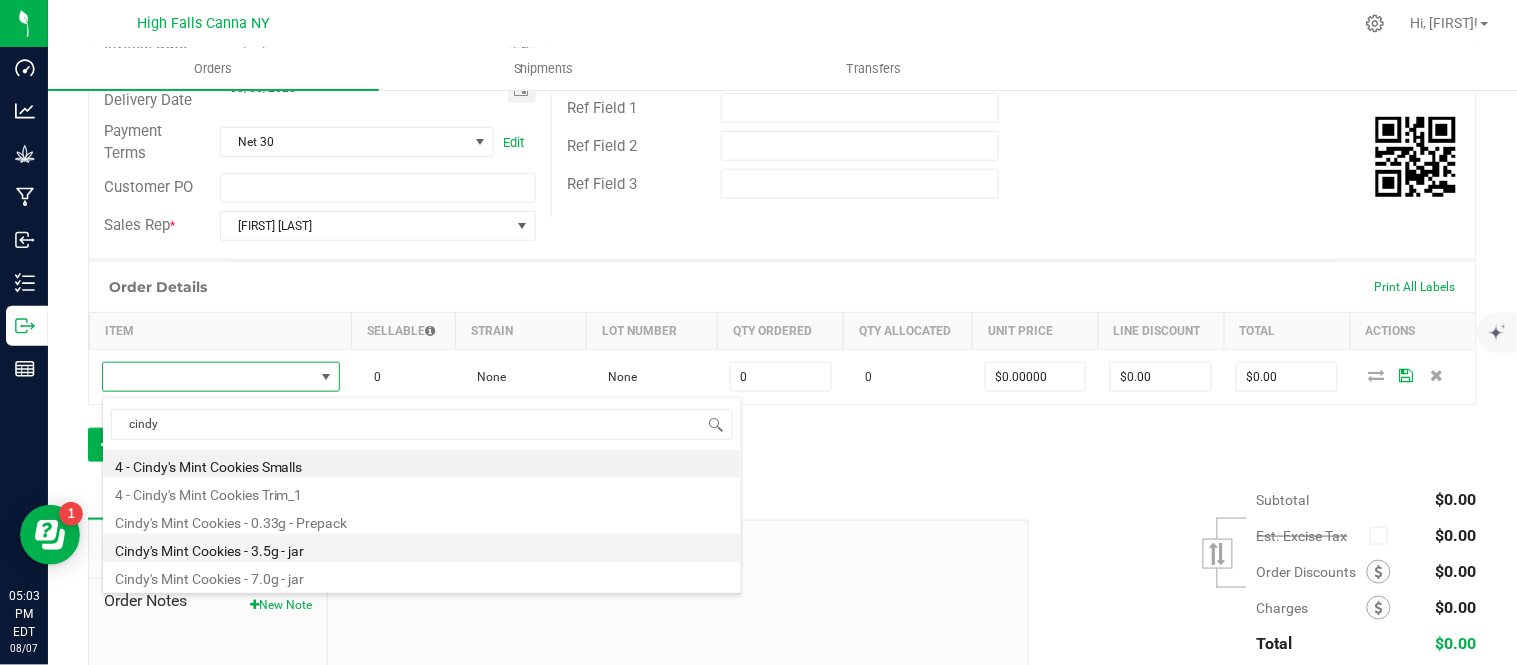 type on "0 ea" 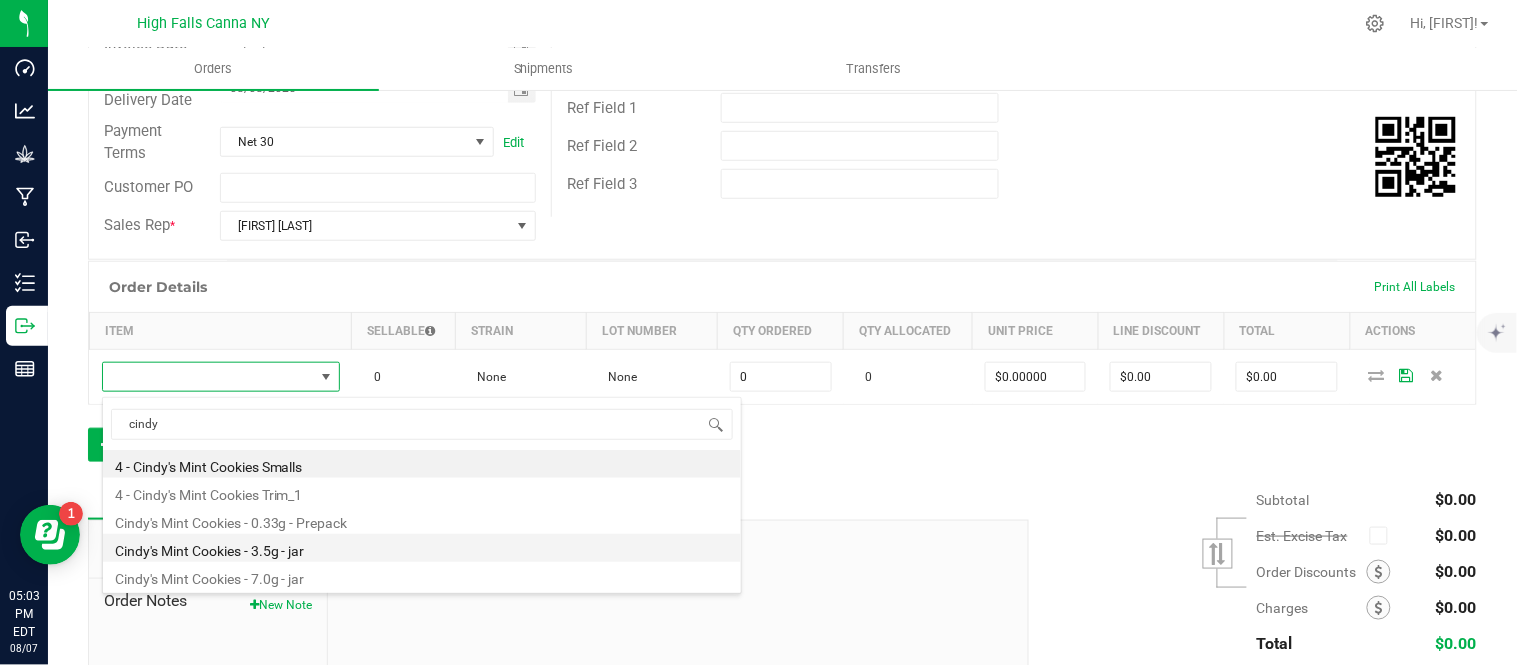 type on "$15.00000" 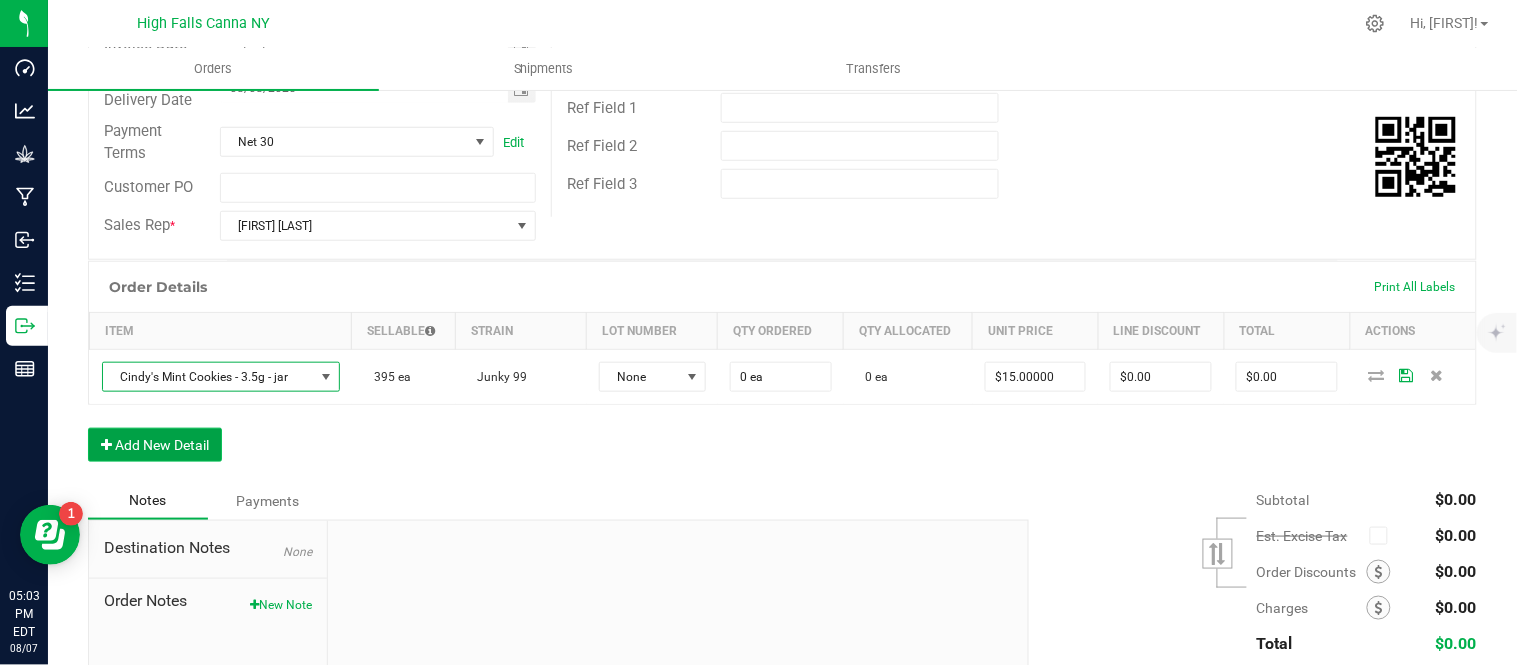 click on "Add New Detail" at bounding box center (155, 445) 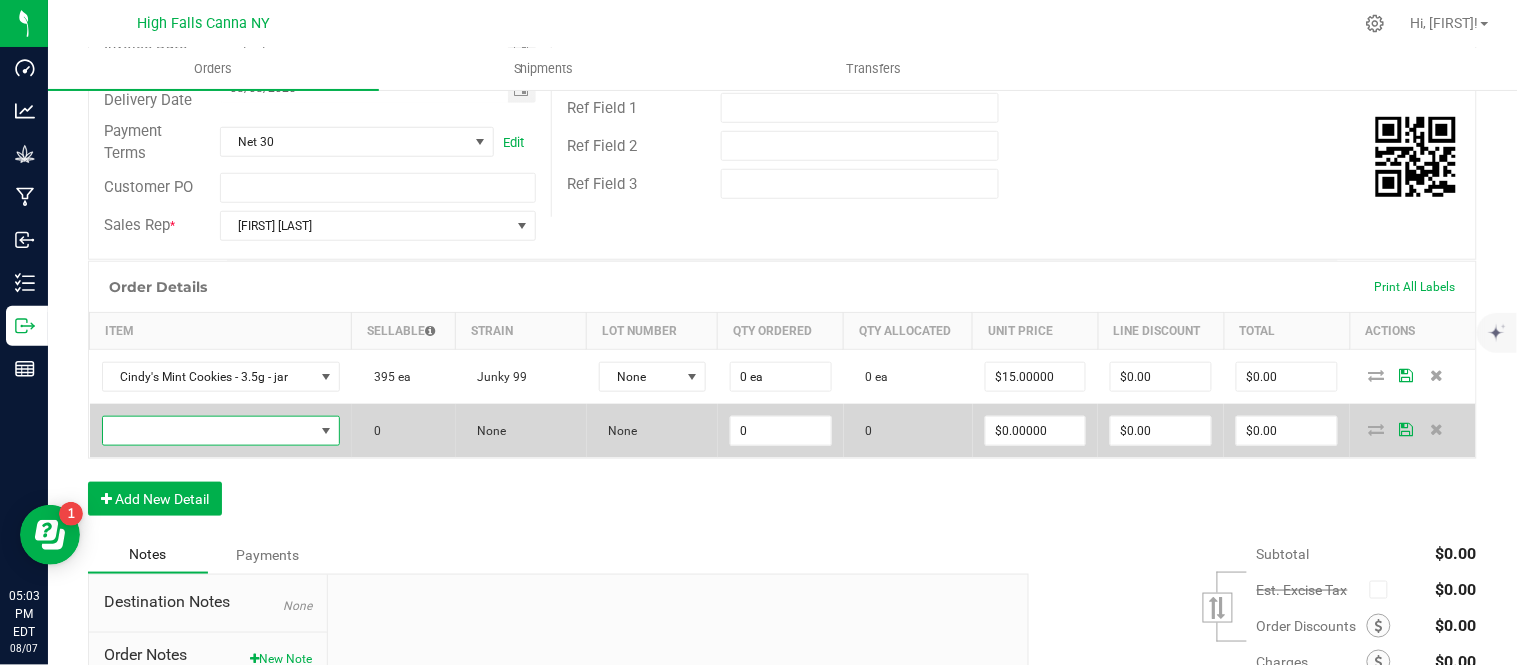 click at bounding box center [208, 431] 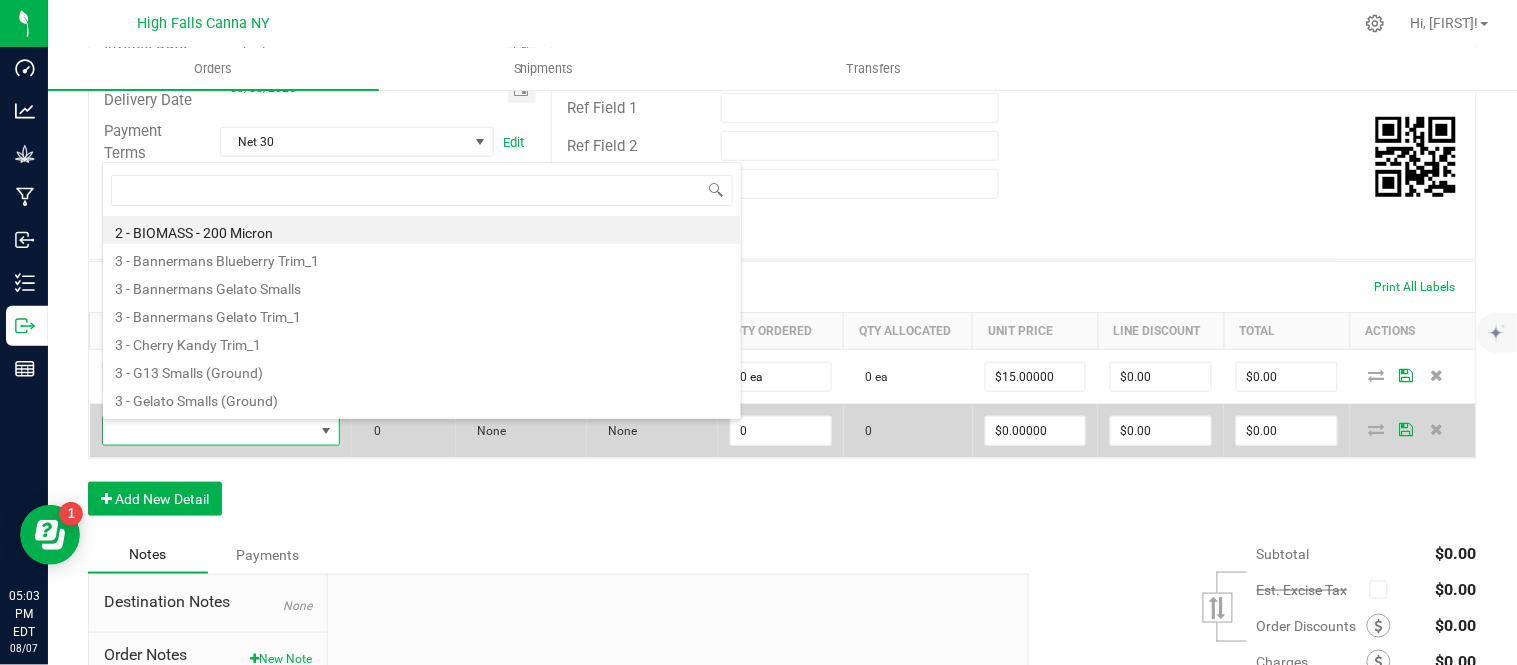 scroll, scrollTop: 99970, scrollLeft: 99763, axis: both 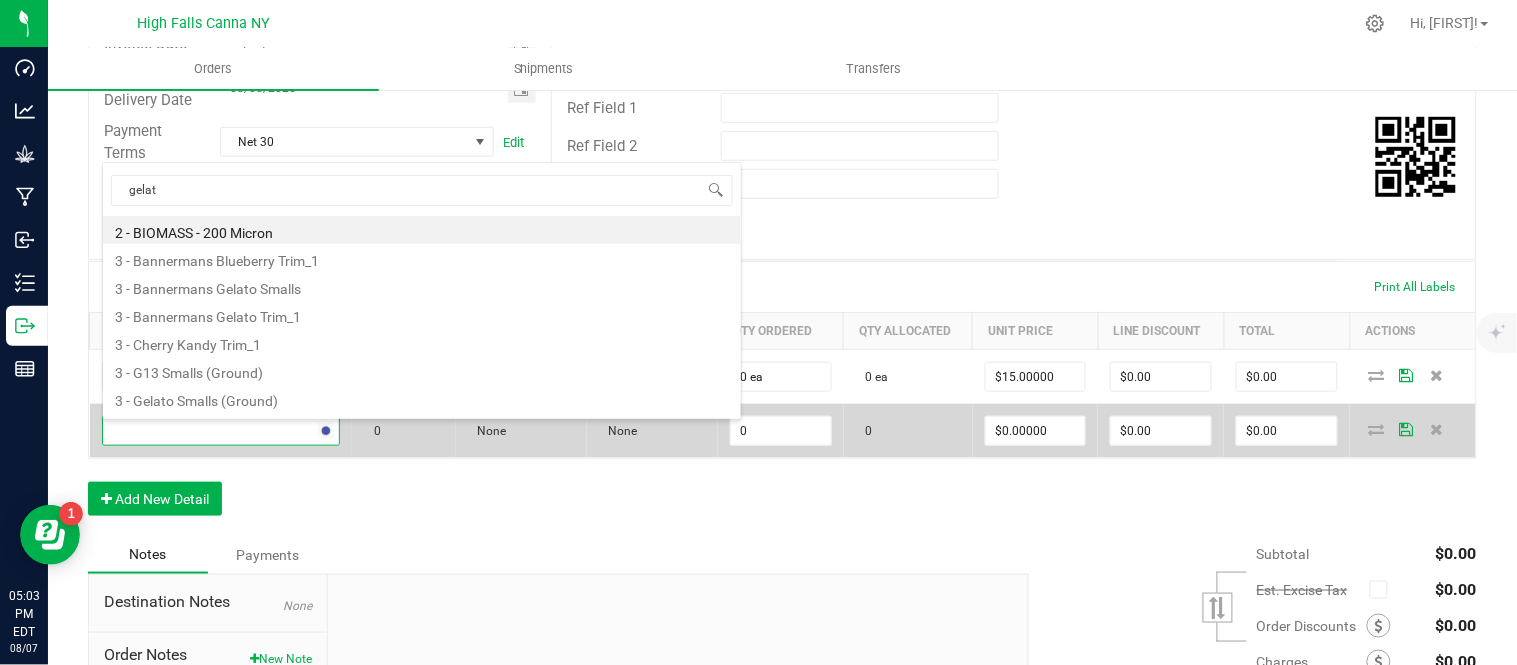 type on "gelato" 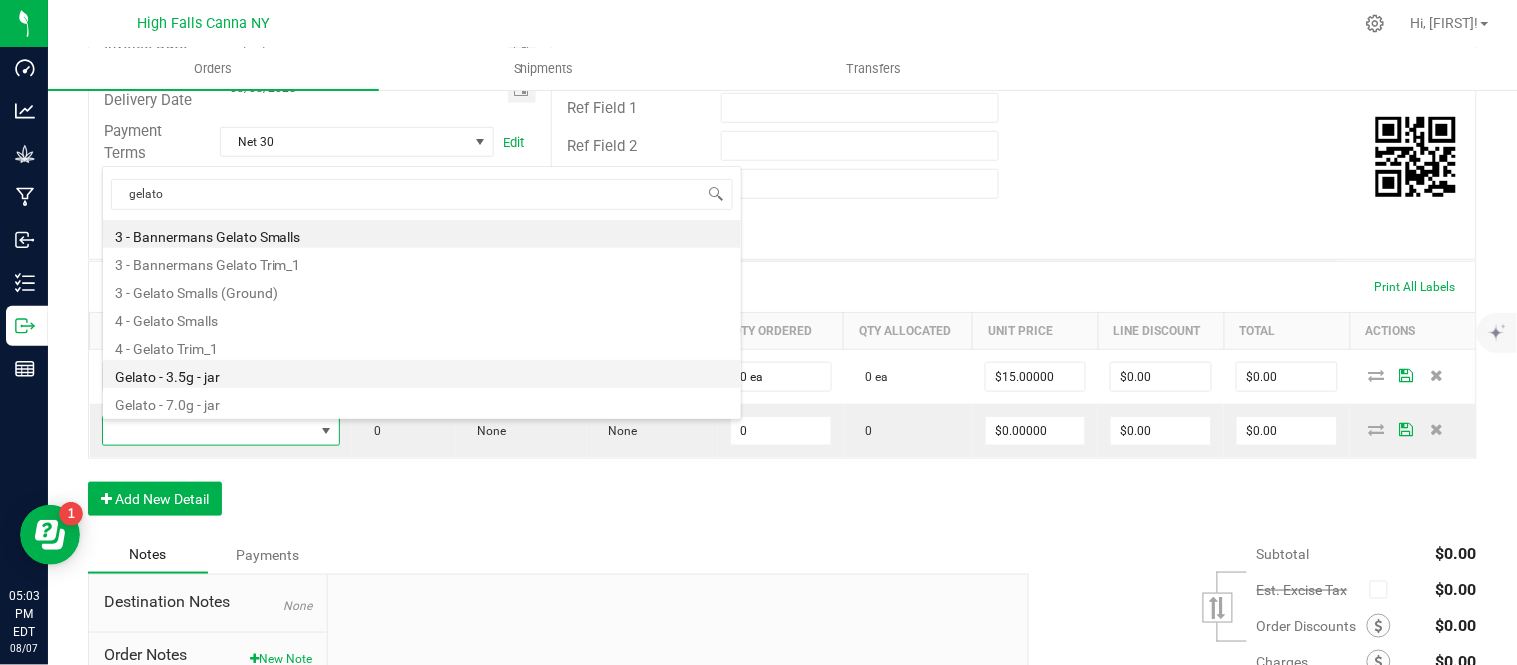 click on "Gelato - 3.5g - jar" at bounding box center (422, 374) 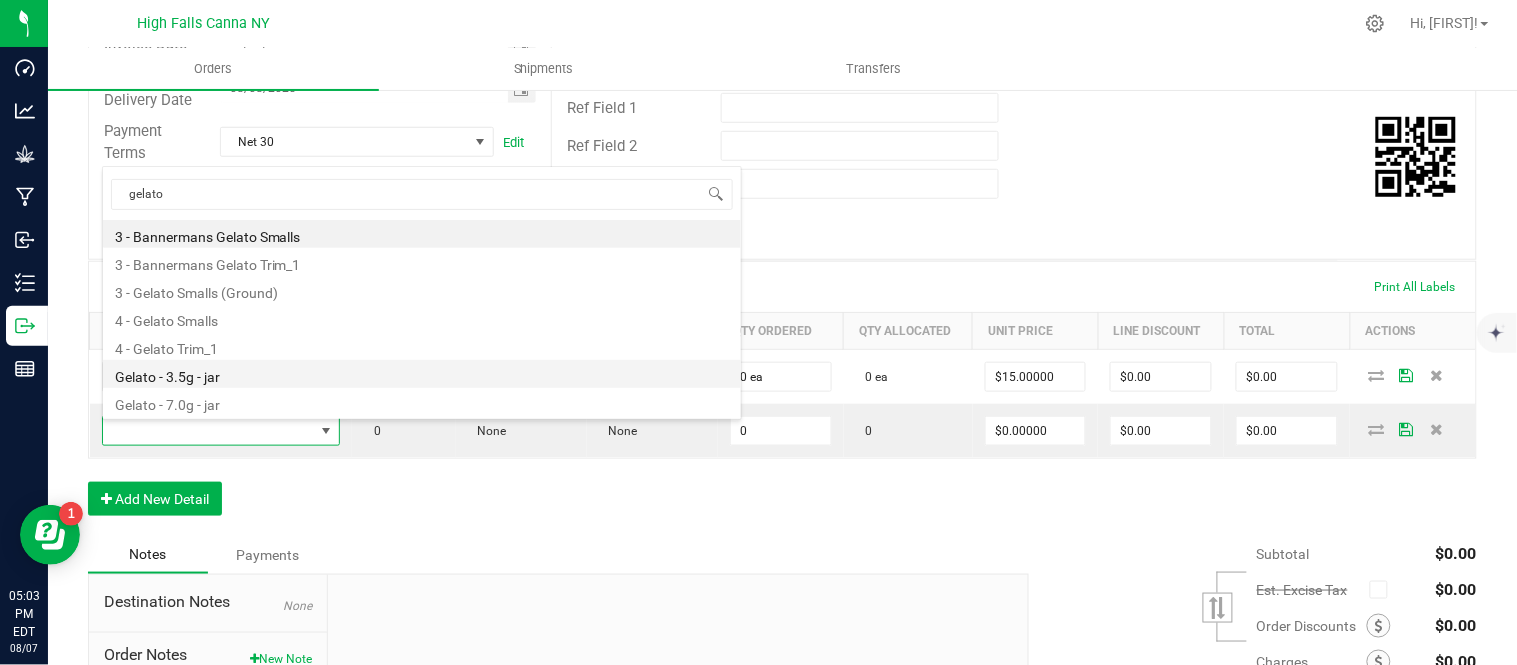 type on "0 ea" 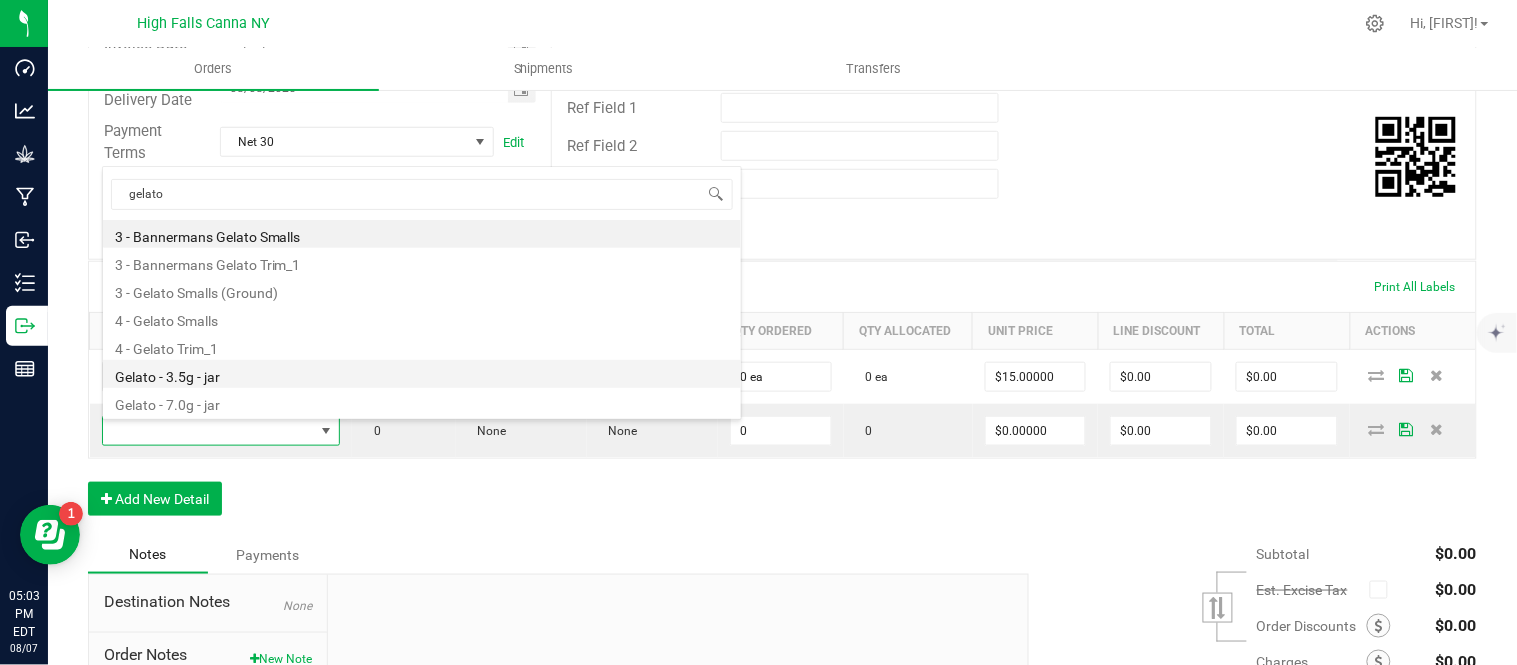type on "$15.00000" 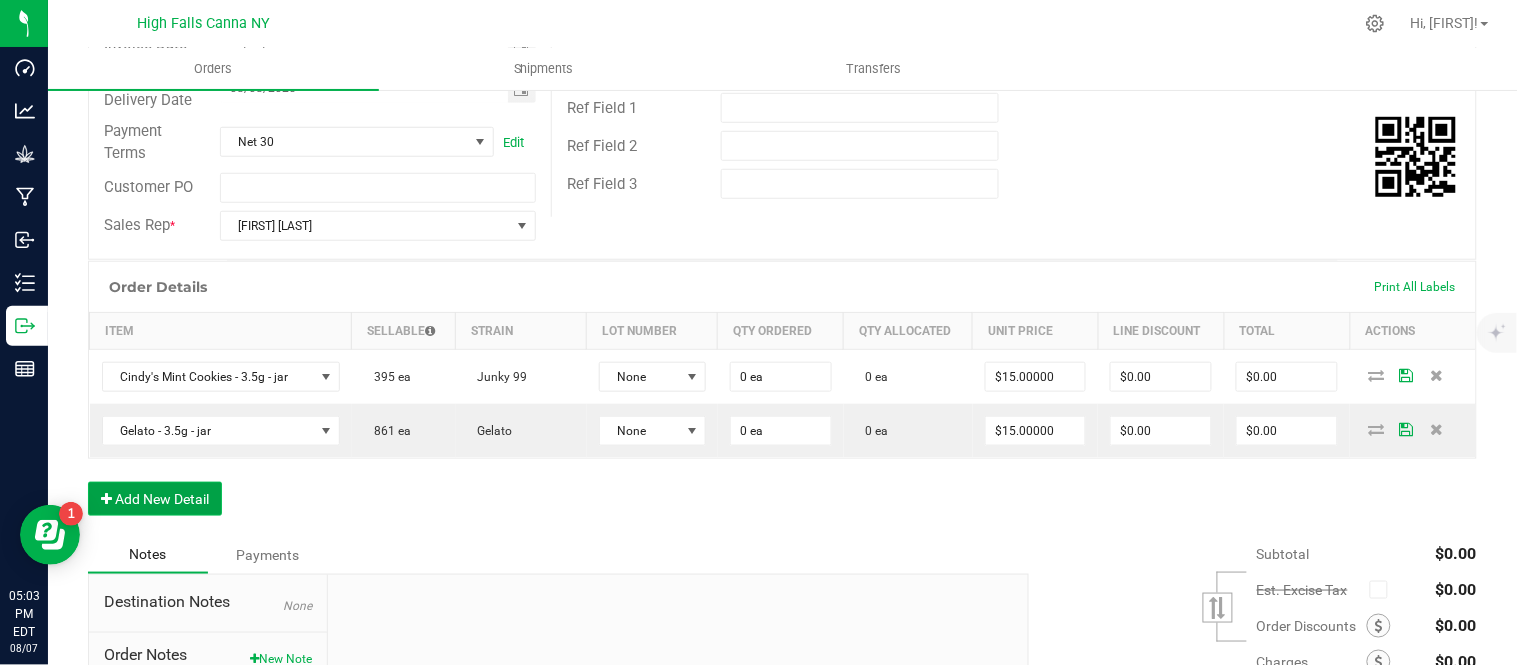 click on "Add New Detail" at bounding box center (155, 499) 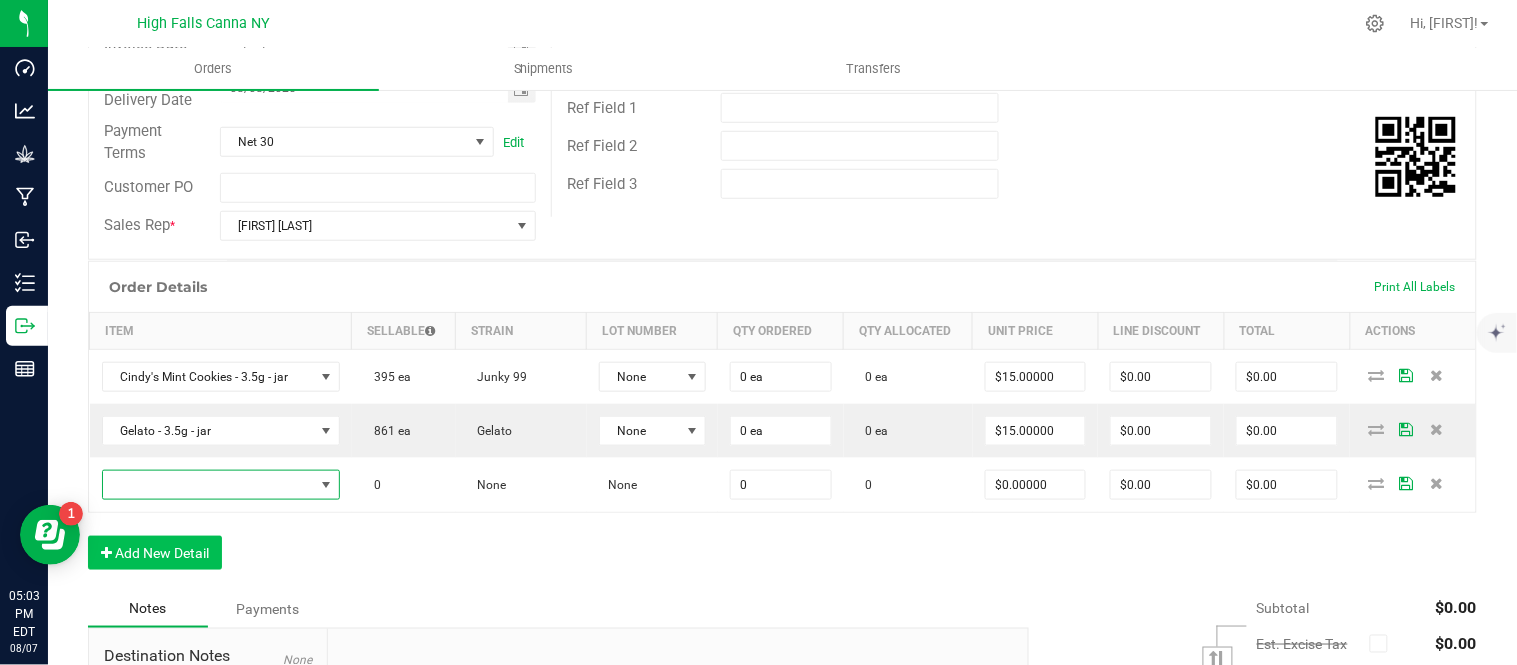 click at bounding box center (208, 485) 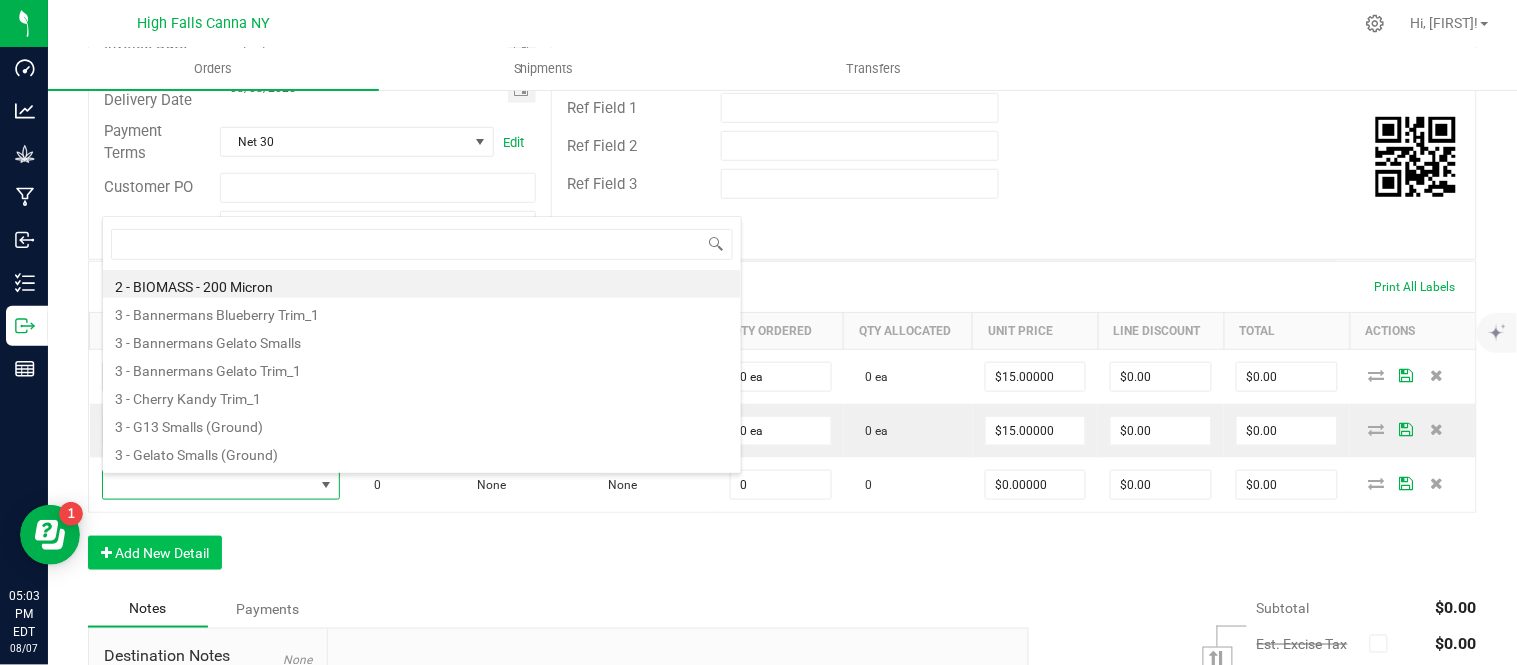 scroll, scrollTop: 99970, scrollLeft: 99763, axis: both 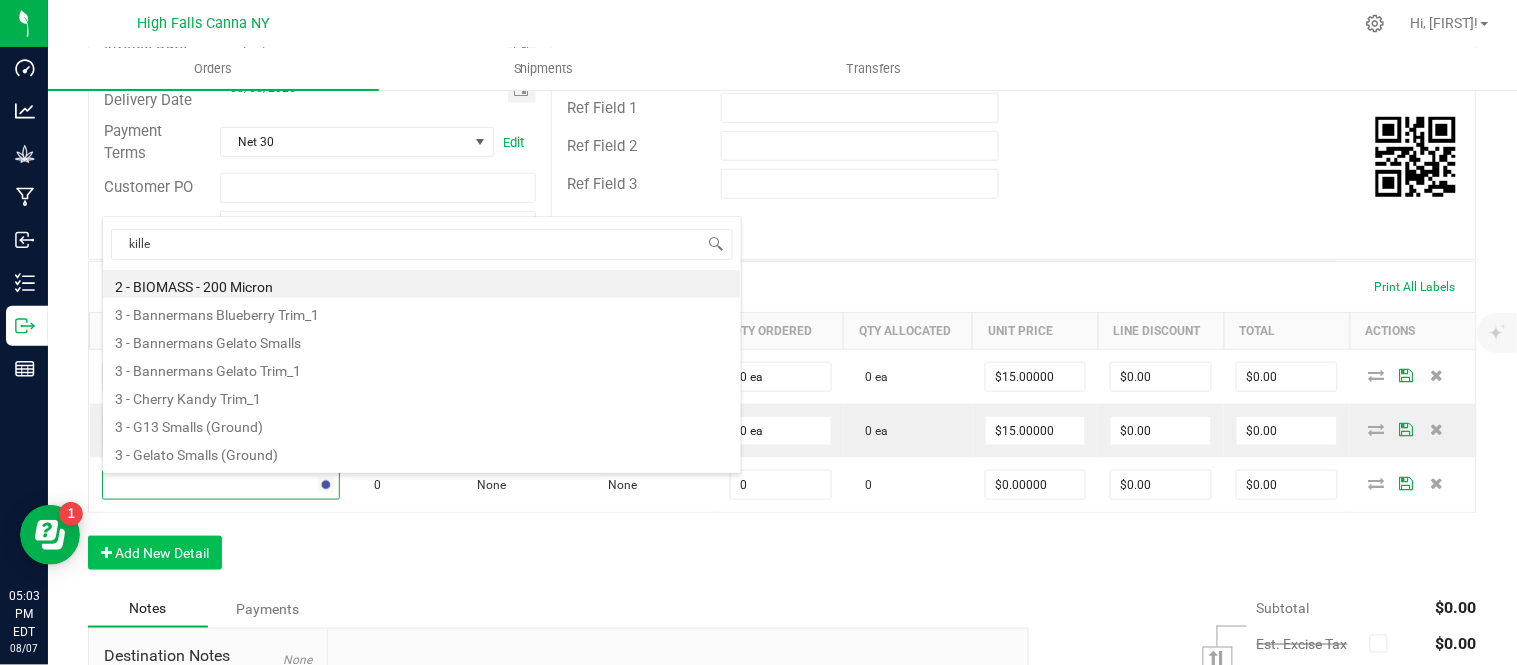 type on "killer" 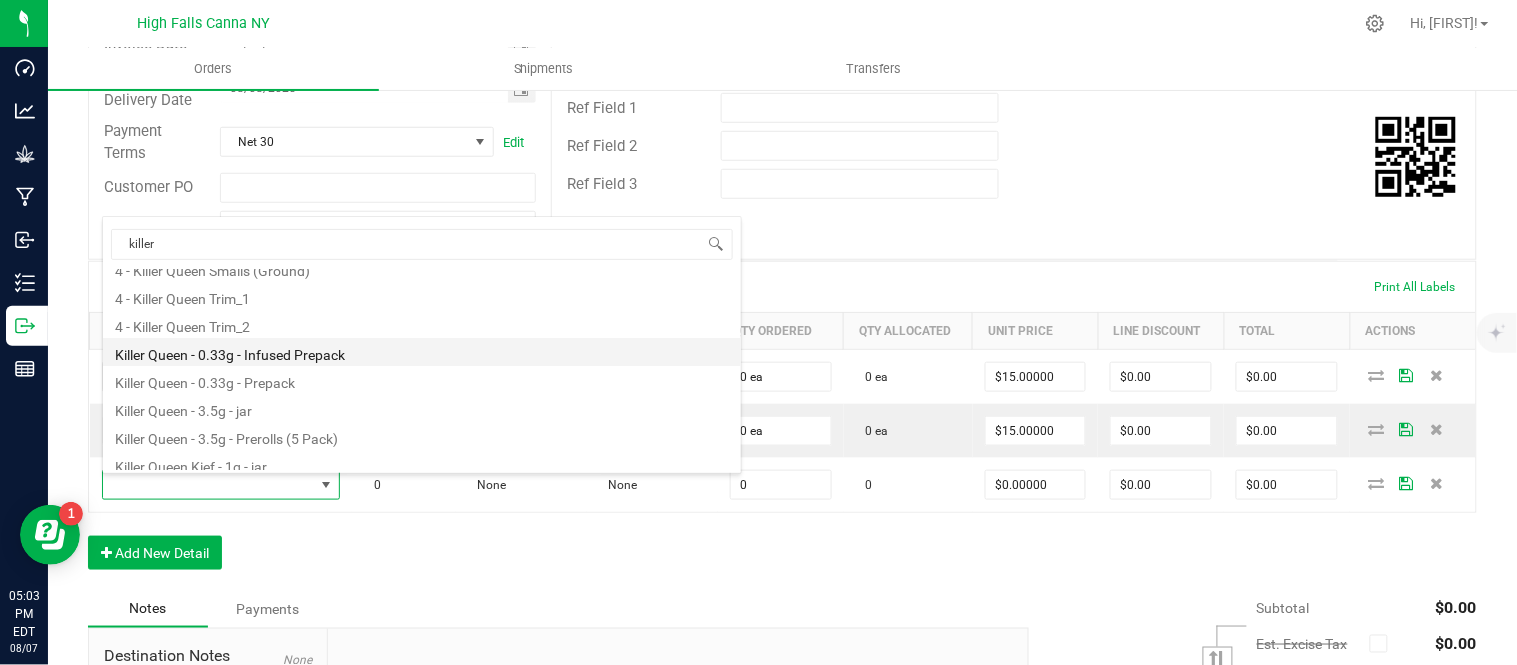 scroll, scrollTop: 107, scrollLeft: 0, axis: vertical 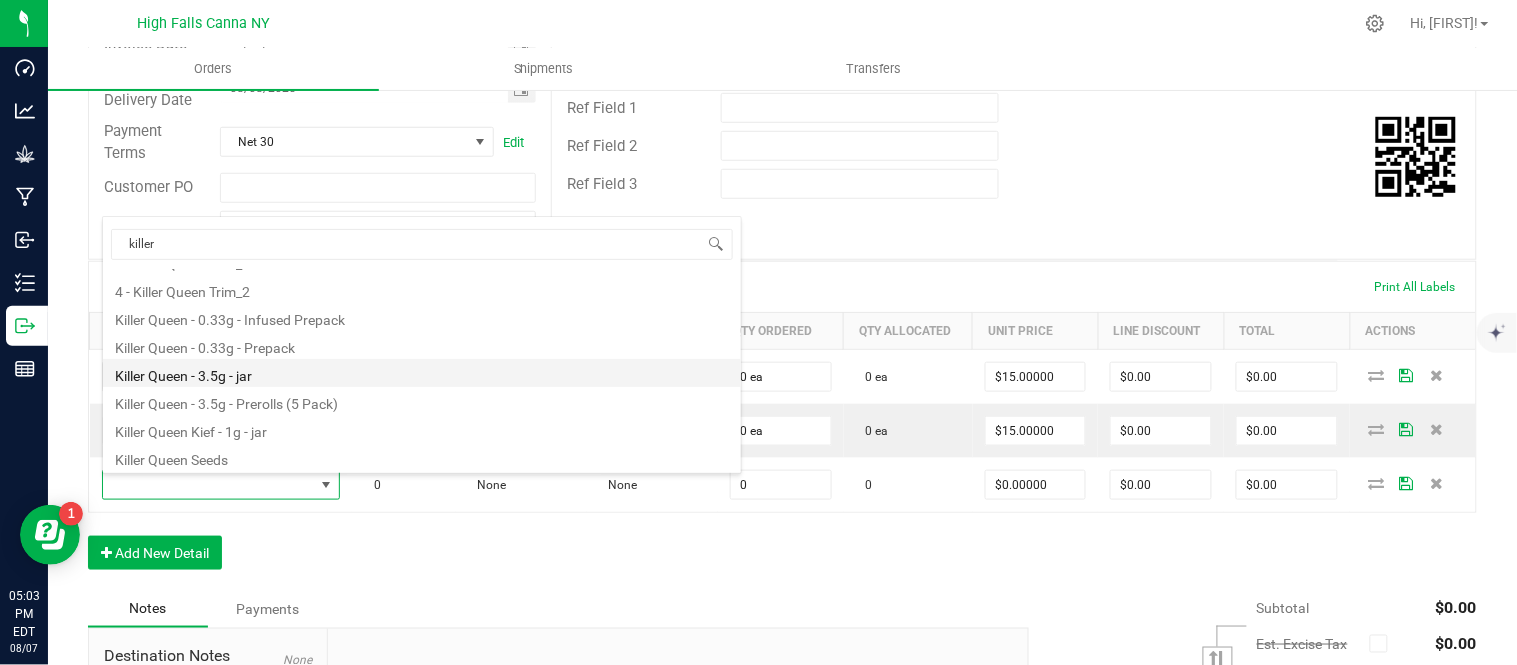 click on "Killer Queen - 3.5g - jar" at bounding box center [422, 373] 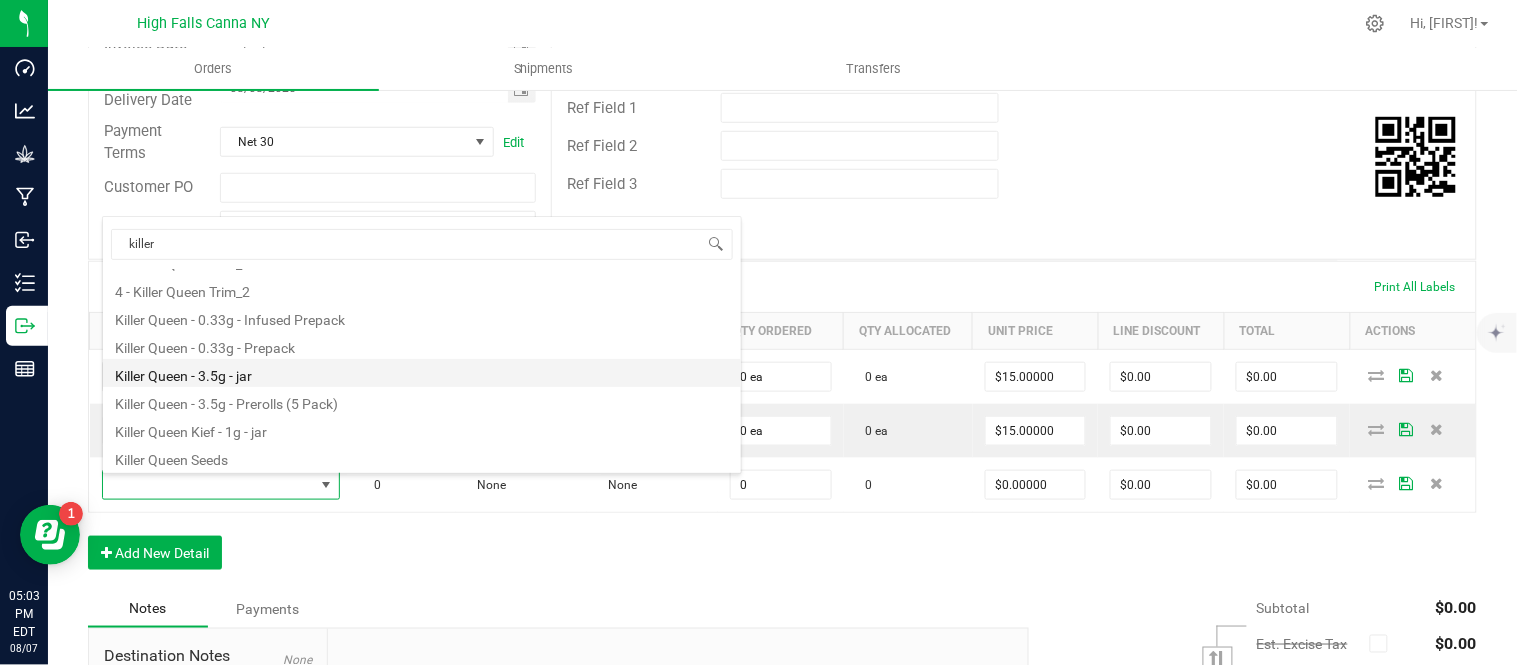 type on "0 ea" 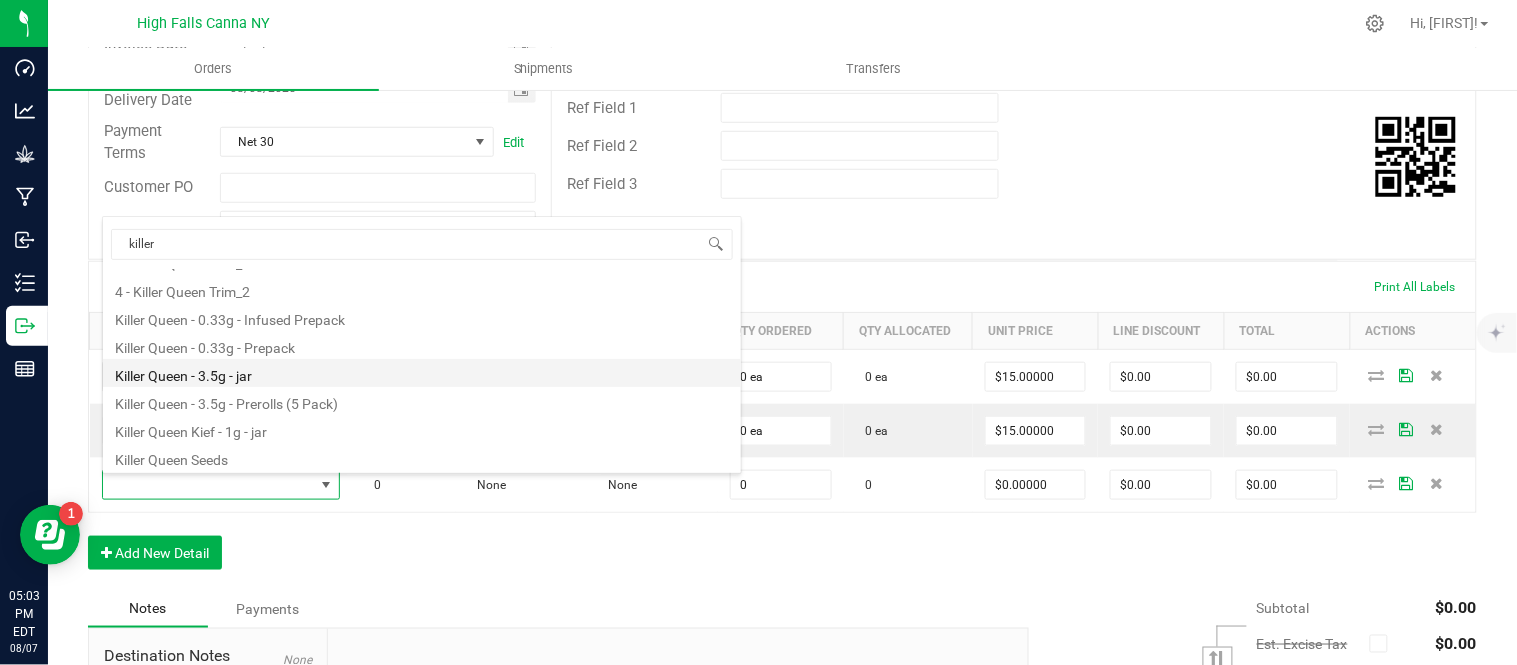 type on "$15.00000" 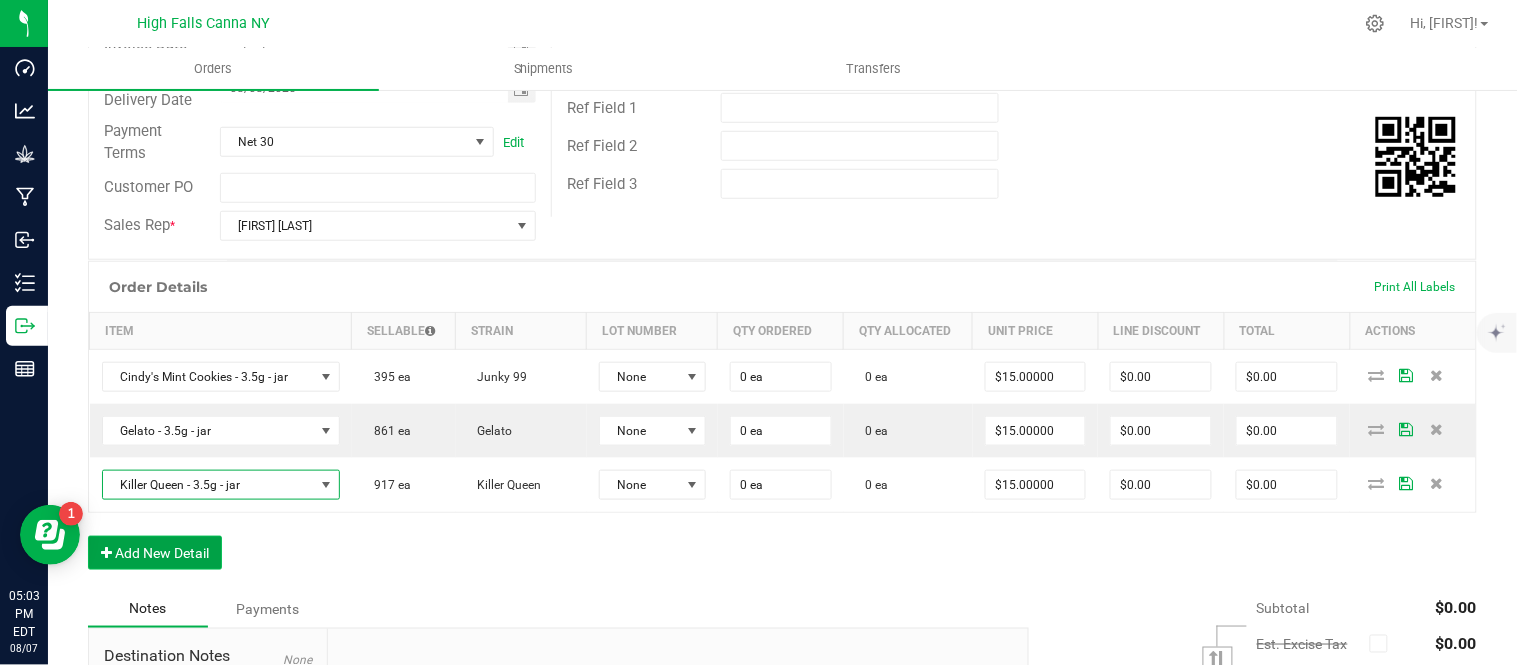 click on "Add New Detail" at bounding box center [155, 553] 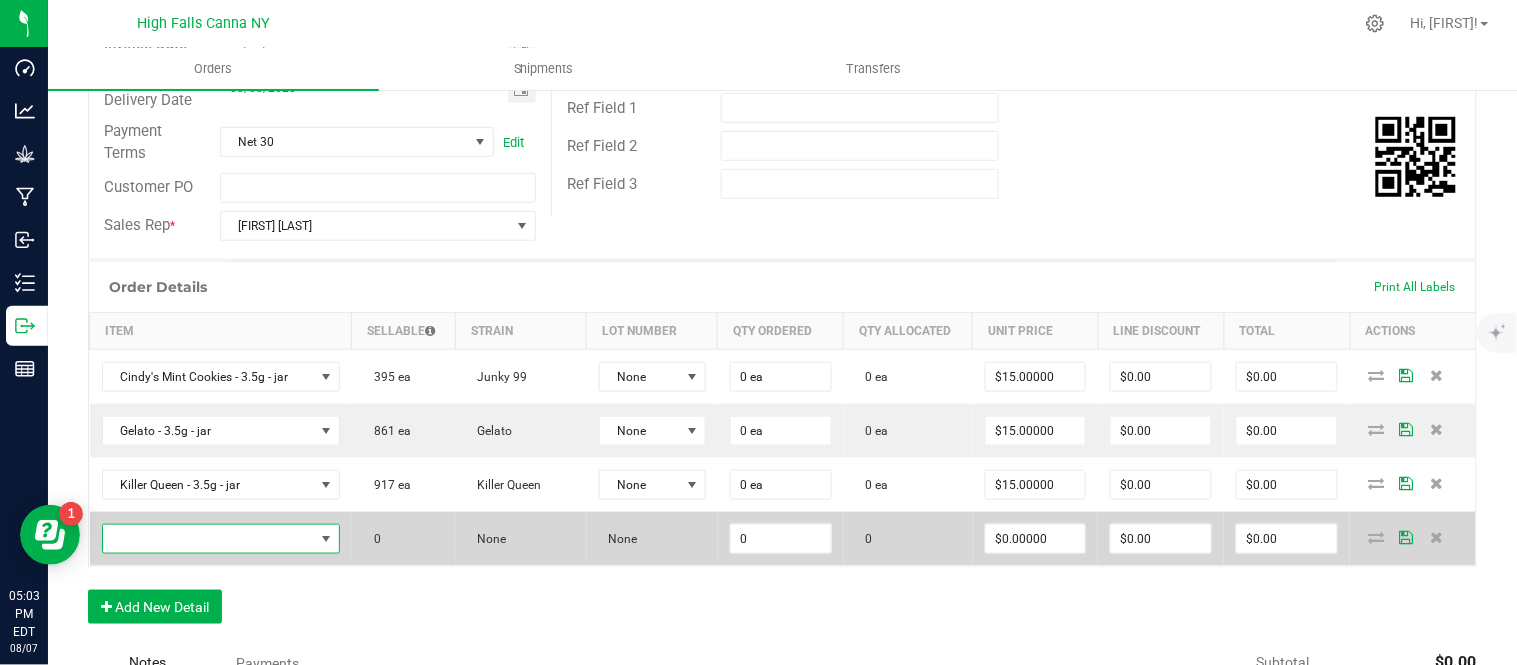 click at bounding box center [208, 539] 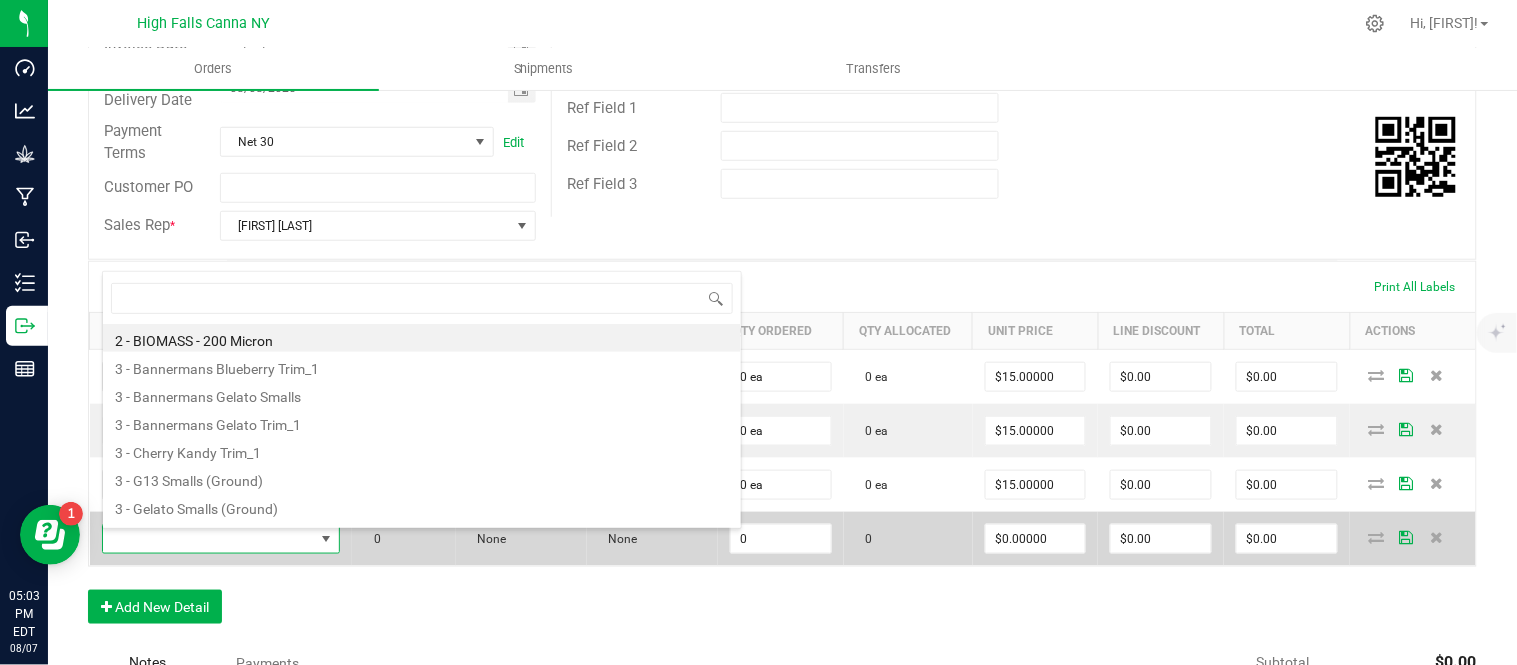 scroll, scrollTop: 99970, scrollLeft: 99763, axis: both 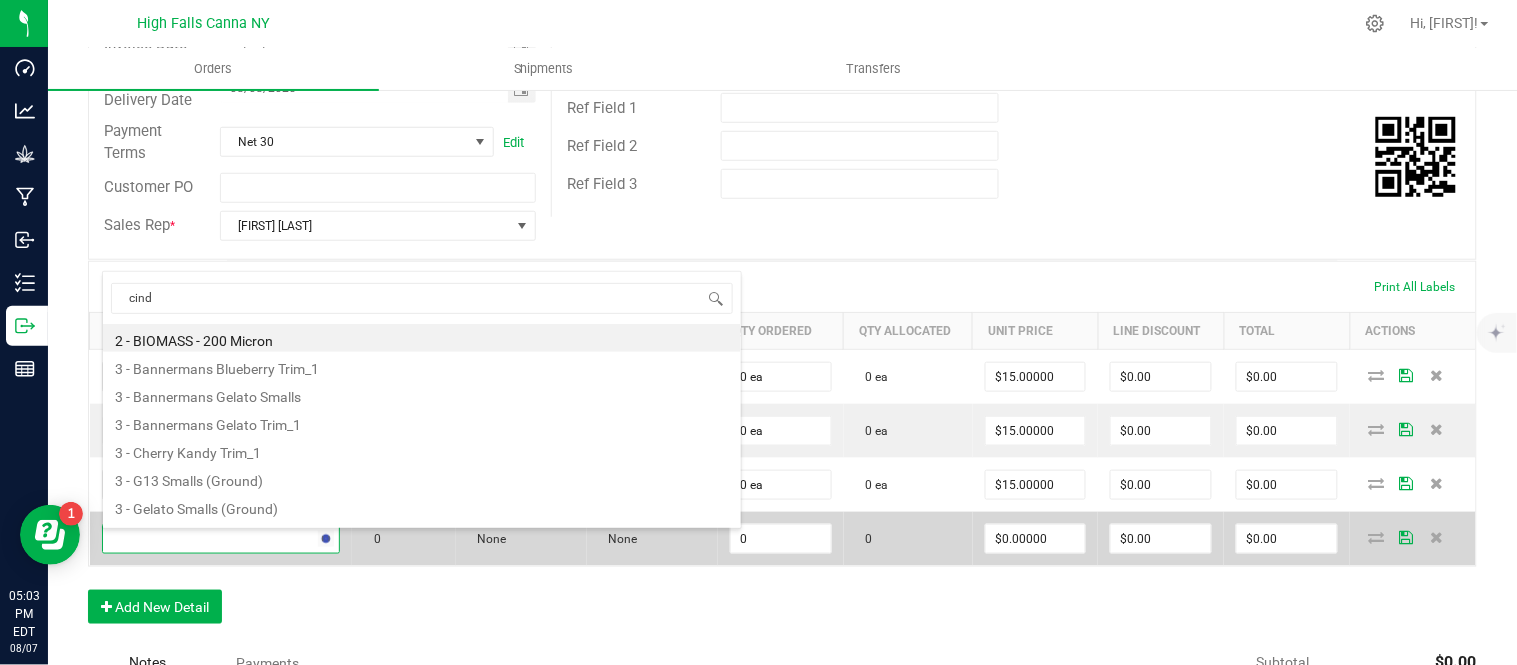 type on "cindy" 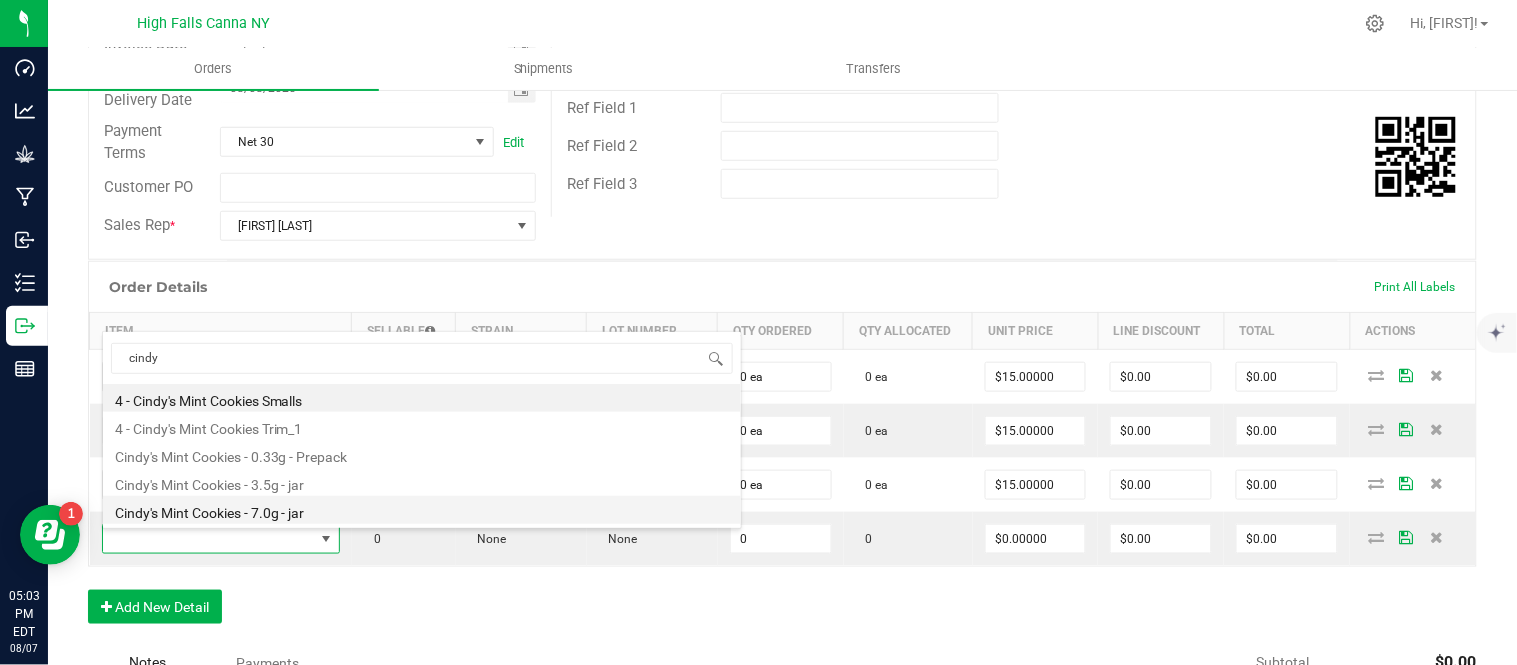 click on "Cindy's Mint Cookies - 7.0g - jar" at bounding box center [422, 510] 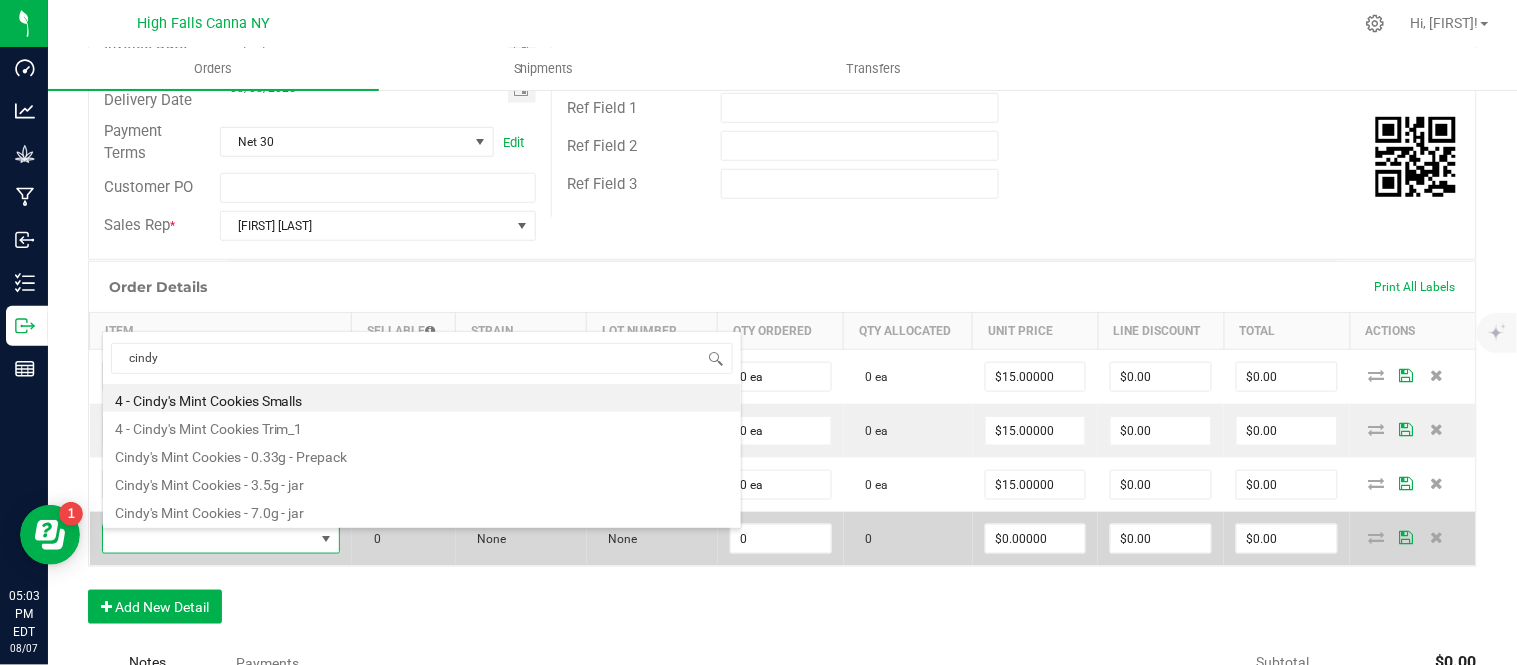 type on "0 ea" 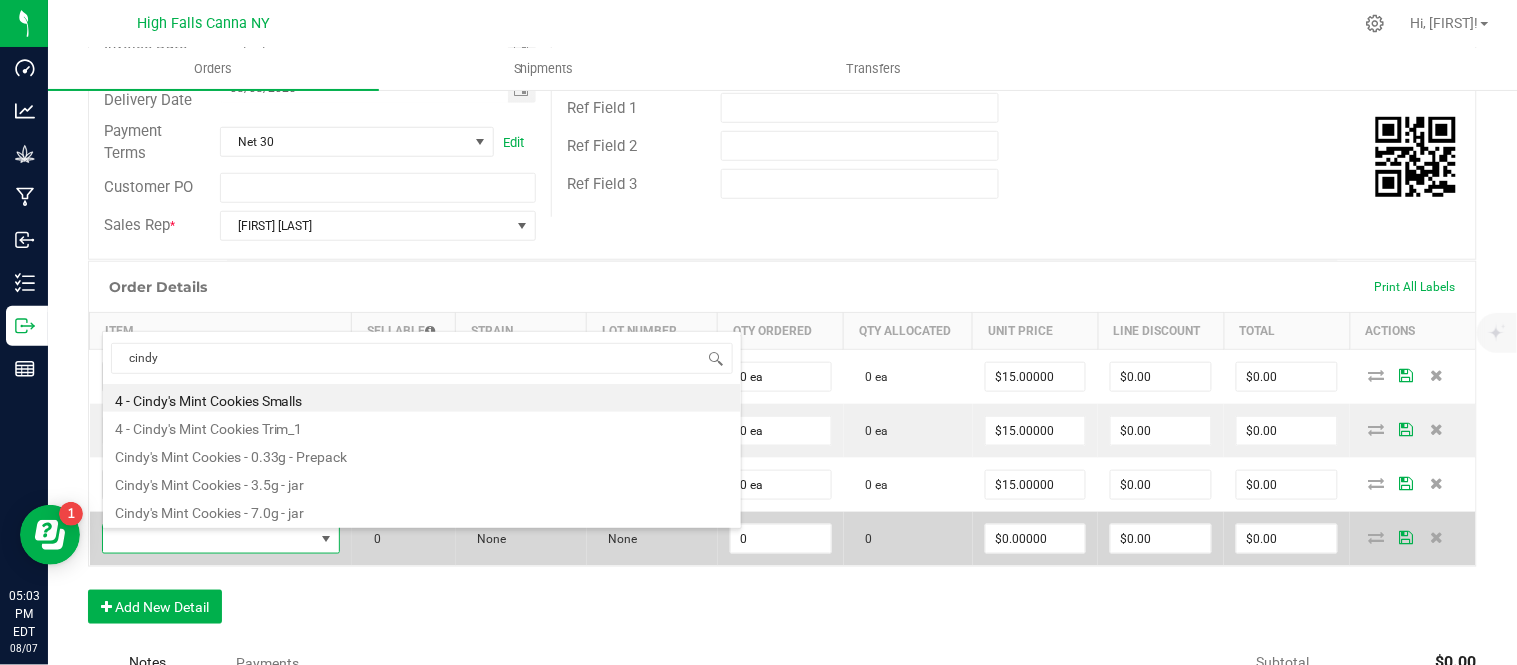 type on "$27.50000" 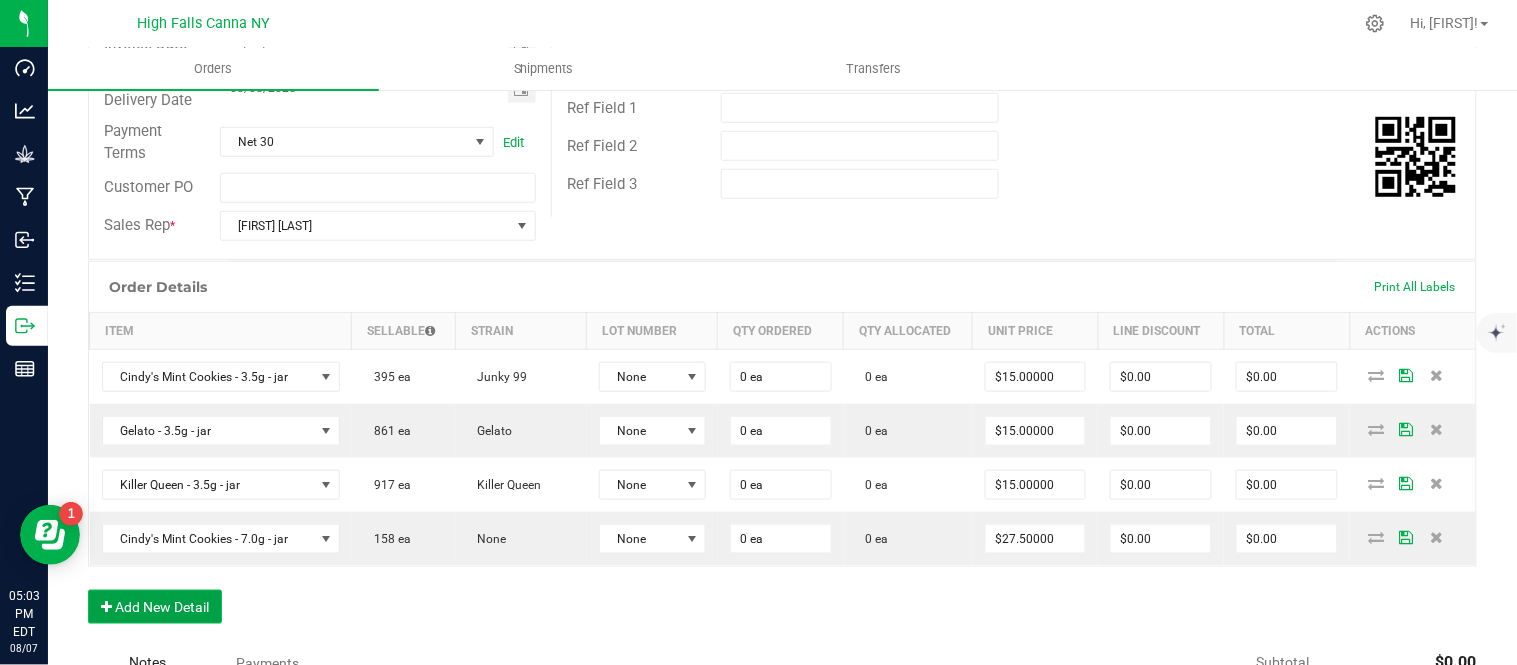 click on "Add New Detail" at bounding box center (155, 607) 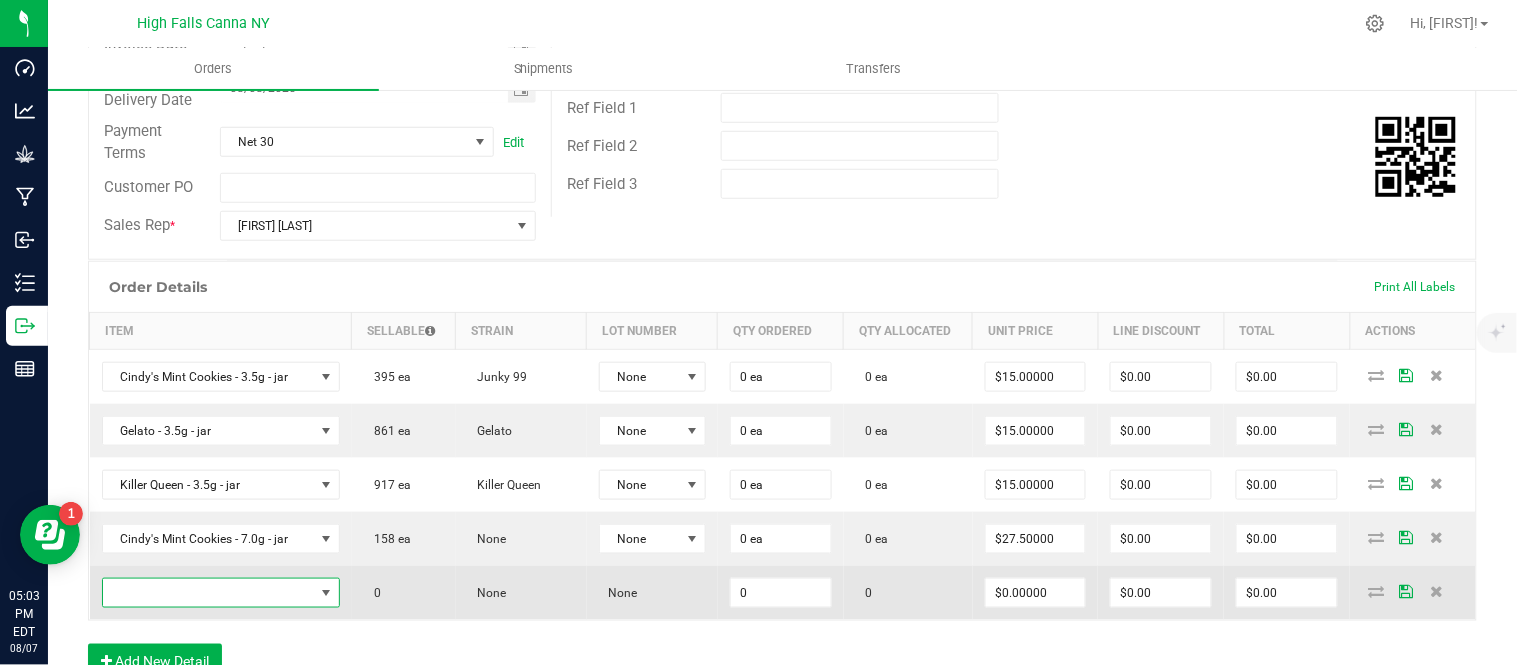 click at bounding box center (208, 593) 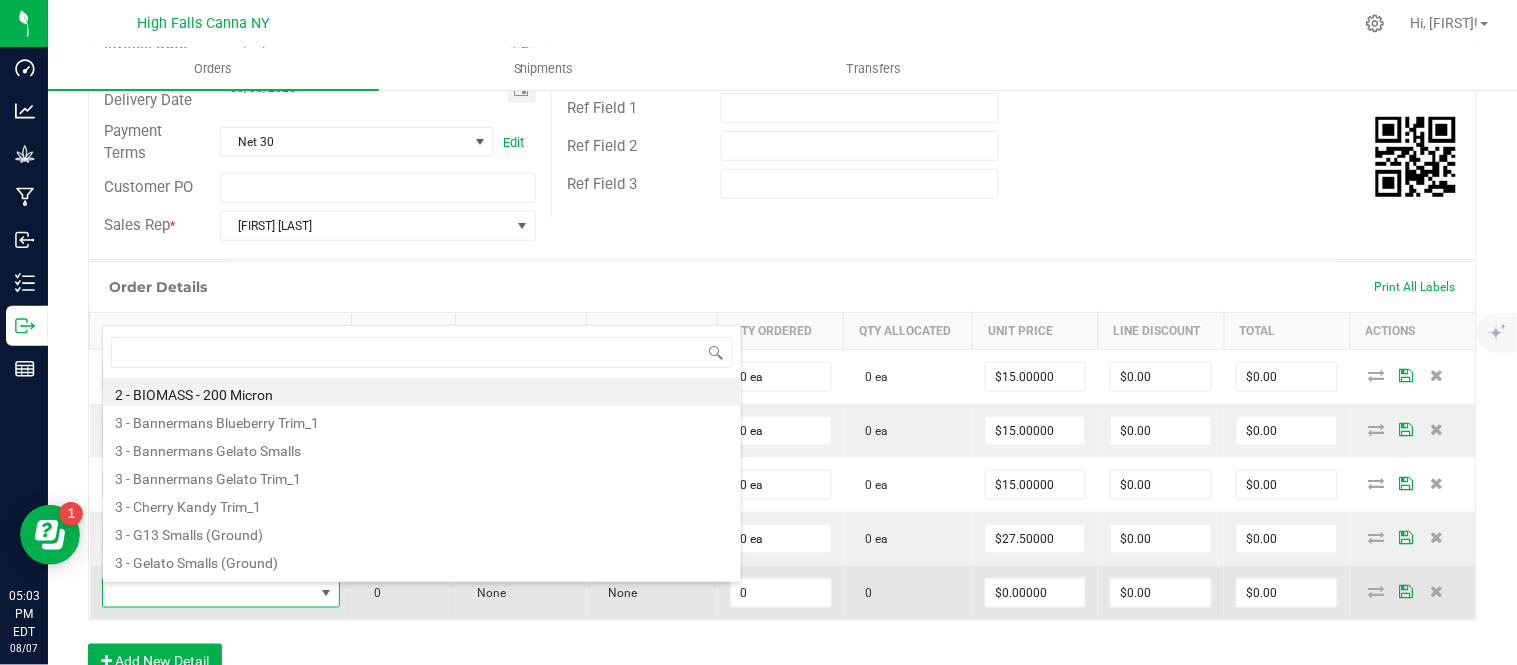 scroll, scrollTop: 99970, scrollLeft: 99763, axis: both 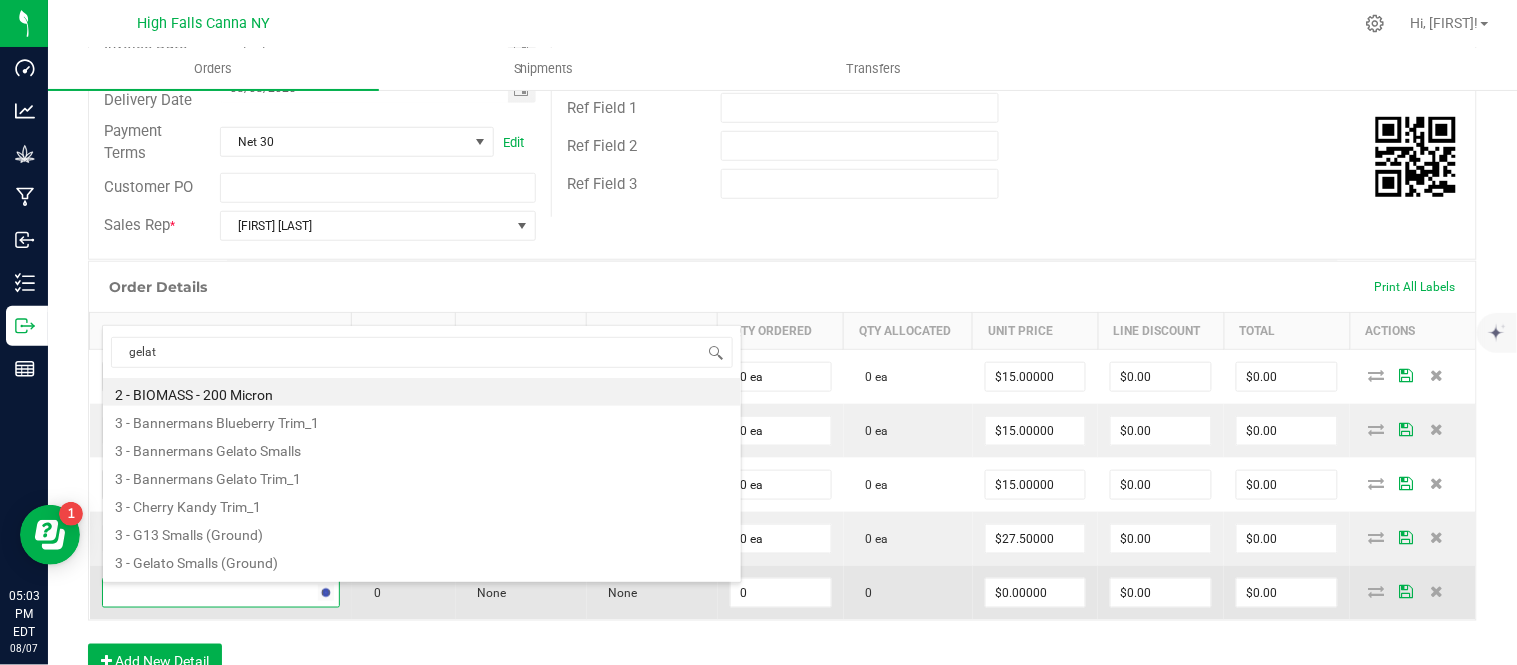 type on "gelato" 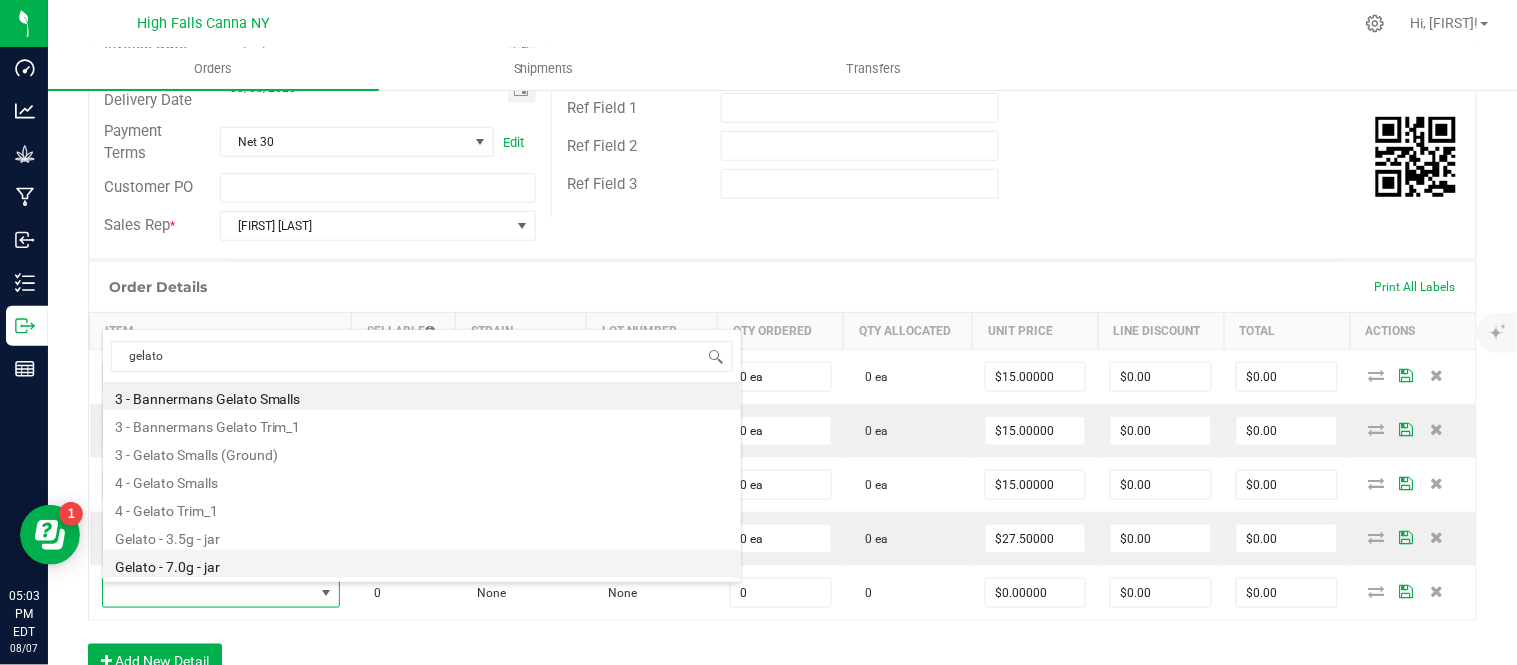 click on "Gelato - 7.0g - jar" at bounding box center (422, 564) 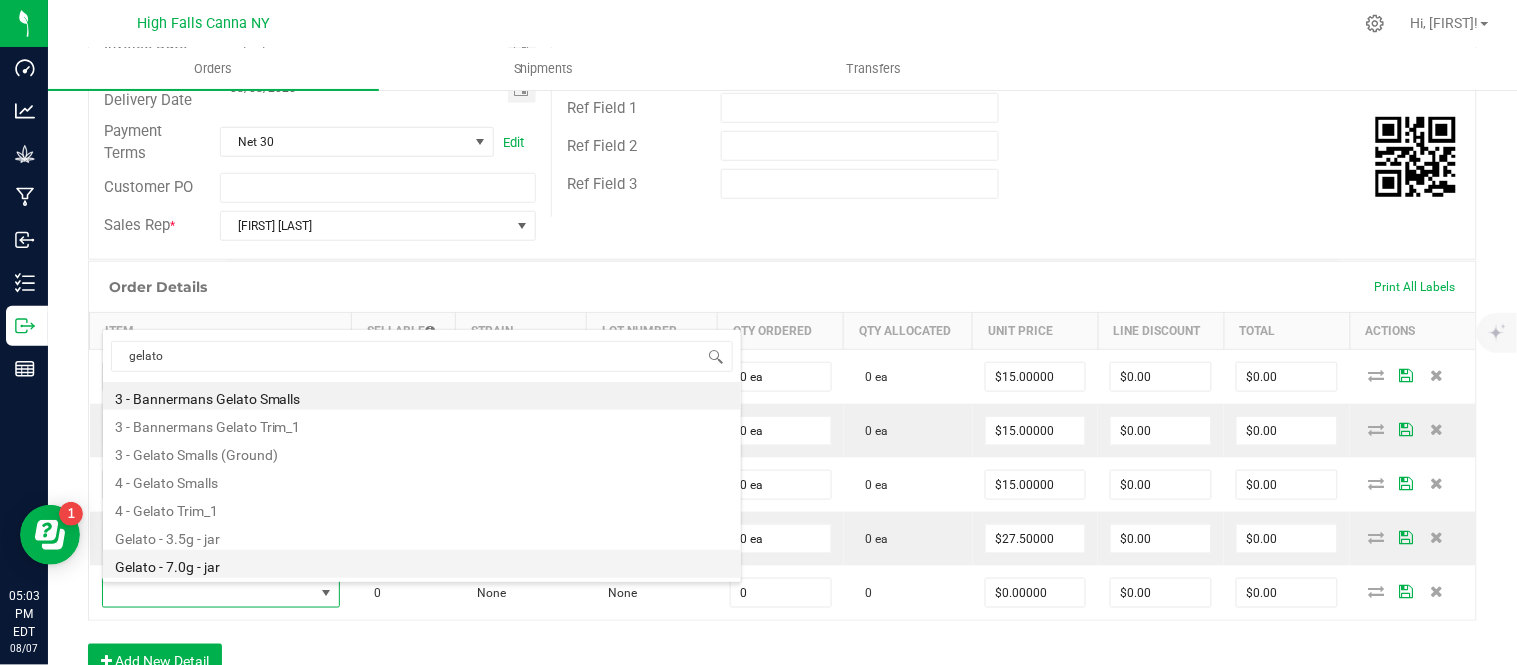 type on "0 ea" 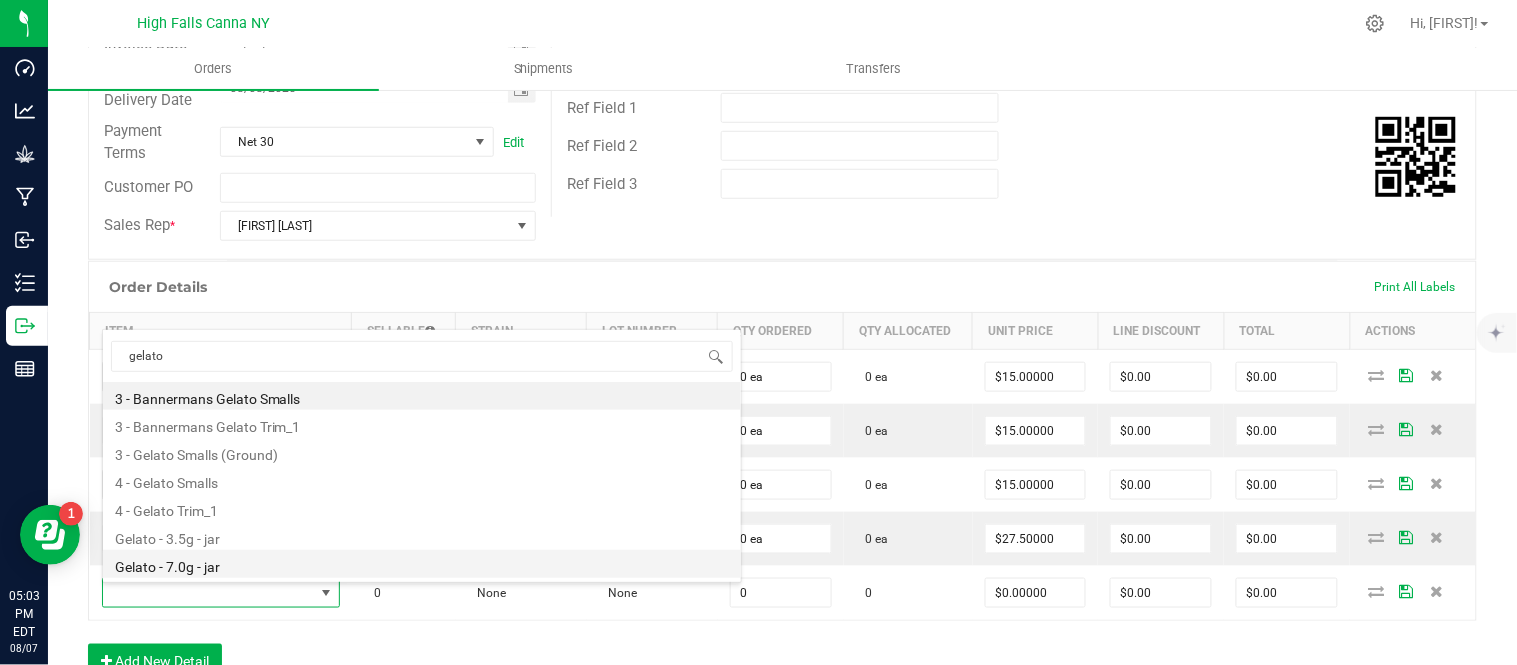 type on "$27.50000" 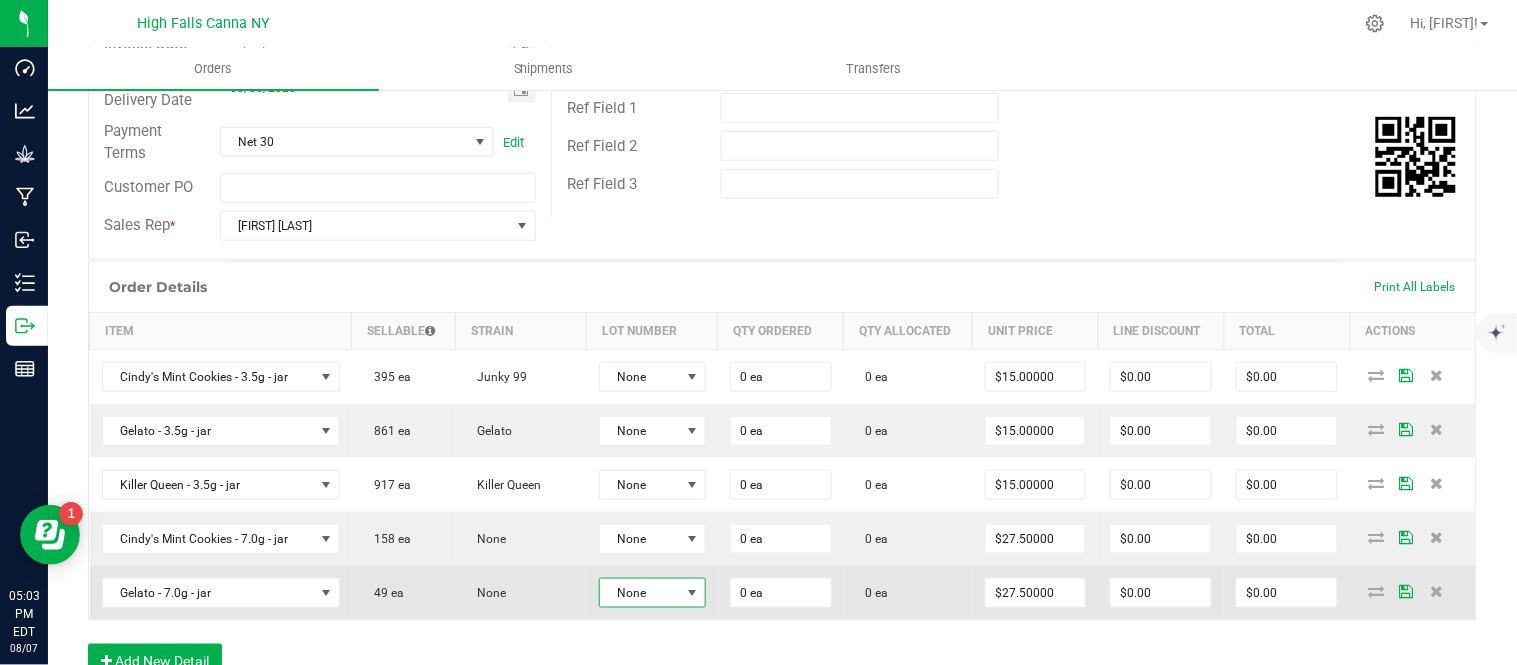 click on "None" at bounding box center (640, 593) 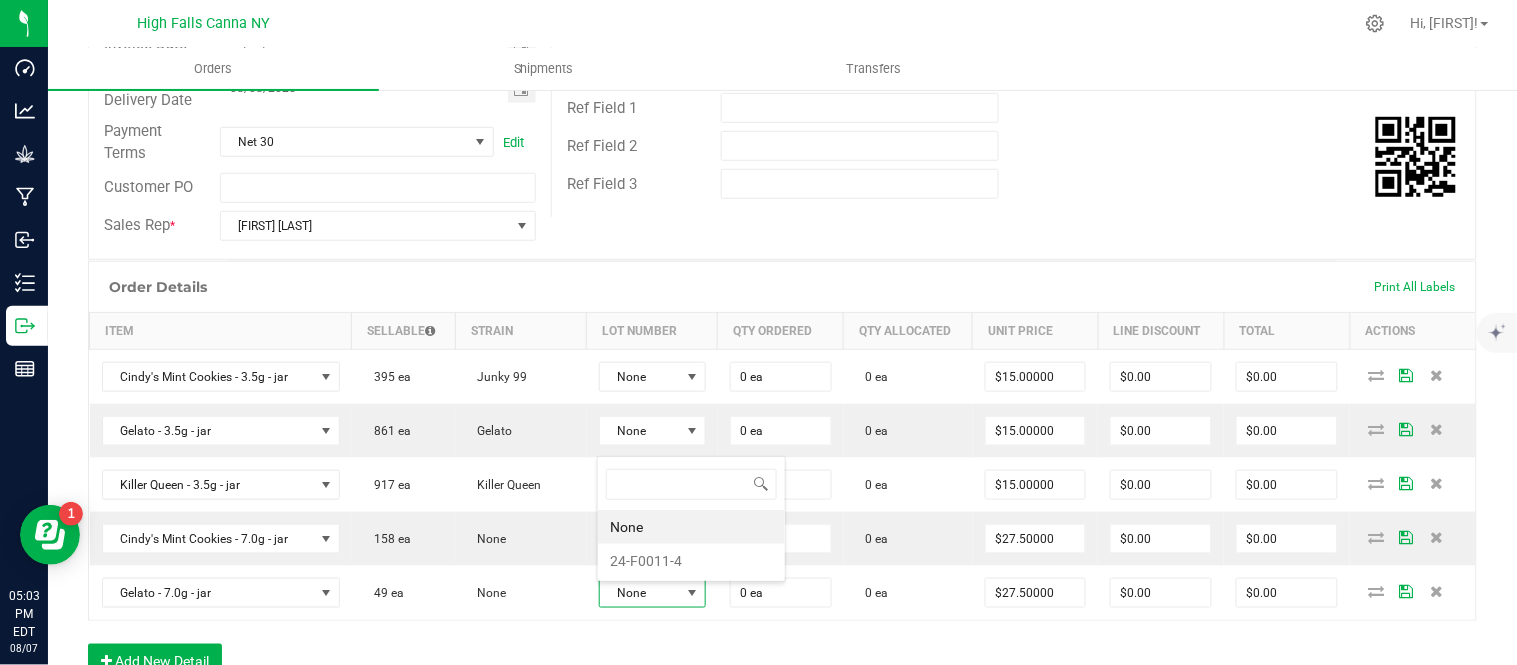 scroll, scrollTop: 99970, scrollLeft: 99896, axis: both 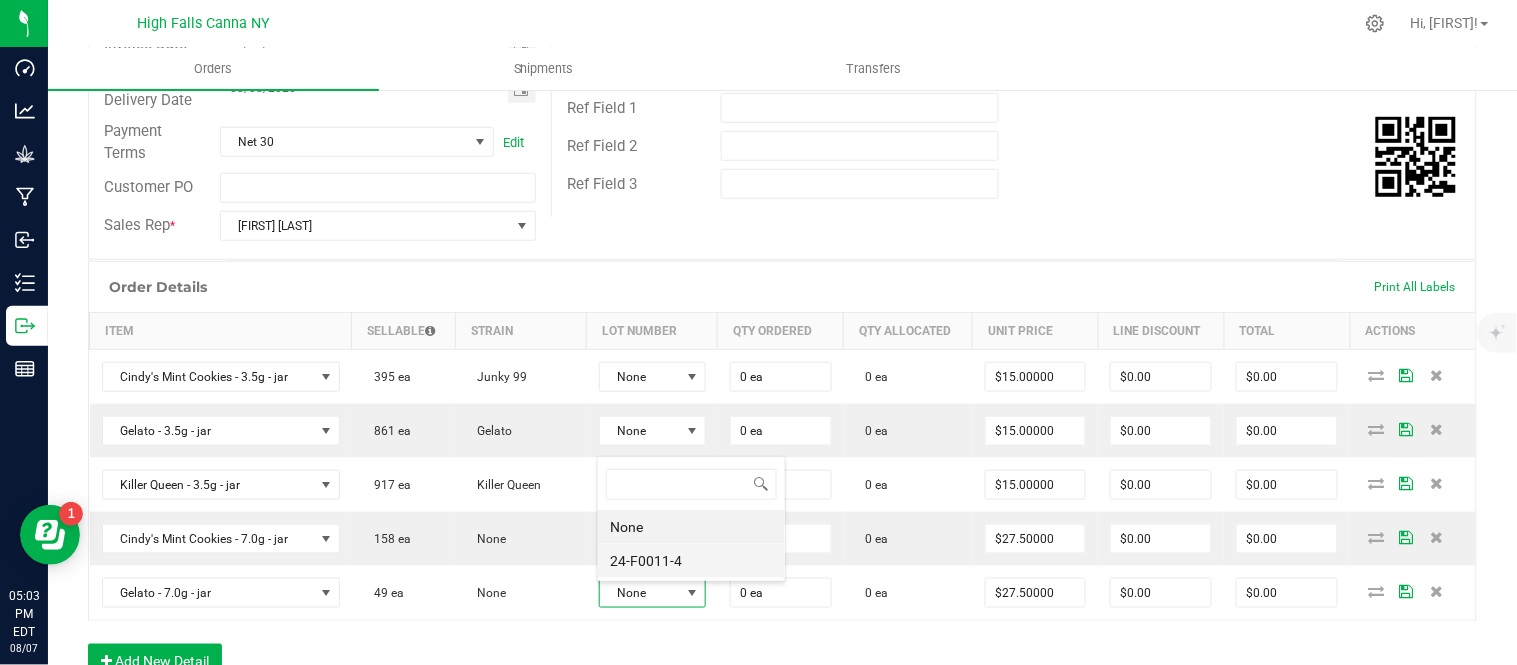 click on "24-F0011-4" at bounding box center [691, 561] 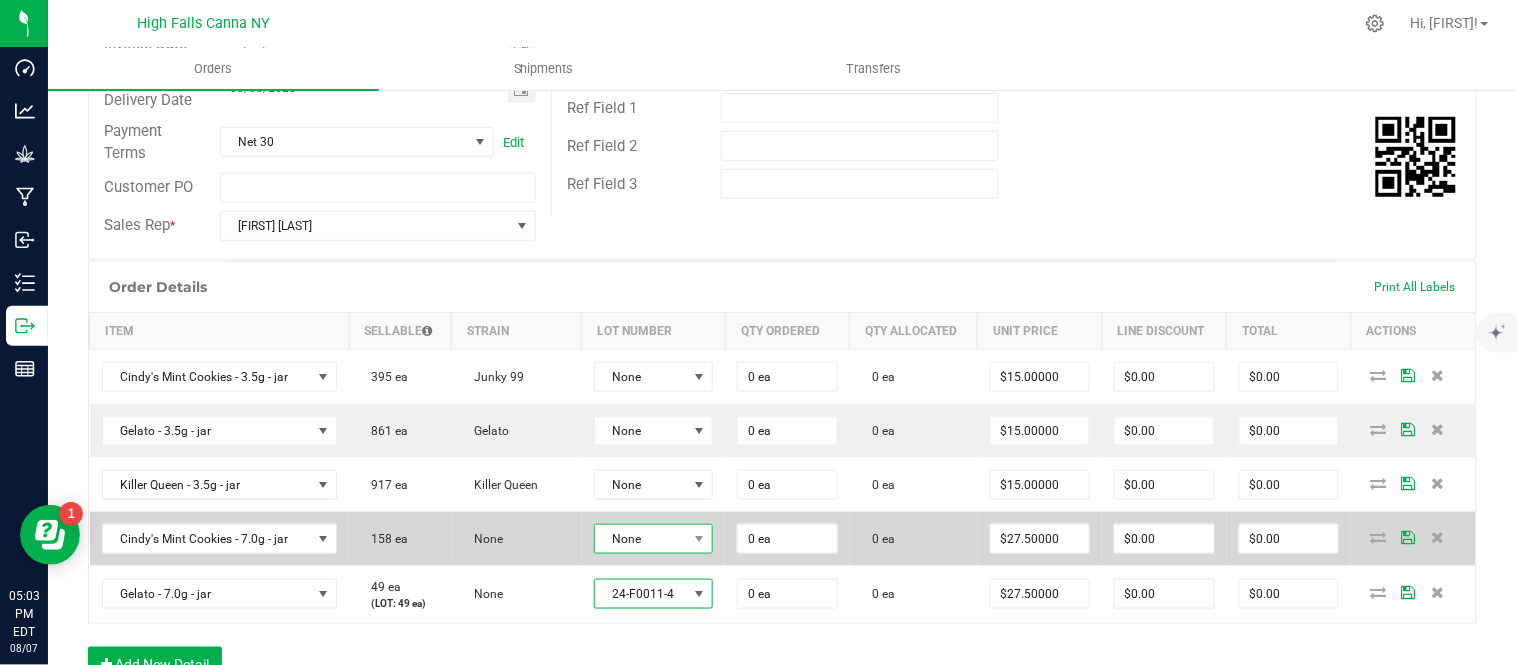 click on "None" at bounding box center [641, 539] 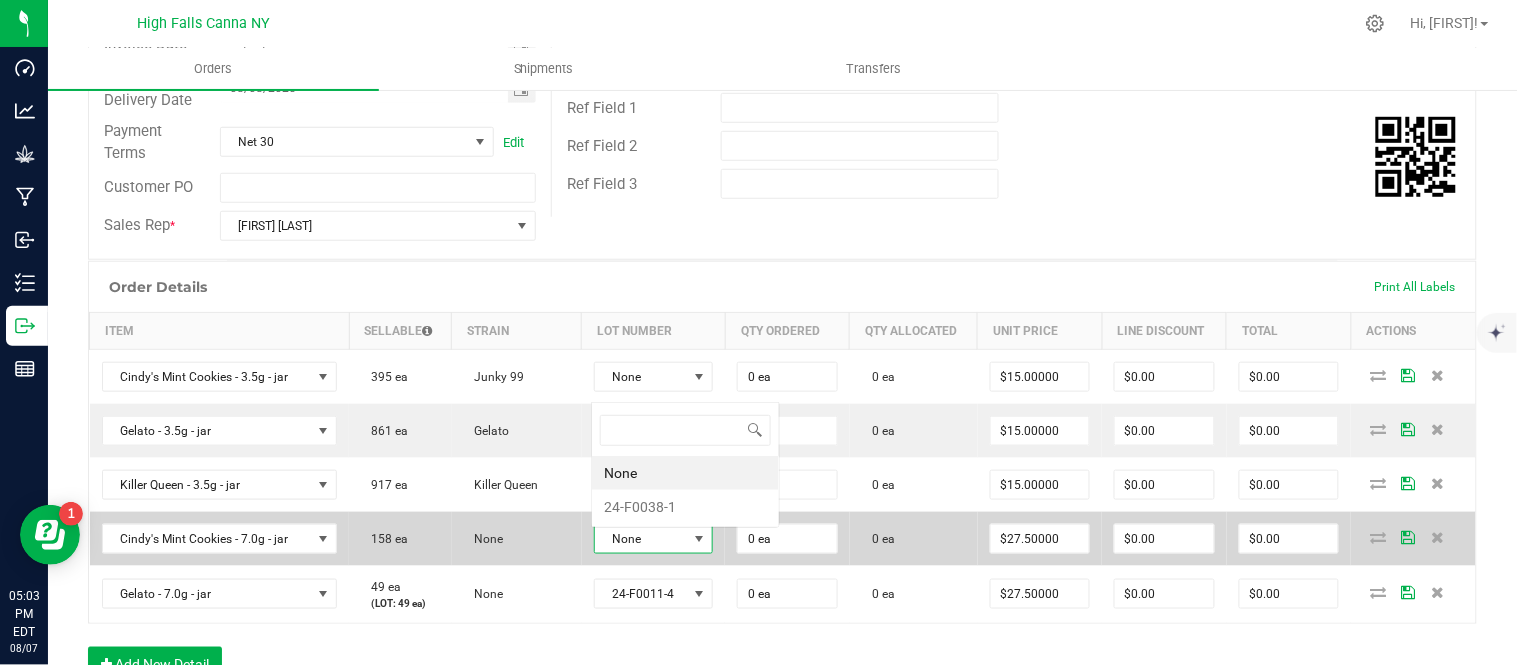 scroll, scrollTop: 0, scrollLeft: 0, axis: both 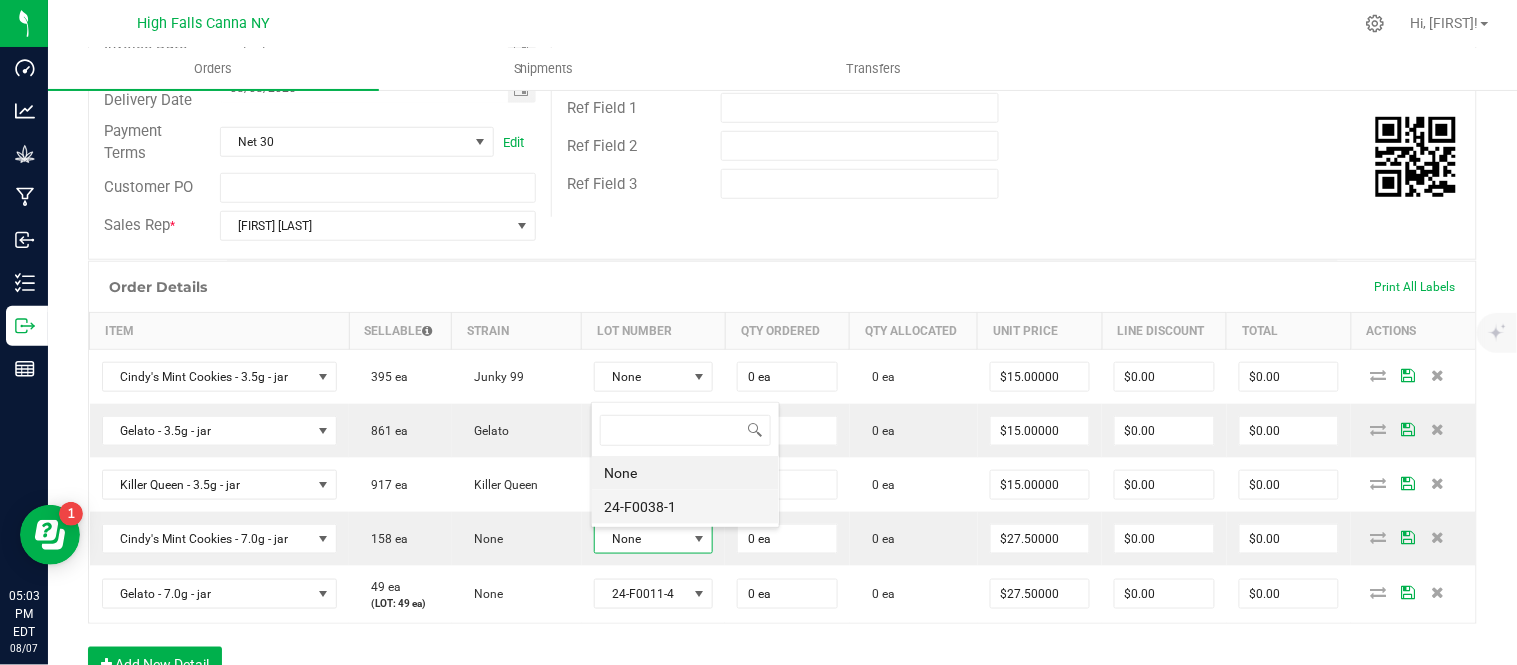 click on "24-F0038-1" at bounding box center (685, 507) 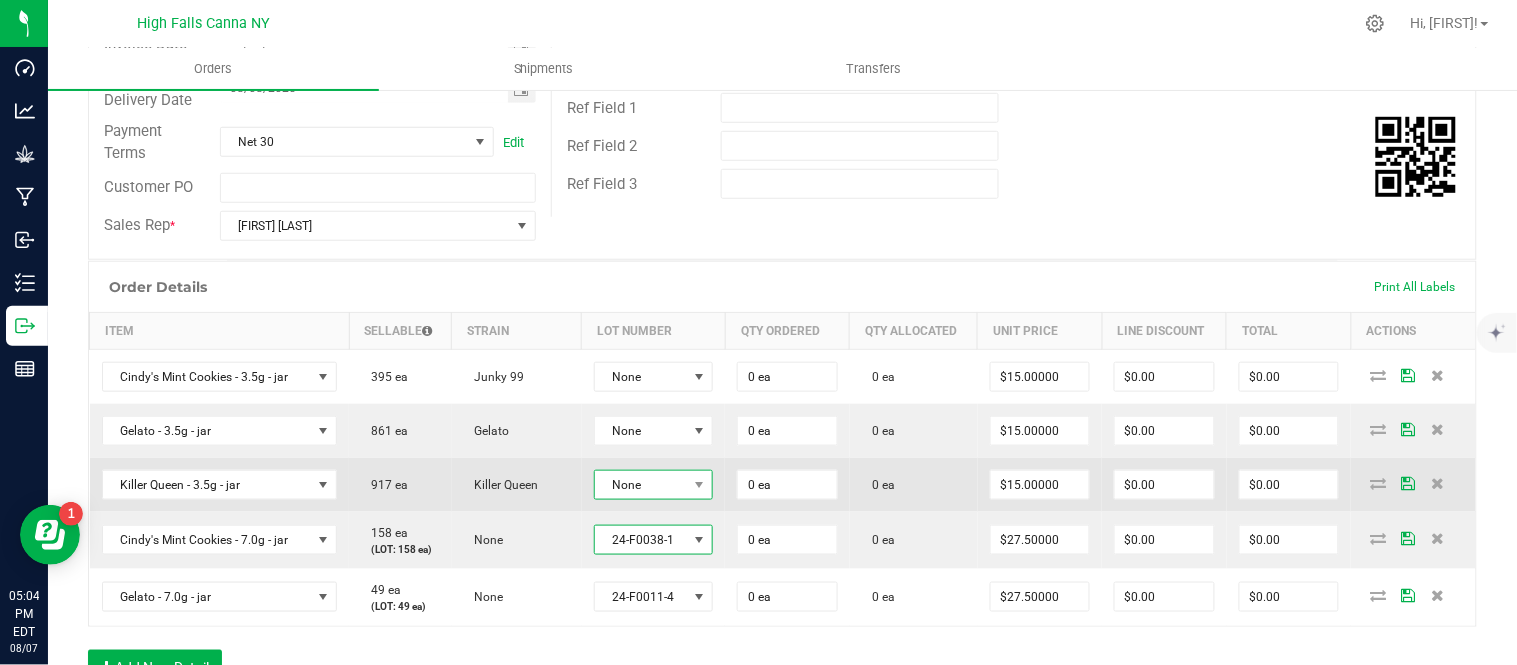 click on "None" at bounding box center [641, 485] 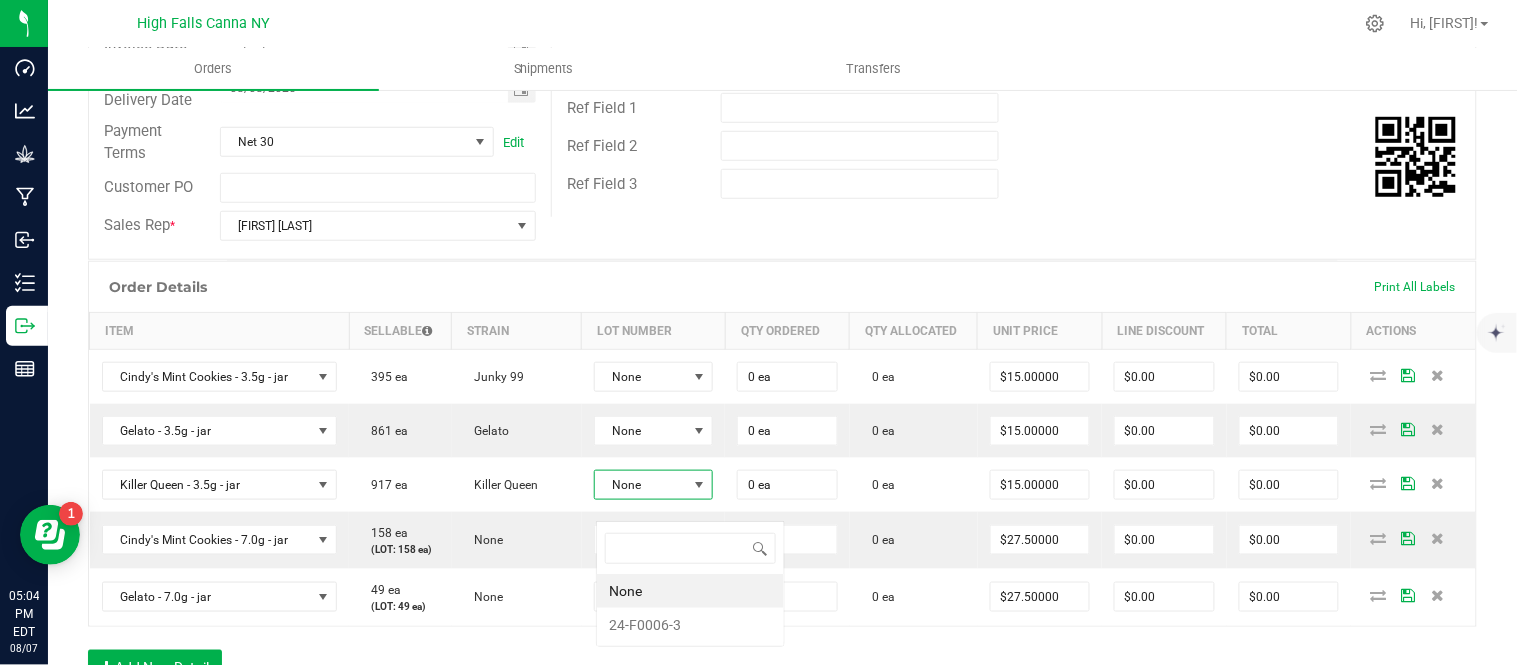 scroll, scrollTop: 99970, scrollLeft: 99882, axis: both 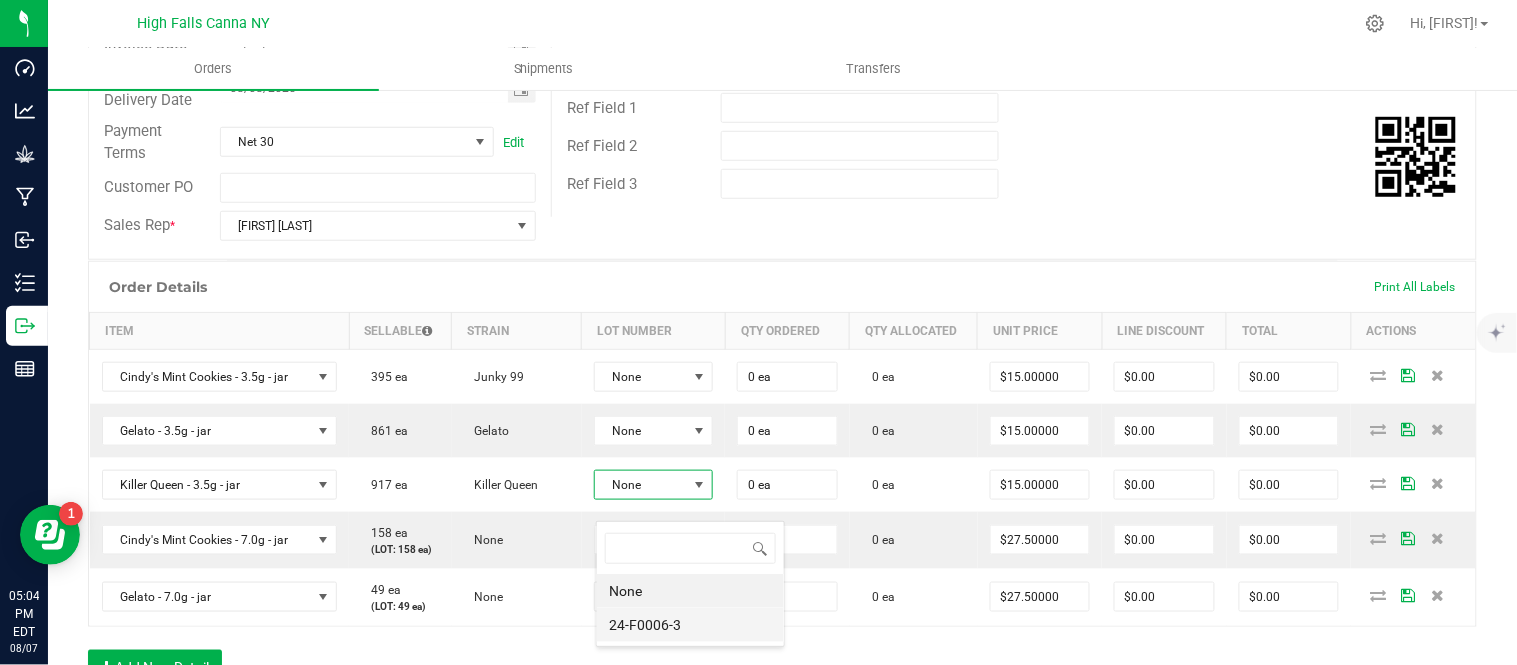 click on "24-F0006-3" at bounding box center (690, 625) 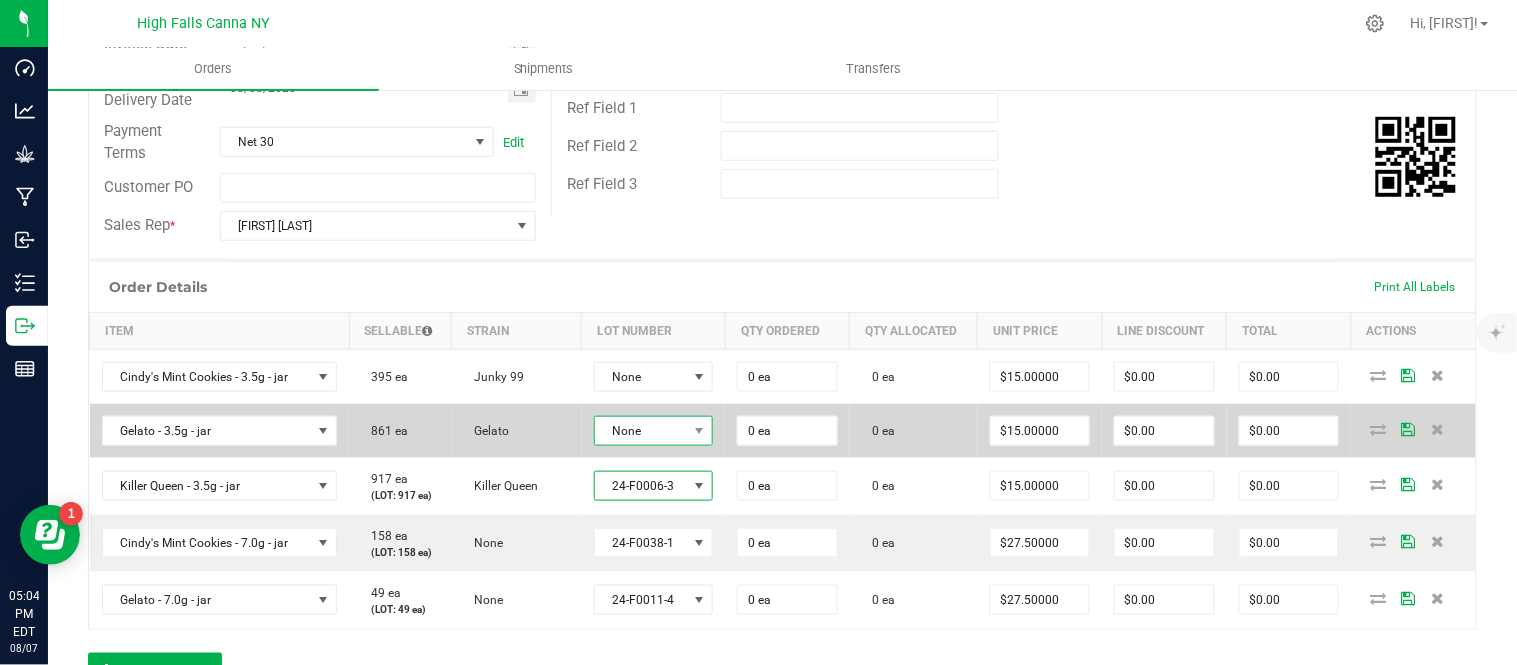 click on "None" at bounding box center [641, 431] 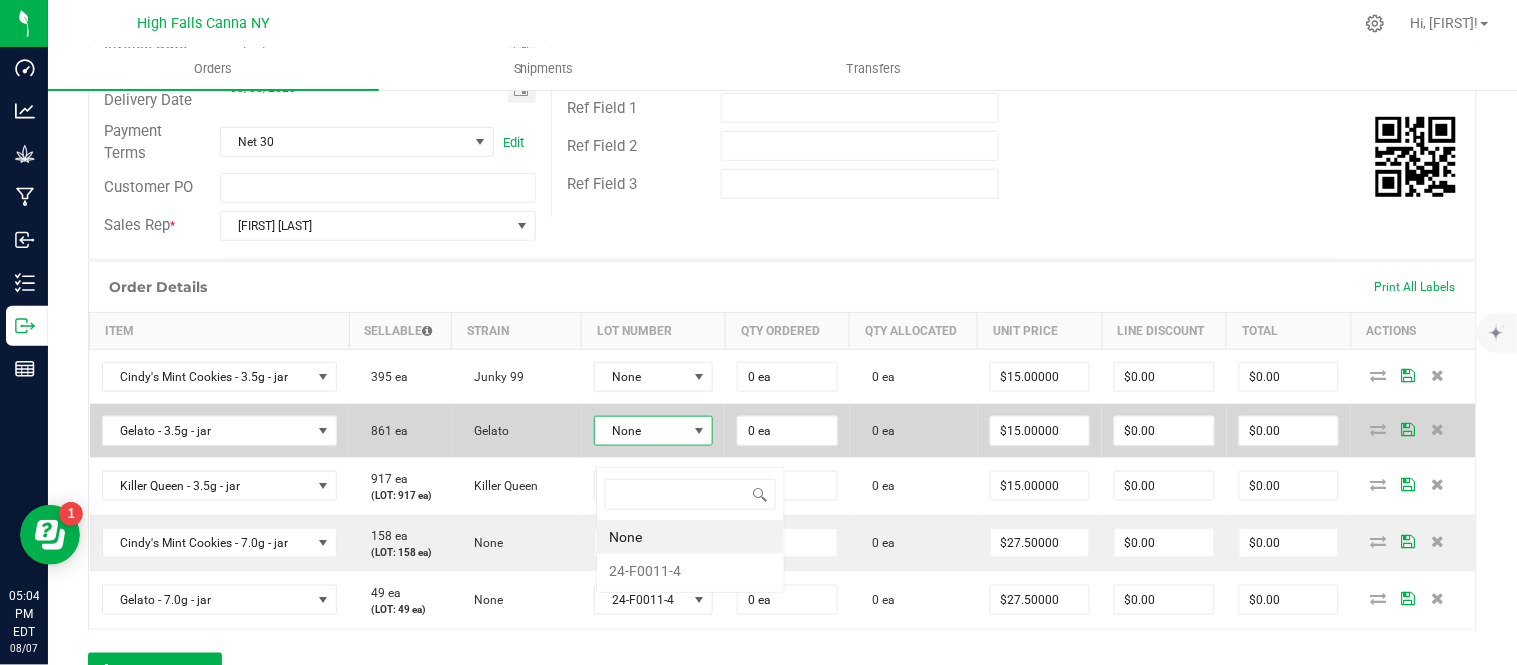 scroll, scrollTop: 99970, scrollLeft: 99882, axis: both 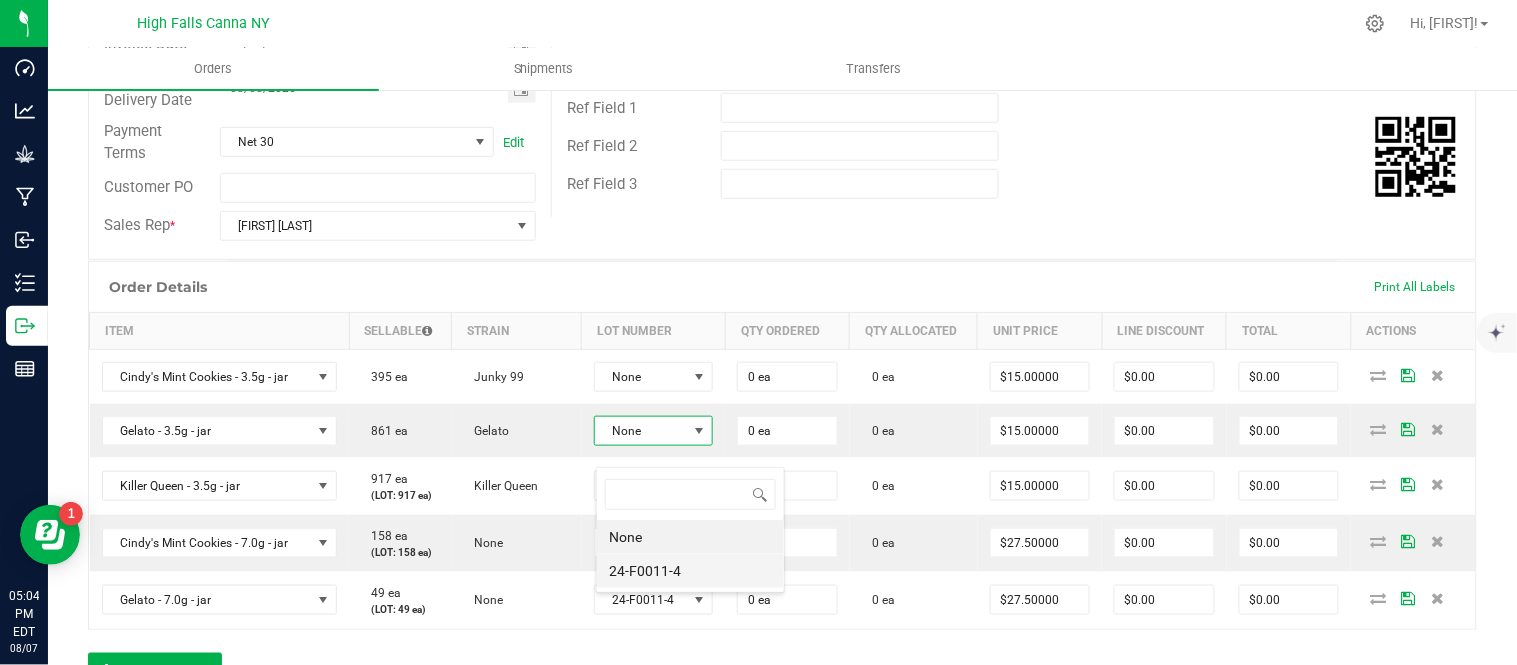 click on "24-F0011-4" at bounding box center (690, 571) 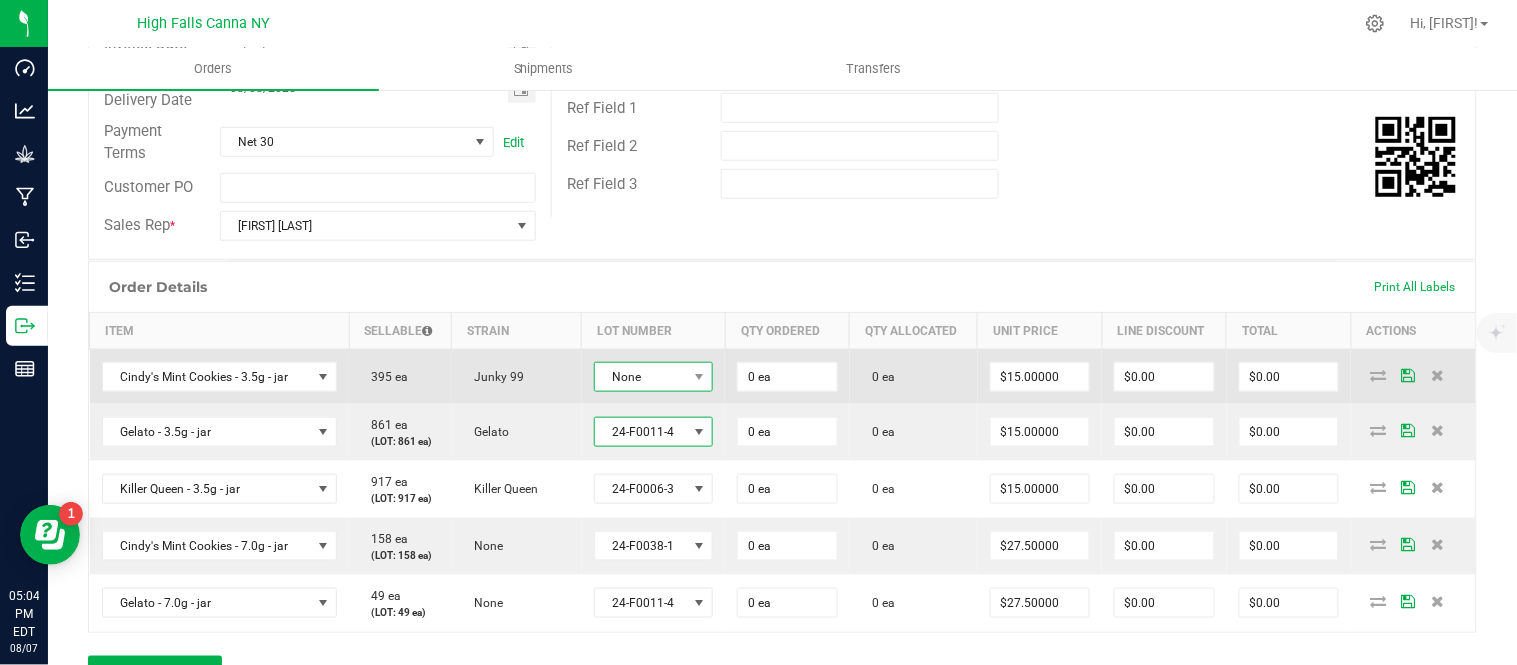 click on "None" at bounding box center [641, 377] 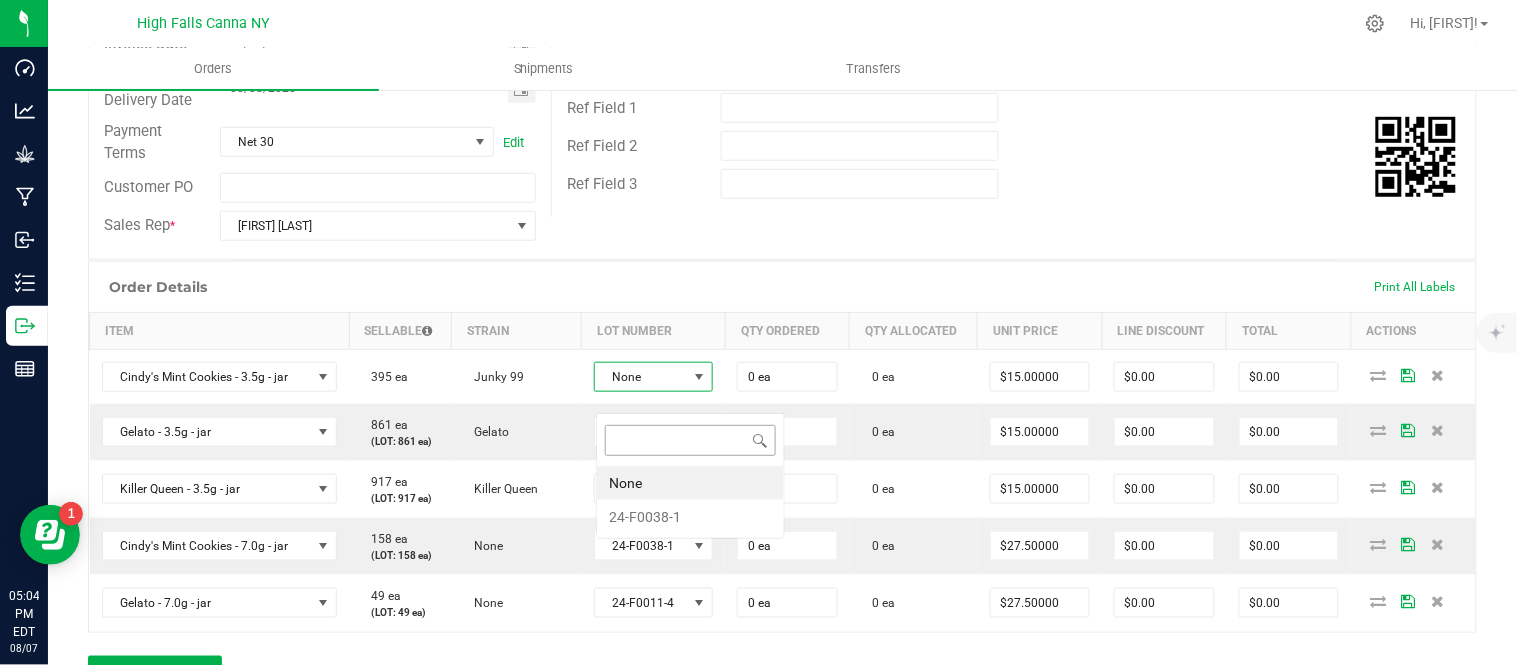 scroll, scrollTop: 99970, scrollLeft: 99882, axis: both 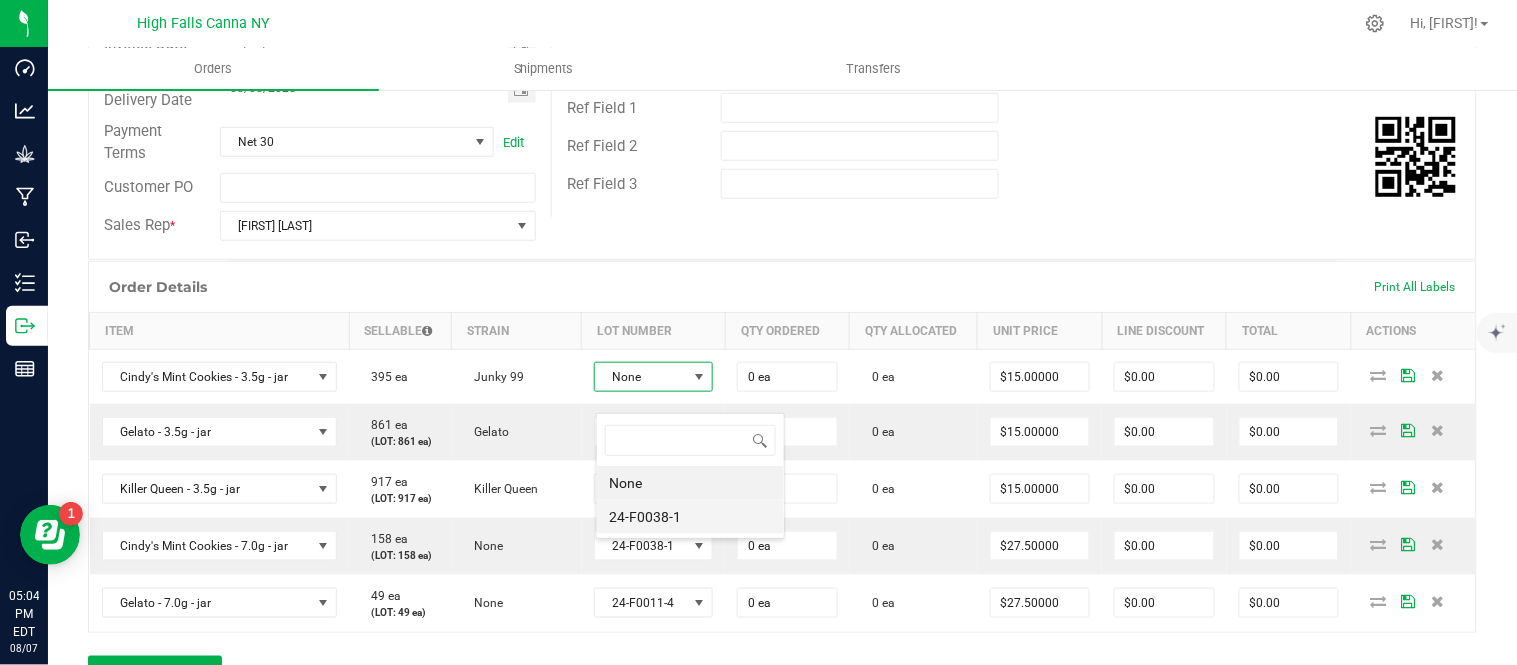 click on "24-F0038-1" at bounding box center (690, 517) 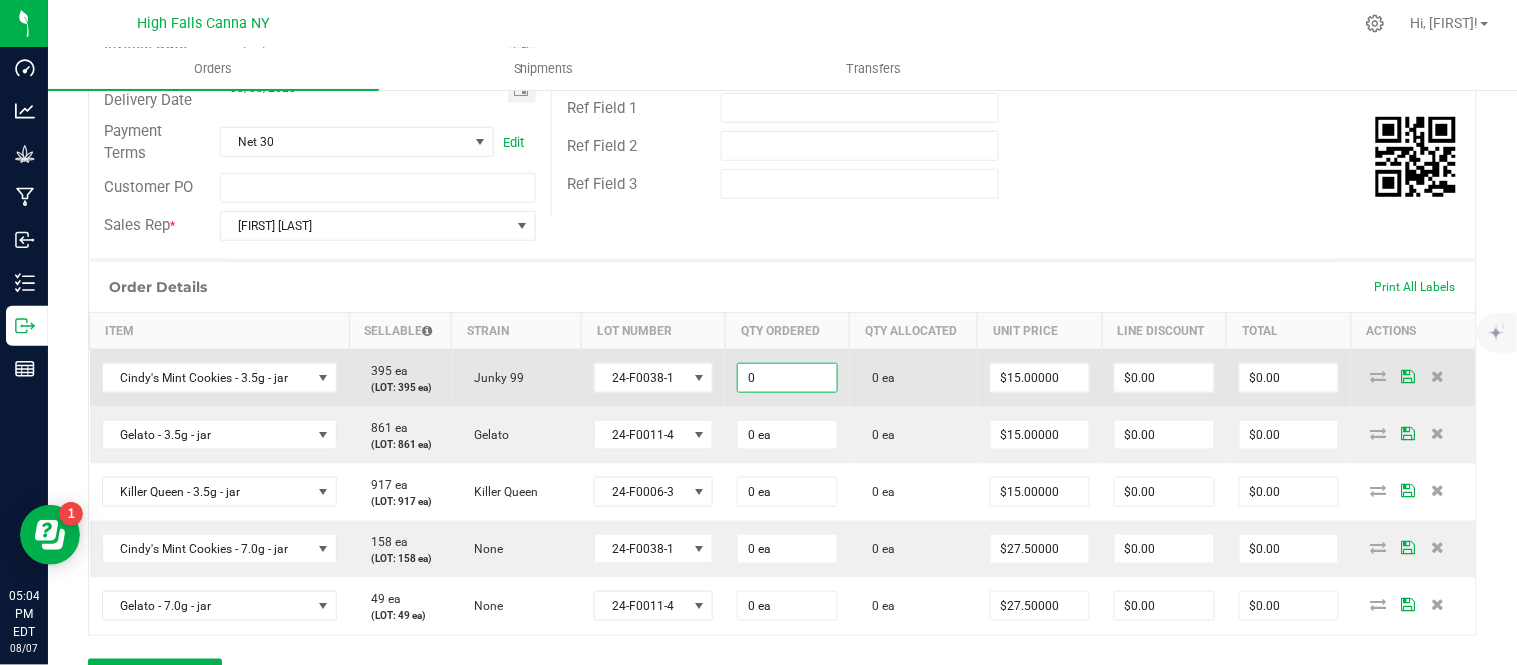 click on "0" at bounding box center [787, 378] 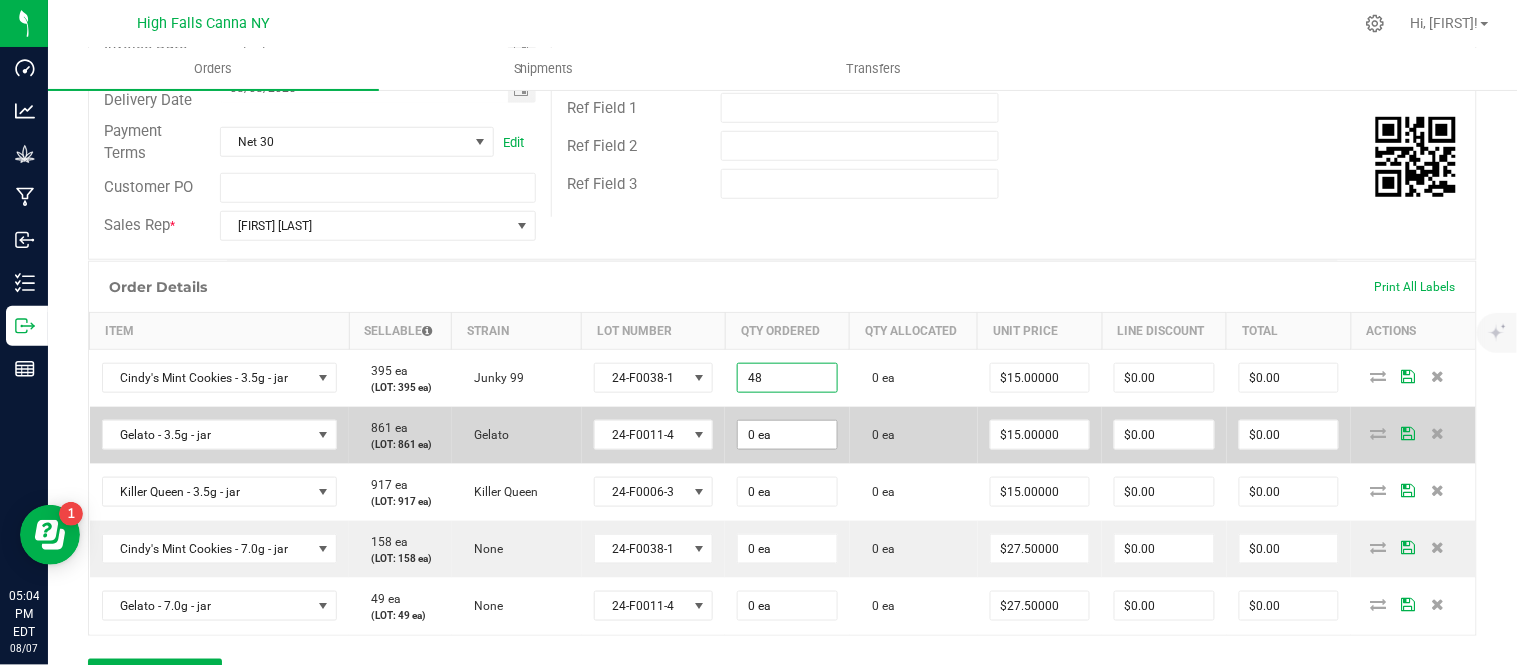 type on "48 ea" 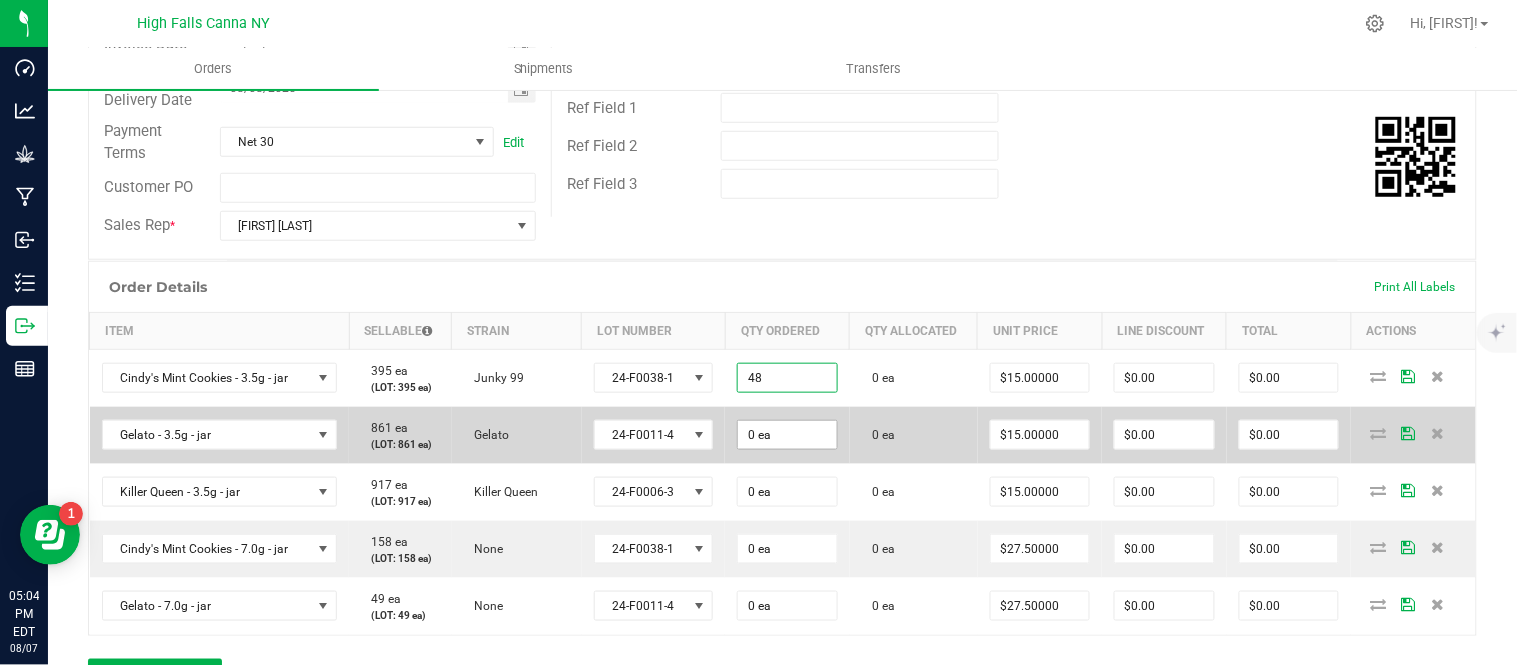 type on "$720.00" 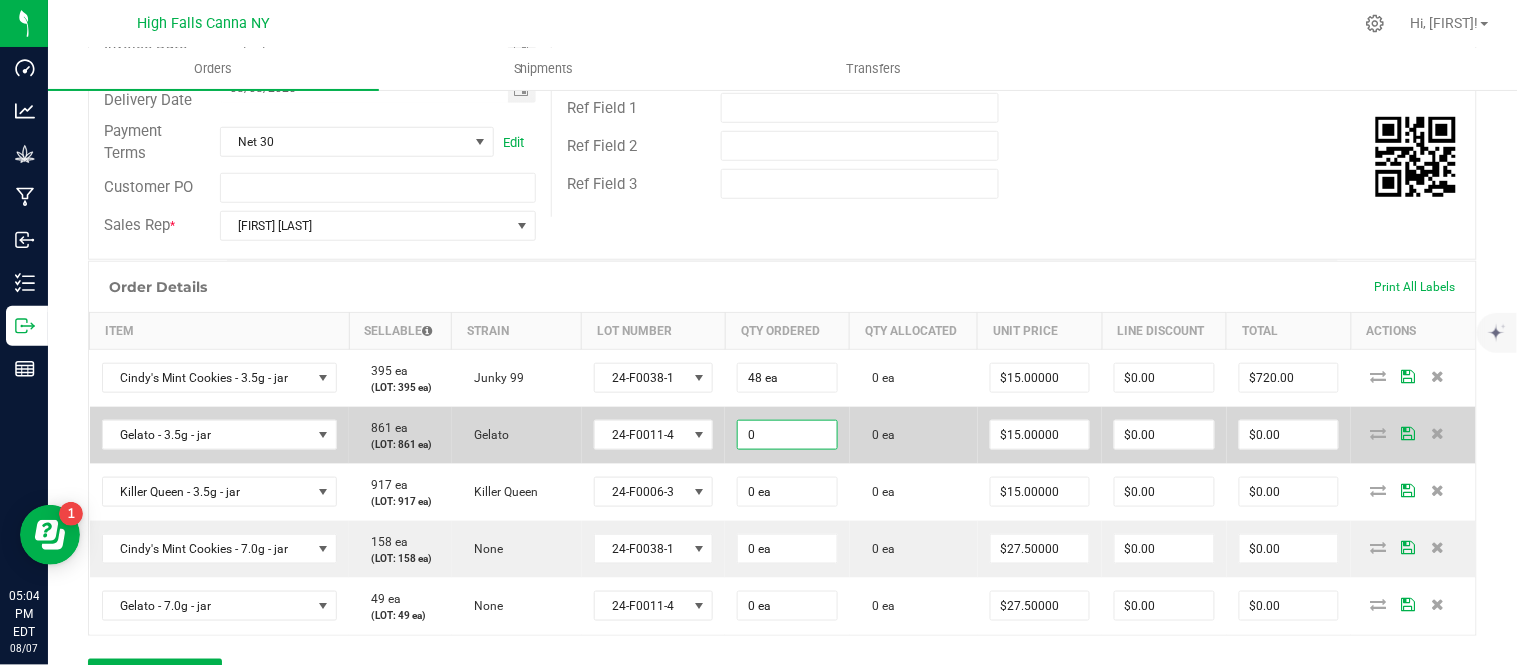 click on "0" at bounding box center [787, 435] 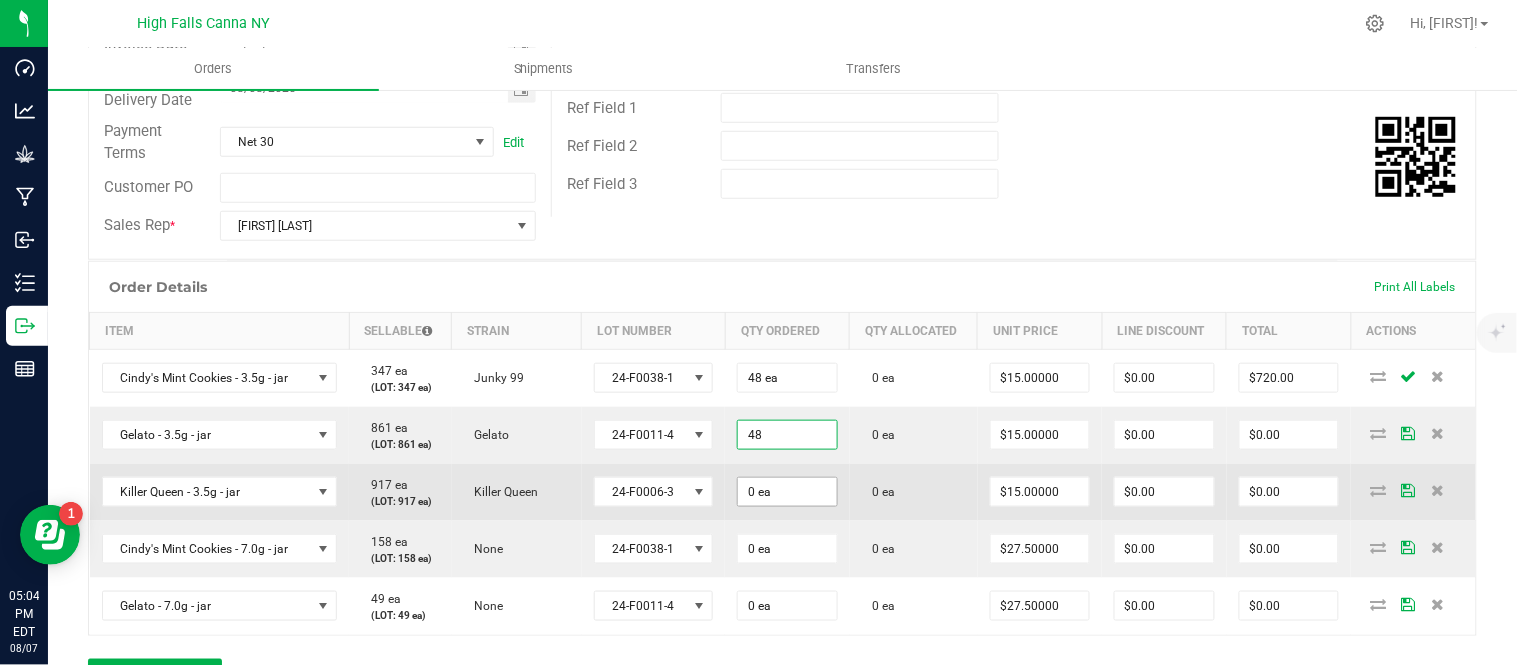 type on "48 ea" 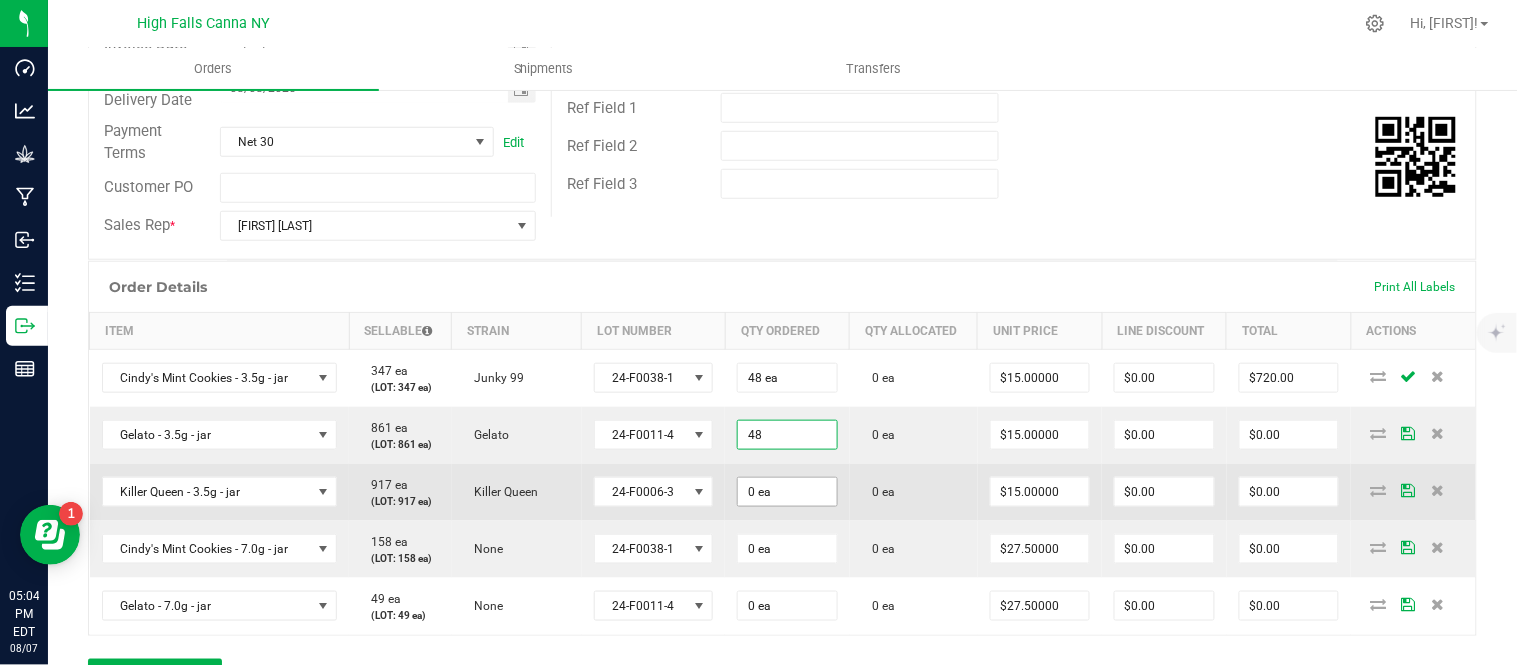type on "$720.00" 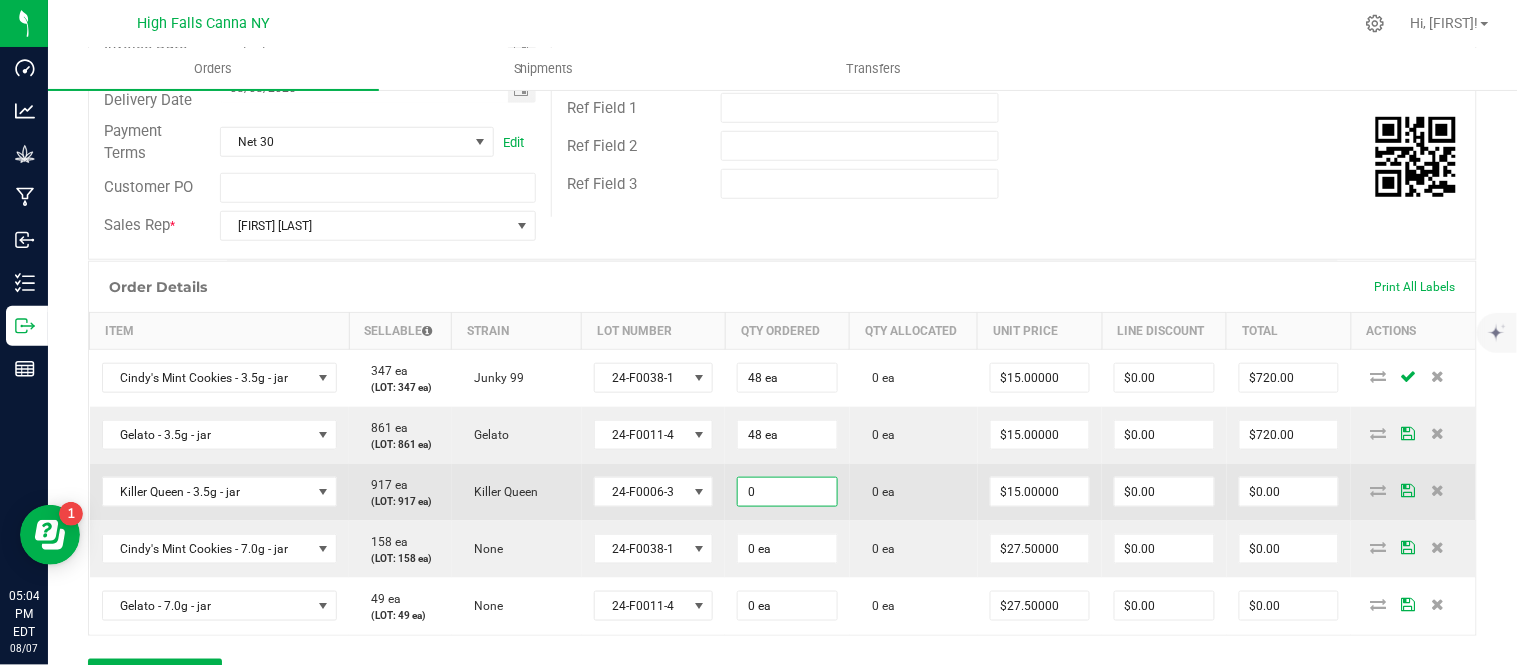 click on "0" at bounding box center (787, 492) 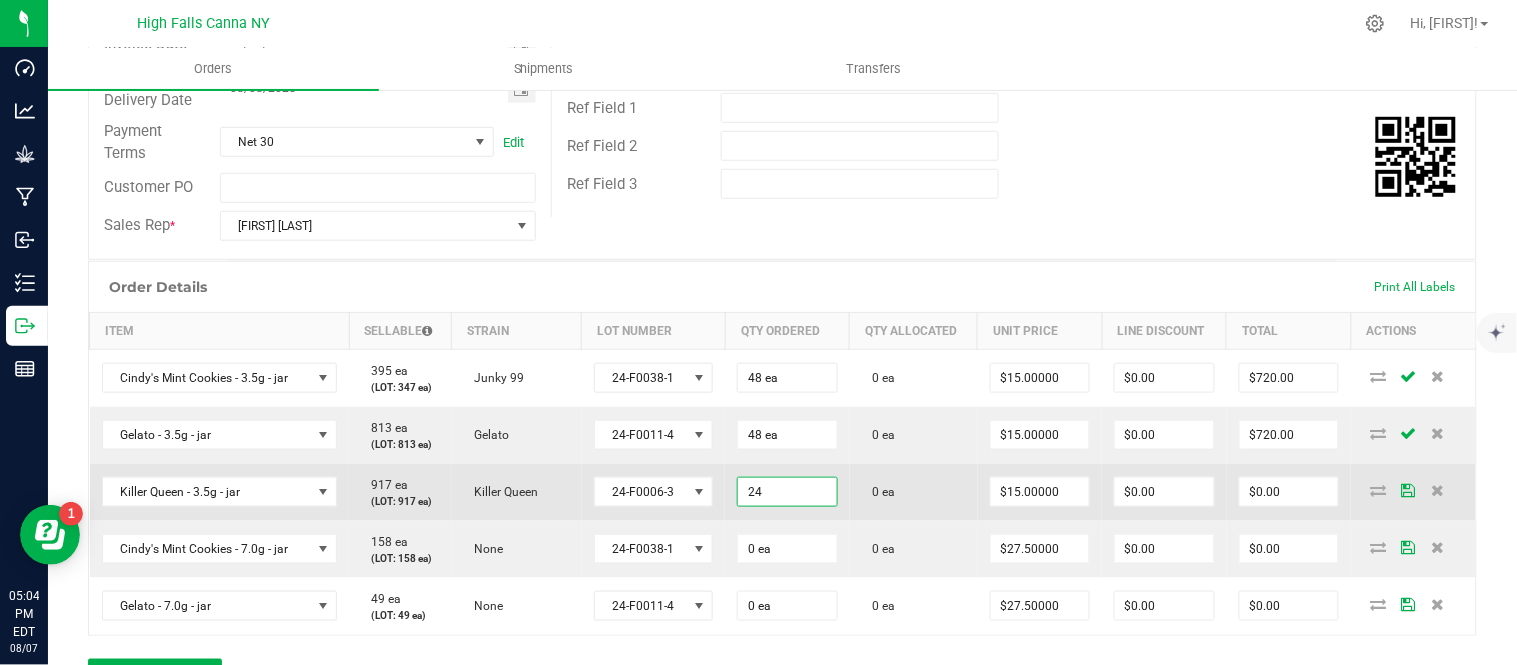 type on "24 ea" 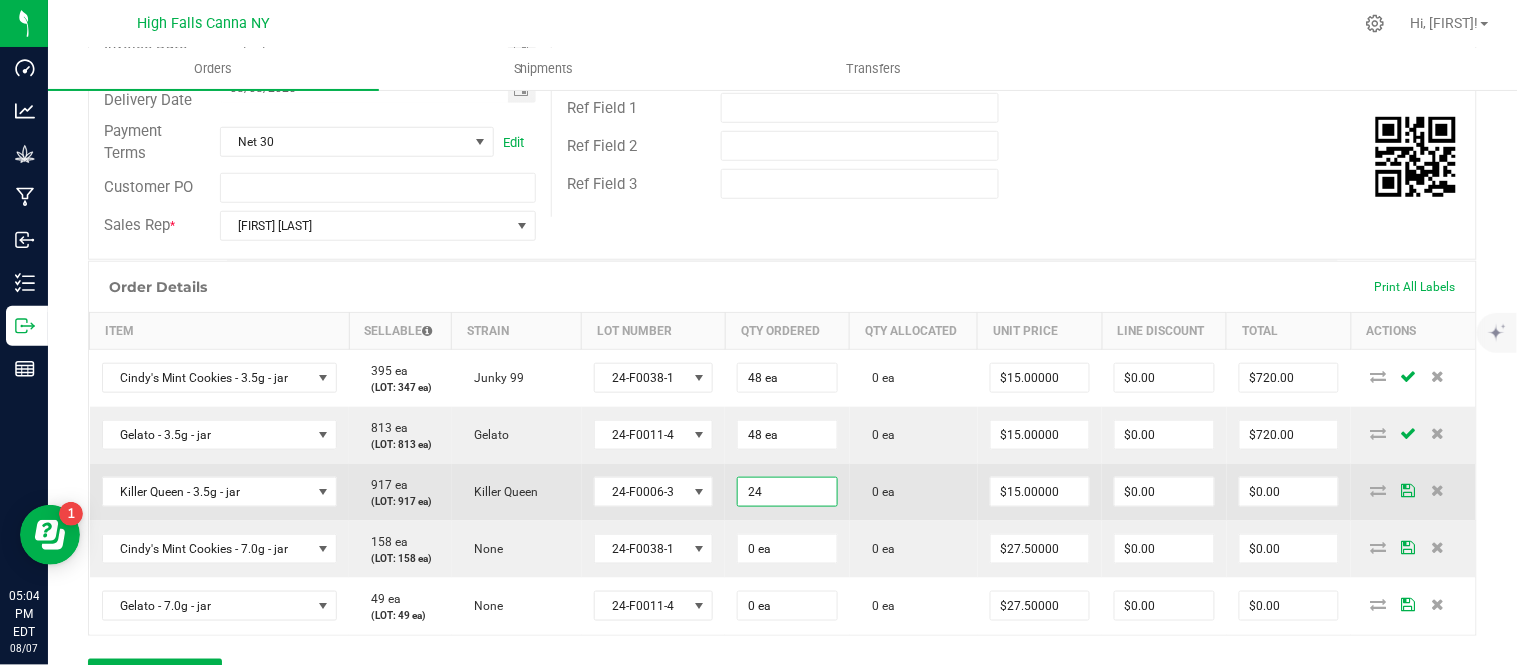 type on "$360.00" 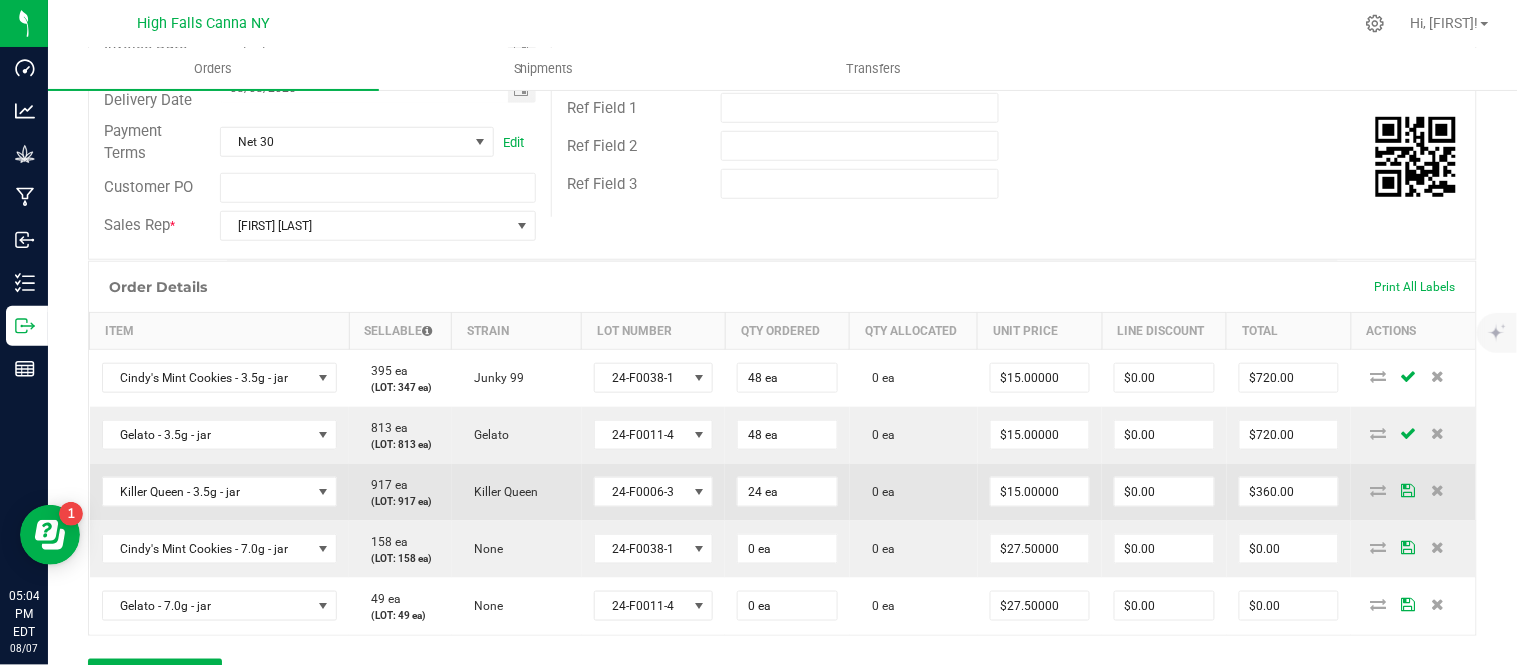 click on "0 ea" at bounding box center [914, 492] 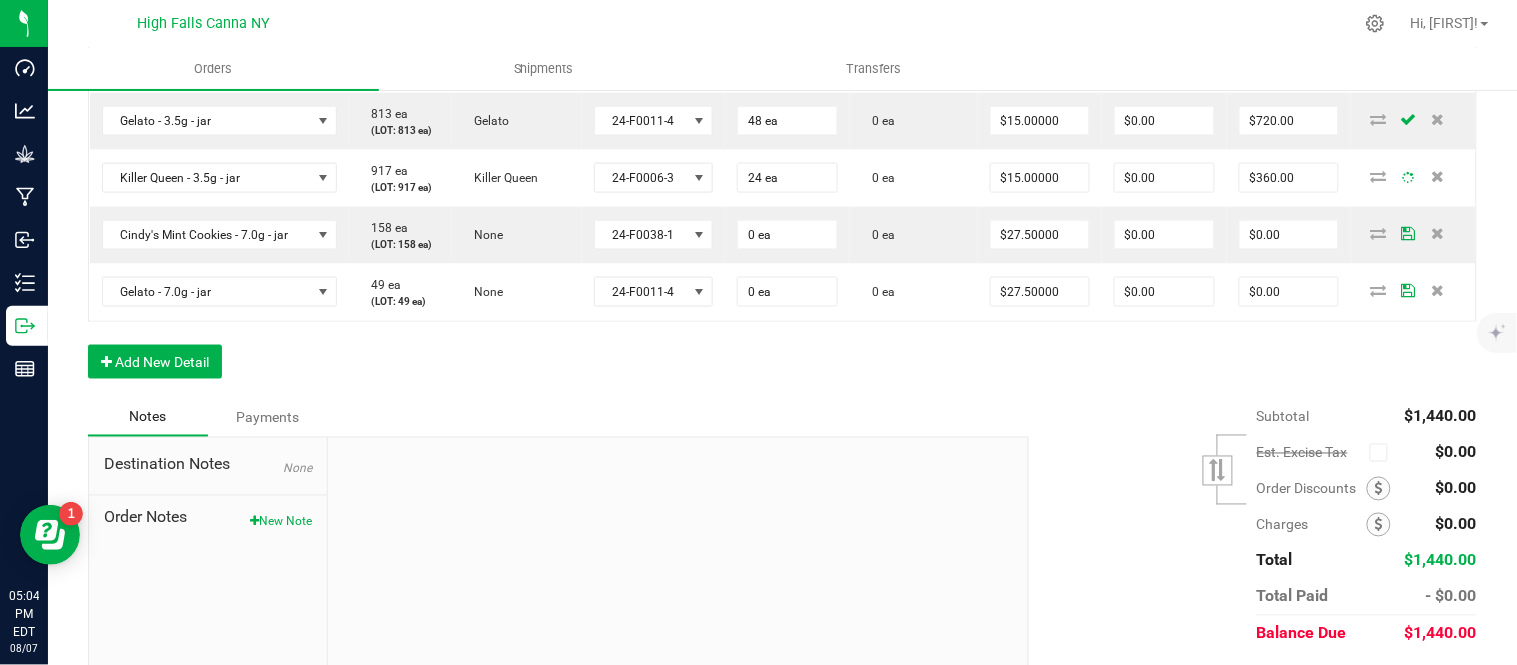 scroll, scrollTop: 666, scrollLeft: 0, axis: vertical 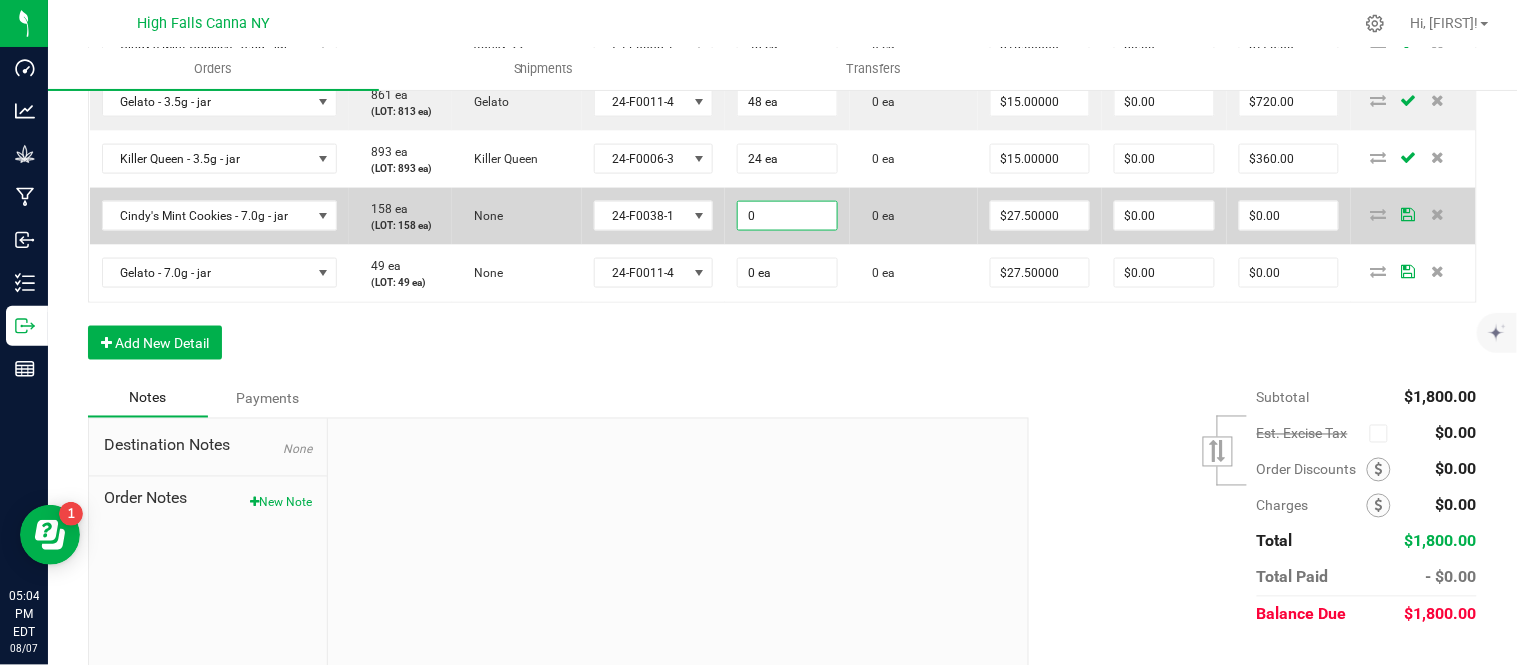 click on "0" at bounding box center [787, 216] 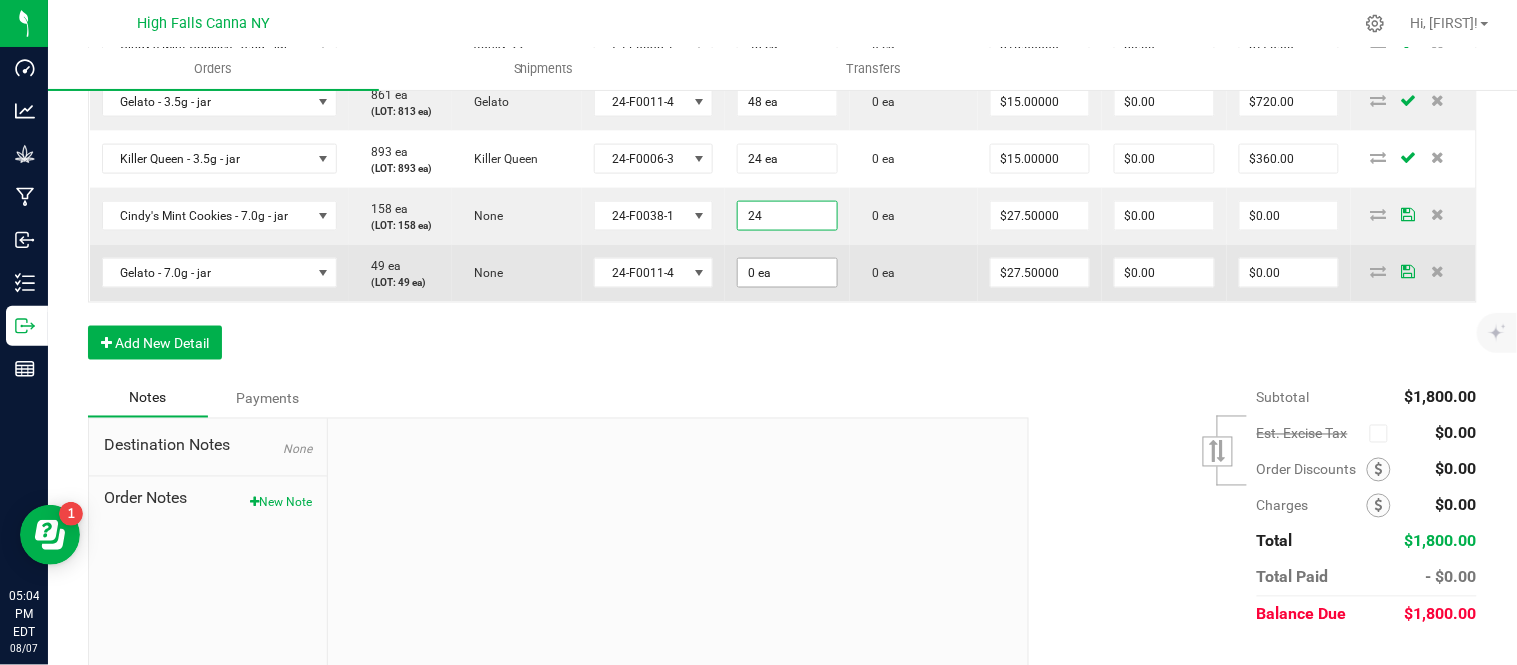 type on "24 ea" 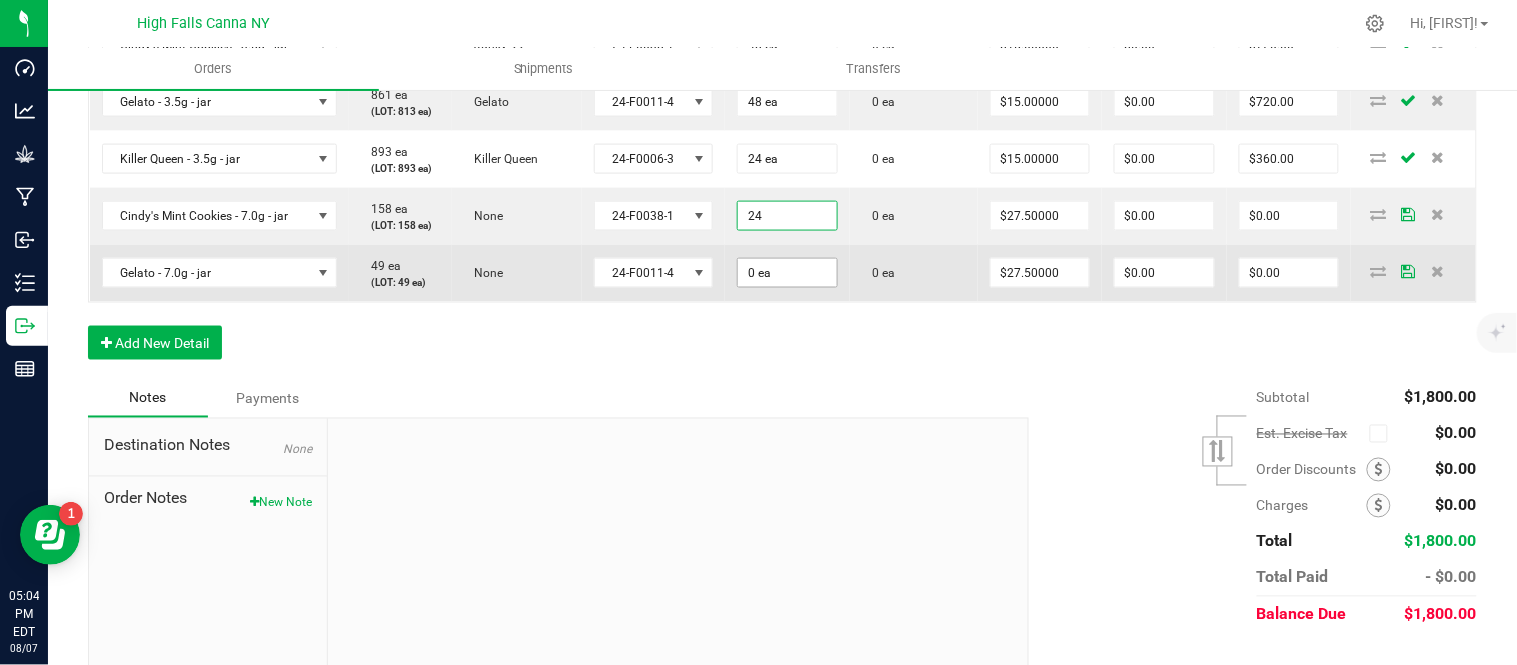 type on "$660.00" 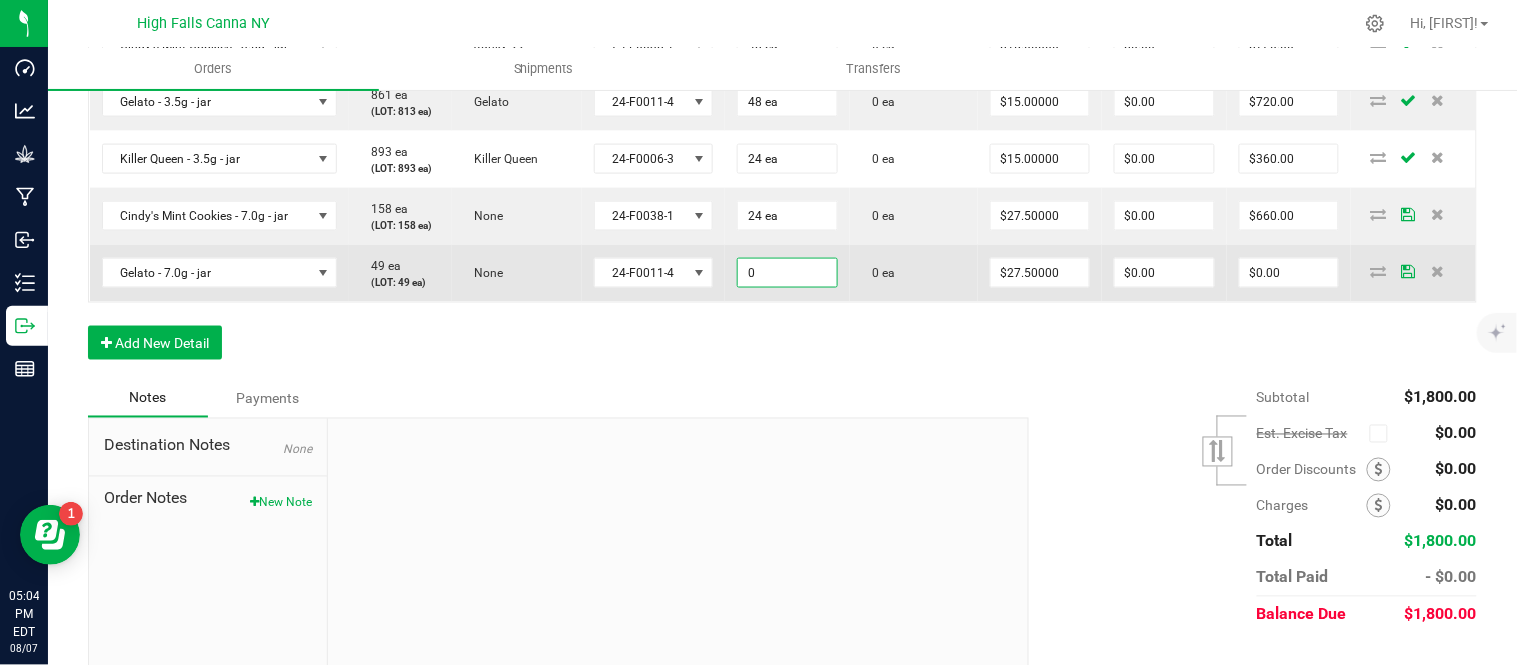 click on "0" at bounding box center (787, 273) 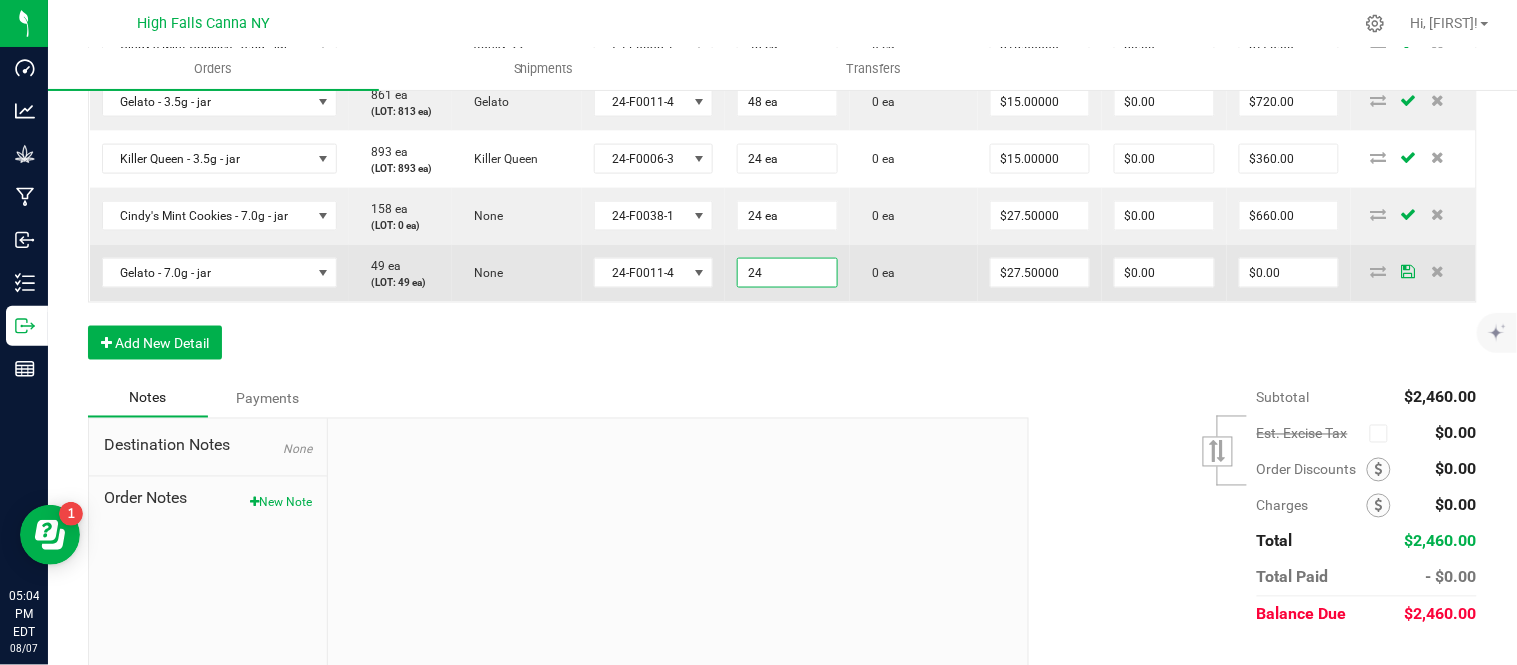 type on "24 ea" 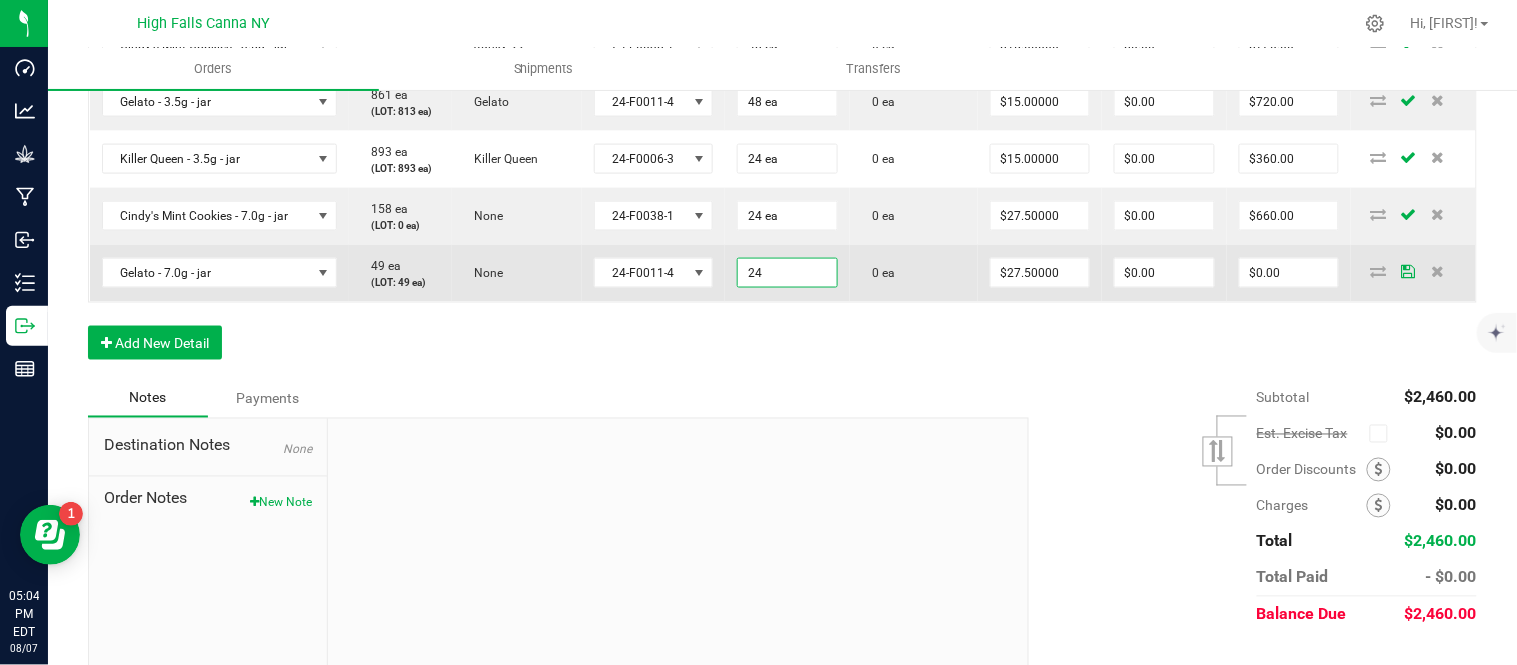 type on "$660.00" 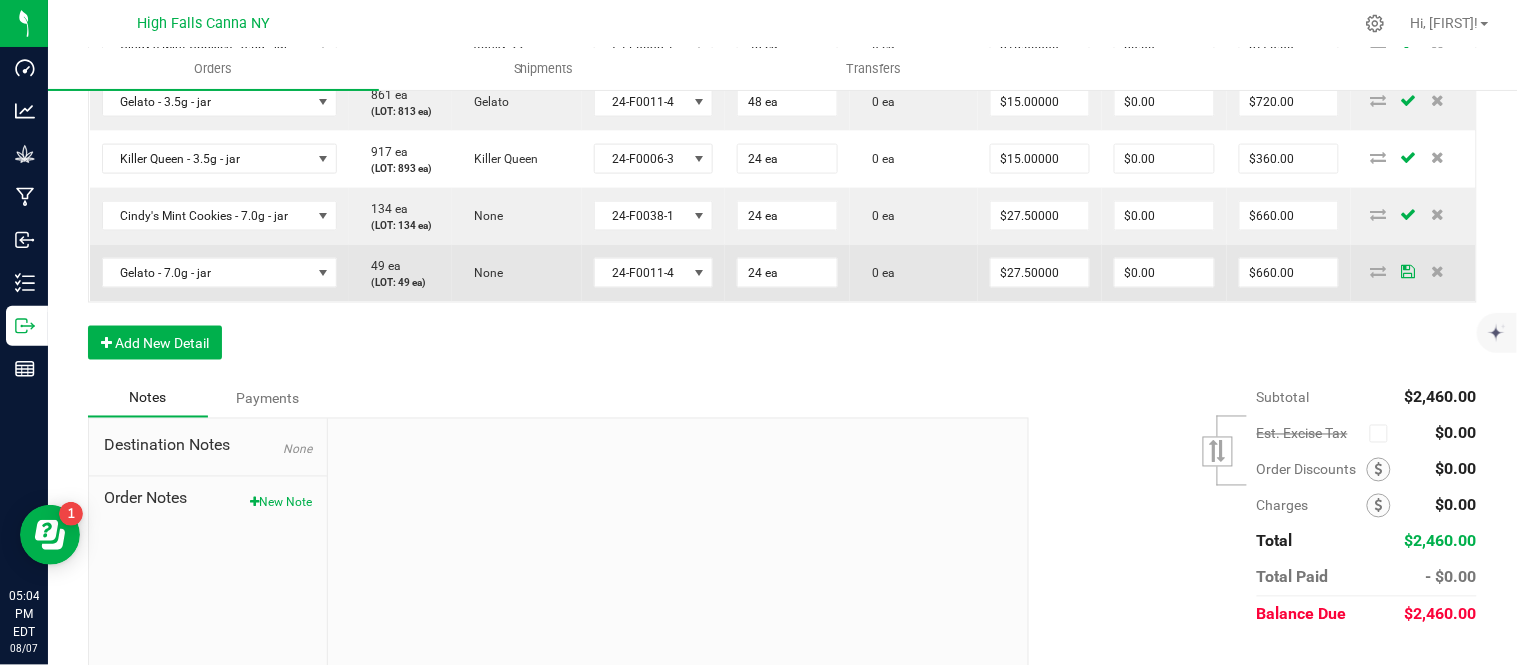 click on "0 ea" at bounding box center [914, 216] 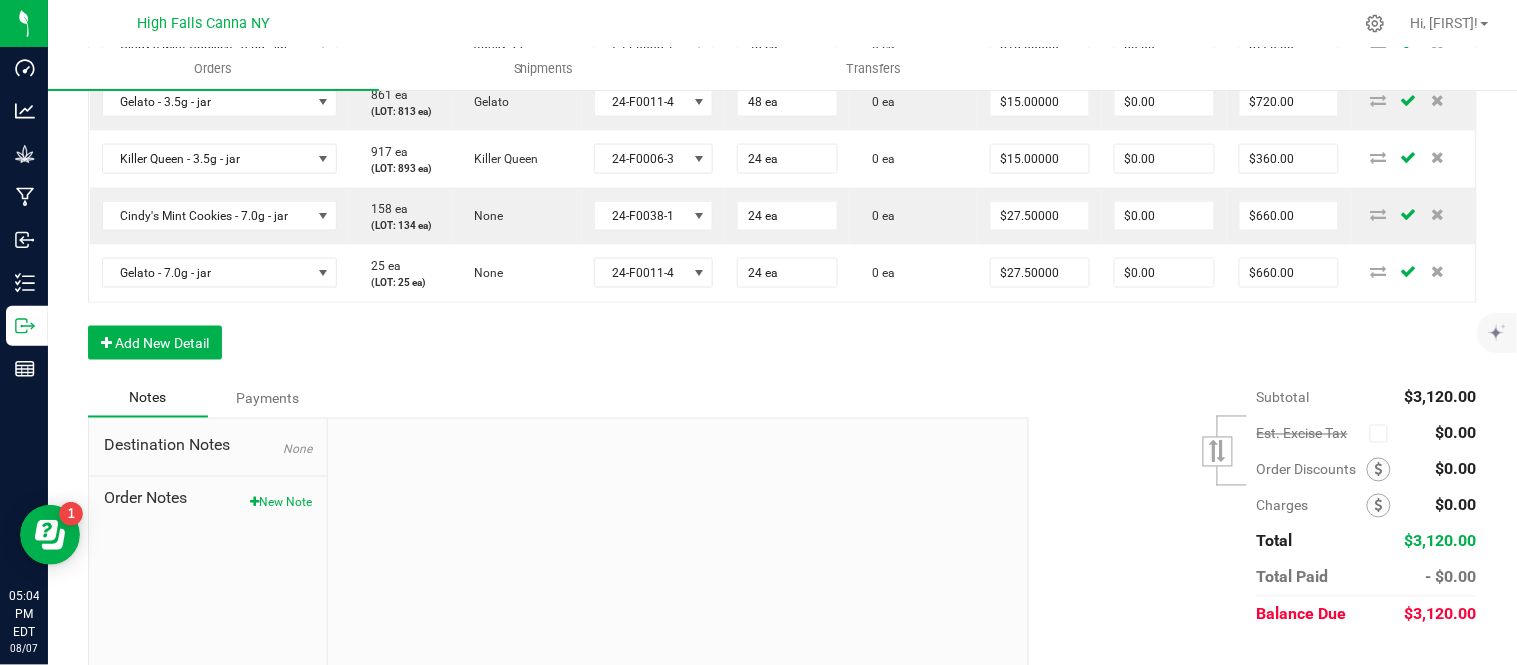 click on "Notes
Payments" at bounding box center (551, 399) 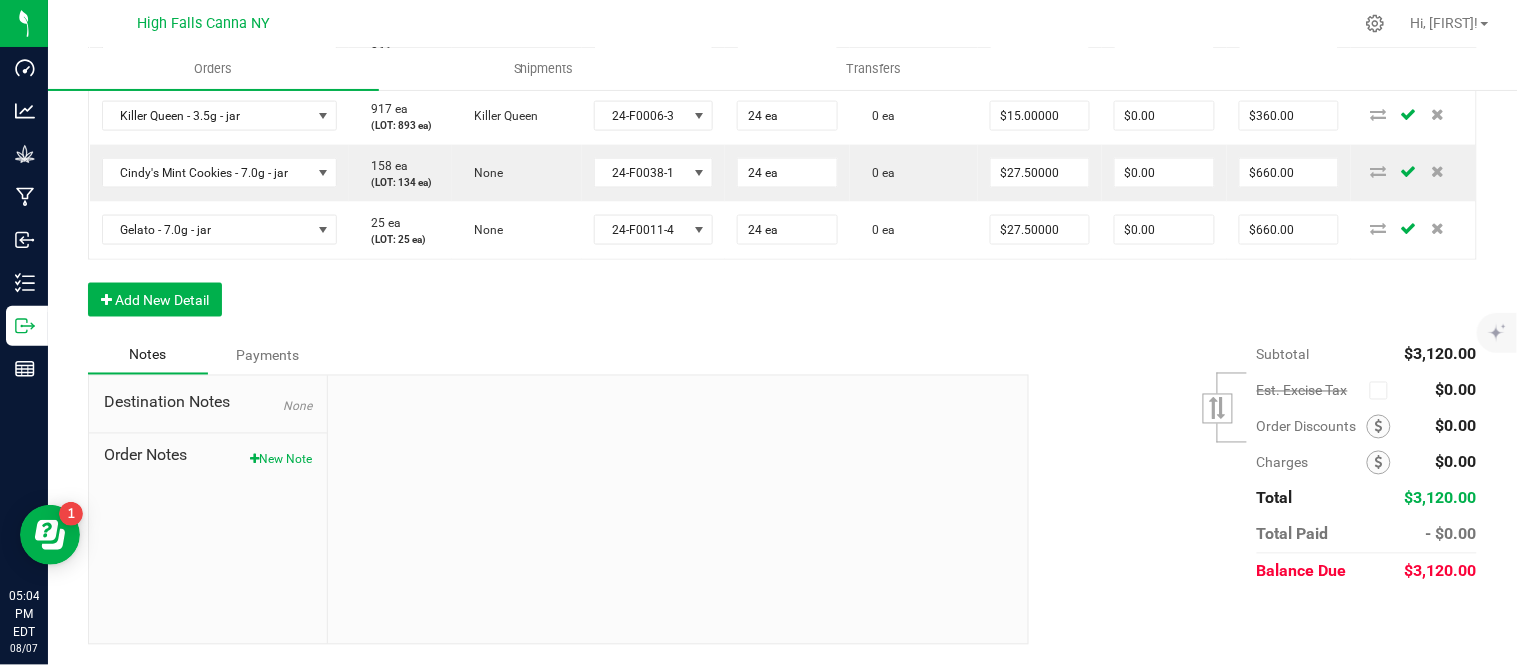 scroll, scrollTop: 777, scrollLeft: 0, axis: vertical 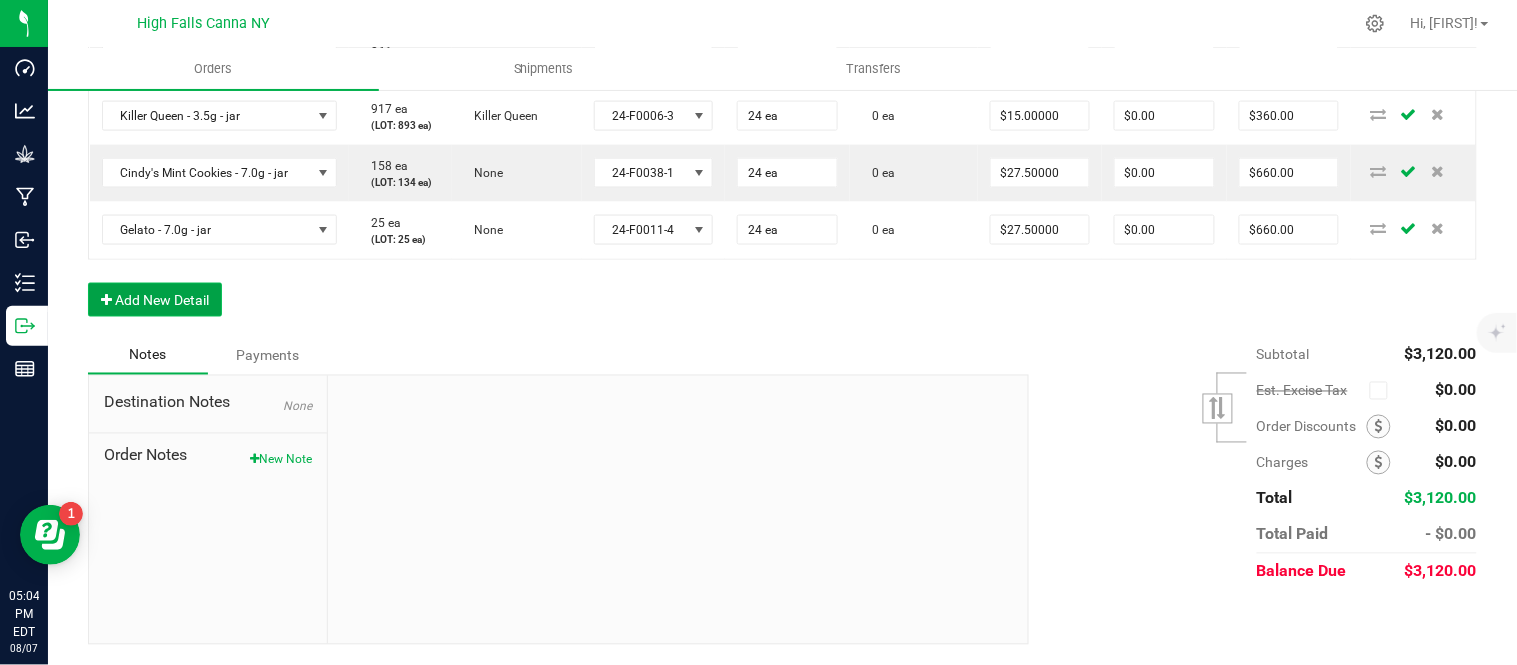 click on "Add New Detail" at bounding box center (155, 300) 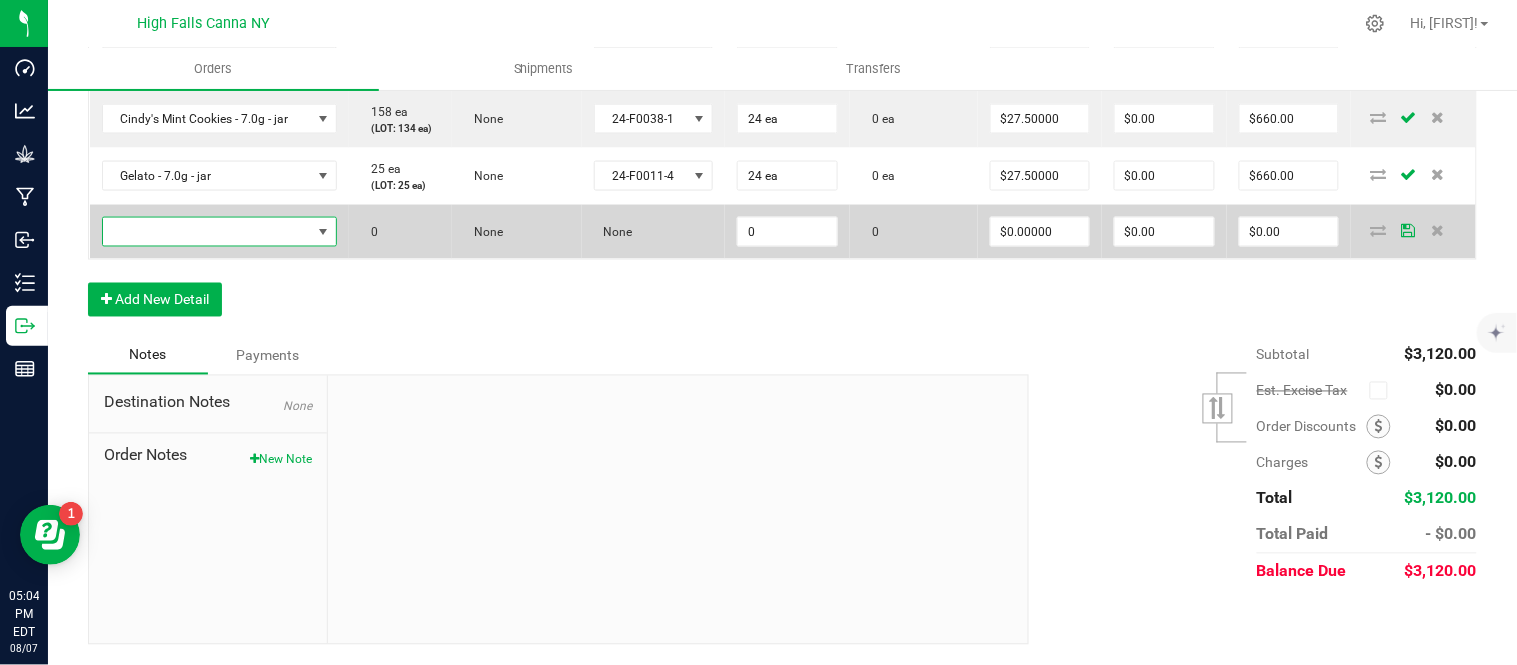 click at bounding box center [207, 232] 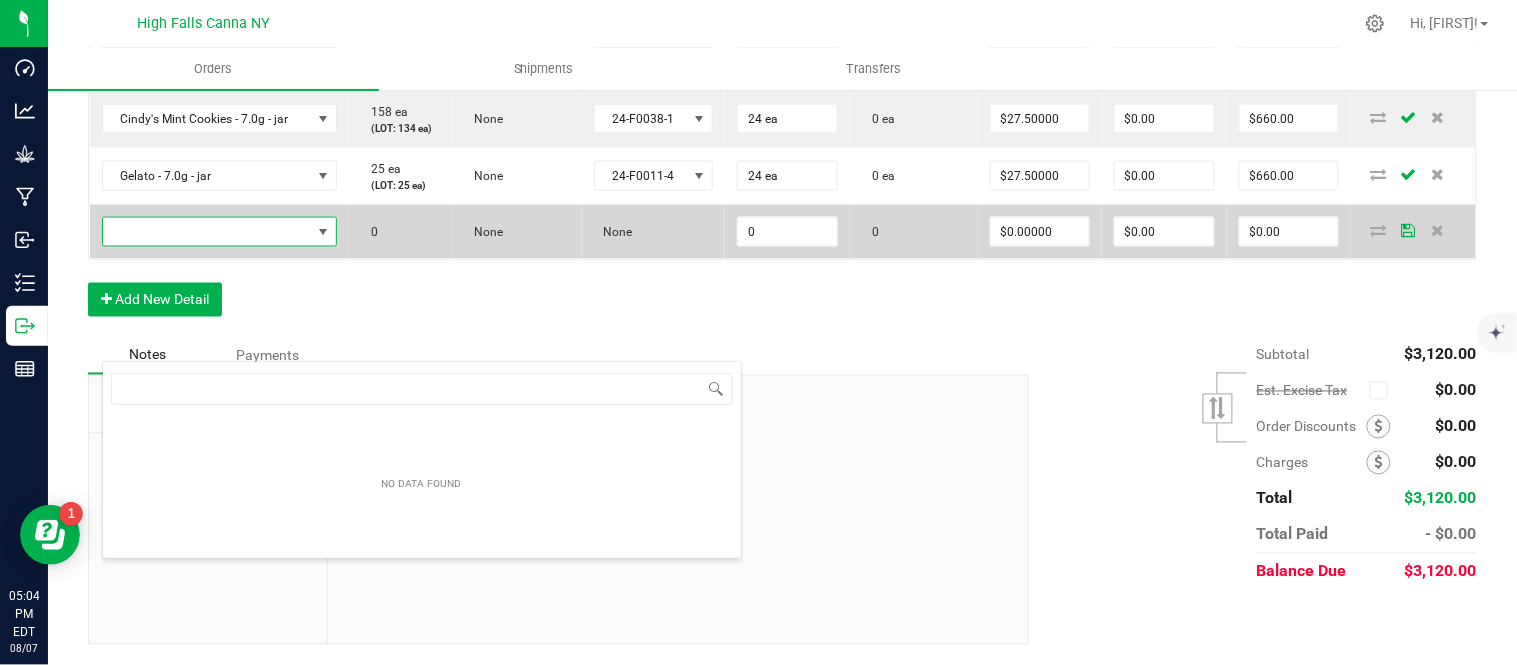 scroll, scrollTop: 99970, scrollLeft: 99767, axis: both 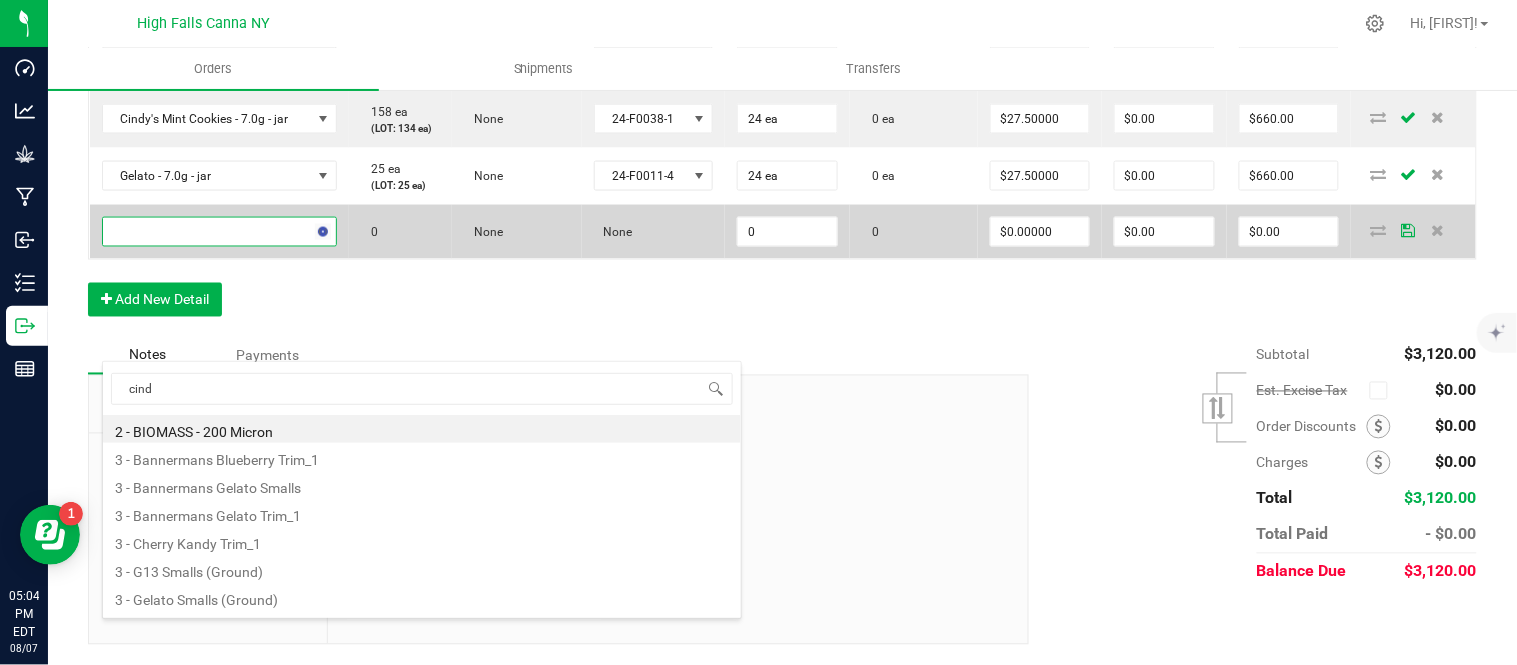 type on "cindy" 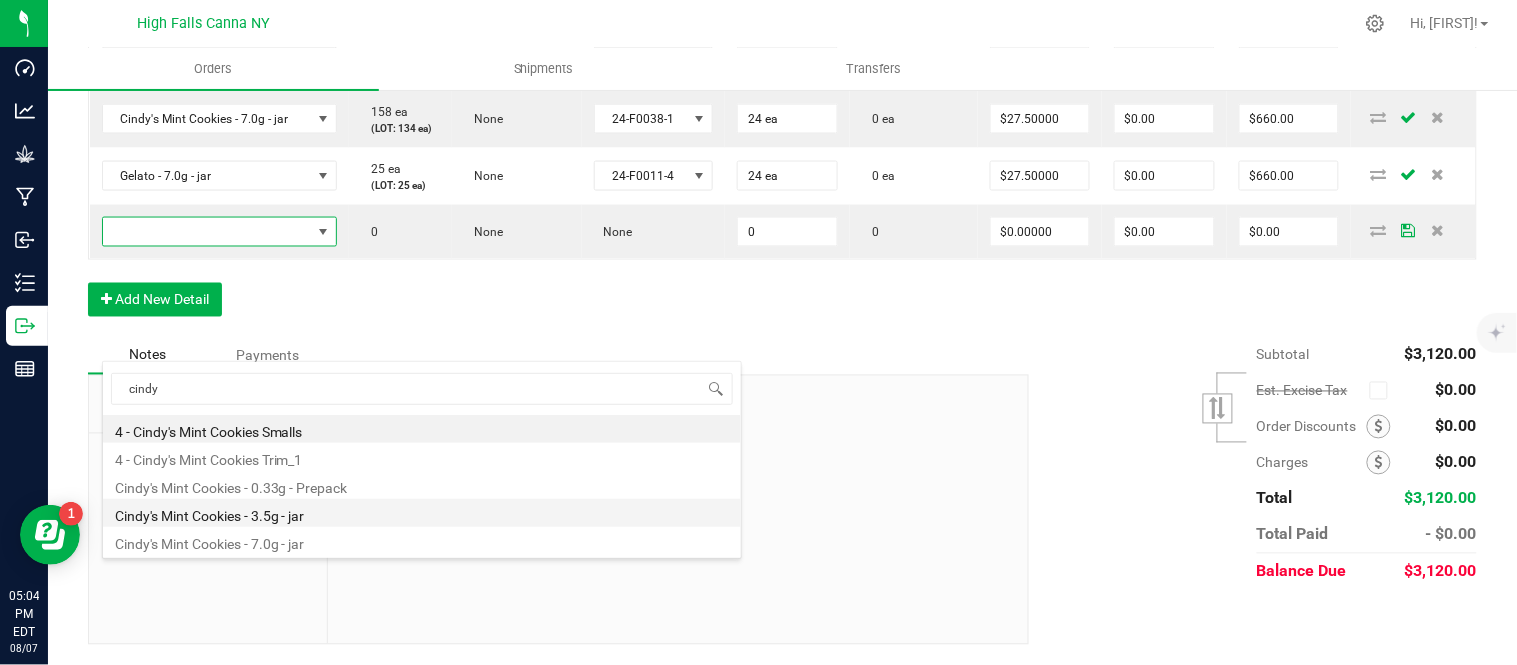 click on "Cindy's Mint Cookies - 3.5g - jar" at bounding box center (422, 513) 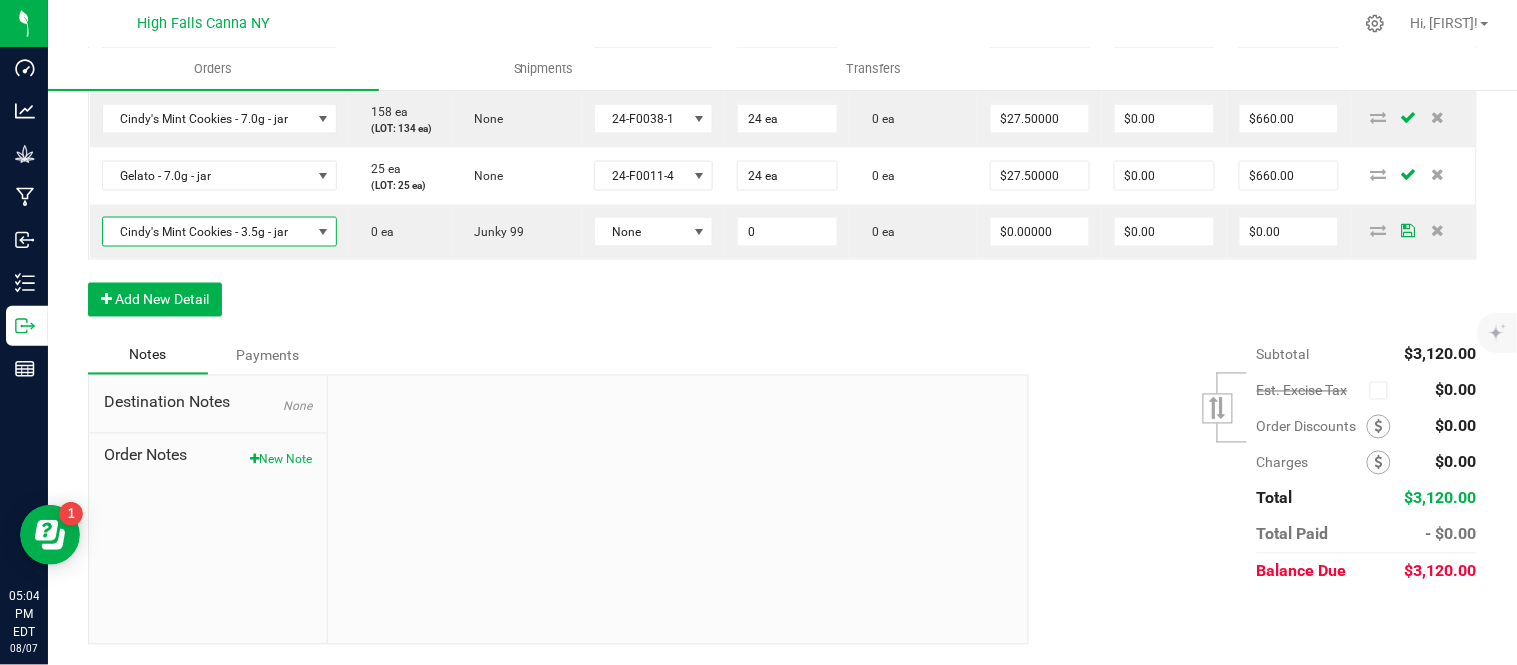 type on "0 ea" 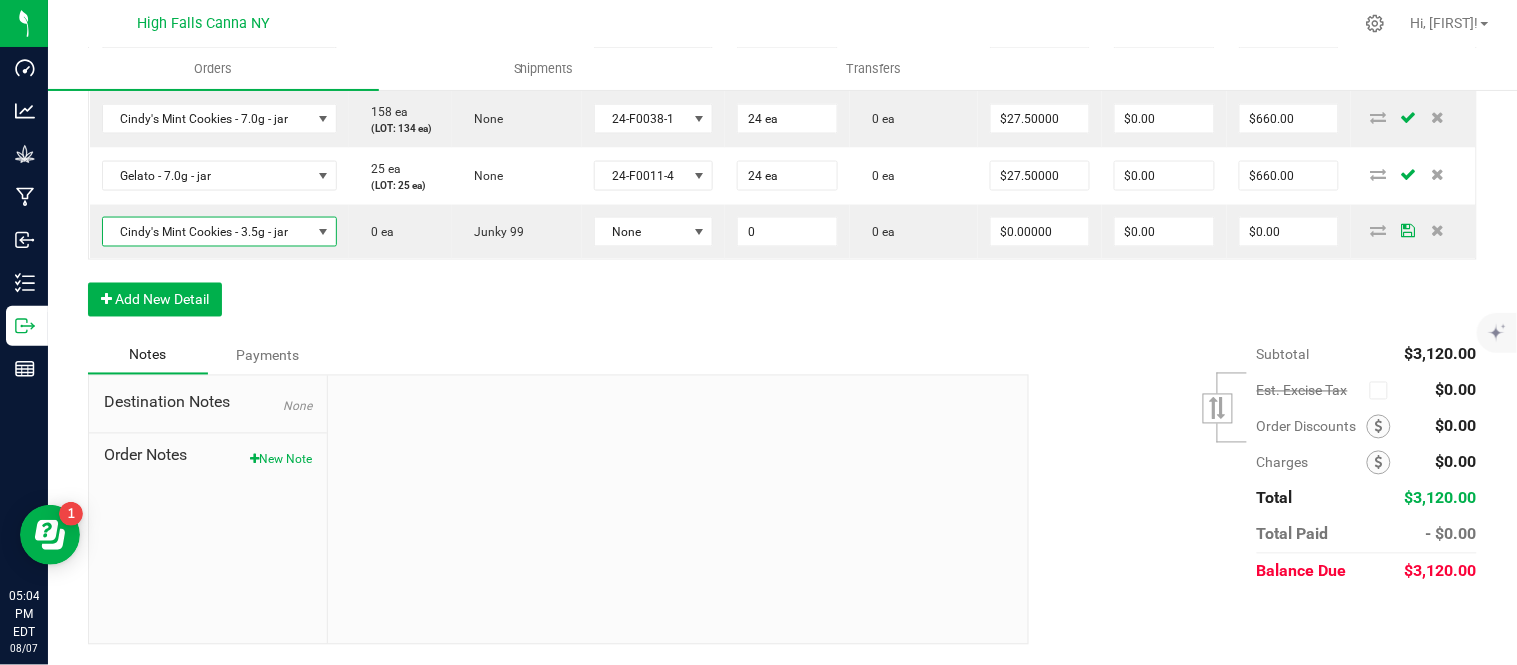 type on "$15.00000" 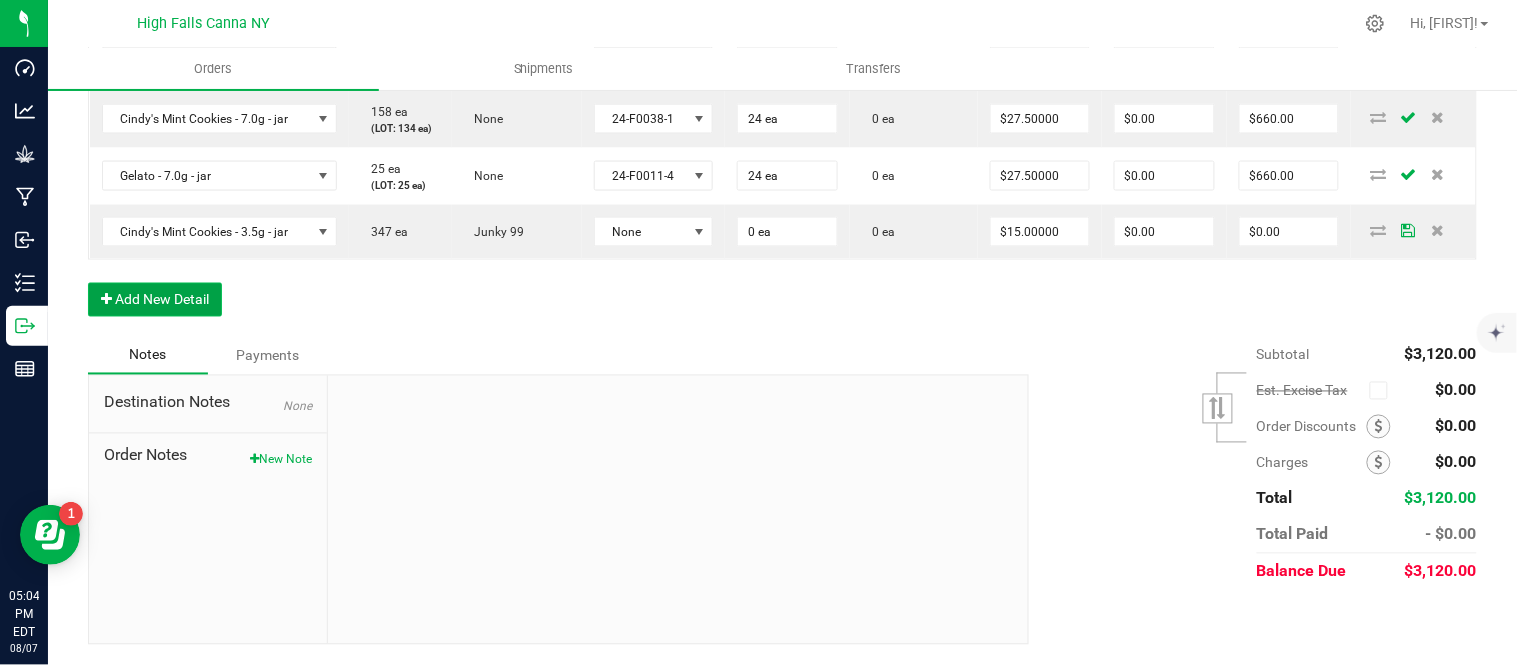click on "Add New Detail" at bounding box center (155, 300) 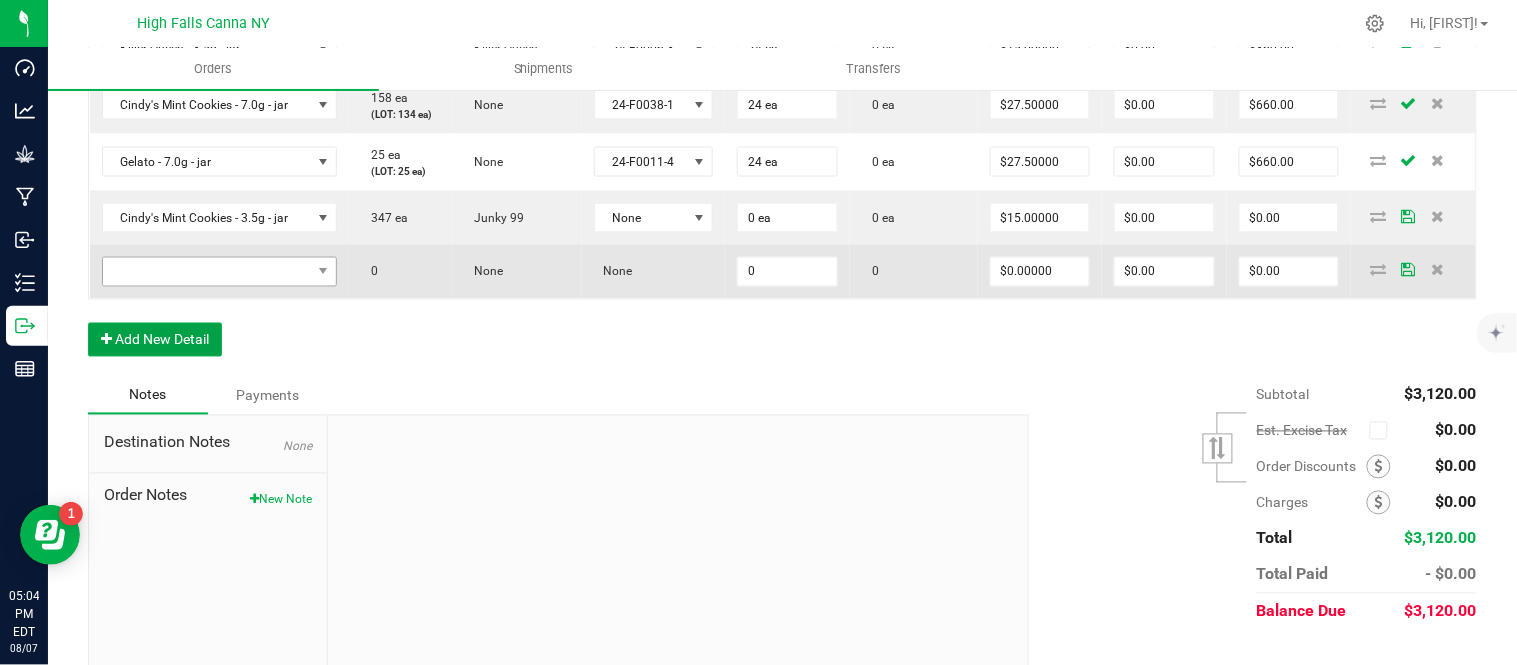 type 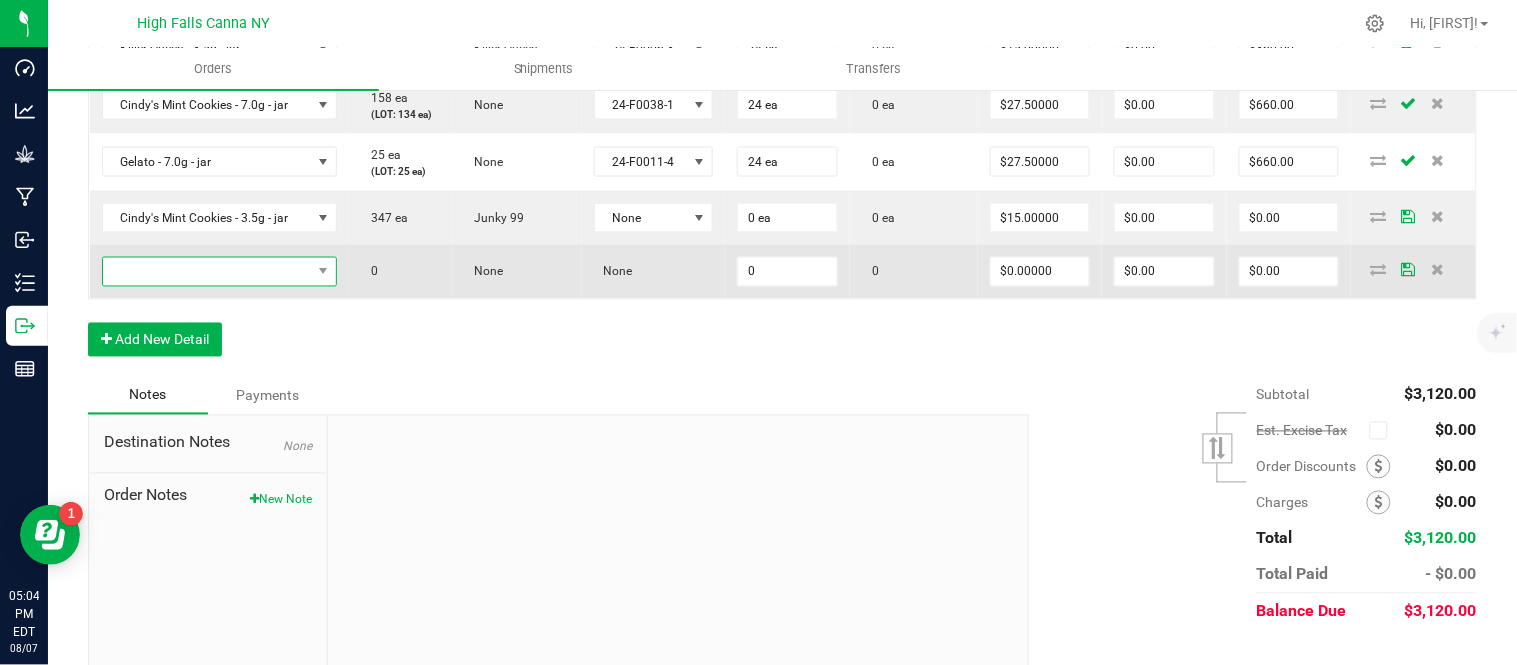 click at bounding box center (207, 272) 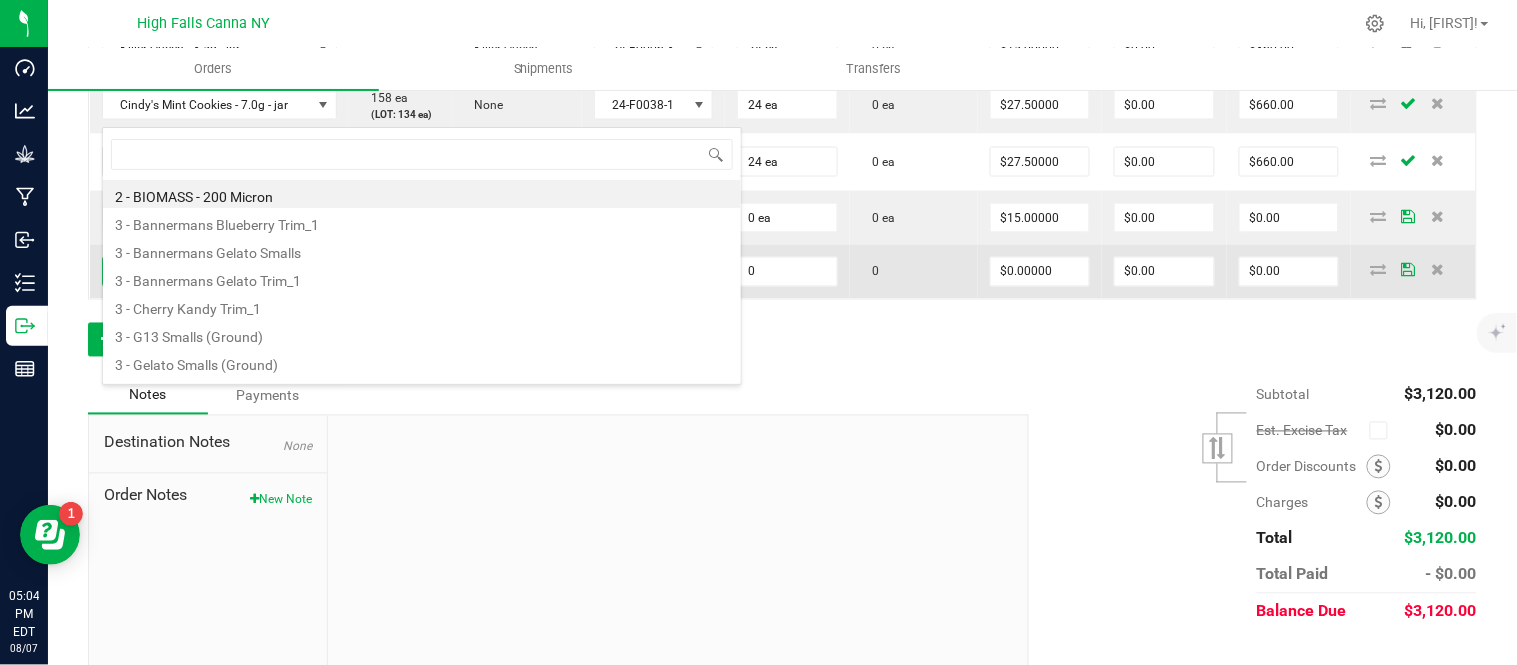 scroll, scrollTop: 99970, scrollLeft: 99767, axis: both 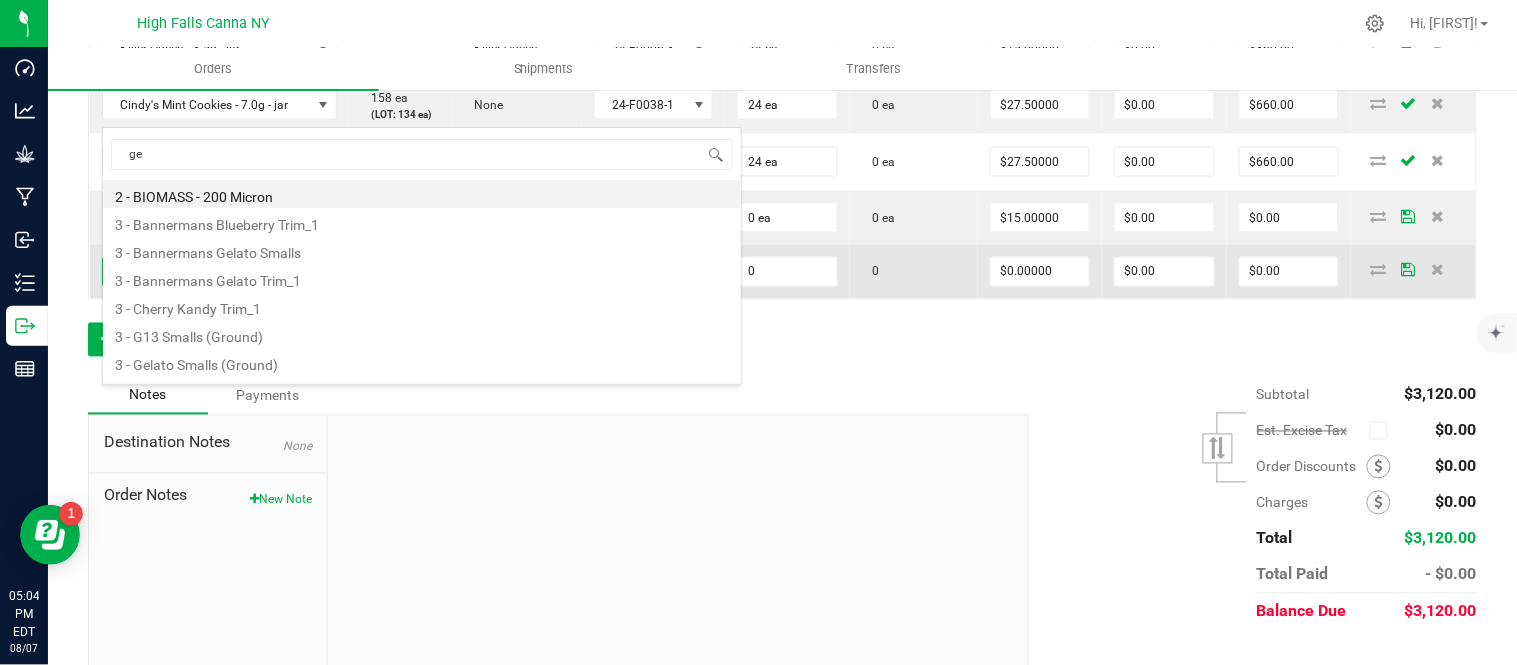 type on "gel" 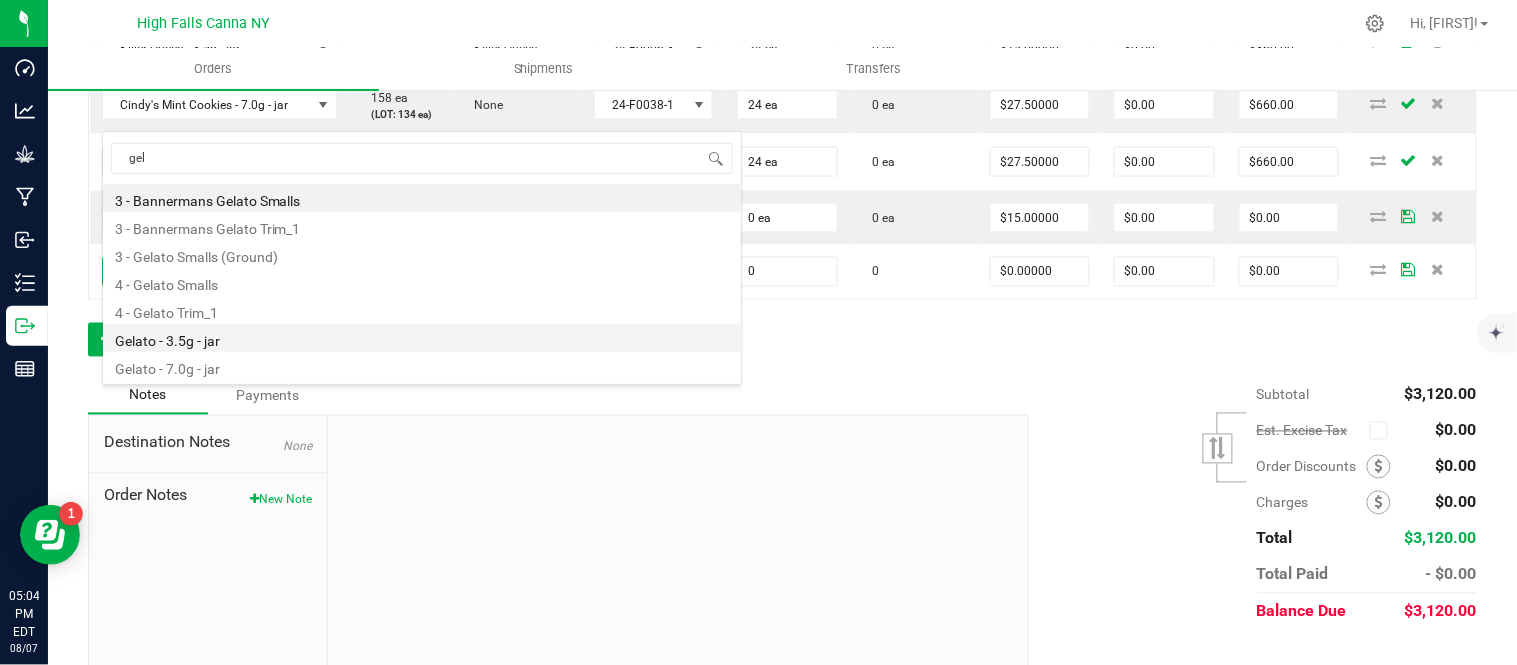 click on "Gelato - 3.5g - jar" at bounding box center [422, 338] 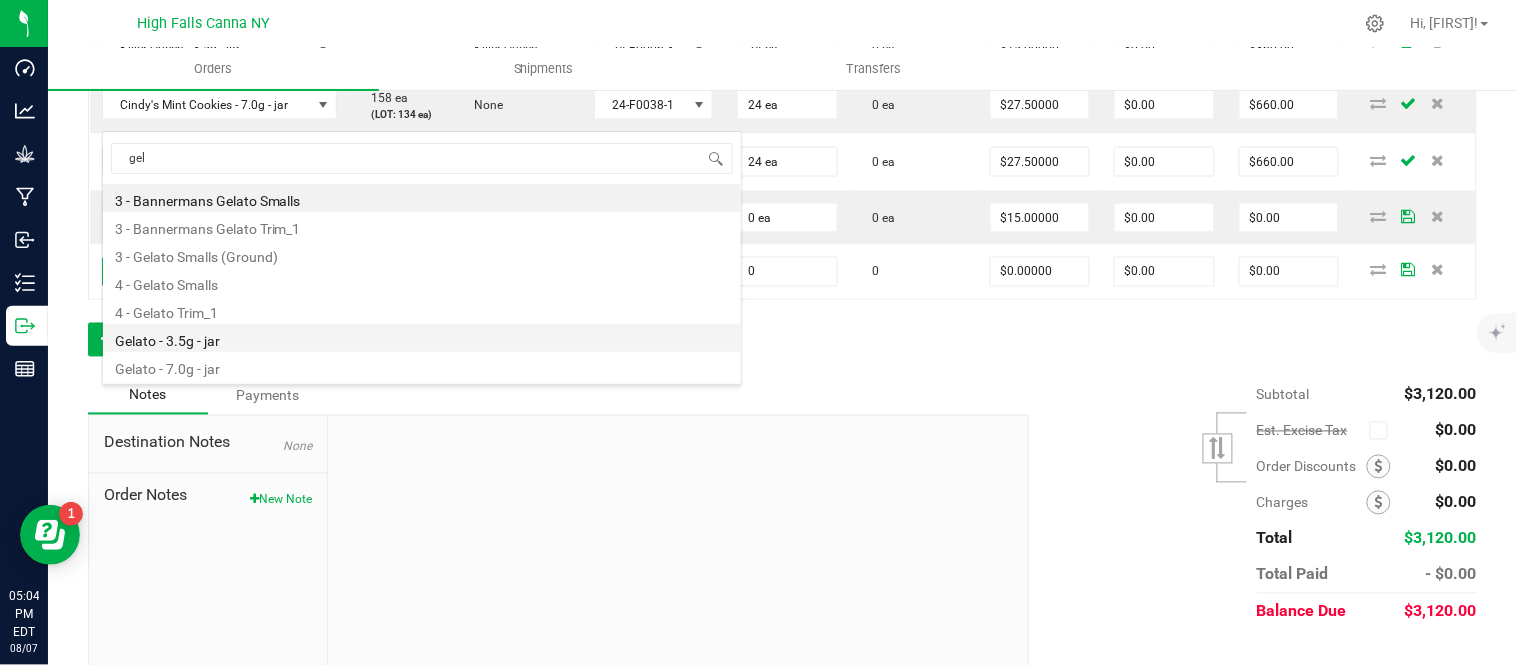 type on "0 ea" 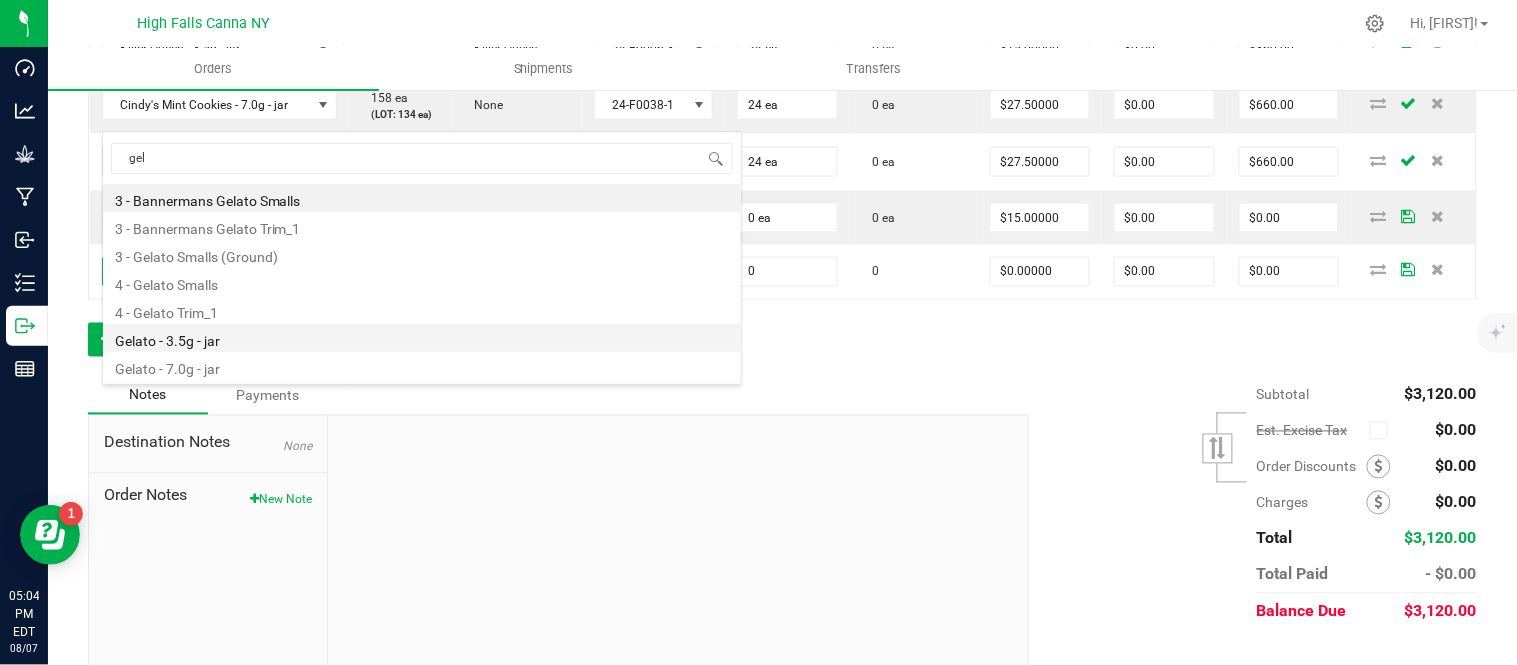 type on "$15.00000" 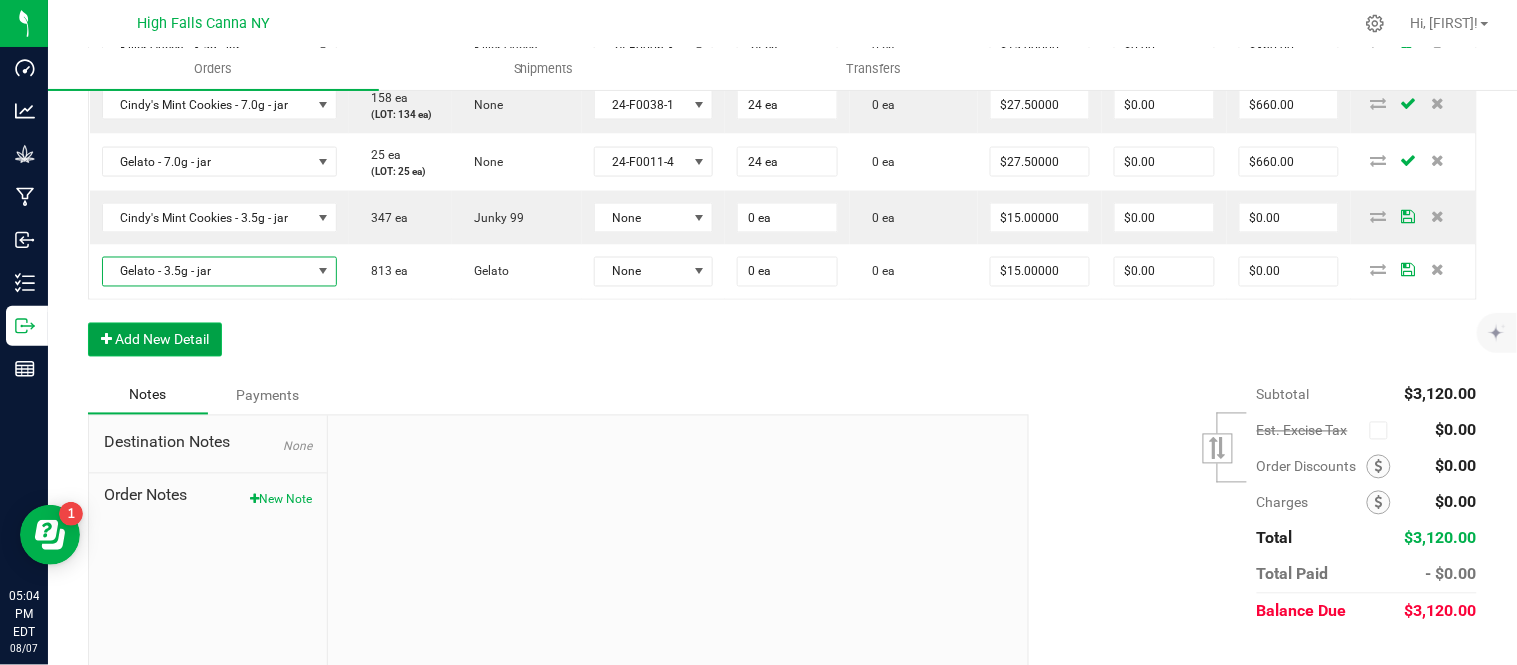 click on "Add New Detail" at bounding box center (155, 340) 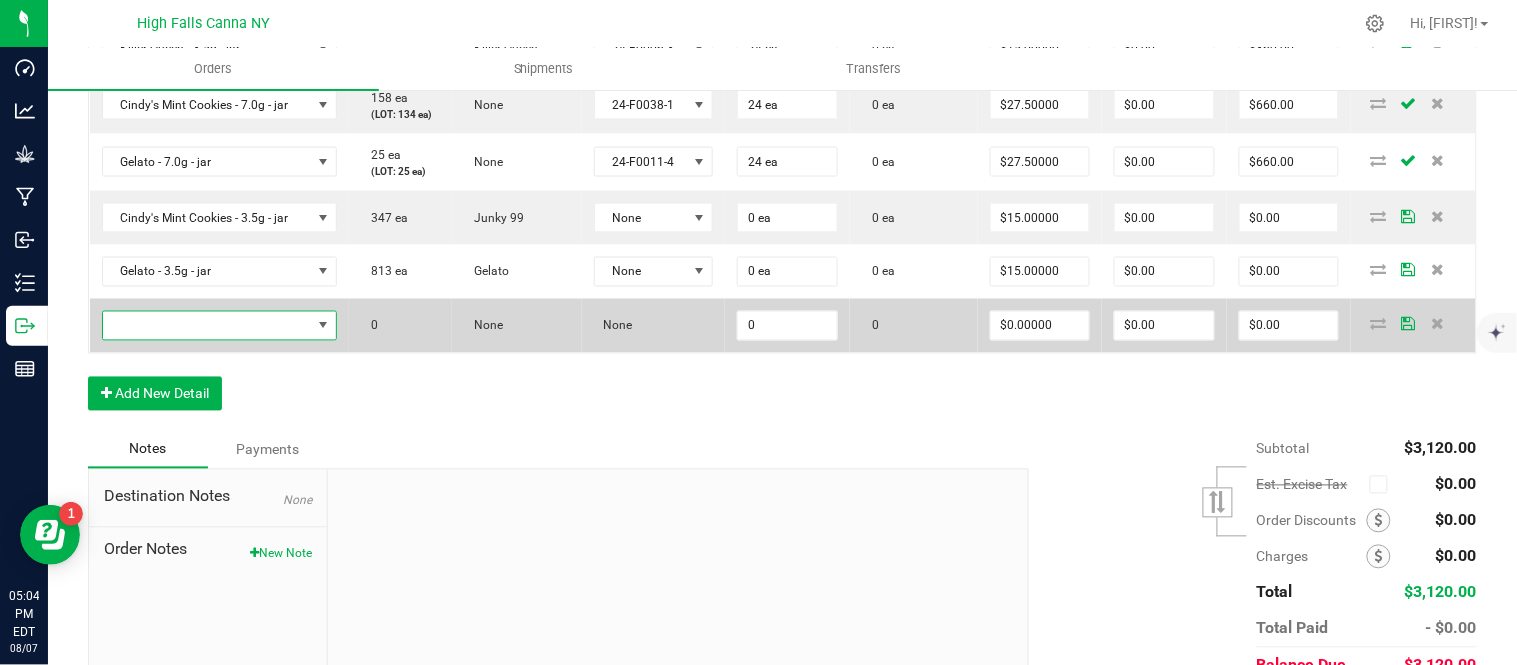 click at bounding box center (207, 326) 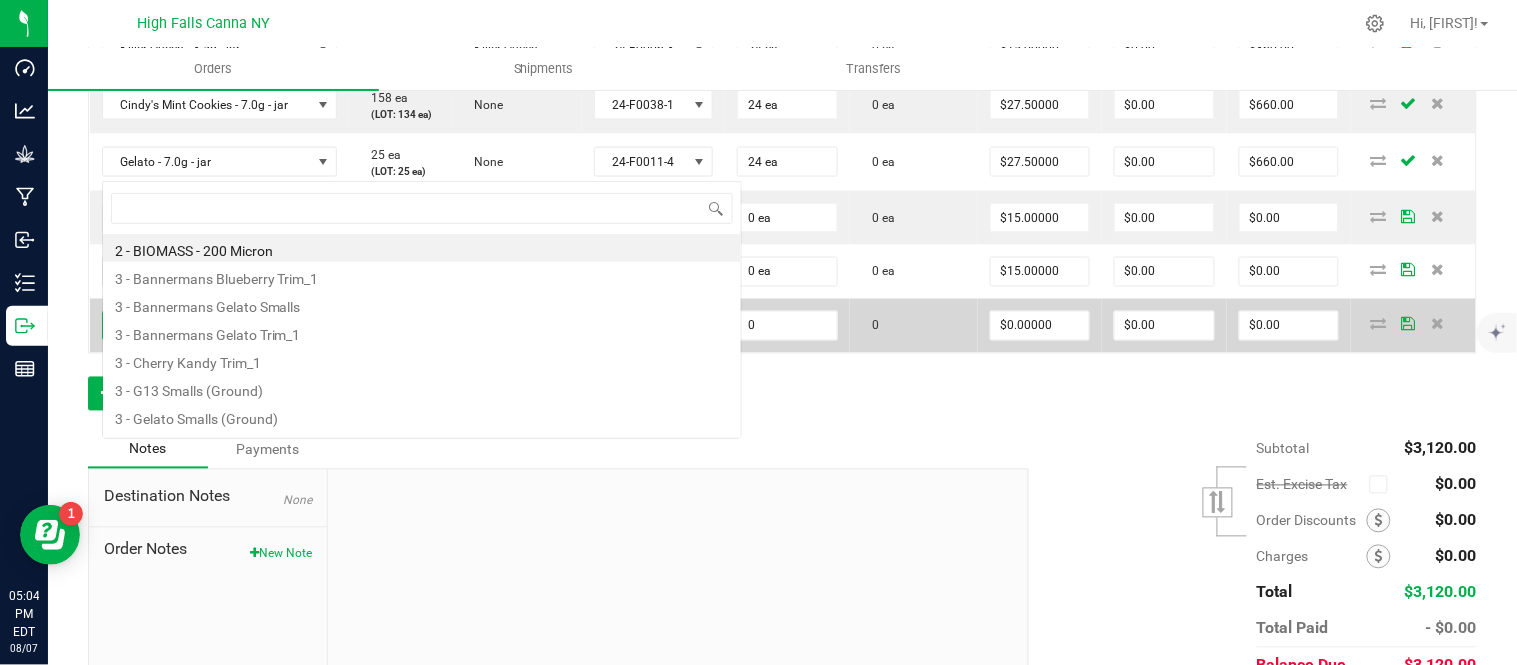 scroll, scrollTop: 0, scrollLeft: 0, axis: both 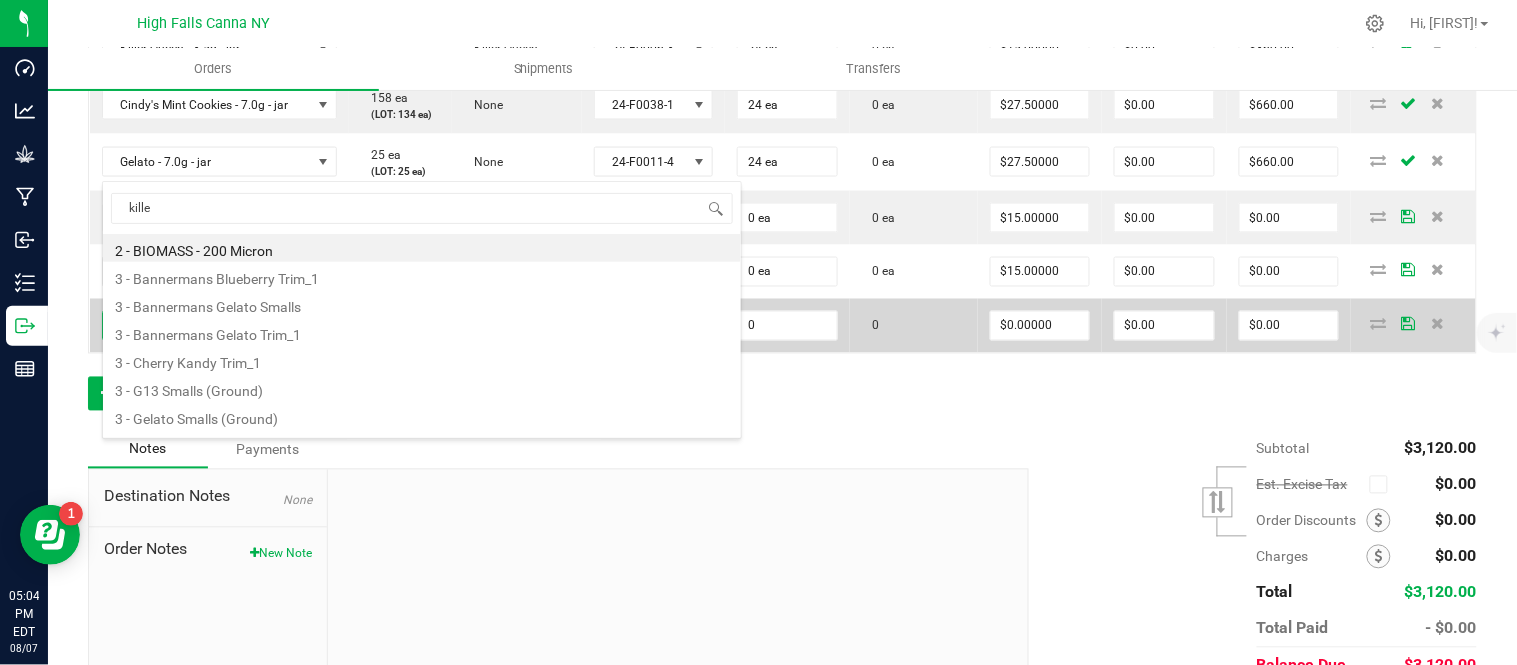 type on "killer" 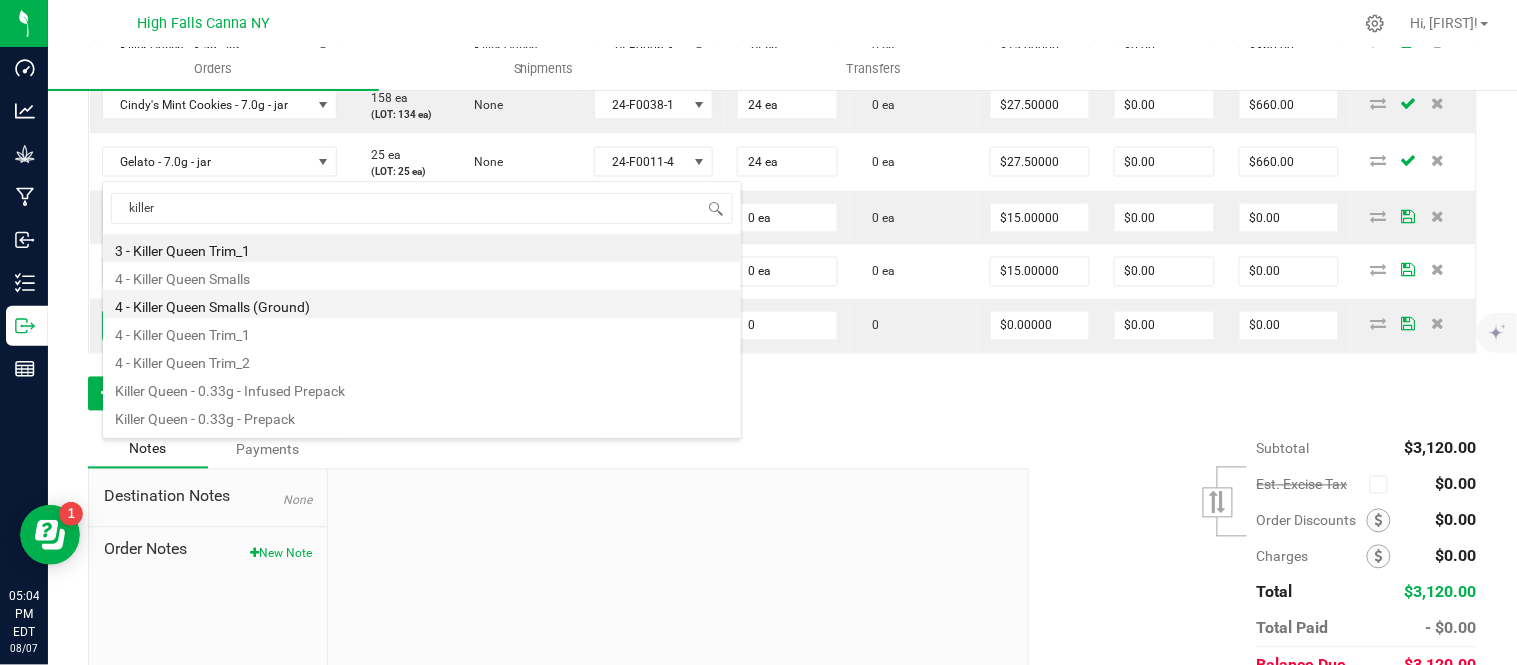scroll, scrollTop: 107, scrollLeft: 0, axis: vertical 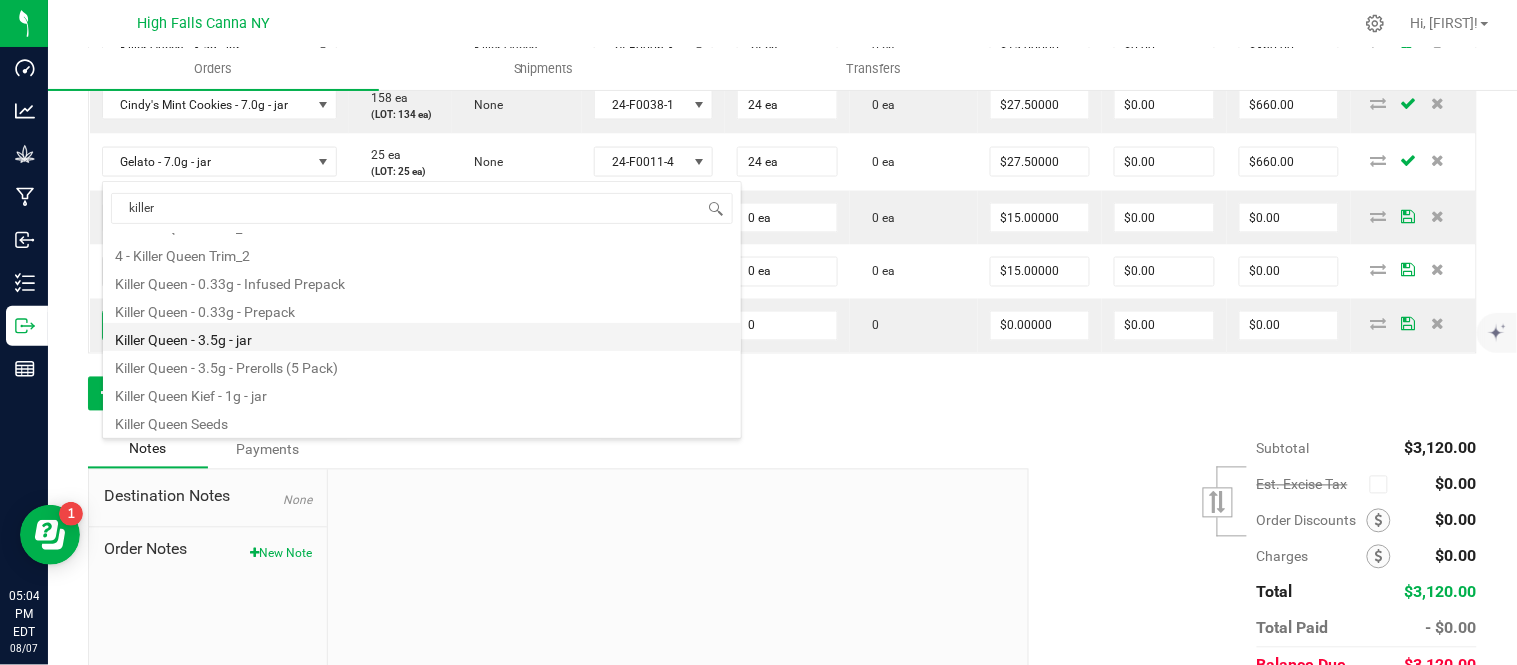 click on "Killer Queen - 3.5g - jar" at bounding box center [422, 337] 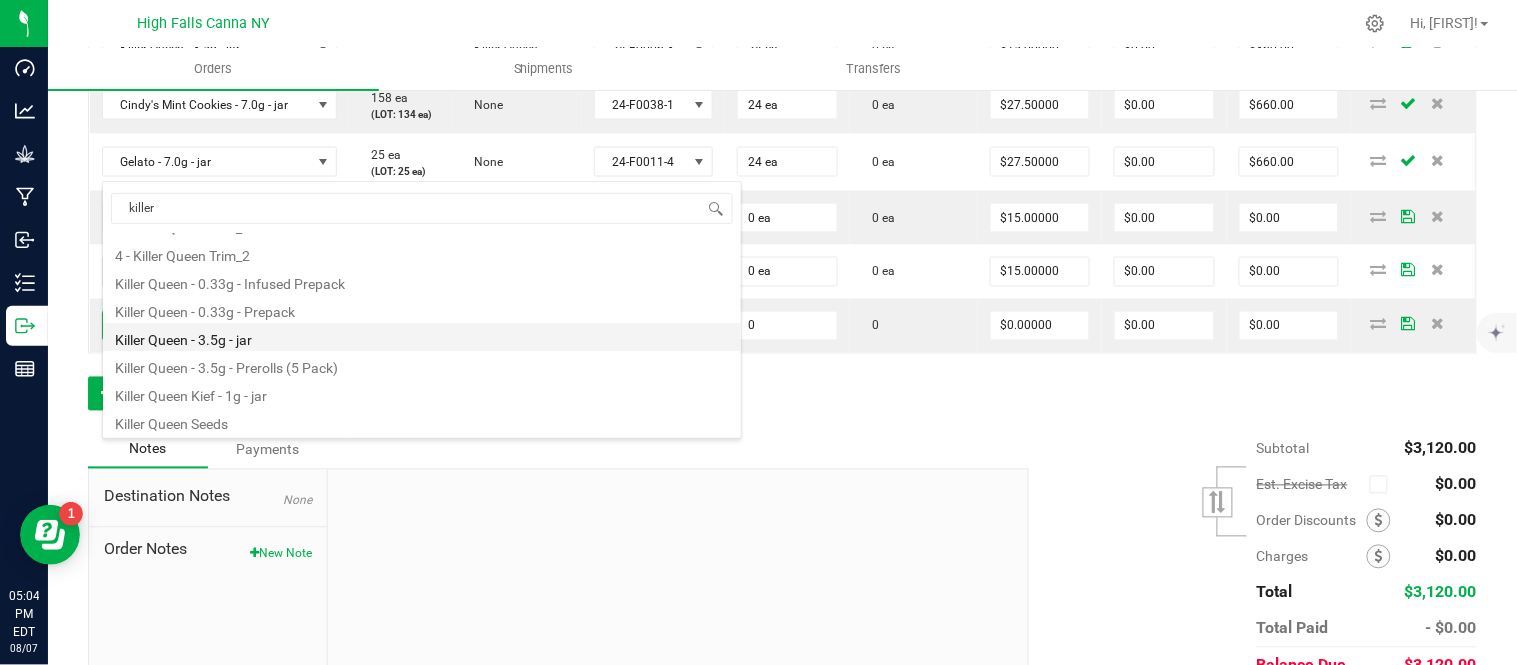 type on "0 ea" 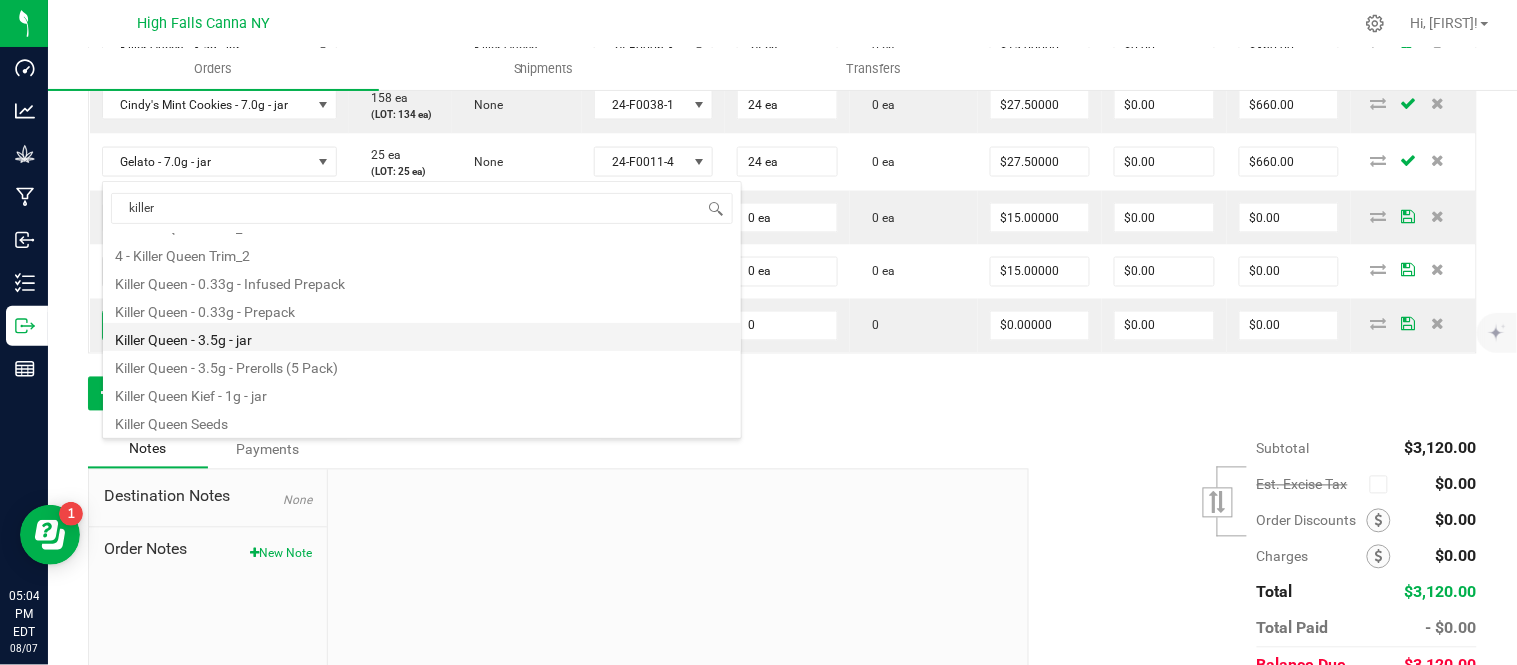 type on "$15.00000" 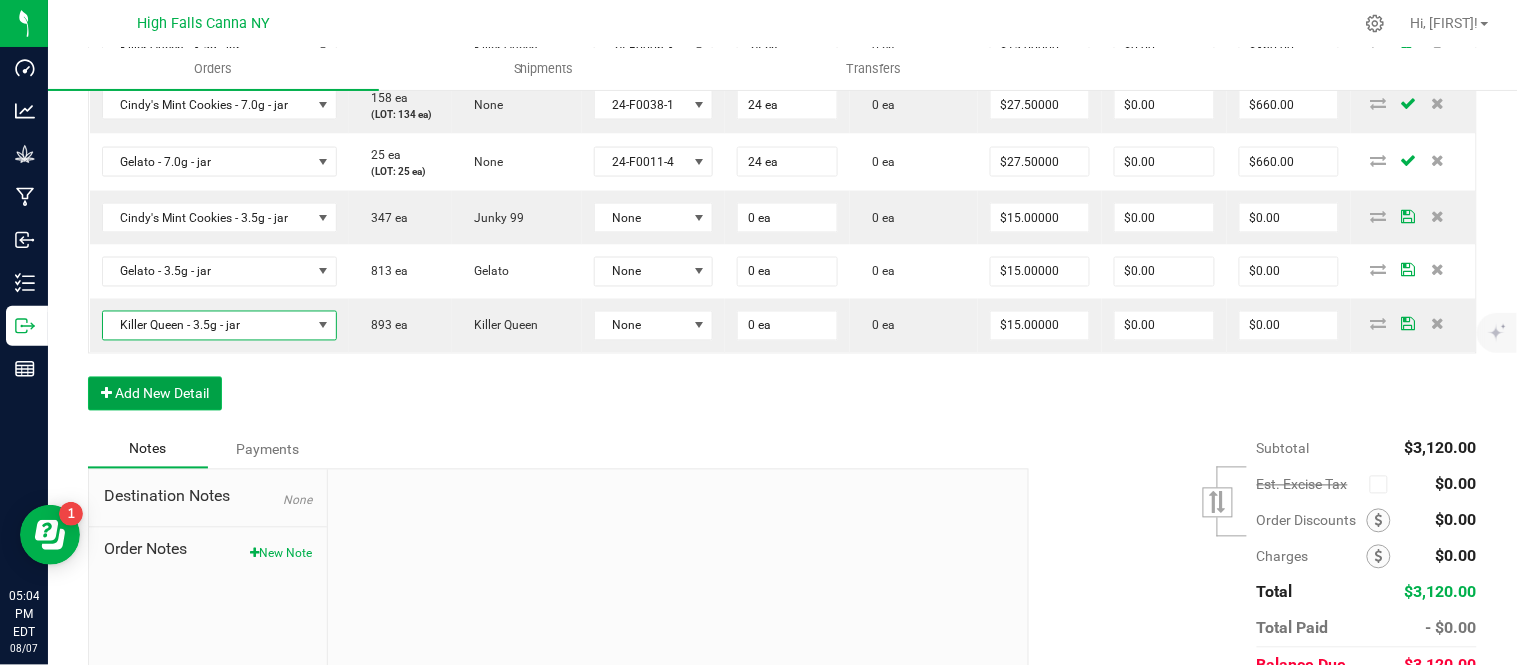 click on "Add New Detail" at bounding box center (155, 394) 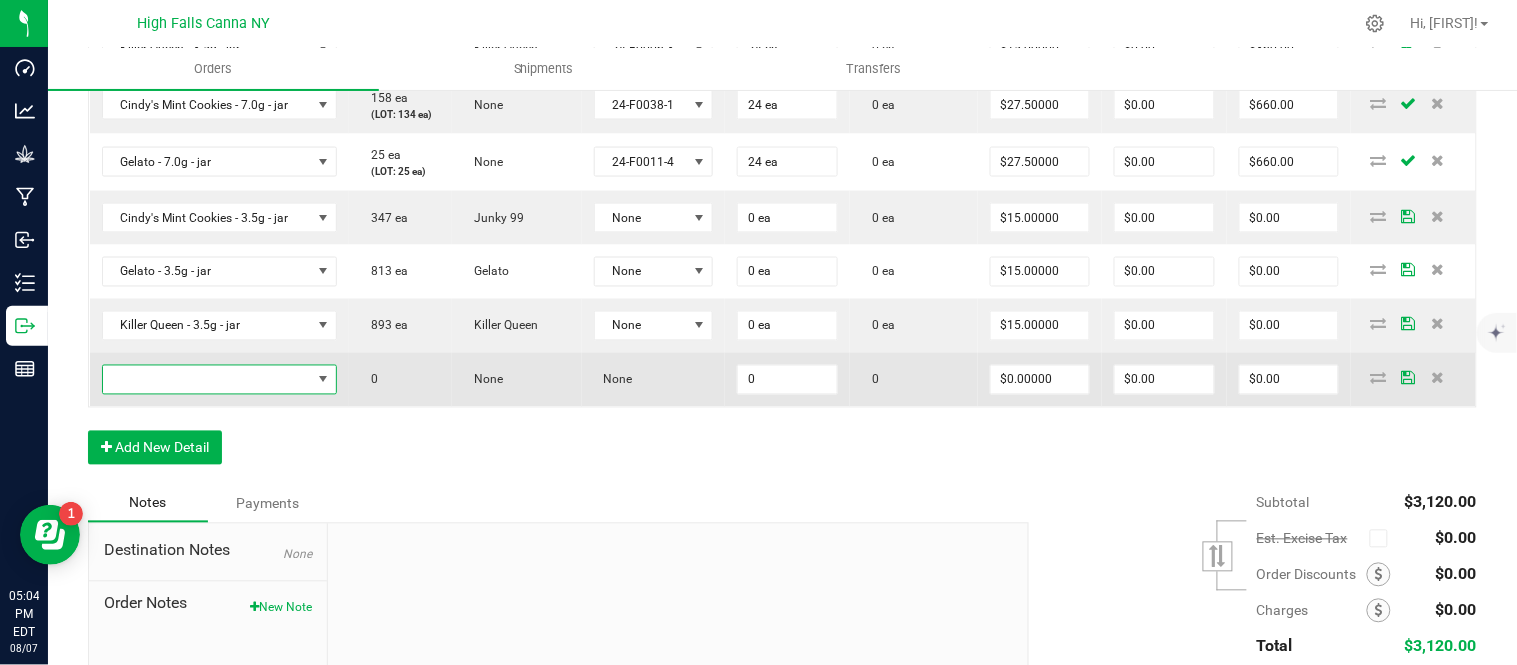click at bounding box center (207, 380) 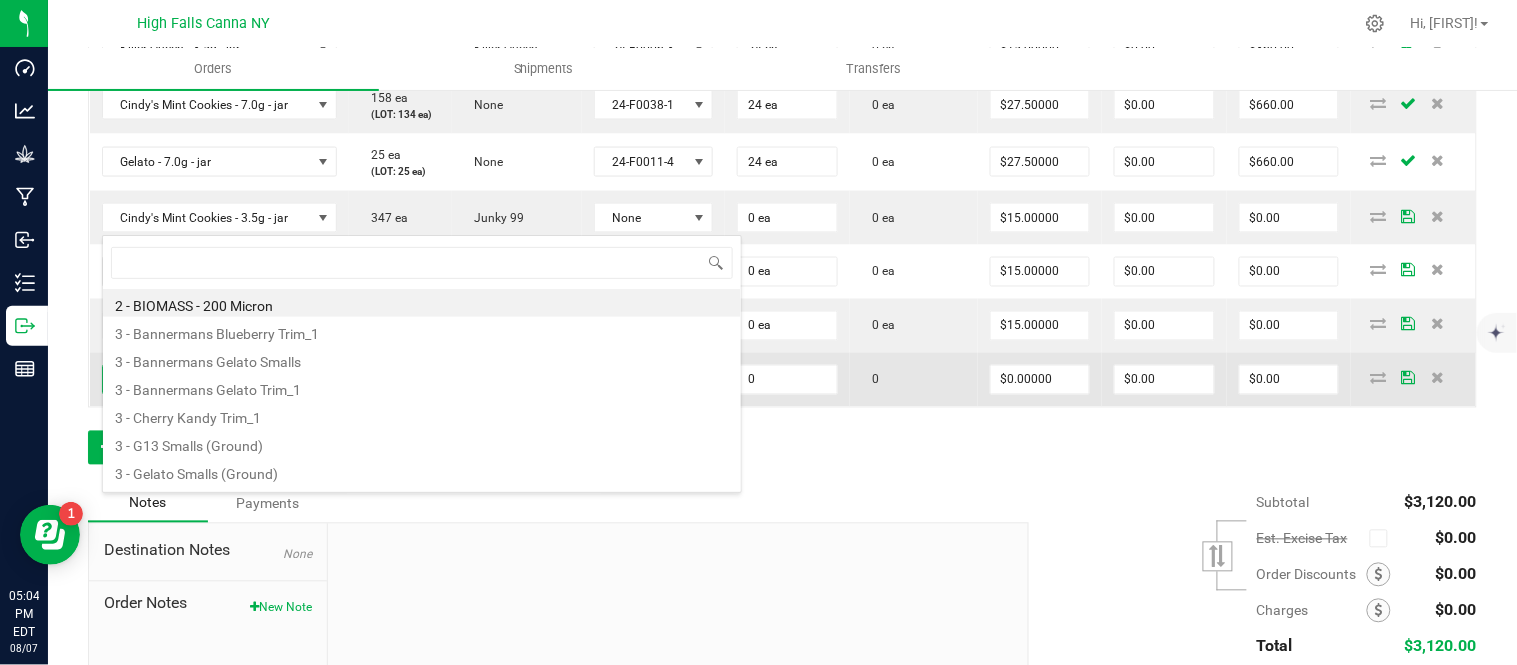 scroll, scrollTop: 99970, scrollLeft: 99767, axis: both 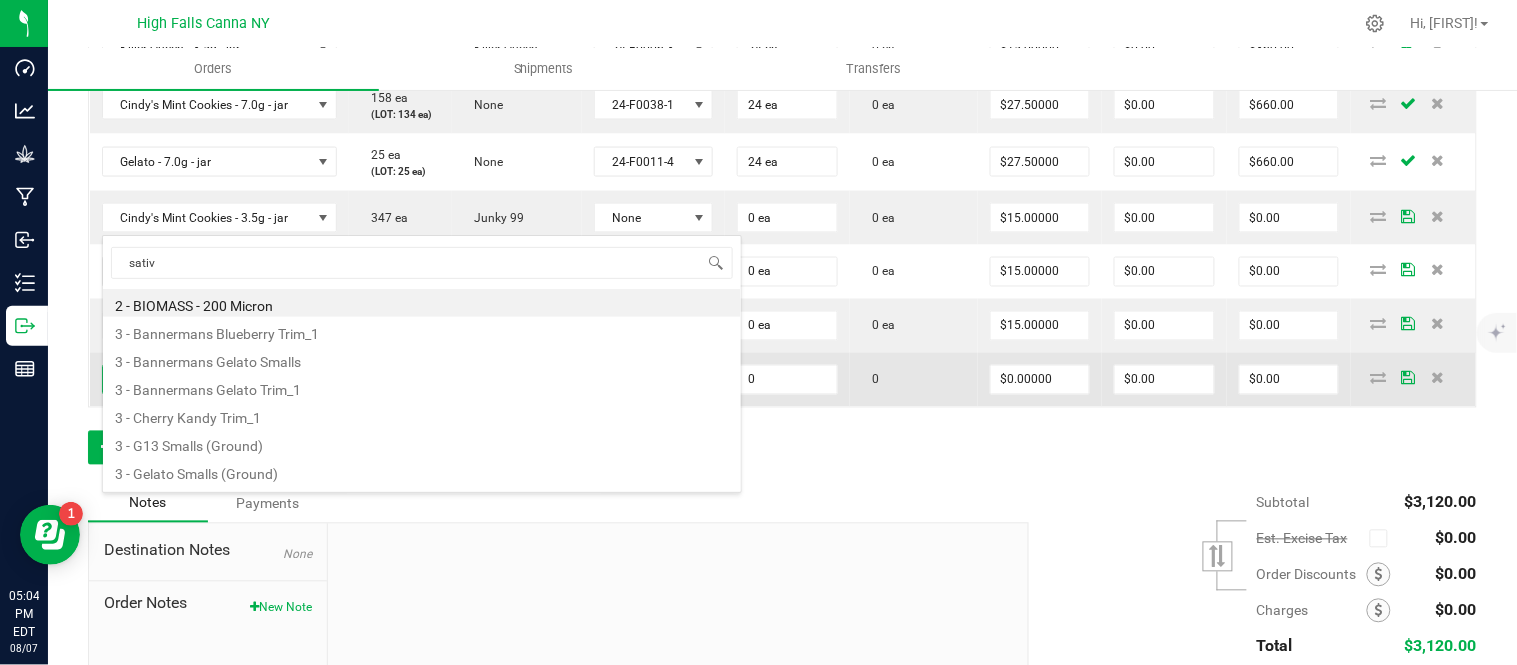 type on "sativa" 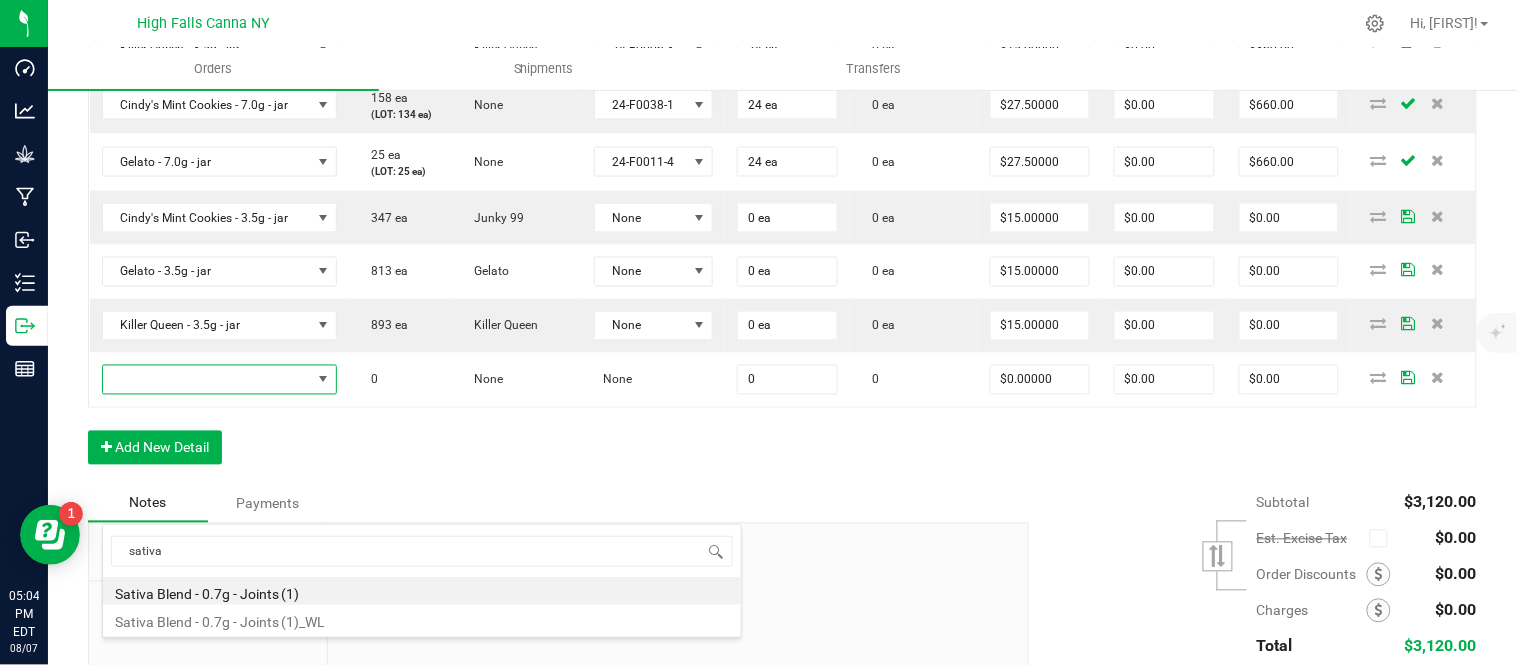 click on "Sativa Blend - 0.7g - Joints (1)" at bounding box center (422, 591) 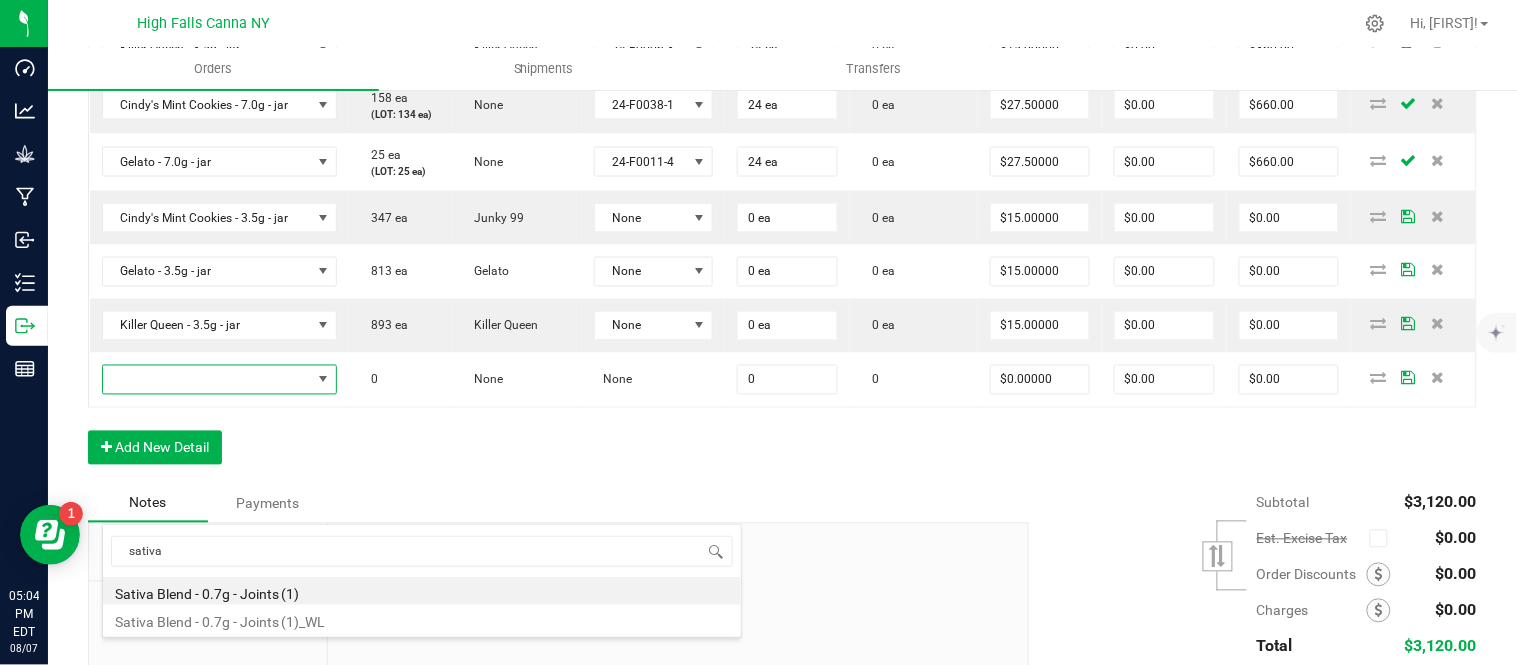 type on "0 ea" 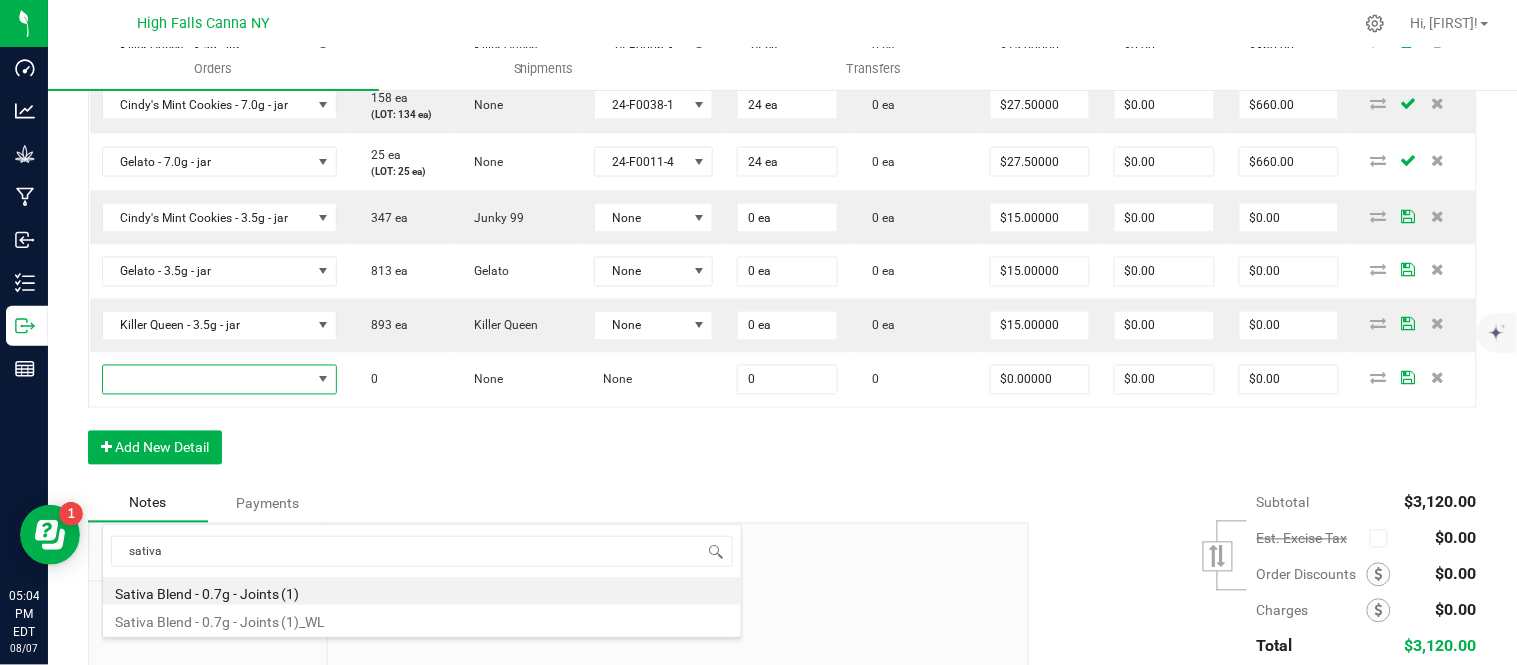 type on "$4.42000" 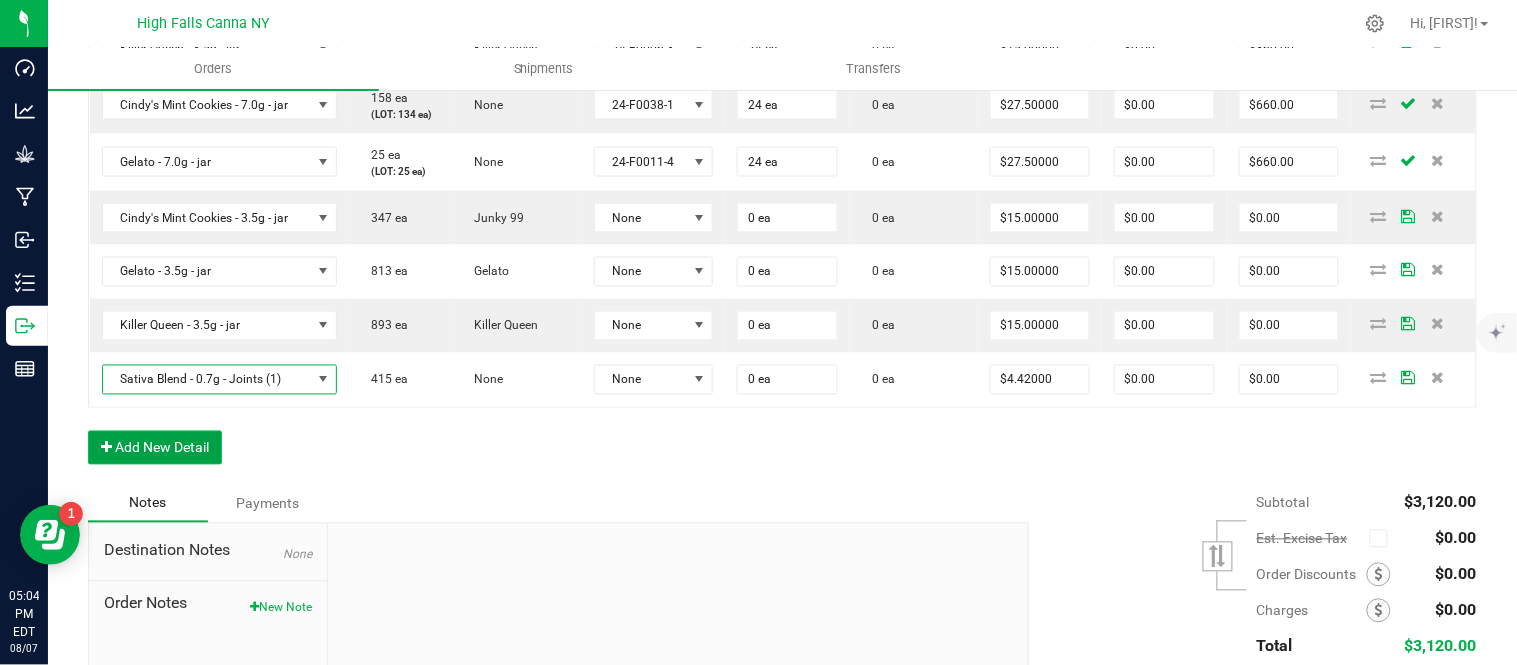 click on "Add New Detail" at bounding box center [155, 448] 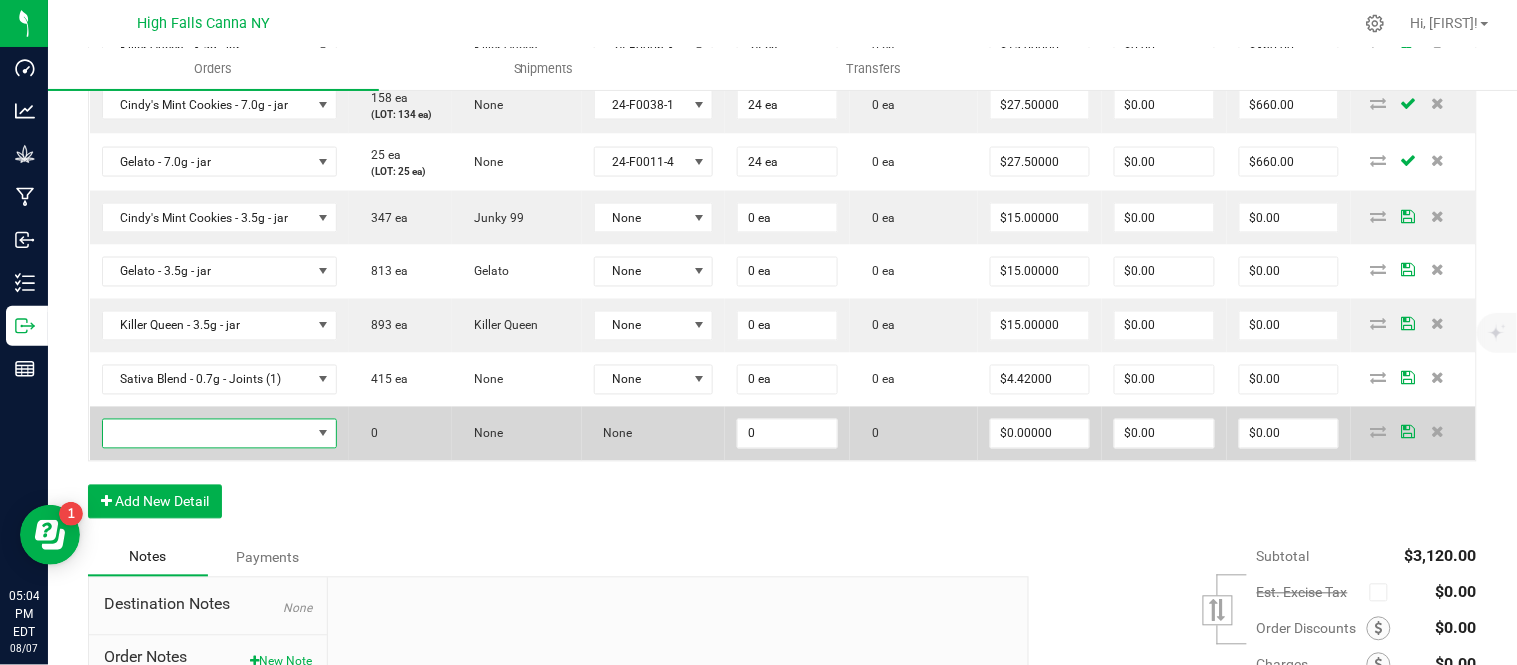 click at bounding box center [207, 434] 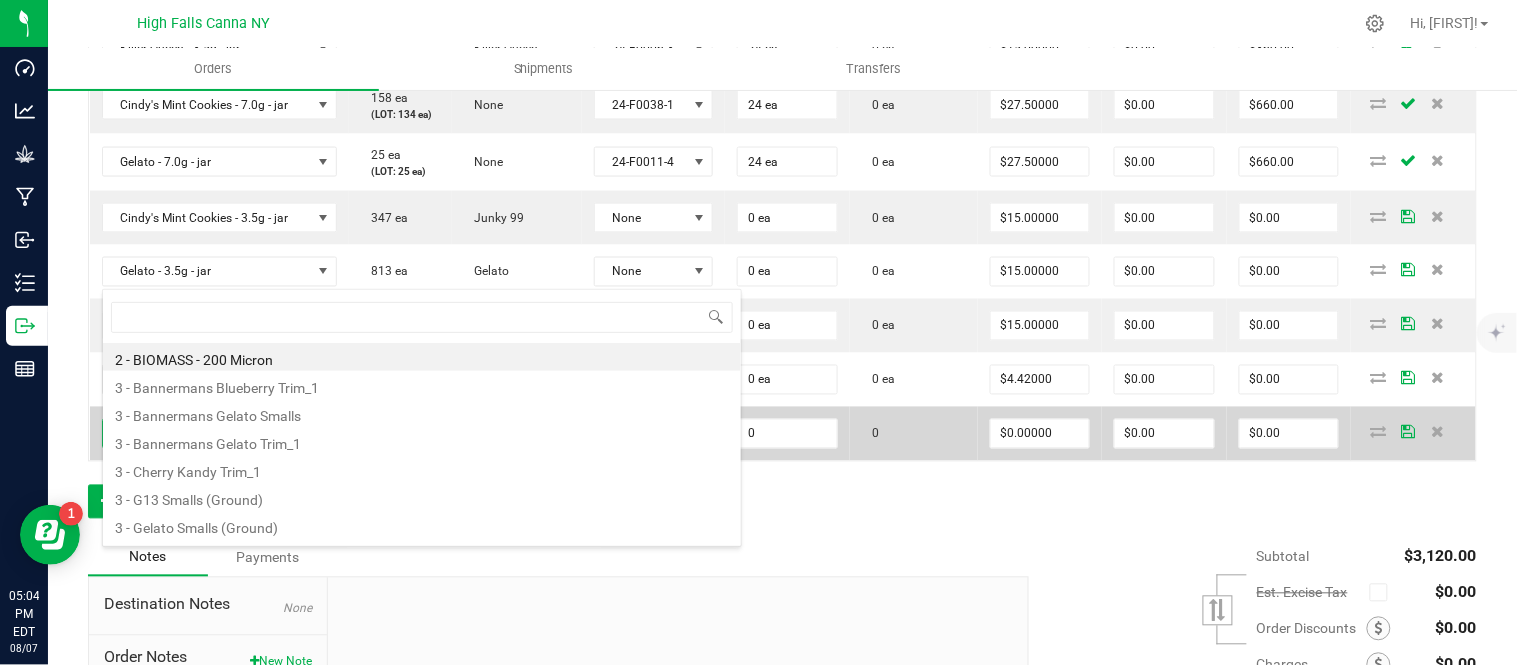 scroll, scrollTop: 99970, scrollLeft: 99767, axis: both 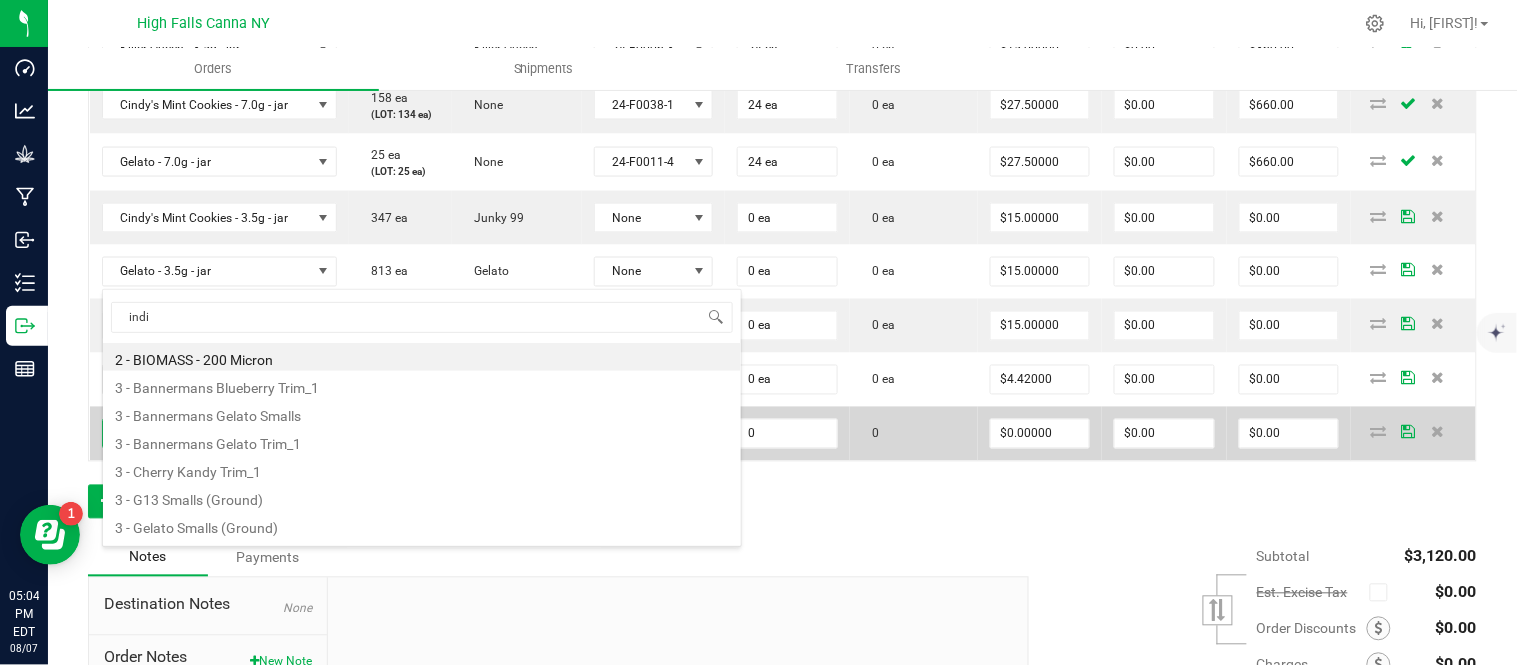 type on "indic" 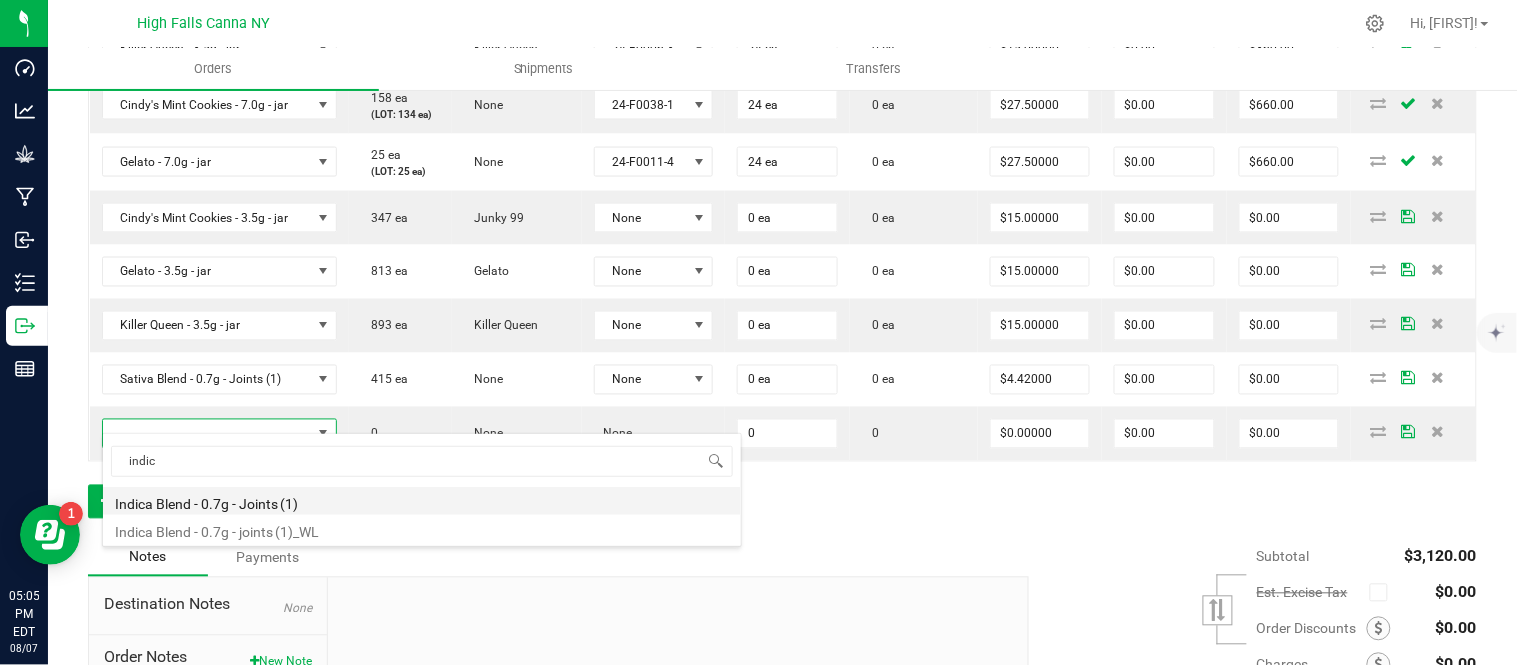 click on "Indica Blend - 0.7g - Joints (1)" at bounding box center [422, 501] 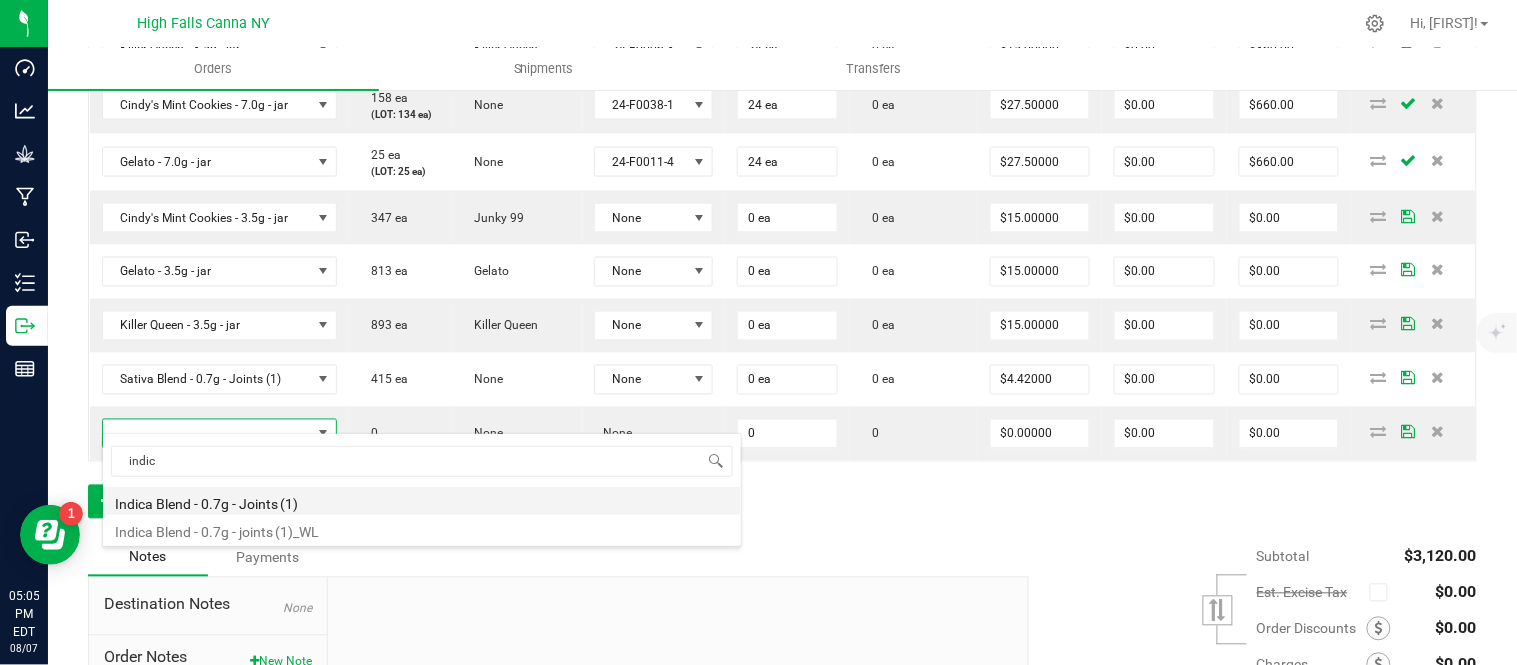 type on "0 ea" 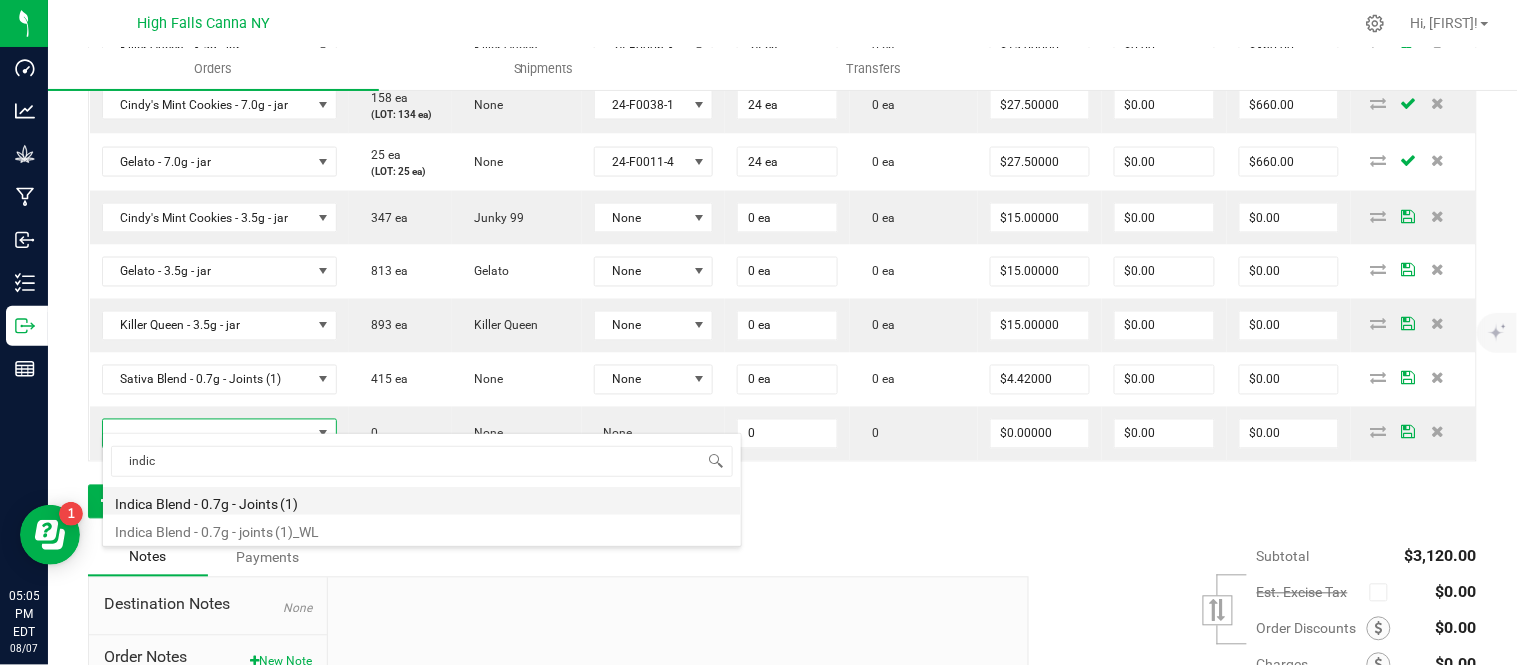 type on "$4.42000" 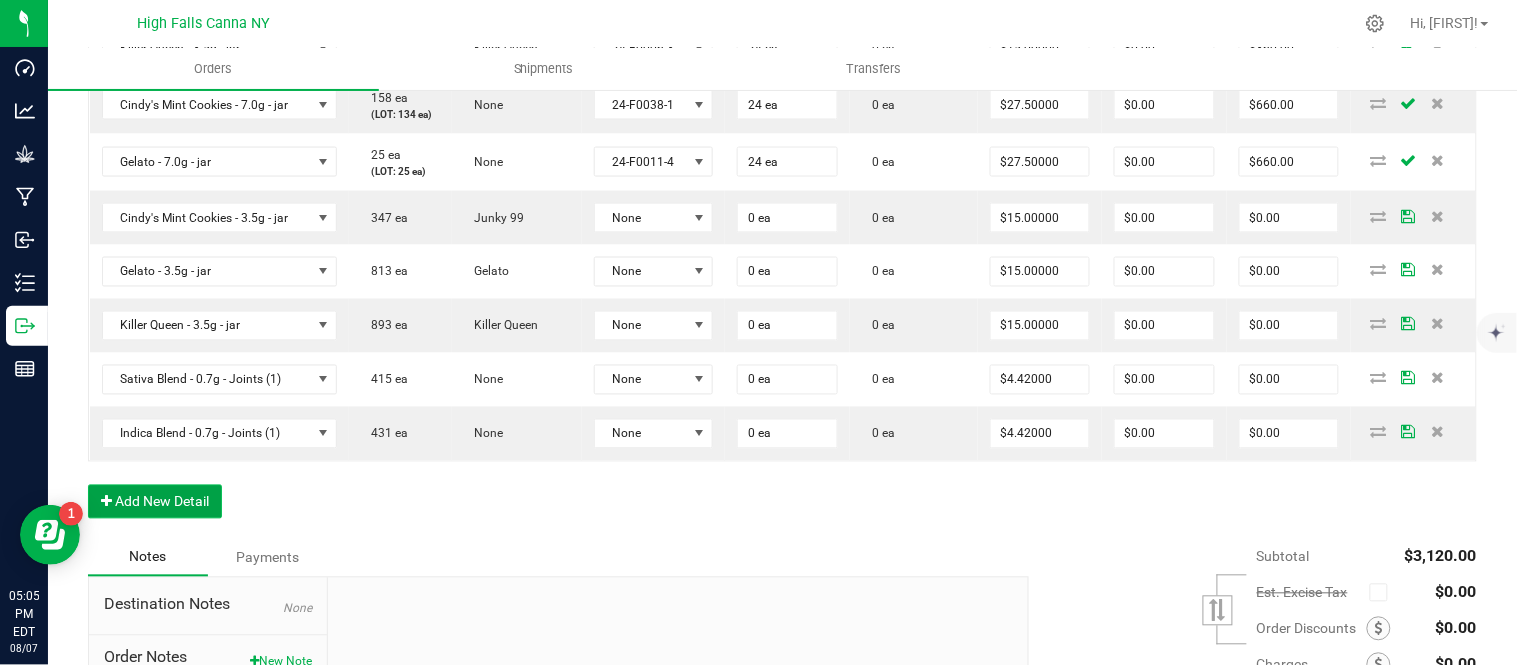 click on "Add New Detail" at bounding box center [155, 502] 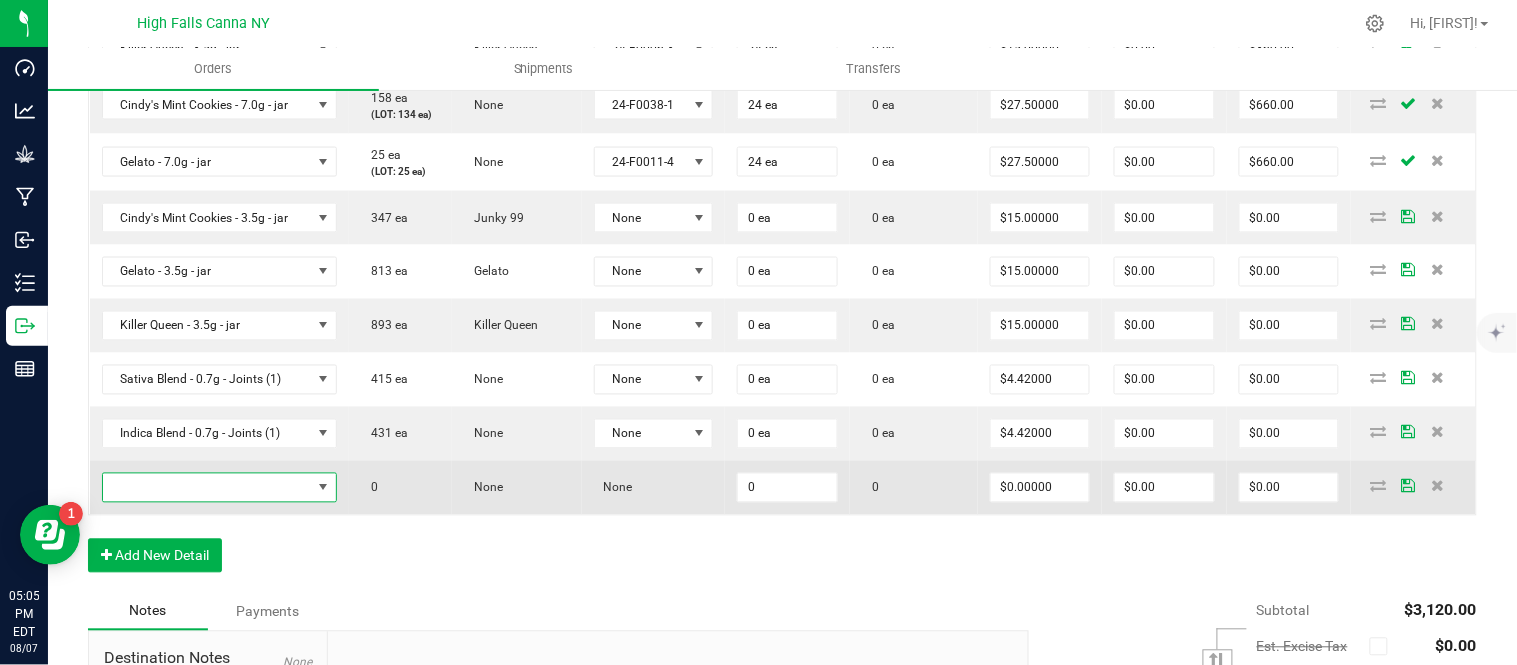 click at bounding box center (207, 488) 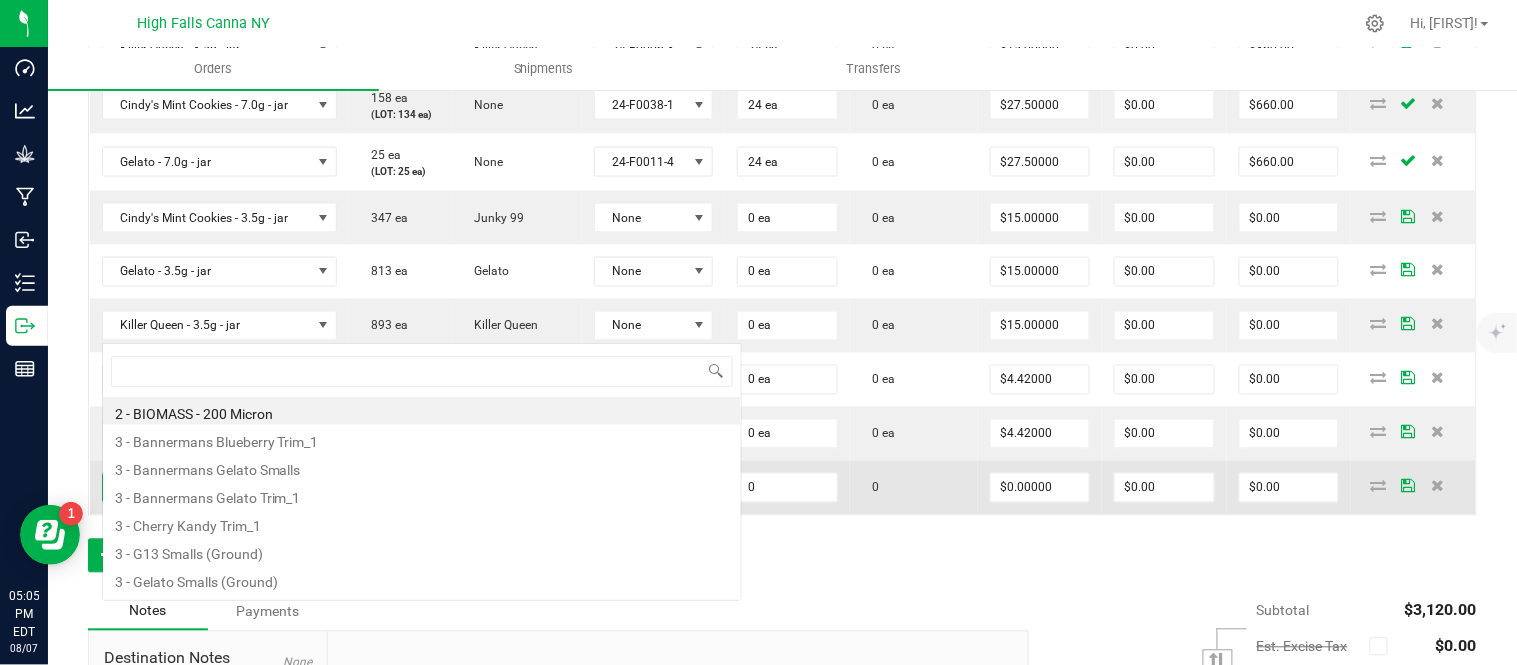scroll, scrollTop: 0, scrollLeft: 0, axis: both 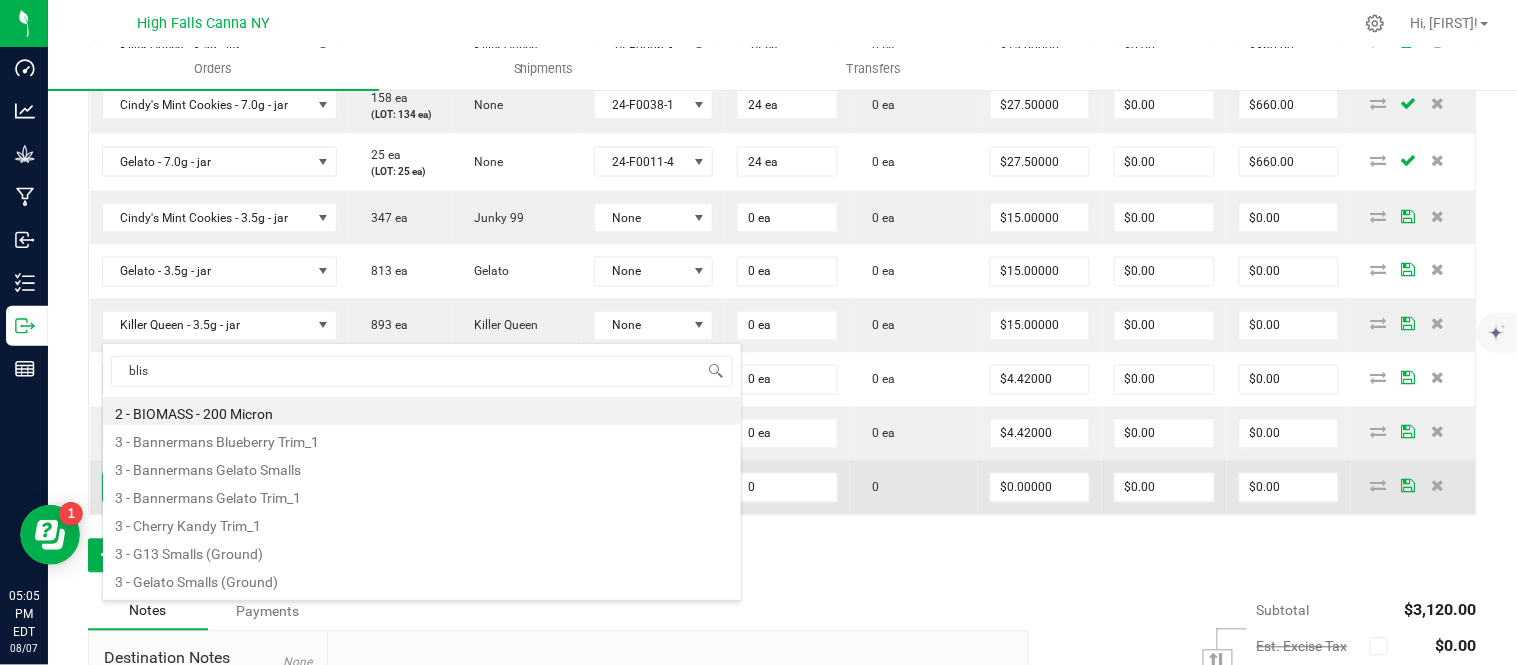 type on "bliss" 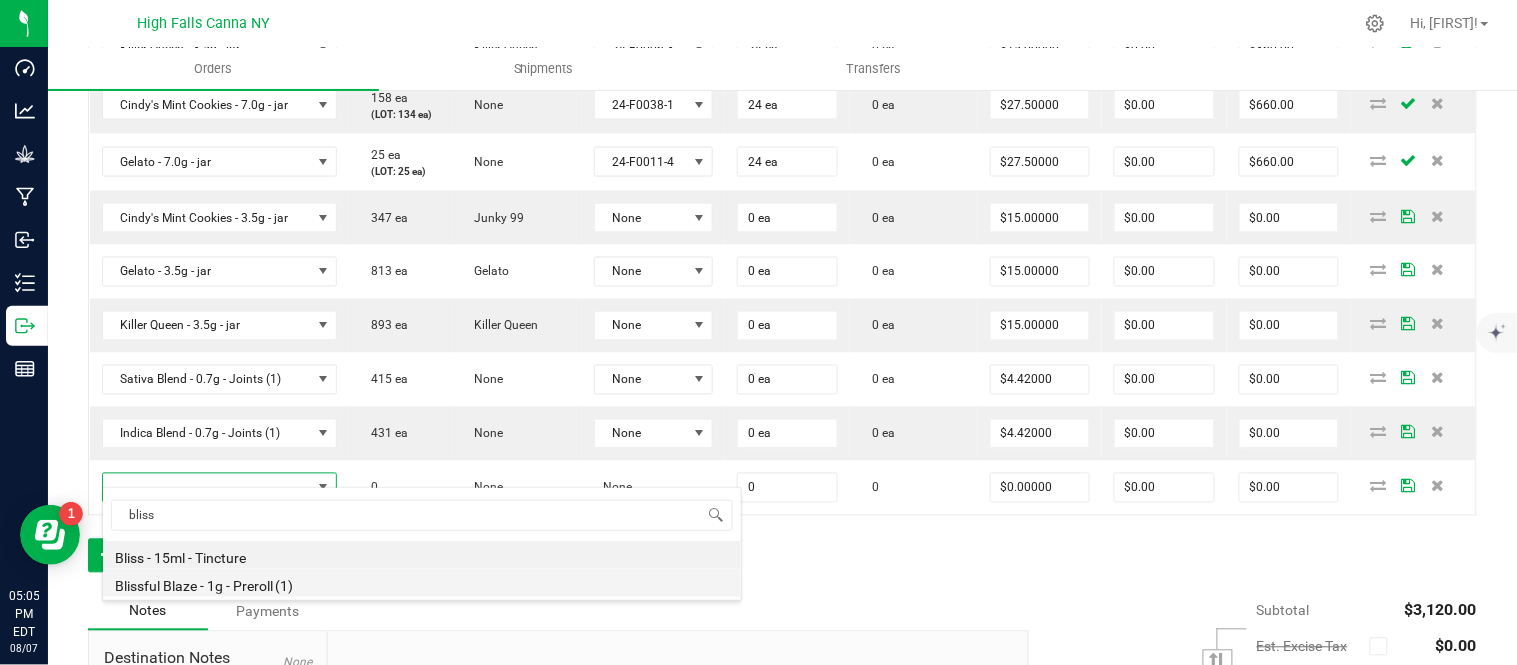 click on "Blissful Blaze - 1g - Preroll (1)" at bounding box center [422, 583] 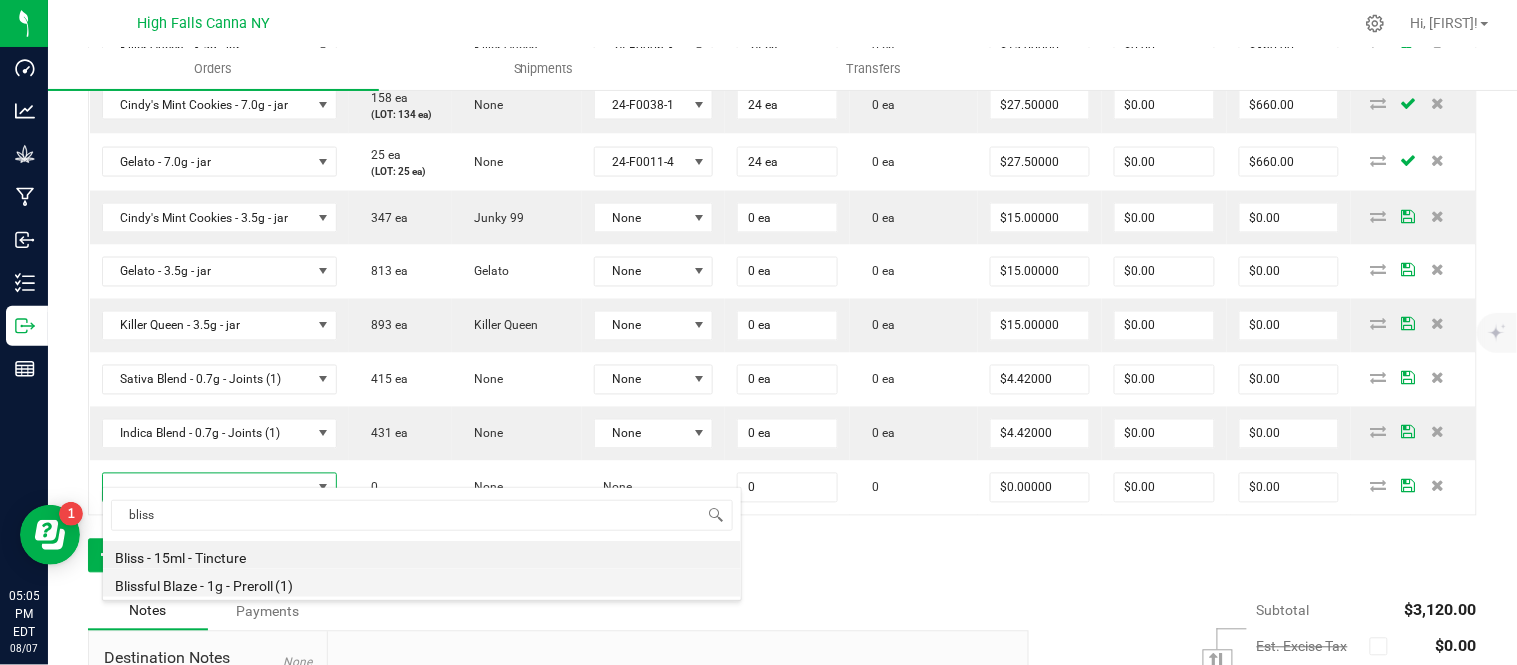 type on "0 ea" 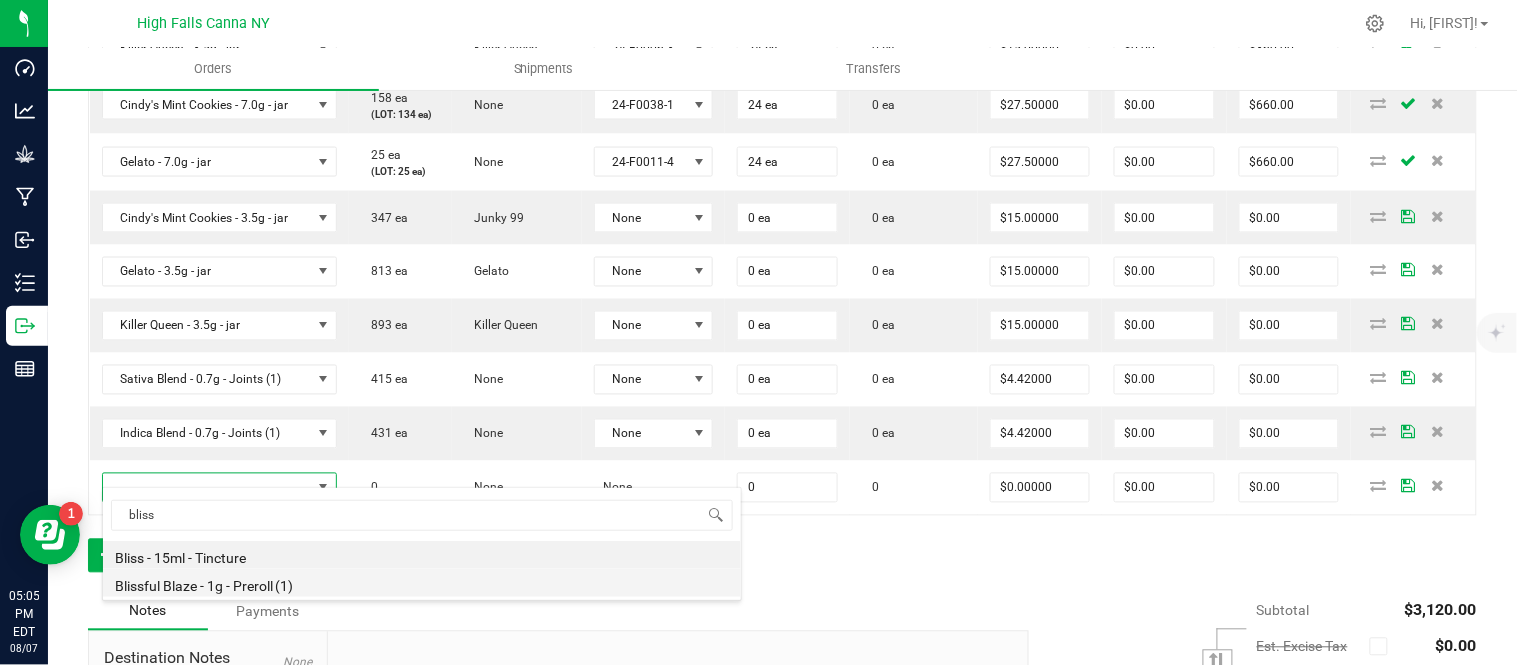 type on "$6.00000" 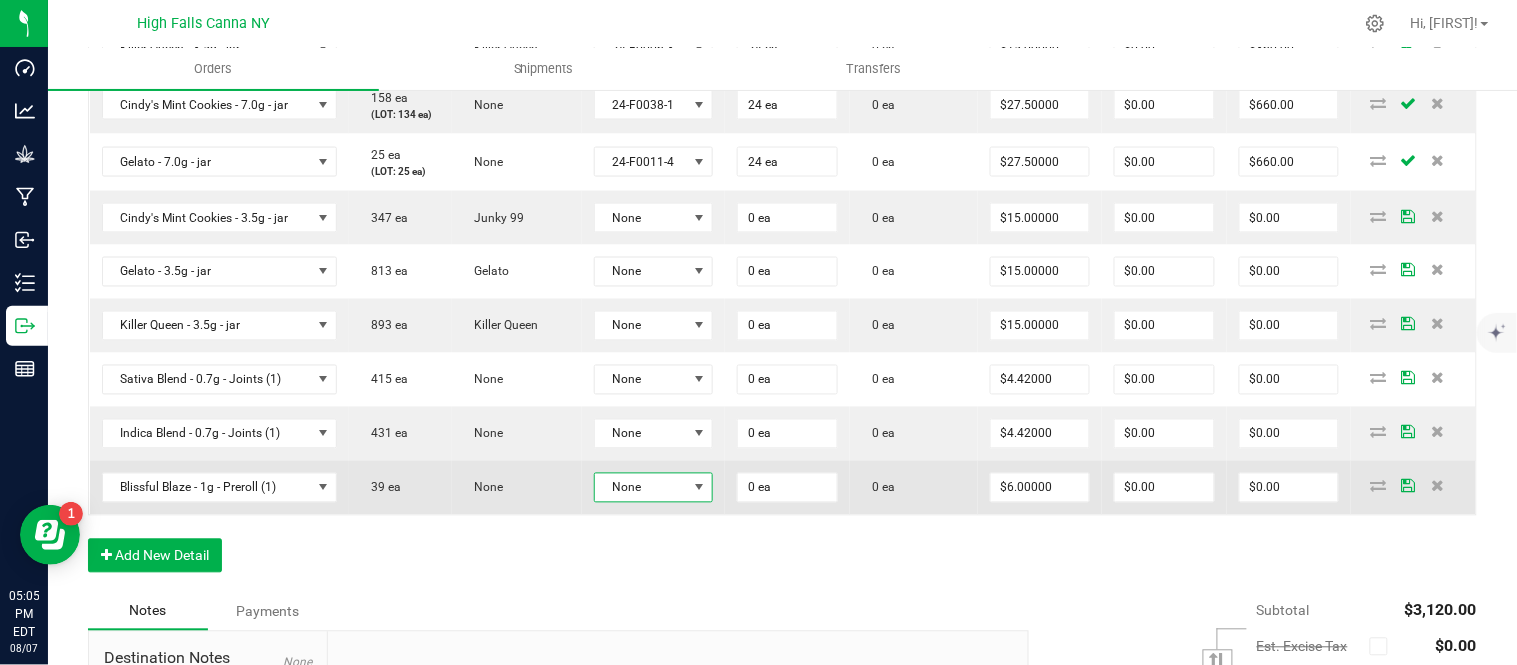 click on "None" at bounding box center (641, 488) 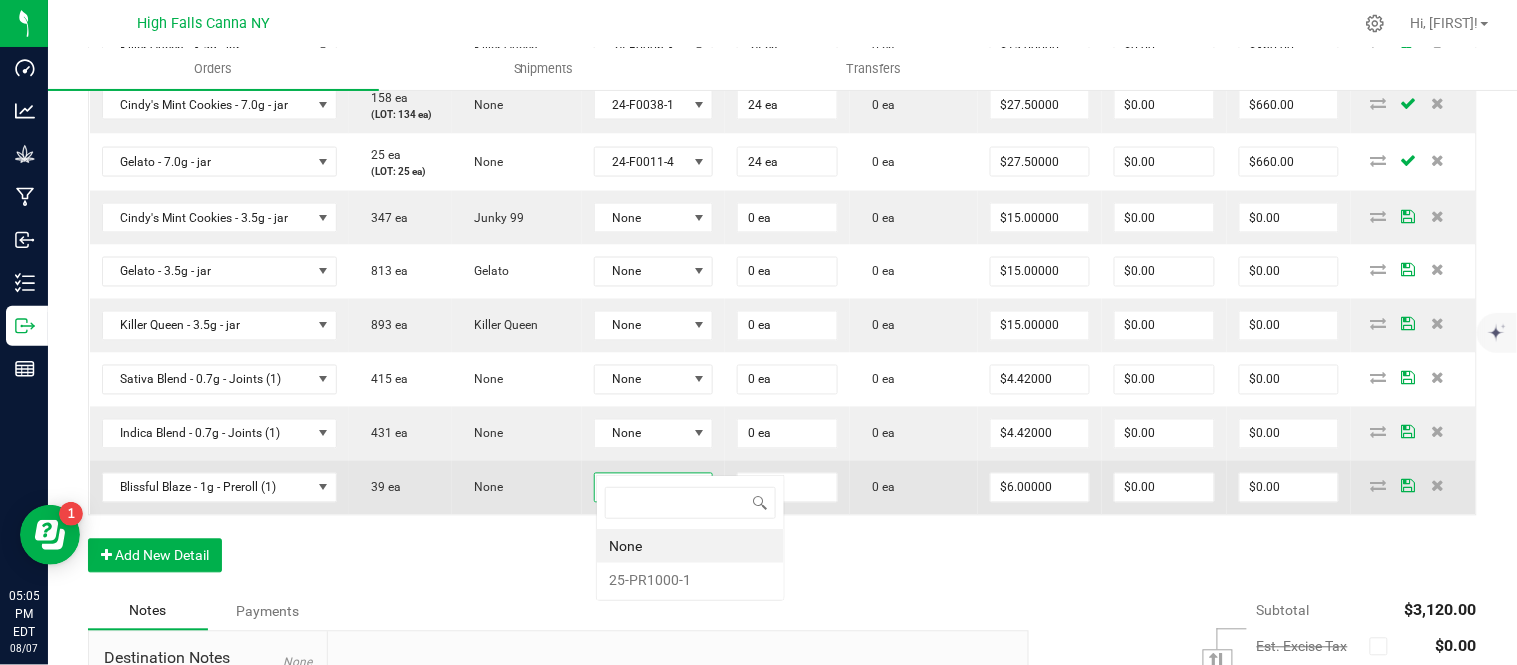 scroll, scrollTop: 0, scrollLeft: 0, axis: both 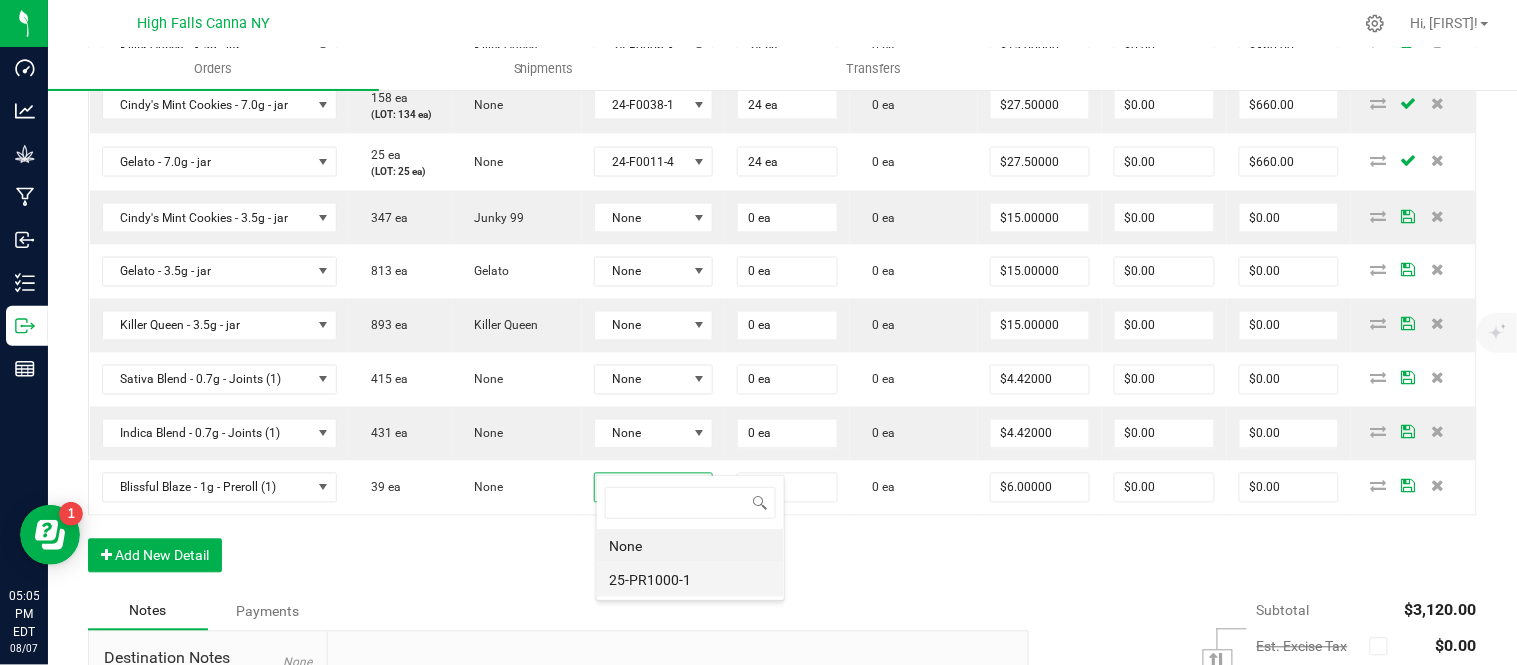 click on "25-PR1000-1" at bounding box center [690, 580] 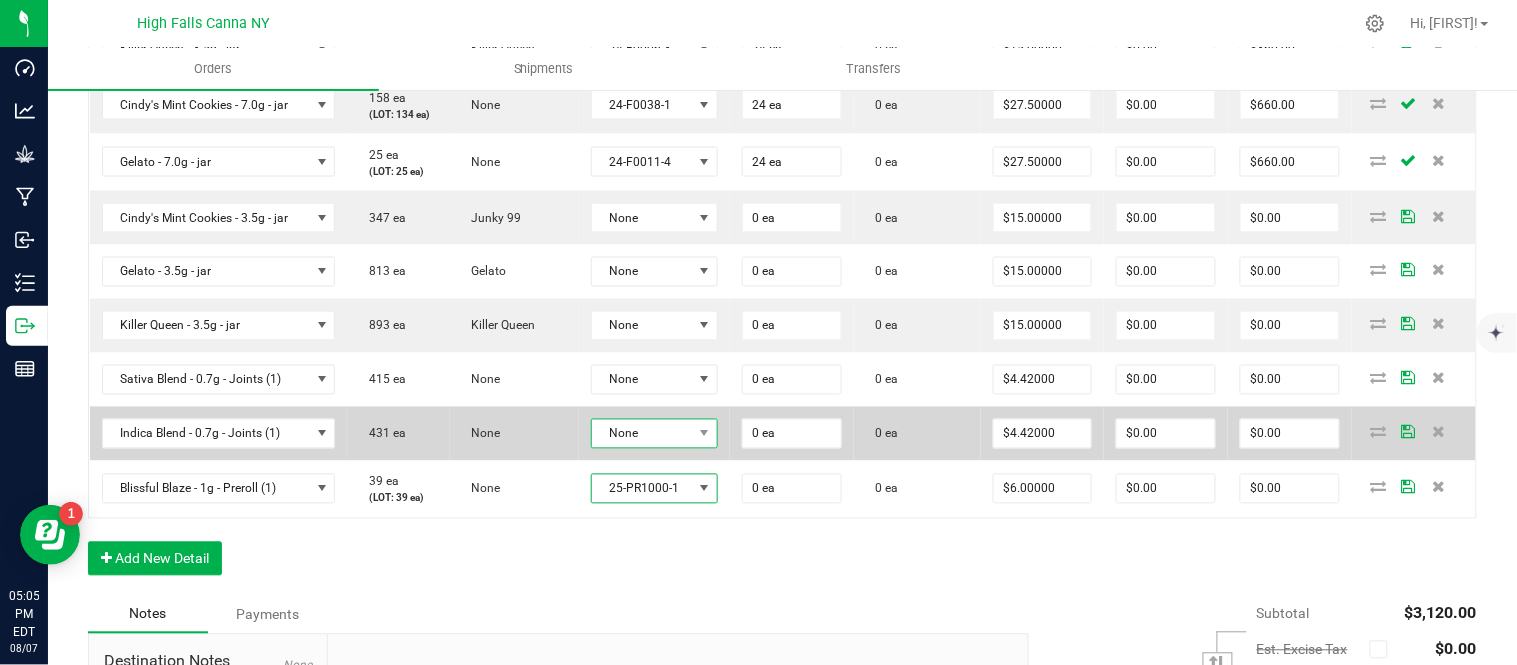 click on "None" at bounding box center [642, 434] 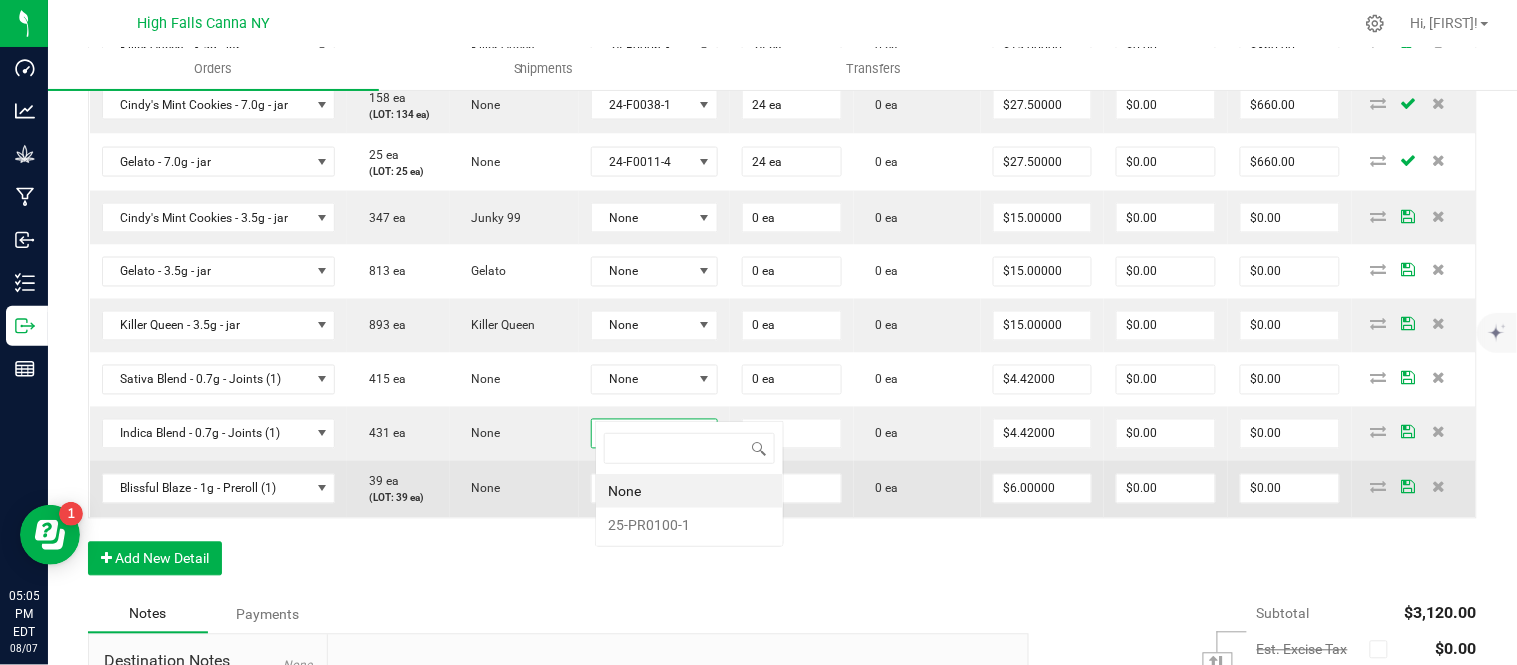 scroll, scrollTop: 0, scrollLeft: 0, axis: both 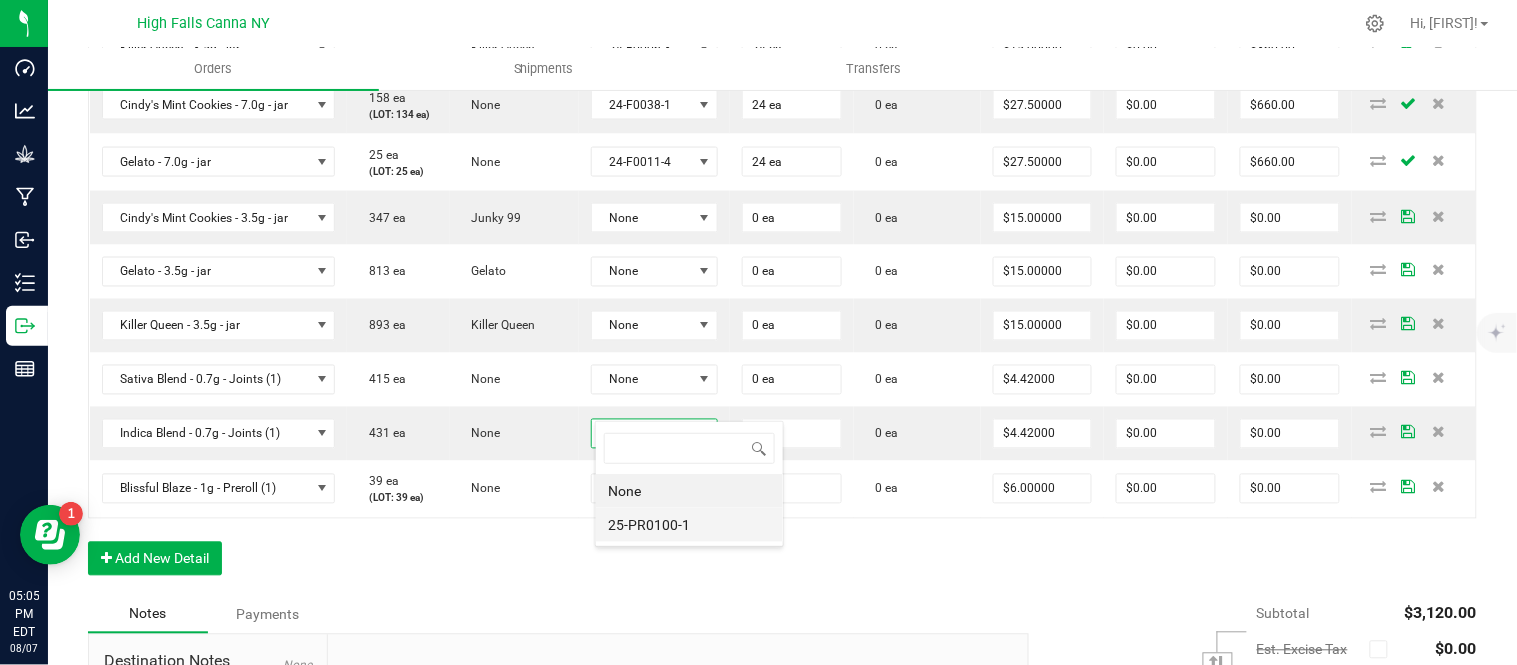 click on "25-PR0100-1" at bounding box center (689, 525) 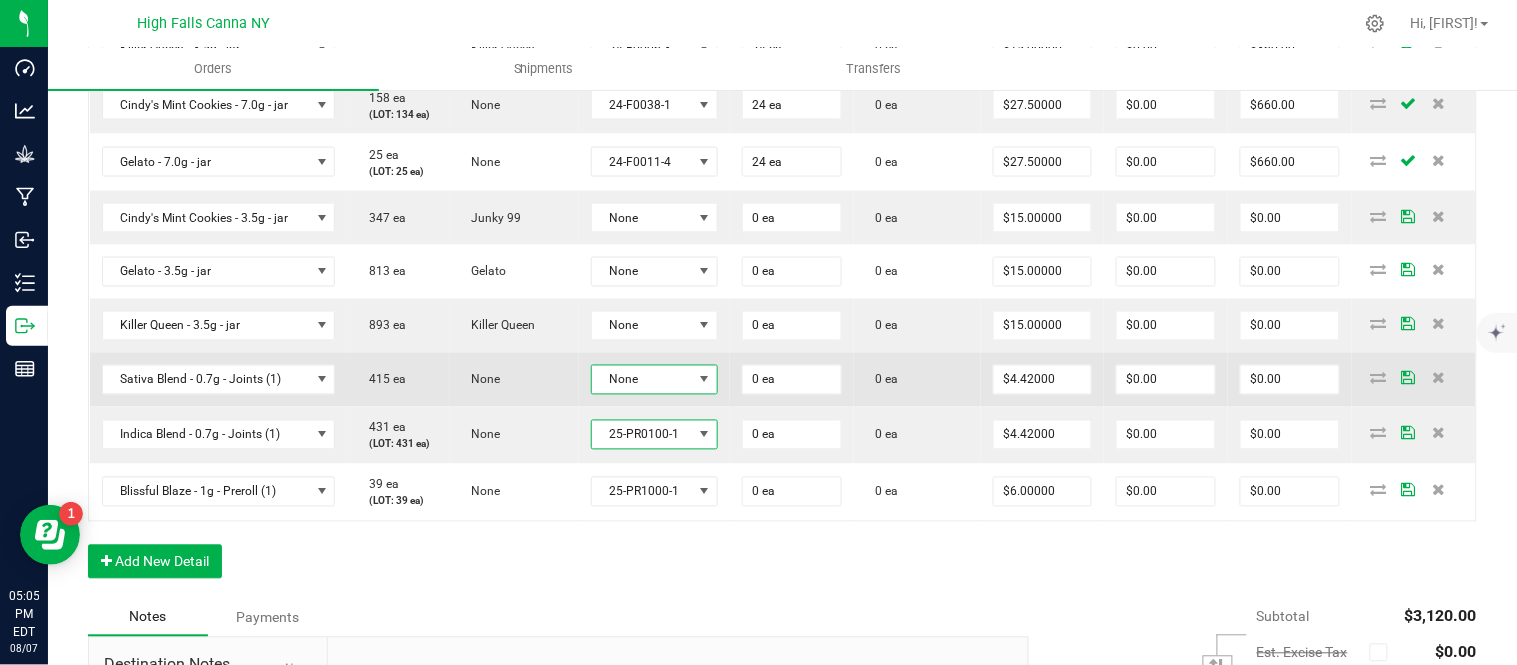 click on "None" at bounding box center [642, 380] 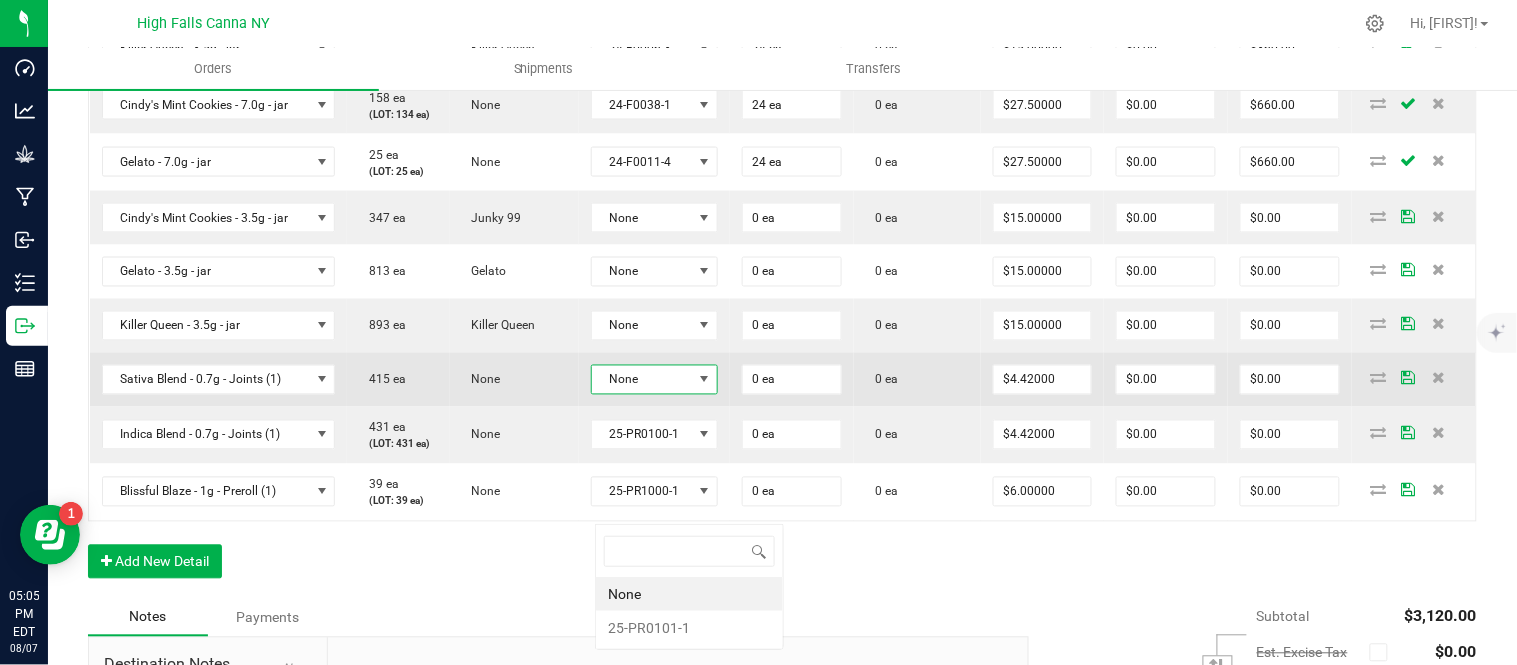 scroll, scrollTop: 99970, scrollLeft: 99872, axis: both 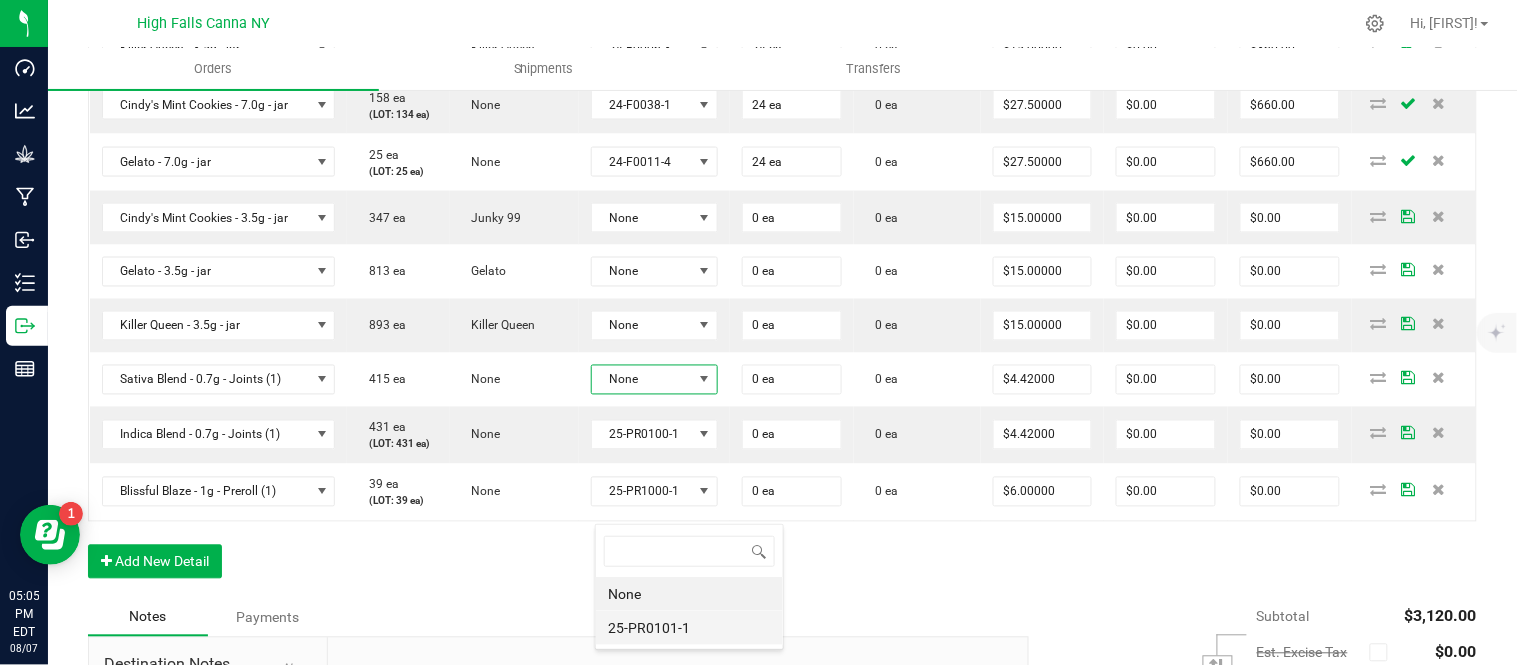 click on "25-PR0101-1" at bounding box center (689, 628) 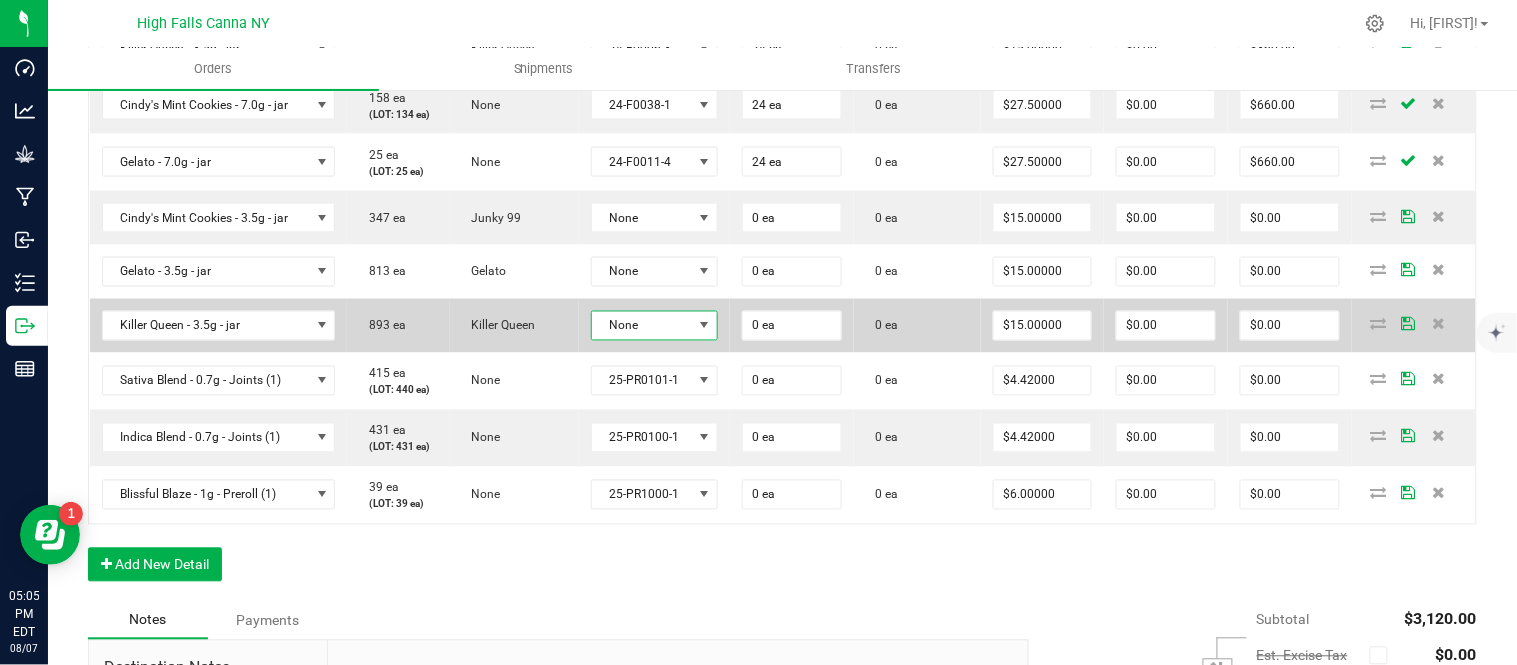 click on "None" at bounding box center (642, 326) 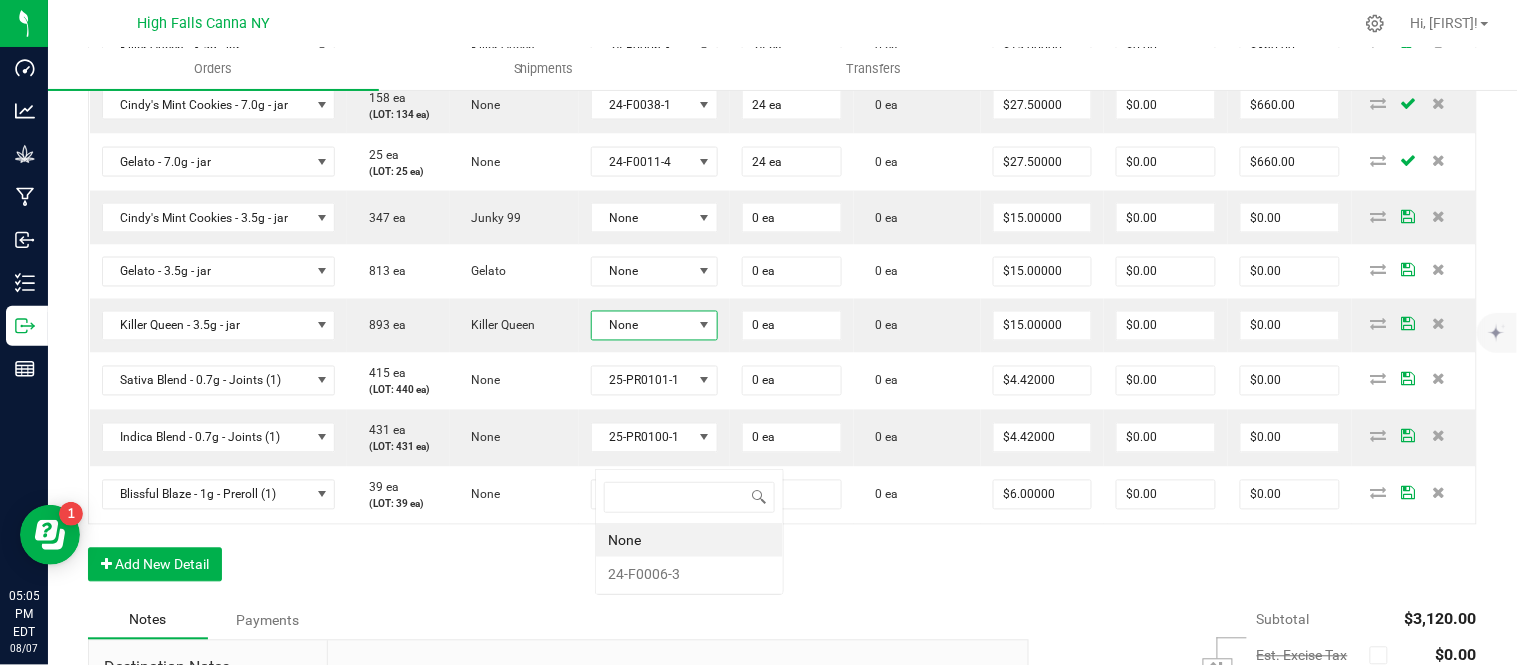 scroll, scrollTop: 99970, scrollLeft: 99872, axis: both 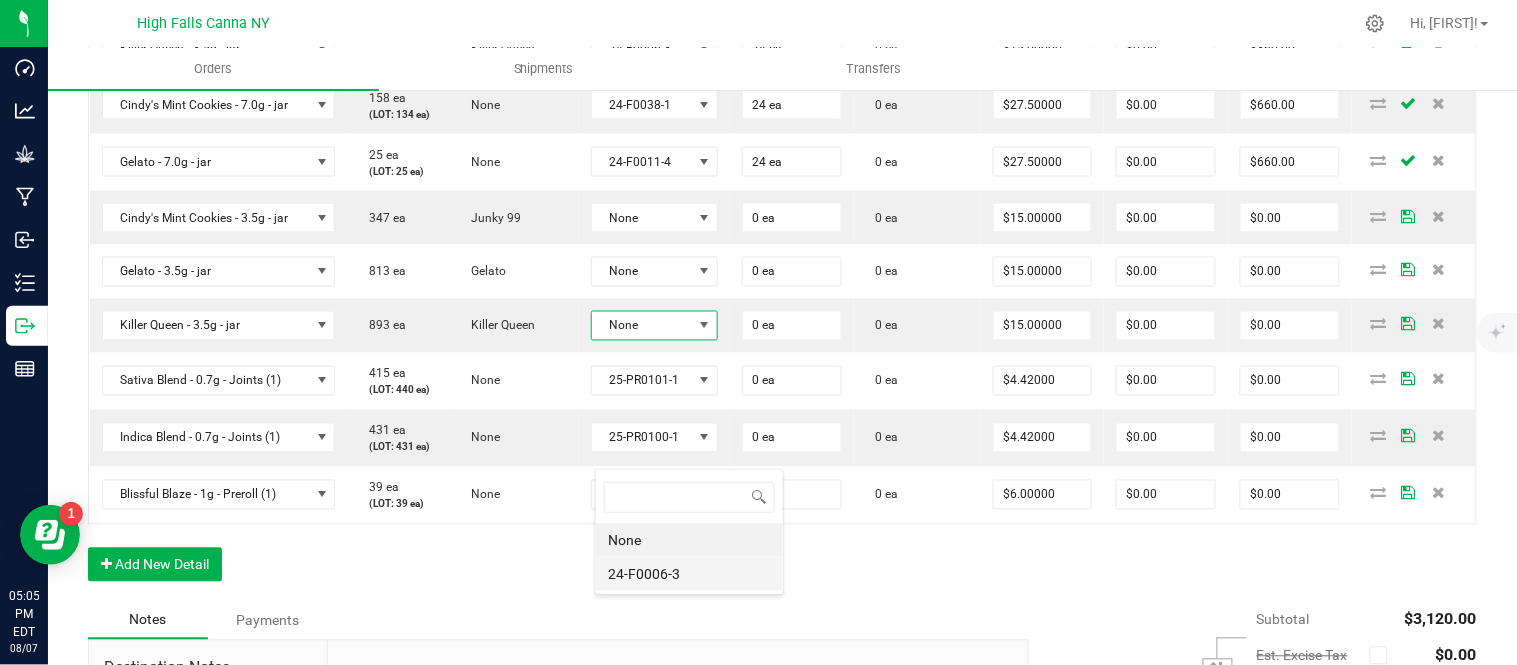 click on "24-F0006-3" at bounding box center (689, 574) 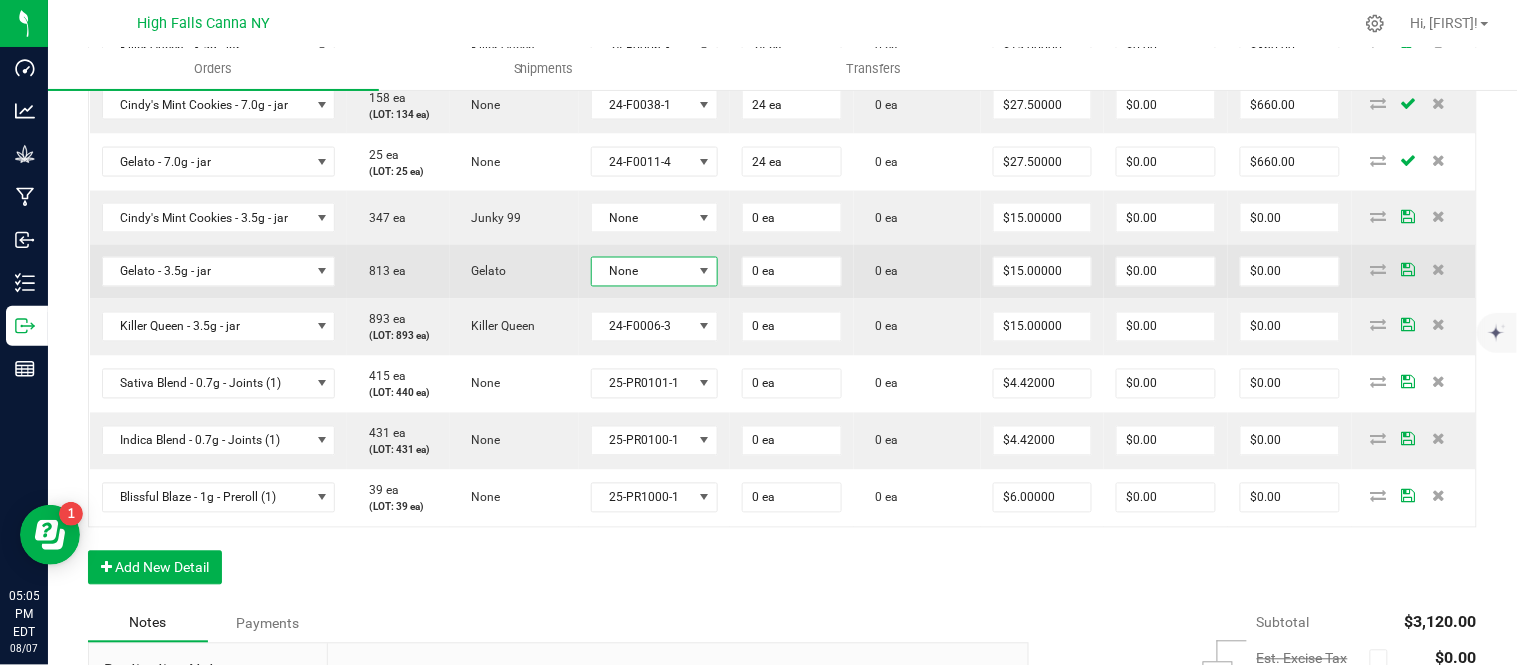 click on "None" at bounding box center (642, 272) 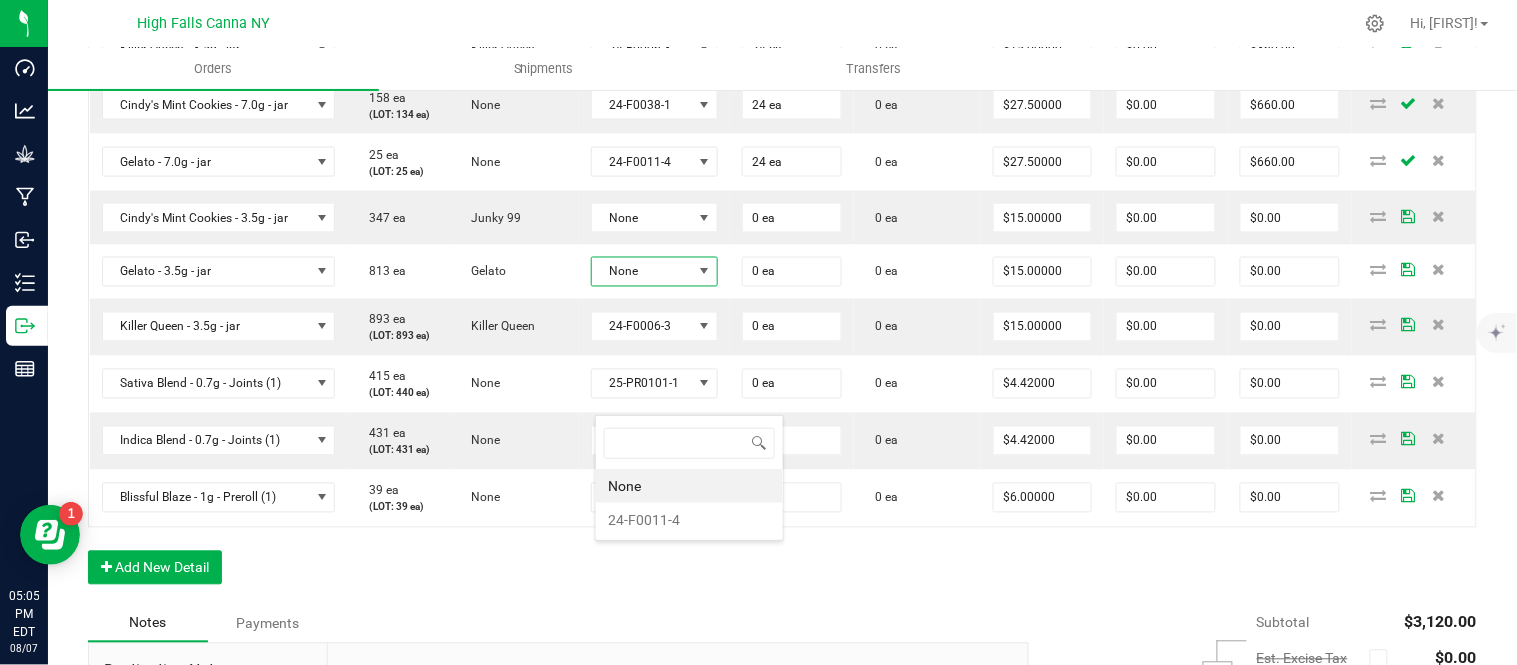 scroll, scrollTop: 99970, scrollLeft: 99872, axis: both 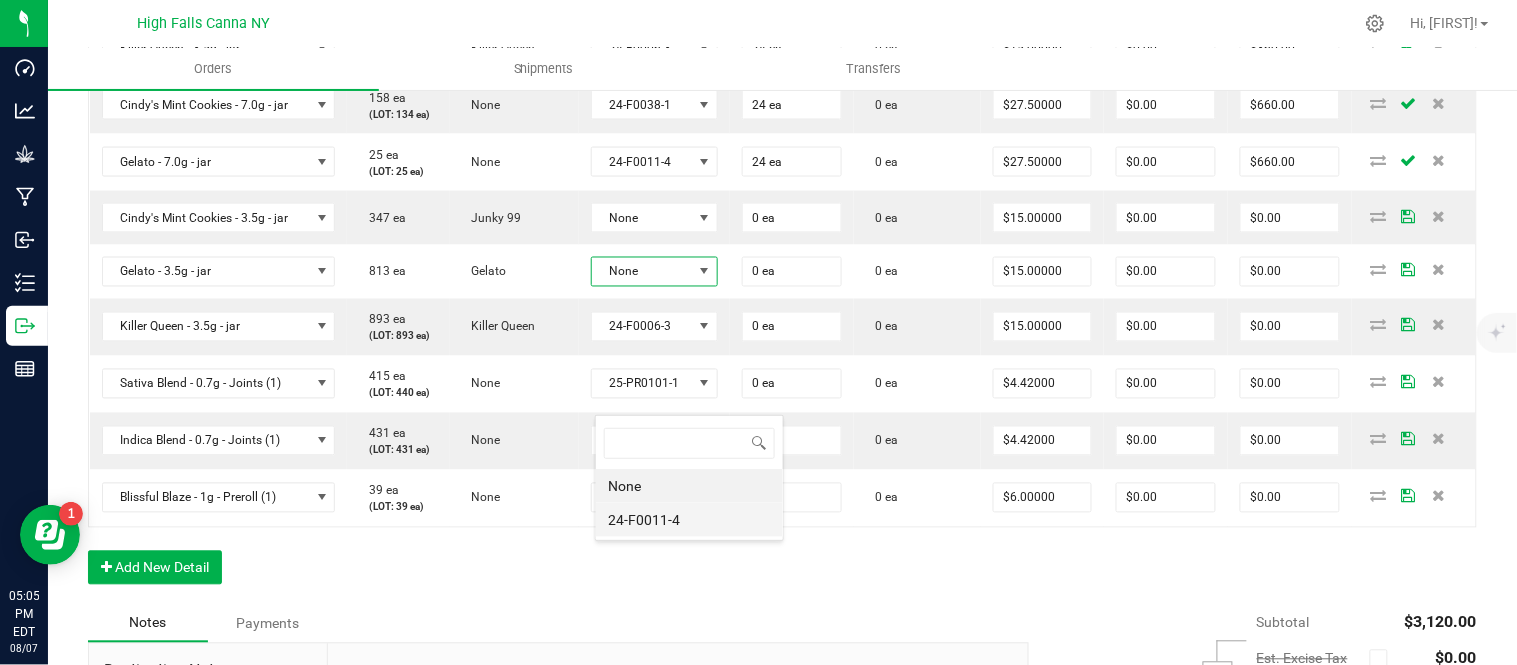 click on "24-F0011-4" at bounding box center [689, 520] 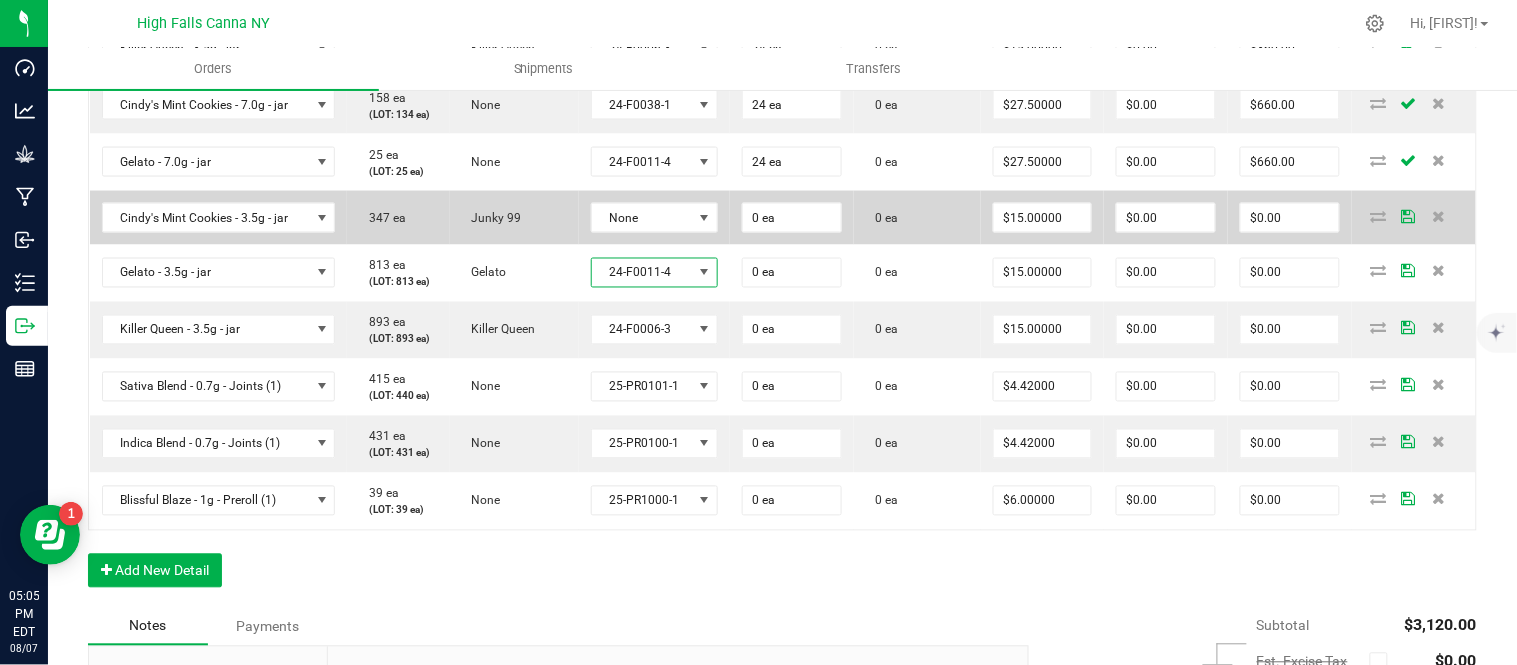 click on "None" at bounding box center [654, 218] 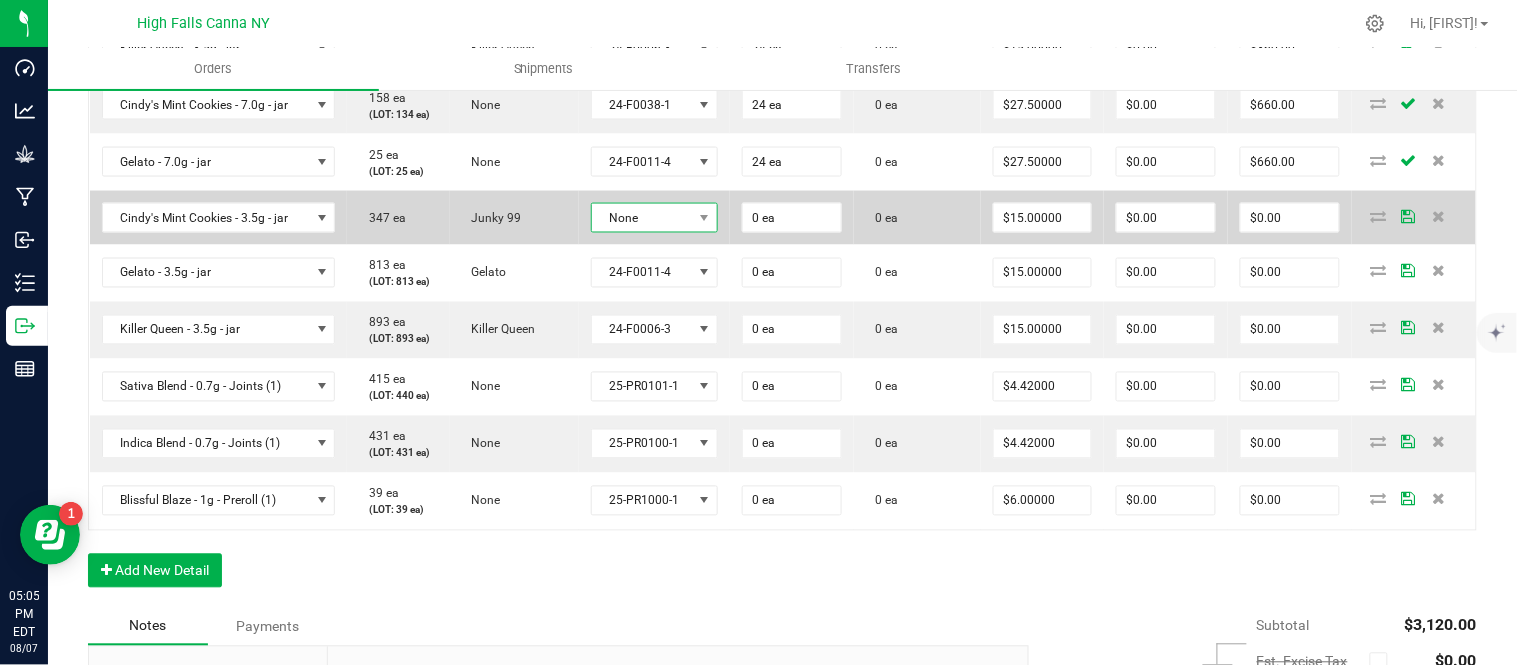 click on "None" at bounding box center (642, 218) 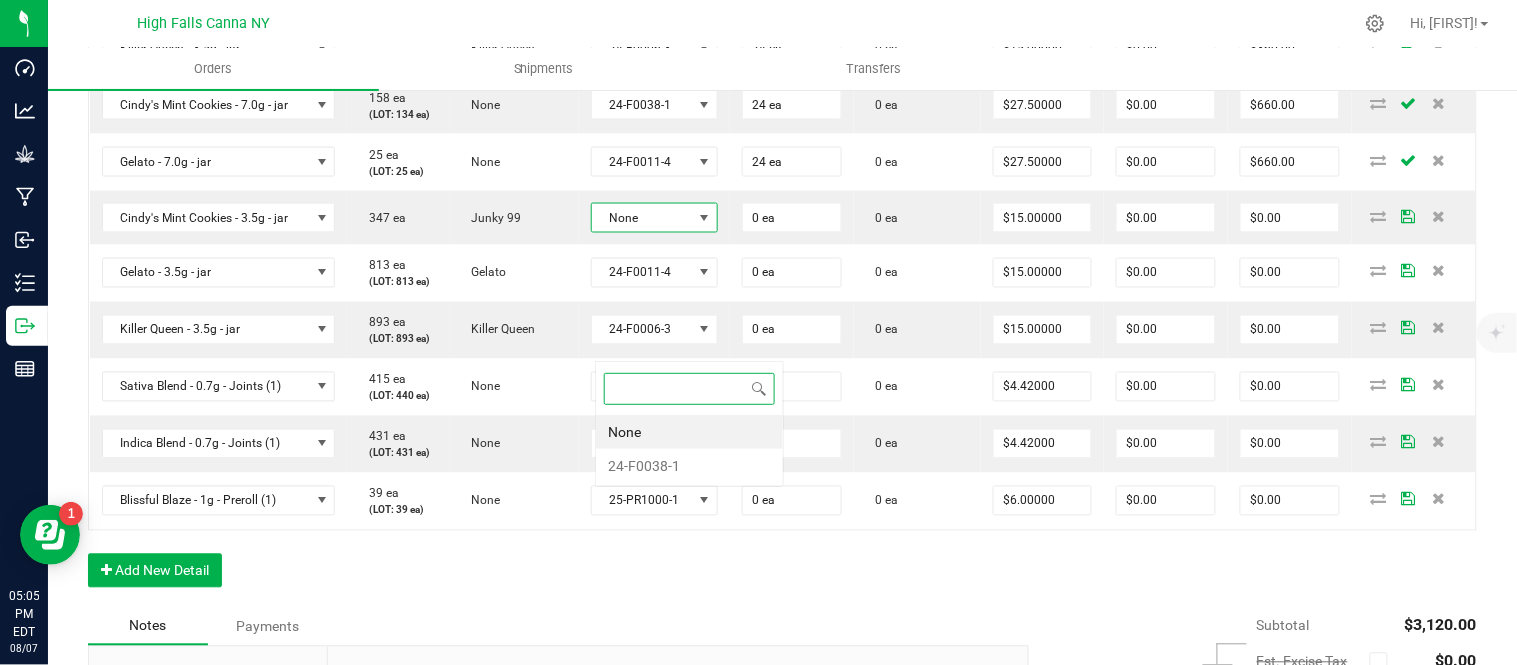 scroll, scrollTop: 99970, scrollLeft: 99872, axis: both 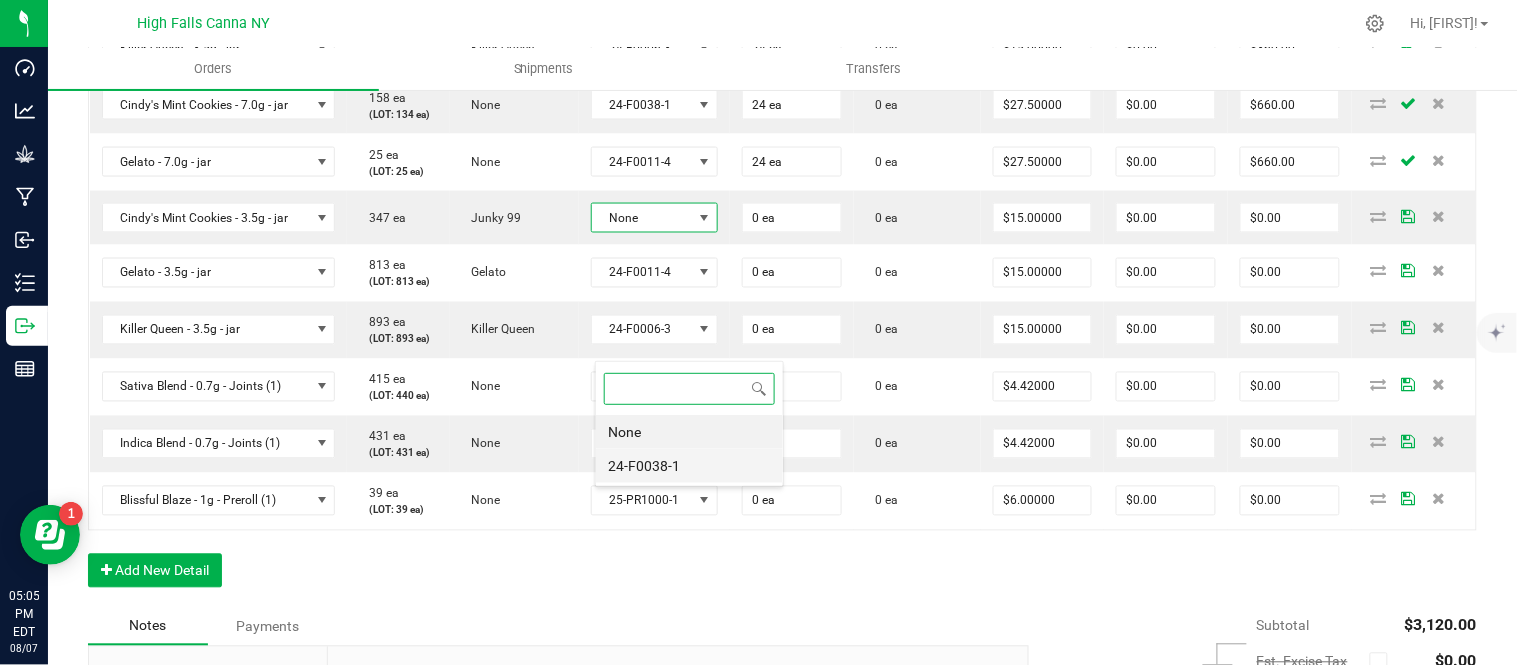 click on "24-F0038-1" at bounding box center [689, 466] 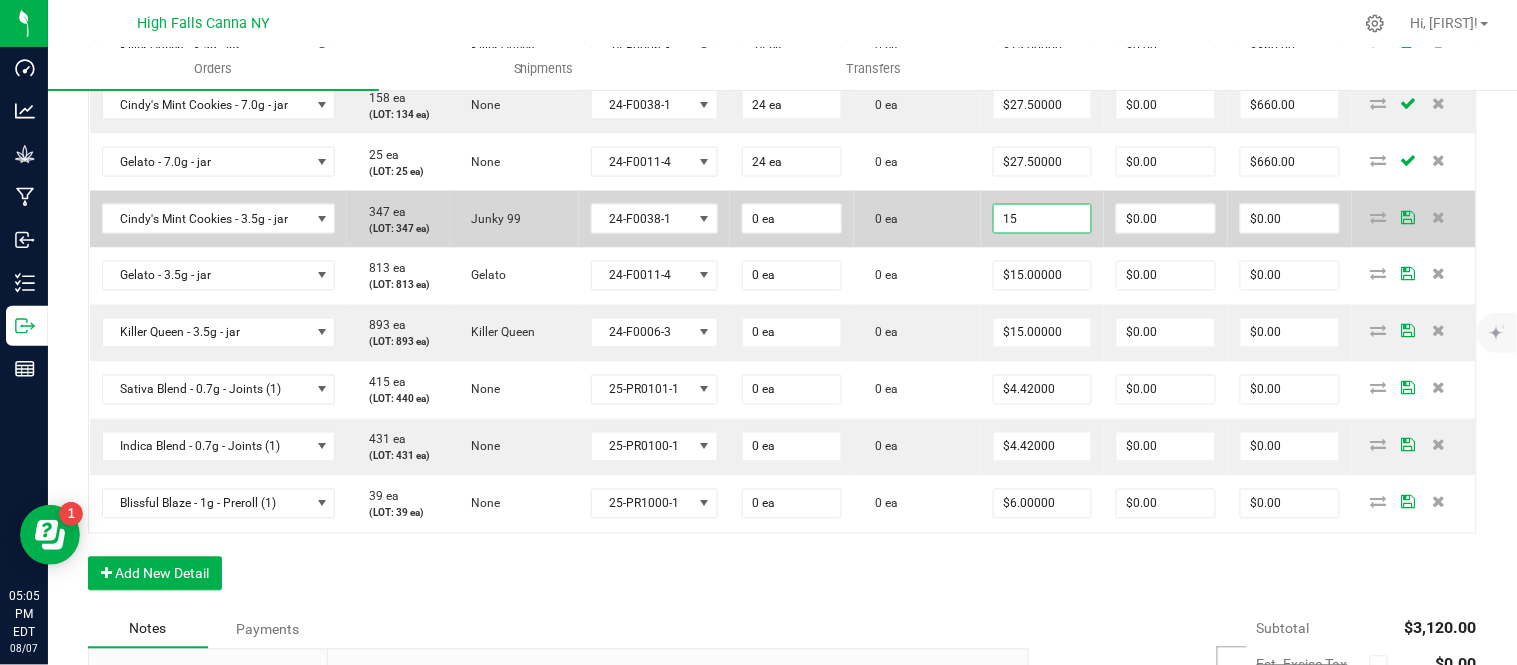 click on "15" at bounding box center [1043, 219] 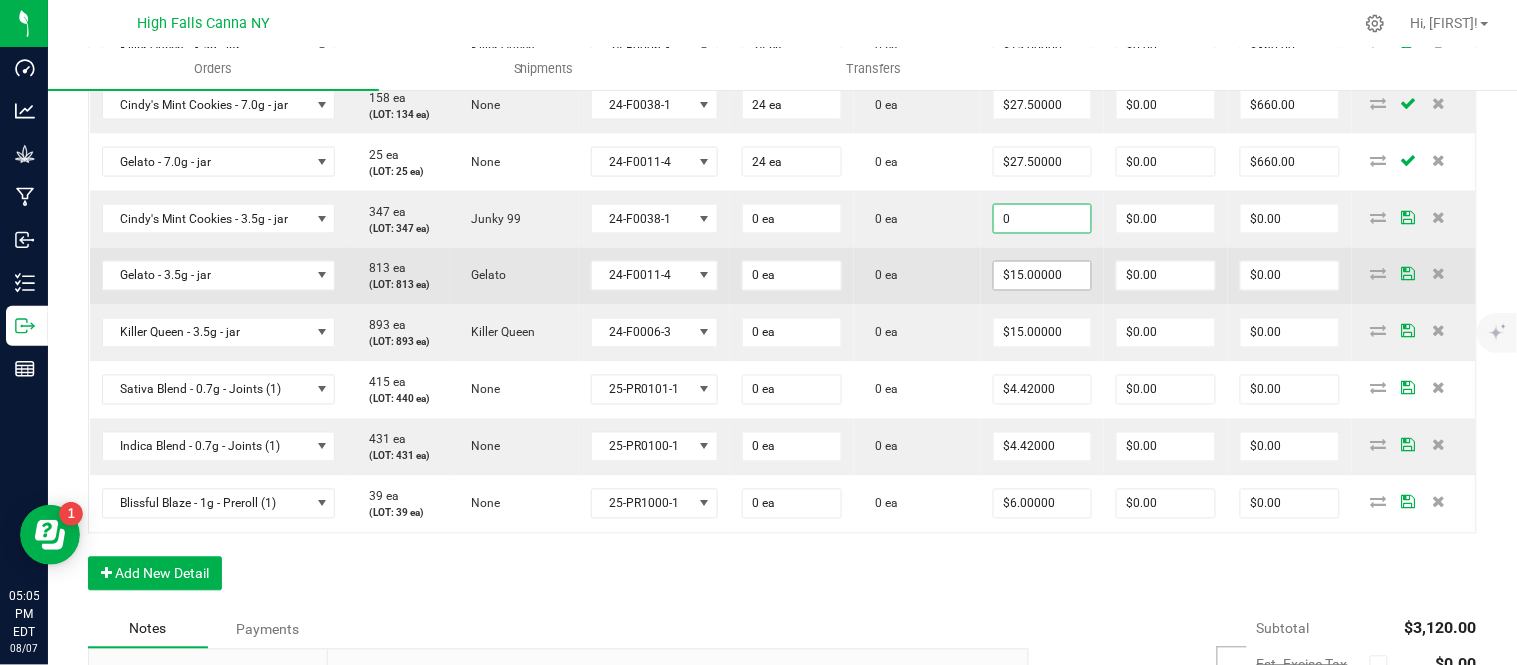 type on "$0.00000" 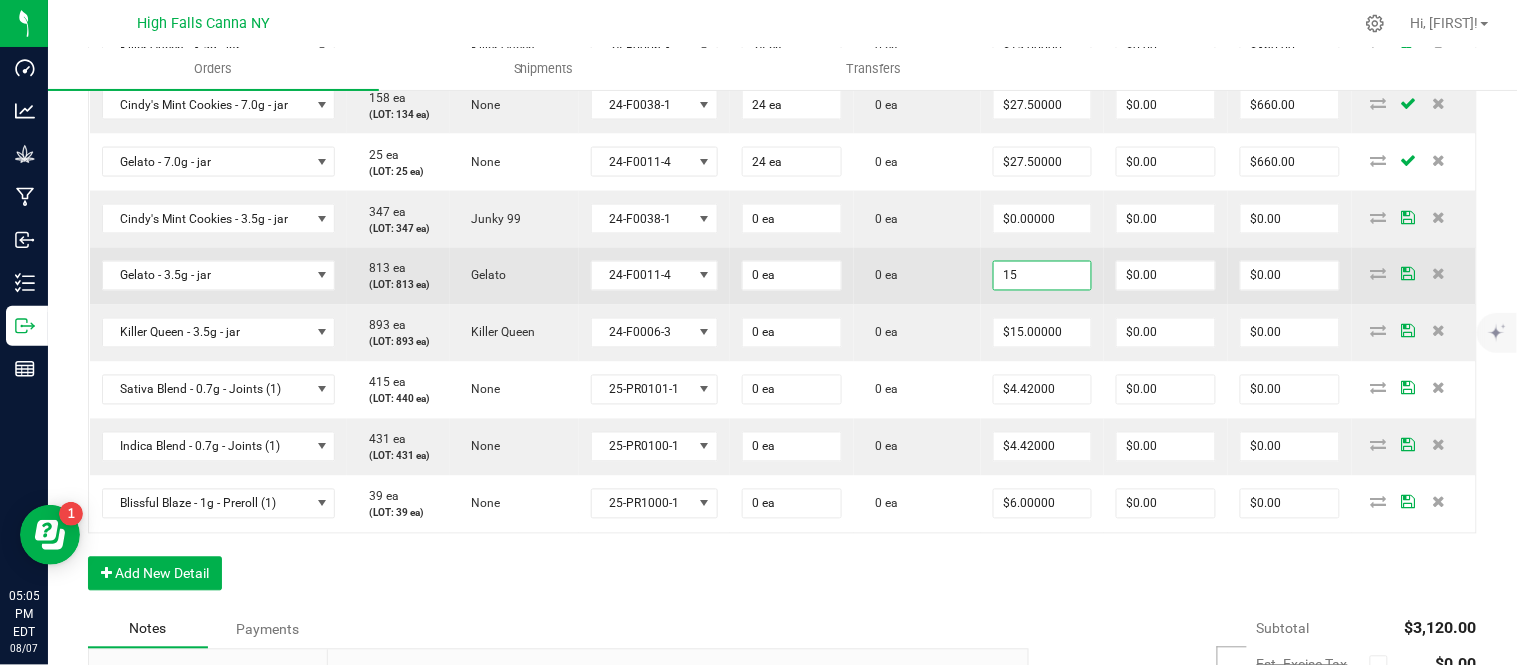 click on "15" at bounding box center (1043, 276) 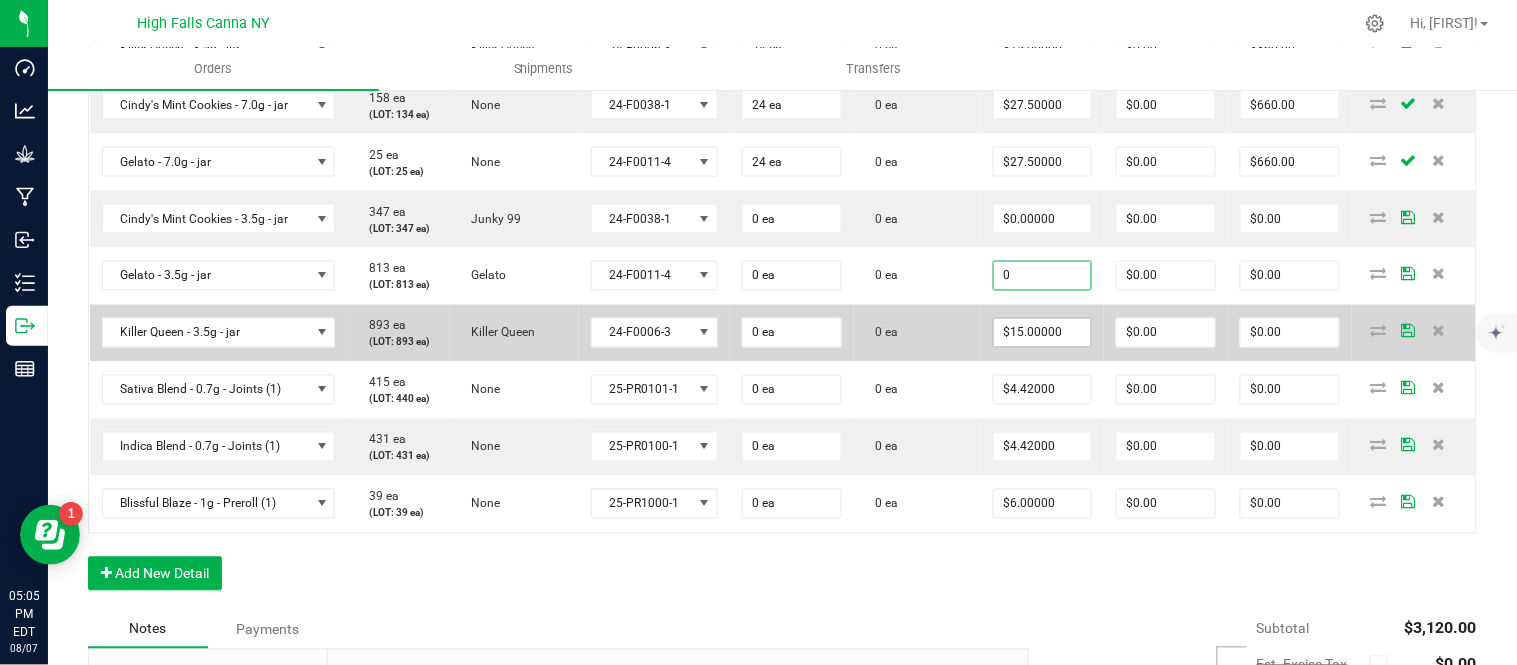 type on "$0.00000" 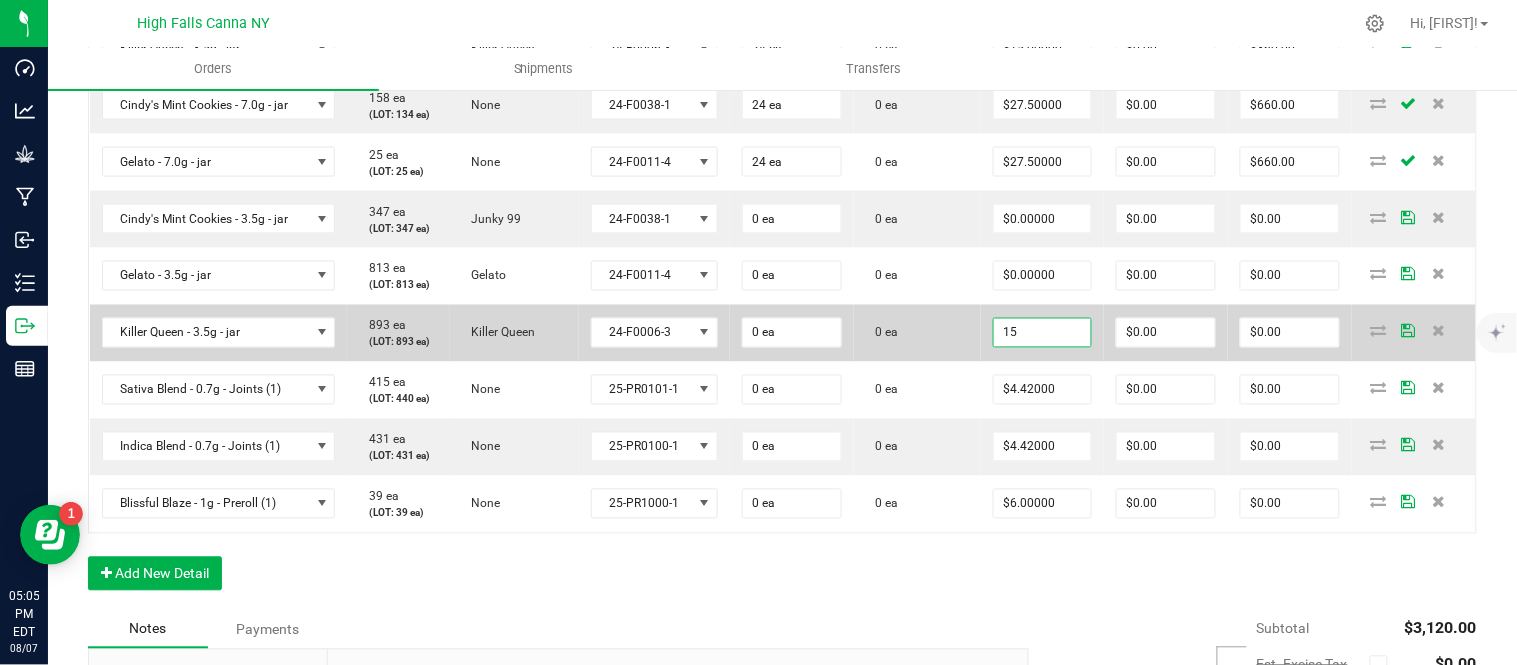 click on "15" at bounding box center (1043, 333) 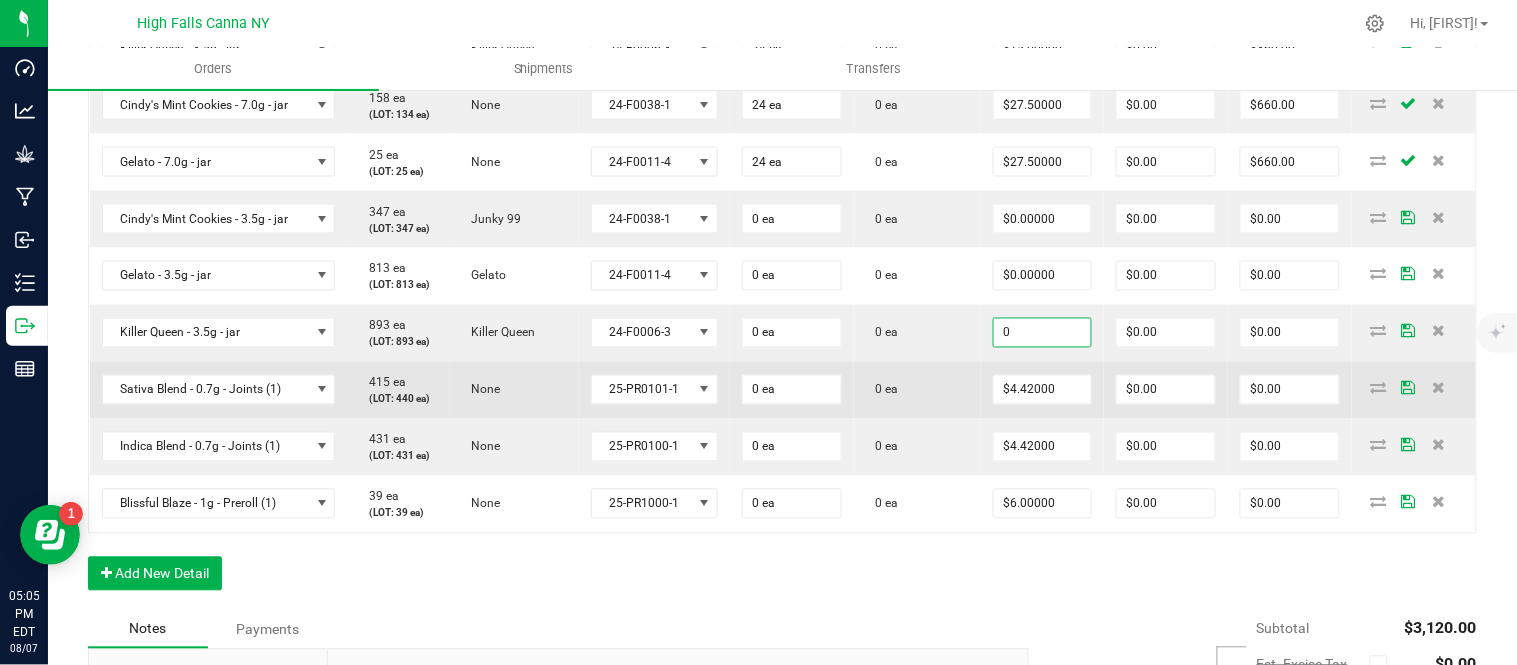type on "$0.00000" 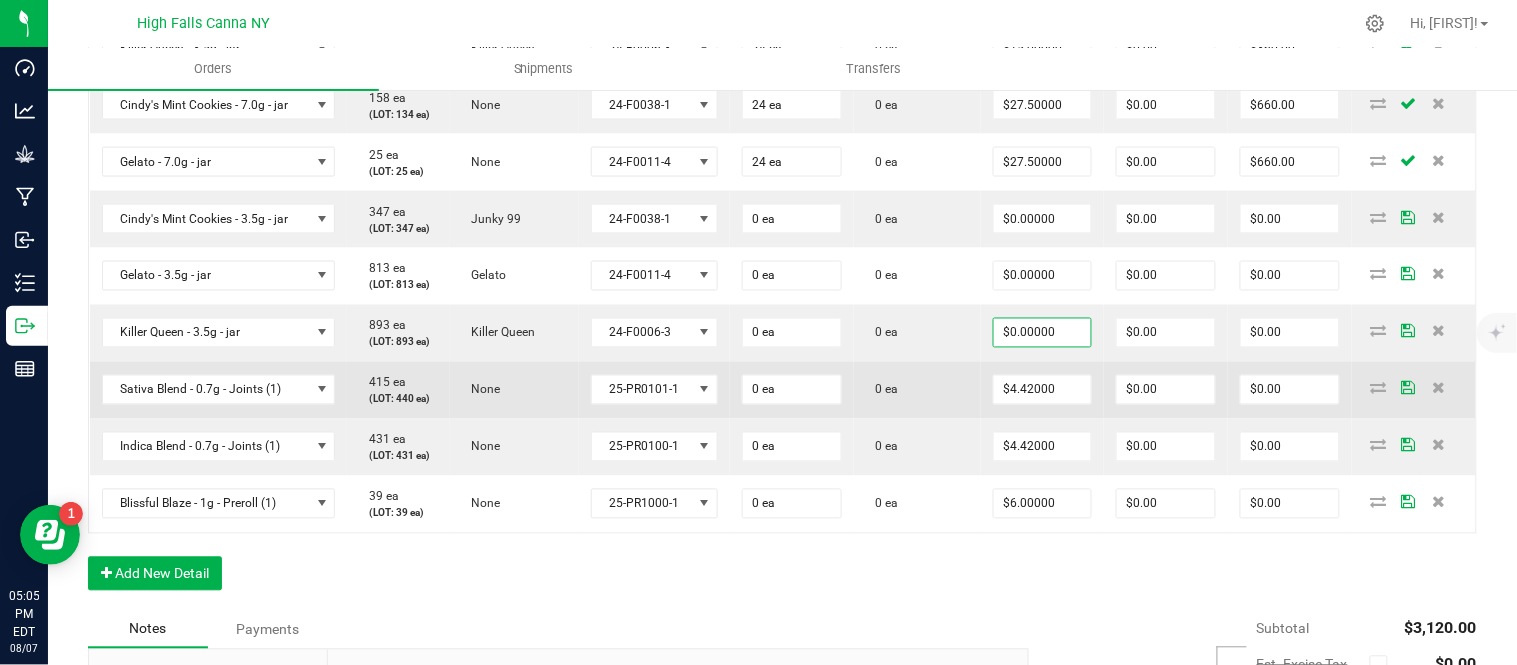 click on "$4.42000" at bounding box center (1043, 390) 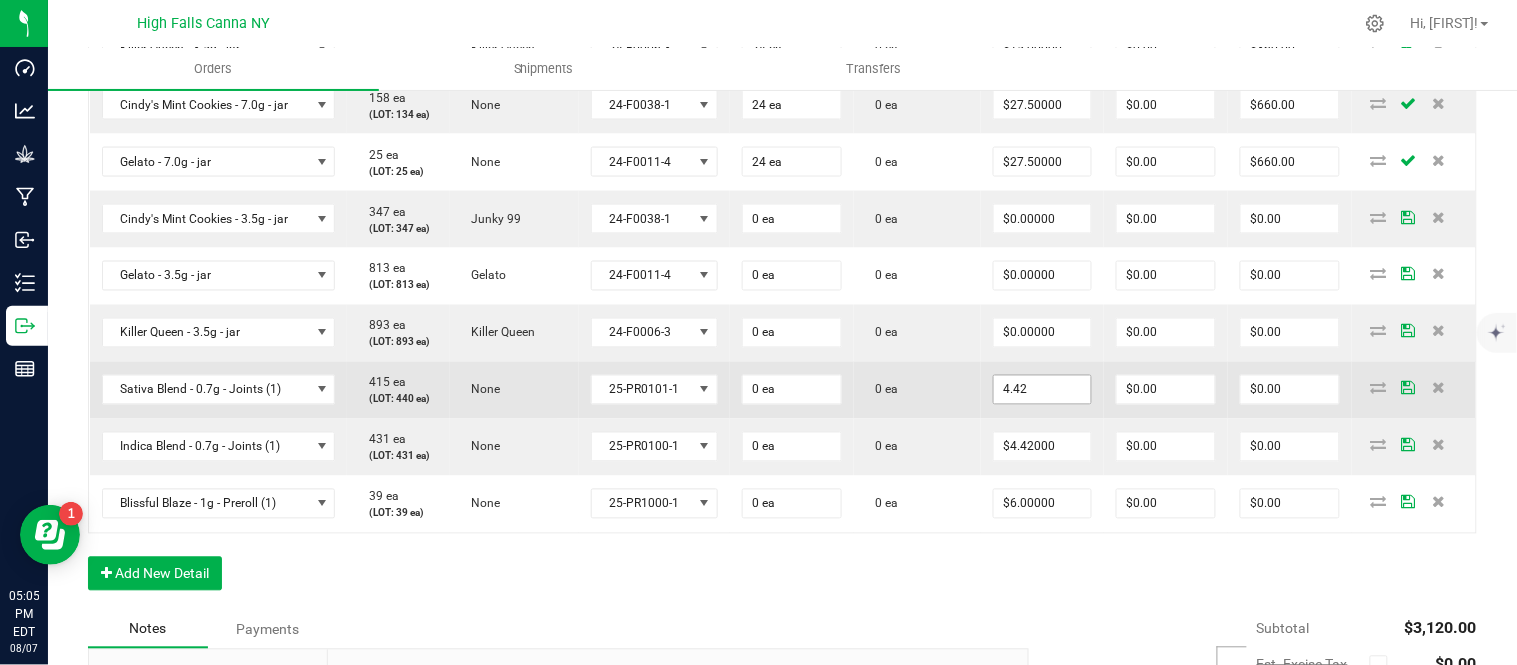 click on "4.42" at bounding box center [1043, 390] 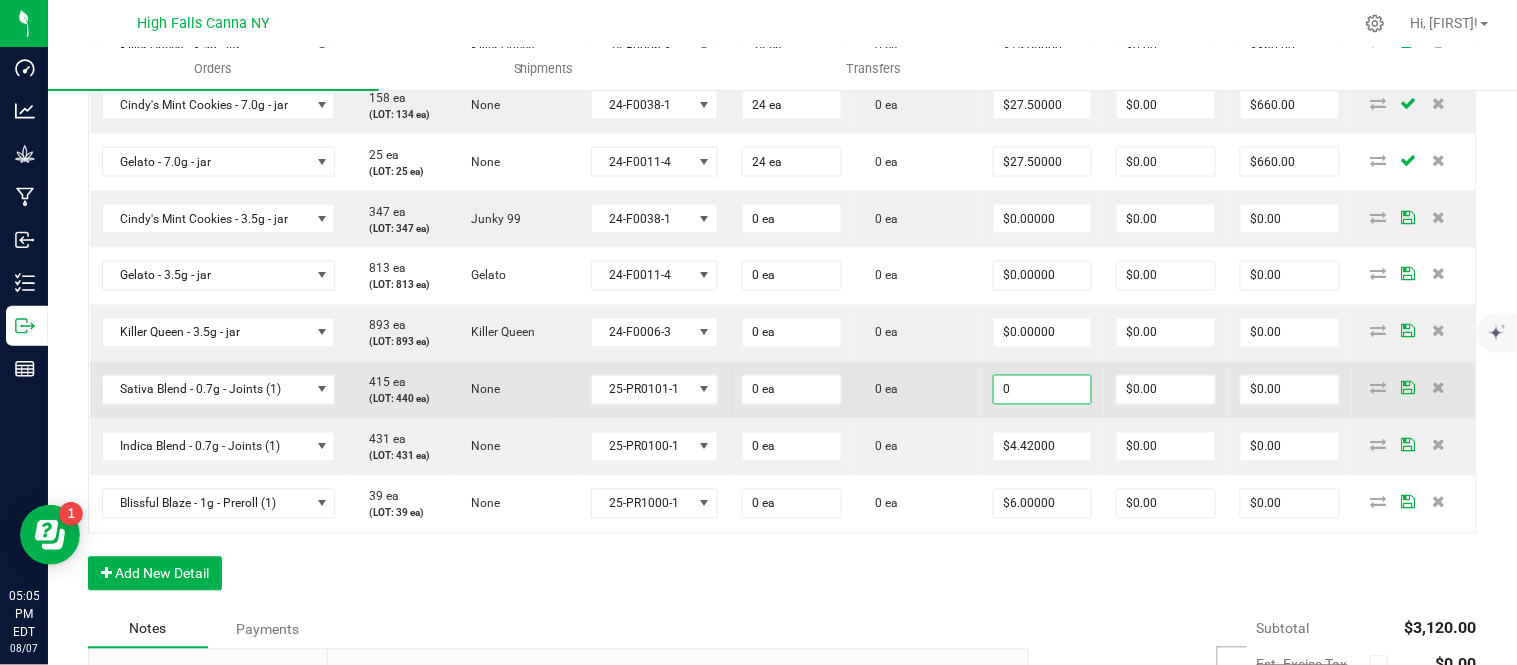 type on "$0.00000" 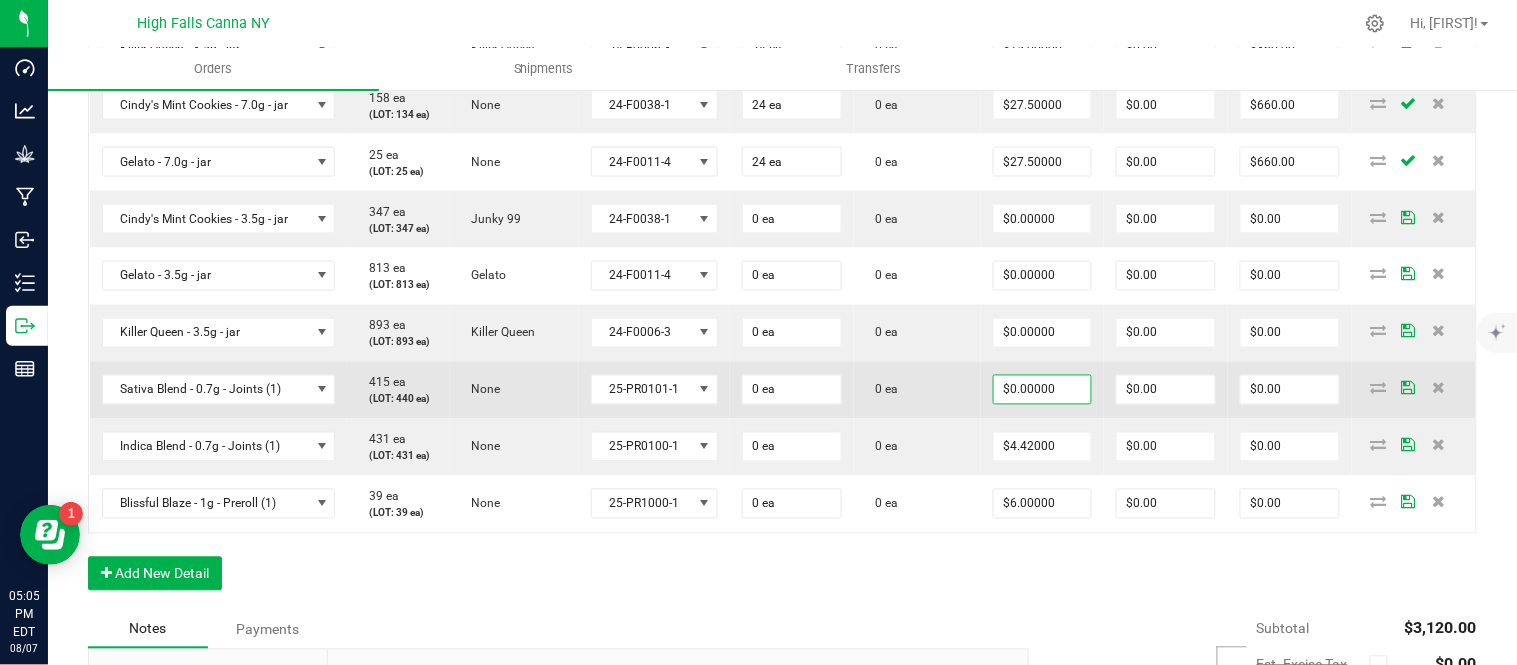 click on "0 ea" at bounding box center [917, 390] 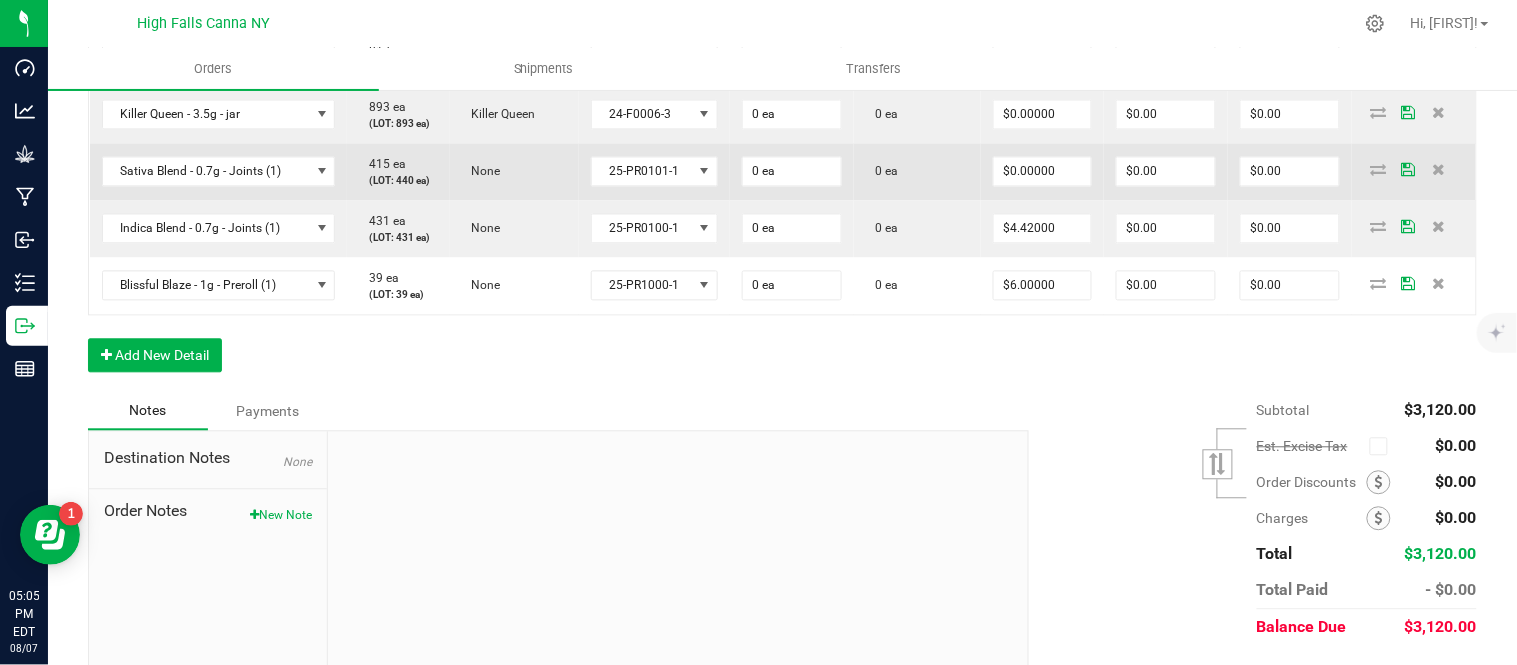 scroll, scrollTop: 1000, scrollLeft: 0, axis: vertical 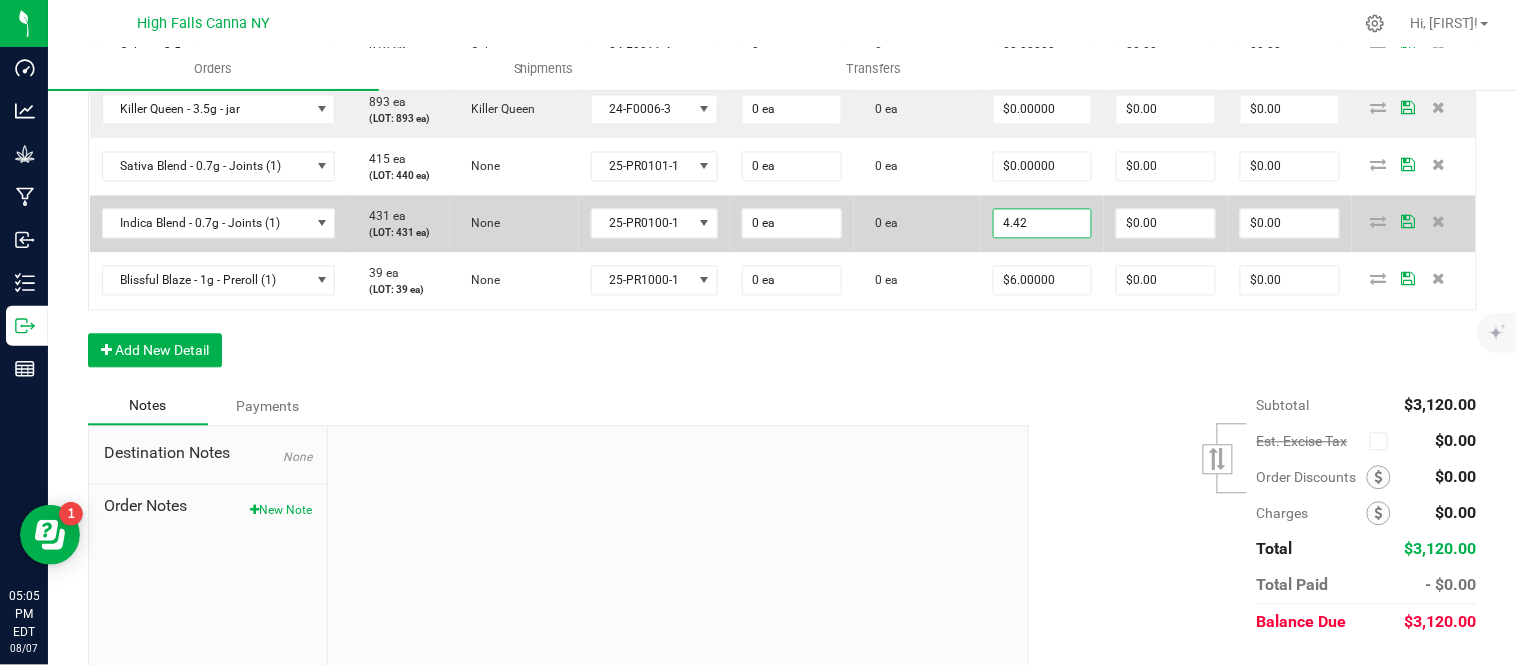 click on "4.42" at bounding box center [1043, 224] 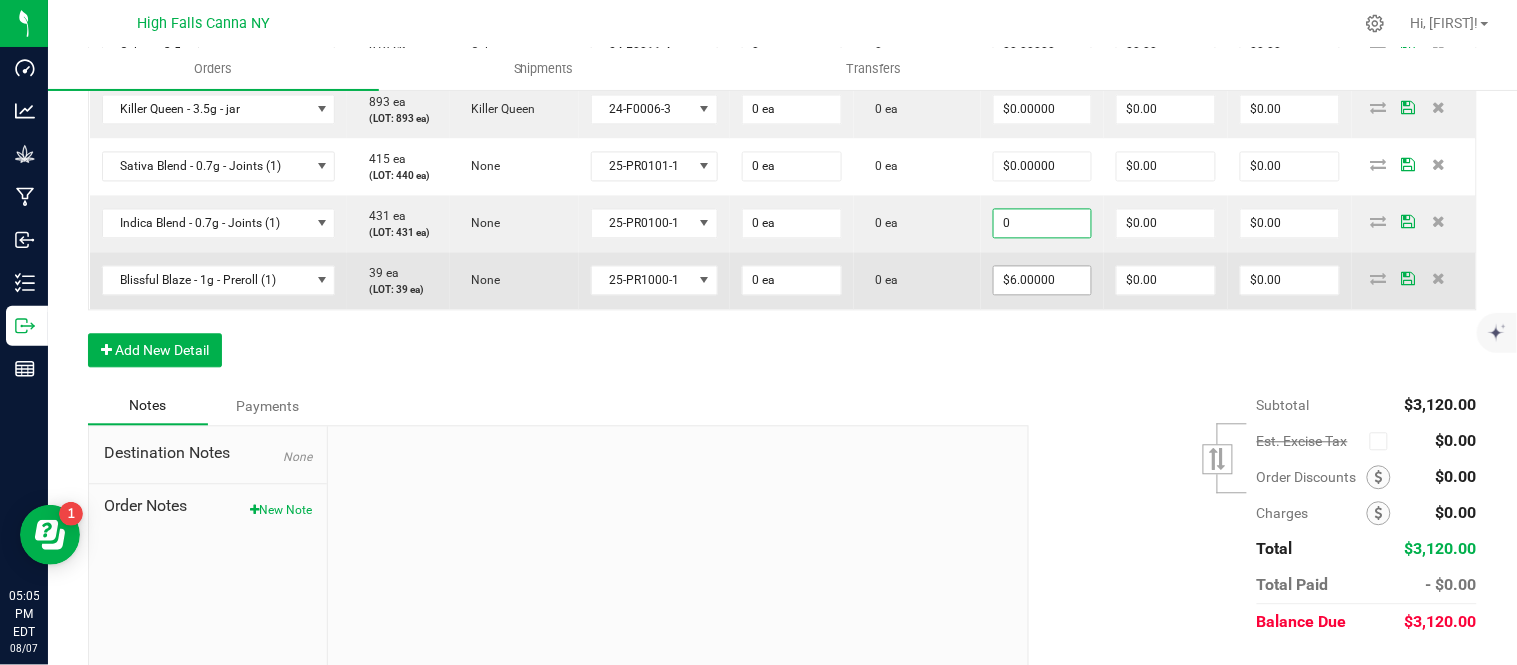 type on "$0.00000" 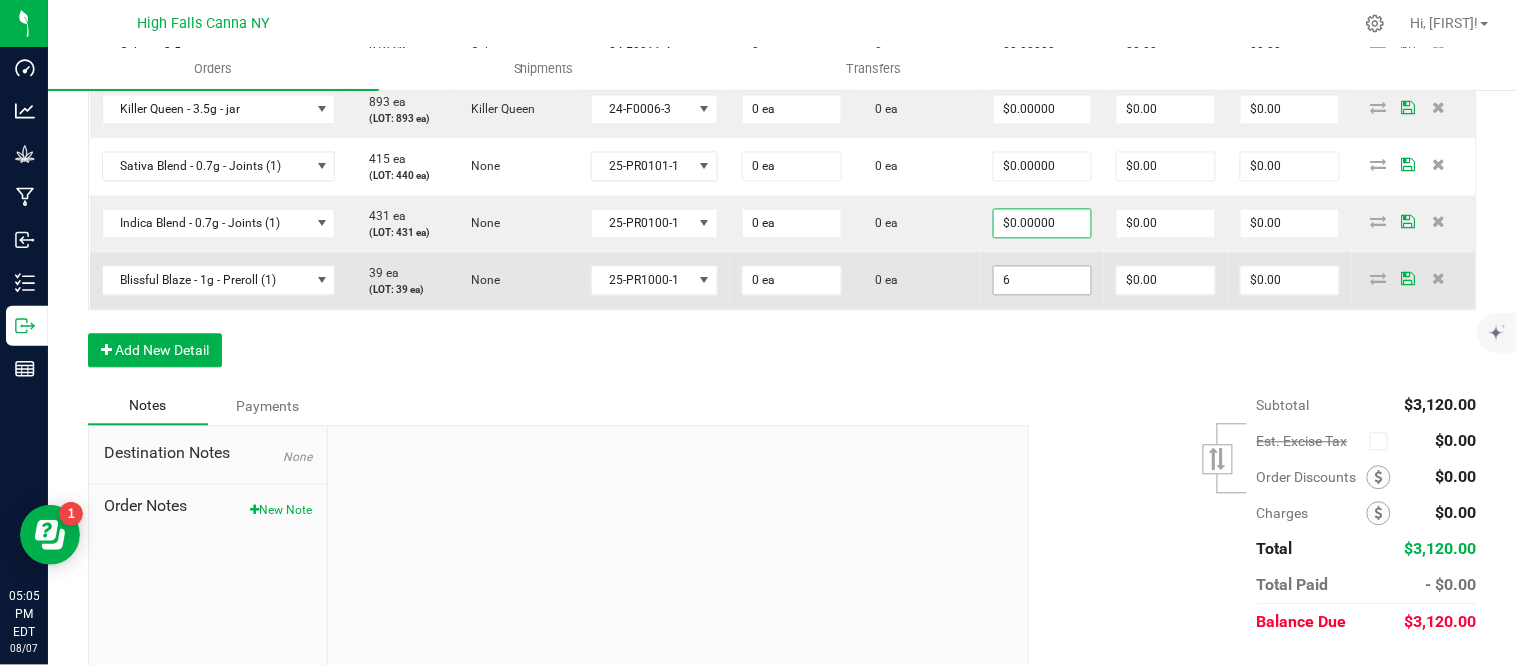 click on "6" at bounding box center [1043, 281] 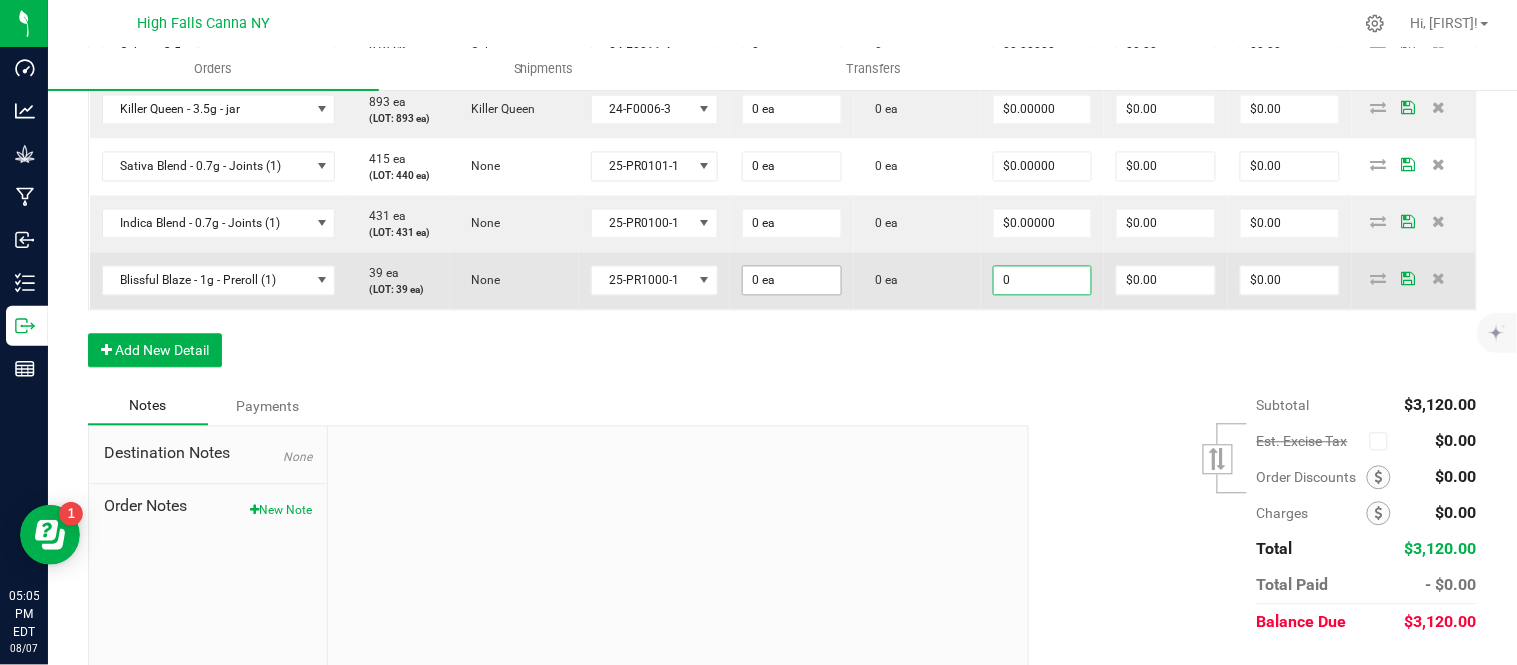 type on "0" 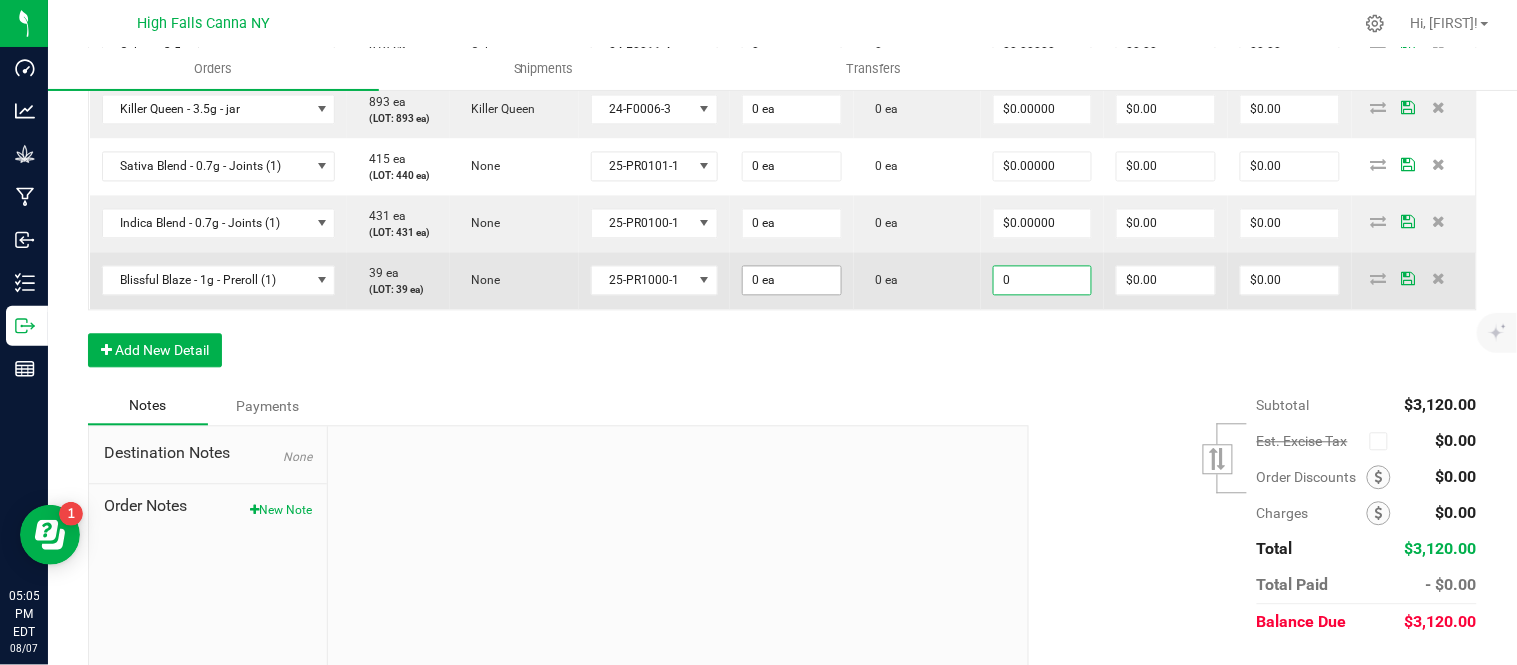 type on "0" 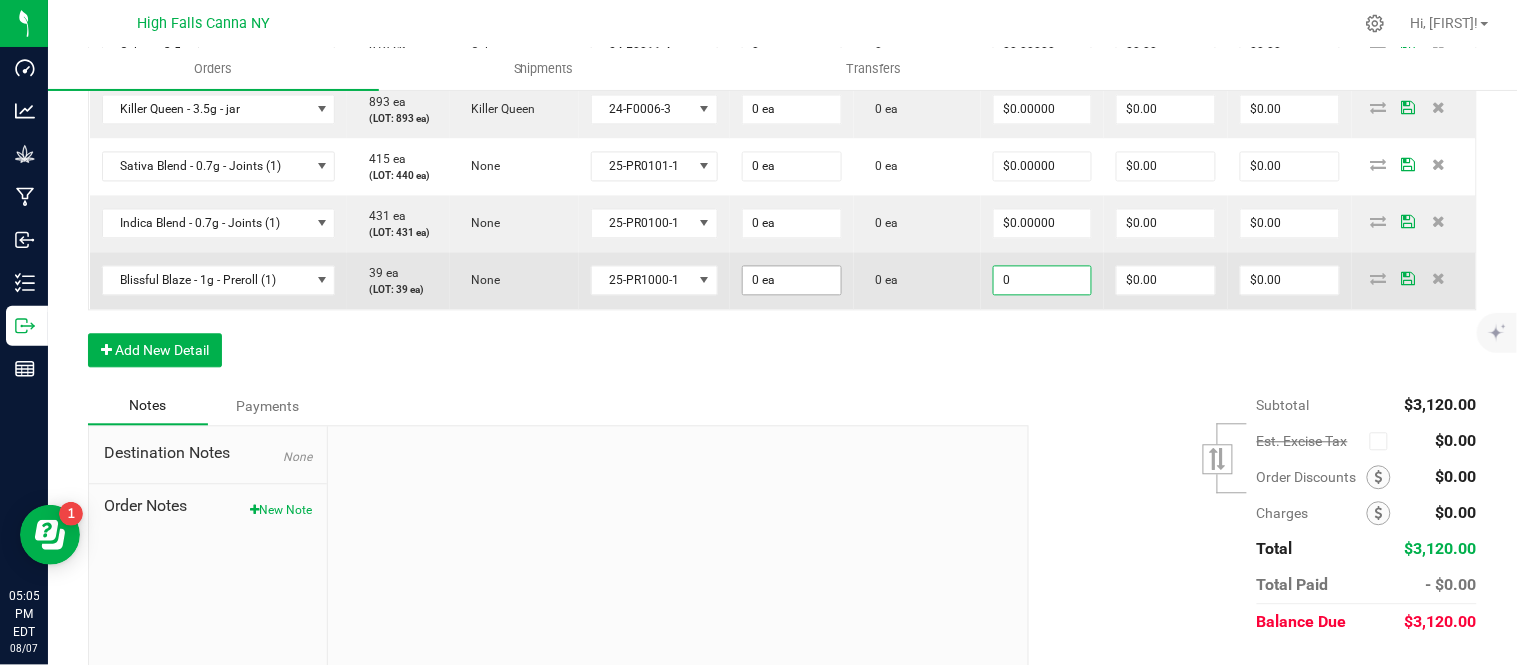 type on "$0.00000" 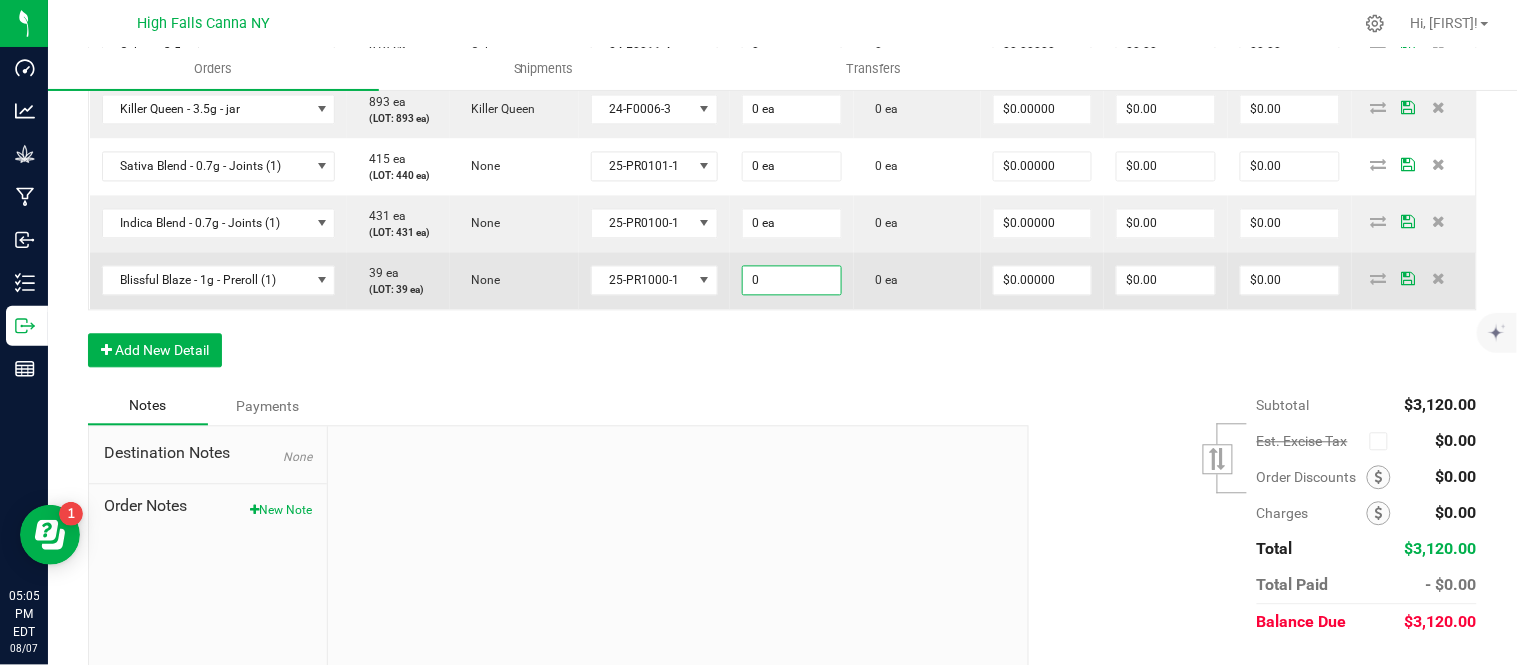 click on "0" at bounding box center (792, 281) 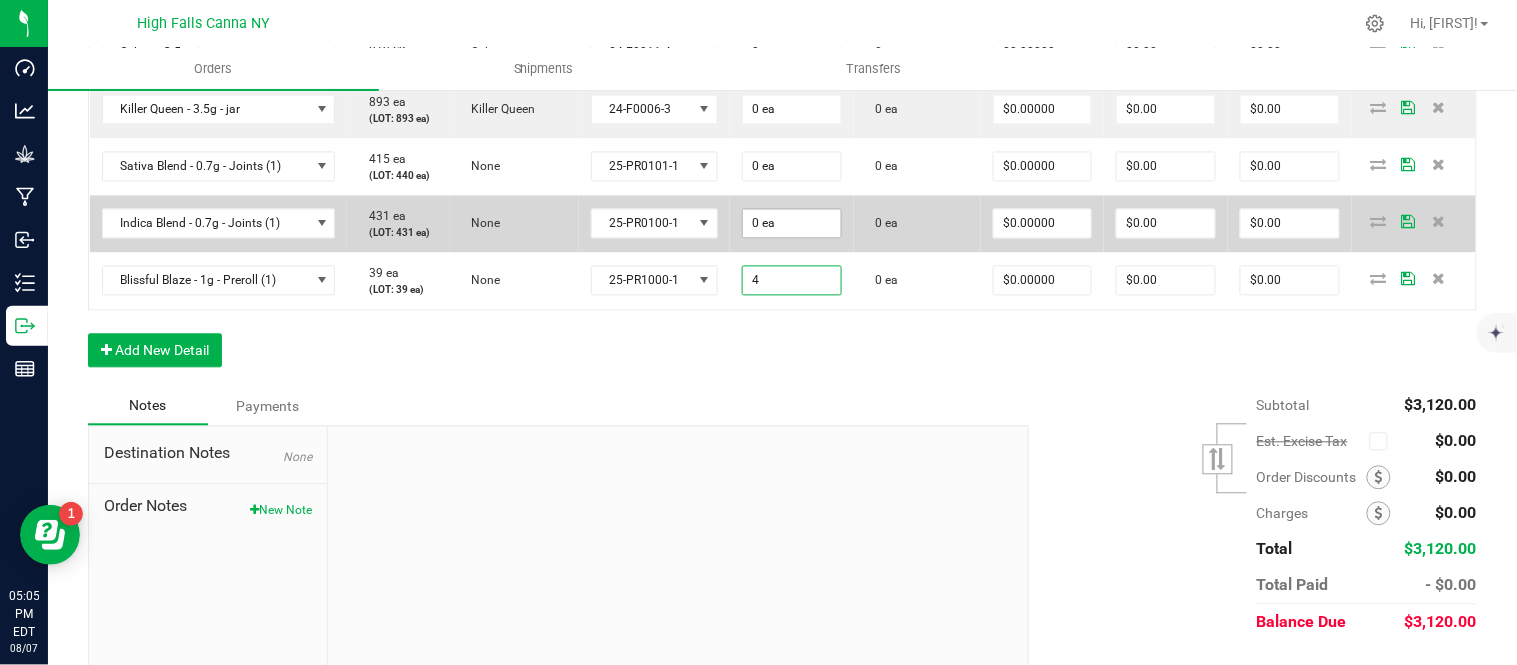 type on "4" 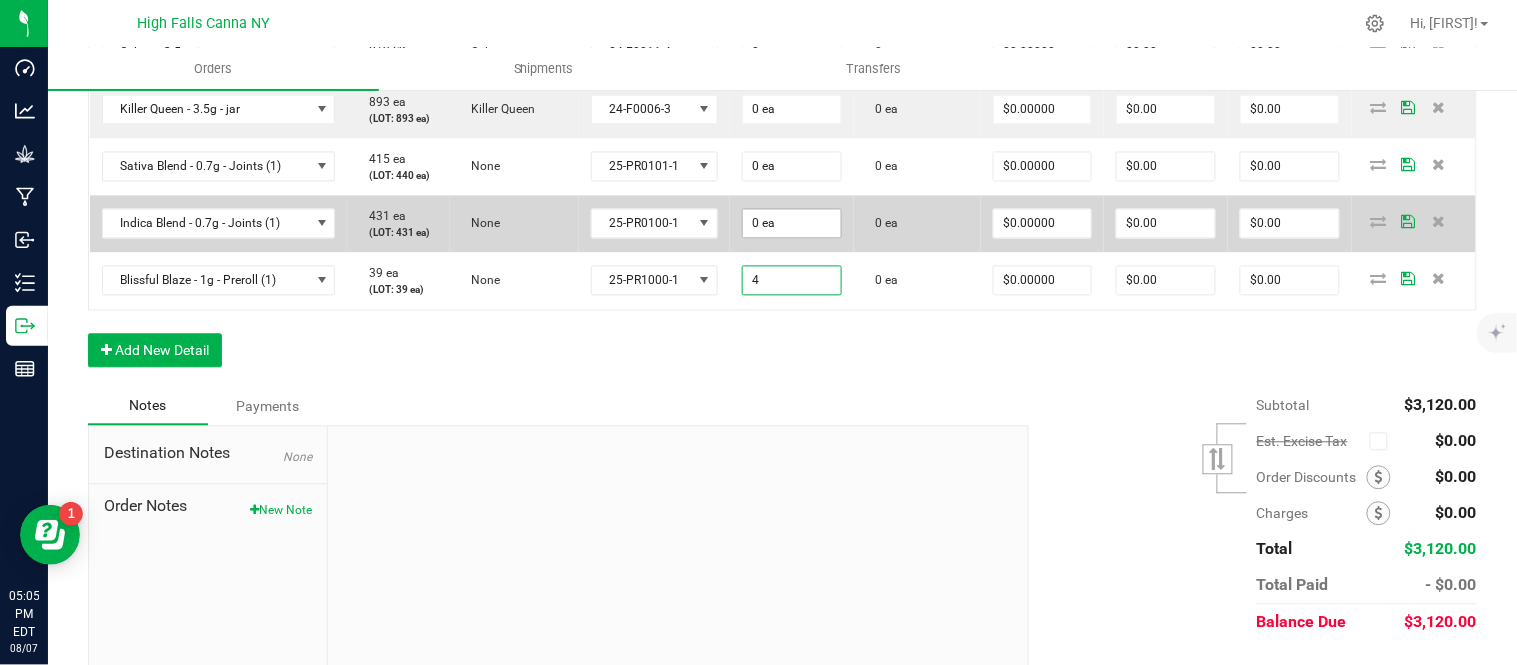 type on "0" 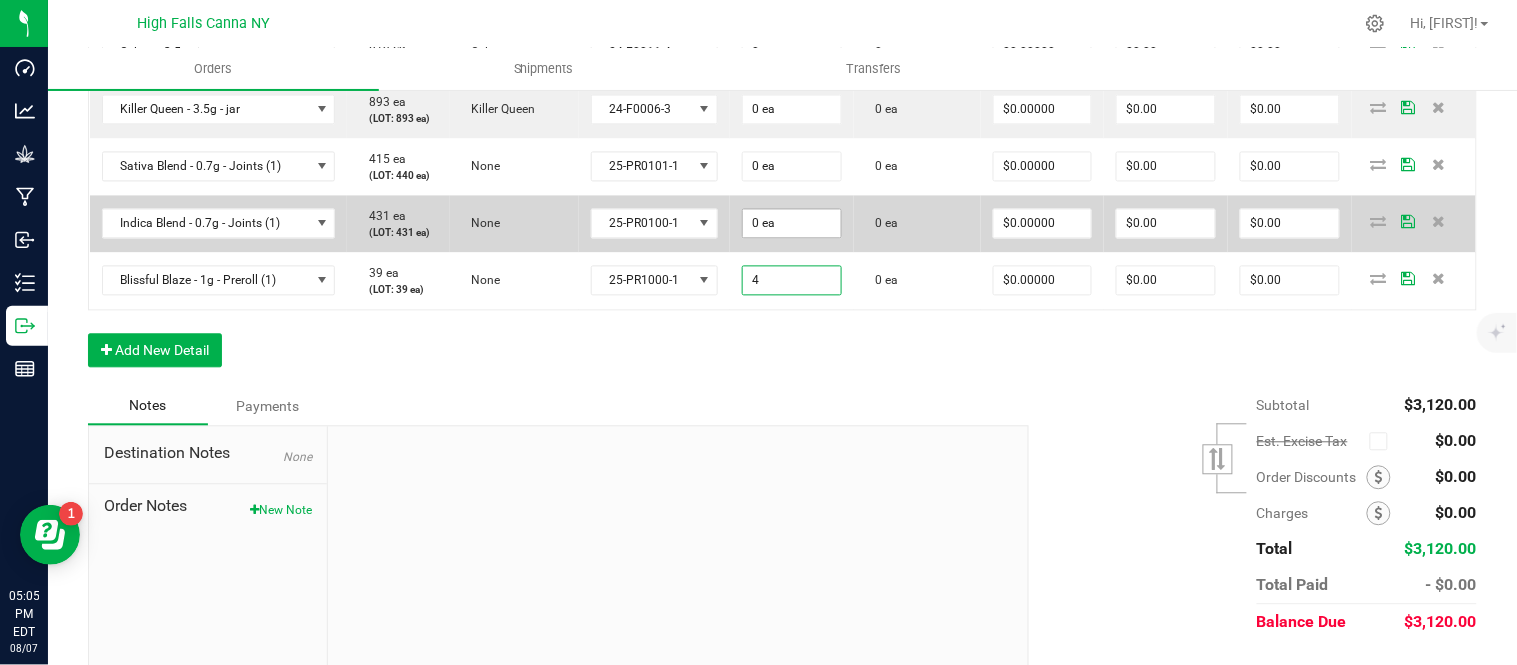 type on "4 ea" 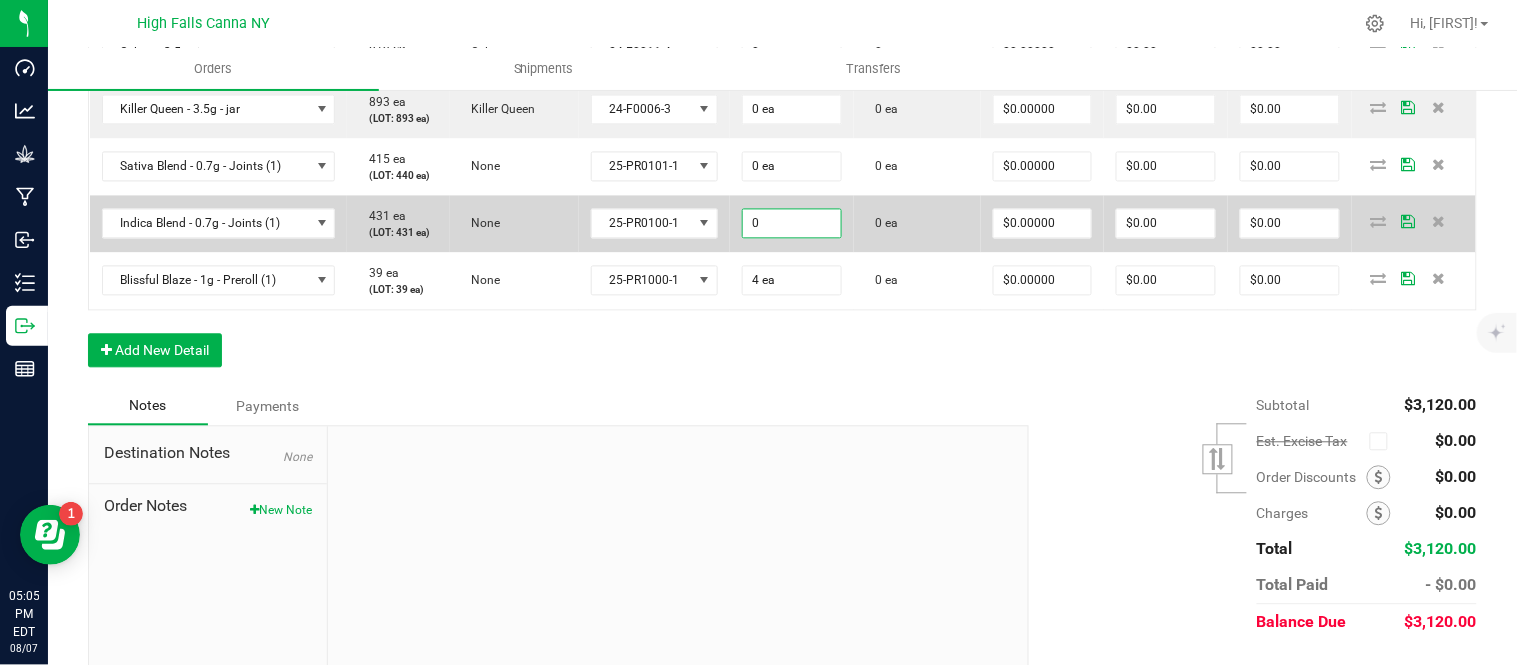 click on "0" at bounding box center [792, 224] 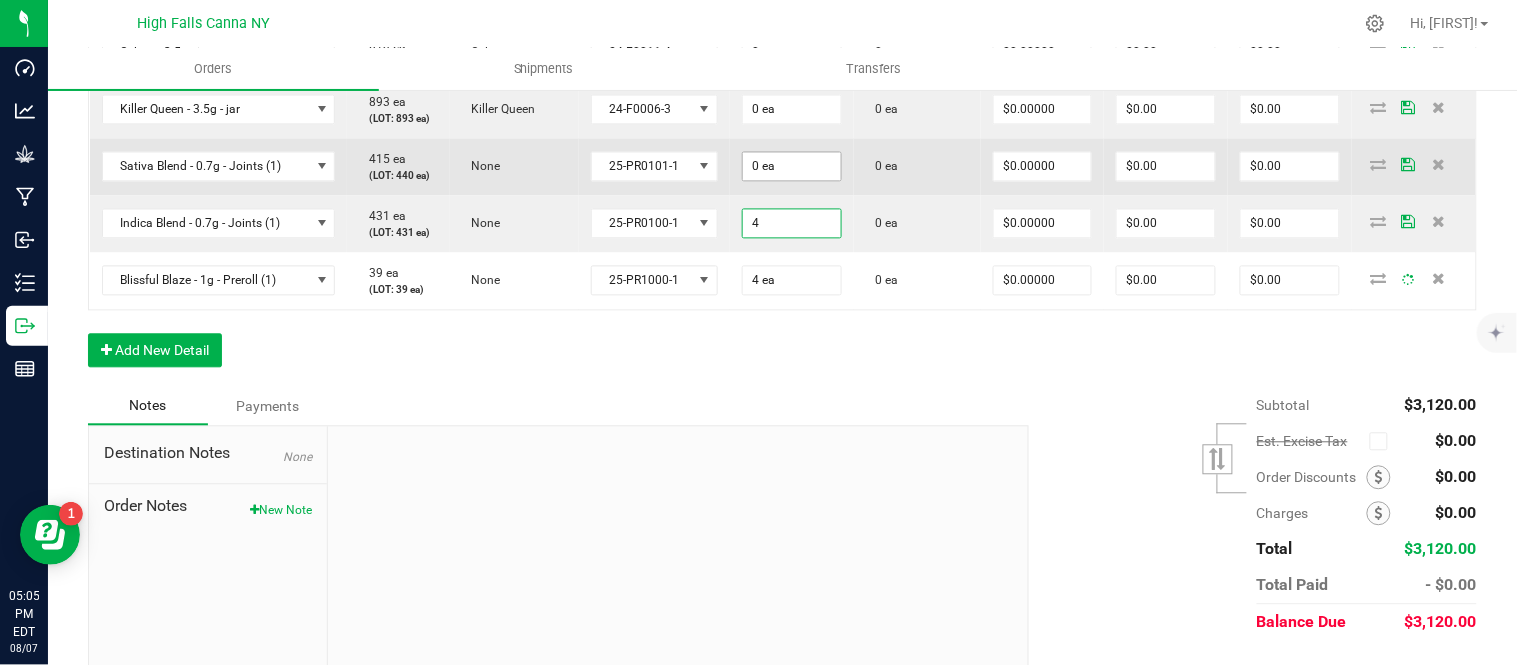 type on "4" 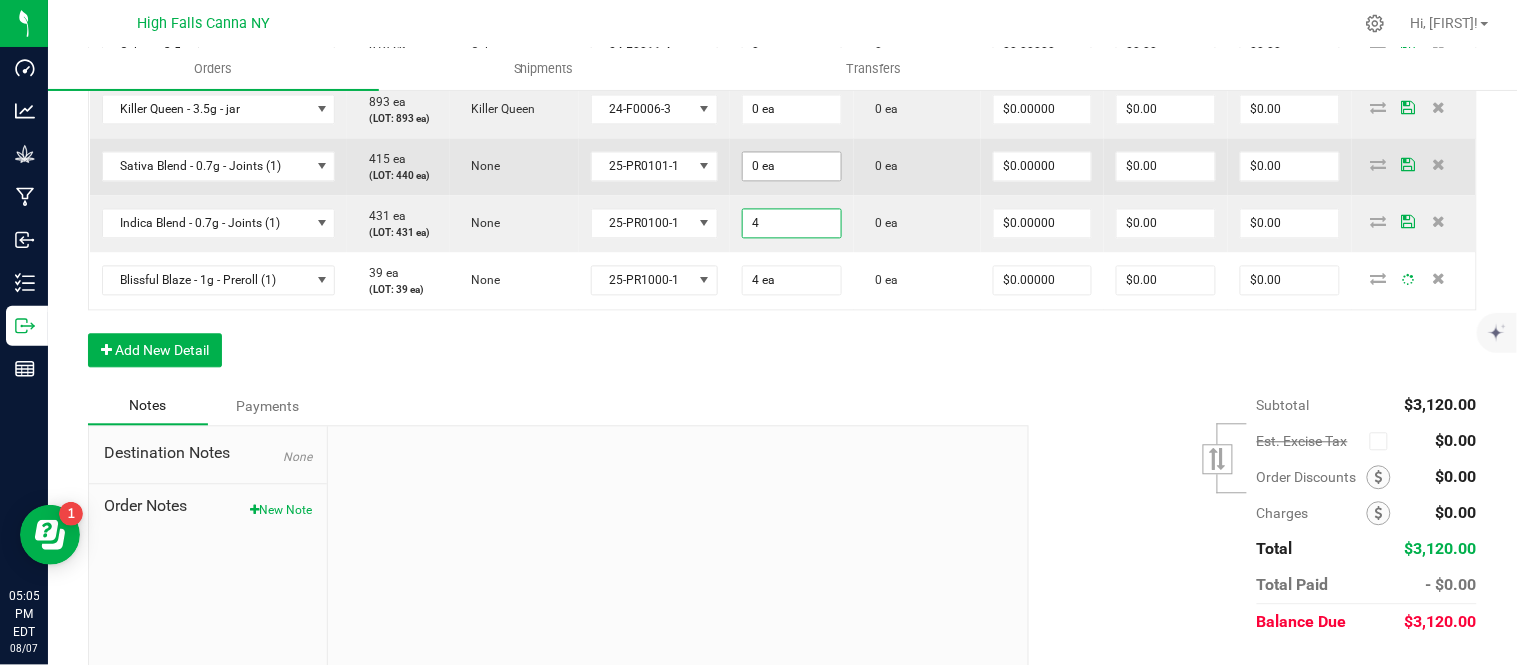 type on "0" 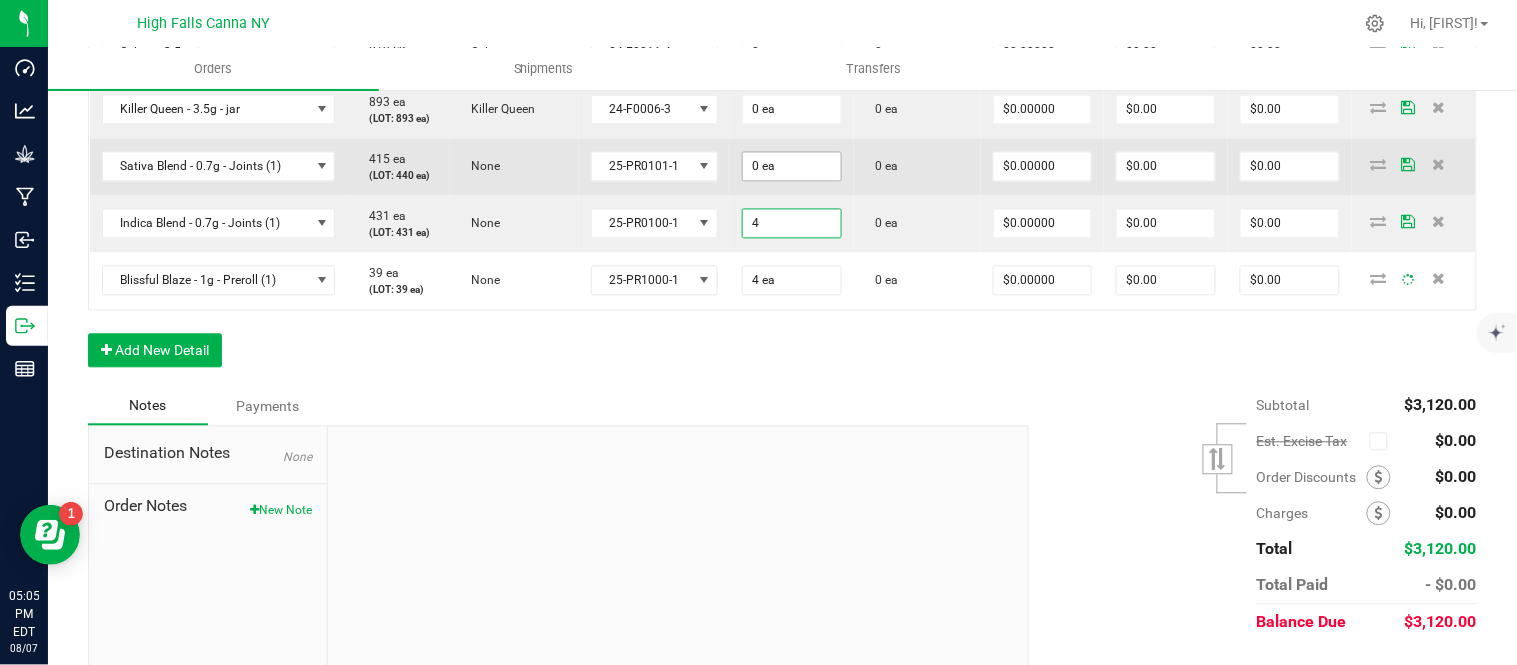 type on "4 ea" 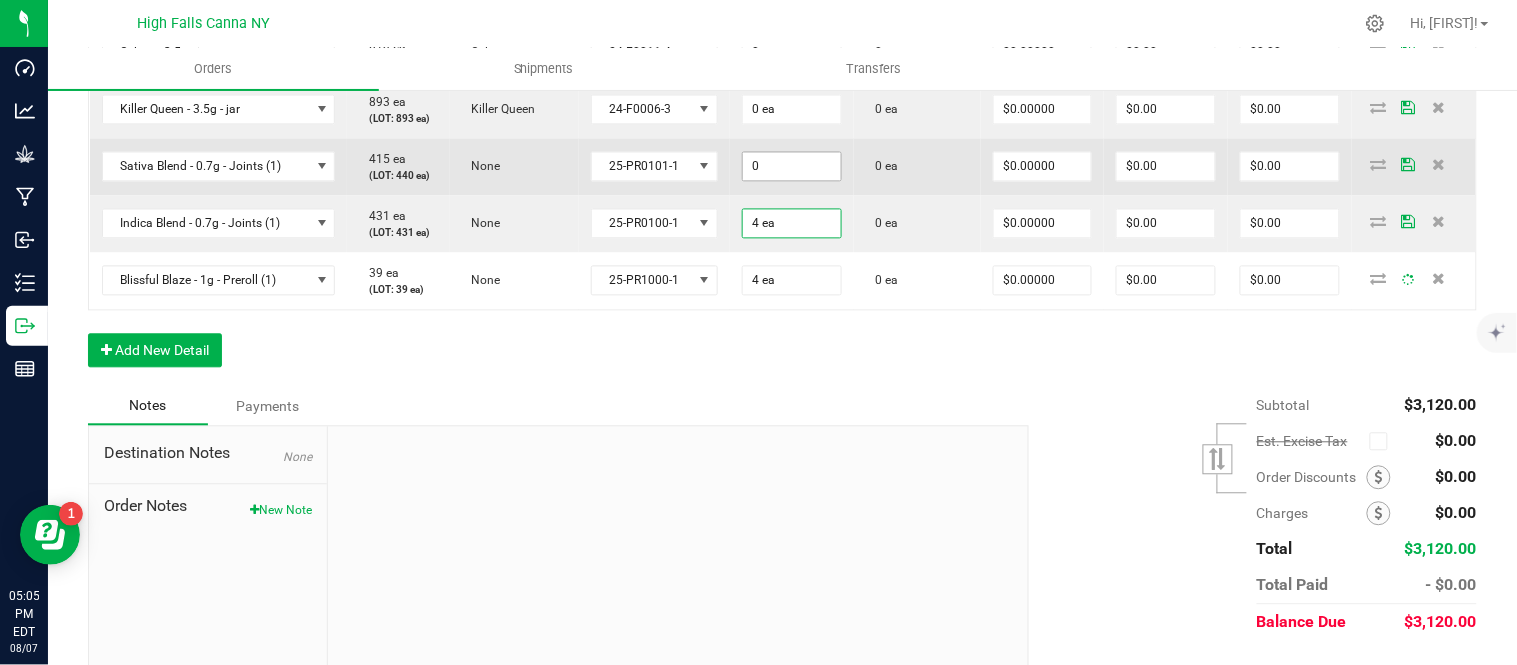click on "0" at bounding box center (792, 167) 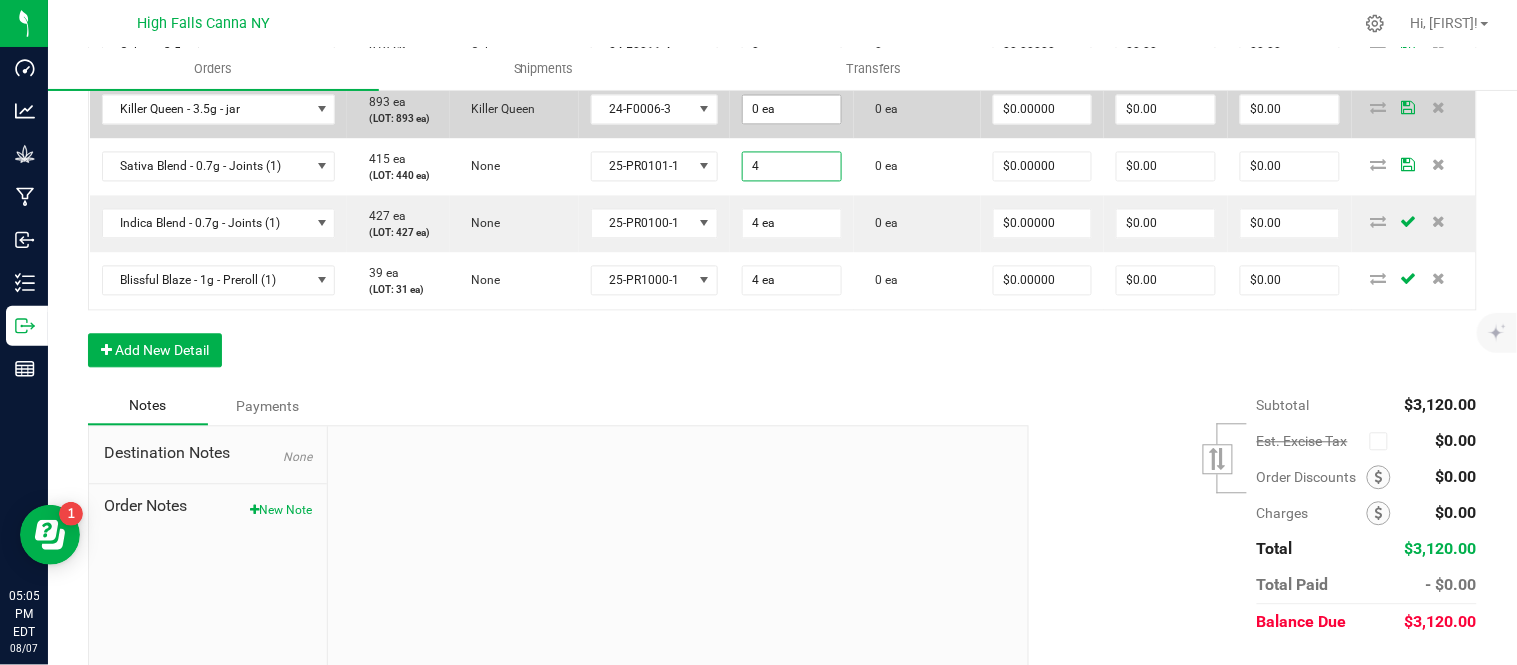 type on "4" 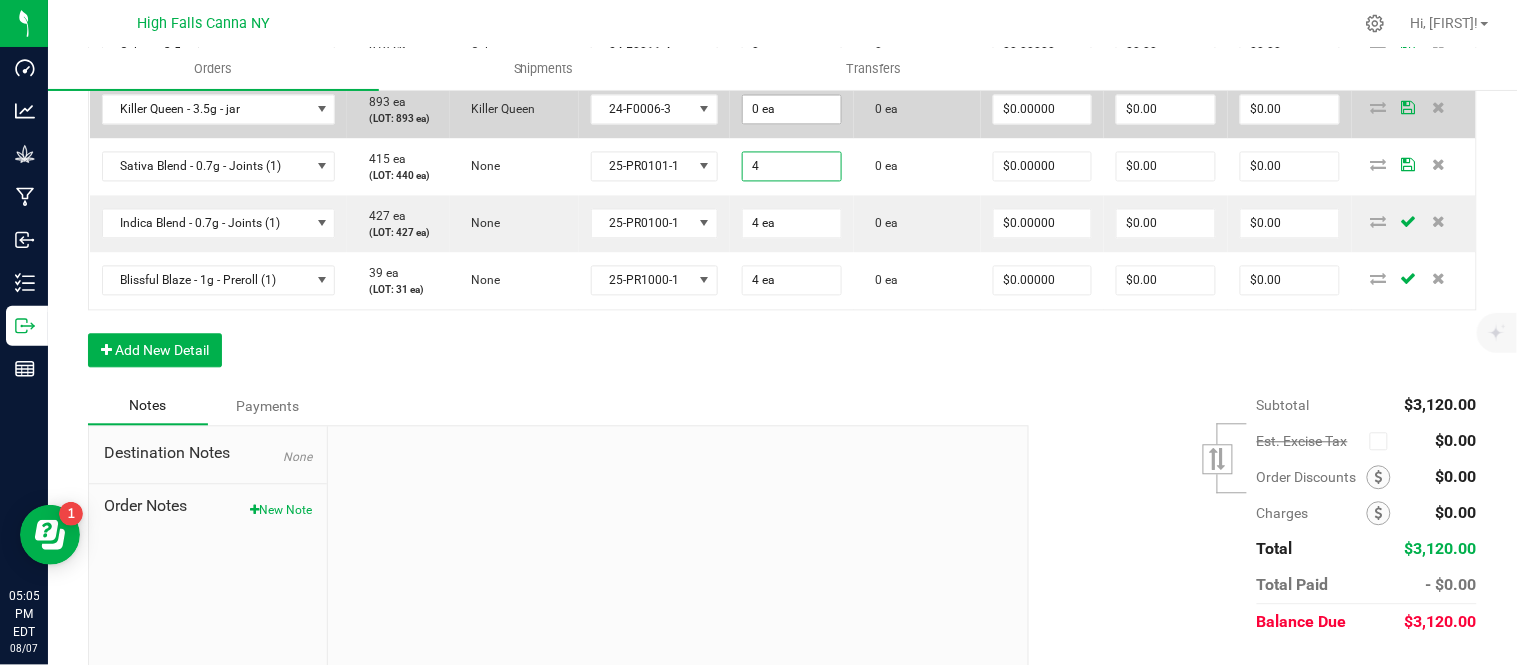 type on "0" 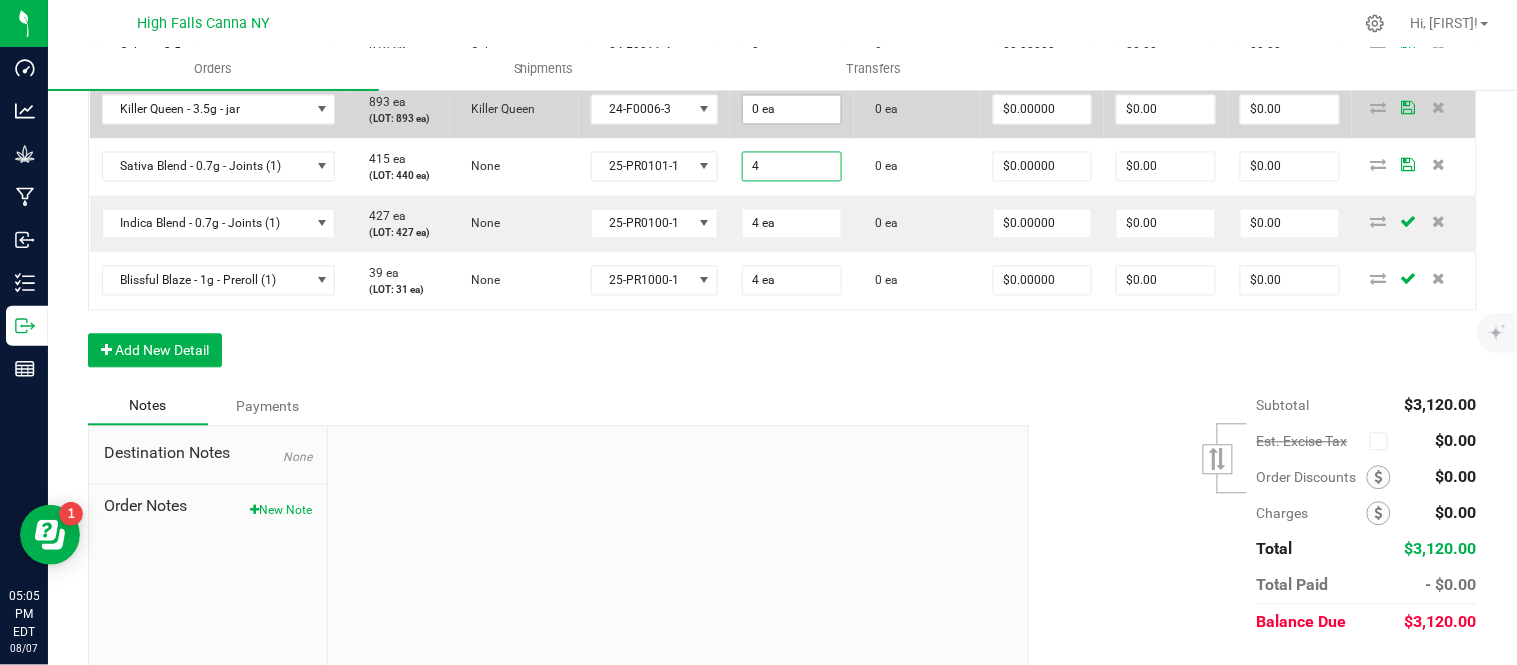 type on "4 ea" 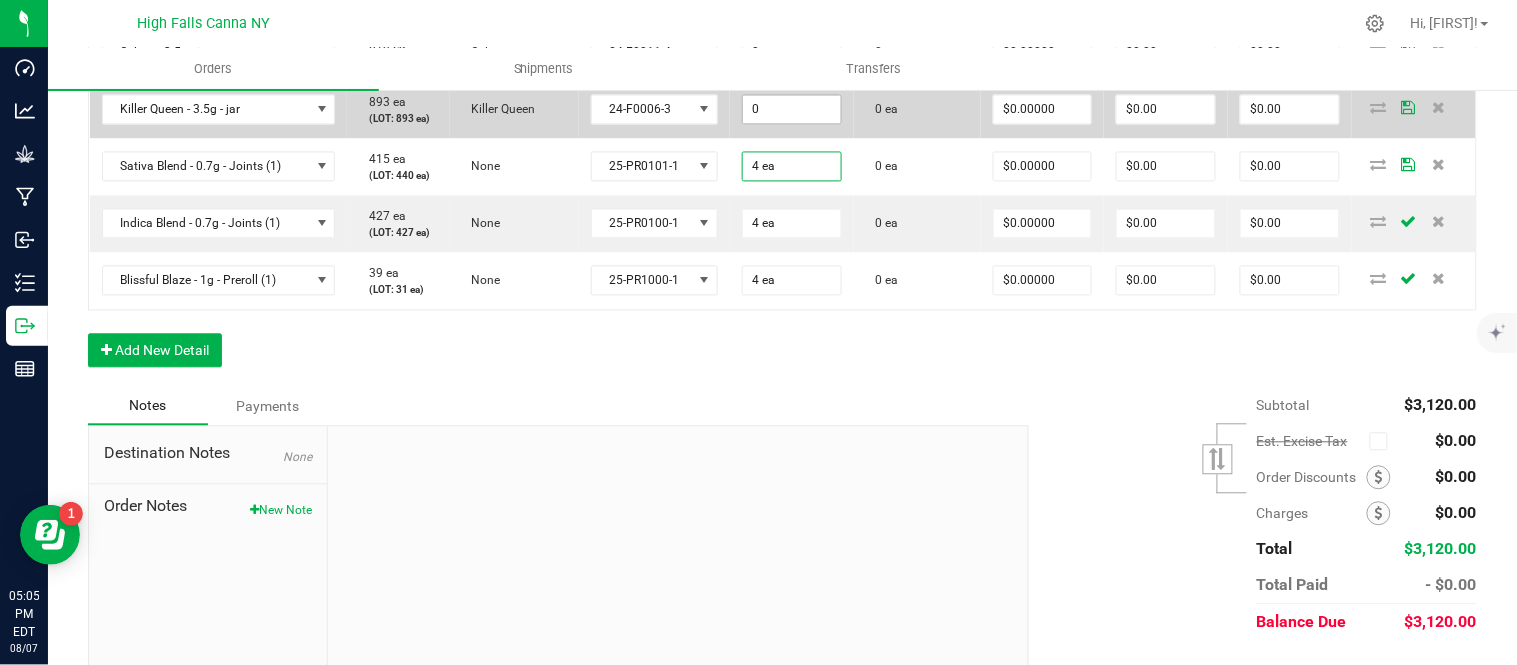 click on "0" at bounding box center (792, 110) 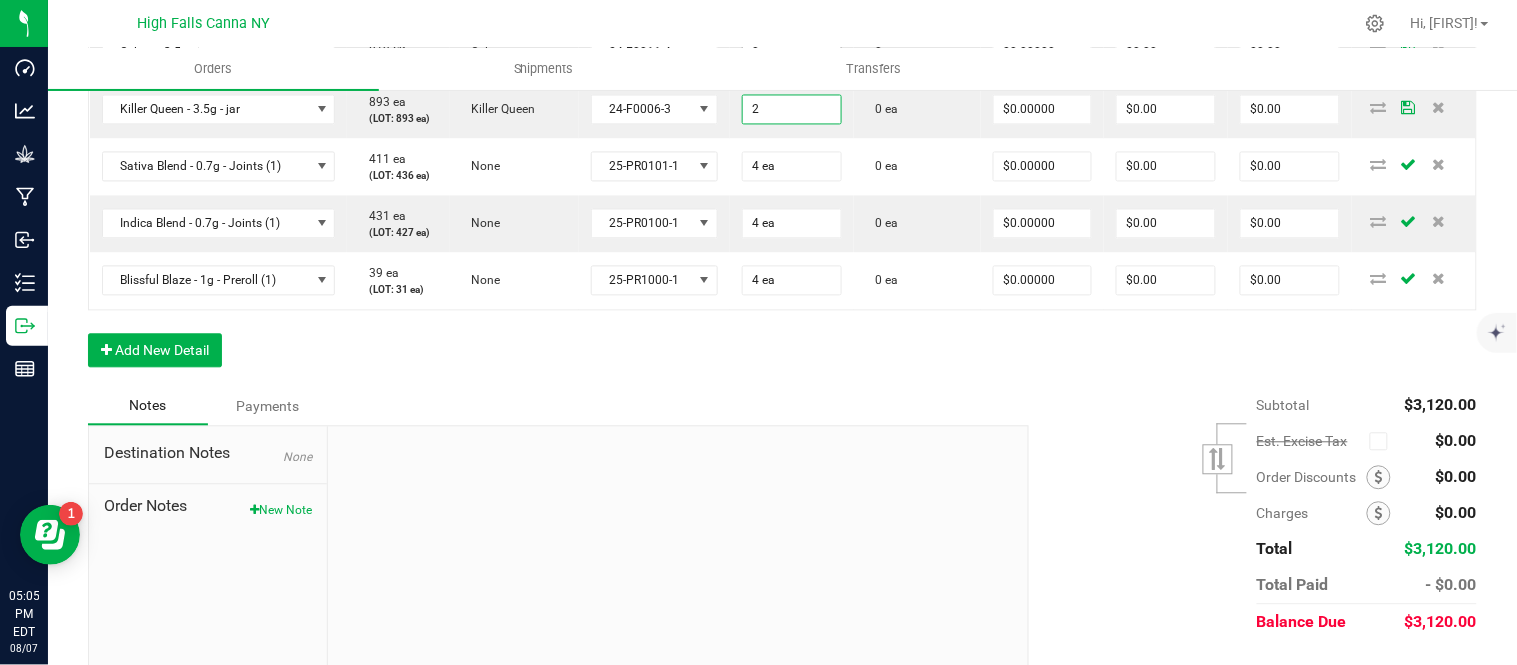 type on "2" 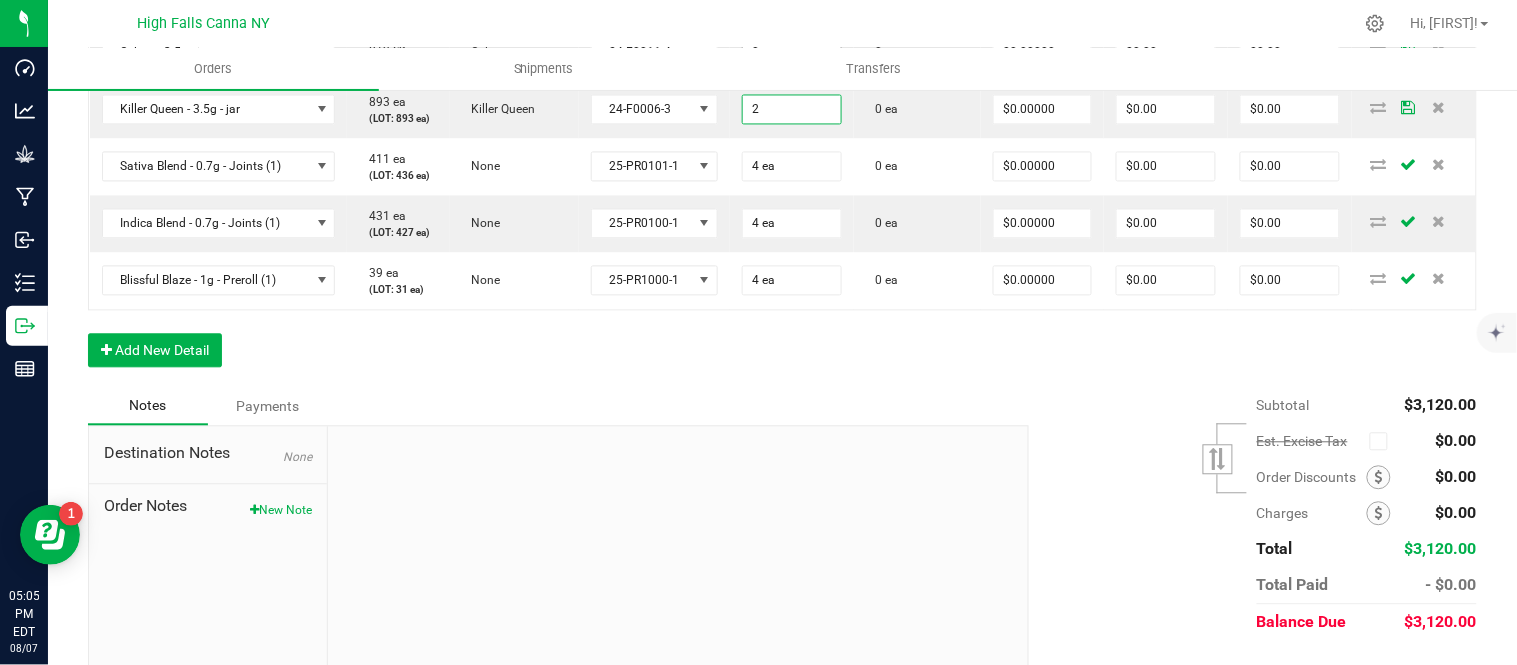 type on "0" 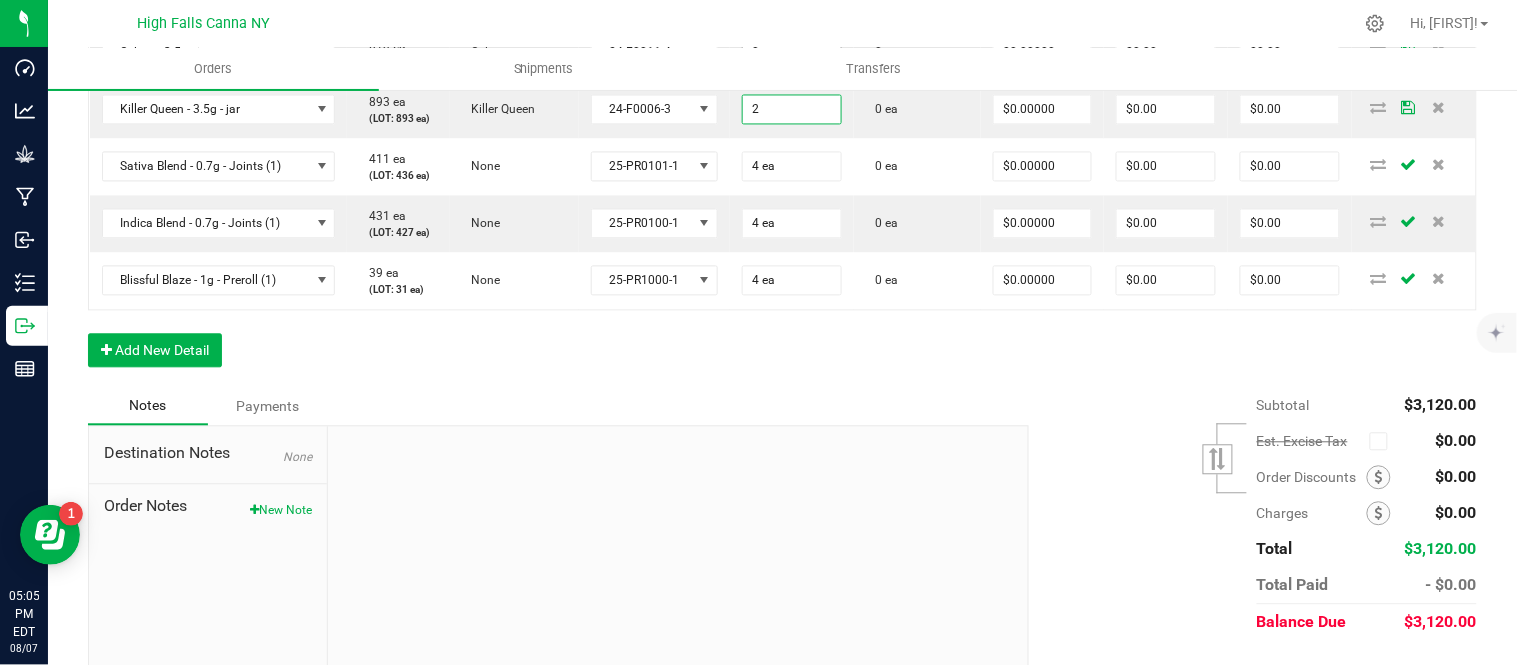 type on "2 ea" 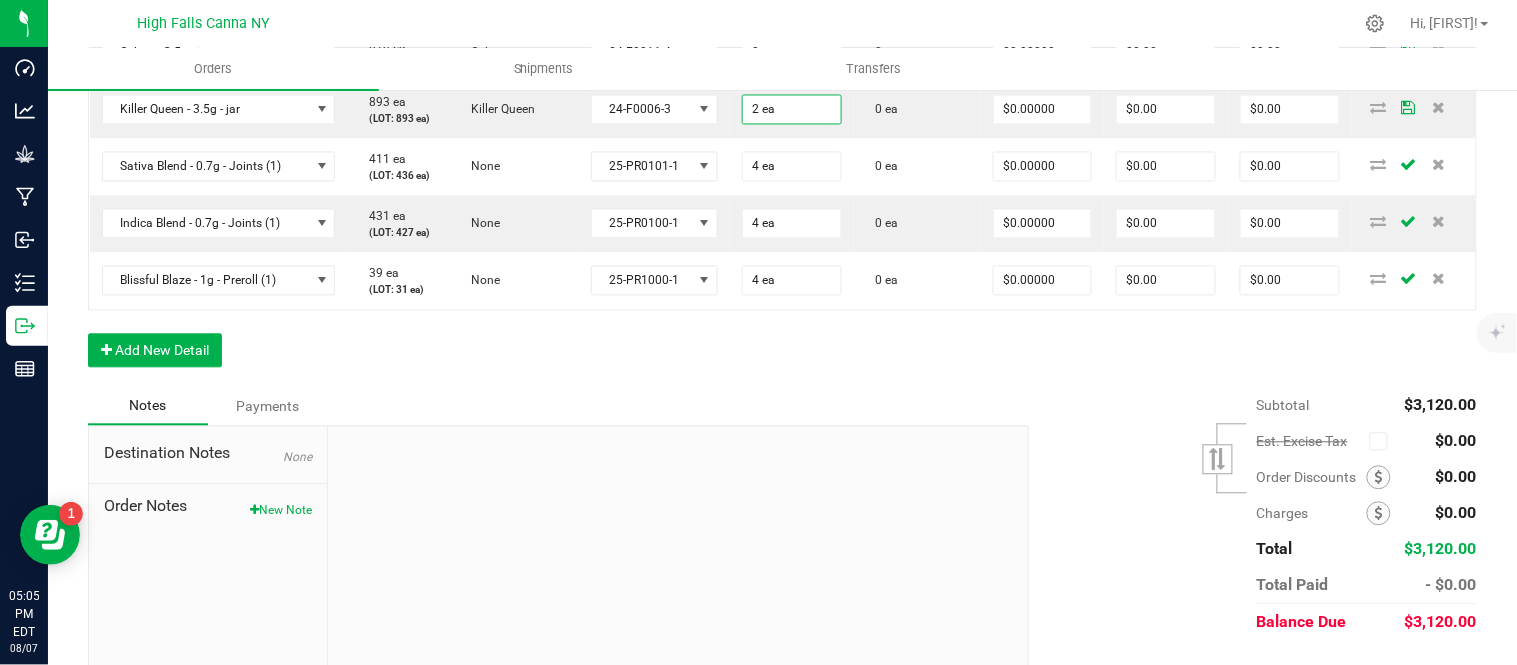 drag, startPoint x: 802, startPoint y: 225, endPoint x: 803, endPoint y: 187, distance: 38.013157 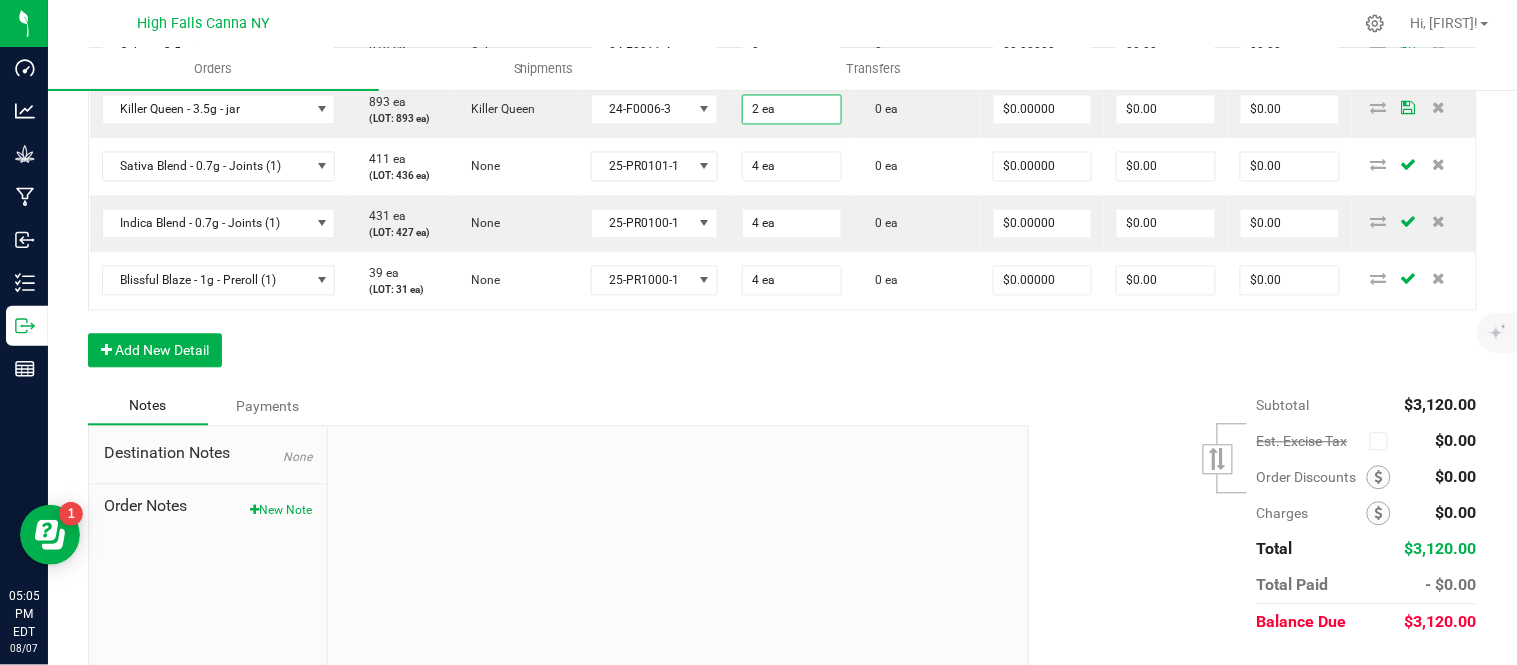 click on "0" at bounding box center (792, 53) 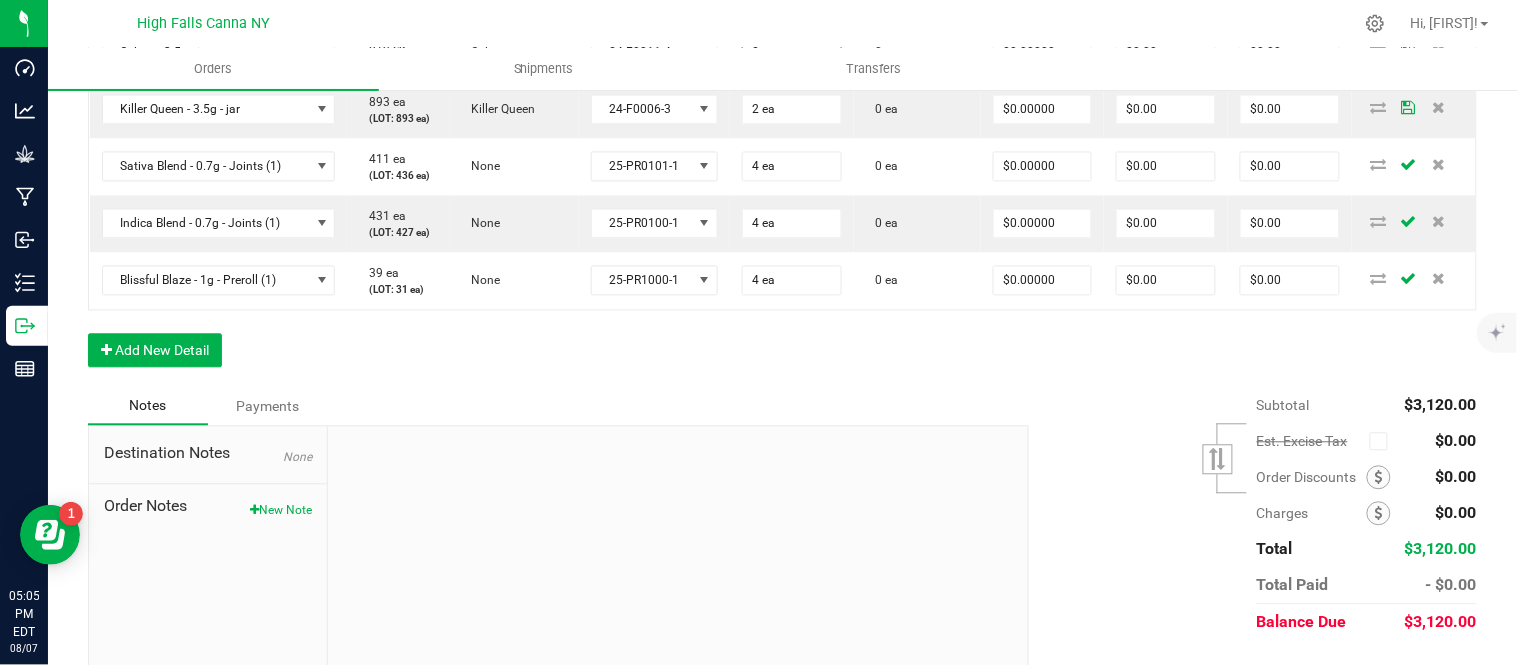 type on "2" 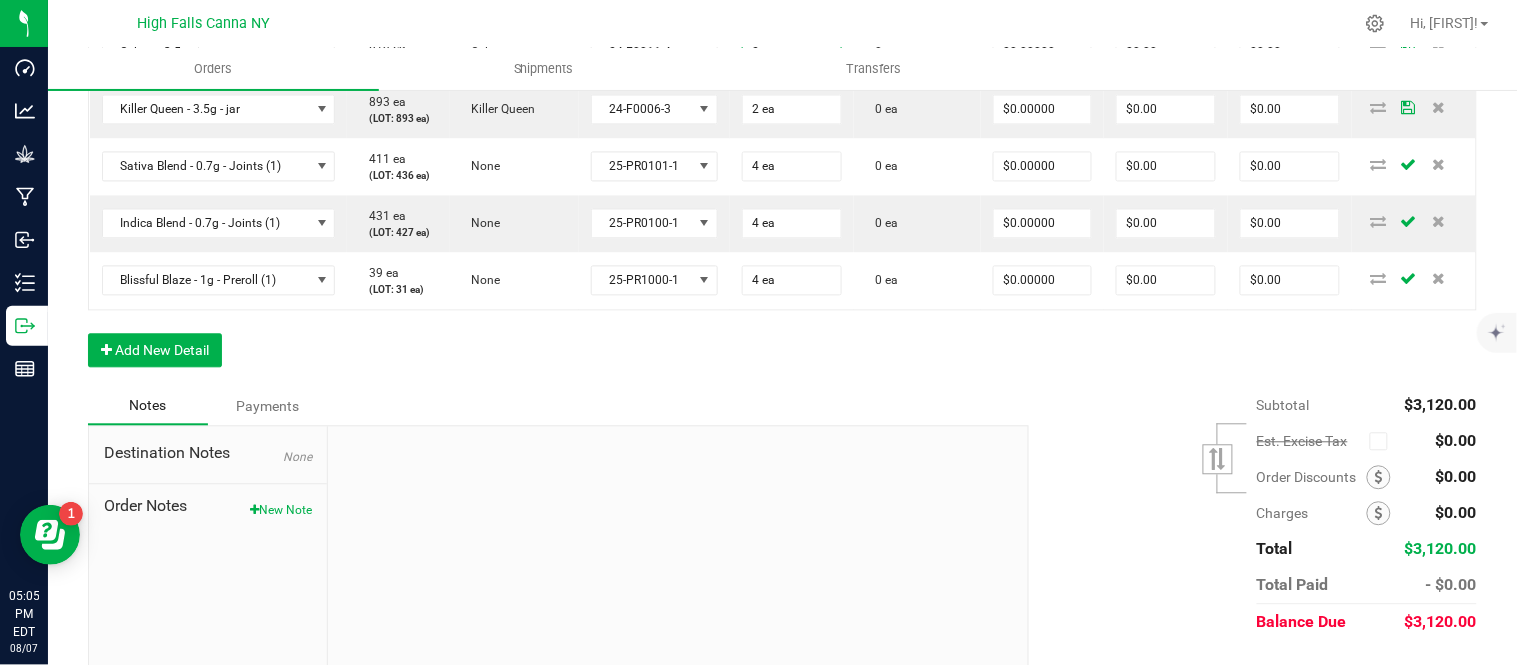 type on "0" 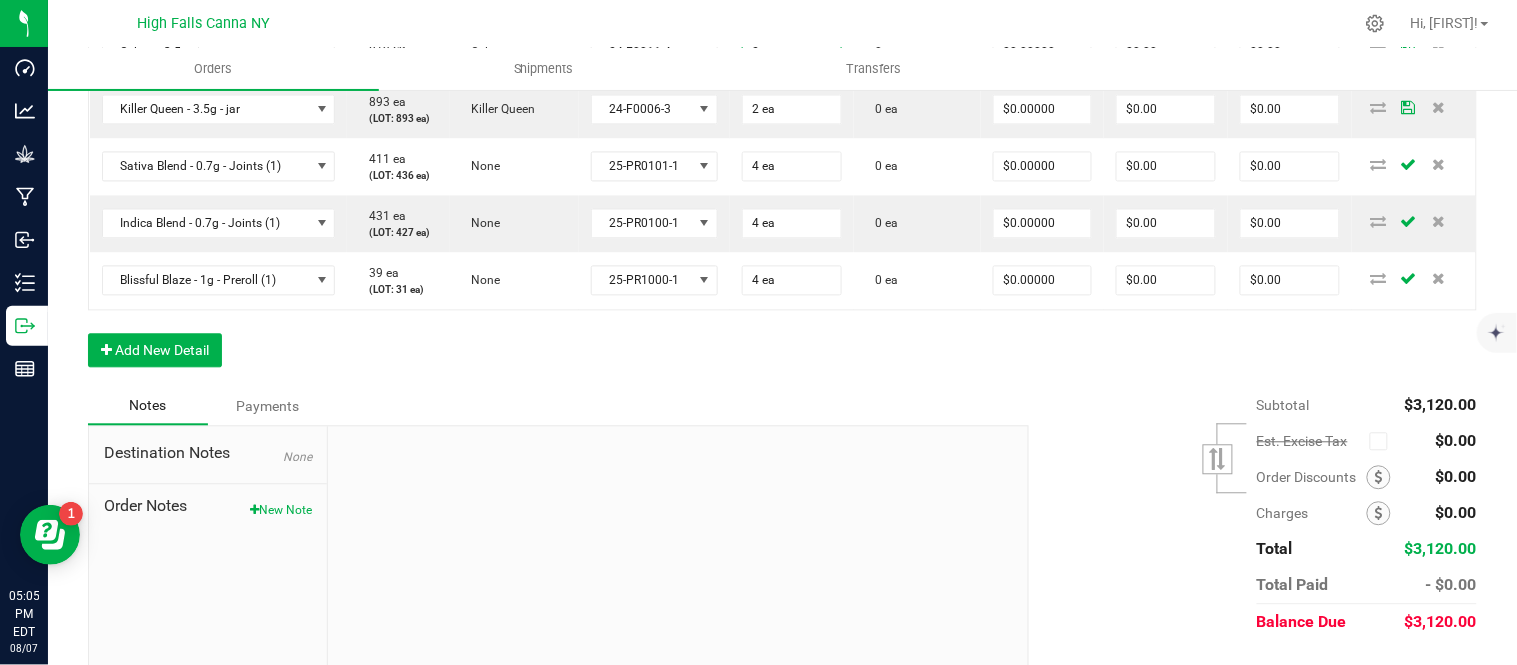 type on "2 ea" 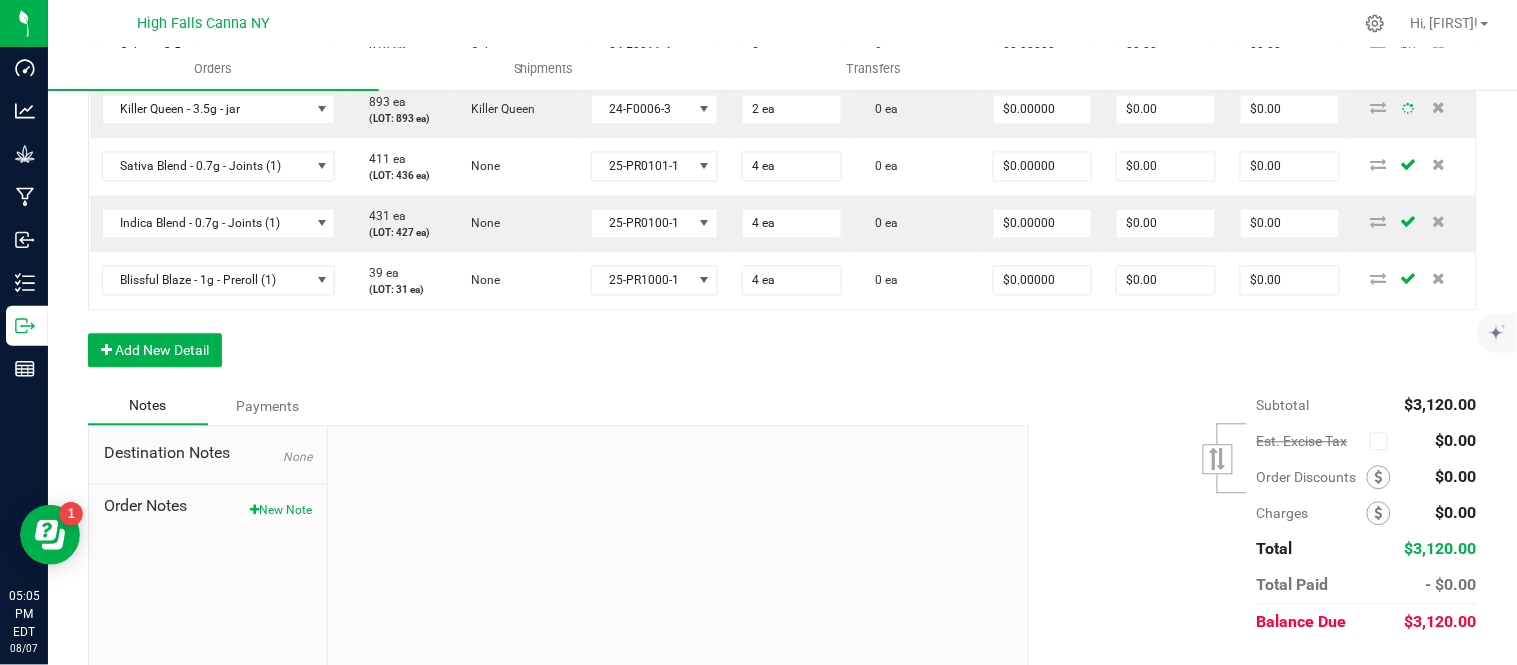 click on "0" at bounding box center (792, -4) 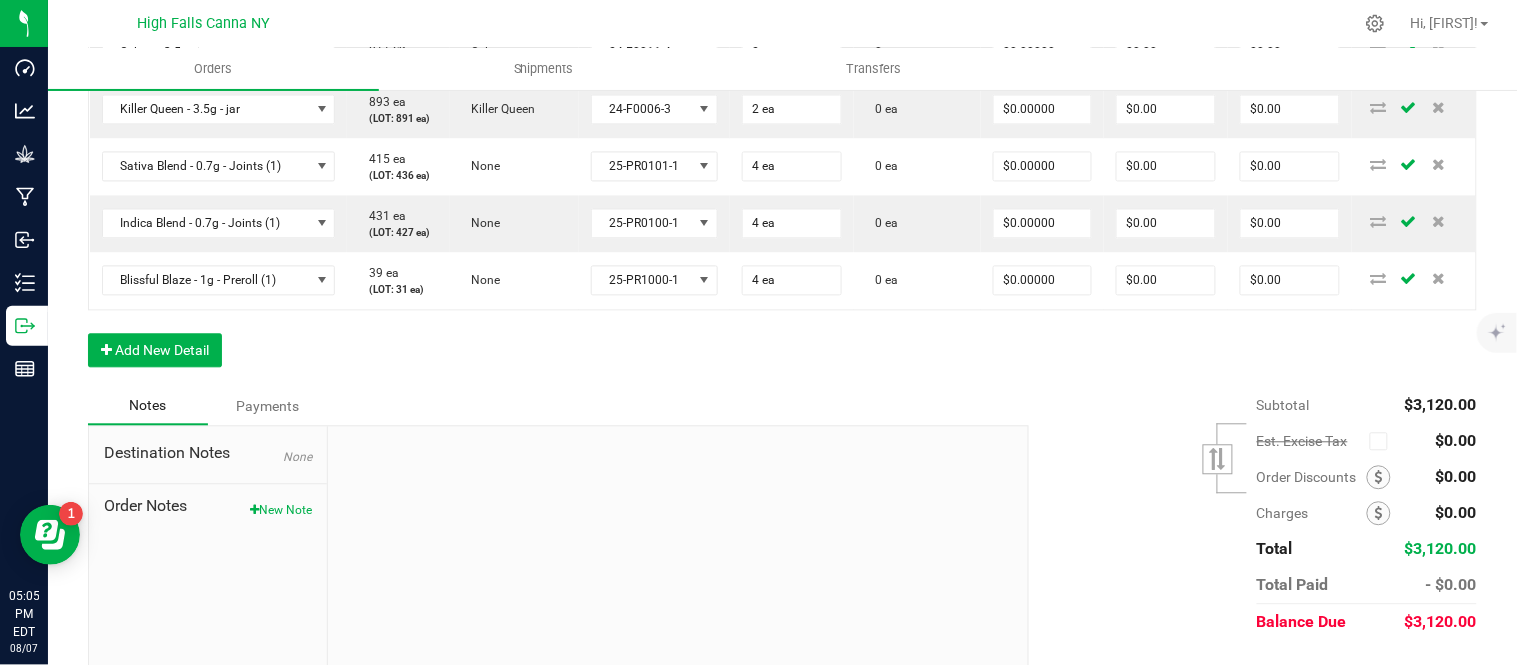 type on "2 ea" 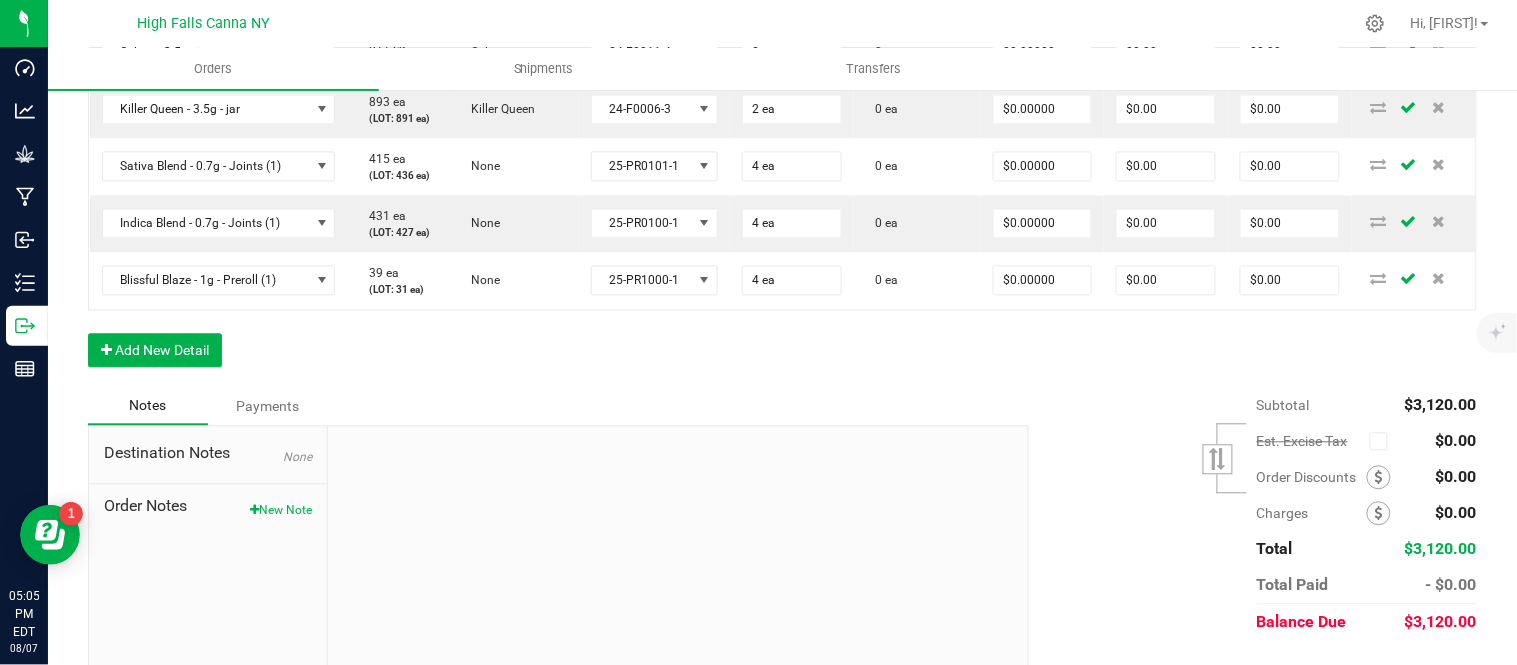 click on "0 ea" at bounding box center [917, 53] 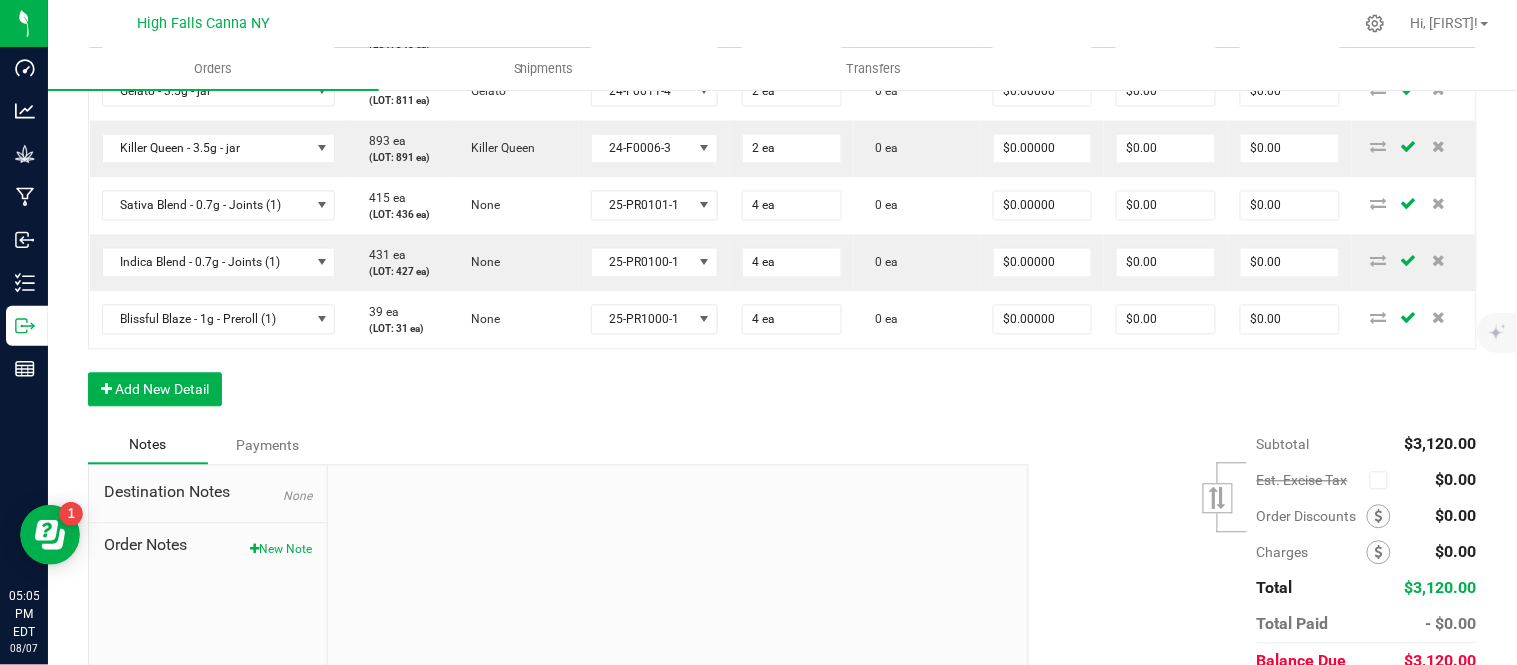 scroll, scrollTop: 1000, scrollLeft: 0, axis: vertical 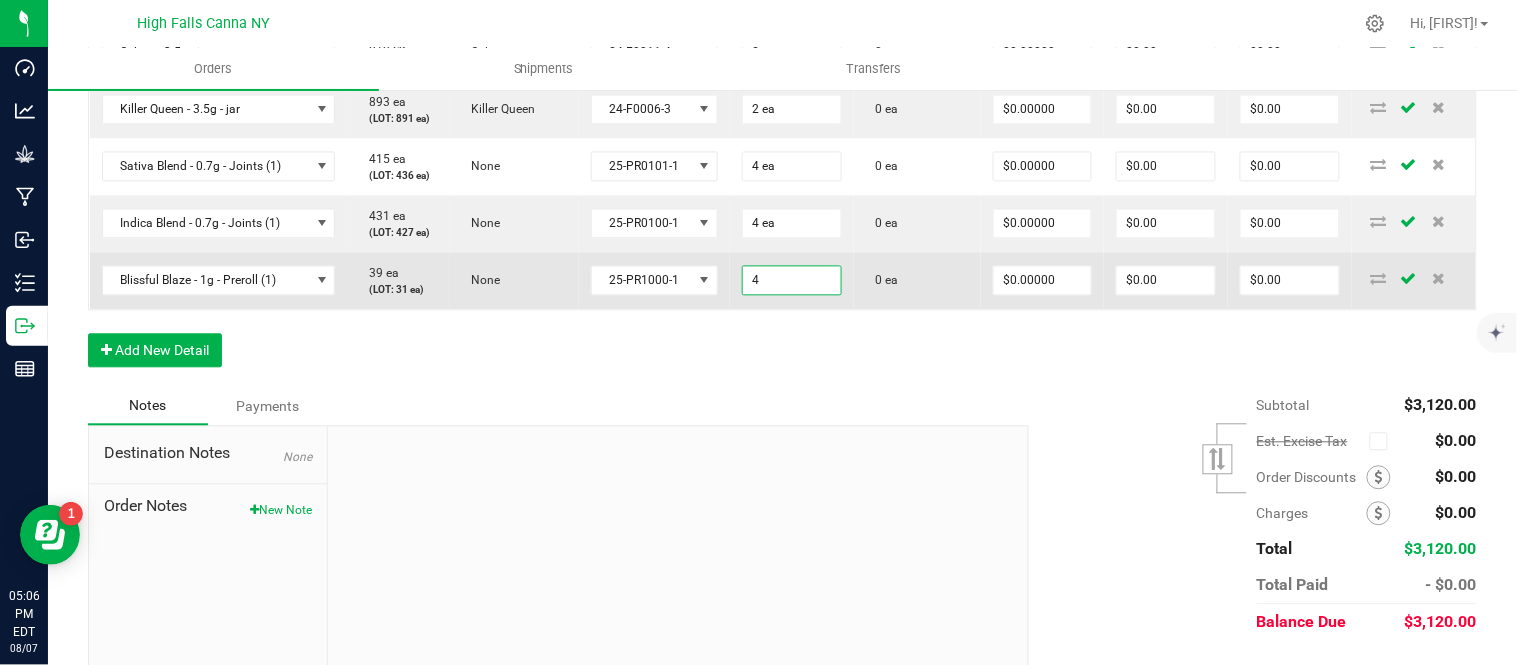 click on "4" at bounding box center [792, 281] 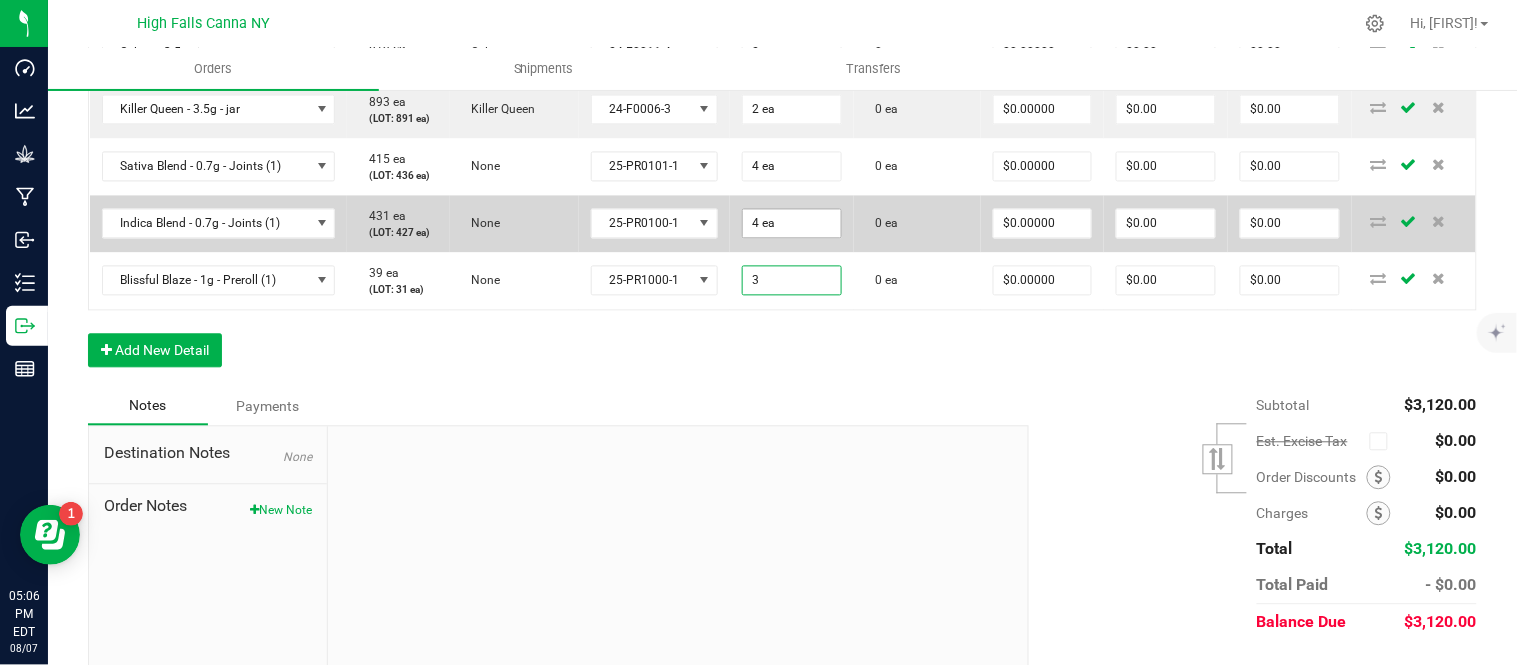 type on "3 ea" 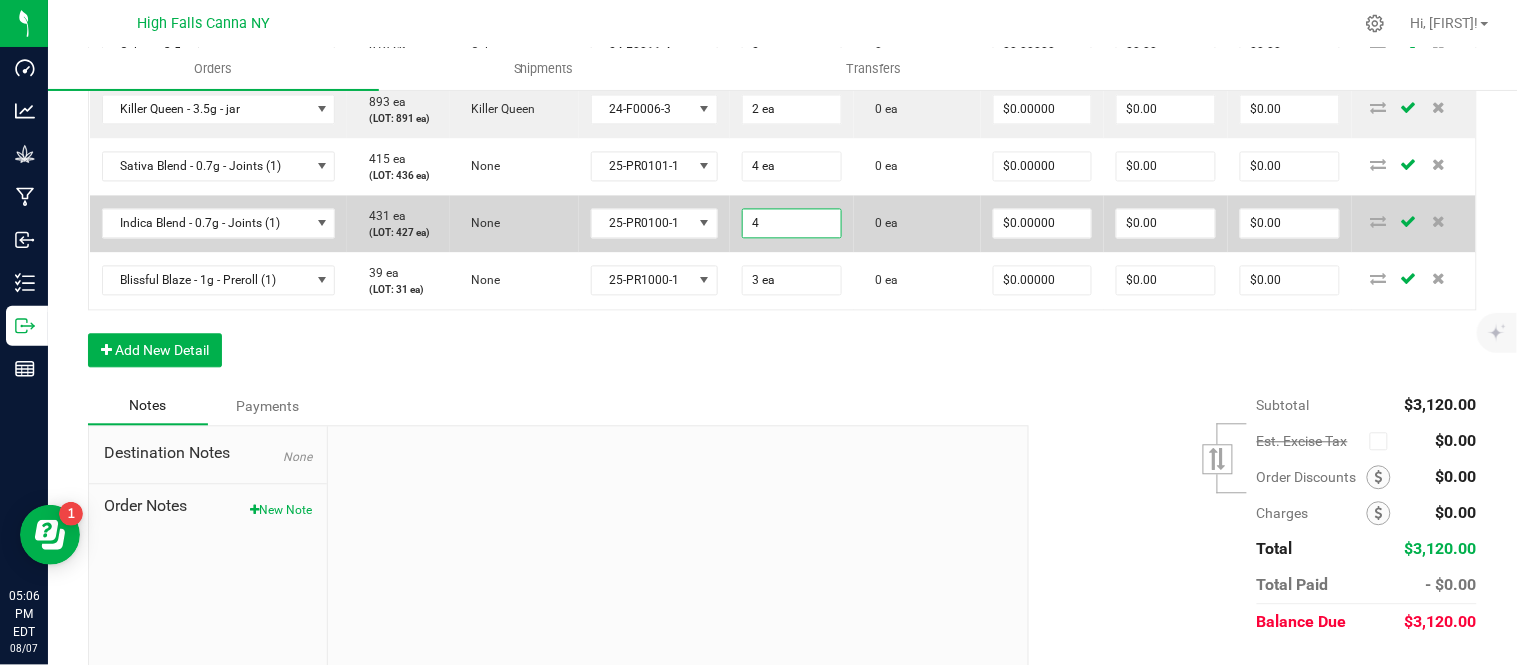 click on "4" at bounding box center (792, 224) 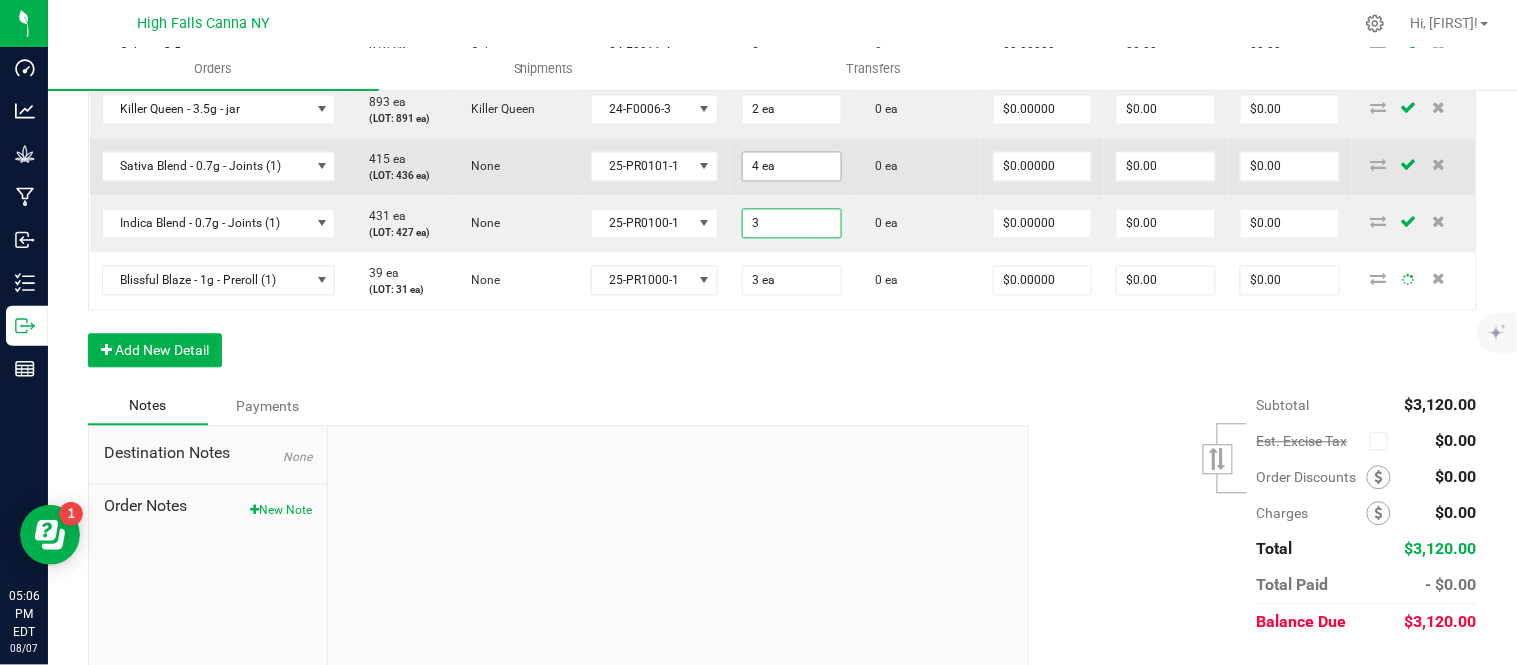 type on "3 ea" 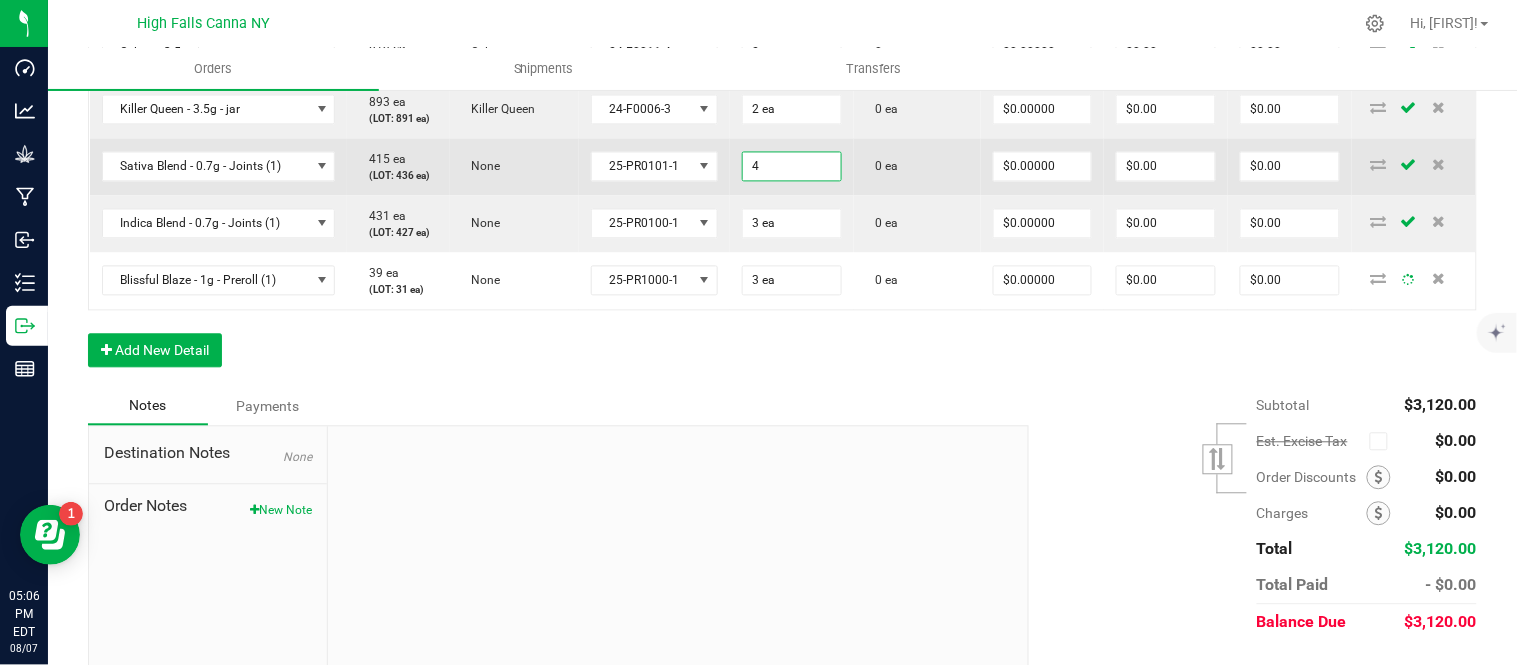 click on "4" at bounding box center [792, 167] 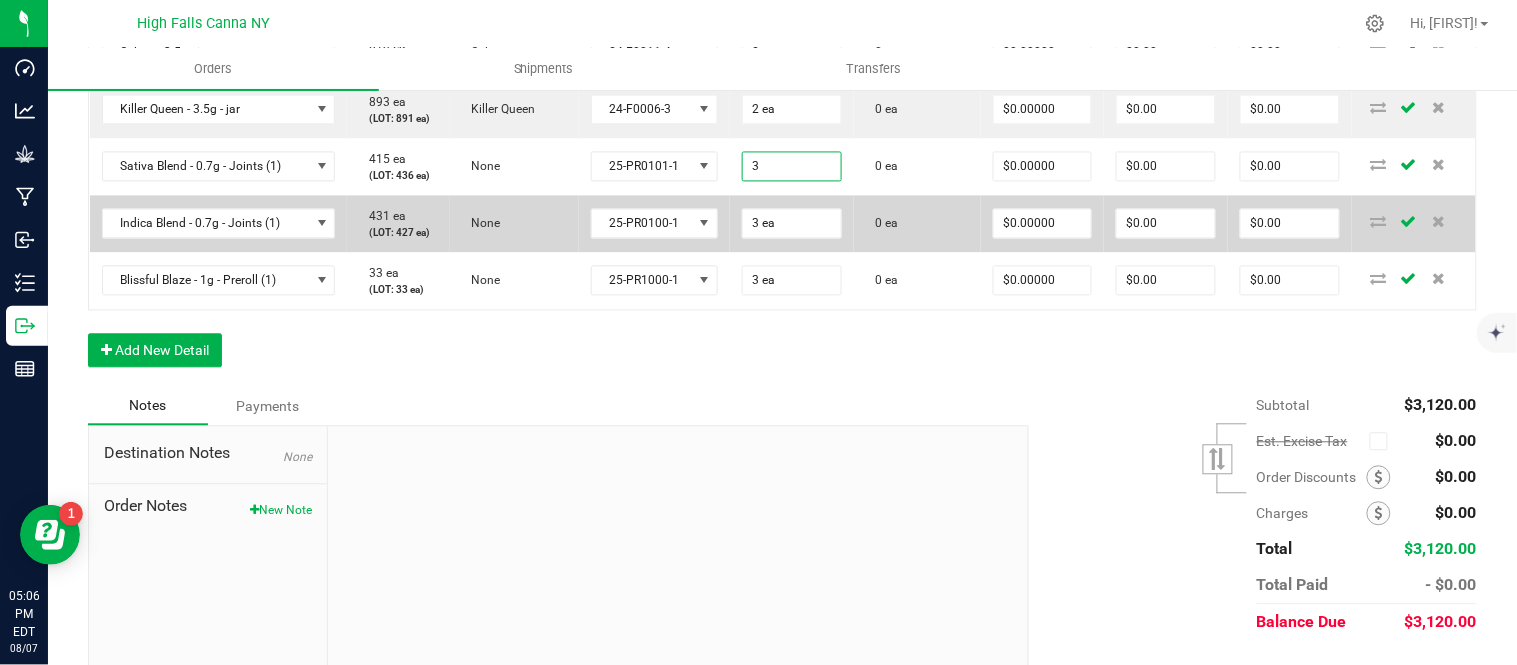type 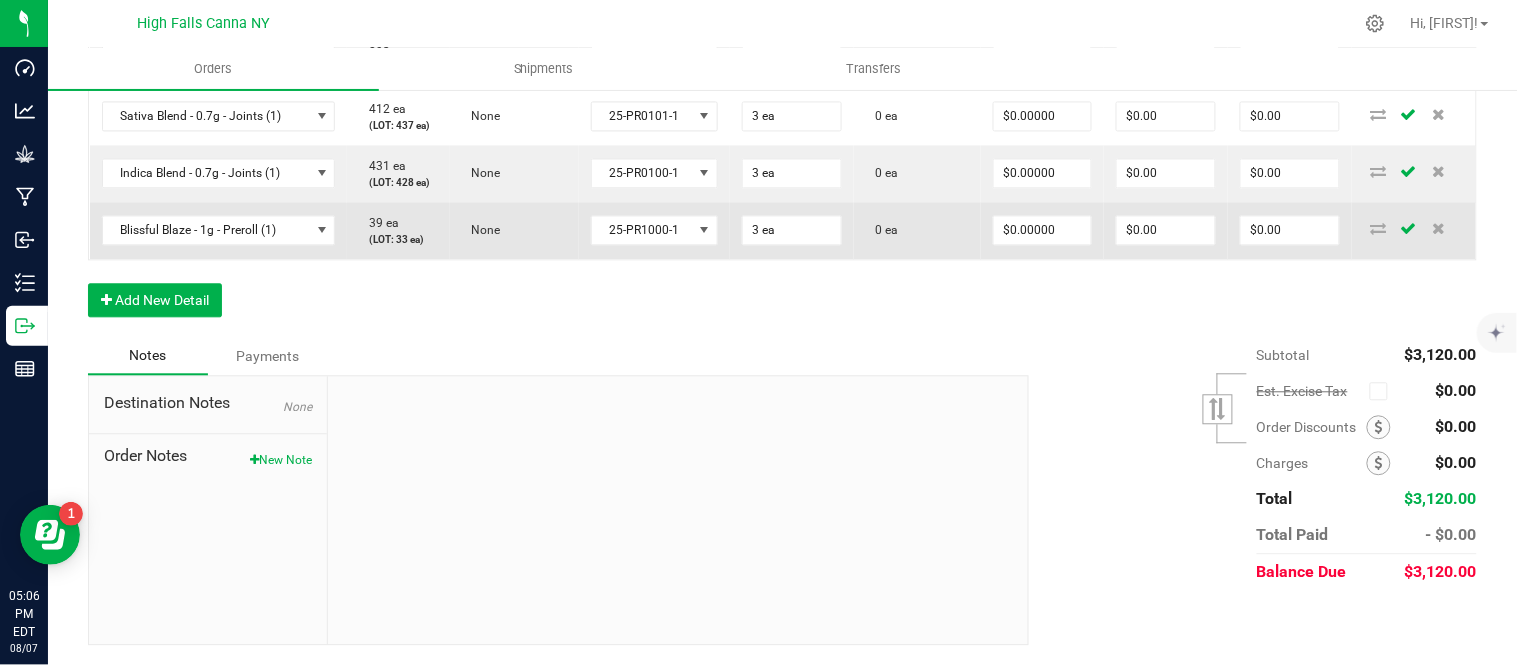 scroll, scrollTop: 1311, scrollLeft: 0, axis: vertical 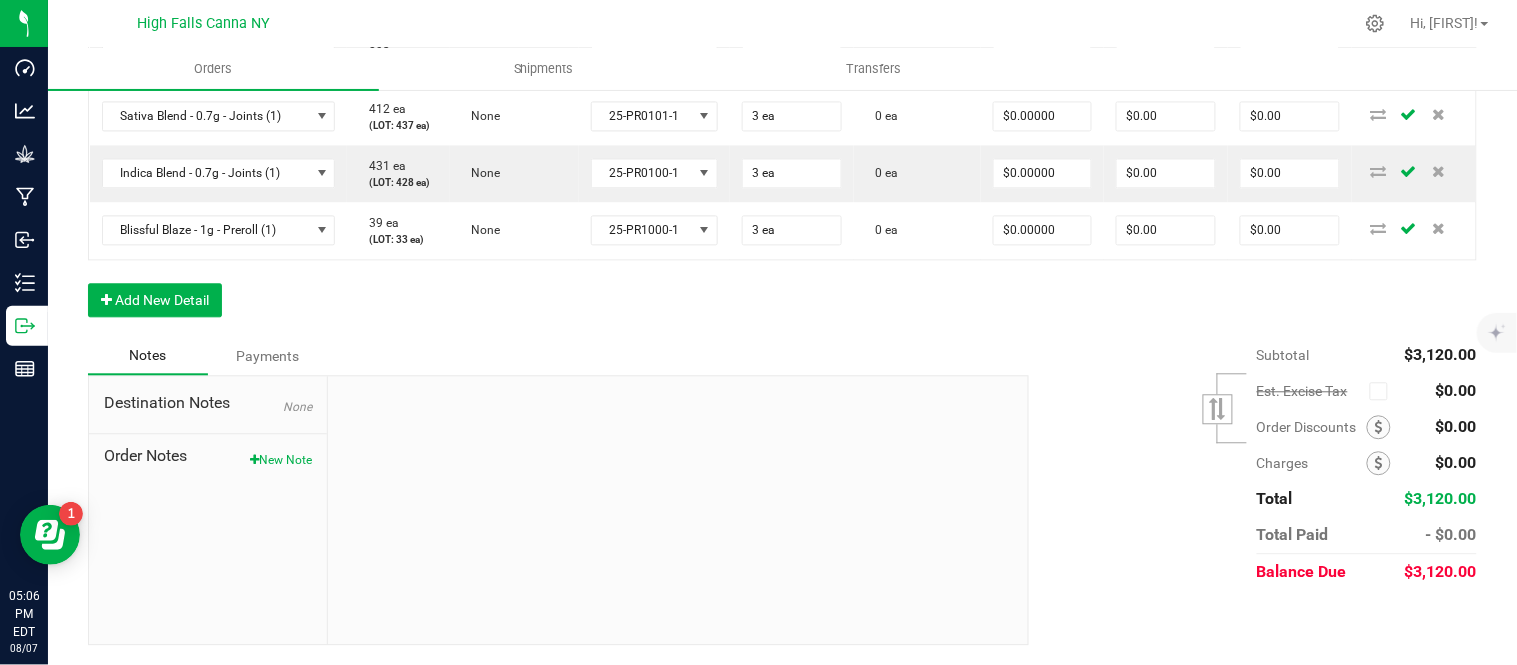 click on "Notes
Payments" at bounding box center [551, 356] 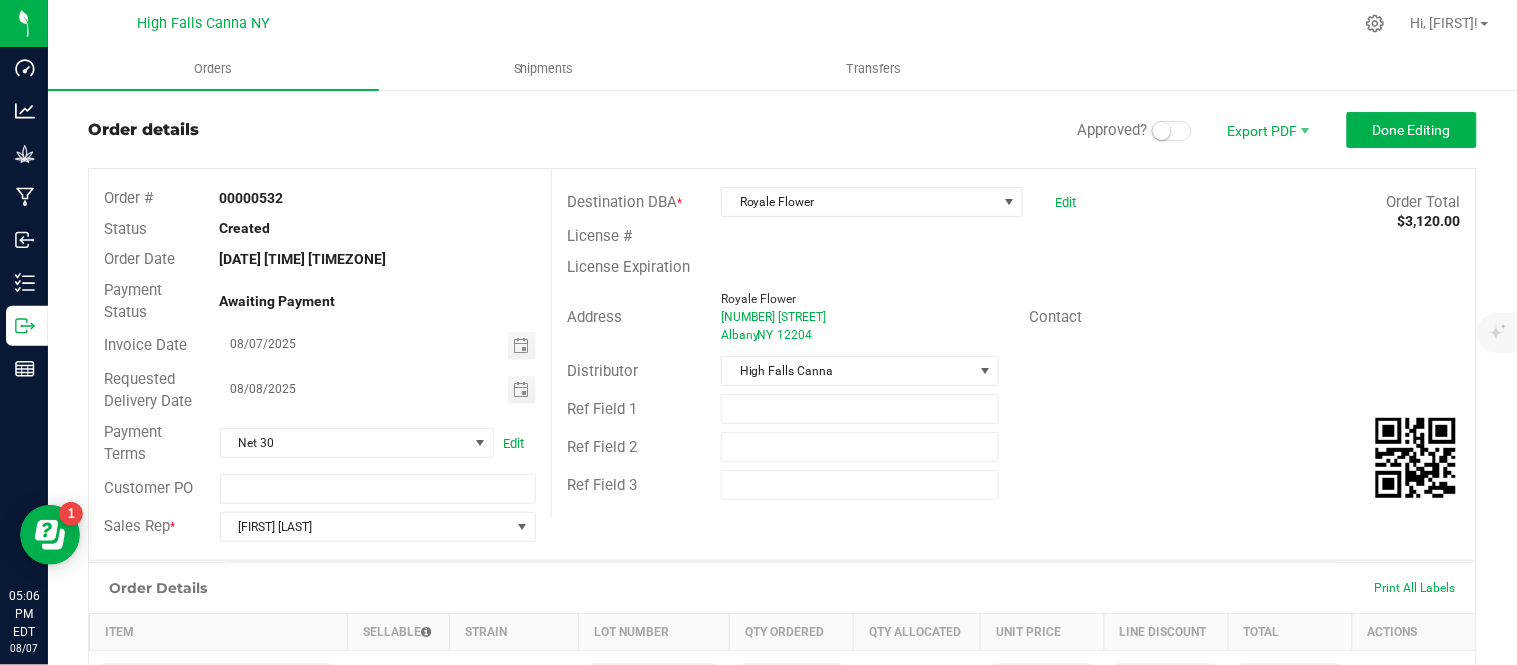 scroll, scrollTop: 0, scrollLeft: 0, axis: both 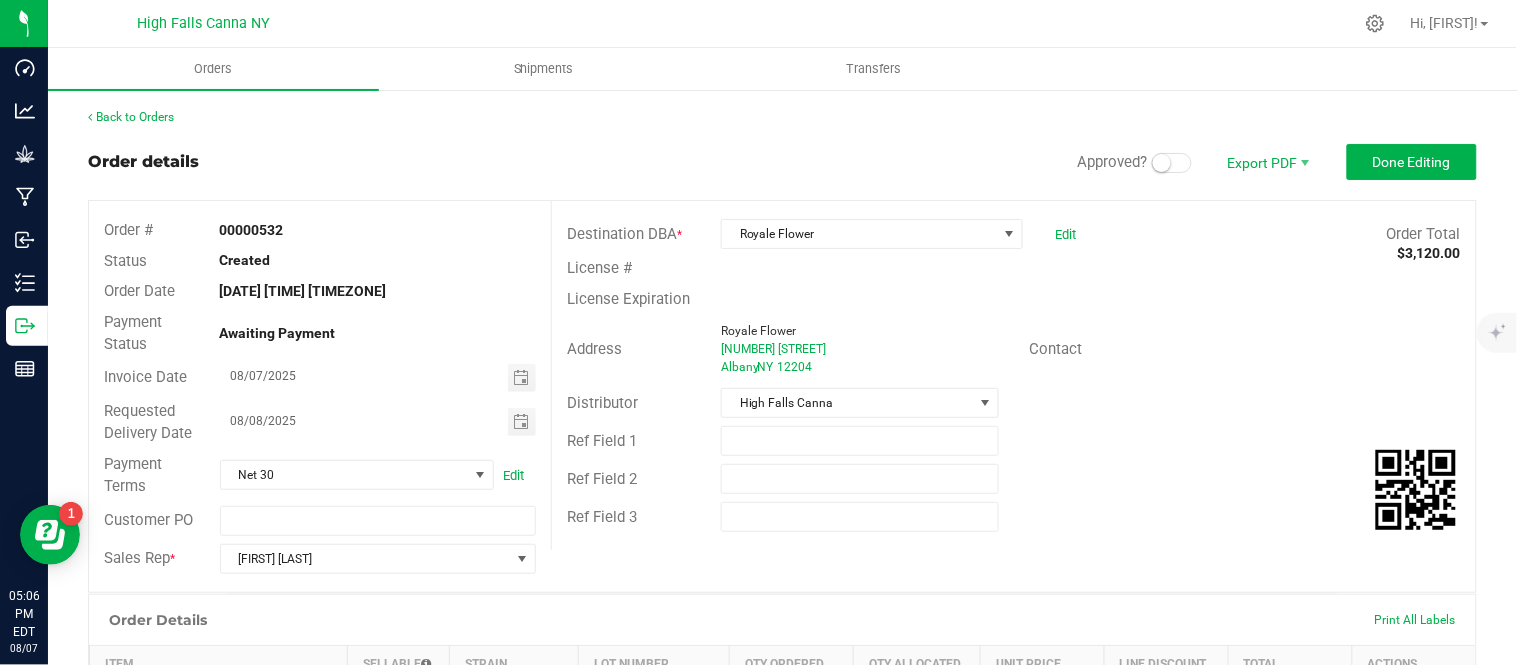 click at bounding box center [1172, 163] 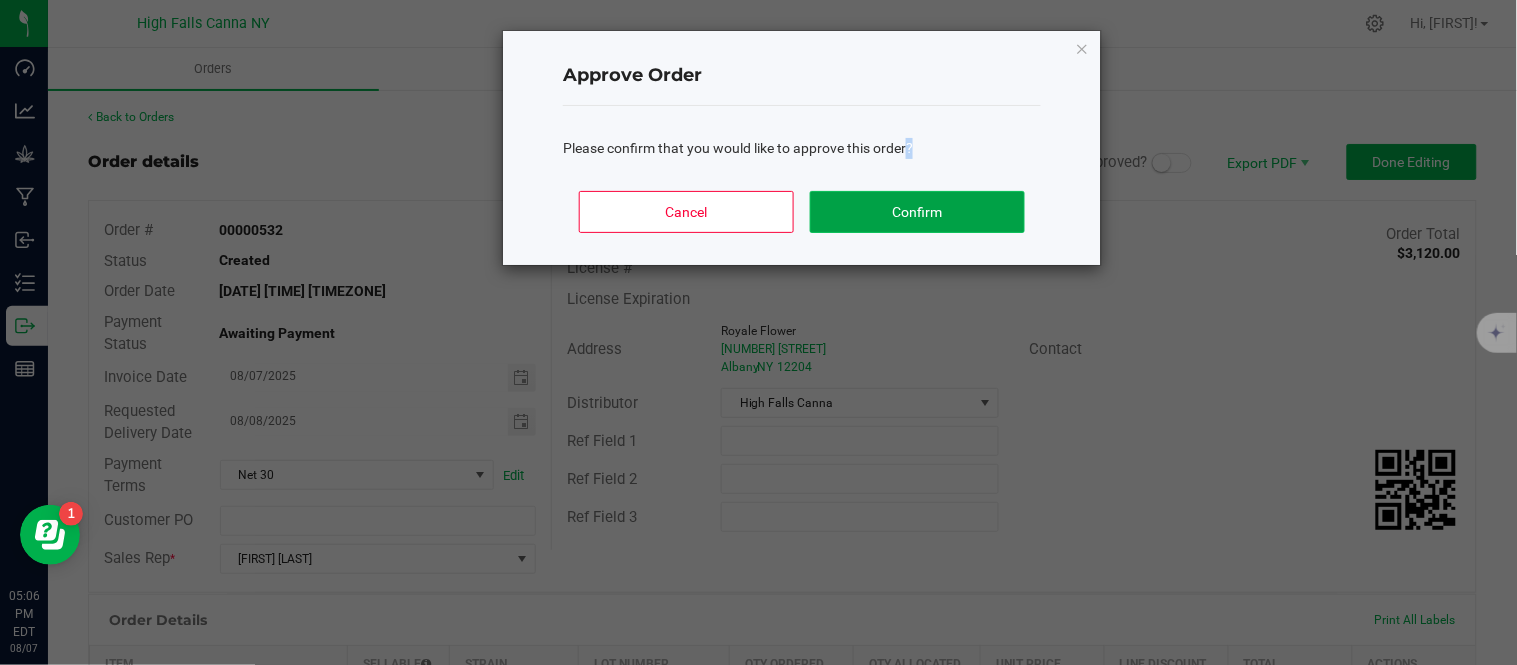 click on "Confirm" 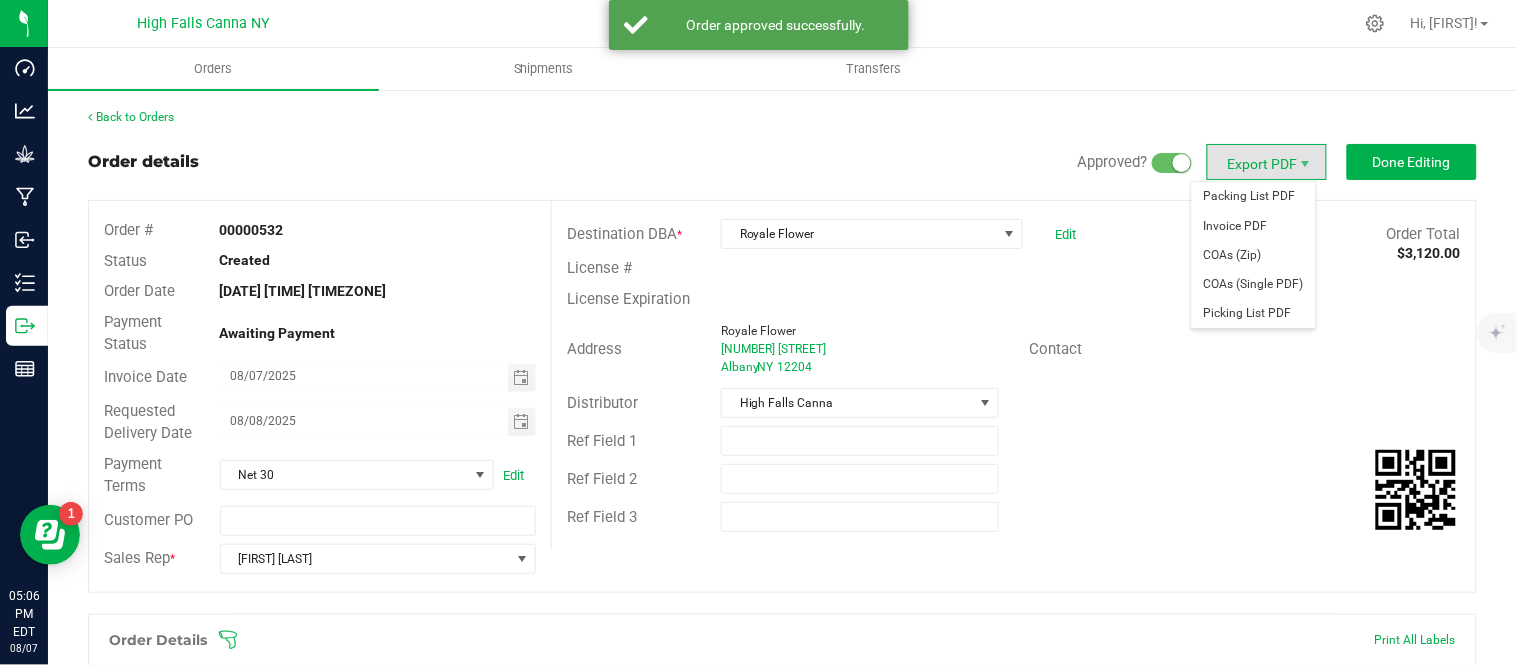 click on "Export PDF" at bounding box center [1267, 162] 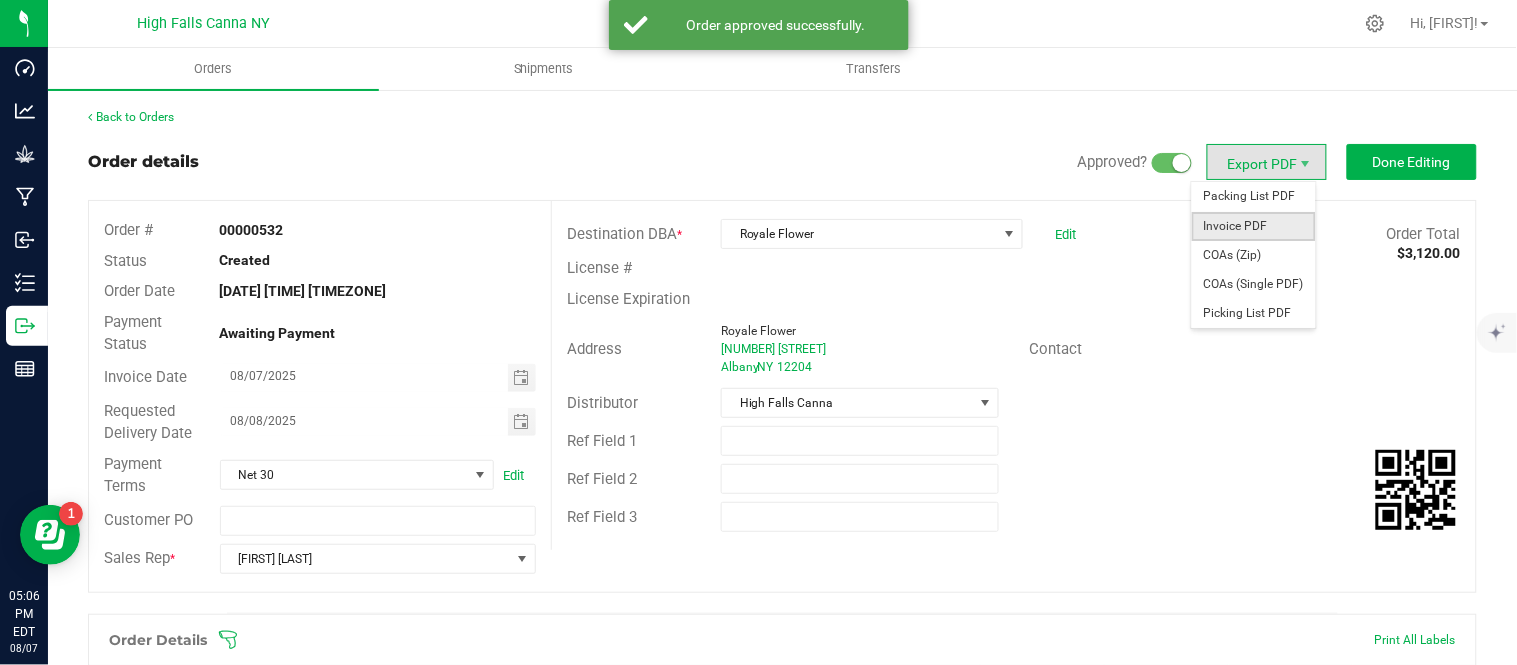 click on "Invoice PDF" at bounding box center (1254, 226) 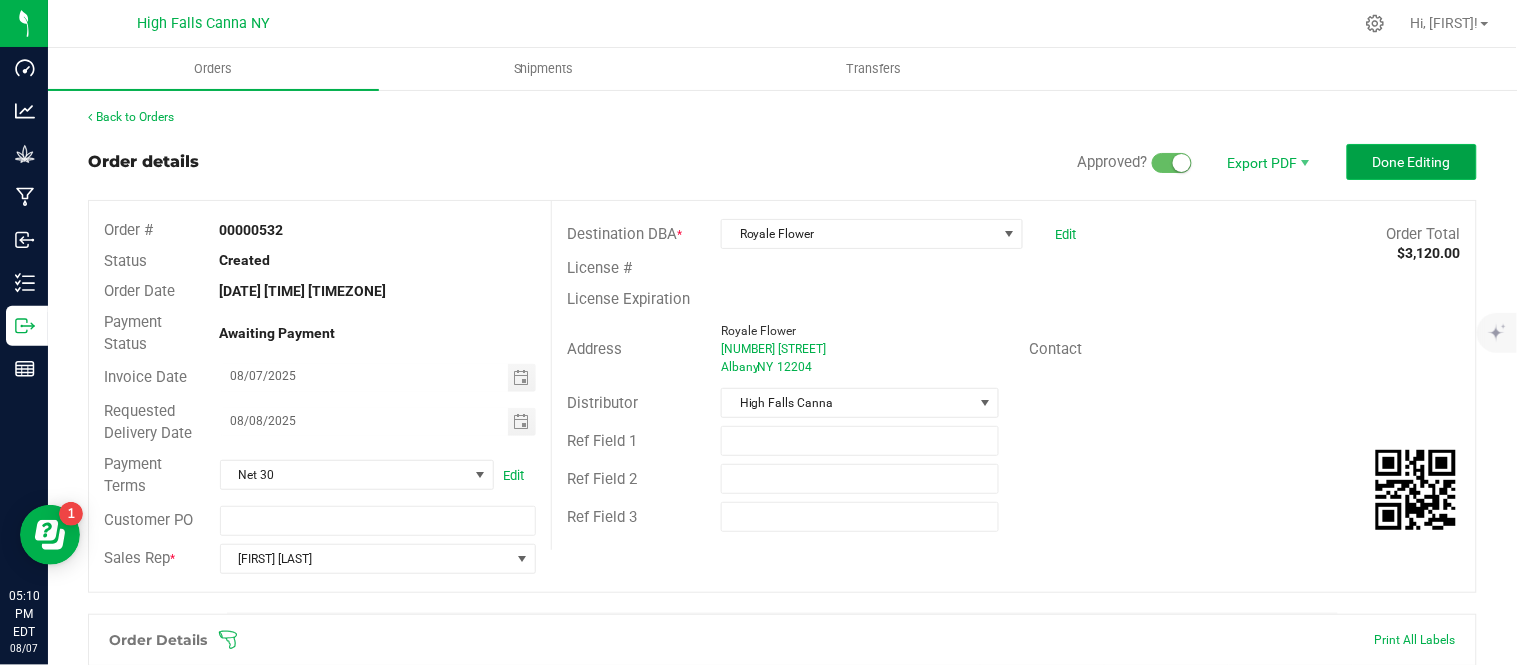 click on "Done Editing" at bounding box center (1412, 162) 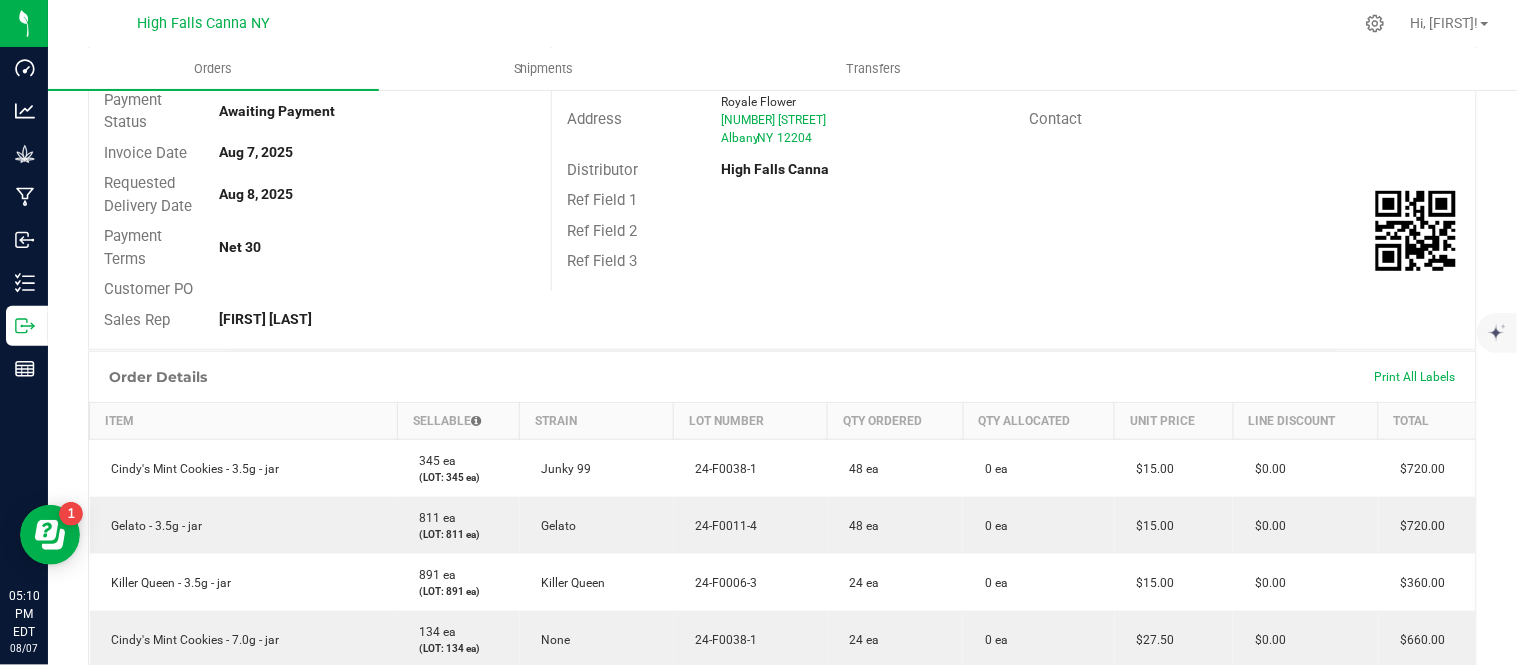 scroll, scrollTop: 0, scrollLeft: 0, axis: both 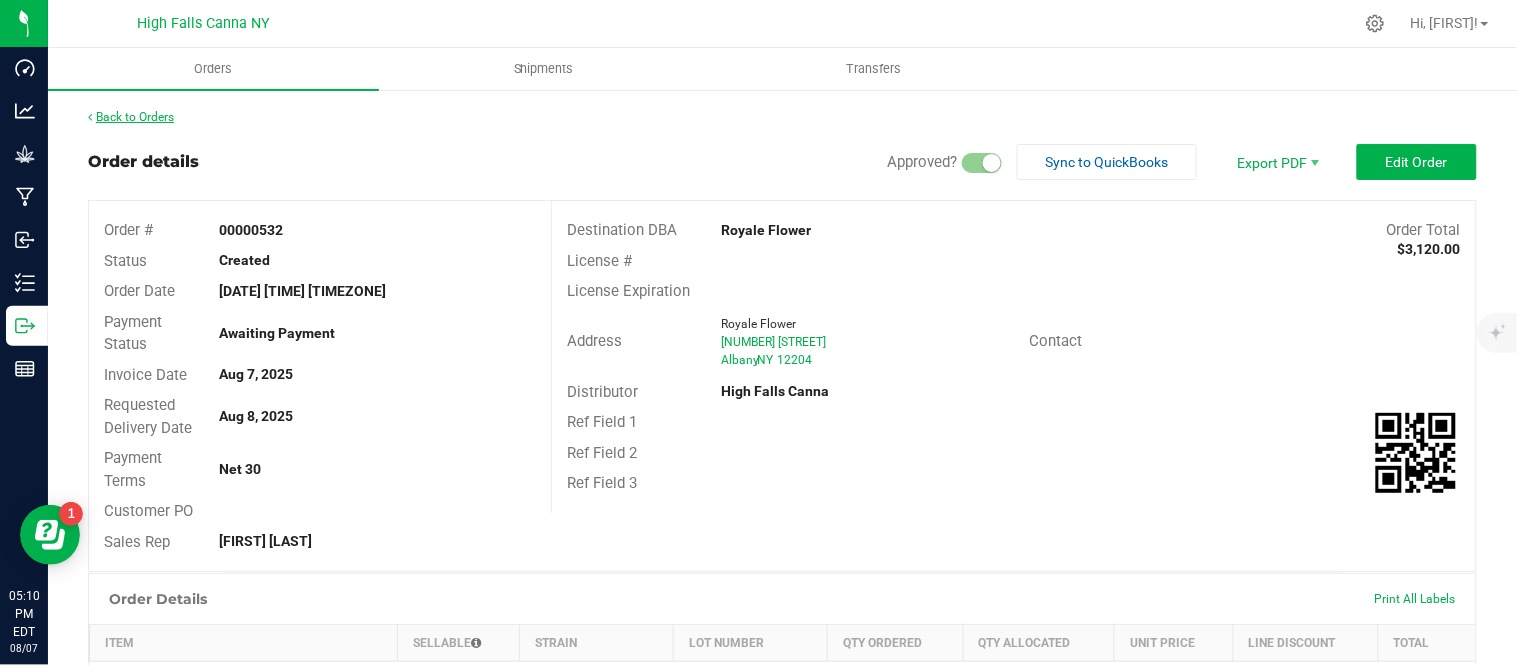 click on "Back to Orders" at bounding box center [131, 117] 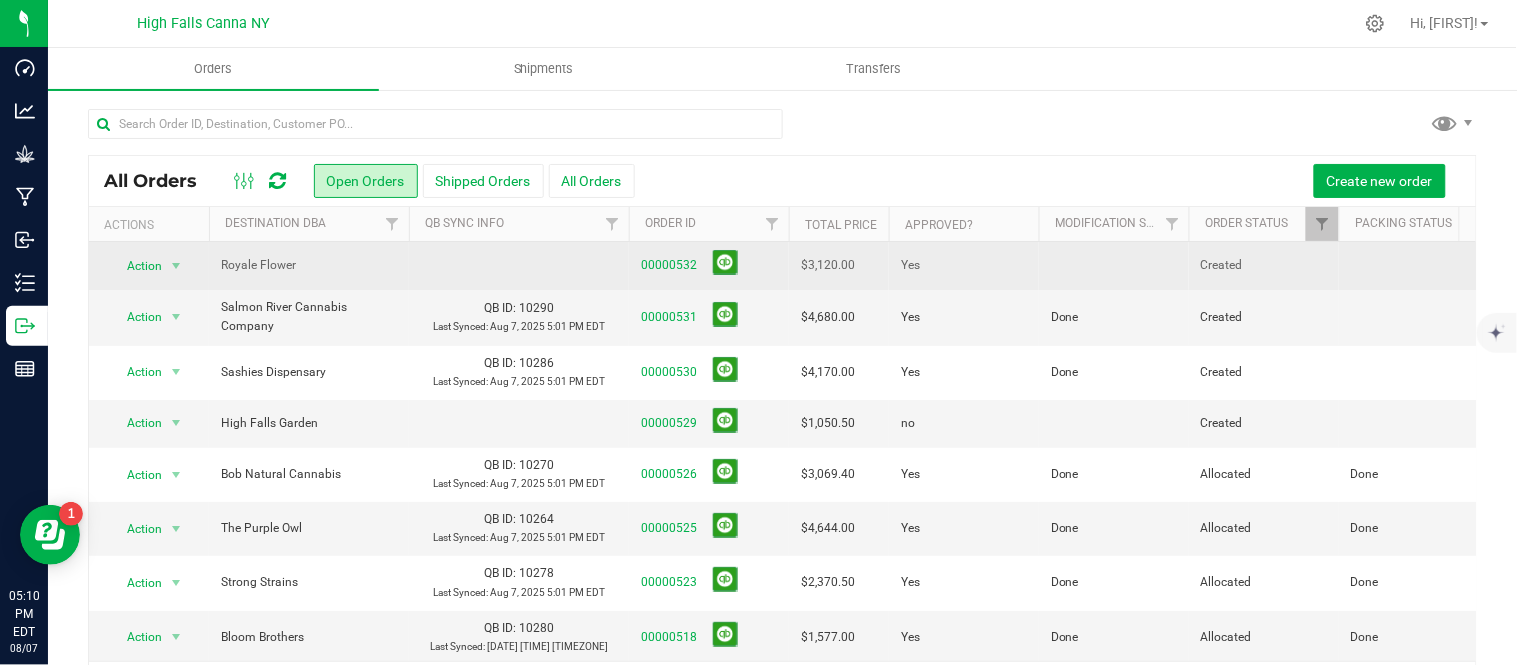 click at bounding box center [1114, 266] 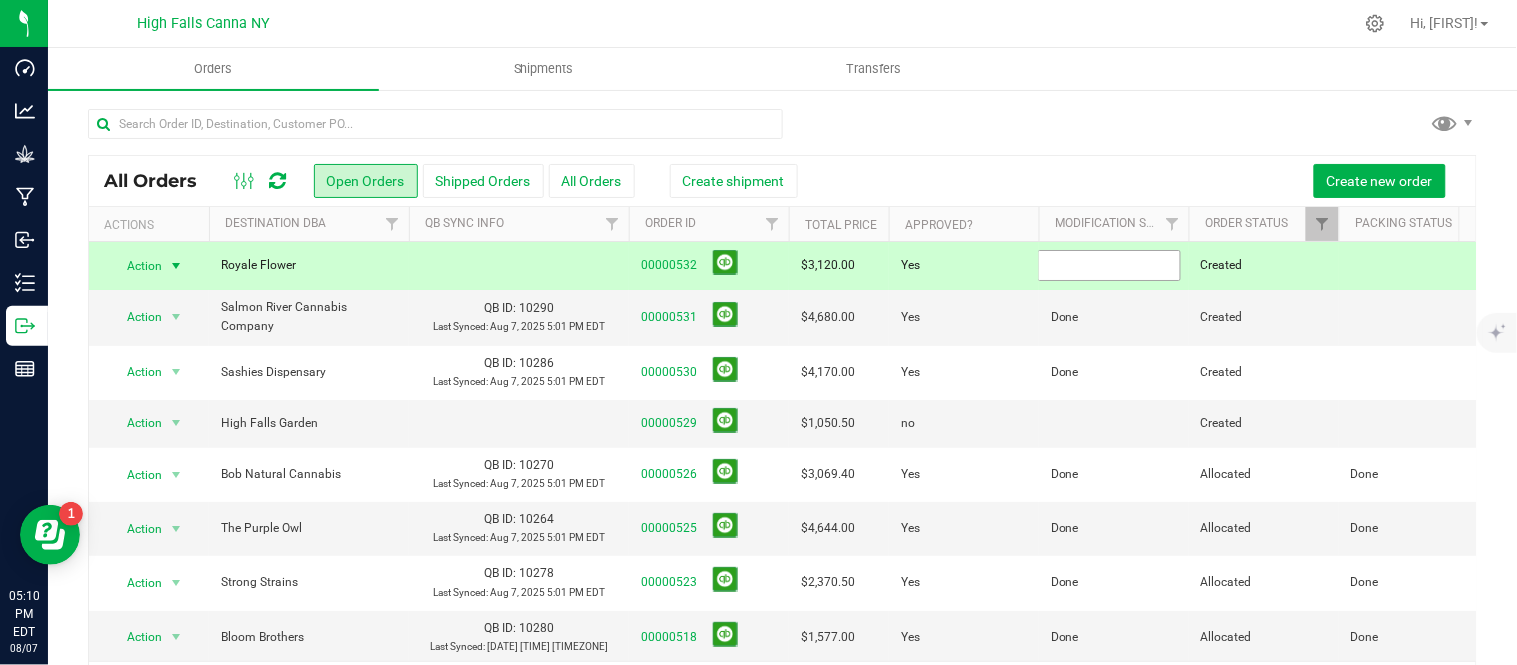 click at bounding box center (1109, 265) 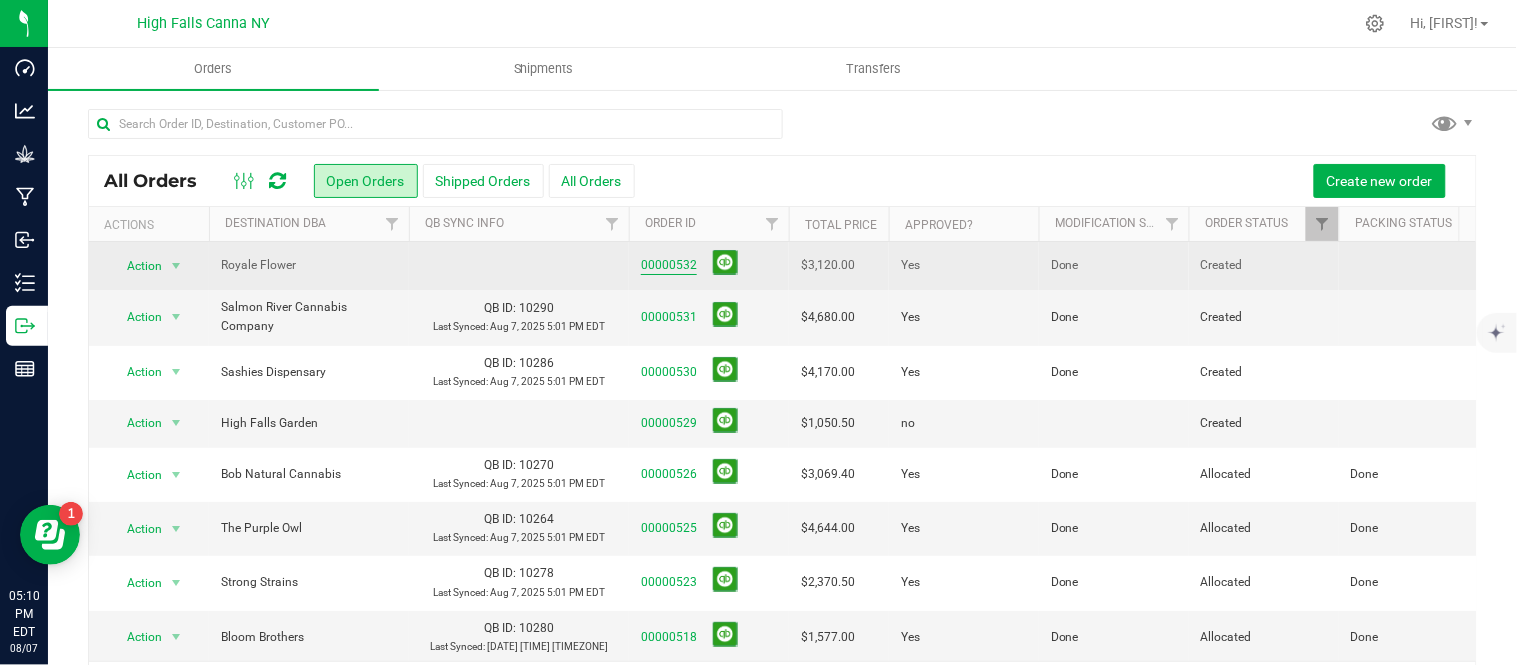 click on "00000532" at bounding box center [669, 265] 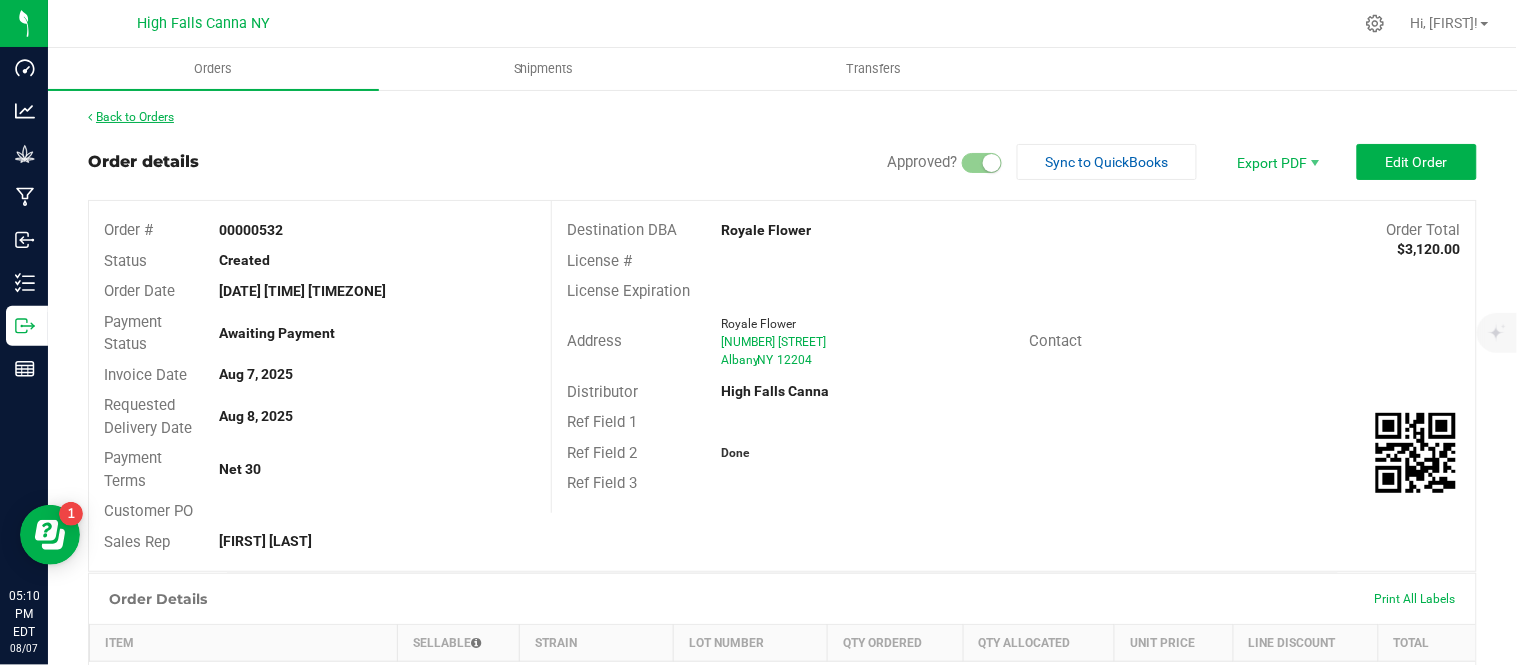 click on "Back to Orders" at bounding box center [131, 117] 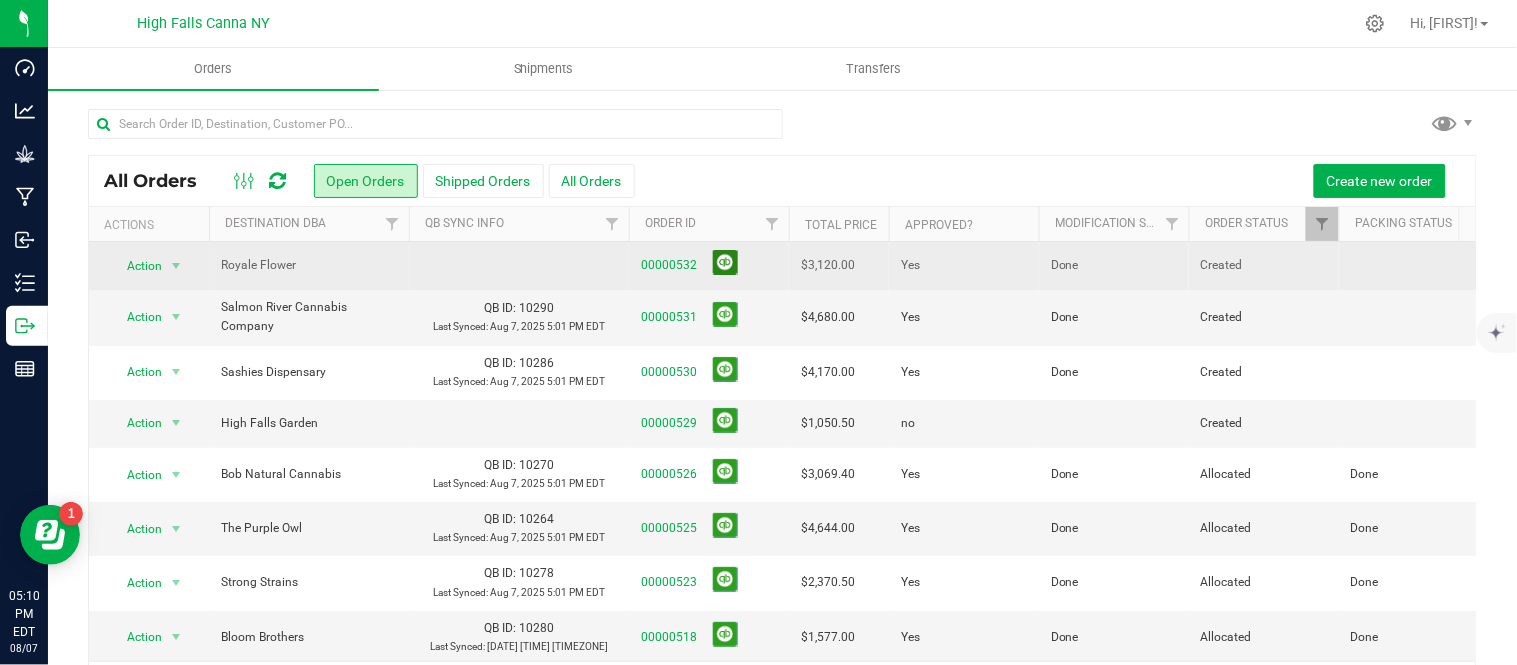 click at bounding box center (725, 262) 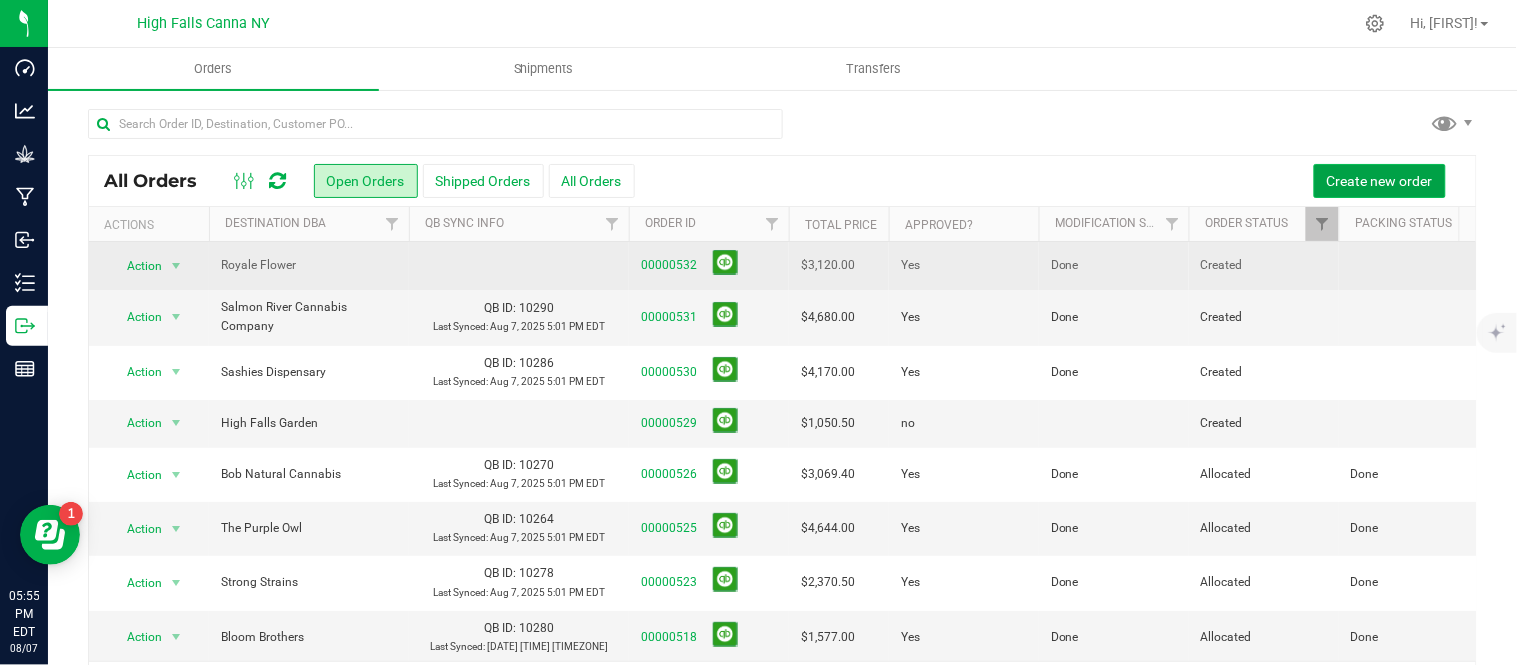 click on "Create new order" at bounding box center (1380, 181) 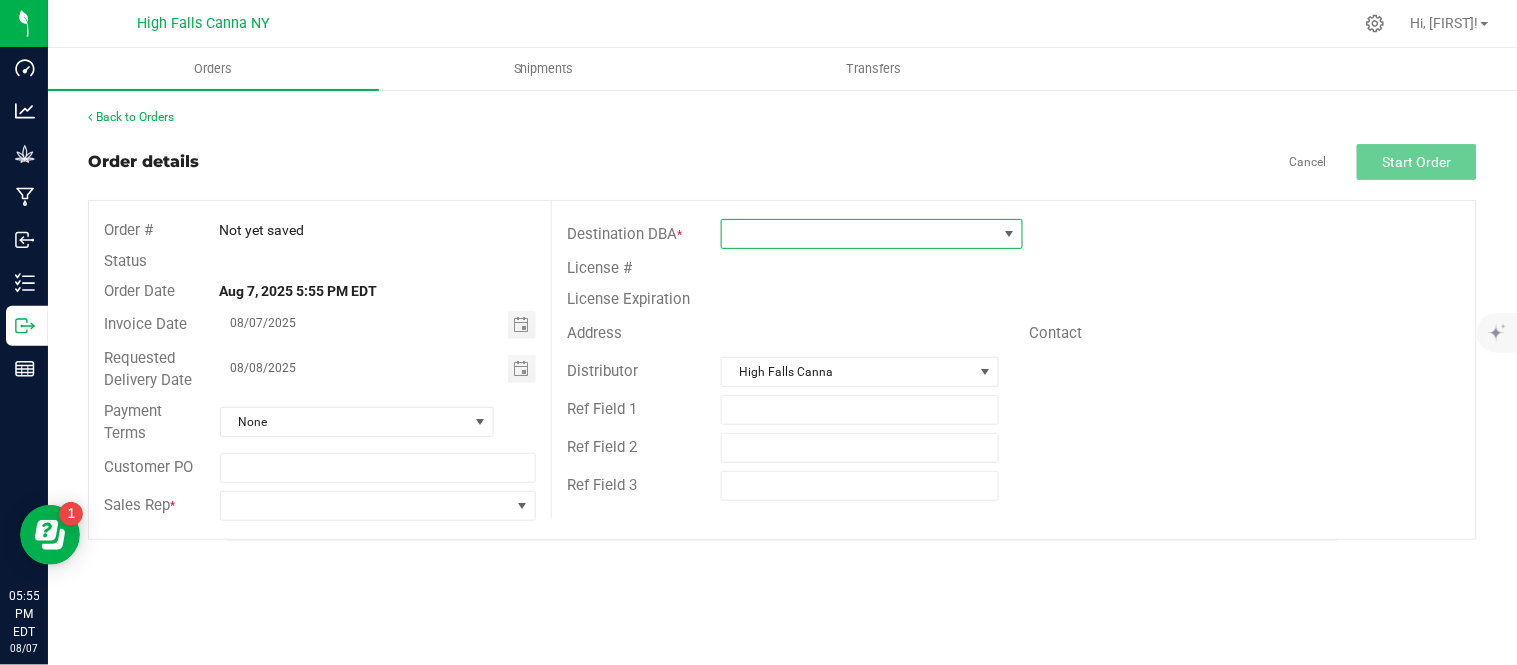 click at bounding box center [859, 234] 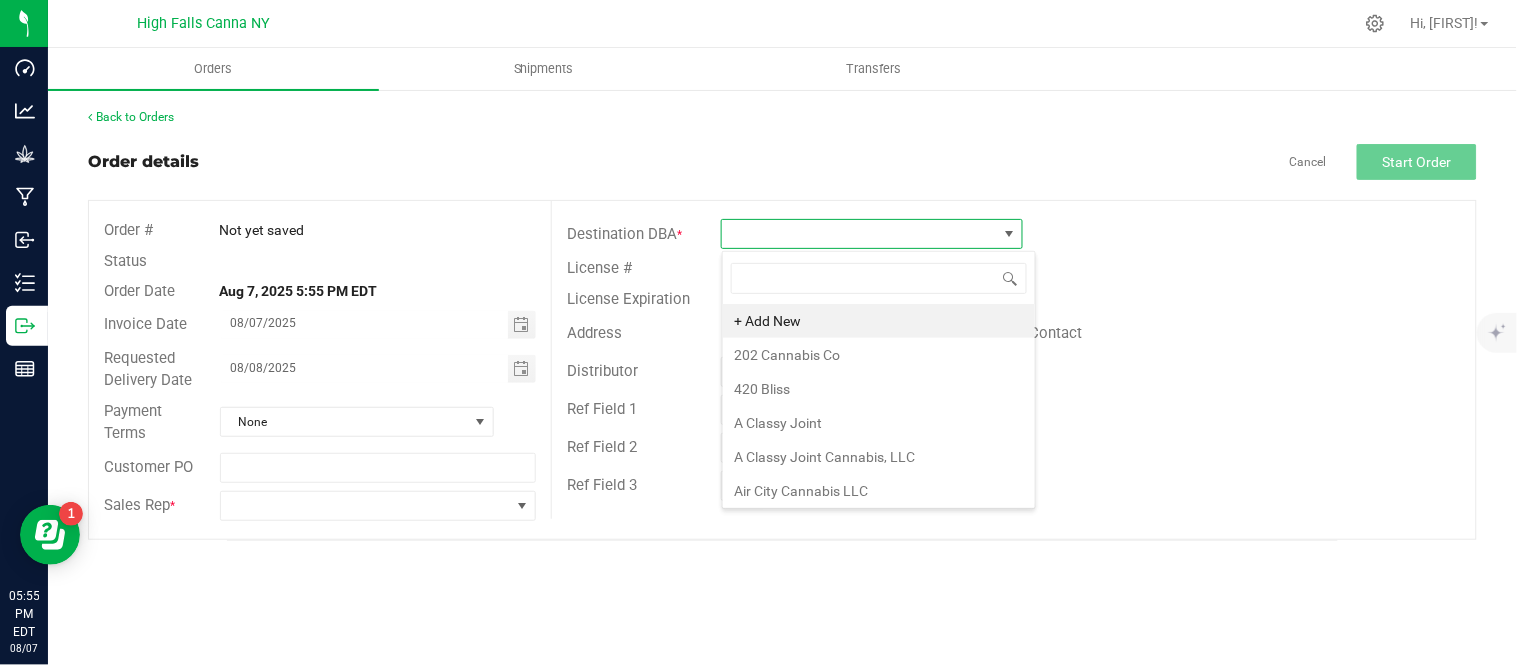 scroll, scrollTop: 99970, scrollLeft: 99697, axis: both 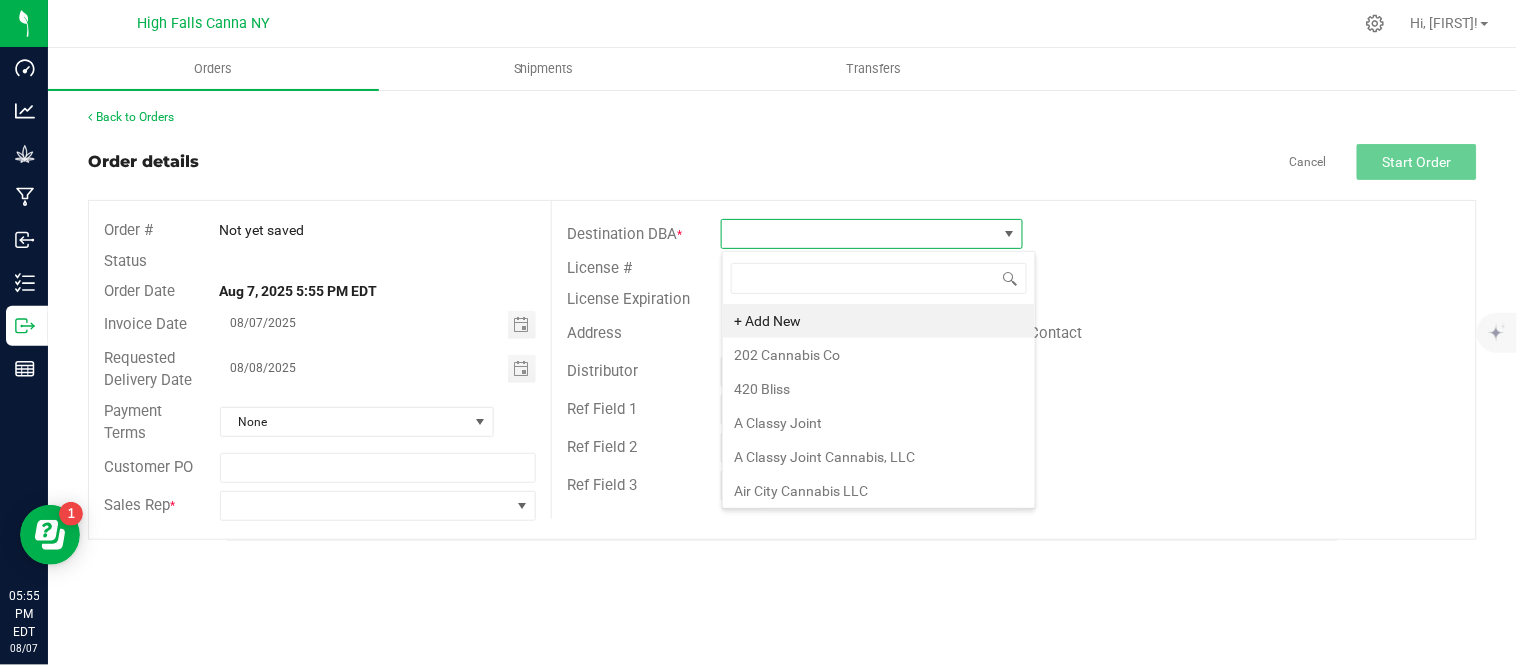 click on "+ Add New" at bounding box center (879, 321) 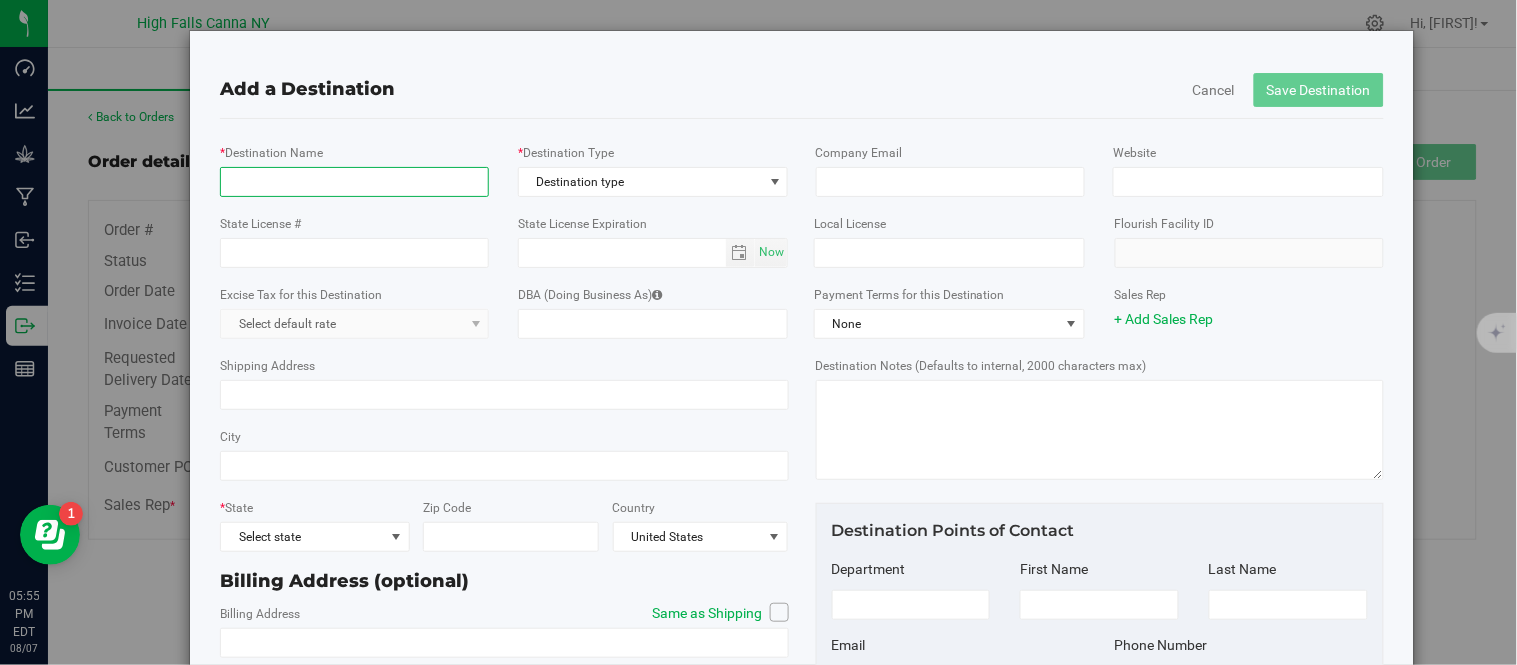 click on "*
Destination Name" at bounding box center (354, 182) 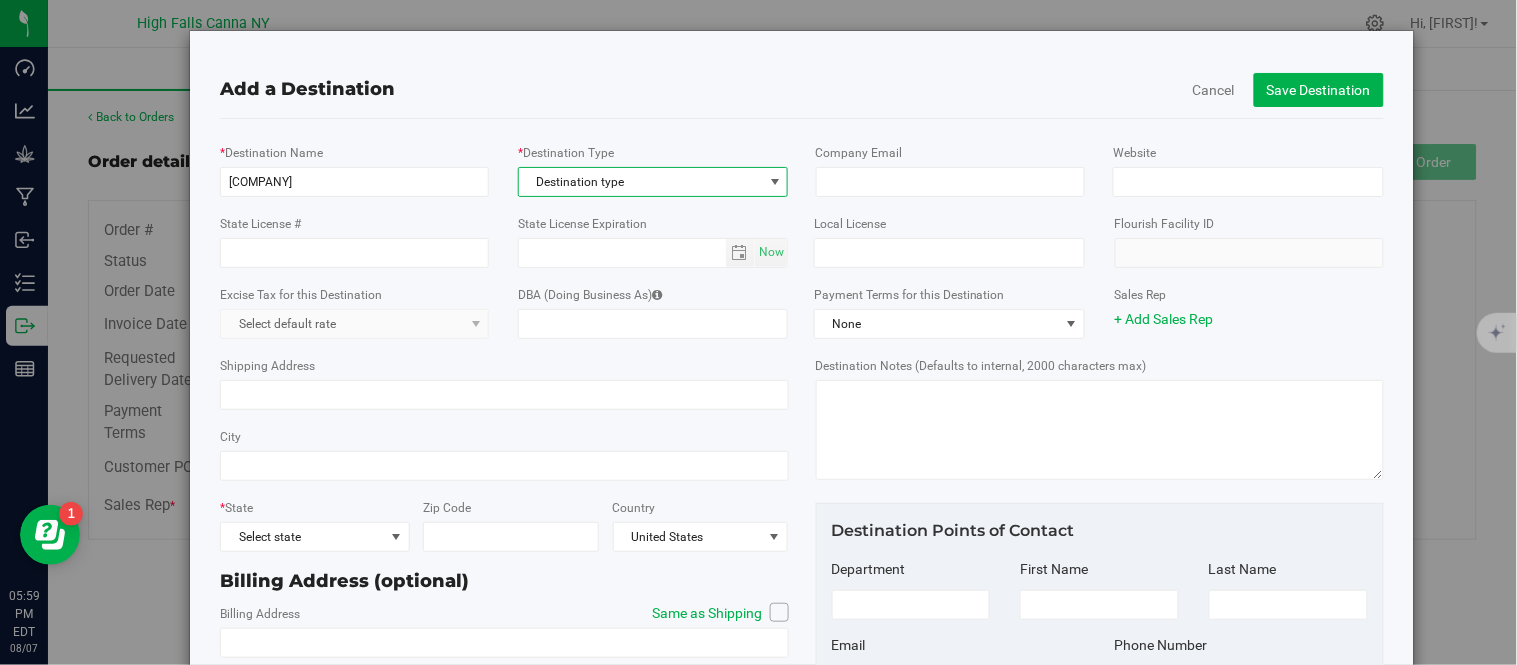click at bounding box center (775, 182) 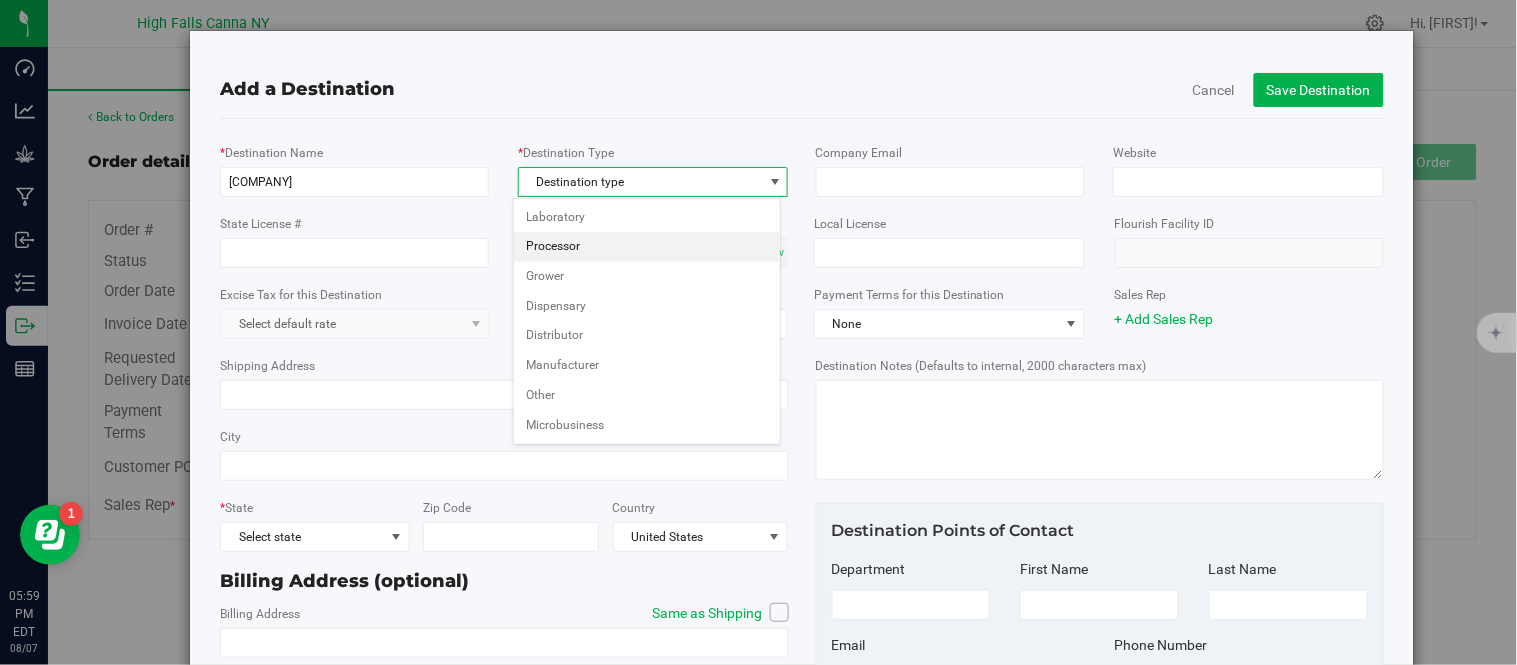 click on "Processor" at bounding box center (646, 247) 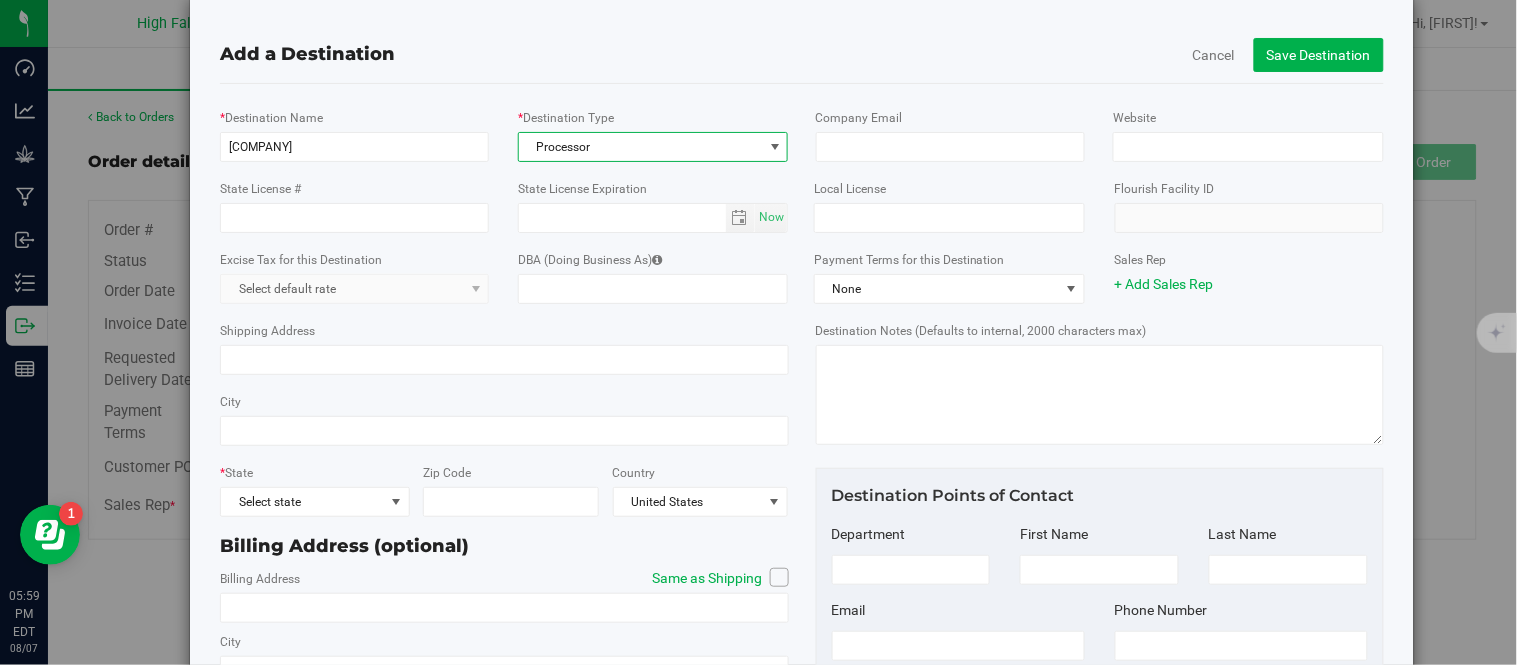 scroll, scrollTop: 0, scrollLeft: 0, axis: both 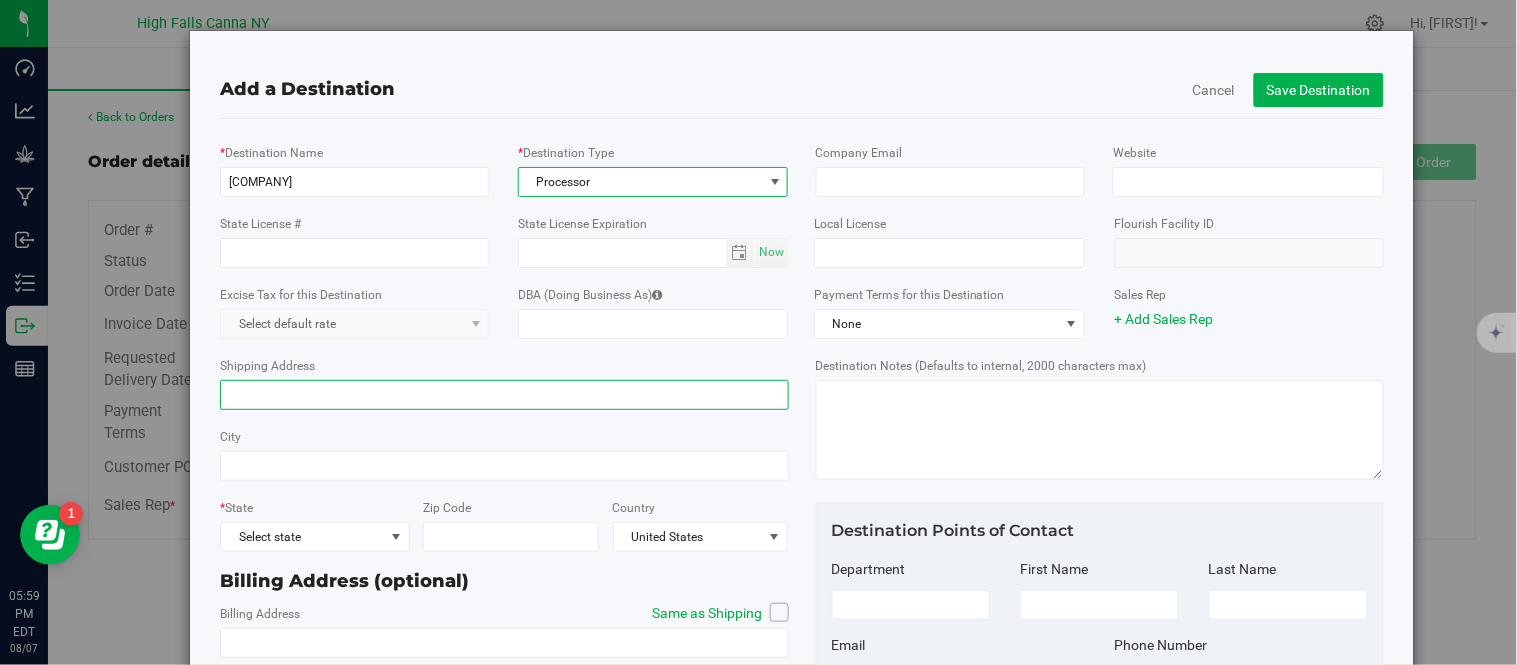 click on "Shipping Address" at bounding box center [504, 395] 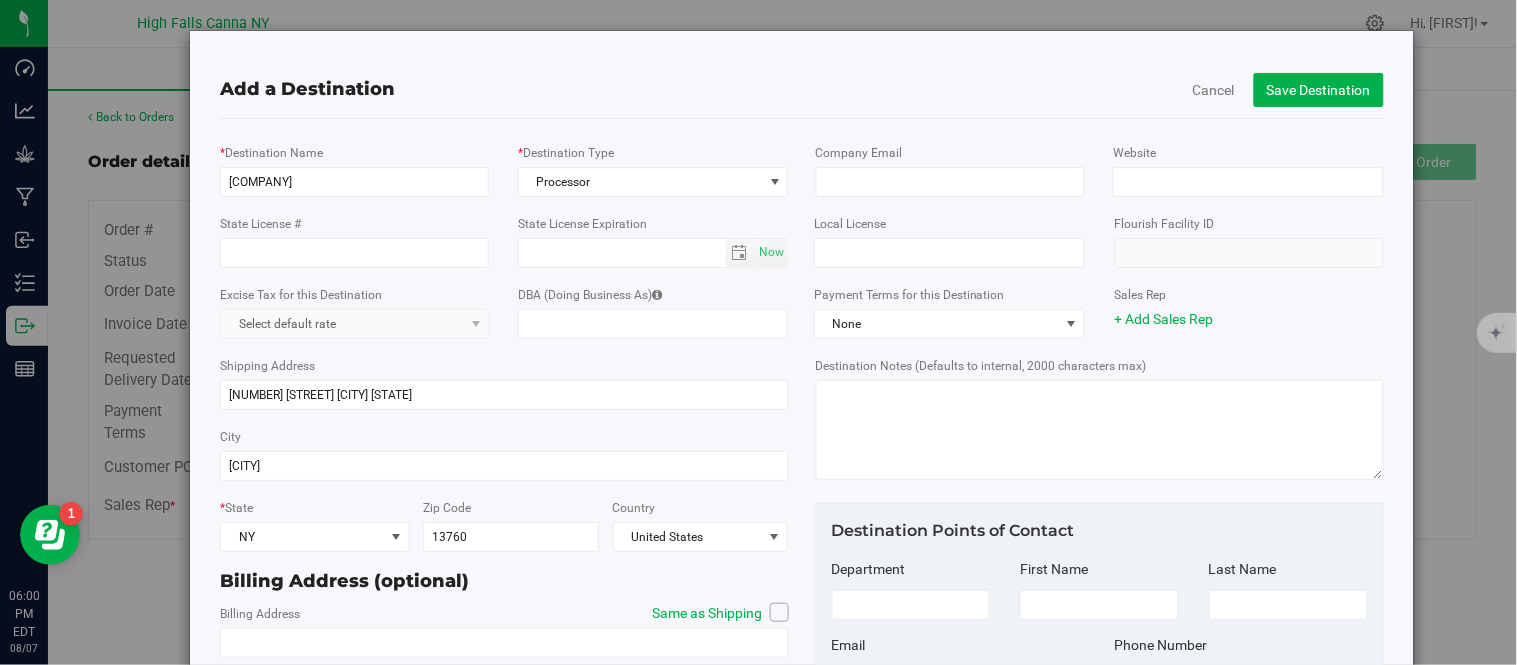 click at bounding box center (779, 612) 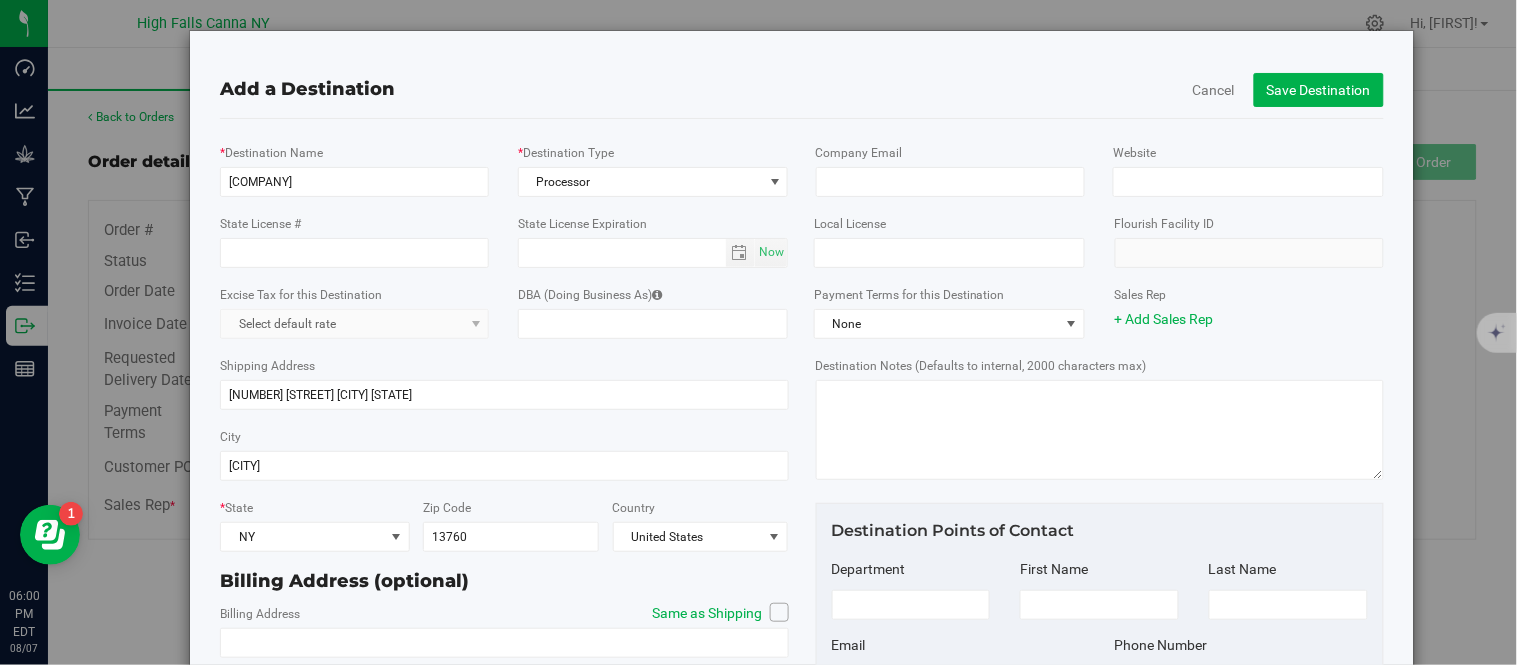 click on "Same as Shipping" at bounding box center (0, 0) 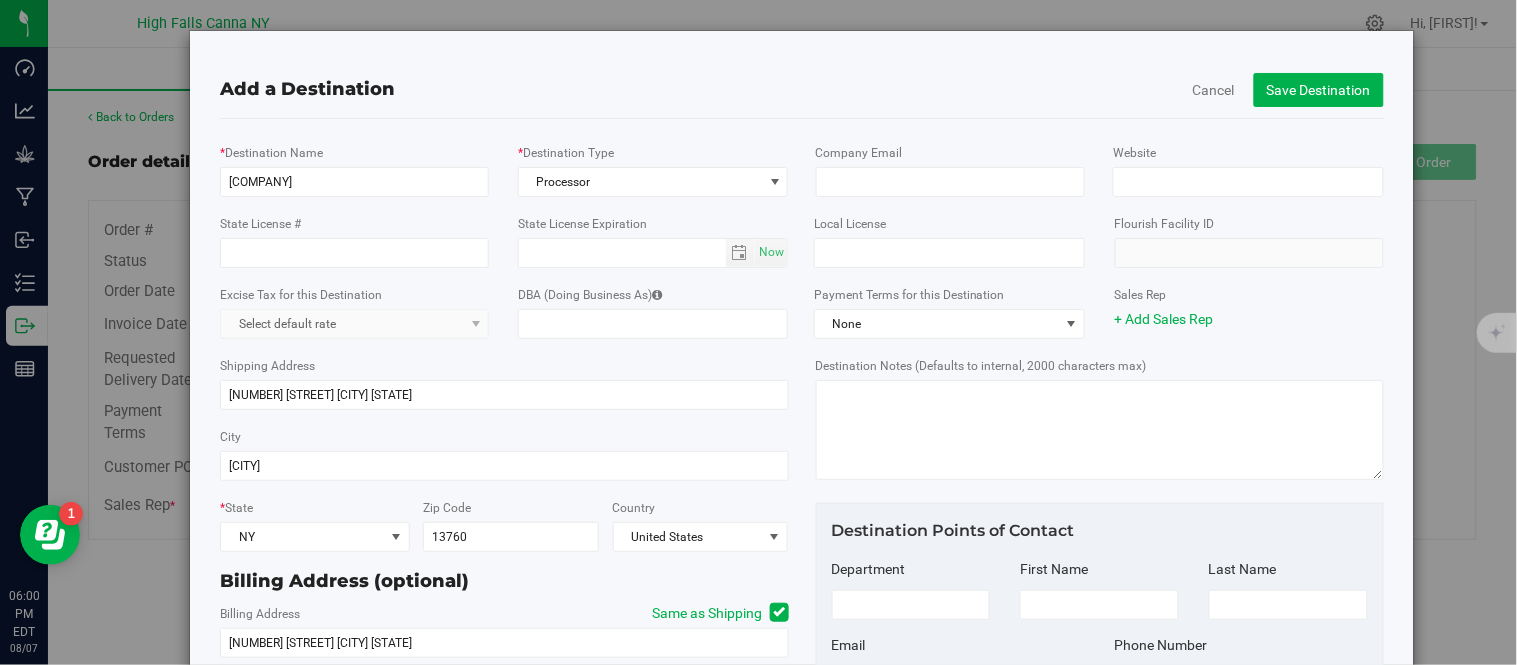 click on "Billing Address (optional)" at bounding box center [504, 581] 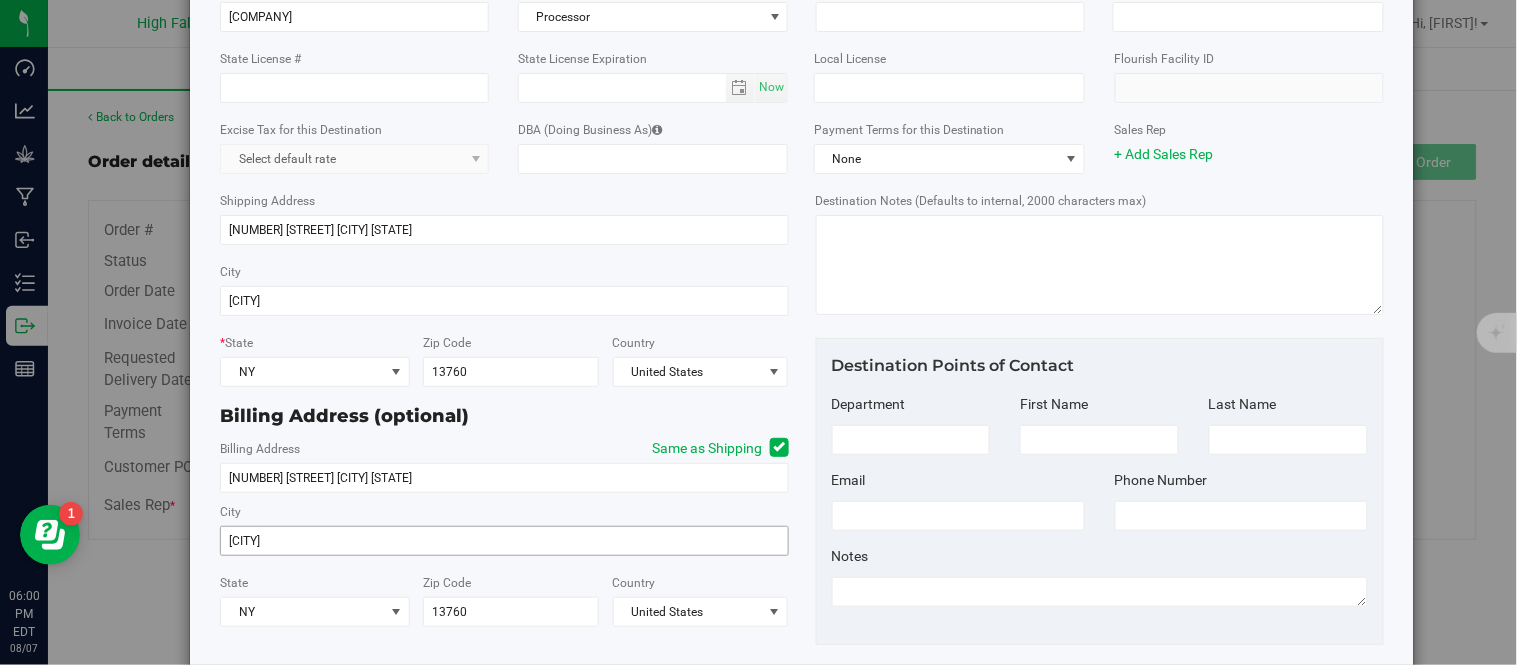 scroll, scrollTop: 208, scrollLeft: 0, axis: vertical 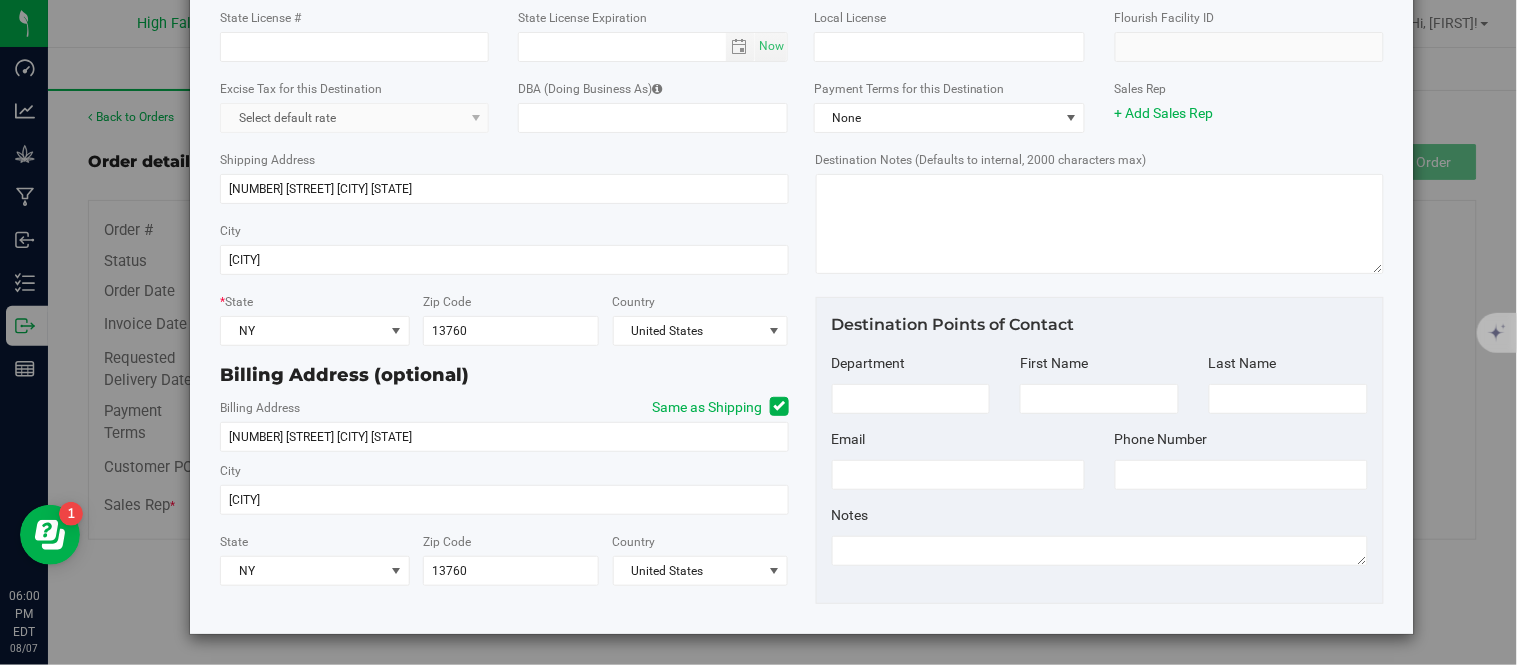 click on "Destination Points of Contact
Department   First Name   Last Name   Email   Phone Number   Notes" at bounding box center [1100, 450] 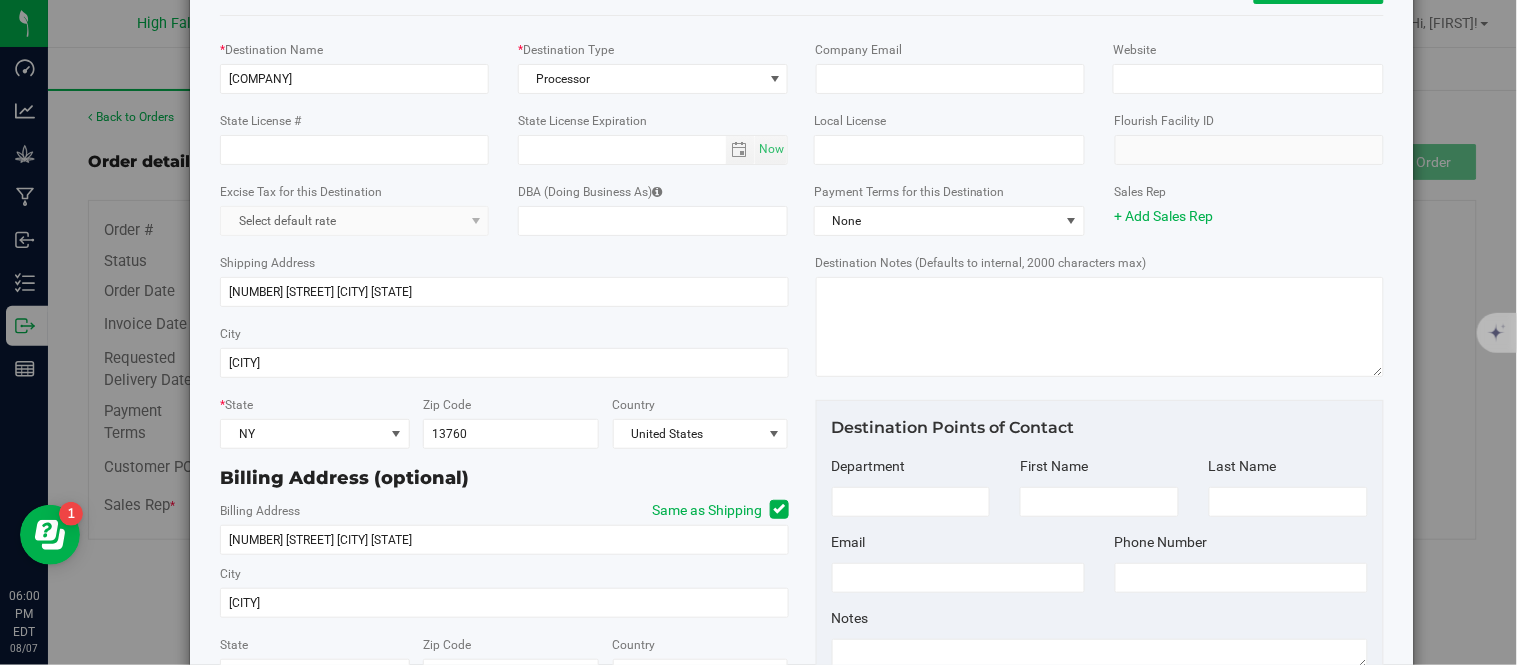 scroll, scrollTop: 0, scrollLeft: 0, axis: both 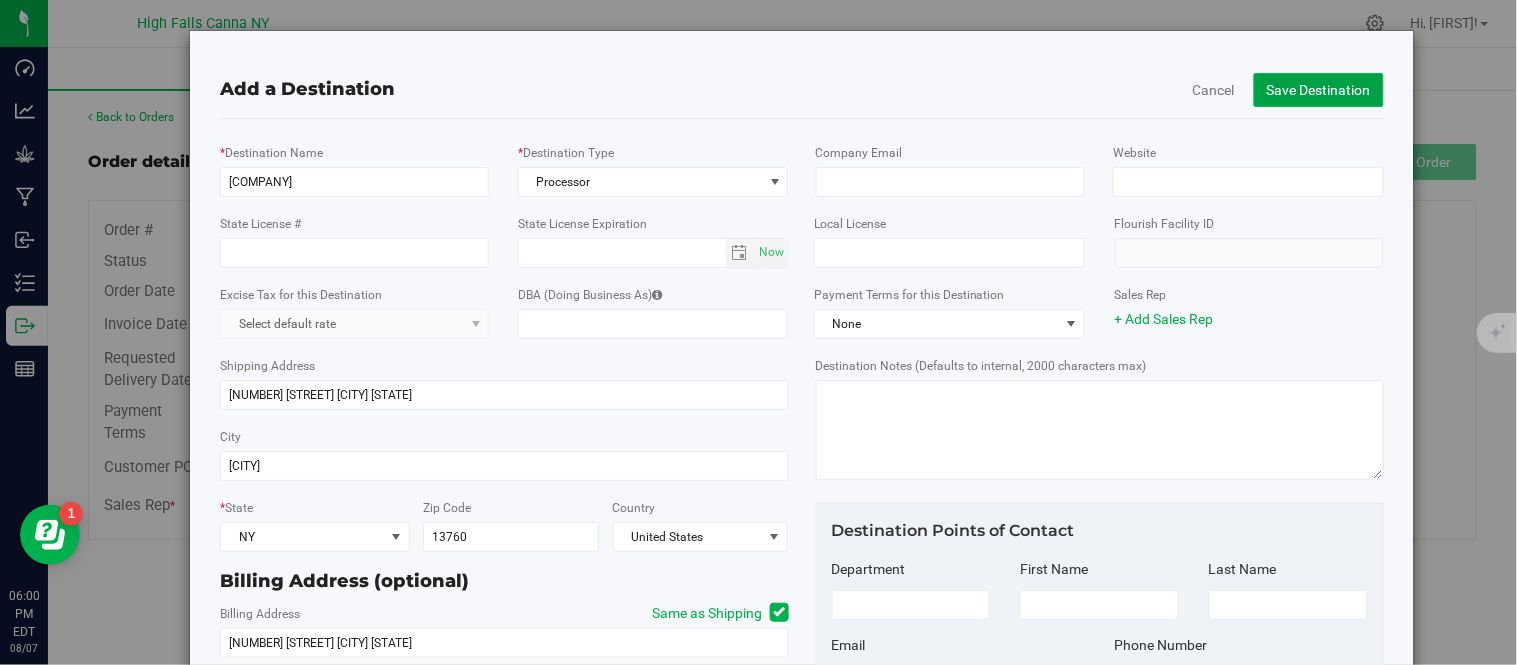 click on "Save Destination" at bounding box center (1319, 90) 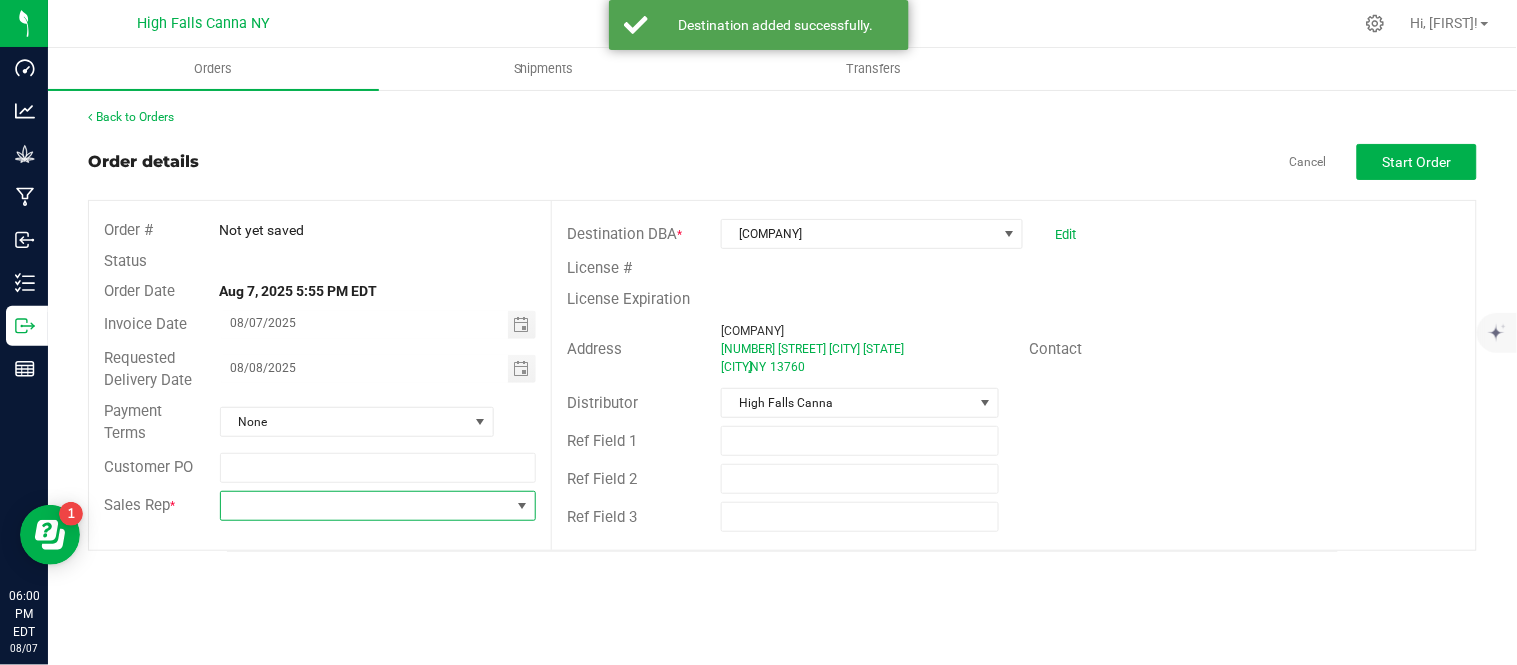 click at bounding box center (366, 506) 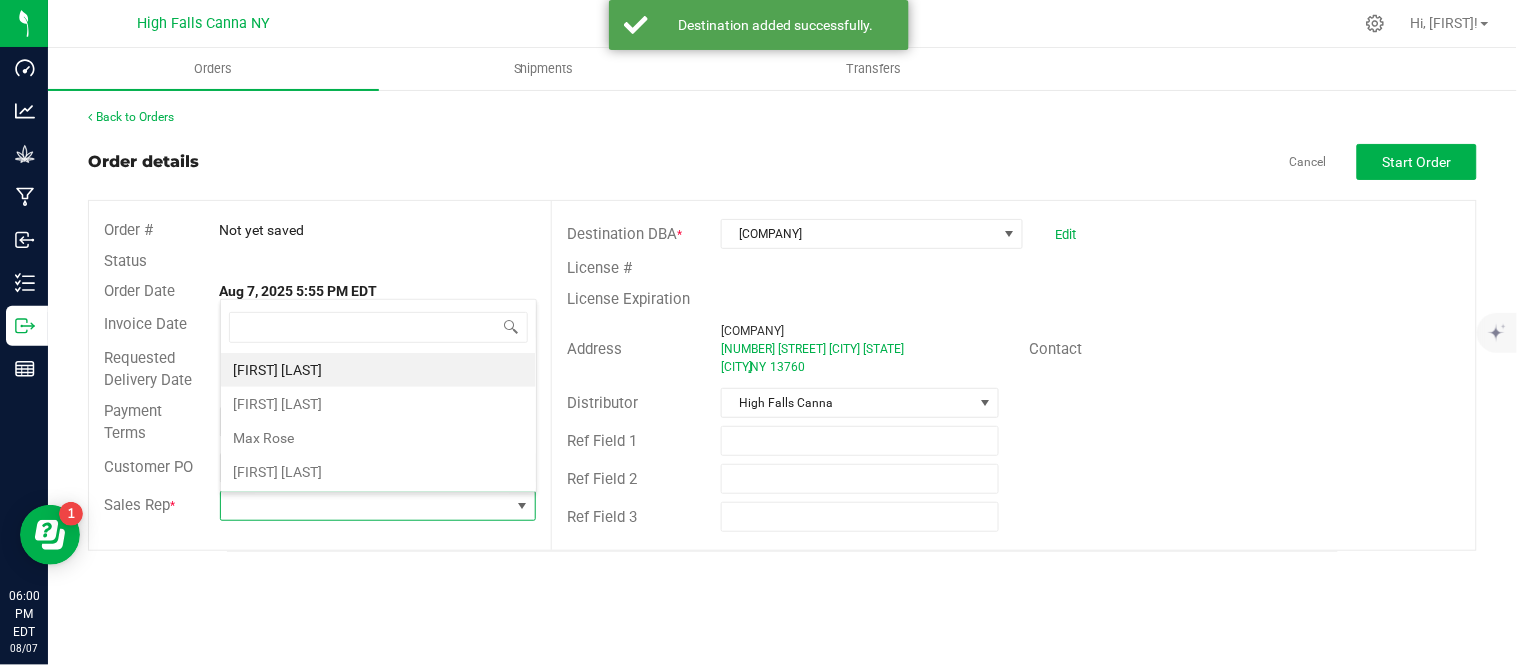 scroll, scrollTop: 99970, scrollLeft: 99683, axis: both 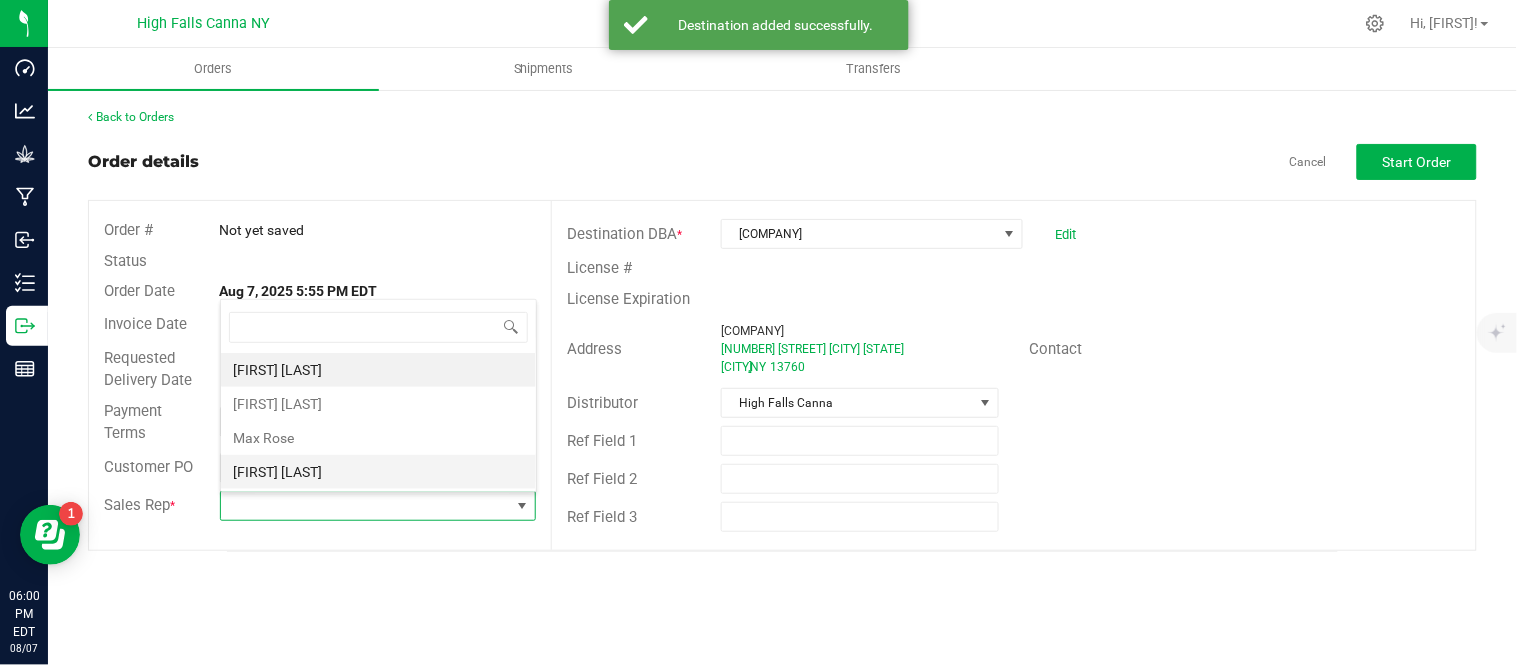 click on "[FIRST] [LAST]" at bounding box center [378, 472] 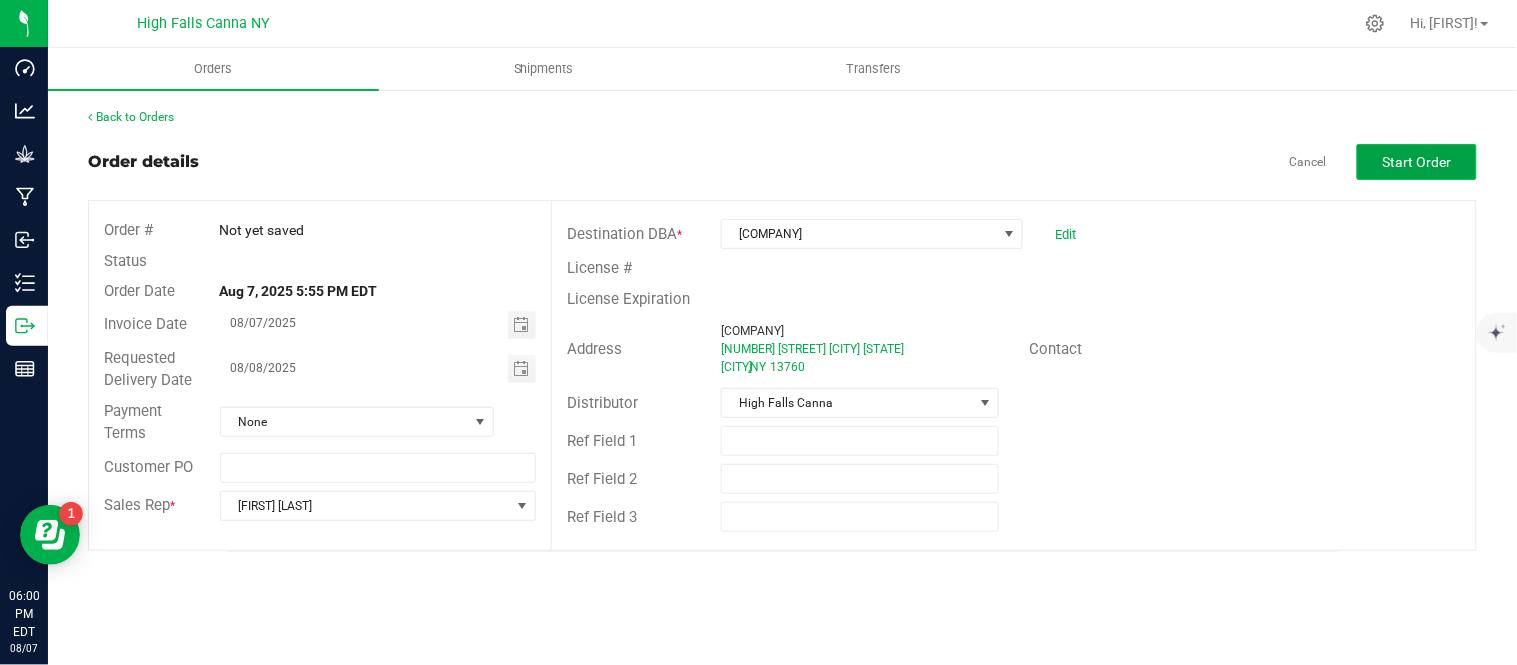 click on "Start Order" at bounding box center [1417, 162] 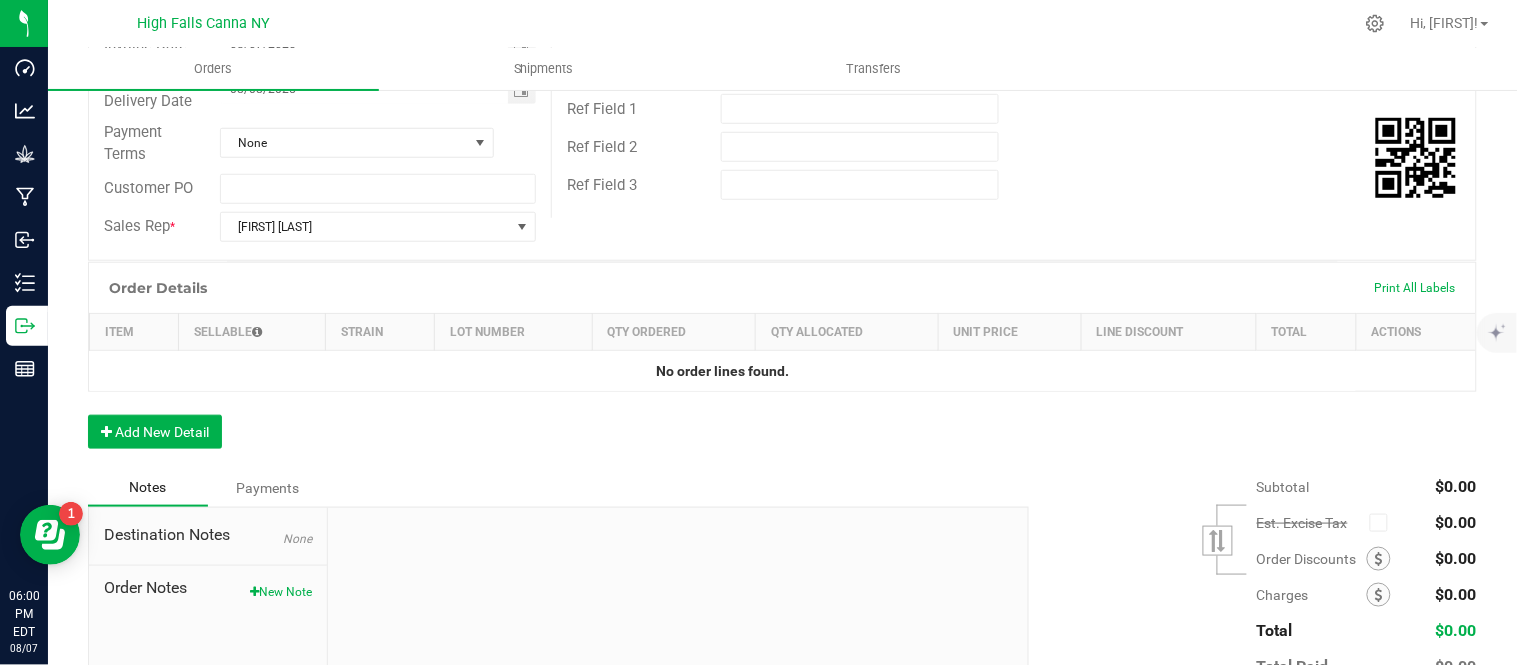 scroll, scrollTop: 333, scrollLeft: 0, axis: vertical 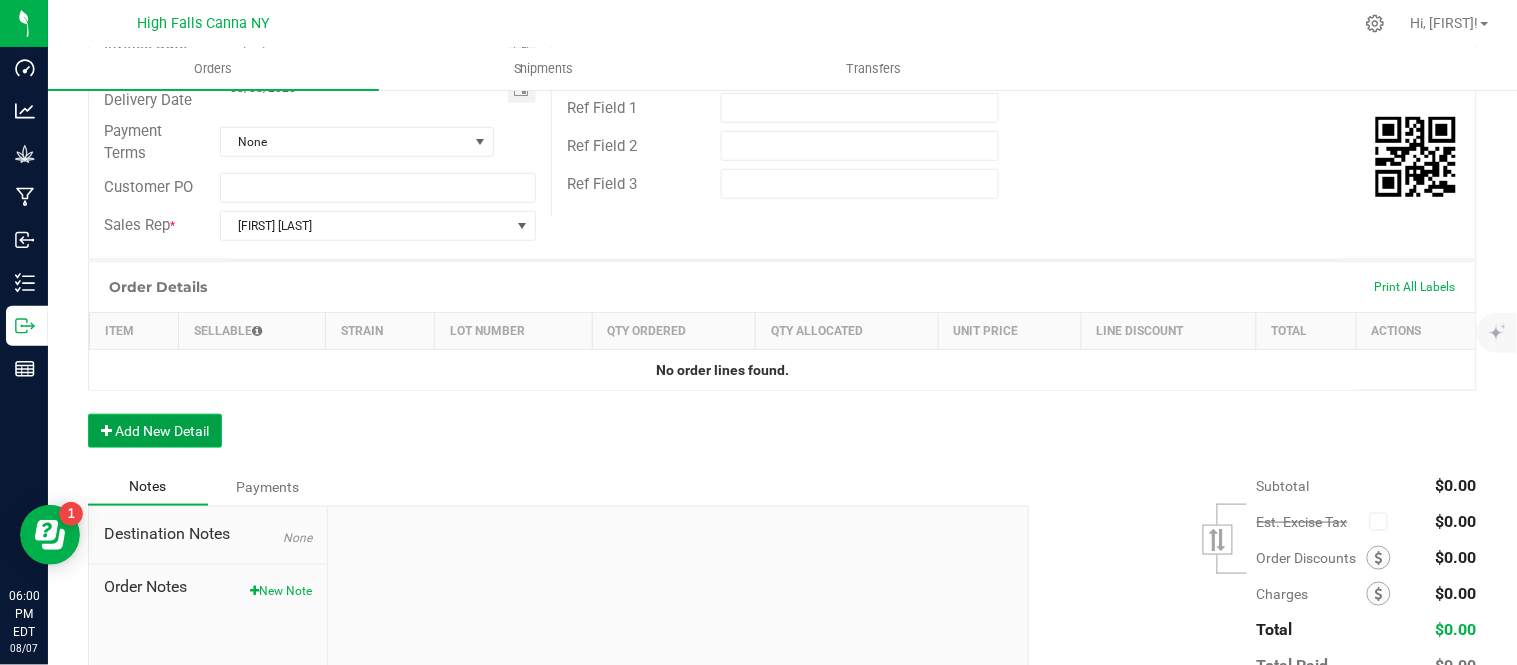 click on "Add New Detail" at bounding box center (155, 431) 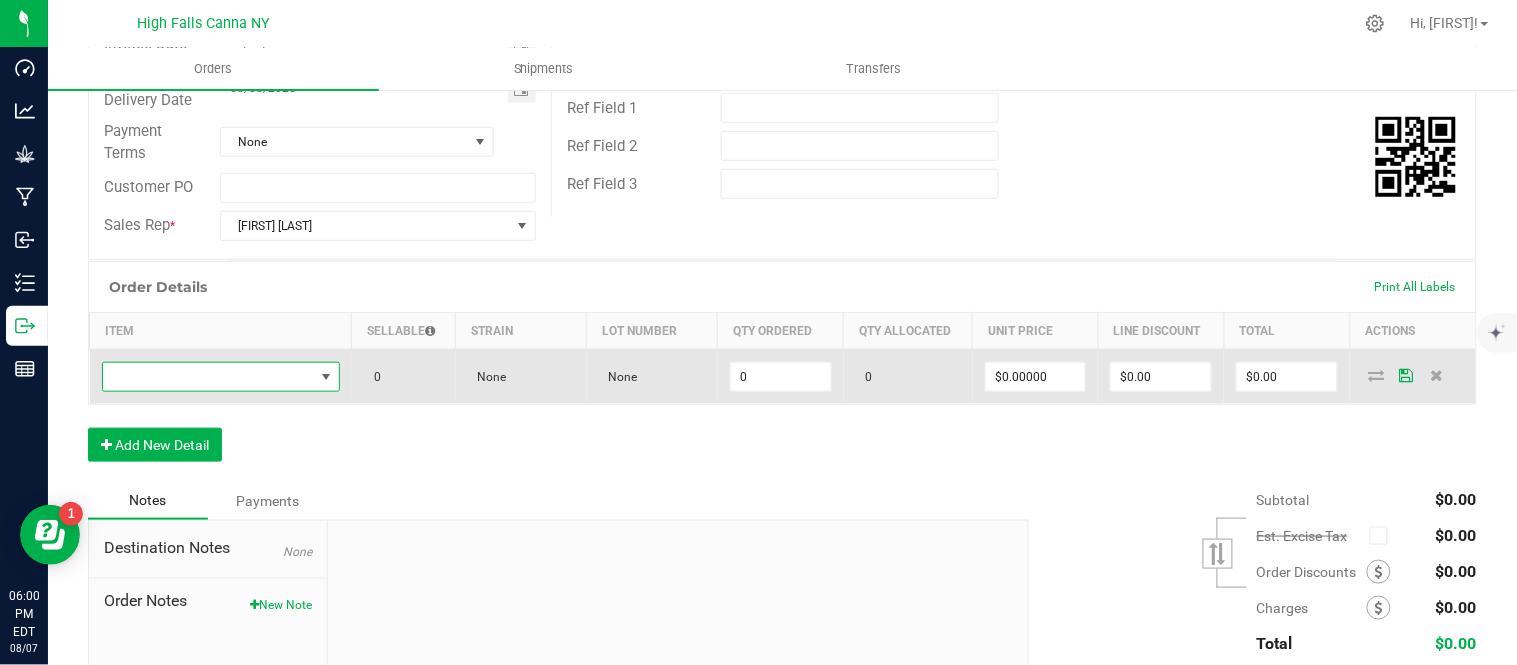 click at bounding box center [208, 377] 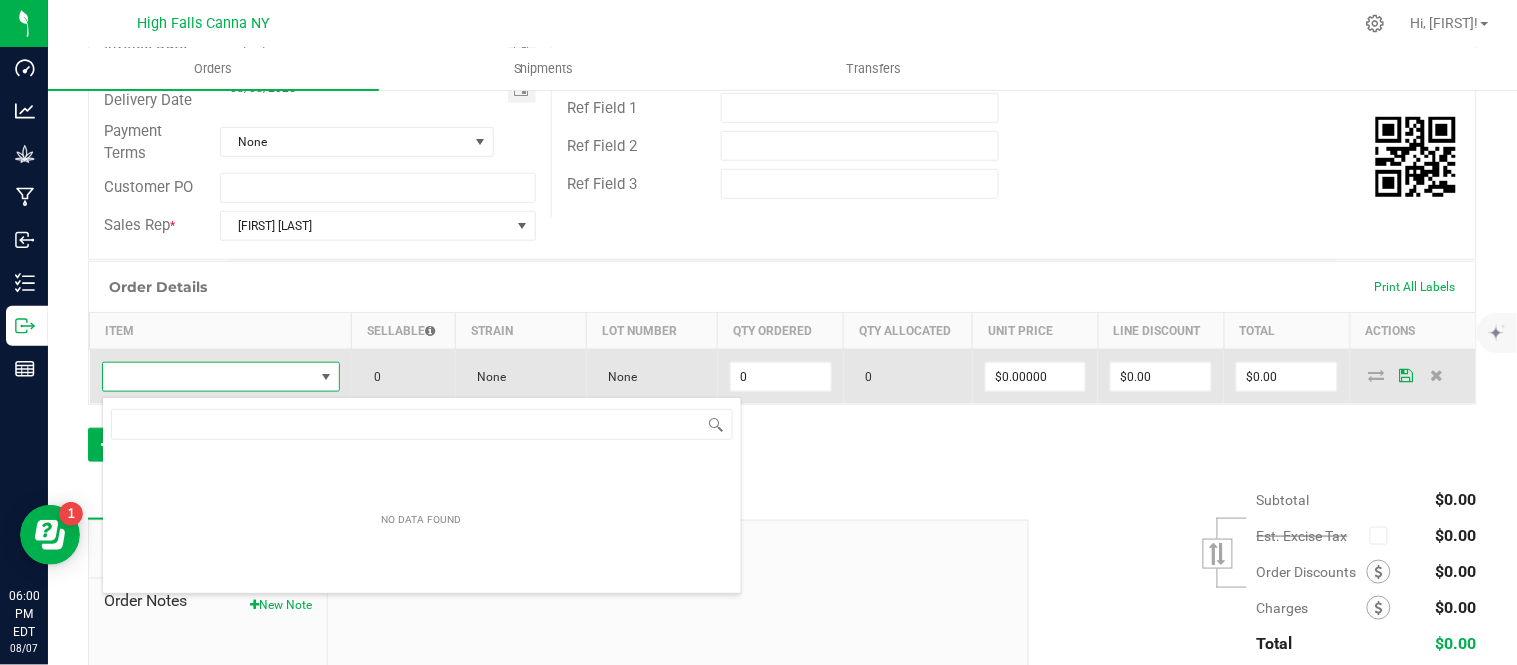 scroll, scrollTop: 99970, scrollLeft: 99768, axis: both 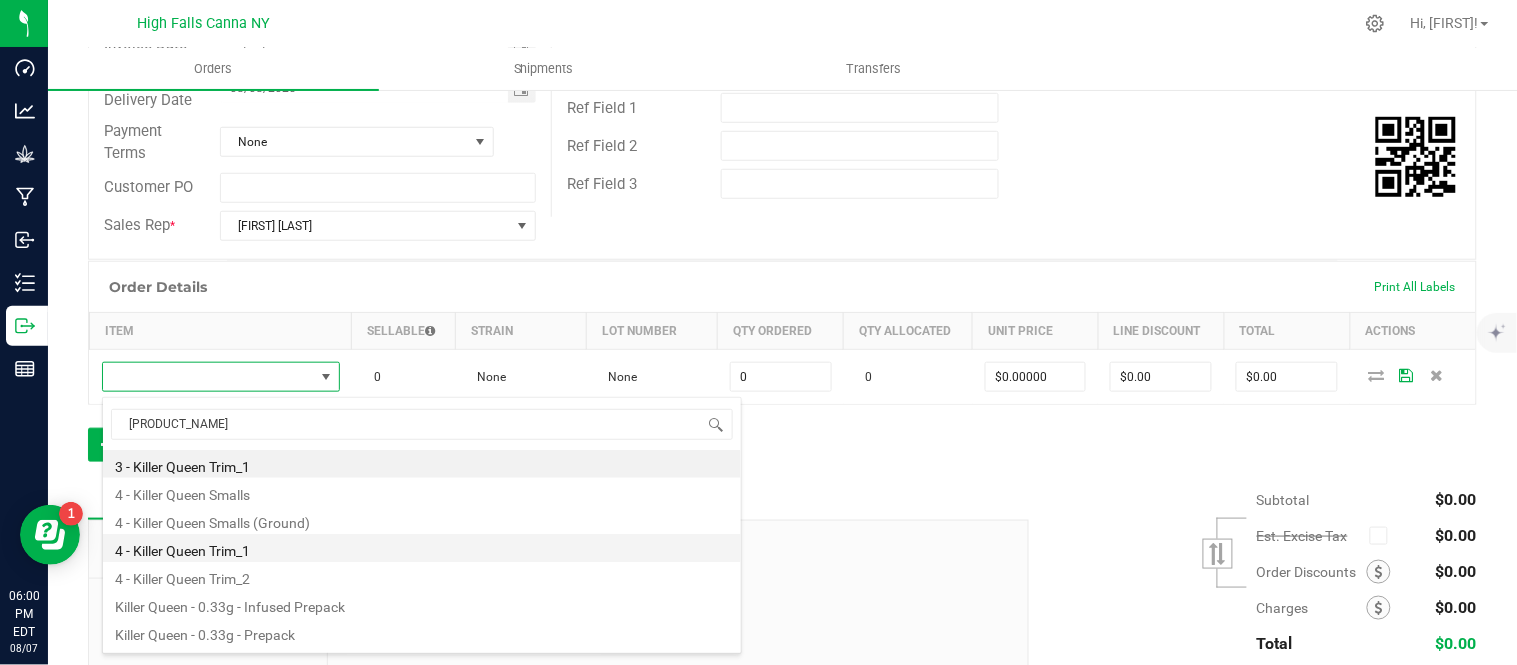 click on "4 - Killer Queen Trim_1" at bounding box center [422, 548] 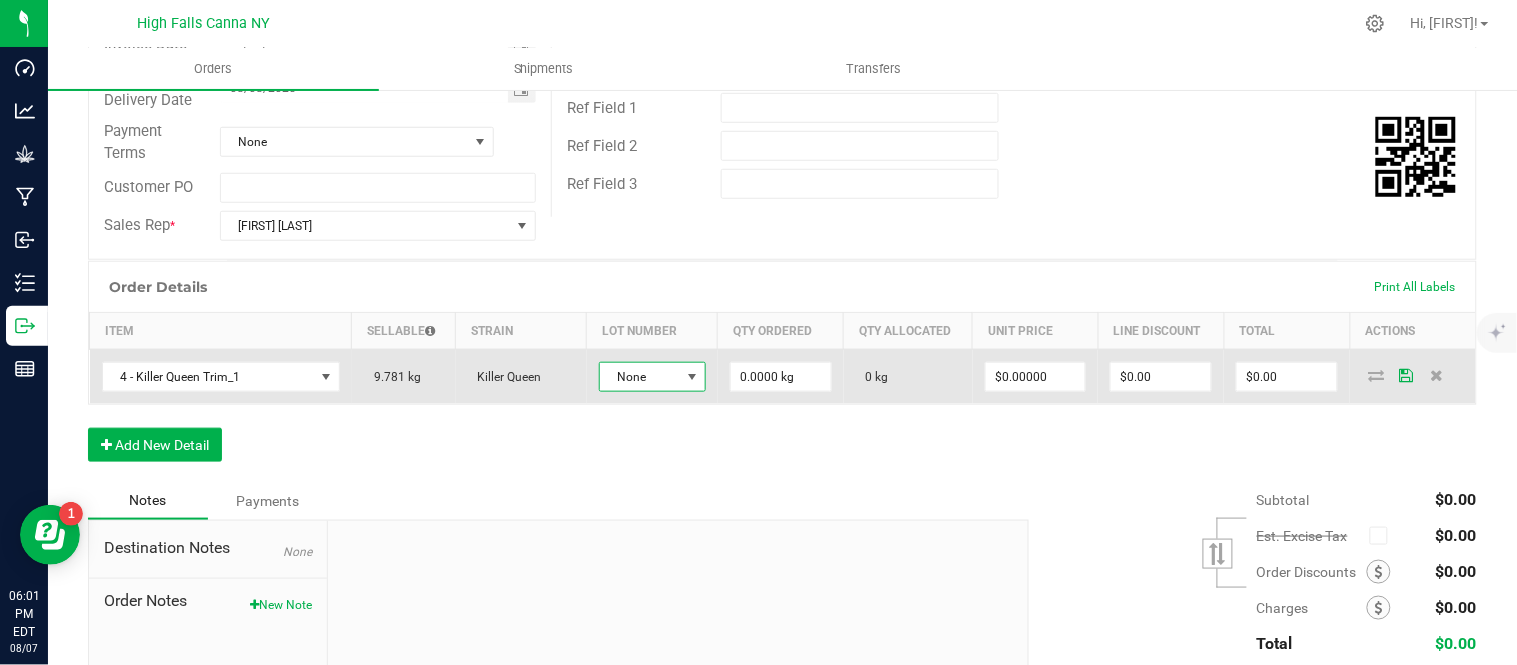 click on "None" at bounding box center [640, 377] 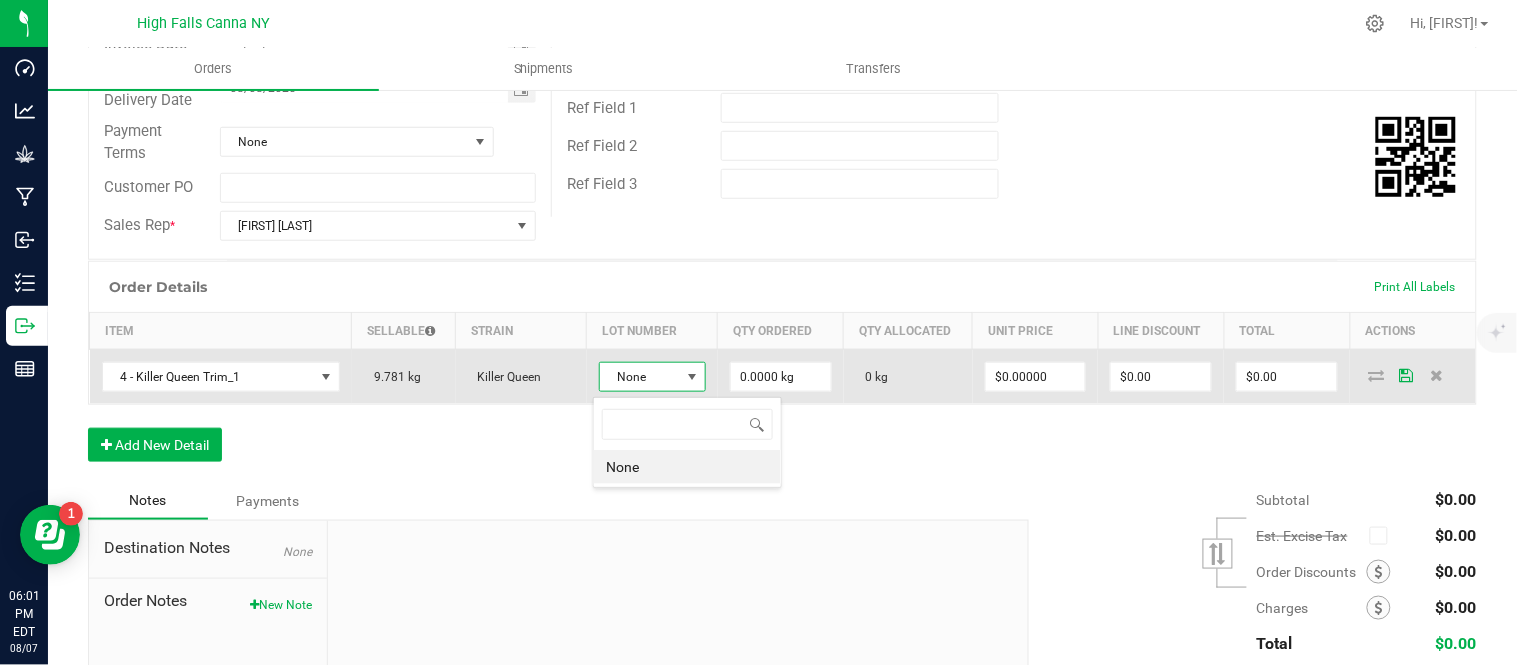 scroll, scrollTop: 99970, scrollLeft: 99896, axis: both 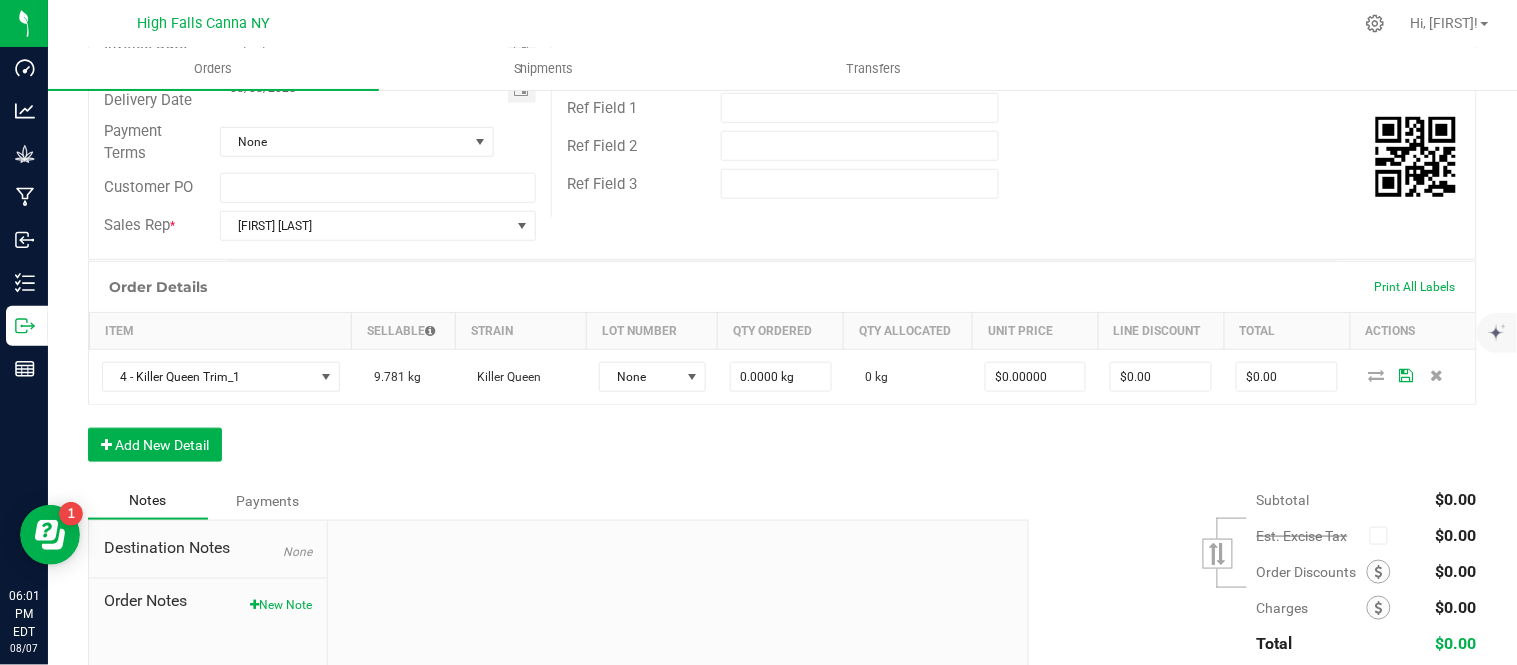 click on "Order Details Print All Labels Item  Sellable  Strain  Lot Number  Qty Ordered Qty Allocated Unit Price Line Discount Total Actions 4 - Killer Queen Trim_1  9.781 kg   Killer Queen  None 0.0000 kg  0 kg  $0.00000 $0.00 $0.00
Add New Detail" at bounding box center (782, 371) 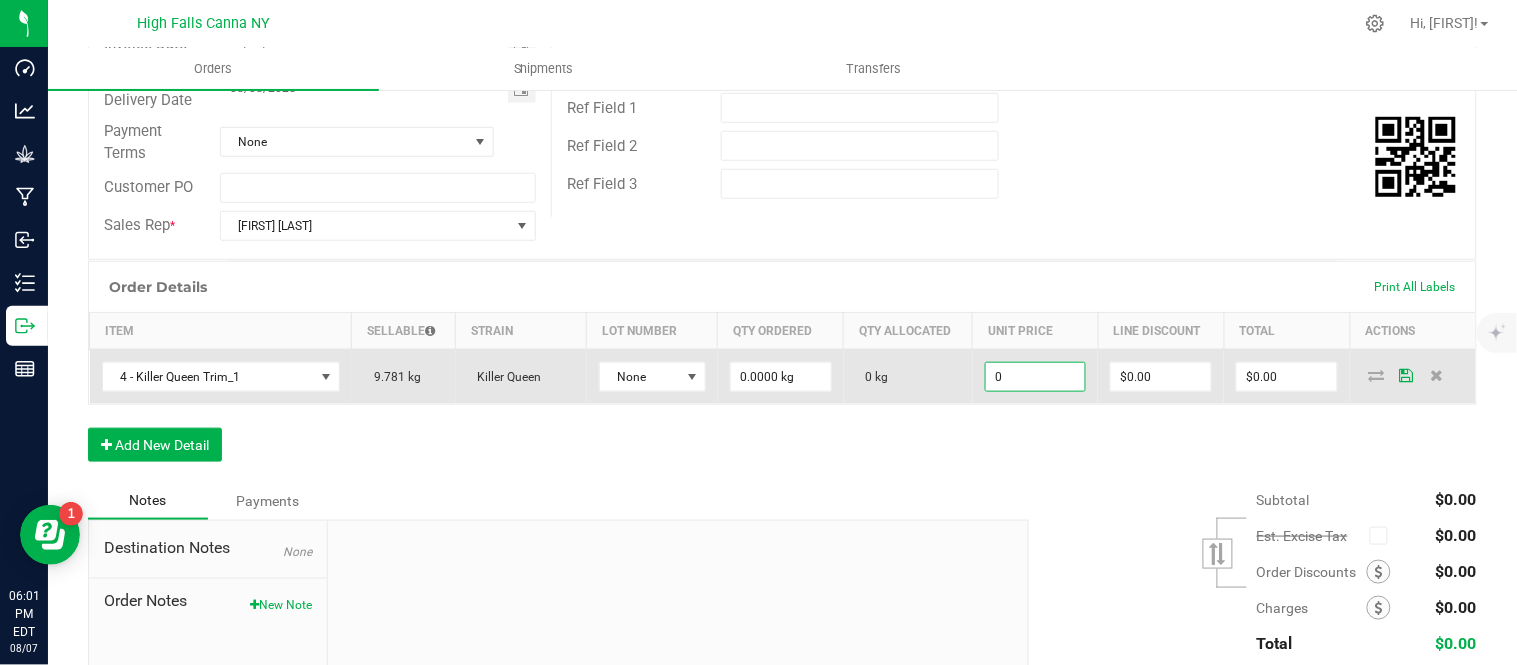 click on "0" at bounding box center (1036, 377) 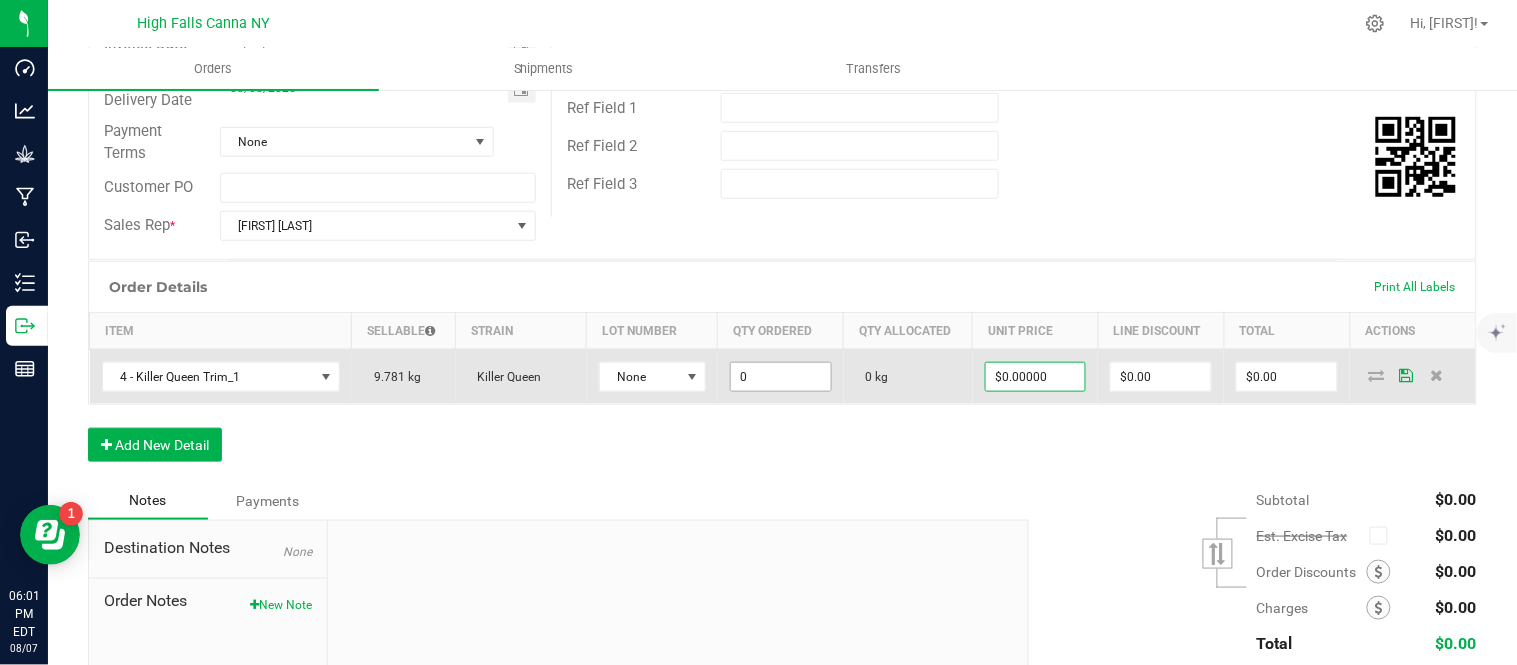 click on "0" at bounding box center (781, 377) 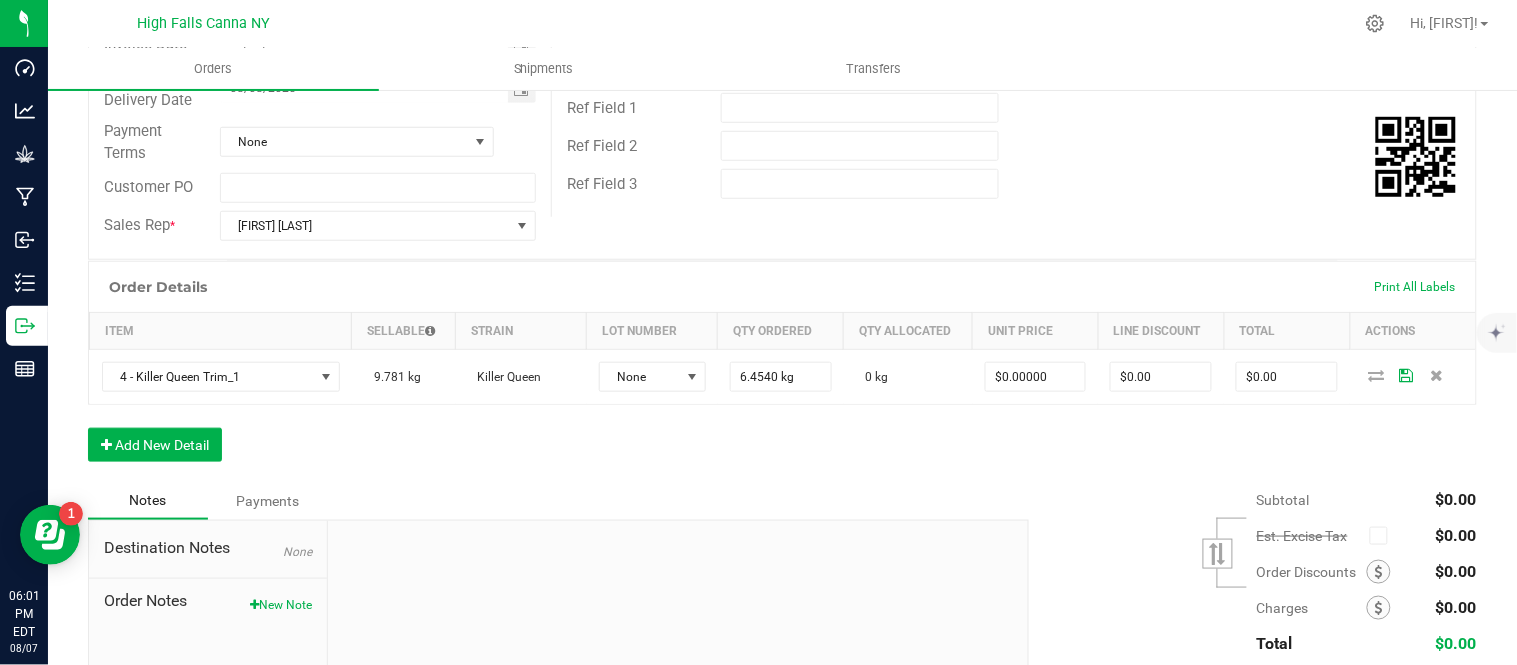 click on "Order Details Print All Labels Item  Sellable  Strain  Lot Number  Qty Ordered Qty Allocated Unit Price Line Discount Total Actions 4 - Killer Queen Trim_1  9.781 kg   Killer Queen  None 6.4540 kg  0 kg  $0.00000 $0.00 $0.00
Add New Detail" at bounding box center (782, 371) 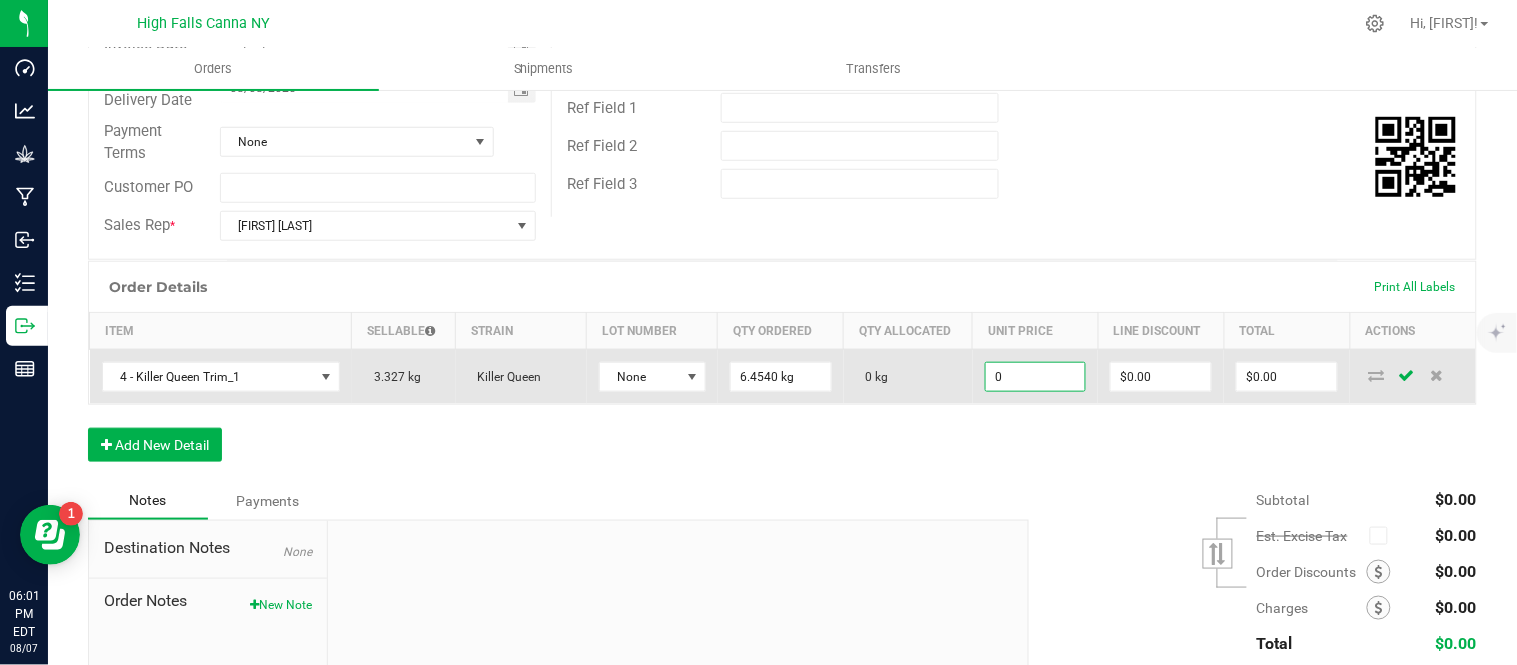 click on "0" at bounding box center [1036, 377] 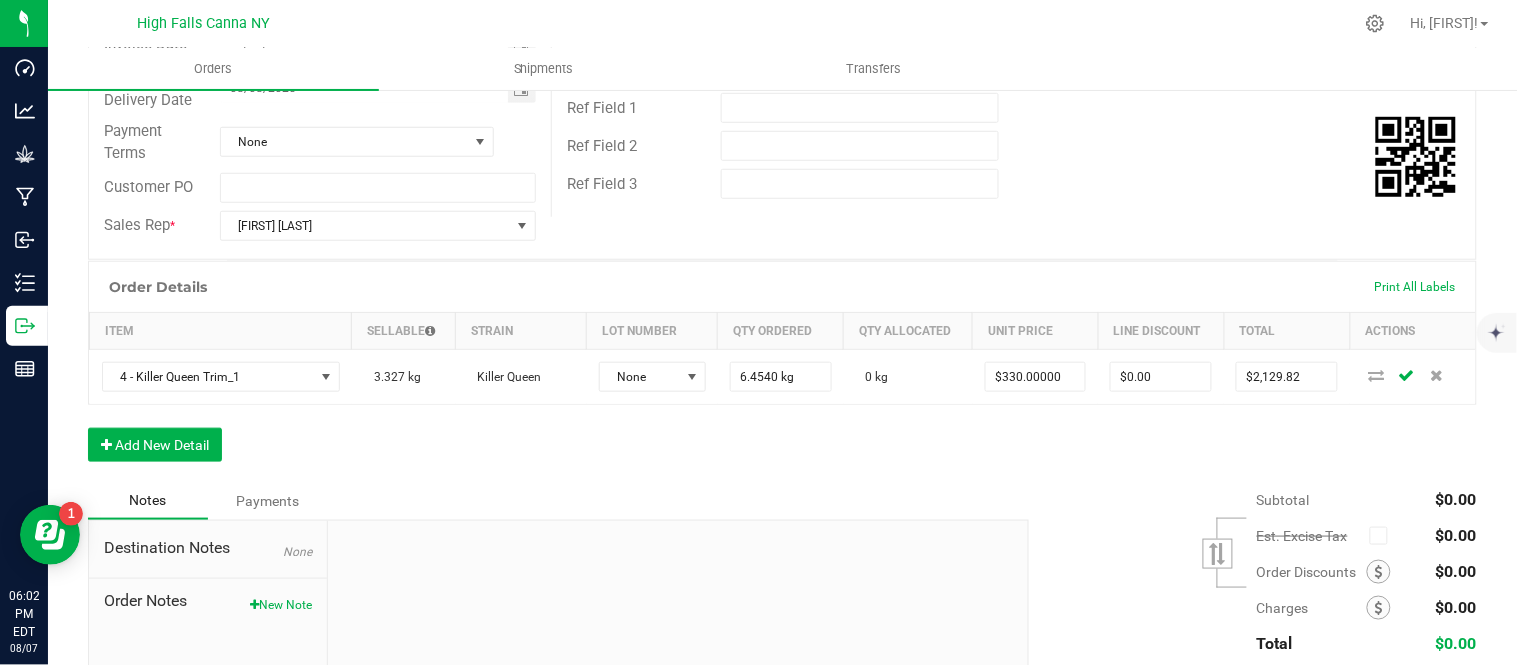 click on "Order Details Print All Labels Item  Sellable  Strain  Lot Number  Qty Ordered Qty Allocated Unit Price Line Discount Total Actions 4 - Killer Queen Trim_1  3.327 kg   Killer Queen  None 6.4540 kg  0 kg  $330.00000 $0.00 $2,129.82
Add New Detail" at bounding box center [782, 371] 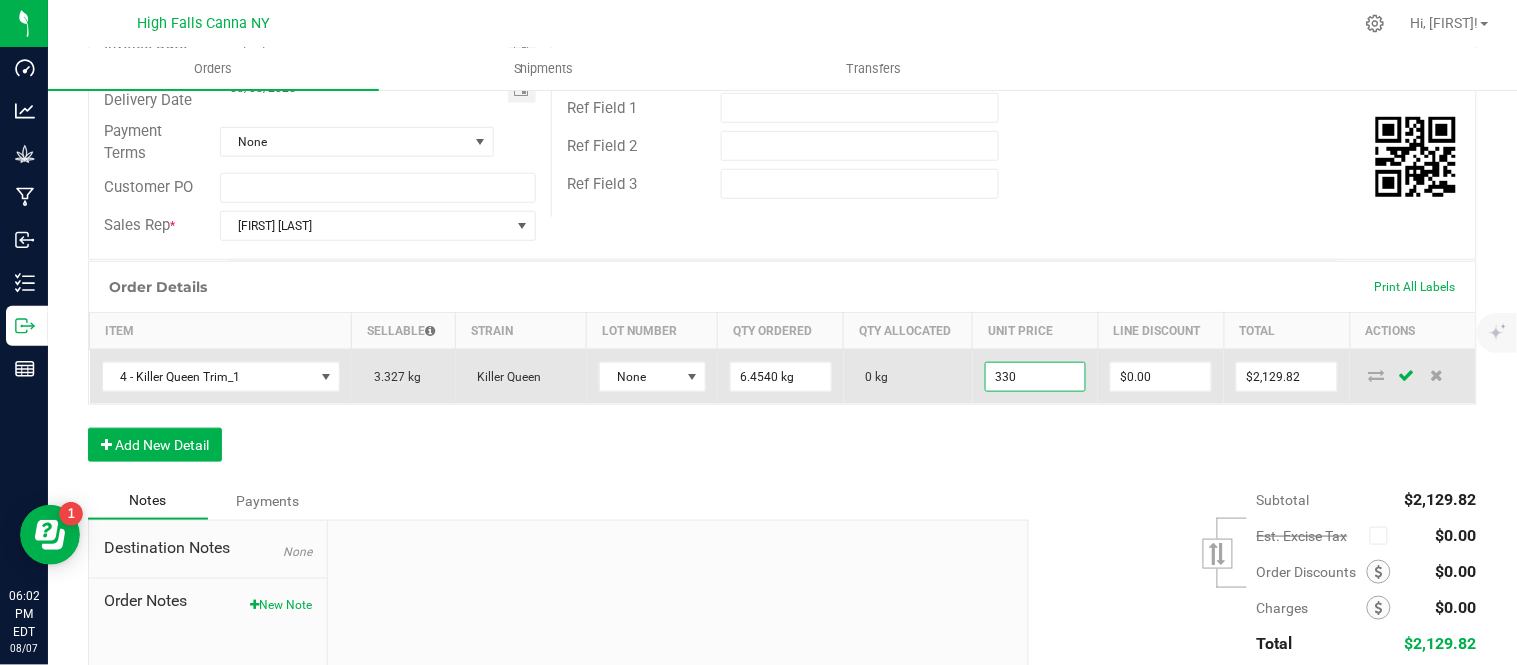 click on "330" at bounding box center (1036, 377) 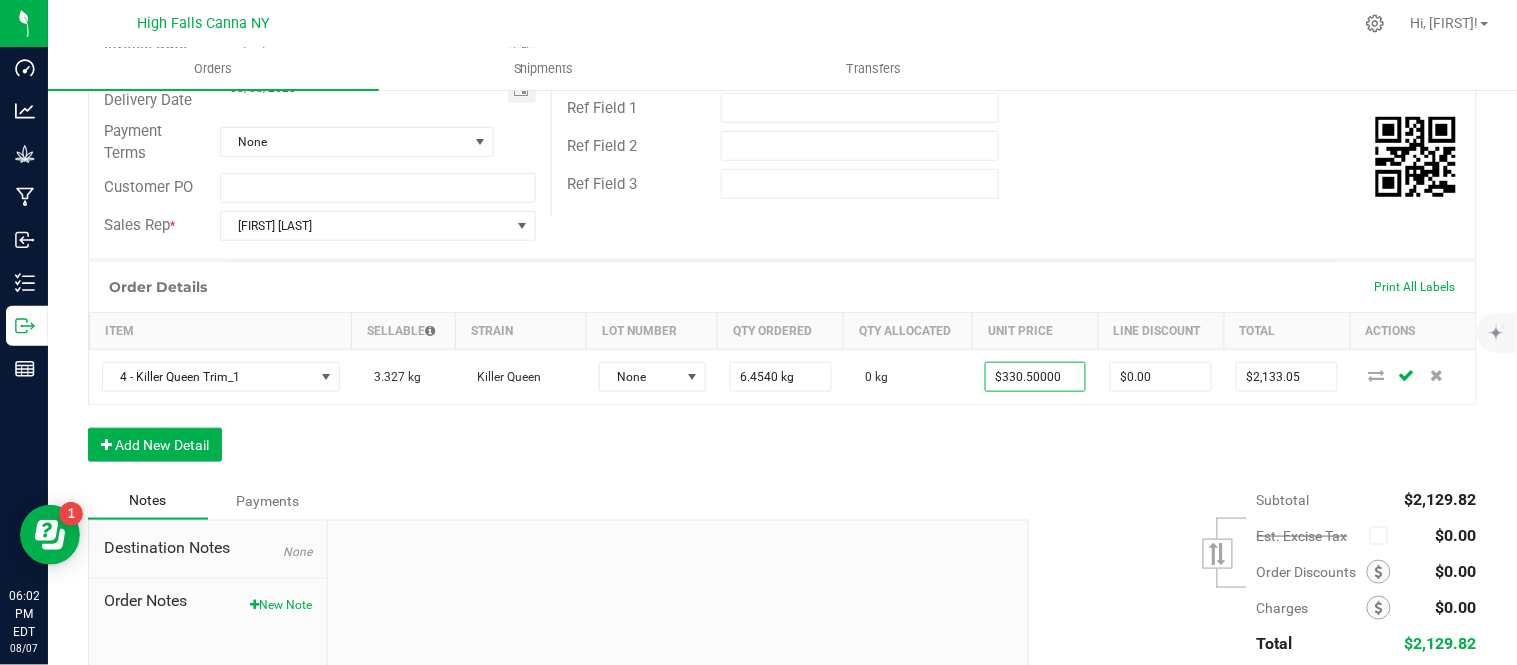 click on "Order Details Print All Labels Item  Sellable  Strain  Lot Number  Qty Ordered Qty Allocated Unit Price Line Discount Total Actions 4 - Killer Queen Trim_1  3.327 kg   Killer Queen  None 6.4540 kg  0 kg  $330.50000 $0.00 $2,133.05
Add New Detail" at bounding box center (782, 371) 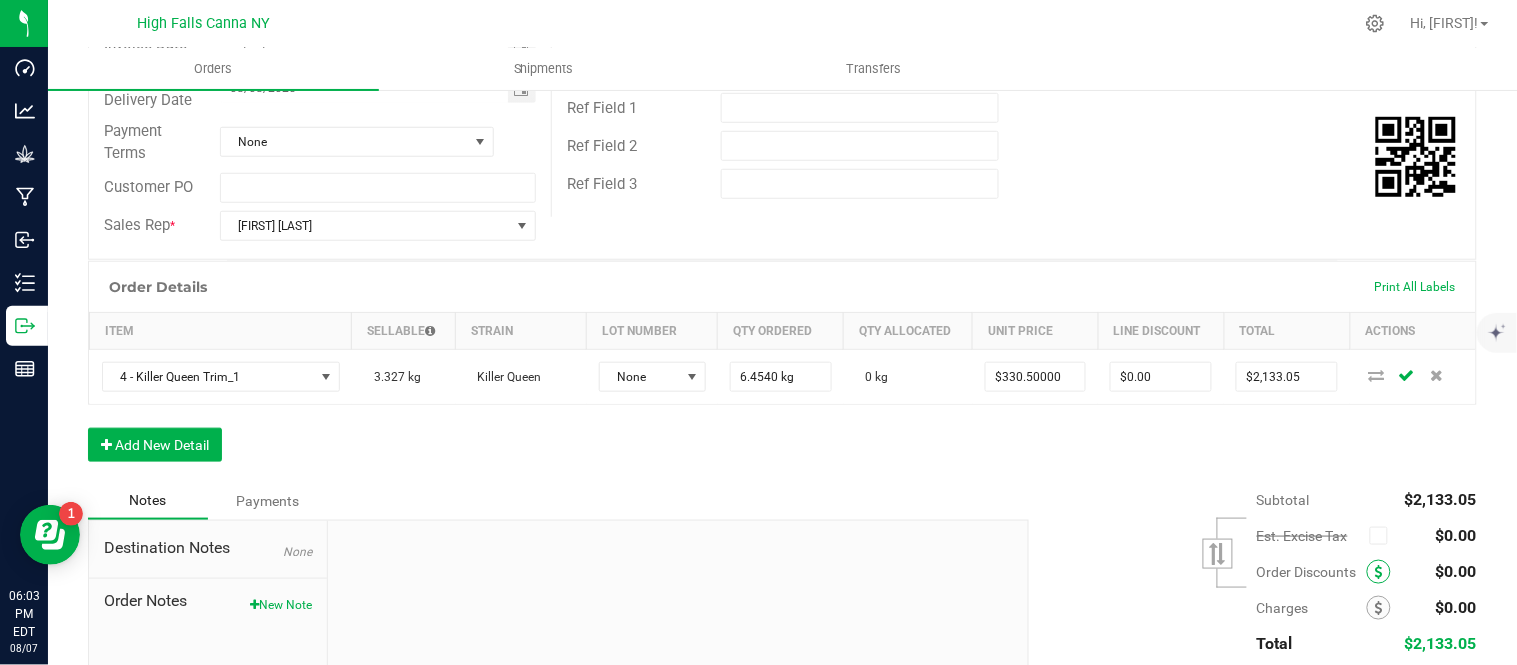 click at bounding box center [1379, 572] 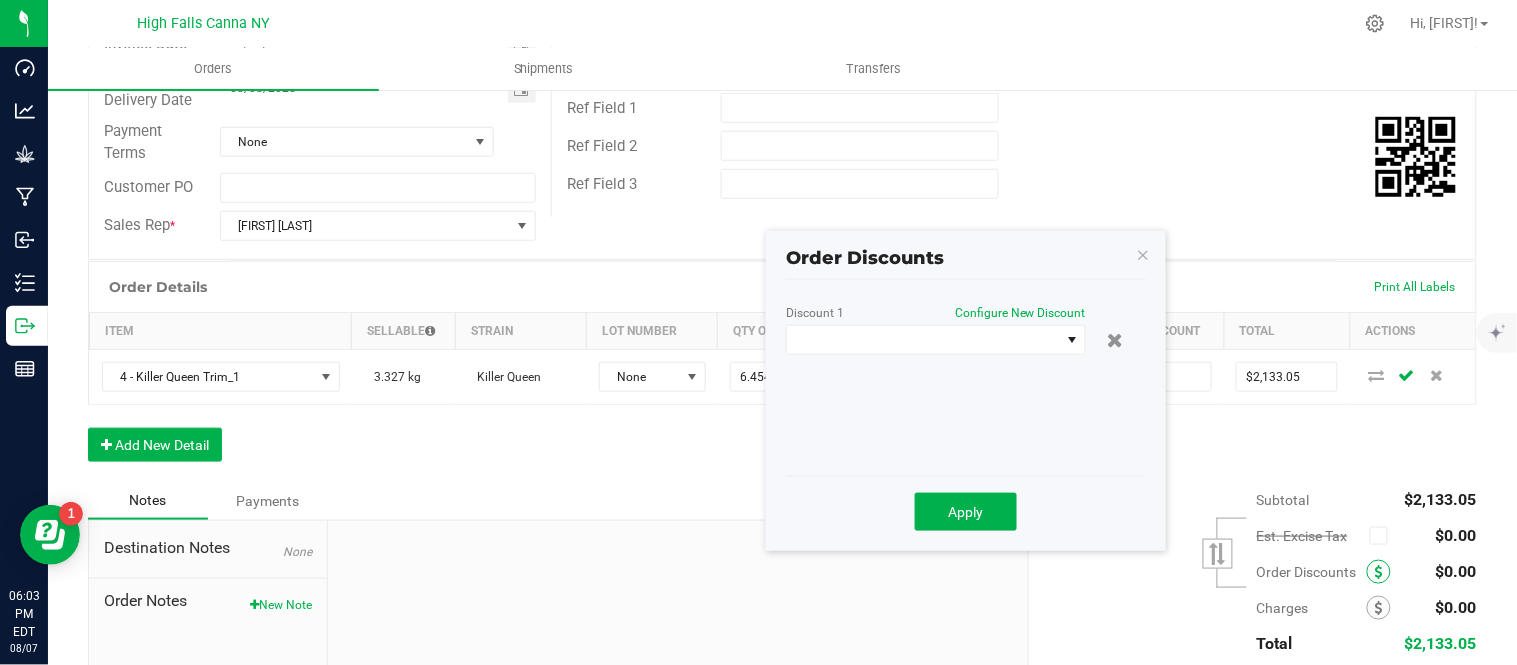 scroll, scrollTop: 481, scrollLeft: 0, axis: vertical 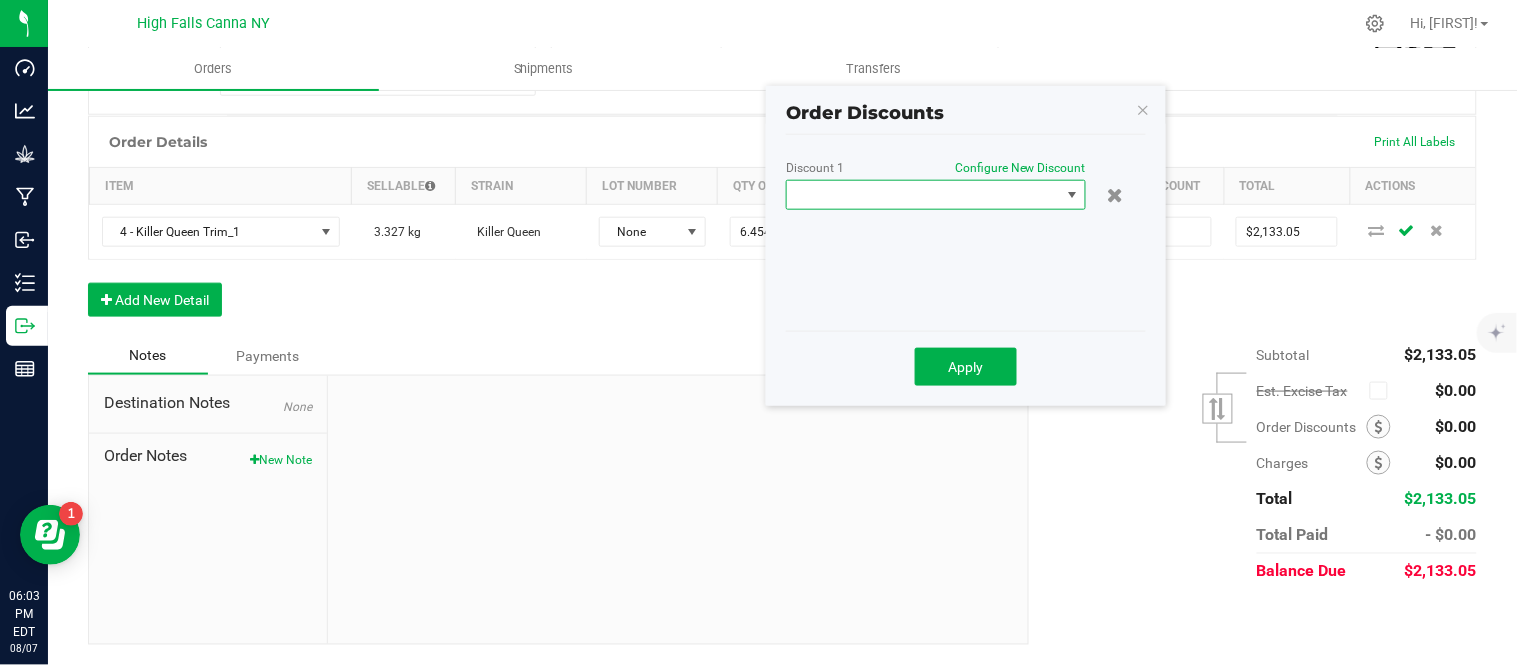 click at bounding box center [936, 195] 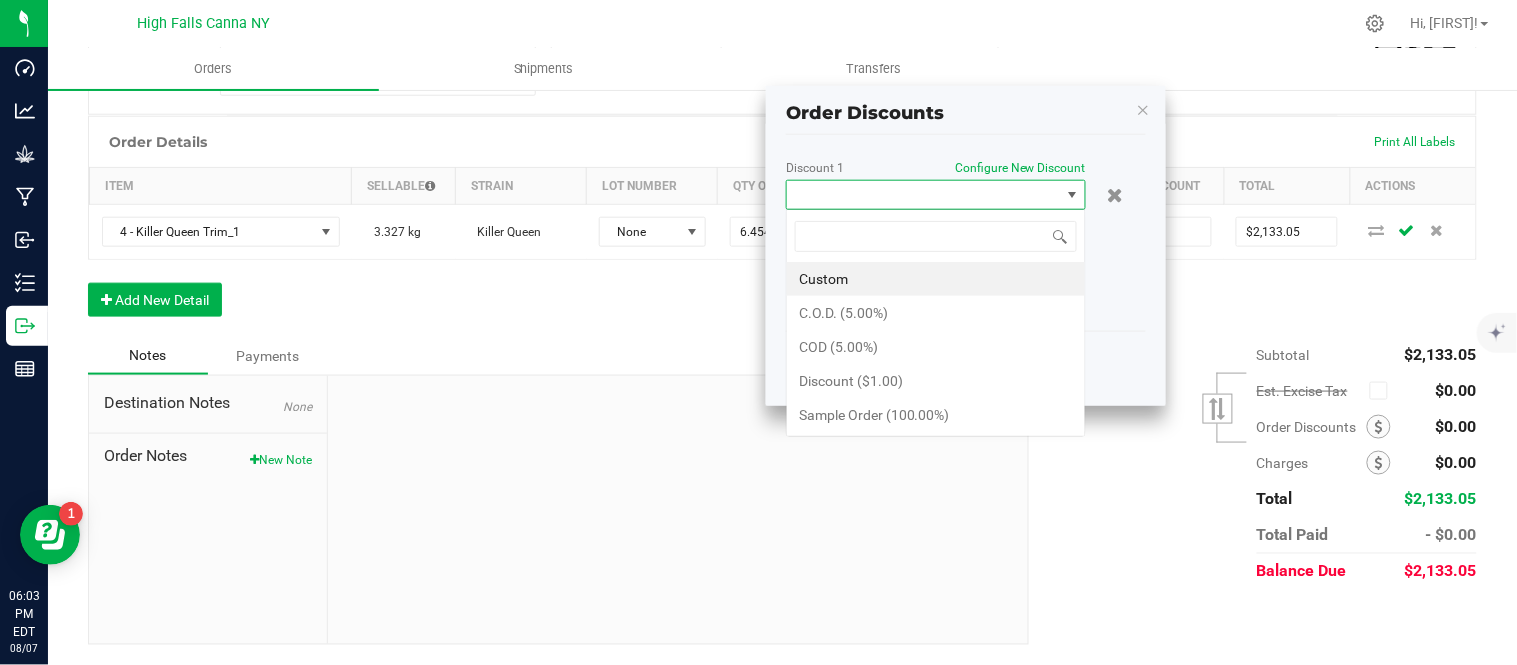 scroll, scrollTop: 99970, scrollLeft: 99700, axis: both 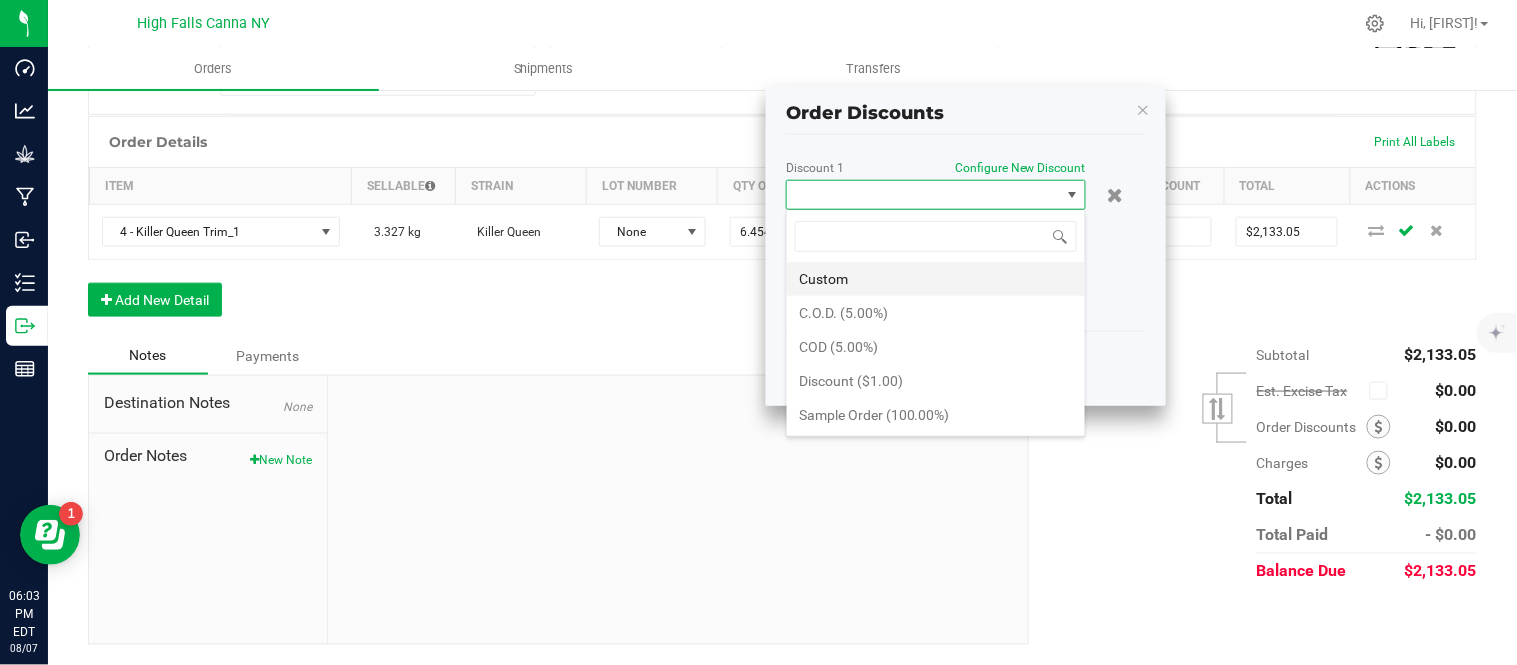 click on "Custom" at bounding box center [936, 279] 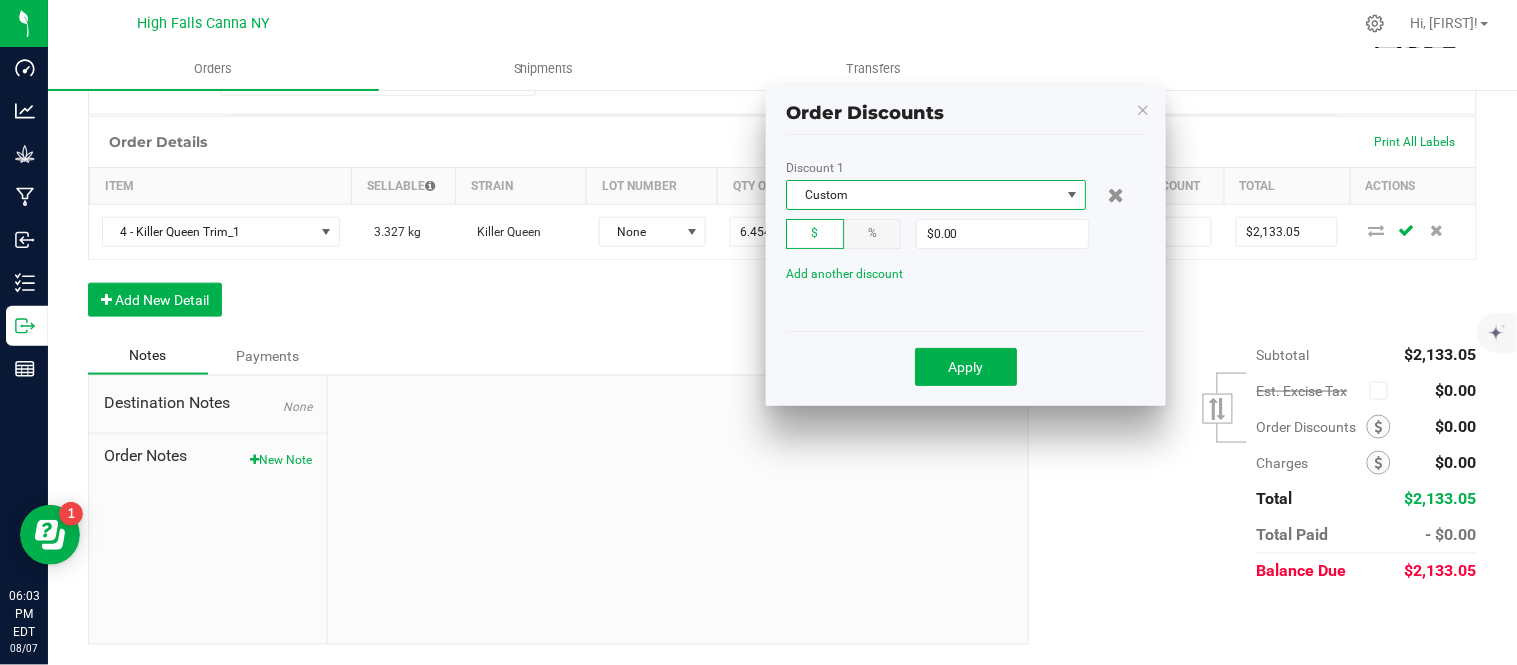 click on "$" at bounding box center [815, 234] 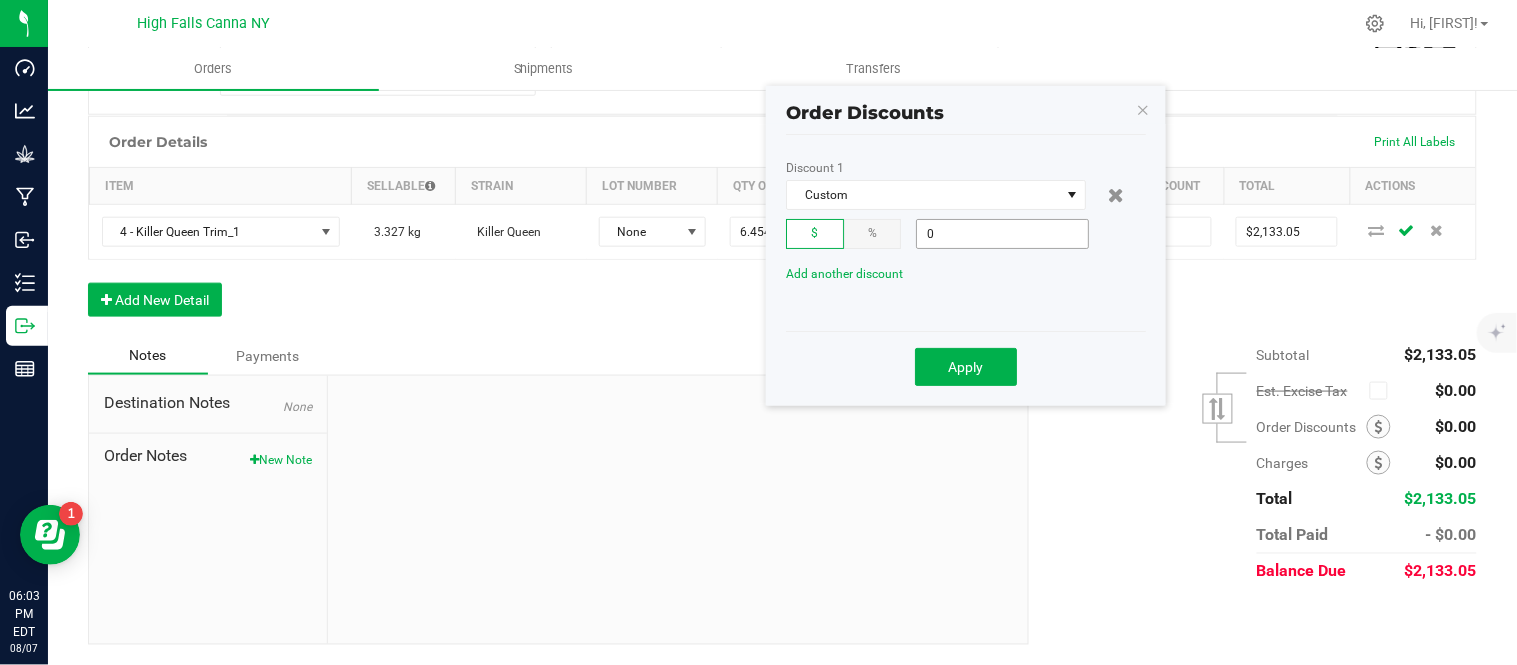 click on "0" at bounding box center (1002, 234) 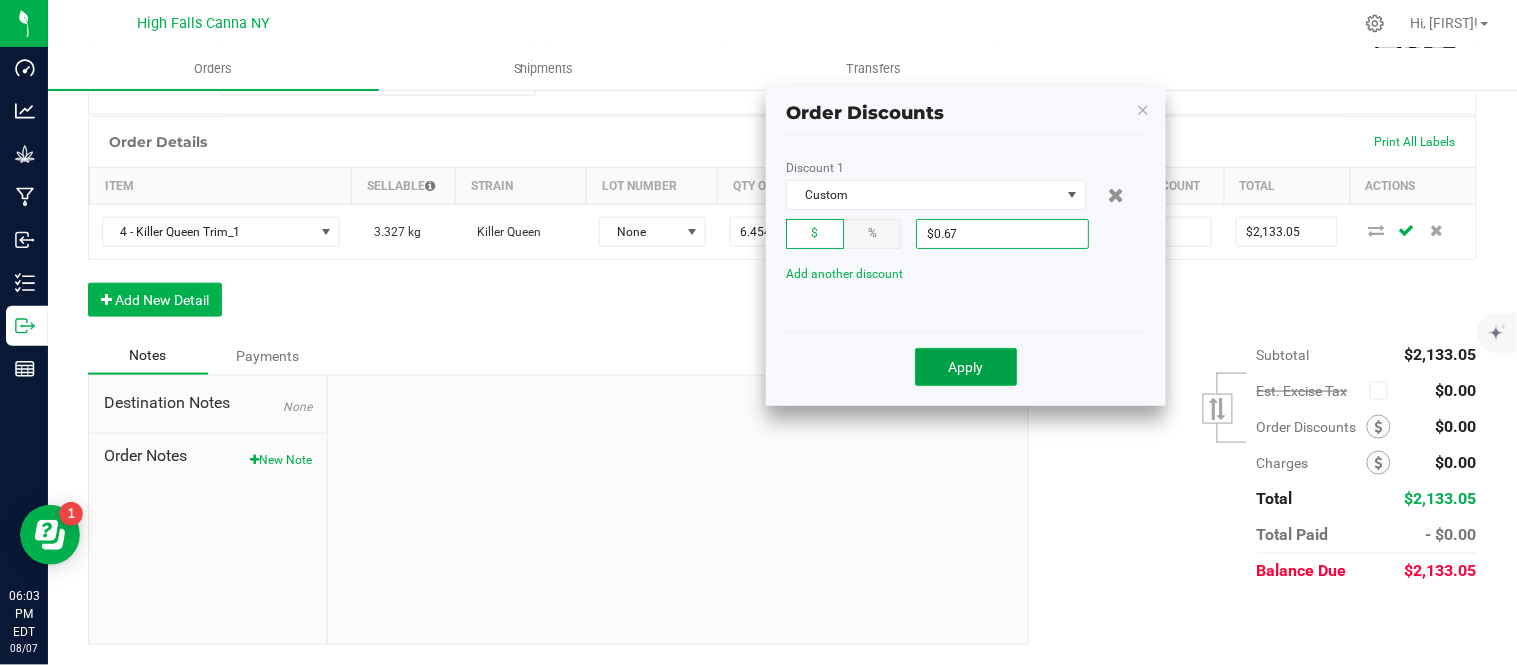click on "Apply" at bounding box center (966, 367) 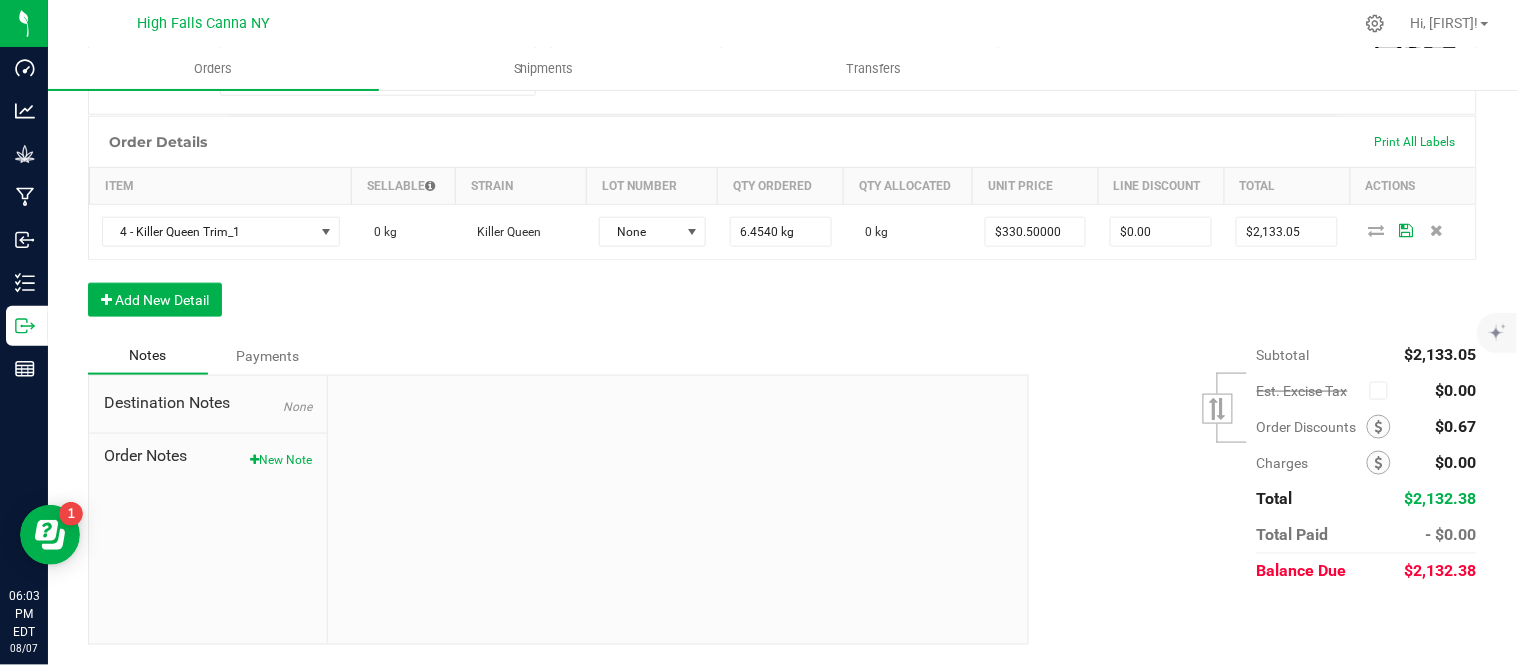 click on "Order Details Print All Labels Item  Sellable  Strain  Lot Number  Qty Ordered Qty Allocated Unit Price Line Discount Total Actions 4 - Killer Queen Trim_1  0 kg   Killer Queen  None 6.4540 kg  0 kg  $330.50000 $0.00 $2,133.05
Add New Detail" at bounding box center [782, 226] 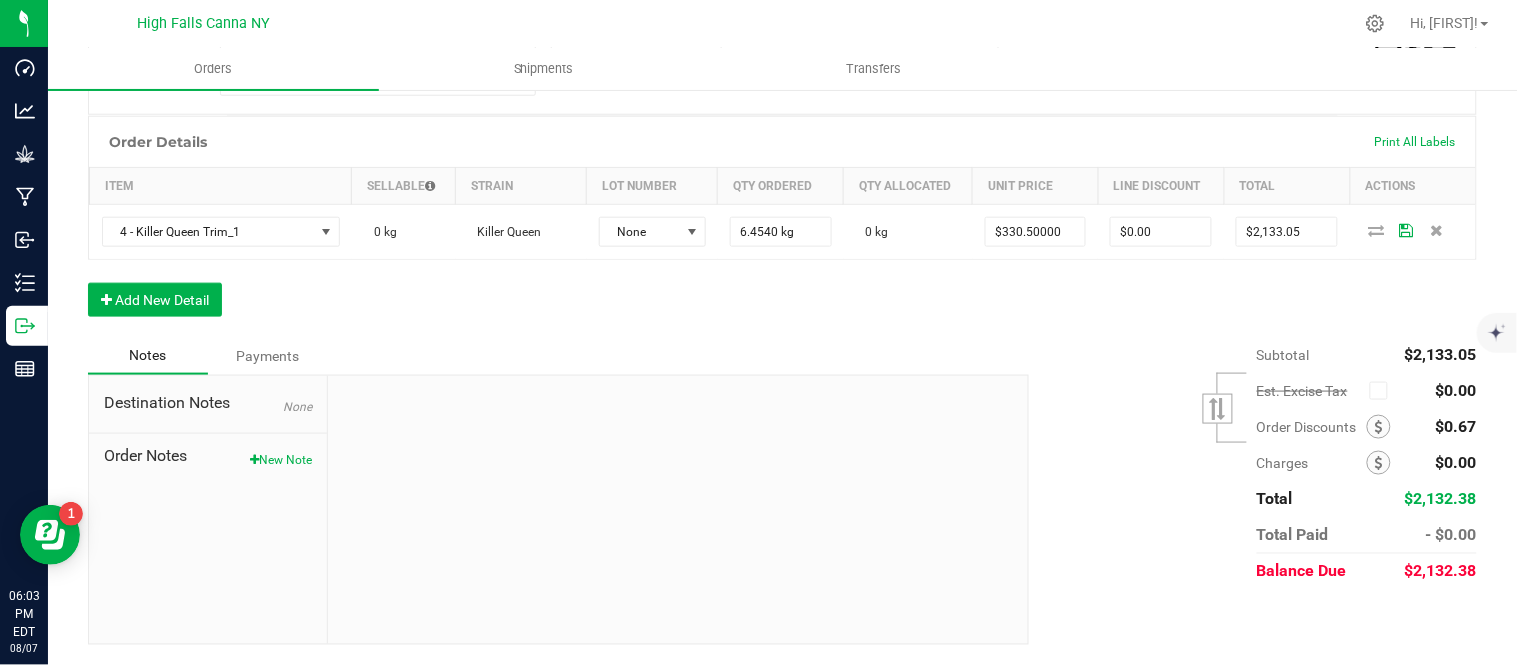 click on "Order Details Print All Labels Item  Sellable  Strain  Lot Number  Qty Ordered Qty Allocated Unit Price Line Discount Total Actions 4 - Killer Queen Trim_1  0 kg   Killer Queen  None 6.4540 kg  0 kg  $330.50000 $0.00 $2,133.05
Add New Detail" at bounding box center (782, 226) 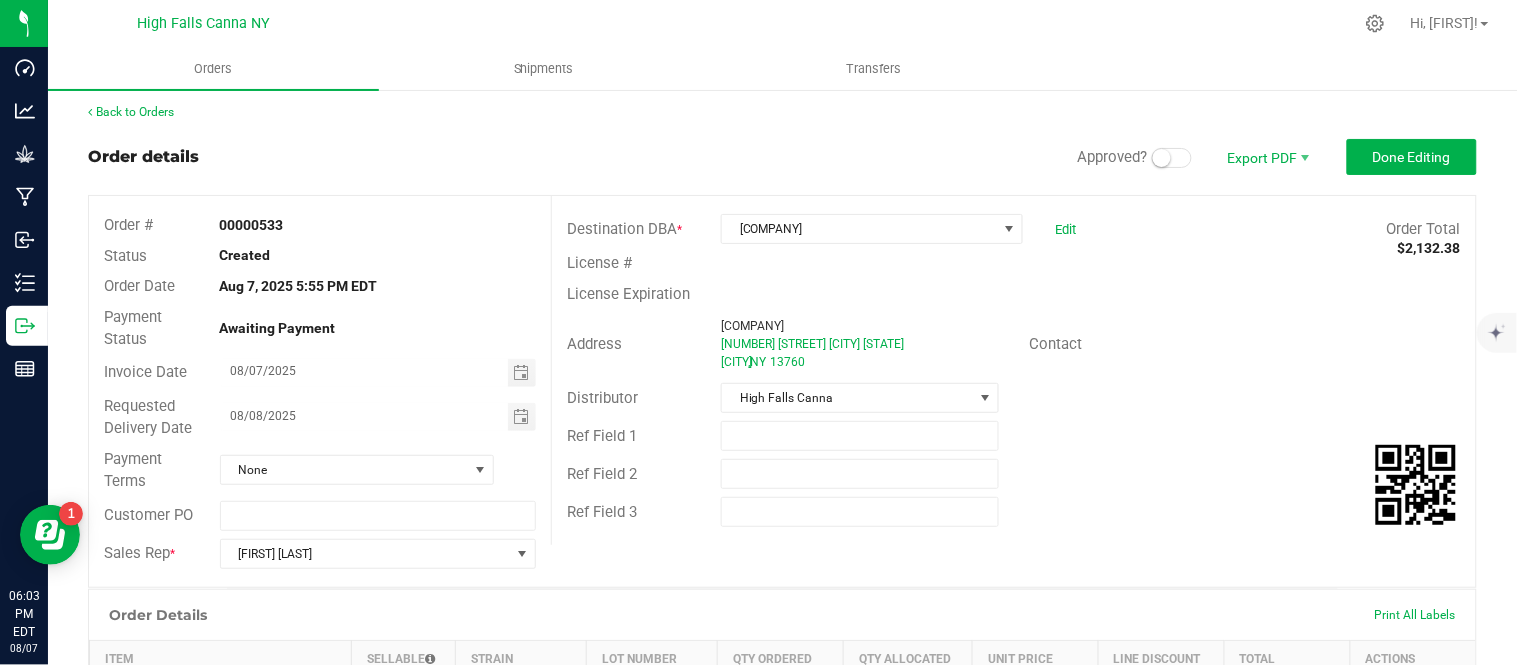 scroll, scrollTop: 0, scrollLeft: 0, axis: both 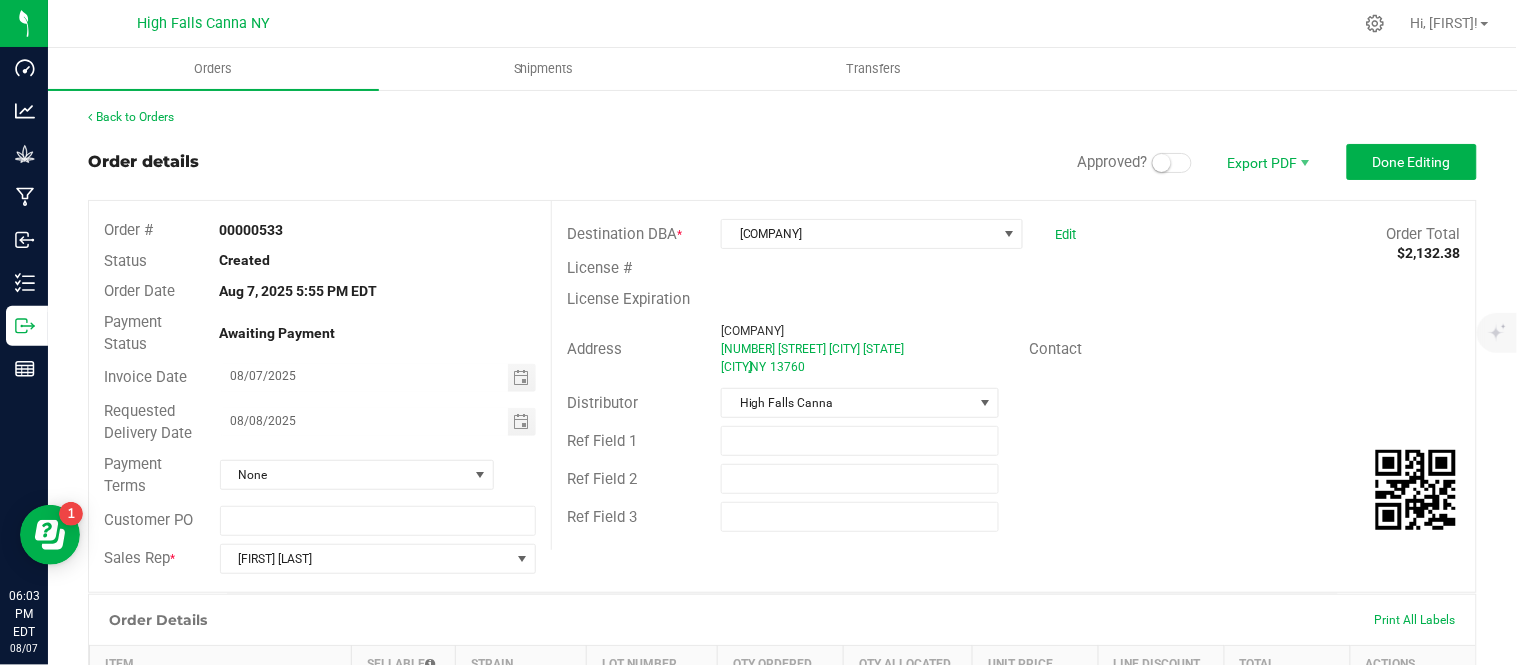 click at bounding box center [1162, 163] 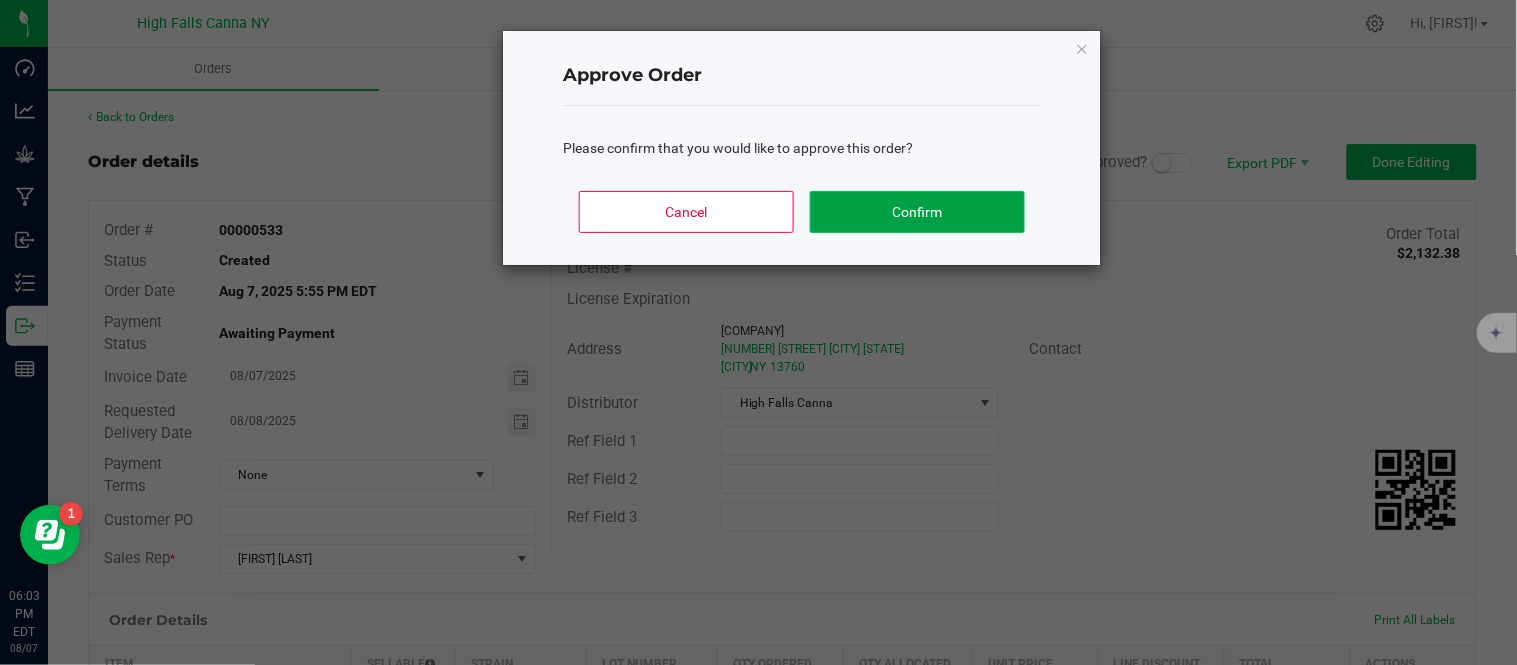click on "Confirm" 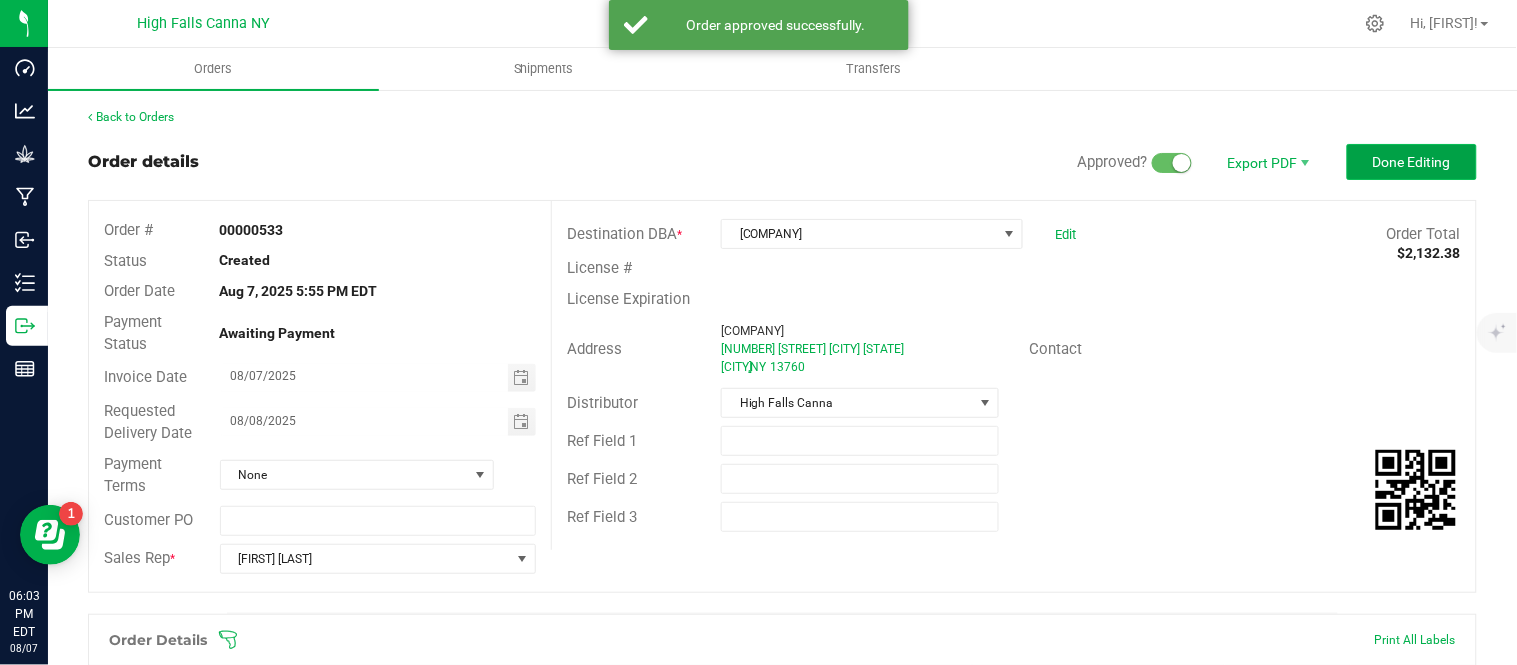 click on "Done Editing" at bounding box center (1412, 162) 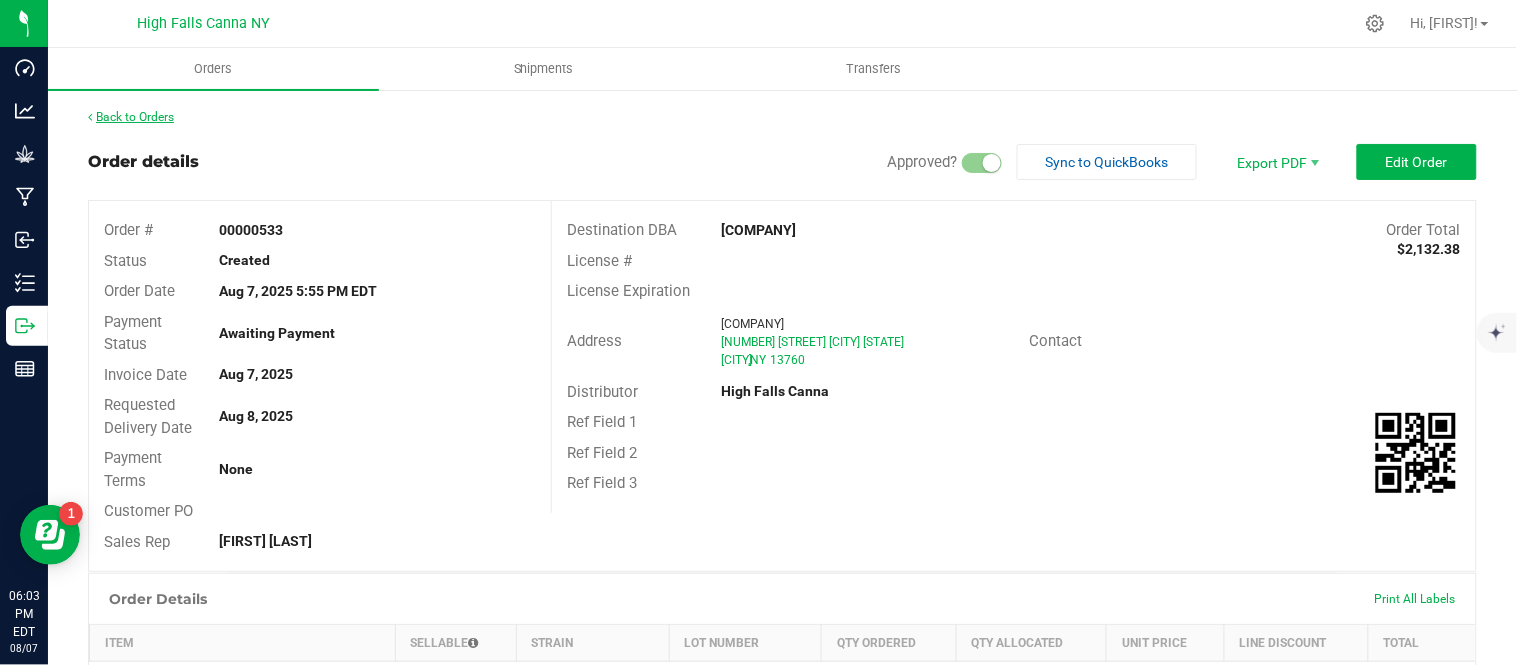 click on "Back to Orders" at bounding box center (131, 117) 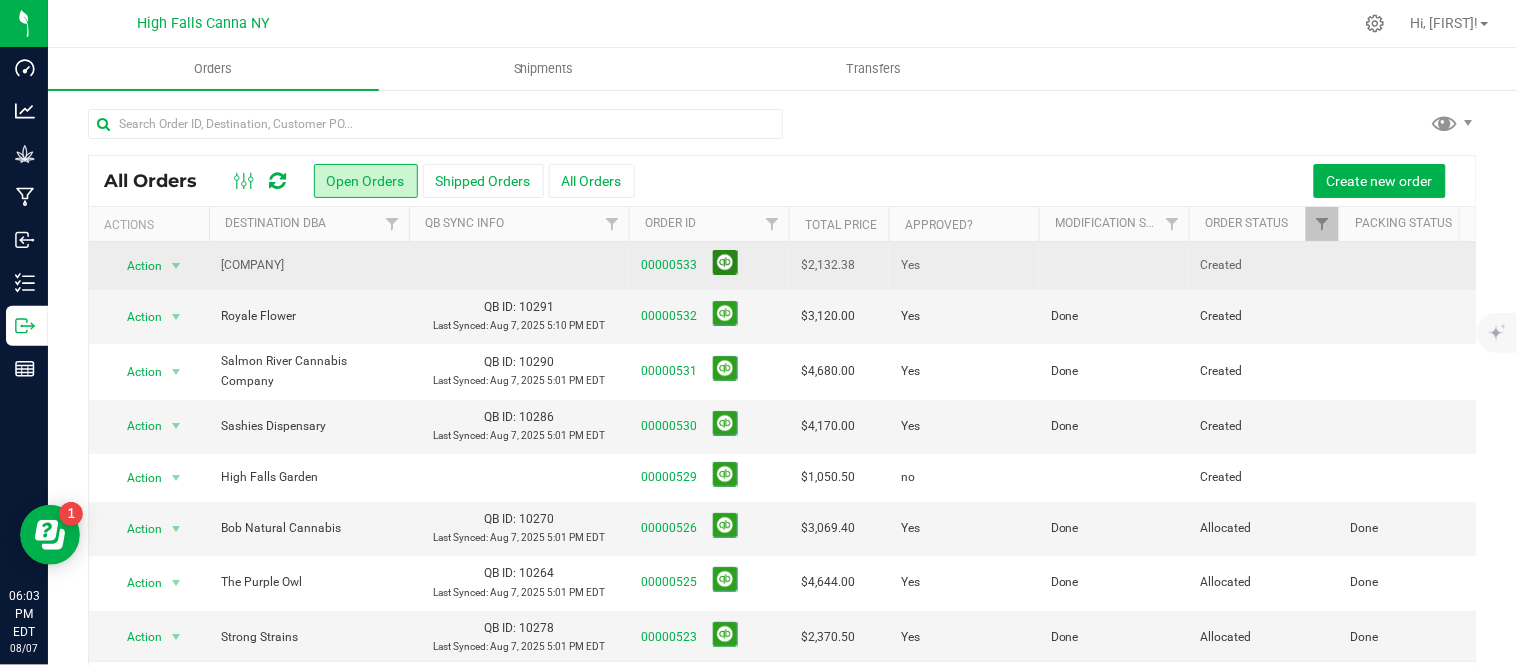 click at bounding box center (725, 262) 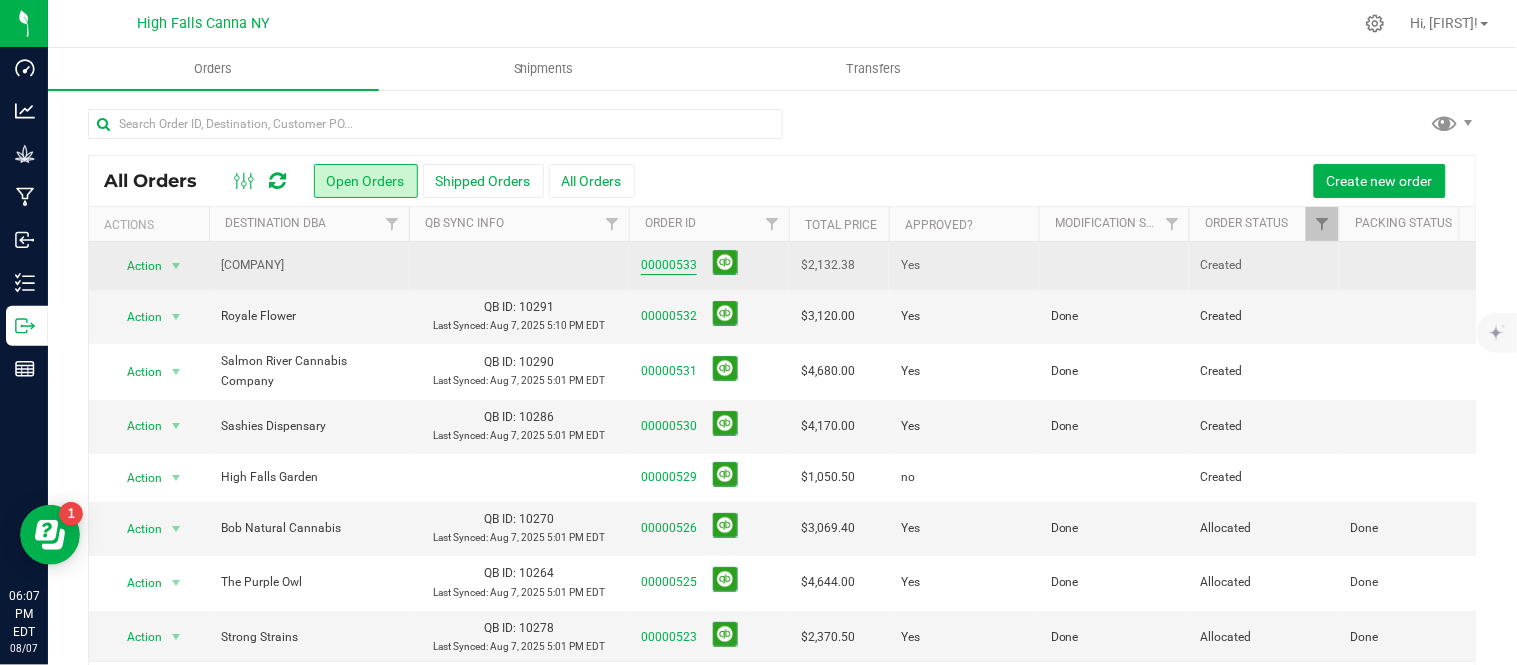 click on "00000533" at bounding box center [669, 265] 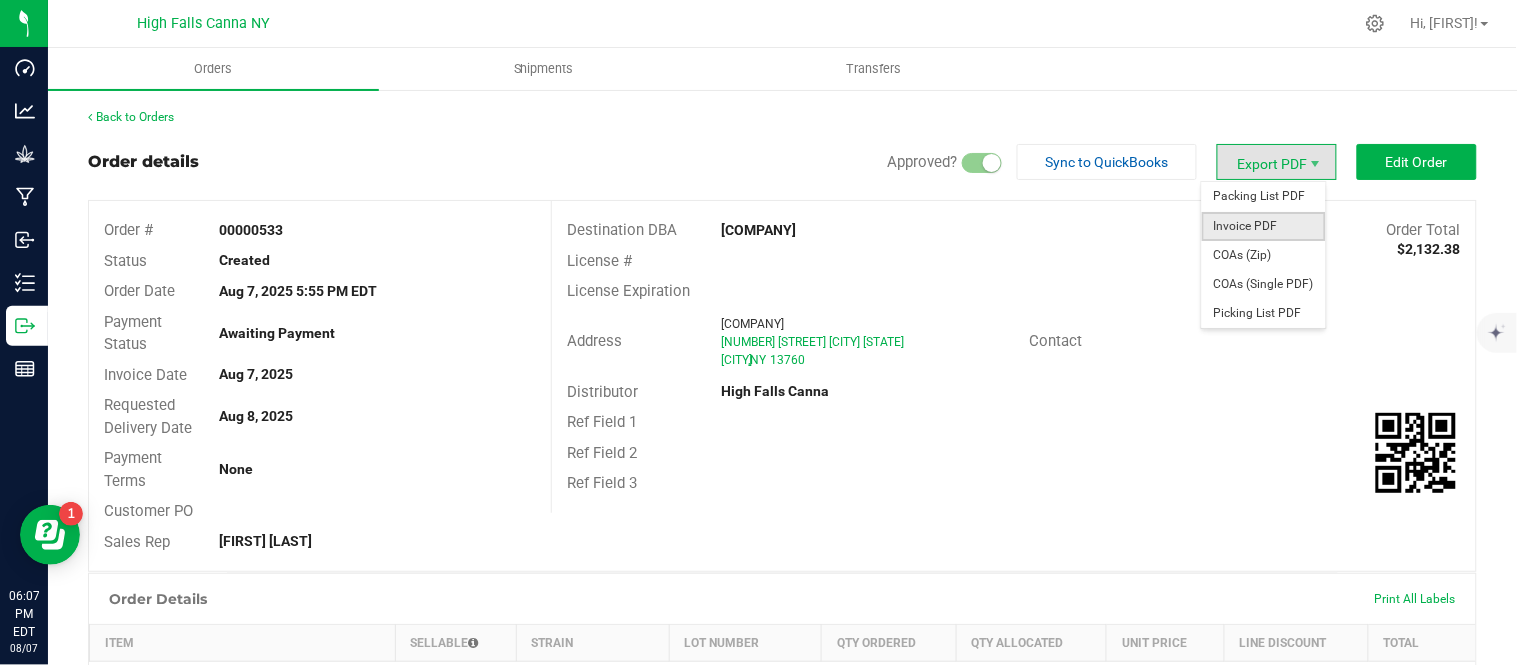 click on "Invoice PDF" at bounding box center (1264, 226) 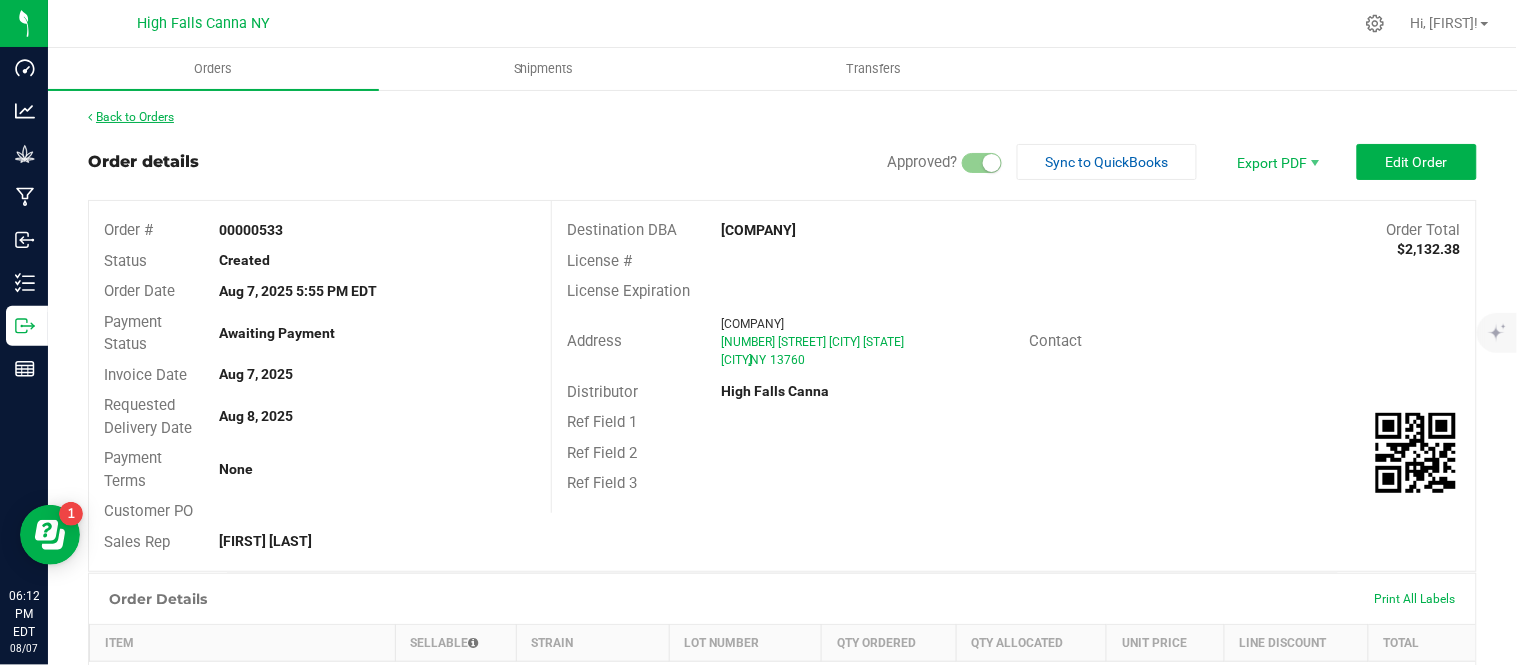 click on "Back to Orders" at bounding box center (131, 117) 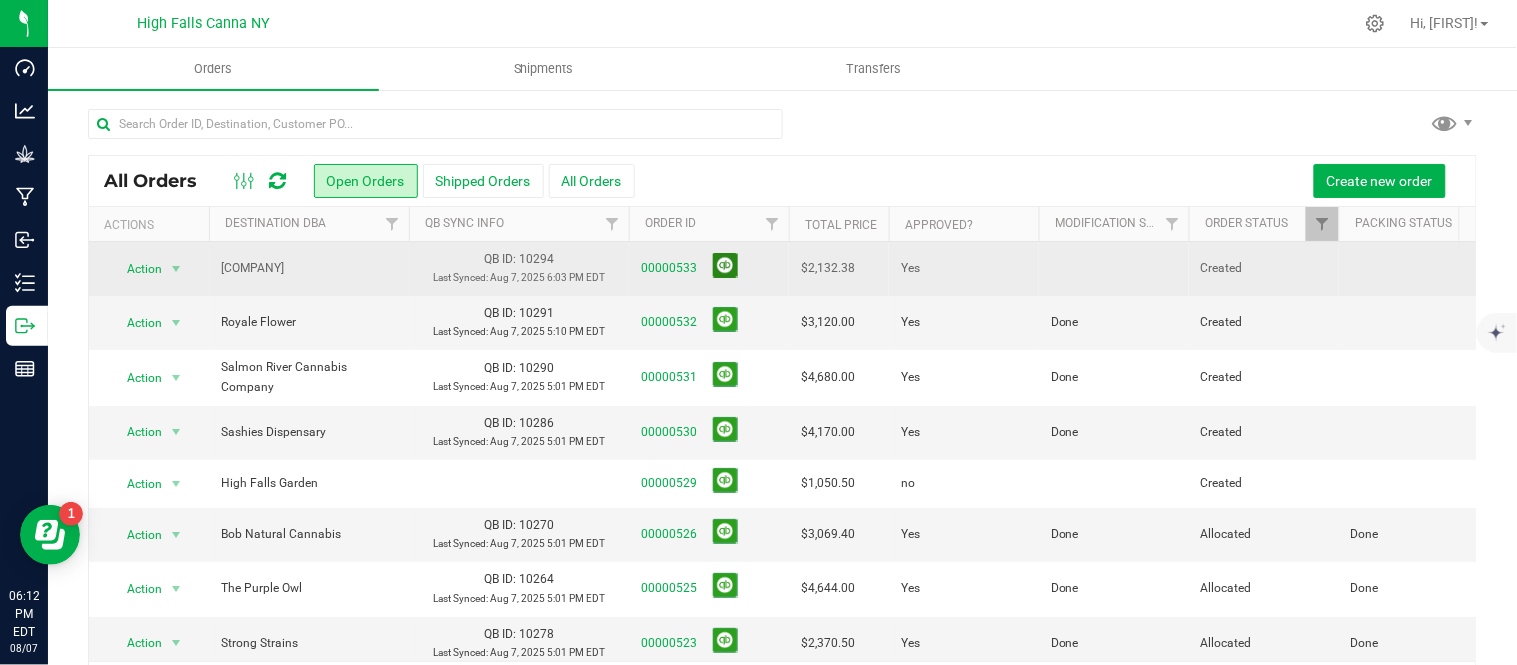click at bounding box center (725, 265) 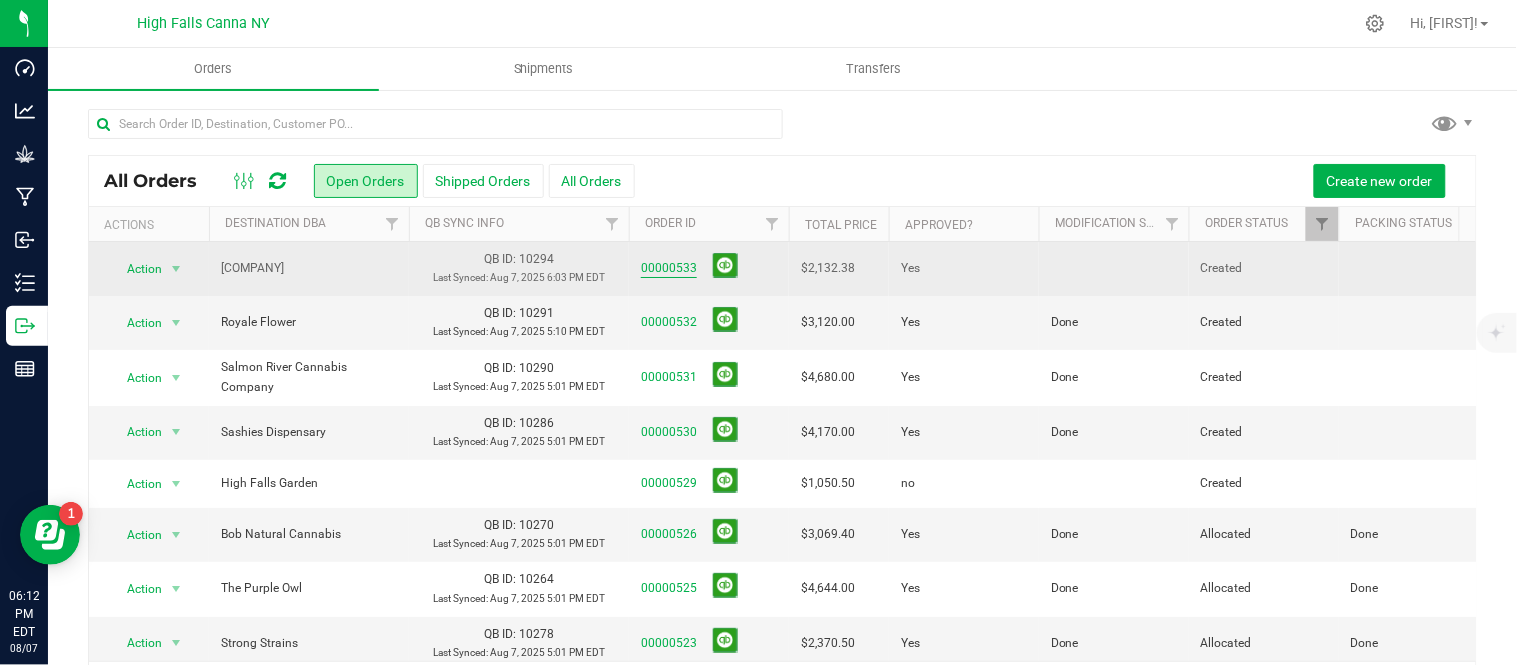 click on "00000533" at bounding box center [669, 268] 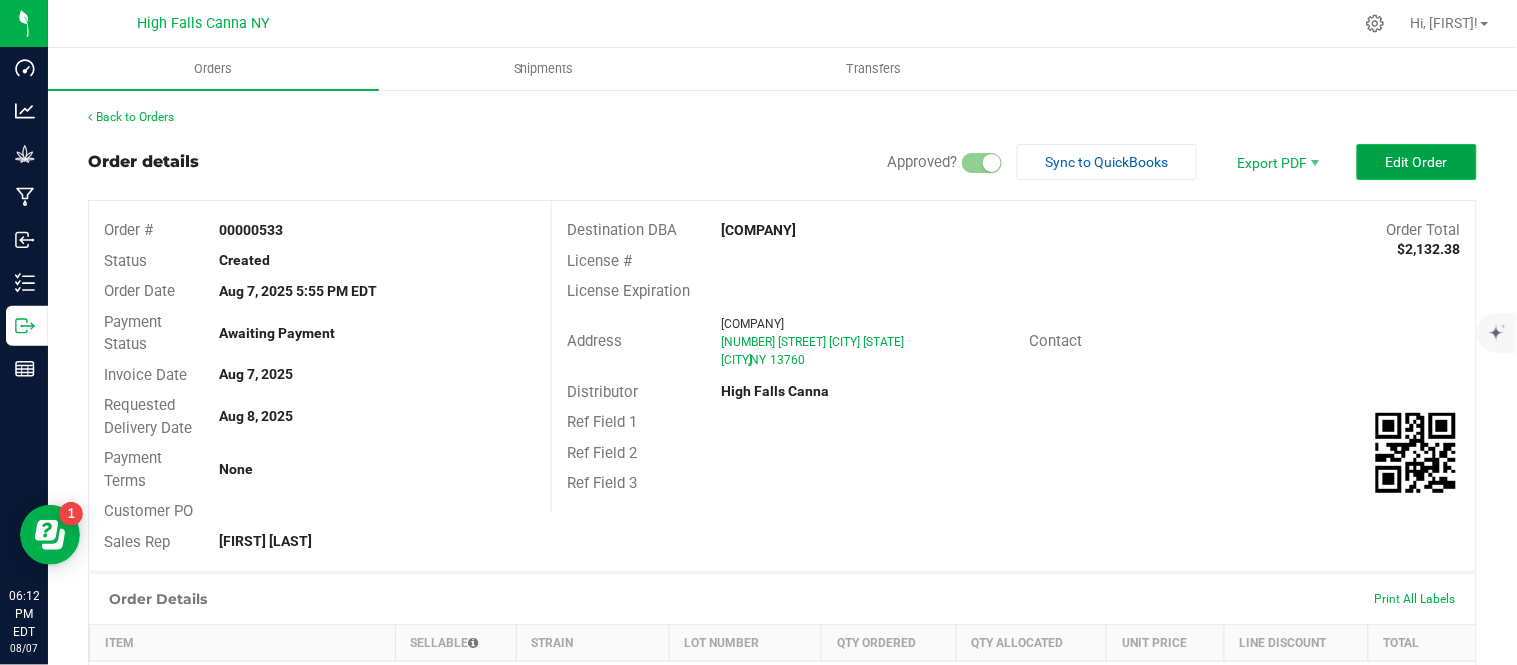 click on "Edit Order" at bounding box center [1417, 162] 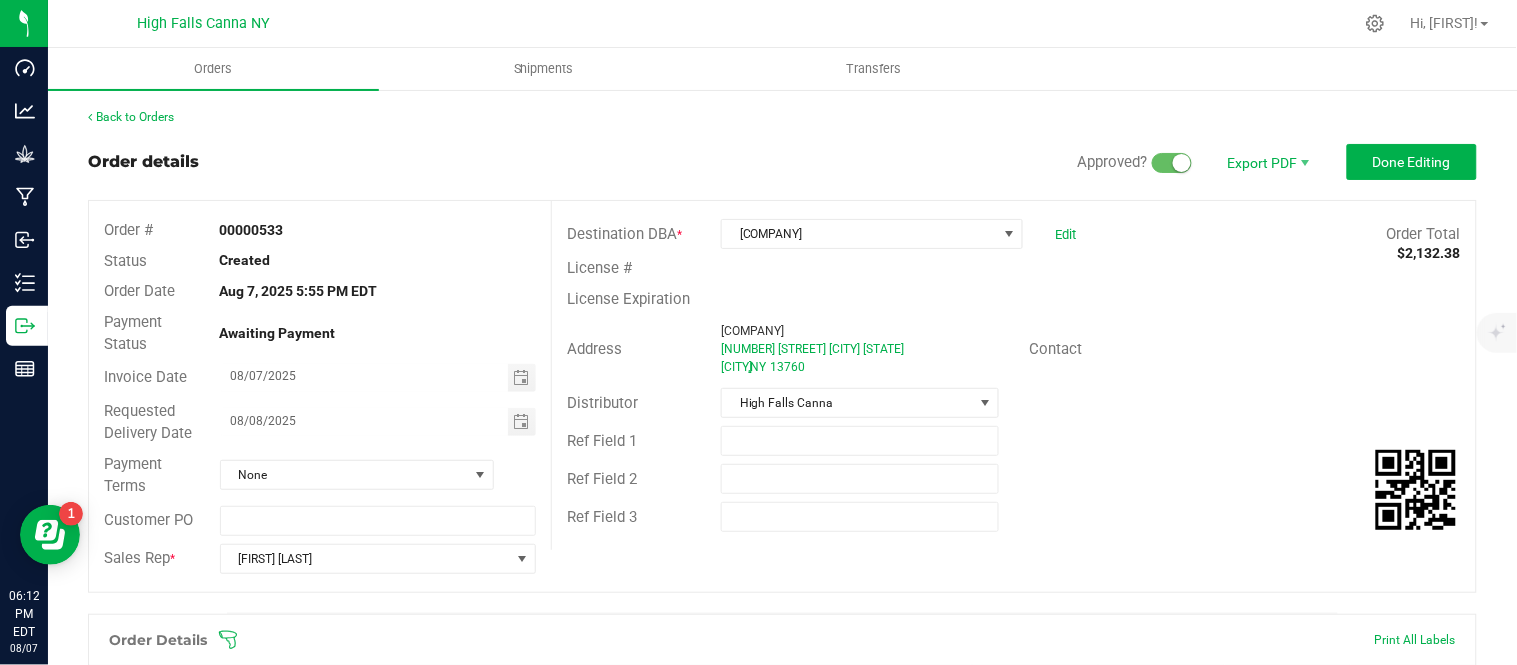 click on "Natnticoke Hemp Inc  Edit" at bounding box center [898, 234] 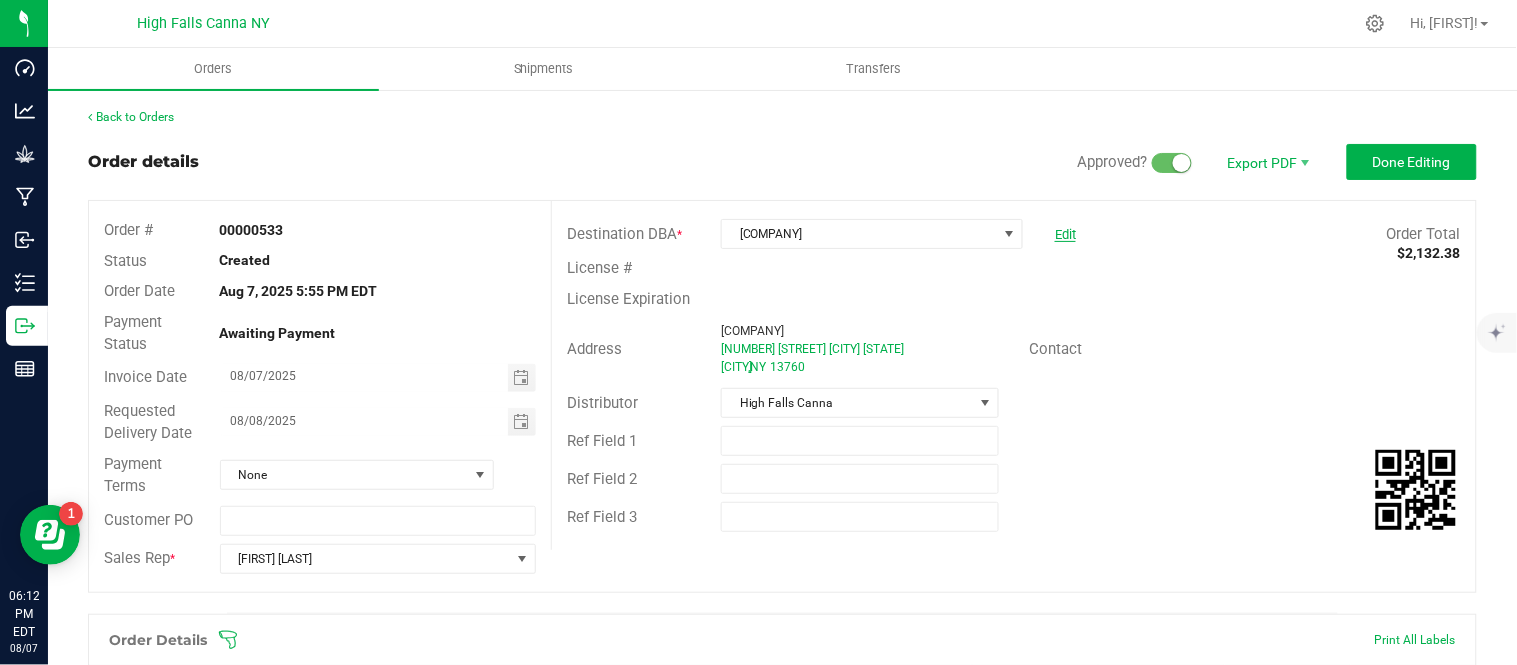 click on "Edit" at bounding box center (1065, 234) 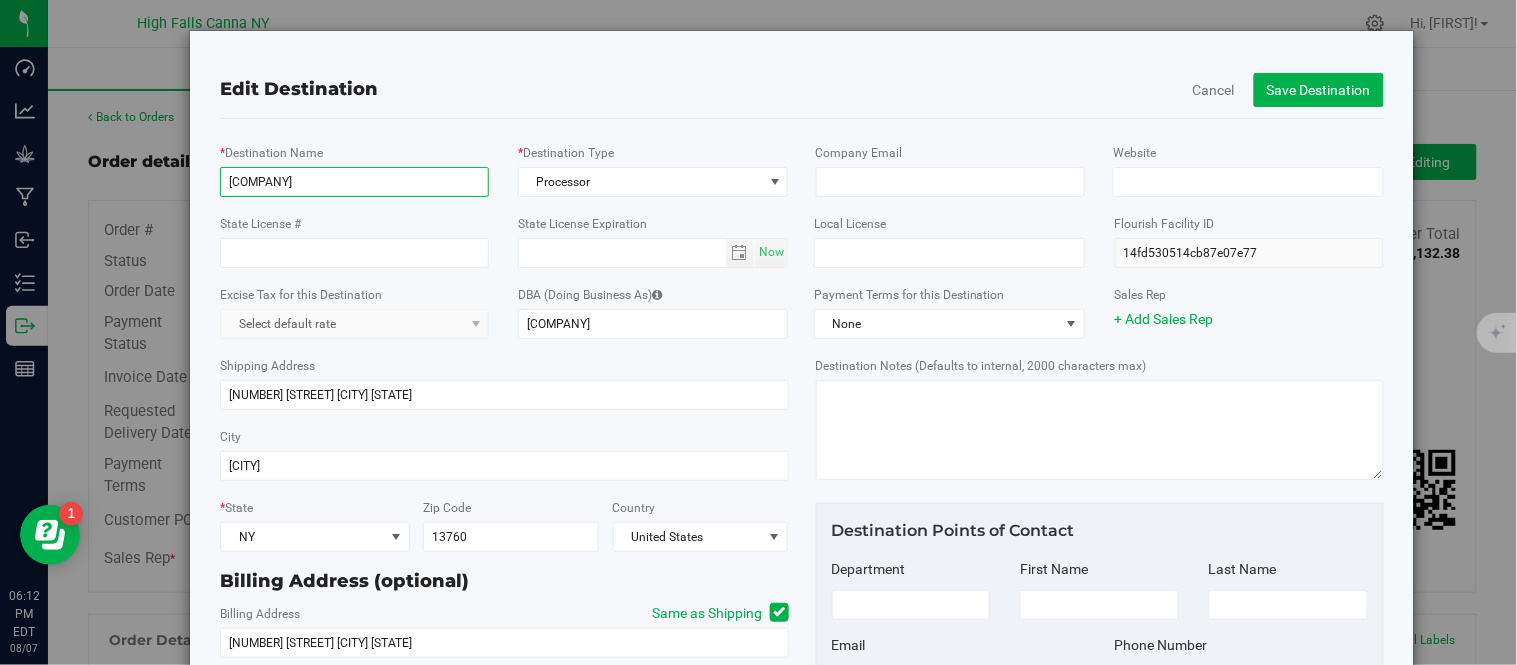 click on "Natnticoke Hemp Inc" at bounding box center [354, 182] 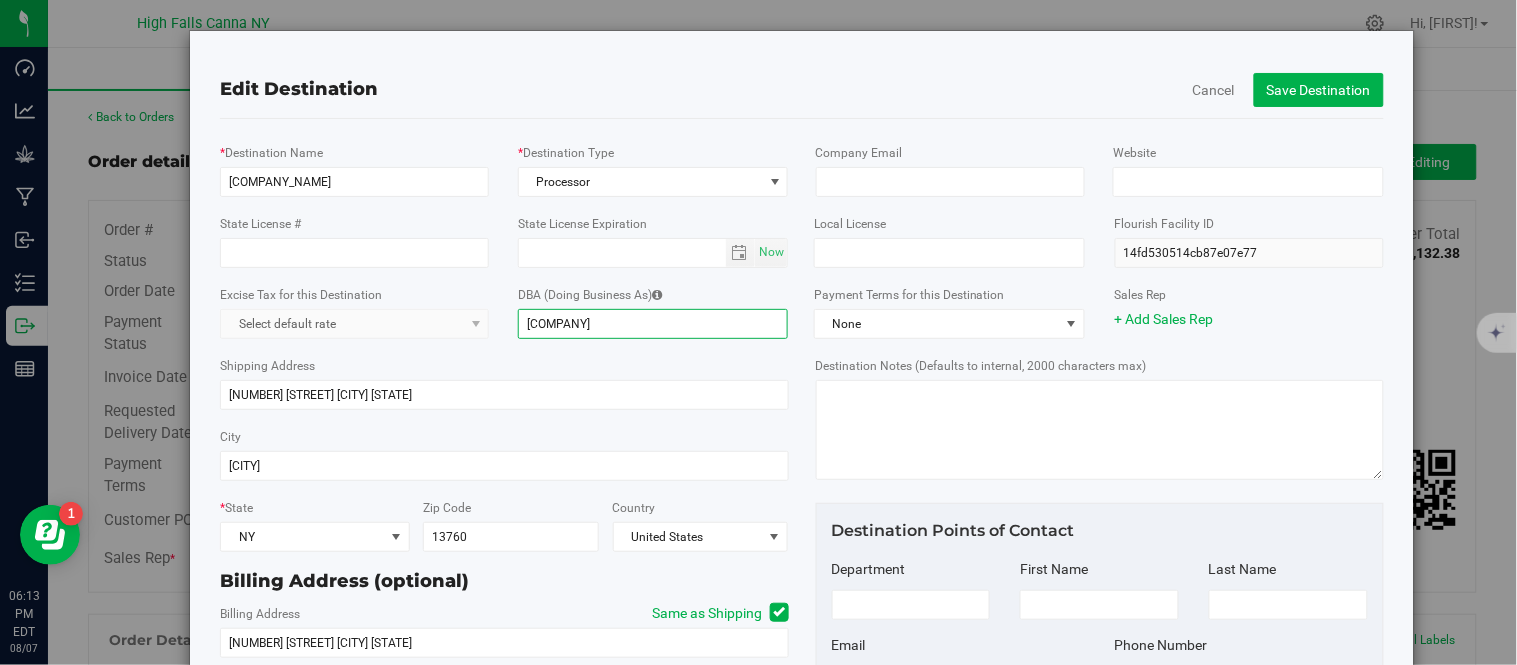 click on "Natnticoke Hemp Inc" at bounding box center [653, 324] 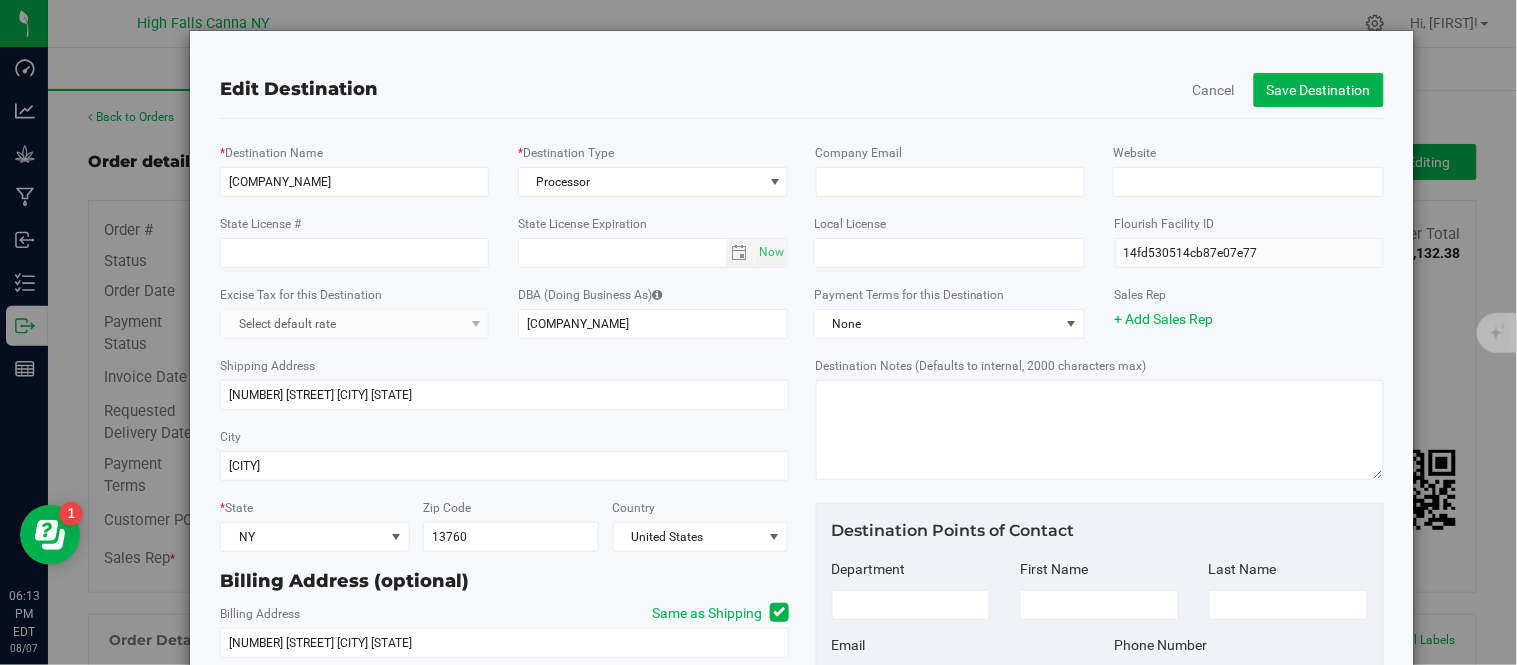 click at bounding box center [779, 612] 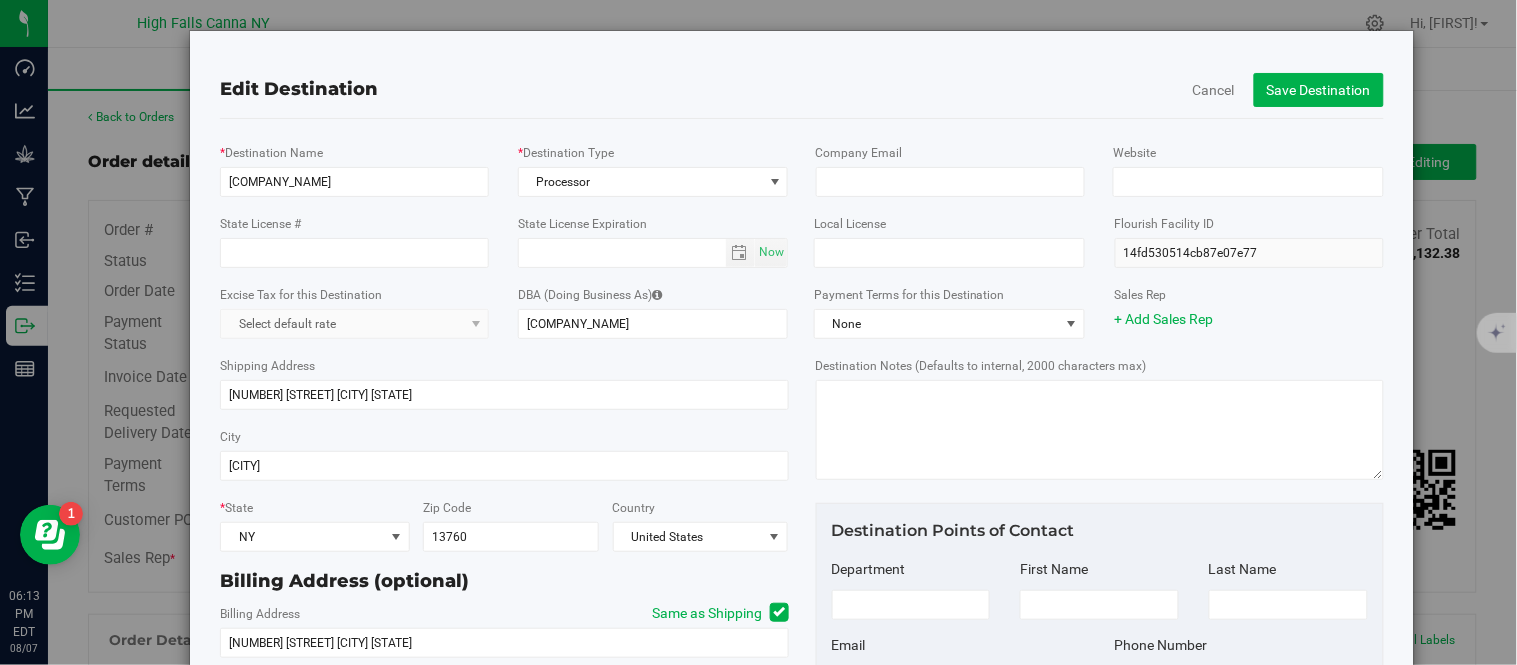 click on "Same as Shipping" at bounding box center (0, 0) 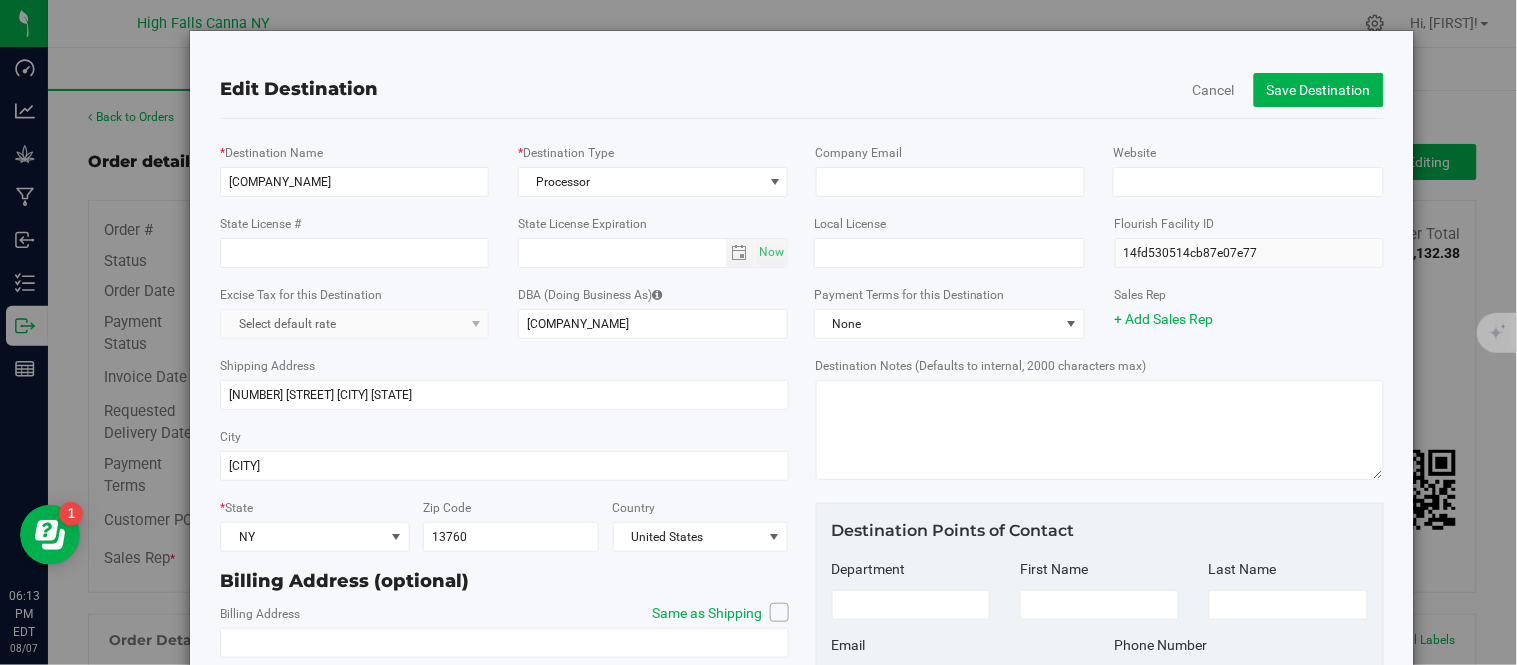 click at bounding box center (779, 612) 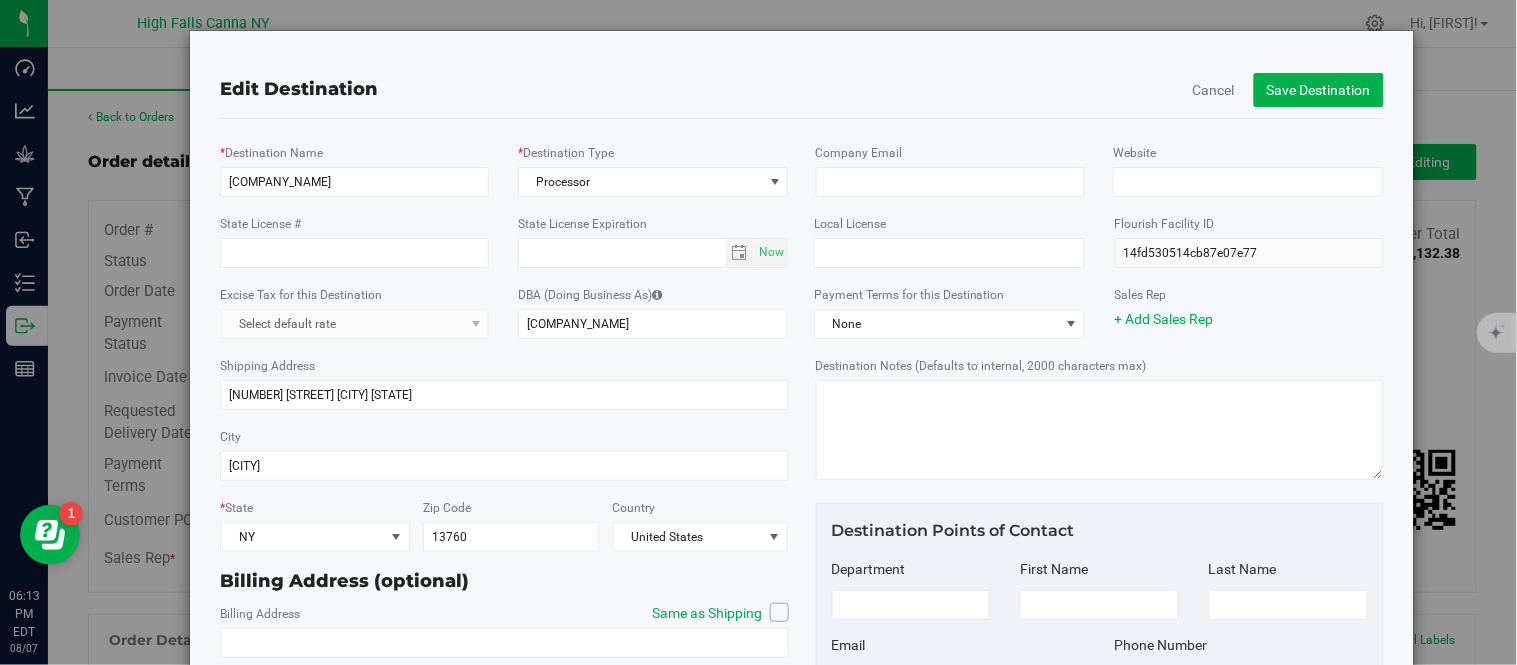click on "Same as Shipping" at bounding box center [0, 0] 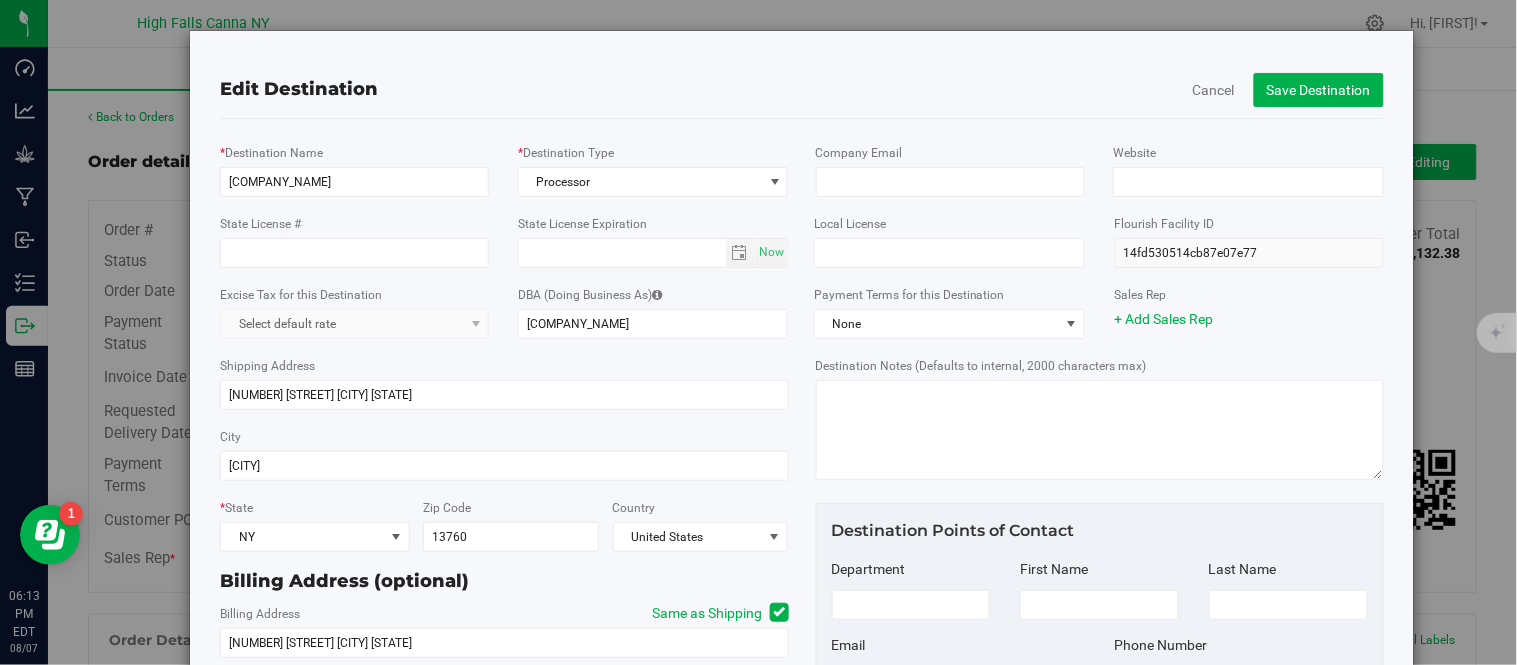click on "Billing Address (optional)" at bounding box center (504, 581) 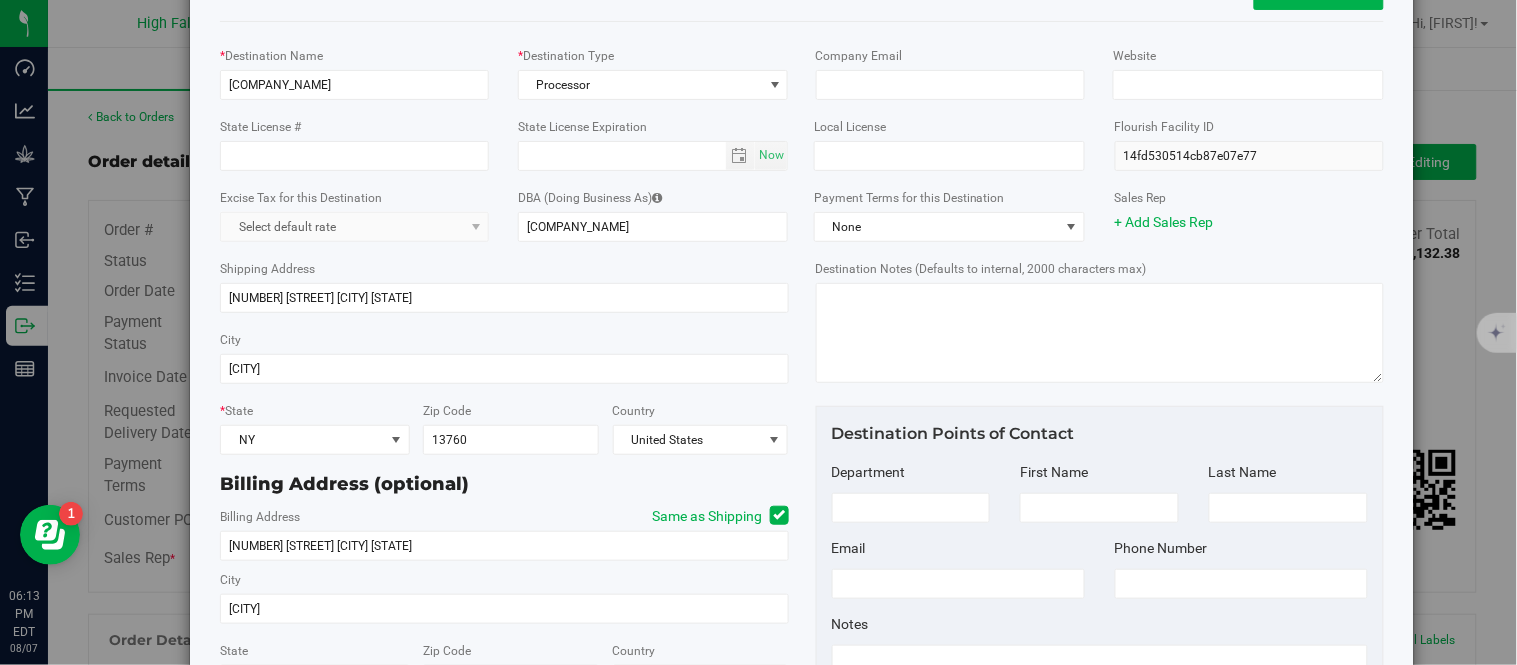 scroll, scrollTop: 0, scrollLeft: 0, axis: both 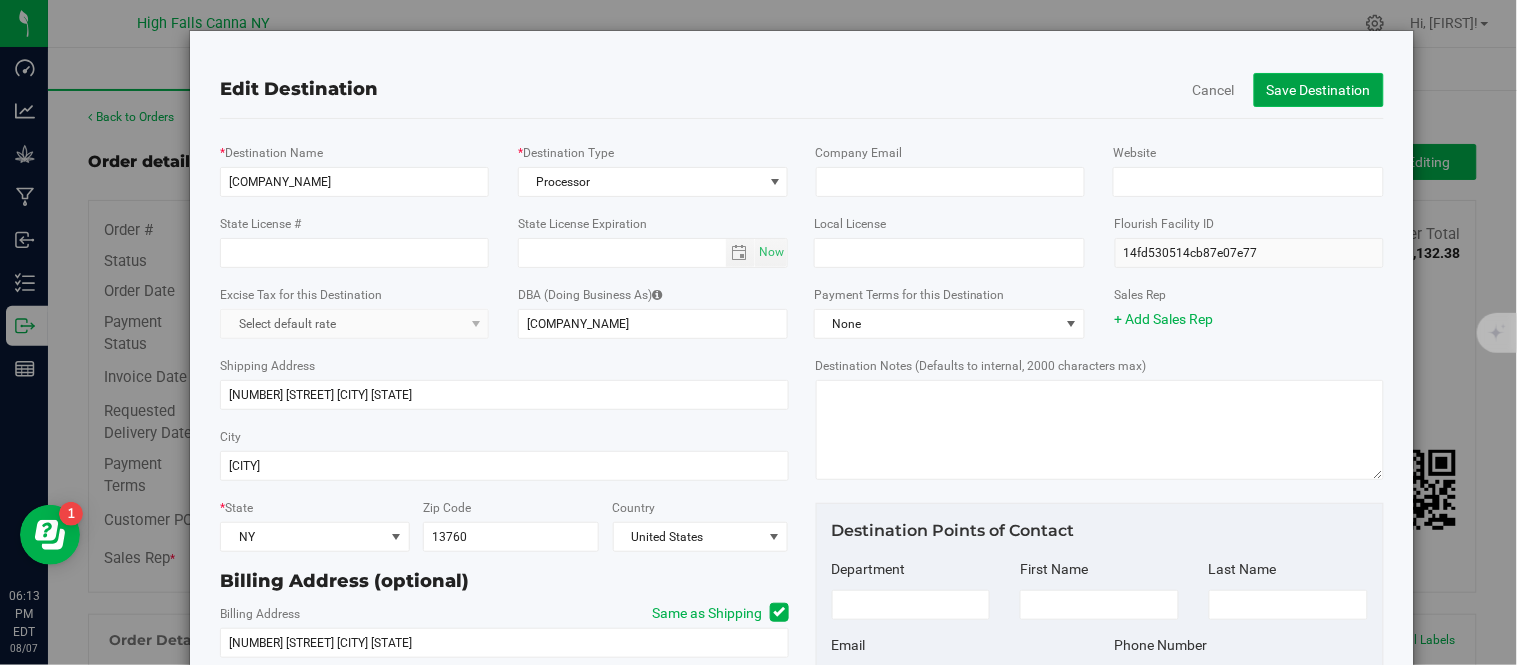 click on "Save Destination" at bounding box center [1319, 90] 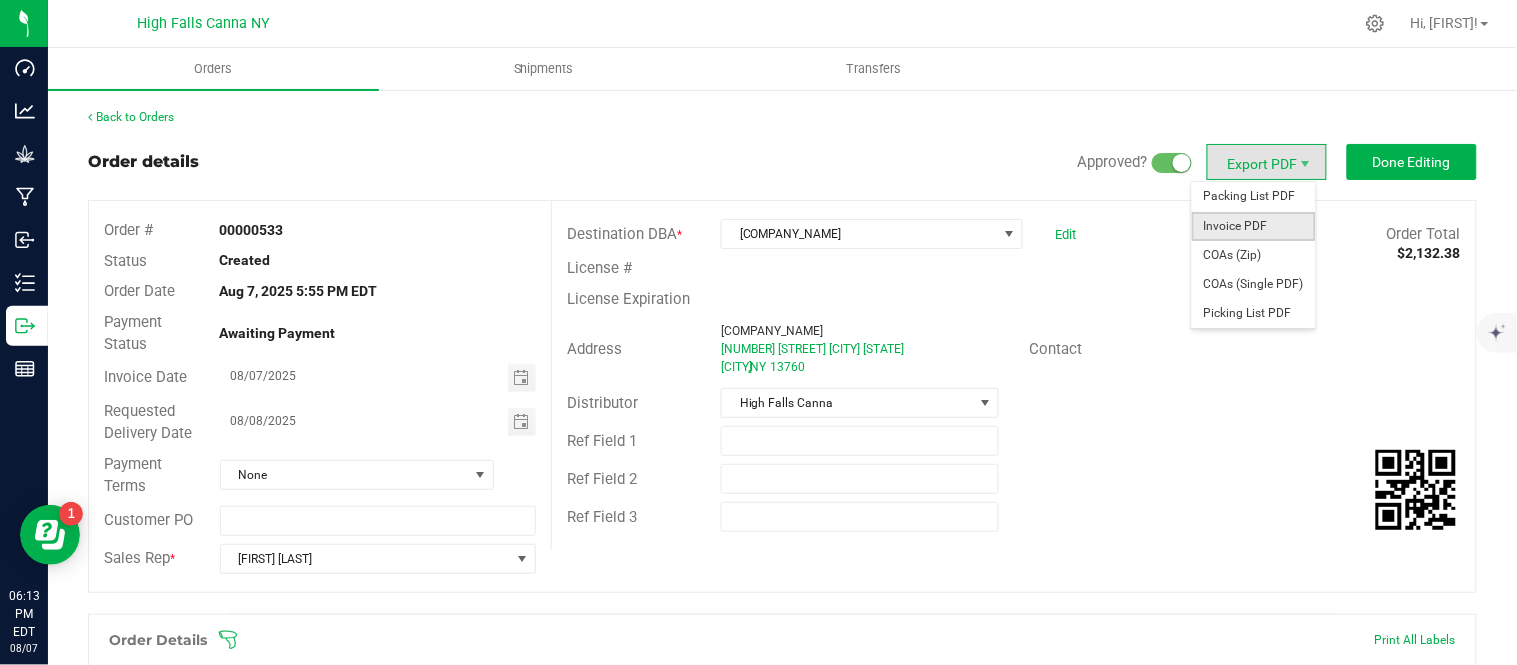 click on "Invoice PDF" at bounding box center (1254, 226) 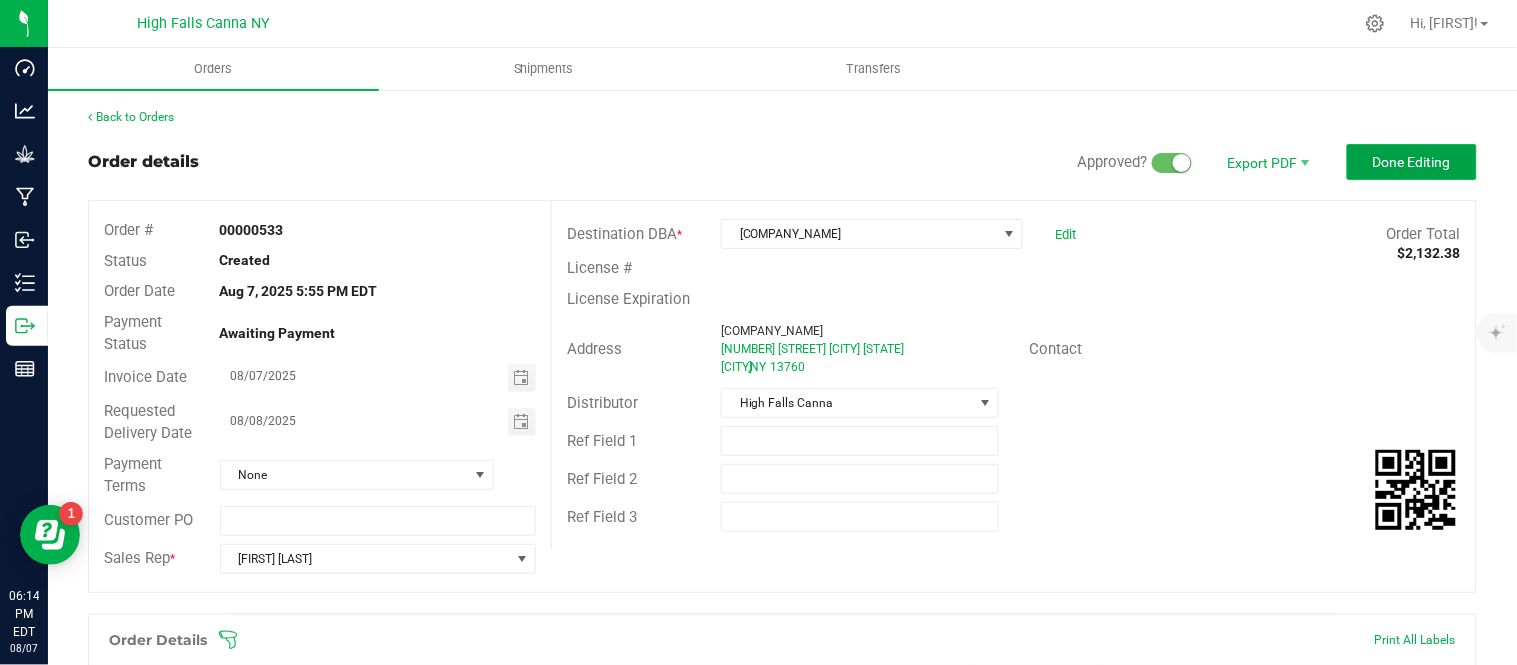 click on "Done Editing" at bounding box center [1412, 162] 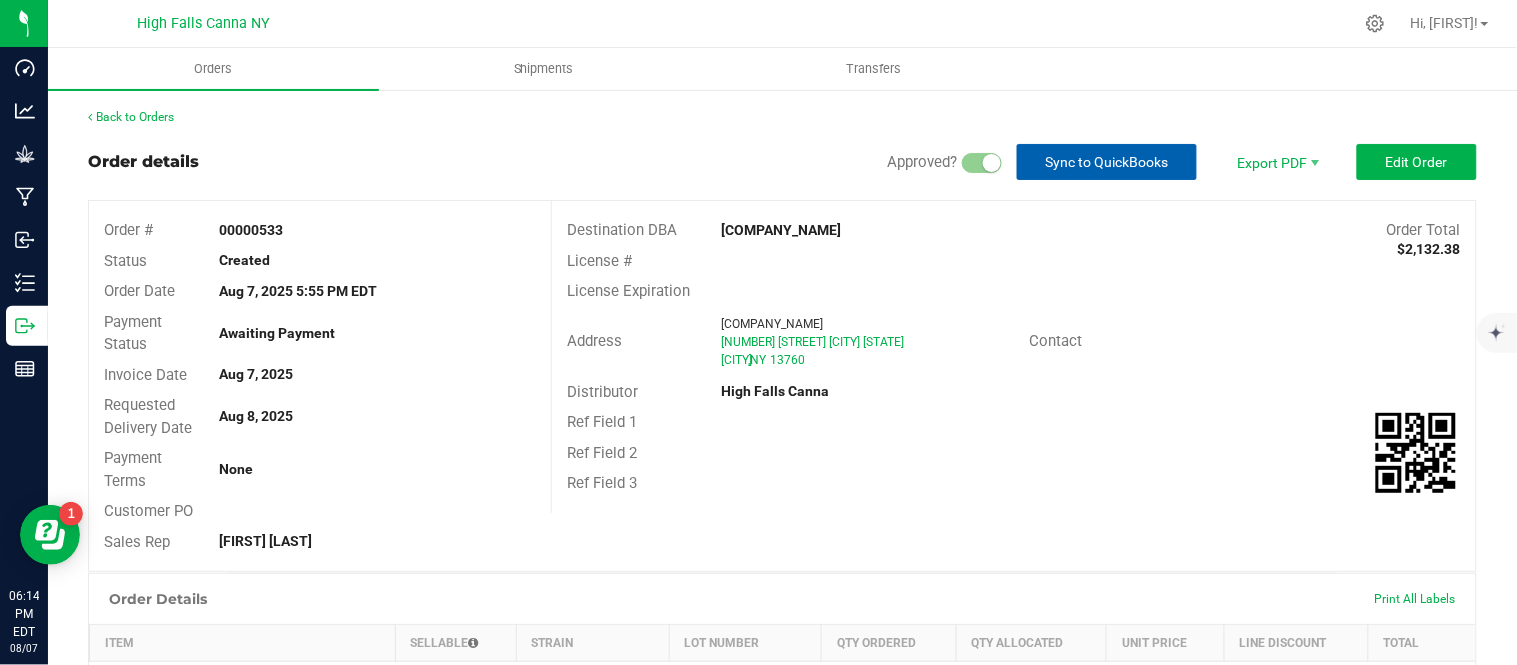 click on "Sync to QuickBooks" at bounding box center [1107, 162] 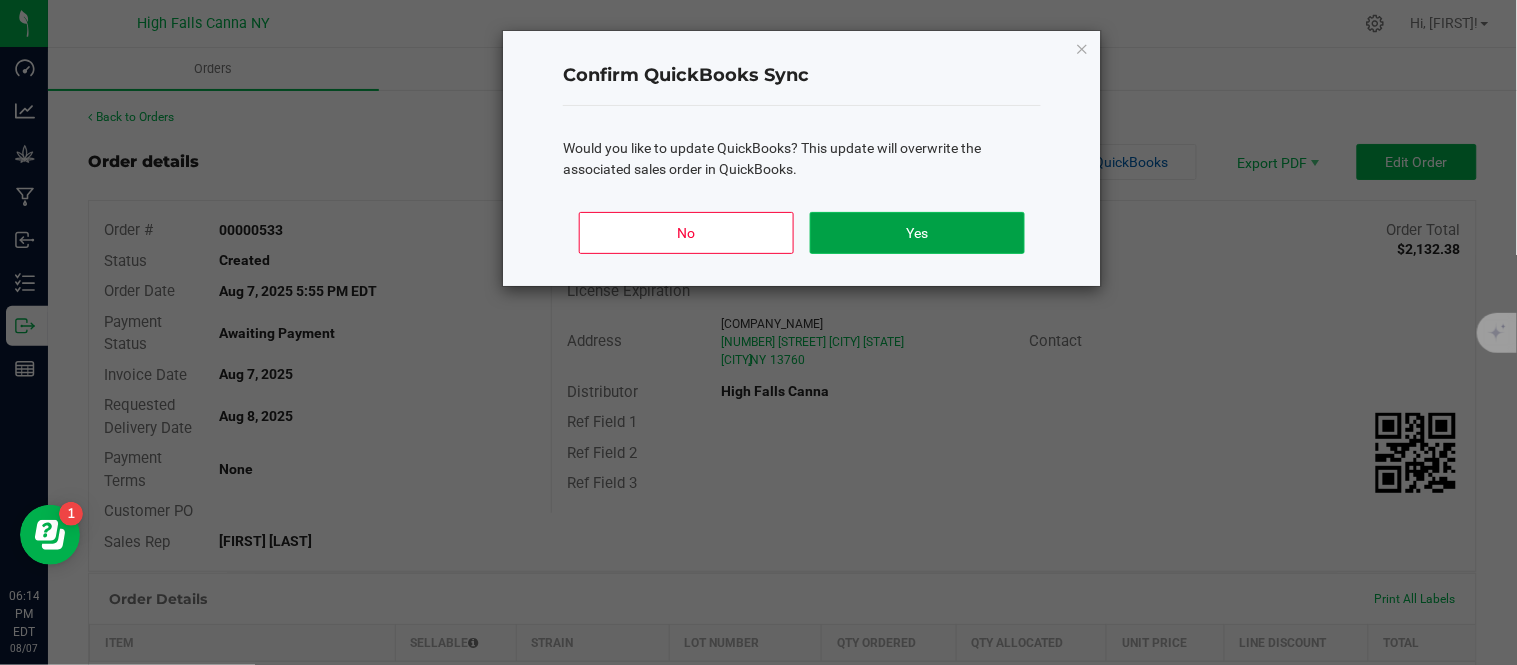 click on "Yes" 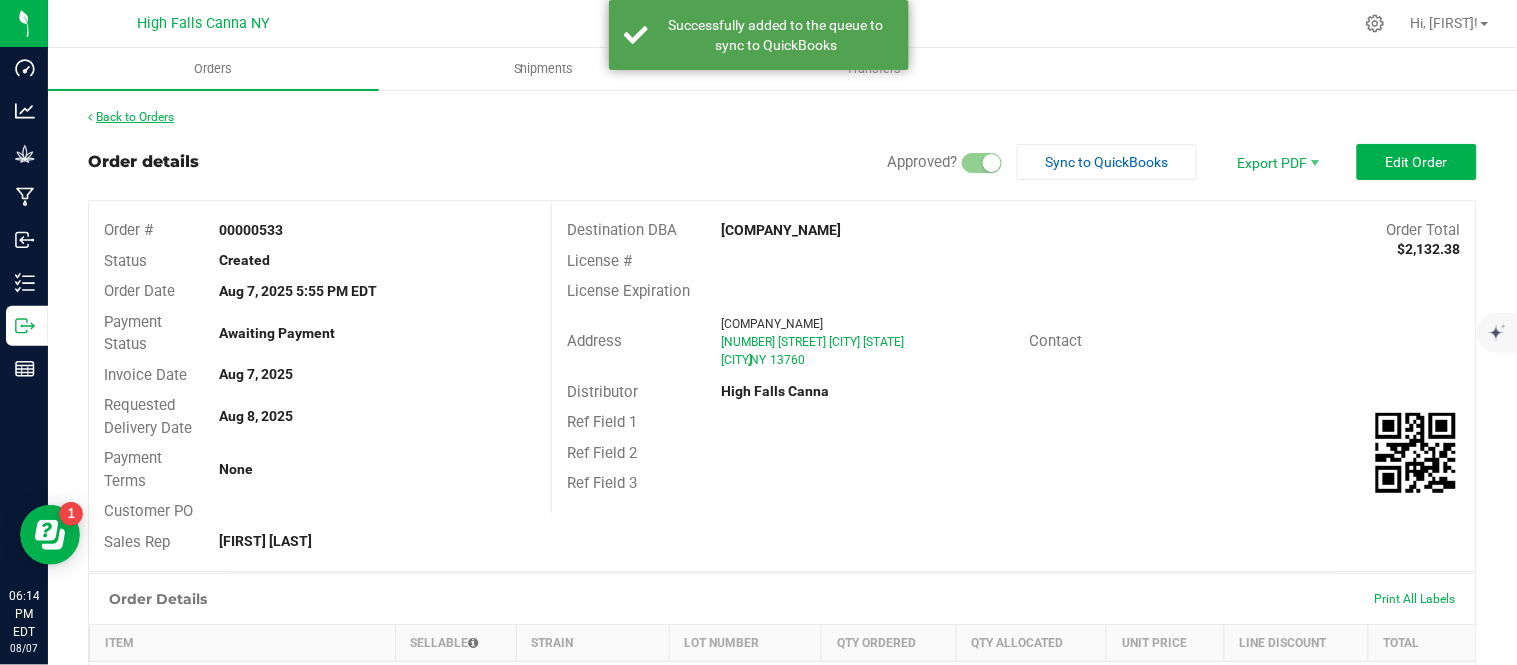 click on "Back to Orders" at bounding box center [131, 117] 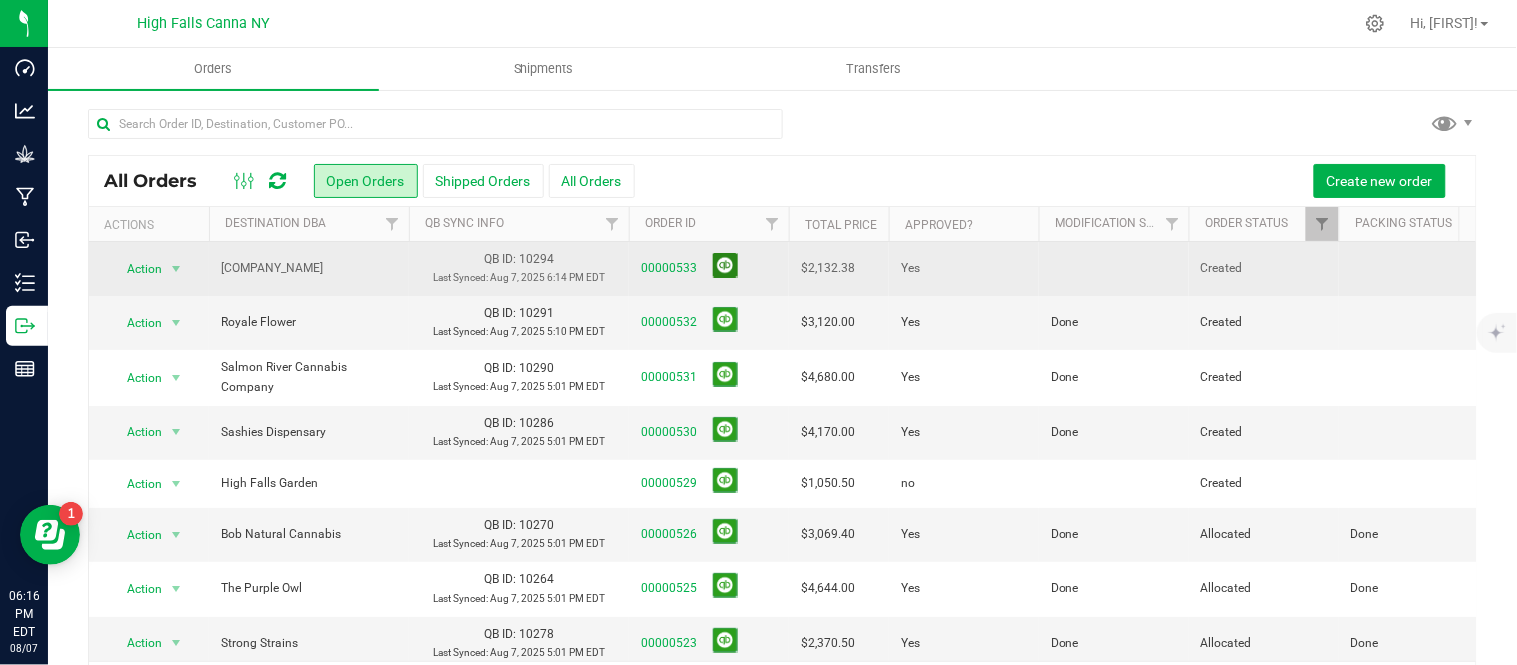 click at bounding box center (725, 265) 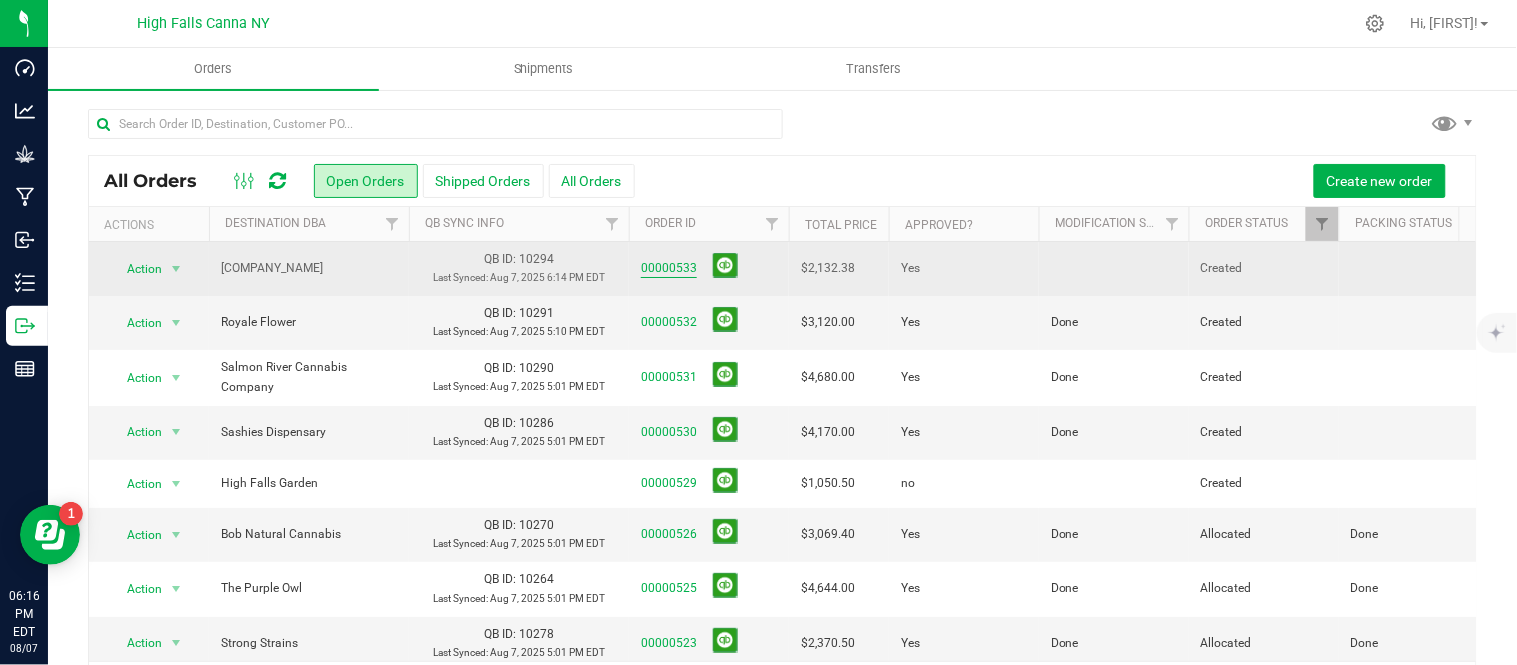 click on "00000533" at bounding box center [669, 268] 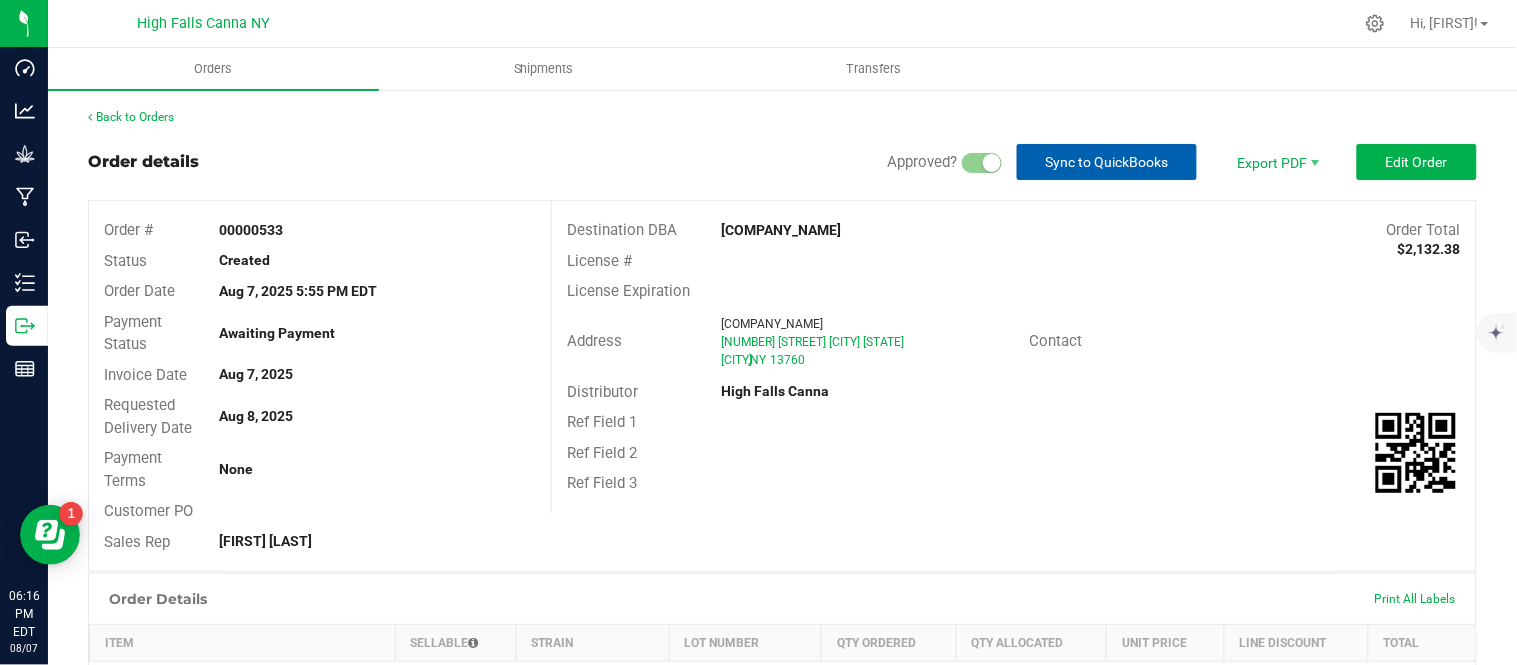 click on "Sync to QuickBooks" at bounding box center [1107, 162] 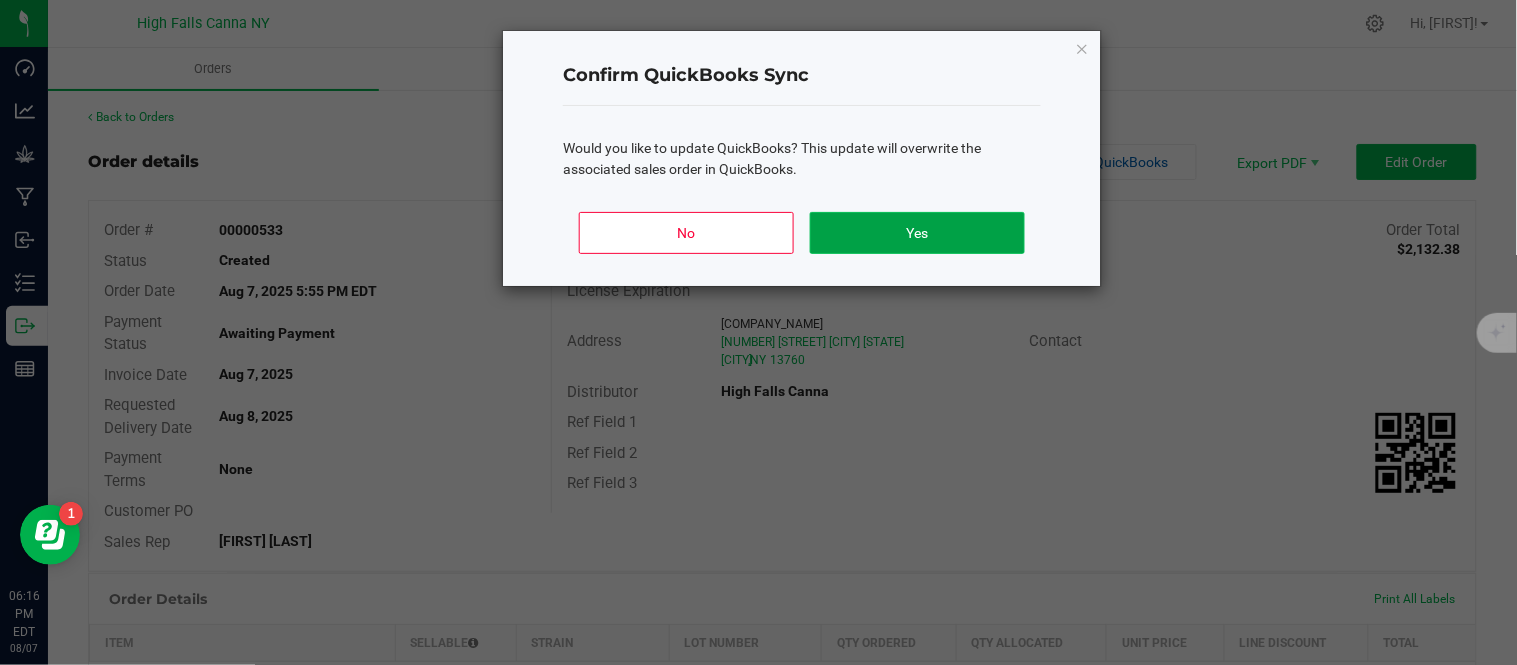 click on "Yes" 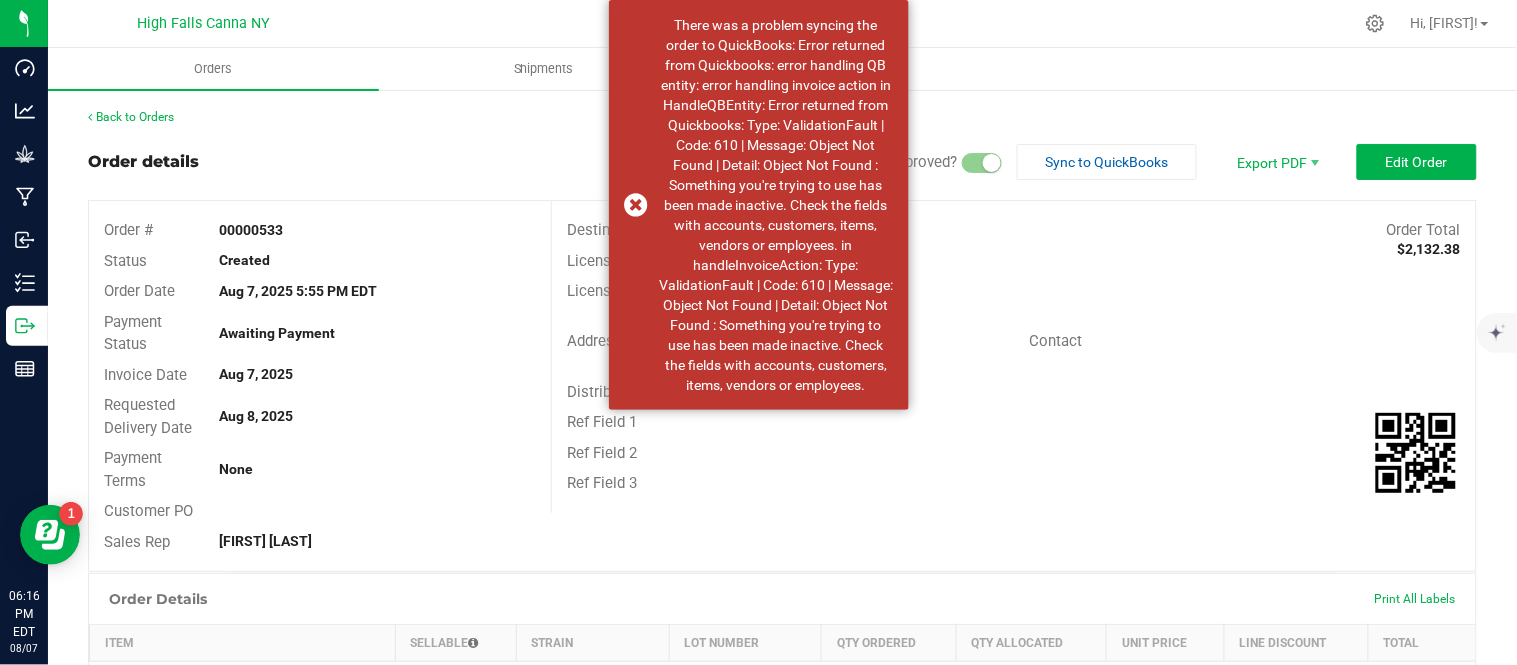 click on "Order details   Approved?   Sync to QuickBooks   Export PDF   Edit Order" at bounding box center (782, 162) 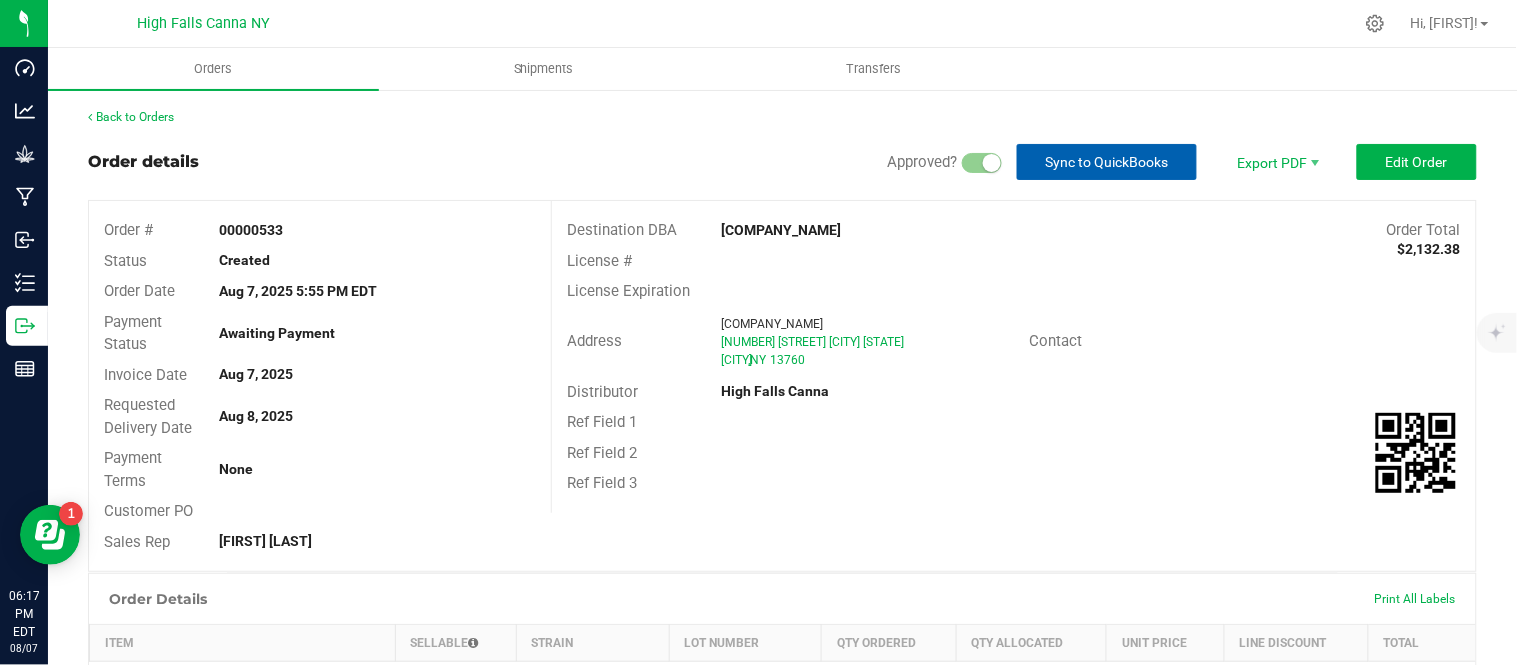 click on "Sync to QuickBooks" at bounding box center [1107, 162] 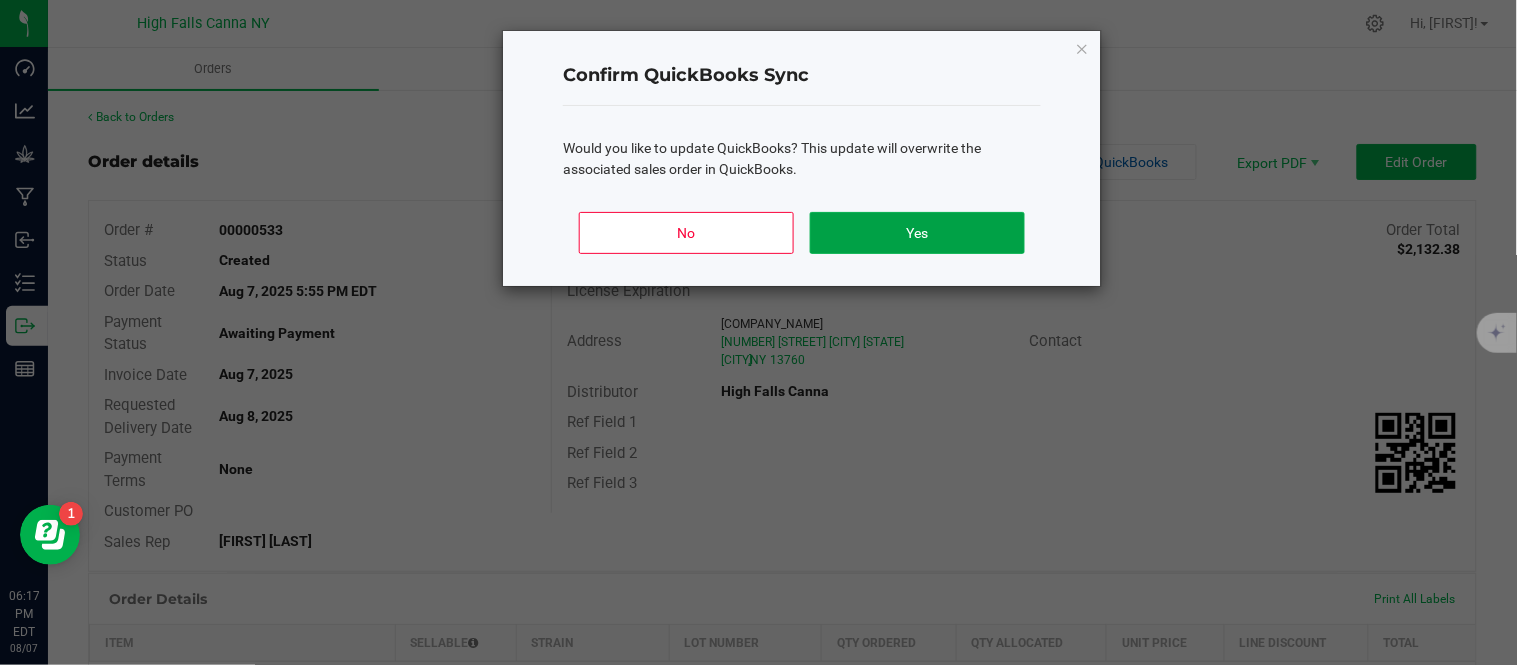 click on "Yes" 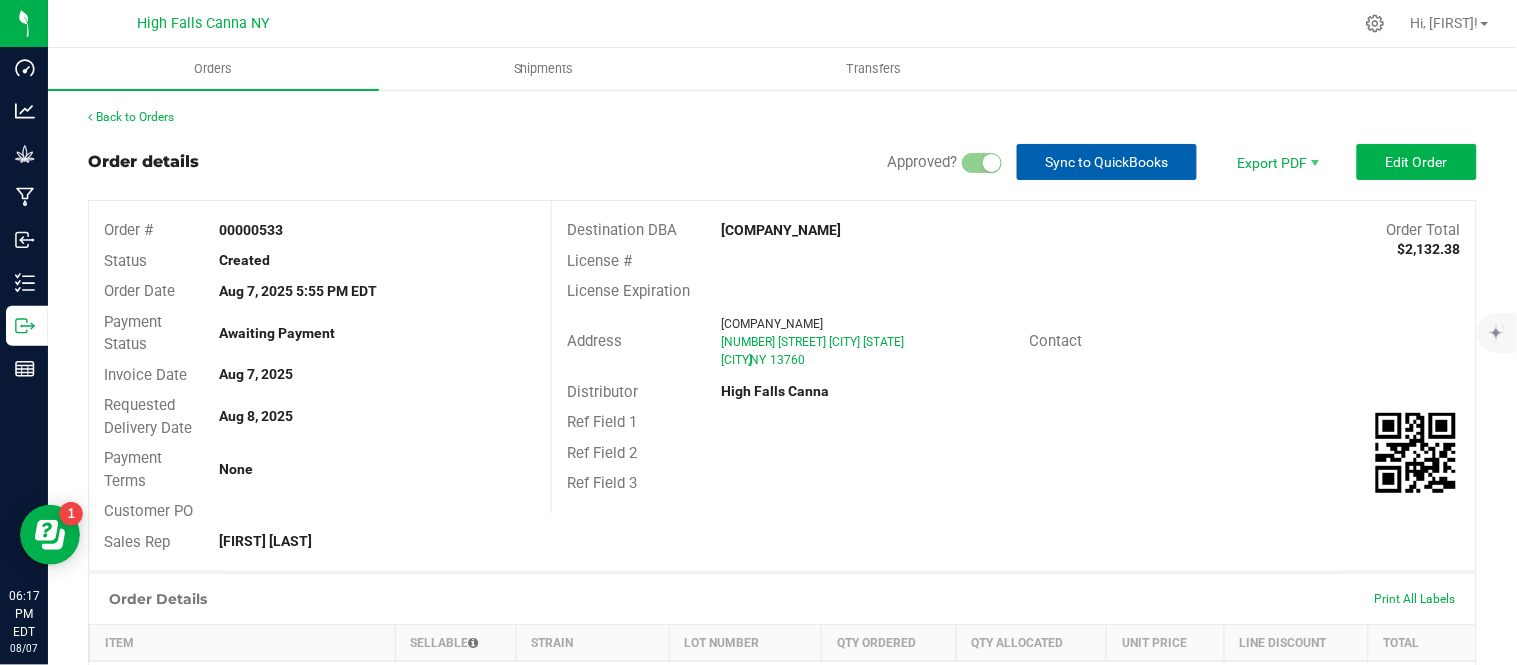 click on "Sync to QuickBooks" at bounding box center (1107, 162) 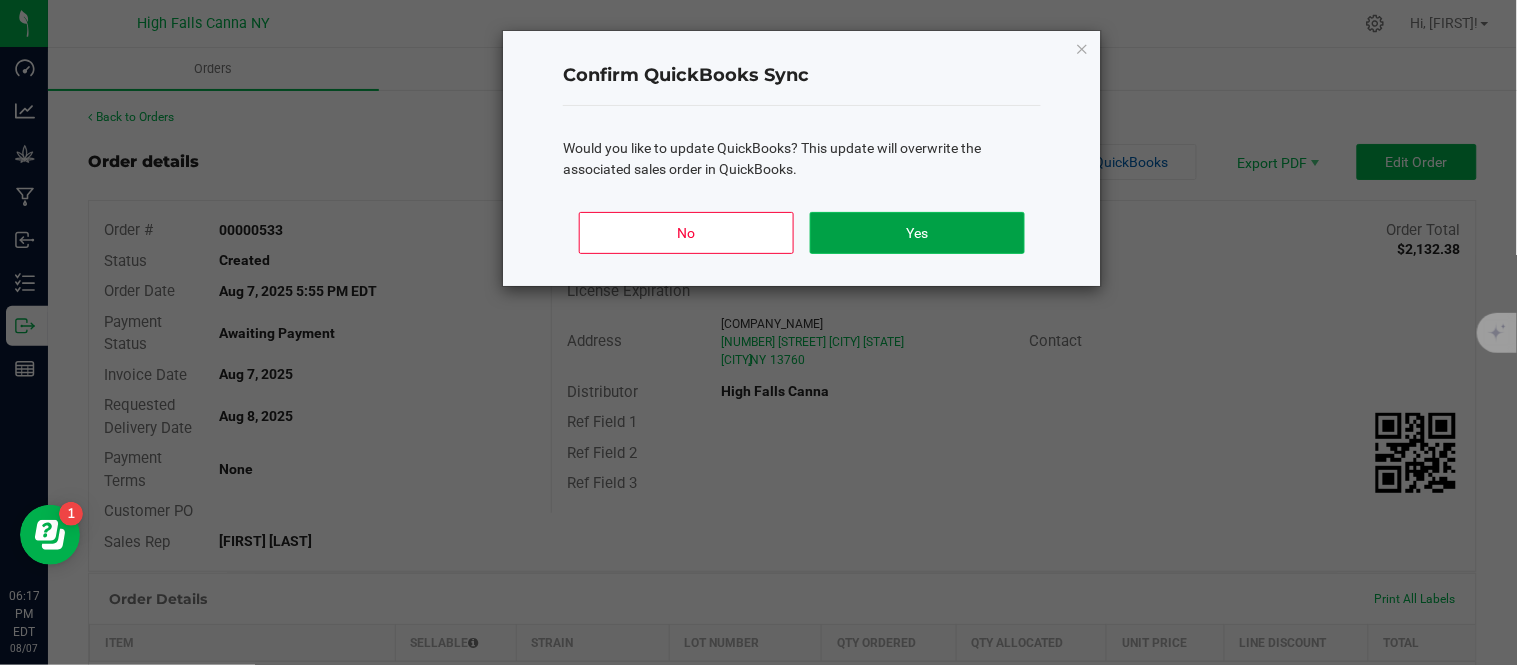 click on "Yes" 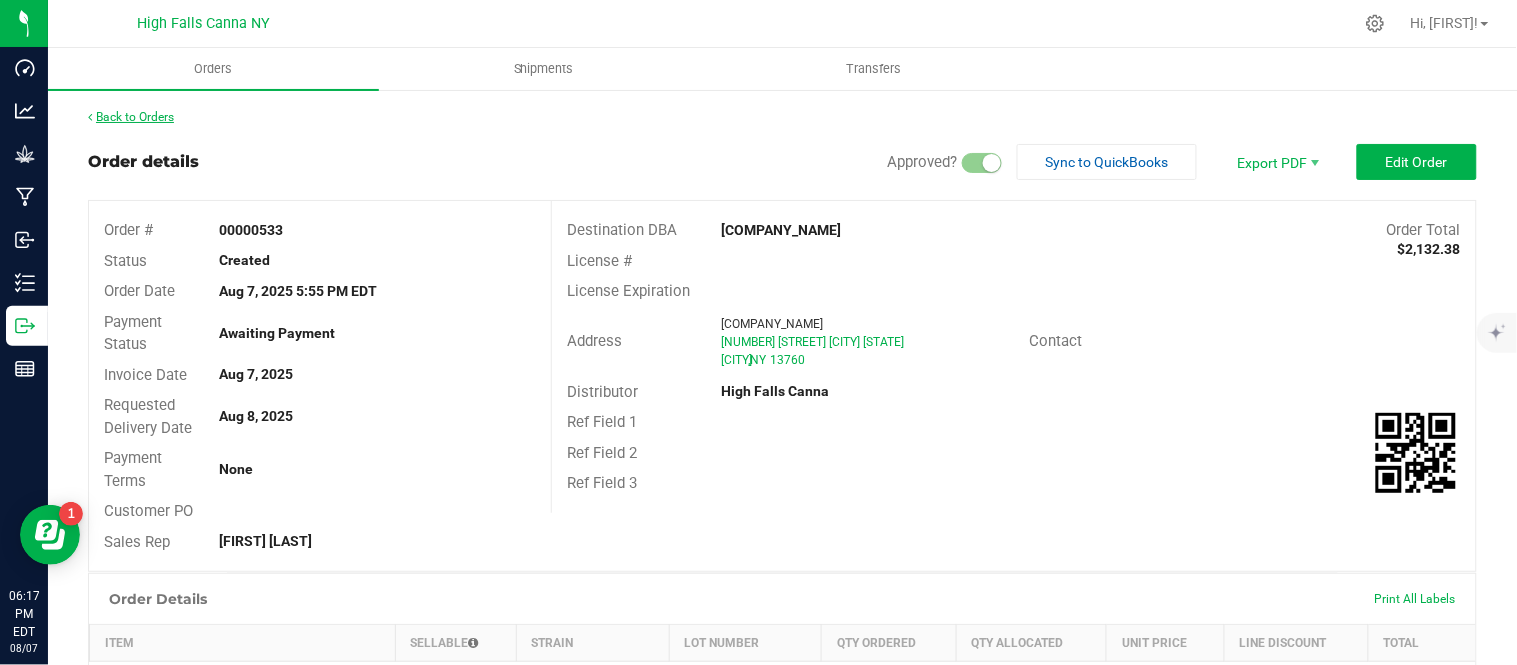 click on "Back to Orders" at bounding box center [131, 117] 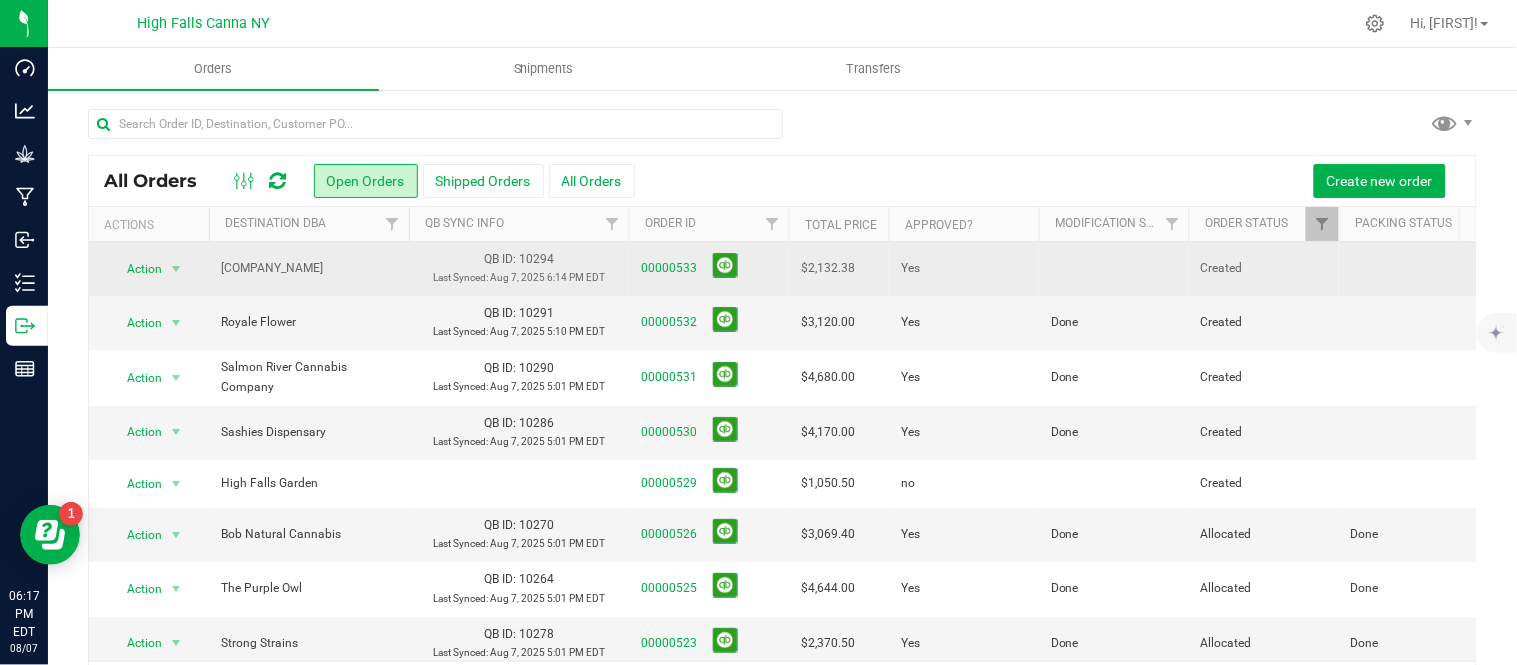 click at bounding box center (1114, 269) 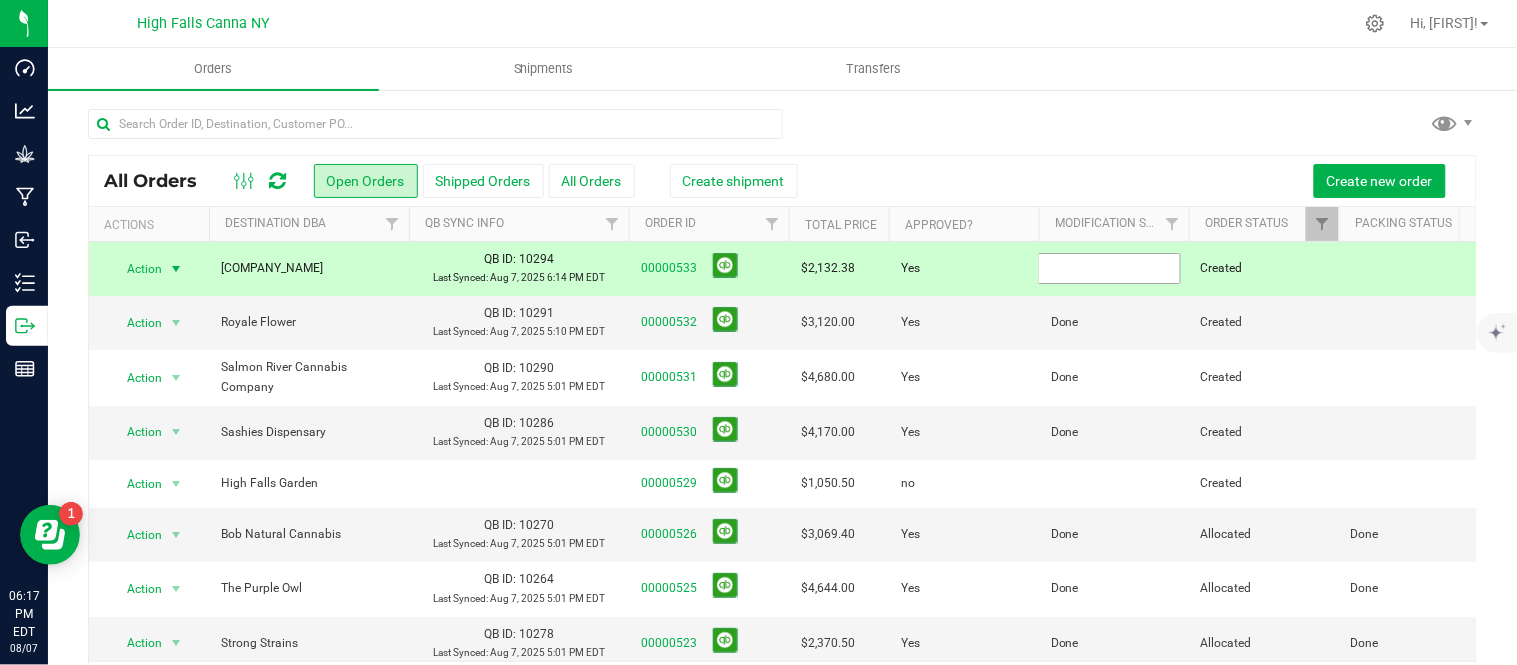click at bounding box center (1109, 268) 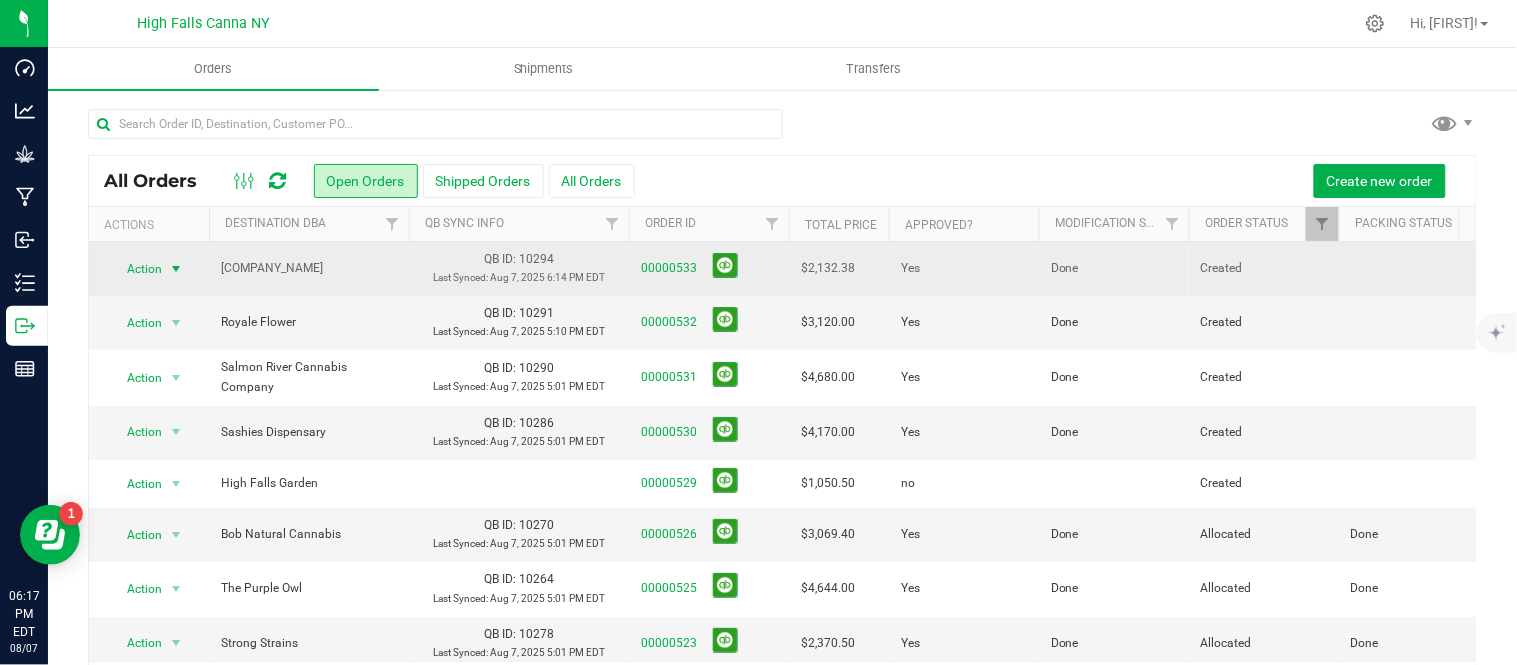 click at bounding box center (176, 269) 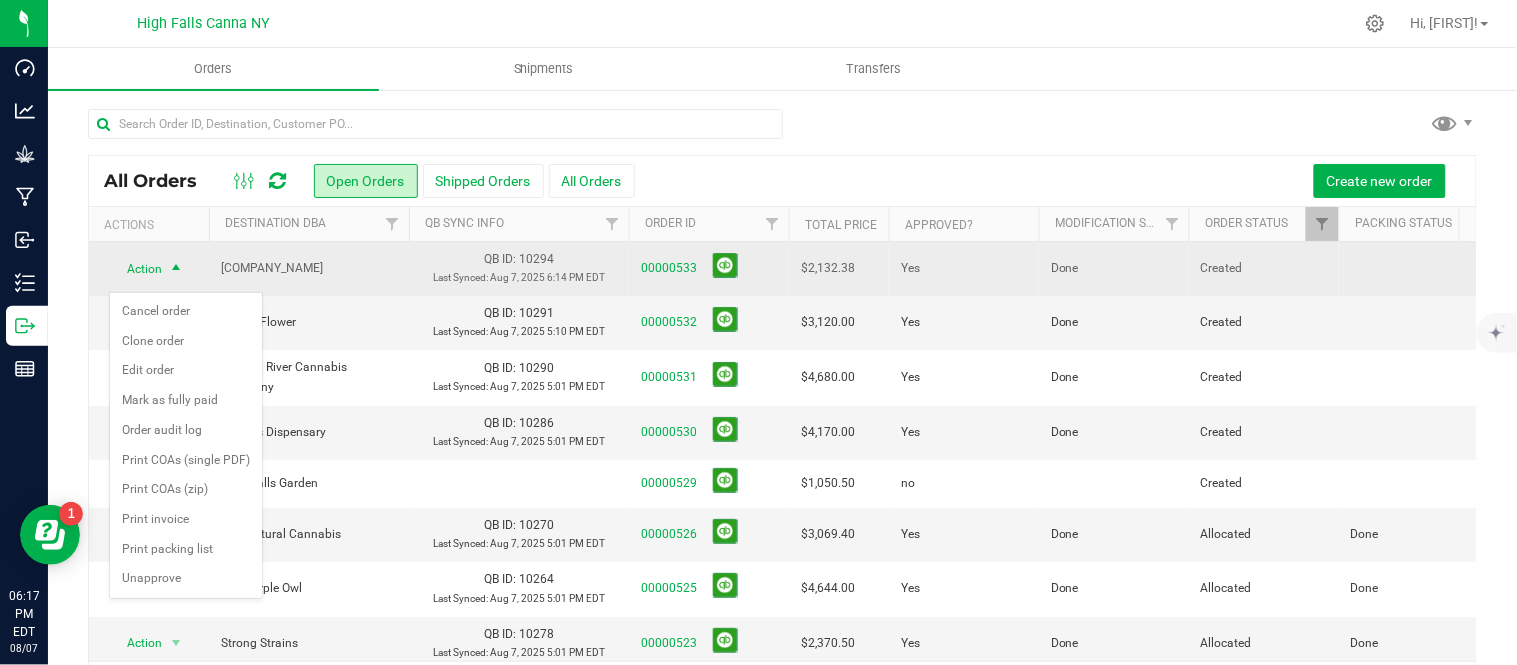 click on "Last Synced:" at bounding box center [460, 277] 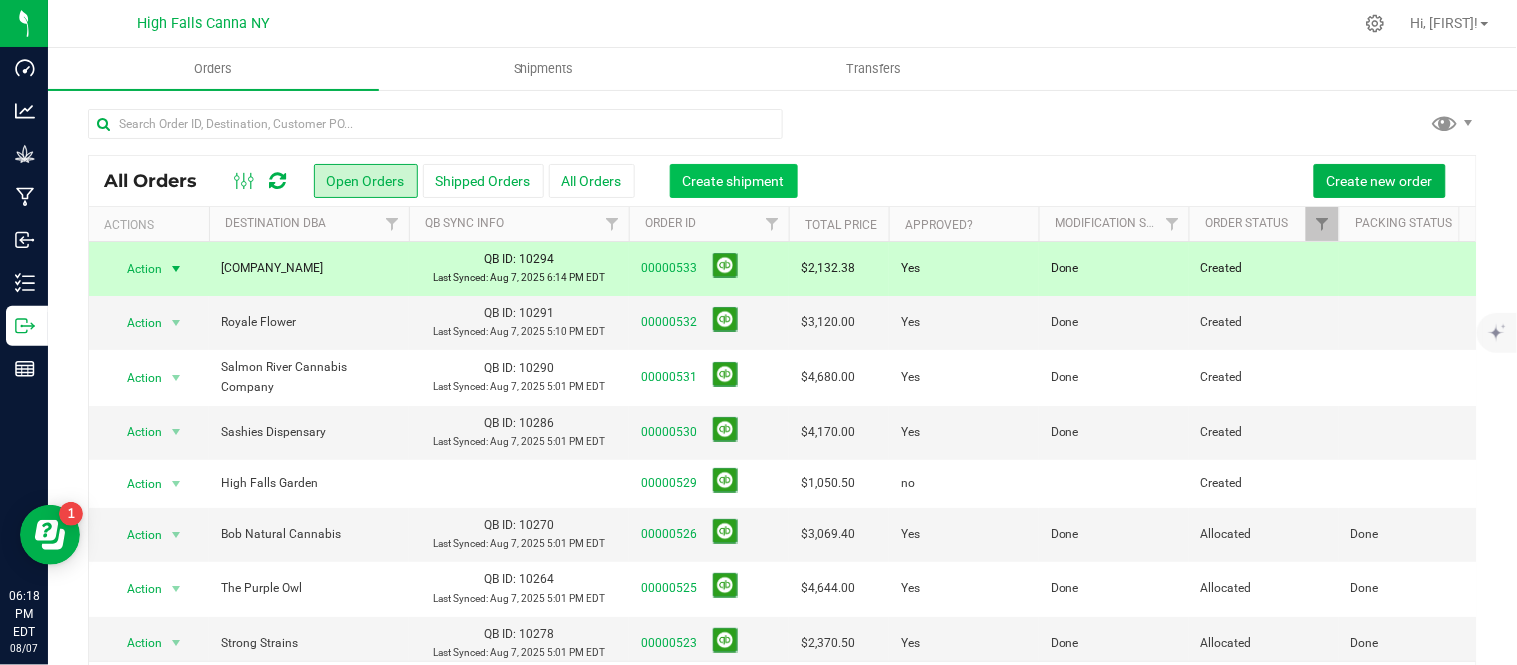 click on "Create shipment" at bounding box center [734, 181] 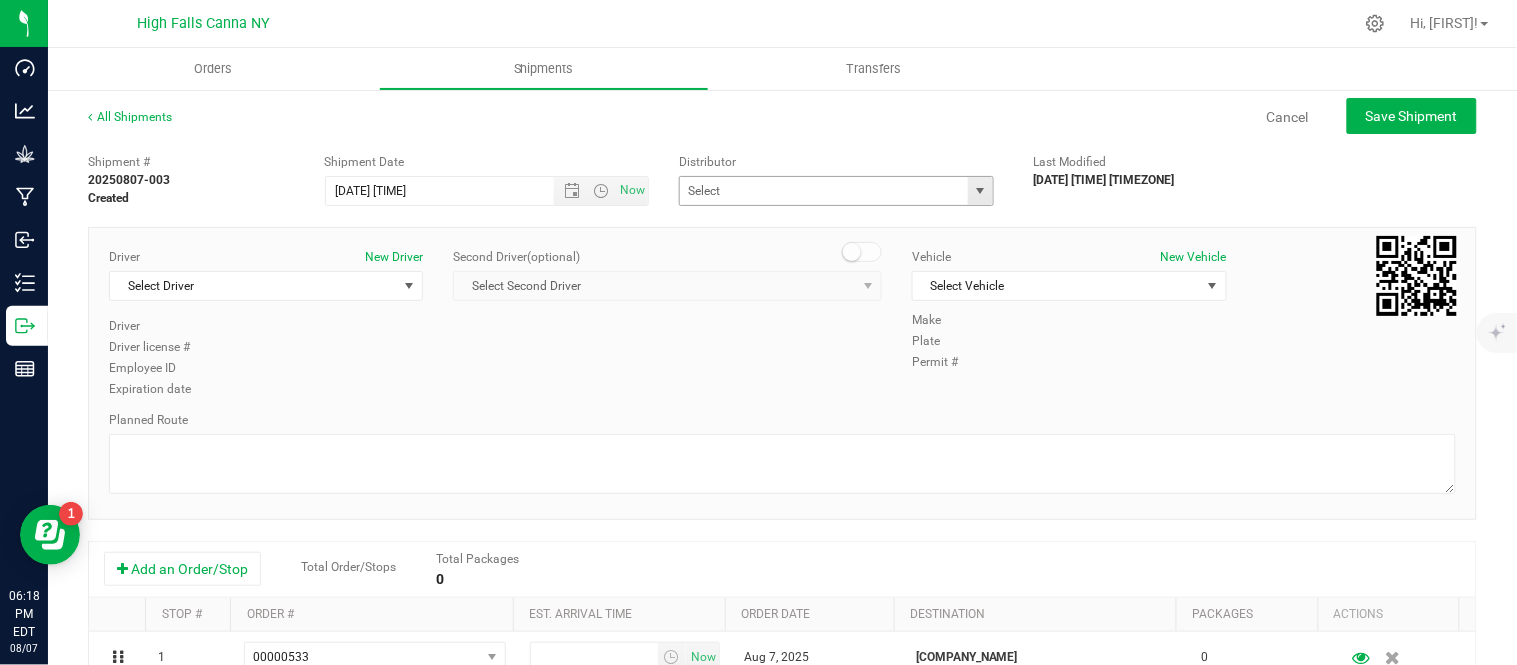 click at bounding box center (981, 191) 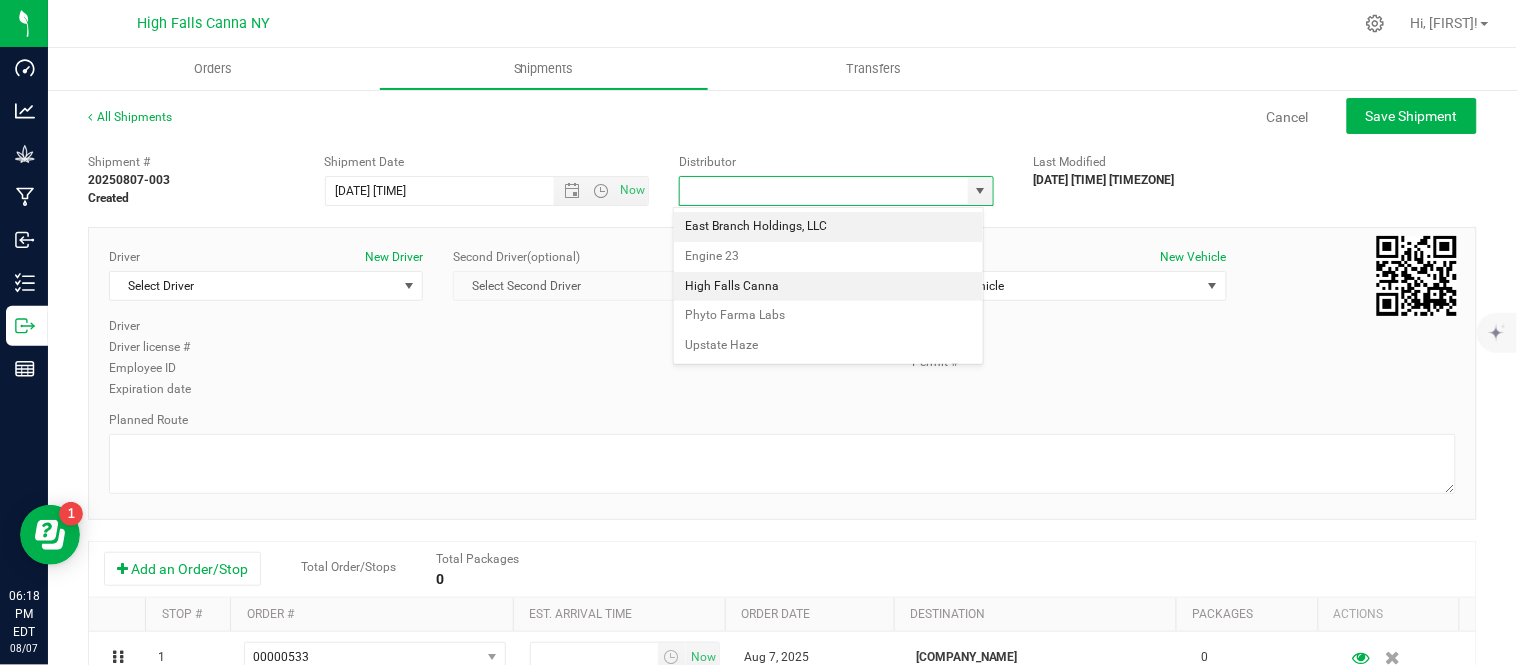 click on "High Falls Canna" at bounding box center (828, 287) 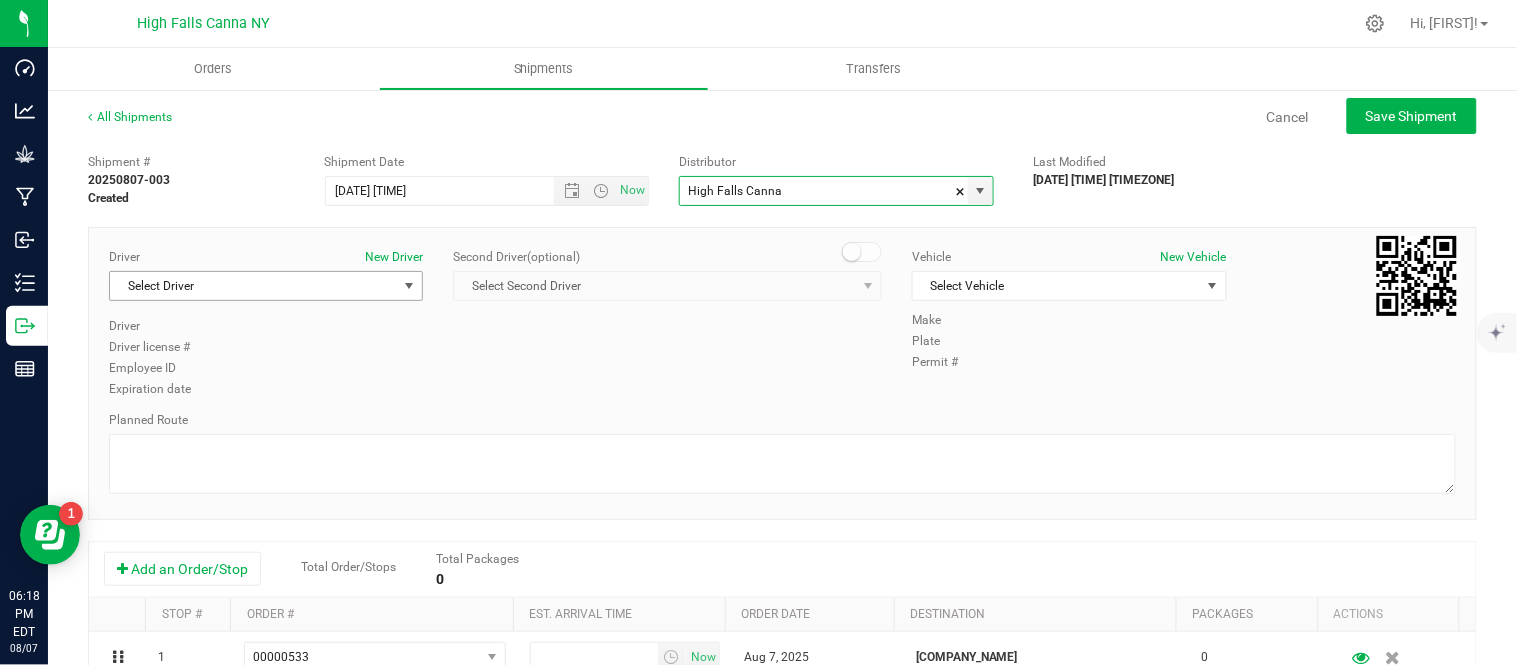 click at bounding box center [410, 286] 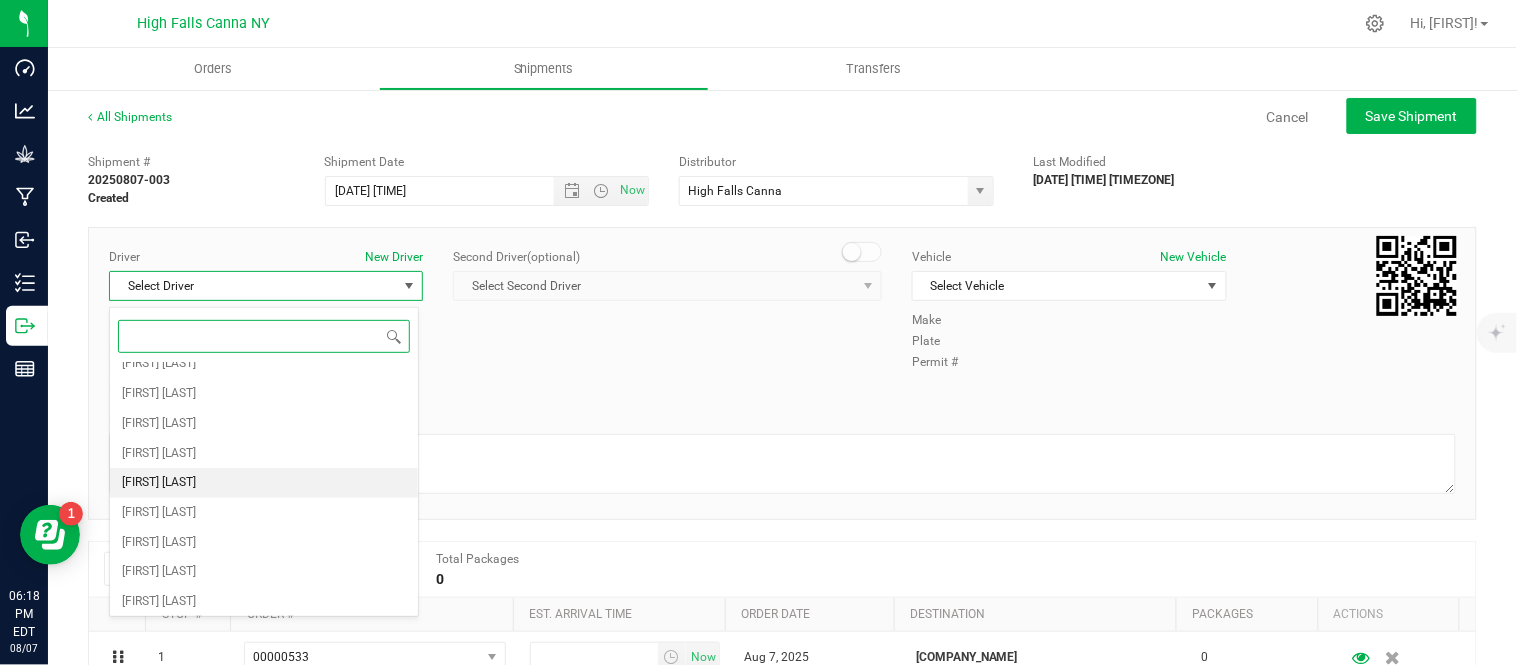 scroll, scrollTop: 321, scrollLeft: 0, axis: vertical 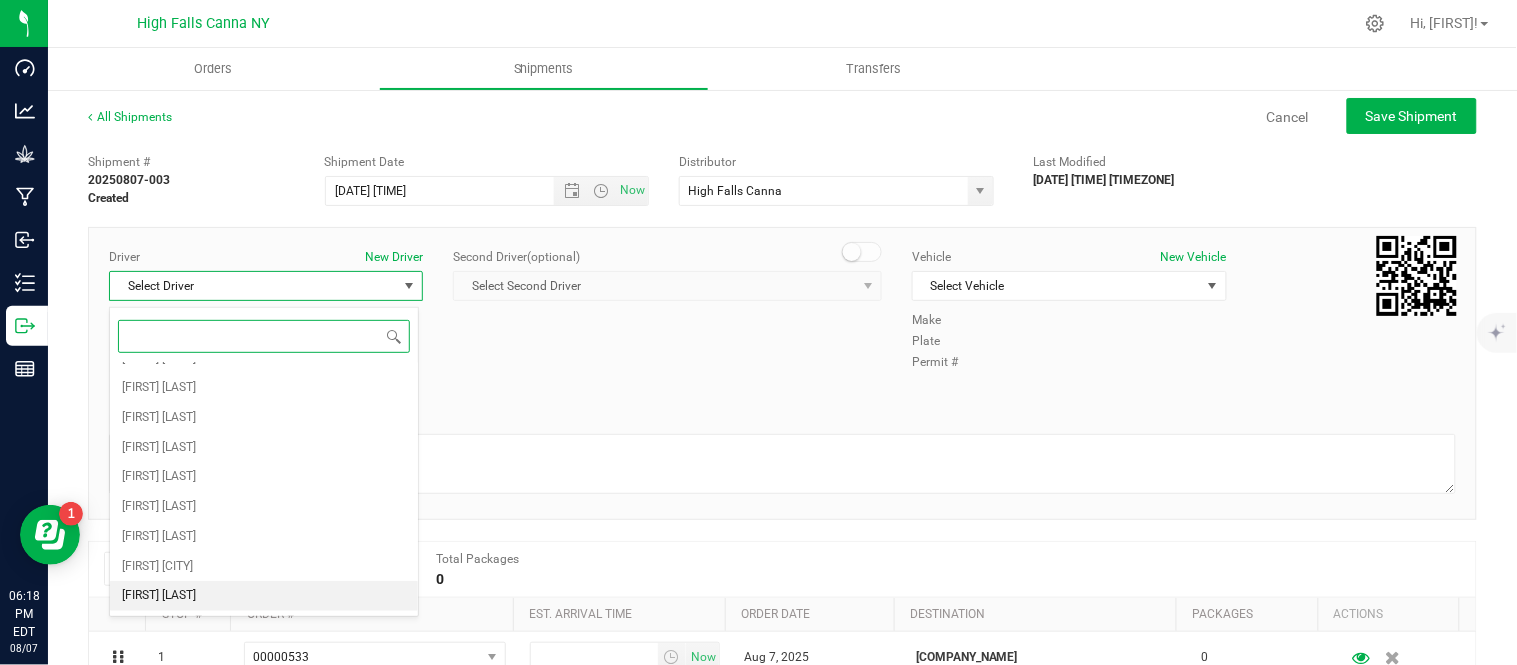 click on "[FIRST] [LAST]" at bounding box center [264, 596] 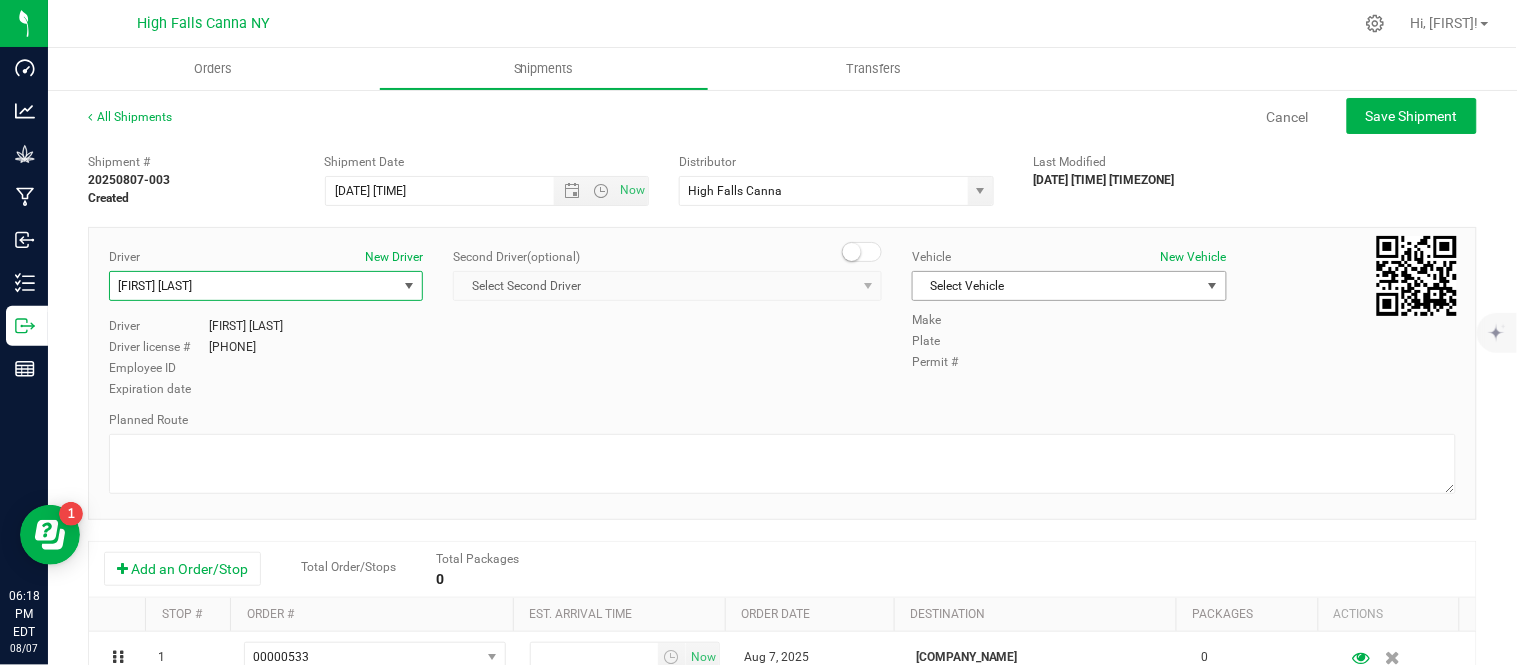 click on "Select Vehicle" at bounding box center (1056, 286) 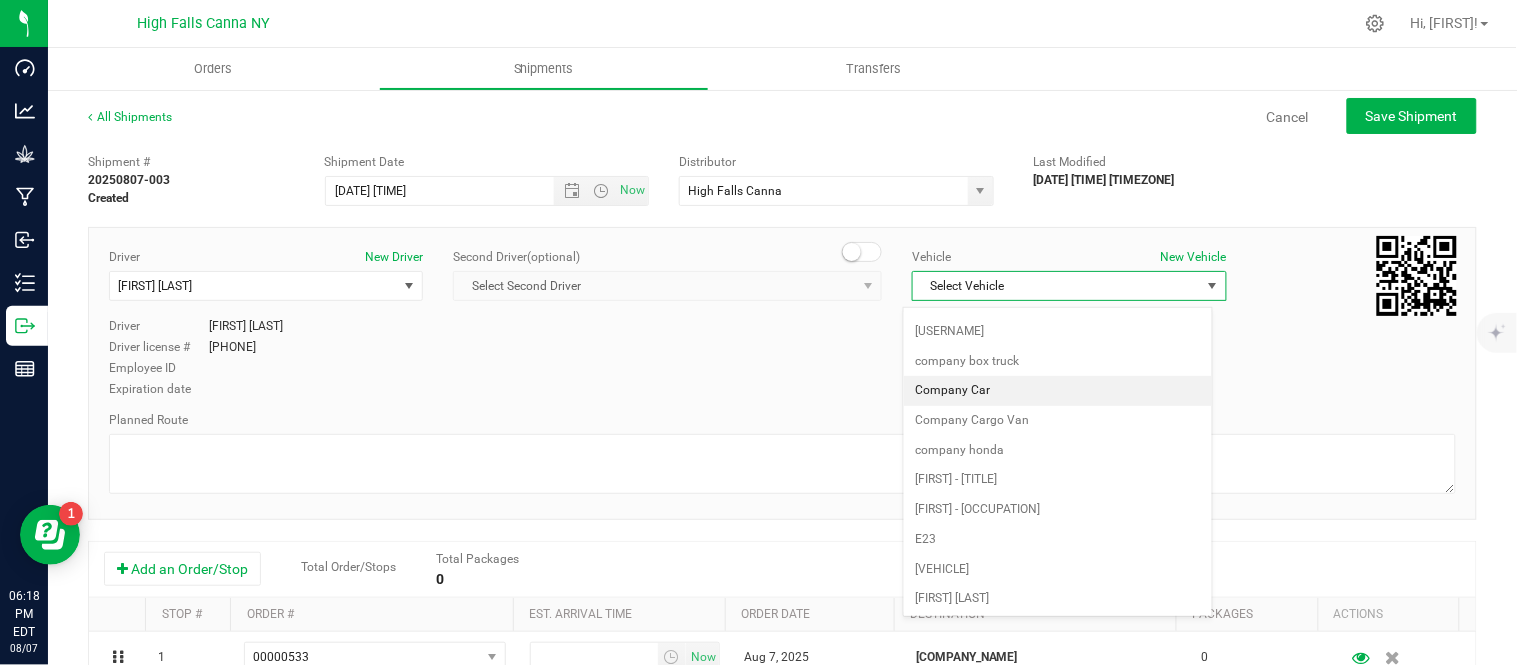 scroll, scrollTop: 244, scrollLeft: 0, axis: vertical 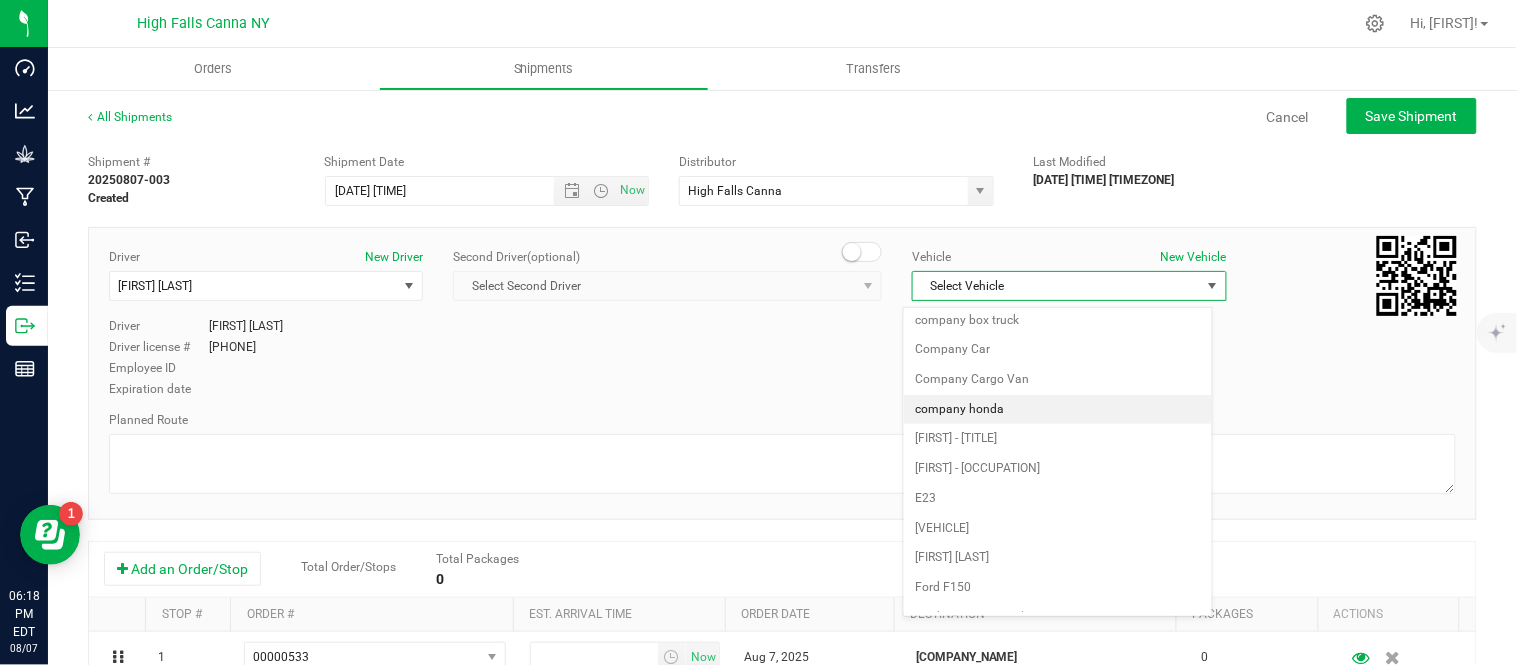 click on "company honda" at bounding box center [1058, 410] 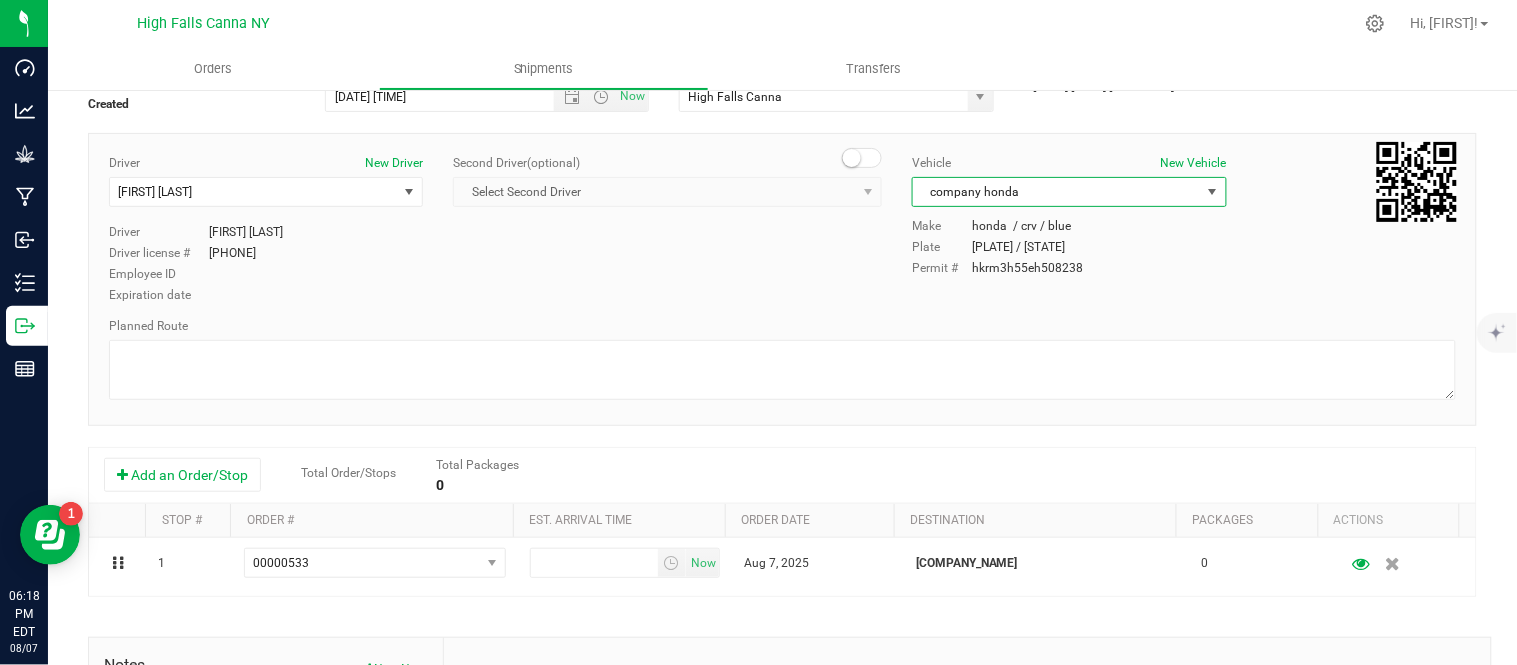 scroll, scrollTop: 222, scrollLeft: 0, axis: vertical 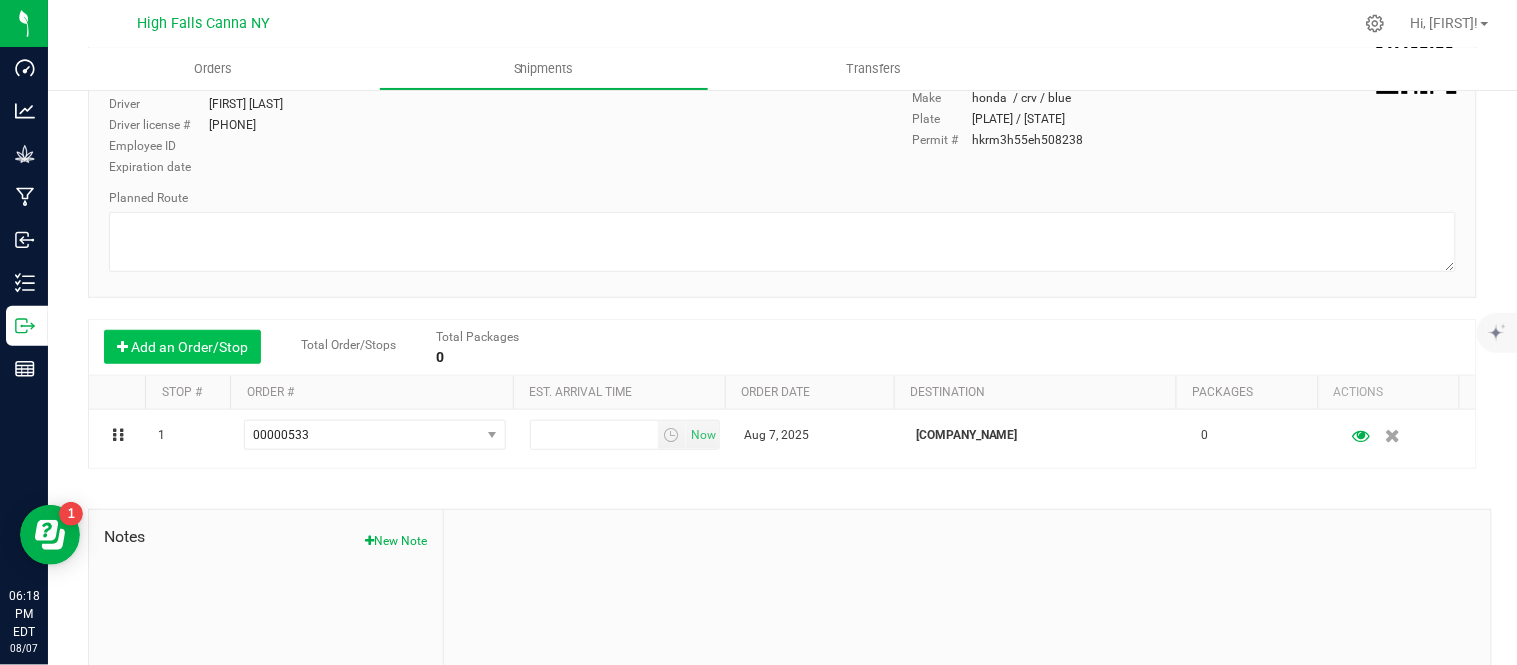 click on "Add an Order/Stop" at bounding box center (182, 347) 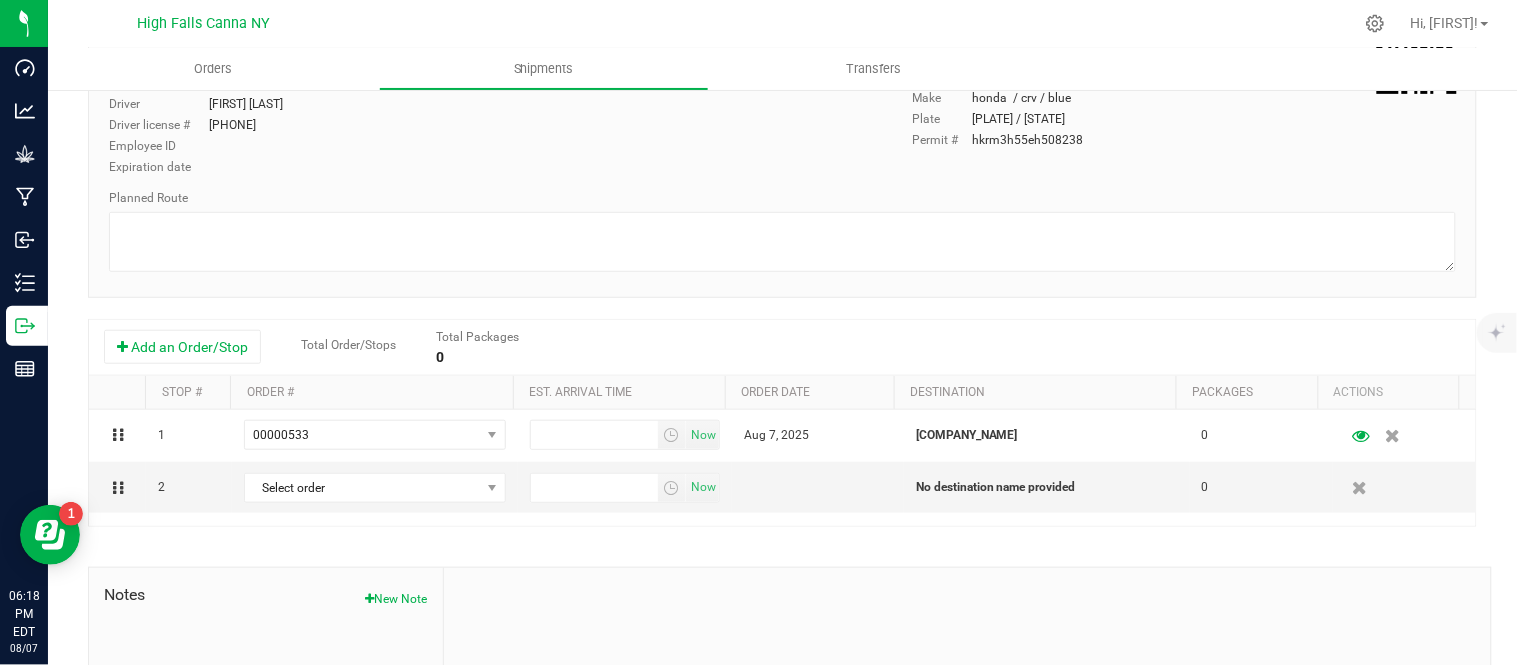 click at bounding box center [1360, 488] 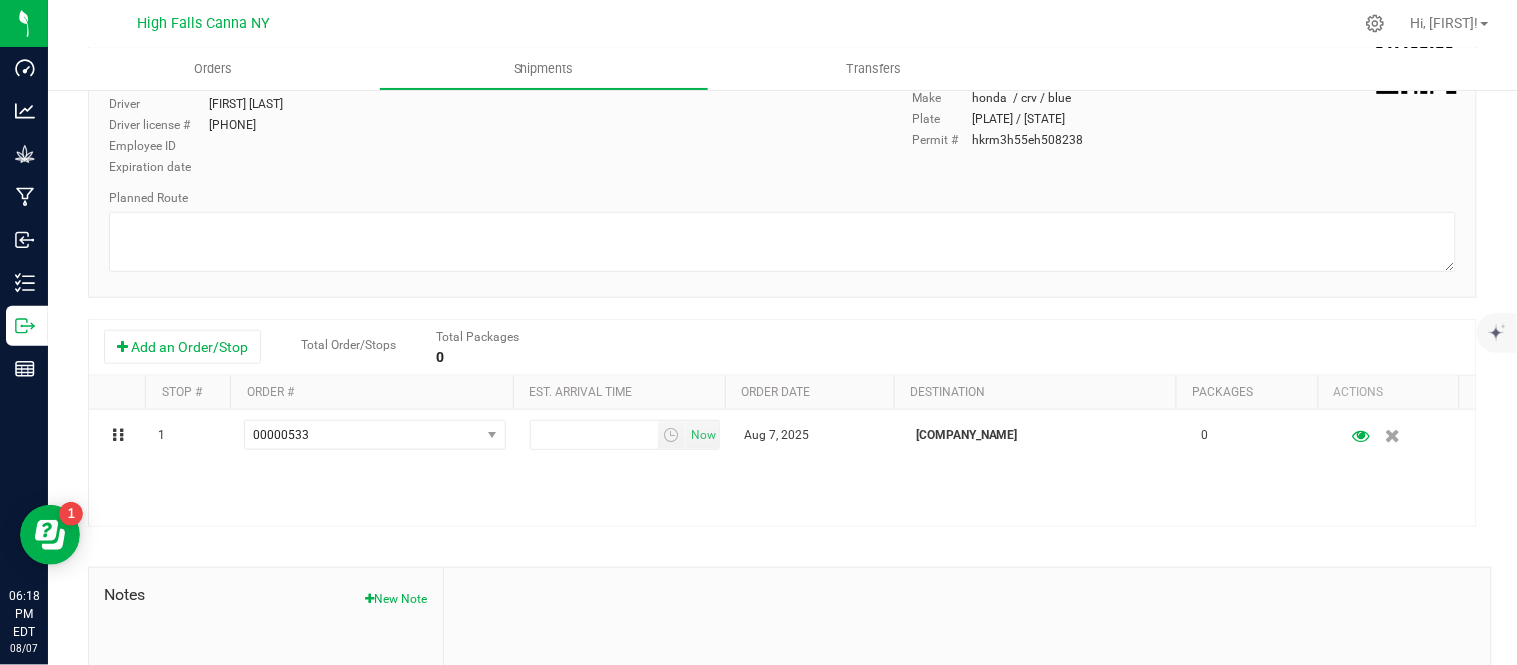 click on "Add an Order/Stop
Total Order/Stops
Total Packages
0" at bounding box center (782, 348) 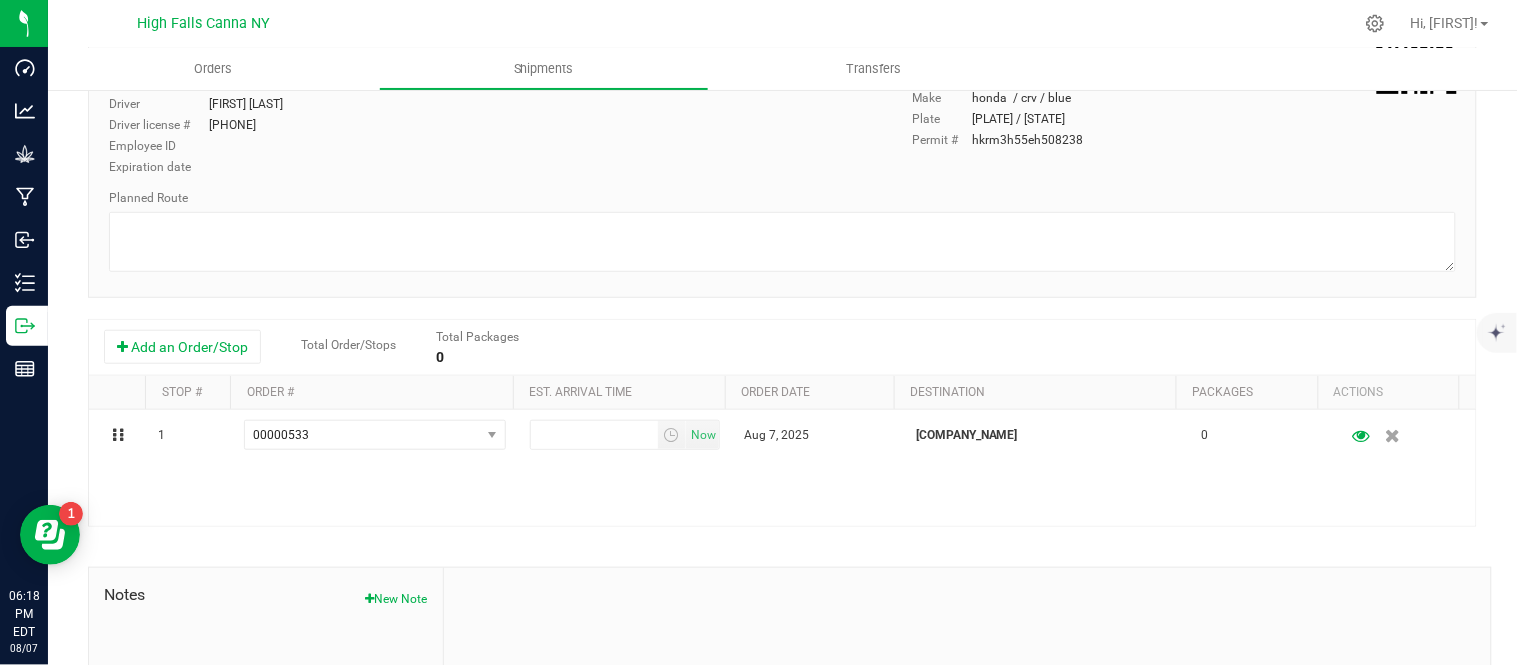 scroll, scrollTop: 0, scrollLeft: 0, axis: both 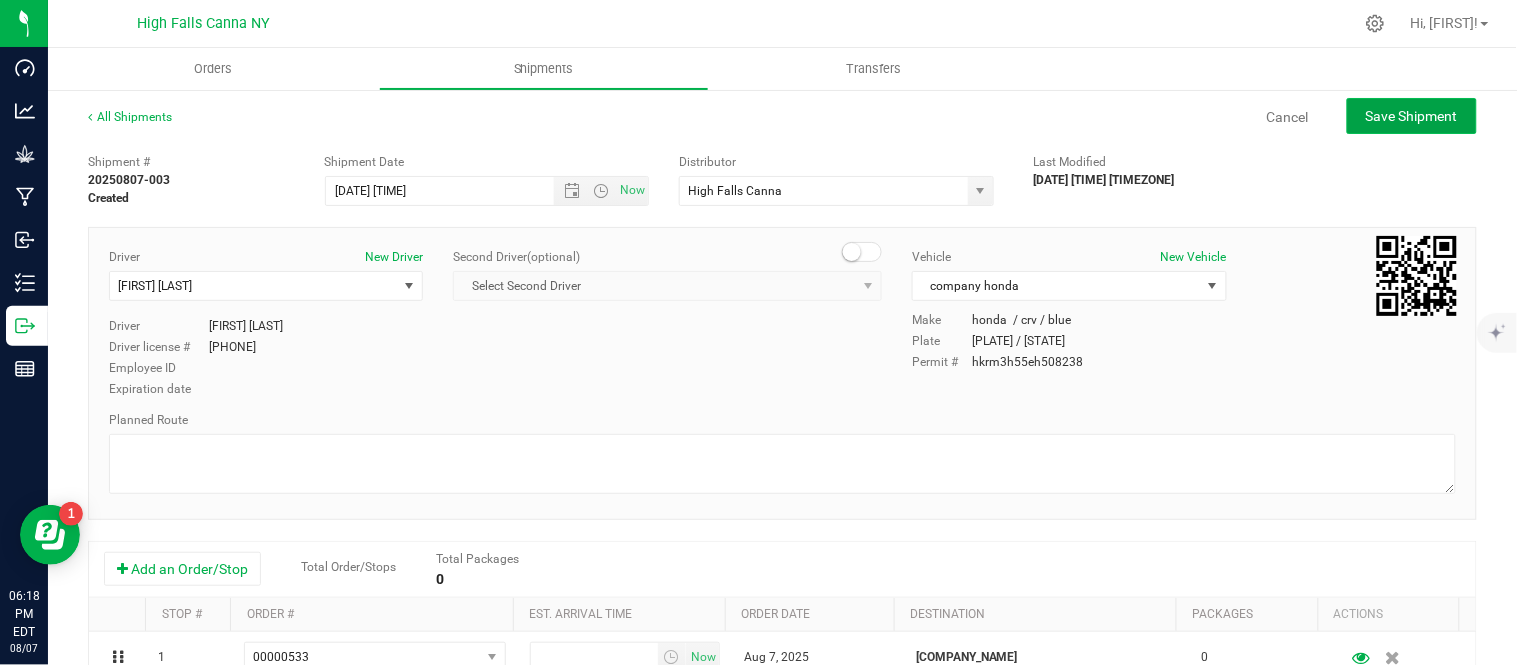 click on "Save Shipment" 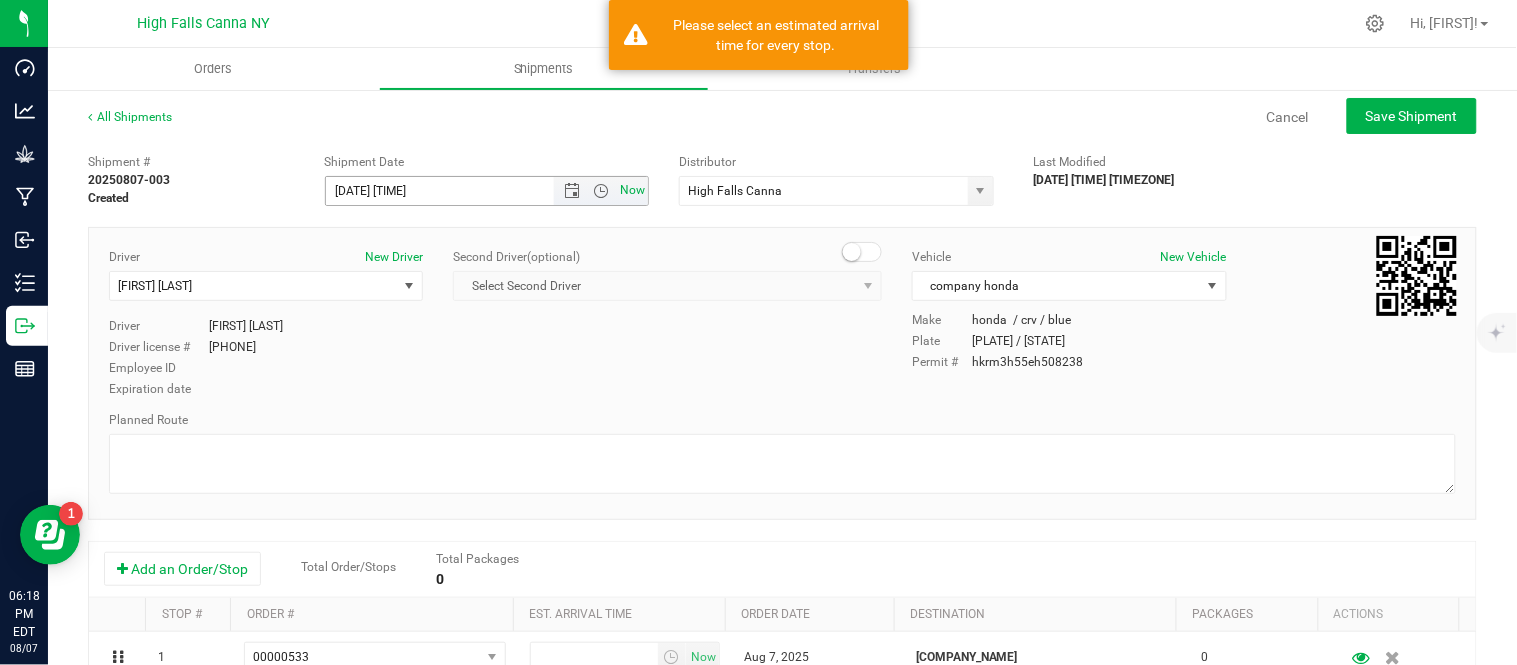 click on "Now" at bounding box center [633, 190] 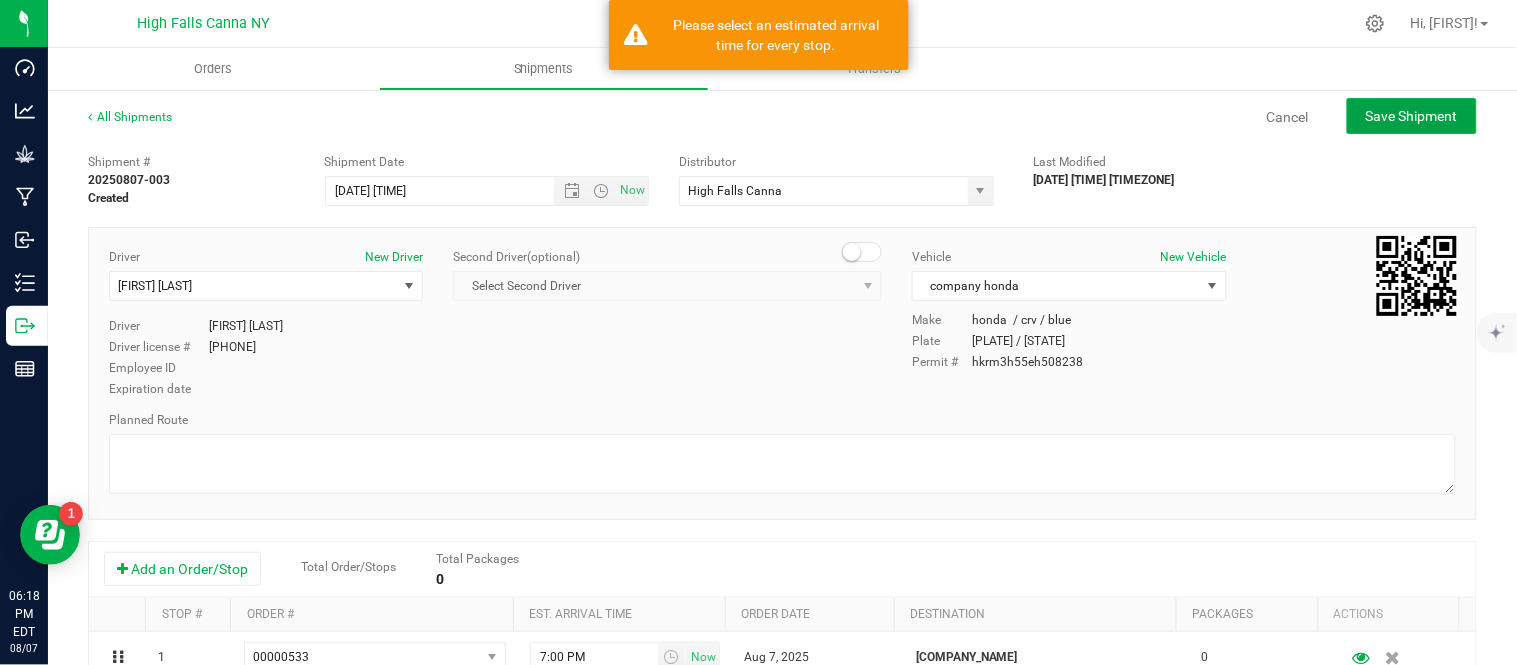 click on "Save Shipment" 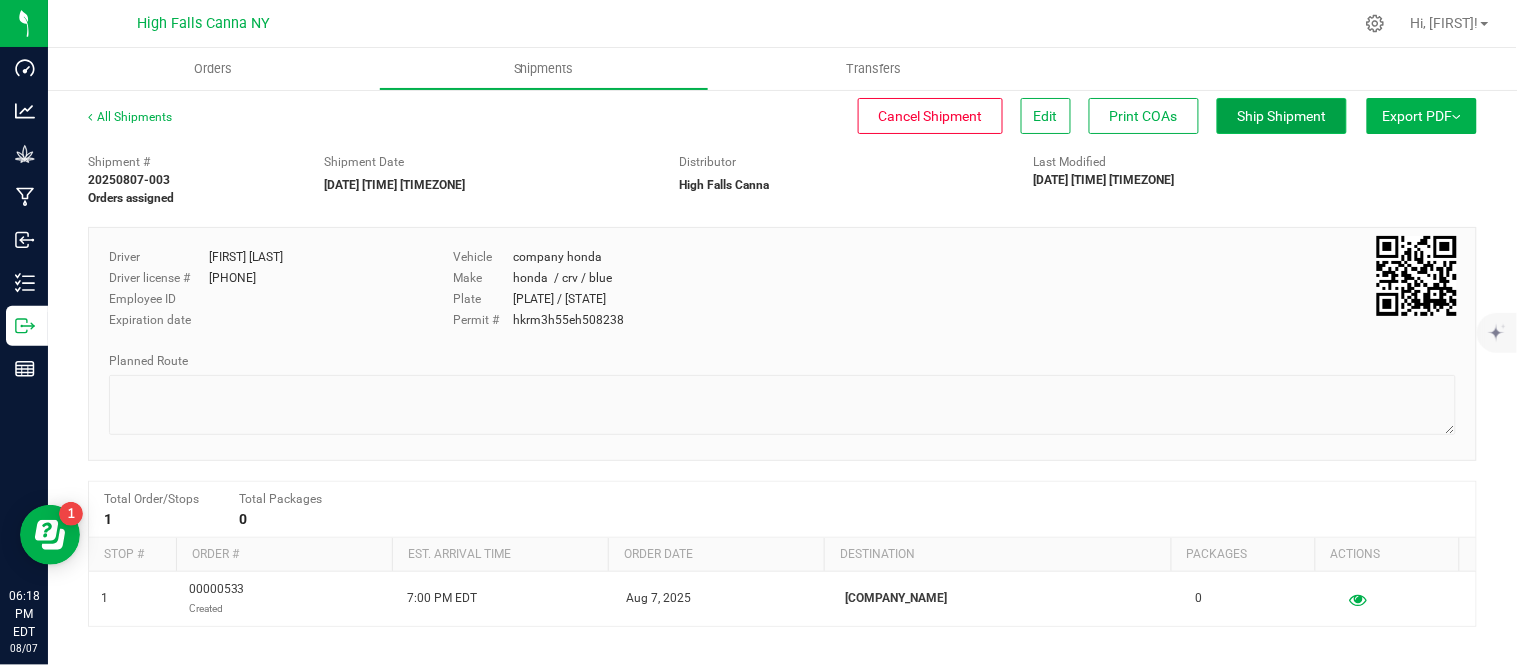 click on "Ship Shipment" at bounding box center [1282, 116] 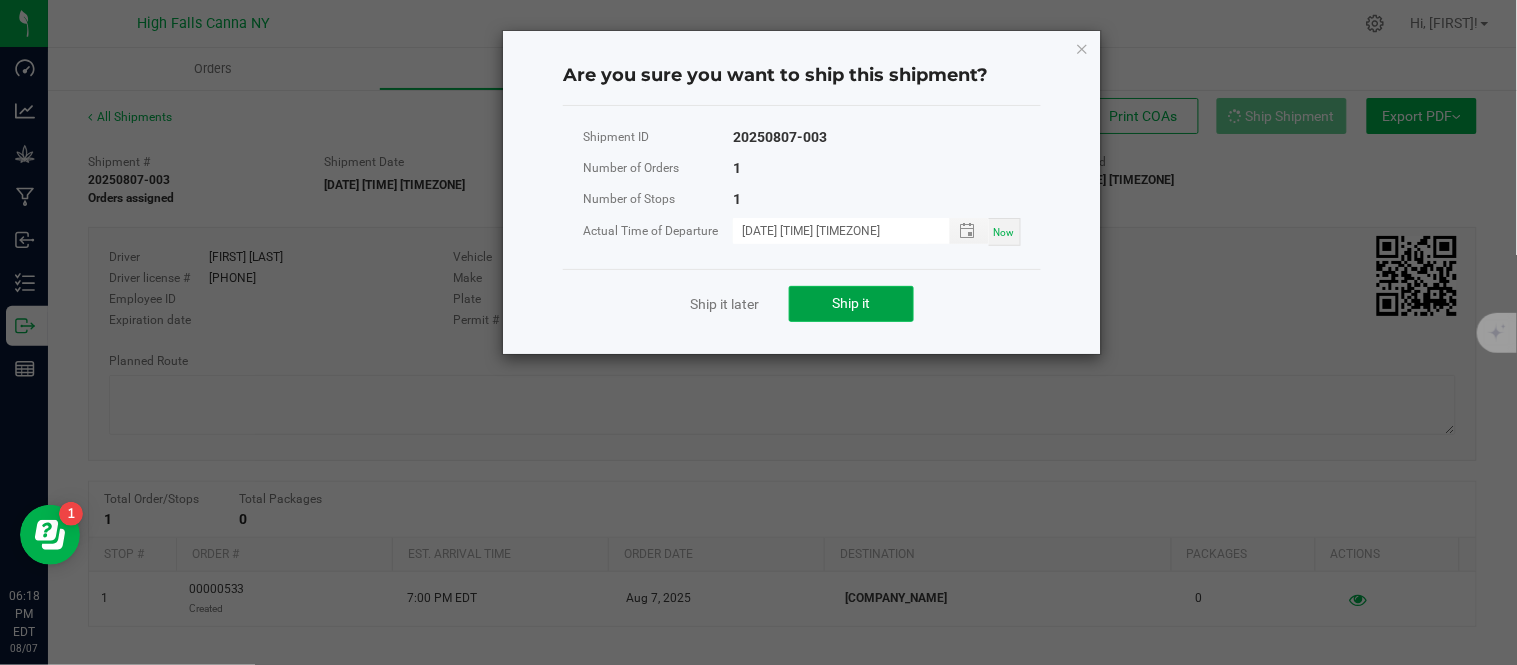 click on "Ship it" 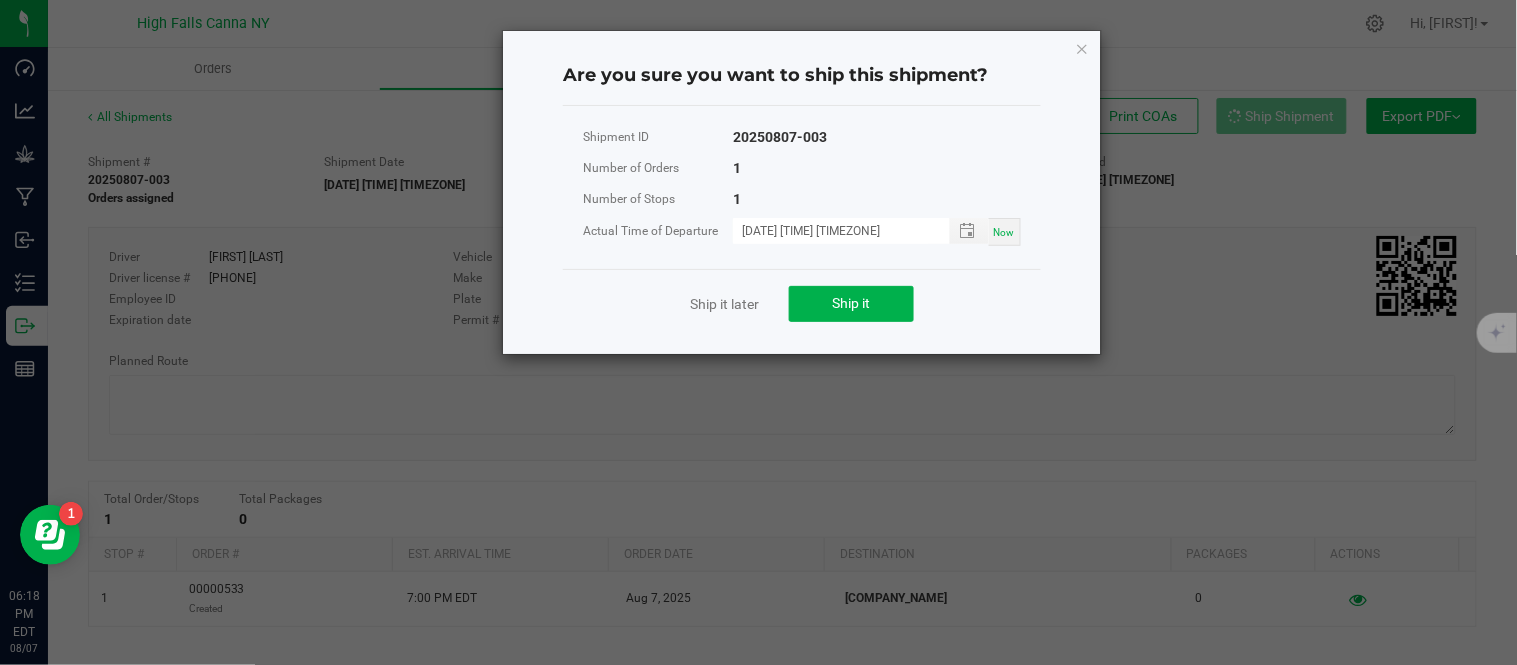 click on "Are you sure you want to ship this shipment?   Shipment ID   20250807-003   Number of Orders   1   Number of Stops   1   Actual Time of Departure  08/07/2025 06:18 PM Now  Ship it later   Ship it" 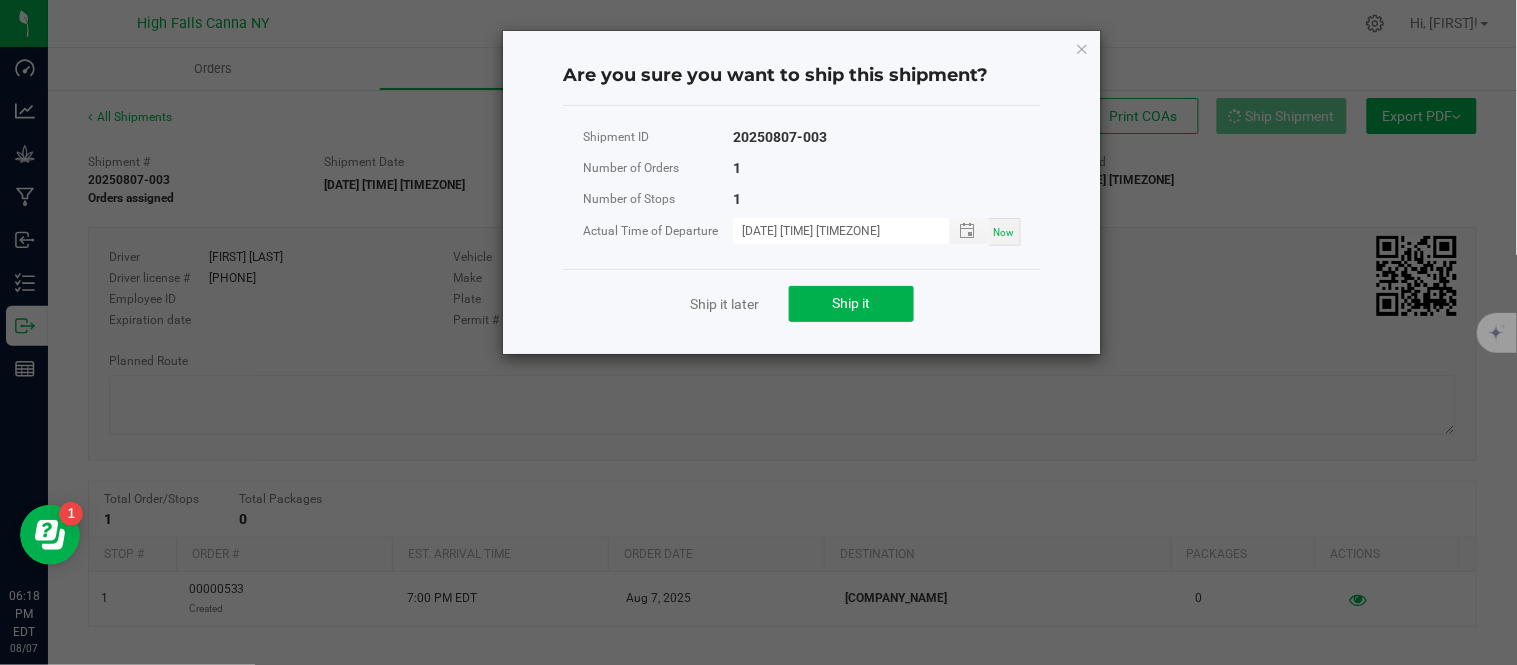 click 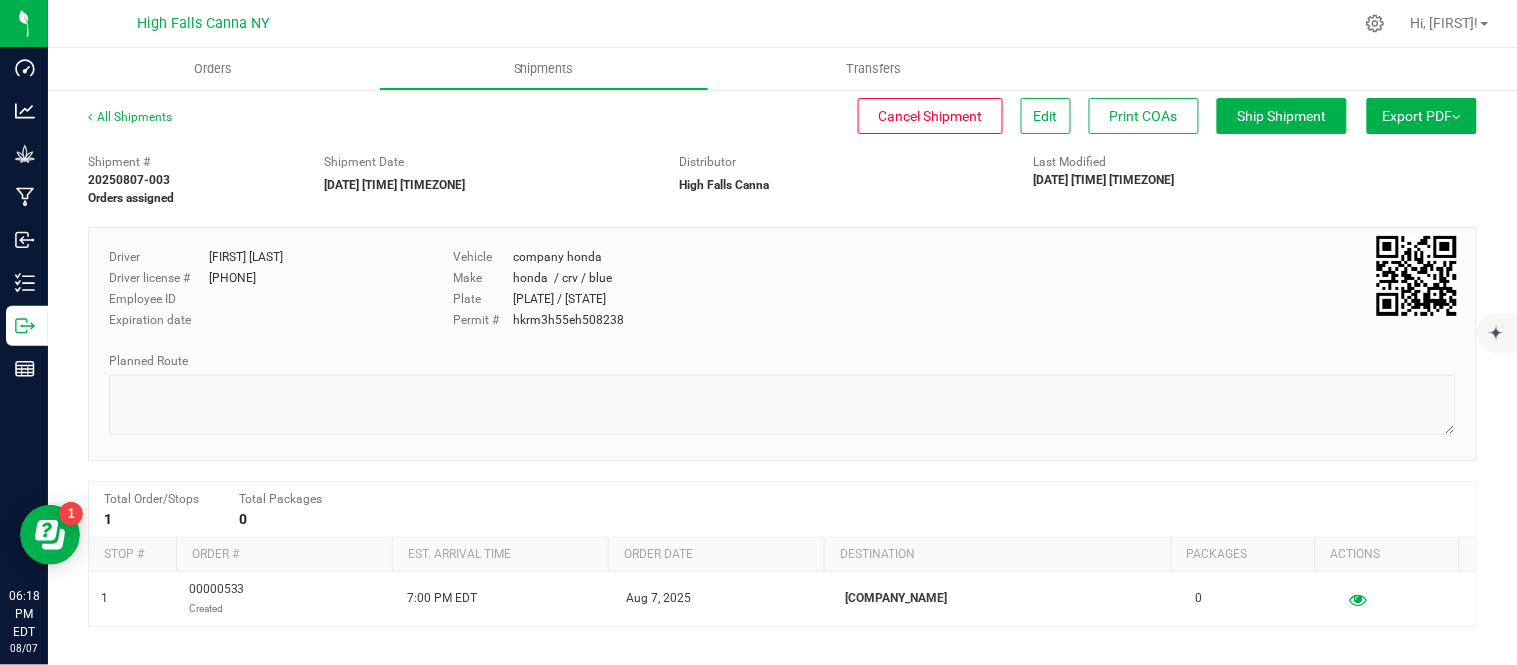 scroll, scrollTop: 111, scrollLeft: 0, axis: vertical 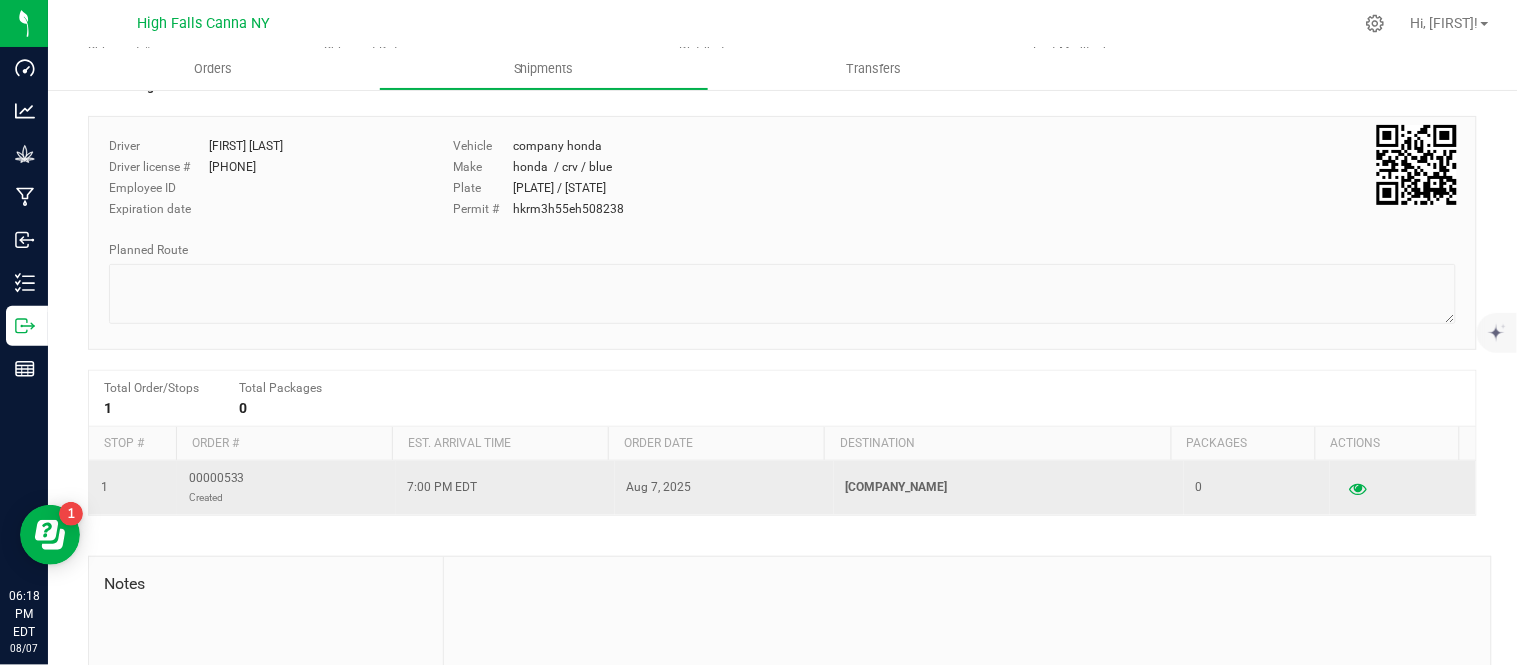 click on "Nanticoke Hemp Inc" at bounding box center (1009, 487) 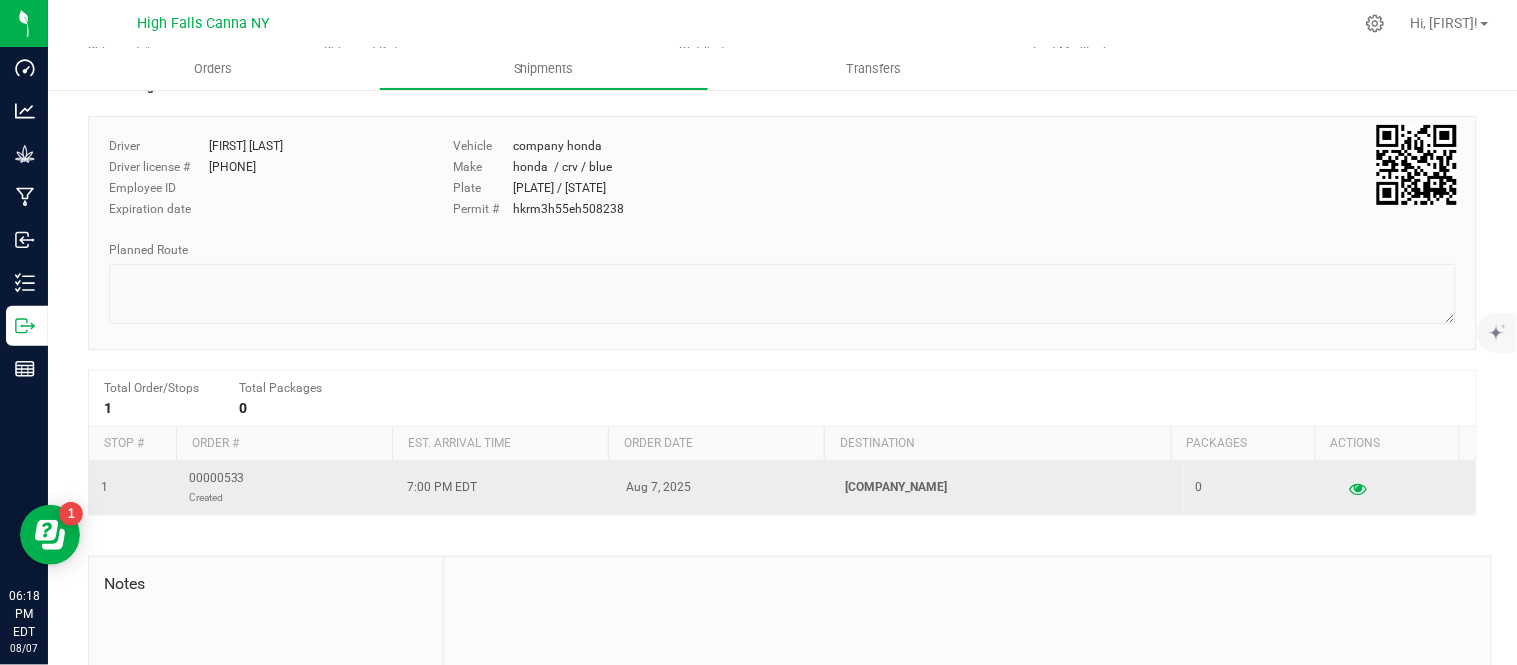 click on "00000533
Created" at bounding box center [217, 488] 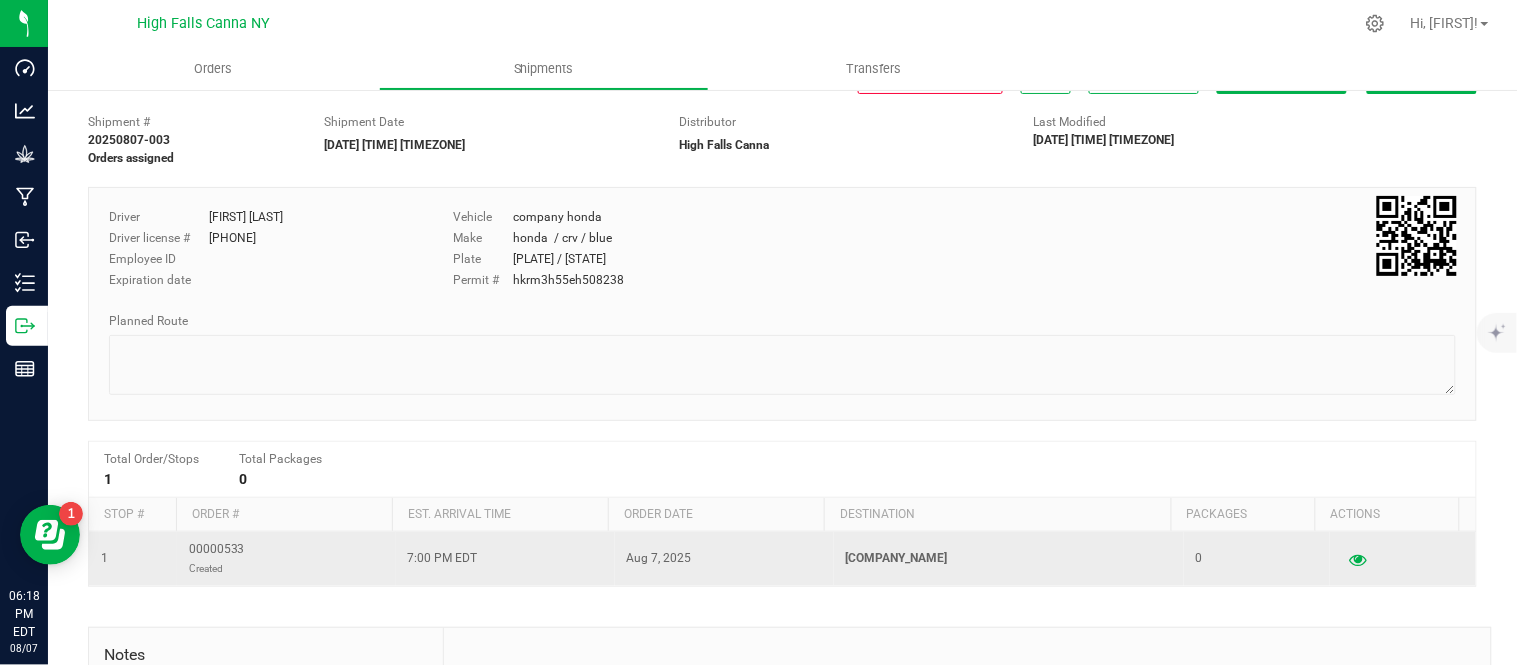 scroll, scrollTop: 0, scrollLeft: 0, axis: both 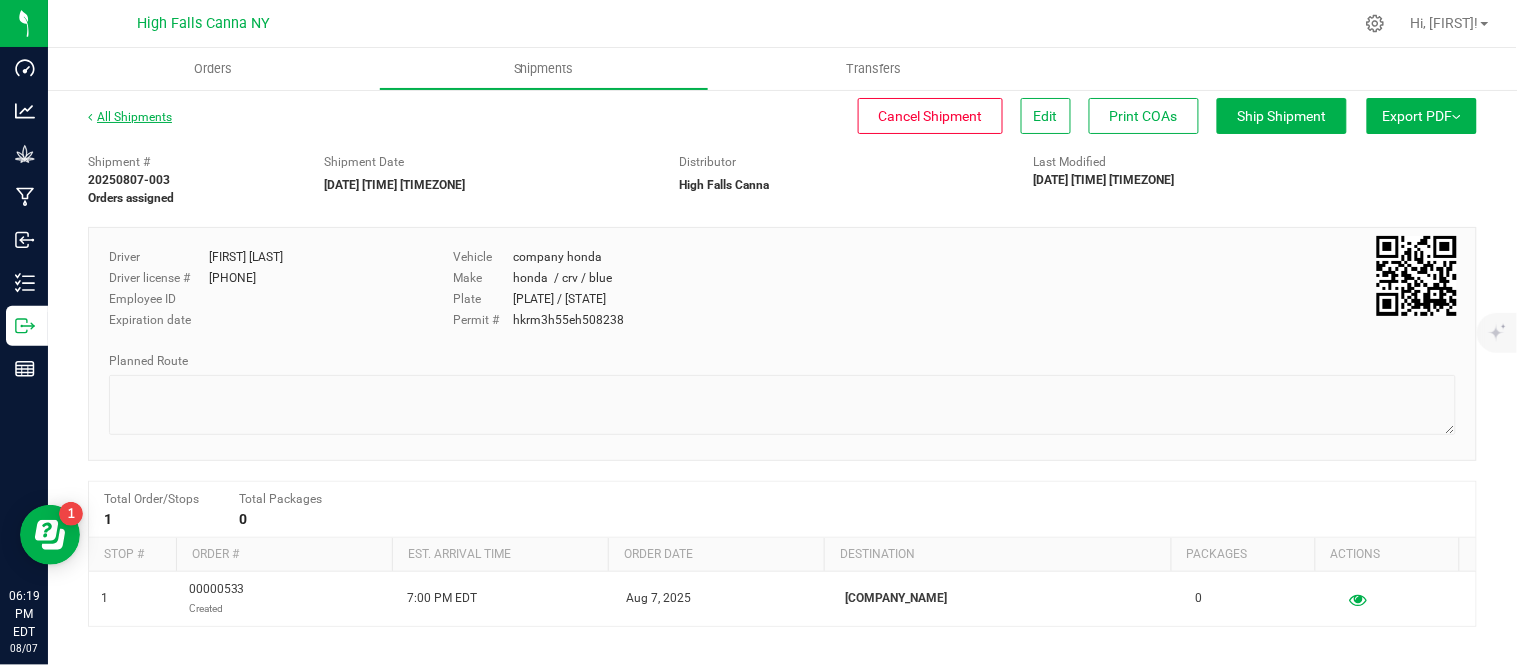 click on "All Shipments" at bounding box center [130, 117] 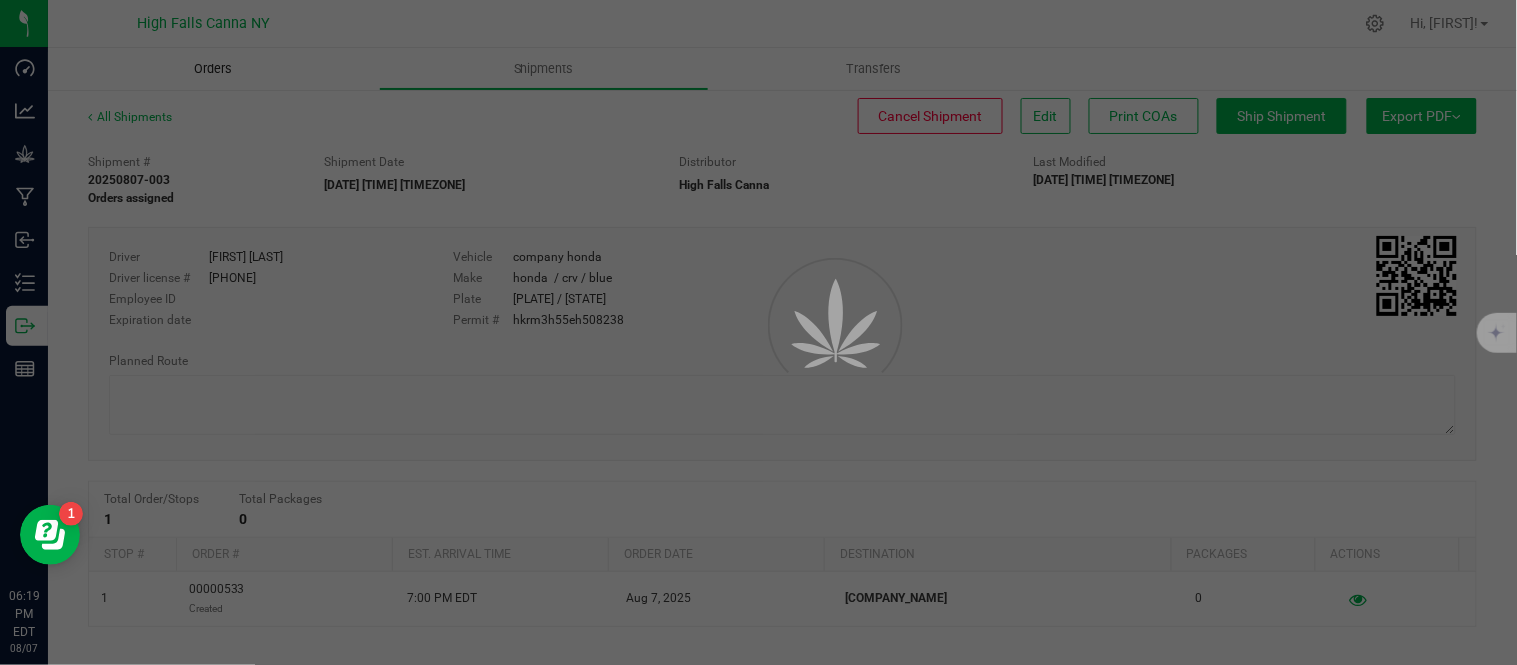 click on "Orders" at bounding box center [213, 69] 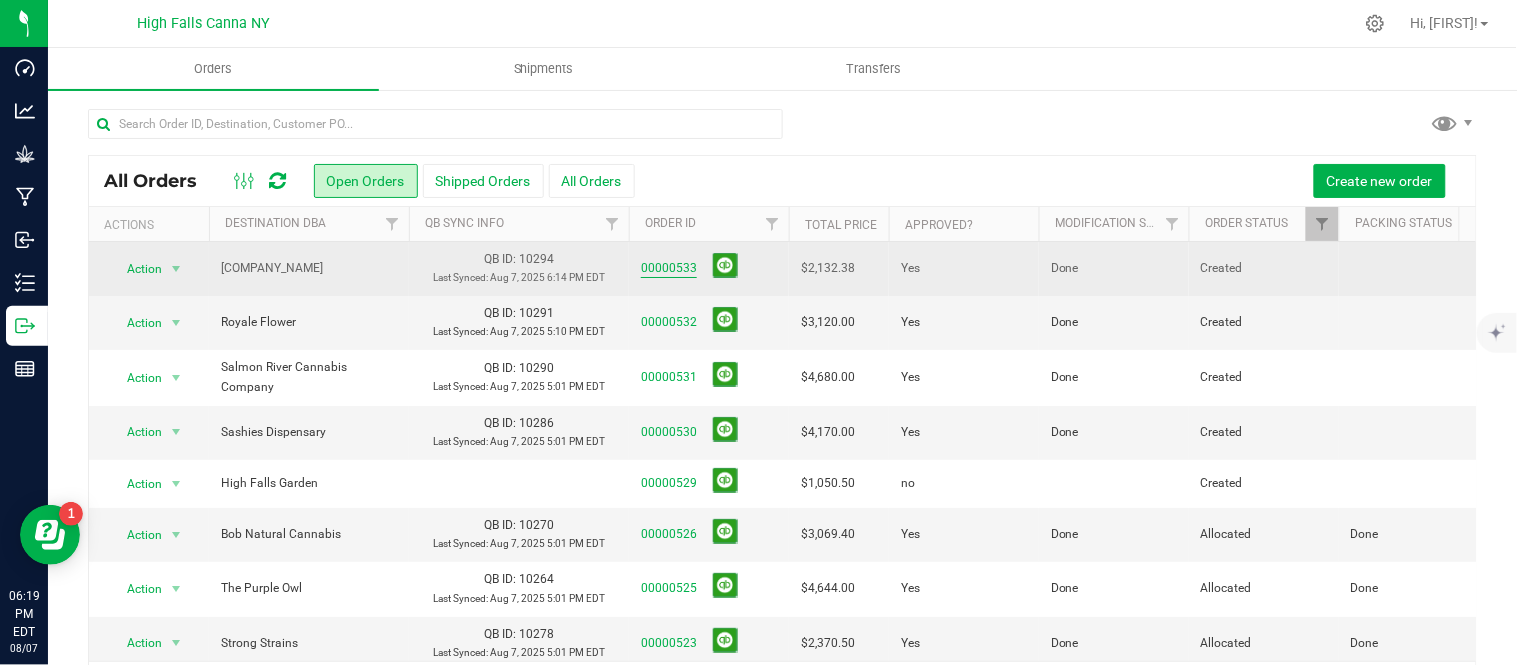 click on "00000533" at bounding box center [669, 268] 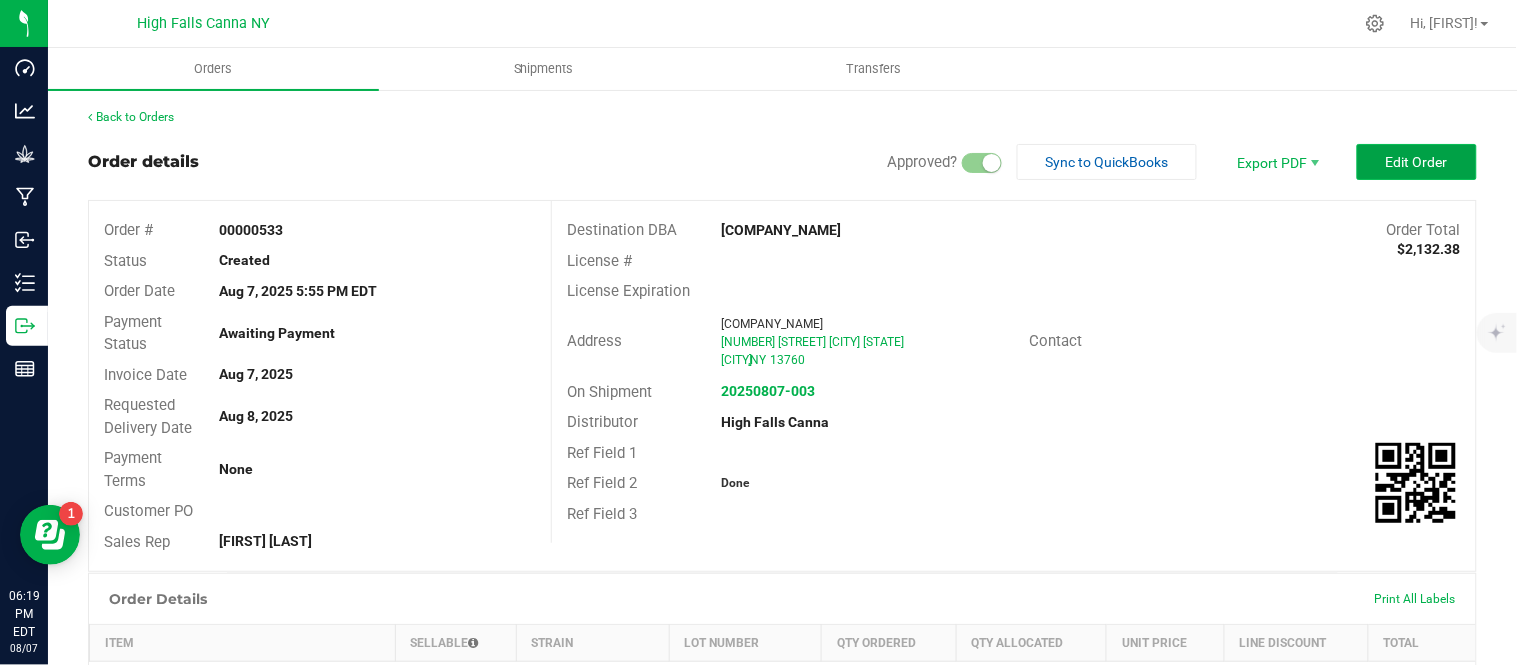 click on "Edit Order" at bounding box center (1417, 162) 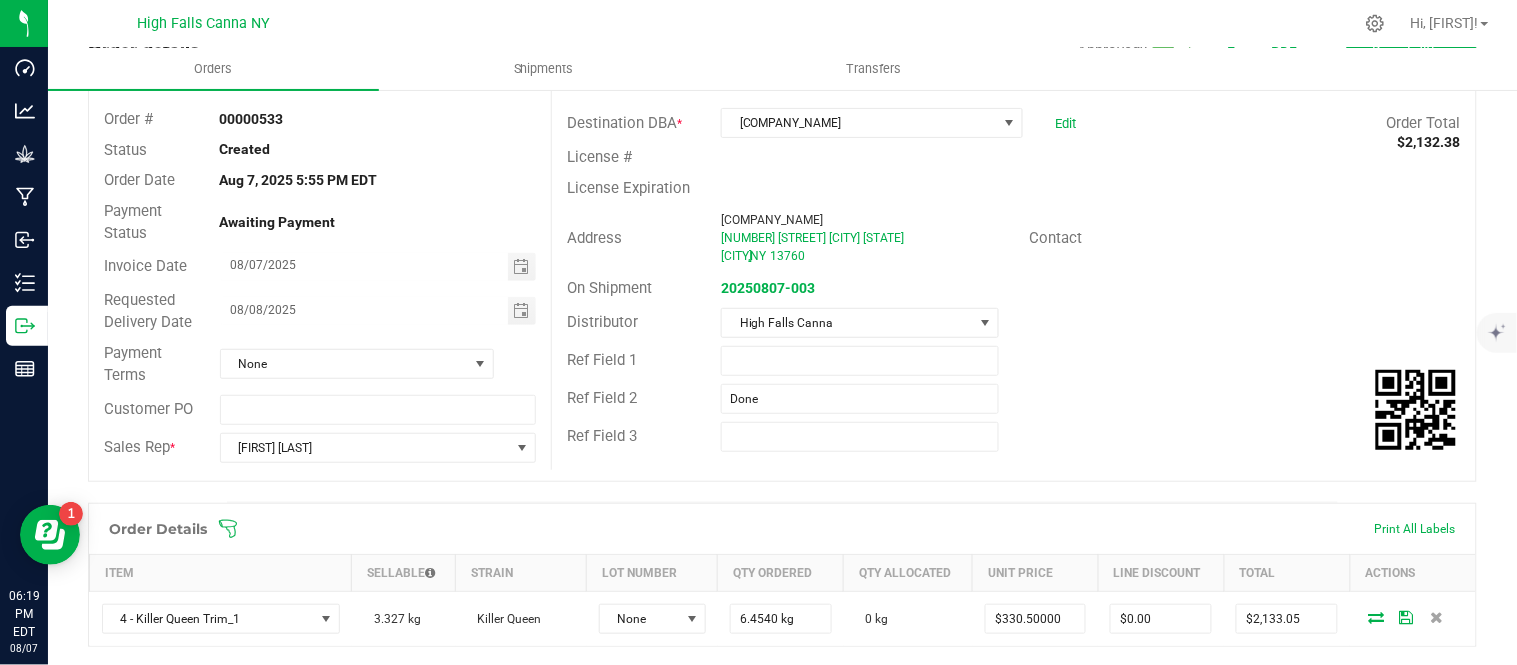 scroll, scrollTop: 333, scrollLeft: 0, axis: vertical 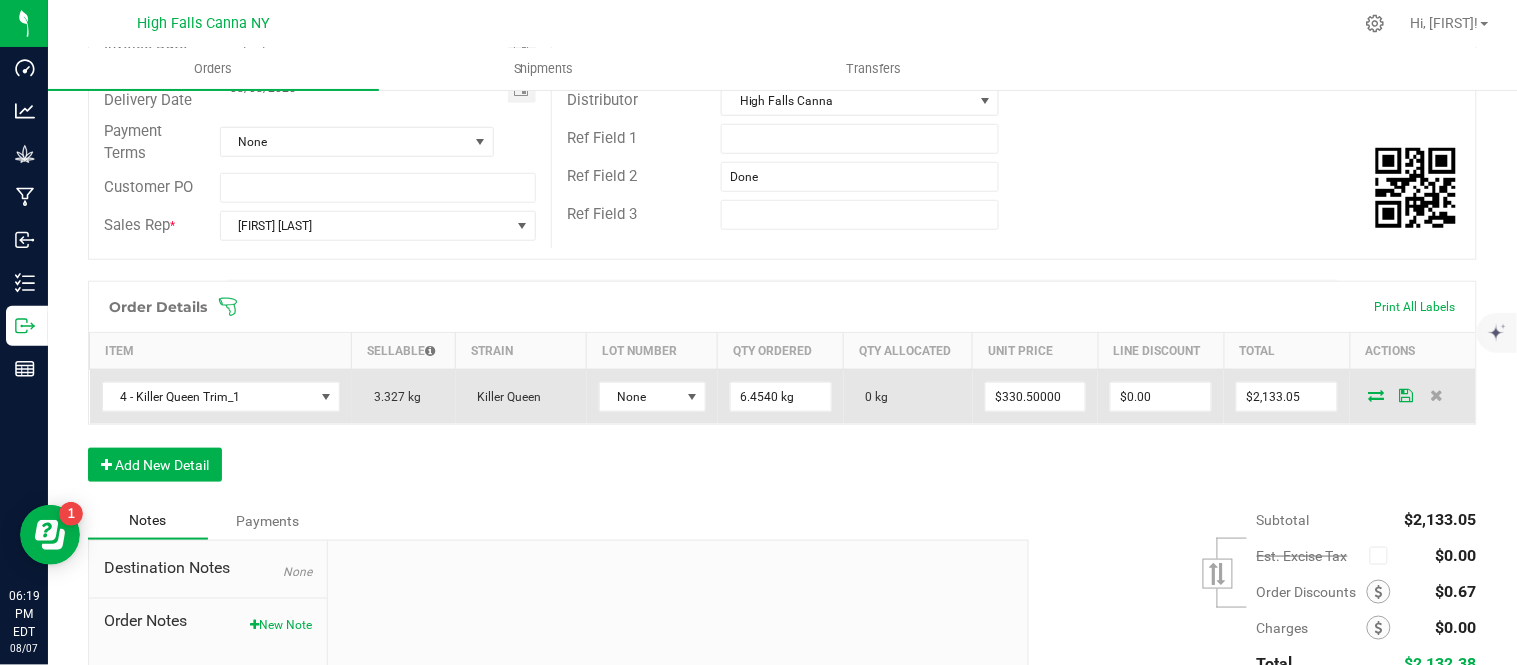 click at bounding box center [1377, 395] 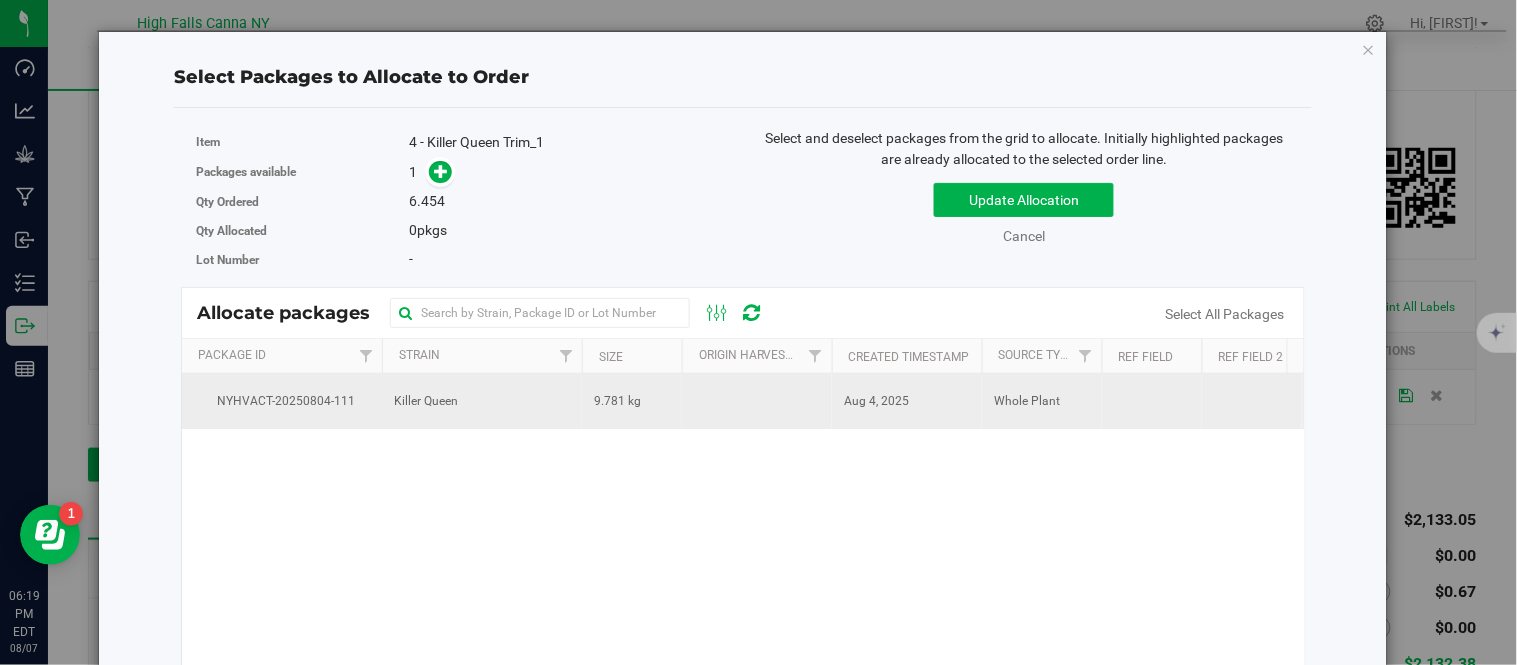 click on "Killer Queen" at bounding box center [426, 401] 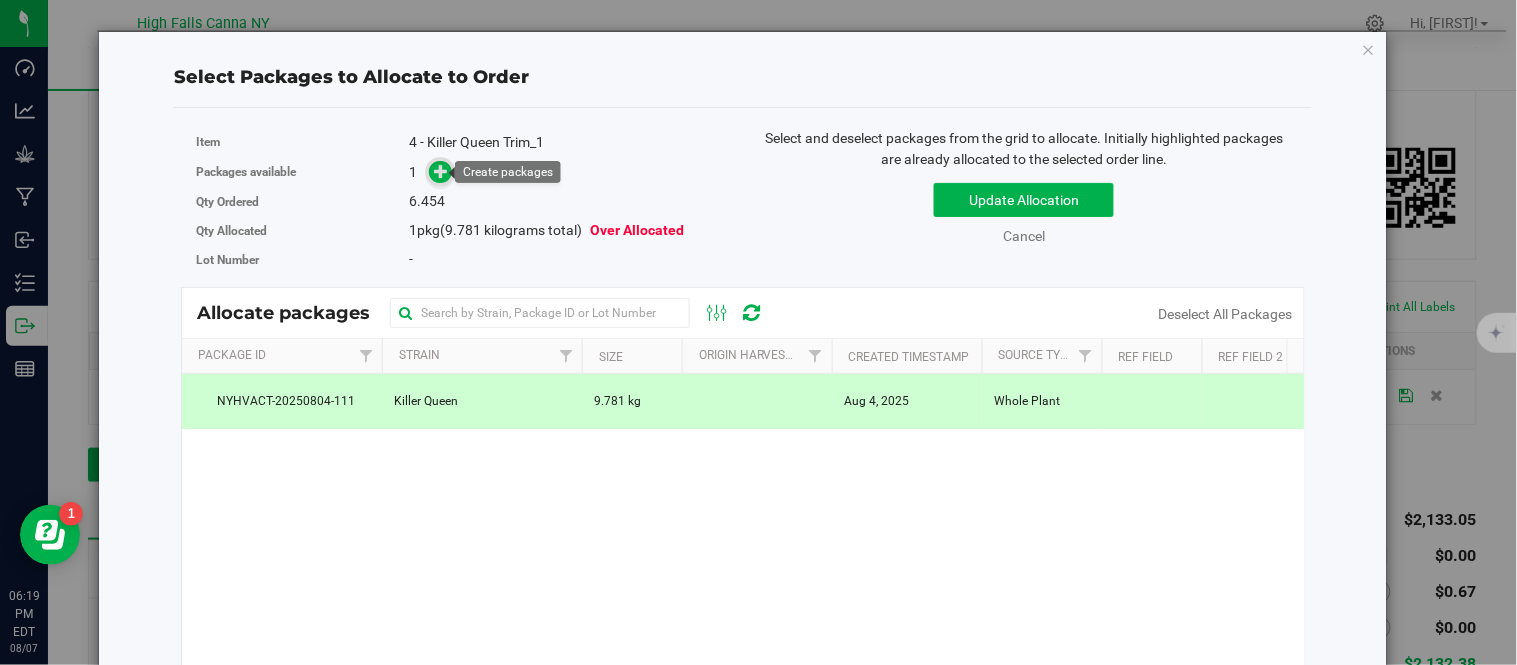 click at bounding box center (442, 171) 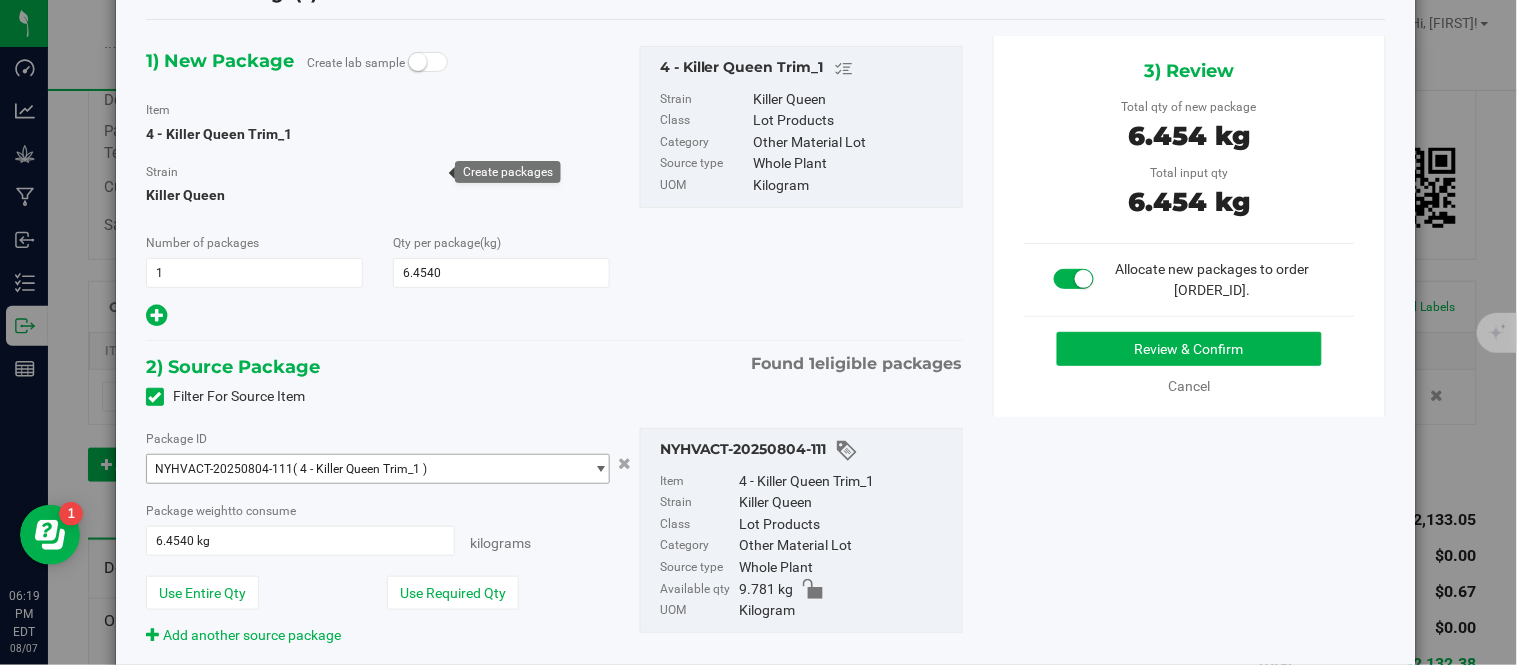 scroll, scrollTop: 35, scrollLeft: 0, axis: vertical 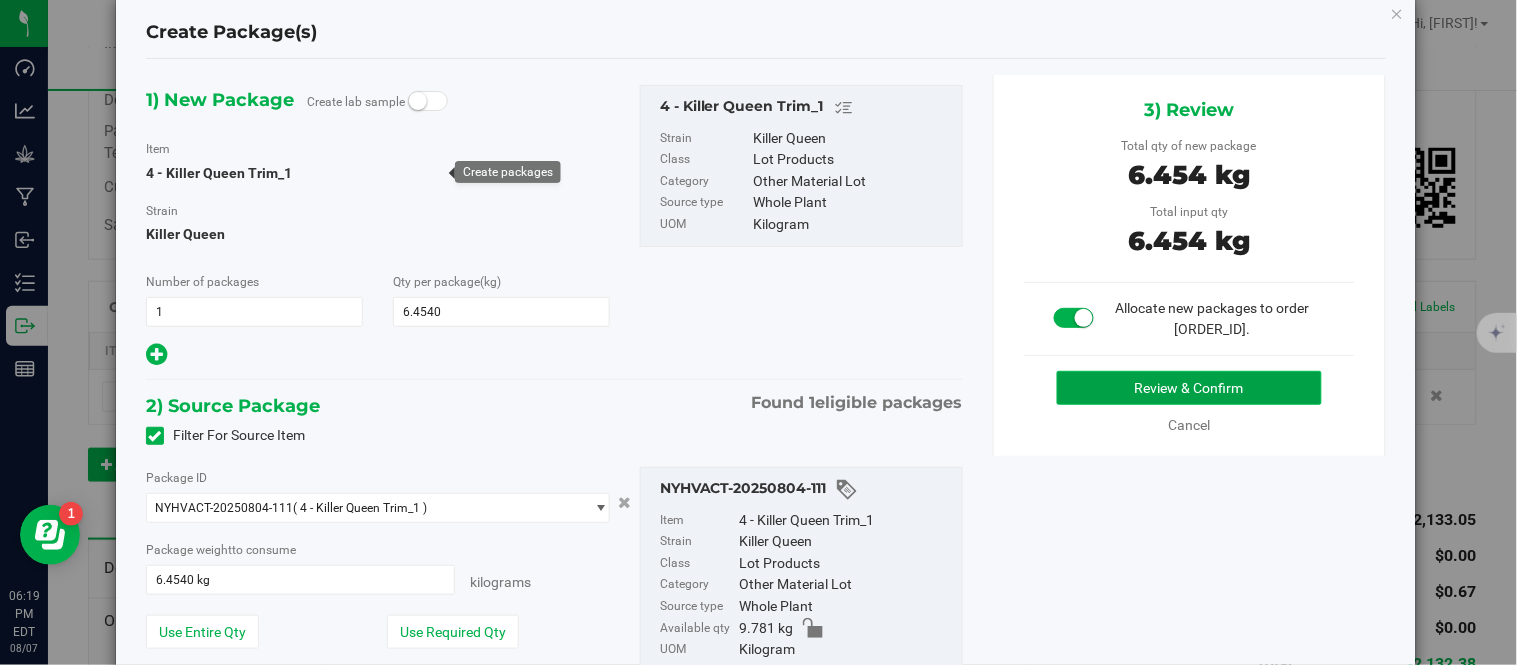 click on "Review & Confirm" at bounding box center (1189, 388) 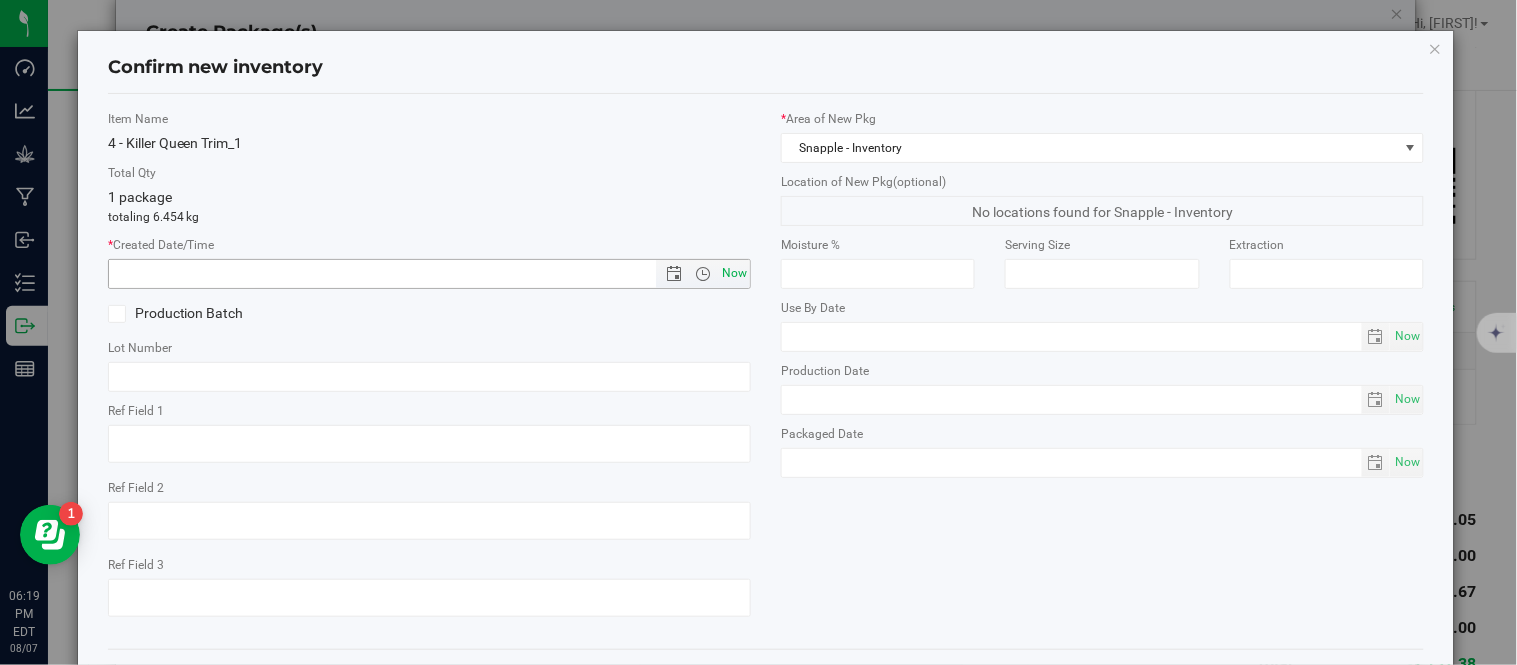 click on "Now" at bounding box center (735, 273) 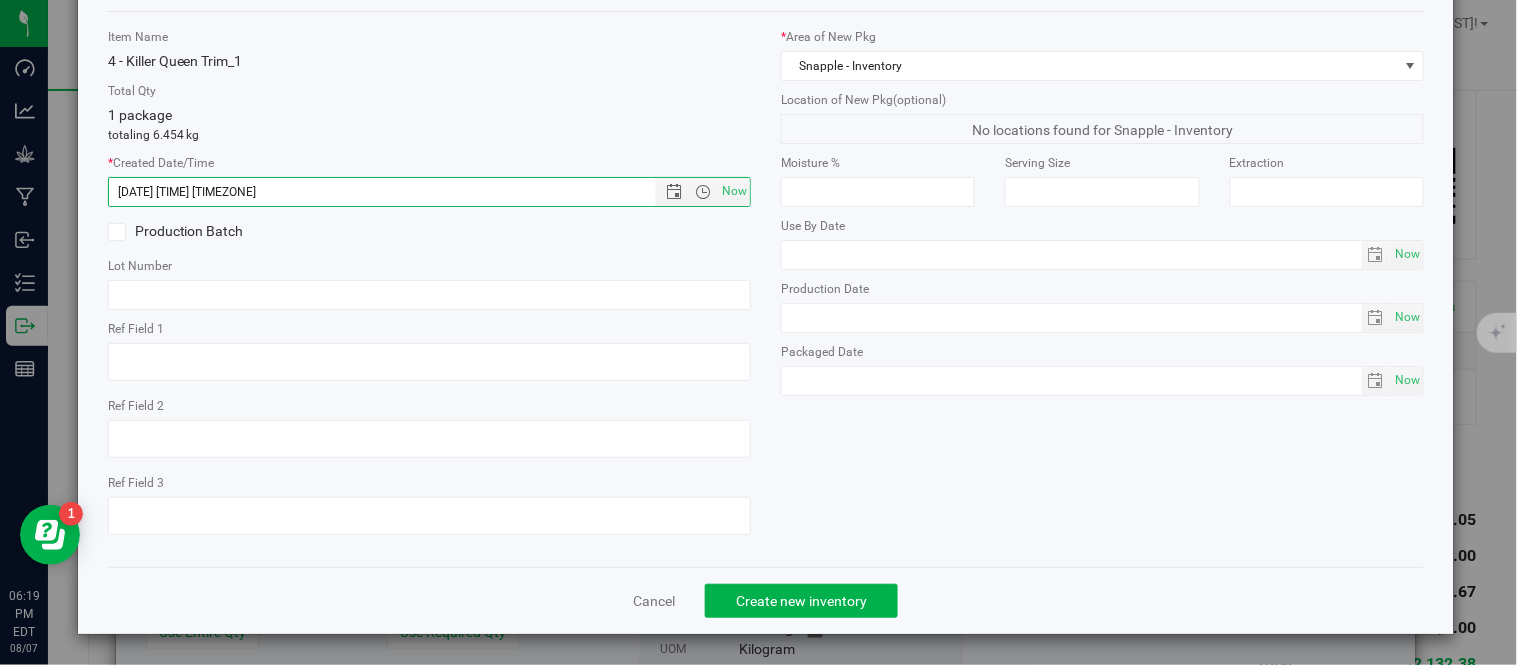 scroll, scrollTop: 105, scrollLeft: 0, axis: vertical 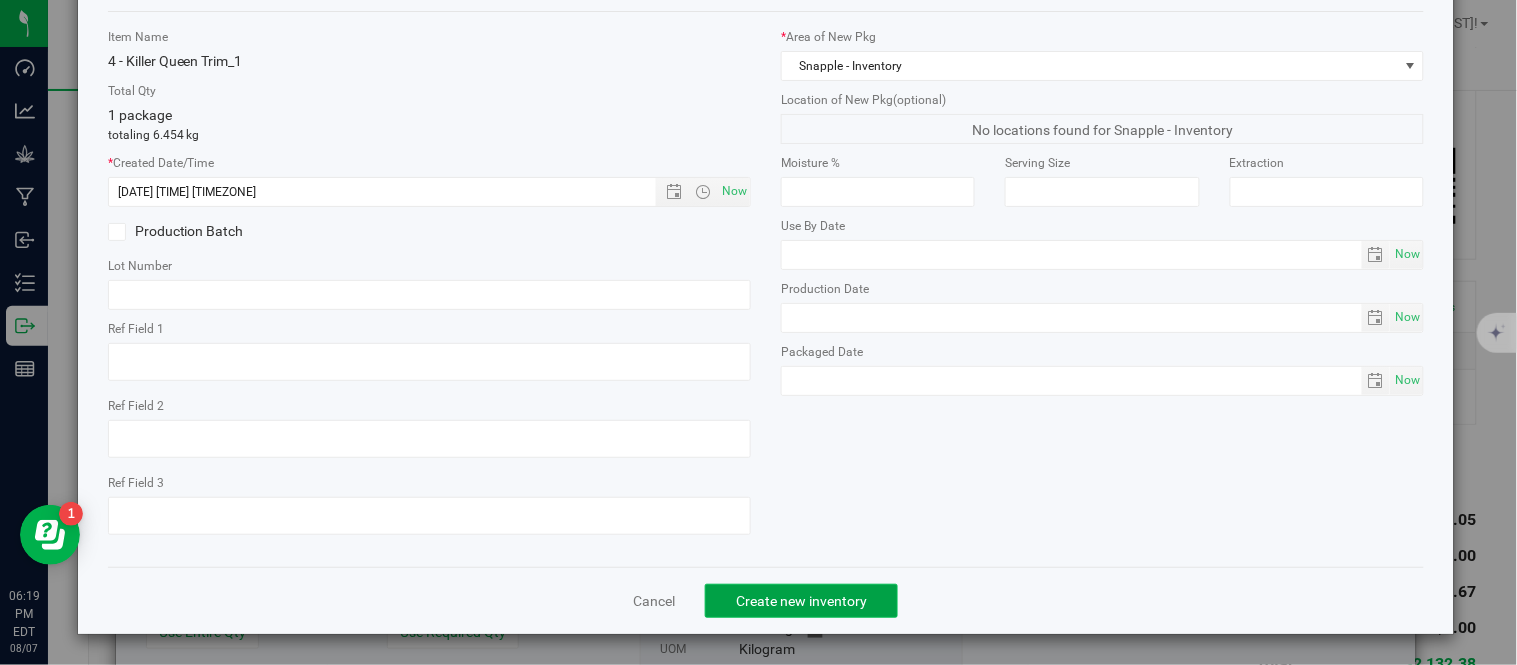 click on "Create new inventory" 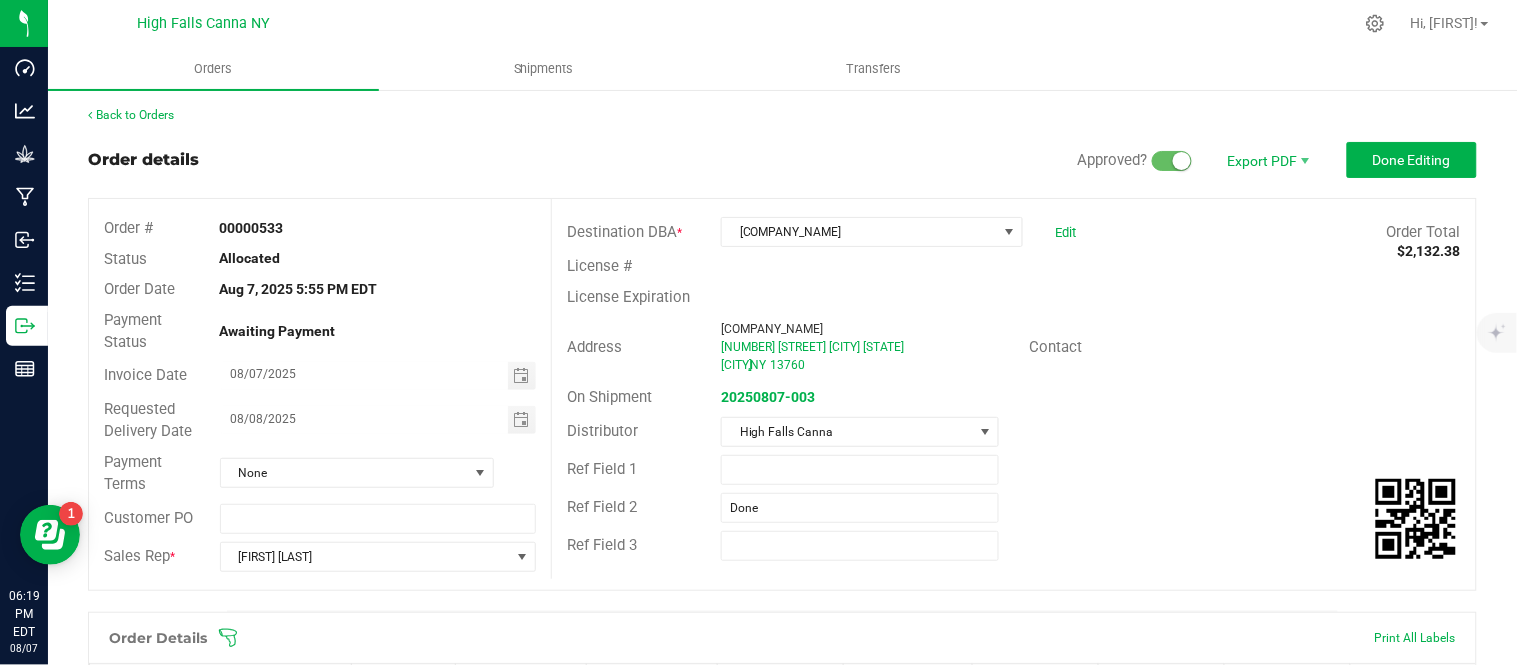 scroll, scrollTop: 0, scrollLeft: 0, axis: both 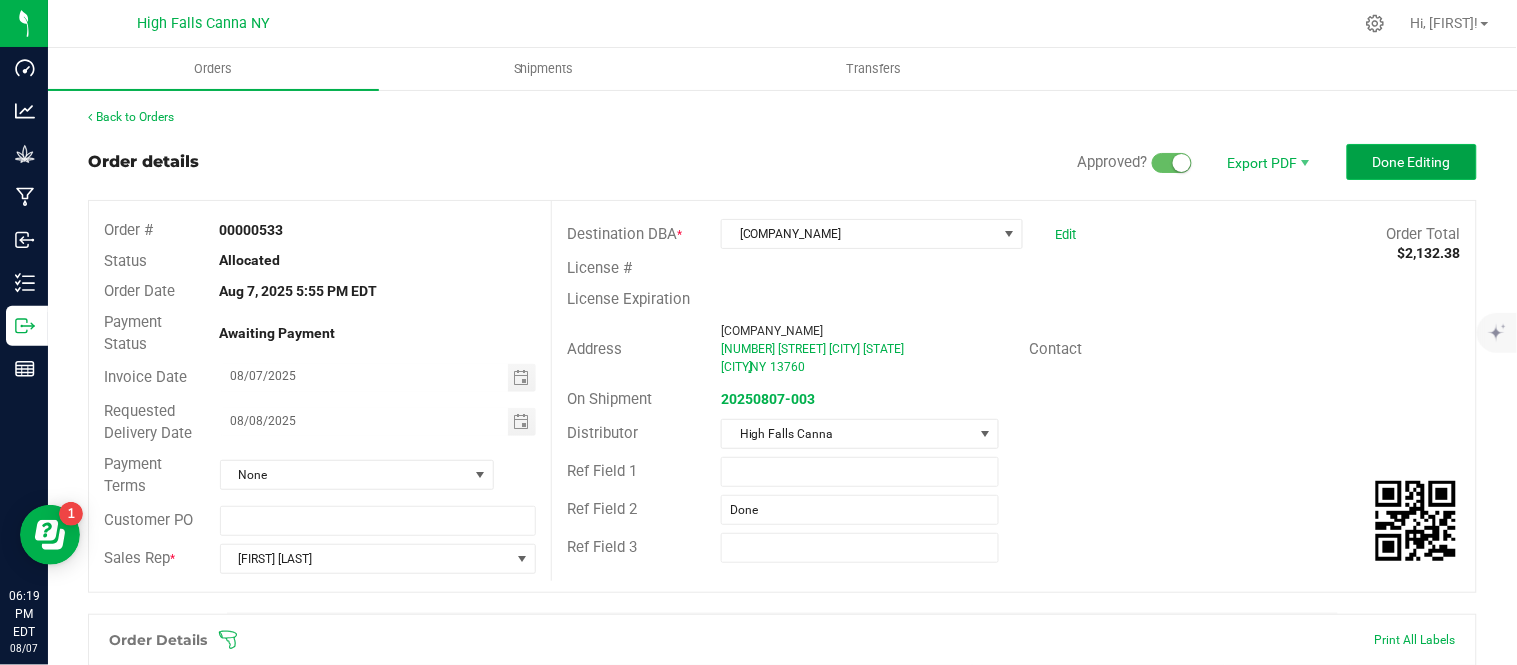 click on "Done Editing" at bounding box center [1412, 162] 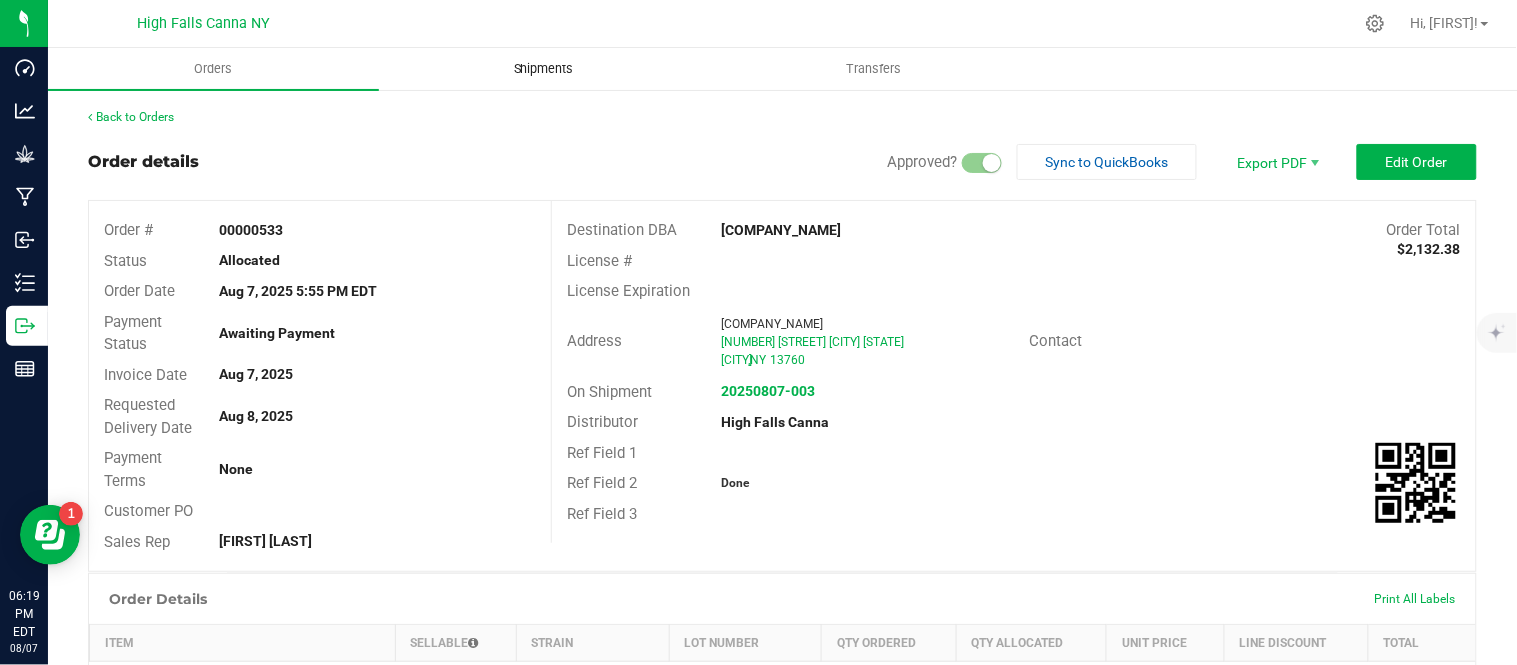 click on "Shipments" at bounding box center [544, 69] 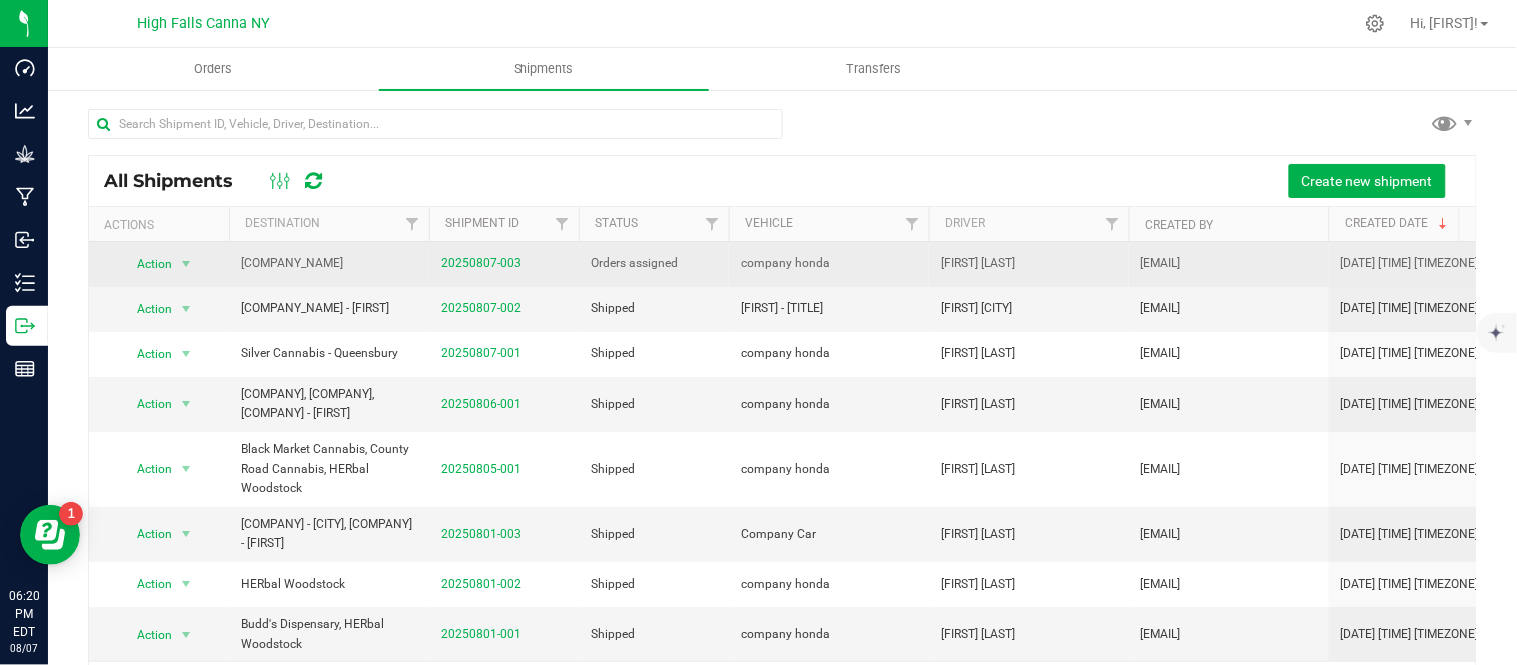 click on "20250807-003" at bounding box center (481, 263) 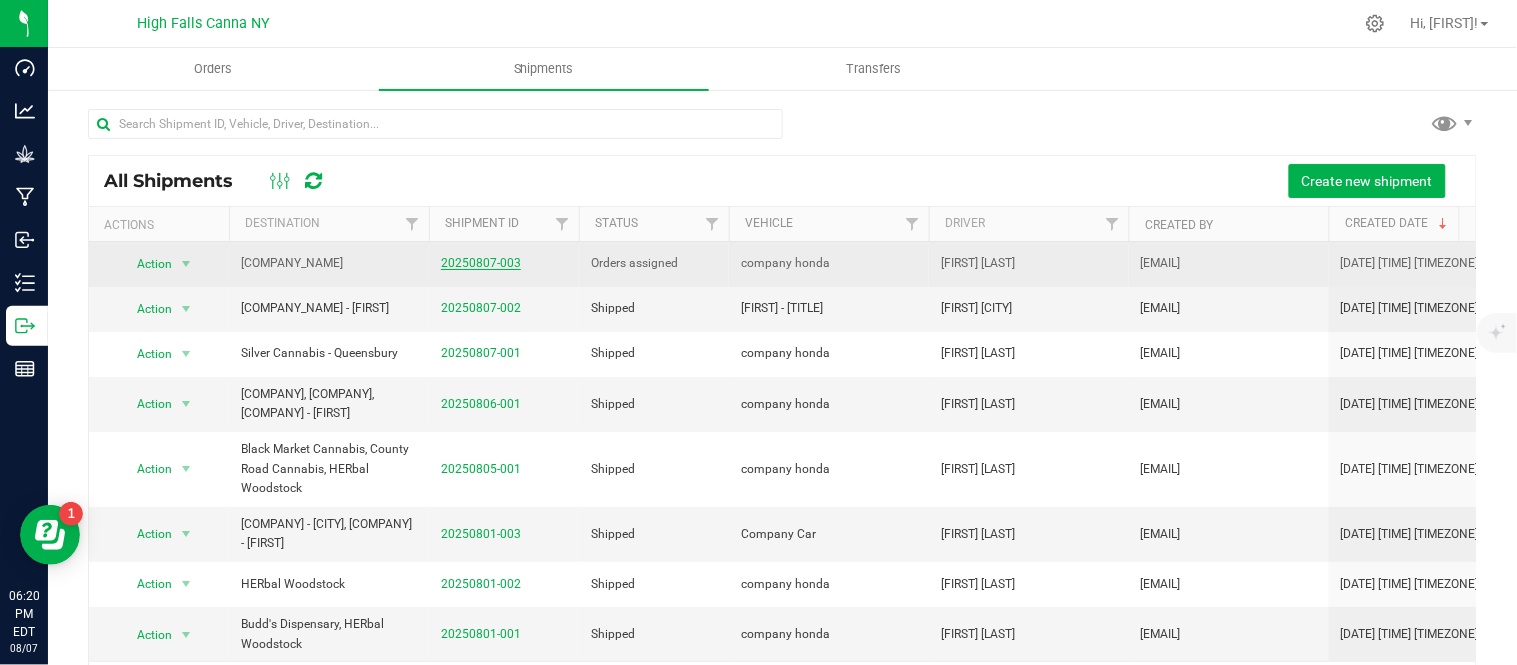 click on "20250807-003" at bounding box center [481, 263] 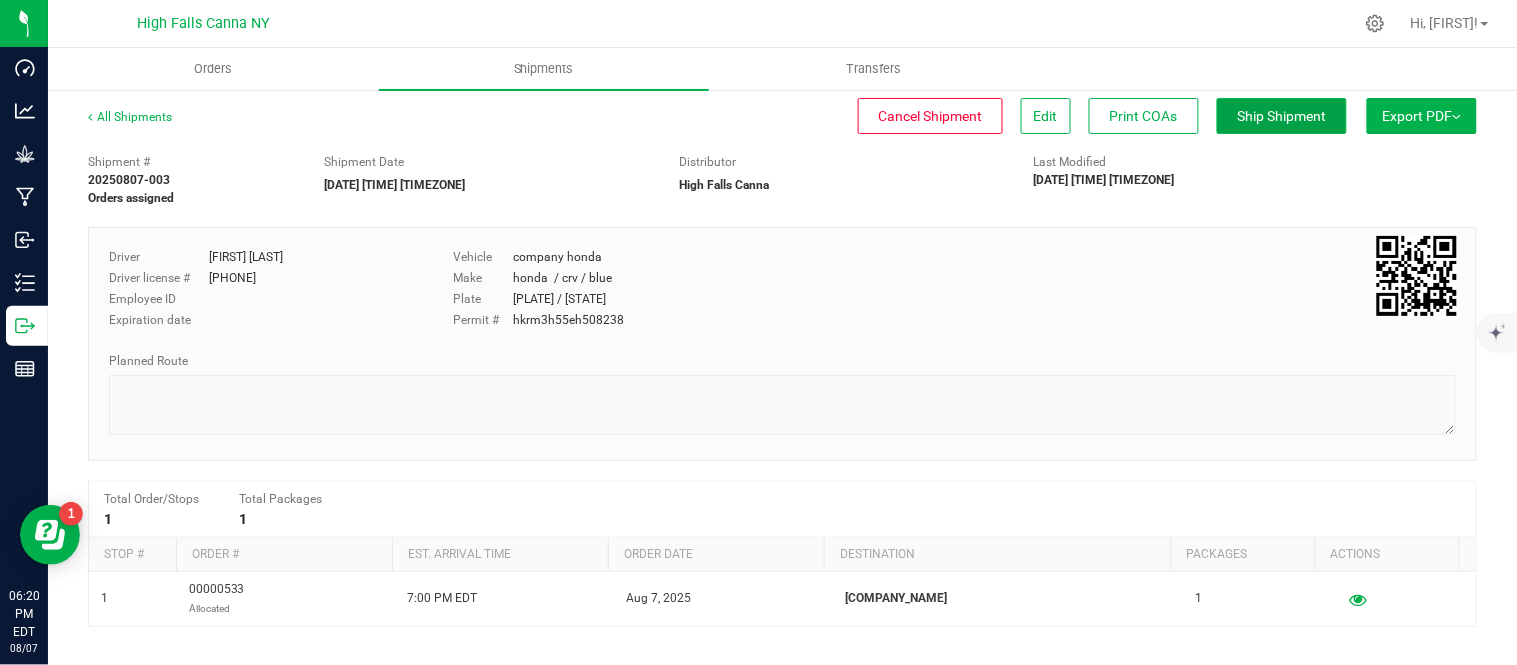 click on "Ship Shipment" at bounding box center (1282, 116) 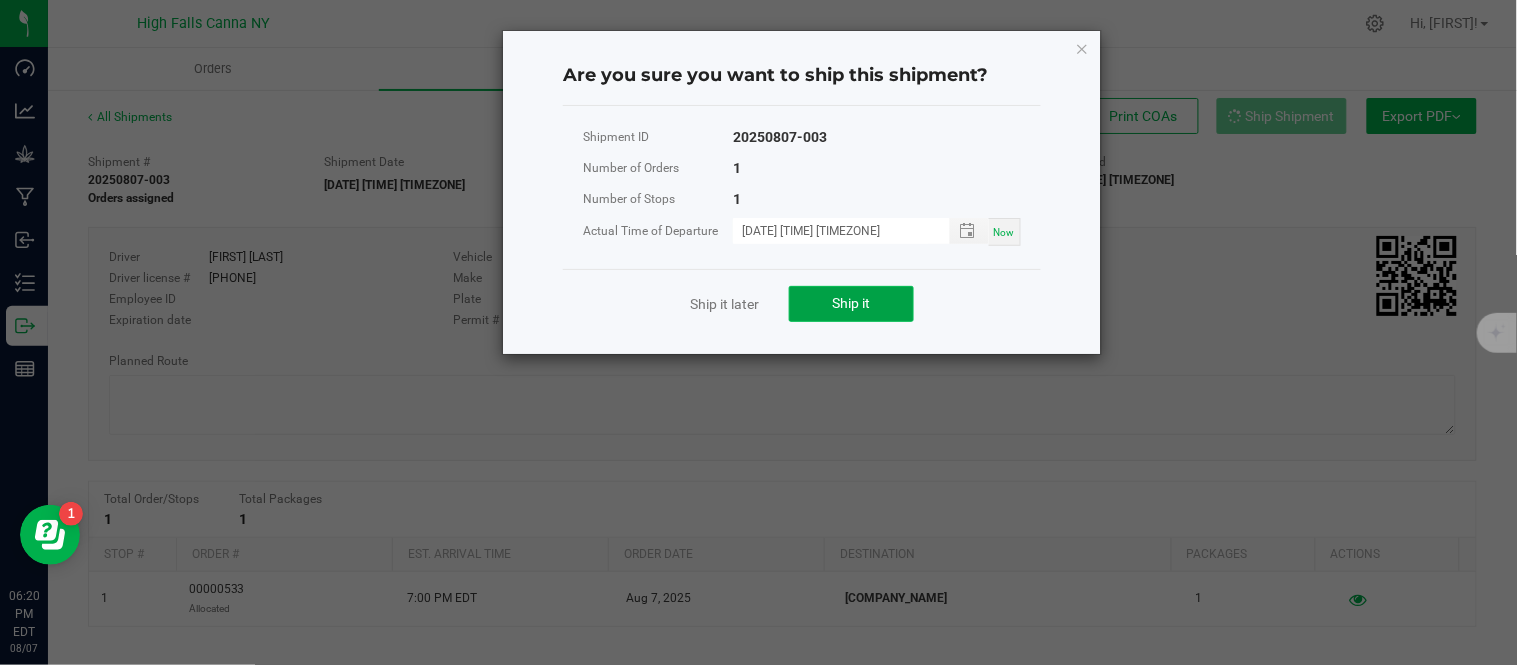 click on "Ship it" 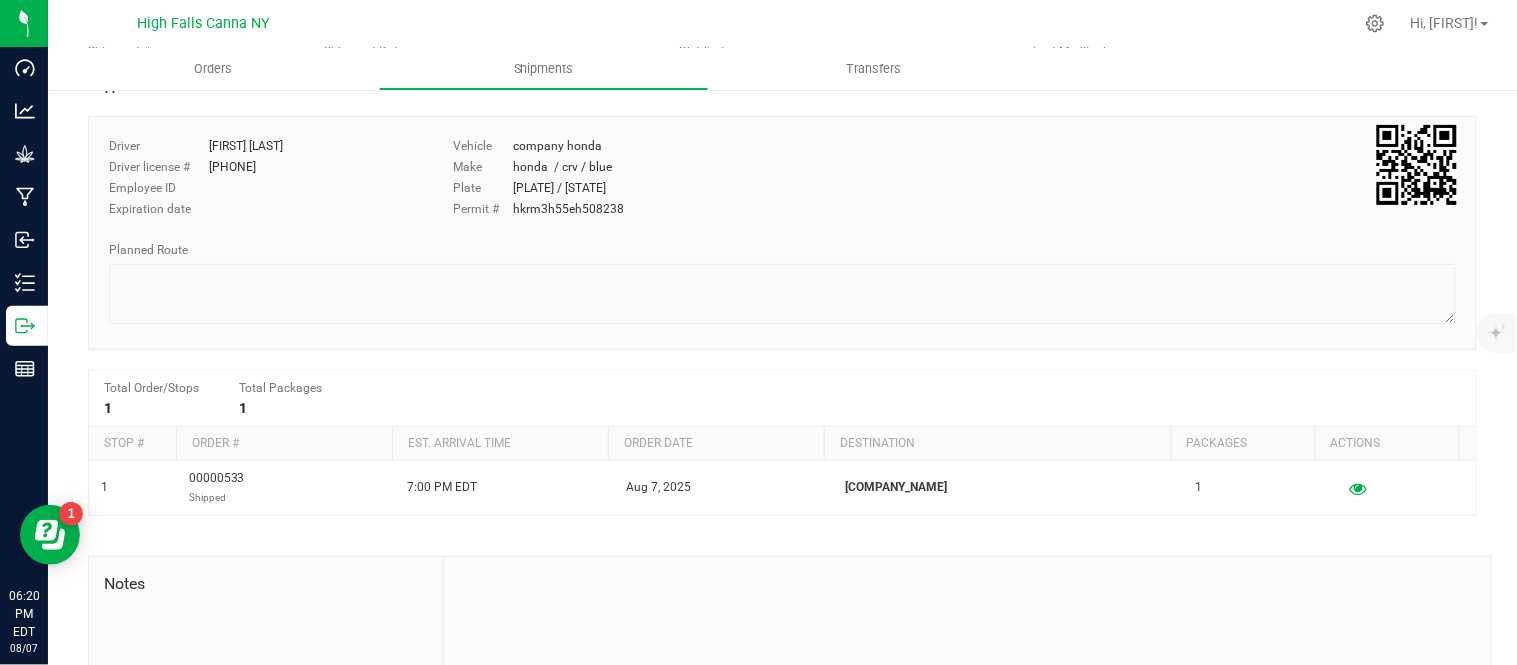 scroll, scrollTop: 0, scrollLeft: 0, axis: both 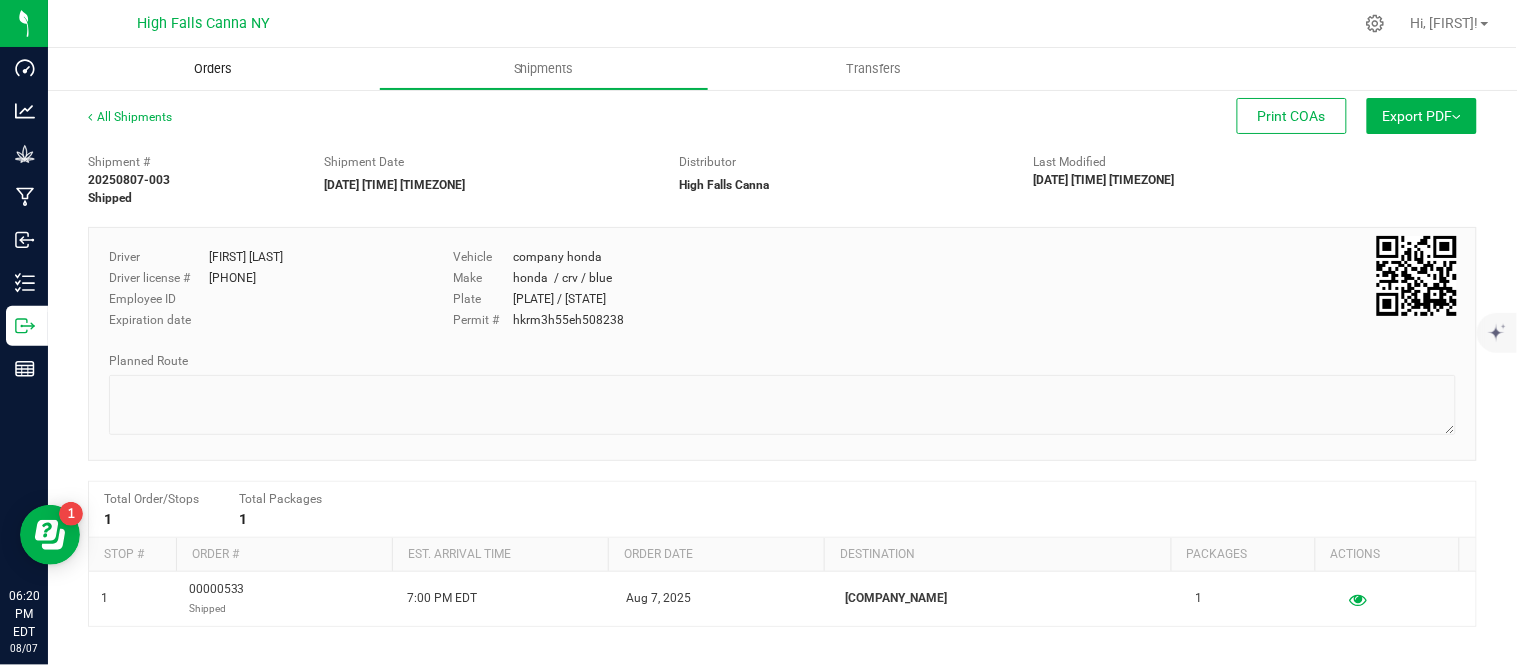 click on "Orders" at bounding box center (213, 69) 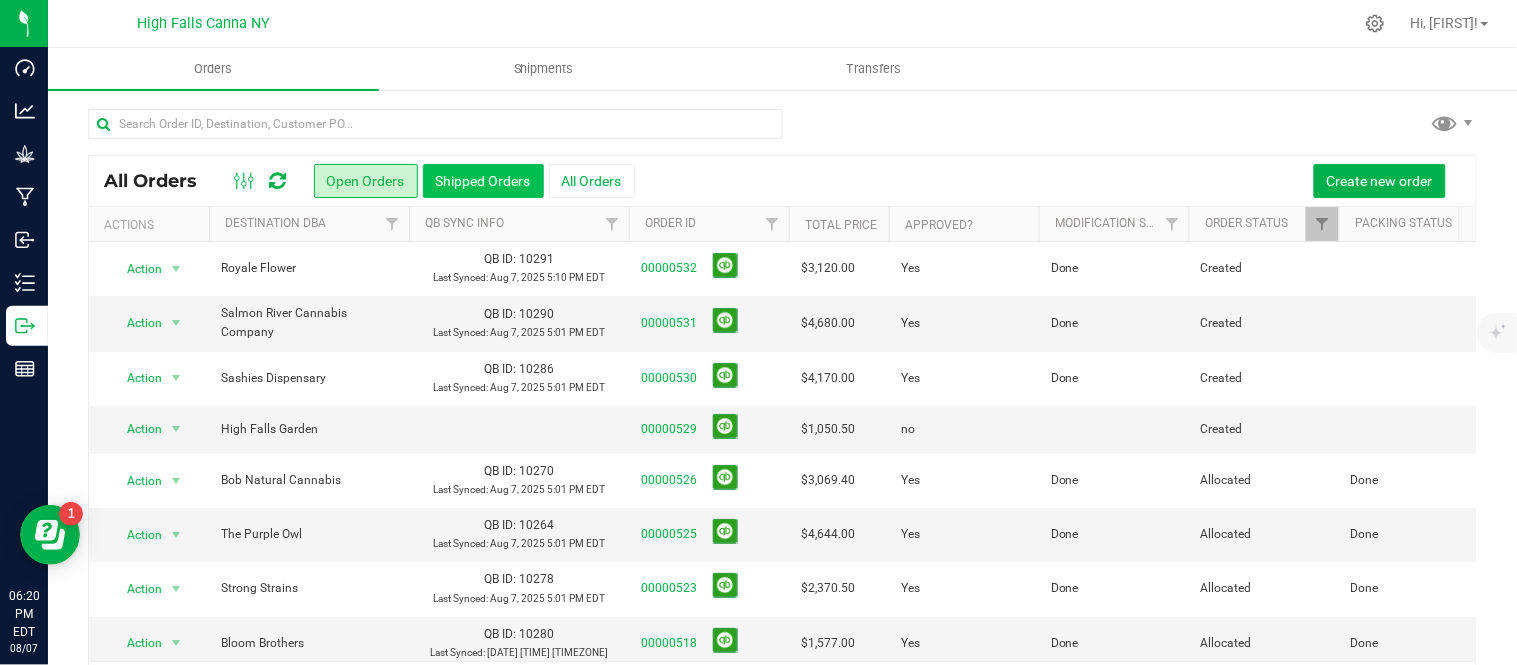 click on "Shipped Orders" at bounding box center [483, 181] 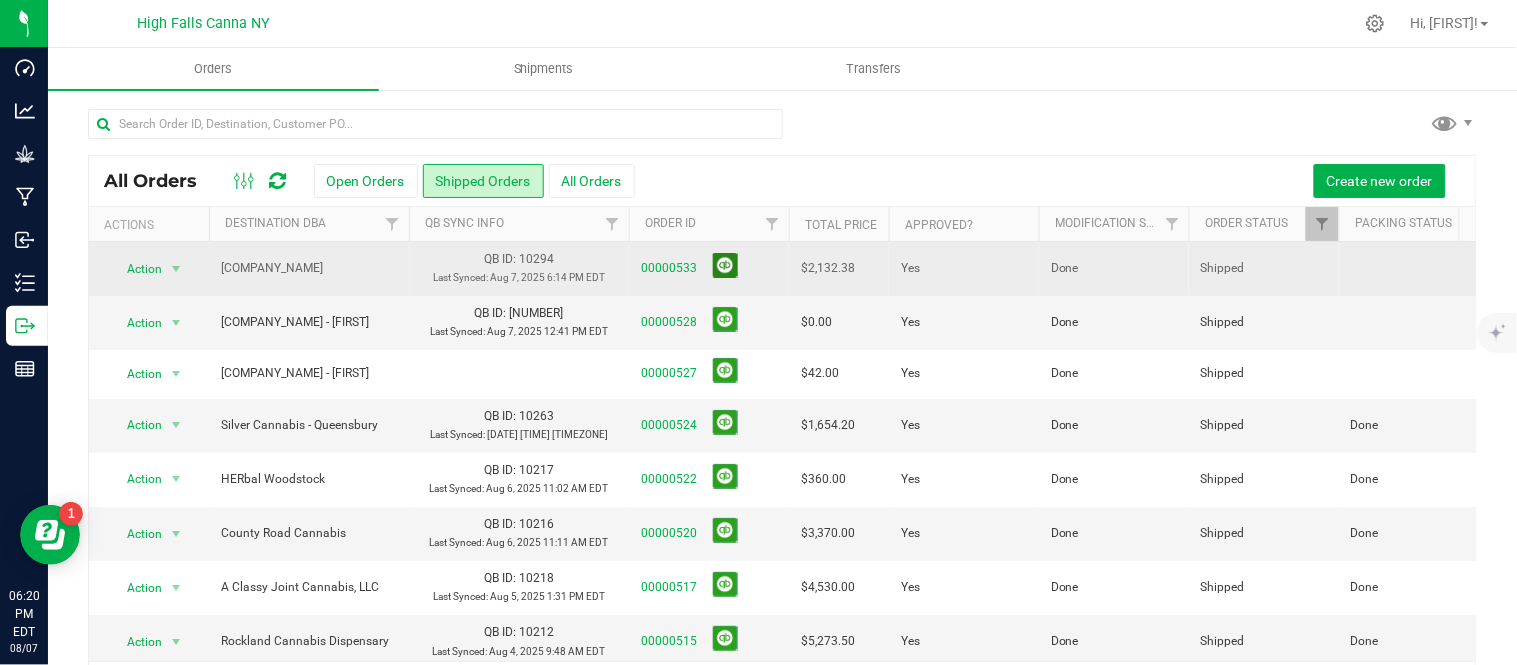 click at bounding box center [725, 265] 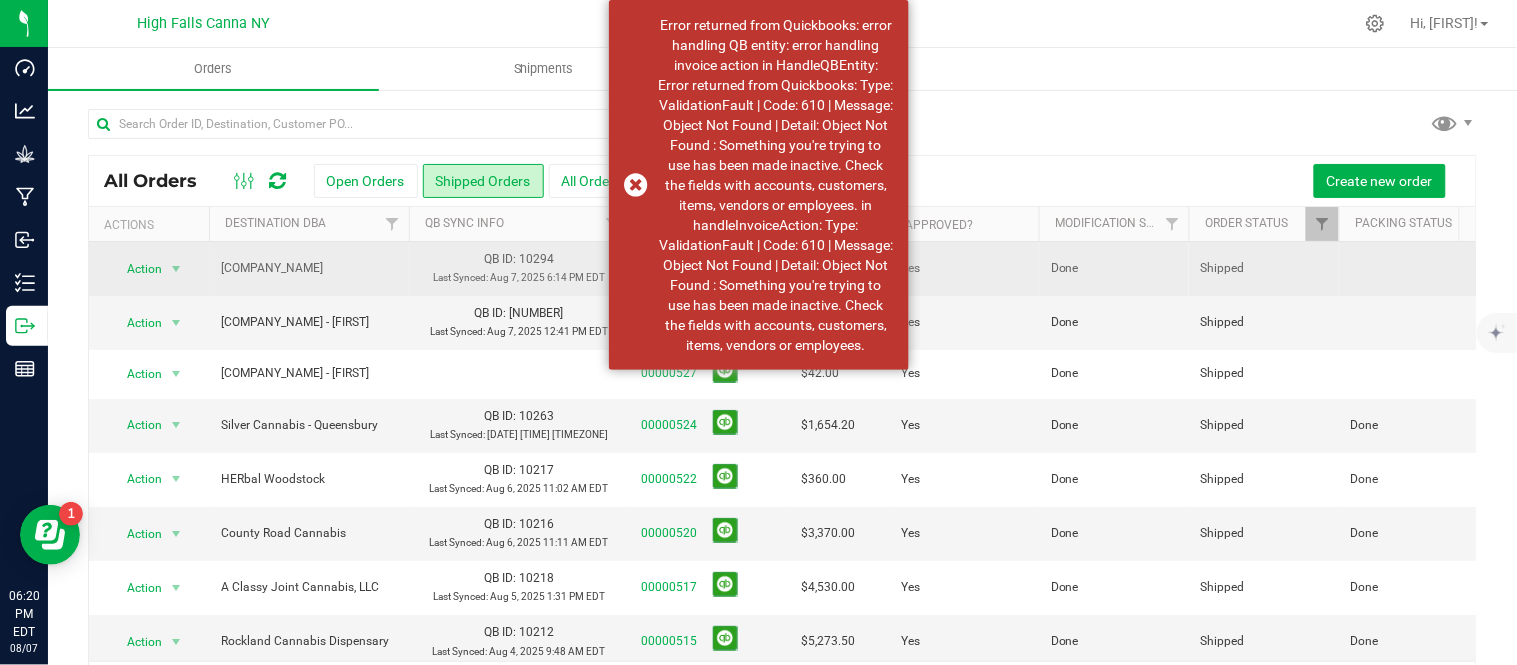 click at bounding box center (782, 132) 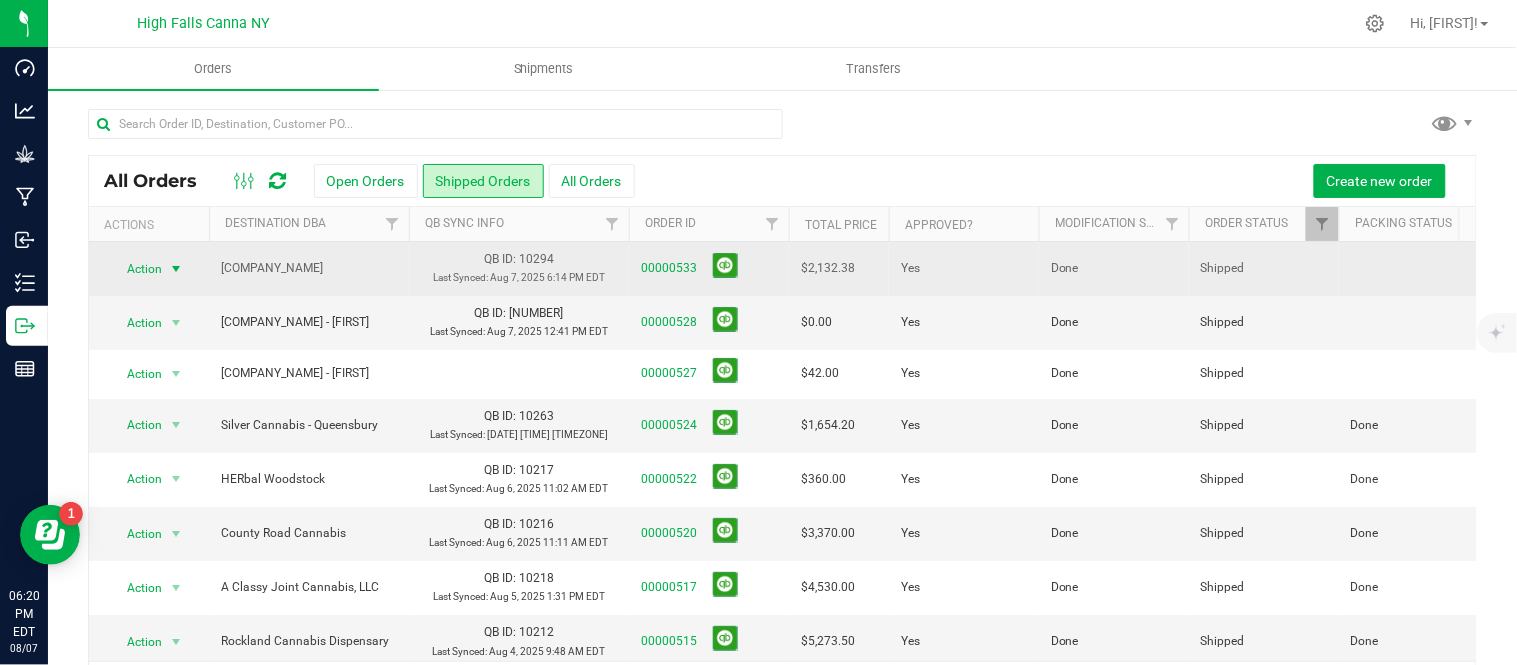 click at bounding box center [176, 269] 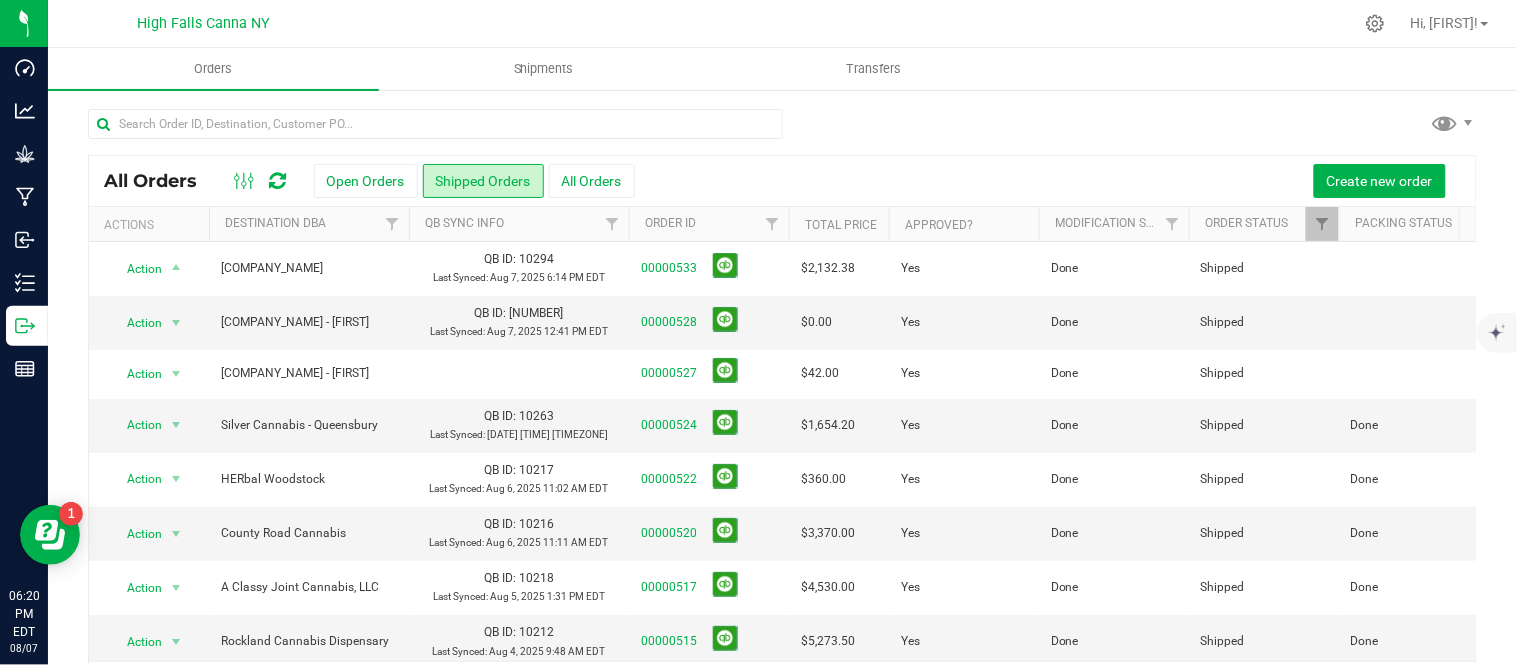 click on "Create new order" at bounding box center [1048, 181] 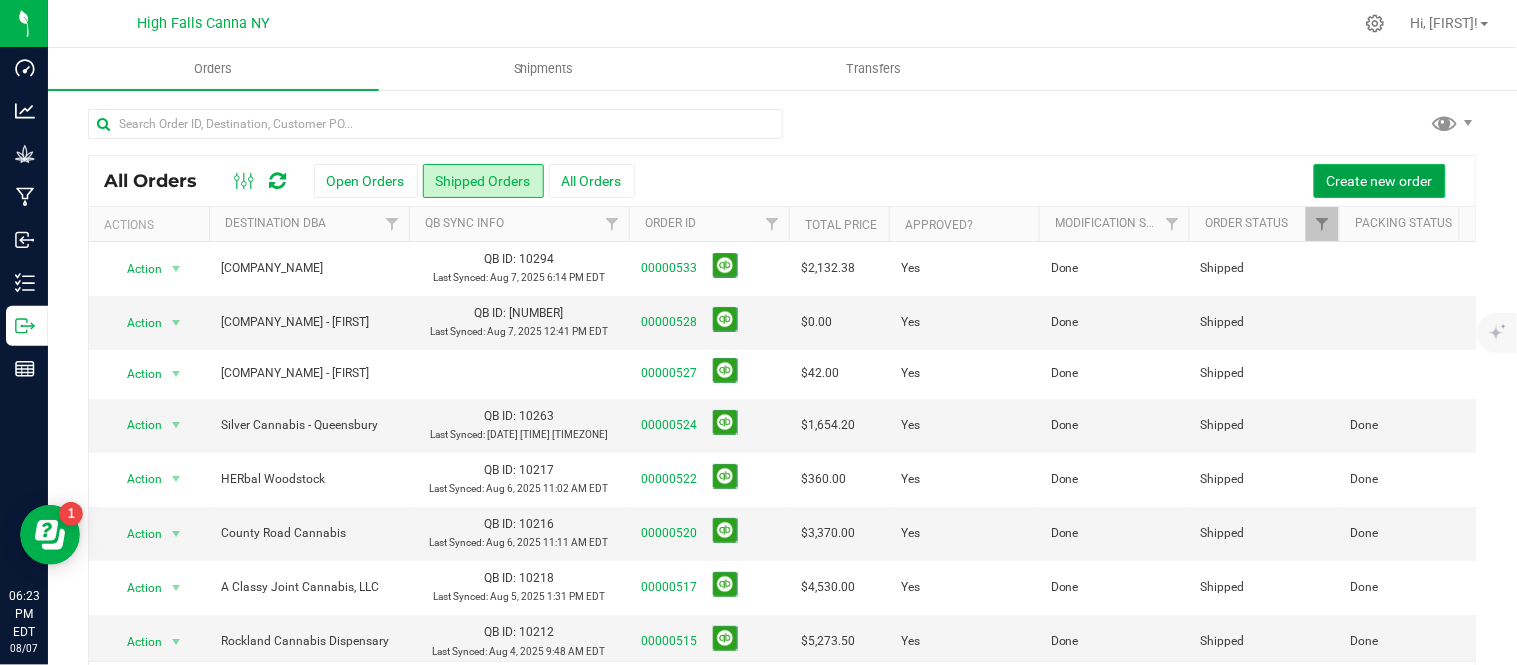 click on "Create new order" at bounding box center (1380, 181) 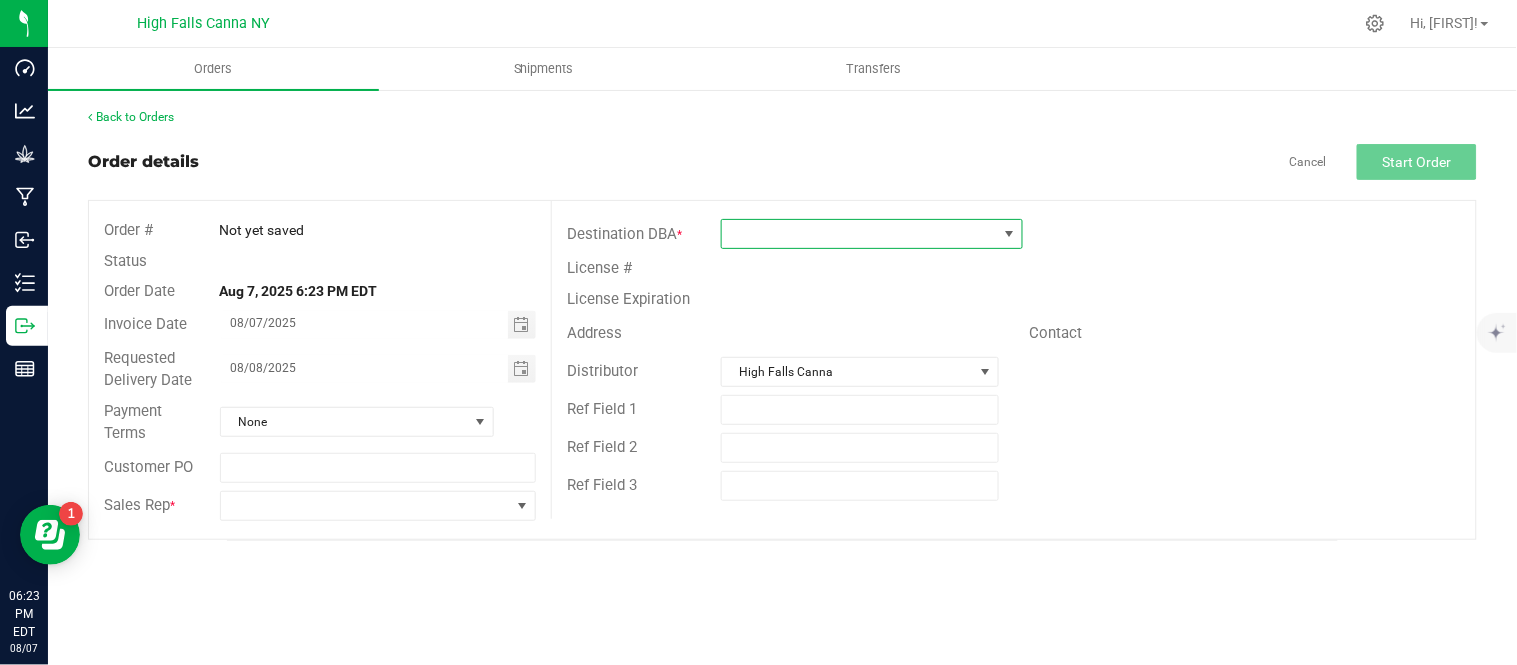 click at bounding box center [859, 234] 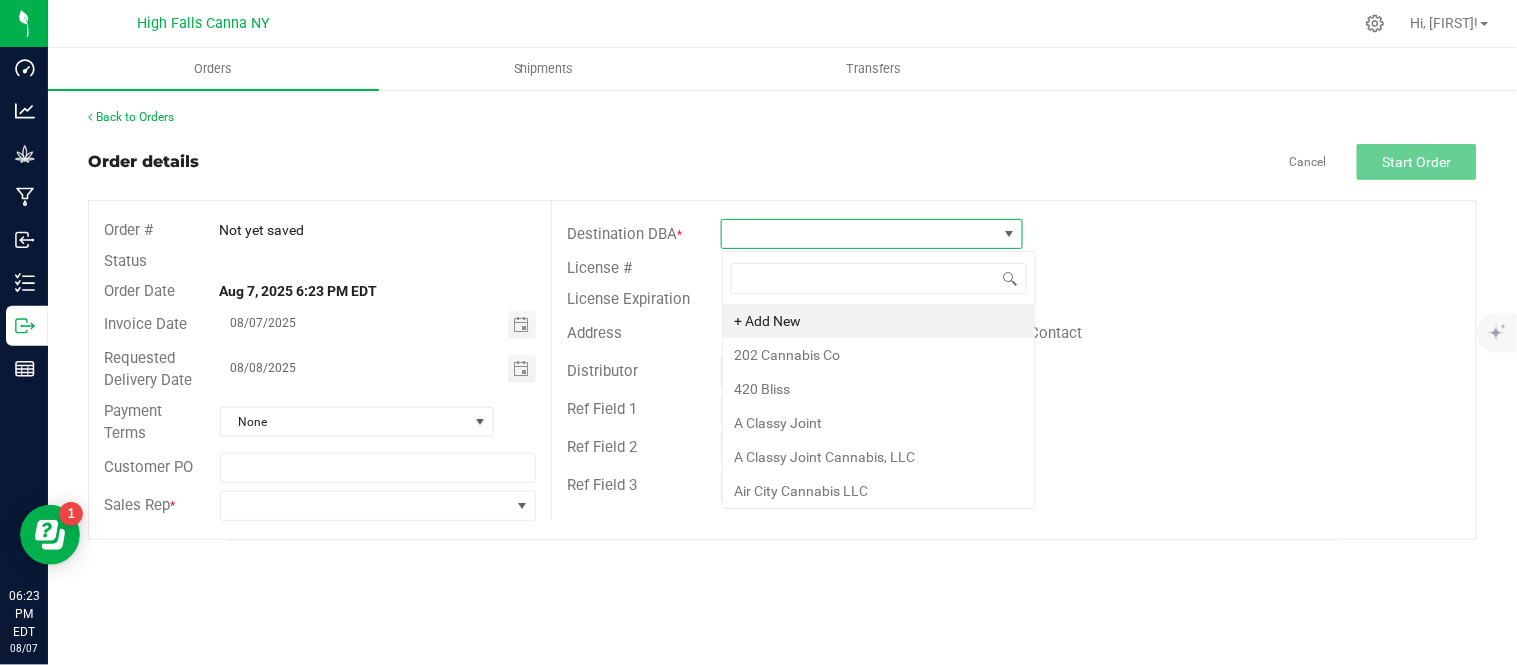 scroll, scrollTop: 99970, scrollLeft: 99697, axis: both 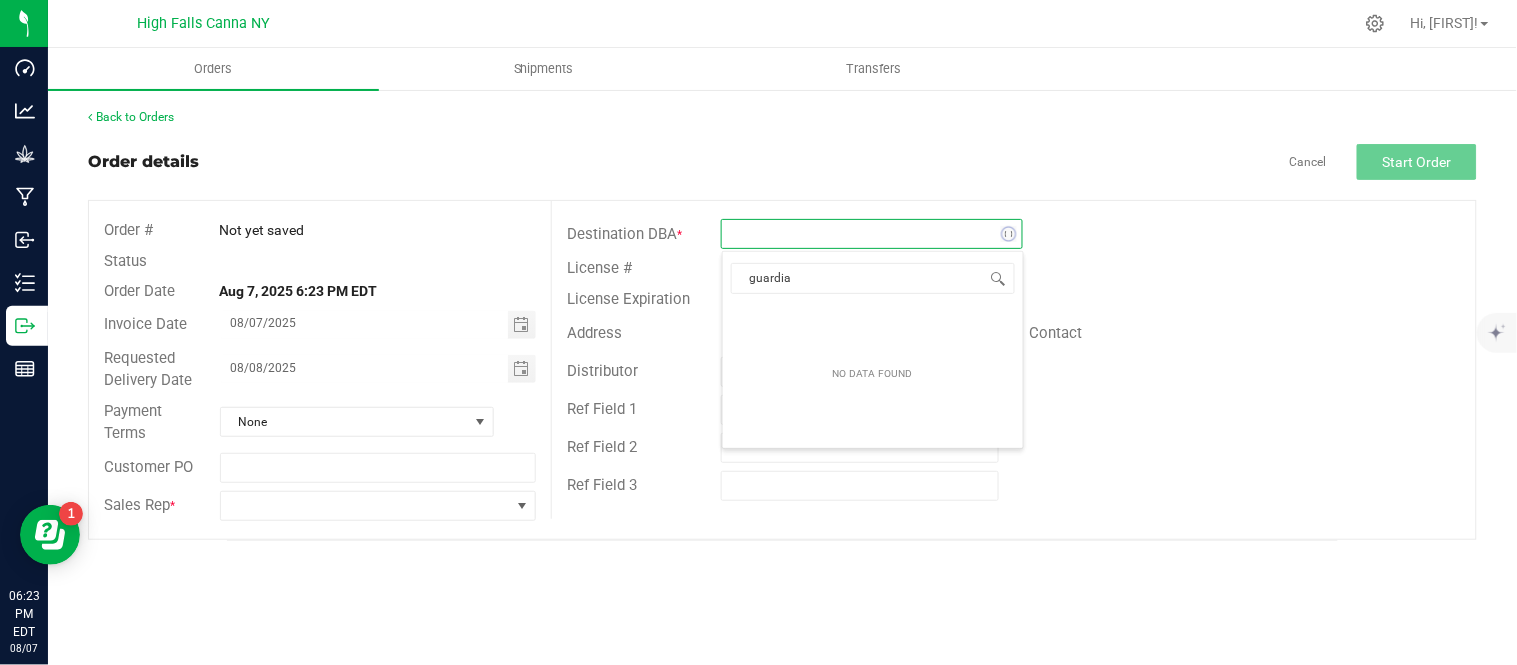 type on "guardian" 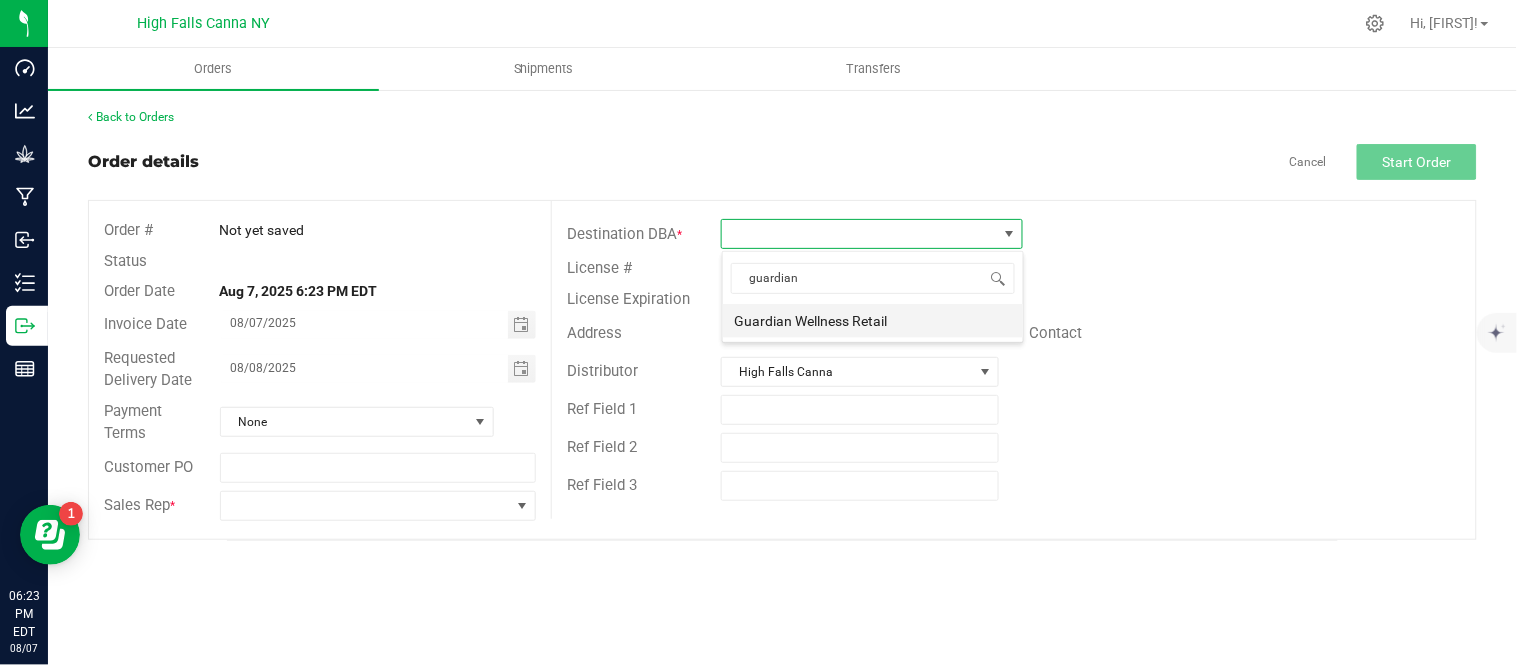 click on "Guardian Wellness Retail" at bounding box center (873, 321) 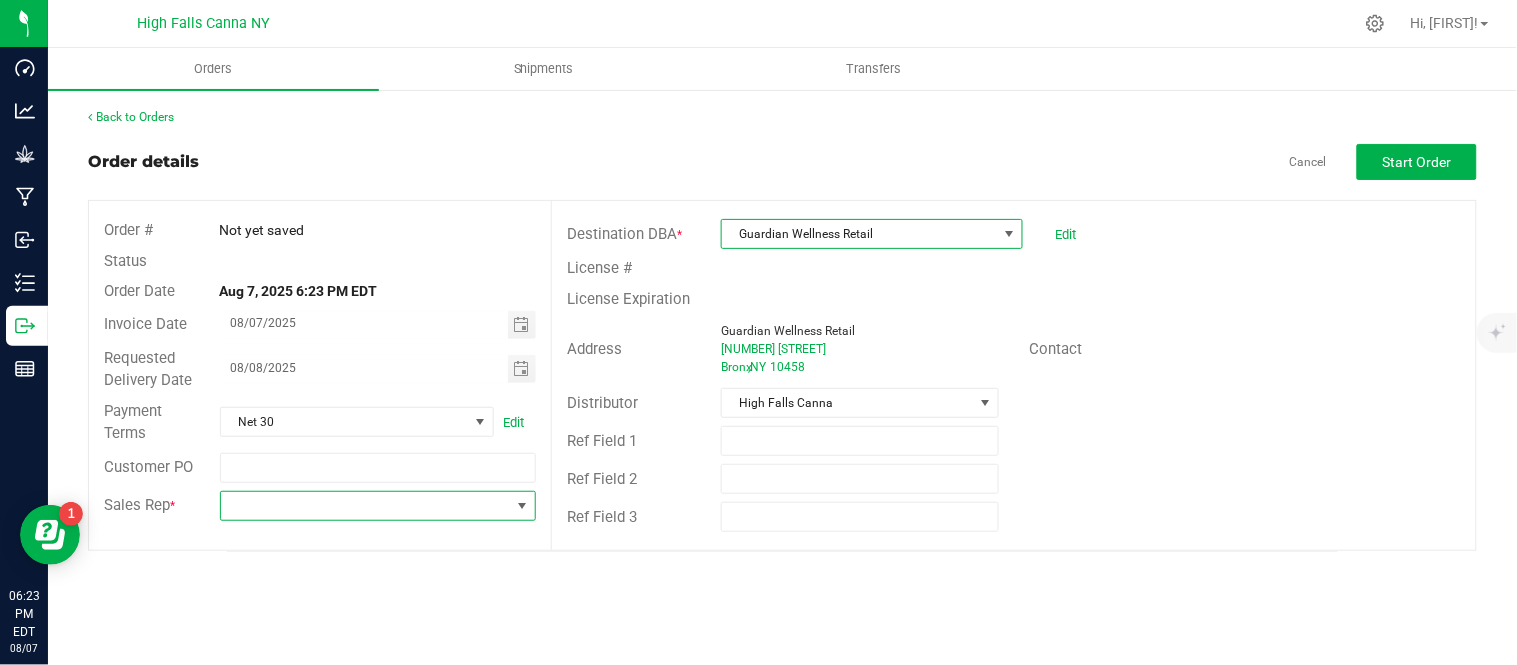 click at bounding box center [366, 506] 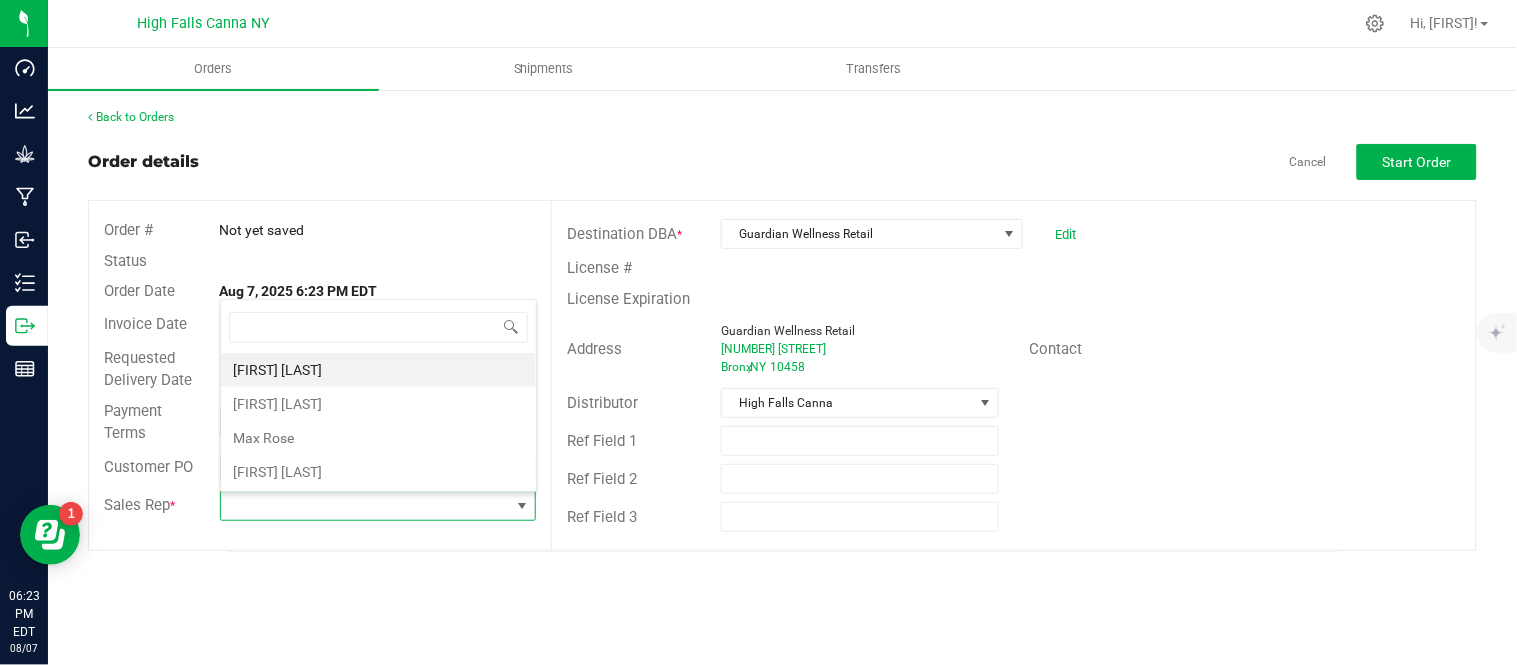 scroll, scrollTop: 99970, scrollLeft: 99683, axis: both 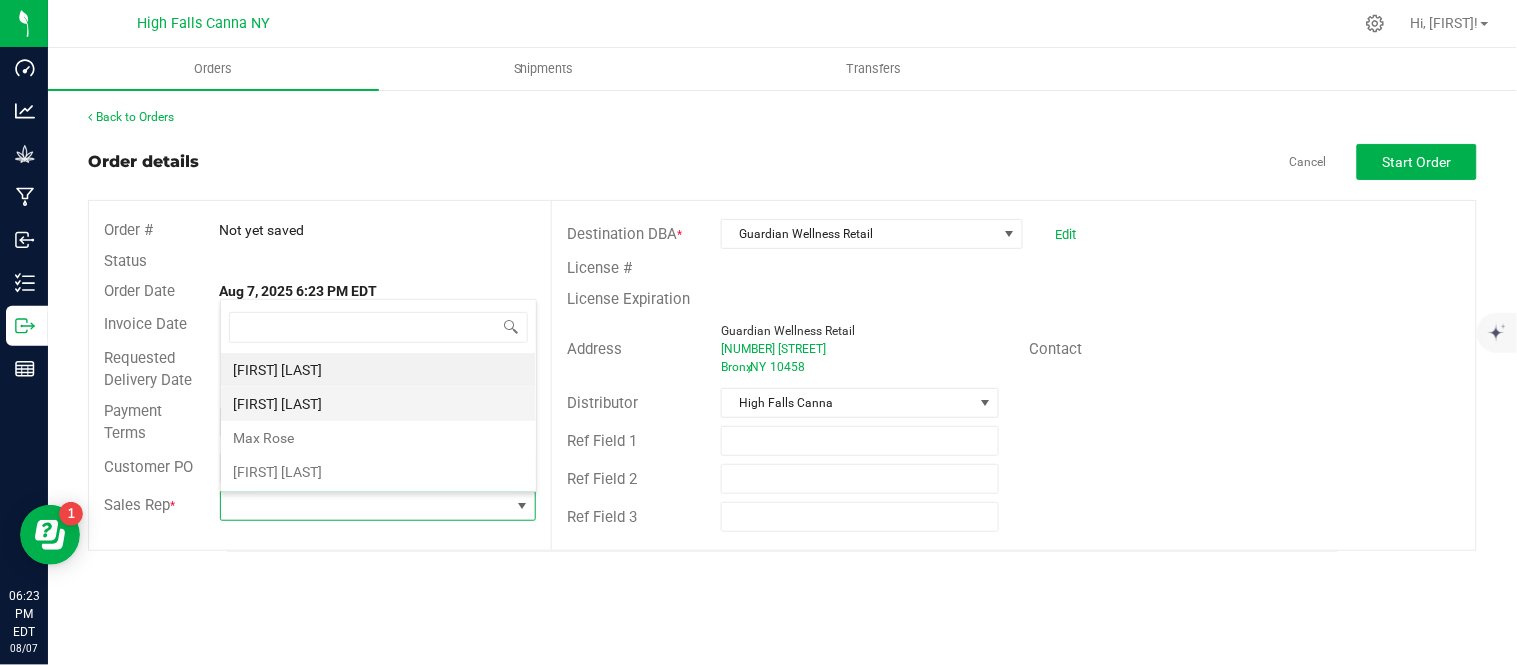 click on "[FIRST] [LAST]" at bounding box center (378, 404) 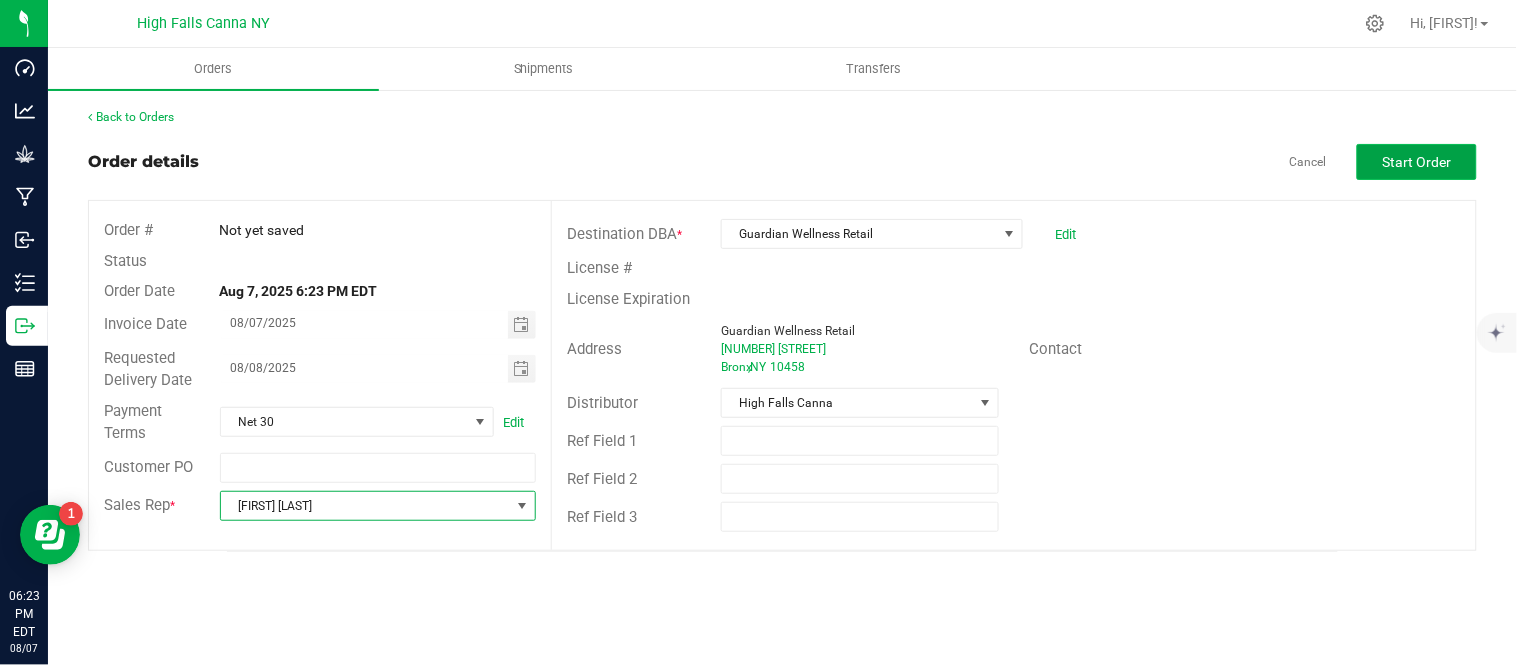 click on "Start Order" at bounding box center (1417, 162) 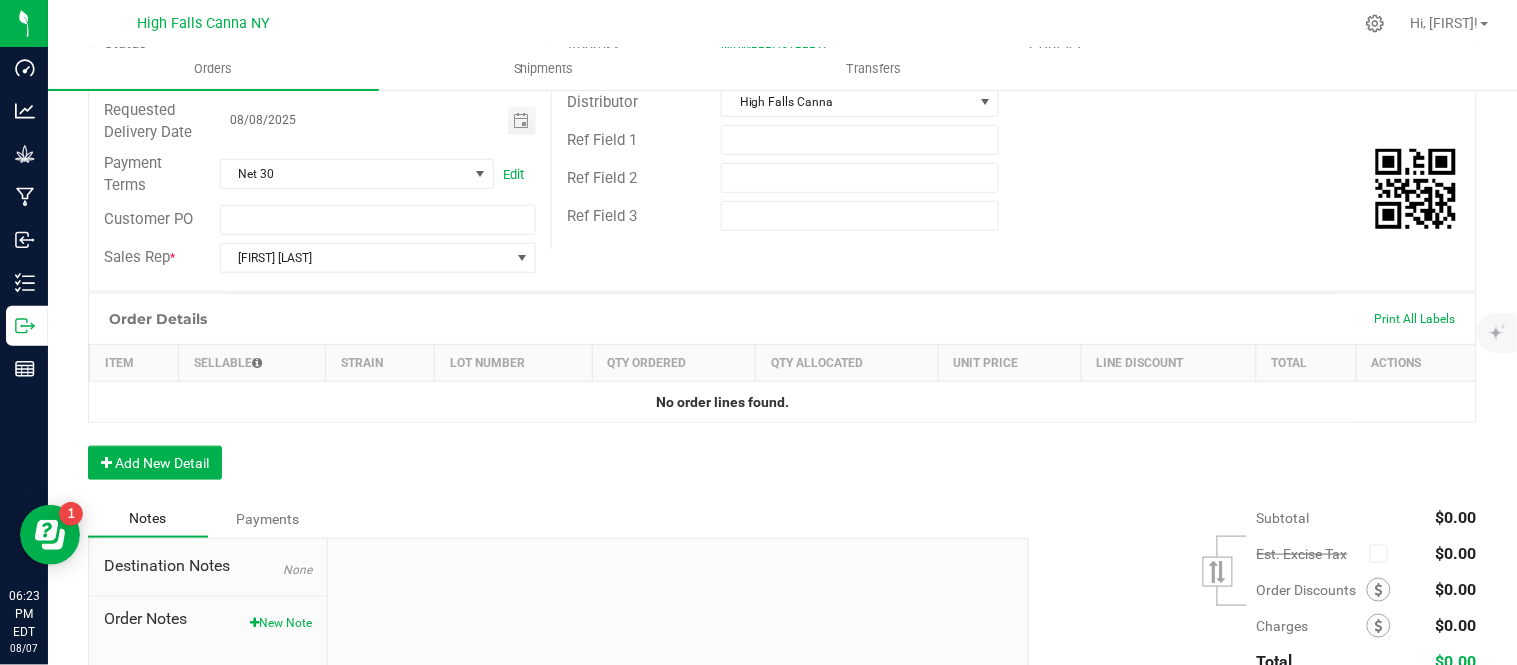 scroll, scrollTop: 333, scrollLeft: 0, axis: vertical 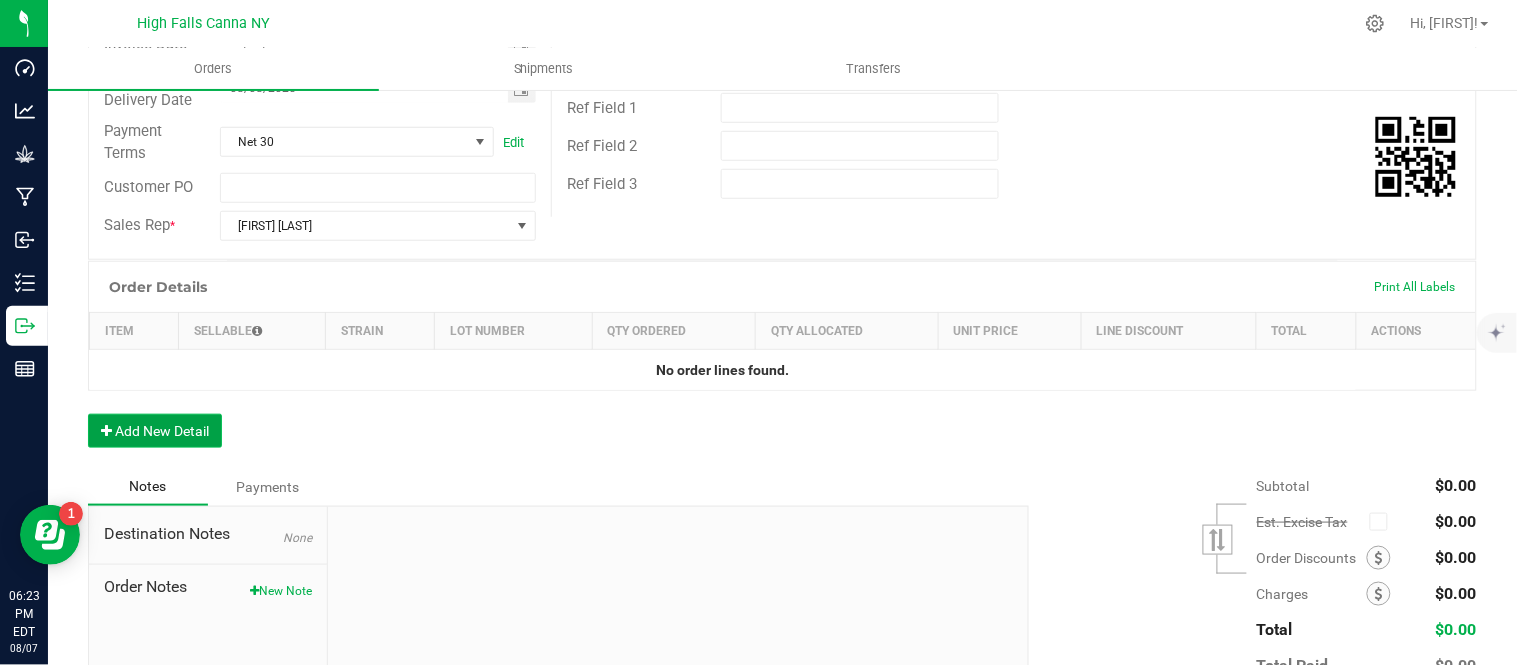 click on "Add New Detail" at bounding box center (155, 431) 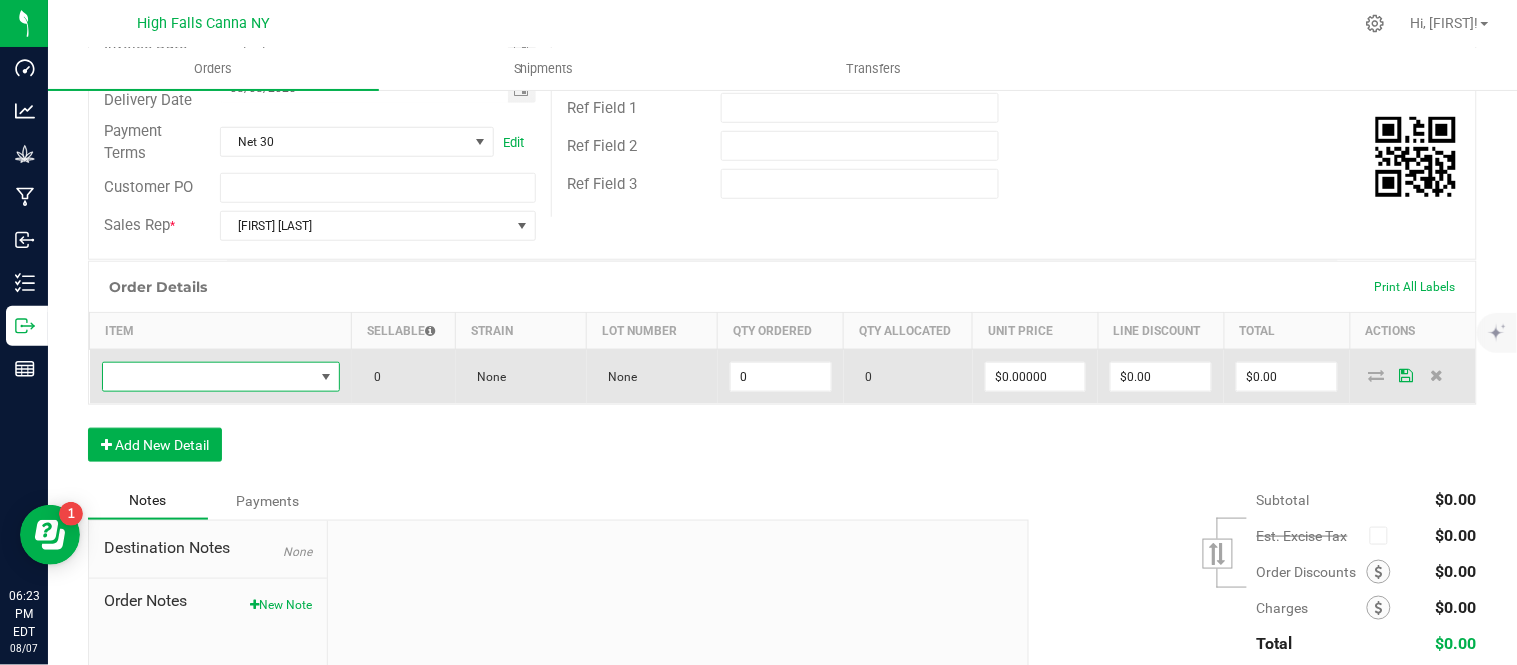 click at bounding box center [208, 377] 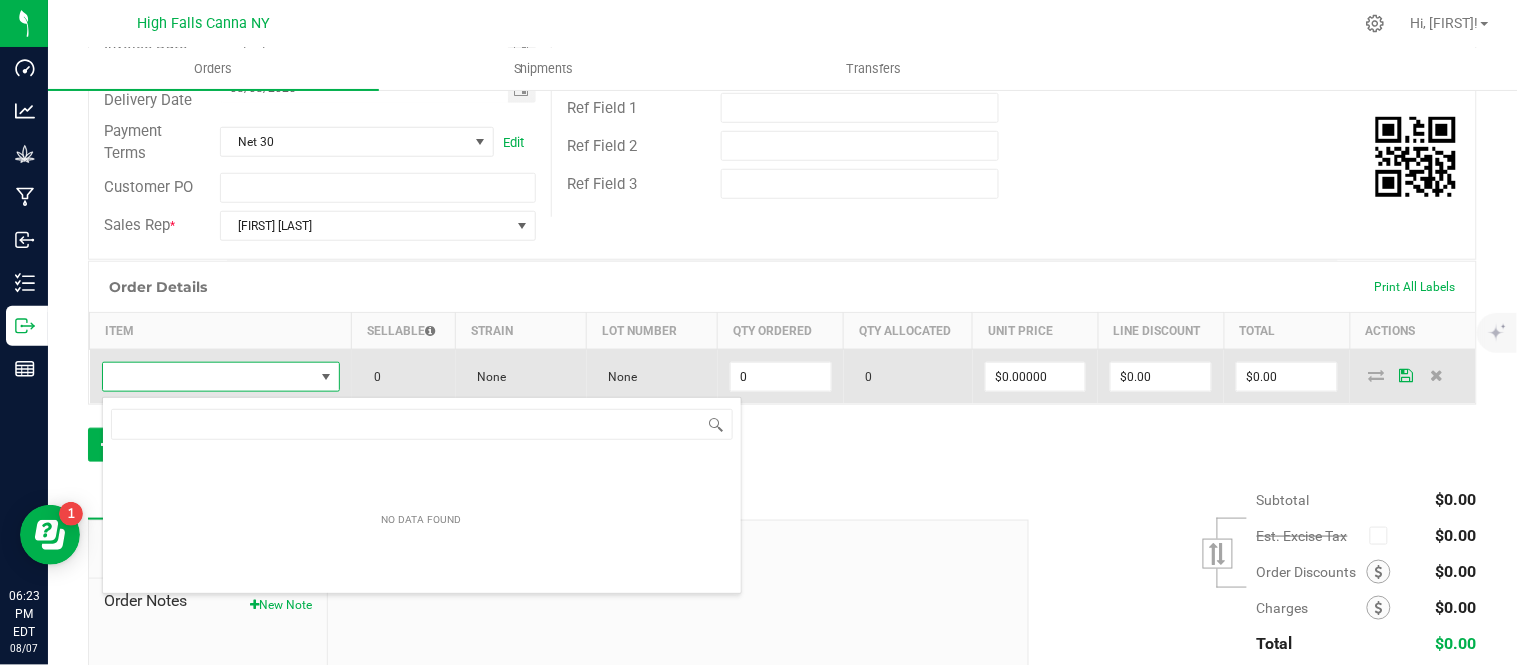 scroll, scrollTop: 99970, scrollLeft: 99768, axis: both 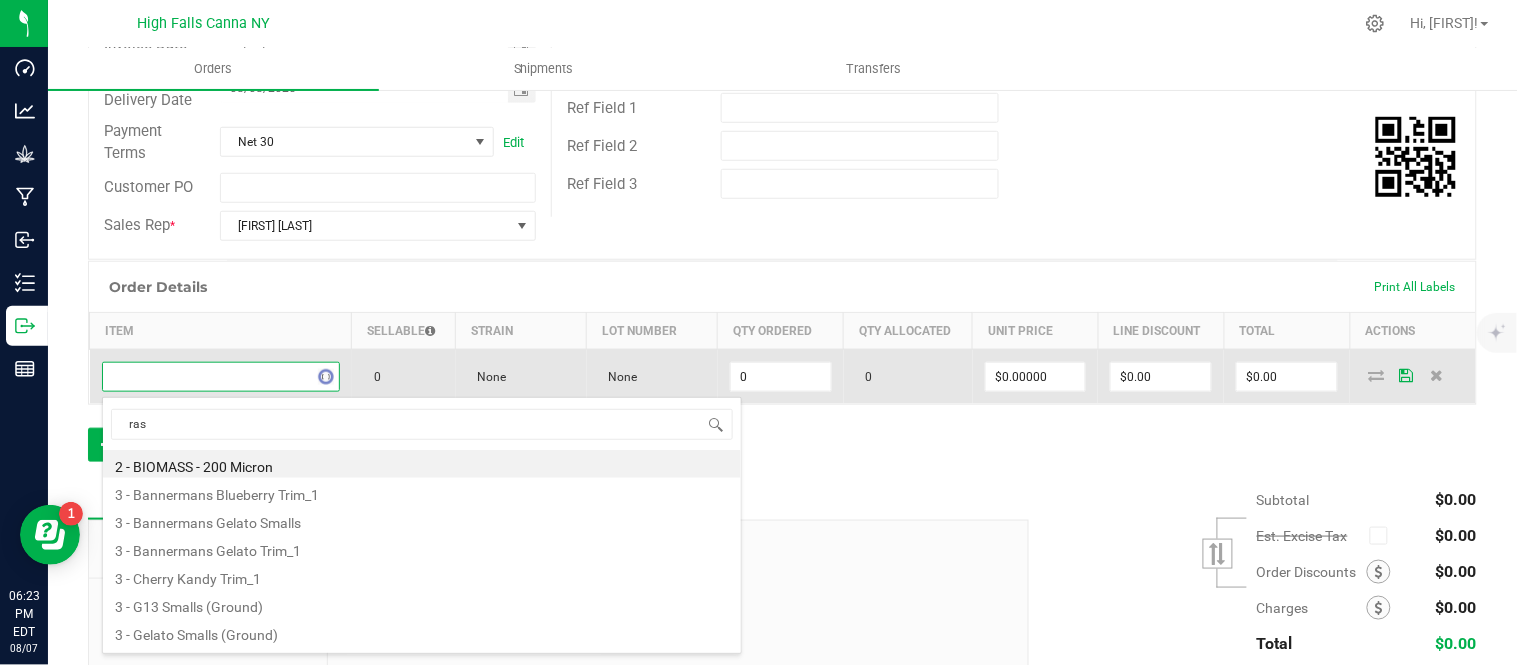 type on "rasp" 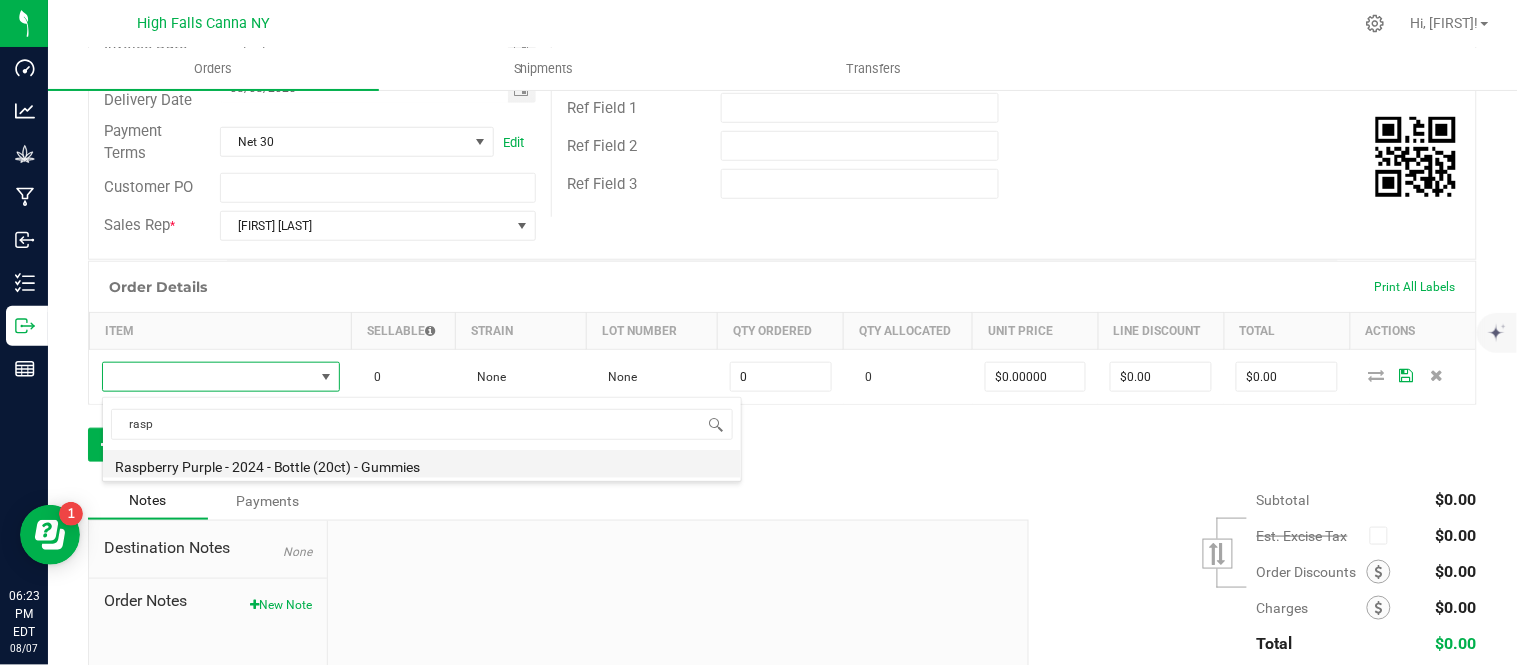 click on "Raspberry Purple - 2024 - Bottle (20ct) - Gummies" at bounding box center (422, 464) 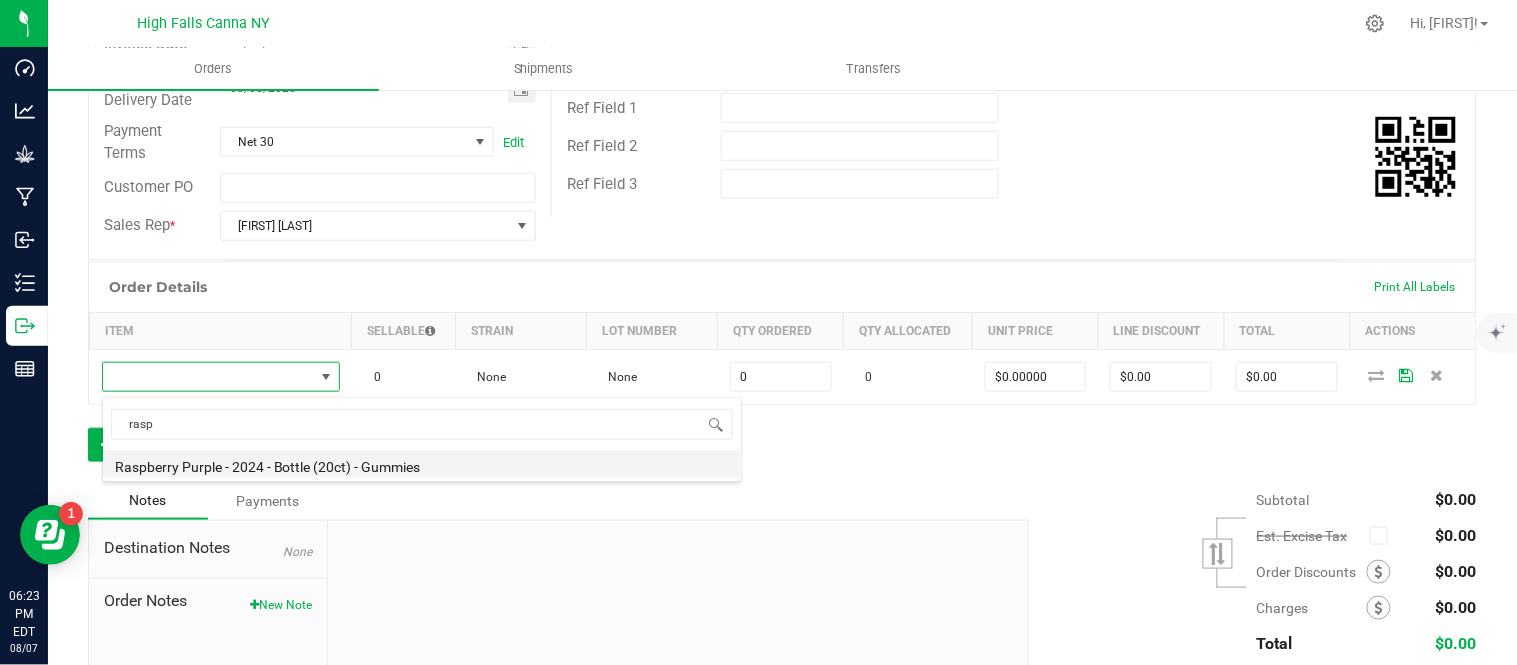 type on "0 ea" 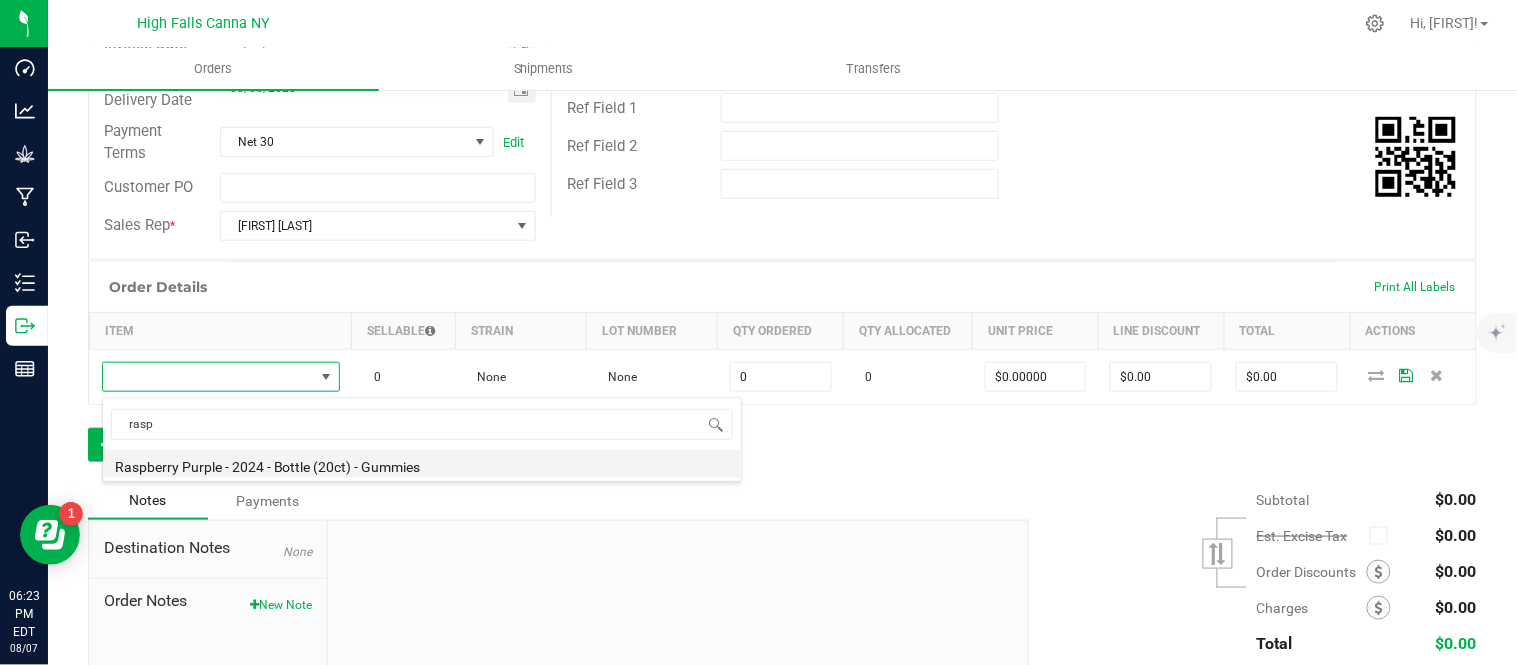 type on "$10.00000" 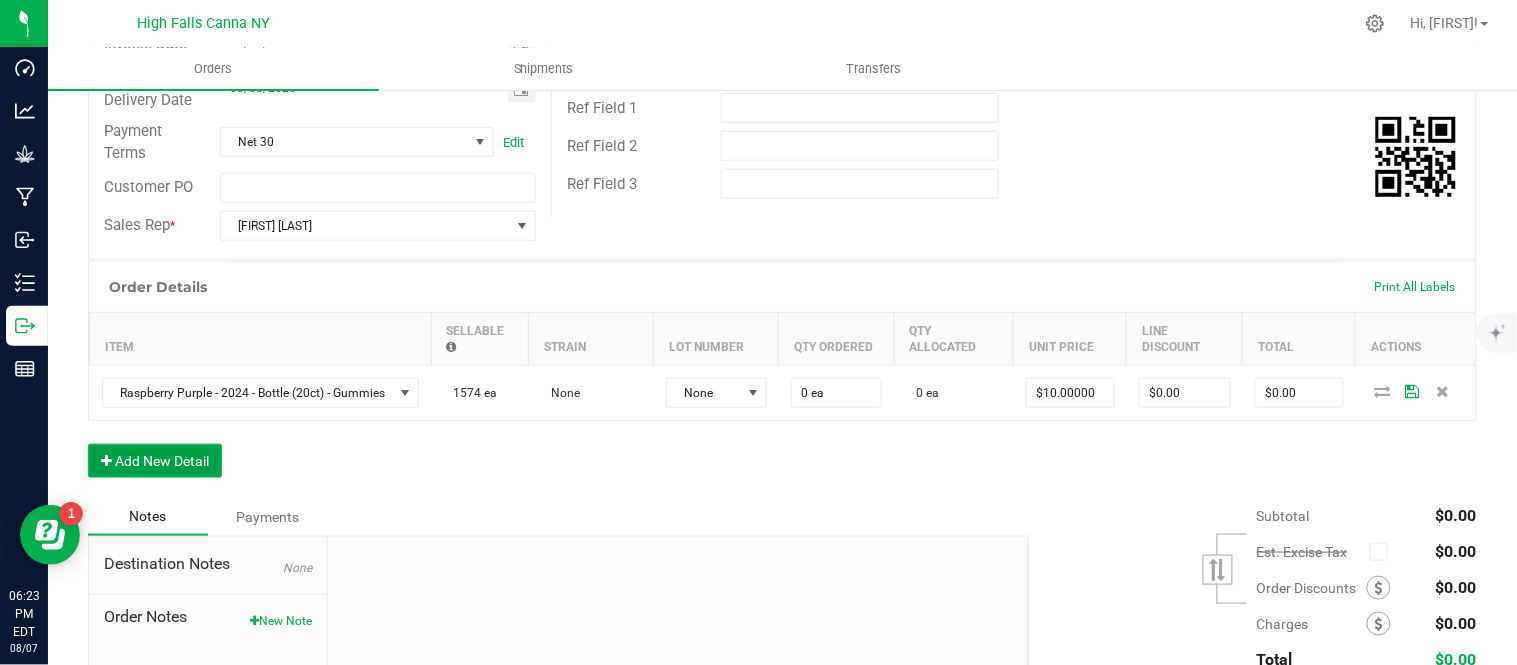 click on "Add New Detail" at bounding box center [155, 461] 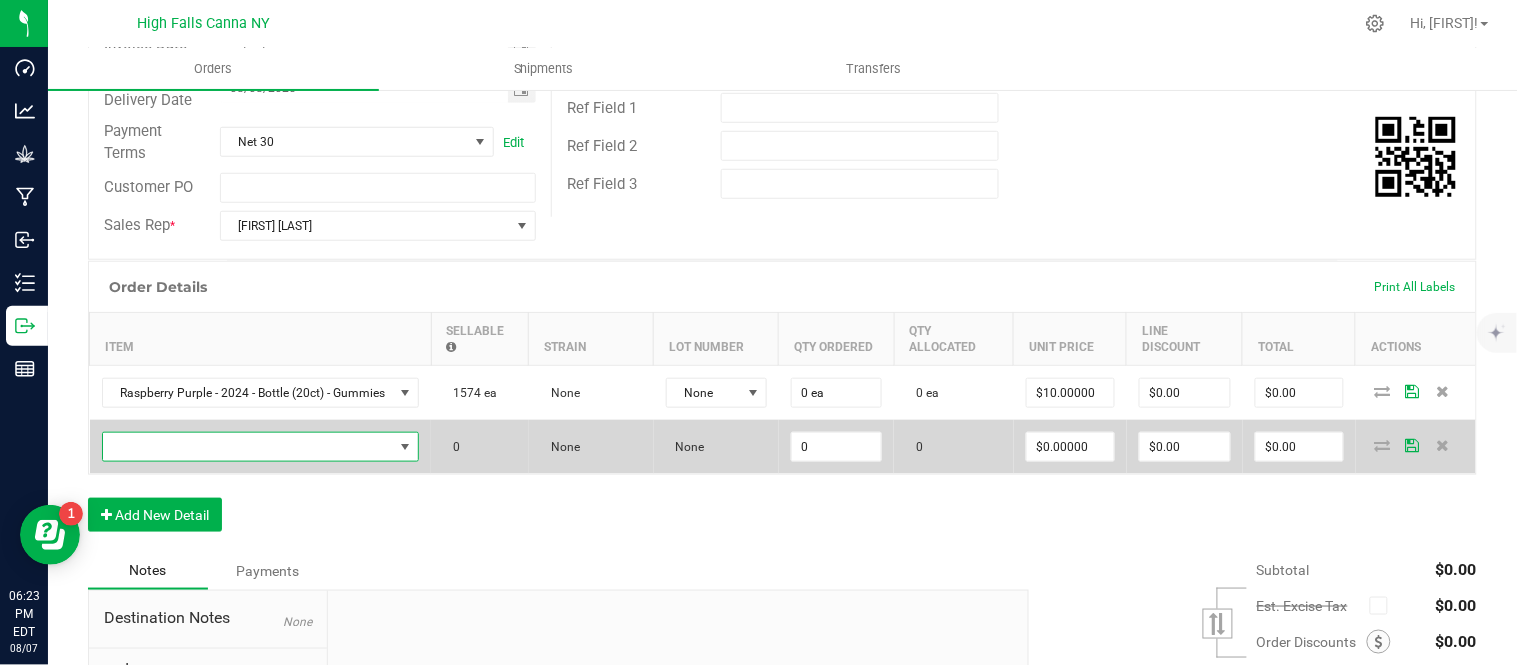 click at bounding box center (248, 447) 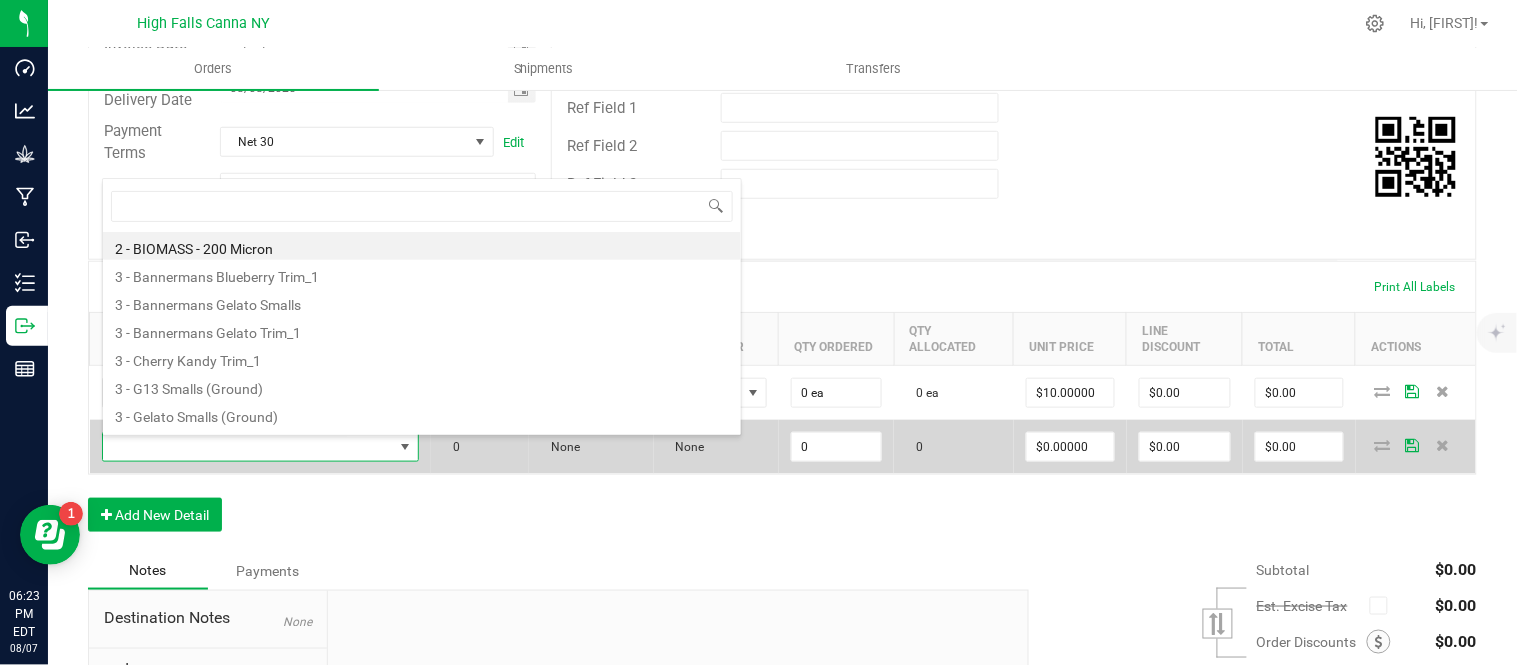 scroll, scrollTop: 99970, scrollLeft: 99661, axis: both 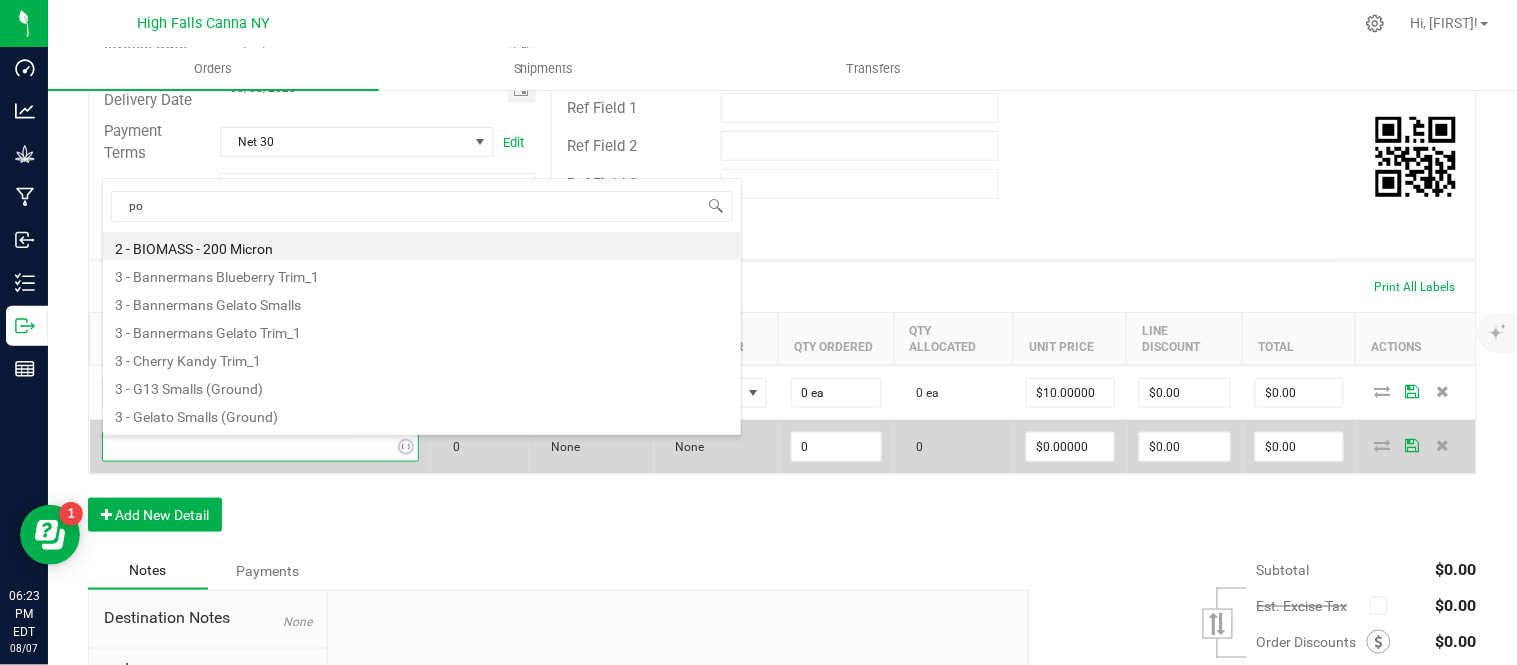 type on "pom" 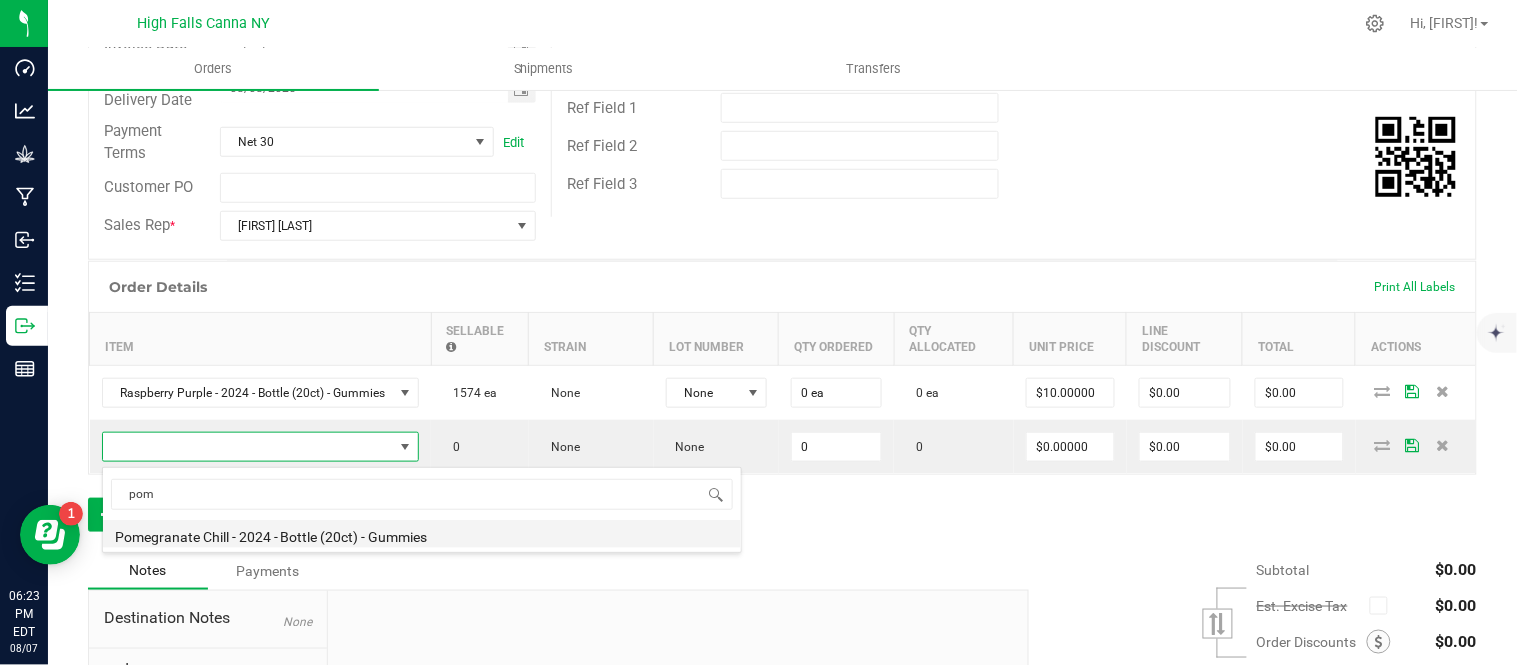 click on "Pomegranate Chill - 2024 - Bottle (20ct) - Gummies" at bounding box center (422, 534) 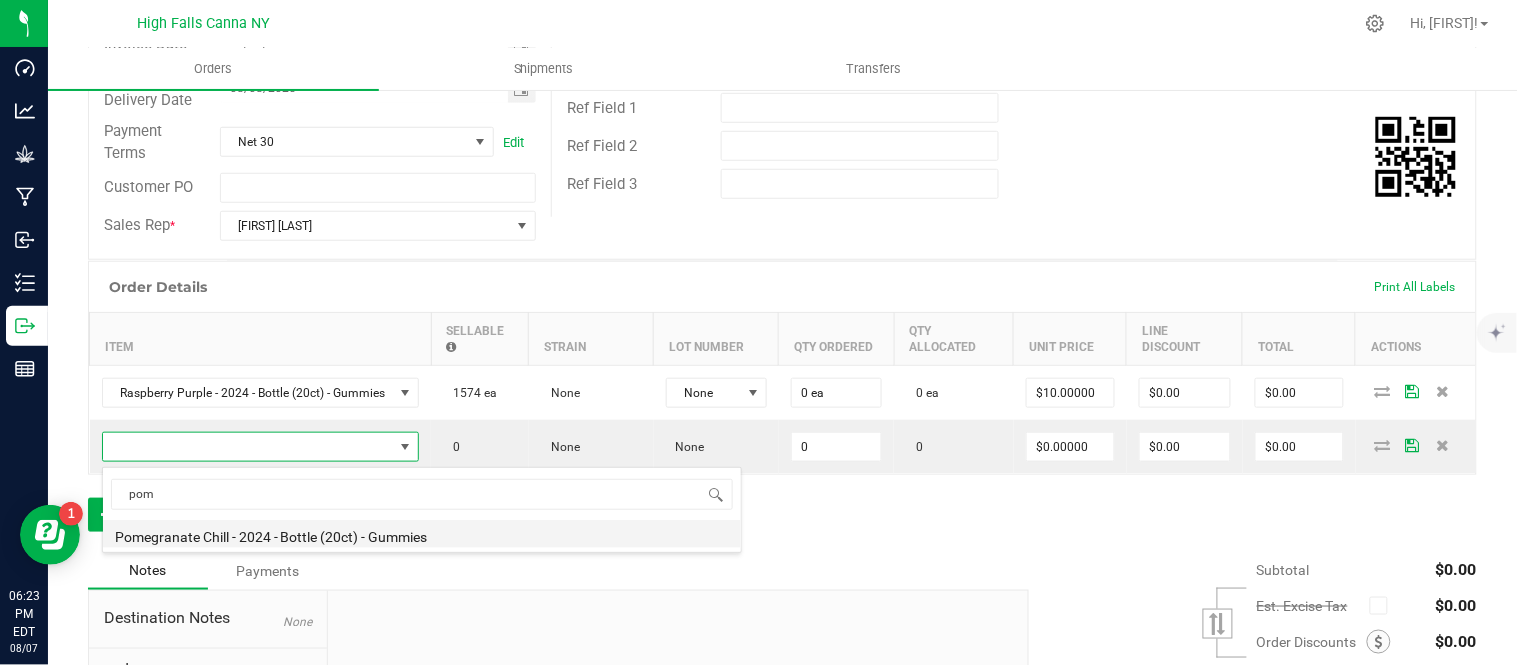 type on "0 ea" 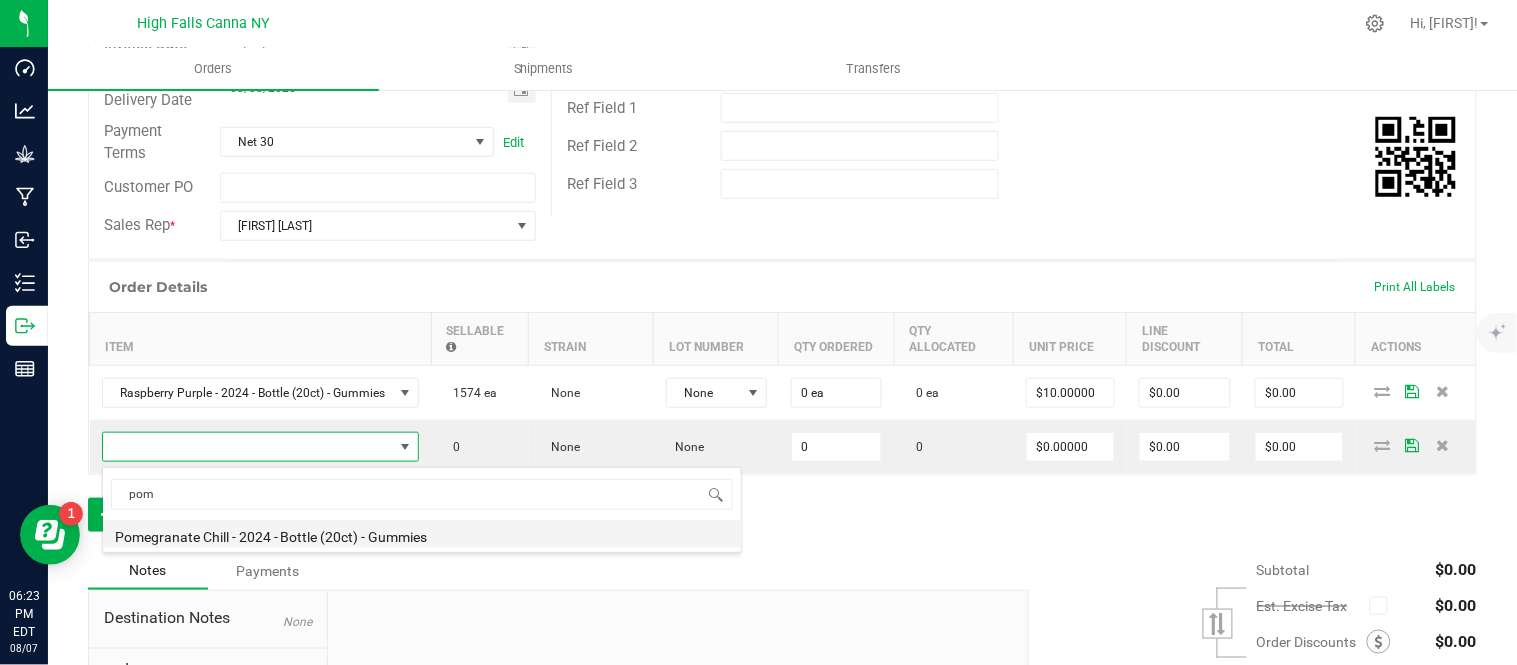 type on "$10.00000" 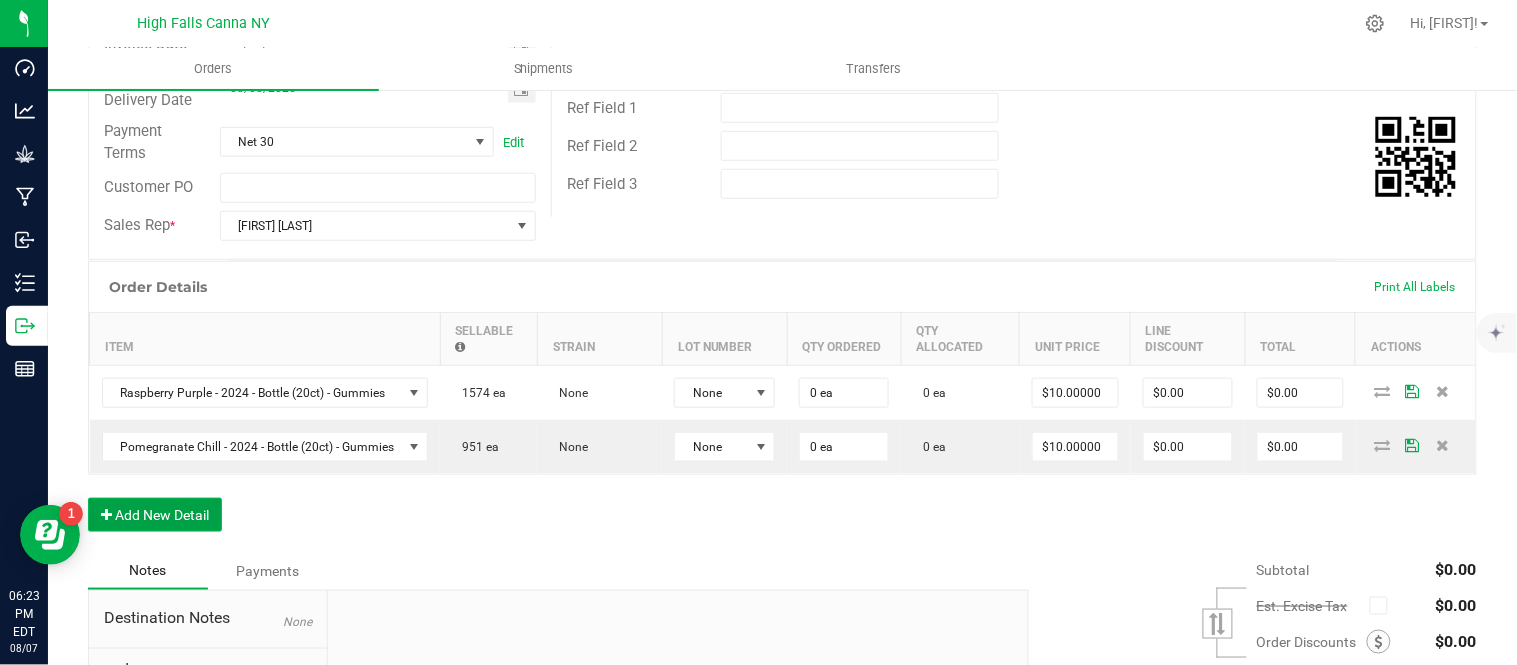click on "Add New Detail" at bounding box center (155, 515) 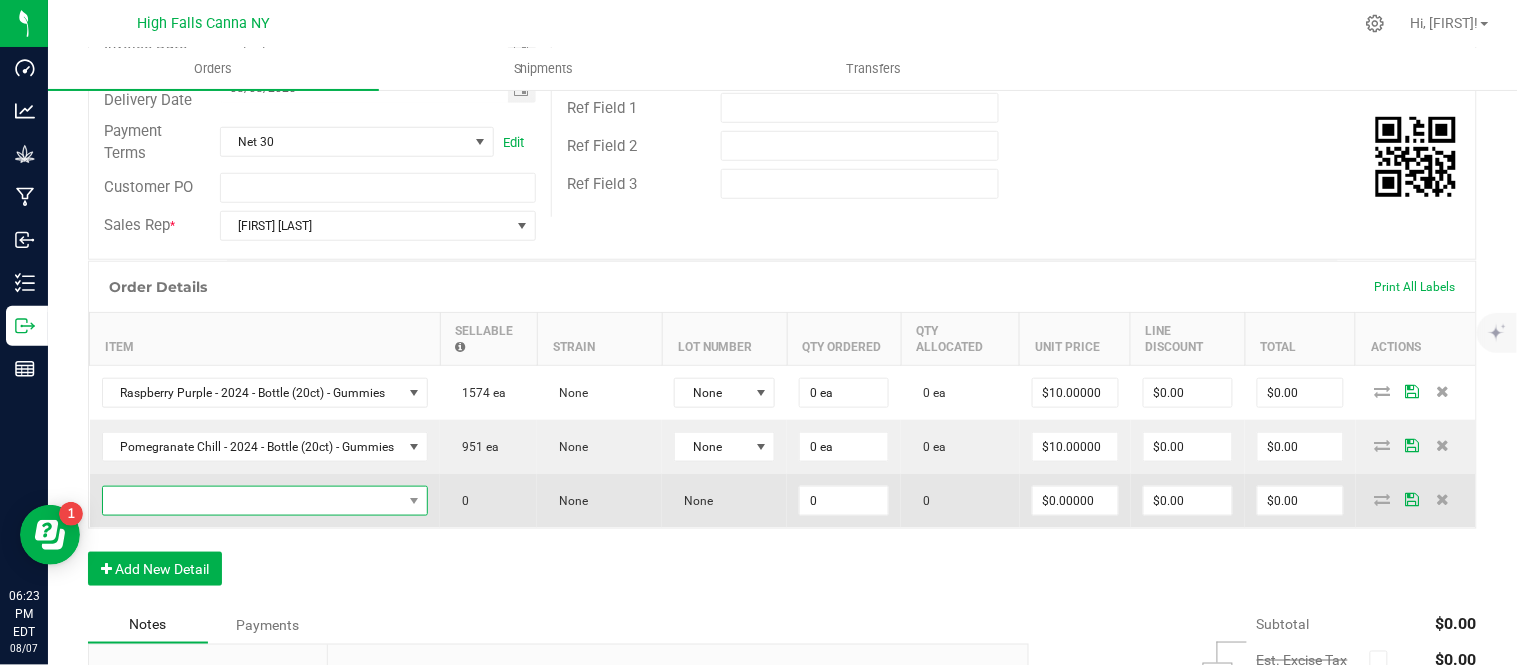 click at bounding box center (253, 501) 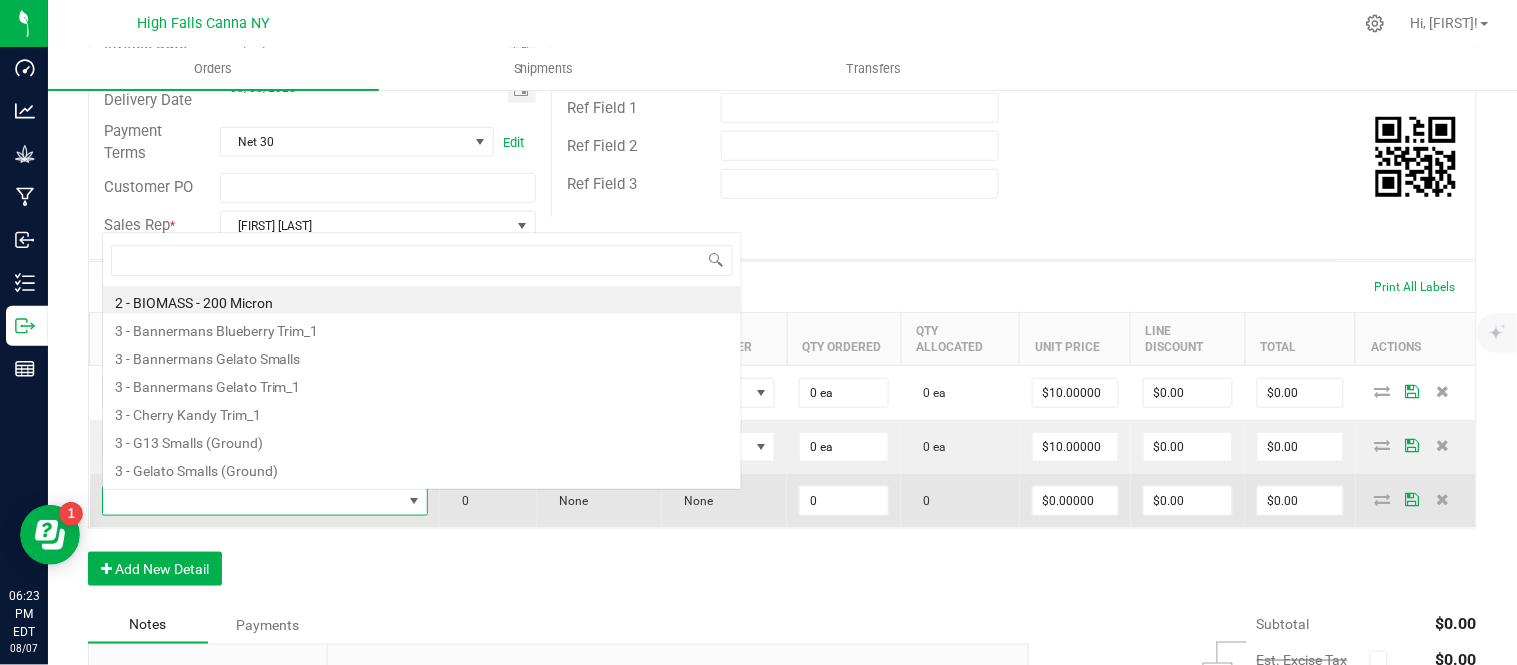 scroll, scrollTop: 0, scrollLeft: 0, axis: both 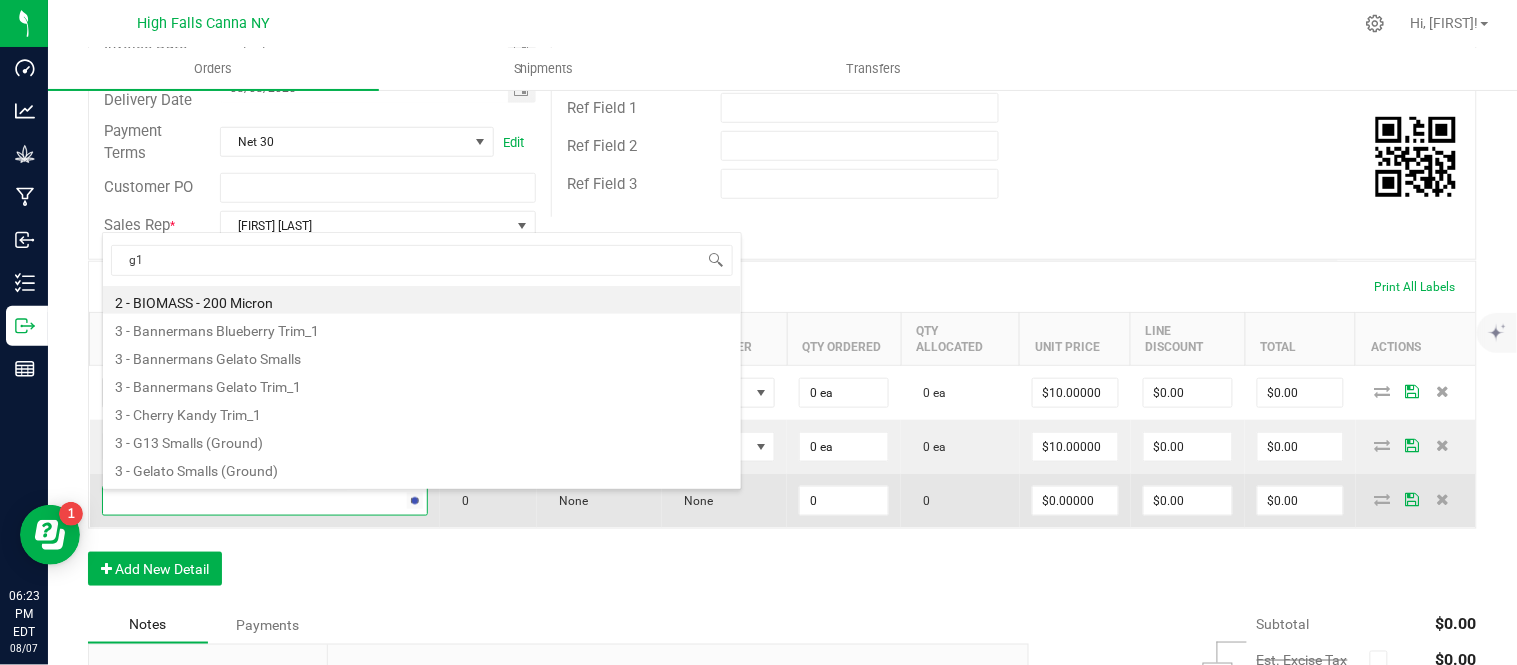 type on "g13" 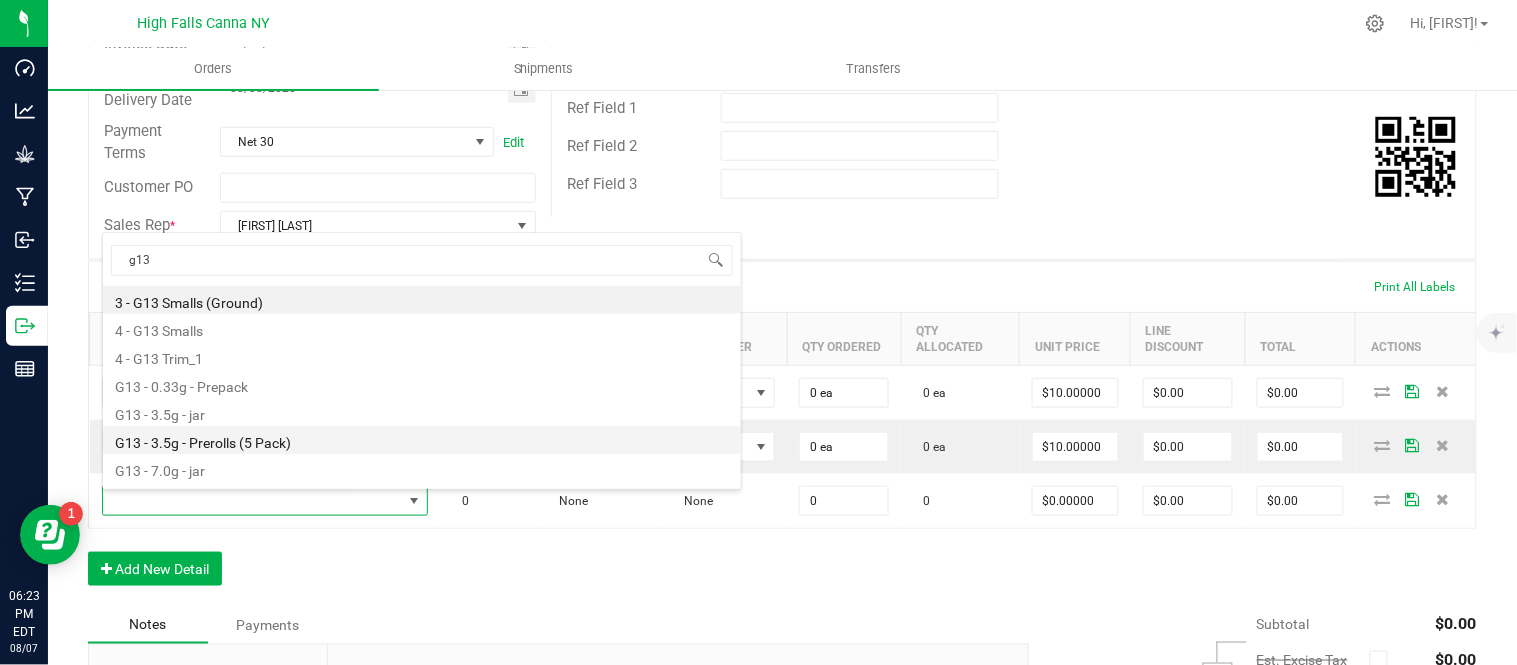 click on "G13 - 3.5g - Prerolls (5 Pack)" at bounding box center (422, 440) 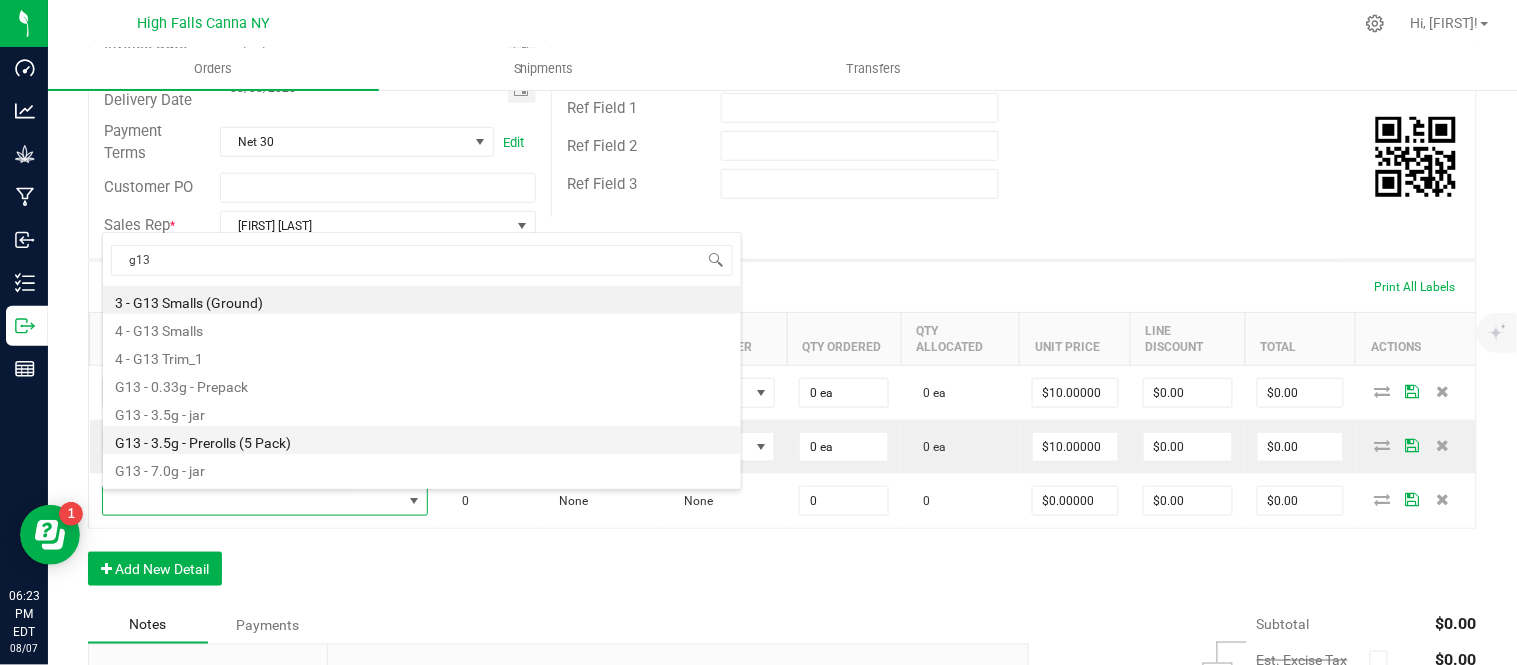 type on "0 ea" 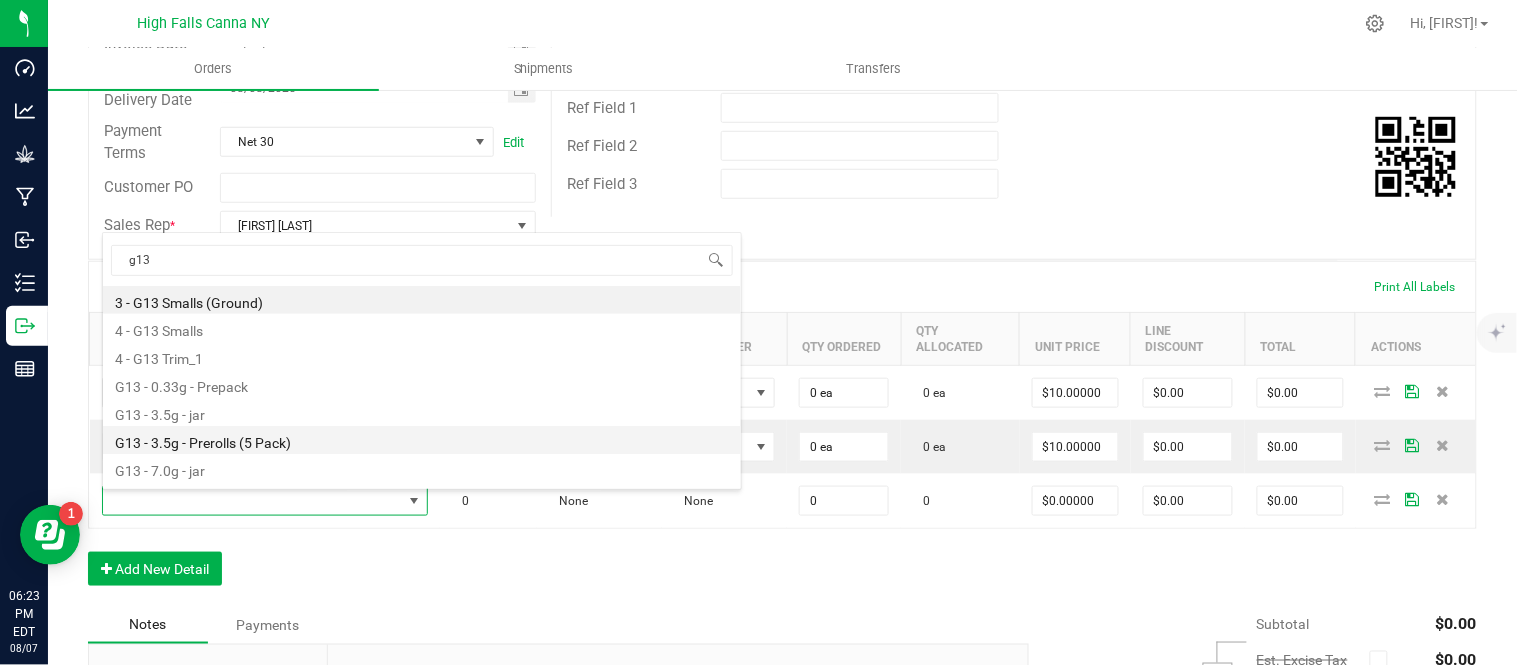 type on "$15.00000" 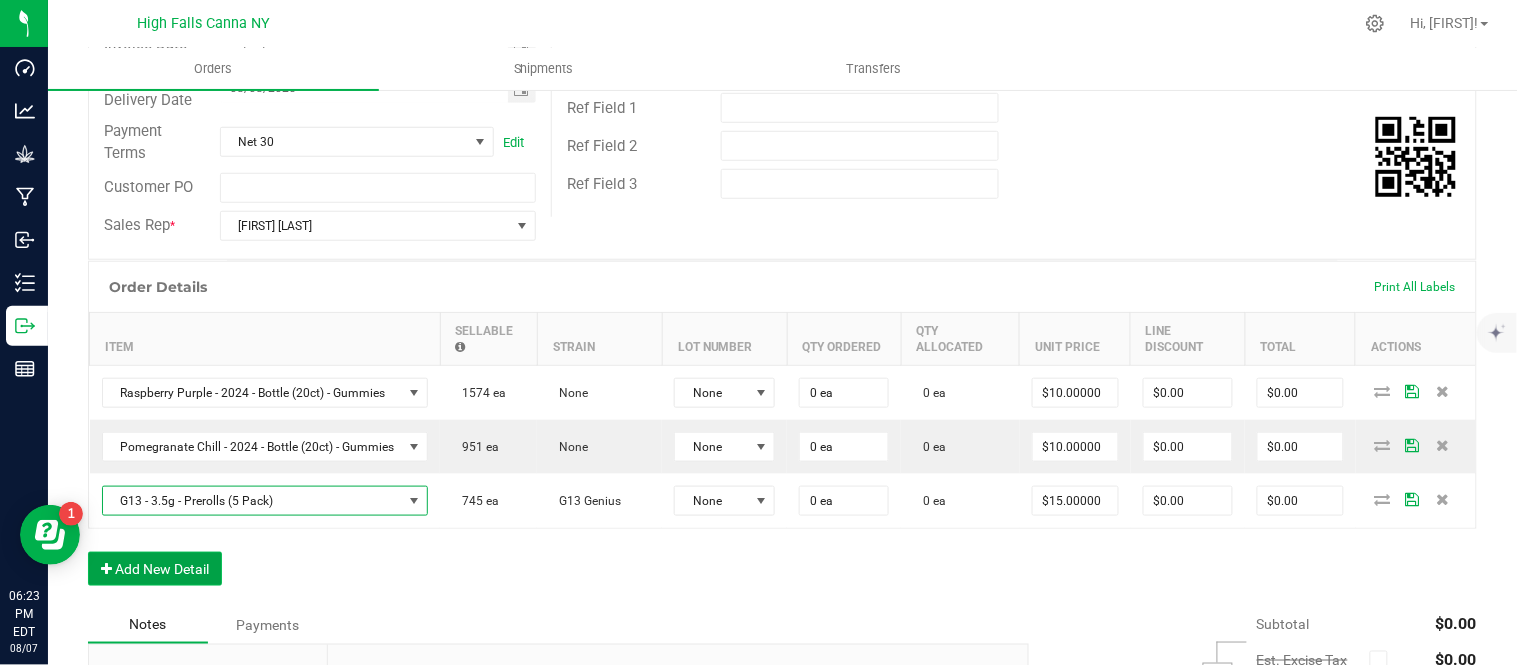 click on "Add New Detail" at bounding box center (155, 569) 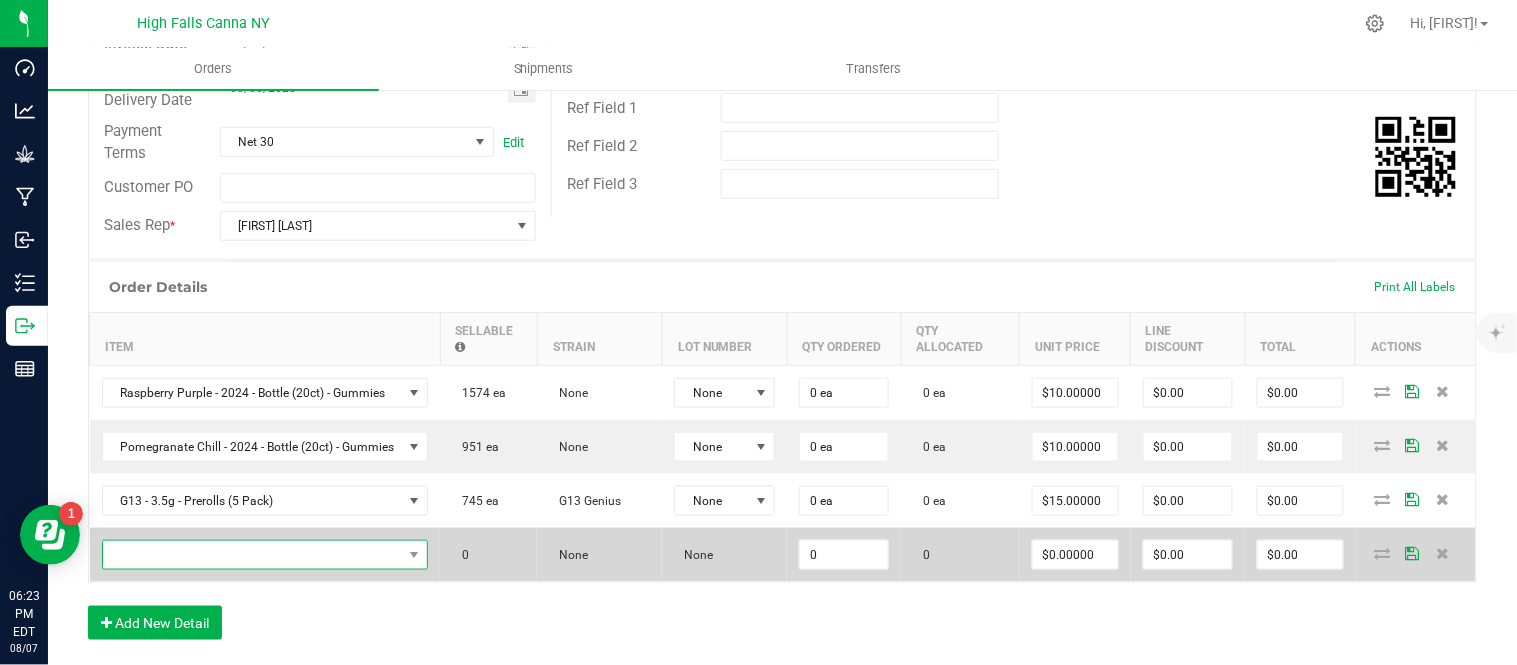 click at bounding box center [253, 555] 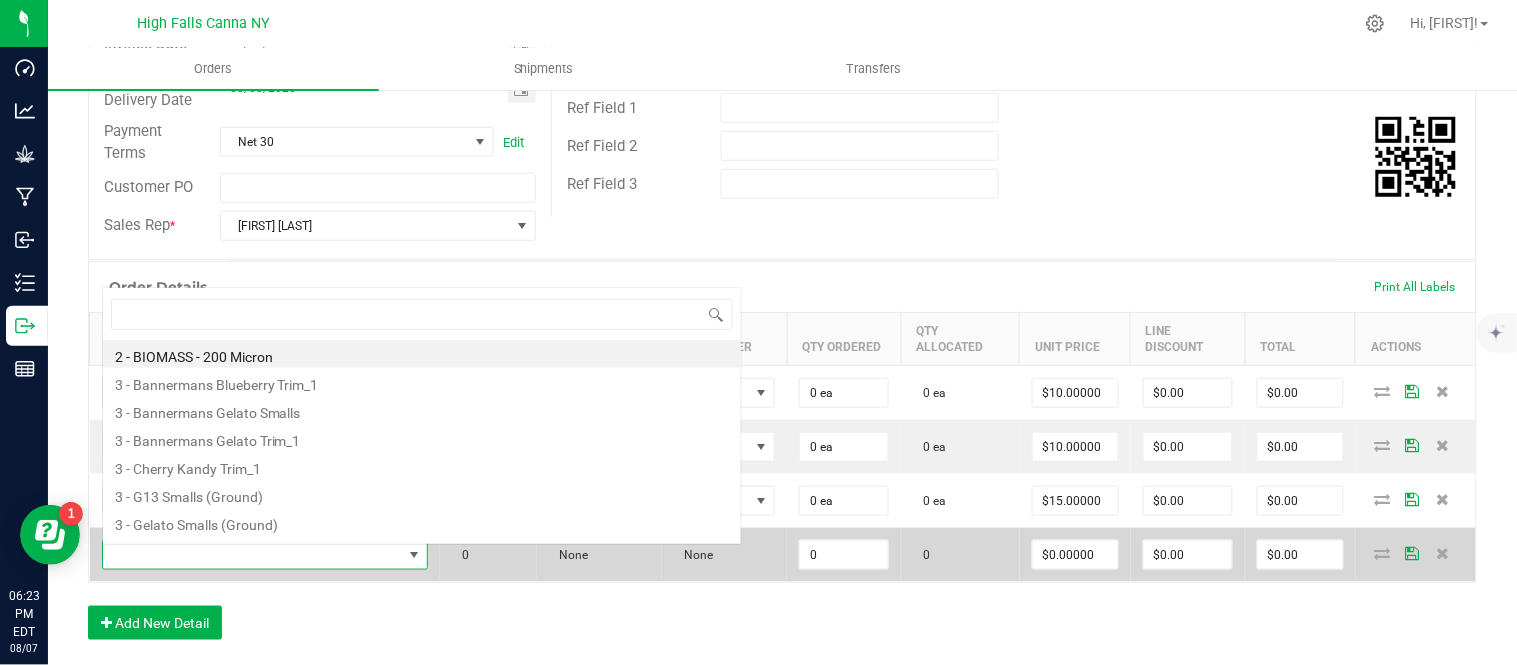 scroll, scrollTop: 0, scrollLeft: 0, axis: both 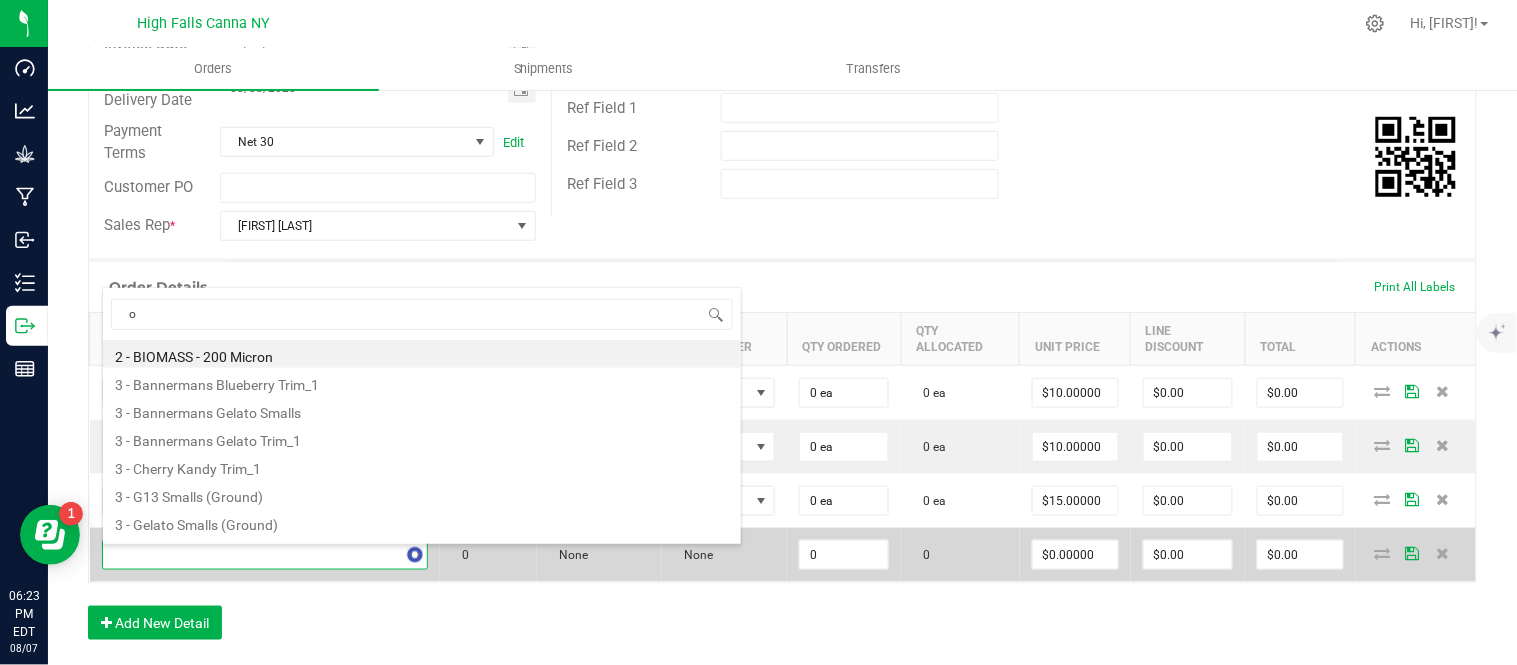 type on "og" 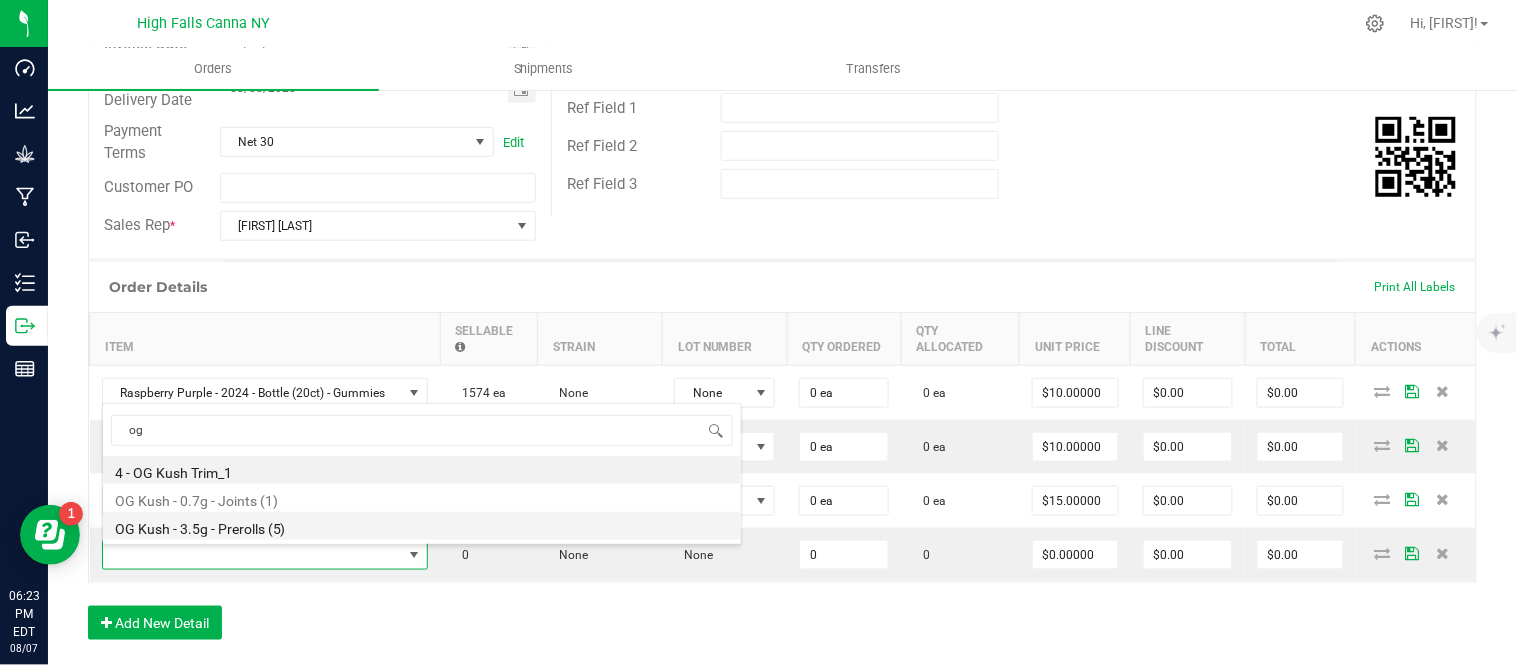 click on "OG Kush - 3.5g - Prerolls (5)" at bounding box center [422, 526] 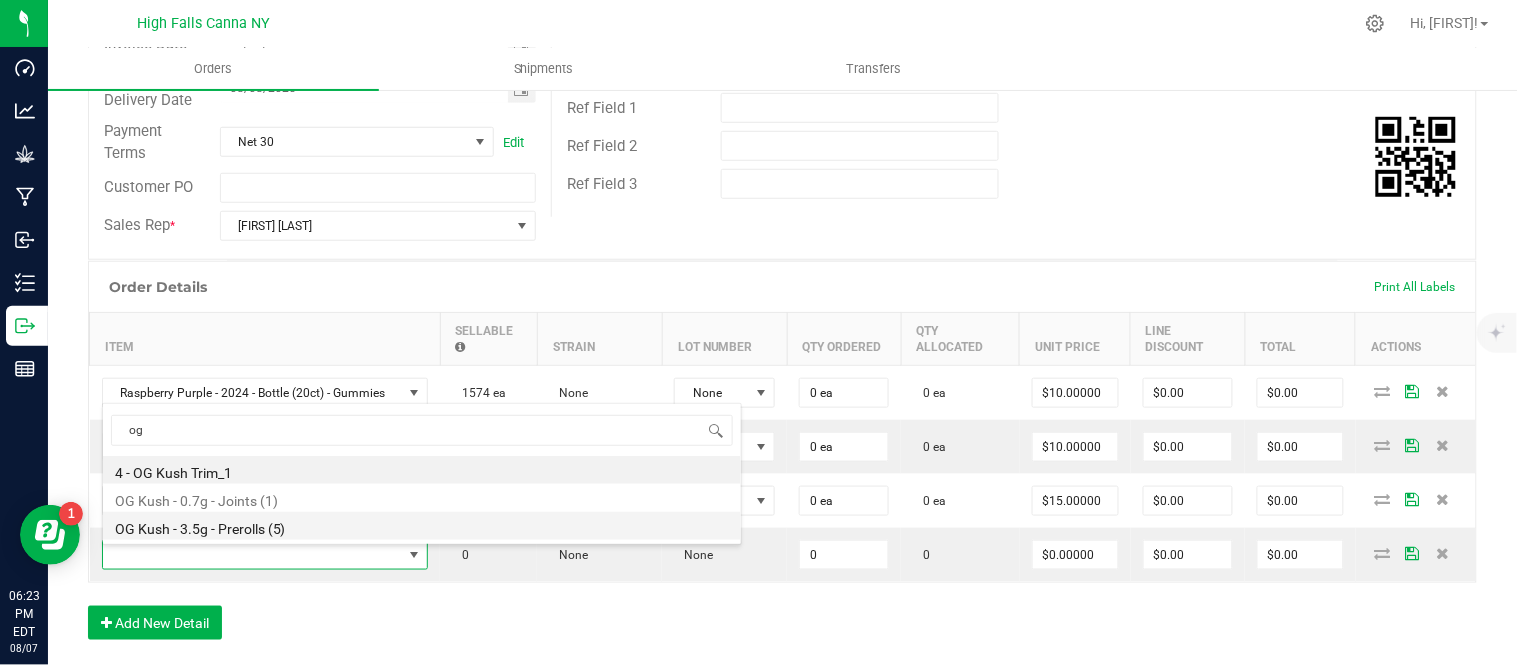 type on "0 ea" 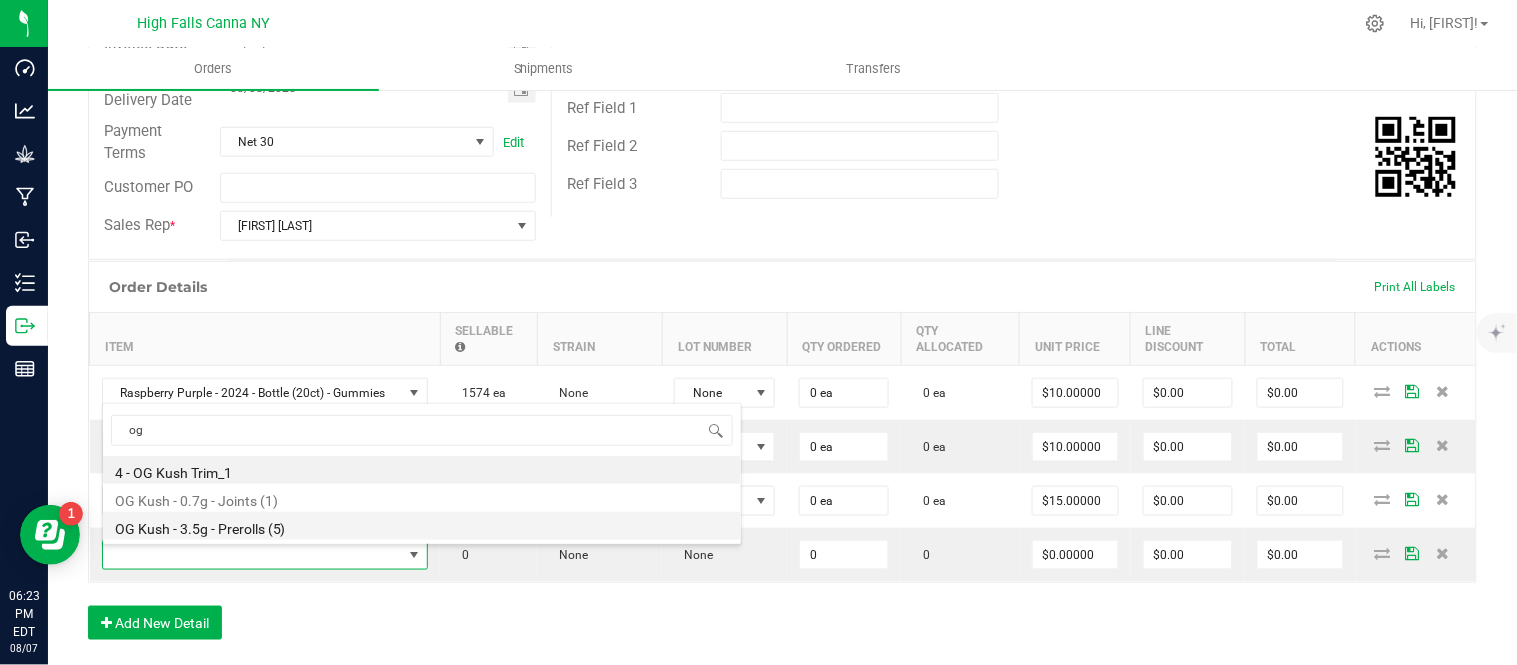 type on "$15.00000" 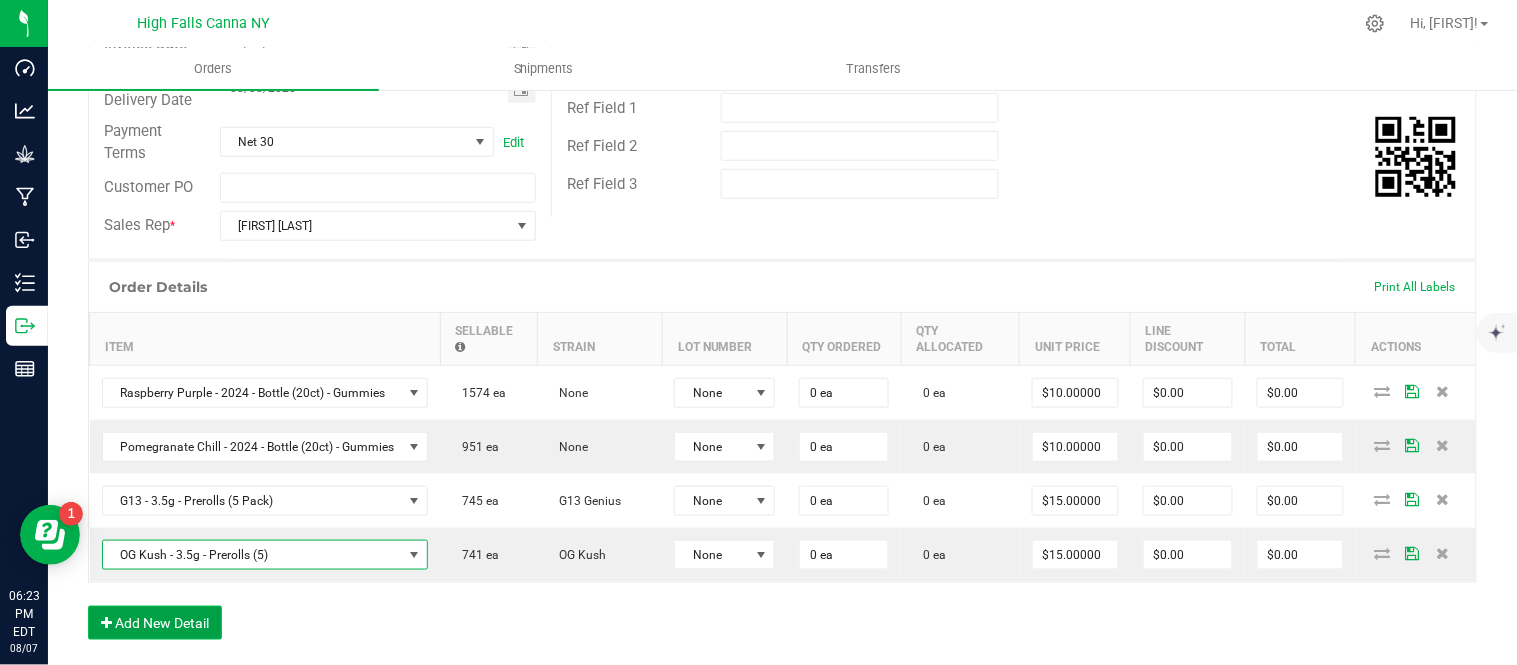 click on "Add New Detail" at bounding box center [155, 623] 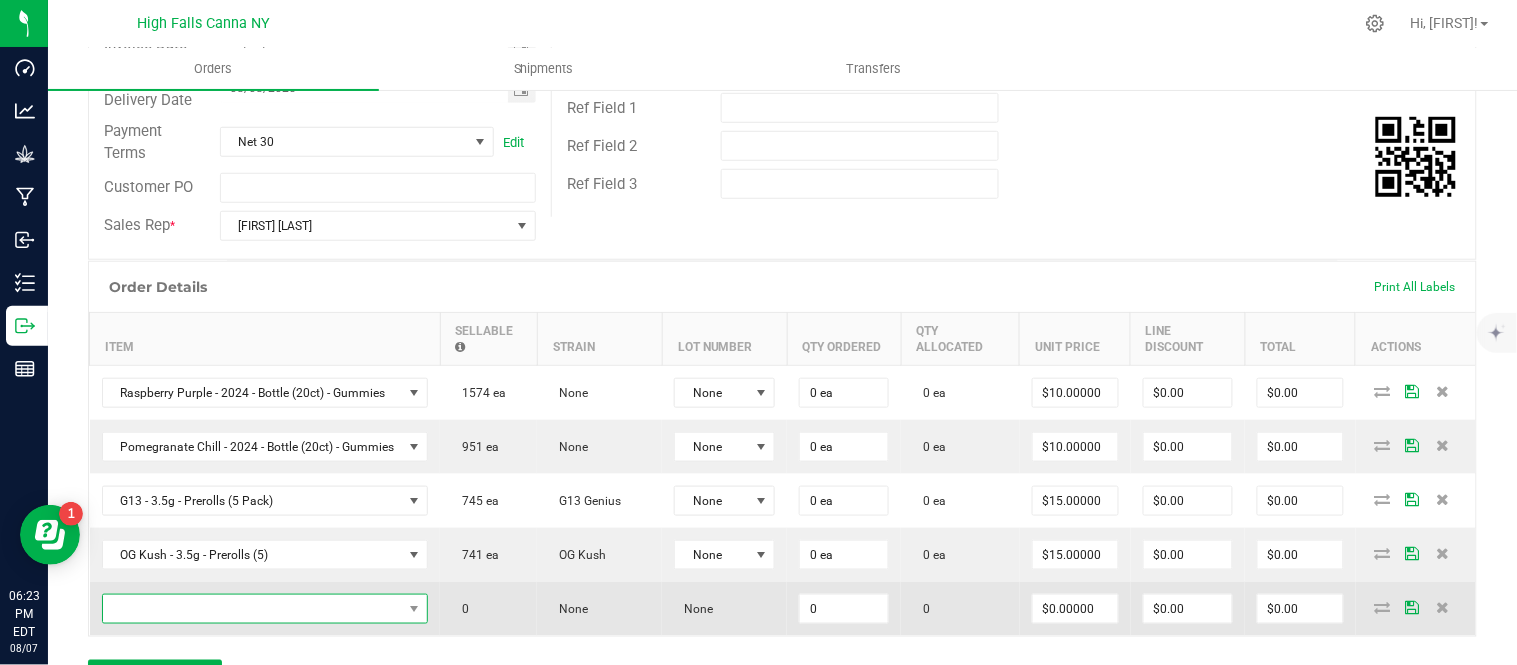 click at bounding box center (253, 609) 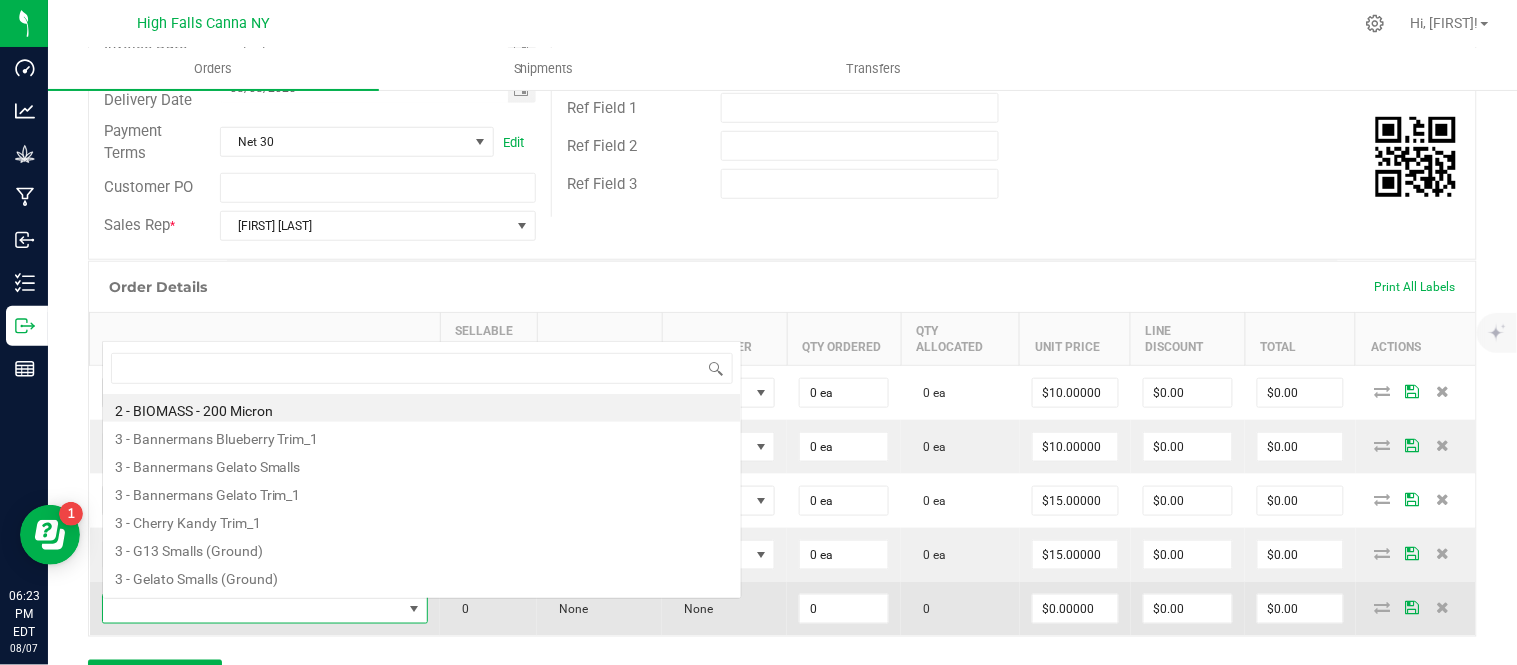scroll, scrollTop: 0, scrollLeft: 0, axis: both 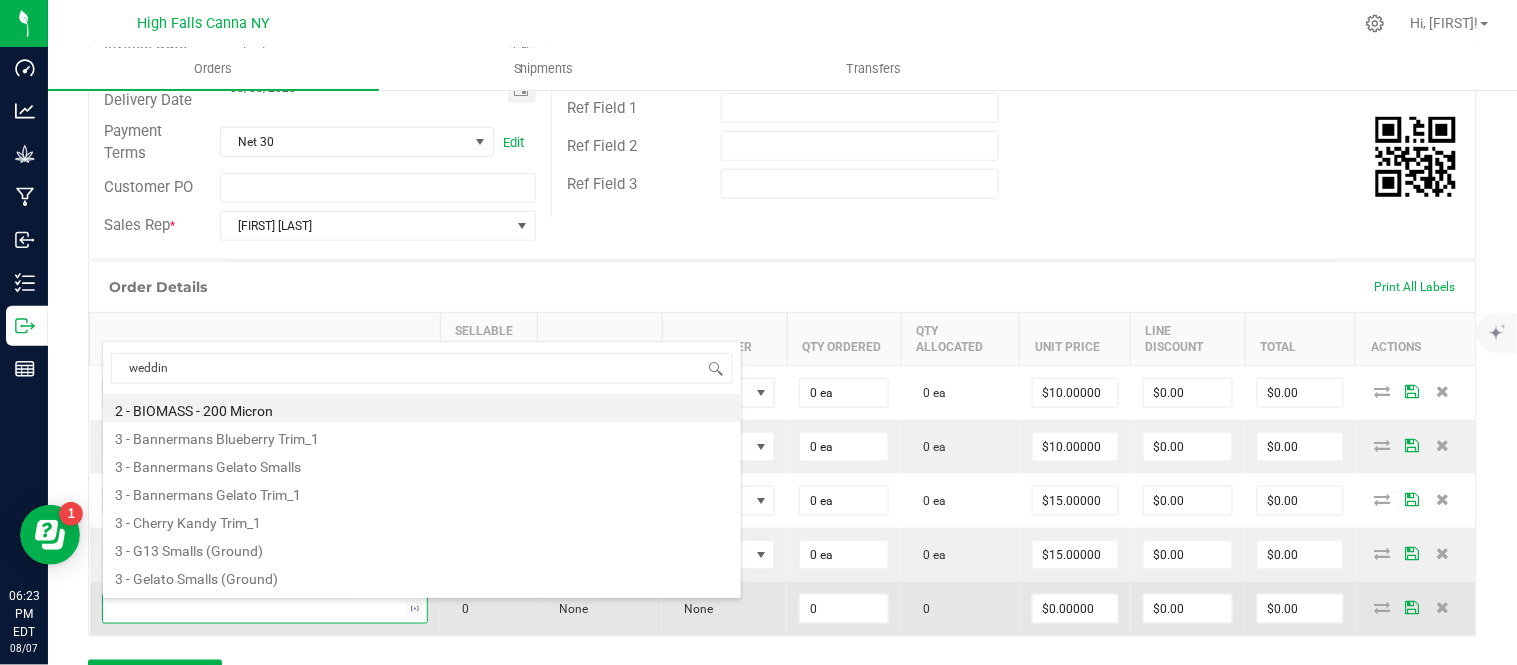 type on "wedding" 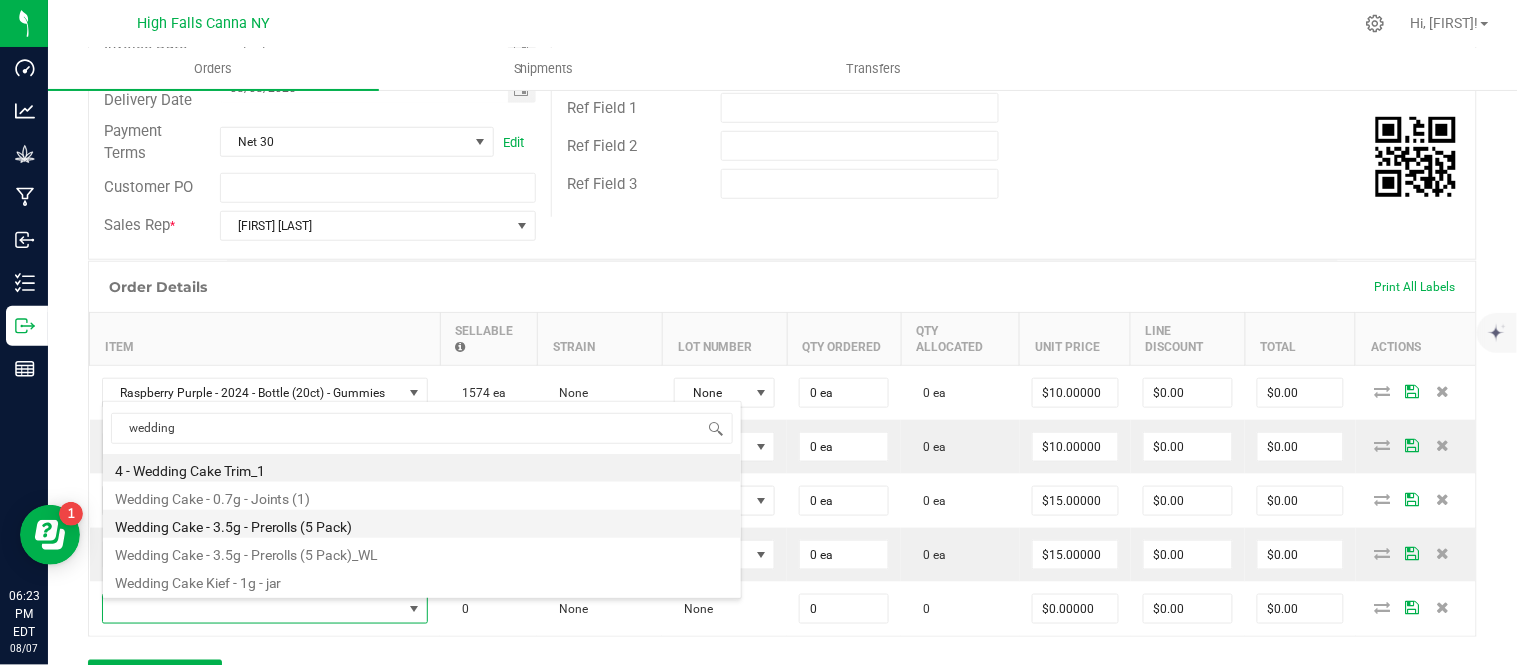 click on "Wedding Cake - 3.5g - Prerolls (5 Pack)" at bounding box center [422, 524] 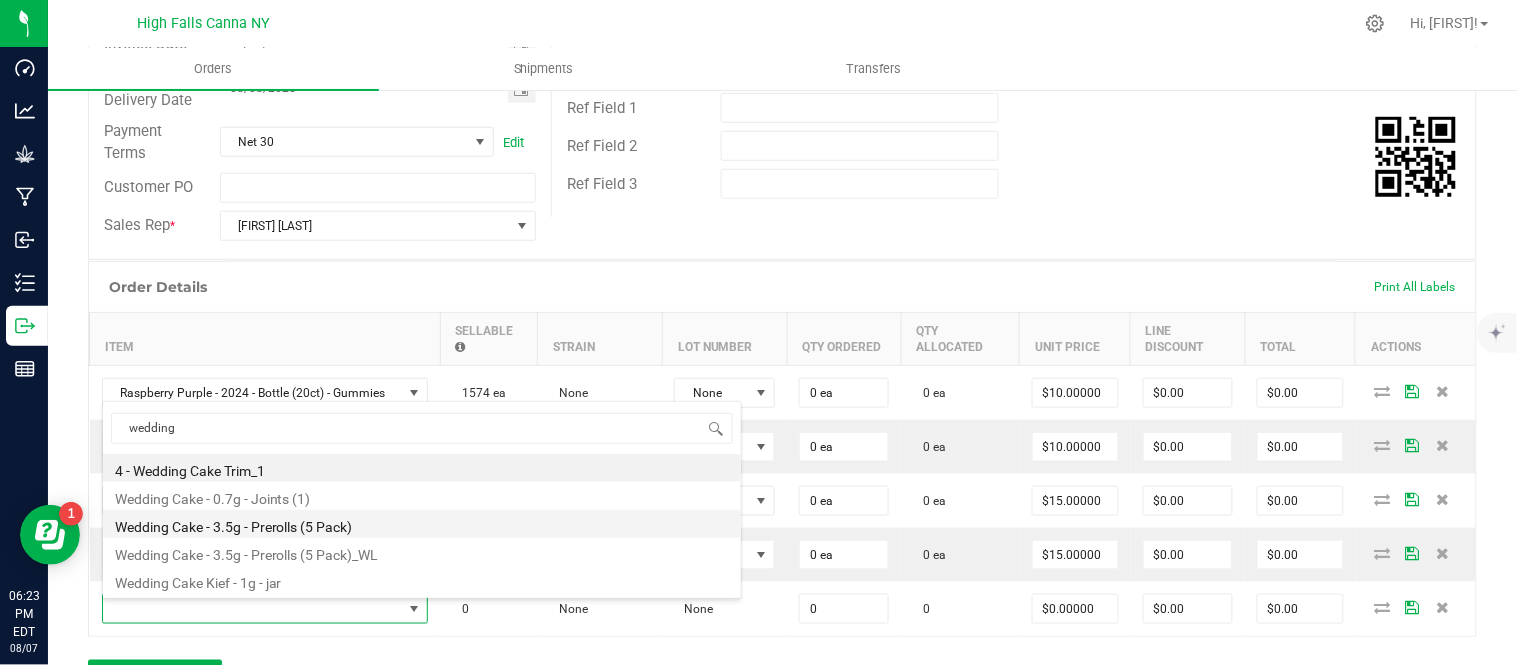 type on "0 ea" 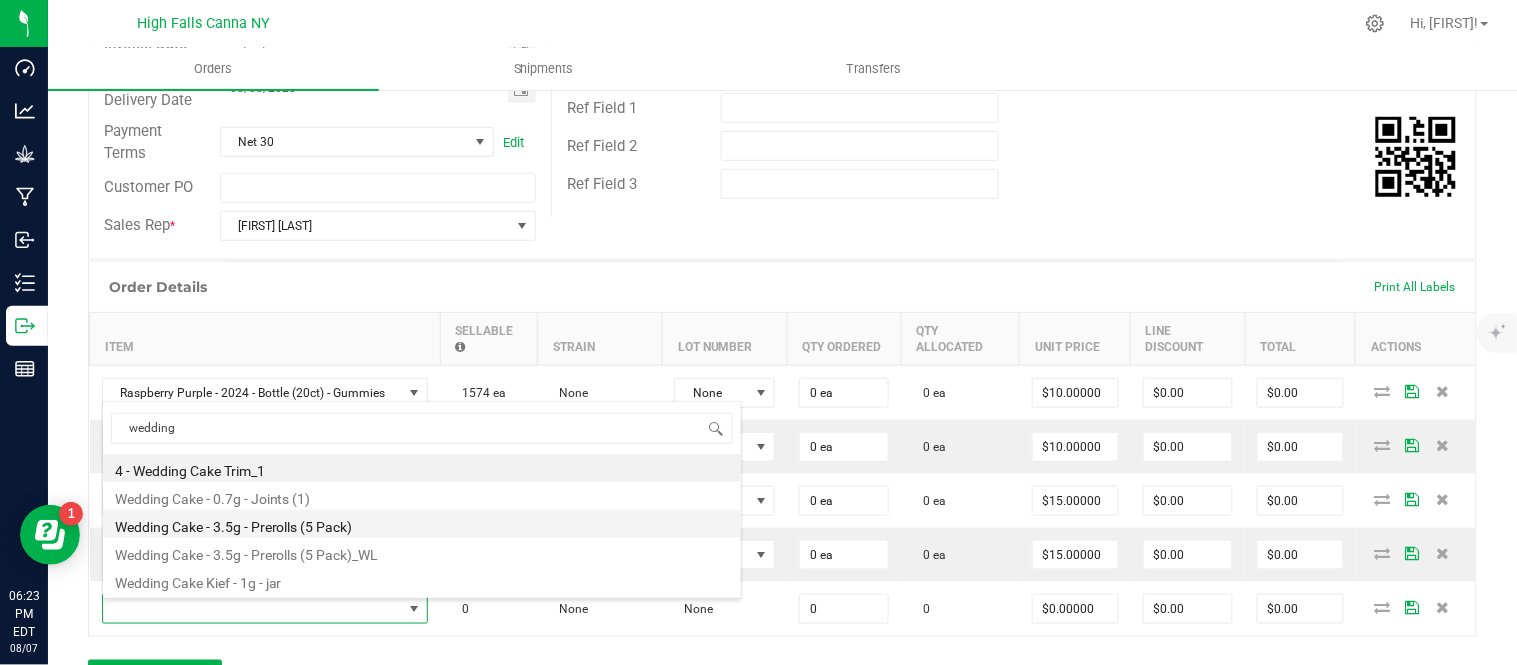 type on "$15.00000" 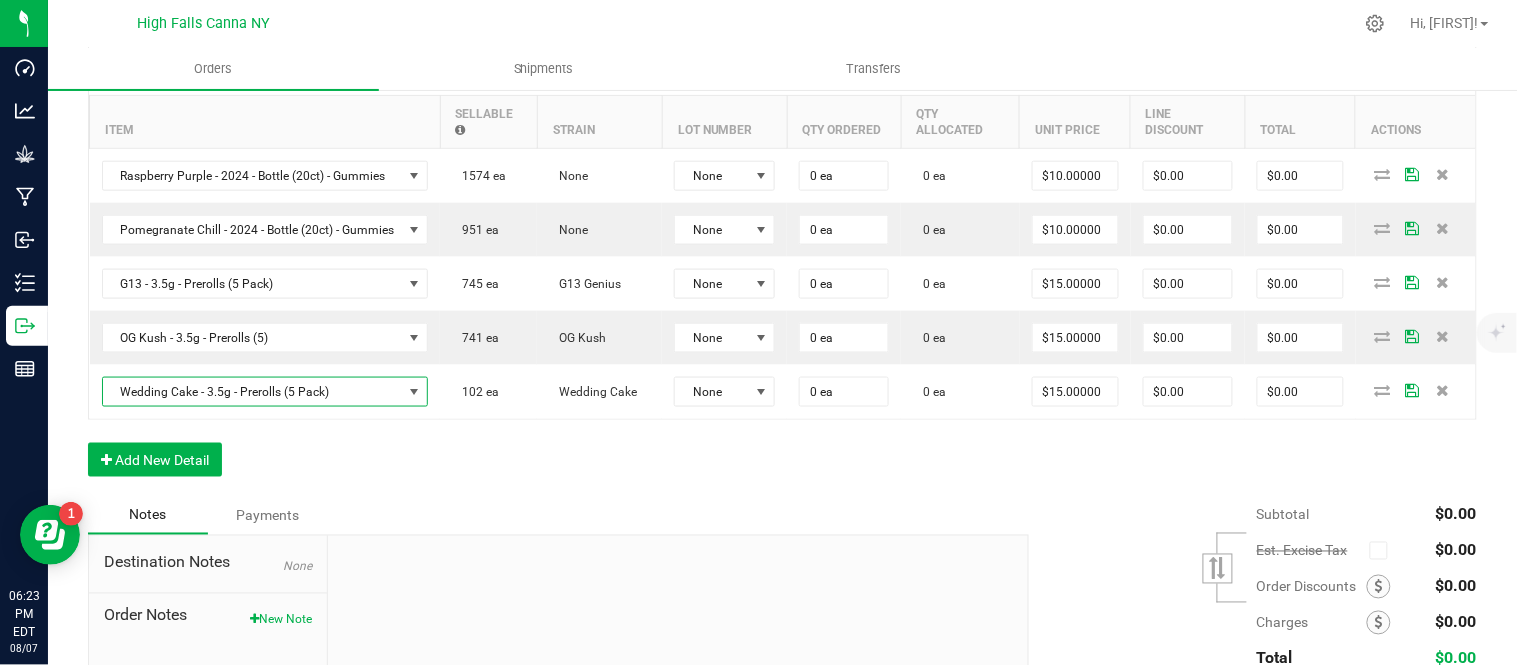 scroll, scrollTop: 555, scrollLeft: 0, axis: vertical 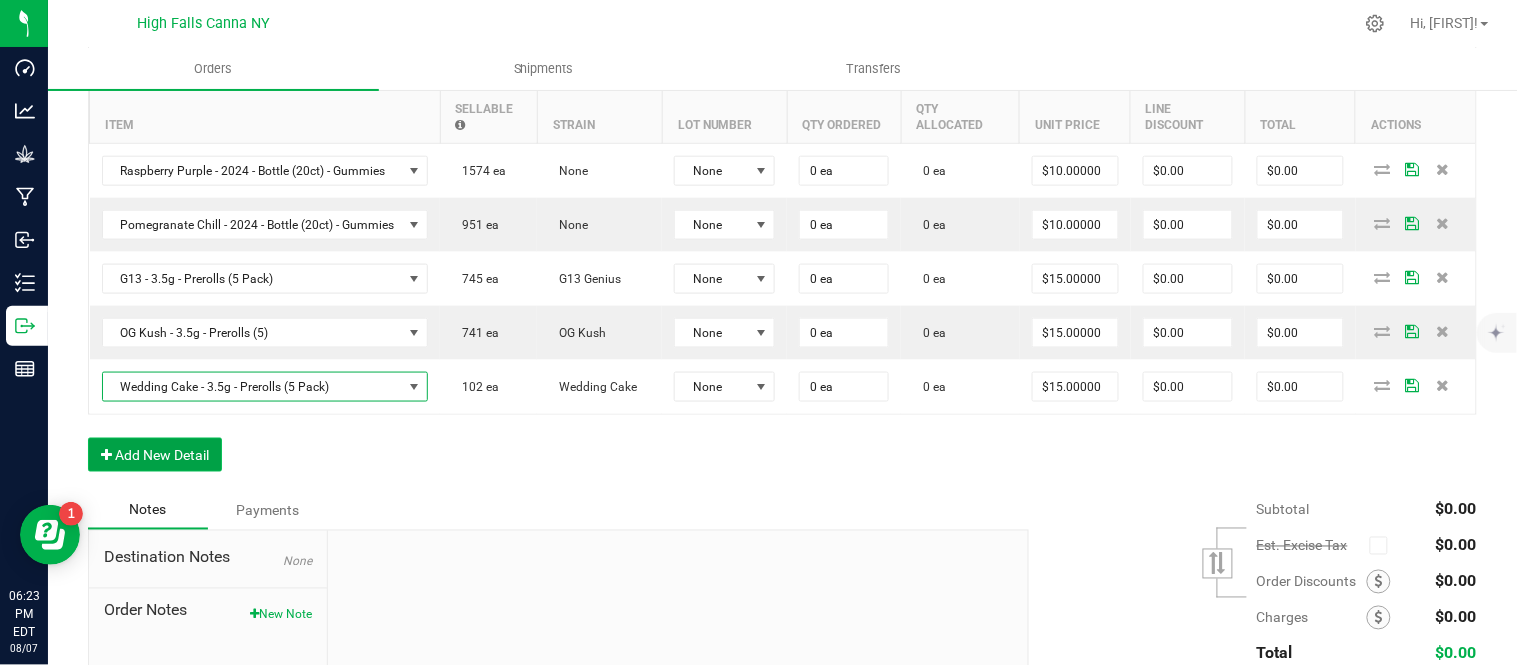 click on "Add New Detail" at bounding box center (155, 455) 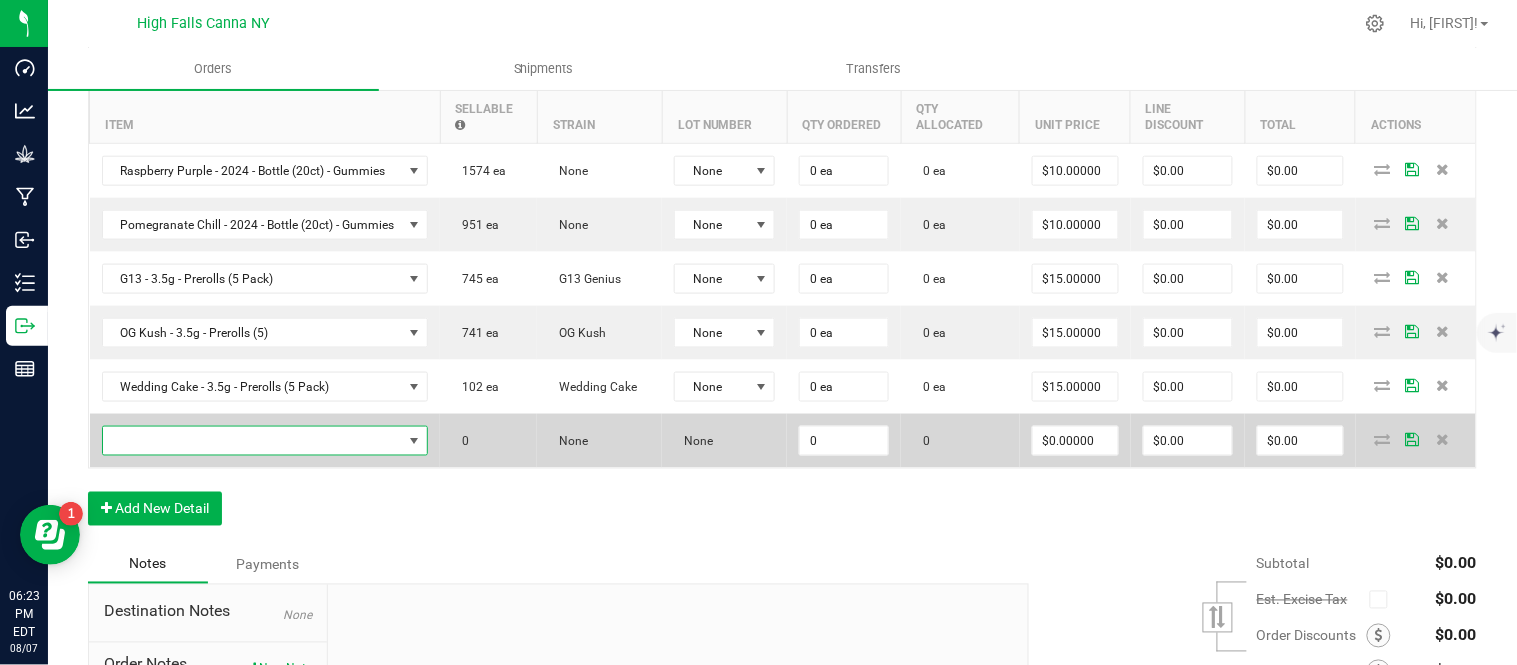 click at bounding box center (253, 441) 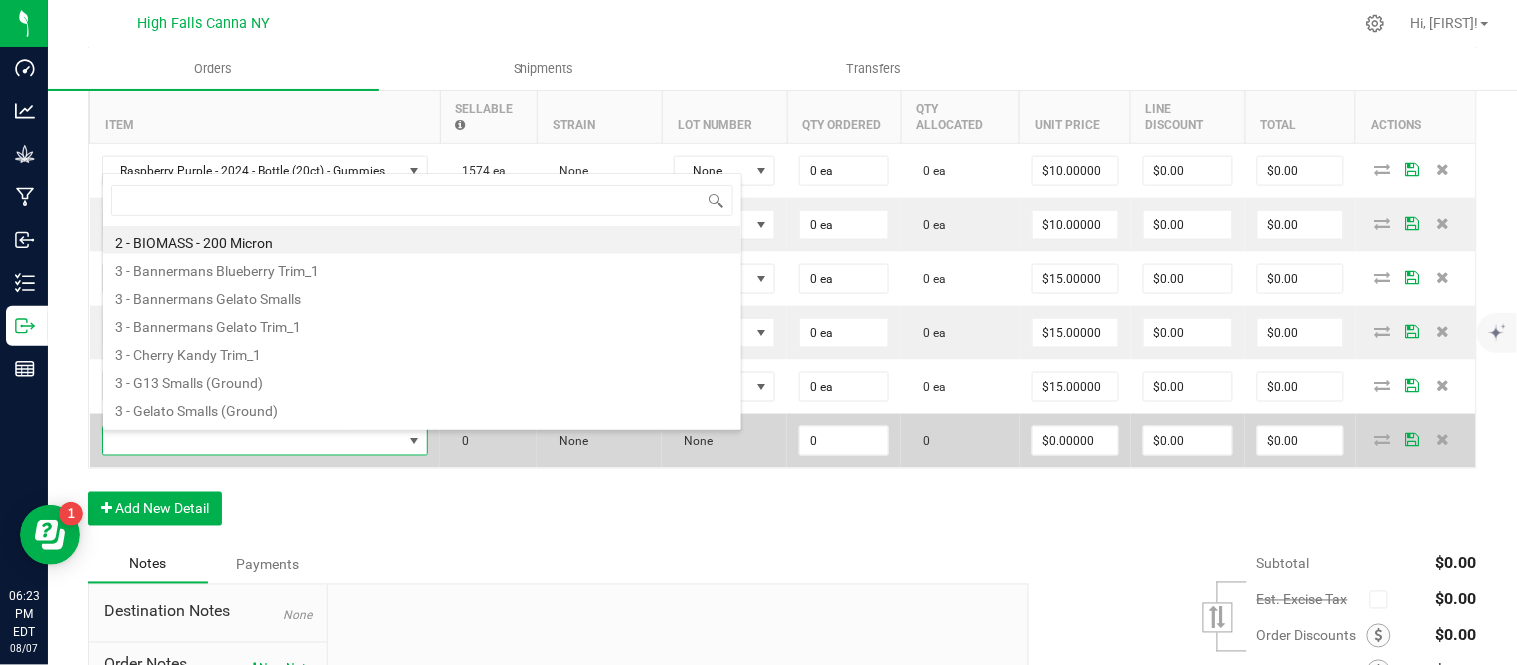 scroll, scrollTop: 99970, scrollLeft: 99654, axis: both 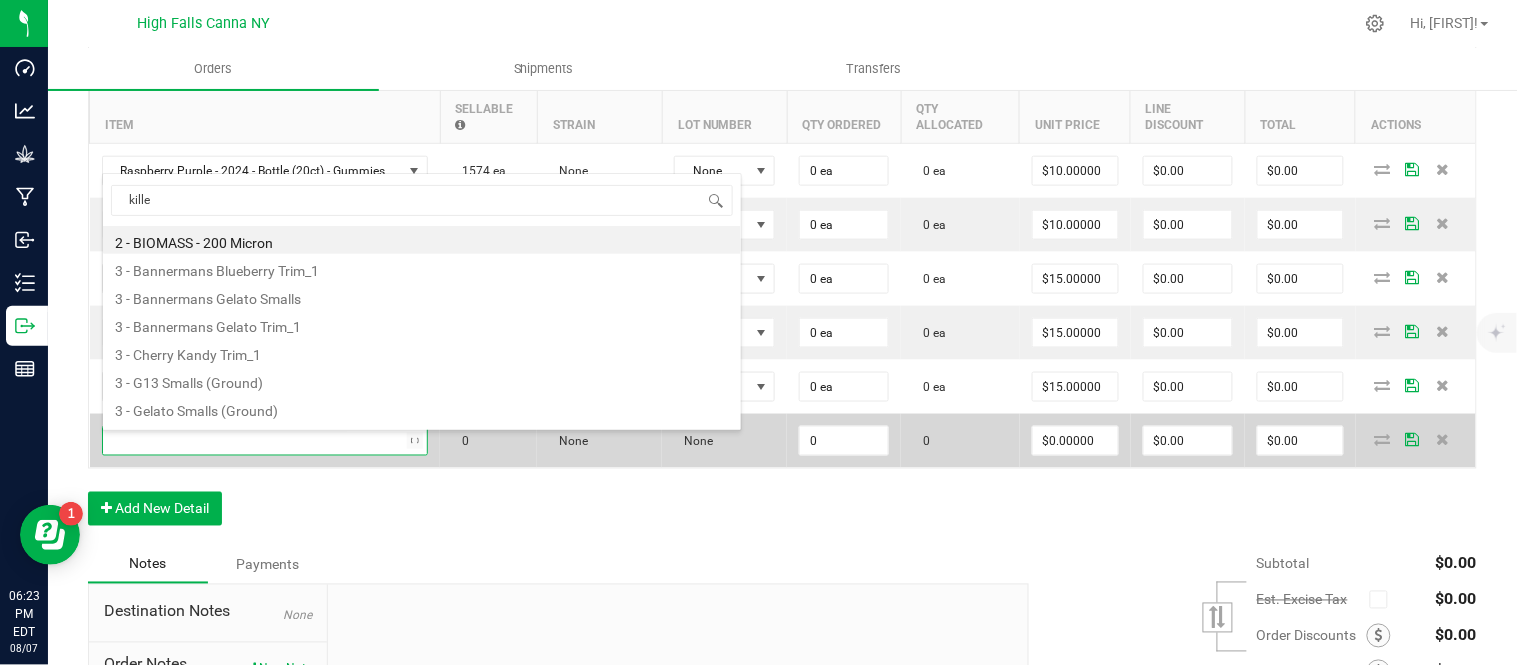 type on "killer" 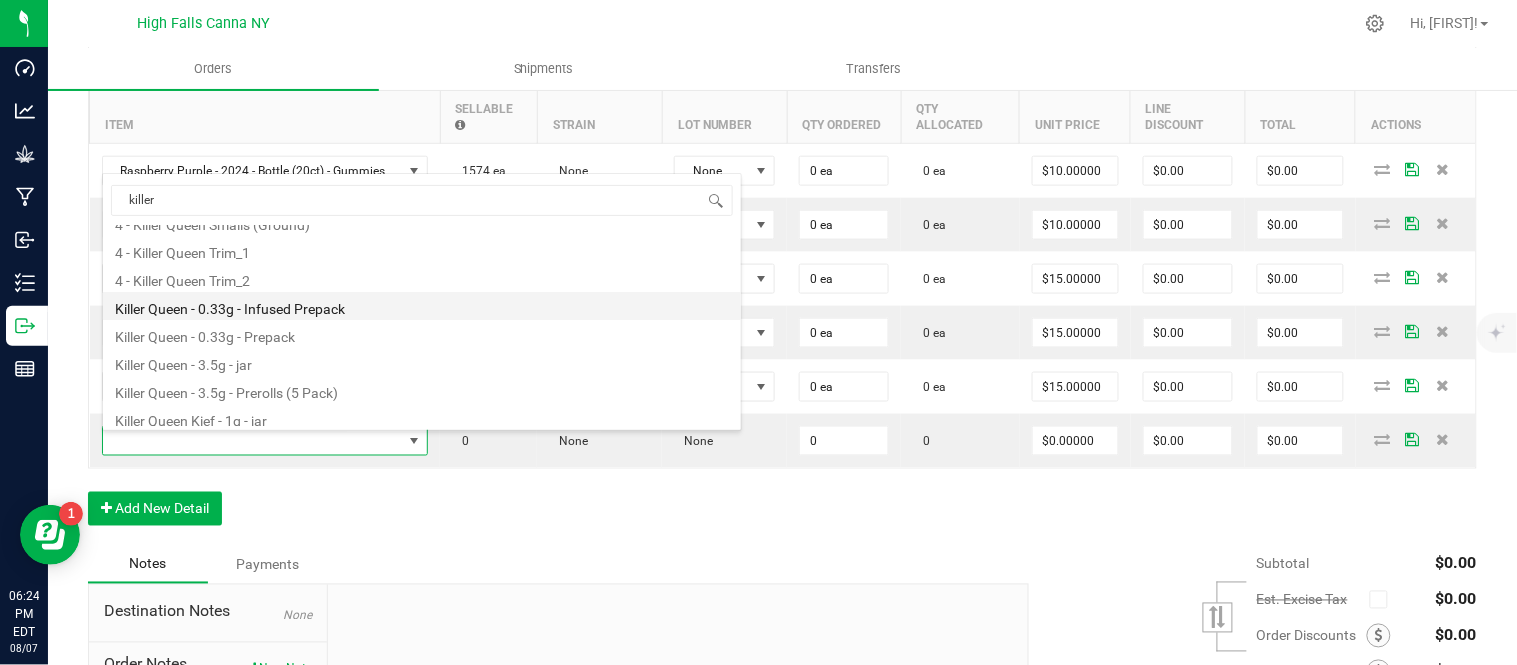scroll, scrollTop: 107, scrollLeft: 0, axis: vertical 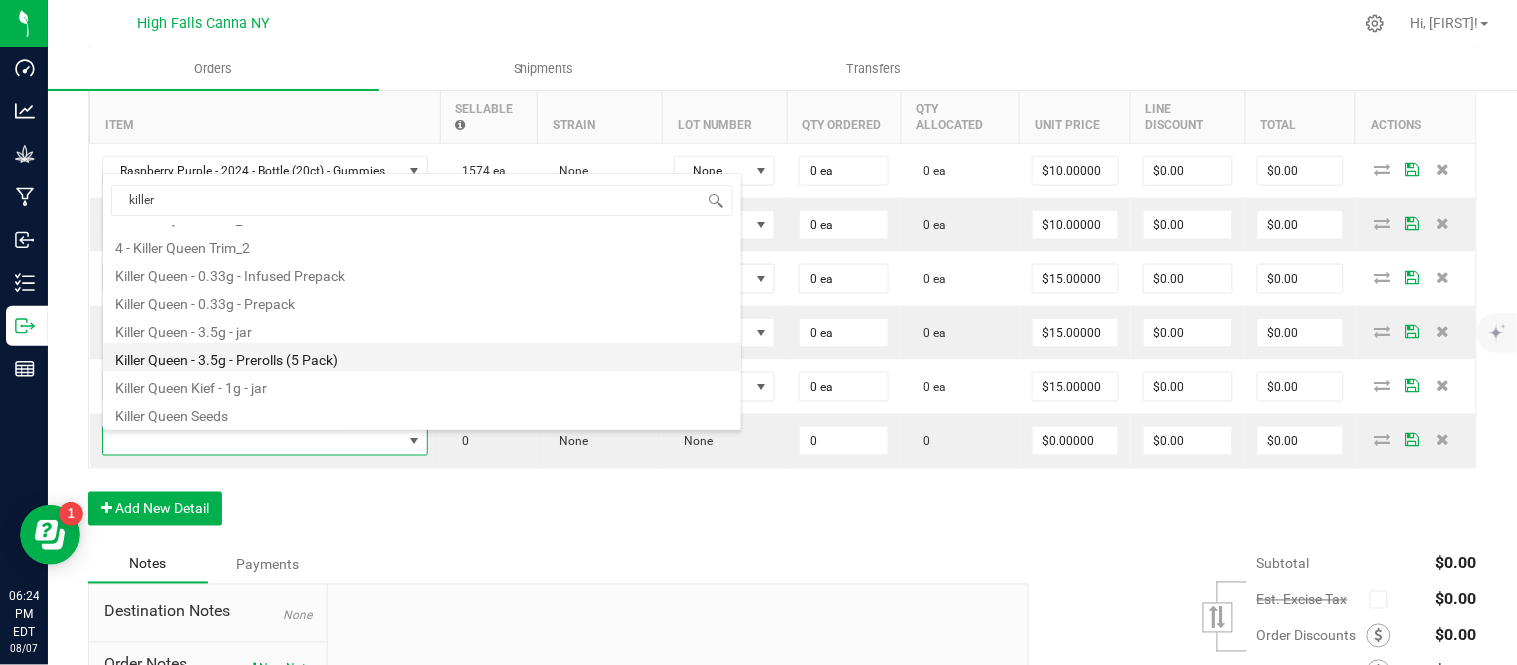 click on "Killer Queen - 3.5g - Prerolls (5 Pack)" at bounding box center (422, 357) 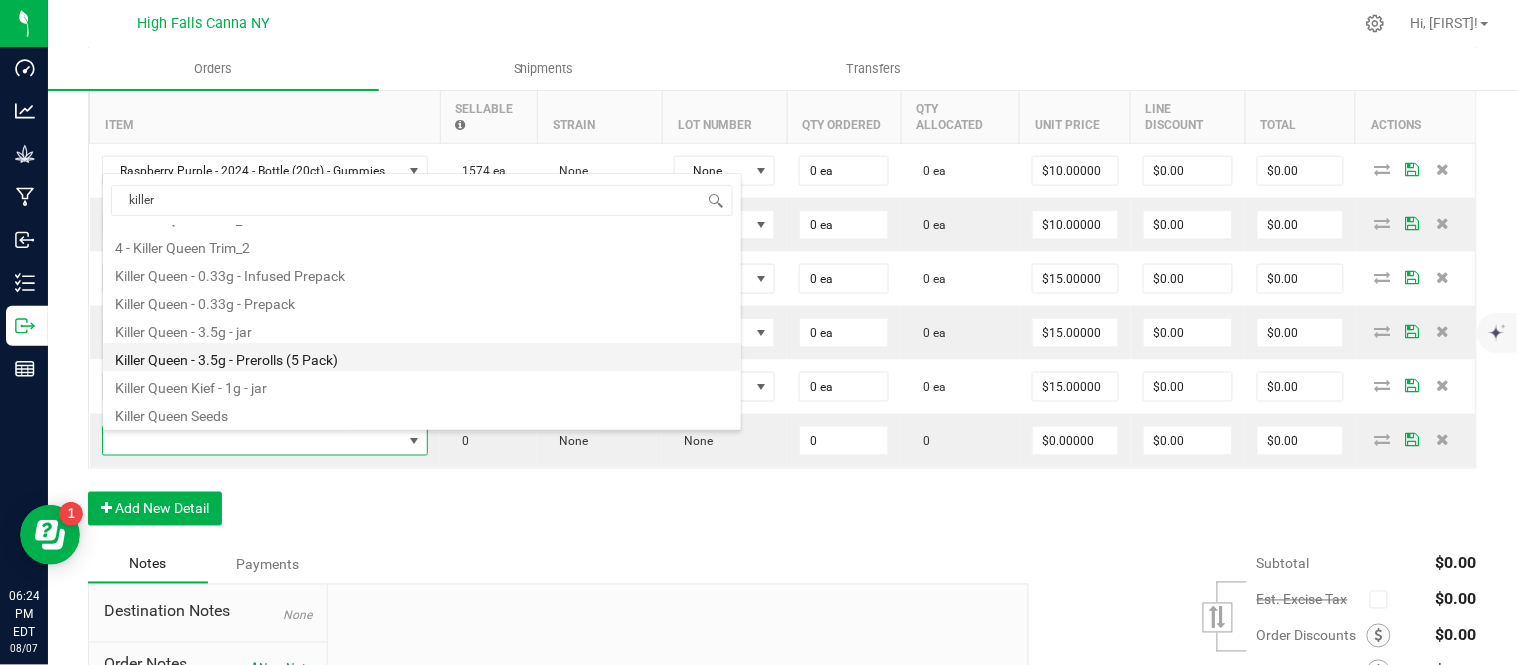 type on "0 ea" 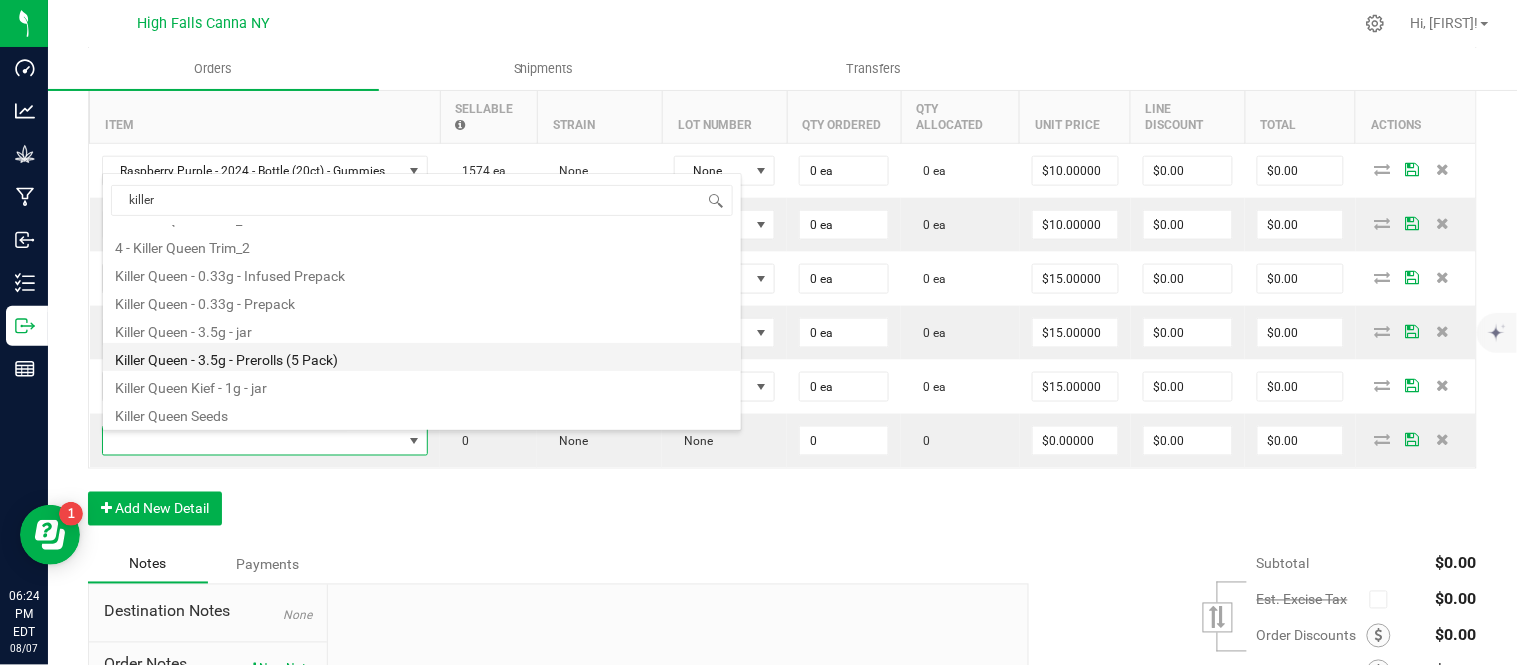type on "$15.00000" 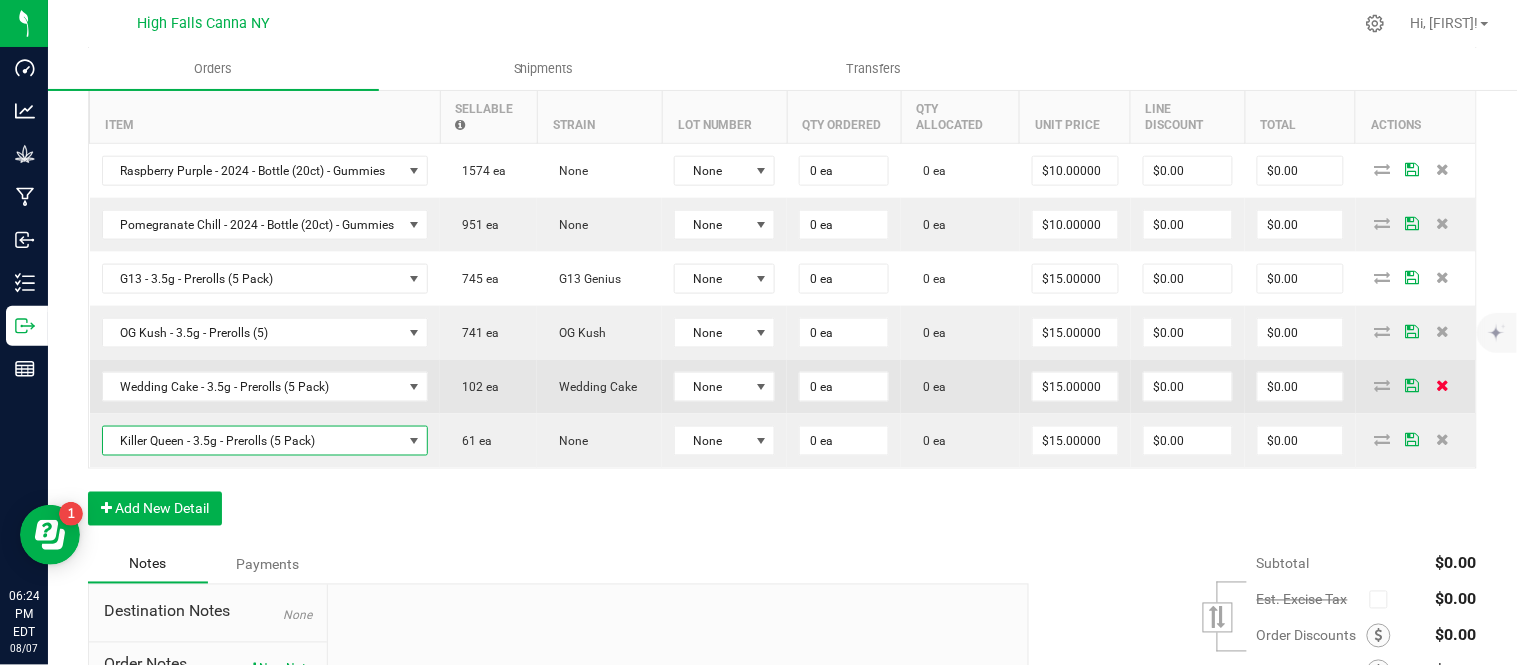 click at bounding box center [1442, 385] 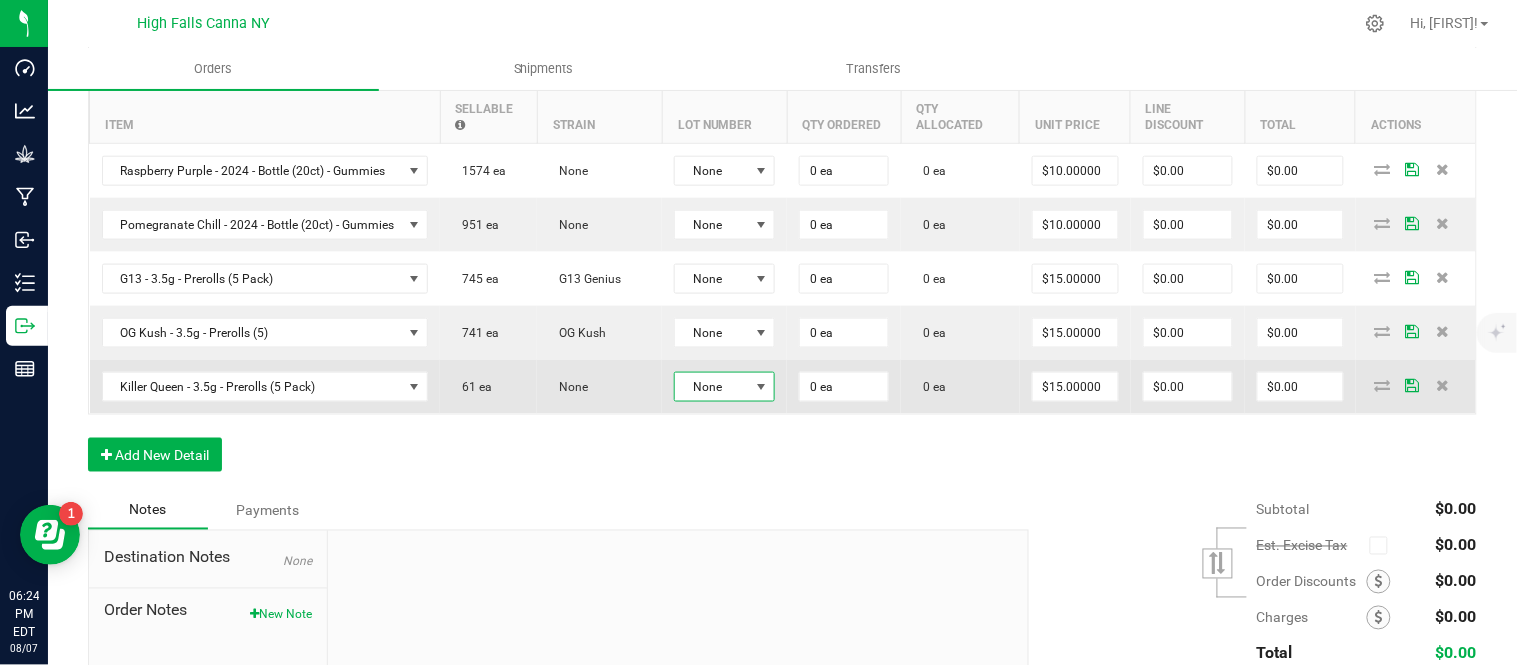 click on "None" at bounding box center [712, 387] 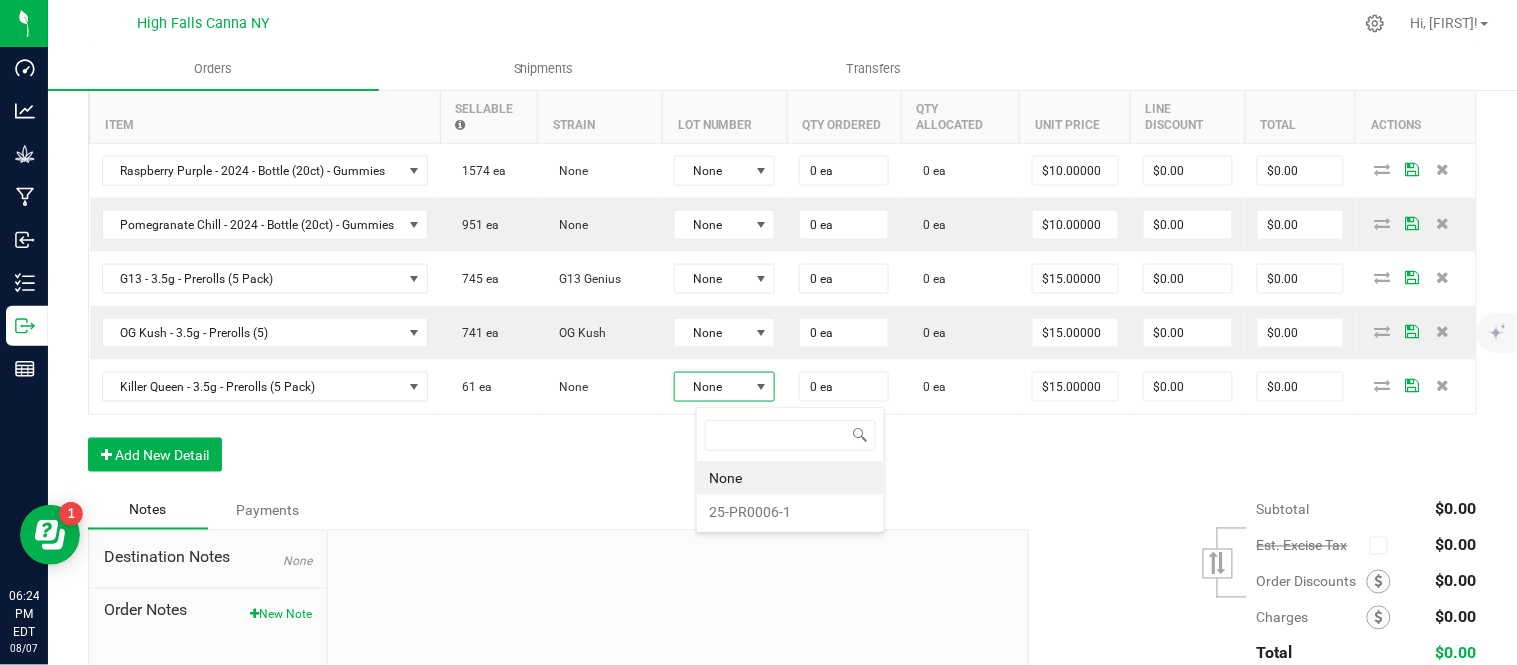 scroll, scrollTop: 99970, scrollLeft: 99898, axis: both 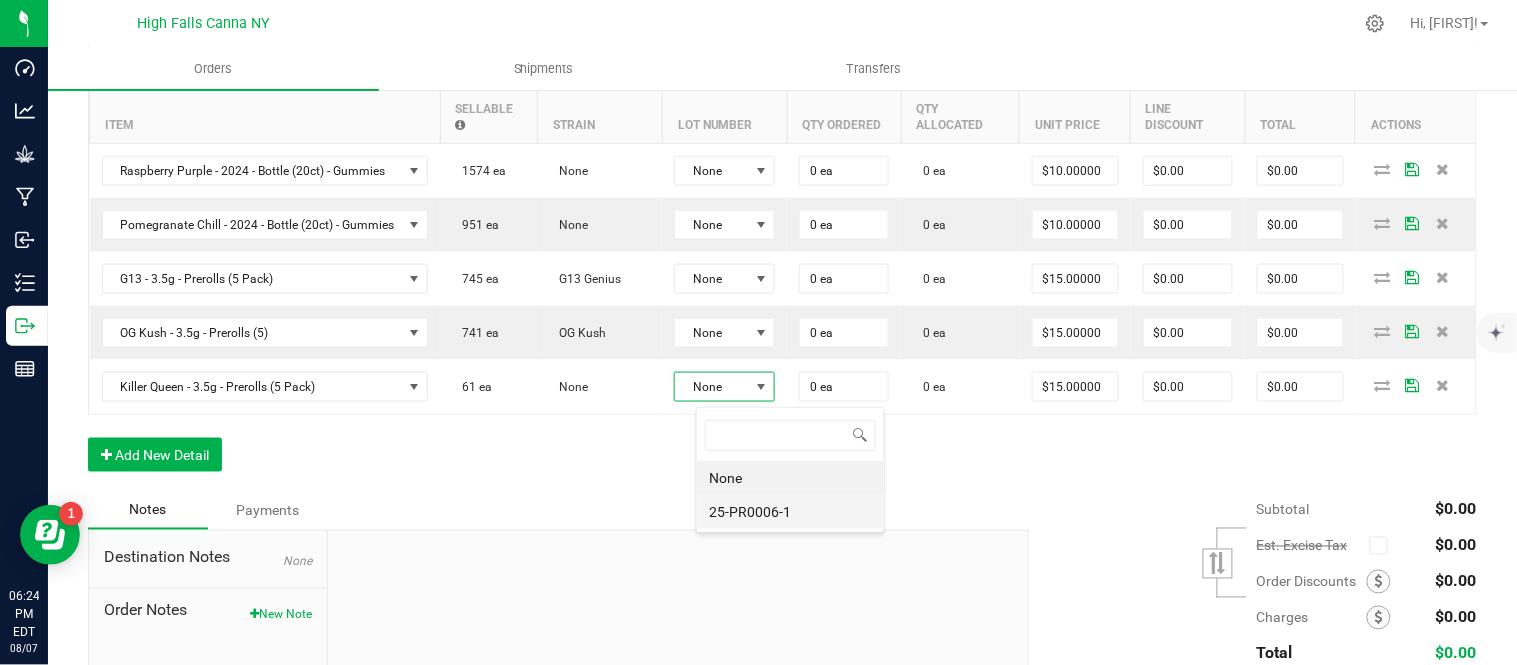 click on "25-PR0006-1" at bounding box center [790, 512] 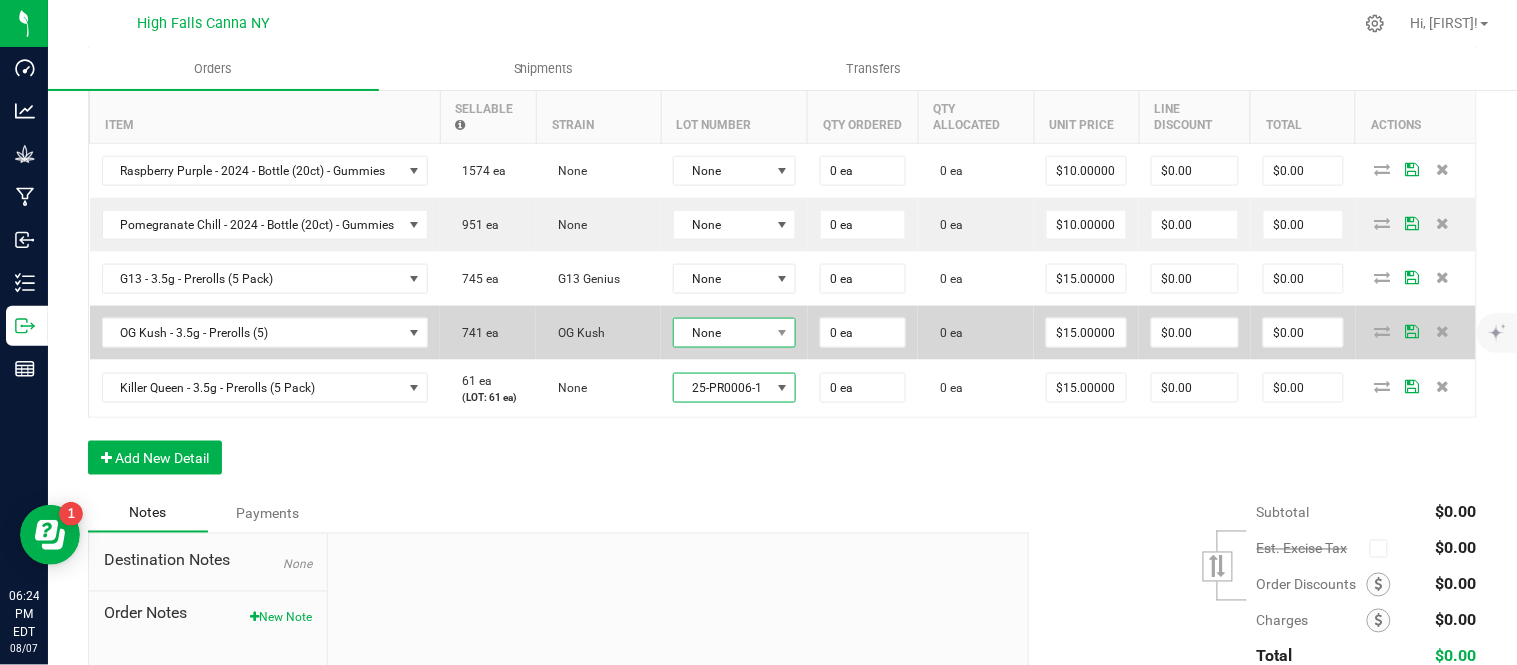 click on "None" at bounding box center (722, 333) 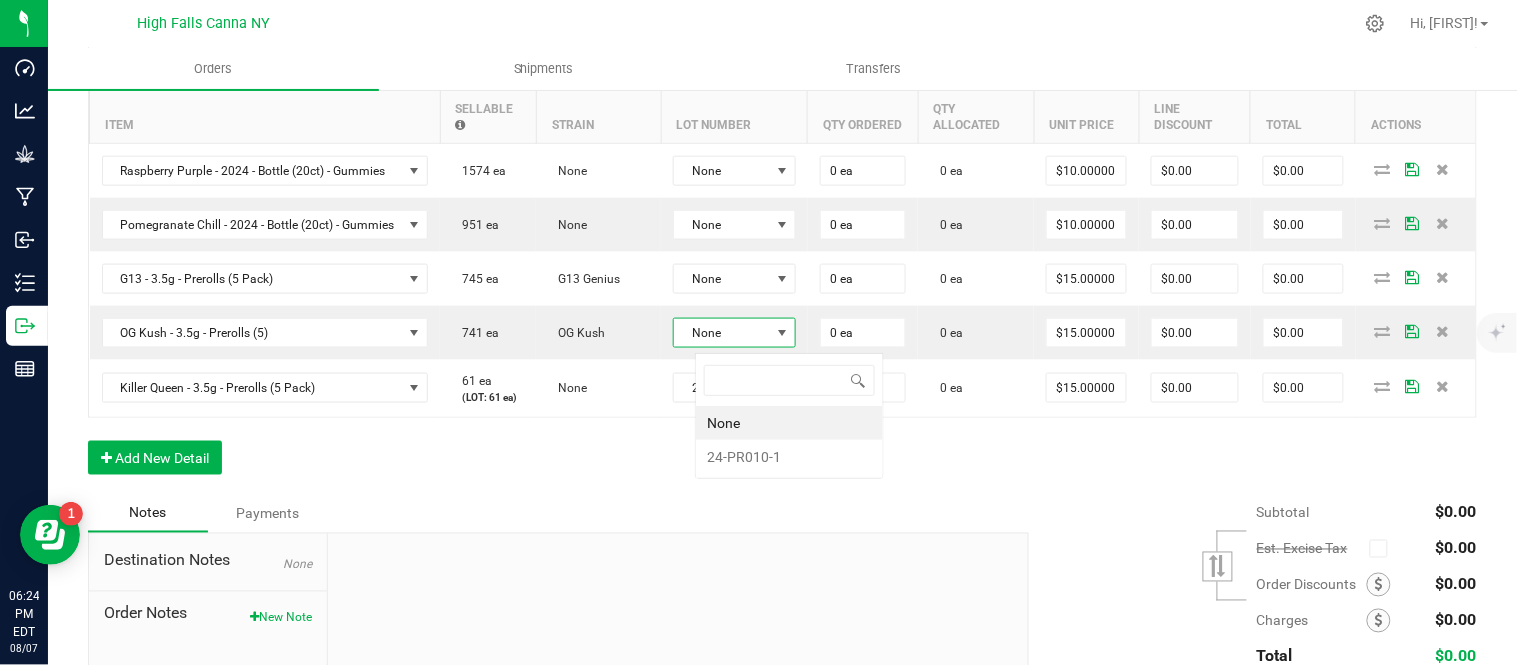 scroll 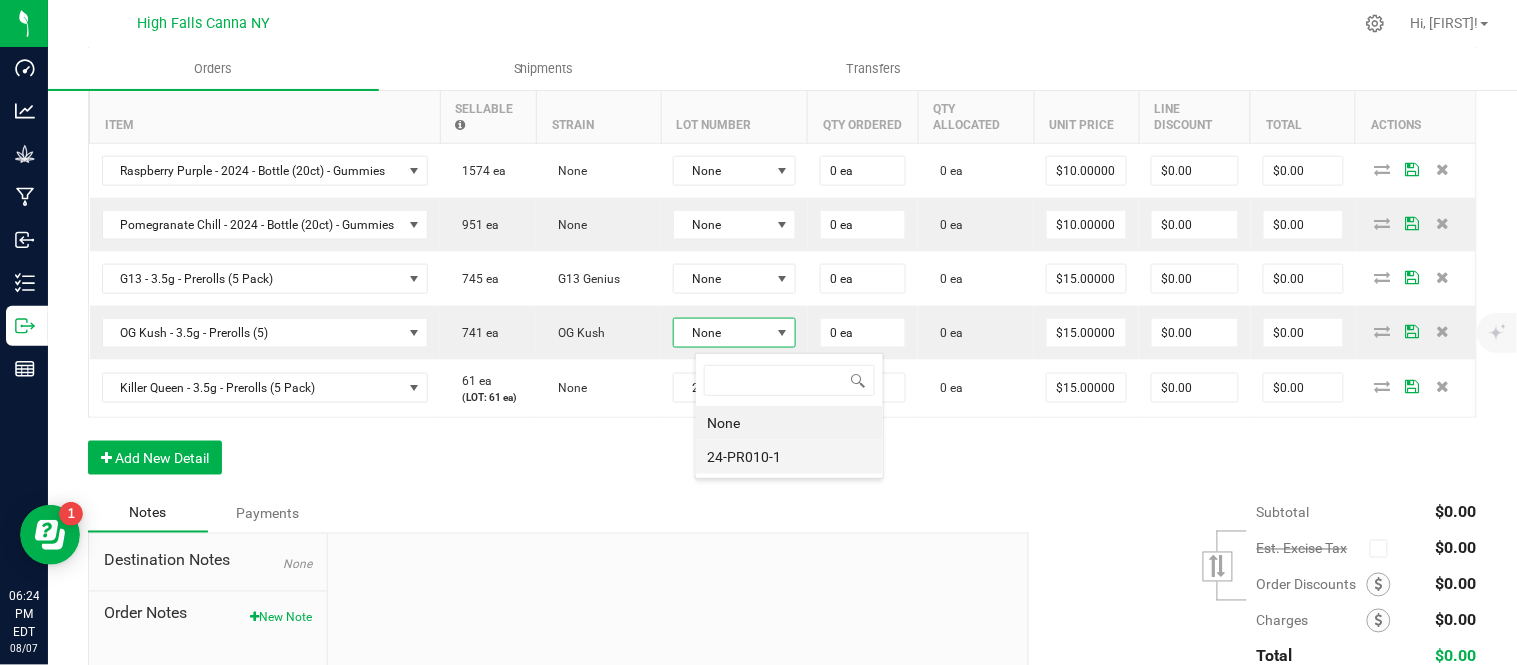 click on "24-PR010-1" at bounding box center [789, 457] 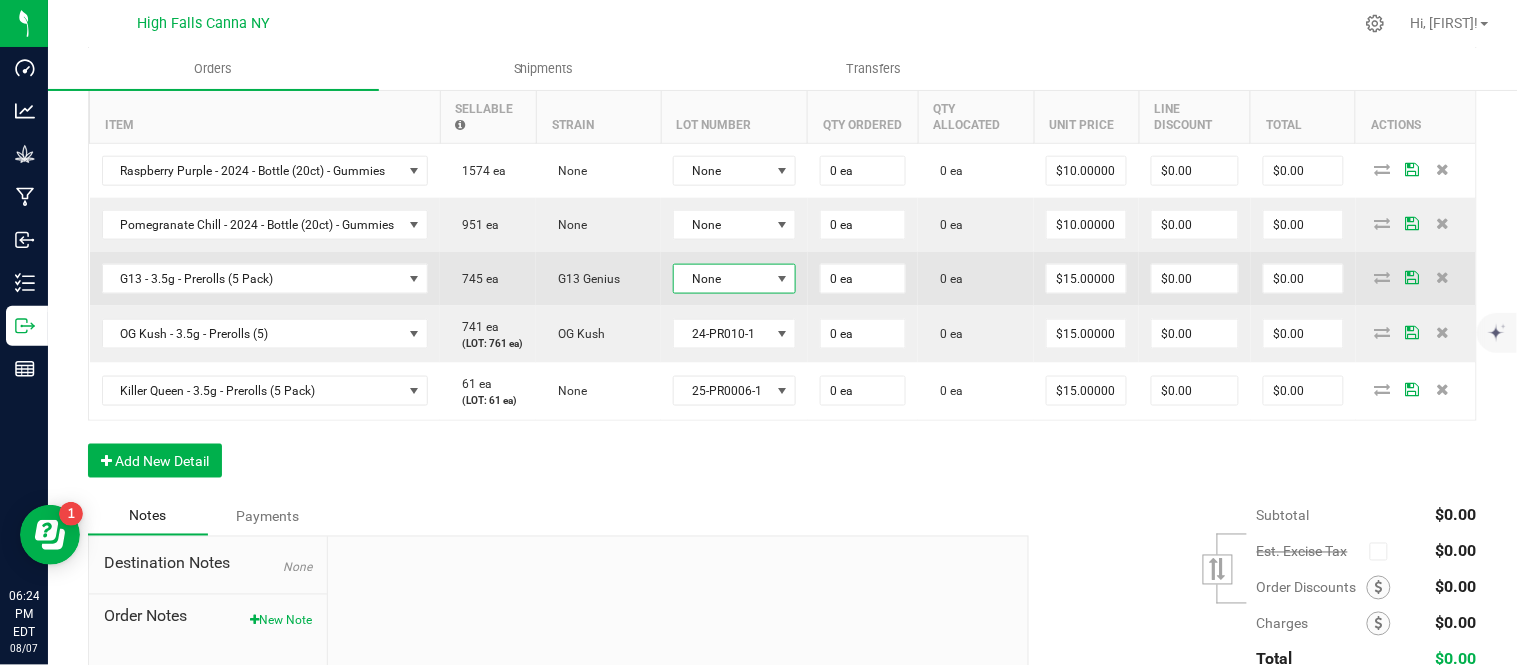 click on "None" at bounding box center [722, 279] 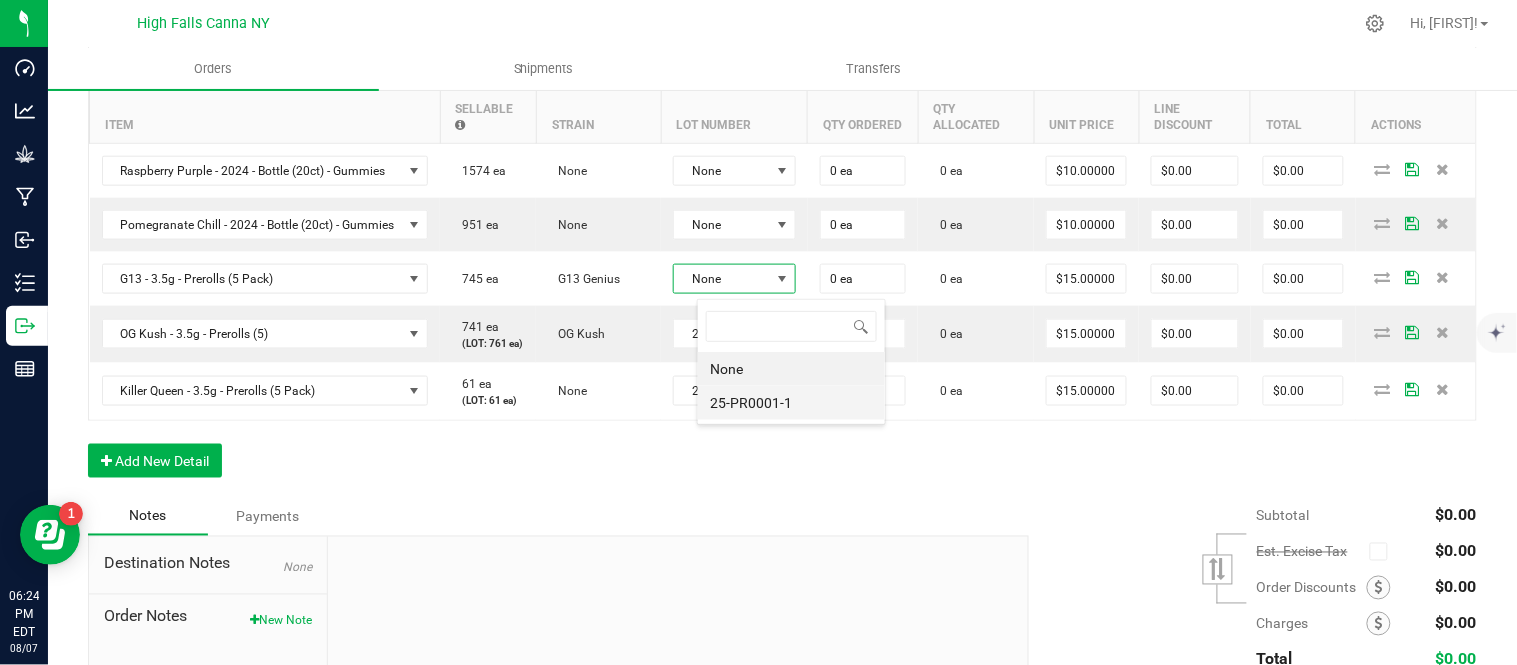 click on "25-PR0001-1" at bounding box center (791, 403) 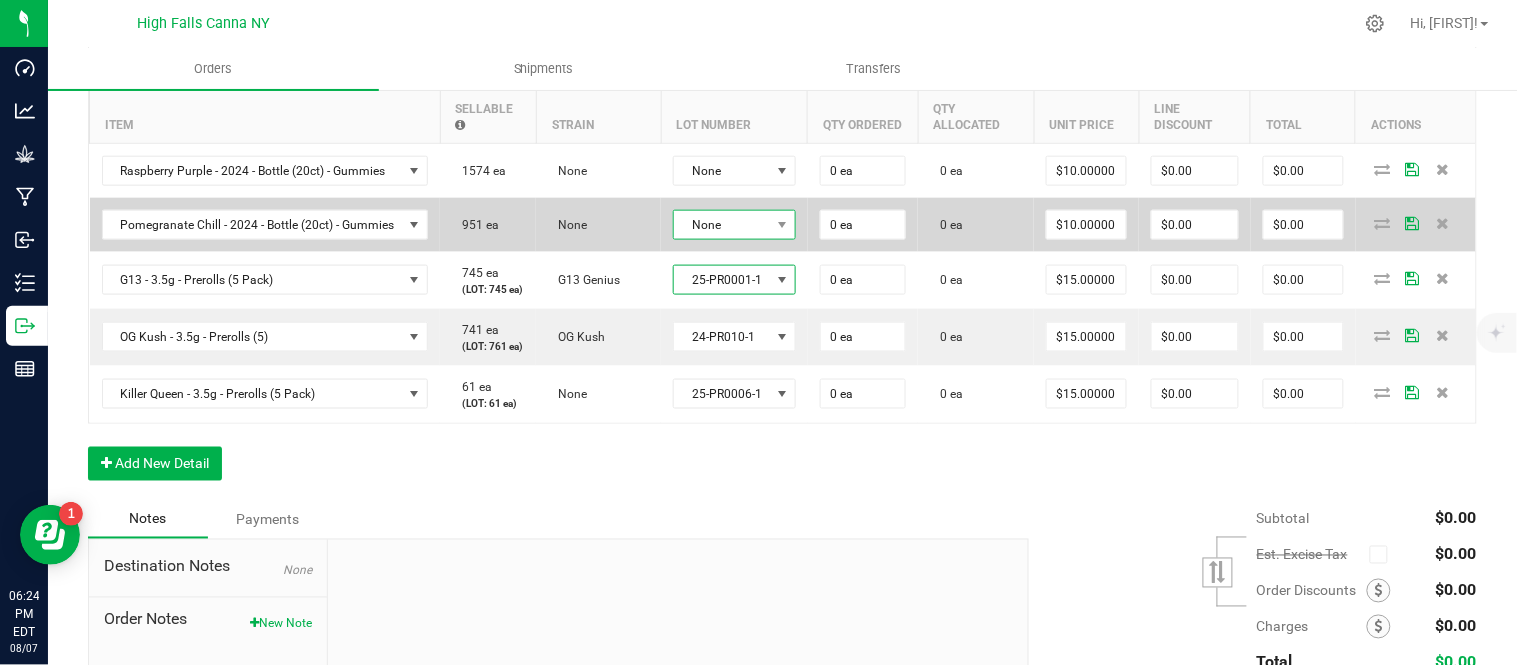 click on "None" at bounding box center [722, 225] 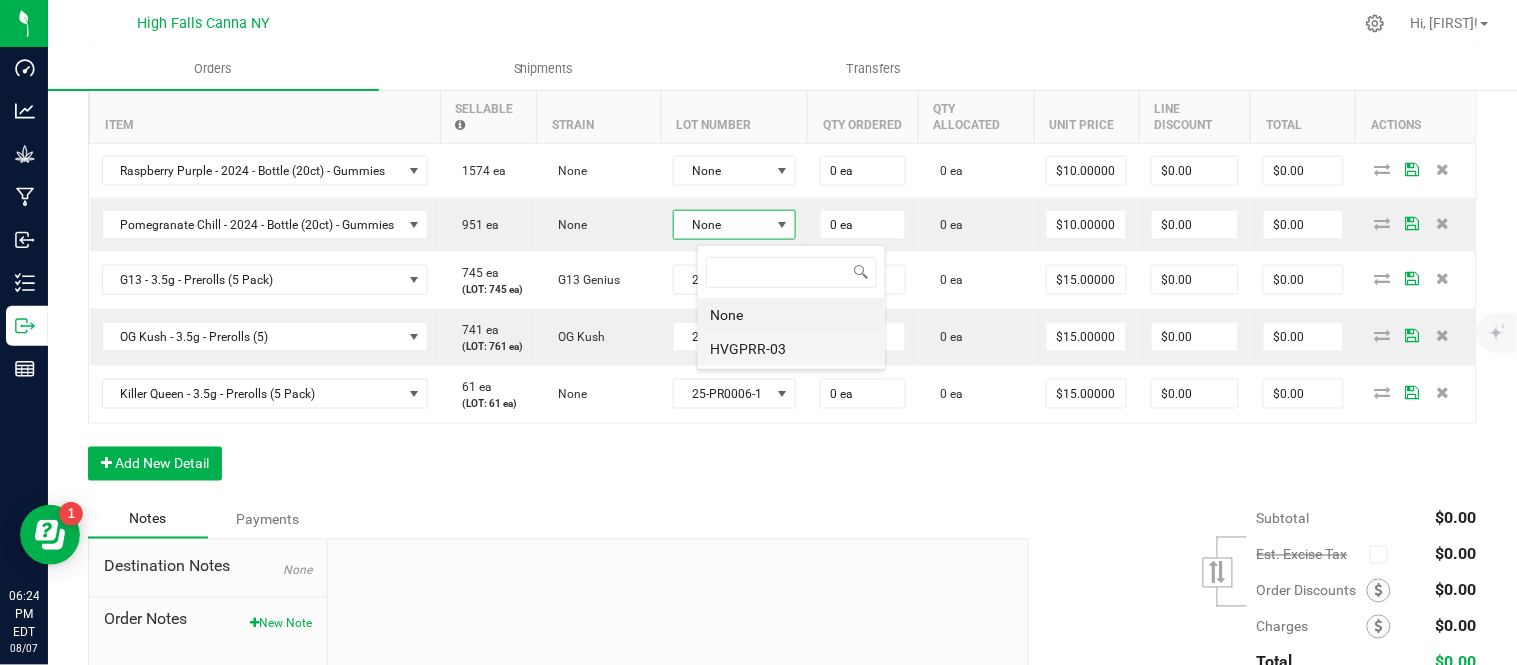 click on "HVGPRR-03" at bounding box center [791, 349] 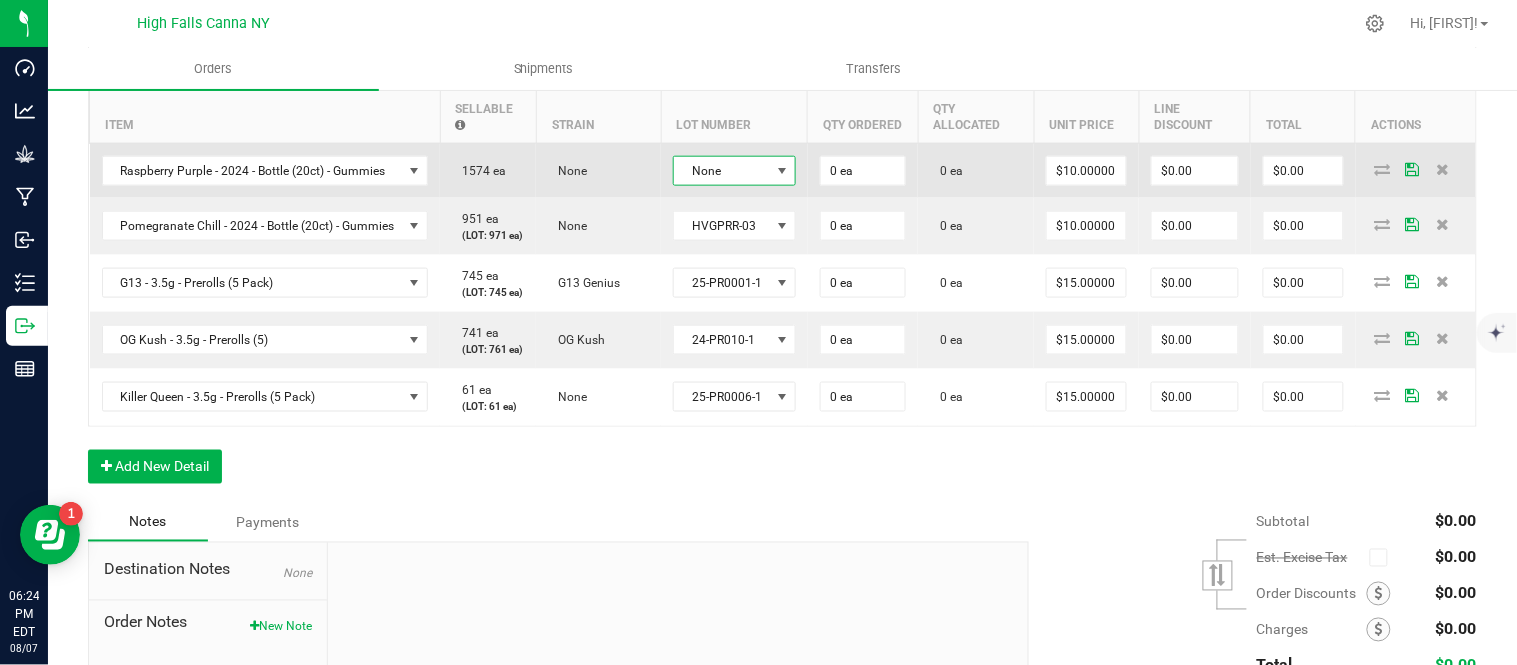 click on "None" at bounding box center (722, 171) 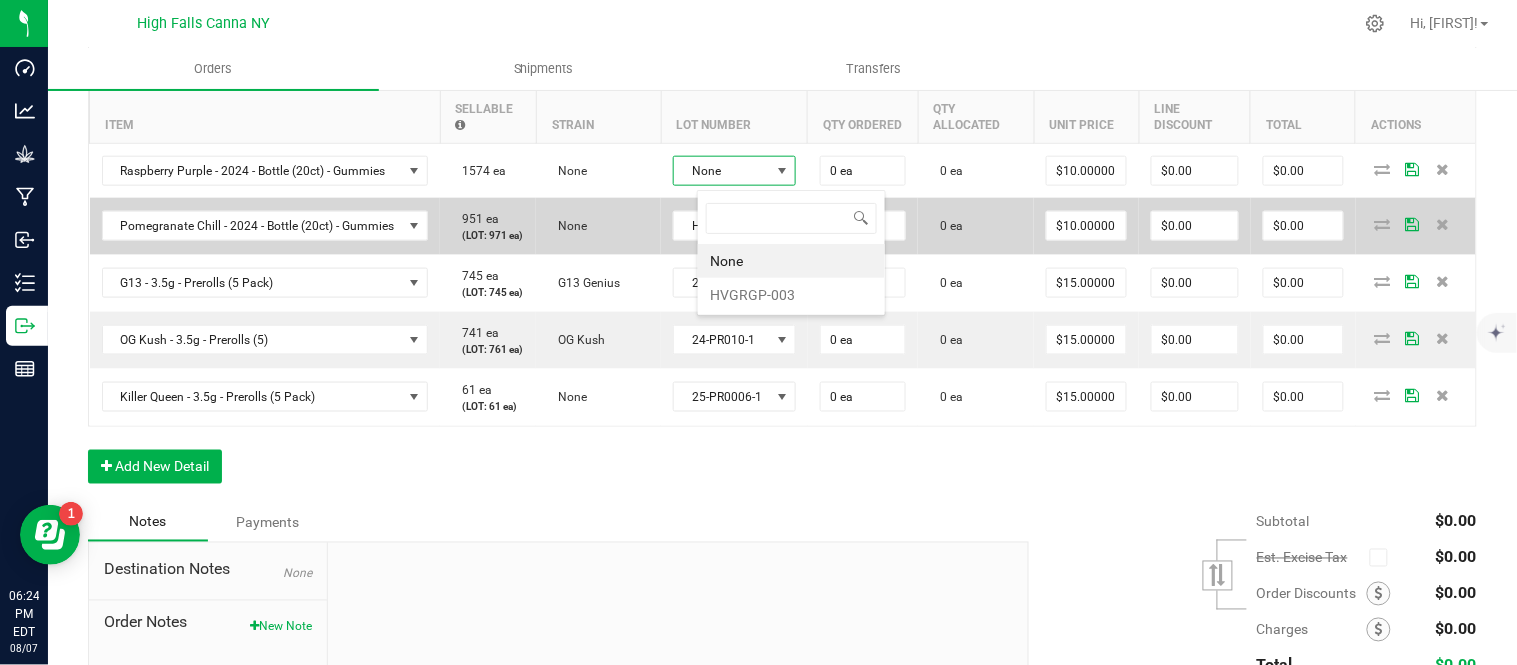 drag, startPoint x: 765, startPoint y: 294, endPoint x: 775, endPoint y: 284, distance: 14.142136 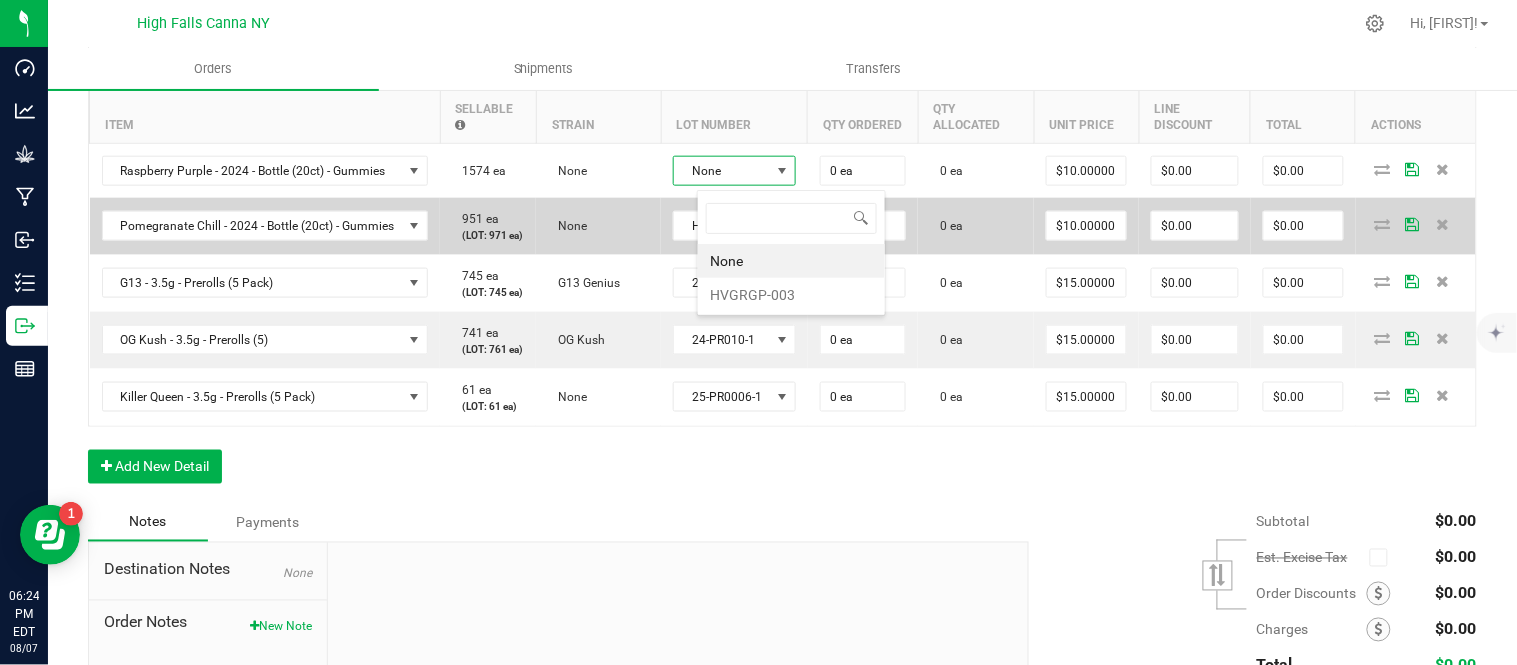 click on "HVGRGP-003" at bounding box center (791, 295) 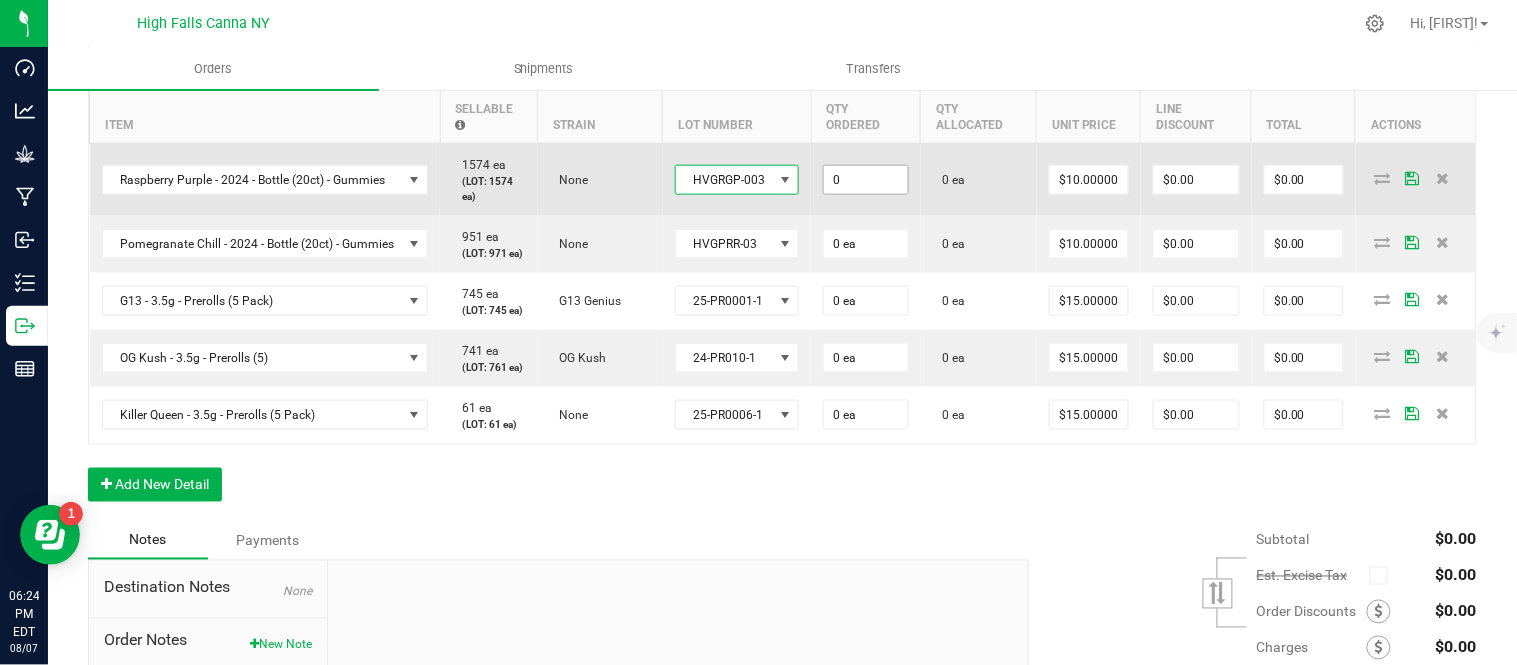 click on "0" at bounding box center (866, 180) 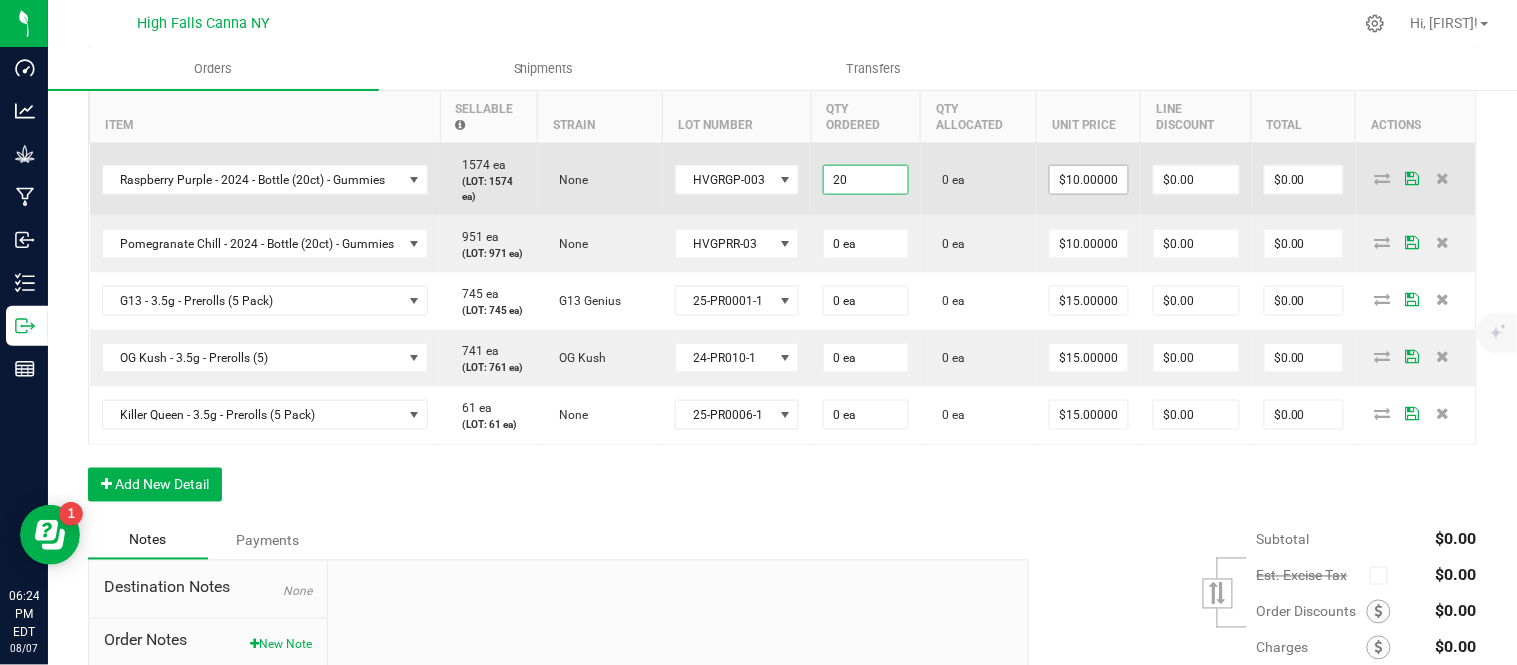 type on "20 ea" 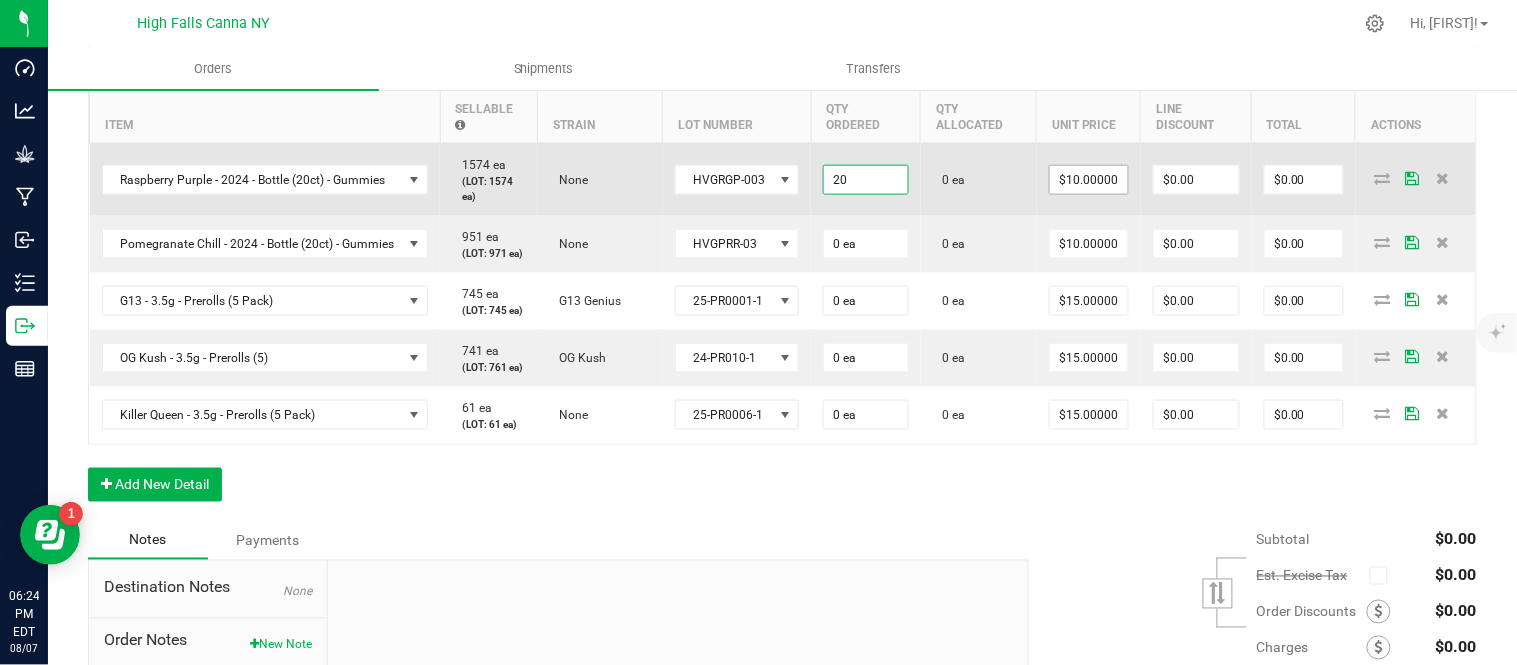 type on "10" 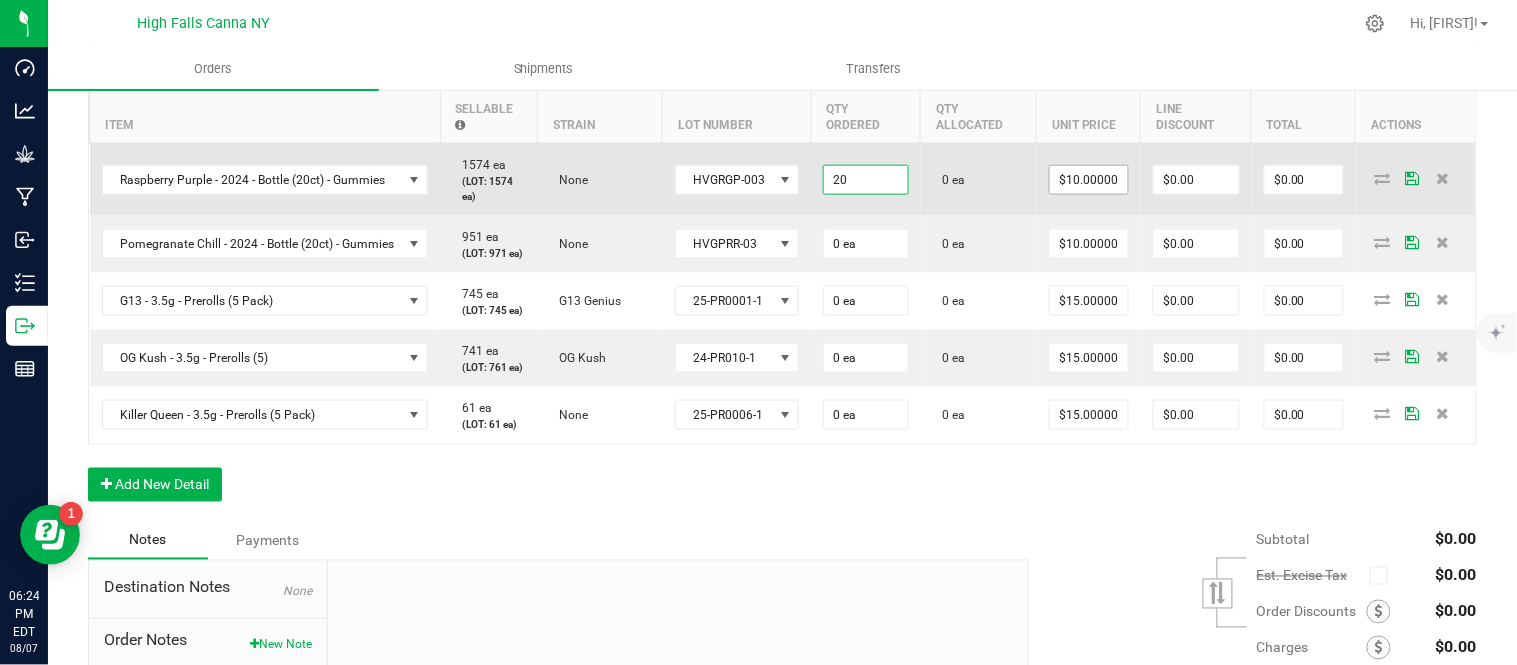 type on "$200.00" 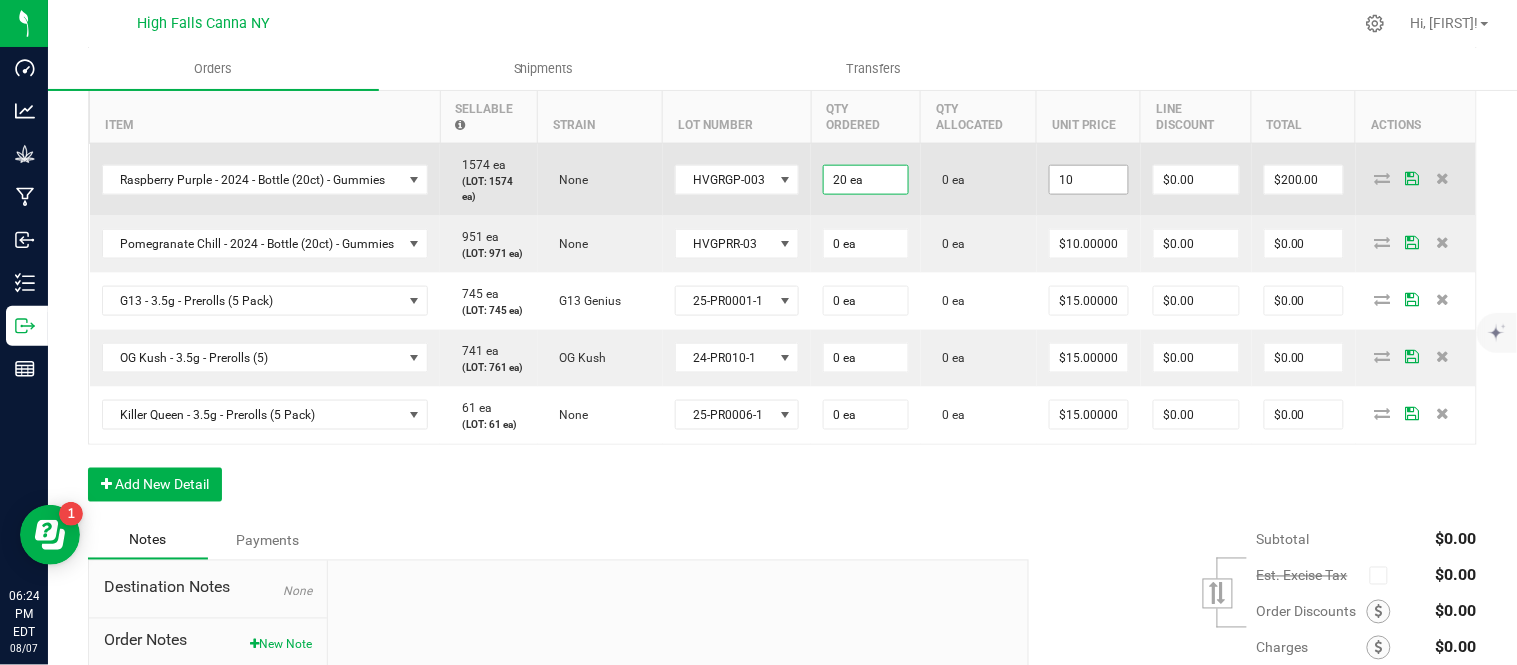 click on "10" at bounding box center [1089, 180] 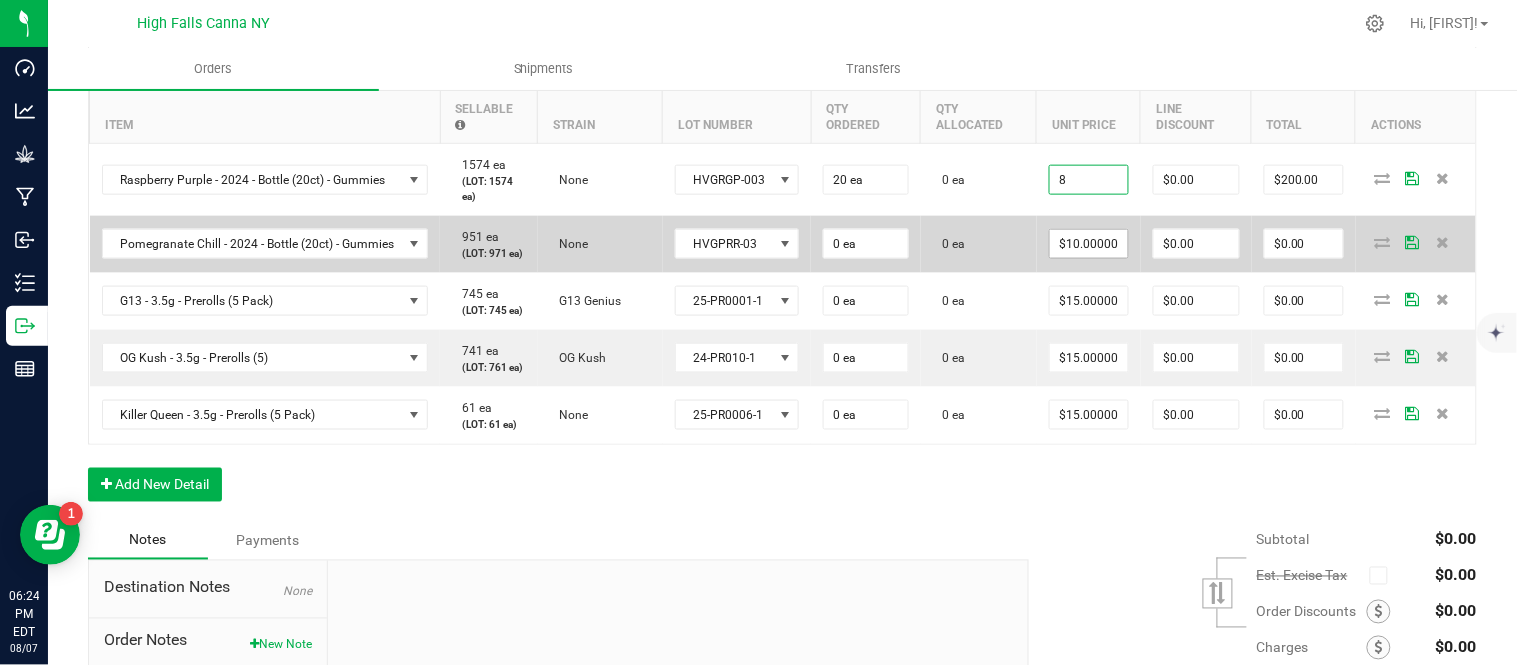 type on "$8.00000" 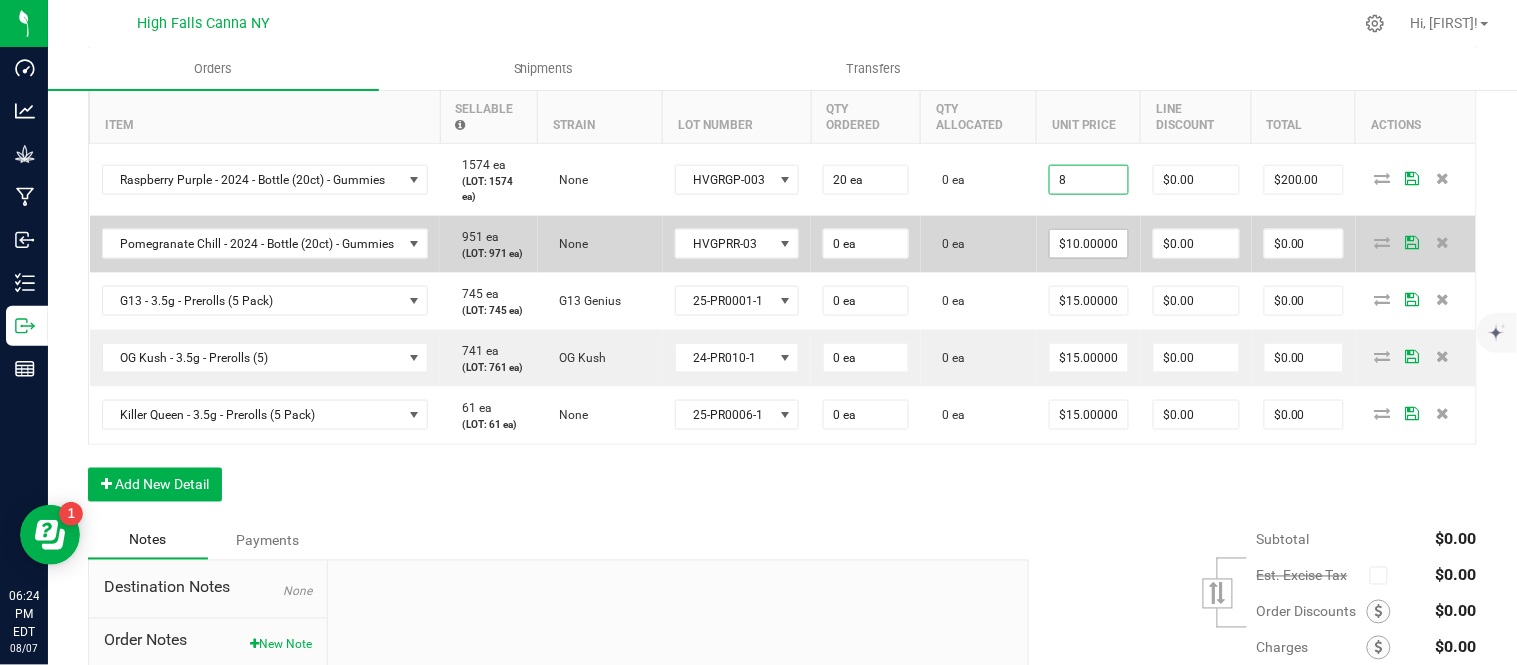 type on "$160.00" 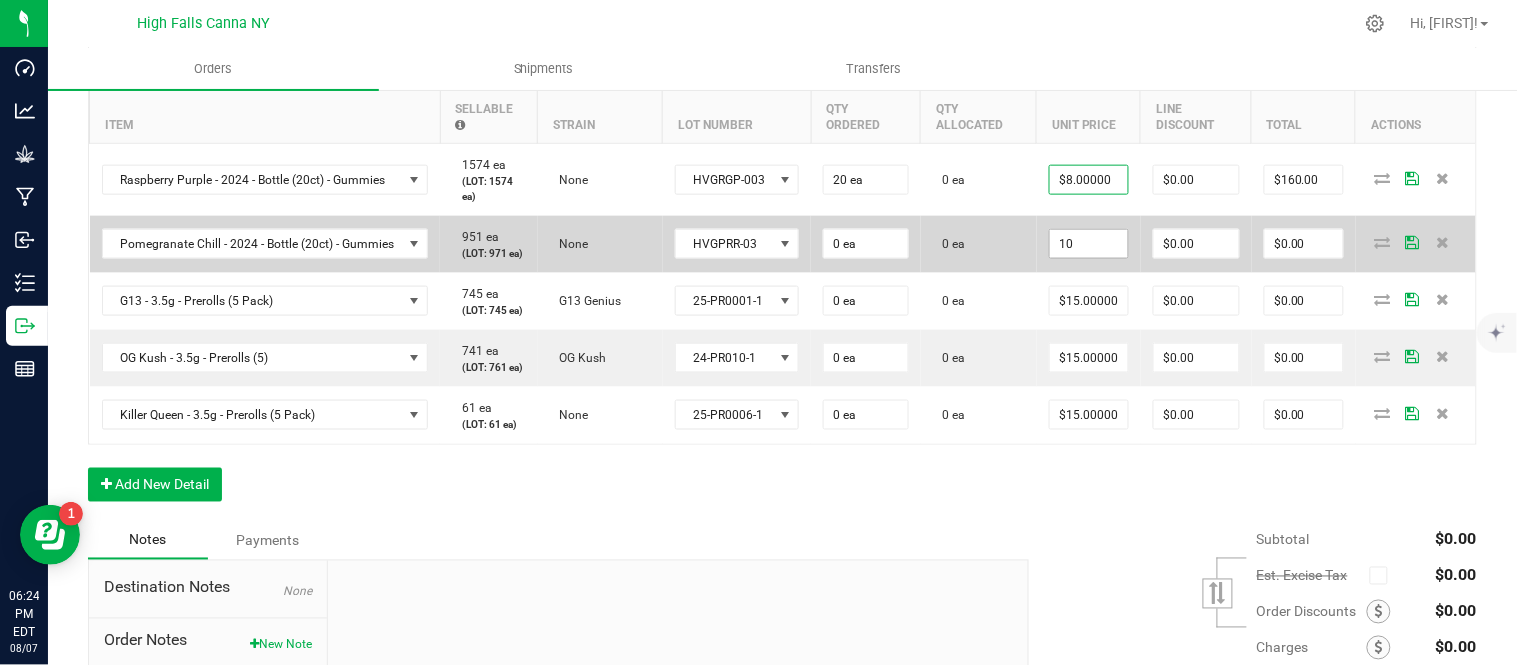 click on "10" at bounding box center [1089, 244] 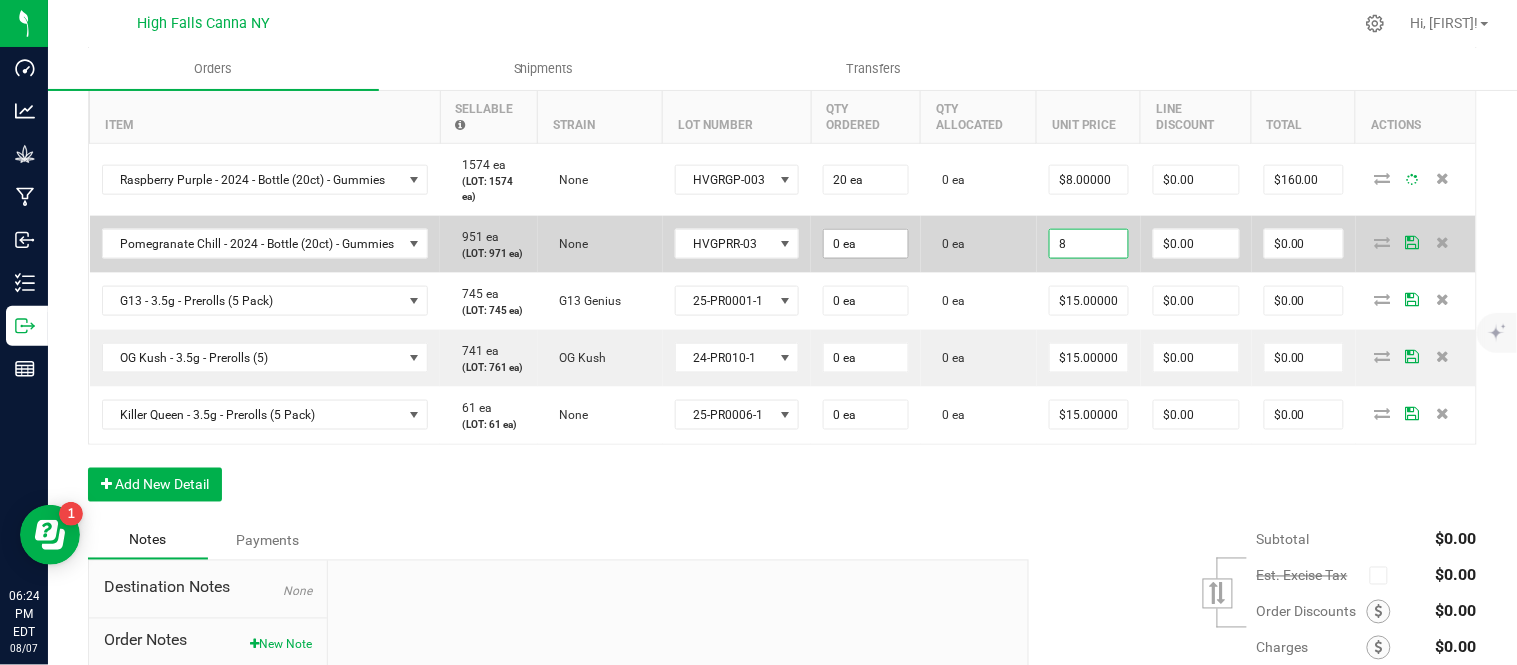 type on "$8.00000" 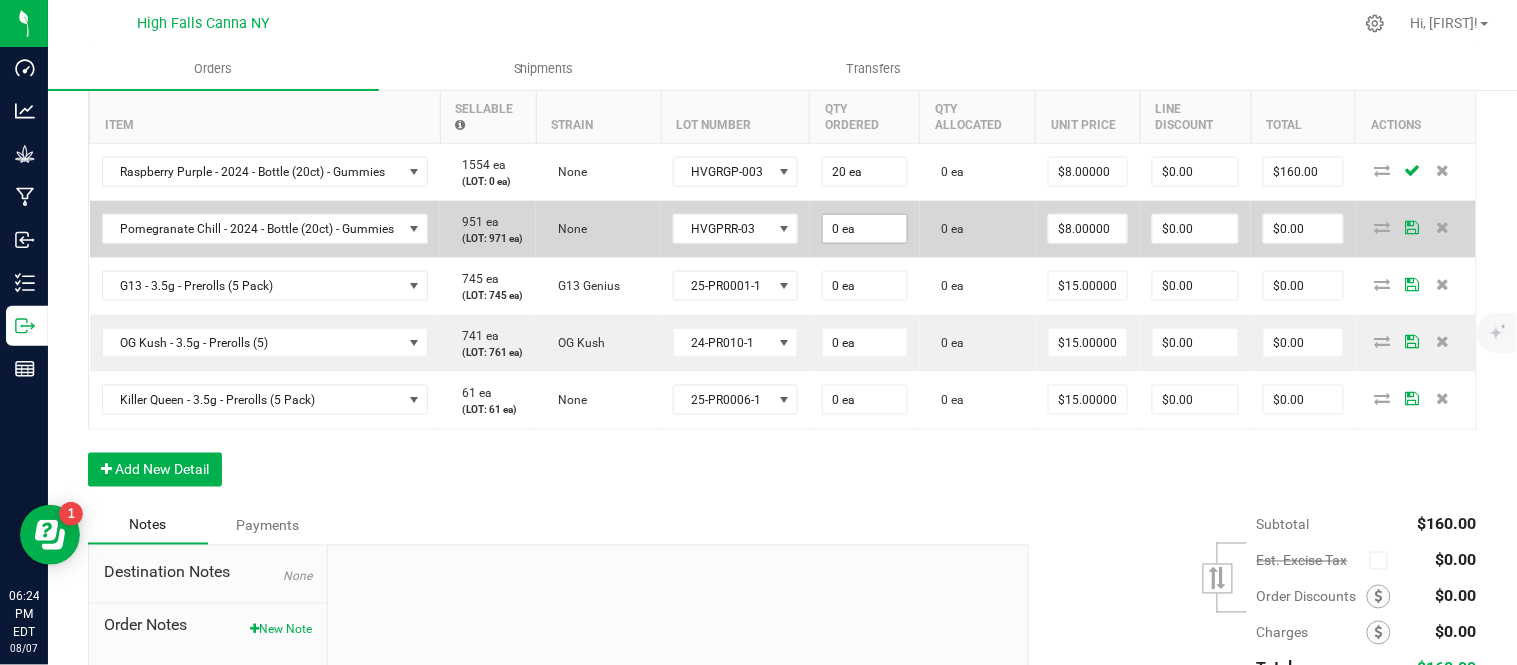 click on "0 ea" at bounding box center (865, 229) 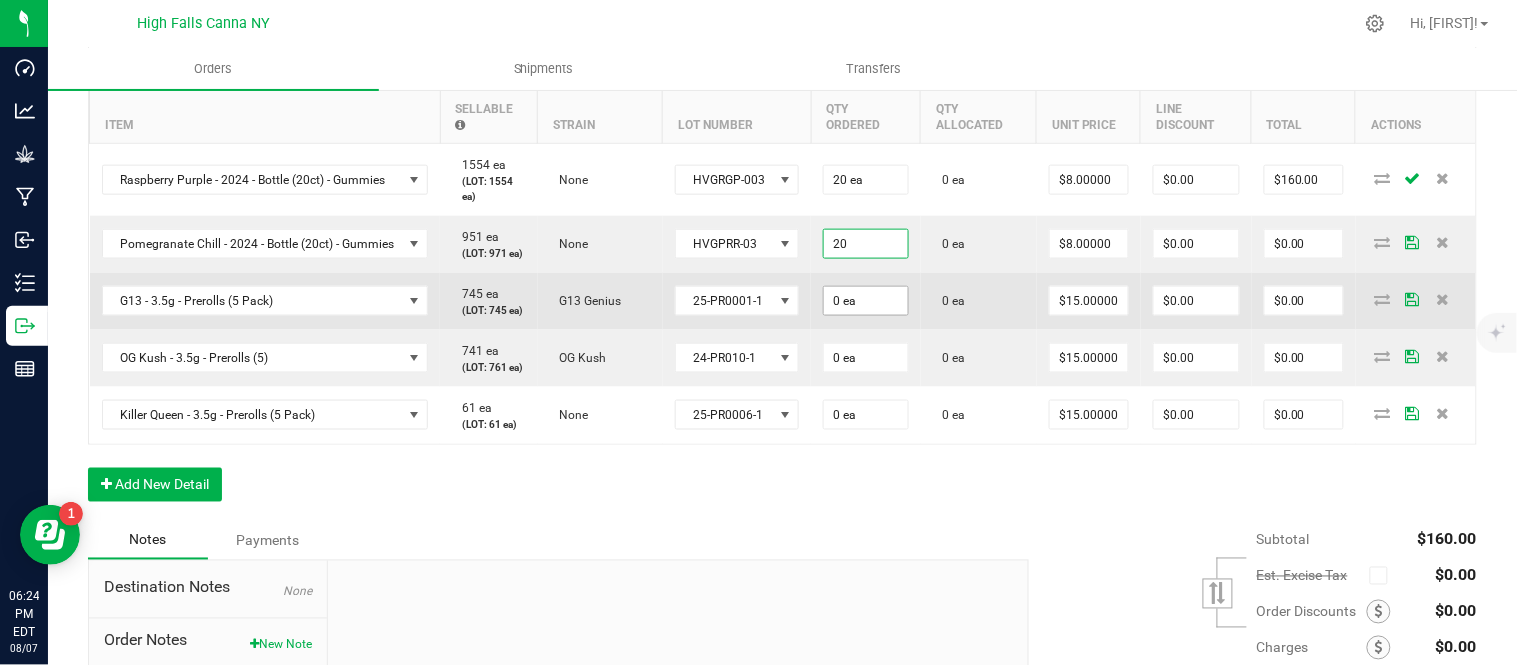 type on "20 ea" 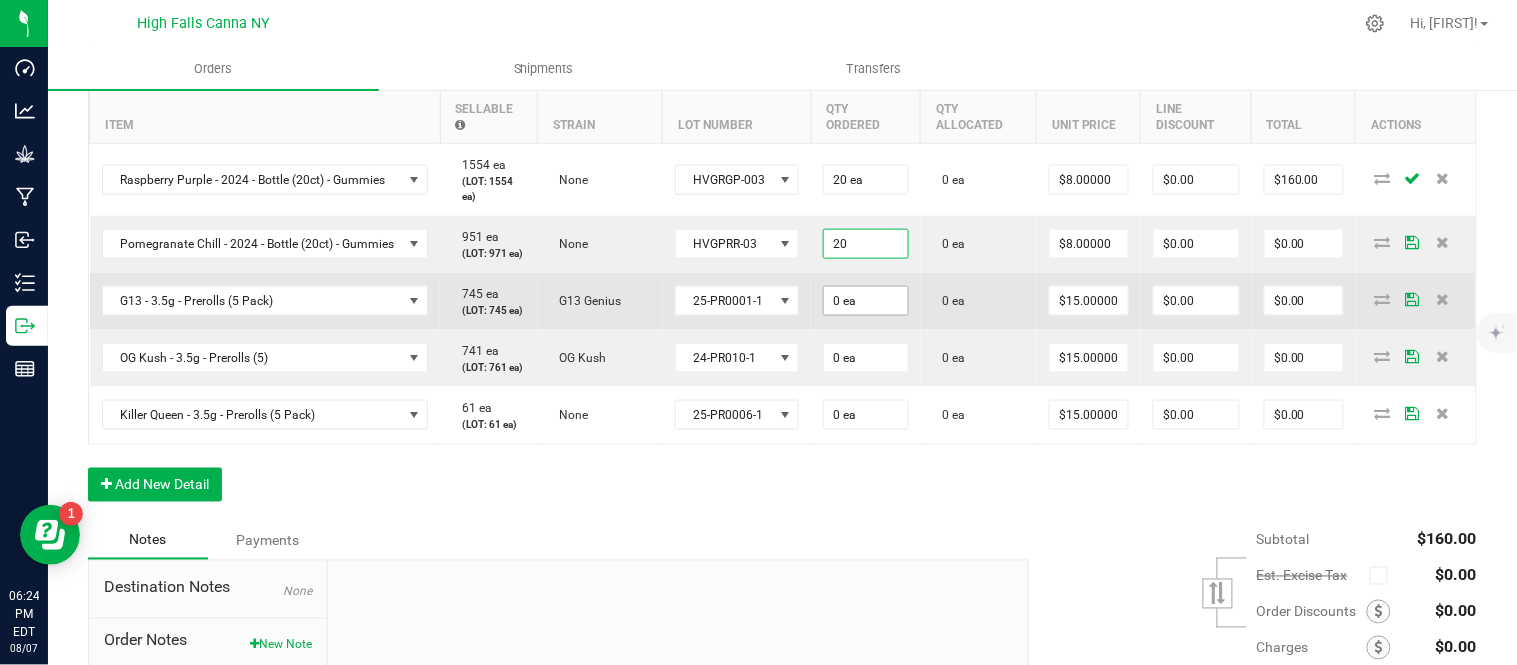 type on "$160.00" 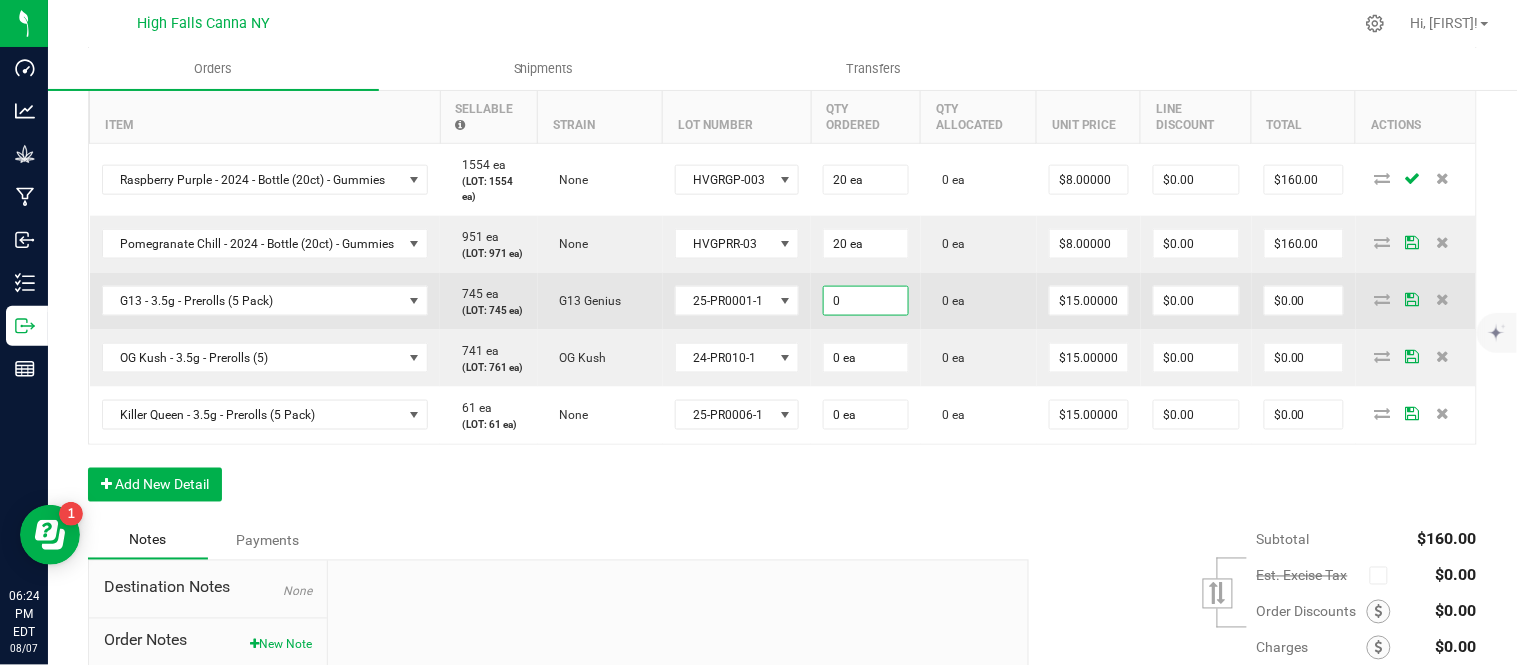 click on "0" at bounding box center [866, 301] 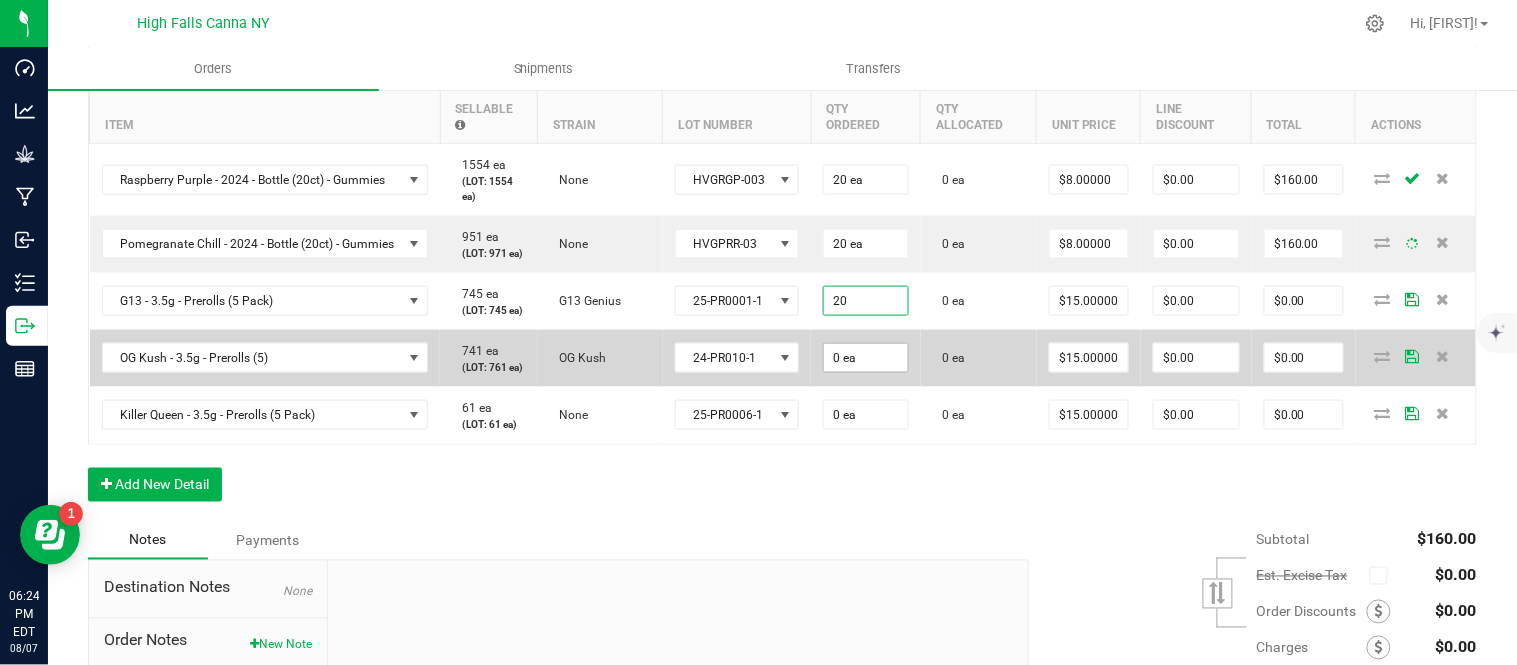 type on "20 ea" 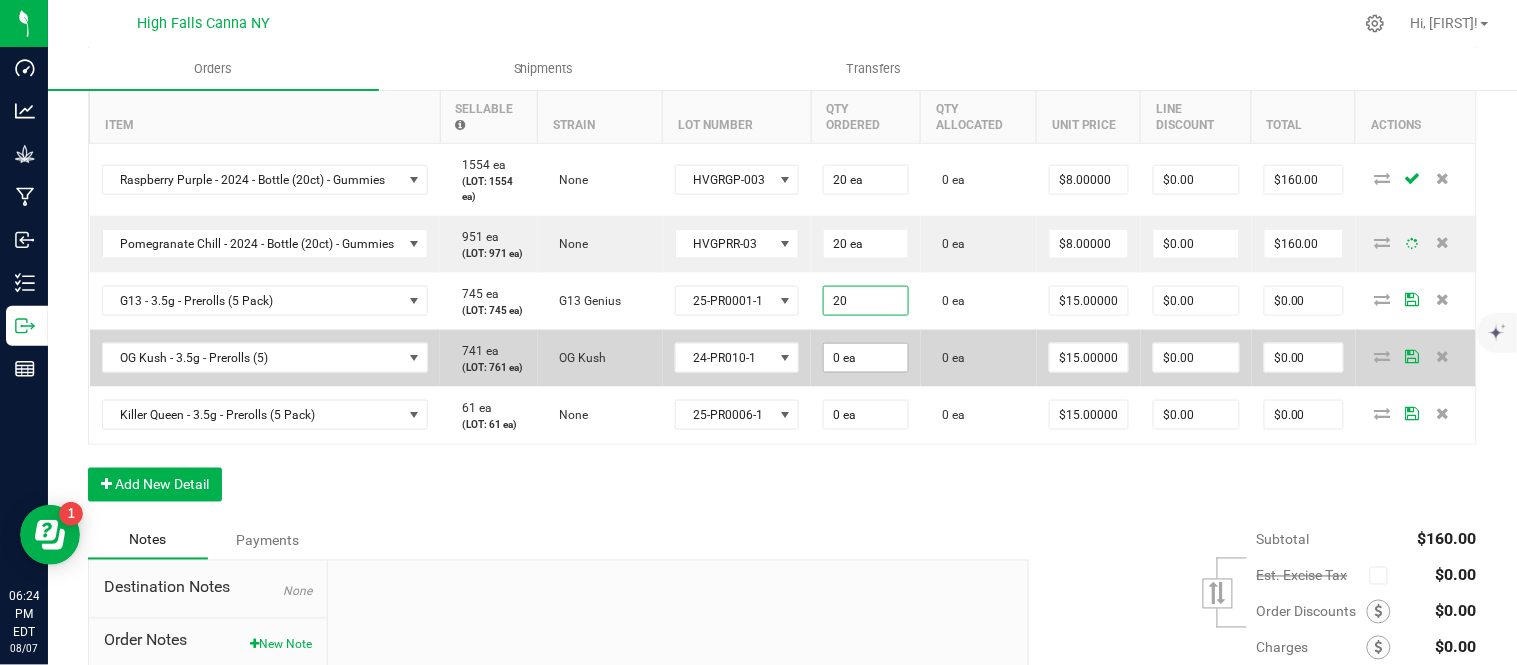 type on "$300.00" 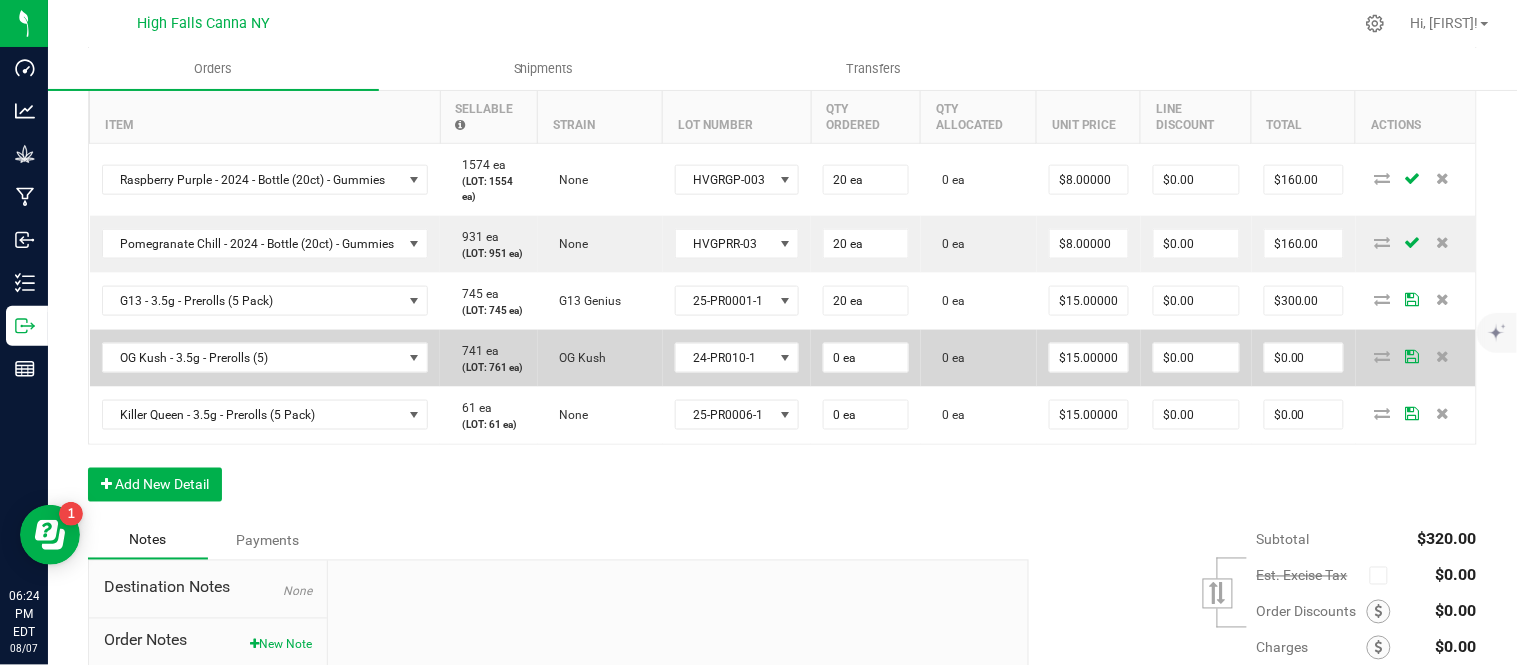click on "0 ea" at bounding box center (866, 358) 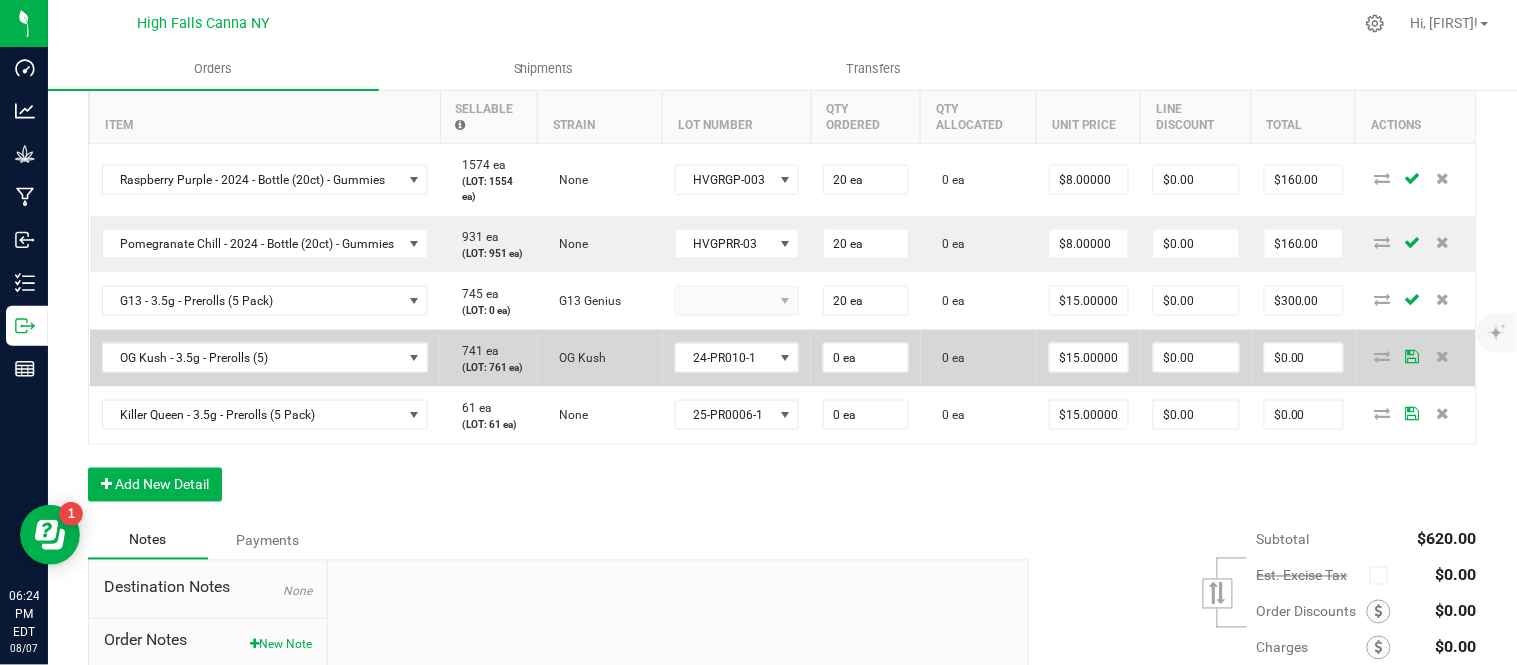 click on "0 ea" at bounding box center [866, 358] 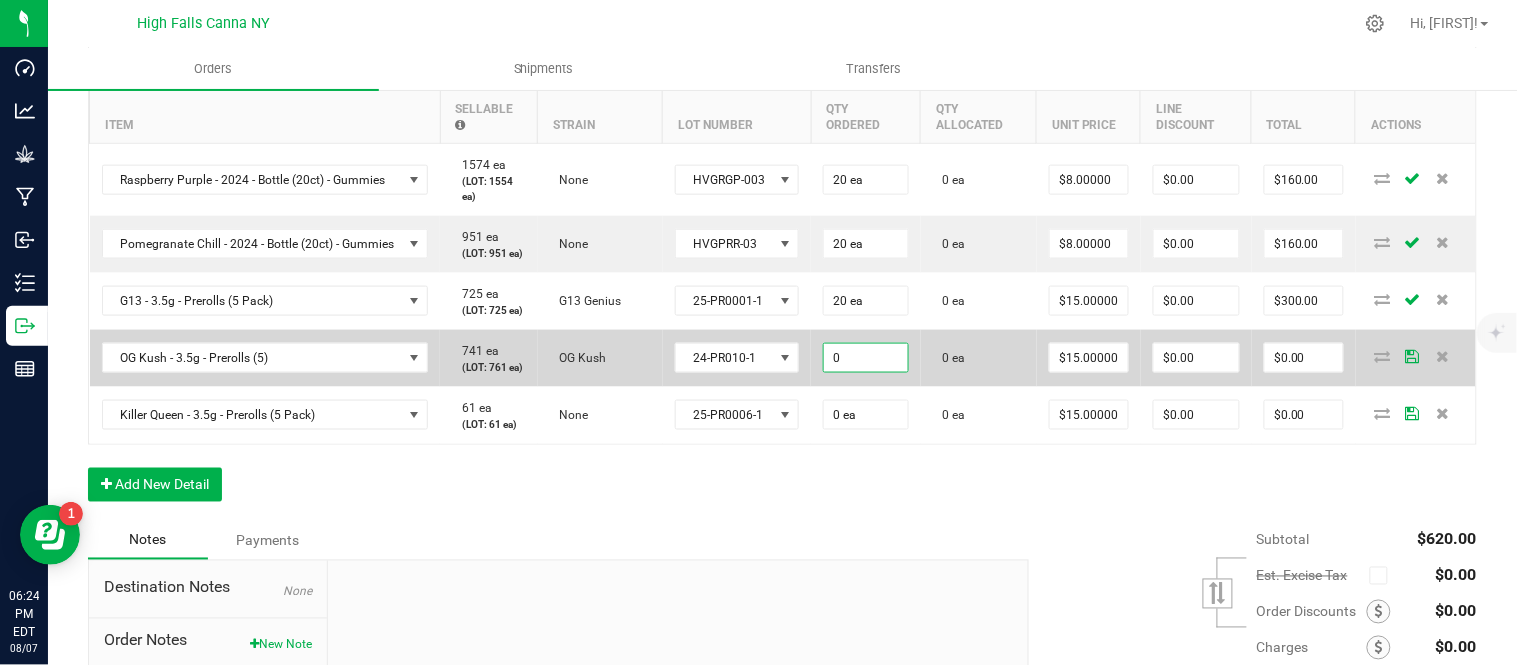 click on "0" at bounding box center [866, 358] 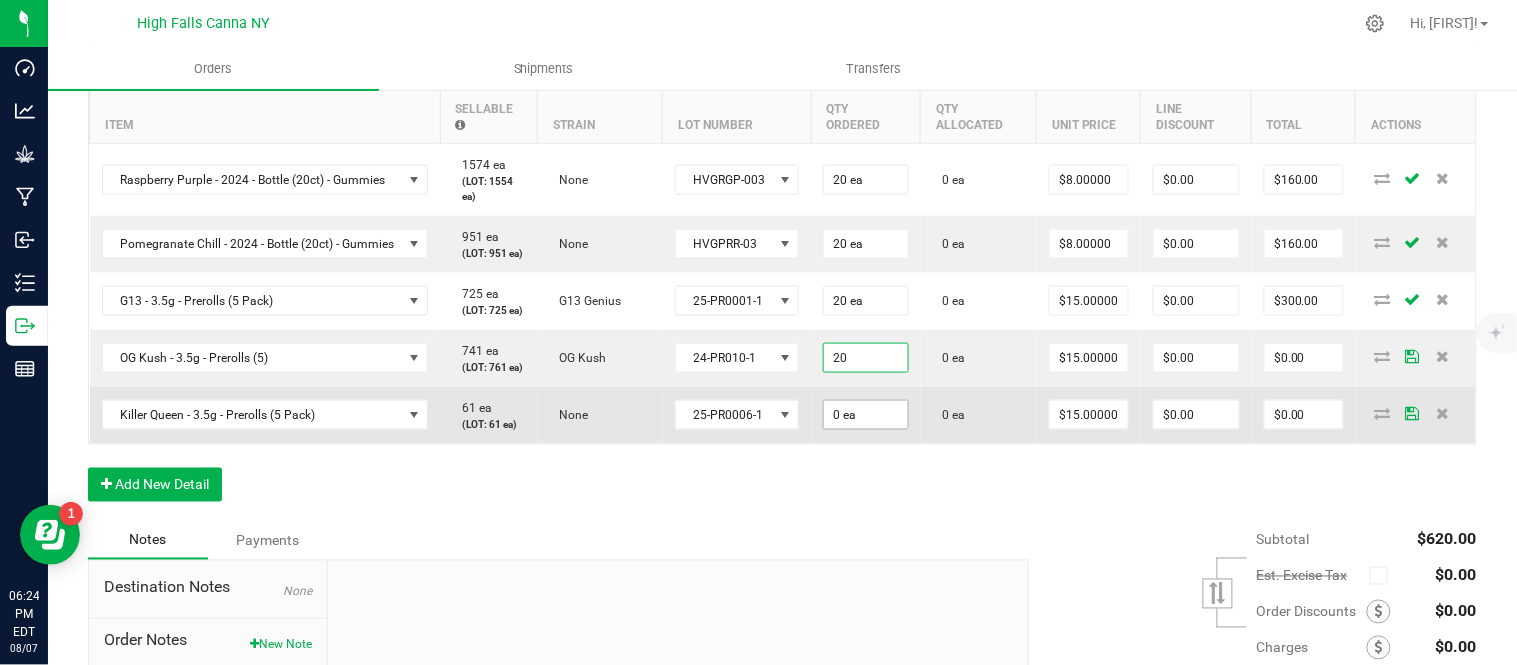 type on "20 ea" 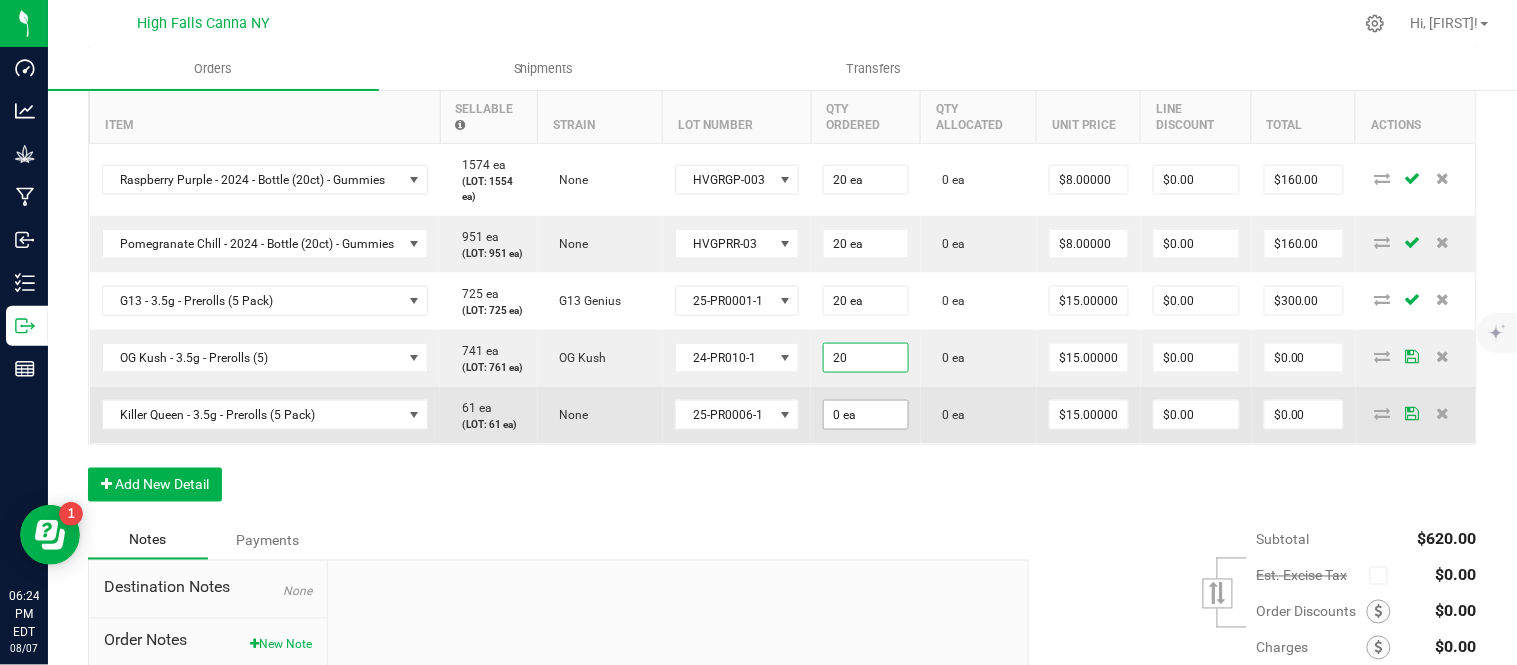 type on "$300.00" 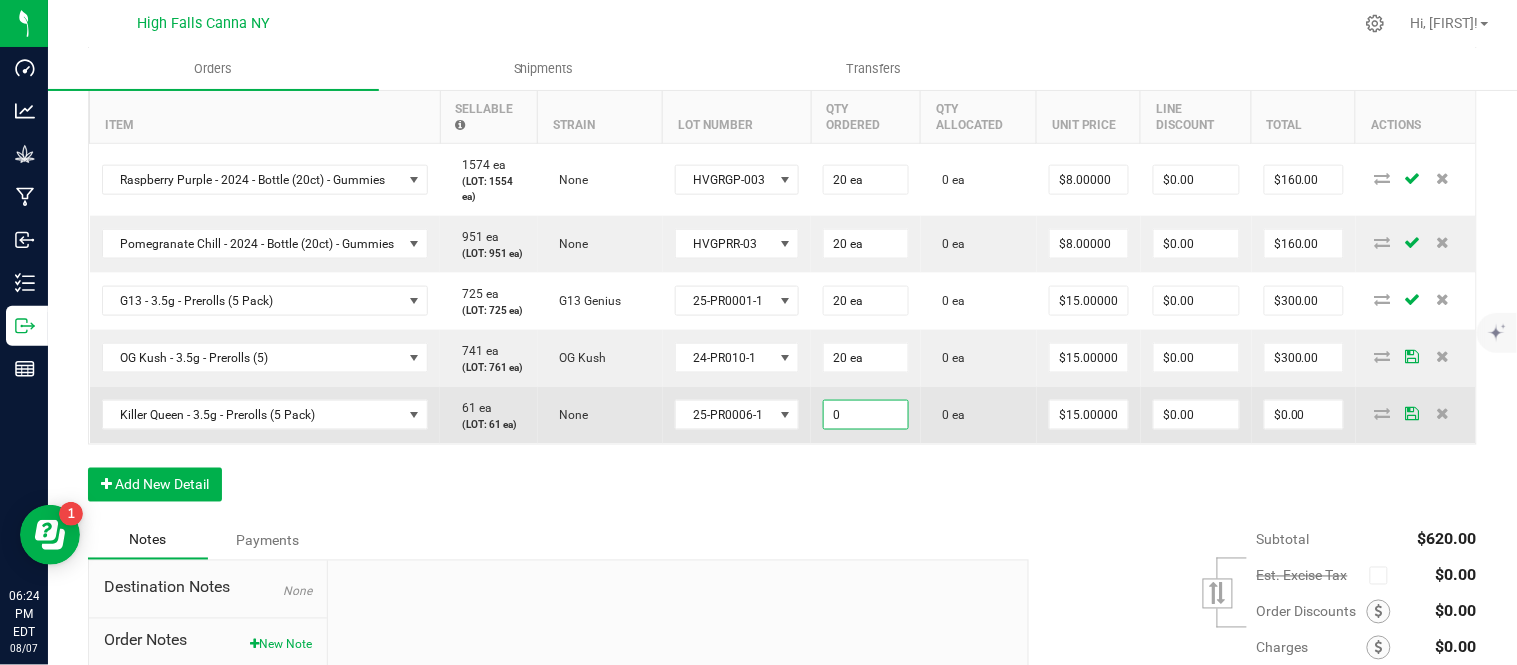 click on "0" at bounding box center (866, 415) 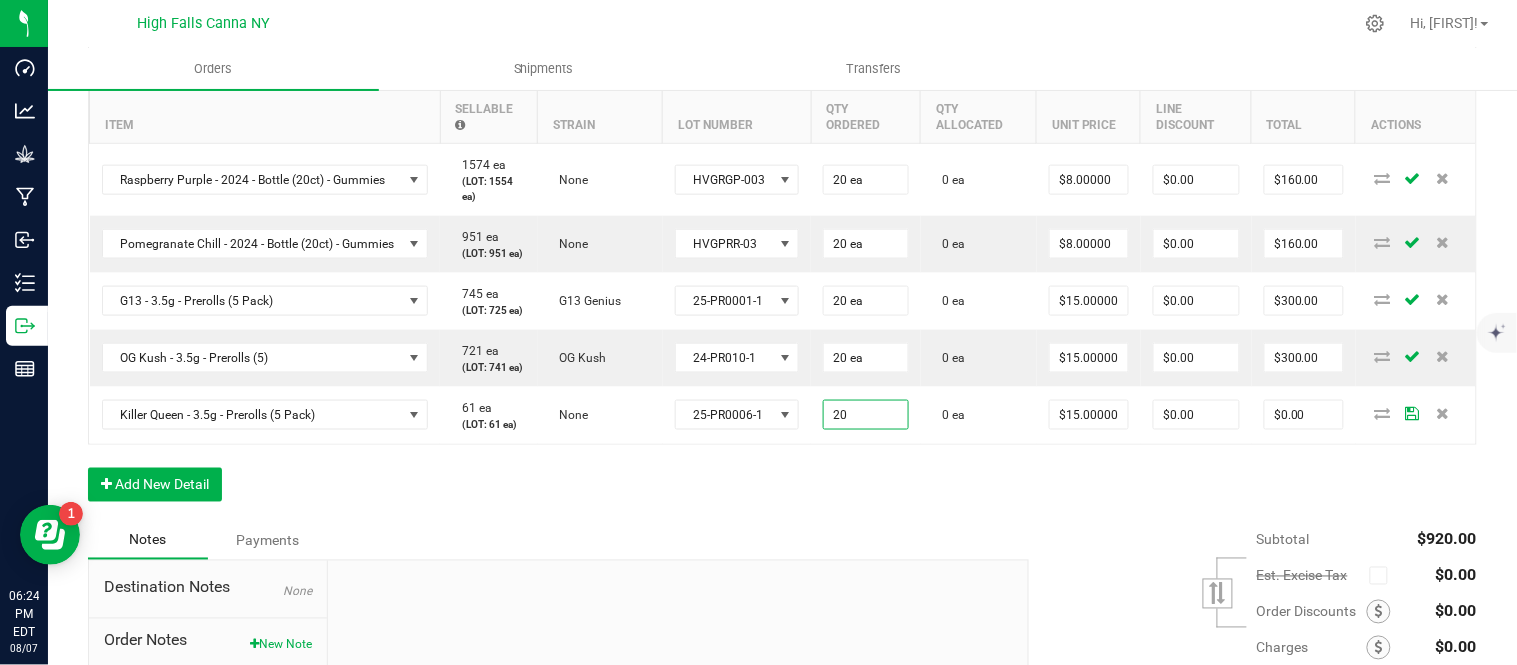 type on "20 ea" 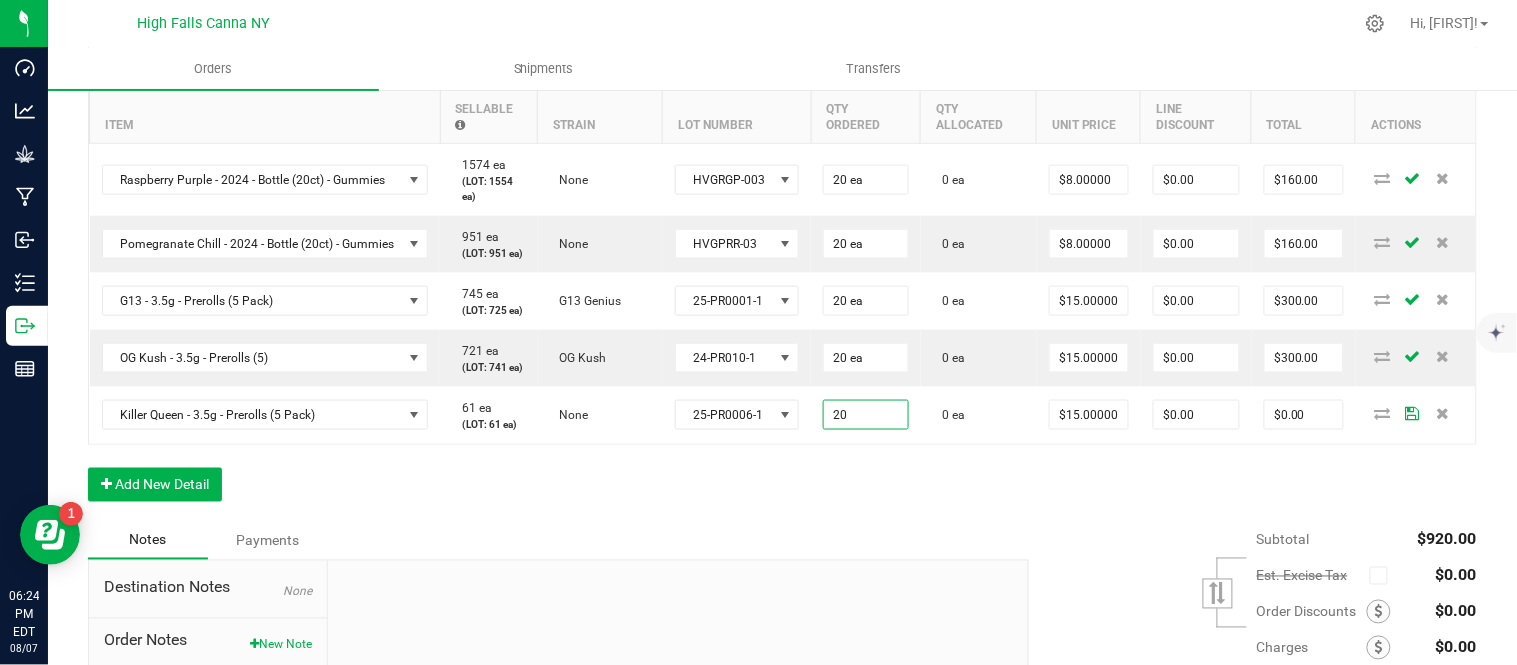 type on "$300.00" 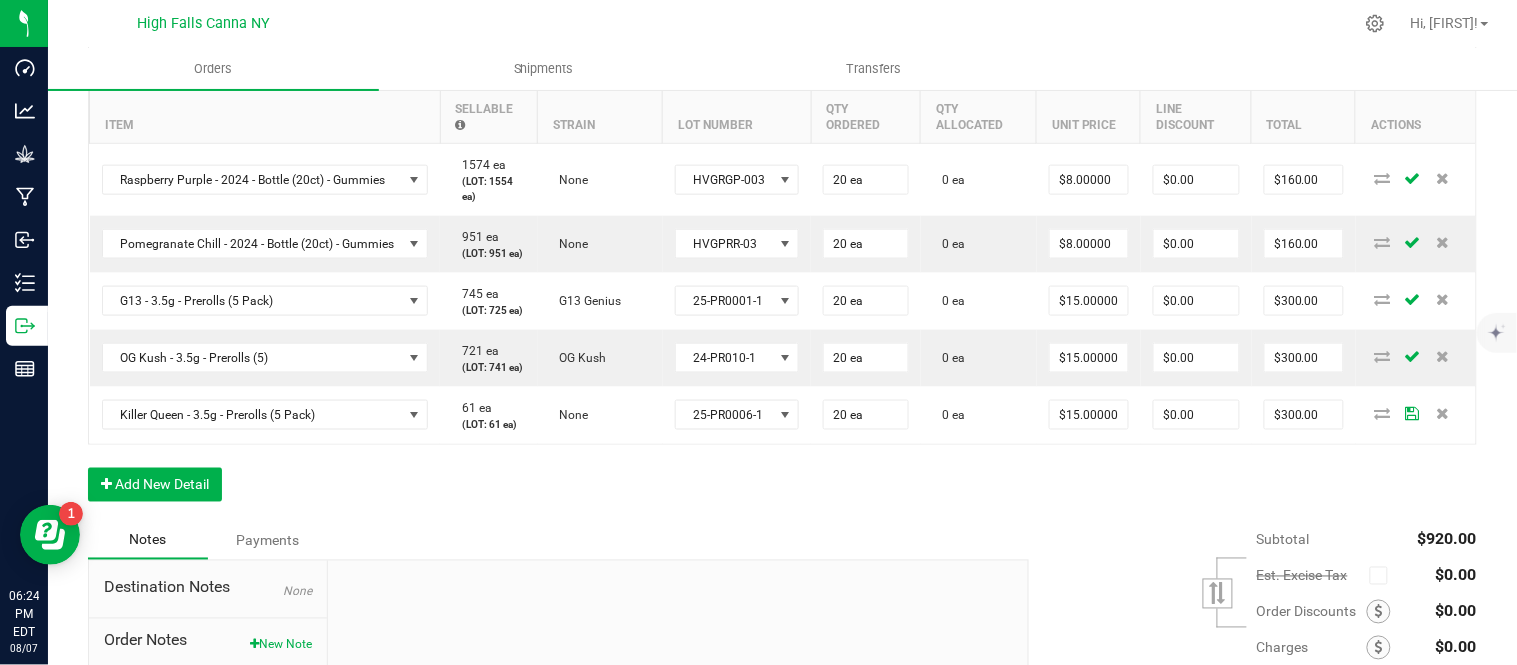 click on "Order Details Print All Labels Item  Sellable  Strain  Lot Number  Qty Ordered Qty Allocated Unit Price Line Discount Total Actions Raspberry Purple - 2024 - Bottle (20ct) - Gummies  1574 ea   (LOT: 1554 ea)   None  HVGRGP-003 20 ea  0 ea  $8.00000 $0.00 $160.00 Pomegranate Chill - 2024 - Bottle (20ct) - Gummies  951 ea   (LOT: 951 ea)   None  HVGPRR-03 20 ea  0 ea  $8.00000 $0.00 $160.00 G13 - 3.5g - Prerolls (5 Pack)  745 ea   (LOT: 725 ea)   G13 Genius  25-PR0001-1 20 ea  0 ea  $15.00000 $0.00 $300.00 OG Kush - 3.5g - Prerolls (5)  721 ea   (LOT: 741 ea)   OG Kush  24-PR010-1 20 ea  0 ea  $15.00000 $0.00 $300.00 Killer Queen - 3.5g - Prerolls (5 Pack)  61 ea   (LOT: 61 ea)   None  25-PR0006-1 20 ea  0 ea  $15.00000 $0.00 $300.00
Add New Detail" at bounding box center [782, 280] 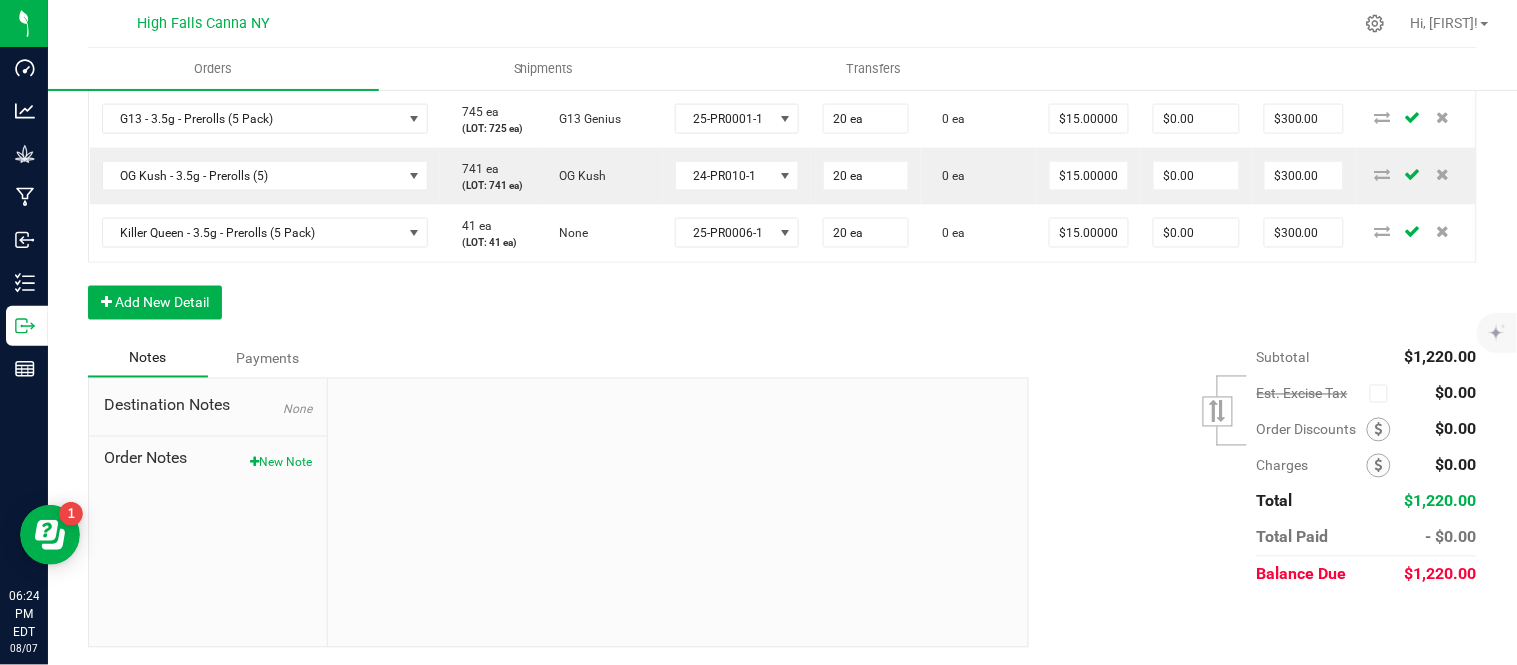 scroll, scrollTop: 777, scrollLeft: 0, axis: vertical 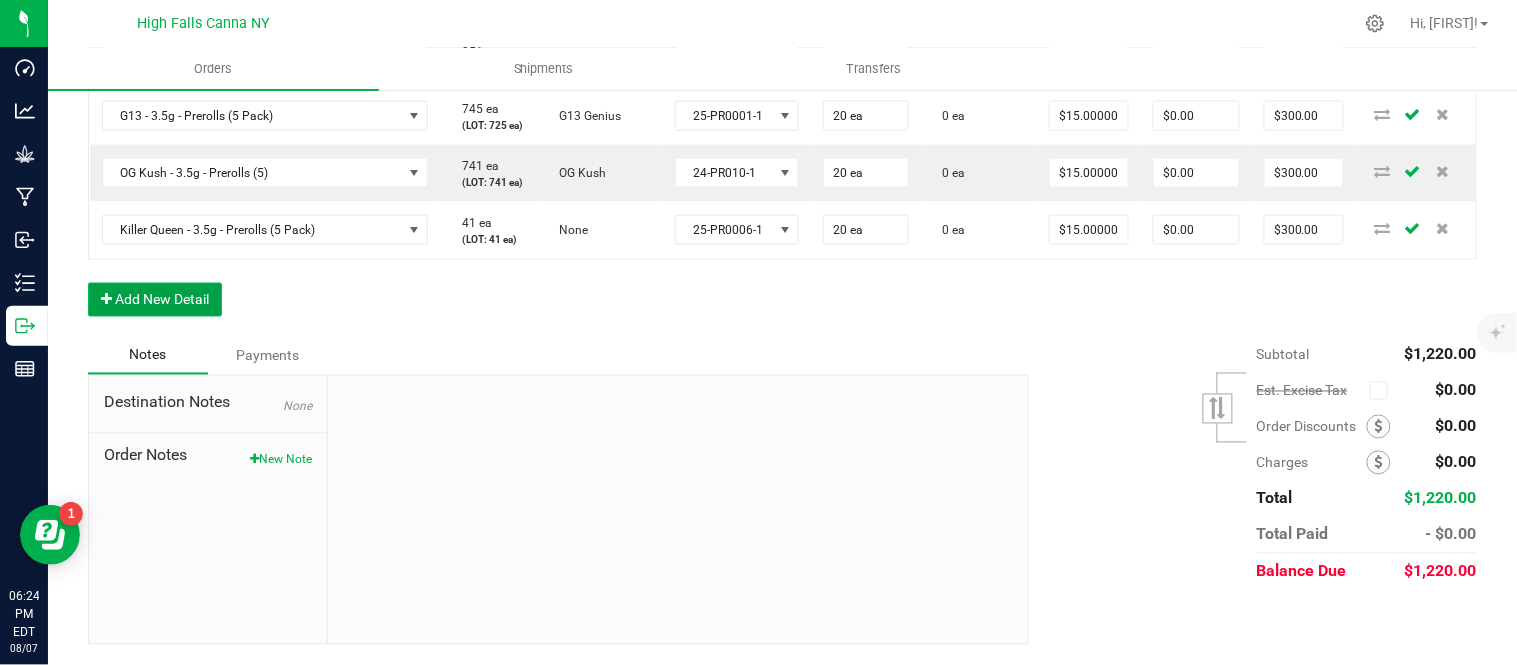 click on "Add New Detail" at bounding box center [155, 300] 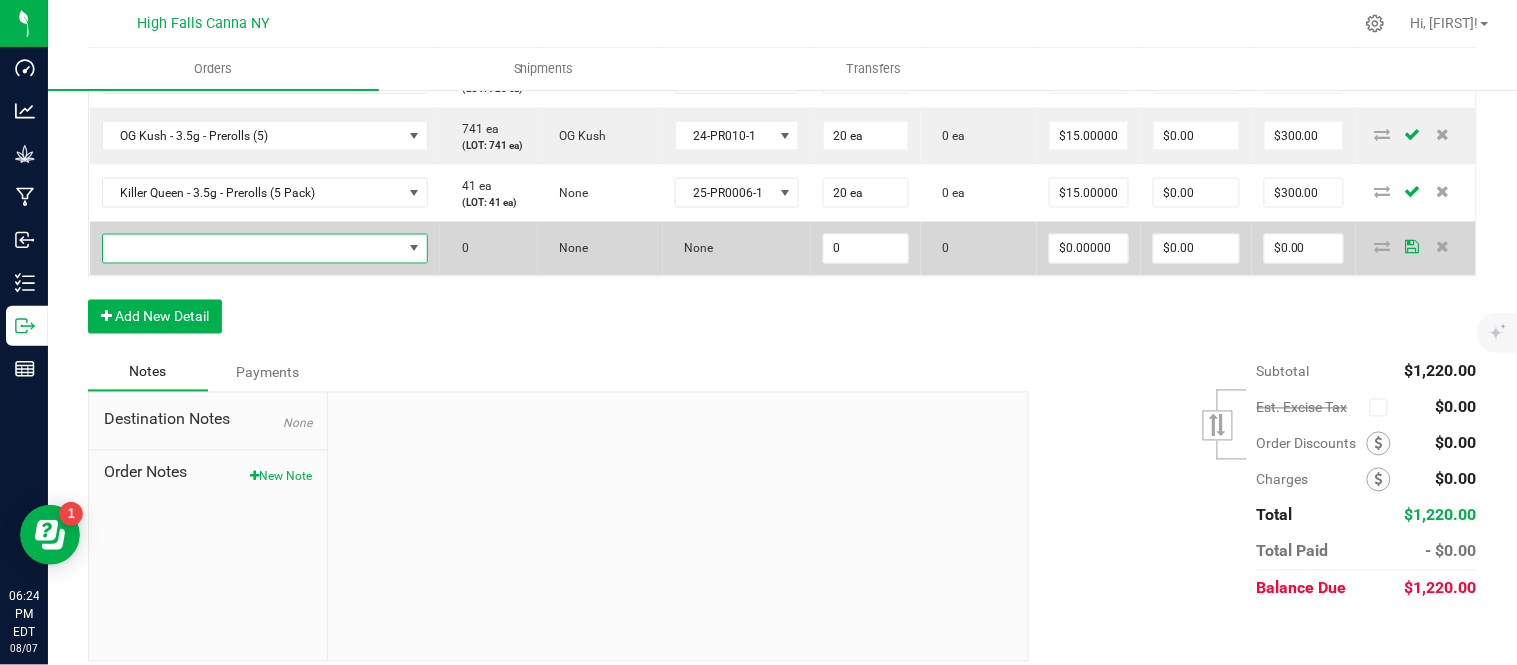 click at bounding box center [253, 249] 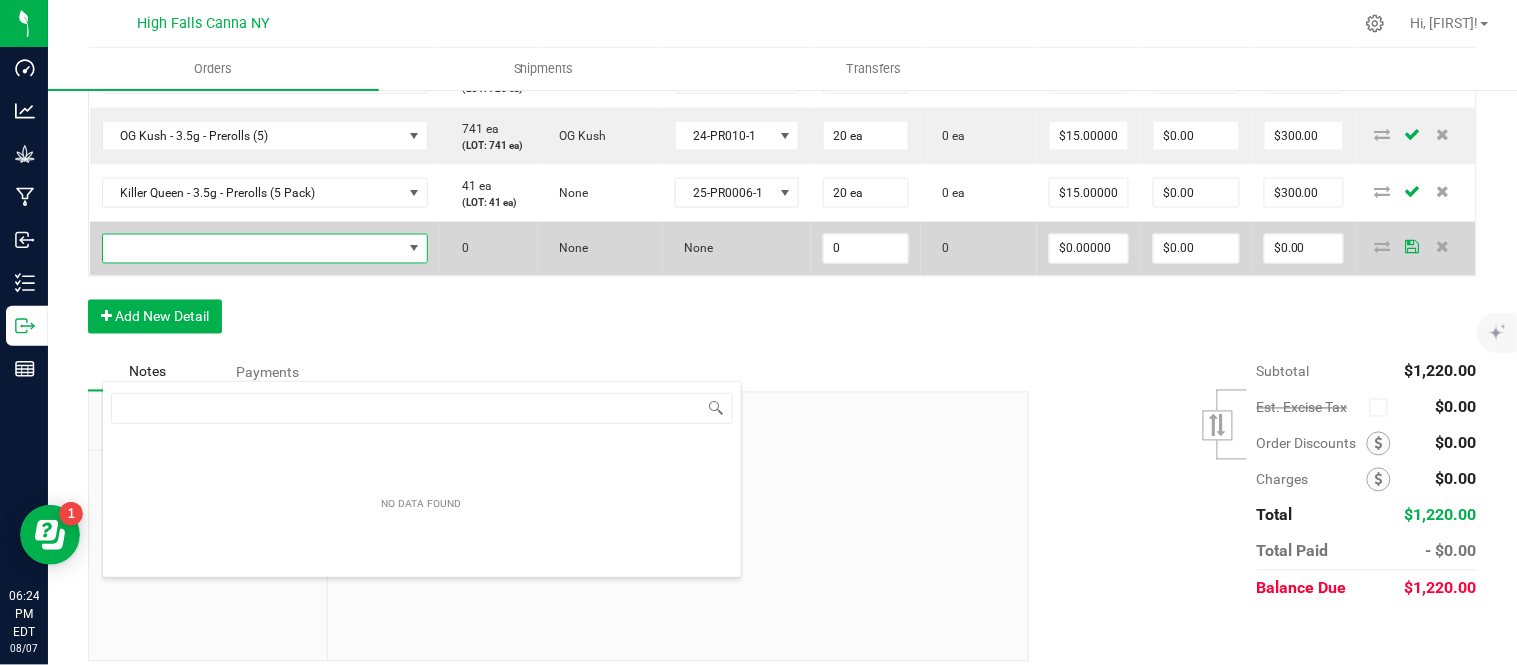 scroll, scrollTop: 99970, scrollLeft: 99654, axis: both 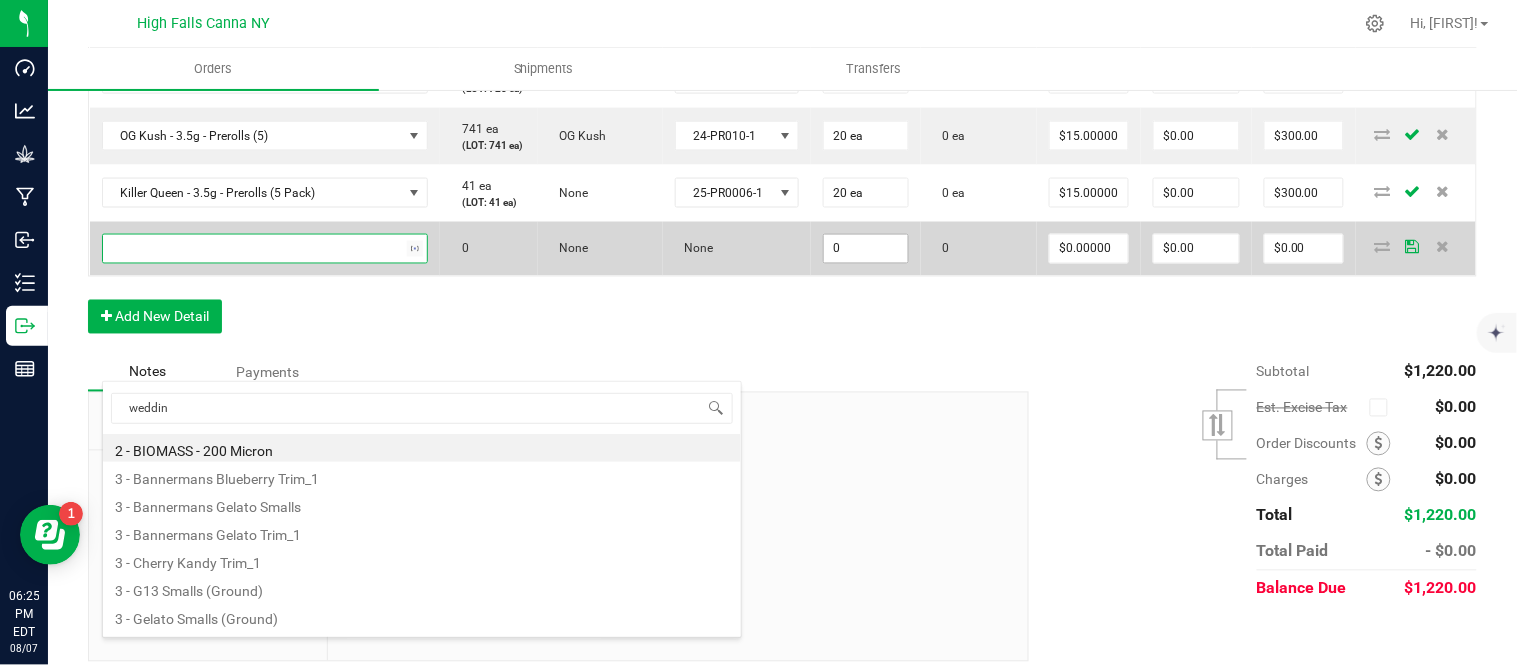 type on "wedding" 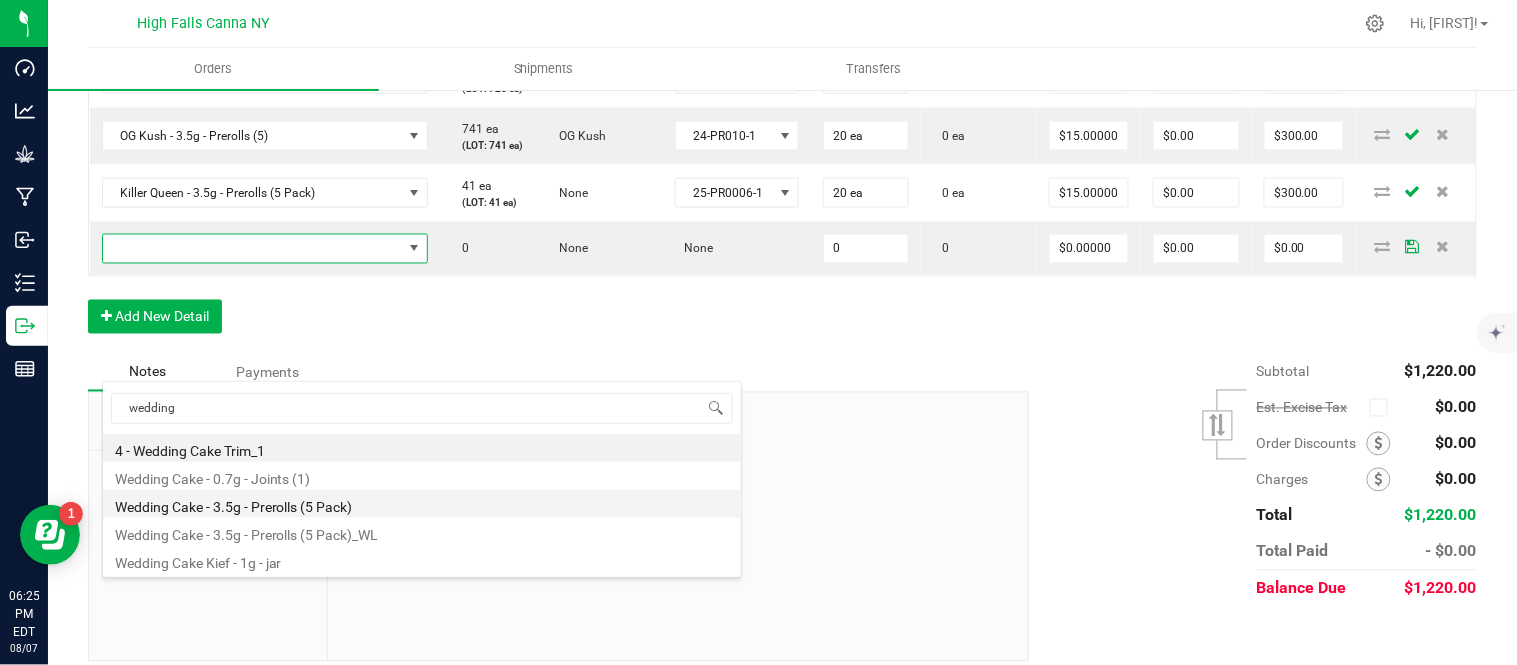 click on "Wedding Cake - 3.5g - Prerolls (5 Pack)" at bounding box center (422, 504) 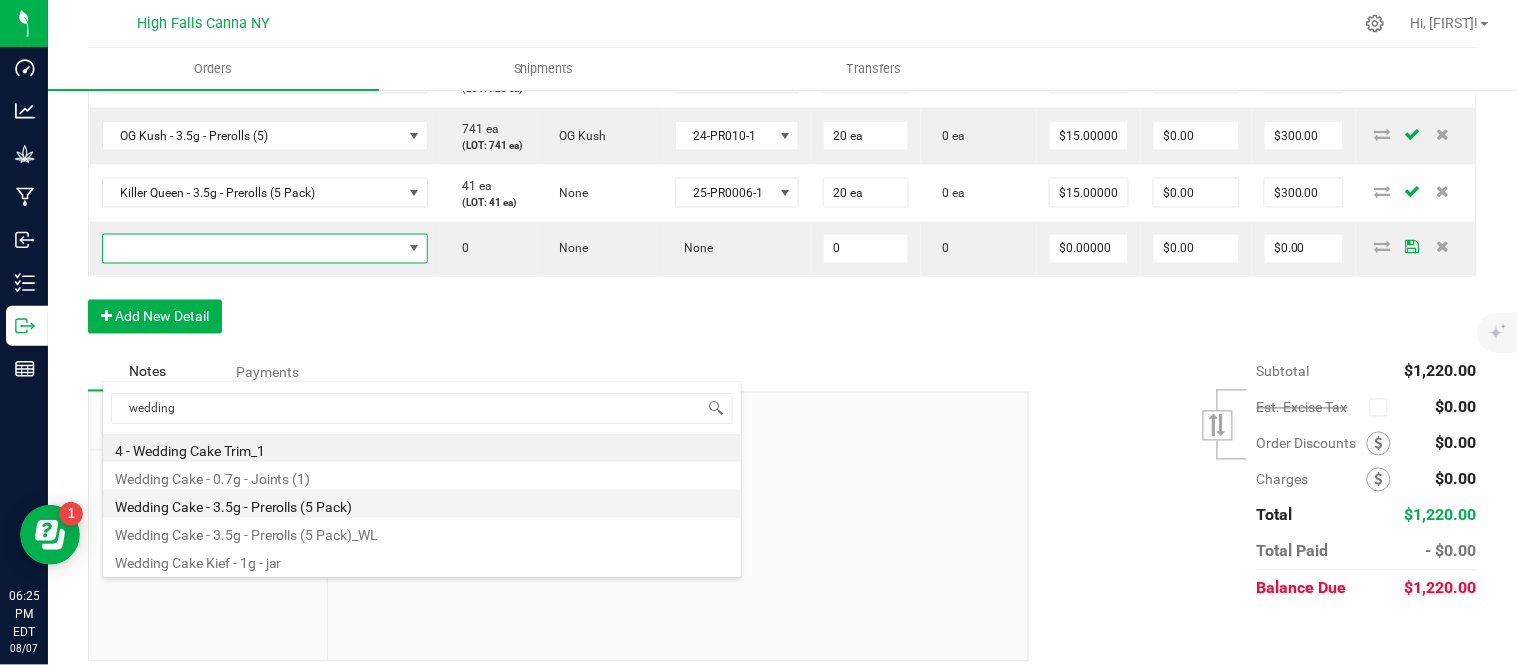type on "0 ea" 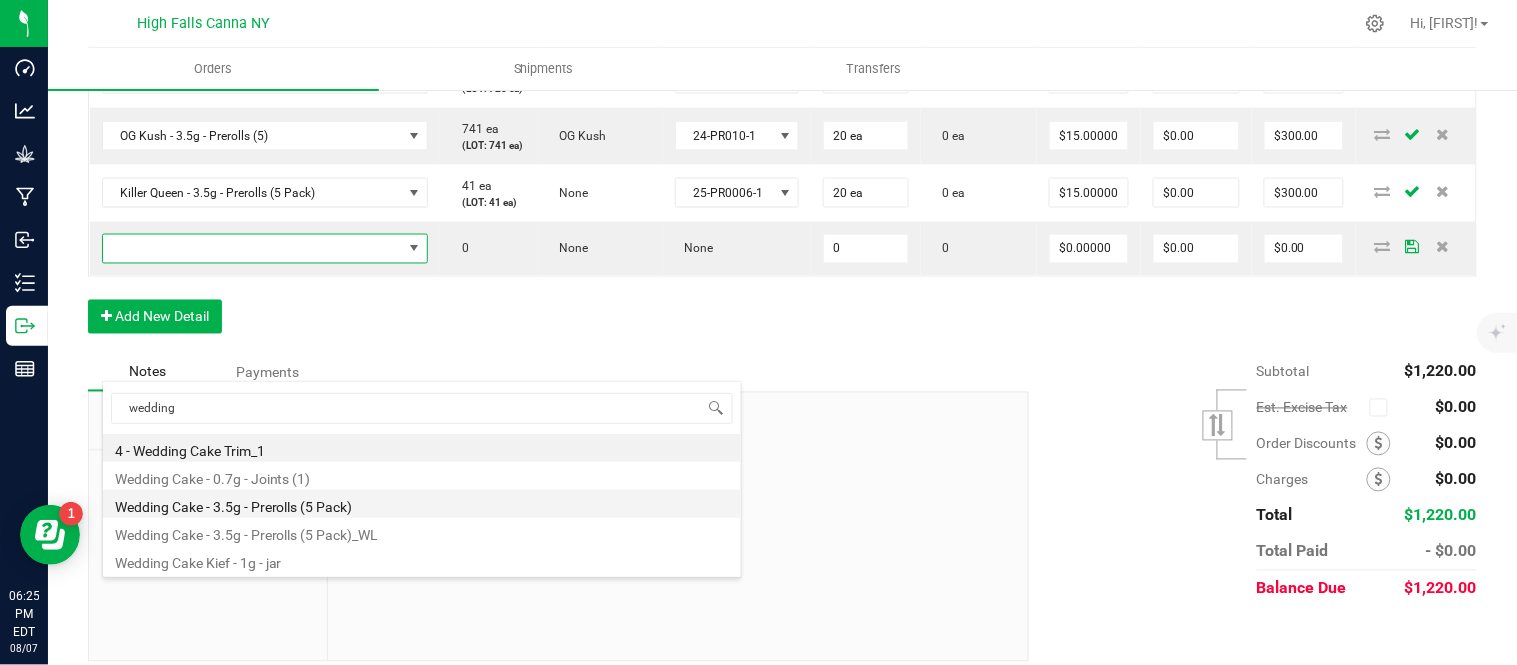 type on "$15.00000" 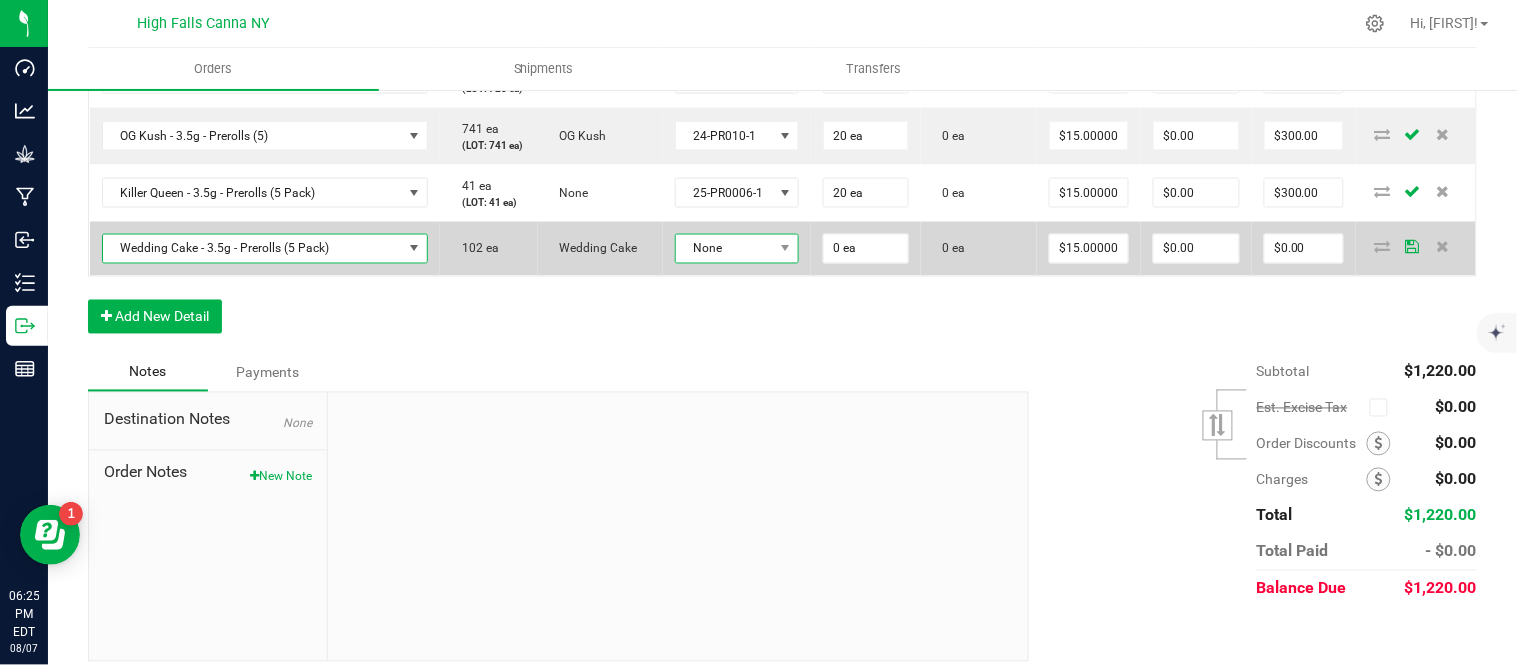 click on "None" at bounding box center [725, 249] 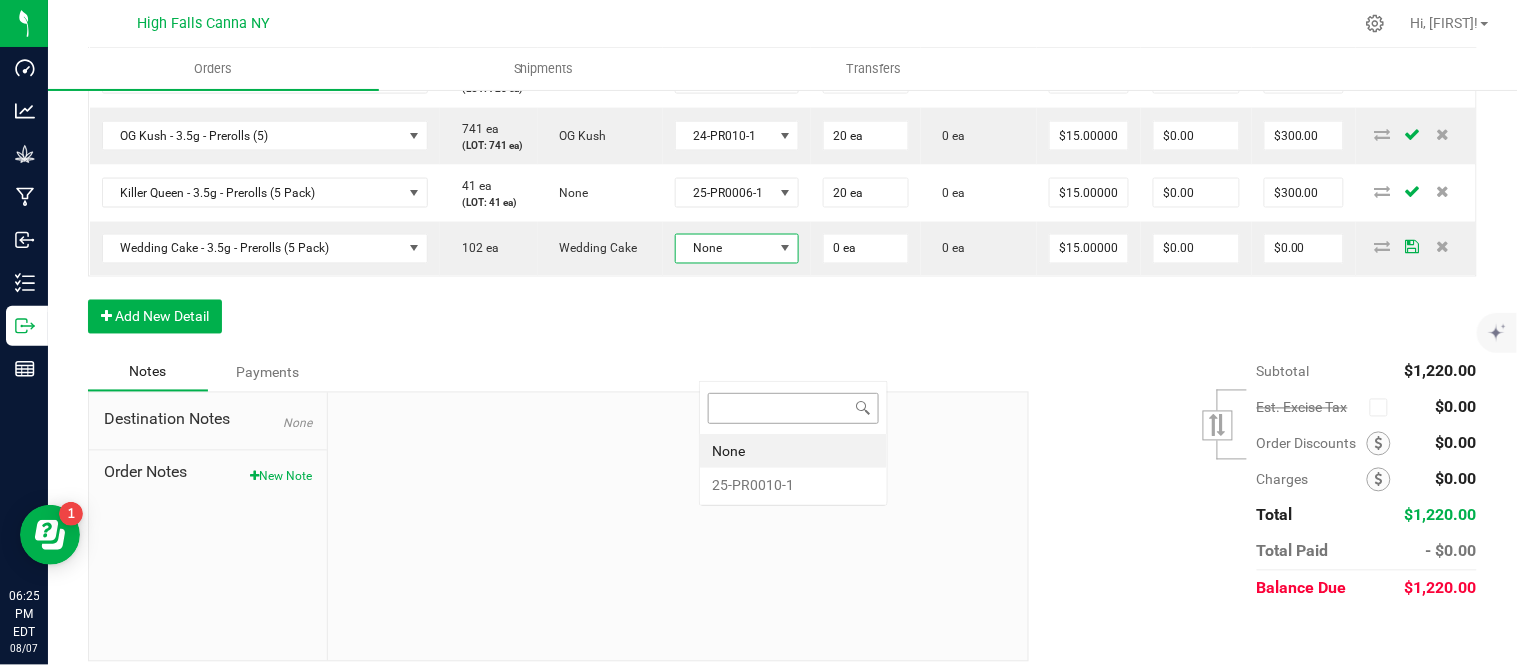 scroll, scrollTop: 99970, scrollLeft: 99870, axis: both 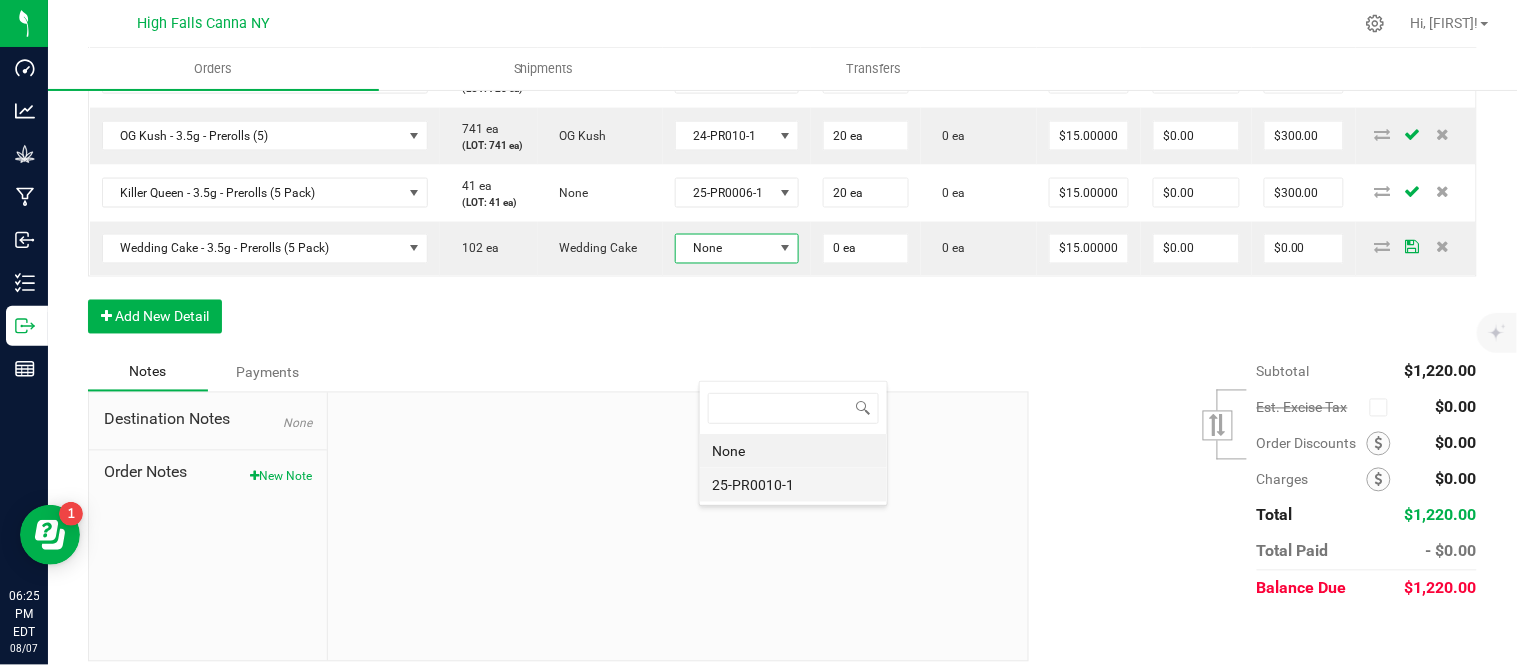 click on "25-PR0010-1" at bounding box center (793, 485) 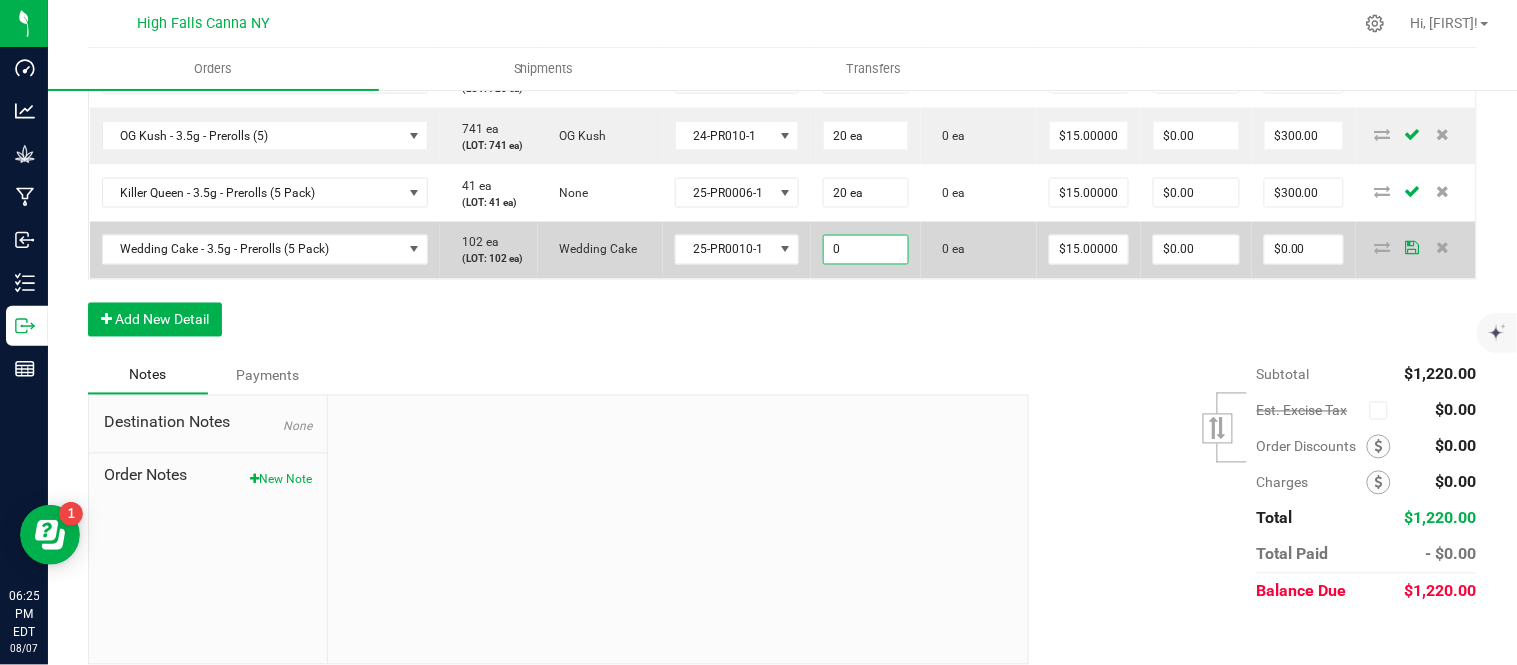 click on "0" at bounding box center (866, 250) 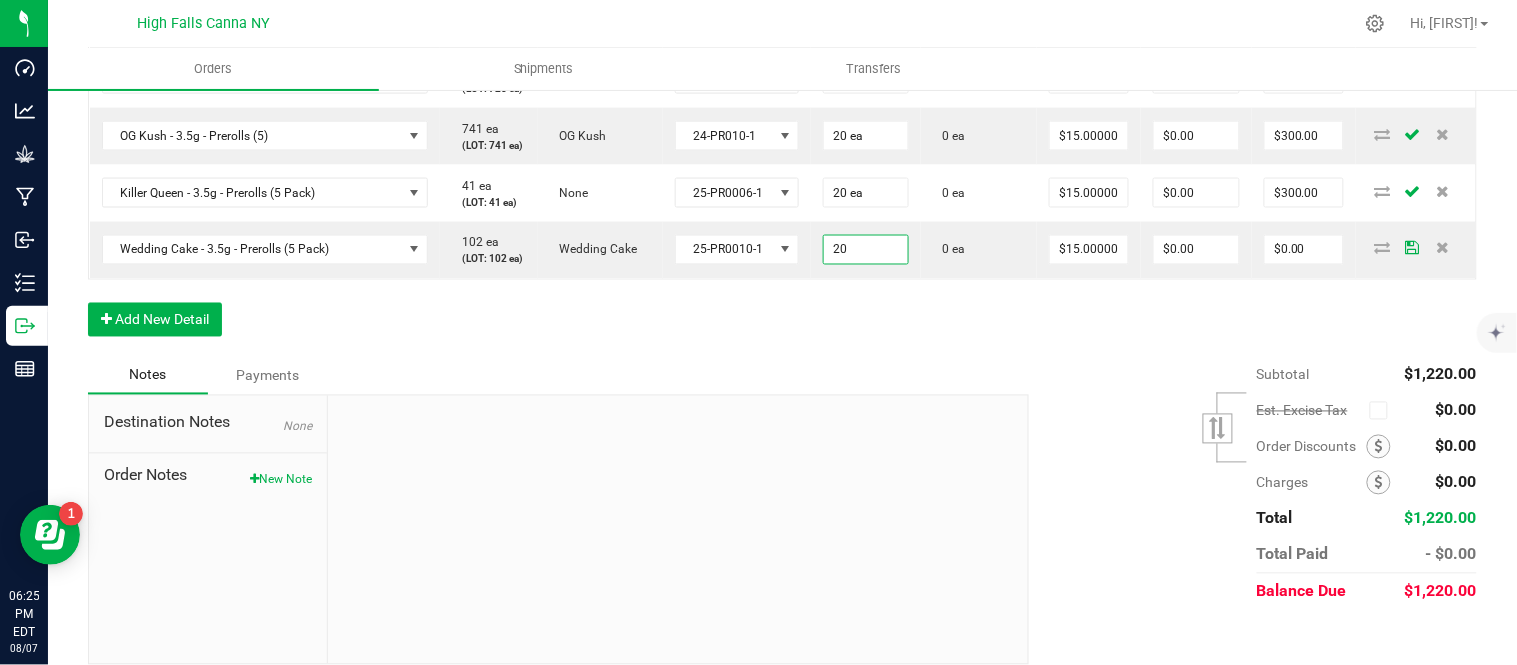 type on "20 ea" 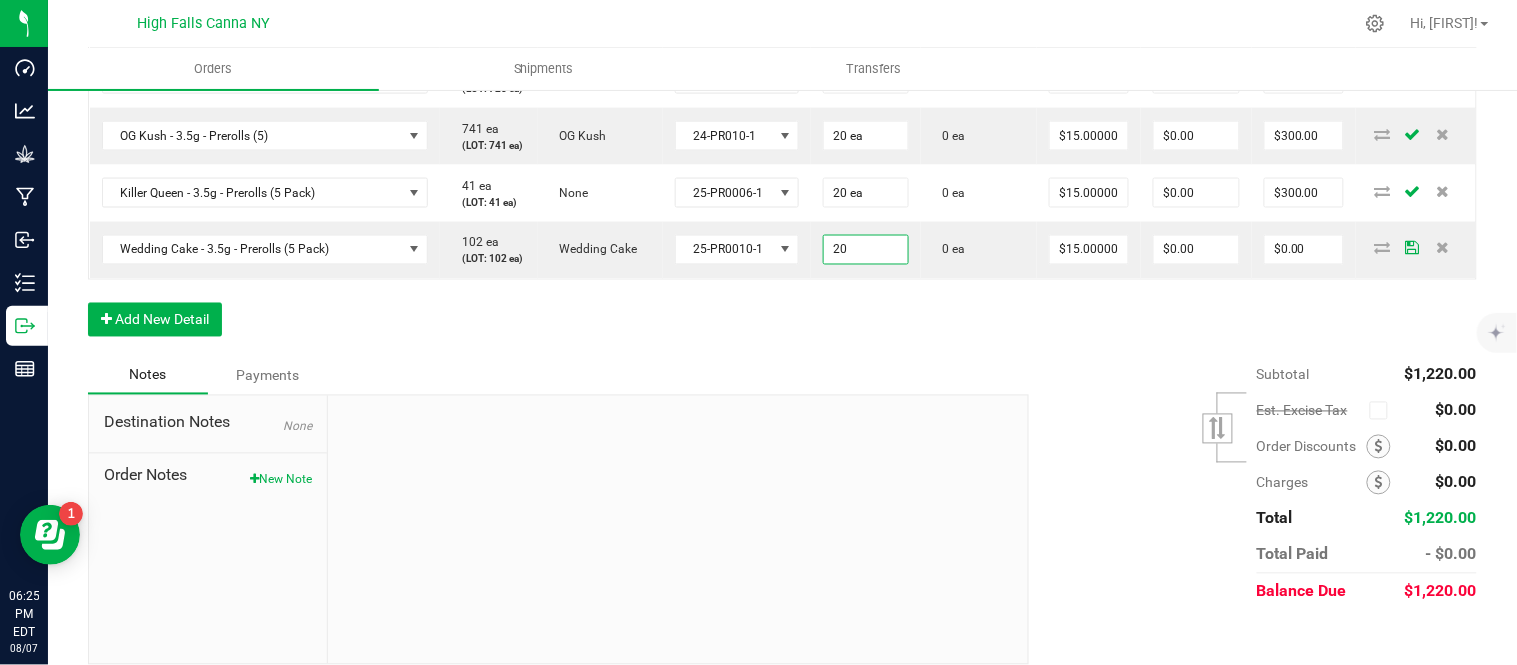 type on "$300.00" 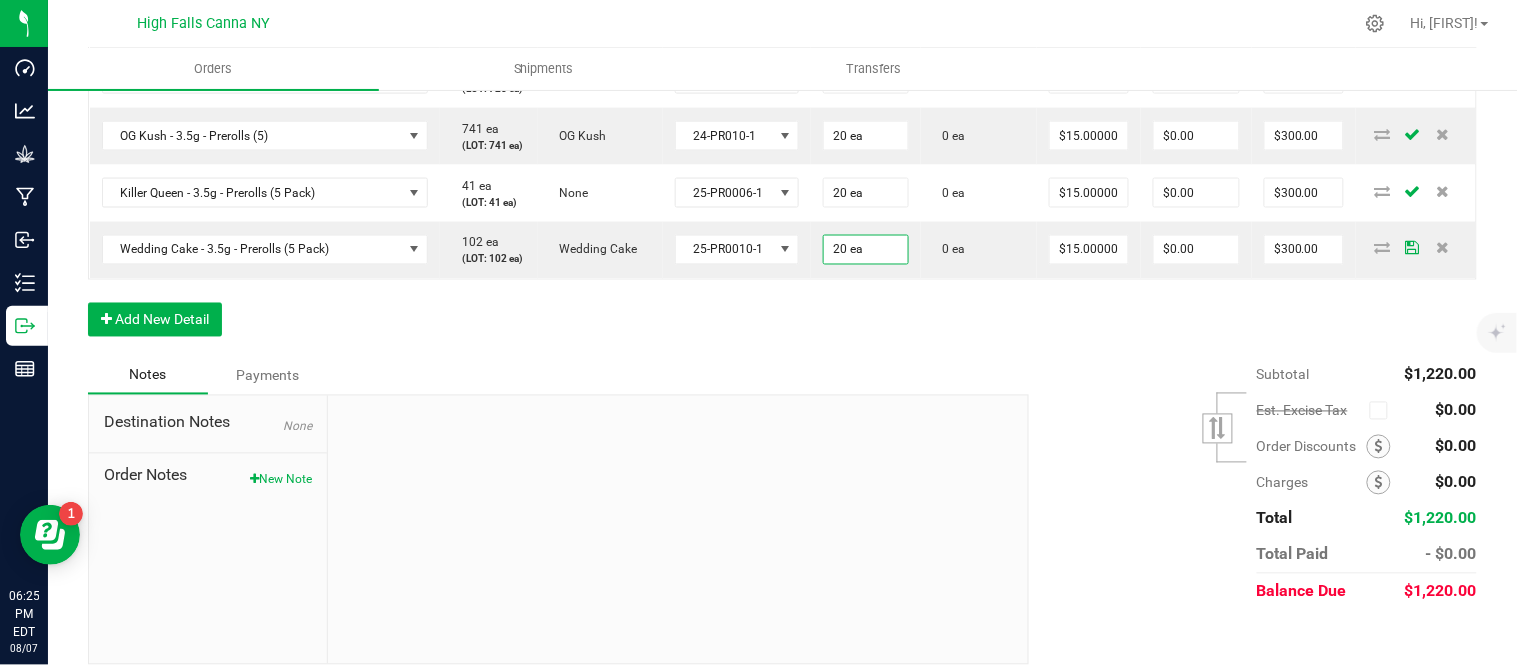 click on "Notes
Payments" at bounding box center (551, 376) 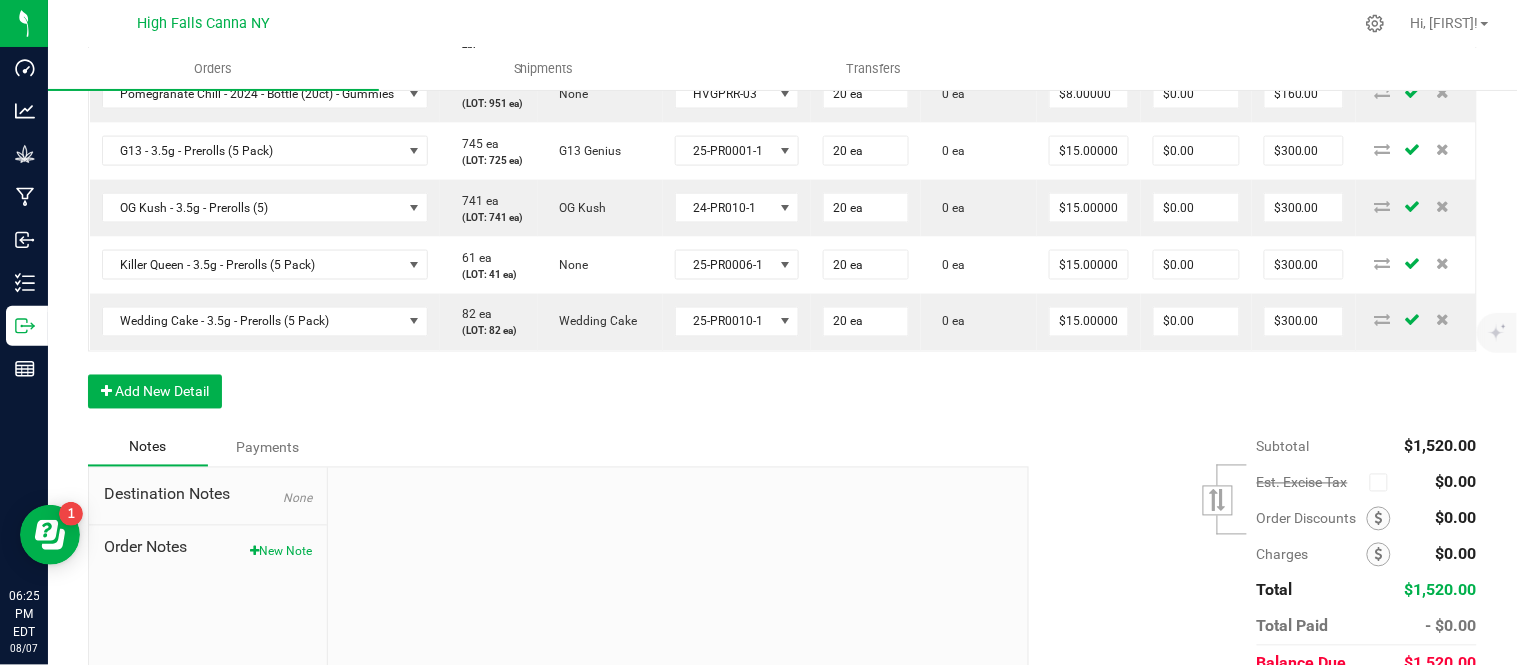 scroll, scrollTop: 666, scrollLeft: 0, axis: vertical 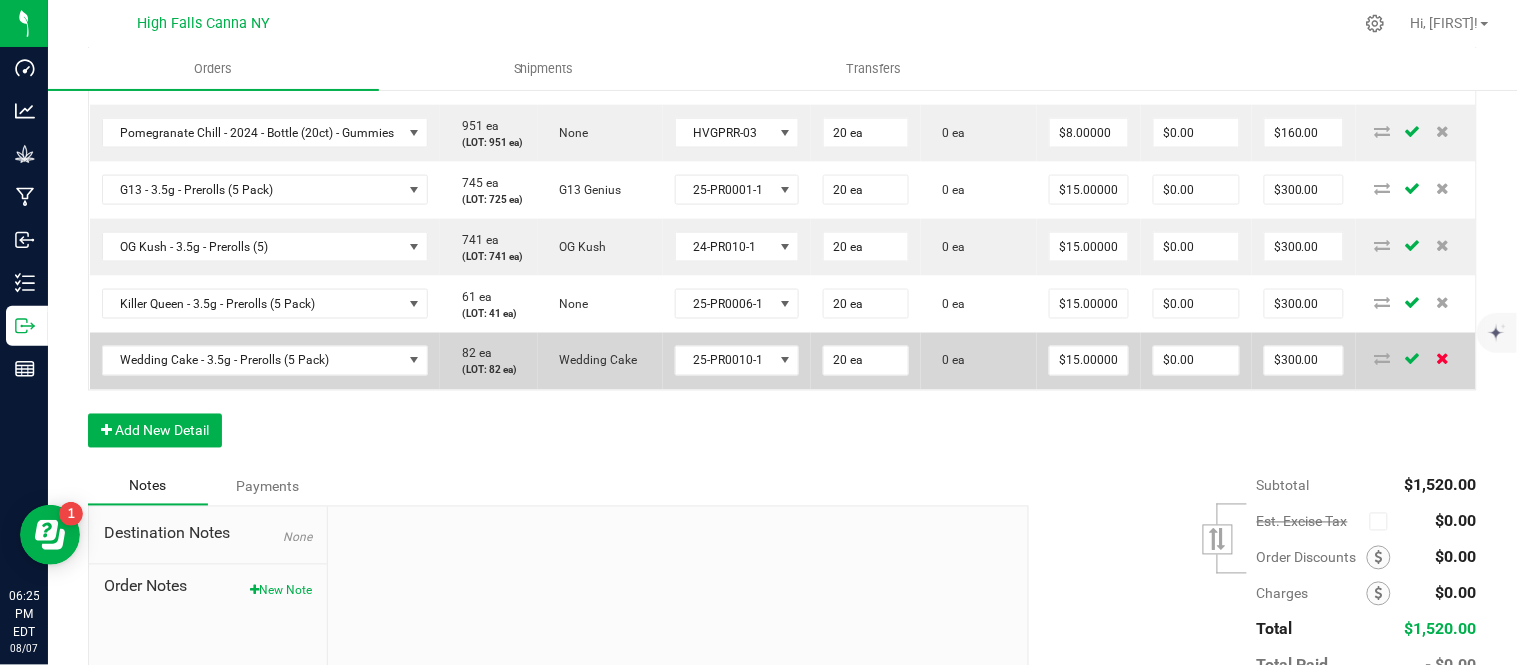 click at bounding box center (1442, 359) 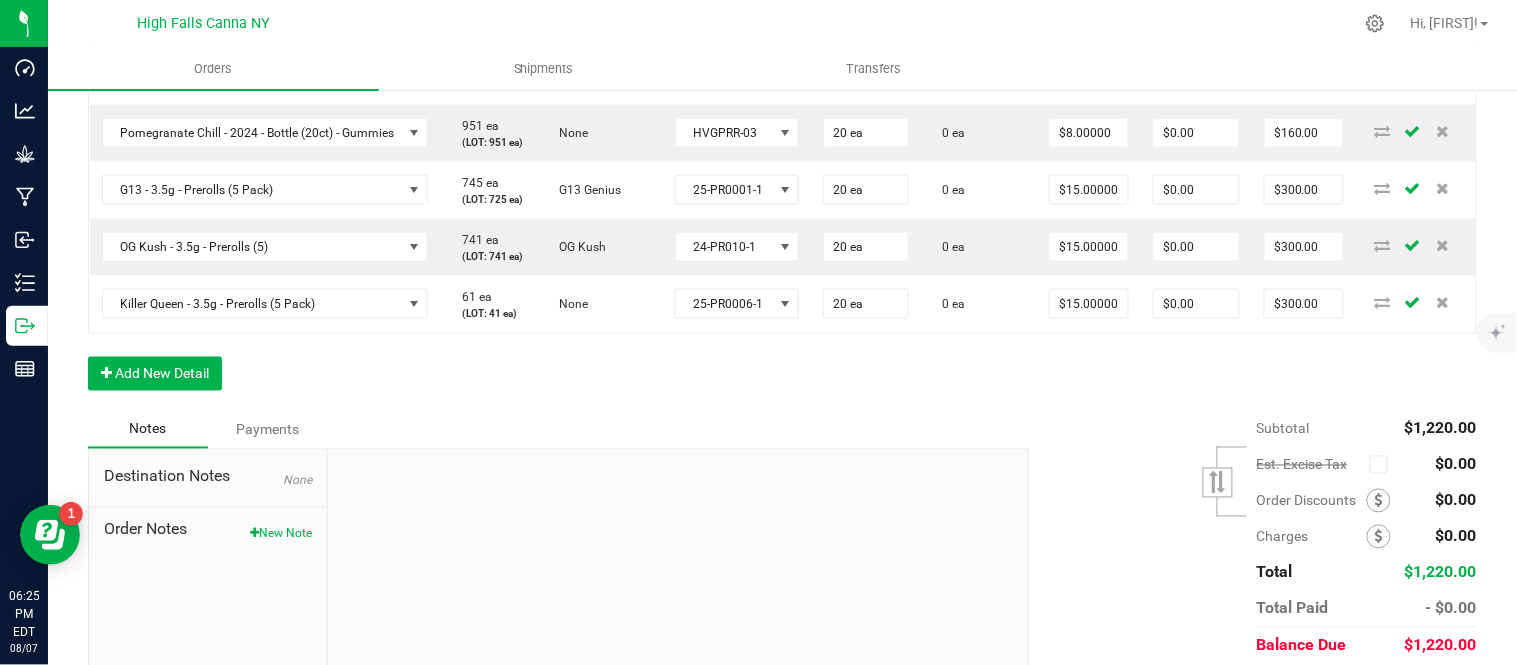 click on "Order Details Print All Labels Item  Sellable  Strain  Lot Number  Qty Ordered Qty Allocated Unit Price Line Discount Total Actions Raspberry Purple - 2024 - Bottle (20ct) - Gummies  1574 ea   (LOT: 1554 ea)   None  HVGRGP-003 20 ea  0 ea  $8.00000 $0.00 $160.00 Pomegranate Chill - 2024 - Bottle (20ct) - Gummies  951 ea   (LOT: 951 ea)   None  HVGPRR-03 20 ea  0 ea  $8.00000 $0.00 $160.00 G13 - 3.5g - Prerolls (5 Pack)  745 ea   (LOT: 725 ea)   G13 Genius  25-PR0001-1 20 ea  0 ea  $15.00000 $0.00 $300.00 OG Kush - 3.5g - Prerolls (5)  741 ea   (LOT: 741 ea)   OG Kush  24-PR010-1 20 ea  0 ea  $15.00000 $0.00 $300.00 Killer Queen - 3.5g - Prerolls (5 Pack)  61 ea   (LOT: 41 ea)   None  25-PR0006-1 20 ea  0 ea  $15.00000 $0.00 $300.00
Add New Detail" at bounding box center [782, 169] 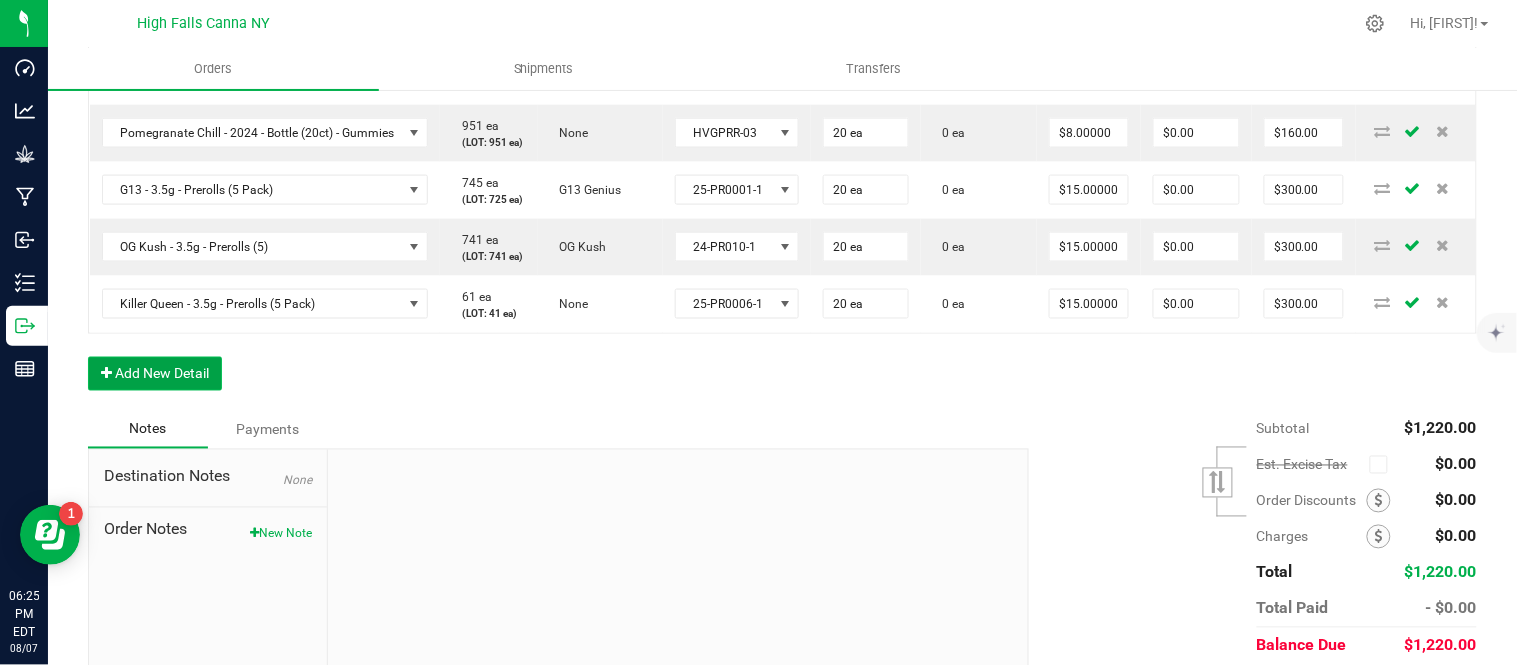 click on "Add New Detail" at bounding box center [155, 374] 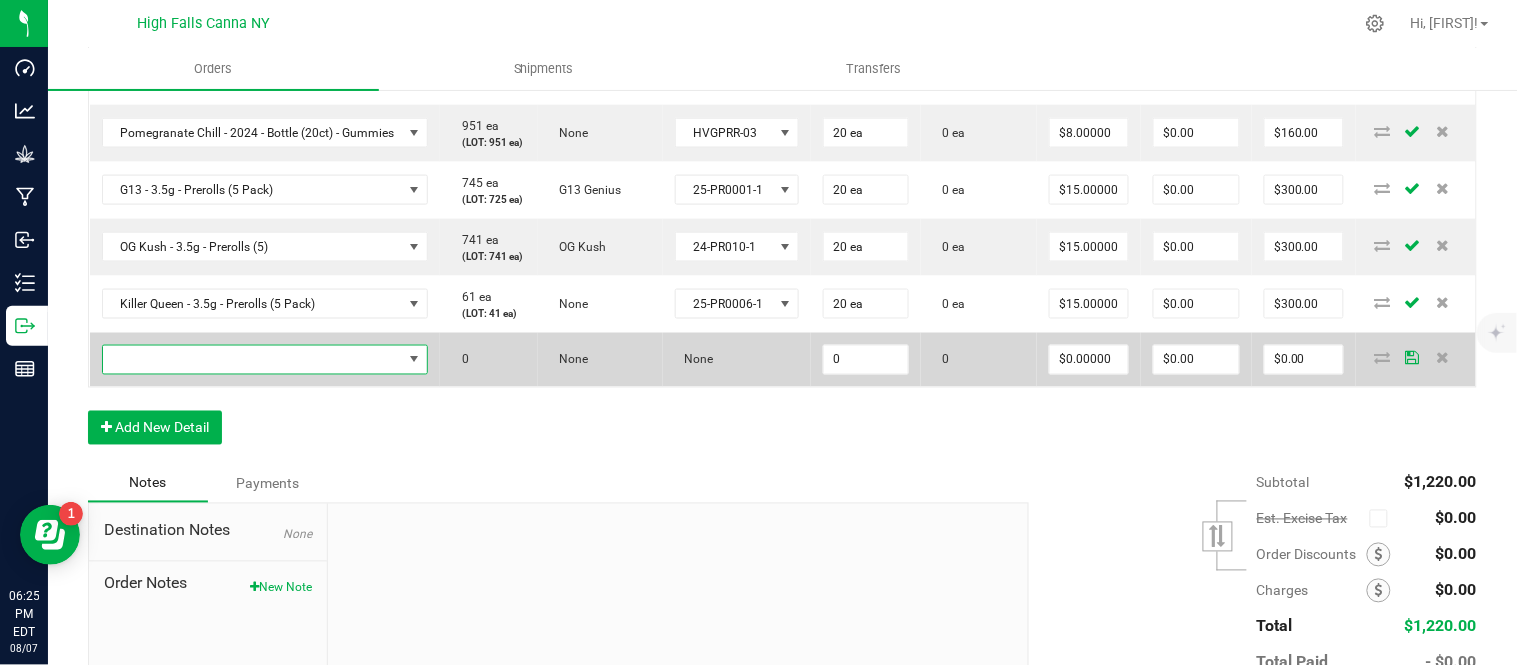 click at bounding box center [253, 360] 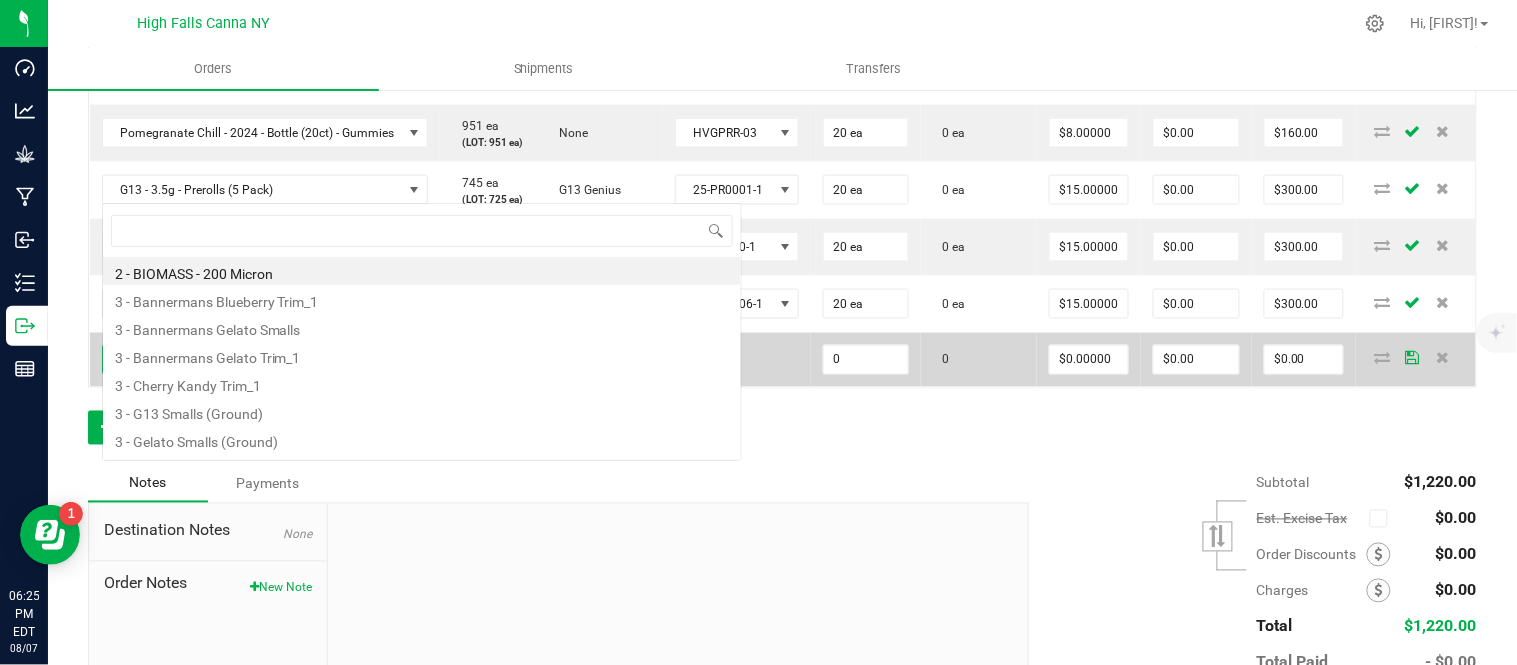 scroll, scrollTop: 0, scrollLeft: 0, axis: both 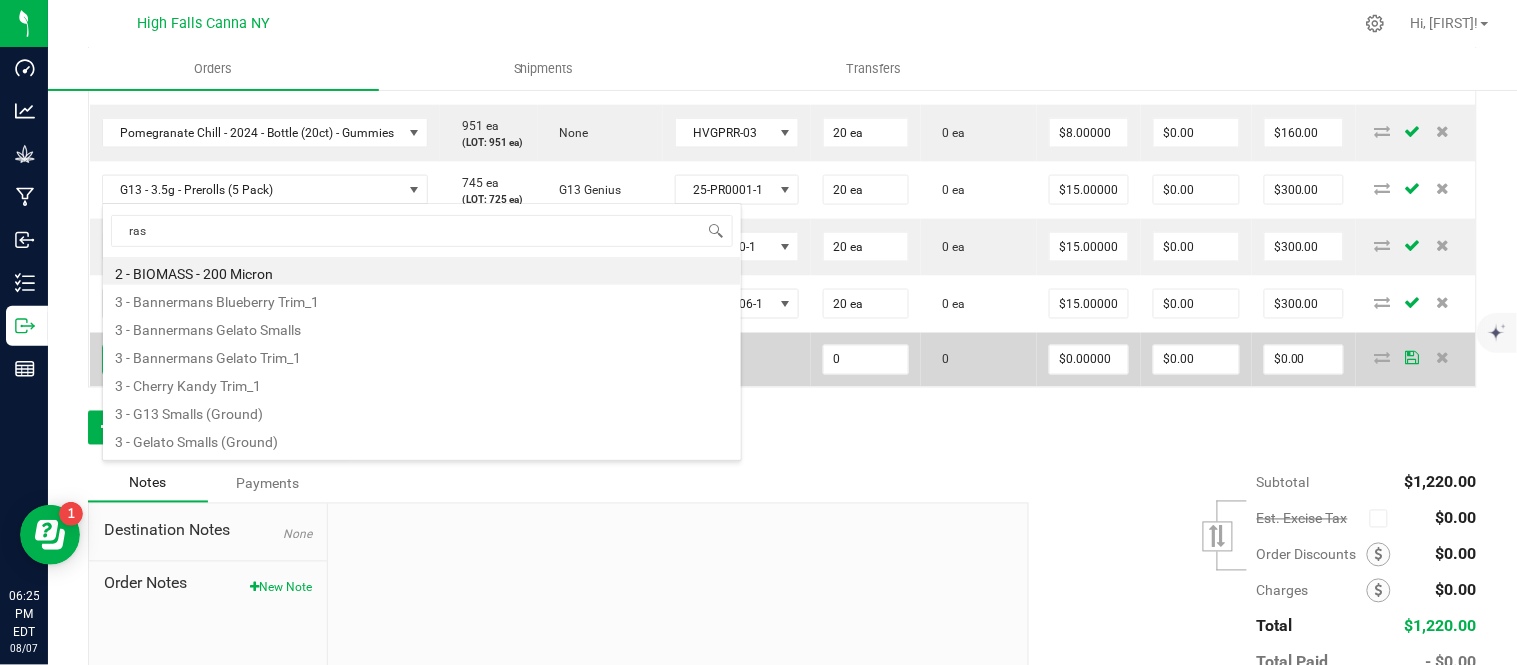 type on "rasp" 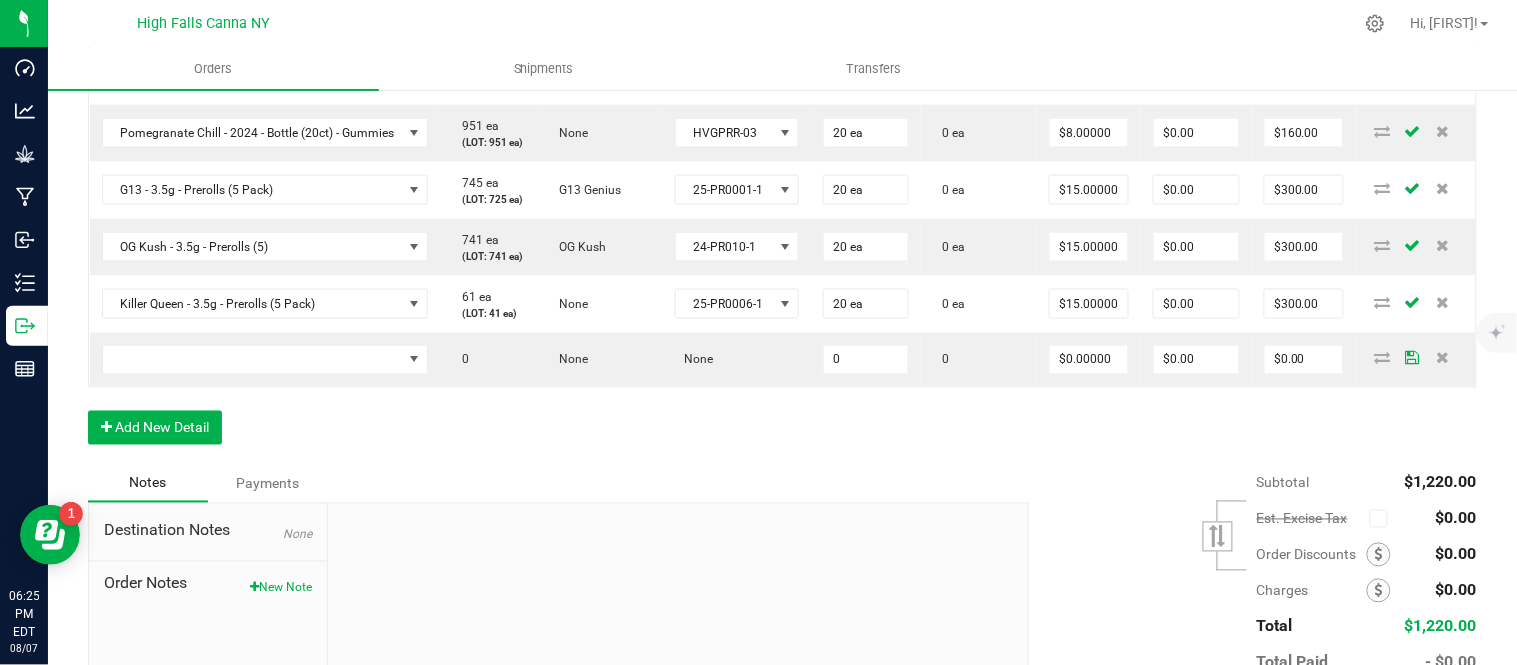 click on "Order Details Print All Labels Item  Sellable  Strain  Lot Number  Qty Ordered Qty Allocated Unit Price Line Discount Total Actions Raspberry Purple - 2024 - Bottle (20ct) - Gummies  1574 ea   (LOT: 1554 ea)   None  HVGRGP-003 20 ea  0 ea  $8.00000 $0.00 $160.00 Pomegranate Chill - 2024 - Bottle (20ct) - Gummies  951 ea   (LOT: 951 ea)   None  HVGPRR-03 20 ea  0 ea  $8.00000 $0.00 $160.00 G13 - 3.5g - Prerolls (5 Pack)  745 ea   (LOT: 725 ea)   G13 Genius  25-PR0001-1 20 ea  0 ea  $15.00000 $0.00 $300.00 OG Kush - 3.5g - Prerolls (5)  741 ea   (LOT: 741 ea)   OG Kush  24-PR010-1 20 ea  0 ea  $15.00000 $0.00 $300.00 Killer Queen - 3.5g - Prerolls (5 Pack)  61 ea   (LOT: 41 ea)   None  25-PR0006-1 20 ea  0 ea  $15.00000 $0.00 $300.00  0    None   None  0  0   $0.00000 $0.00 $0.00
Add New Detail" at bounding box center (782, 196) 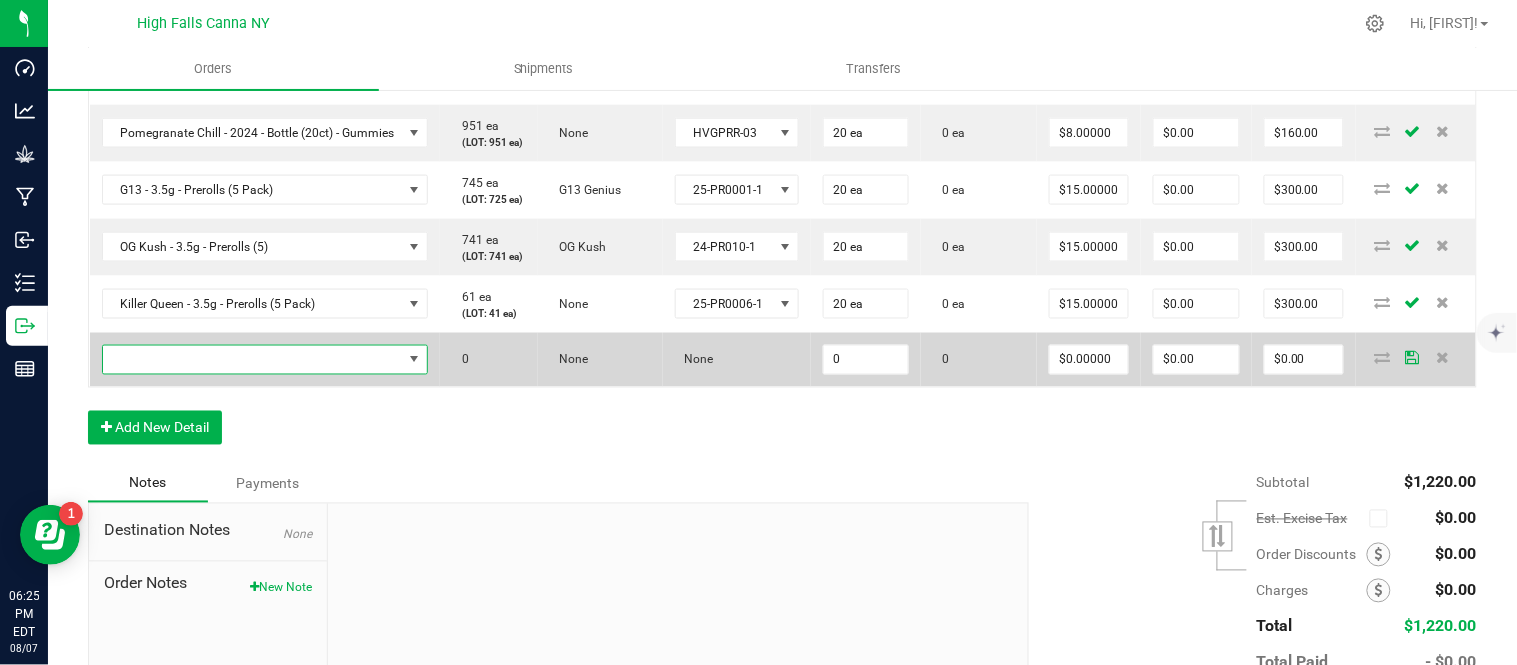 click at bounding box center [253, 360] 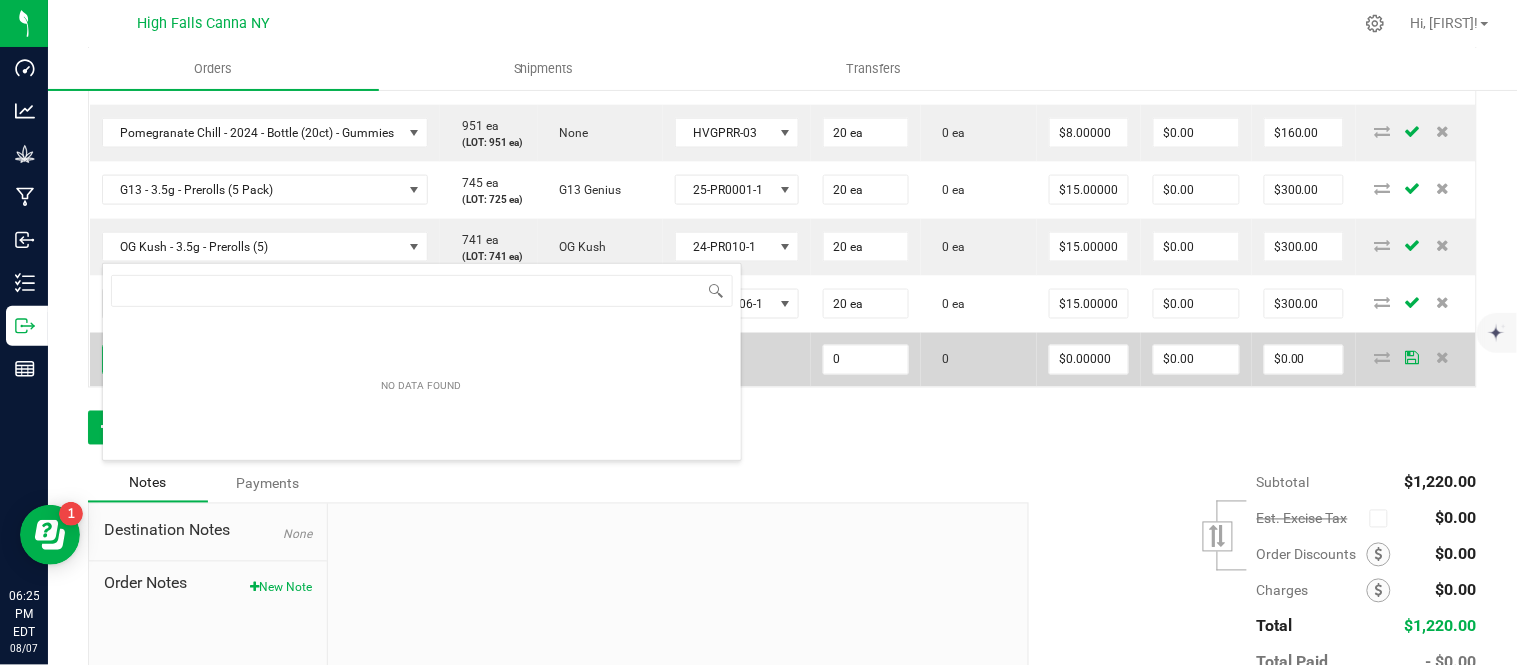scroll, scrollTop: 99970, scrollLeft: 99654, axis: both 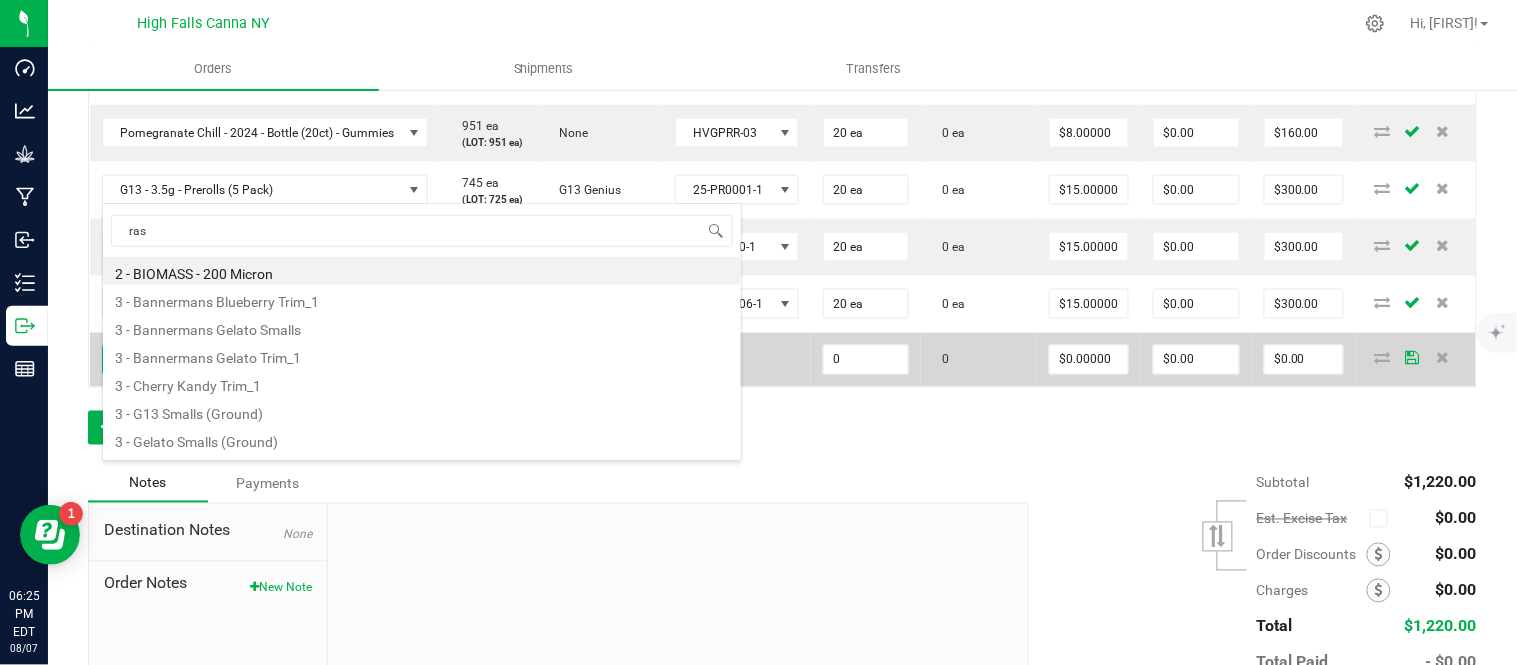 type on "rasp" 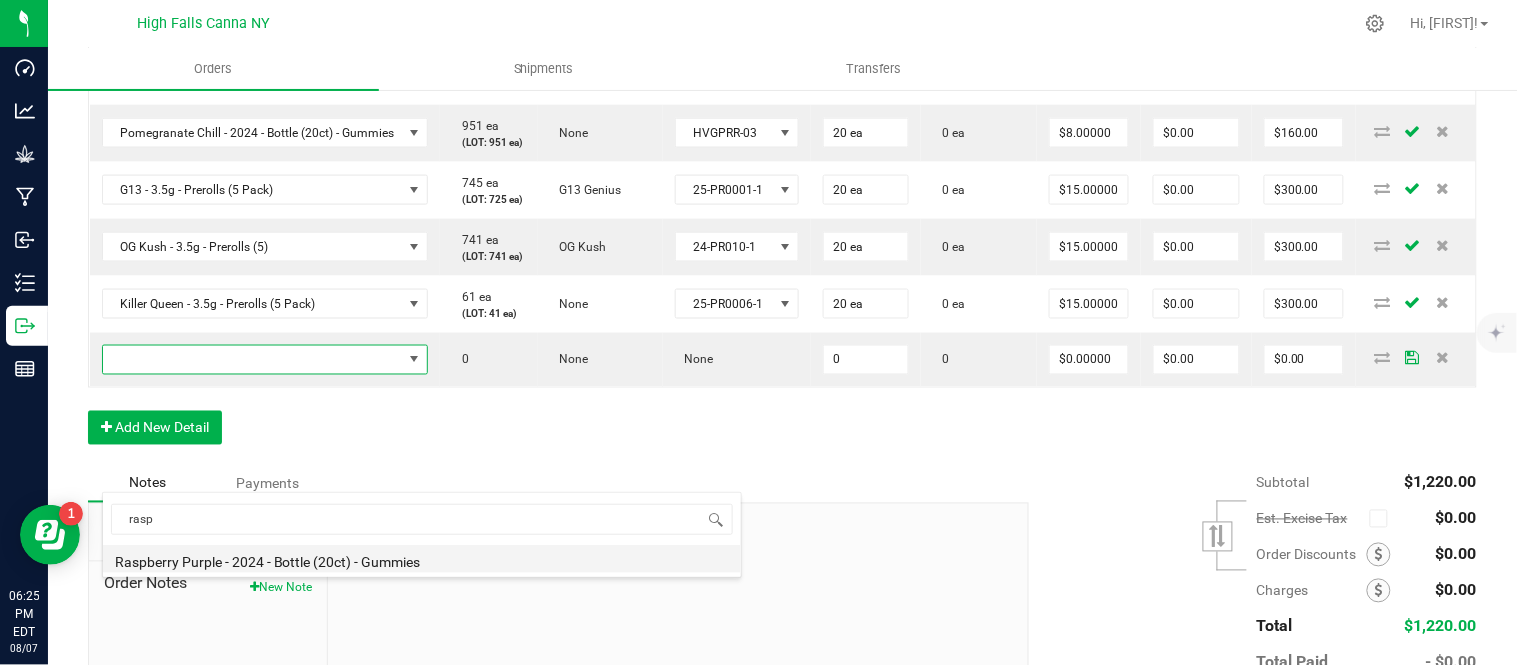 click on "Raspberry Purple - 2024 - Bottle (20ct) - Gummies" at bounding box center (422, 559) 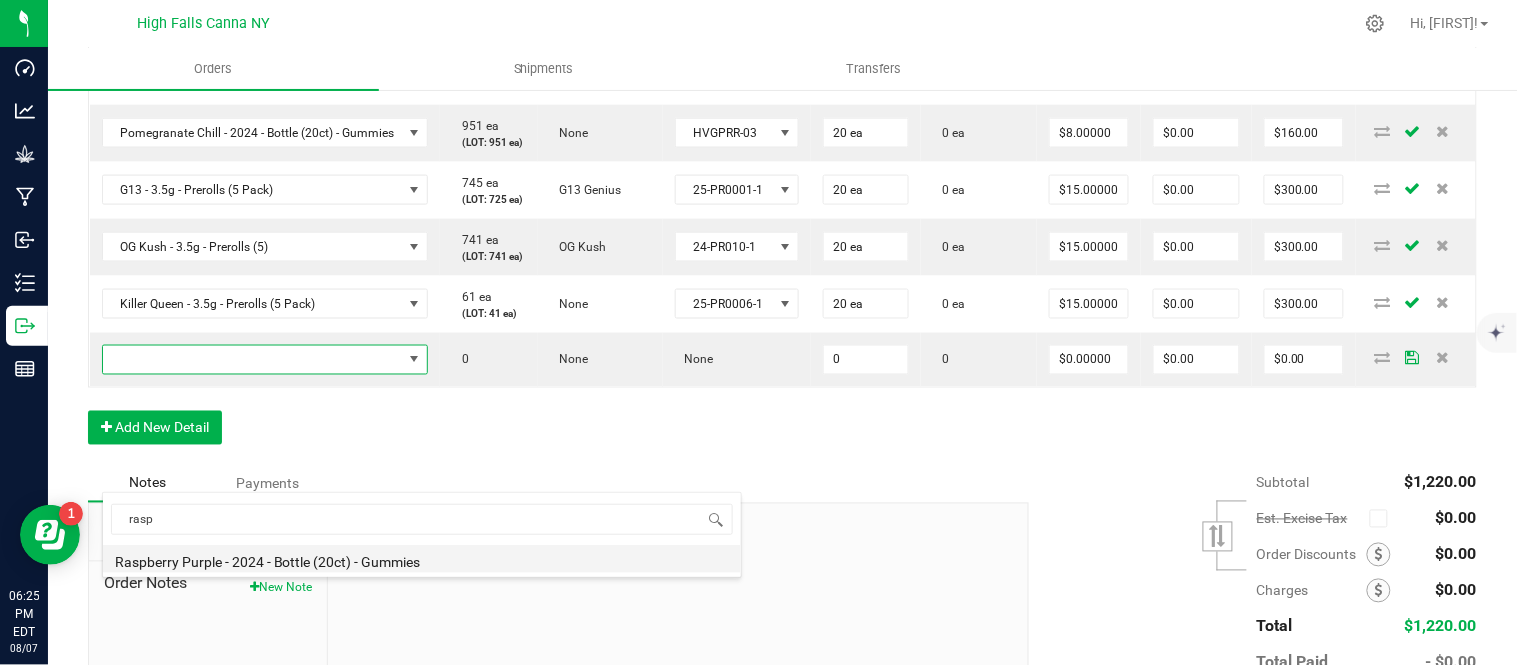 type on "0 ea" 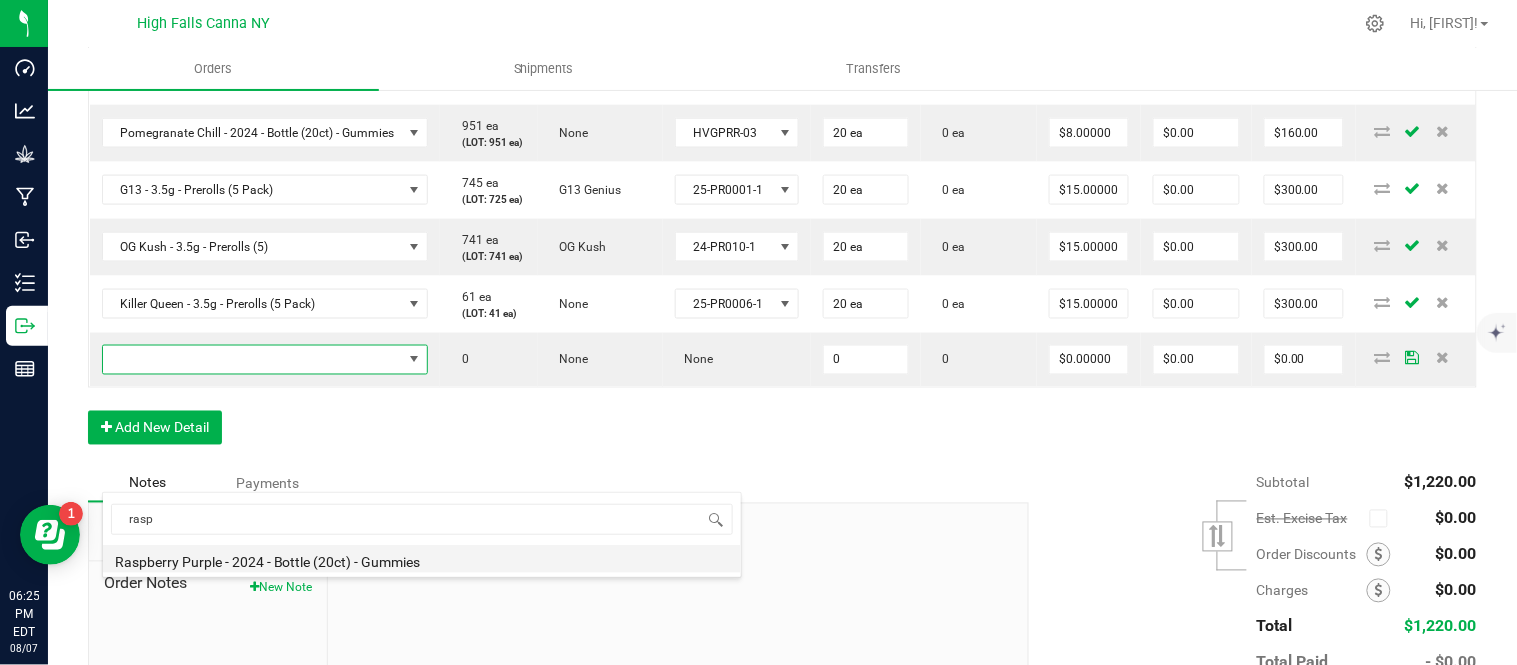 type on "$10.00000" 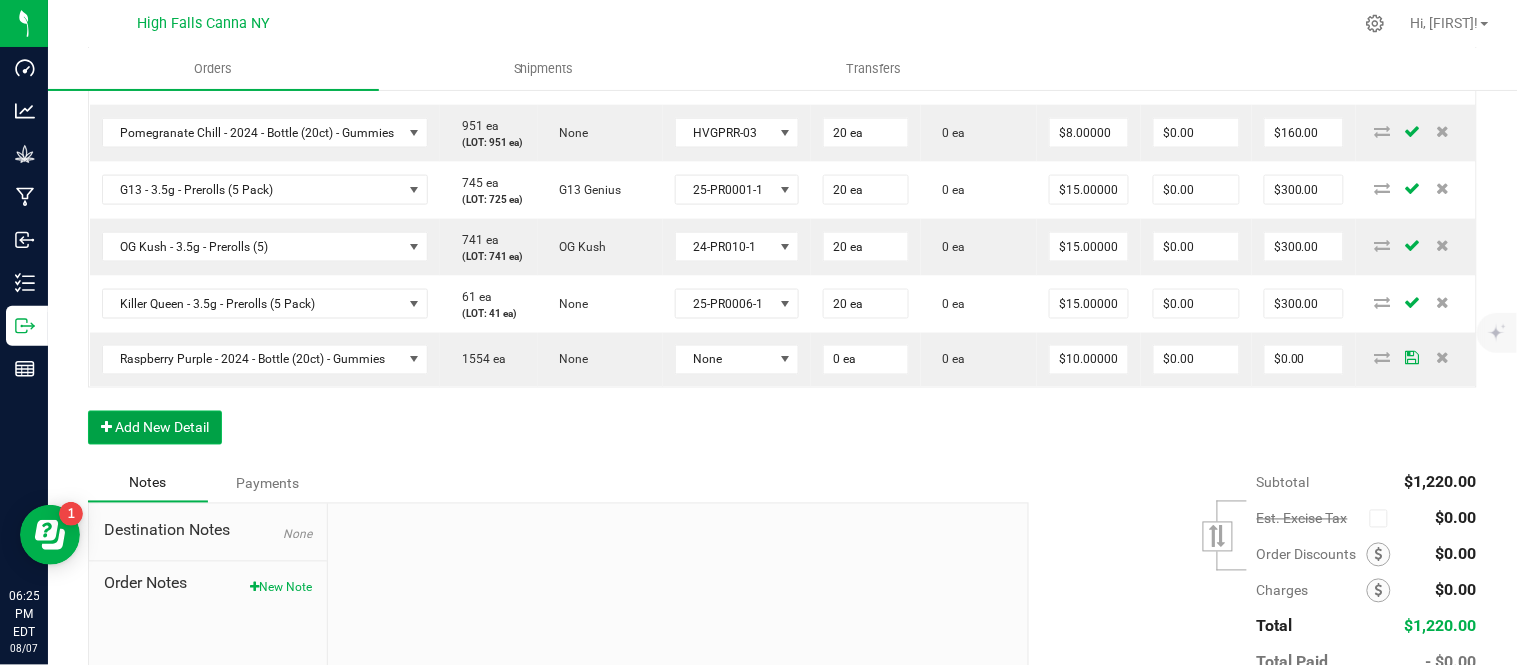 click on "Add New Detail" at bounding box center (155, 428) 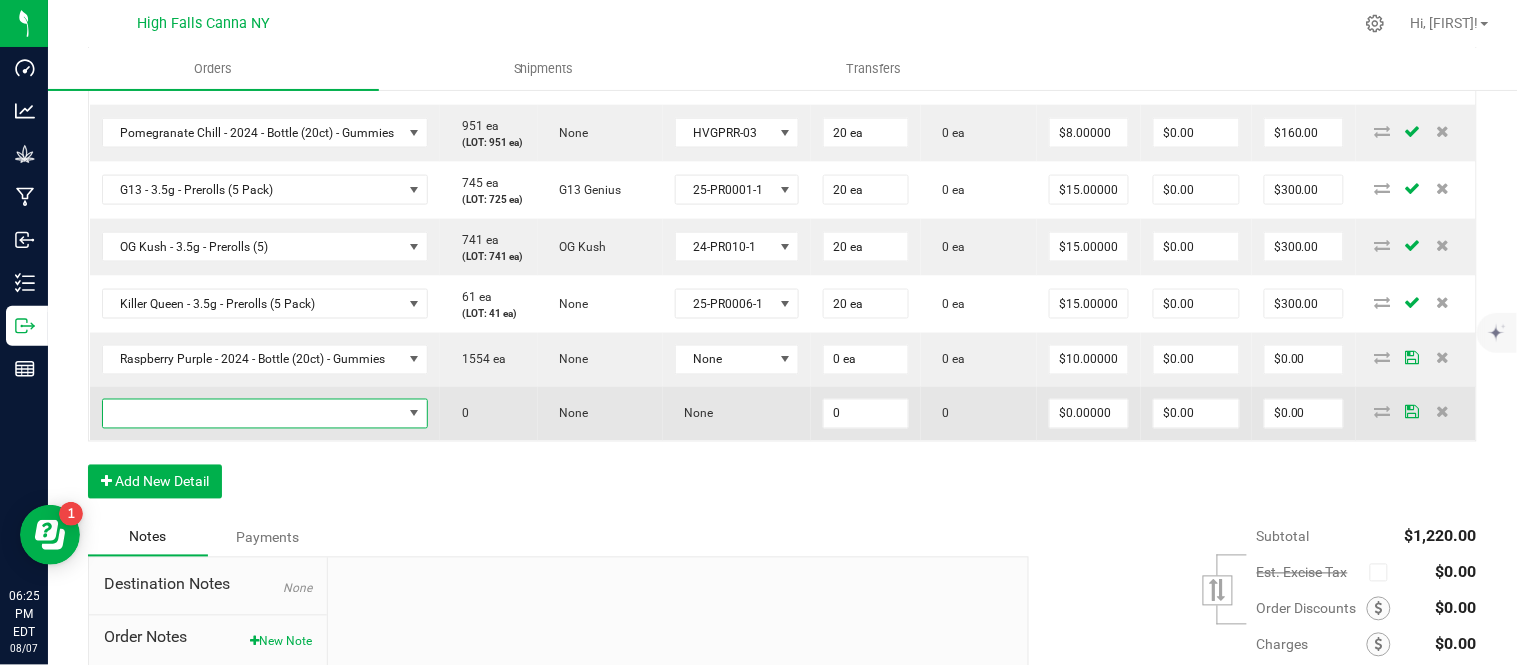 click at bounding box center (253, 414) 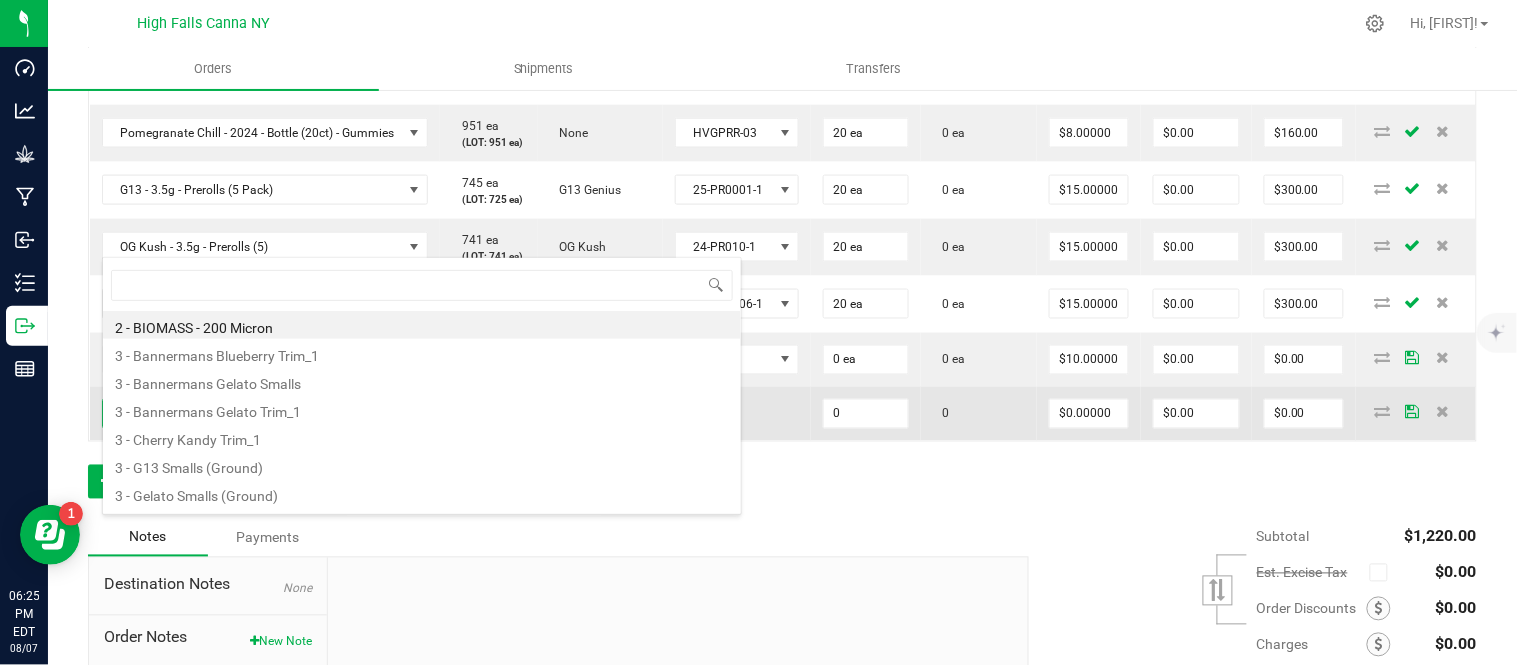 scroll, scrollTop: 99970, scrollLeft: 99654, axis: both 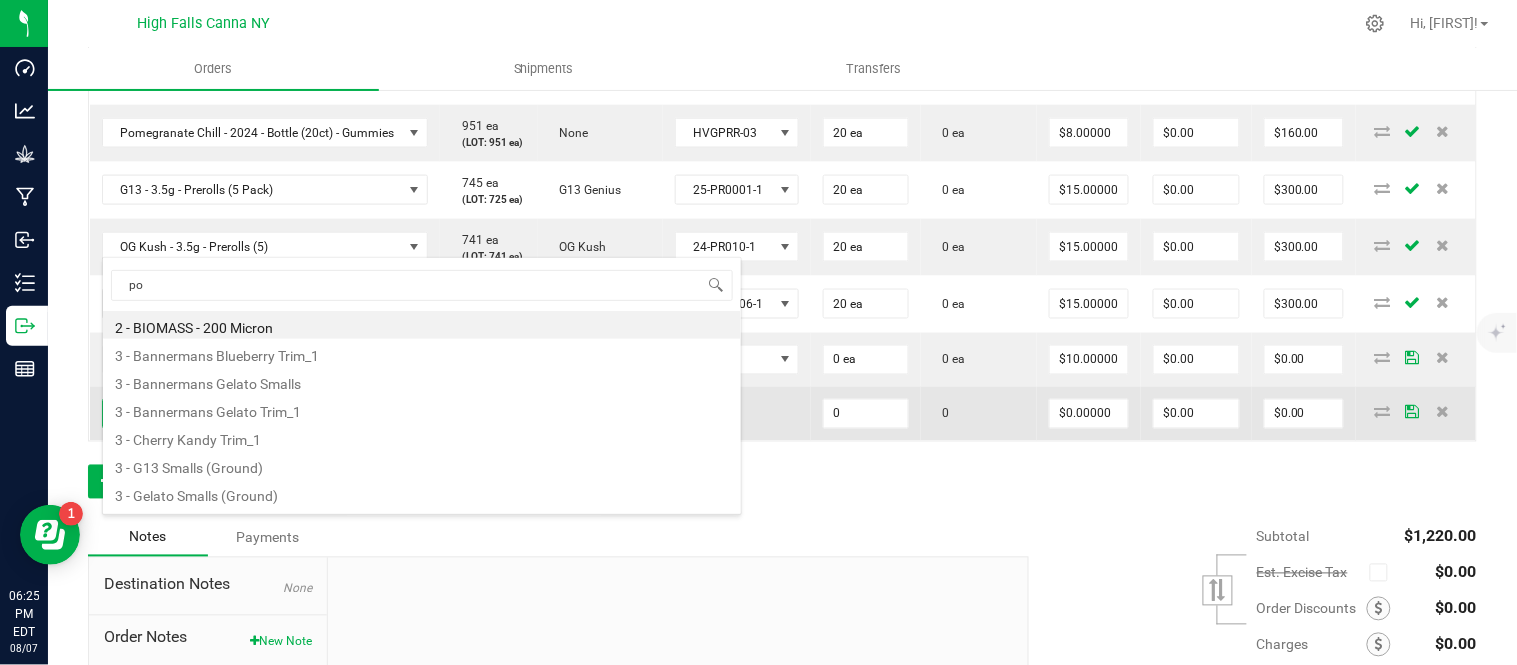 type on "pom" 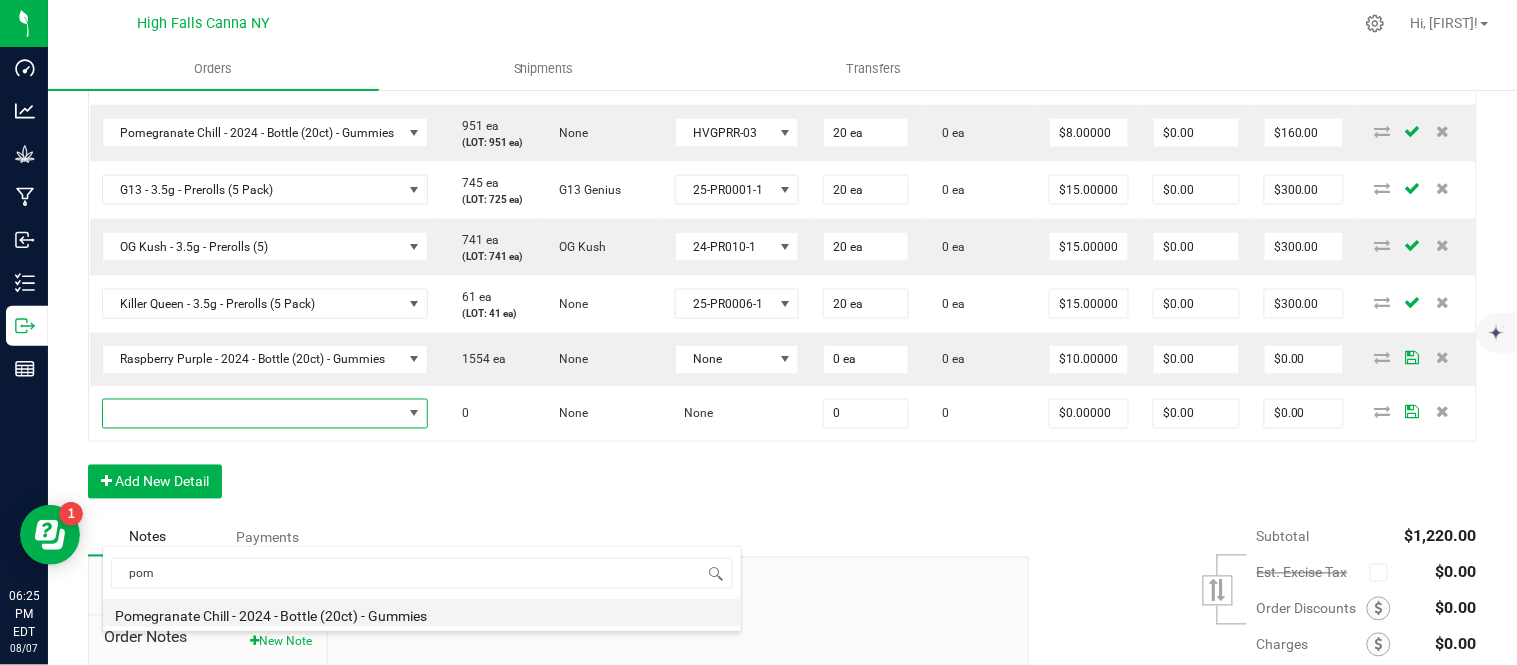 click on "Pomegranate Chill - 2024 - Bottle (20ct) - Gummies" at bounding box center [422, 613] 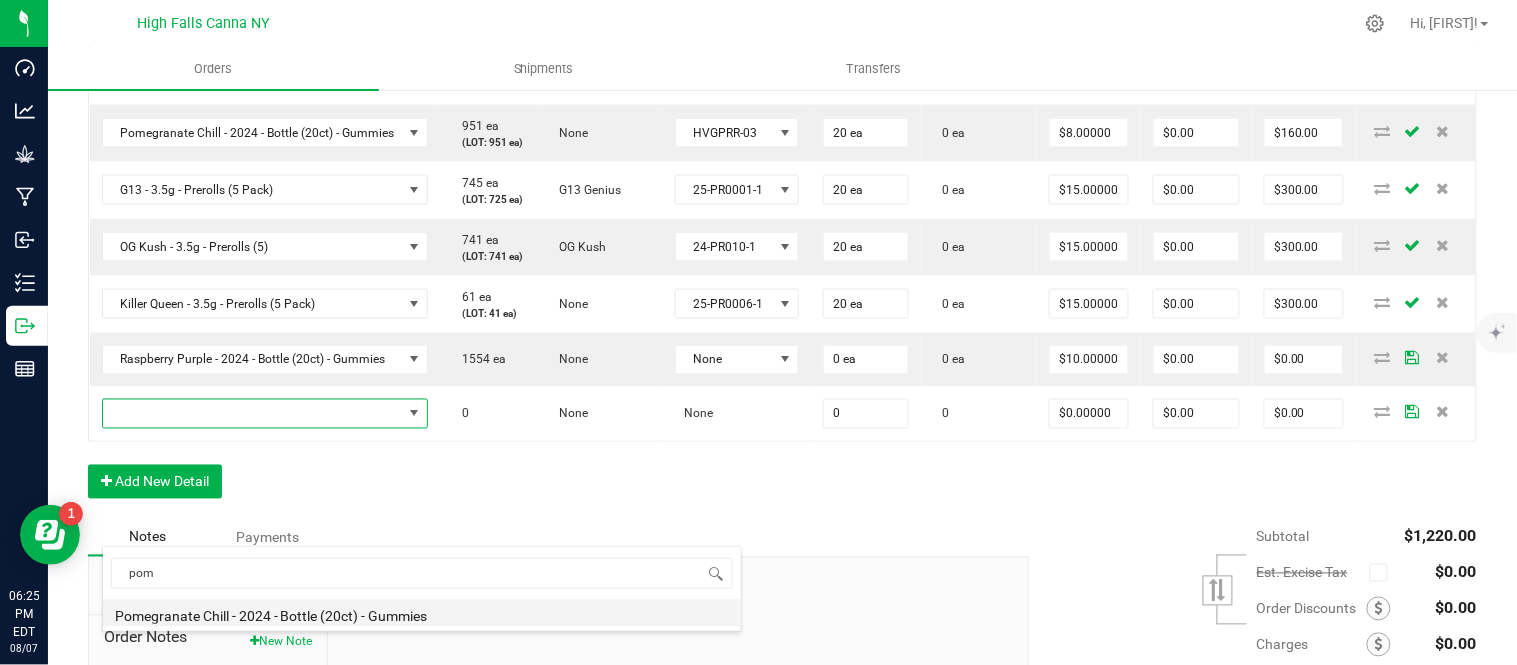 type on "0 ea" 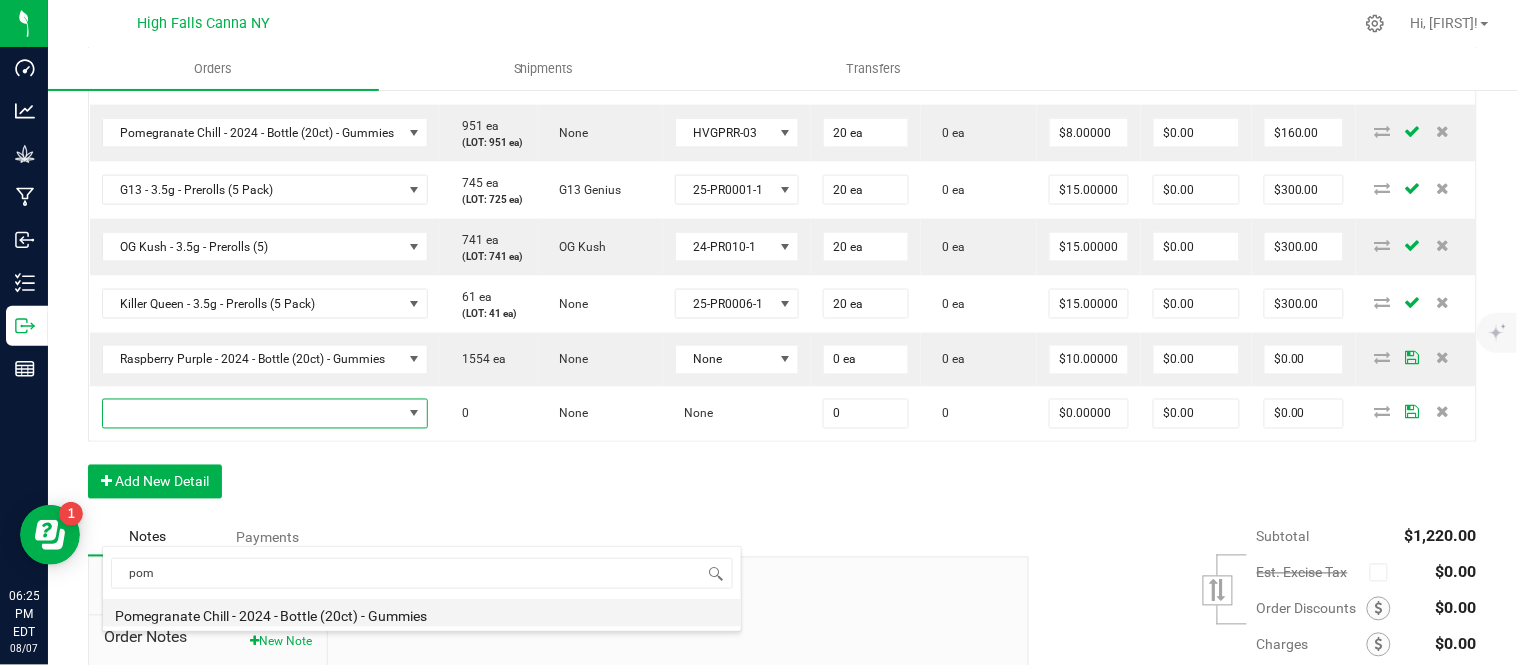 type on "$10.00000" 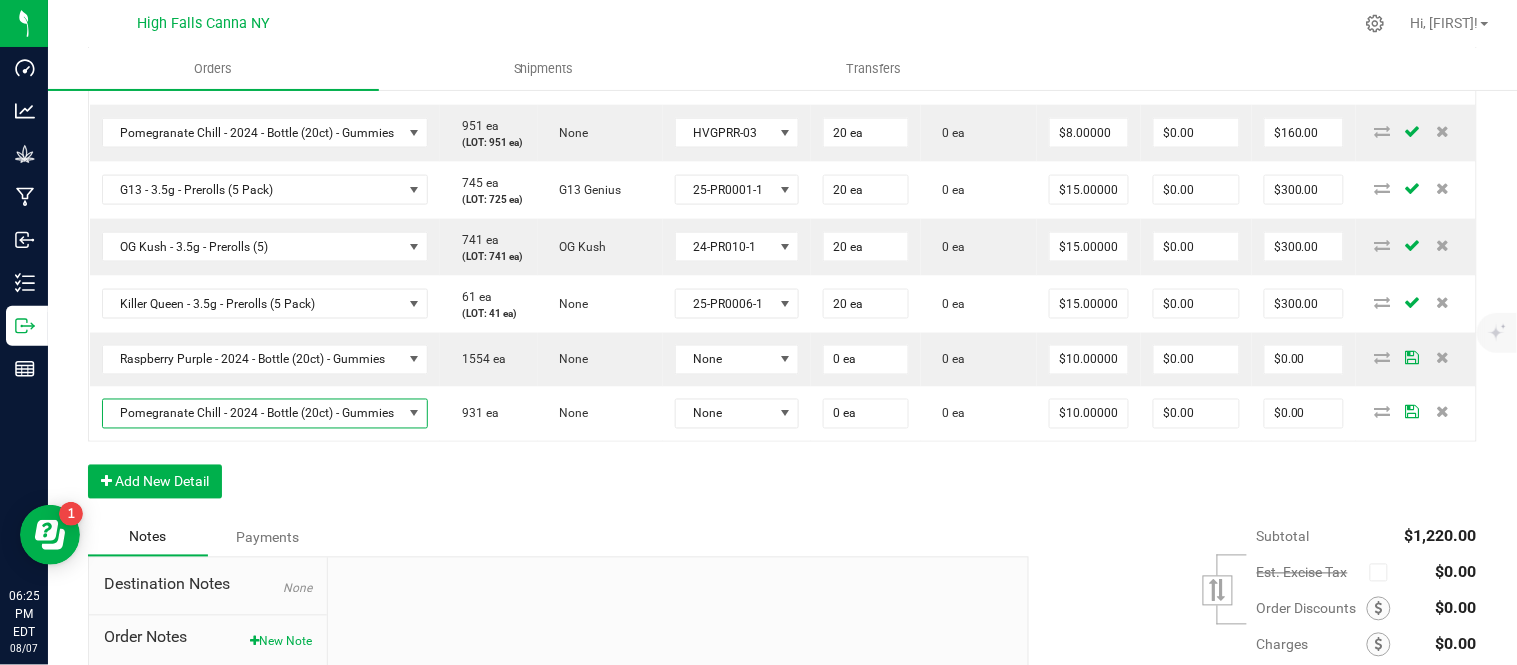 click on "Order Details Print All Labels Item  Sellable  Strain  Lot Number  Qty Ordered Qty Allocated Unit Price Line Discount Total Actions Raspberry Purple - 2024 - Bottle (20ct) - Gummies  1574 ea   (LOT: 1554 ea)   None  HVGRGP-003 20 ea  0 ea  $8.00000 $0.00 $160.00 Pomegranate Chill - 2024 - Bottle (20ct) - Gummies  951 ea   (LOT: 951 ea)   None  HVGPRR-03 20 ea  0 ea  $8.00000 $0.00 $160.00 G13 - 3.5g - Prerolls (5 Pack)  745 ea   (LOT: 725 ea)   G13 Genius  25-PR0001-1 20 ea  0 ea  $15.00000 $0.00 $300.00 OG Kush - 3.5g - Prerolls (5)  741 ea   (LOT: 741 ea)   OG Kush  24-PR010-1 20 ea  0 ea  $15.00000 $0.00 $300.00 Killer Queen - 3.5g - Prerolls (5 Pack)  61 ea   (LOT: 41 ea)   None  25-PR0006-1 20 ea  0 ea  $15.00000 $0.00 $300.00 Raspberry Purple - 2024 - Bottle (20ct) - Gummies  1554 ea   None  None 0 ea  0 ea  $10.00000 $0.00 $0.00 Pomegranate Chill - 2024 - Bottle (20ct) - Gummies  931 ea   None  None 0 ea  0 ea  $10.00000 $0.00 $0.00" at bounding box center (782, 223) 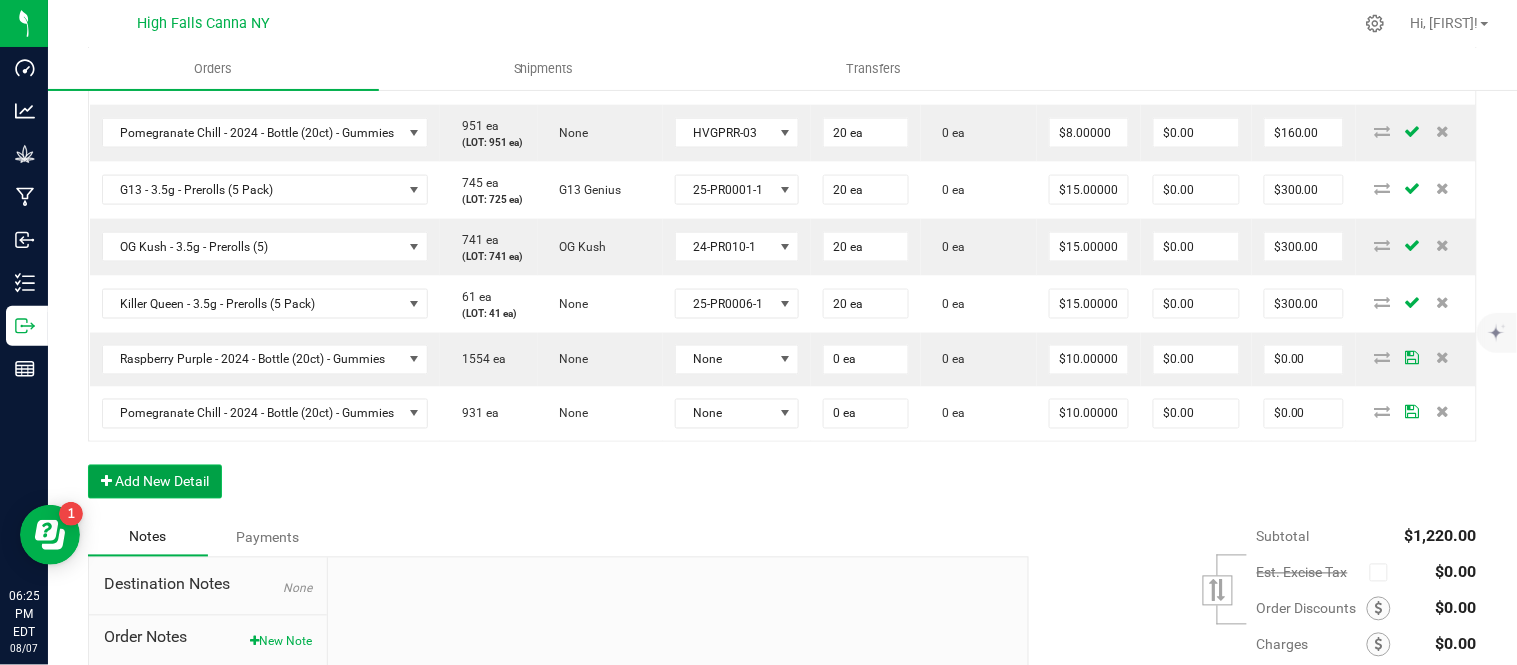 click on "Add New Detail" at bounding box center (155, 482) 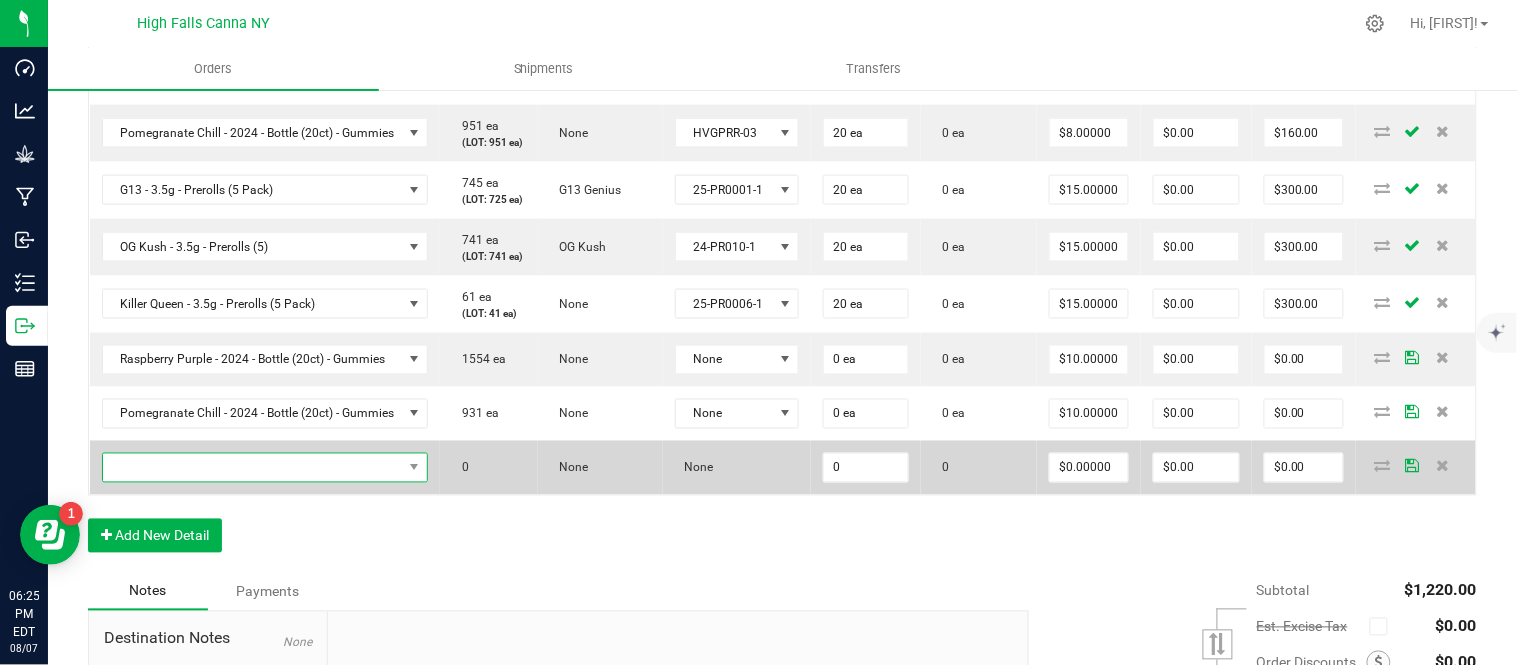 click at bounding box center (253, 468) 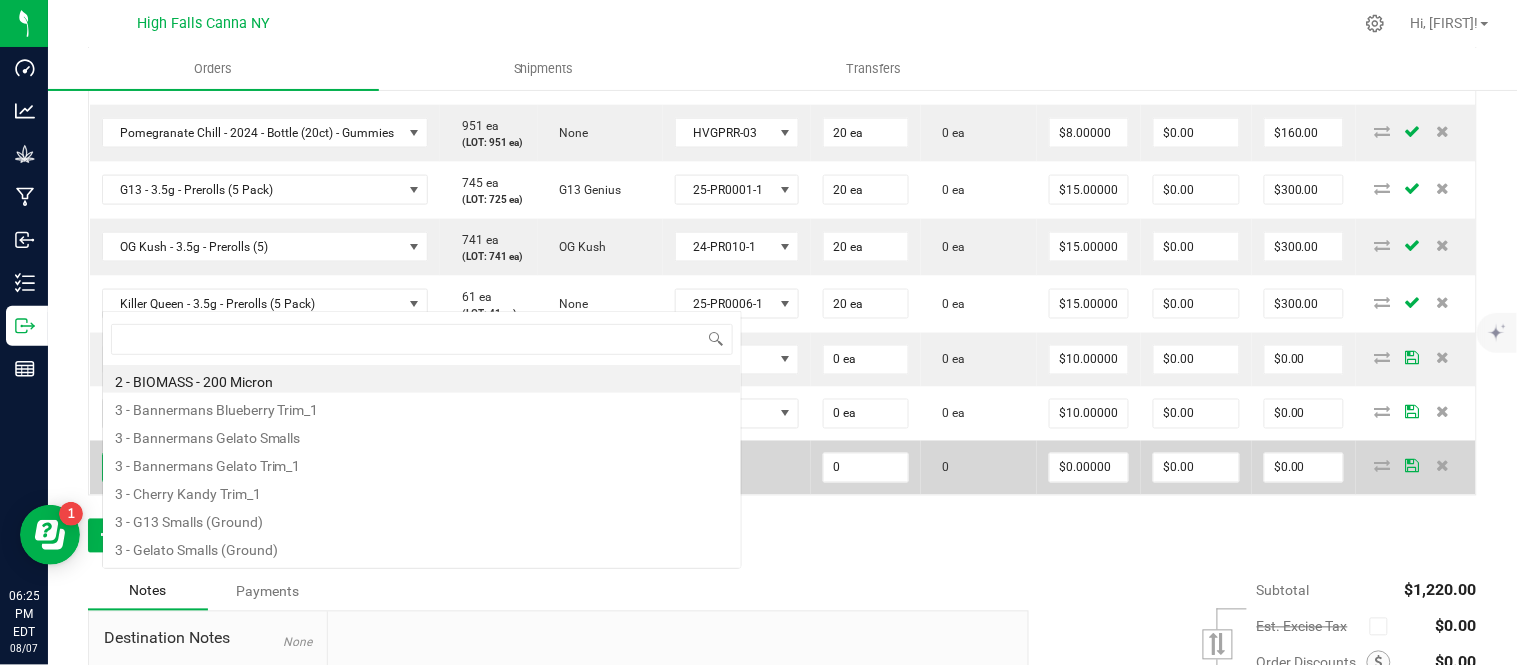 scroll, scrollTop: 0, scrollLeft: 0, axis: both 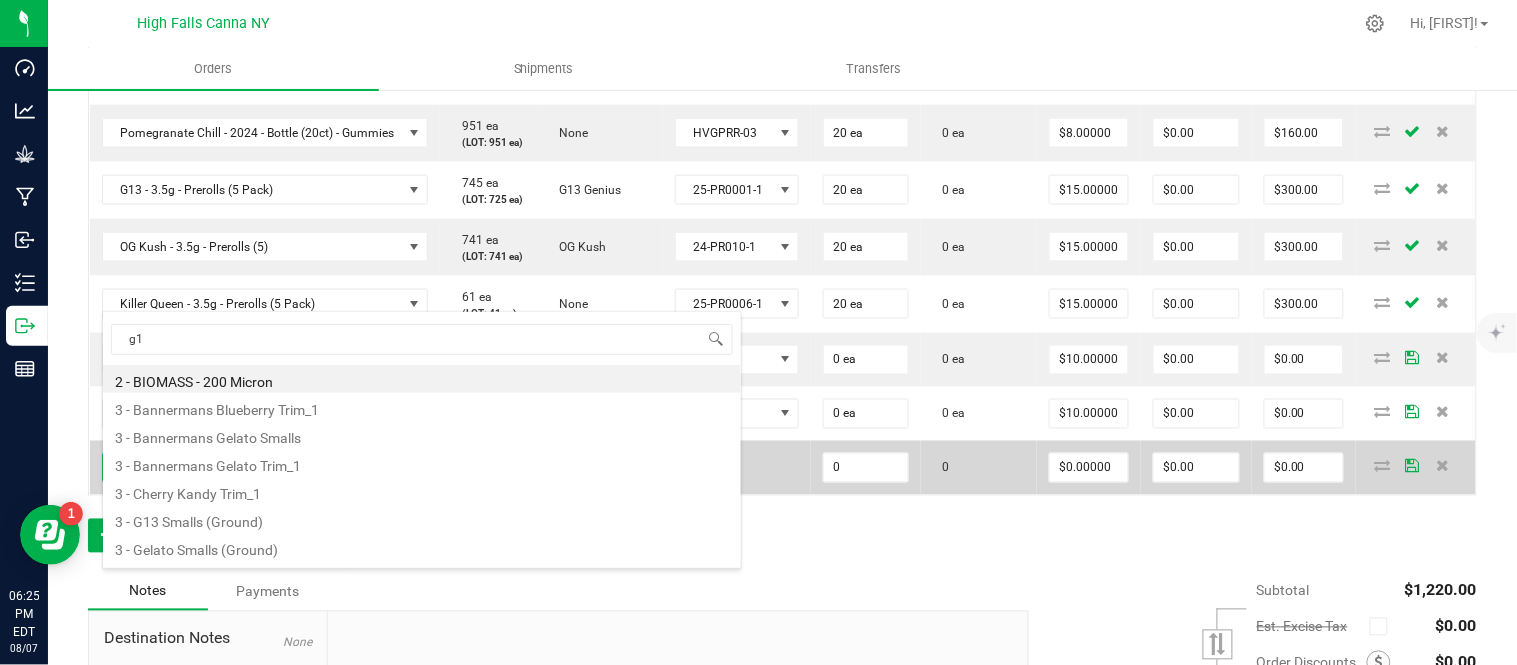 type on "g13" 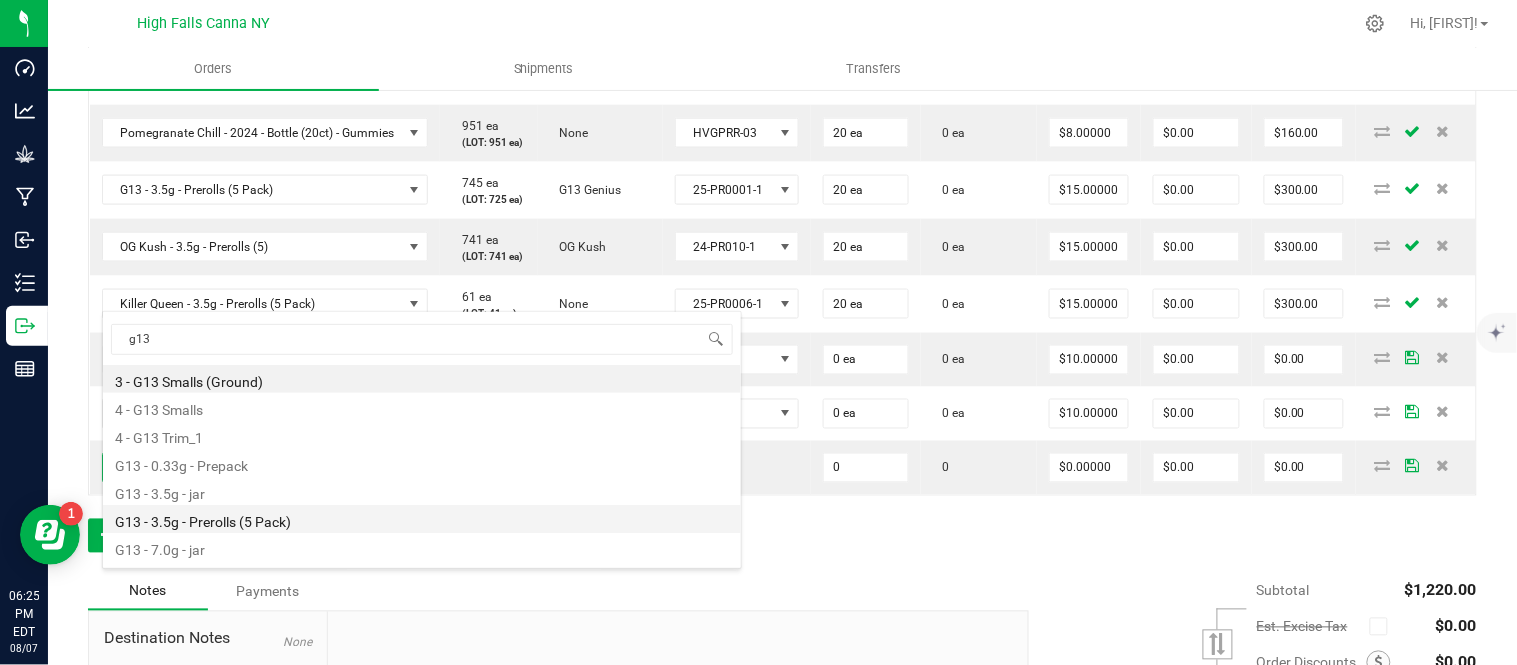 click on "G13 - 3.5g - Prerolls (5 Pack)" at bounding box center (422, 519) 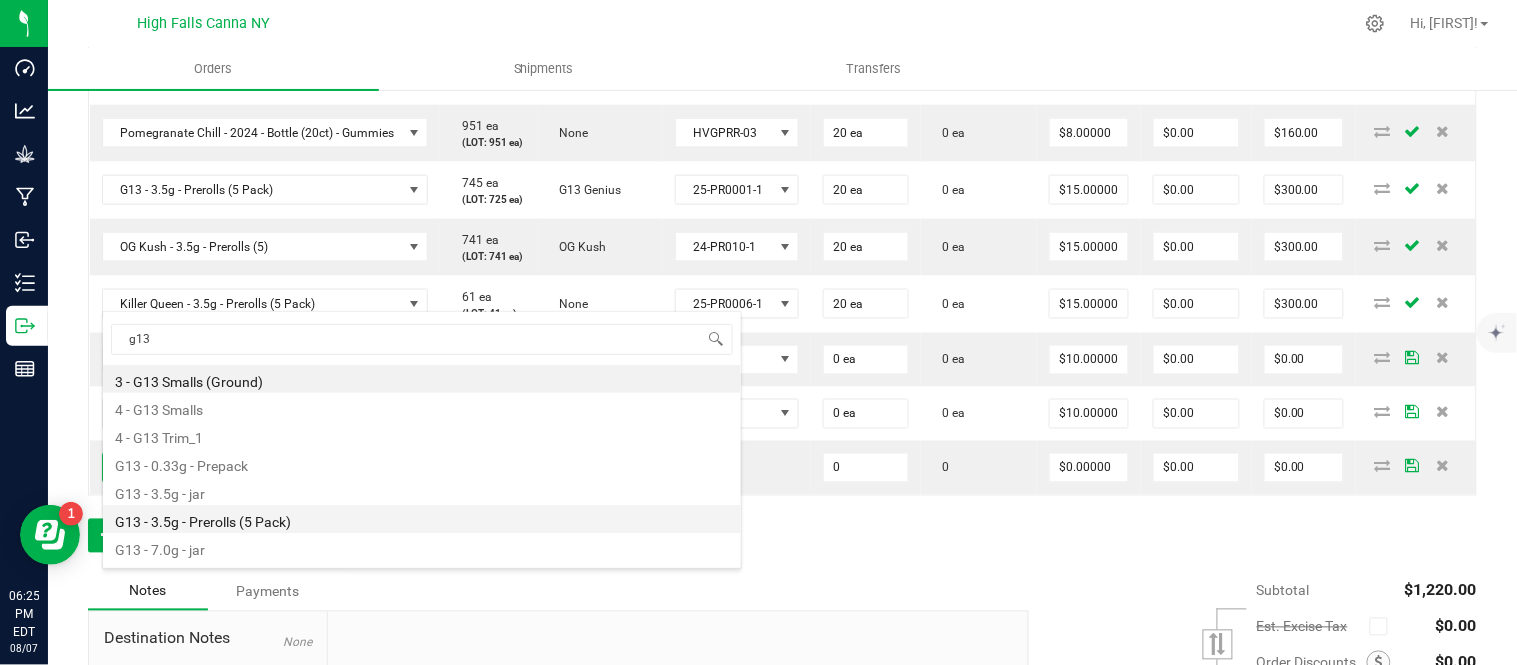 type on "0 ea" 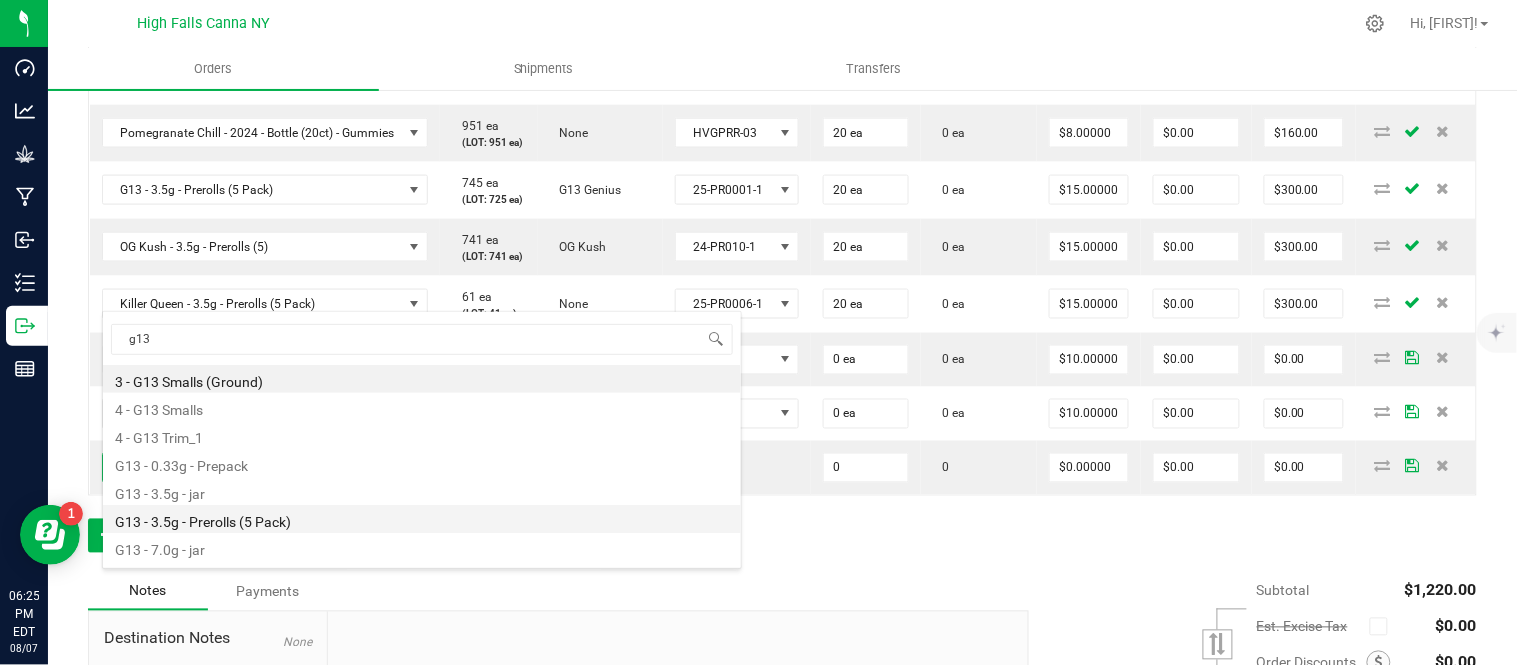 type on "$15.00000" 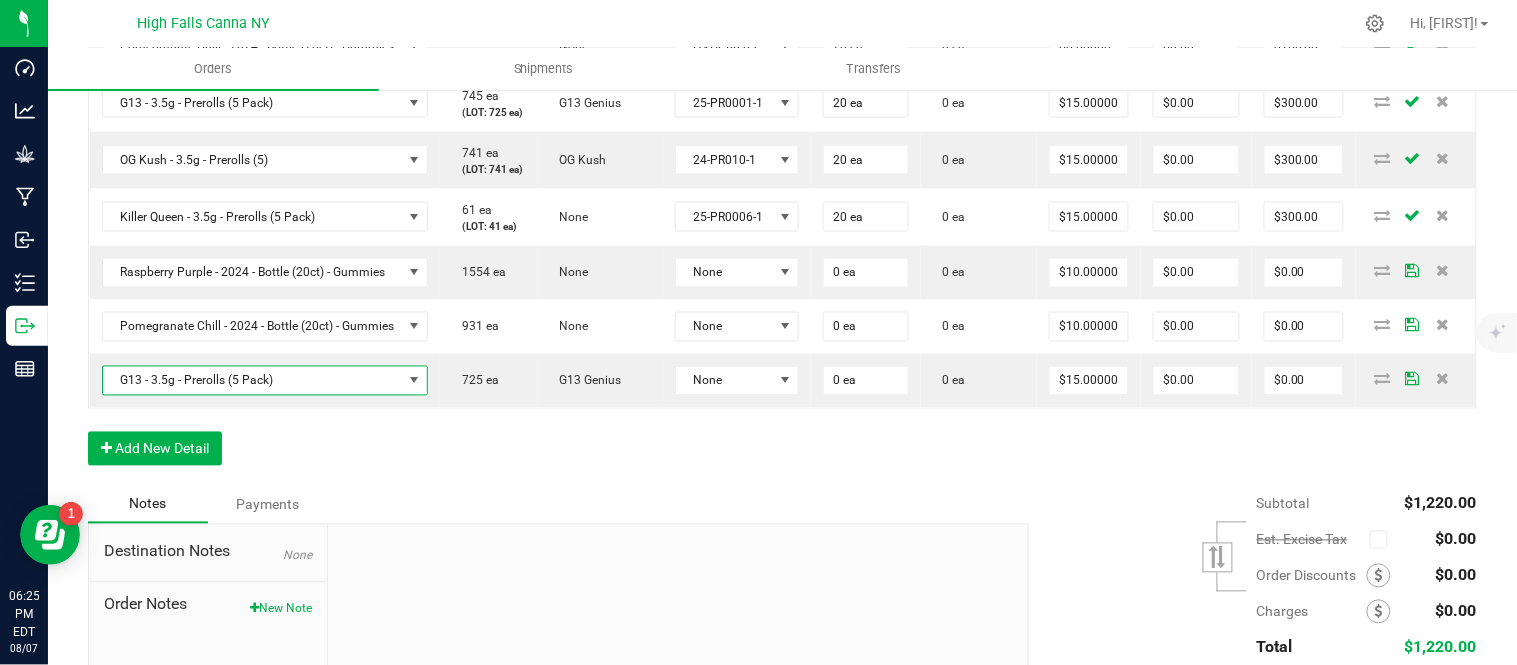 scroll, scrollTop: 888, scrollLeft: 0, axis: vertical 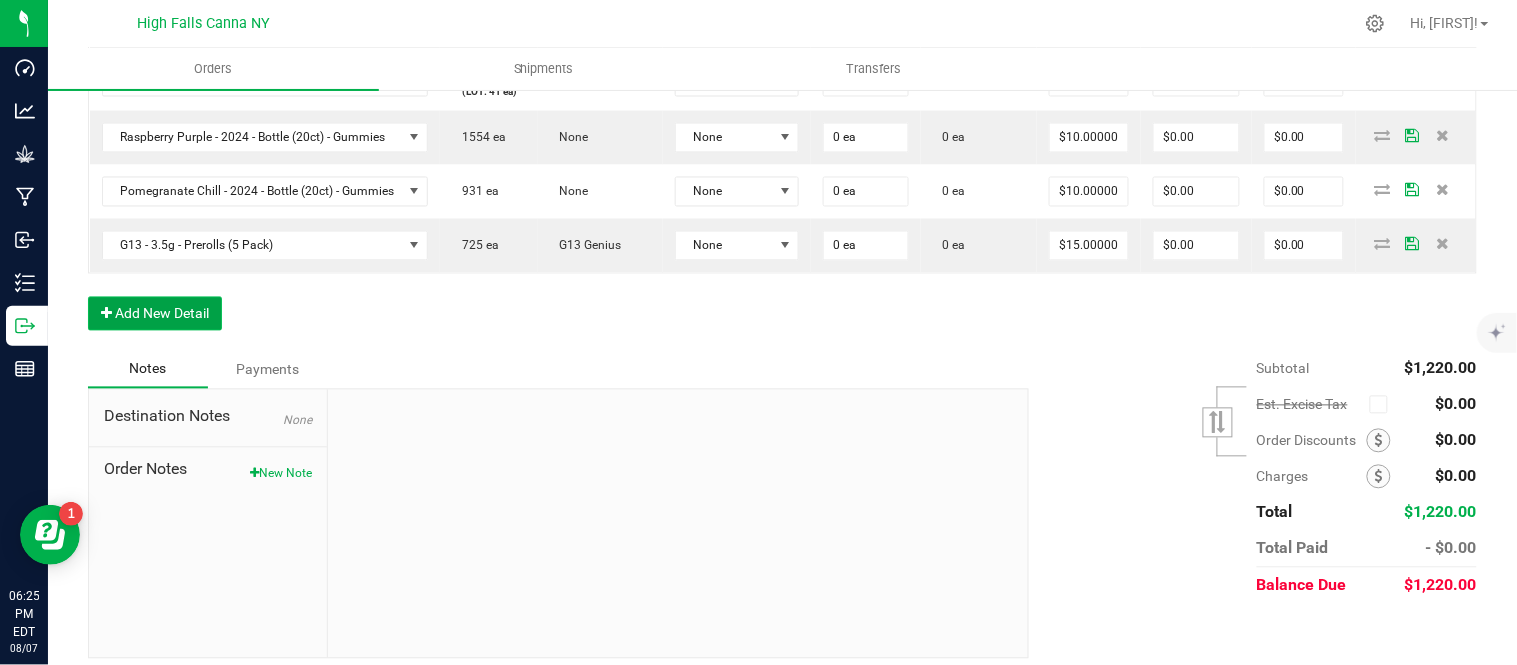click on "Add New Detail" at bounding box center (155, 314) 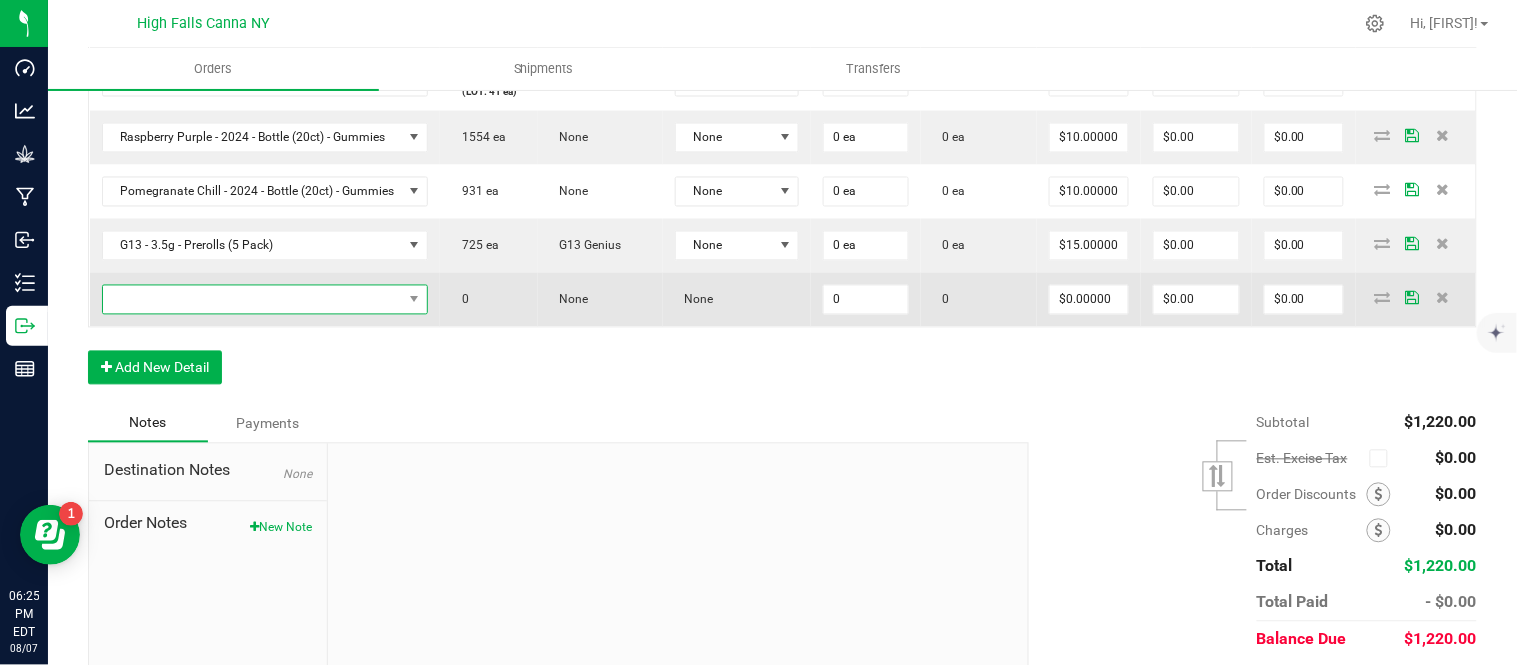click at bounding box center (253, 300) 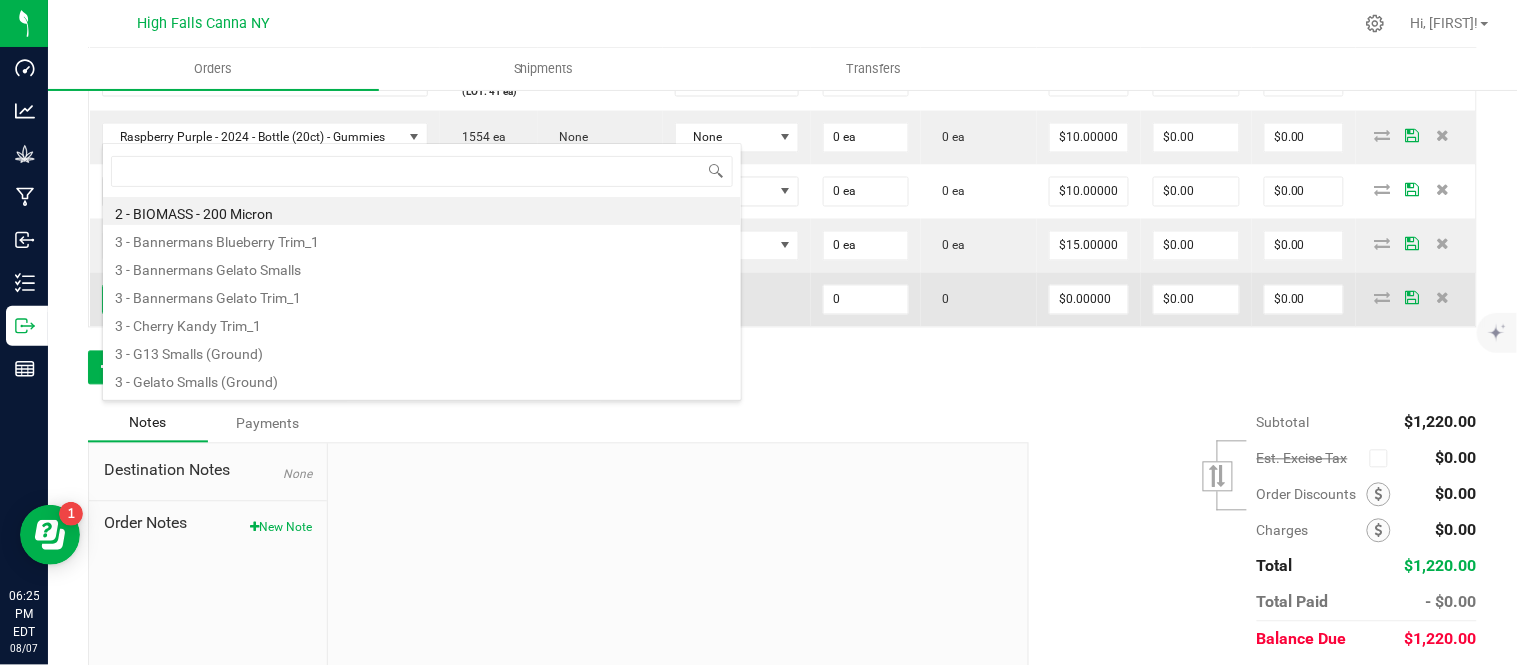 scroll, scrollTop: 99970, scrollLeft: 99654, axis: both 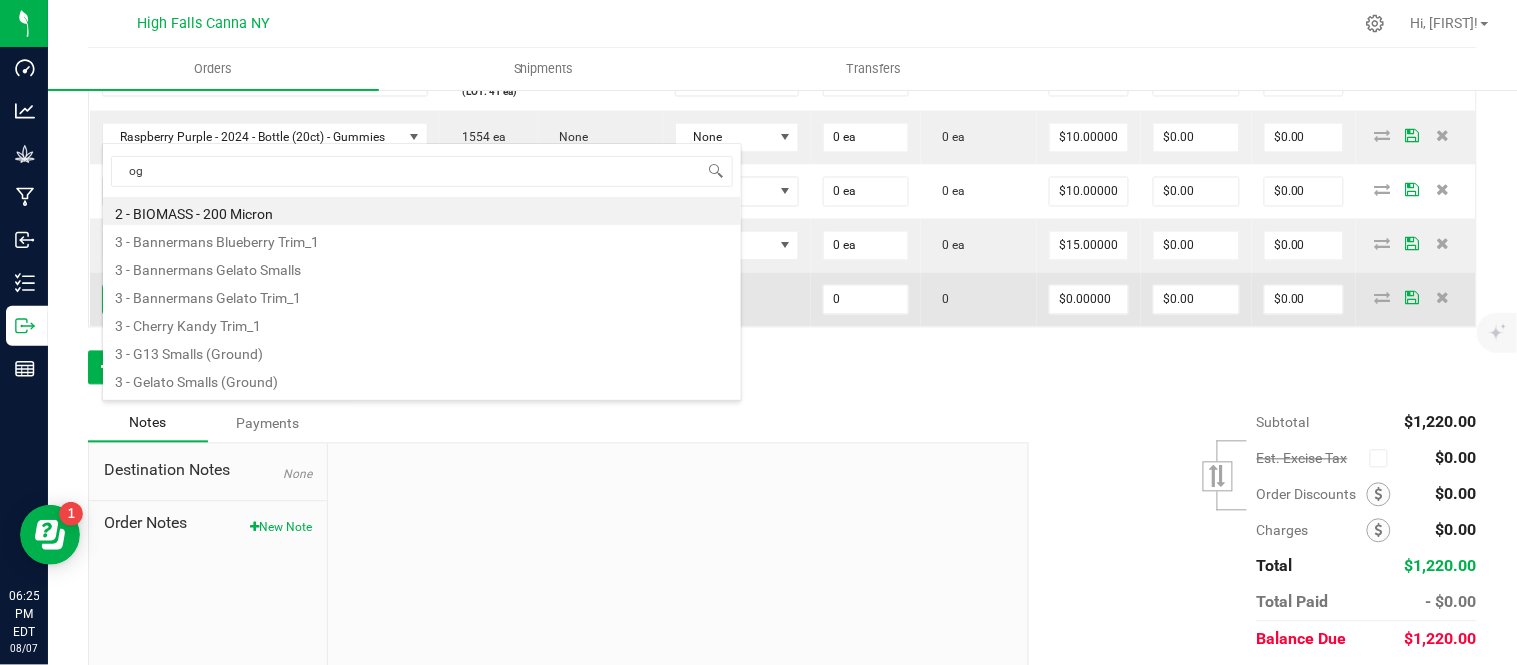 type on "og" 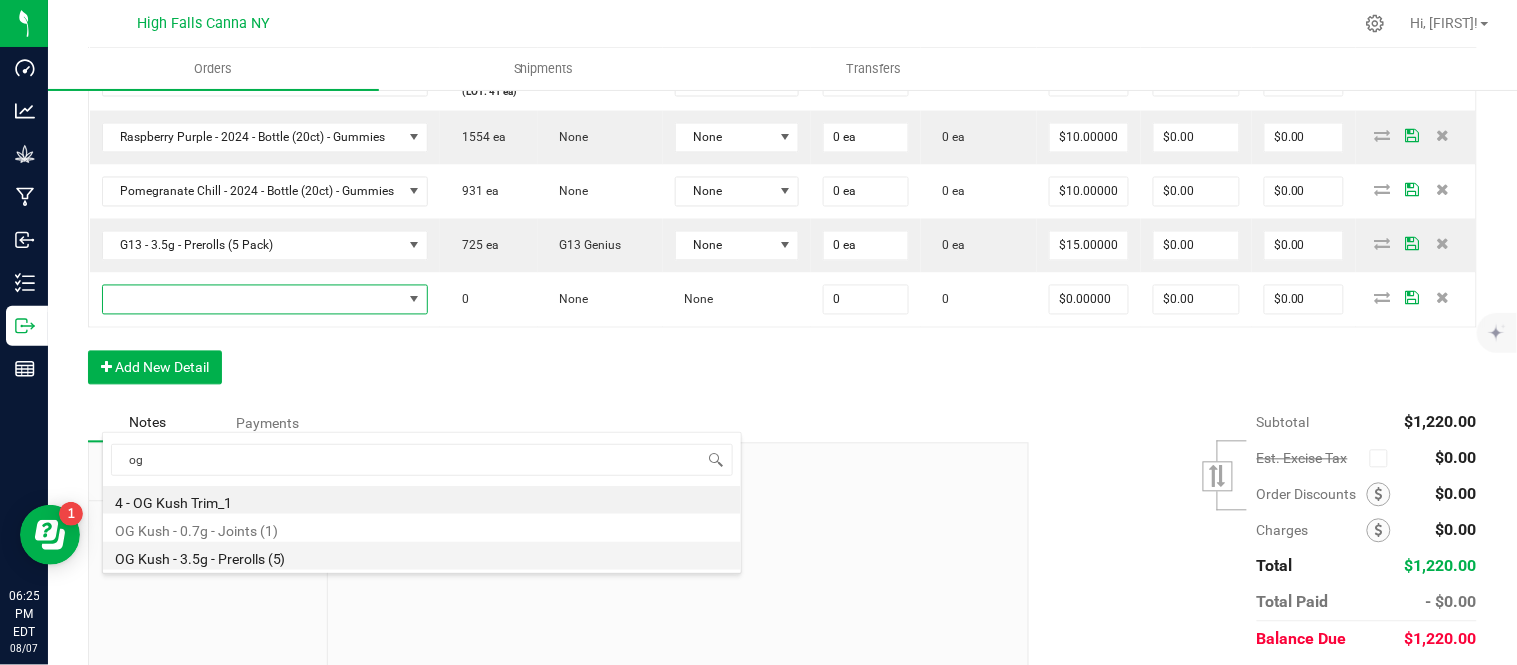 click on "OG Kush - 3.5g - Prerolls (5)" at bounding box center (422, 556) 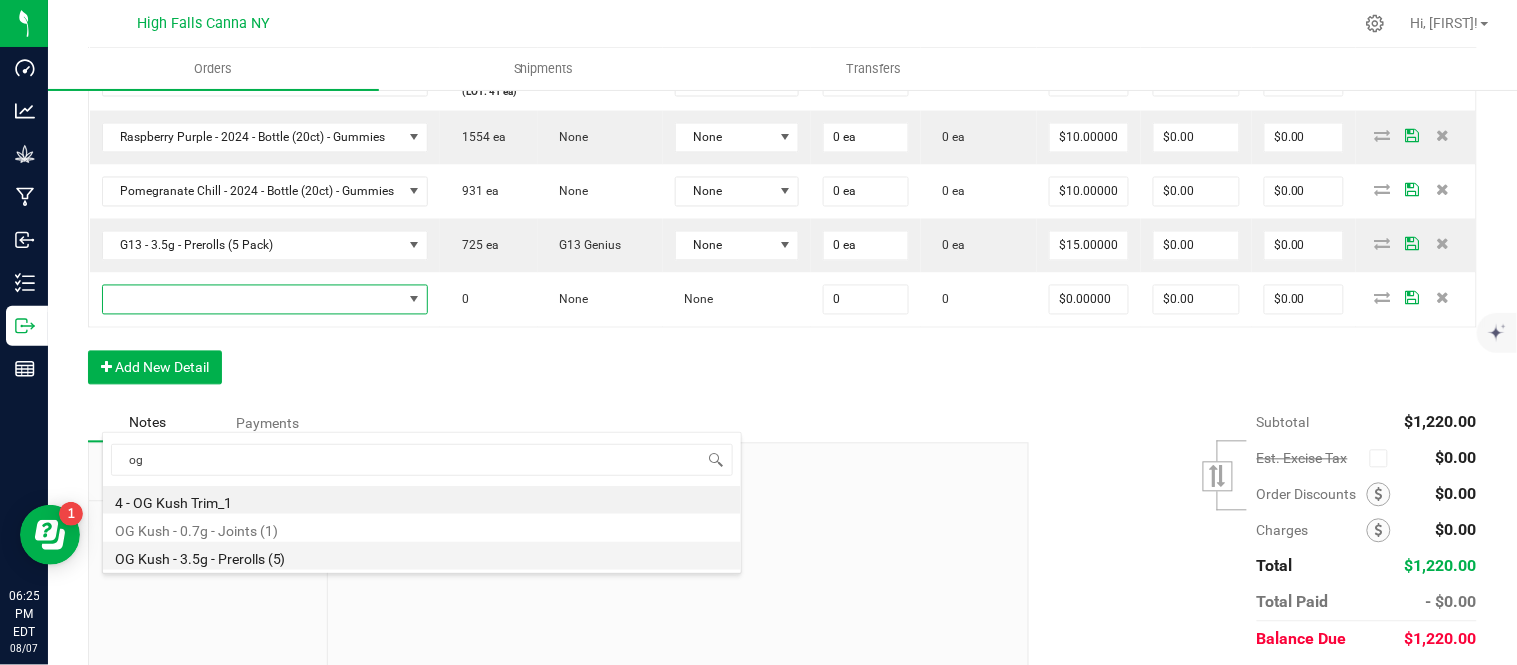type on "0 ea" 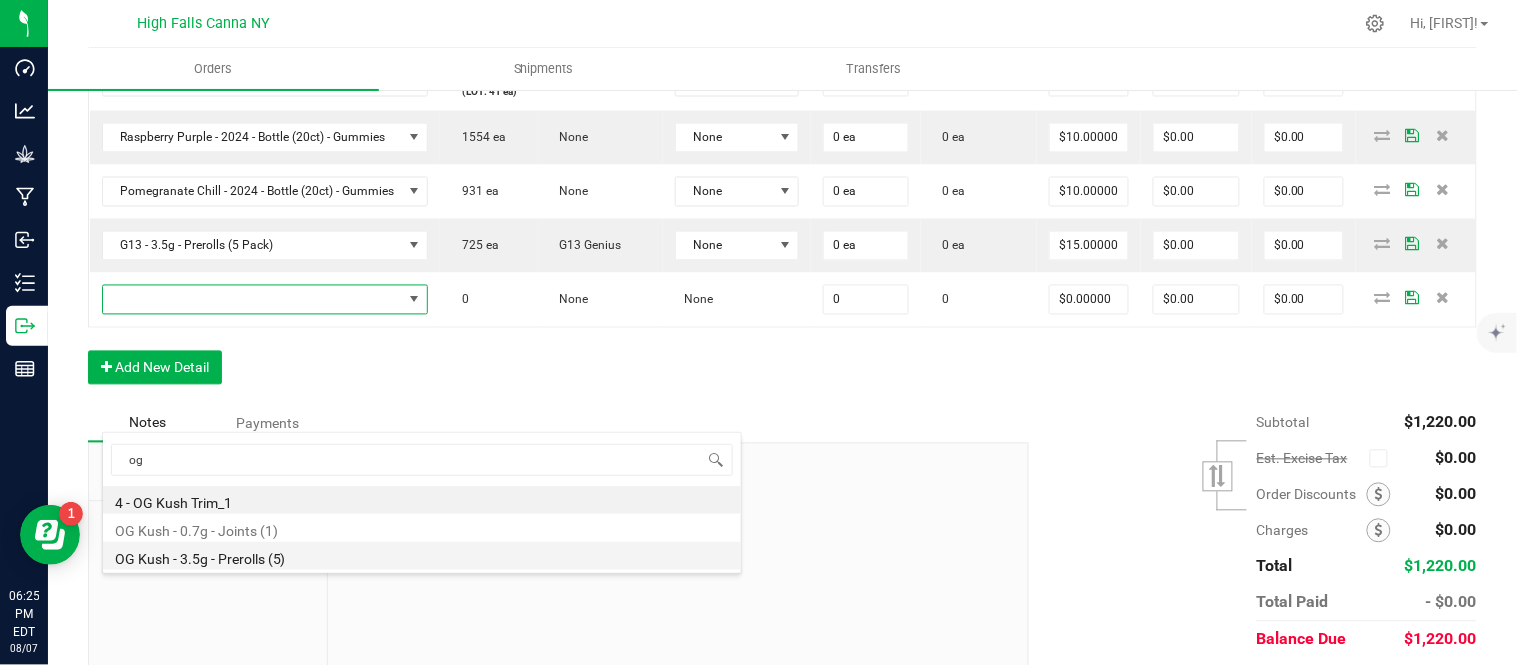 type on "$15.00000" 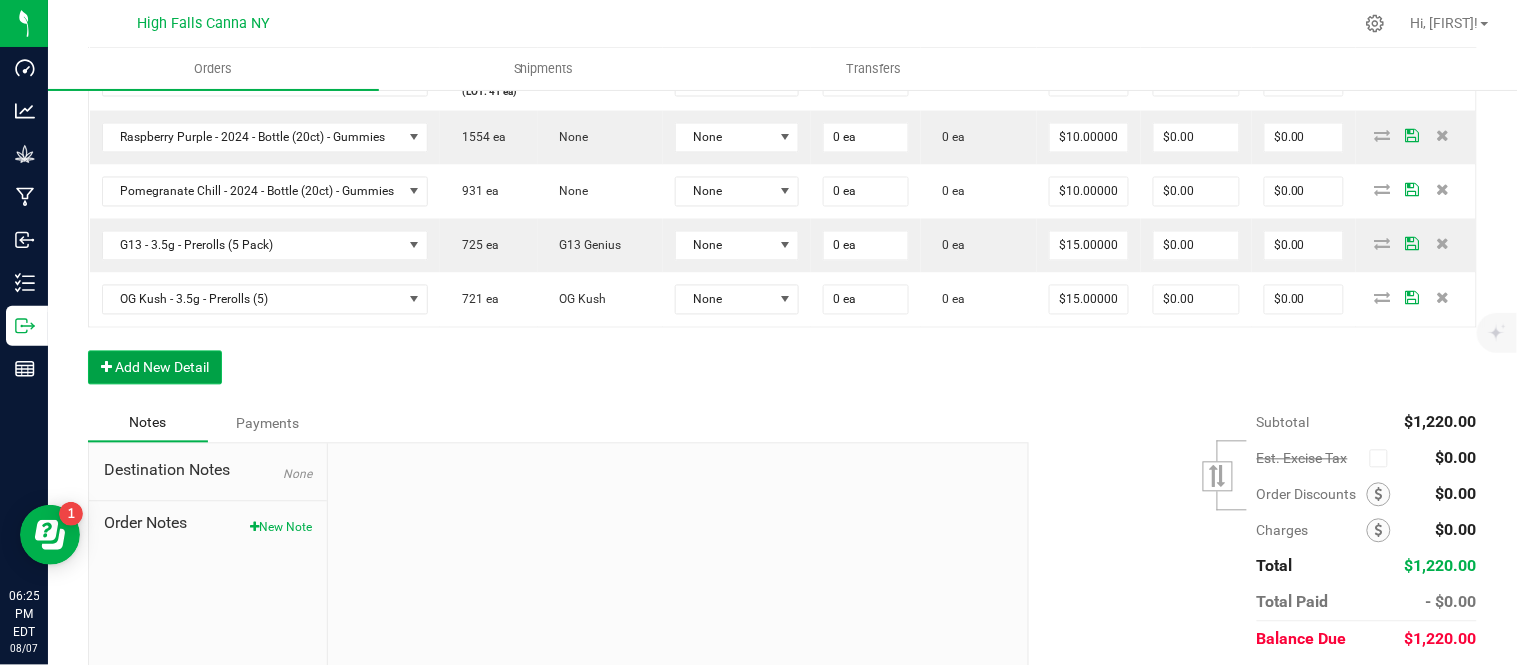 click on "Add New Detail" at bounding box center (155, 368) 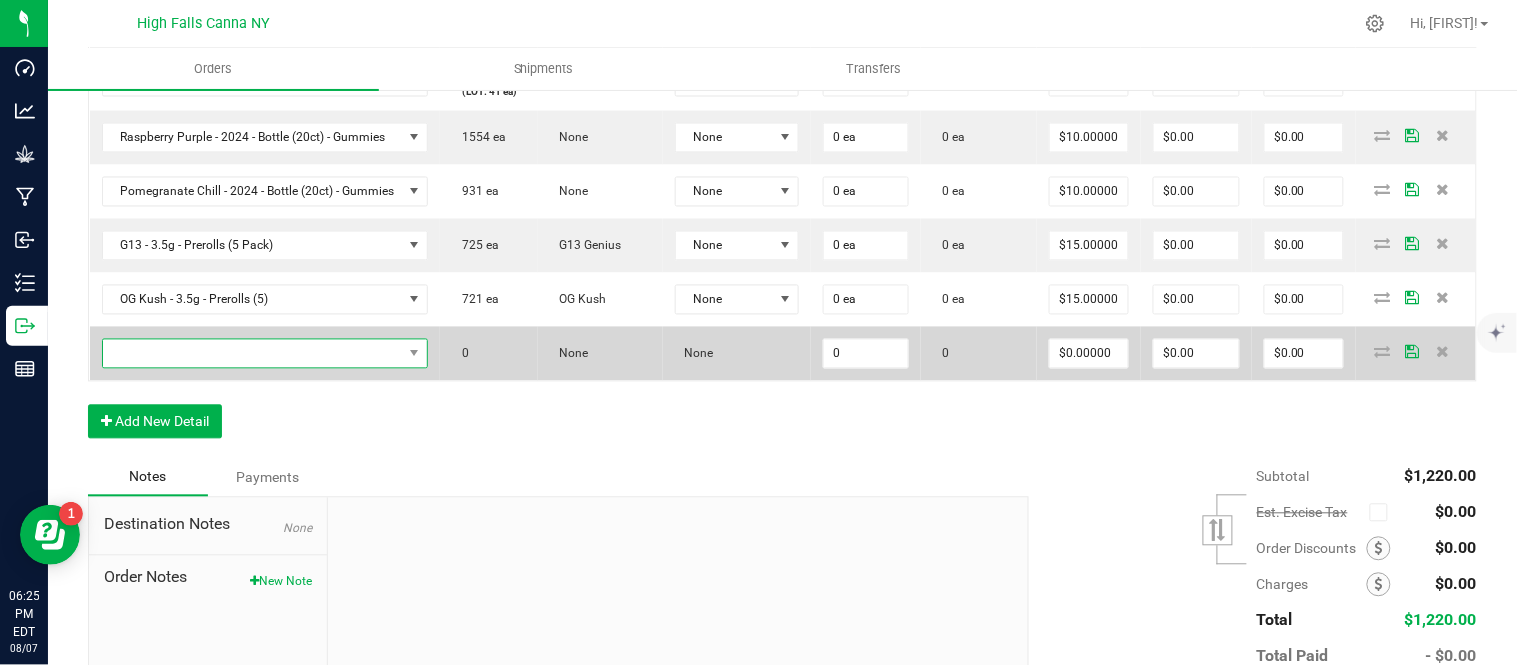click at bounding box center [253, 354] 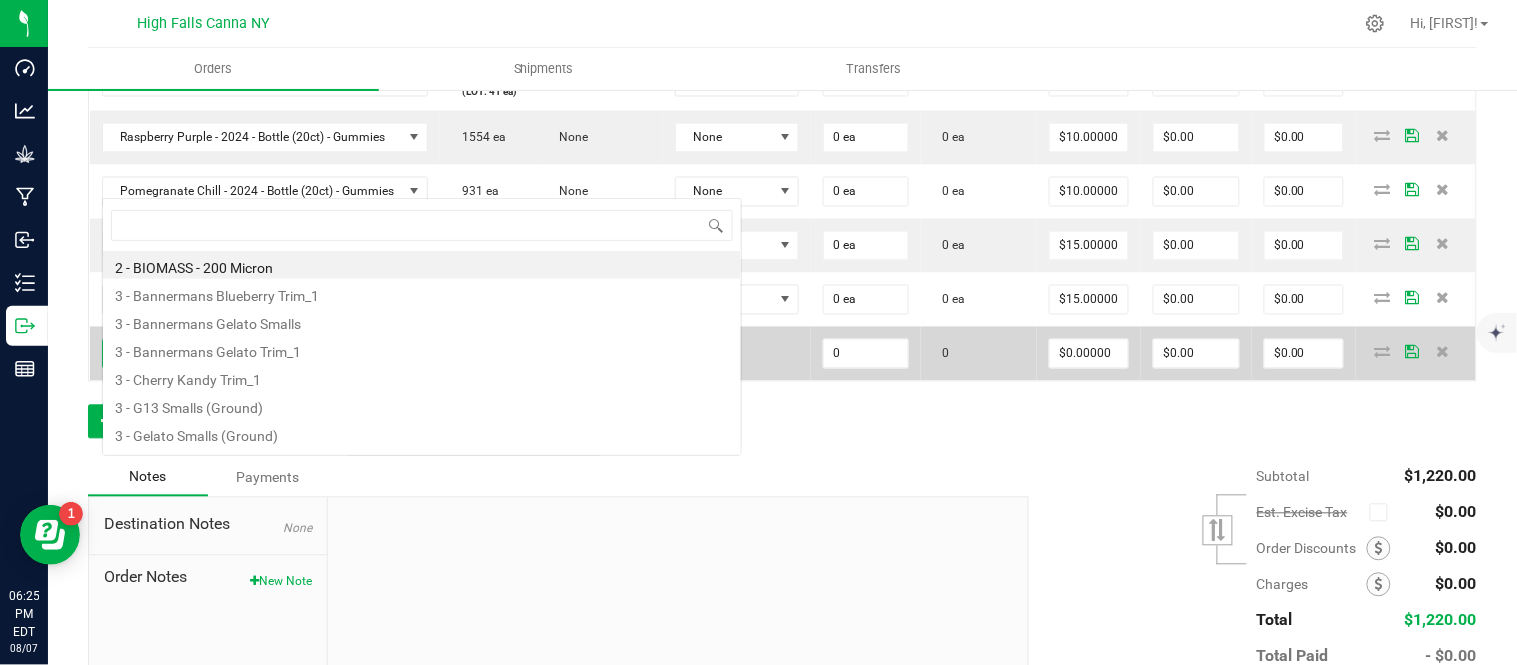 scroll, scrollTop: 0, scrollLeft: 0, axis: both 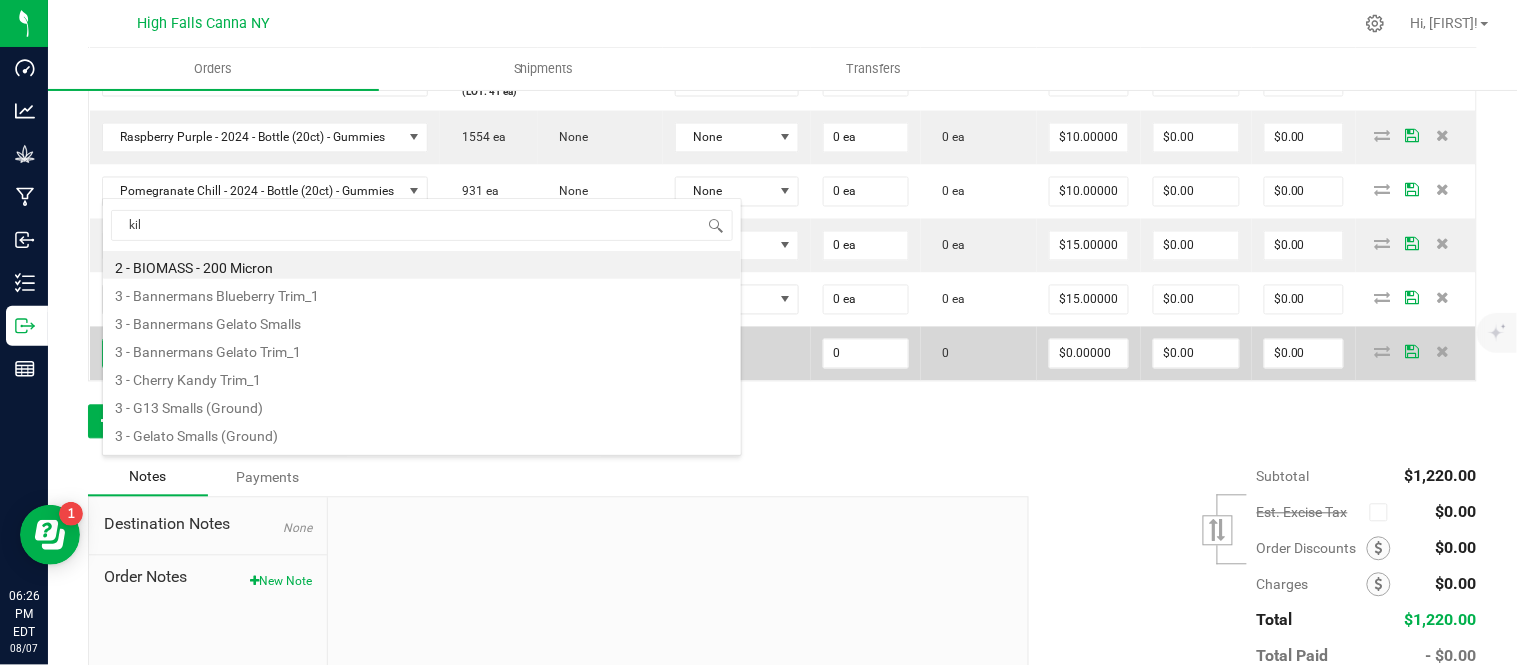 type on "kill" 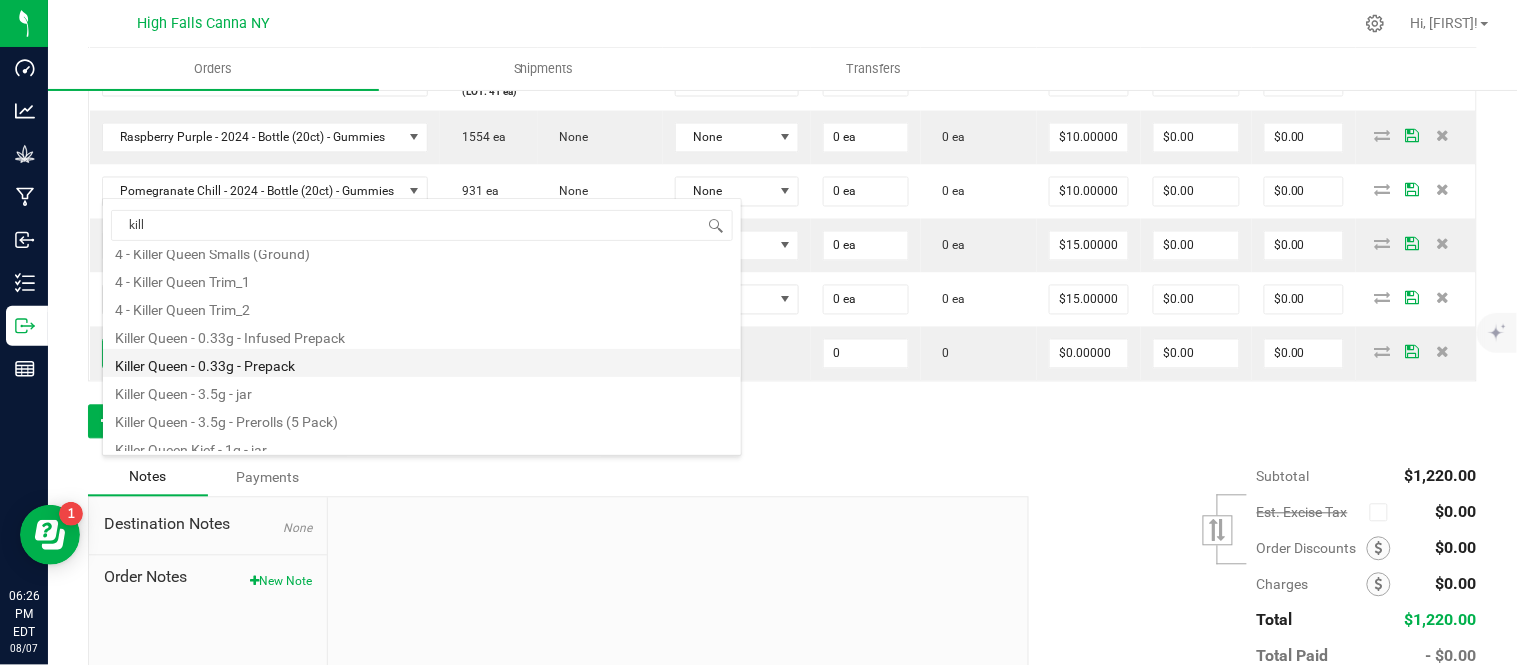 scroll, scrollTop: 107, scrollLeft: 0, axis: vertical 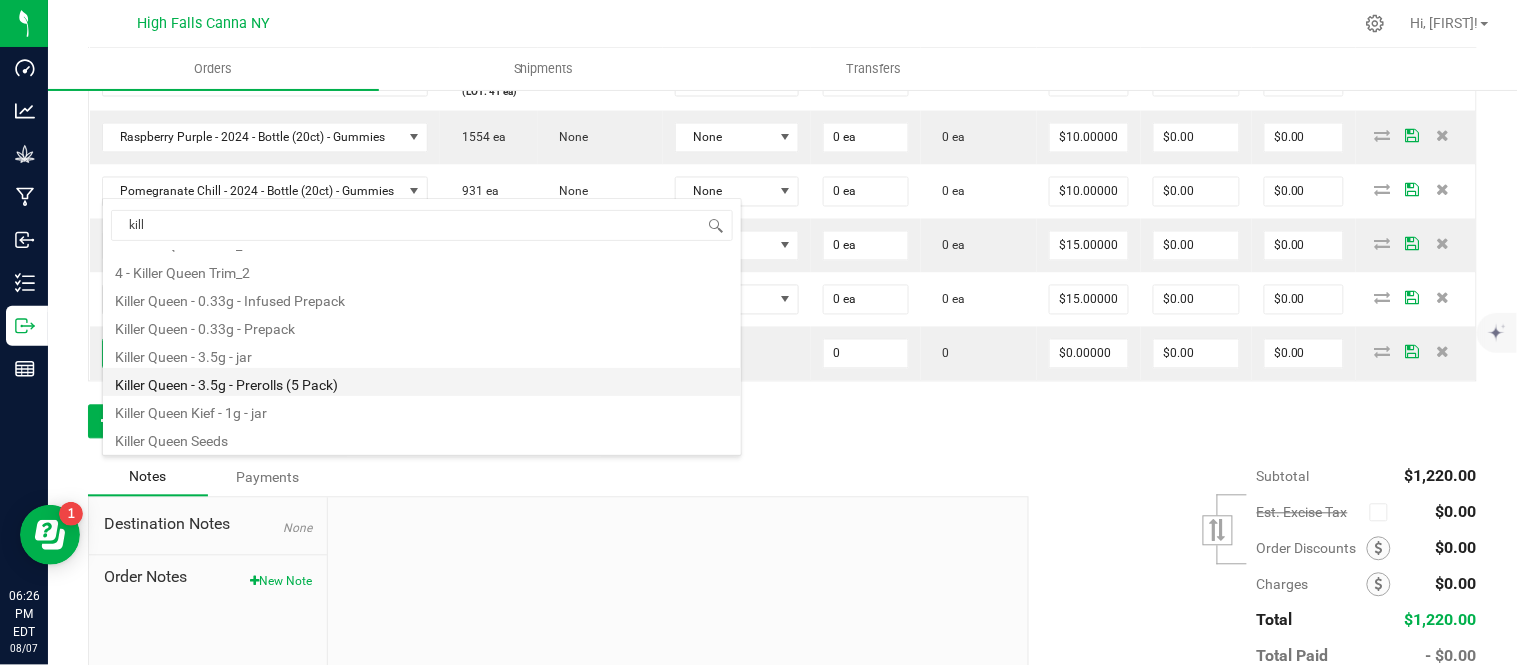 click on "Killer Queen - 3.5g - Prerolls (5 Pack)" at bounding box center (422, 382) 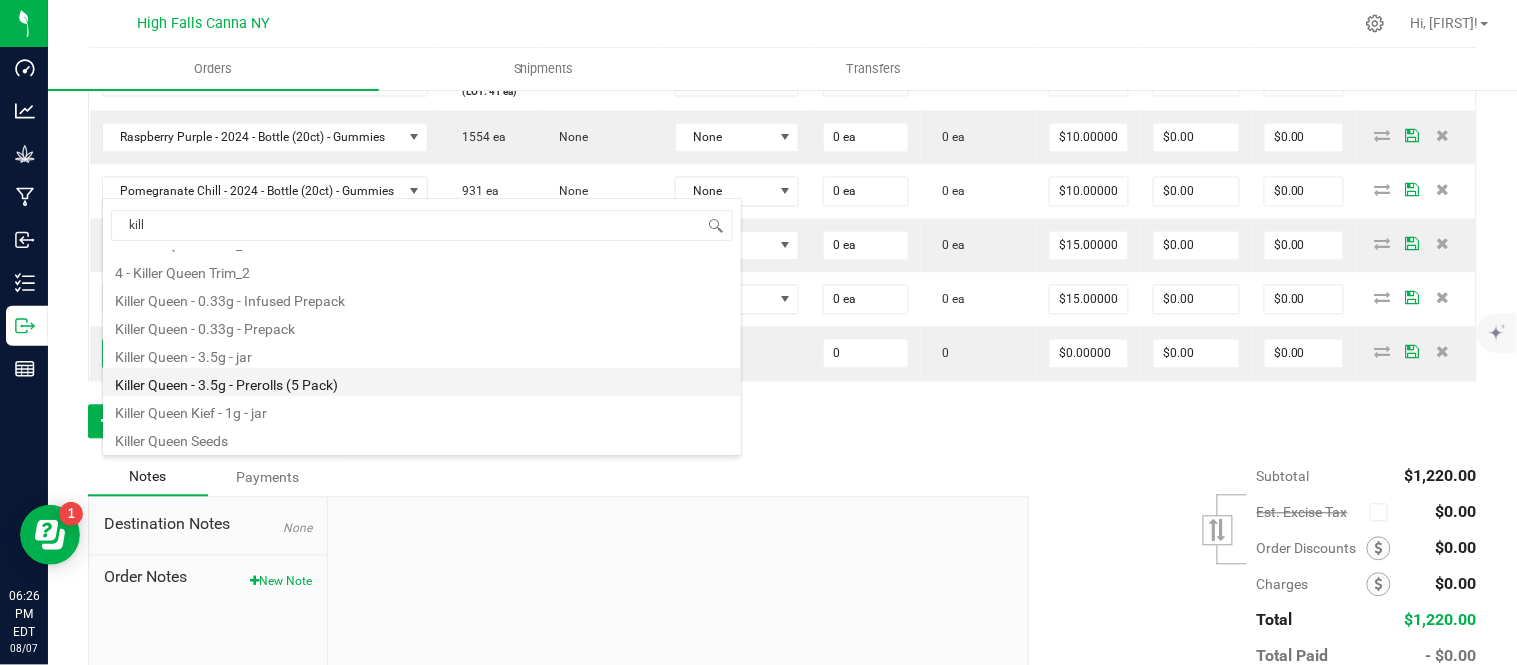 type on "0 ea" 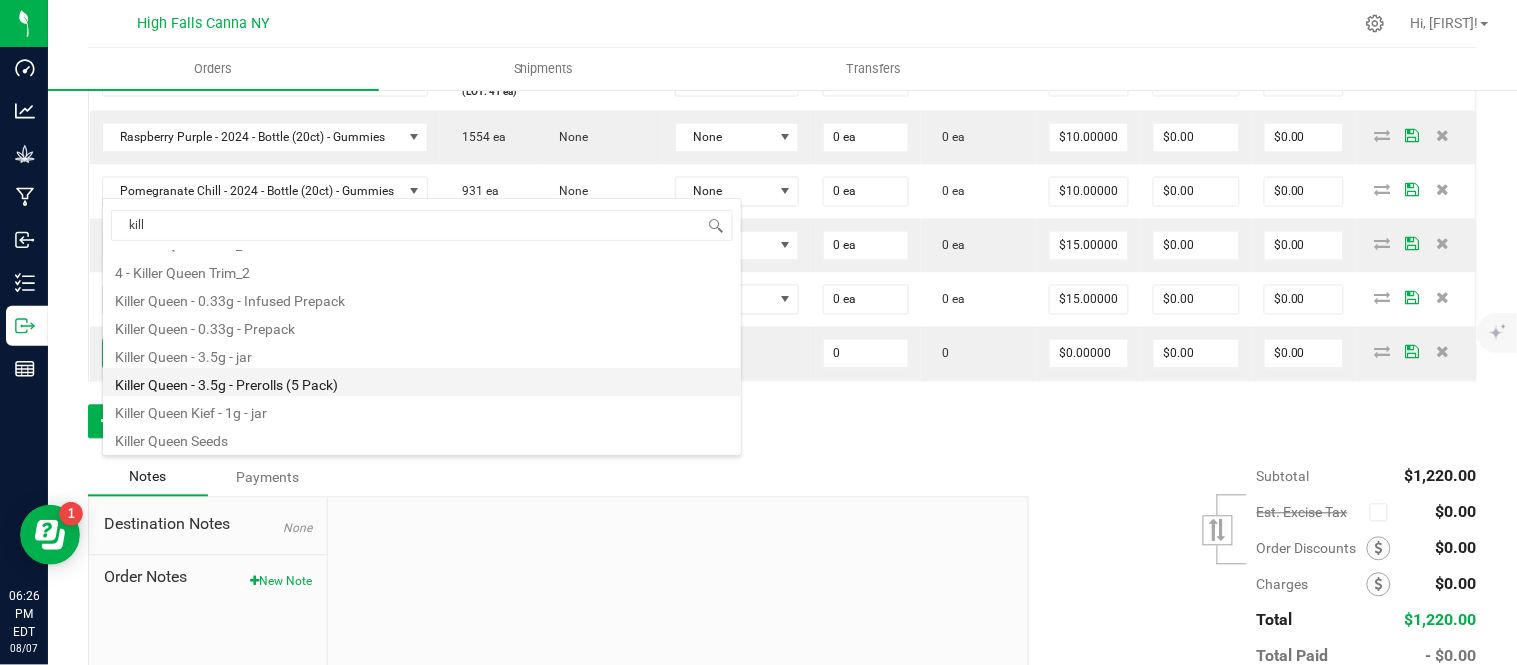 type on "$15.00000" 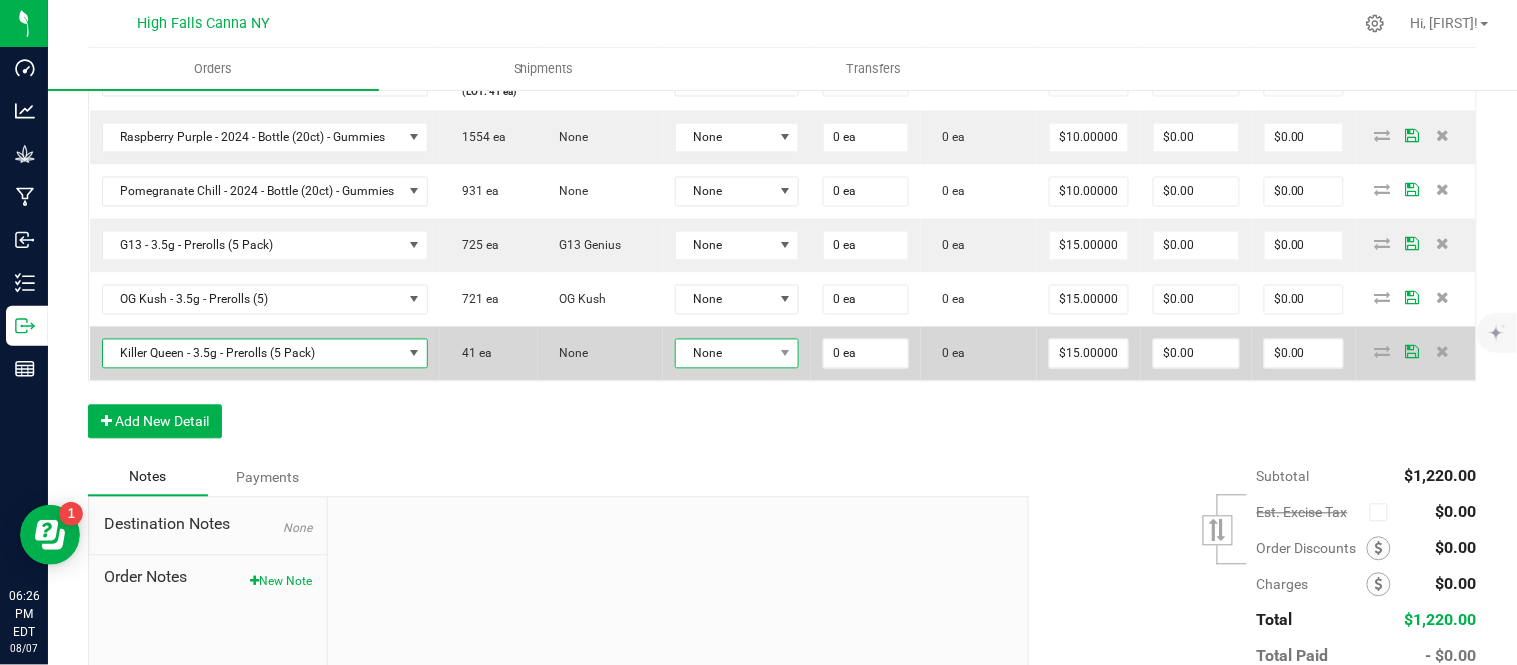 click on "None" at bounding box center (725, 354) 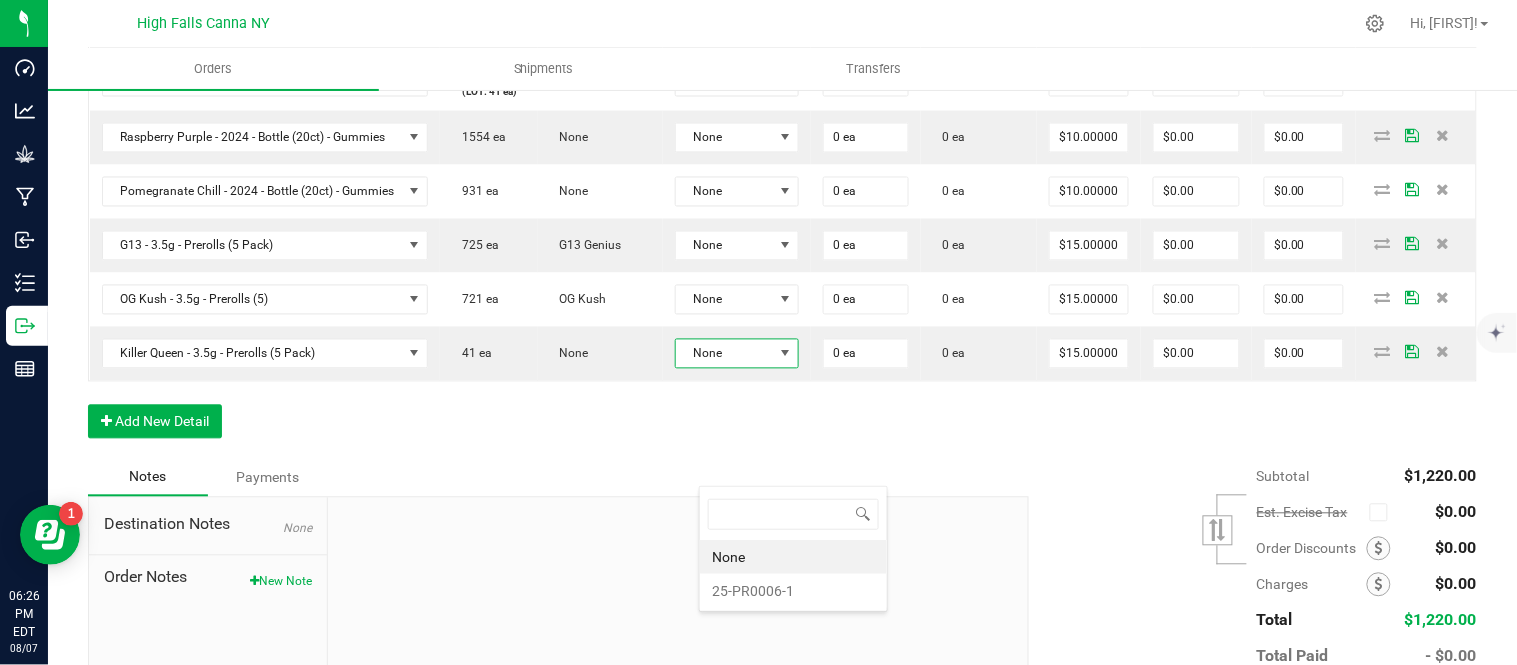 scroll, scrollTop: 99970, scrollLeft: 99870, axis: both 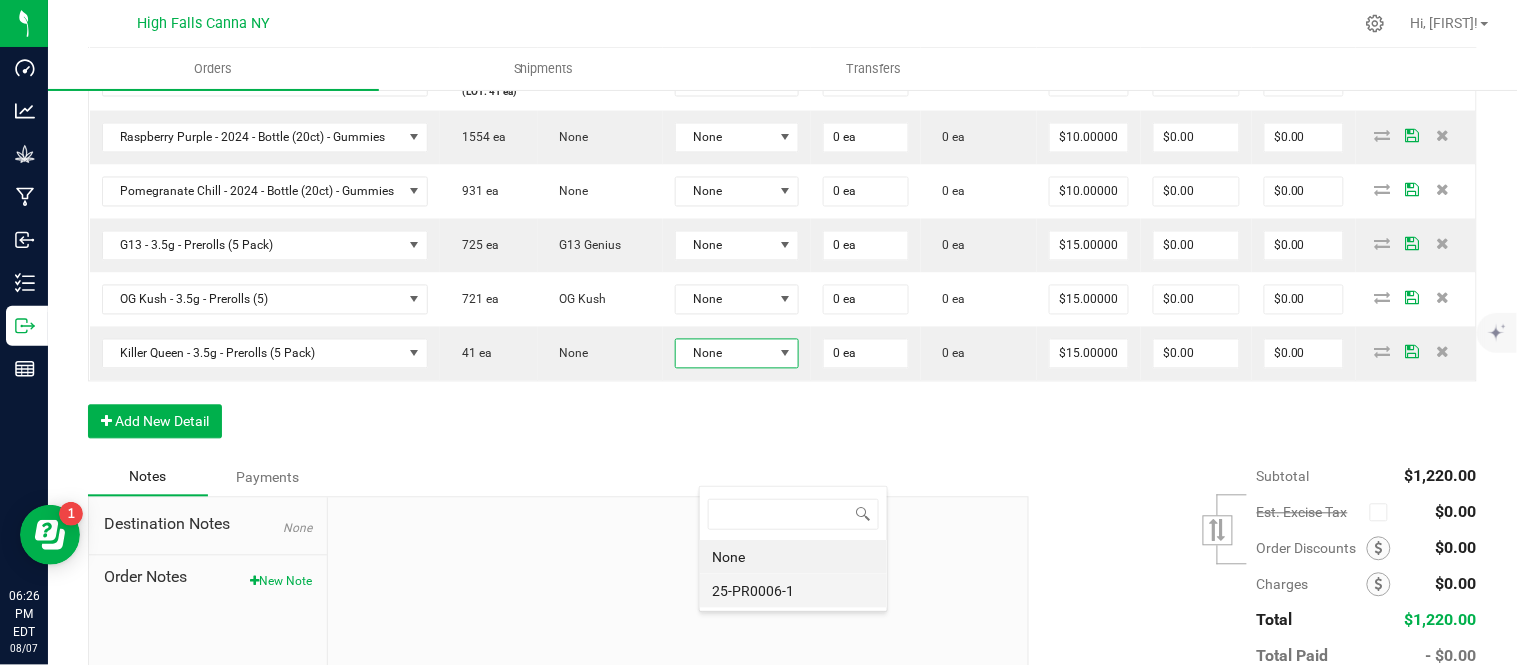 click on "25-PR0006-1" at bounding box center [793, 591] 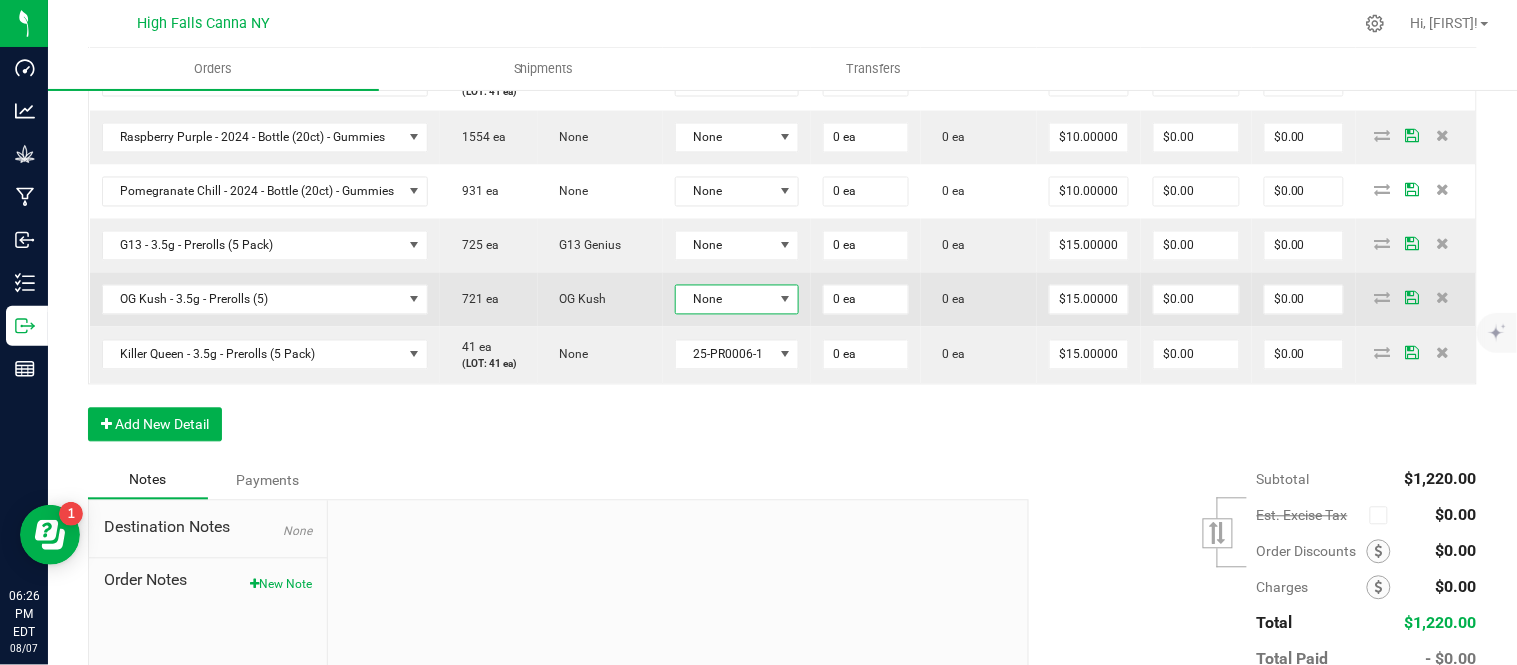 click on "None" at bounding box center [725, 300] 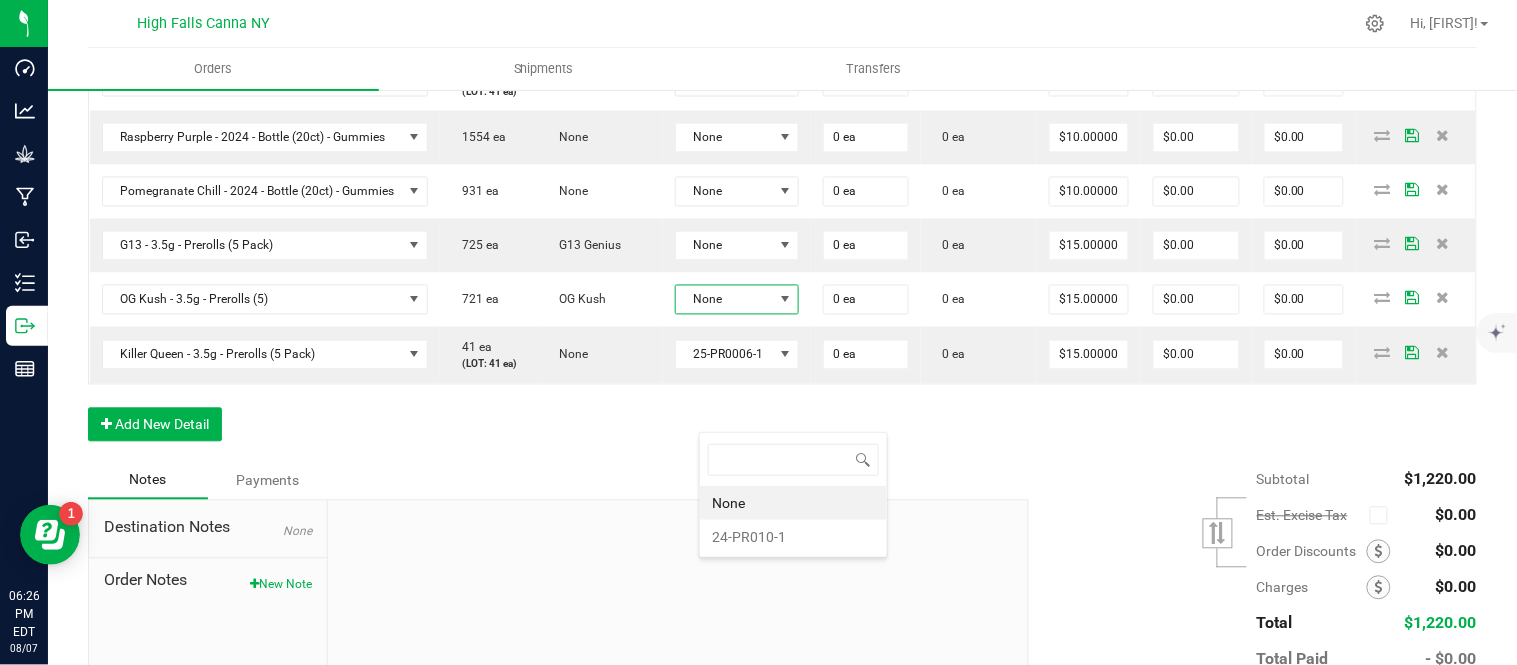 scroll, scrollTop: 99970, scrollLeft: 99870, axis: both 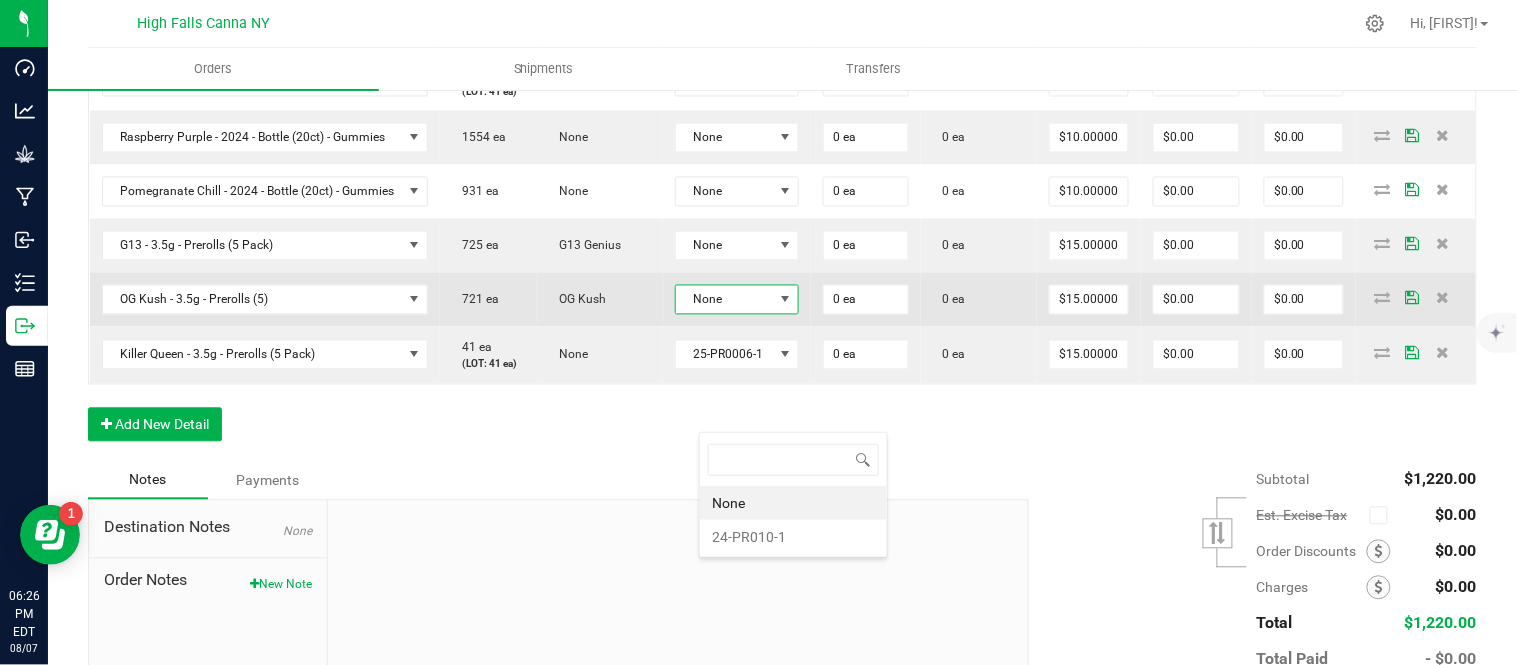 drag, startPoint x: 790, startPoint y: 533, endPoint x: 782, endPoint y: 421, distance: 112.28535 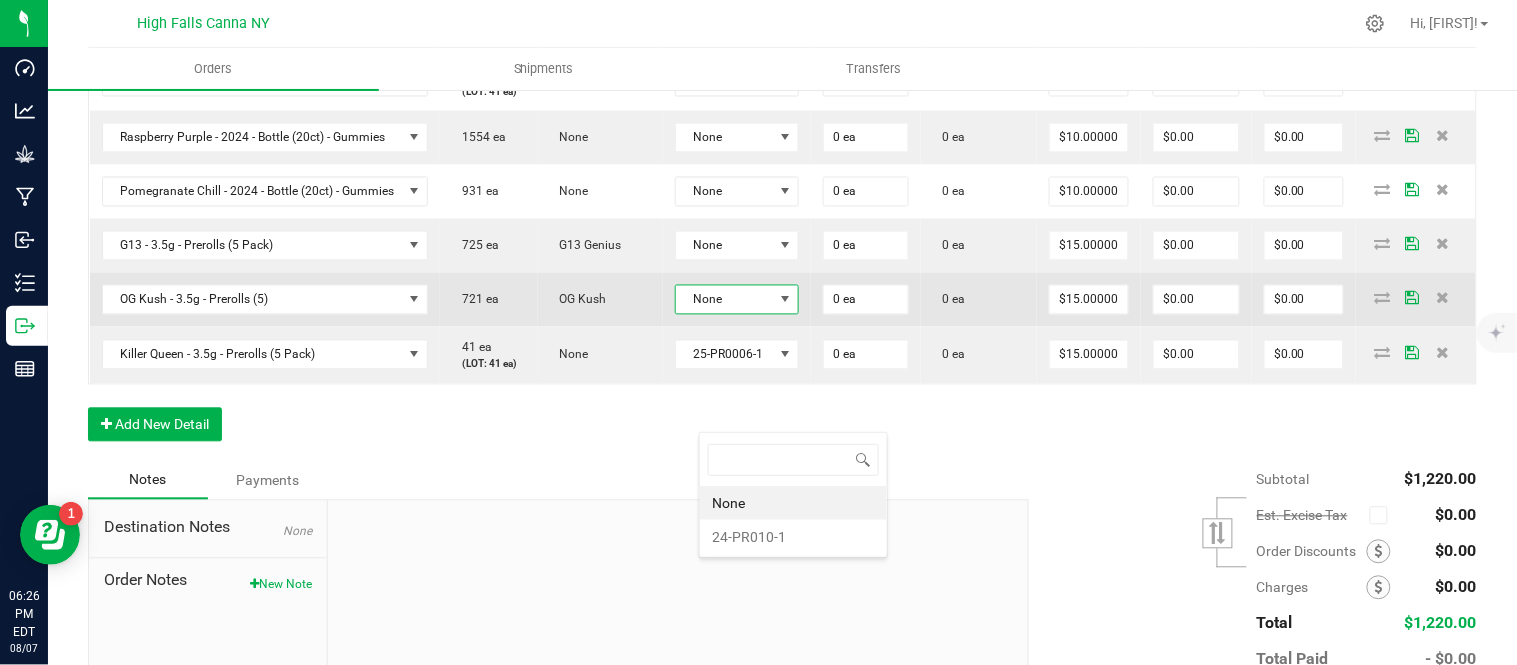 click on "24-PR010-1" at bounding box center (793, 537) 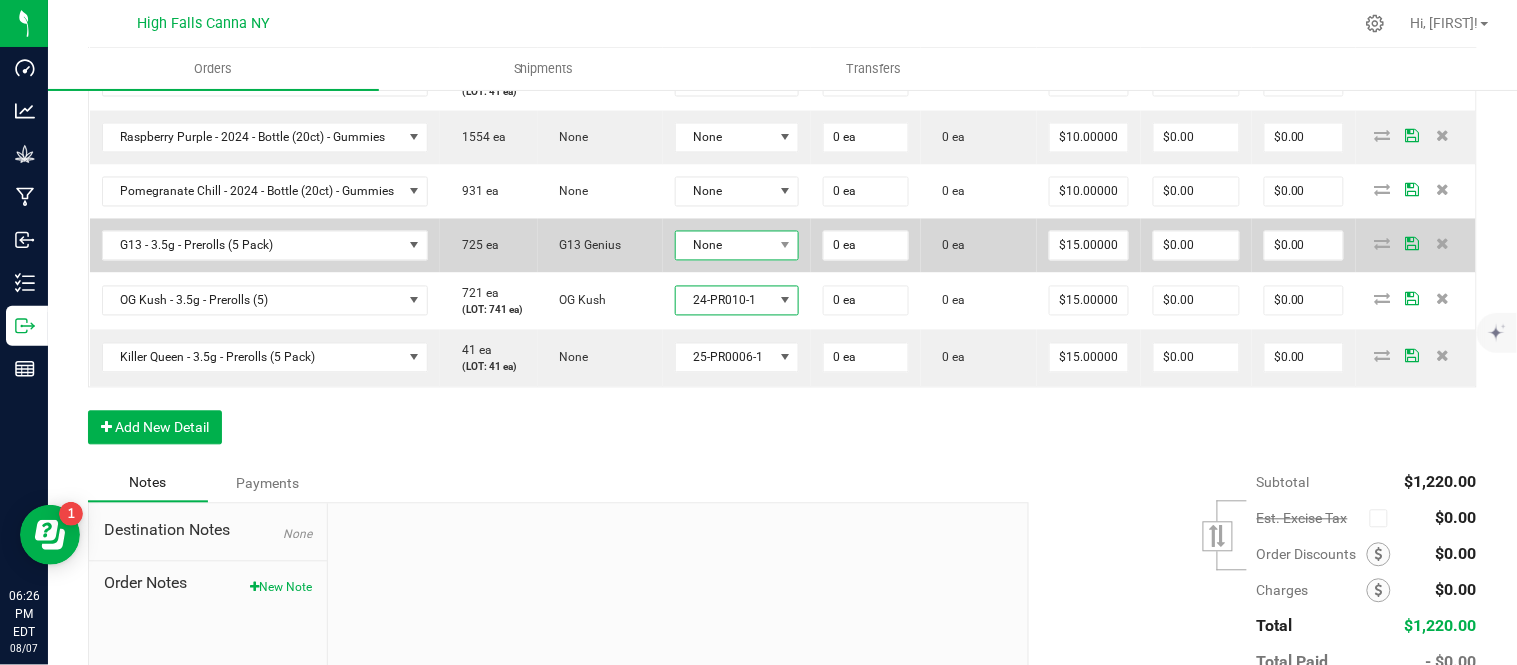 click on "None" at bounding box center [725, 246] 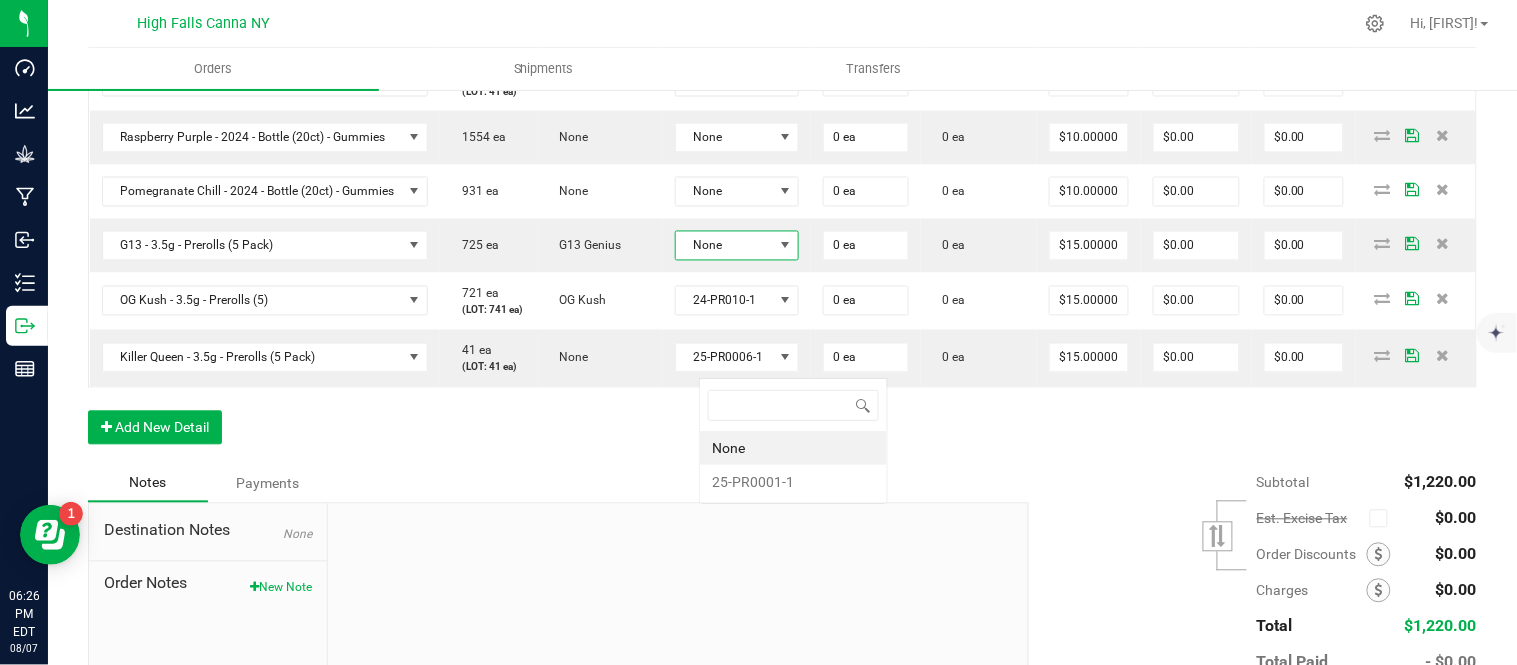 scroll, scrollTop: 99970, scrollLeft: 99870, axis: both 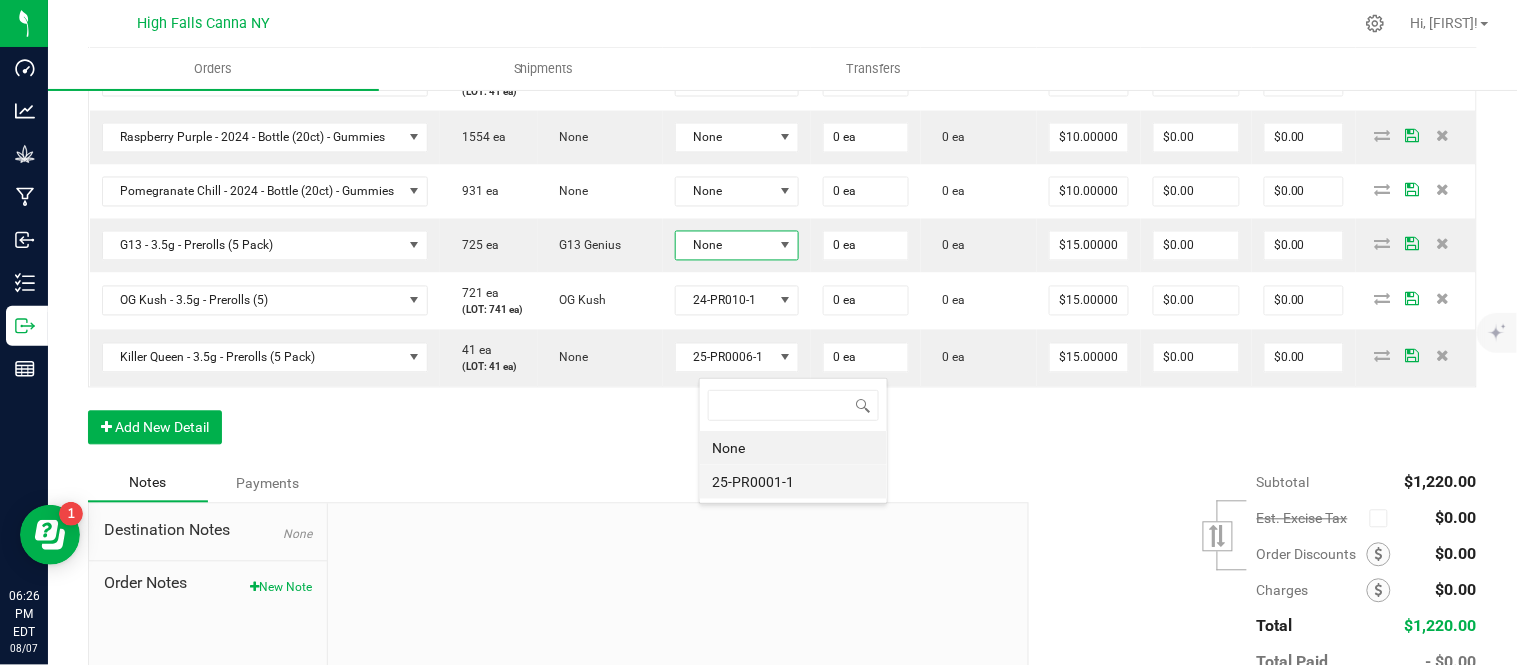 click on "25-PR0001-1" at bounding box center [793, 482] 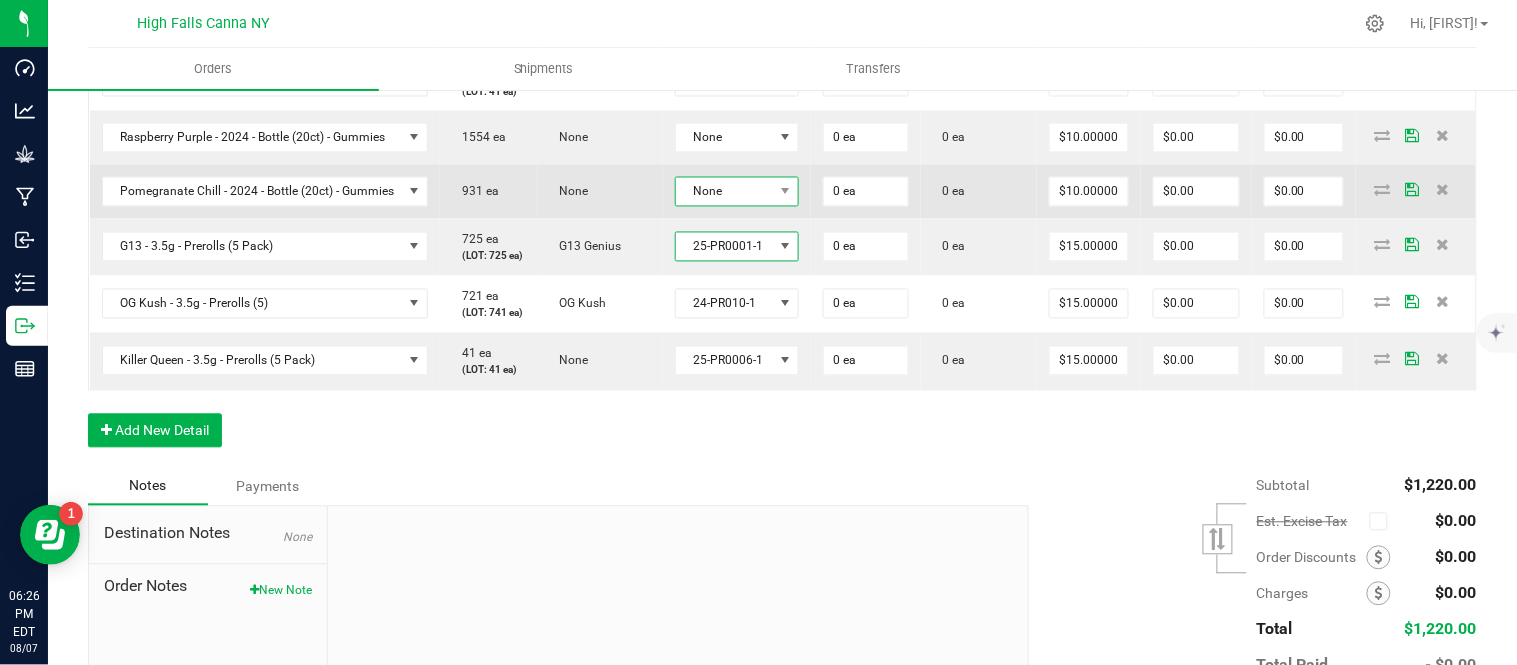 click on "None" at bounding box center (725, 192) 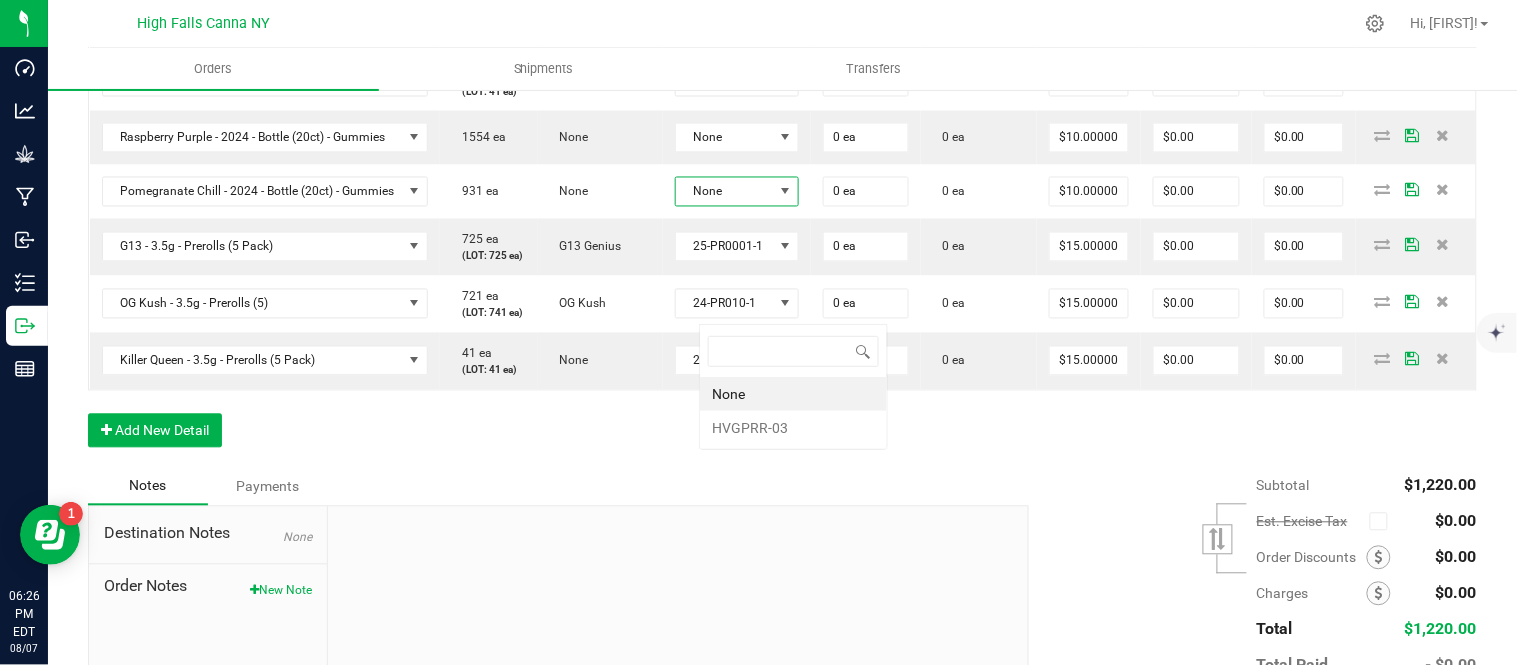 scroll, scrollTop: 99970, scrollLeft: 99870, axis: both 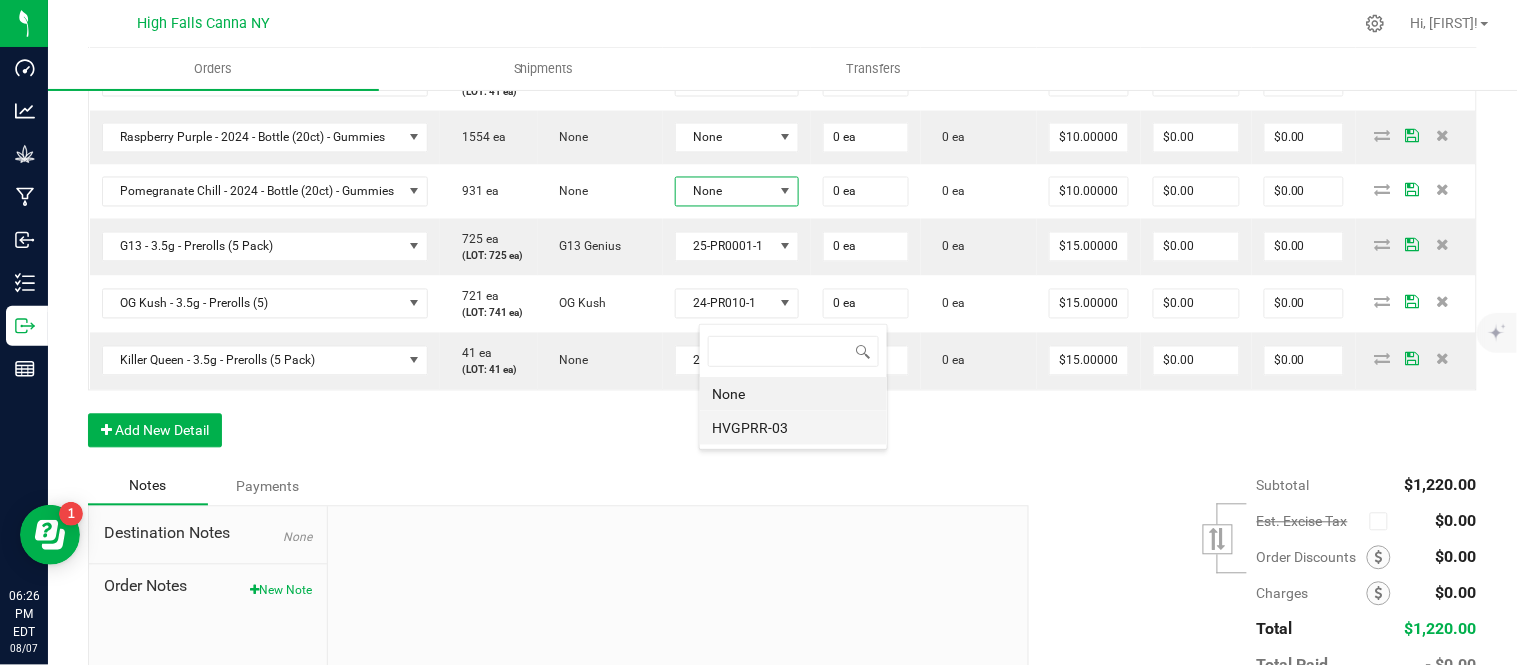 click on "HVGPRR-03" at bounding box center [793, 428] 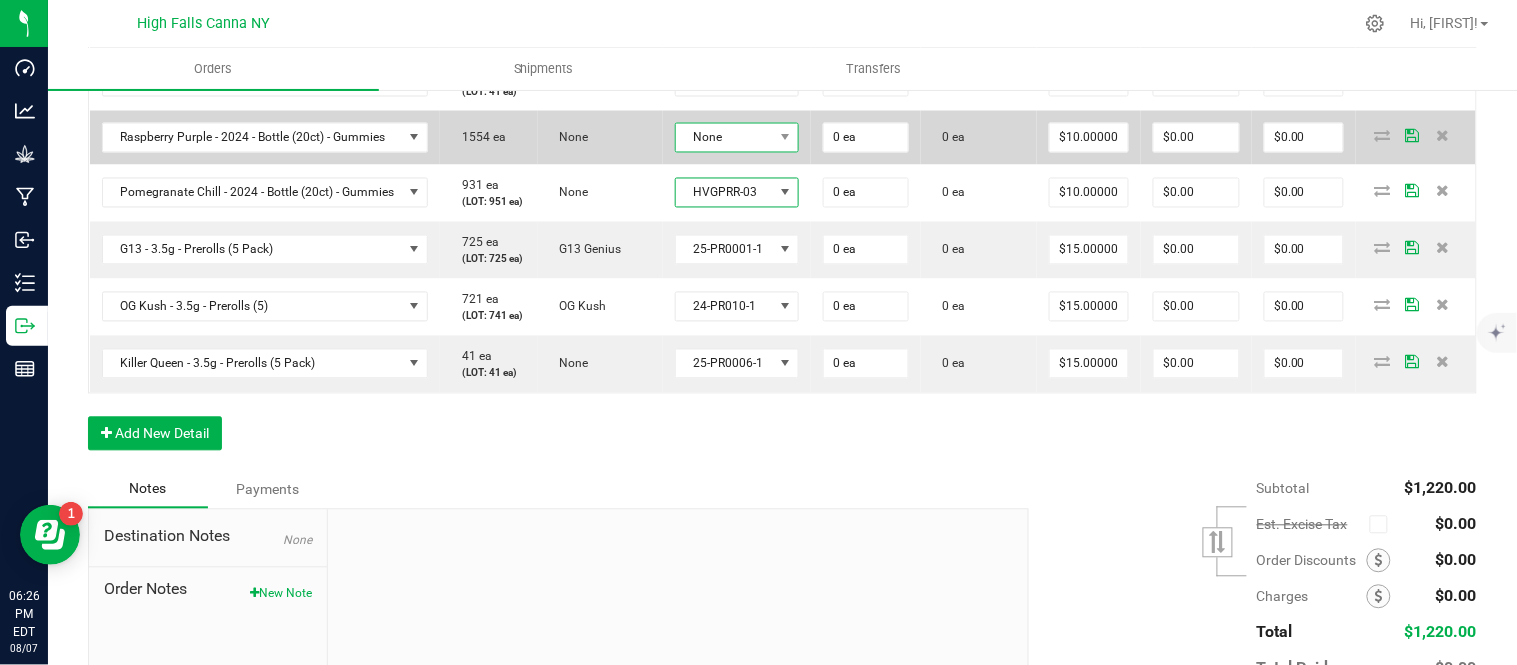 click on "None" at bounding box center [725, 138] 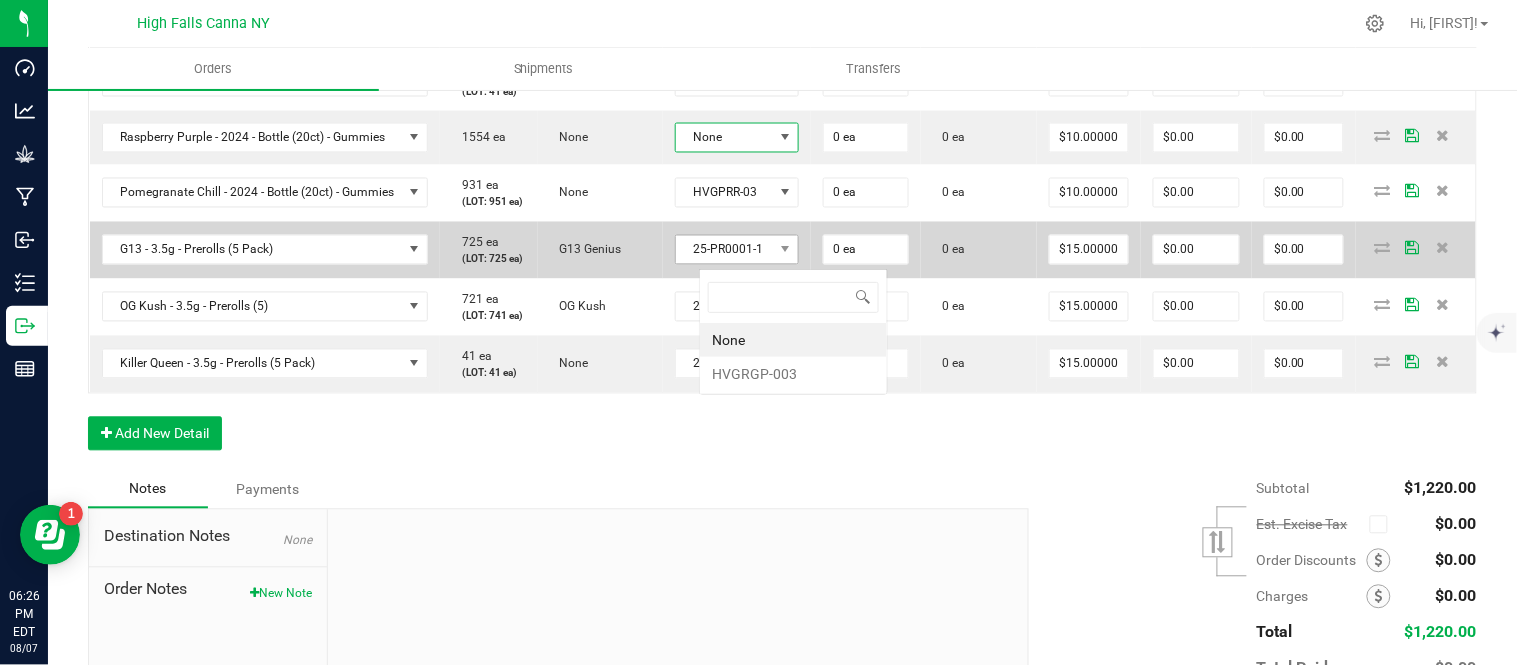 scroll, scrollTop: 99970, scrollLeft: 99870, axis: both 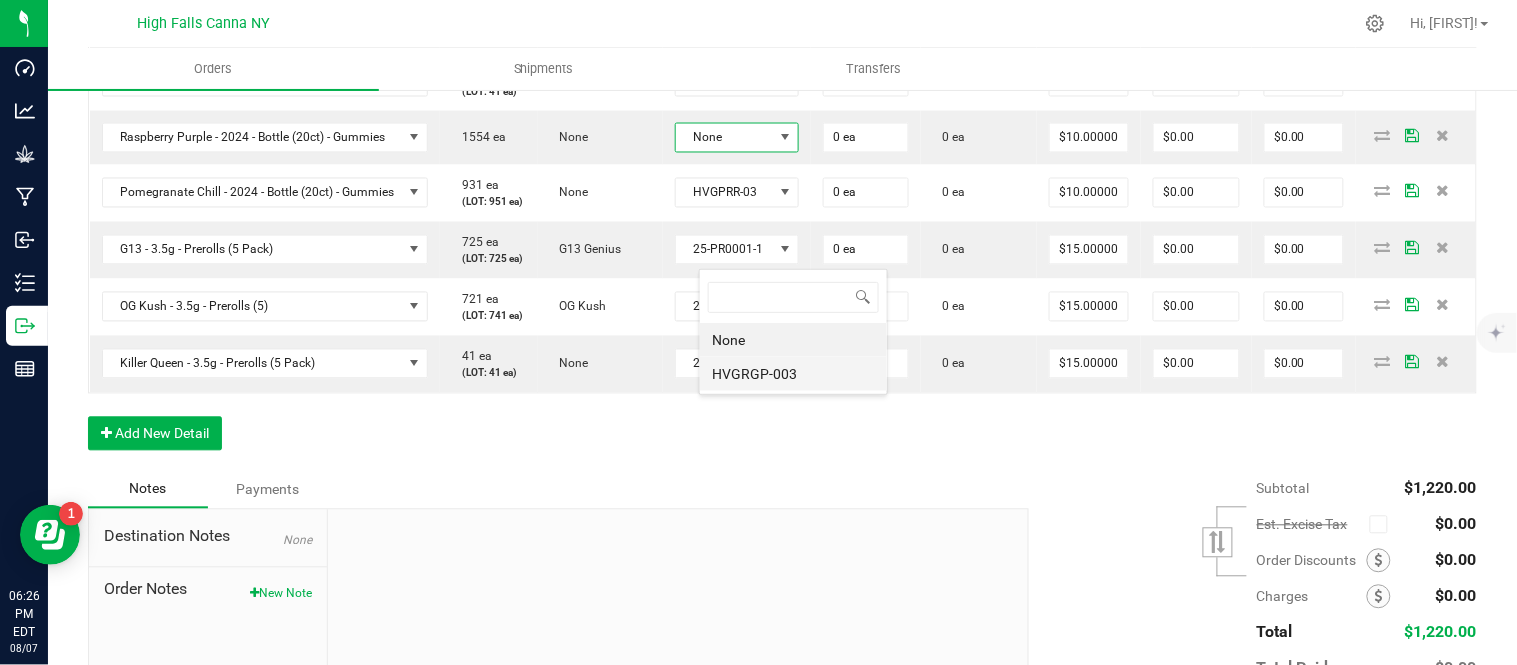 click on "HVGRGP-003" at bounding box center (793, 374) 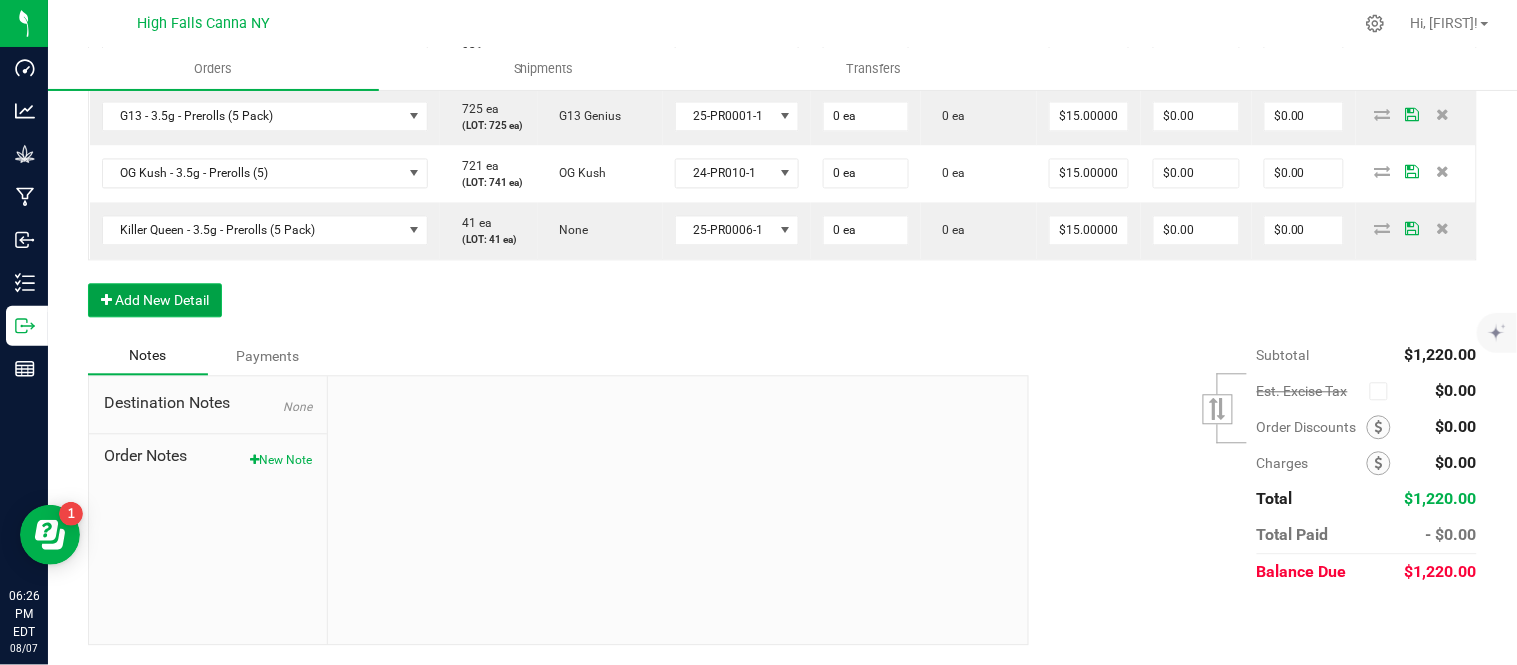 click on "Add New Detail" at bounding box center (155, 300) 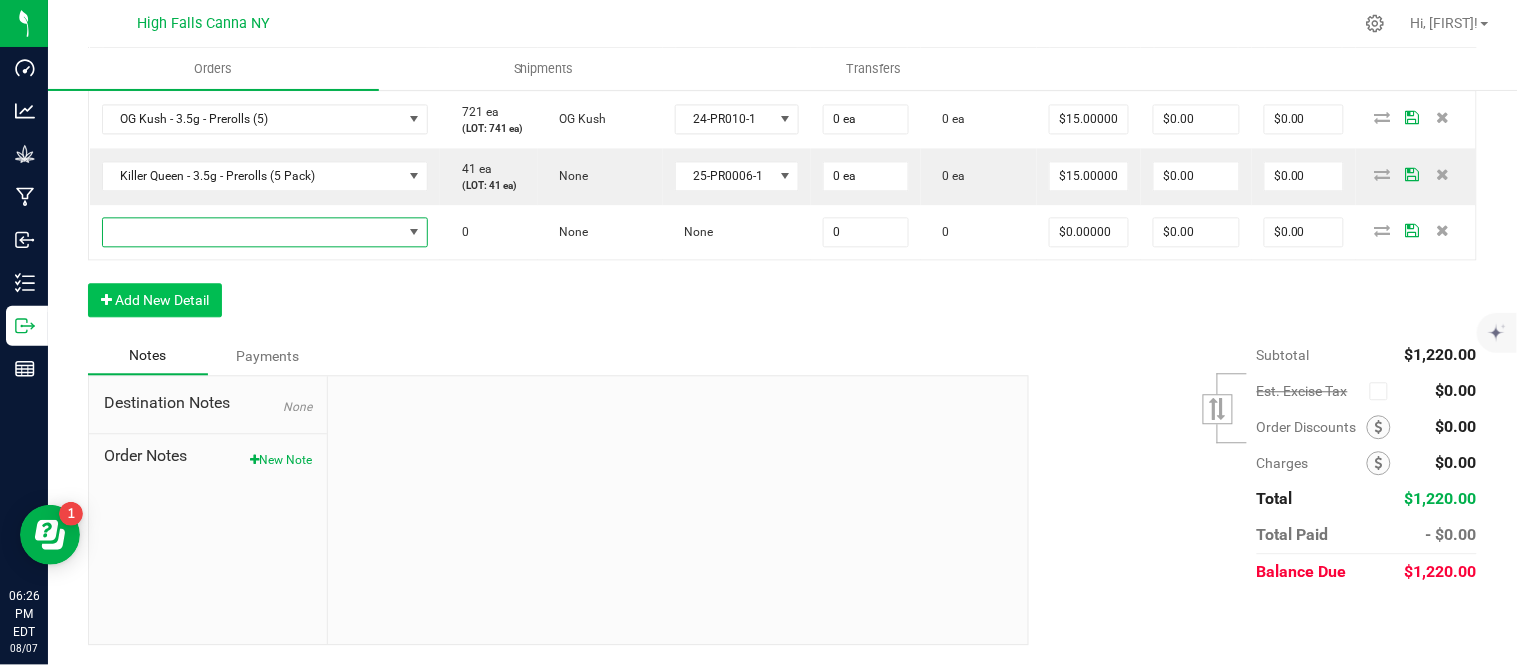click at bounding box center [253, 232] 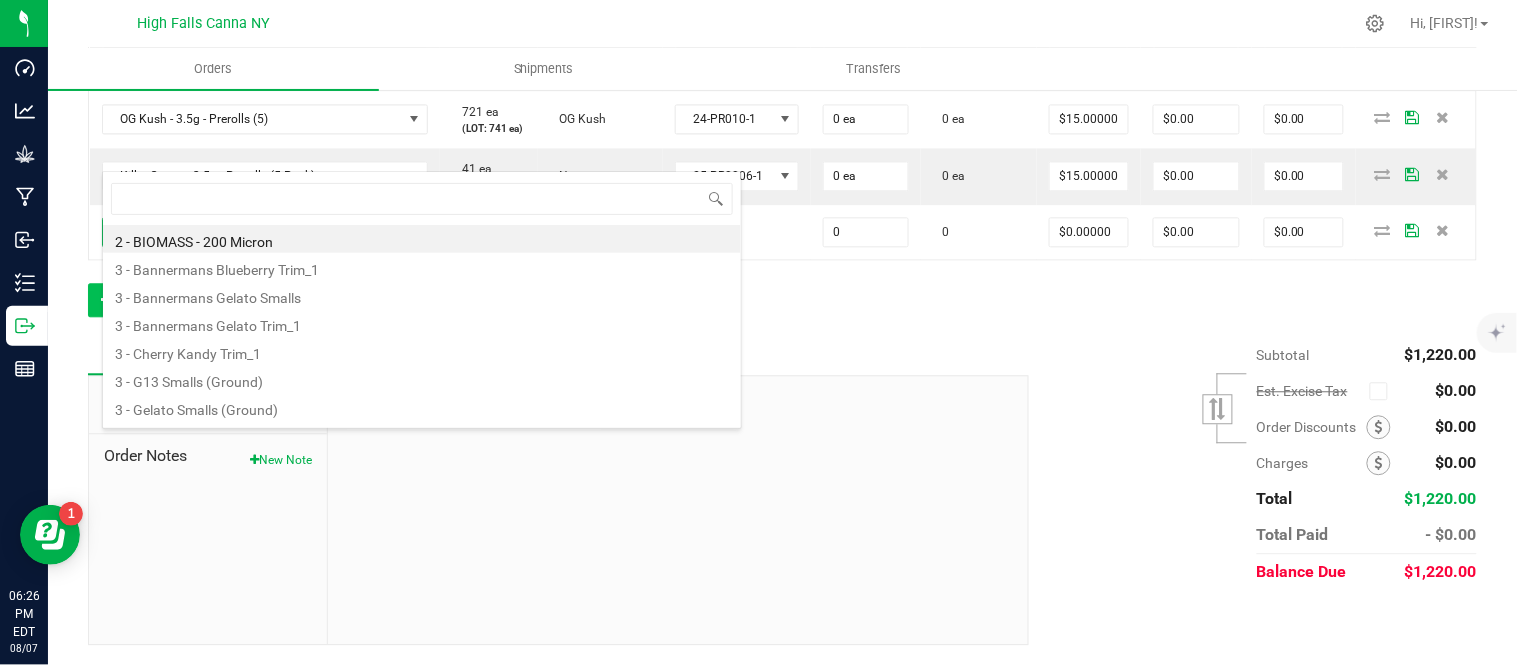 scroll, scrollTop: 99970, scrollLeft: 99654, axis: both 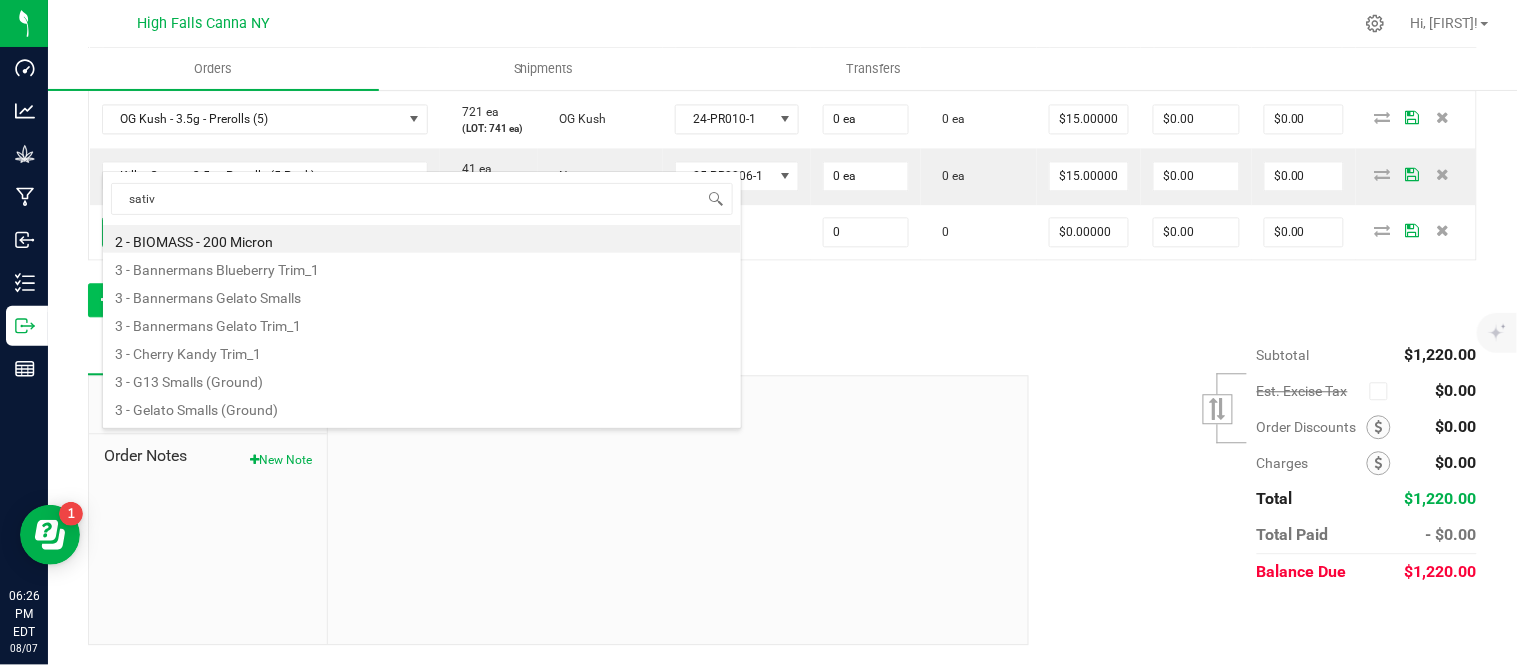 type on "sativa" 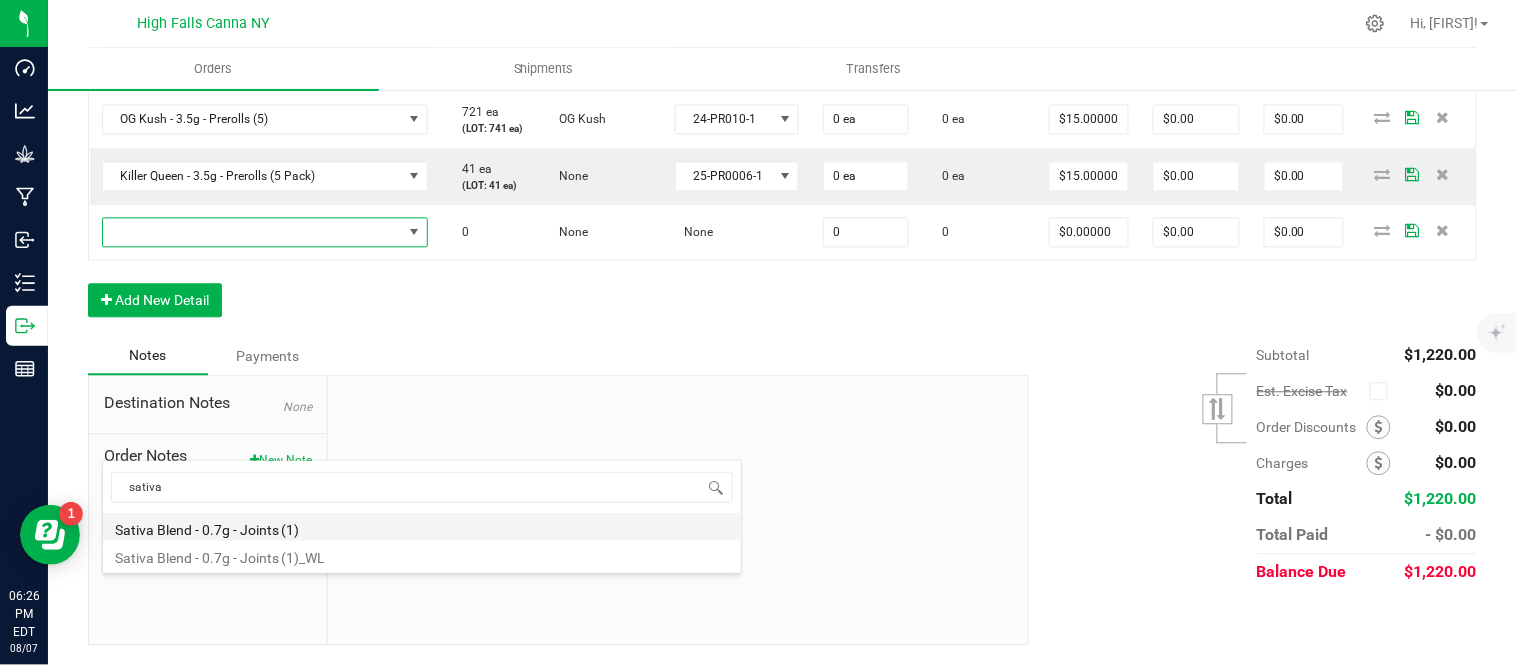 click on "Sativa Blend - 0.7g - Joints (1)" at bounding box center [422, 527] 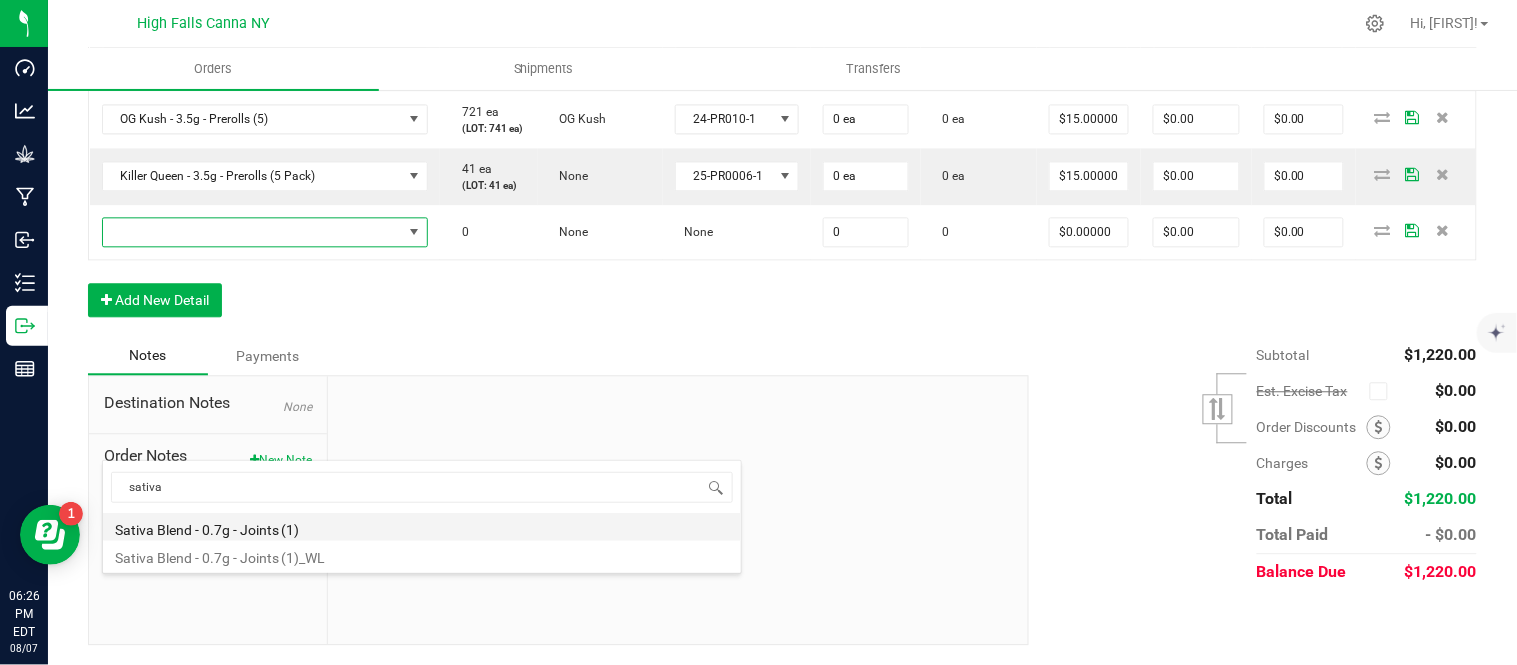 type on "0 ea" 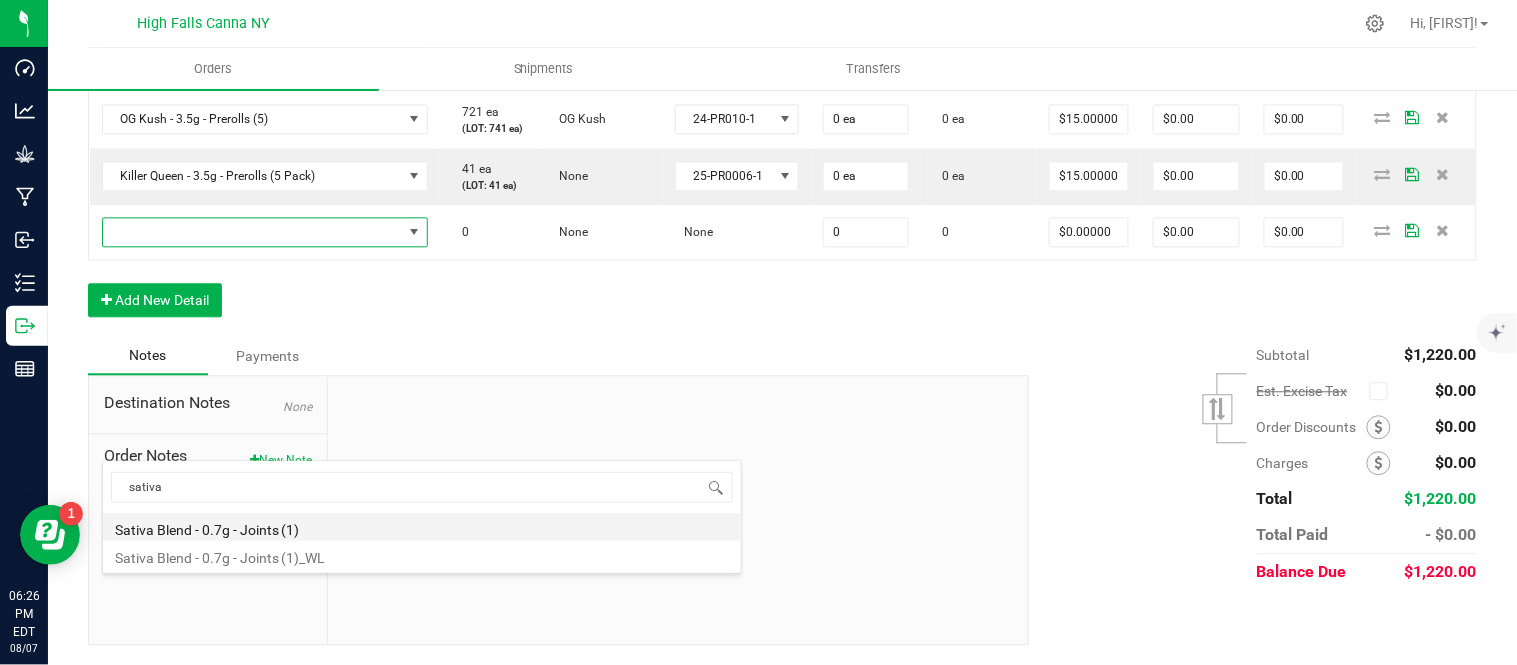 type on "$4.42000" 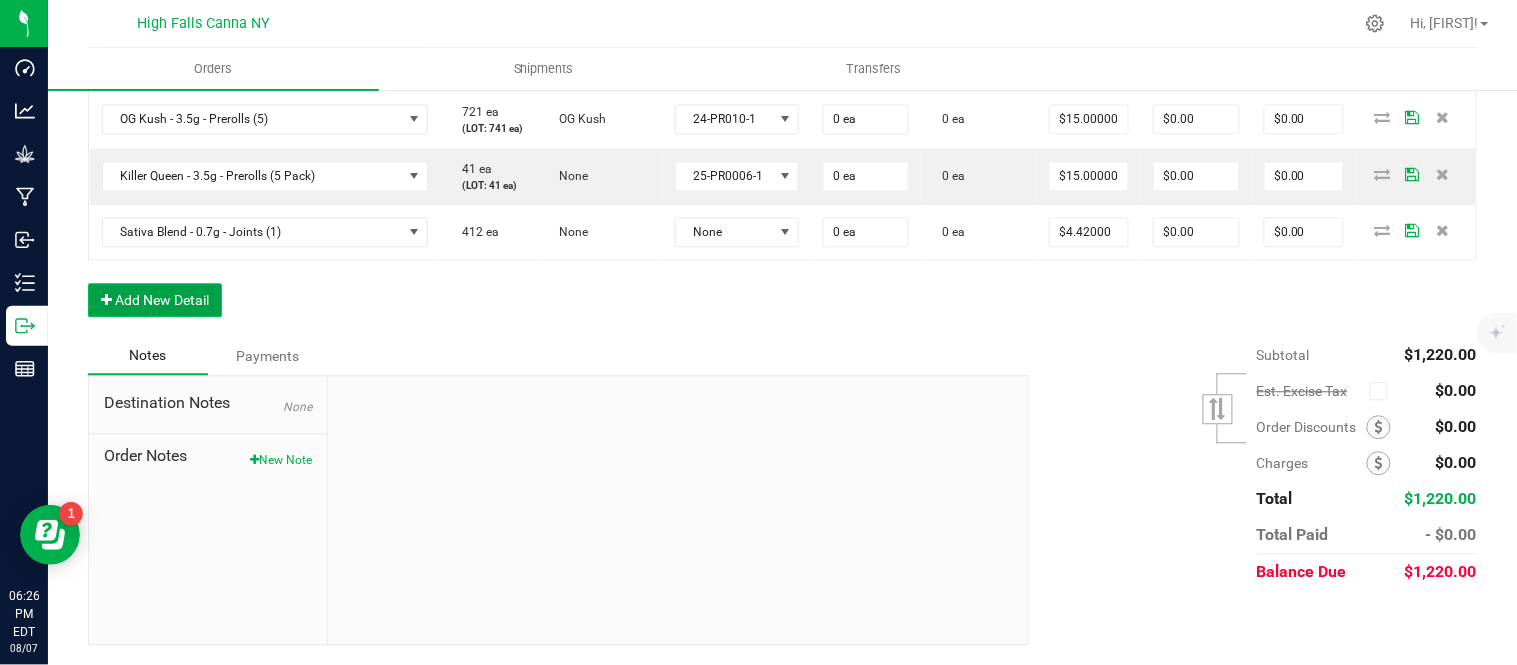 click on "Add New Detail" at bounding box center [155, 300] 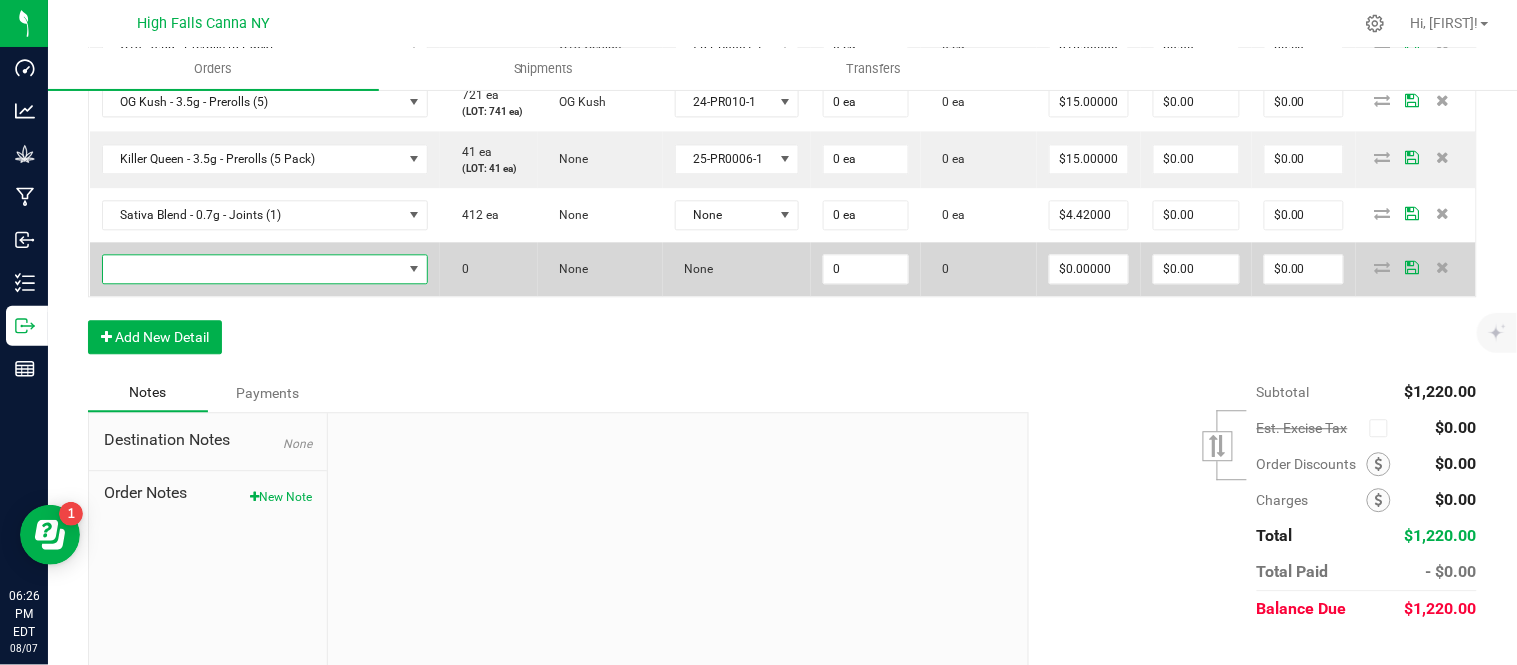 click at bounding box center [253, 269] 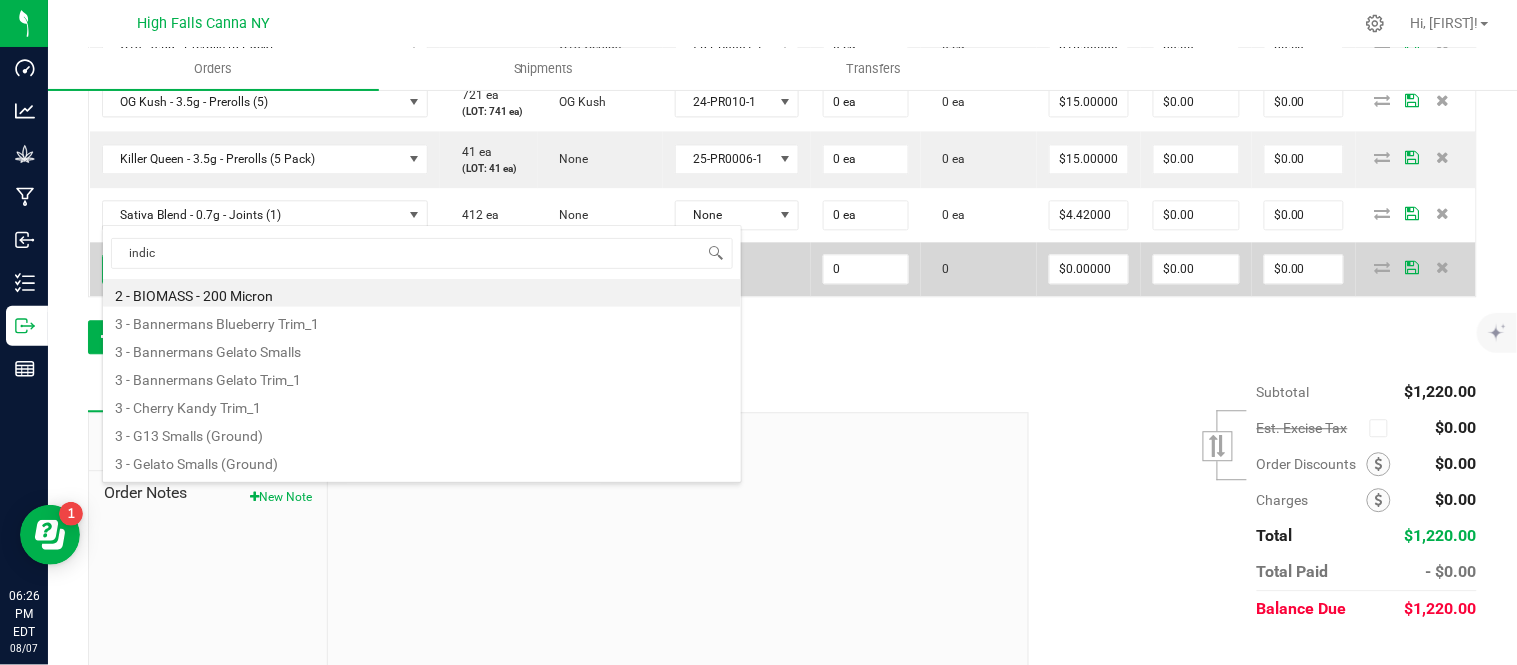 type on "indica" 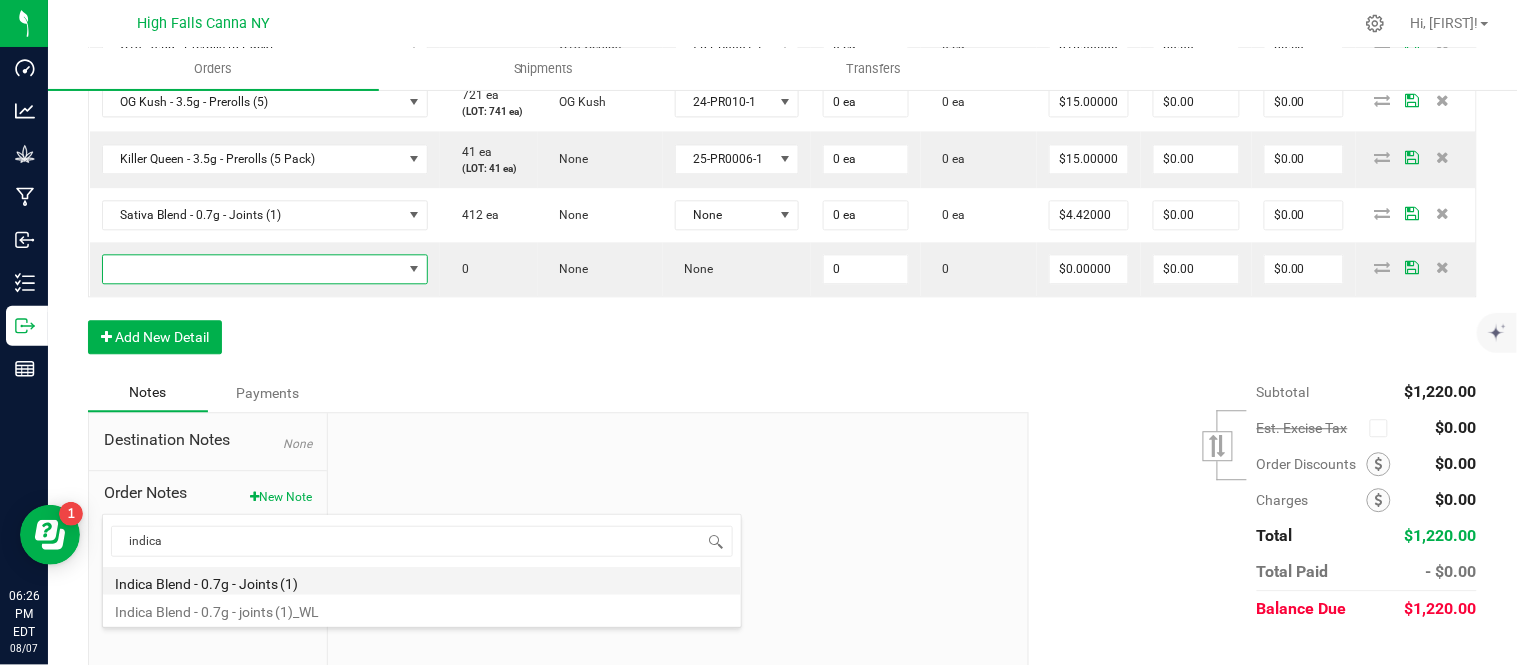 click on "Indica Blend - 0.7g - Joints (1)" at bounding box center (422, 581) 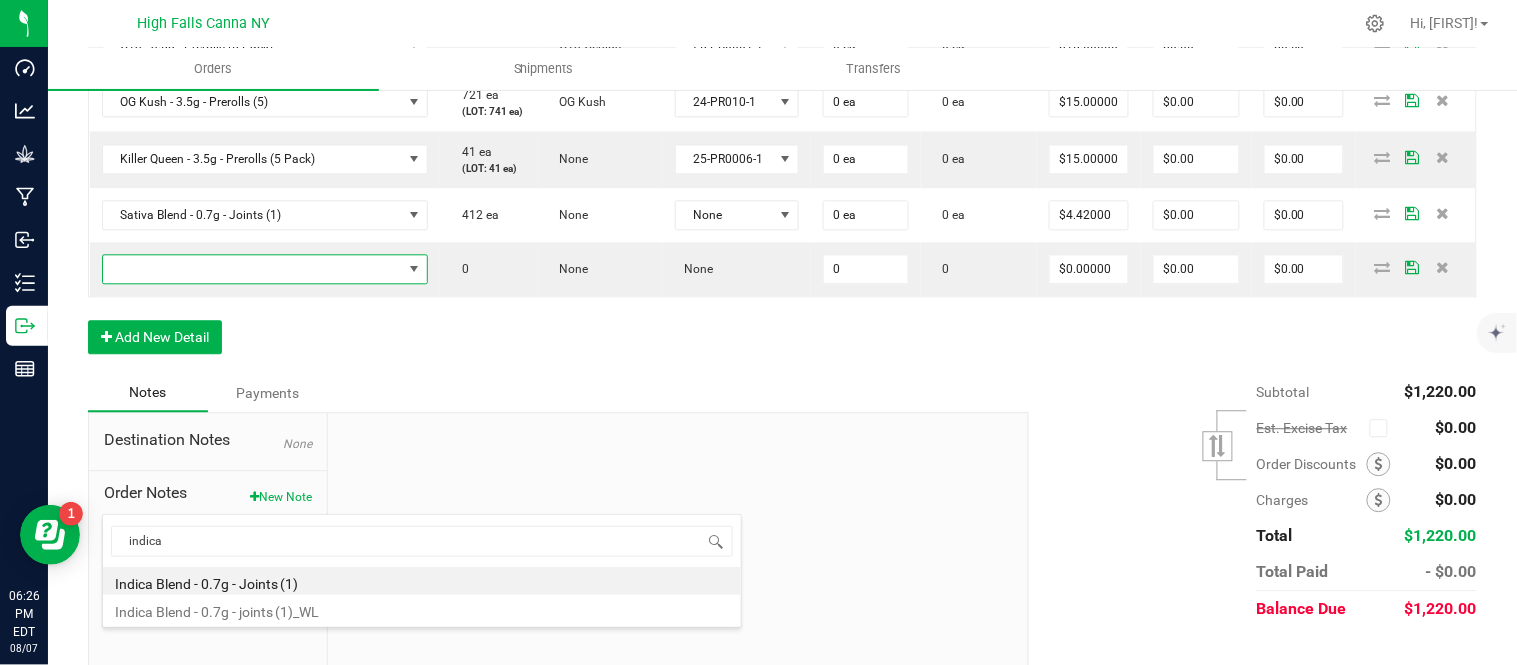 type on "0 ea" 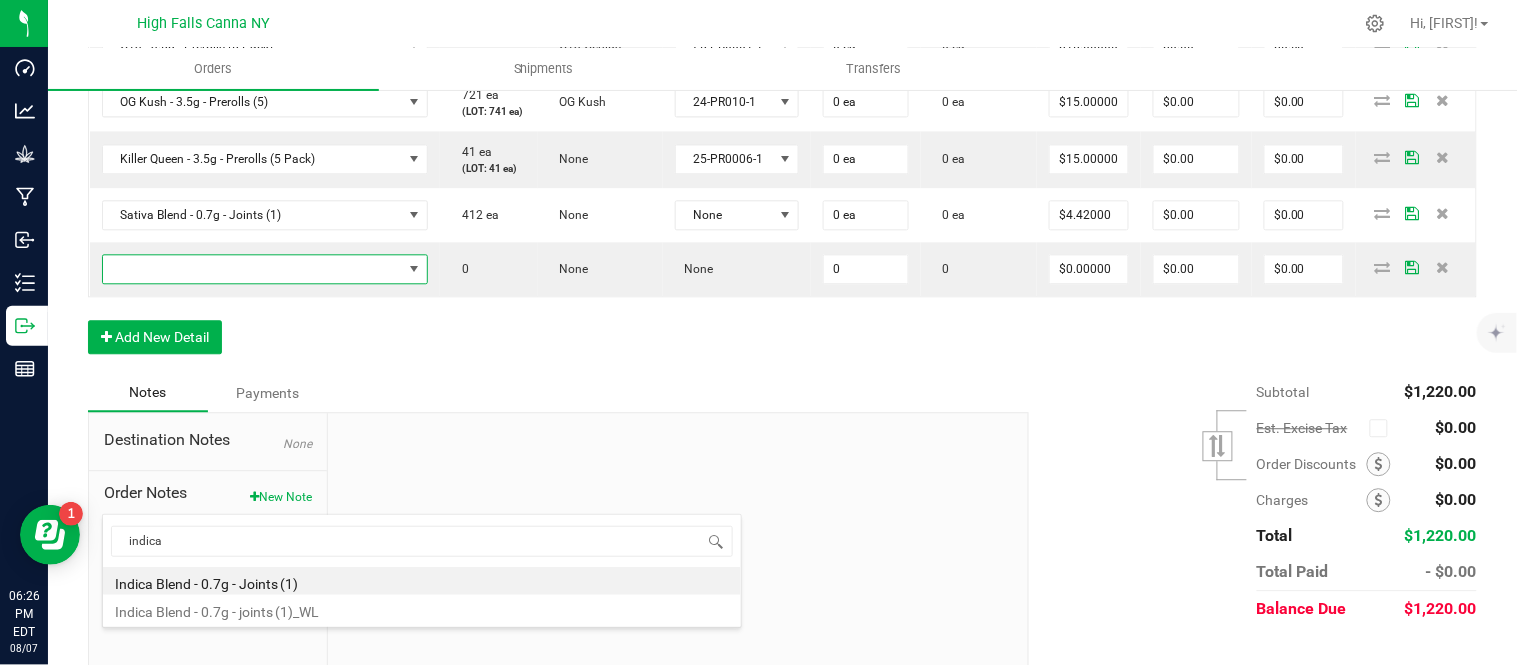 type on "$4.42000" 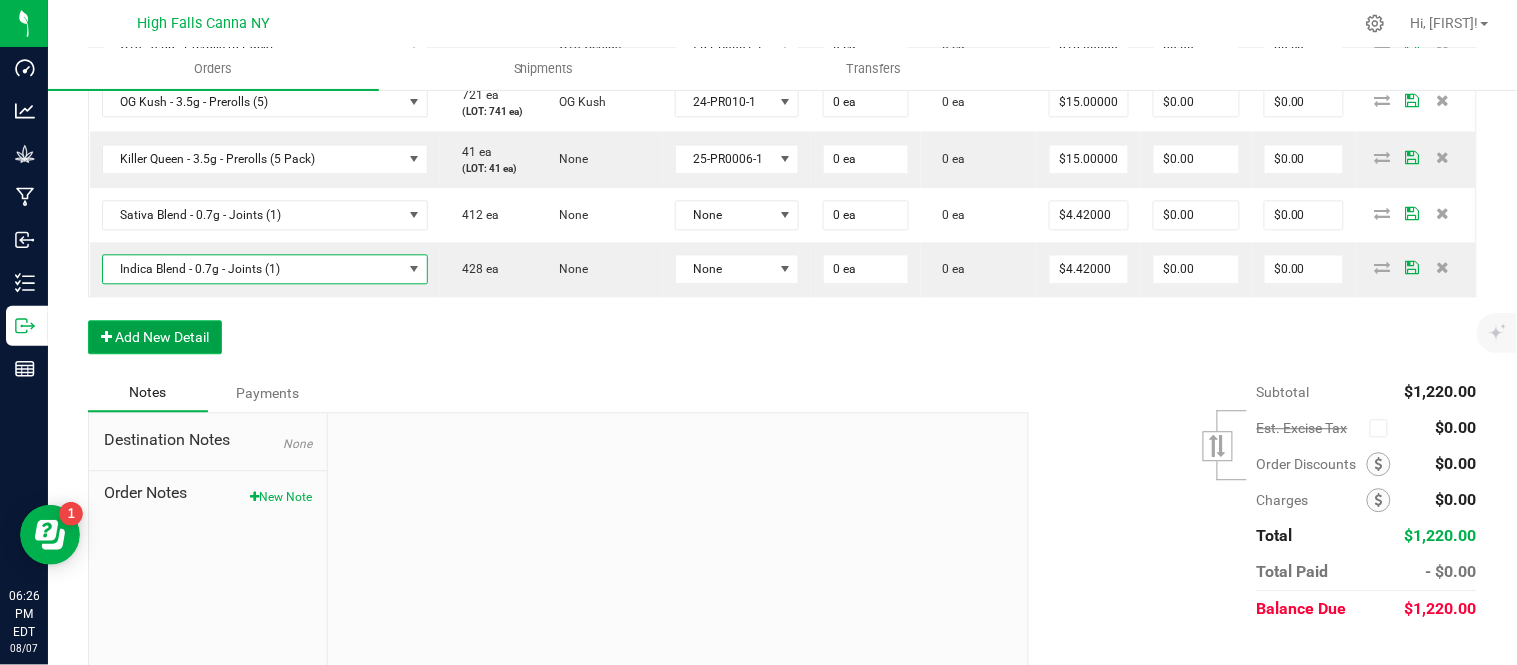 click on "Add New Detail" at bounding box center [155, 337] 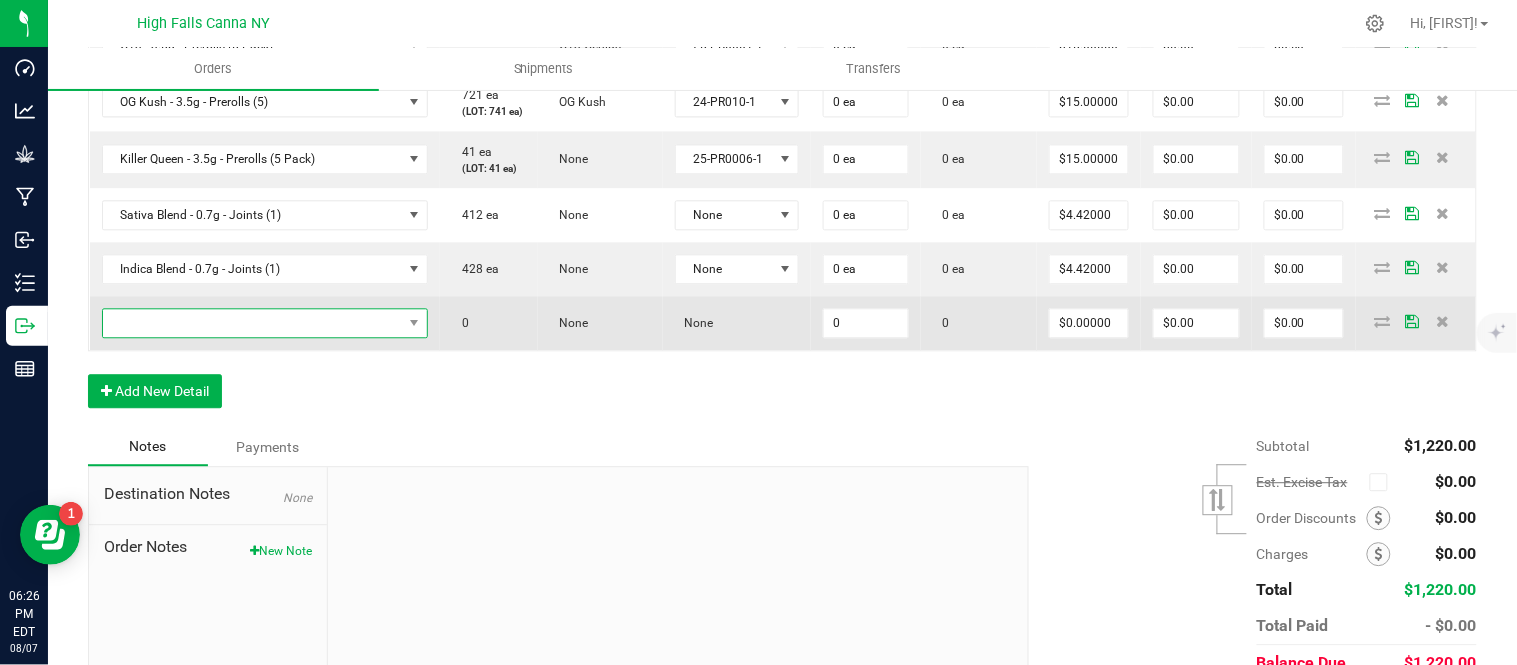 click at bounding box center [253, 323] 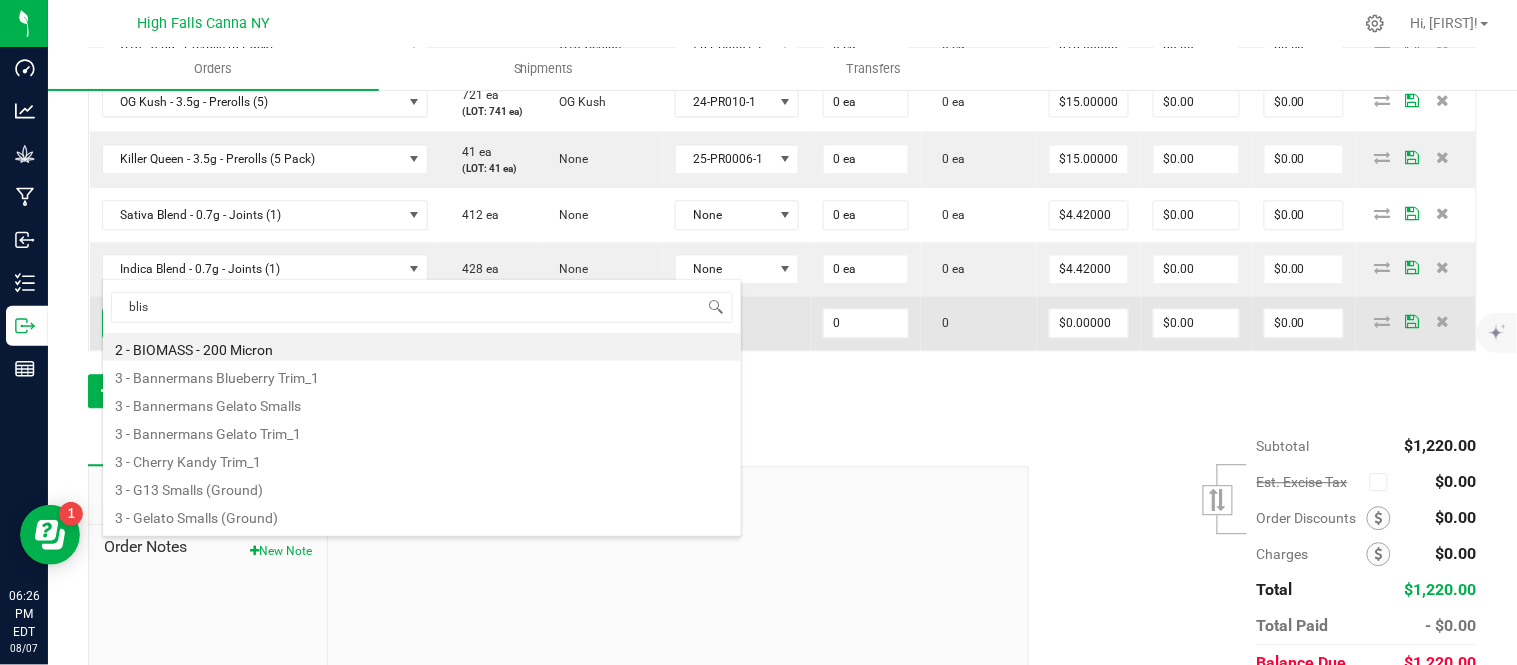 type on "bliss" 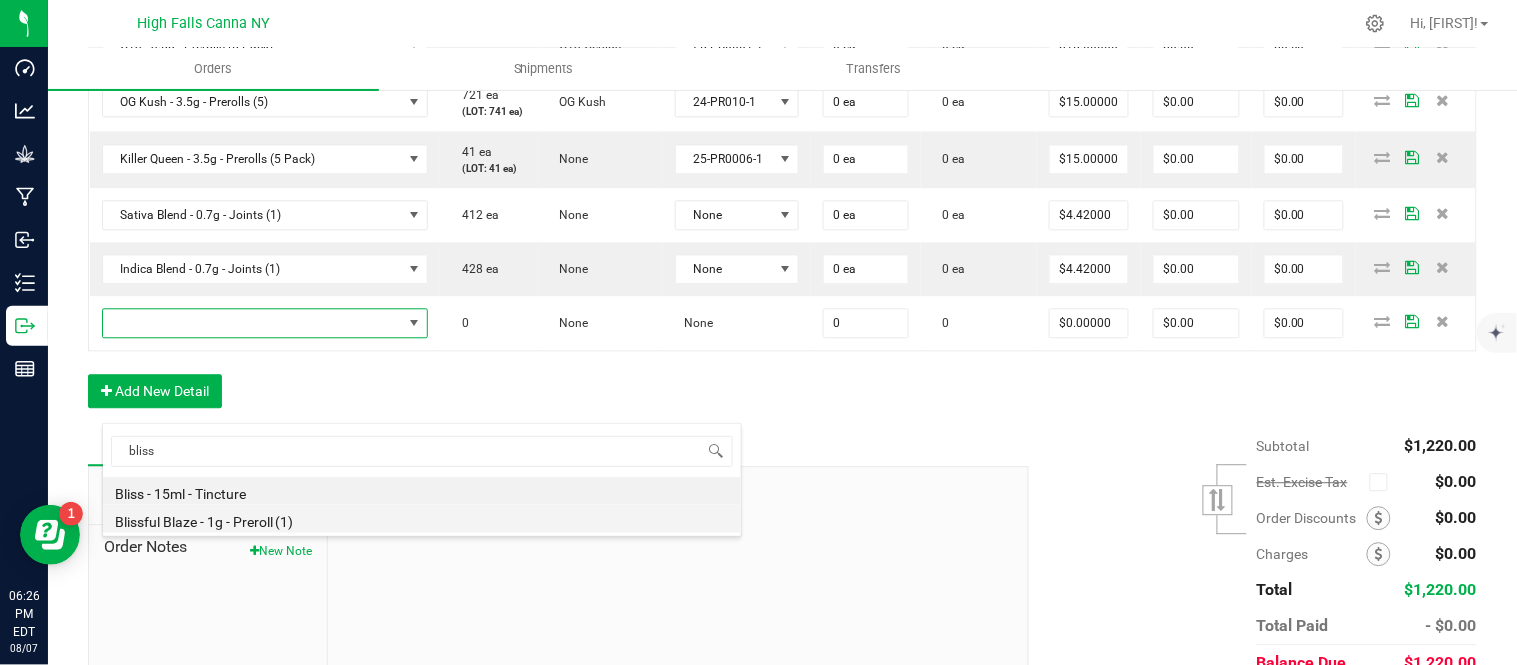 click on "Blissful Blaze - 1g - Preroll (1)" at bounding box center (422, 519) 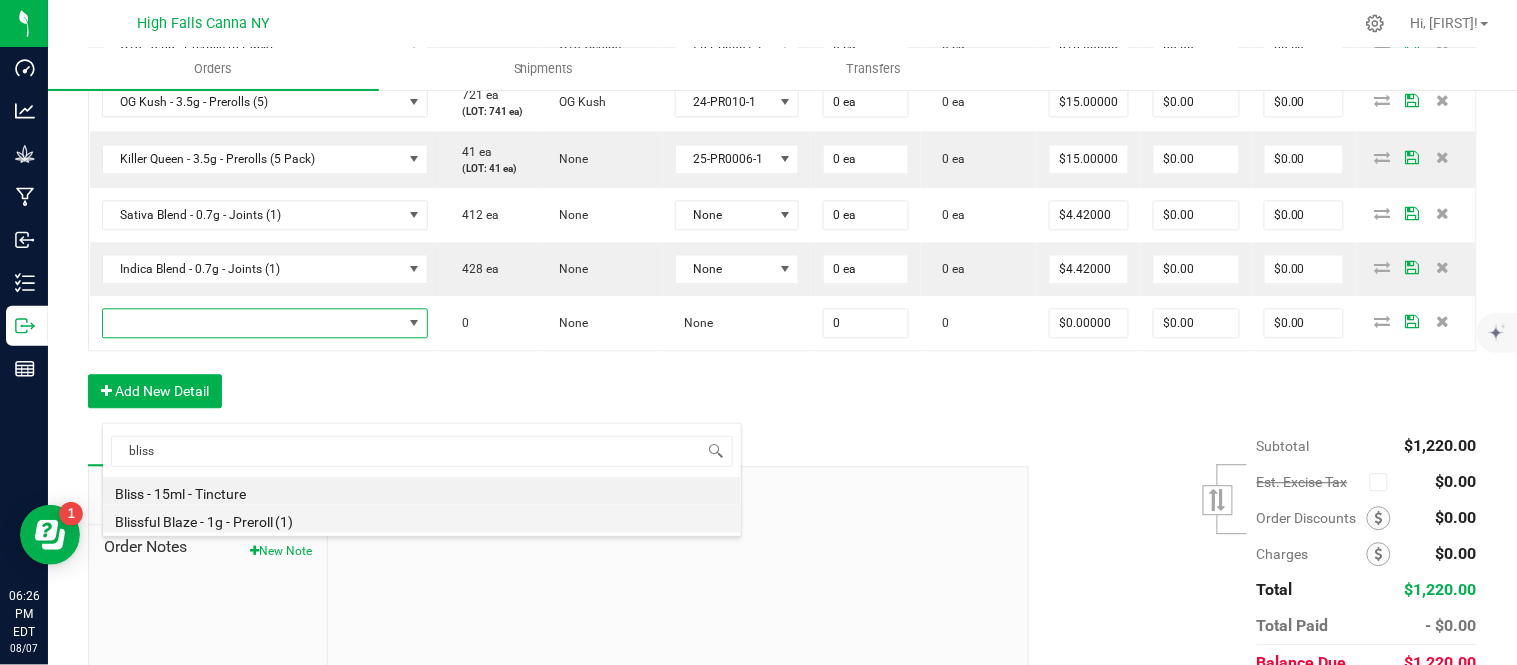 type on "0 ea" 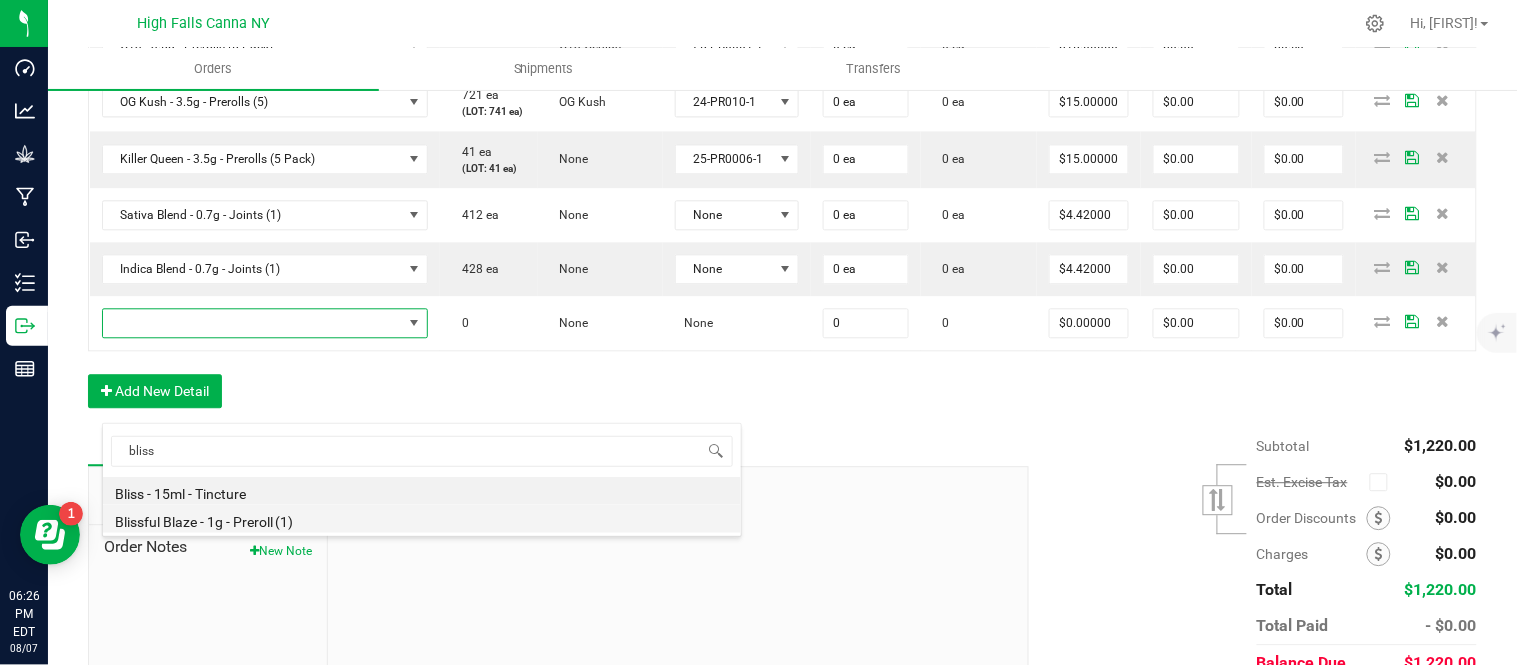 type on "$6.00000" 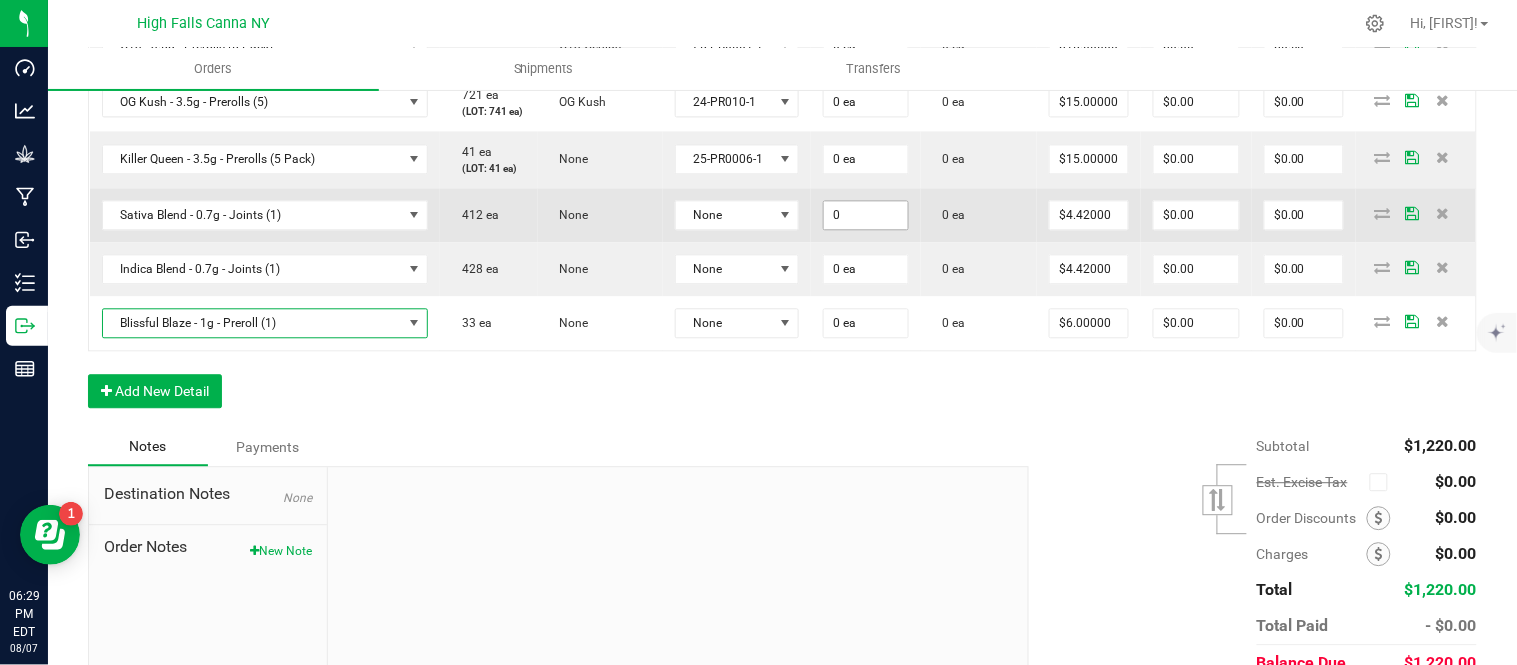 click on "0" at bounding box center [866, 215] 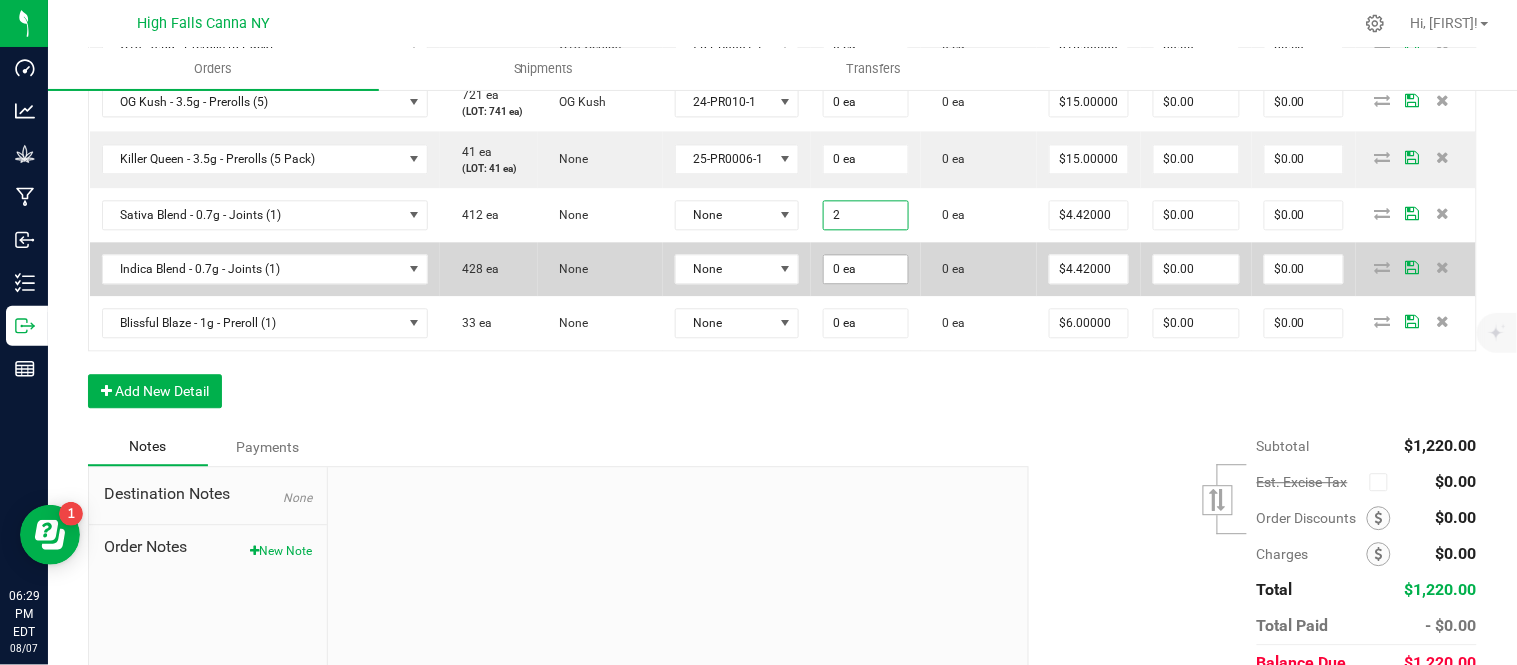 type on "2 ea" 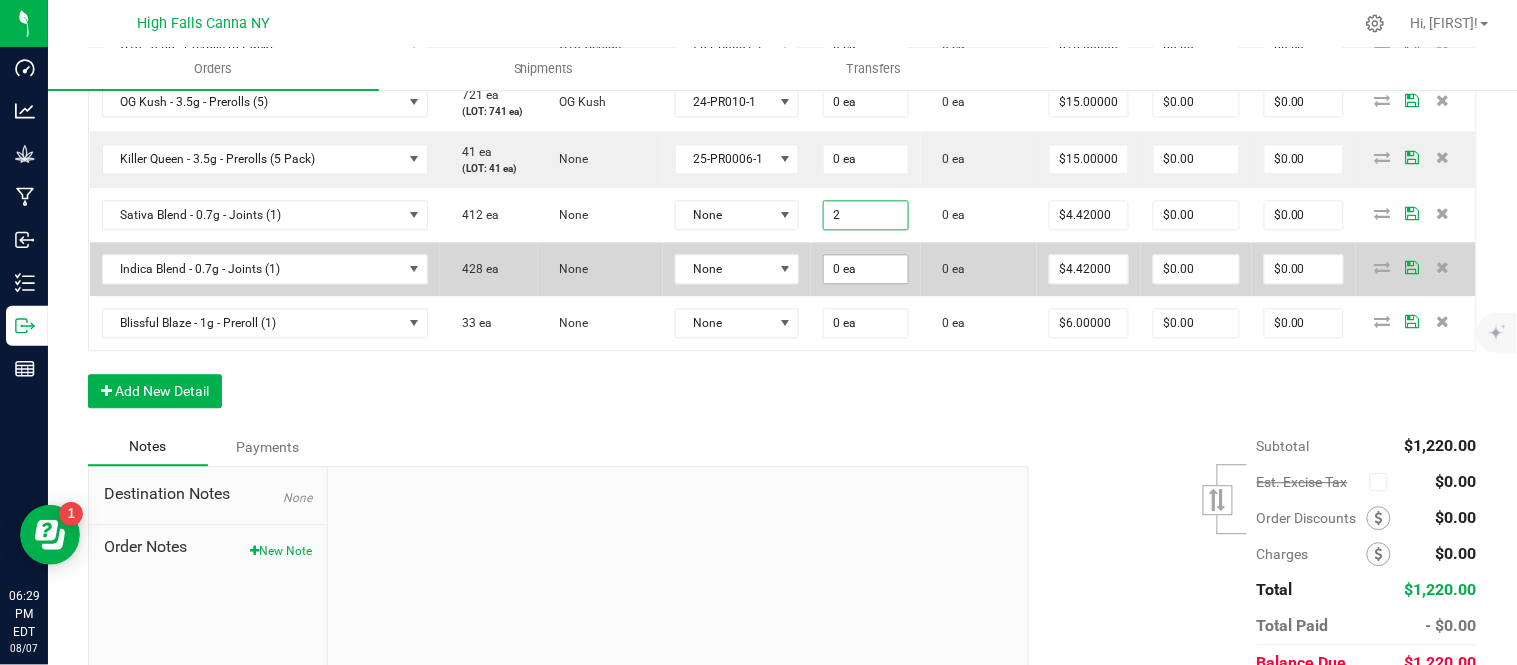 type on "$8.84" 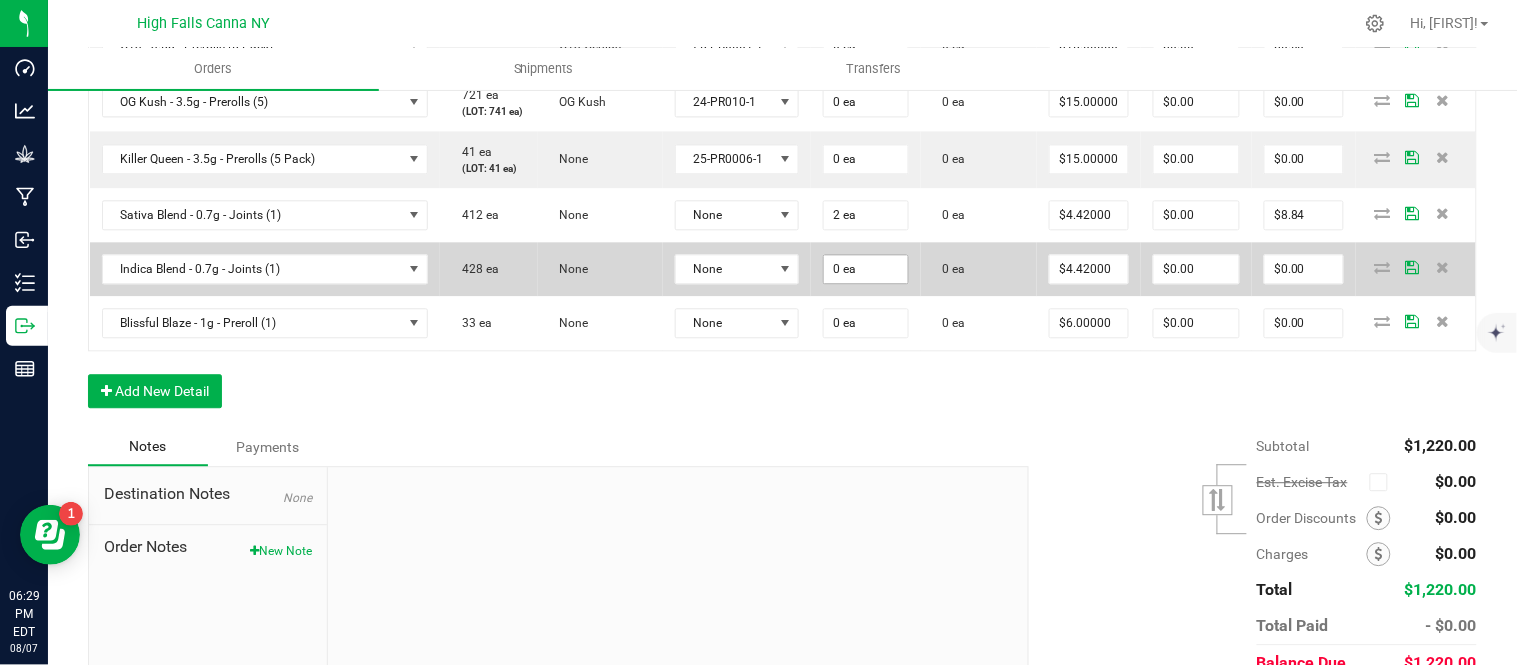 click on "0 ea" at bounding box center (866, -376) 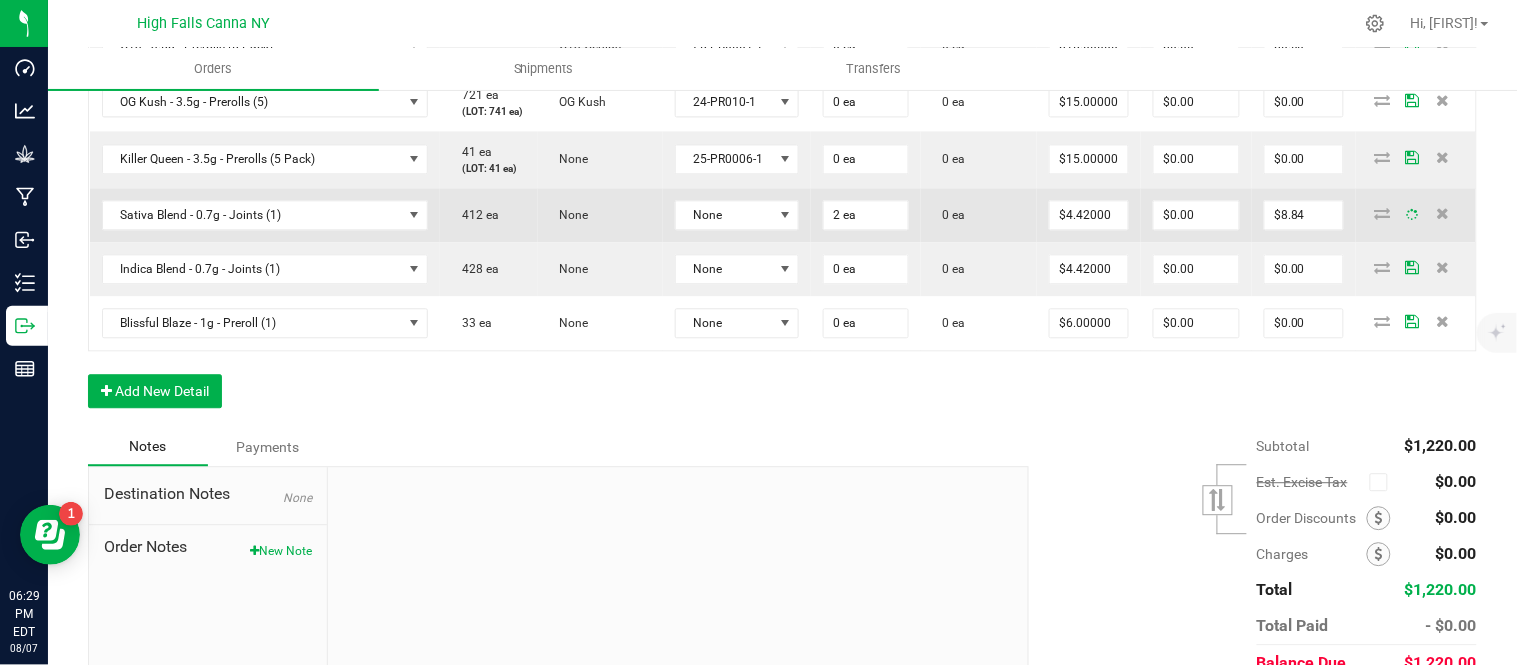 click on "2 ea" at bounding box center (866, 215) 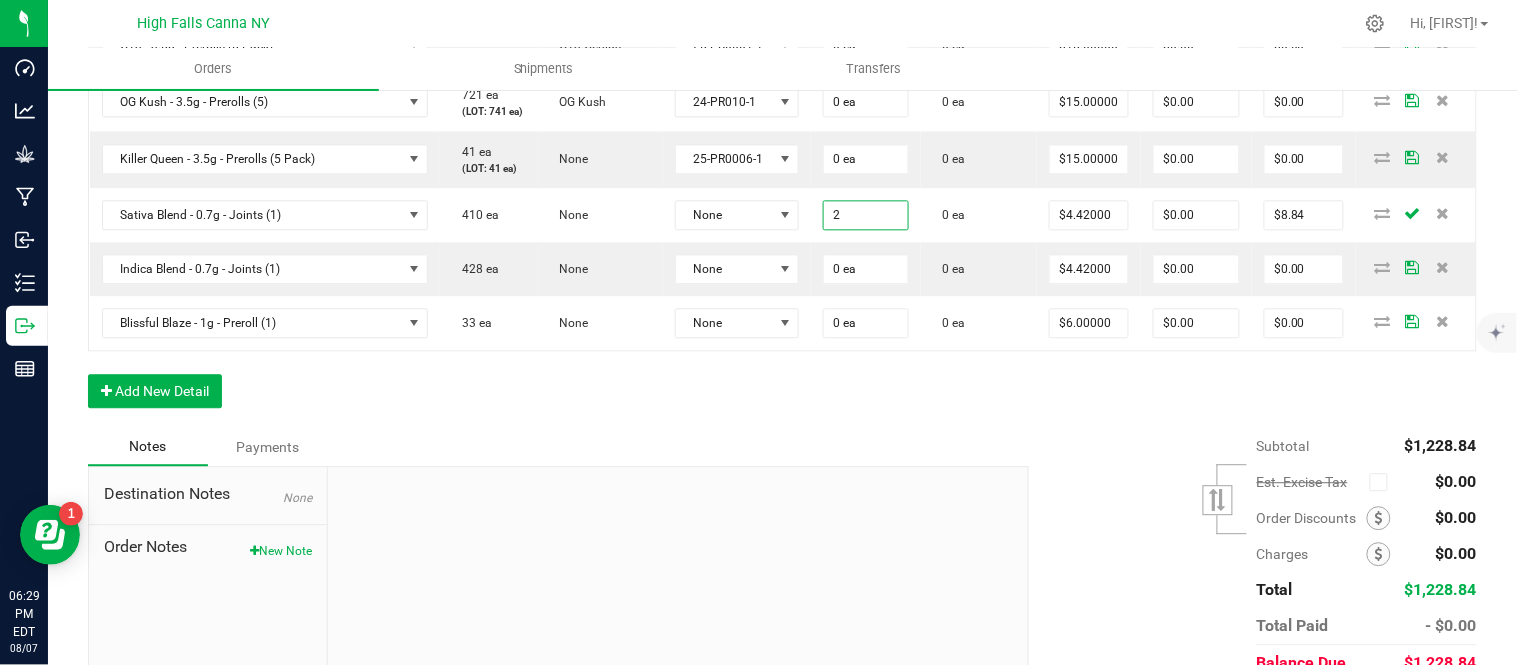 click on "2" at bounding box center [866, 215] 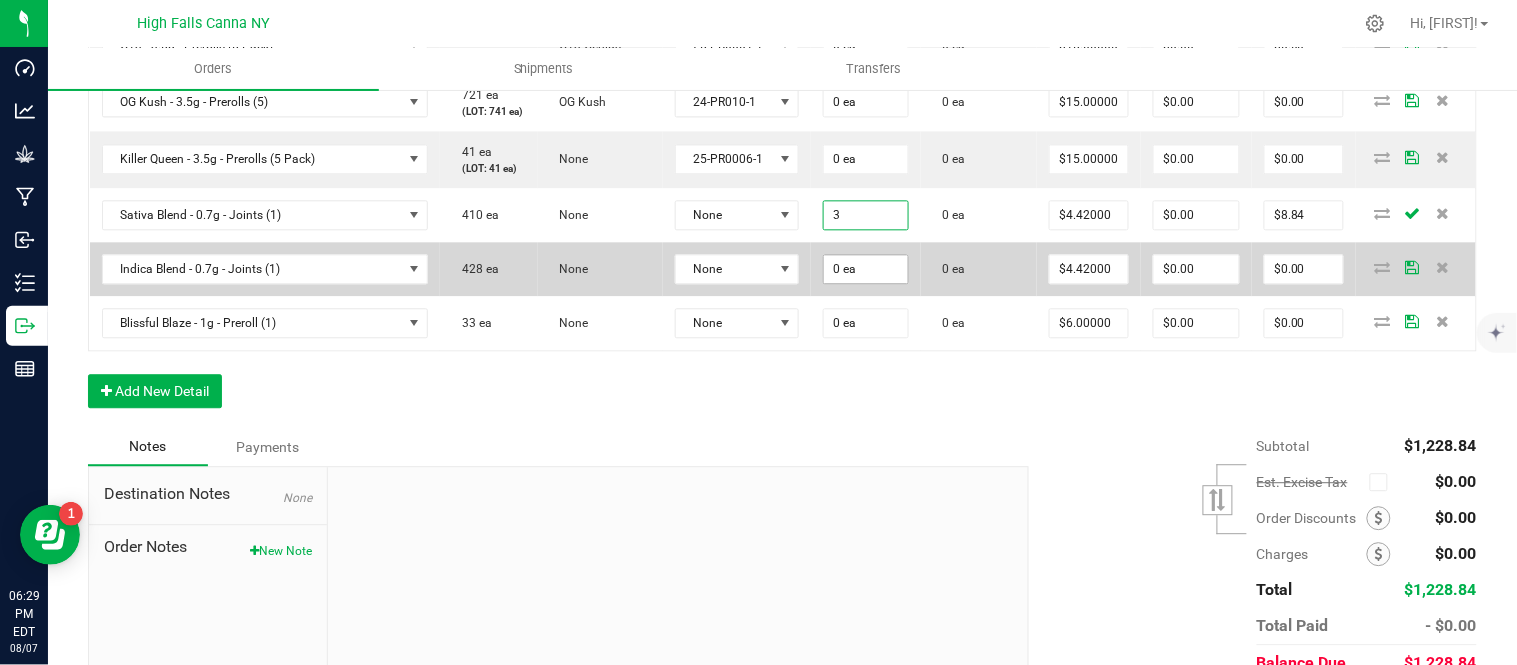 type on "3" 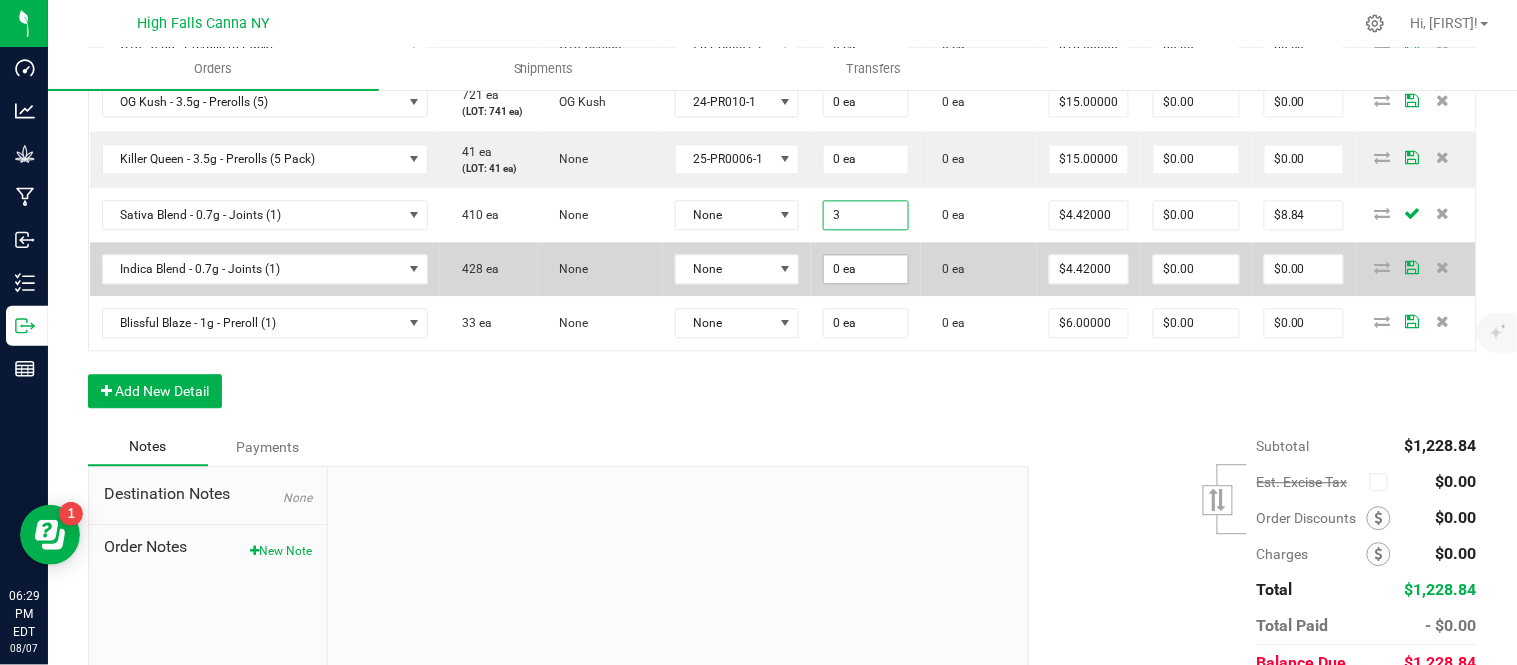 type on "0" 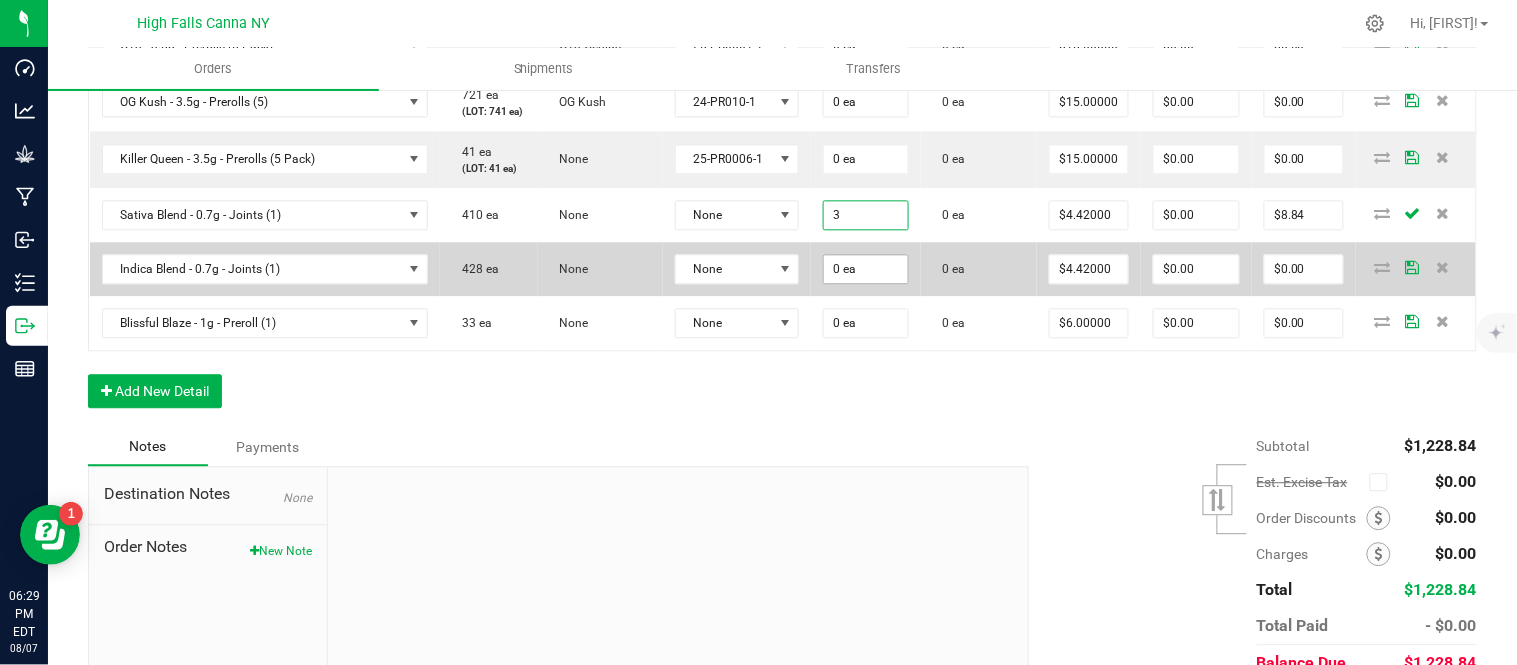 type on "3 ea" 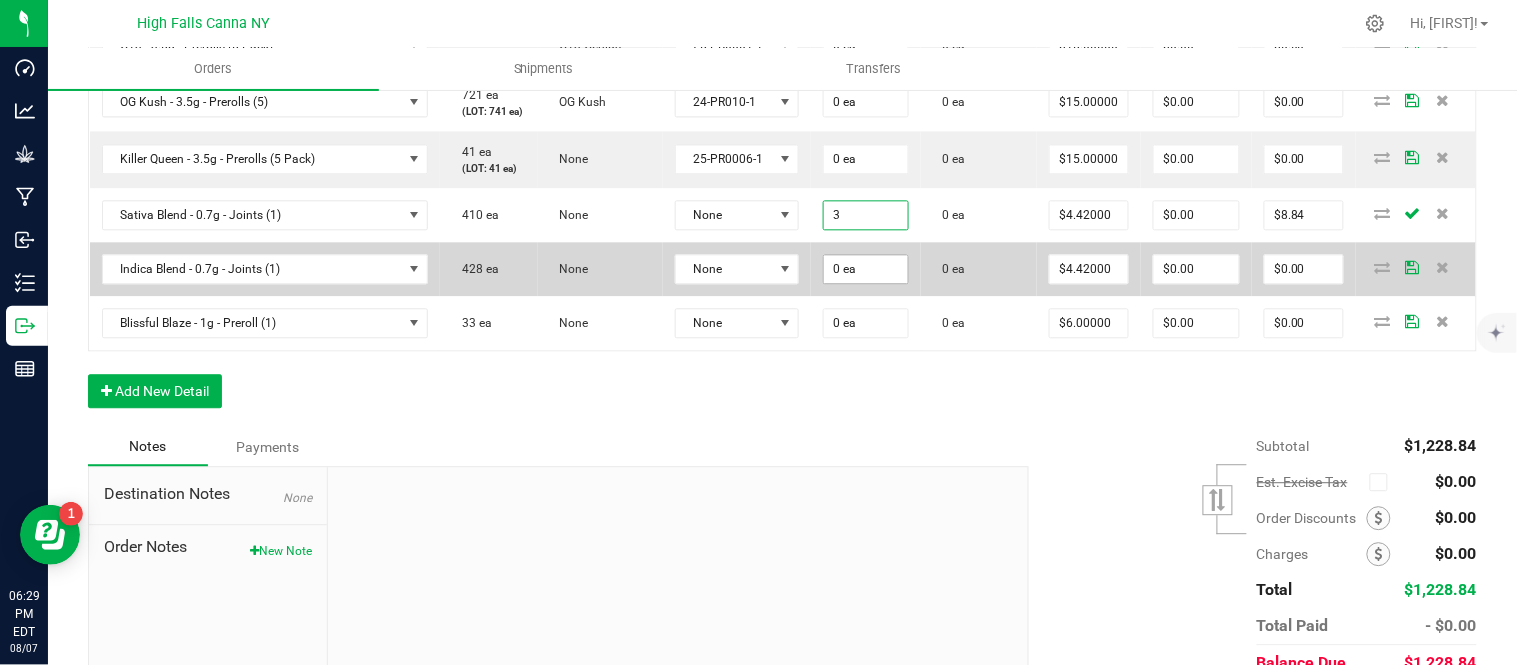 type on "$13.26" 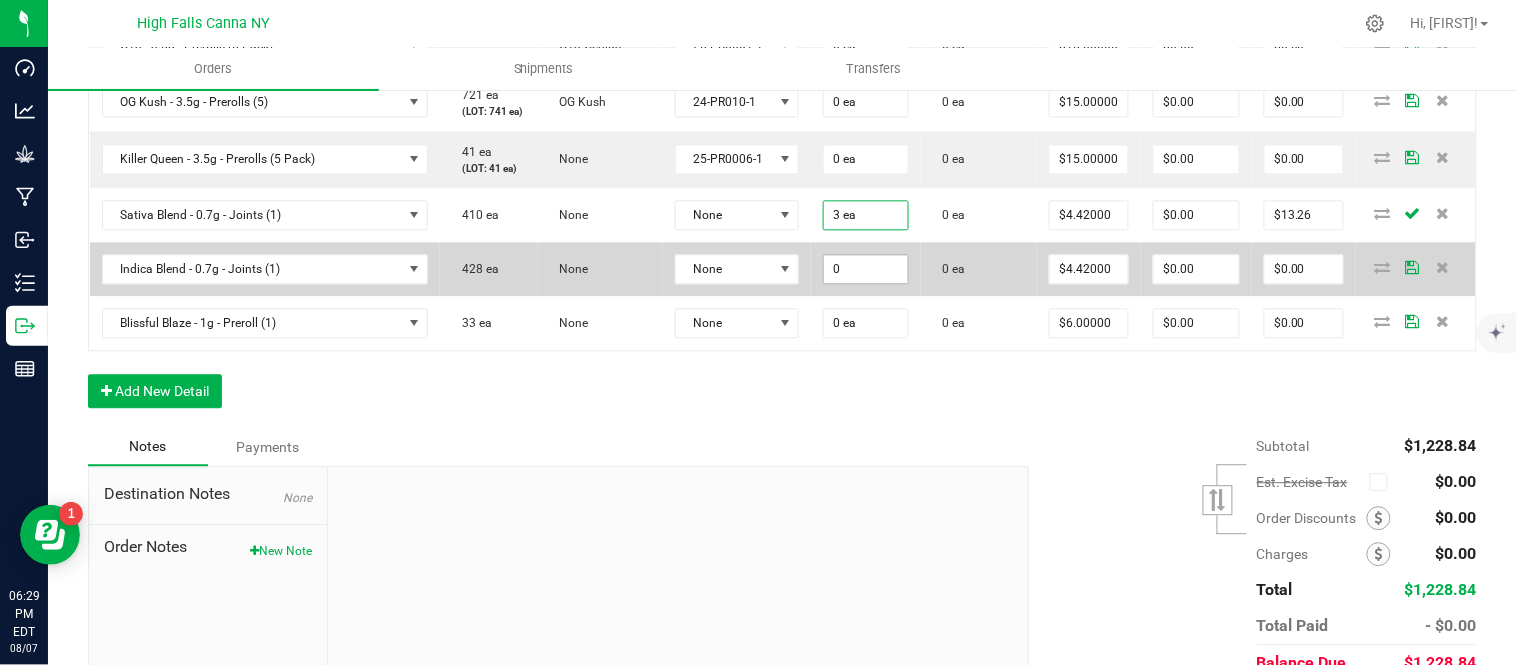 click on "0" at bounding box center [866, 269] 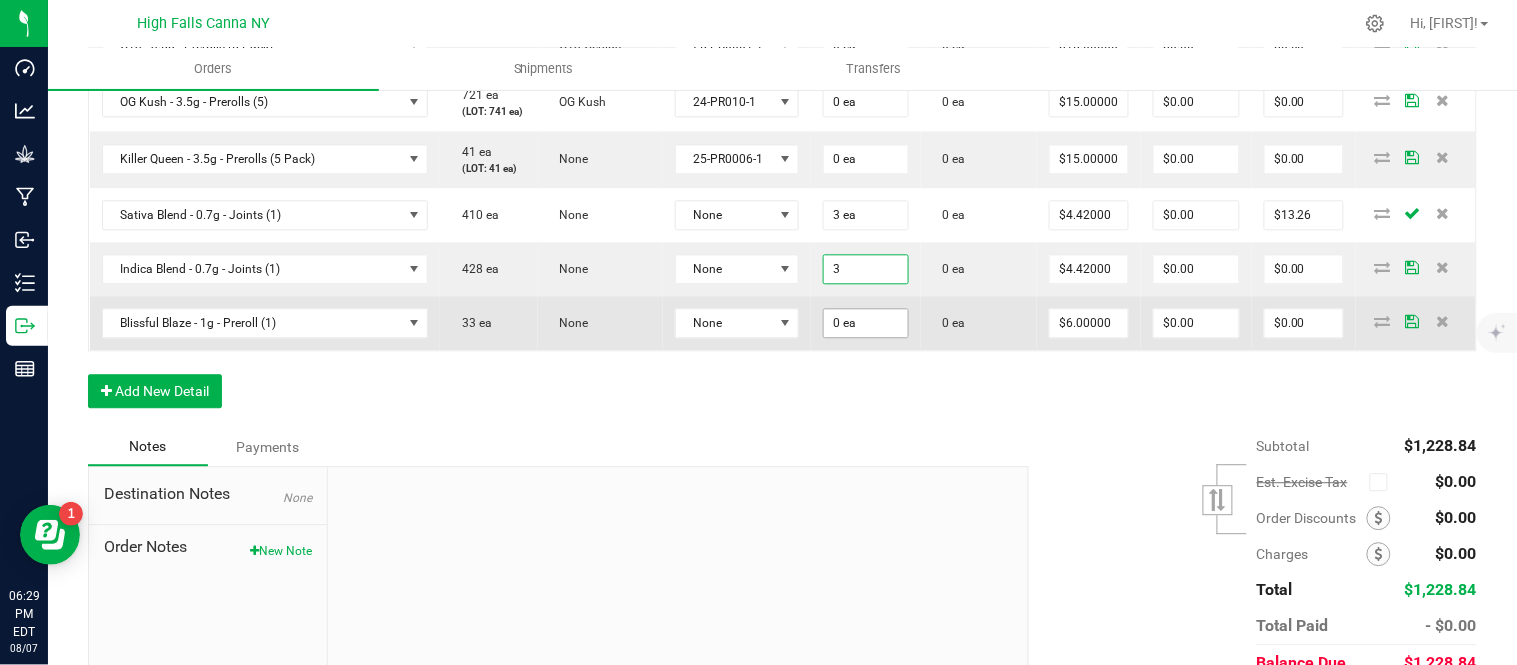 type on "3 ea" 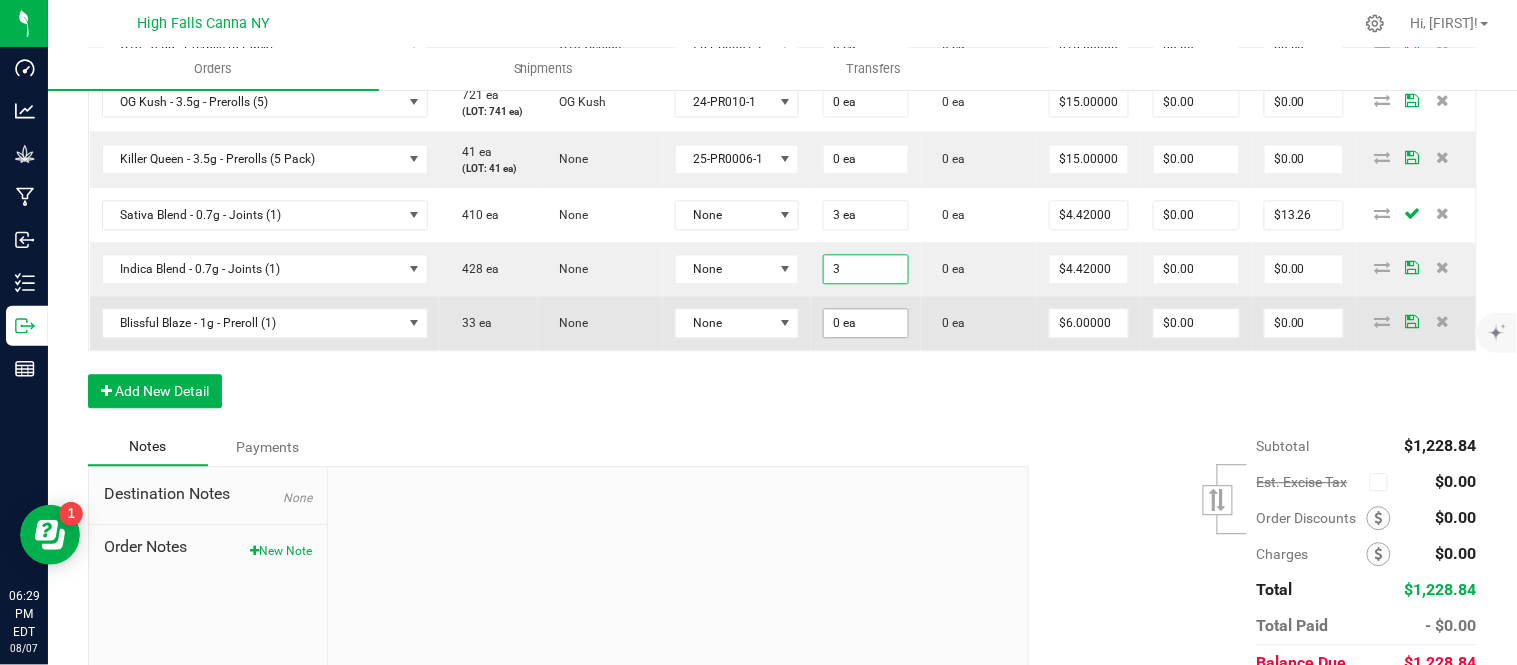 type on "$13.26" 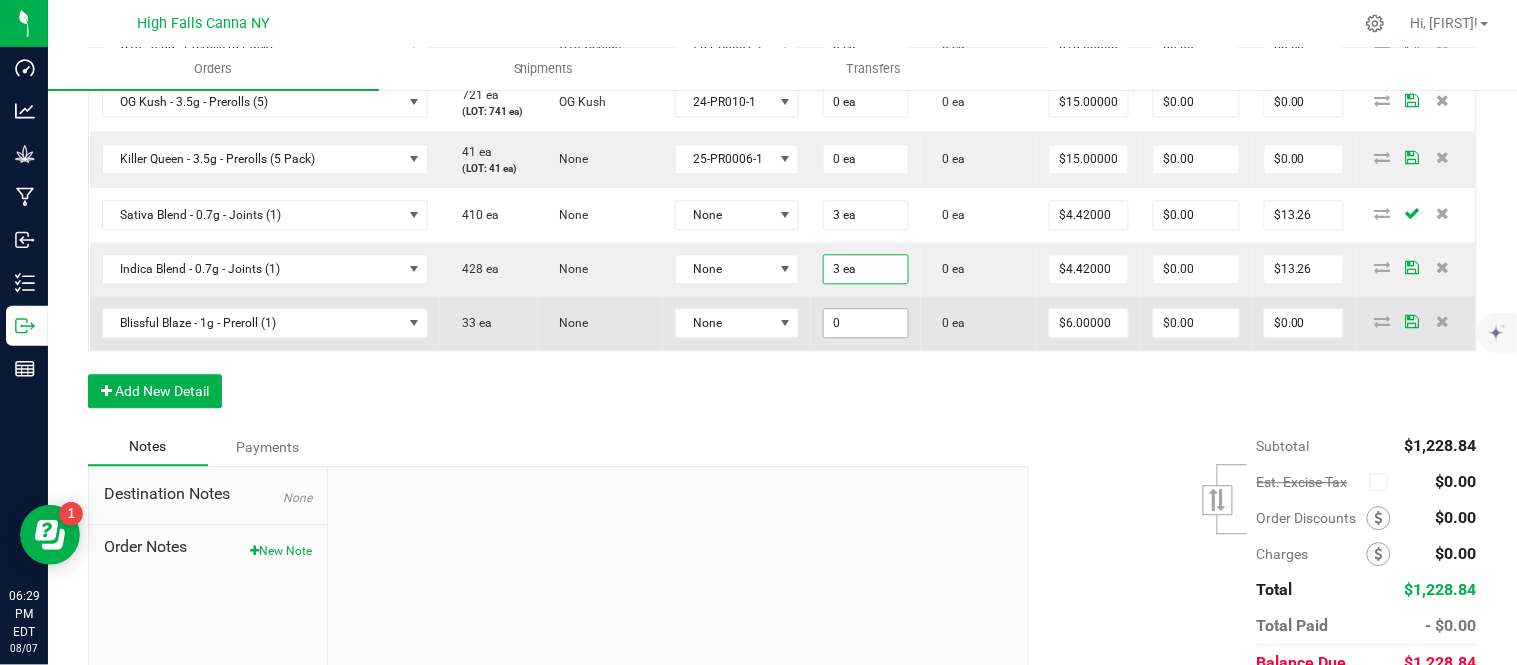 click on "0" at bounding box center (866, 323) 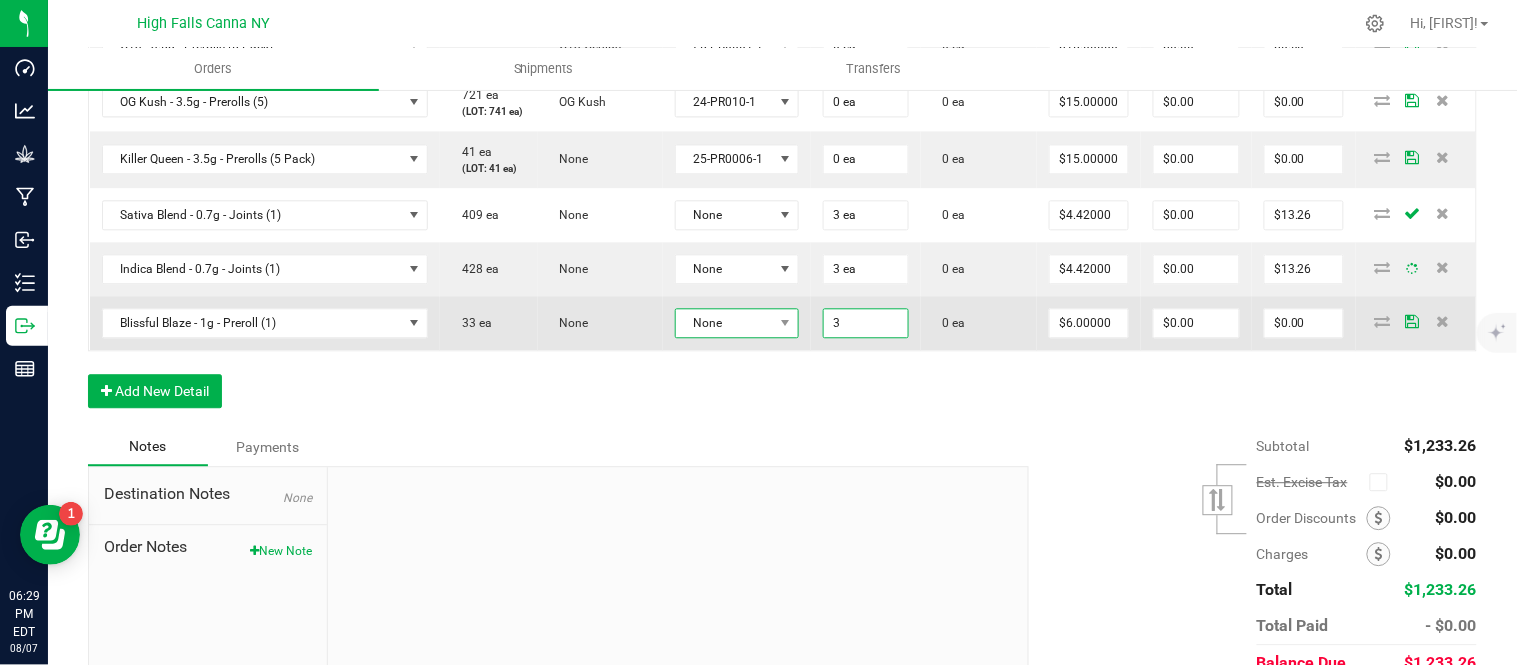 type on "3 ea" 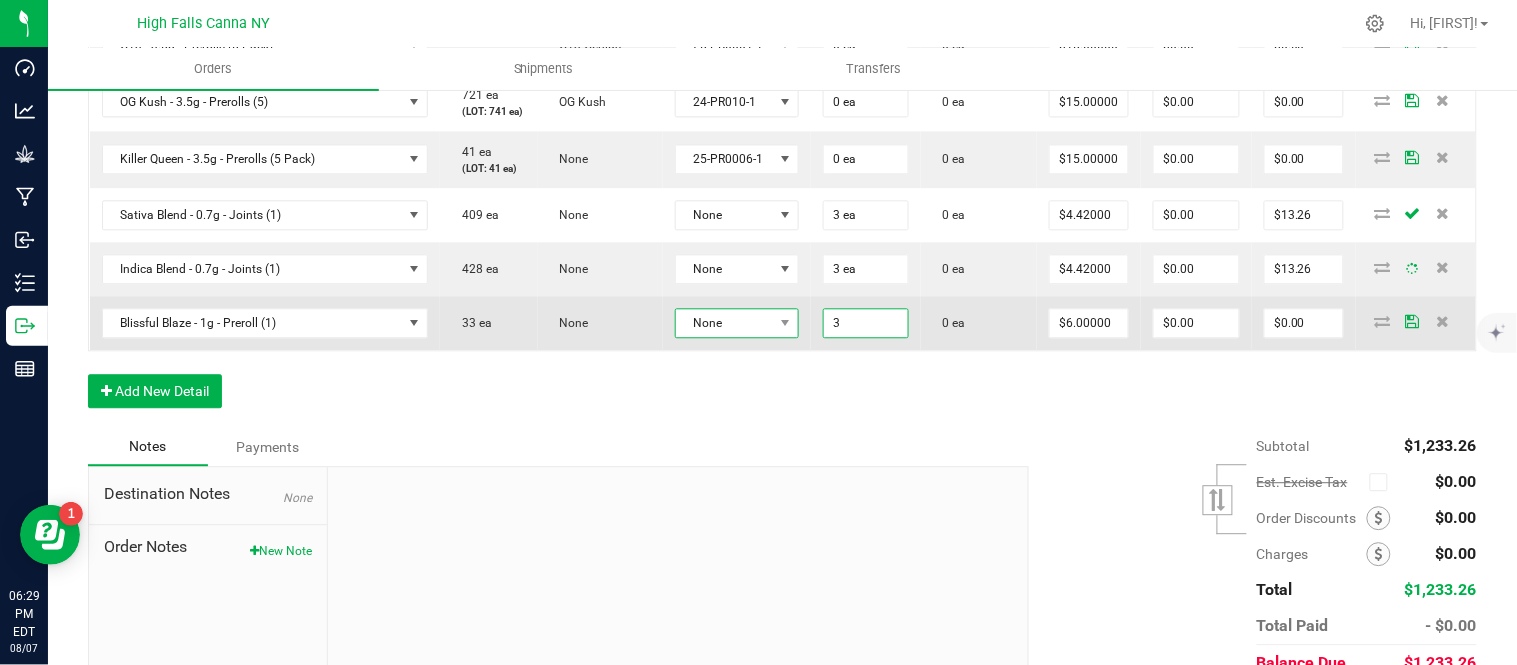 type on "$18.00" 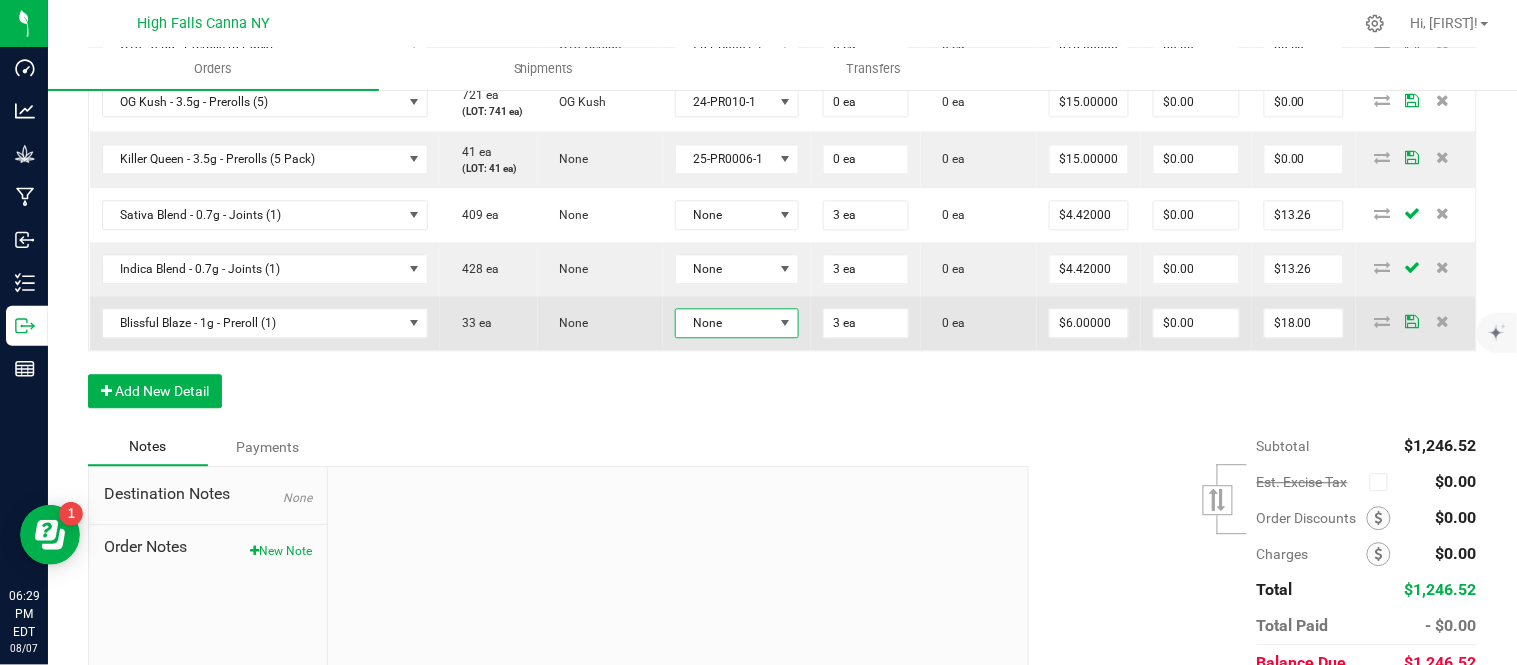 click on "None" at bounding box center (725, 323) 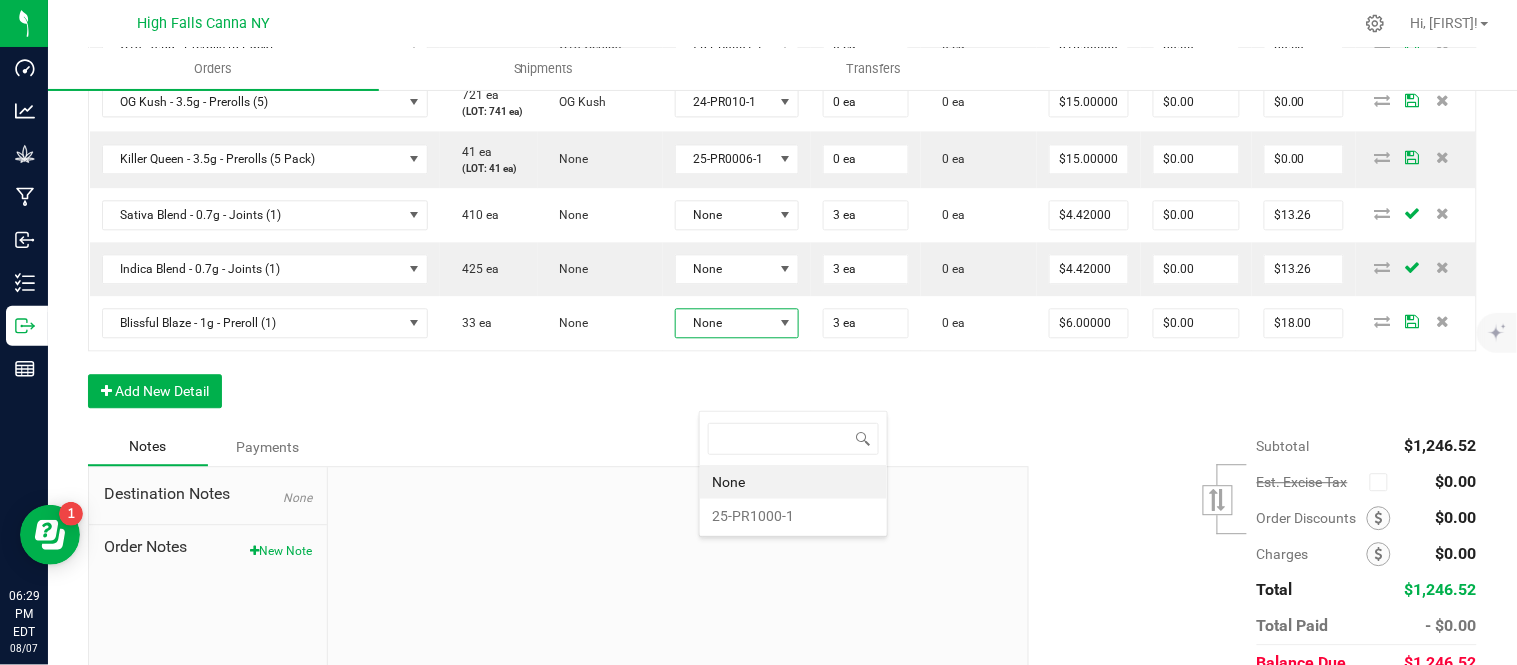 scroll, scrollTop: 99970, scrollLeft: 99870, axis: both 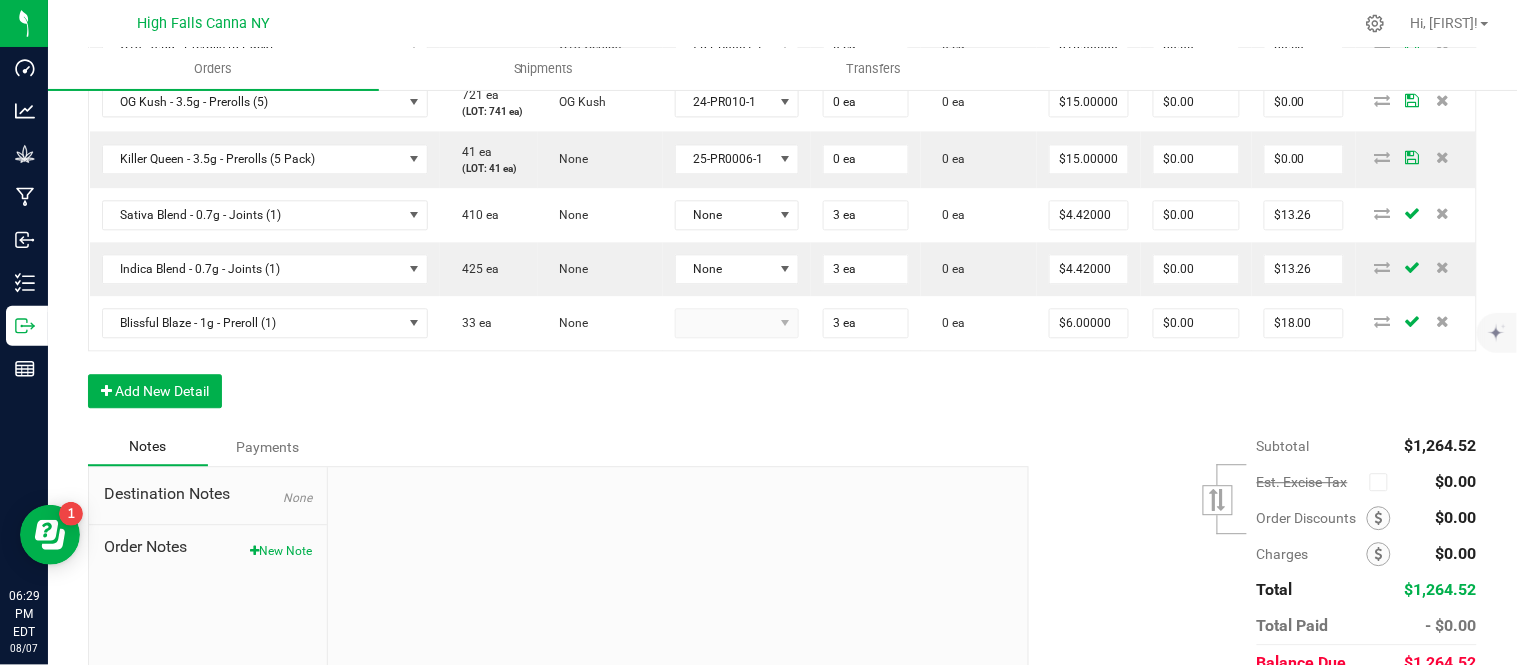click at bounding box center (737, 323) 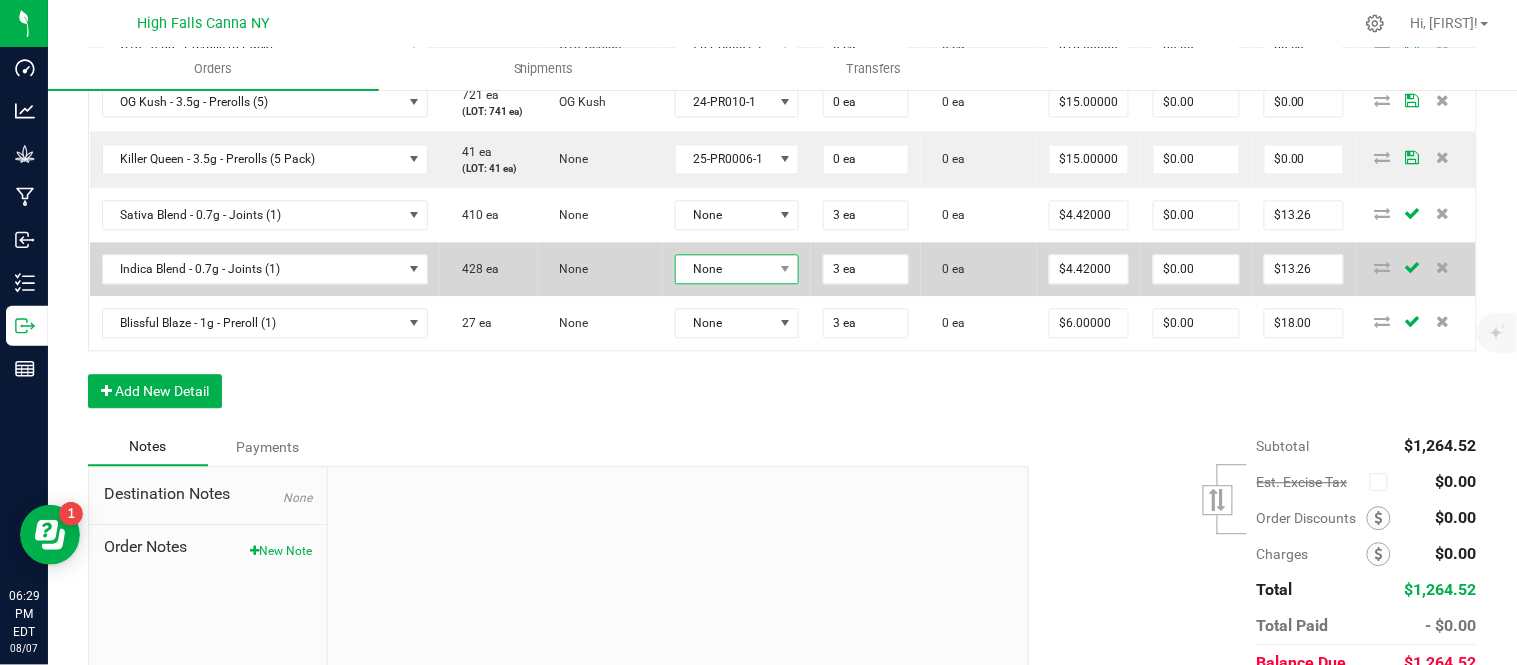 click on "None" at bounding box center (725, 269) 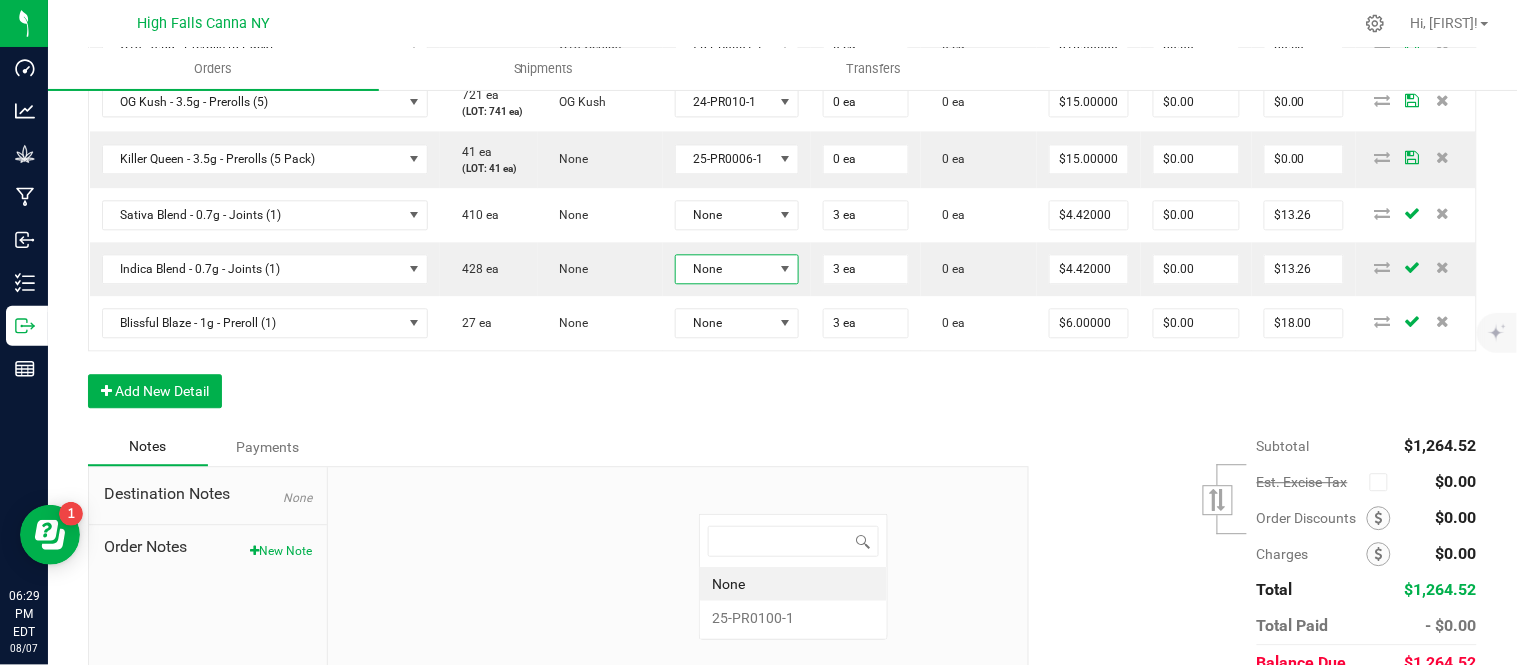 scroll, scrollTop: 99970, scrollLeft: 99870, axis: both 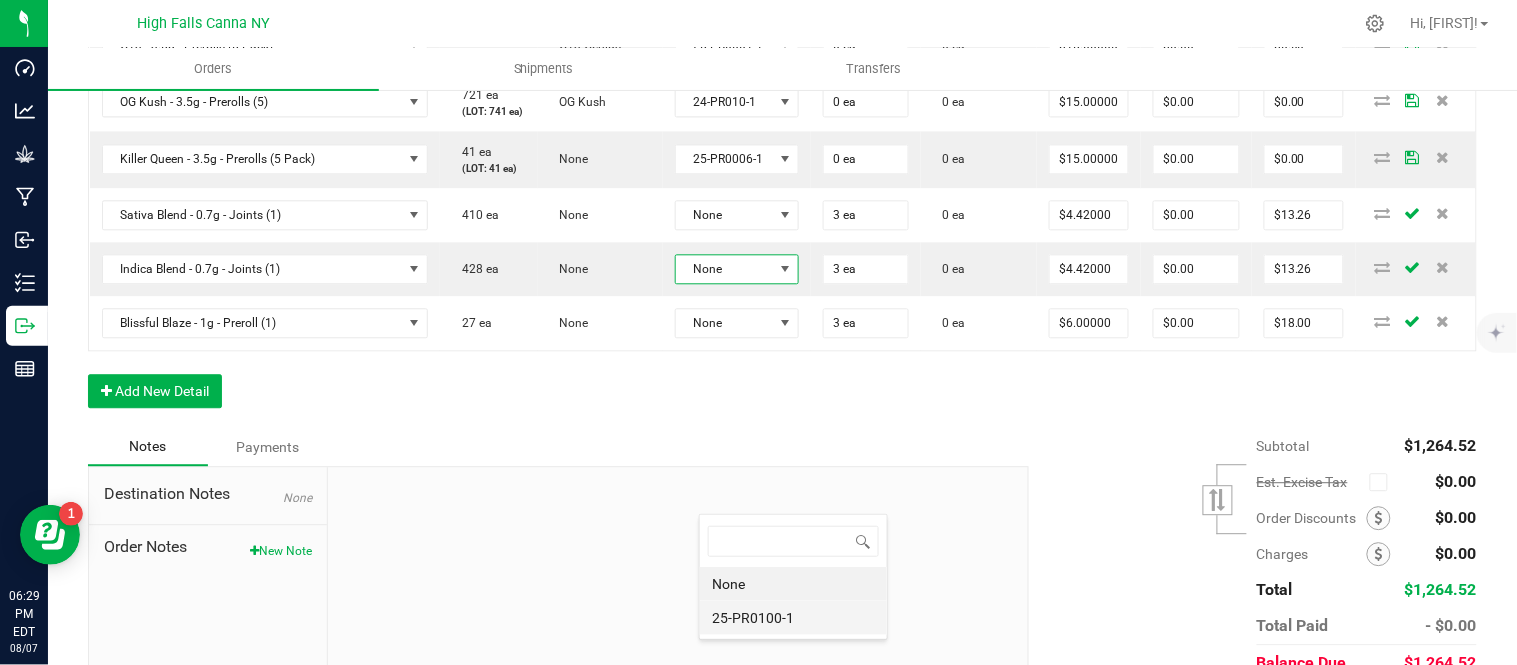 click on "25-PR0100-1" at bounding box center [793, 618] 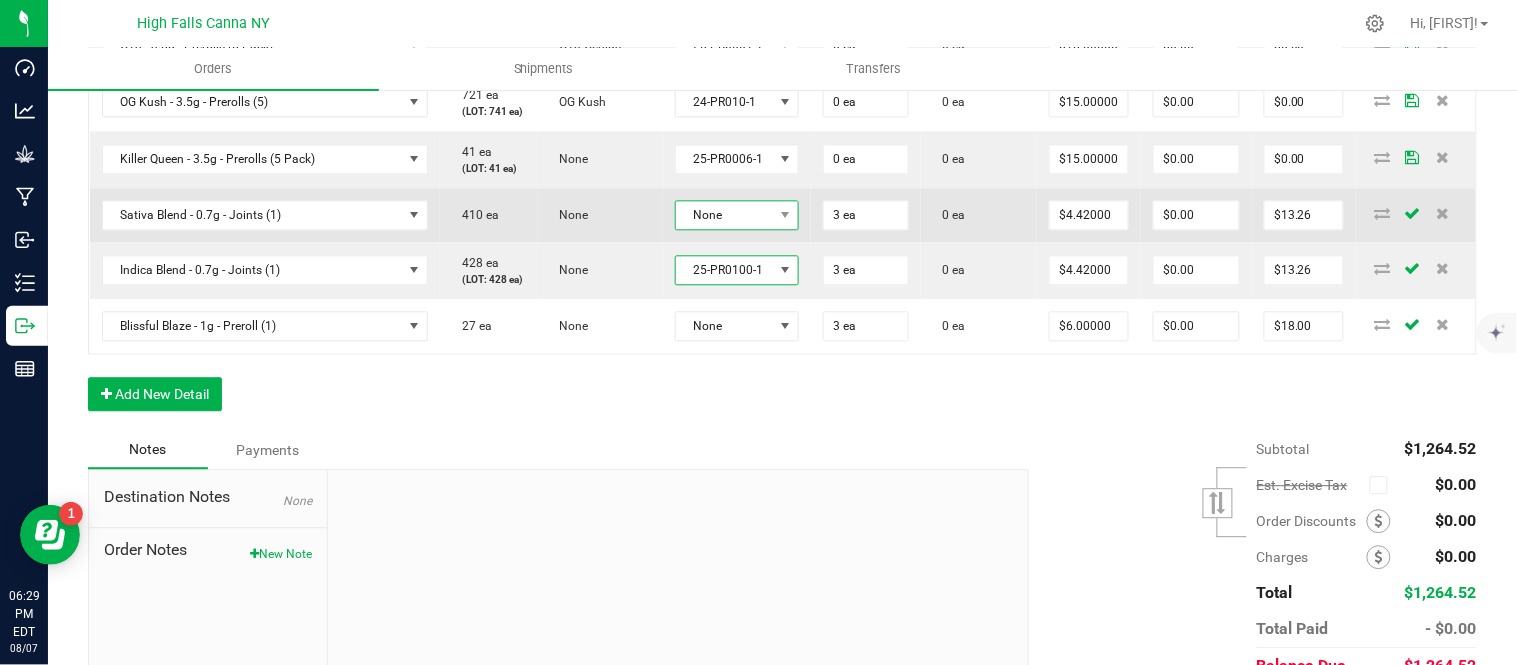 click on "None" at bounding box center [725, 215] 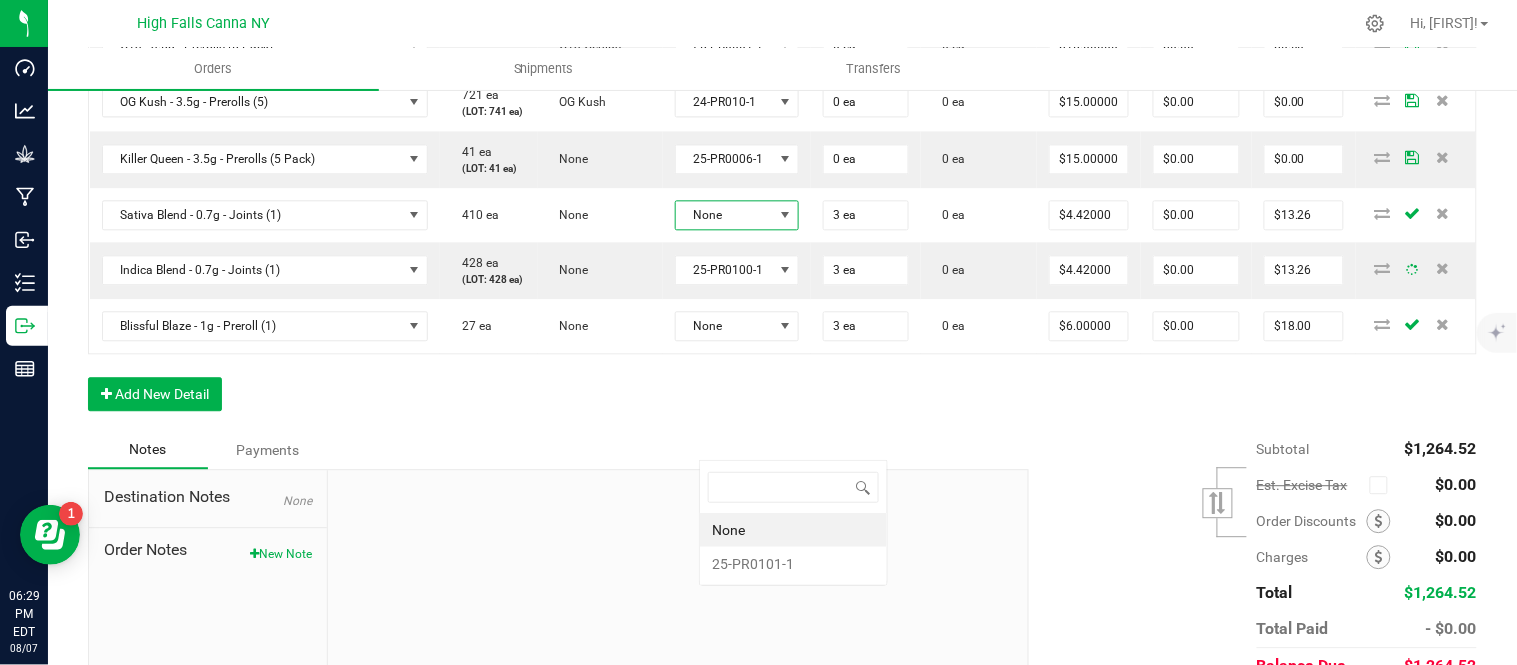 scroll, scrollTop: 99970, scrollLeft: 99870, axis: both 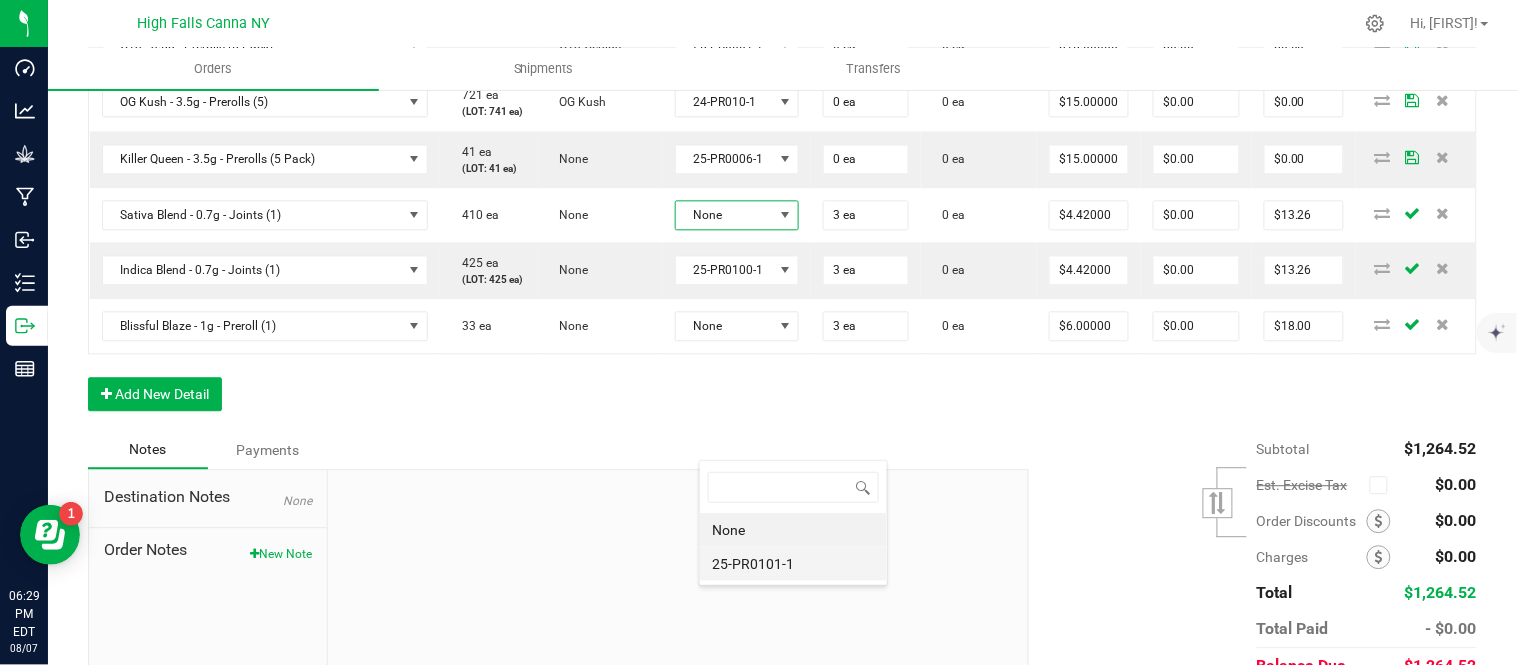 click on "25-PR0101-1" at bounding box center (793, 564) 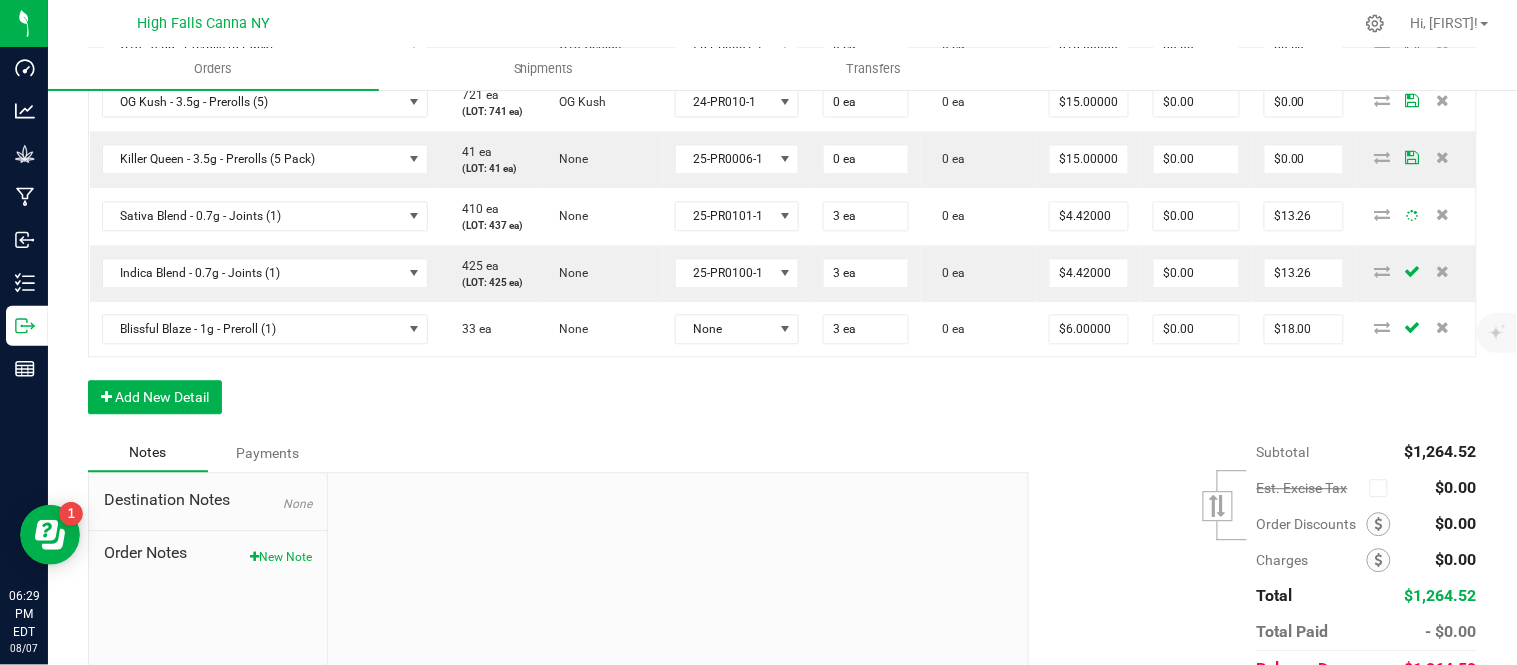 drag, startPoint x: 766, startPoint y: 583, endPoint x: 772, endPoint y: 620, distance: 37.48333 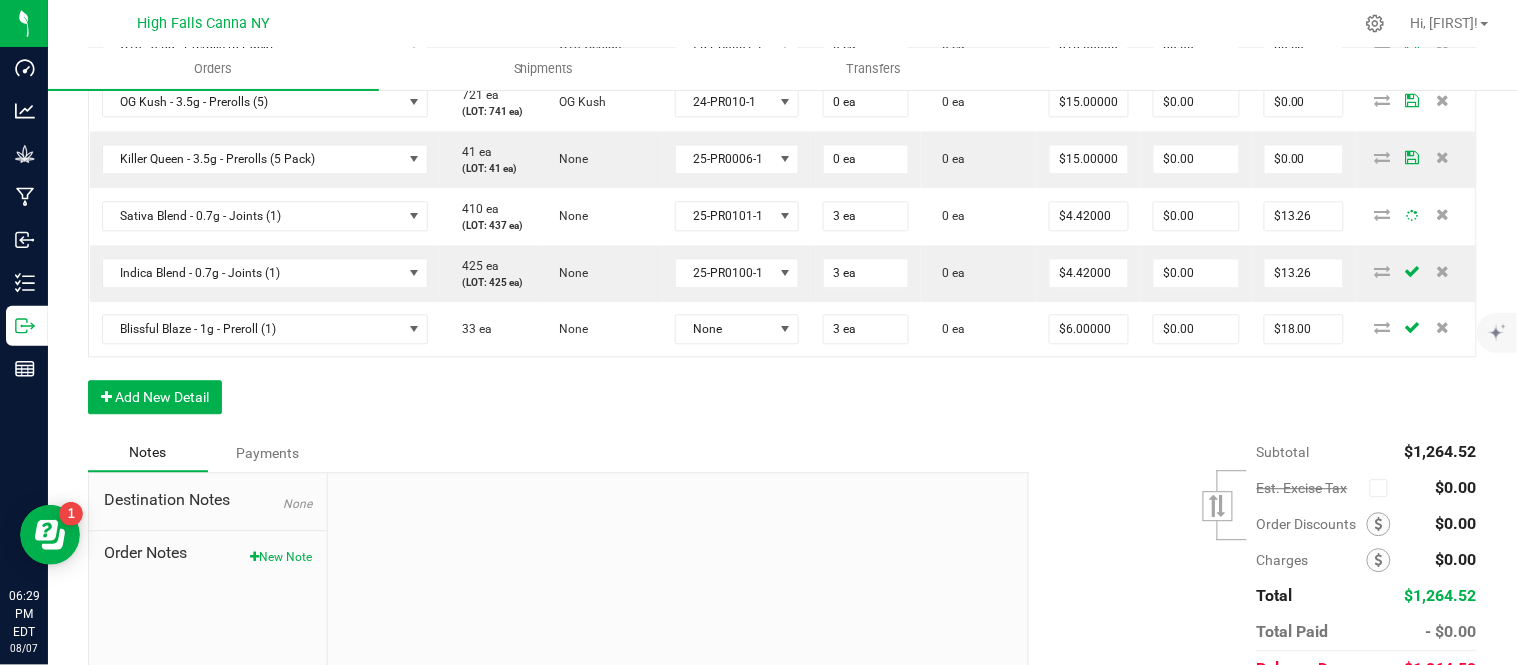 click on "None" at bounding box center (737, 329) 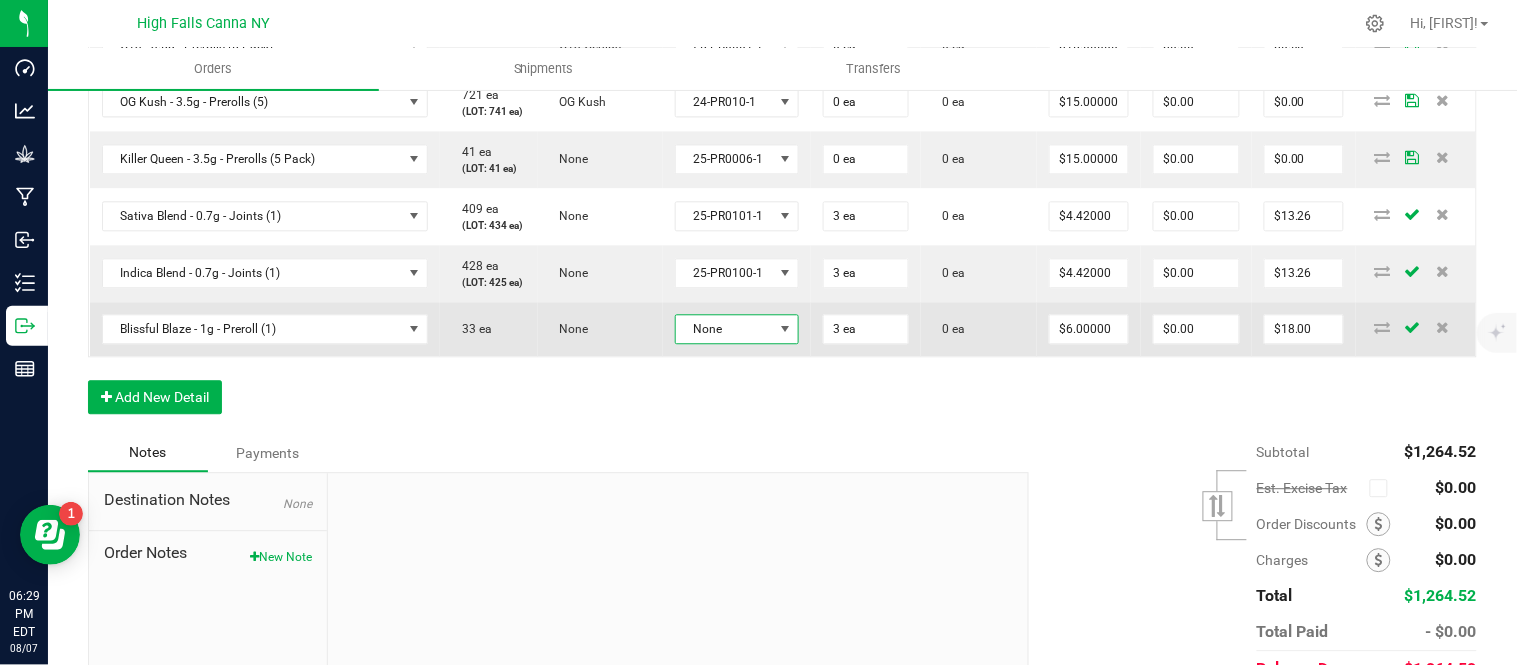click on "None" at bounding box center (725, 329) 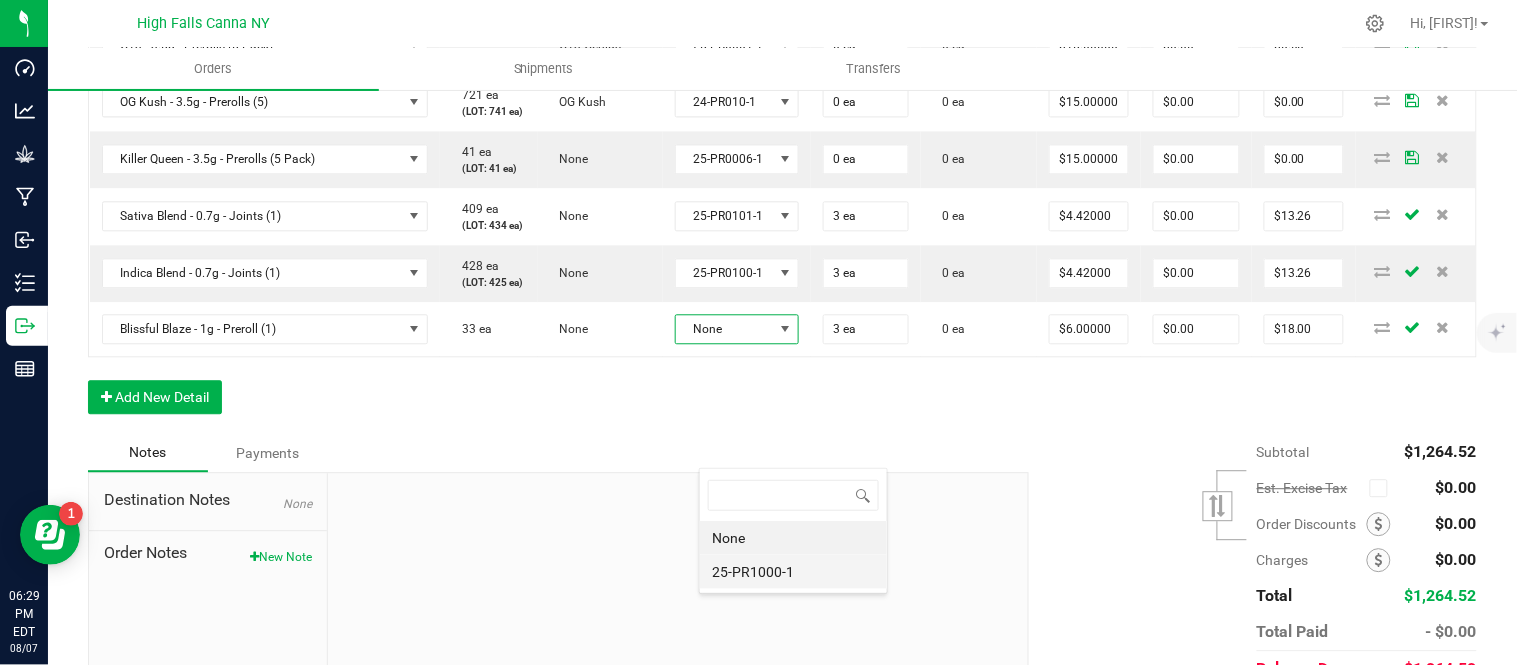scroll, scrollTop: 99970, scrollLeft: 99870, axis: both 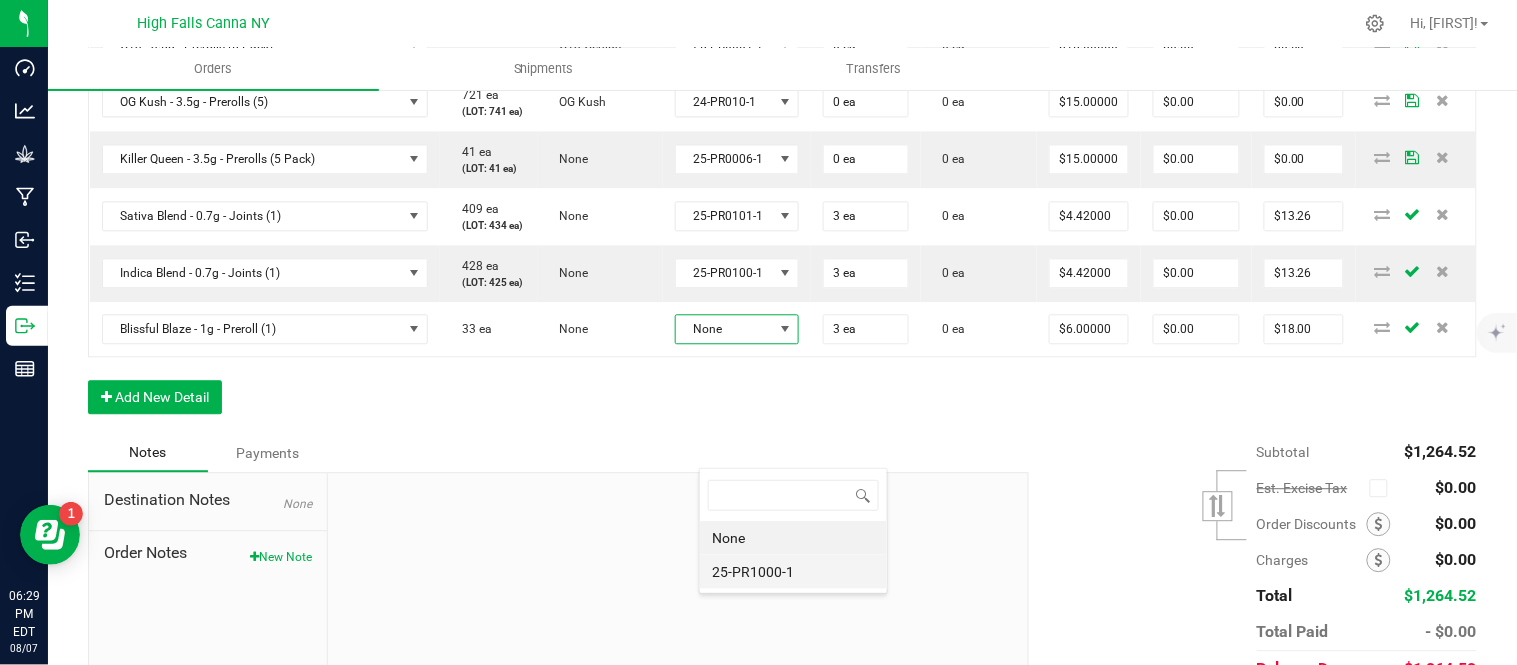 click on "25-PR1000-1" at bounding box center [793, 572] 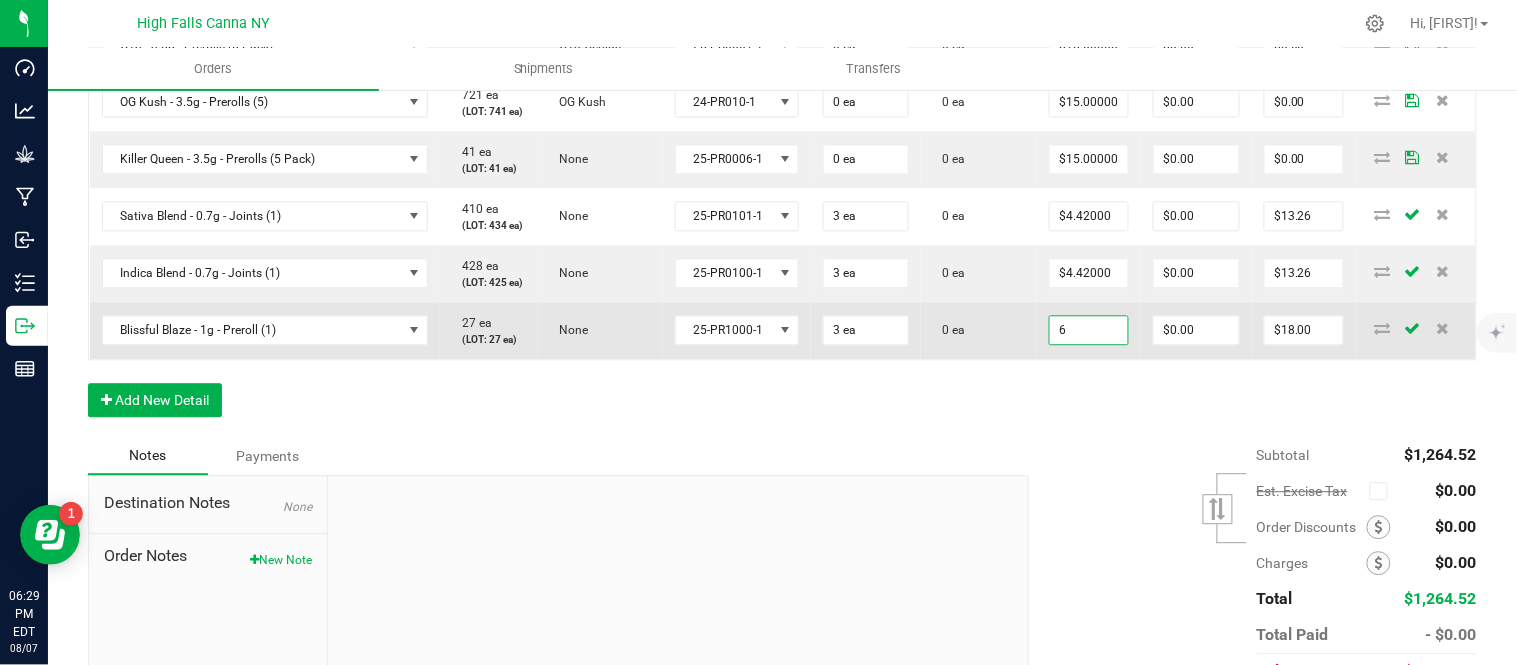 click on "6" at bounding box center (1089, 330) 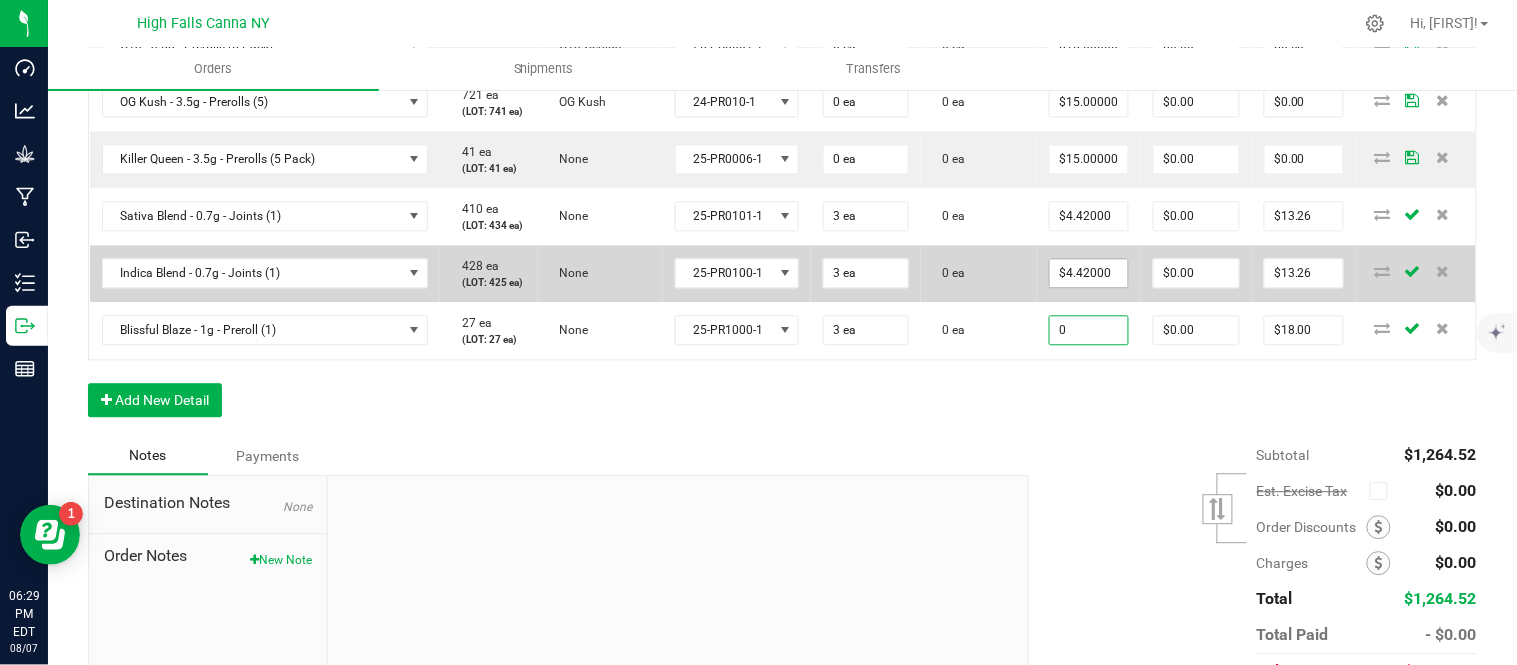 type on "0" 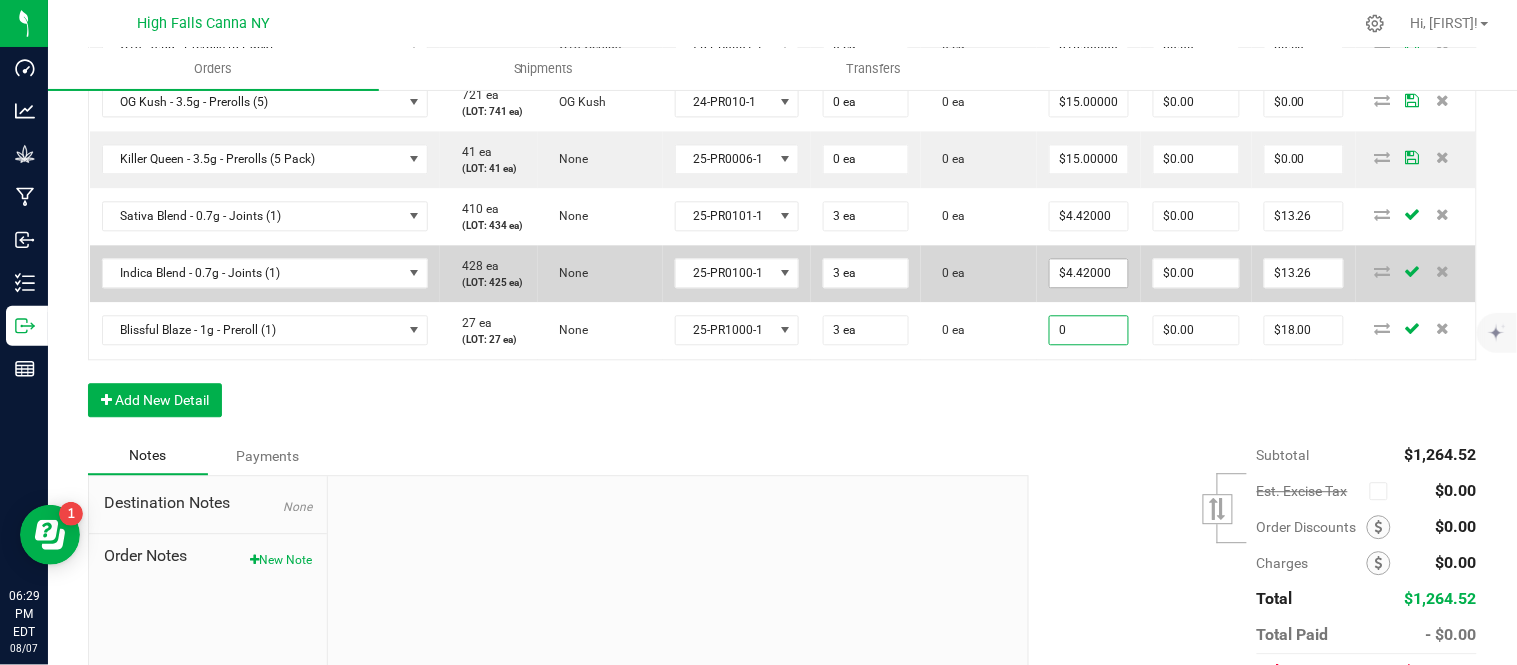 type on "4.42" 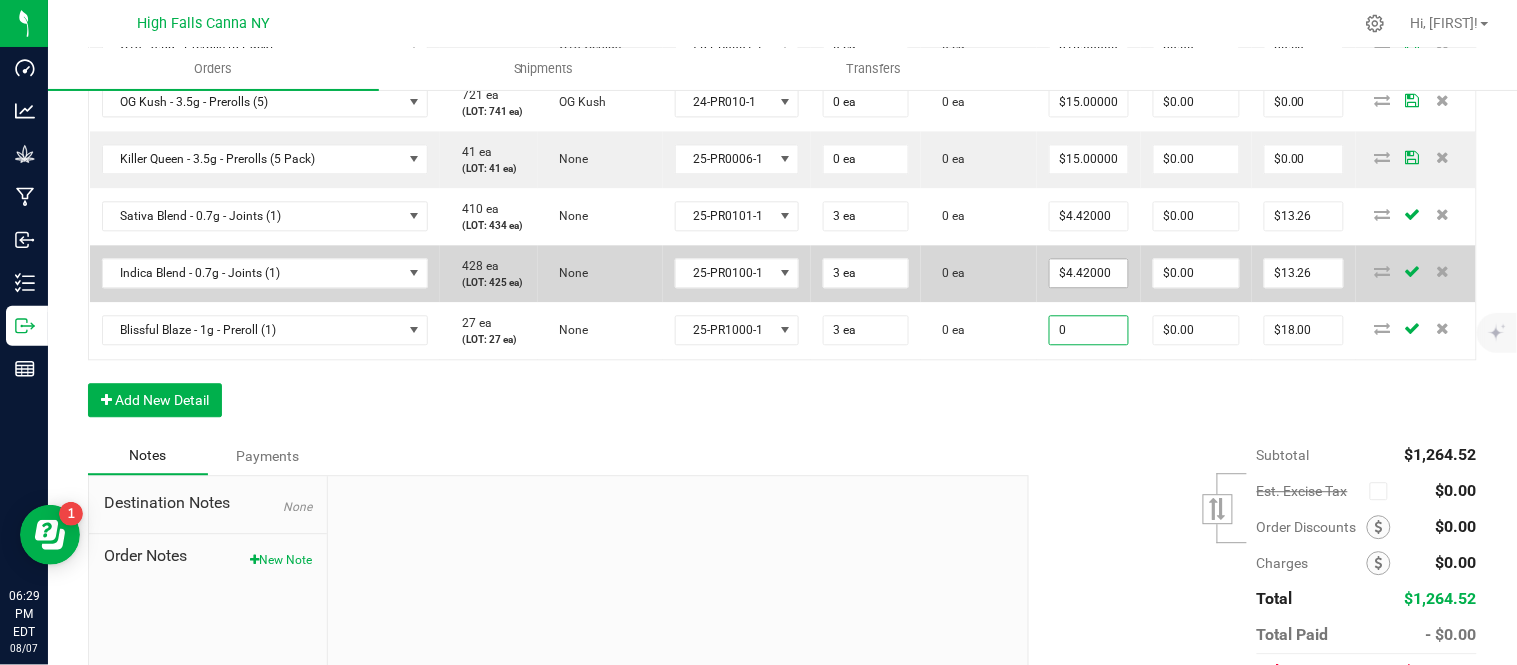 type on "$0.00000" 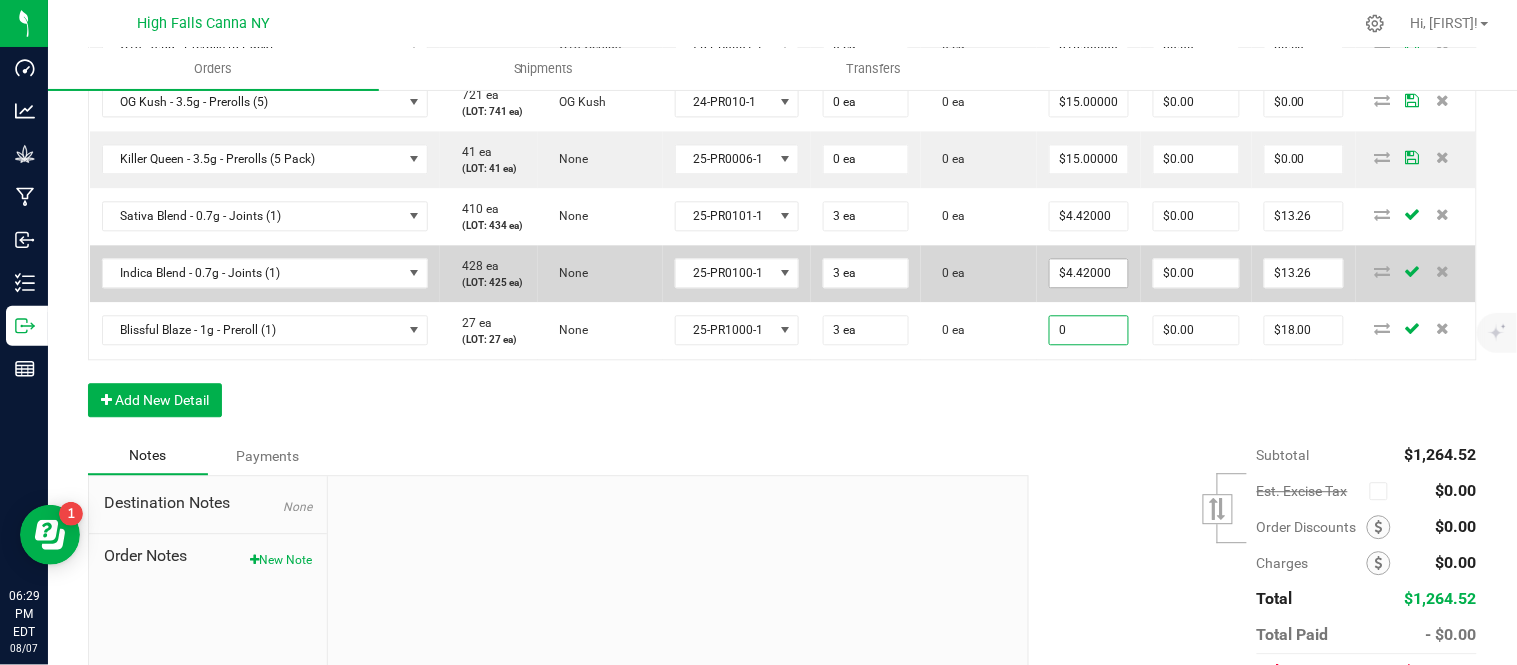 type on "$0.00" 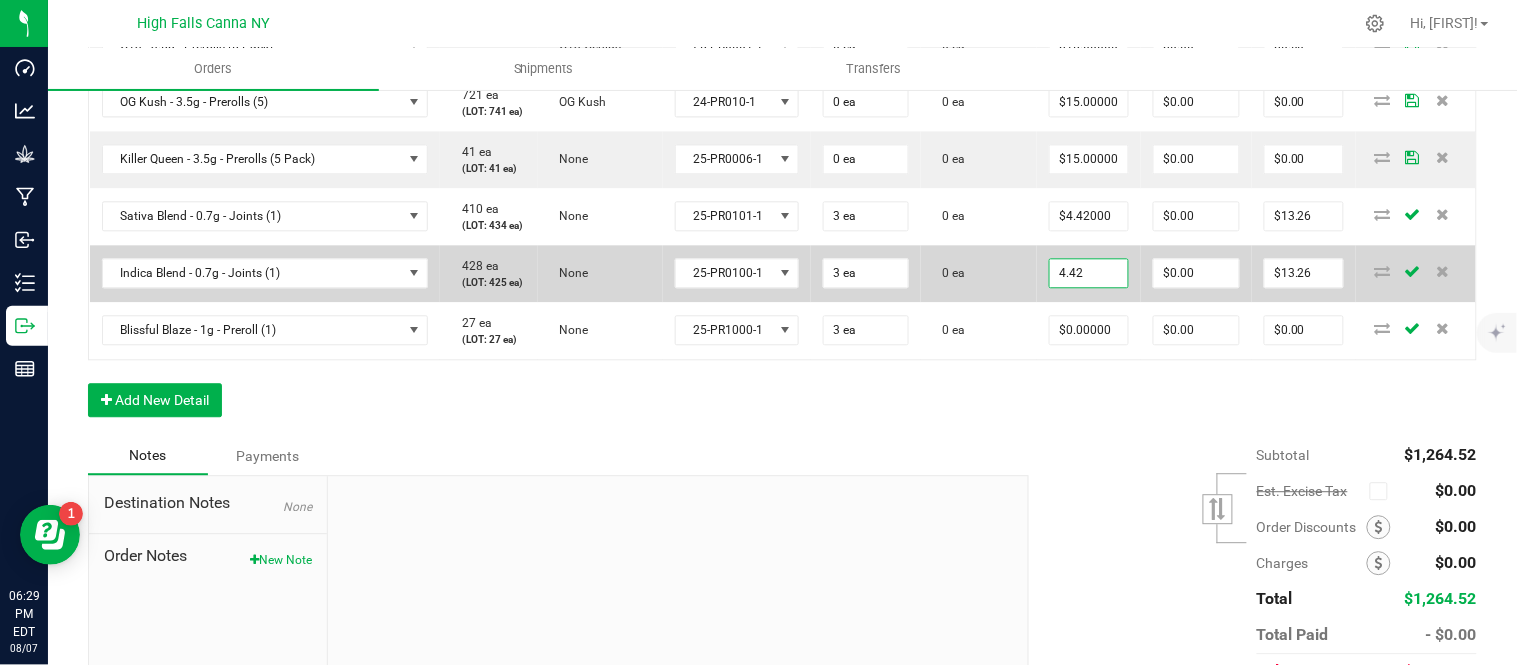 click on "4.42" at bounding box center [1089, 273] 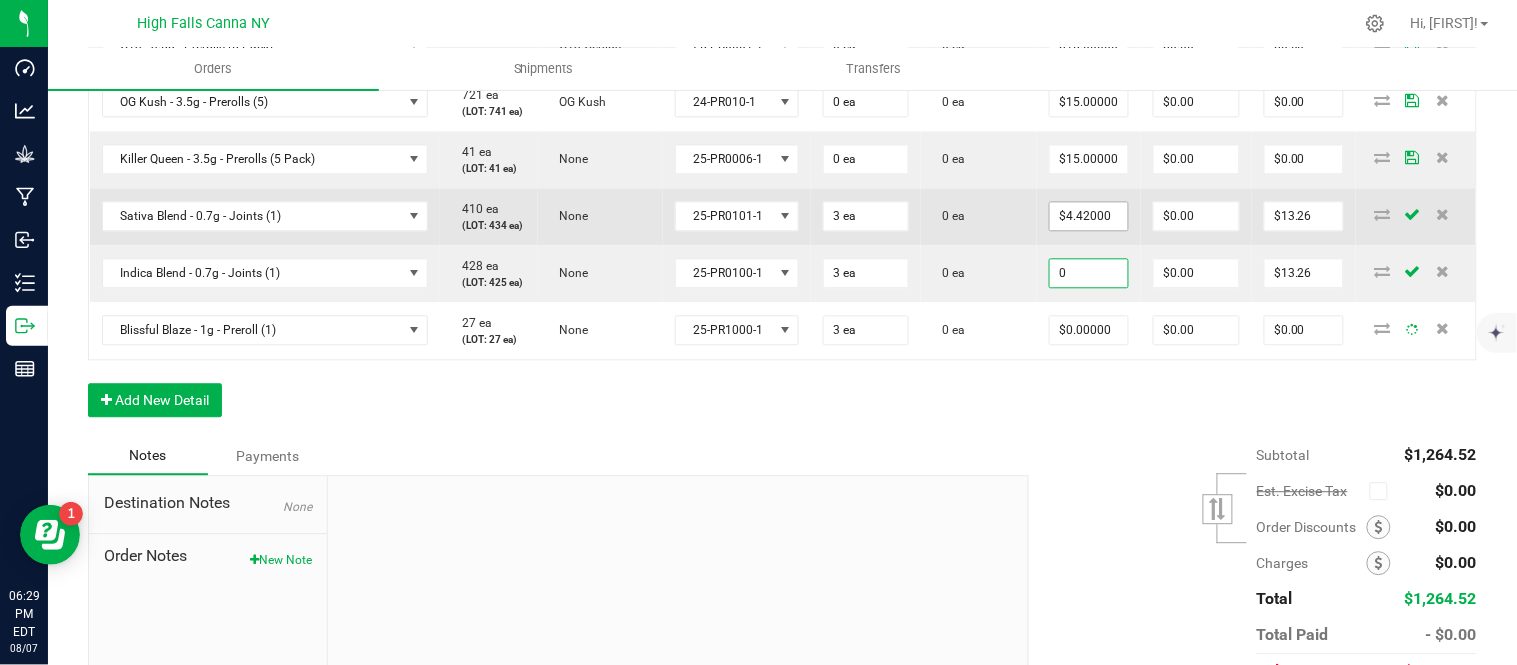 type on "$0.00000" 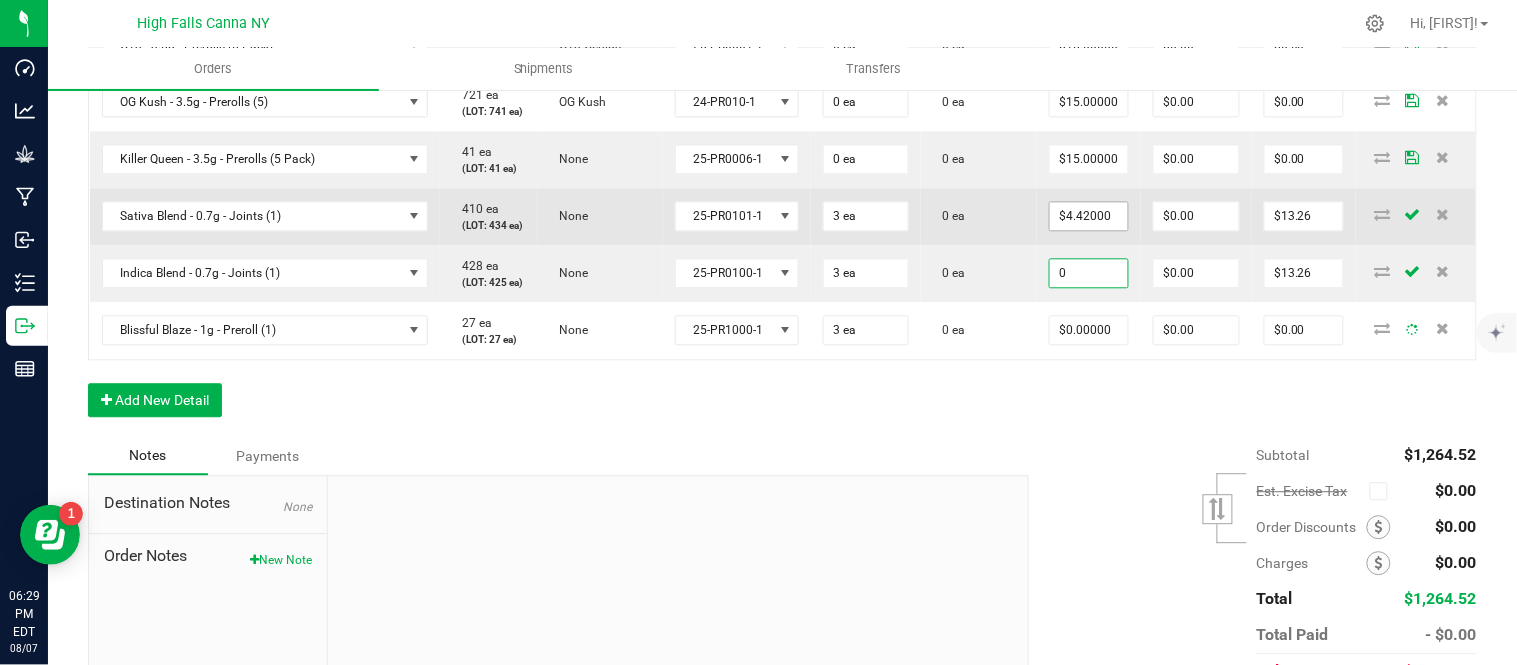 type on "$0.00" 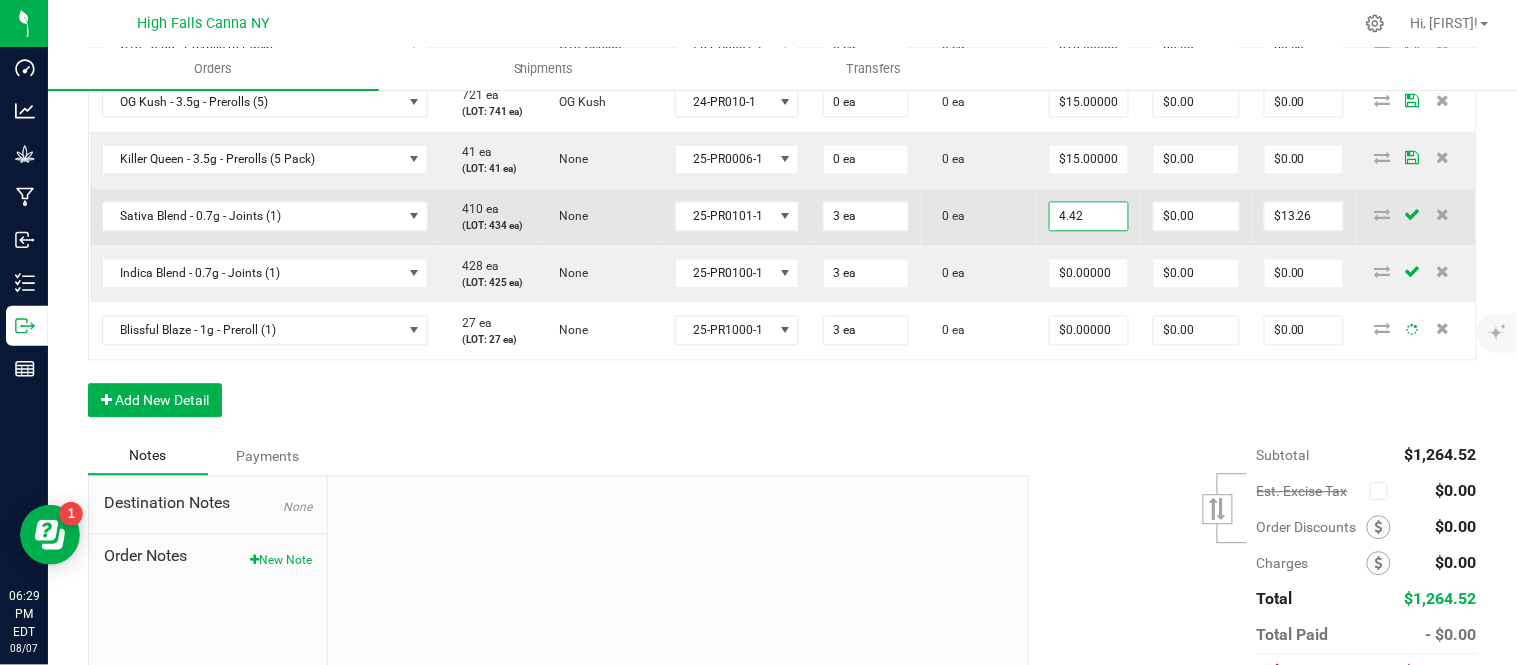 click on "4.42" at bounding box center (1089, 216) 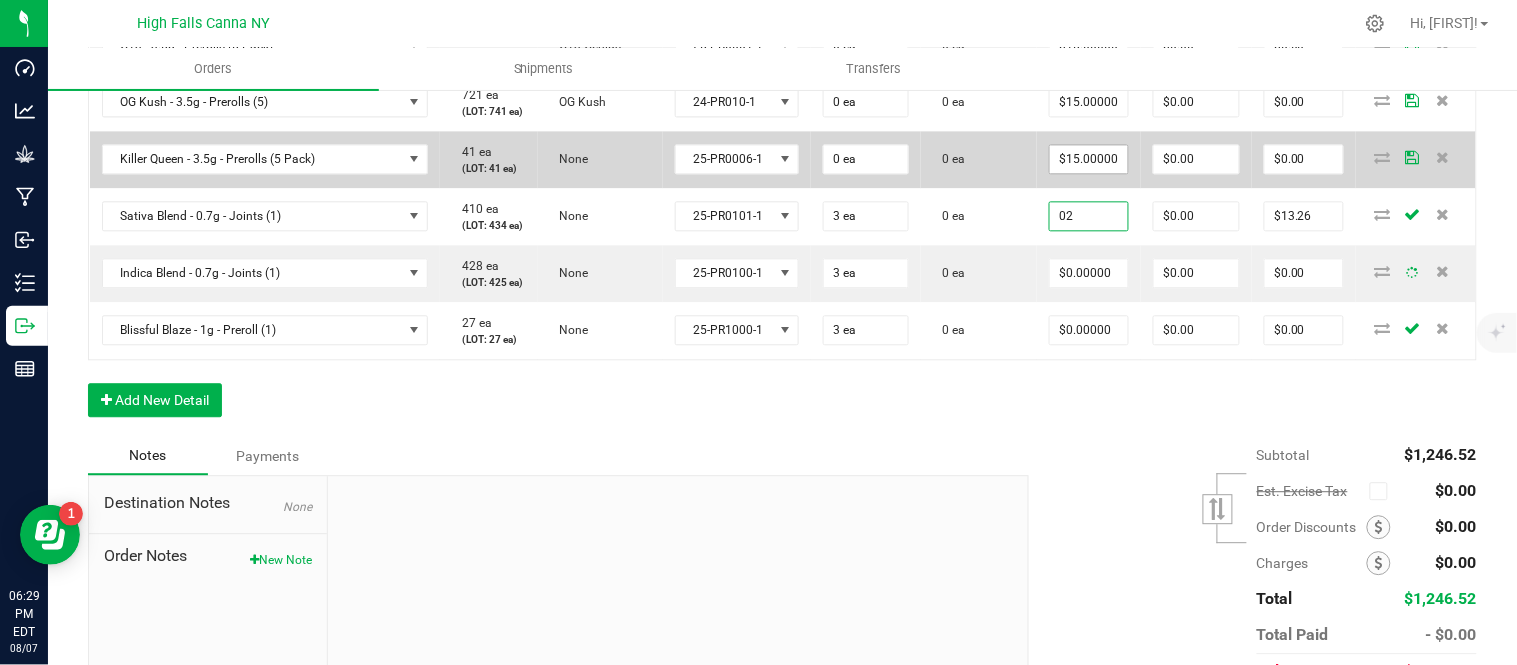 type on "02" 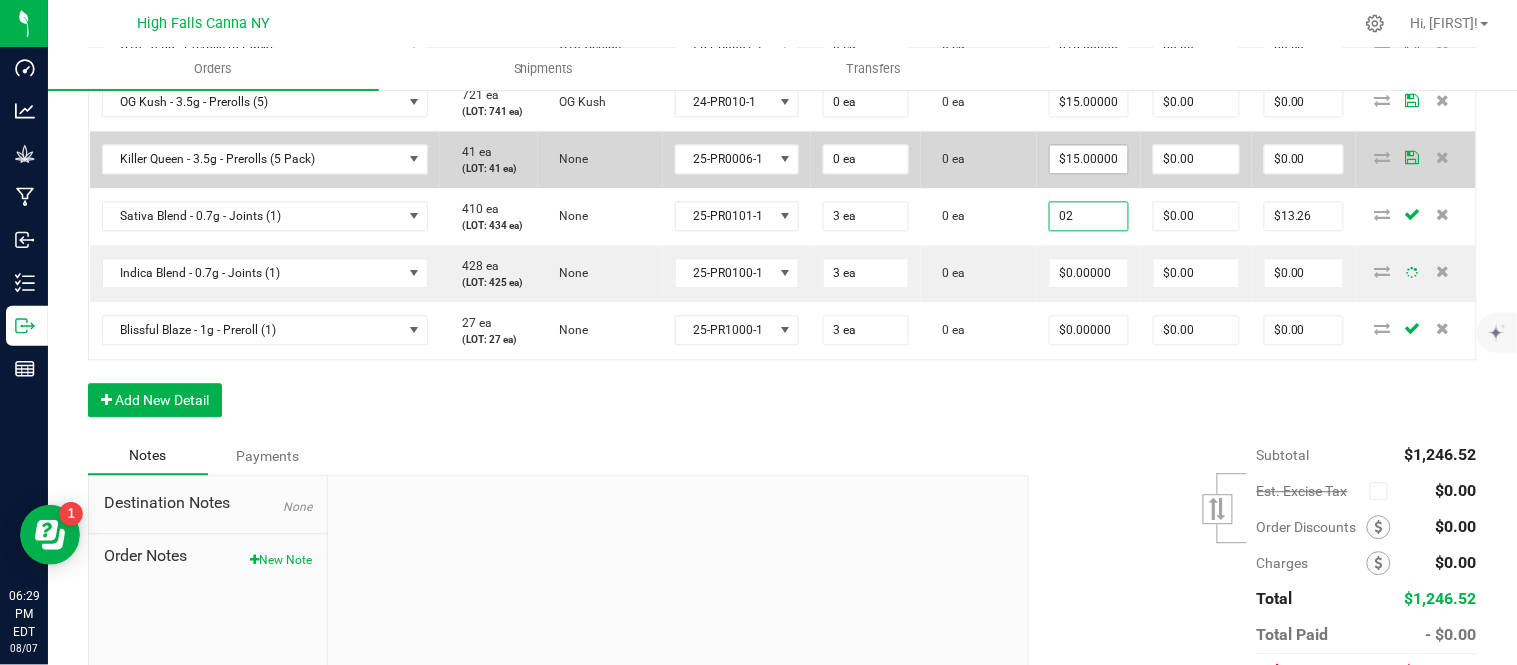 type on "15" 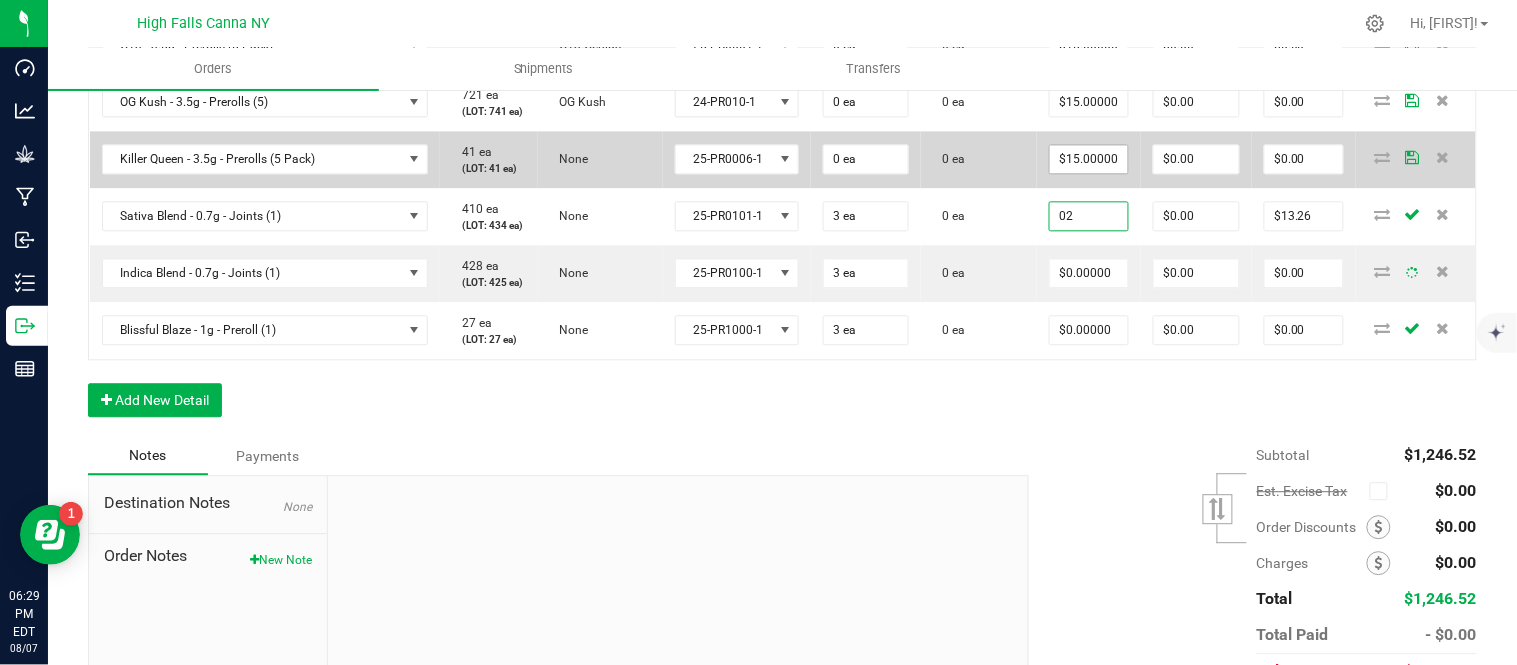 type on "$2.00000" 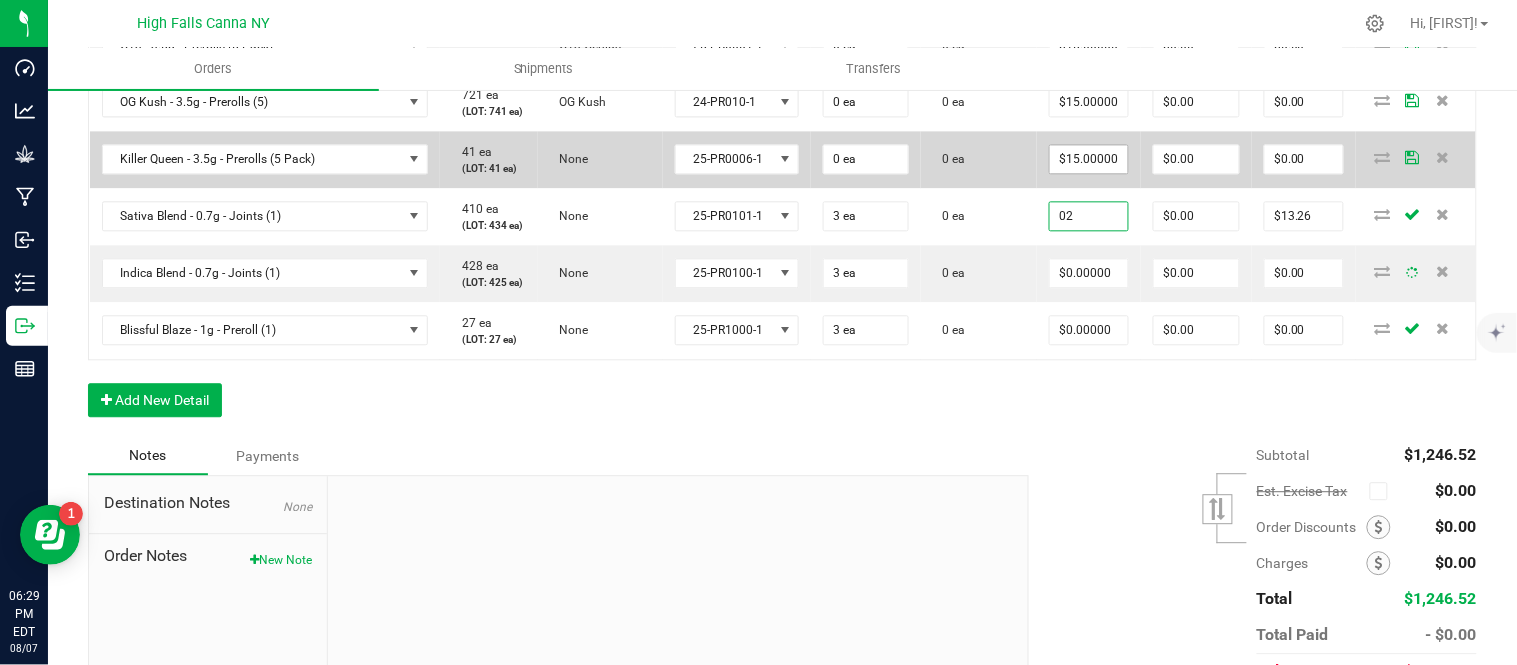 type on "$6.00" 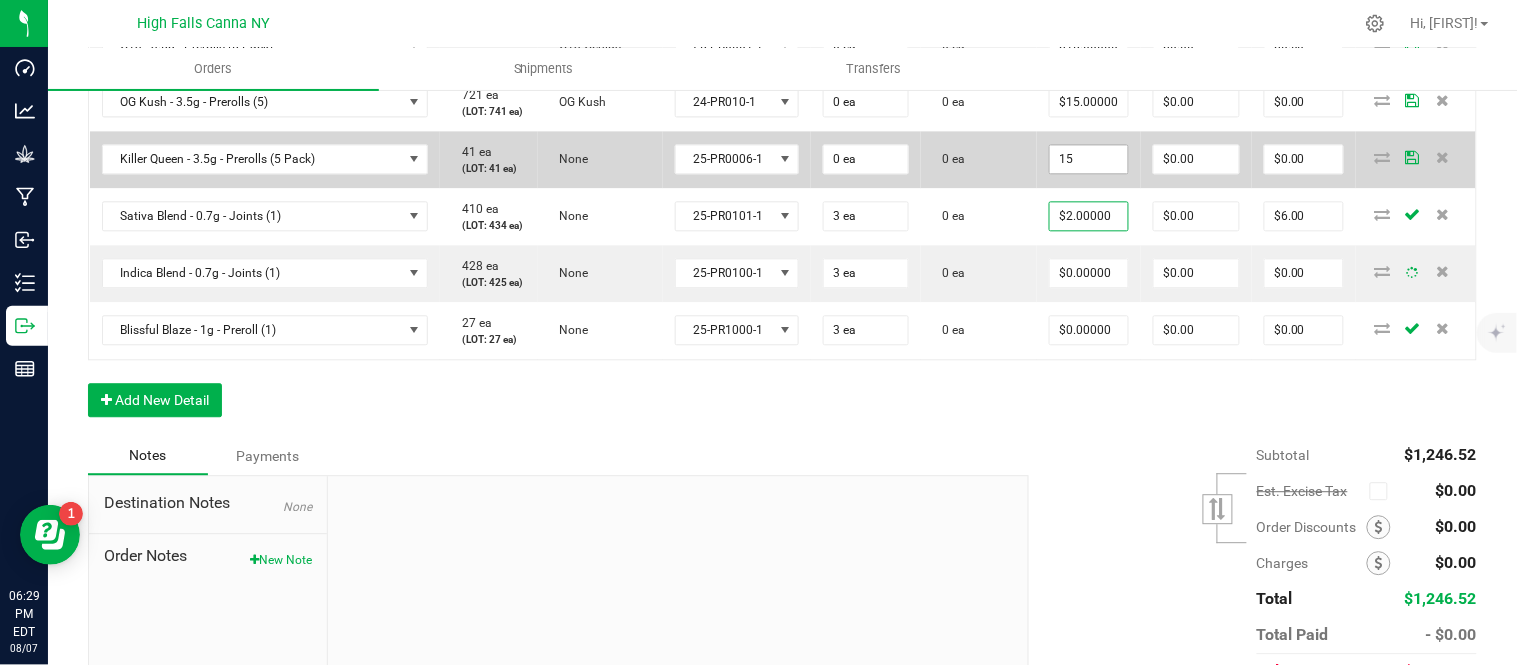 click on "15" at bounding box center (1089, 159) 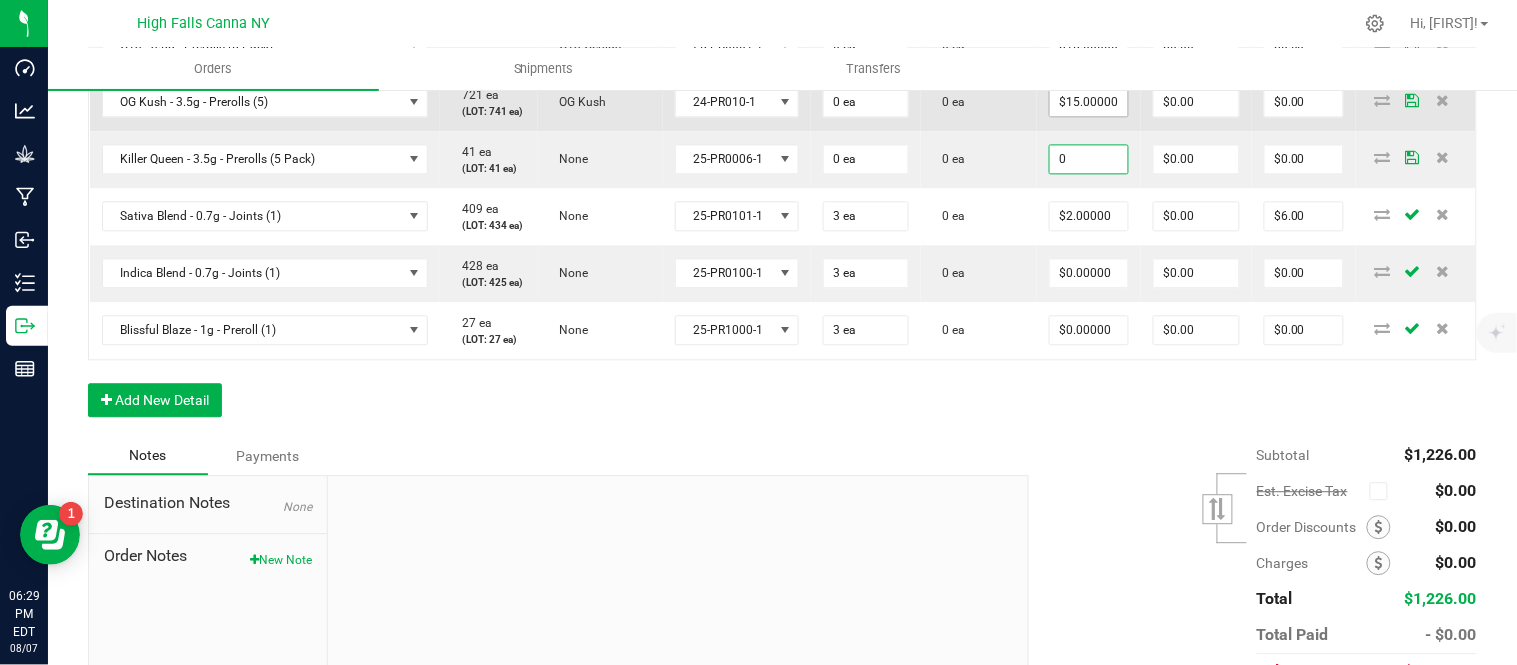 type on "0" 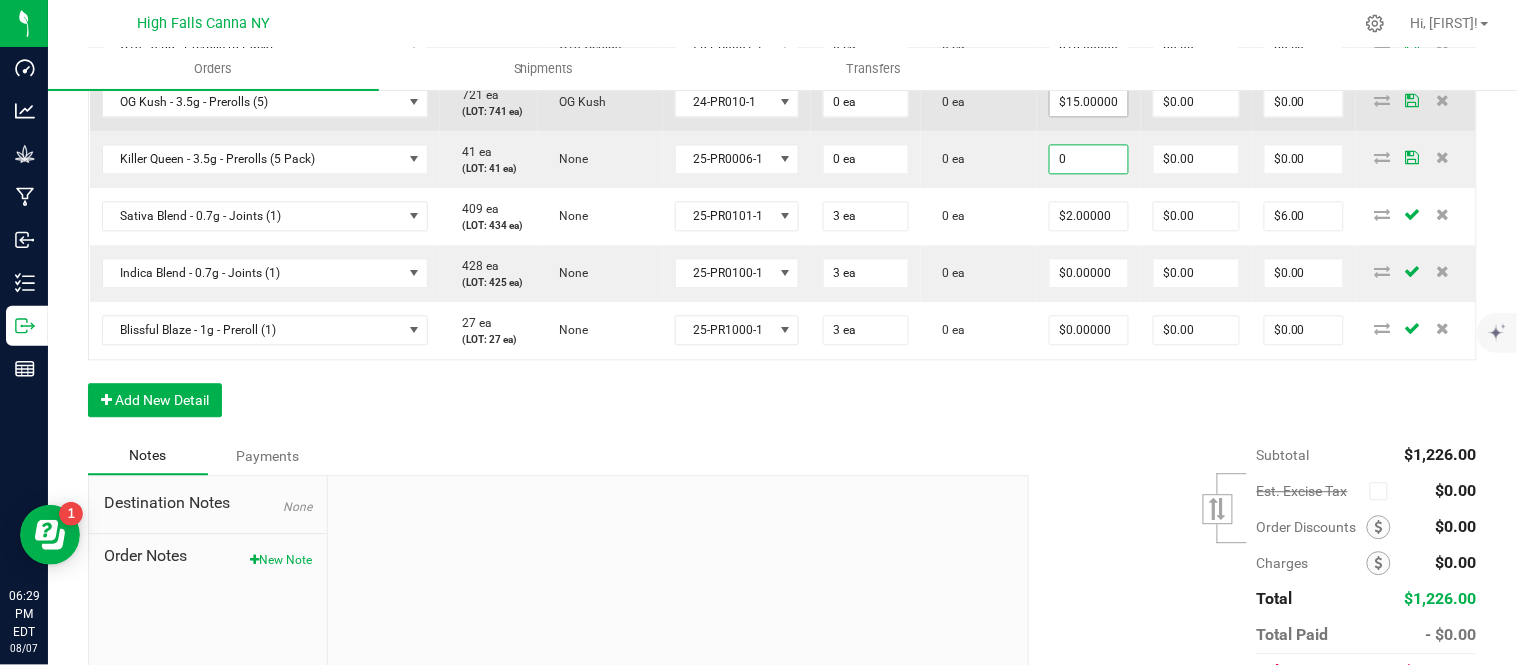 type on "15" 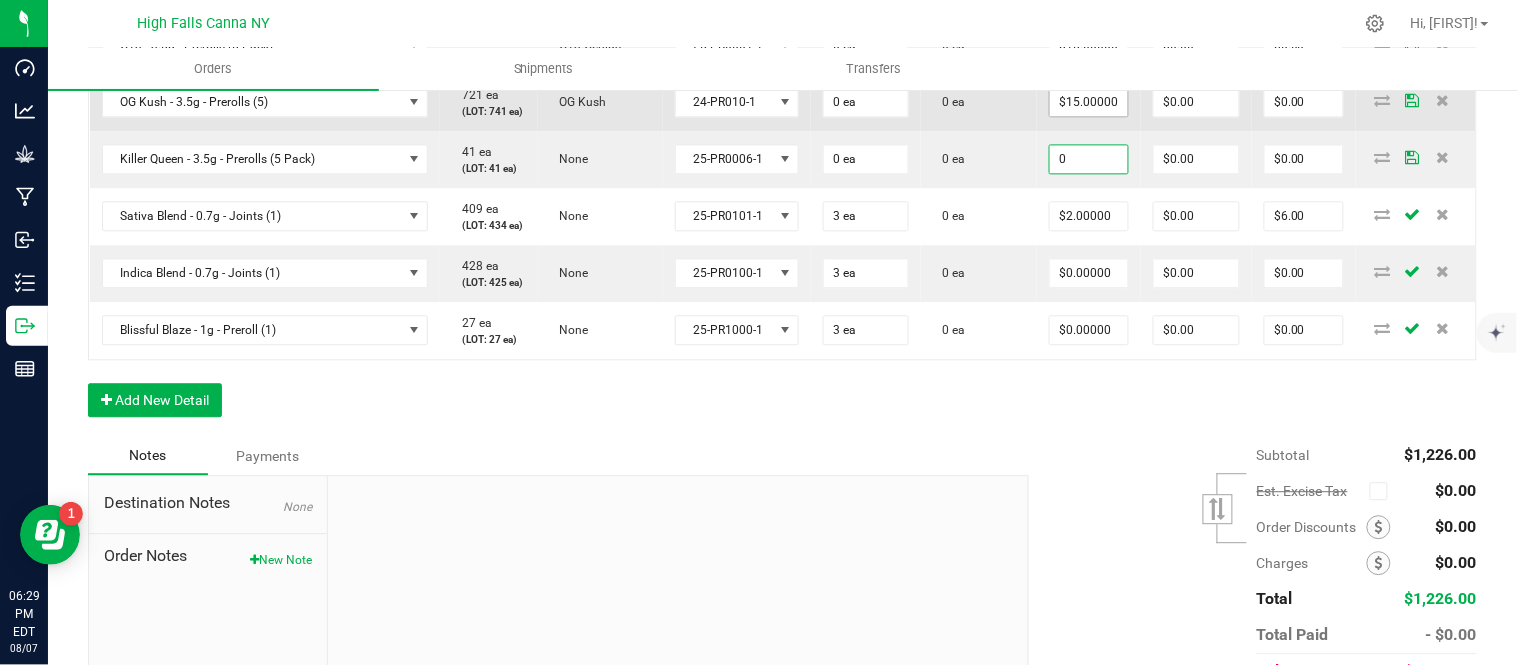 type on "$0.00000" 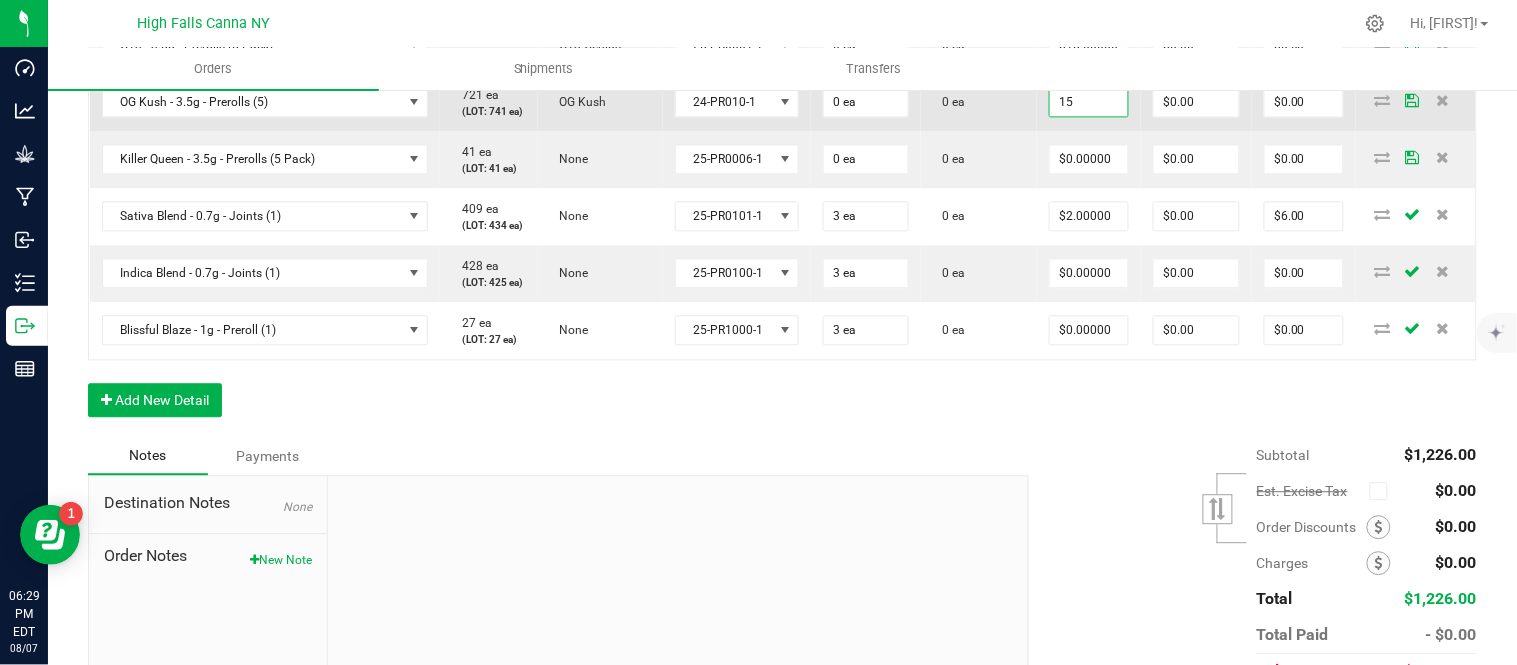 click on "15" at bounding box center (1089, 102) 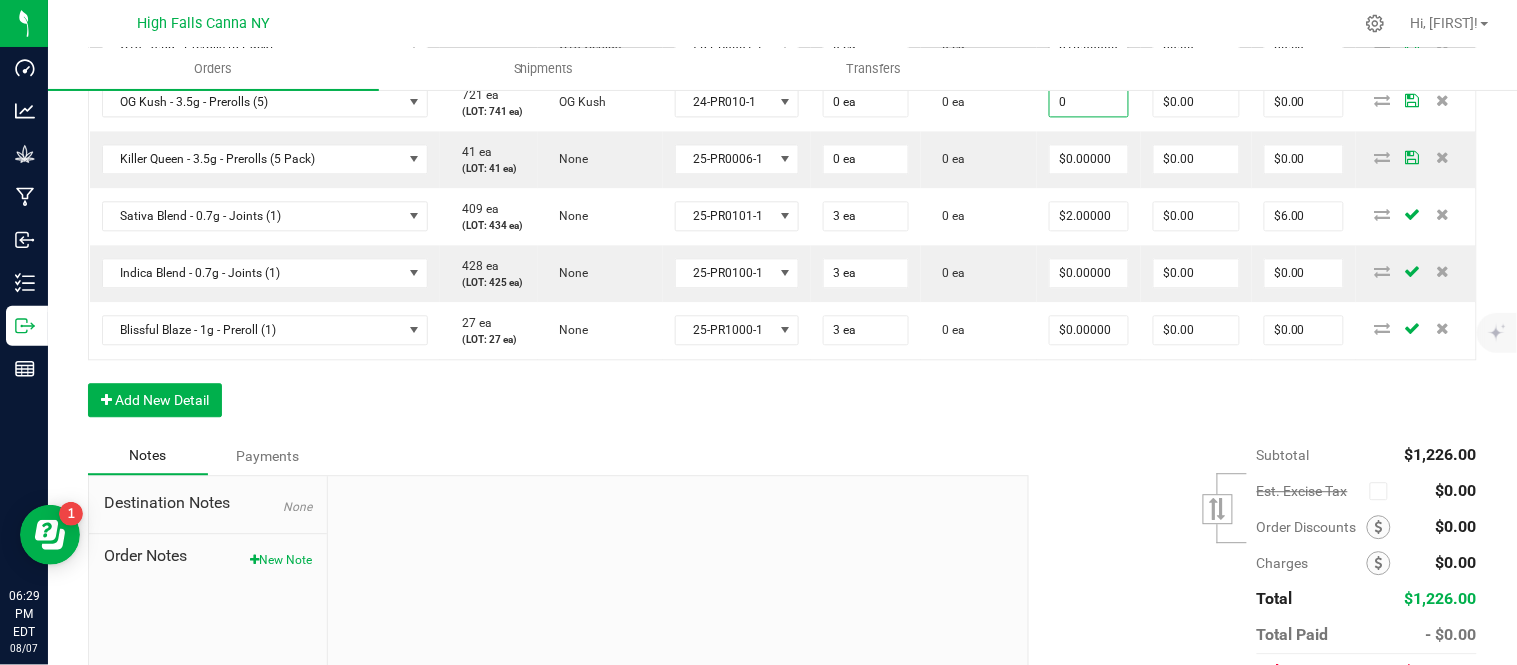 type on "0" 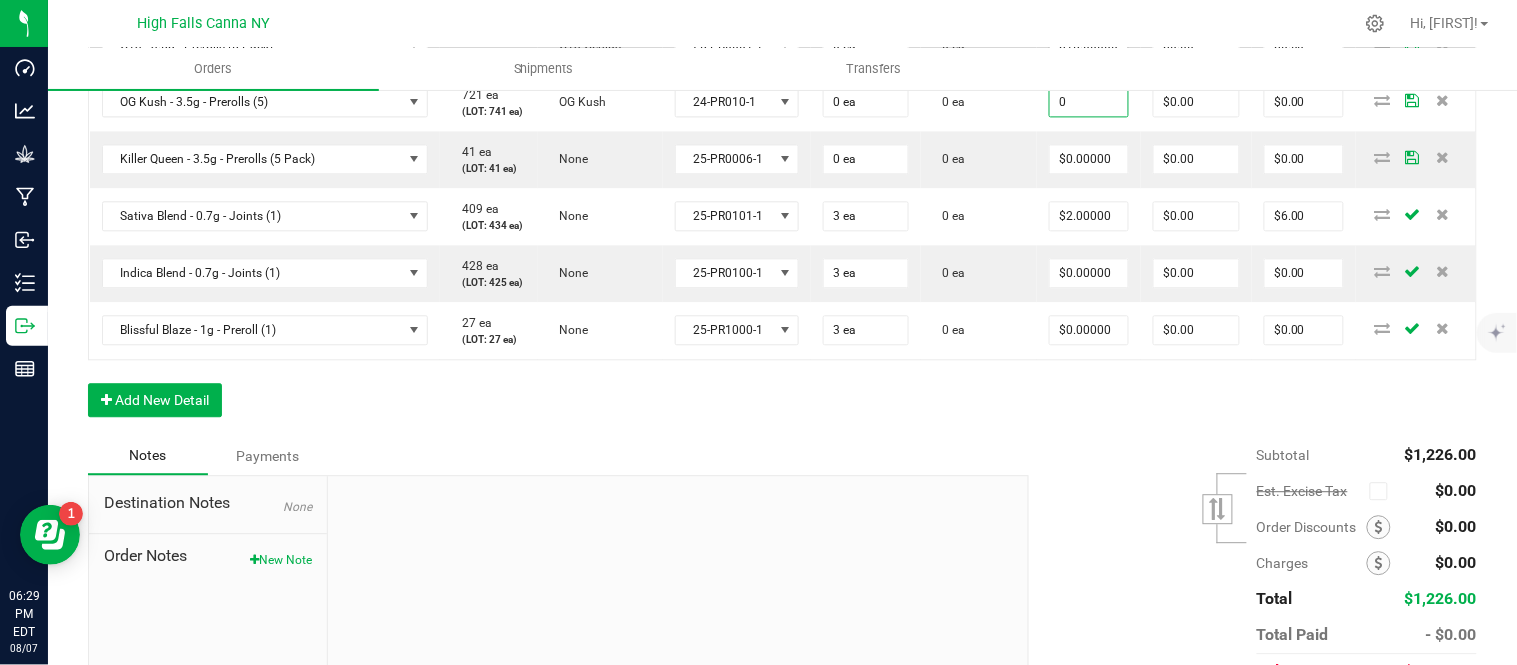 type on "15" 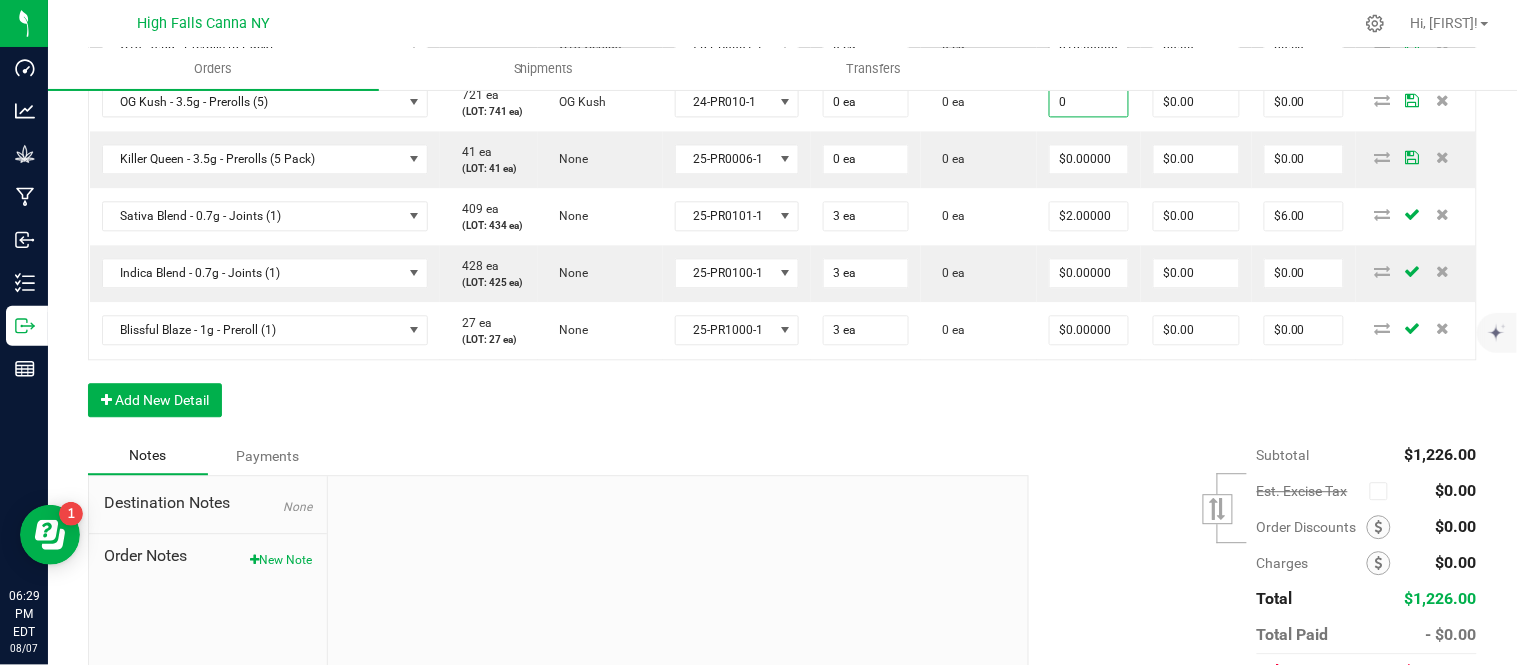 type on "$0.00000" 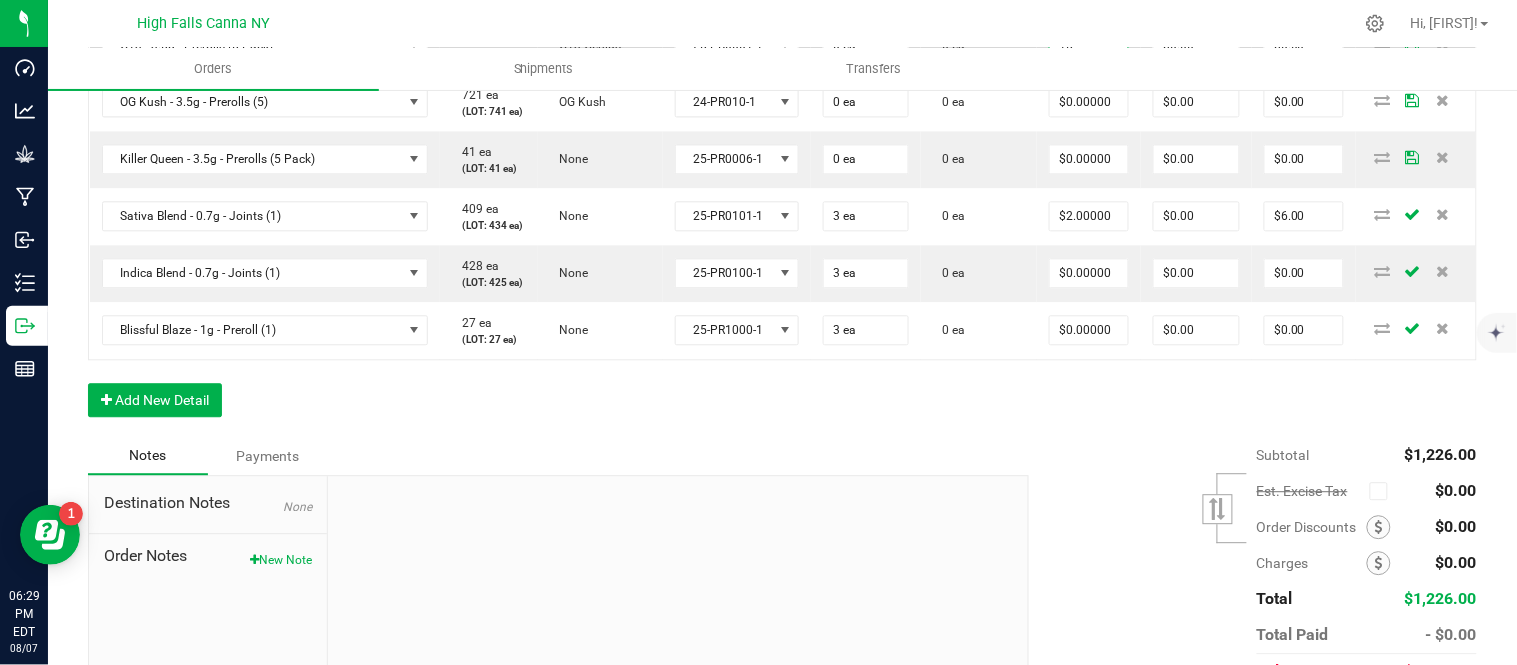 click on "15" at bounding box center (1089, 45) 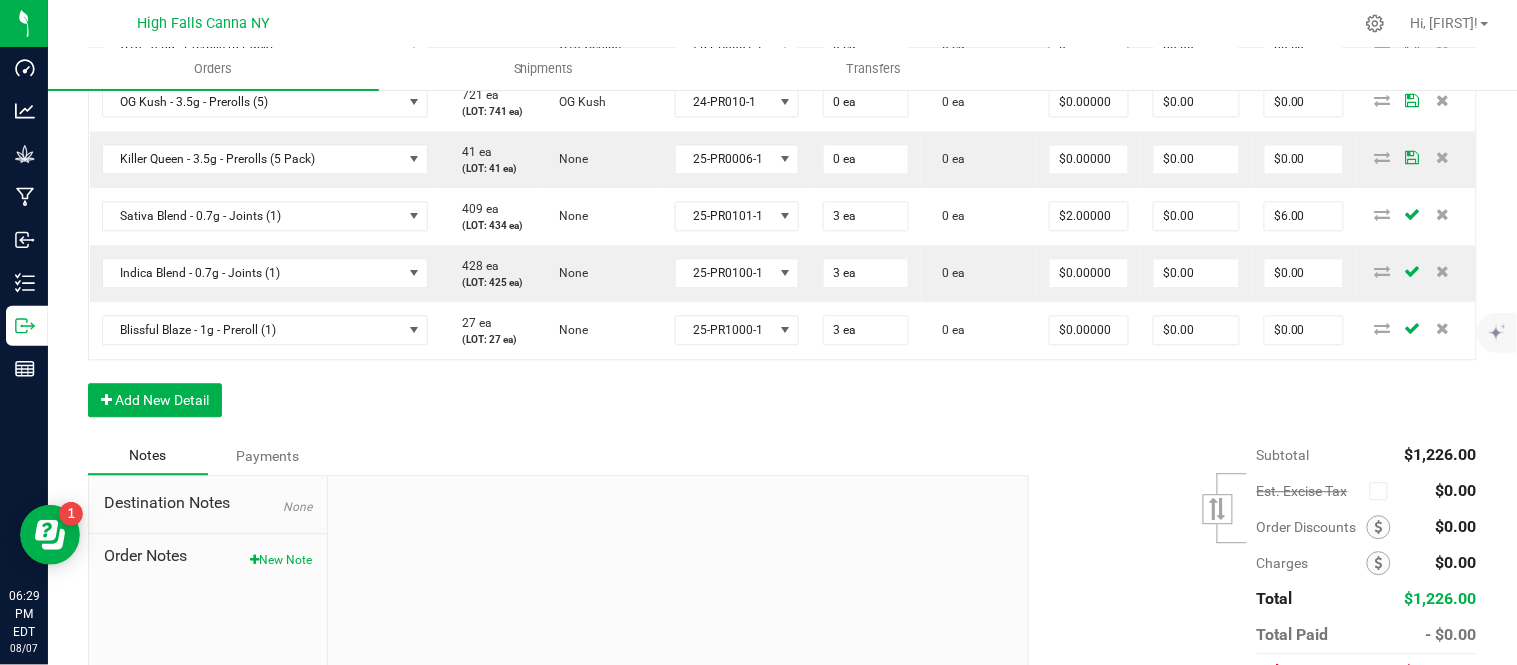 type on "0" 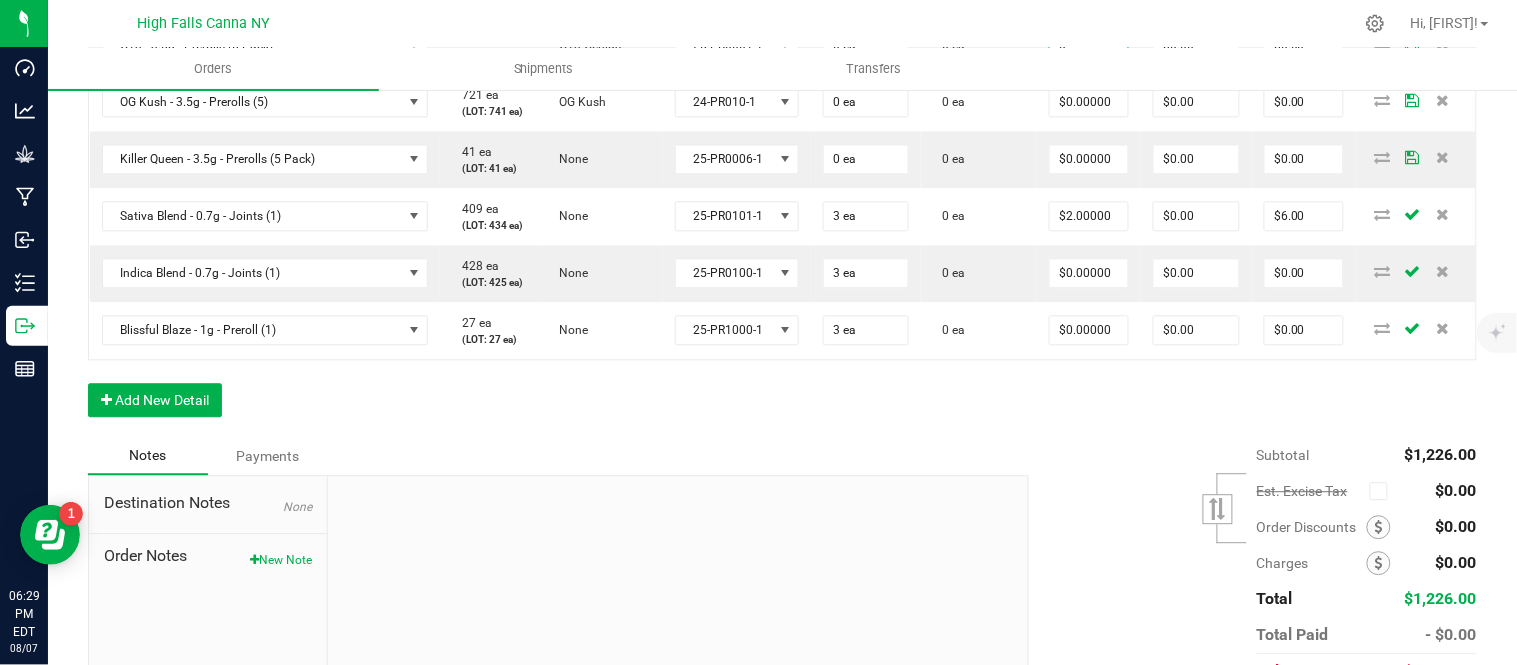 type on "10" 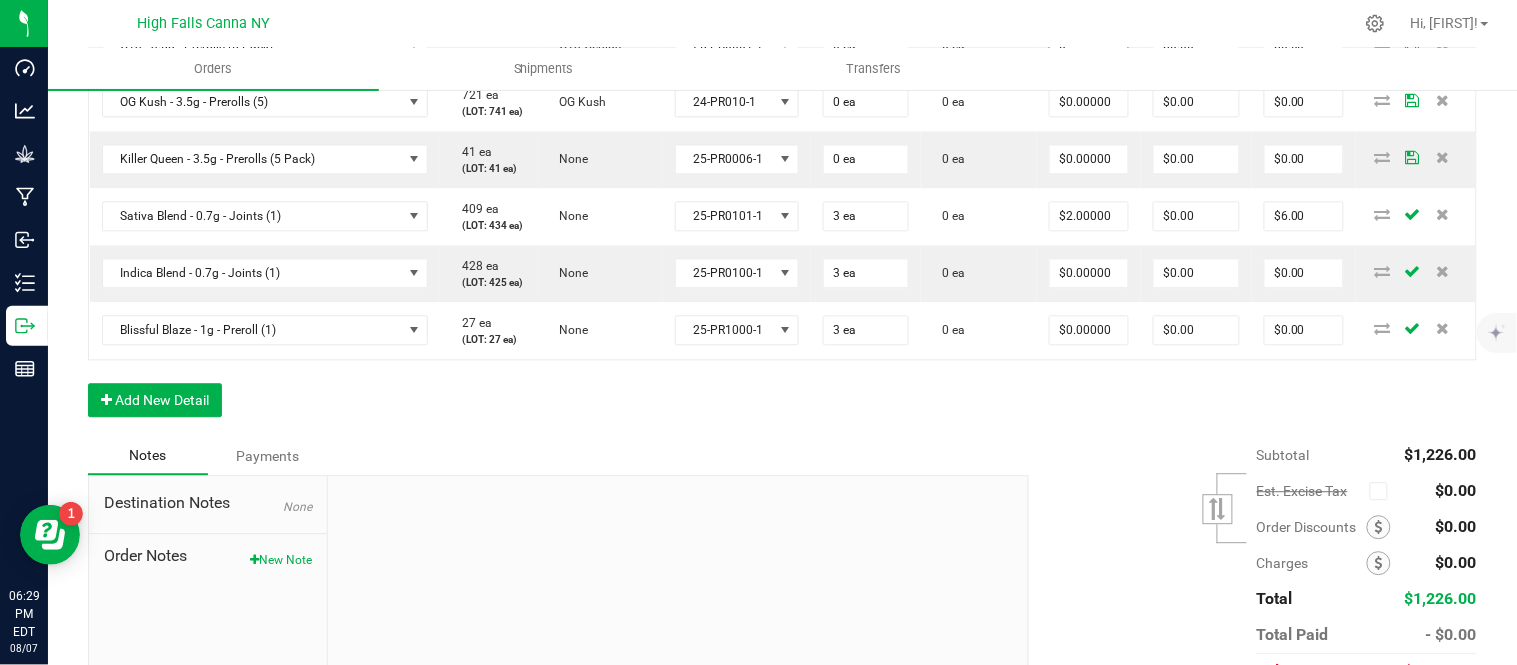 type on "$0.00000" 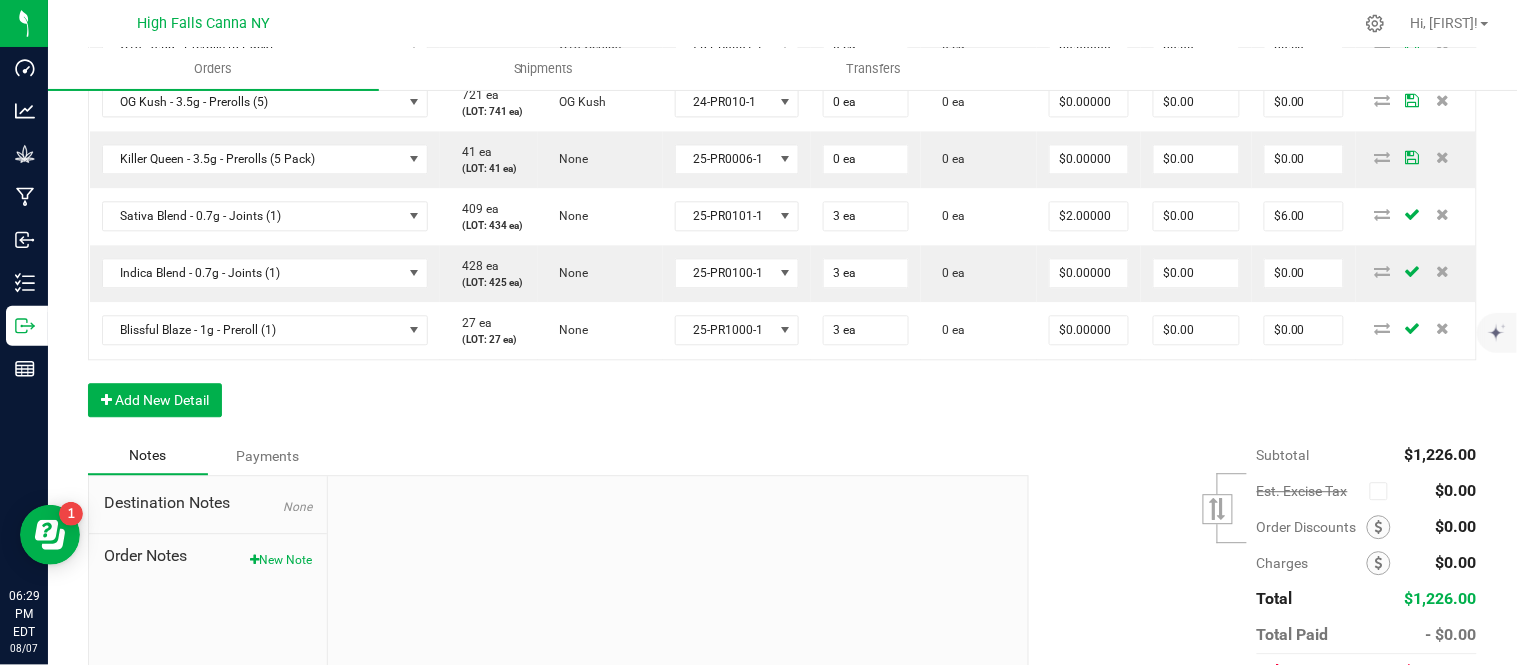 click on "10" at bounding box center [1089, -12] 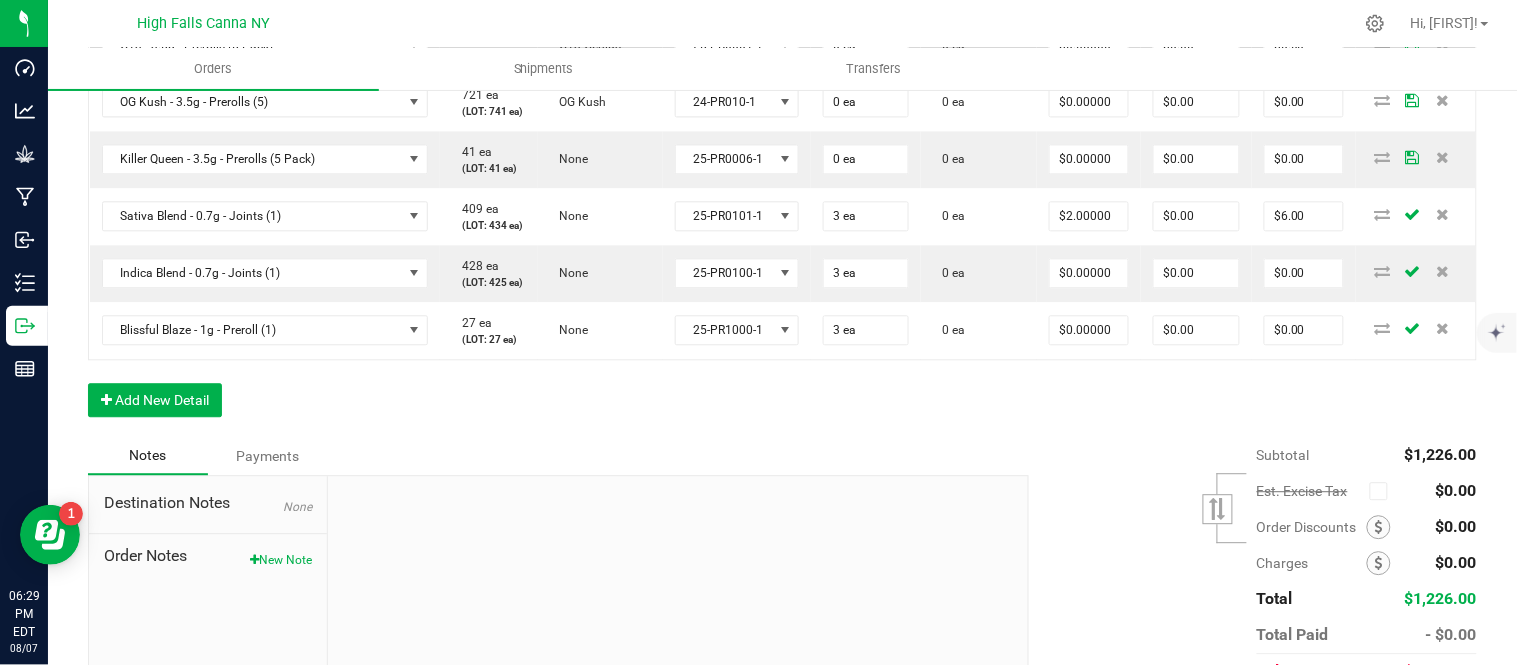 type on "$0.00000" 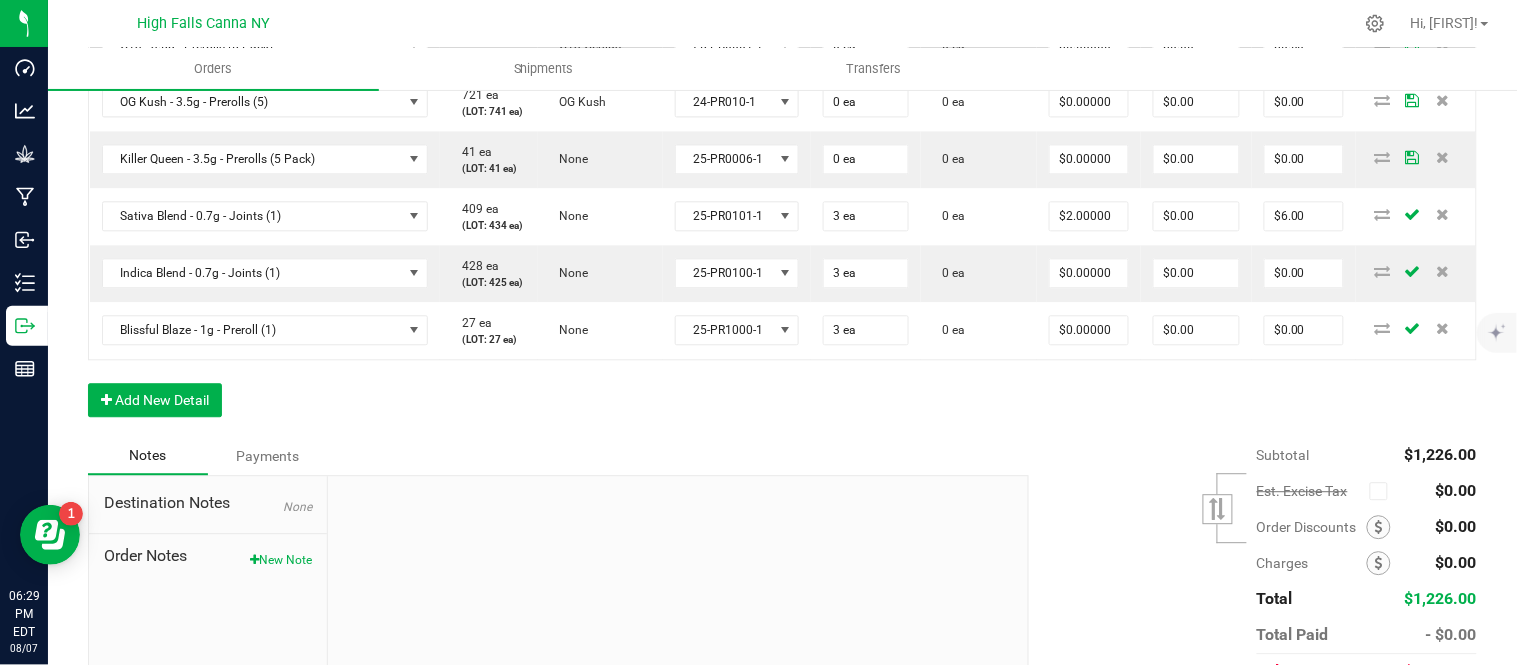 click on "0 ea" at bounding box center (979, 45) 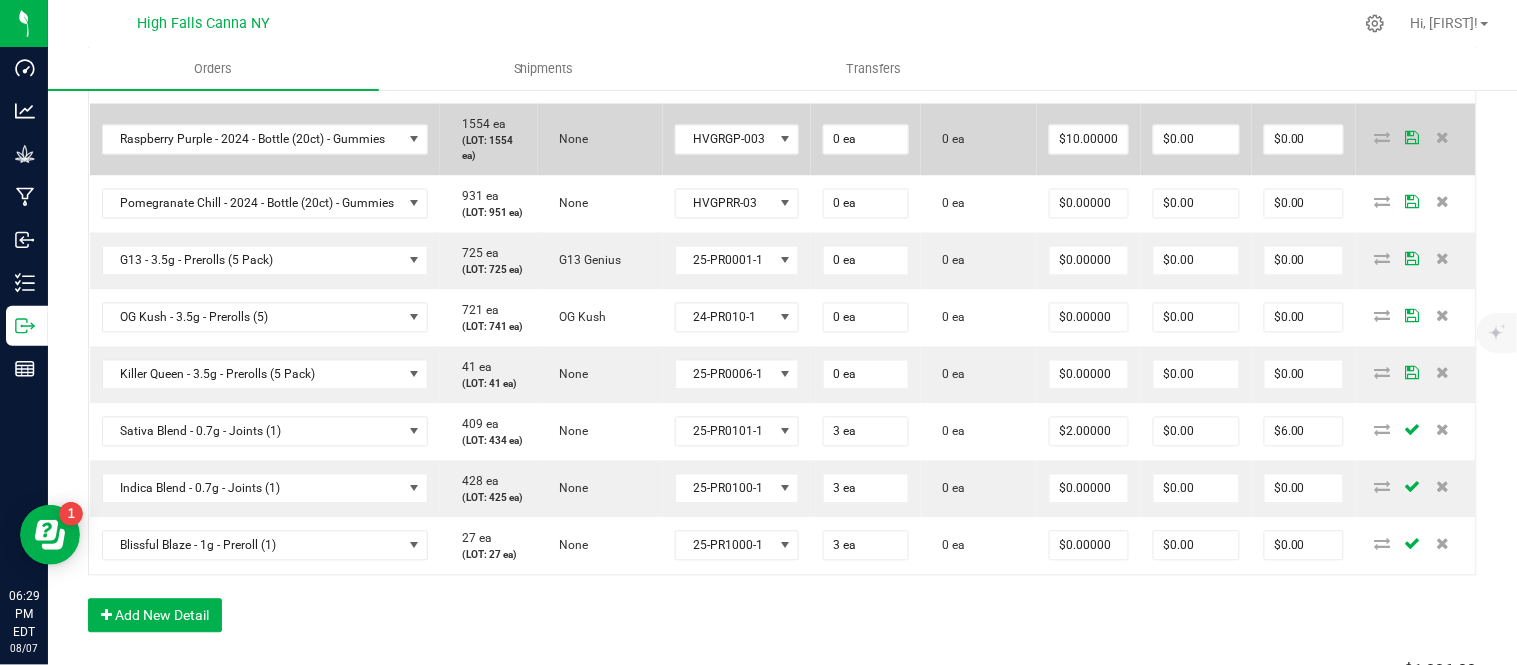 scroll, scrollTop: 888, scrollLeft: 0, axis: vertical 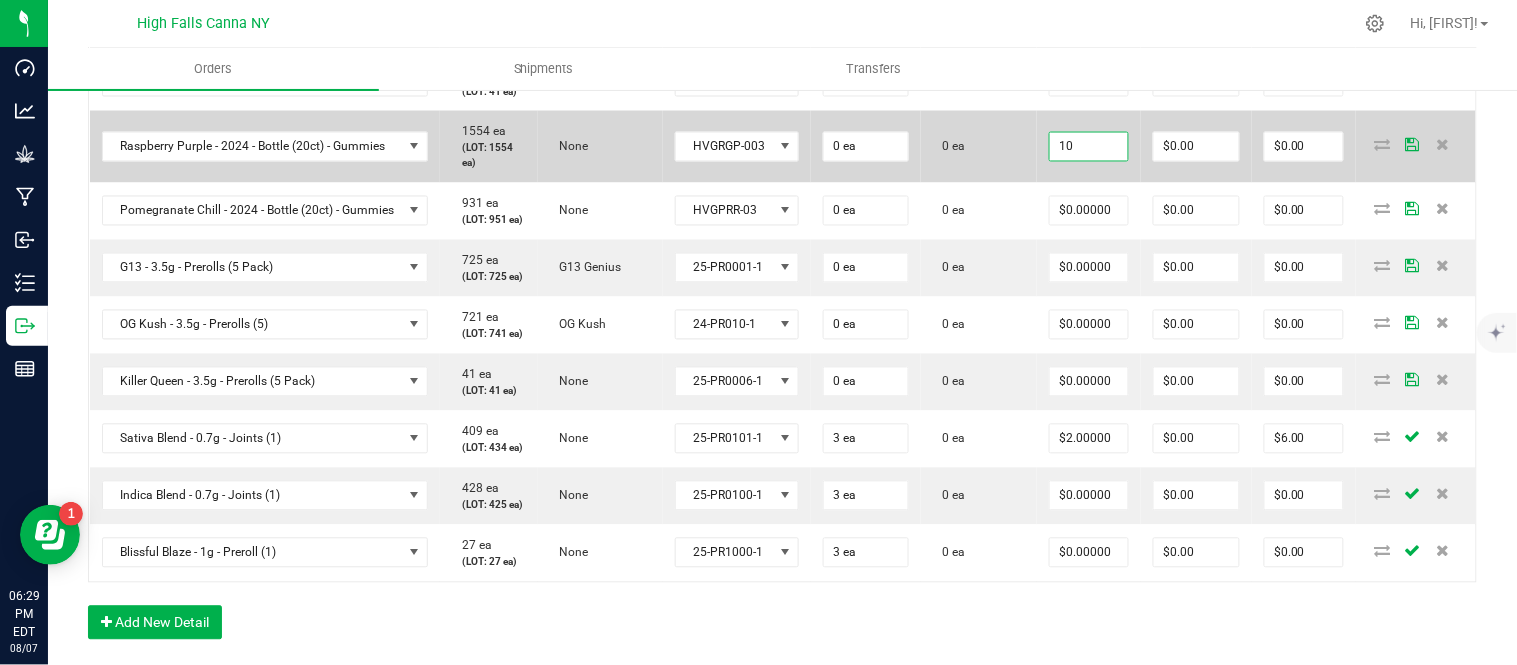 click on "10" at bounding box center [1089, 147] 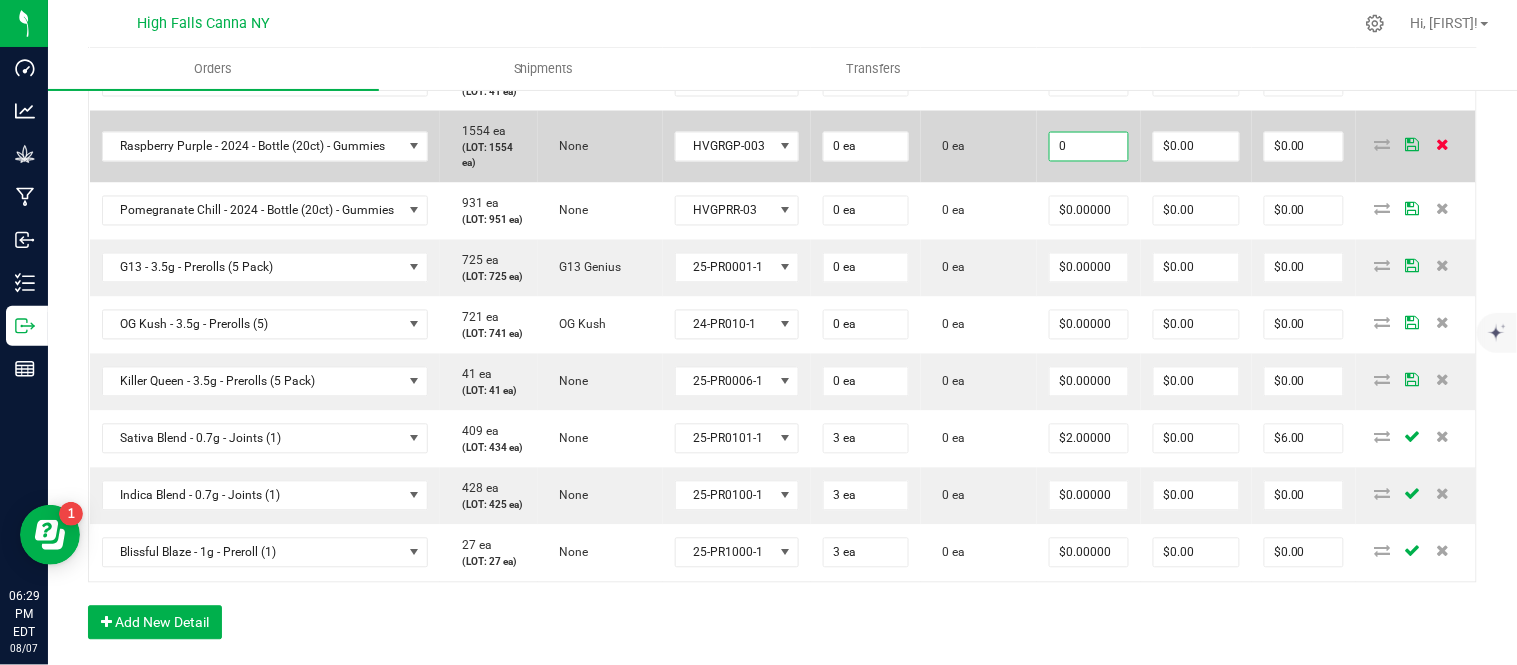 type on "$0.00000" 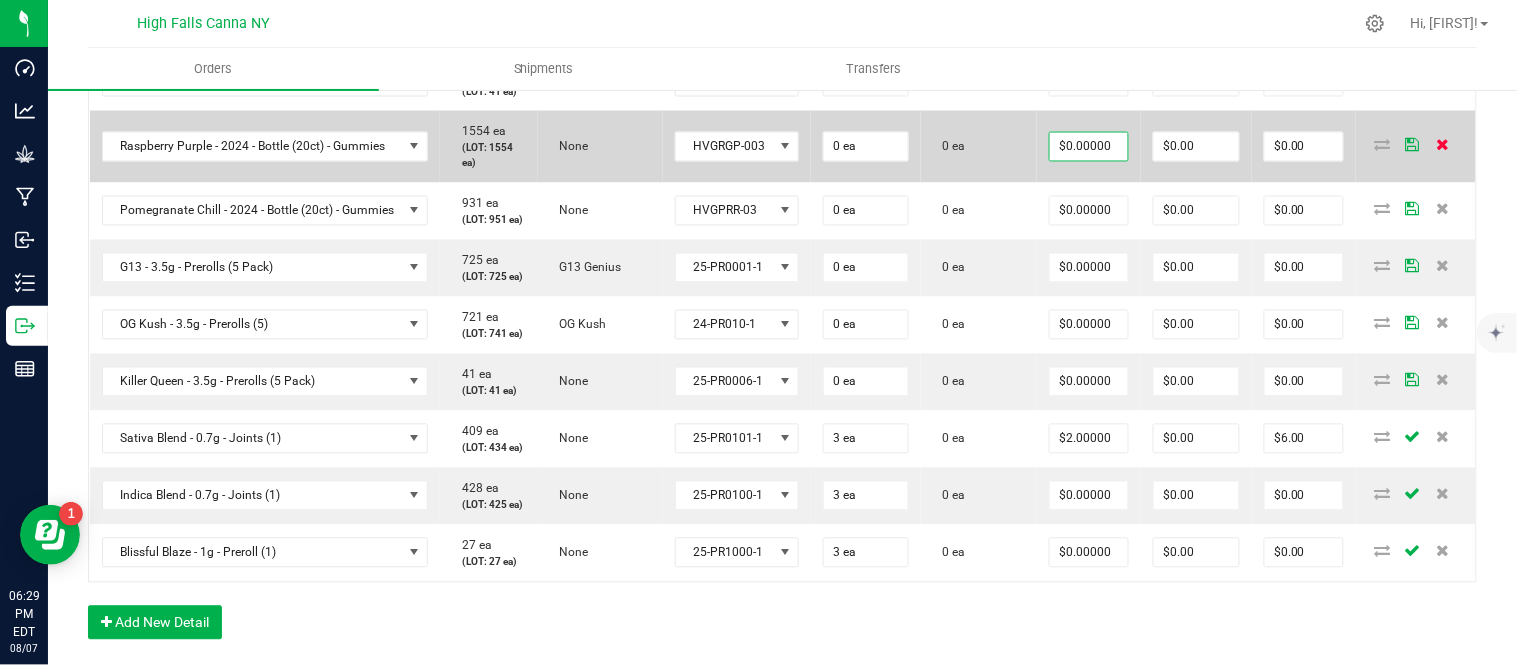 click at bounding box center (1442, 145) 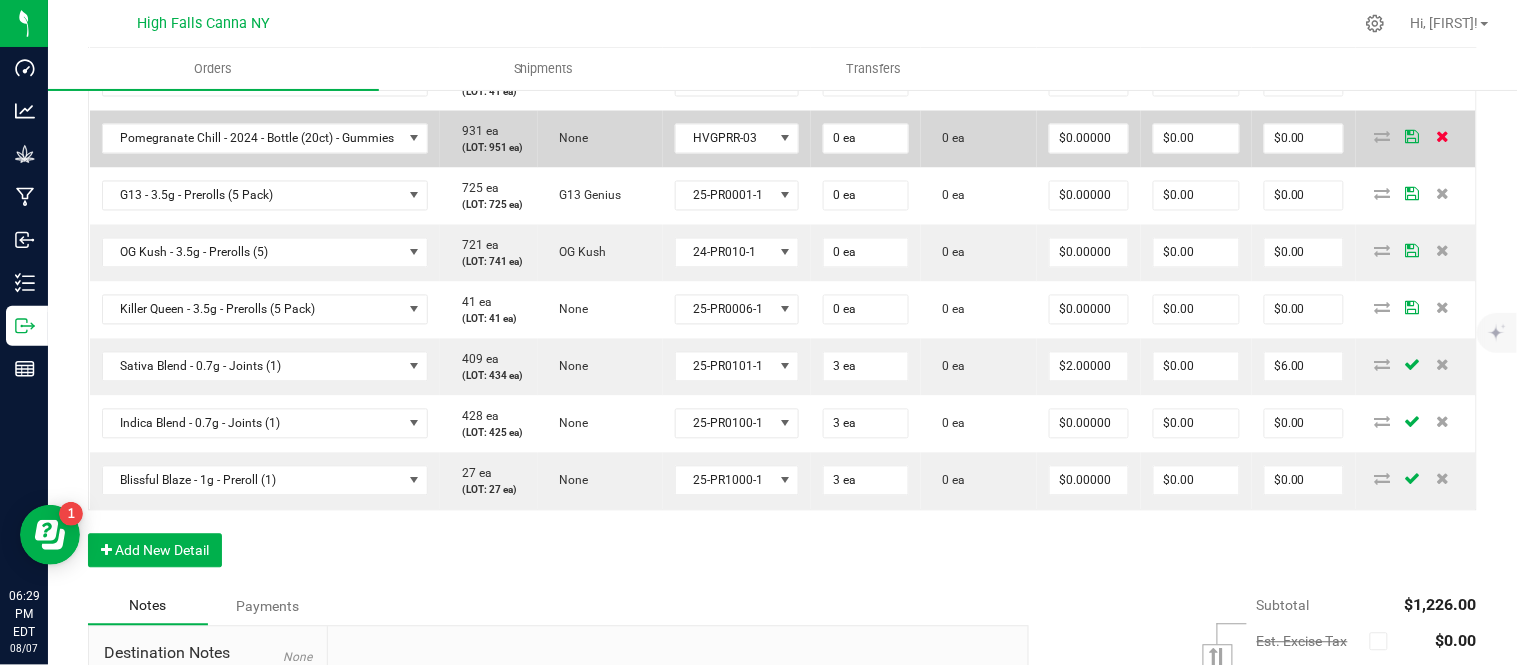 click at bounding box center [1442, 137] 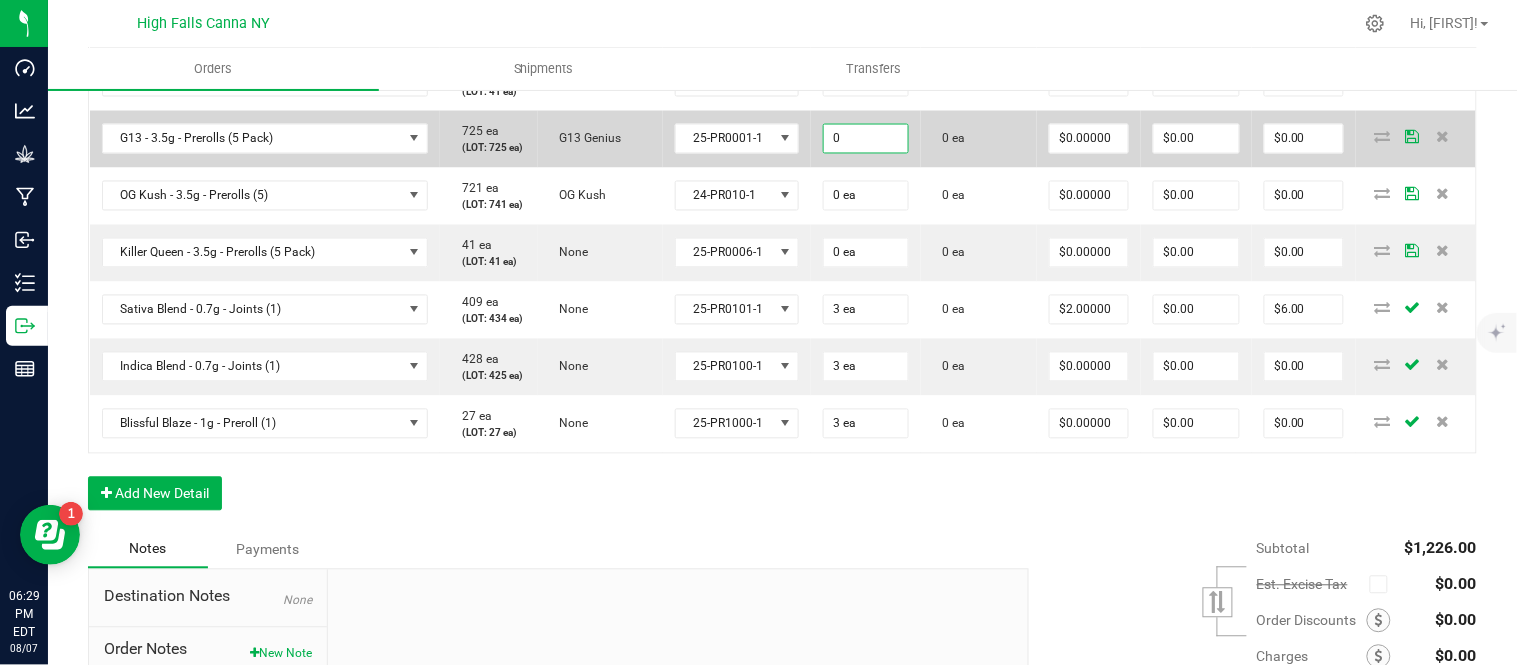 click on "0" at bounding box center [866, 139] 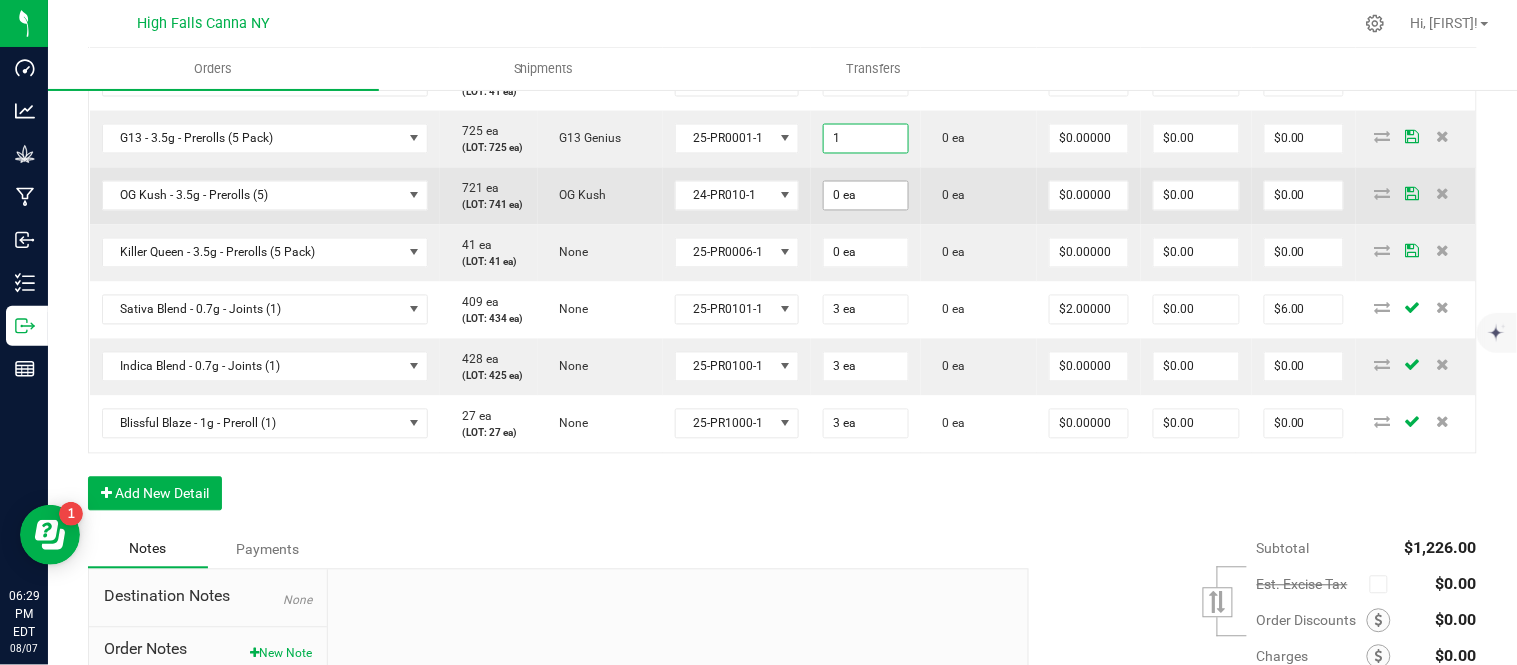 type on "1 ea" 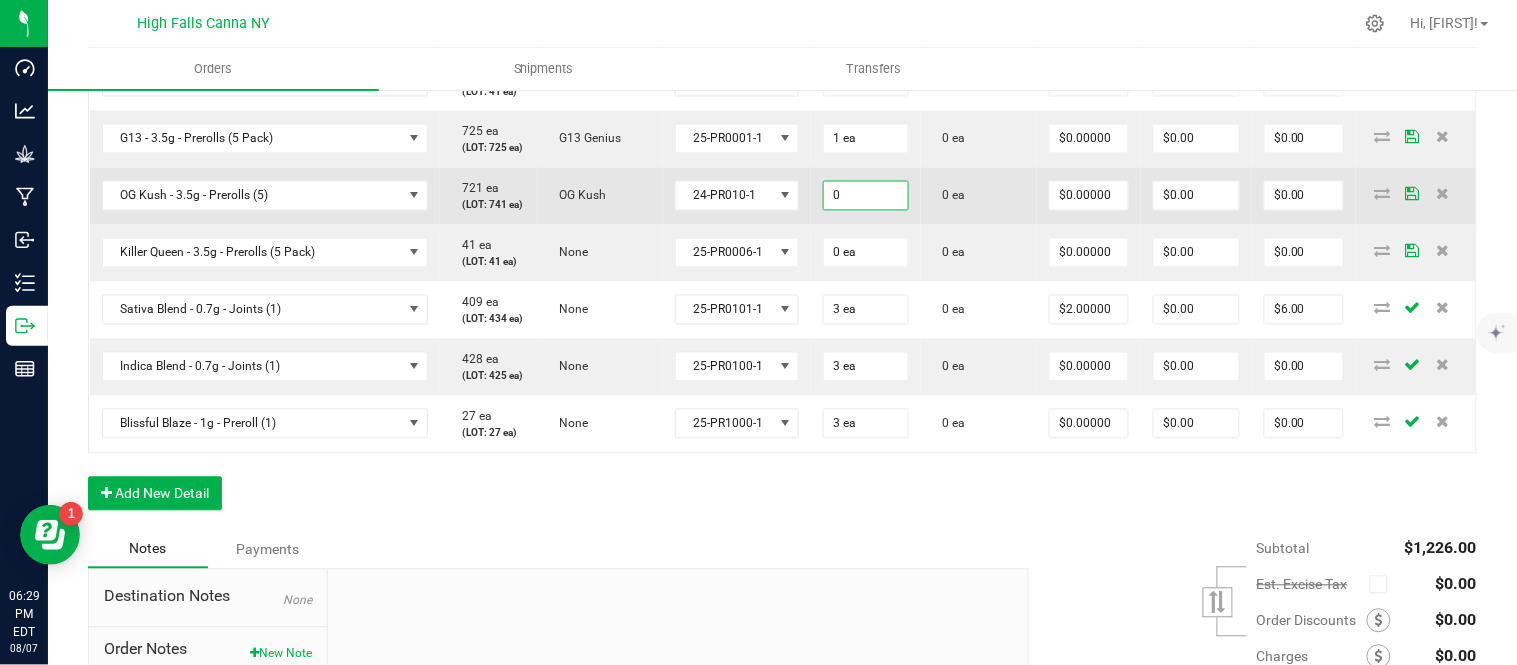 click on "0" at bounding box center [866, 196] 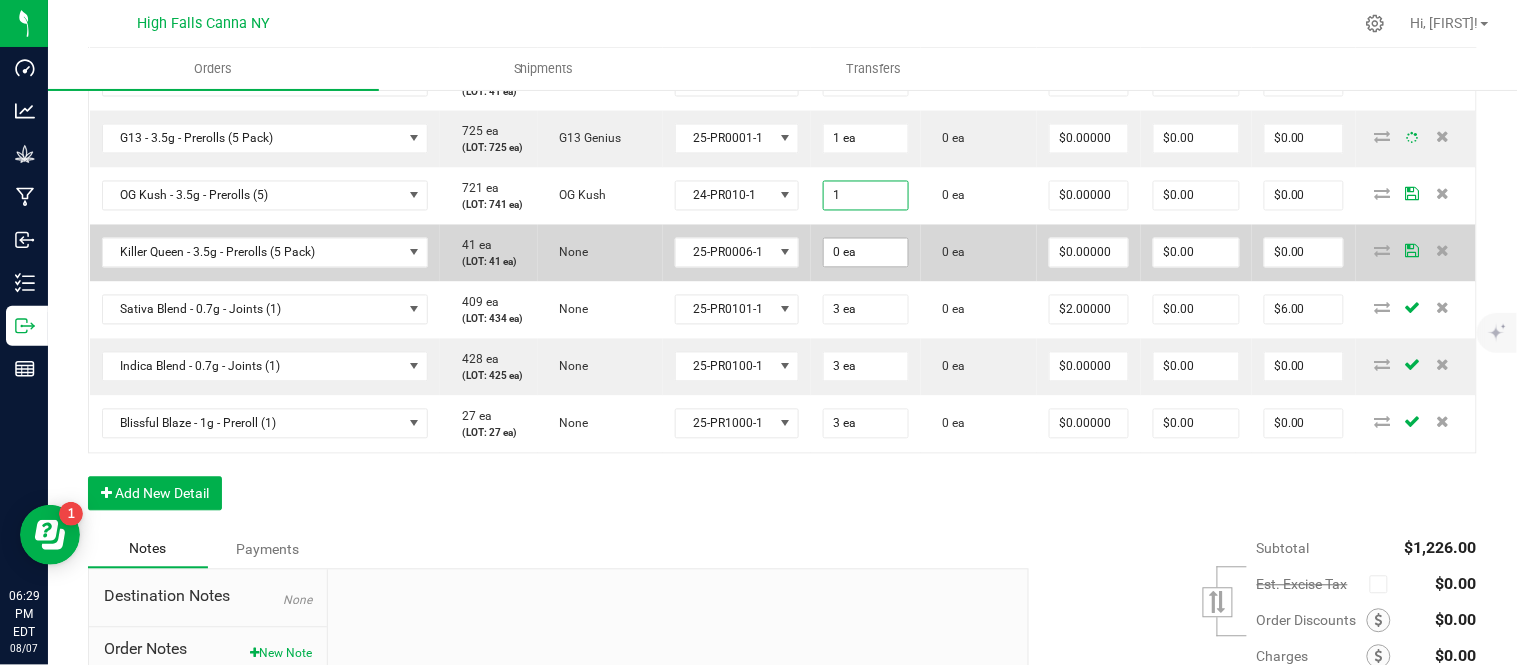 type on "1 ea" 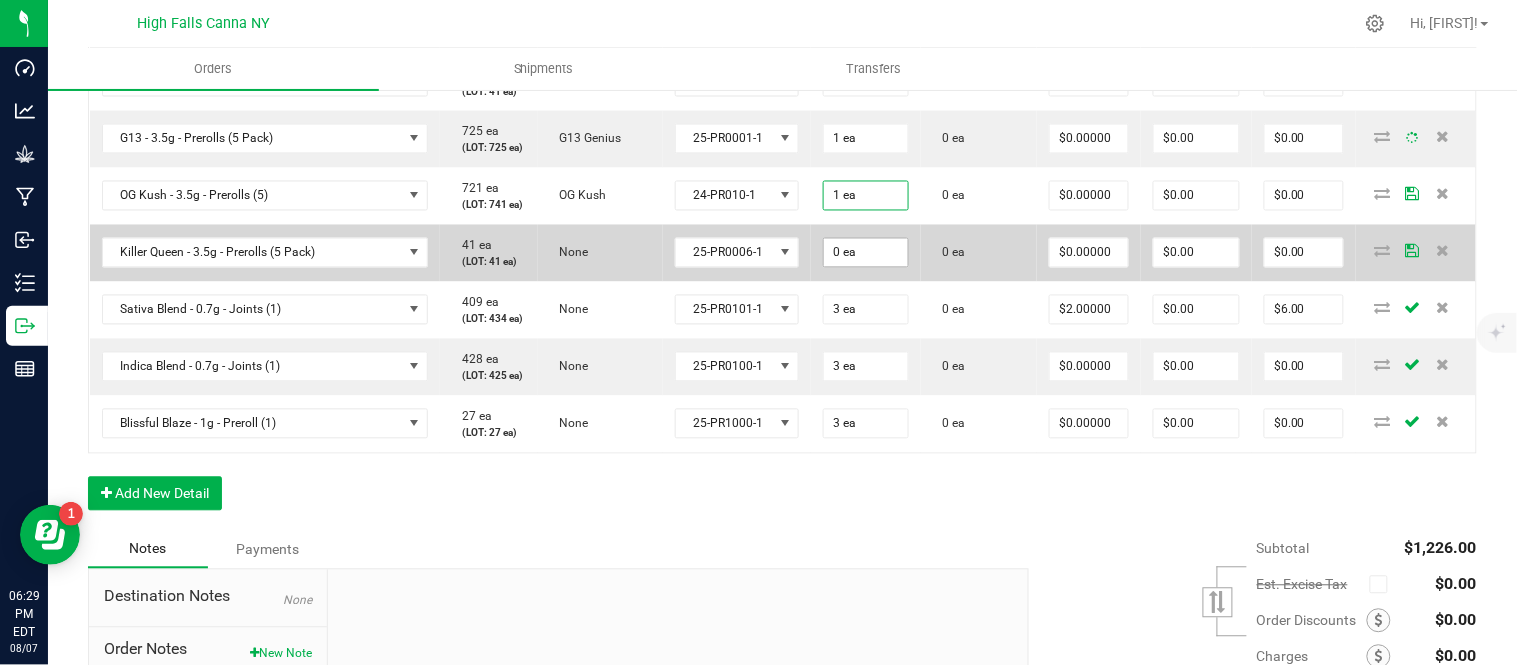 click on "0 ea" at bounding box center [866, -153] 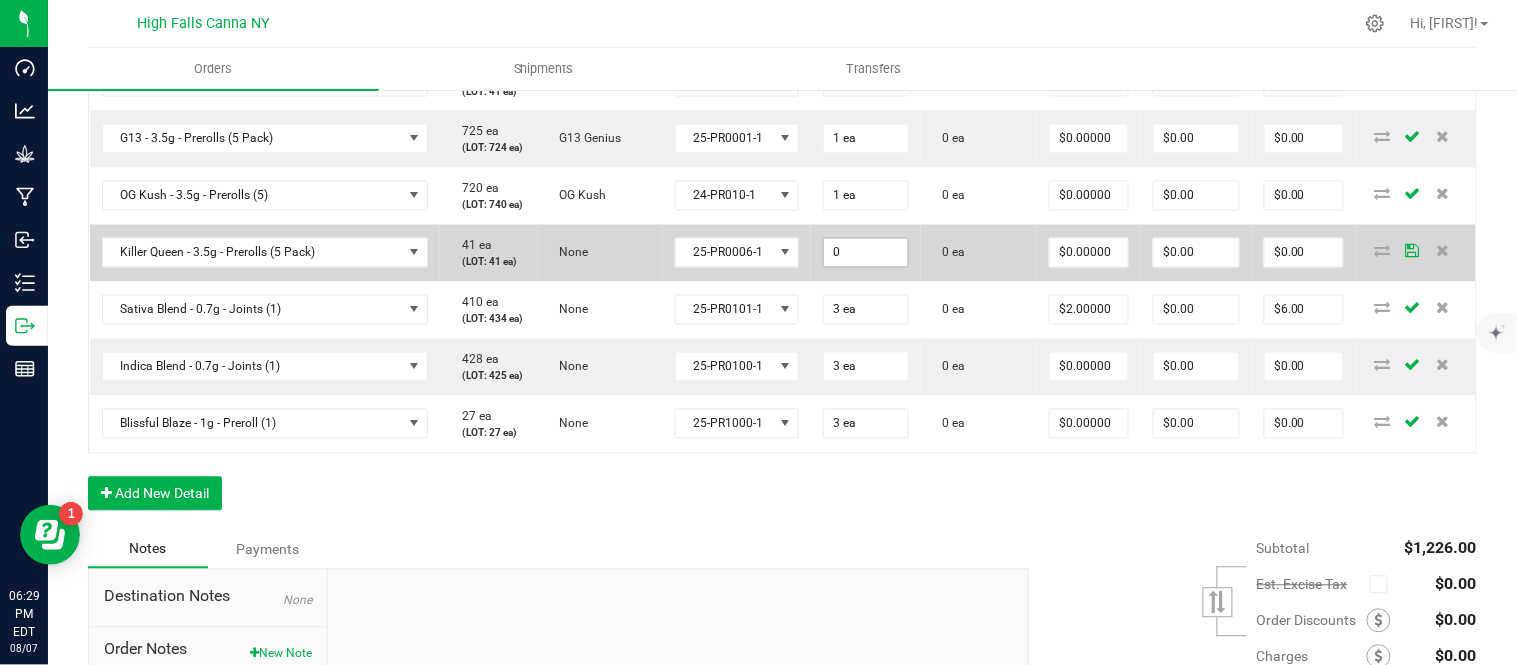 click on "0" at bounding box center [866, 253] 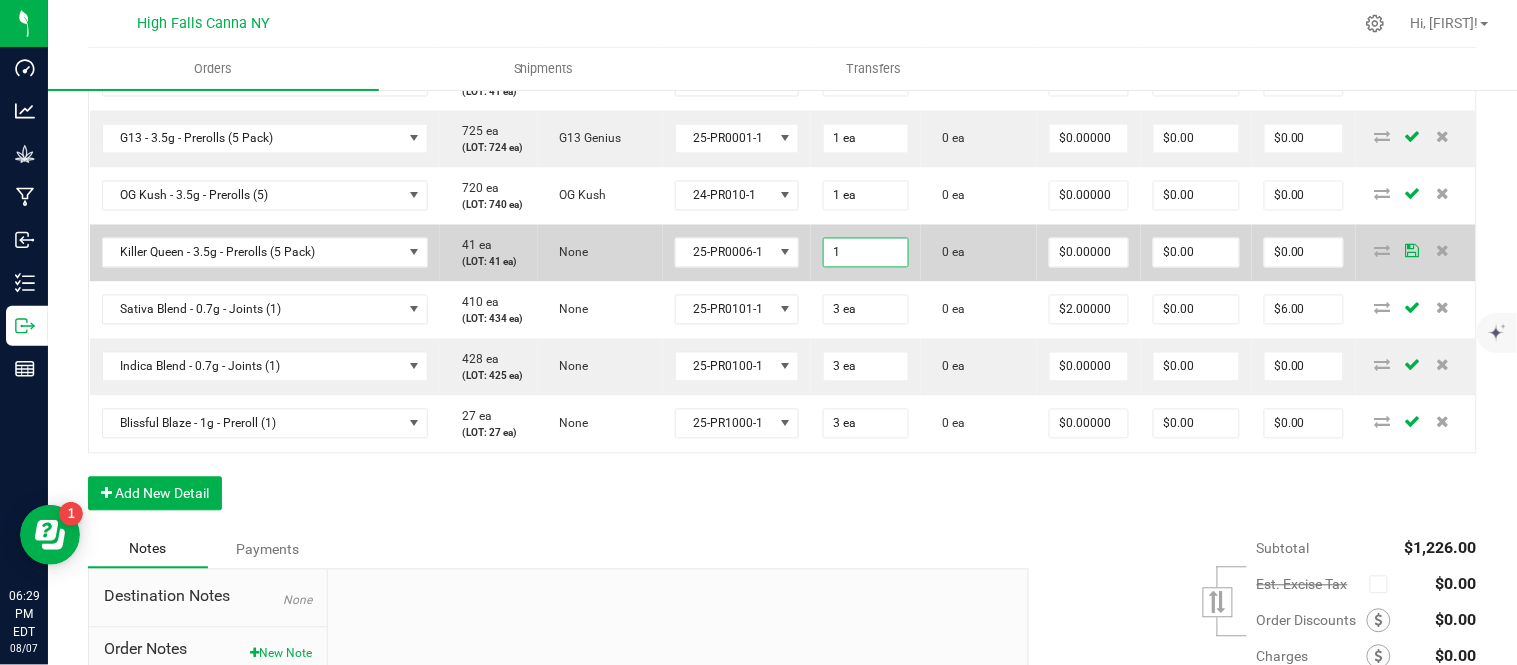 type on "1 ea" 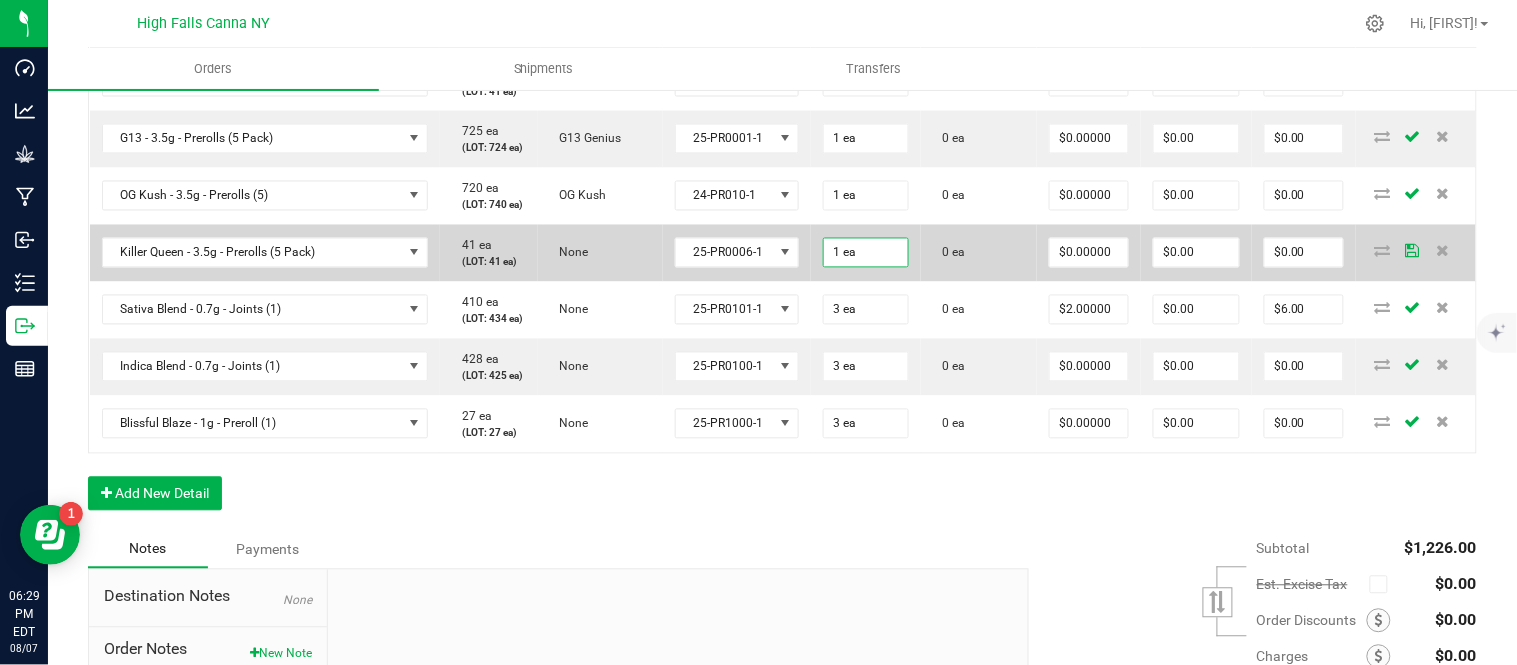 click on "0 ea" at bounding box center (979, 253) 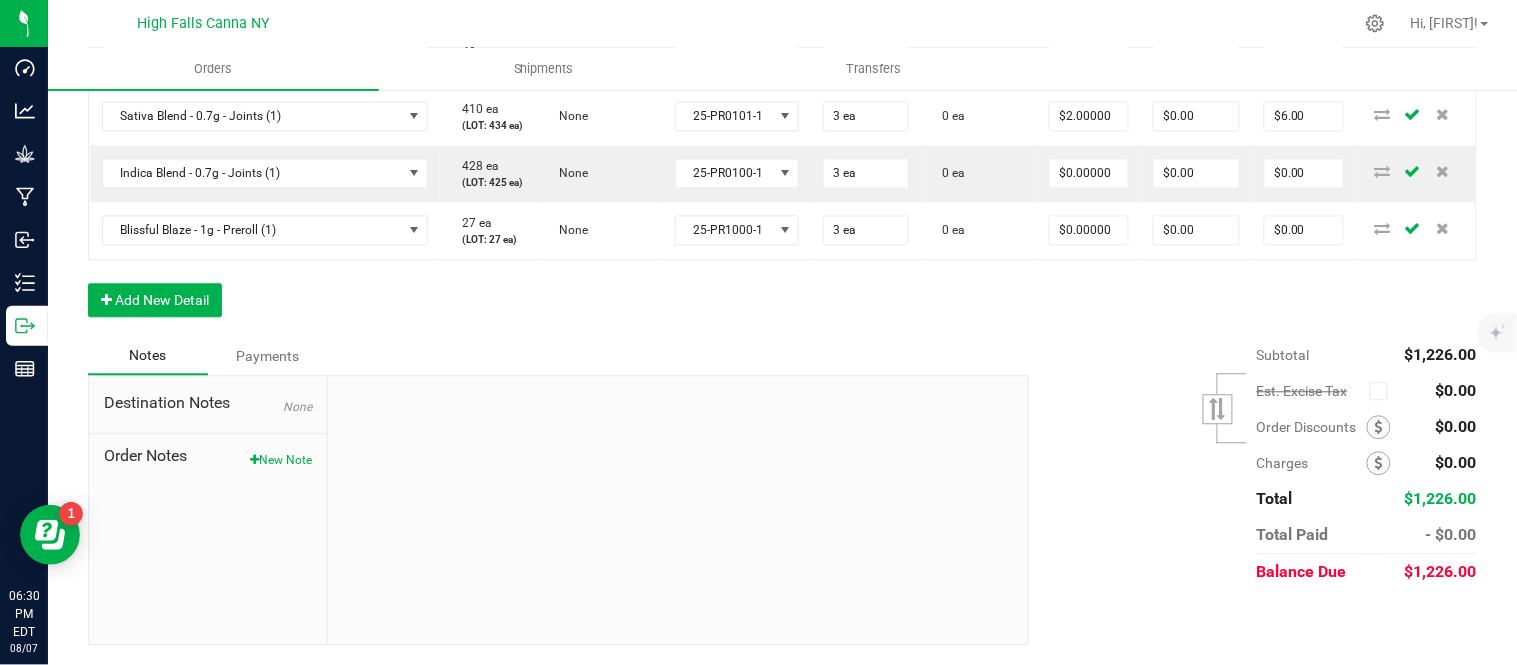 scroll, scrollTop: 1222, scrollLeft: 0, axis: vertical 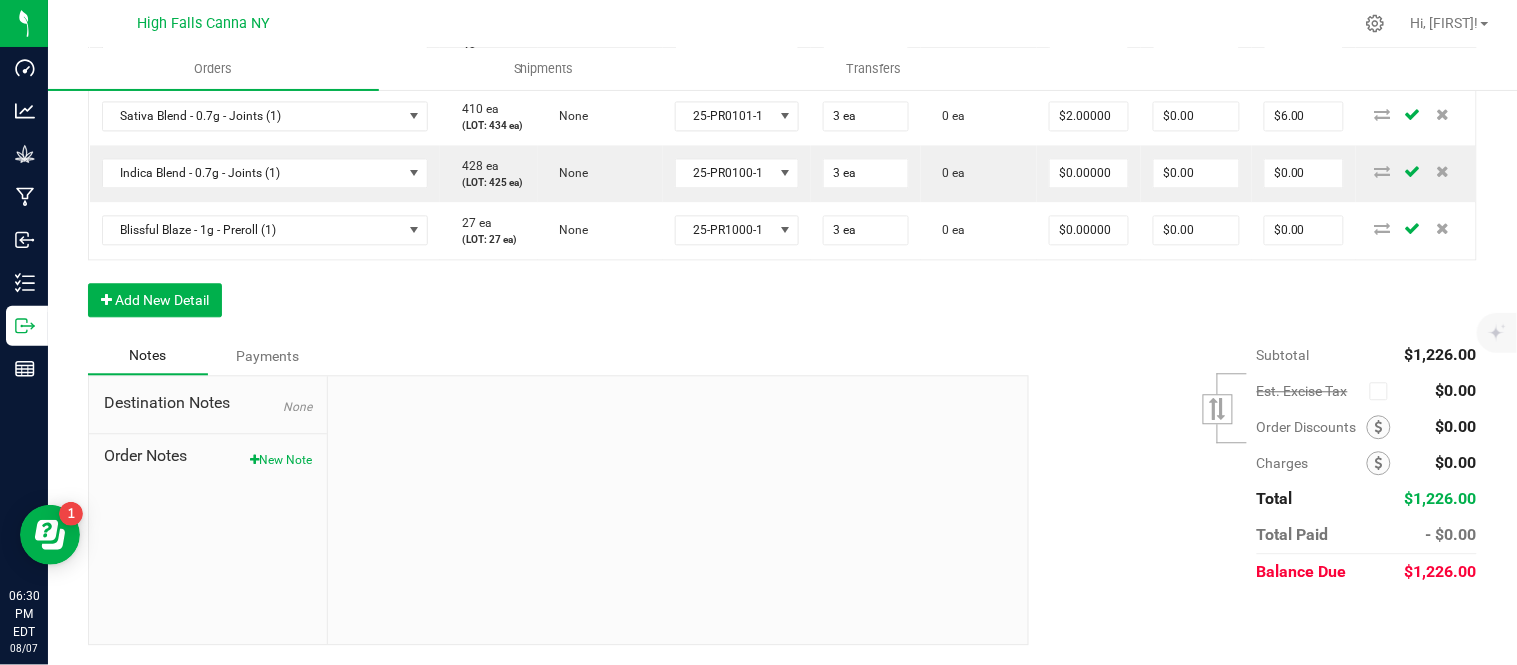 click on "Notes
Payments" at bounding box center (551, 356) 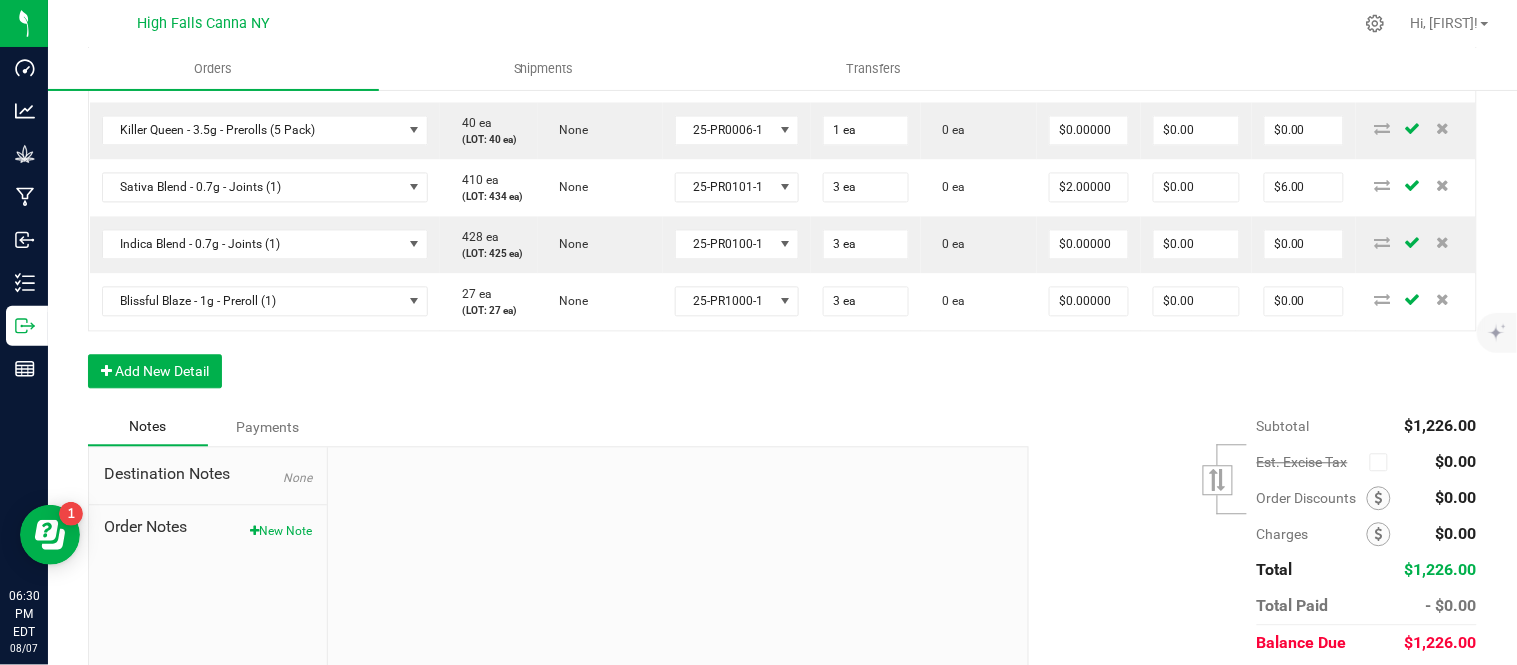 scroll, scrollTop: 1000, scrollLeft: 0, axis: vertical 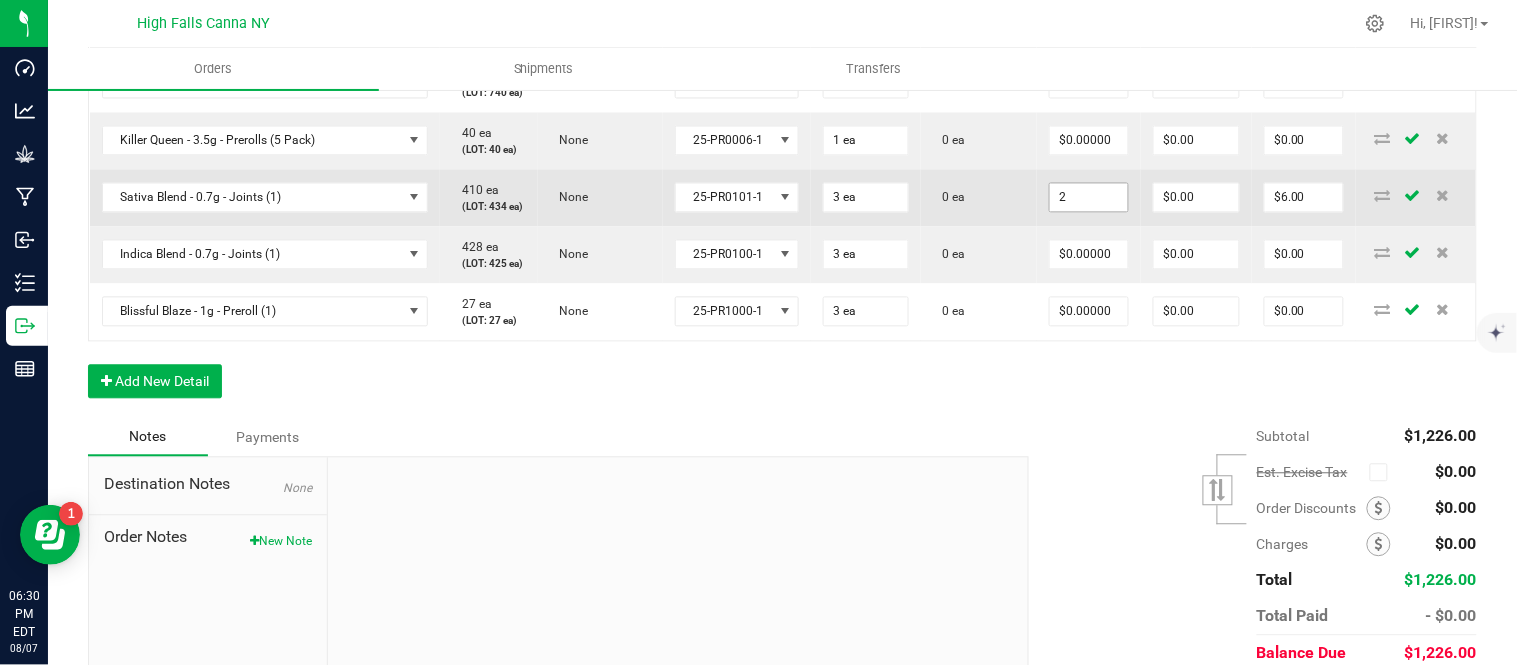 click on "2" at bounding box center [1089, 198] 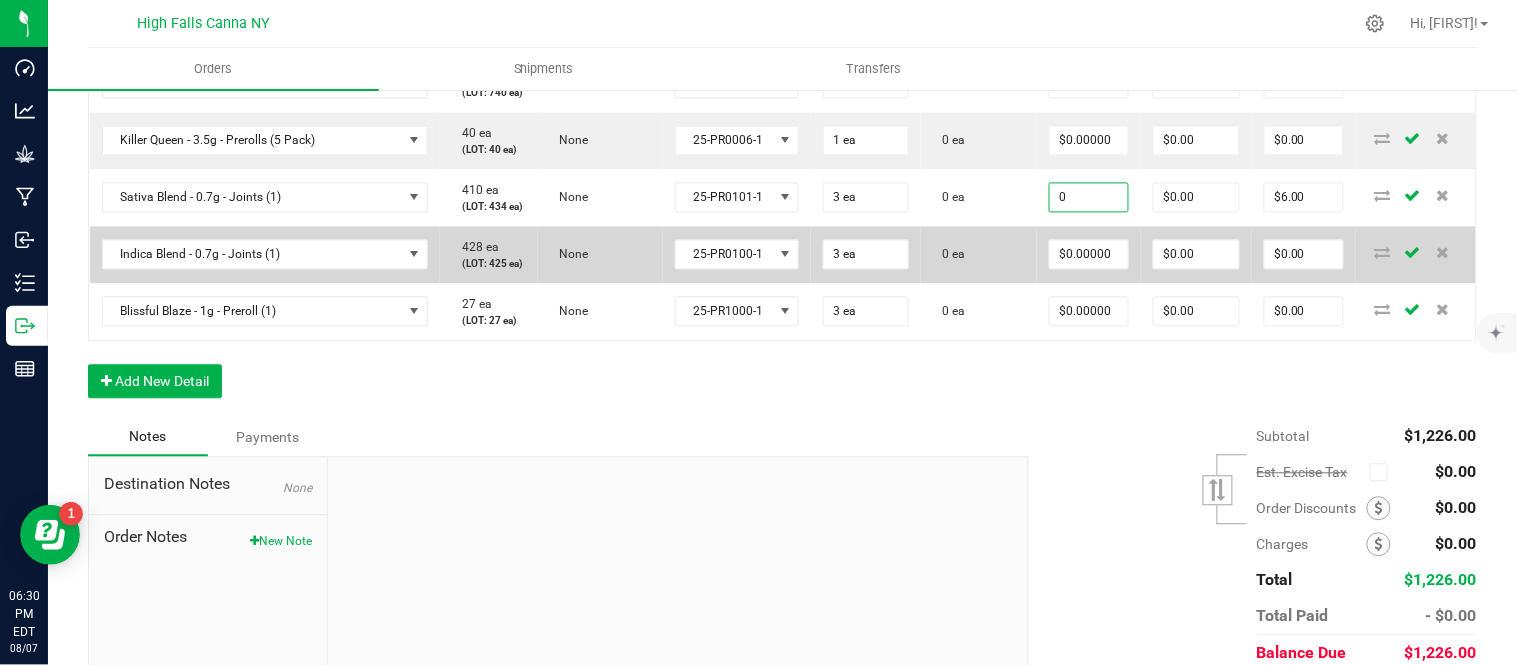 type on "$0.00000" 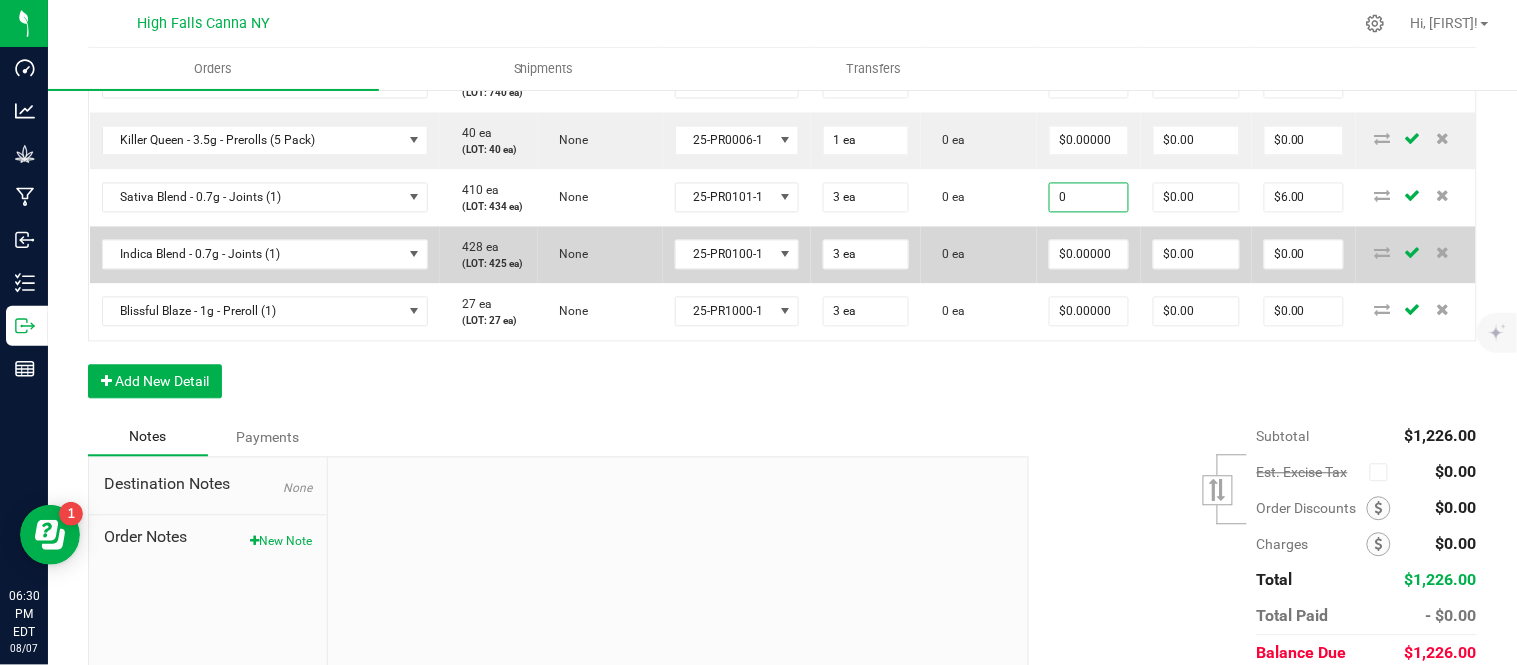 type on "$0.00" 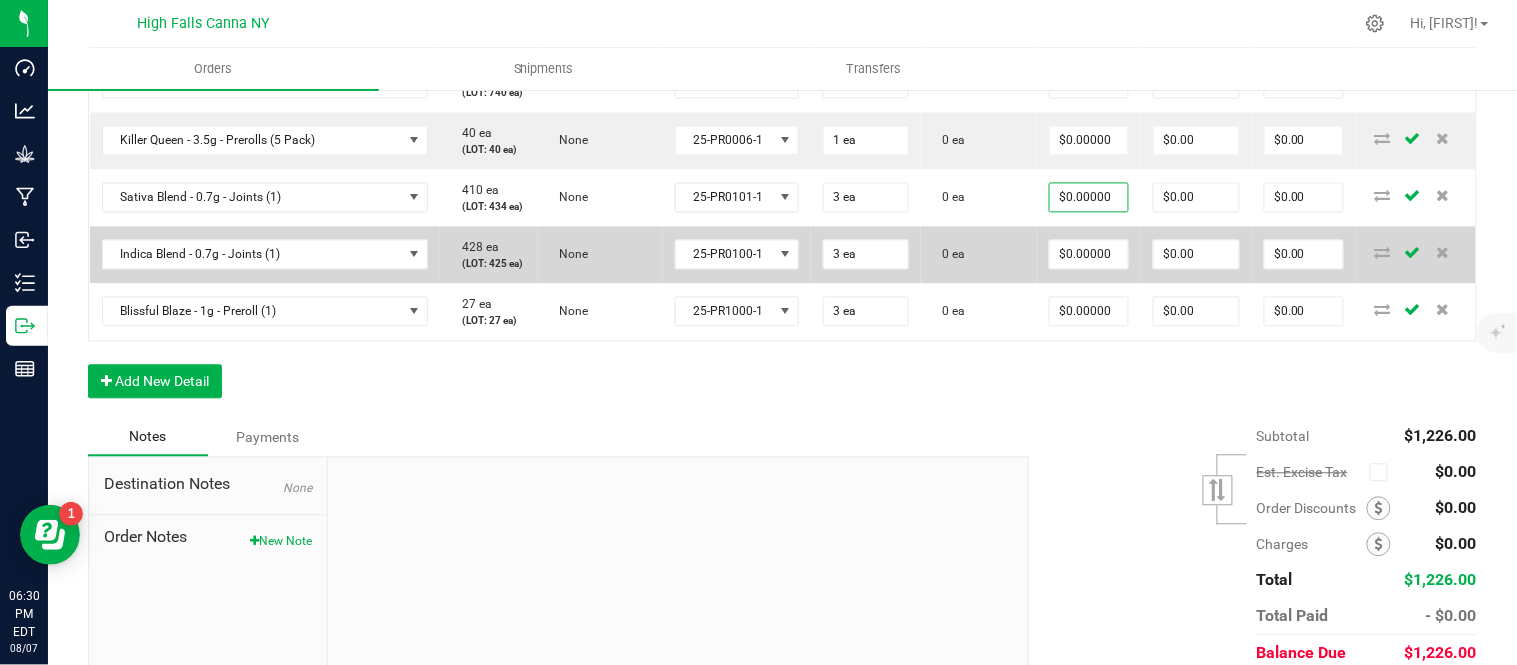 click on "0 ea" at bounding box center [979, 255] 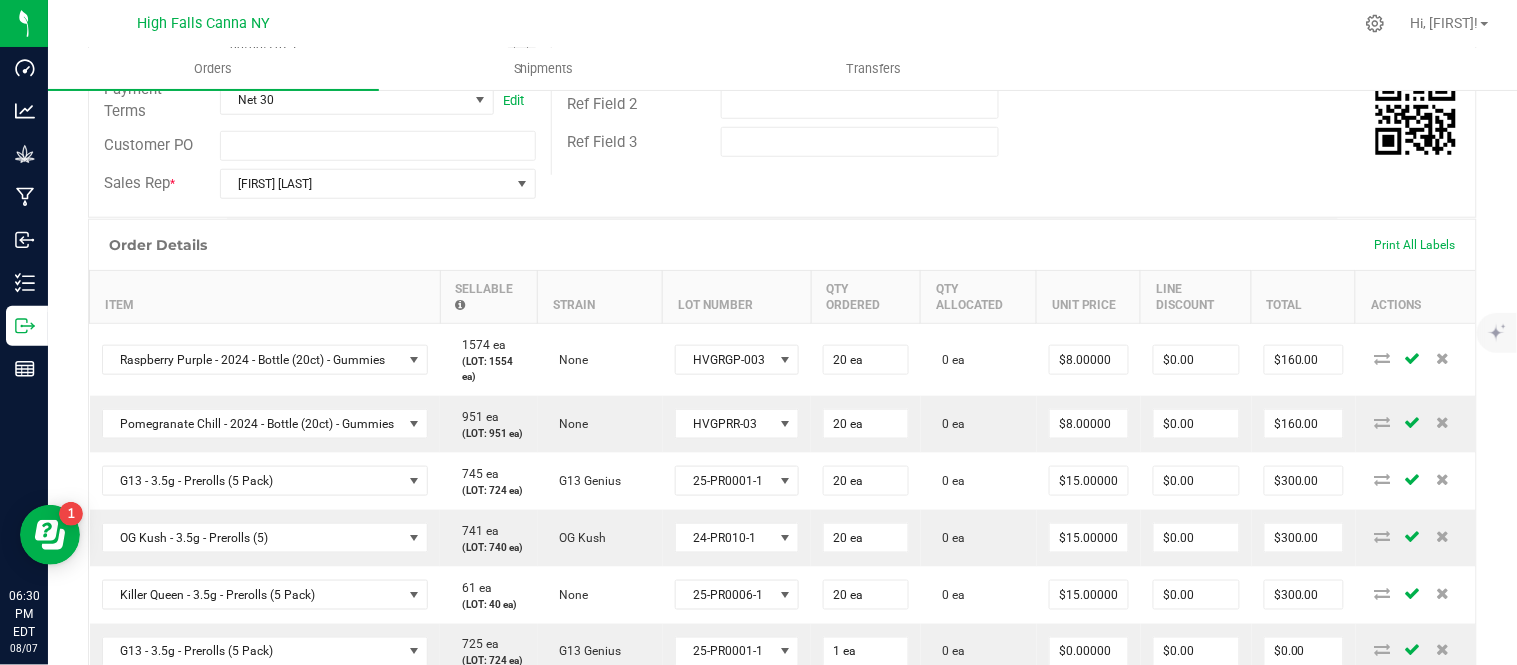scroll, scrollTop: 240, scrollLeft: 0, axis: vertical 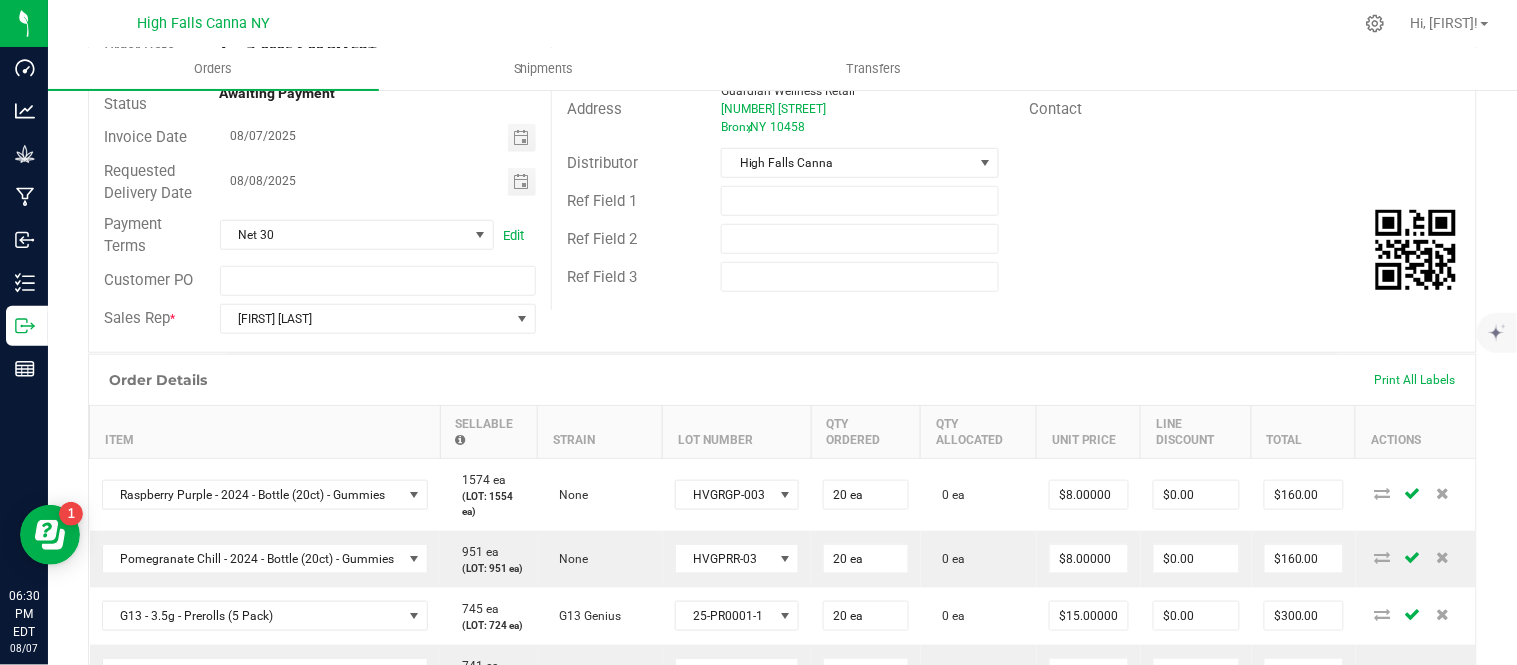 click on "Ref Field 3" at bounding box center [1014, 277] 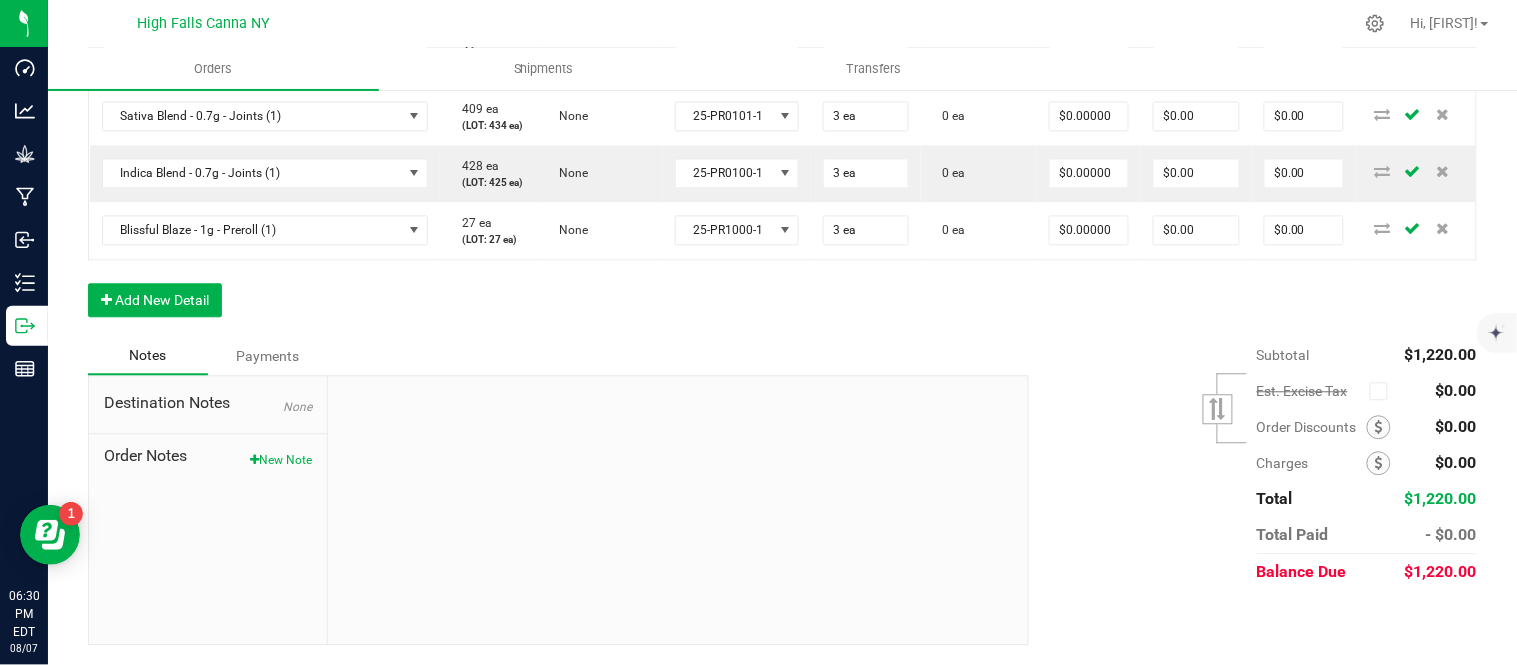 scroll, scrollTop: 1351, scrollLeft: 0, axis: vertical 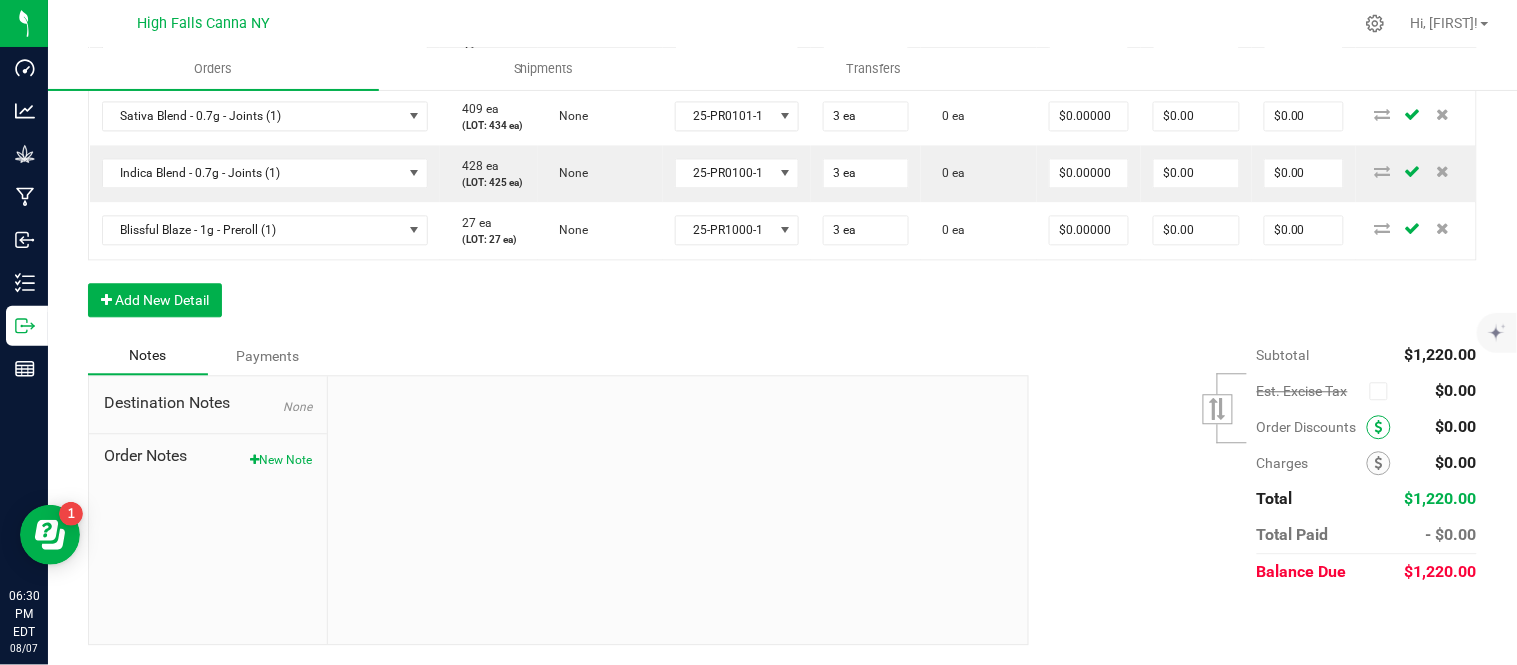 click at bounding box center [1379, 427] 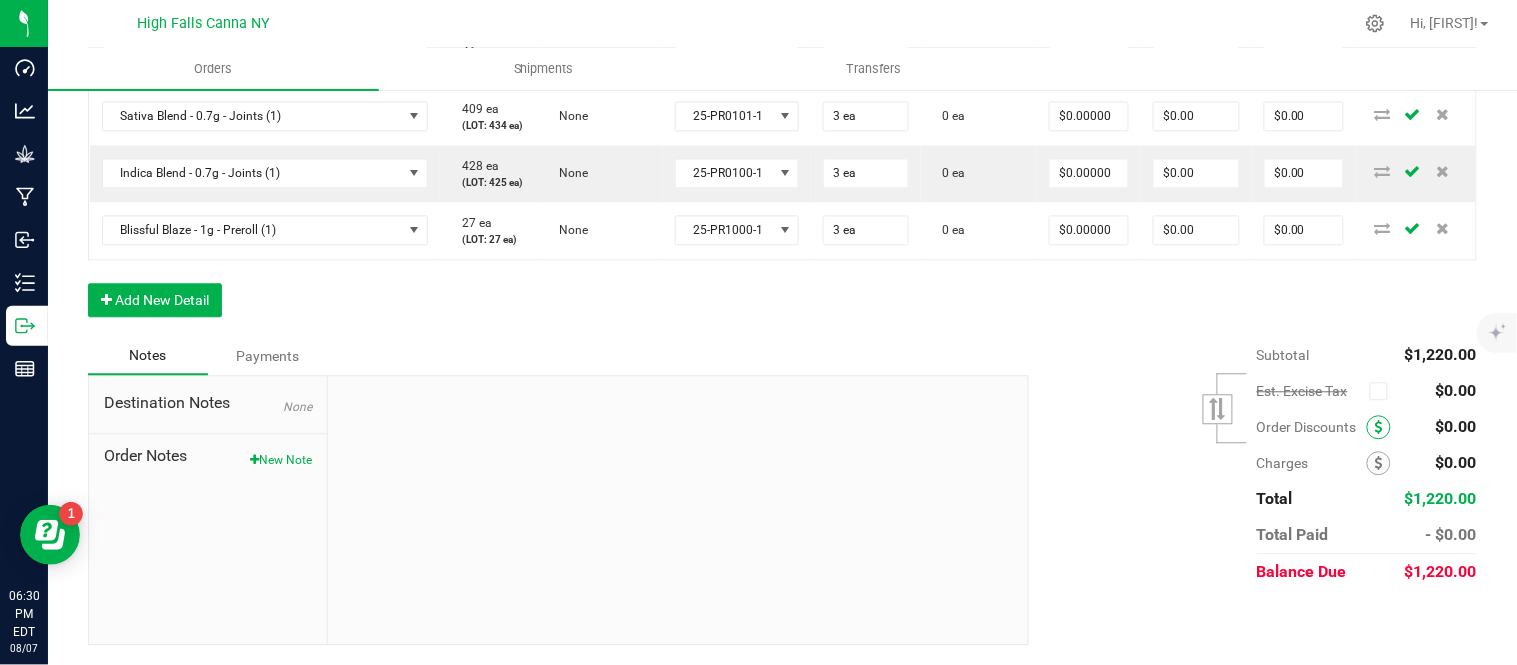 scroll, scrollTop: 1351, scrollLeft: 0, axis: vertical 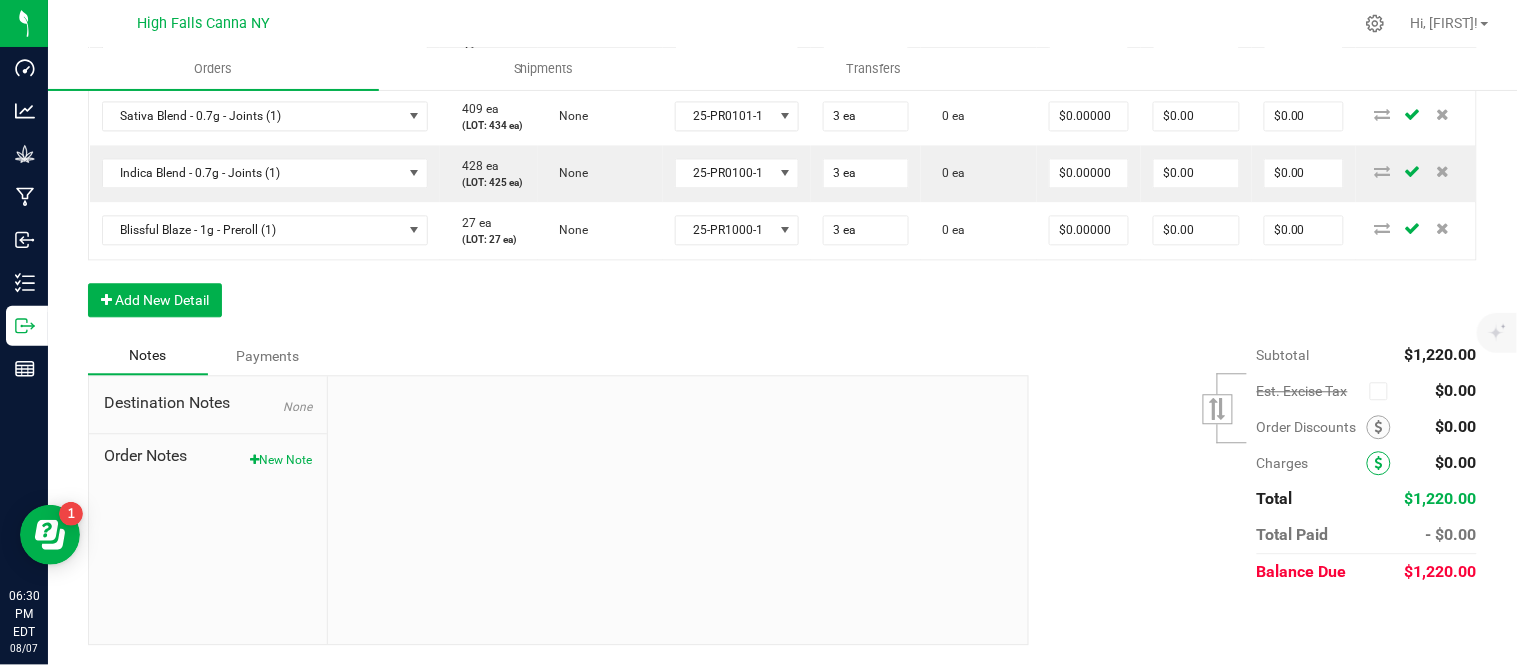 click at bounding box center (1379, 463) 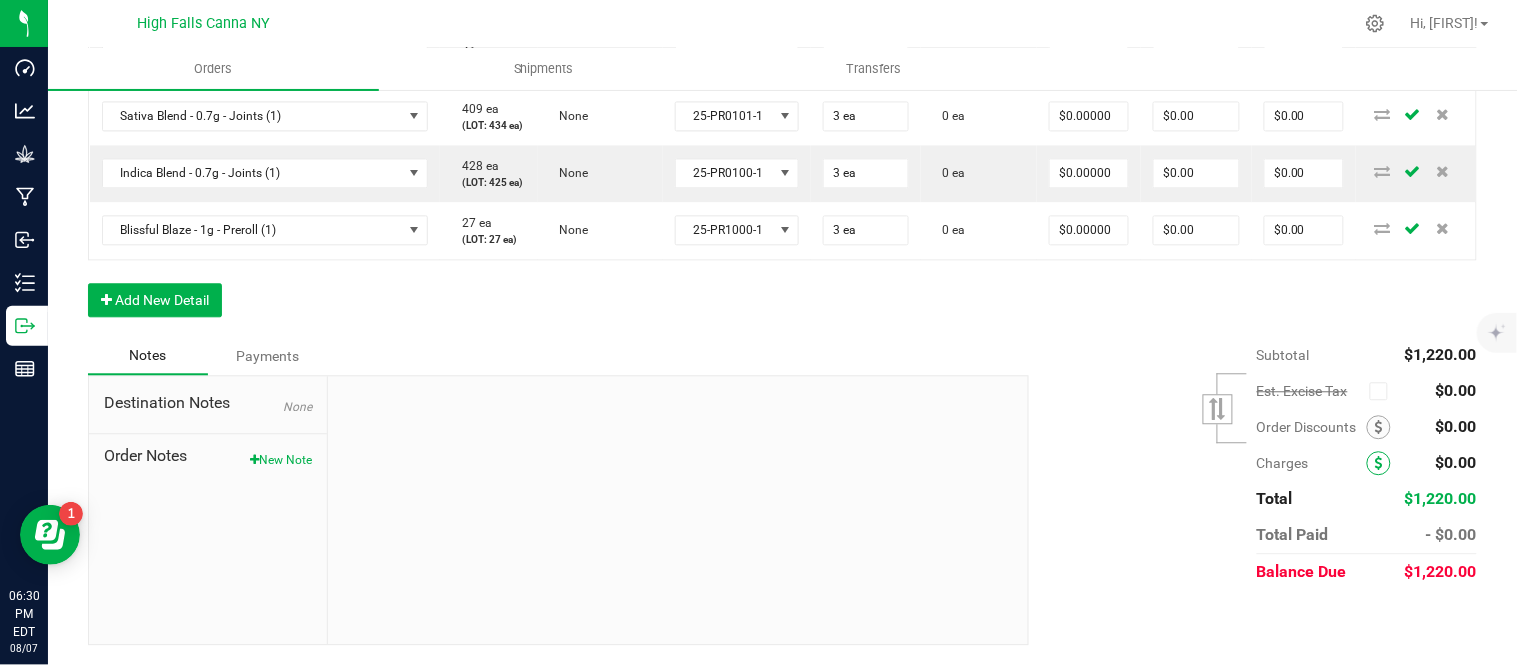 scroll, scrollTop: 1351, scrollLeft: 0, axis: vertical 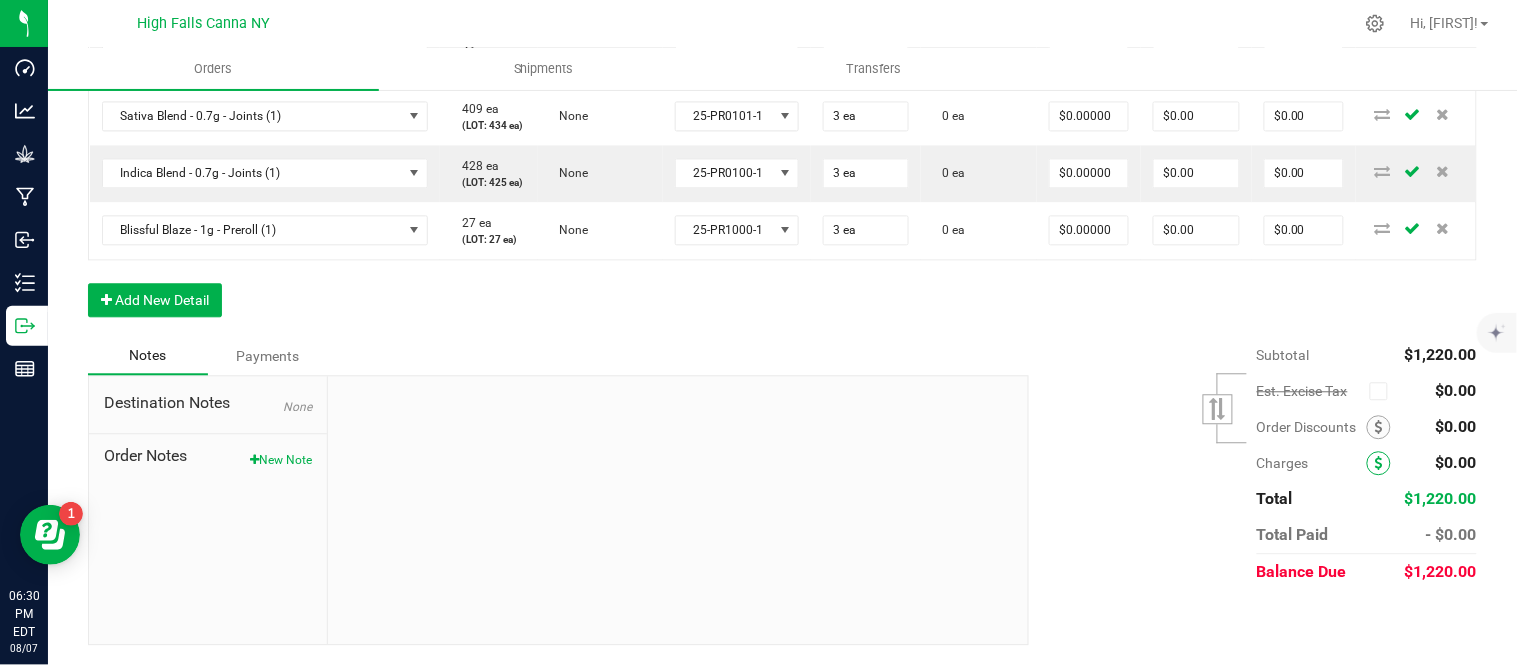 click at bounding box center [1379, 463] 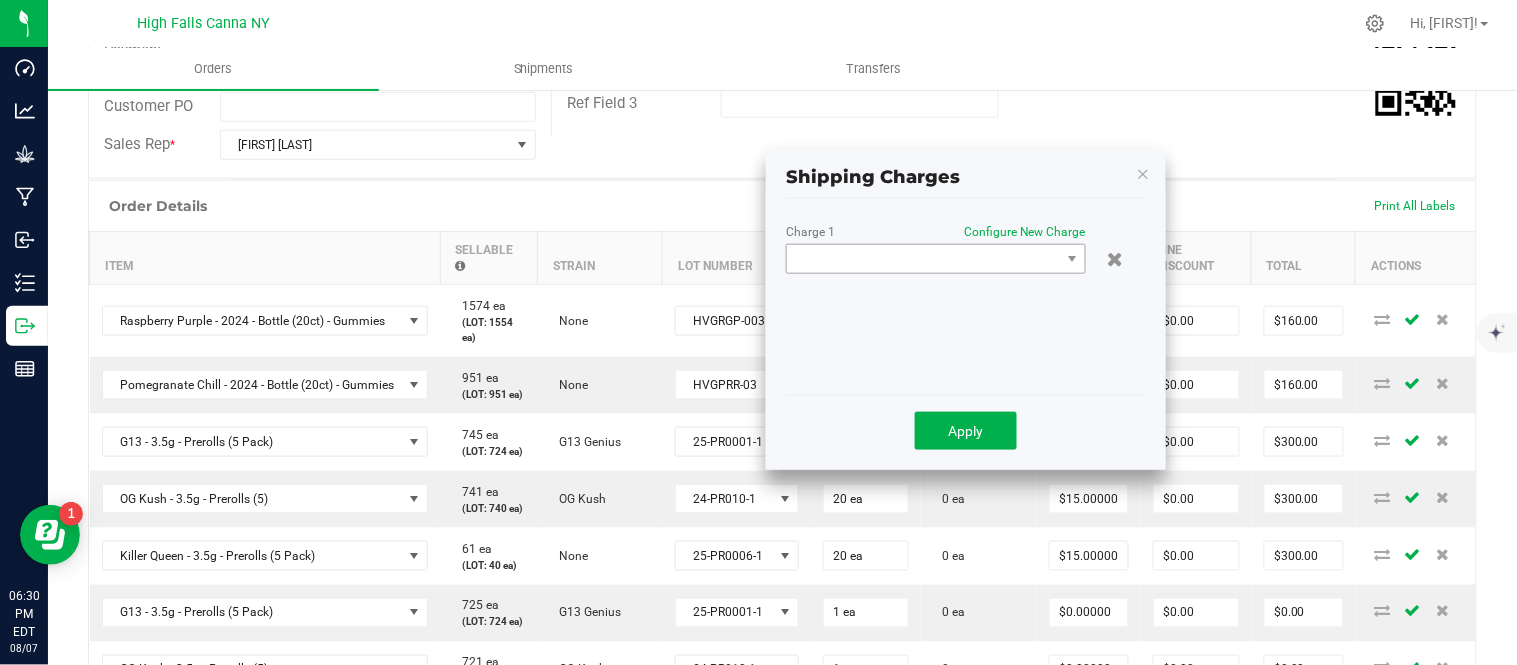 scroll, scrollTop: 351, scrollLeft: 0, axis: vertical 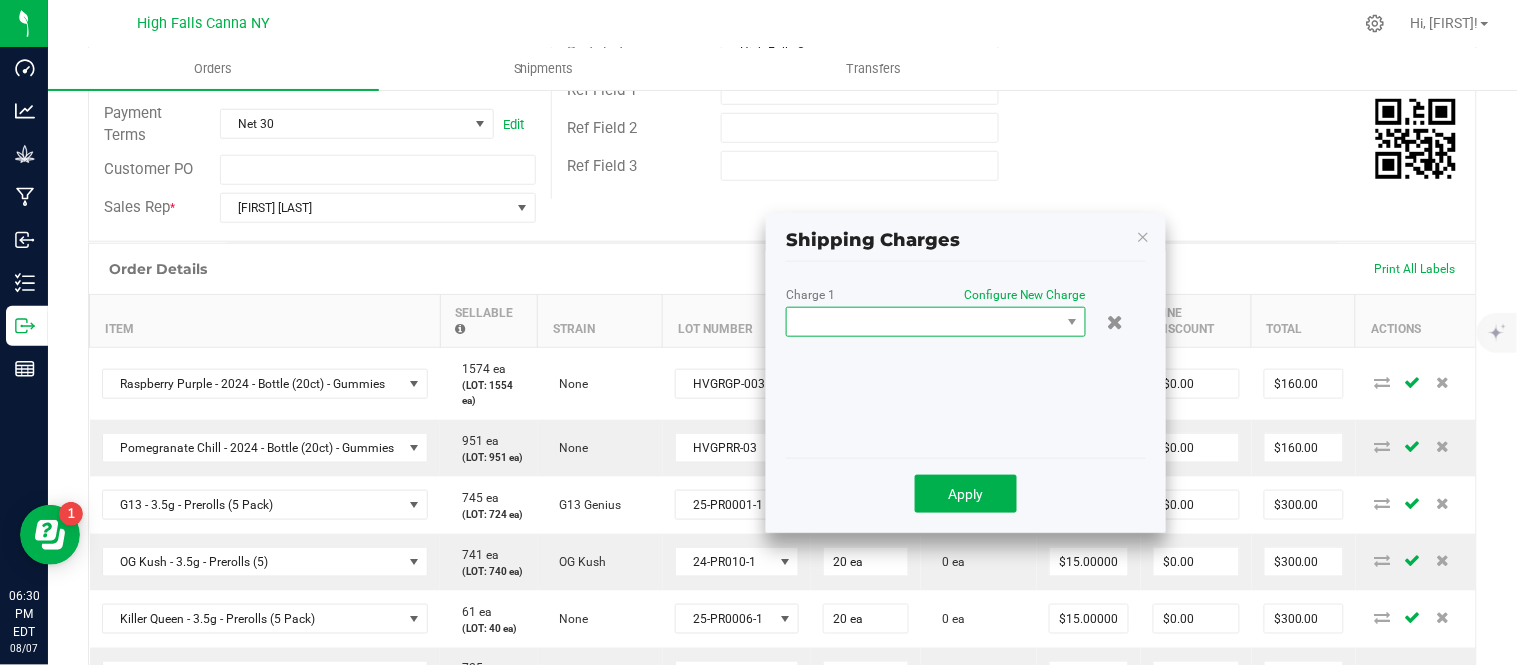 click at bounding box center [923, 322] 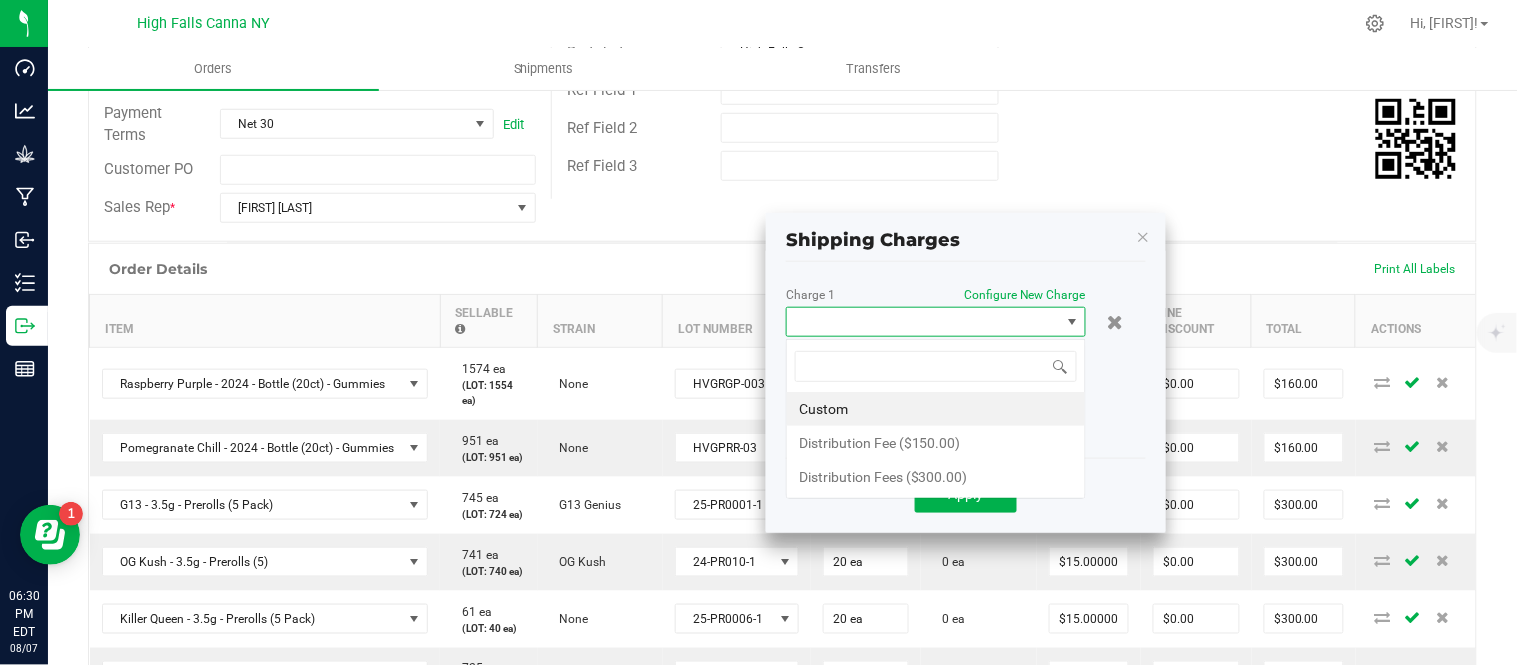 scroll, scrollTop: 99970, scrollLeft: 99700, axis: both 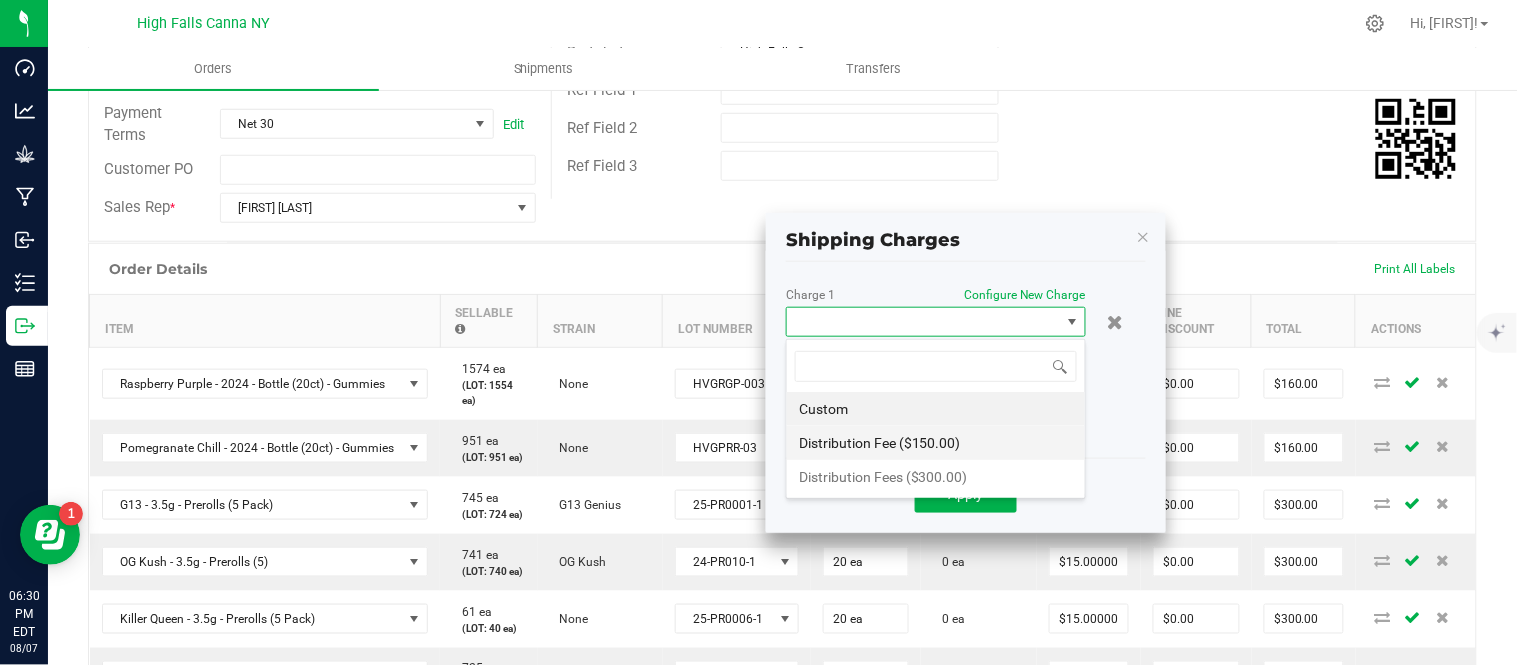 click on "Distribution Fee ($150.00)" at bounding box center [936, 443] 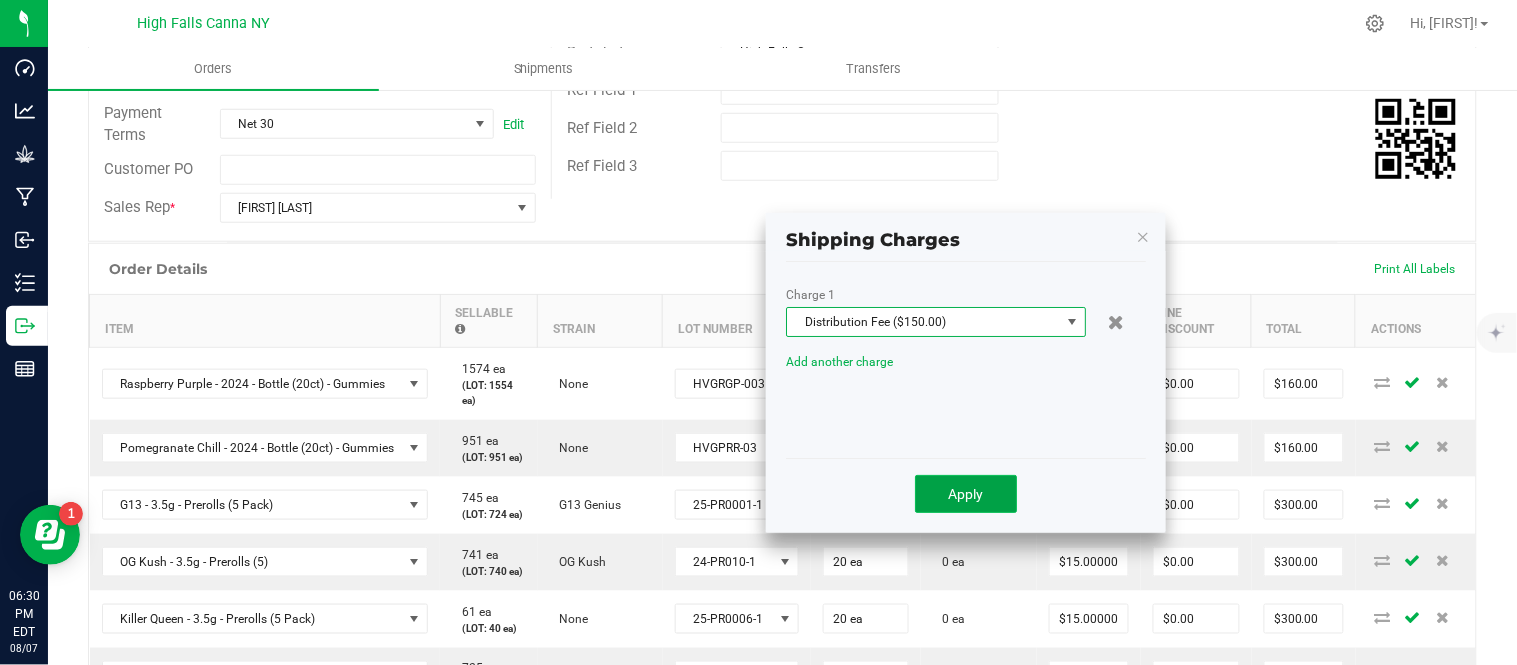 click on "Apply" at bounding box center (966, 494) 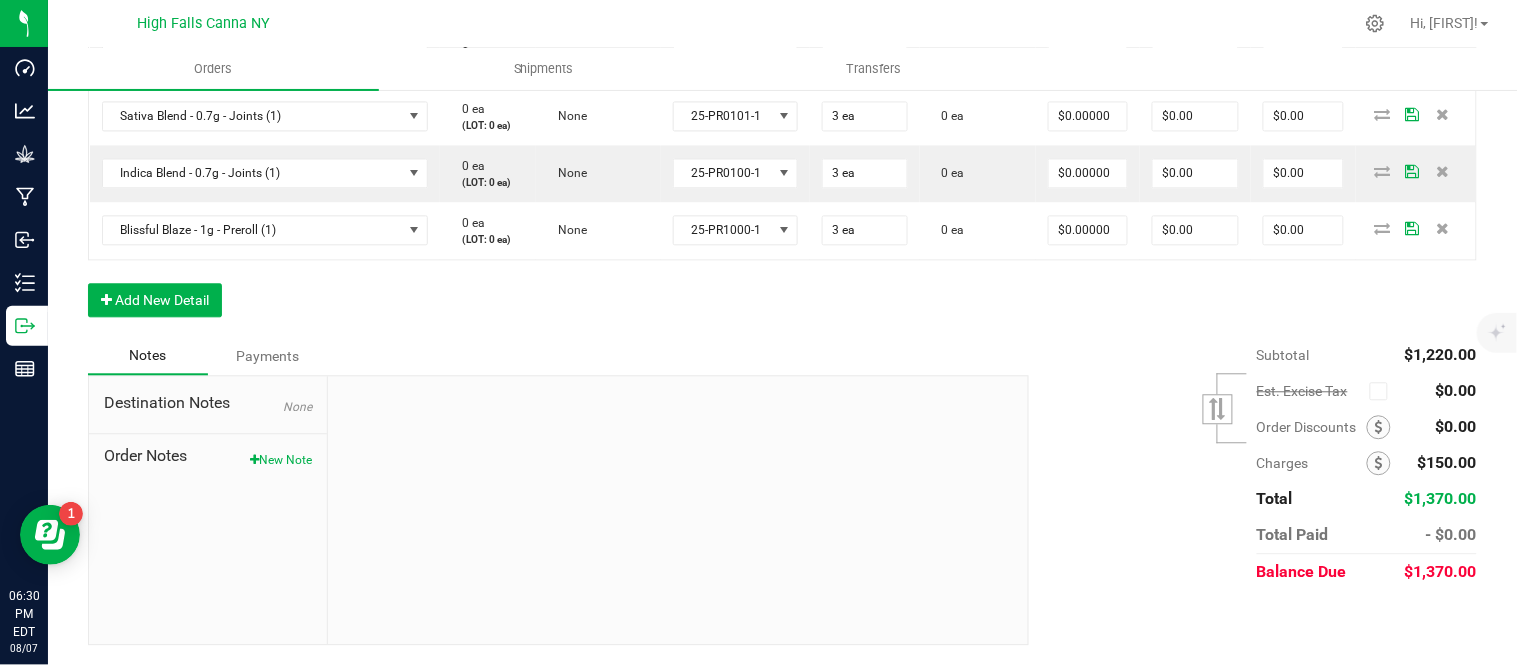 click on "Subtotal
$1,220.00
Est. Excise Tax" at bounding box center (1245, 463) 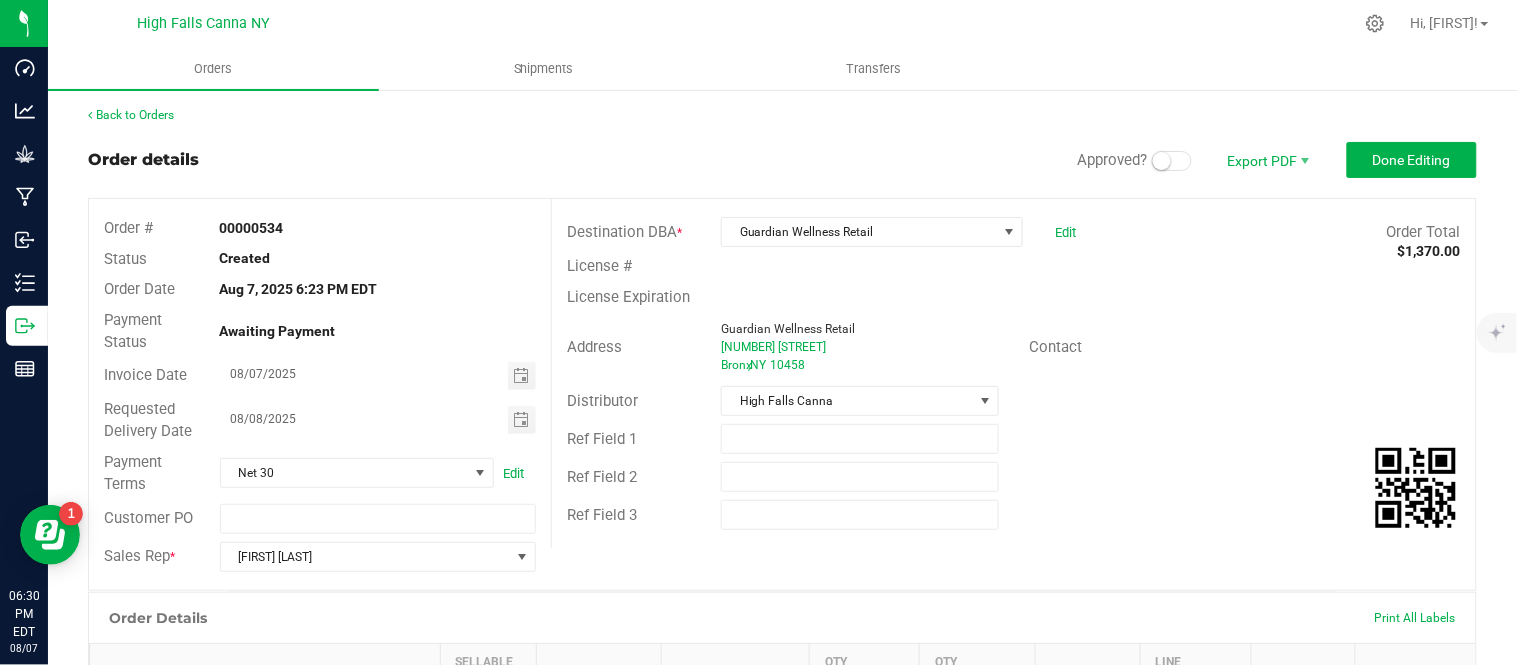 scroll, scrollTop: 0, scrollLeft: 0, axis: both 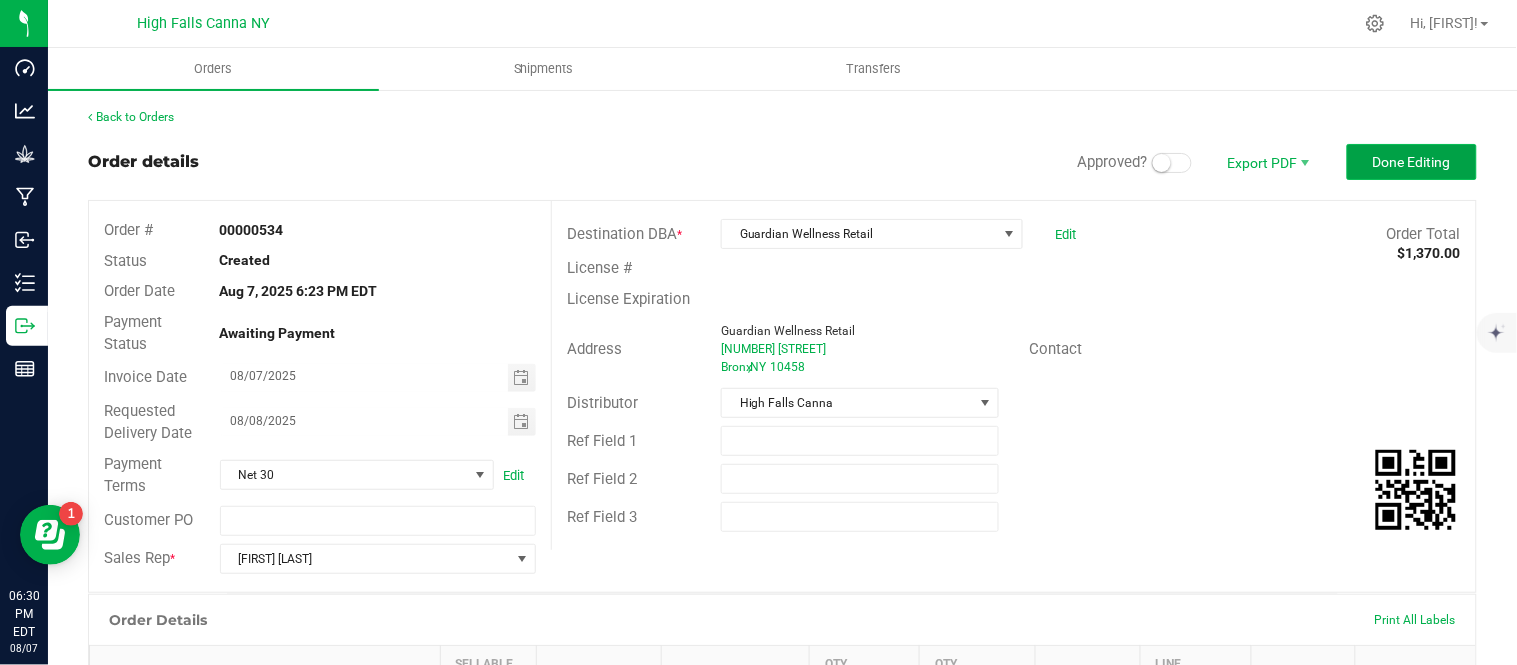 click on "Done Editing" at bounding box center [1412, 162] 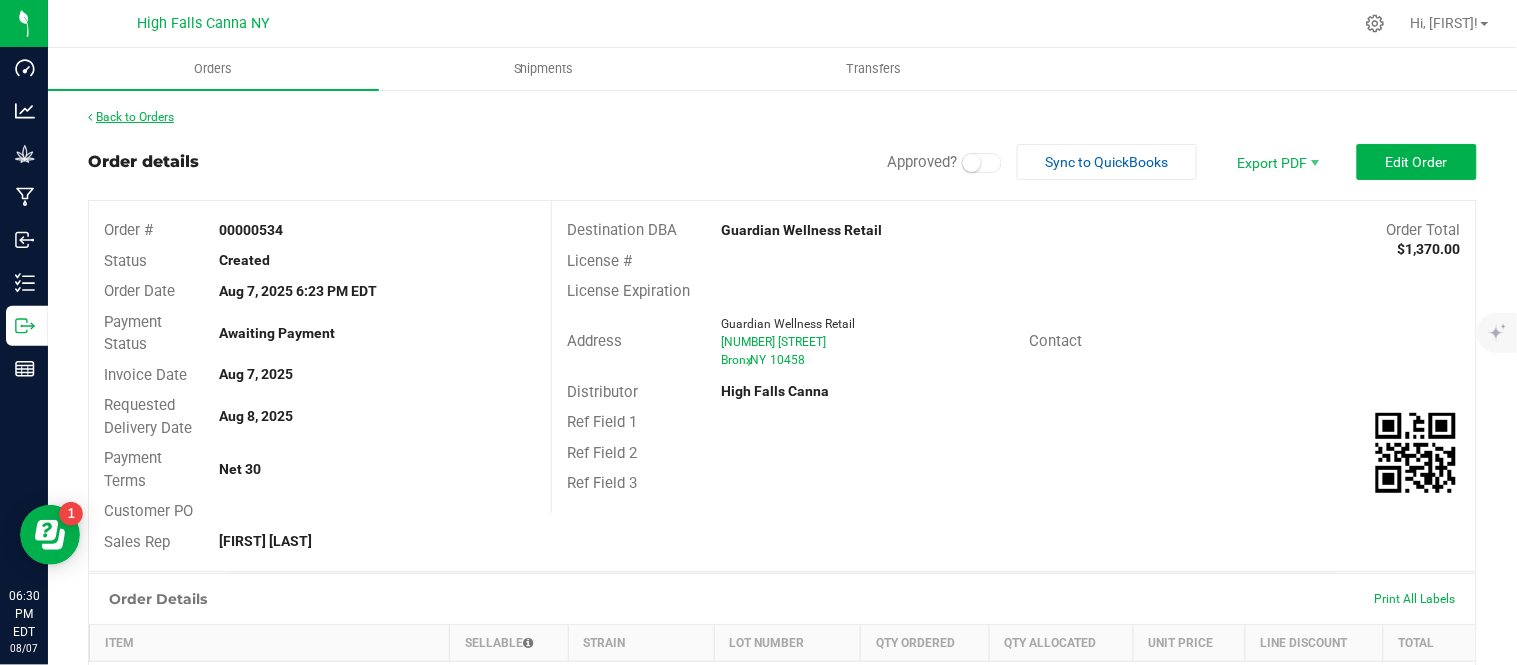 click on "Back to Orders" at bounding box center (131, 117) 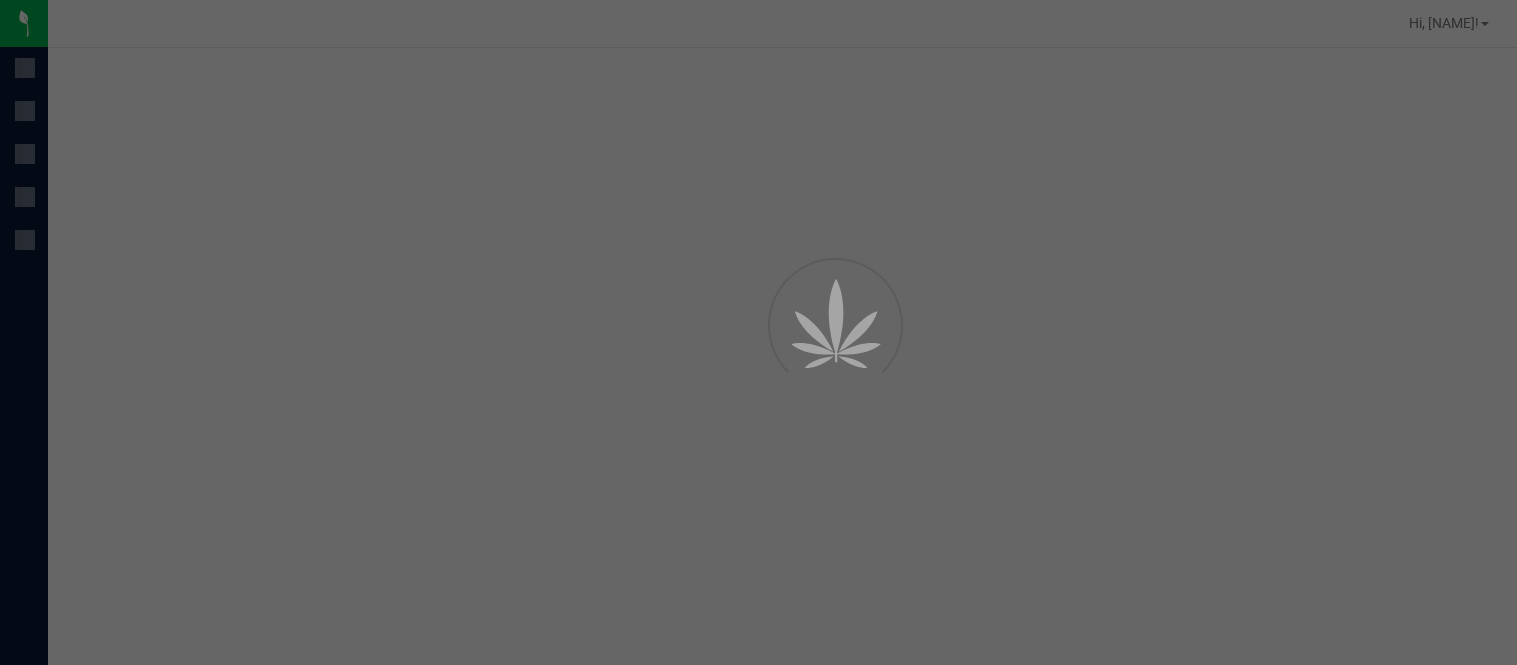 scroll, scrollTop: 0, scrollLeft: 0, axis: both 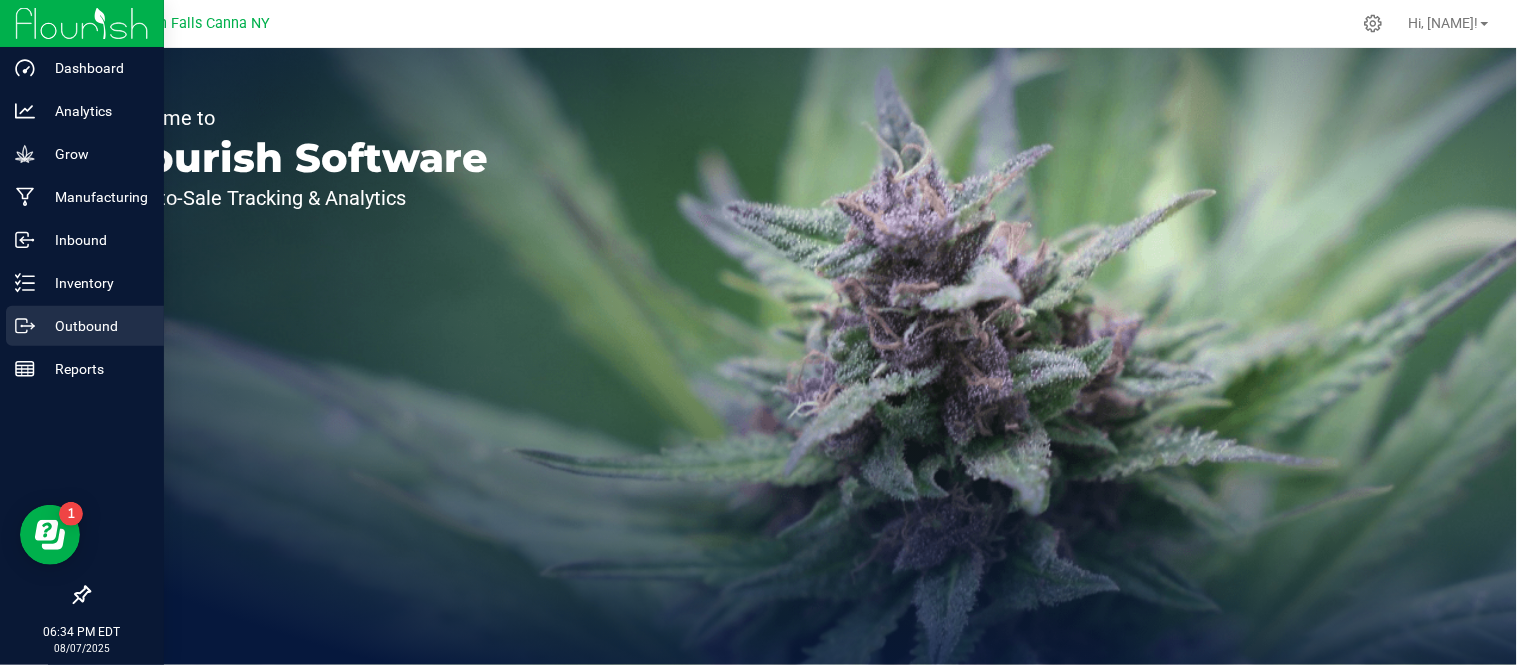 click 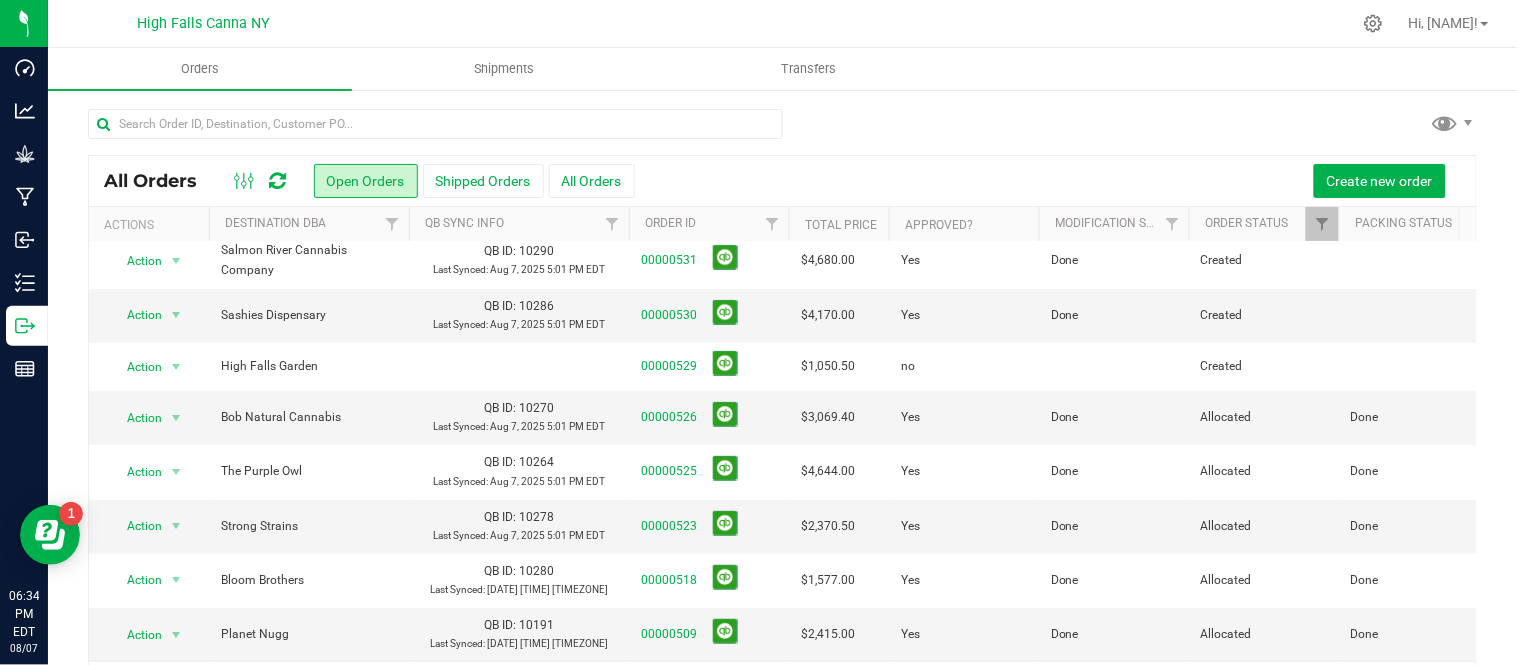 scroll, scrollTop: 333, scrollLeft: 0, axis: vertical 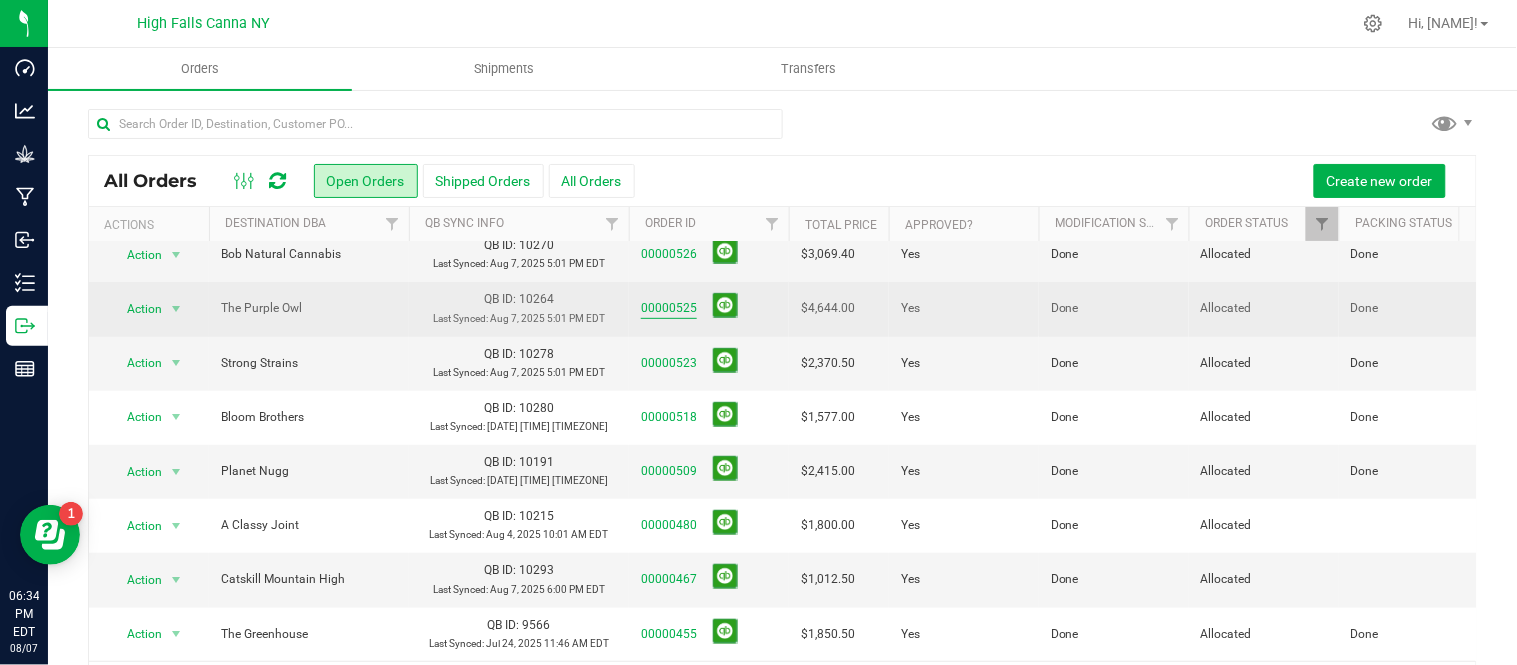 click on "00000525" at bounding box center (669, 308) 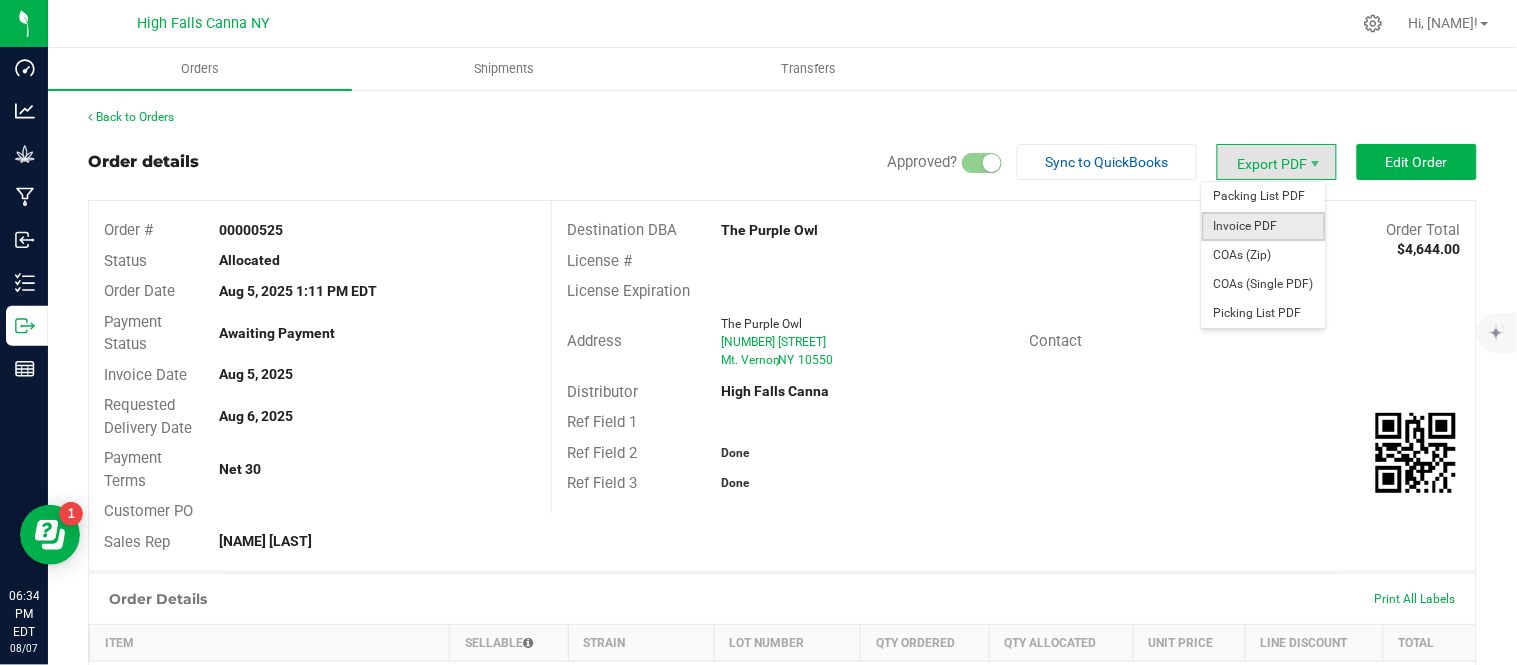 click on "Invoice PDF" at bounding box center [1264, 226] 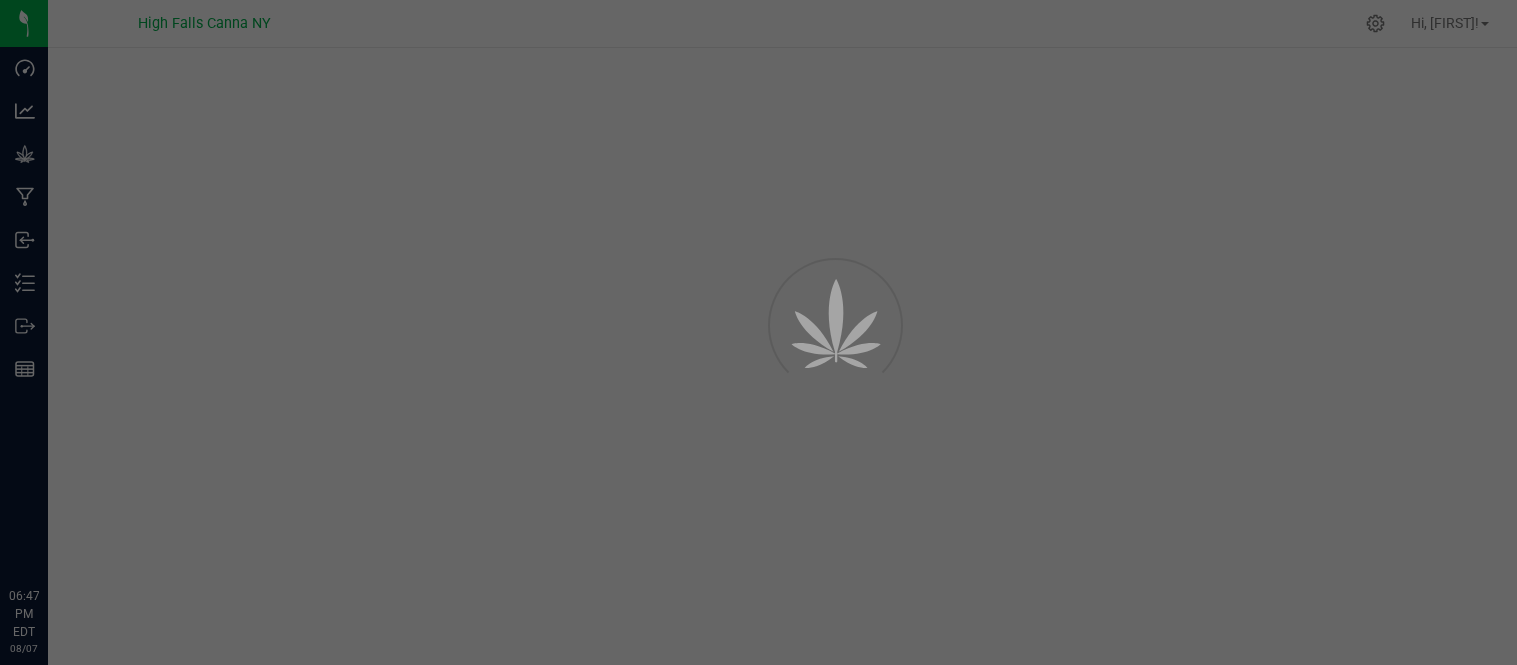 scroll, scrollTop: 0, scrollLeft: 0, axis: both 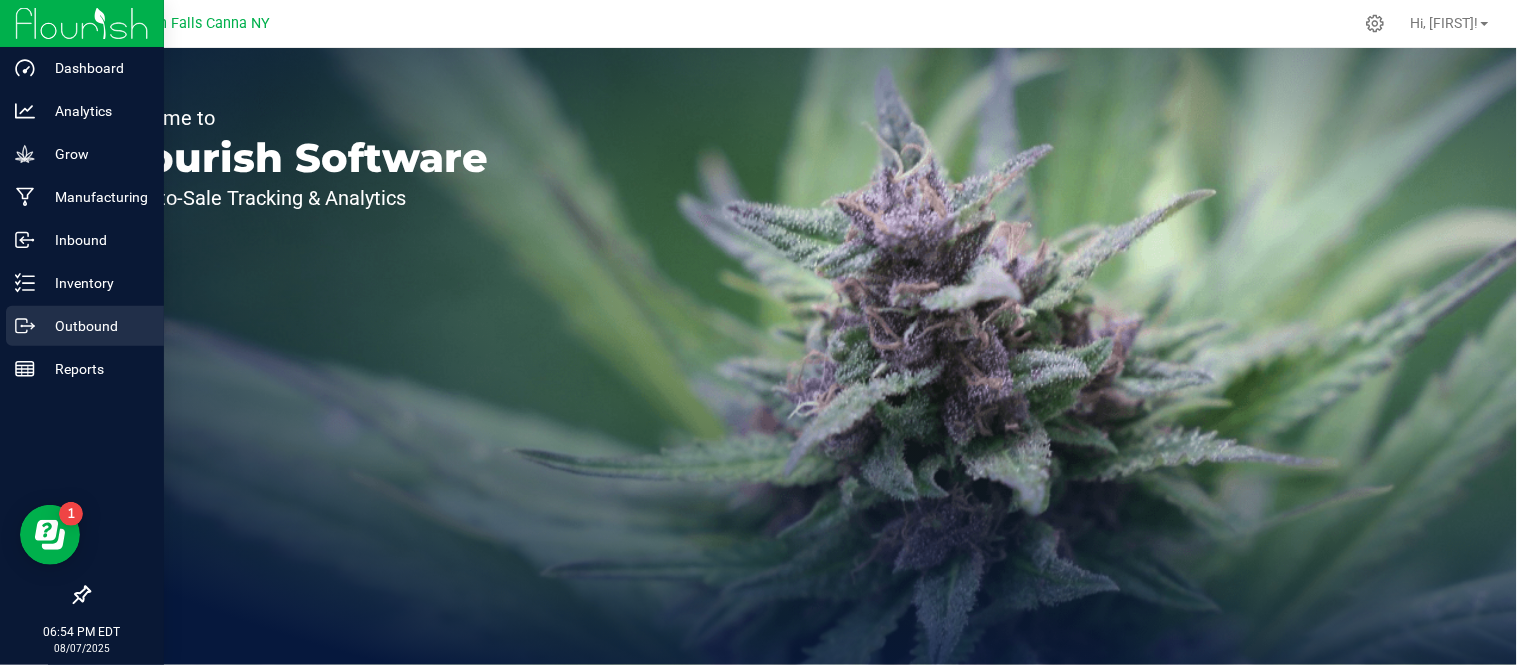 click on "Outbound" at bounding box center (95, 326) 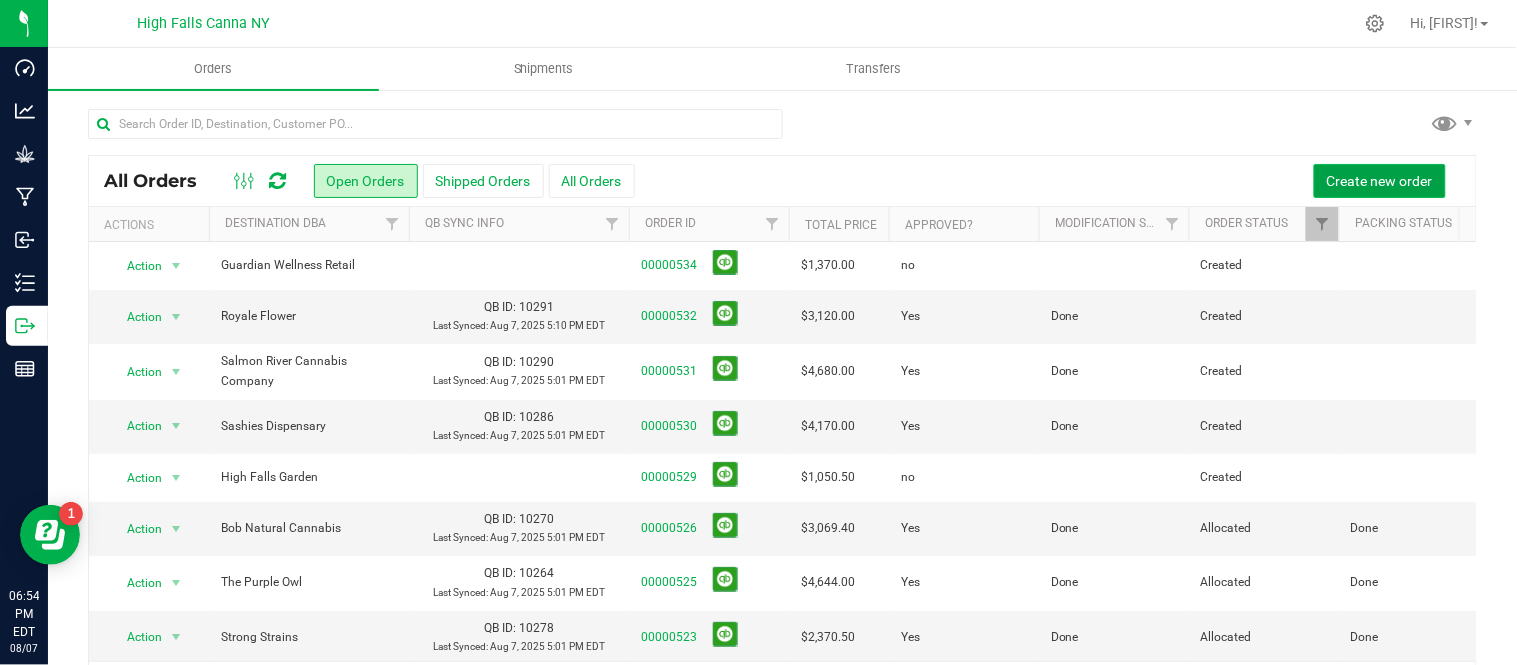 click on "Create new order" at bounding box center [1380, 181] 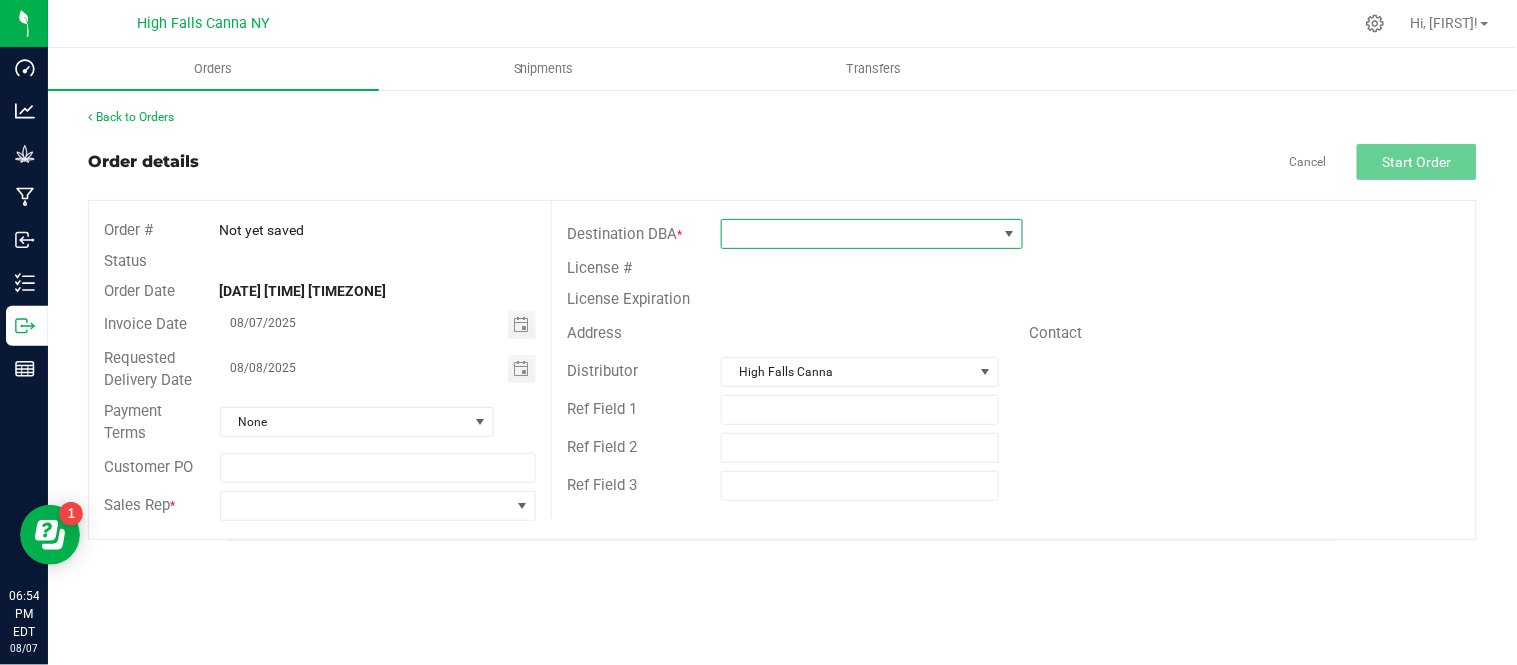 click at bounding box center (859, 234) 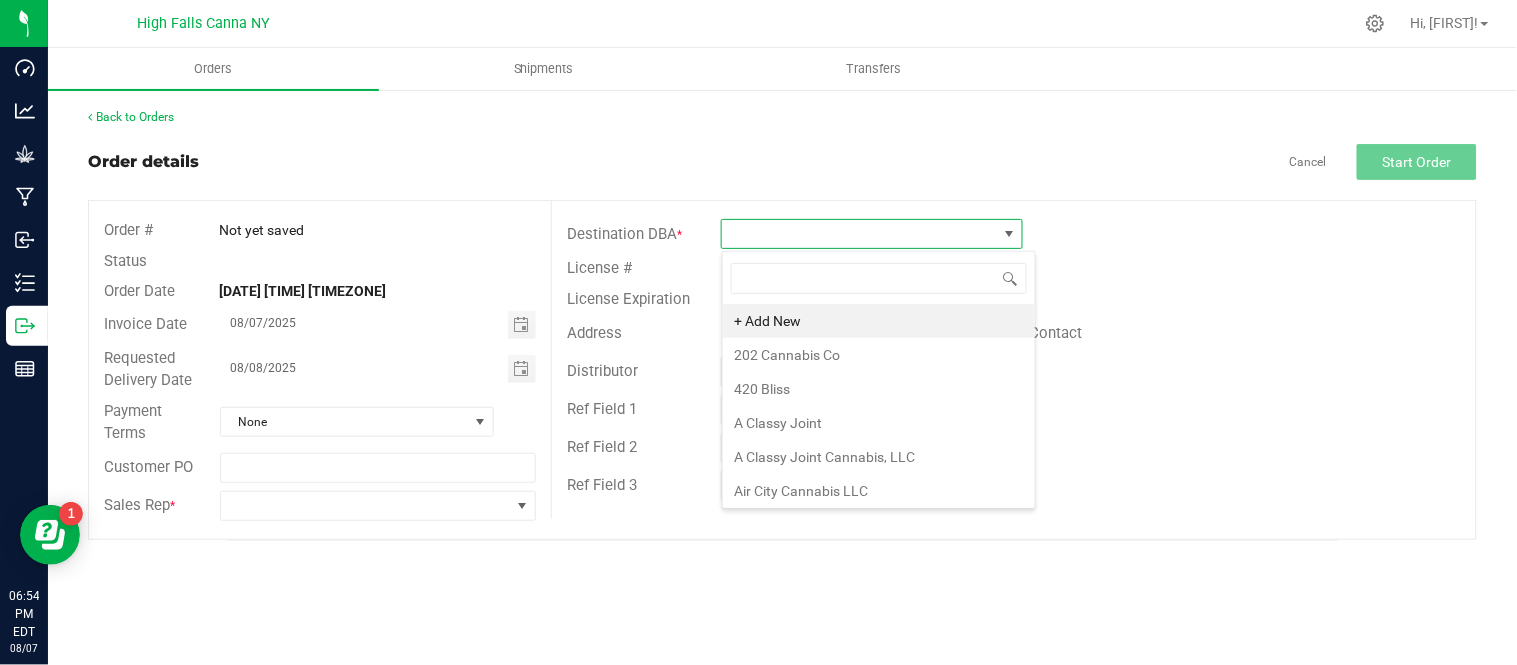 scroll, scrollTop: 99970, scrollLeft: 99697, axis: both 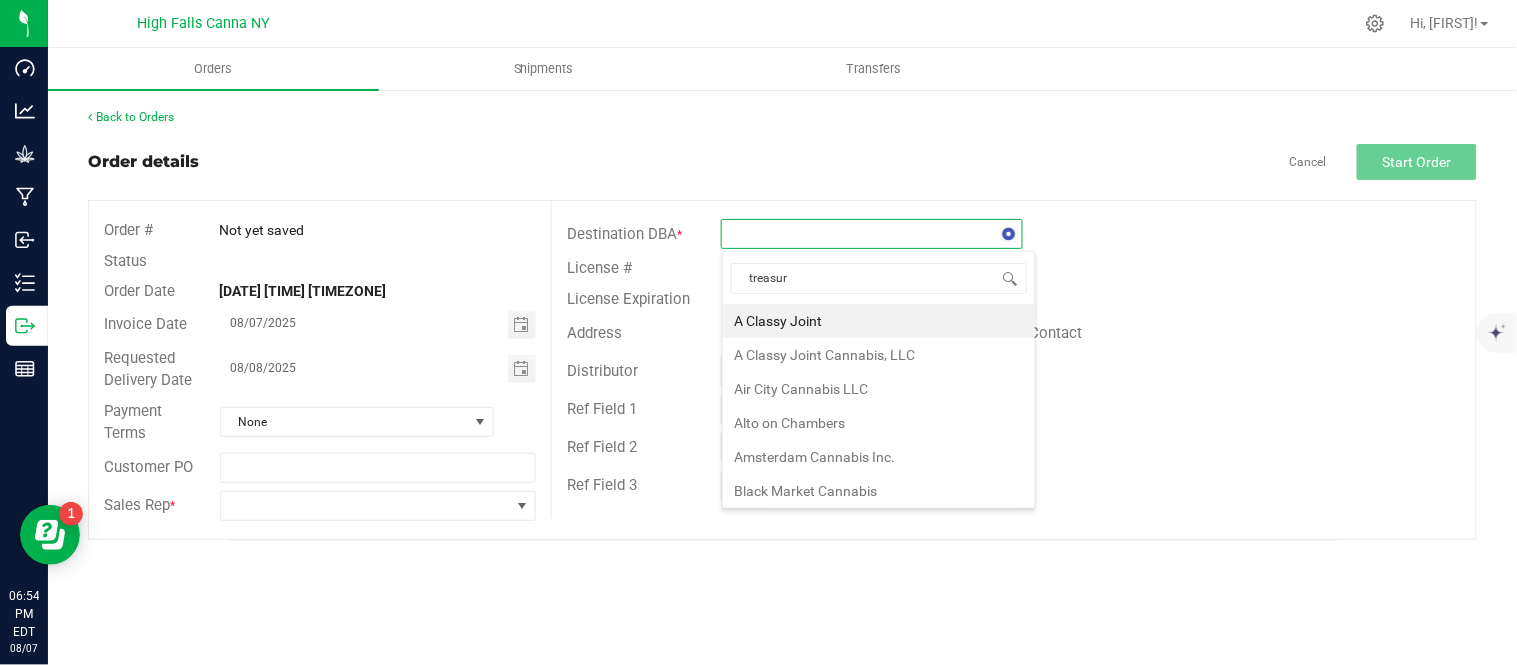 type on "treasure" 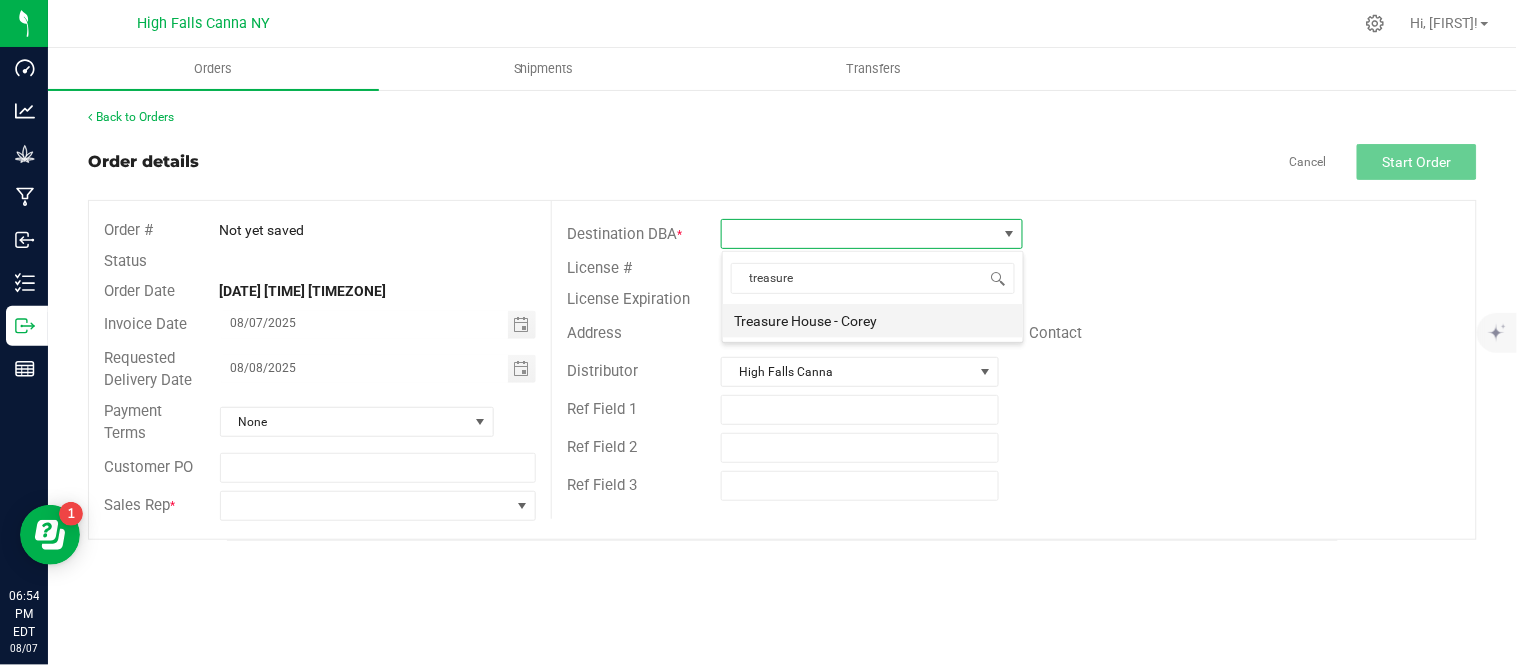 click on "Treasure House - Corey" at bounding box center [873, 321] 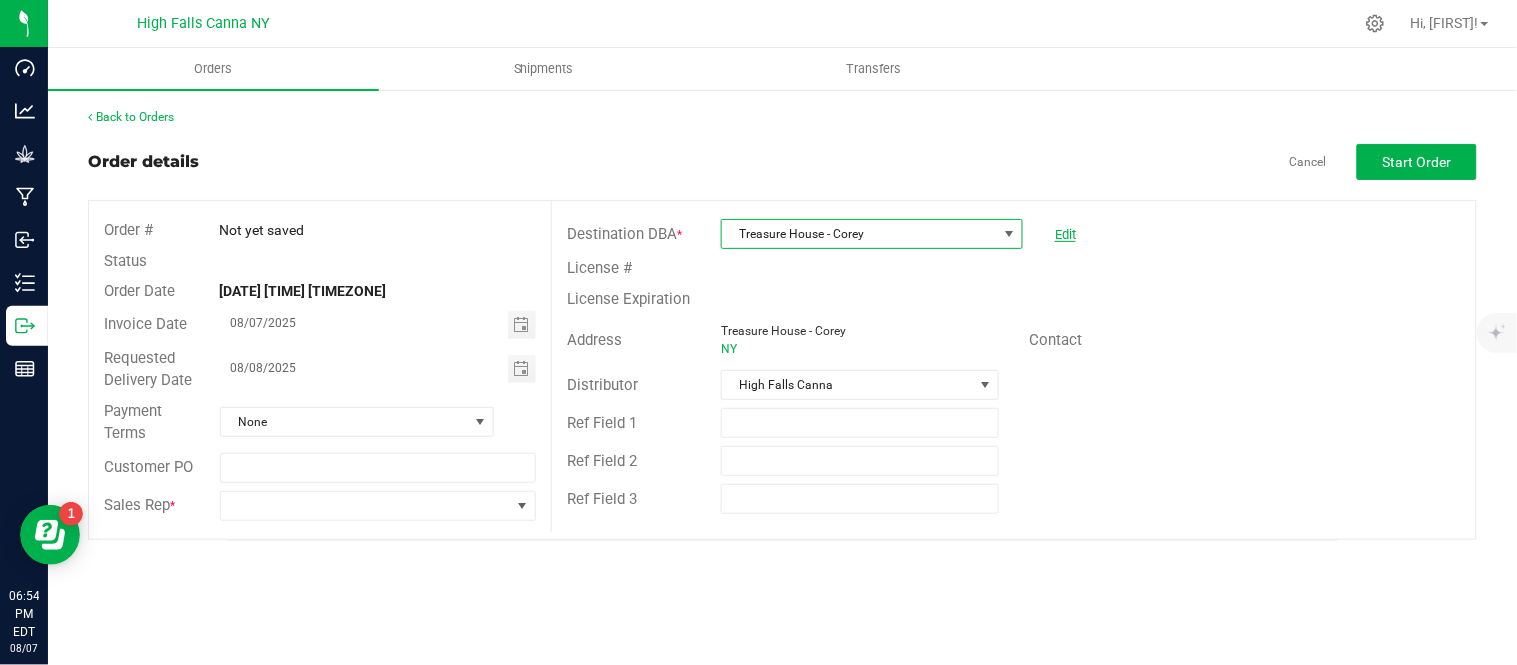 click on "Edit" at bounding box center [1065, 234] 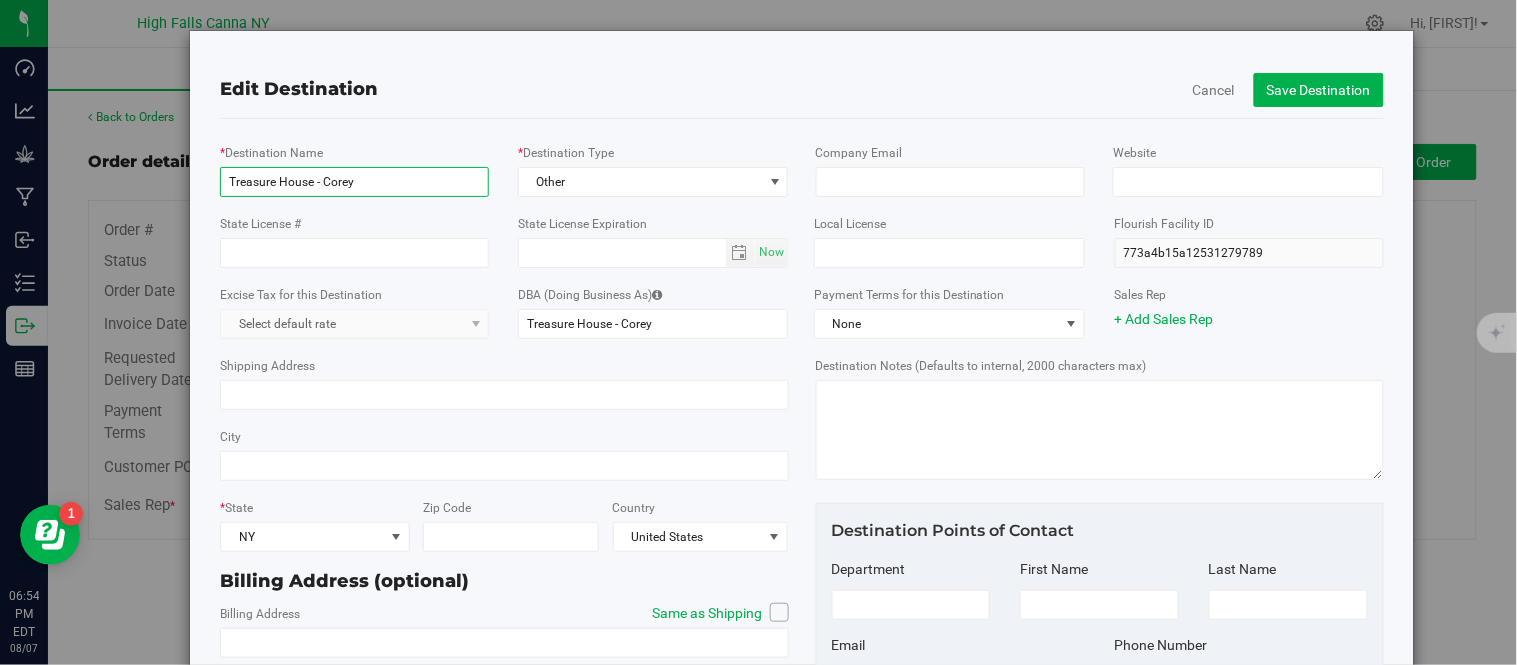 click on "Treasure House - Corey" at bounding box center [354, 182] 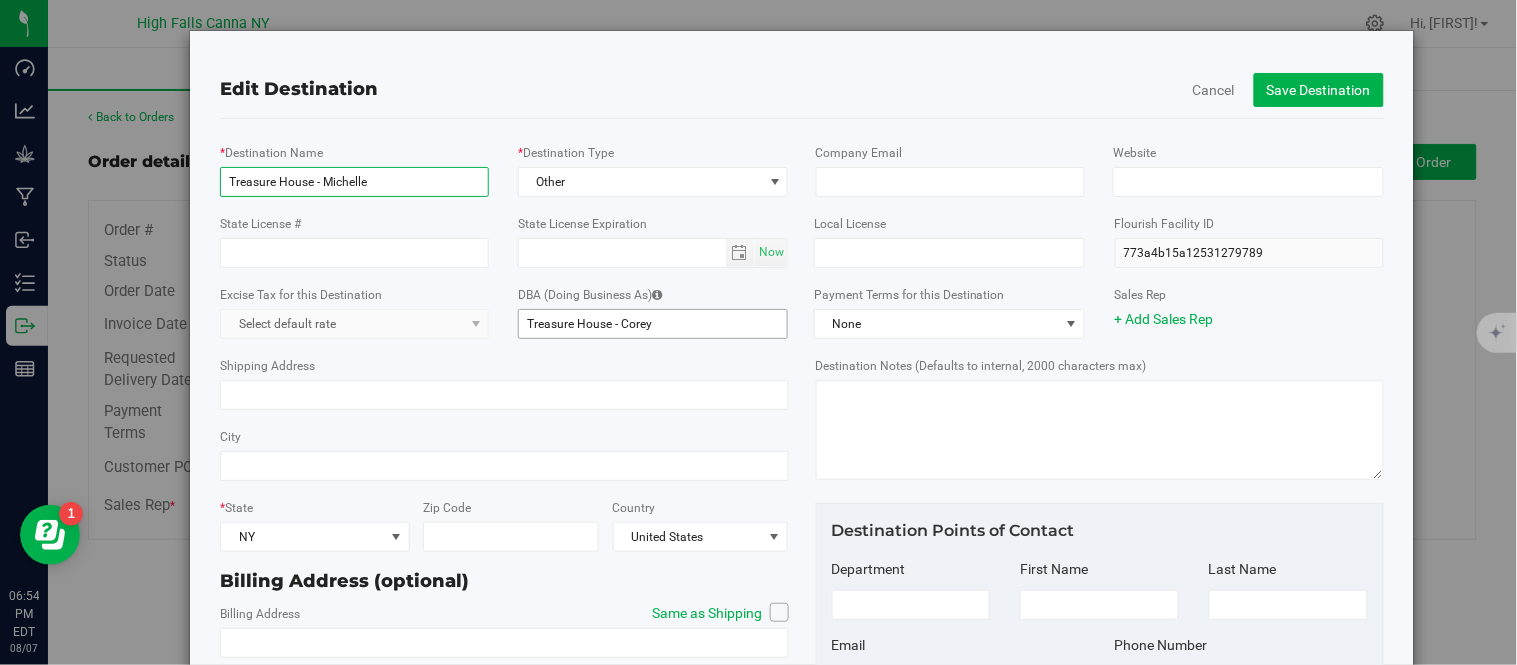 type on "Treasure House - Michelle" 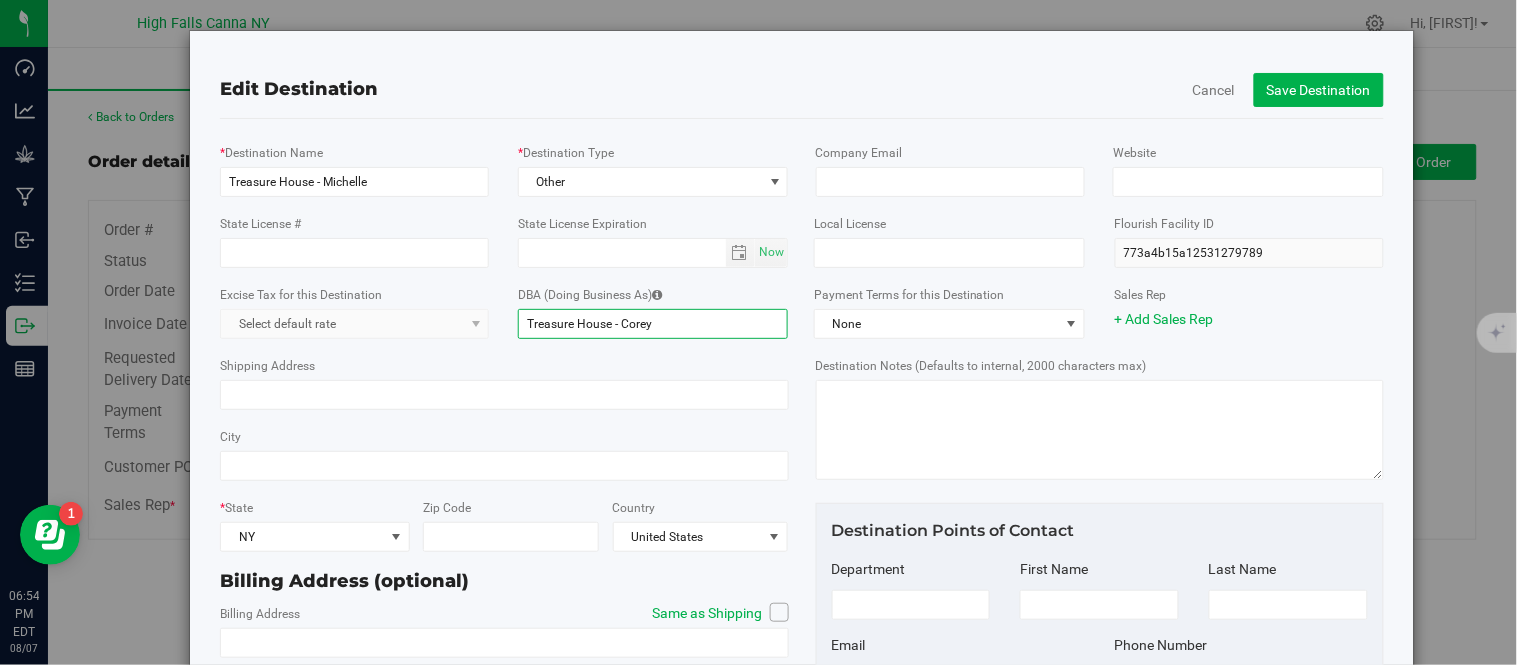 click on "Treasure House - Corey" at bounding box center (653, 324) 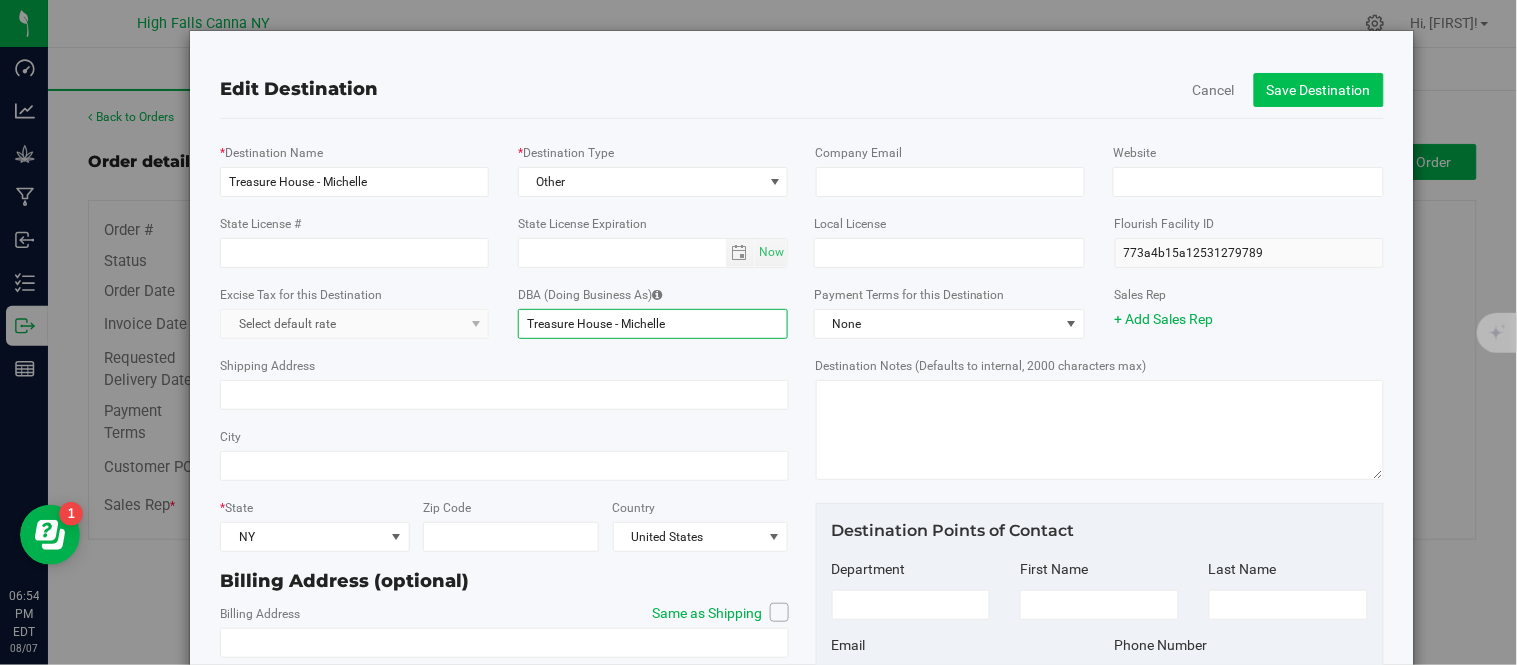 type on "Treasure House - Michelle" 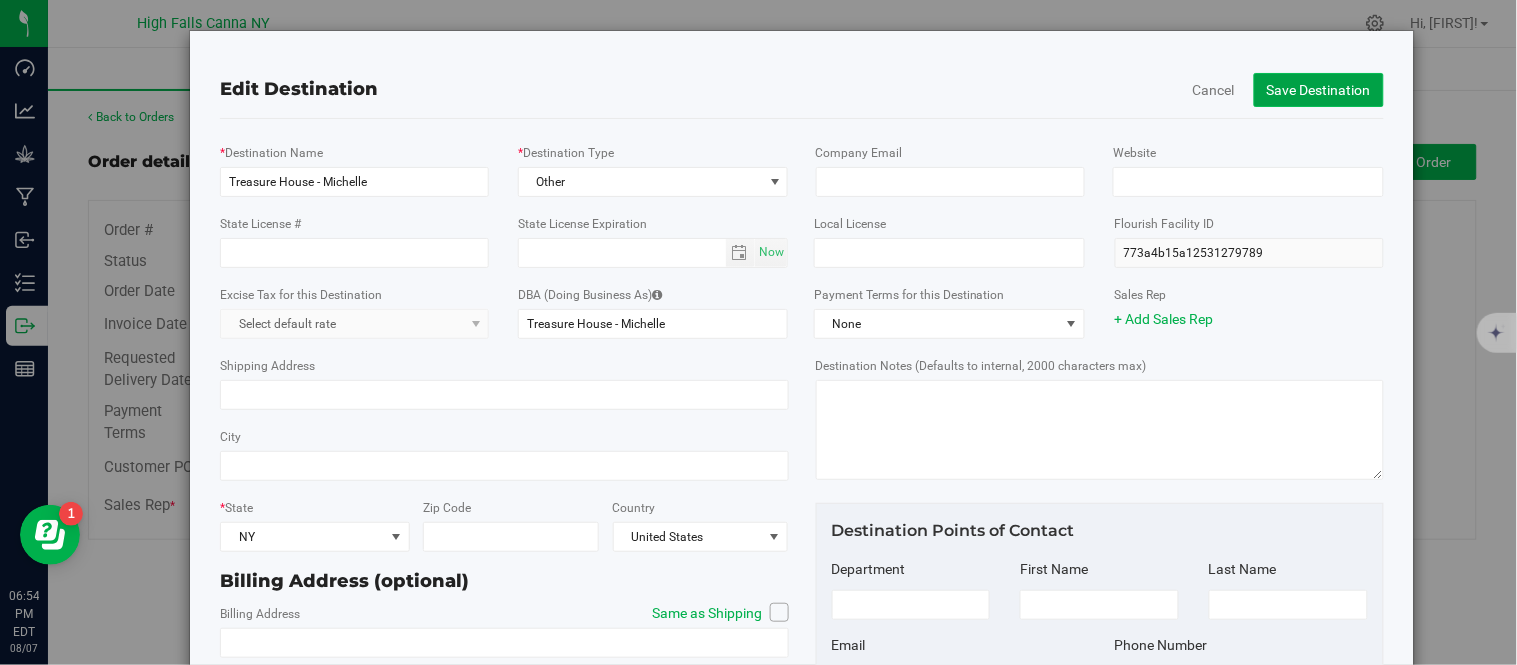 click on "Save Destination" at bounding box center [1319, 90] 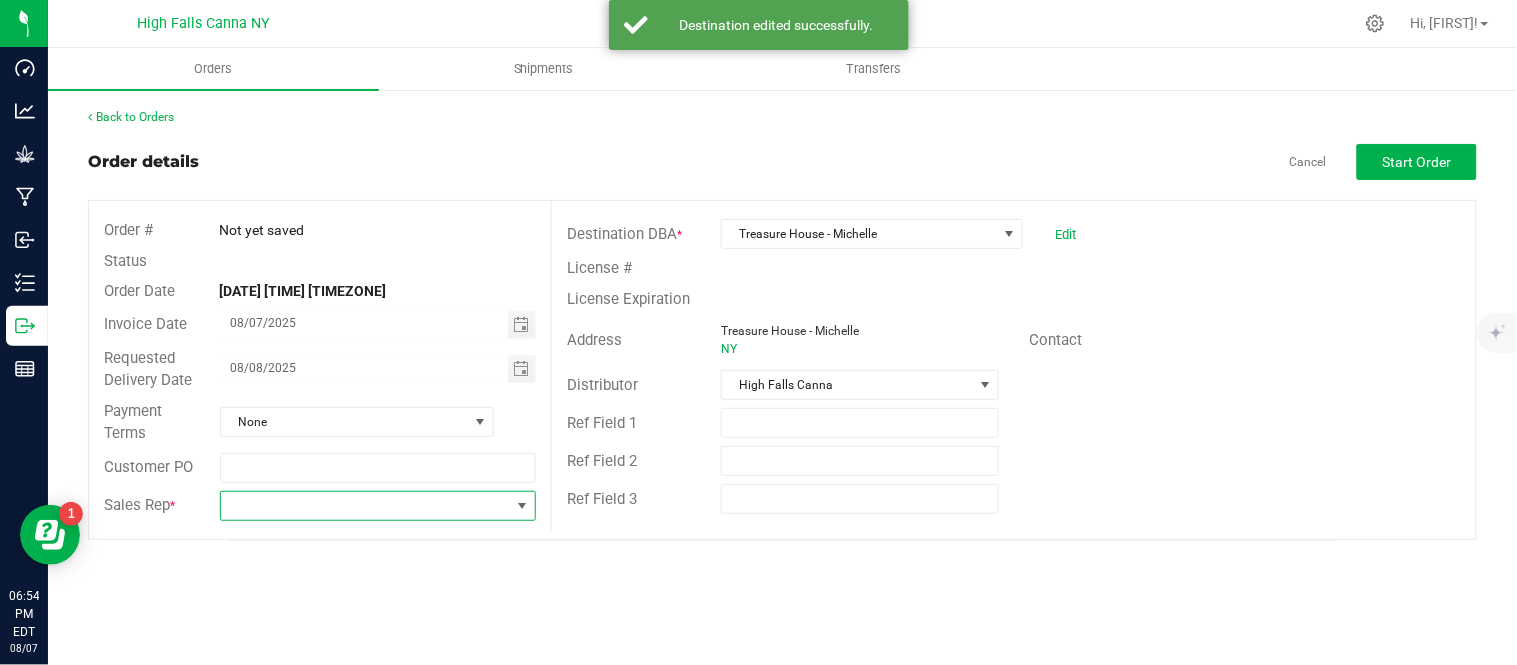 click at bounding box center (366, 506) 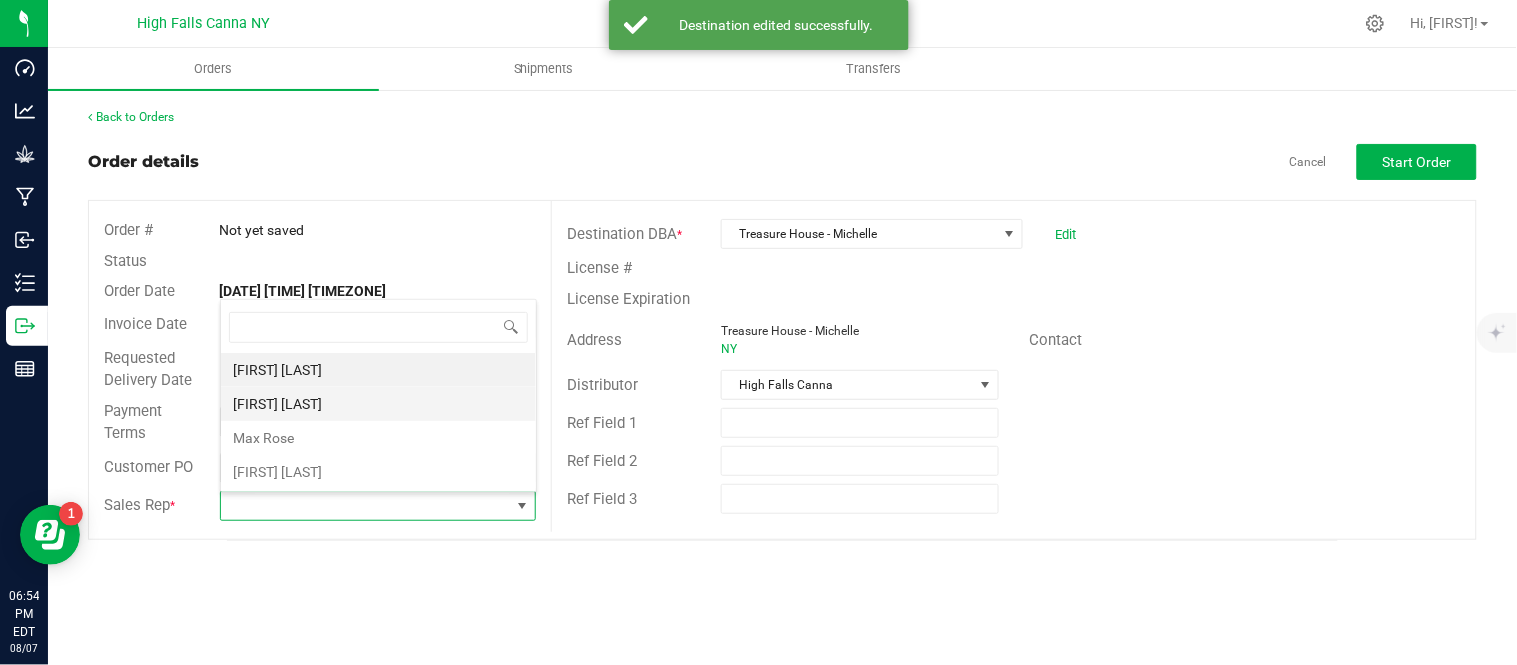 scroll, scrollTop: 99970, scrollLeft: 99683, axis: both 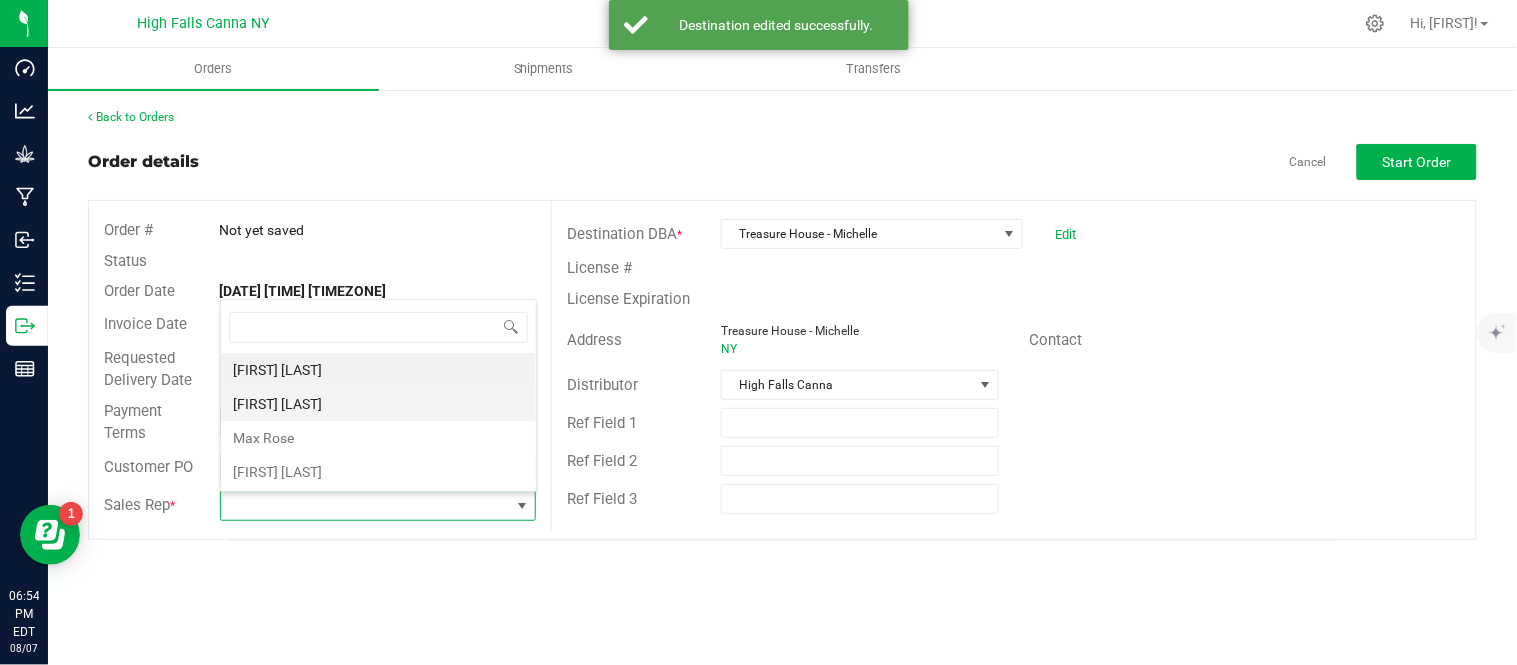 click on "[FIRST] [LAST]" at bounding box center (378, 404) 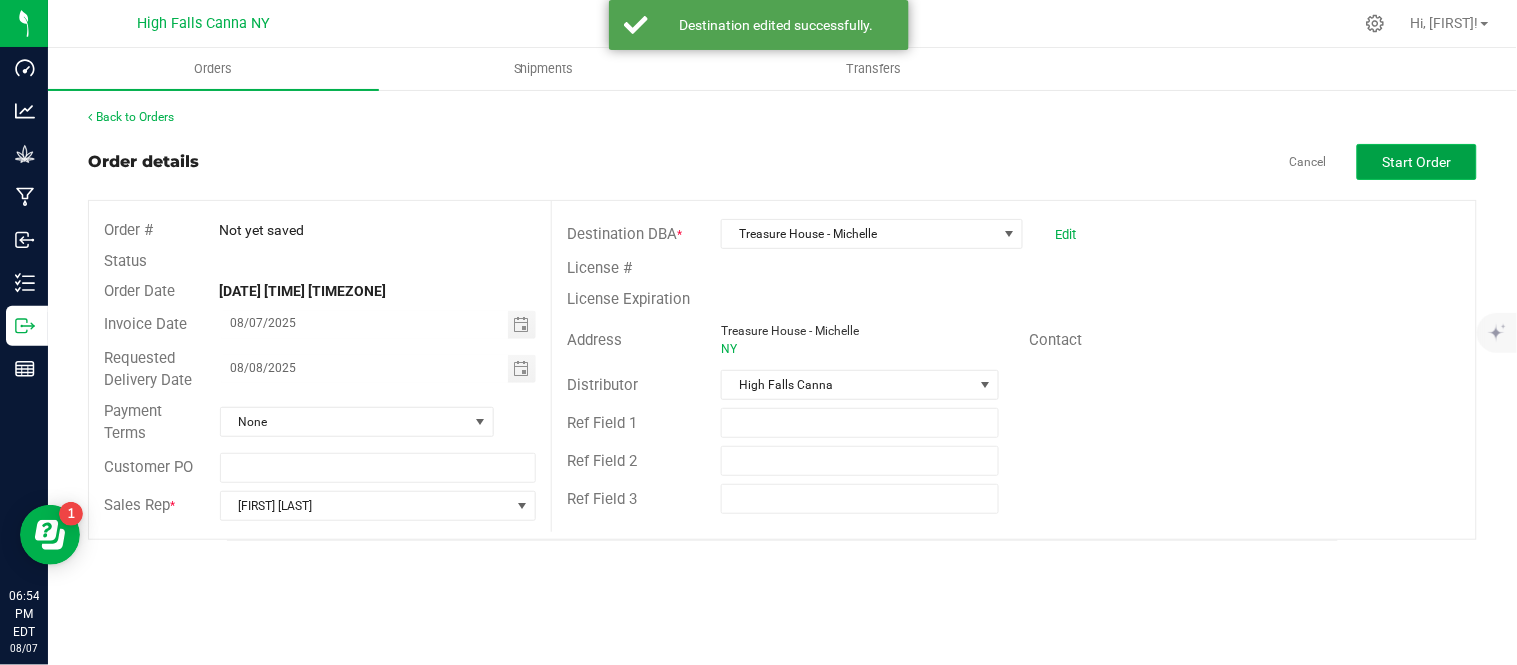 click on "Start Order" at bounding box center [1417, 162] 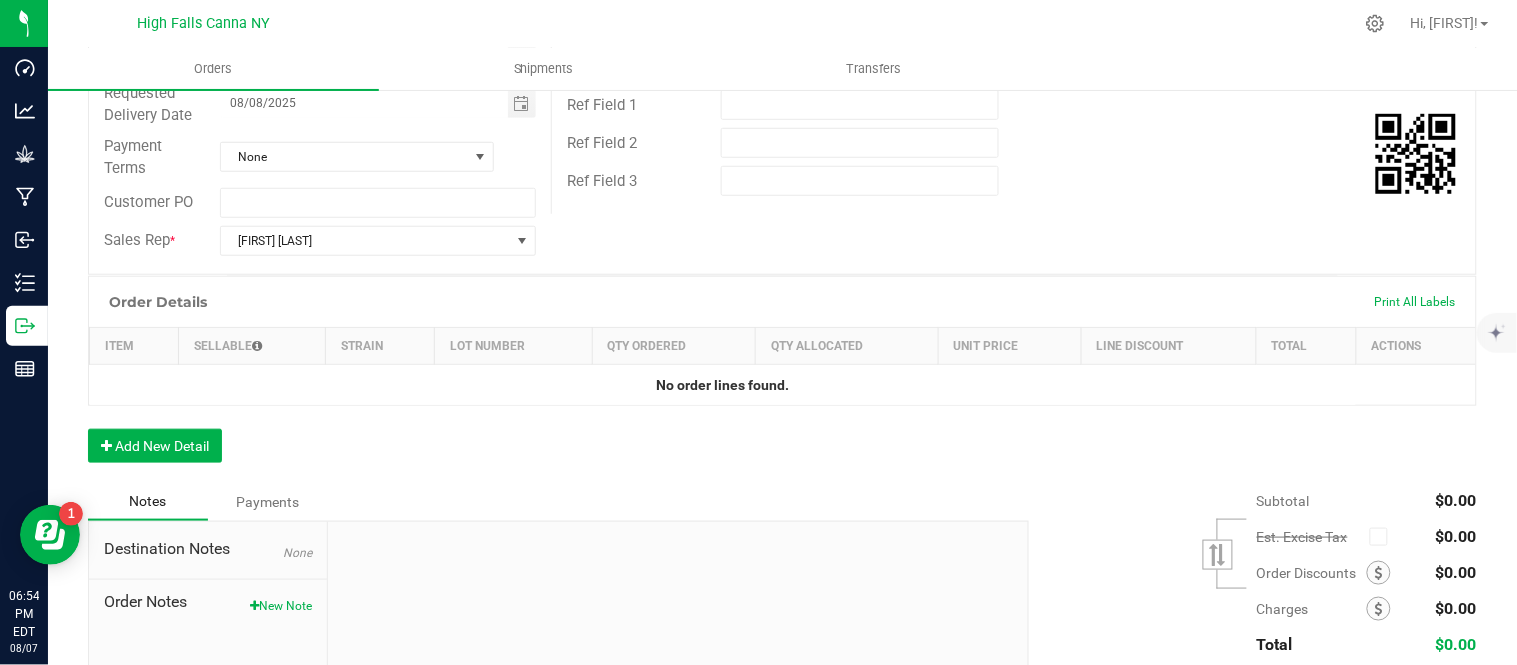 scroll, scrollTop: 444, scrollLeft: 0, axis: vertical 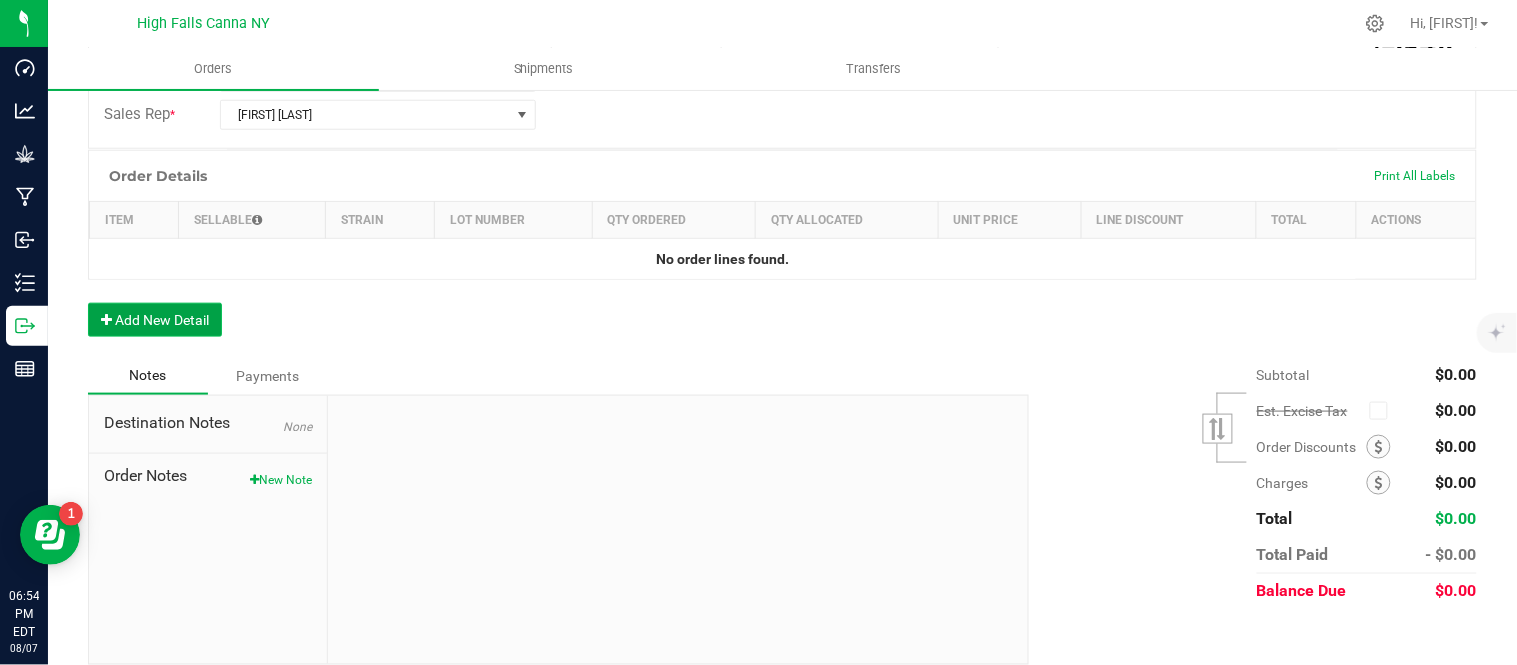 click on "Add New Detail" at bounding box center [155, 320] 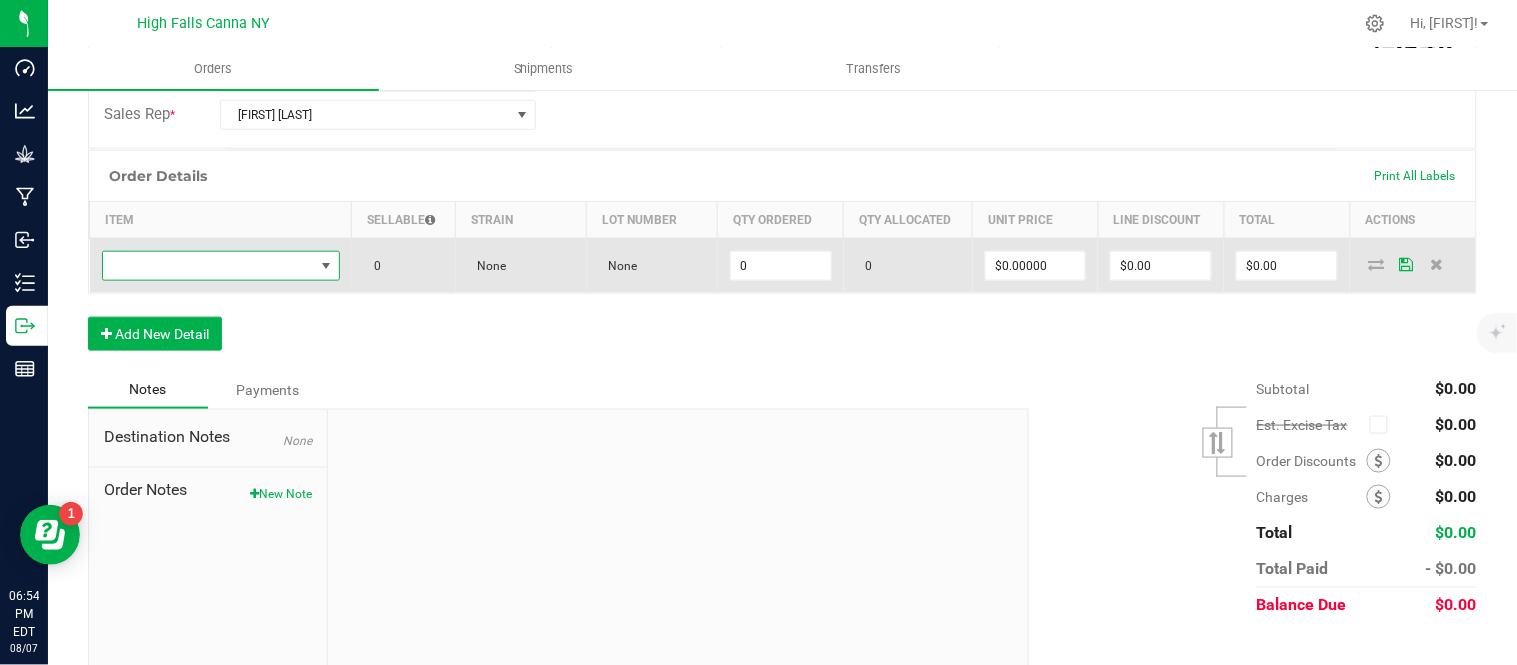 click at bounding box center [208, 266] 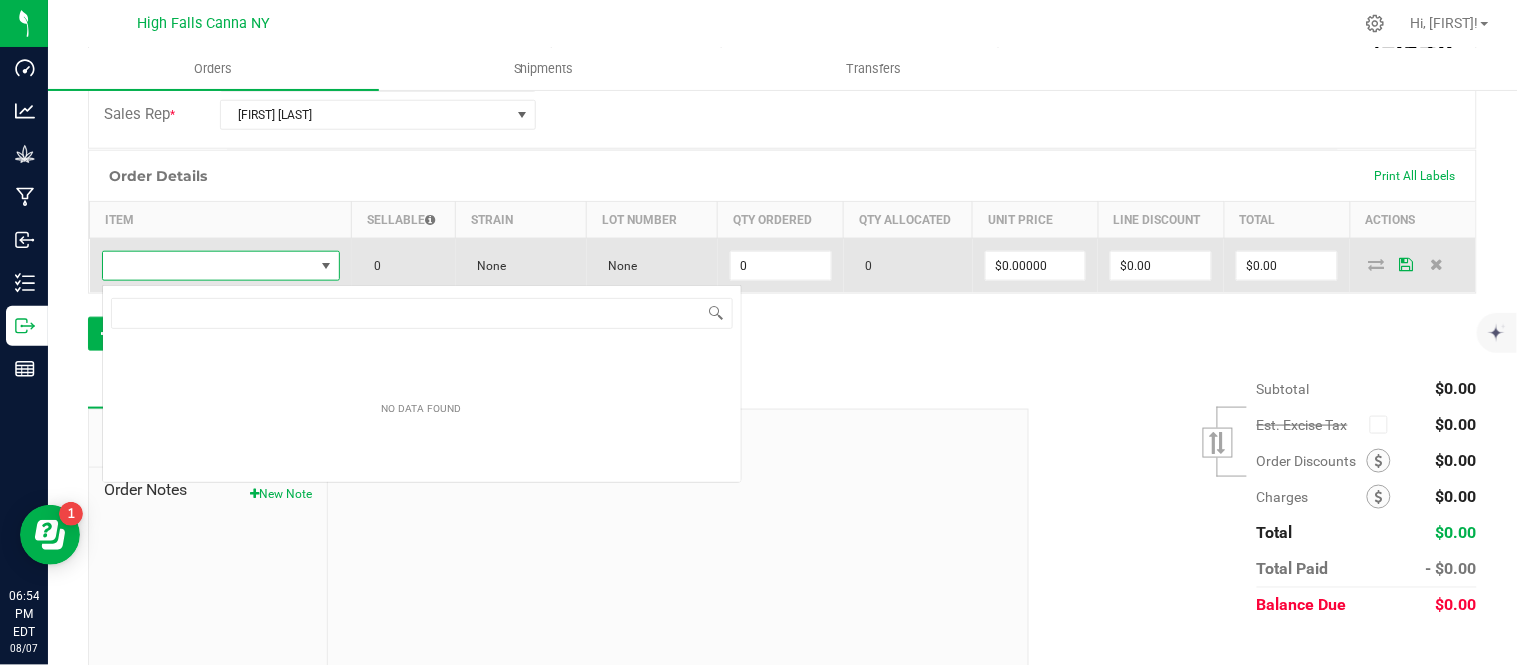 scroll, scrollTop: 99970, scrollLeft: 99768, axis: both 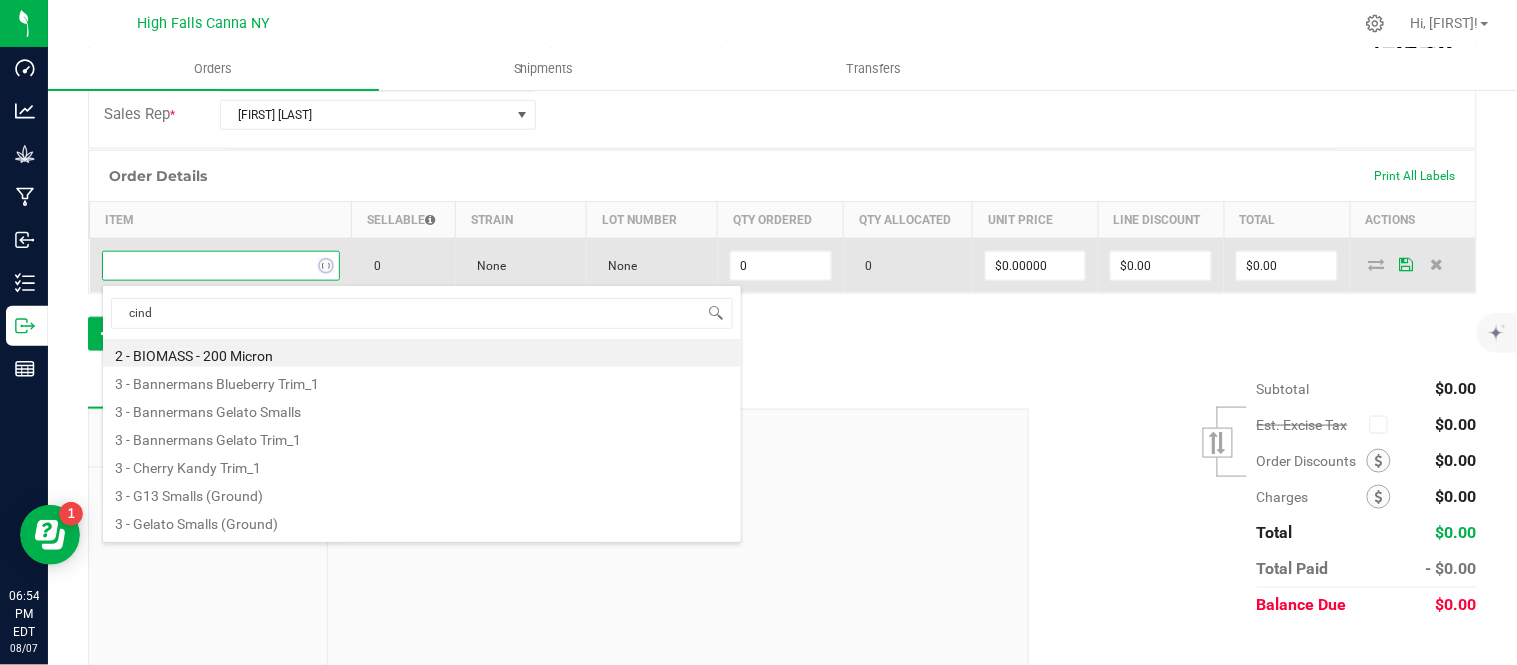 type on "cindy" 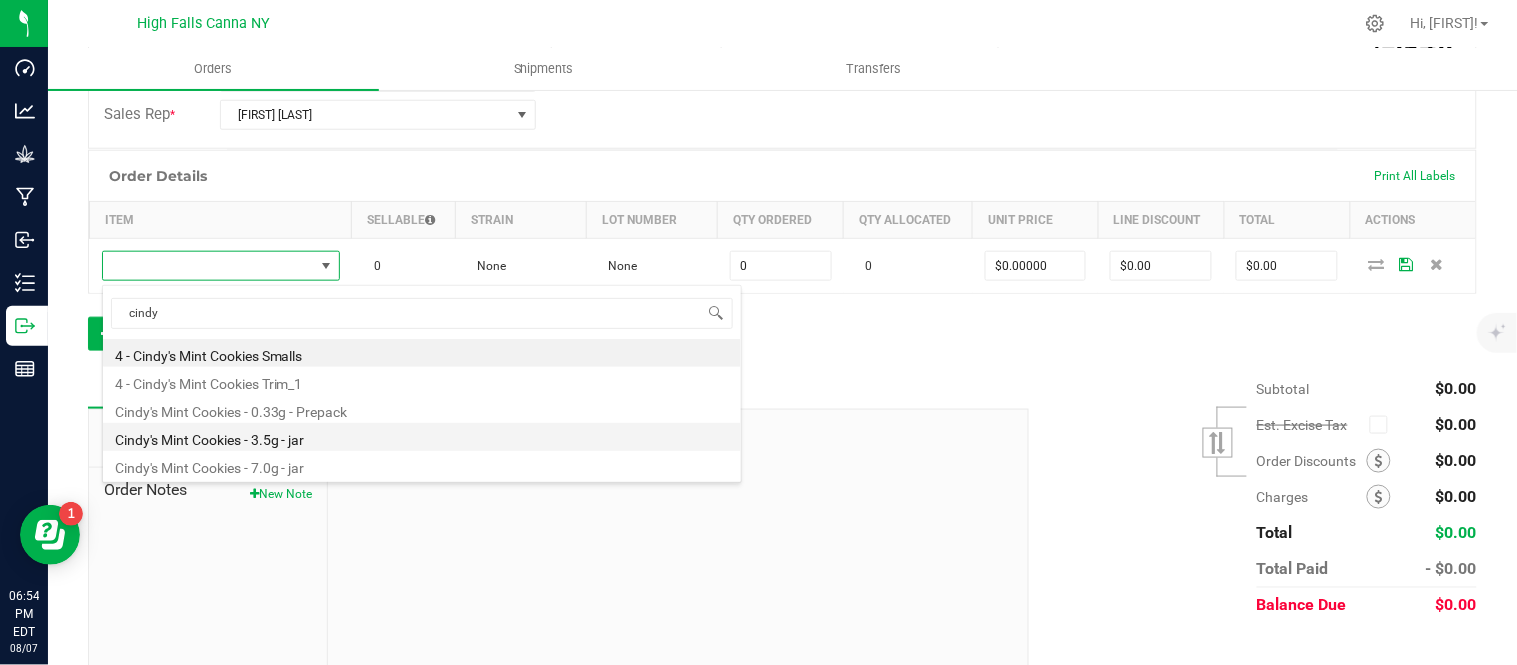 click on "Cindy's Mint Cookies - 3.5g - jar" at bounding box center (422, 437) 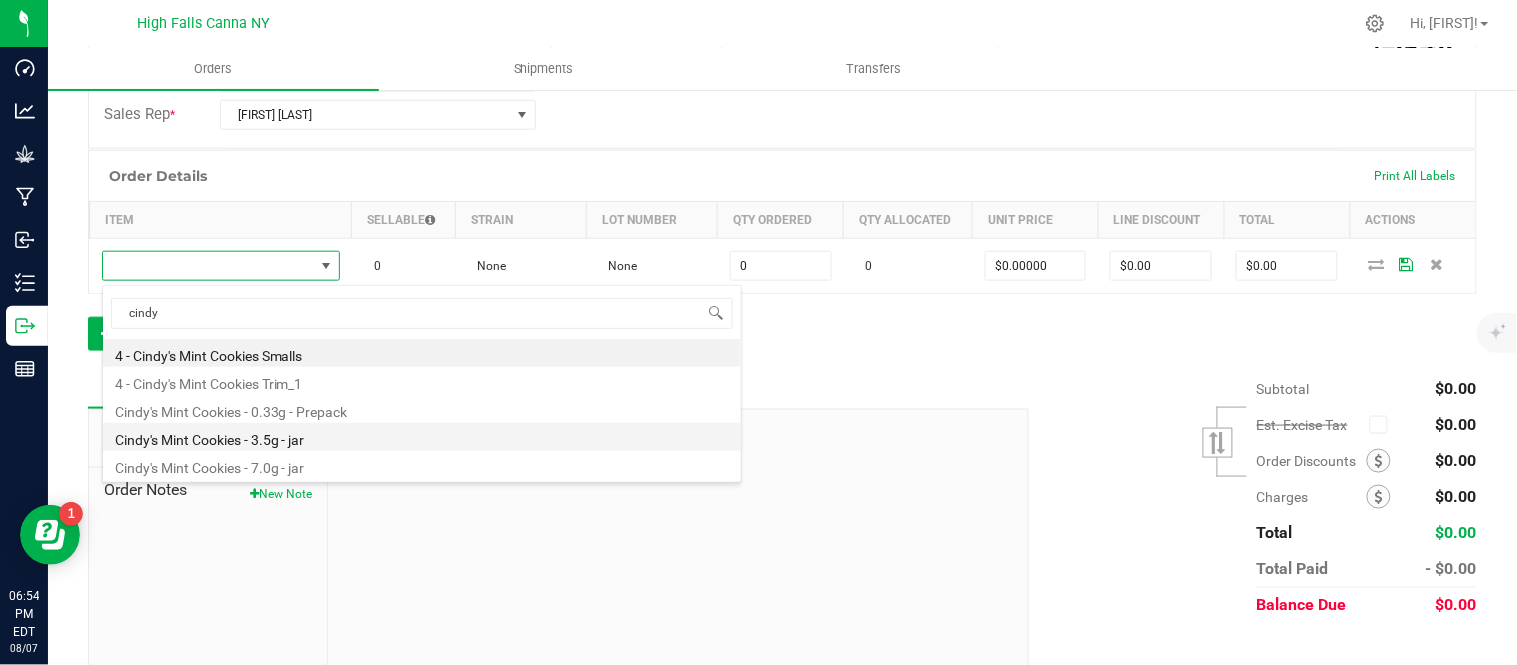 type on "0 ea" 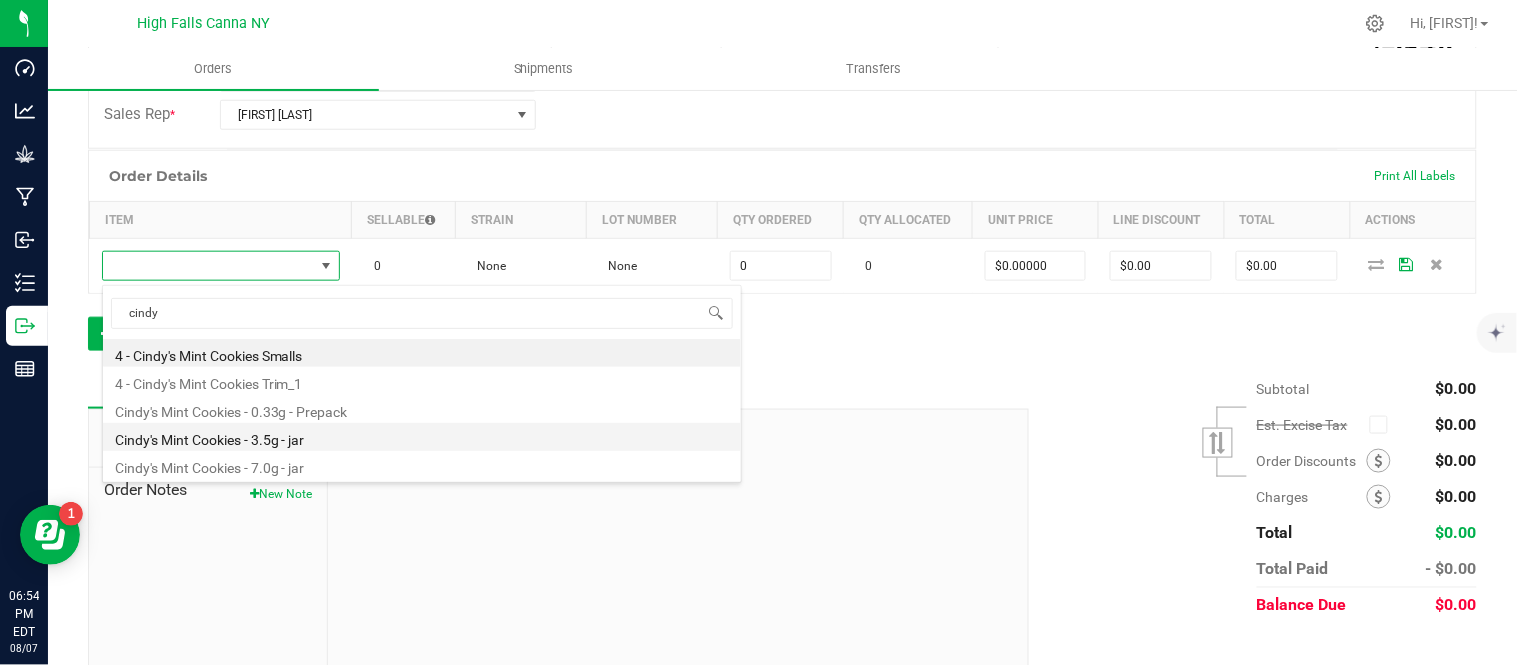 type on "$15.00000" 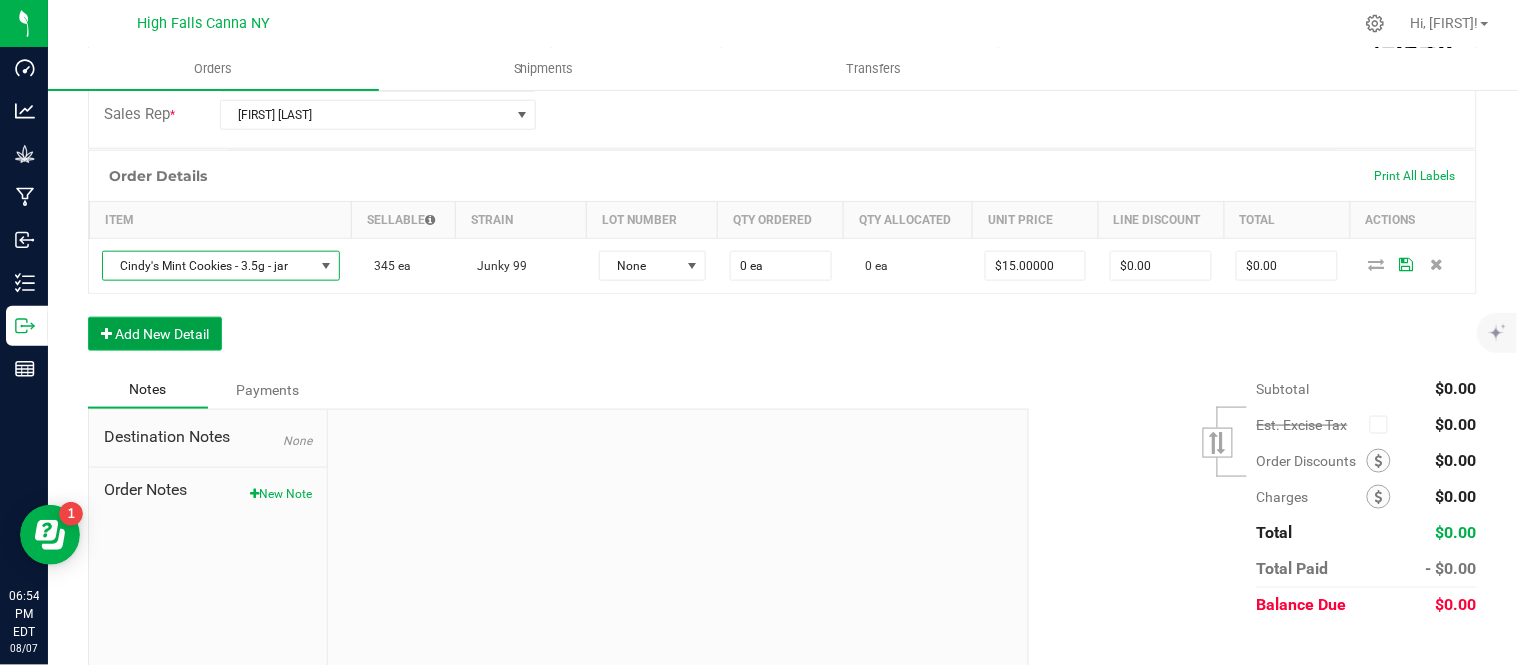 click on "Add New Detail" at bounding box center (155, 334) 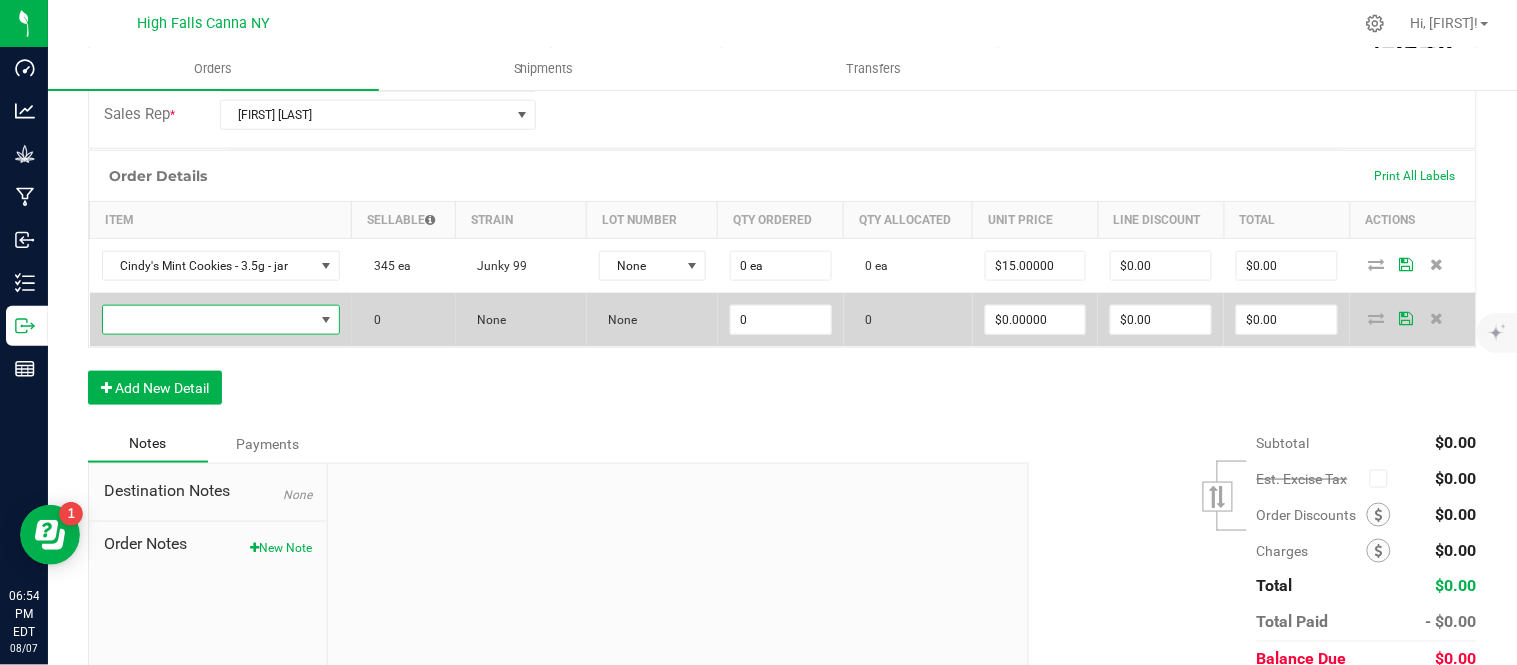click at bounding box center (208, 320) 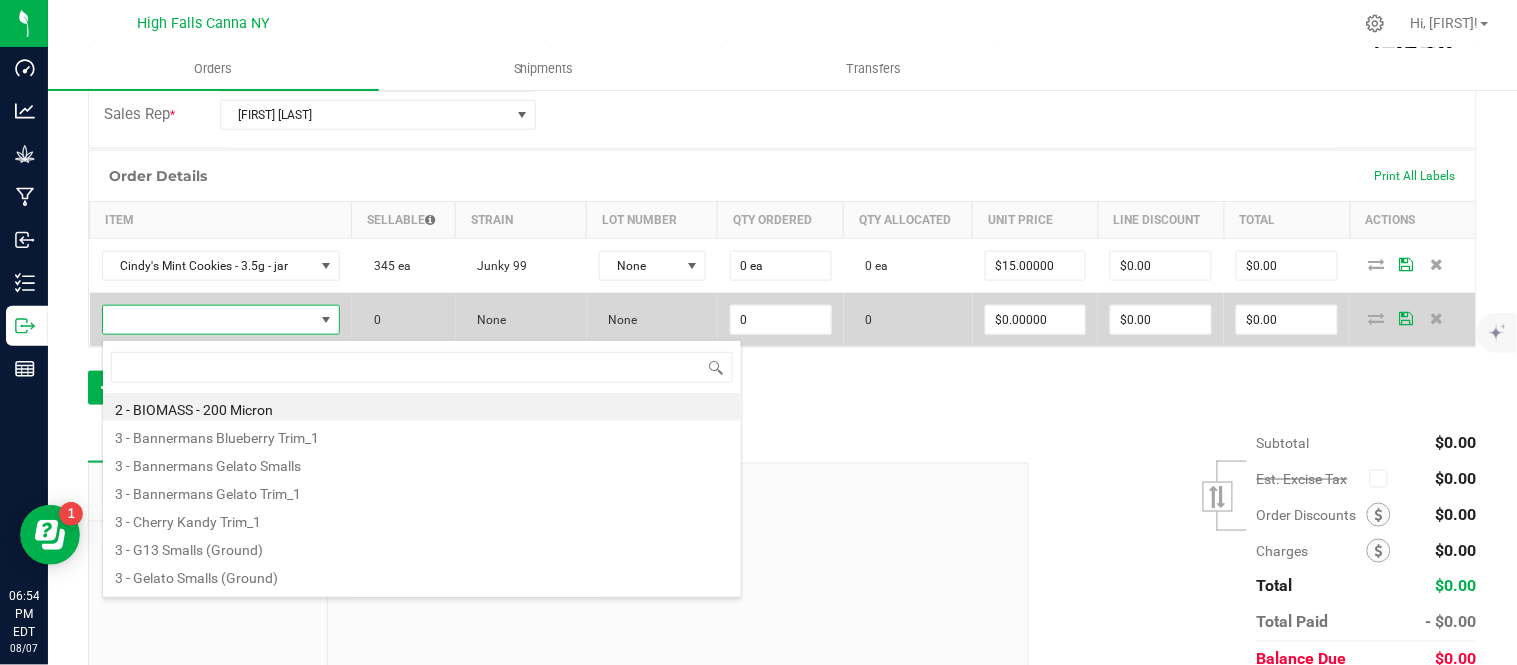 scroll, scrollTop: 99970, scrollLeft: 99763, axis: both 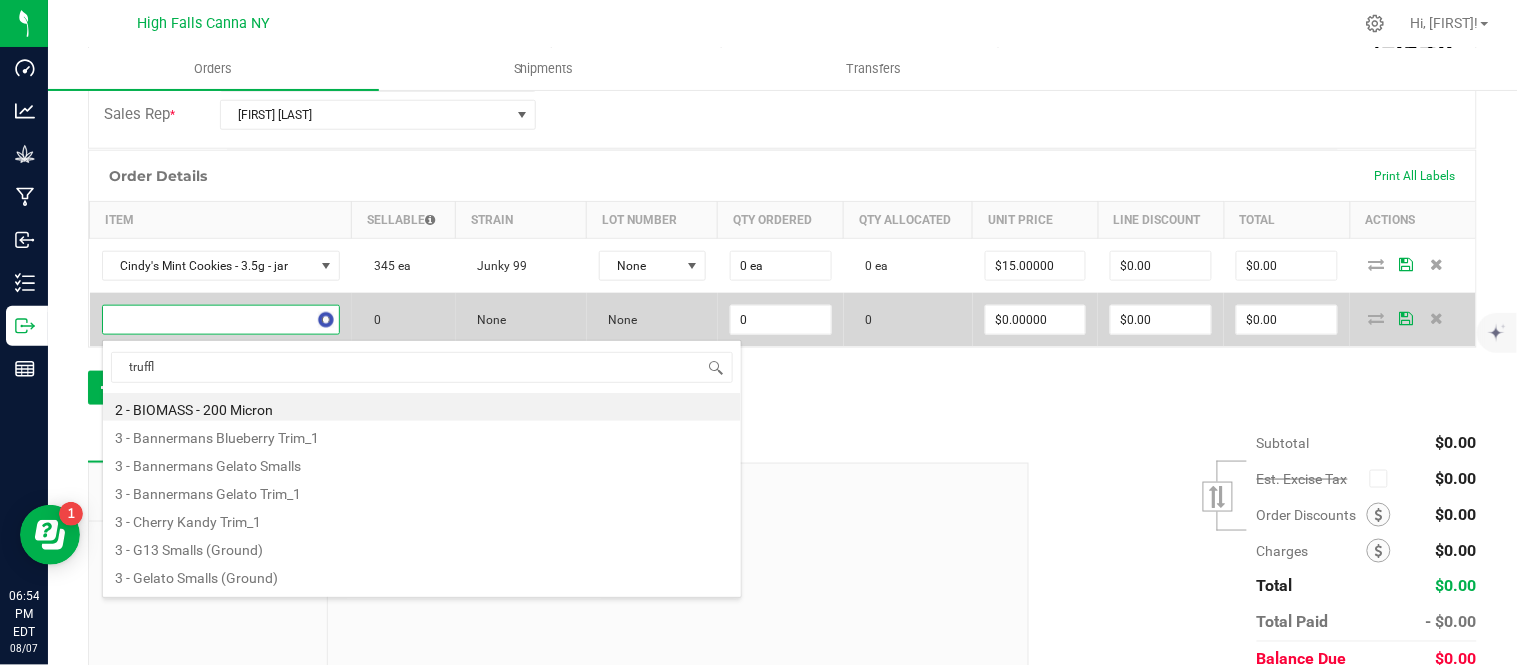 type on "truffle" 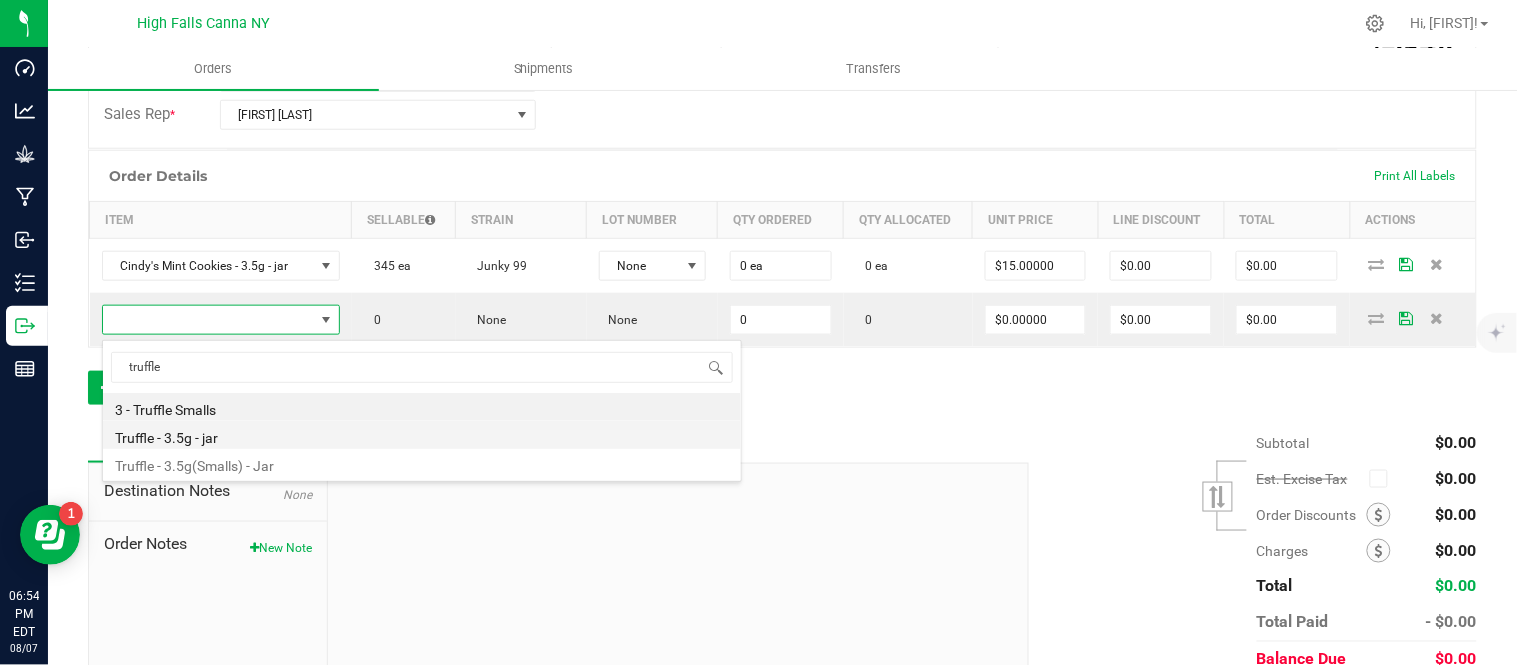click on "Truffle - 3.5g - jar" at bounding box center (422, 435) 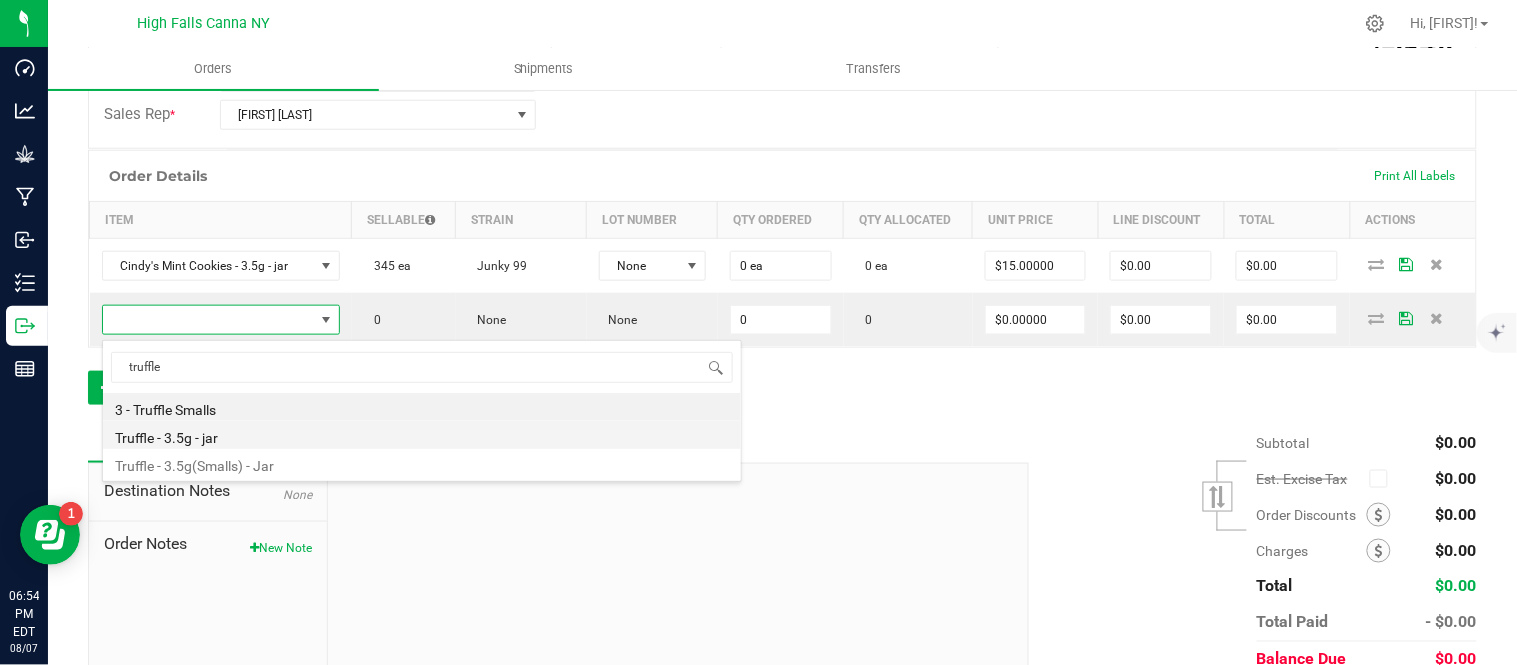 type on "0 ea" 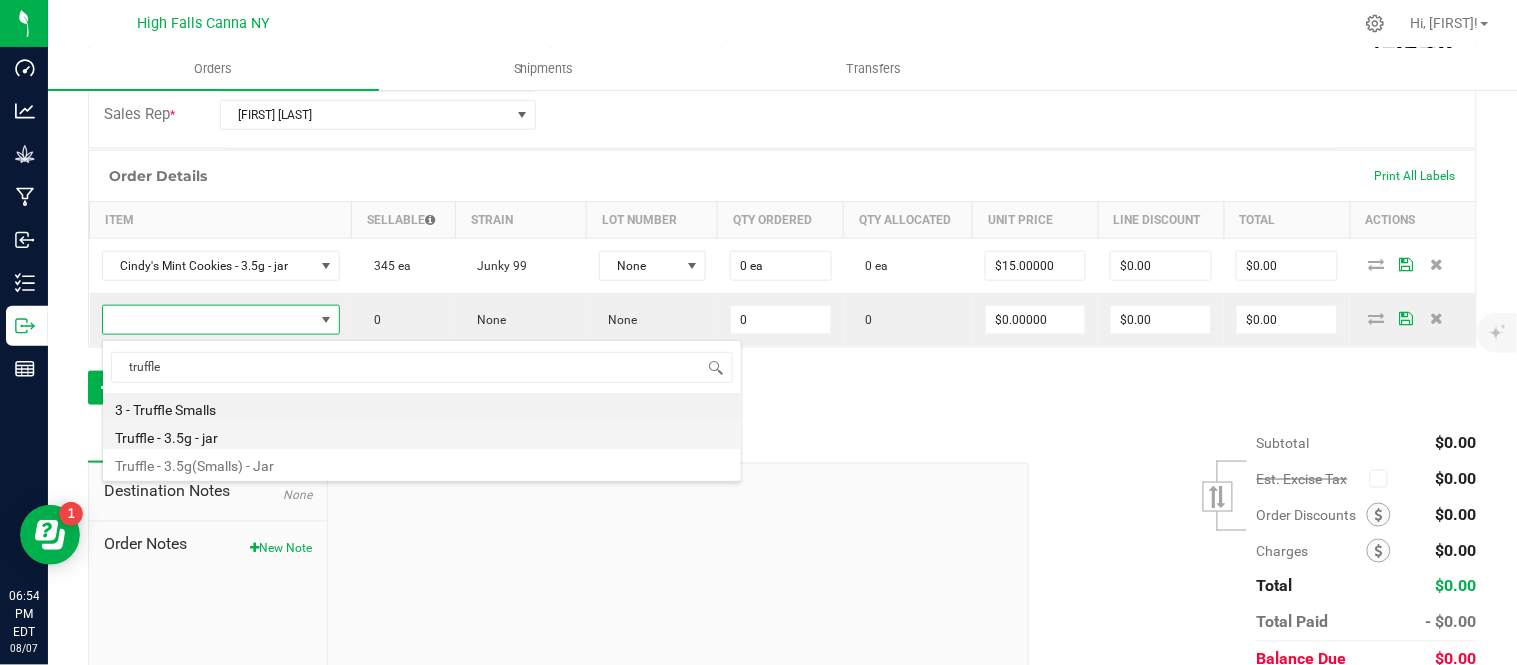 type on "$15.00000" 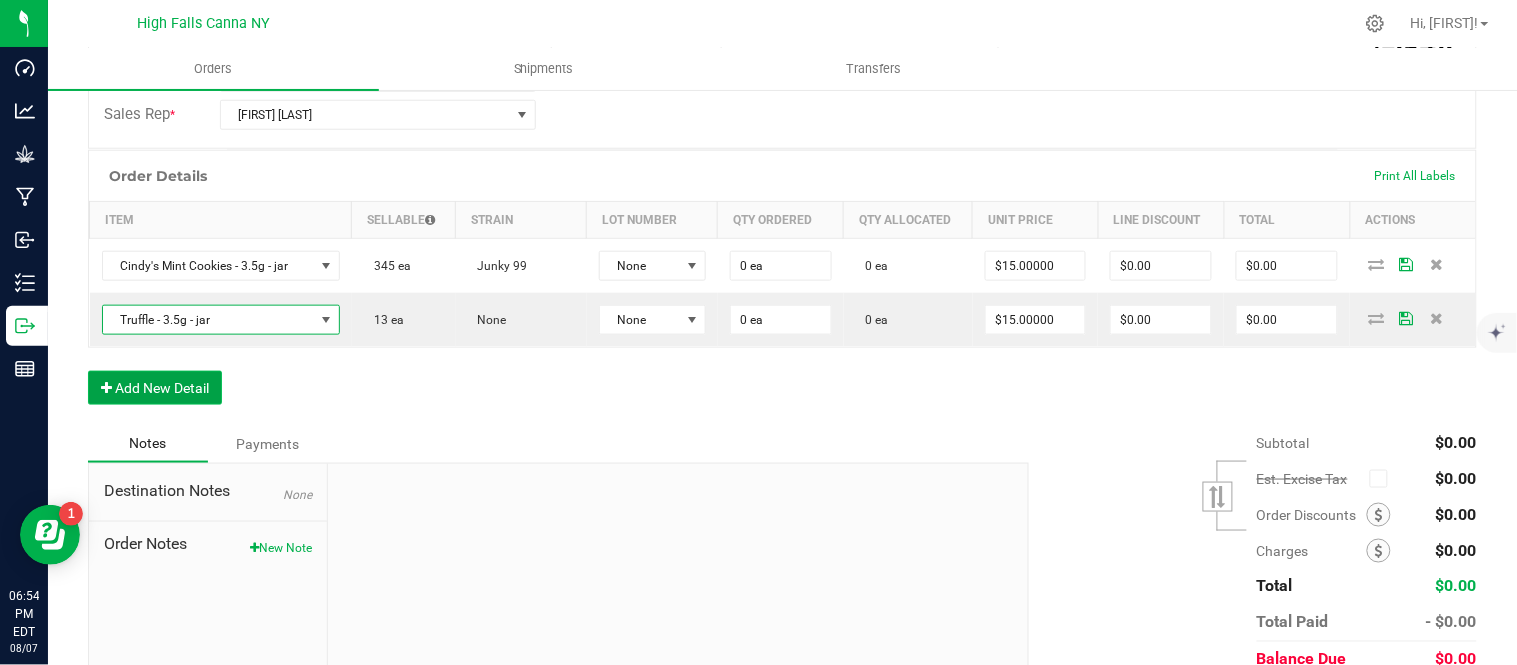 click on "Add New Detail" at bounding box center (155, 388) 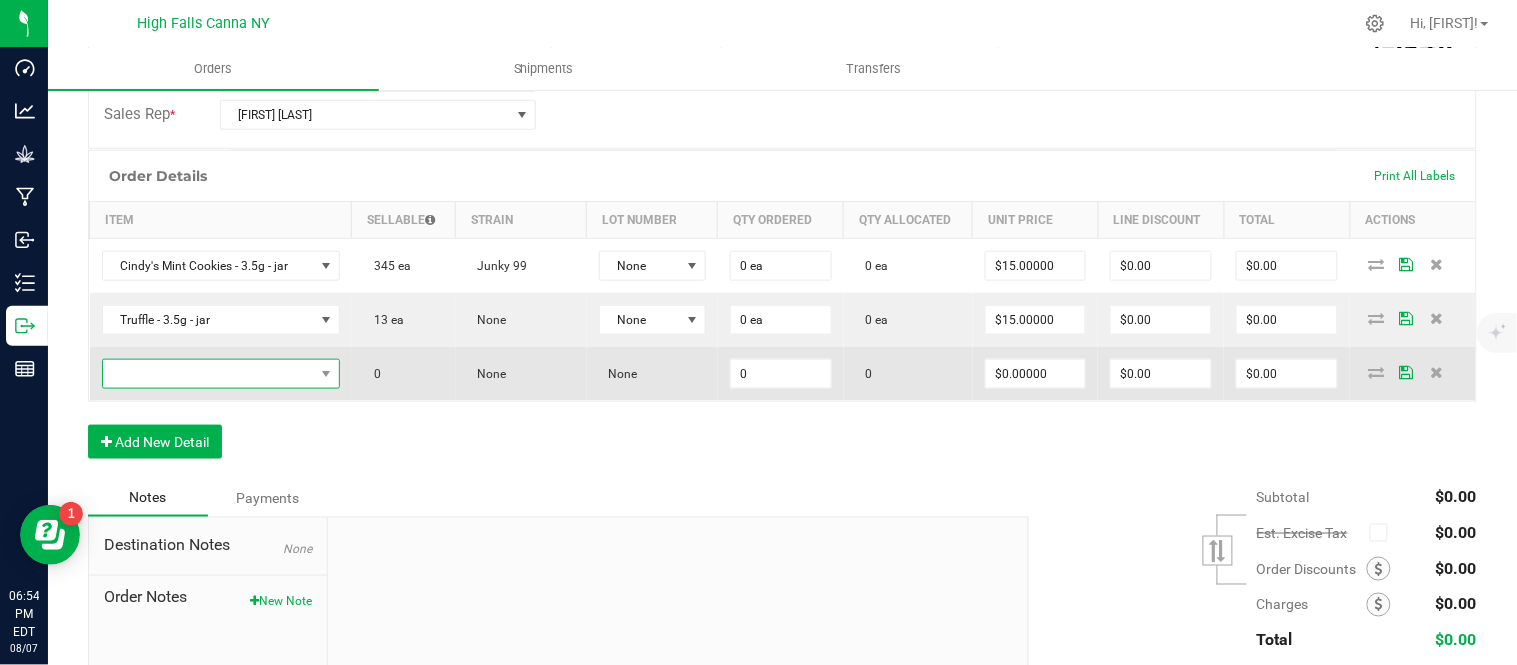 click at bounding box center (208, 374) 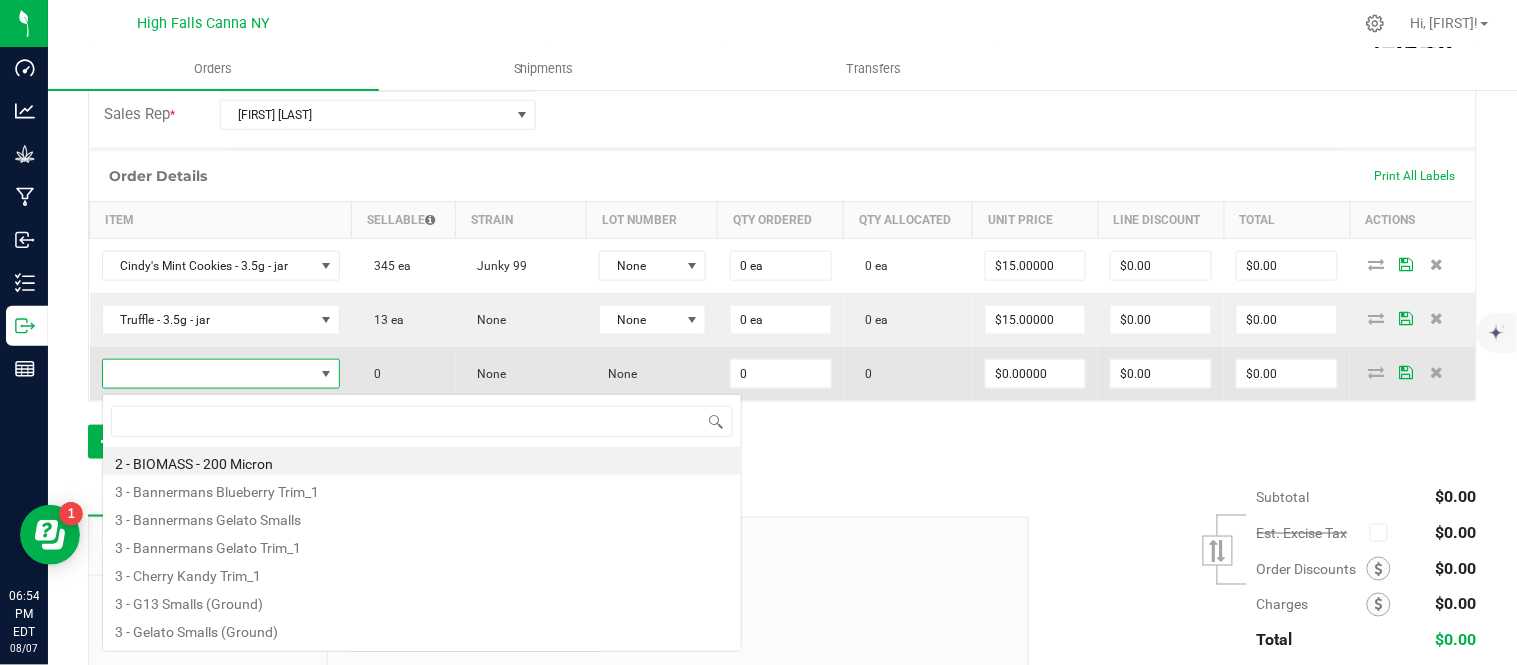 scroll, scrollTop: 99970, scrollLeft: 99763, axis: both 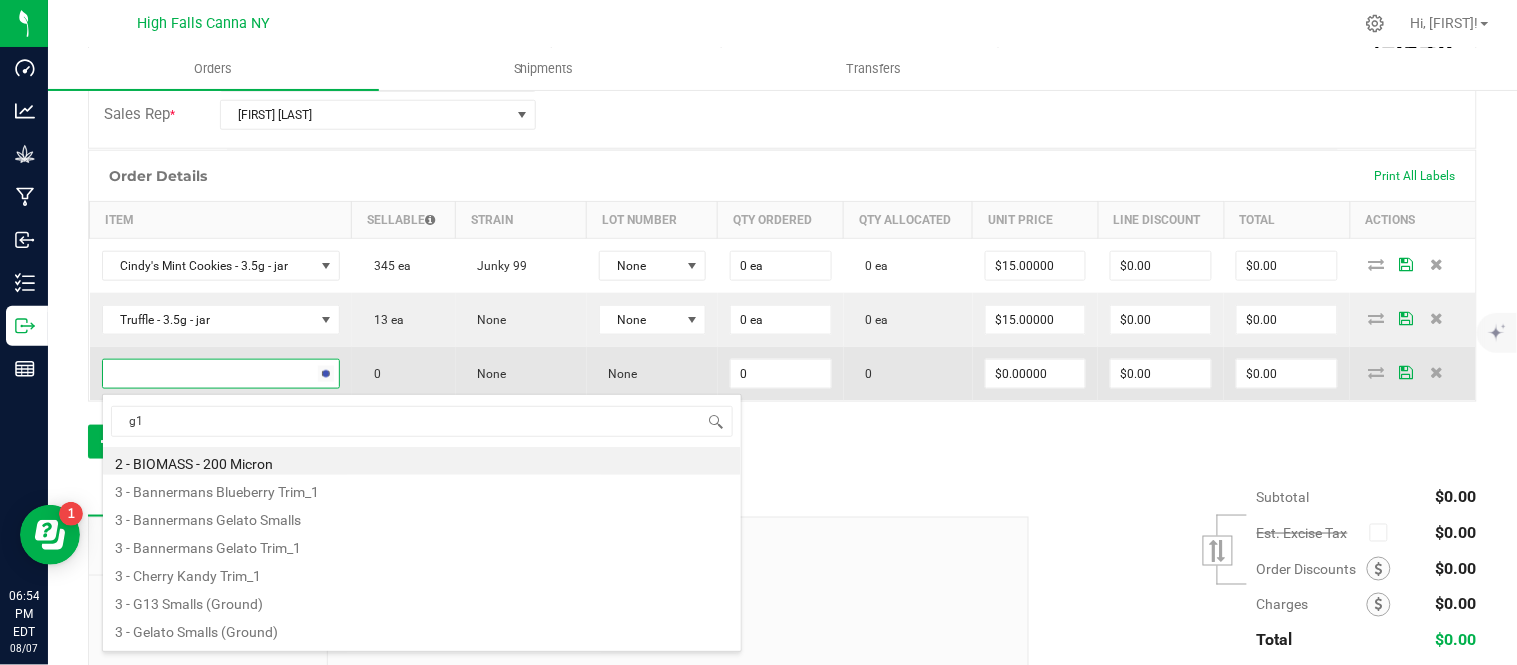 type on "g13" 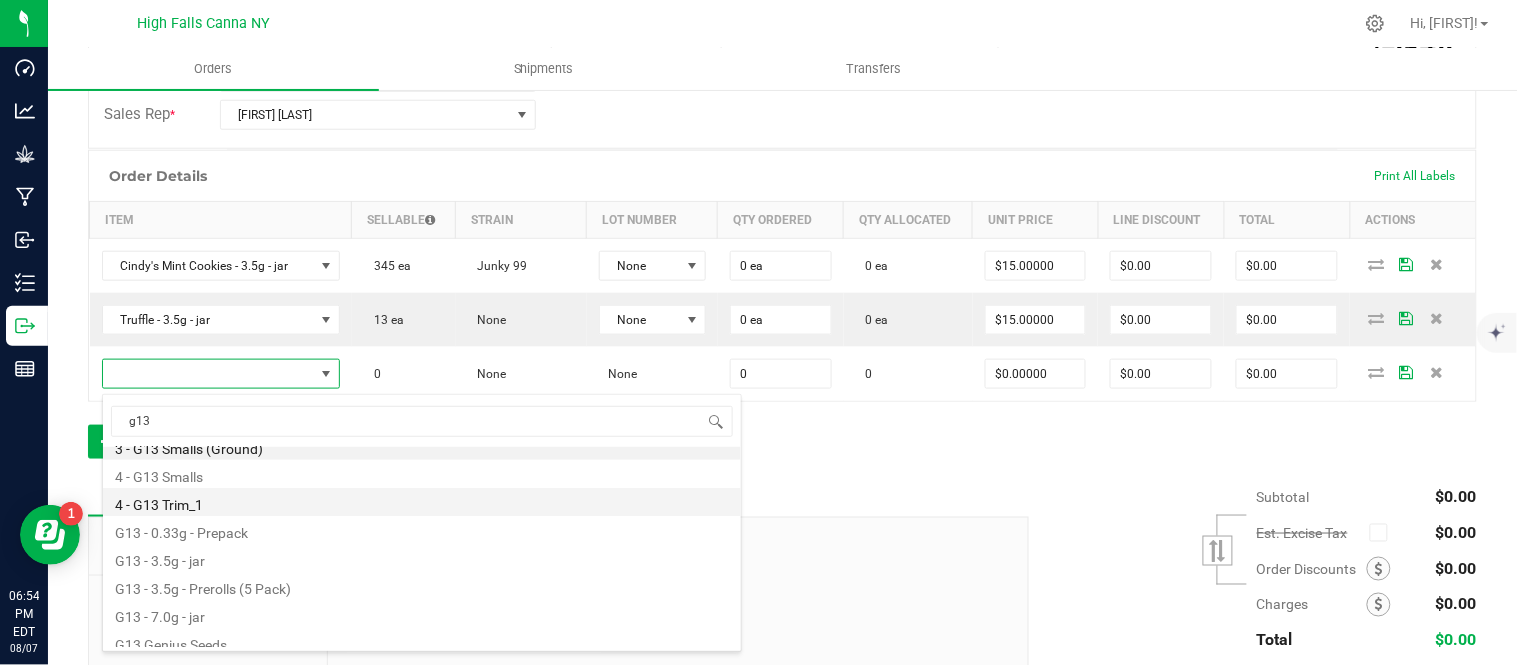 scroll, scrollTop: 23, scrollLeft: 0, axis: vertical 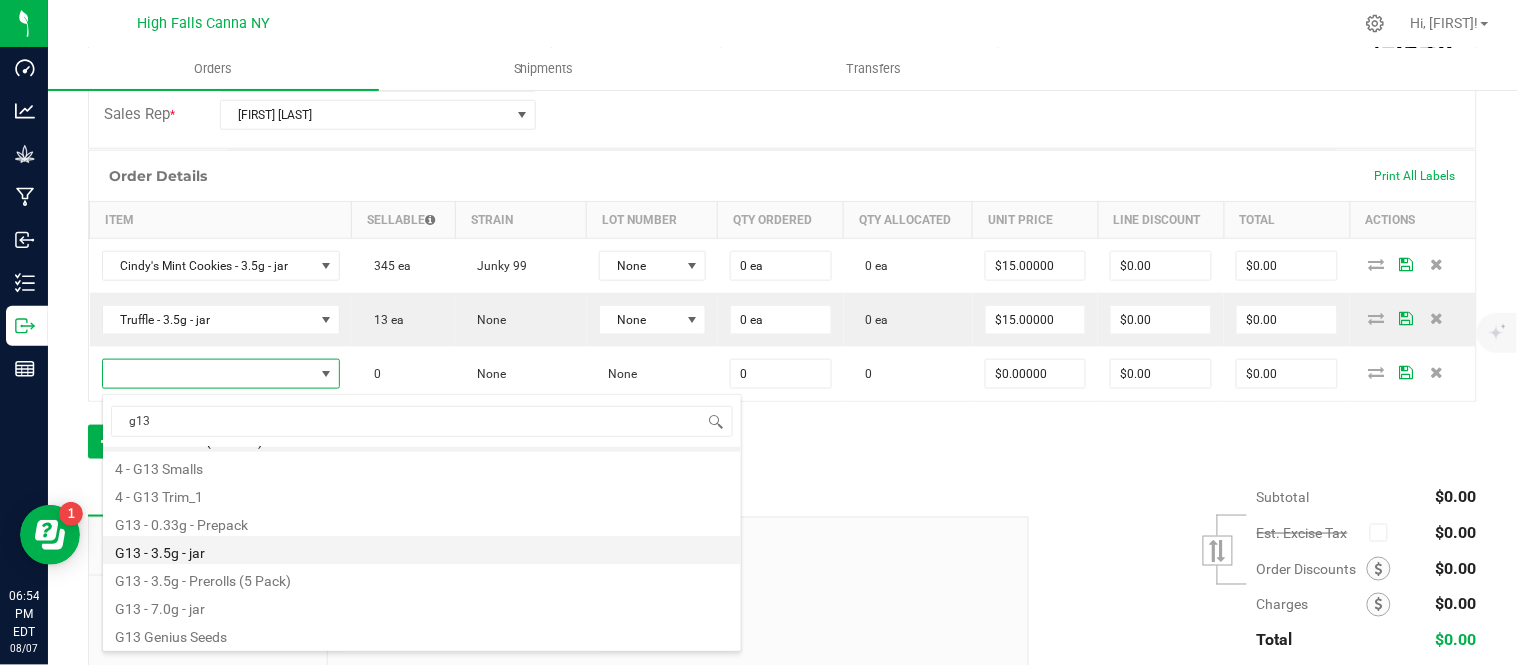 click on "G13 - 3.5g - jar" at bounding box center (422, 550) 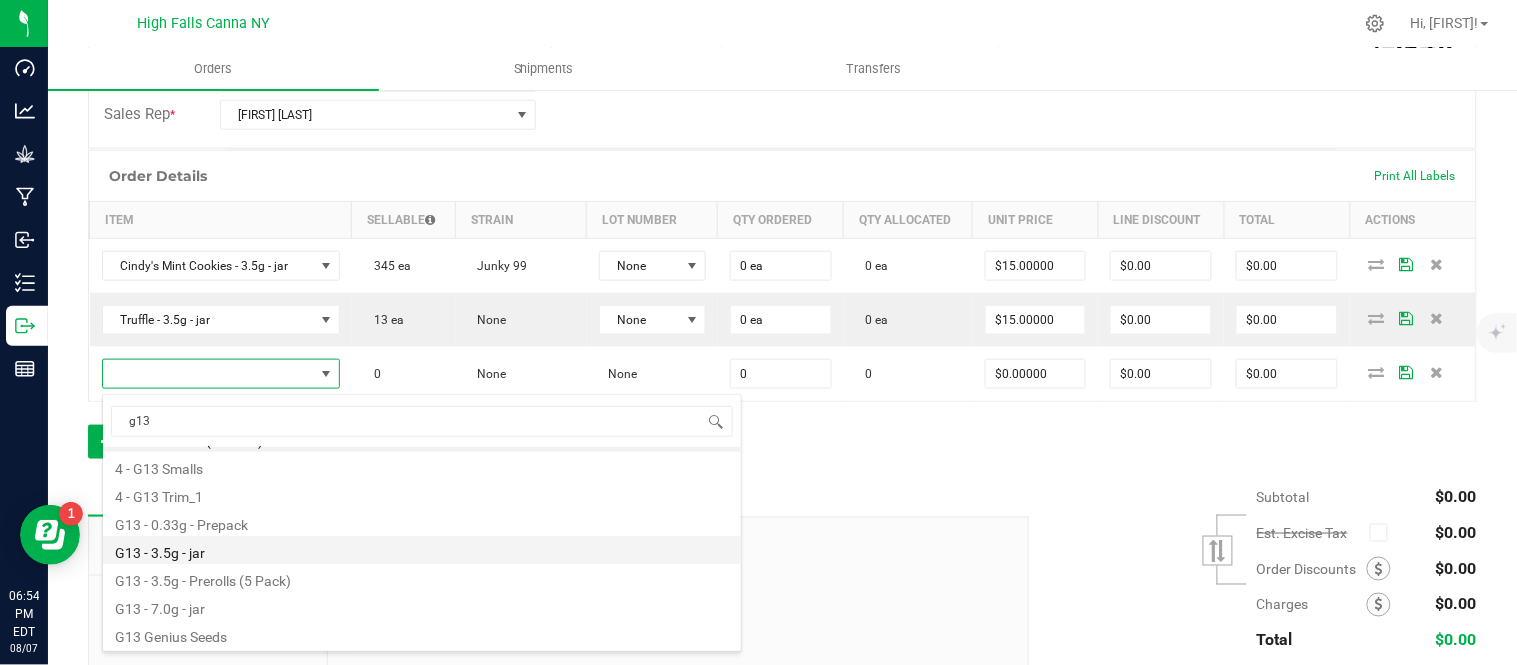 type on "0 ea" 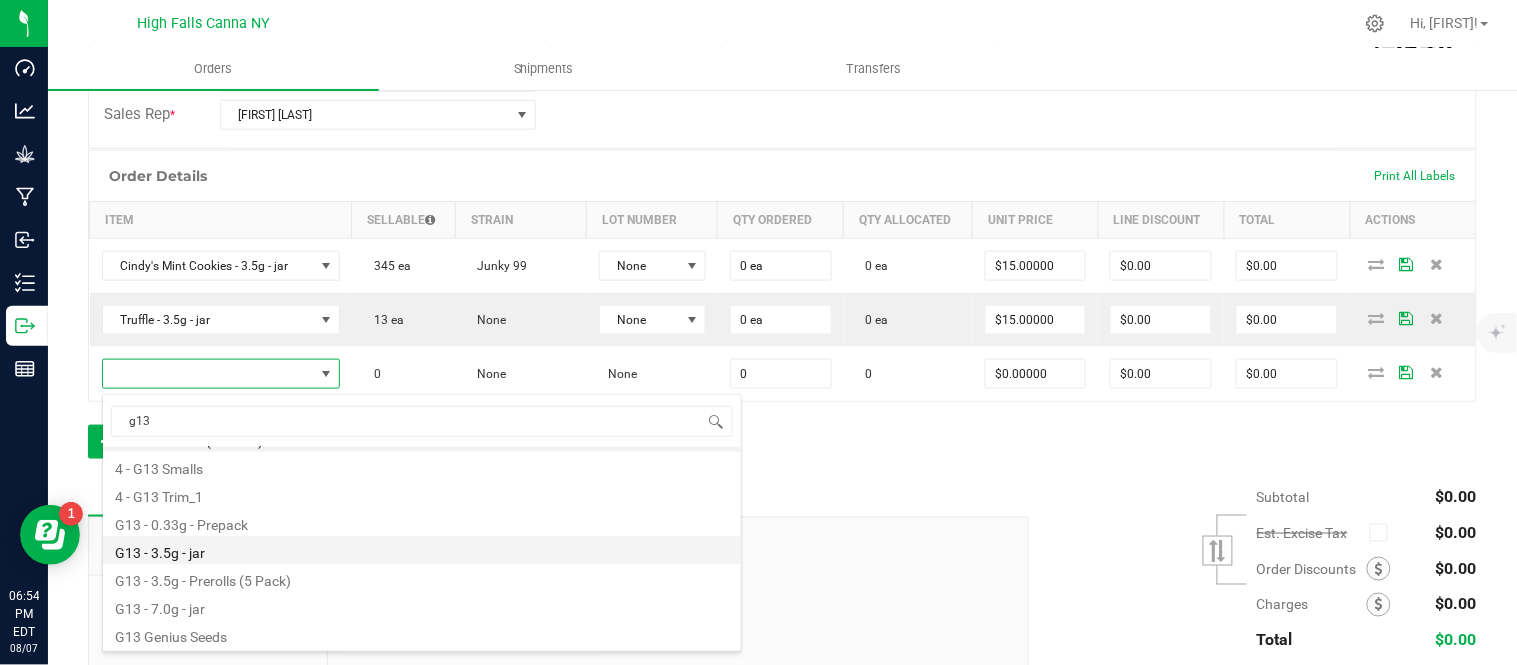 type on "$15.00000" 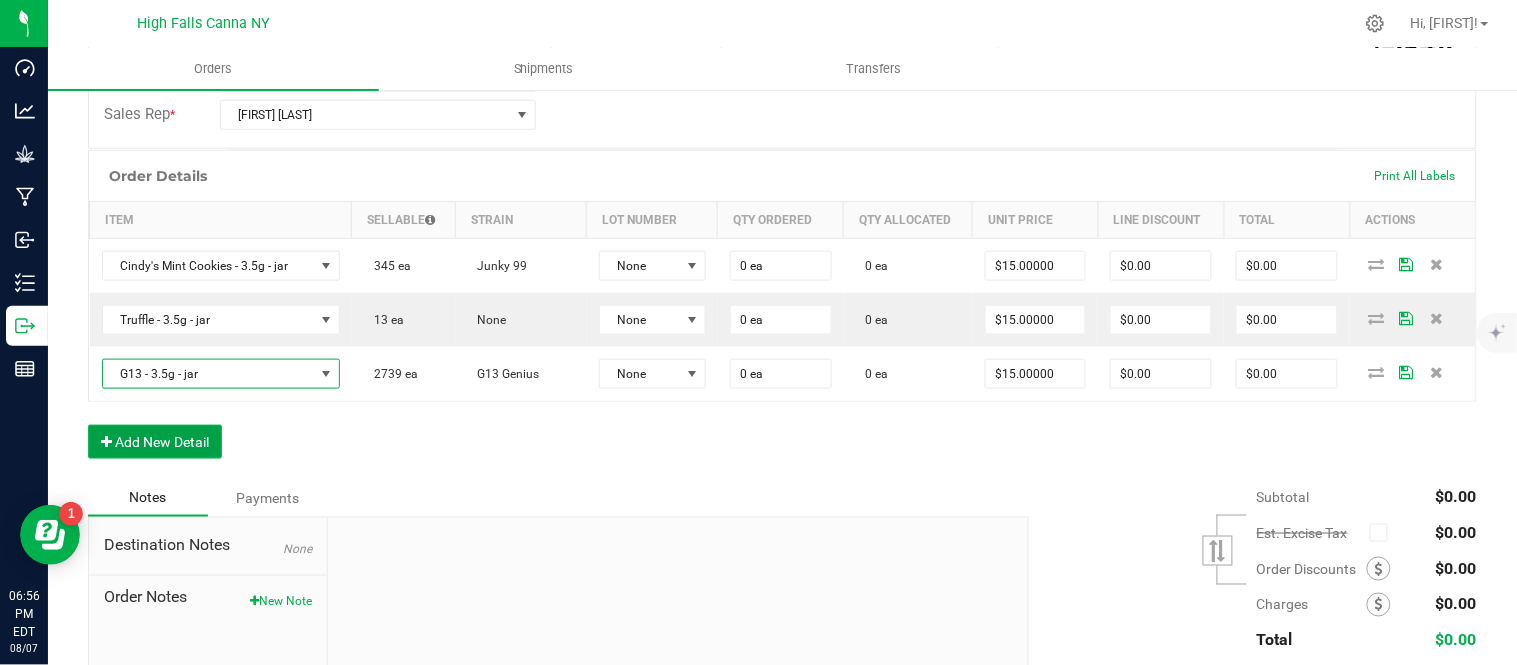 click on "Add New Detail" at bounding box center (155, 442) 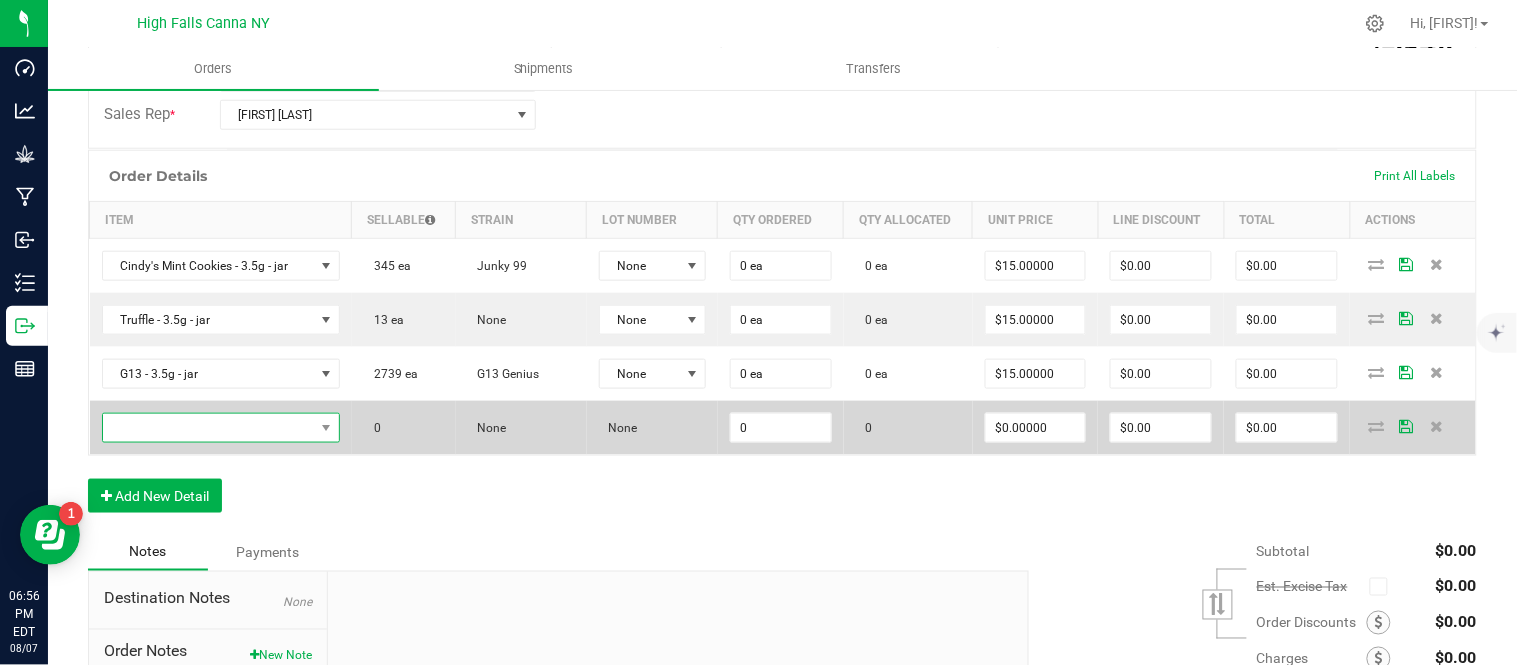 click at bounding box center (208, 428) 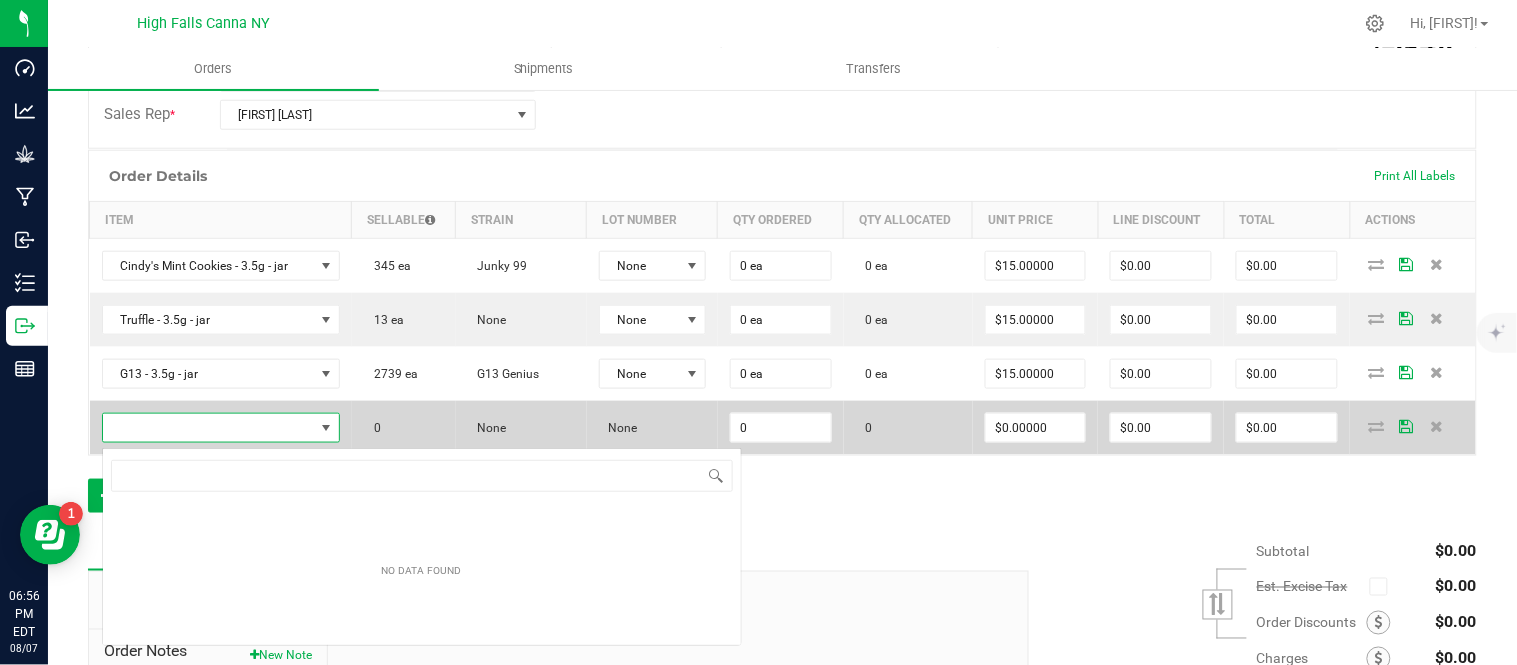 scroll, scrollTop: 99970, scrollLeft: 99763, axis: both 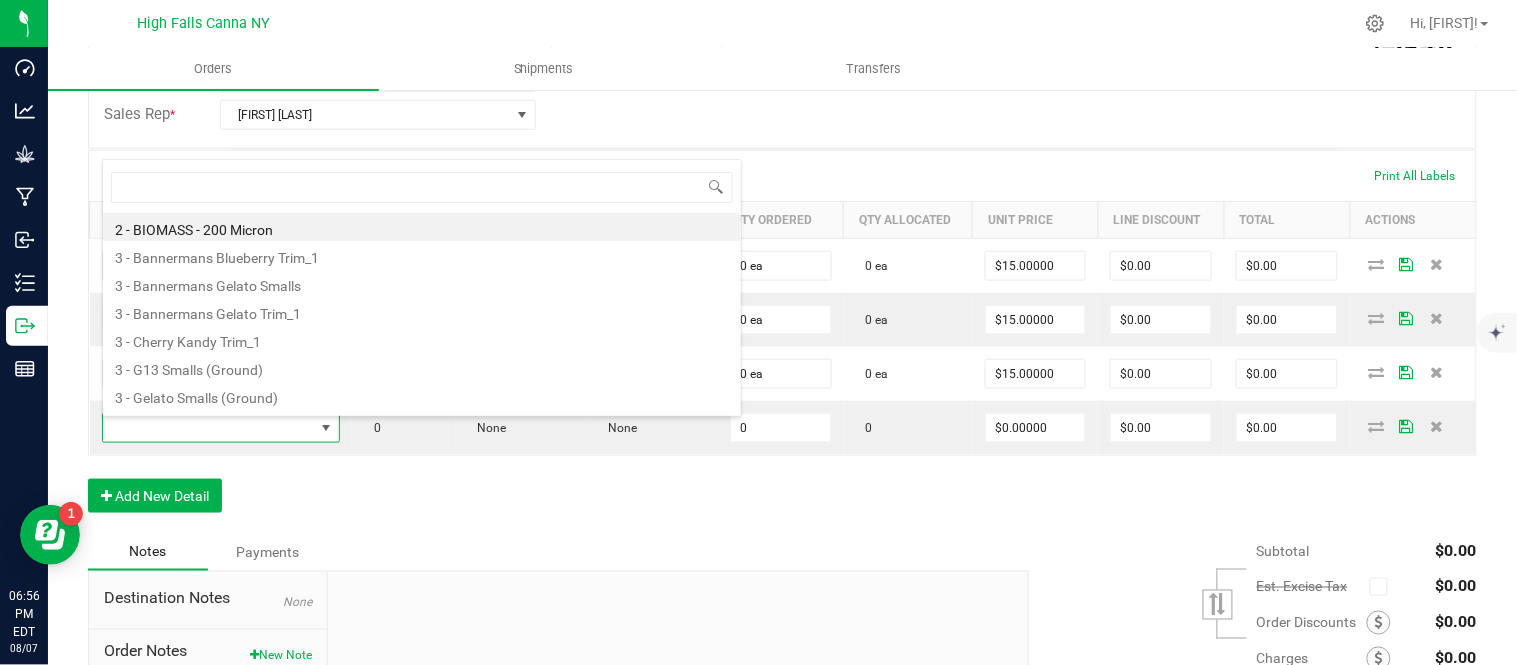 click on "Order Details Print All Labels Item  Sellable  Strain  Lot Number  Qty Ordered Qty Allocated Unit Price Line Discount Total Actions Cindy's Mint Cookies - 3.5g - jar  345 ea   Junky 99  None 0 ea  0 ea  $15.00000 $0.00 $0.00 Truffle - 3.5g - jar  13 ea   None  None 0 ea  0 ea  $15.00000 $0.00 $0.00 G13 - 3.5g - jar  2739 ea   G13 Genius  None 0 ea  0 ea  $15.00000 $0.00 $0.00  0    None   None  0  0   $0.00000 $0.00 $0.00
Add New Detail" at bounding box center (782, 341) 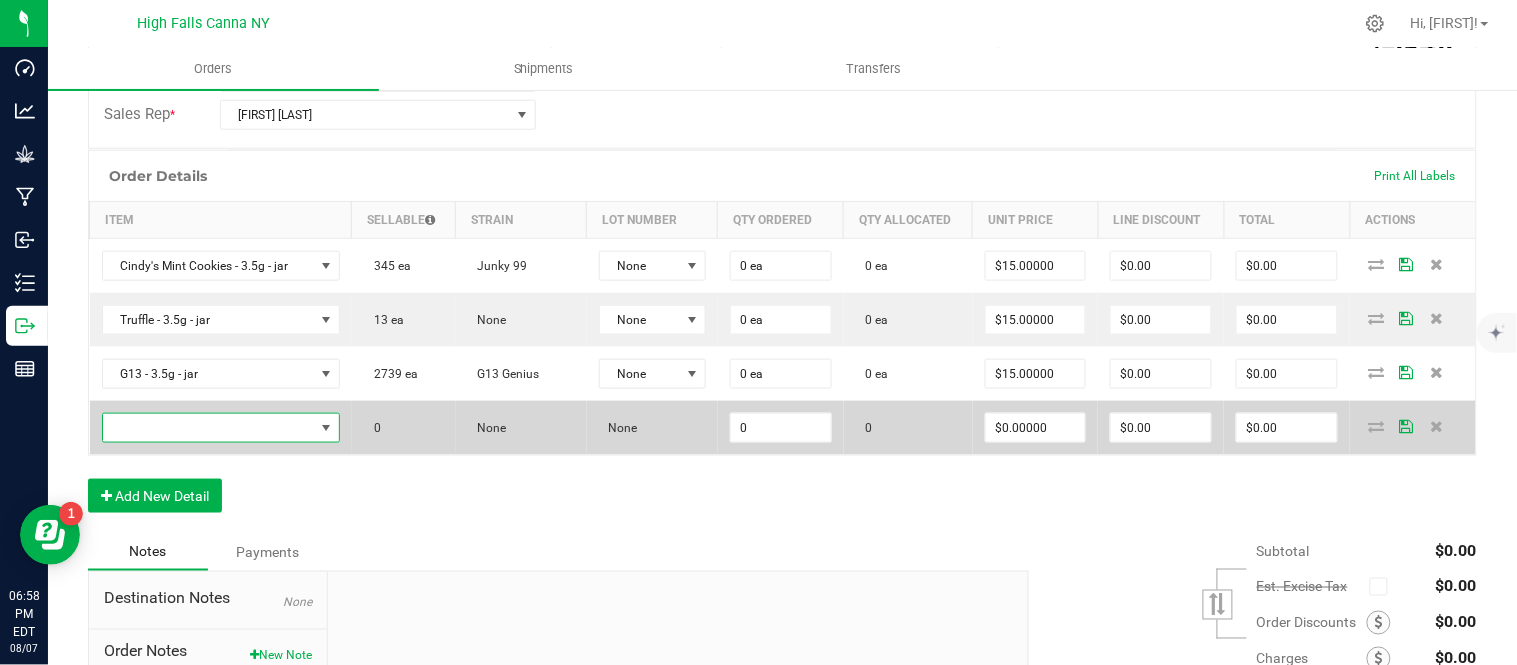 click at bounding box center (208, 428) 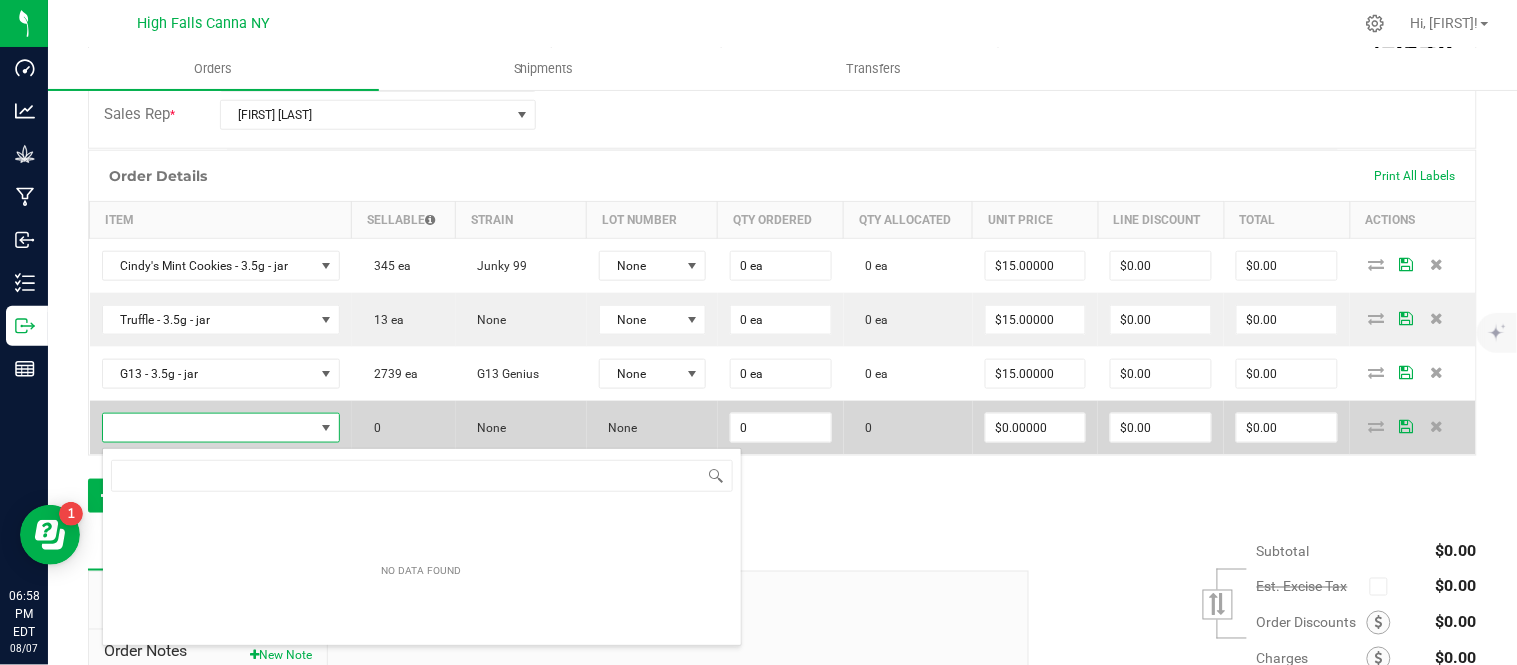 scroll, scrollTop: 99970, scrollLeft: 99763, axis: both 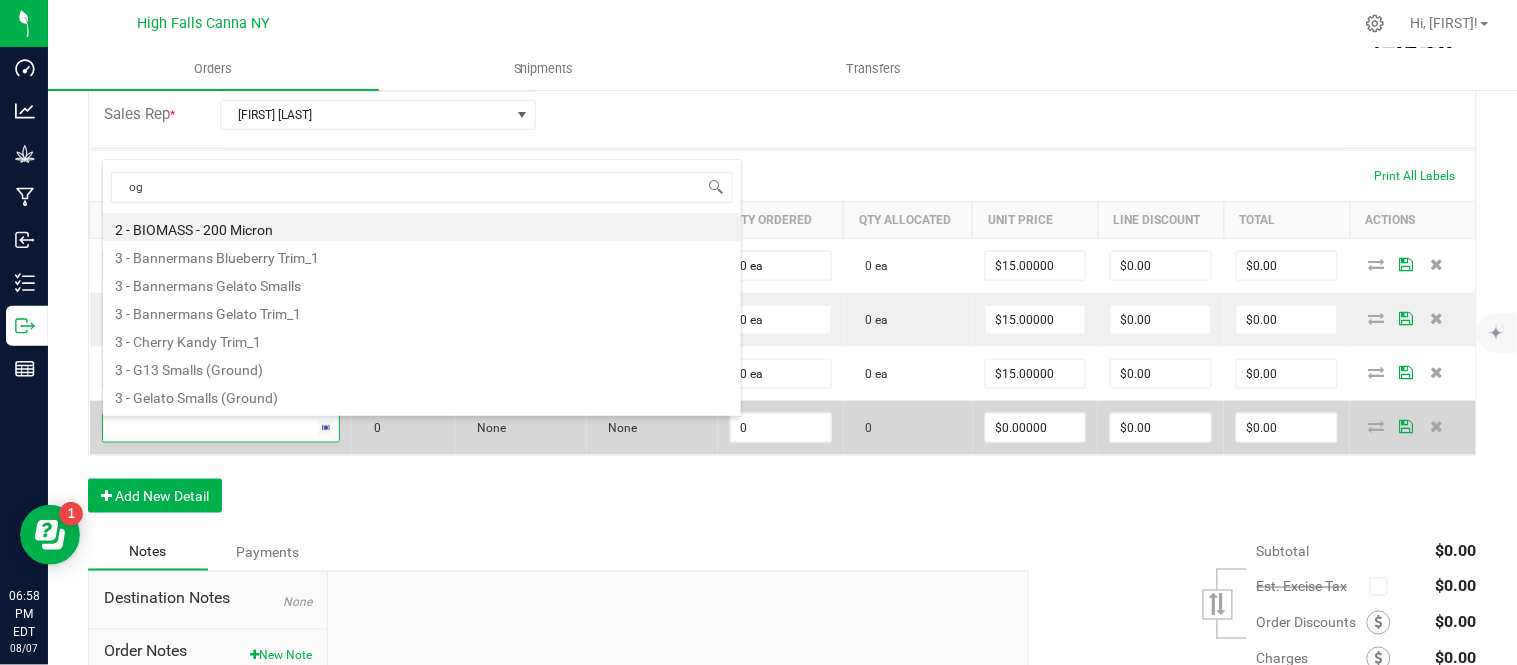 type on "og k" 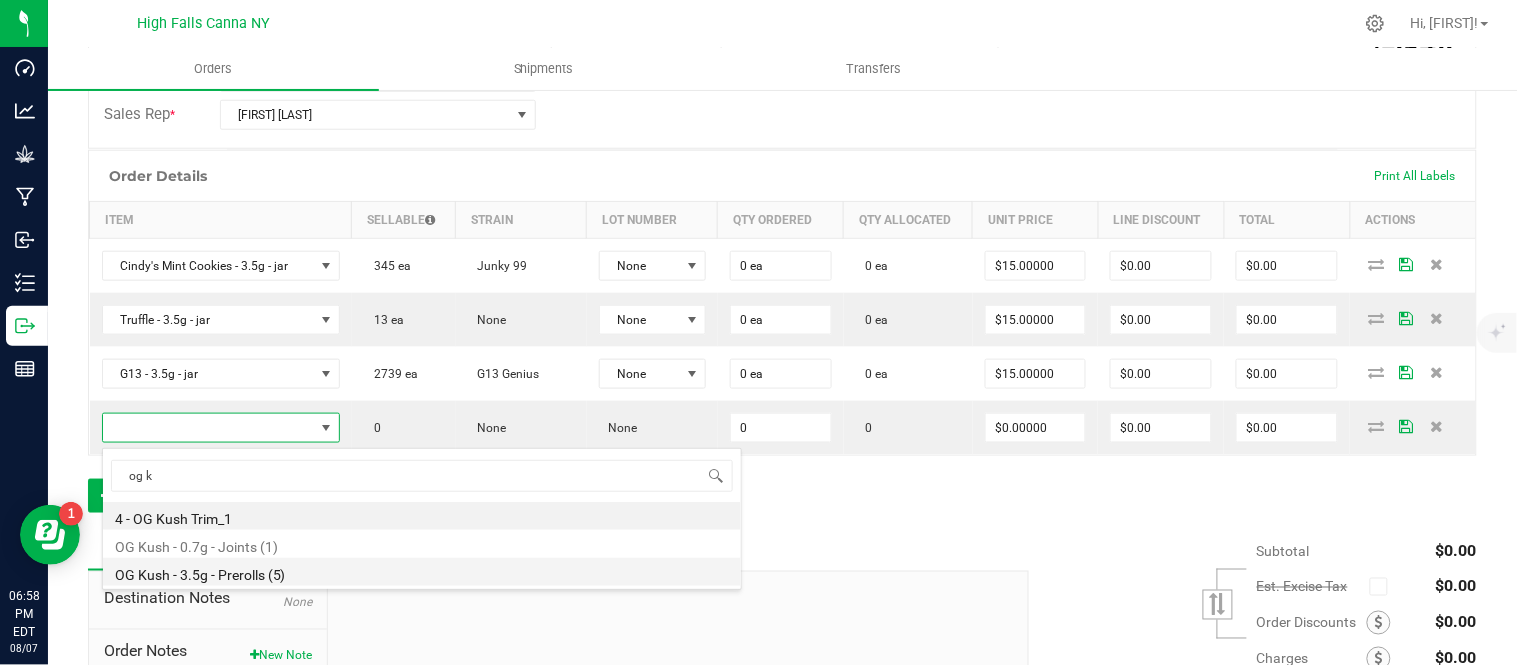 click on "OG Kush - 3.5g - Prerolls (5)" at bounding box center [422, 572] 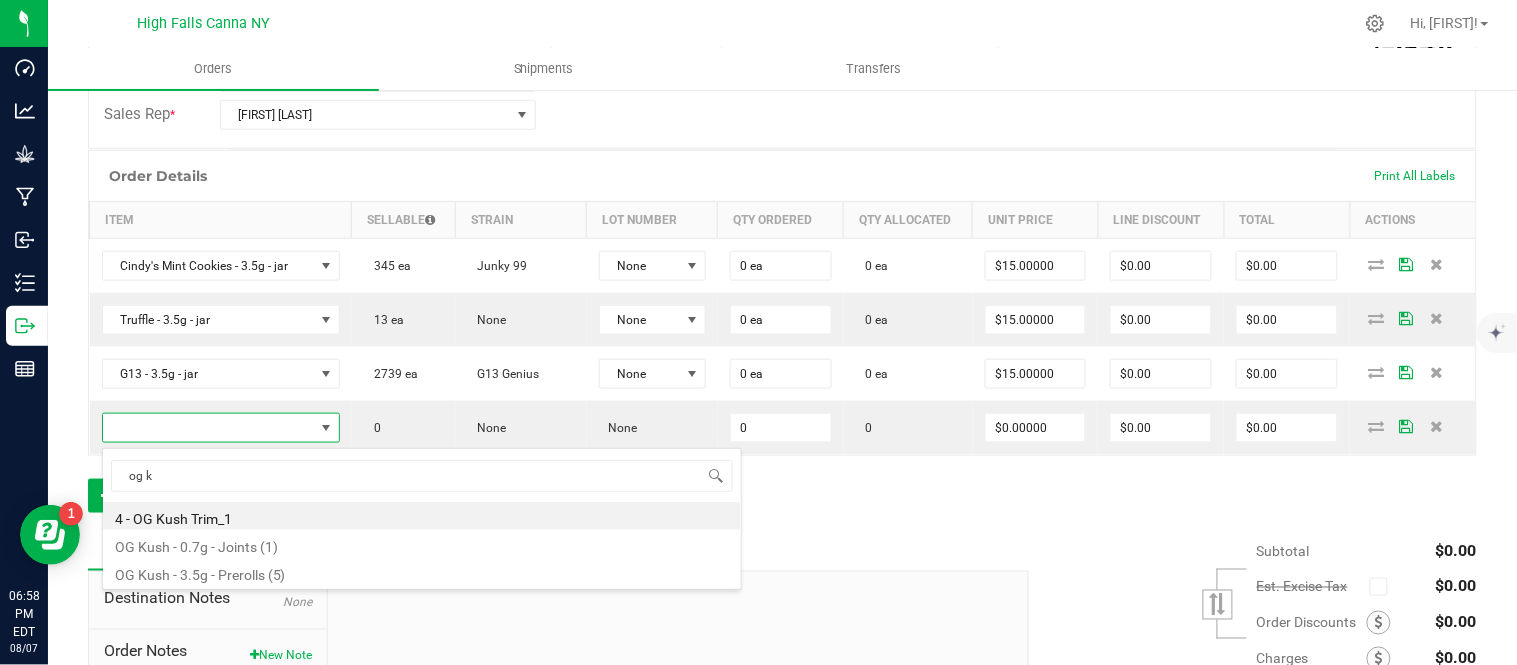 type on "0 ea" 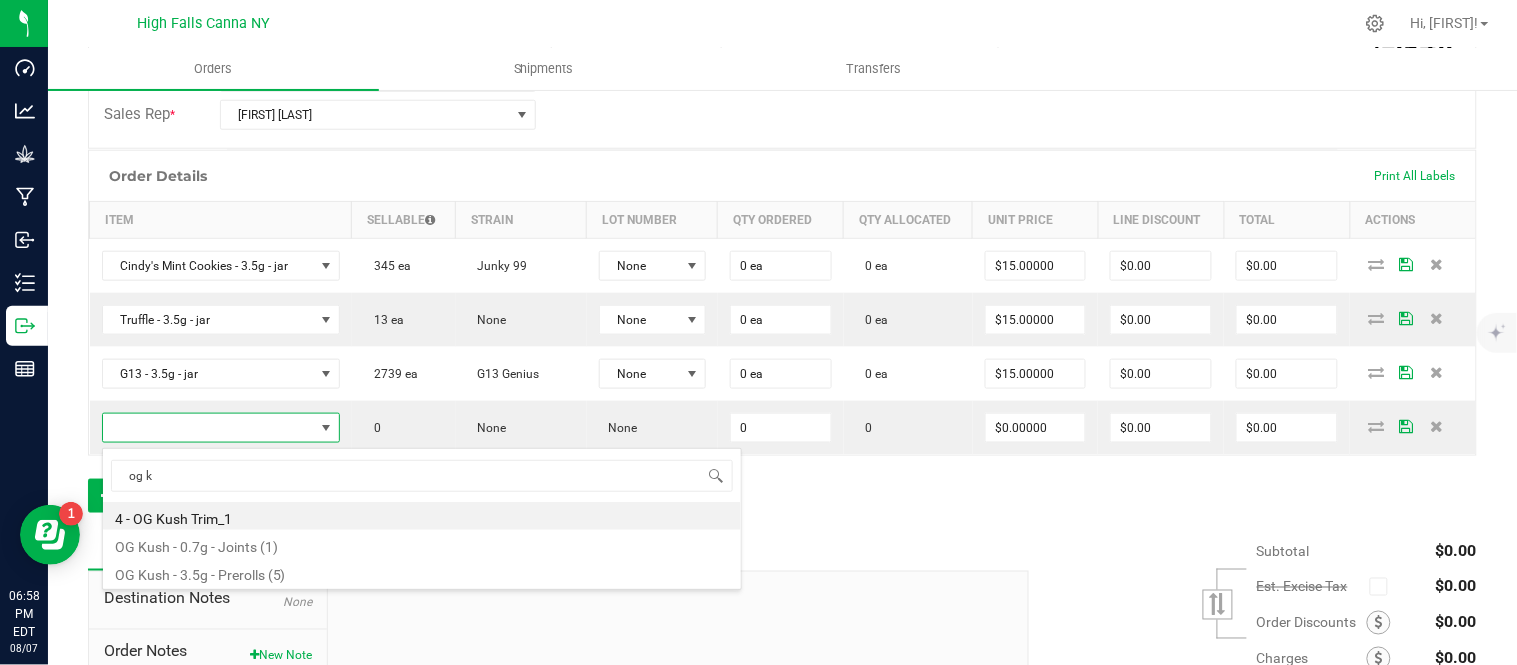 type on "$15.00000" 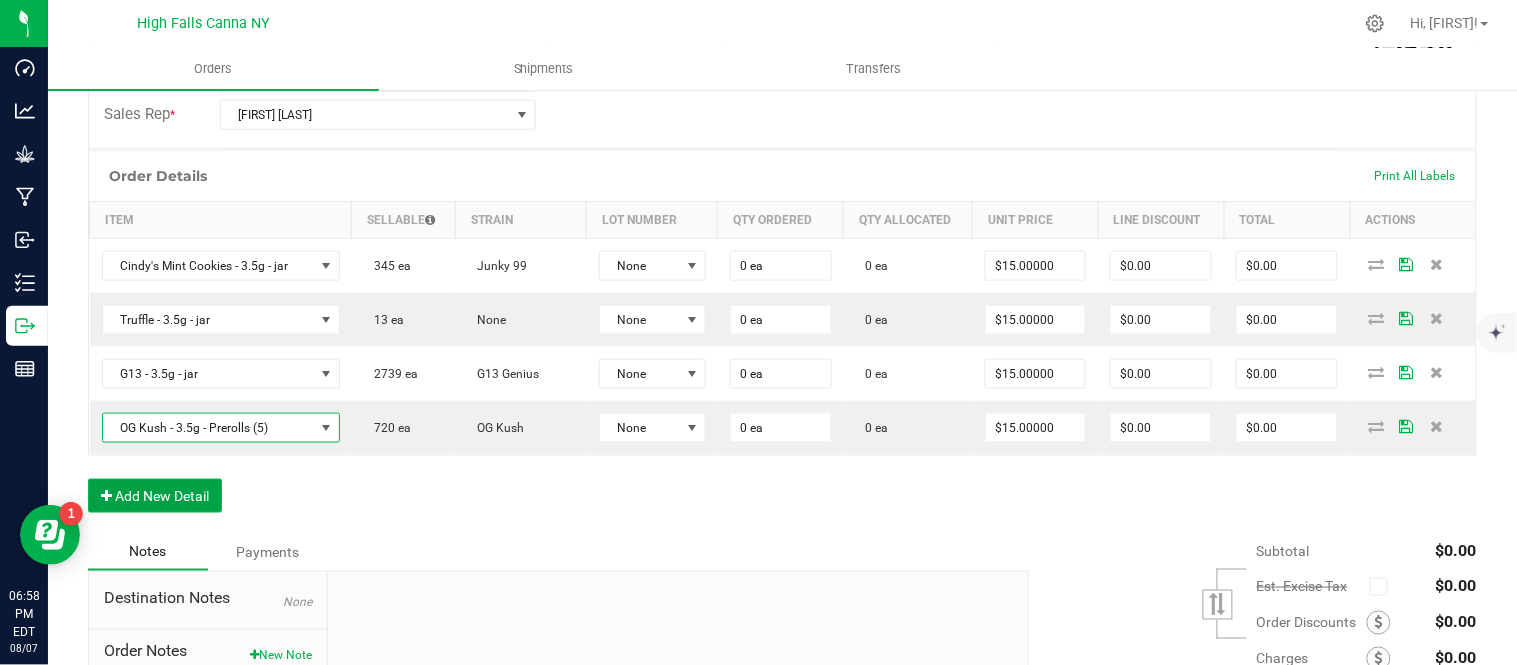 click on "Add New Detail" at bounding box center [155, 496] 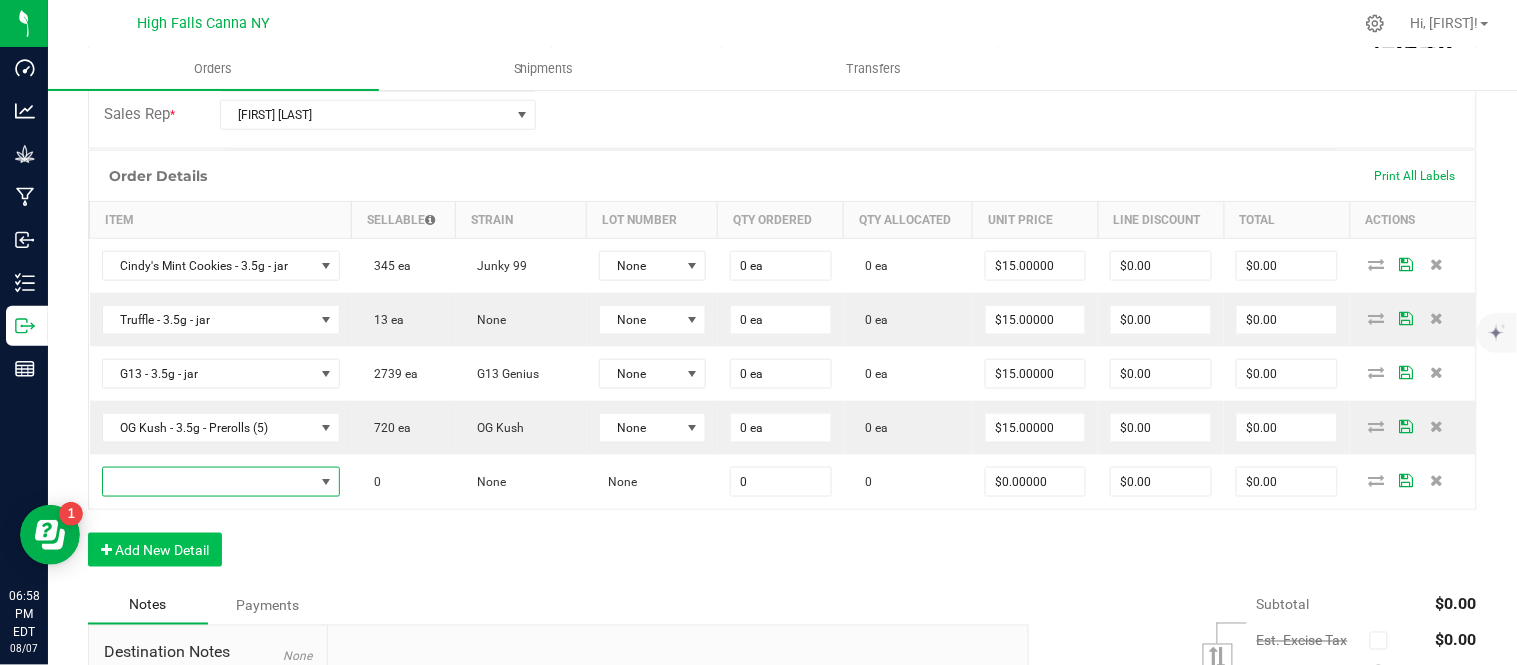 click at bounding box center [208, 482] 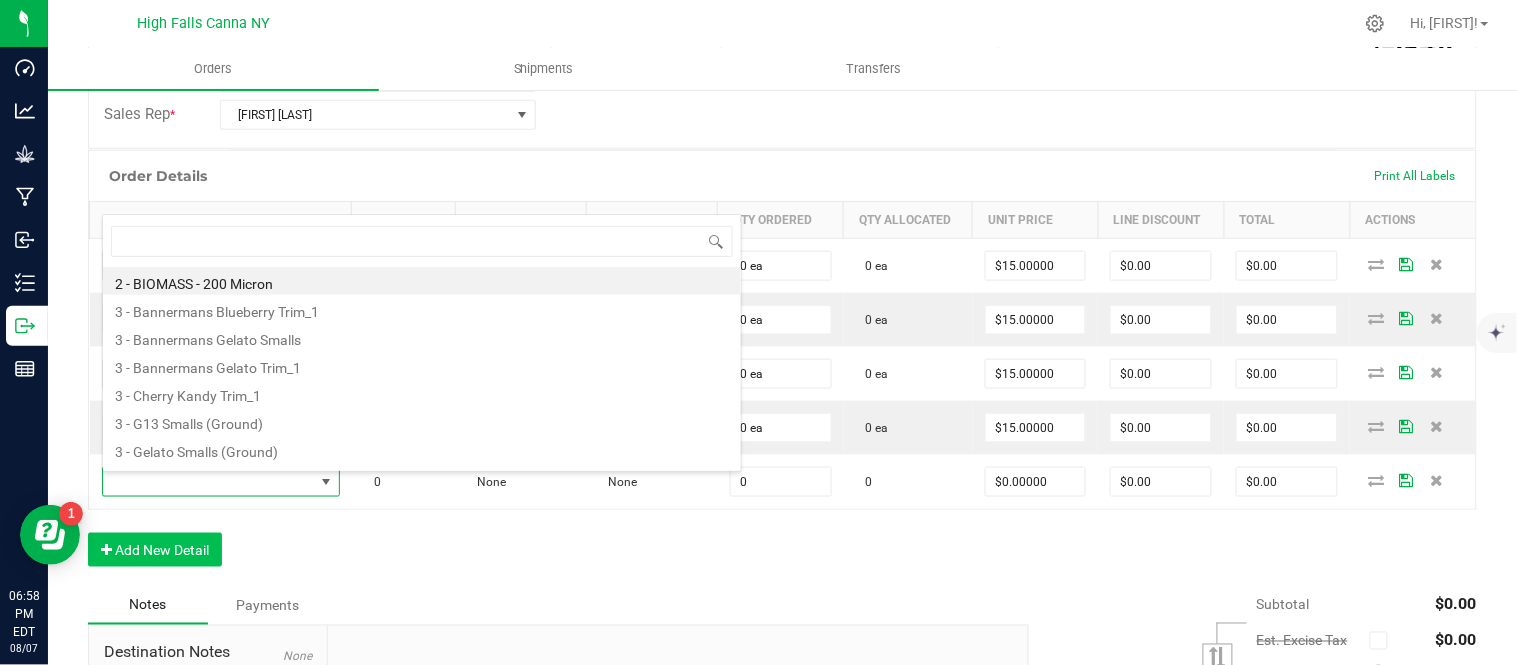scroll, scrollTop: 99970, scrollLeft: 99763, axis: both 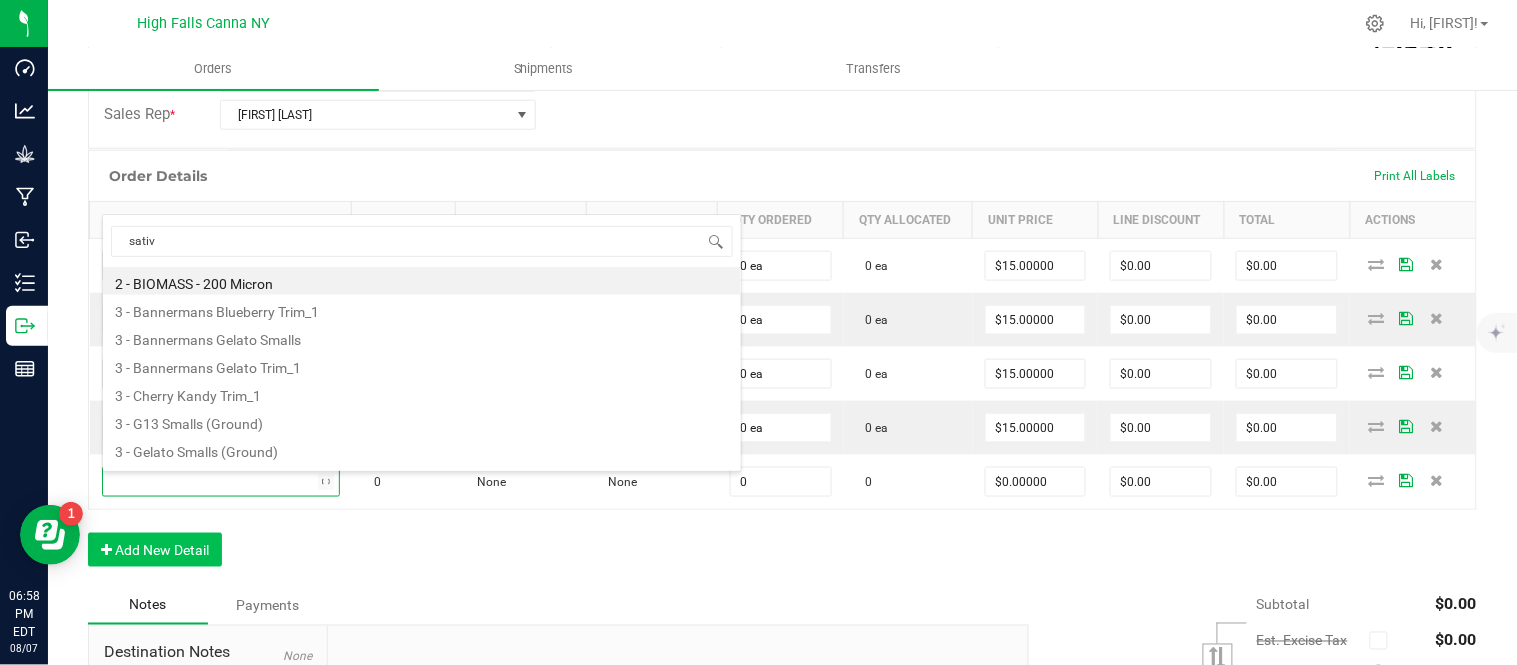 type on "sativa" 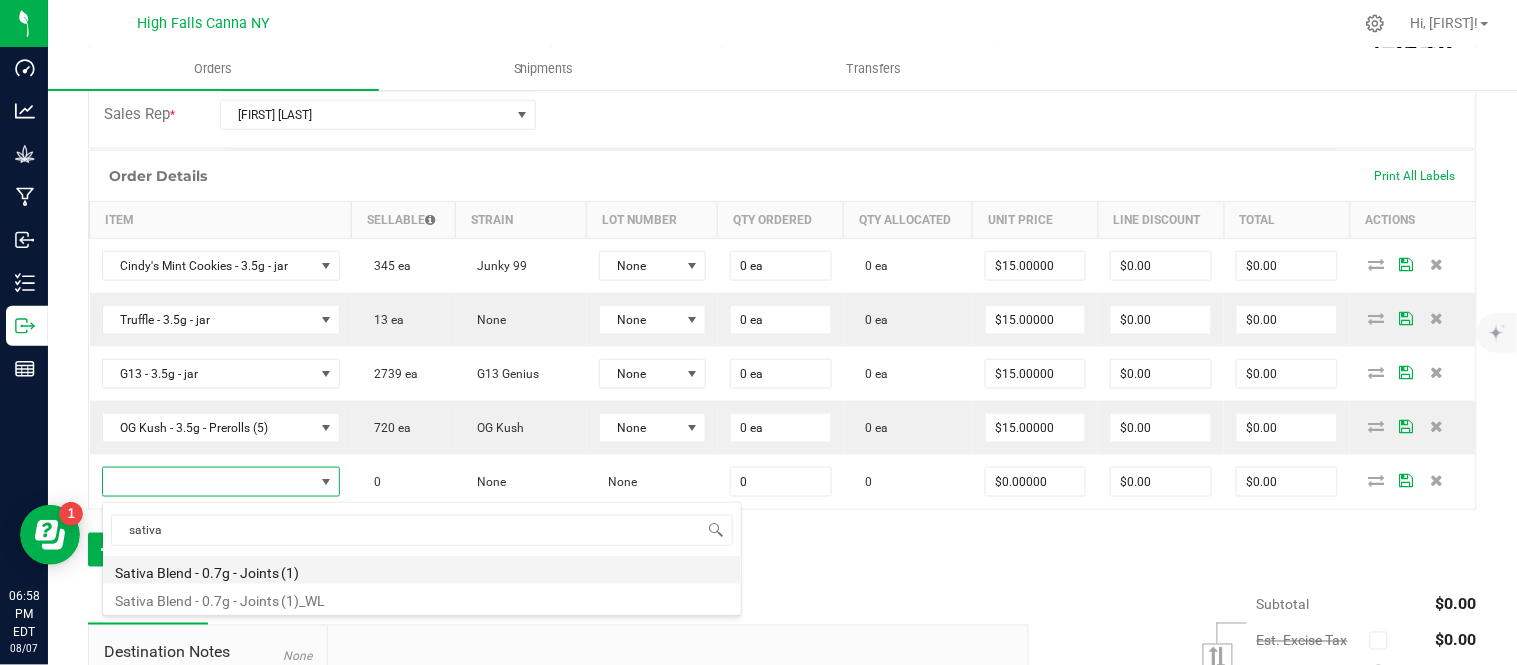 click on "Sativa Blend - 0.7g - Joints (1)" at bounding box center [422, 570] 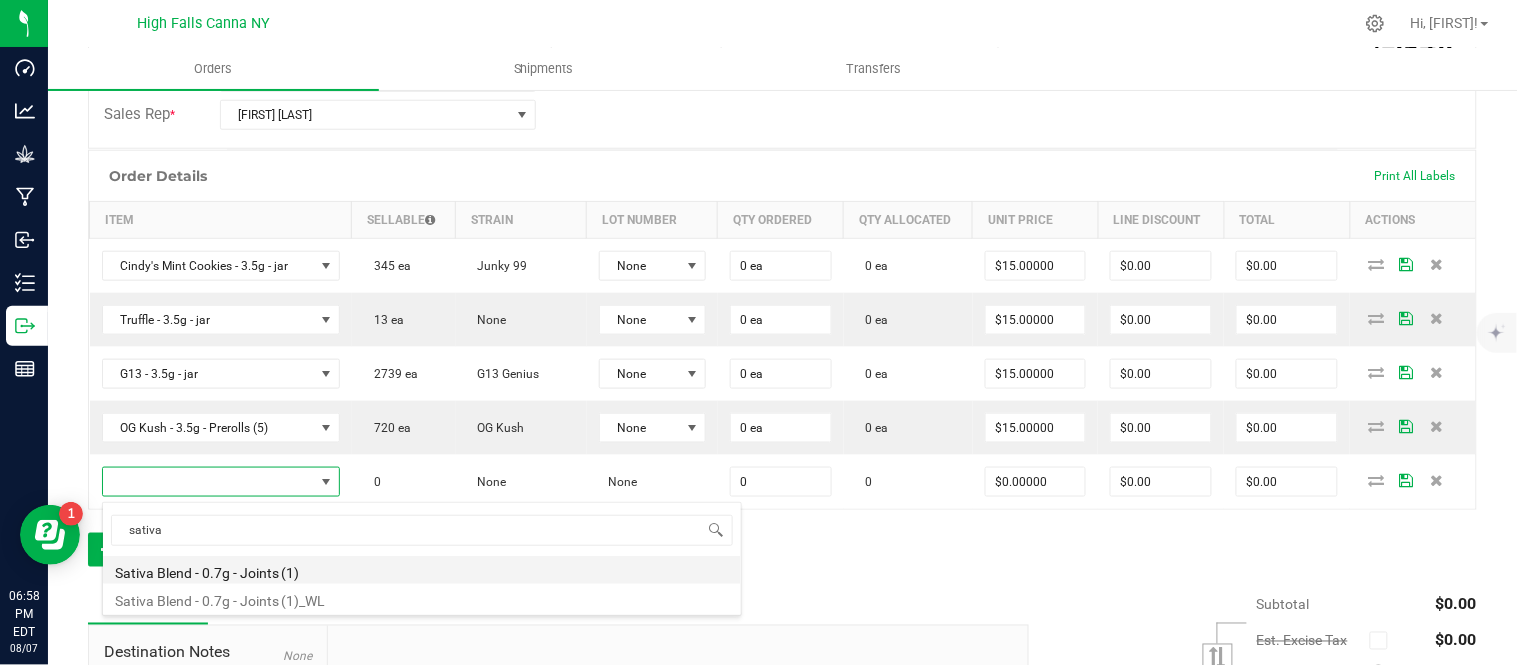 type on "0 ea" 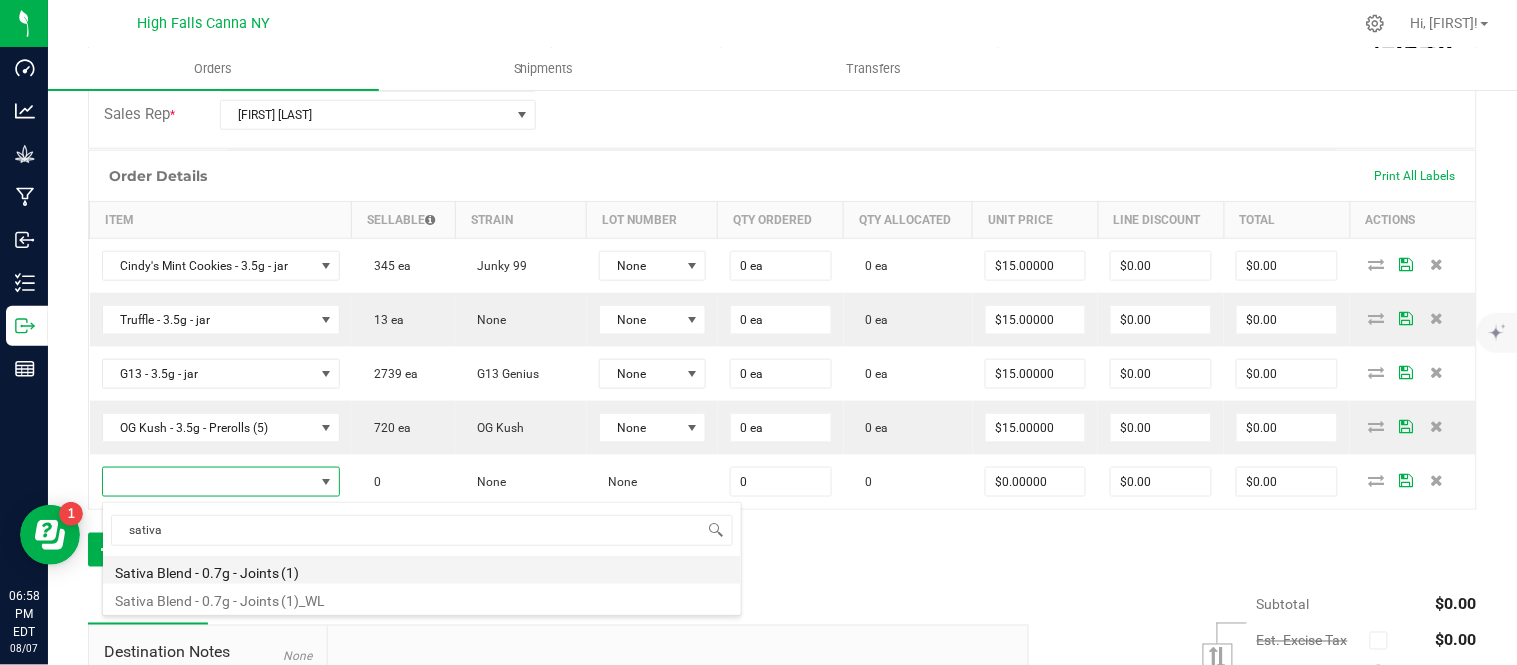 type on "$4.42000" 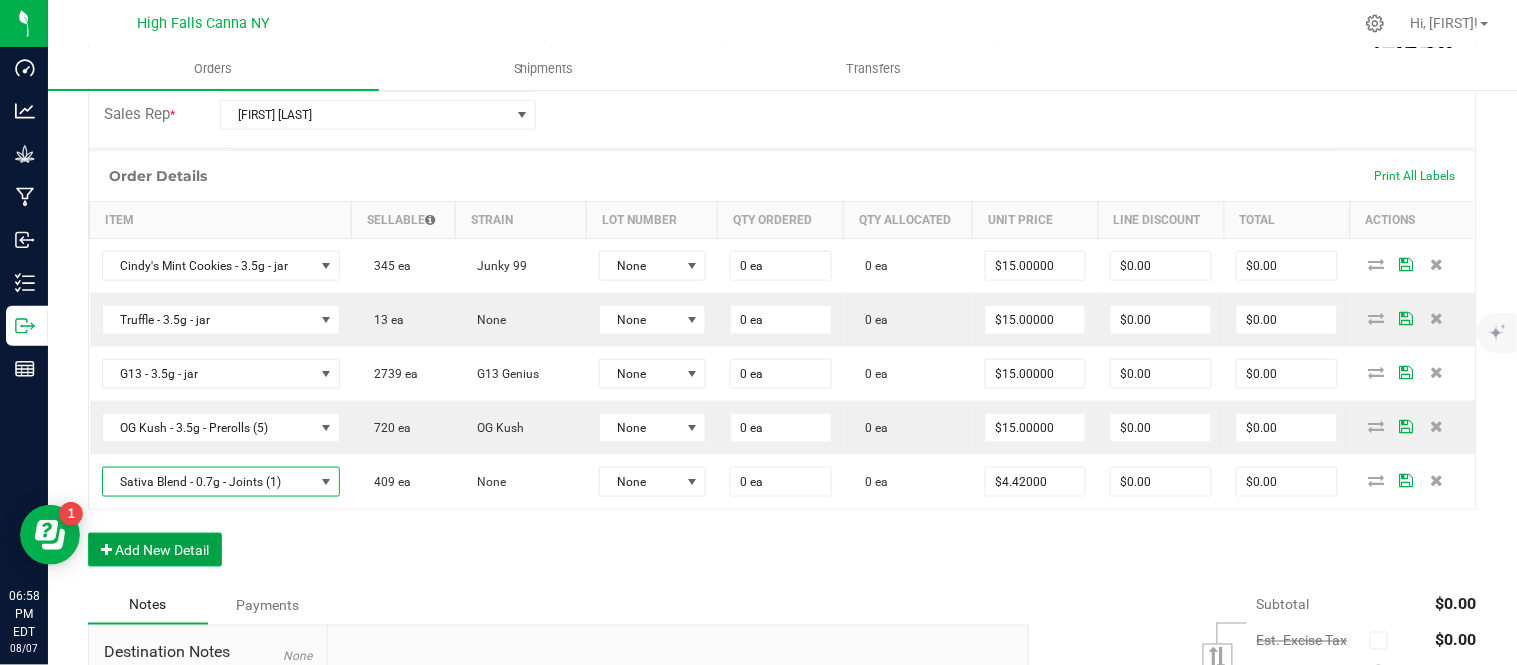 click on "Add New Detail" at bounding box center [155, 550] 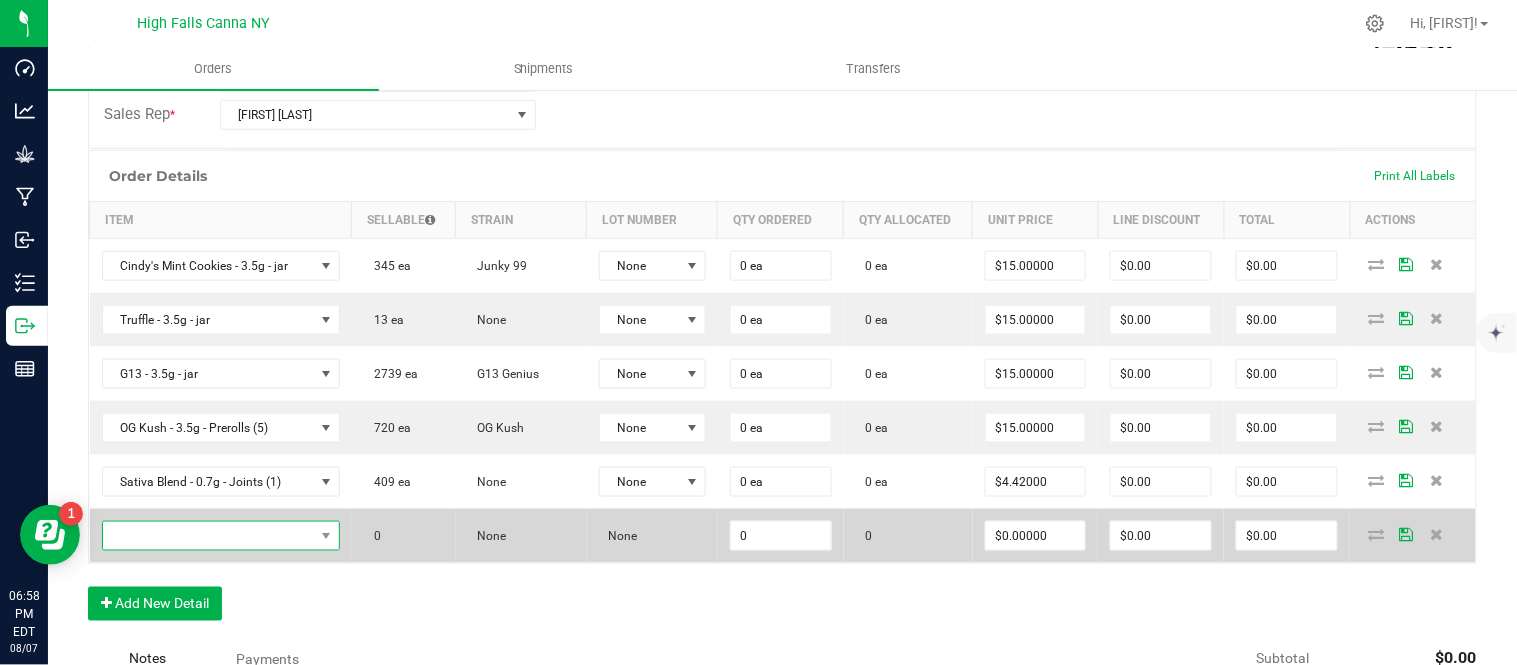 click at bounding box center [208, 536] 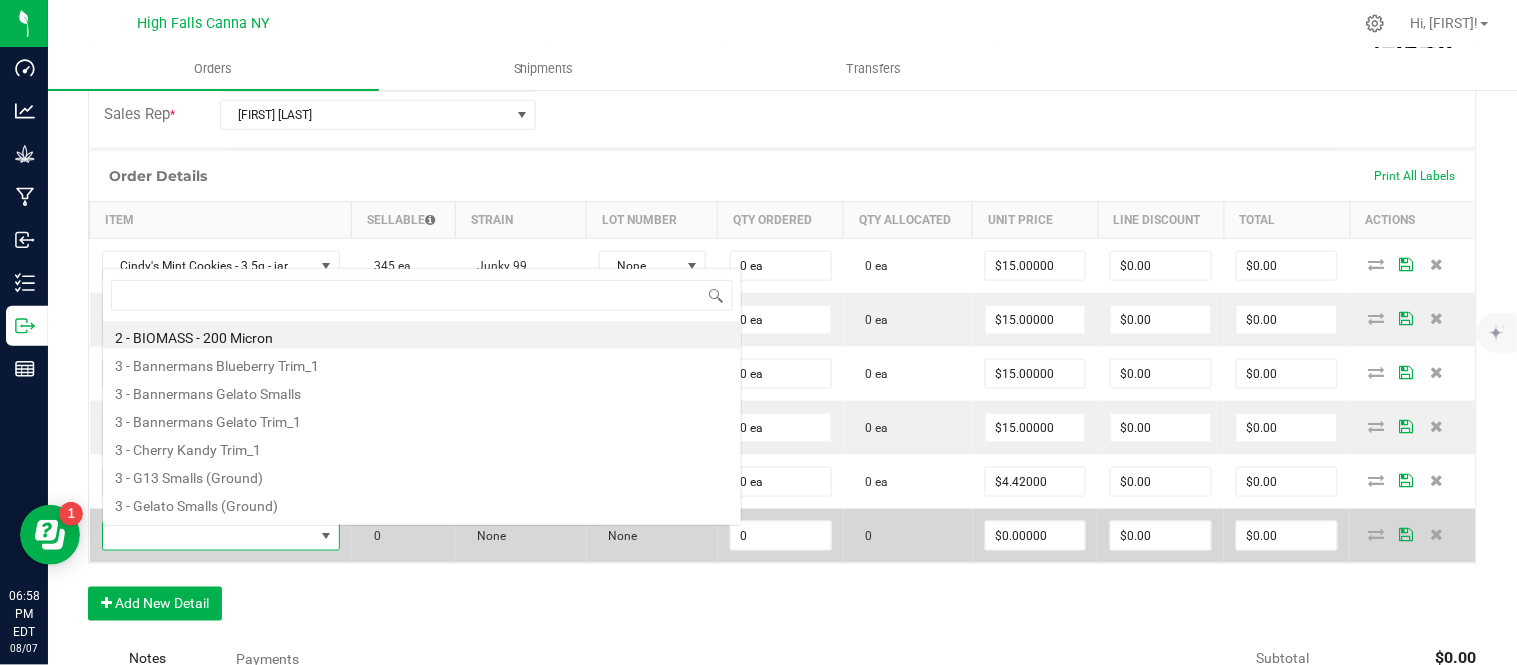 scroll, scrollTop: 0, scrollLeft: 0, axis: both 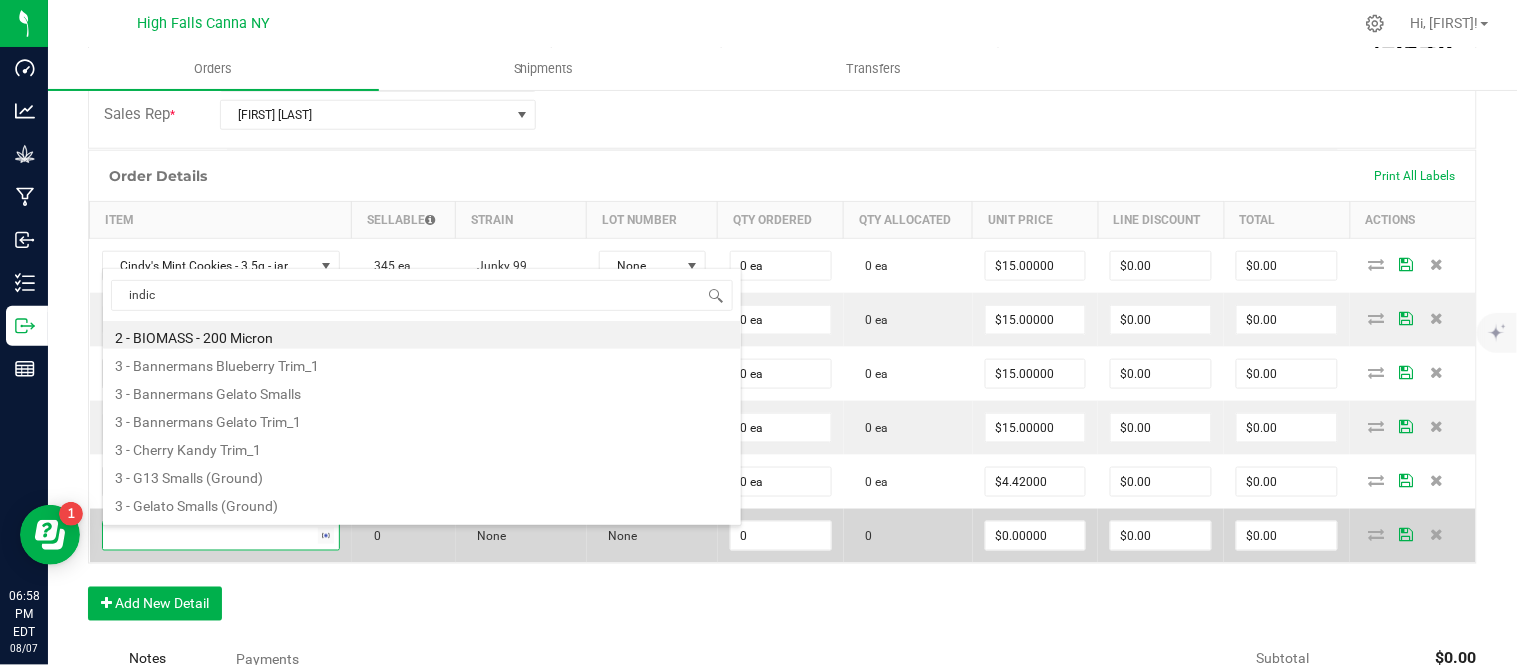 type on "indica" 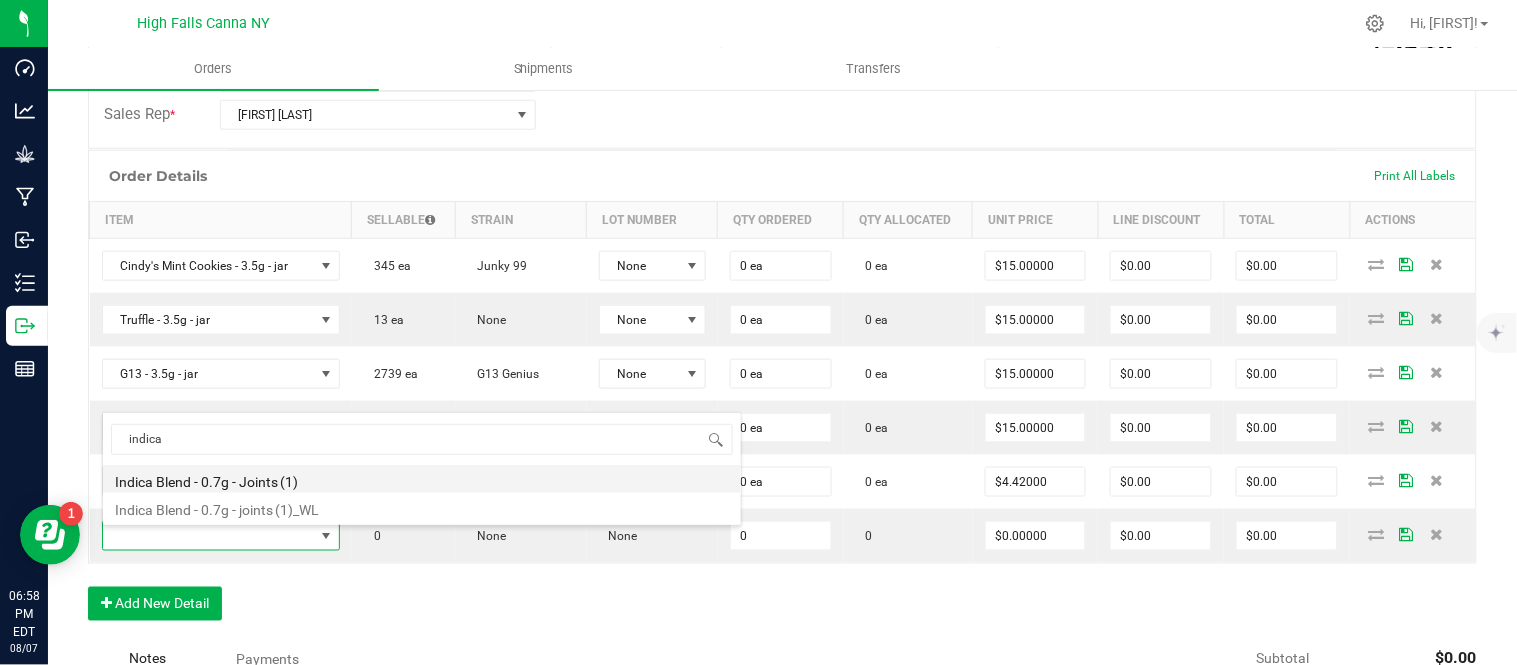 click on "Indica Blend - 0.7g - Joints (1)" at bounding box center [422, 479] 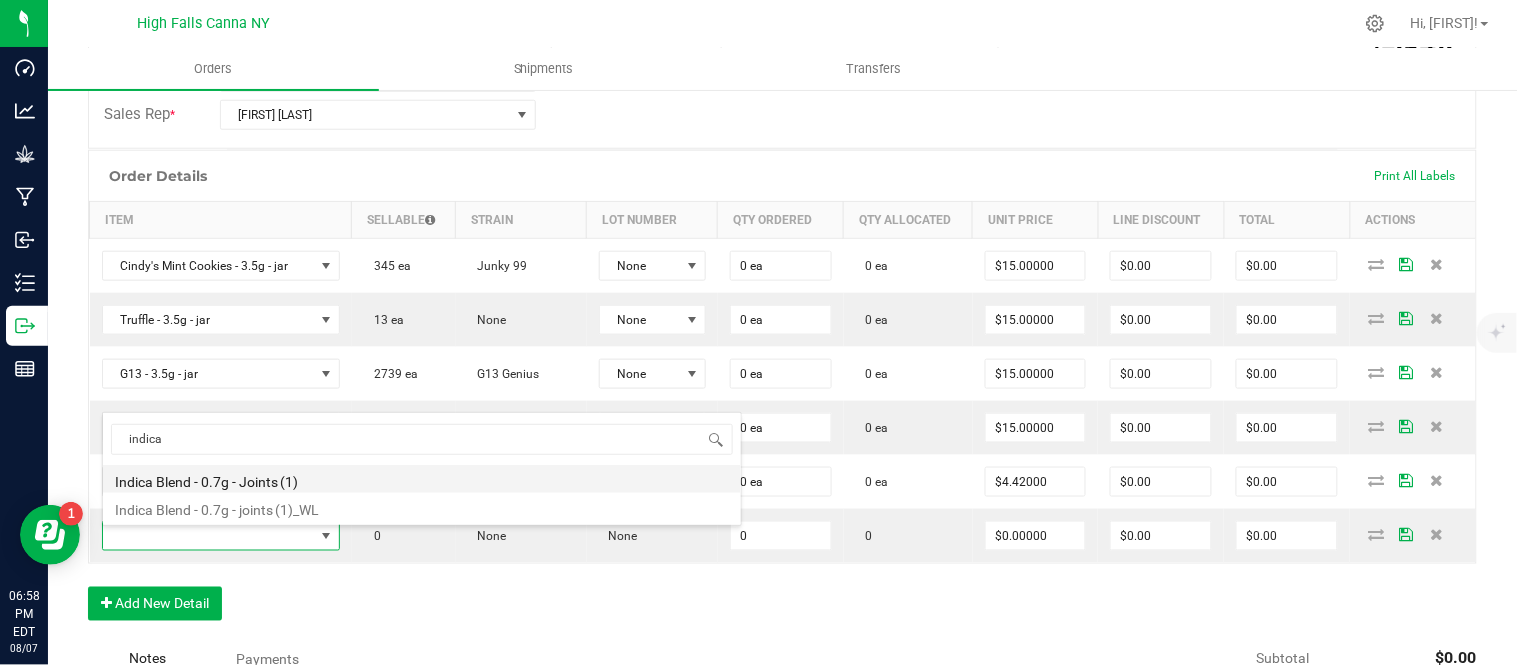 type on "0 ea" 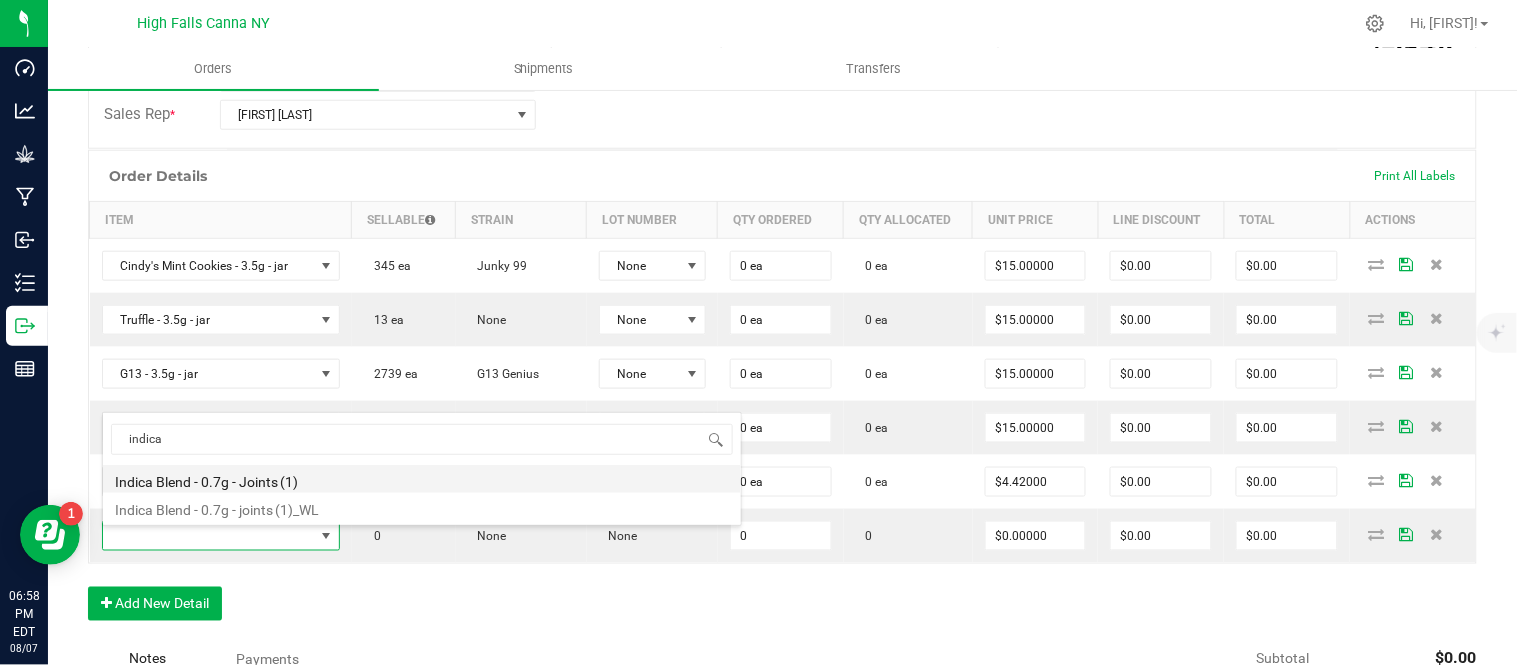 type on "$4.42000" 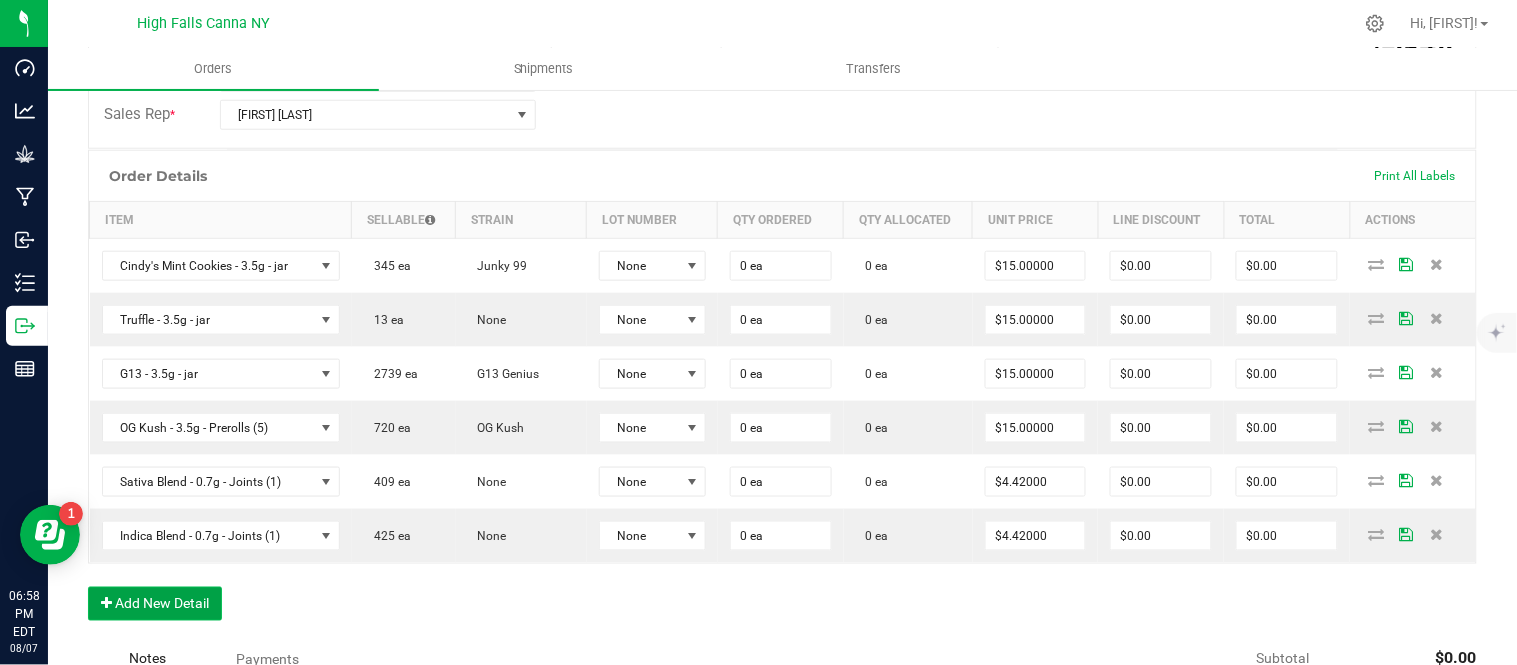 click on "Add New Detail" at bounding box center (155, 604) 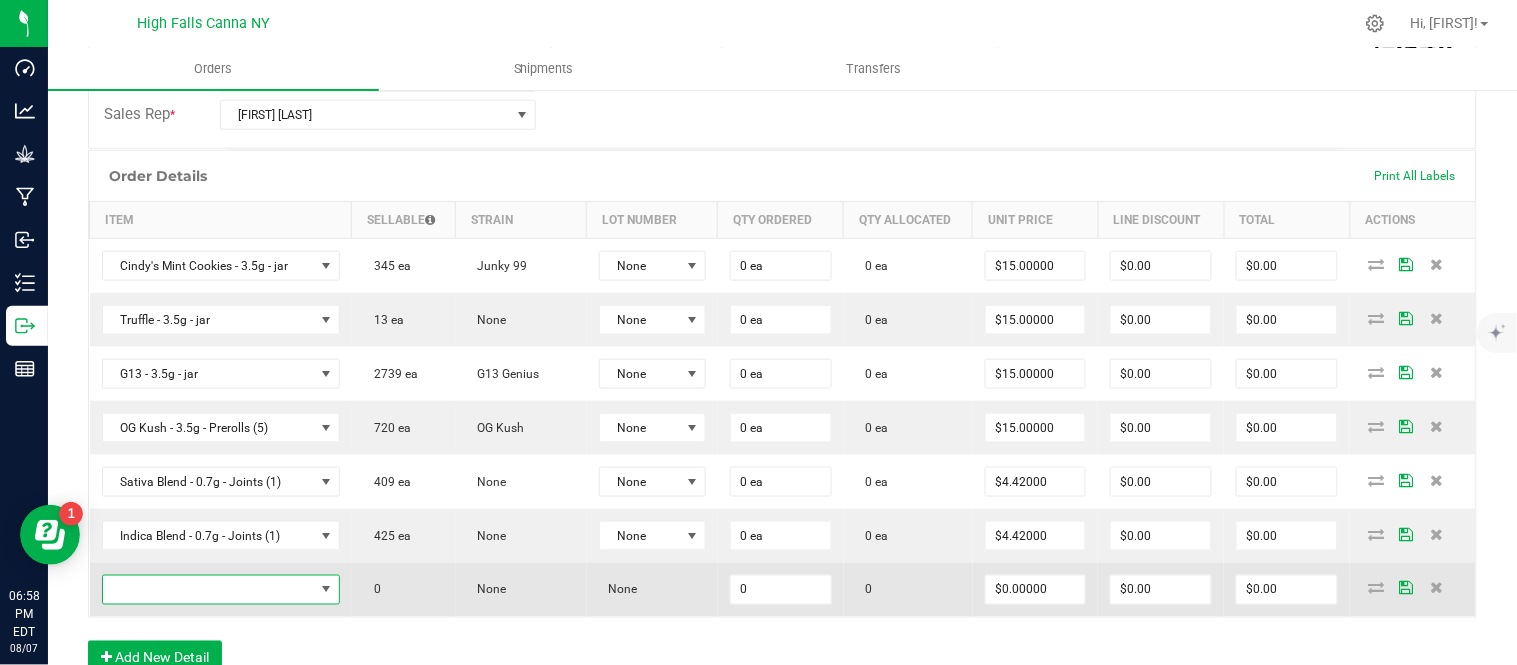 click at bounding box center [208, 590] 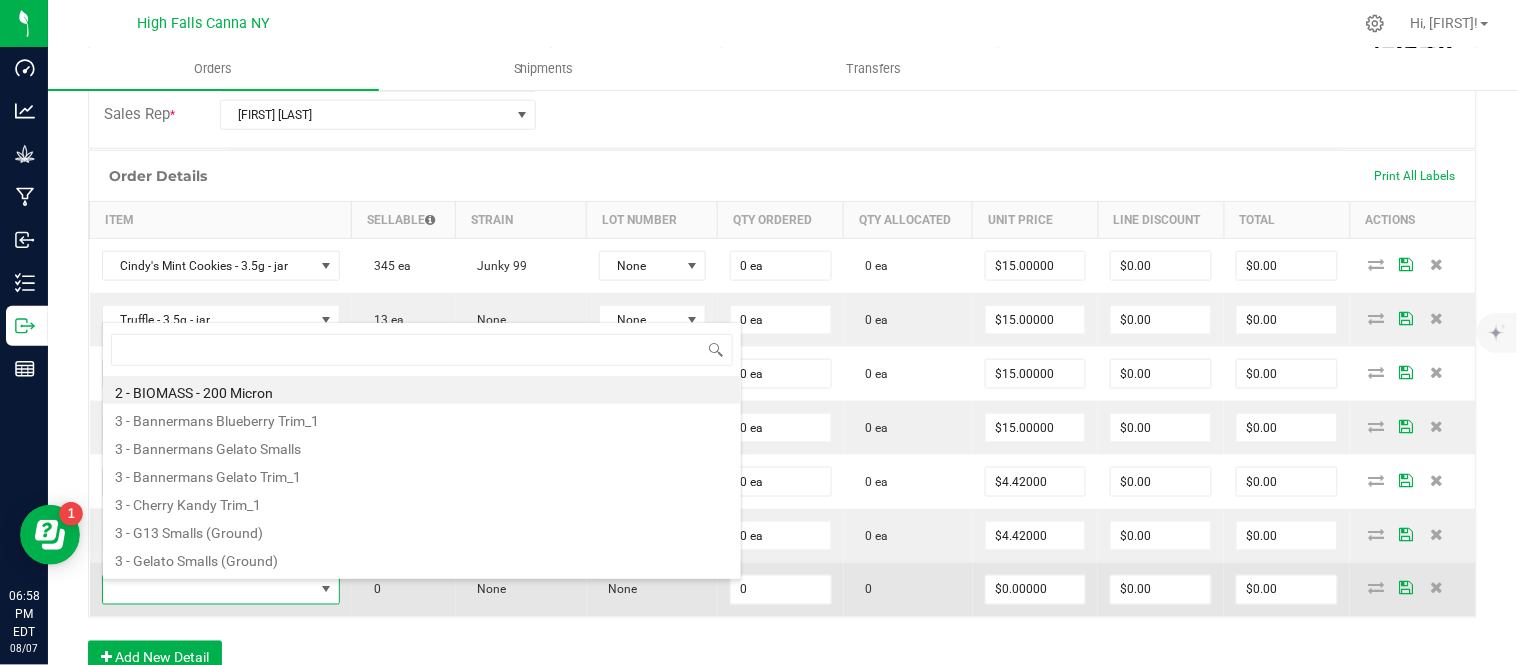 scroll, scrollTop: 99970, scrollLeft: 99763, axis: both 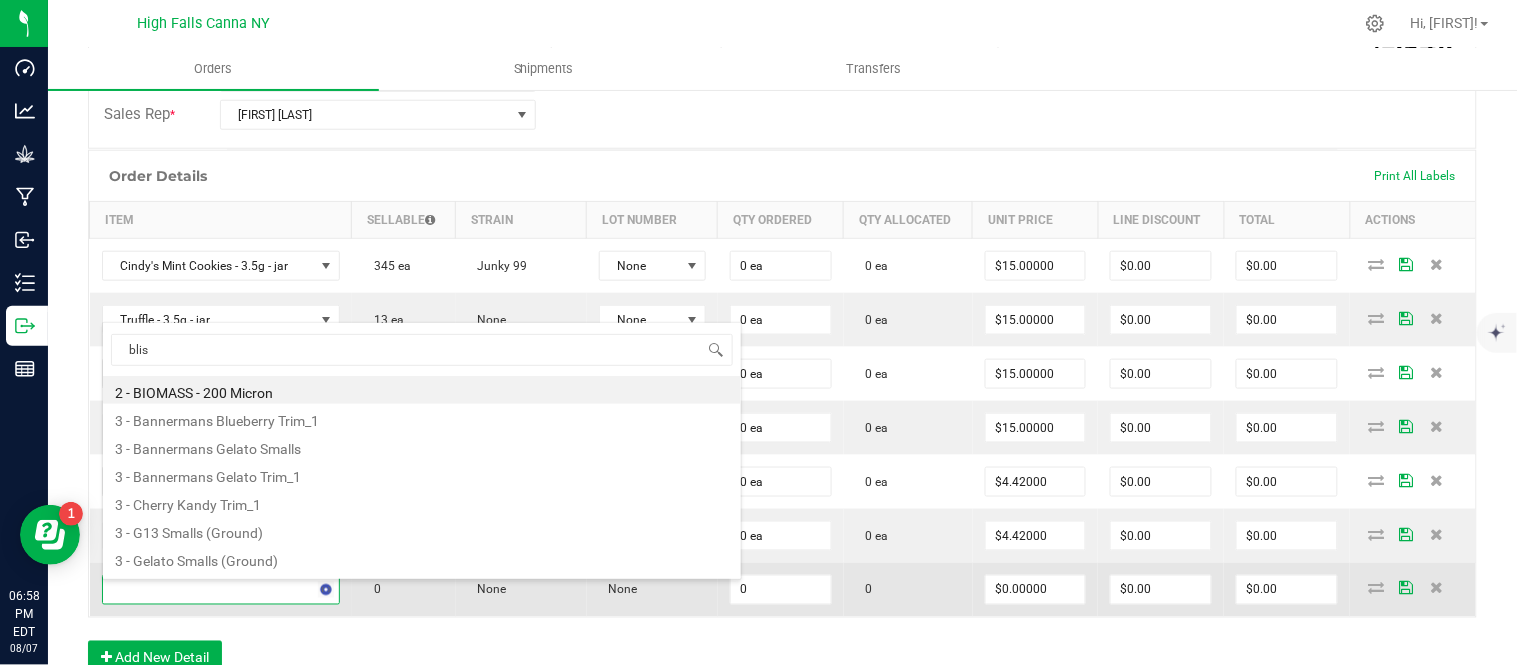 type on "bliss" 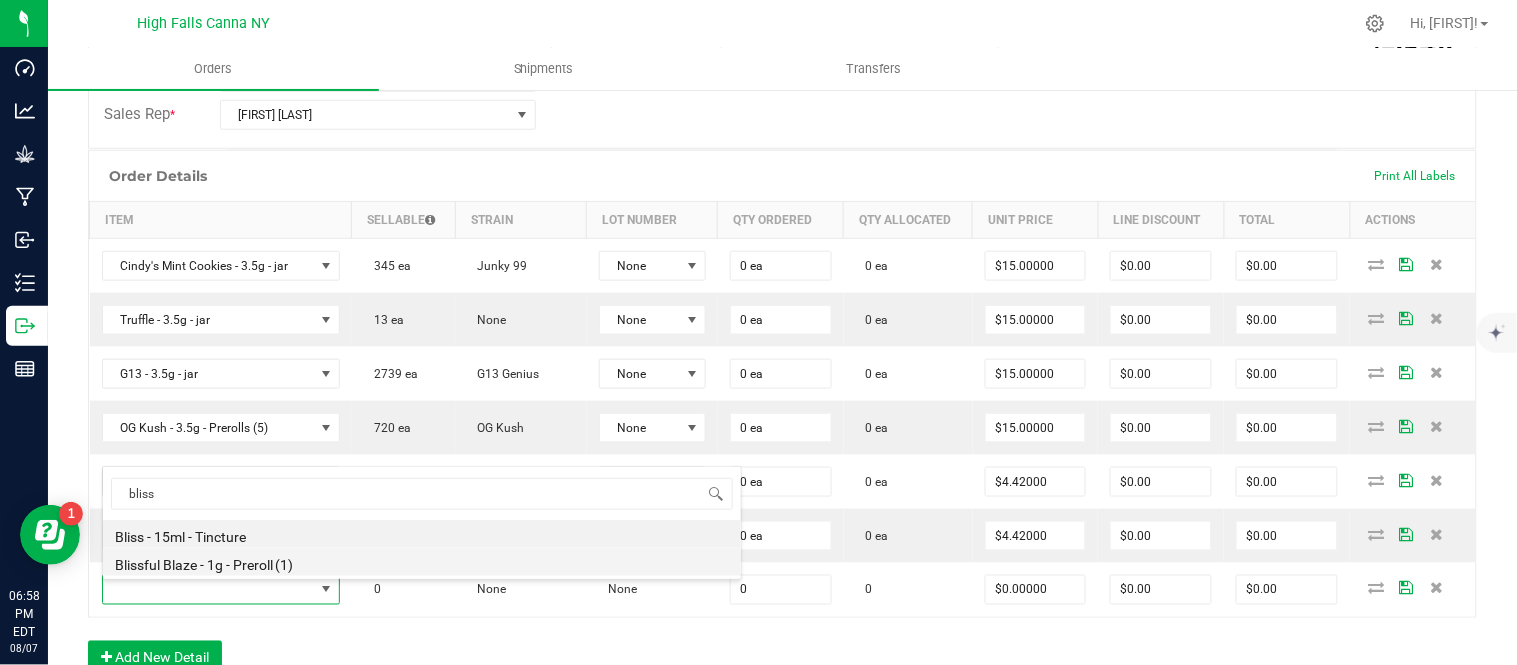 click on "Blissful Blaze - 1g - Preroll (1)" at bounding box center (422, 562) 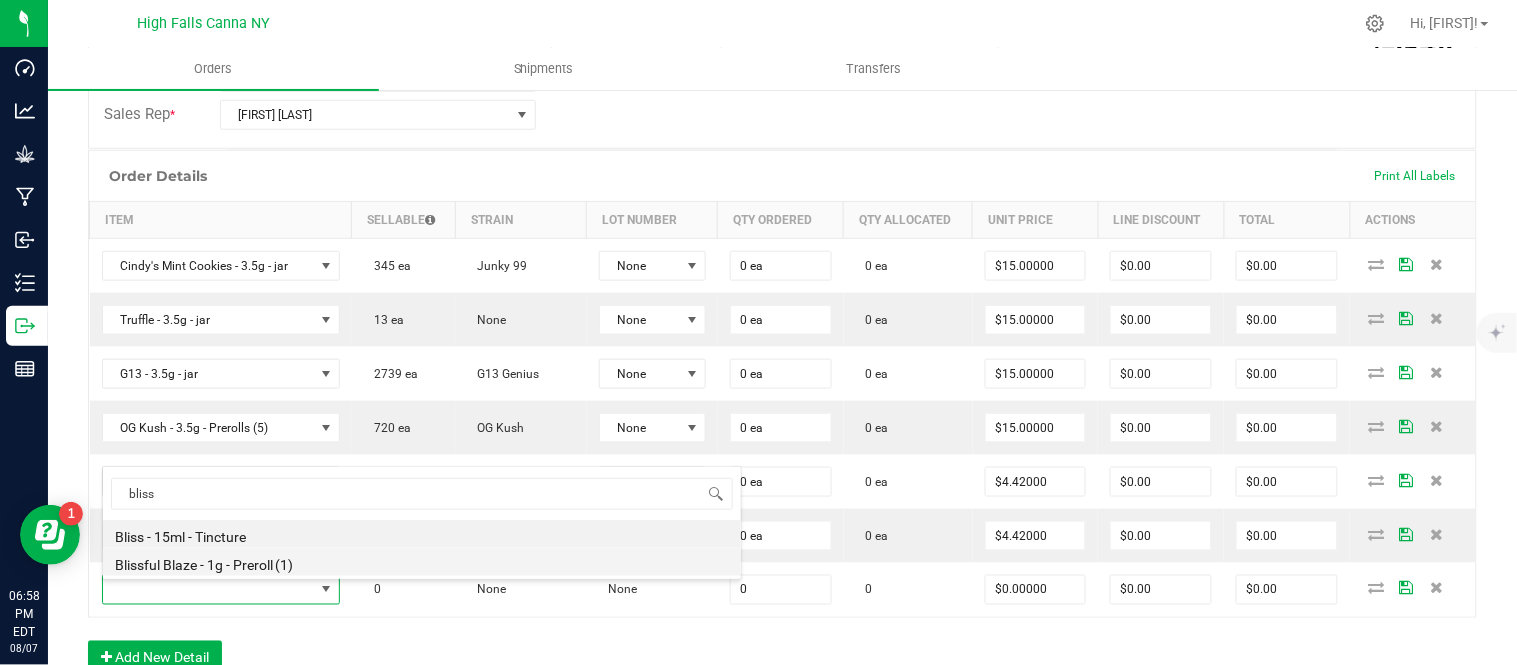 type on "0 ea" 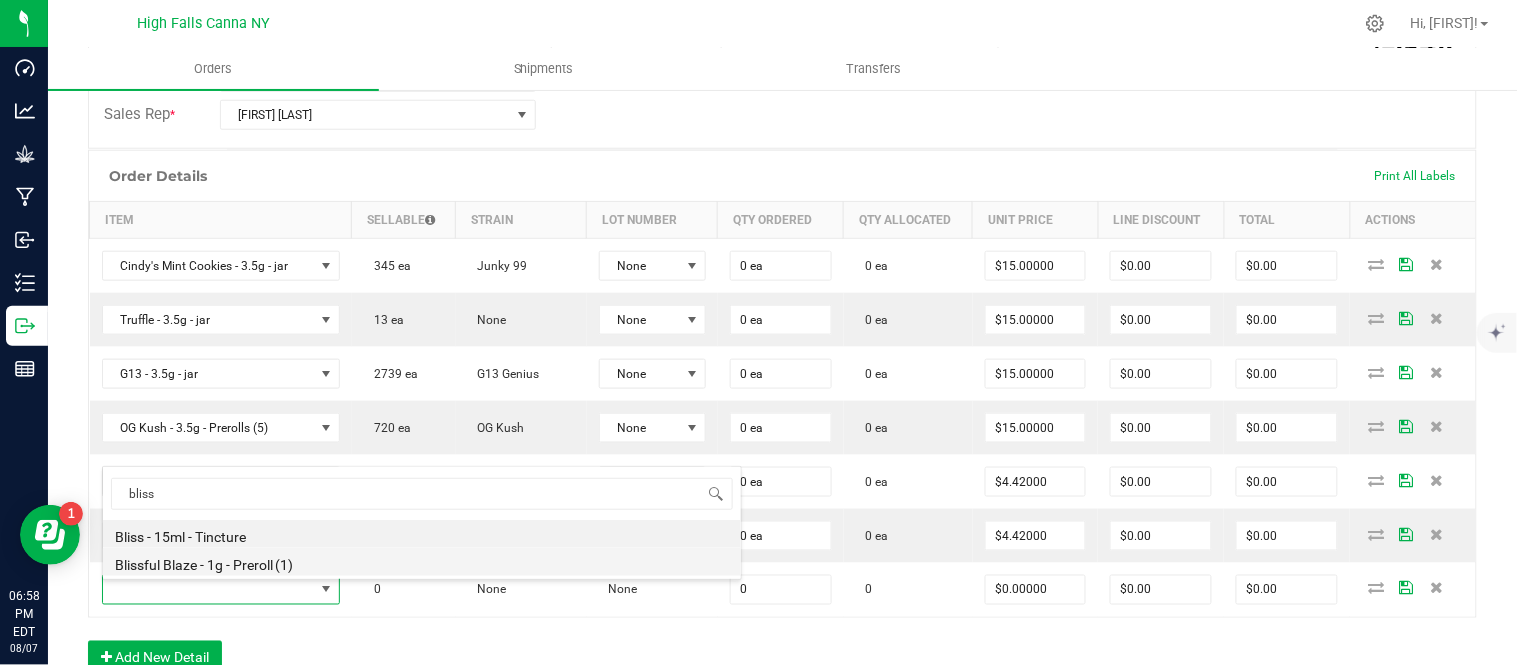 type on "$6.00000" 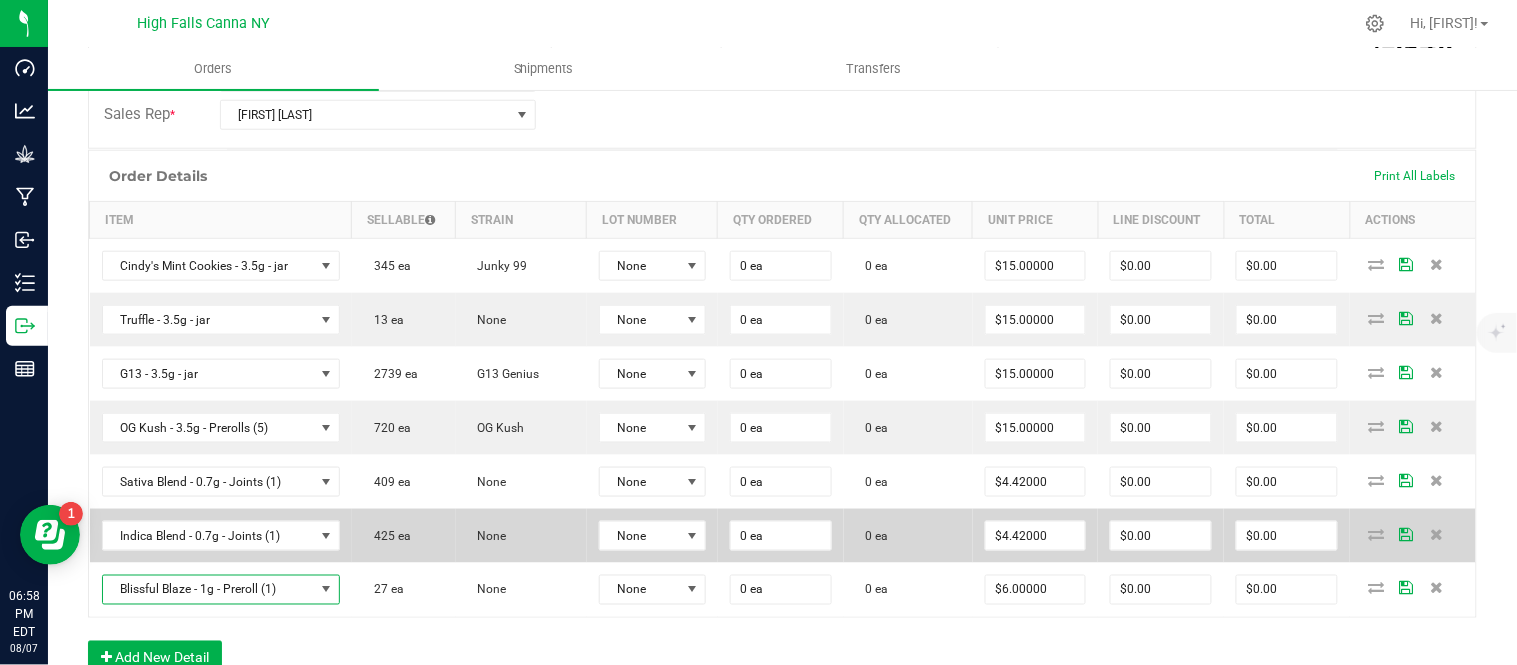 scroll, scrollTop: 555, scrollLeft: 0, axis: vertical 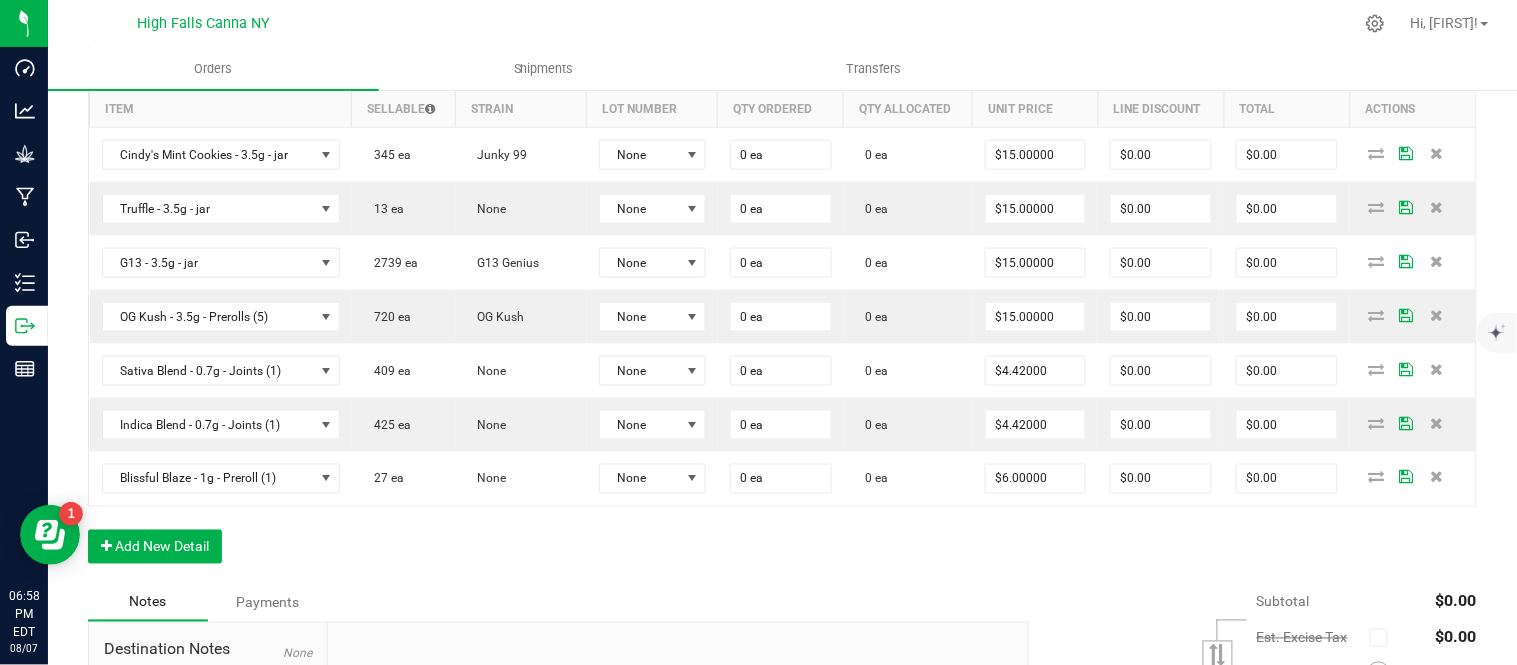 click on "Order Details Print All Labels Item  Sellable  Strain  Lot Number  Qty Ordered Qty Allocated Unit Price Line Discount Total Actions Cindy's Mint Cookies - 3.5g - jar  345 ea   Junky 99  None 0 ea  0 ea  $15.00000 $0.00 $0.00 Truffle - 3.5g - jar  13 ea   None  None 0 ea  0 ea  $15.00000 $0.00 $0.00 G13 - 3.5g - jar  2739 ea   G13 Genius  None 0 ea  0 ea  $15.00000 $0.00 $0.00 OG Kush - 3.5g - Prerolls (5)  720 ea   OG Kush  None 0 ea  0 ea  $15.00000 $0.00 $0.00 Sativa Blend - 0.7g - Joints (1)  409 ea   None  None 0 ea  0 ea  $4.42000 $0.00 $0.00 Indica Blend - 0.7g - Joints (1)  425 ea   None  None 0 ea  0 ea  $4.42000 $0.00 $0.00 Blissful Blaze - 1g - Preroll (1)  27 ea   None  None 0 ea  0 ea  $6.00000 $0.00 $0.00
Add New Detail" at bounding box center [782, 311] 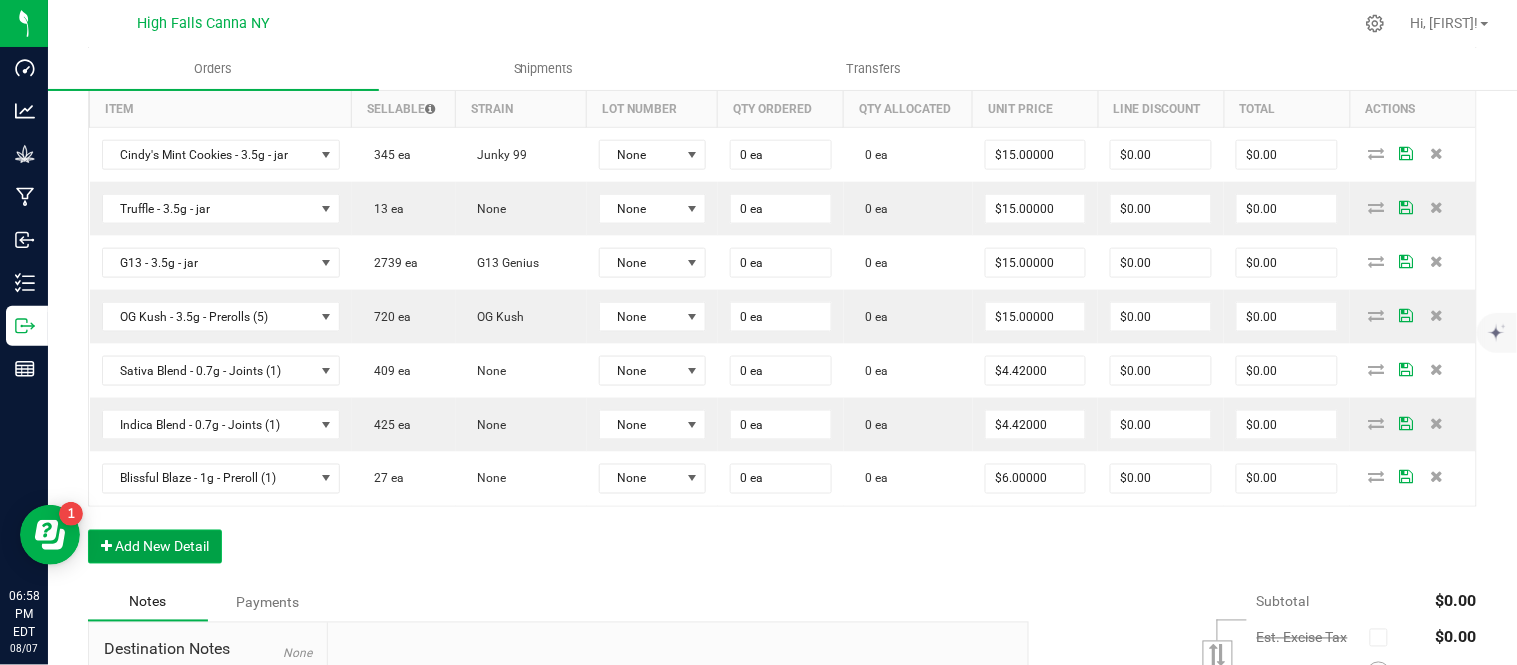 click on "Add New Detail" at bounding box center (155, 547) 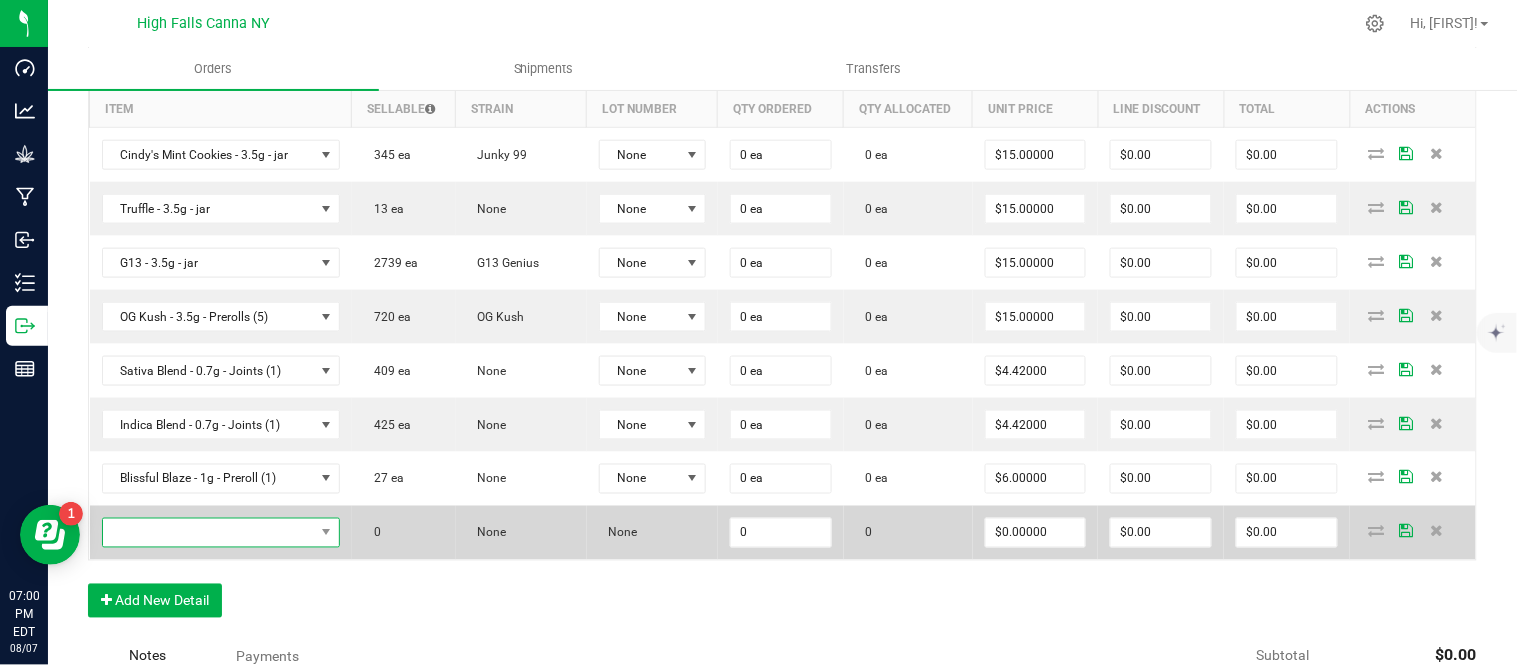 click at bounding box center [208, 533] 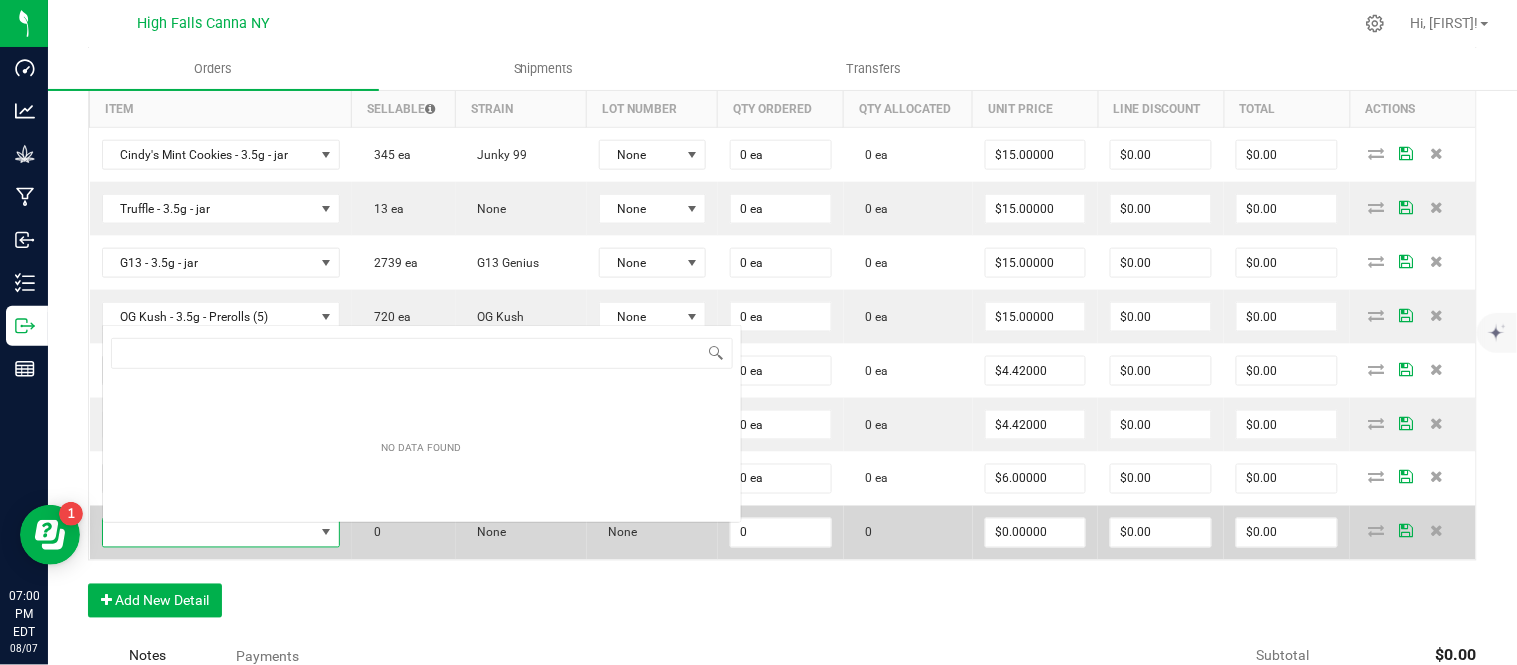 scroll, scrollTop: 0, scrollLeft: 0, axis: both 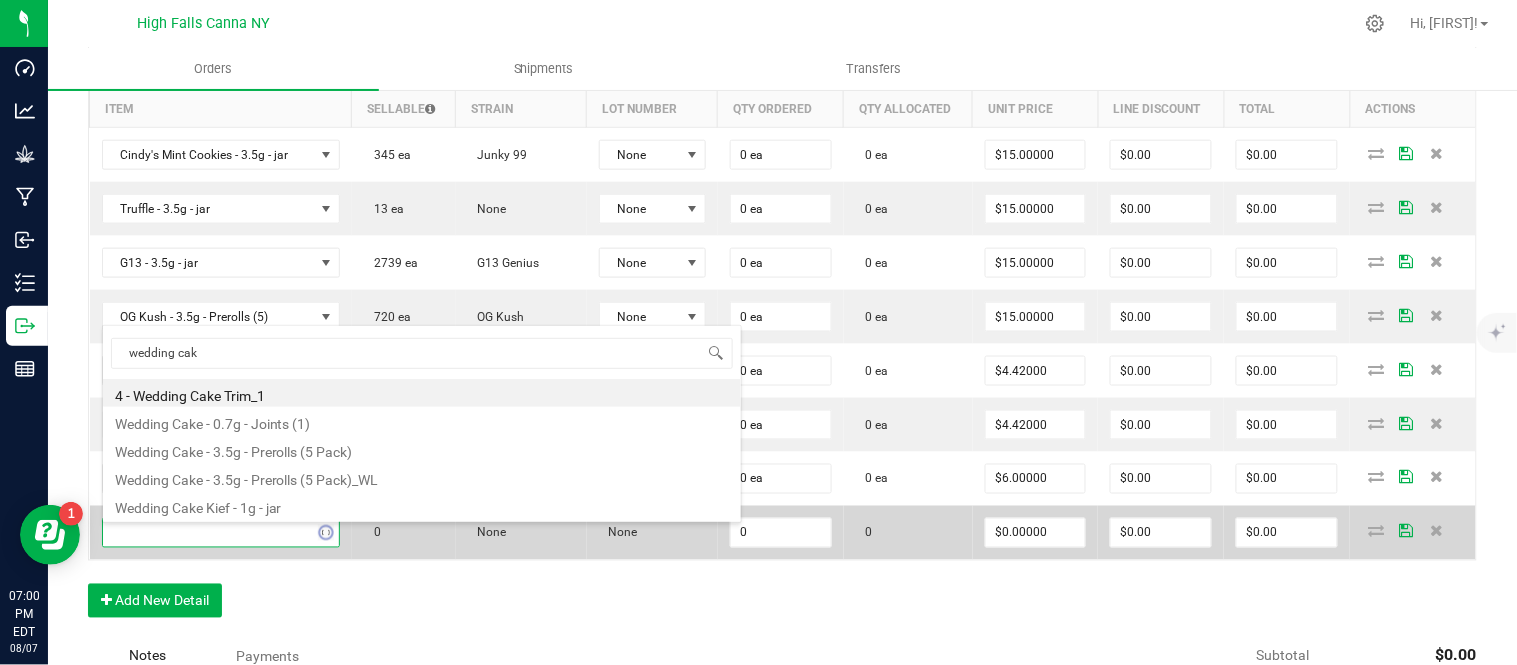 type on "wedding cake" 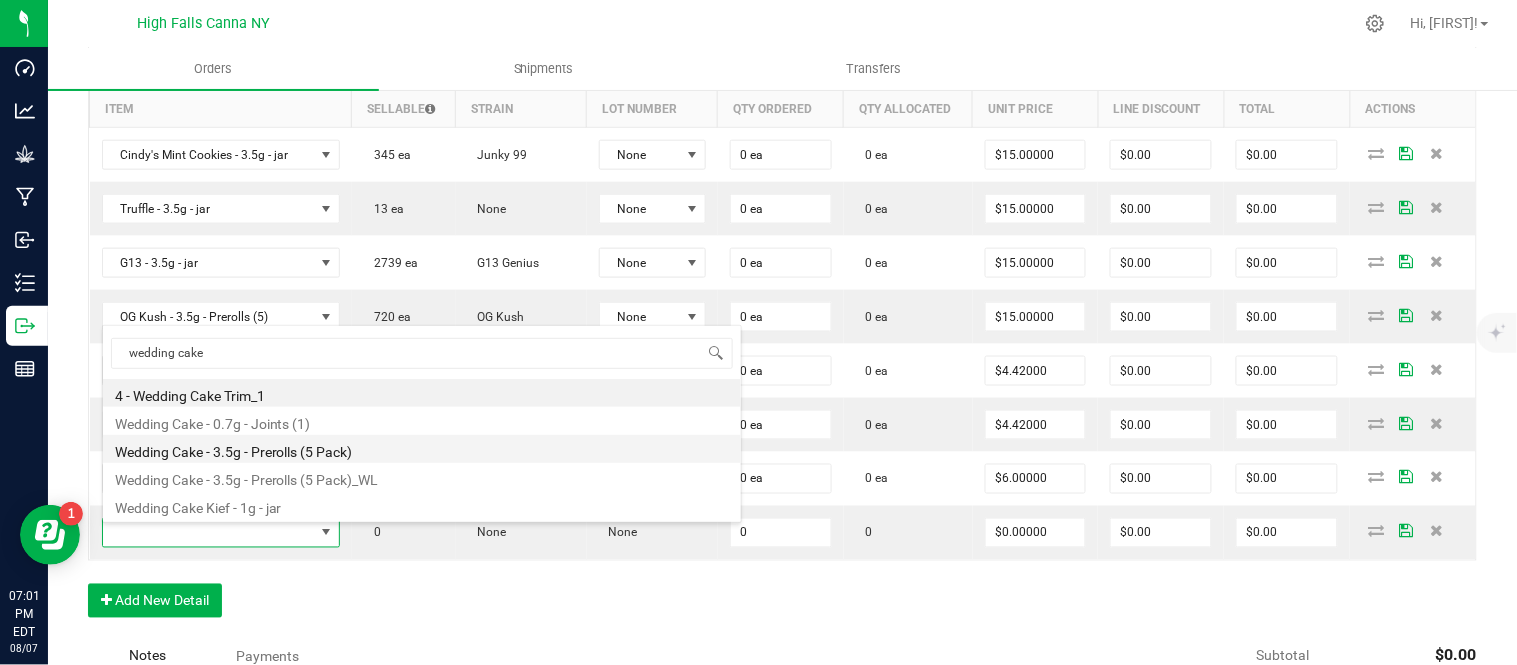 click on "Wedding Cake - 3.5g - Prerolls (5 Pack)" at bounding box center (422, 449) 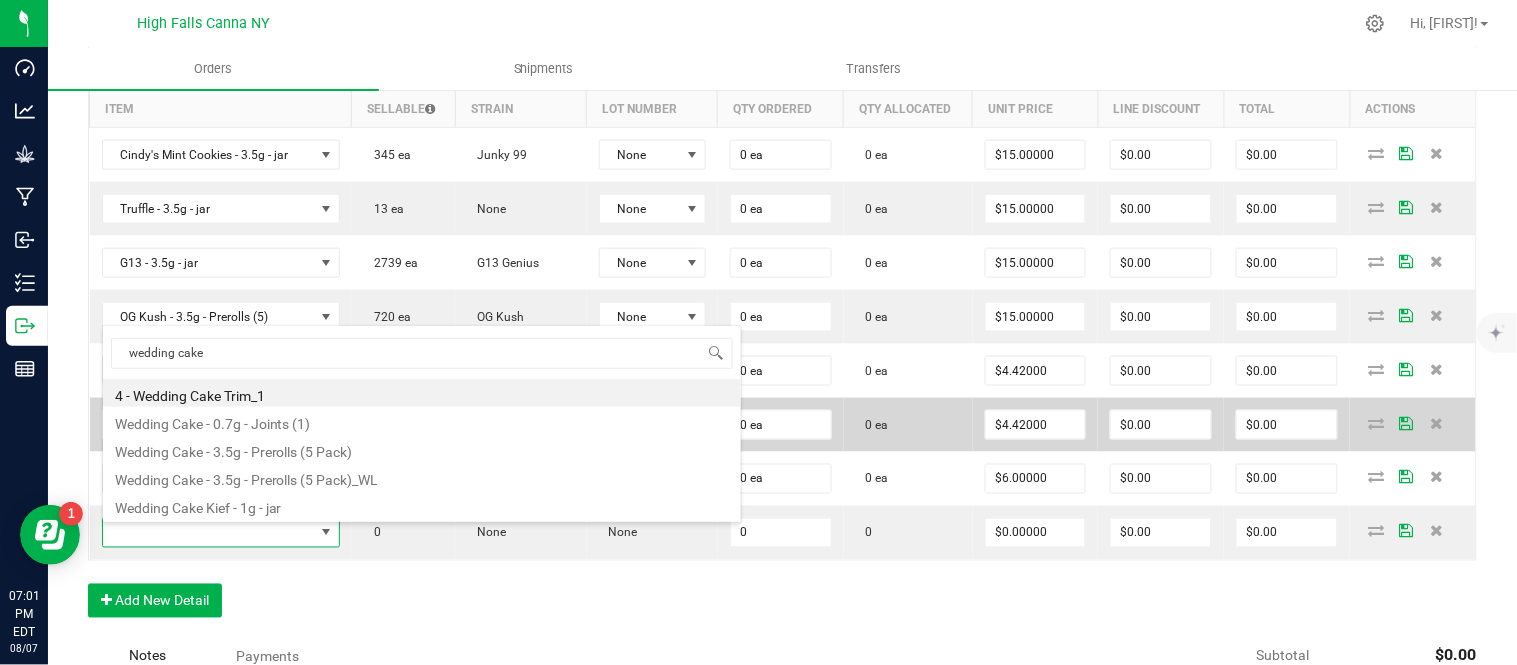type on "0 ea" 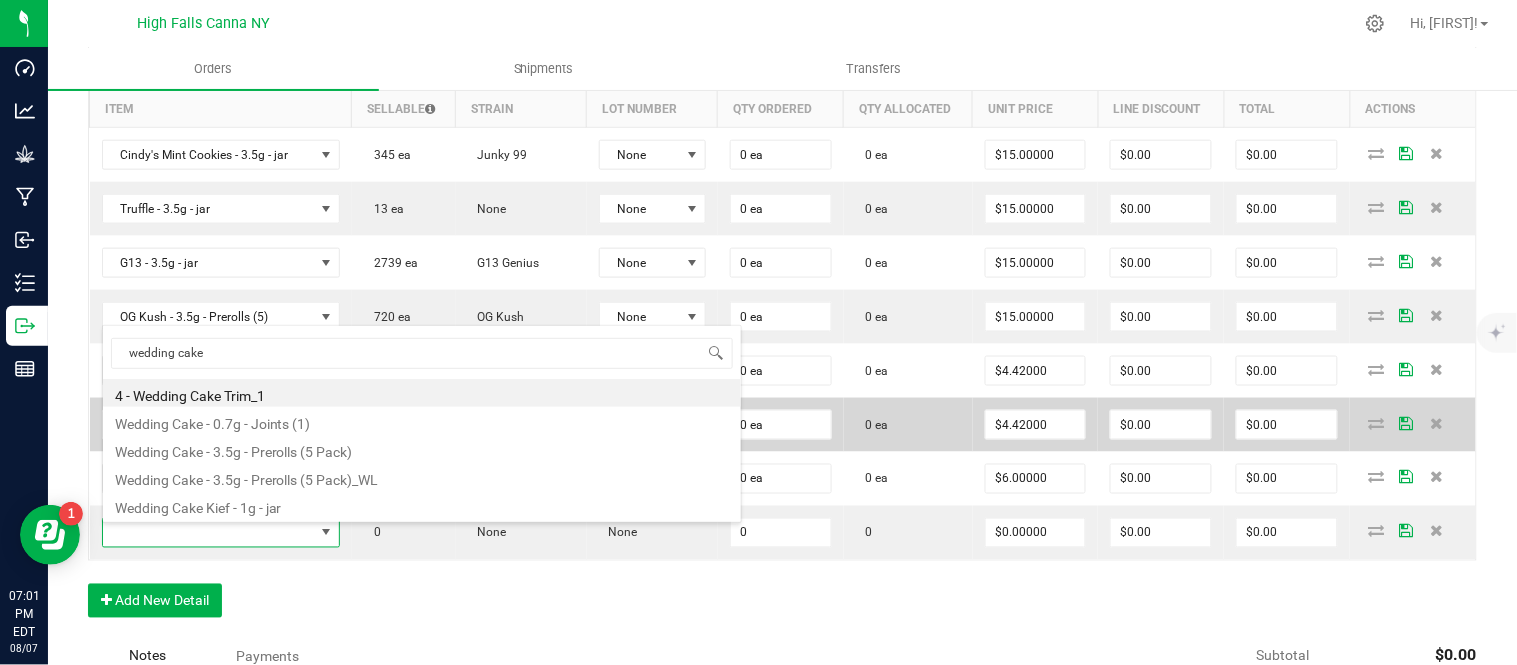 type on "$15.00000" 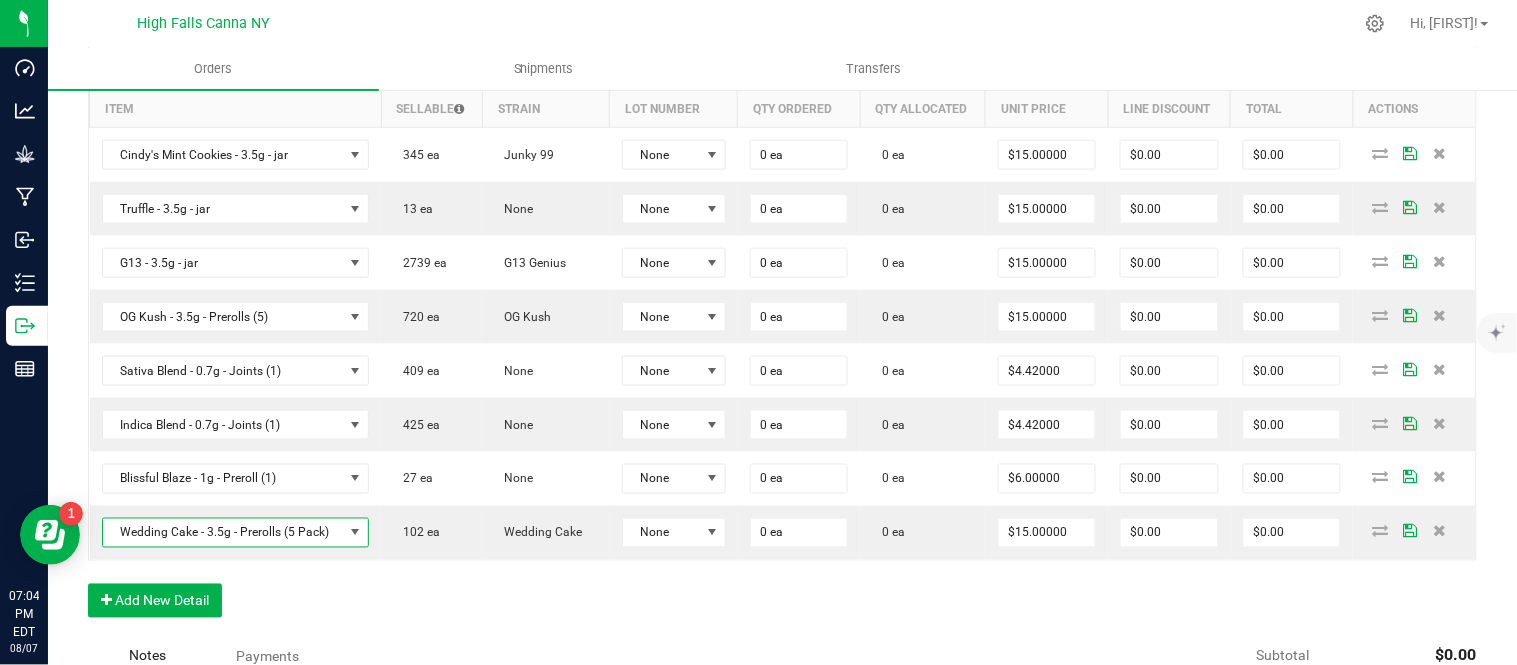 click on "Order Details Print All Labels Item  Sellable  Strain  Lot Number  Qty Ordered Qty Allocated Unit Price Line Discount Total Actions Cindy's Mint Cookies - 3.5g - jar  345 ea   Junky 99  None 0 ea  0 ea  $15.00000 $0.00 $0.00 Truffle - 3.5g - jar  13 ea   None  None 0 ea  0 ea  $15.00000 $0.00 $0.00 G13 - 3.5g - jar  2739 ea   G13 Genius  None 0 ea  0 ea  $15.00000 $0.00 $0.00 OG Kush - 3.5g - Prerolls (5)  720 ea   OG Kush  None 0 ea  0 ea  $15.00000 $0.00 $0.00 Sativa Blend - 0.7g - Joints (1)  409 ea   None  None 0 ea  0 ea  $4.42000 $0.00 $0.00 Indica Blend - 0.7g - Joints (1)  425 ea   None  None 0 ea  0 ea  $4.42000 $0.00 $0.00 Blissful Blaze - 1g - Preroll (1)  27 ea   None  None 0 ea  0 ea  $6.00000 $0.00 $0.00 Wedding Cake - 3.5g - Prerolls (5 Pack)  102 ea   Wedding Cake  None 0 ea  0 ea  $15.00000 $0.00 $0.00
Add New Detail" at bounding box center (782, 338) 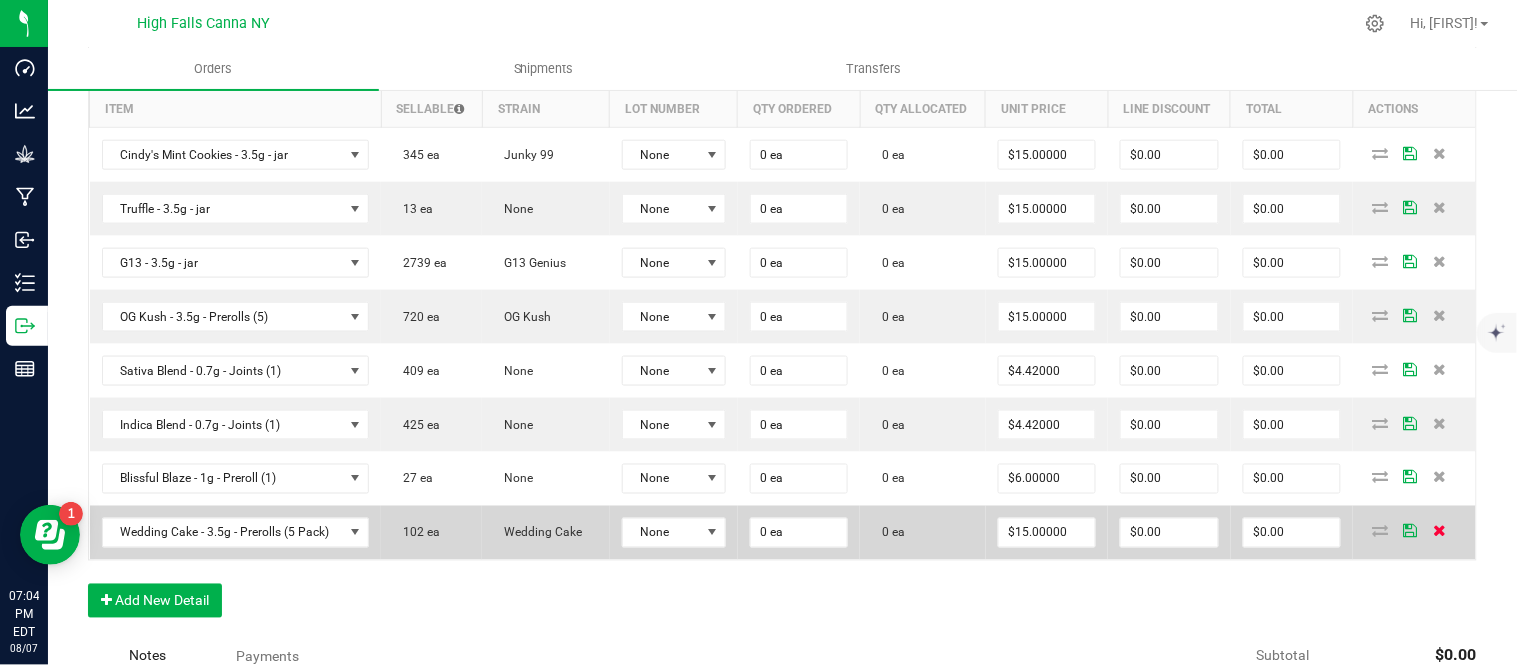 click at bounding box center [1440, 531] 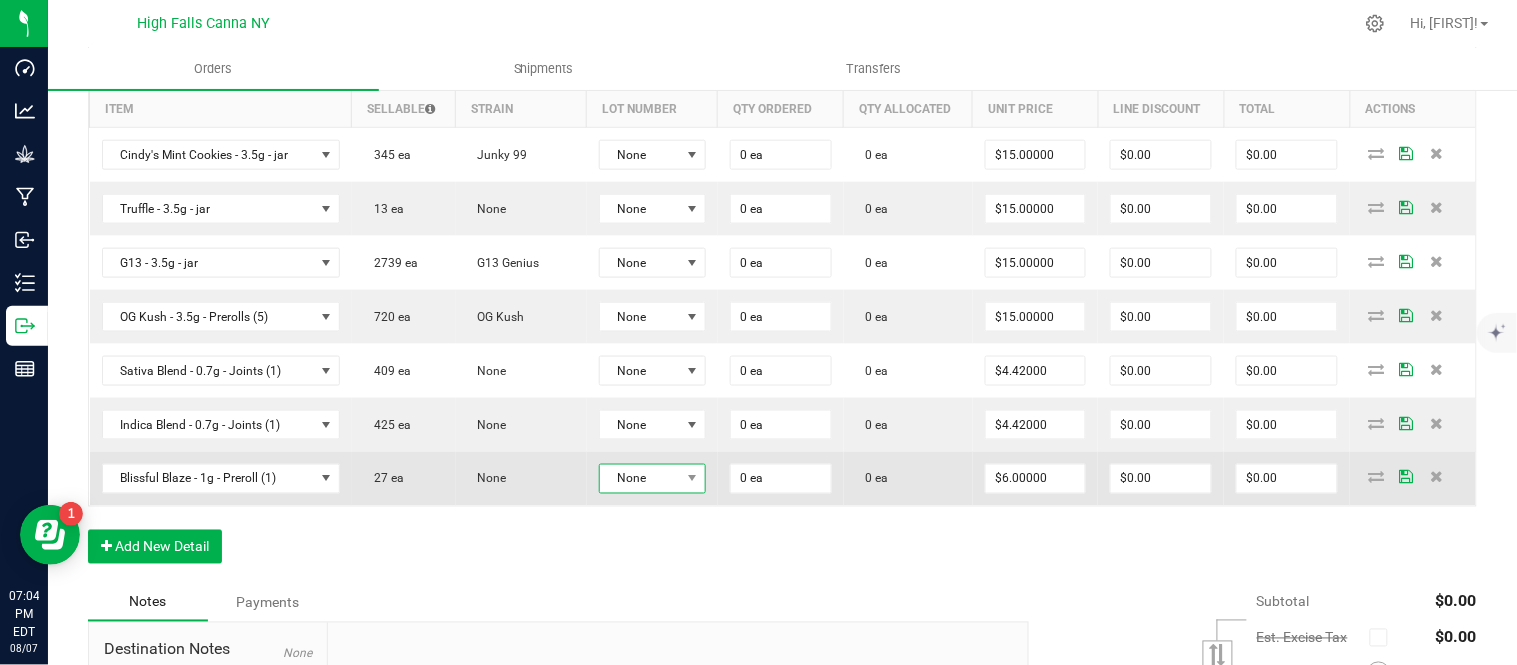 click on "None" at bounding box center [640, 479] 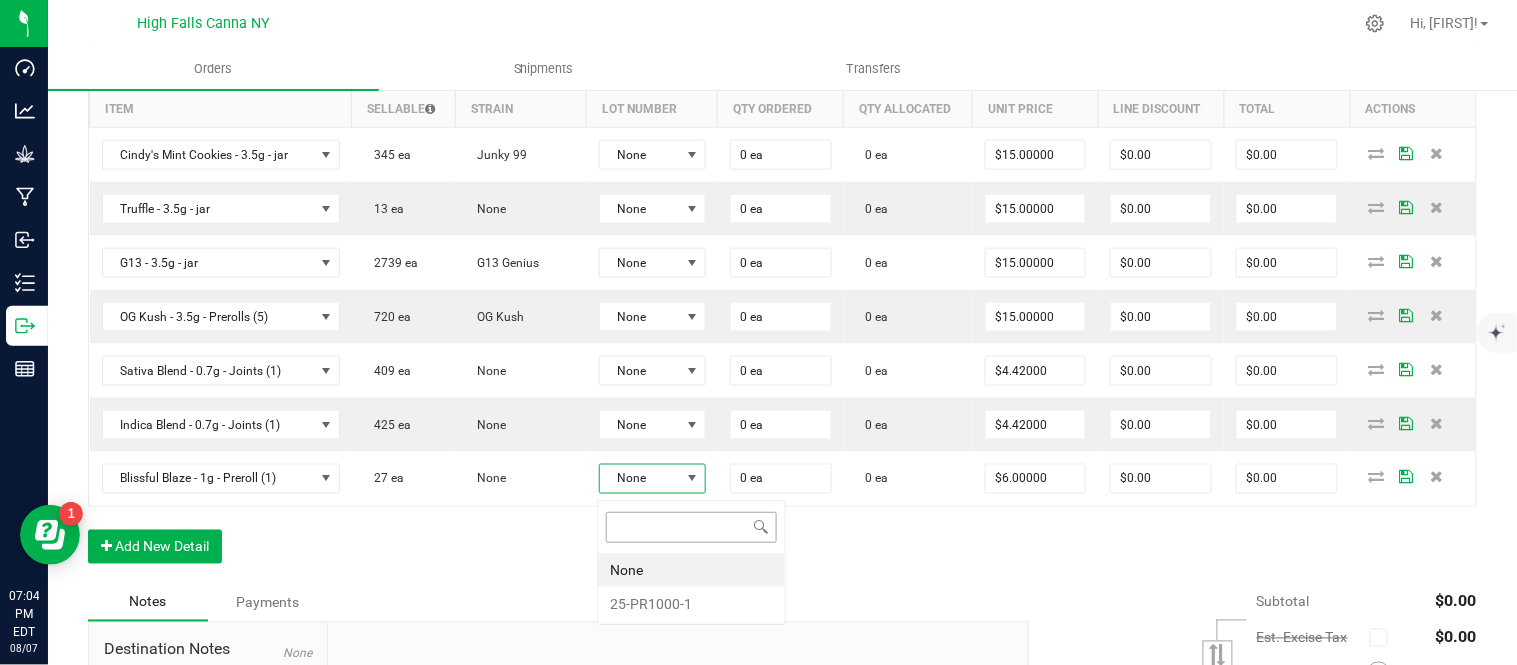 scroll, scrollTop: 99970, scrollLeft: 99896, axis: both 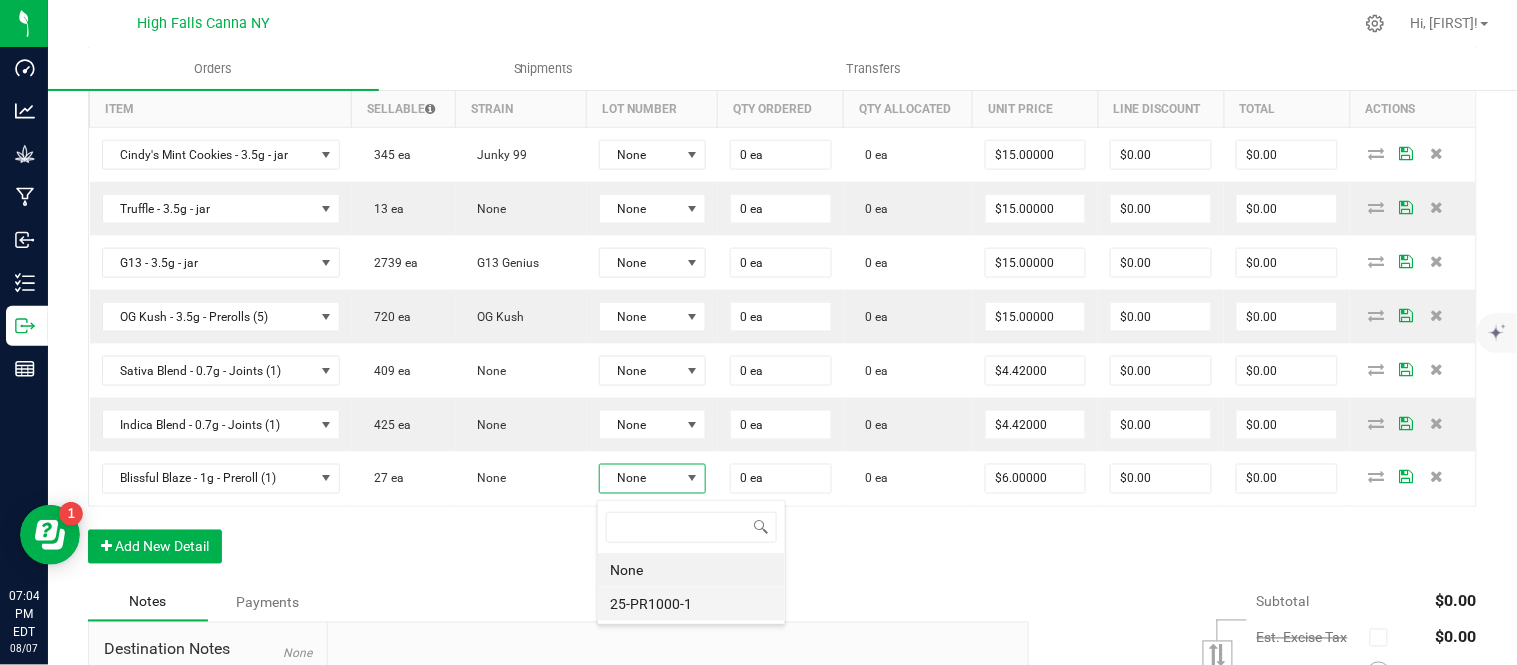 click on "25-PR1000-1" at bounding box center (691, 604) 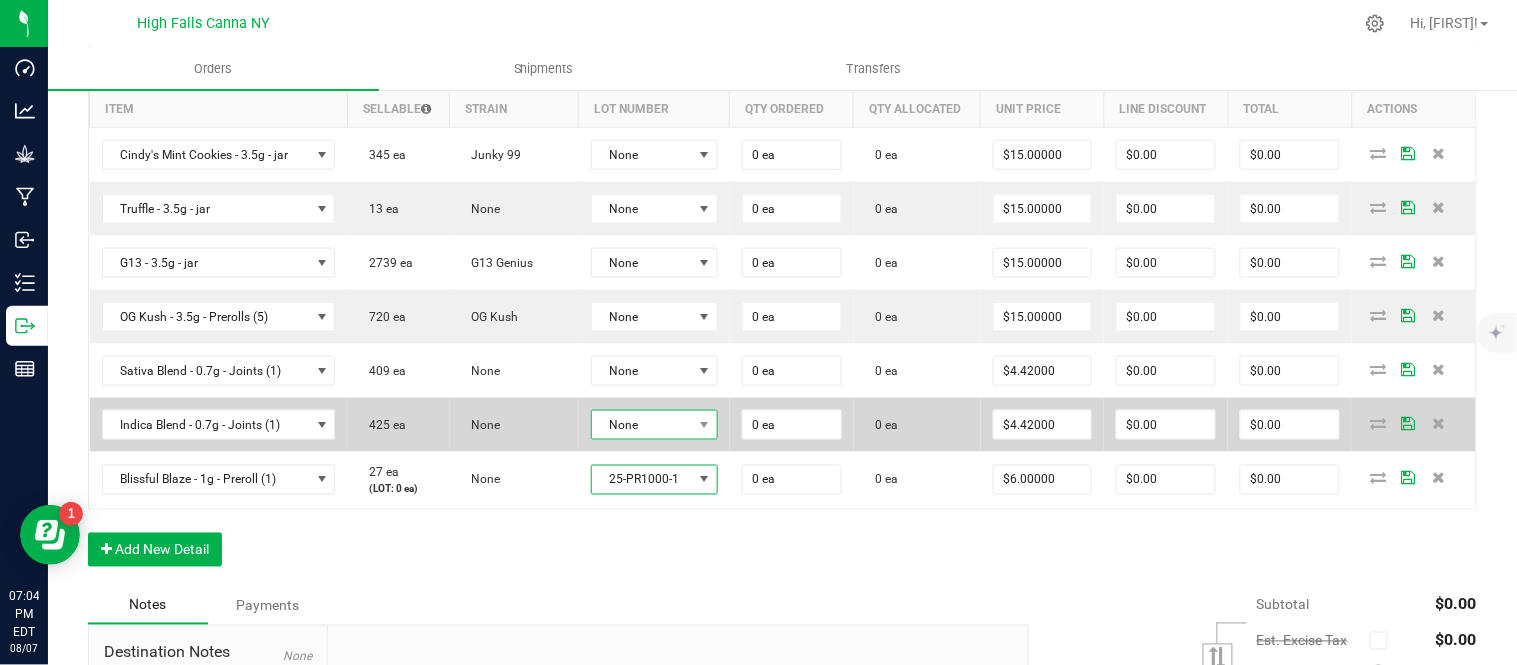 click on "None" at bounding box center [642, 425] 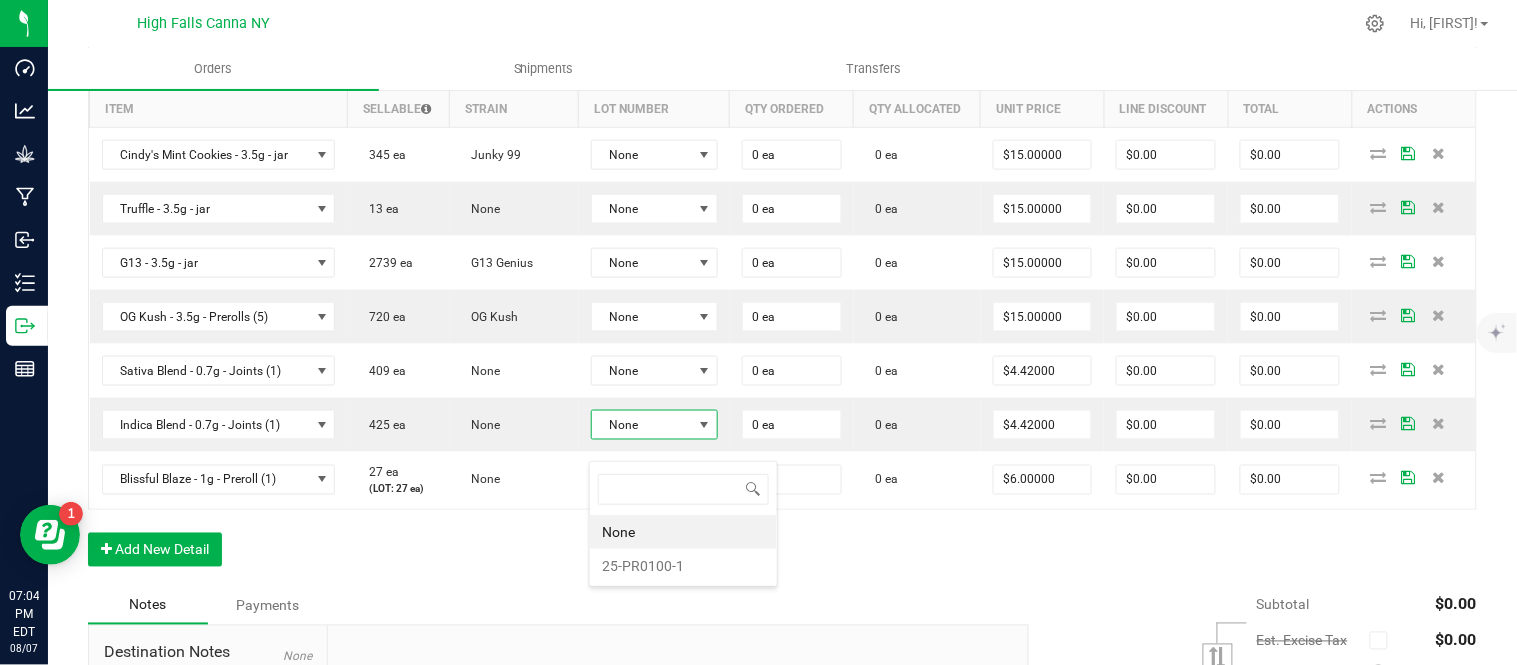 scroll, scrollTop: 99970, scrollLeft: 99872, axis: both 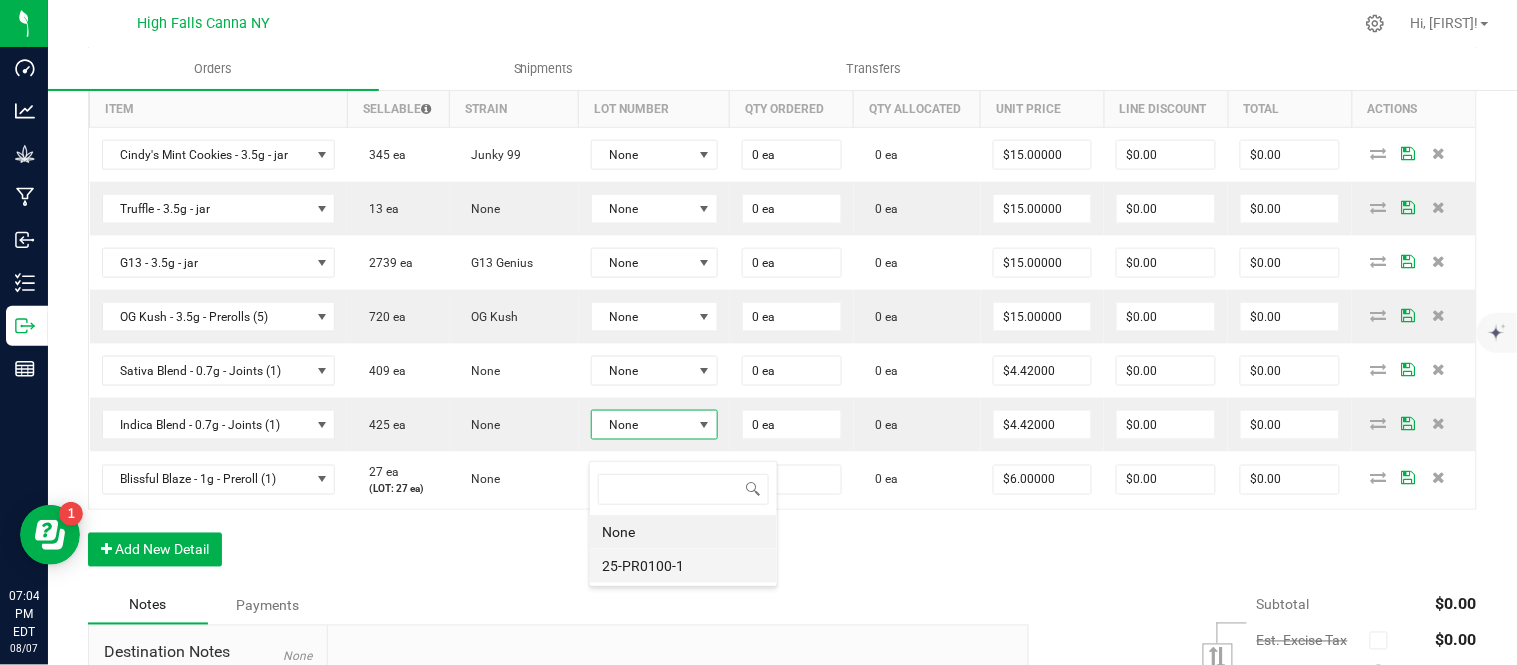 click on "25-PR0100-1" at bounding box center [683, 566] 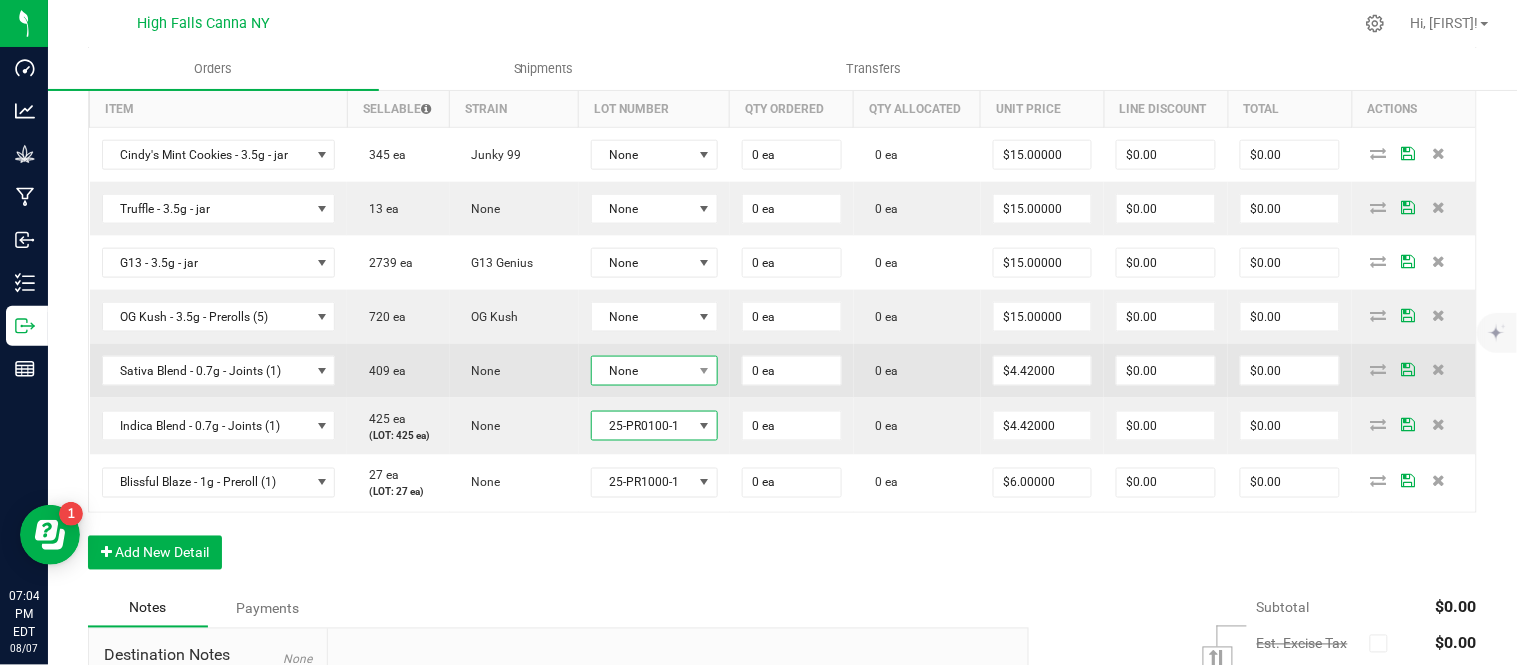 click on "None" at bounding box center (642, 371) 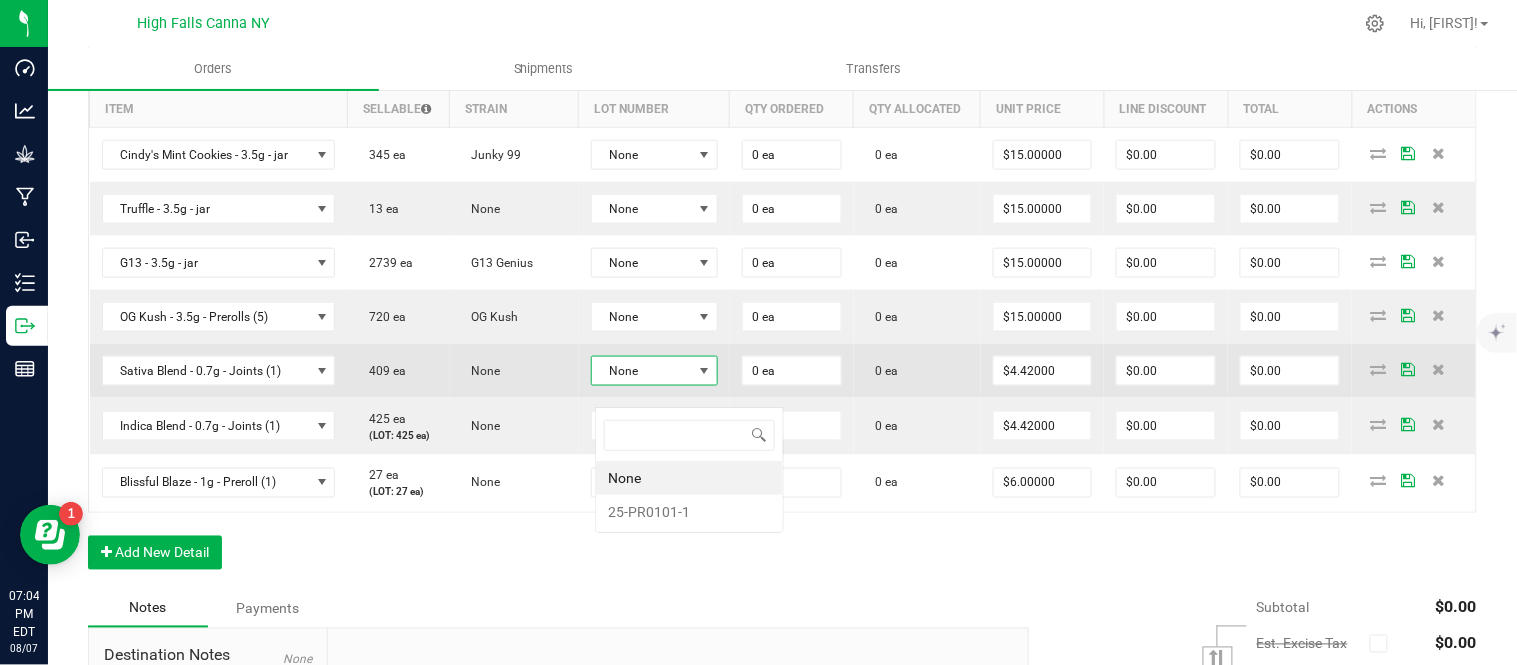 scroll, scrollTop: 99970, scrollLeft: 99872, axis: both 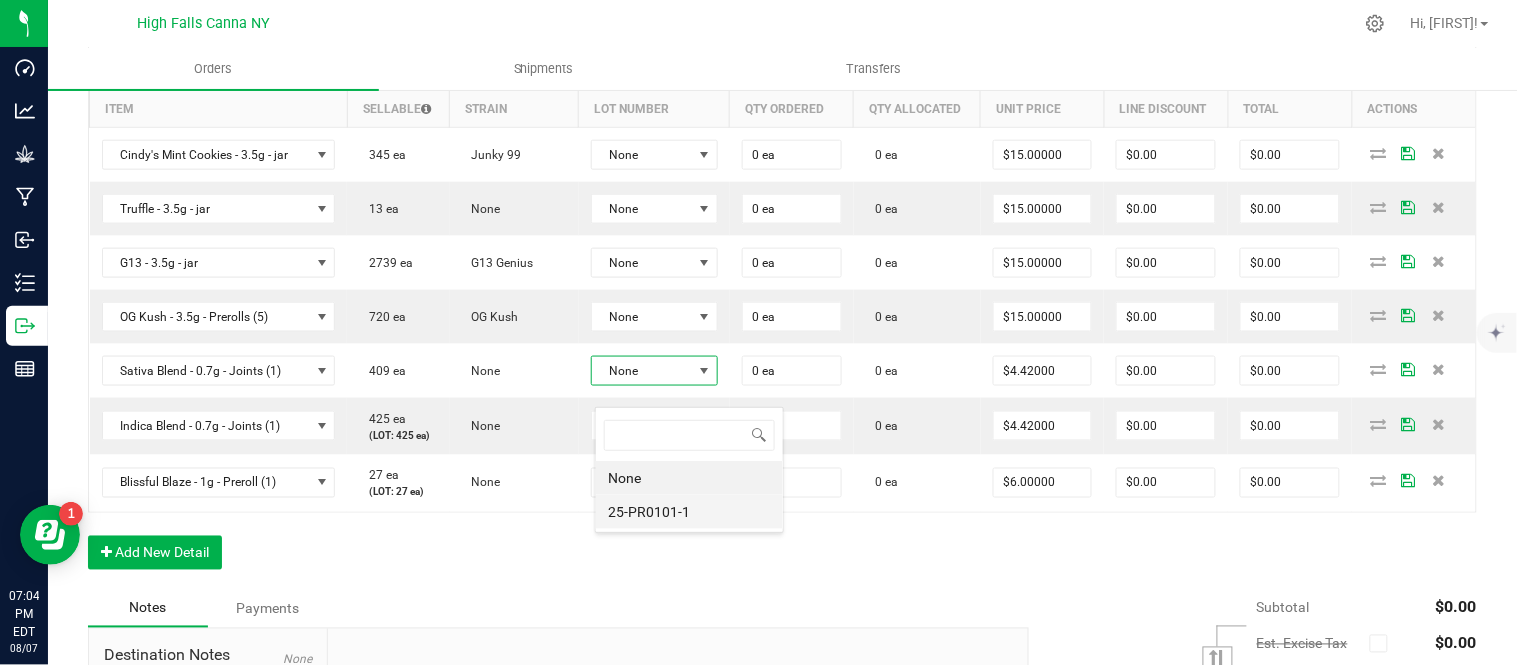 click on "25-PR0101-1" at bounding box center [689, 512] 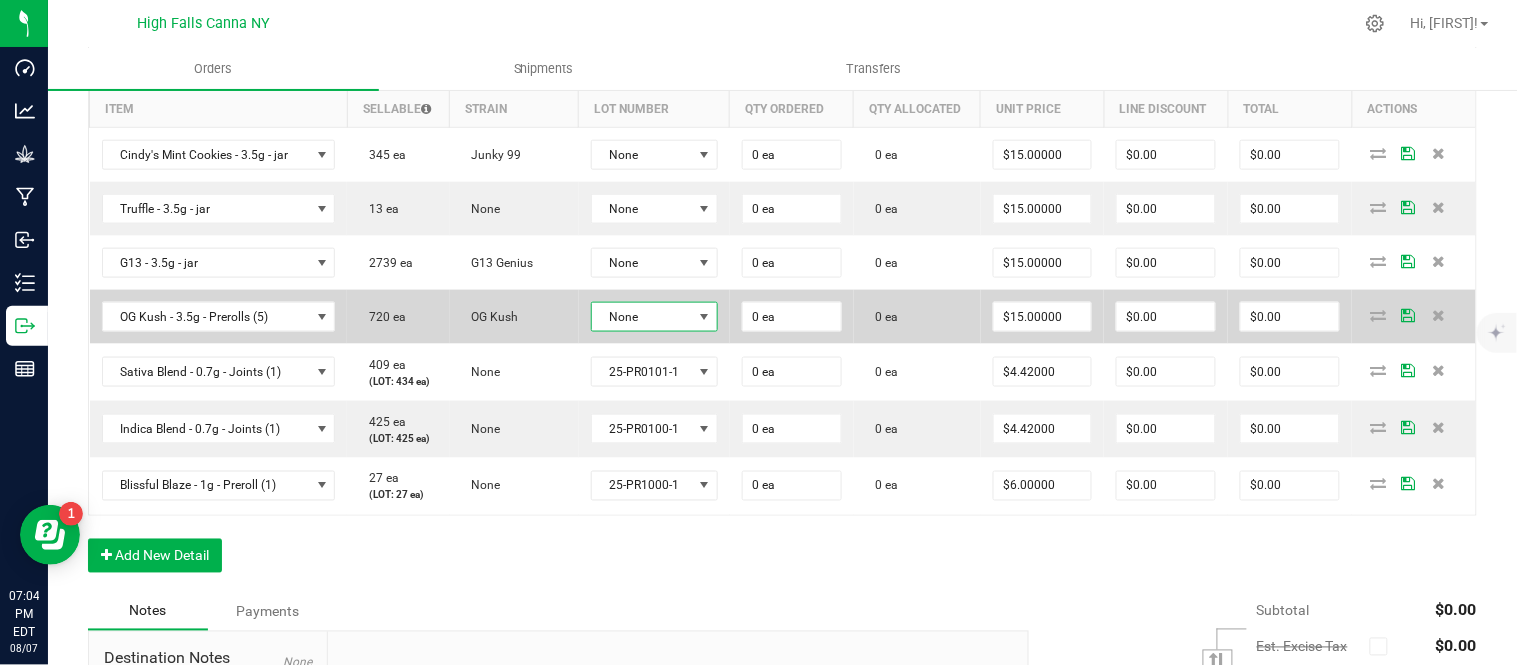 click on "None" at bounding box center [642, 317] 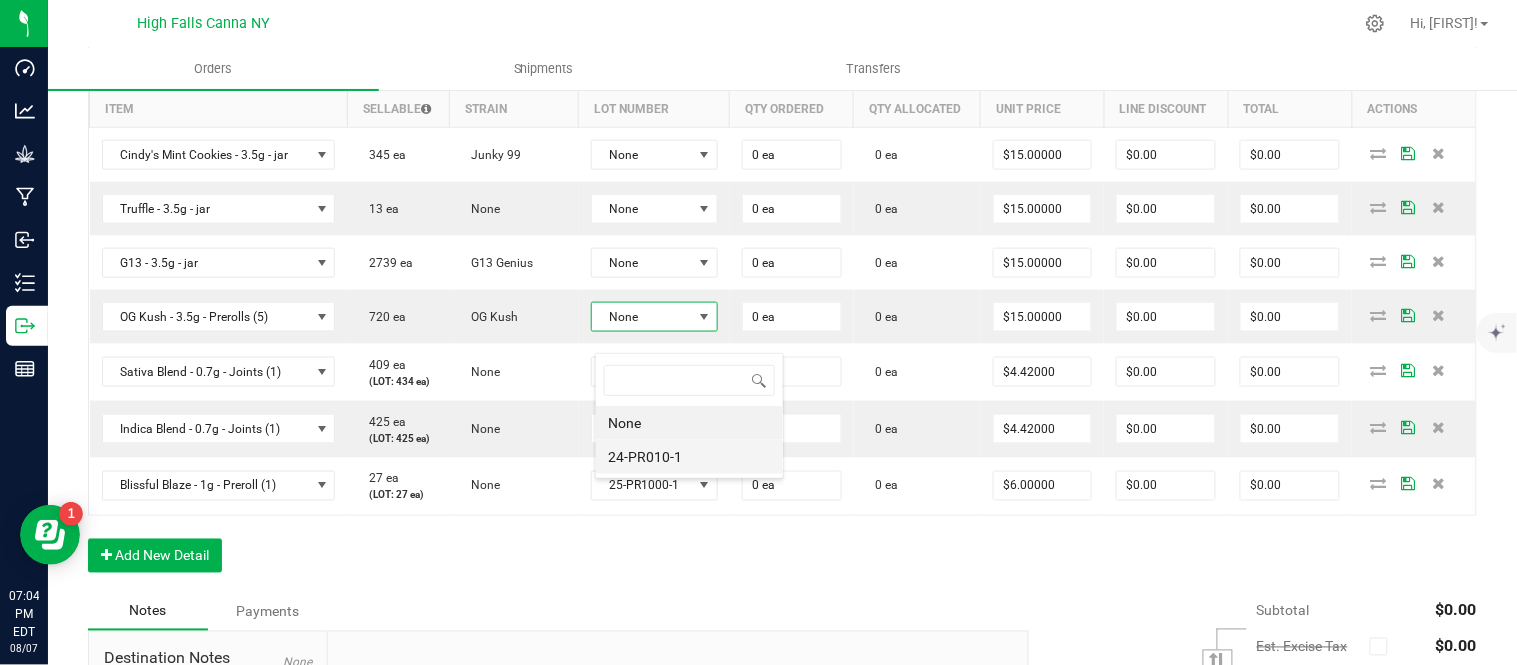 scroll, scrollTop: 99970, scrollLeft: 99872, axis: both 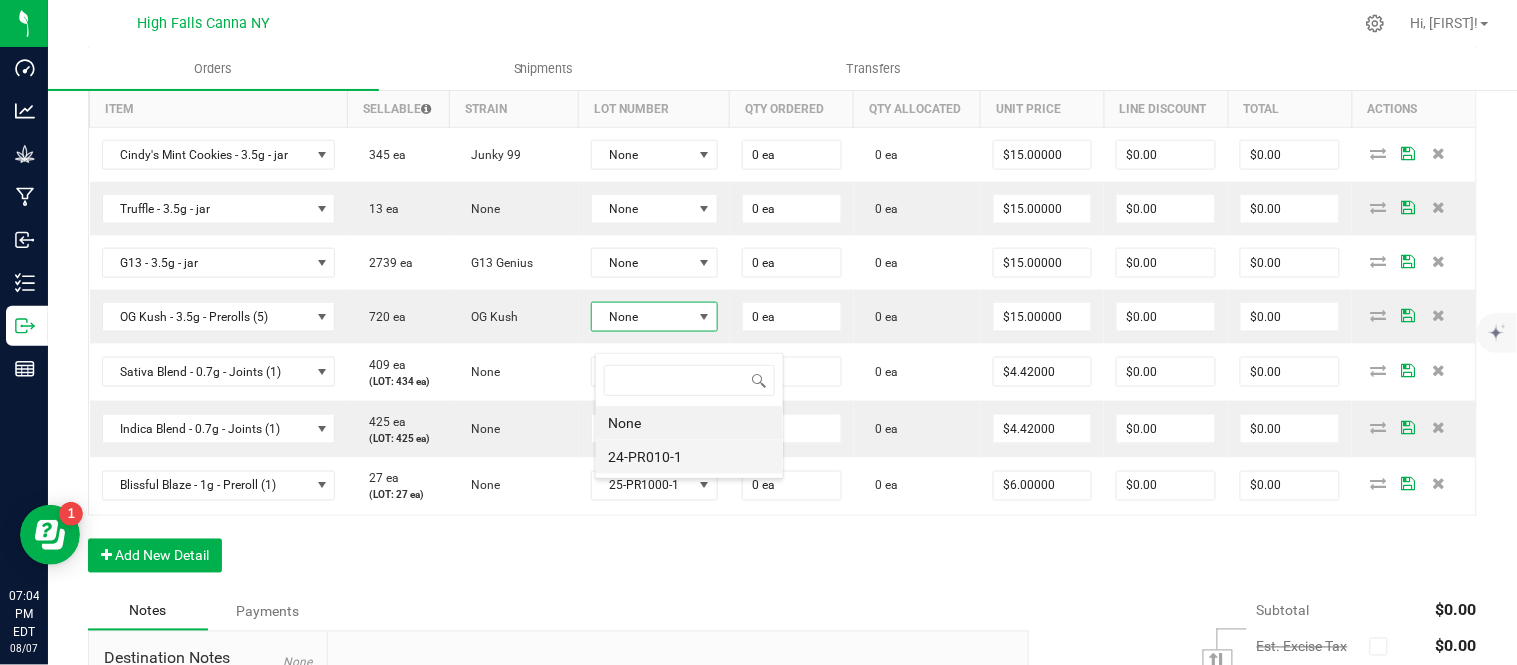 click on "24-PR010-1" at bounding box center [689, 457] 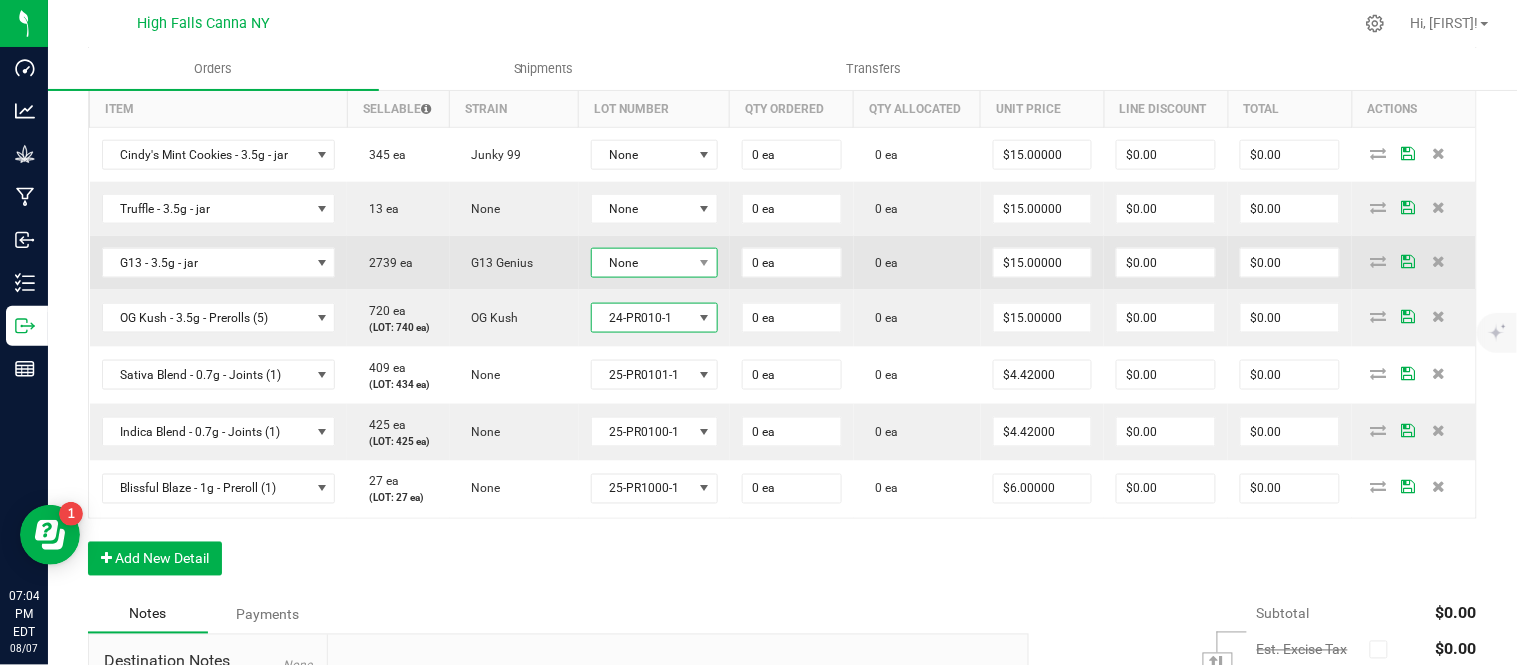 click on "None" at bounding box center (642, 263) 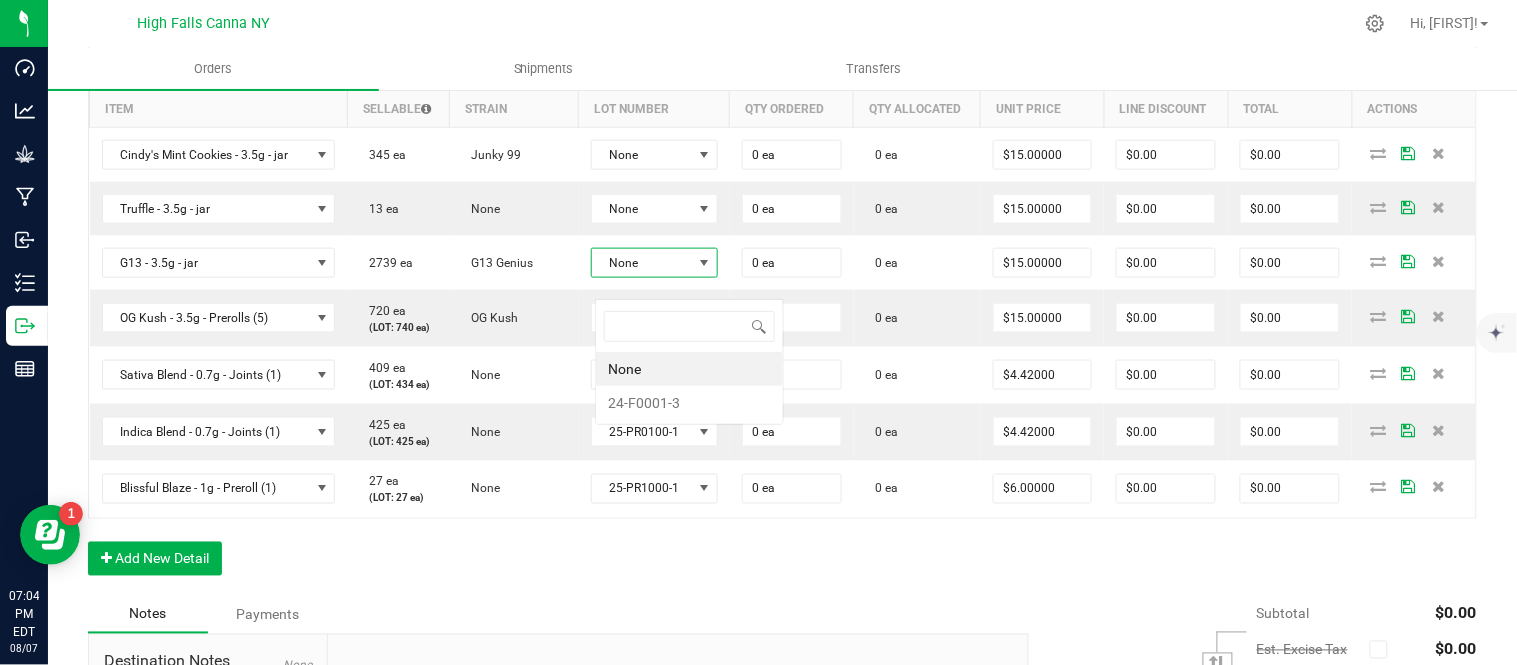 scroll, scrollTop: 99970, scrollLeft: 99872, axis: both 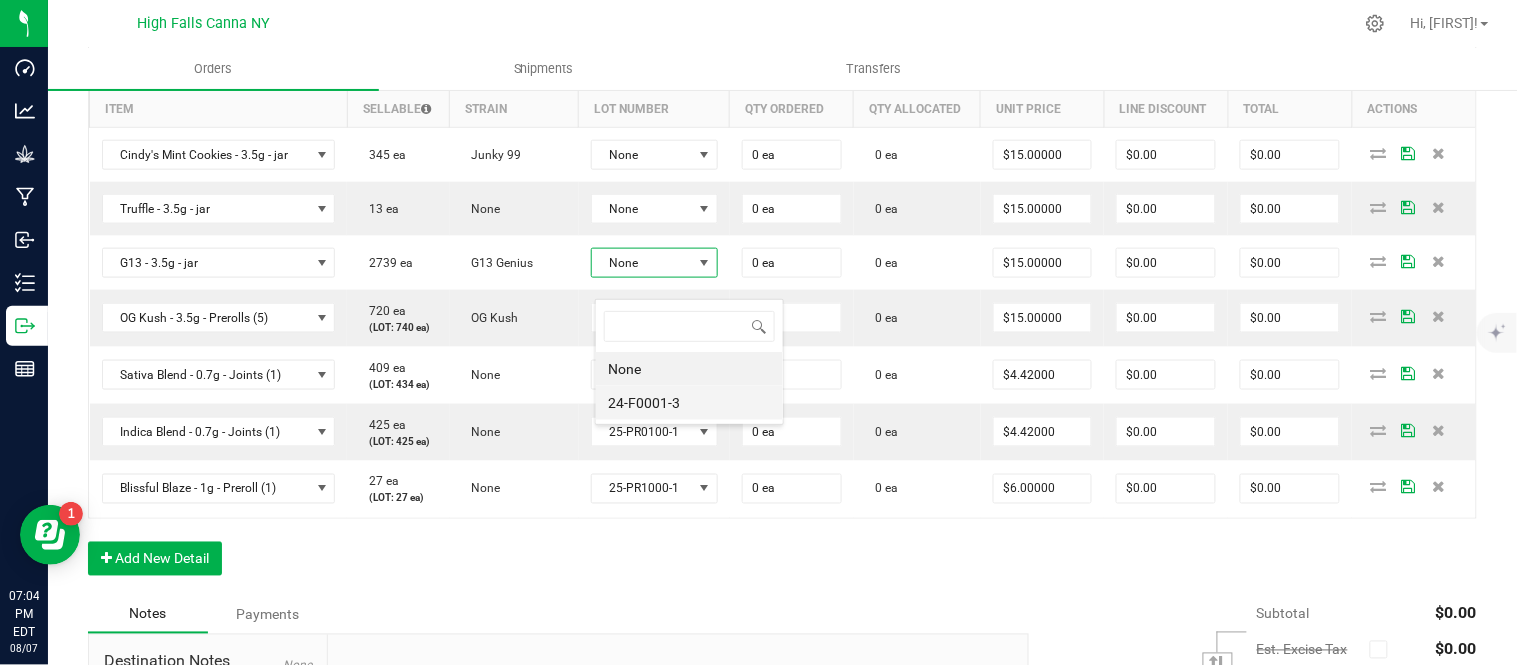 click on "24-F0001-3" at bounding box center [689, 403] 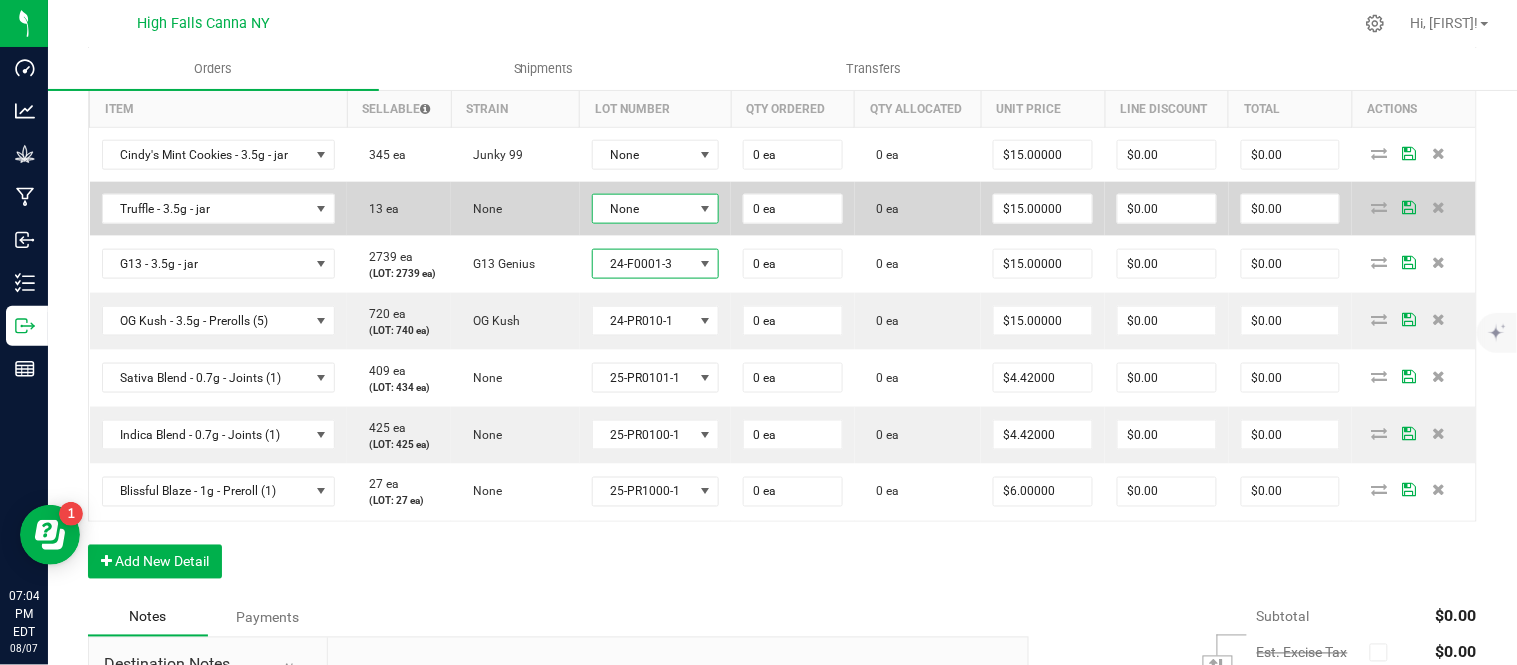 click on "None" at bounding box center [643, 209] 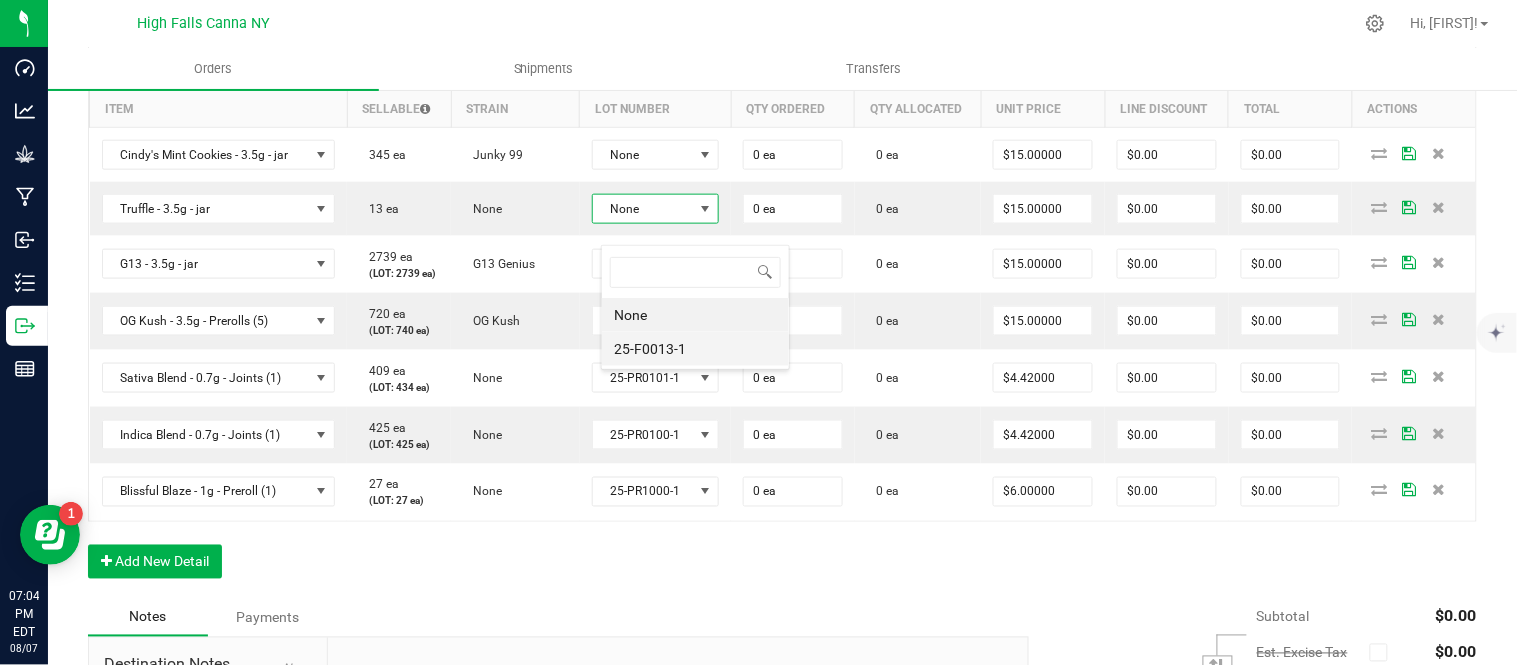 scroll, scrollTop: 99970, scrollLeft: 99872, axis: both 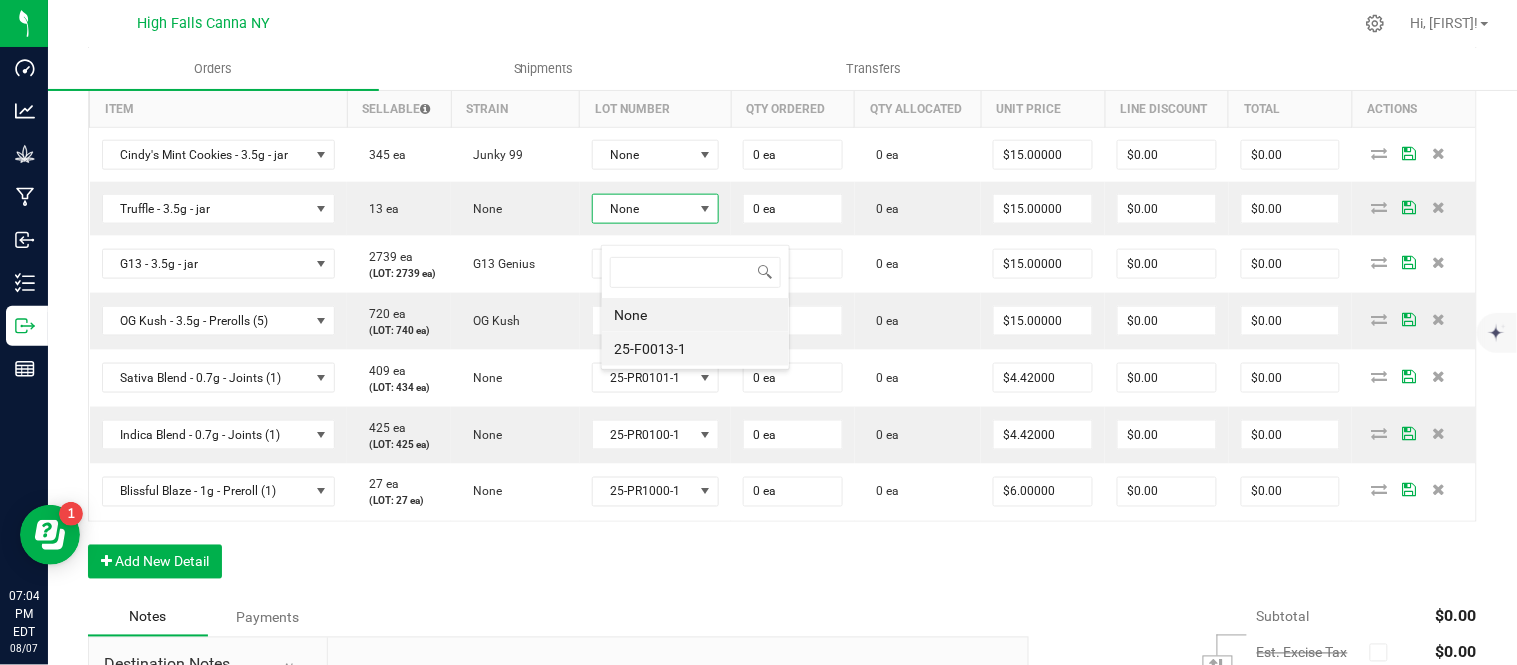 click on "25-F0013-1" at bounding box center (695, 349) 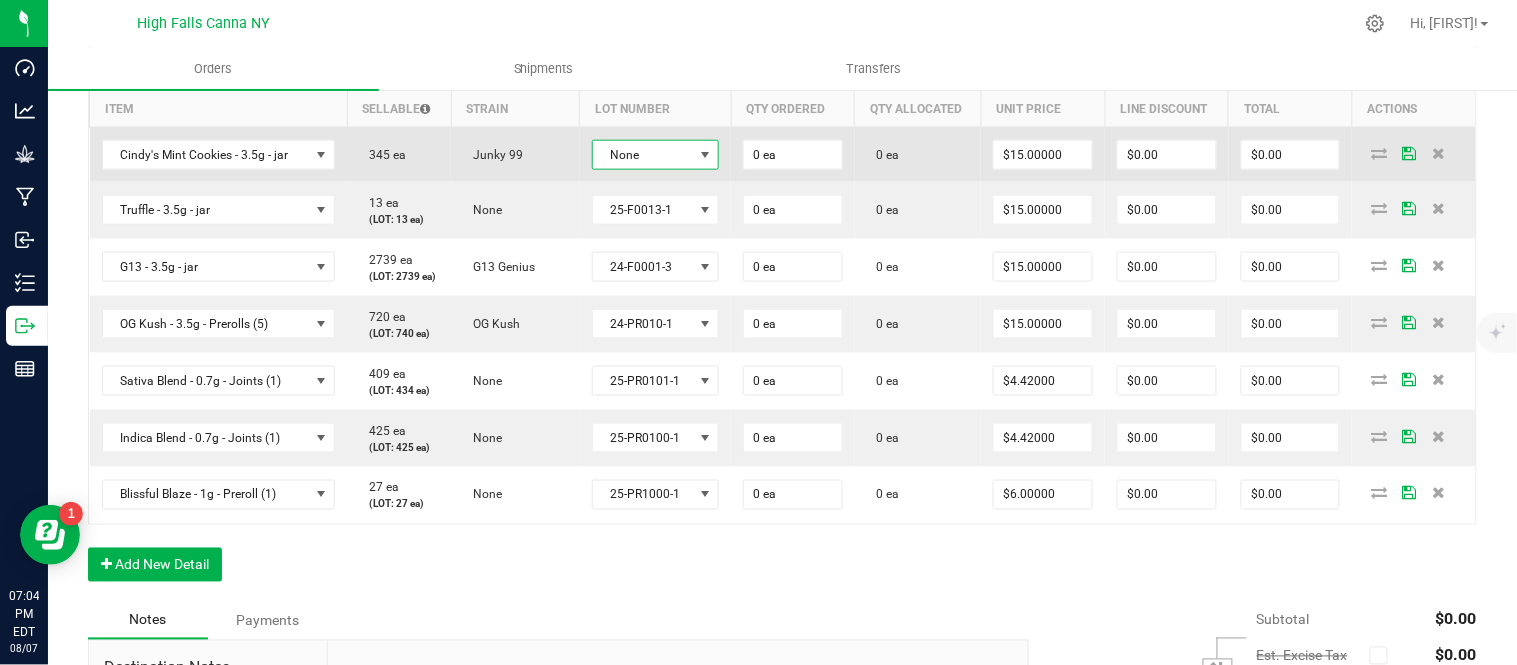 click on "None" at bounding box center (643, 155) 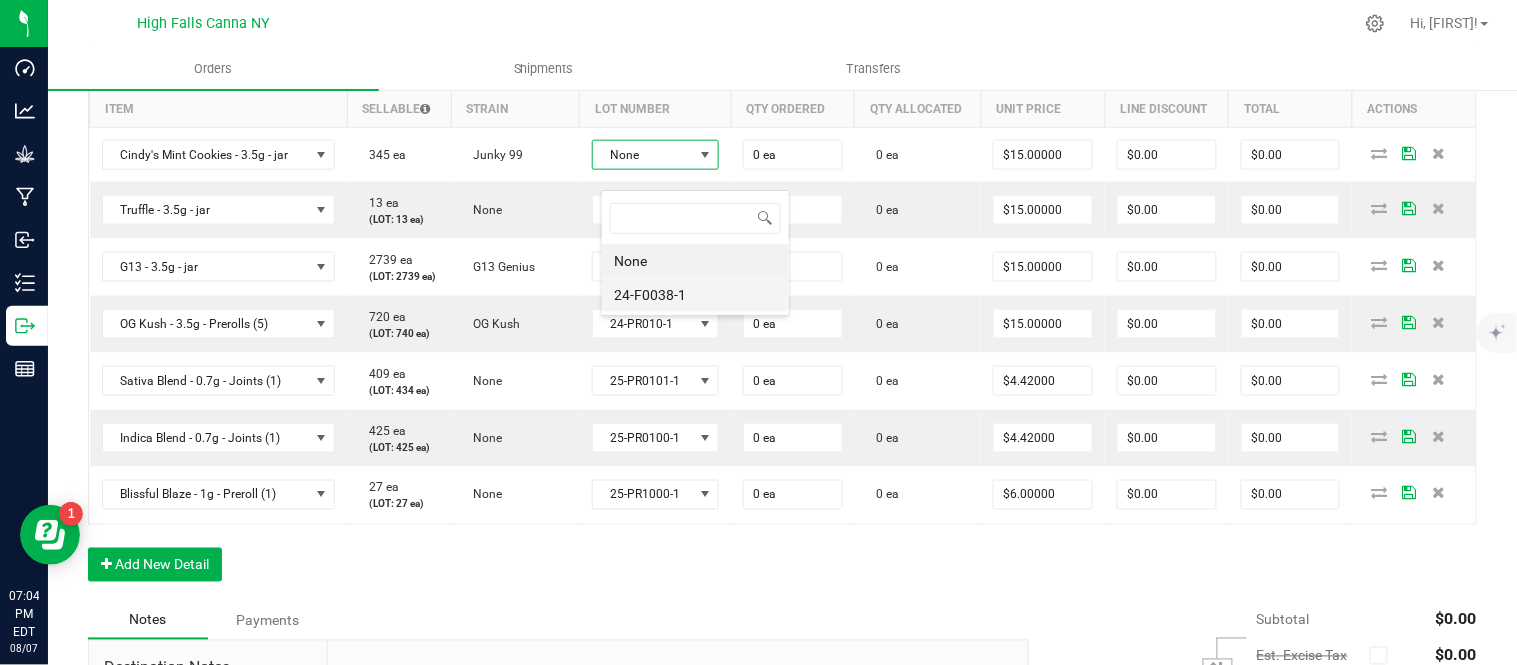 scroll, scrollTop: 99970, scrollLeft: 99872, axis: both 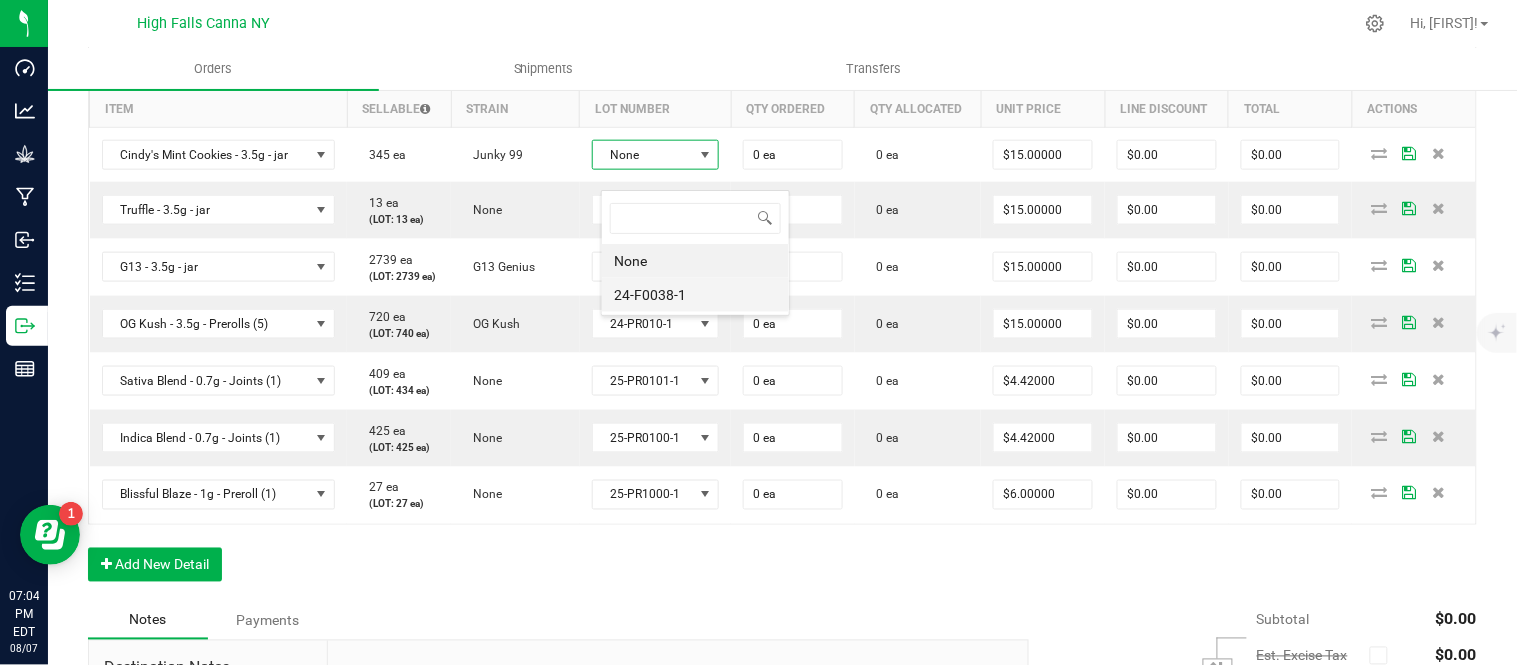 click on "24-F0038-1" at bounding box center (695, 295) 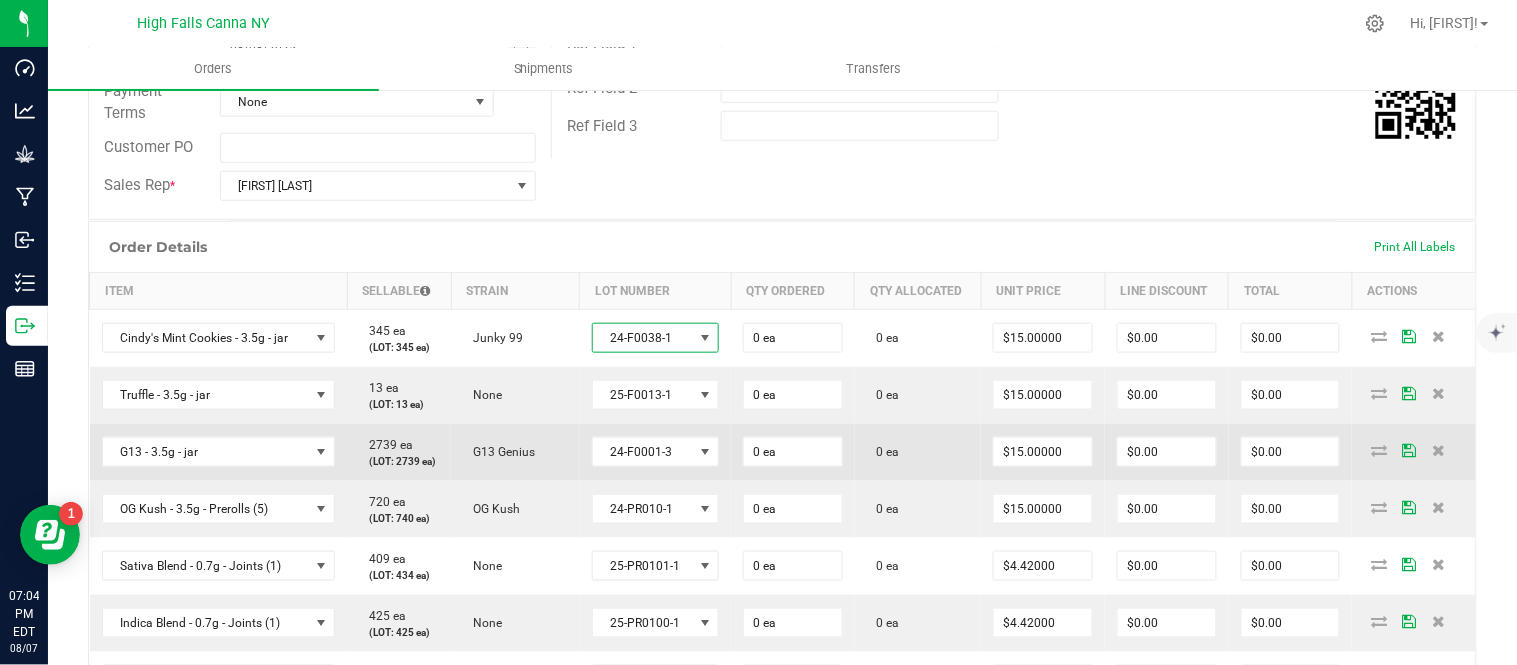 scroll, scrollTop: 333, scrollLeft: 0, axis: vertical 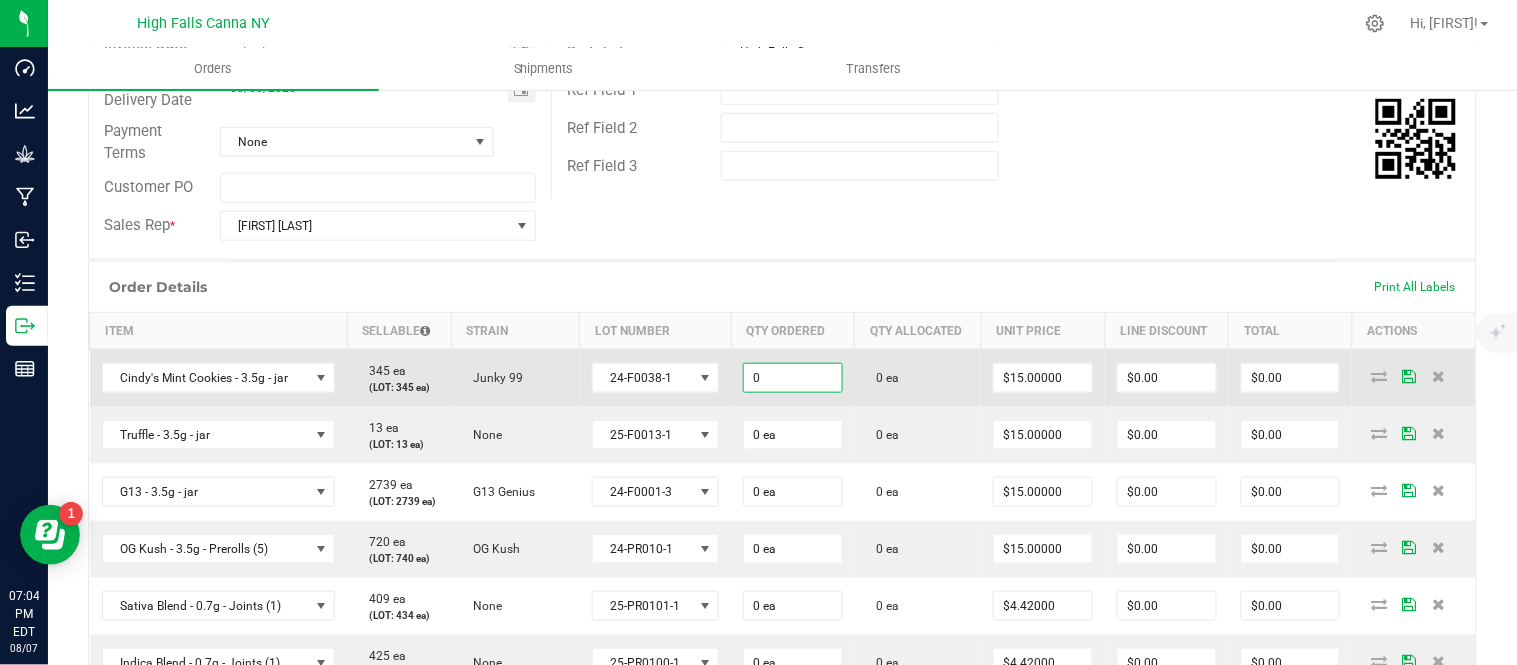 click on "0" at bounding box center (793, 378) 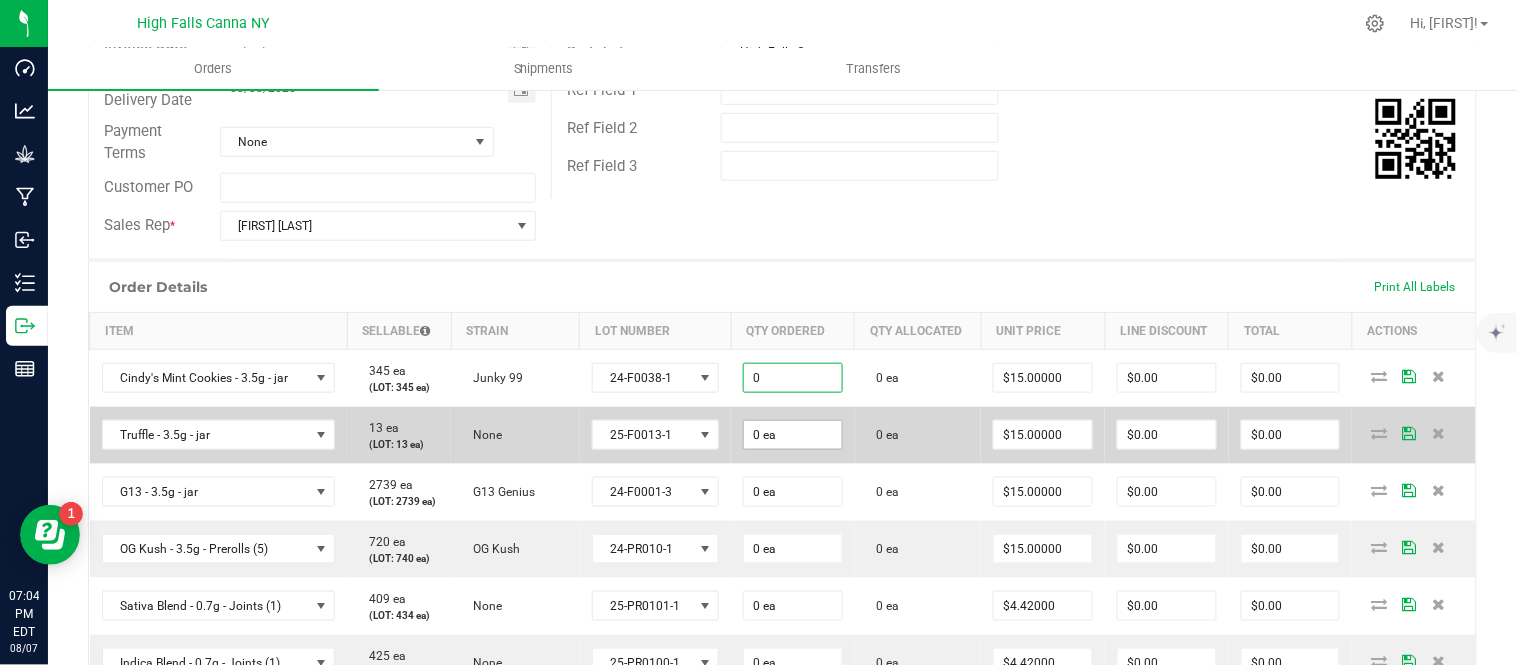 type on "1" 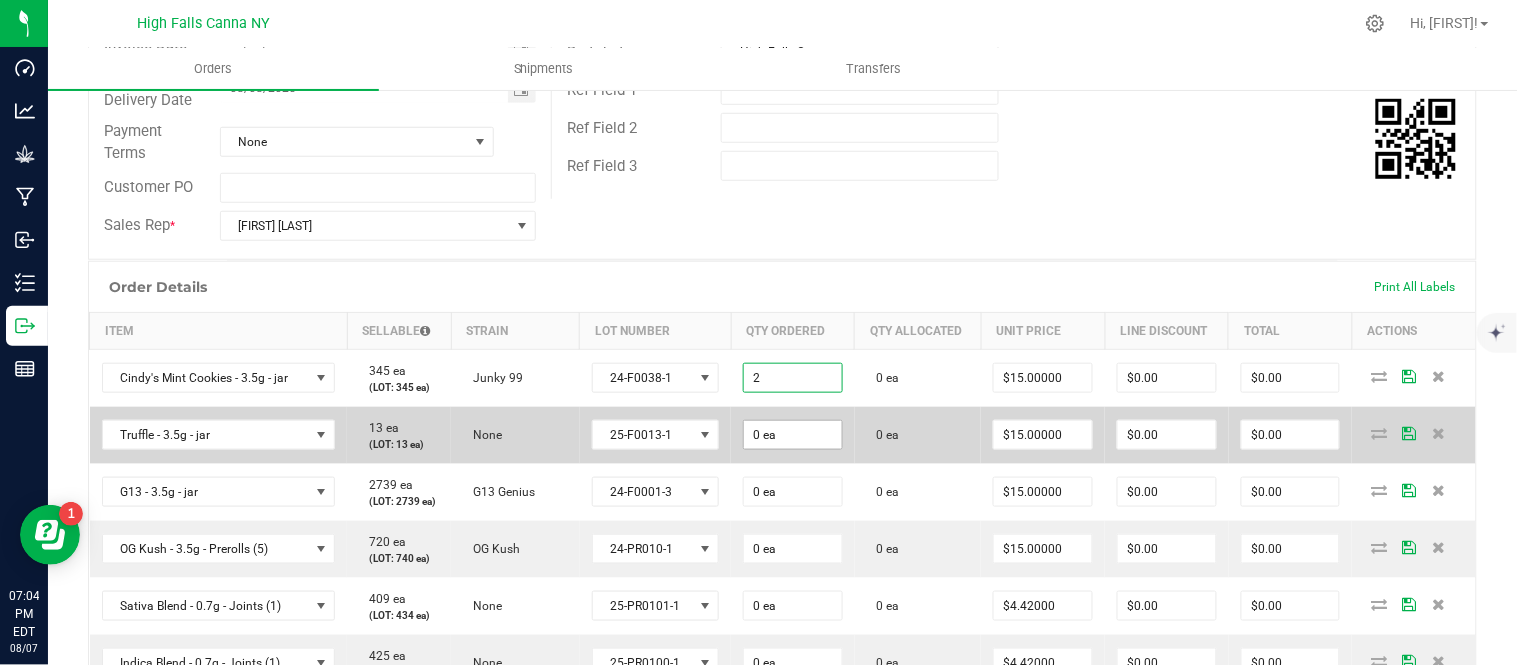 type on "2 ea" 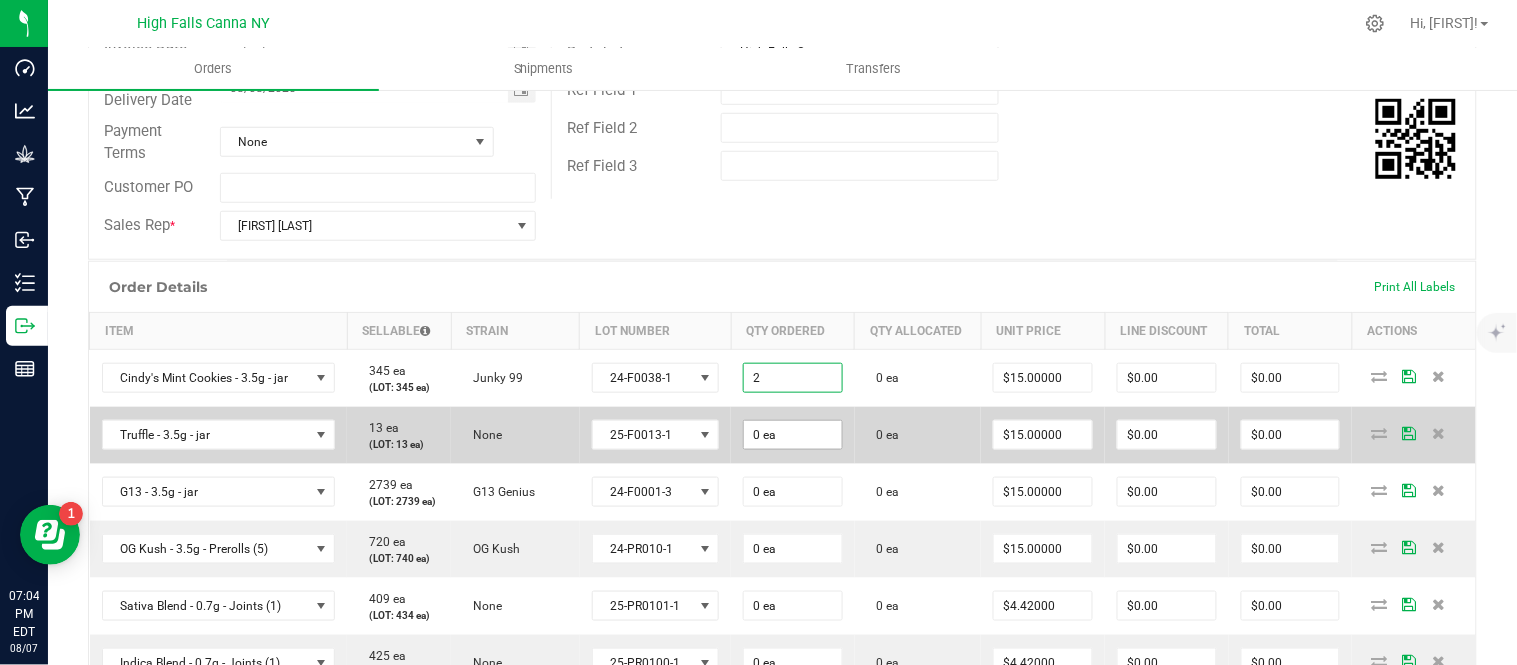 type on "$30.00" 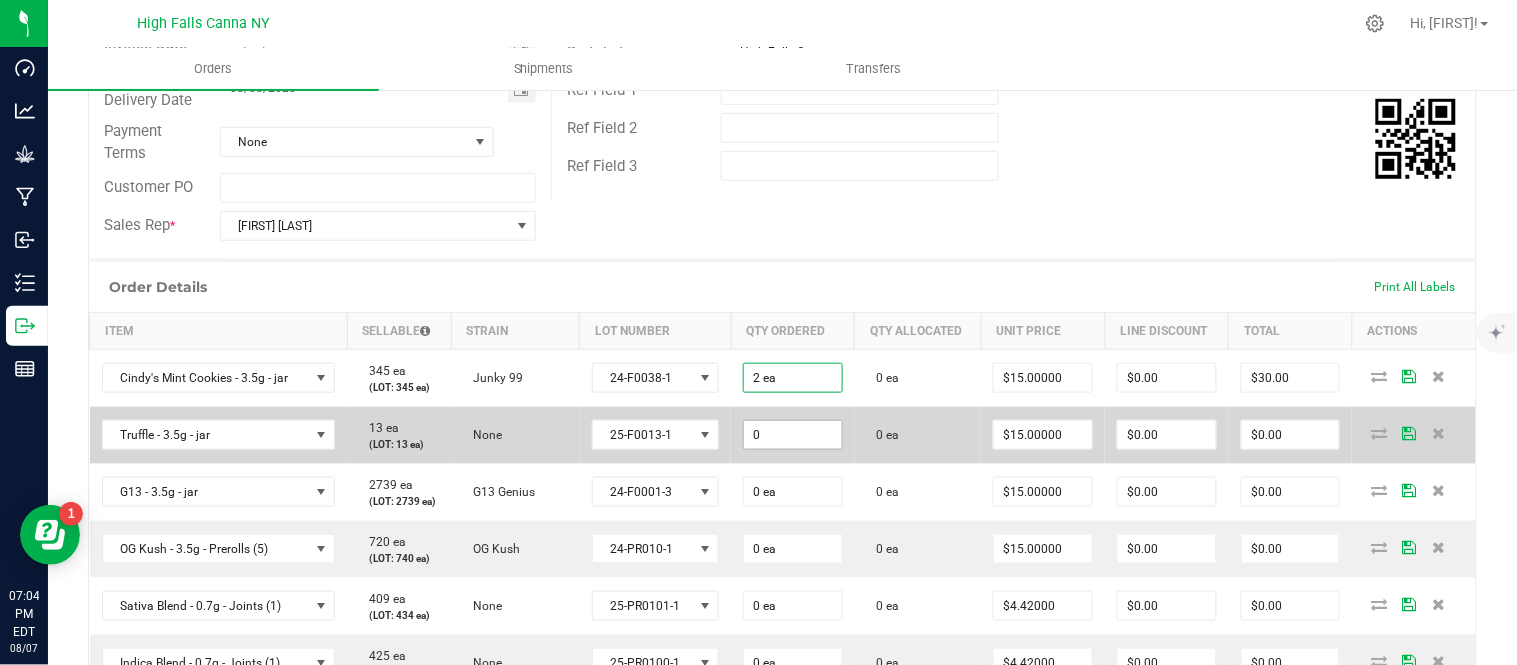 click on "0" at bounding box center [793, 435] 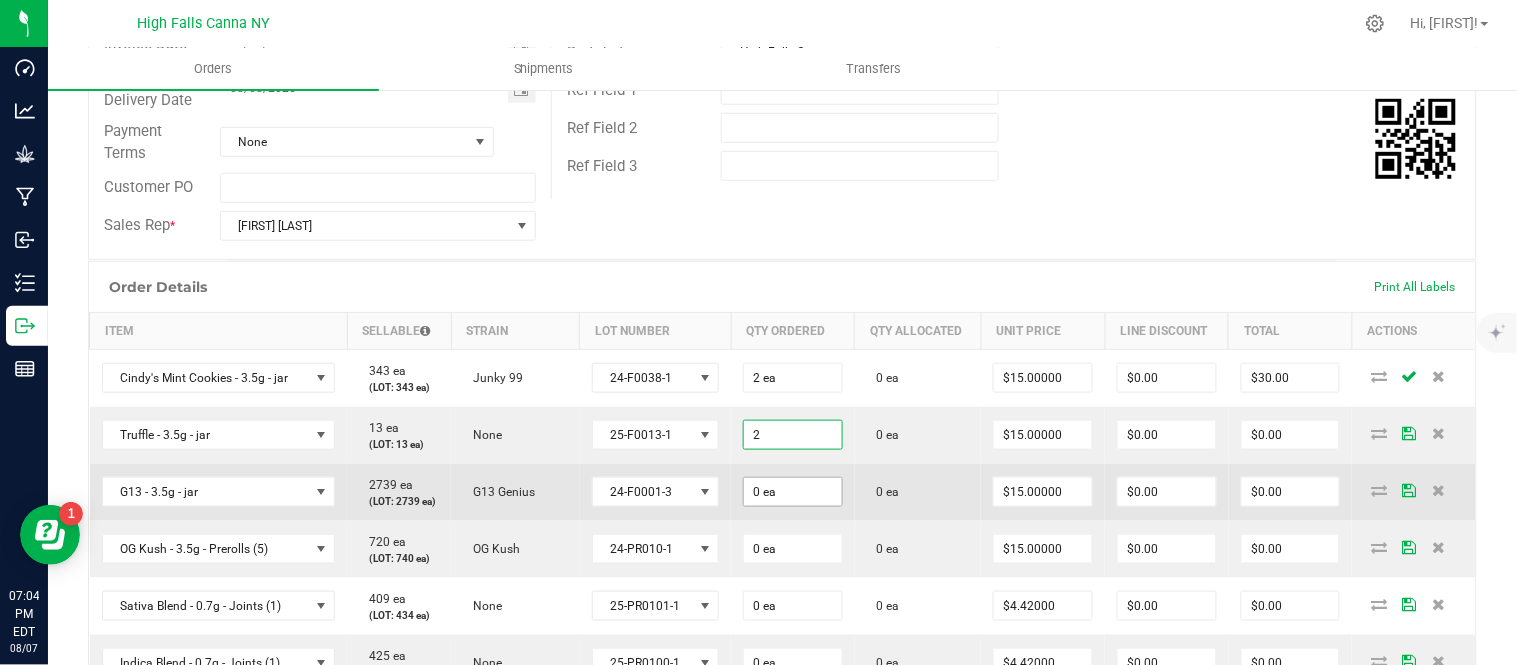 type on "2 ea" 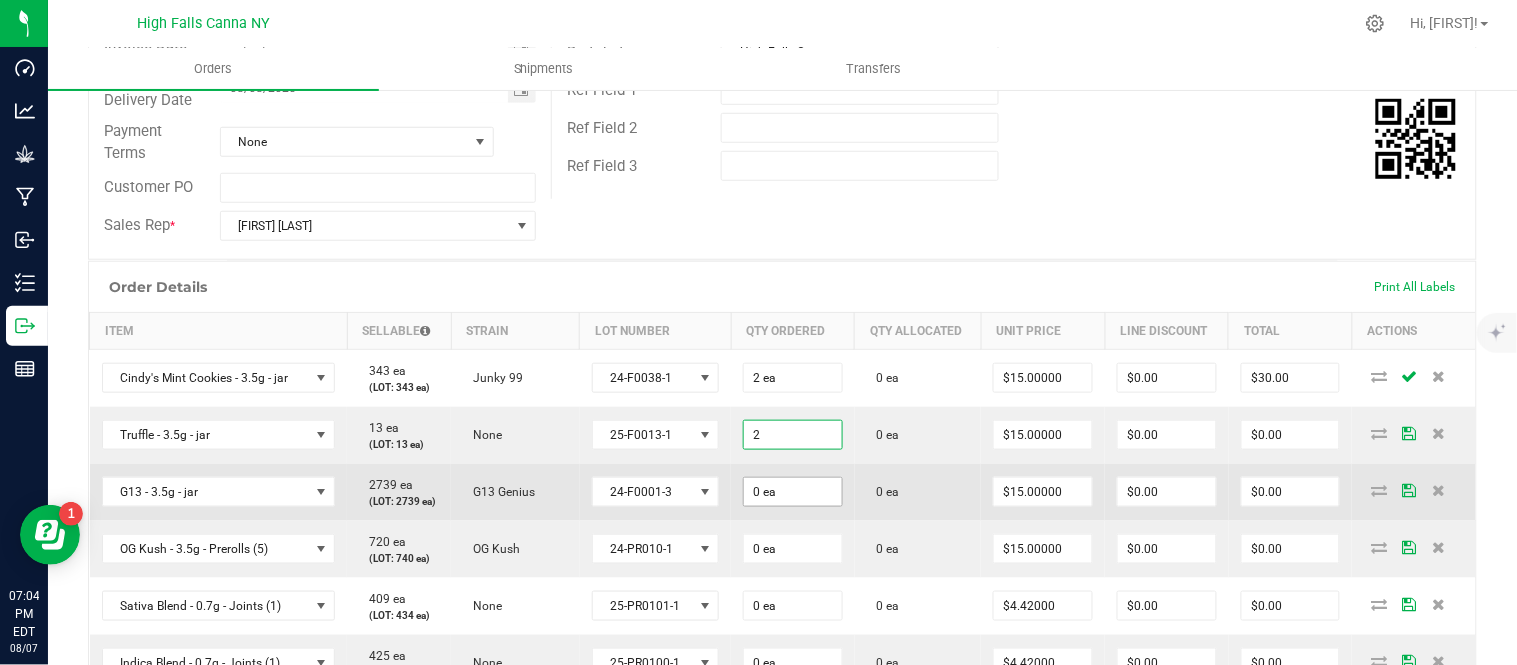 type on "$30.00" 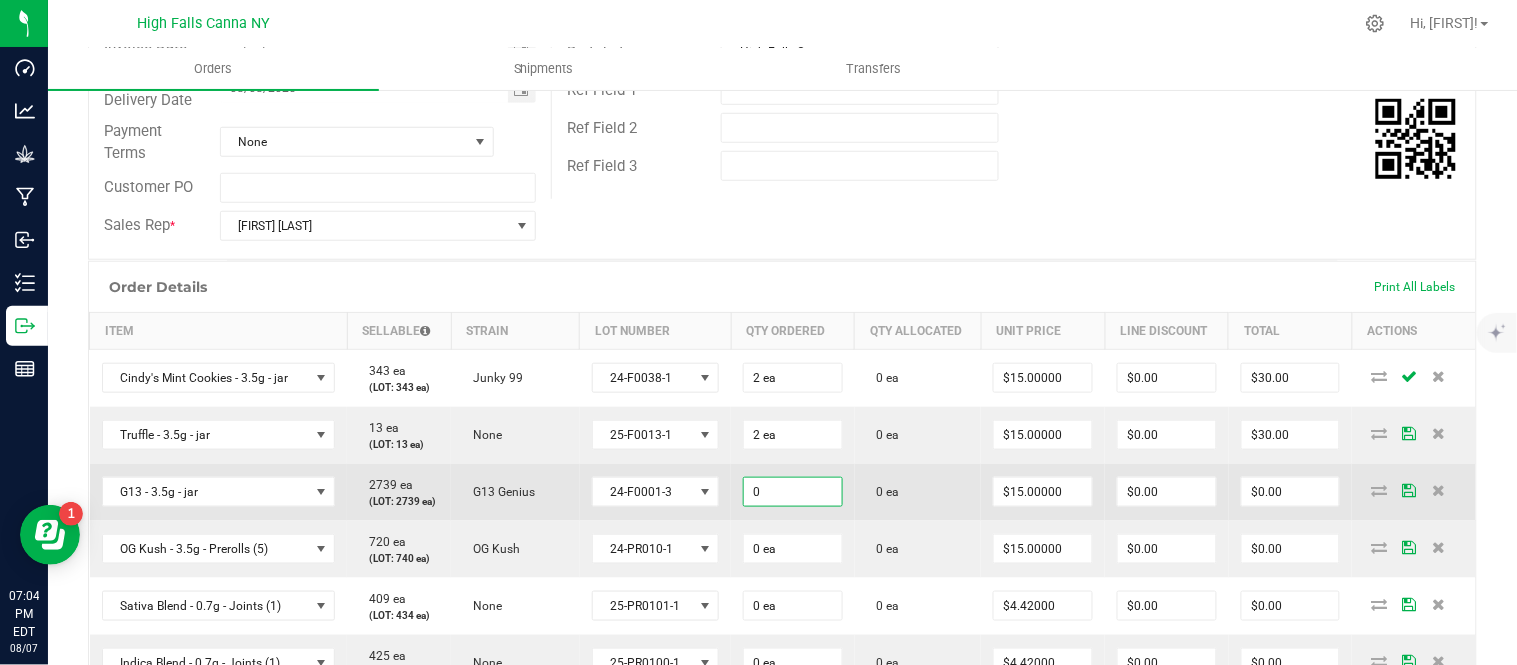 click on "0" at bounding box center [793, 492] 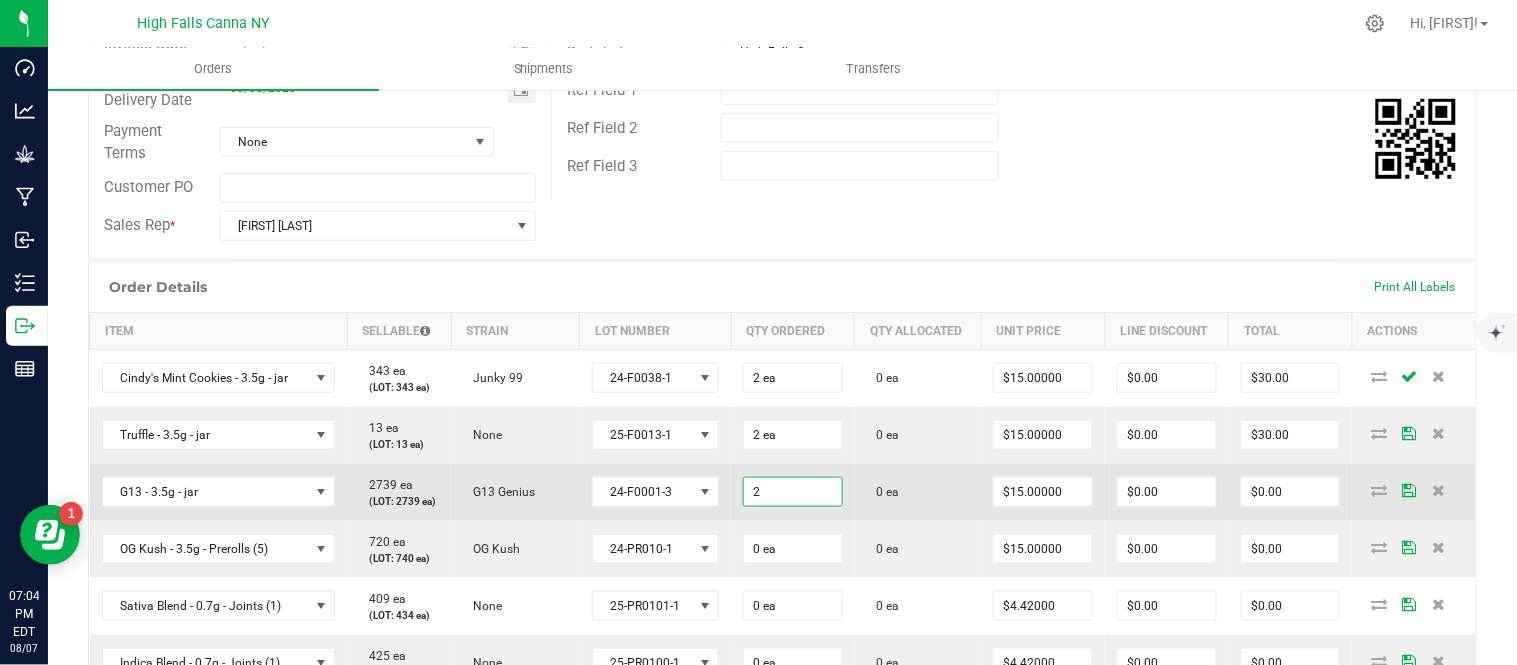 type on "2 ea" 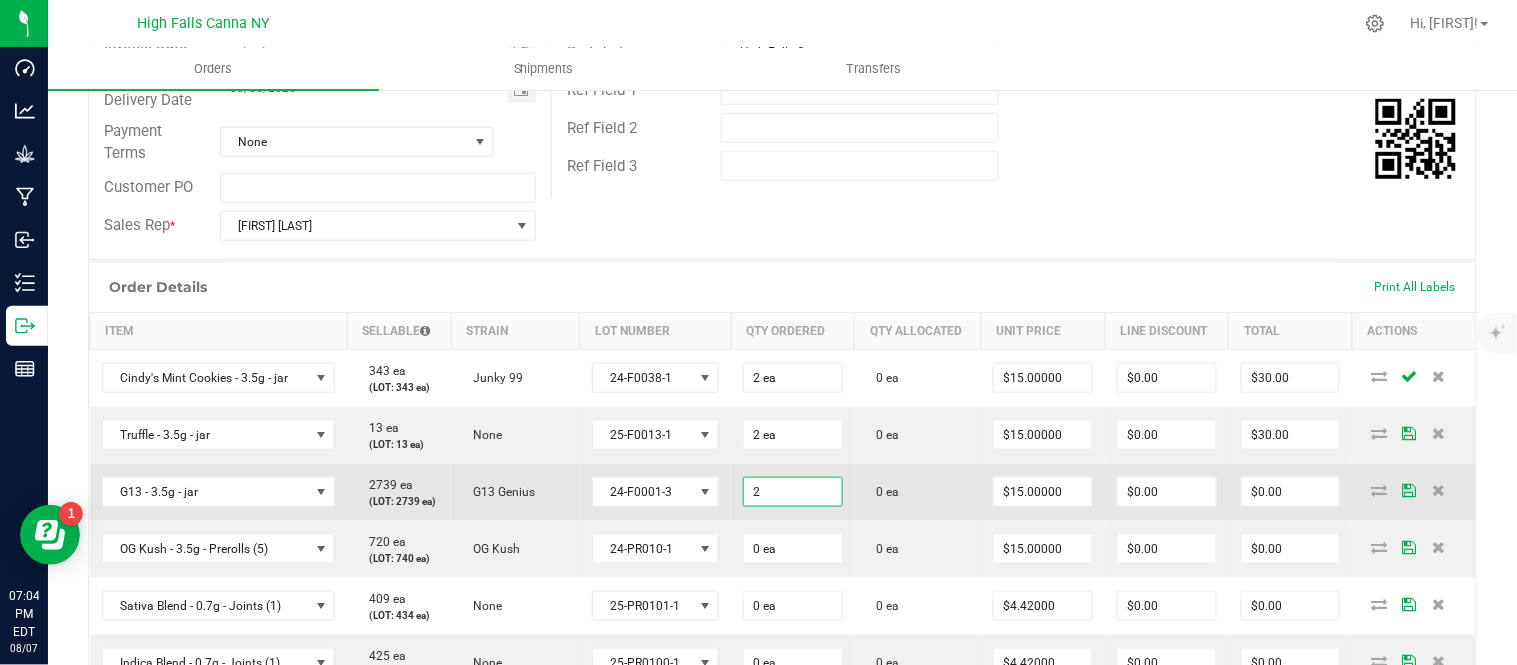type on "$30.00" 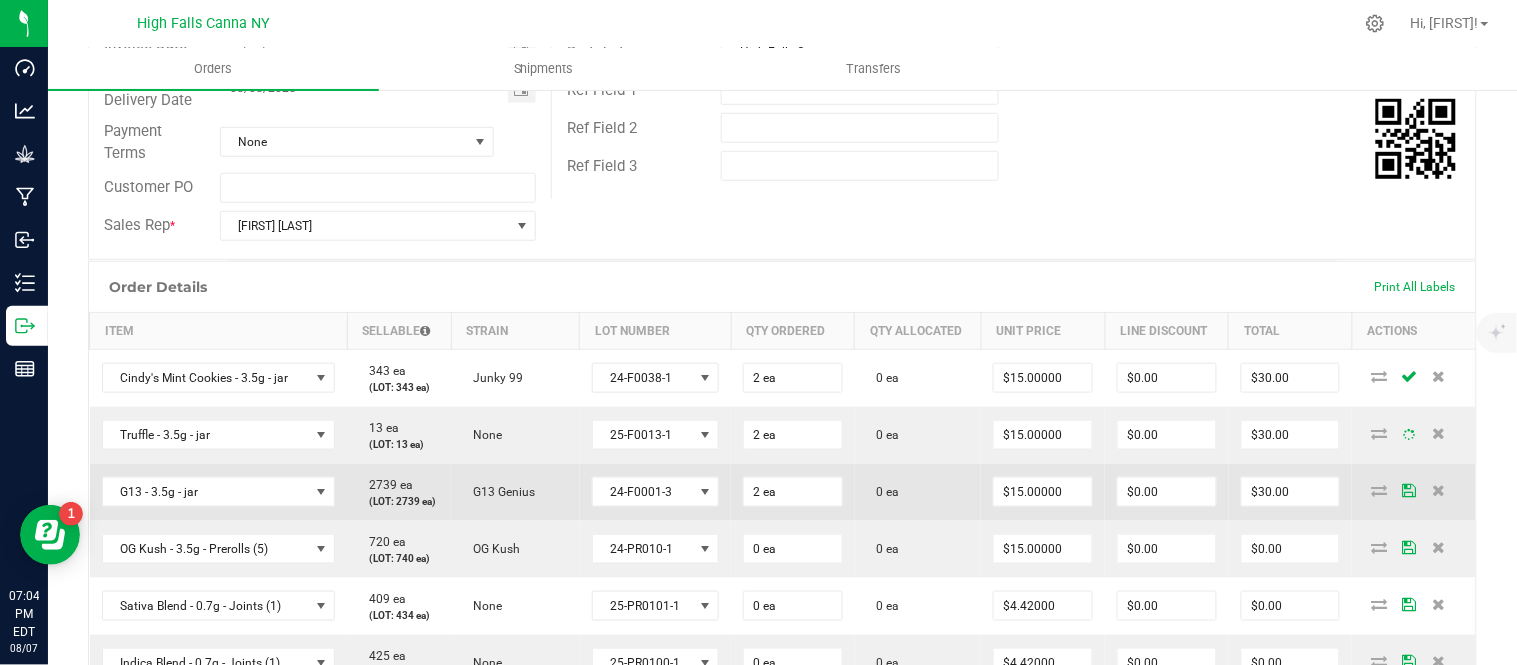click on "0 ea" at bounding box center (918, 492) 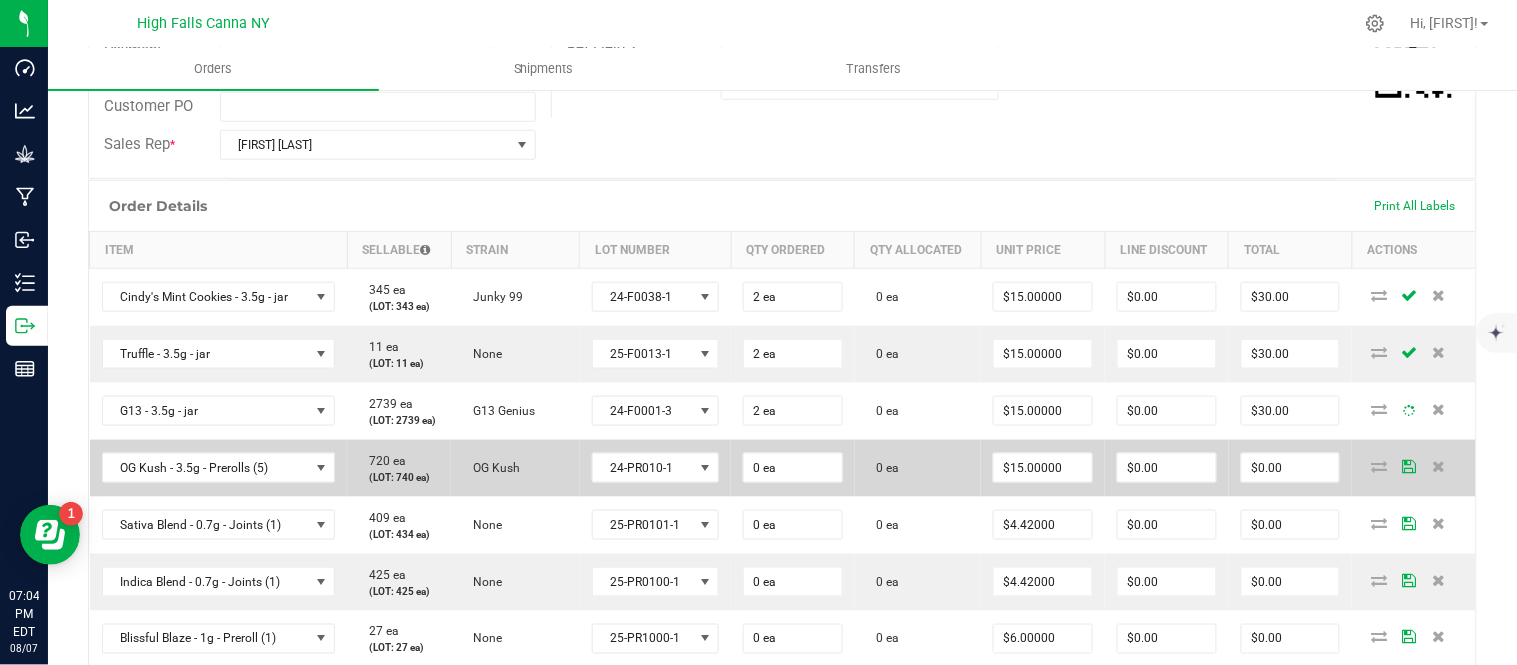 scroll, scrollTop: 555, scrollLeft: 0, axis: vertical 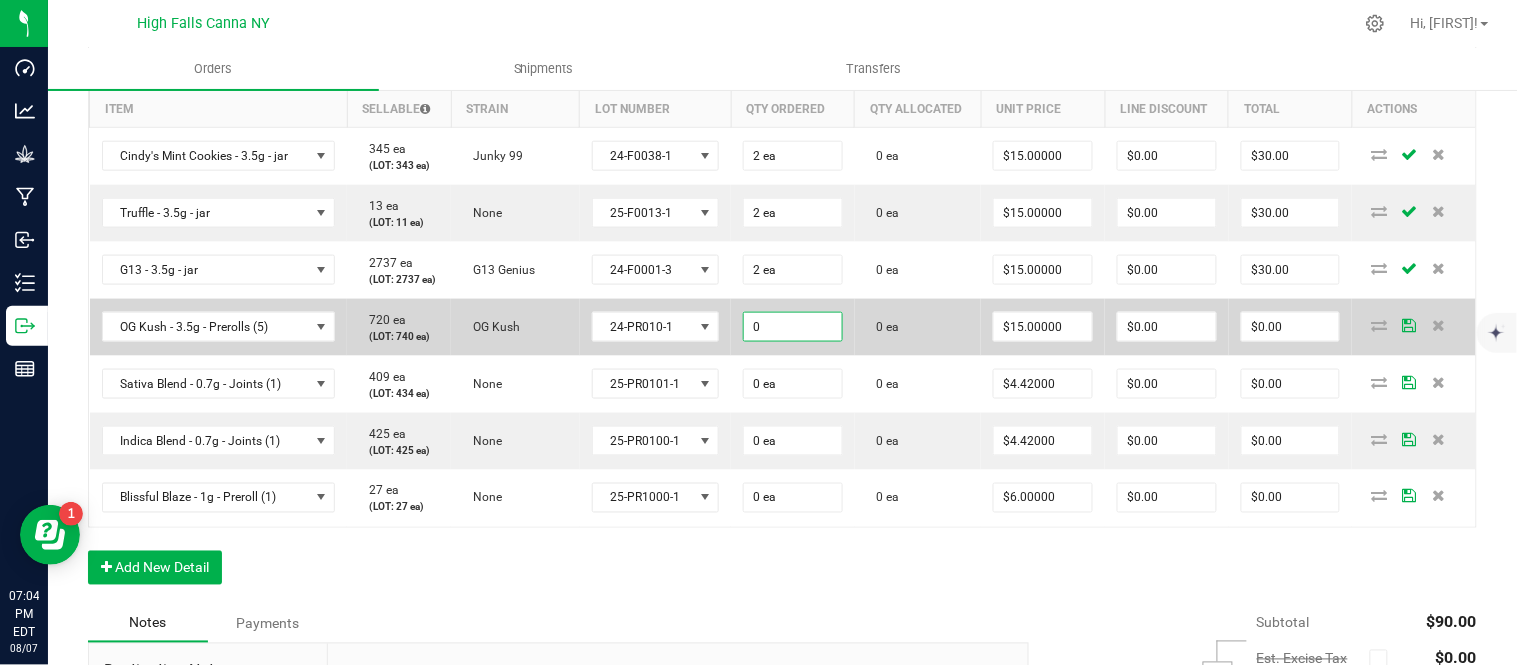 click on "0" at bounding box center [793, 327] 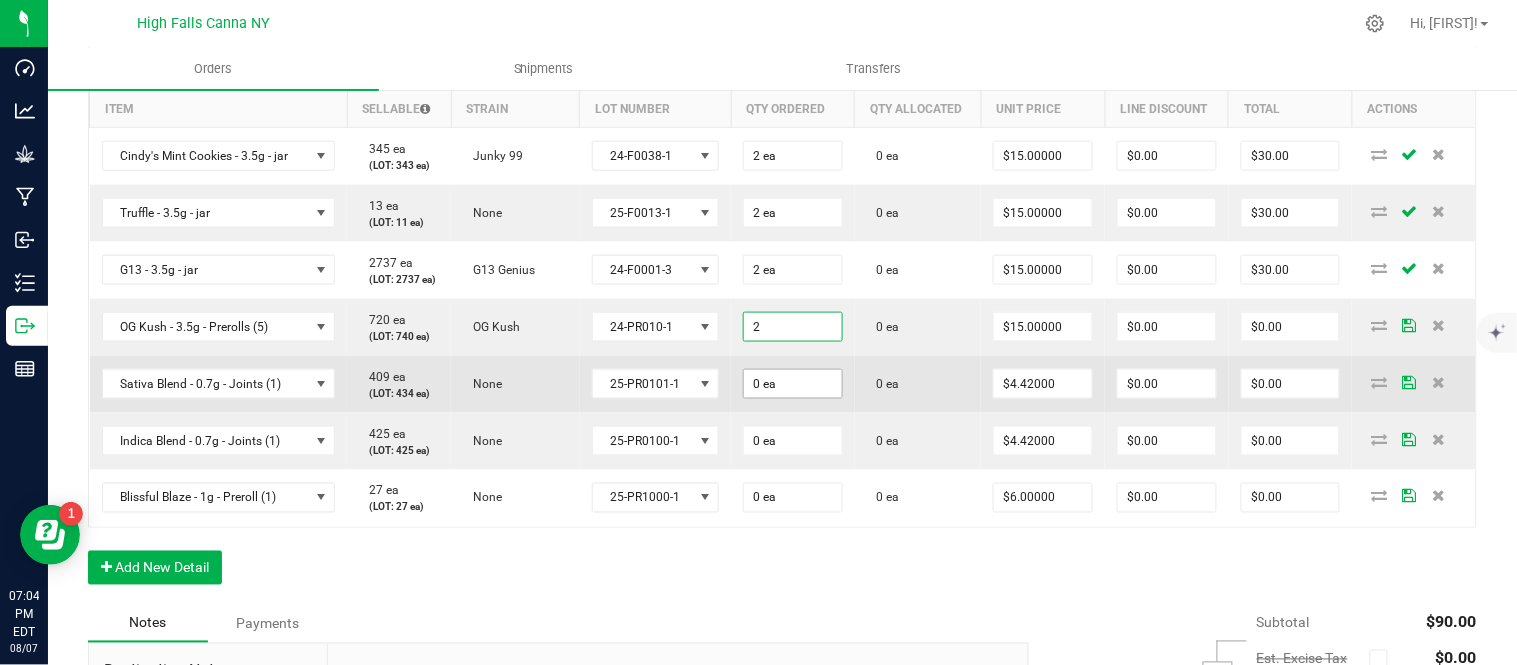type on "2 ea" 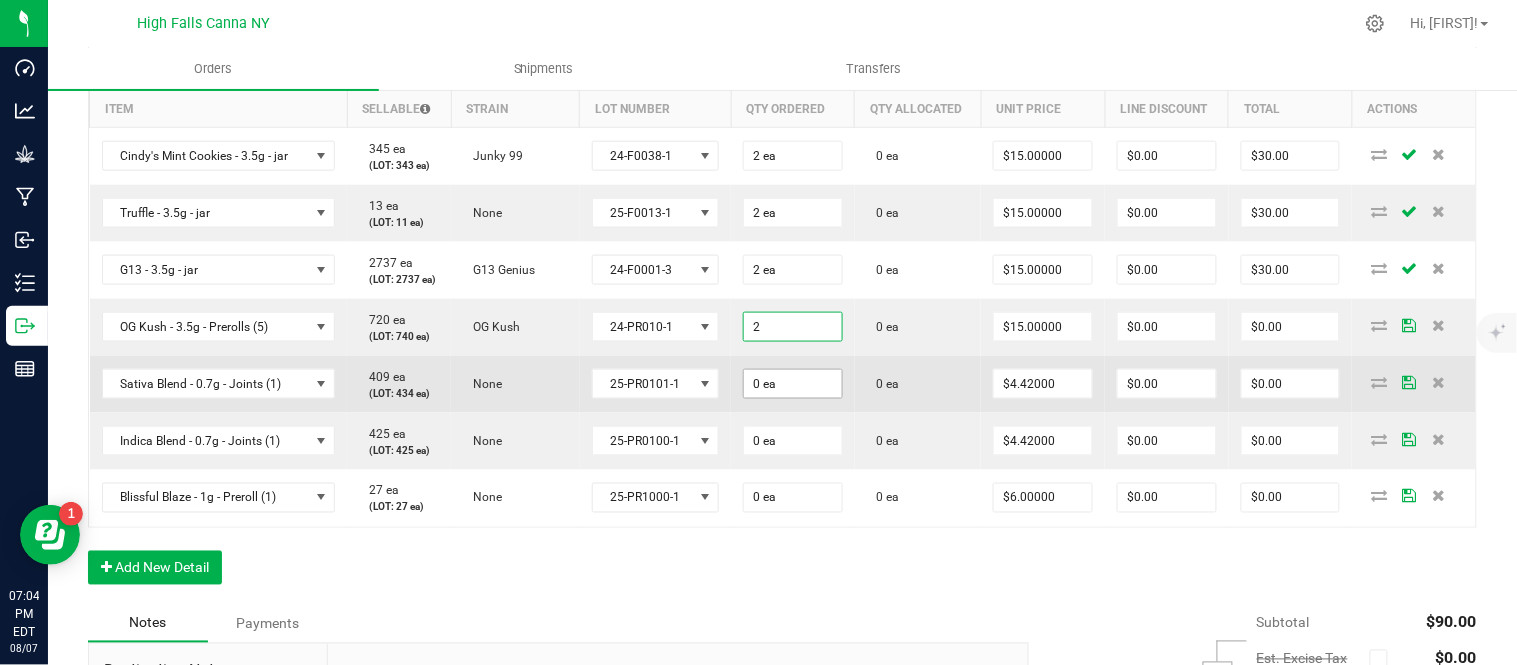 type on "$30.00" 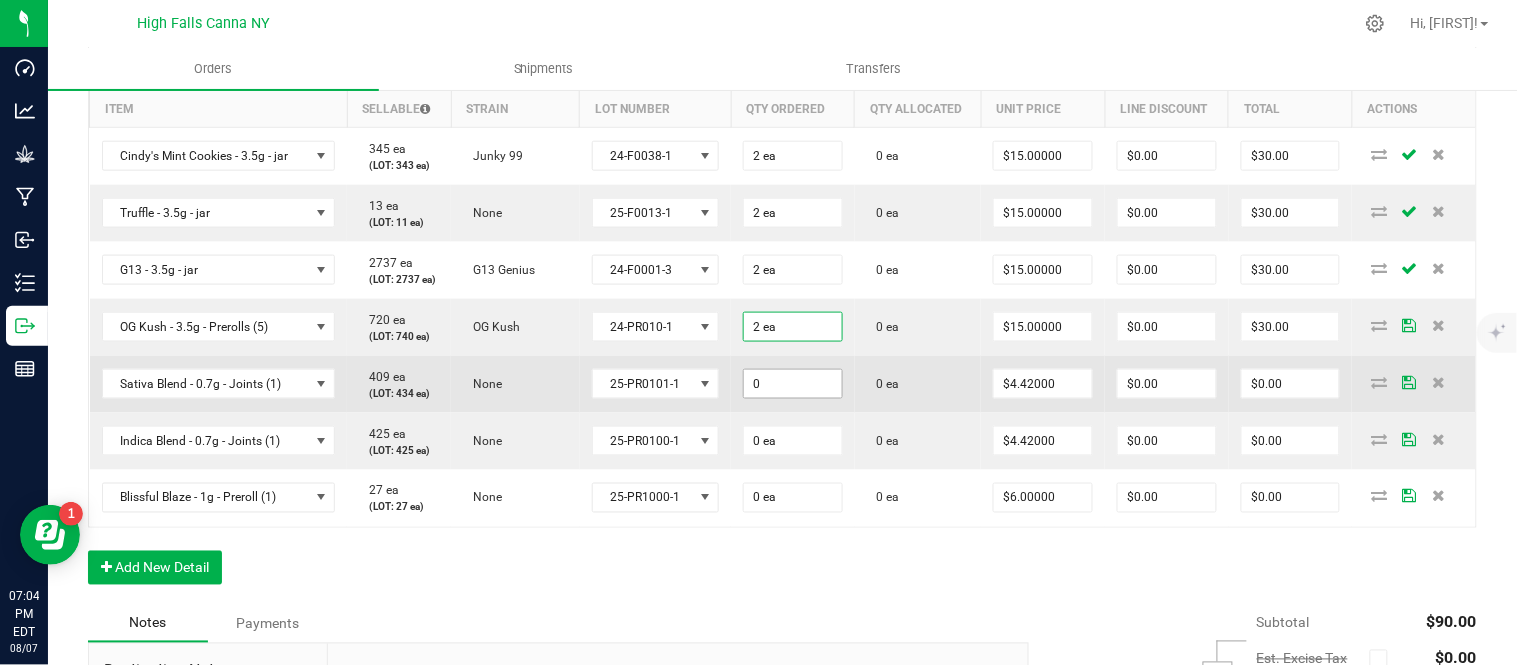 click on "0" at bounding box center [793, 384] 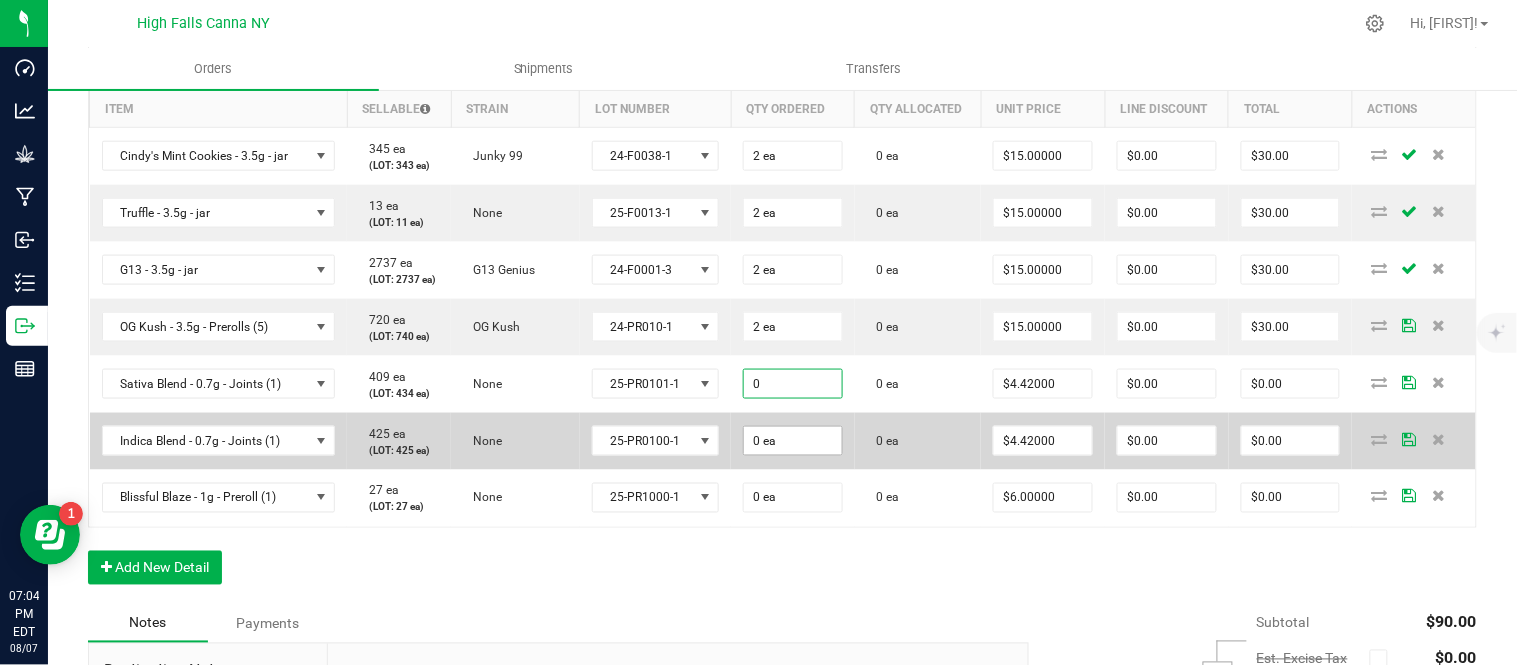 type on "2" 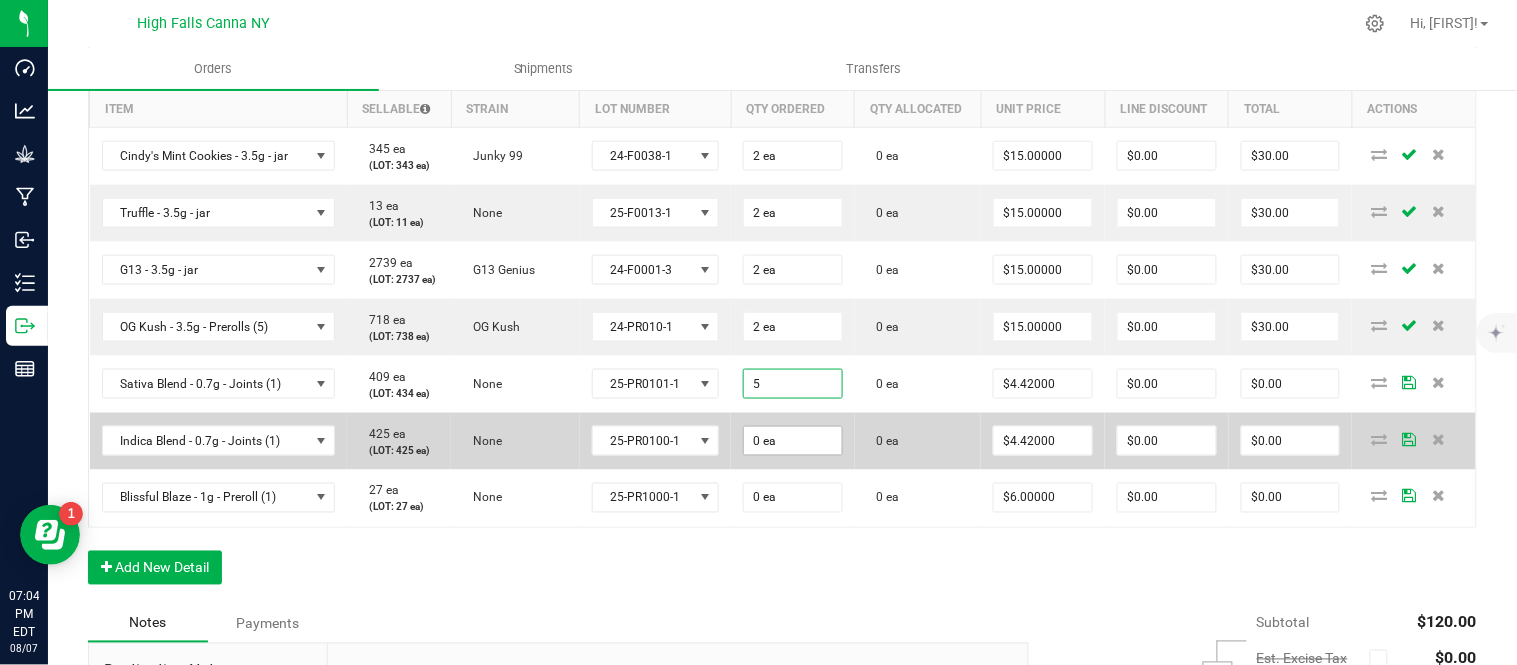 type on "5 ea" 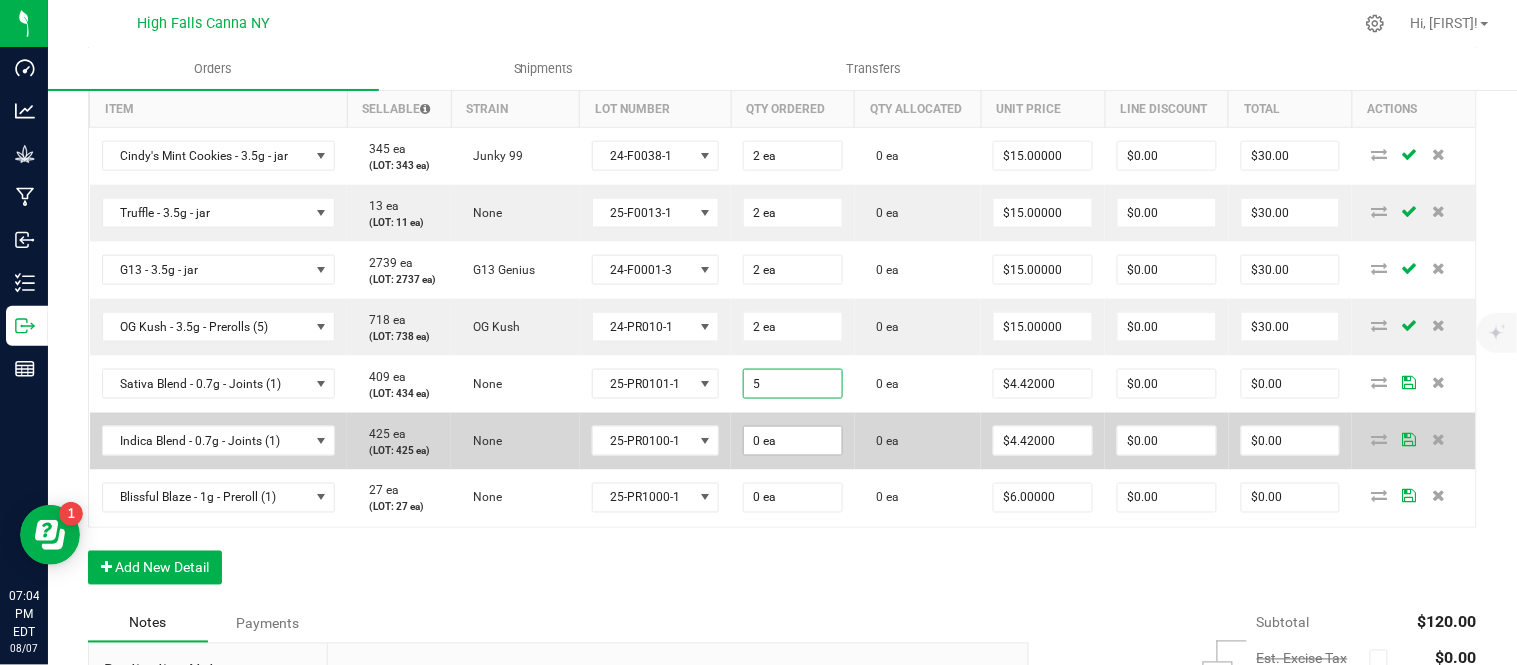 type on "$22.10" 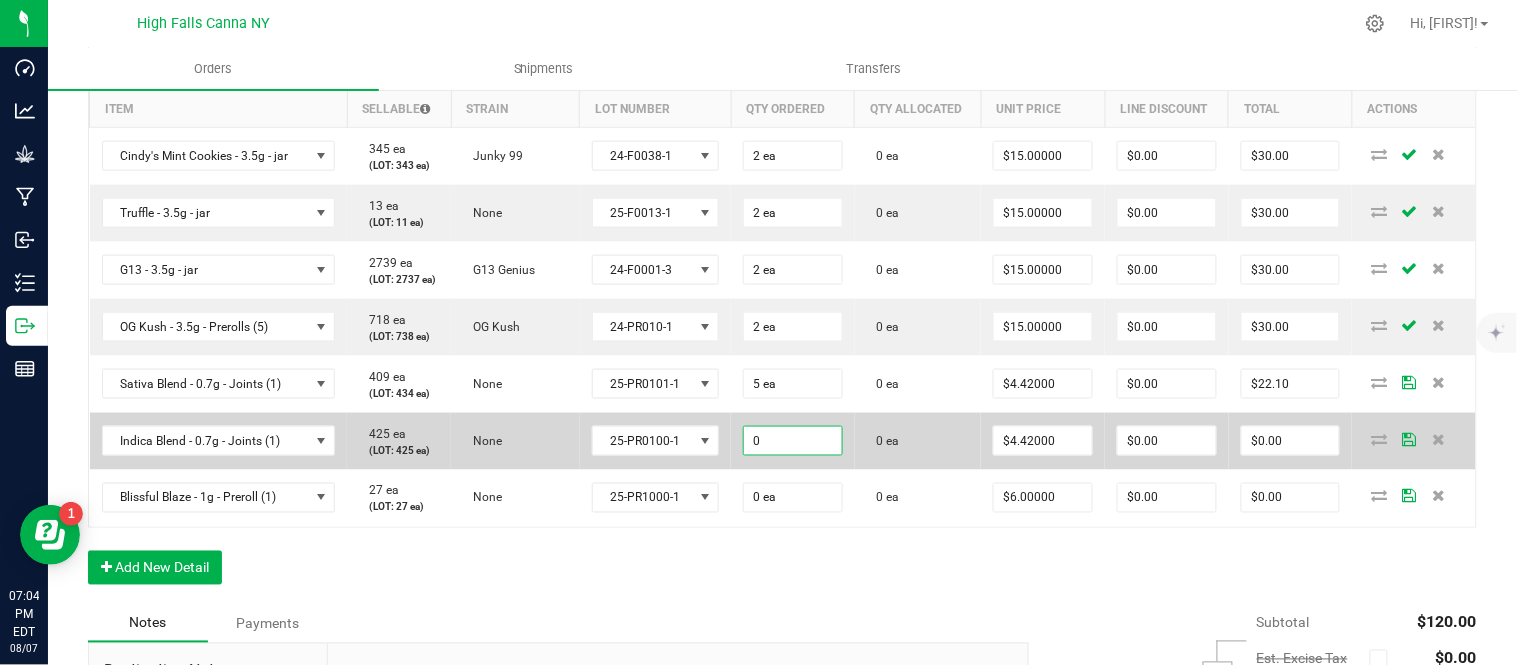 click on "0" at bounding box center (793, 441) 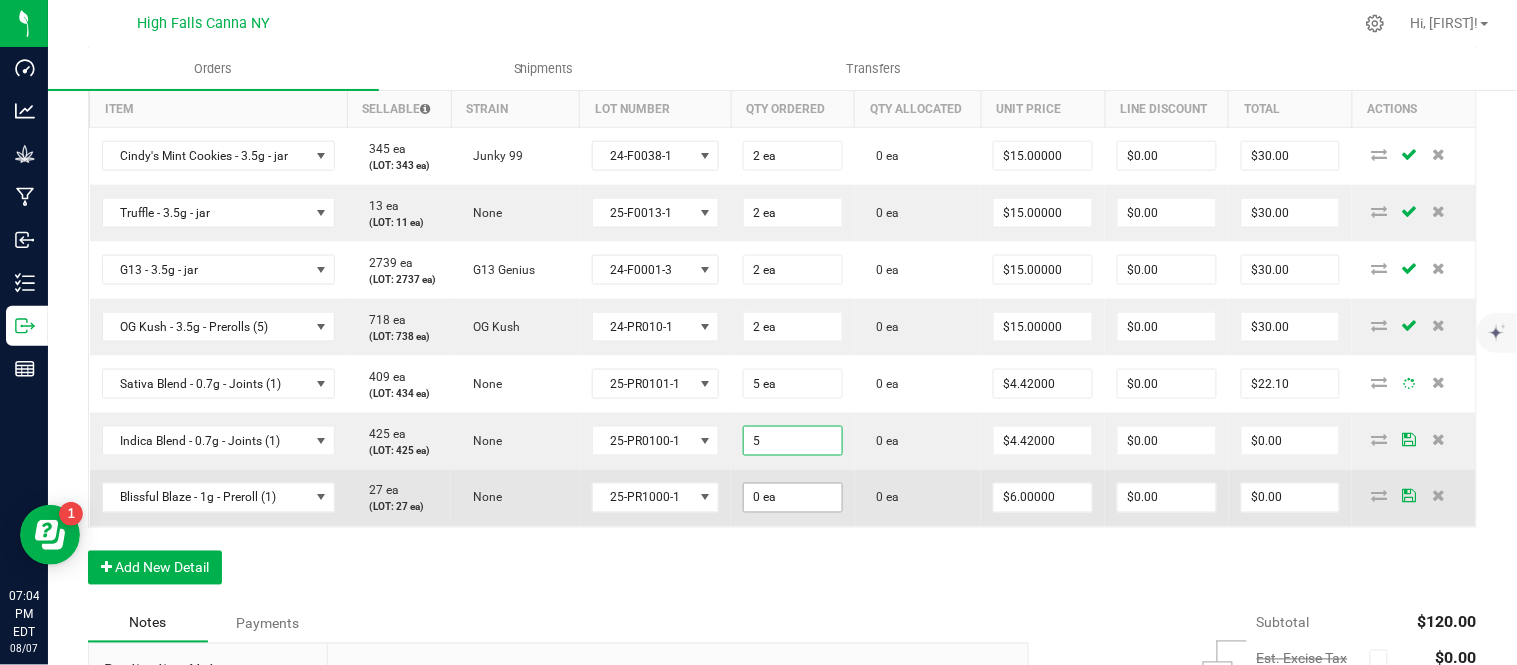 type on "5 ea" 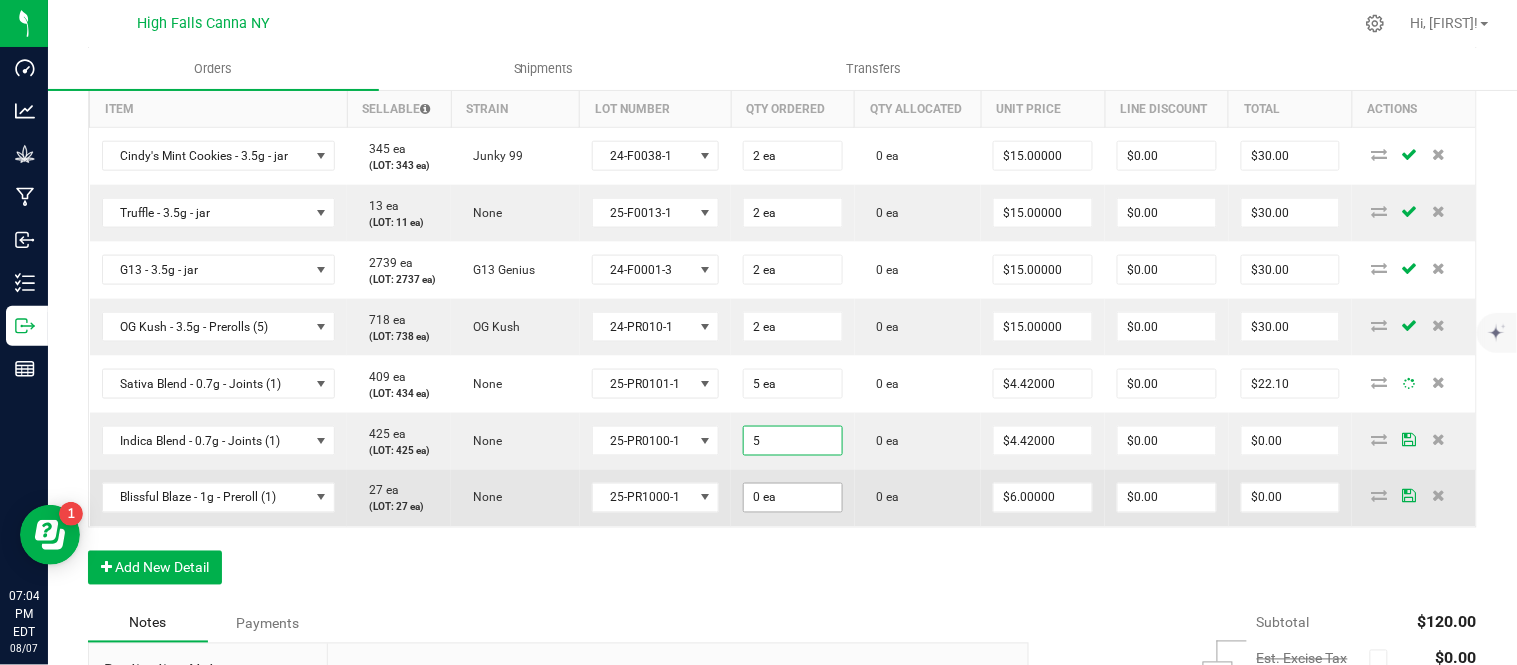 type on "$22.10" 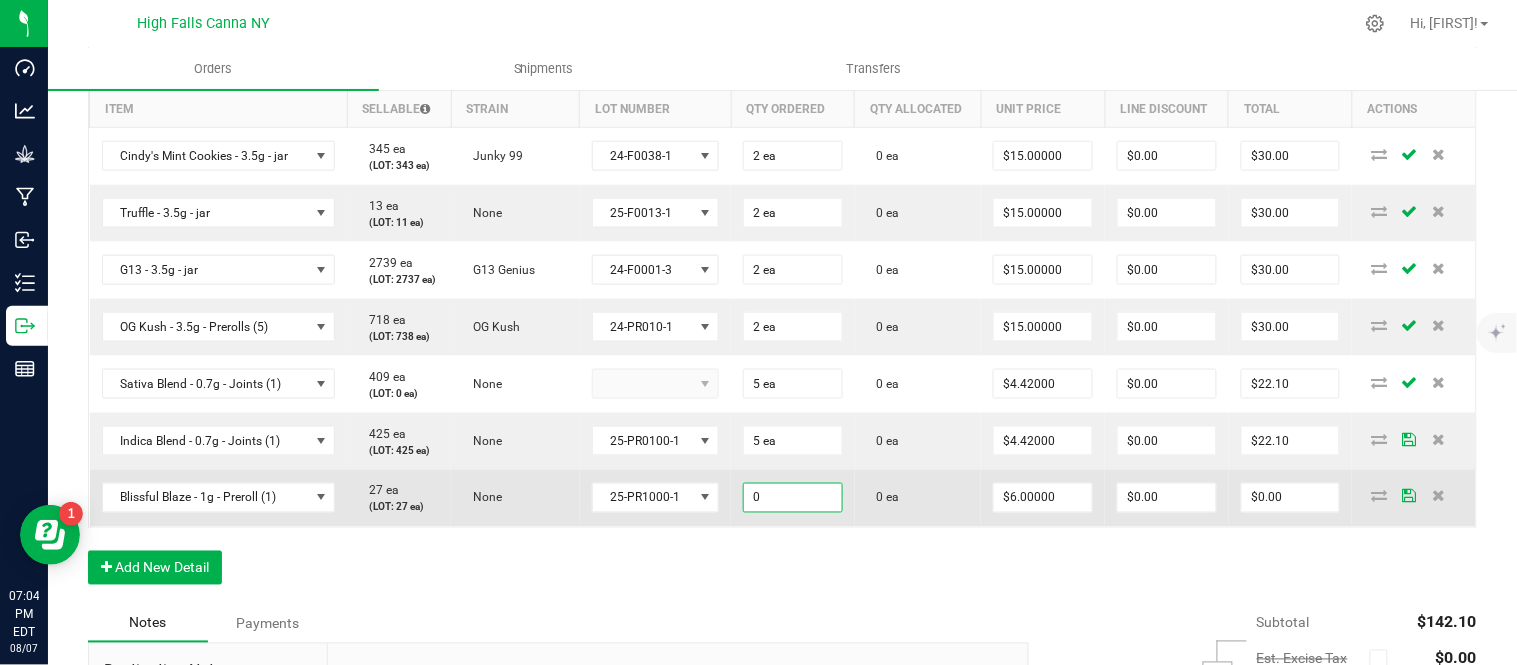 click on "0" at bounding box center [793, 498] 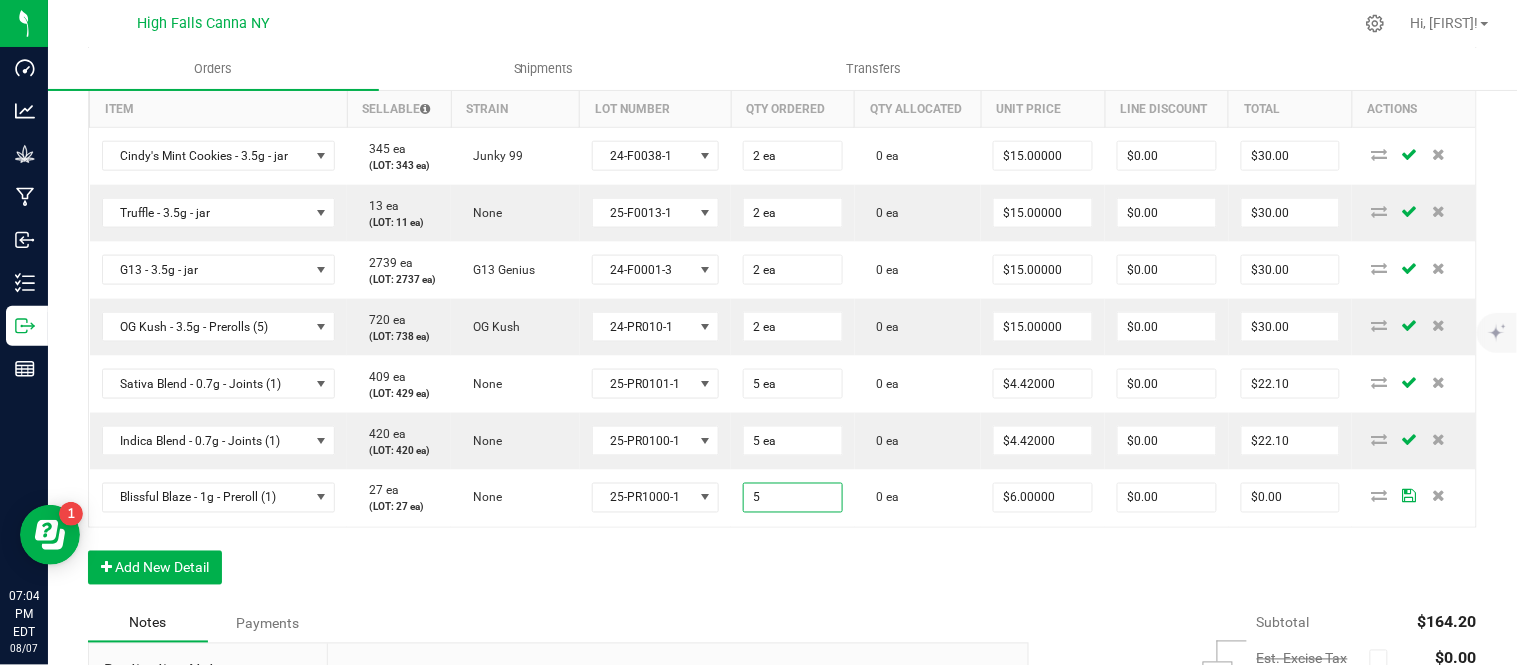 type on "5 ea" 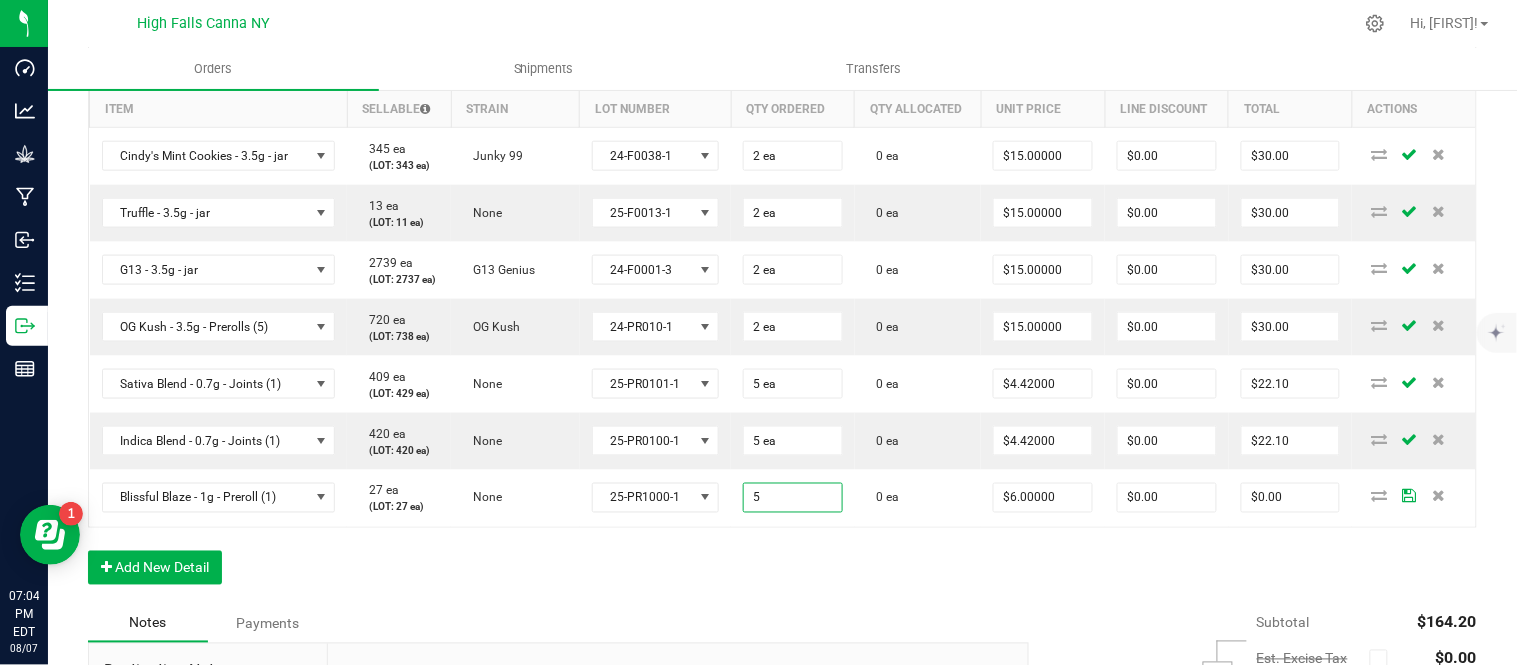 type on "$30.00" 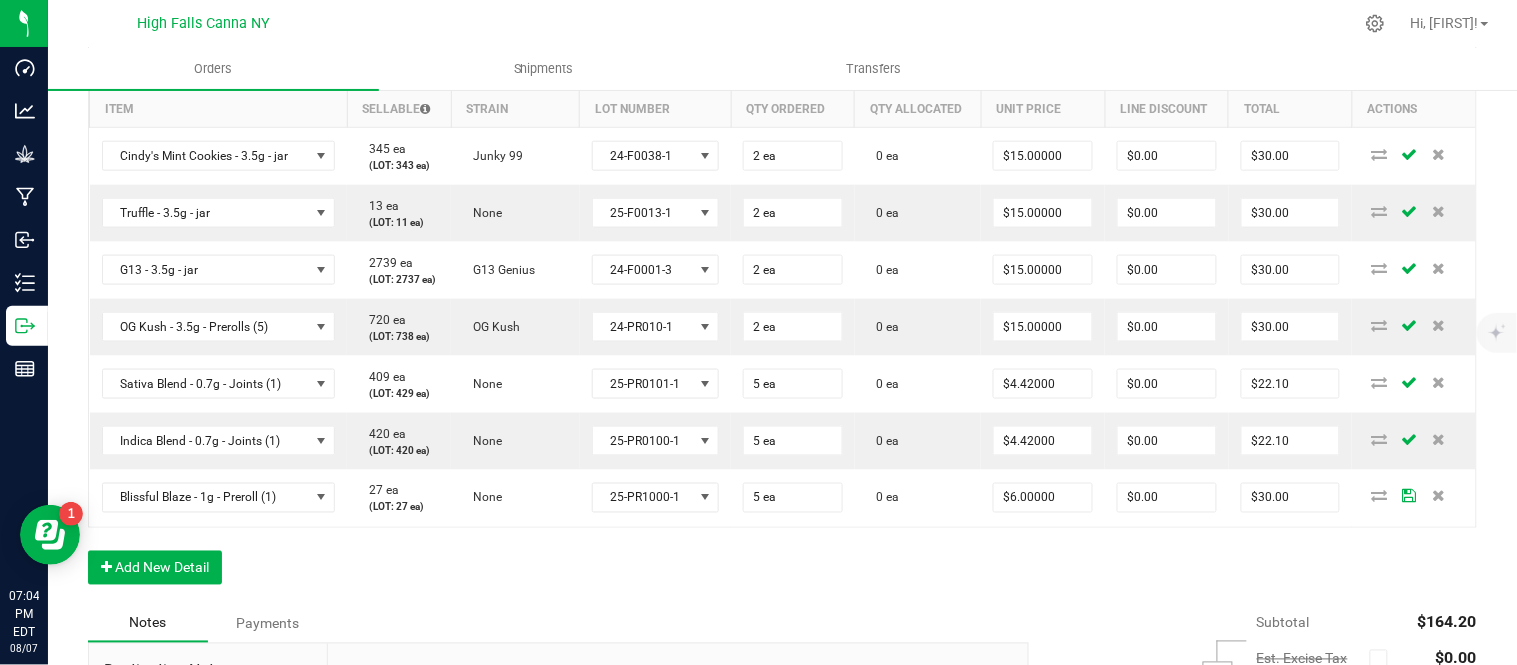 click on "Order Details Print All Labels Item  Sellable  Strain  Lot Number  Qty Ordered Qty Allocated Unit Price Line Discount Total Actions Cindy's Mint Cookies - 3.5g - jar  345 ea   (LOT: 343 ea)   Junky 99  24-F0038-1 2 ea  0 ea  $15.00000 $0.00 $30.00 Truffle - 3.5g - jar  13 ea   (LOT: 11 ea)   None  25-F0013-1 2 ea  0 ea  $15.00000 $0.00 $30.00 G13 - 3.5g - jar  2739 ea   (LOT: 2737 ea)   G13 Genius  24-F0001-3 2 ea  0 ea  $15.00000 $0.00 $30.00 OG Kush - 3.5g - Prerolls (5)  720 ea   (LOT: 738 ea)   OG Kush  24-PR010-1 2 ea  0 ea  $15.00000 $0.00 $30.00 Sativa Blend - 0.7g - Joints (1)  409 ea   (LOT: 429 ea)   None  25-PR0101-1 5 ea  0 ea  $4.42000 $0.00 $22.10 Indica Blend - 0.7g - Joints (1)  420 ea   (LOT: 420 ea)   None  25-PR0100-1 5 ea  0 ea  $4.42000 $0.00 $22.10 Blissful Blaze - 1g - Preroll (1)  27 ea   (LOT: 27 ea)   None  25-PR1000-1 5 ea  0 ea  $6.00000 $0.00 $30.00" at bounding box center (782, 322) 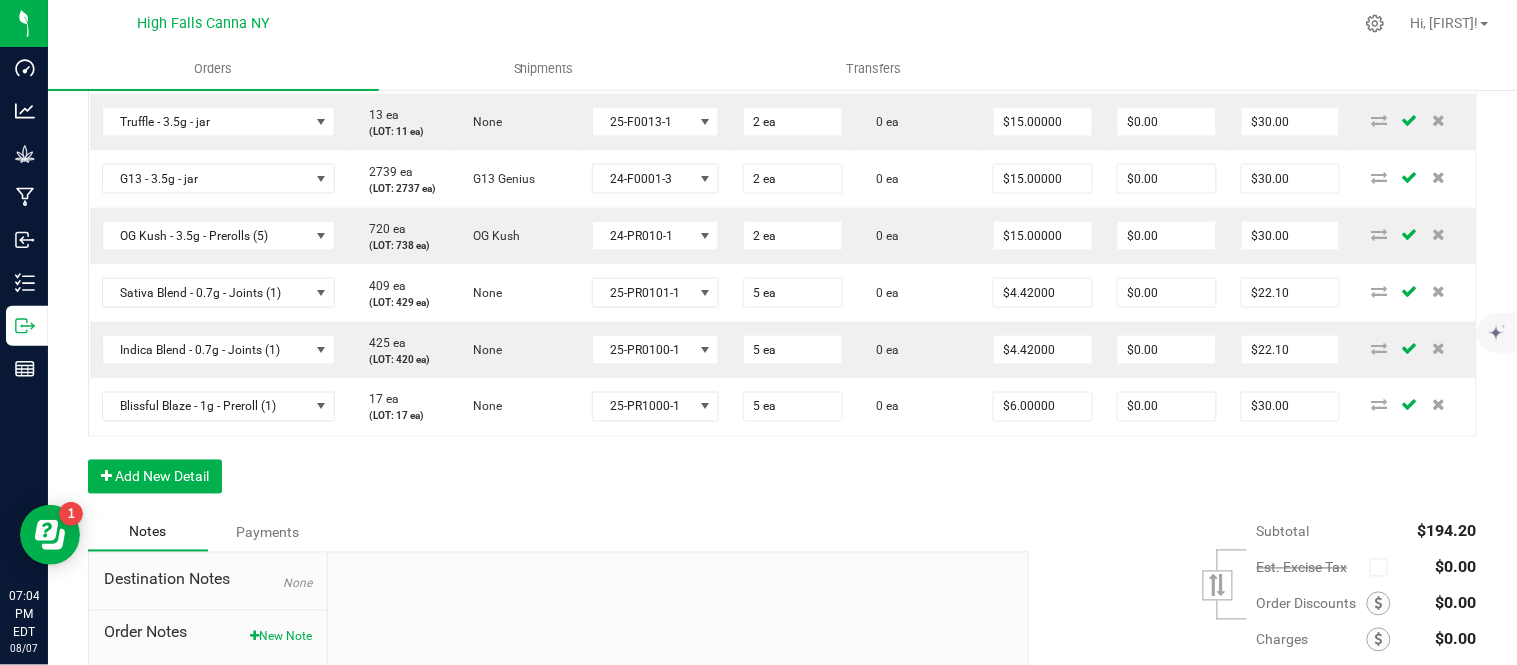 scroll, scrollTop: 777, scrollLeft: 0, axis: vertical 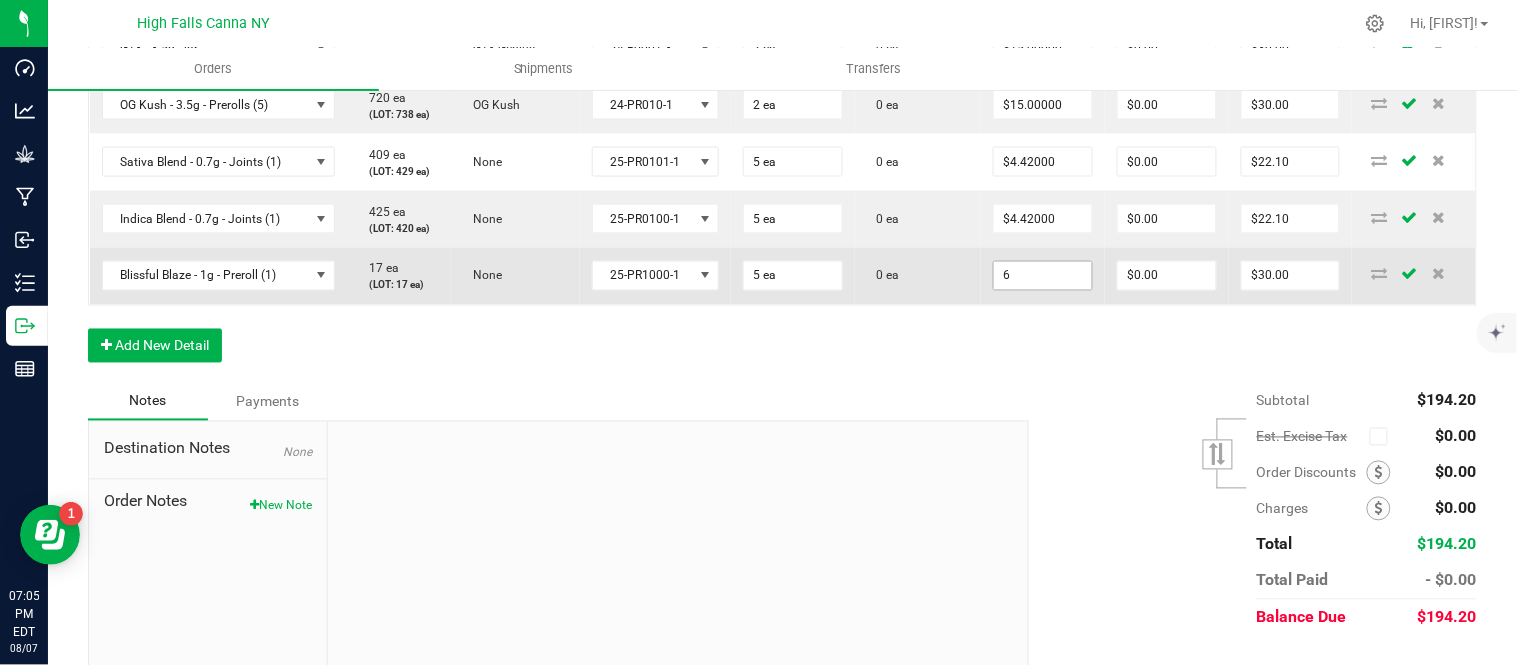 click on "6" at bounding box center [1043, 276] 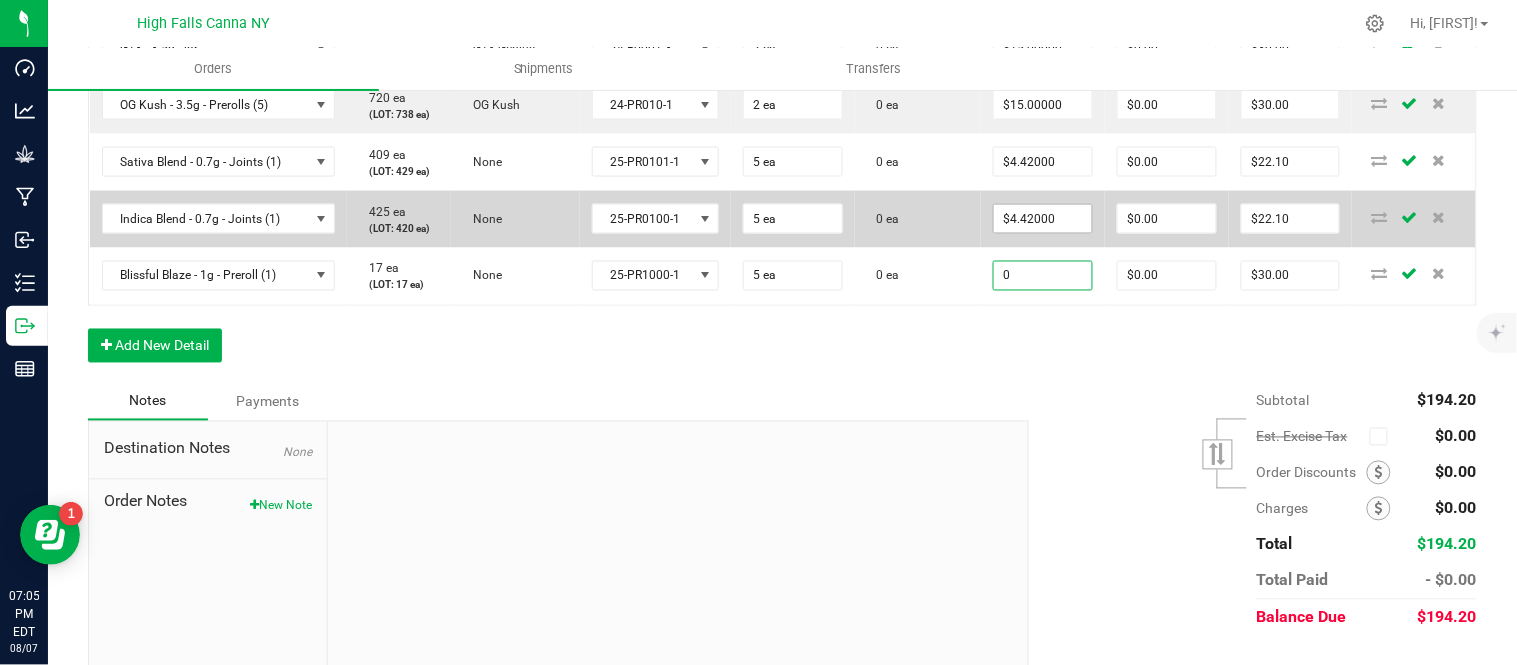 type on "0" 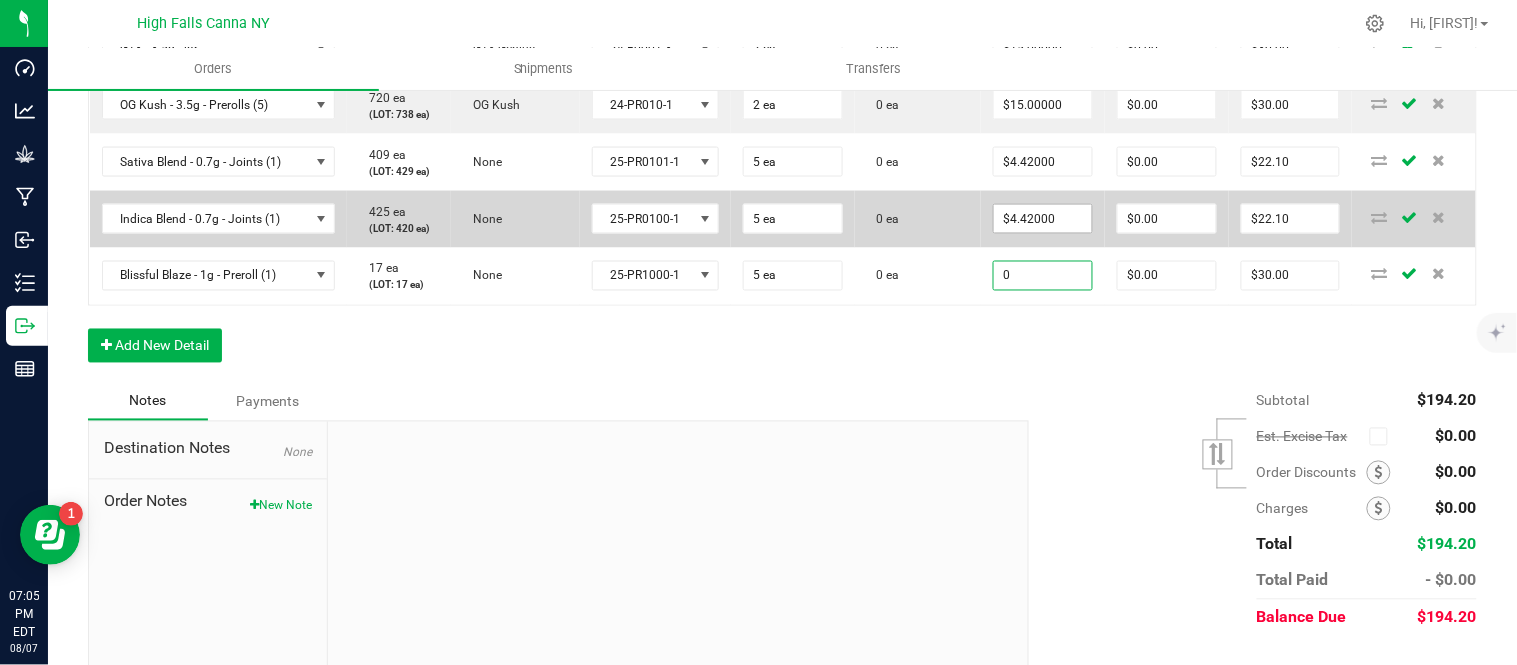 type on "4.42" 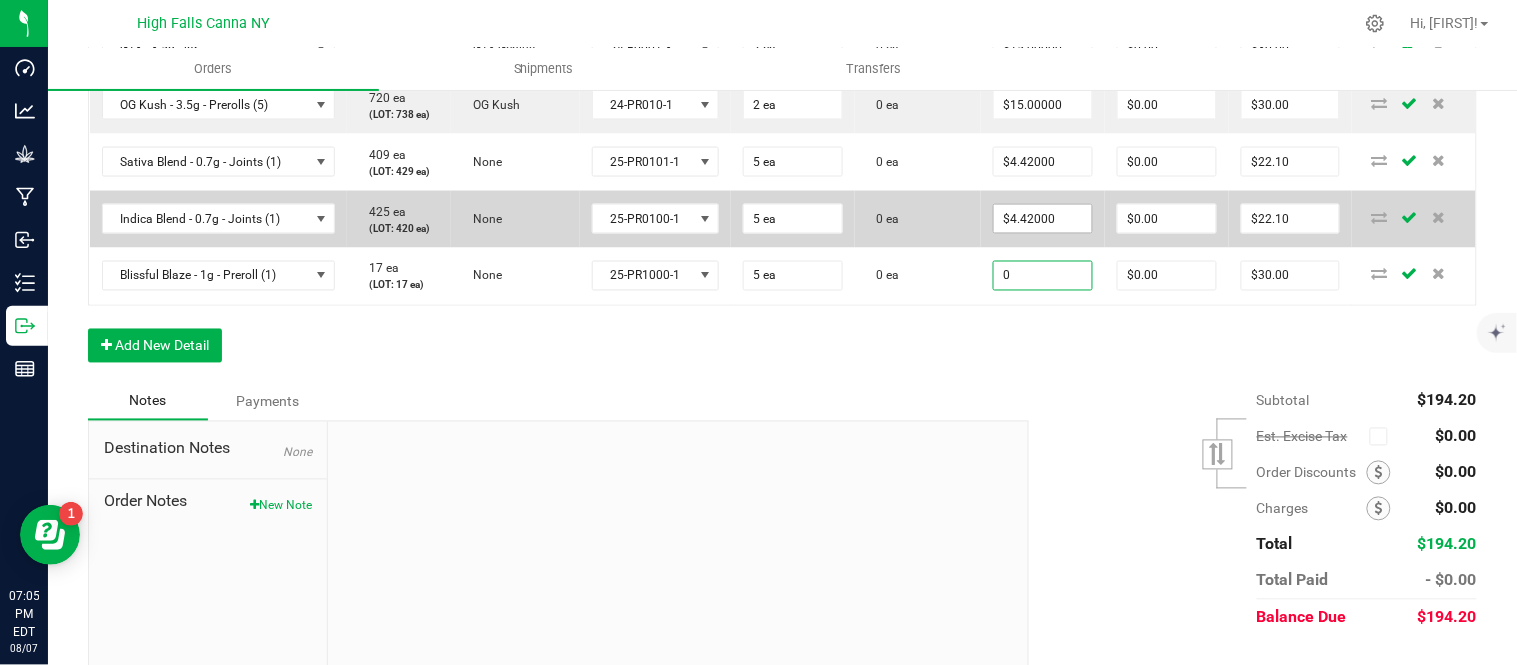 type on "$0.00000" 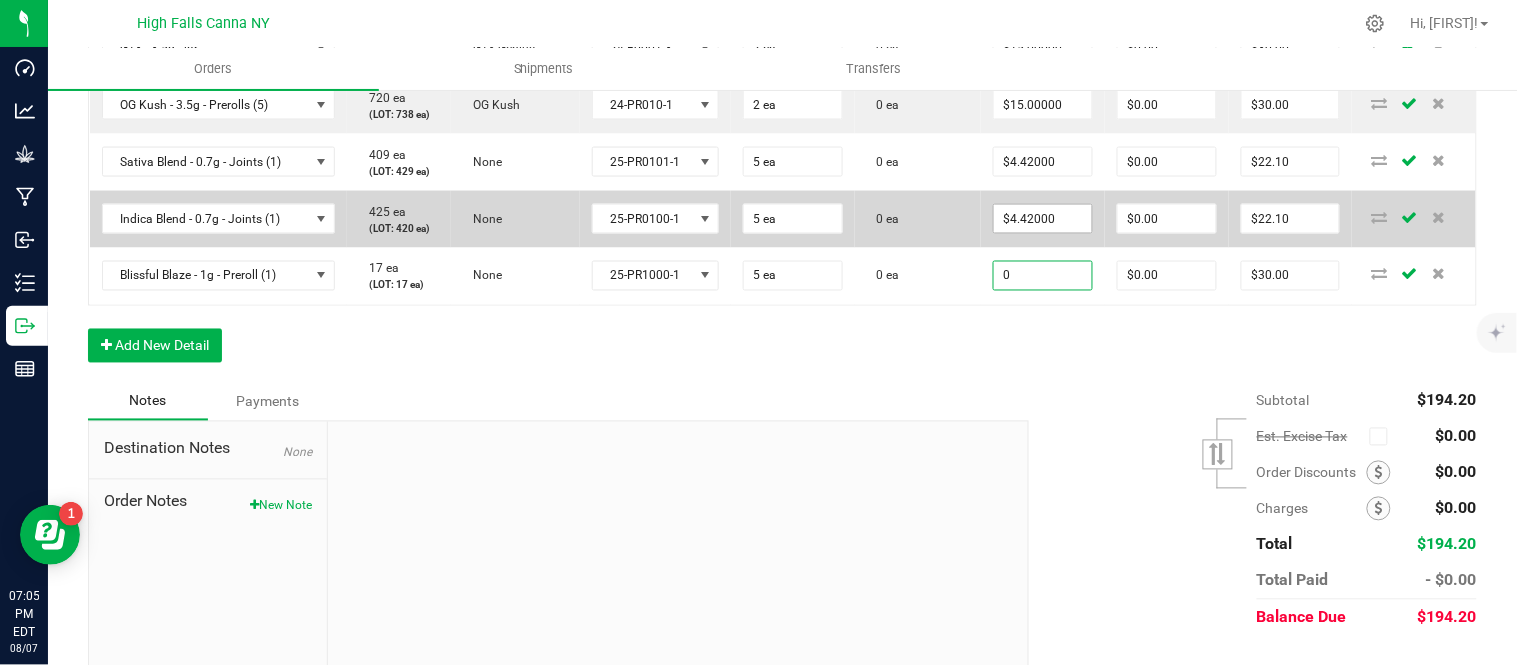 type on "$0.00" 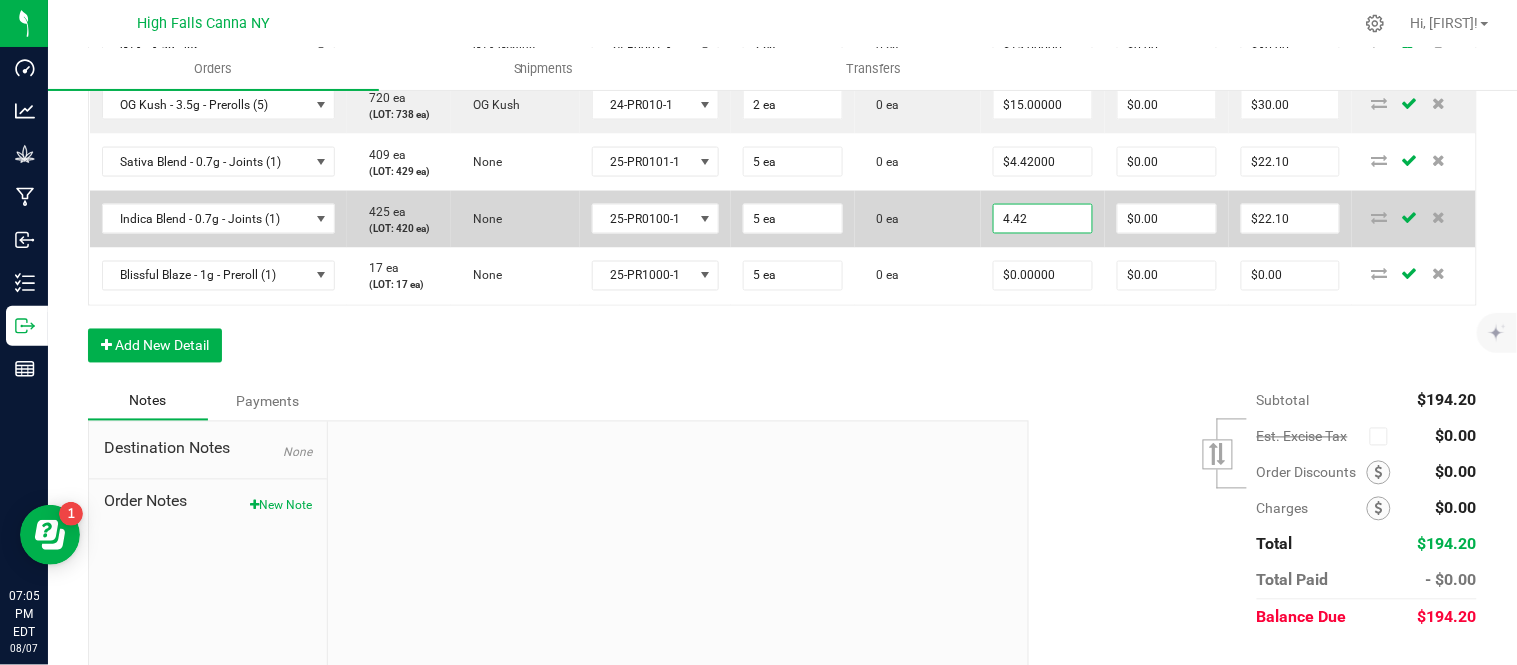 click on "4.42" at bounding box center [1043, 219] 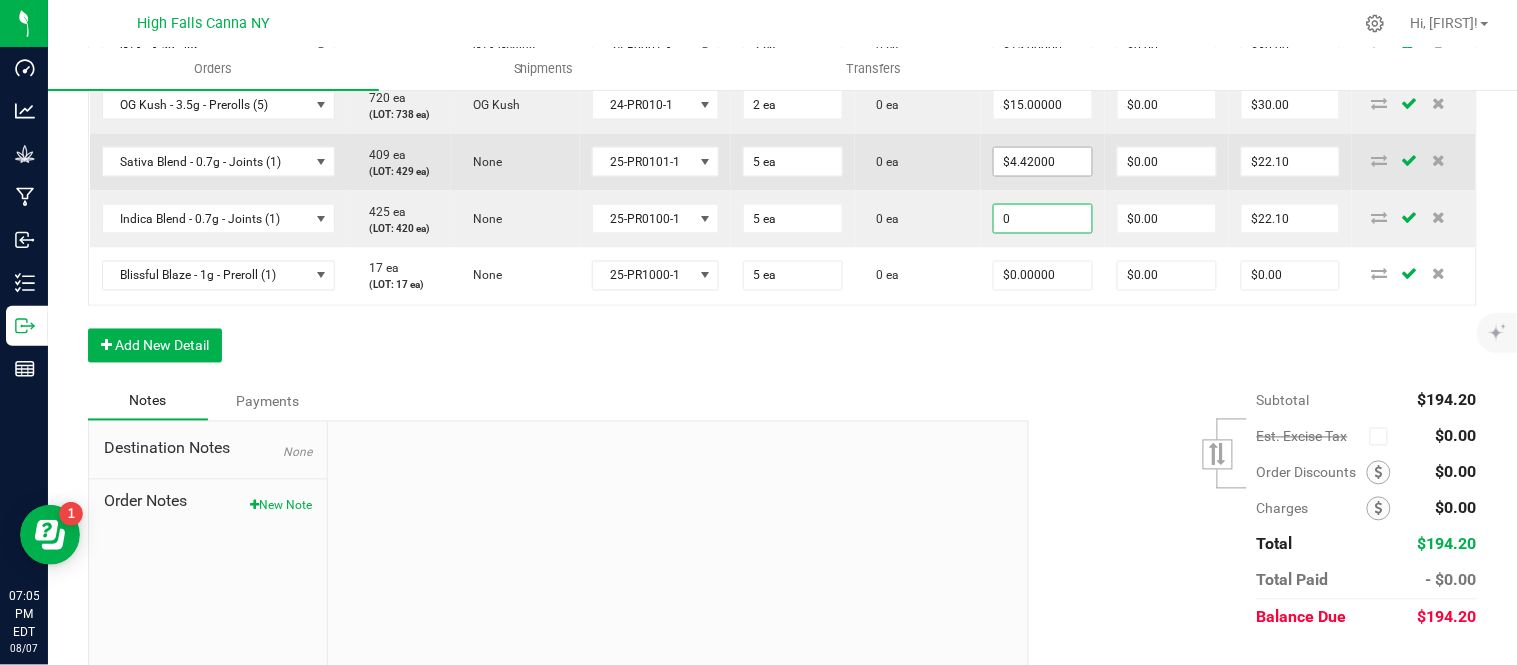 type on "0" 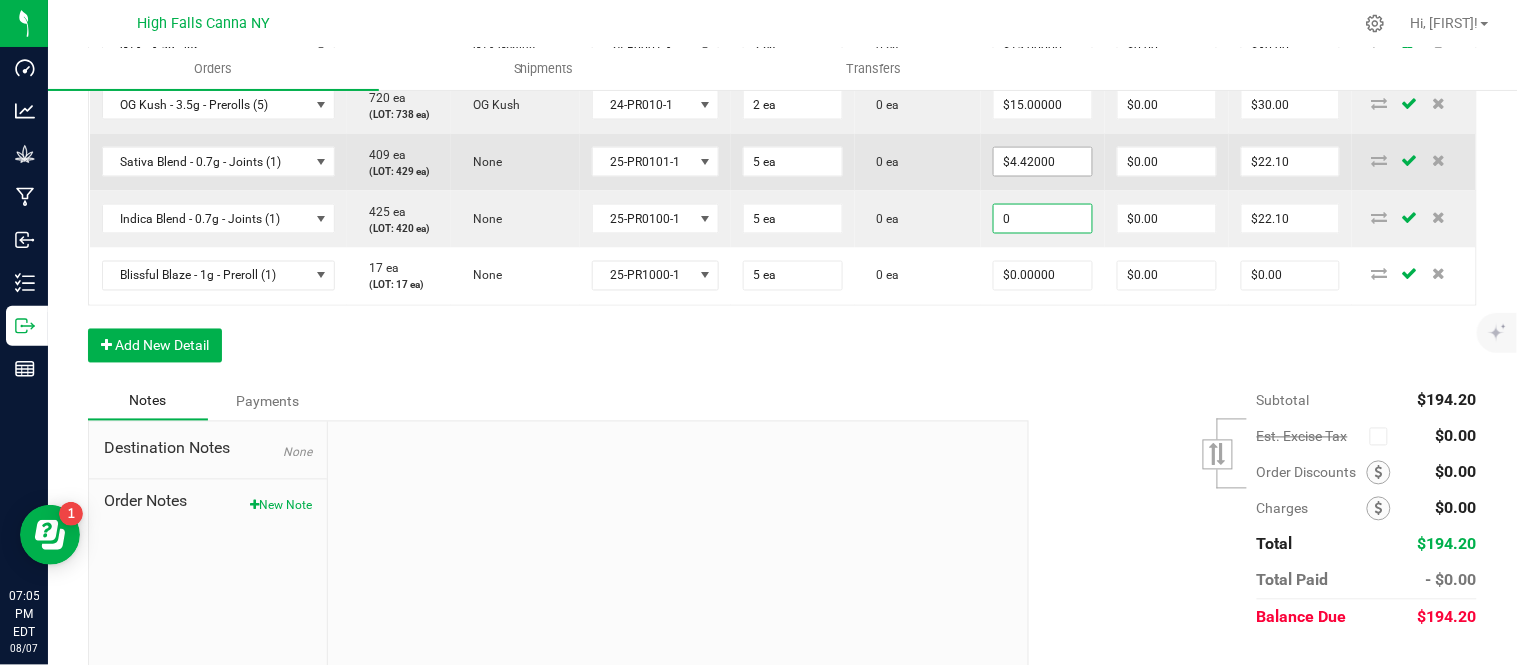 type on "4.42" 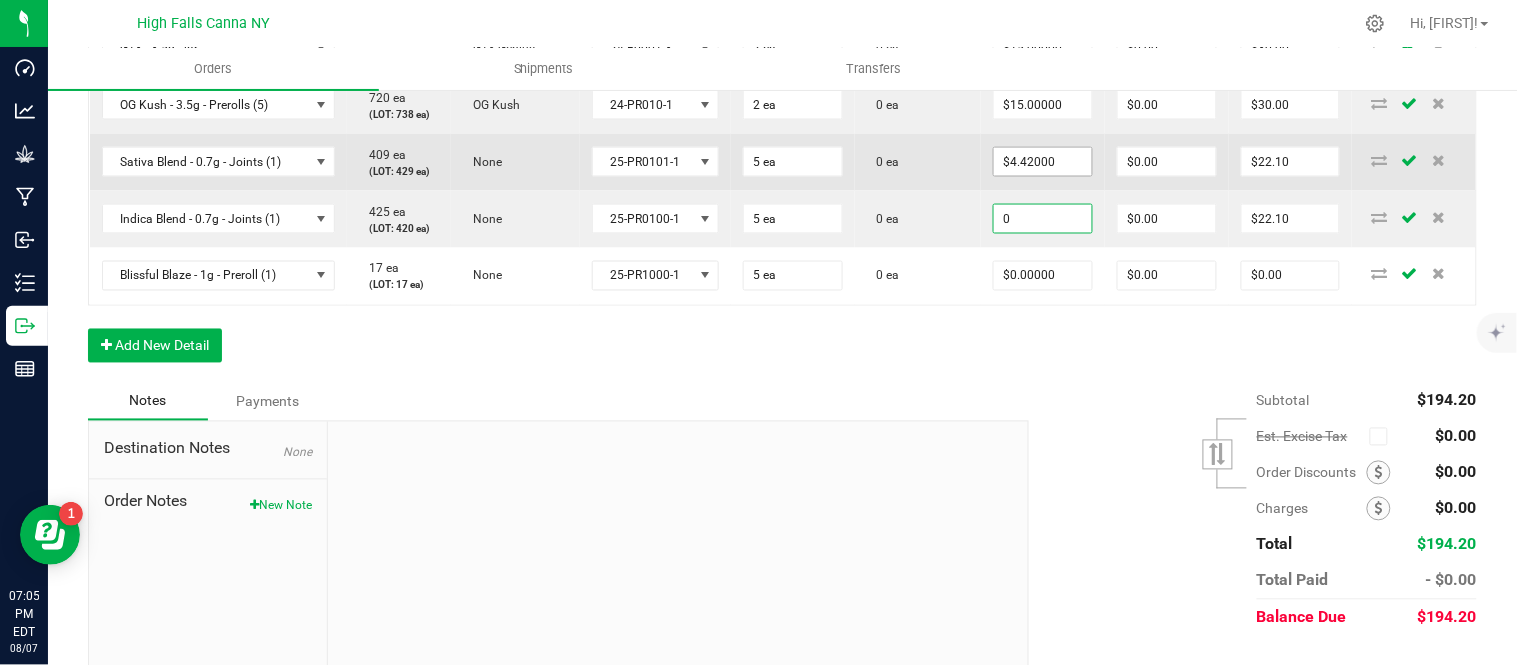 type on "$0.00000" 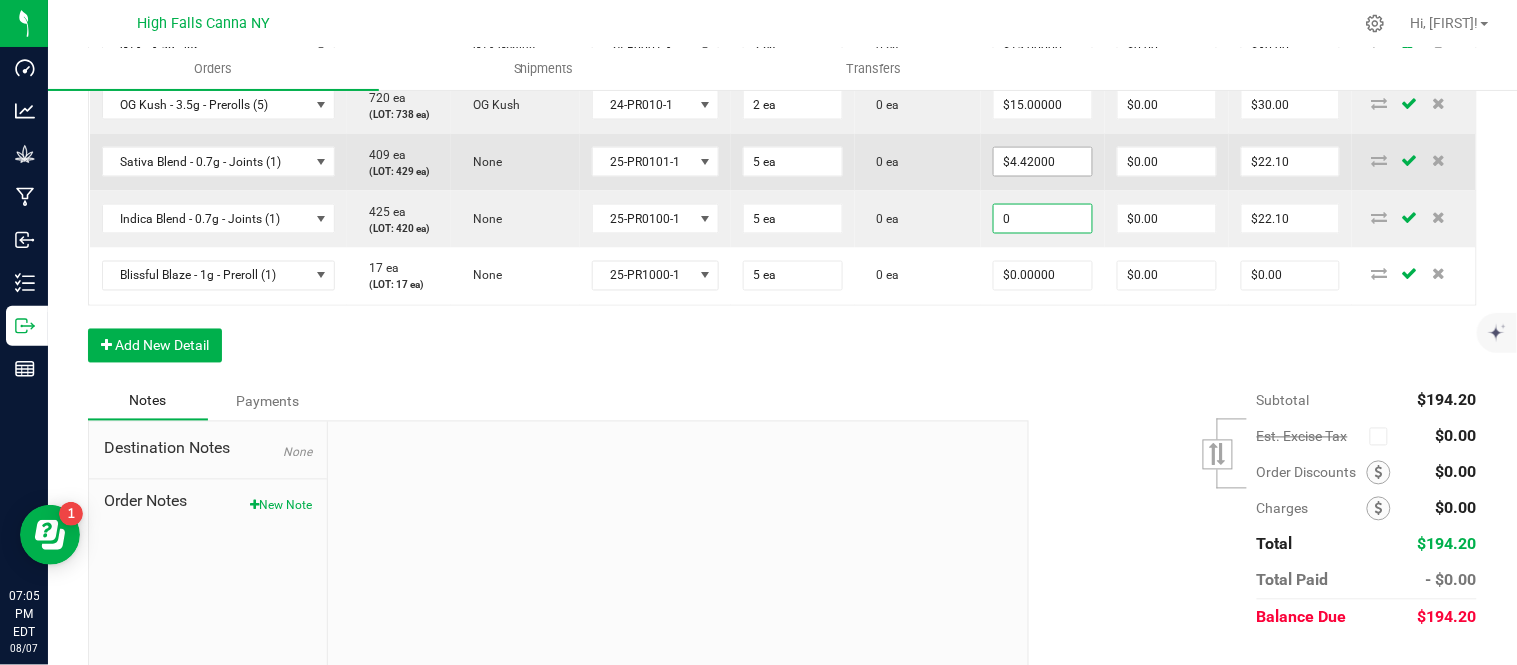 type on "$0.00" 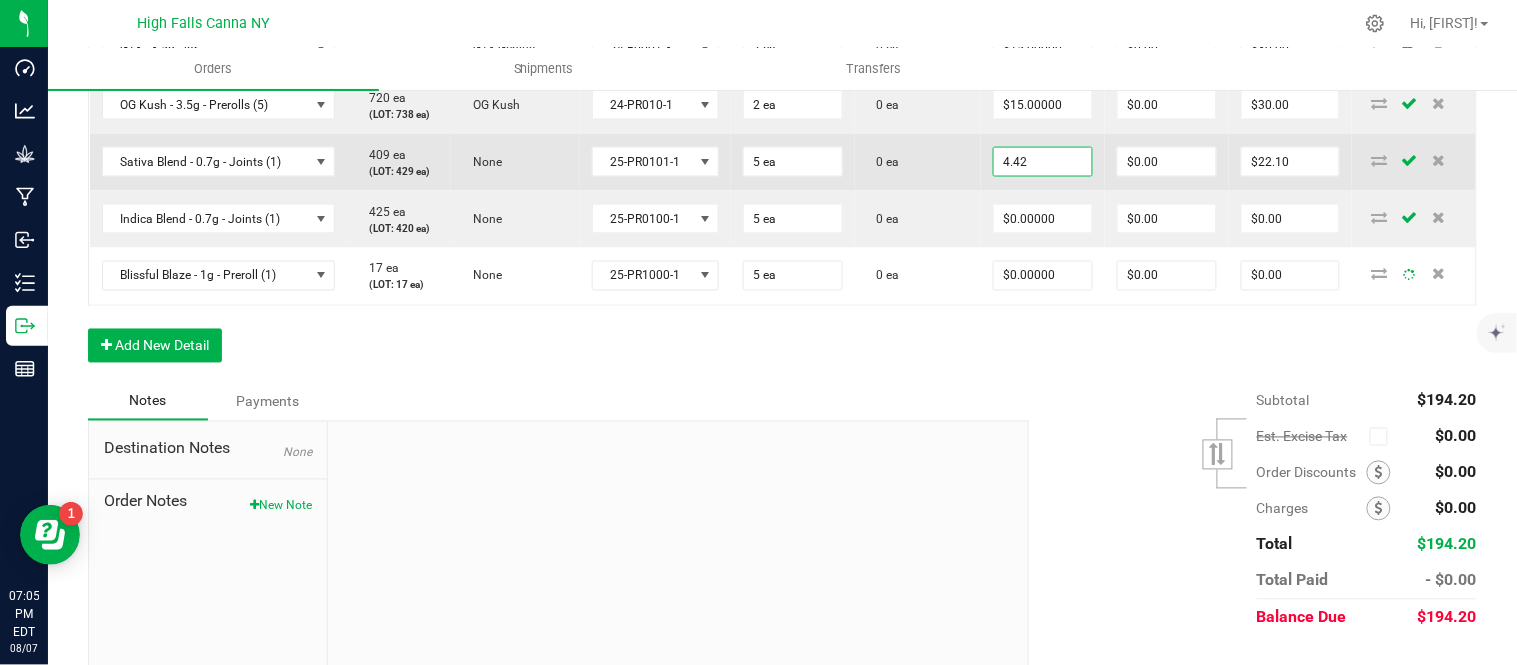 click on "4.42" at bounding box center (1043, 162) 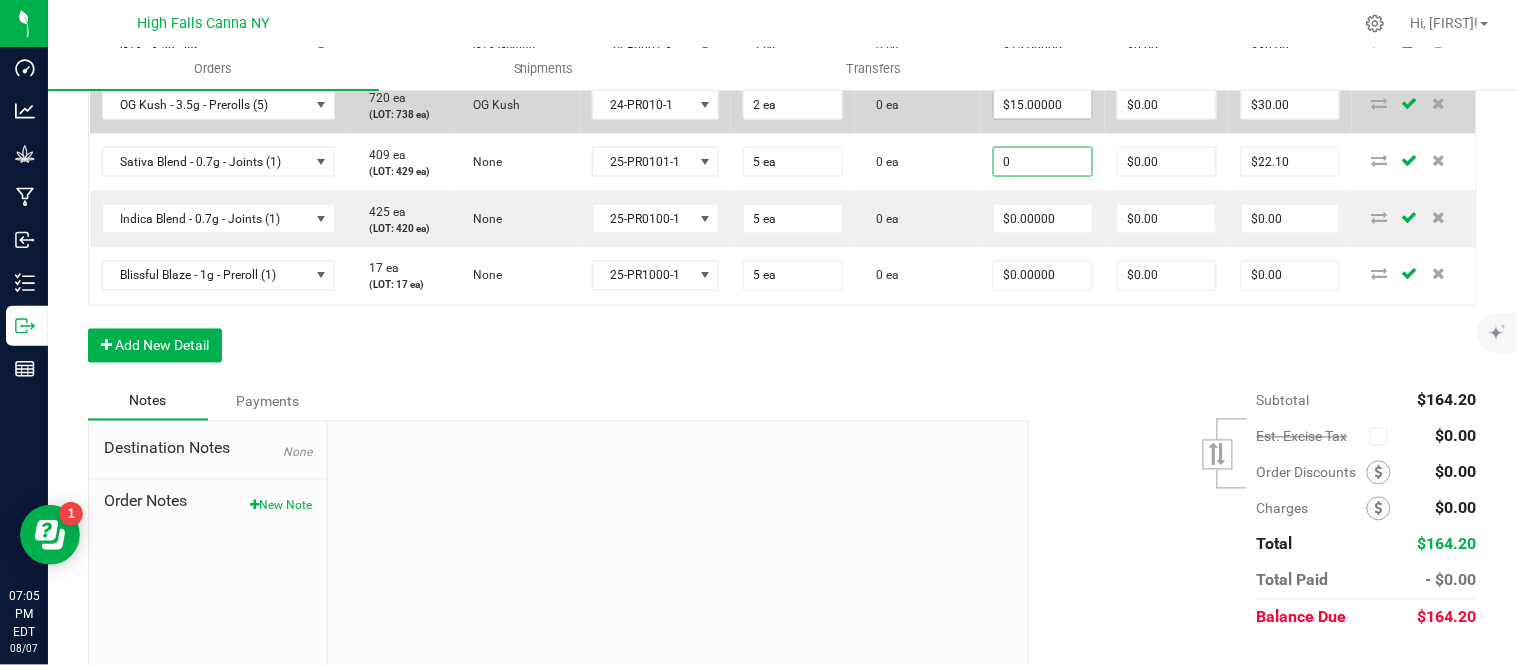 type on "0" 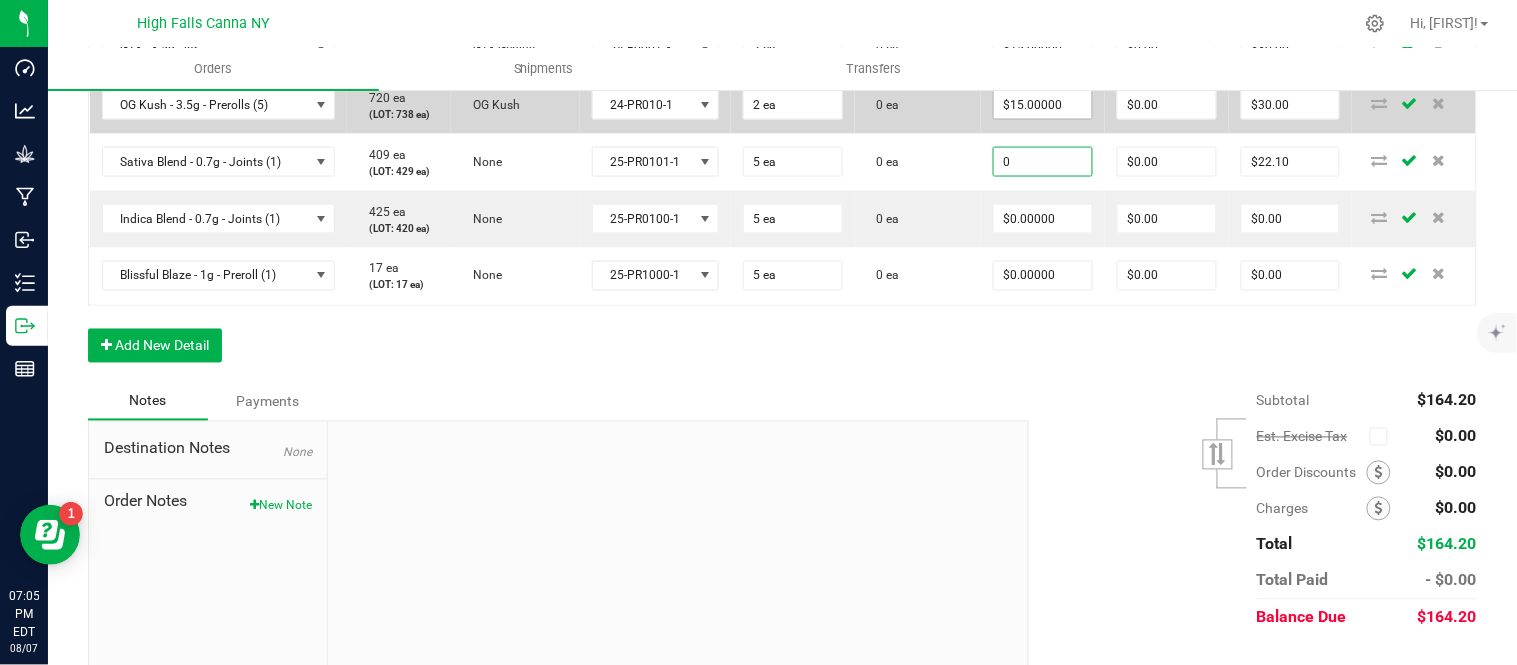 type on "15" 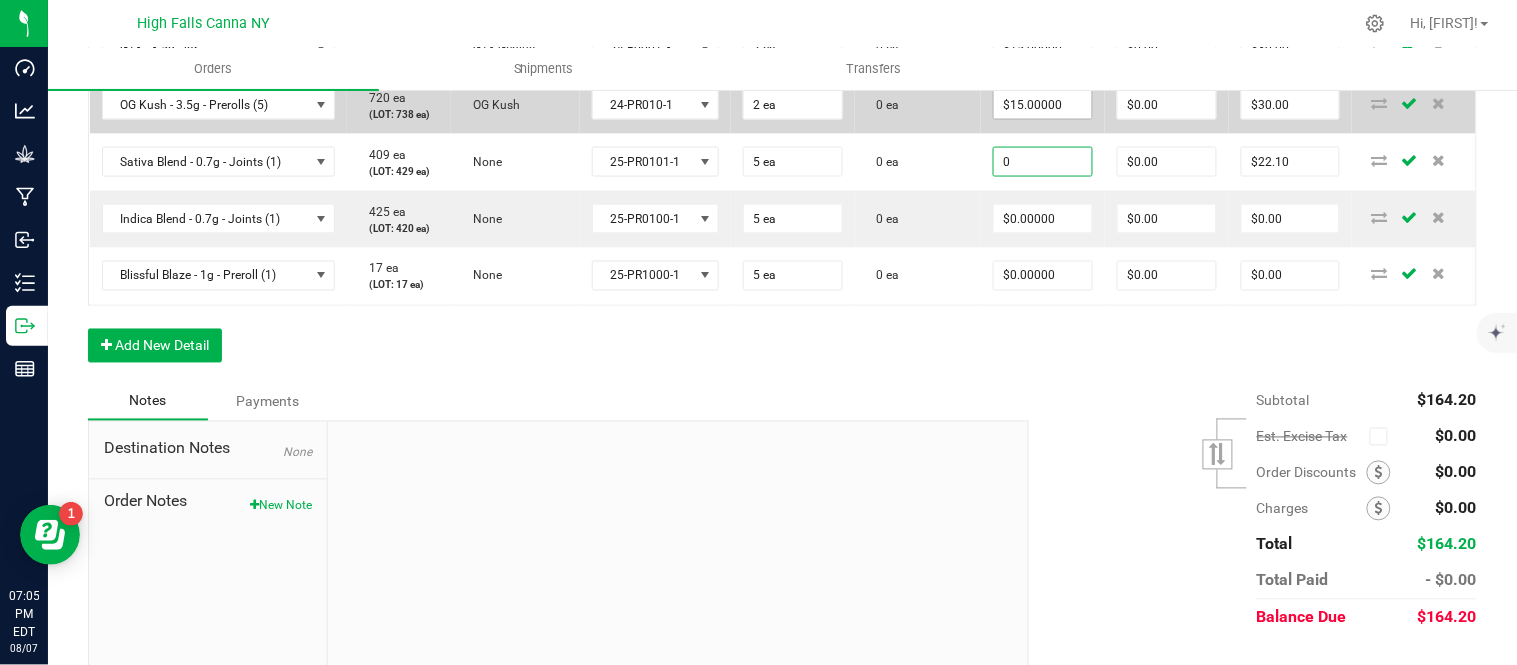 type on "$0.00000" 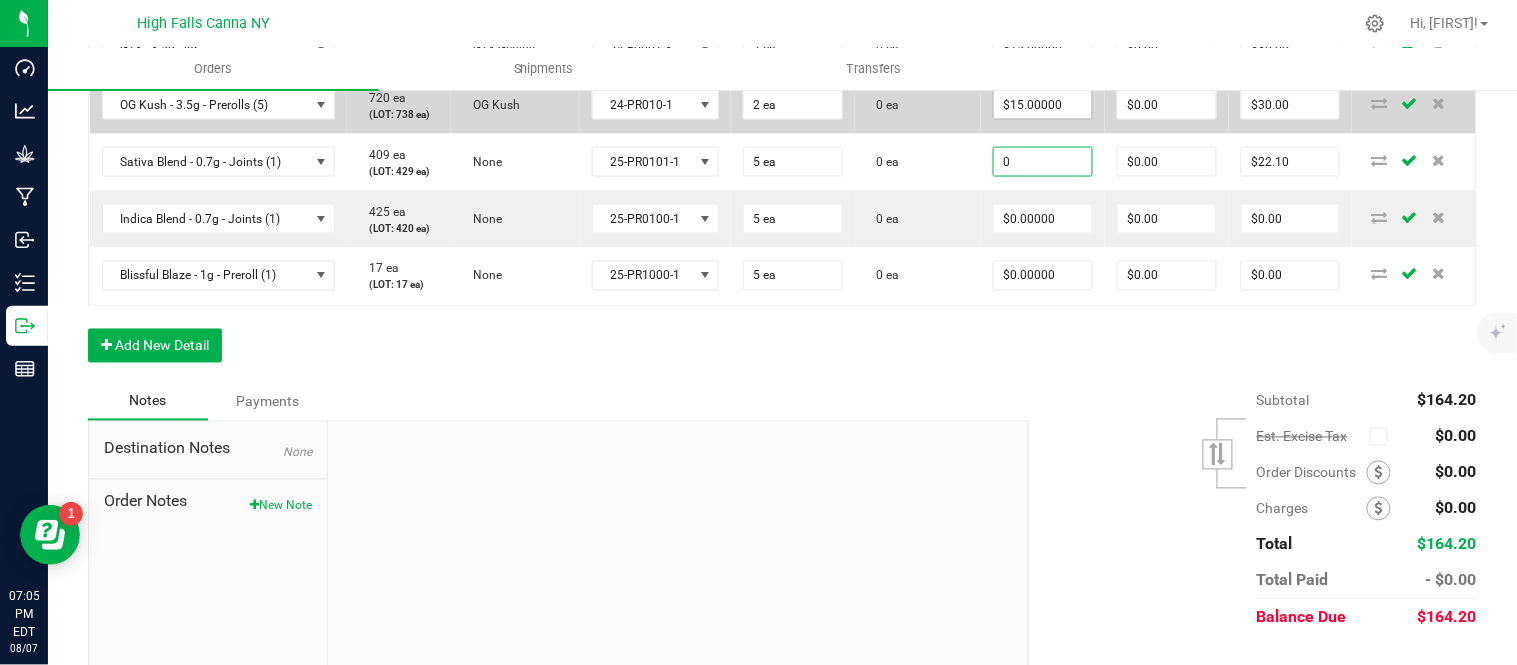 type on "$0.00" 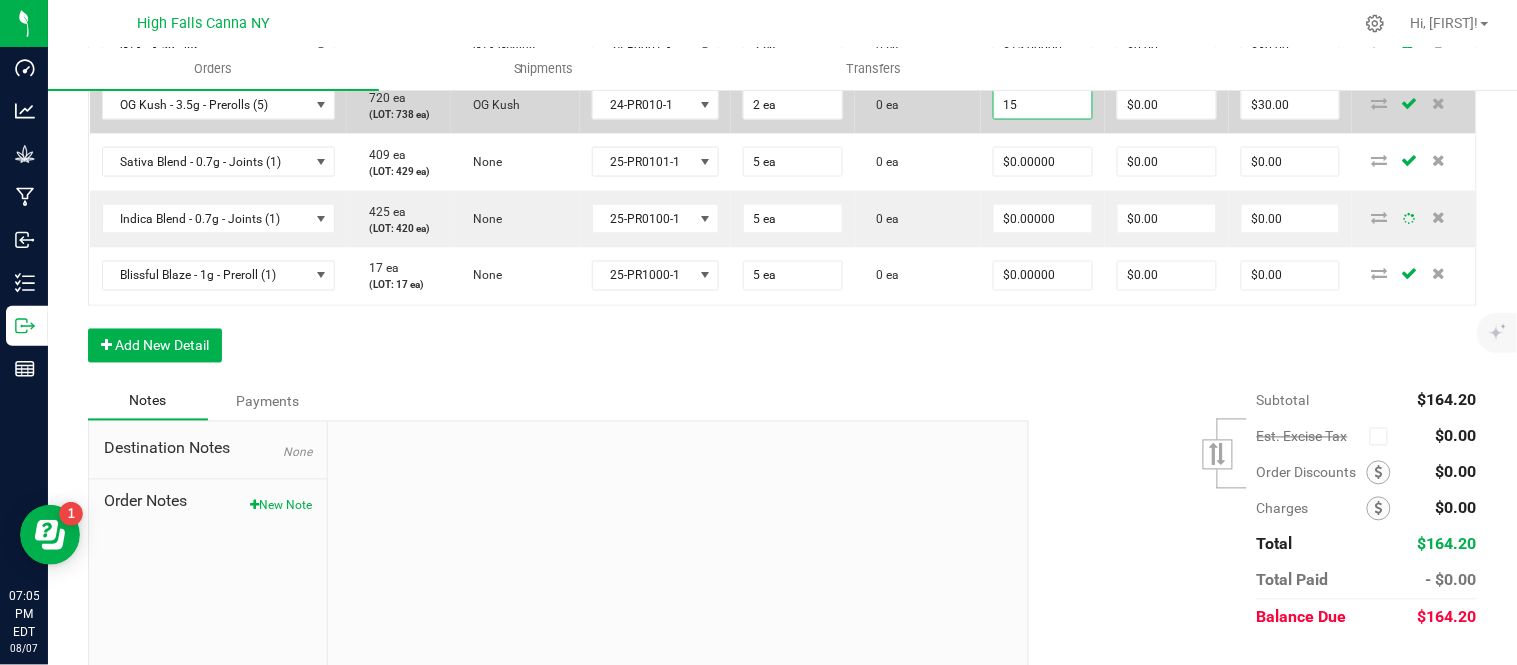 click on "15" at bounding box center (1043, 105) 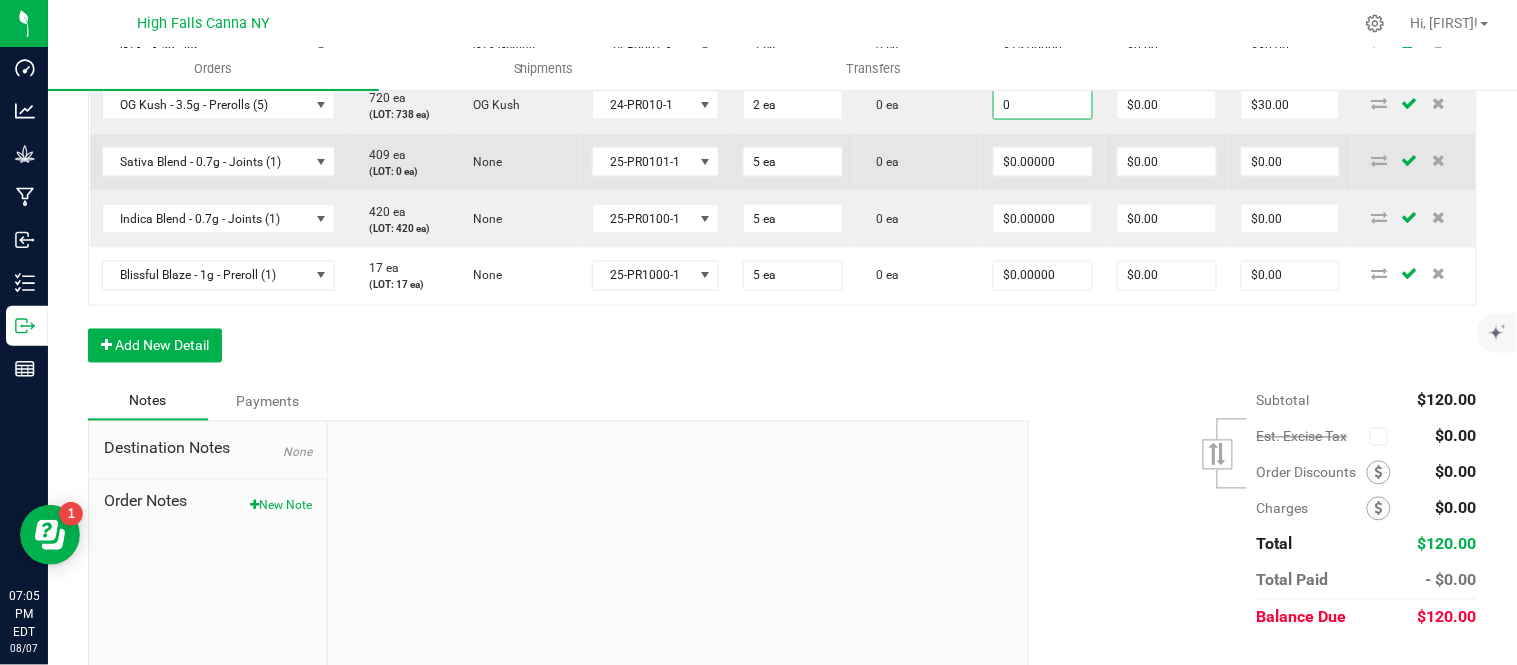 type on "$0.00000" 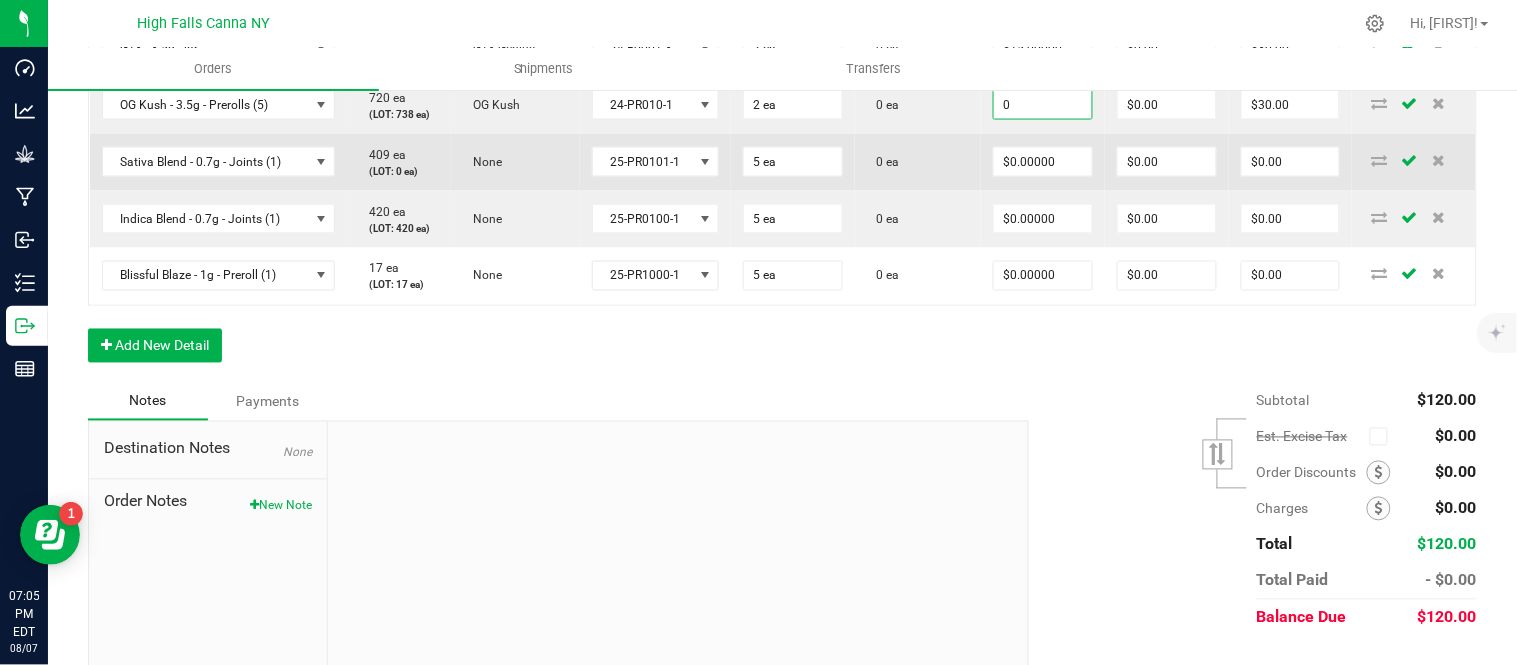 type on "$0.00" 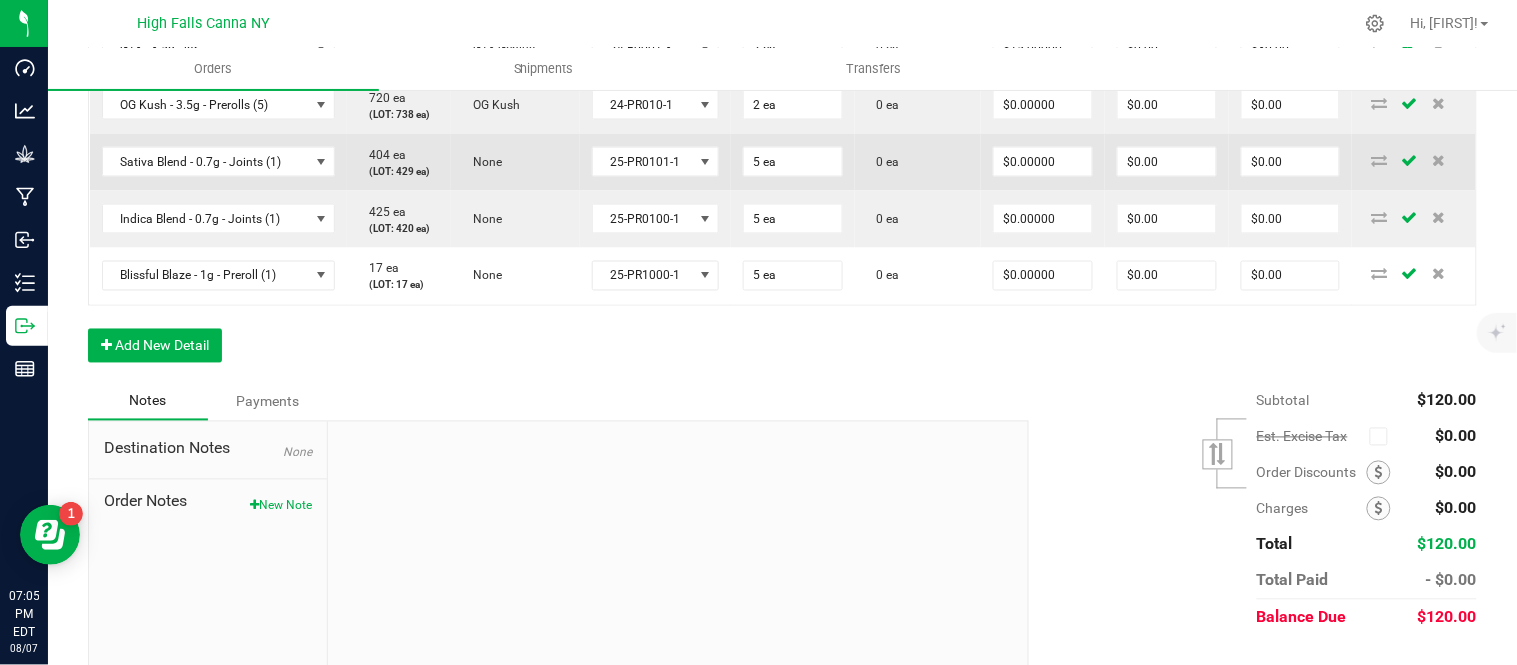 click on "0 ea" at bounding box center (918, 162) 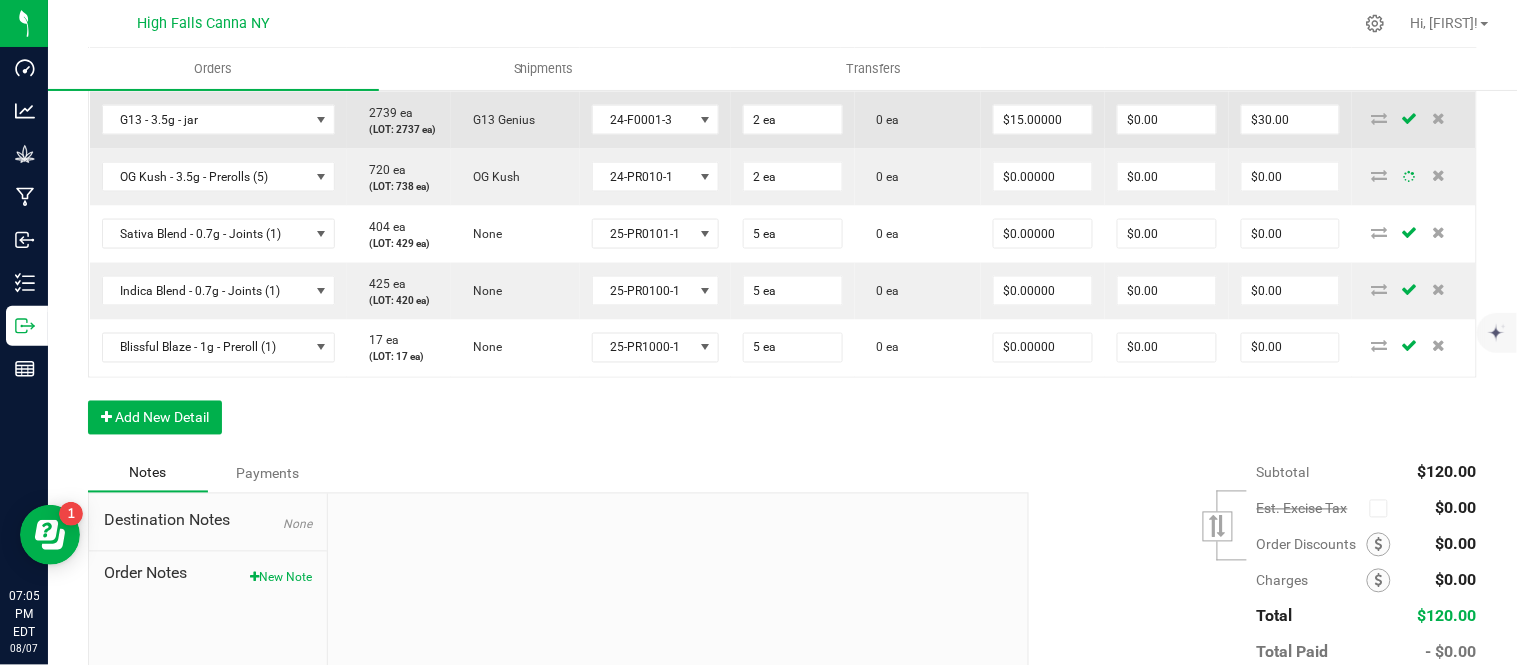 scroll, scrollTop: 666, scrollLeft: 0, axis: vertical 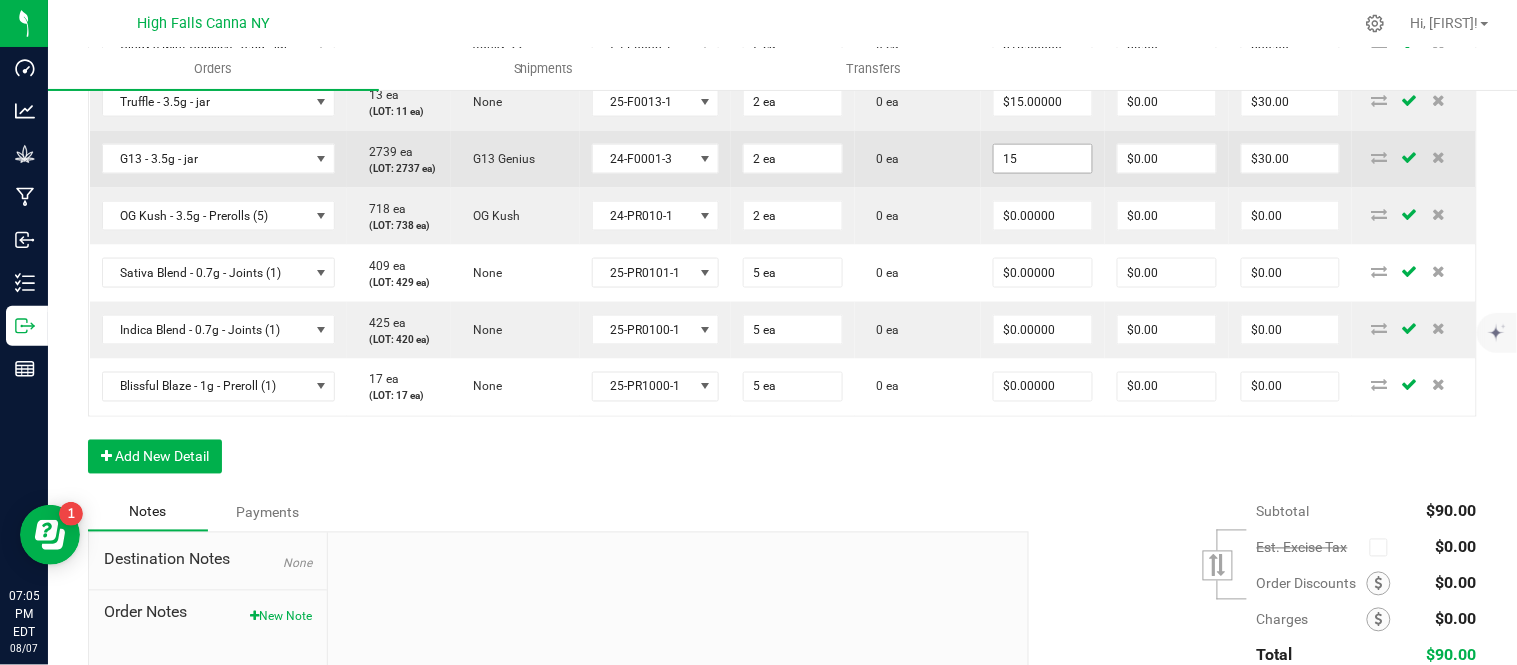 click on "15" at bounding box center (1043, 159) 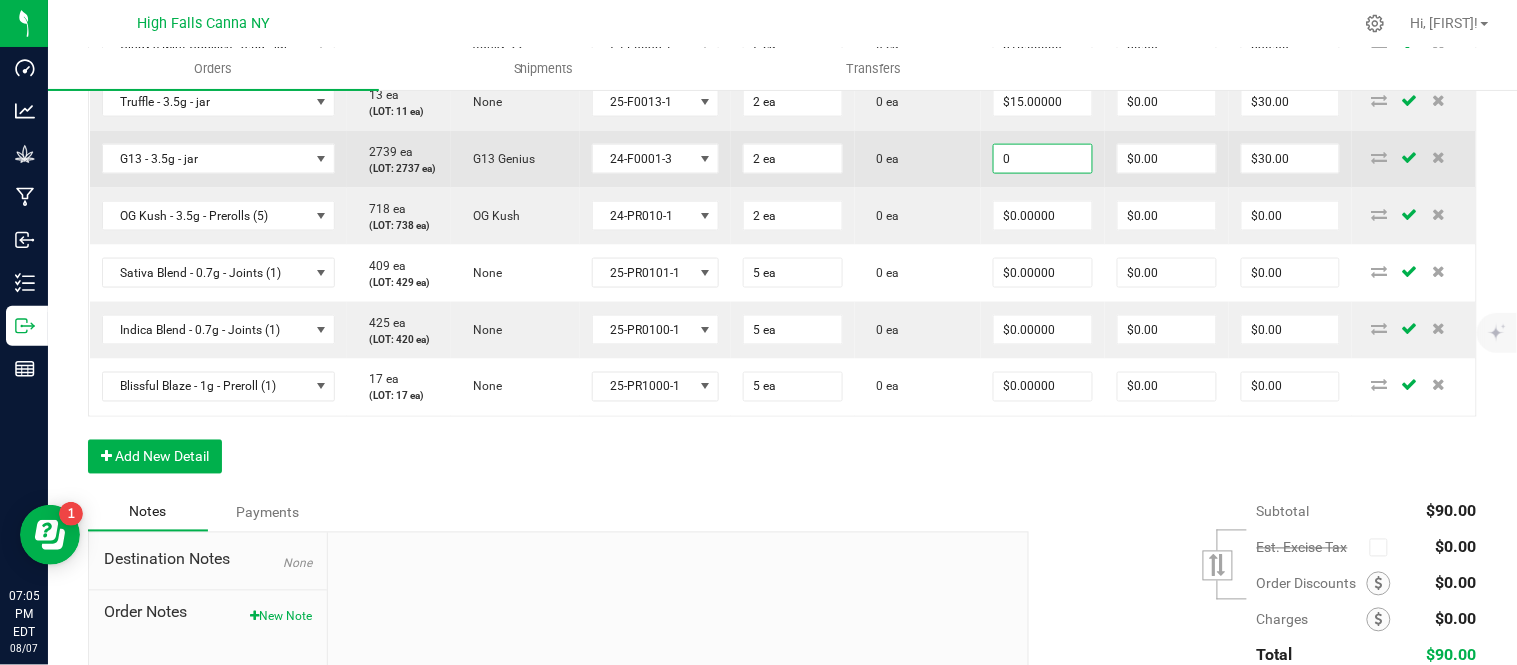 type on "$0.00000" 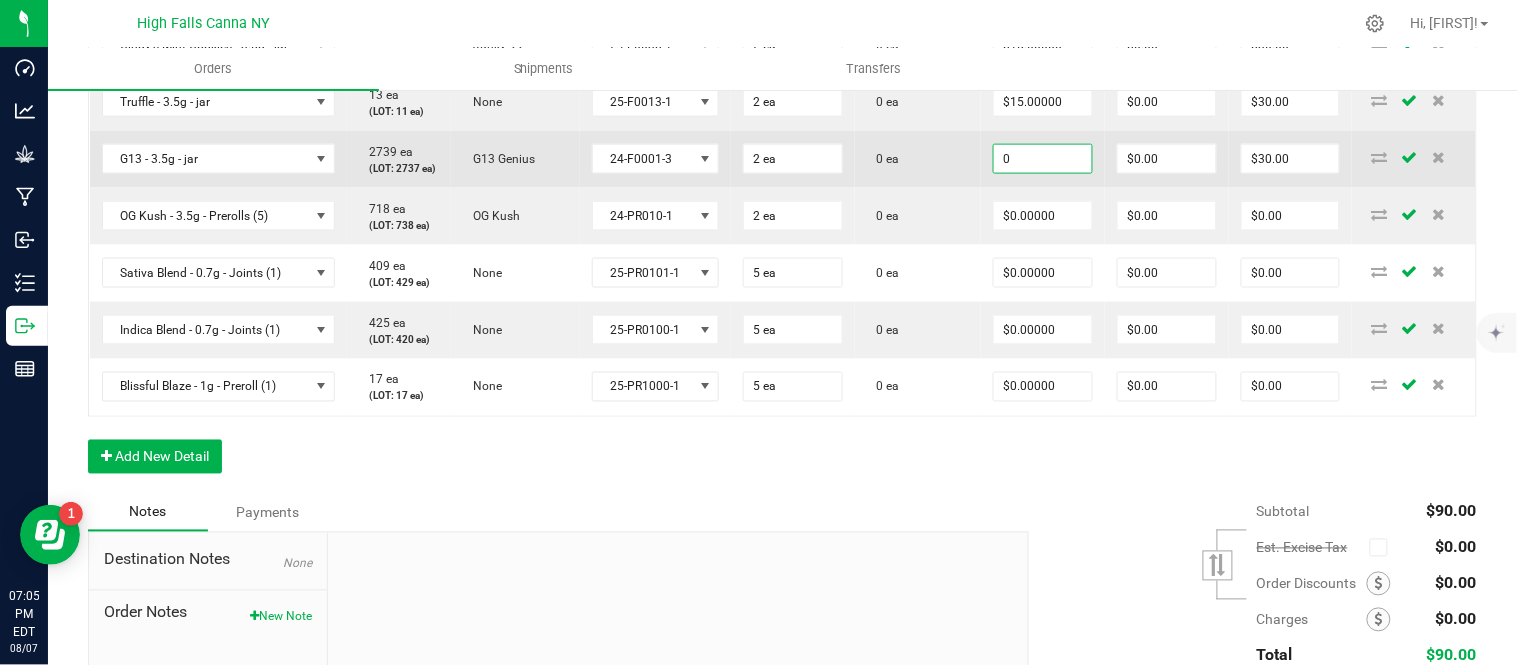 type on "$0.00" 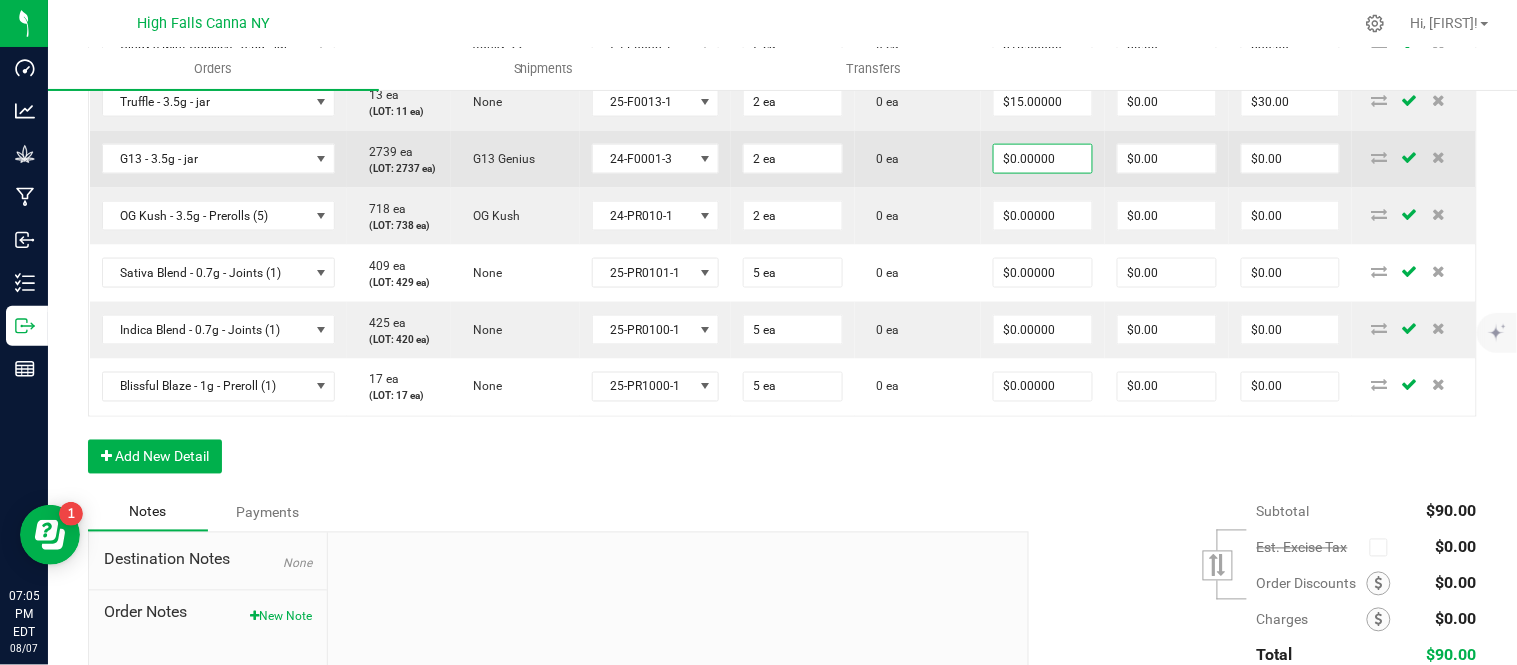 click on "0 ea" at bounding box center [918, 159] 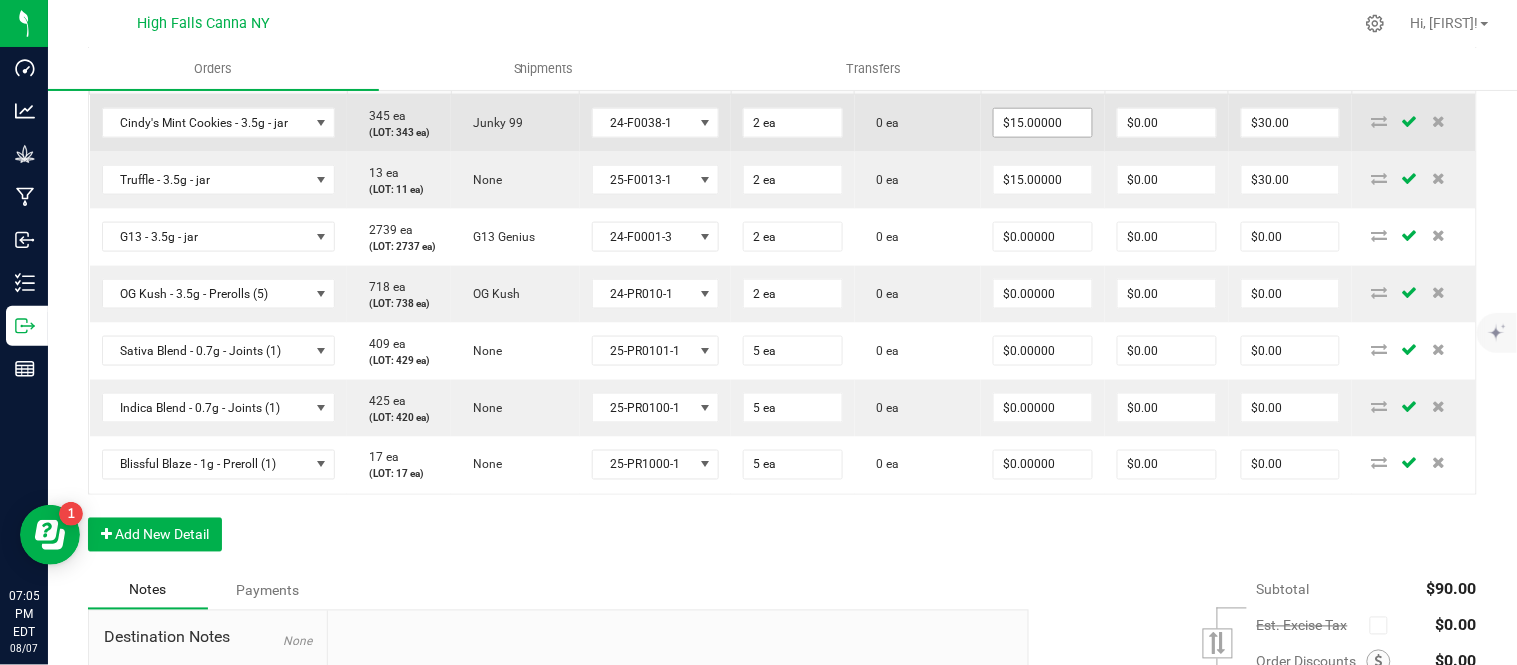 scroll, scrollTop: 444, scrollLeft: 0, axis: vertical 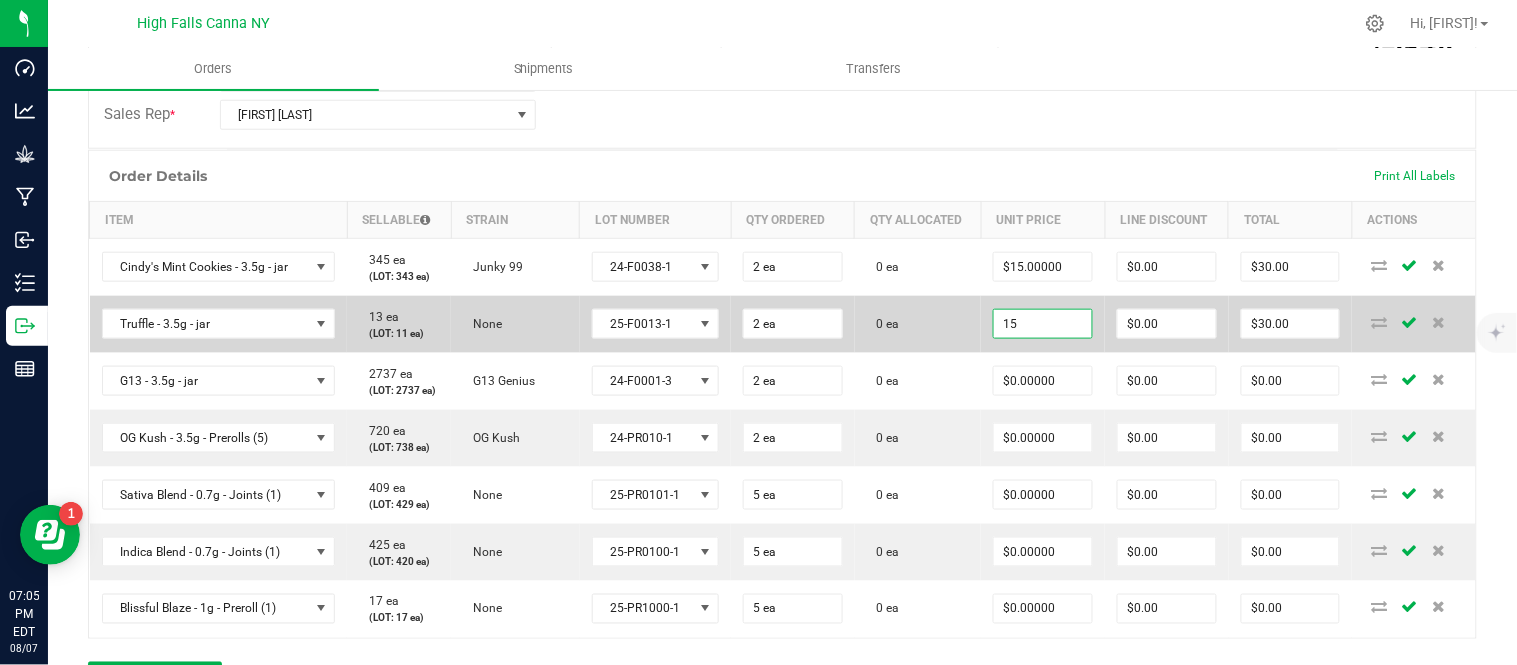 click on "15" at bounding box center (1043, 324) 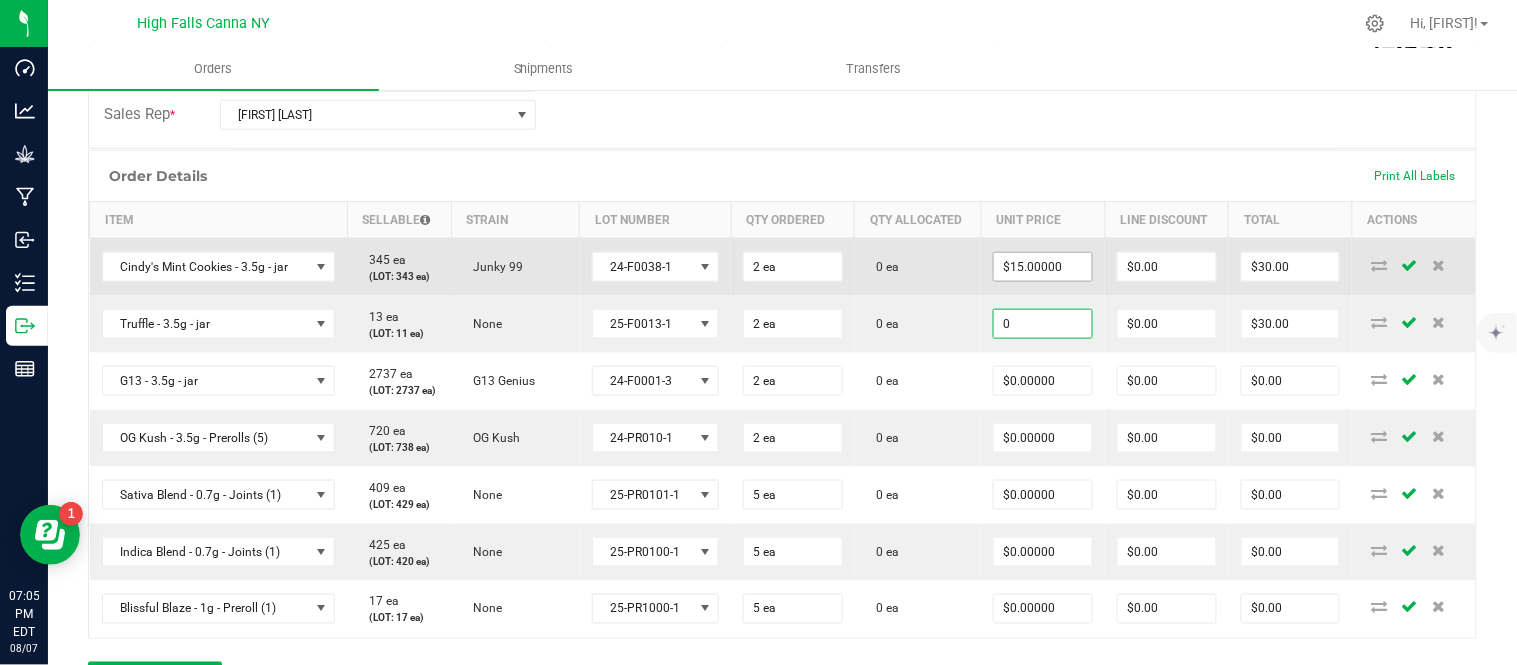 type on "0" 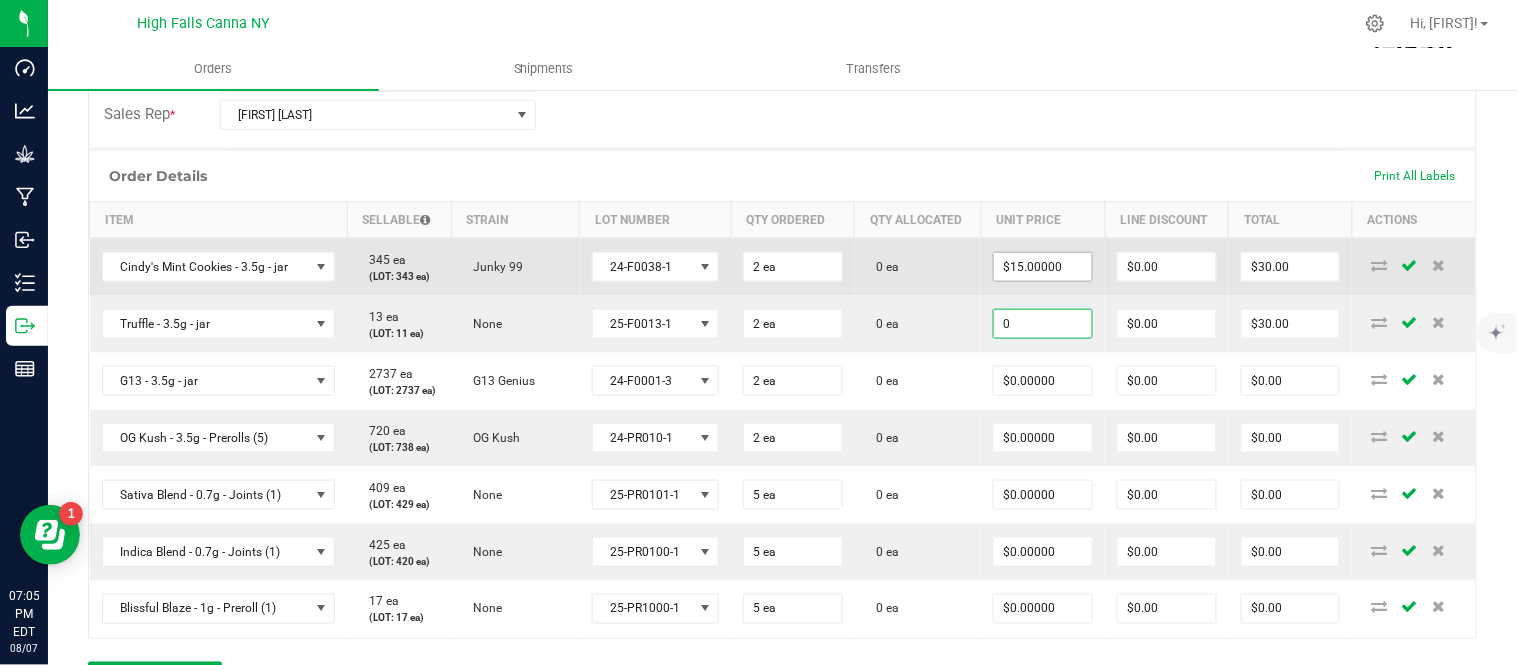 type on "15" 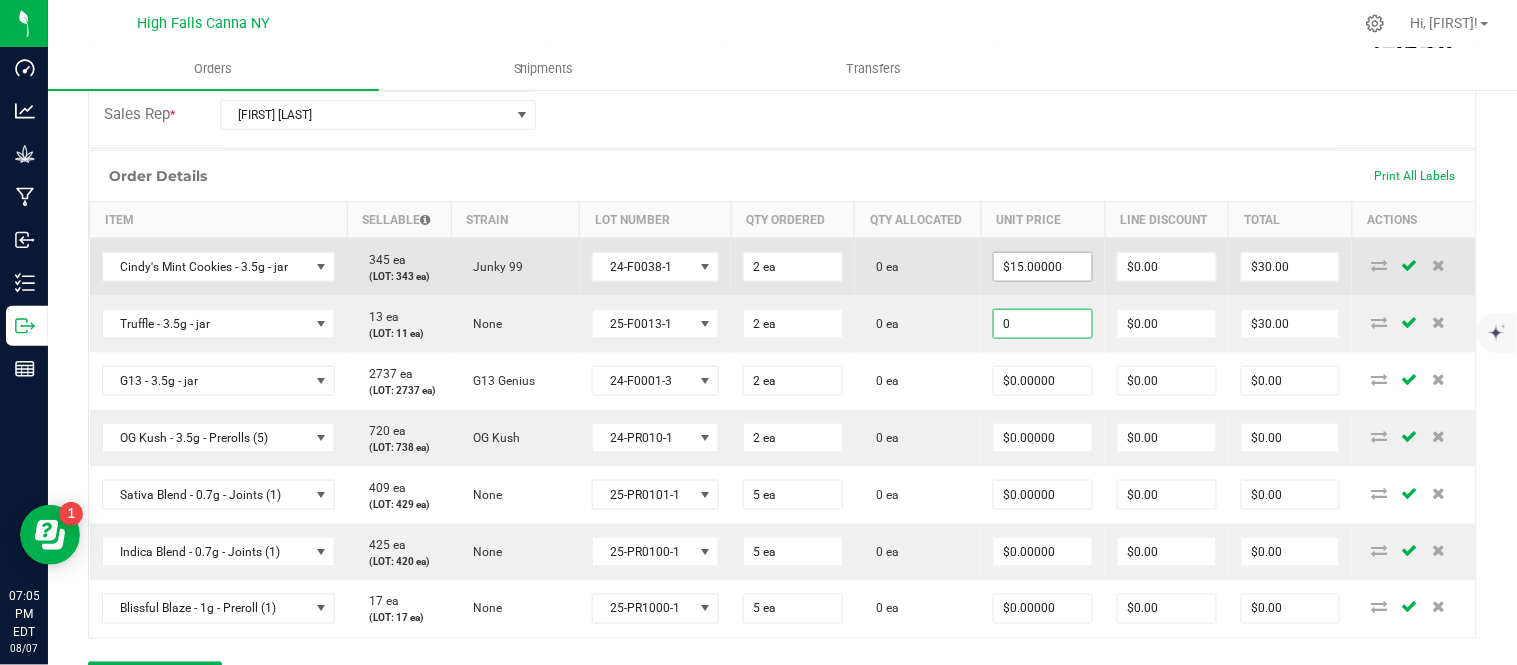 type on "$0.00000" 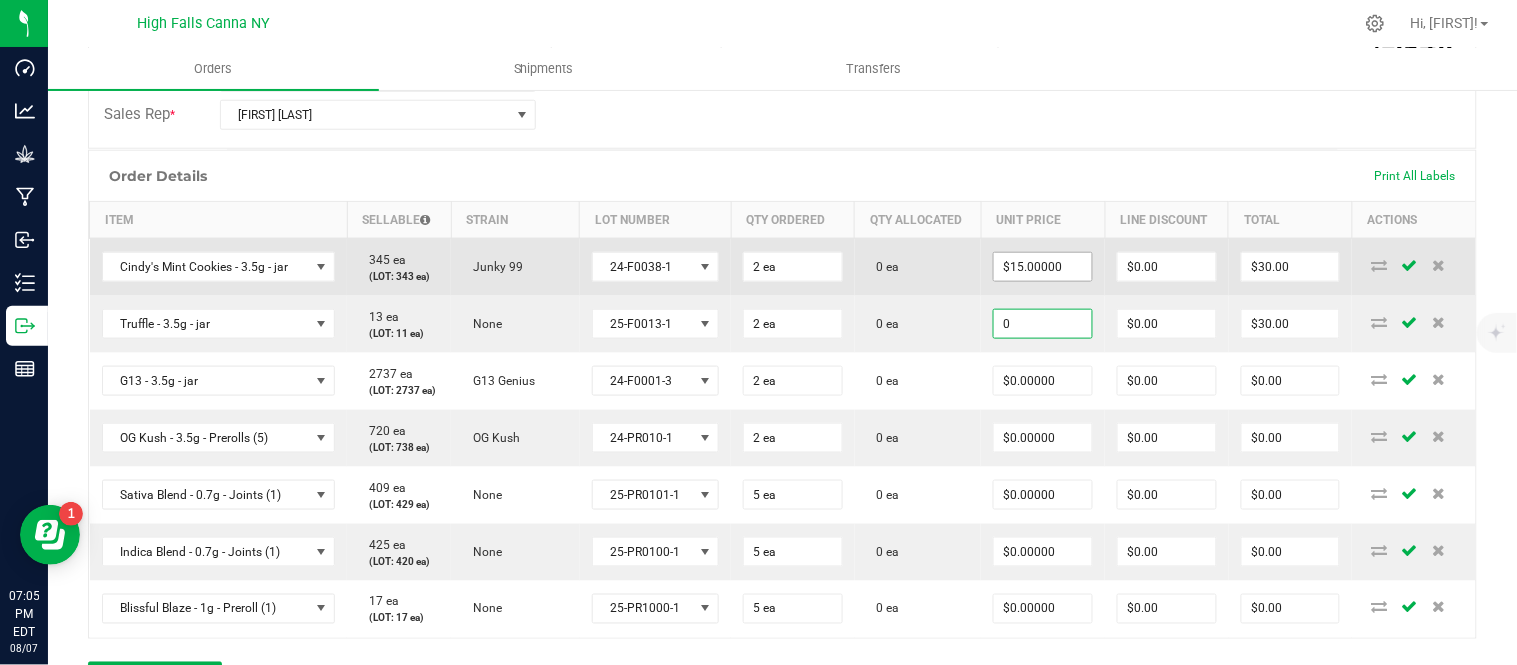 type on "$0.00" 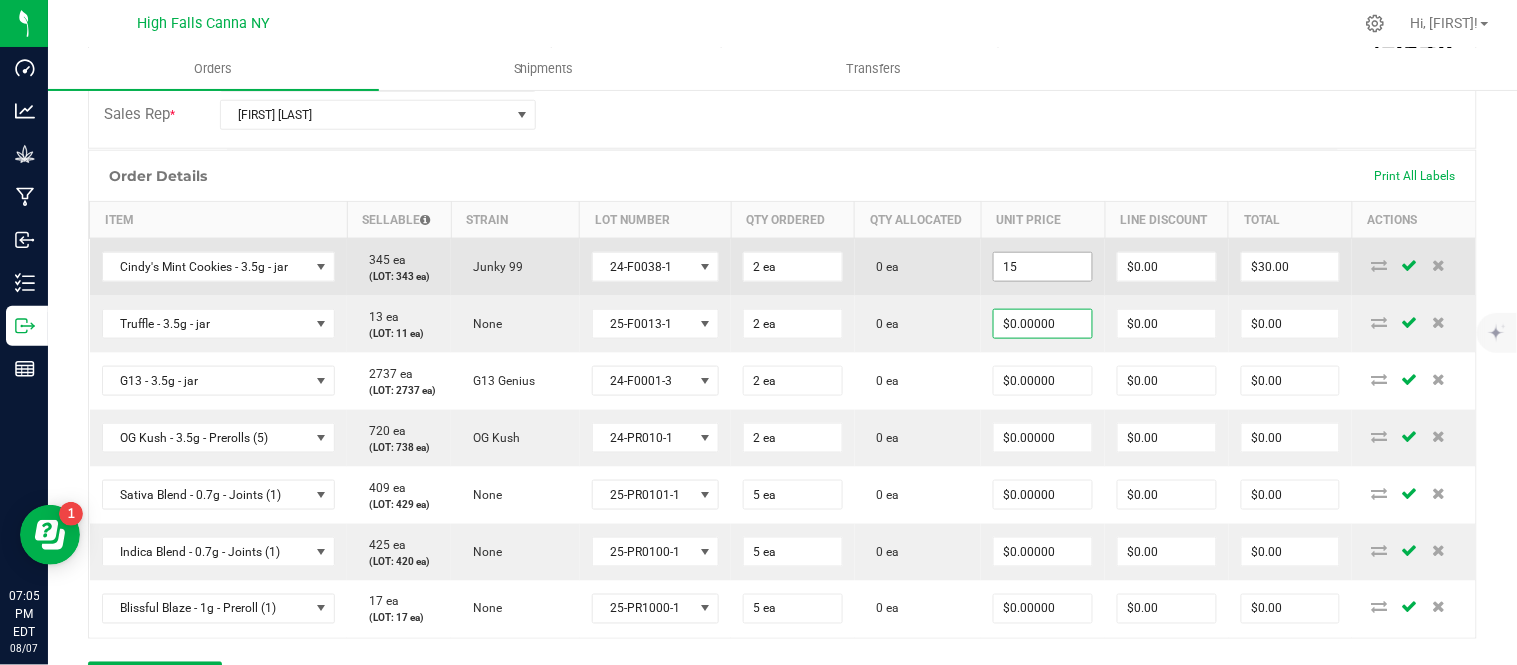 click on "15" at bounding box center [1043, 267] 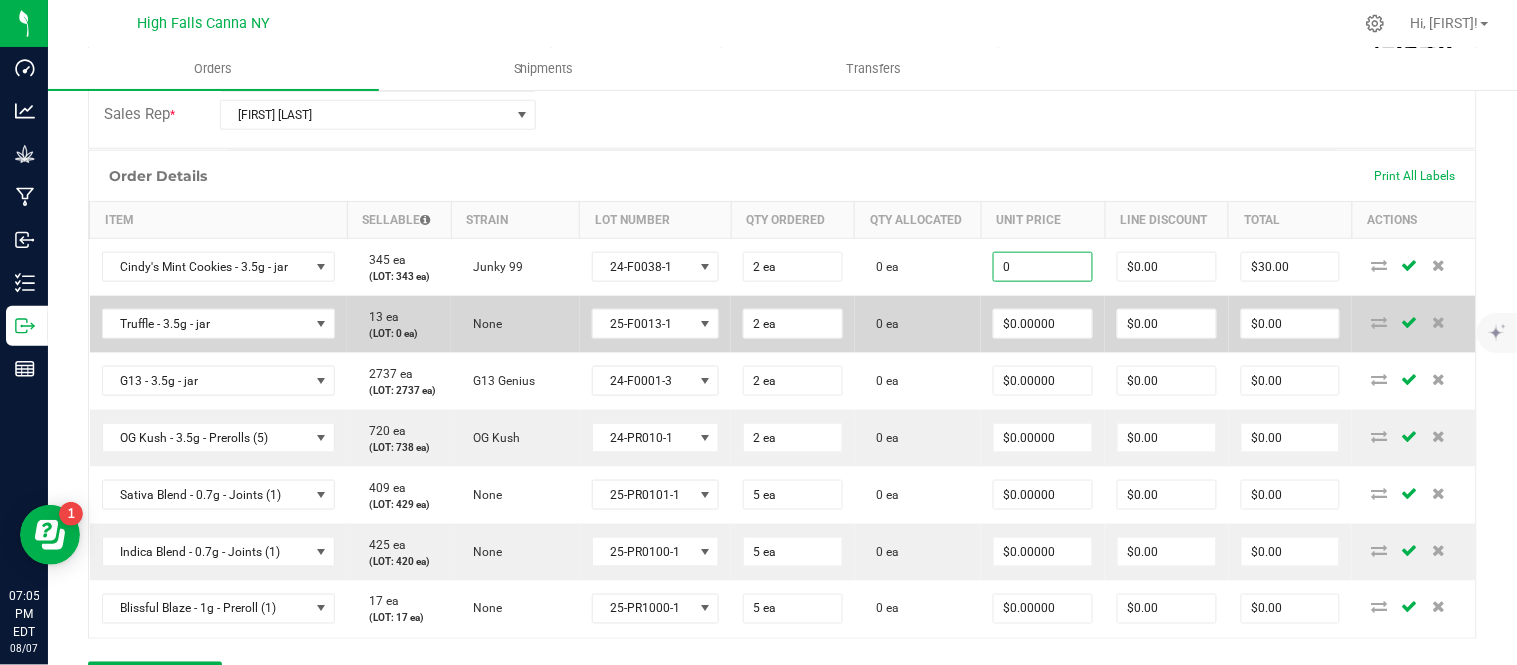 type on "$0.00000" 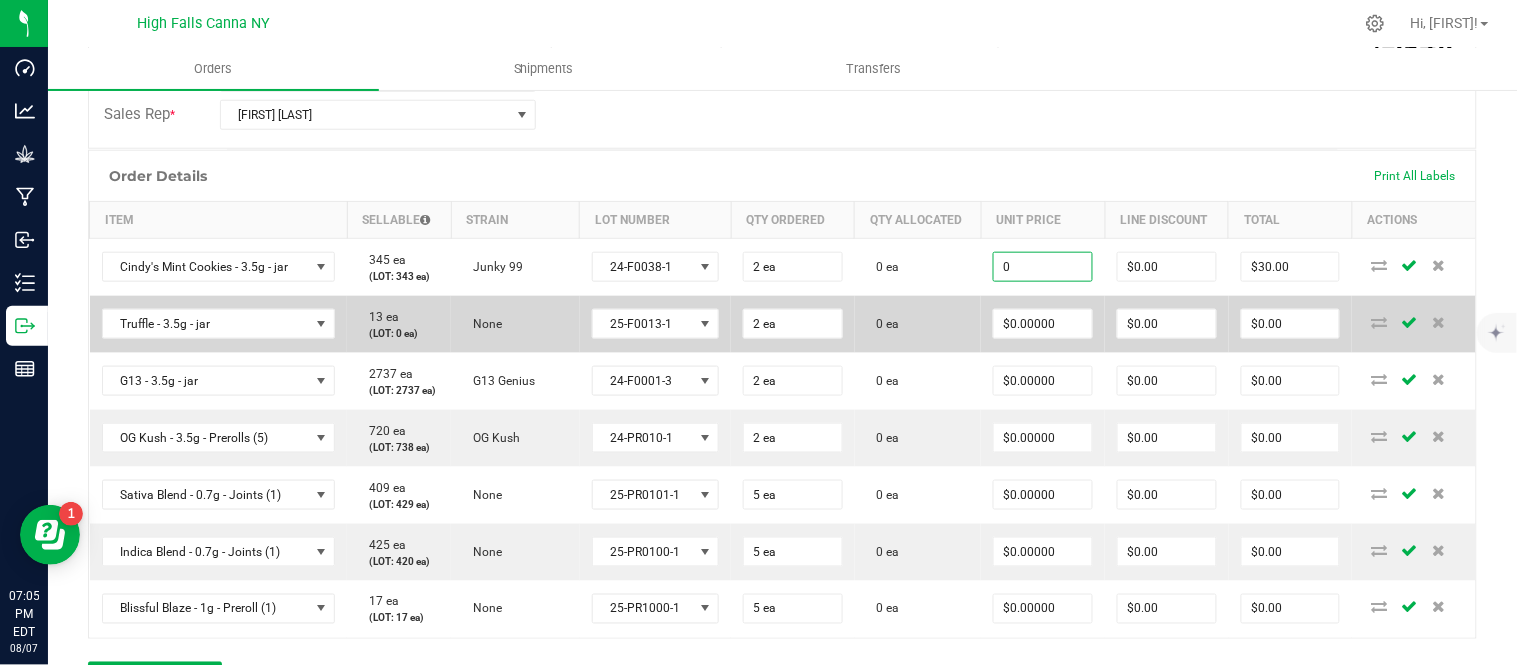 type on "$0.00" 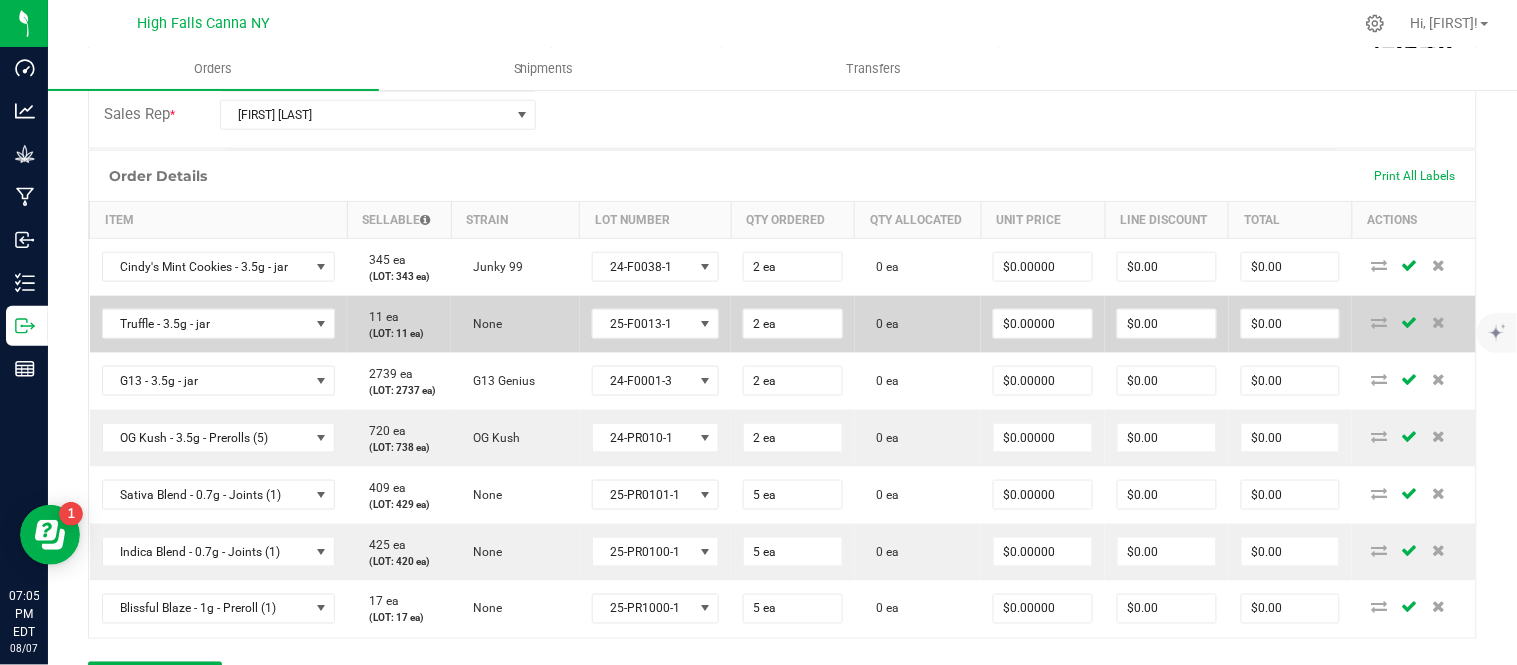 click on "0 ea" at bounding box center (918, 324) 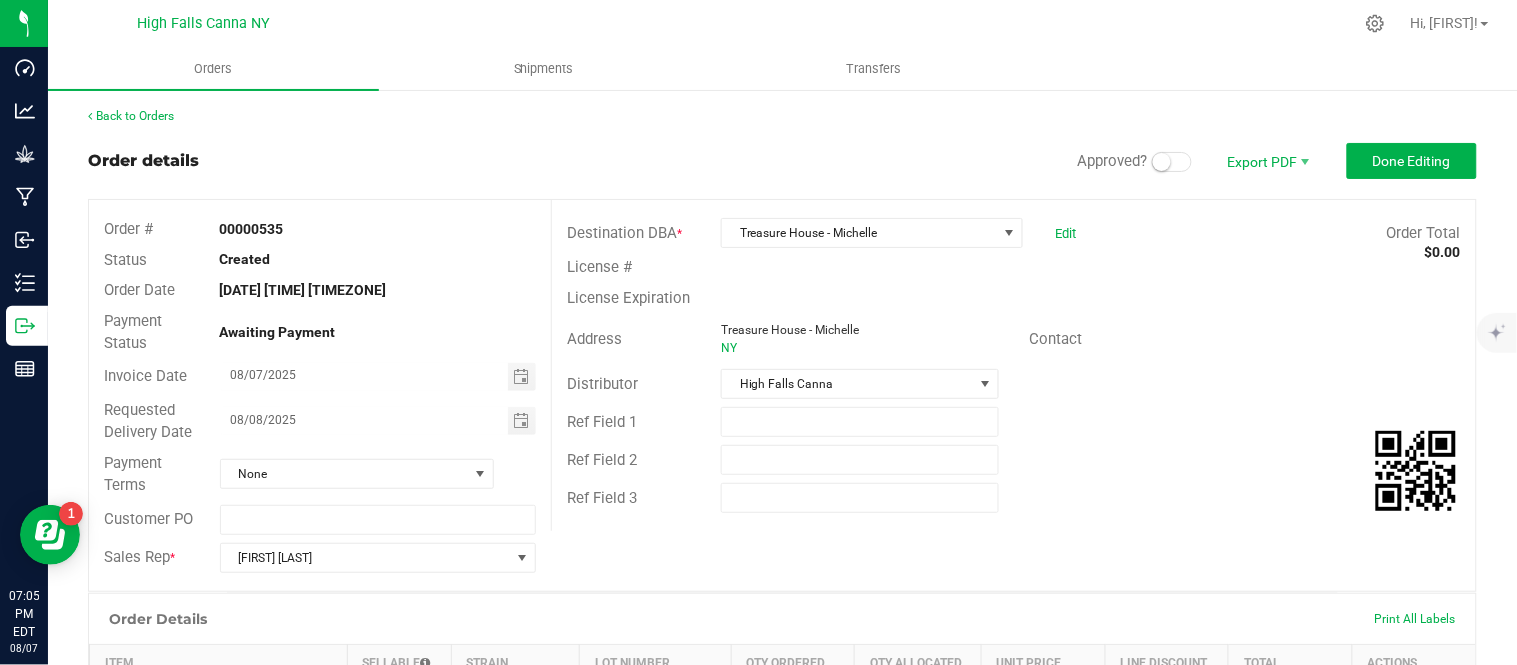 scroll, scrollTop: 0, scrollLeft: 0, axis: both 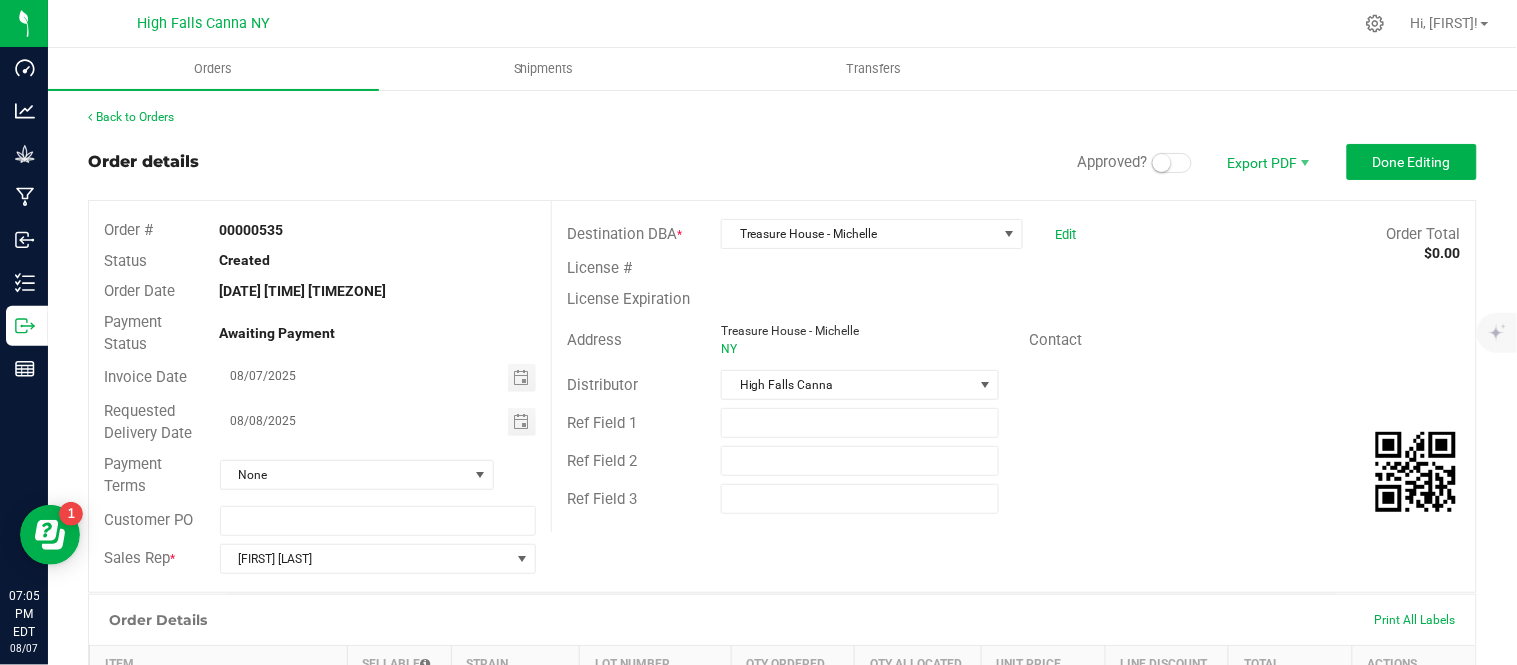 click at bounding box center (1162, 163) 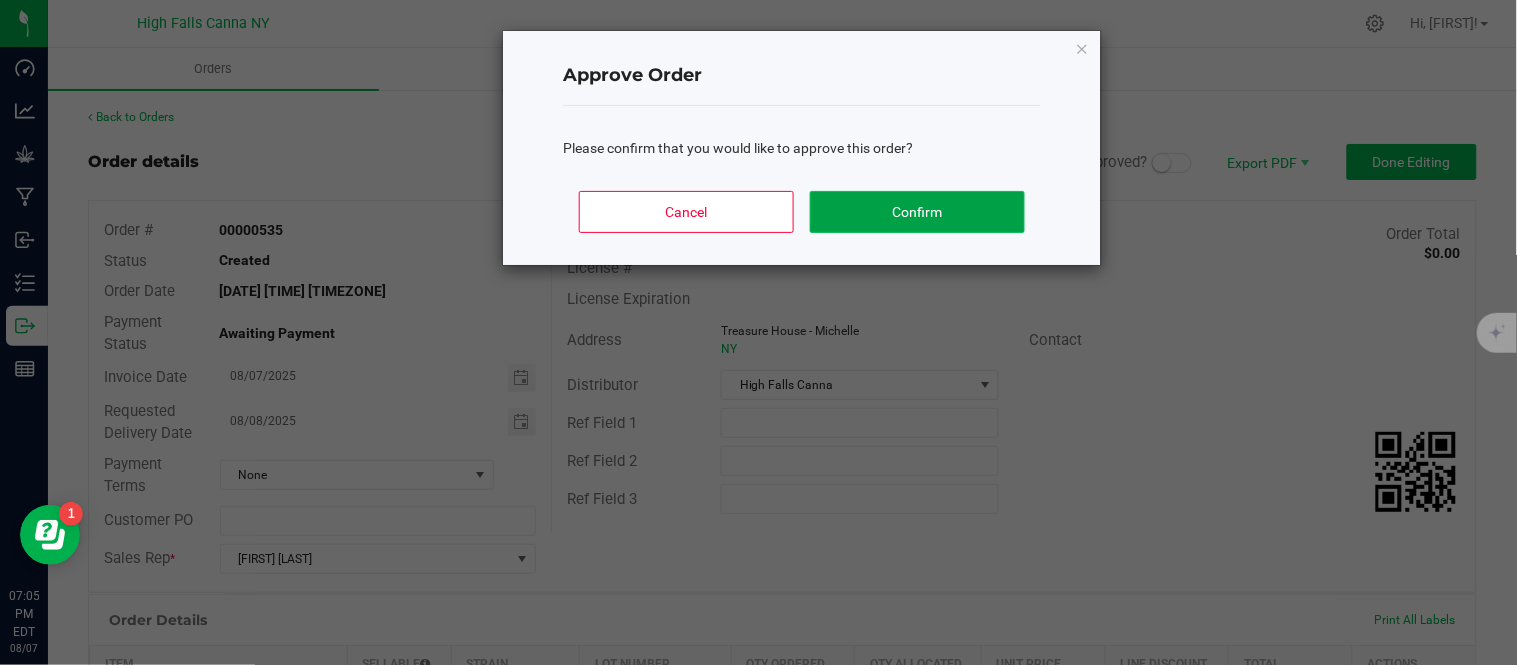 click on "Confirm" 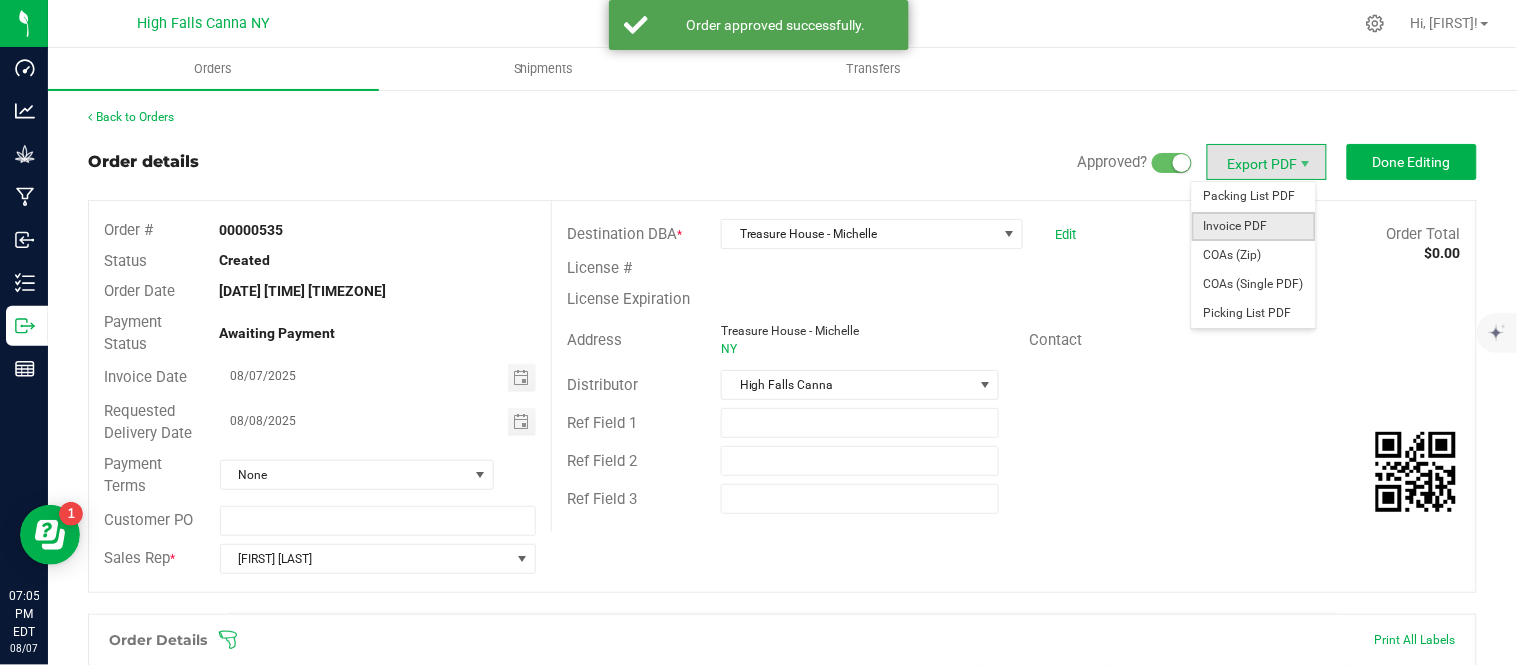 click on "Invoice PDF" at bounding box center (1254, 226) 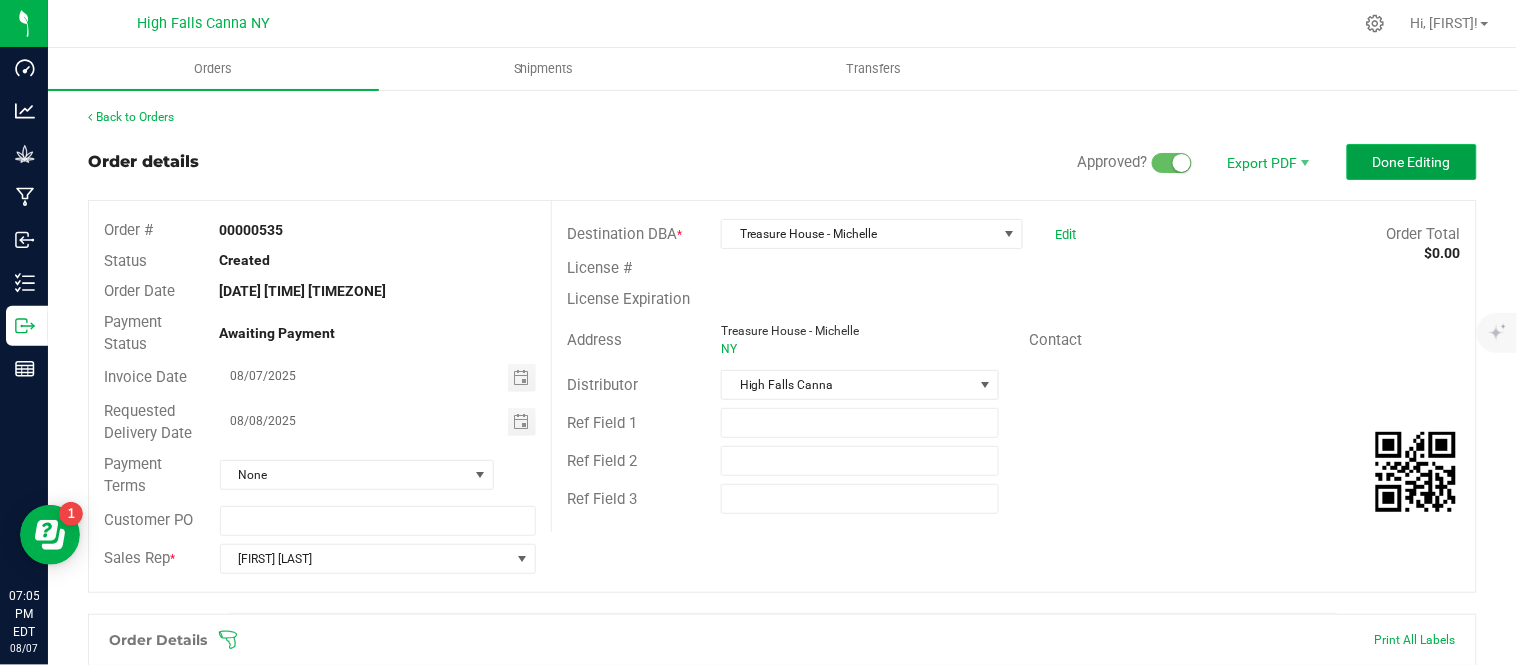 click on "Done Editing" at bounding box center [1412, 162] 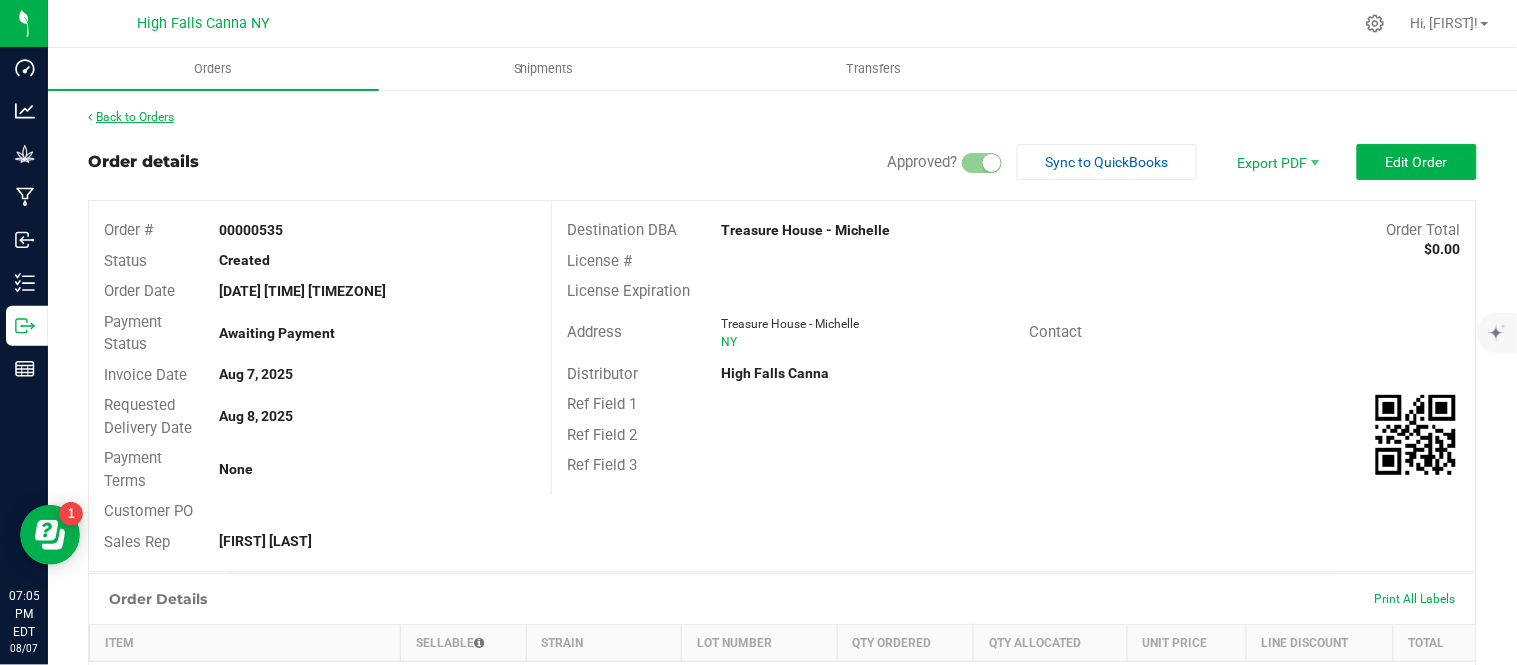 click on "Back to Orders" at bounding box center [131, 117] 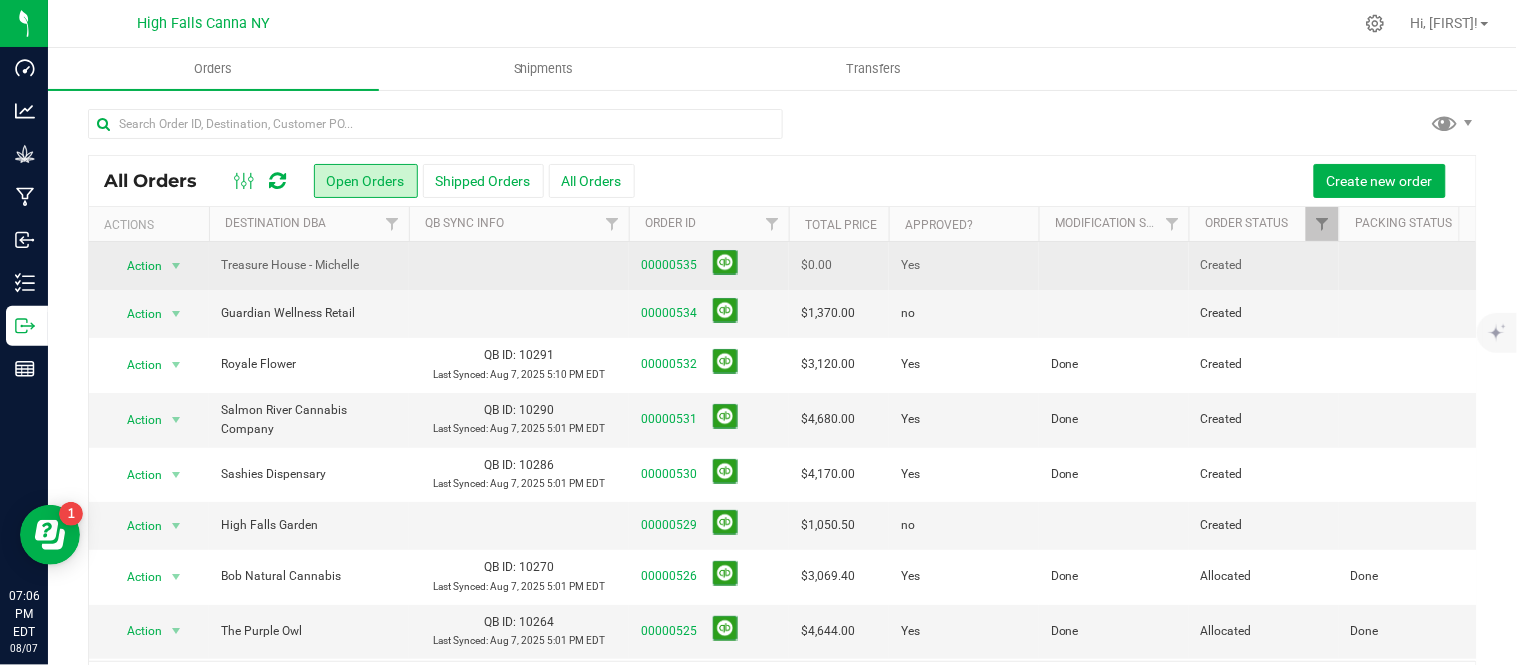 click at bounding box center (1114, 266) 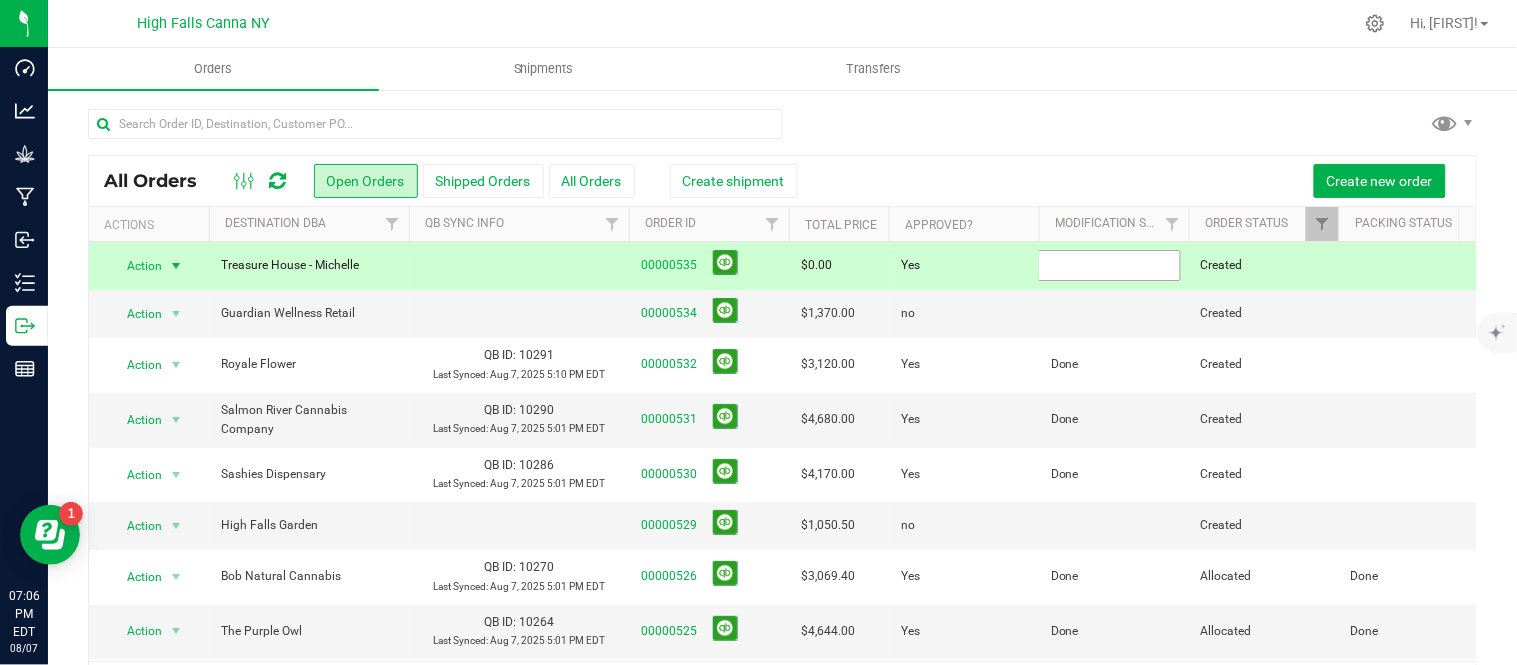 click at bounding box center [1109, 265] 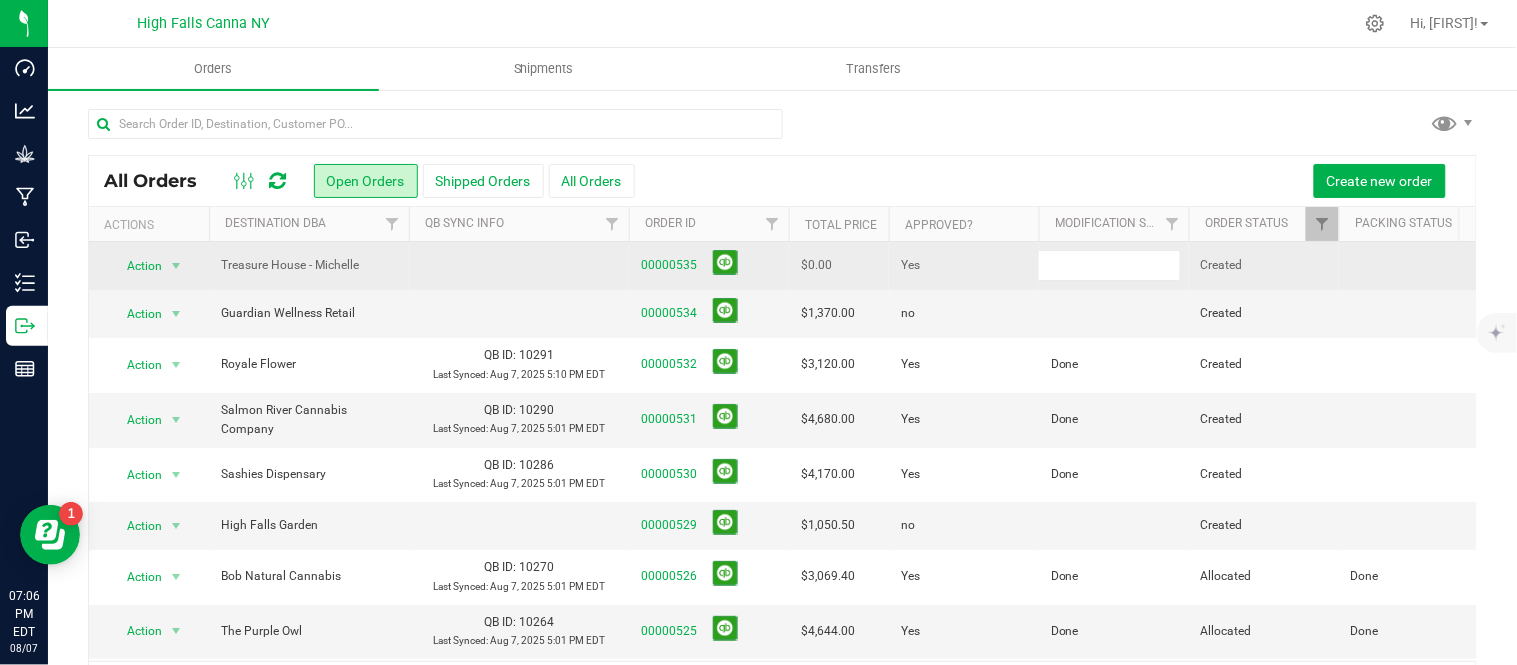 type on "Done" 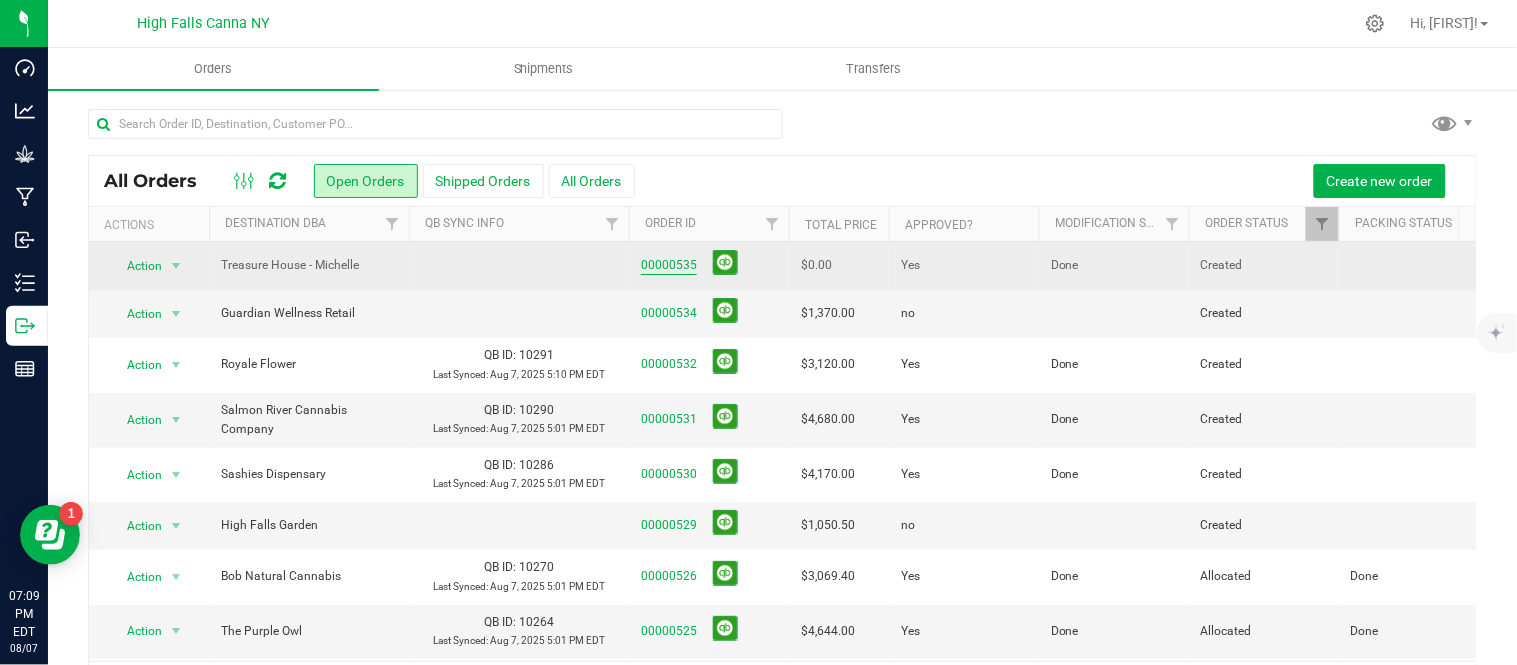 click on "00000535" at bounding box center [669, 265] 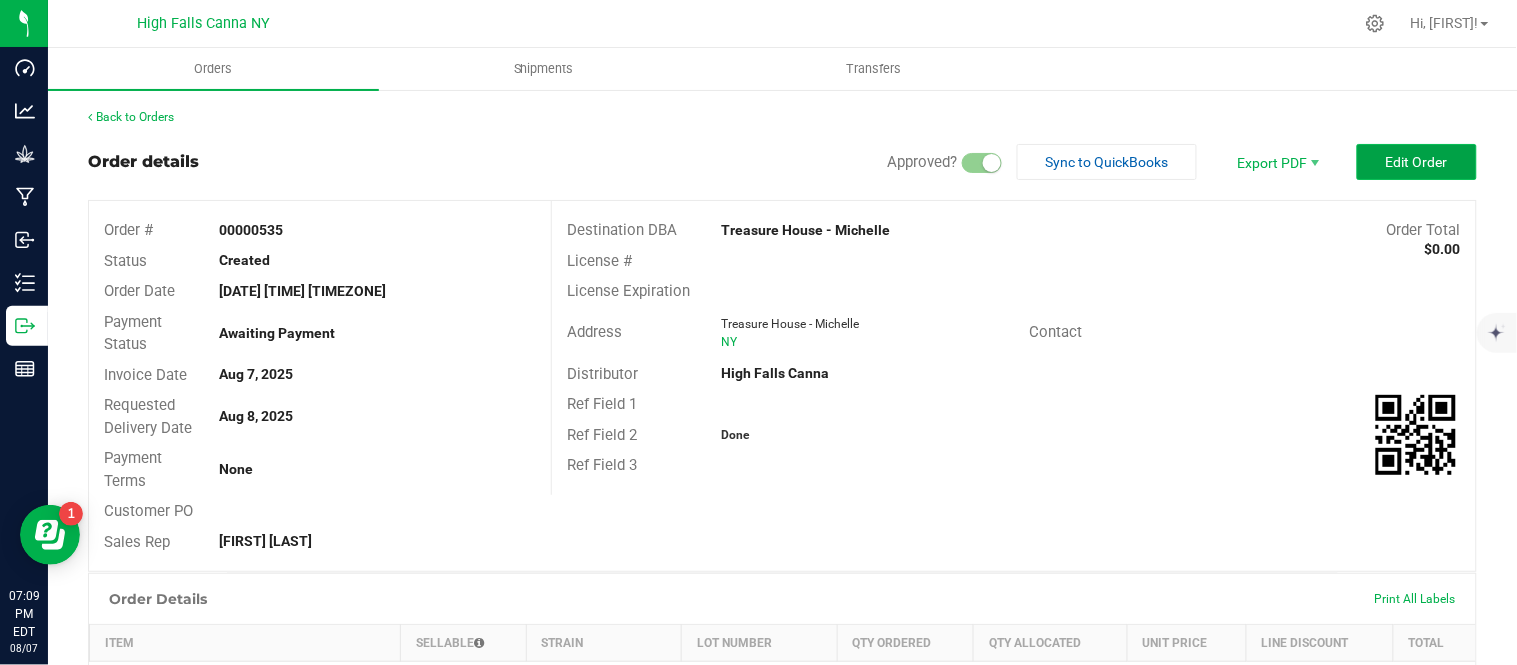 click on "Edit Order" at bounding box center [1417, 162] 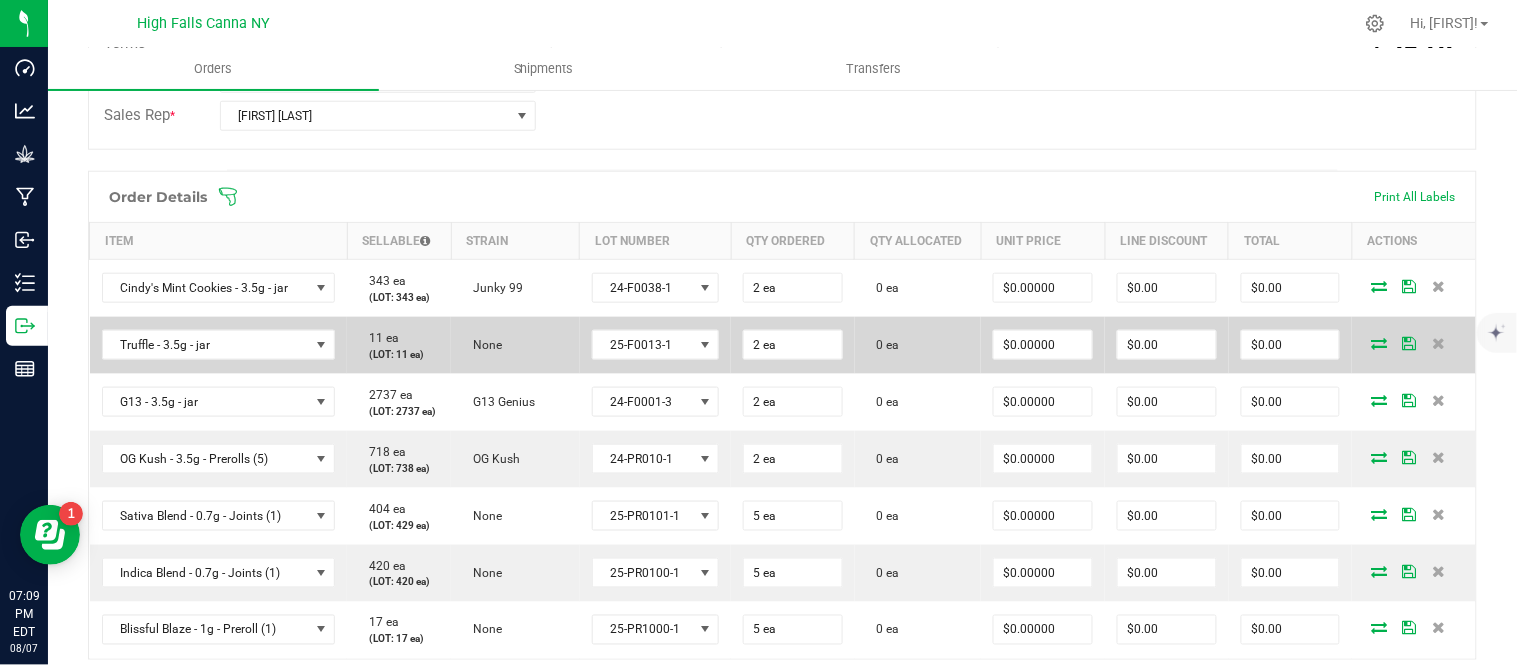 scroll, scrollTop: 444, scrollLeft: 0, axis: vertical 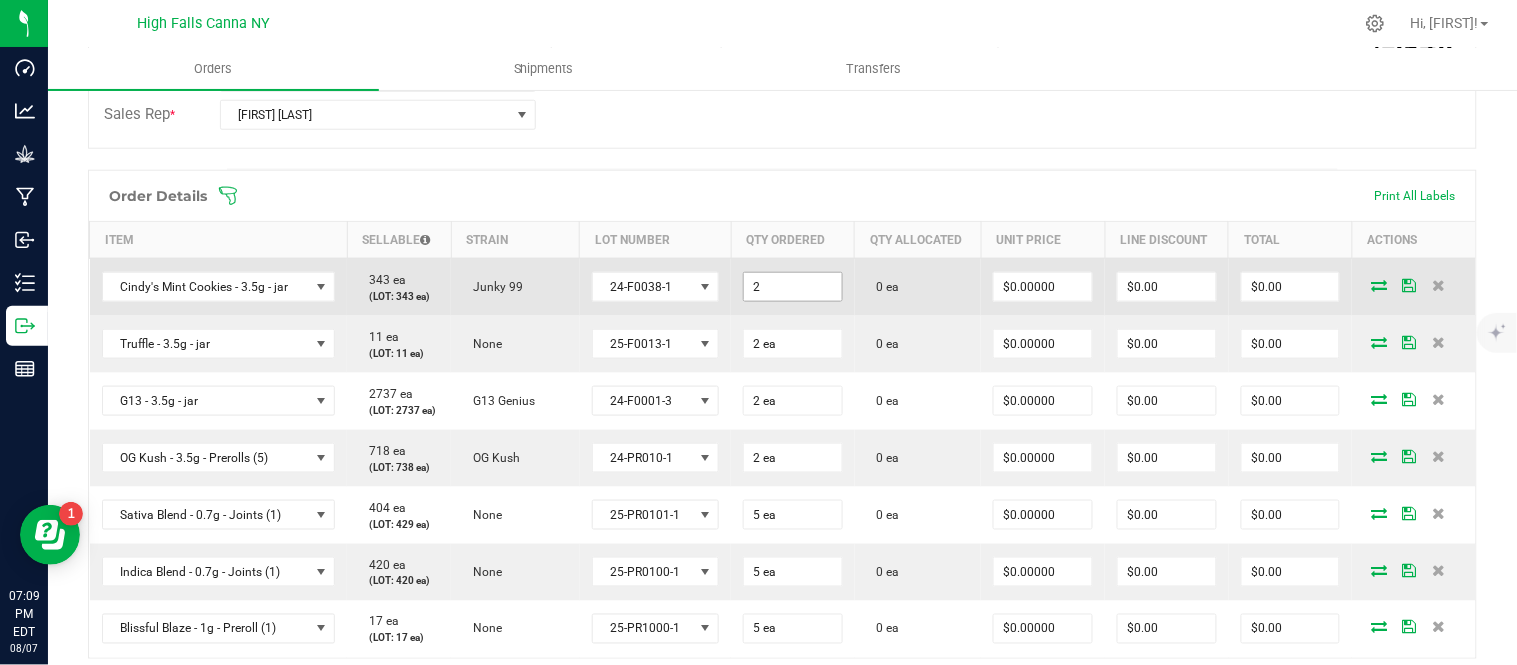 click on "2" at bounding box center (793, 287) 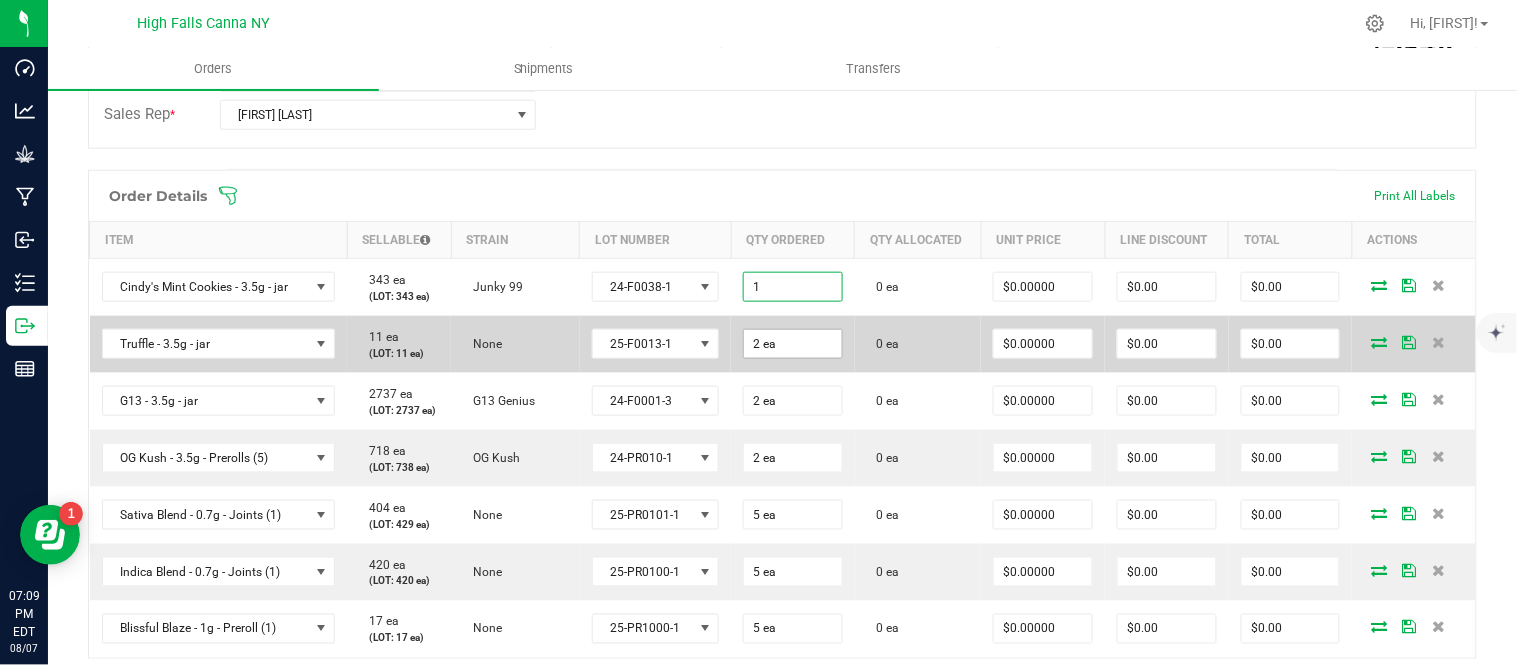 type on "1 ea" 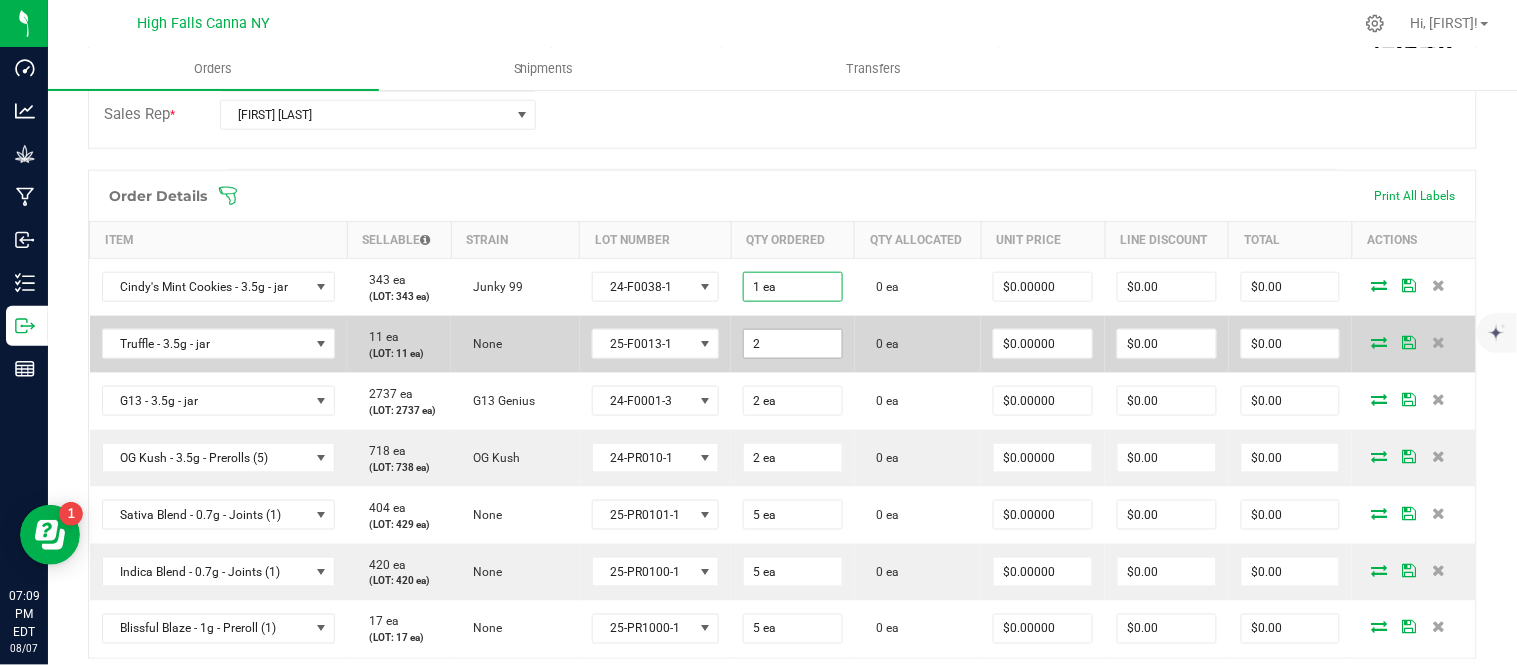 click on "2" at bounding box center (793, 344) 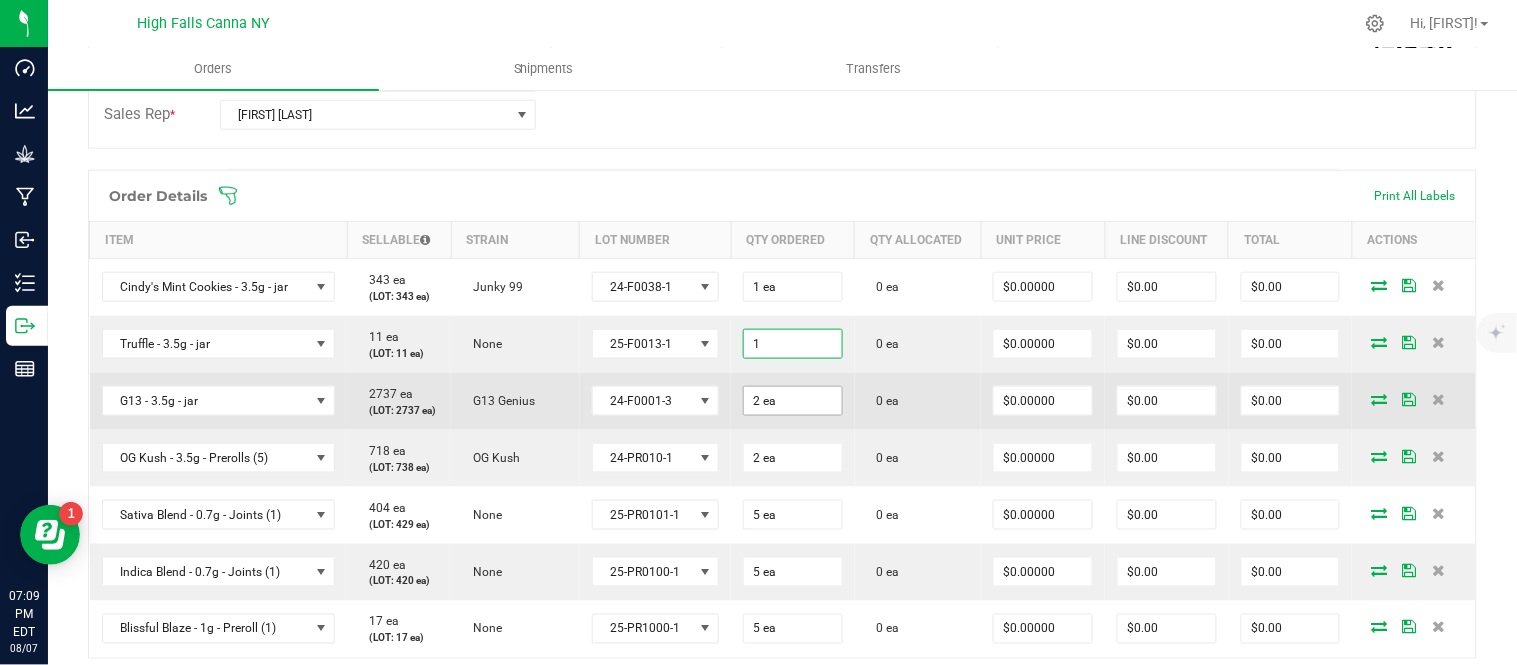 type on "1 ea" 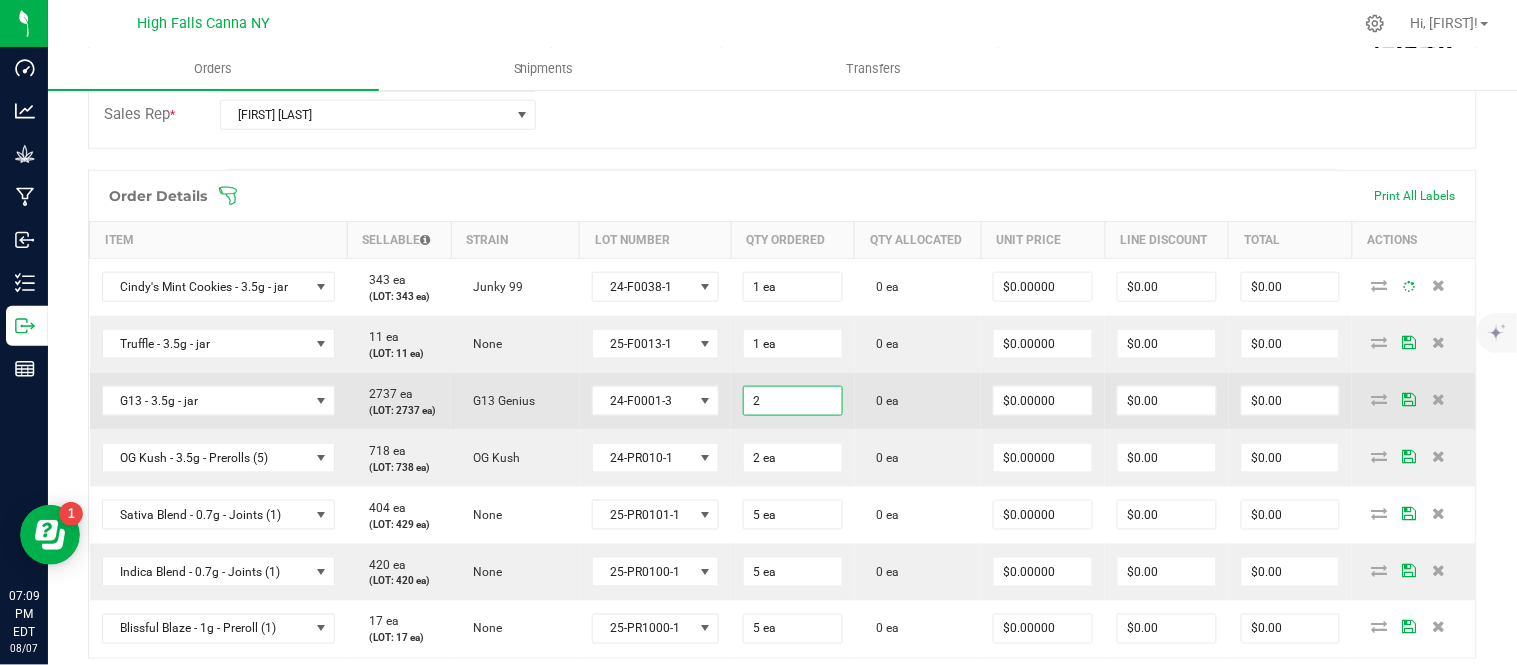 click on "2" at bounding box center (793, 401) 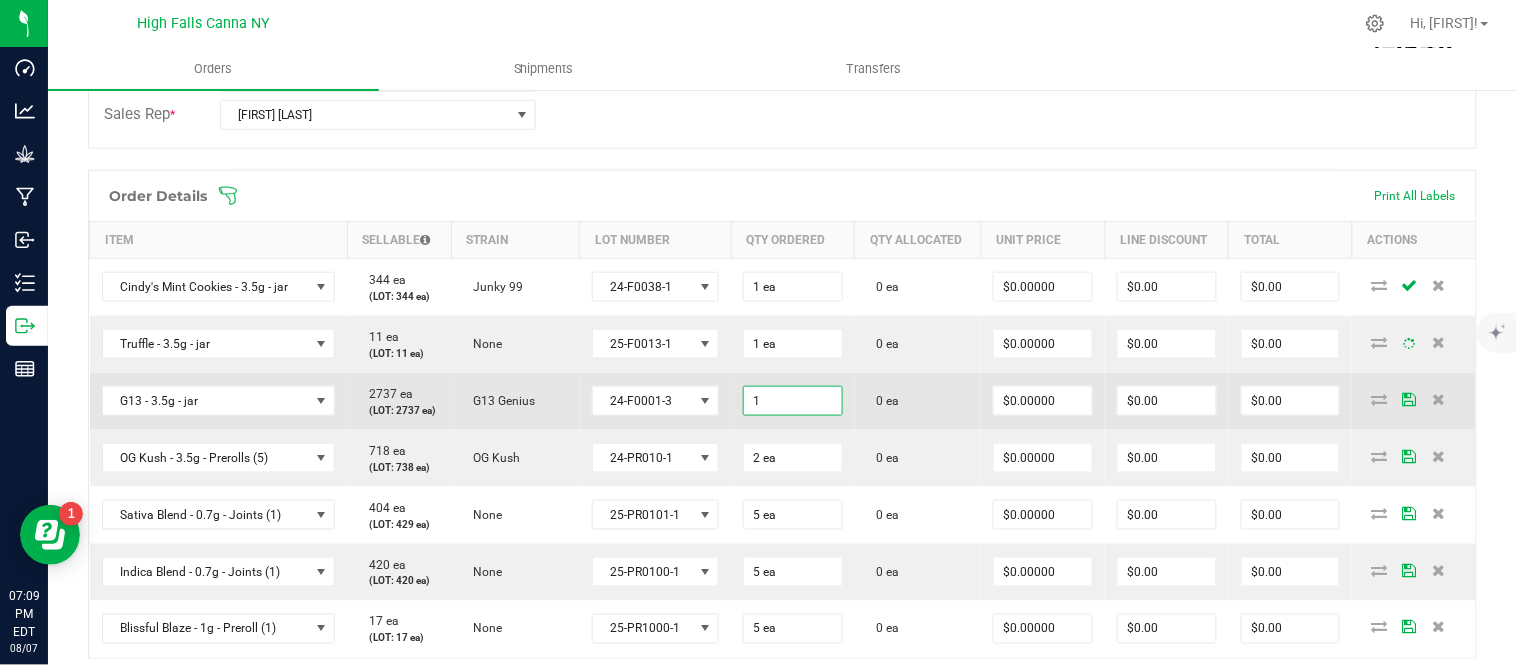 type on "1 ea" 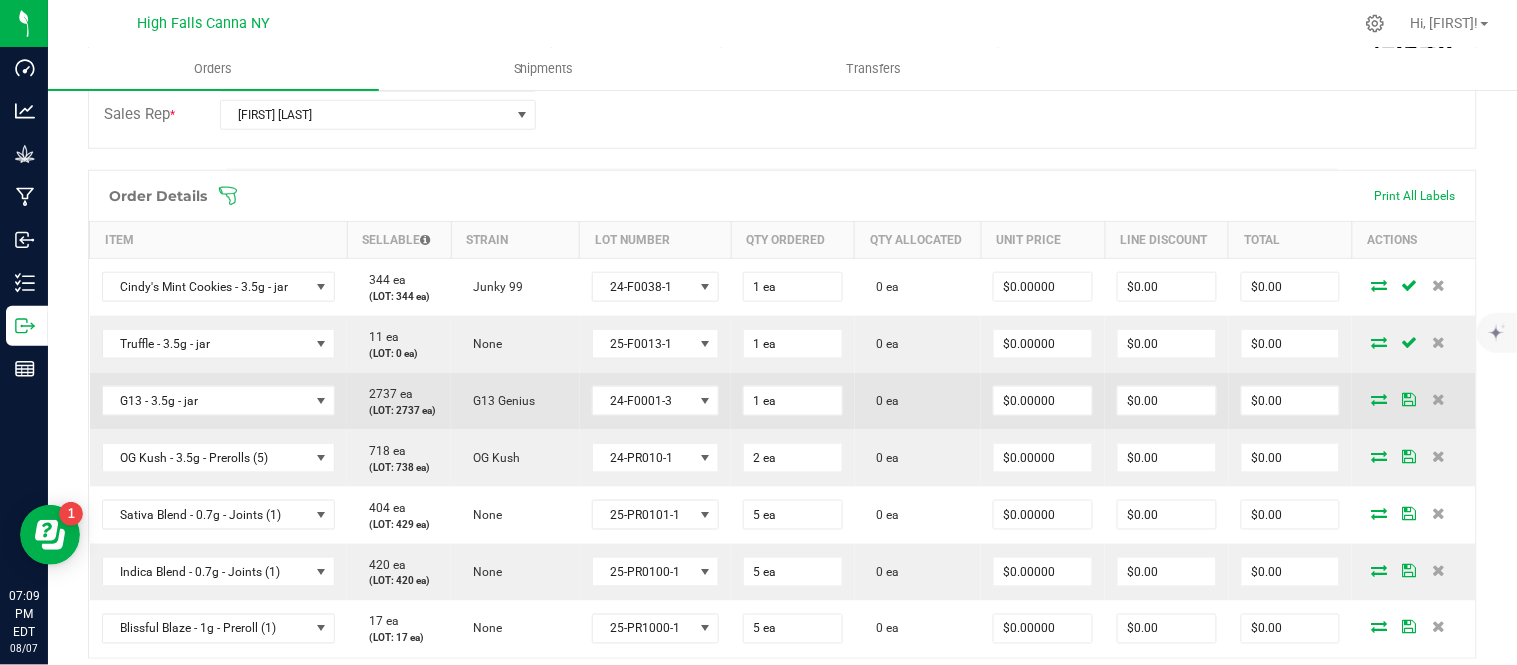 click on "0 ea" at bounding box center [918, 401] 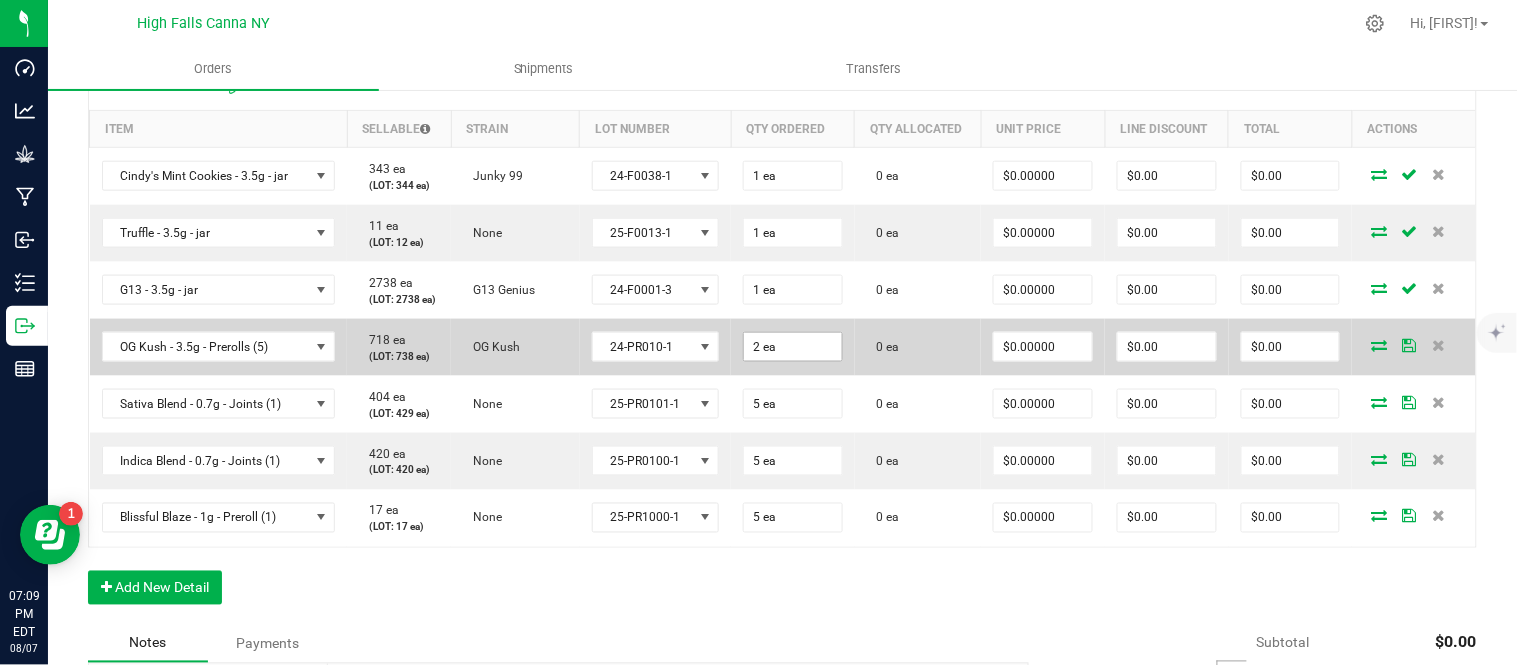 scroll, scrollTop: 666, scrollLeft: 0, axis: vertical 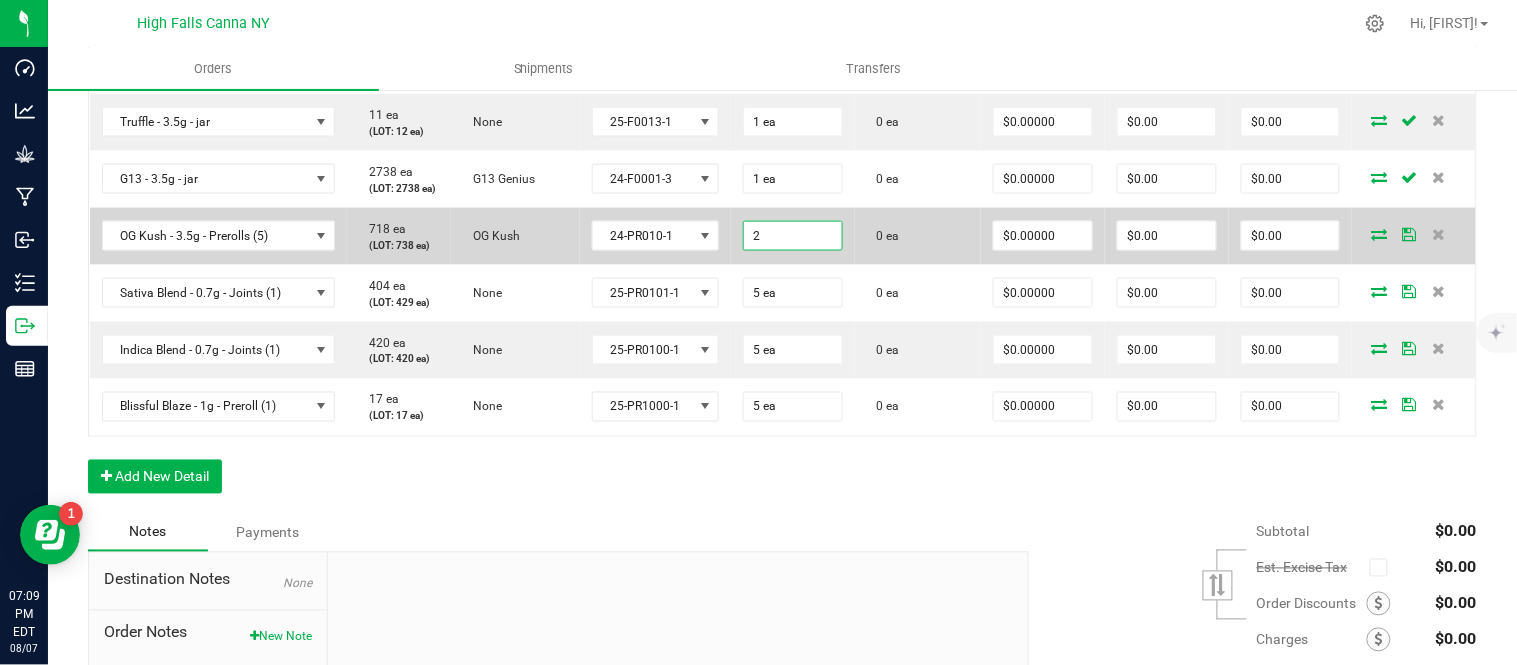 click on "2" at bounding box center [793, 236] 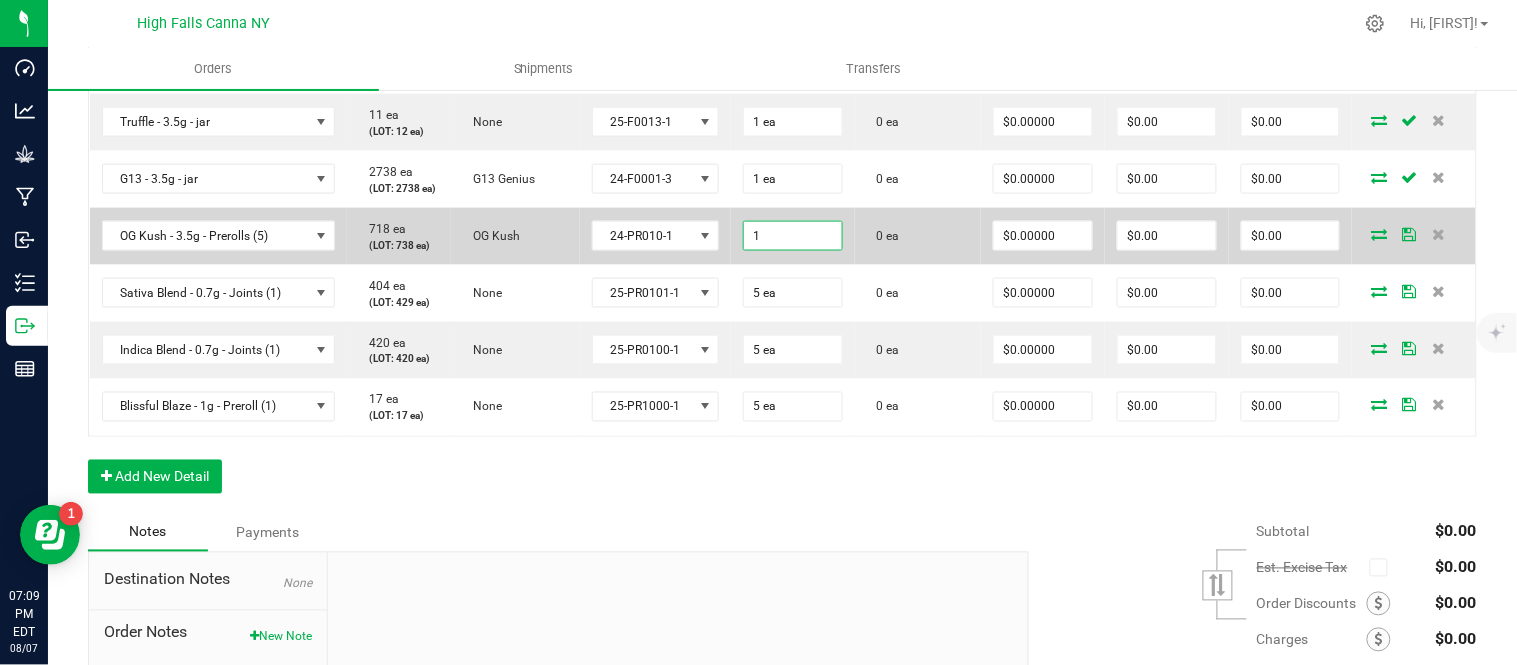 type on "1 ea" 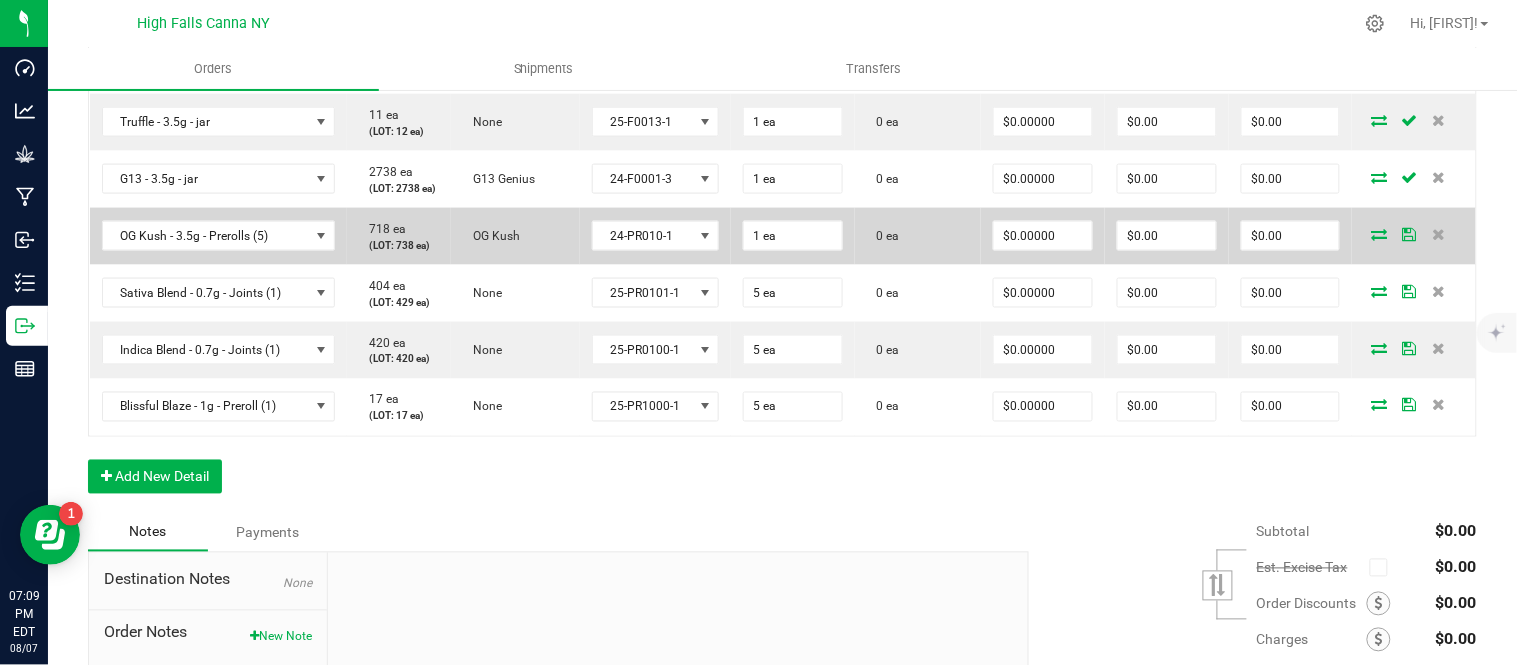 click on "0 ea" at bounding box center (918, 236) 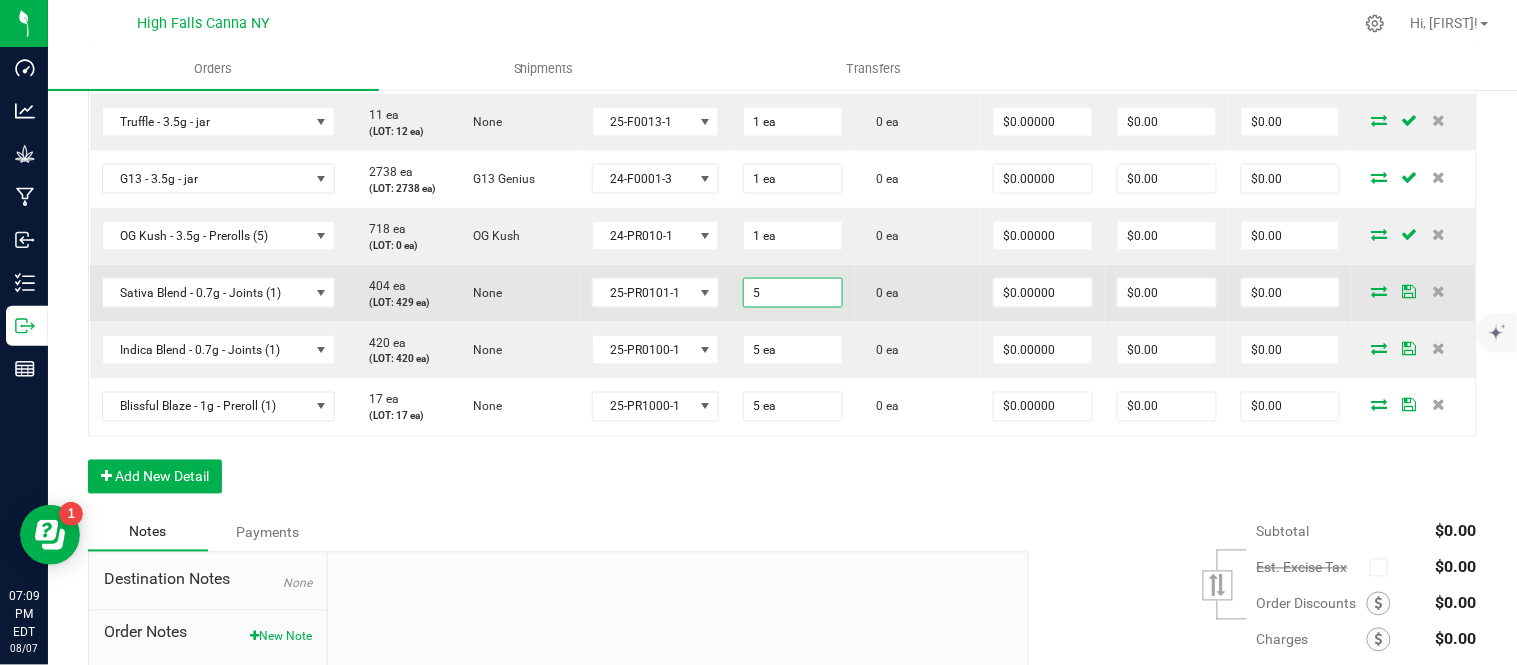 click on "5" at bounding box center [793, 293] 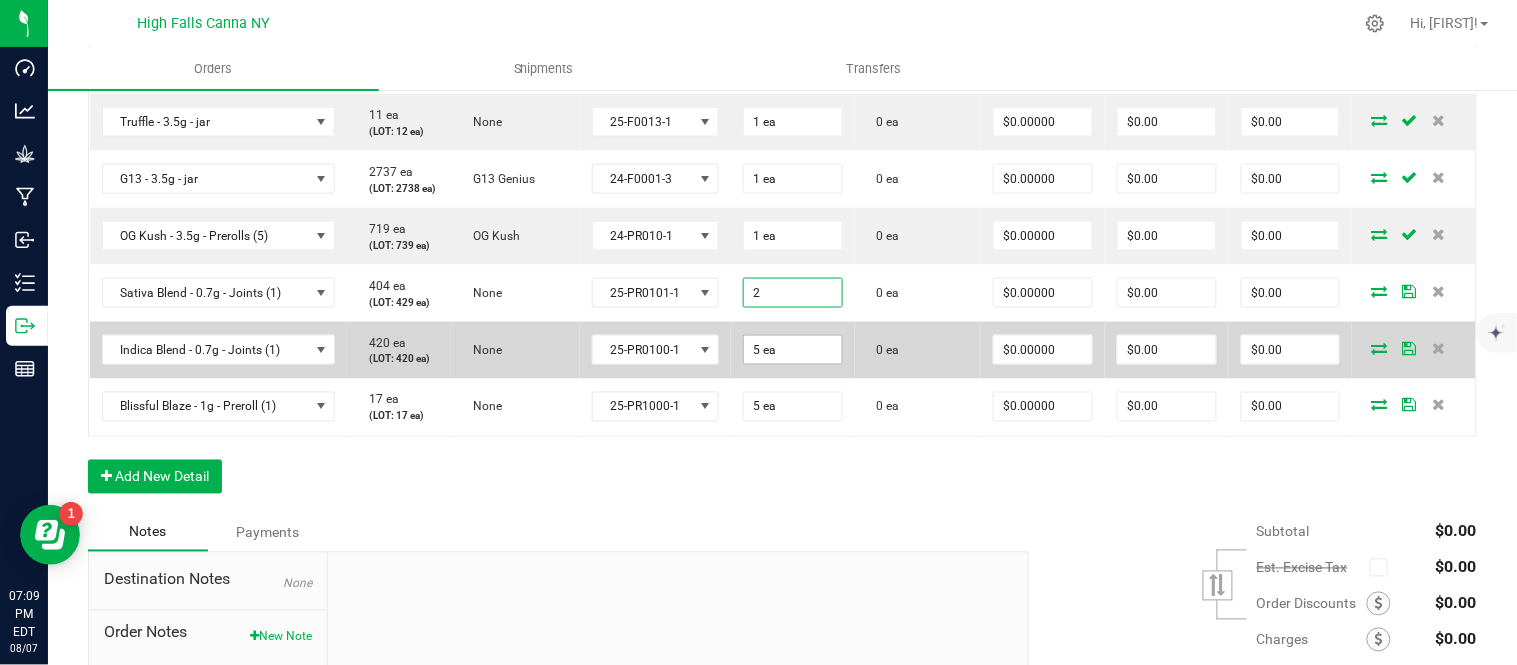 type on "2 ea" 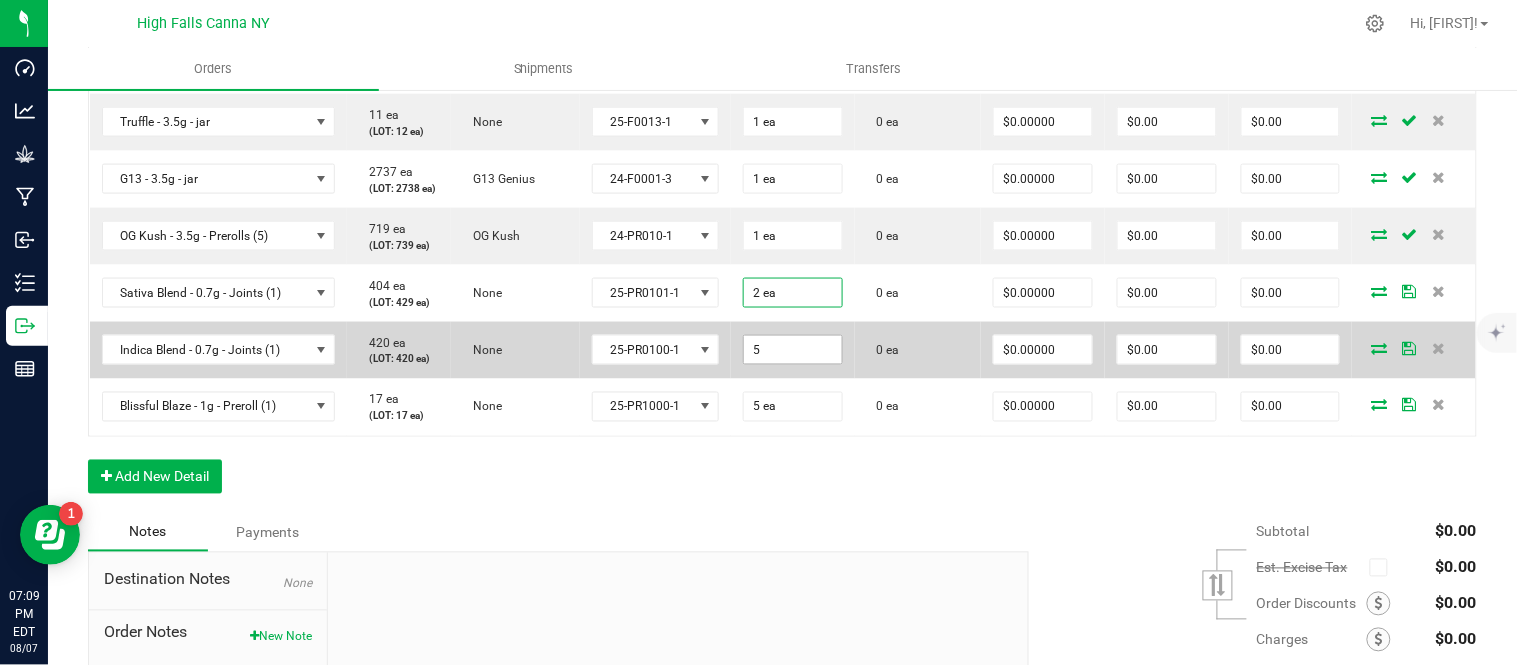 click on "5" at bounding box center [793, 350] 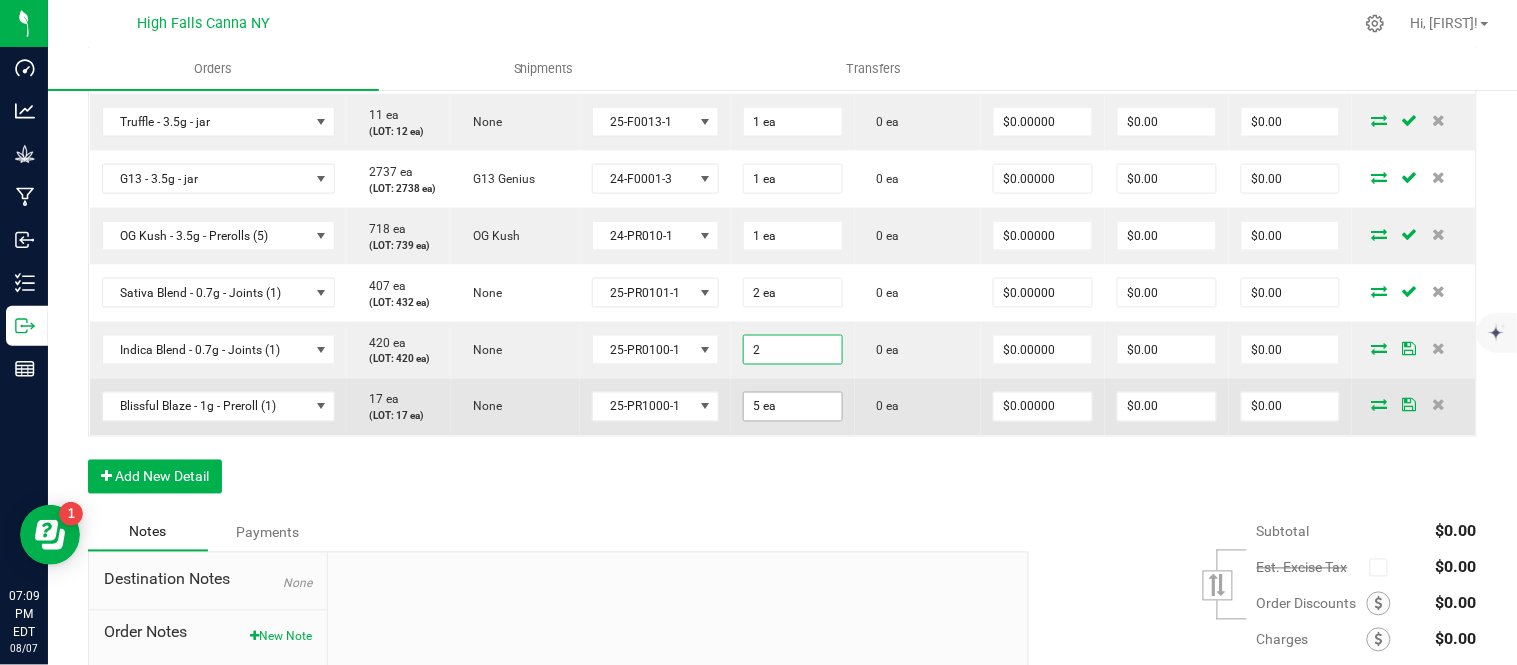 type on "2 ea" 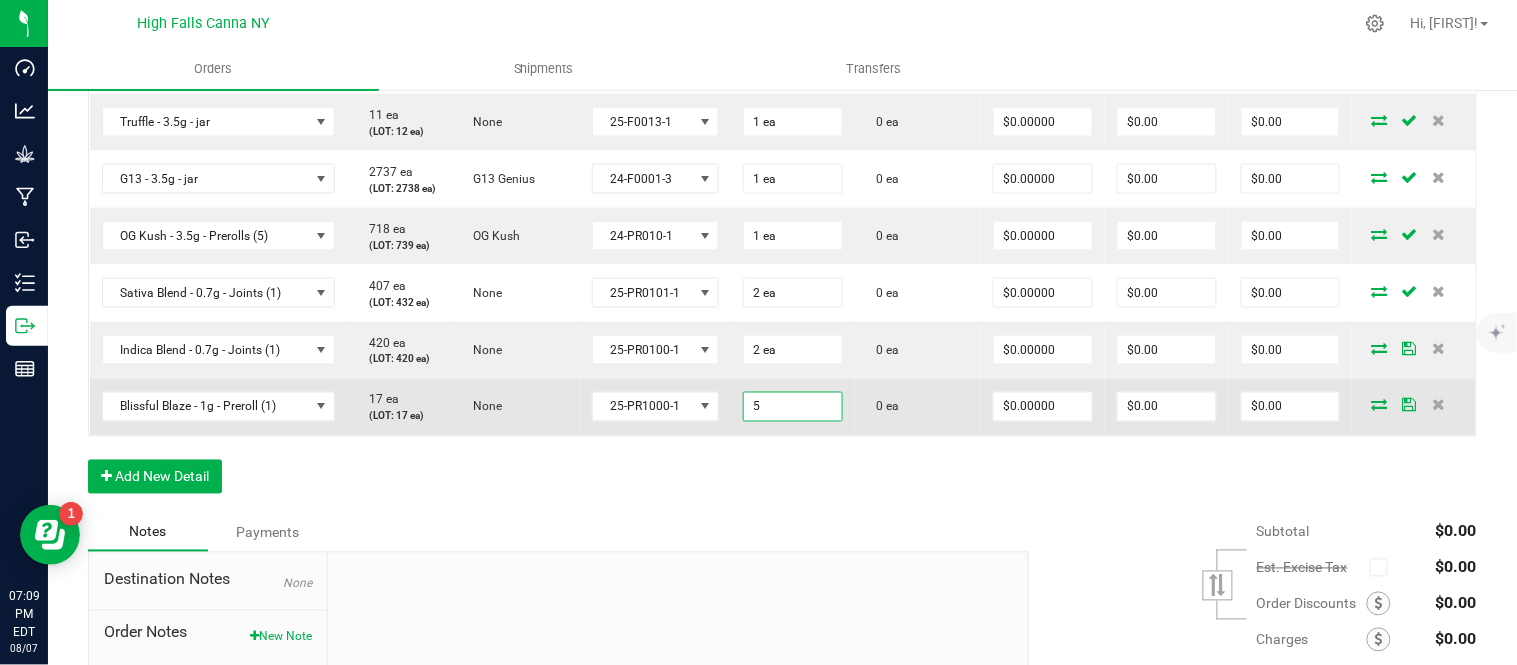 click on "5" at bounding box center (793, 407) 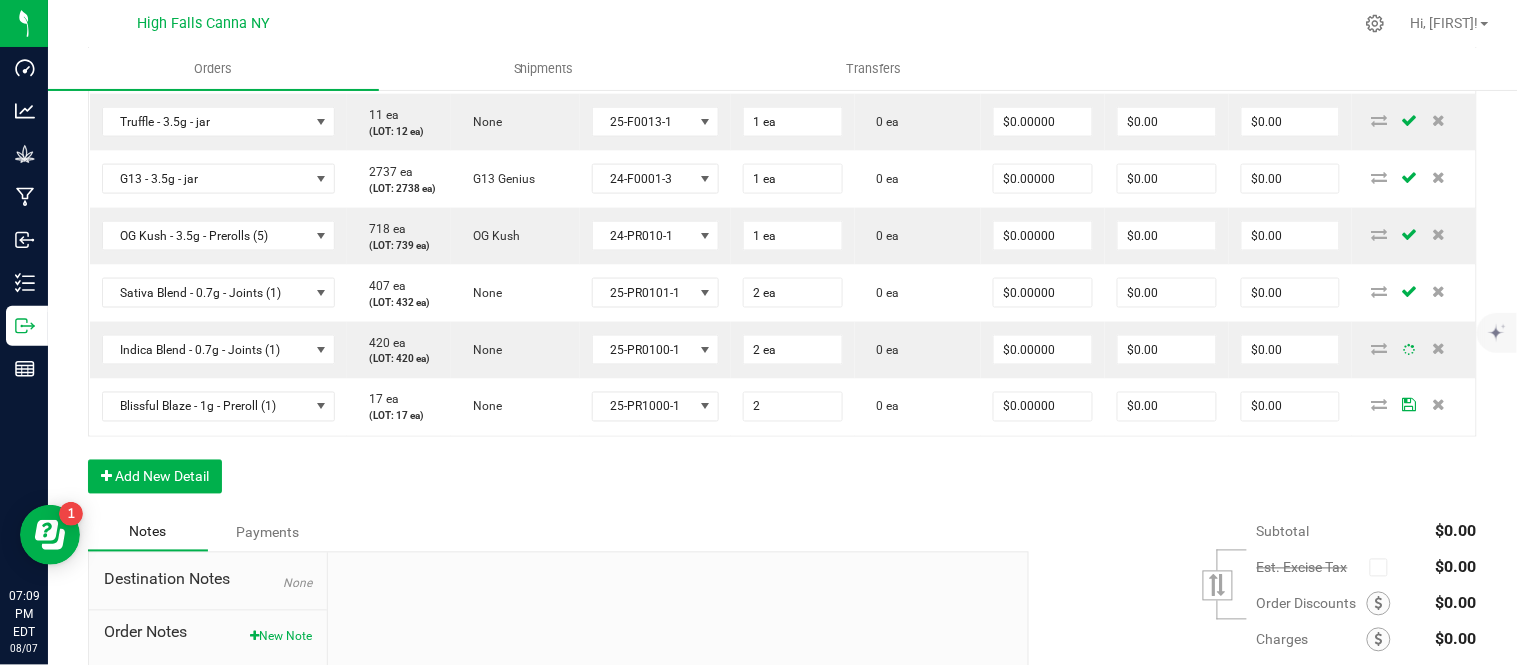 type on "2 ea" 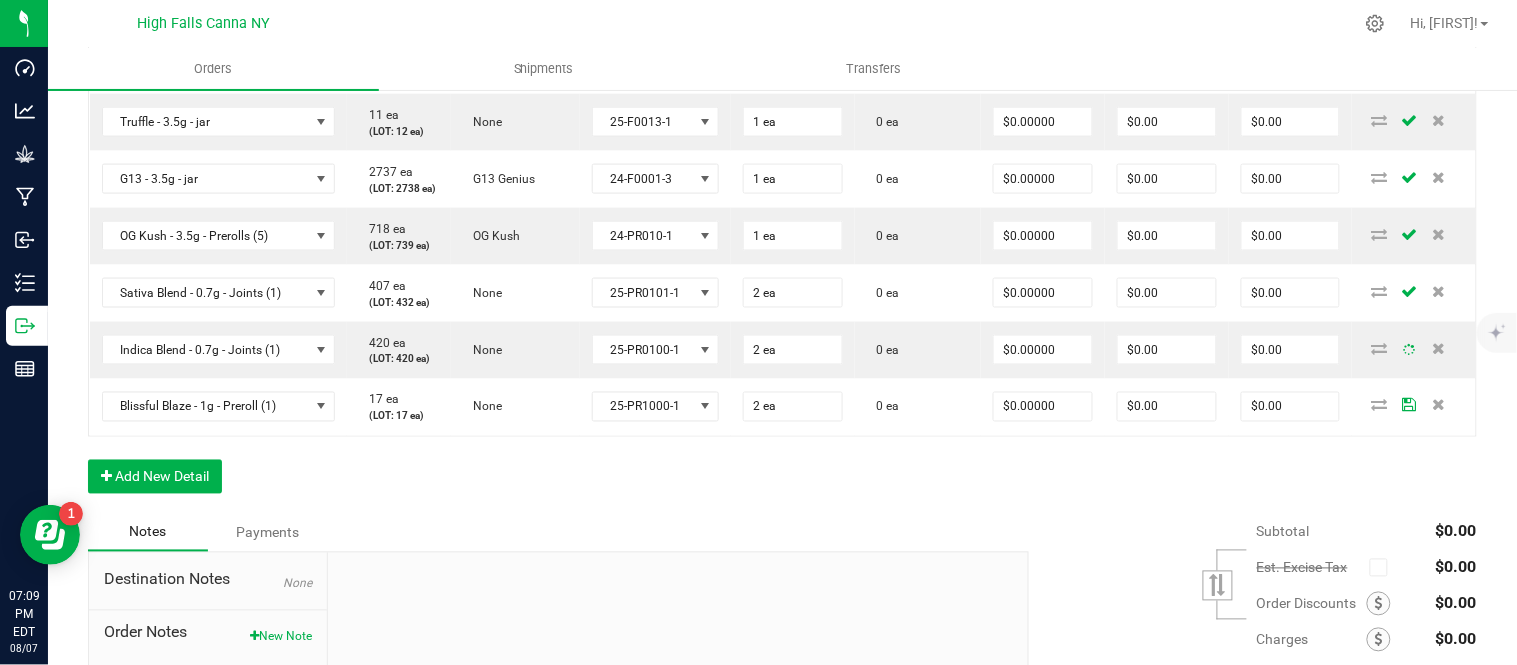 click on "Order Details Print All Labels Item  Sellable  Strain  Lot Number  Qty Ordered Qty Allocated Unit Price Line Discount Total Actions Cindy's Mint Cookies - 3.5g - jar  343 ea   (LOT: 344 ea)   Junky 99  24-F0038-1 1 ea  0 ea  $0.00000 $0.00 $0.00 Truffle - 3.5g - jar  11 ea   (LOT: 12 ea)   None  25-F0013-1 1 ea  0 ea  $0.00000 $0.00 $0.00 G13 - 3.5g - jar  2737 ea   (LOT: 2738 ea)   G13 Genius  24-F0001-3 1 ea  0 ea  $0.00000 $0.00 $0.00 OG Kush - 3.5g - Prerolls (5)  718 ea   (LOT: 739 ea)   OG Kush  24-PR010-1 1 ea  0 ea  $0.00000 $0.00 $0.00 Sativa Blend - 0.7g - Joints (1)  407 ea   (LOT: 432 ea)   None  25-PR0101-1 2 ea  0 ea  $0.00000 $0.00 $0.00 Indica Blend - 0.7g - Joints (1)  420 ea   (LOT: 420 ea)   None  25-PR0100-1 2 ea  0 ea  $0.00000 $0.00 $0.00 Blissful Blaze - 1g - Preroll (1)  17 ea   (LOT: 17 ea)   None  25-PR1000-1 2 ea  0 ea  $0.00000 $0.00 $0.00" at bounding box center [782, 231] 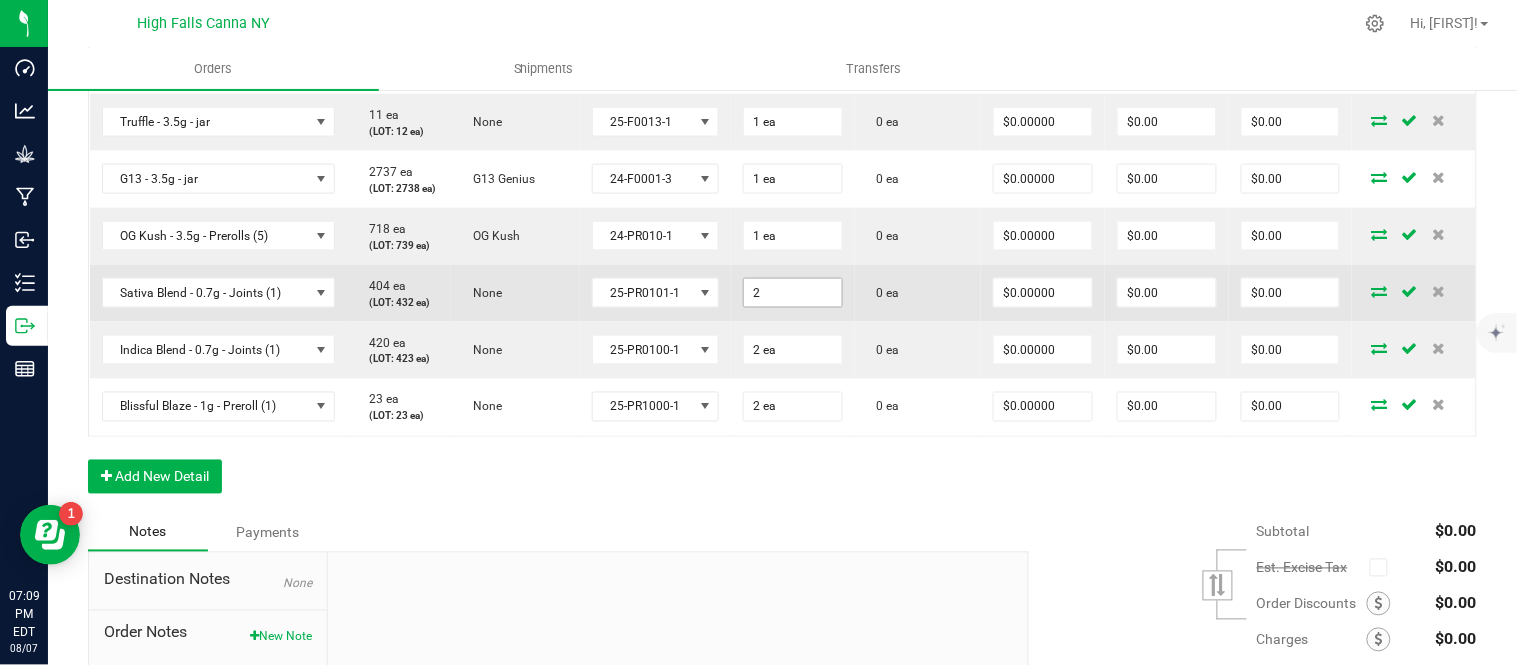 click on "2" at bounding box center [793, 293] 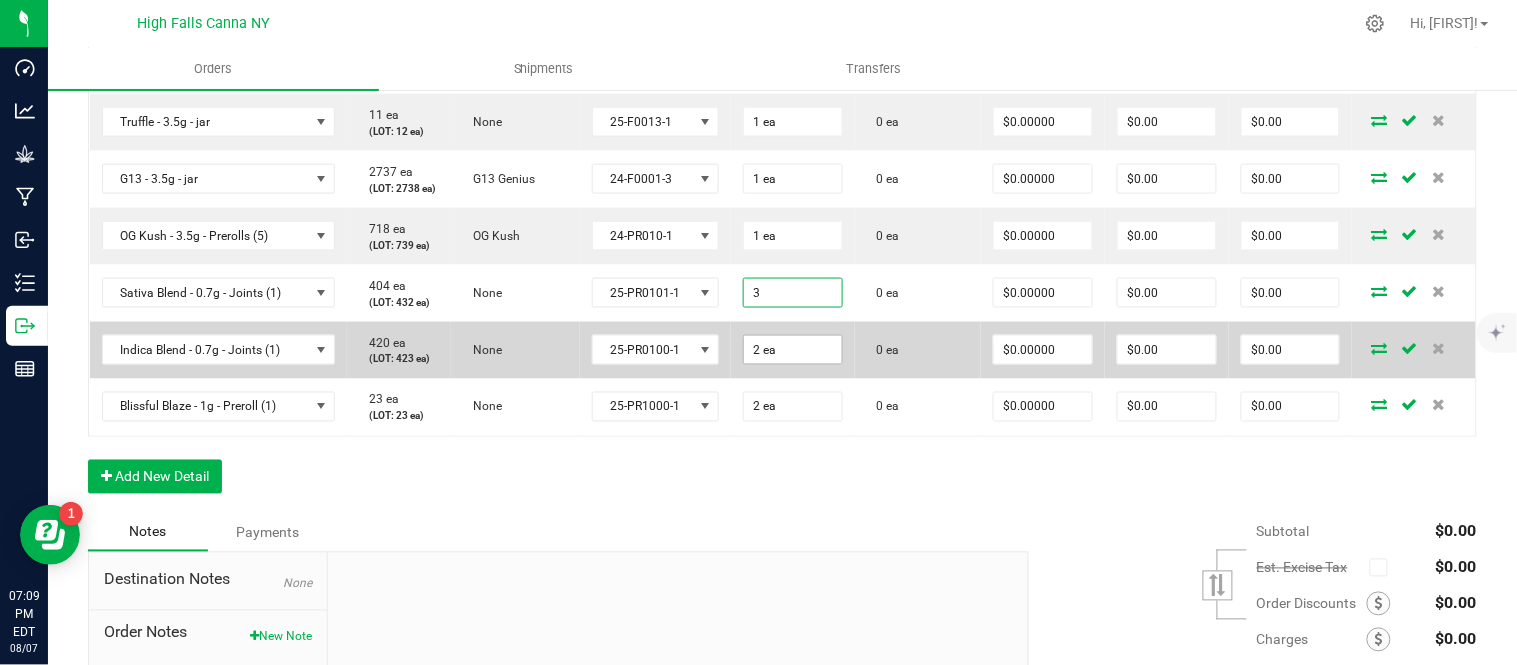 type on "3 ea" 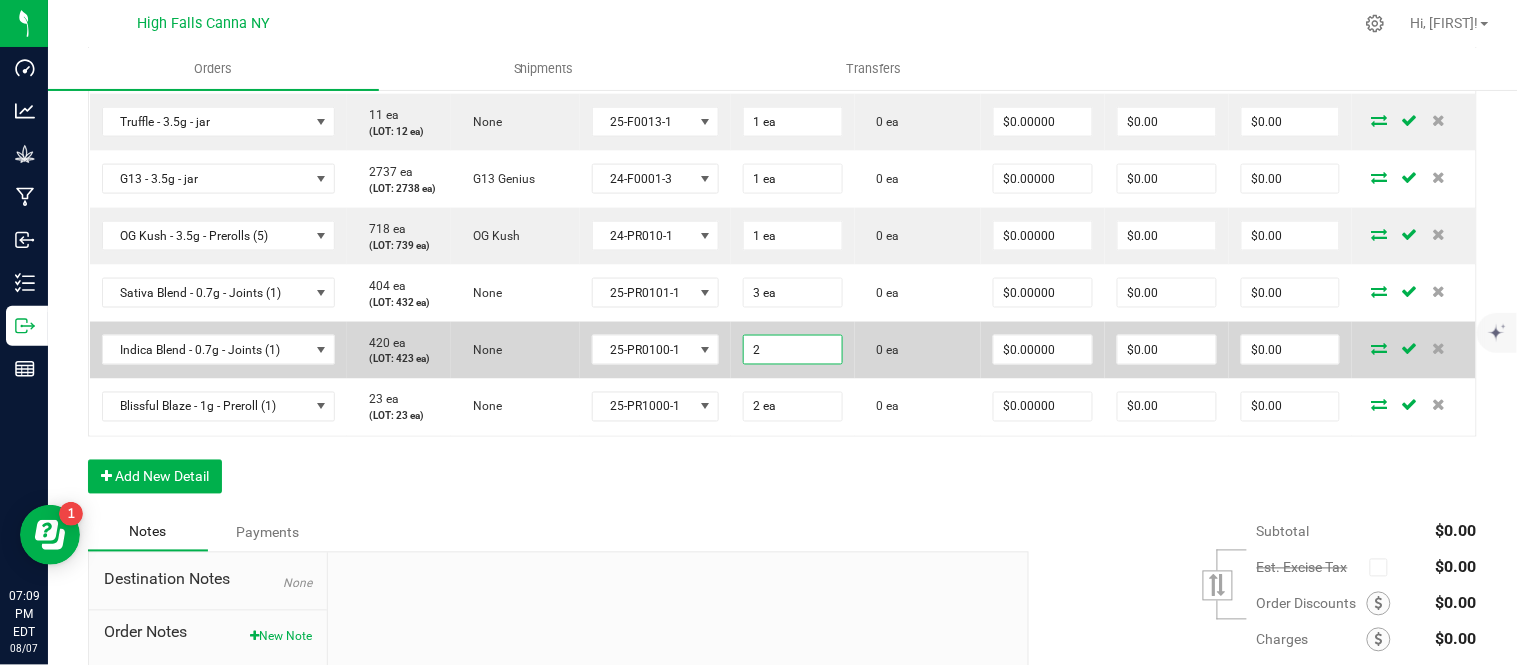 click on "2" at bounding box center [793, 350] 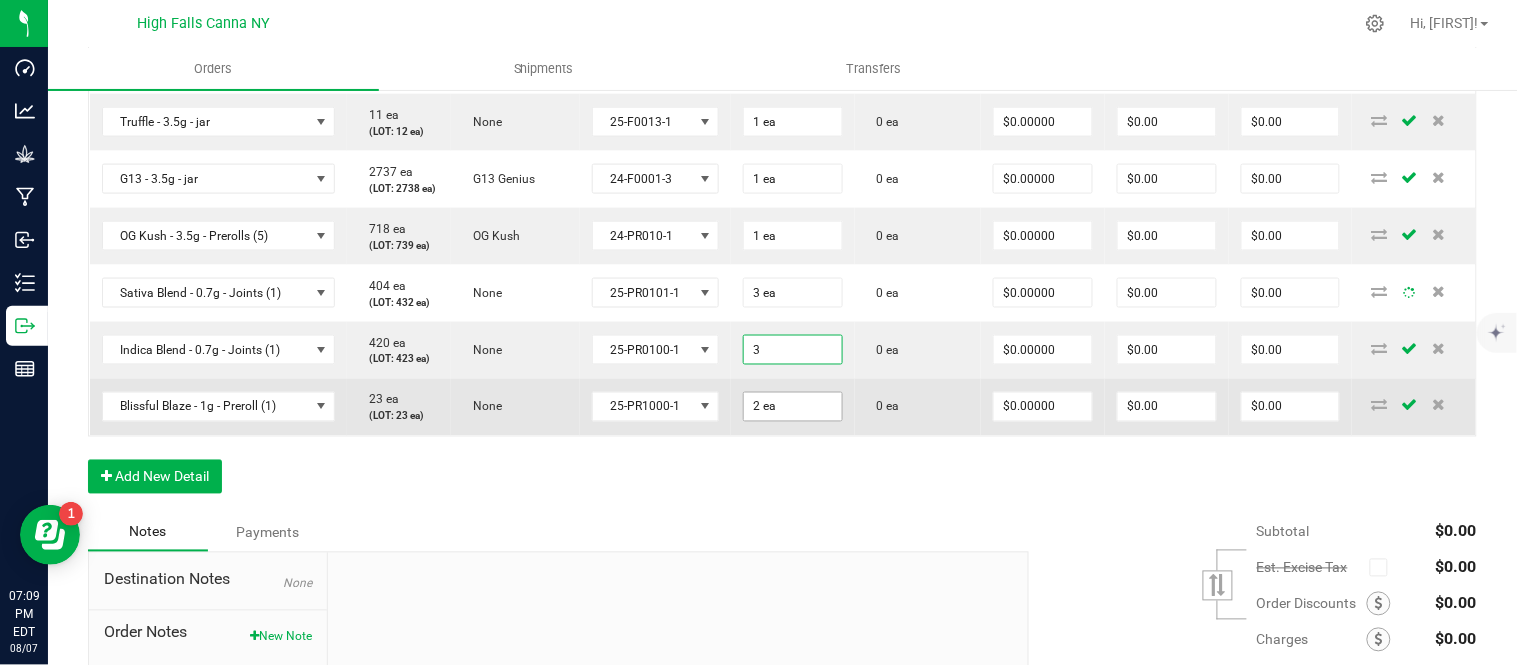 type on "3 ea" 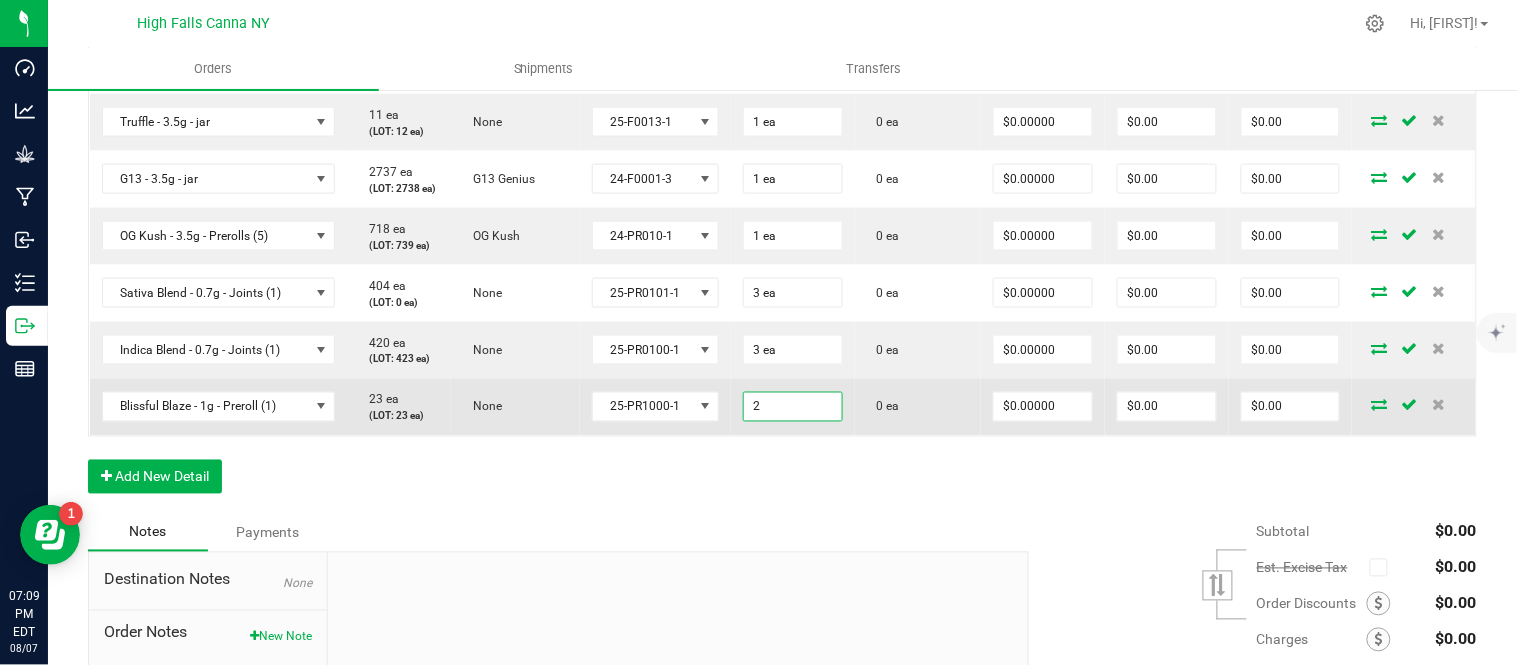 click on "2" at bounding box center [793, 407] 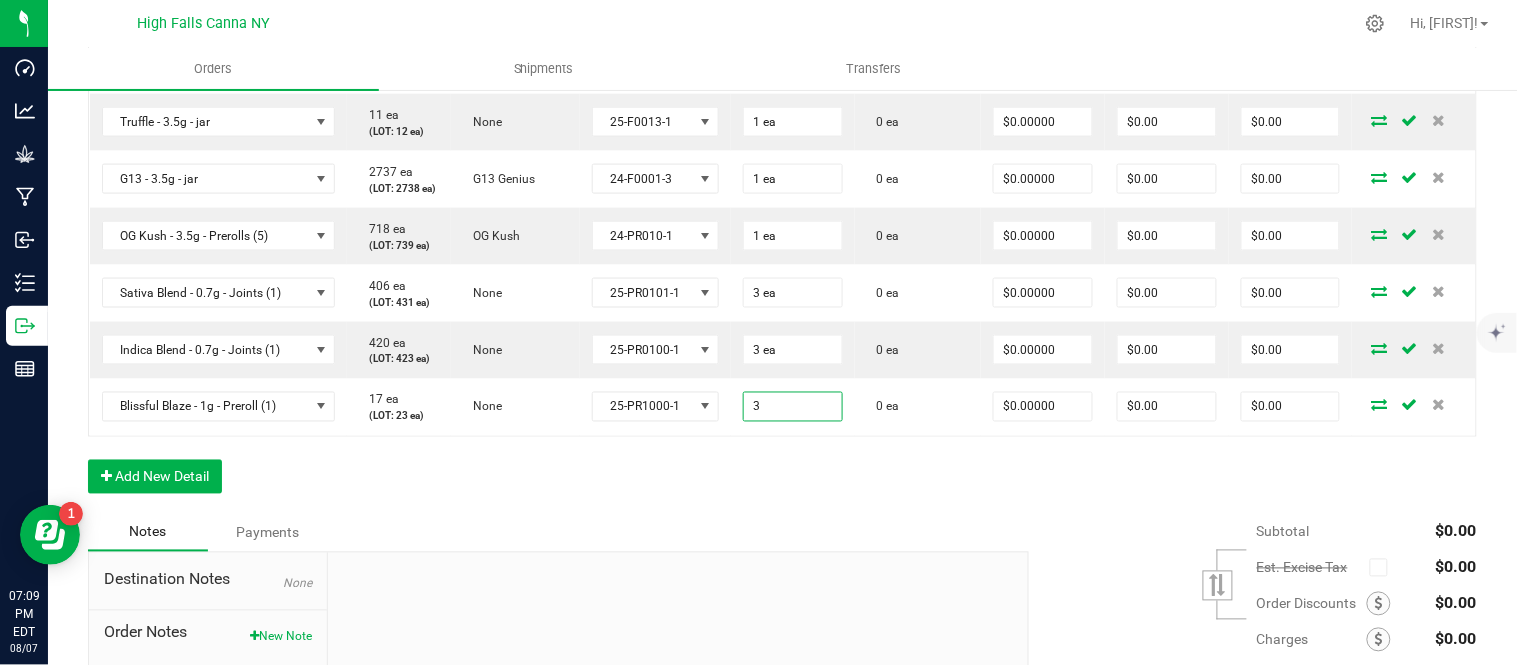 type on "3 ea" 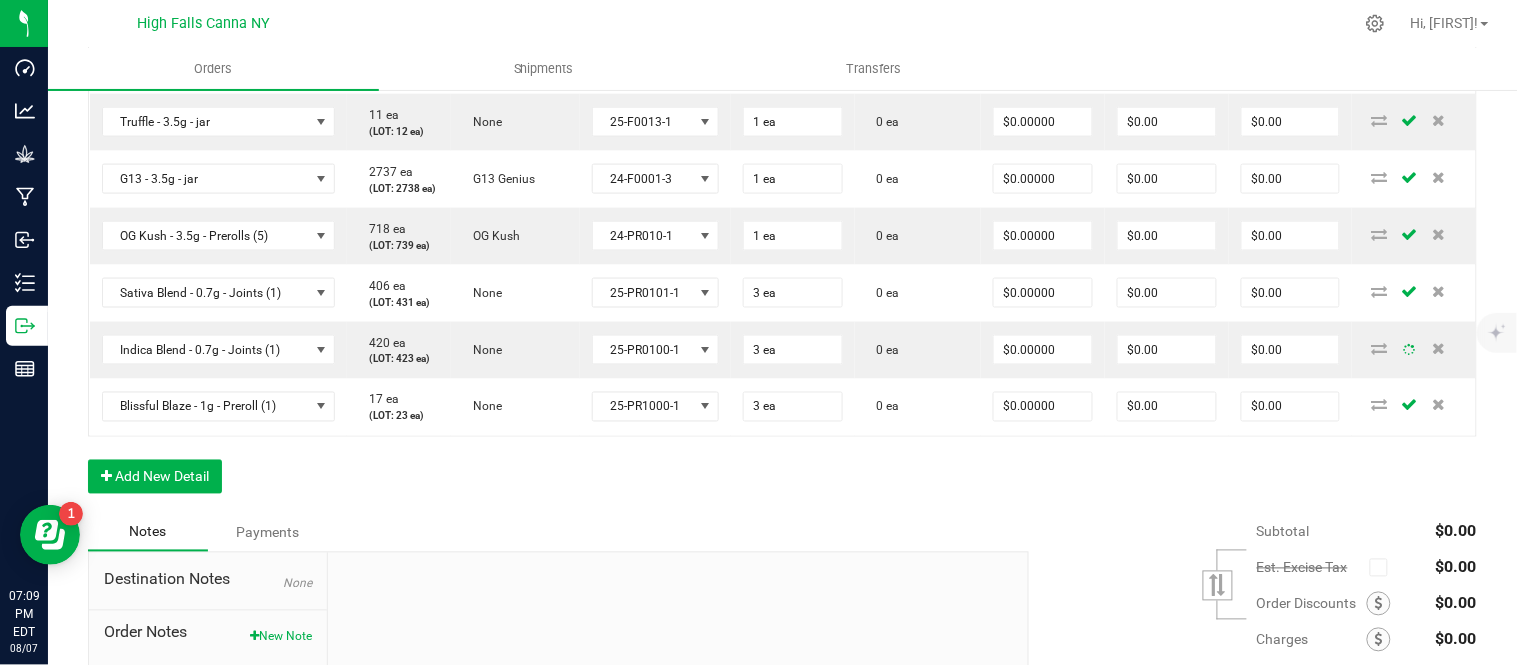 click on "Order Details Print All Labels Item  Sellable  Strain  Lot Number  Qty Ordered Qty Allocated Unit Price Line Discount Total Actions Cindy's Mint Cookies - 3.5g - jar  343 ea   (LOT: 344 ea)   Junky 99  24-F0038-1 1 ea  0 ea  $0.00000 $0.00 $0.00 Truffle - 3.5g - jar  11 ea   (LOT: 12 ea)   None  25-F0013-1 1 ea  0 ea  $0.00000 $0.00 $0.00 G13 - 3.5g - jar  2737 ea   (LOT: 2738 ea)   G13 Genius  24-F0001-3 1 ea  0 ea  $0.00000 $0.00 $0.00 OG Kush - 3.5g - Prerolls (5)  718 ea   (LOT: 739 ea)   OG Kush  24-PR010-1 1 ea  0 ea  $0.00000 $0.00 $0.00 Sativa Blend - 0.7g - Joints (1)  406 ea   (LOT: 431 ea)   None  25-PR0101-1 3 ea  0 ea  $0.00000 $0.00 $0.00 Indica Blend - 0.7g - Joints (1)  420 ea   (LOT: 423 ea)   None  25-PR0100-1 3 ea  0 ea  $0.00000 $0.00 $0.00 Blissful Blaze - 1g - Preroll (1)  17 ea   (LOT: 23 ea)   None  25-PR1000-1 3 ea  0 ea  $0.00000 $0.00 $0.00" at bounding box center (782, 231) 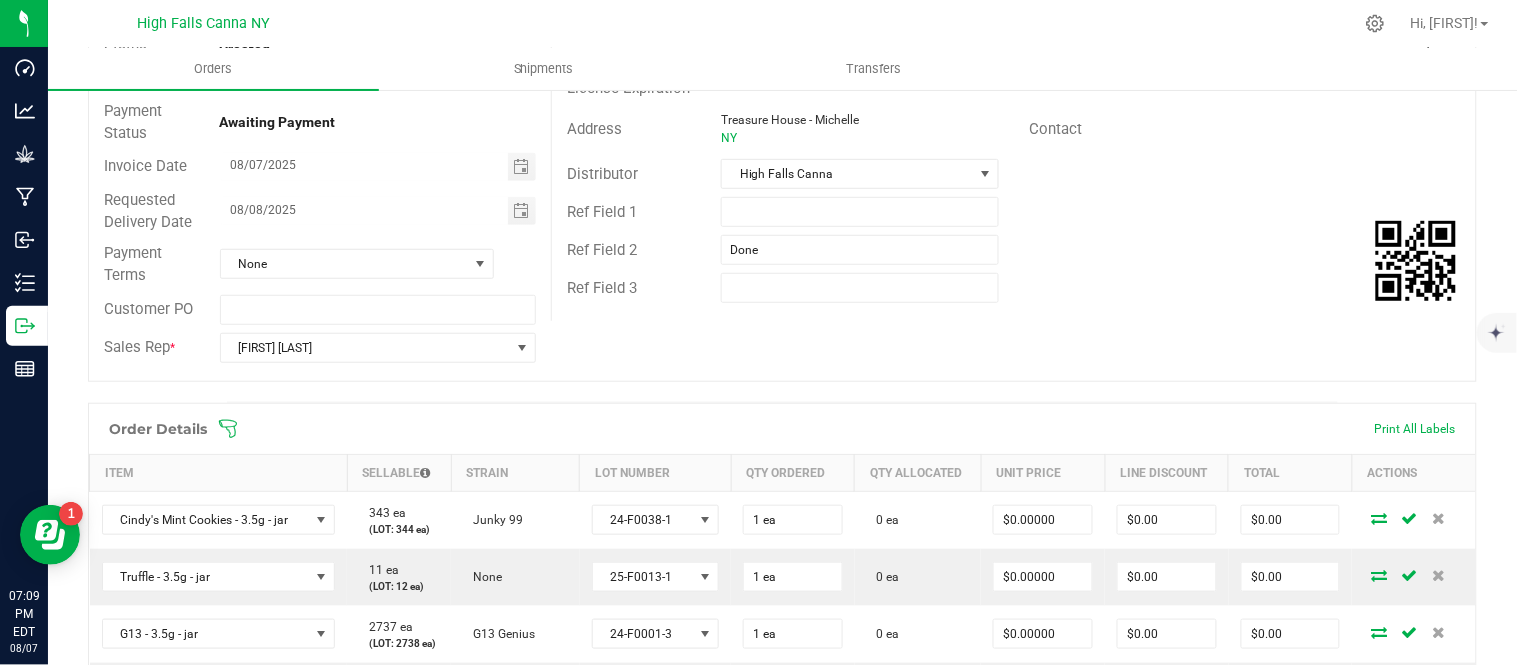 scroll, scrollTop: 0, scrollLeft: 0, axis: both 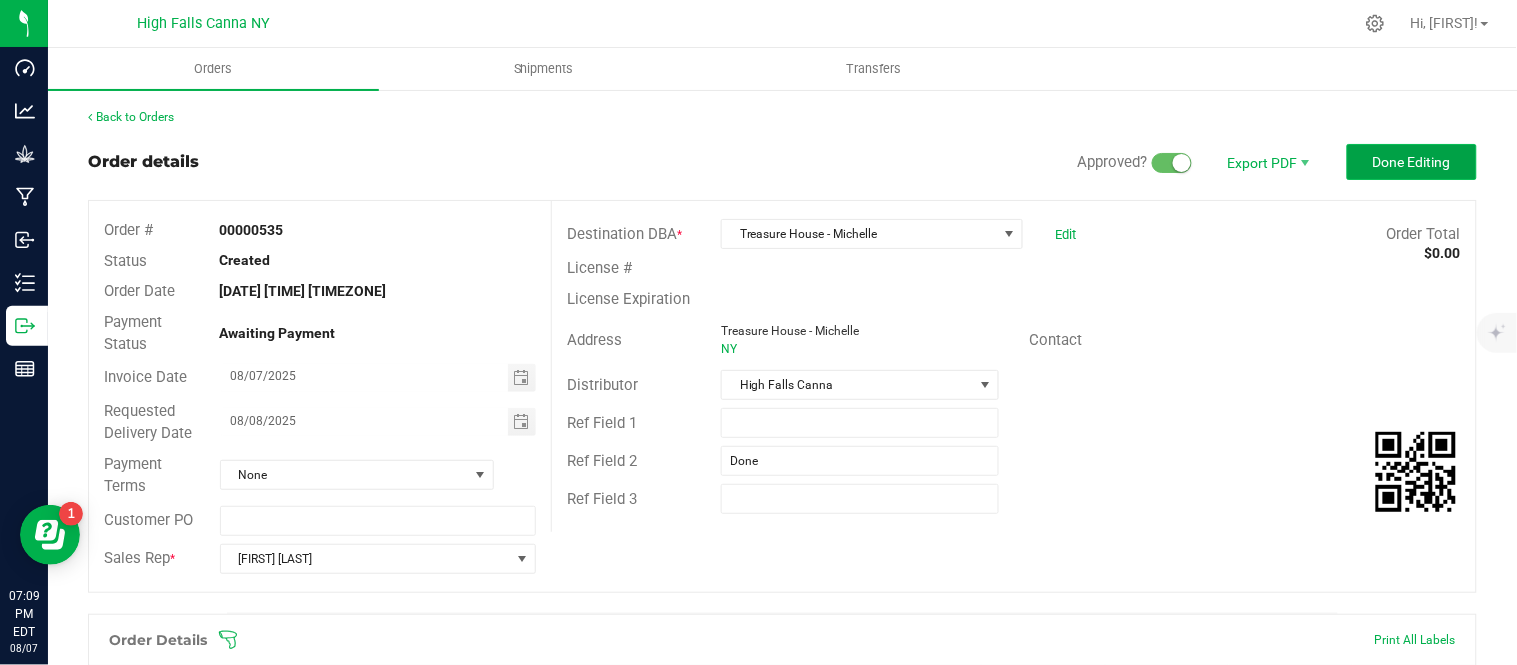 click on "Done Editing" at bounding box center [1412, 162] 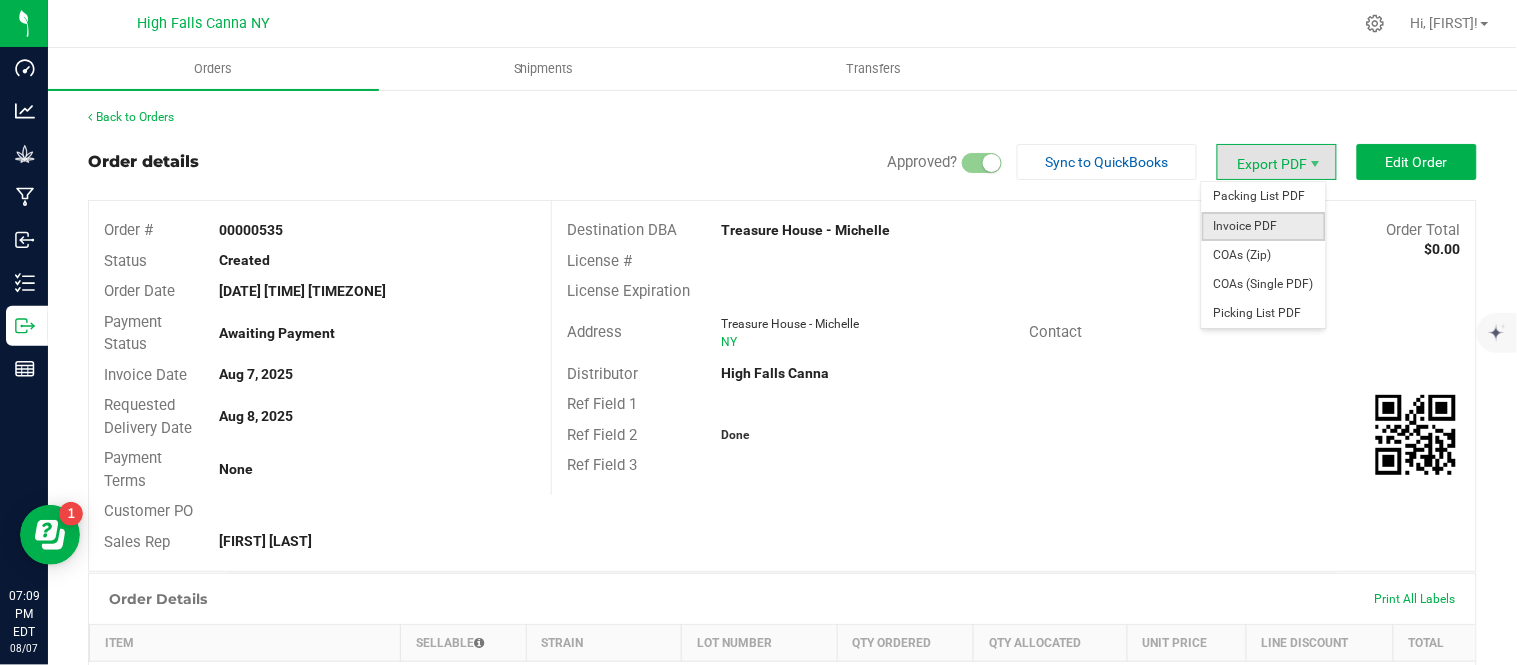 click on "Invoice PDF" at bounding box center (1264, 226) 